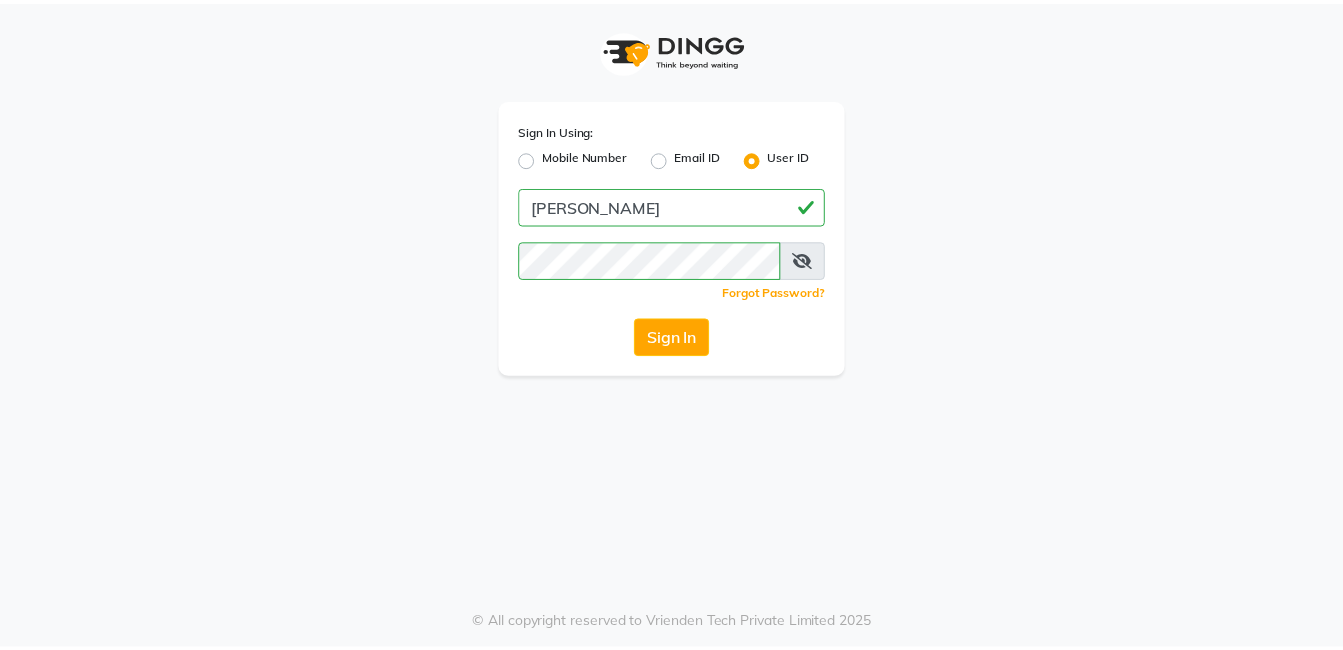 scroll, scrollTop: 0, scrollLeft: 0, axis: both 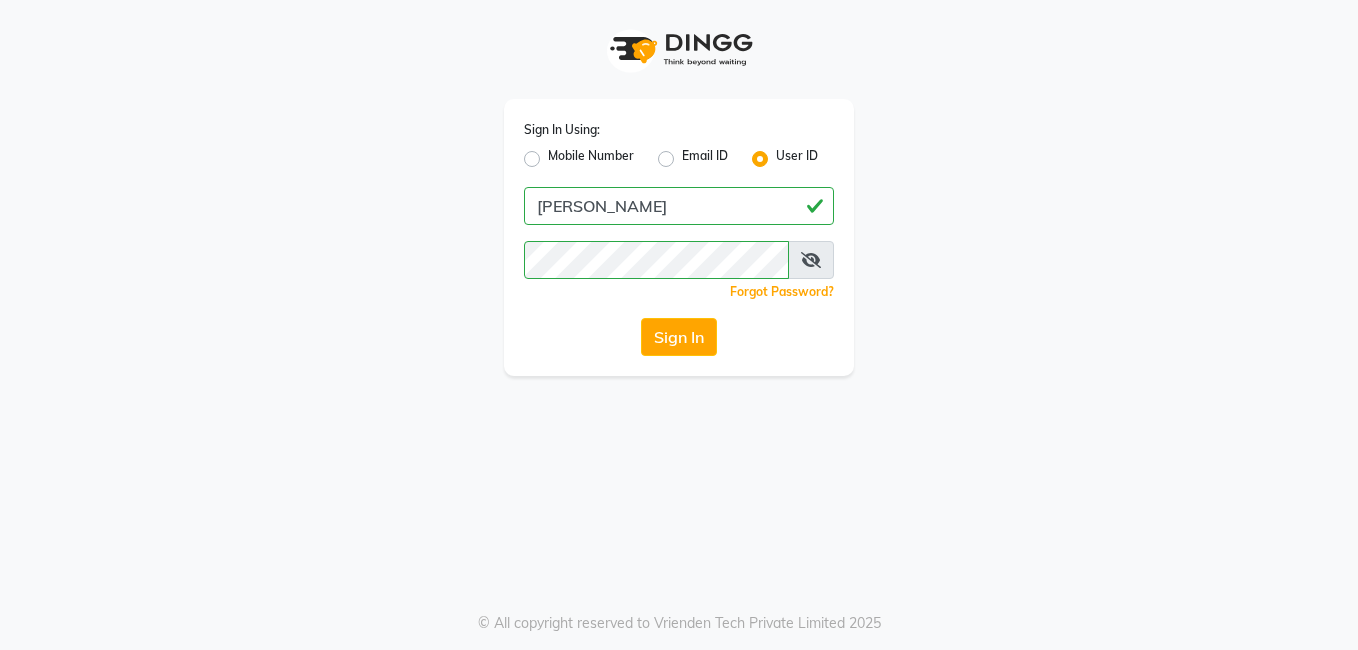 click on "Sign In Using: Mobile Number Email ID User ID AIJAZ  Remember me Forgot Password?  Sign In" 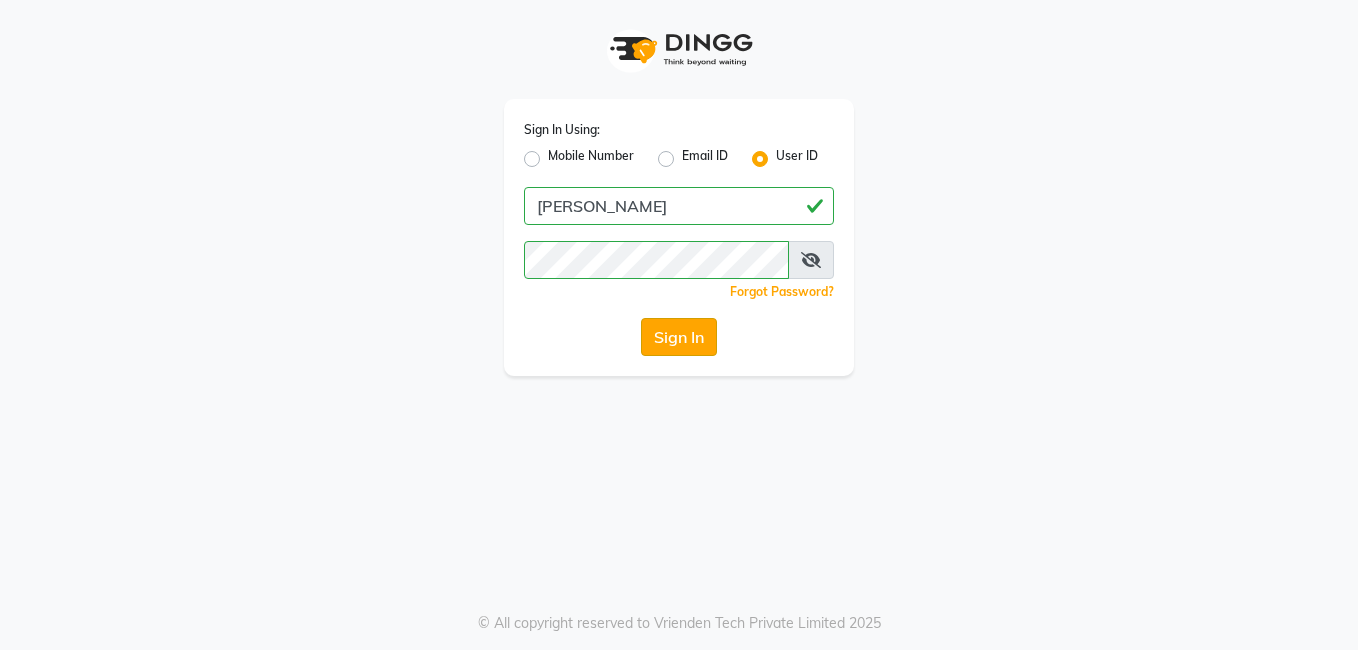 click on "Sign In" 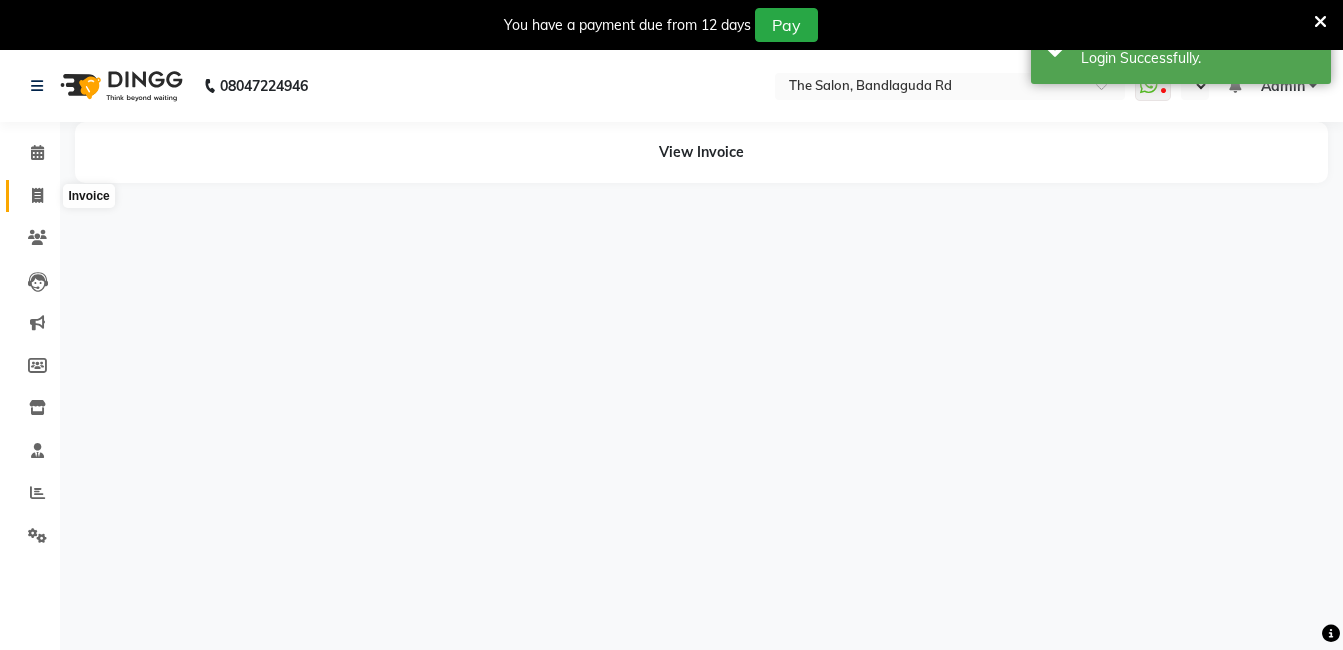 click 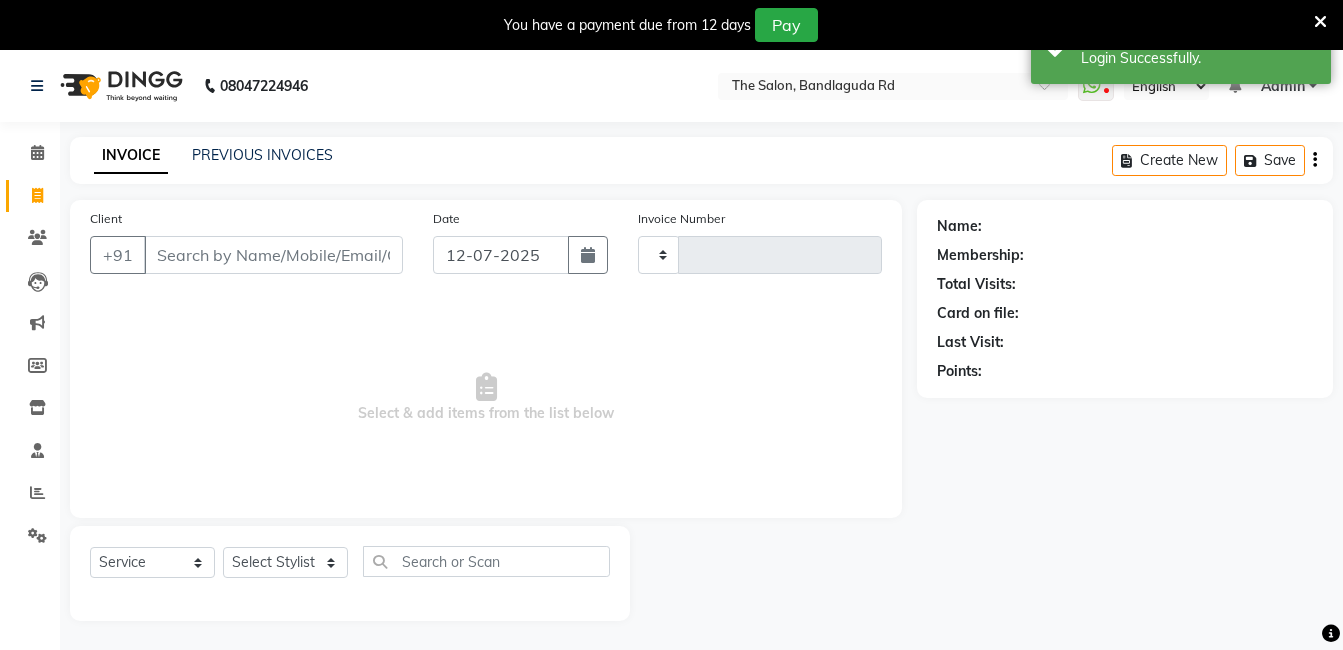select on "en" 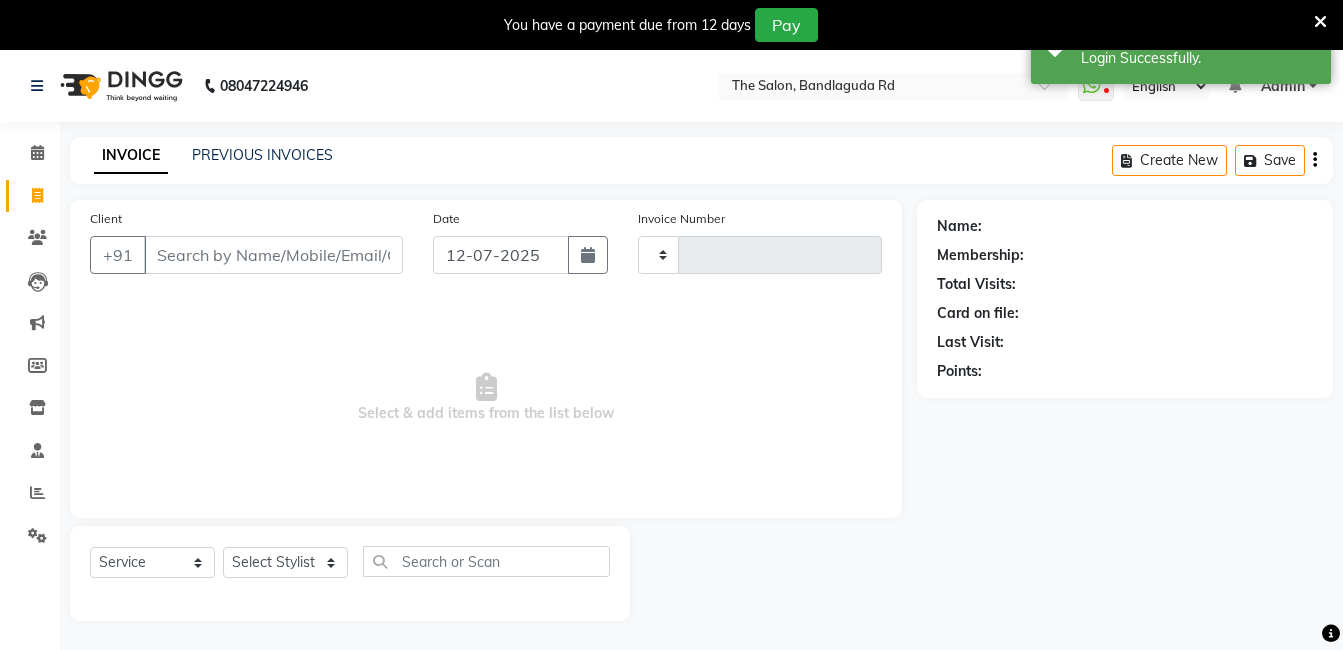 click on "INVOICE PREVIOUS INVOICES Create New   Save  Client +91 Date 12-07-2025 Invoice Number  Select & add items from the list below  Select  Service  Product  Membership  Package Voucher Prepaid Gift Card  Select Stylist Name: Membership: Total Visits: Card on file: Last Visit:  Points:" 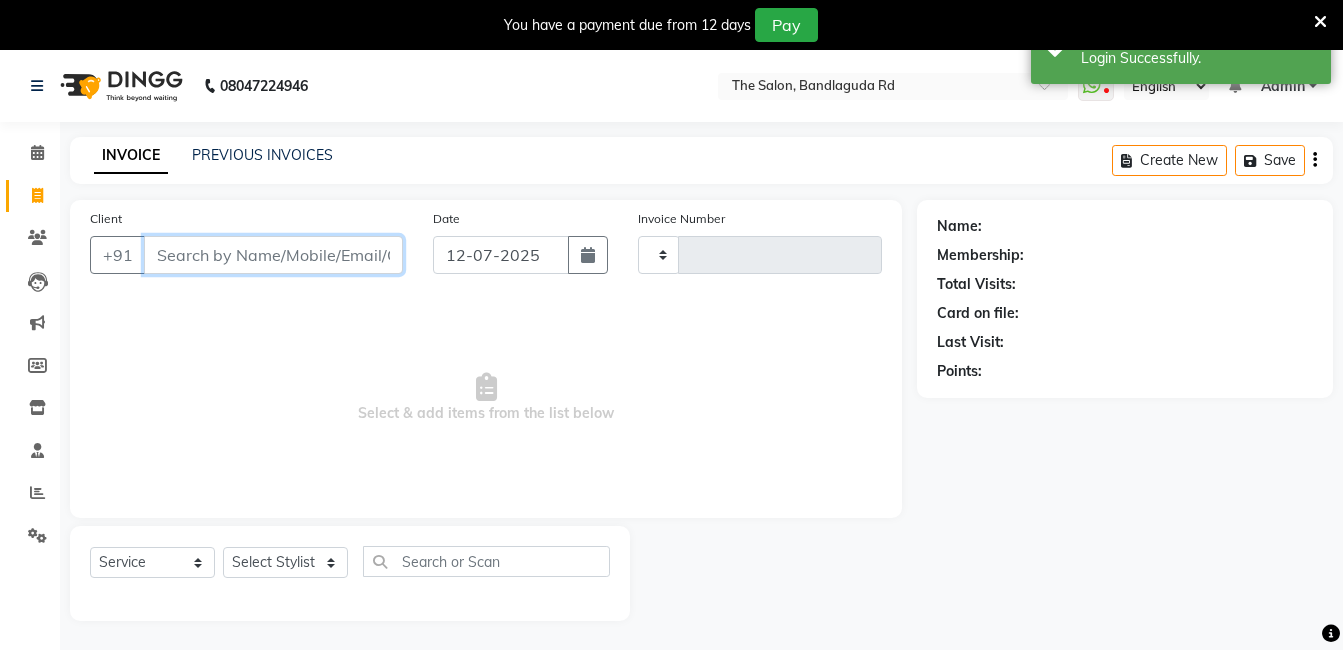 click on "Client" at bounding box center [273, 255] 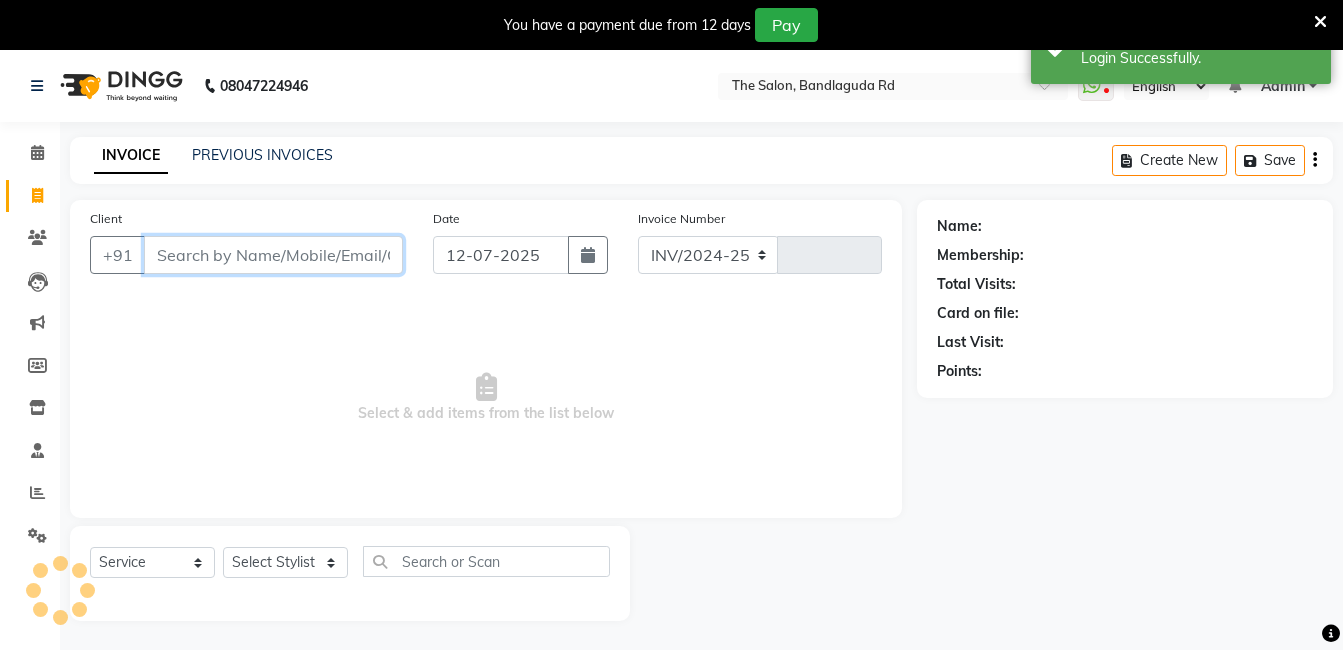 select on "5198" 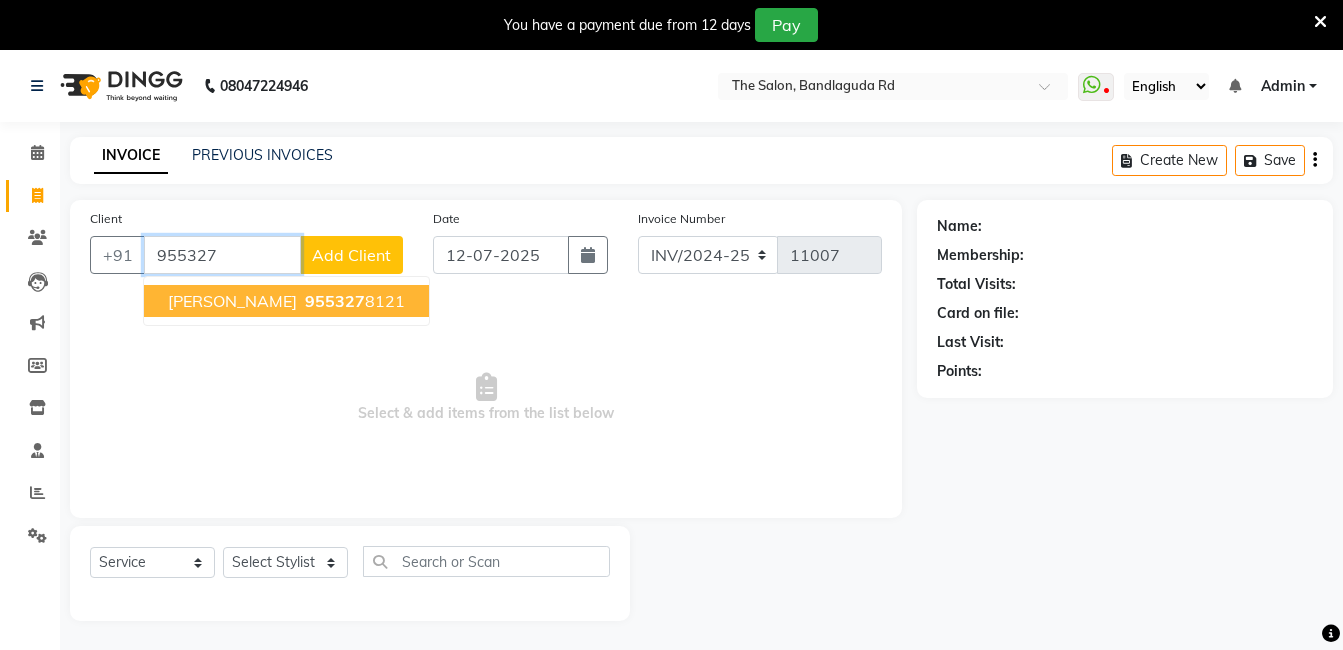 scroll, scrollTop: 0, scrollLeft: 0, axis: both 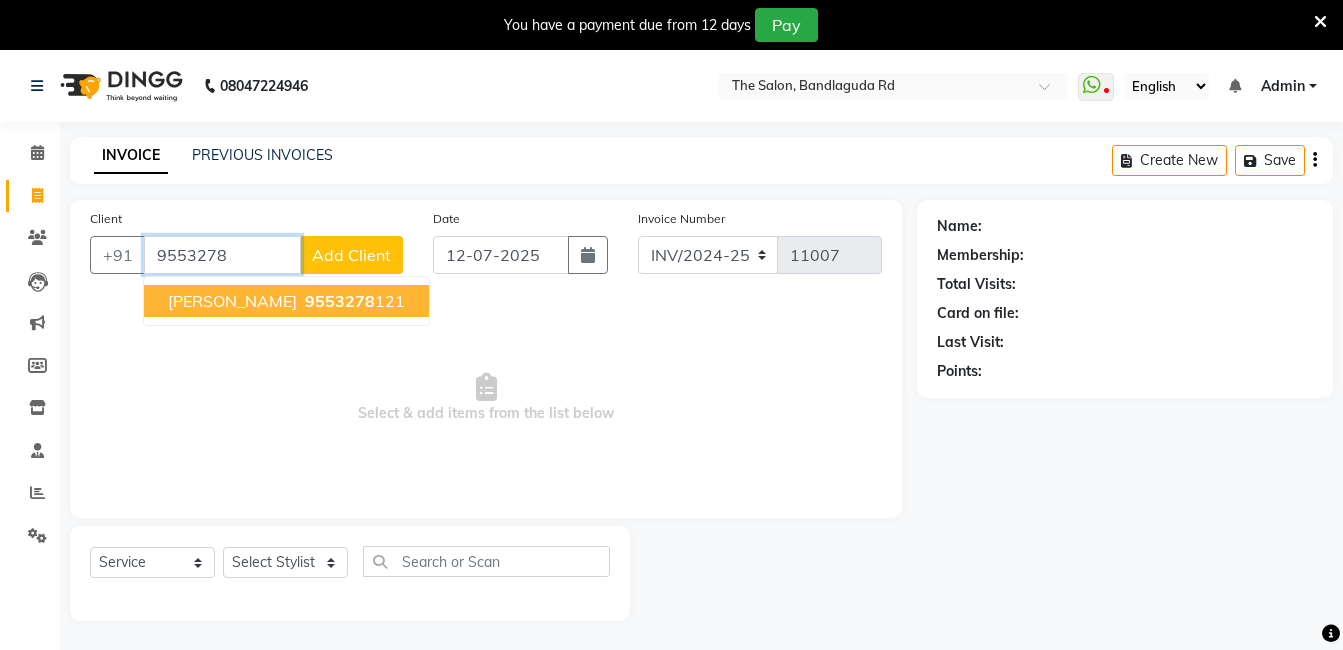 click on "zeeshan" at bounding box center (232, 301) 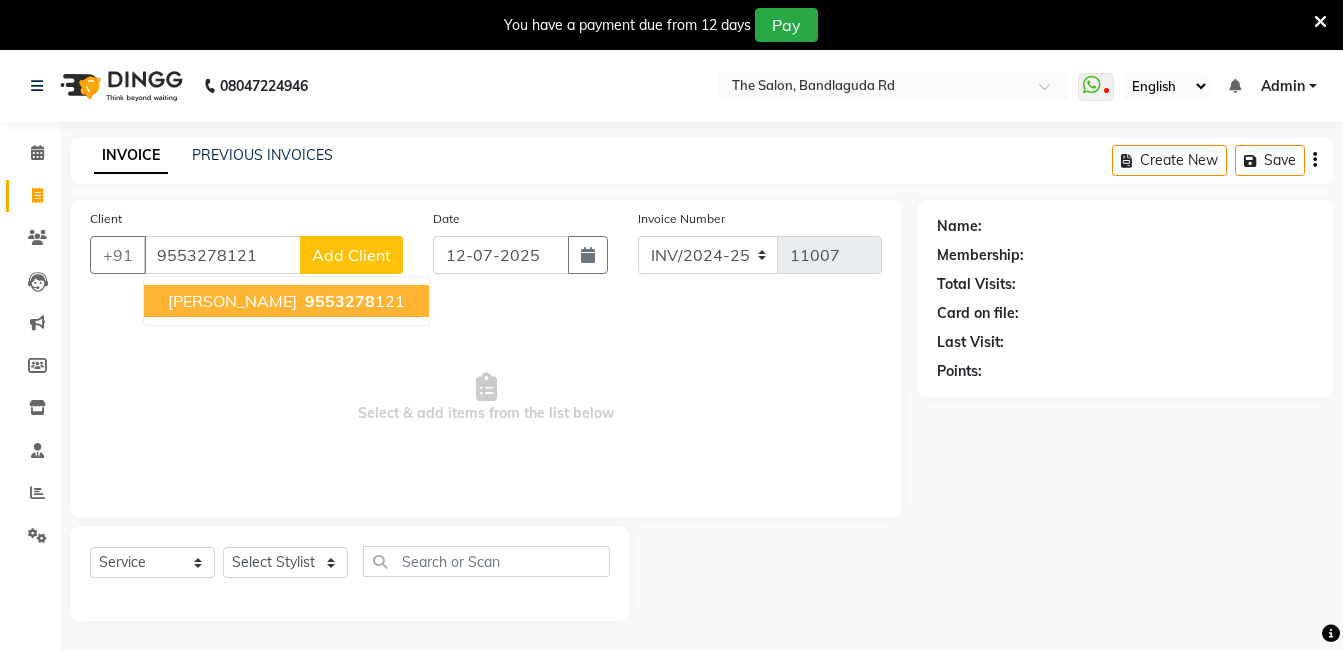 click on "Client +91 9553278121 zeeshan   9553278 121 Add Client Date 12-07-2025 Invoice Number INV/2024-25 V/2025 V/2025-26 11007  Select & add items from the list below" 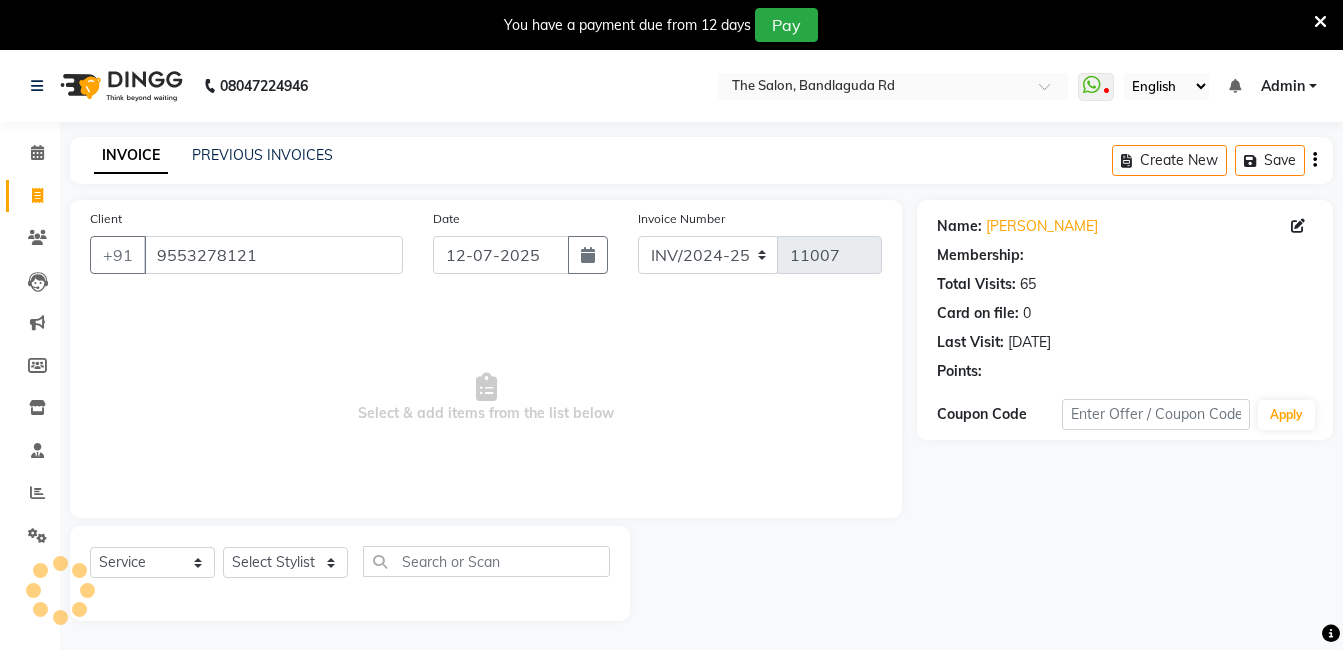 scroll, scrollTop: 40, scrollLeft: 0, axis: vertical 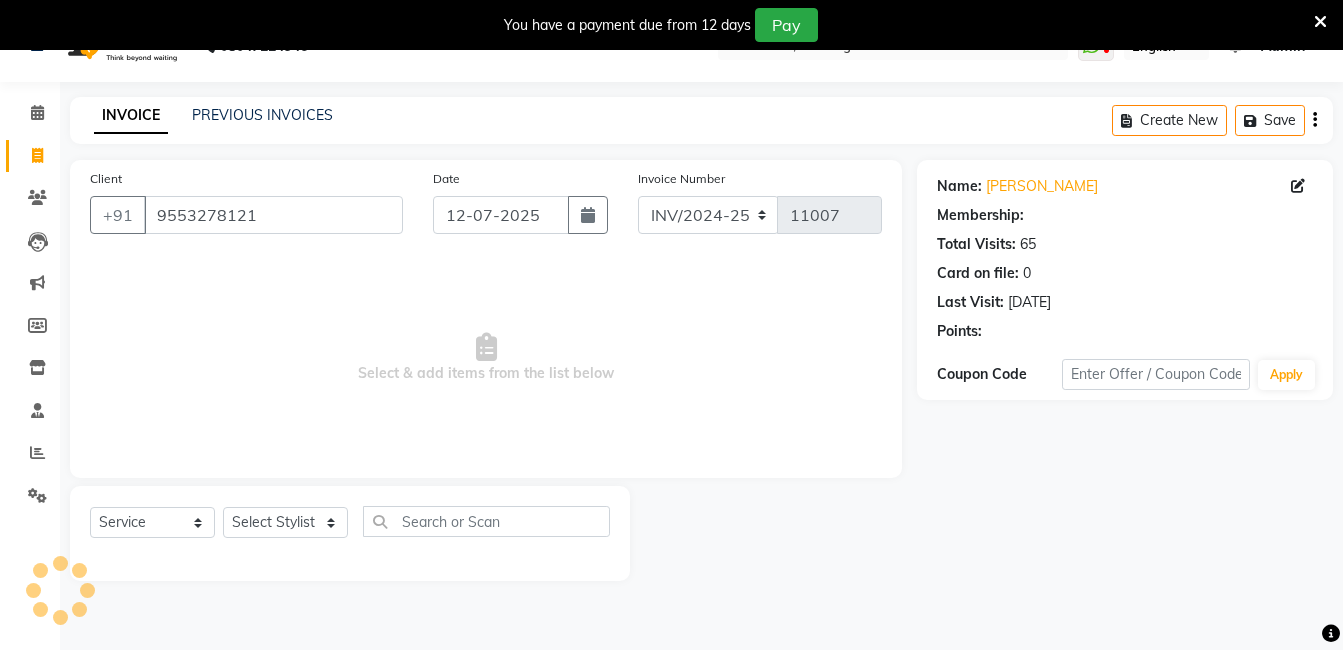 select on "2: Object" 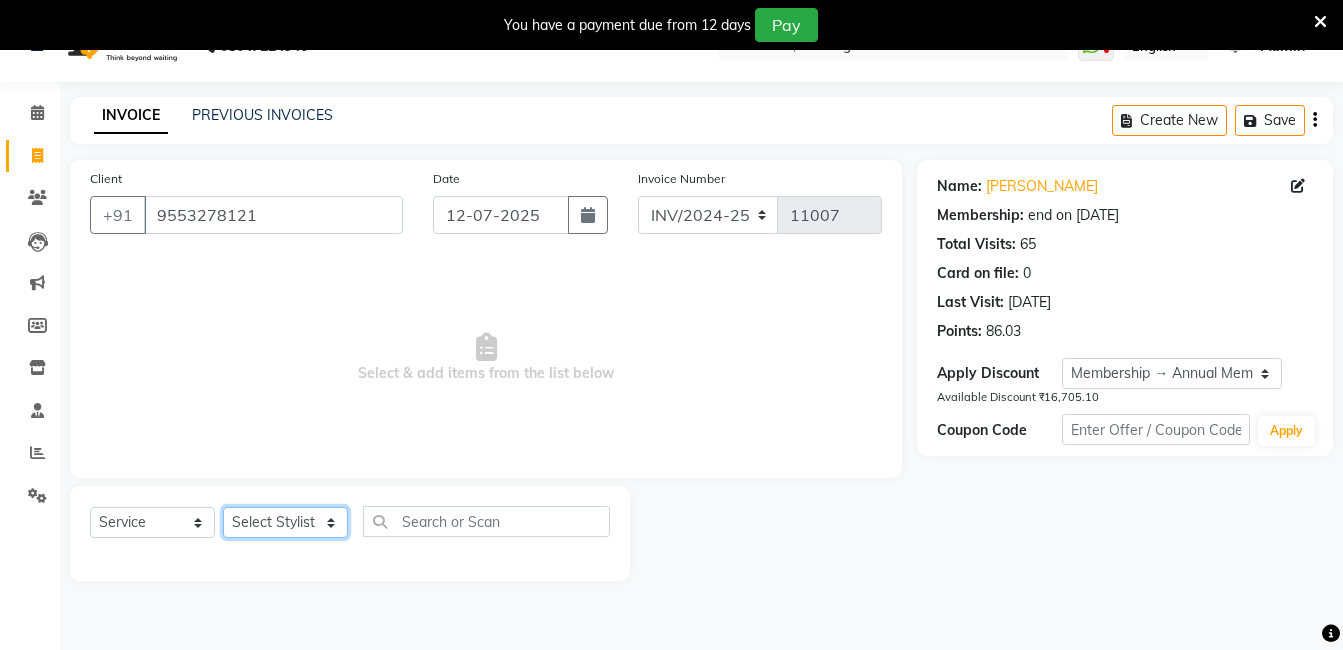 click on "Select Stylist adil fazil imran iqbal kasim mohd rasheed sameer TALIB wasey manager" 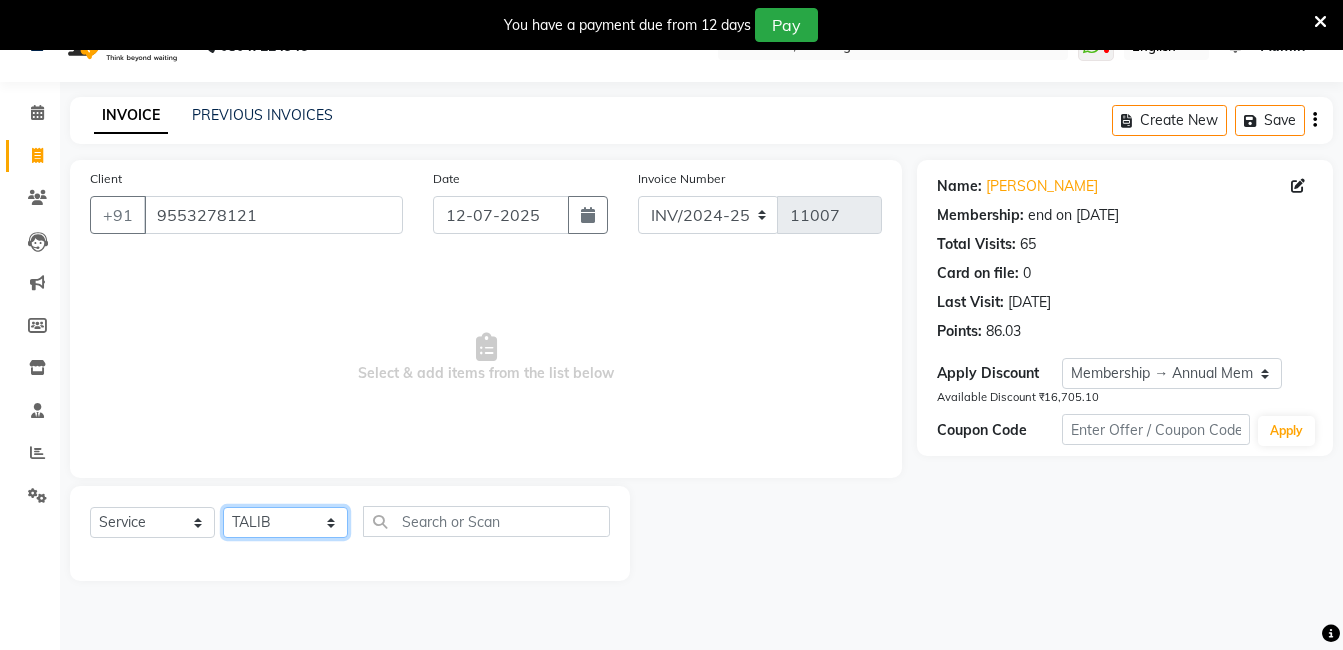 click on "Select Stylist adil fazil imran iqbal kasim mohd rasheed sameer TALIB wasey manager" 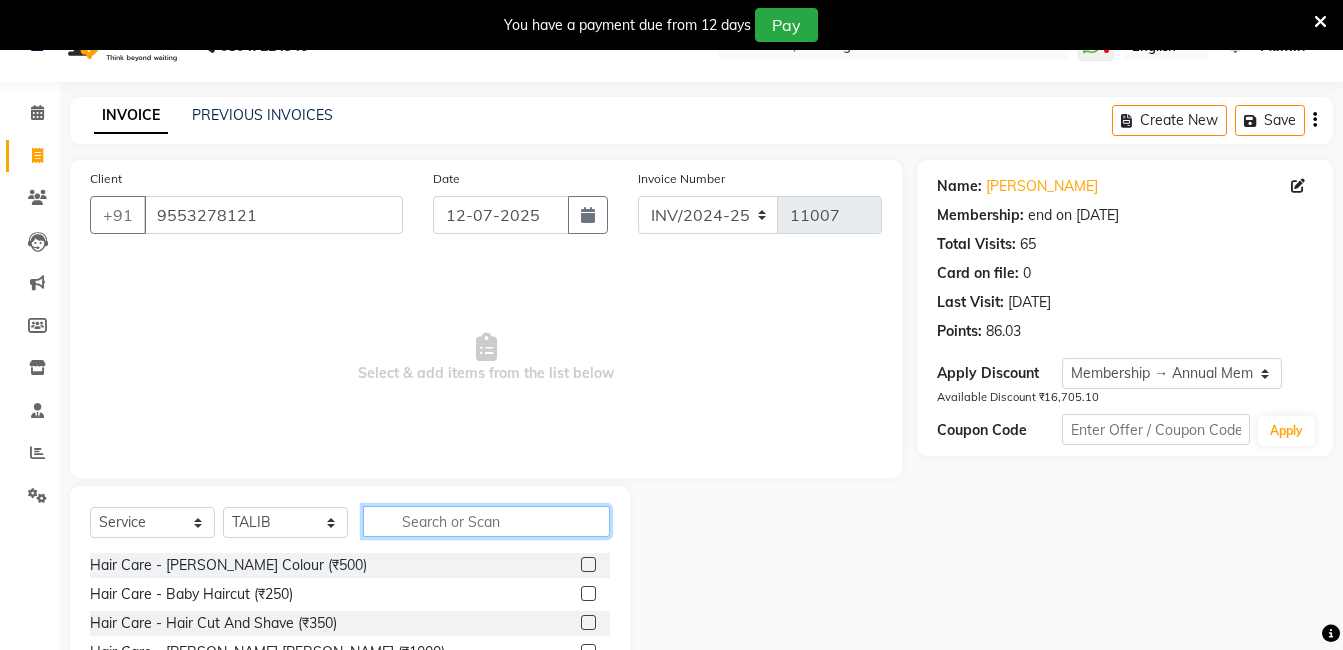 click 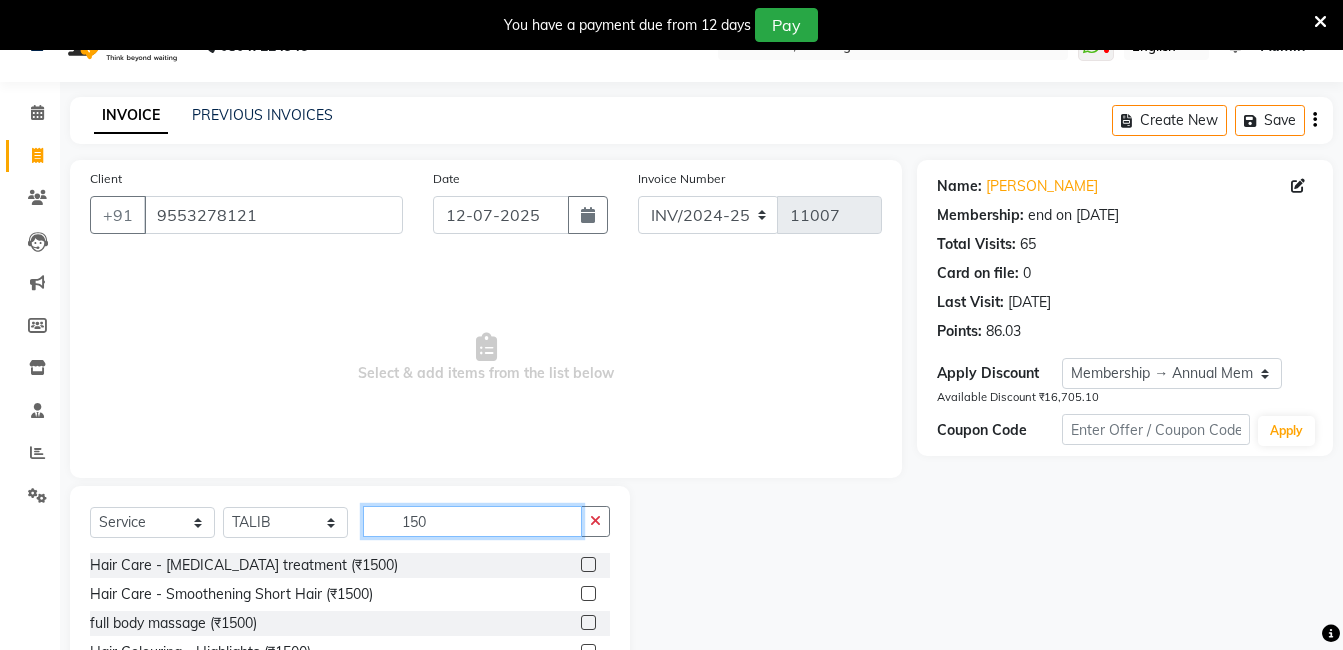 scroll, scrollTop: 201, scrollLeft: 0, axis: vertical 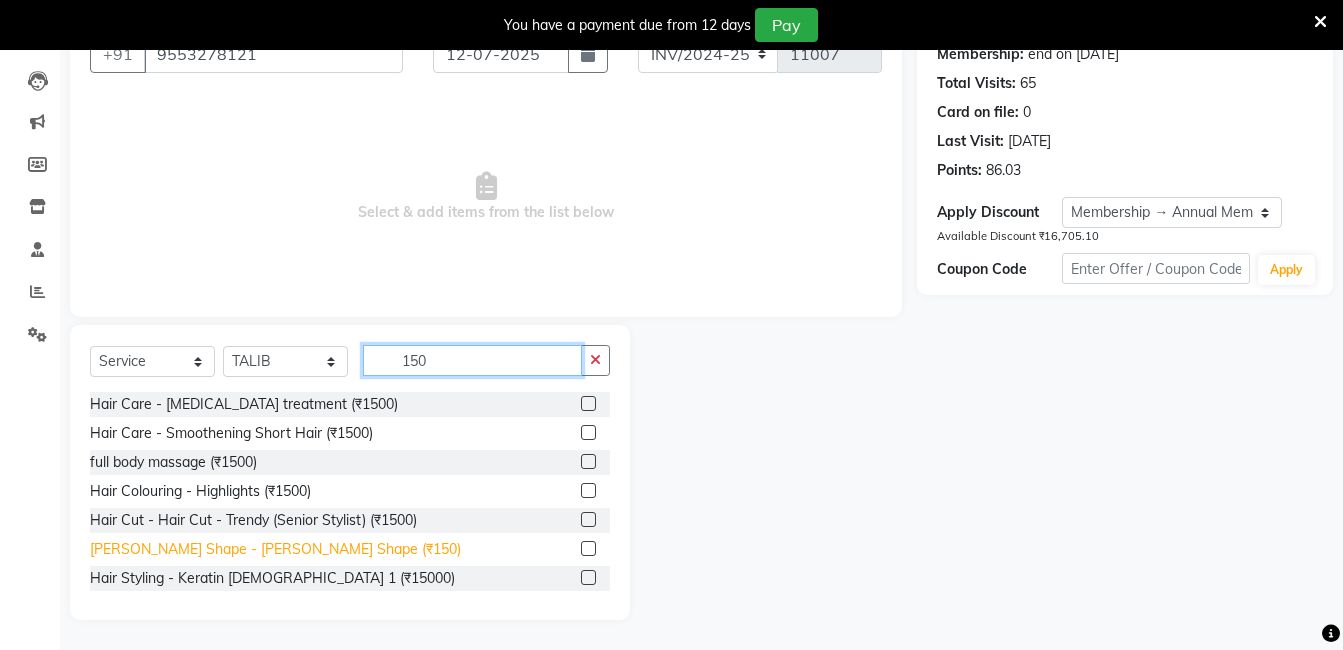 type on "150" 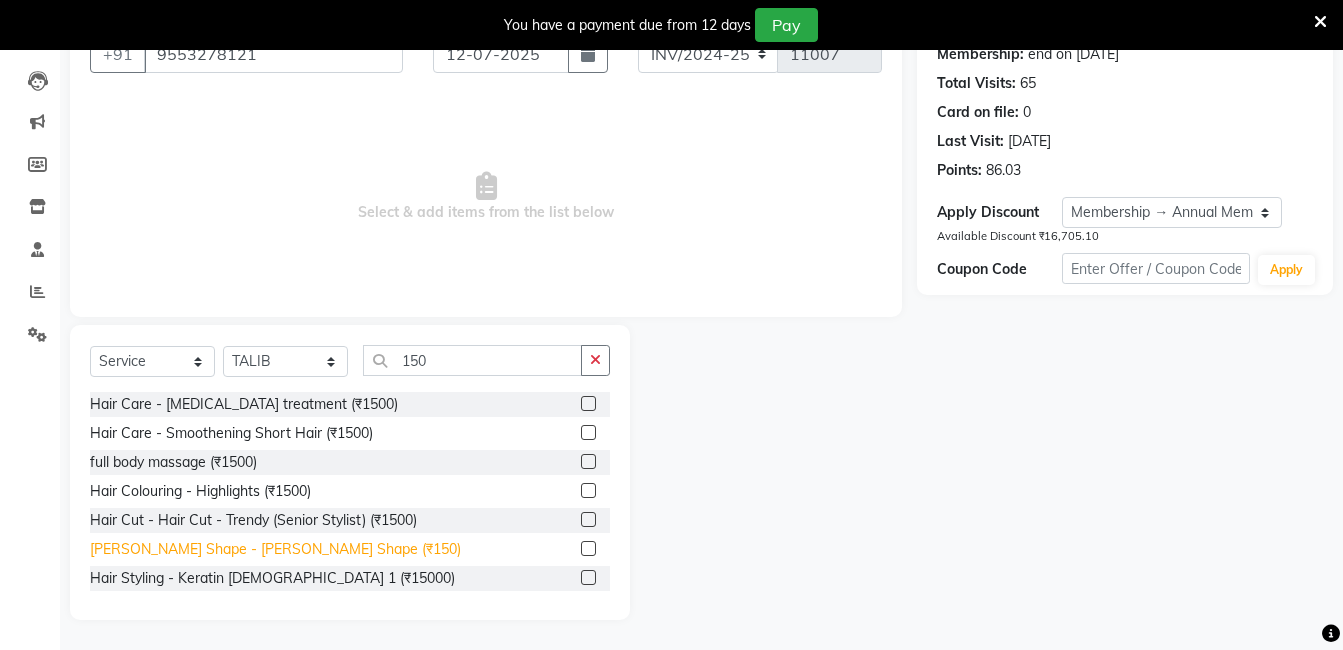 click on "[PERSON_NAME] Shape - [PERSON_NAME] Shape (₹150)" 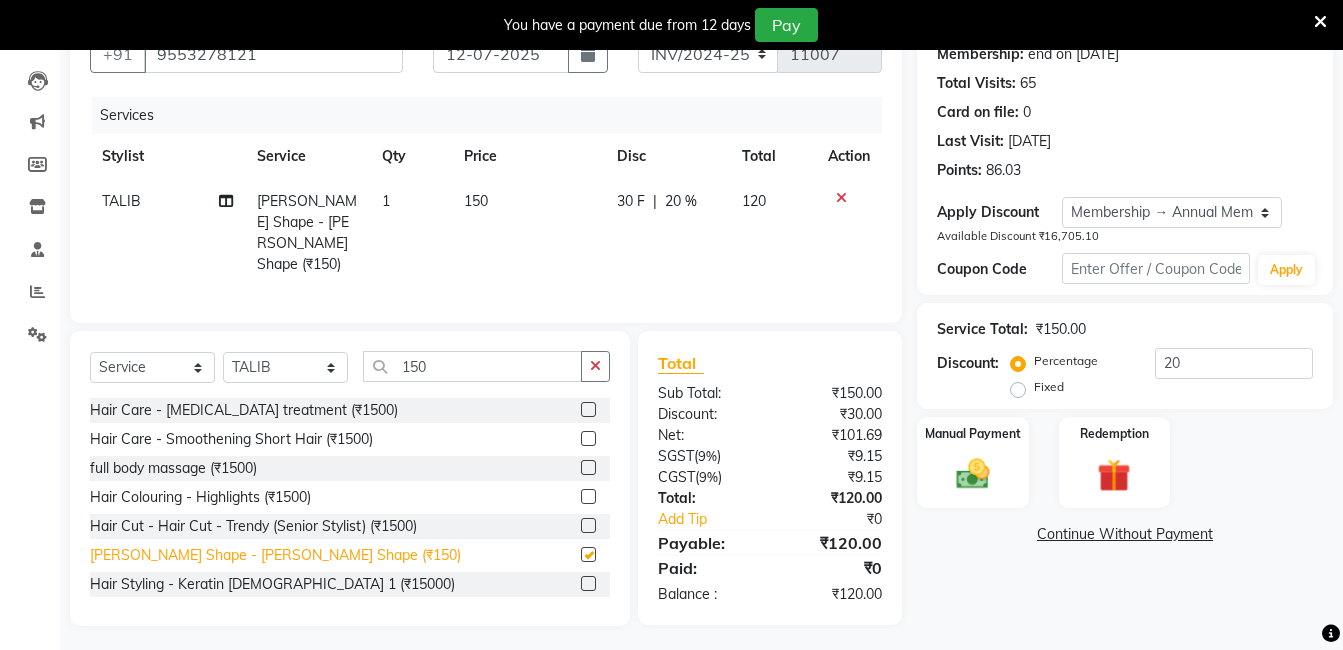 checkbox on "false" 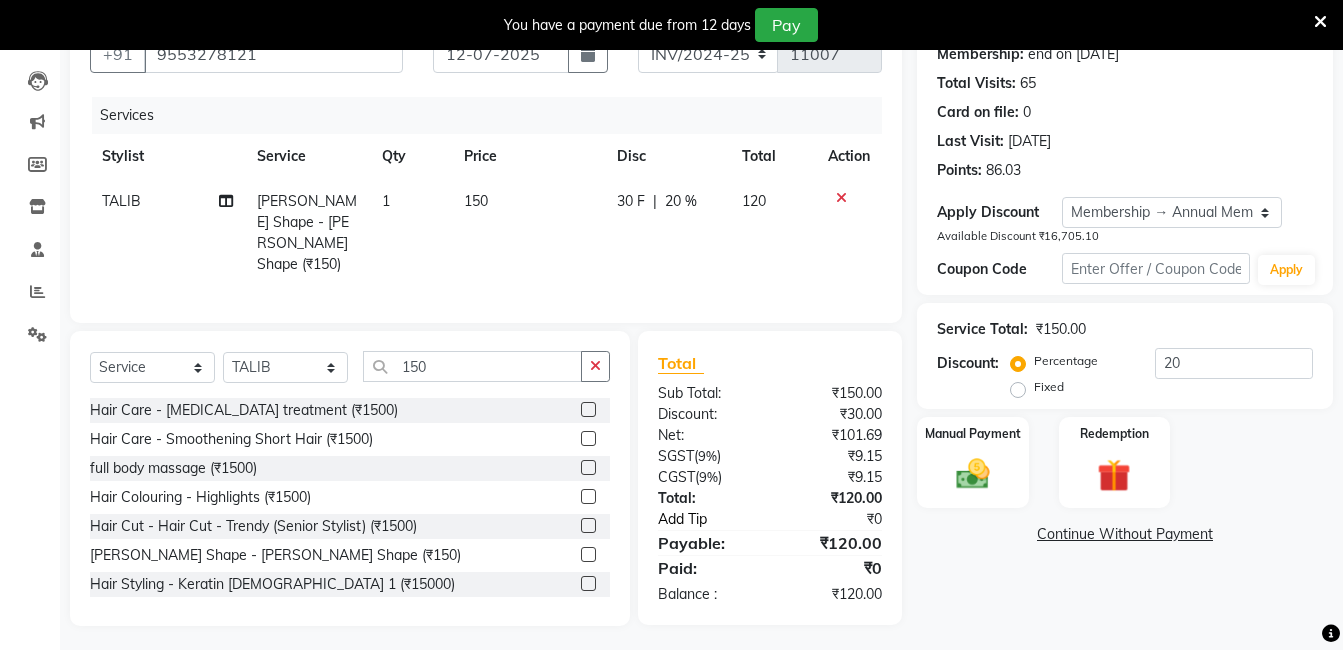 click on "Add Tip" 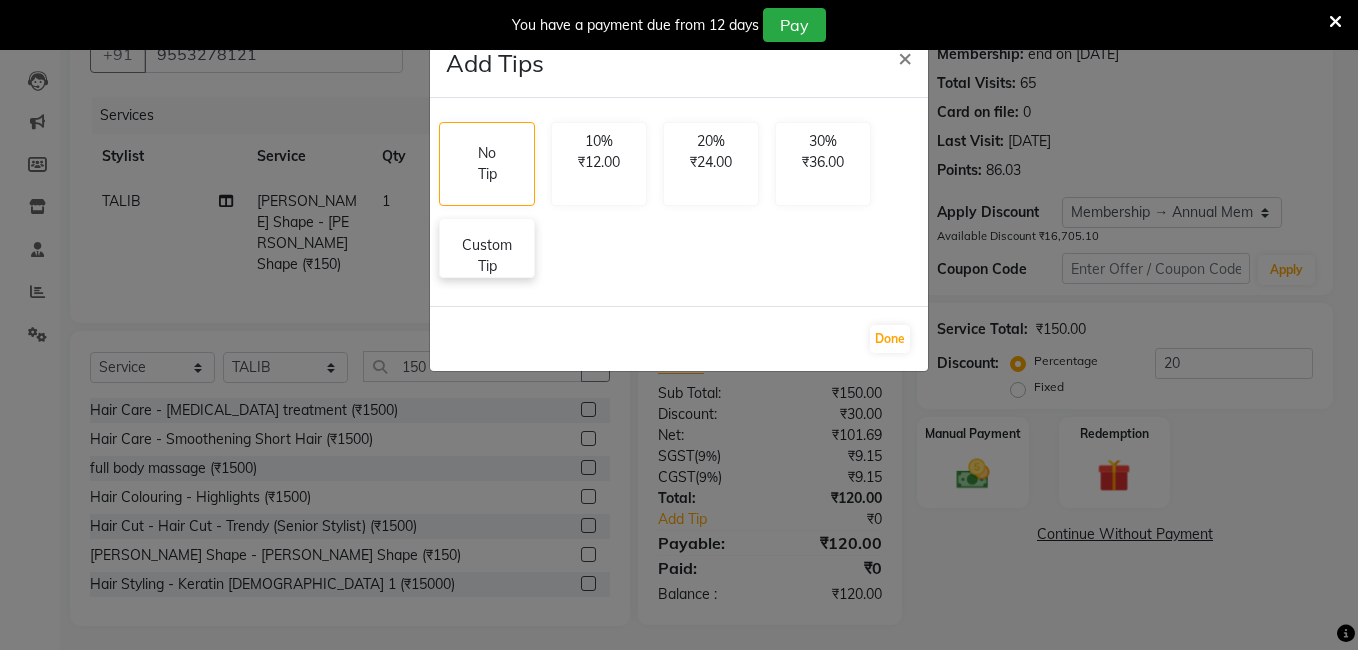 click on "Custom Tip" 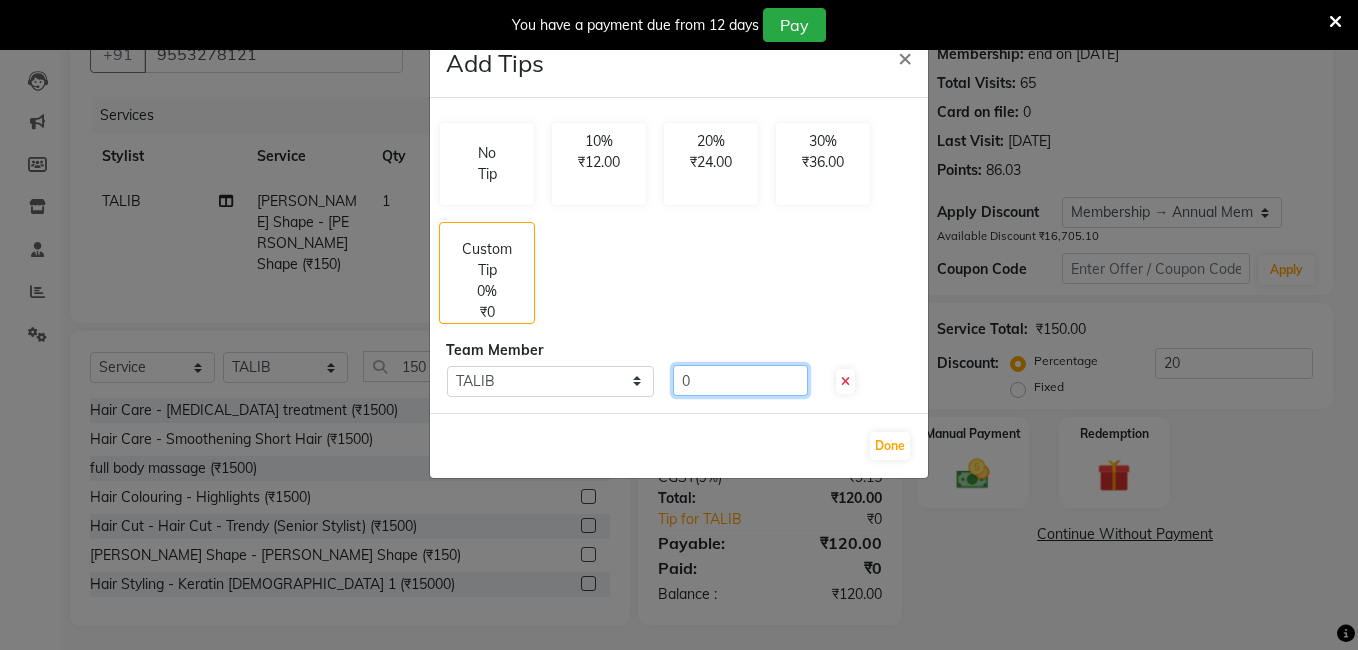 click on "0" 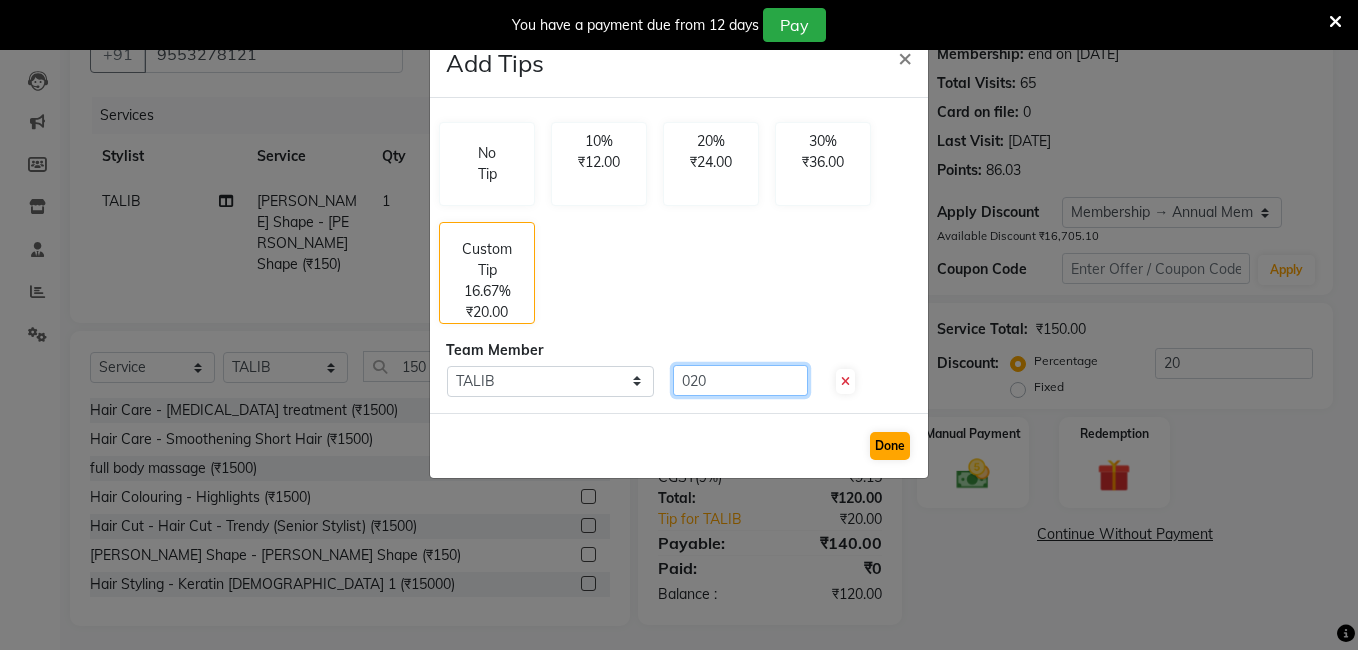 type on "020" 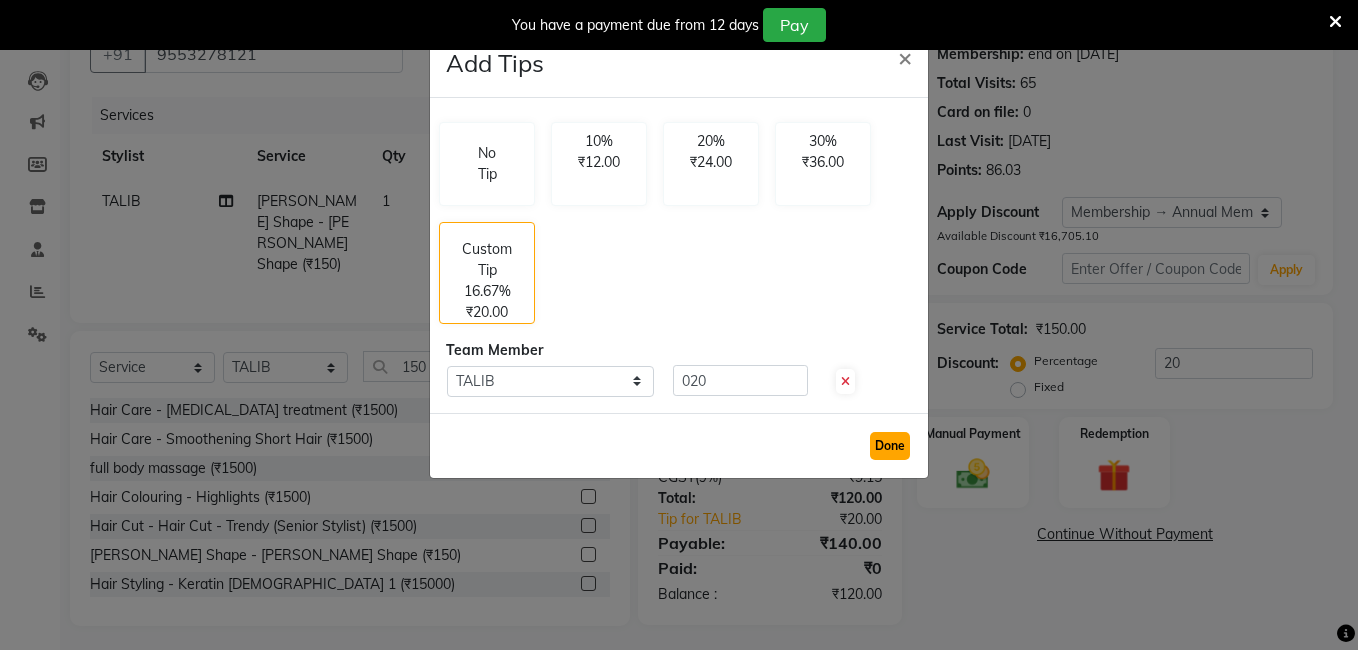 click on "Done" 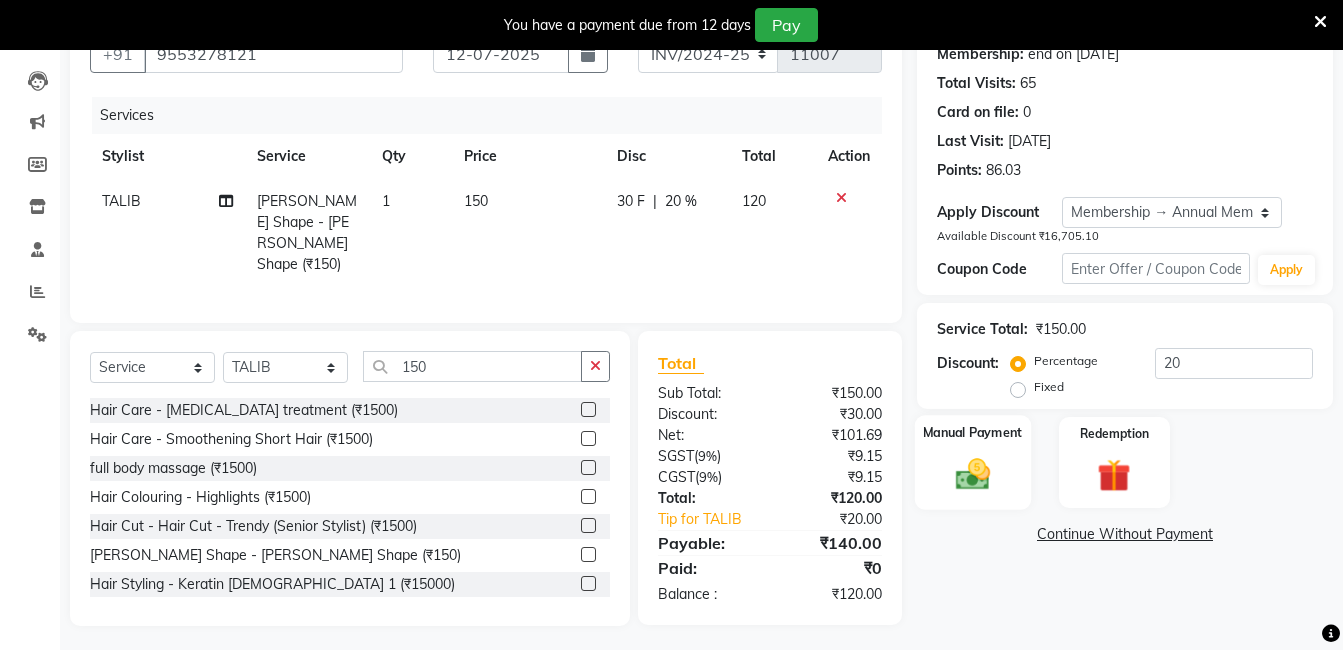 click 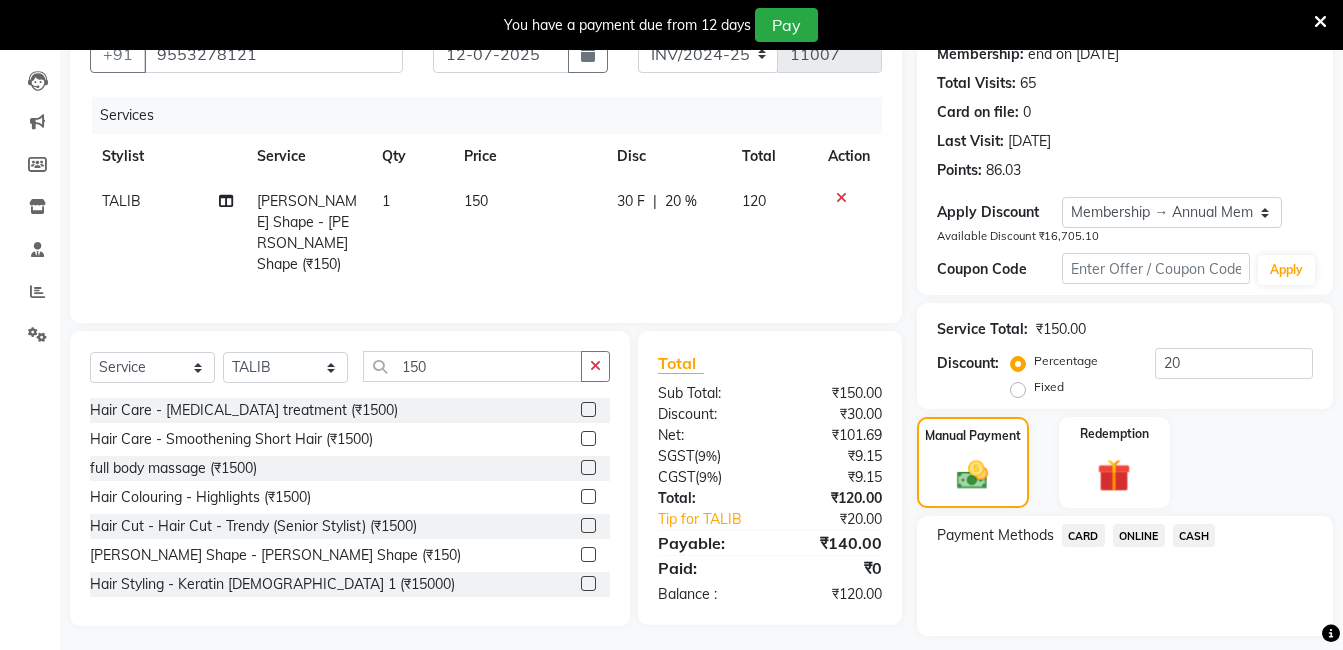 click on "ONLINE" 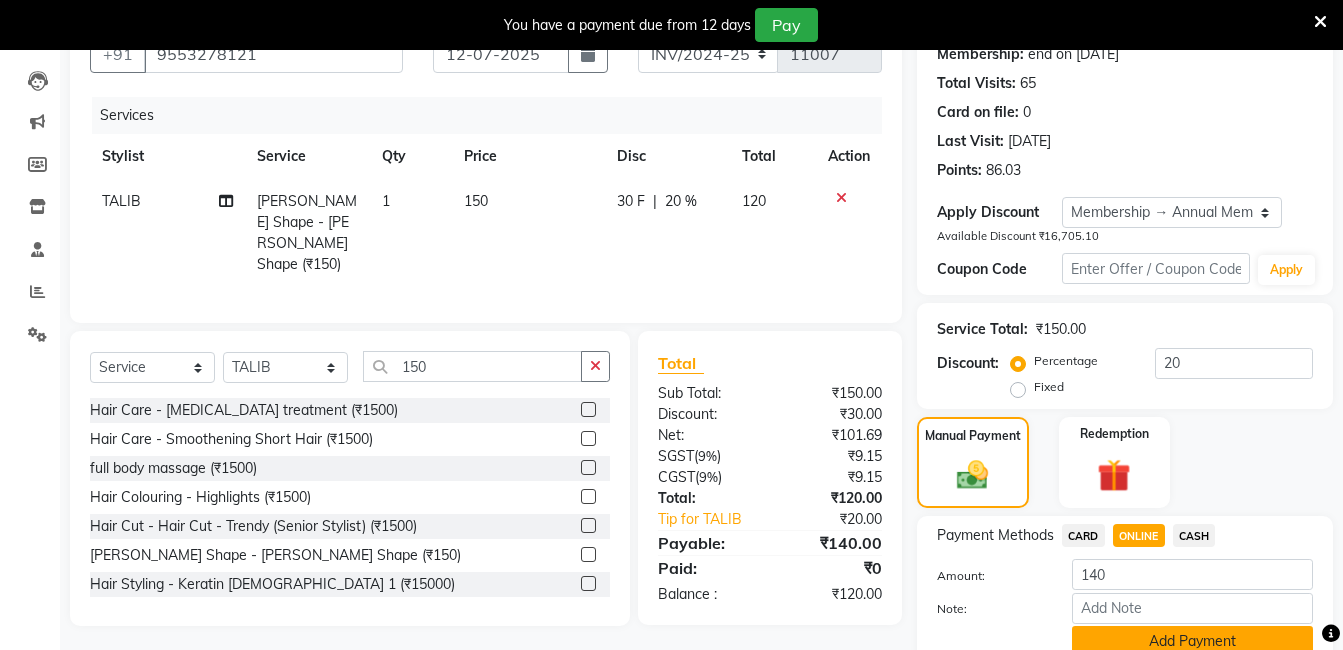 click on "Add Payment" 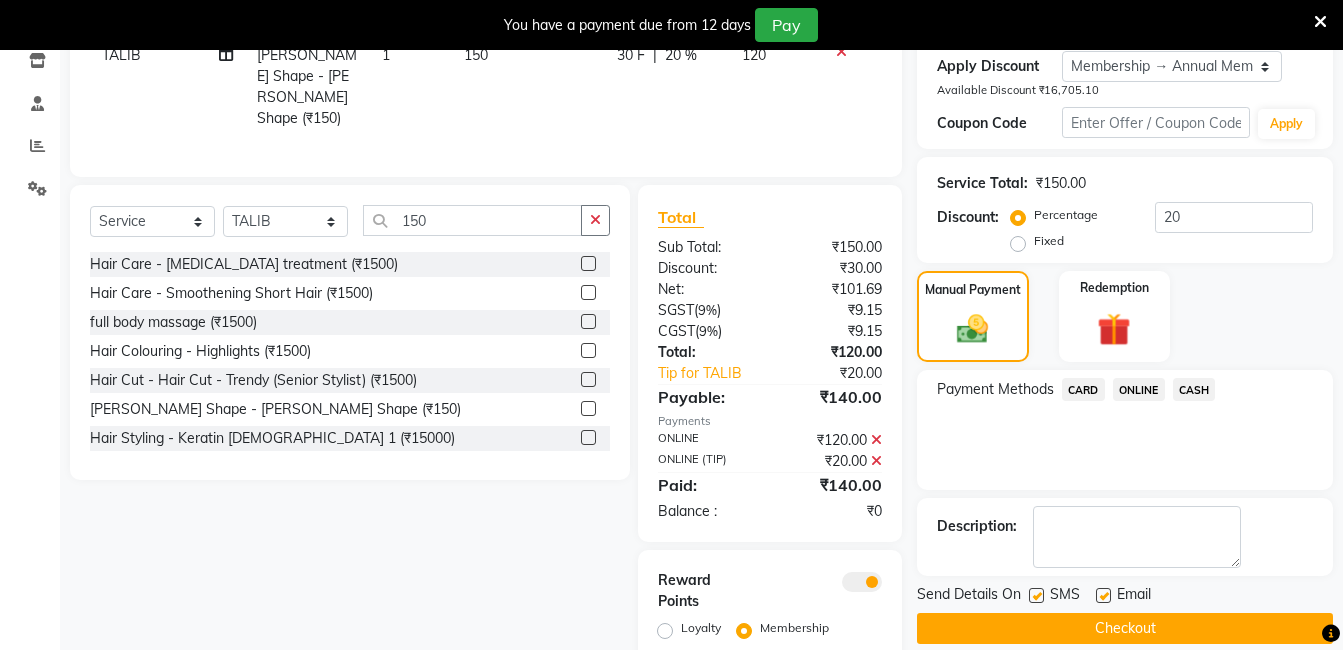 scroll, scrollTop: 412, scrollLeft: 0, axis: vertical 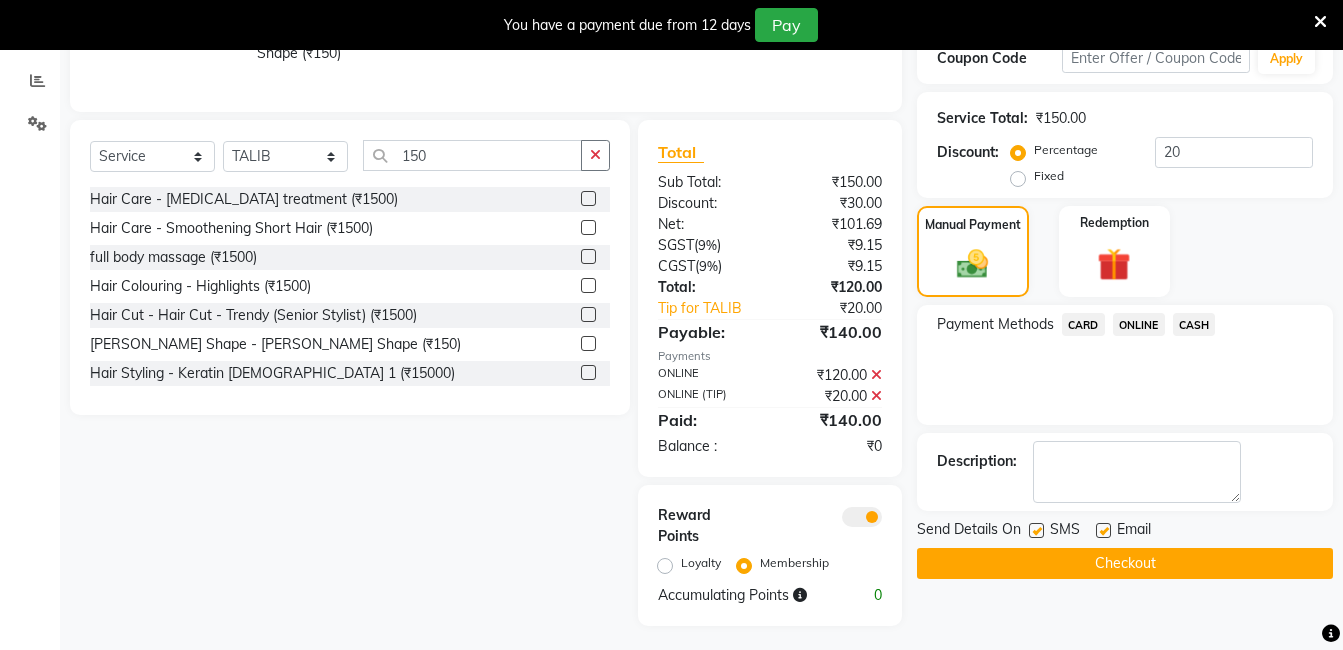 click on "Checkout" 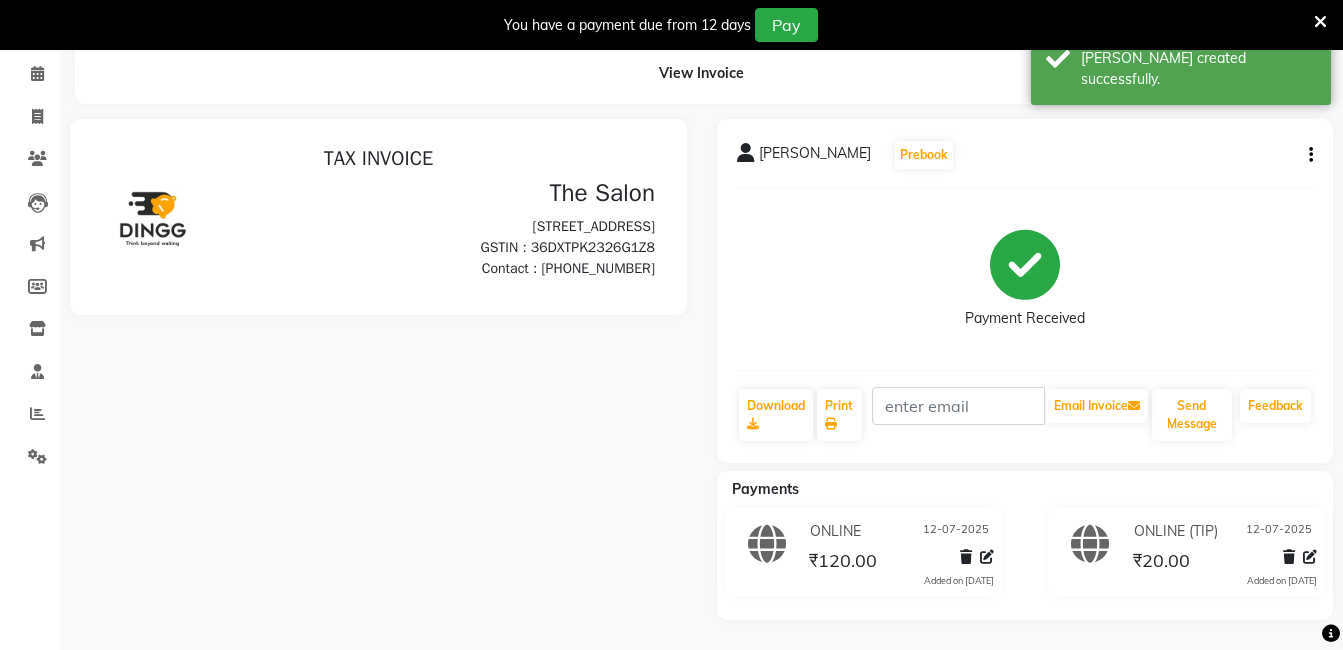 scroll, scrollTop: 0, scrollLeft: 0, axis: both 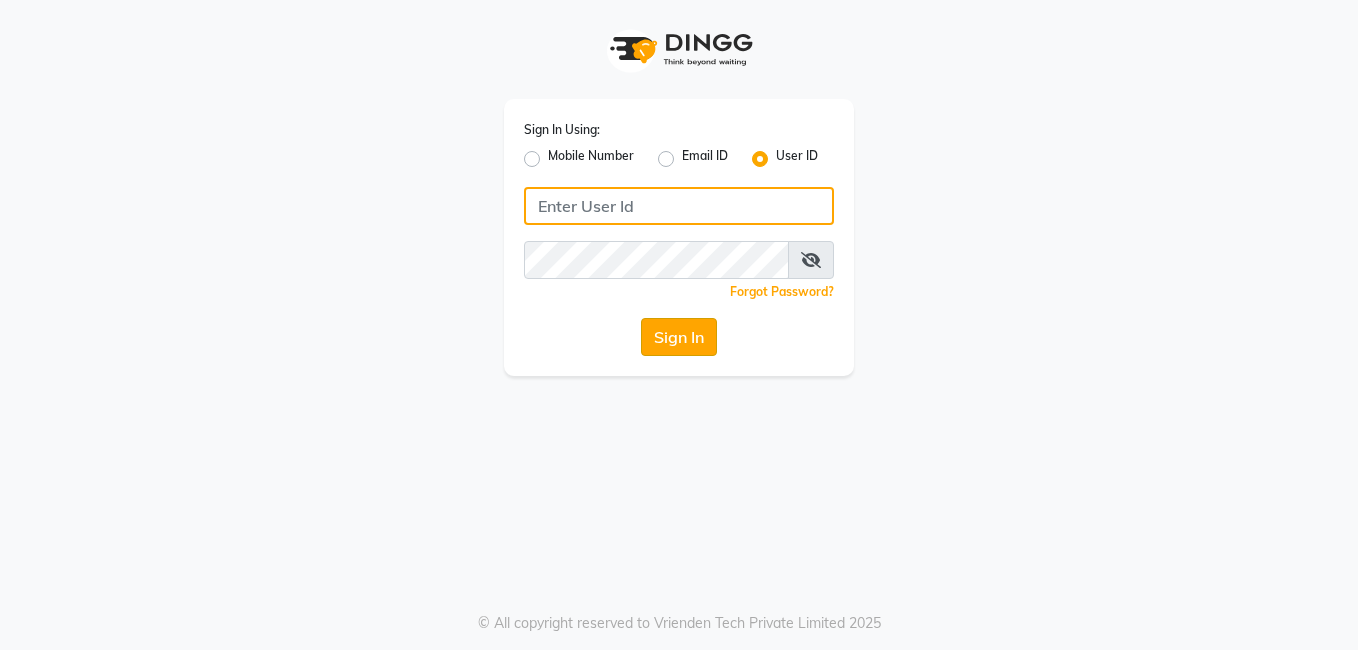 type on "[PERSON_NAME]" 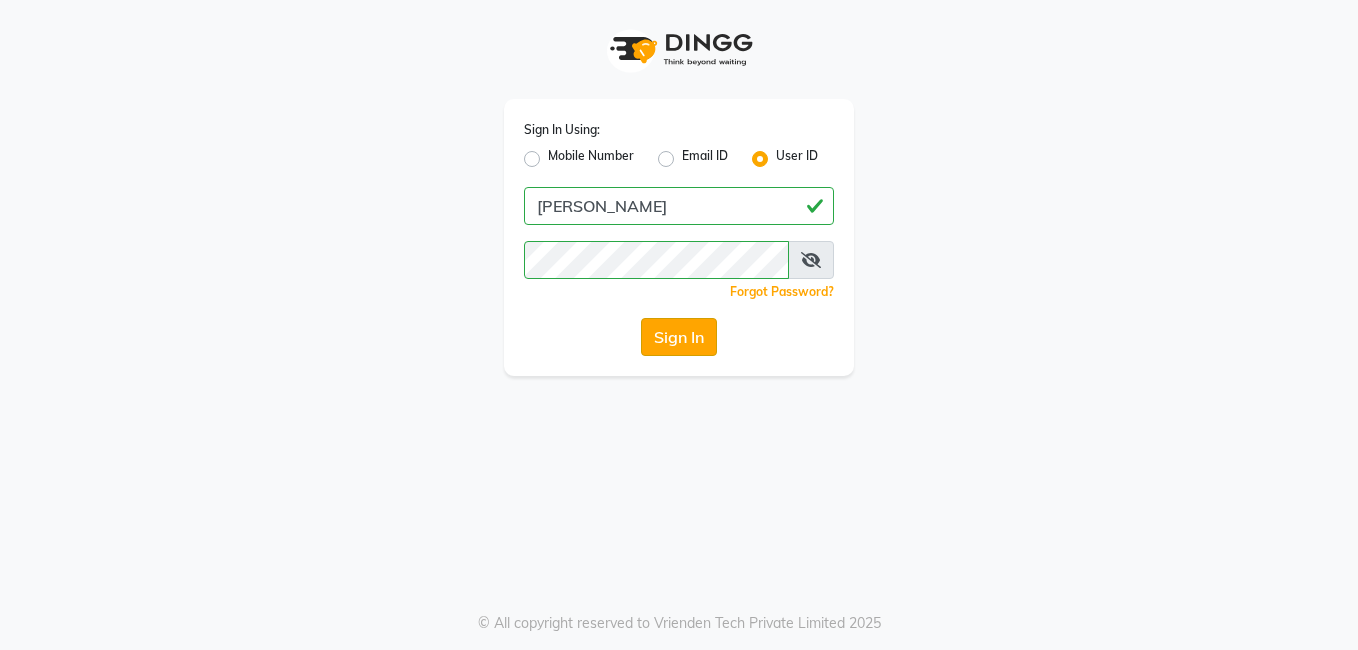 click on "Sign In" 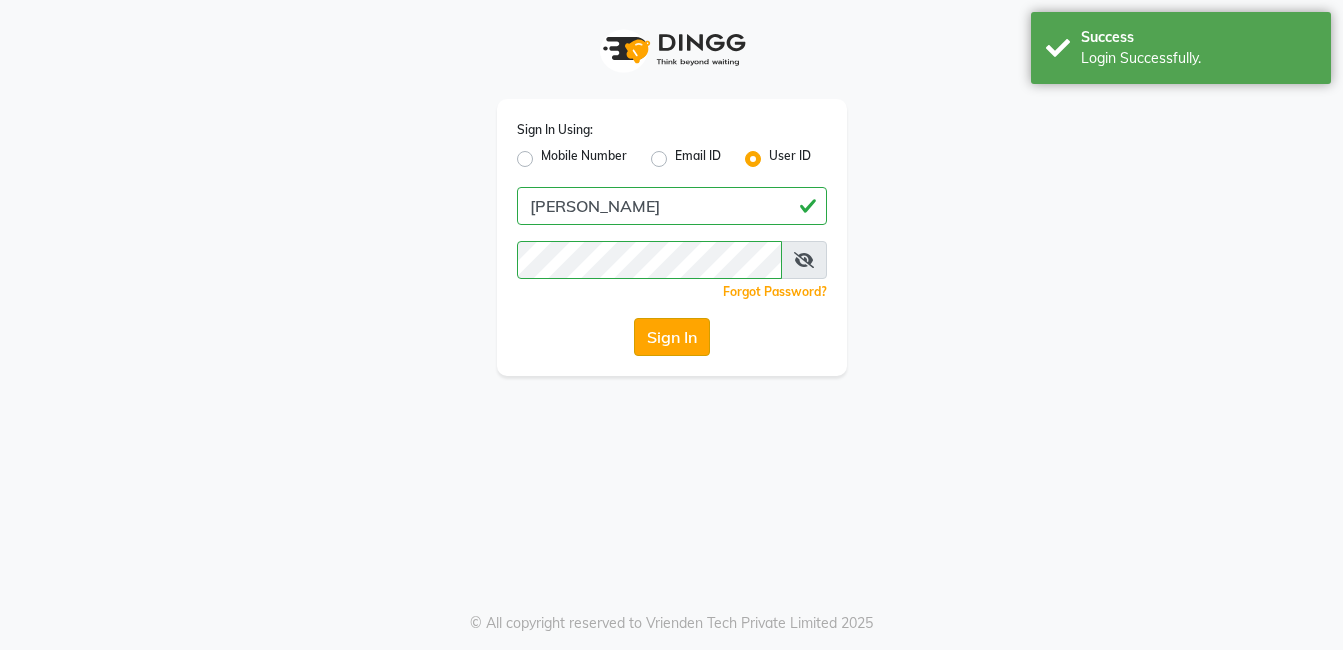 select on "service" 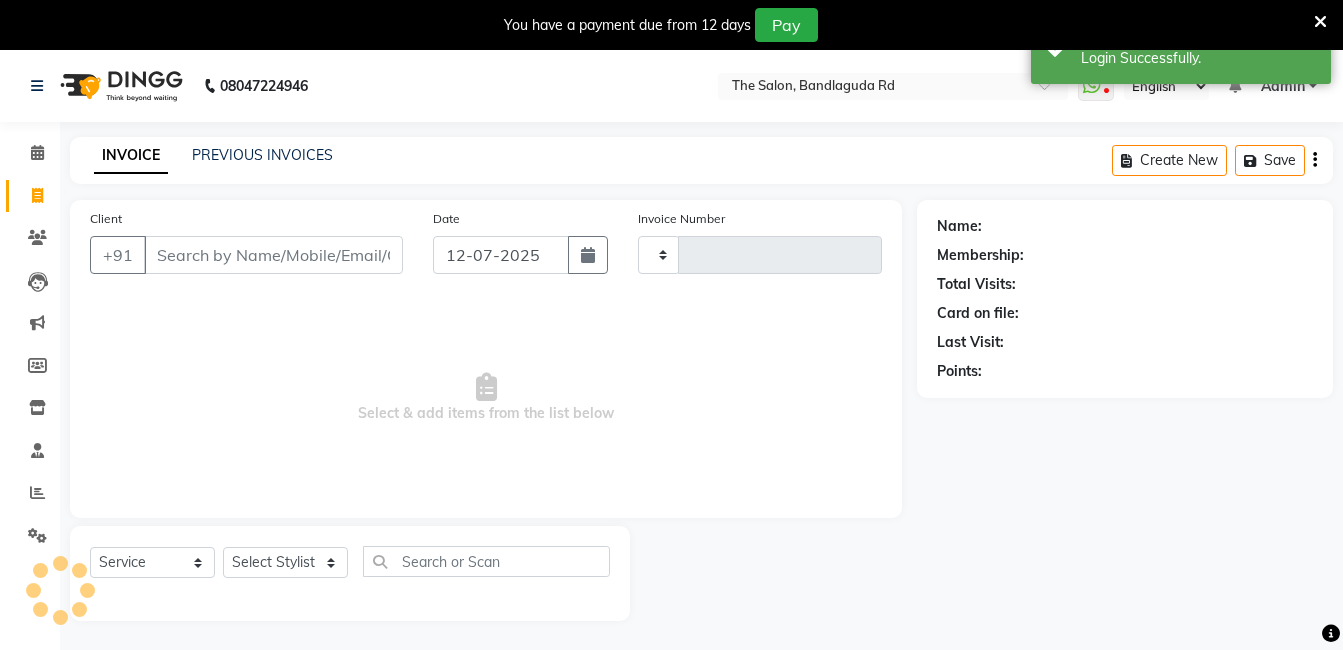 select on "en" 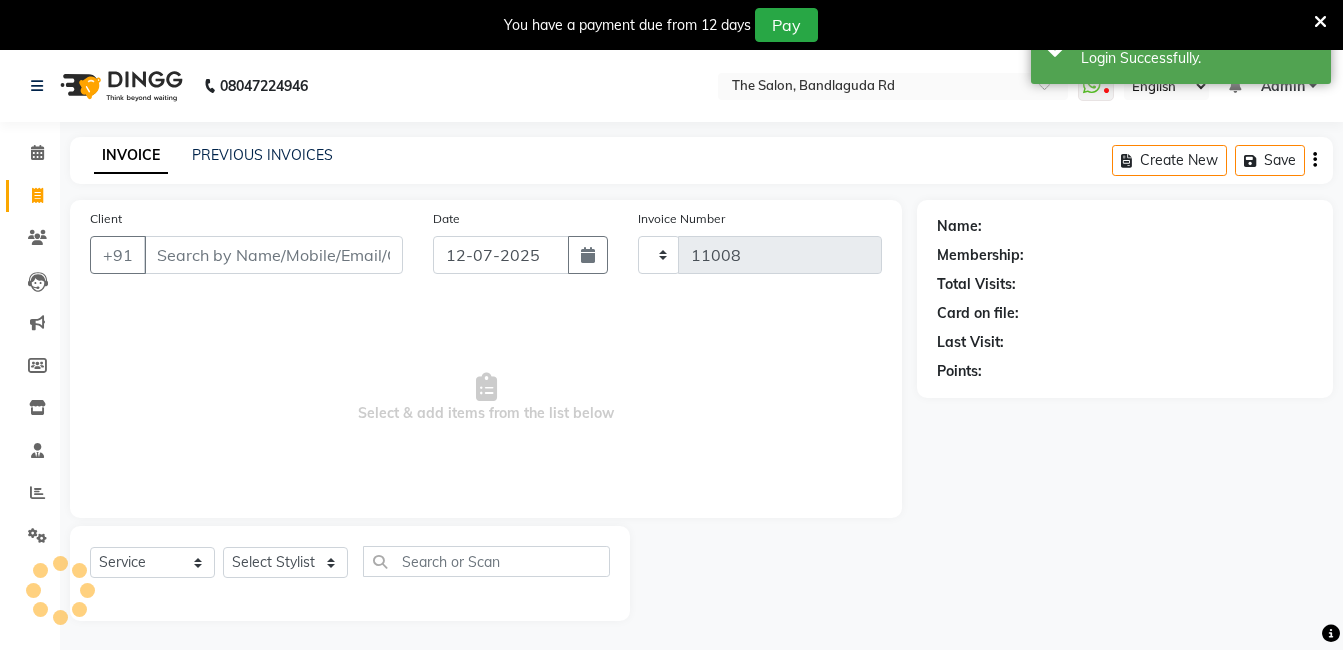 select on "5198" 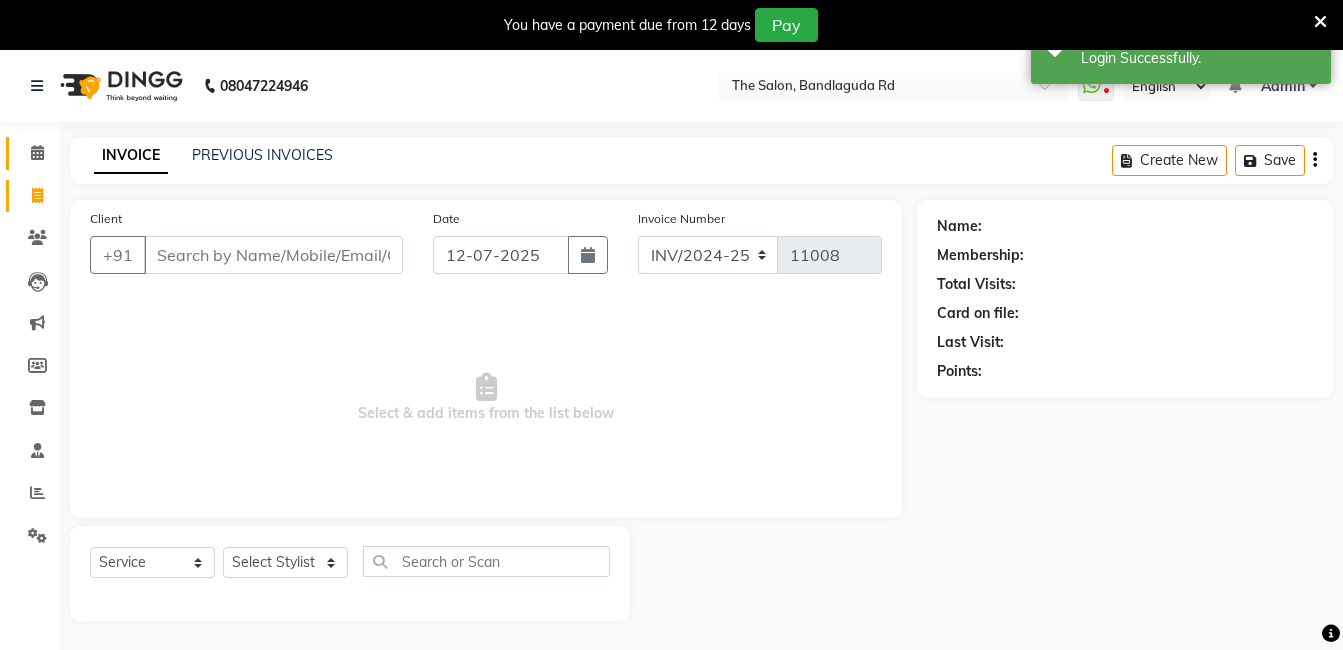 click on "Calendar" 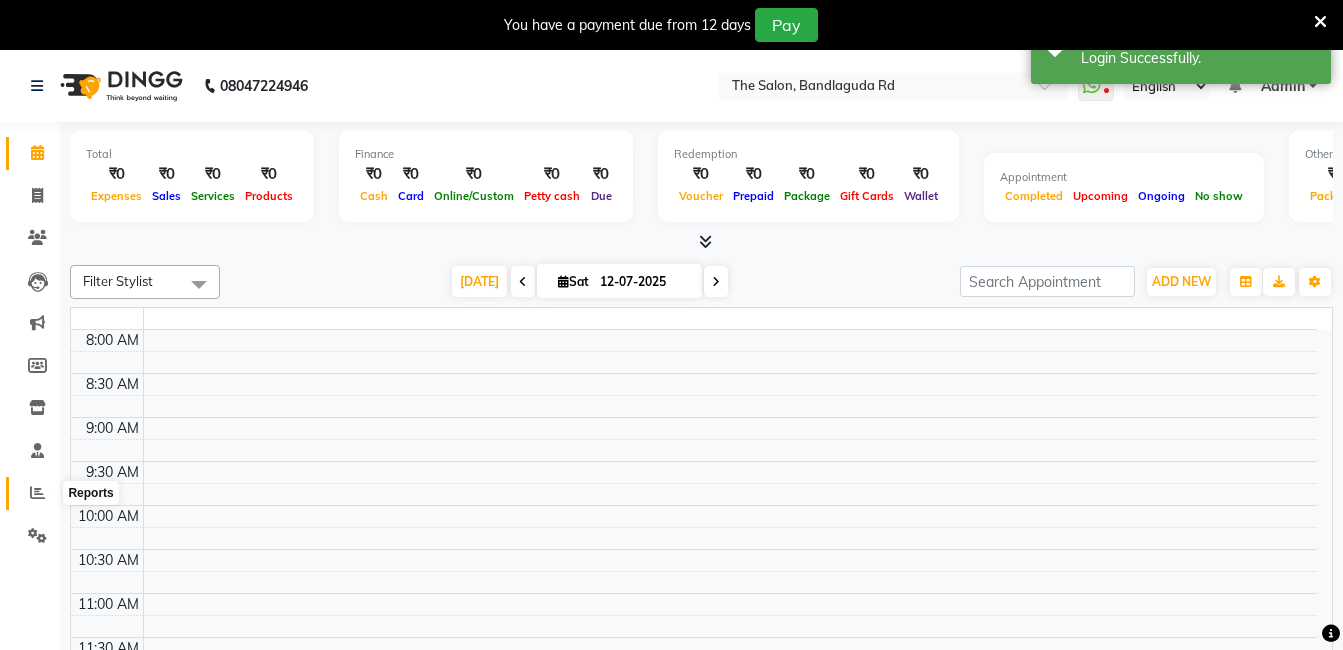 click 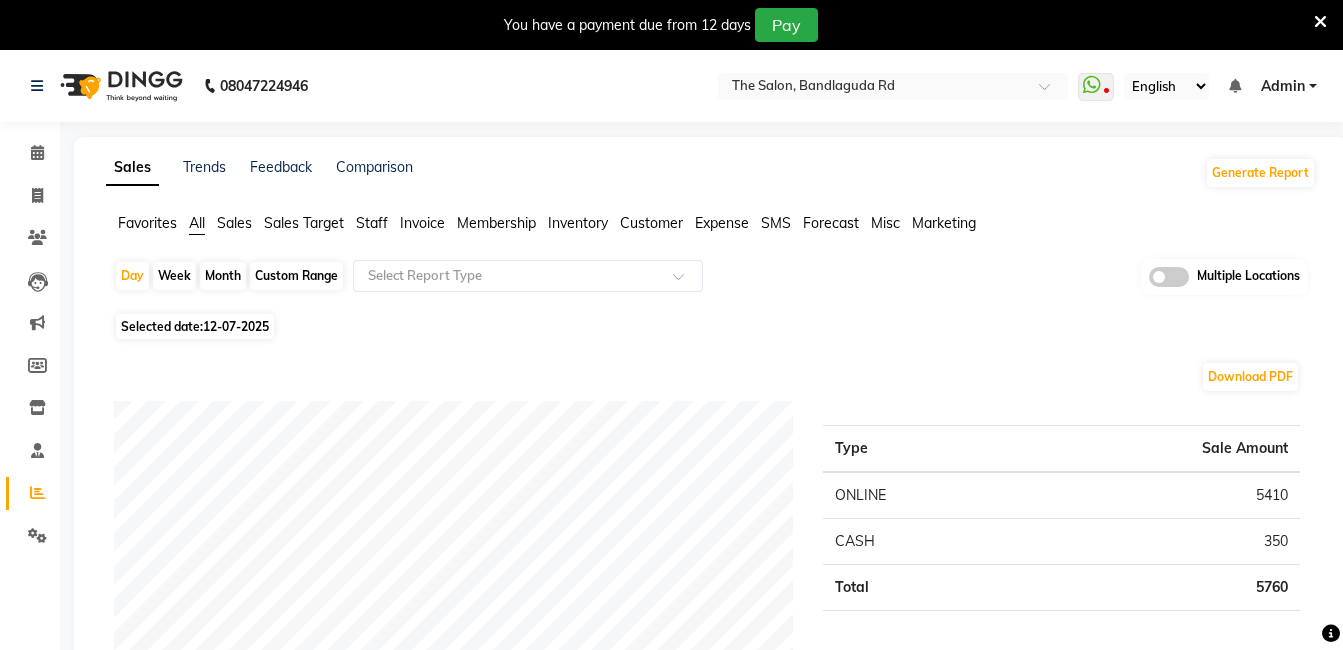 scroll, scrollTop: 0, scrollLeft: 0, axis: both 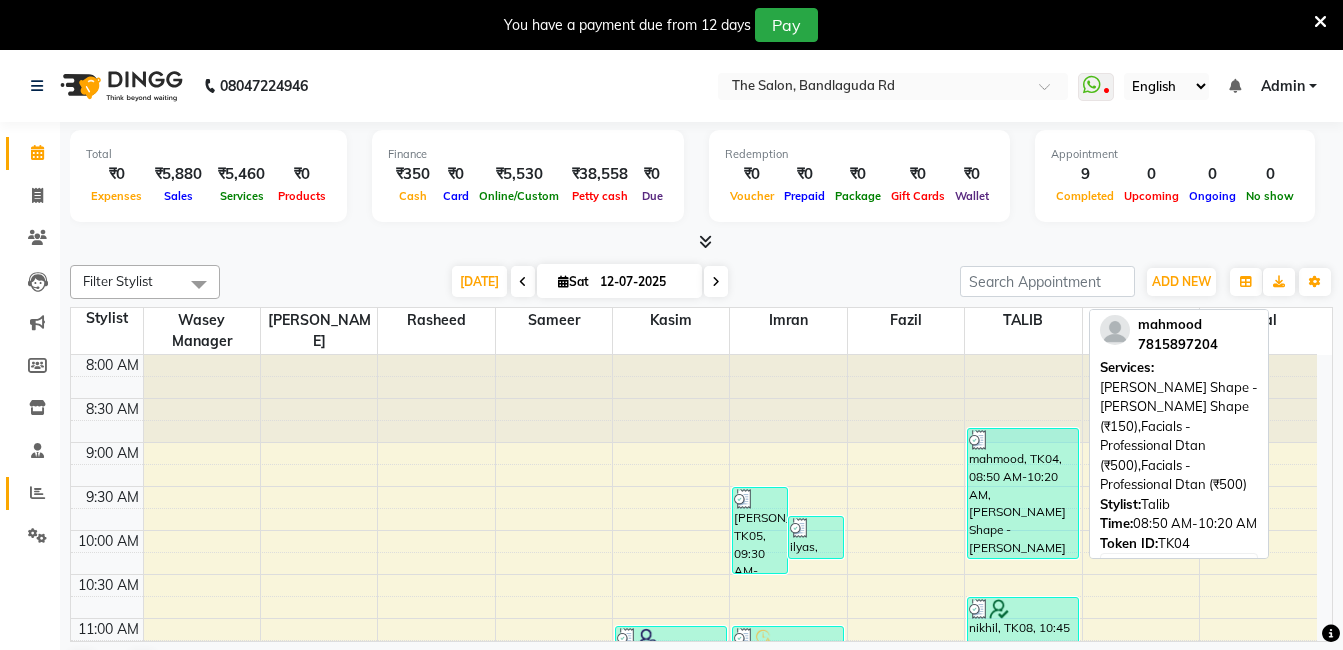 drag, startPoint x: 1029, startPoint y: 543, endPoint x: 1020, endPoint y: 520, distance: 24.698177 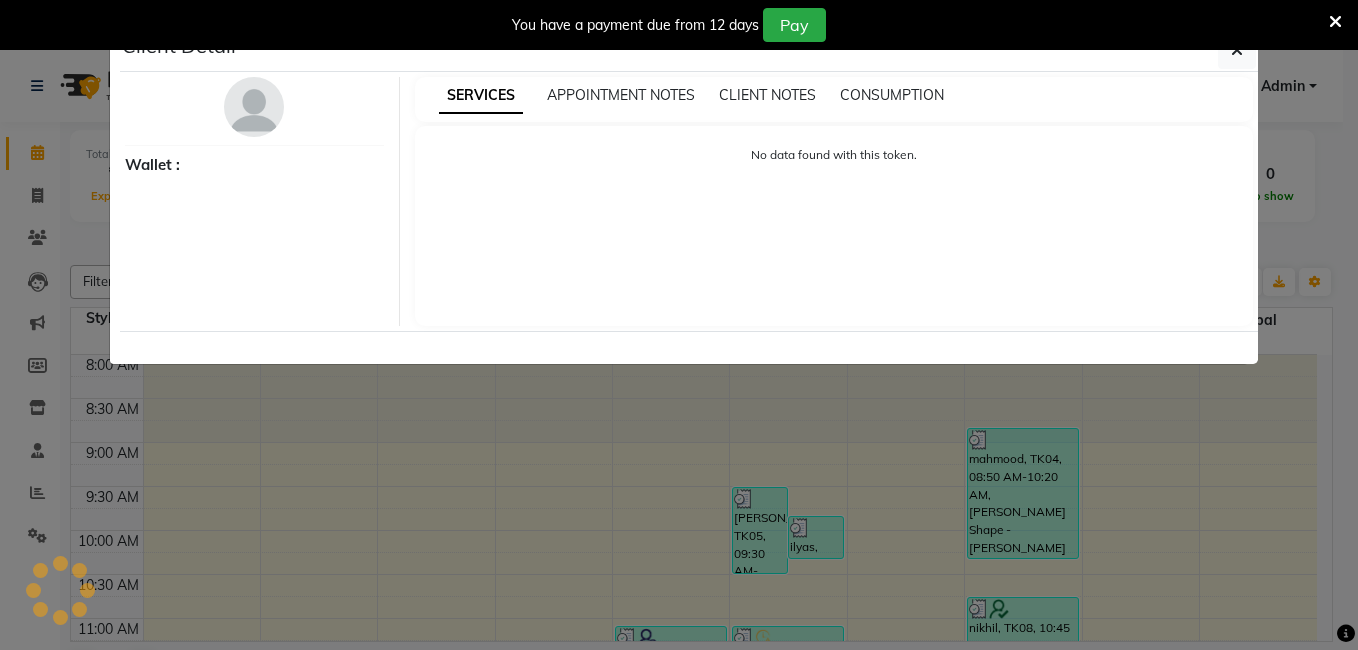 select on "3" 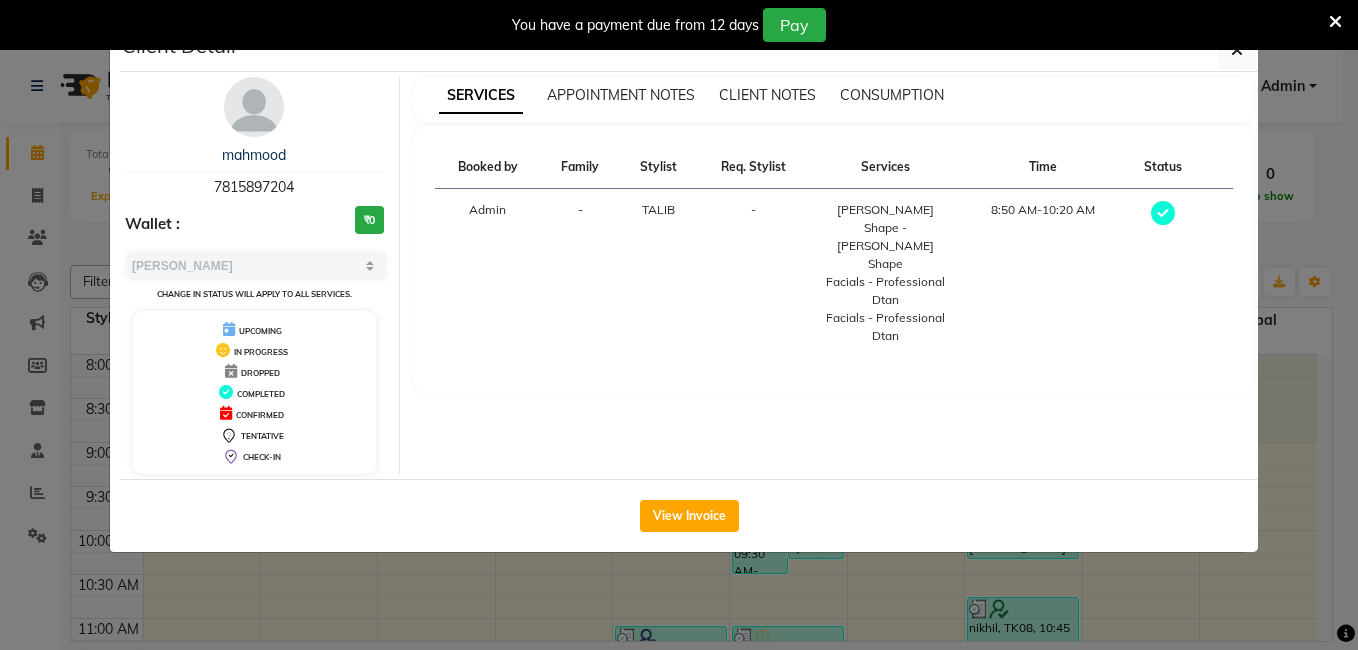 click on "You have a payment due from 12 days   Pay" at bounding box center [679, 25] 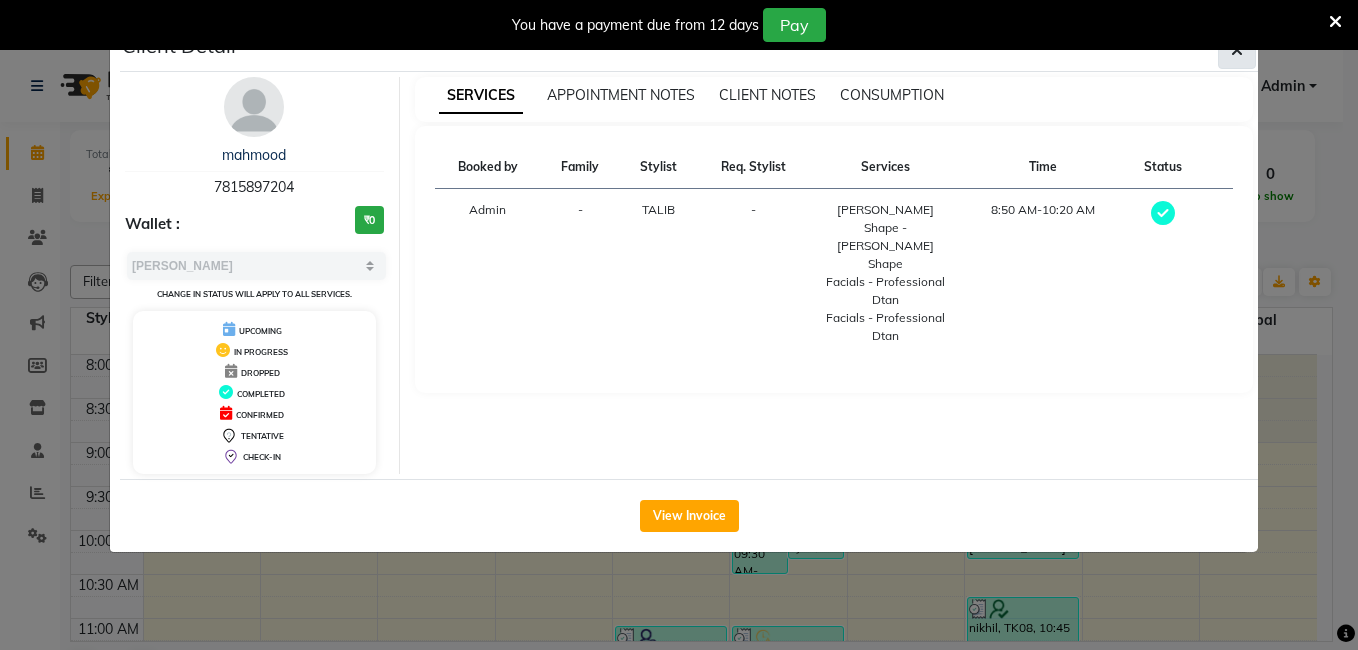 click 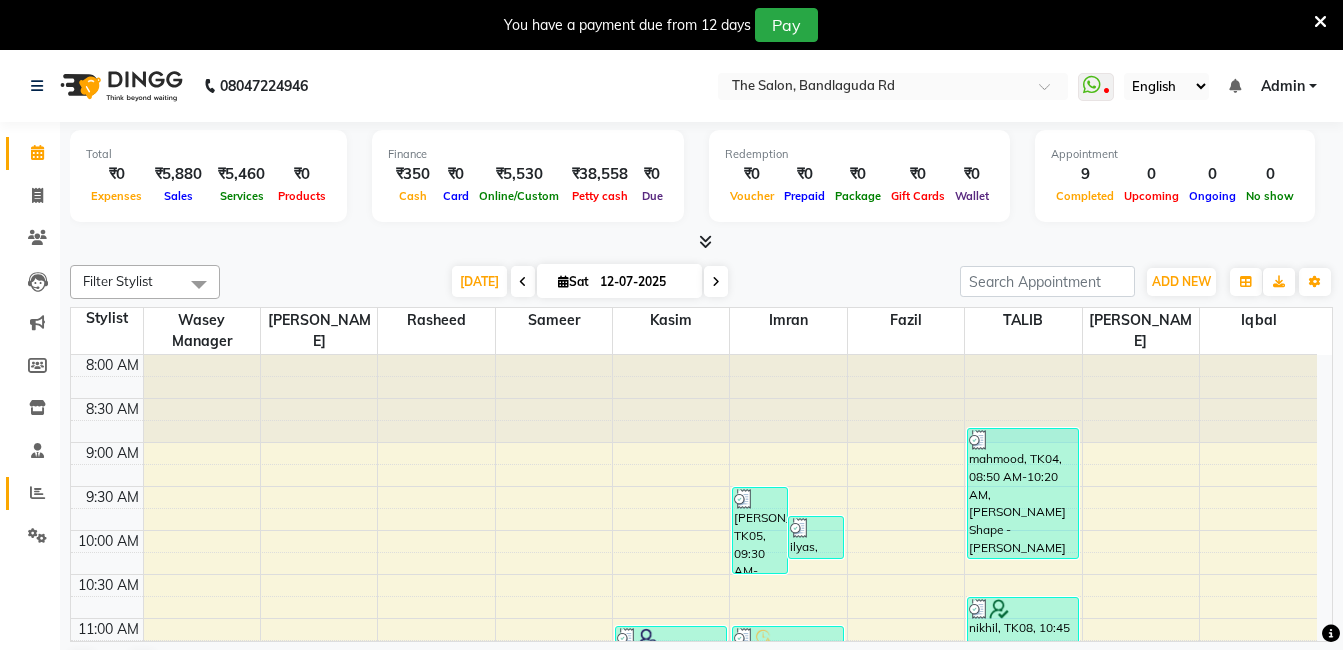 scroll, scrollTop: 51, scrollLeft: 0, axis: vertical 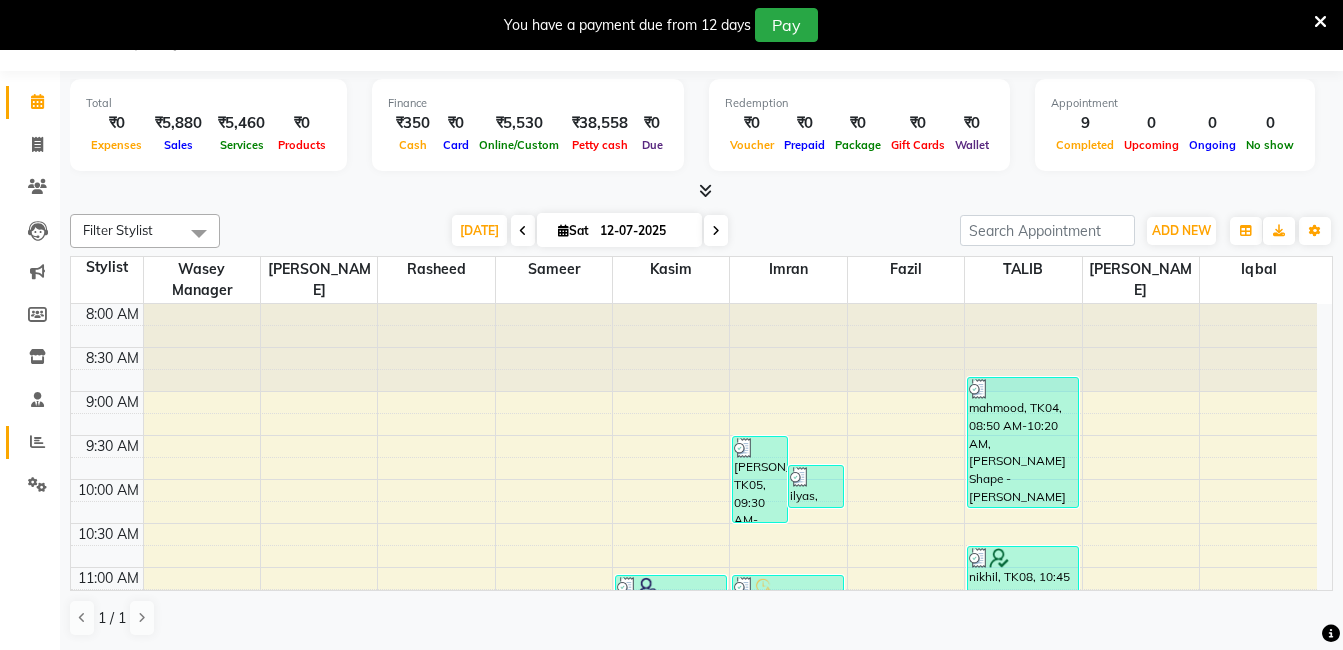 drag, startPoint x: 805, startPoint y: 484, endPoint x: 800, endPoint y: 571, distance: 87.14356 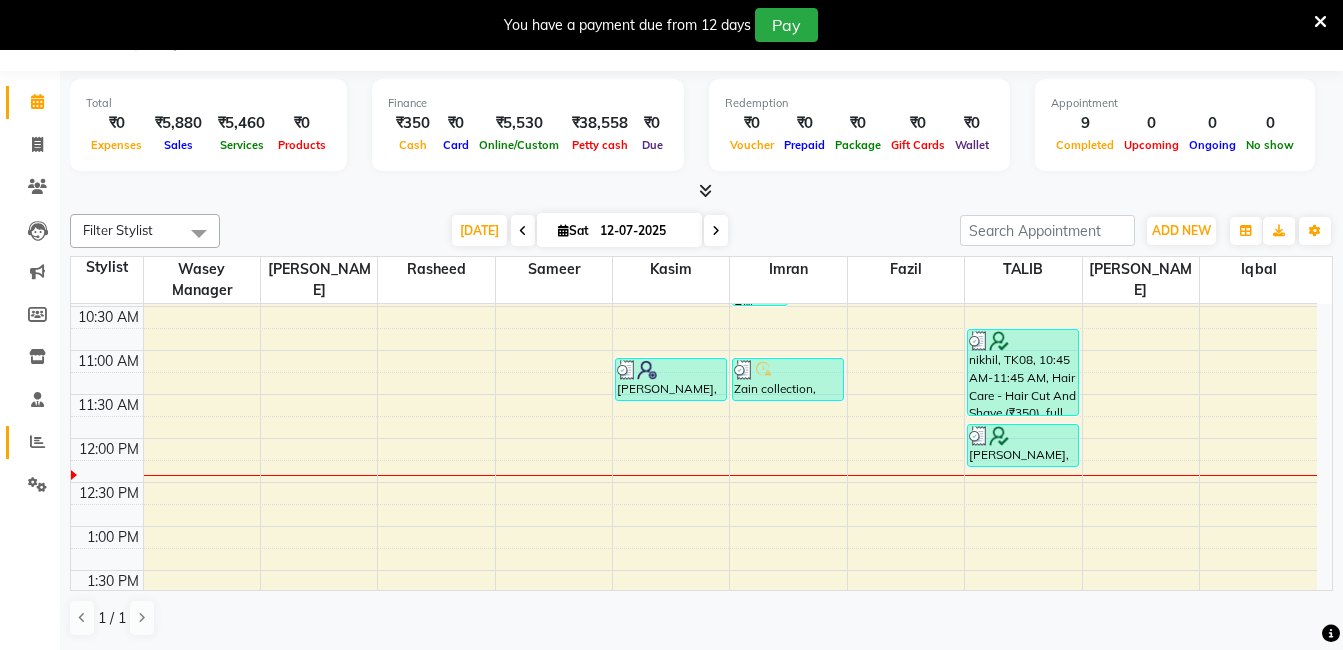 scroll, scrollTop: 250, scrollLeft: 0, axis: vertical 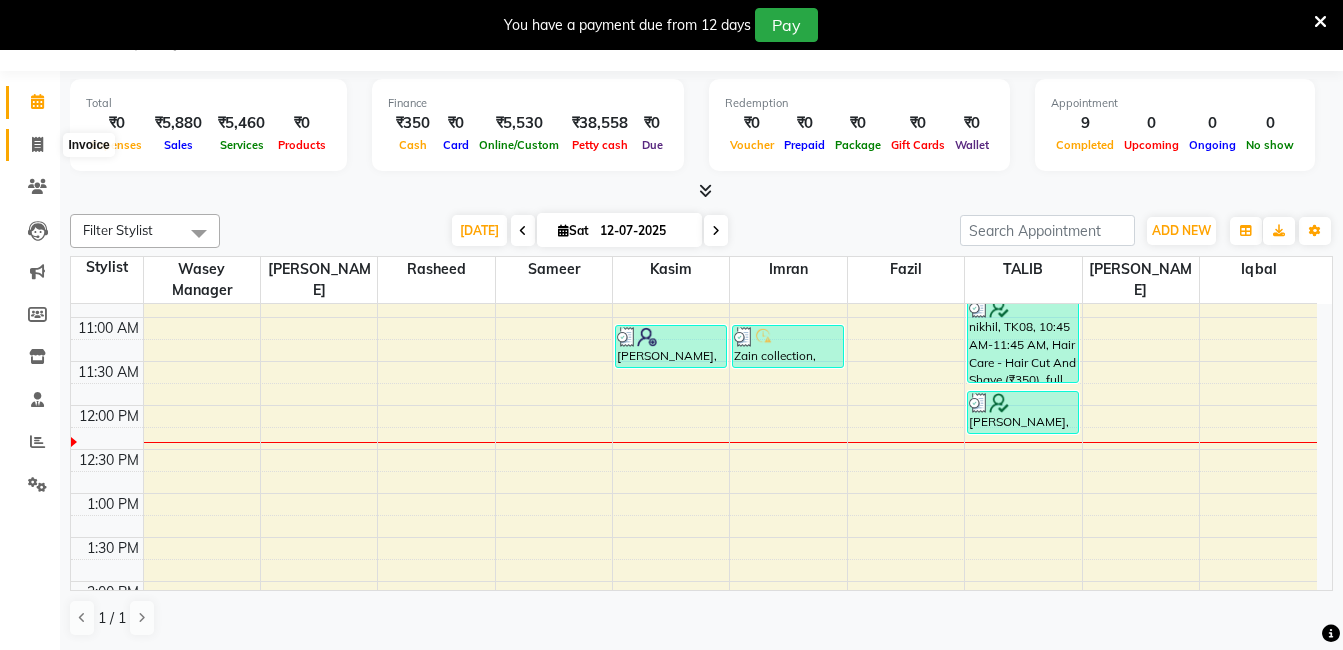 click 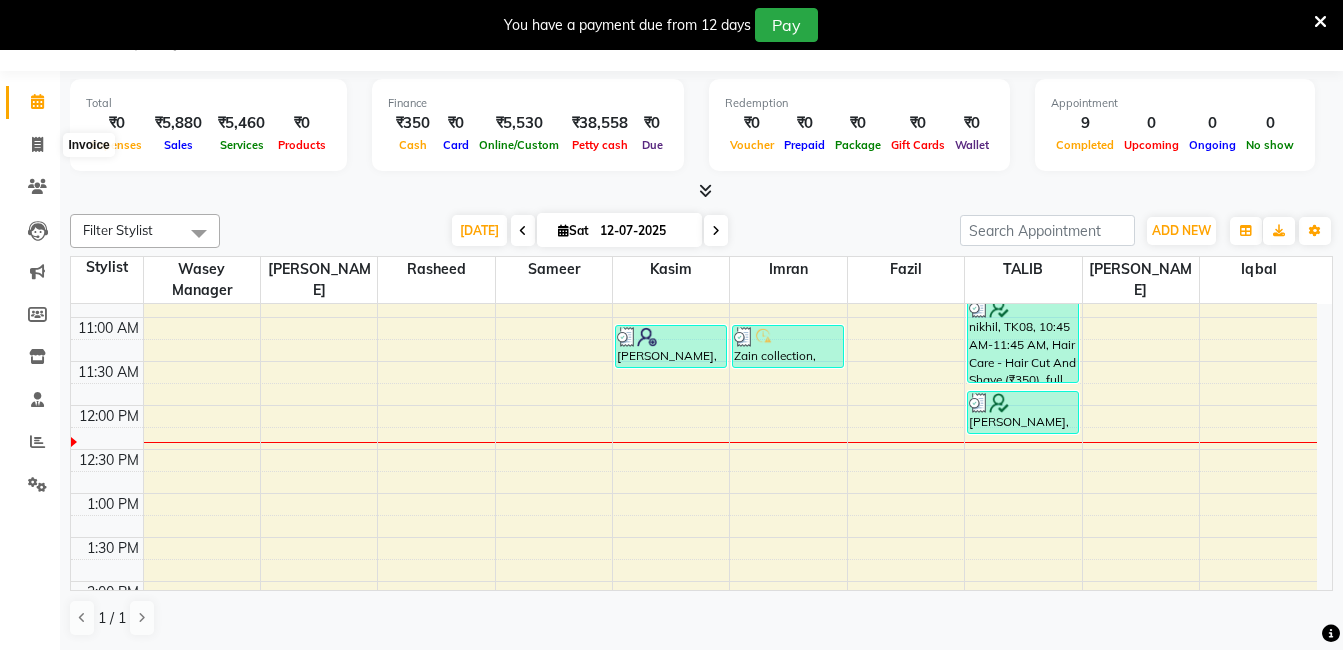 select on "service" 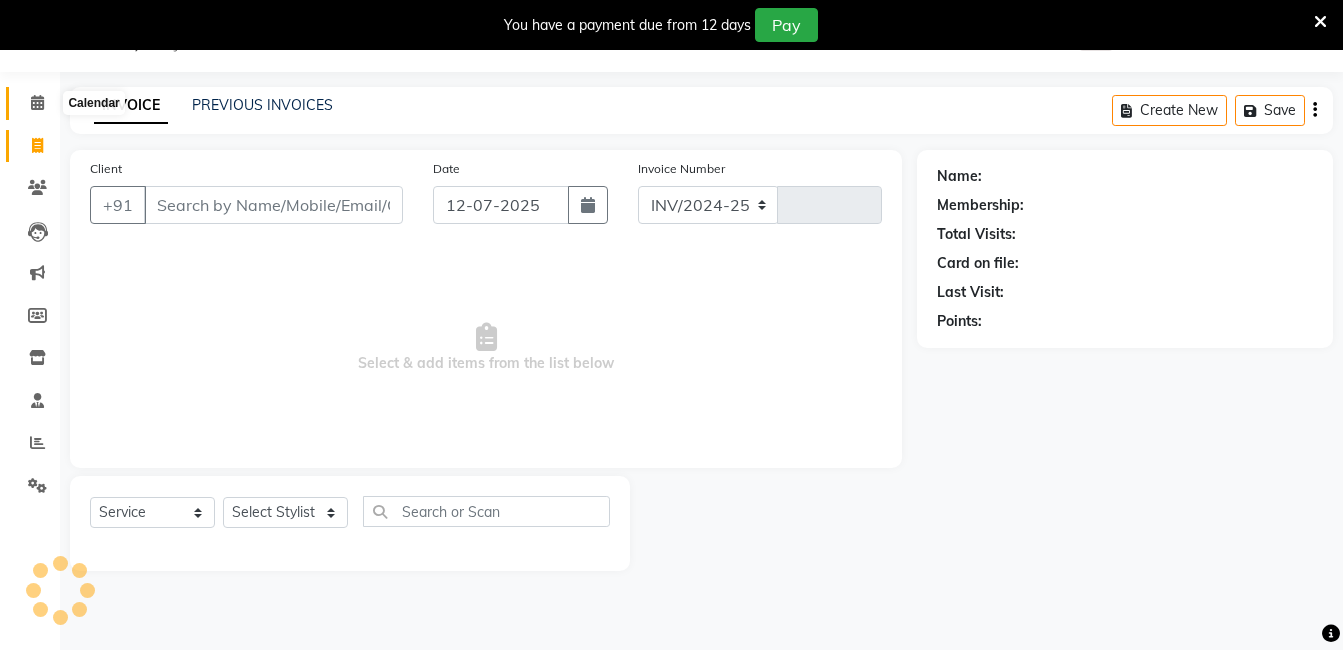 select on "5198" 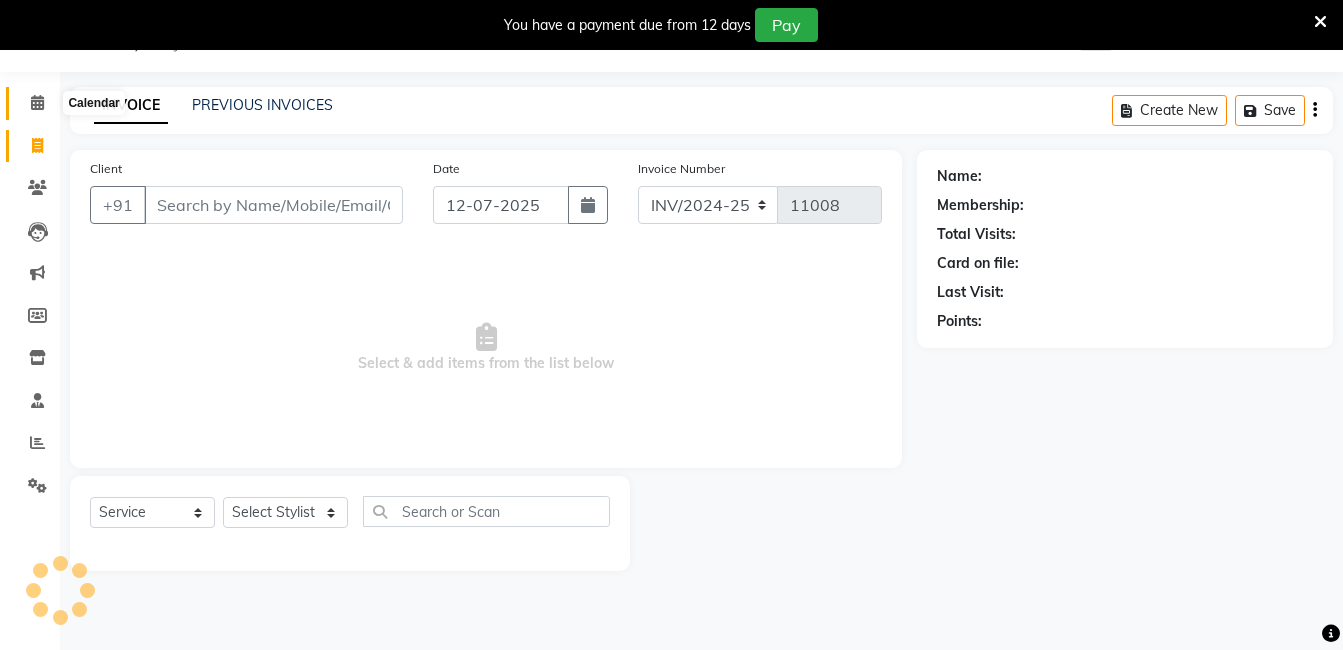 scroll, scrollTop: 50, scrollLeft: 0, axis: vertical 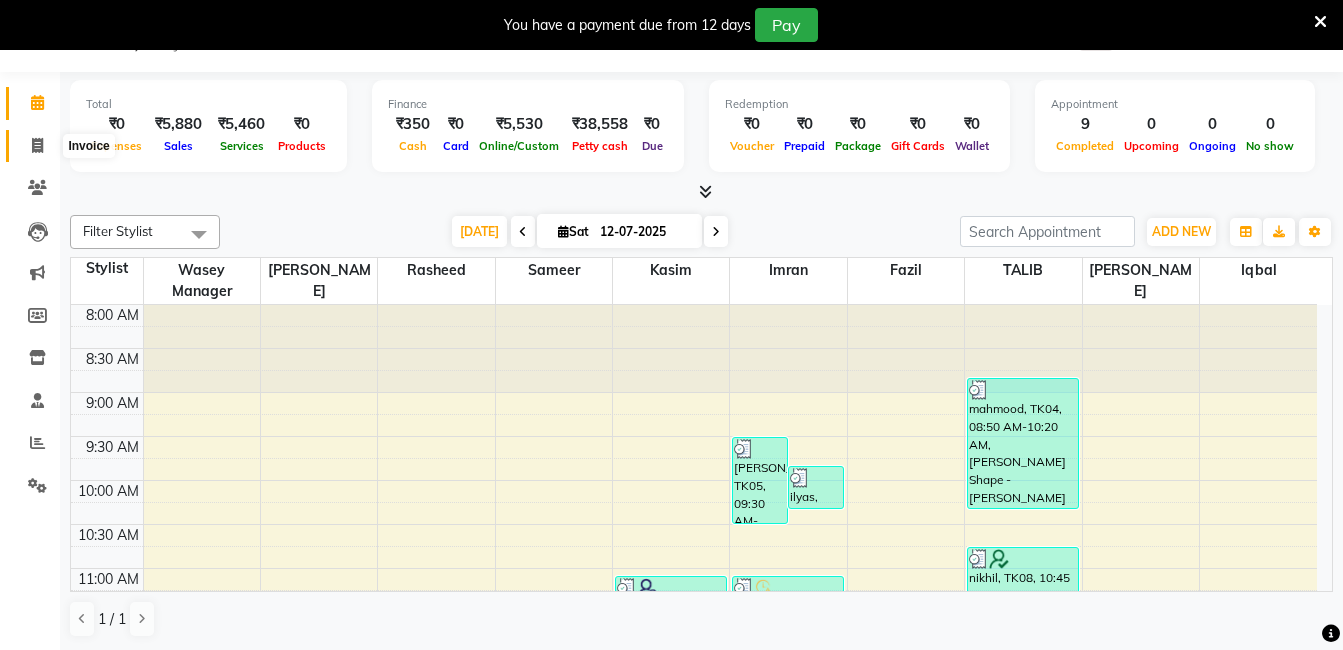 drag, startPoint x: 40, startPoint y: 138, endPoint x: 47, endPoint y: 148, distance: 12.206555 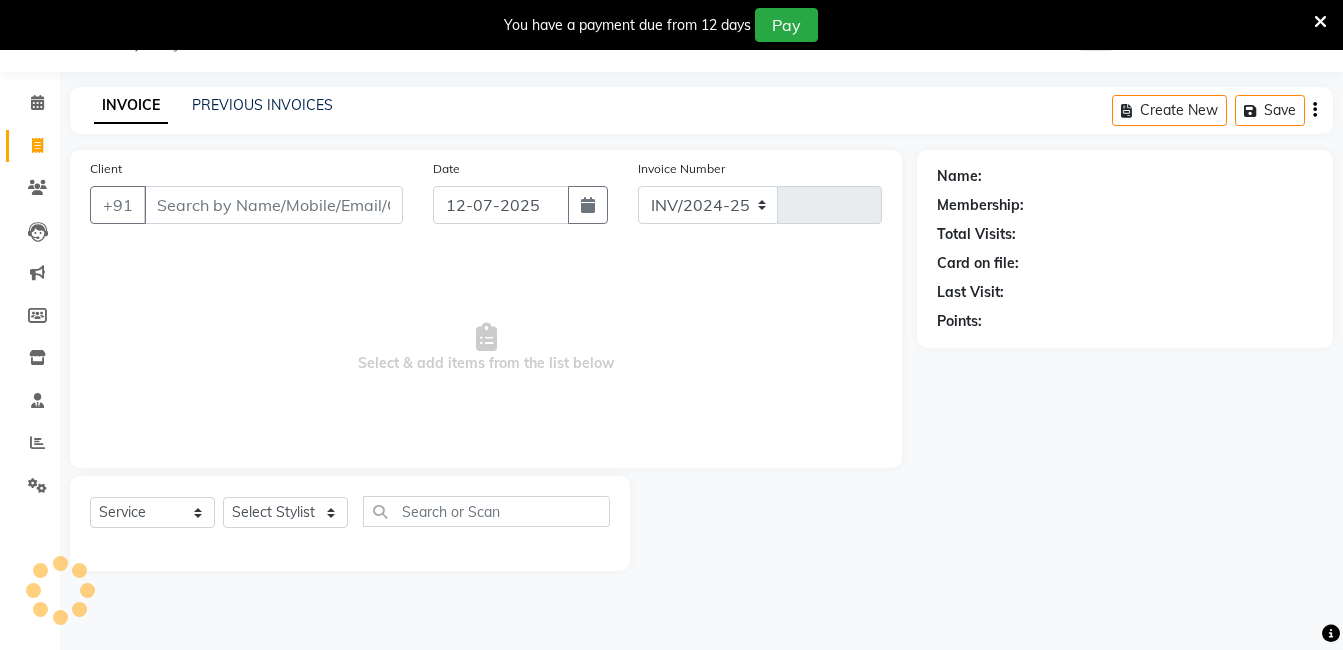 select on "5198" 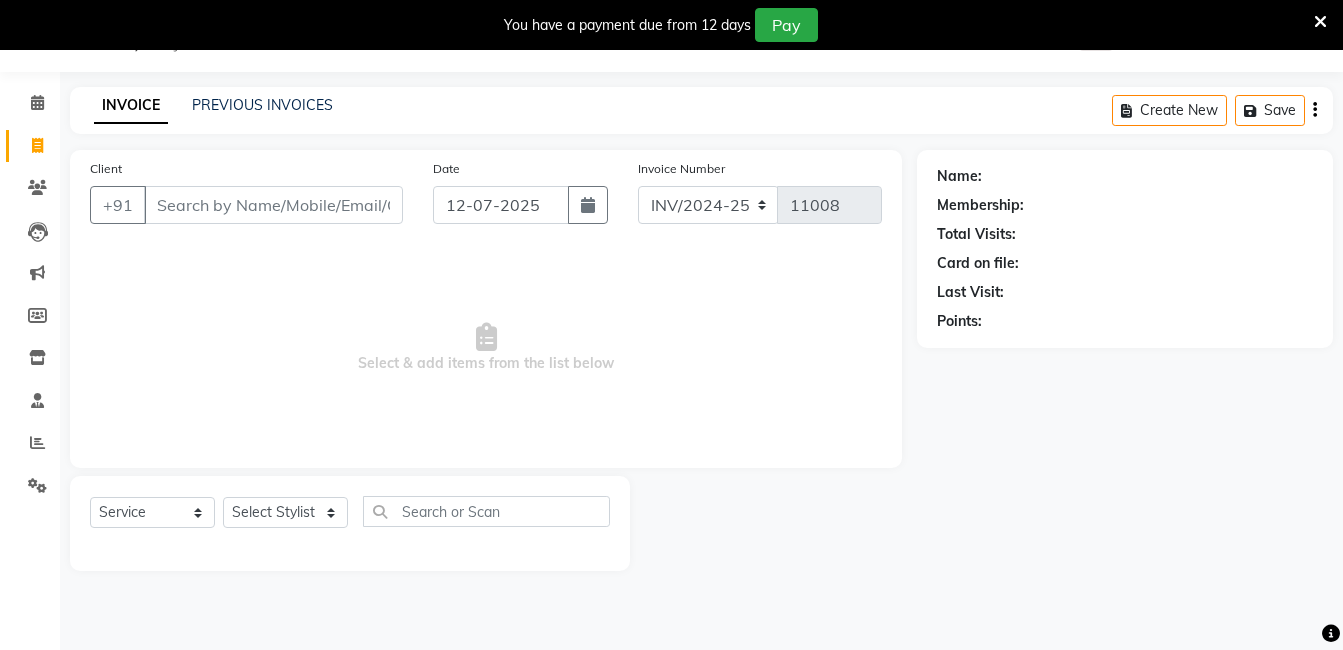 click on "Select  Service  Product  Membership  Package Voucher Prepaid Gift Card  Select Stylist adil fazil imran iqbal kasim mohd rasheed sameer TALIB wasey manager" 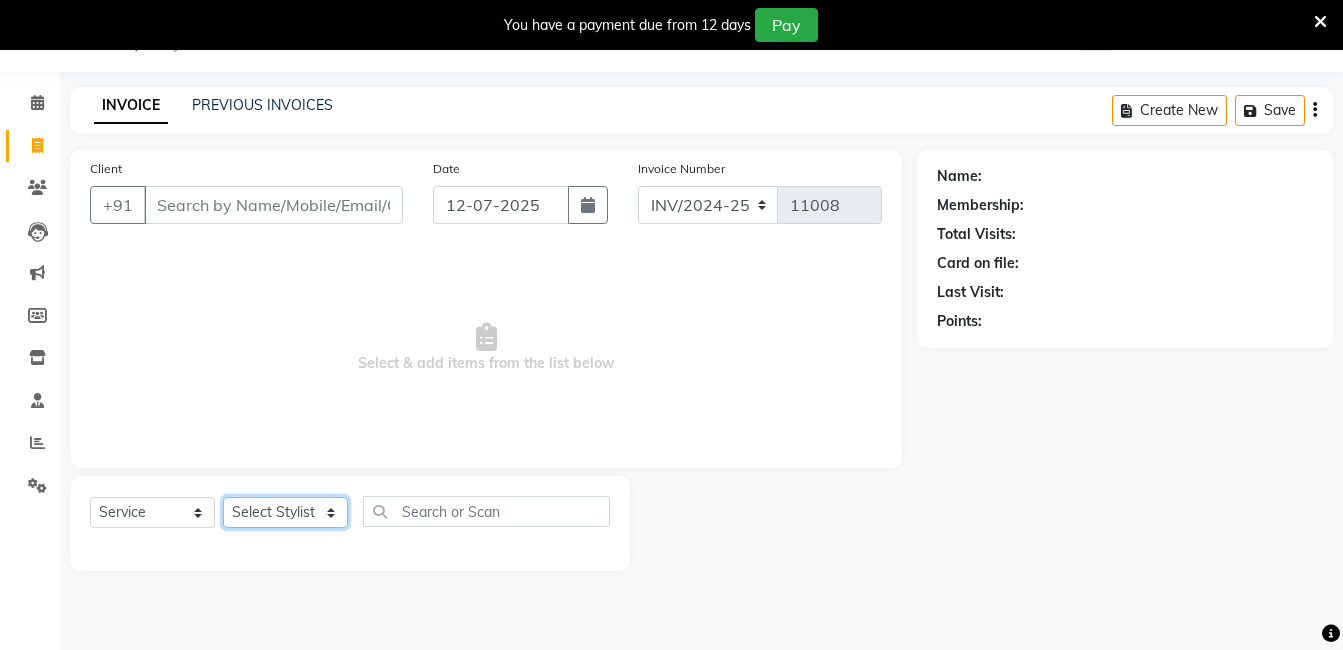 click on "Select Stylist [PERSON_NAME] [PERSON_NAME] kasim [PERSON_NAME] sameer [PERSON_NAME] manager" 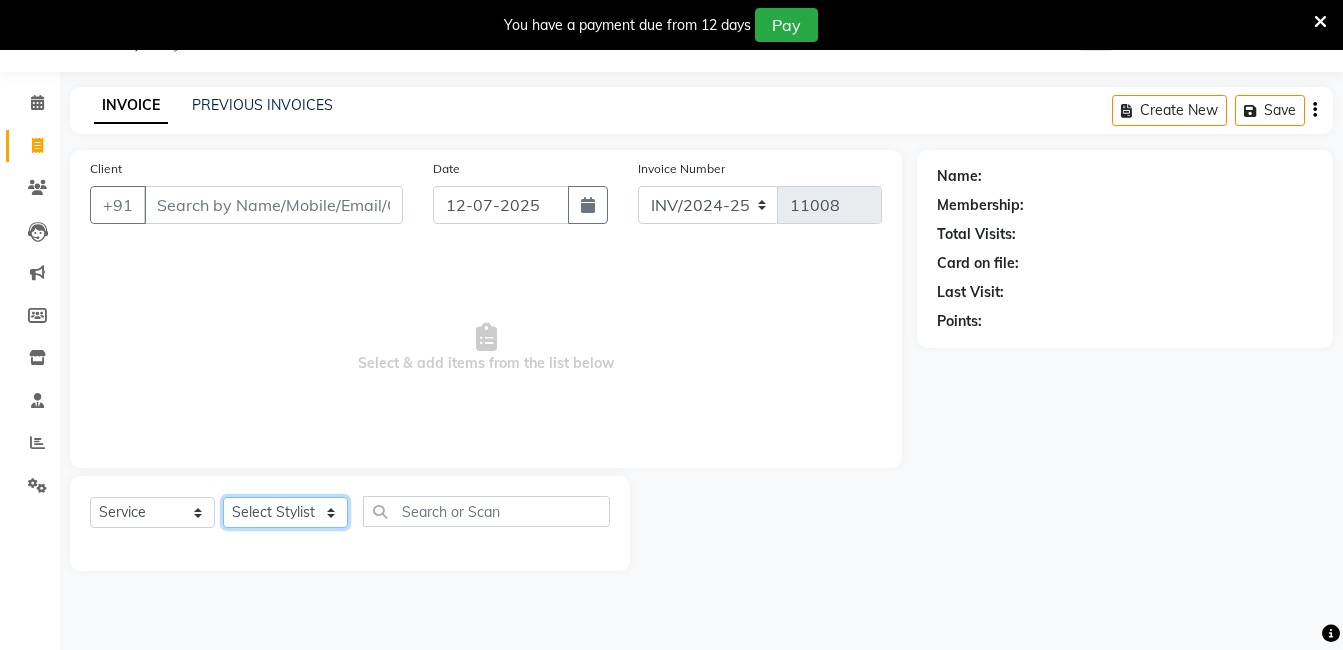 select on "63354" 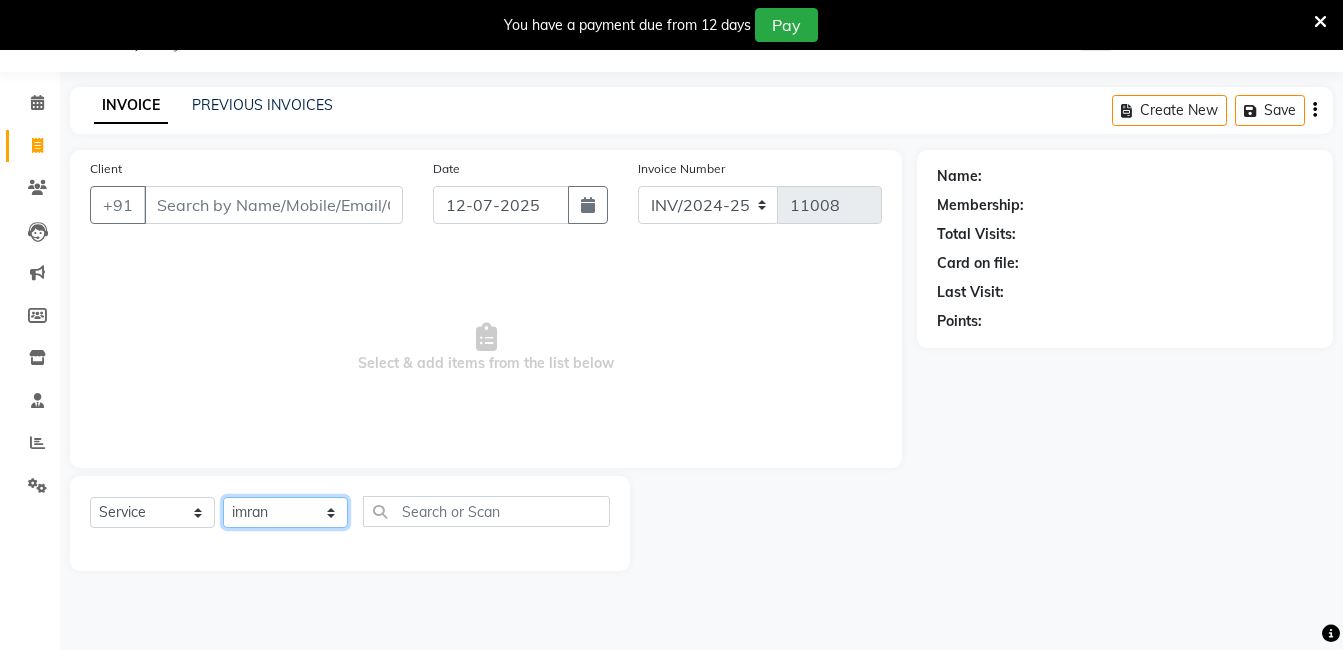 click on "Select Stylist [PERSON_NAME] [PERSON_NAME] kasim [PERSON_NAME] sameer [PERSON_NAME] manager" 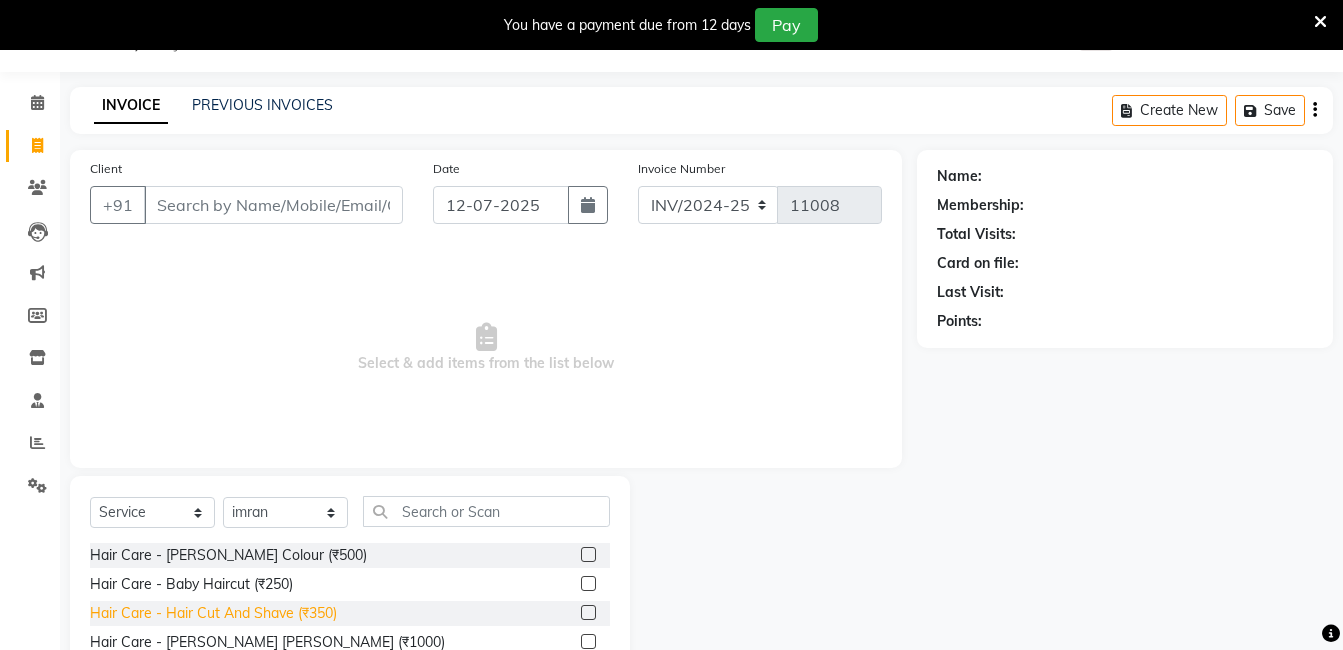 click on "Hair Care - Hair Cut And Shave (₹350)" 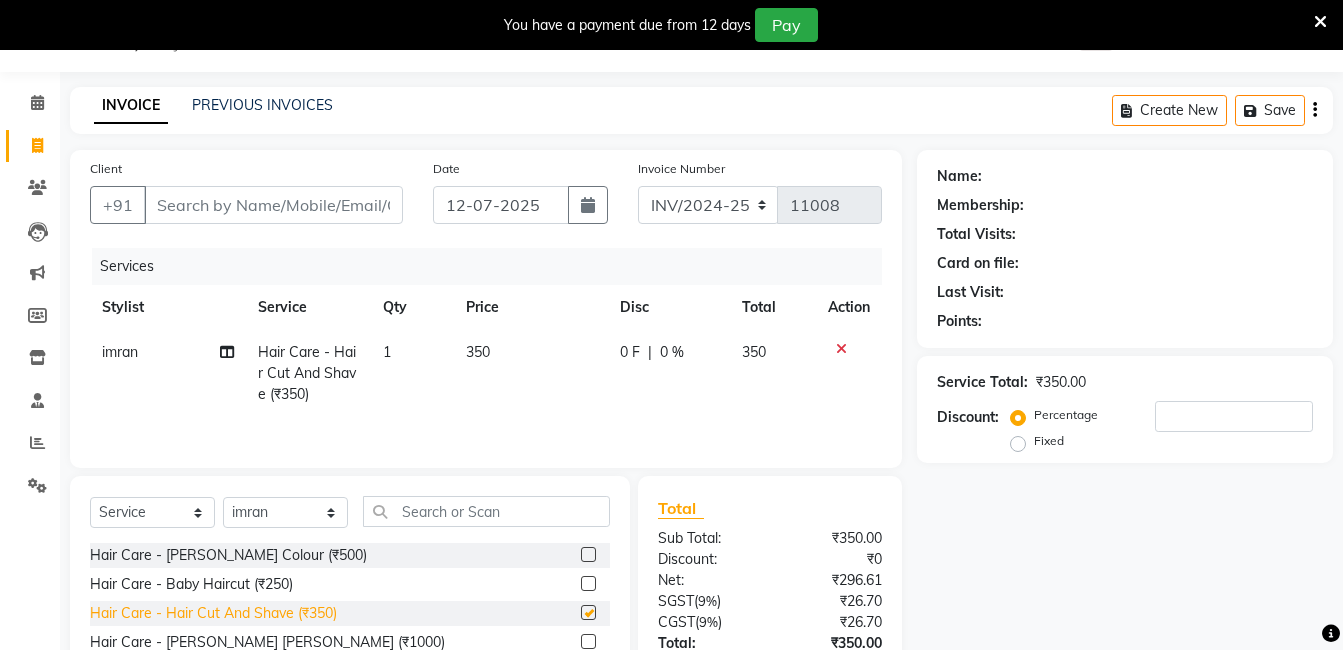 checkbox on "false" 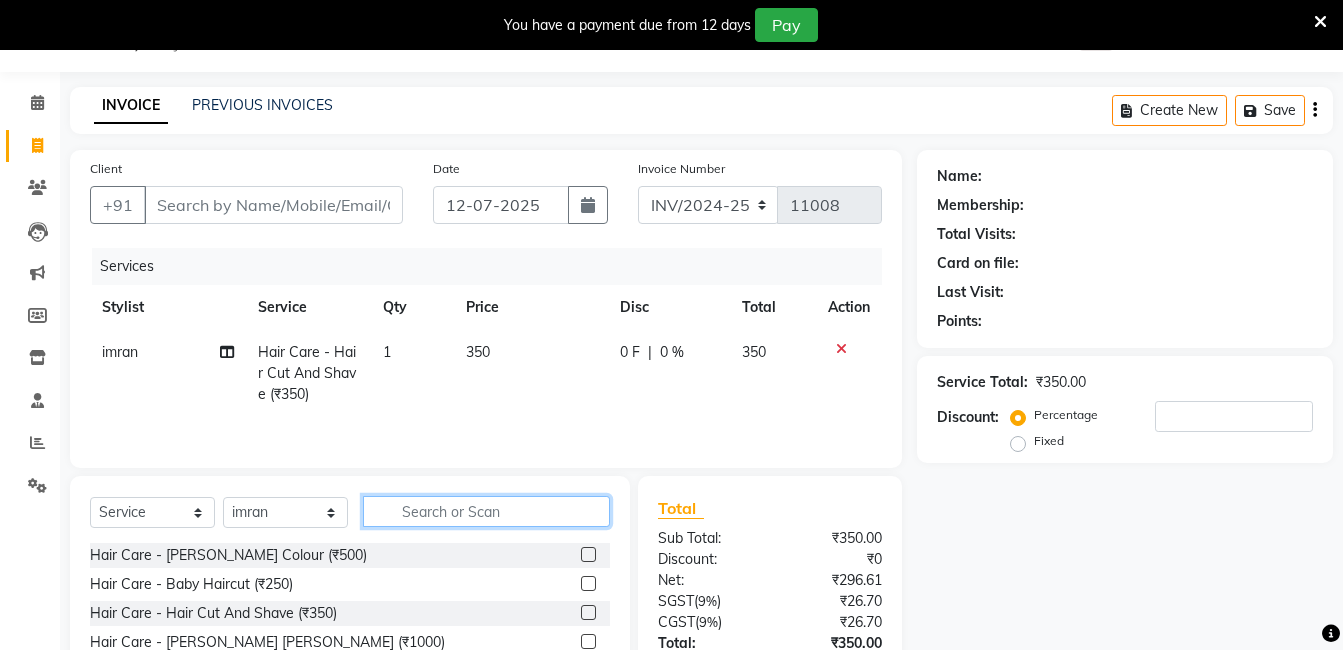 click 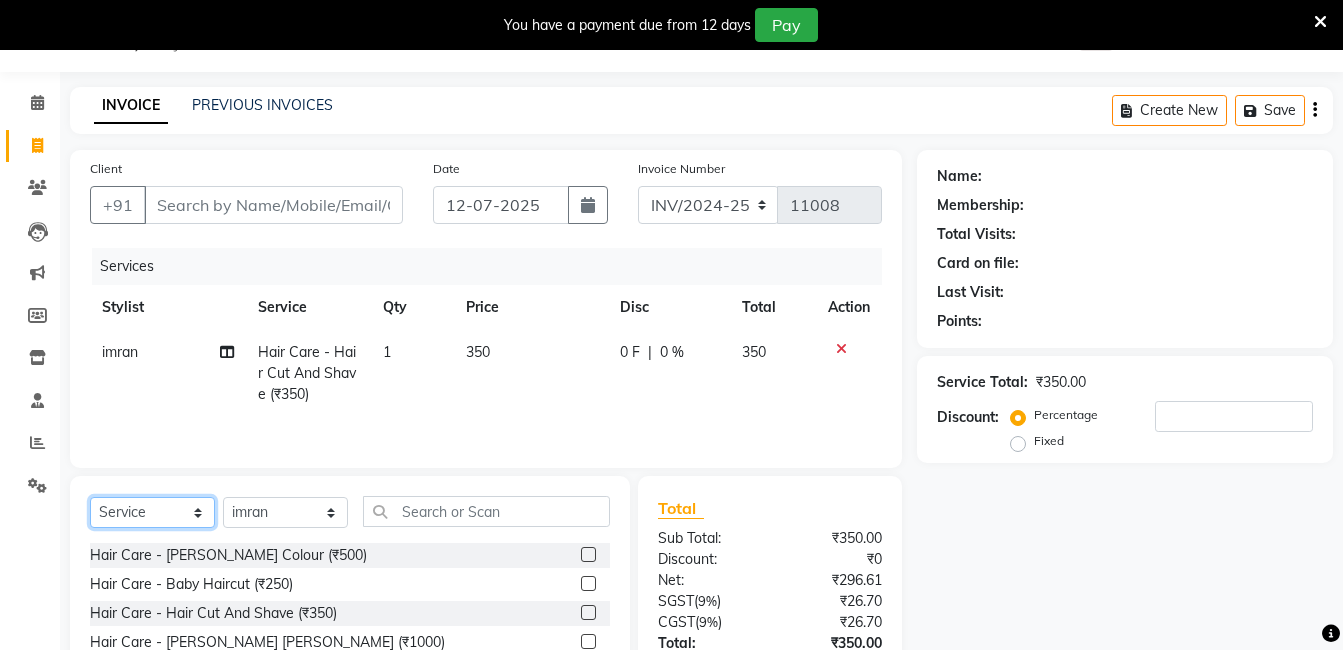 click on "Select  Service  Product  Membership  Package Voucher Prepaid Gift Card" 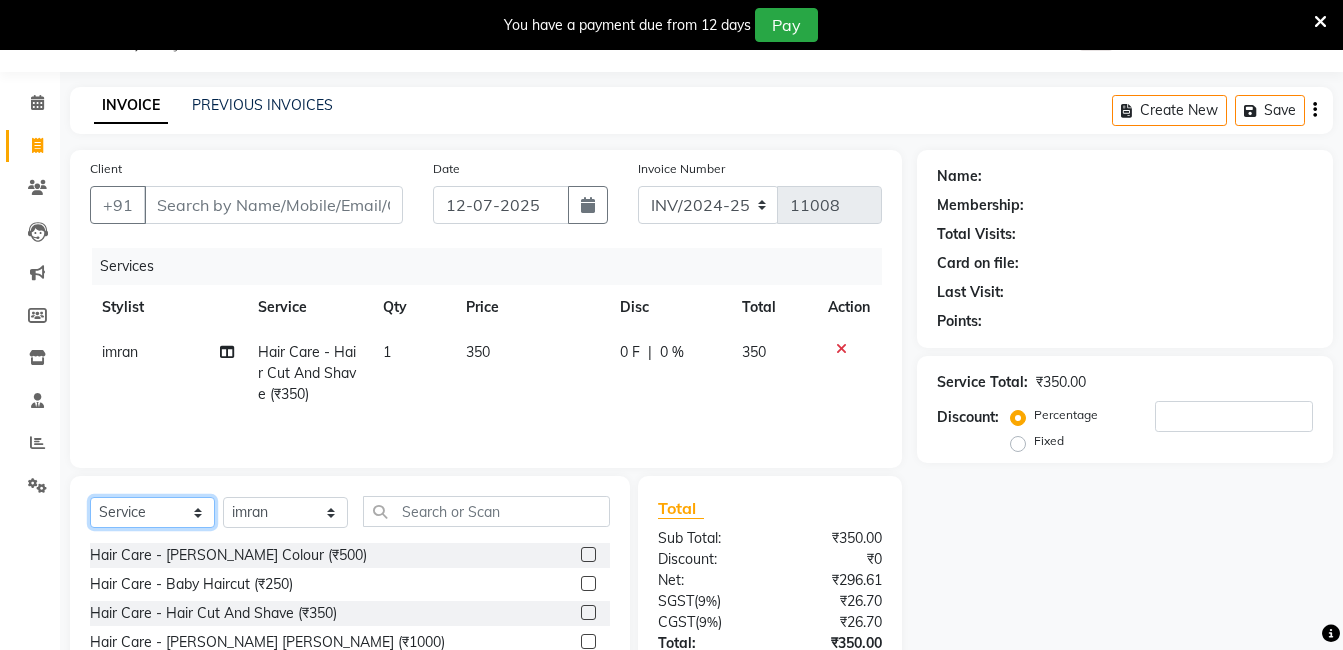 select on "product" 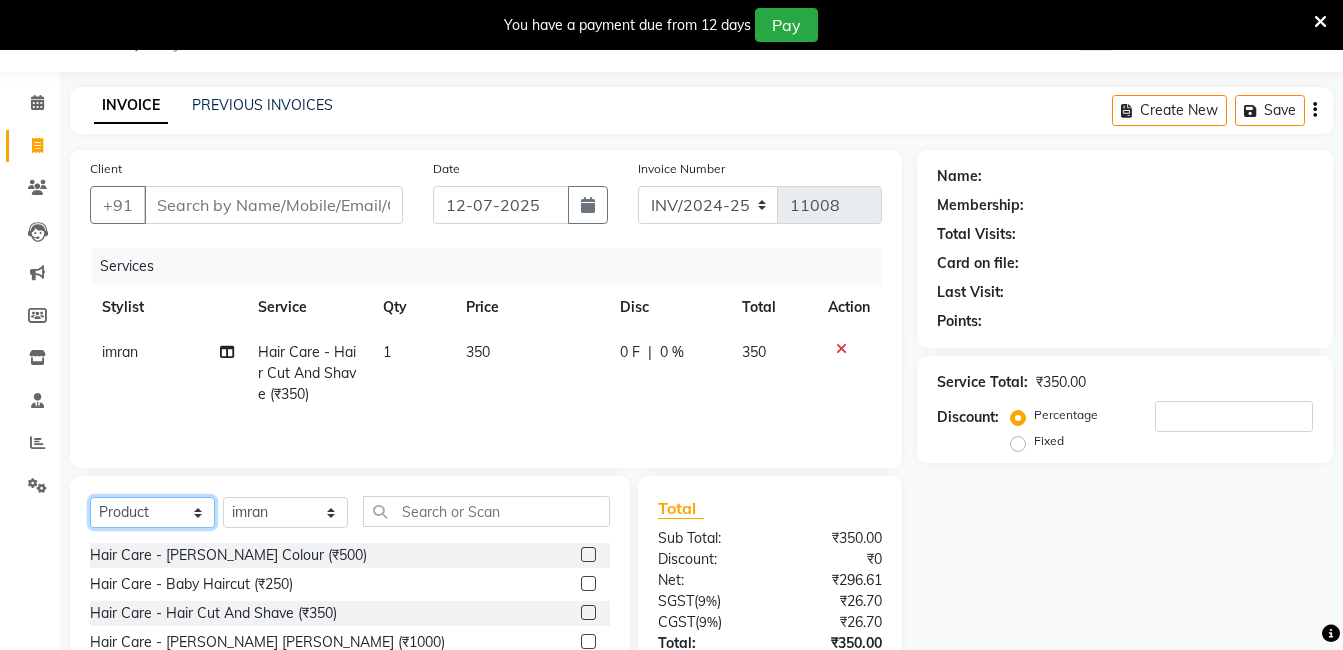 click on "Select  Service  Product  Membership  Package Voucher Prepaid Gift Card" 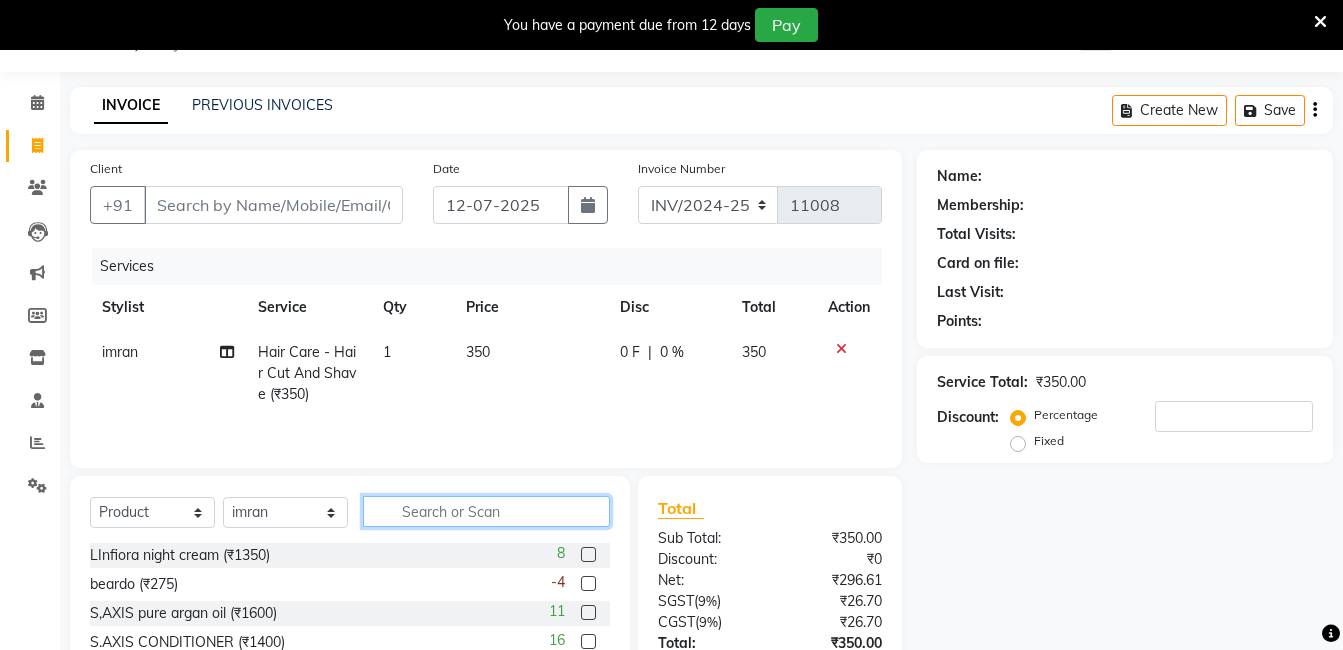 click 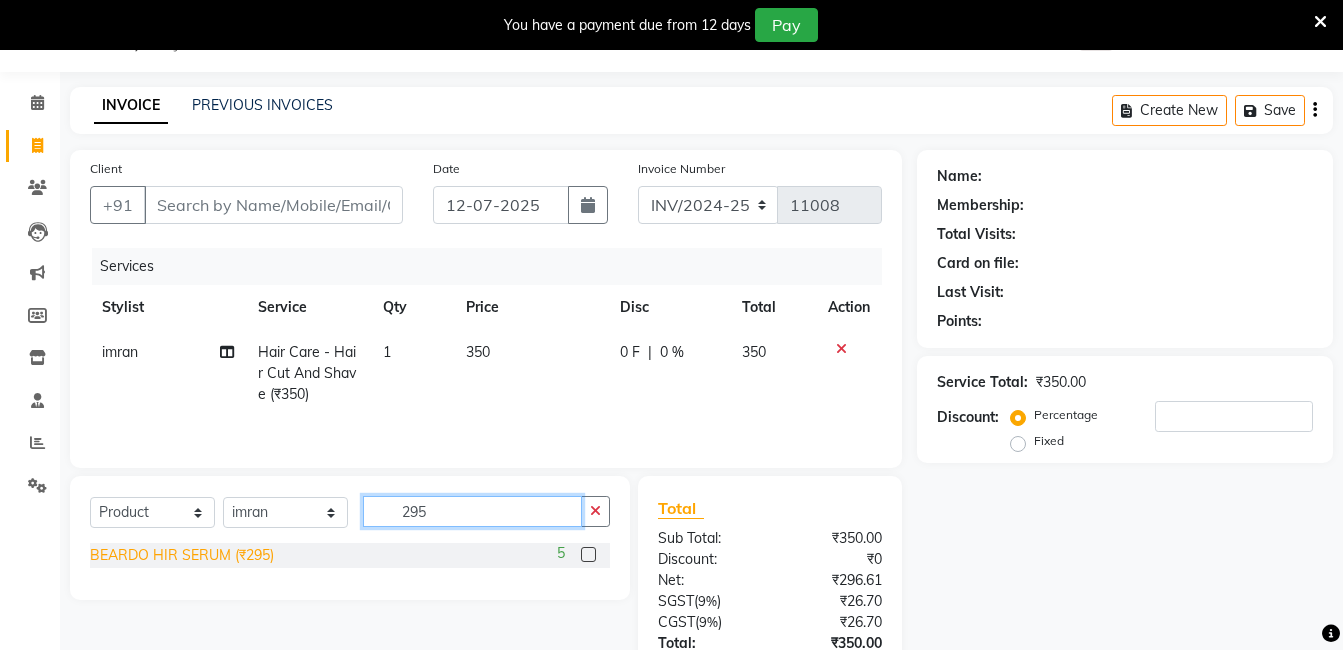 type on "295" 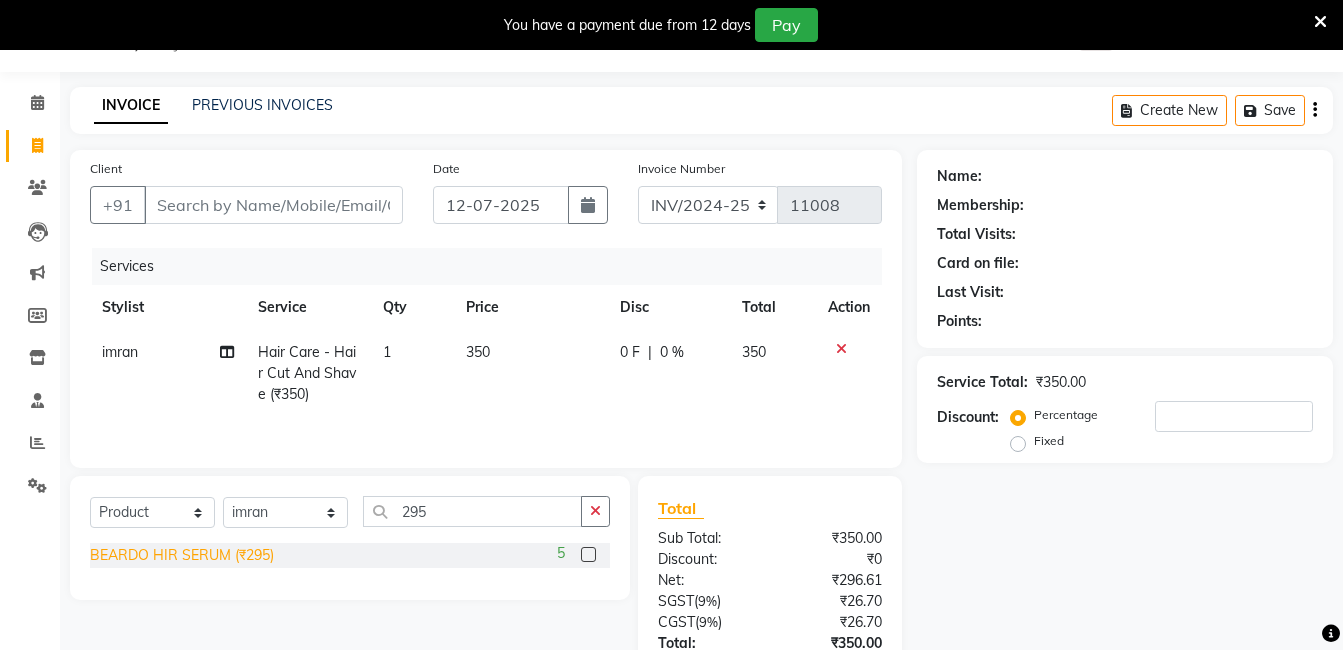 click on "BEARDO HIR SERUM (₹295)" 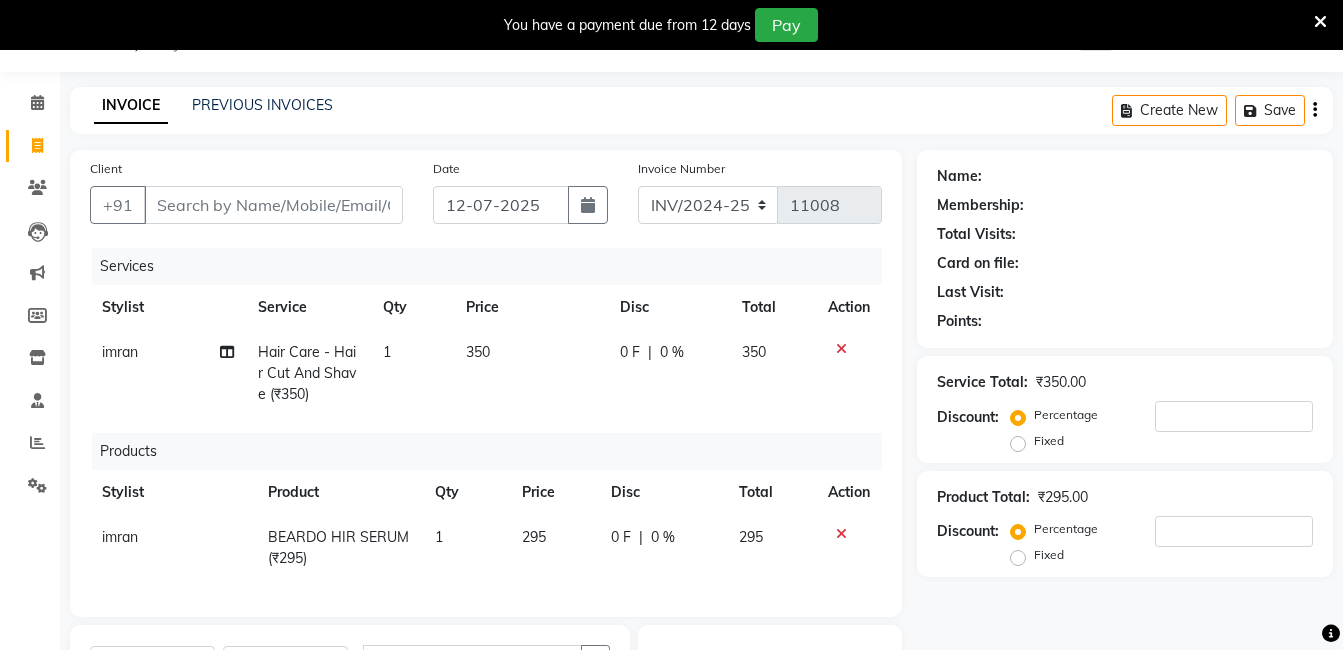 checkbox on "false" 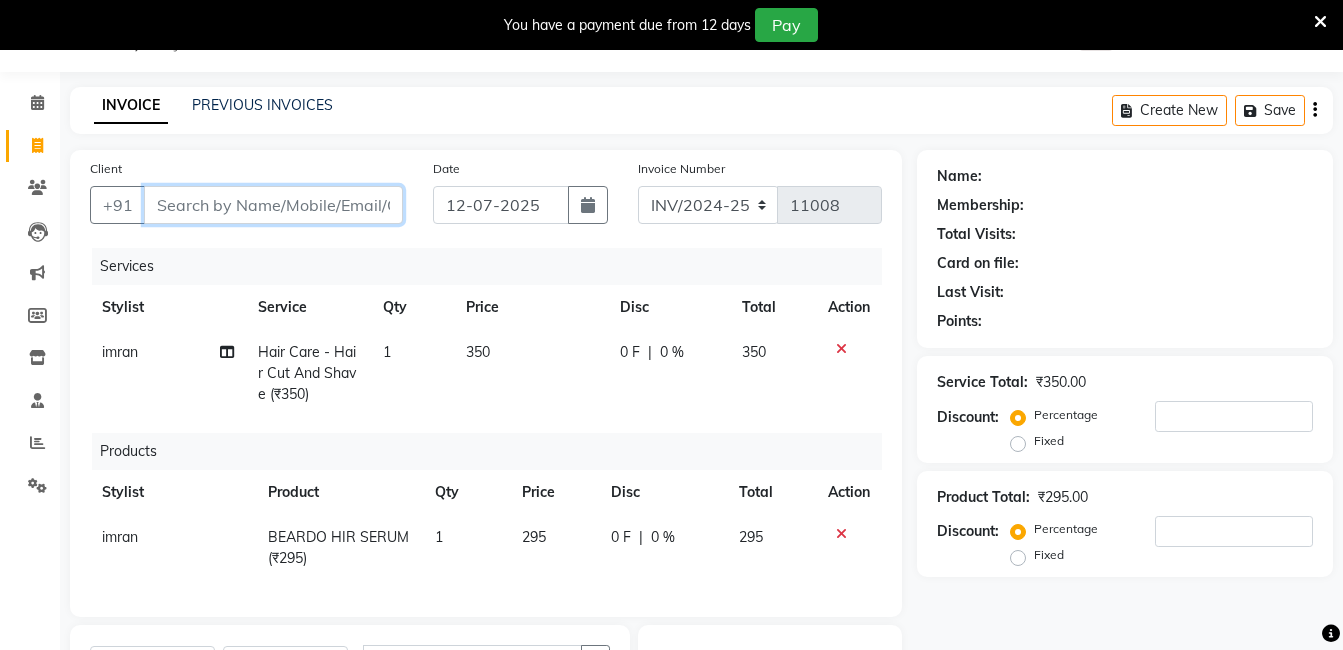 click on "Client" at bounding box center (273, 205) 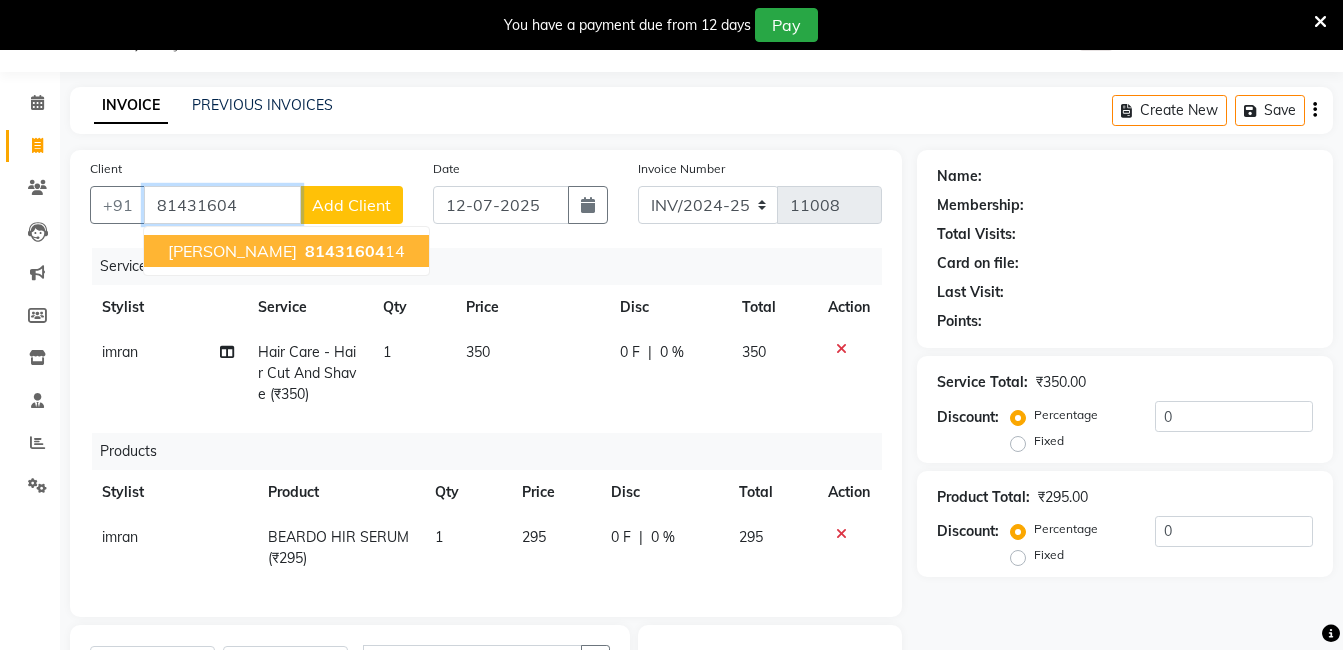 click on "Sameer makrani" at bounding box center [232, 251] 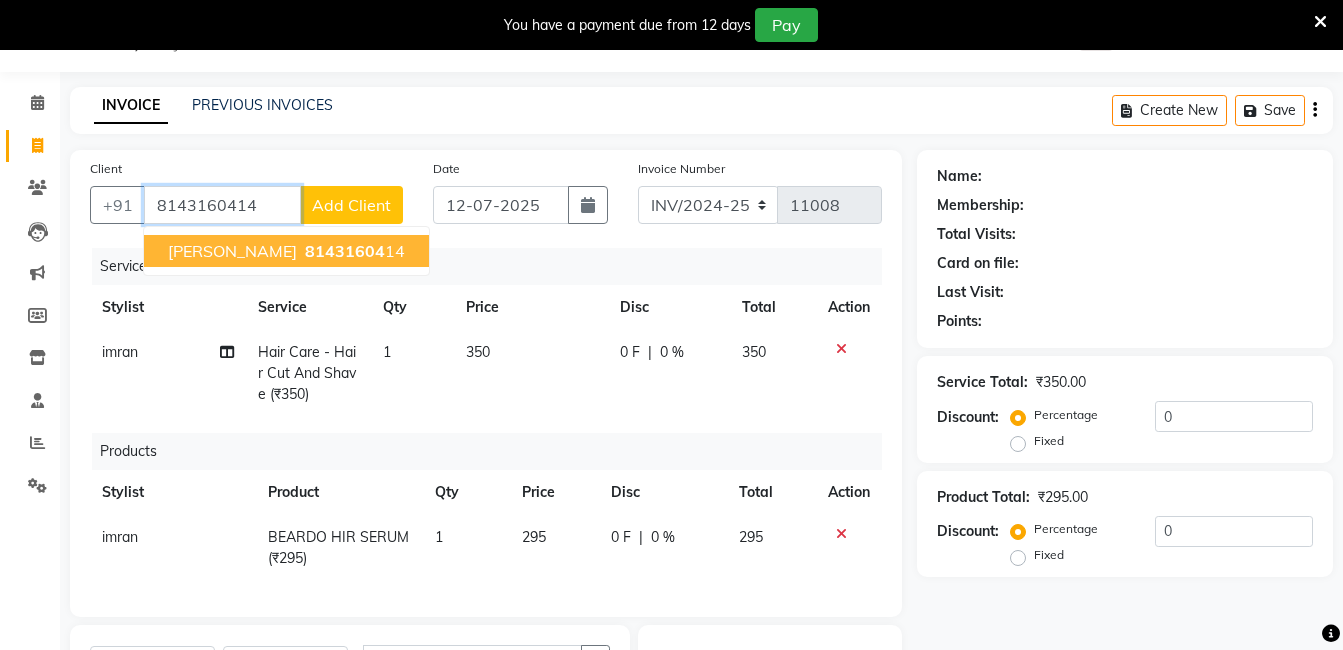 type on "8143160414" 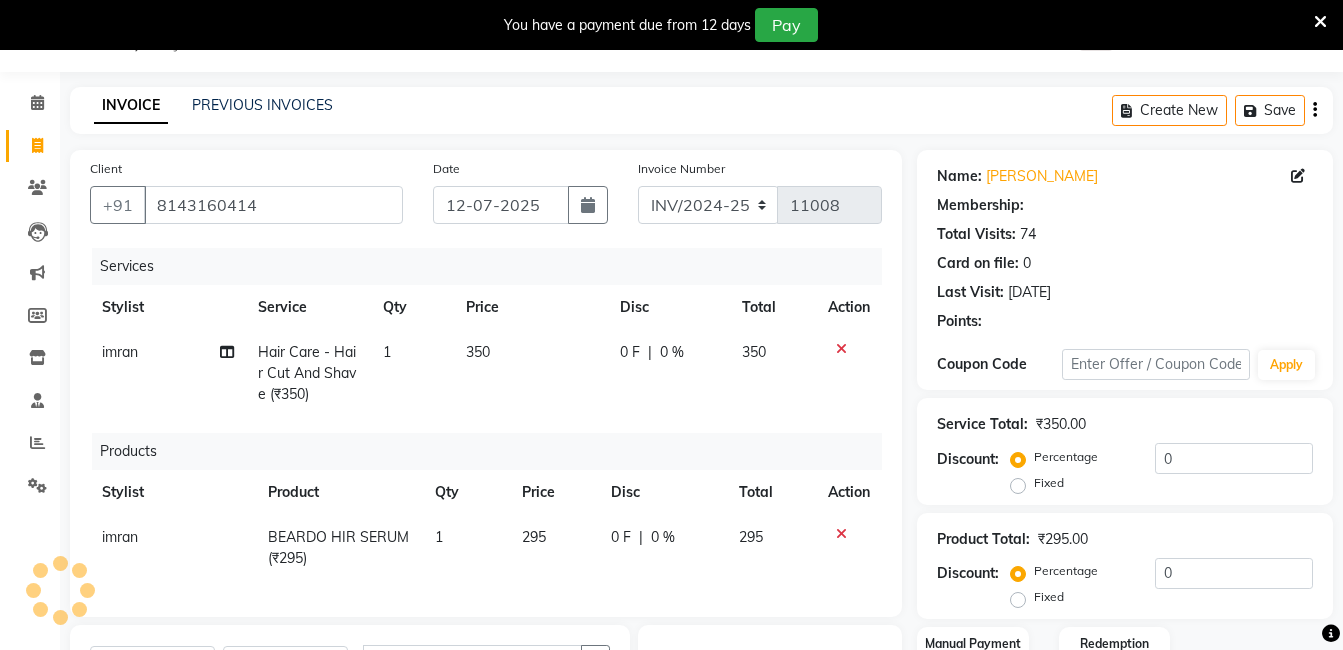select on "1: Object" 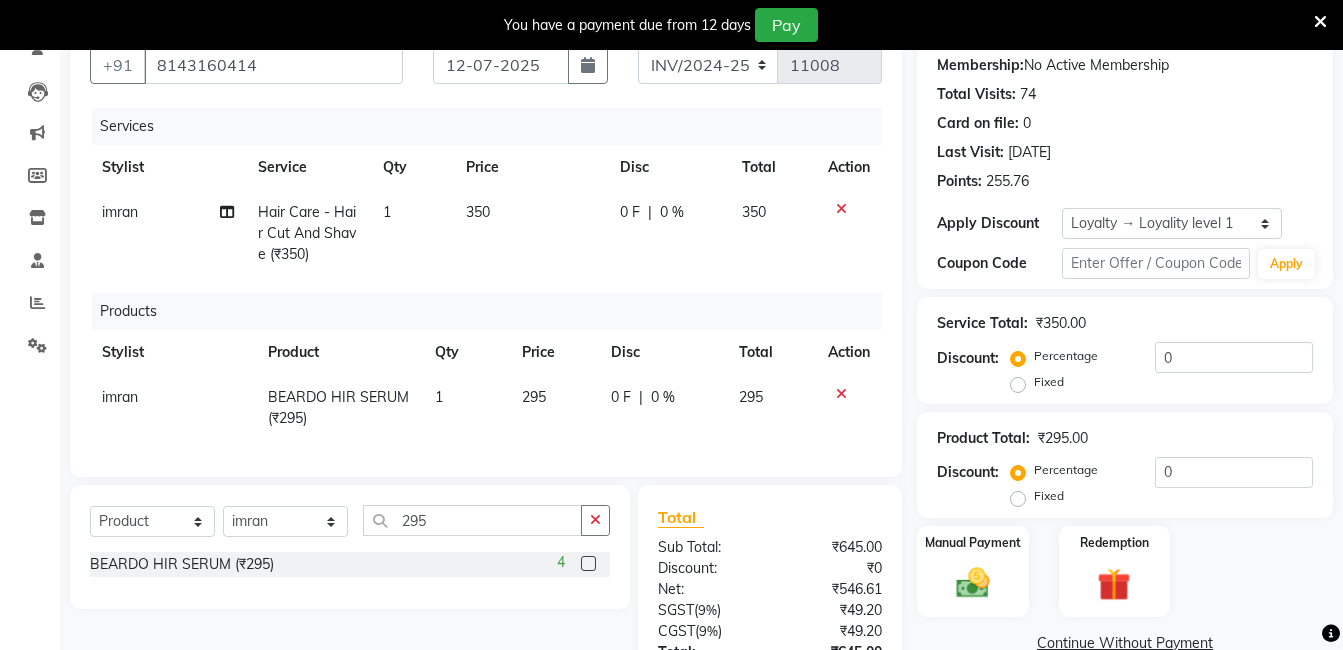 scroll, scrollTop: 223, scrollLeft: 0, axis: vertical 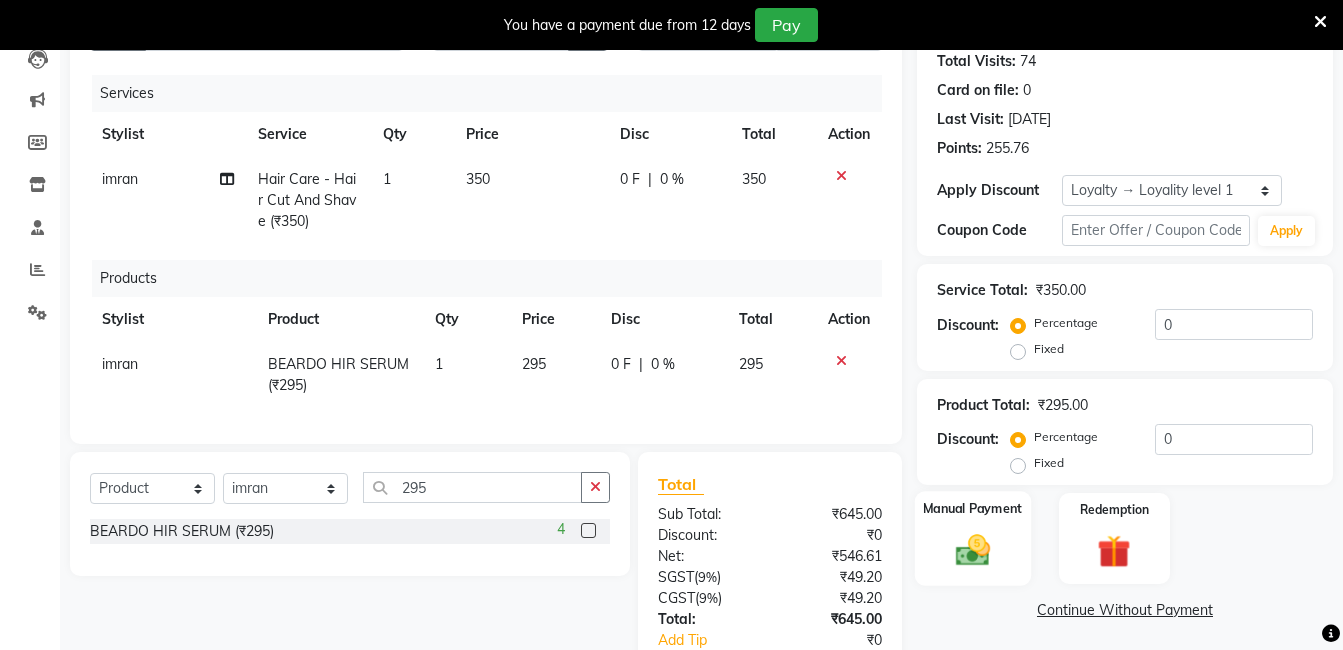 click 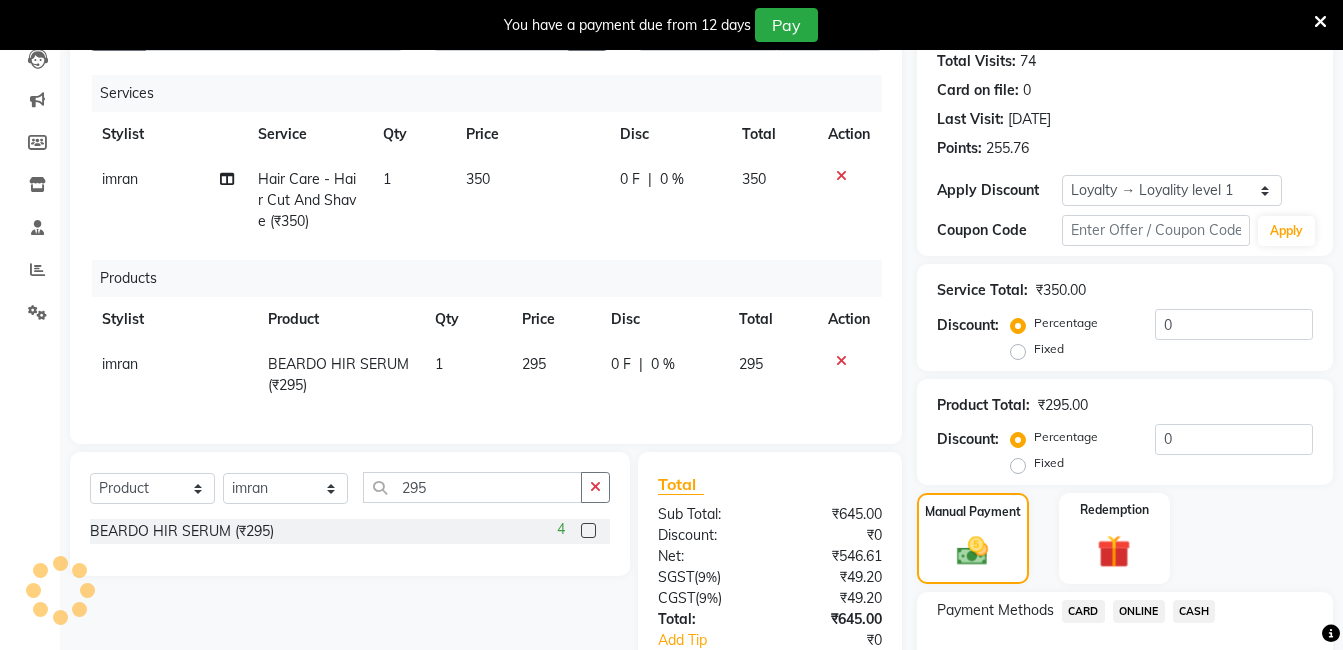 scroll, scrollTop: 364, scrollLeft: 0, axis: vertical 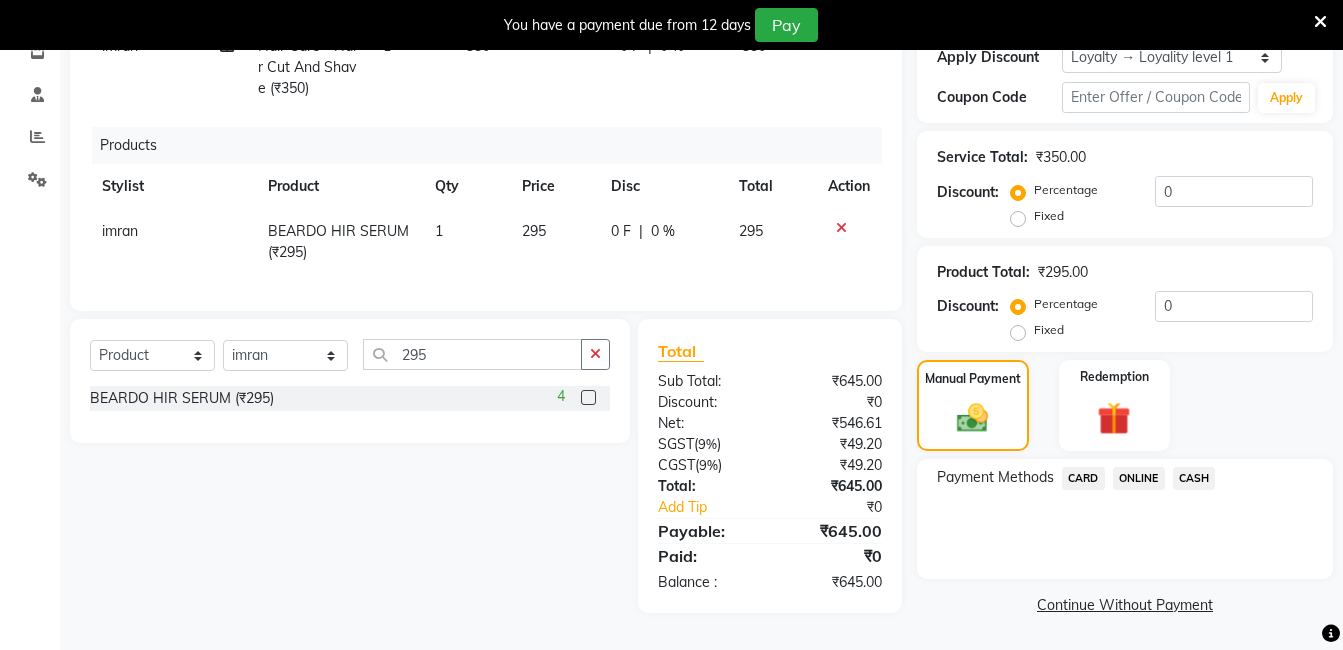 click on "ONLINE" 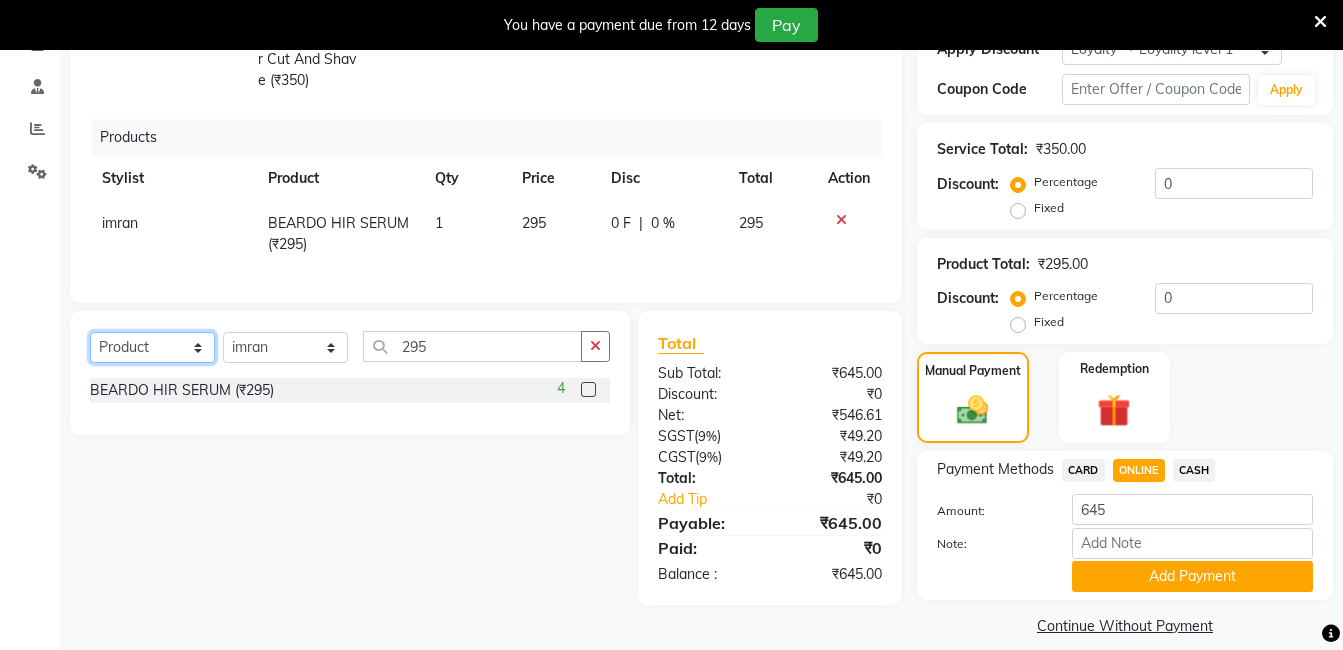 click on "Select  Service  Product  Membership  Package Voucher Prepaid Gift Card" 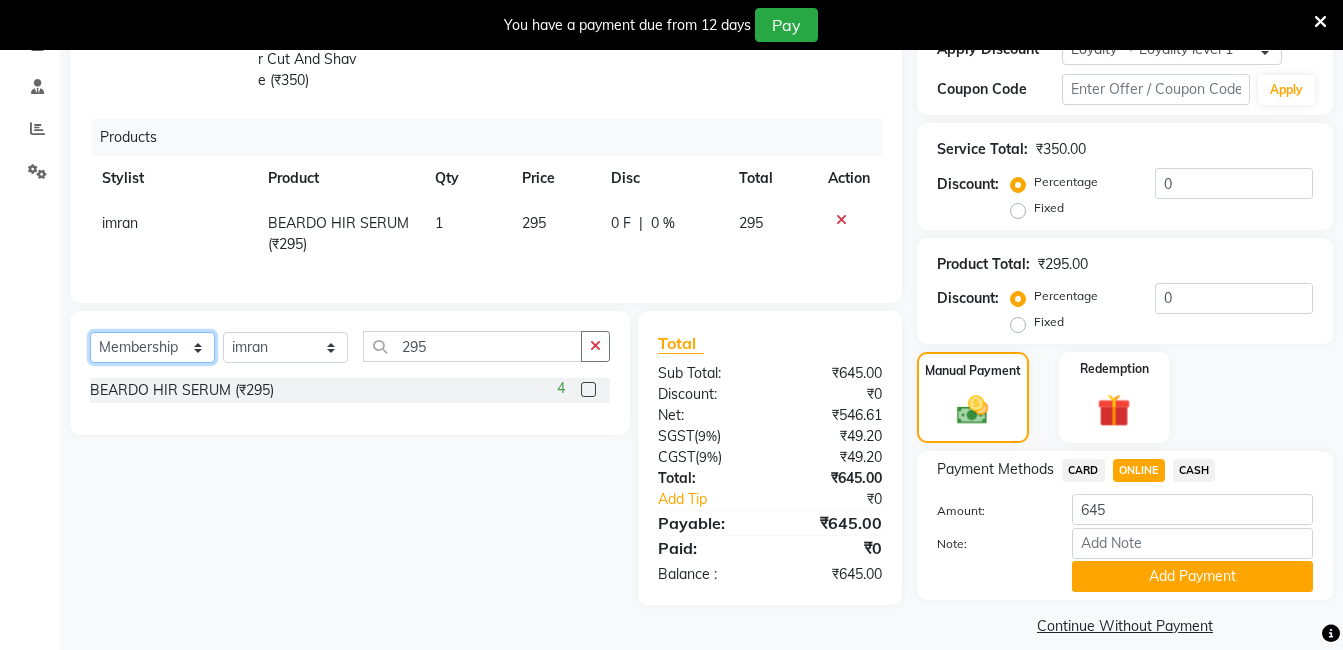 click on "Select  Service  Product  Membership  Package Voucher Prepaid Gift Card" 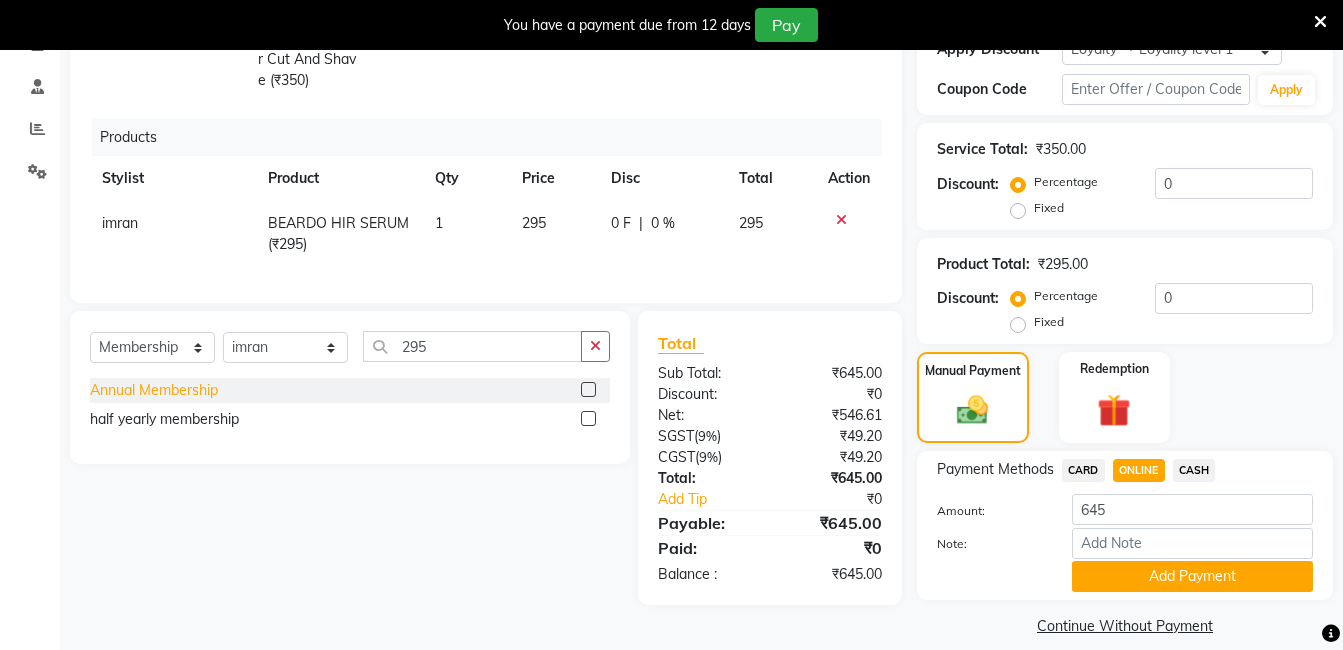 click on "Annual Membership" 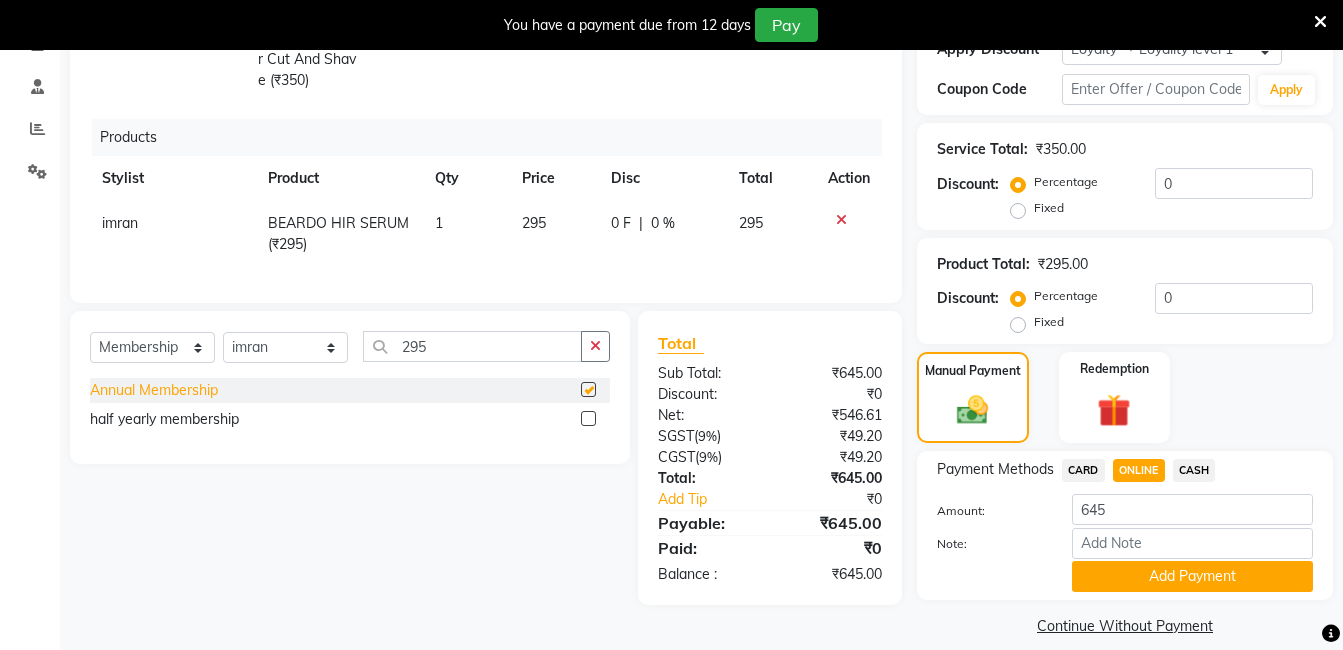 select on "select" 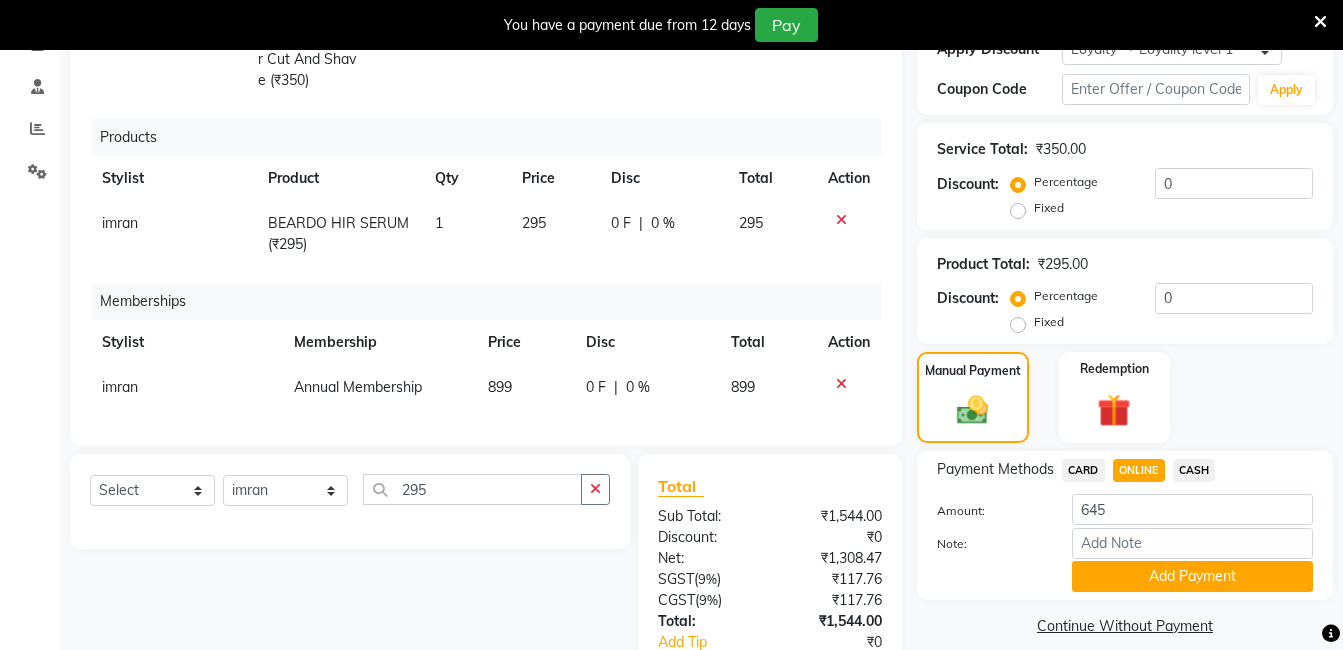 click on "899" 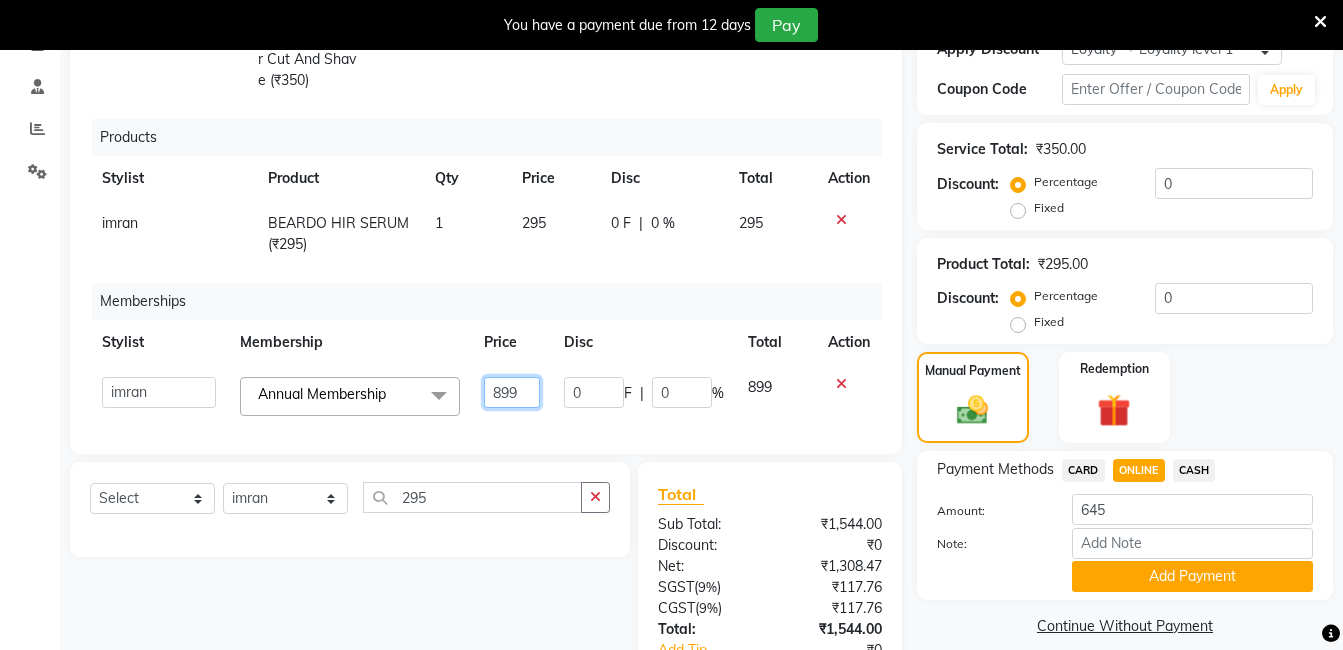 click on "899" 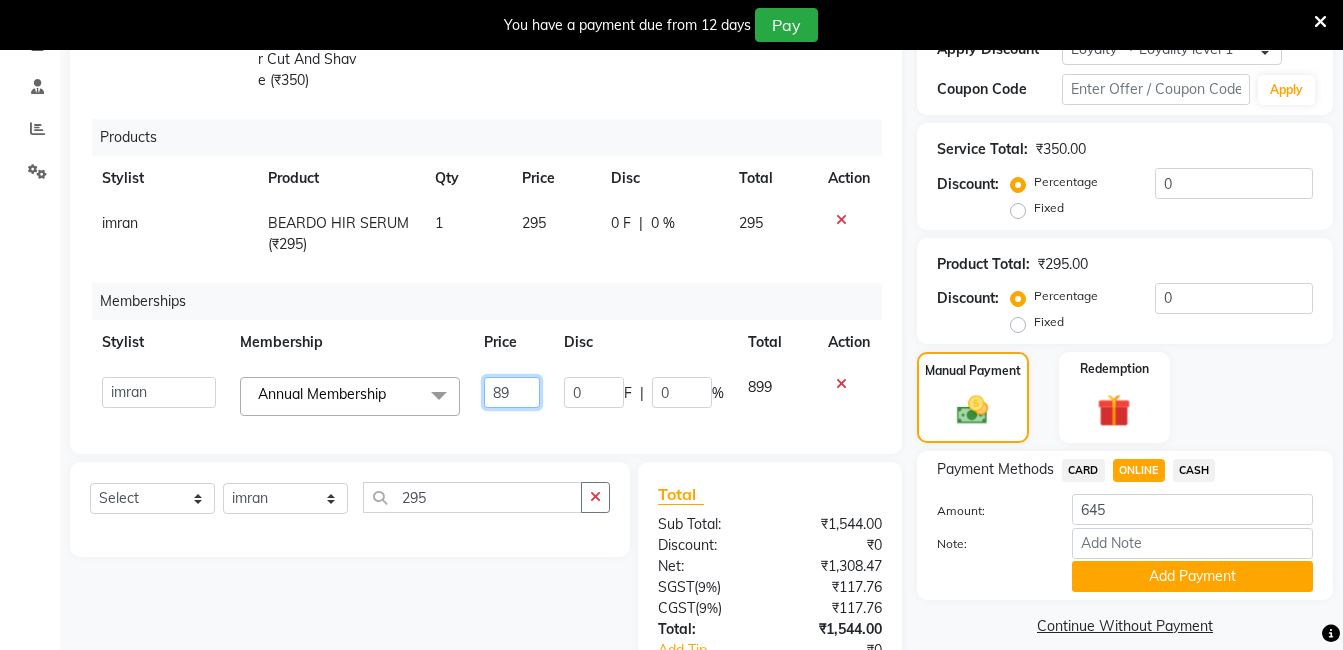 type on "8" 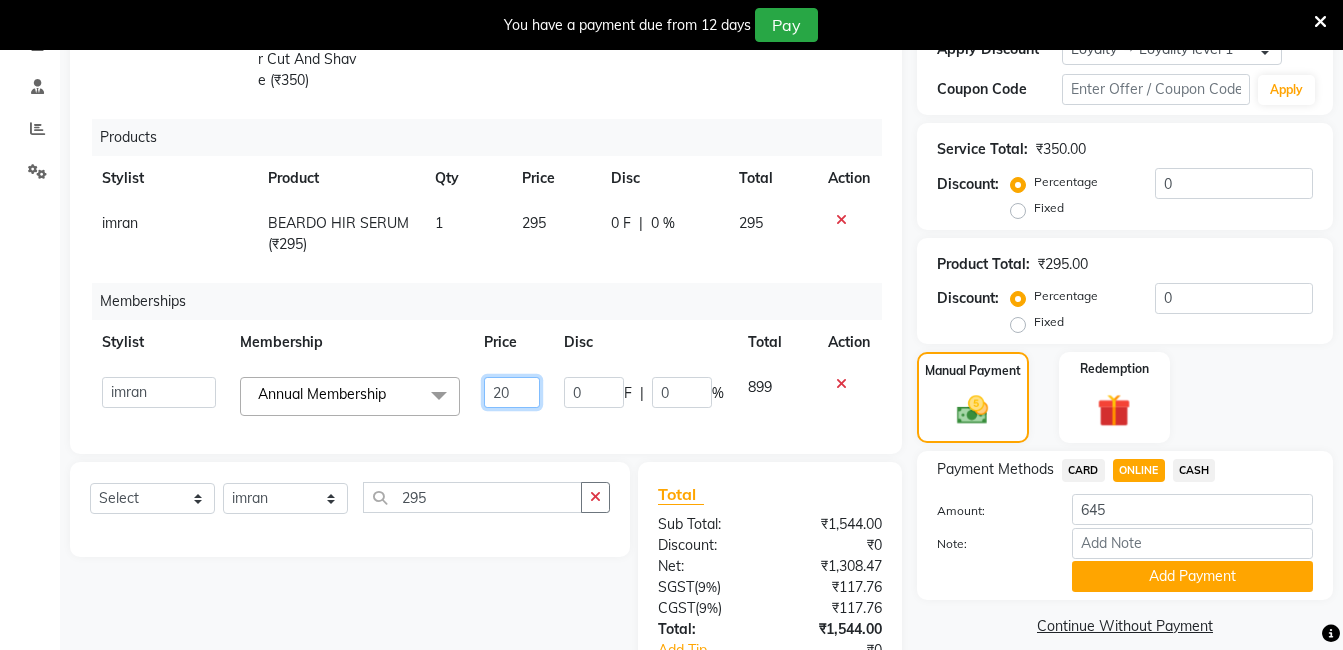 type on "200" 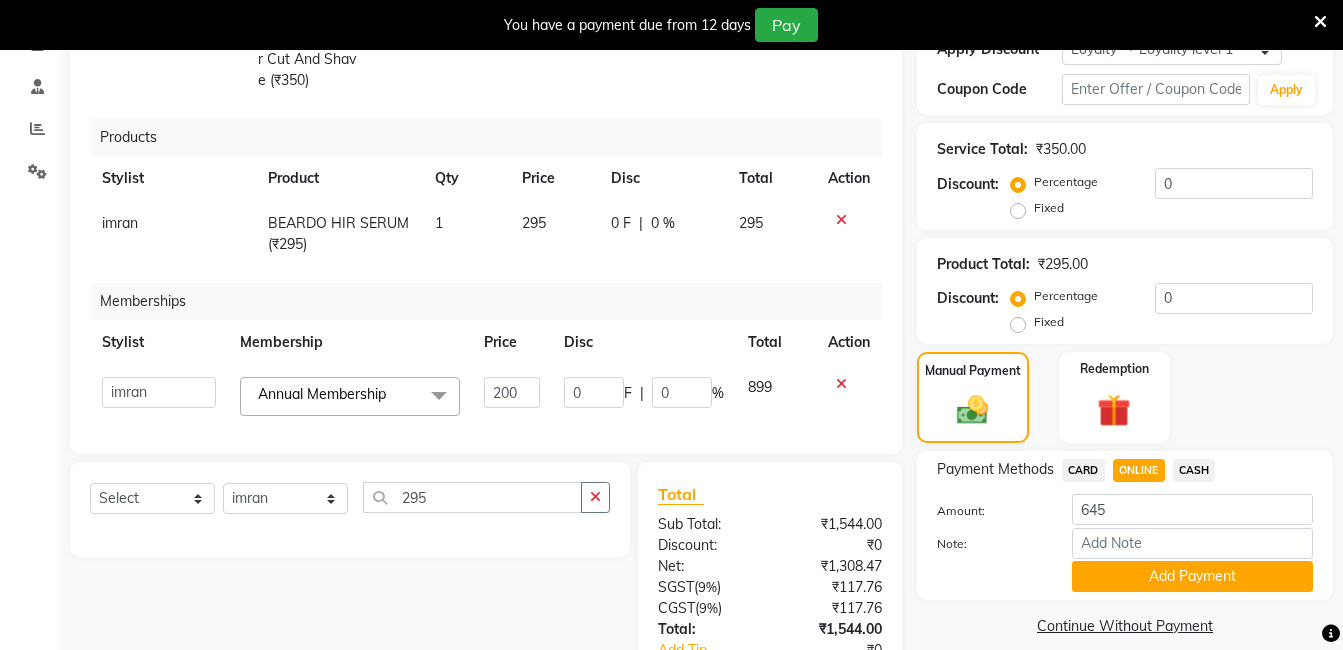 click on "Memberships" 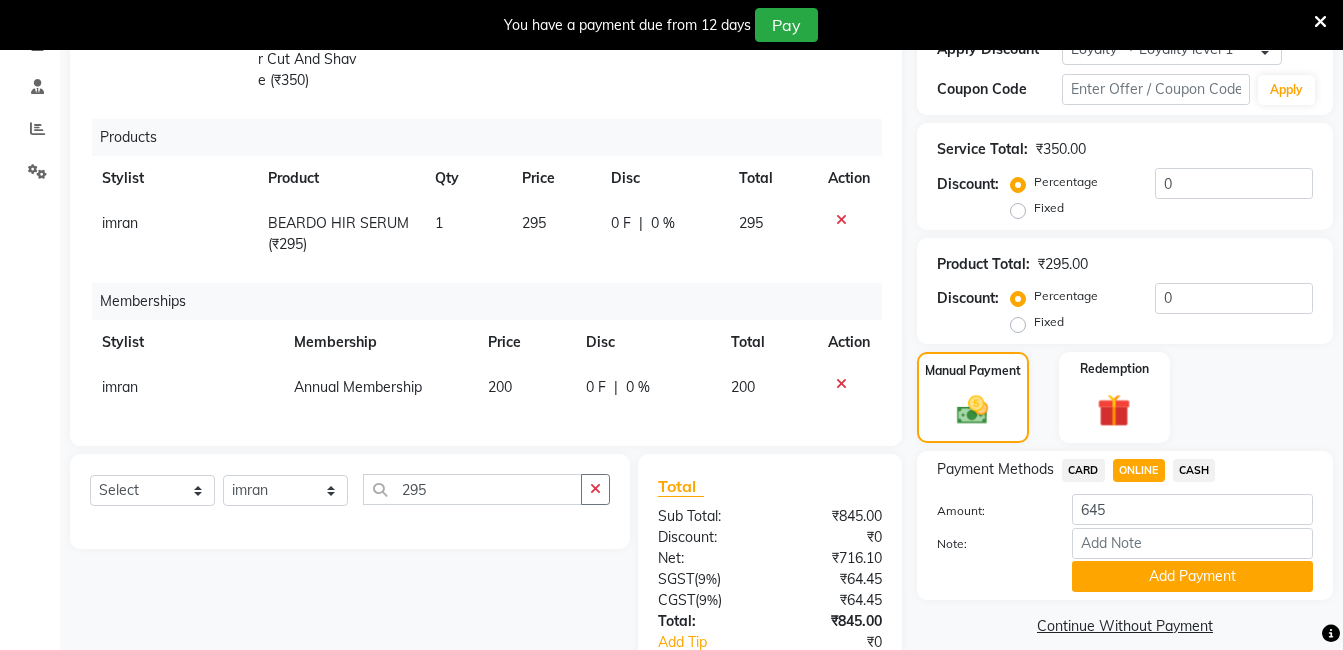 click on "ONLINE" 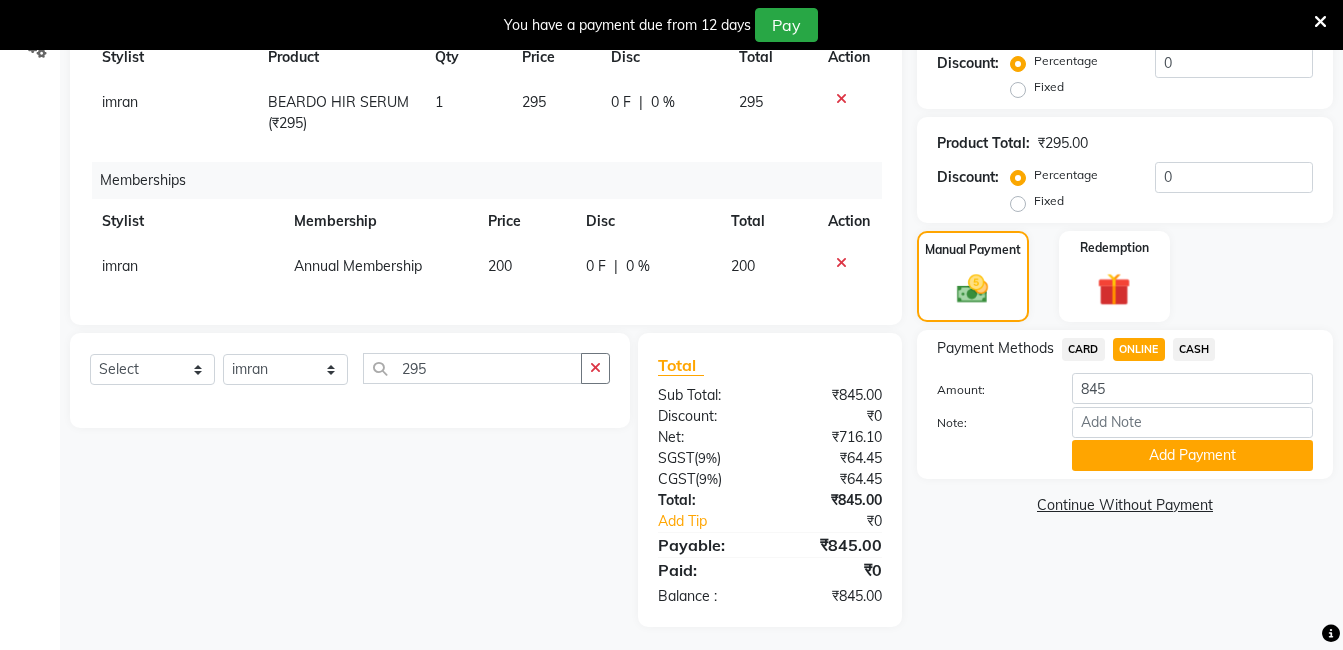 scroll, scrollTop: 492, scrollLeft: 0, axis: vertical 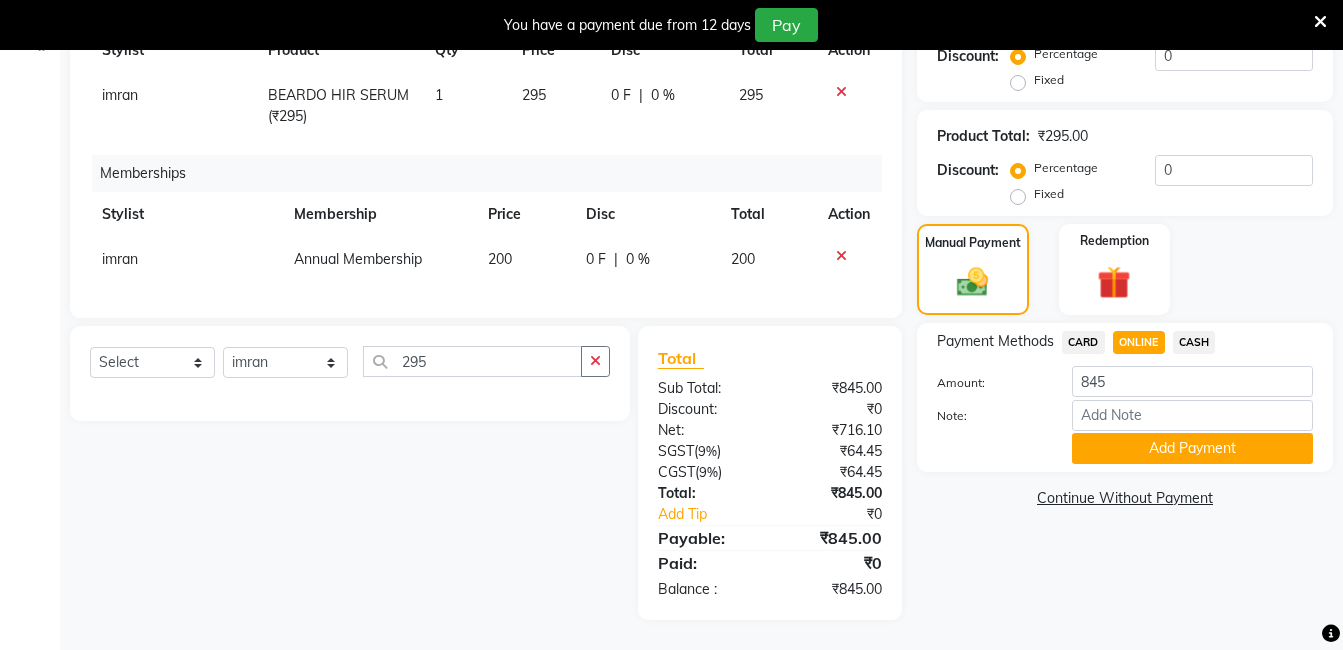 click on "CASH" 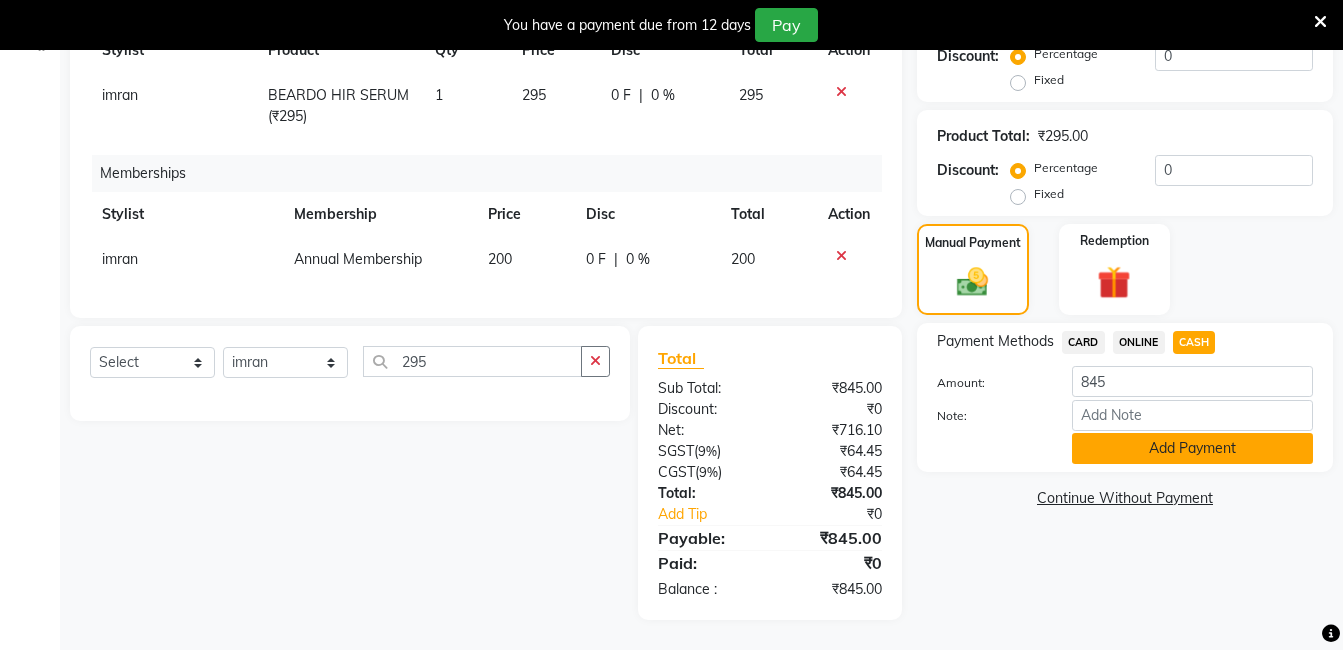 click on "Add Payment" 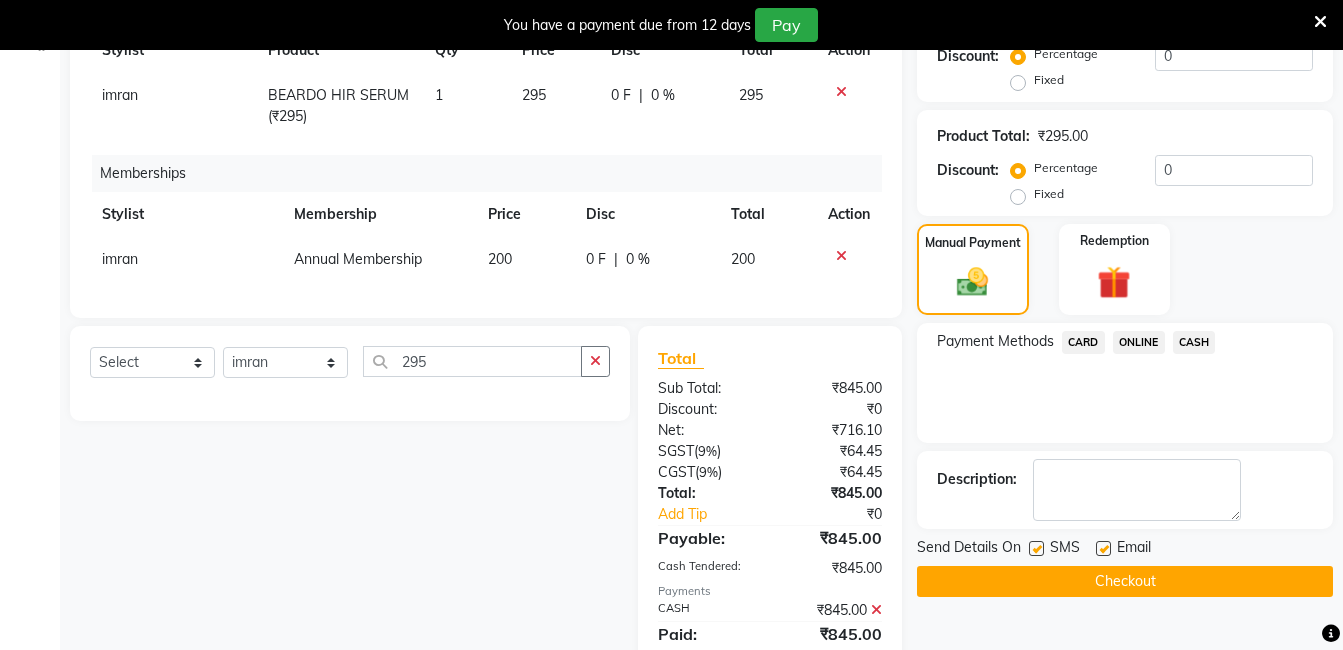 click on "Checkout" 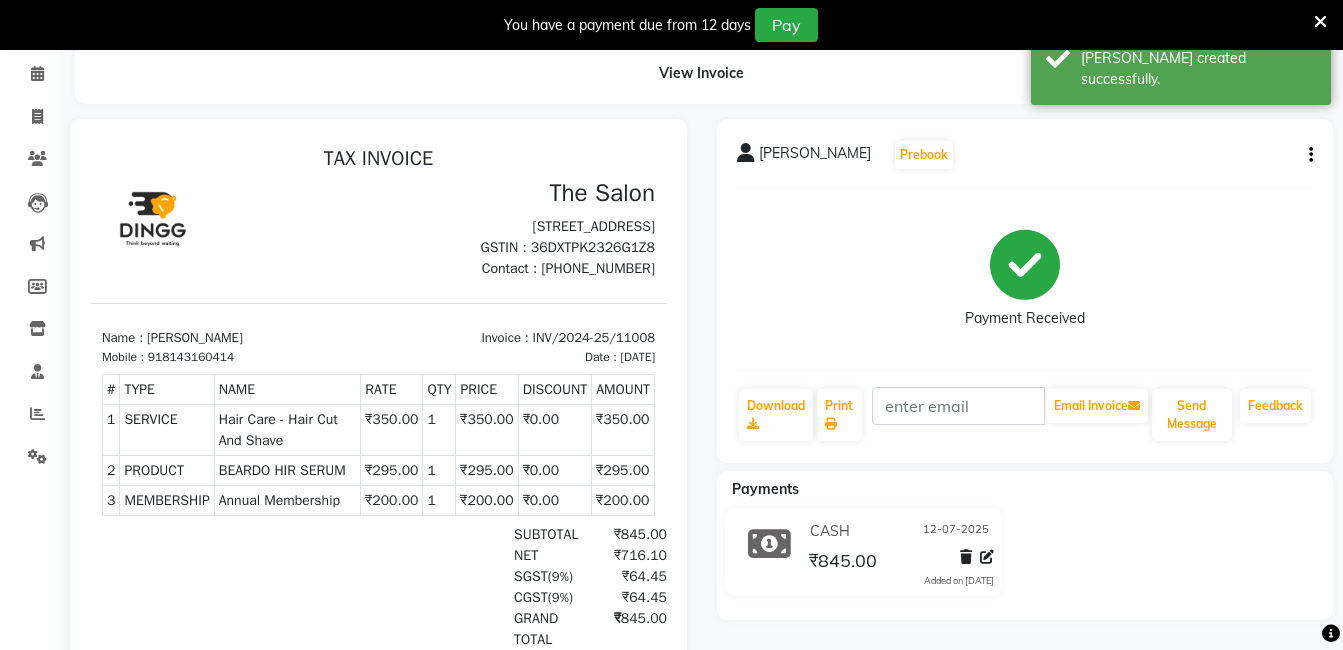 scroll, scrollTop: 420, scrollLeft: 0, axis: vertical 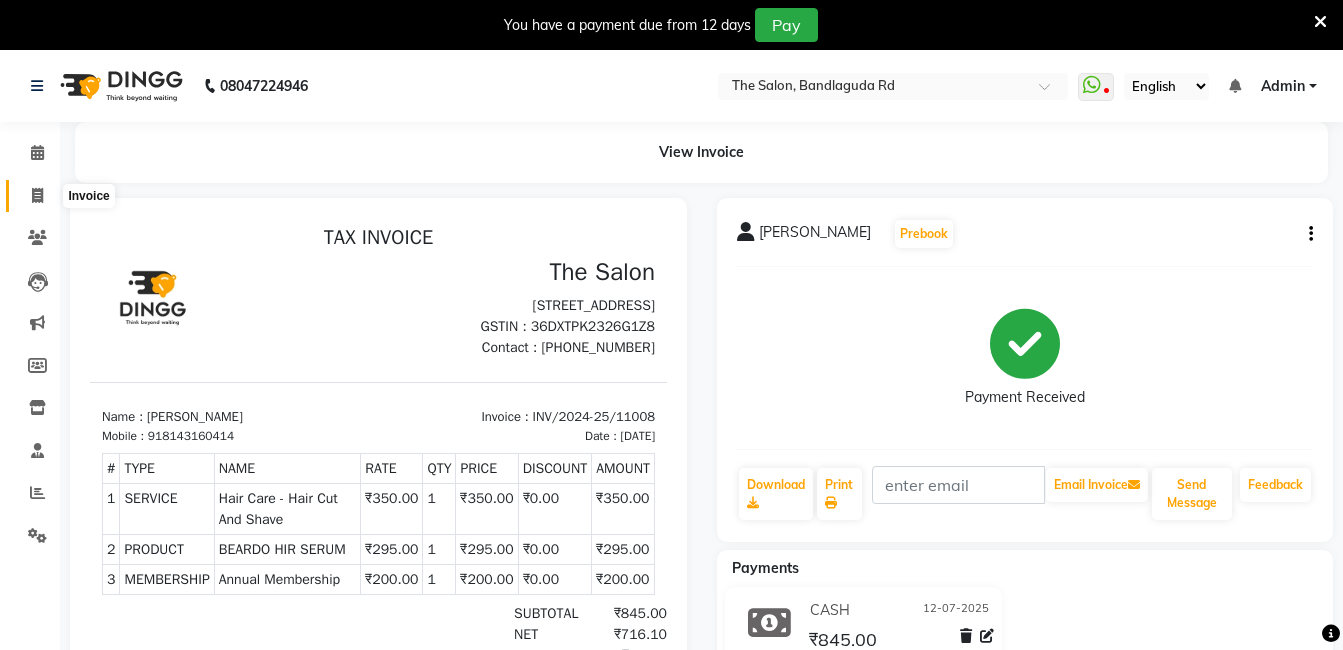 click 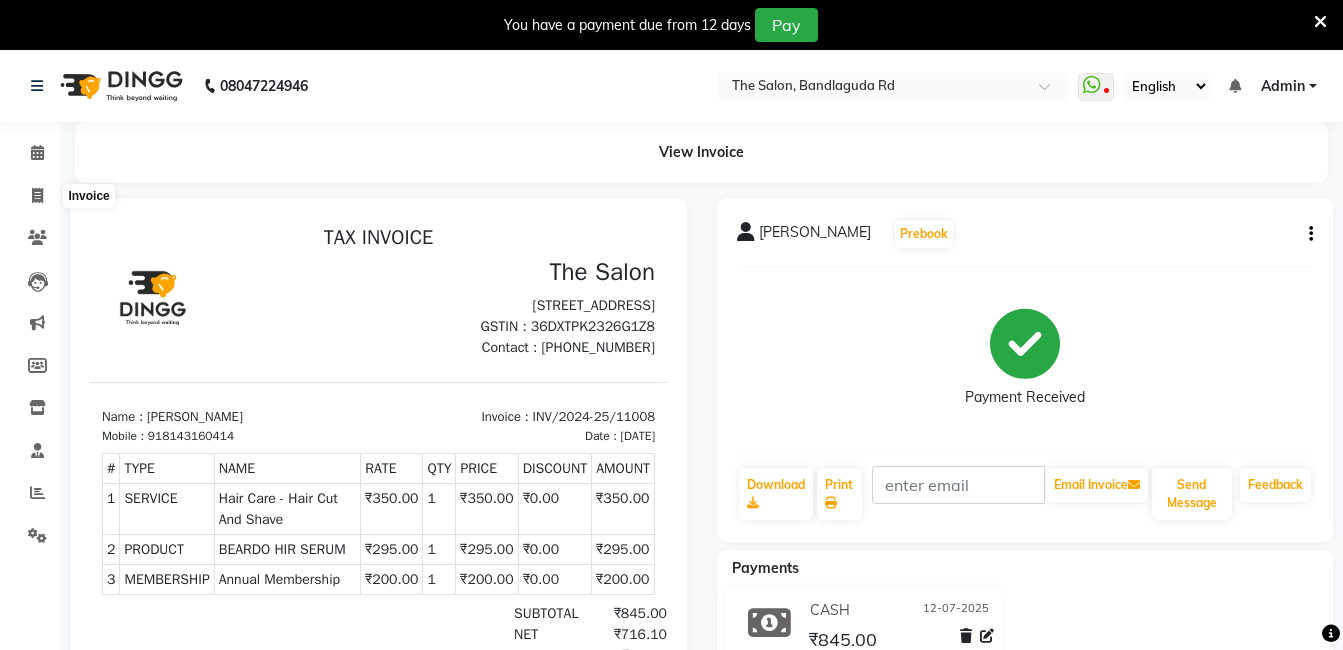 select on "service" 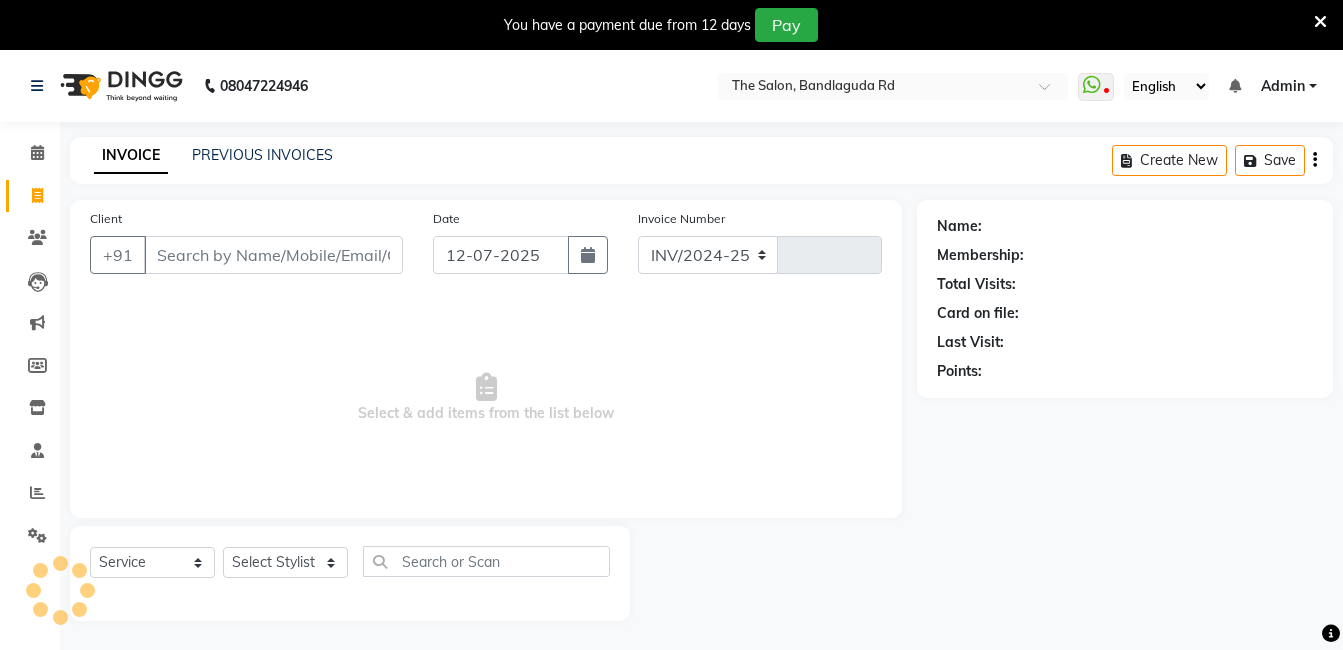 select on "5198" 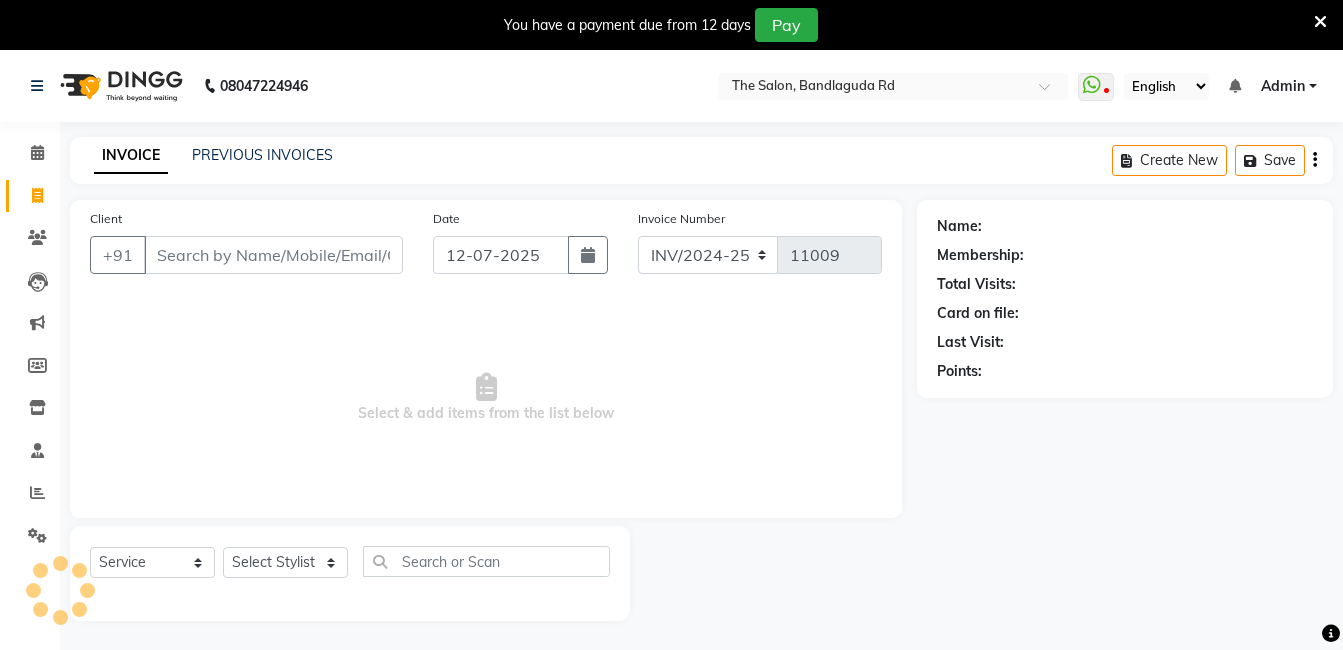 scroll, scrollTop: 50, scrollLeft: 0, axis: vertical 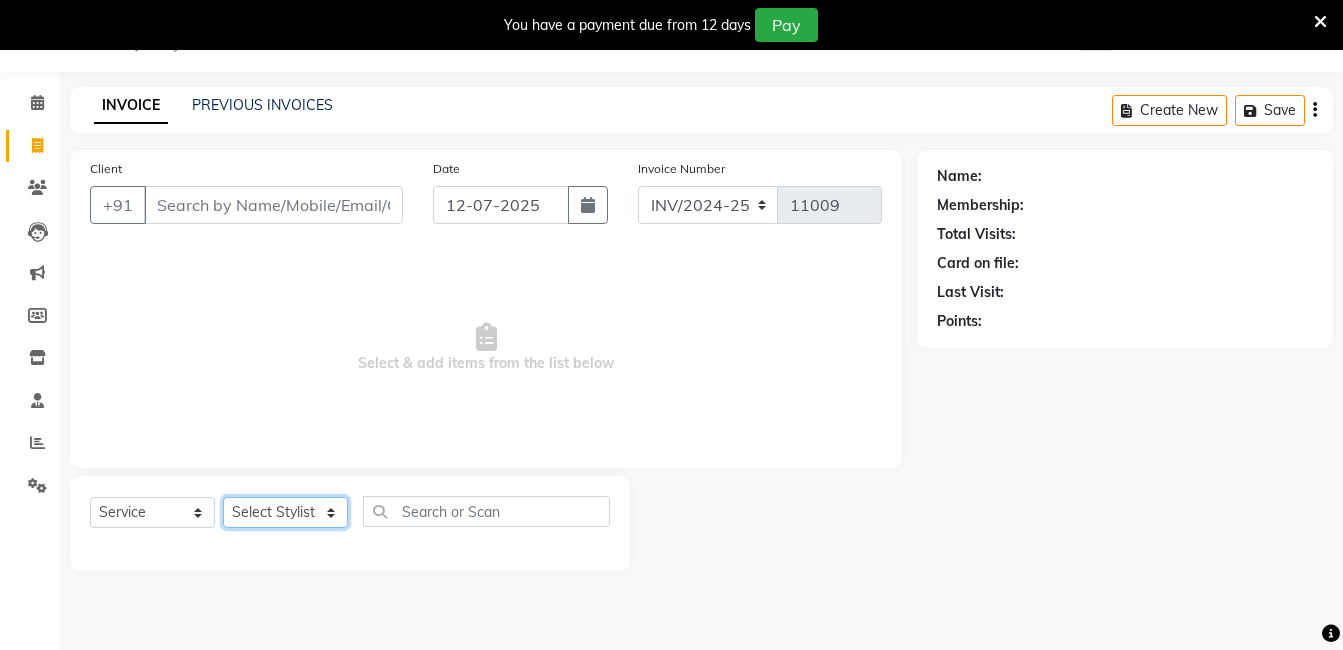 click on "Select Stylist [PERSON_NAME] [PERSON_NAME] kasim [PERSON_NAME] sameer [PERSON_NAME] manager" 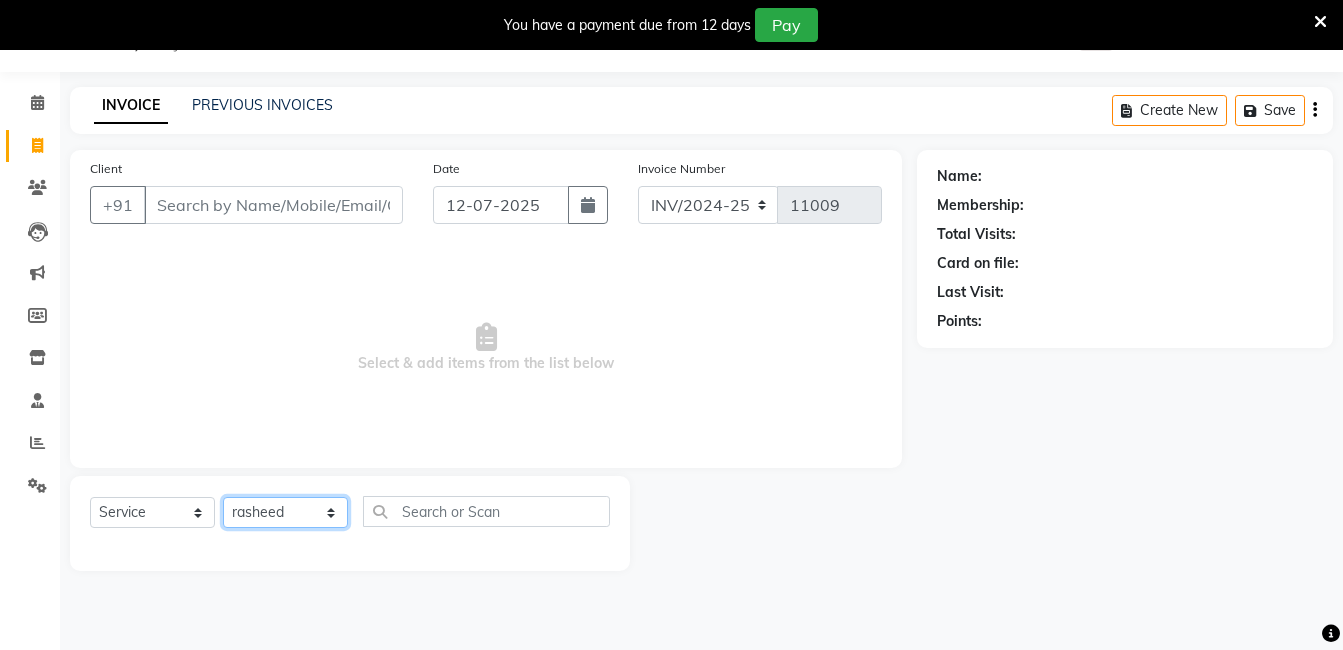click on "Select Stylist [PERSON_NAME] [PERSON_NAME] kasim [PERSON_NAME] sameer [PERSON_NAME] manager" 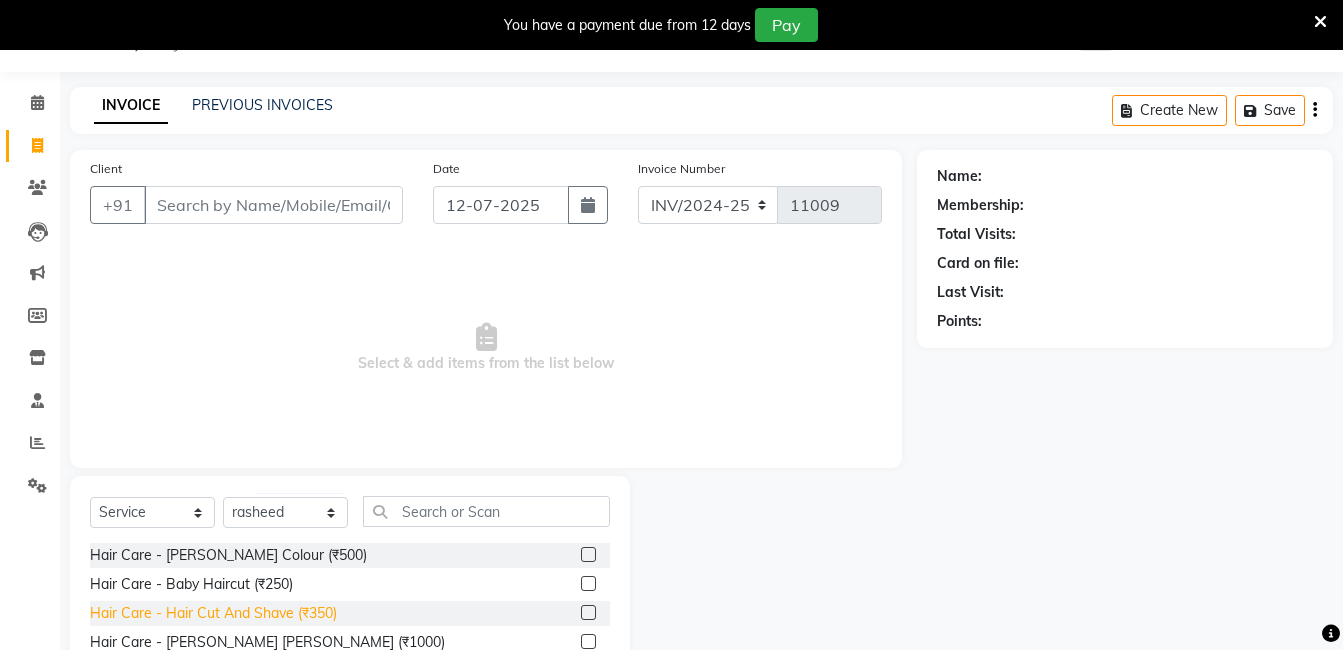 click on "Hair Care - Hair Cut And Shave (₹350)" 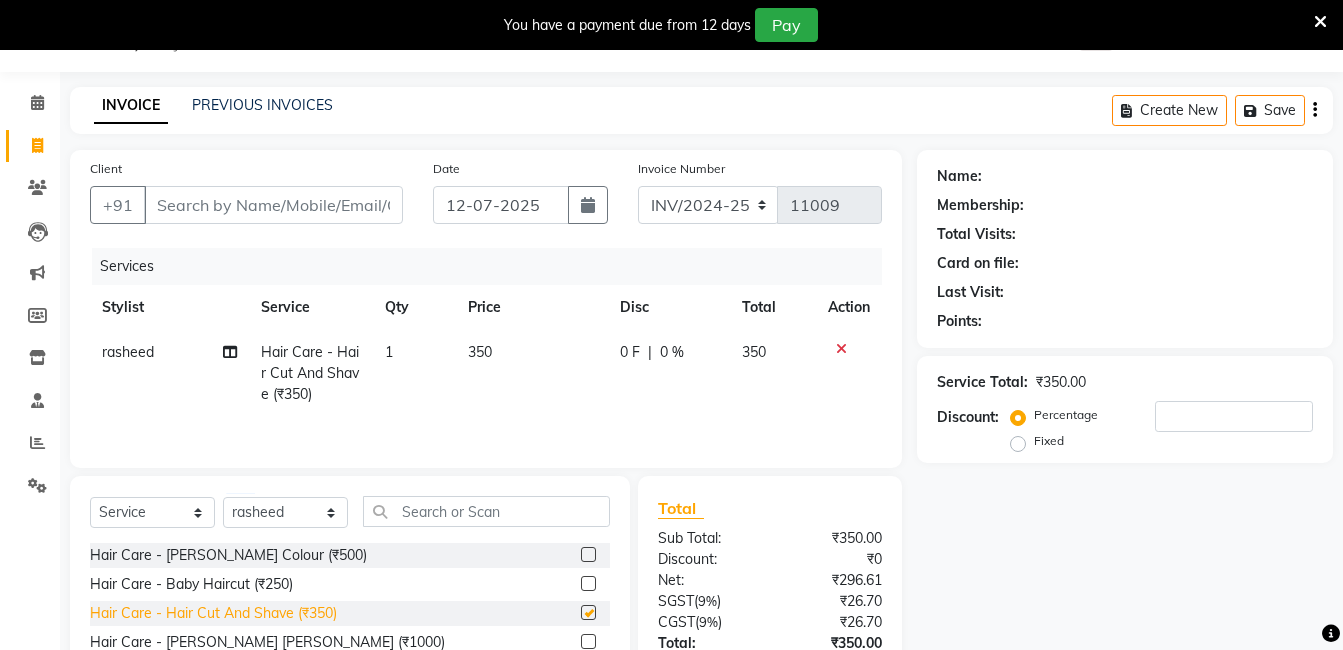 checkbox on "false" 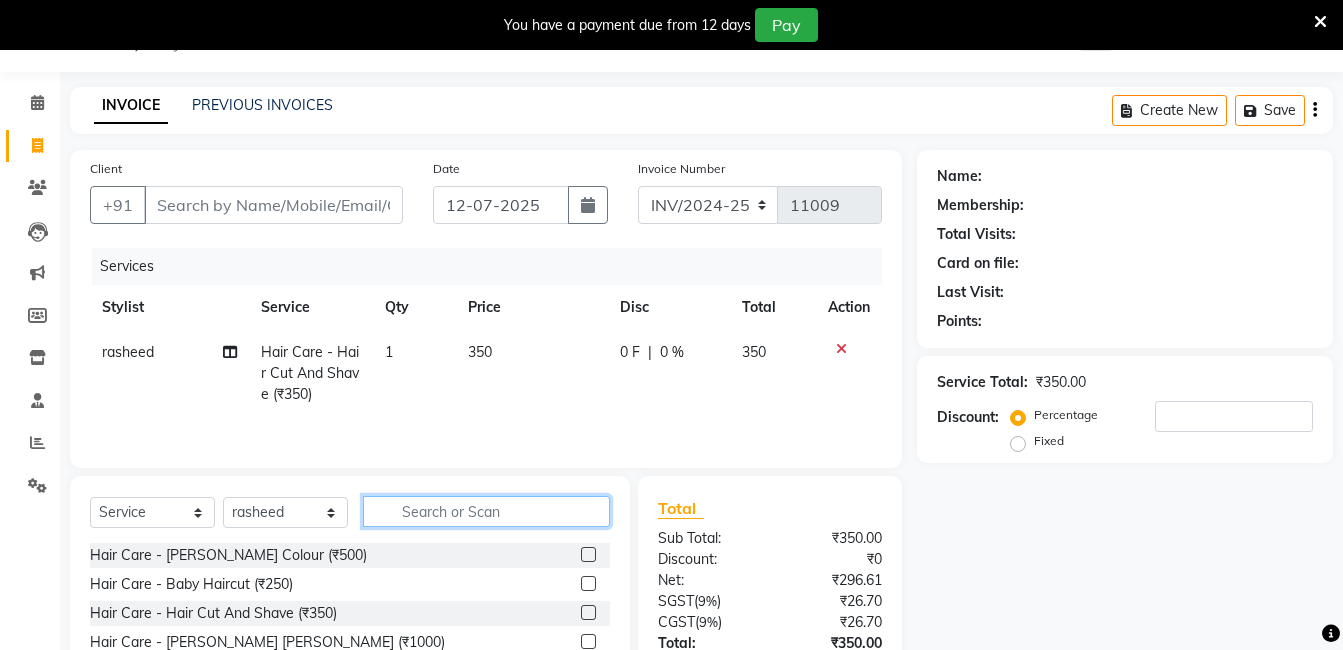 click 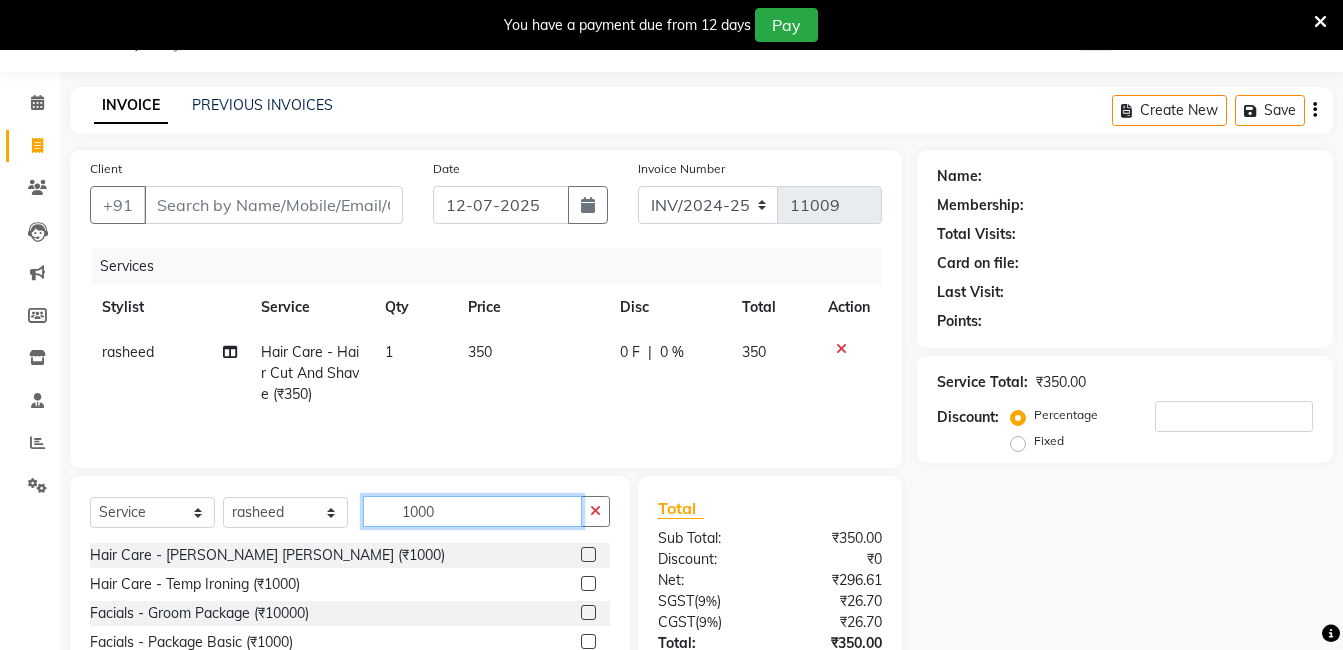 scroll, scrollTop: 201, scrollLeft: 0, axis: vertical 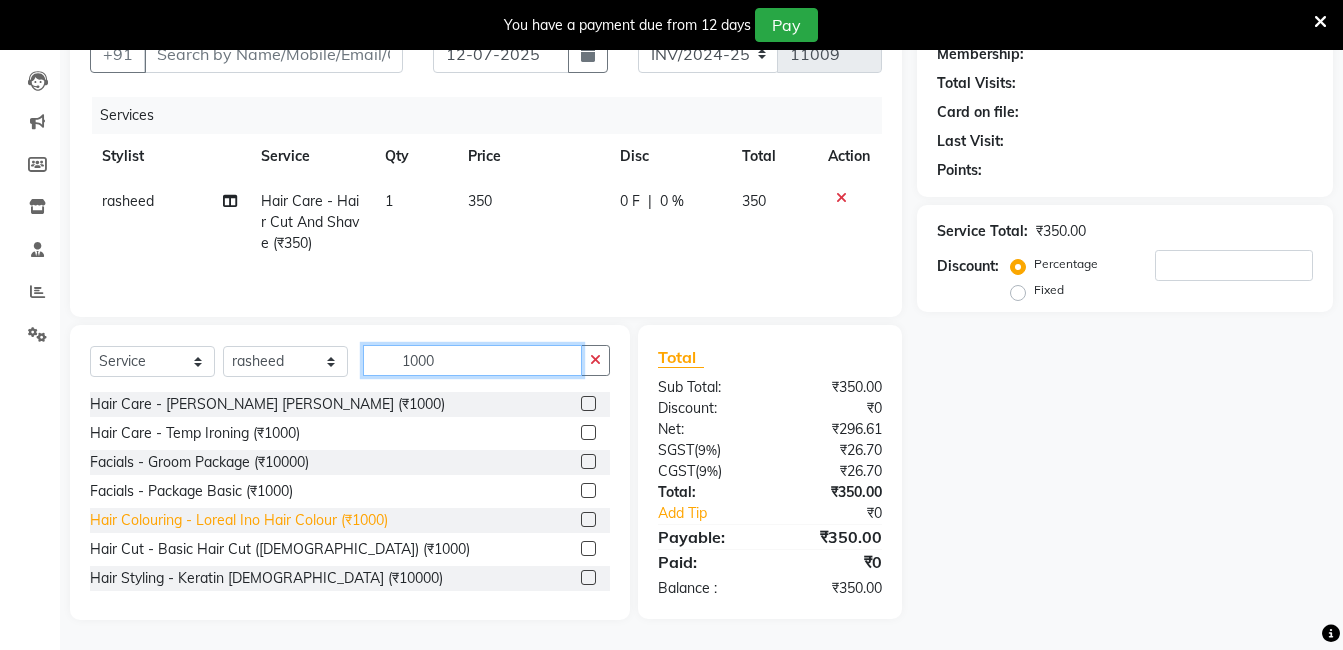 type on "1000" 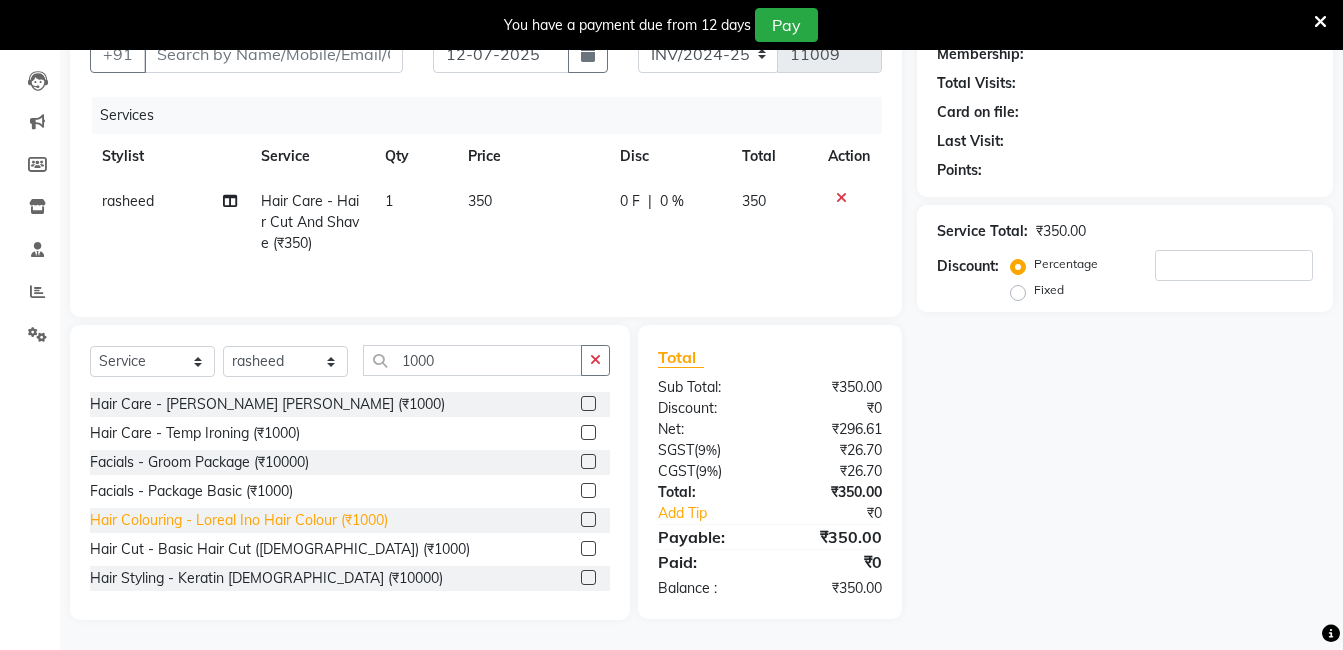 click on "Hair Colouring - Loreal Ino Hair Colour (₹1000)" 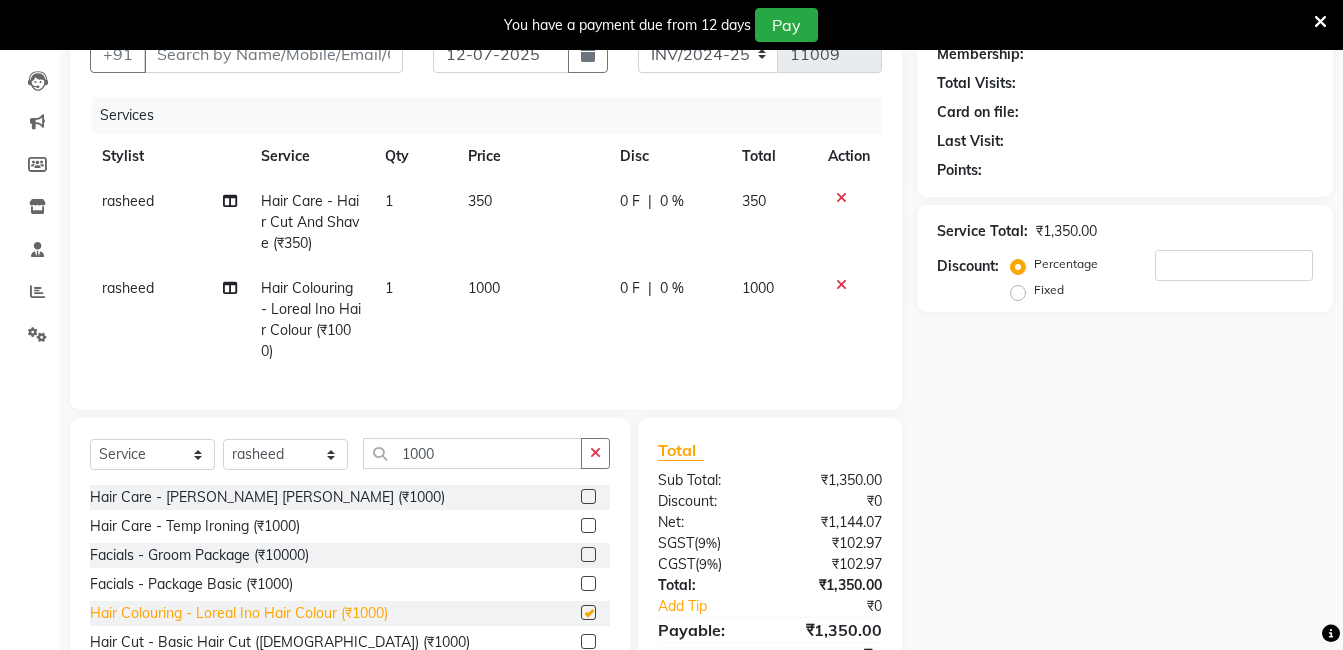 checkbox on "false" 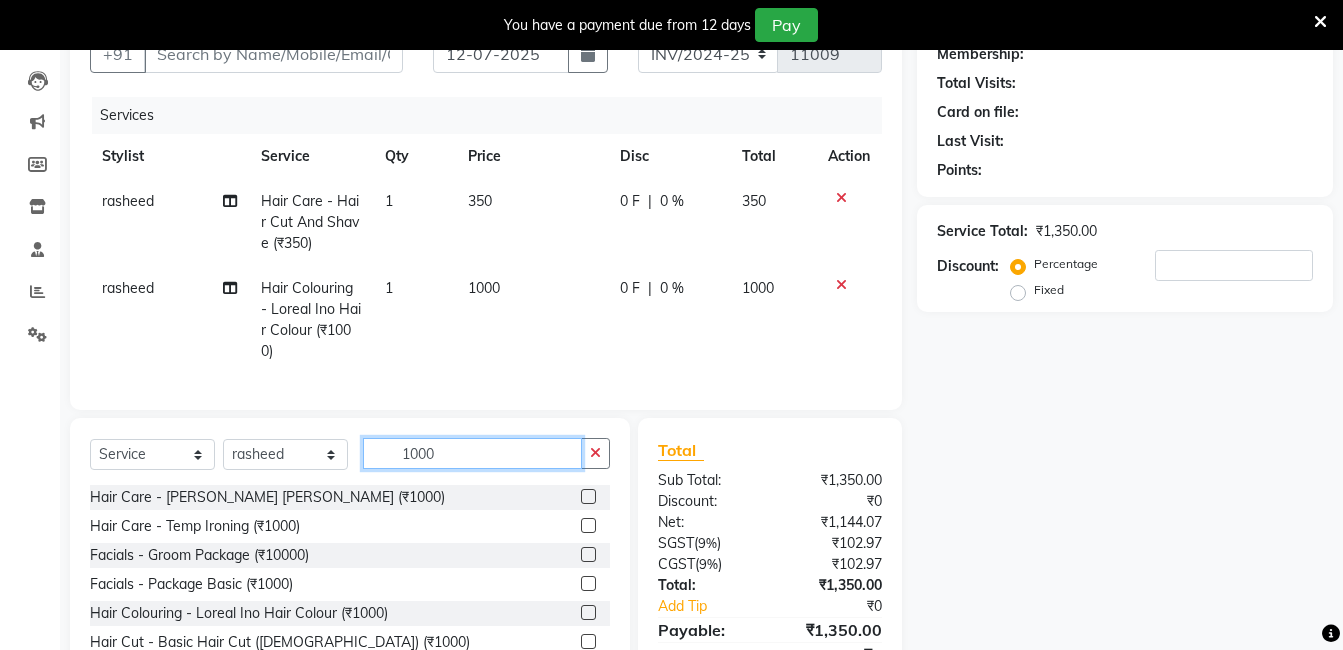 click on "1000" 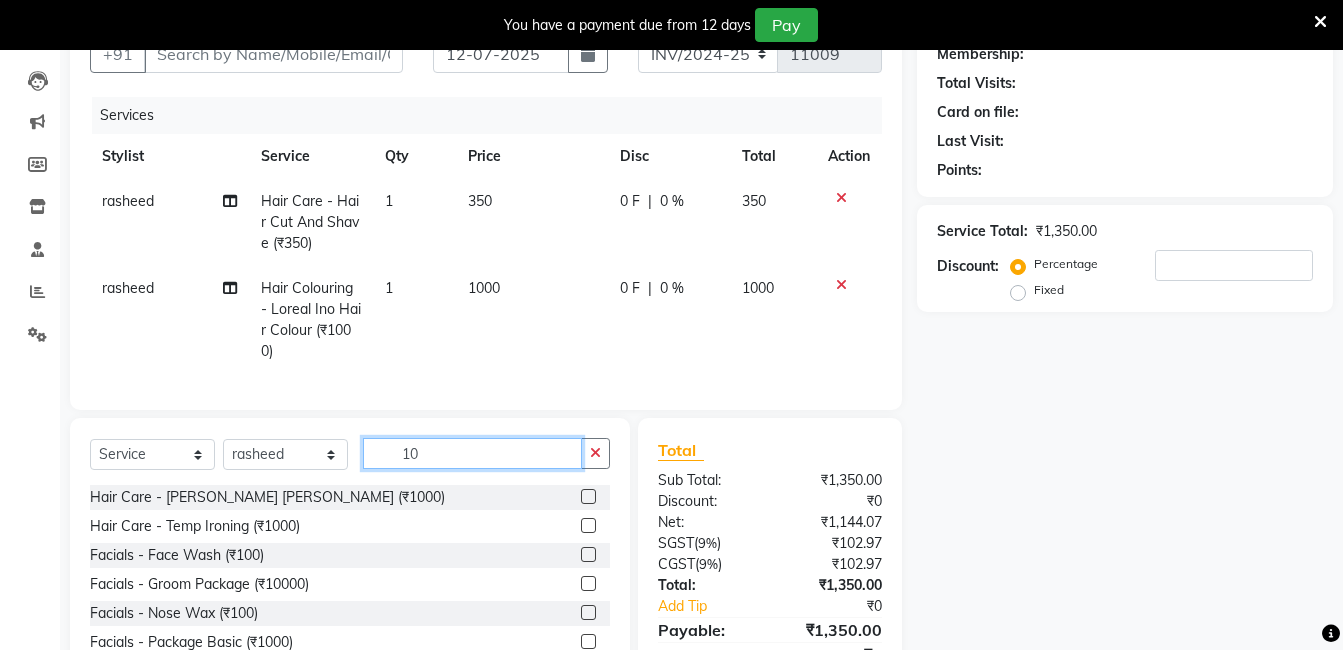 type on "1" 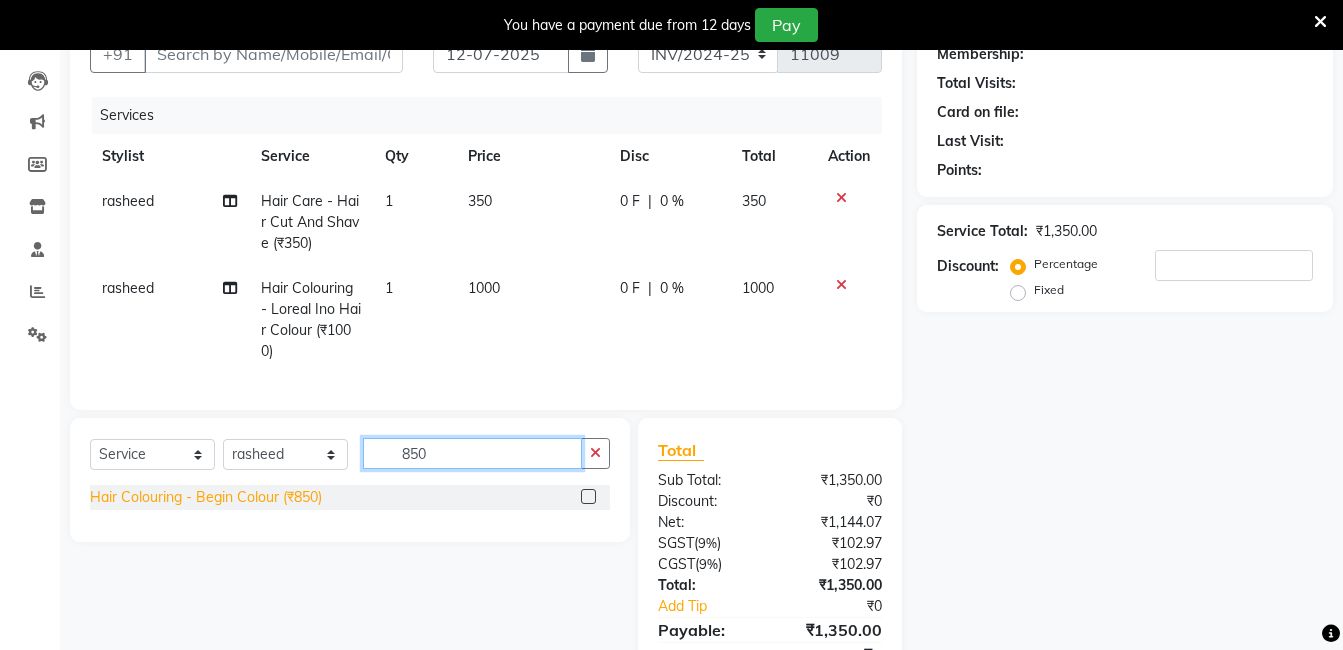 type on "850" 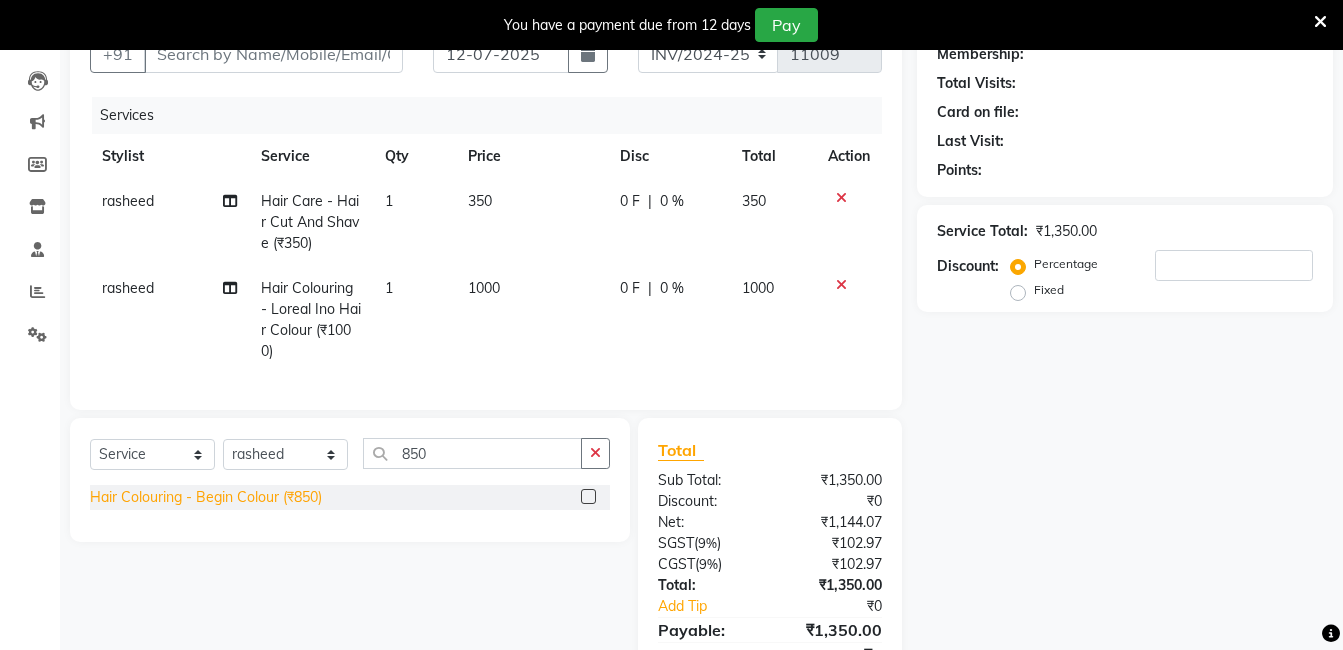 click on "Hair Colouring - Begin Colour (₹850)" 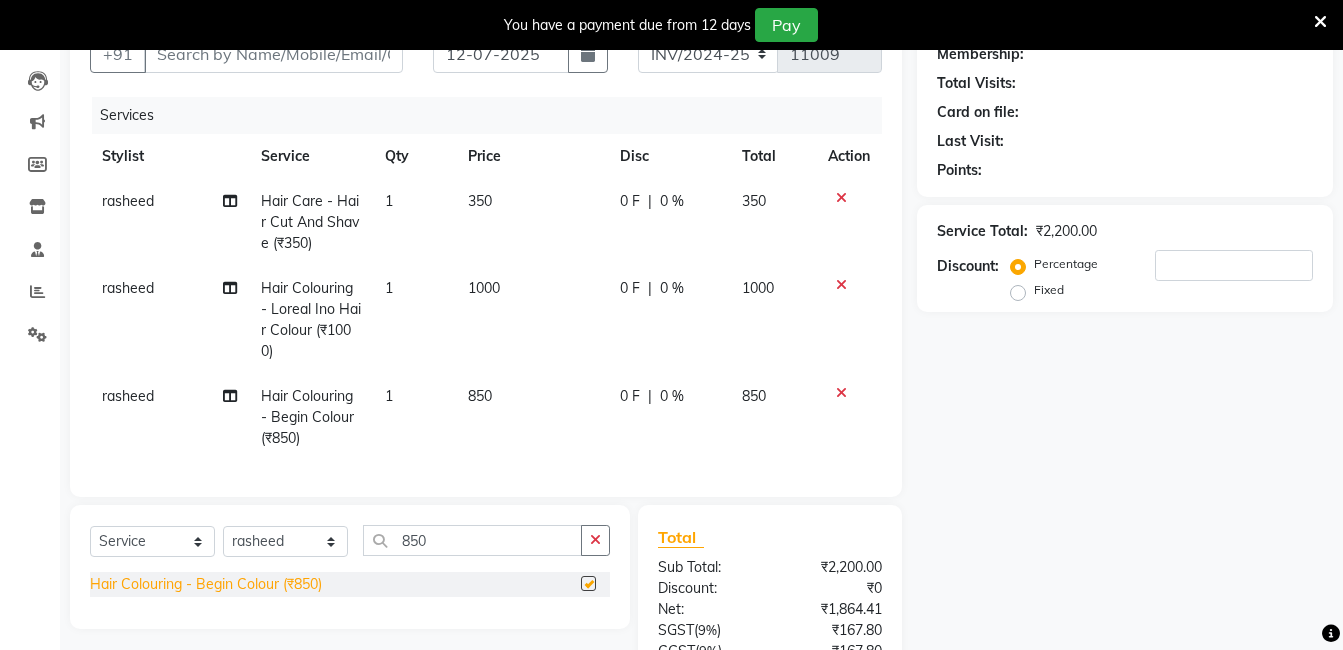 checkbox on "false" 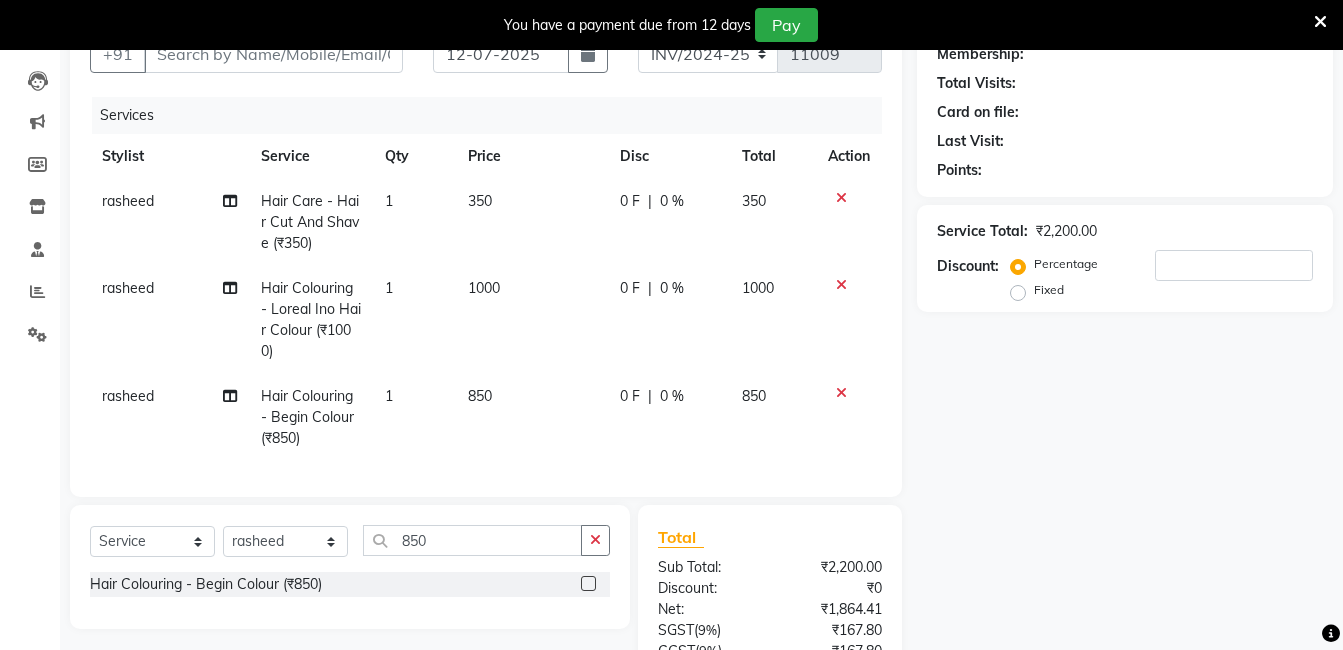 scroll, scrollTop: 0, scrollLeft: 0, axis: both 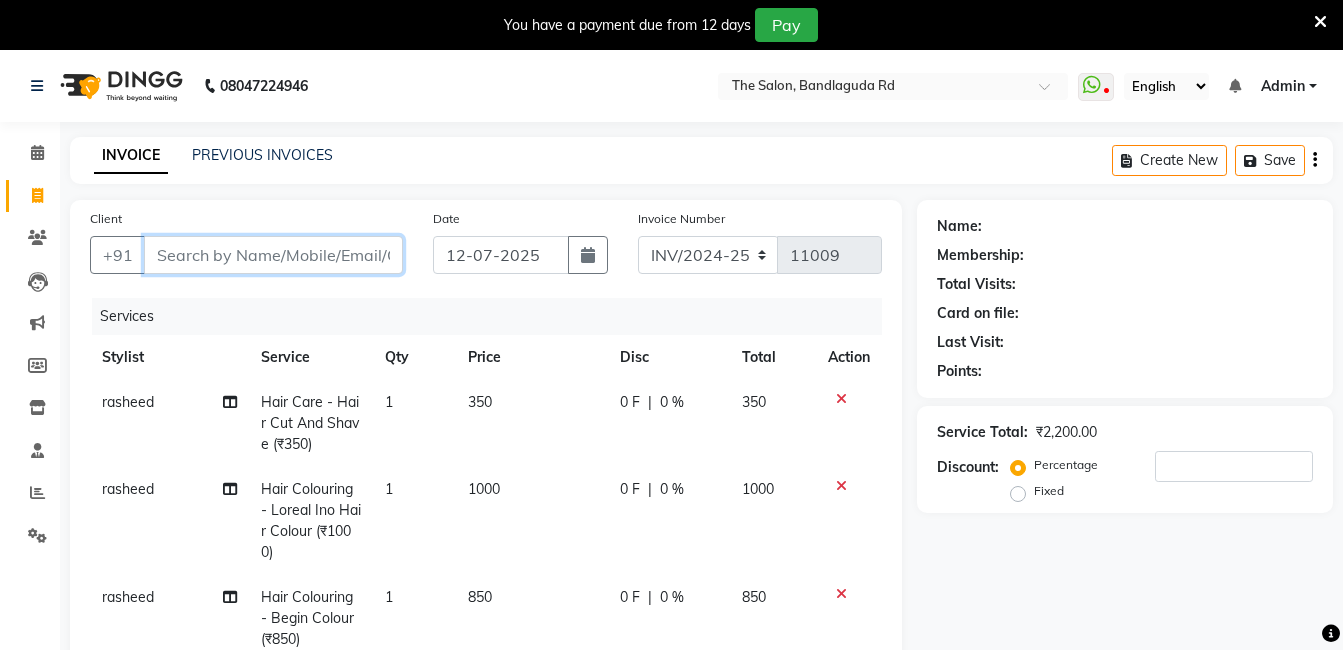 click on "Client" at bounding box center (273, 255) 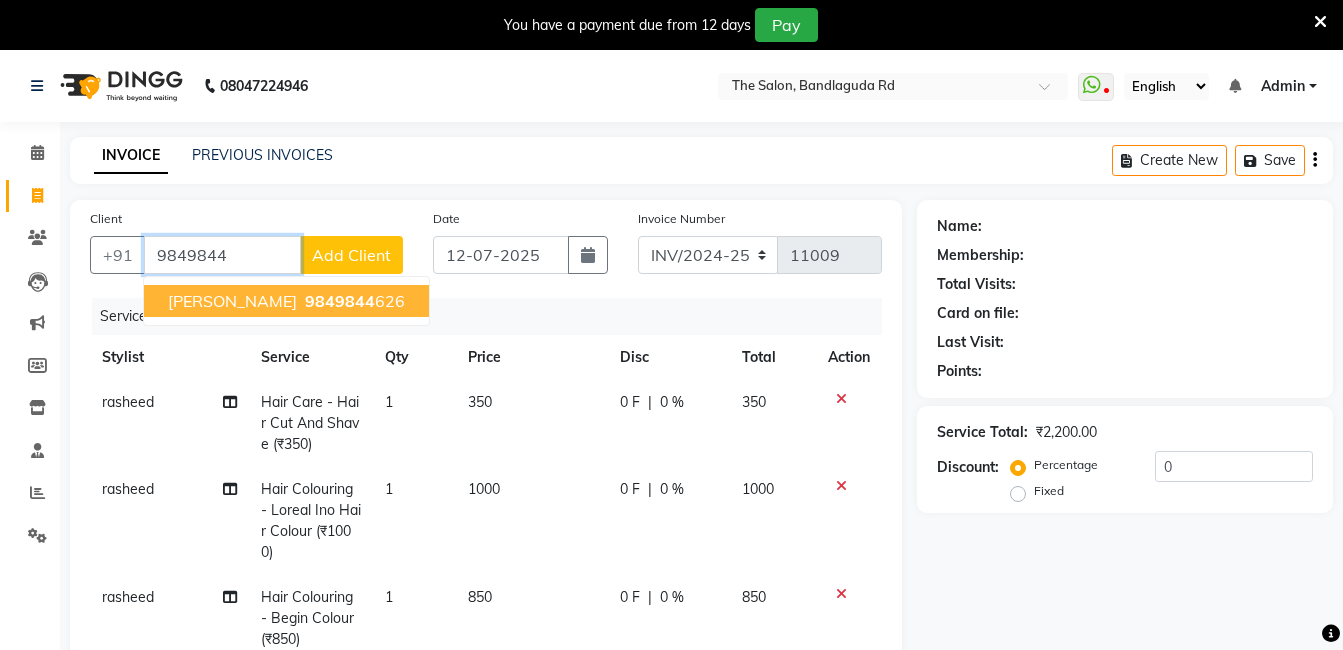 click on "Hari lal darwaza   9849844 626" at bounding box center (286, 301) 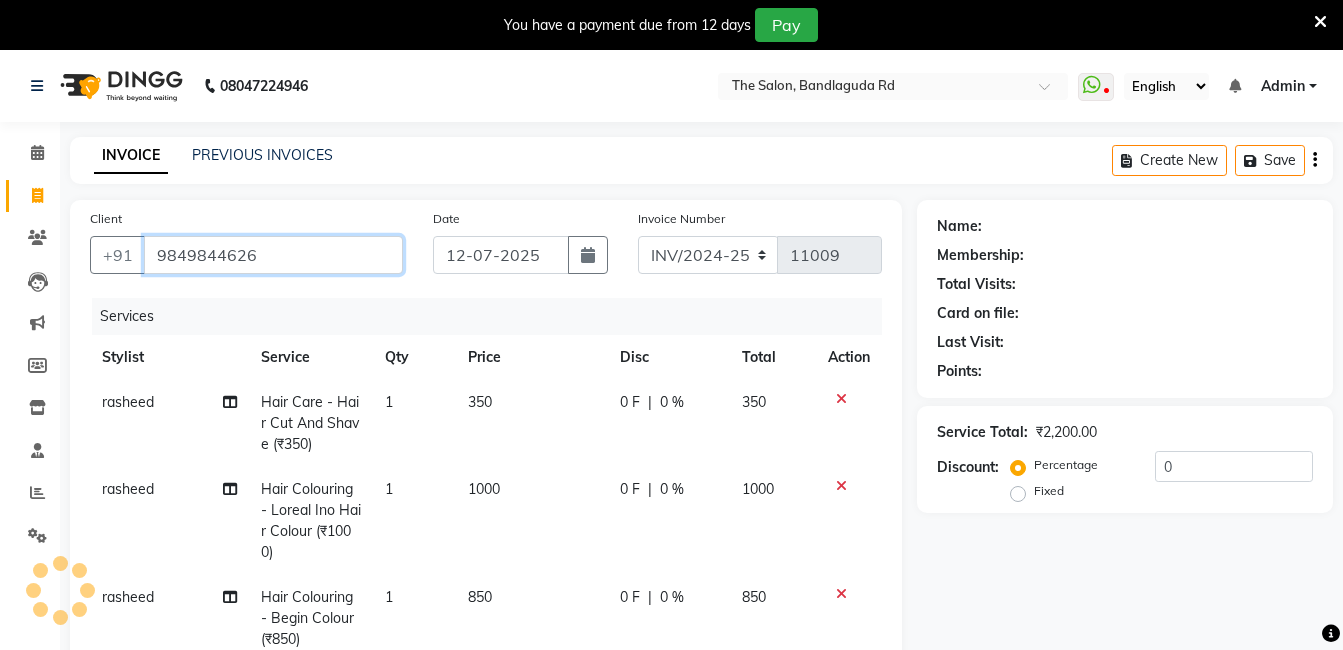 type on "9849844626" 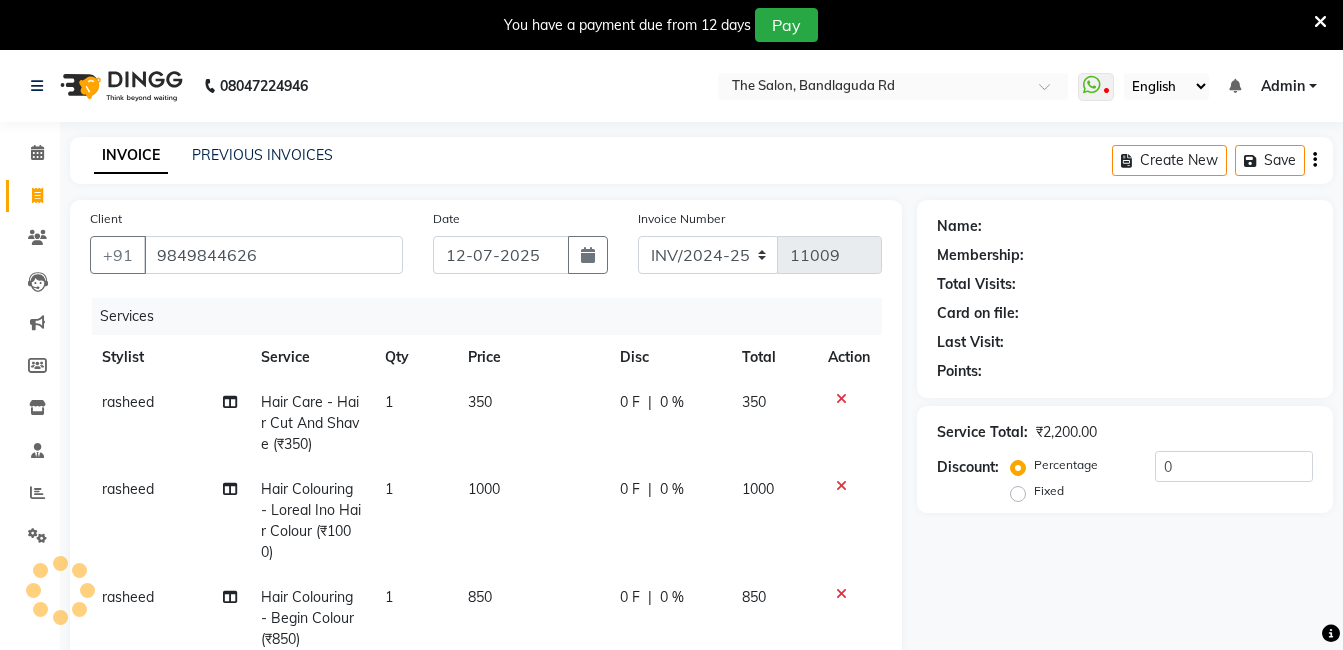 select on "2: Object" 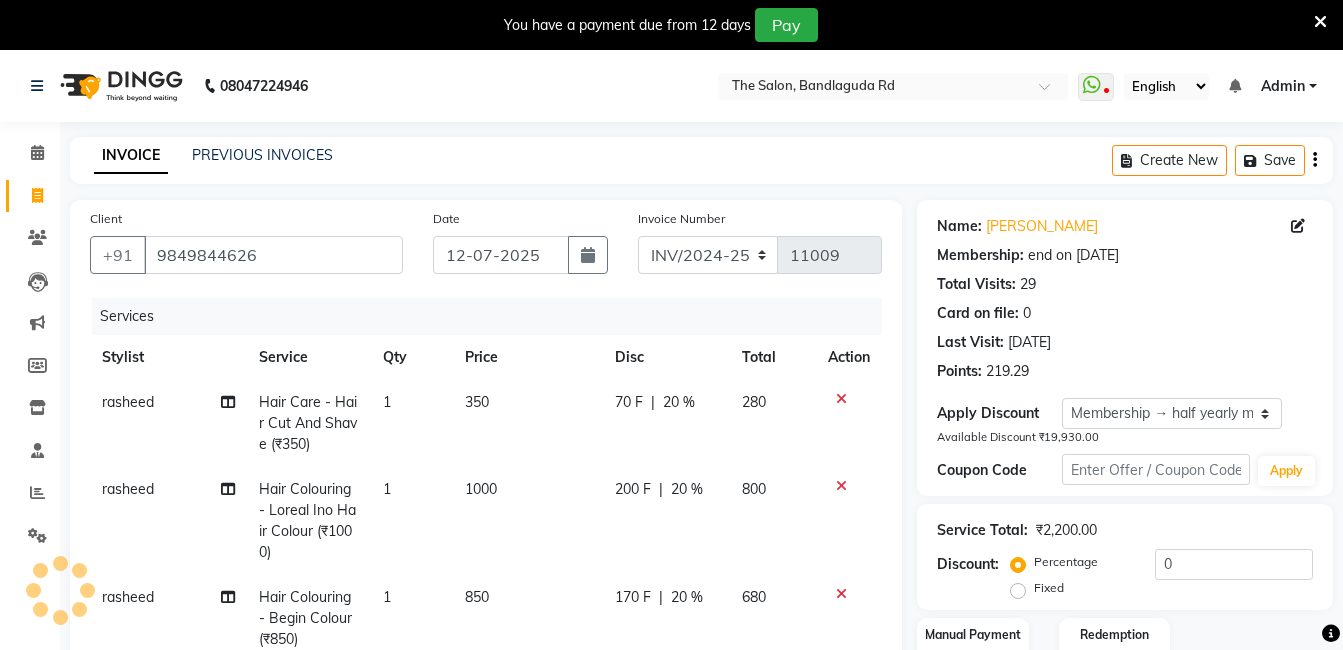 type on "20" 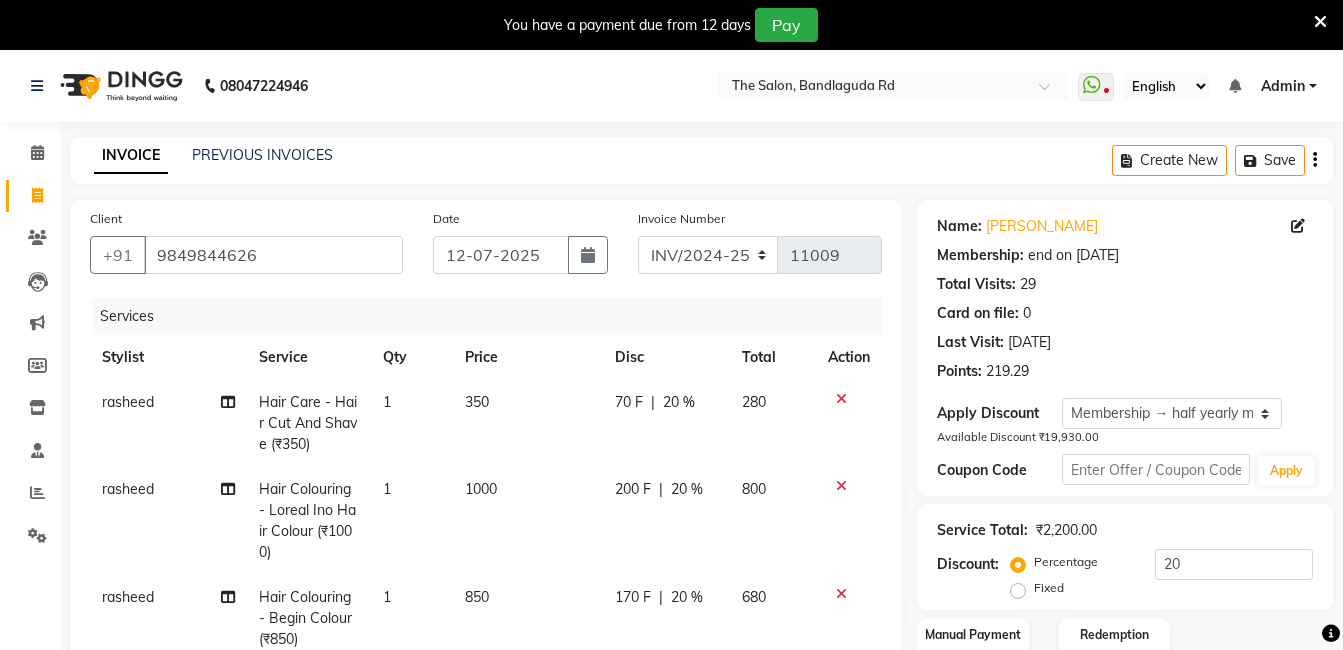 scroll, scrollTop: 395, scrollLeft: 0, axis: vertical 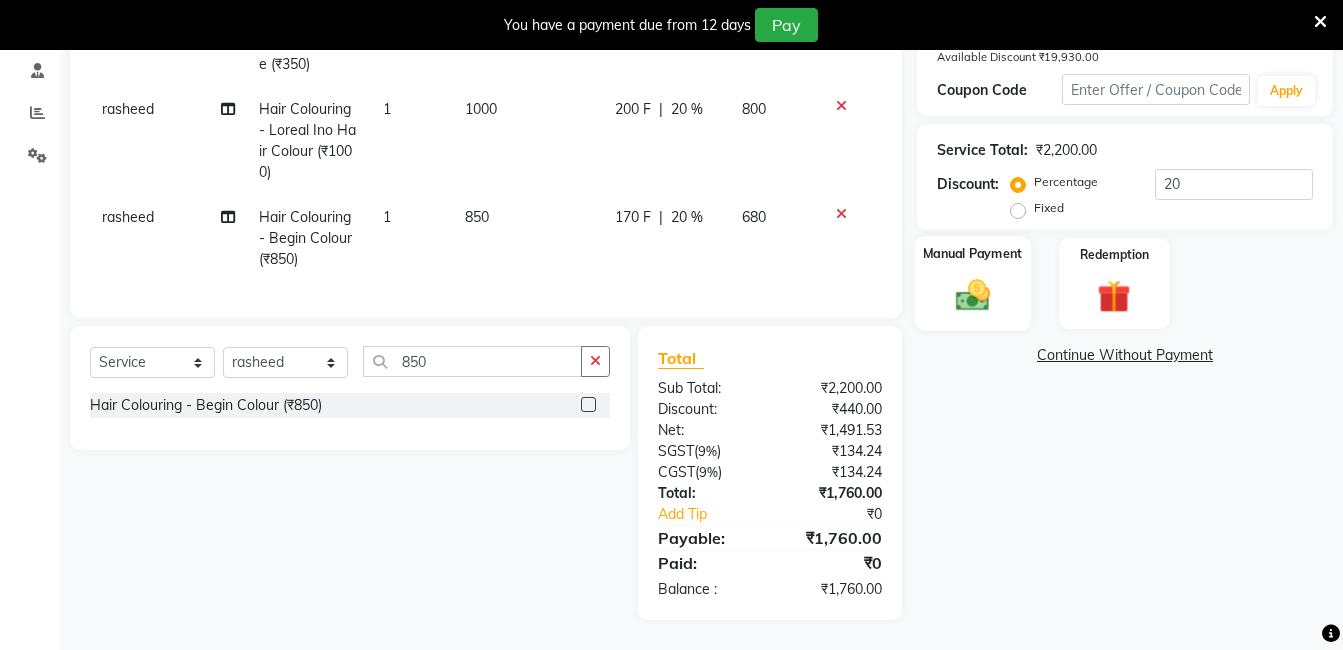 click on "Manual Payment" 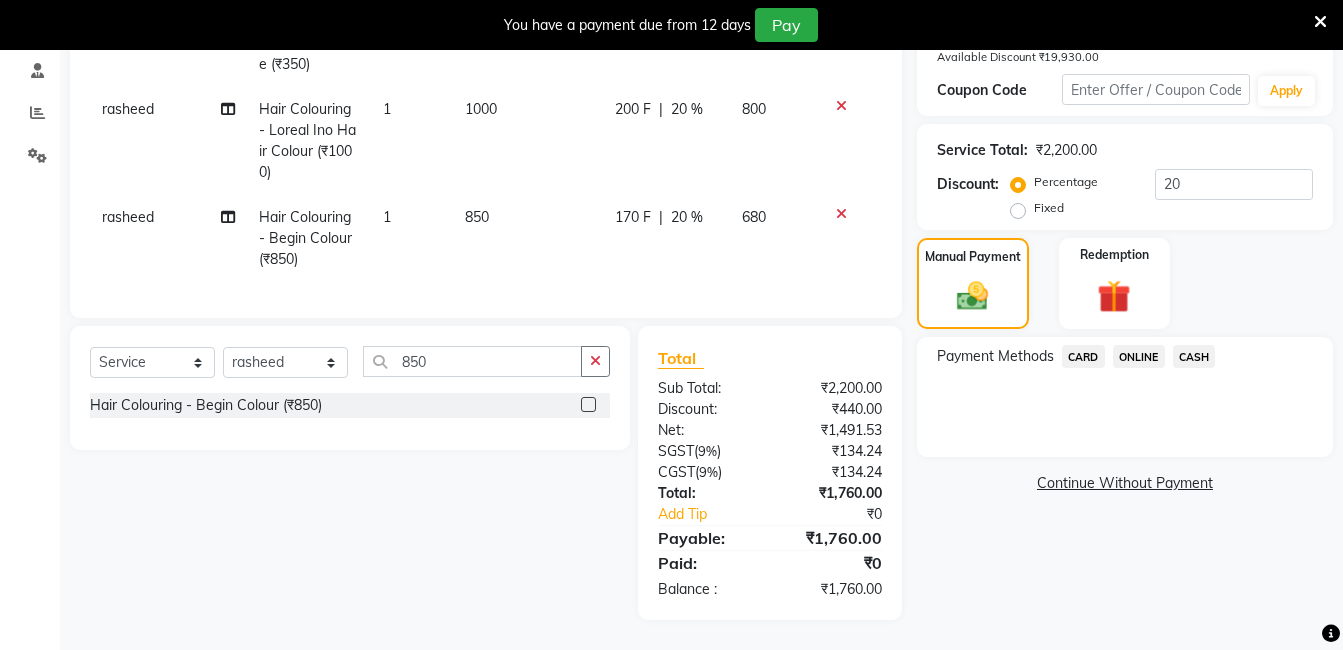 click on "CASH" 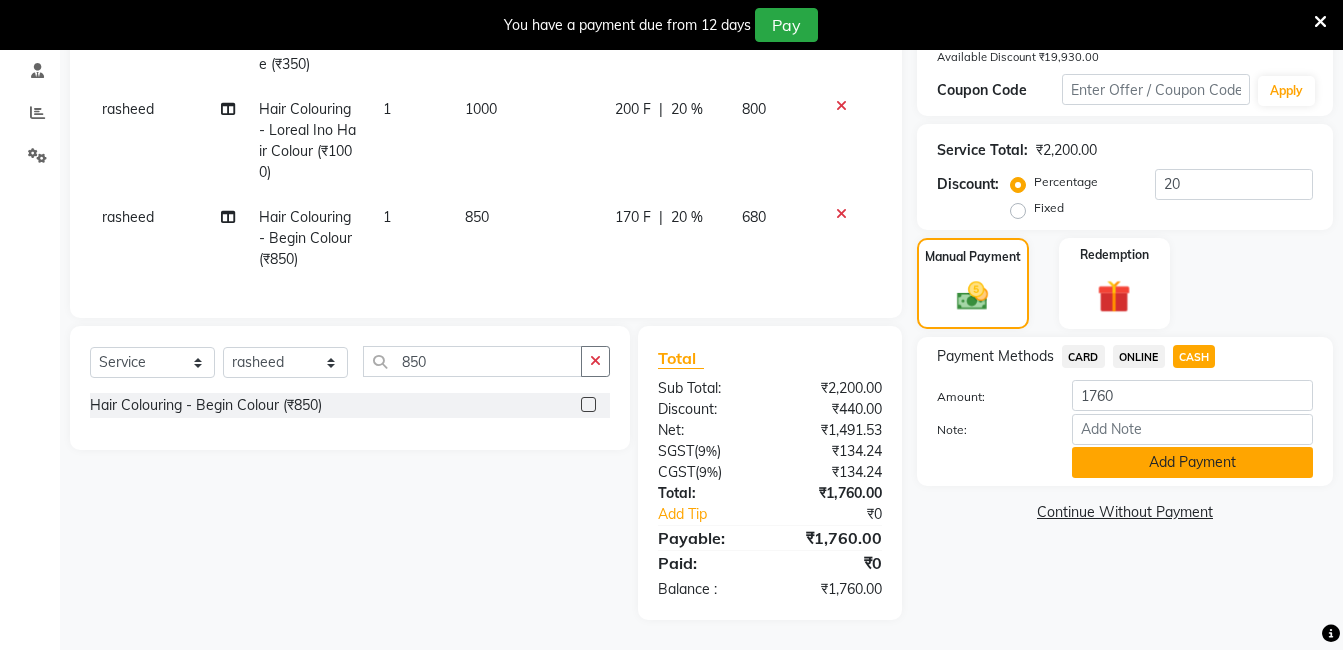 click on "Add Payment" 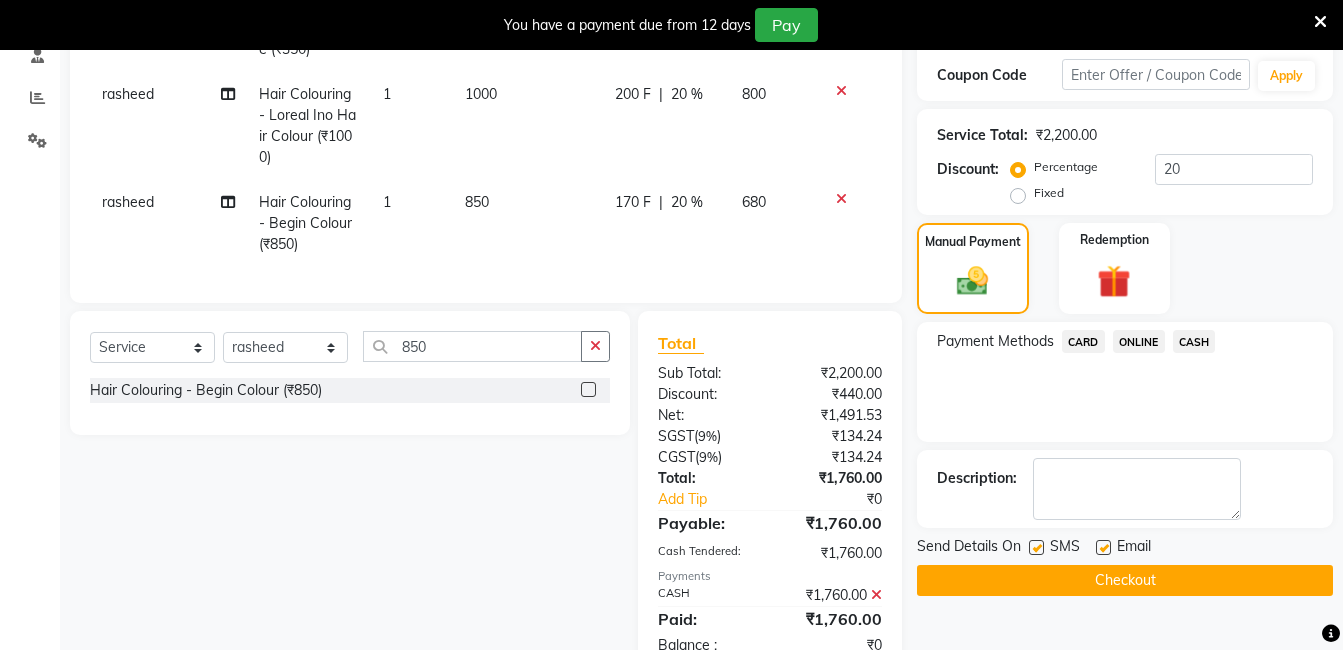 scroll, scrollTop: 556, scrollLeft: 0, axis: vertical 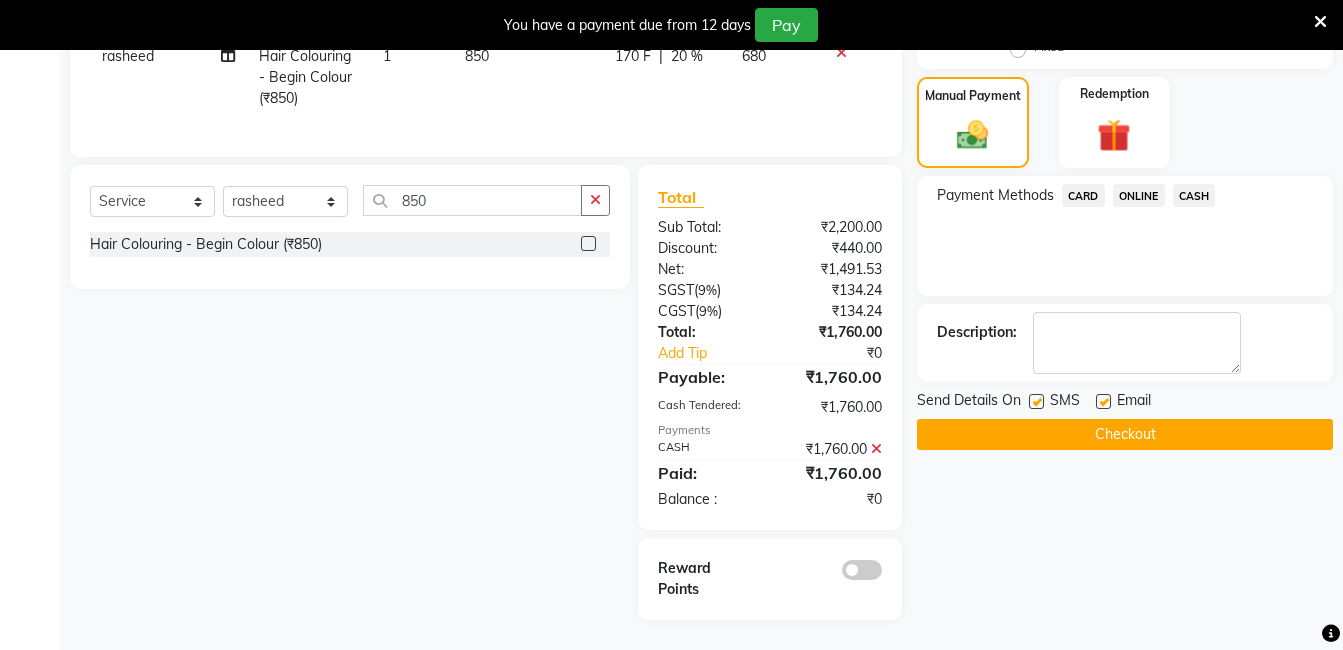 click on "Checkout" 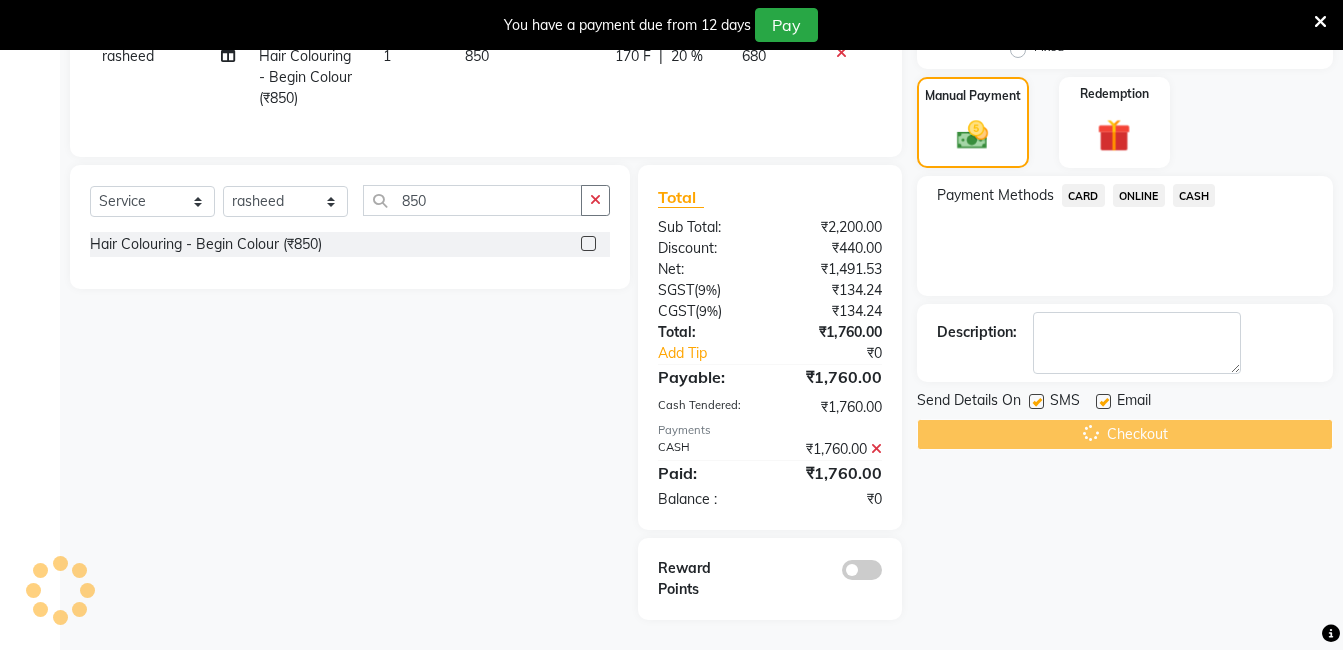 click on "Checkout" 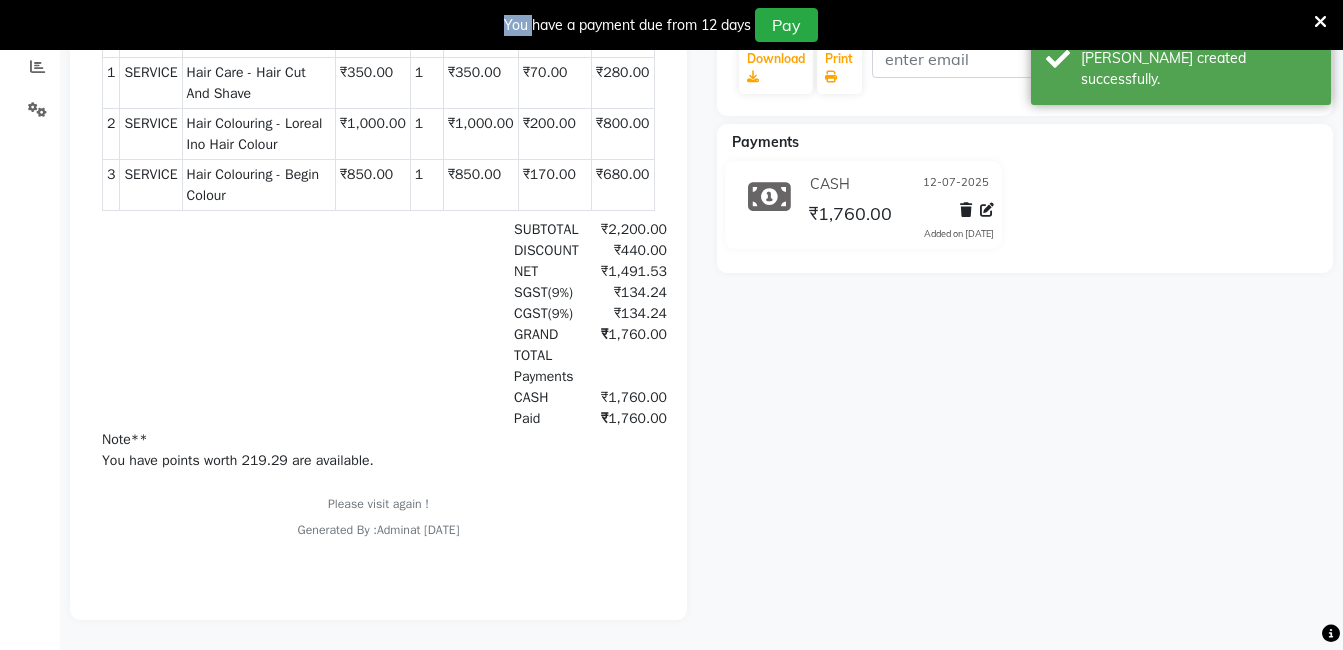 scroll, scrollTop: 0, scrollLeft: 0, axis: both 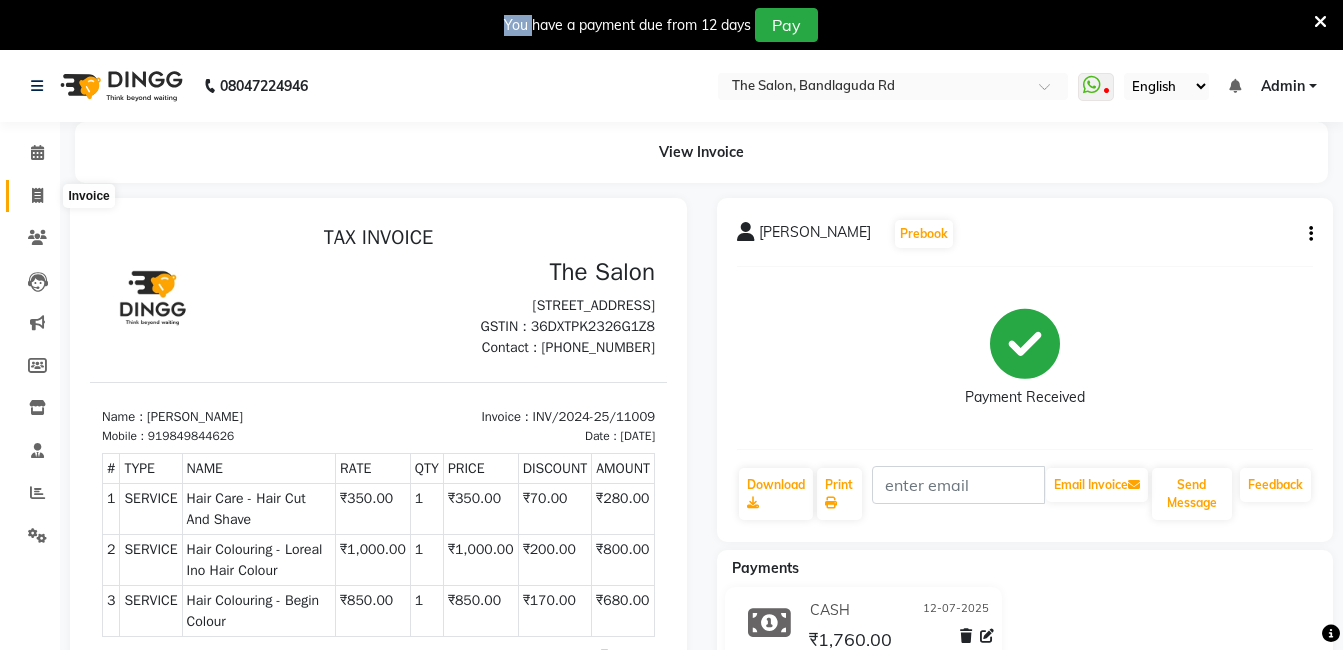 click 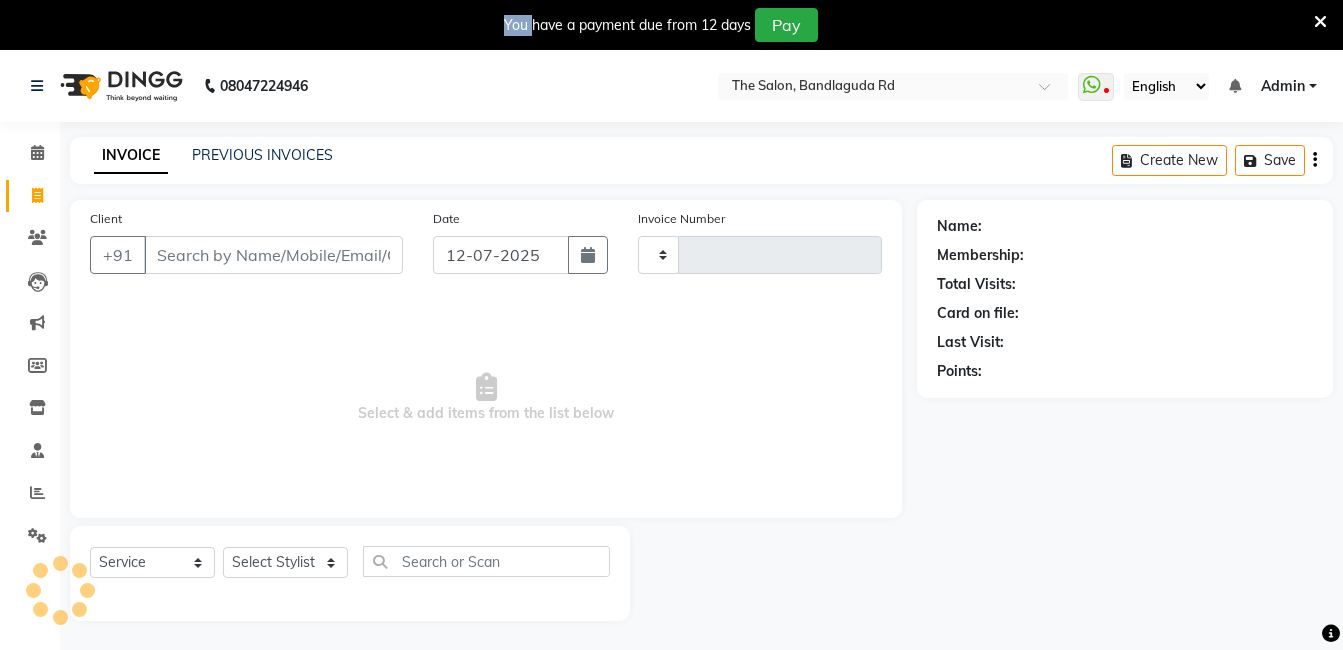 scroll, scrollTop: 50, scrollLeft: 0, axis: vertical 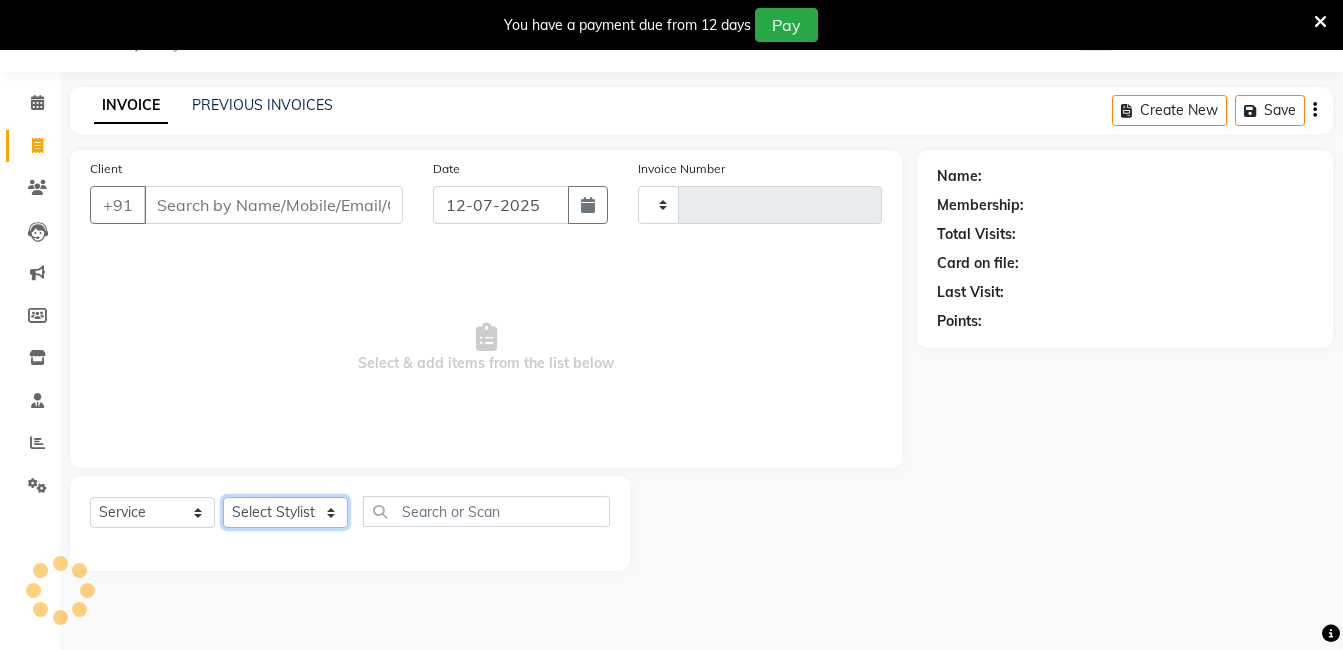 type on "11010" 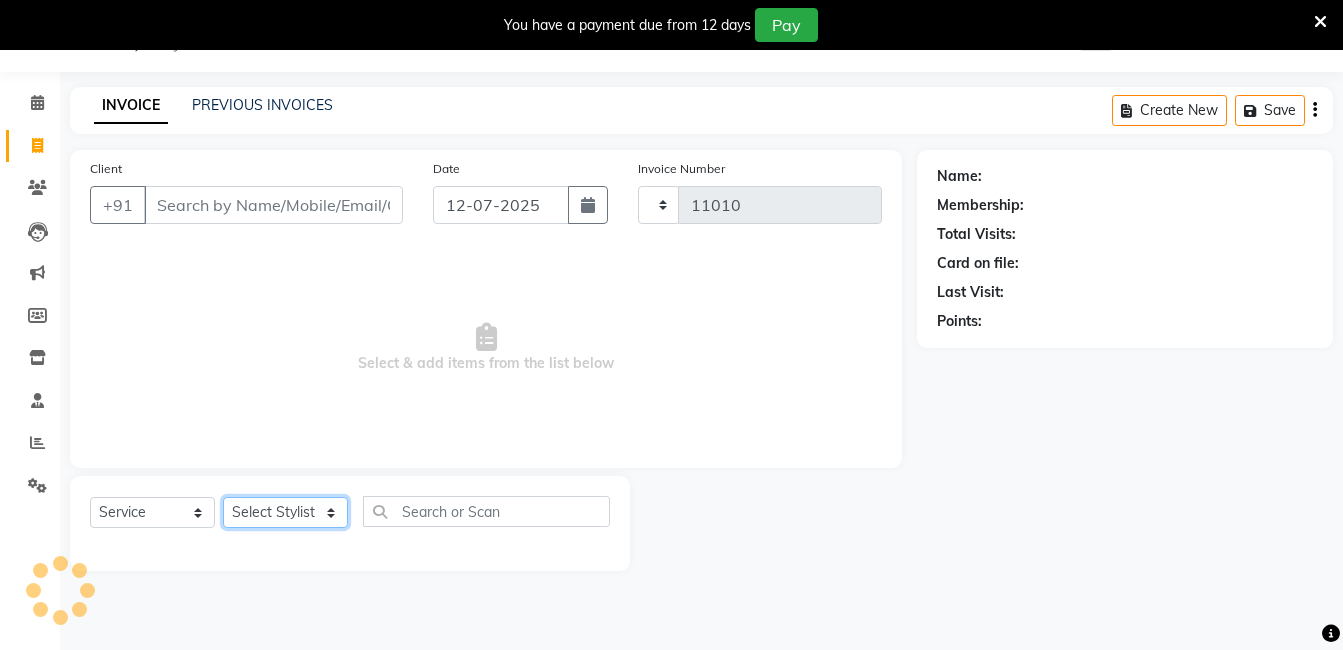 click on "Select Stylist" 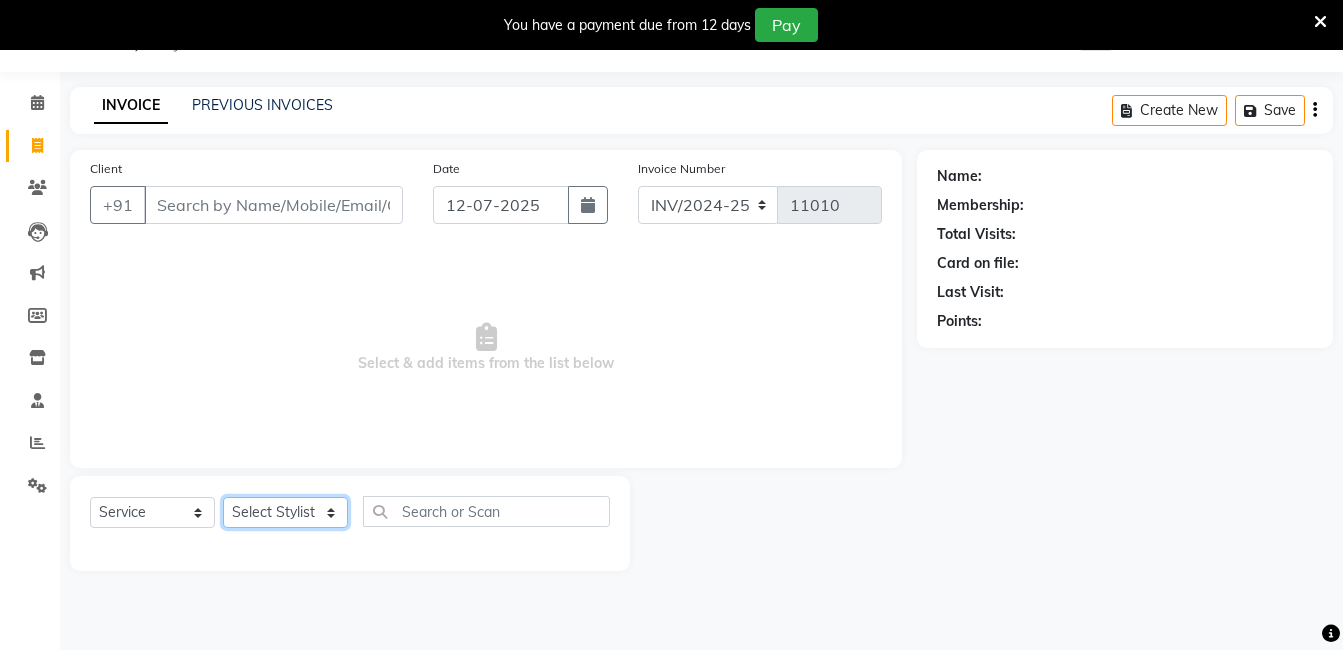 click on "Select Stylist [PERSON_NAME] [PERSON_NAME] kasim [PERSON_NAME] sameer [PERSON_NAME] manager" 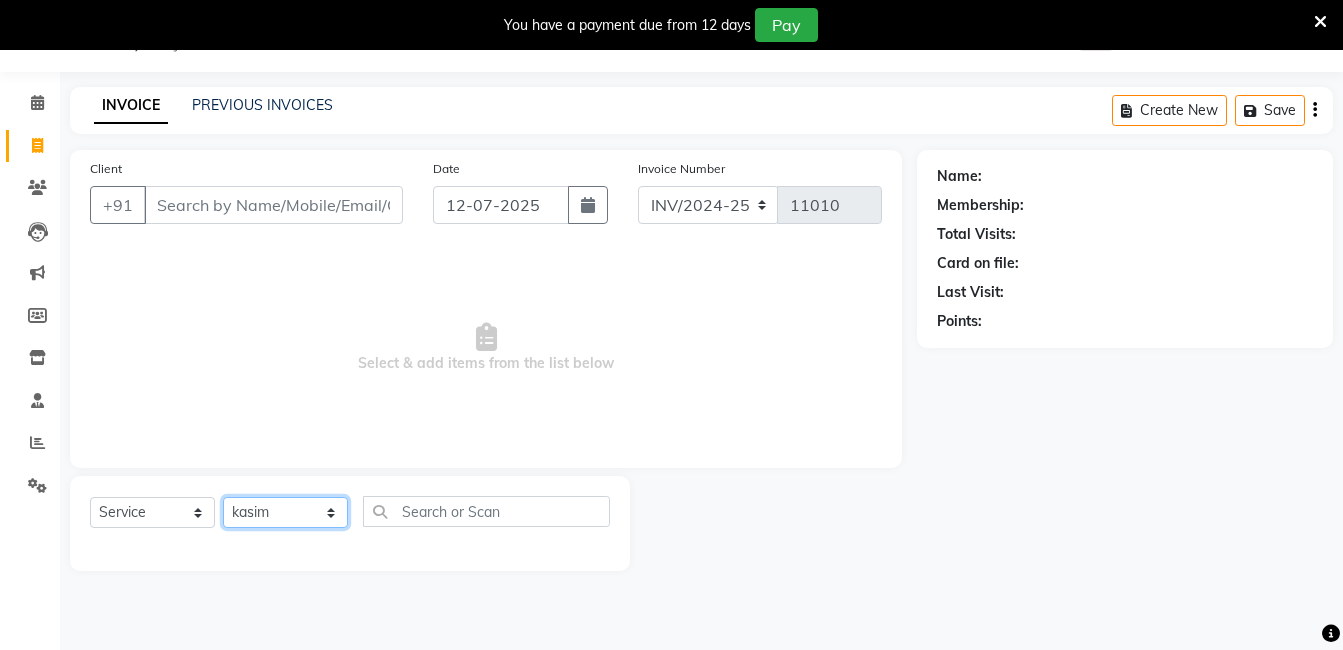 click on "Select Stylist [PERSON_NAME] [PERSON_NAME] kasim [PERSON_NAME] sameer [PERSON_NAME] manager" 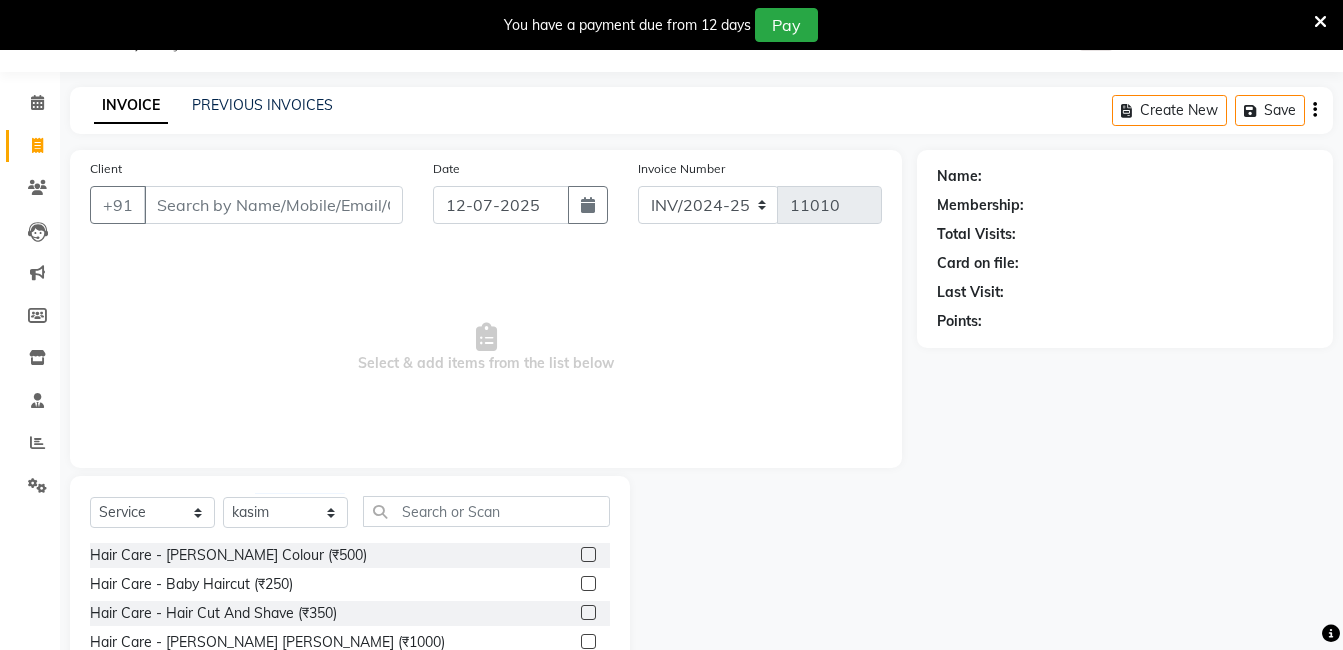click on "Select  Service  Product  Membership  Package Voucher Prepaid Gift Card  Select Stylist [PERSON_NAME] [PERSON_NAME] [PERSON_NAME] sameer [PERSON_NAME] manager Hair Care - [PERSON_NAME] Colour (₹500)  Hair Care - Baby Haircut (₹250)  Hair Care - Hair Cut And Shave (₹350)  Hair Care - [PERSON_NAME] [PERSON_NAME] (₹1000)  Hair Care - Curly Short Lenght (₹5000)  Hair Care - Full Fiber (₹500)  Hair Care - Girl Haircut (₹350)  Hair Care - Hair Cut (₹200)  Hair Care - [MEDICAL_DATA] treatment (₹1500)  Hair Care - Hair Spa Professional (₹1200)  Hair Care - Haircut Girl (₹800)  Hair Care - Half Fiber (₹350)  Hair Care - Head Wash (₹50)  Hair Care - Keratin Medium Length (₹7000)  Hair Care - Keratin Short Length1 (₹4000)  Hair Care - Keratin Short Length (₹2500)  Hair Care - Keratin Wash (₹300)  Hair Care - Matrix Colour (₹500)  Hair Care - Normal Haircut Girl (₹500)  Hair Care - Smoothening Short Hair (₹1500)  Hair Care - Spa (₹700)  Hair Care - Streightening Long Hair (₹6000)  basic package (₹2000)" 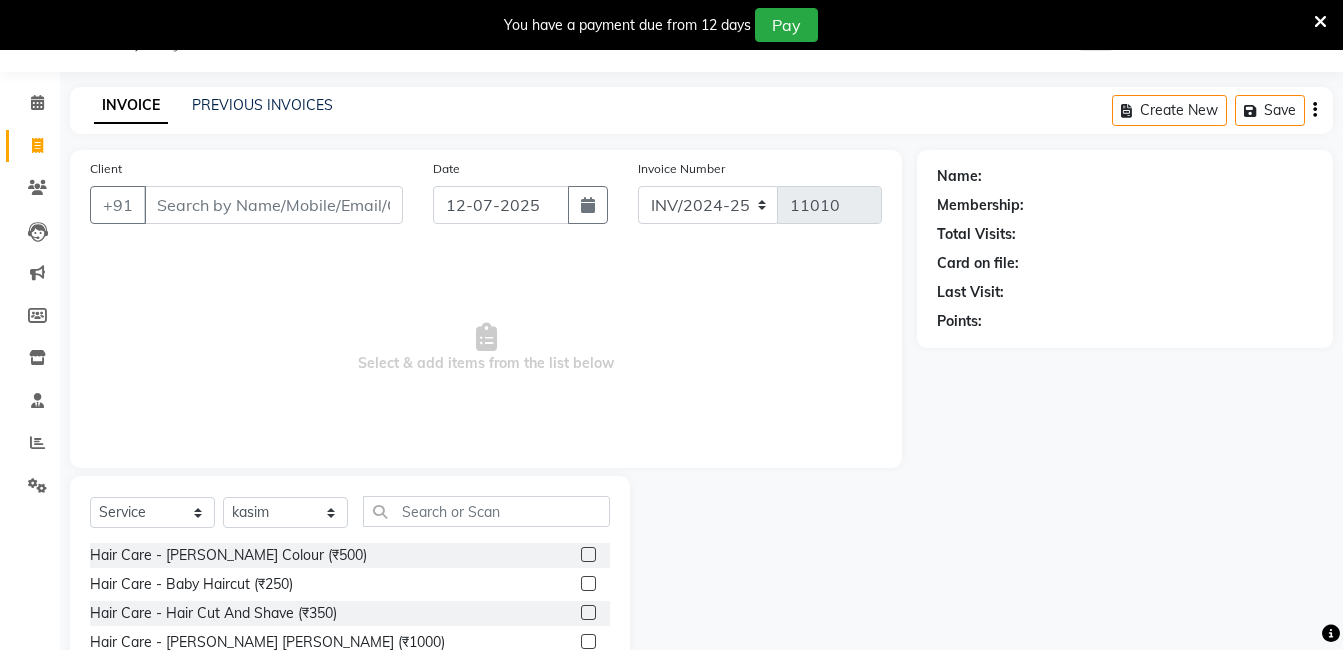 click on "Select  Service  Product  Membership  Package Voucher Prepaid Gift Card  Select Stylist [PERSON_NAME] [PERSON_NAME] [PERSON_NAME] sameer [PERSON_NAME] manager Hair Care - [PERSON_NAME] Colour (₹500)  Hair Care - Baby Haircut (₹250)  Hair Care - Hair Cut And Shave (₹350)  Hair Care - [PERSON_NAME] [PERSON_NAME] (₹1000)  Hair Care - Curly Short Lenght (₹5000)  Hair Care - Full Fiber (₹500)  Hair Care - Girl Haircut (₹350)  Hair Care - Hair Cut (₹200)  Hair Care - [MEDICAL_DATA] treatment (₹1500)  Hair Care - Hair Spa Professional (₹1200)  Hair Care - Haircut Girl (₹800)  Hair Care - Half Fiber (₹350)  Hair Care - Head Wash (₹50)  Hair Care - Keratin Medium Length (₹7000)  Hair Care - Keratin Short Length1 (₹4000)  Hair Care - Keratin Short Length (₹2500)  Hair Care - Keratin Wash (₹300)  Hair Care - Matrix Colour (₹500)  Hair Care - Normal Haircut Girl (₹500)  Hair Care - Smoothening Short Hair (₹1500)  Hair Care - Spa (₹700)  Hair Care - Streightening Long Hair (₹6000)  basic package (₹2000)" 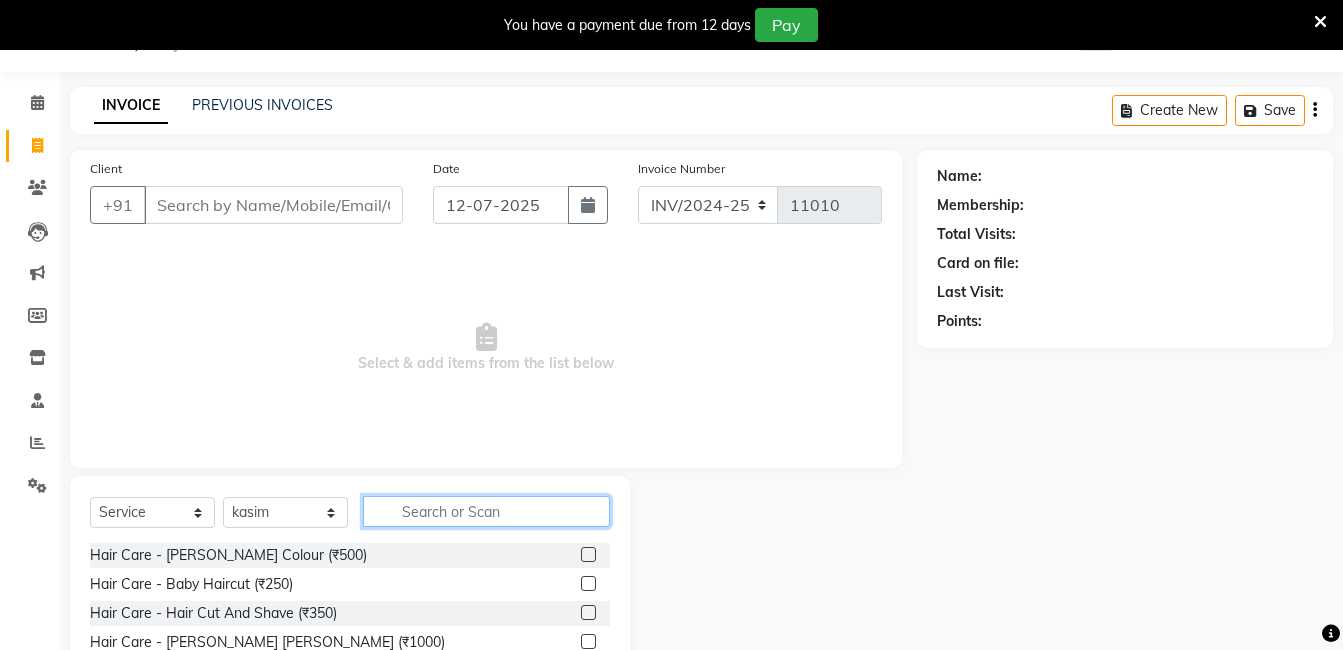 click 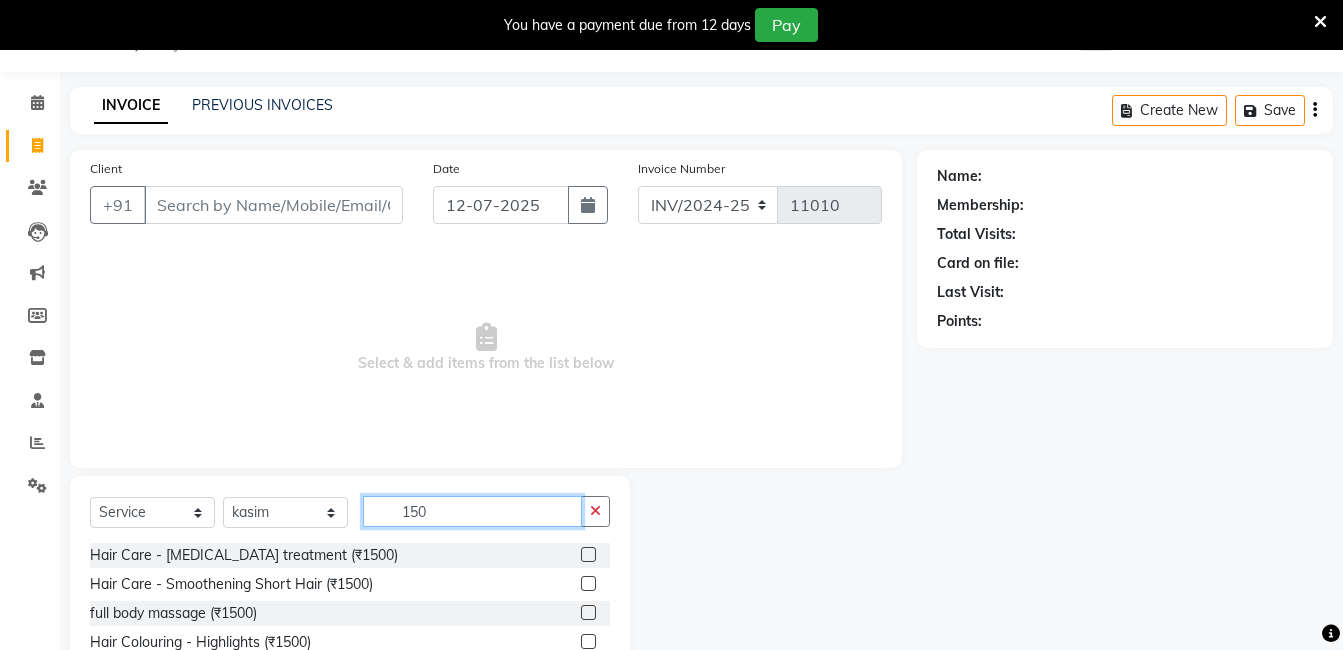 scroll, scrollTop: 32, scrollLeft: 0, axis: vertical 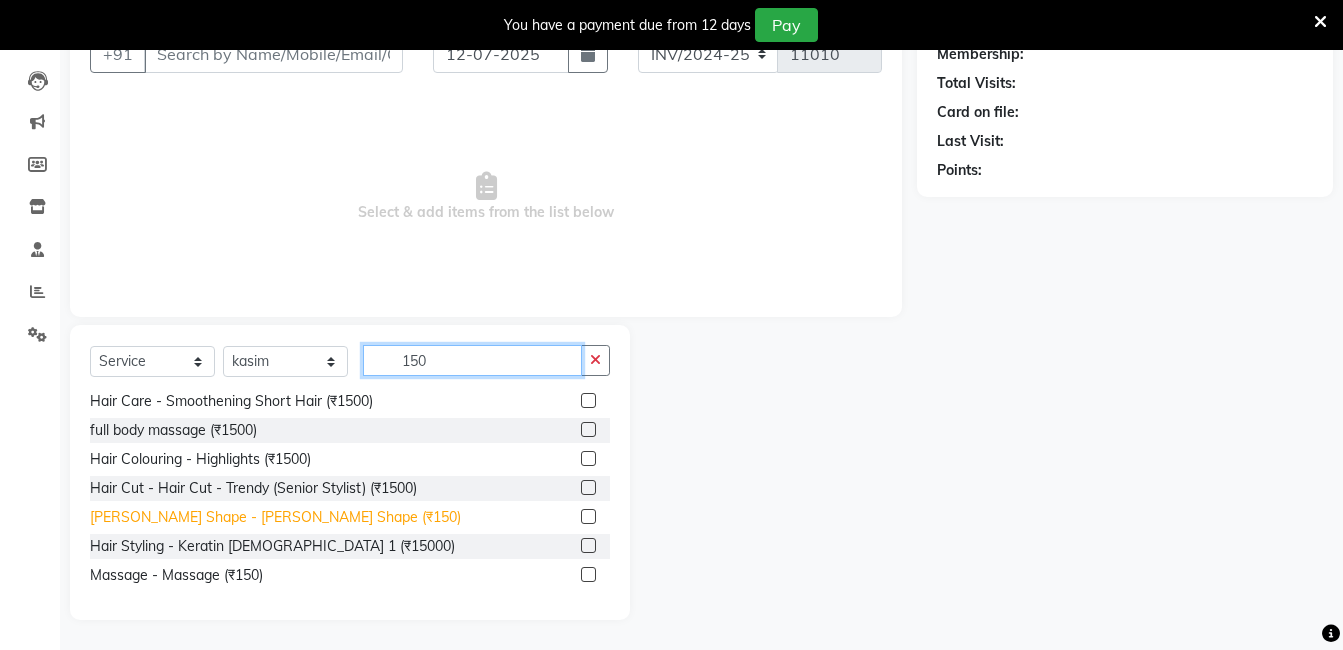 type on "150" 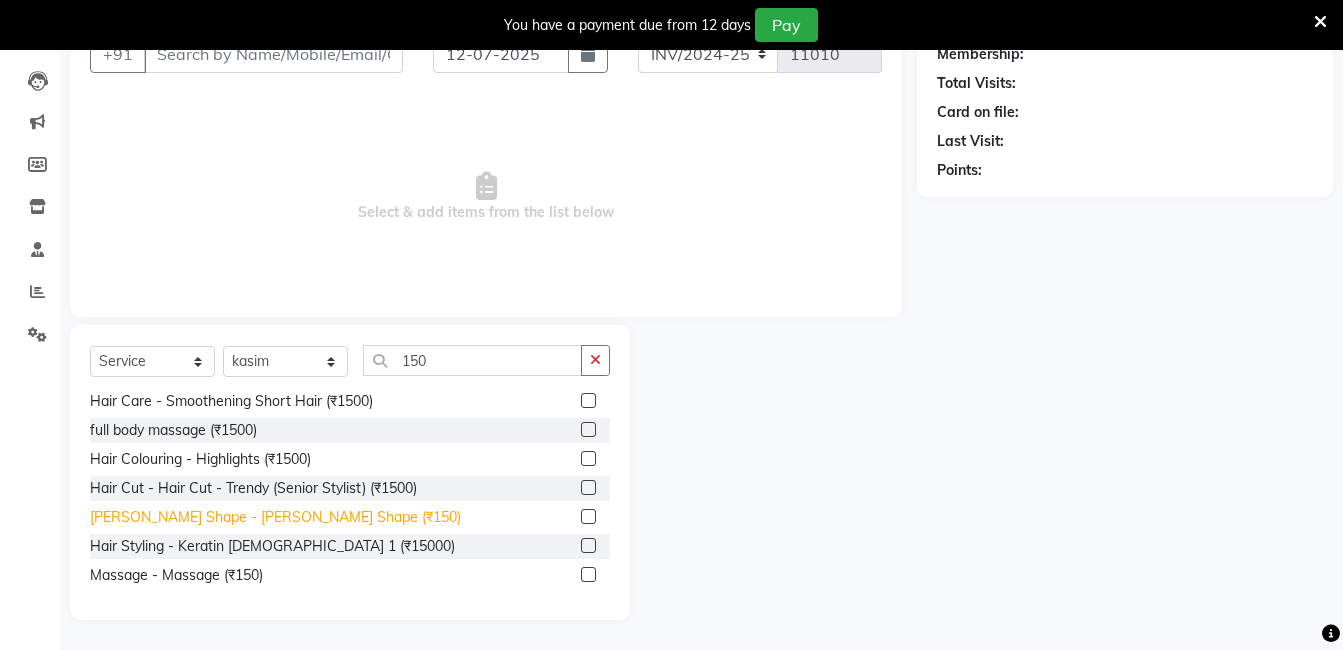 click on "[PERSON_NAME] Shape - [PERSON_NAME] Shape (₹150)" 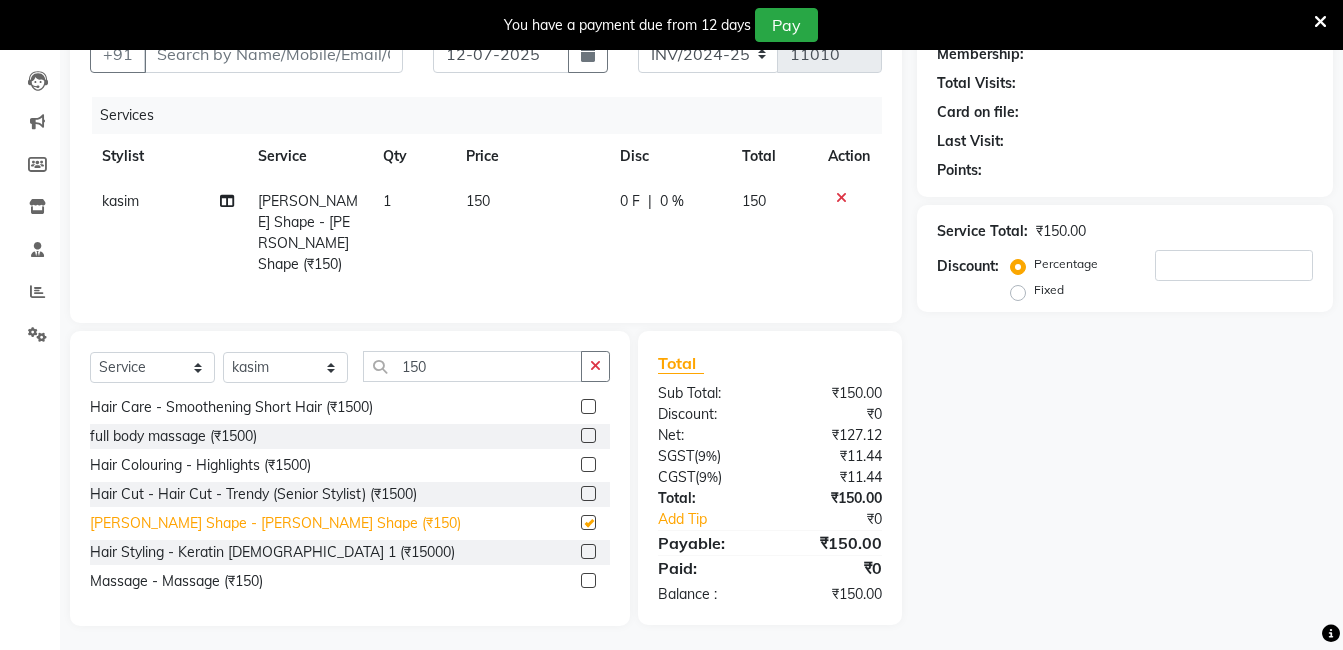 checkbox on "false" 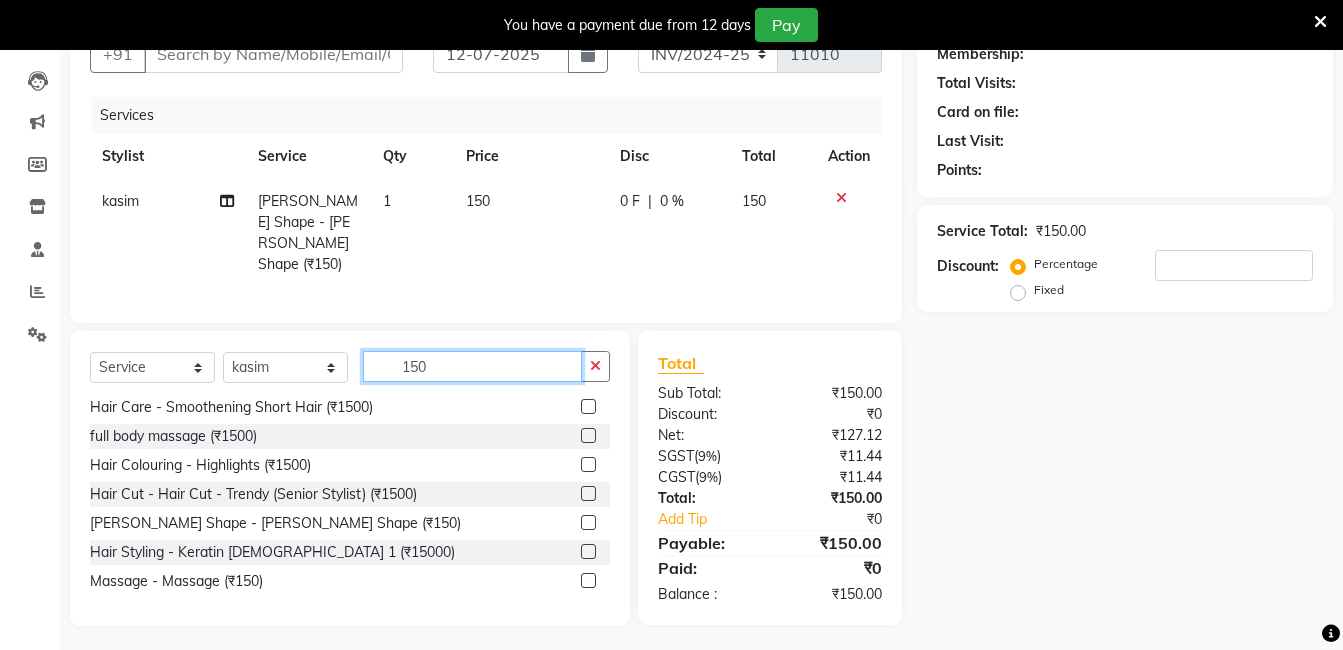 click on "150" 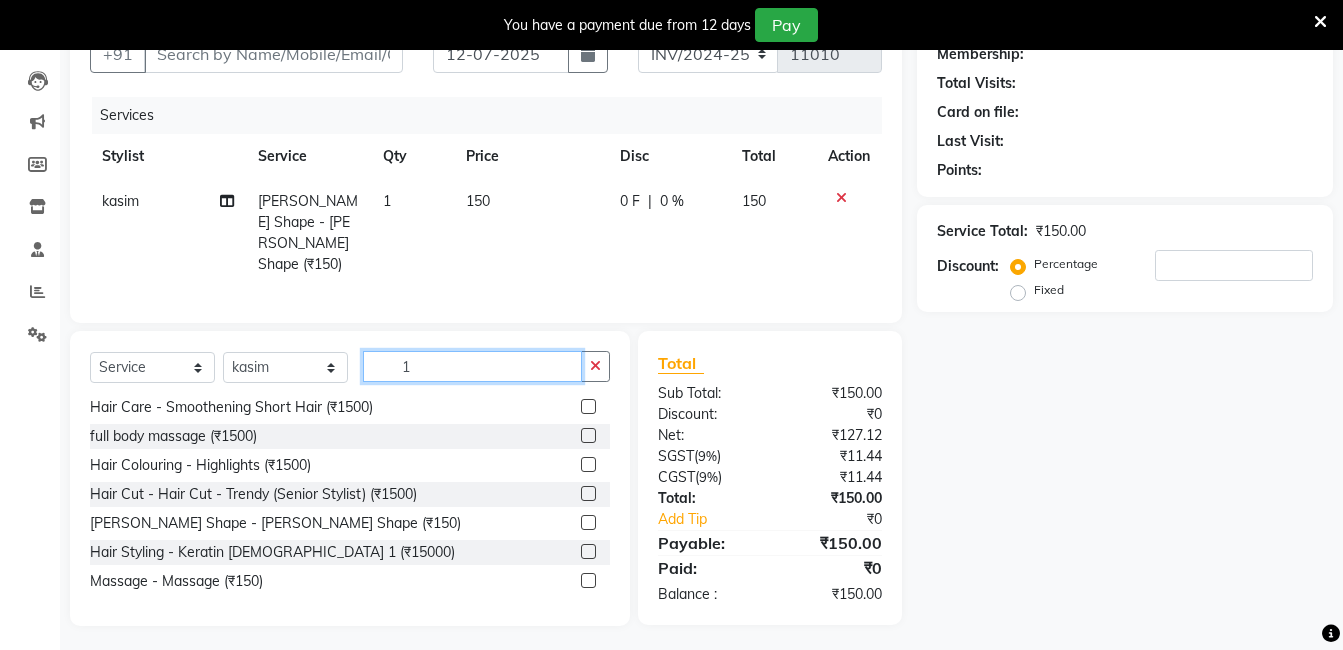 scroll, scrollTop: 119, scrollLeft: 0, axis: vertical 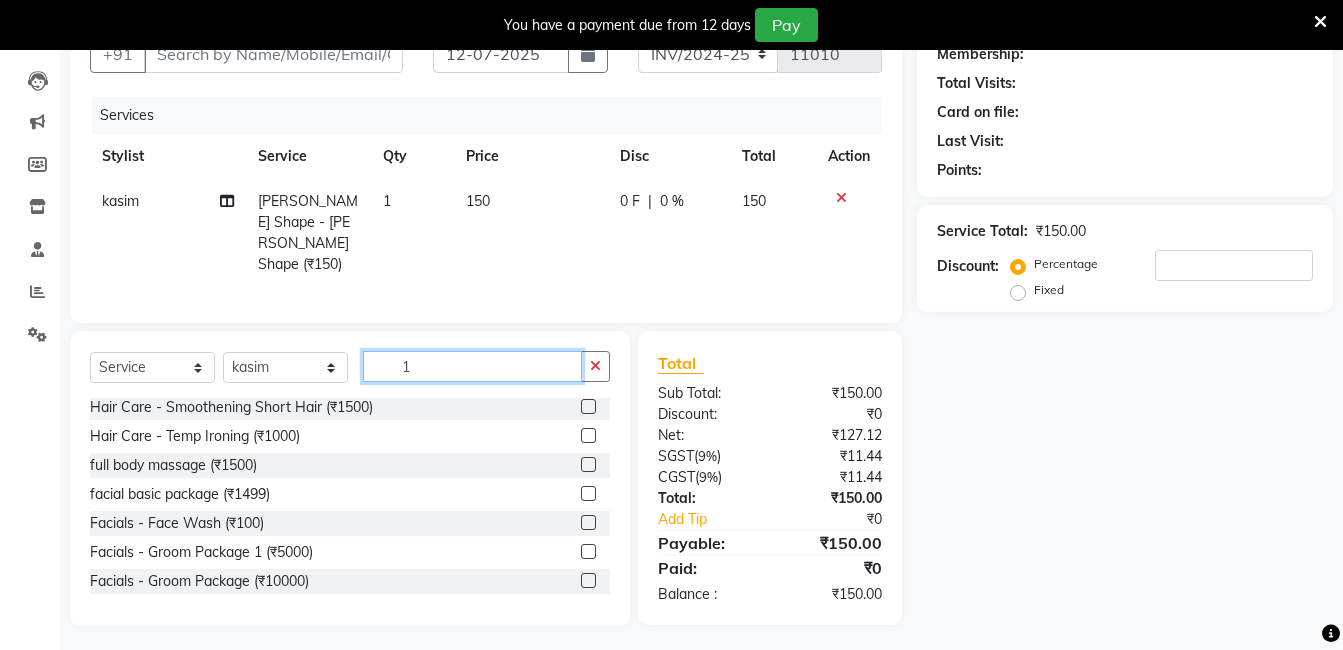 type on "1" 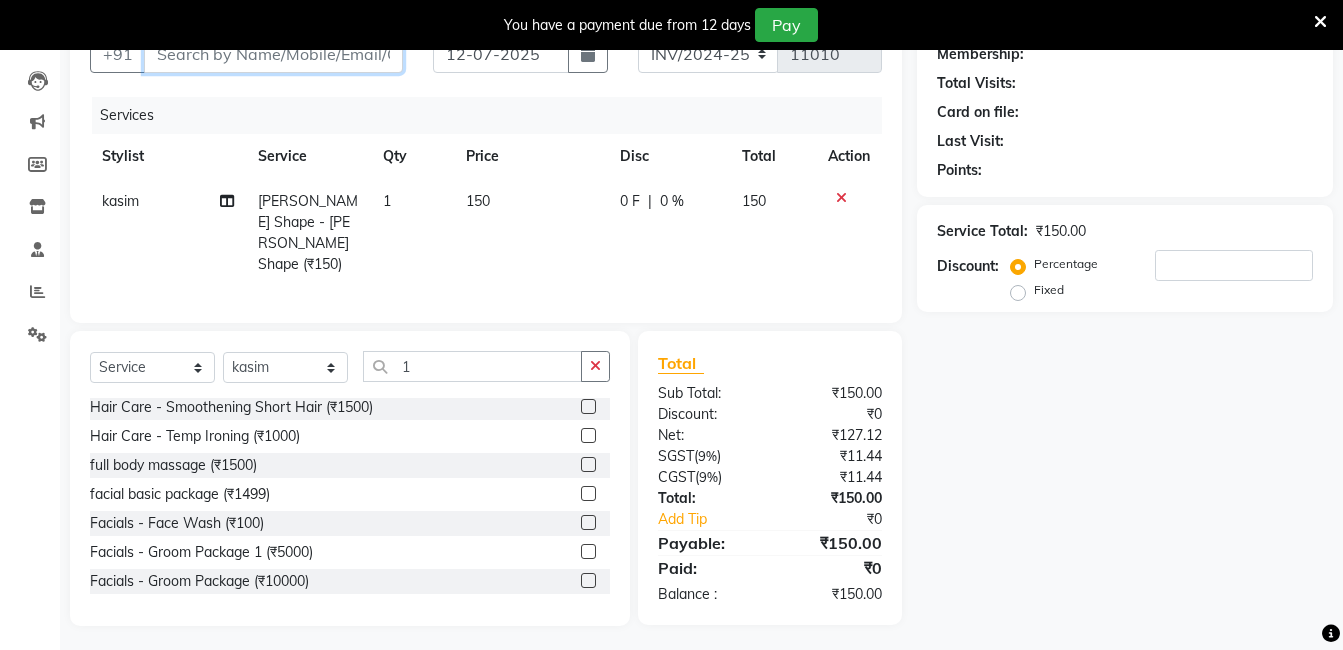 click on "Client" at bounding box center [273, 54] 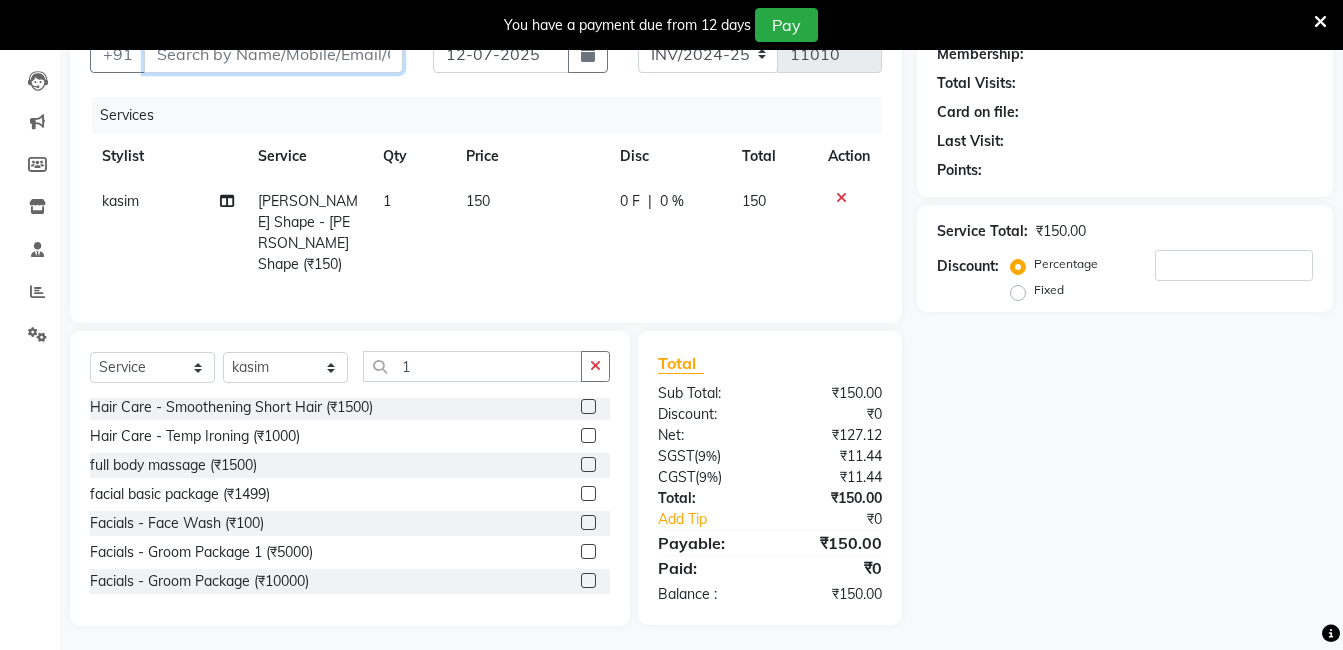 type on "8" 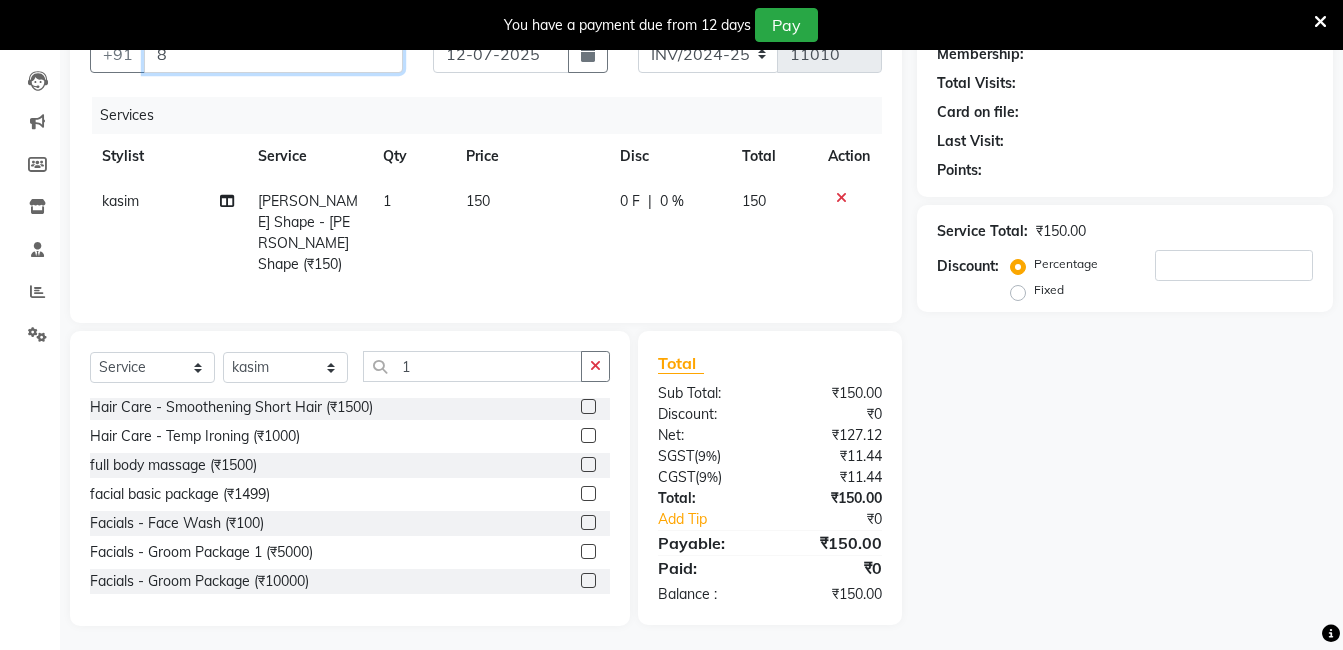 type on "0" 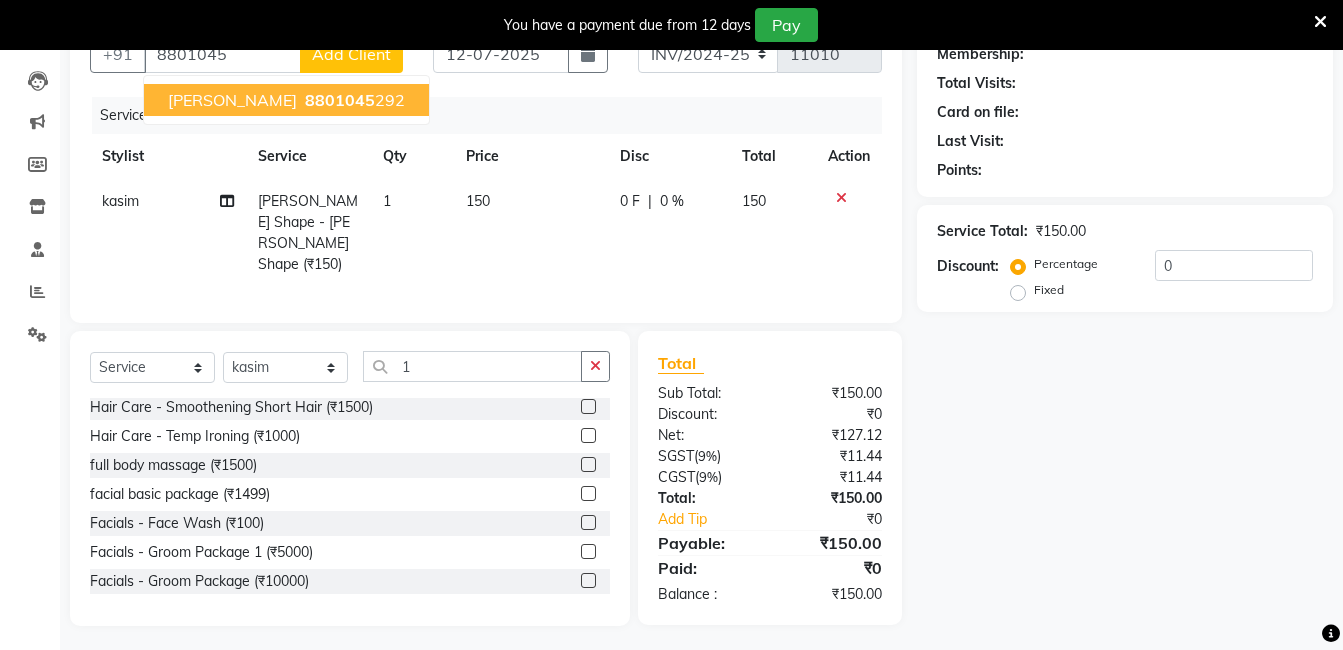 drag, startPoint x: 325, startPoint y: 64, endPoint x: 325, endPoint y: 98, distance: 34 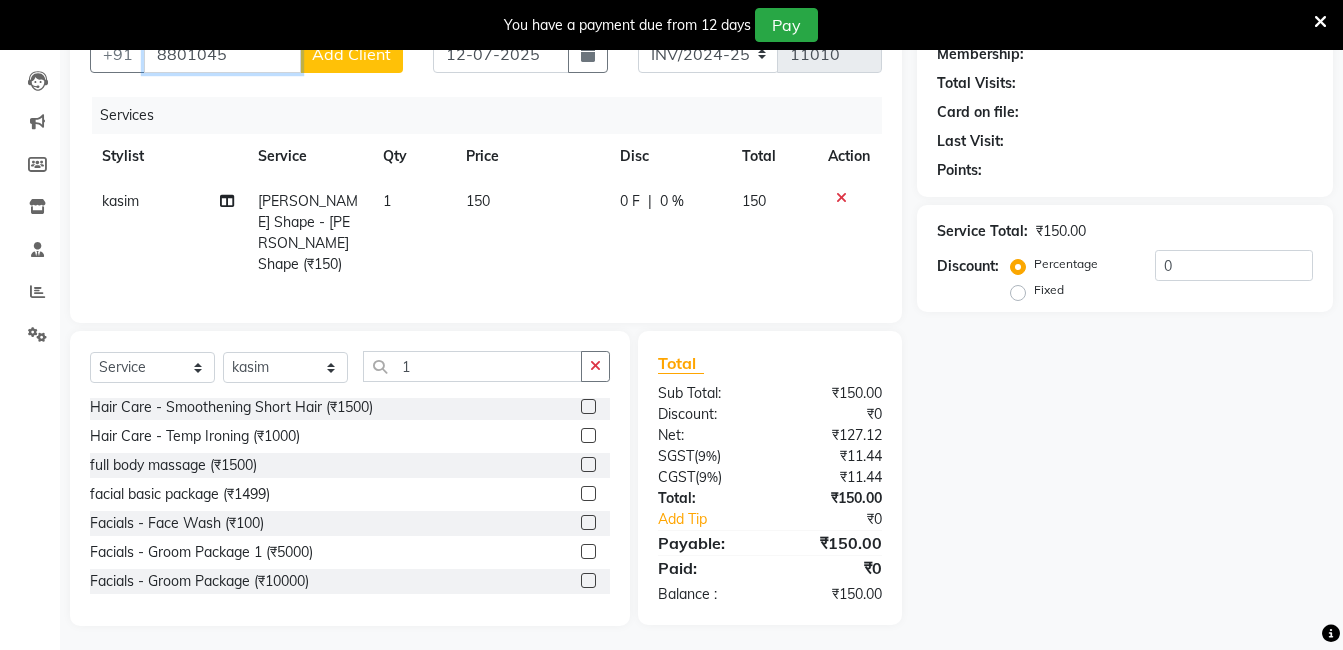 click on "8801045" at bounding box center [222, 54] 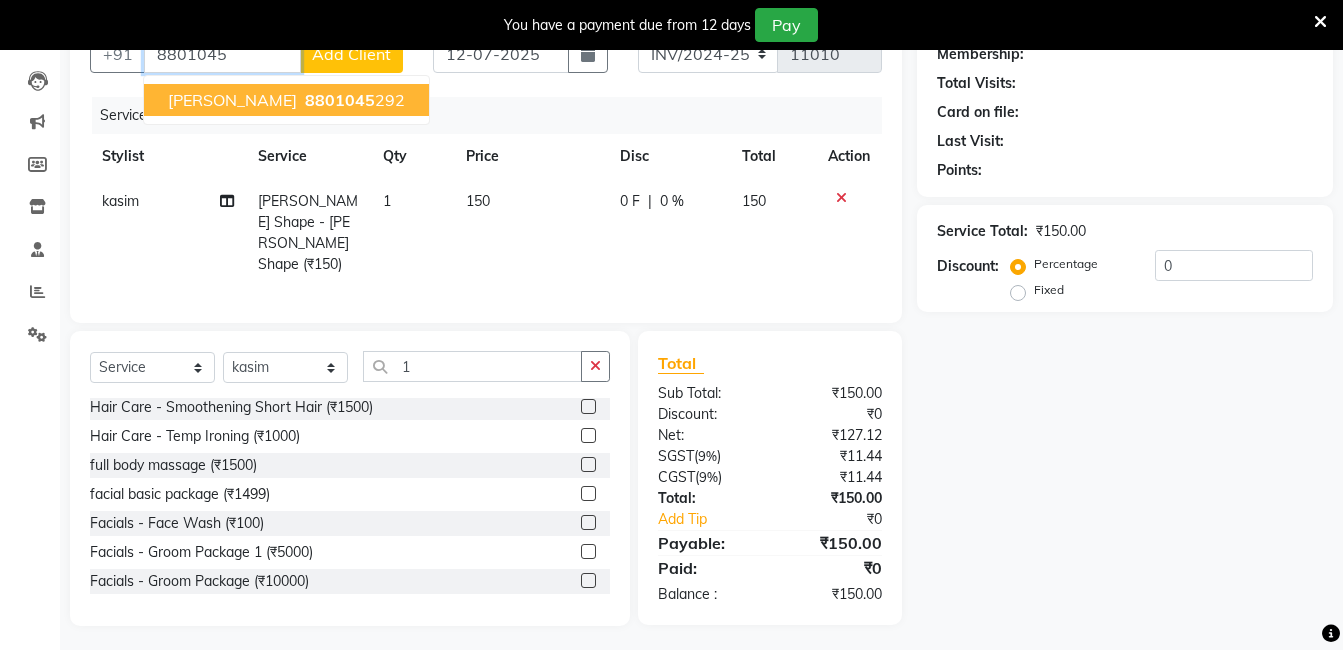 click on "arhan shaikh" at bounding box center [232, 100] 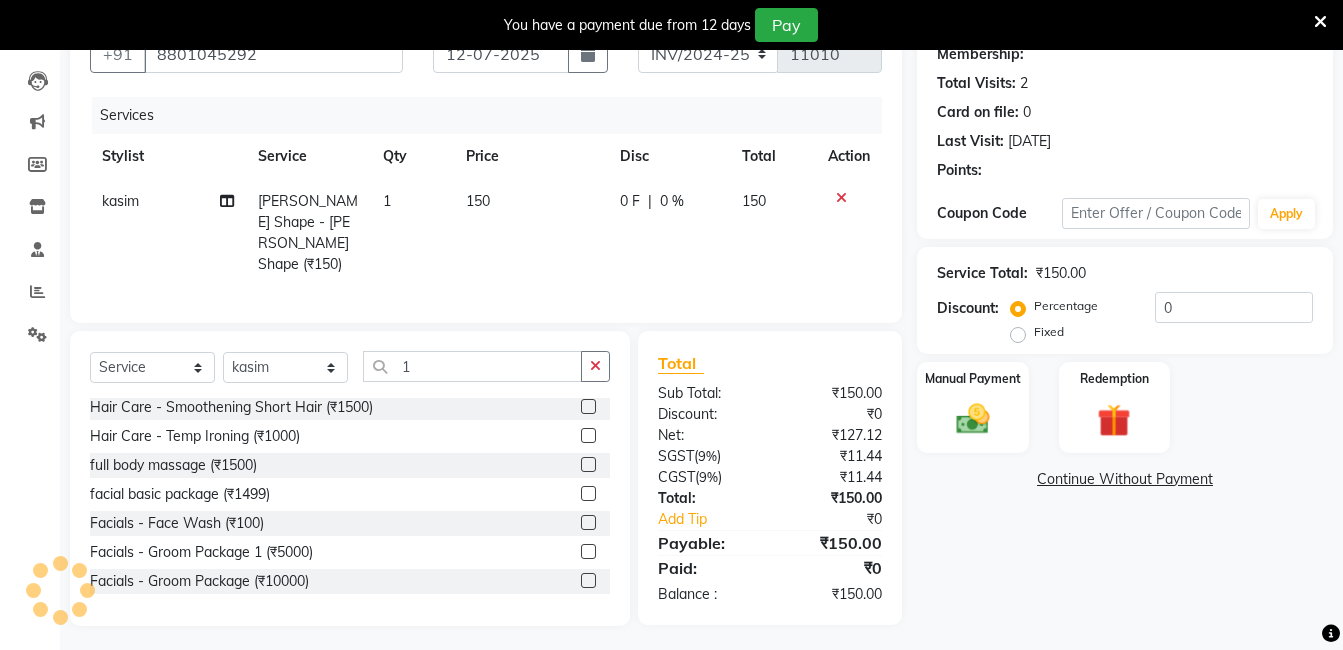select on "1: Object" 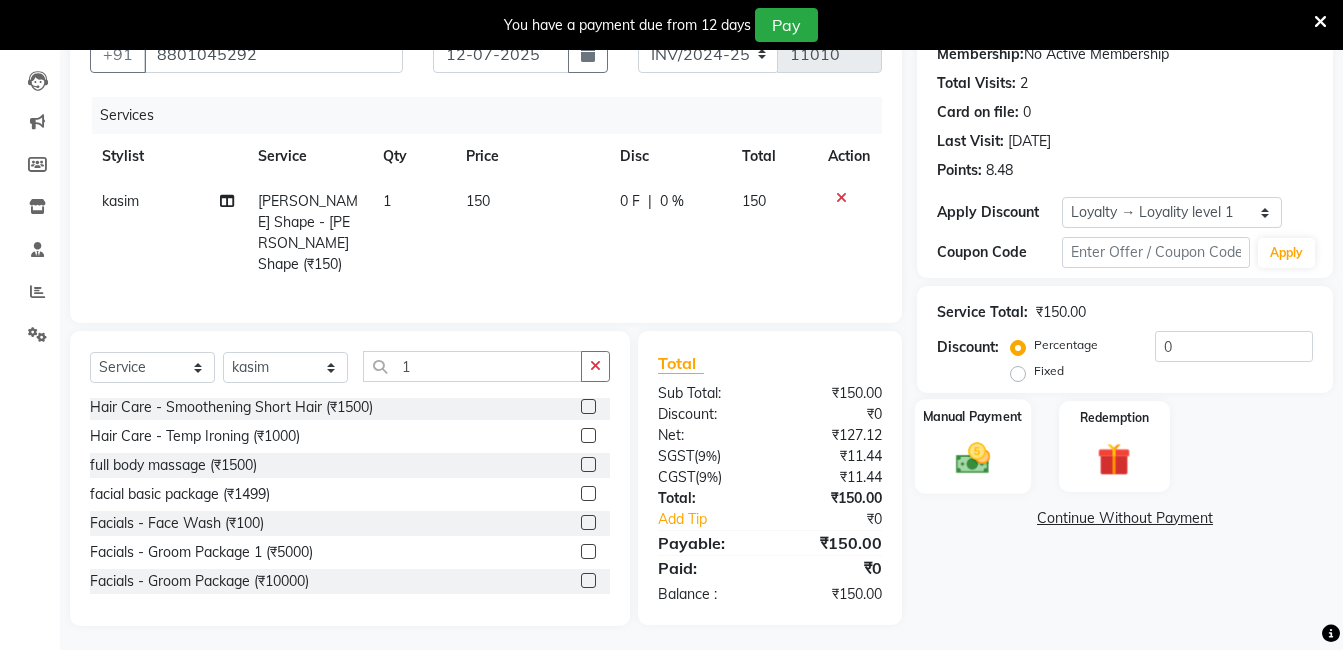 click 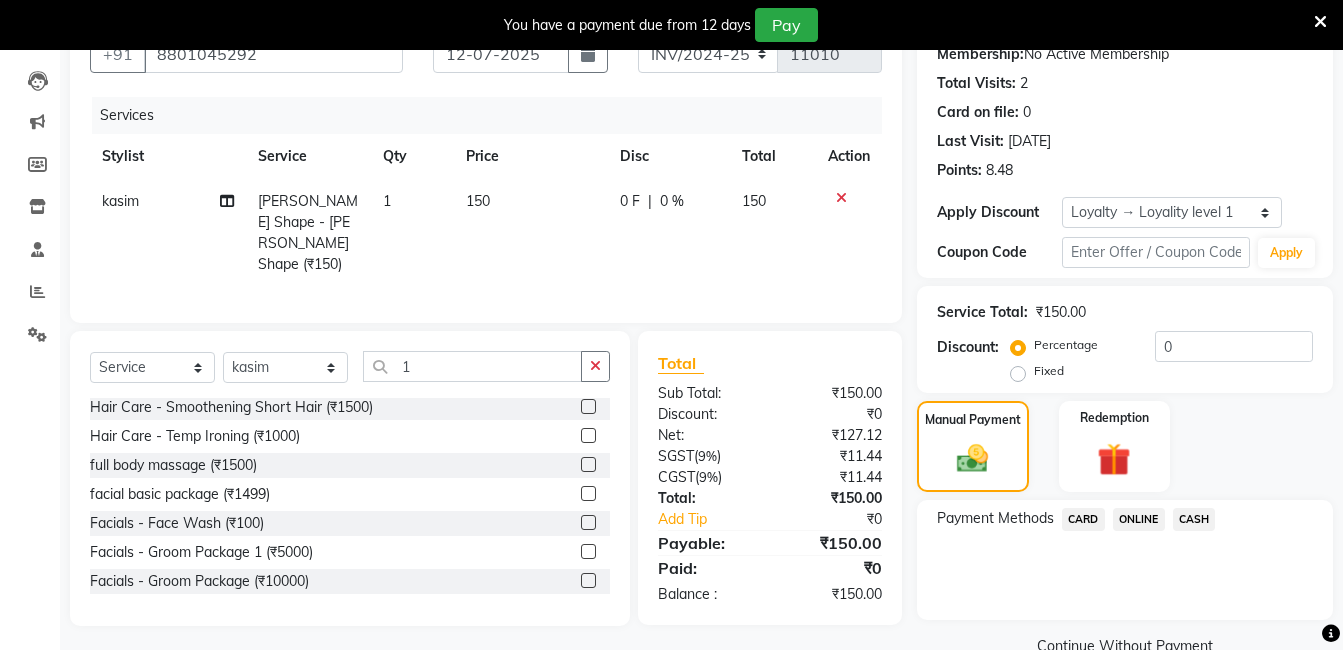 click on "ONLINE" 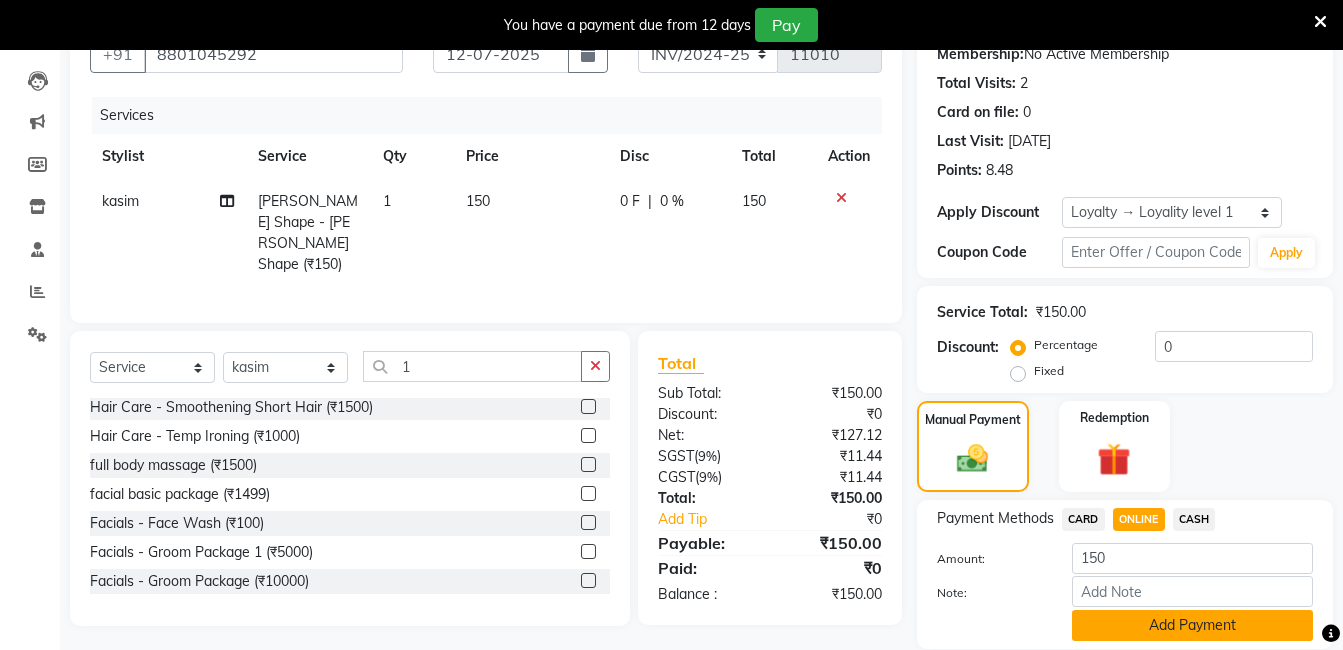 click on "Add Payment" 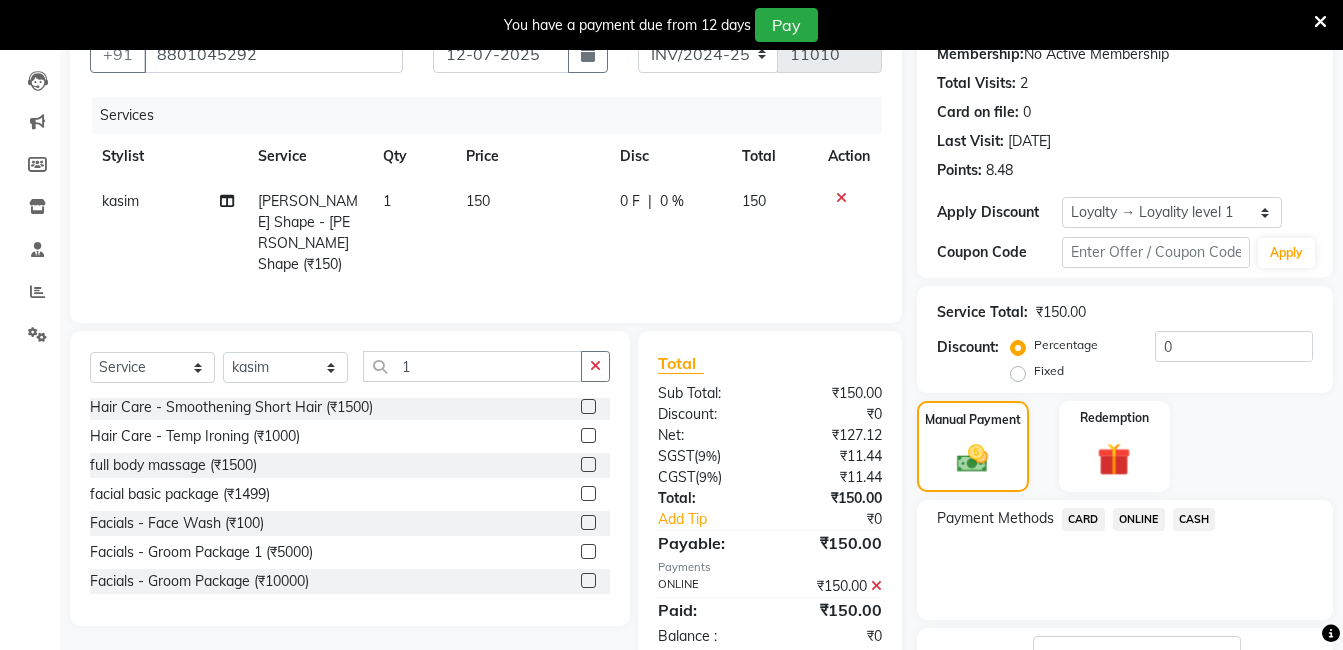 scroll, scrollTop: 361, scrollLeft: 0, axis: vertical 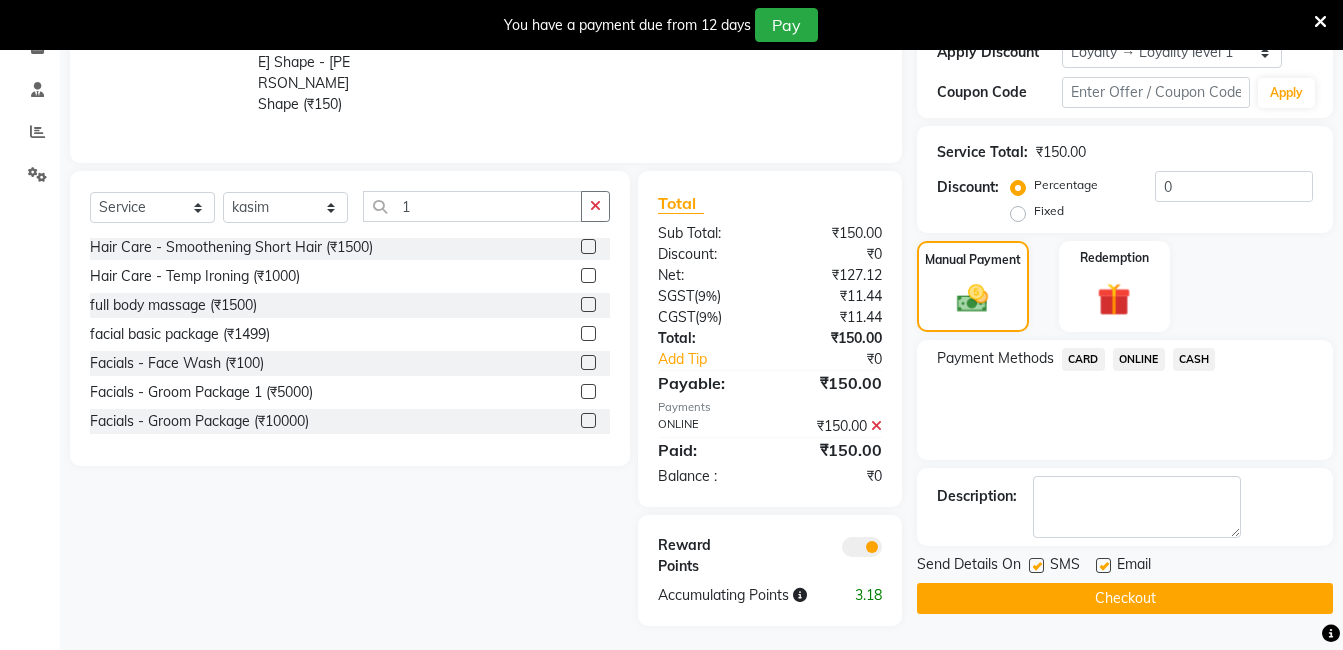 click on "Checkout" 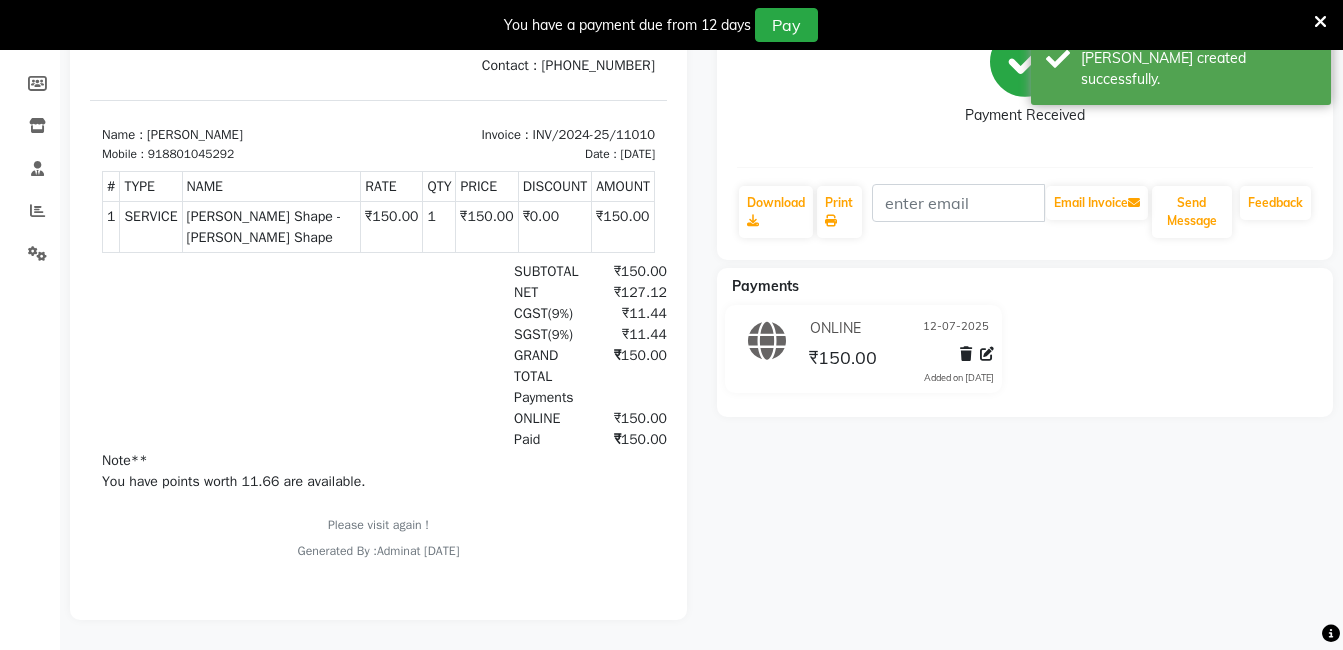 scroll, scrollTop: 0, scrollLeft: 0, axis: both 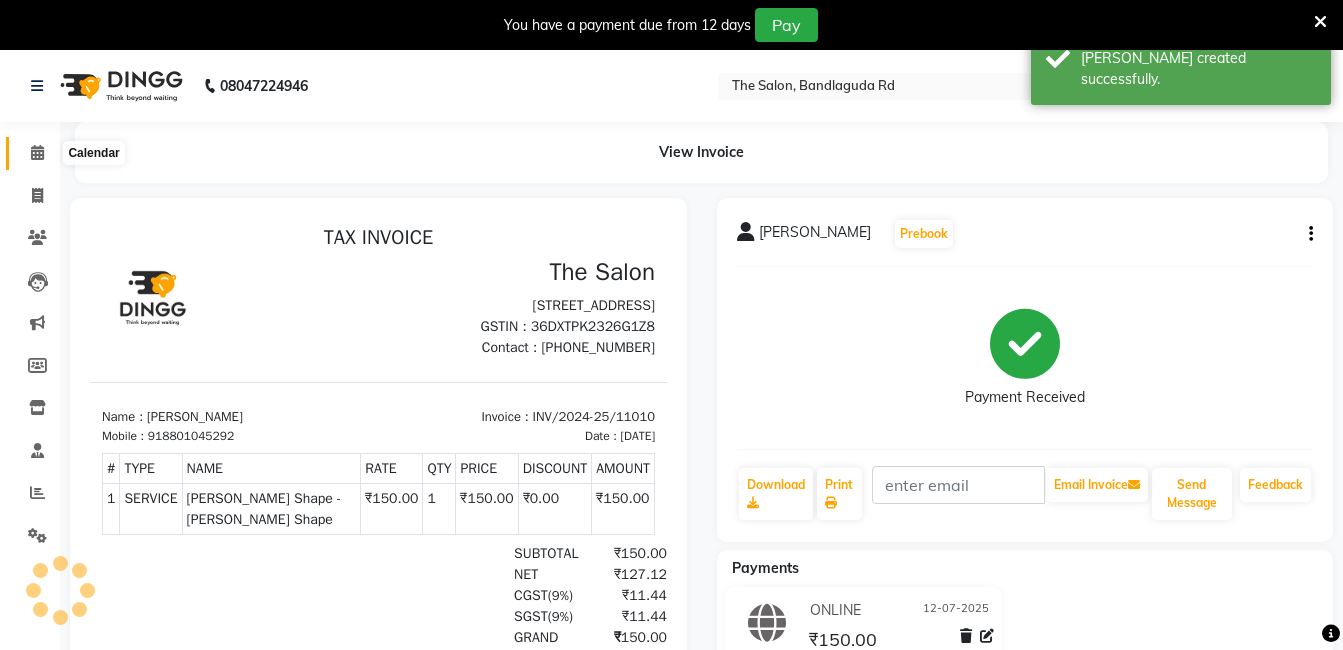 click 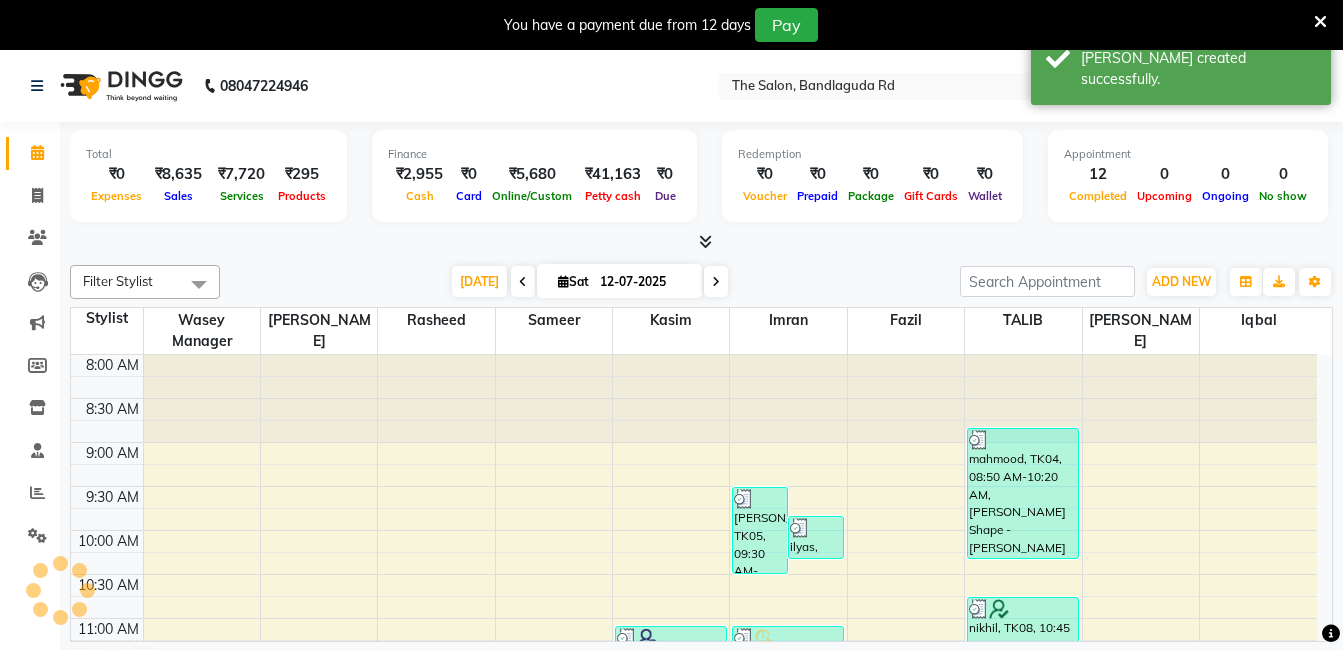 scroll, scrollTop: 0, scrollLeft: 0, axis: both 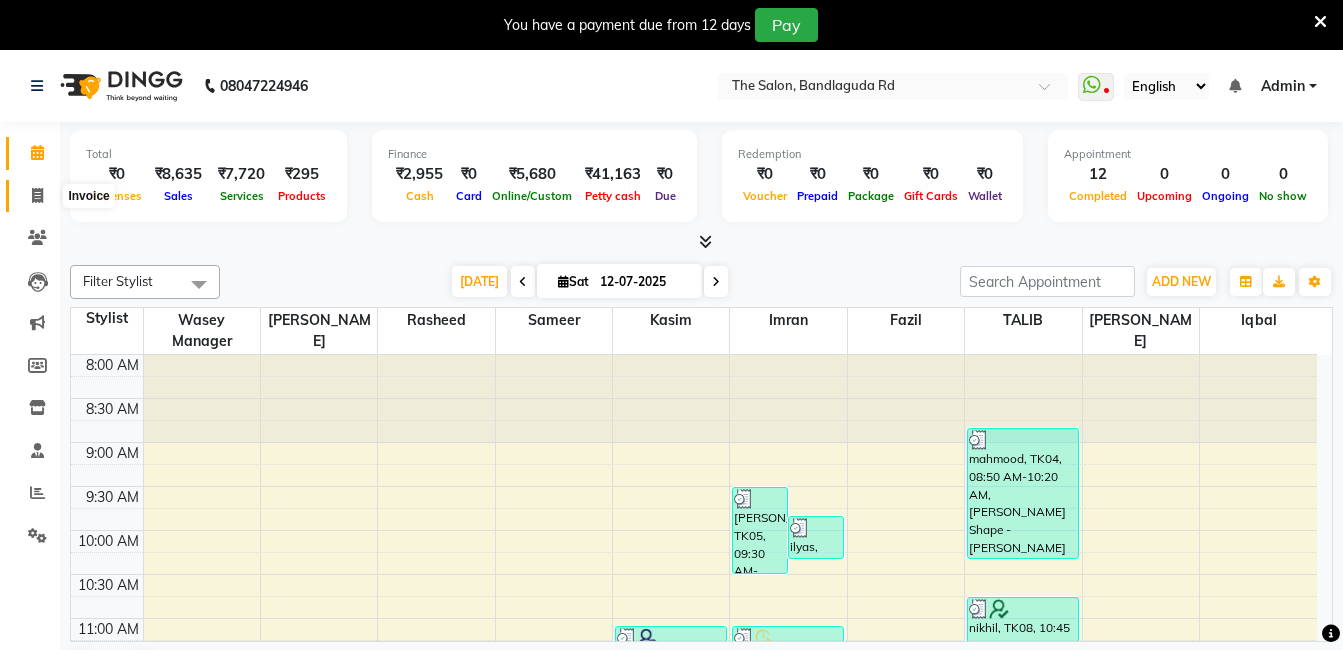 click 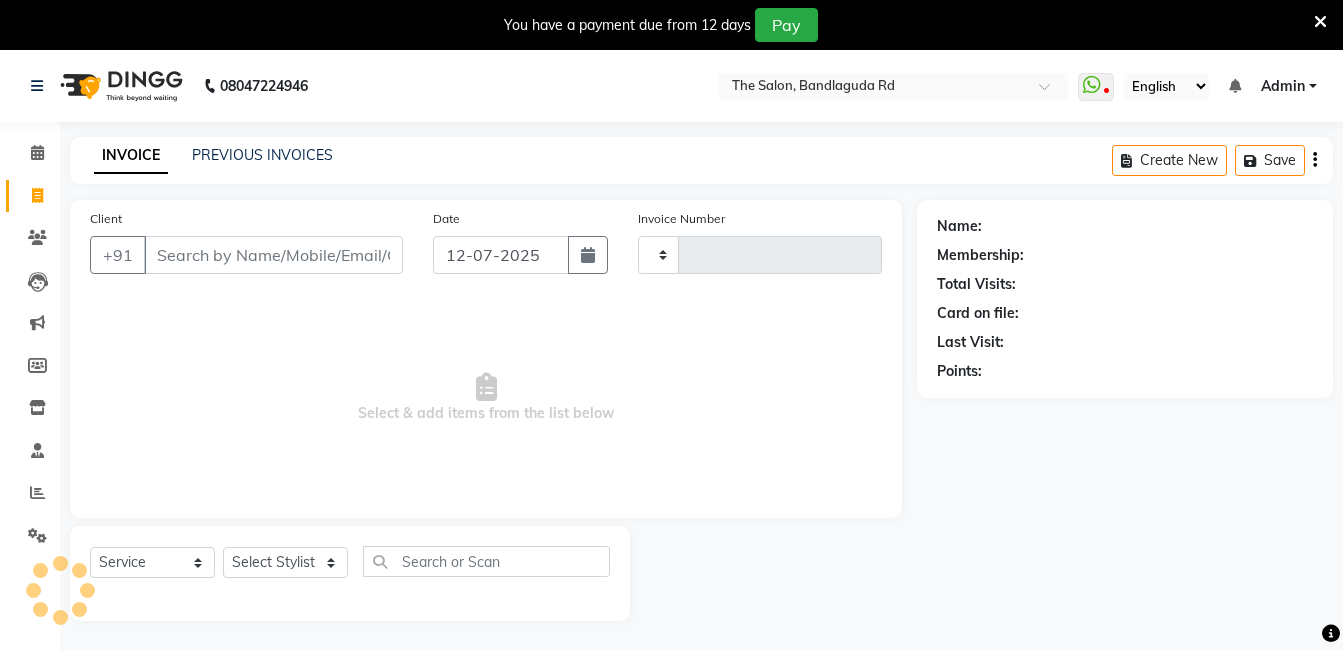 type on "11011" 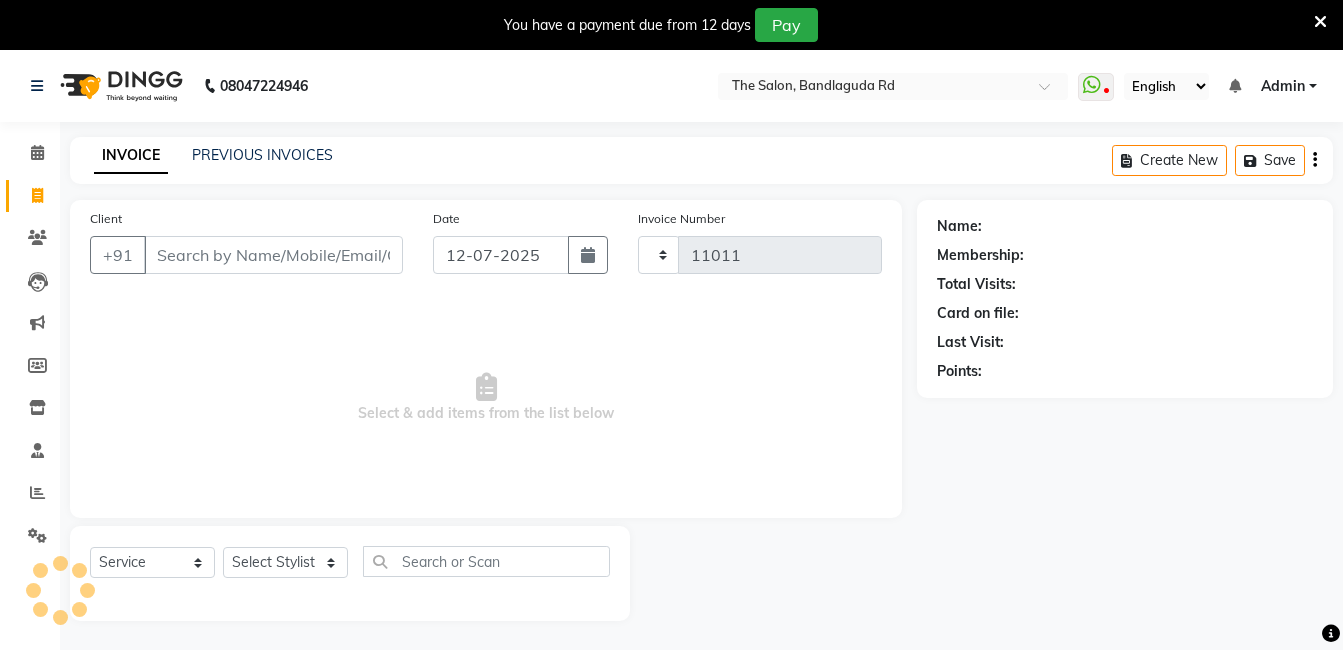 select on "5198" 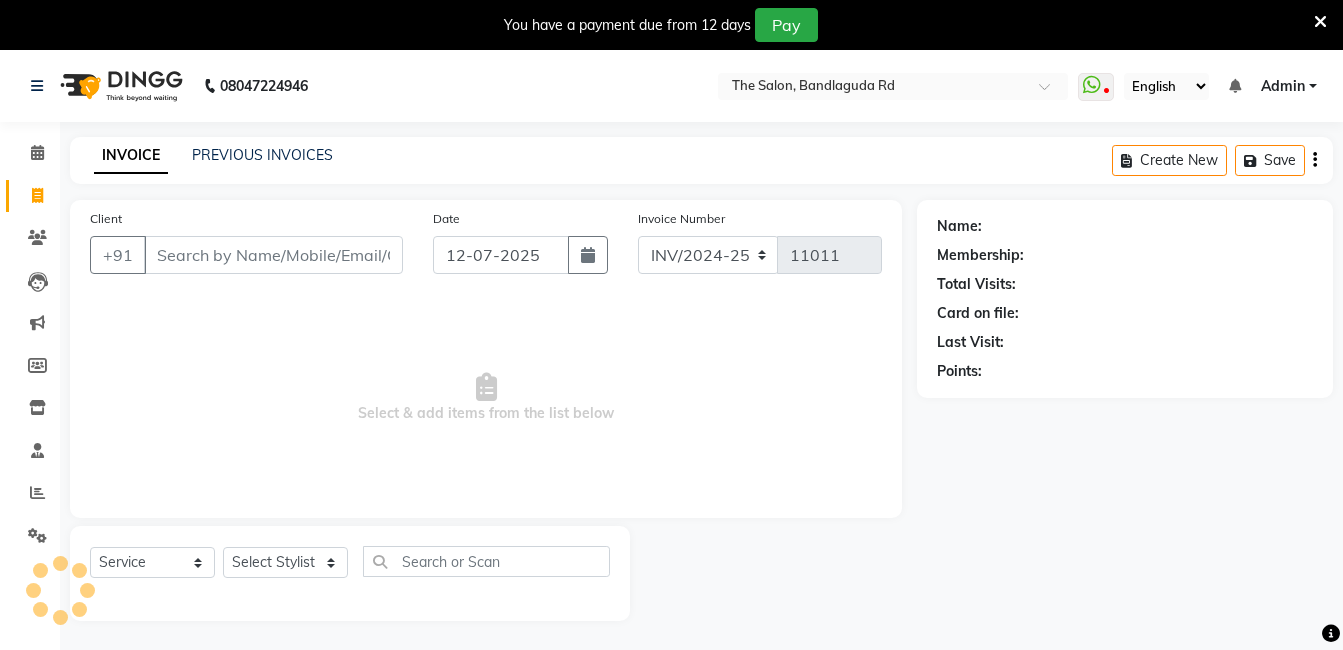 click on "Client" at bounding box center [273, 255] 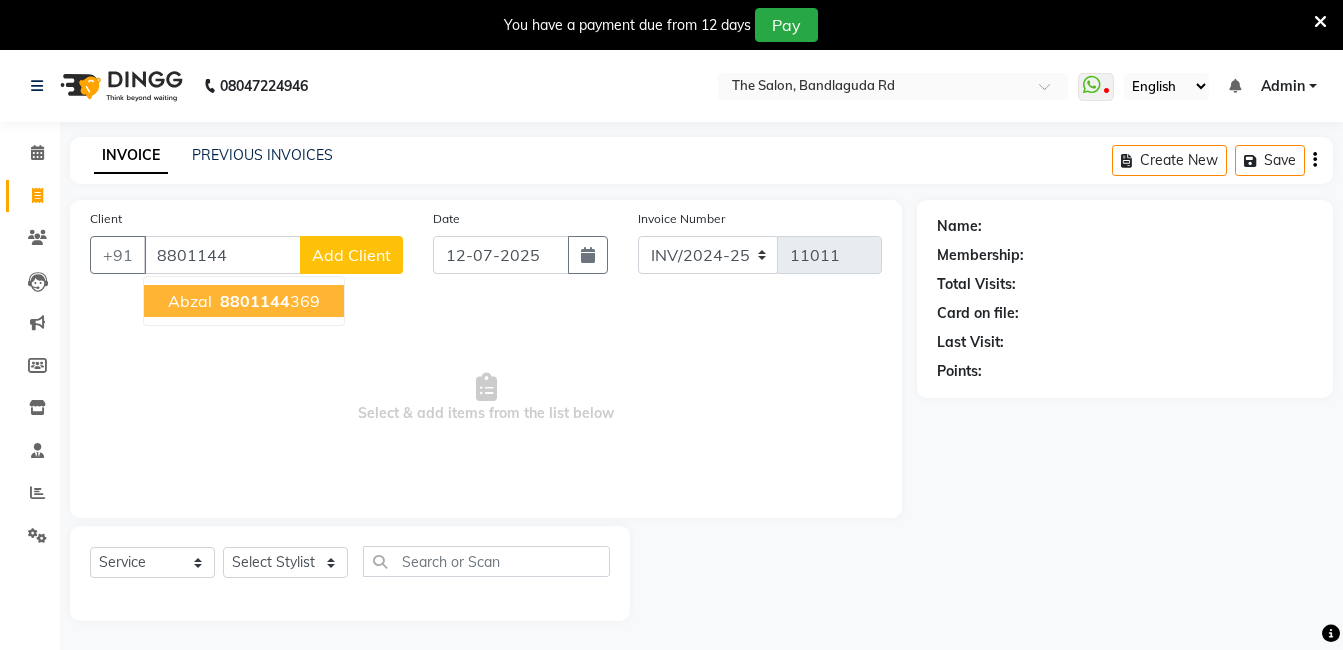 click on "8801144" at bounding box center (255, 301) 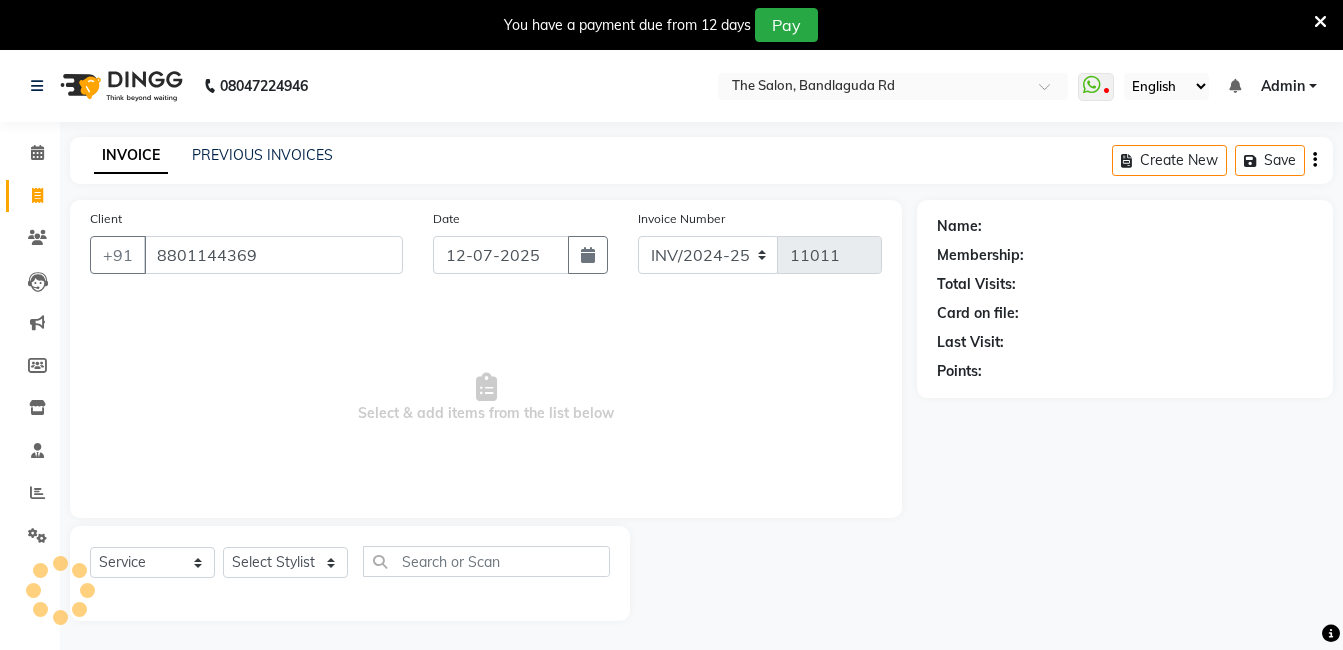 type on "8801144369" 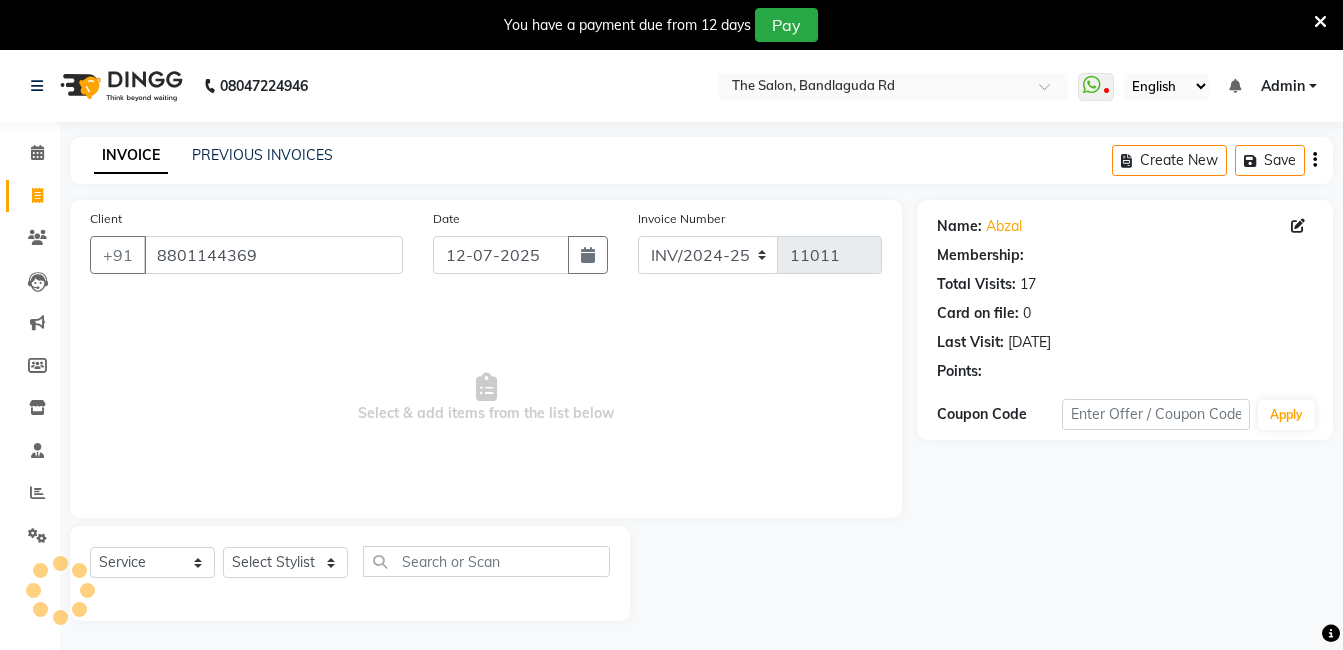 select on "2: Object" 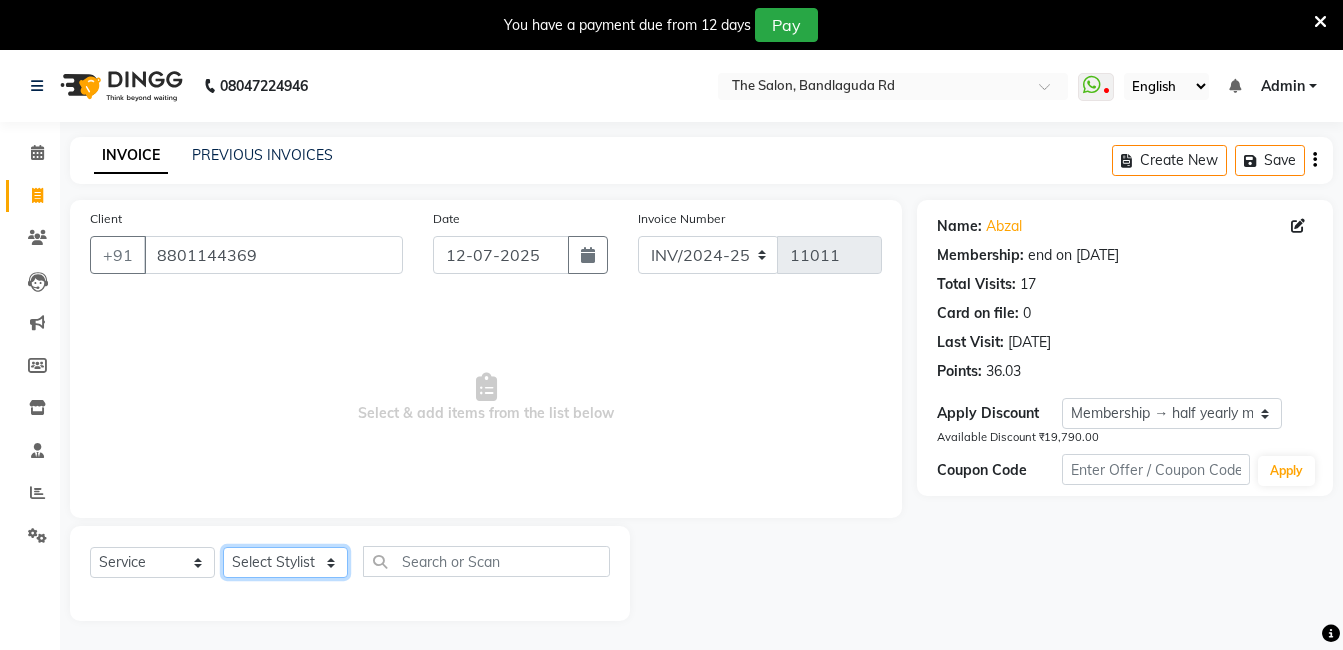 click on "Select Stylist [PERSON_NAME] [PERSON_NAME] kasim [PERSON_NAME] sameer [PERSON_NAME] manager" 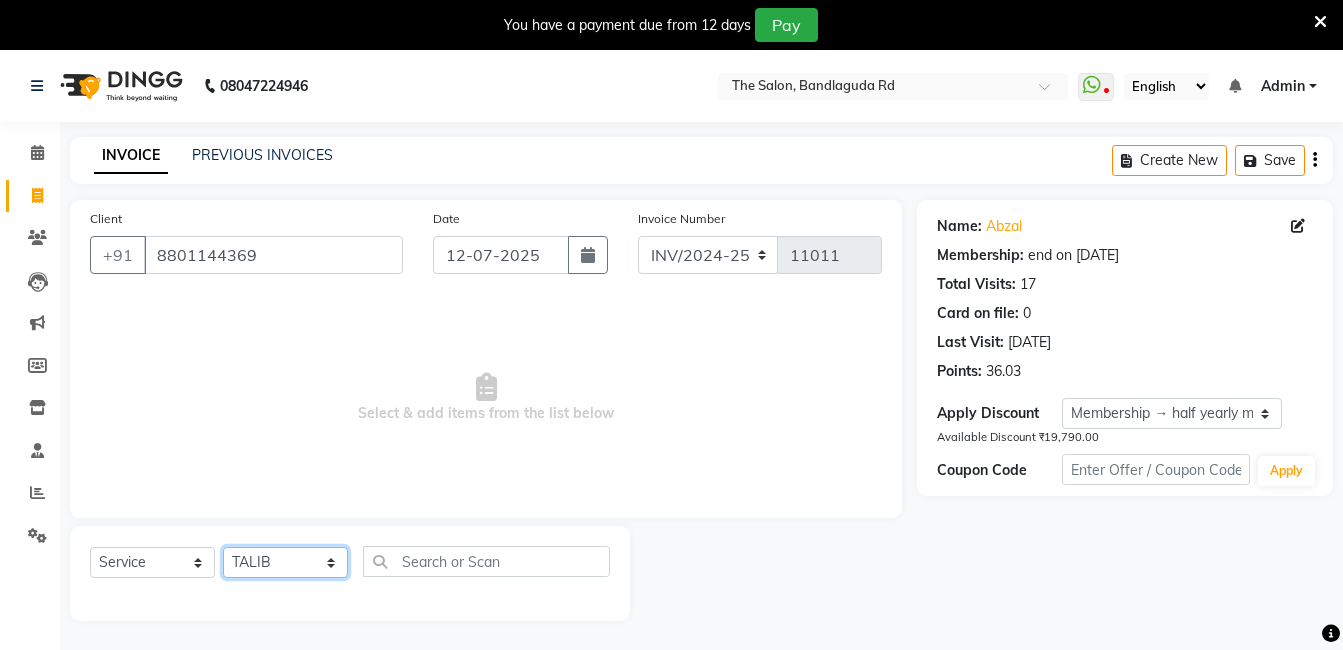 click on "Select Stylist [PERSON_NAME] [PERSON_NAME] kasim [PERSON_NAME] sameer [PERSON_NAME] manager" 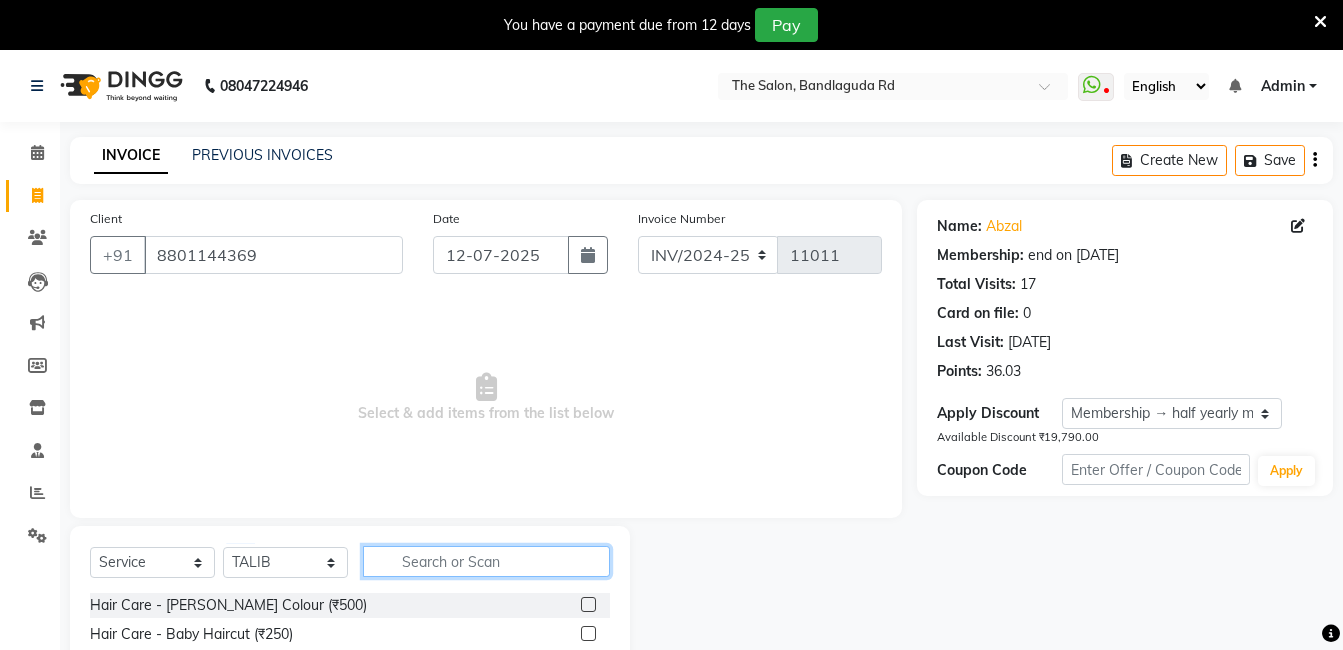 click 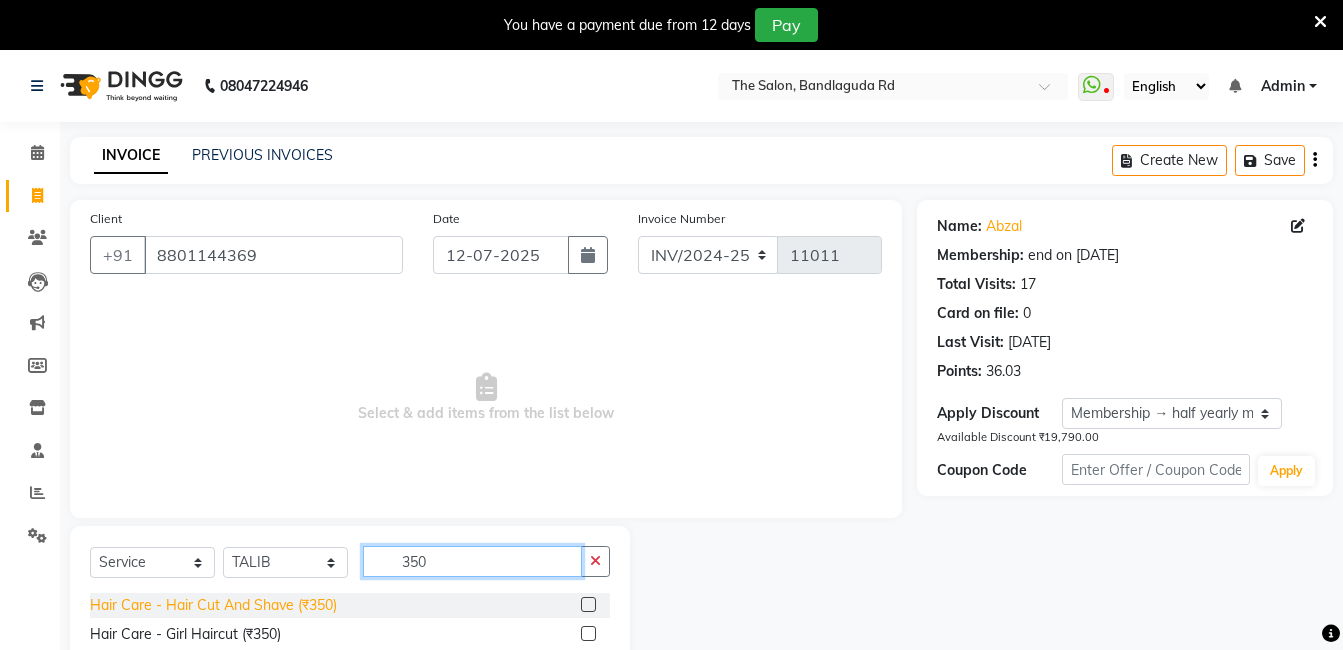 type on "350" 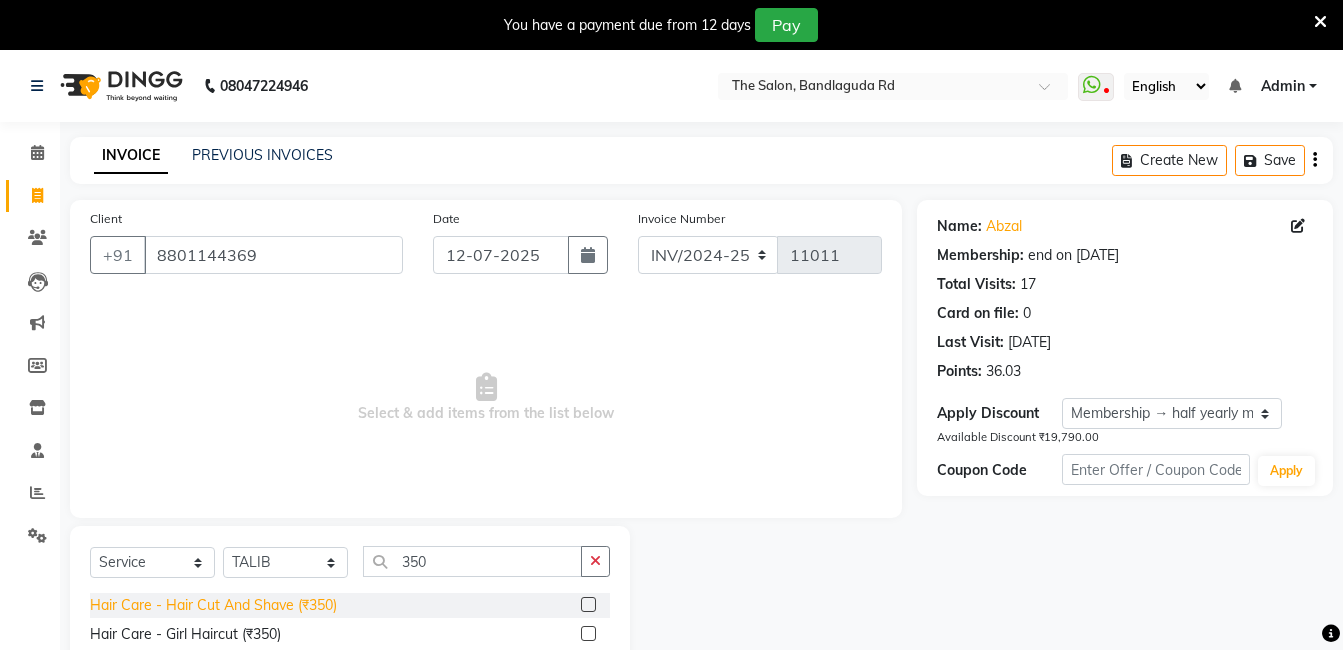 click on "Hair Care - Hair Cut And Shave (₹350)" 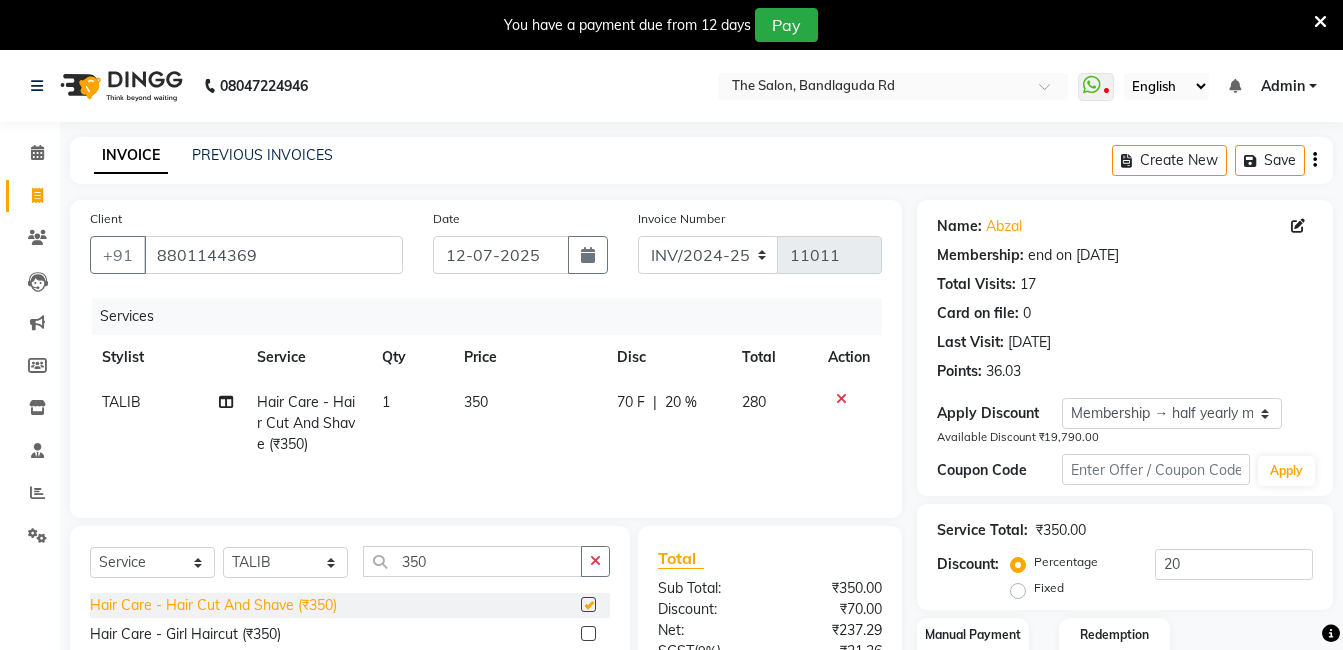 checkbox on "false" 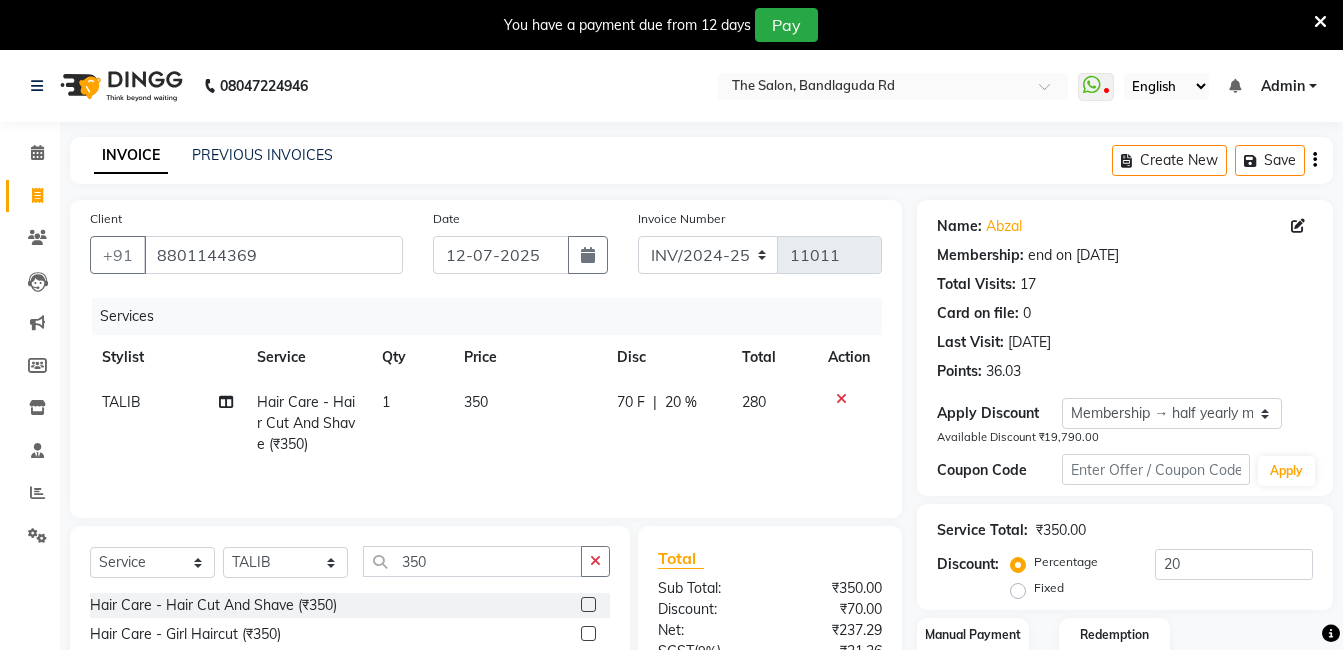 scroll, scrollTop: 200, scrollLeft: 0, axis: vertical 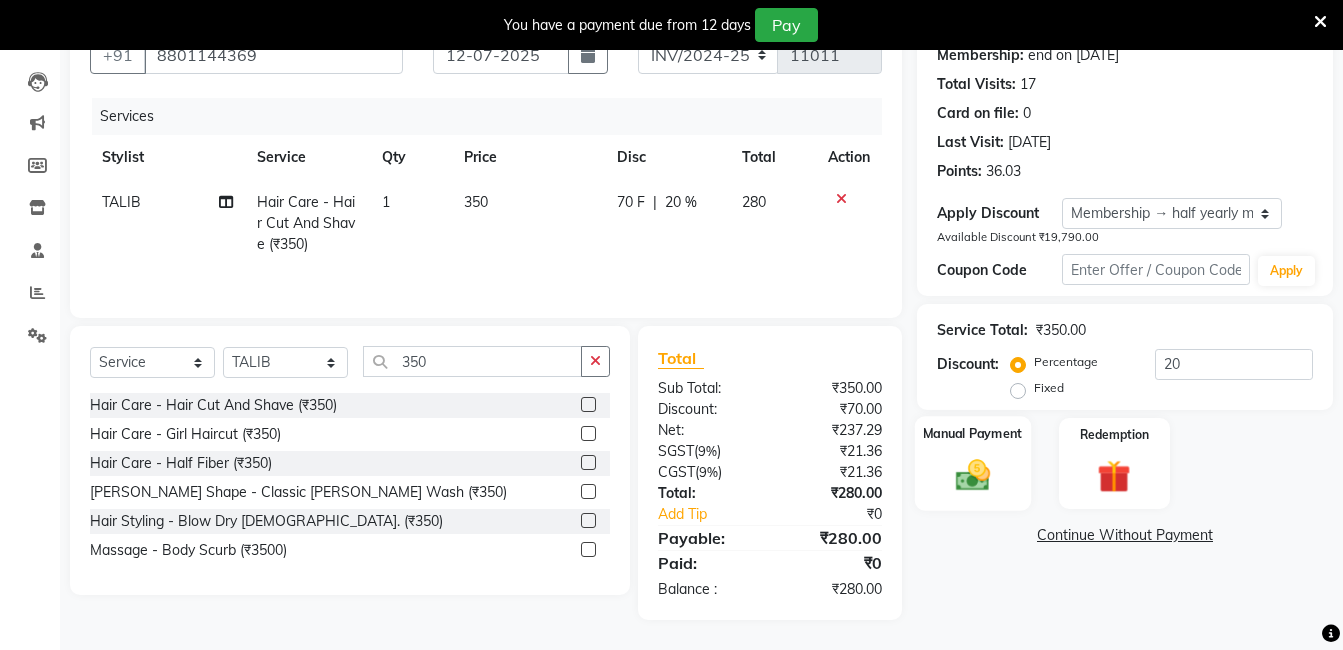 click on "Manual Payment" 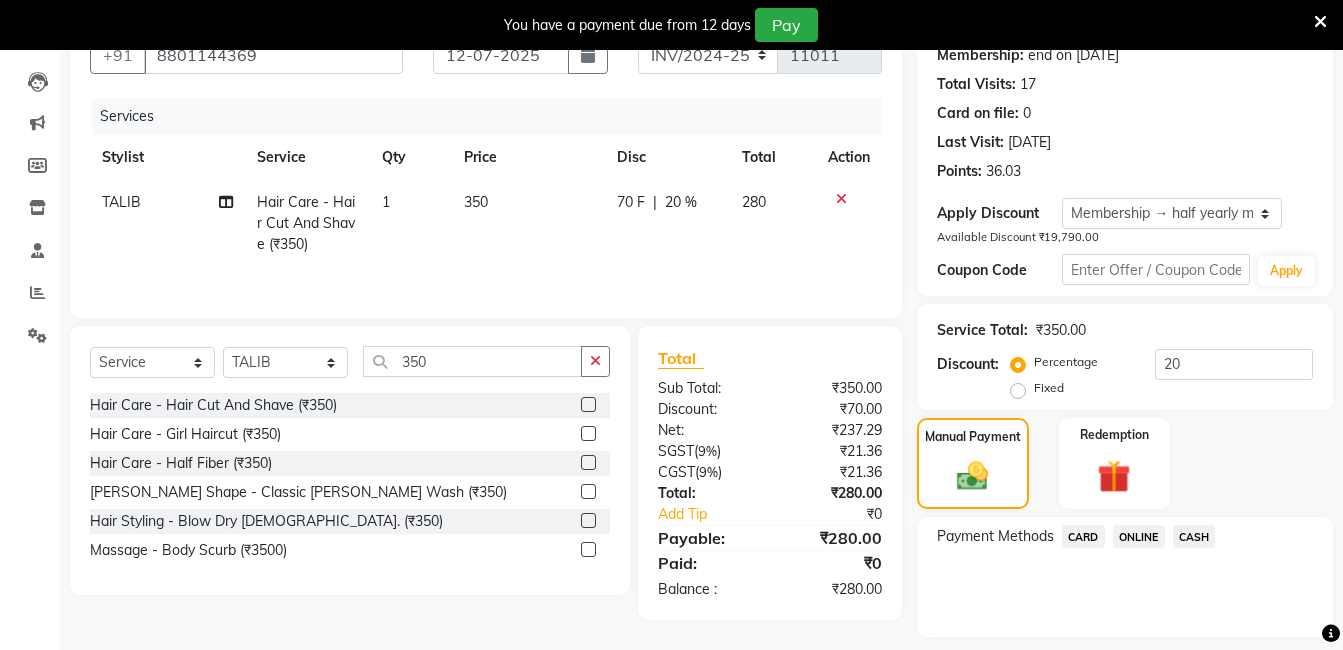 click on "ONLINE" 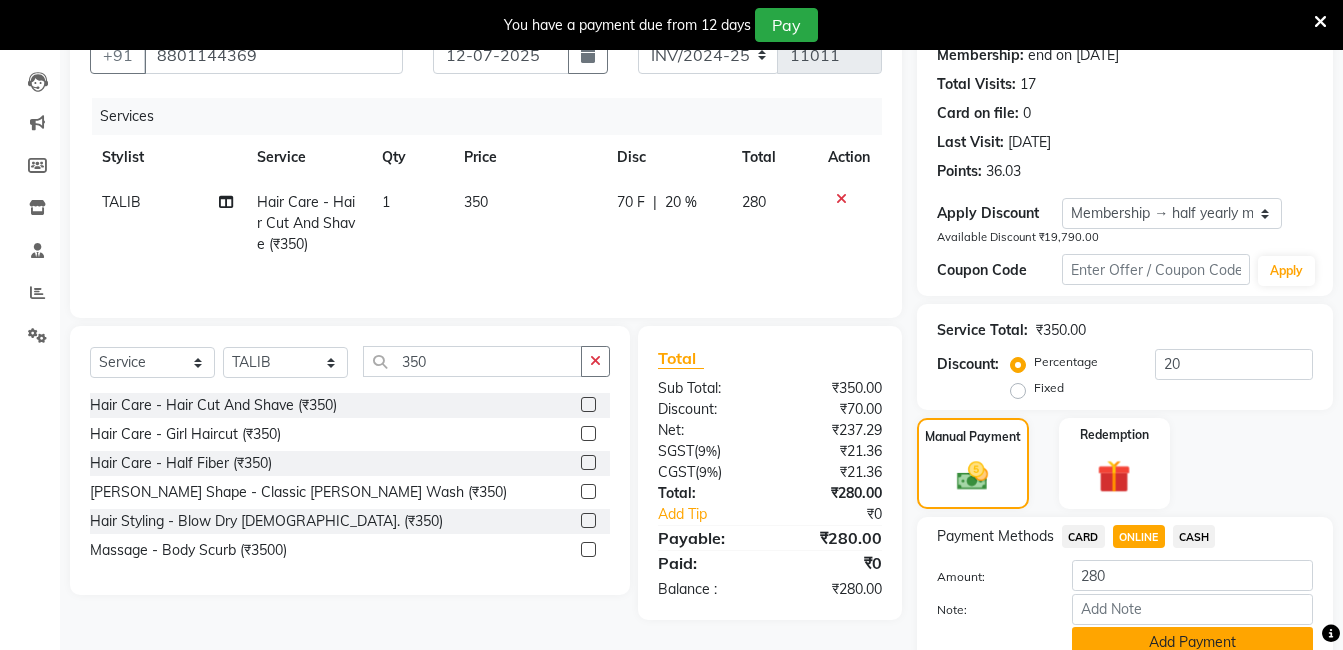 click on "Add Payment" 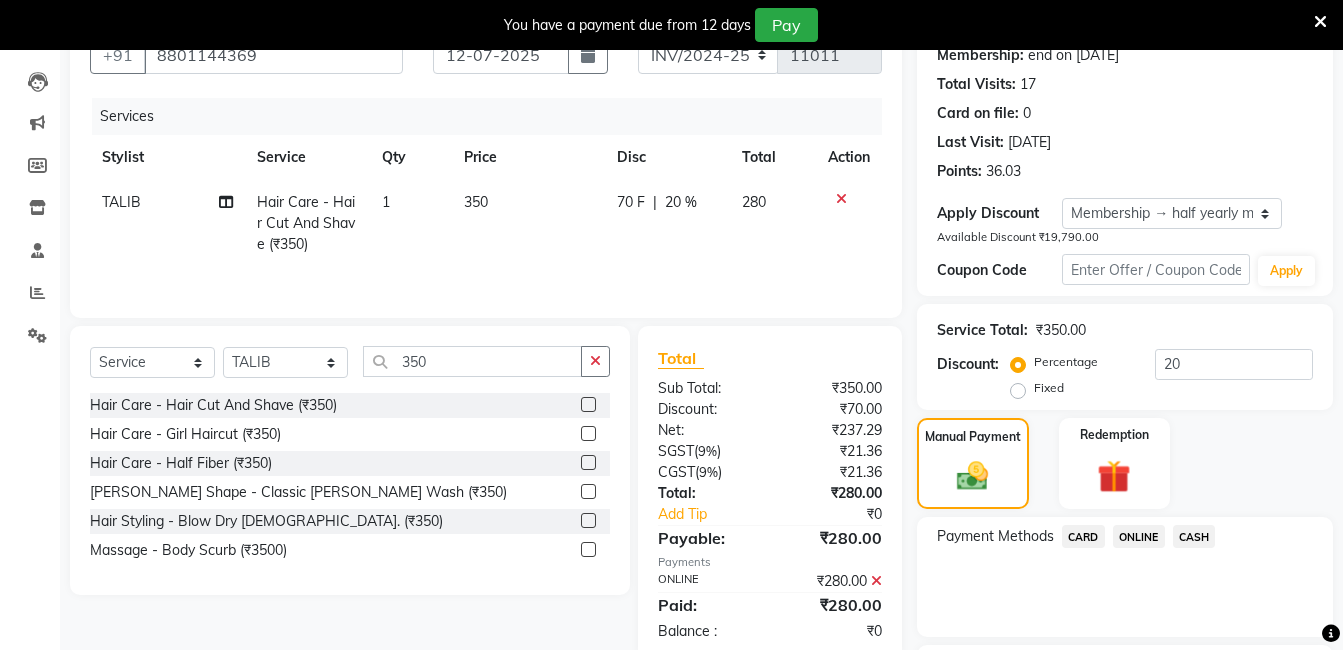 scroll, scrollTop: 371, scrollLeft: 0, axis: vertical 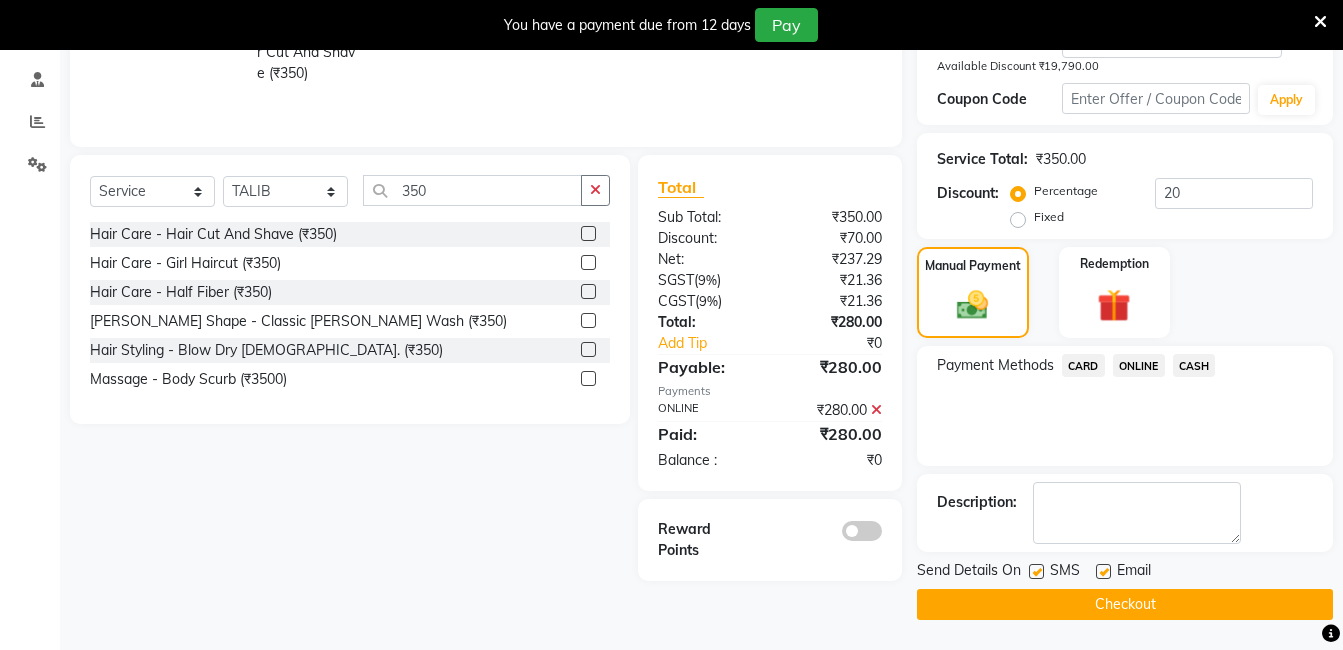 click on "Checkout" 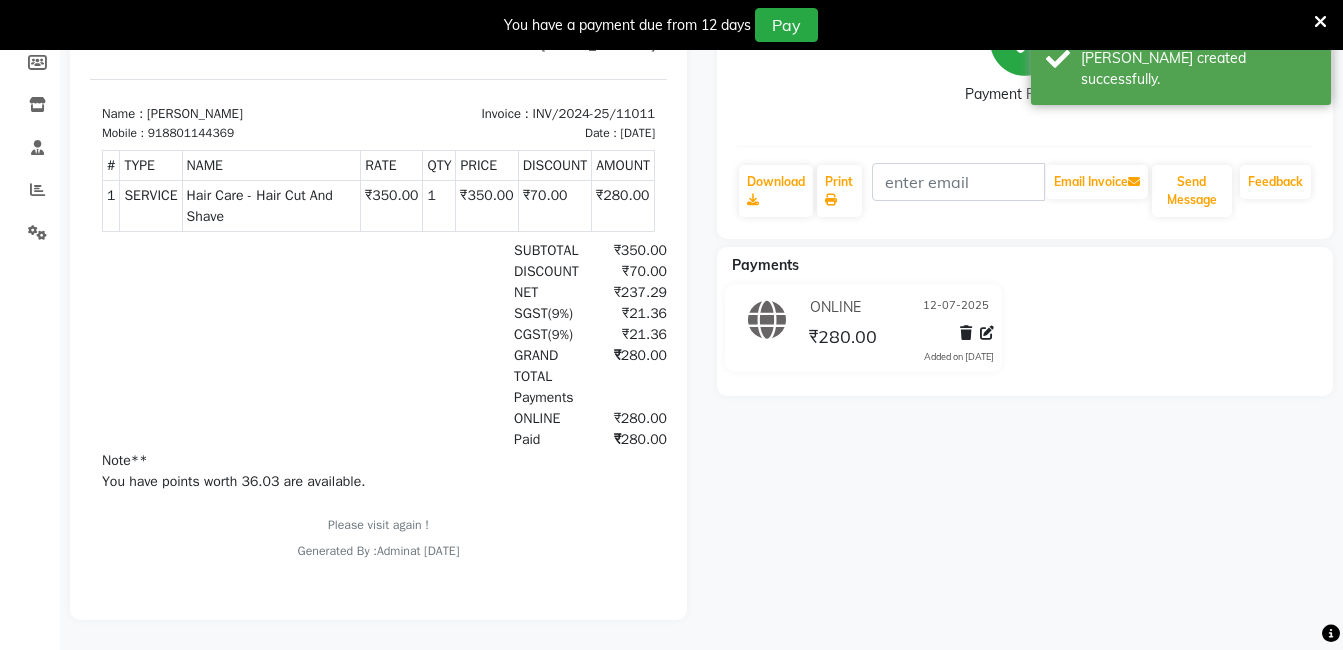 scroll, scrollTop: 0, scrollLeft: 0, axis: both 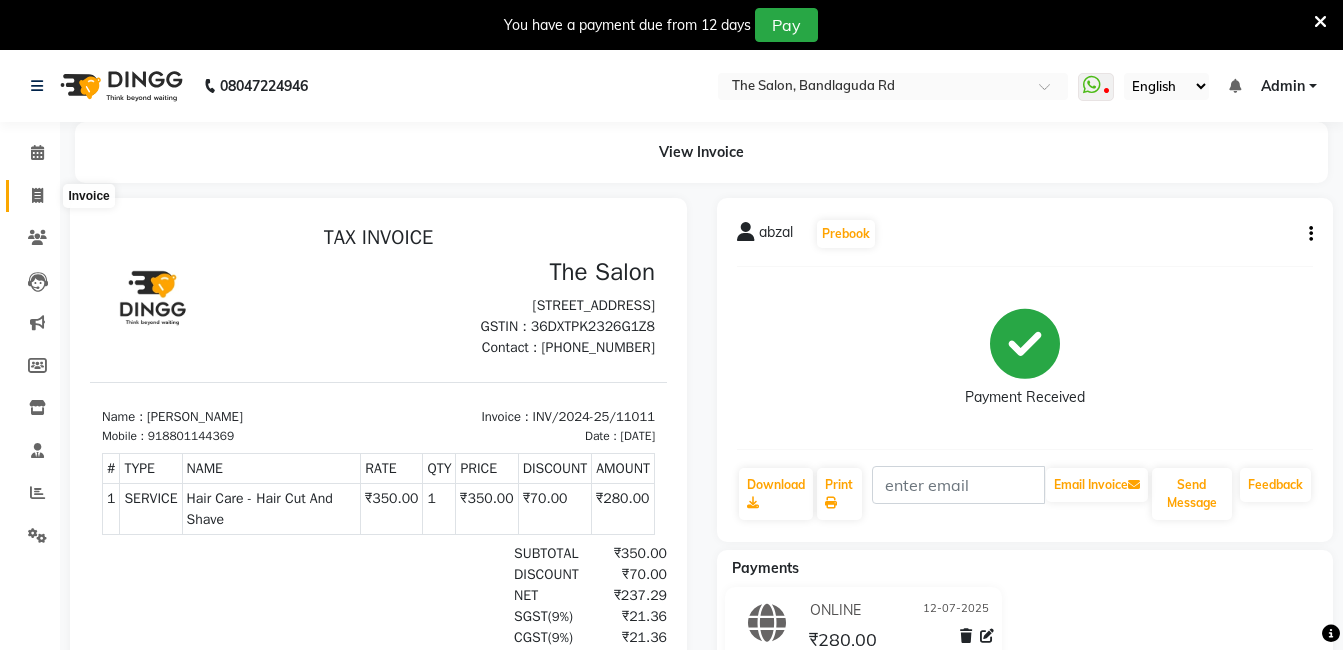 click 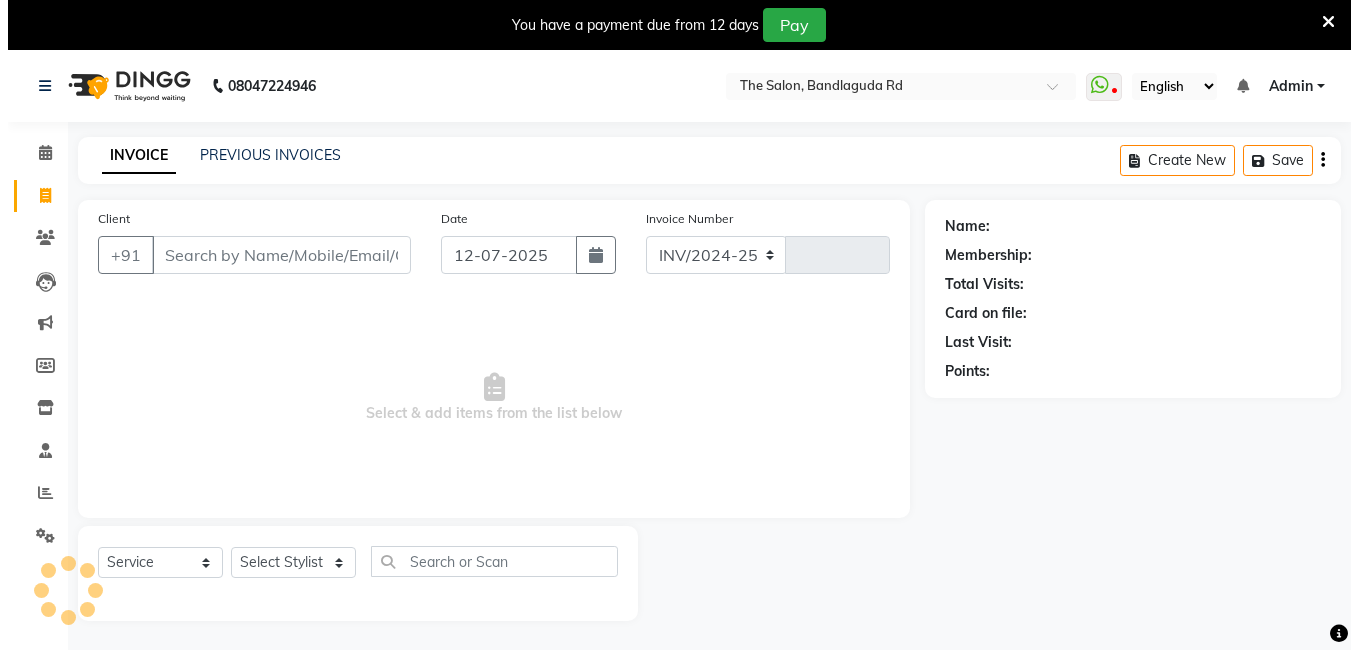 scroll, scrollTop: 50, scrollLeft: 0, axis: vertical 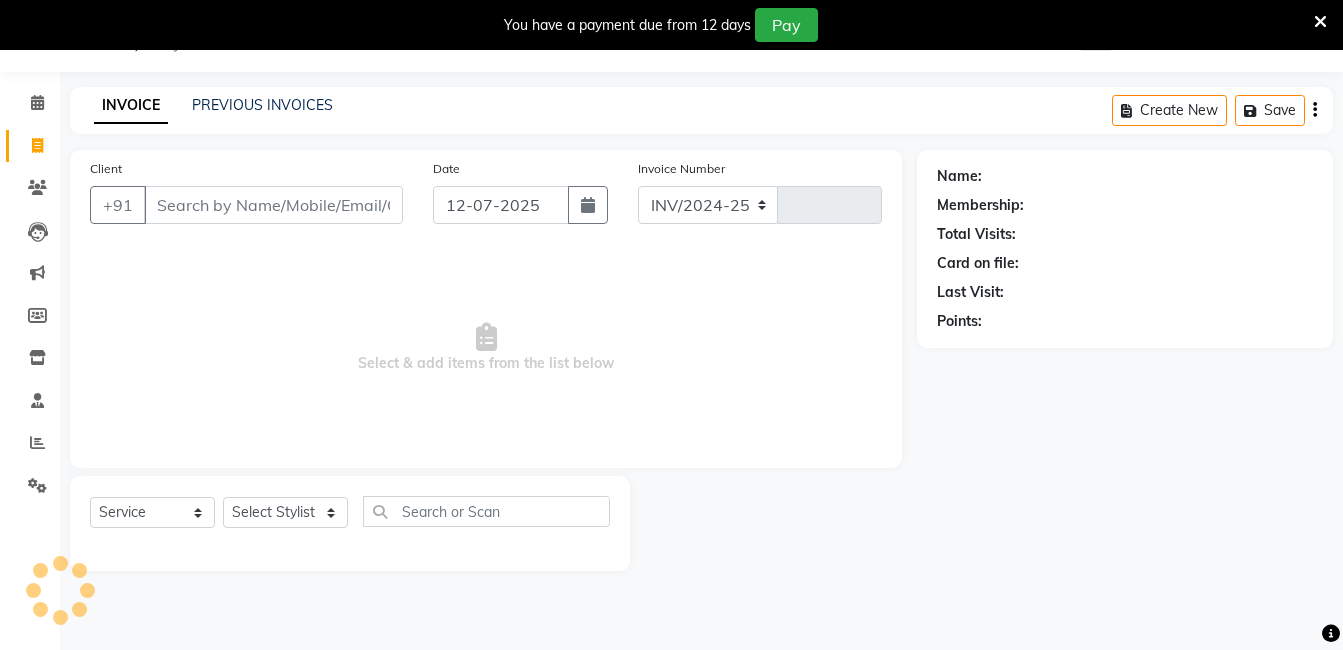 select on "5198" 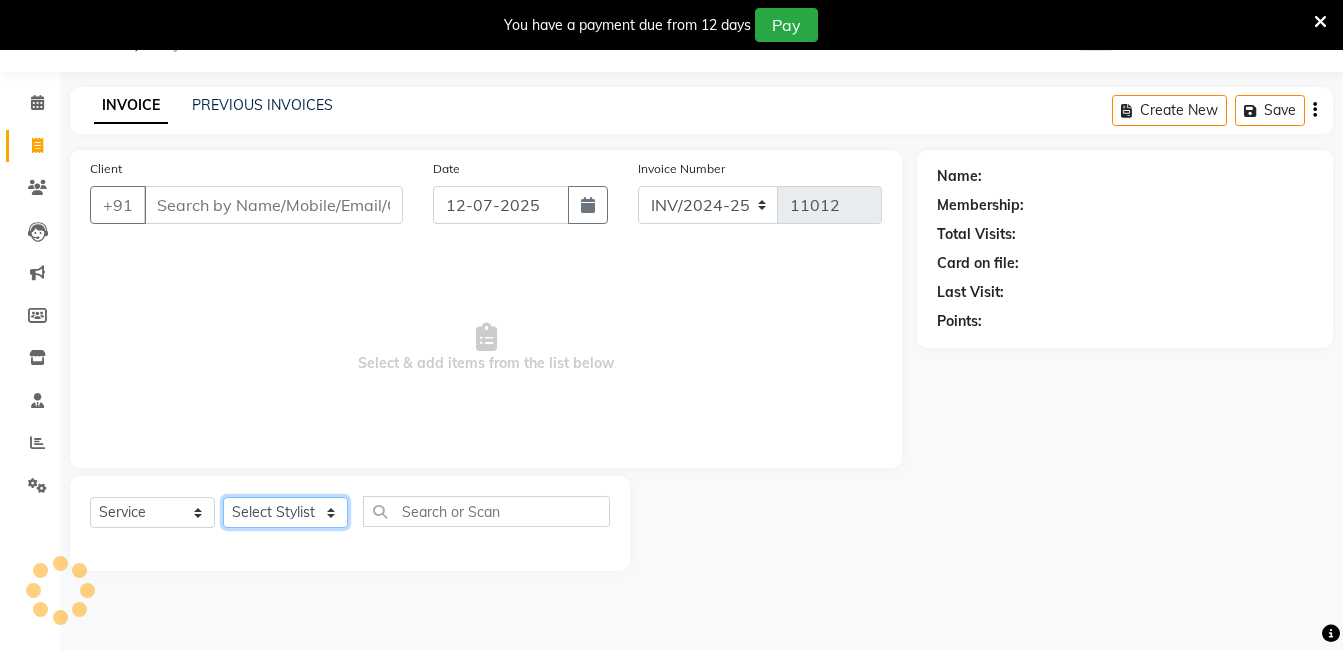 click on "Select Stylist" 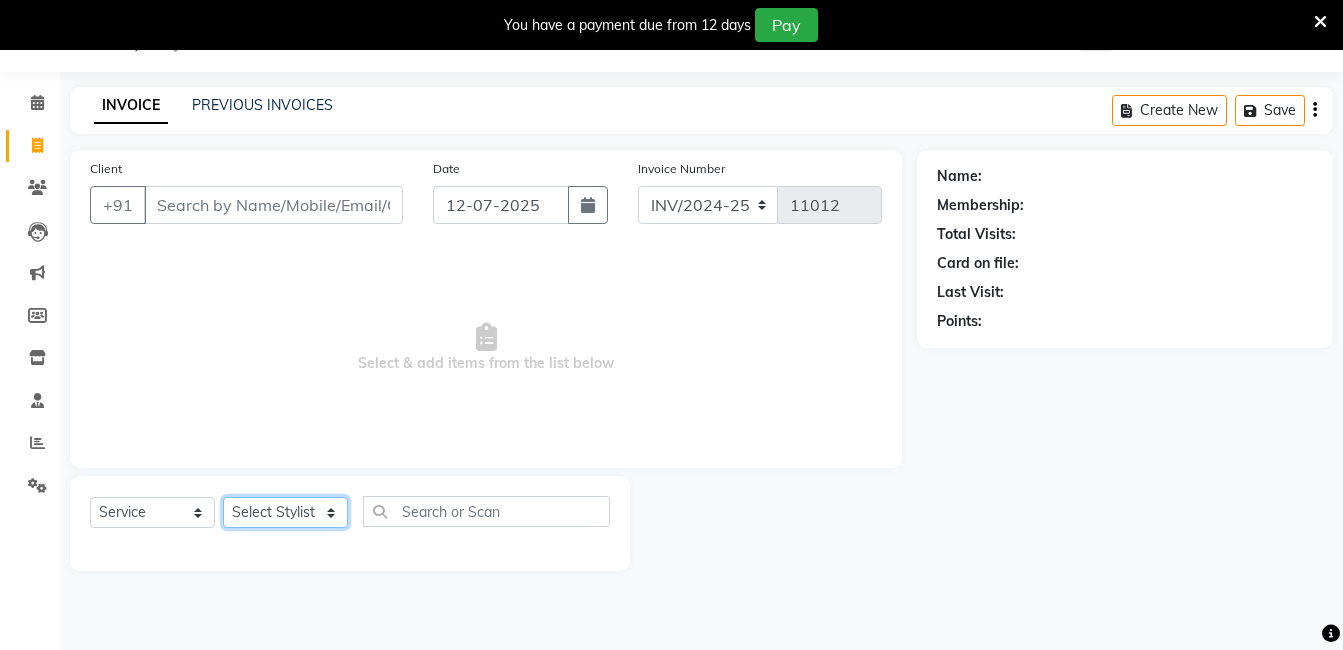 select on "63354" 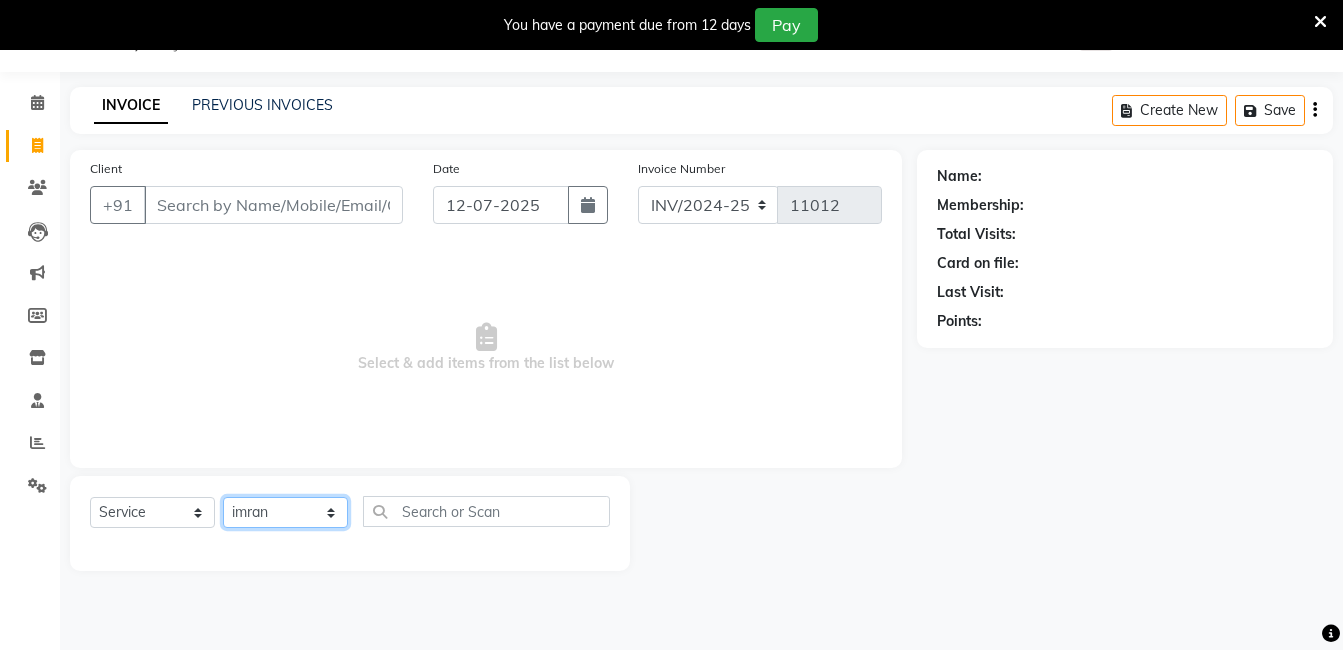 click on "Select Stylist [PERSON_NAME] [PERSON_NAME] kasim [PERSON_NAME] sameer [PERSON_NAME] manager" 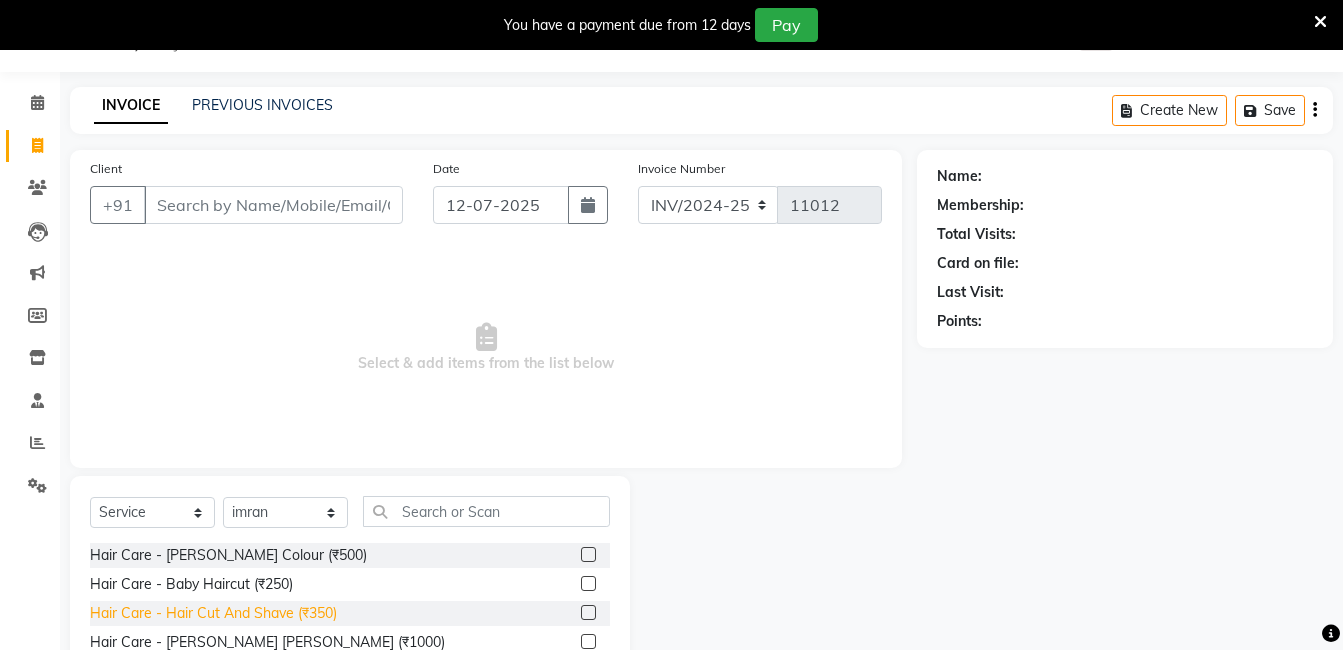click on "Hair Care - Hair Cut And Shave (₹350)" 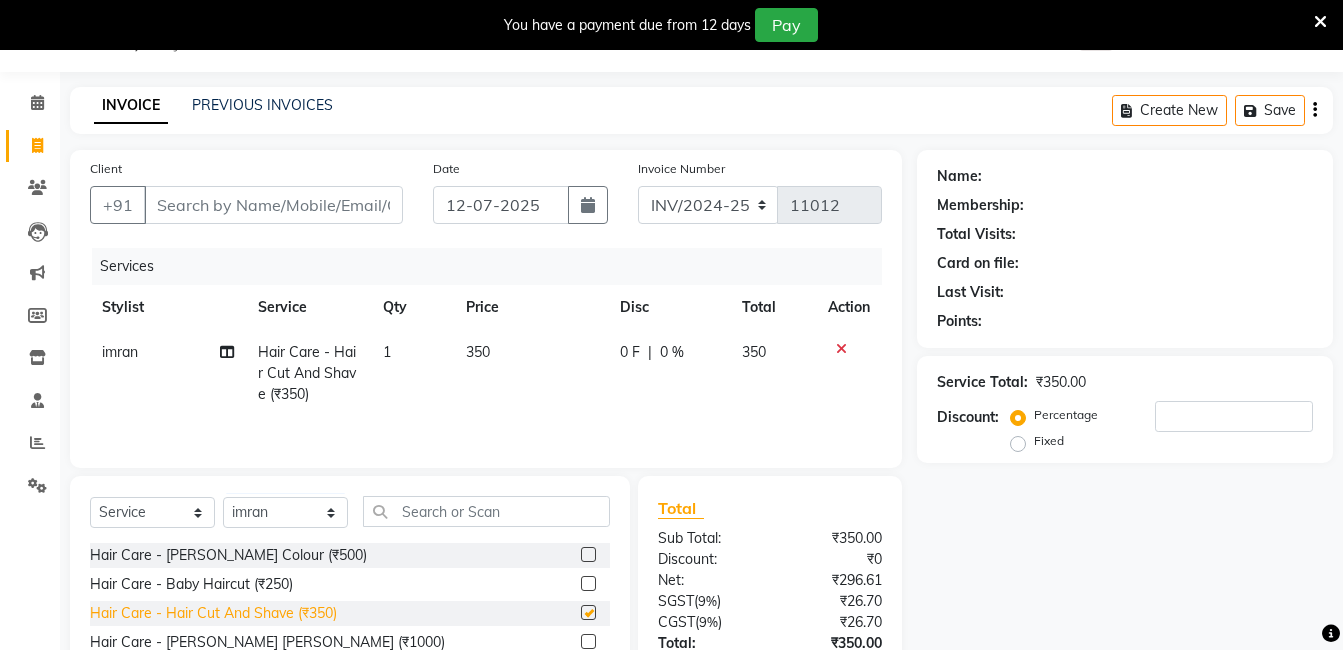 checkbox on "false" 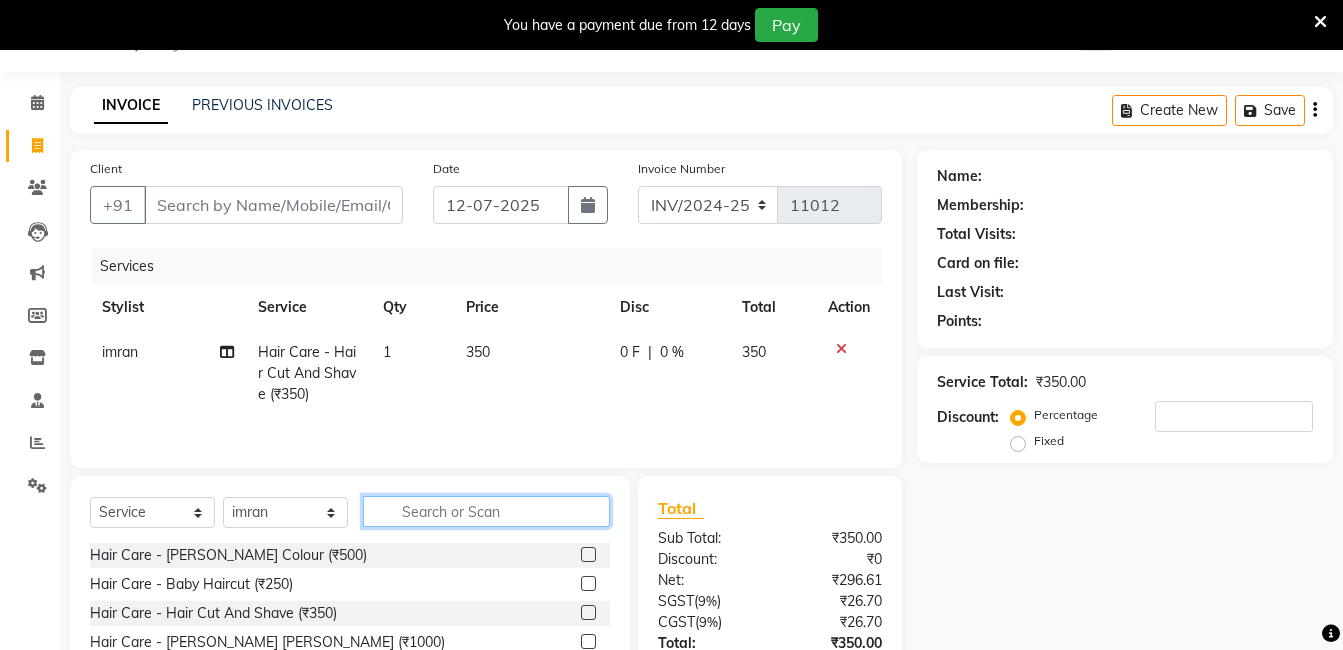 click 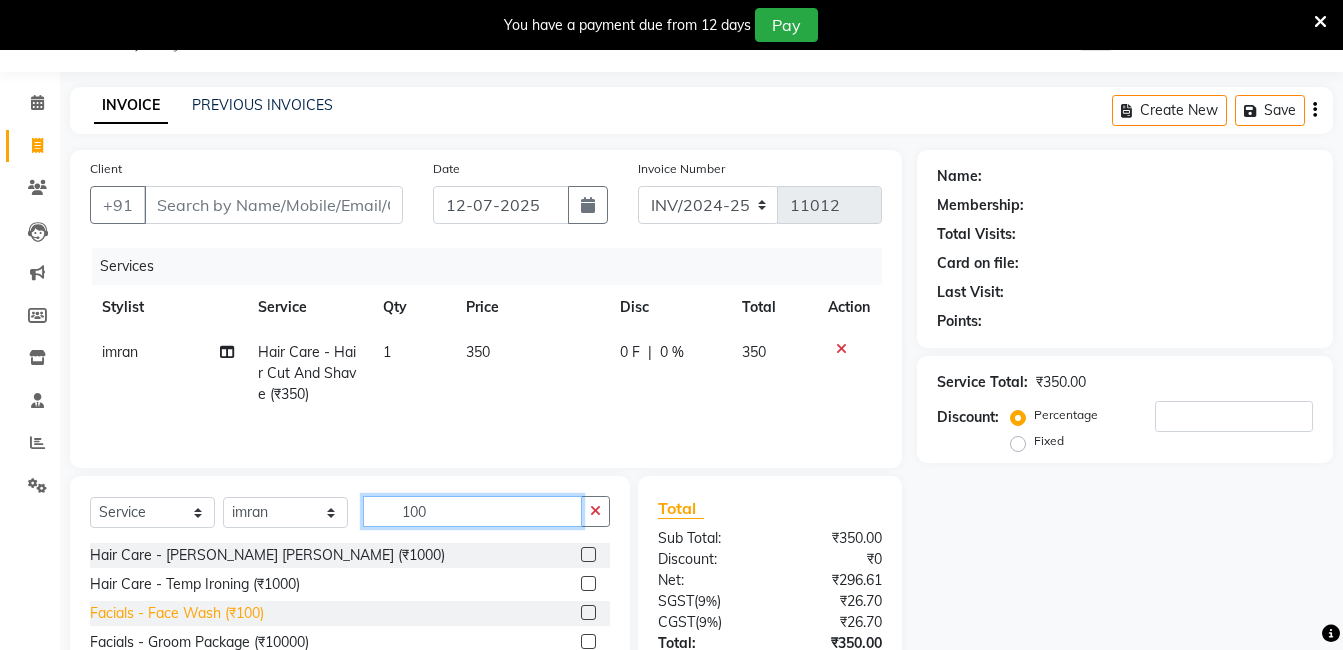 type on "100" 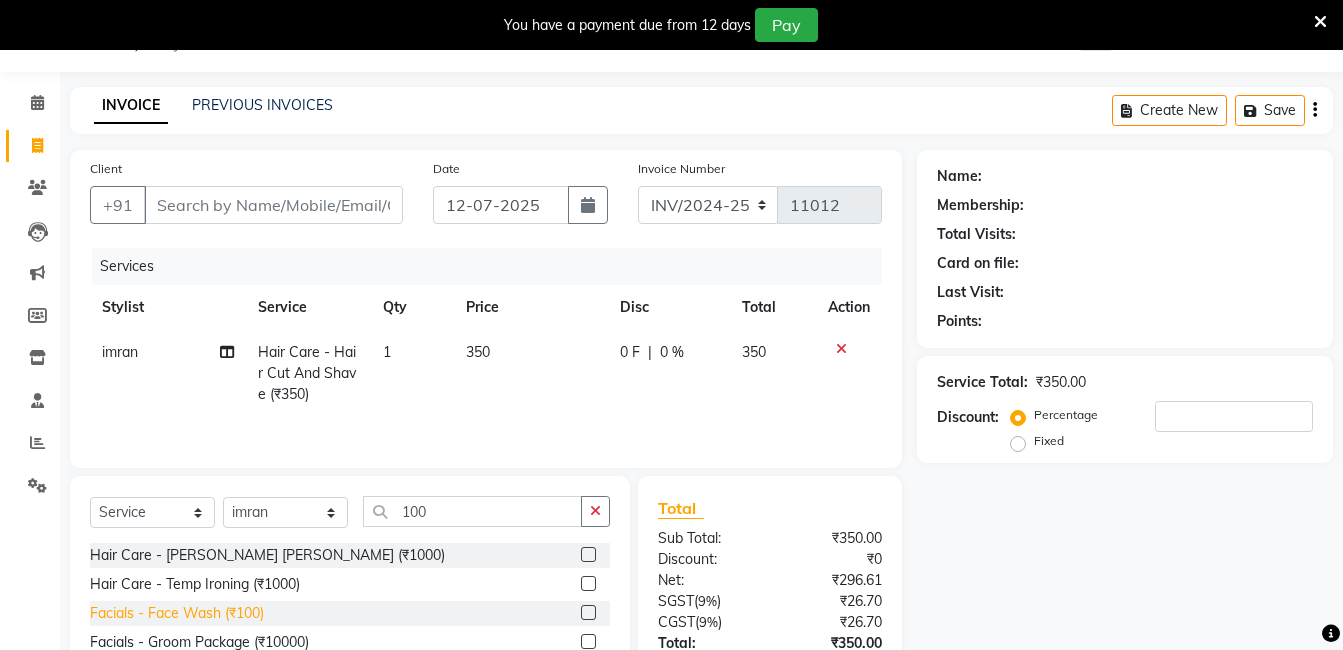 click on "Facials - Face Wash (₹100)" 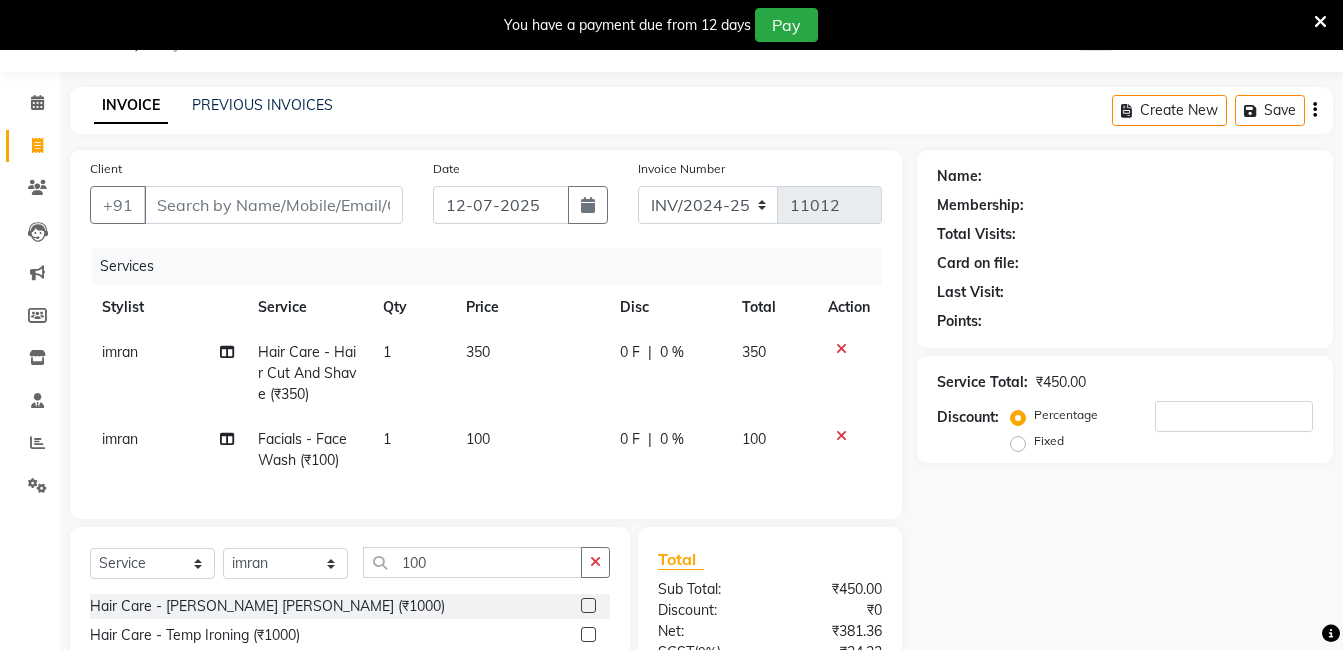 checkbox on "false" 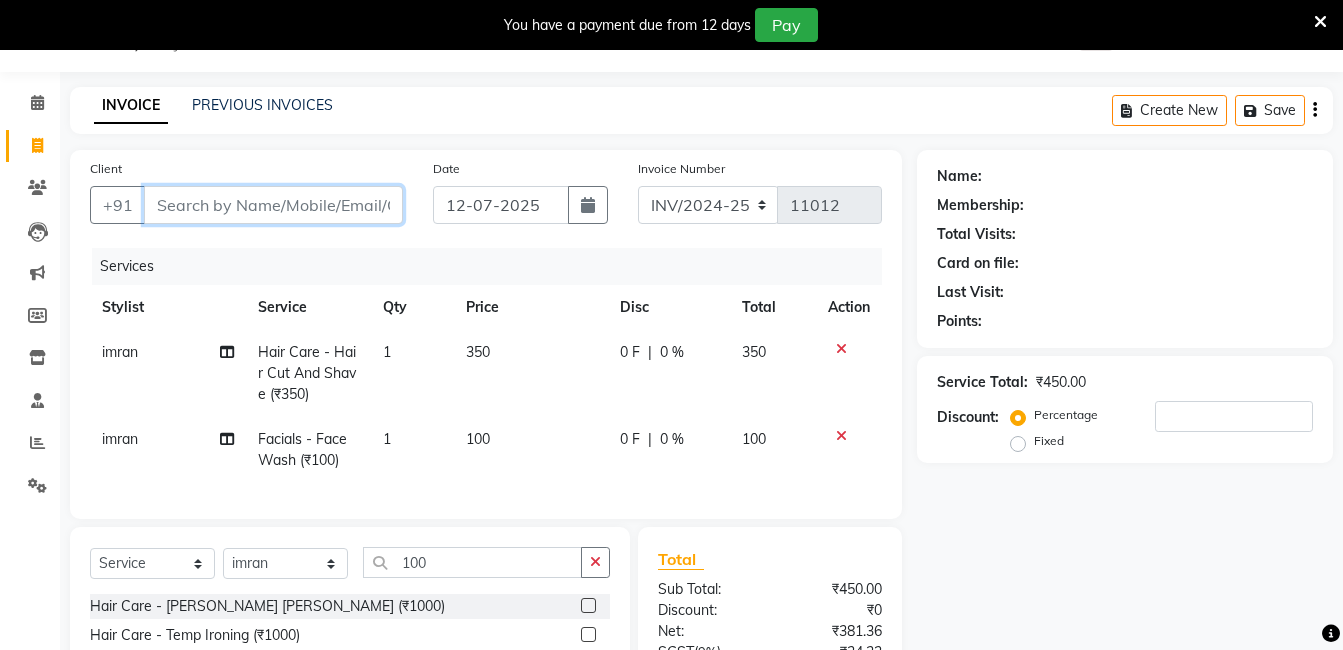click on "Client" at bounding box center [273, 205] 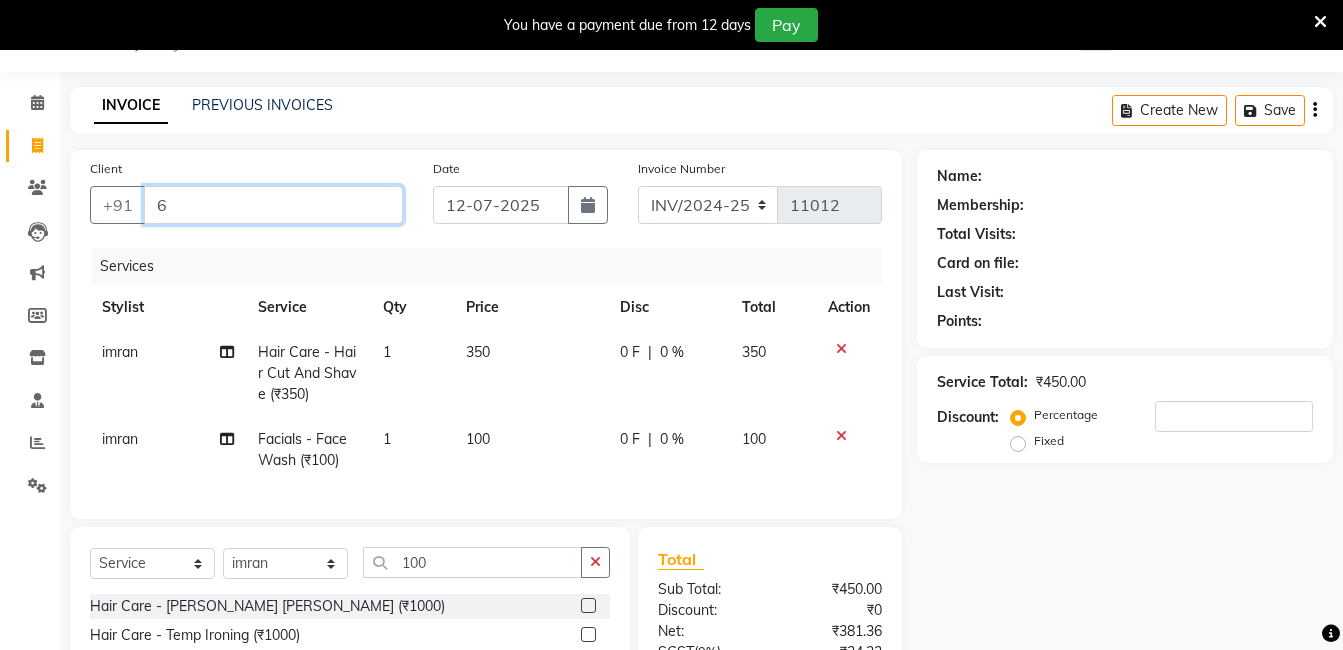 type on "0" 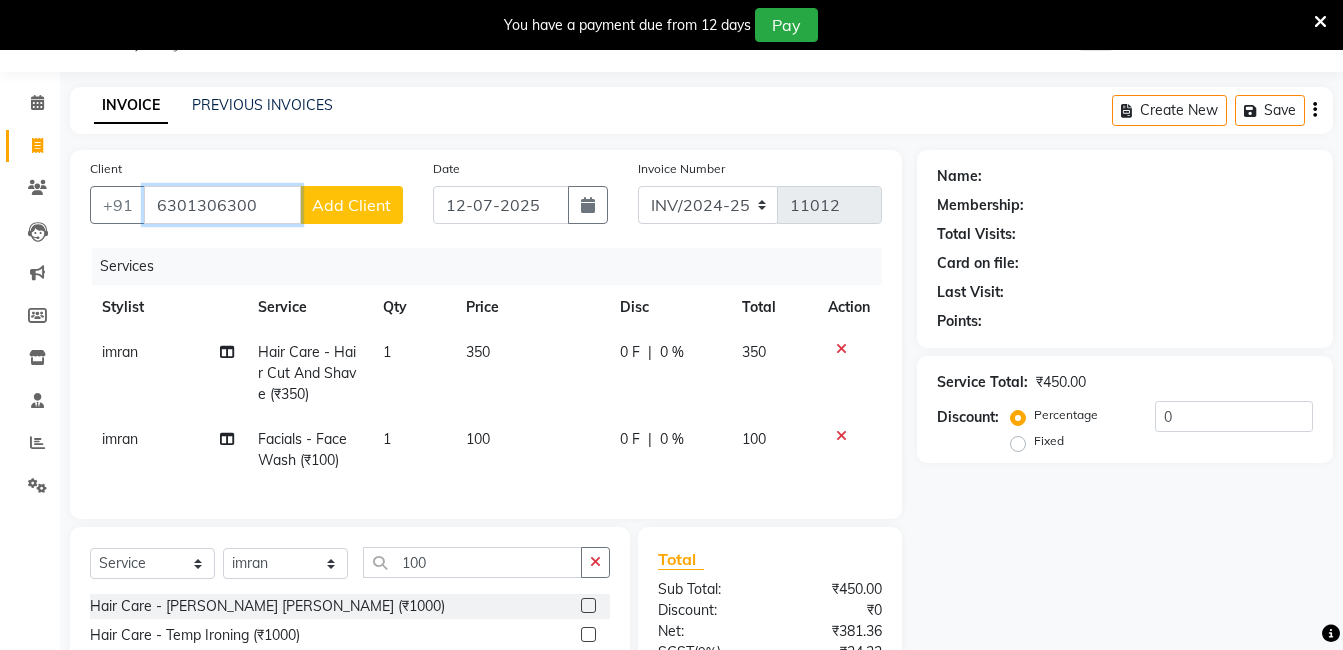 type on "6301306300" 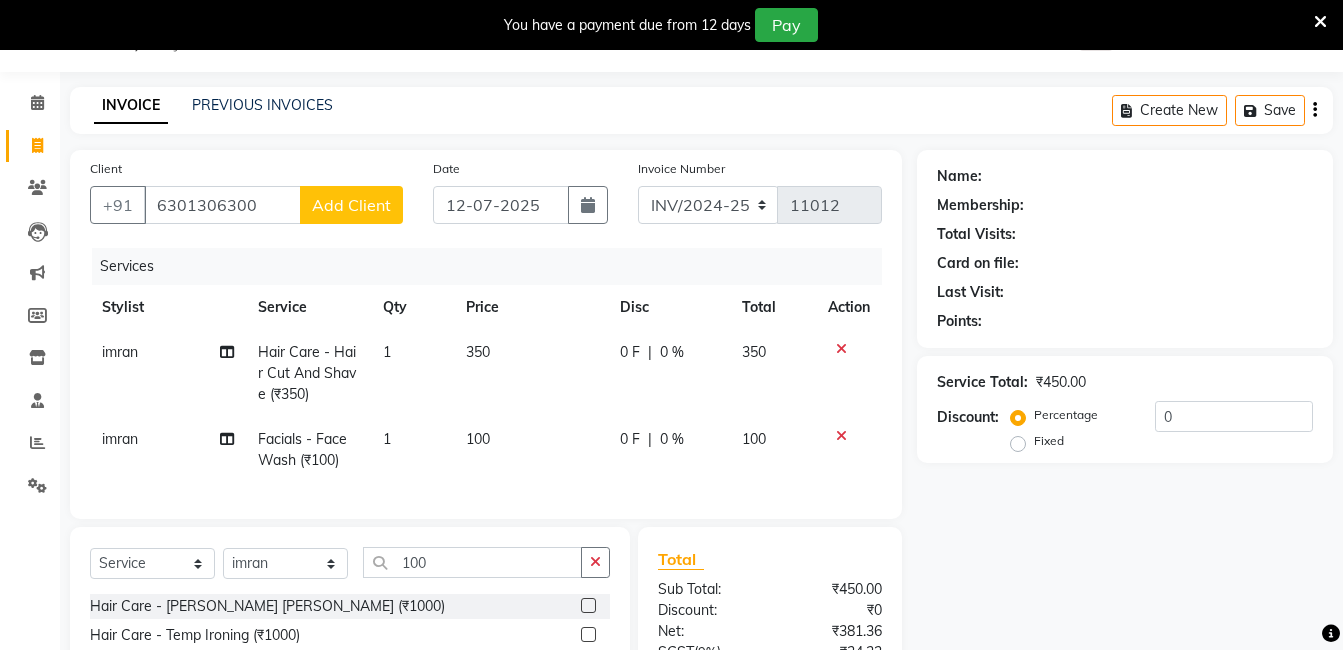 click on "Add Client" 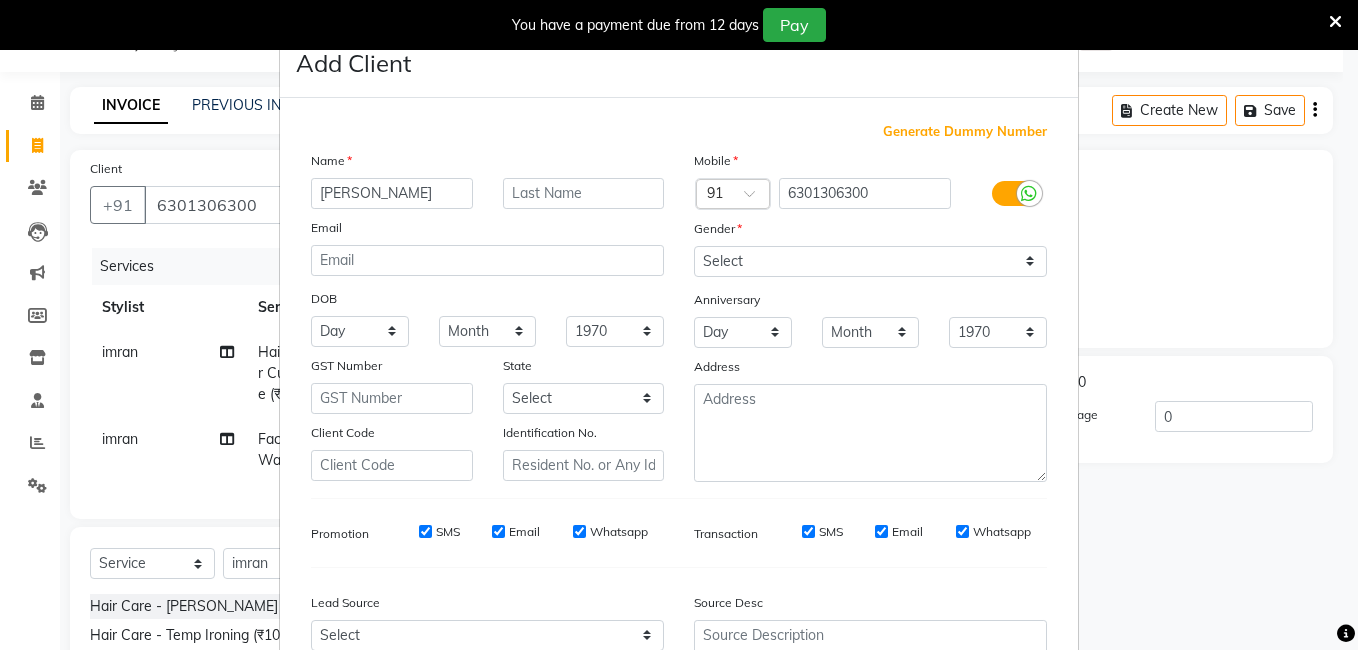 type on "salman" 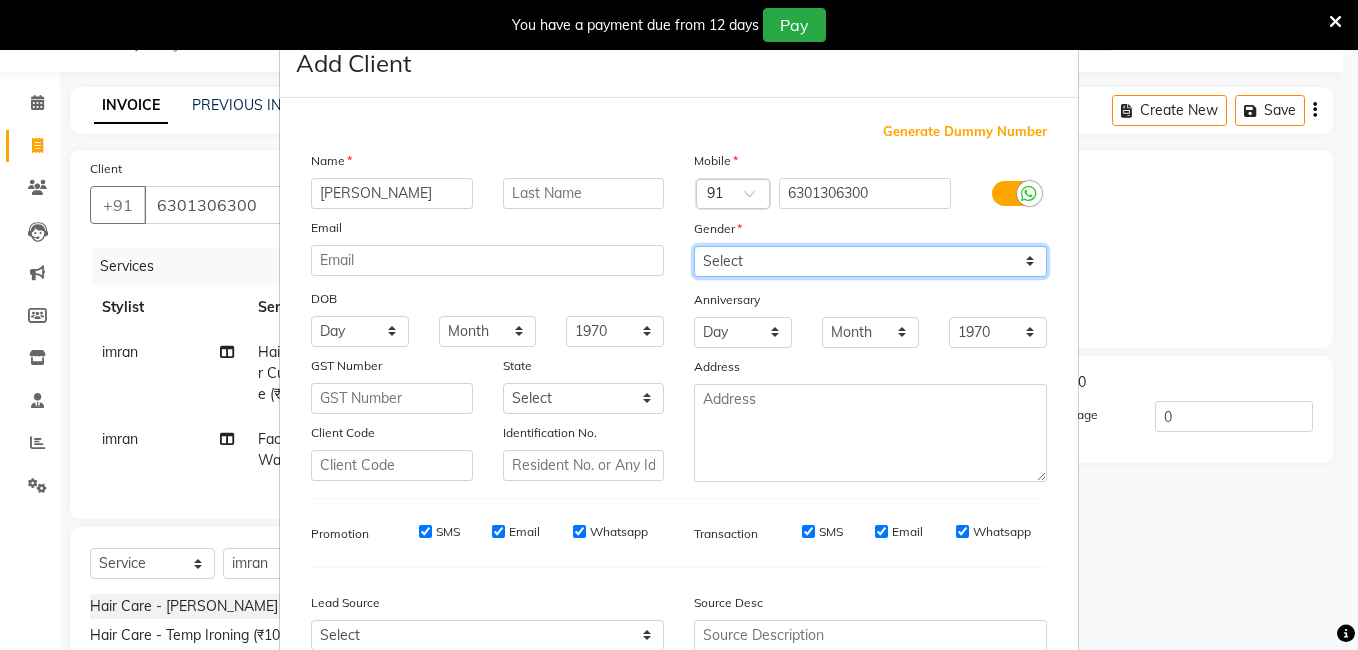 click on "Select Male Female Other Prefer Not To Say" at bounding box center [870, 261] 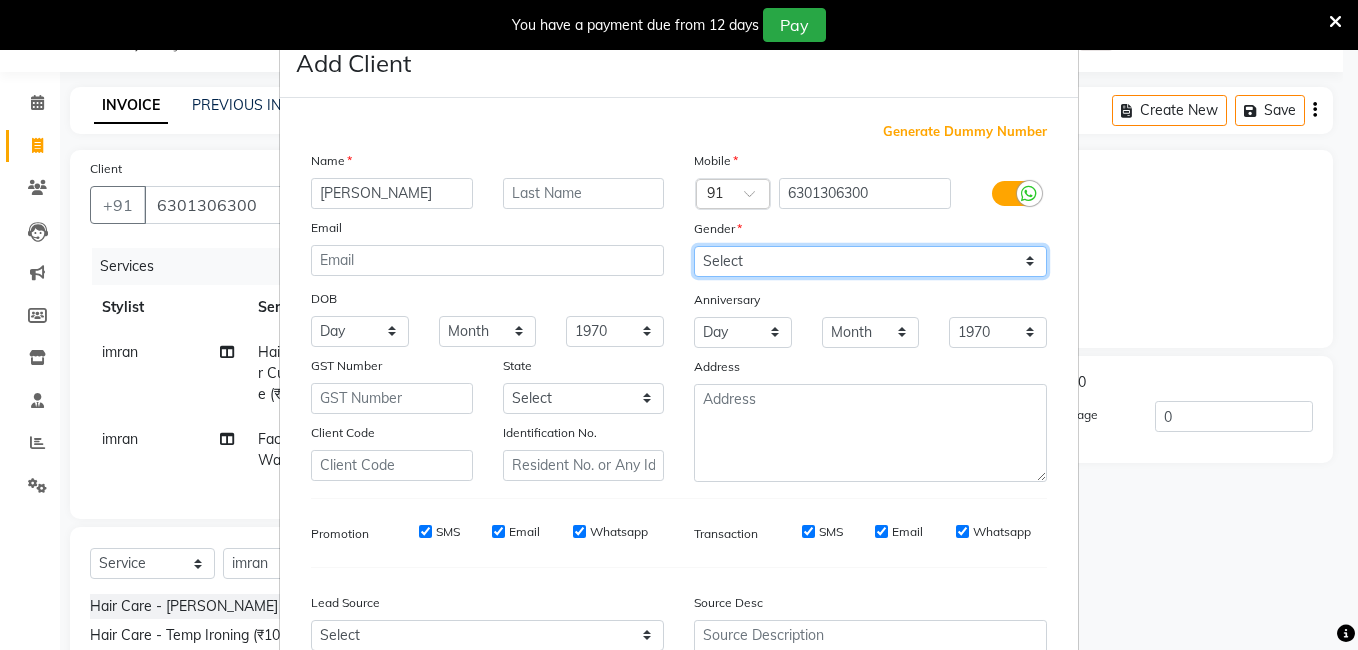 select on "male" 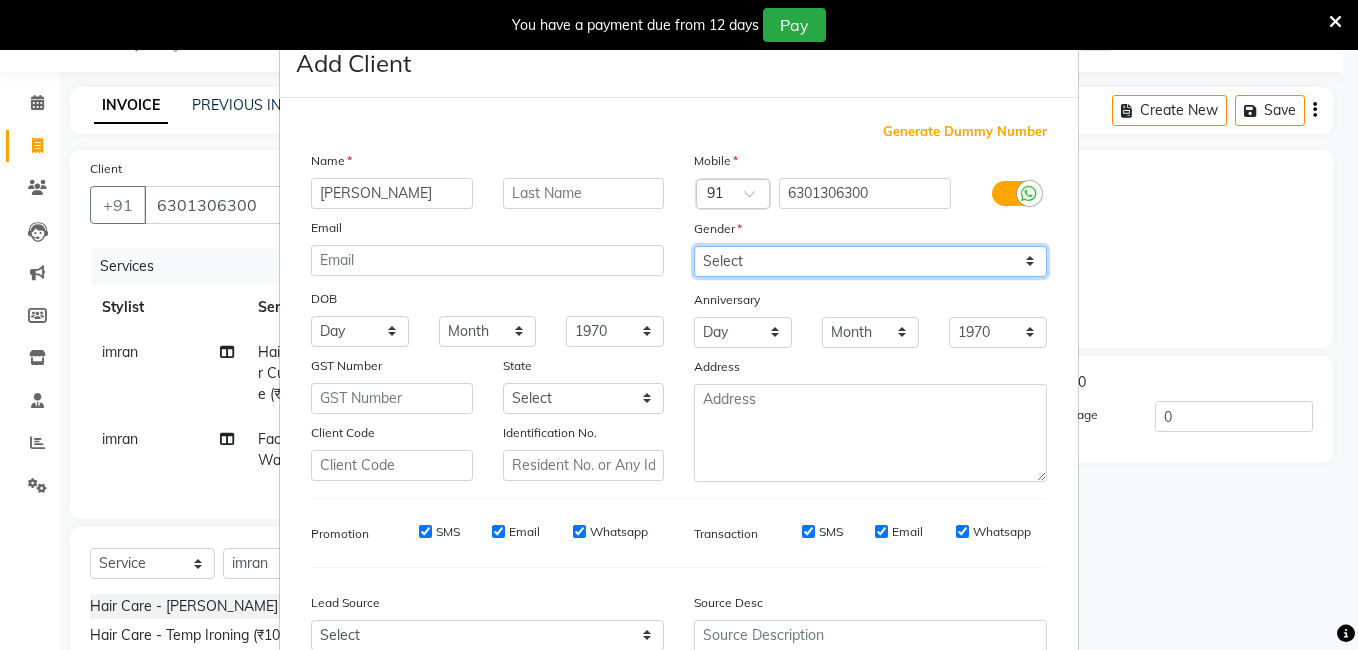 click on "Select Male Female Other Prefer Not To Say" at bounding box center [870, 261] 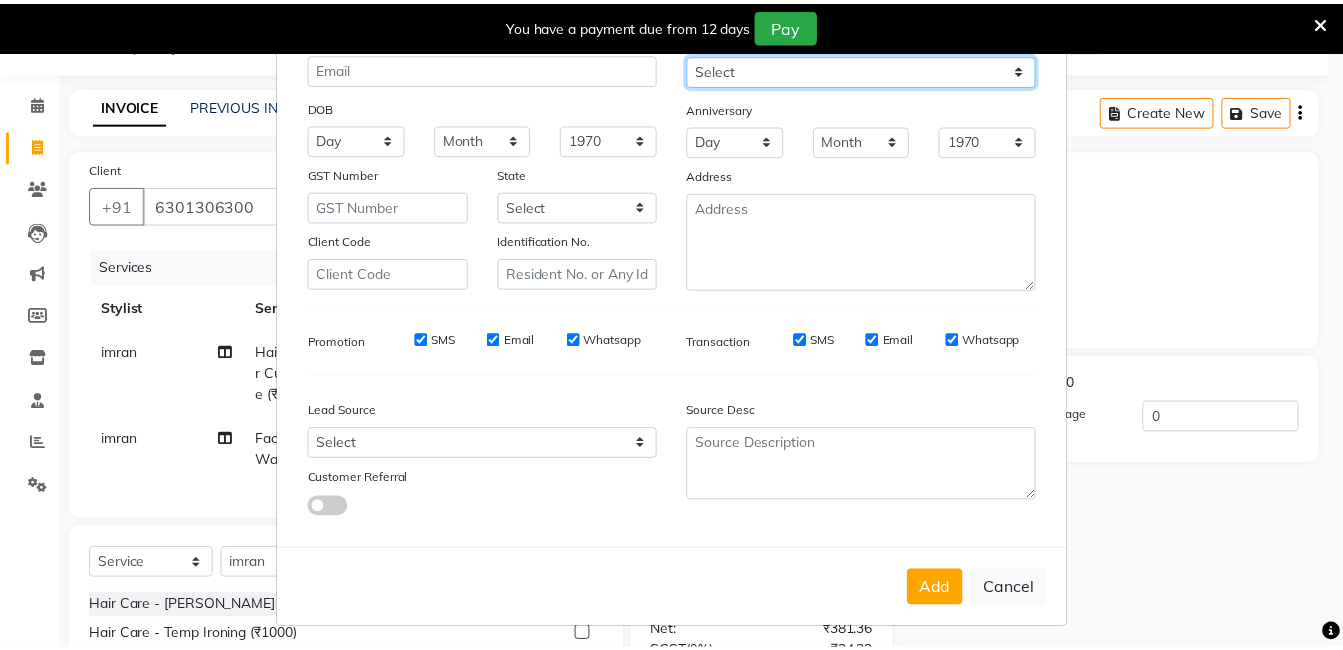 scroll, scrollTop: 199, scrollLeft: 0, axis: vertical 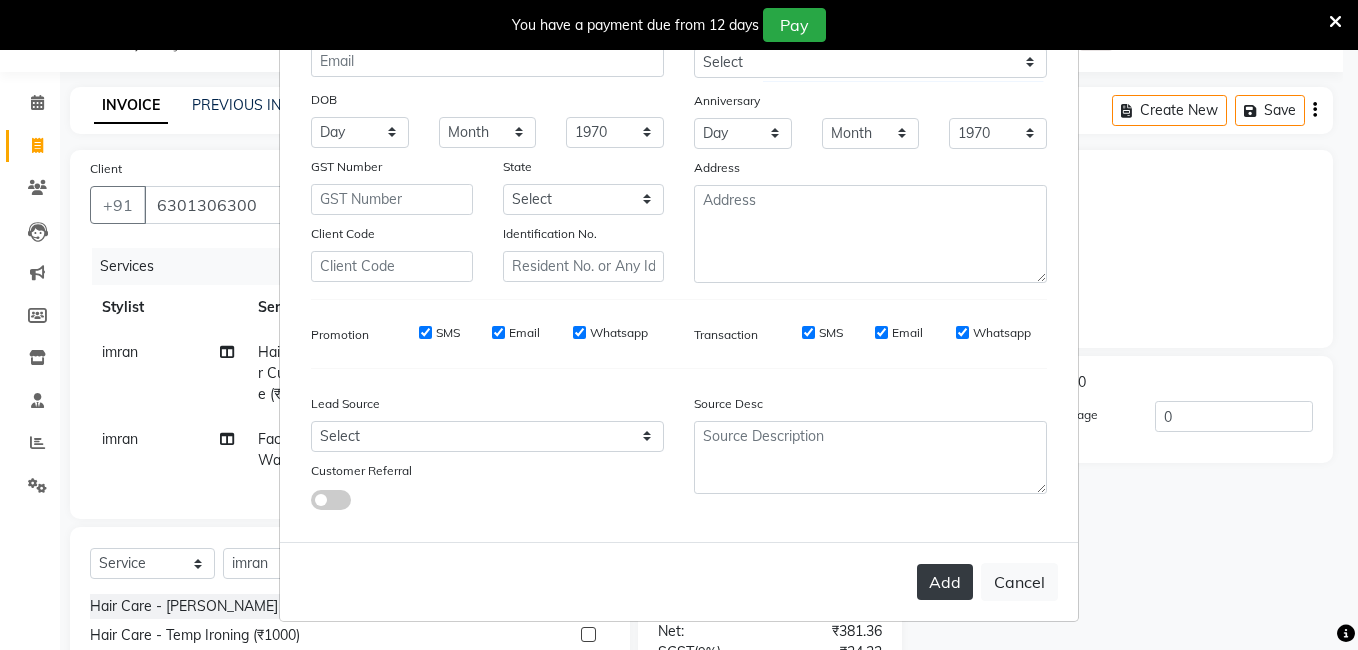 click on "Add" at bounding box center [945, 582] 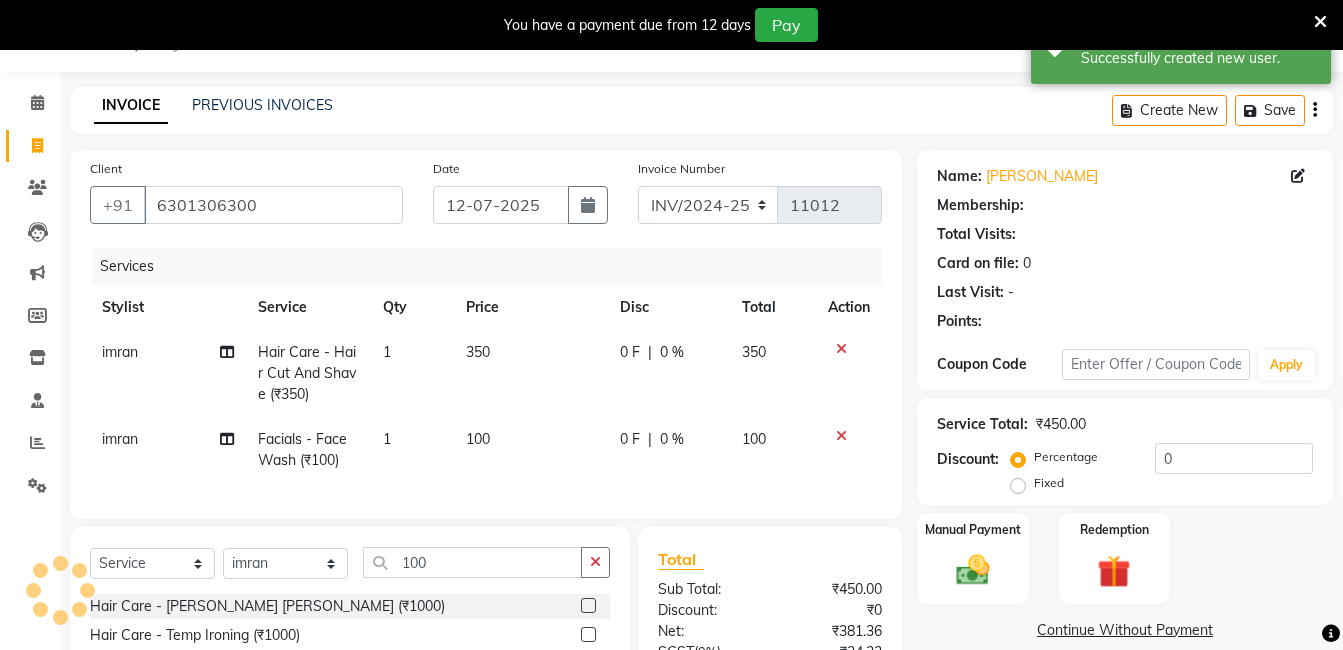 select on "1: Object" 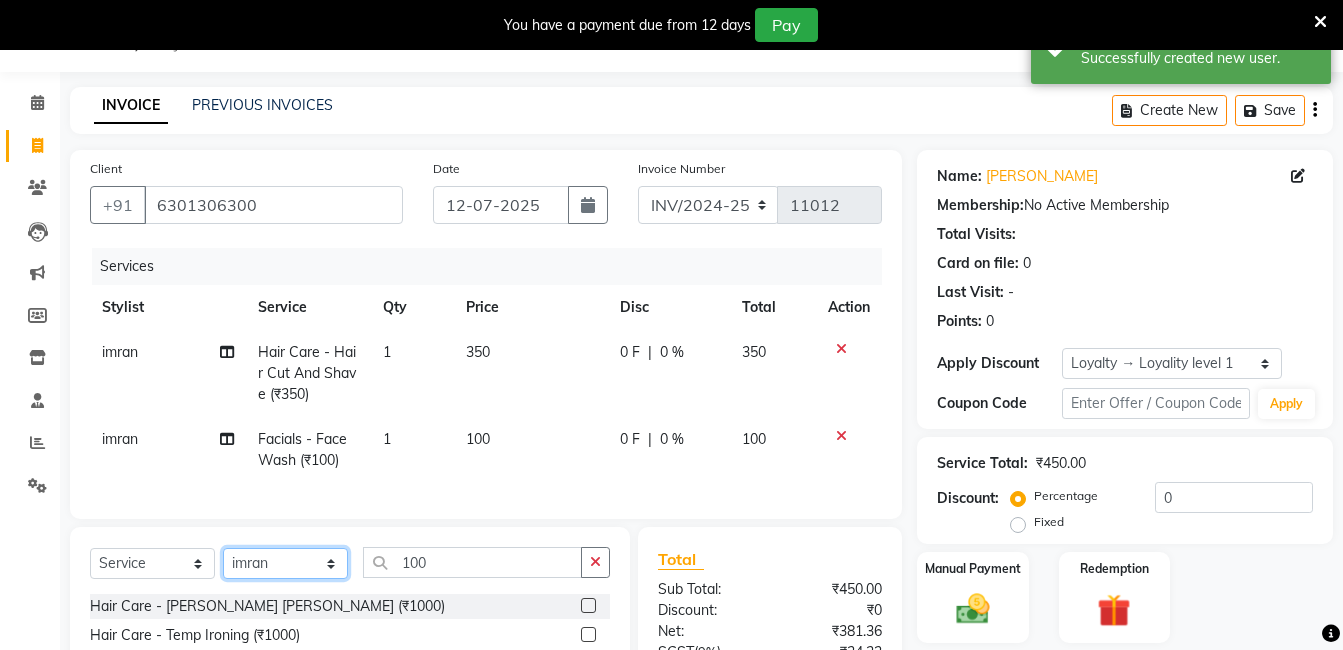 click on "Select Stylist [PERSON_NAME] [PERSON_NAME] kasim [PERSON_NAME] sameer [PERSON_NAME] manager" 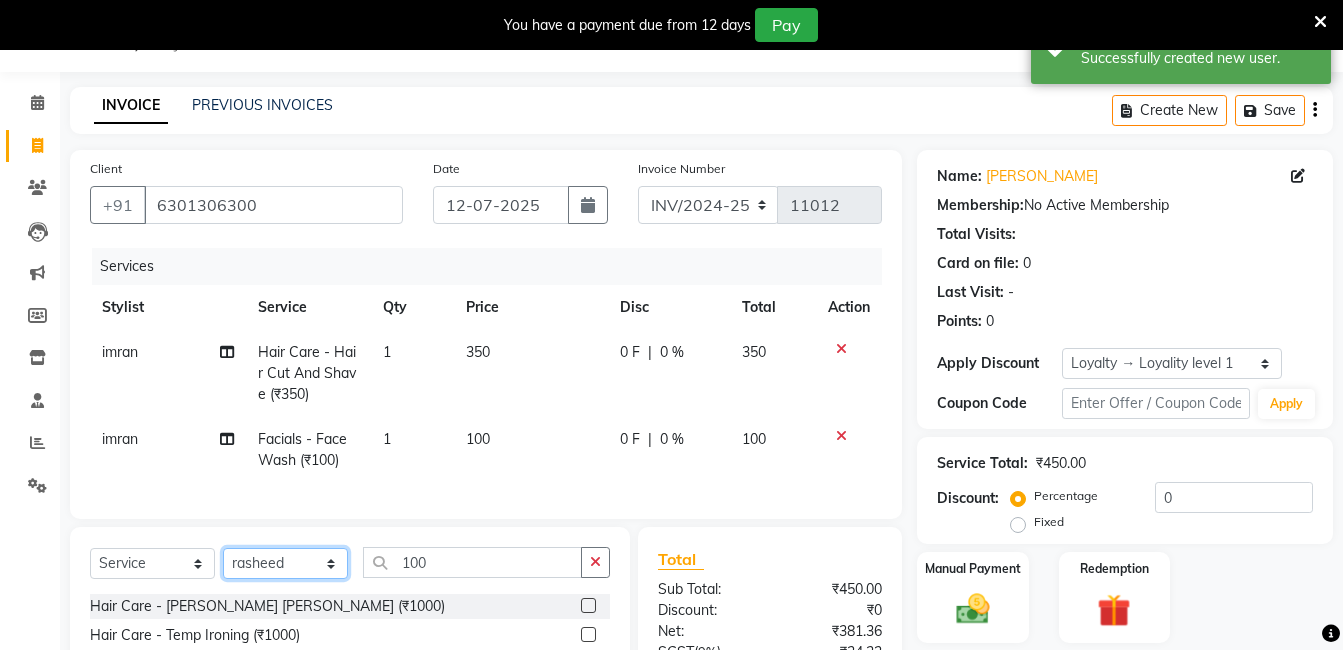 click on "Select Stylist [PERSON_NAME] [PERSON_NAME] kasim [PERSON_NAME] sameer [PERSON_NAME] manager" 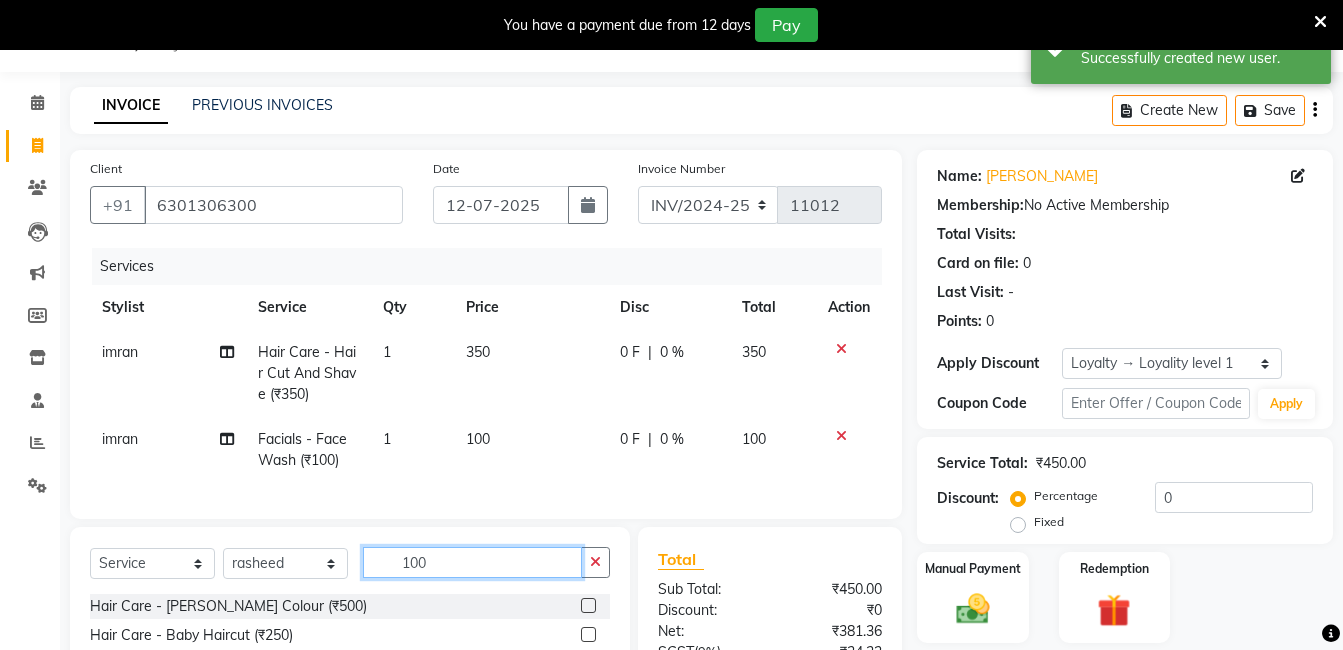 click on "100" 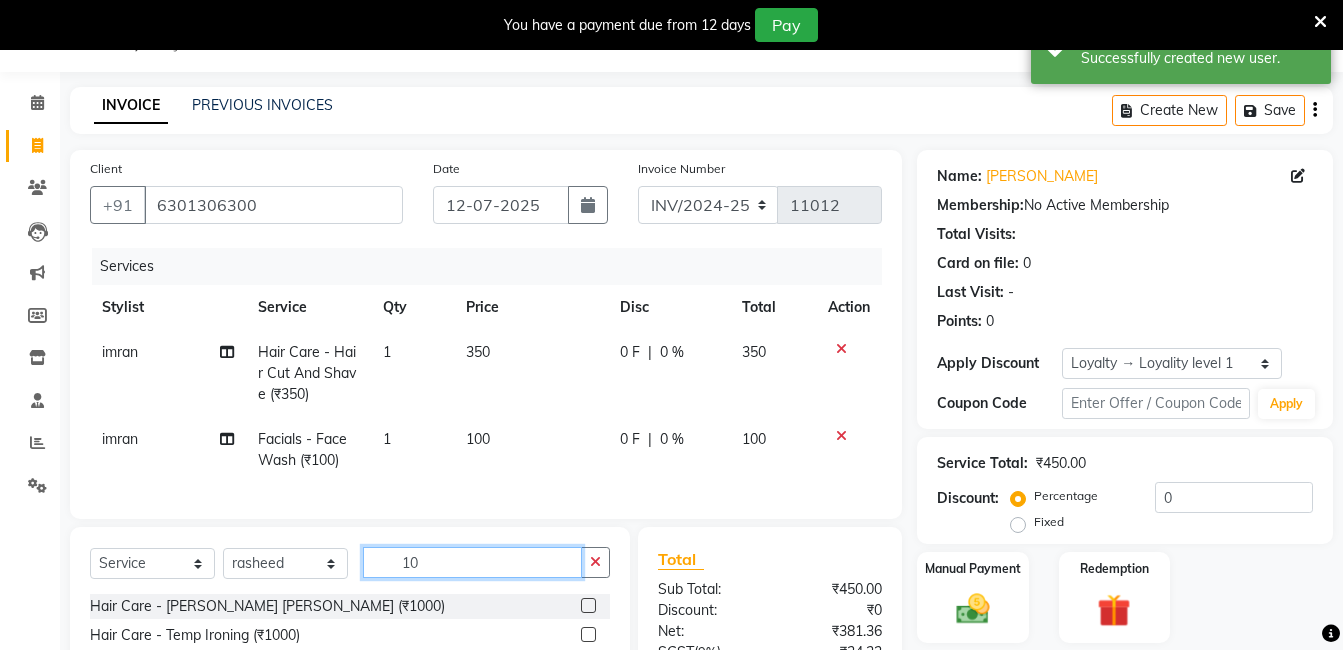 type on "1" 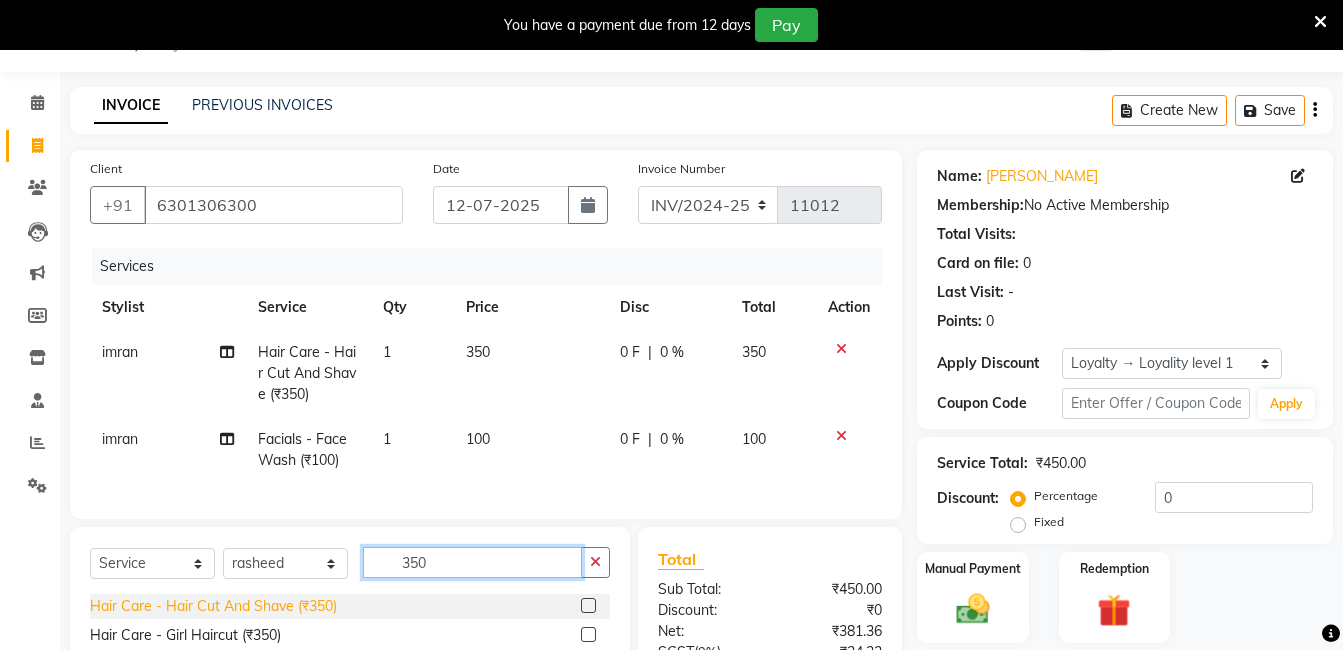 type on "350" 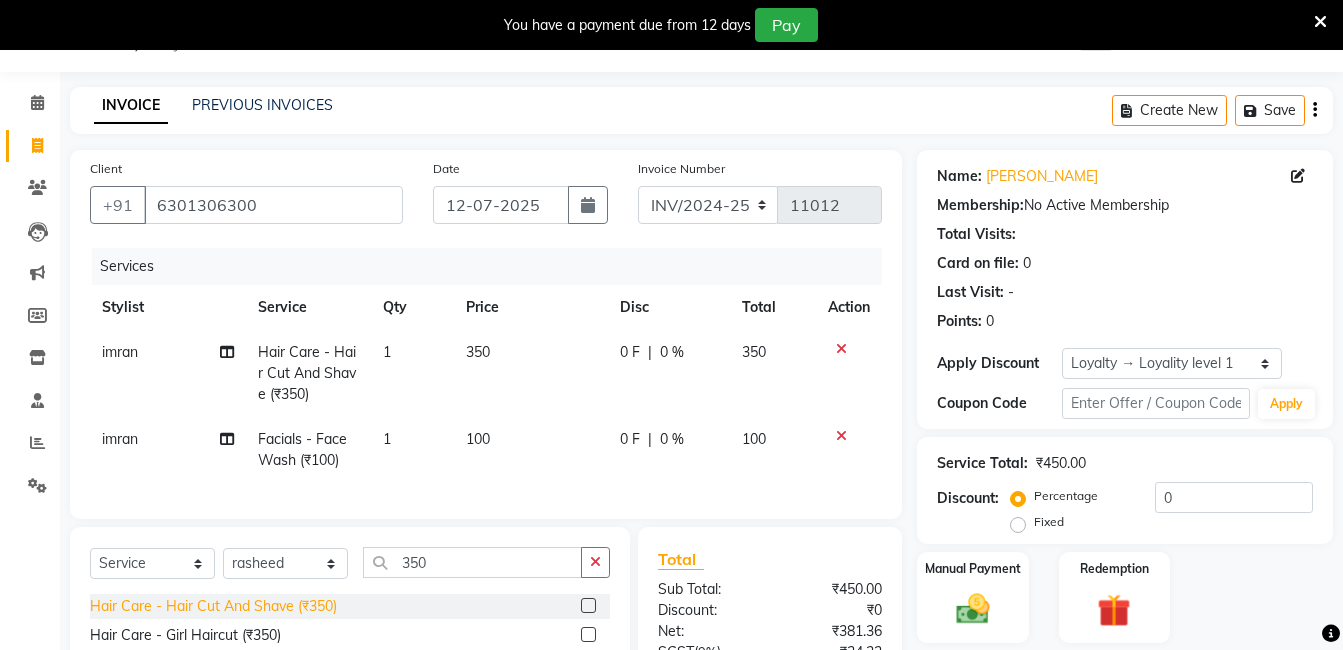 click on "Hair Care - Hair Cut And Shave (₹350)" 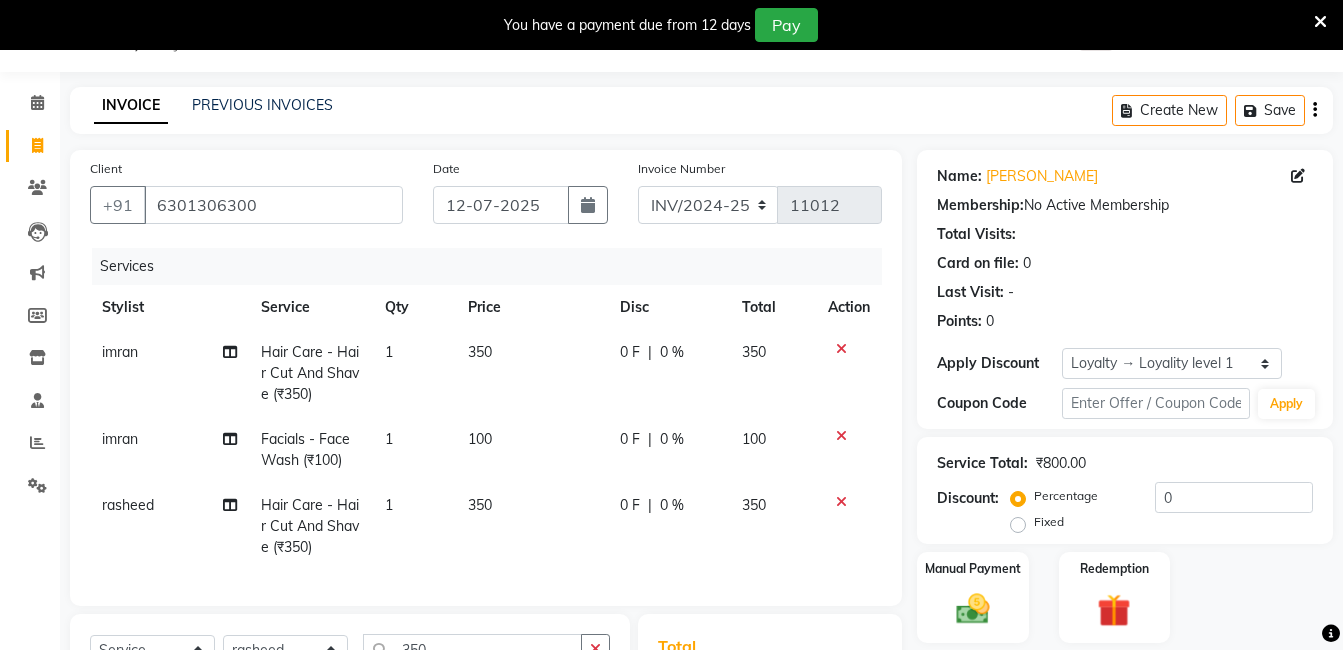 checkbox on "false" 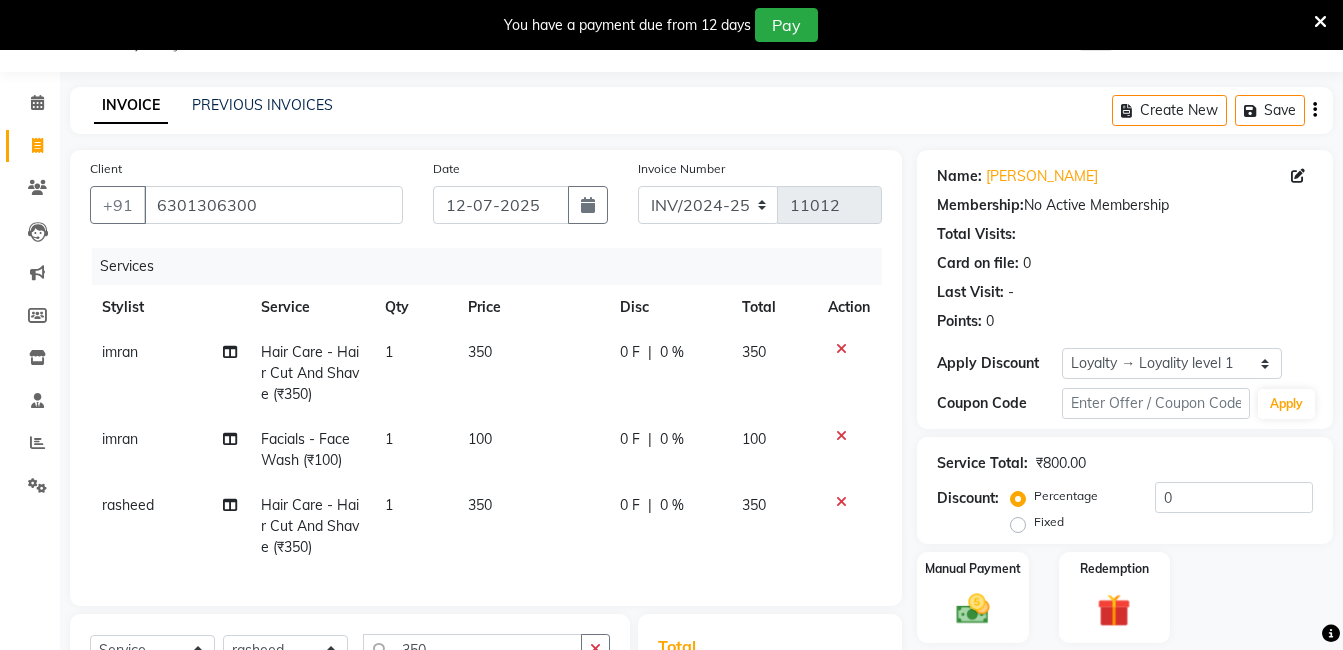scroll, scrollTop: 303, scrollLeft: 0, axis: vertical 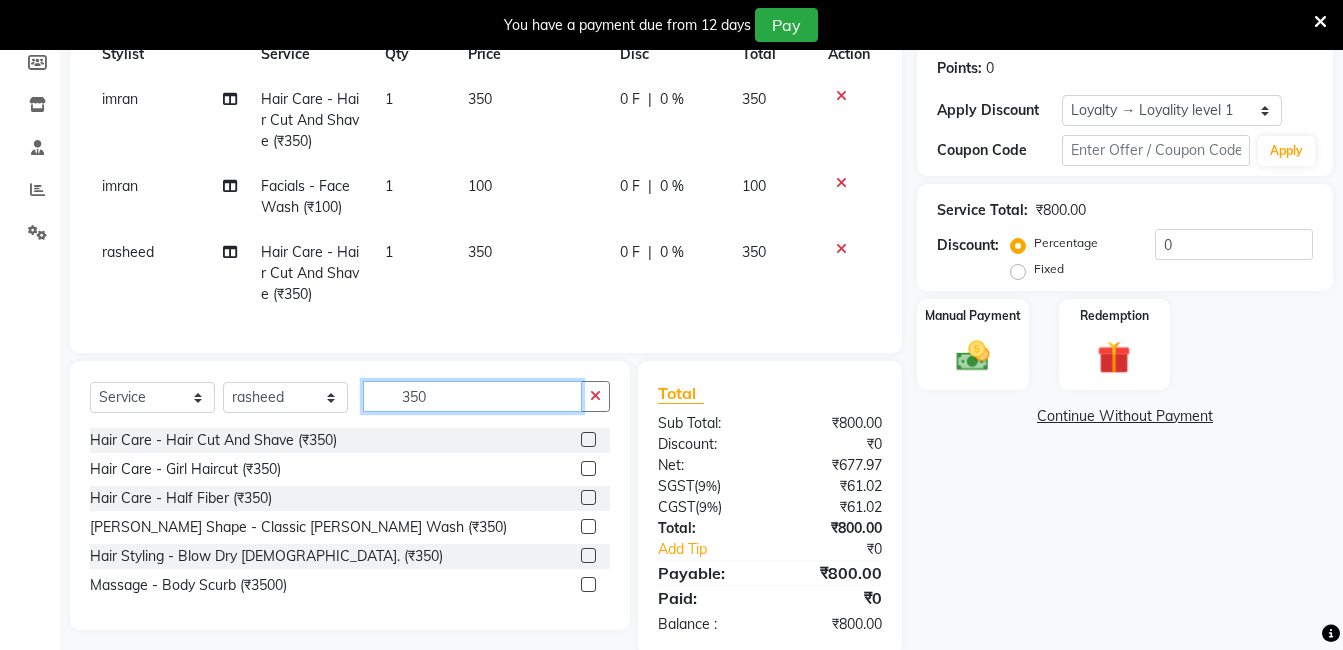 click on "350" 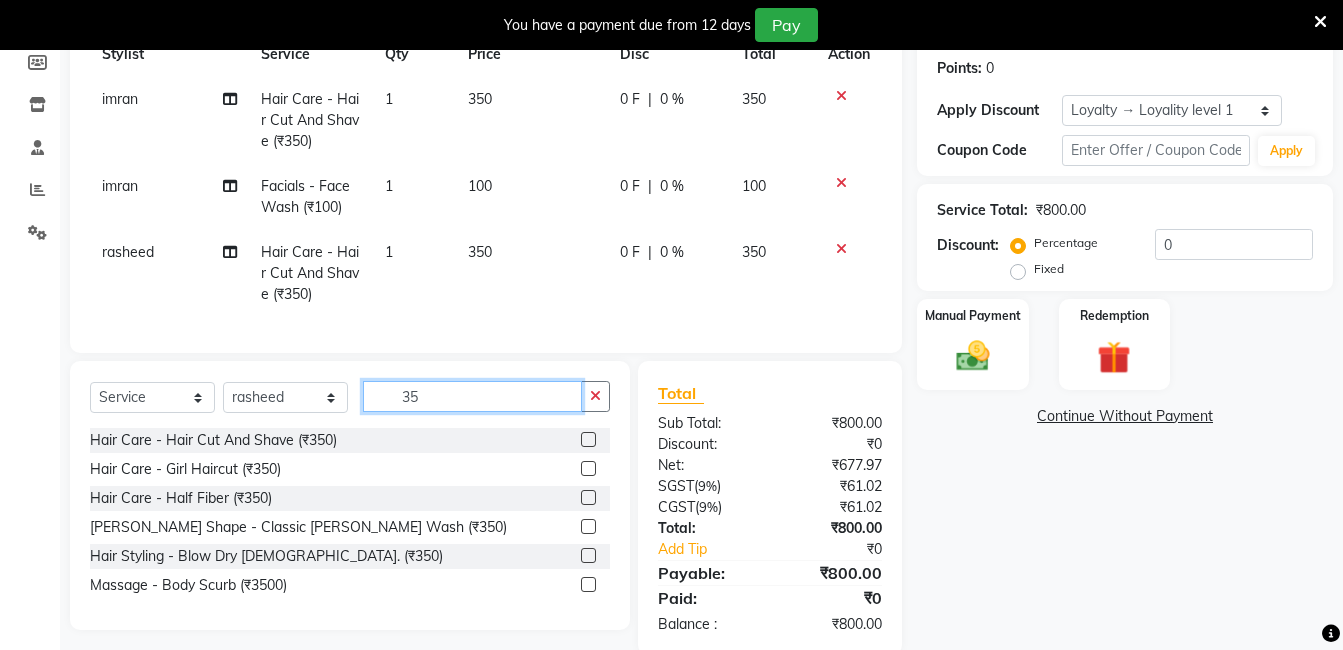 type on "3" 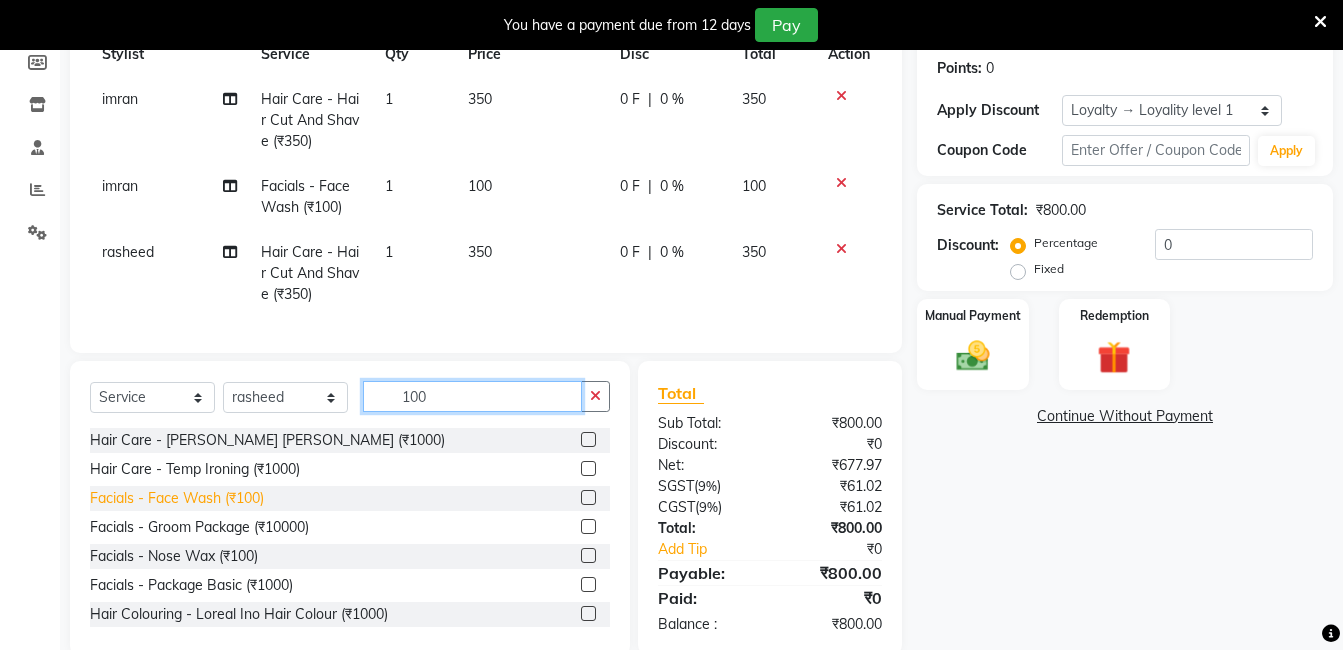 type on "100" 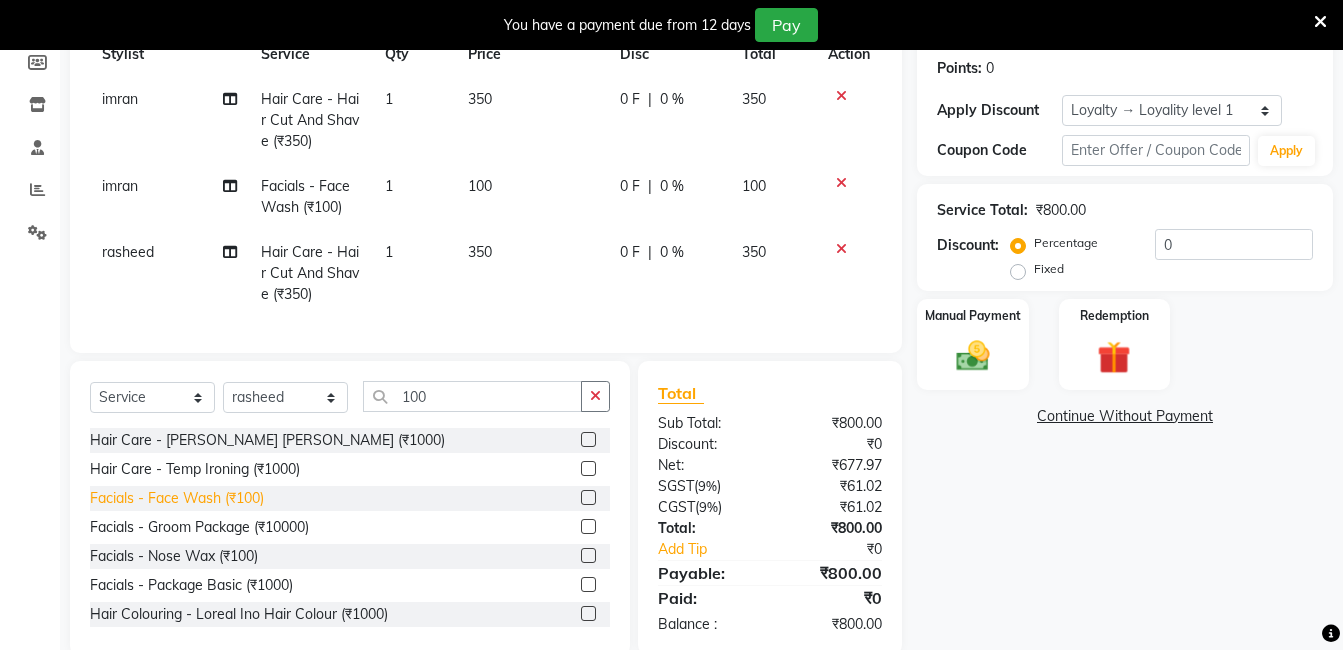 click on "Facials - Face Wash (₹100)" 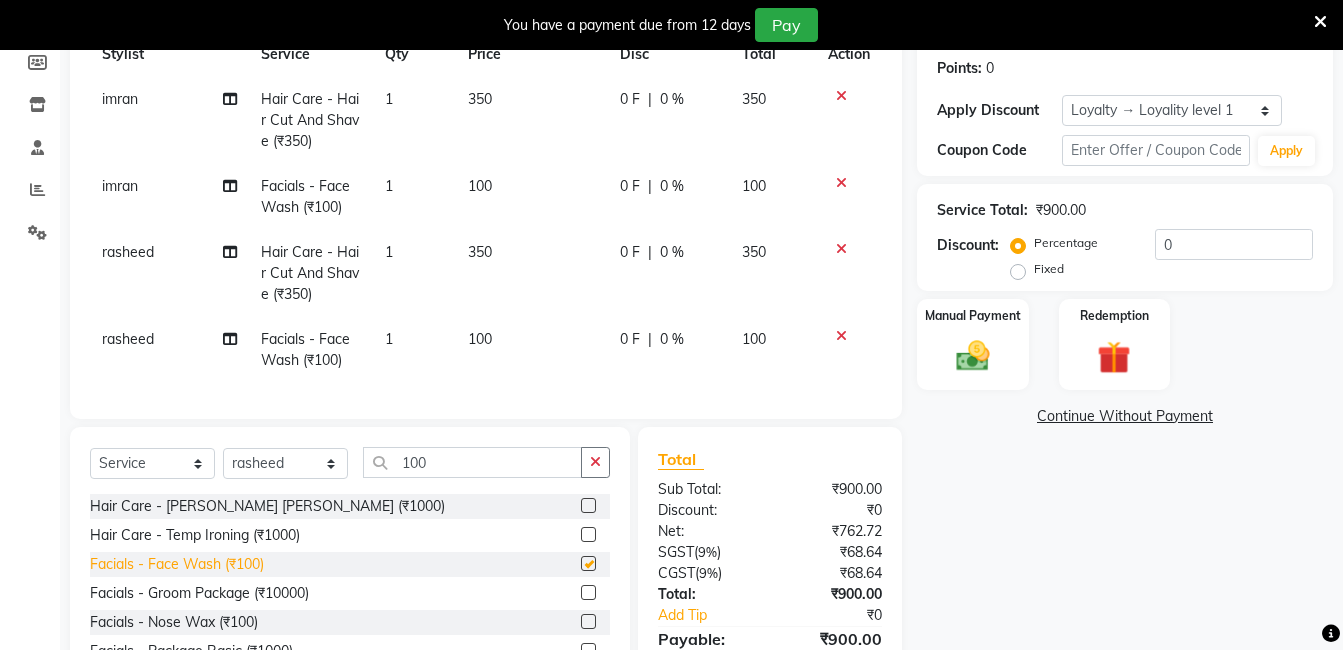 checkbox on "false" 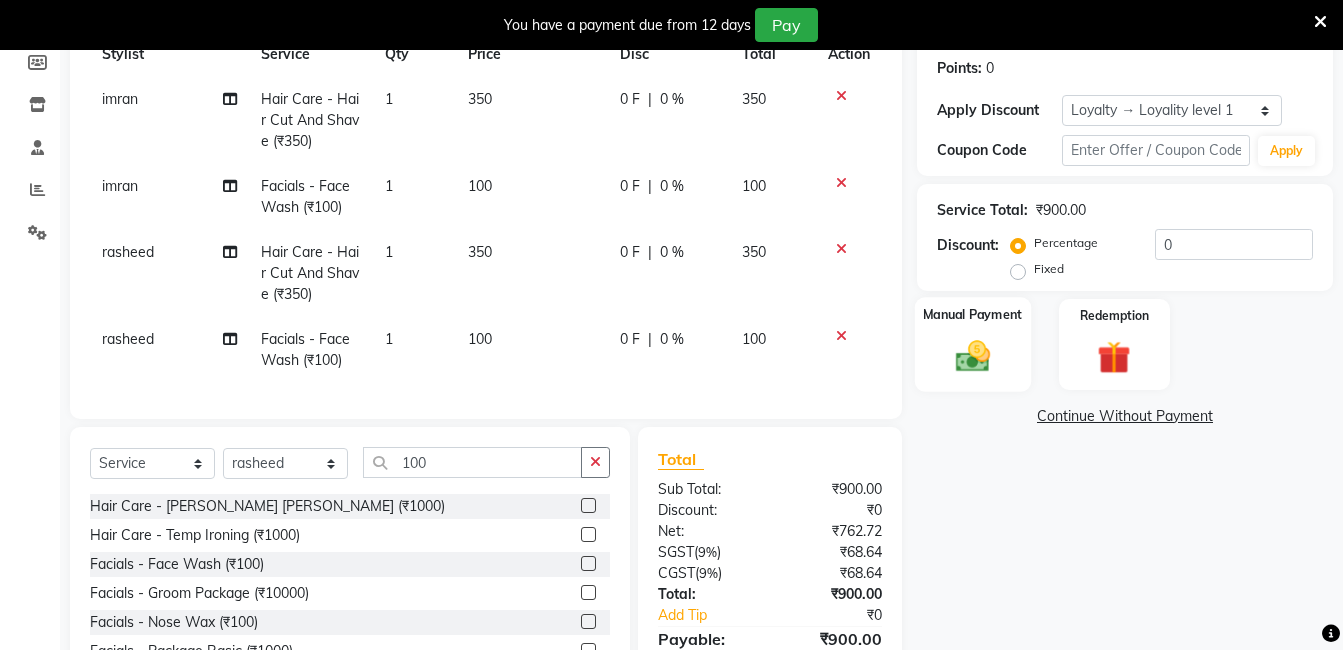 click 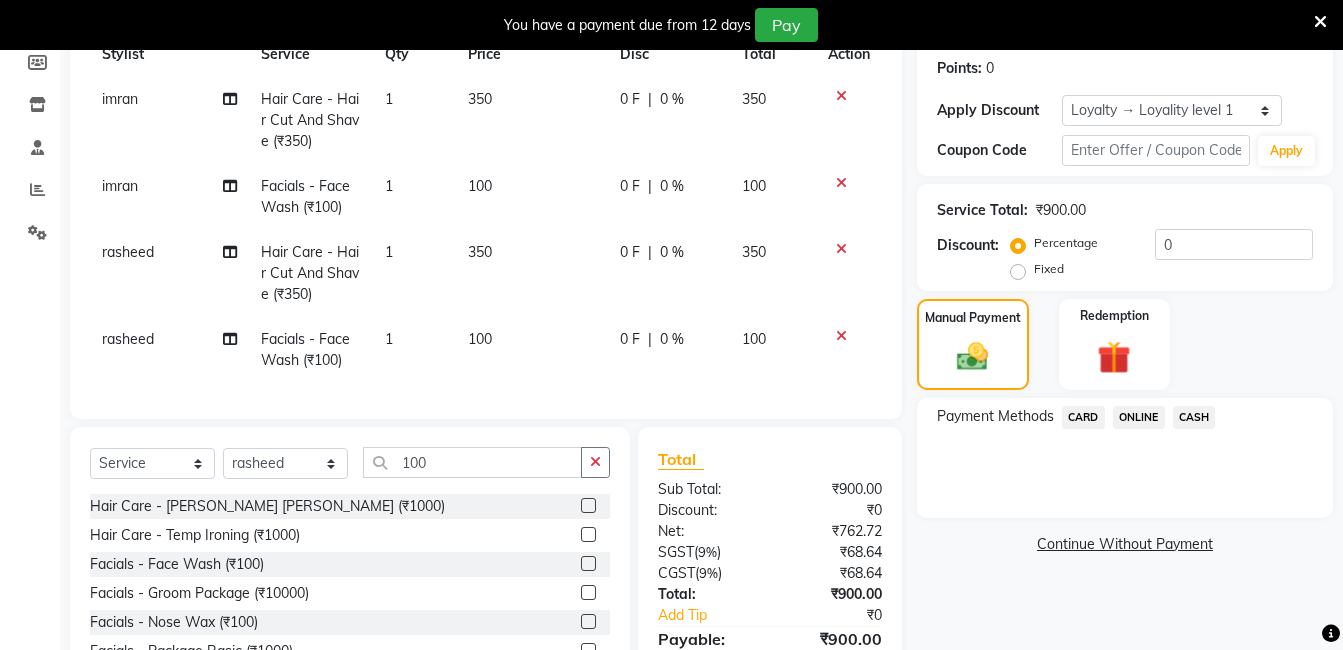 click on "ONLINE" 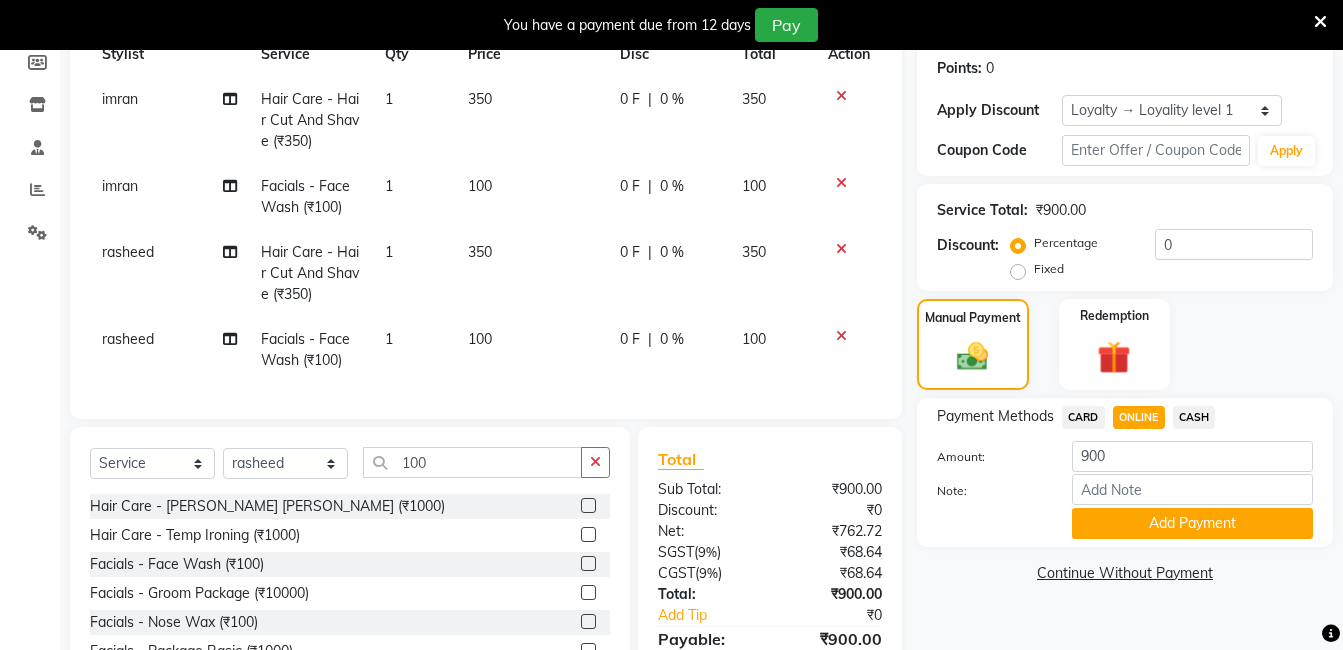 scroll, scrollTop: 420, scrollLeft: 0, axis: vertical 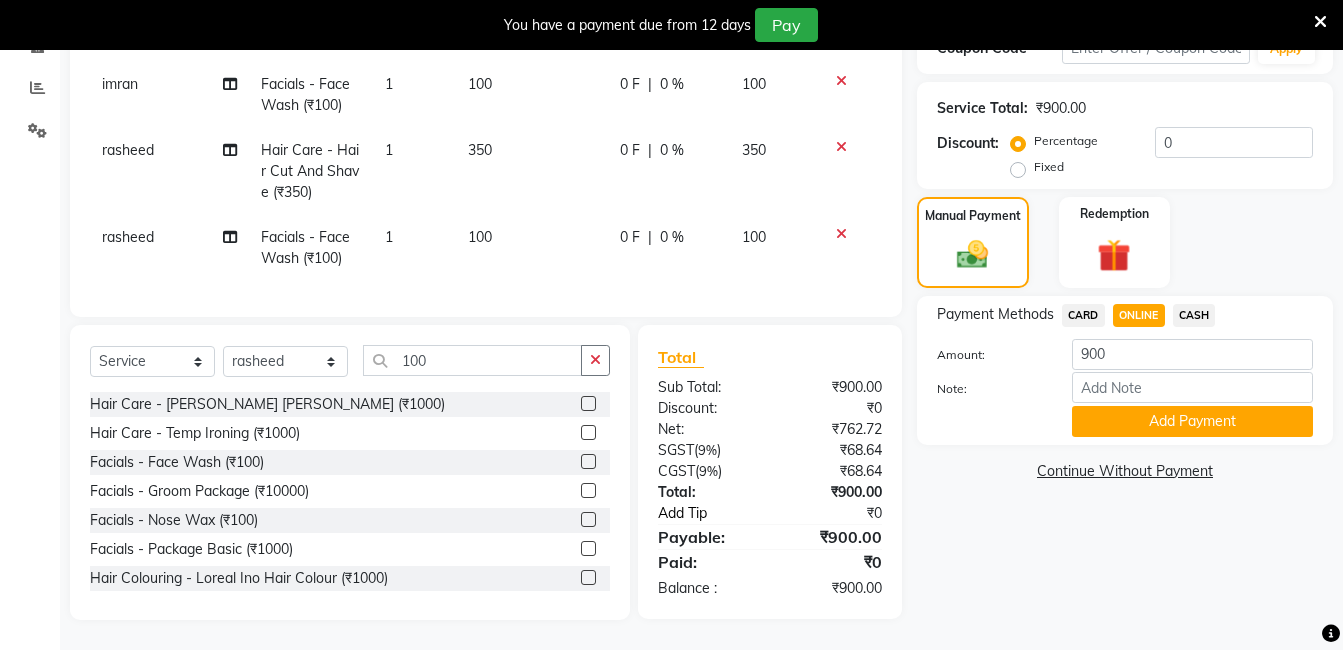 click on "Add Tip" 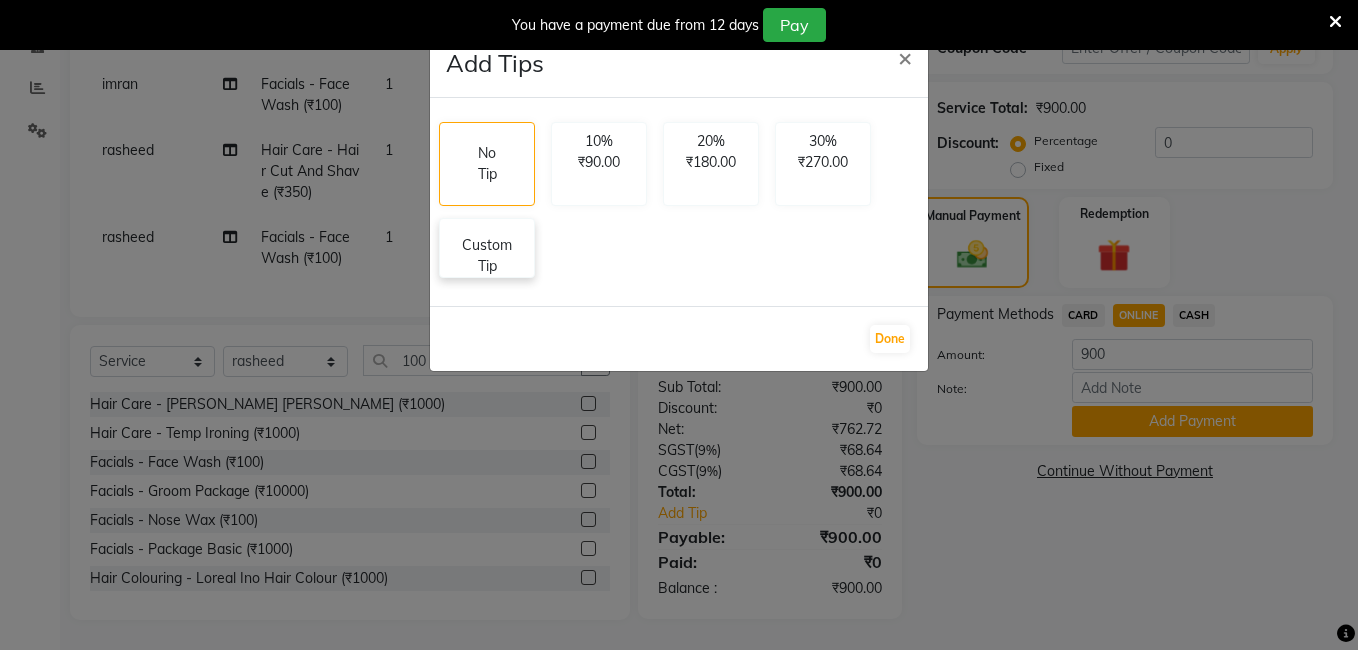 click on "Custom Tip" 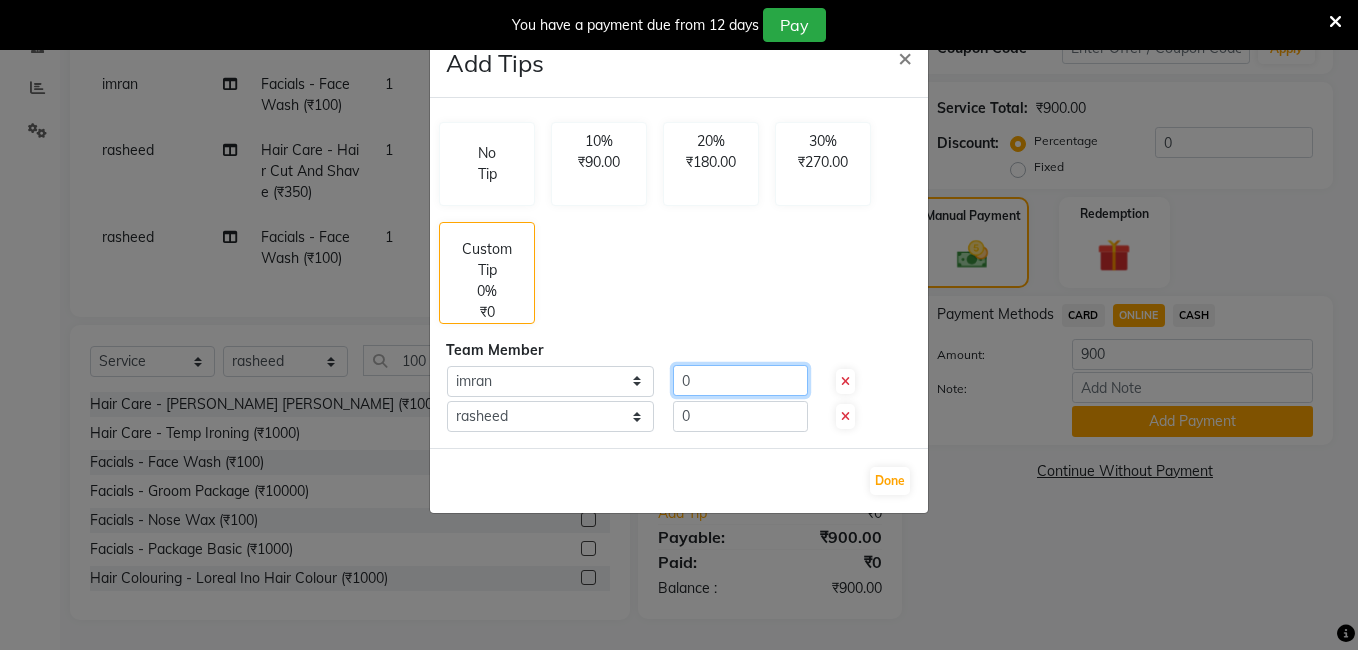click on "0" 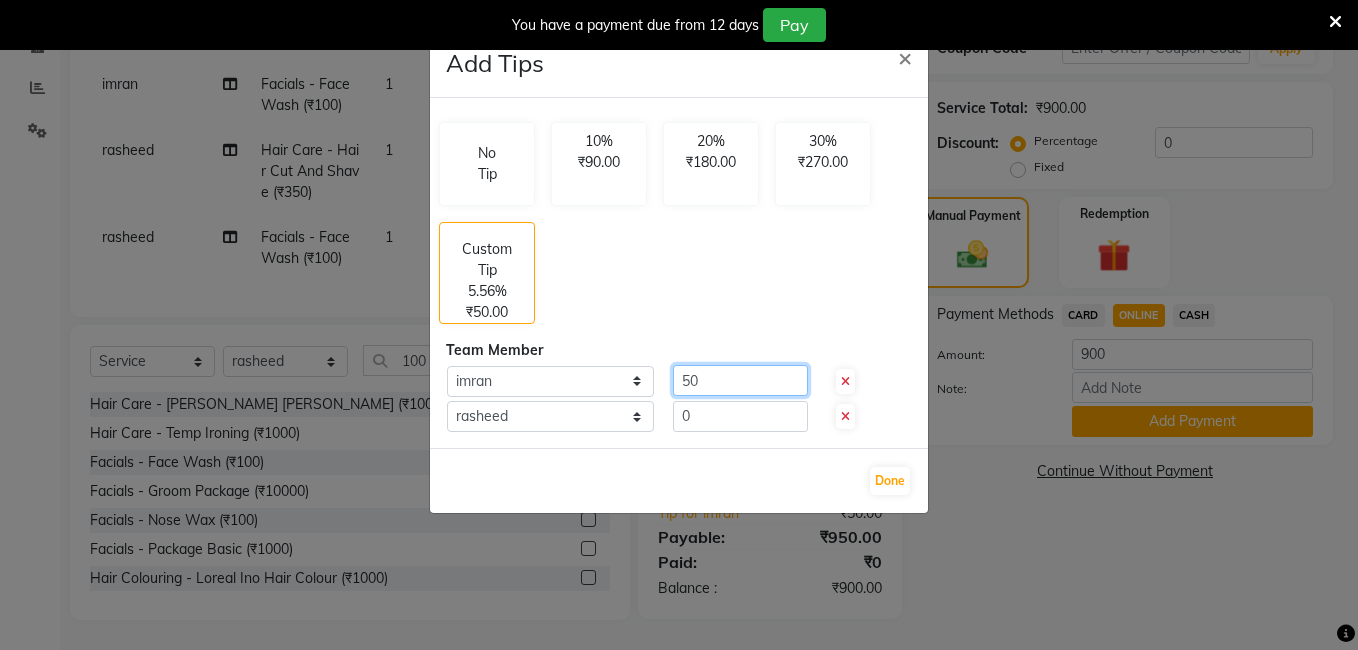 type on "50" 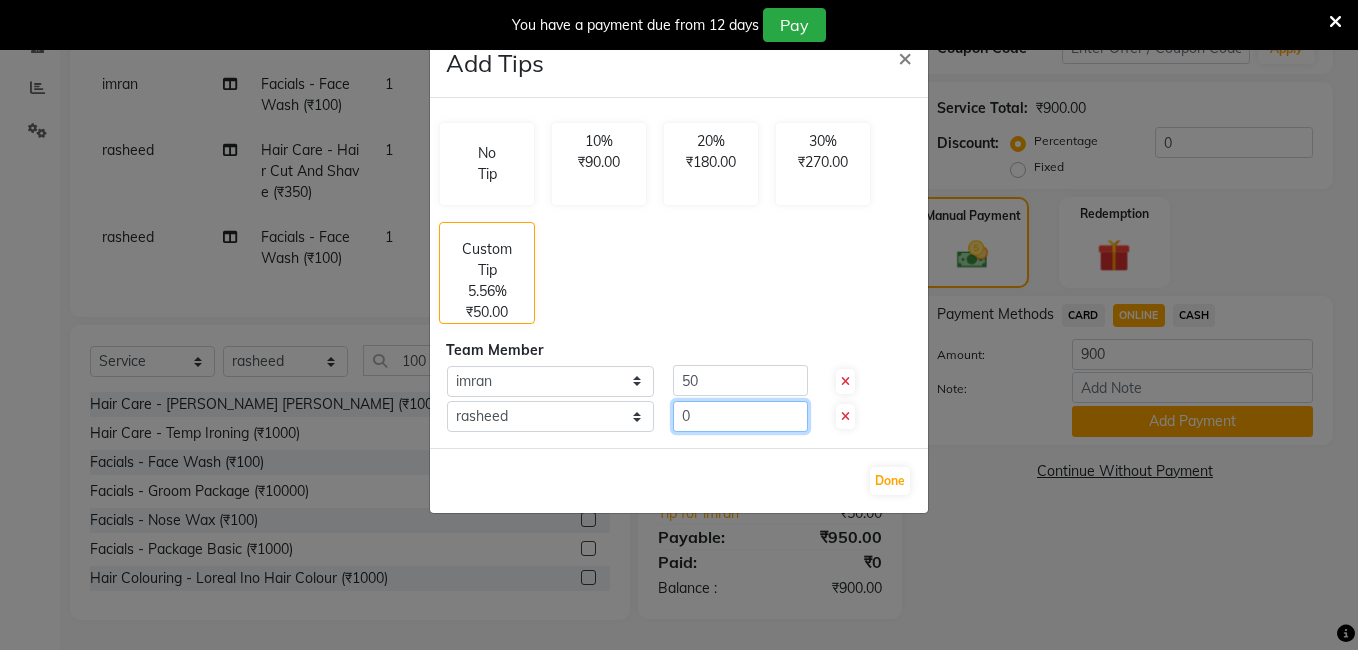 click on "0" 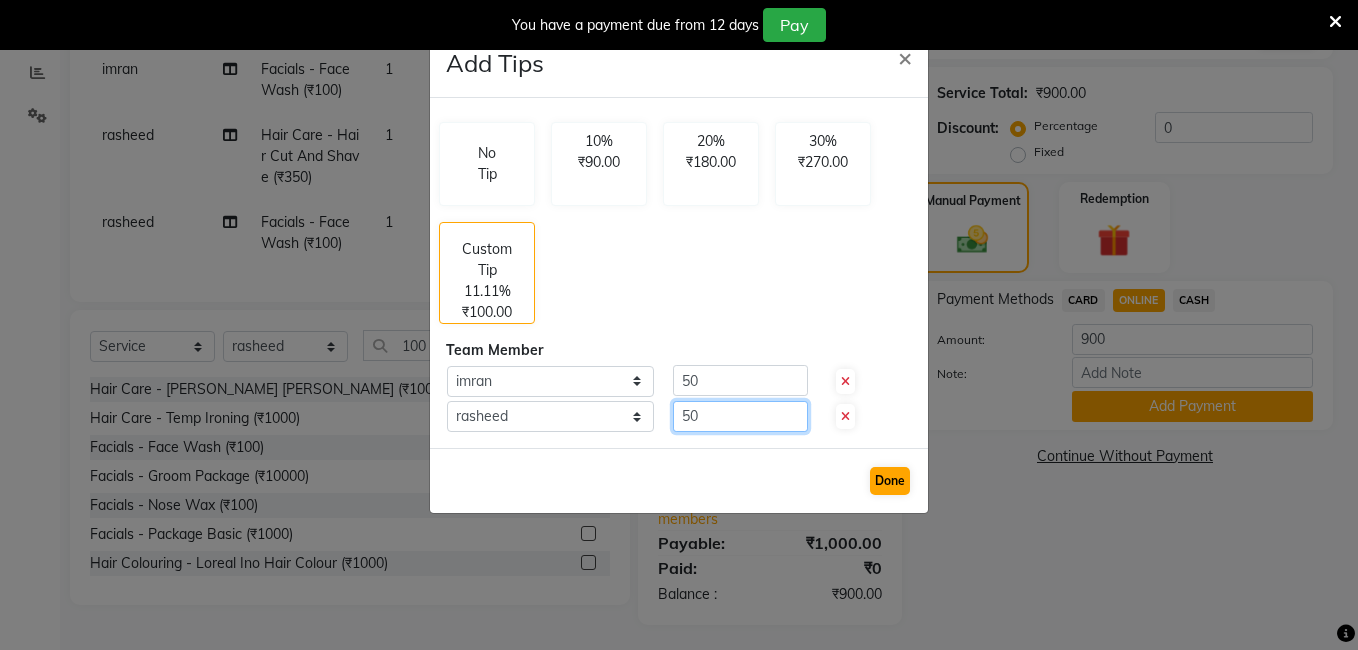 type on "50" 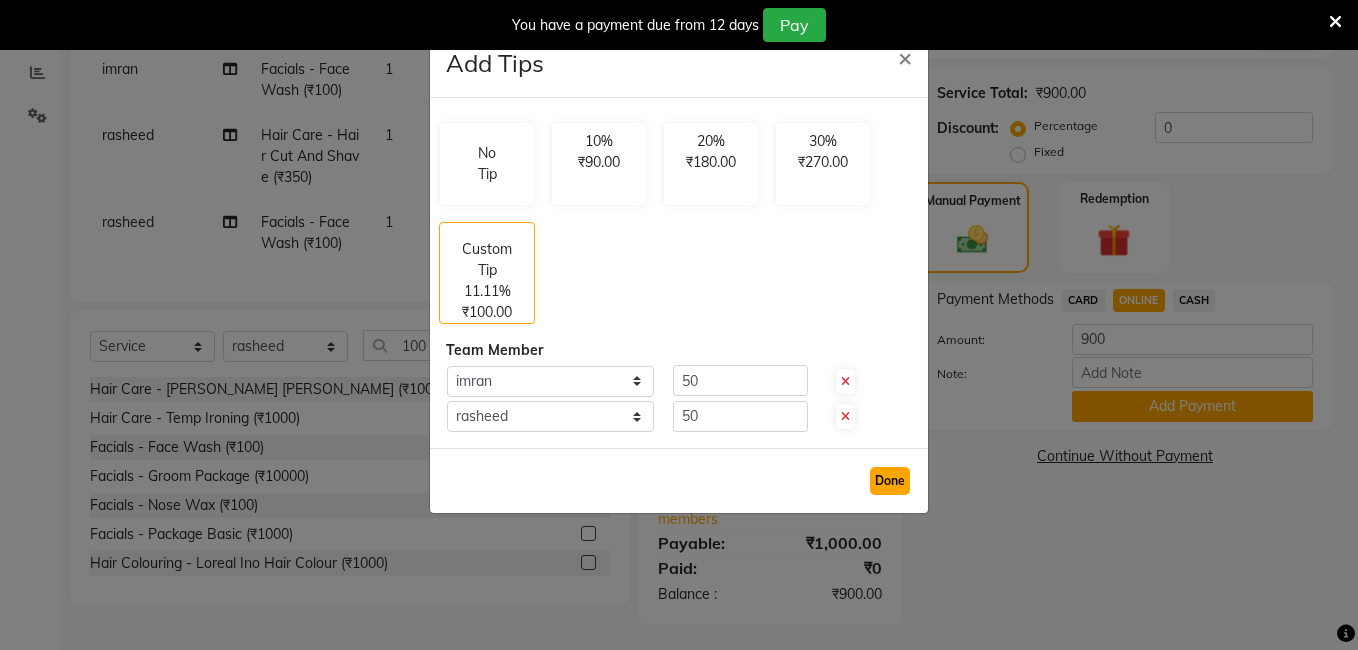 click on "Done" 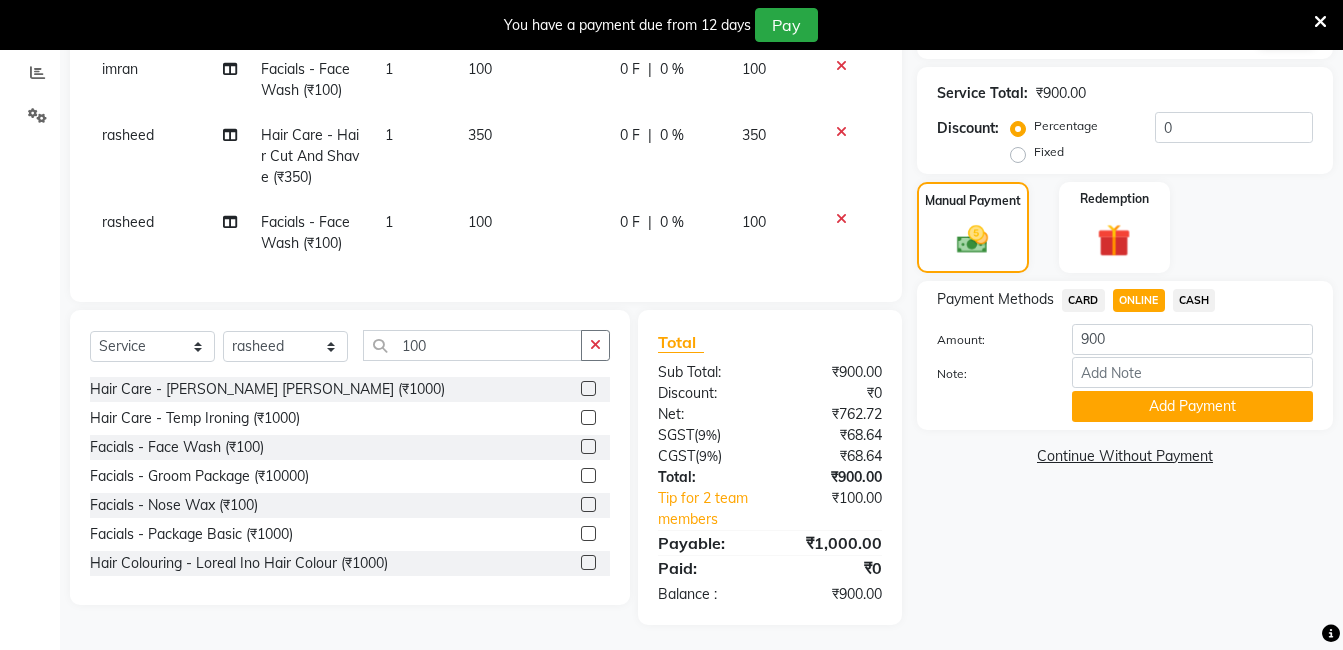 click on "ONLINE" 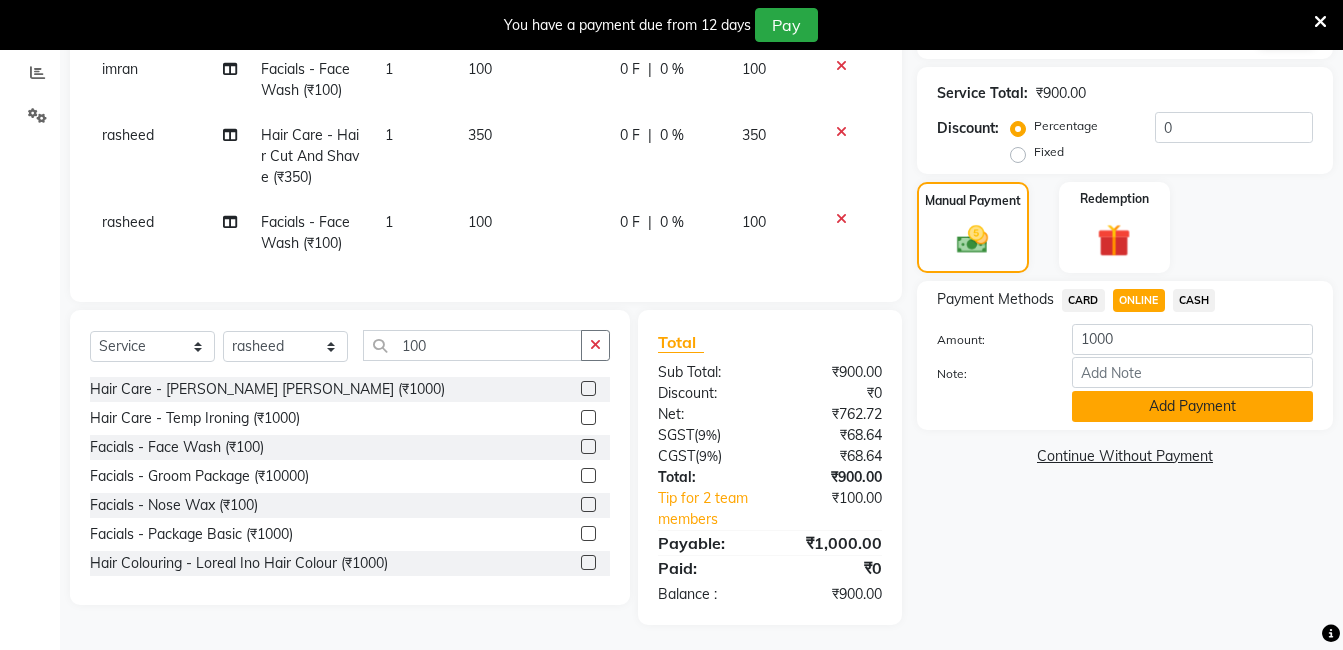 click on "Add Payment" 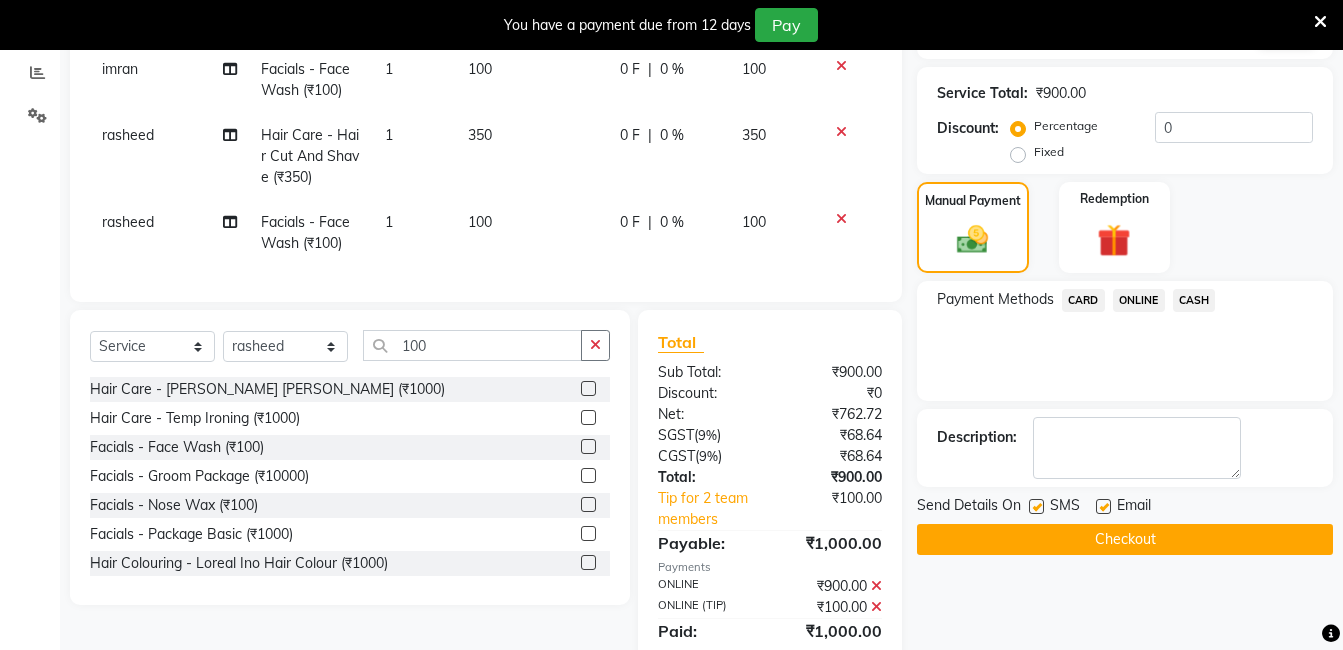 click on "Checkout" 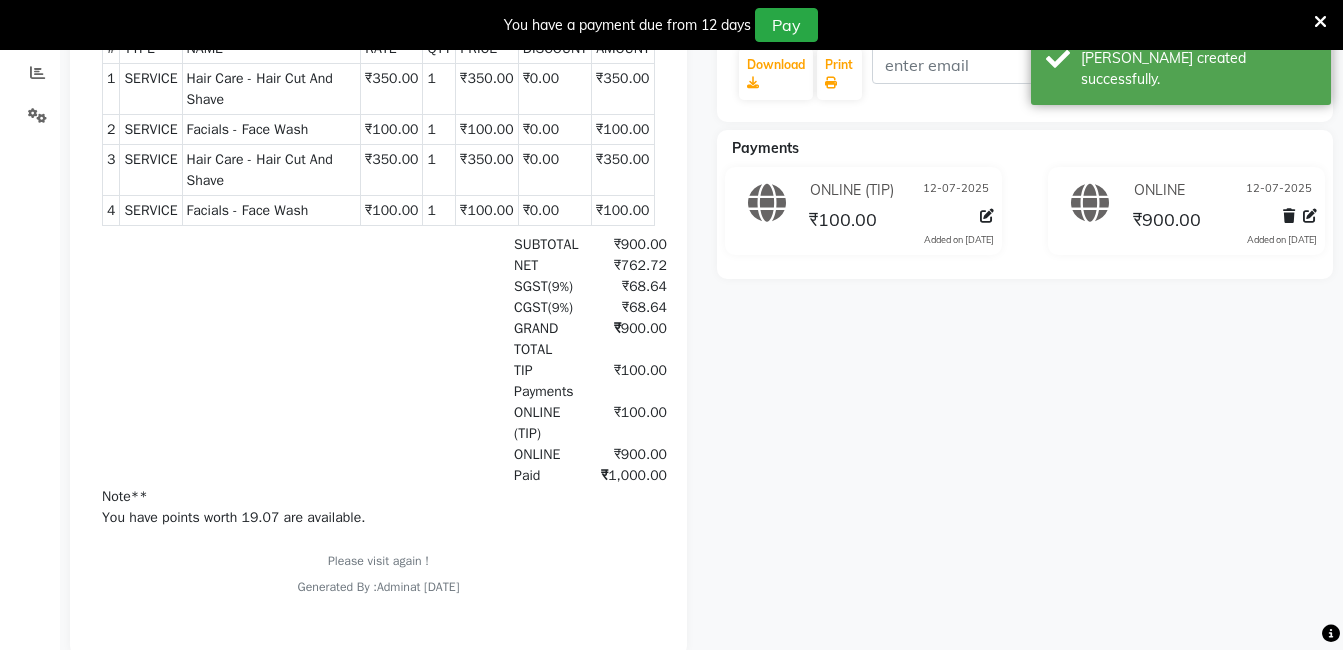 scroll, scrollTop: 0, scrollLeft: 0, axis: both 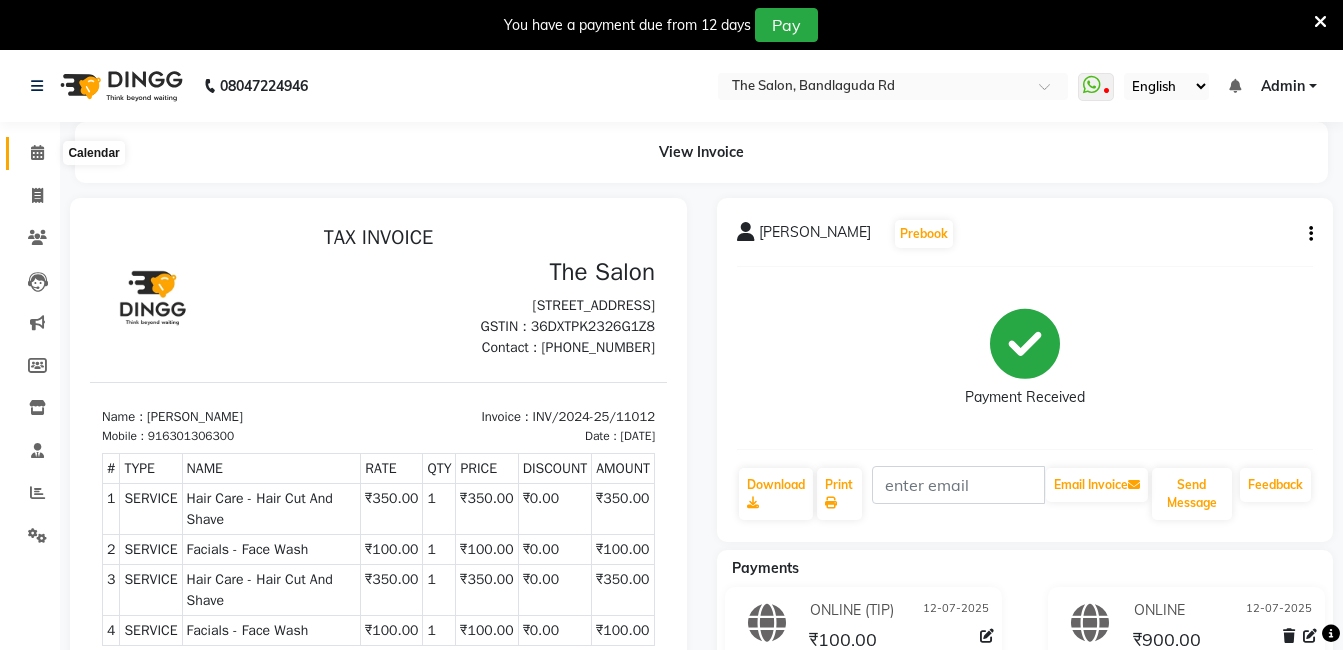 click 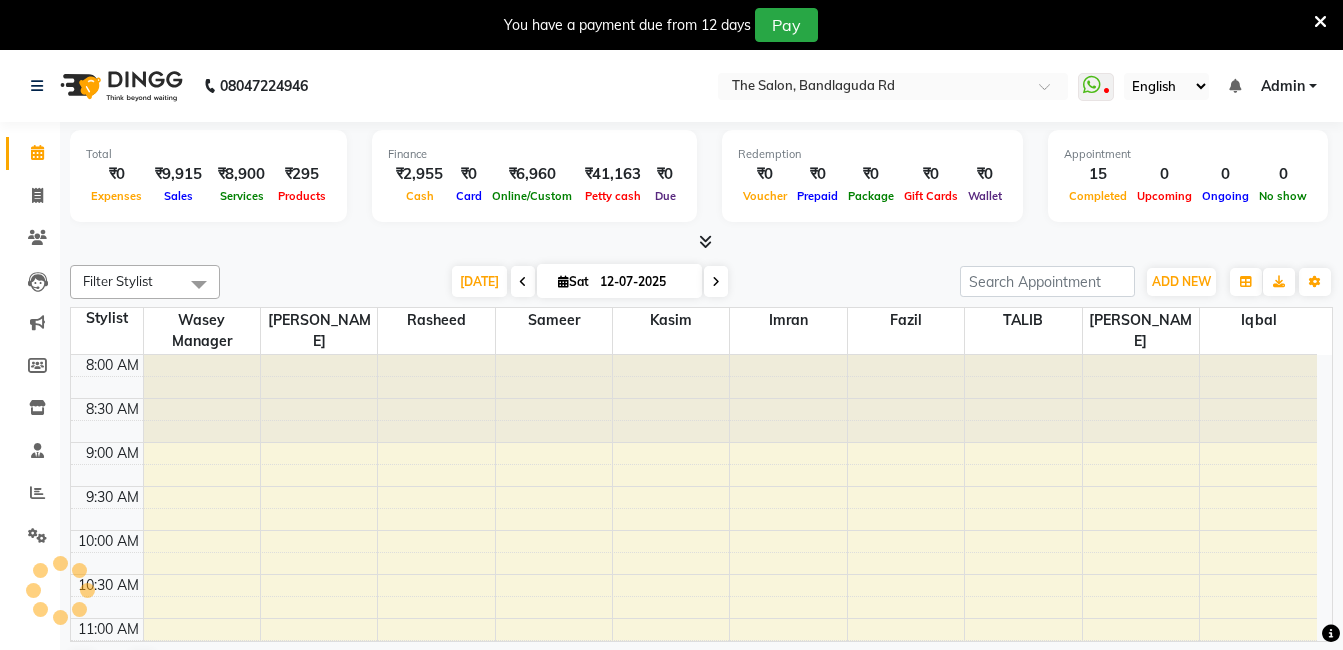 scroll, scrollTop: 0, scrollLeft: 0, axis: both 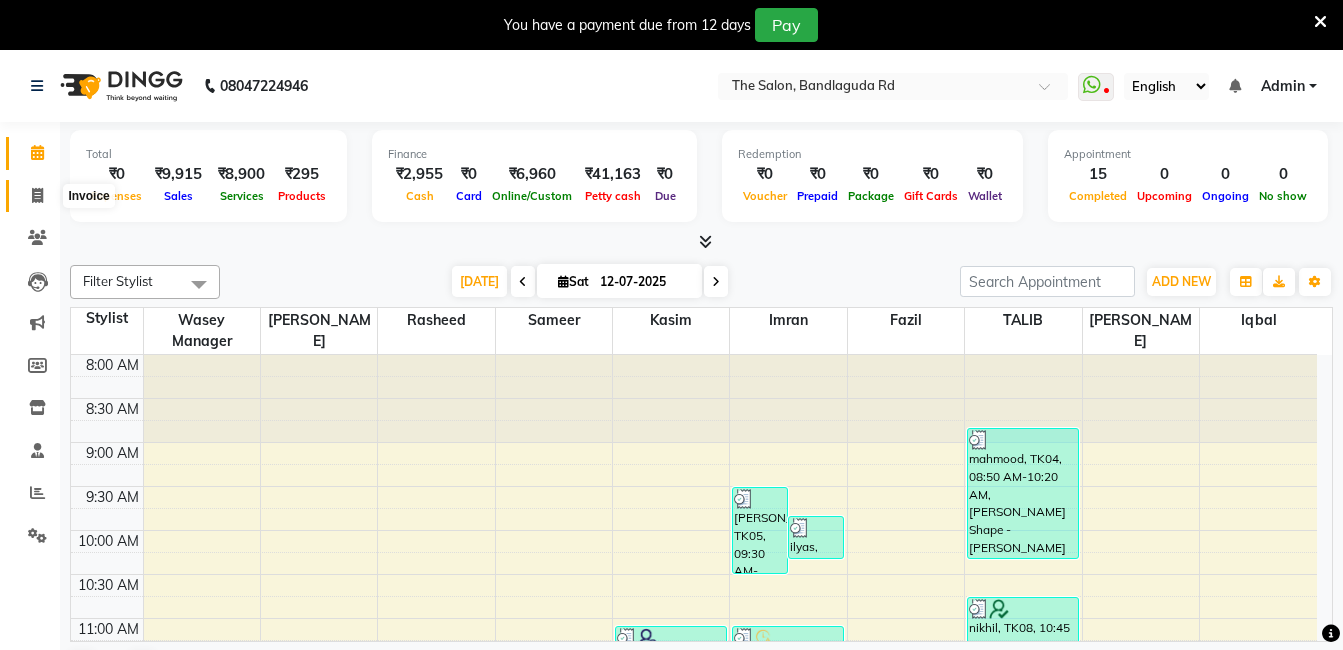click 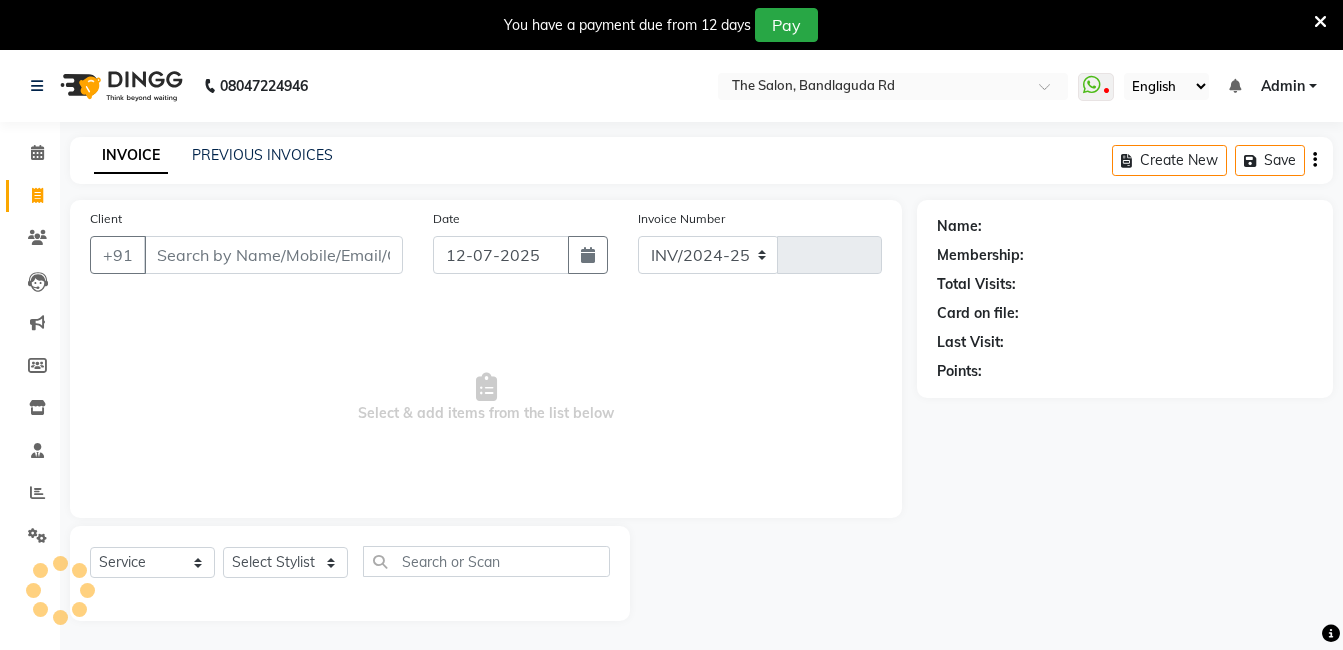 select on "5198" 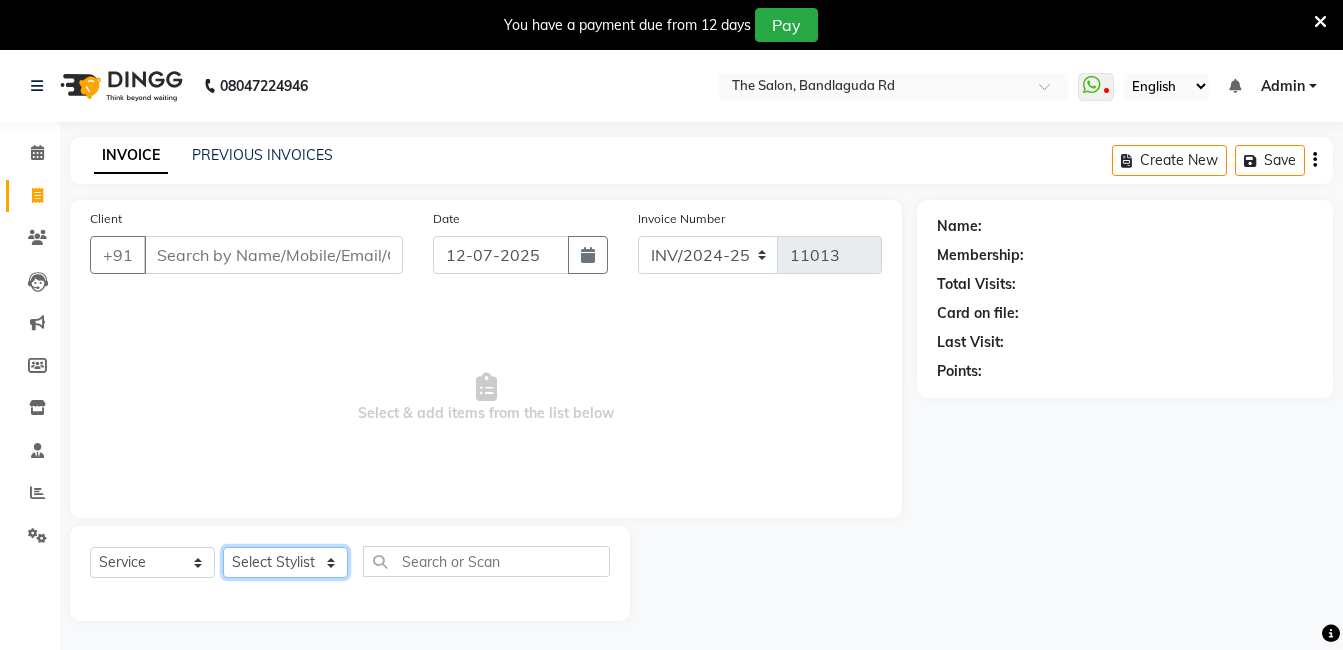 click on "Select Stylist" 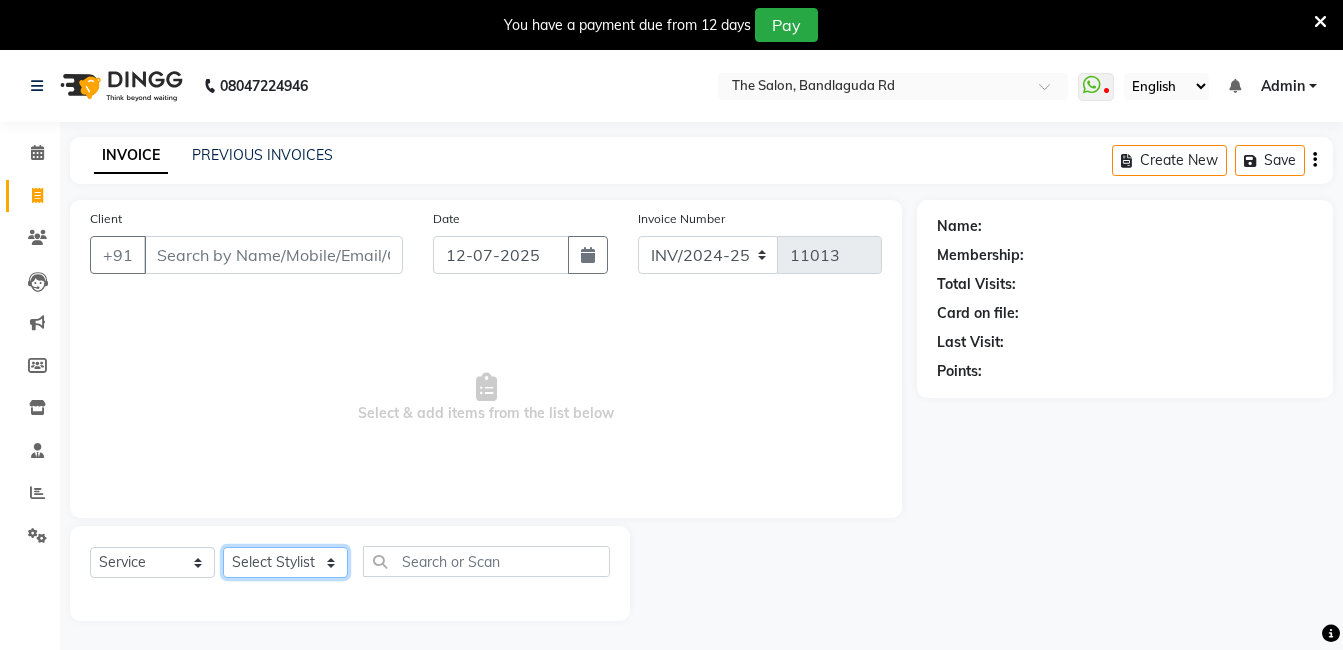 select on "63353" 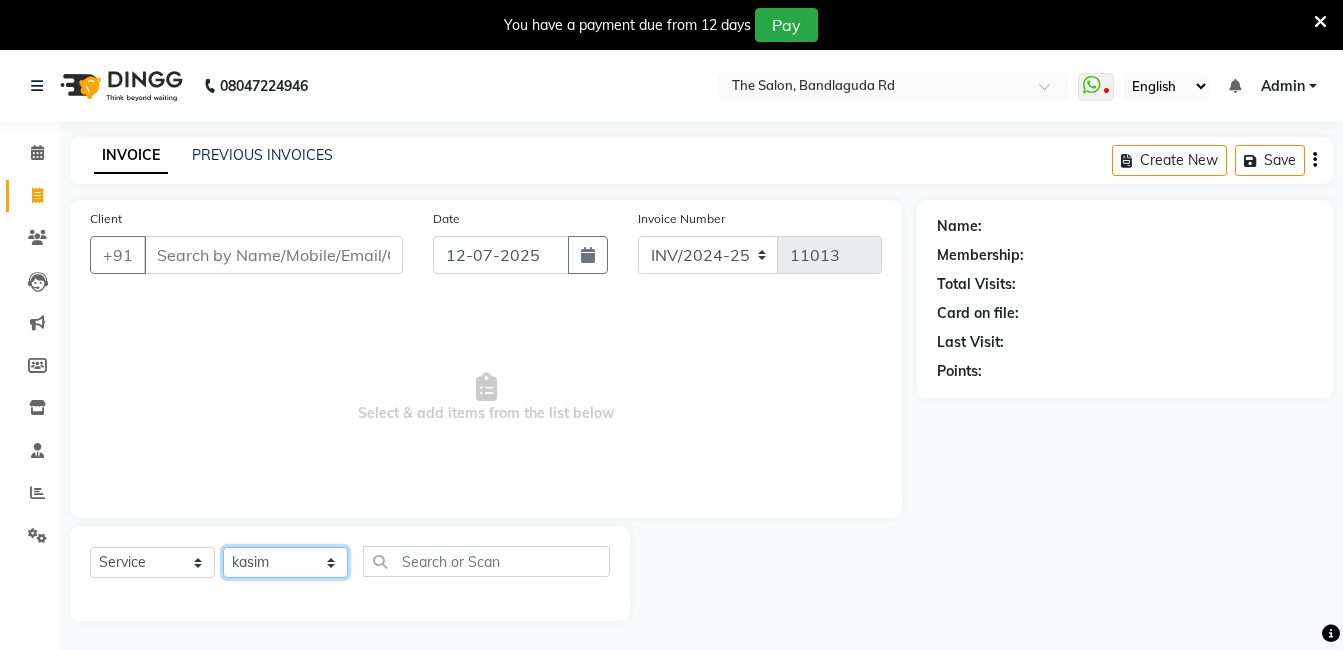 click on "Select Stylist [PERSON_NAME] [PERSON_NAME] kasim [PERSON_NAME] sameer [PERSON_NAME] manager" 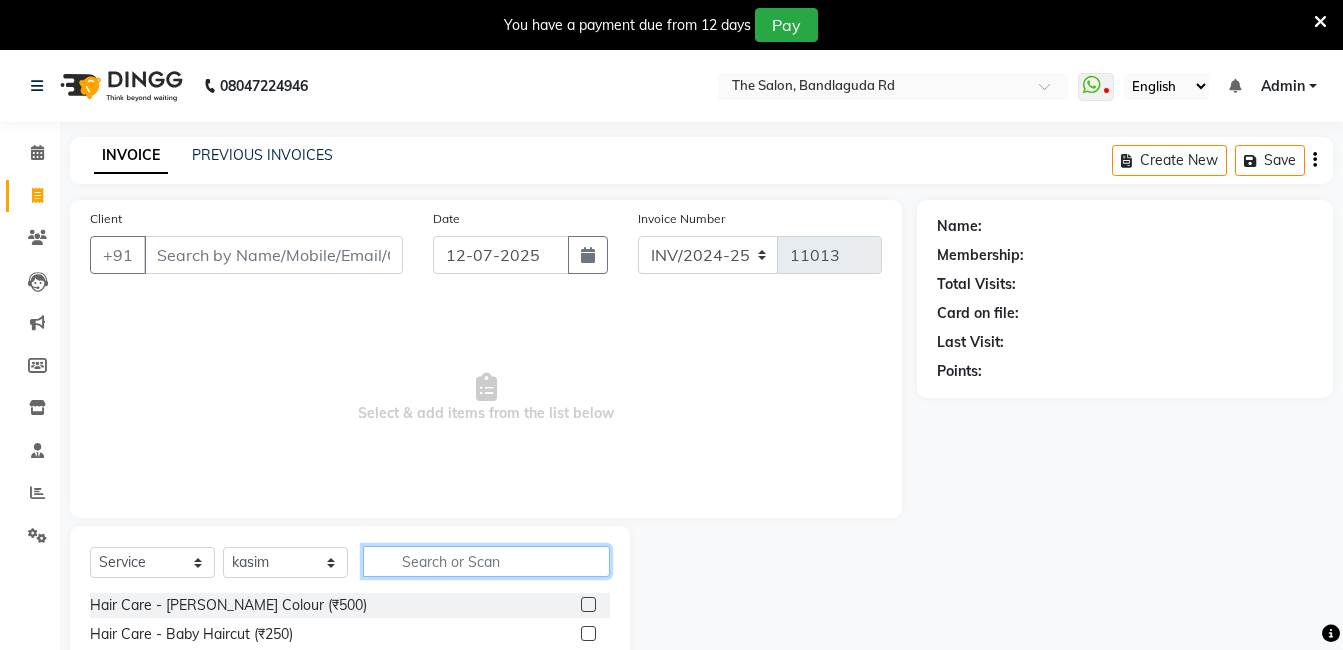 click 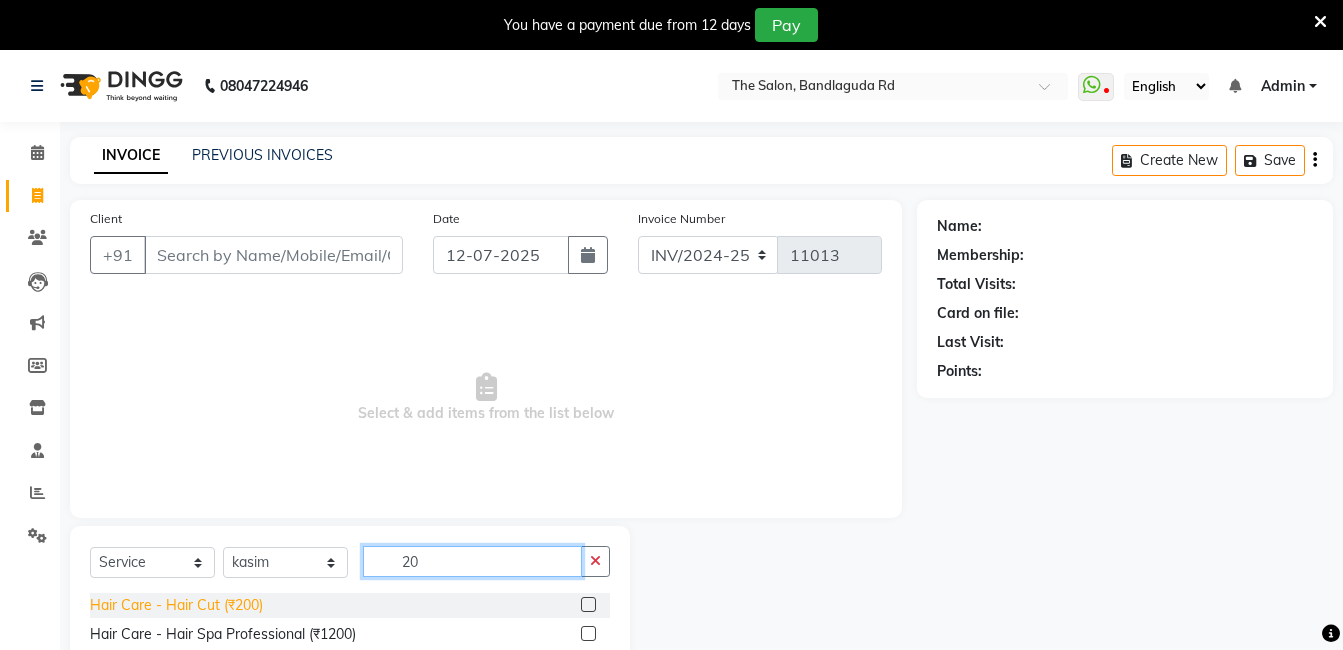 type on "20" 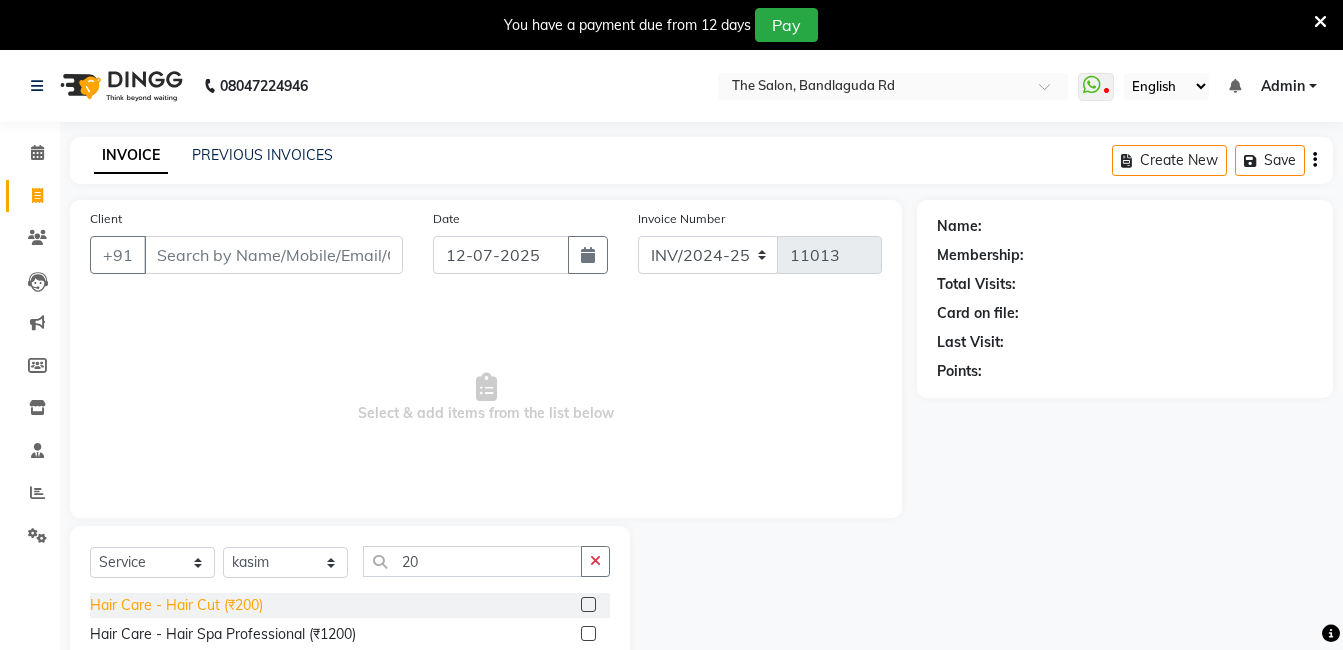 click on "Hair Care - Hair Cut (₹200)" 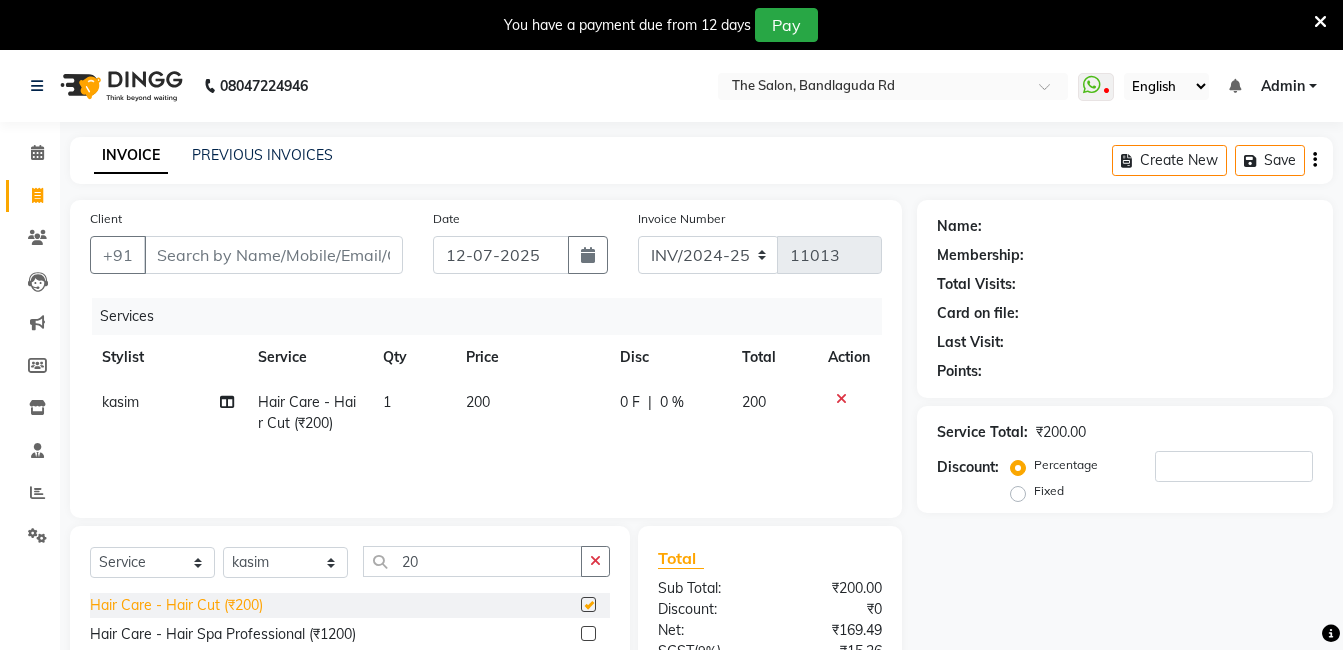 checkbox on "false" 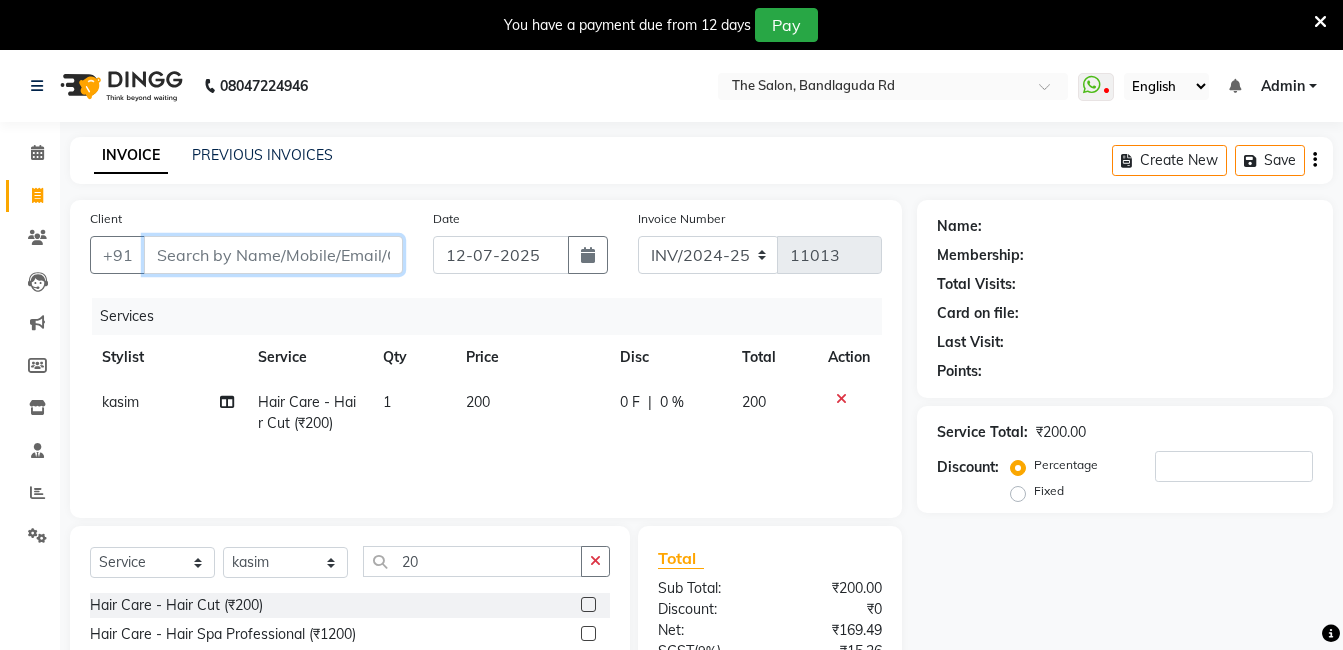 click on "Client" at bounding box center [273, 255] 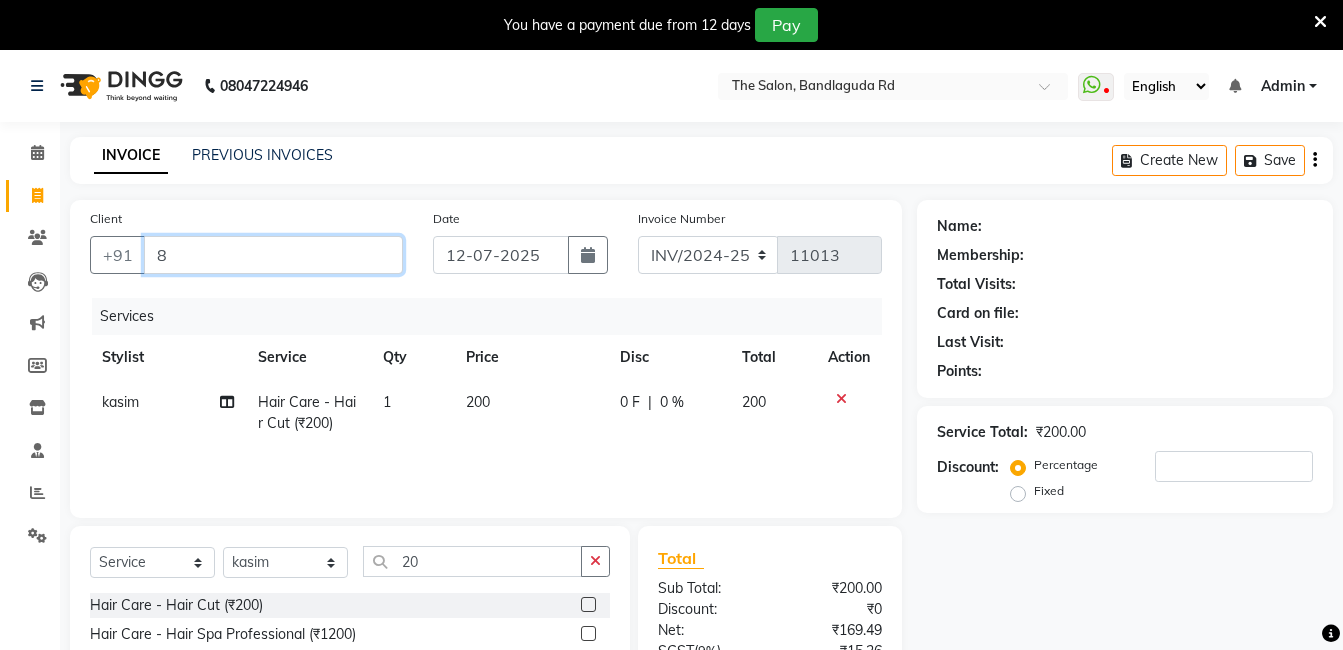 type on "0" 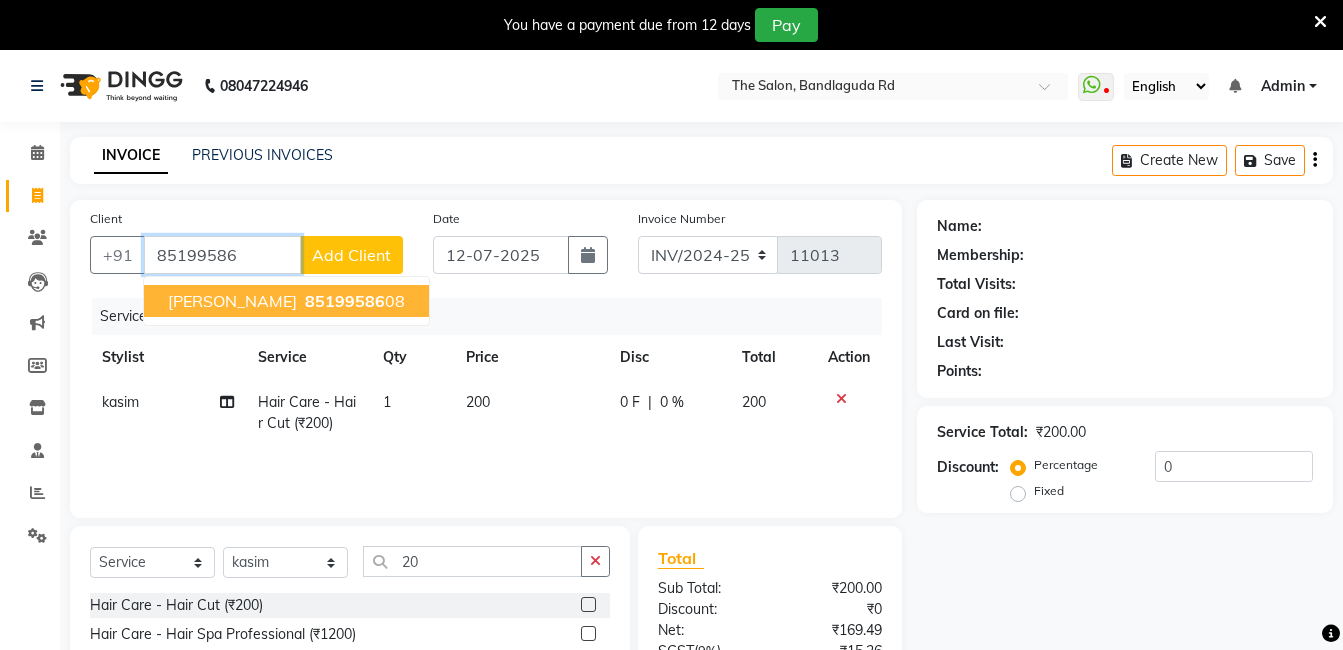 click on "Syed majid hussaini" at bounding box center (232, 301) 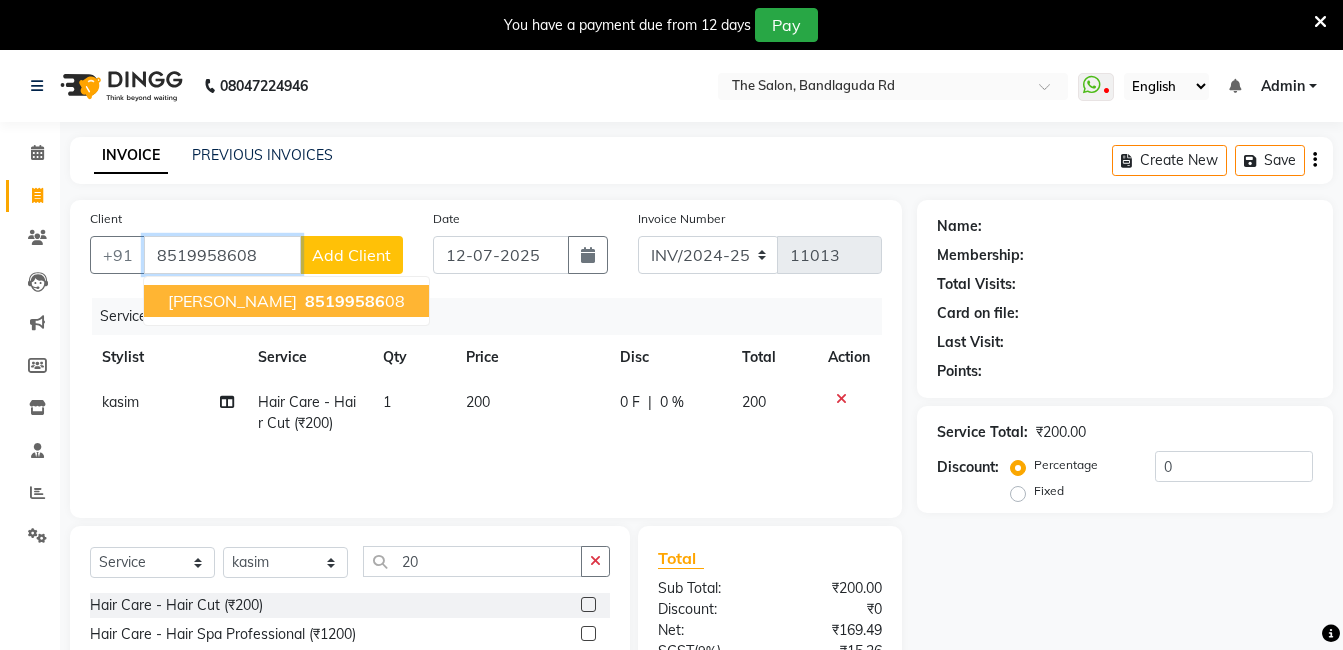 type on "8519958608" 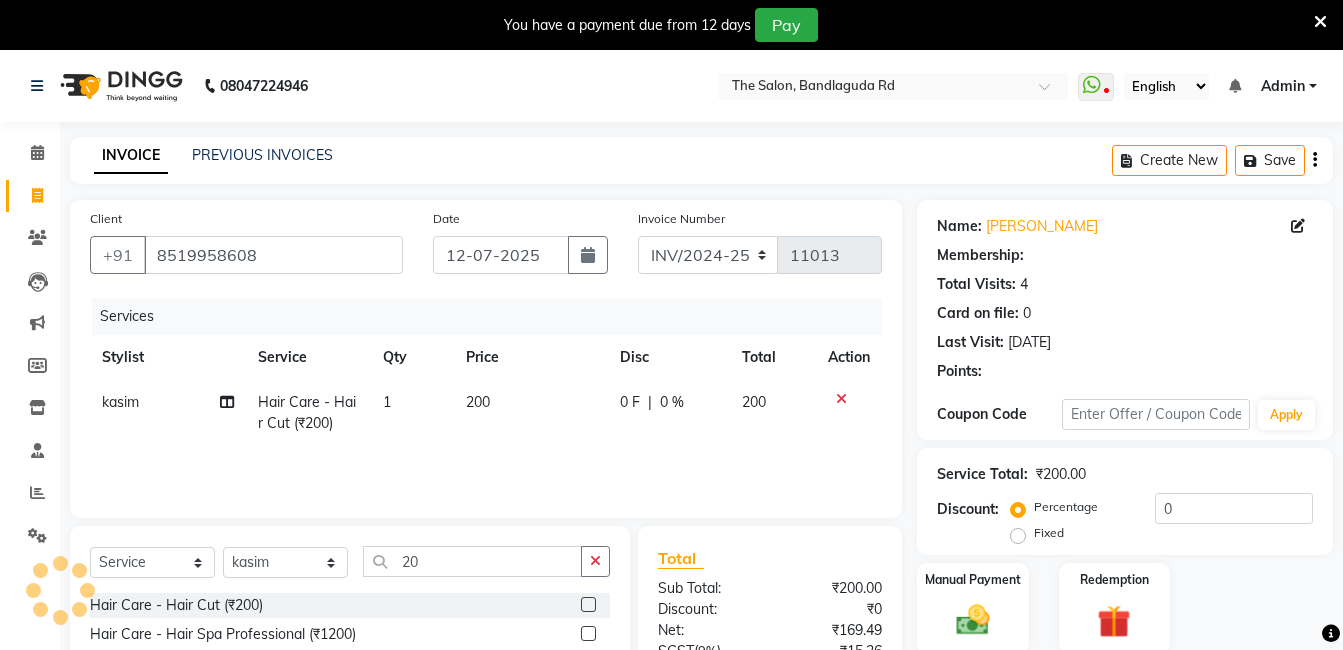 select on "1: Object" 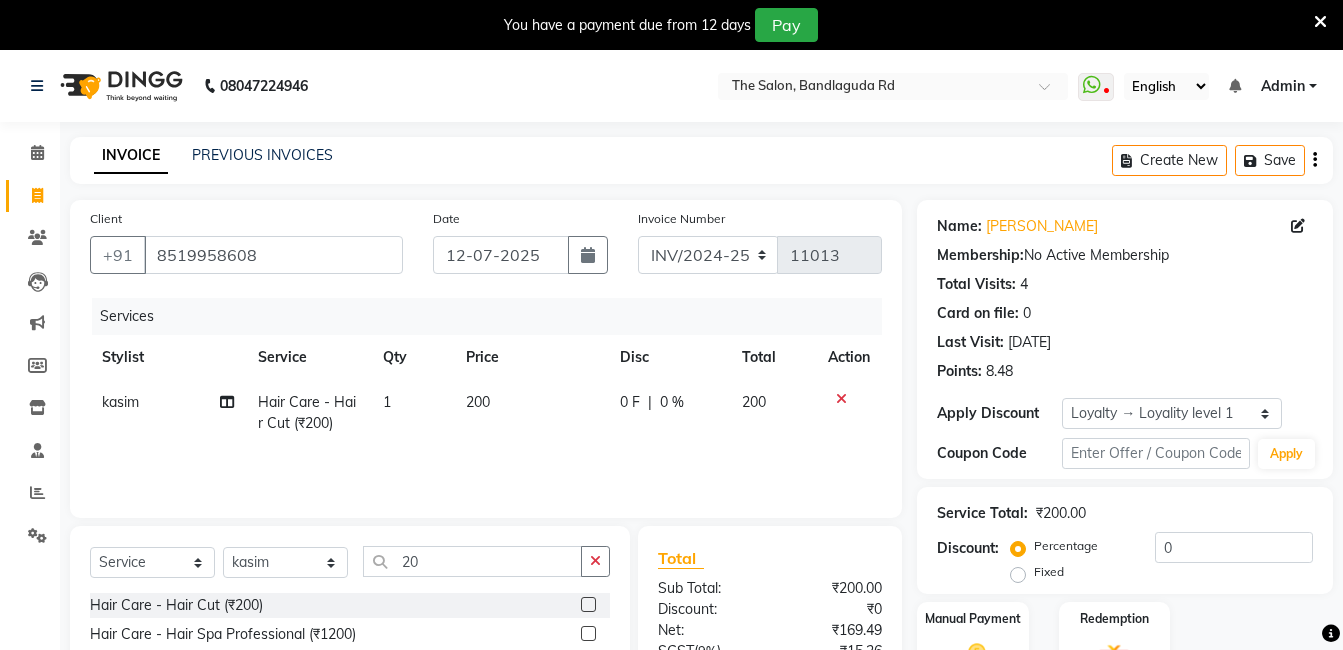 scroll, scrollTop: 201, scrollLeft: 0, axis: vertical 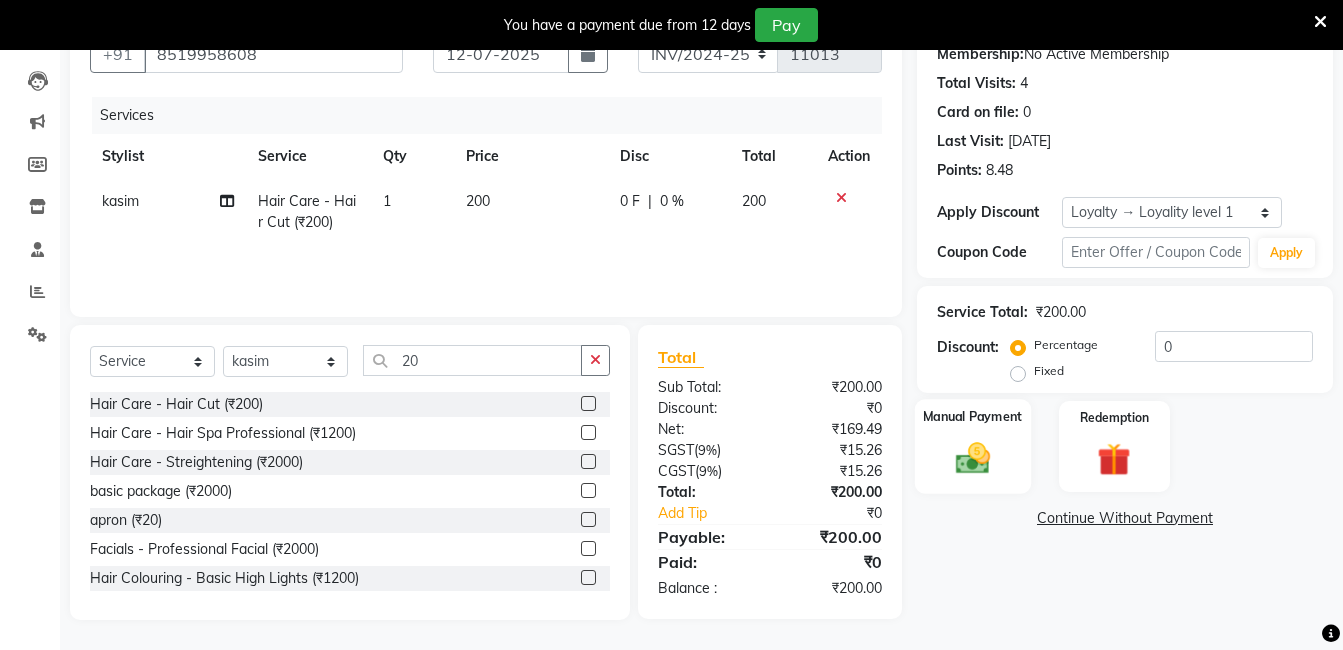 click on "Manual Payment" 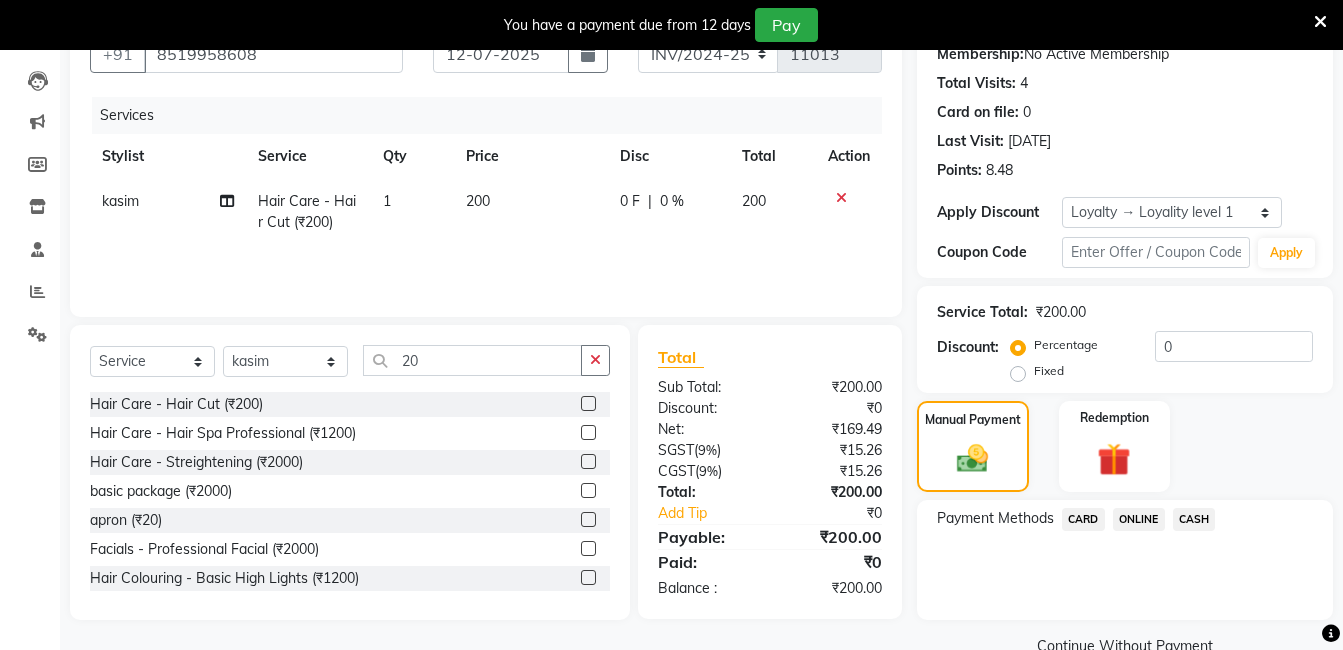 click on "ONLINE" 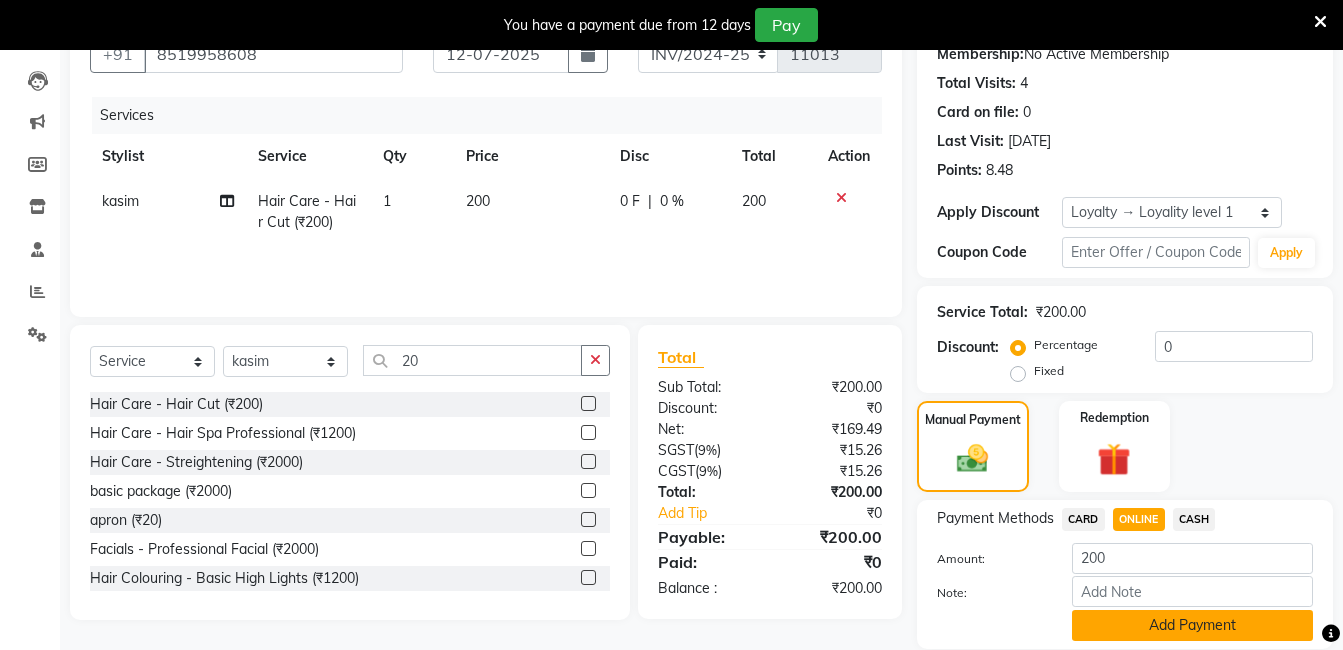 click on "Add Payment" 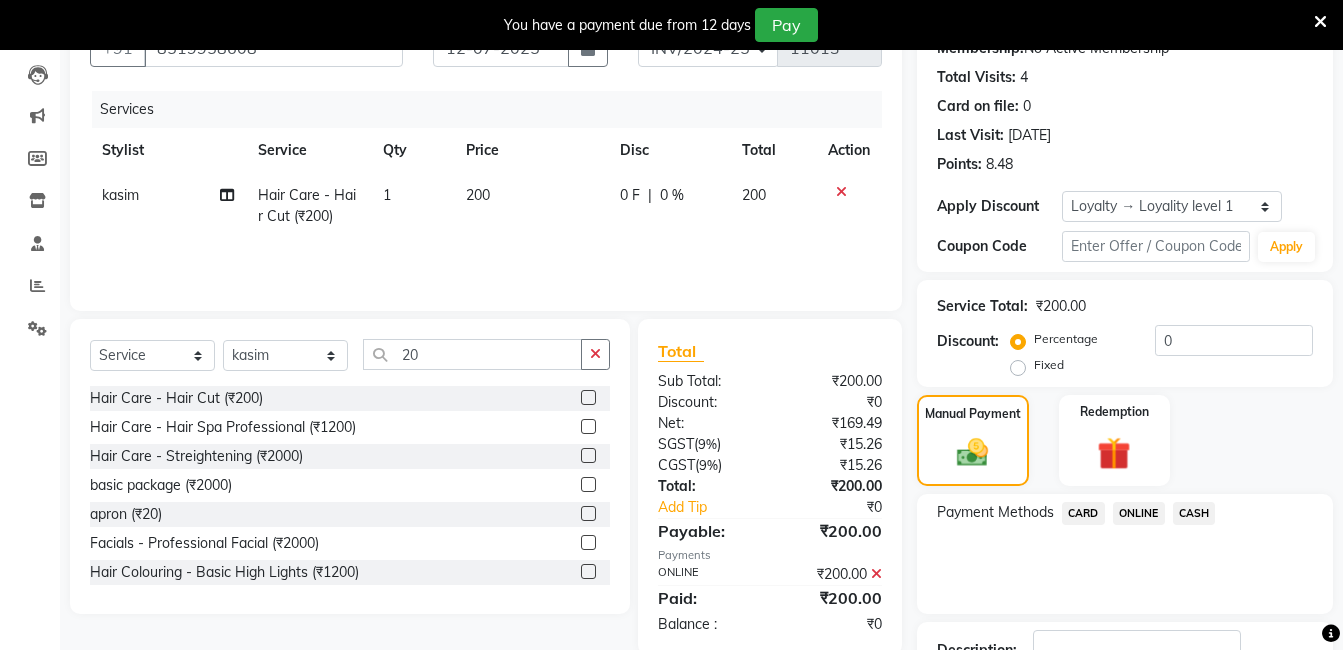 scroll, scrollTop: 361, scrollLeft: 0, axis: vertical 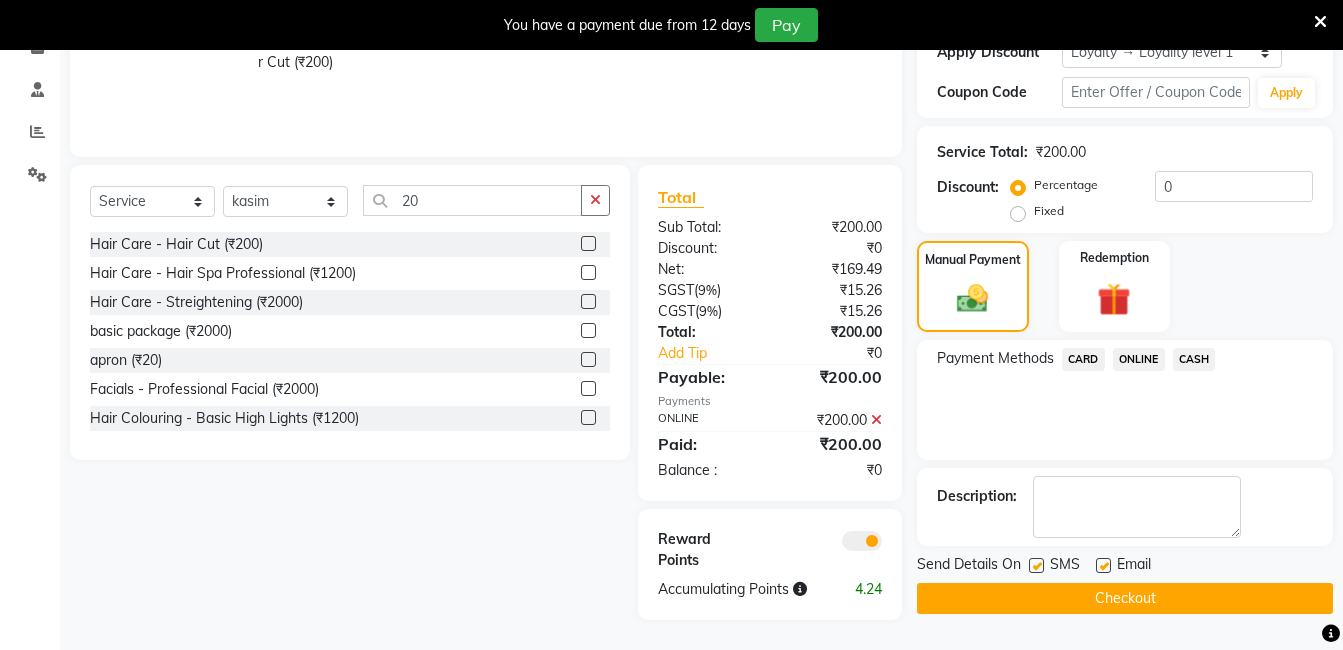 click on "Checkout" 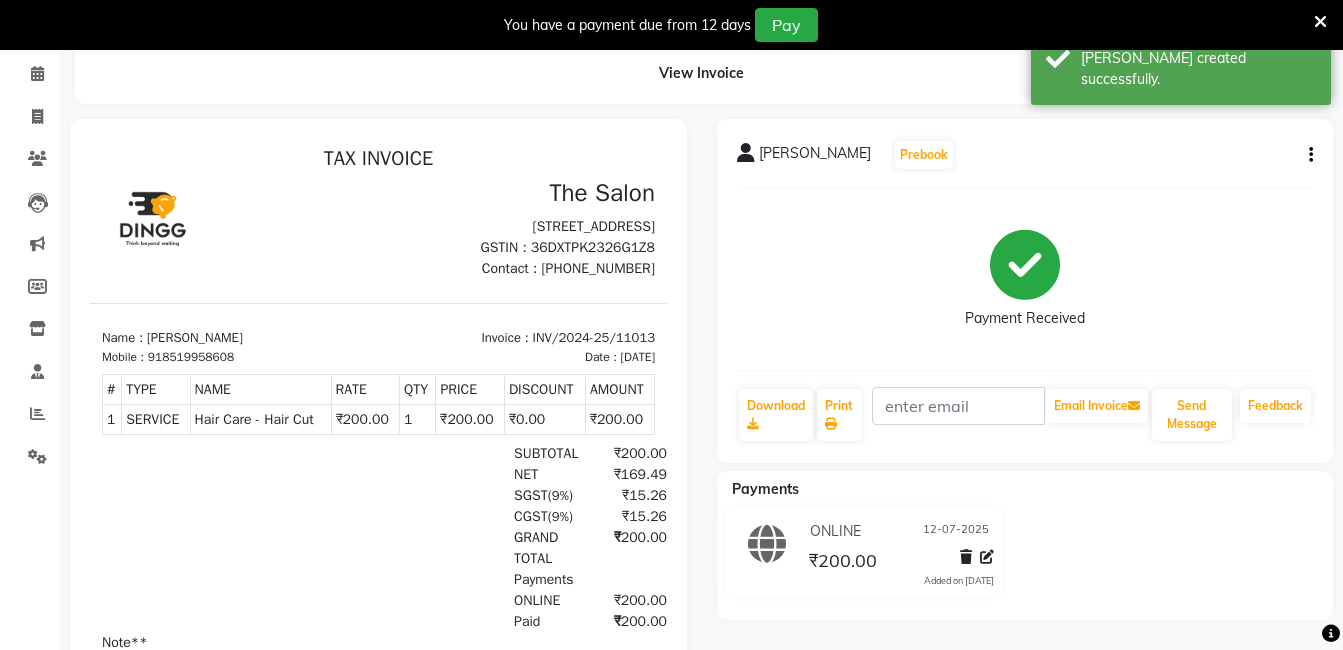scroll, scrollTop: 276, scrollLeft: 0, axis: vertical 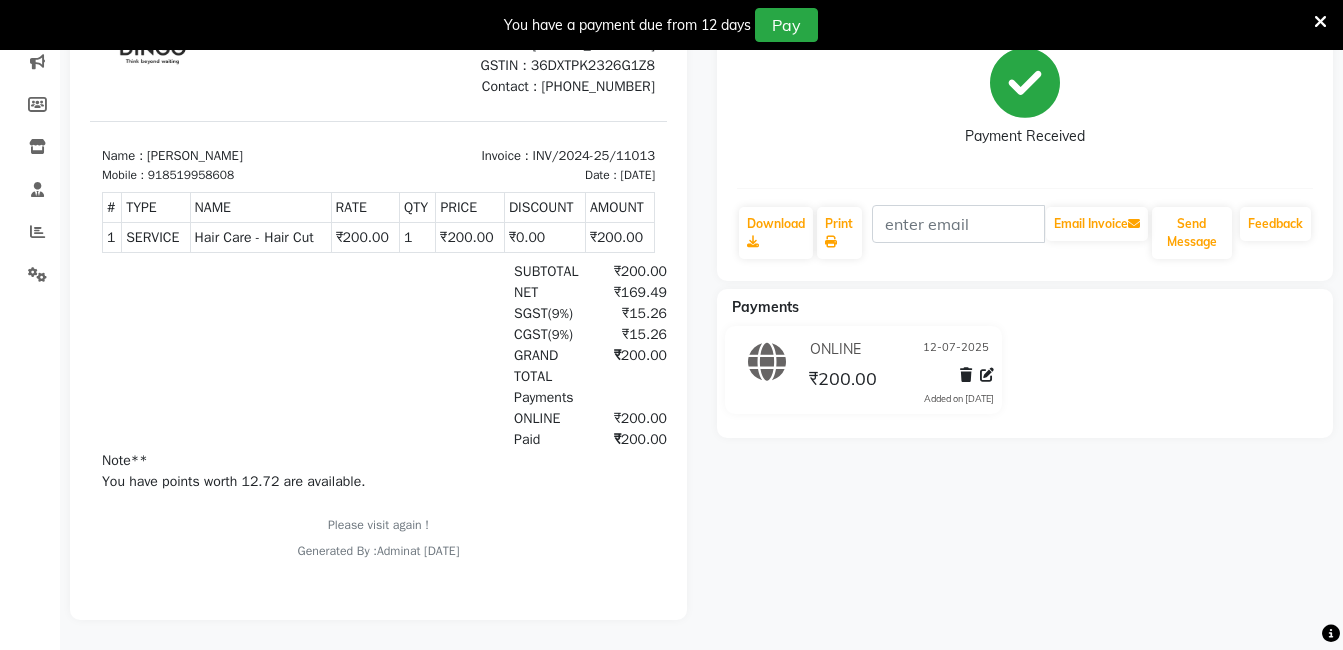 click on "Syed majid hussaini  Prebook   Payment Received  Download  Print   Email Invoice   Send Message Feedback  Payments ONLINE 12-07-2025 ₹200.00  Added on 12-07-2025" 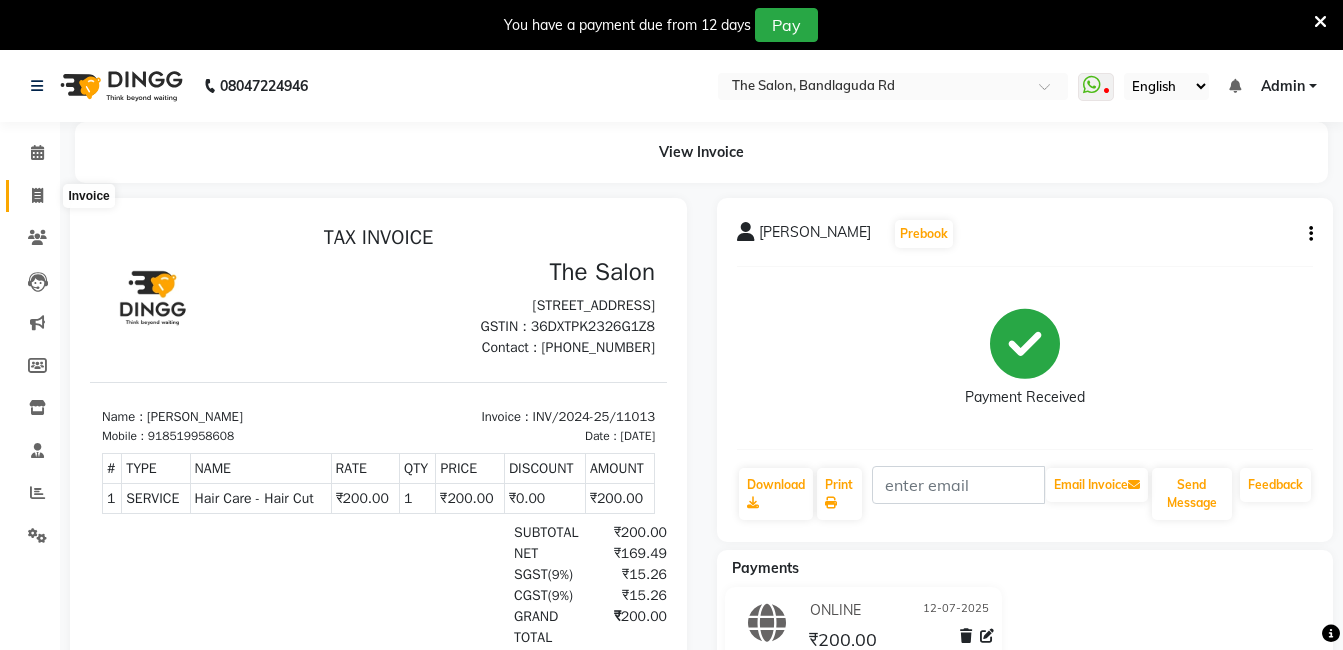 click 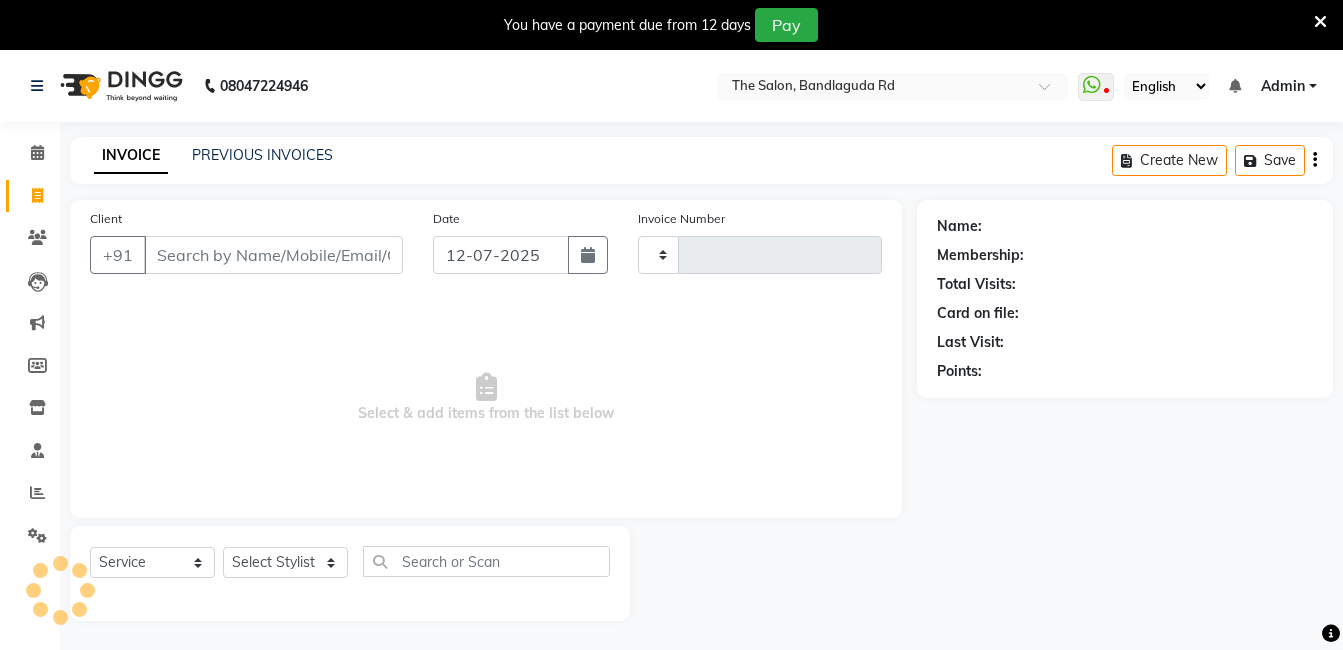 scroll, scrollTop: 50, scrollLeft: 0, axis: vertical 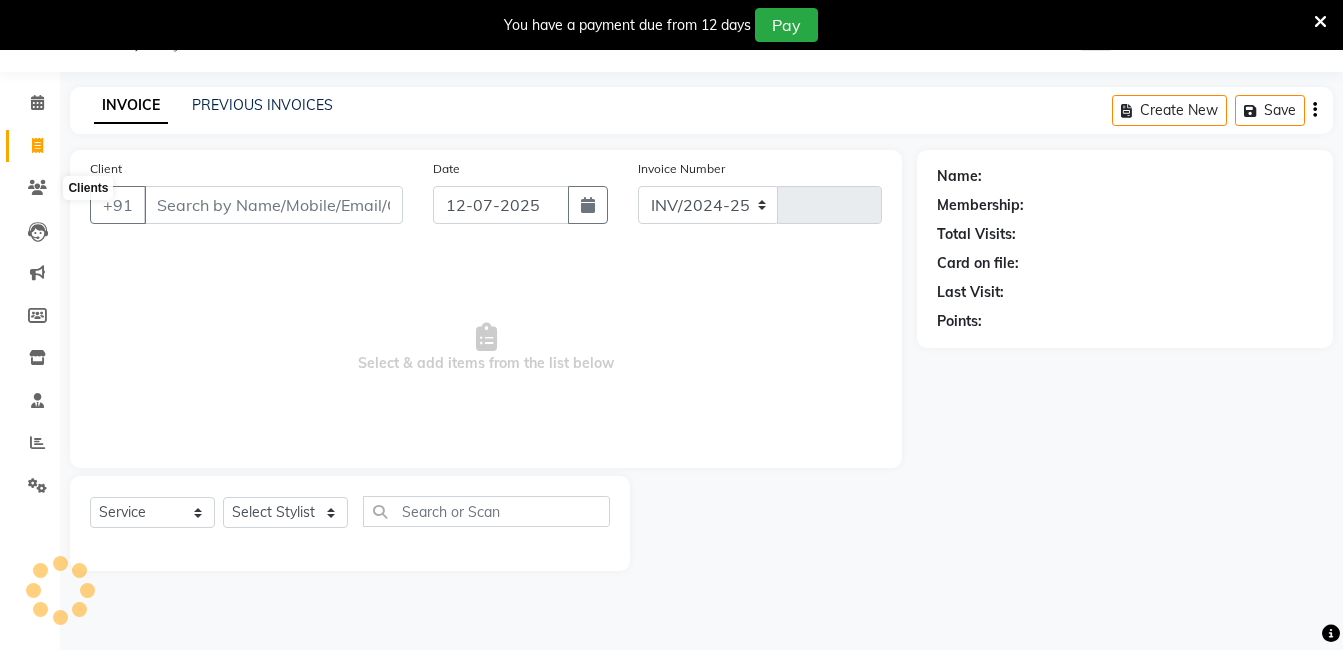 select on "5198" 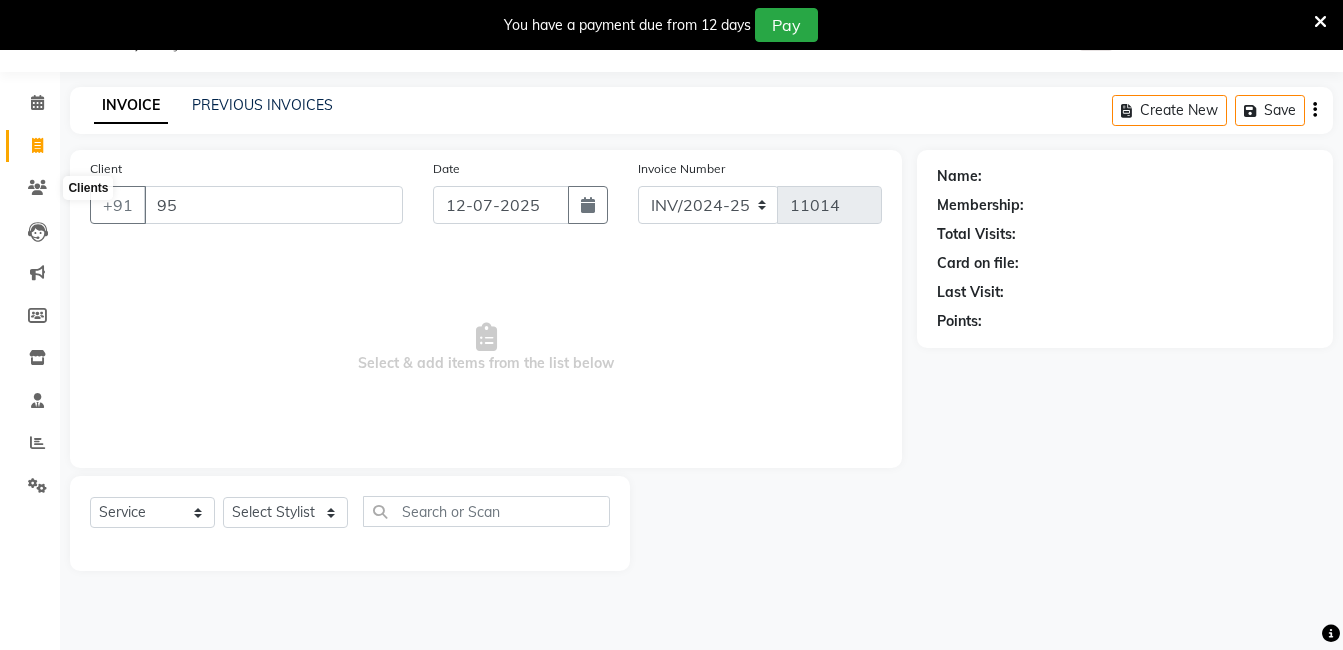 type on "9" 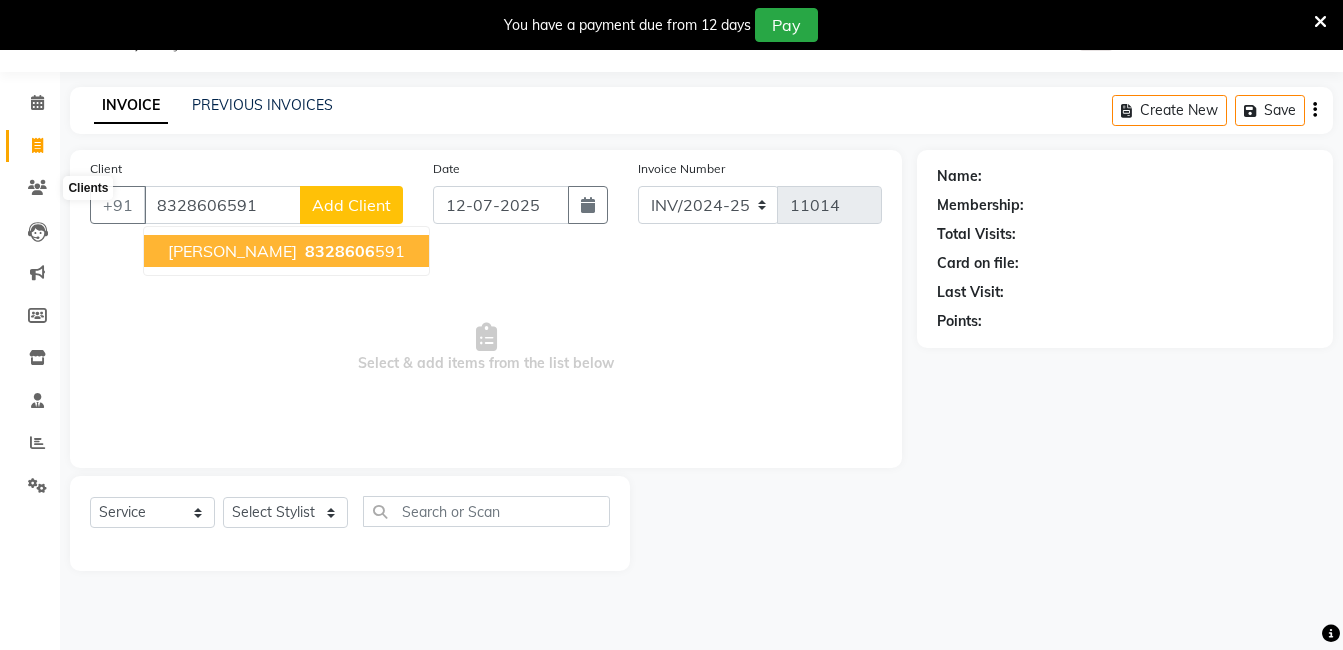 type on "8328606591" 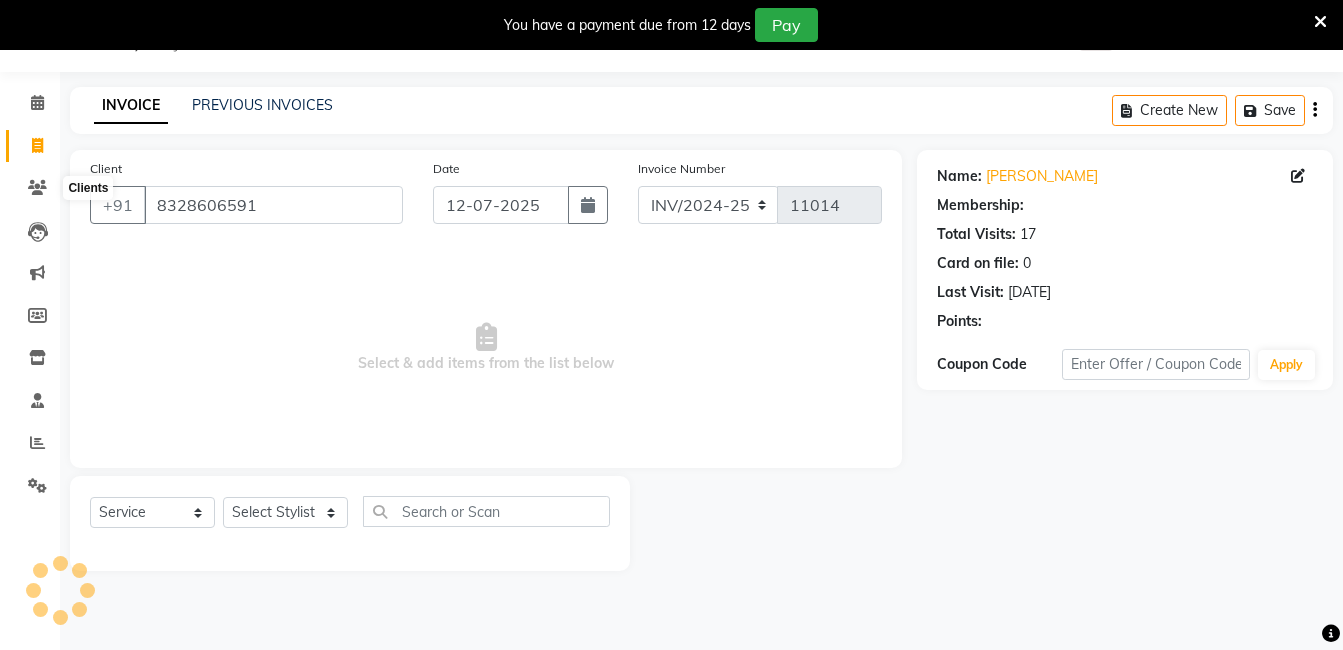 select on "2: Object" 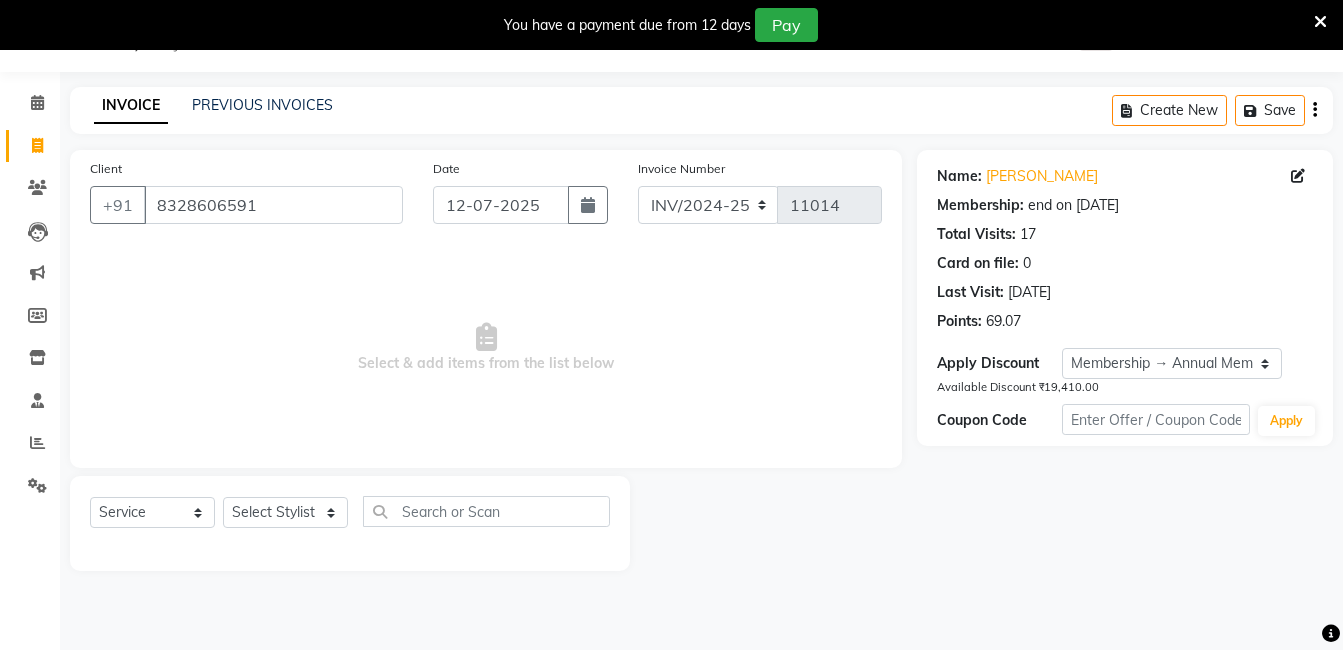 click on "Select  Service  Product  Membership  Package Voucher Prepaid Gift Card  Select Stylist adil fazil imran iqbal kasim mohd rasheed sameer TALIB wasey manager" 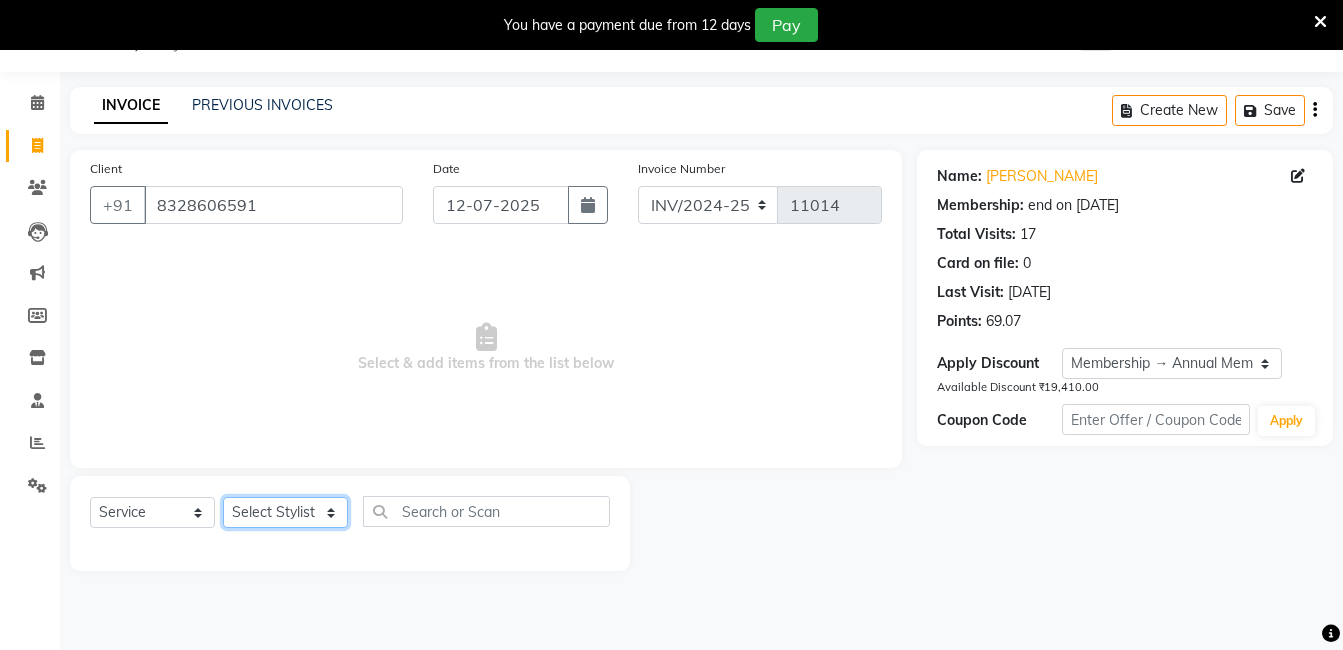 click on "Select Stylist [PERSON_NAME] [PERSON_NAME] kasim [PERSON_NAME] sameer [PERSON_NAME] manager" 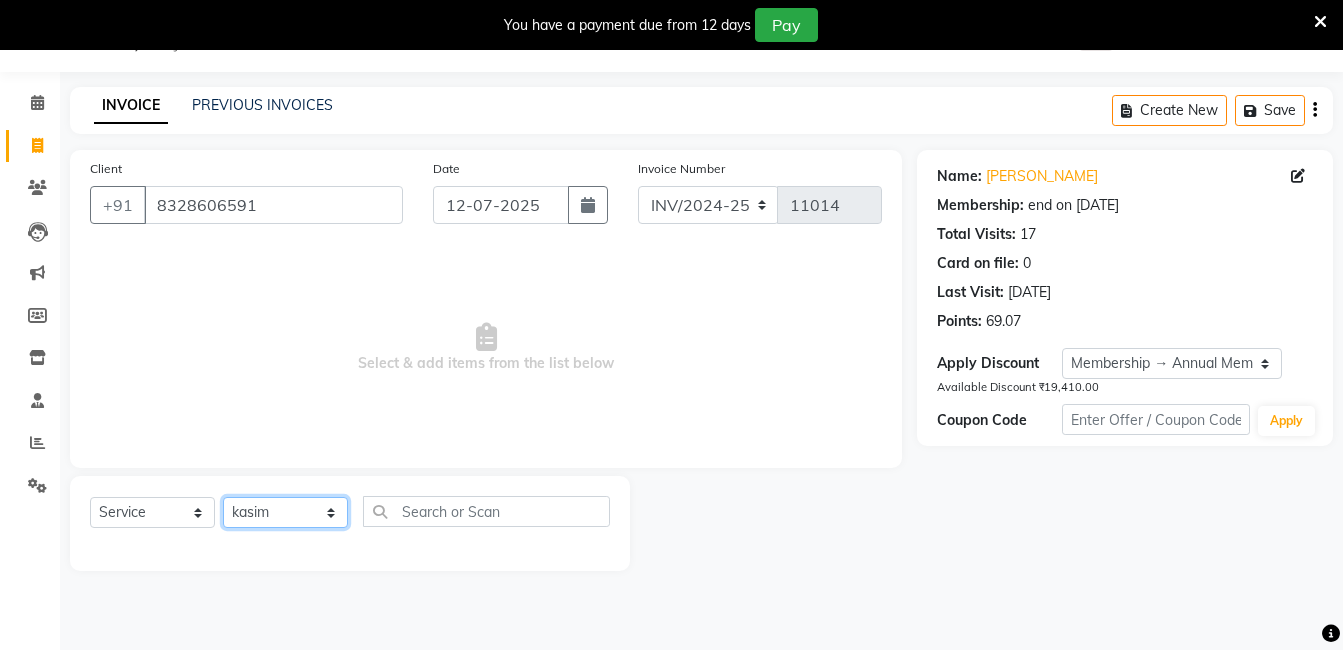 click on "Select Stylist [PERSON_NAME] [PERSON_NAME] kasim [PERSON_NAME] sameer [PERSON_NAME] manager" 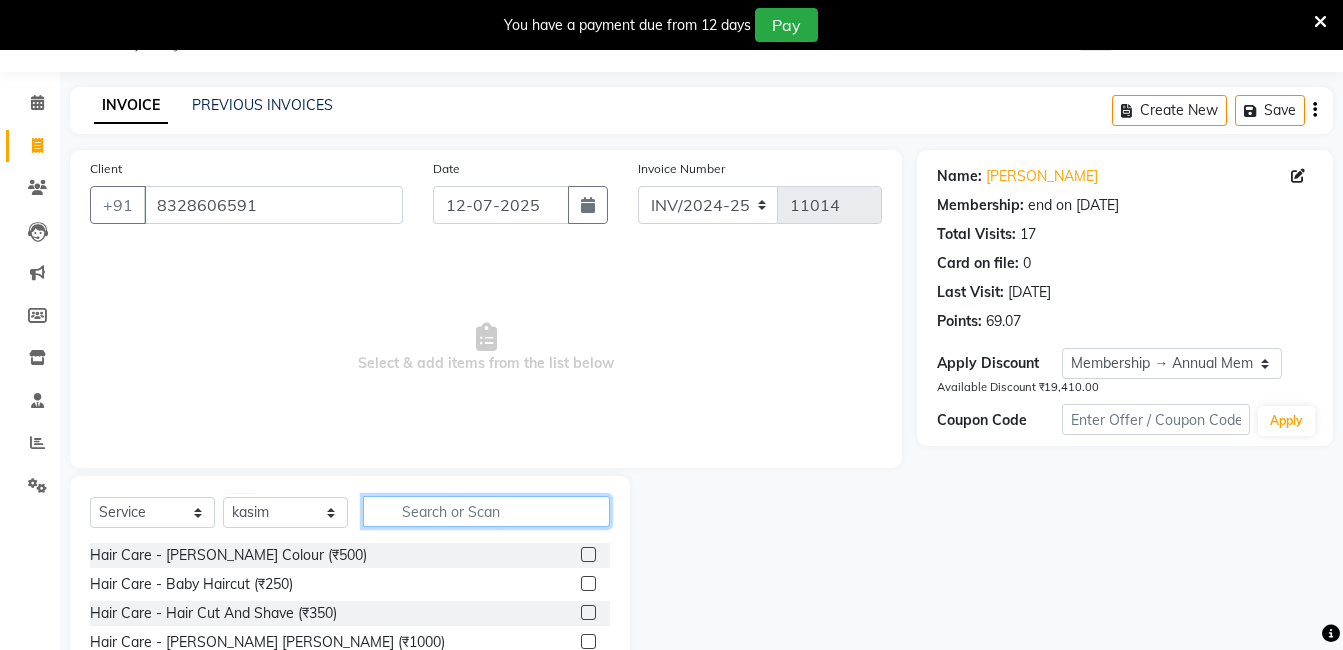 click 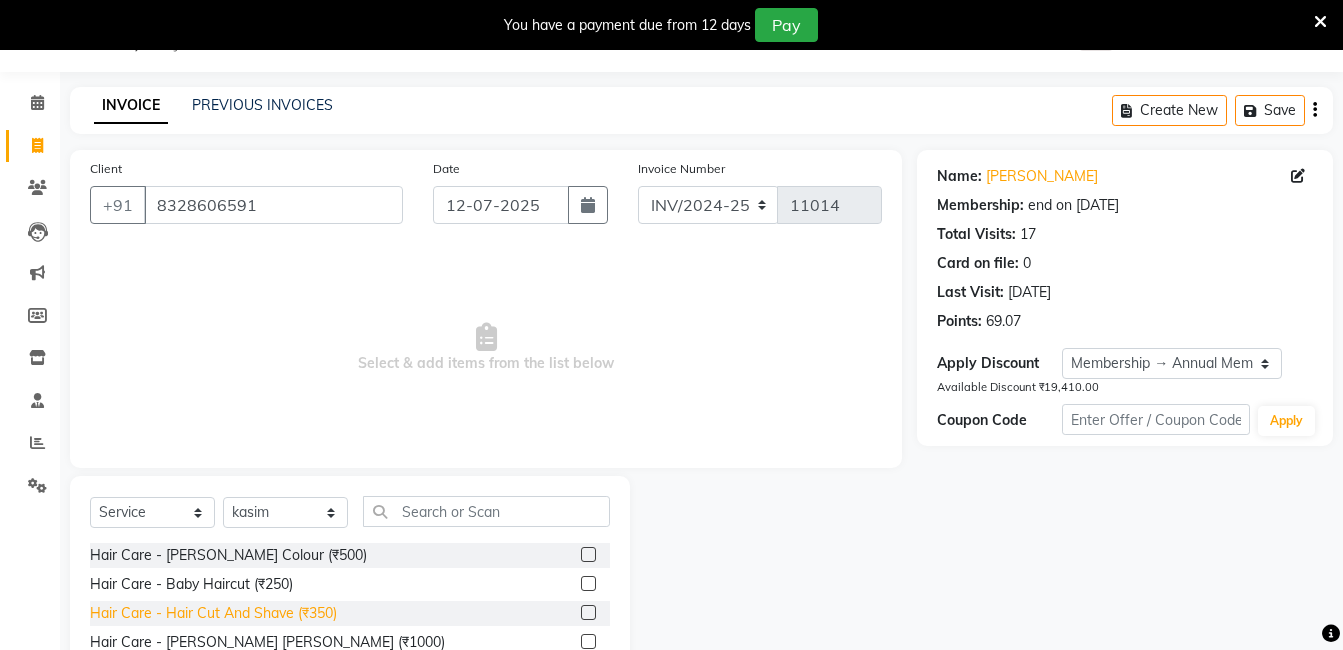 click on "Hair Care - Hair Cut And Shave (₹350)" 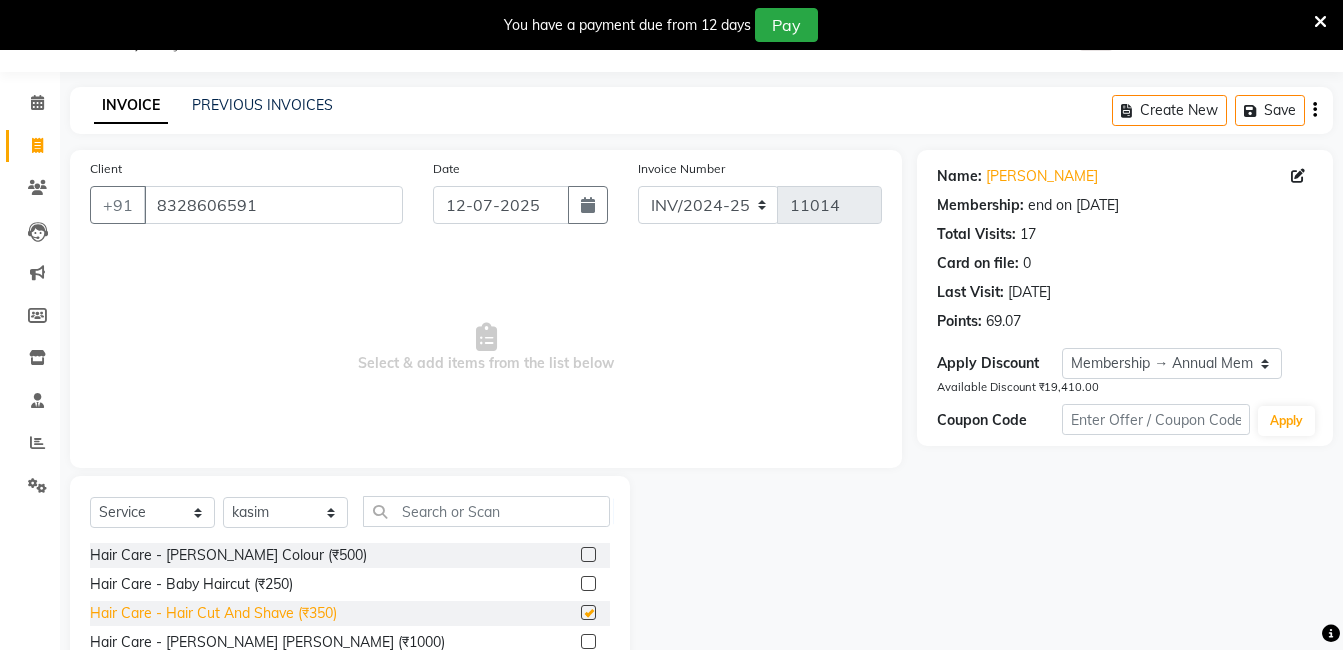 checkbox on "false" 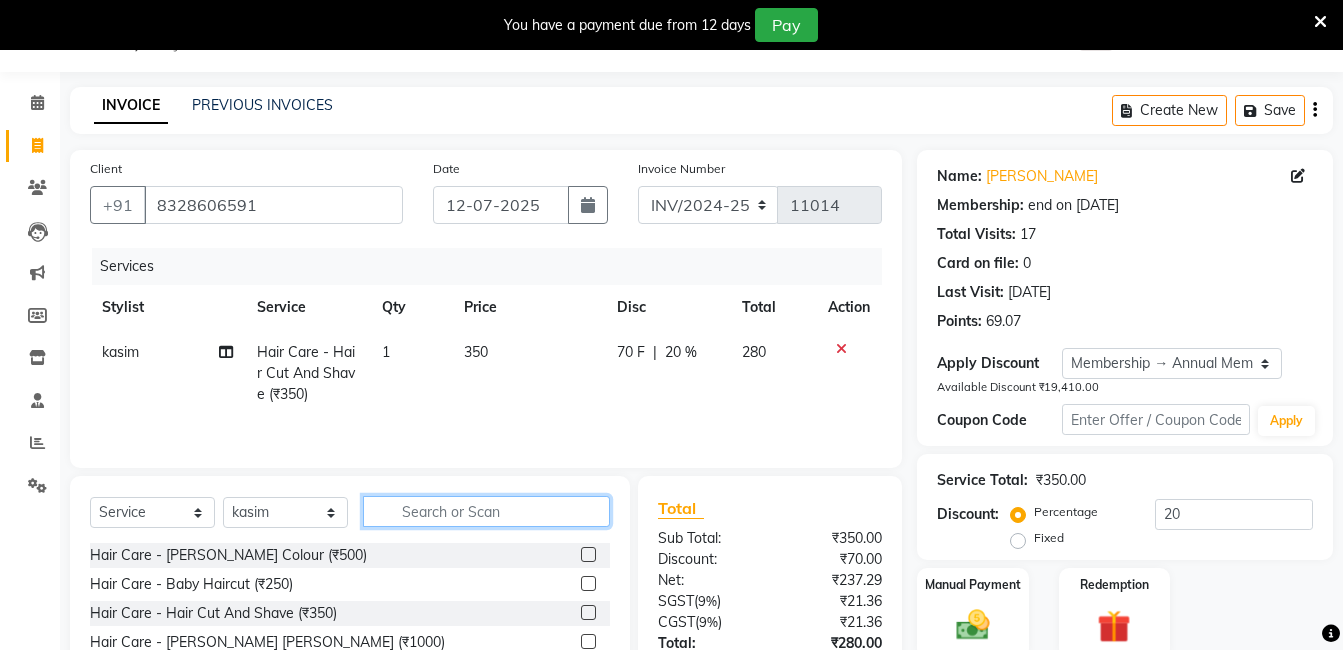 click 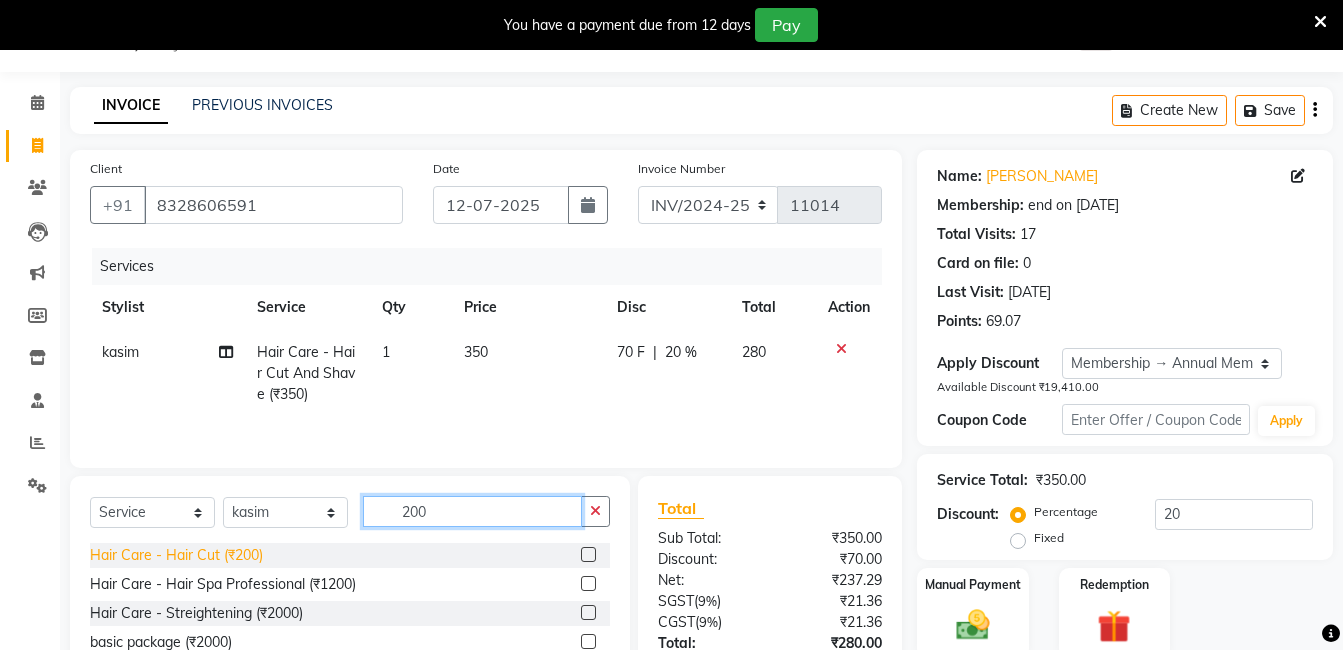 type on "200" 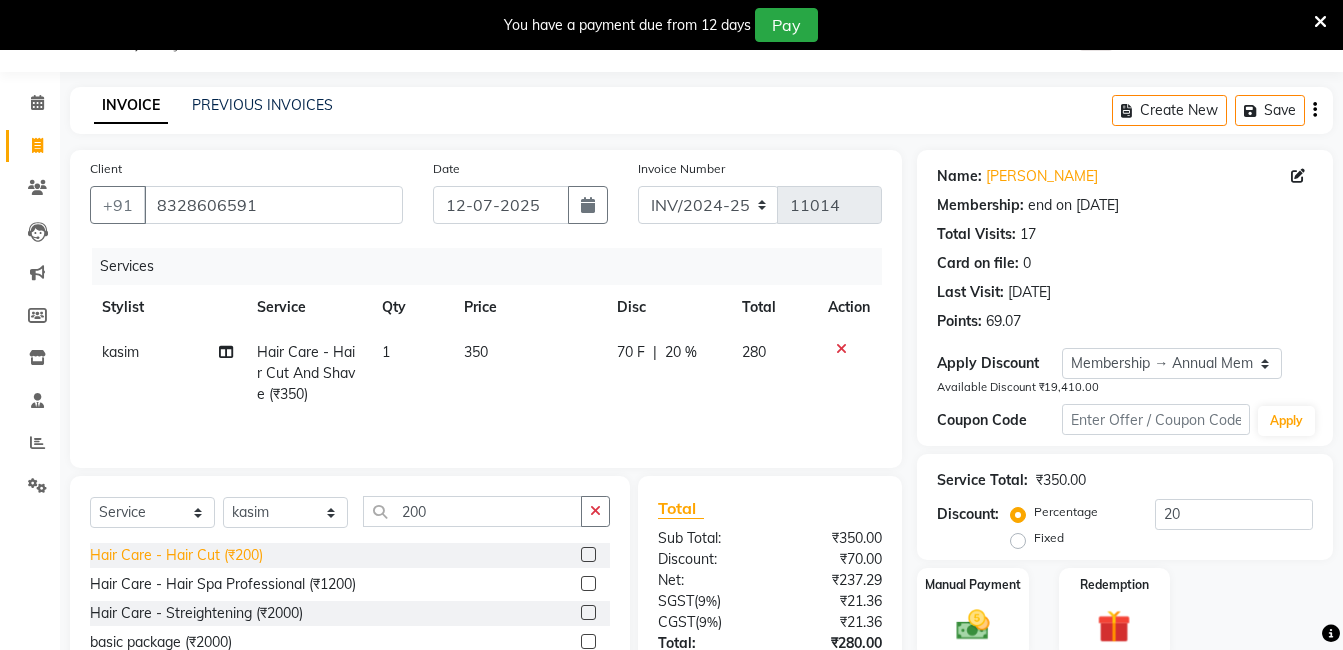 click on "Hair Care - Hair Cut (₹200)" 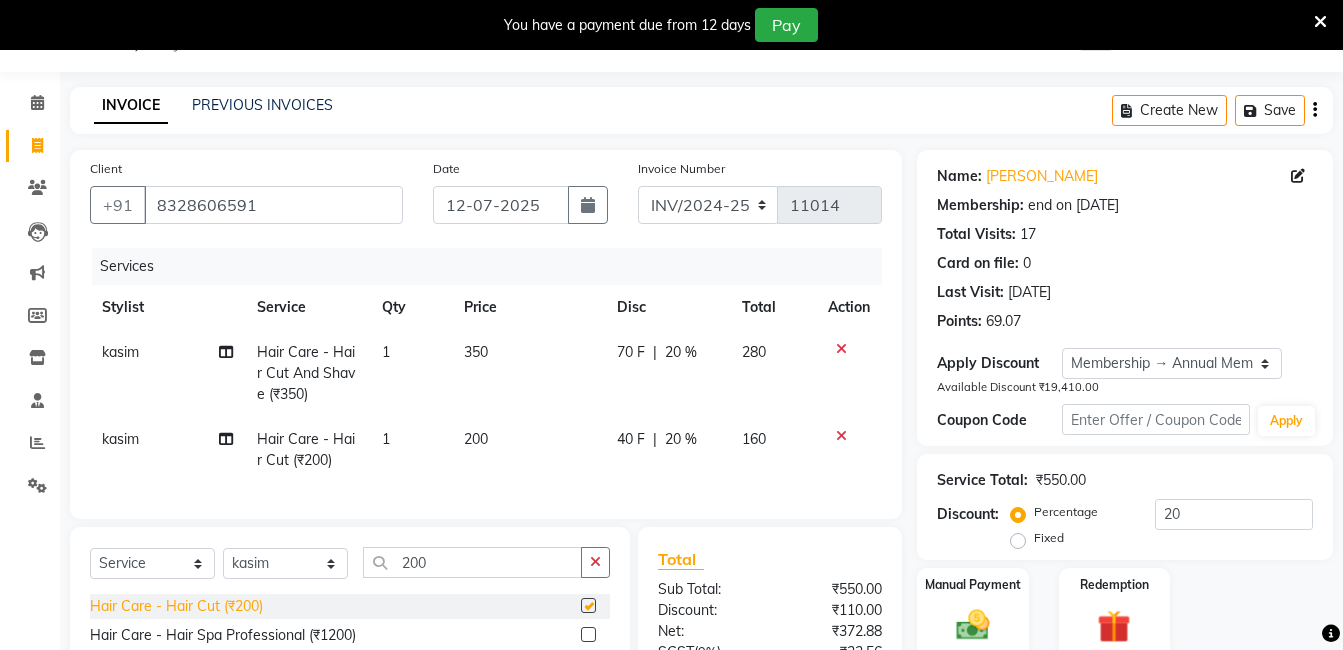 checkbox on "false" 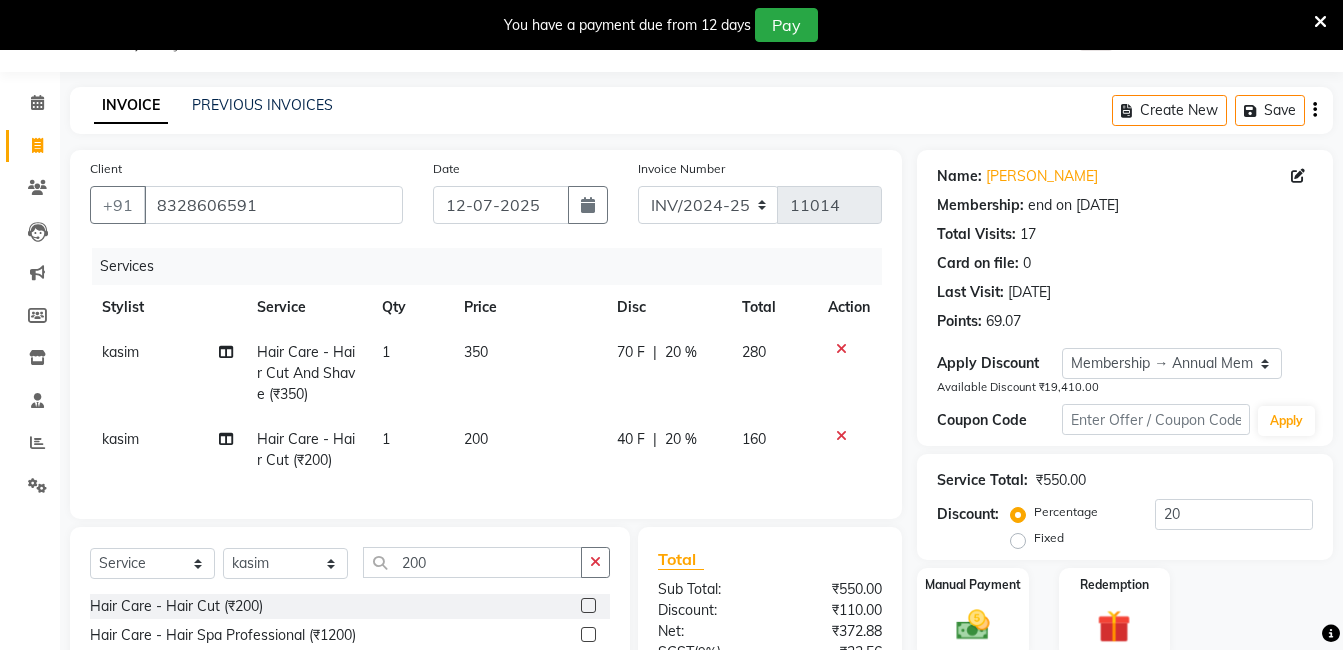 click on "kasim" 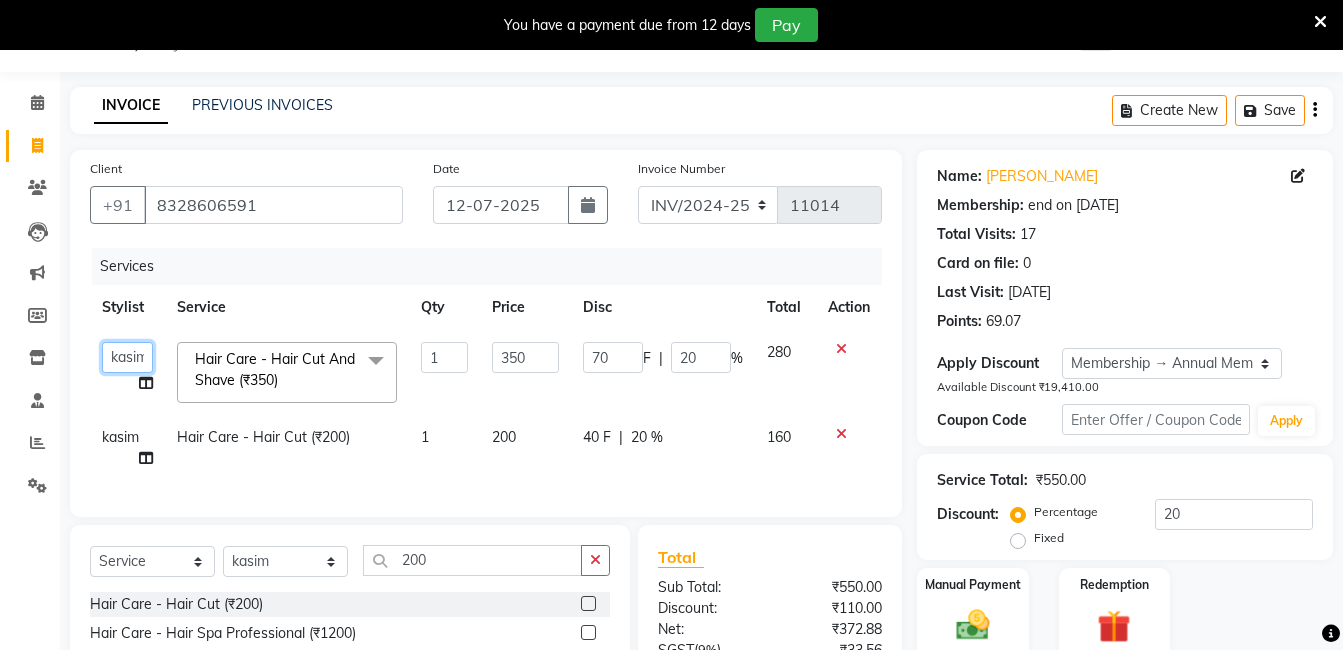 click on "[PERSON_NAME]   [PERSON_NAME]   kasim   [PERSON_NAME]   sameer   [PERSON_NAME] manager" 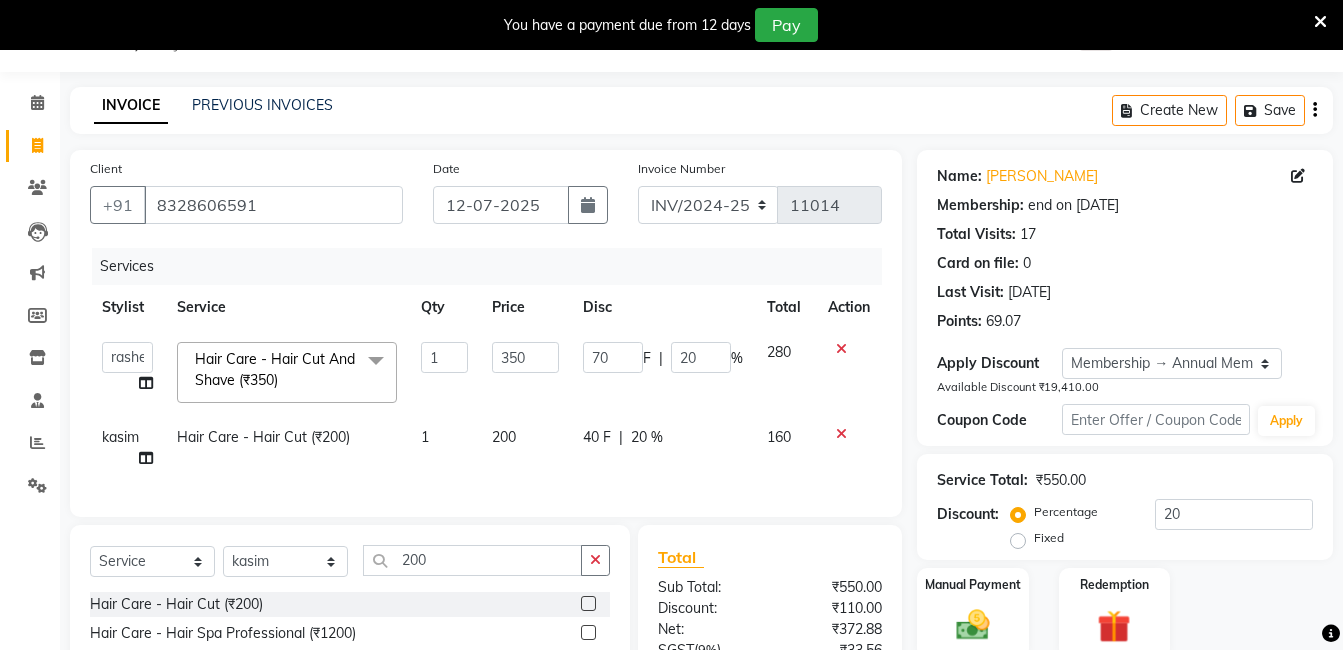 select on "43772" 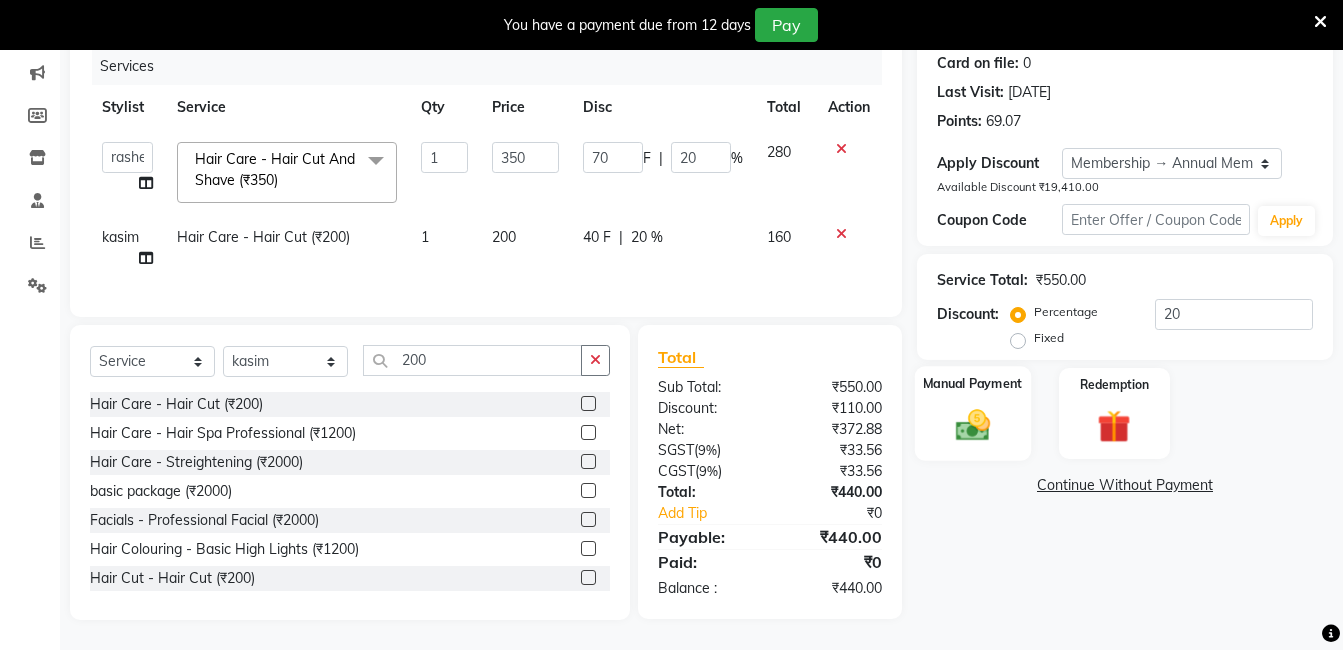 click 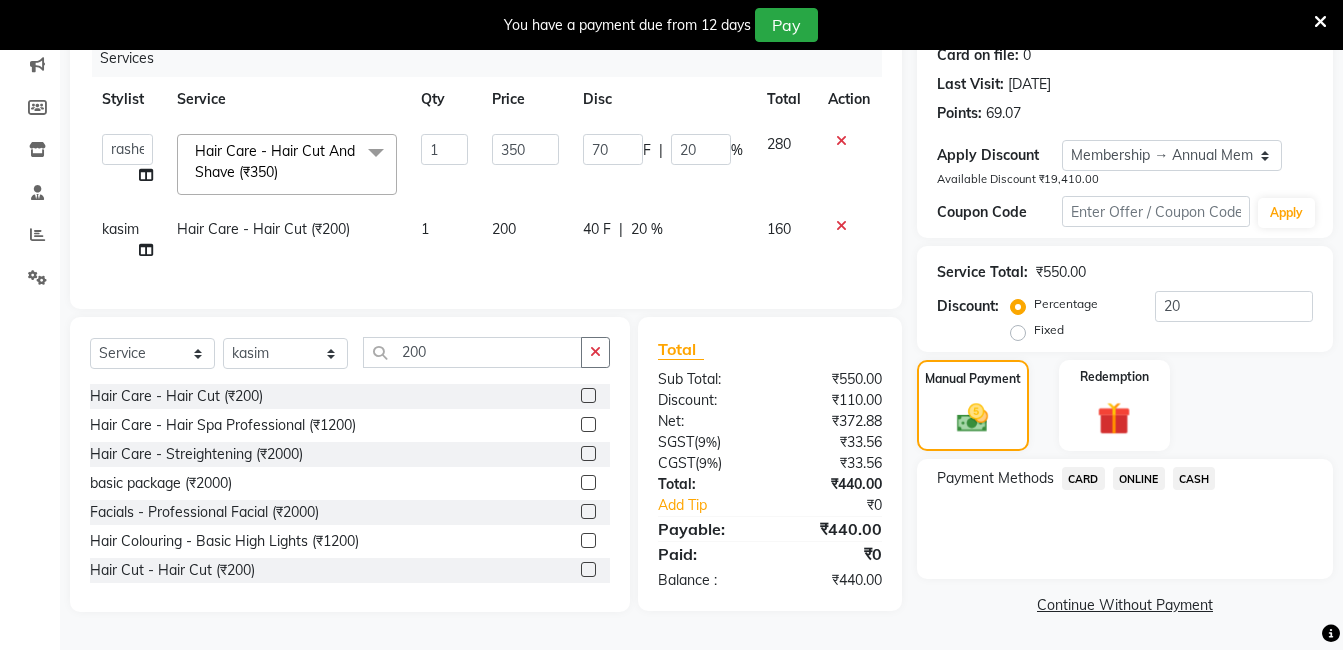 click on "ONLINE" 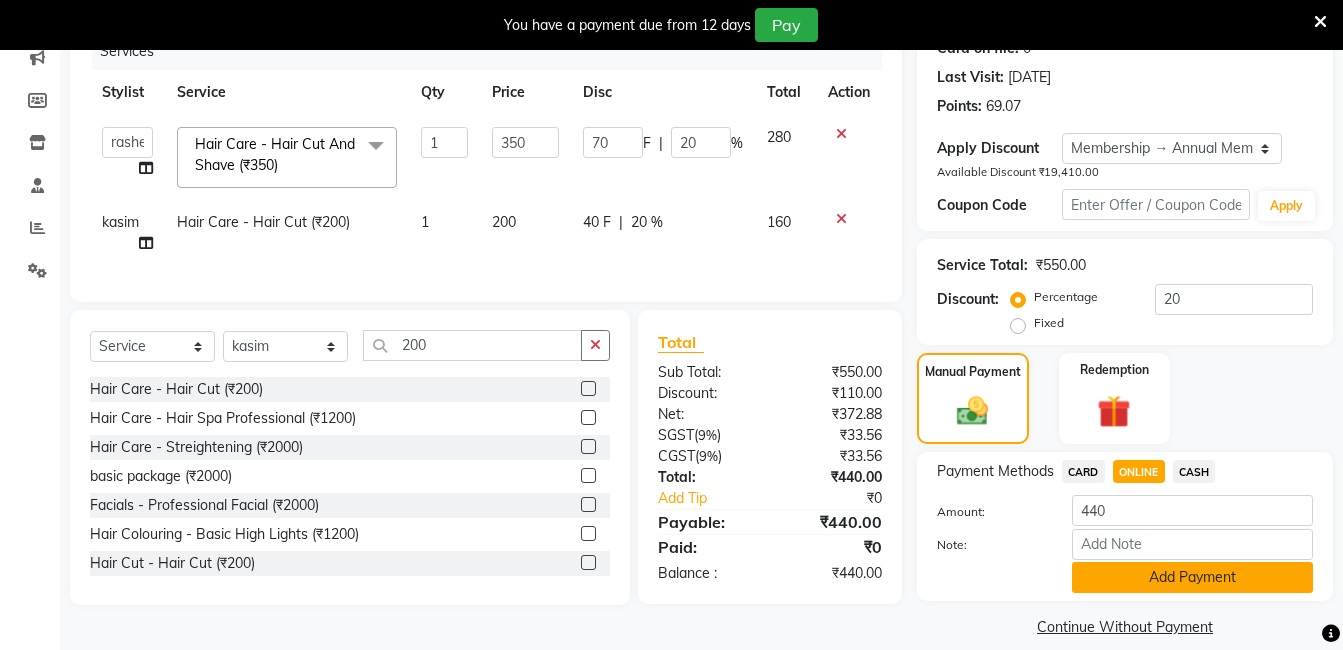 click on "Add Payment" 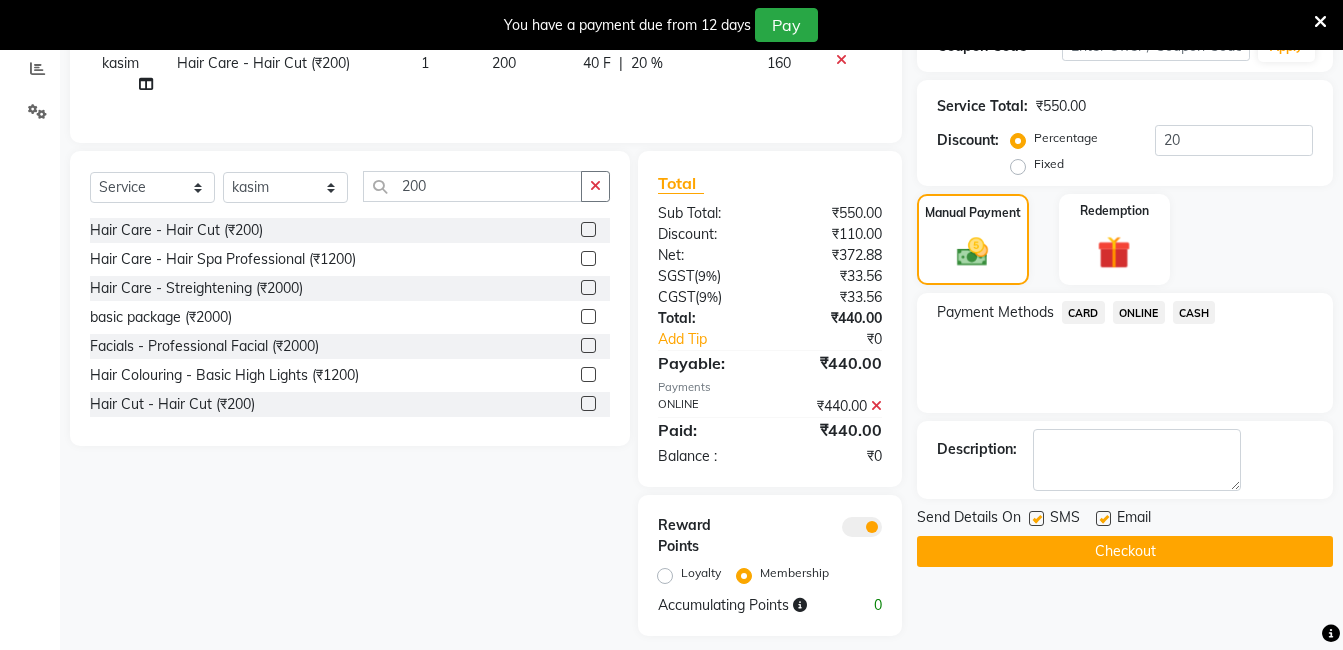 scroll, scrollTop: 455, scrollLeft: 0, axis: vertical 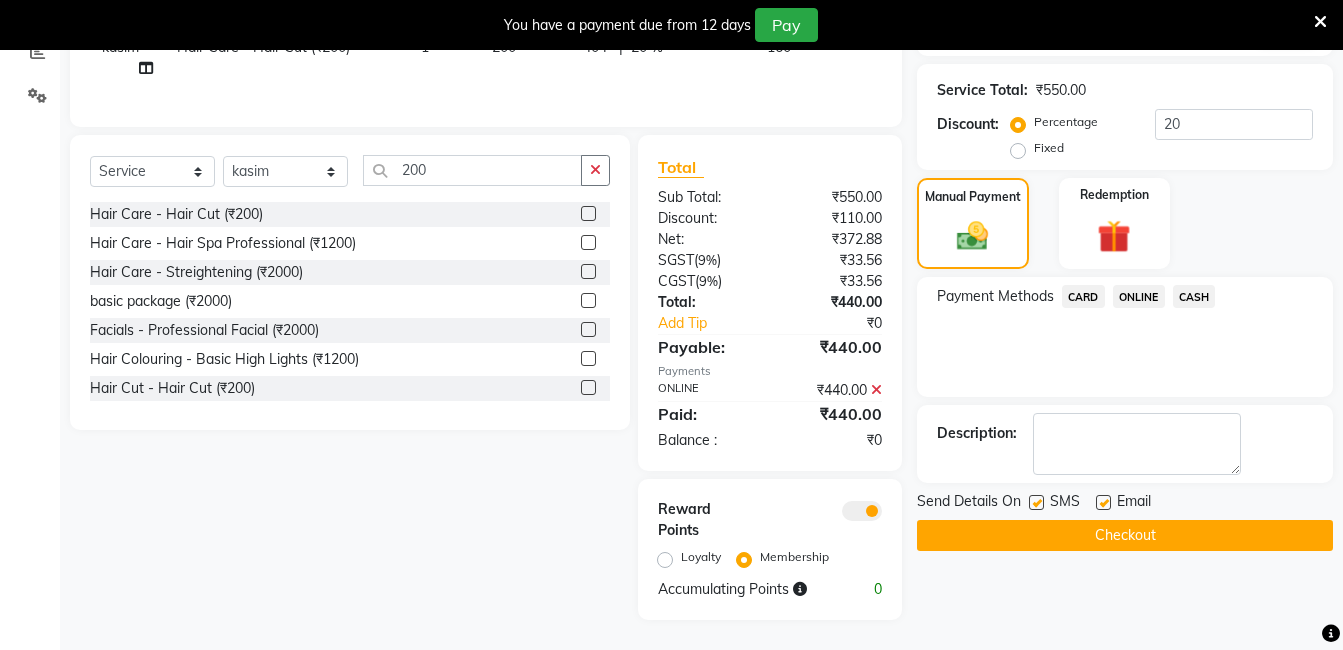 click 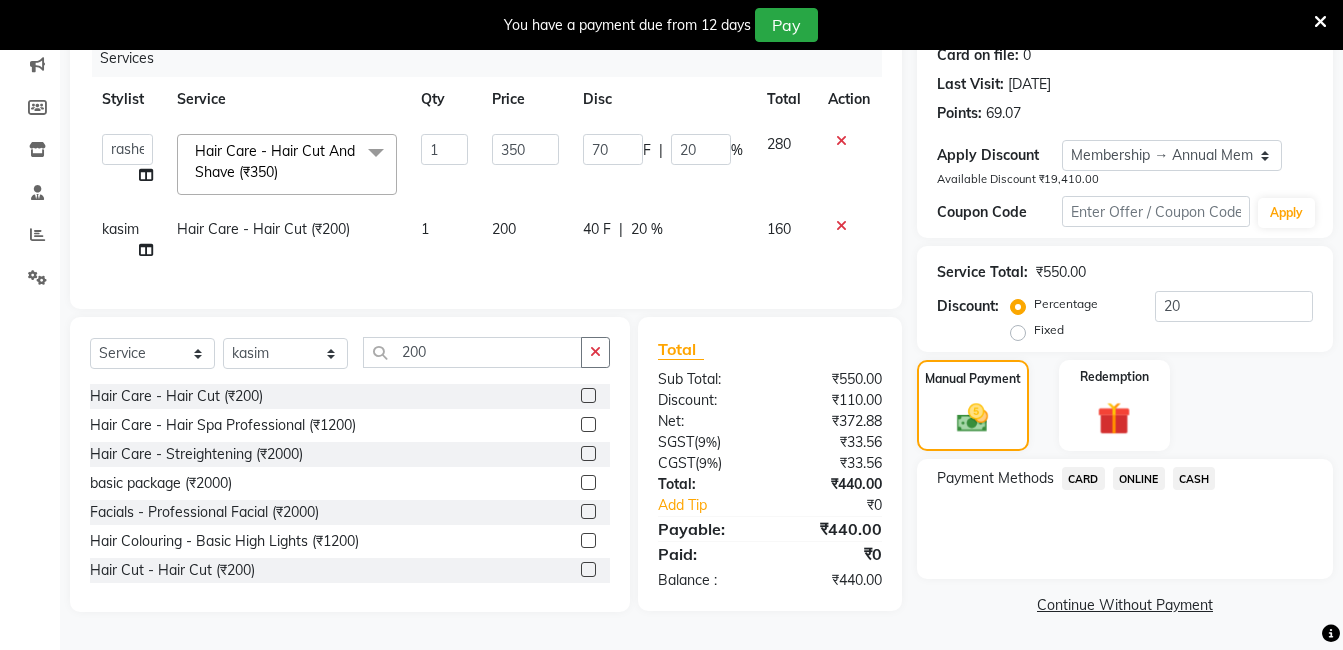 scroll, scrollTop: 265, scrollLeft: 0, axis: vertical 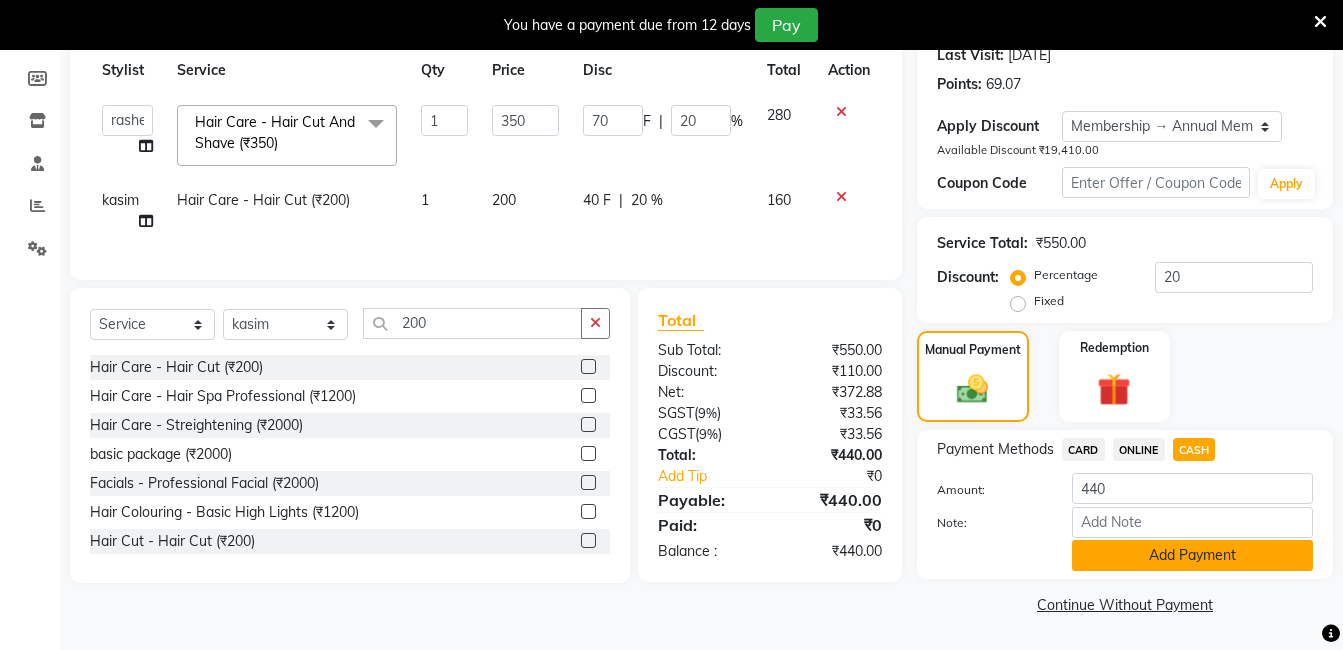 click on "Add Payment" 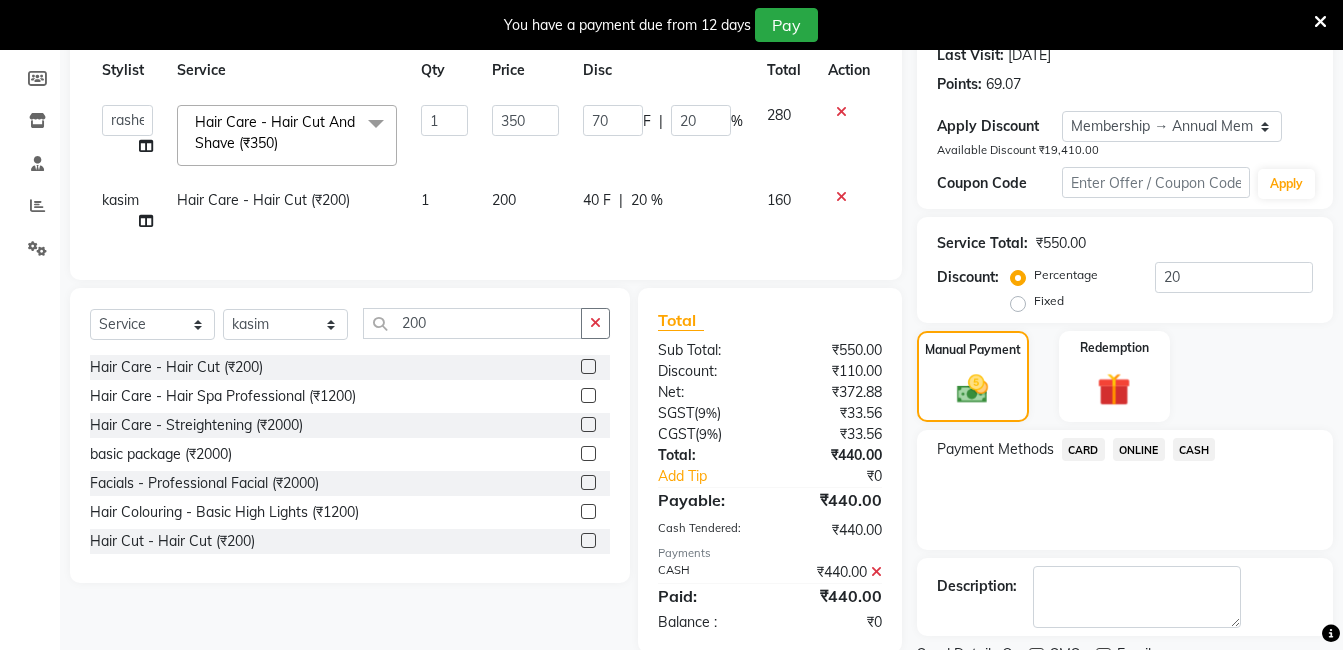 scroll, scrollTop: 484, scrollLeft: 0, axis: vertical 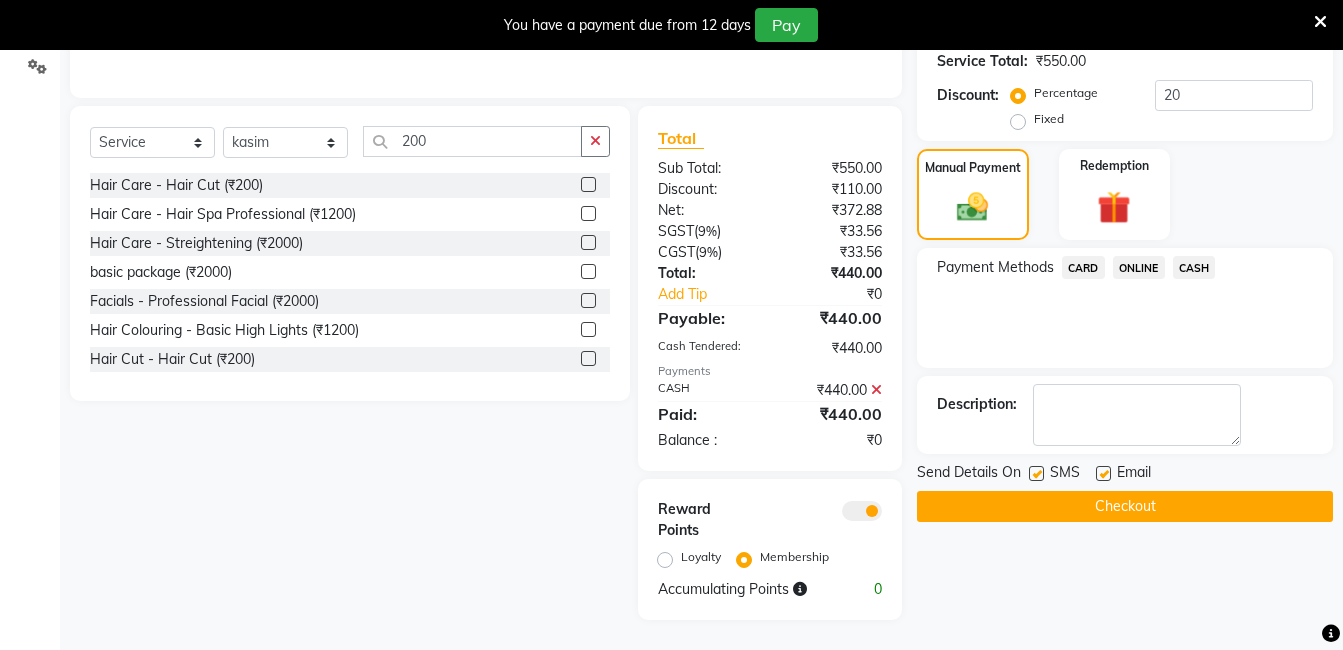 click on "Checkout" 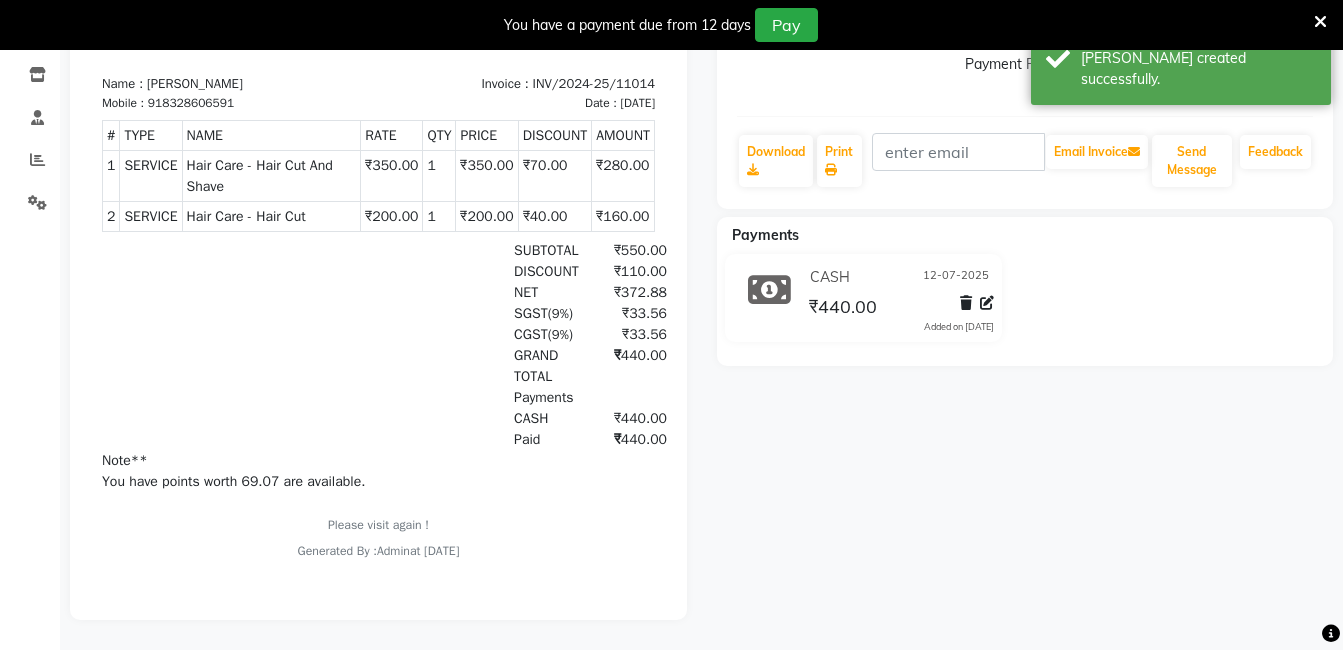 scroll, scrollTop: 0, scrollLeft: 0, axis: both 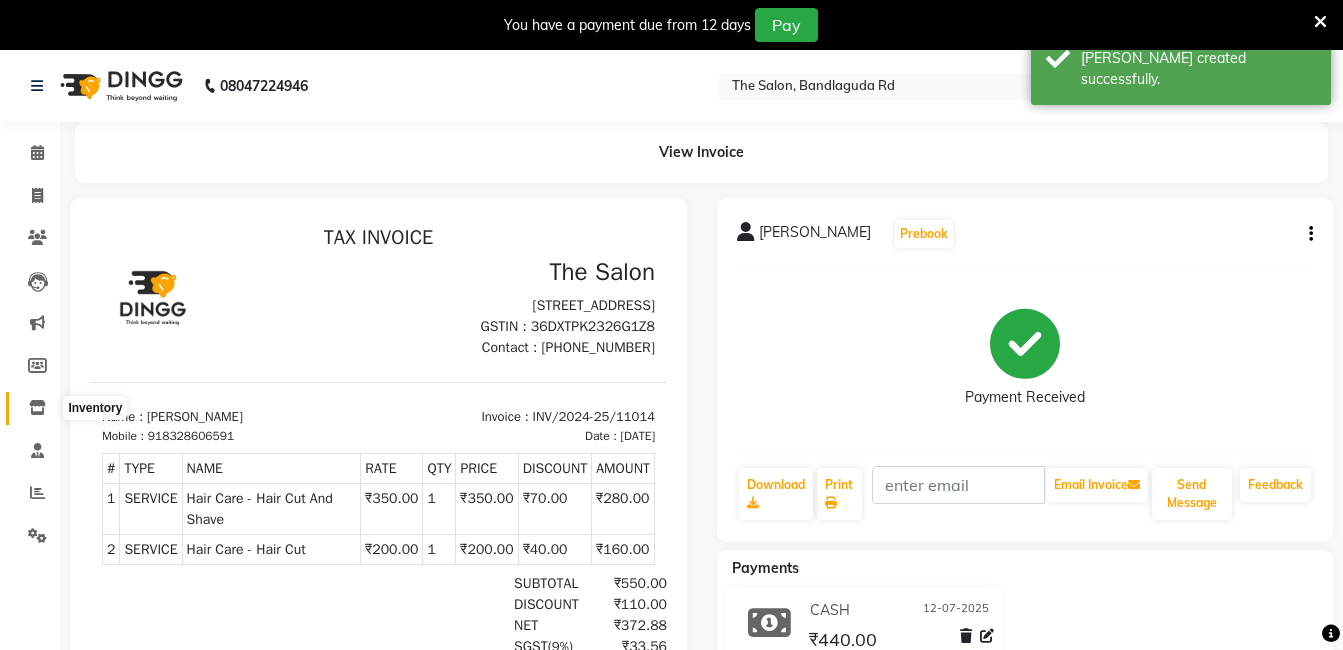 click 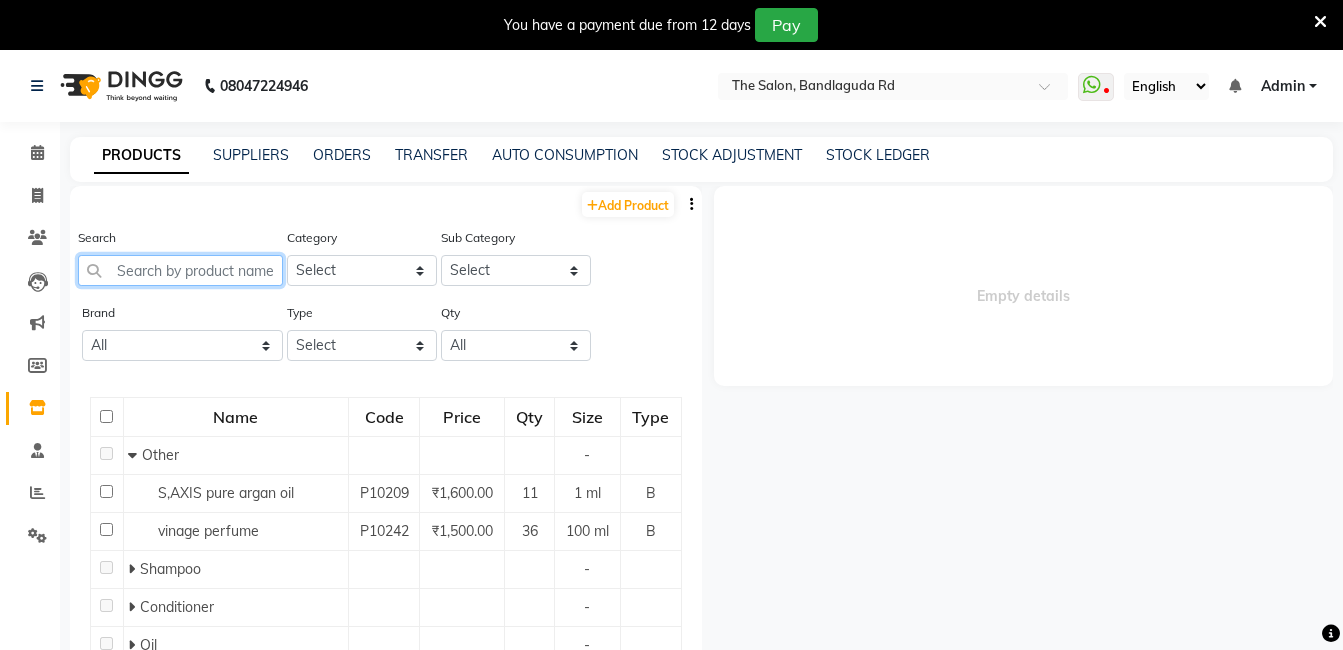 click 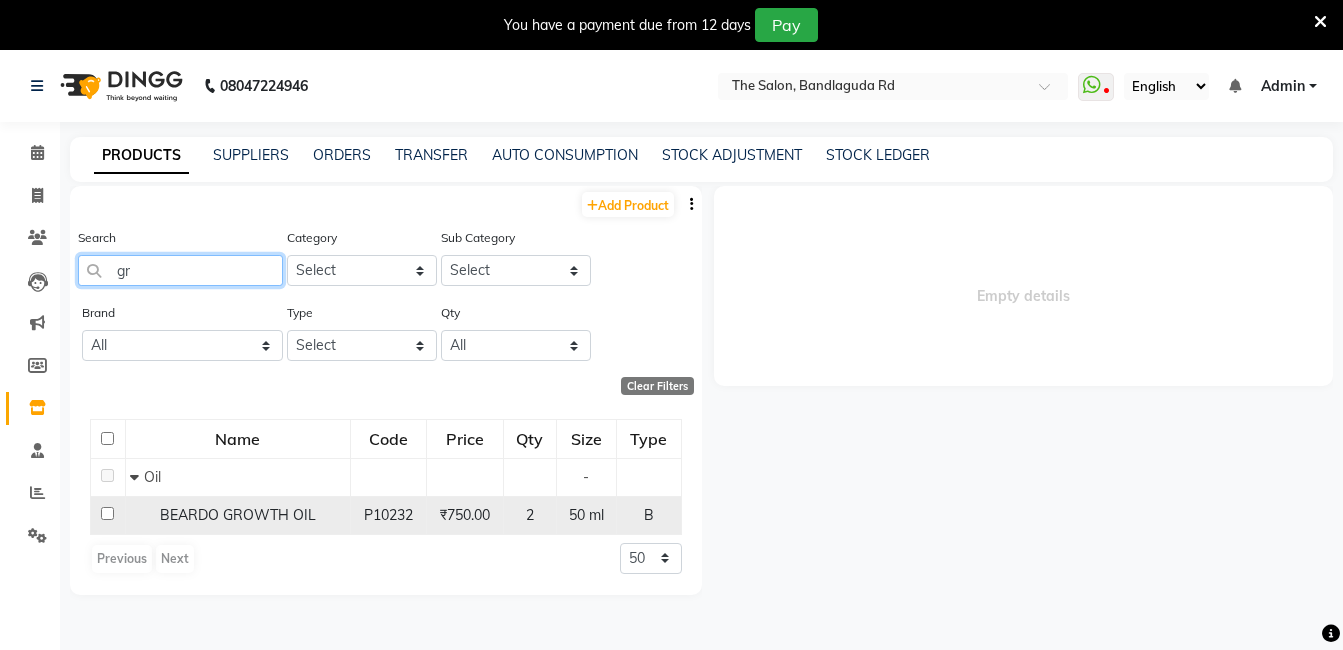 type on "gr" 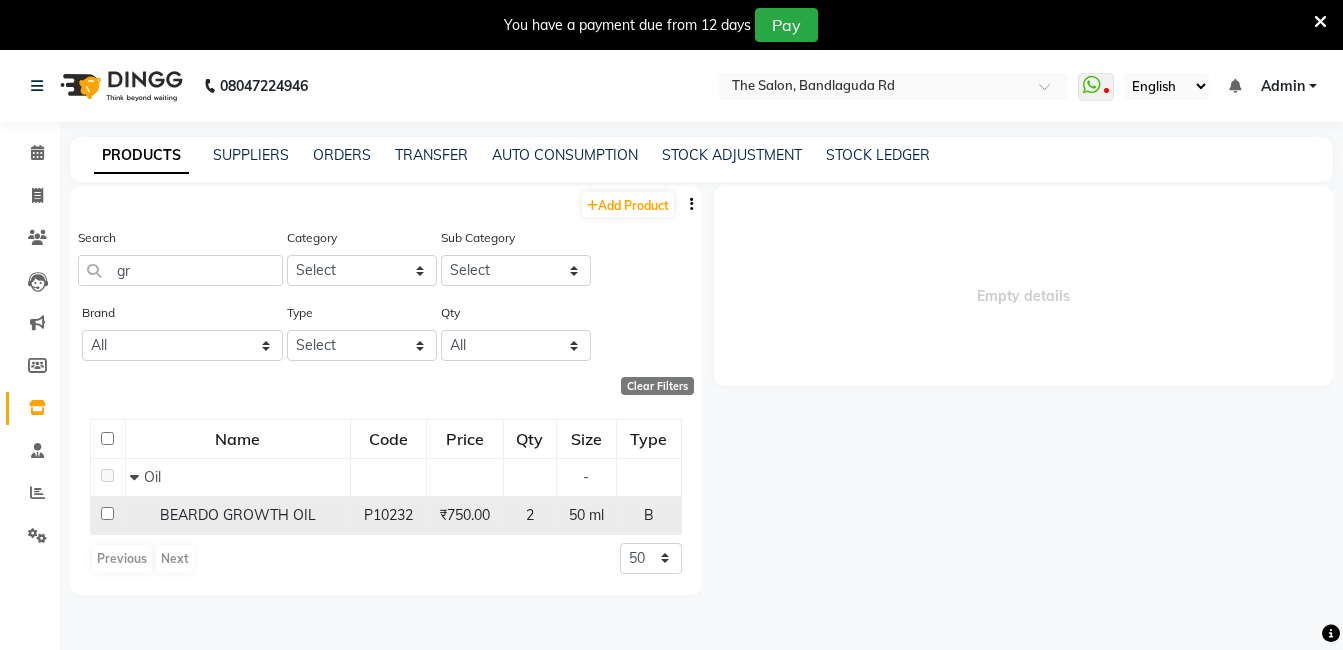click on "BEARDO GROWTH OIL" 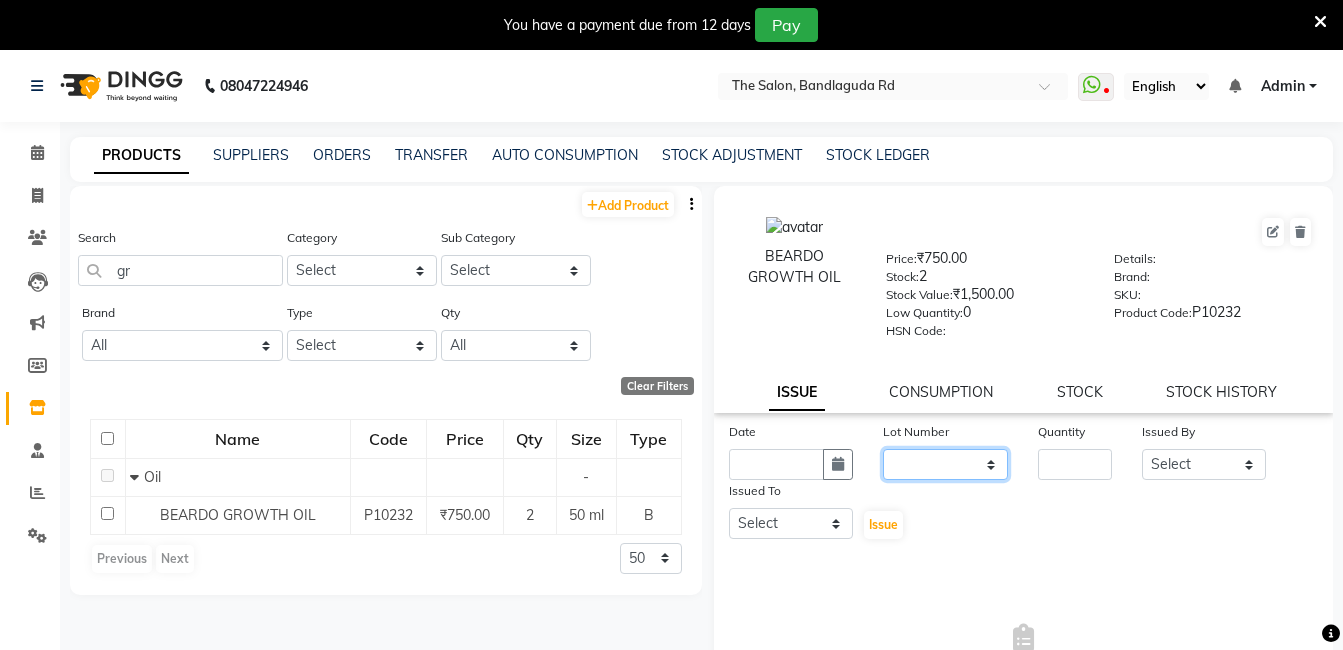 click on "None" 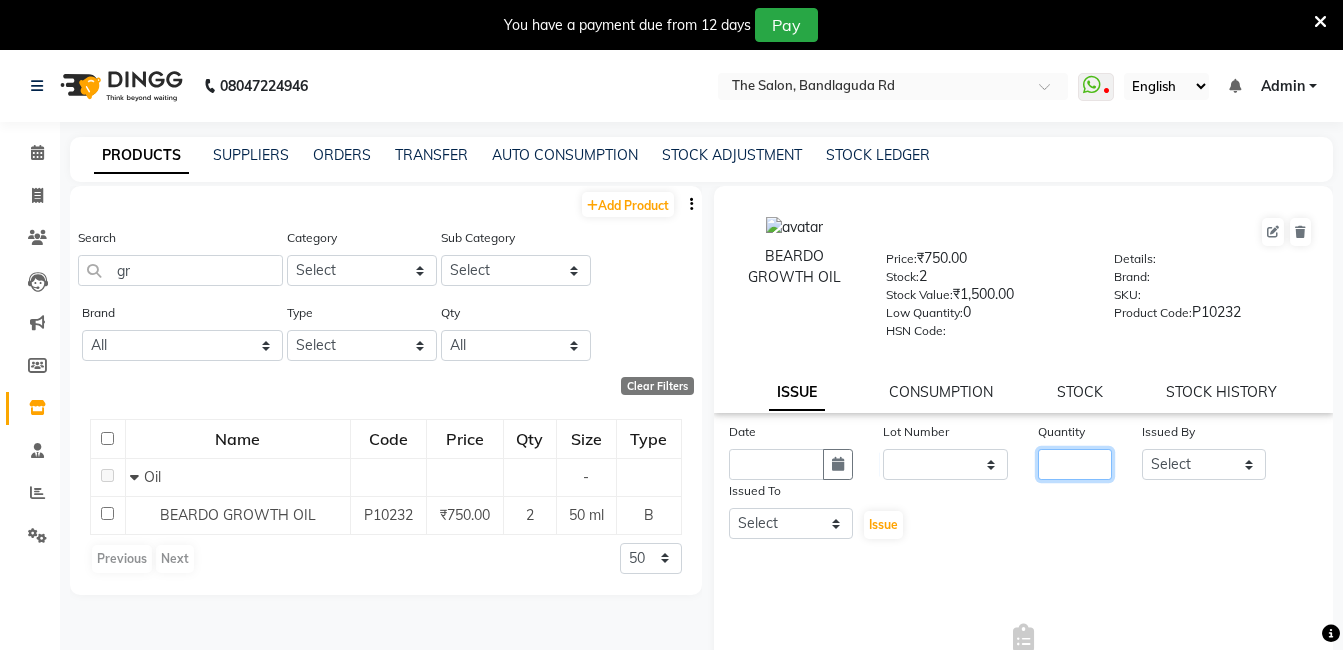 click 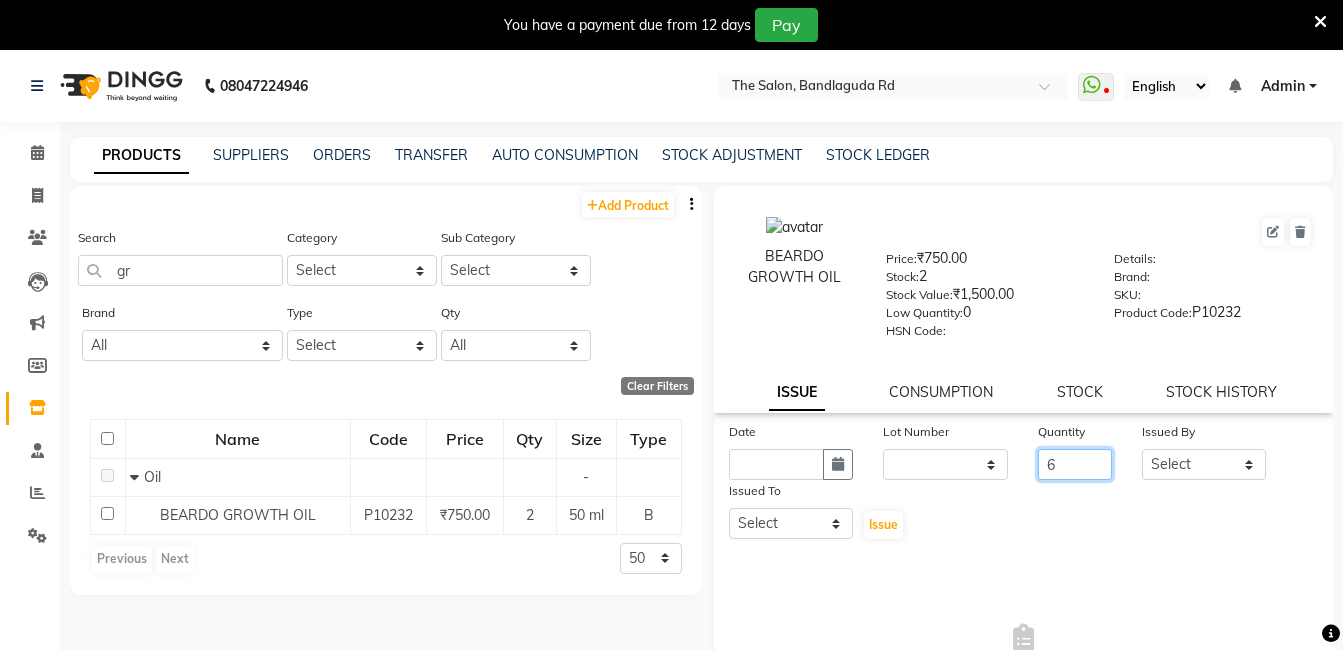 type on "6" 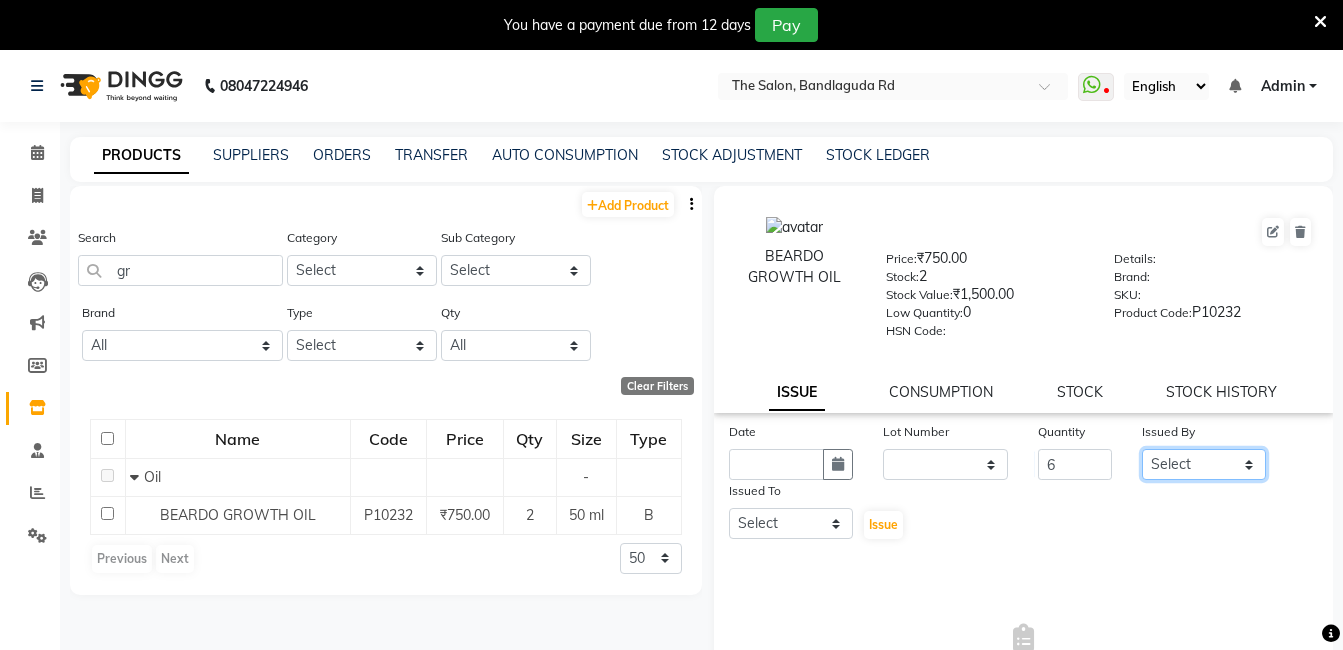 click on "Select adil fazil imran iqbal kasim mohd rasheed sameer TALIB wasey manager" 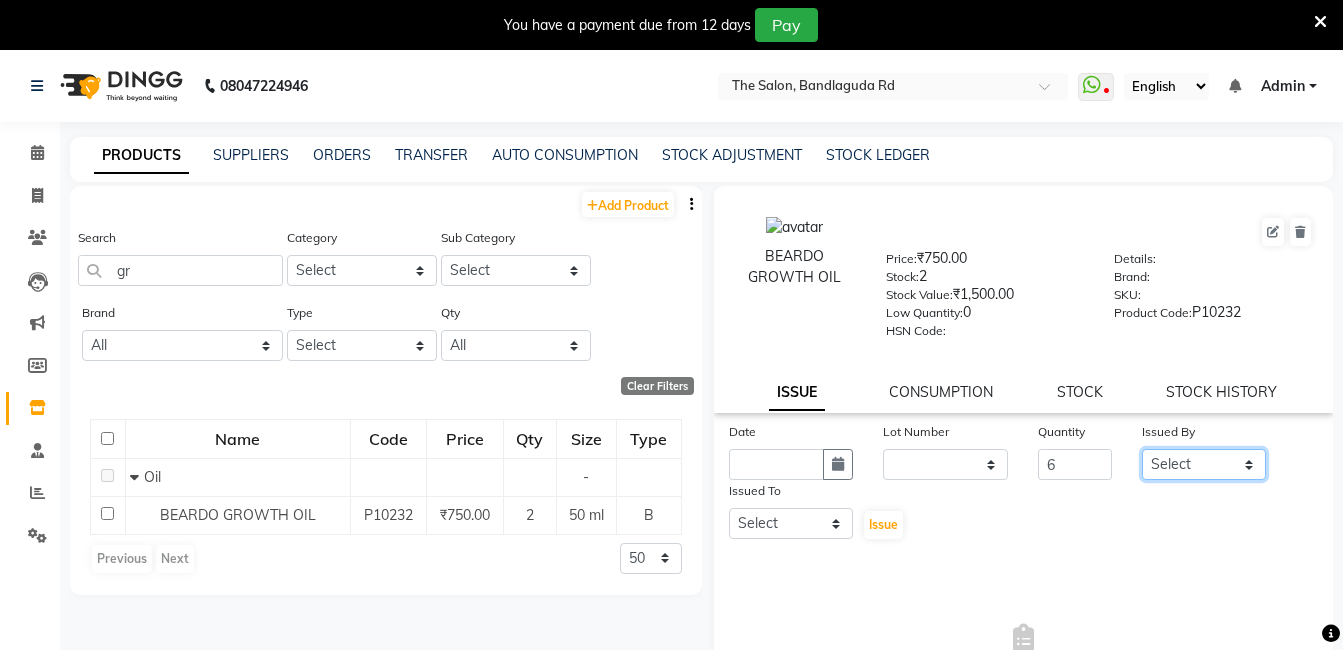 click on "Select adil fazil imran iqbal kasim mohd rasheed sameer TALIB wasey manager" 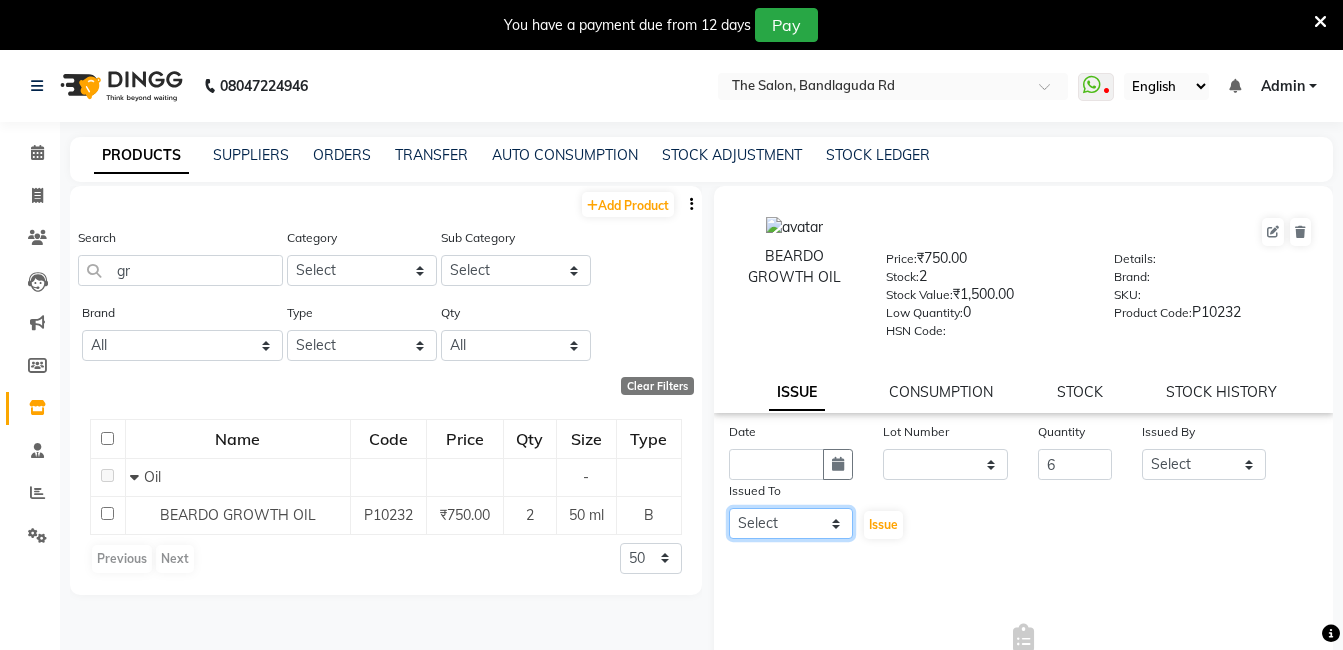 click on "Select adil fazil imran iqbal kasim mohd rasheed sameer TALIB wasey manager" 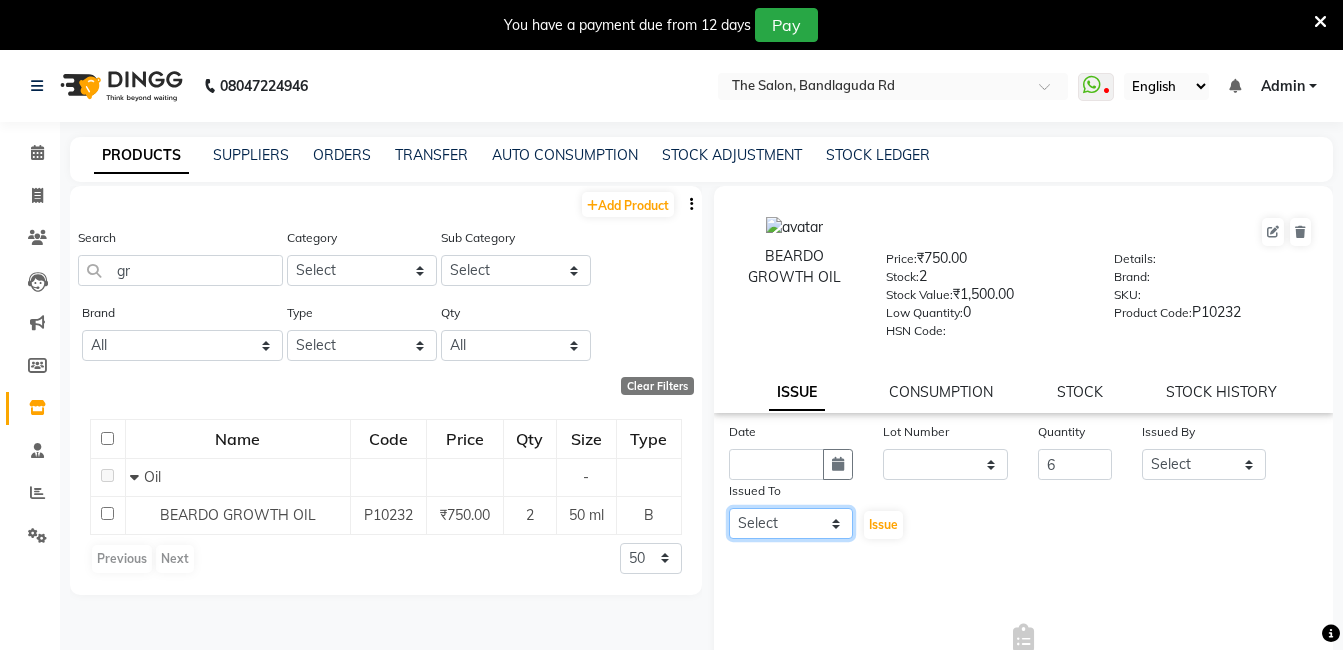 click on "Select adil fazil imran iqbal kasim mohd rasheed sameer TALIB wasey manager" 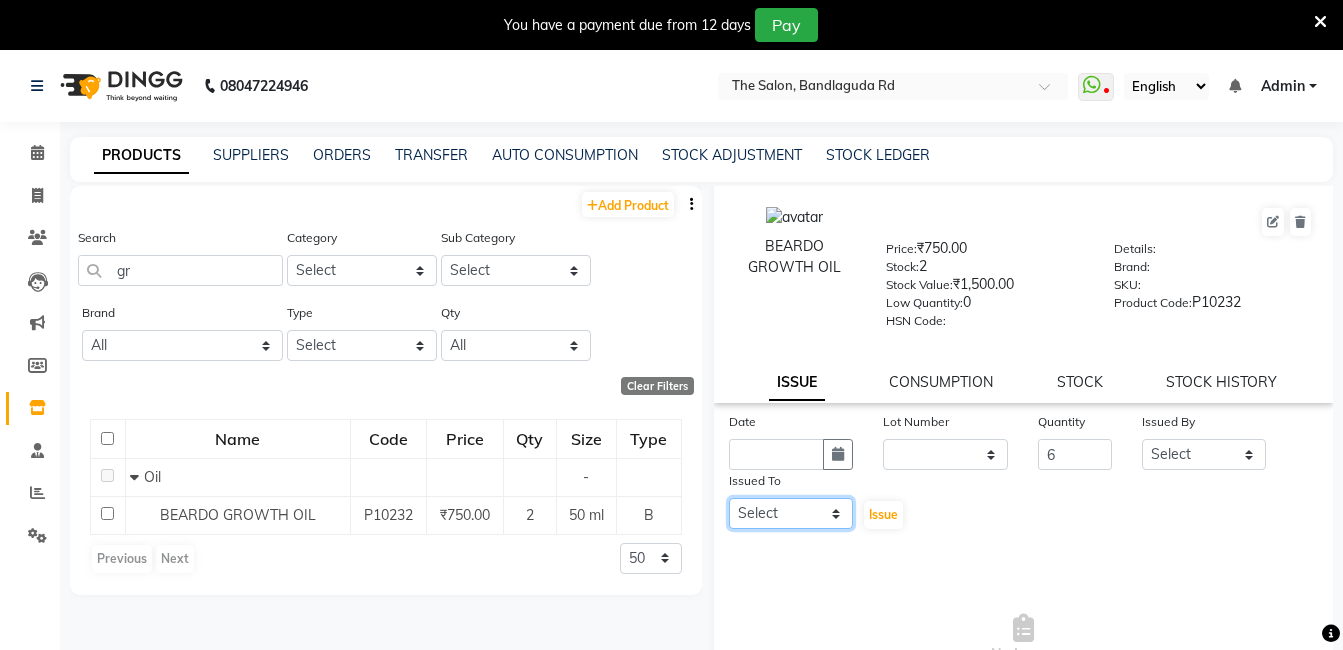 scroll, scrollTop: 0, scrollLeft: 0, axis: both 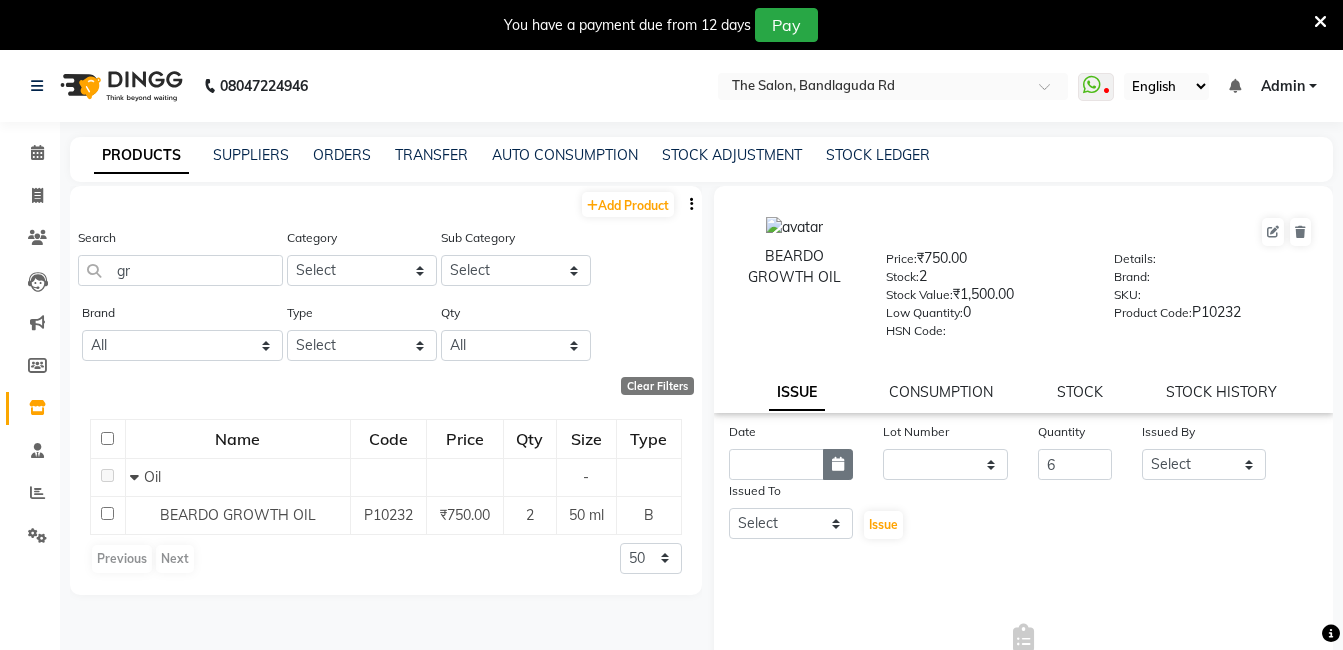 click 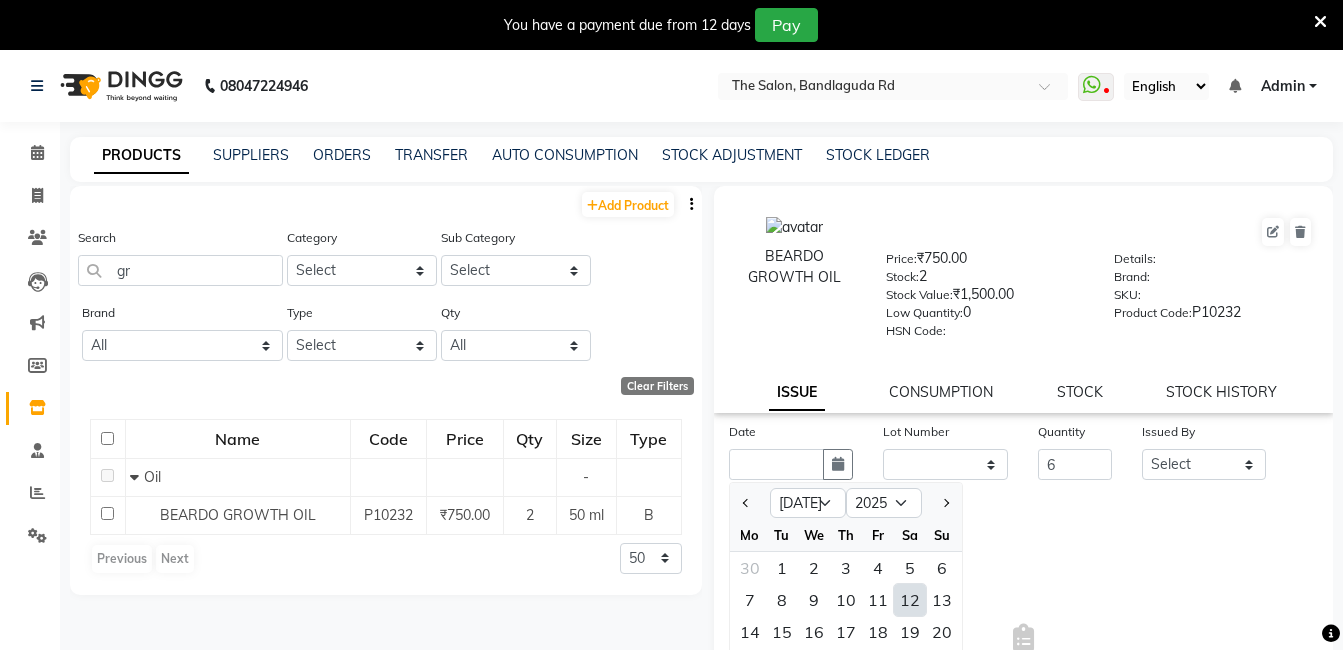 click on "12" 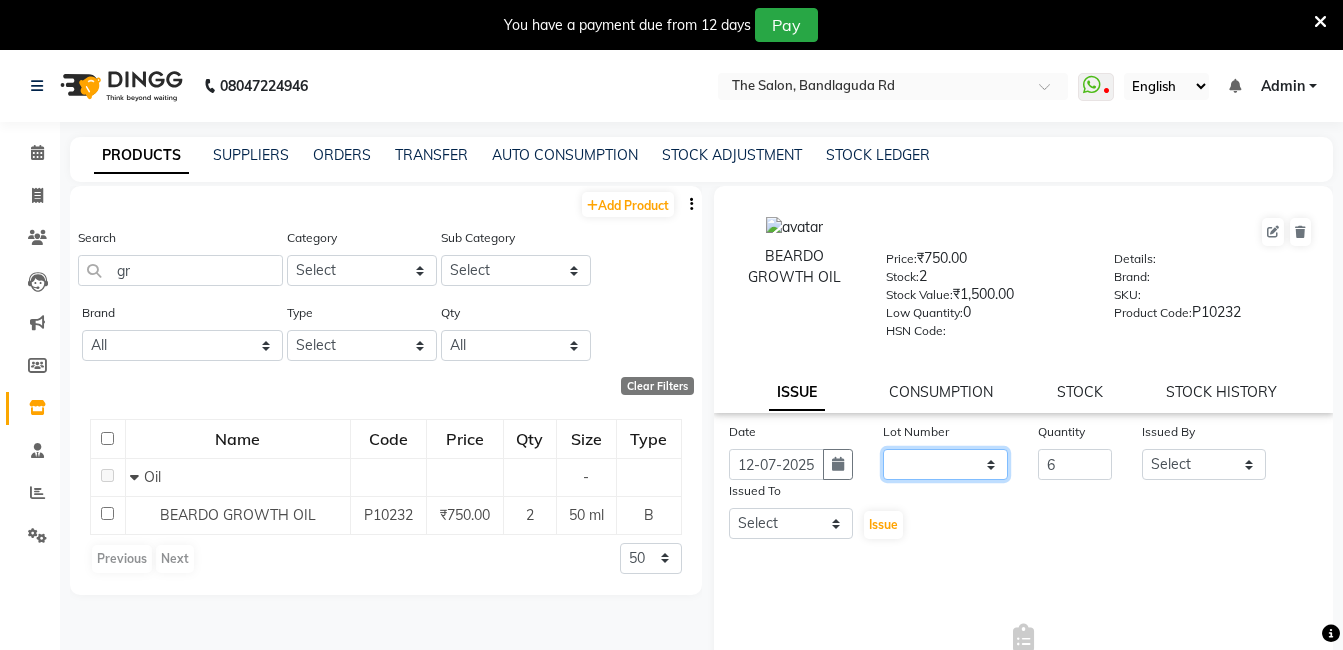 click on "None" 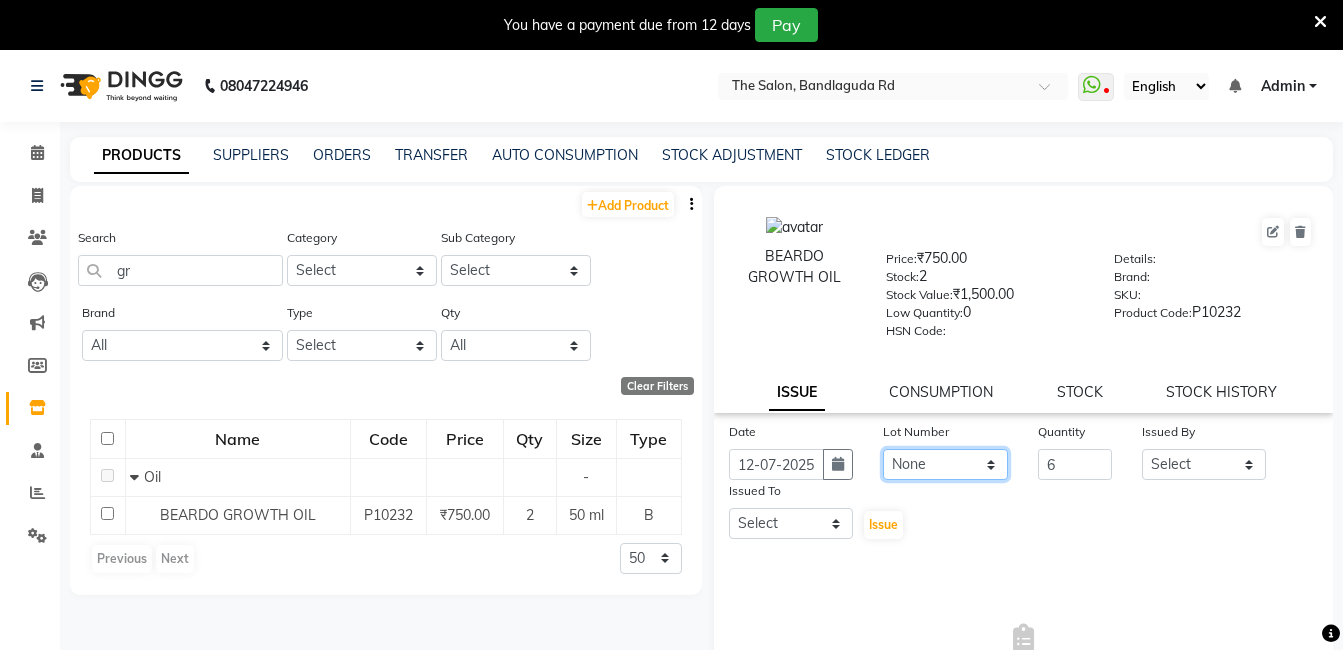 click on "None" 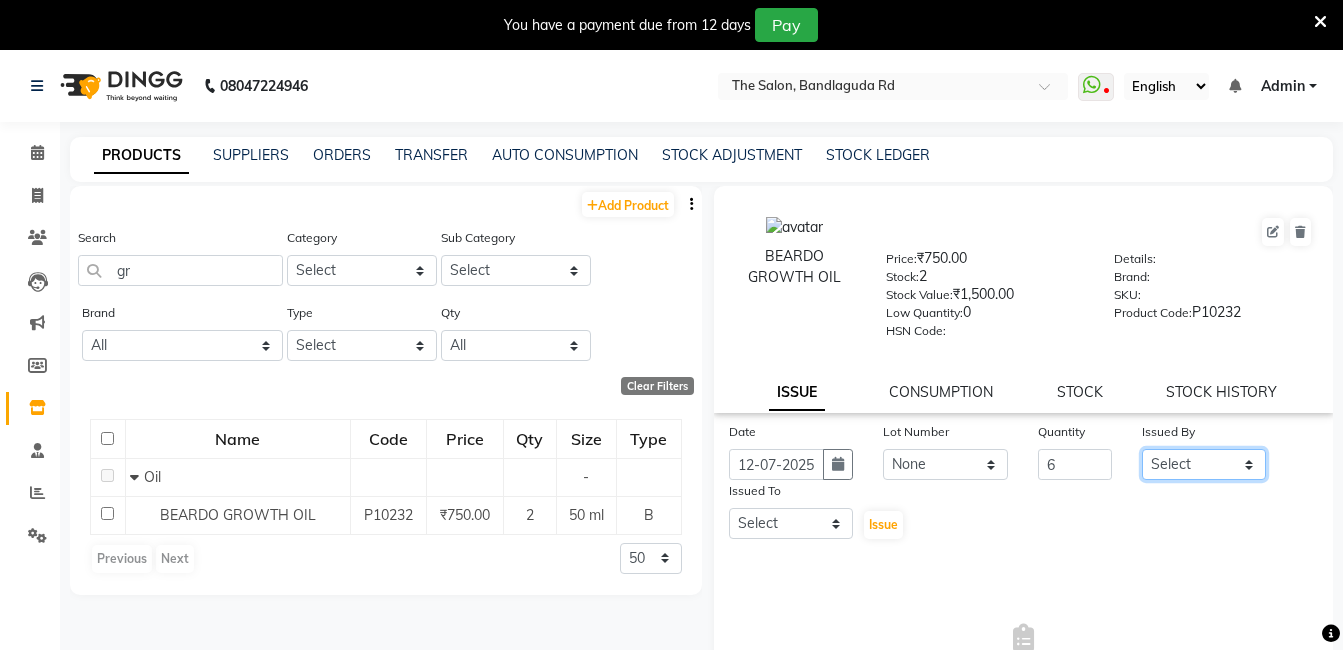 click on "Select adil fazil imran iqbal kasim mohd rasheed sameer TALIB wasey manager" 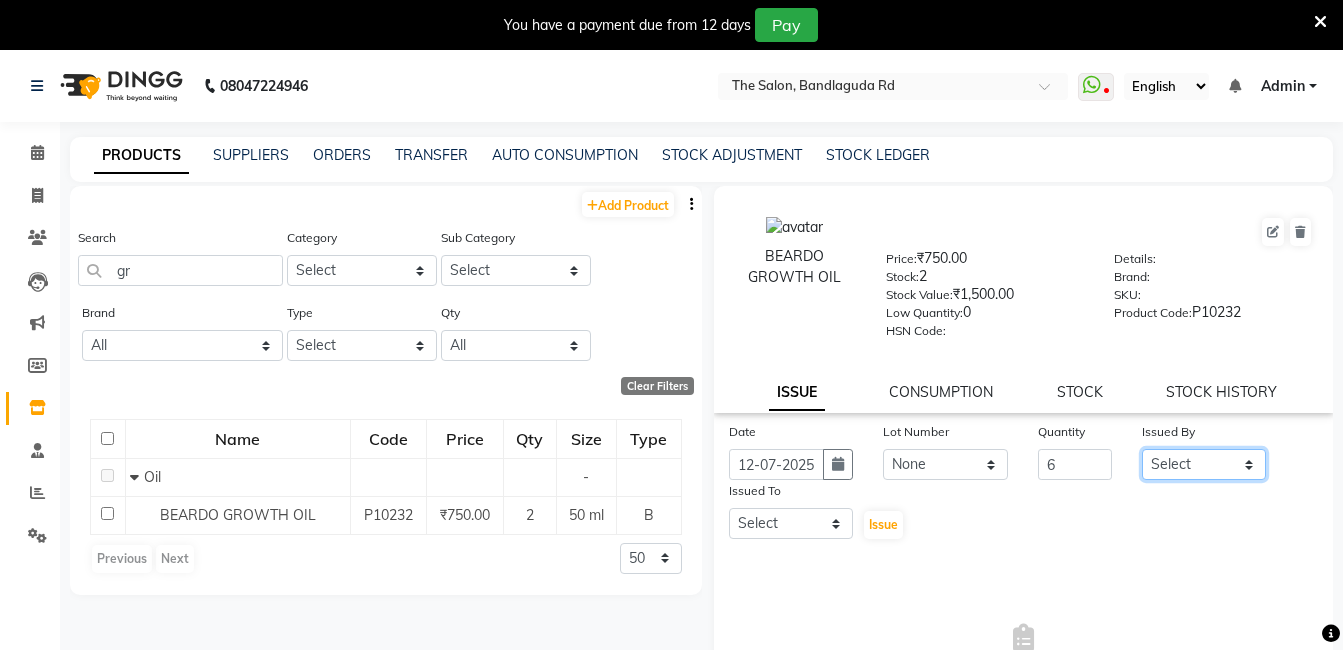 select on "24743" 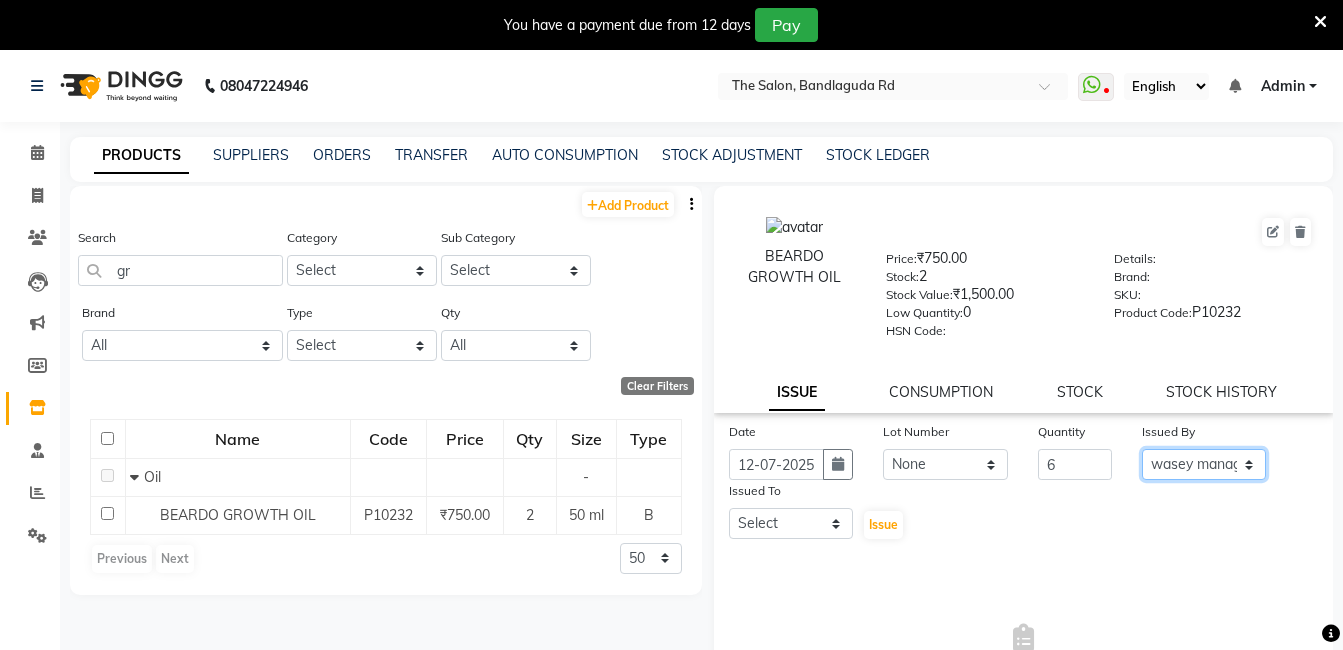 click on "Select adil fazil imran iqbal kasim mohd rasheed sameer TALIB wasey manager" 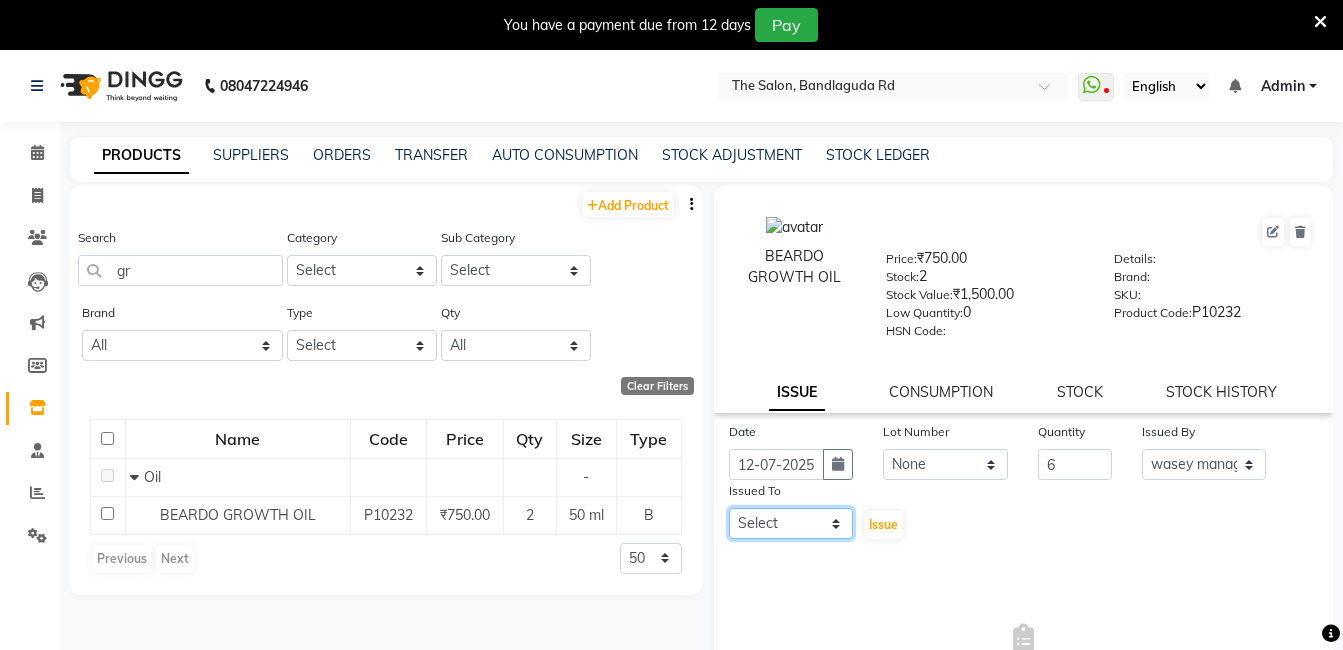 click on "Select adil fazil imran iqbal kasim mohd rasheed sameer TALIB wasey manager" 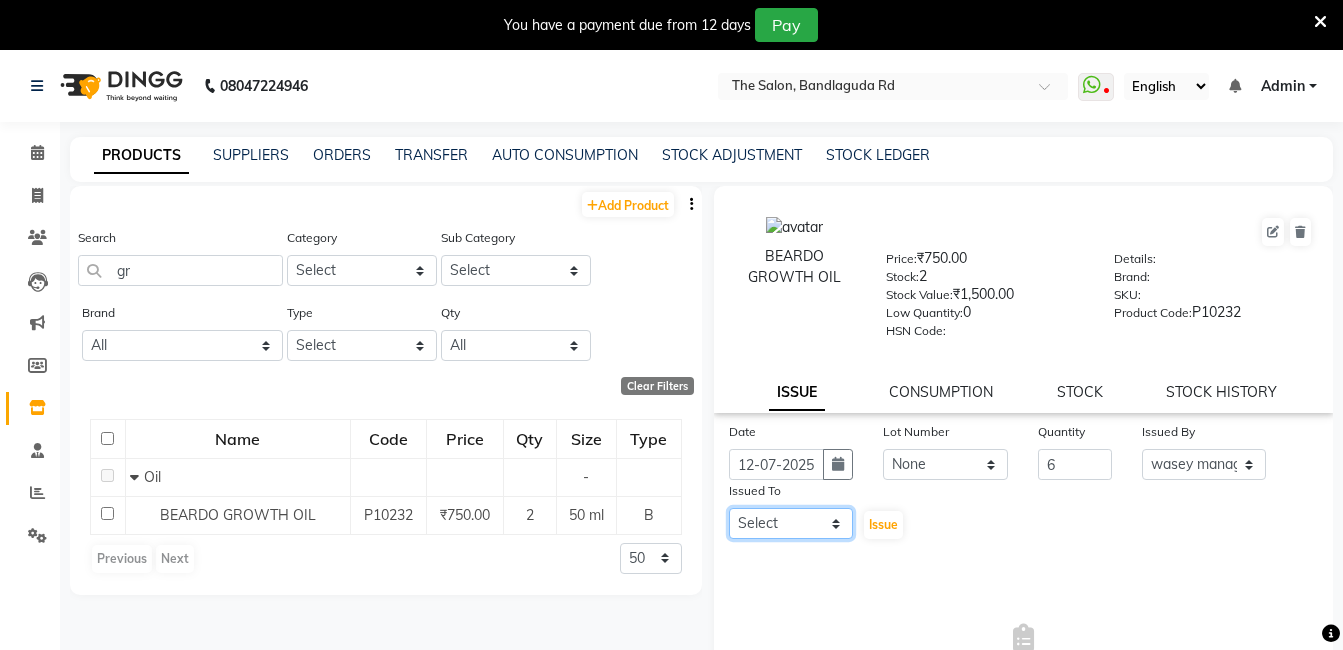 select on "24743" 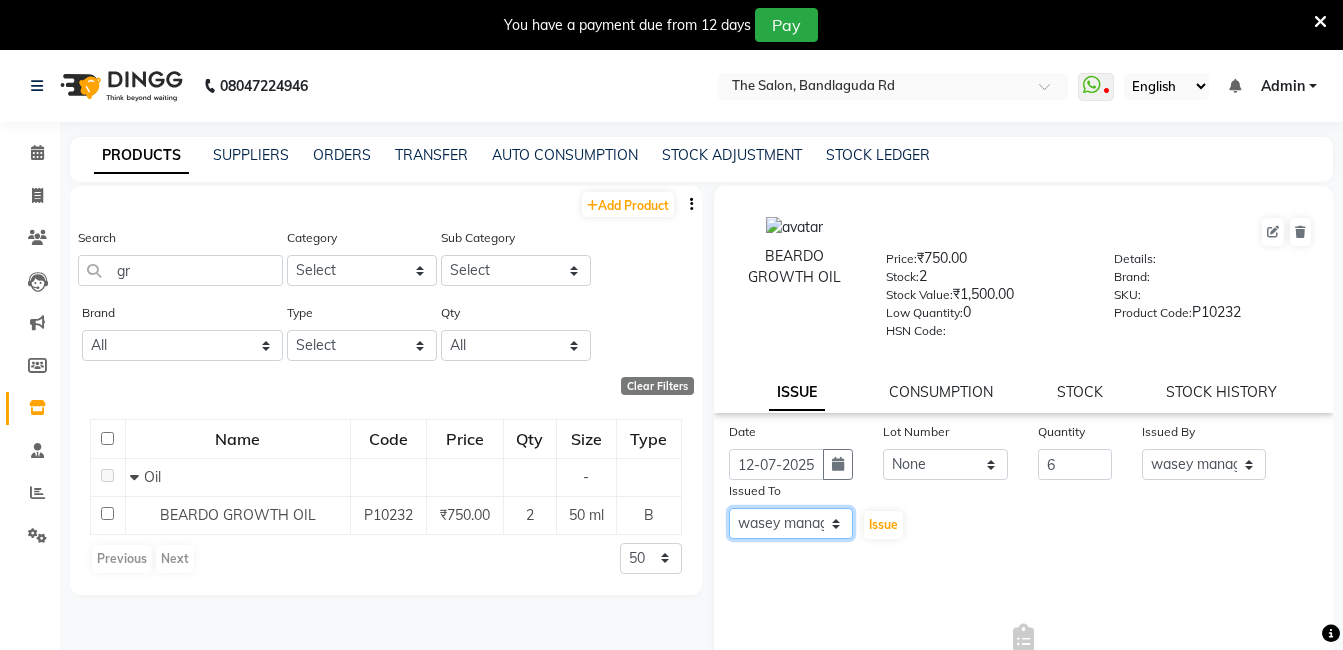 click on "Select adil fazil imran iqbal kasim mohd rasheed sameer TALIB wasey manager" 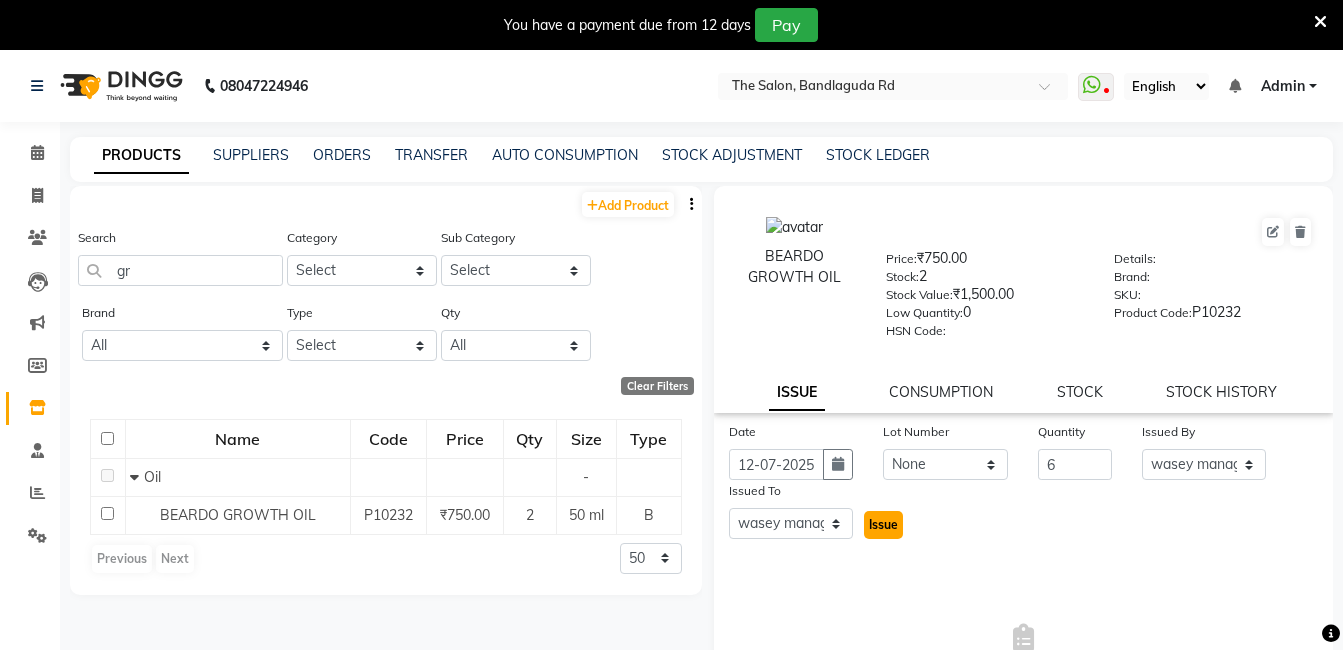 click on "Issue" 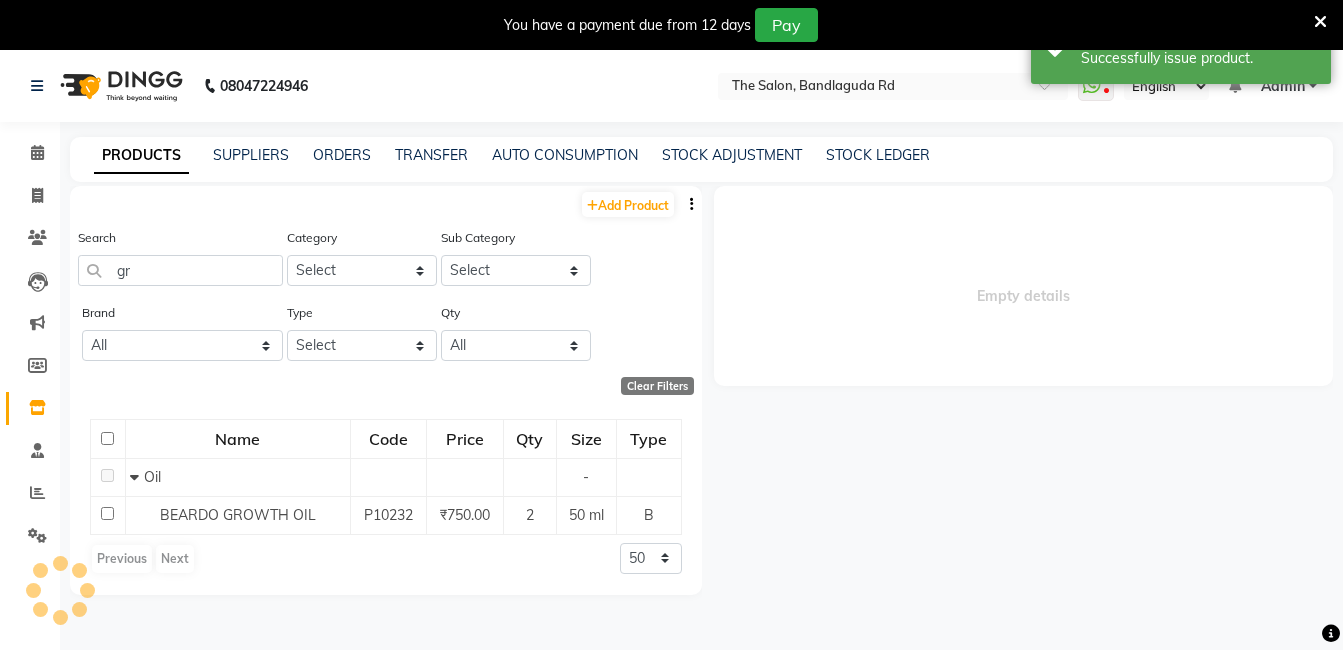 select 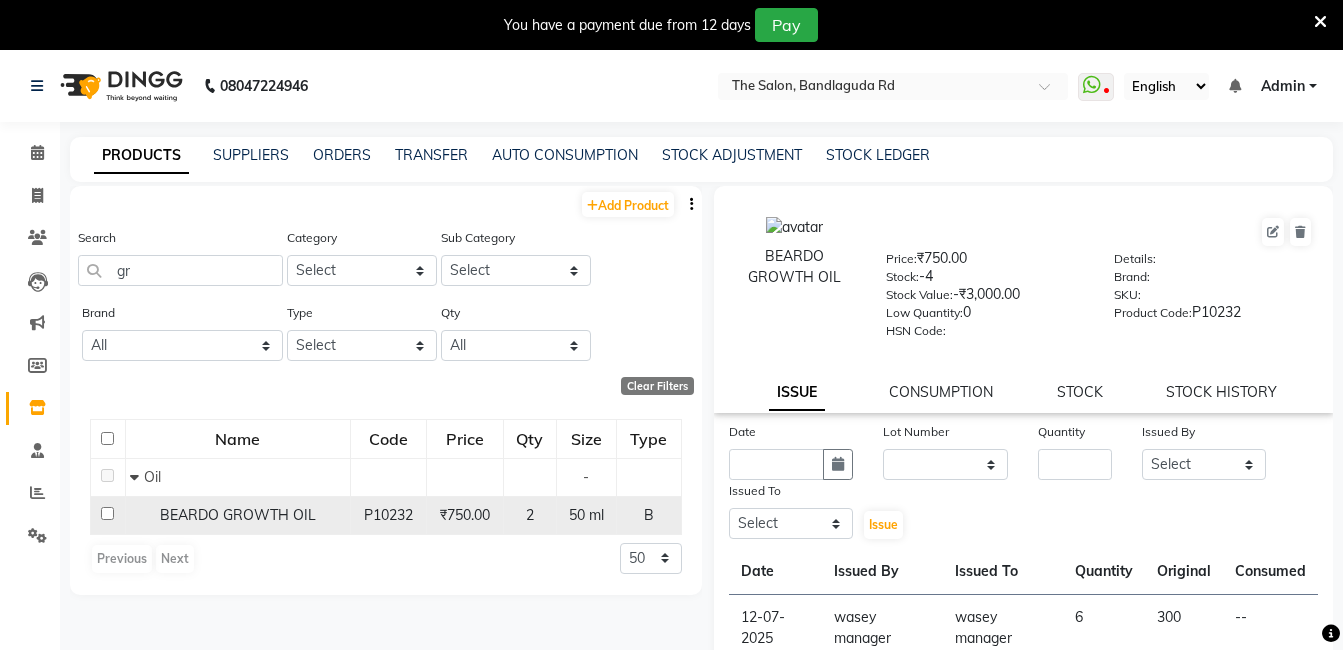 click on "₹750.00" 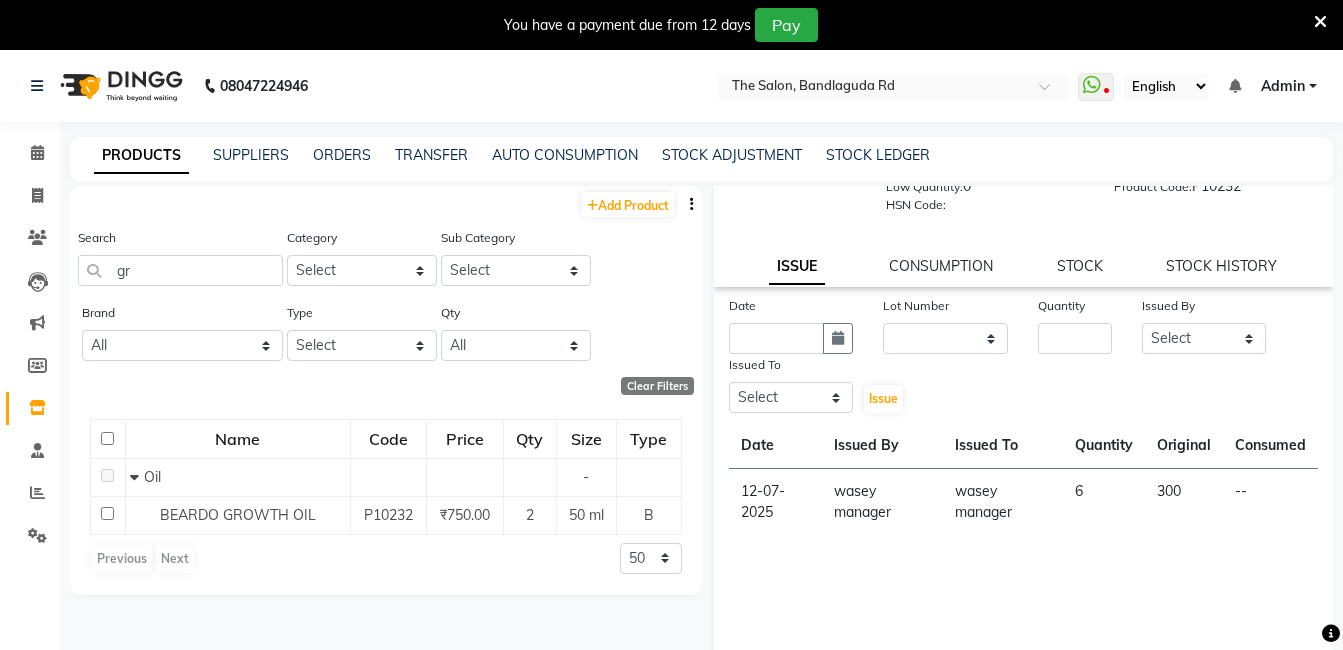 scroll, scrollTop: 138, scrollLeft: 0, axis: vertical 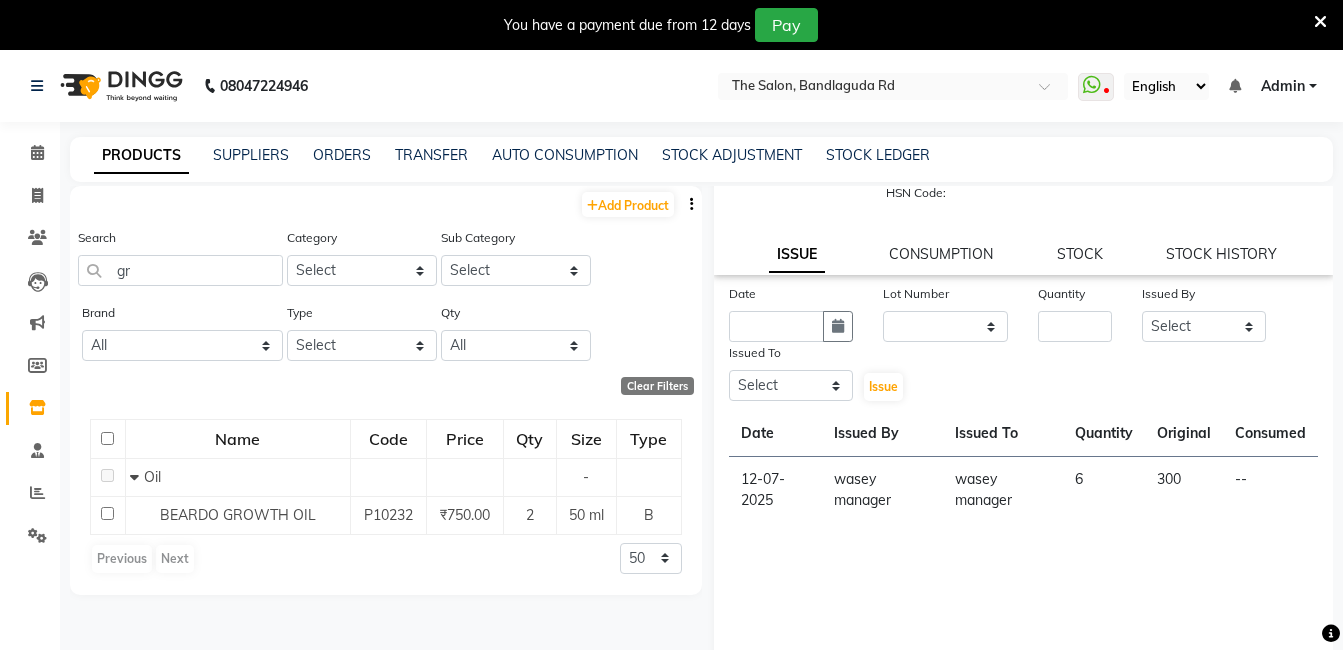 click on "12-07-2025" 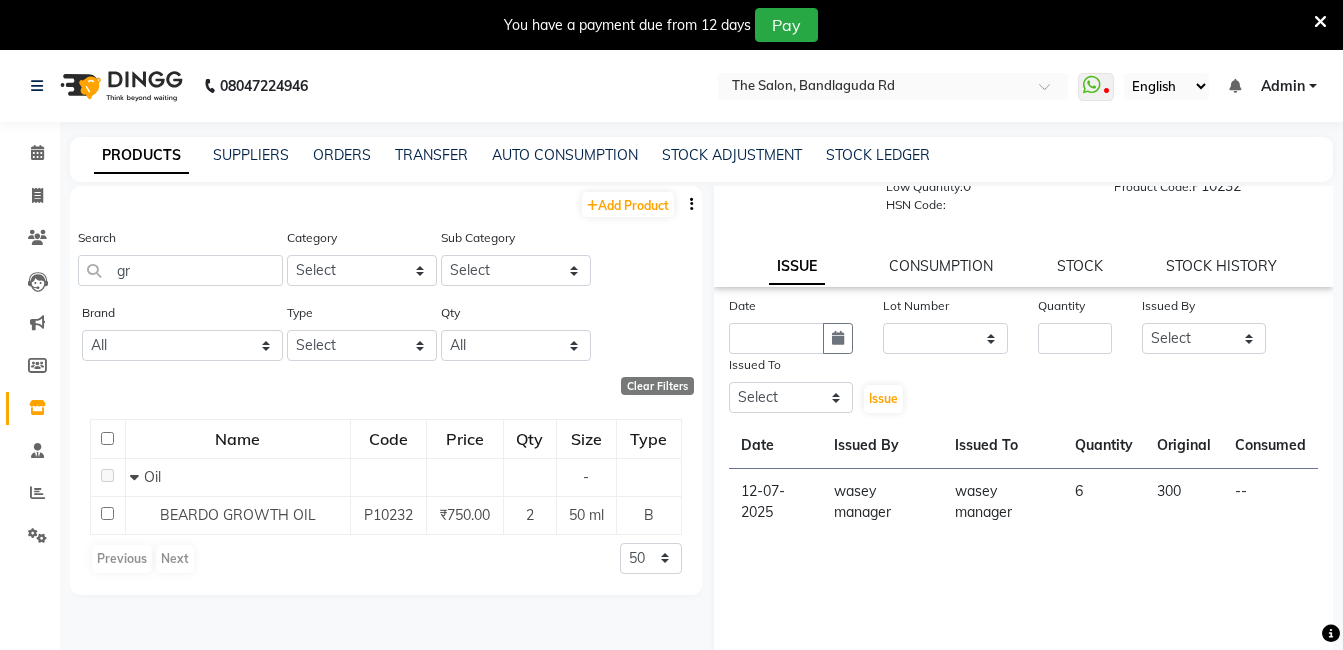 scroll, scrollTop: 138, scrollLeft: 0, axis: vertical 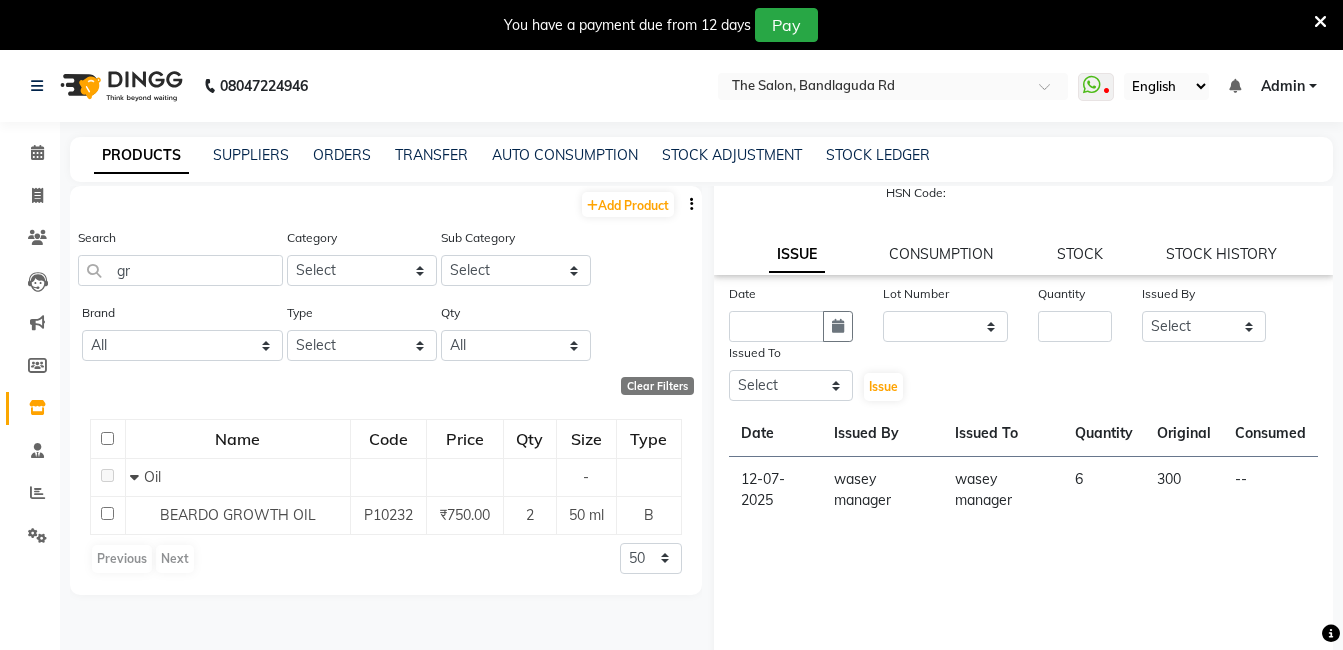 click on "wasey manager" 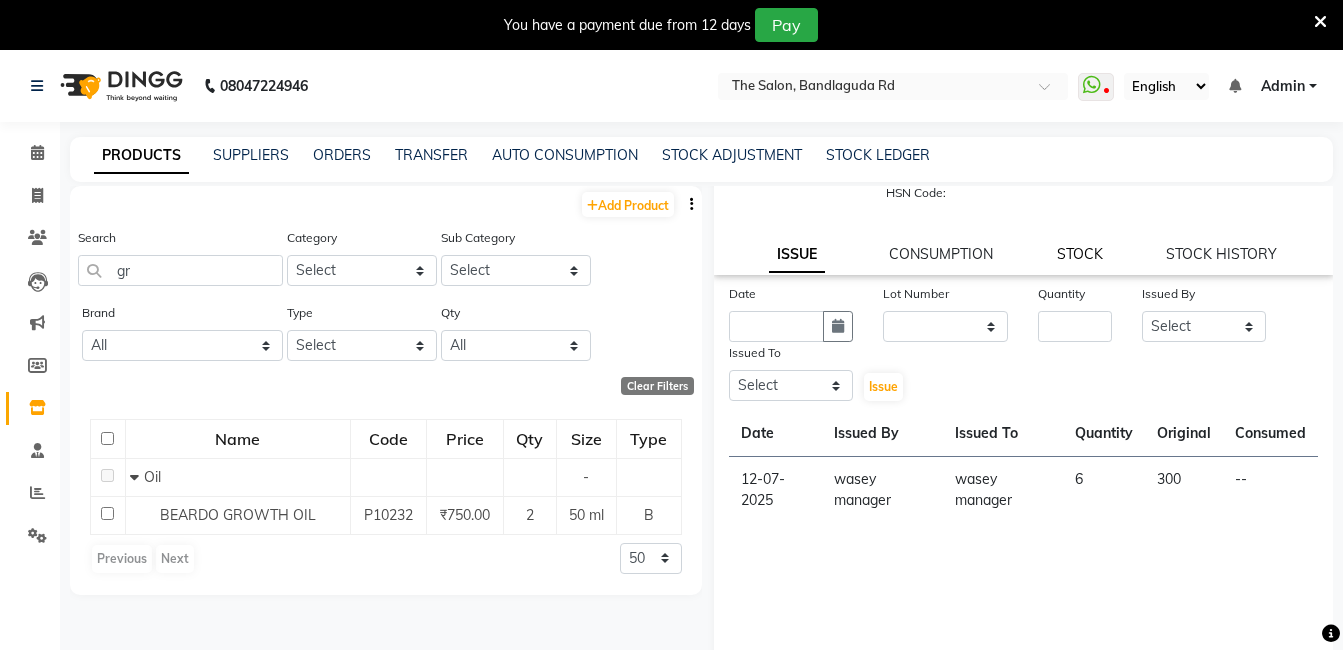 click on "STOCK" 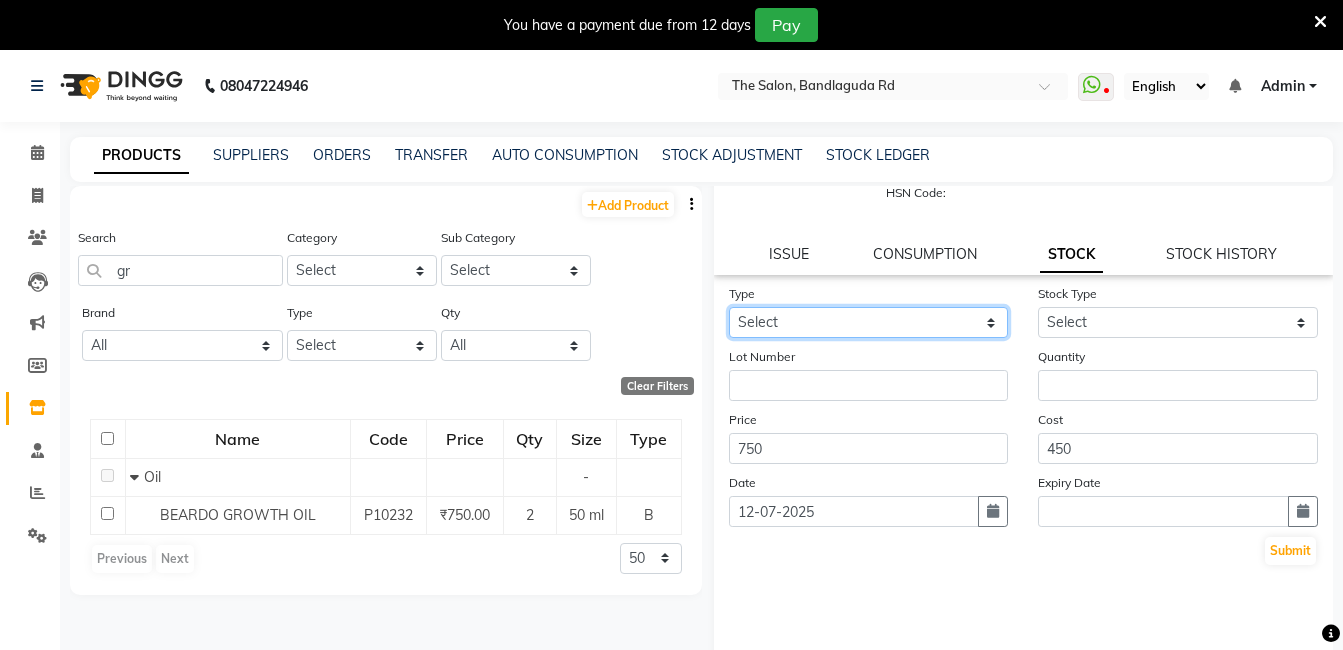 click on "Select In Out" 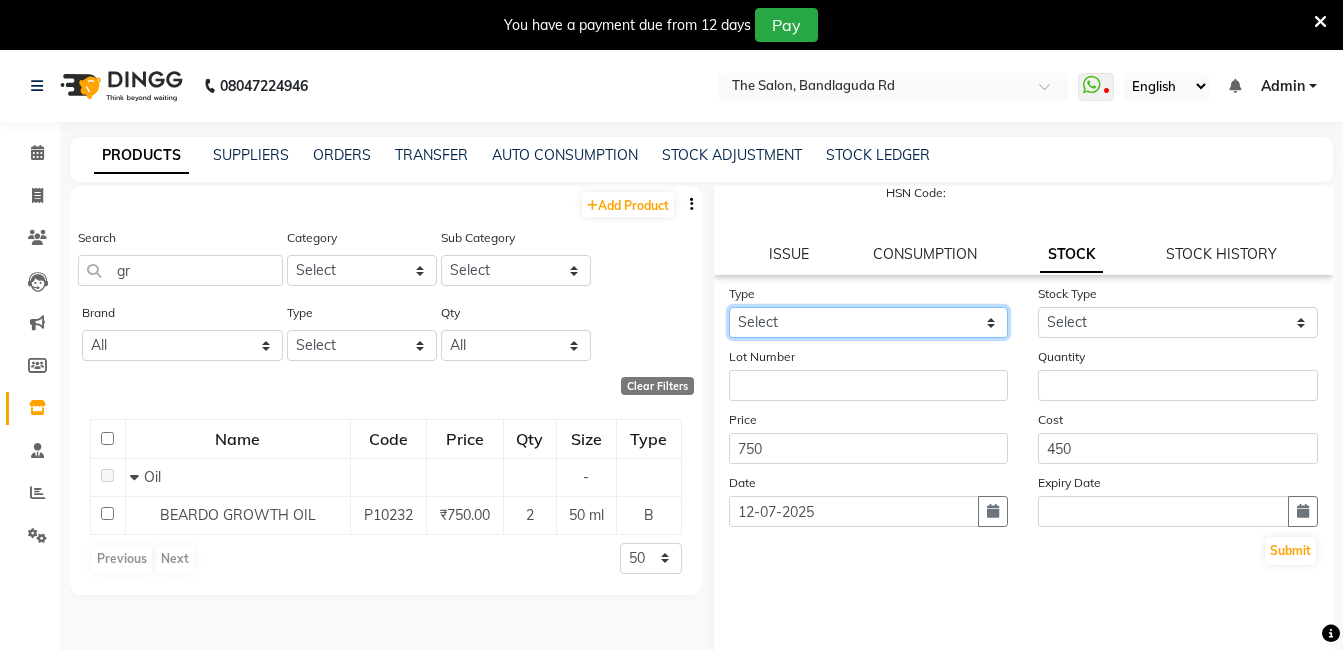 select on "in" 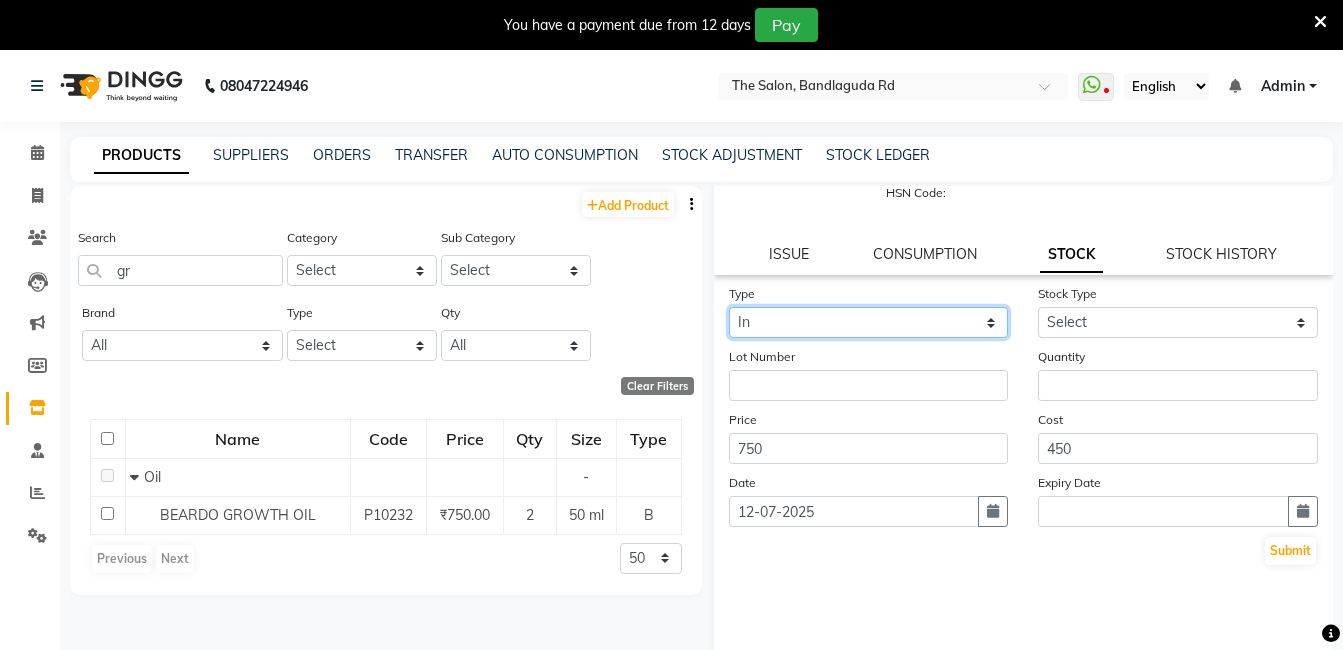 click on "Select In Out" 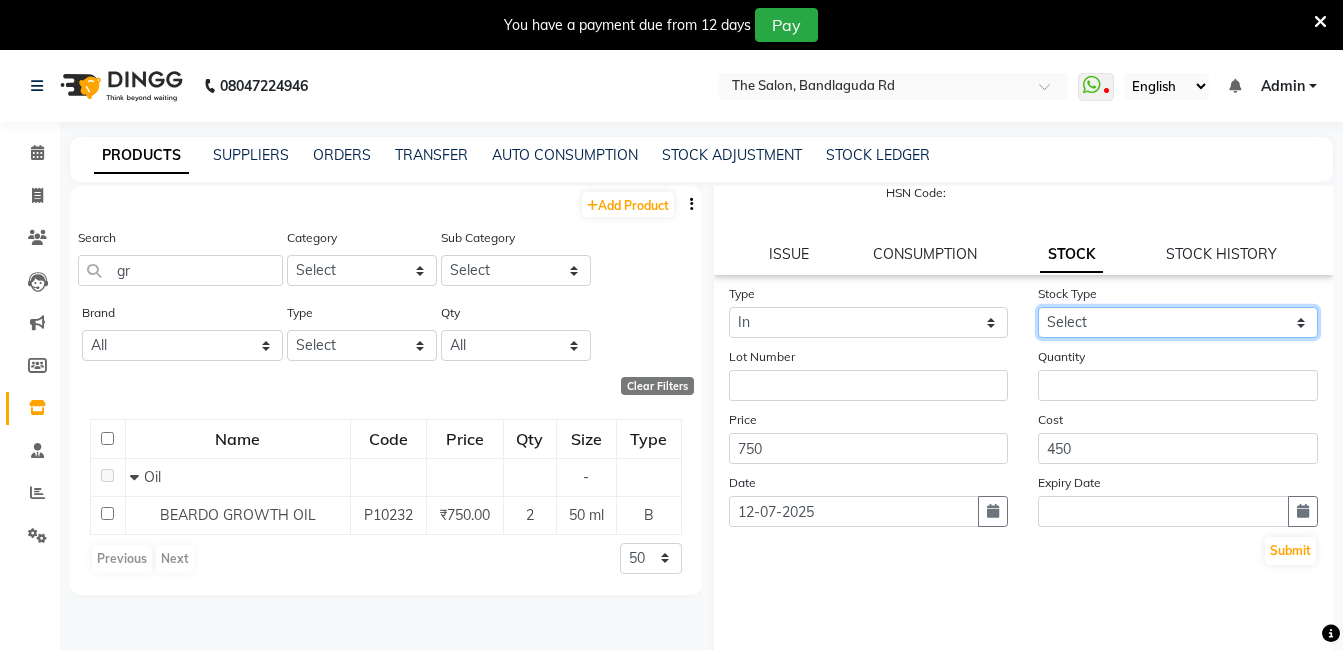 click on "Select New Stock Adjustment Return Other" 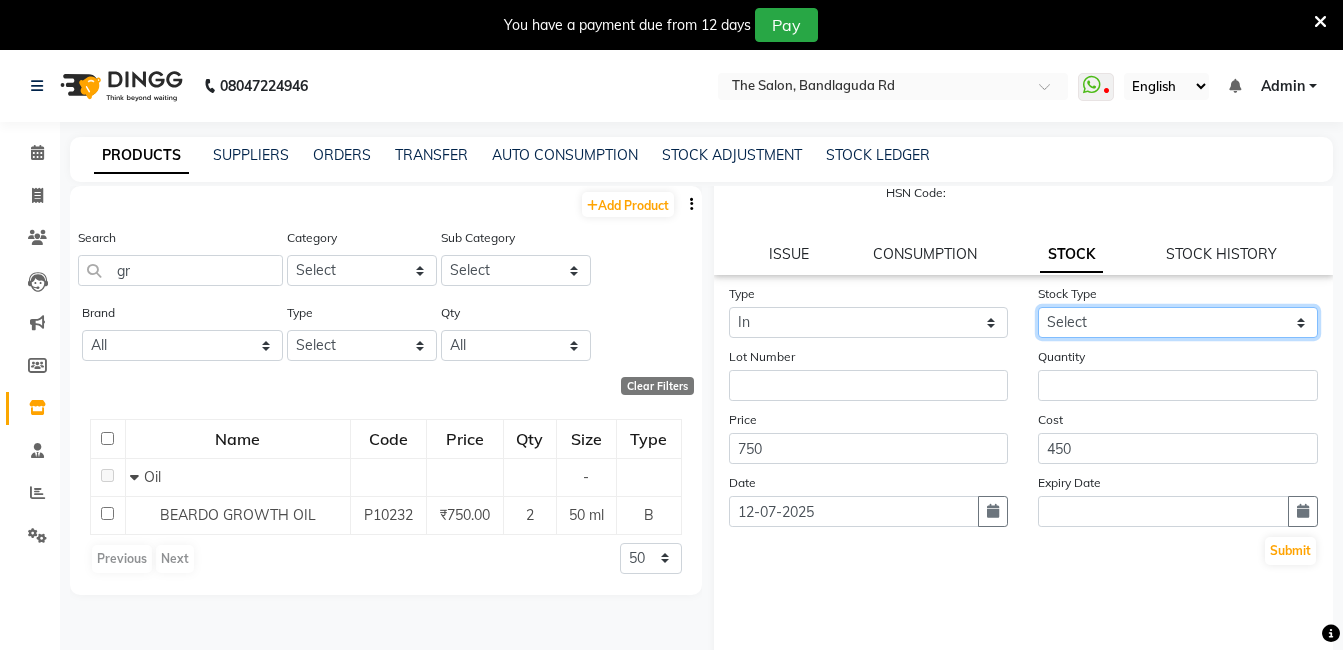 select on "new stock" 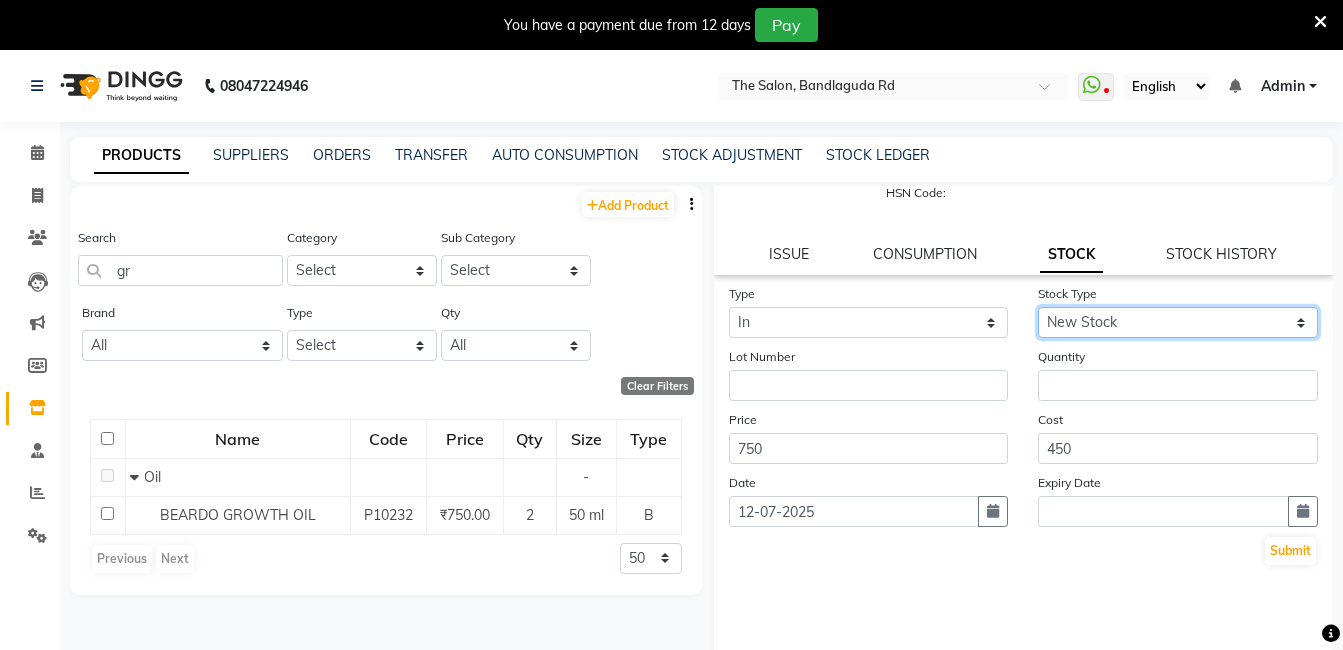 click on "Select New Stock Adjustment Return Other" 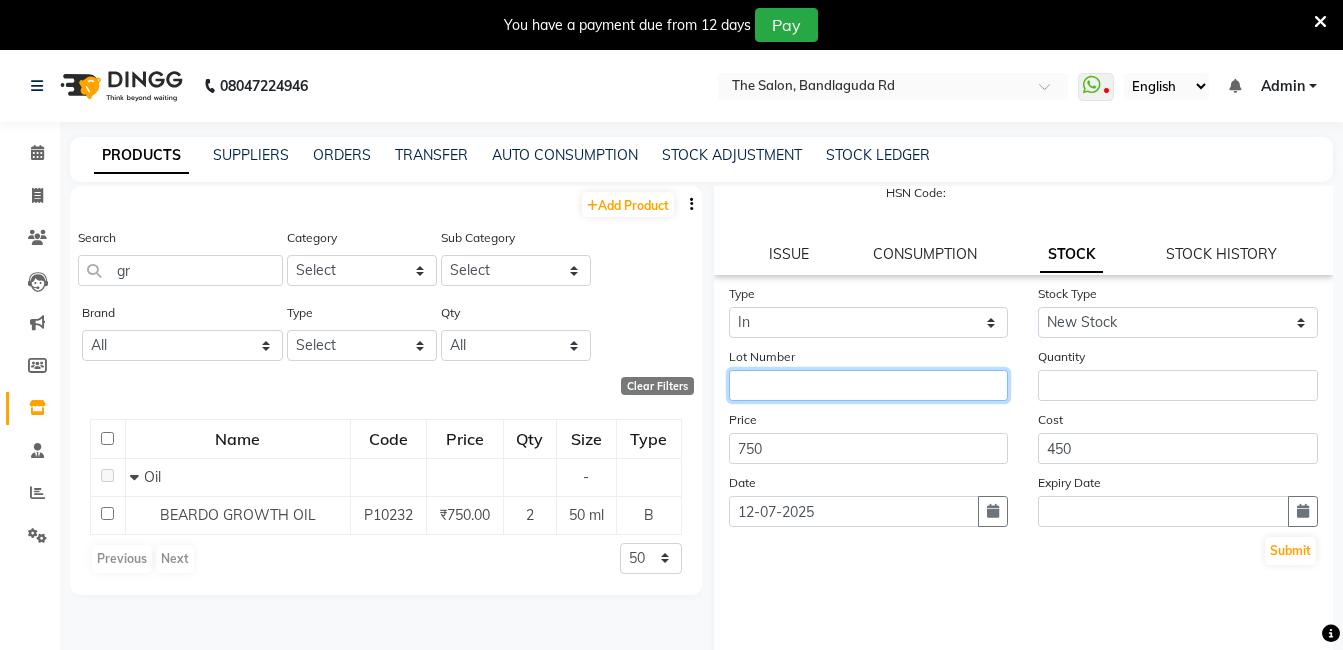 click 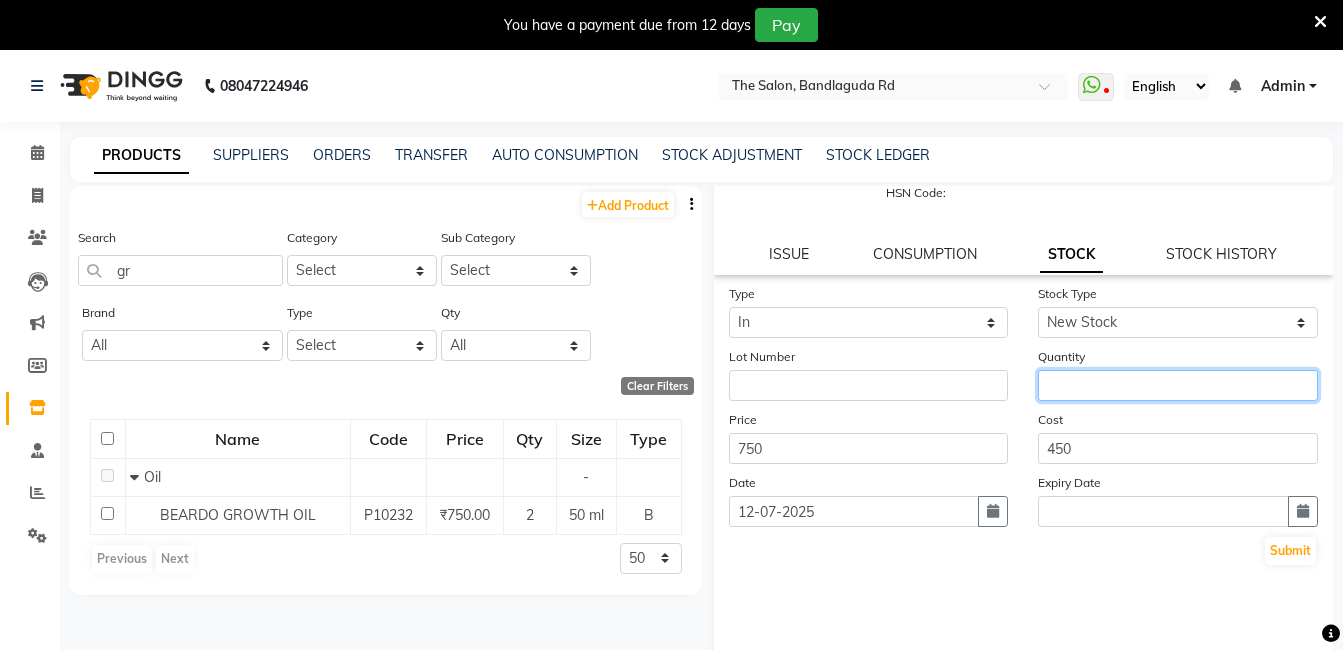 click 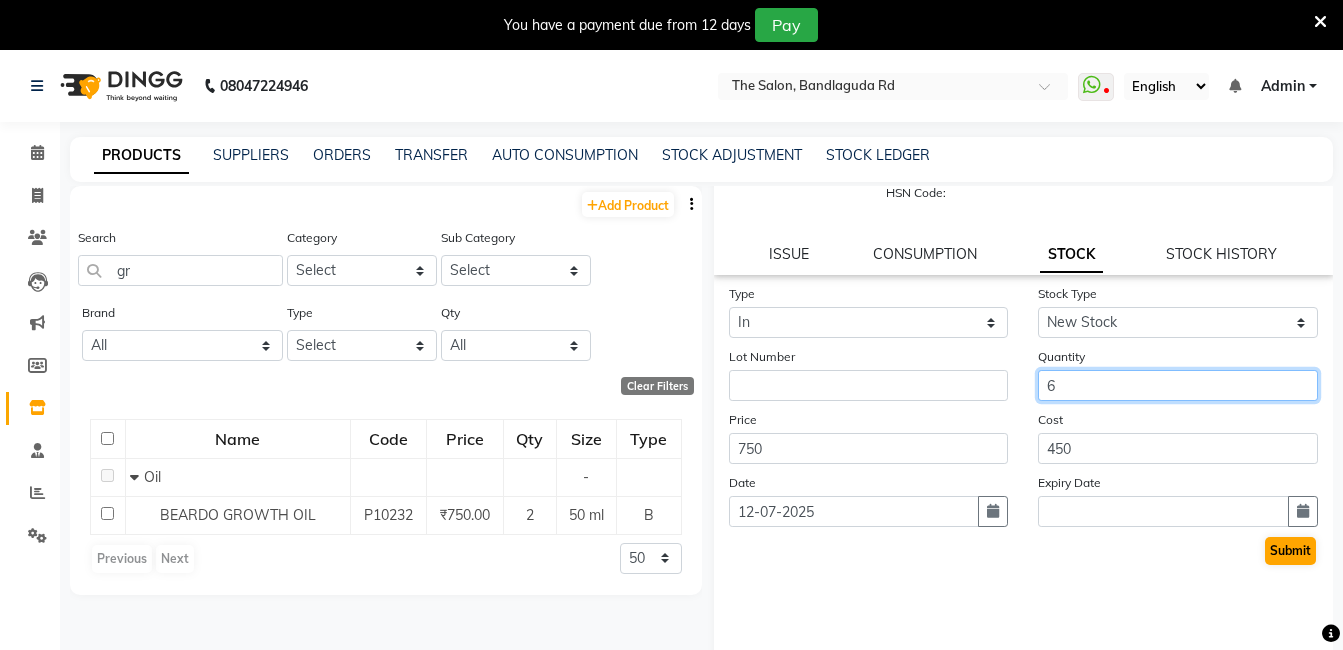 type on "6" 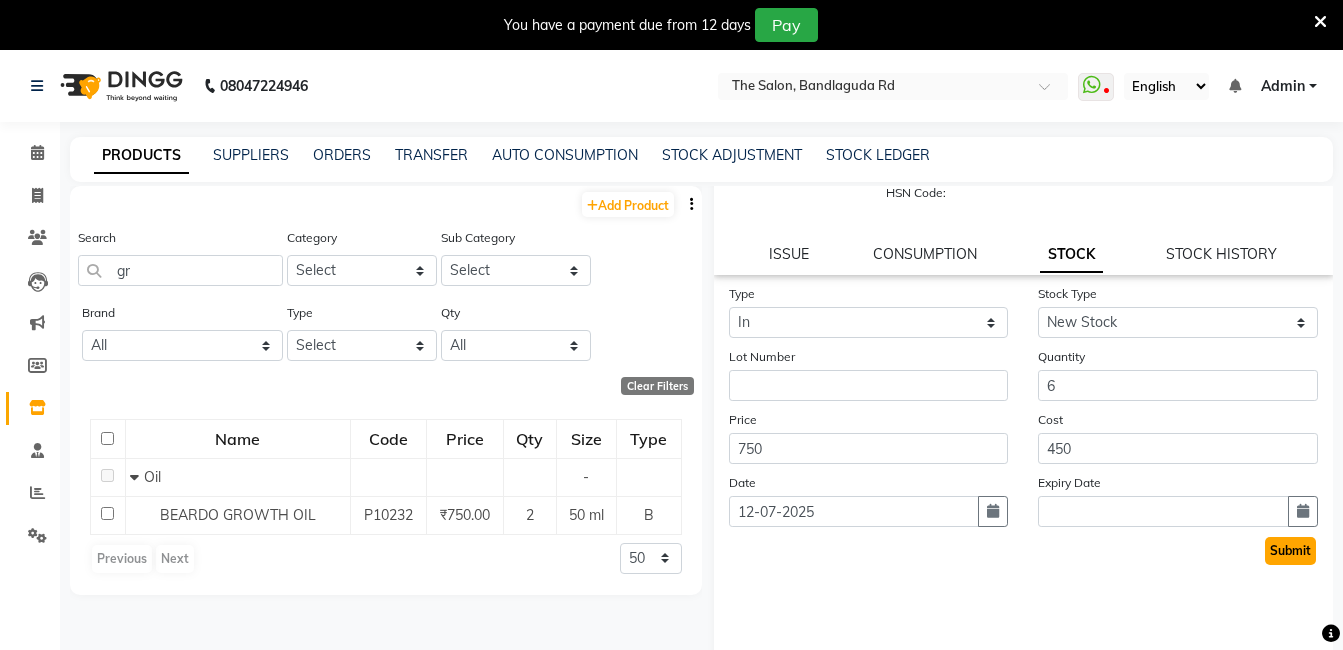 click on "Submit" 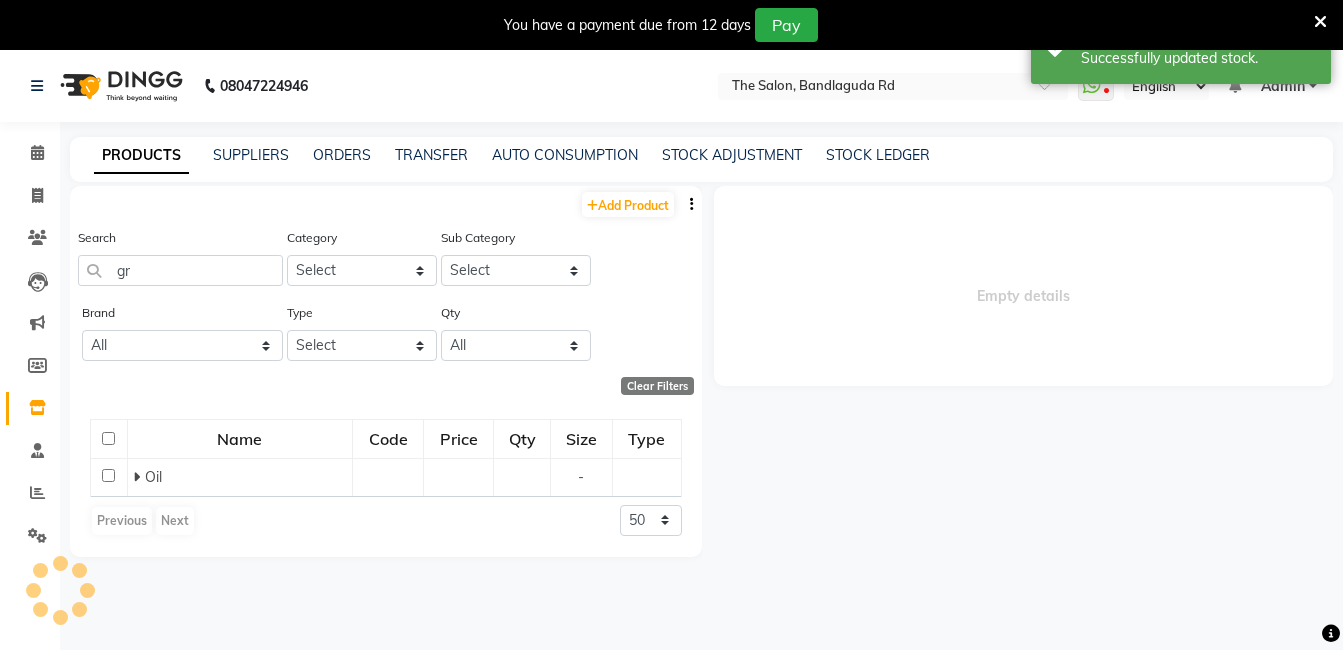 scroll, scrollTop: 0, scrollLeft: 0, axis: both 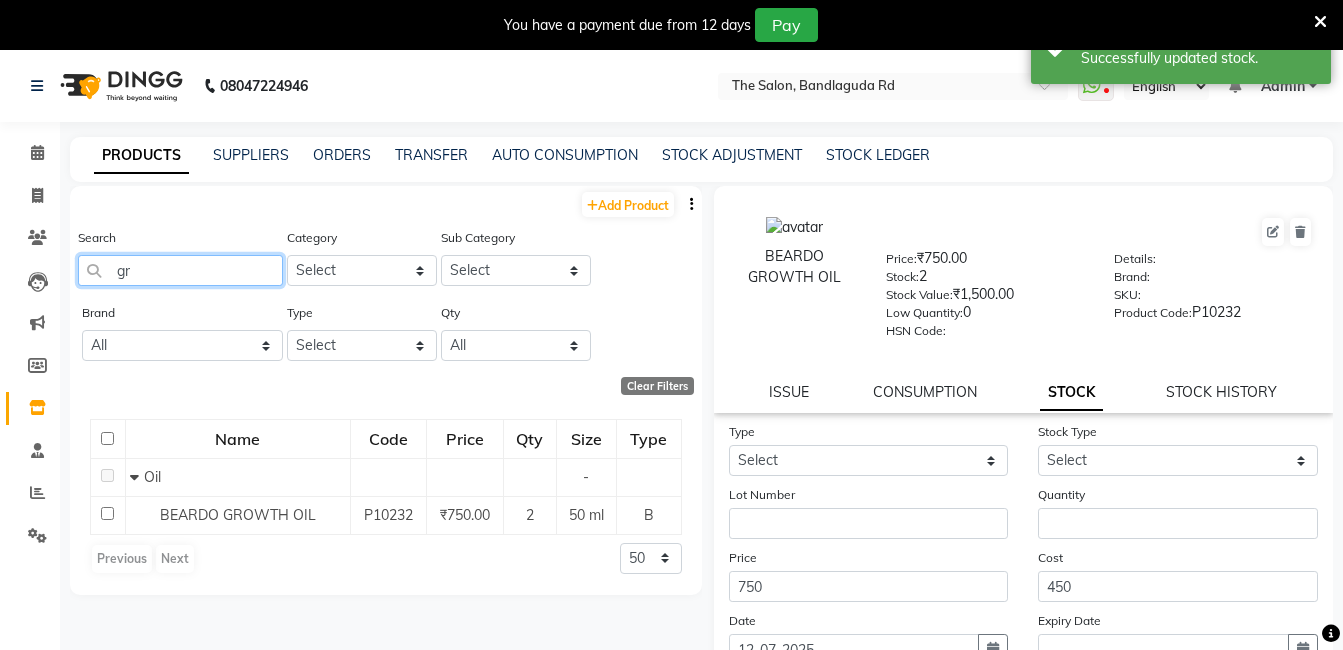 click on "gr" 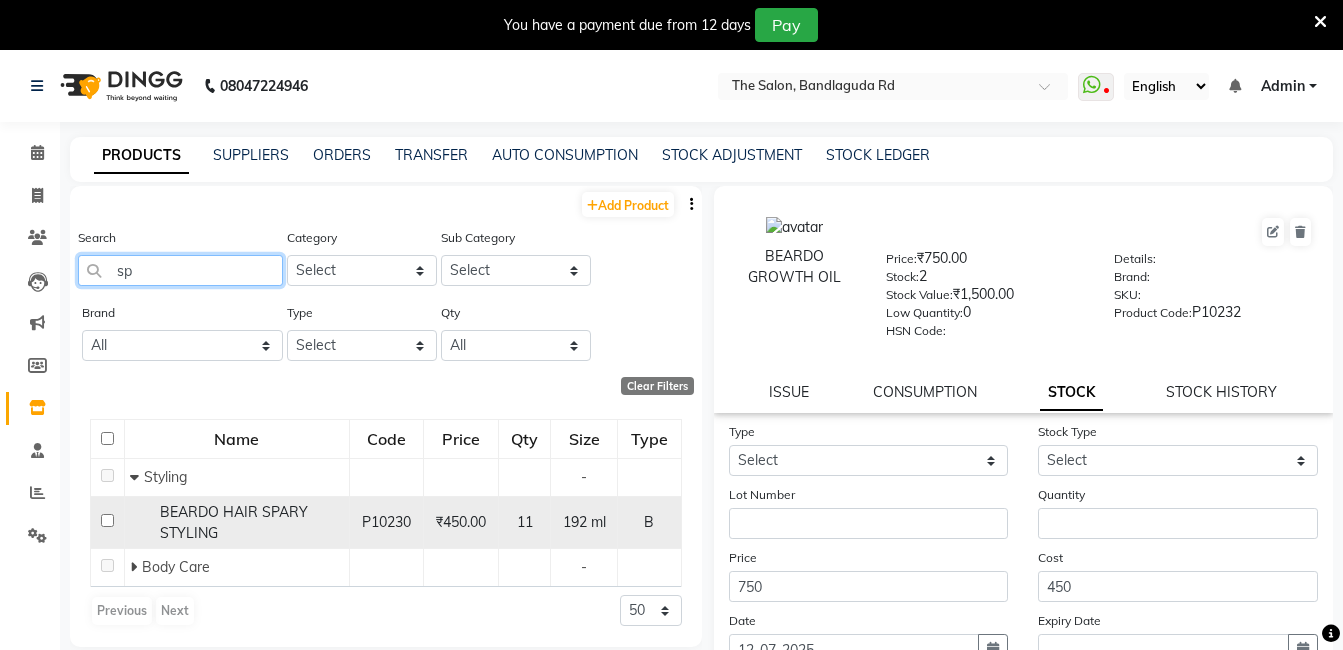type on "sp" 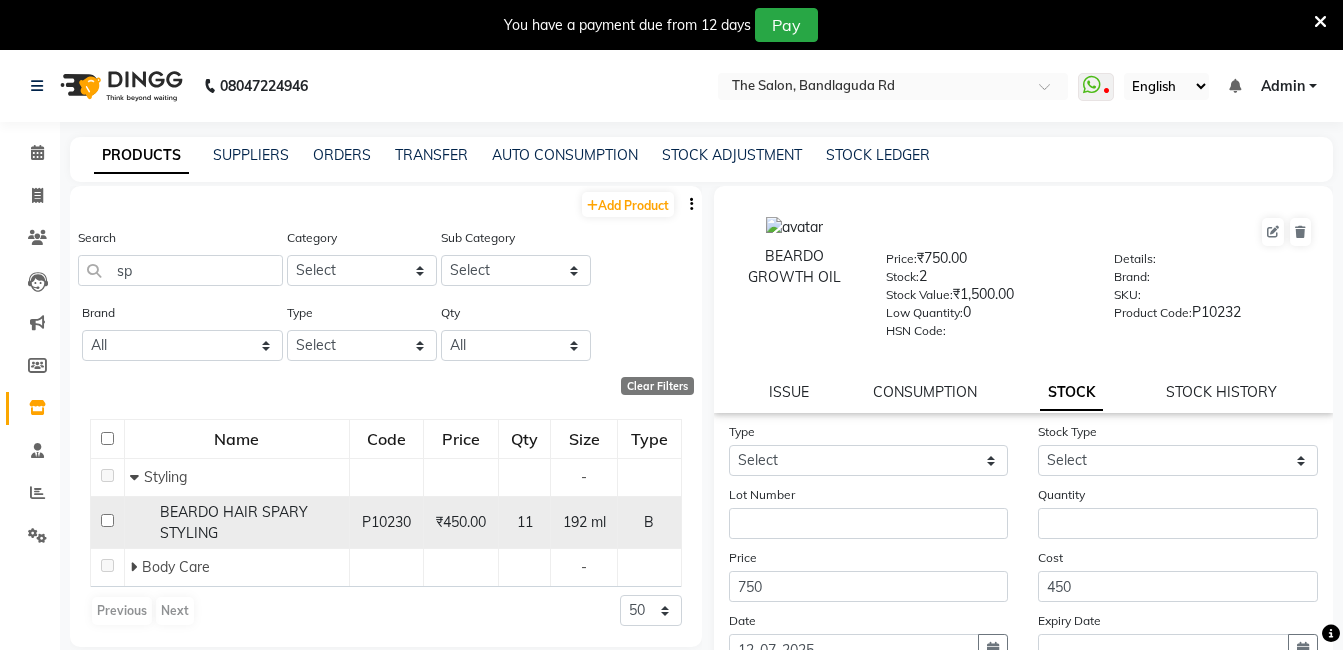 click on "BEARDO HAIR SPARY STYLING" 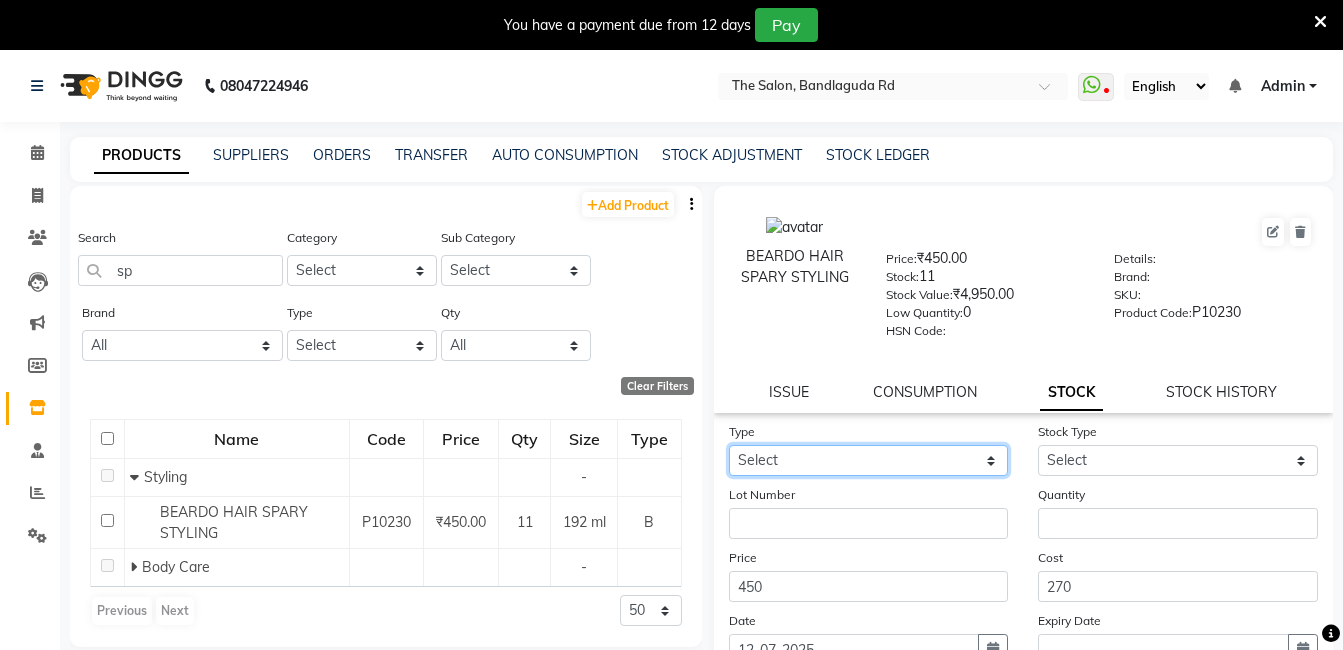 click on "Select In Out" 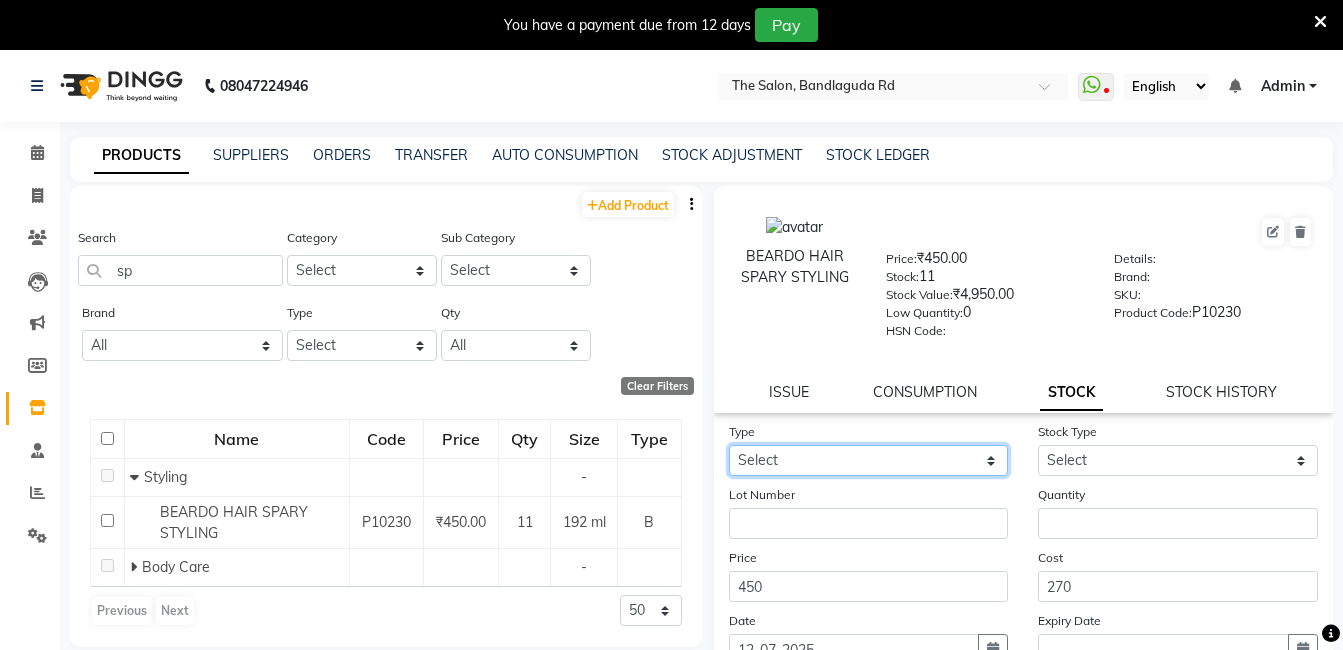 select on "in" 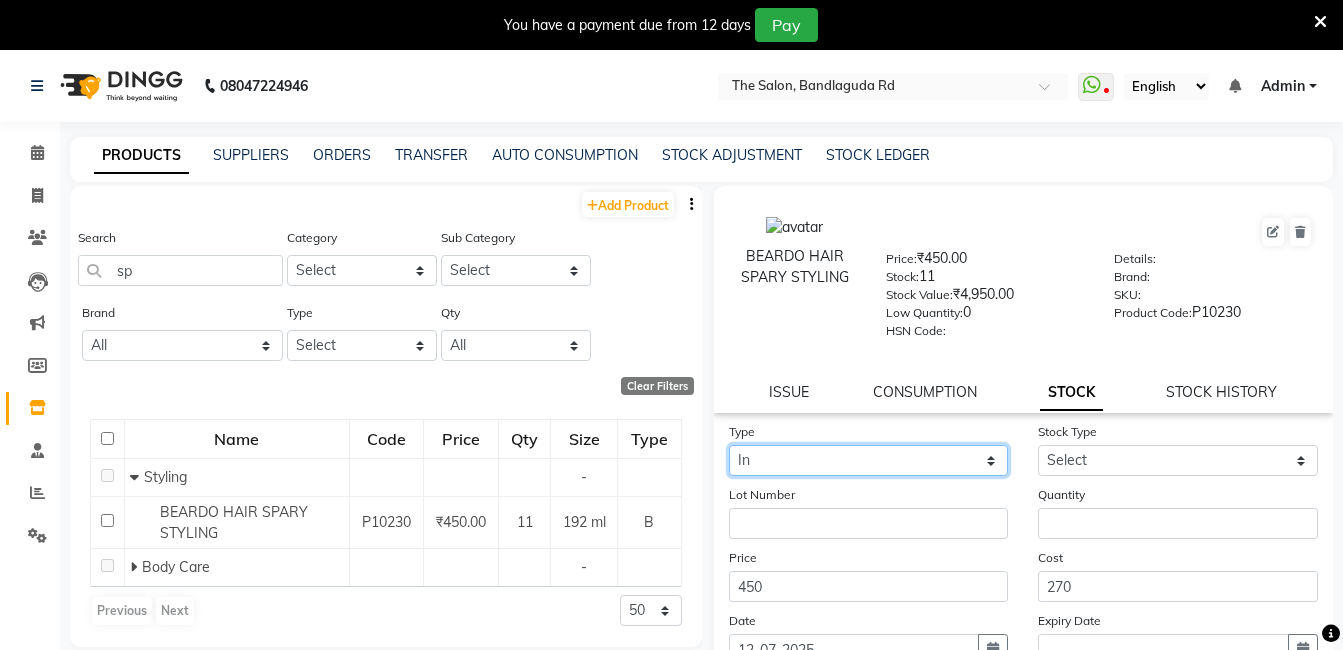 click on "Select In Out" 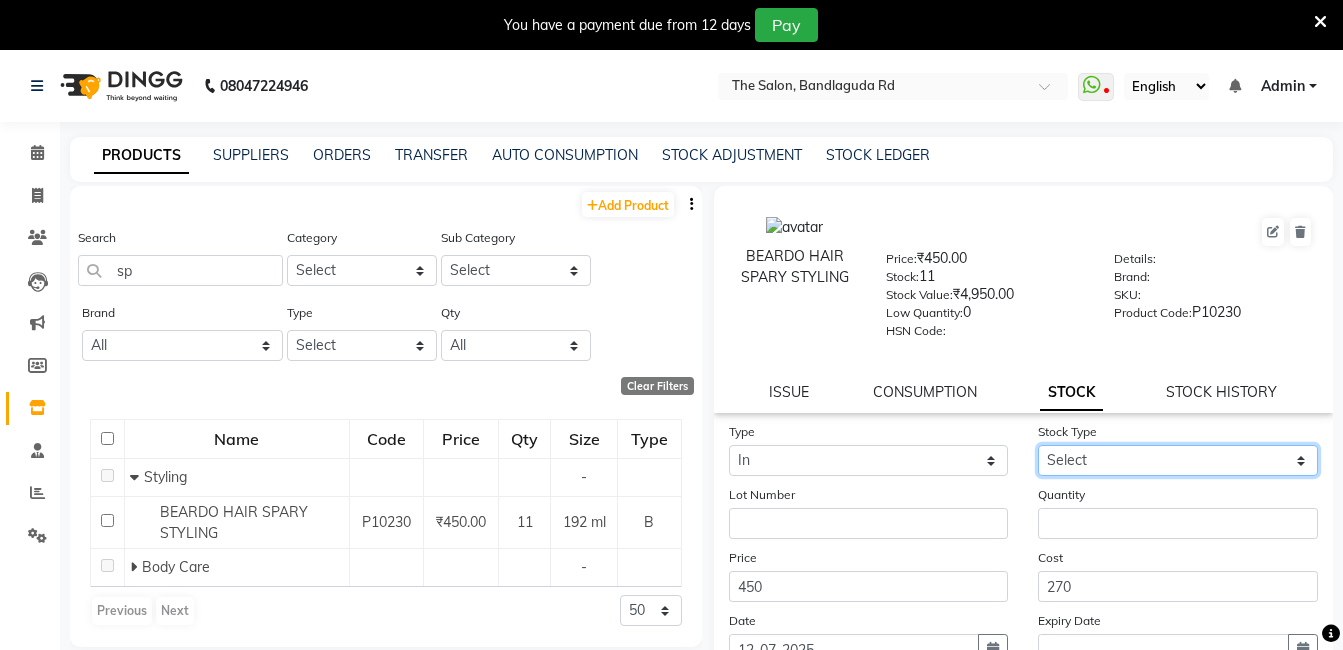 click on "Select New Stock Adjustment Return Other" 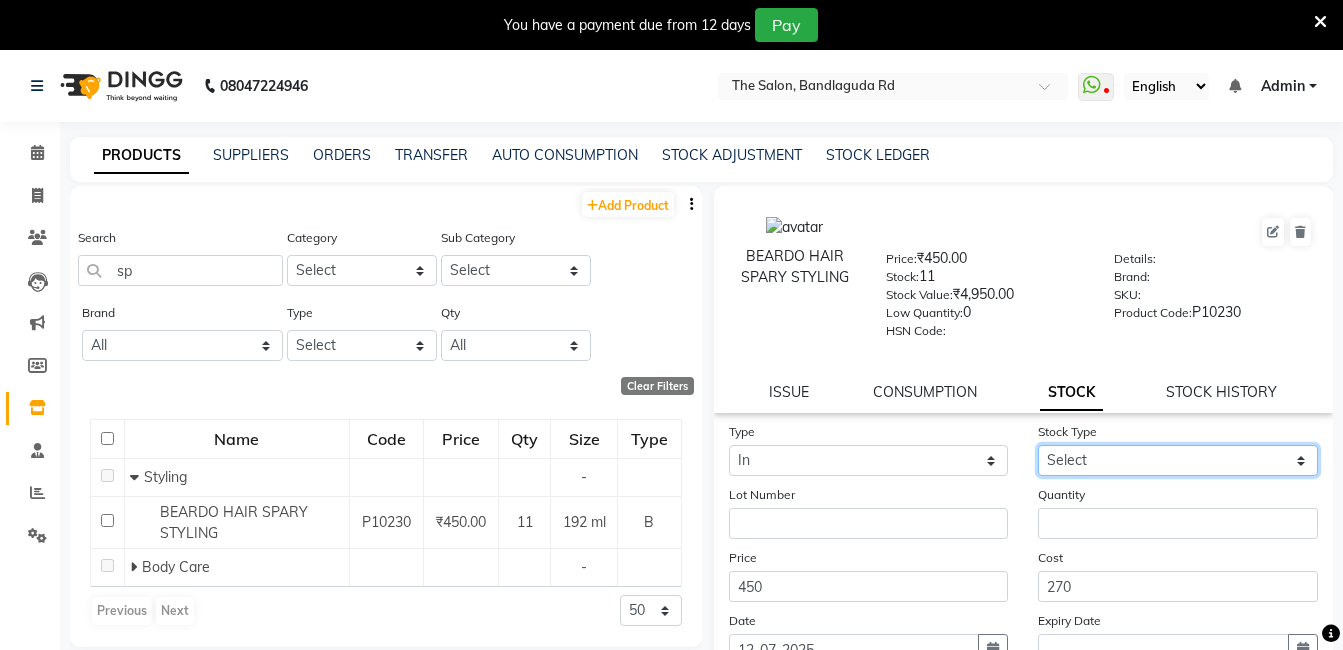 select on "new stock" 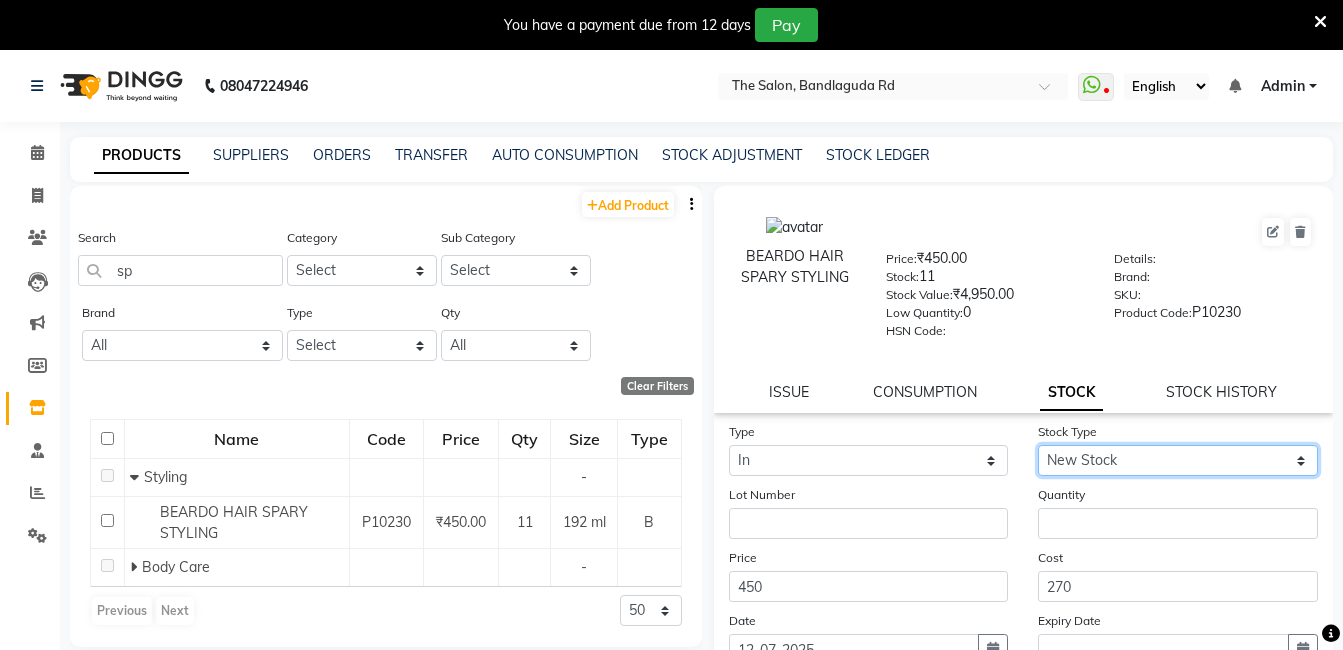 click on "Select New Stock Adjustment Return Other" 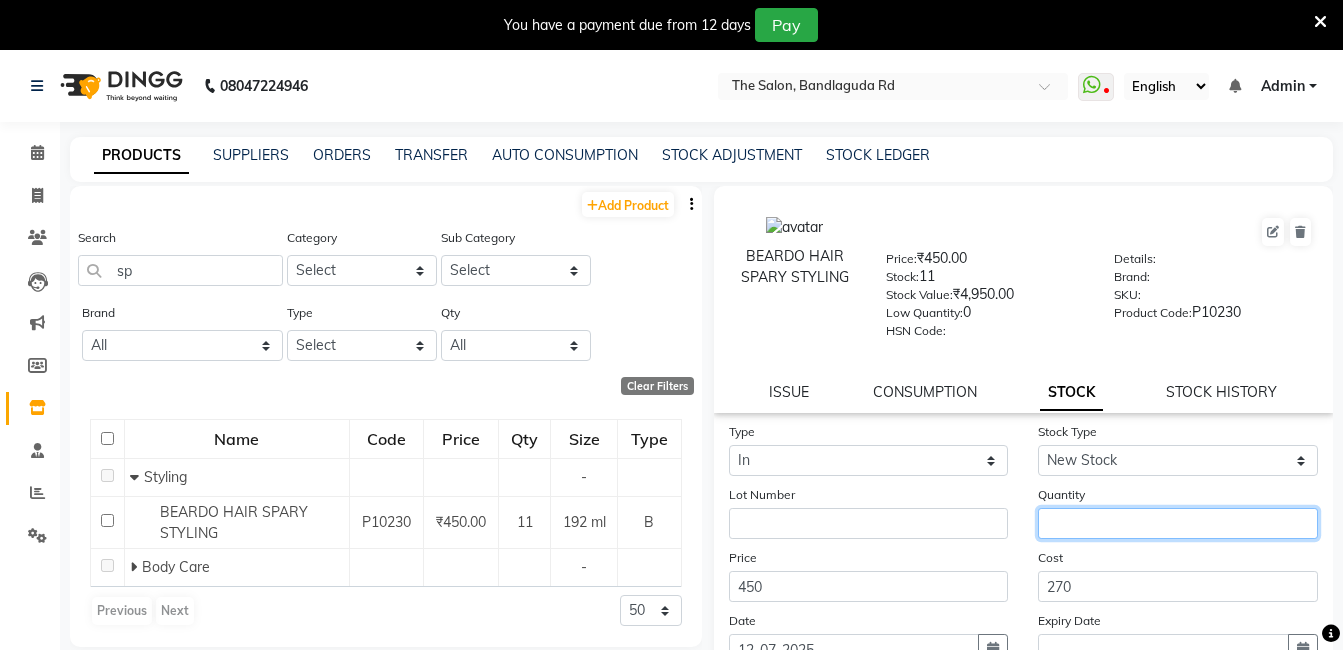 click 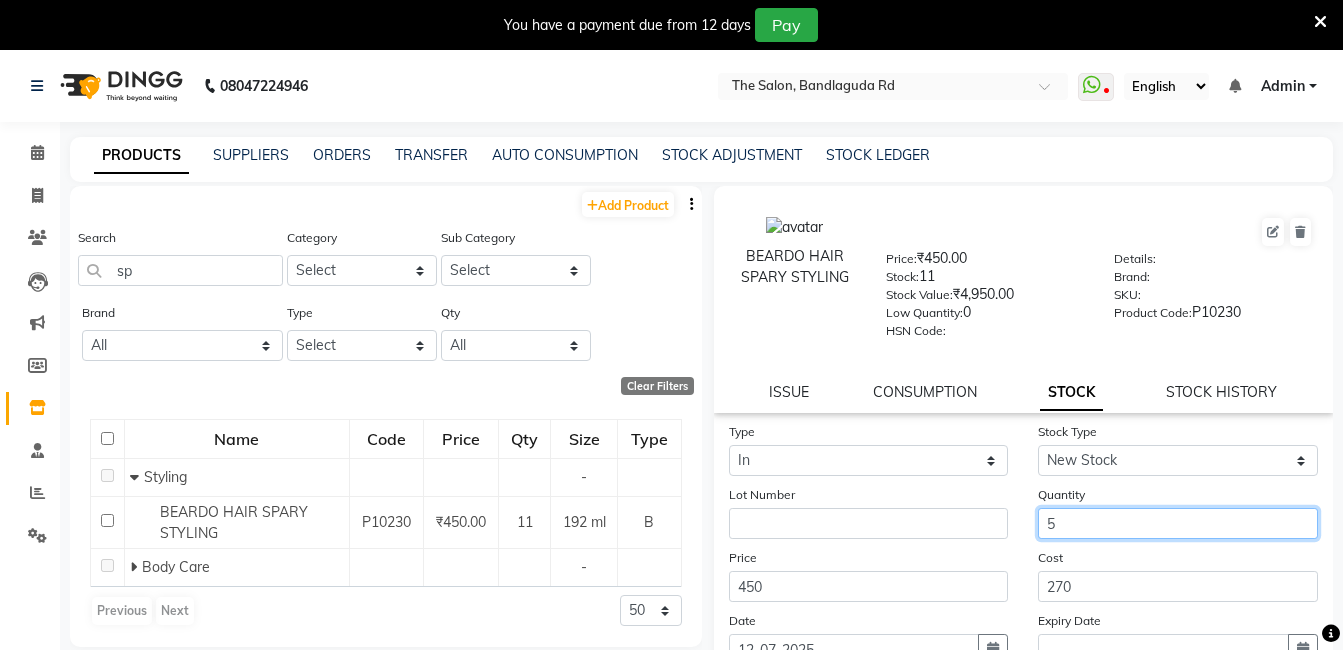 scroll, scrollTop: 138, scrollLeft: 0, axis: vertical 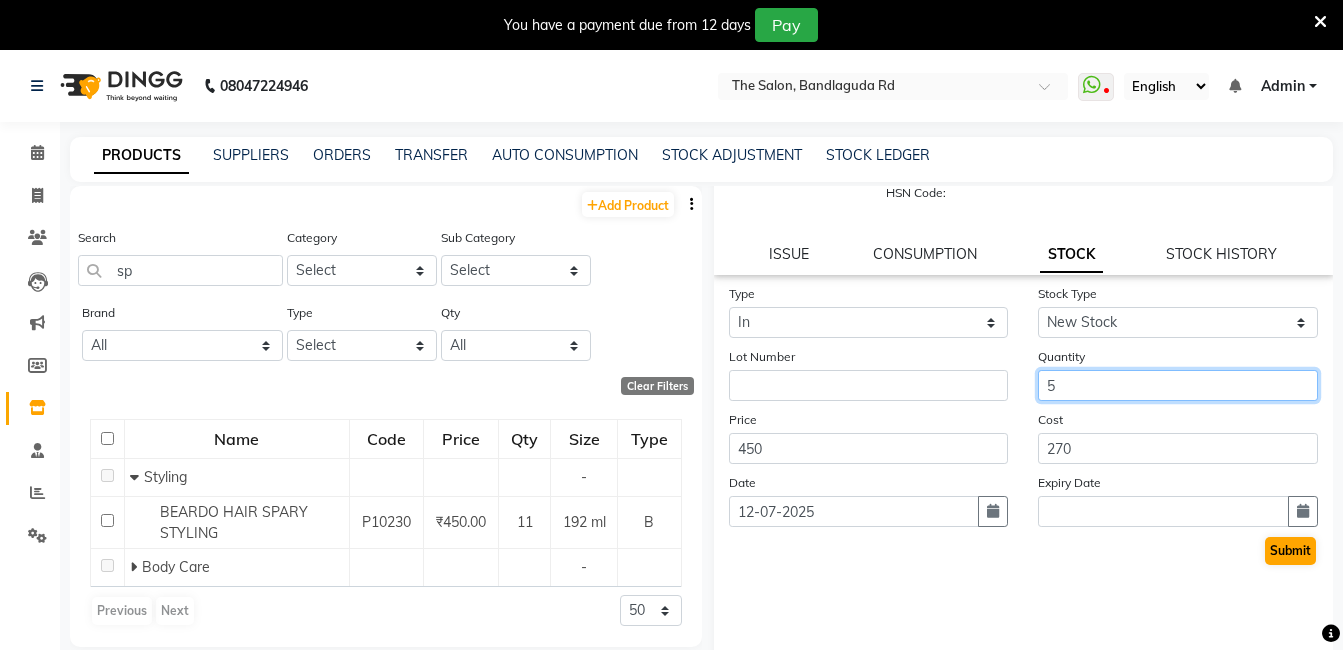type on "5" 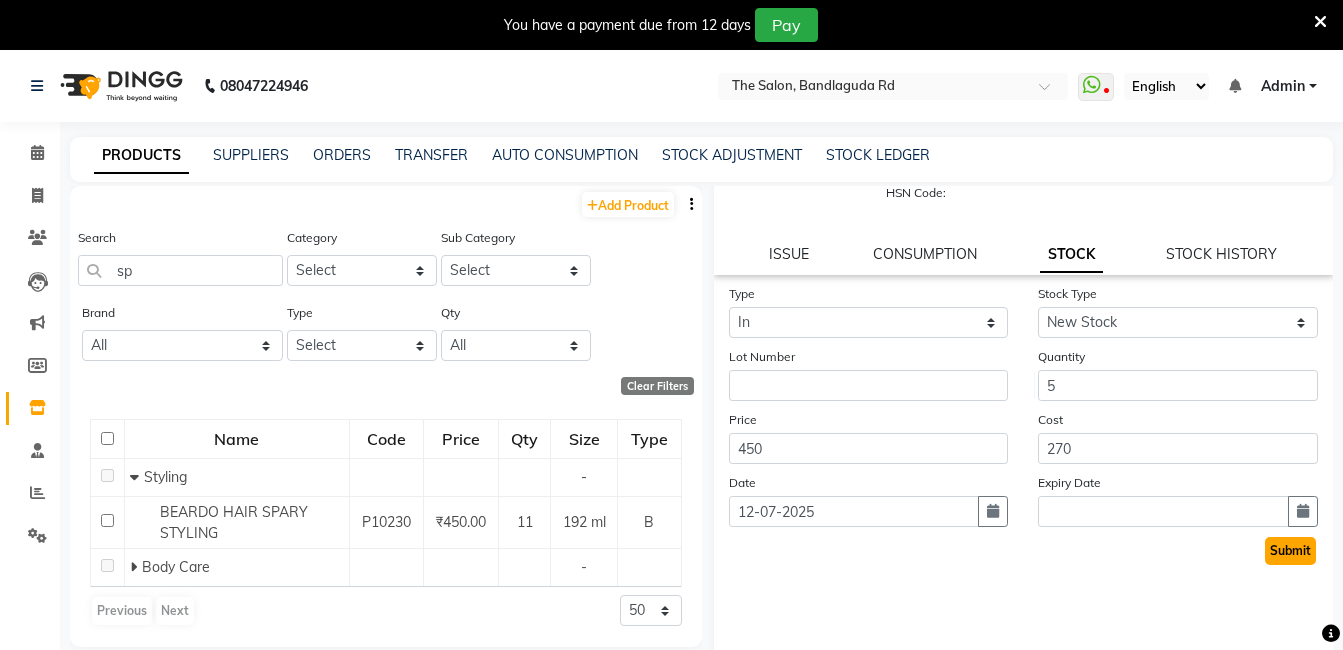 click on "Submit" 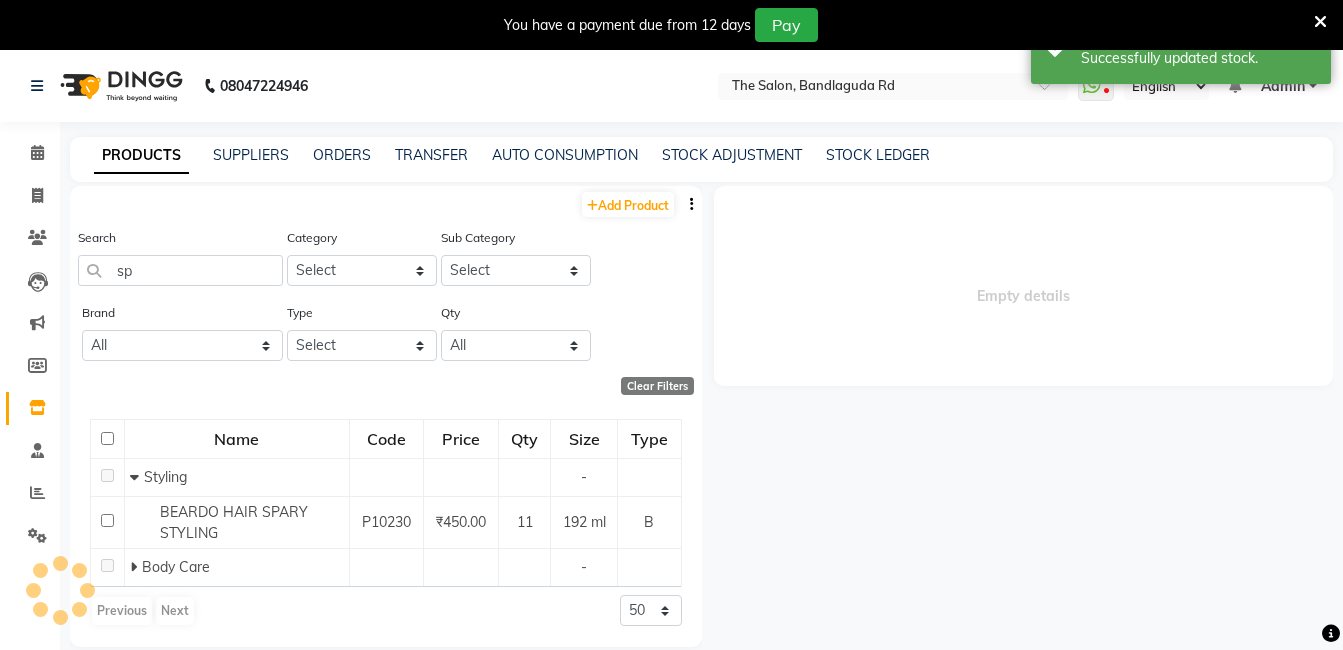 scroll, scrollTop: 0, scrollLeft: 0, axis: both 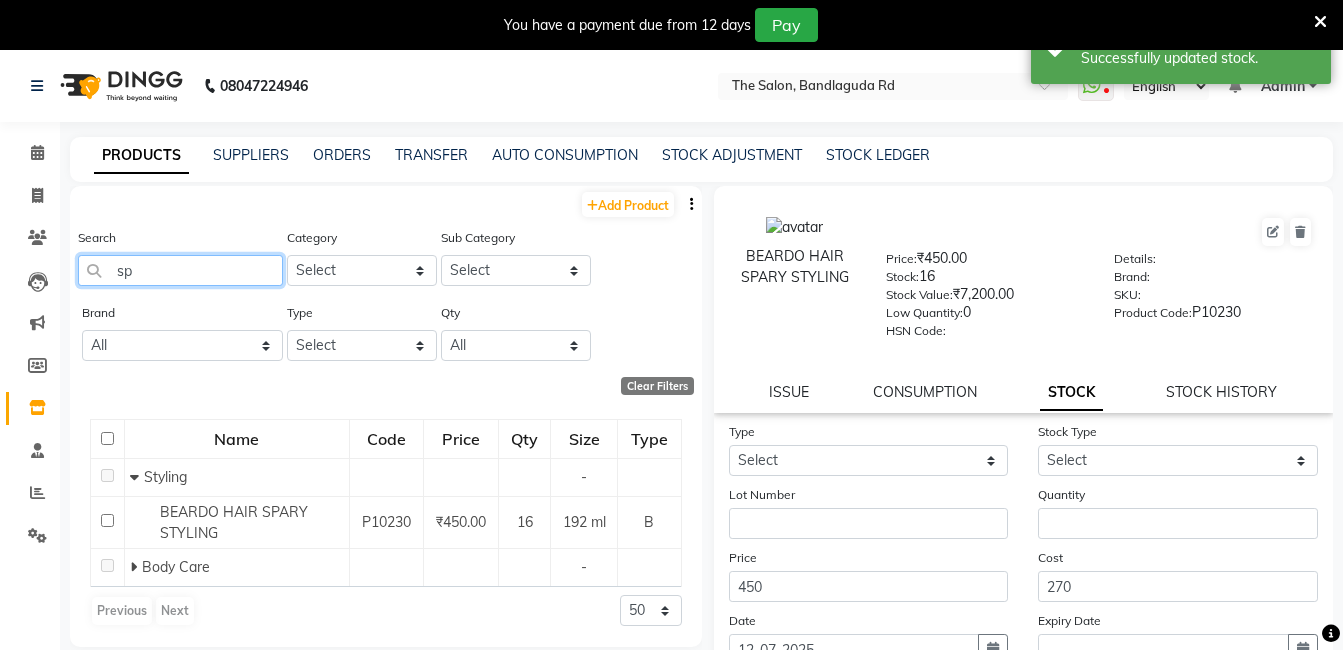 click on "sp" 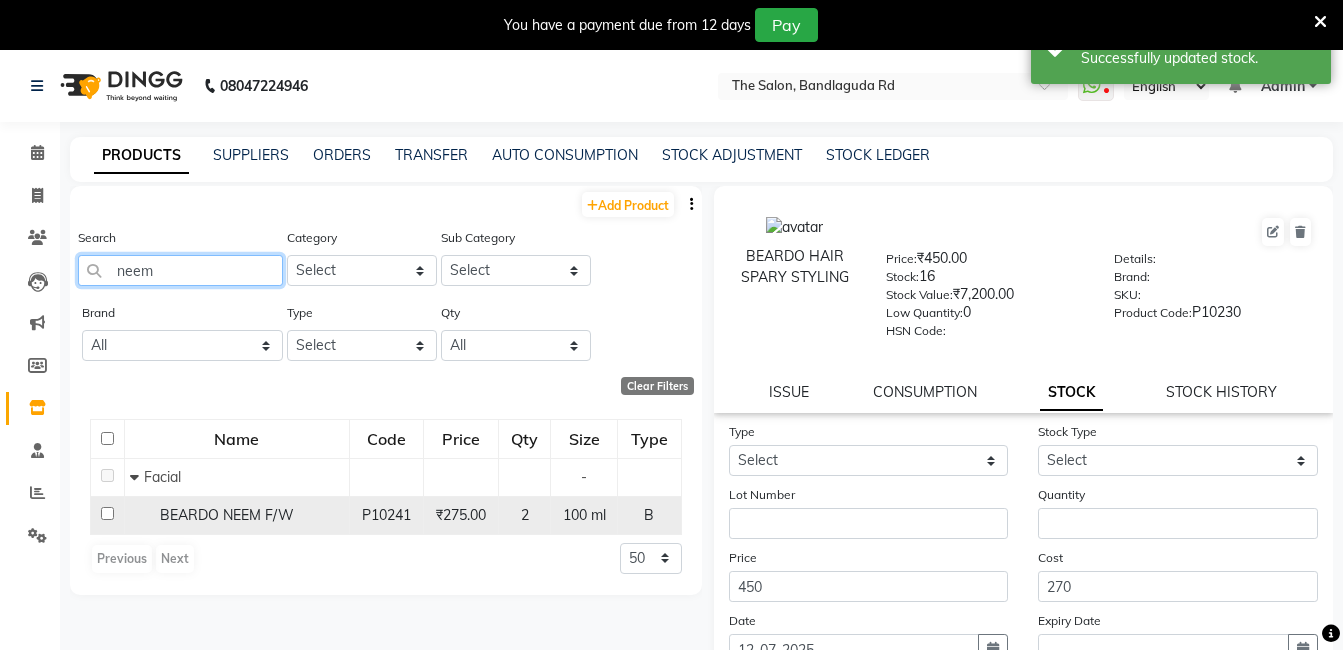 type on "neem" 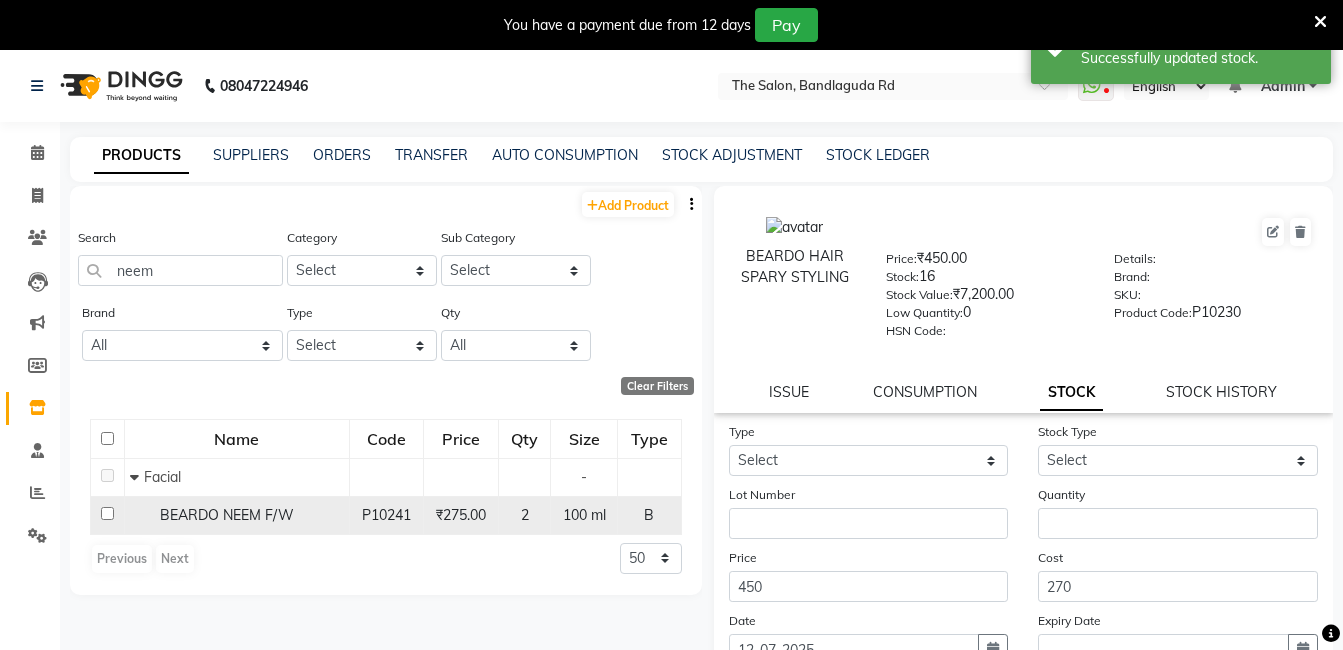 click on "BEARDO NEEM F/W" 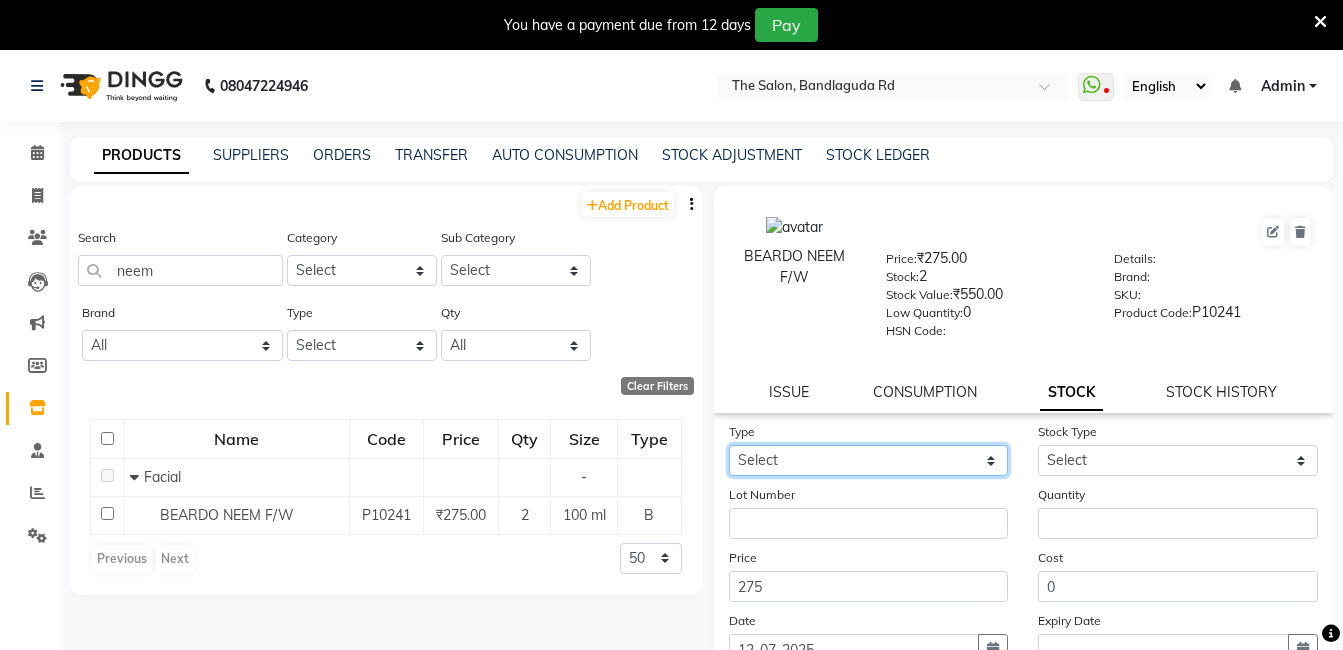 click on "Select In Out" 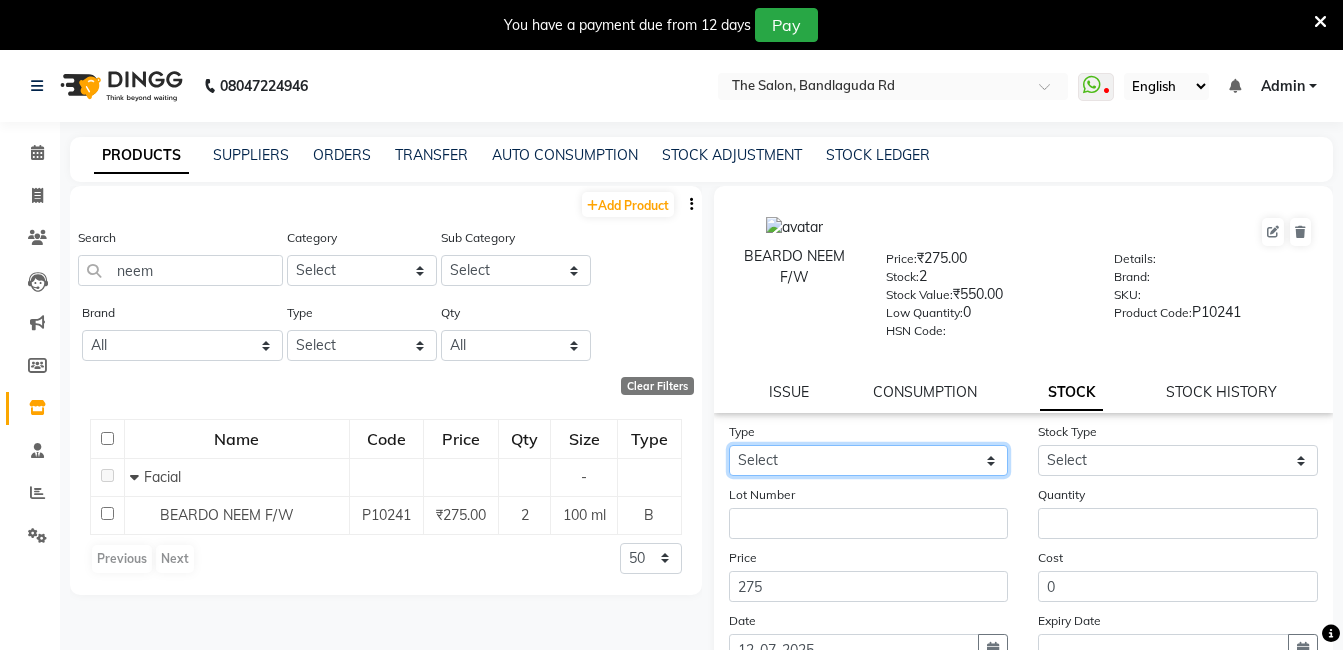 select on "in" 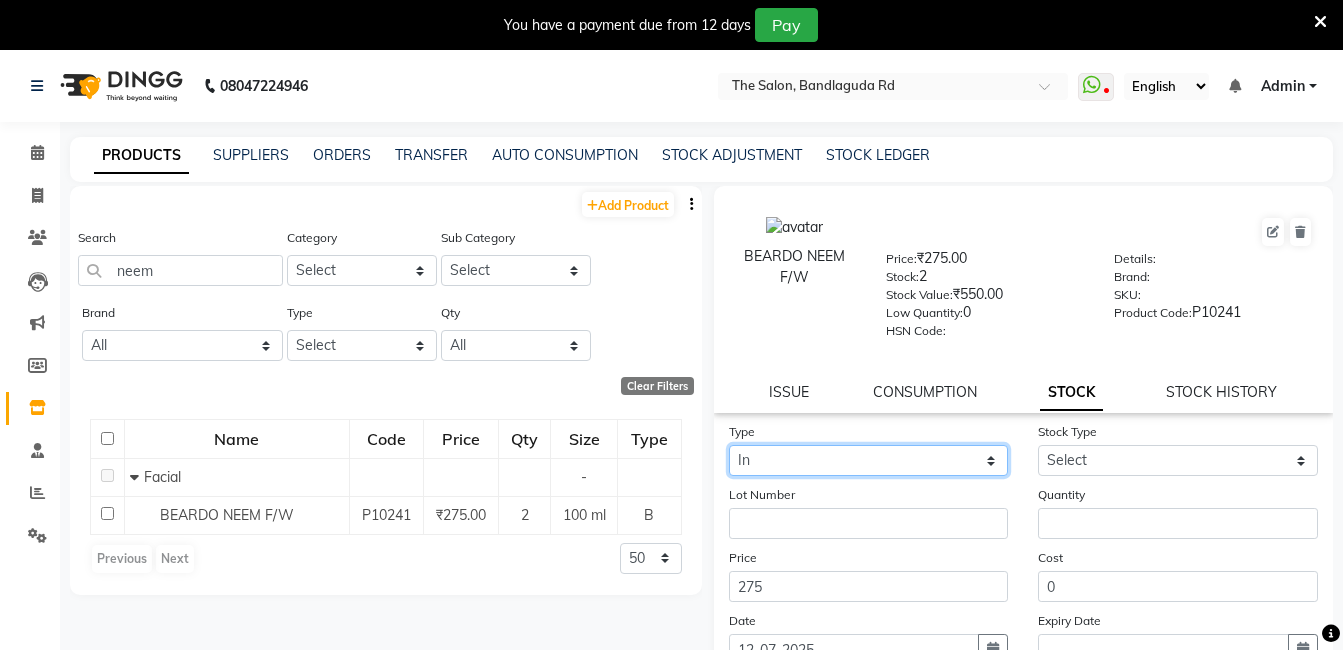 click on "Select In Out" 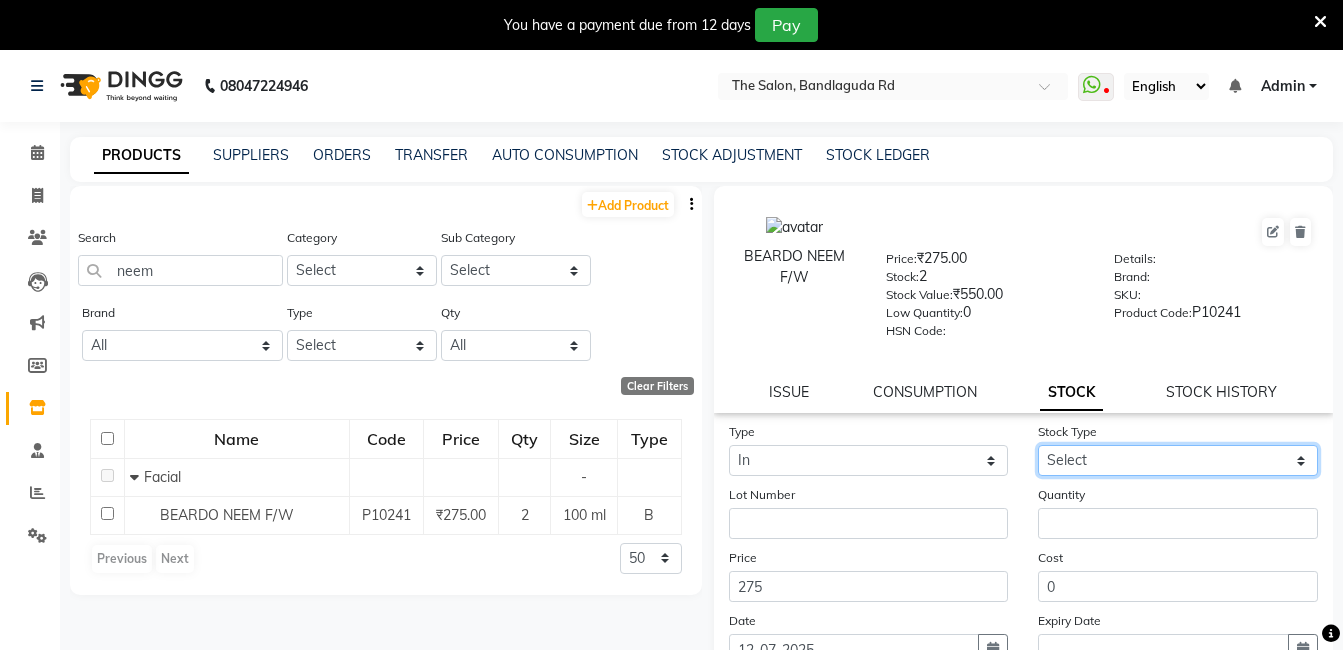 click on "Select New Stock Adjustment Return Other" 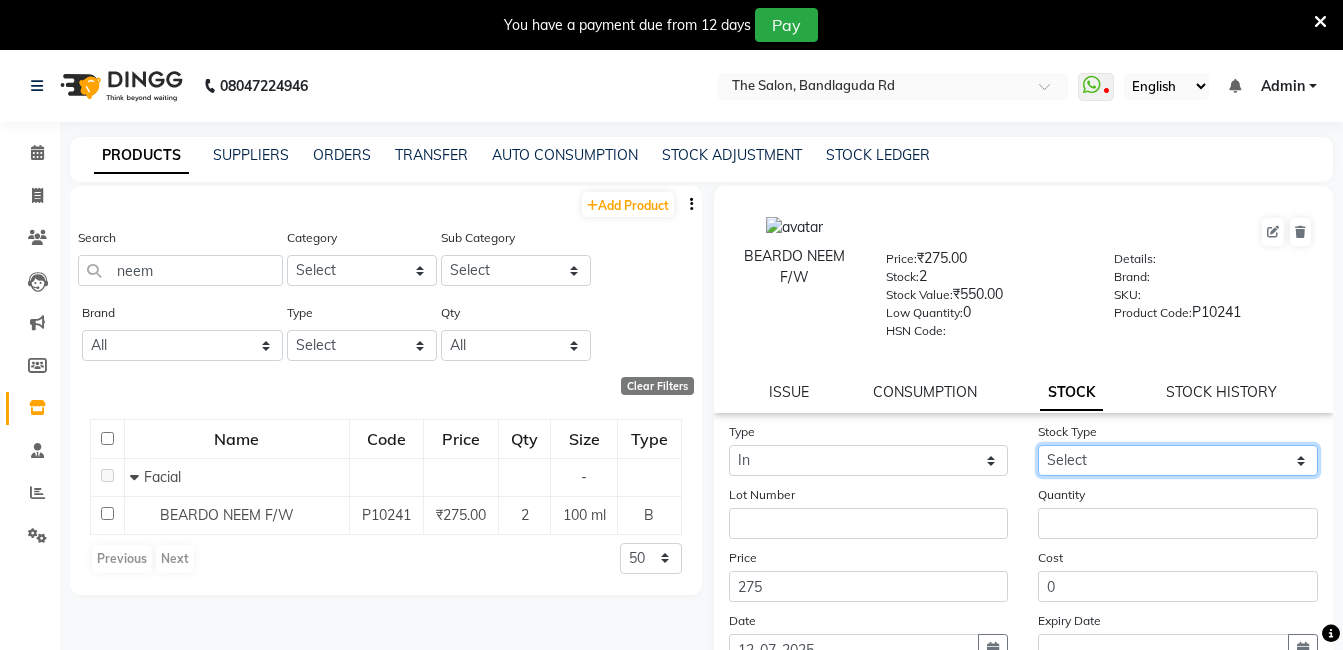 select on "new stock" 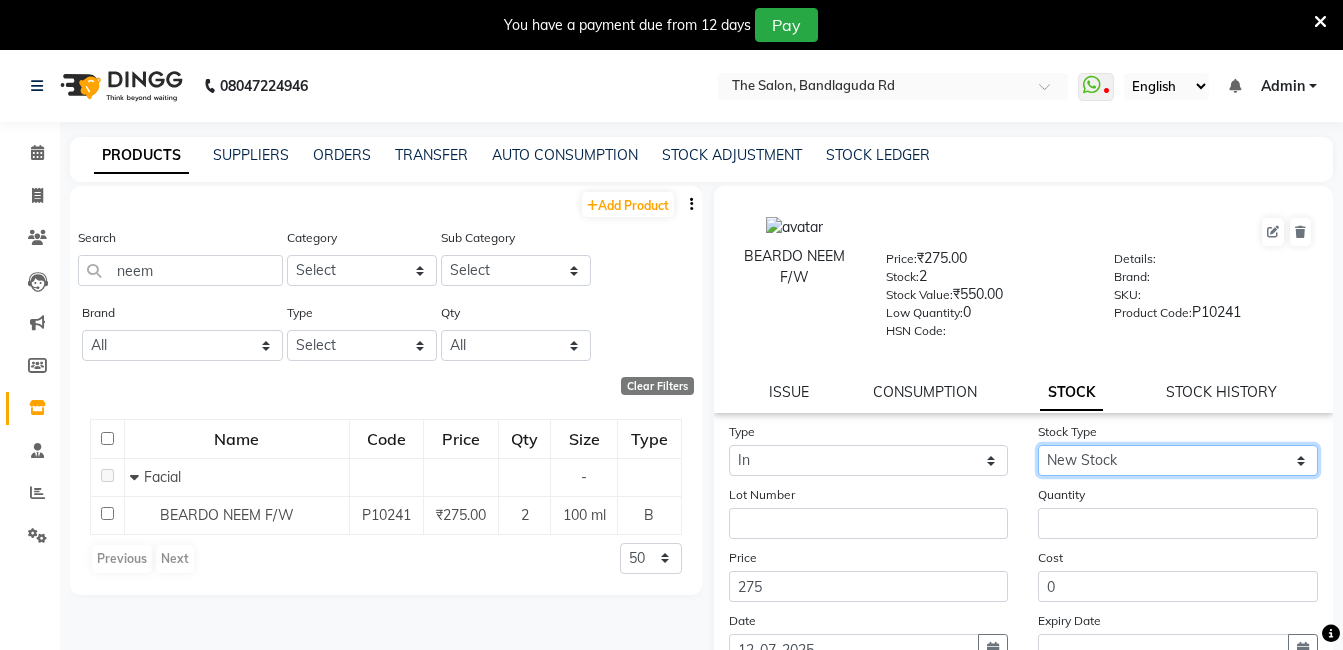click on "Select New Stock Adjustment Return Other" 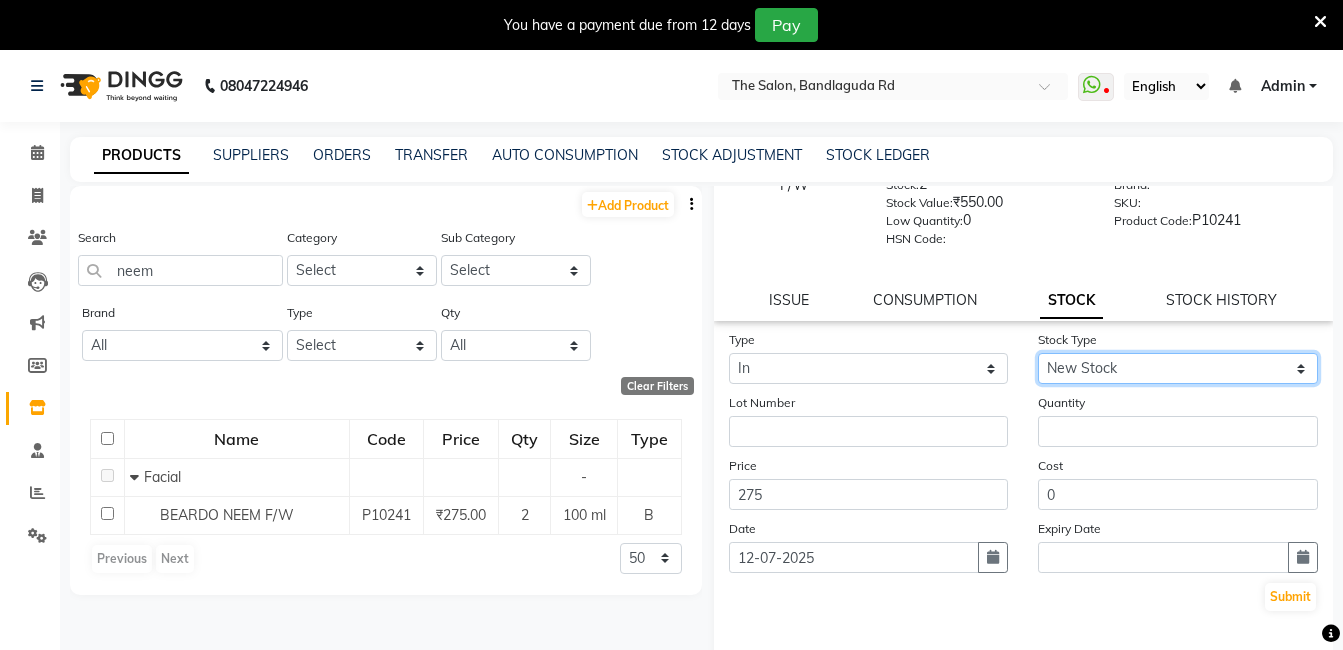 scroll, scrollTop: 138, scrollLeft: 0, axis: vertical 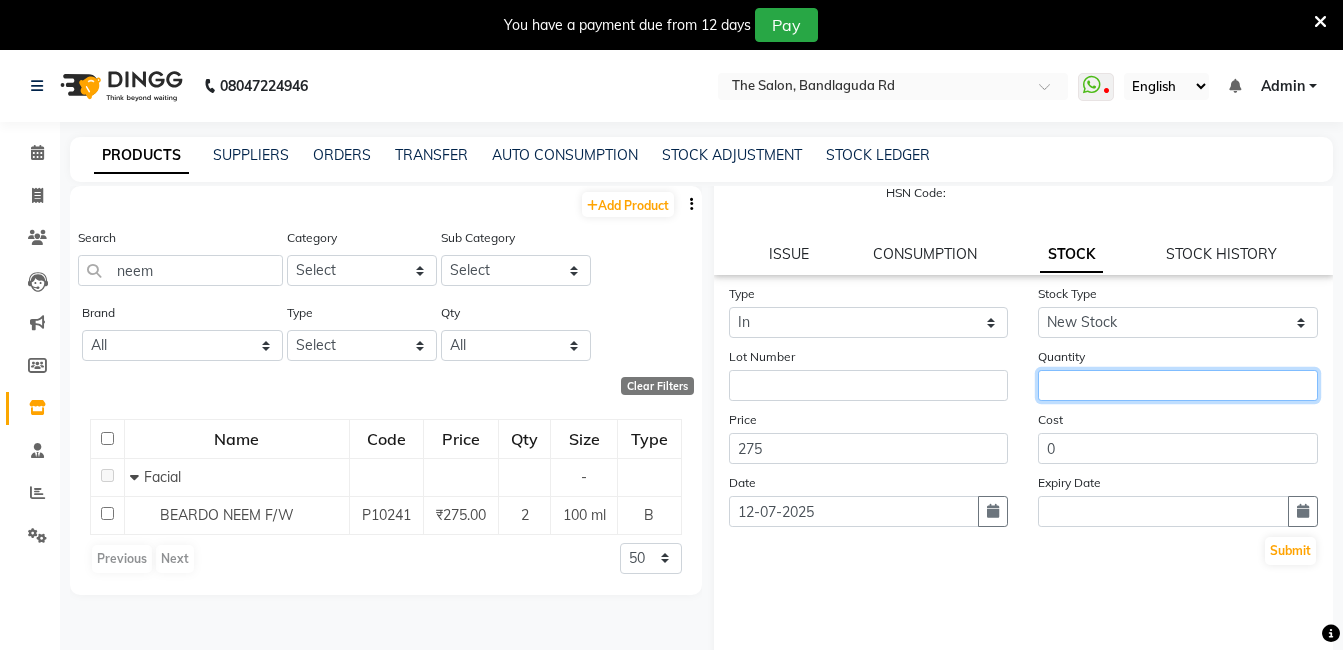 click 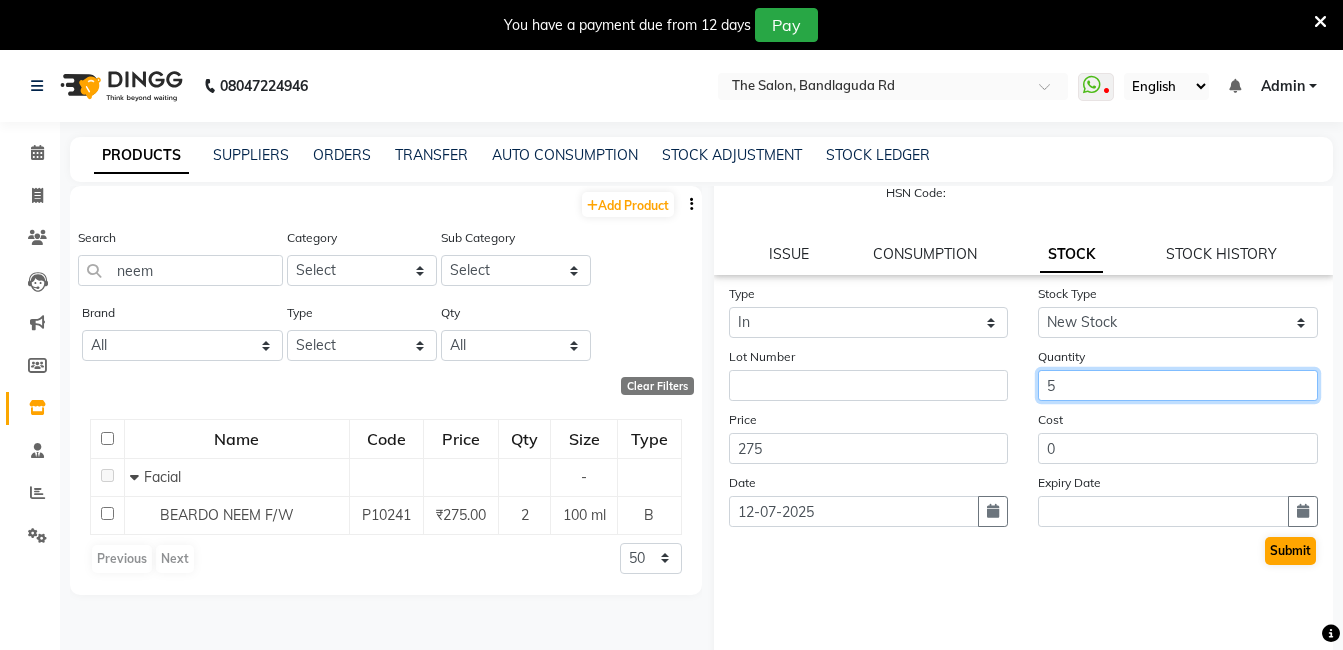 type on "5" 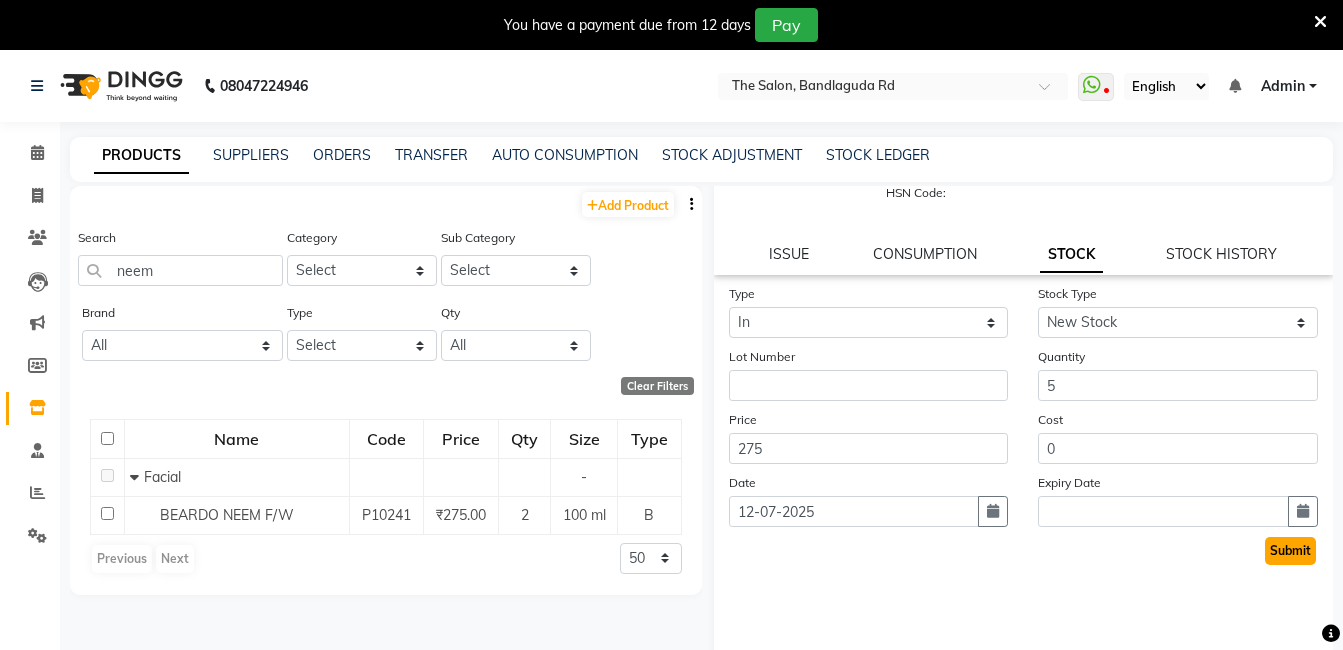click on "Submit" 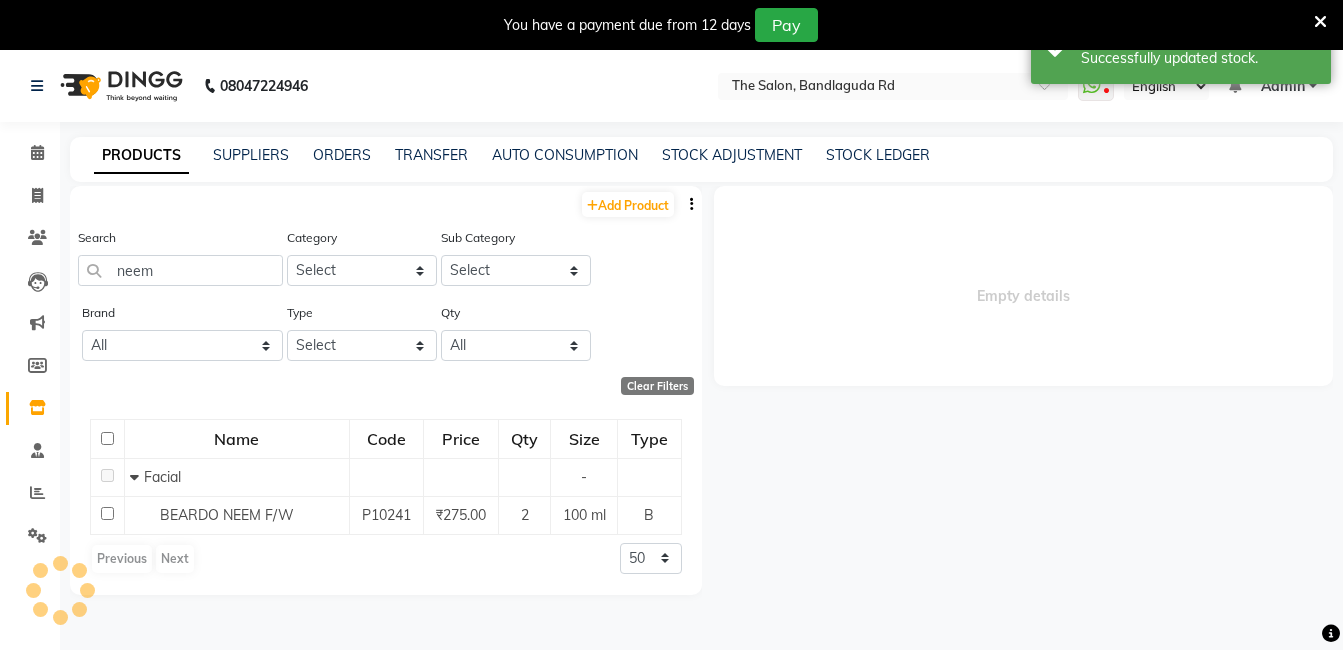 scroll, scrollTop: 0, scrollLeft: 0, axis: both 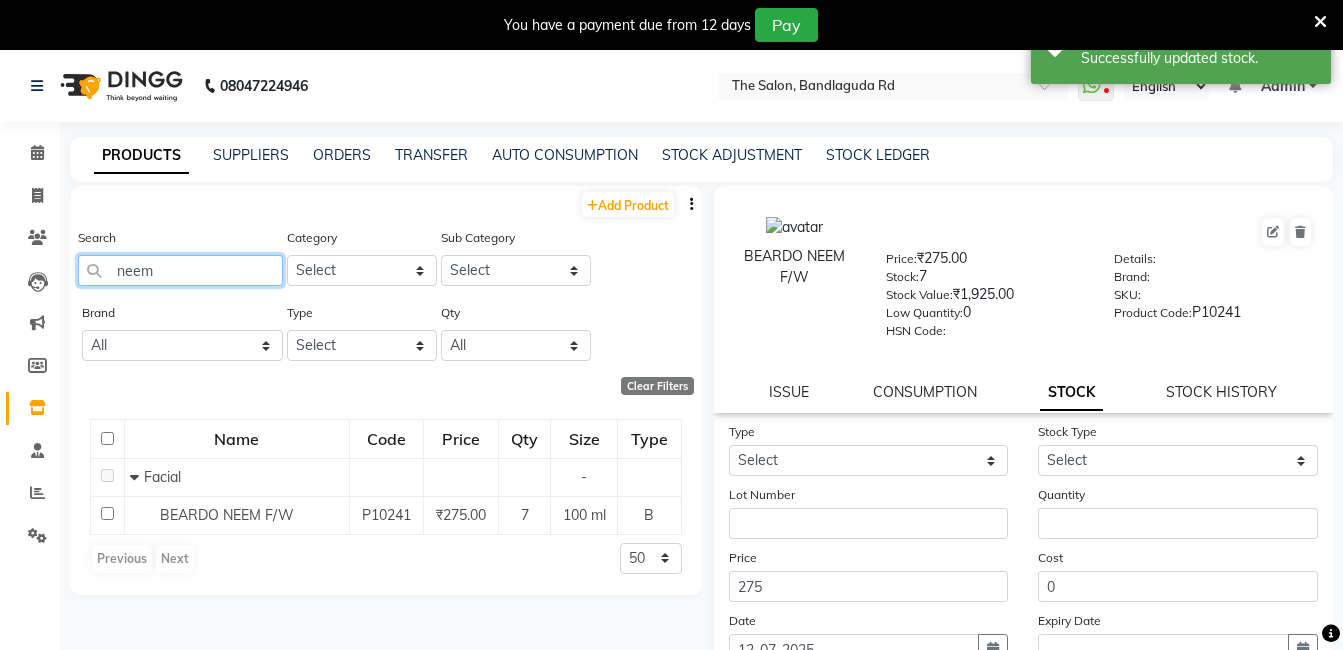click on "neem" 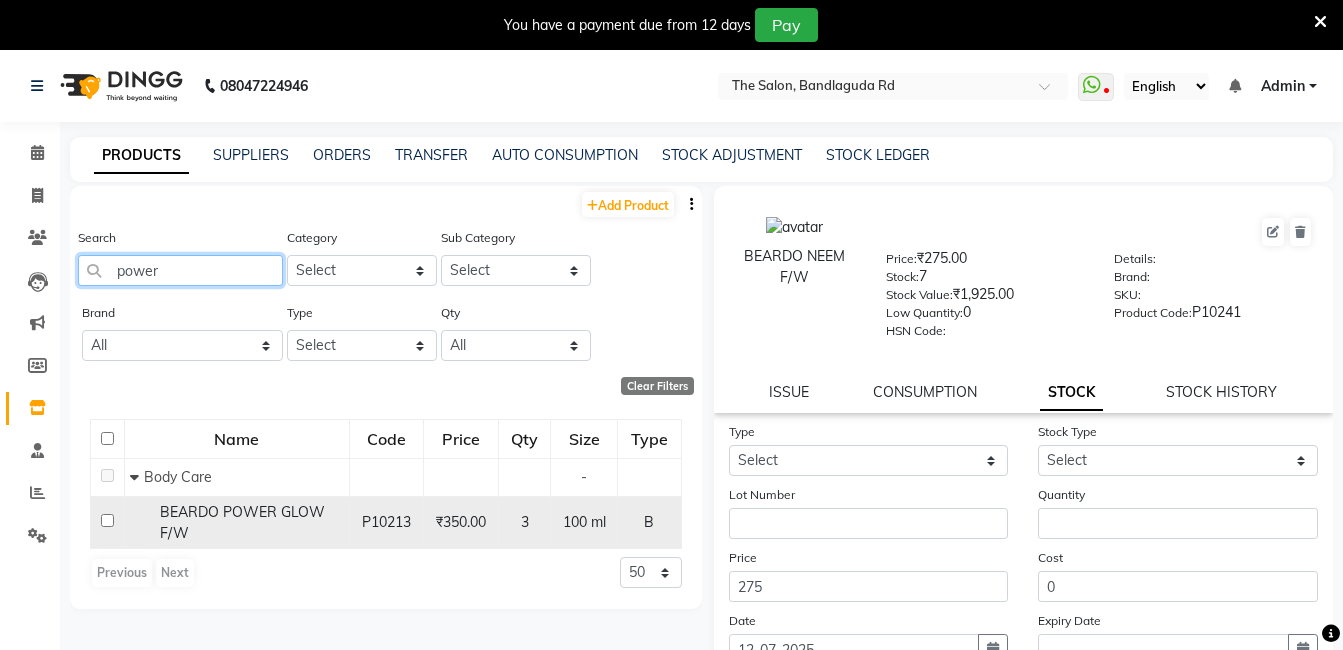 type on "power" 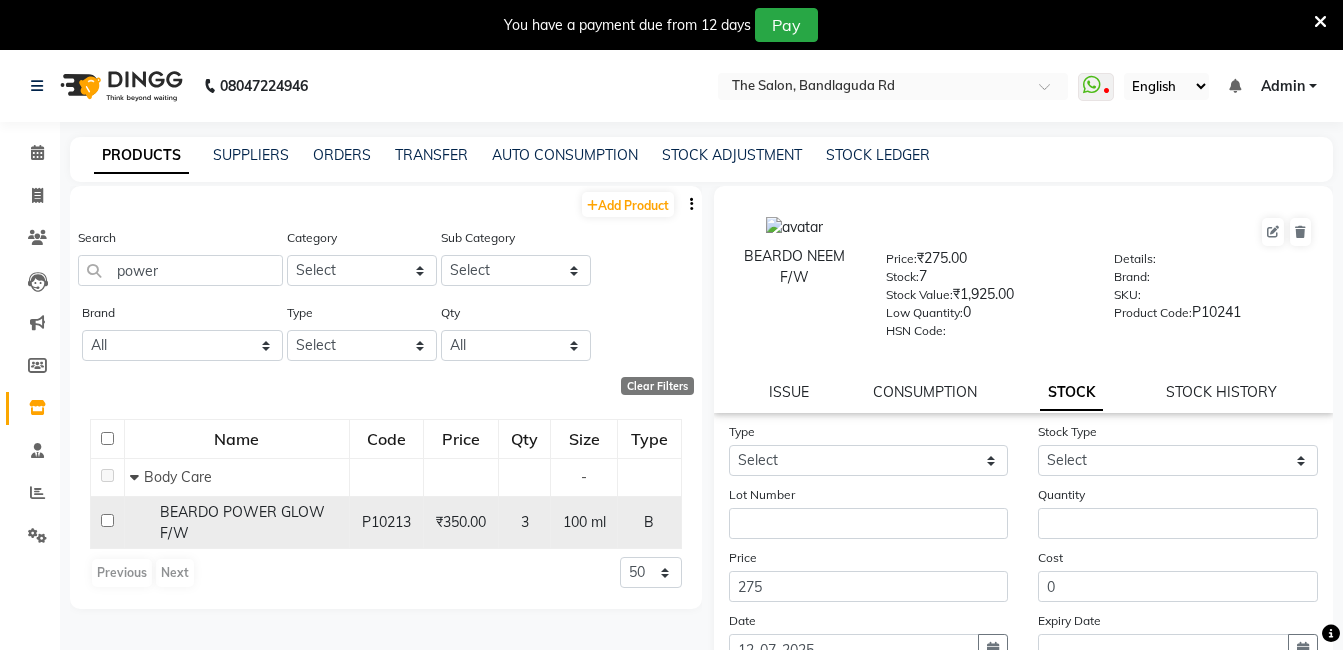 click on "BEARDO POWER GLOW F/W" 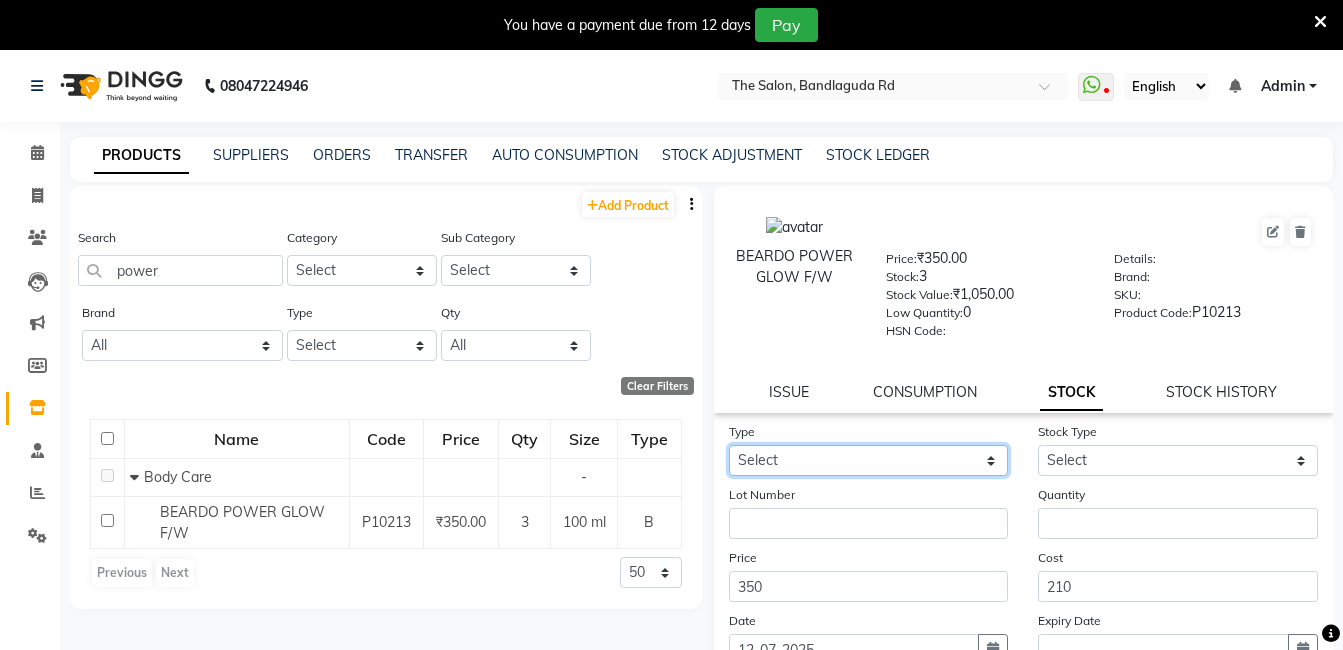 click on "Select In Out" 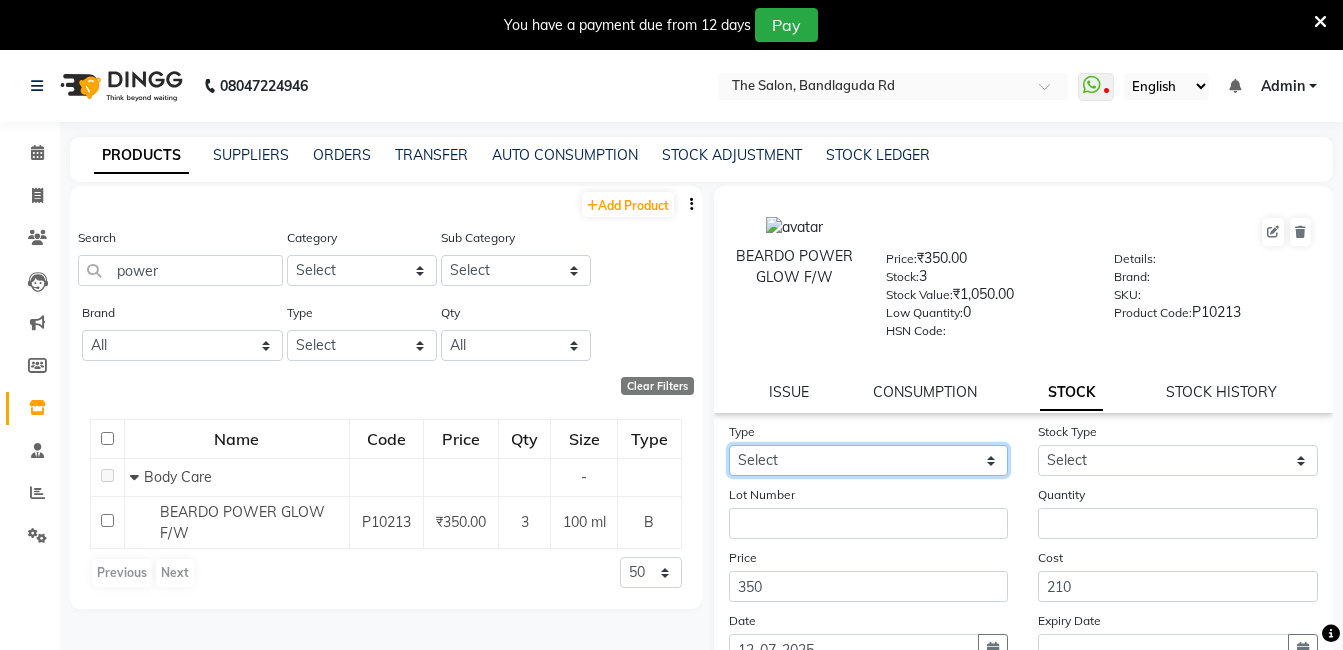 select on "in" 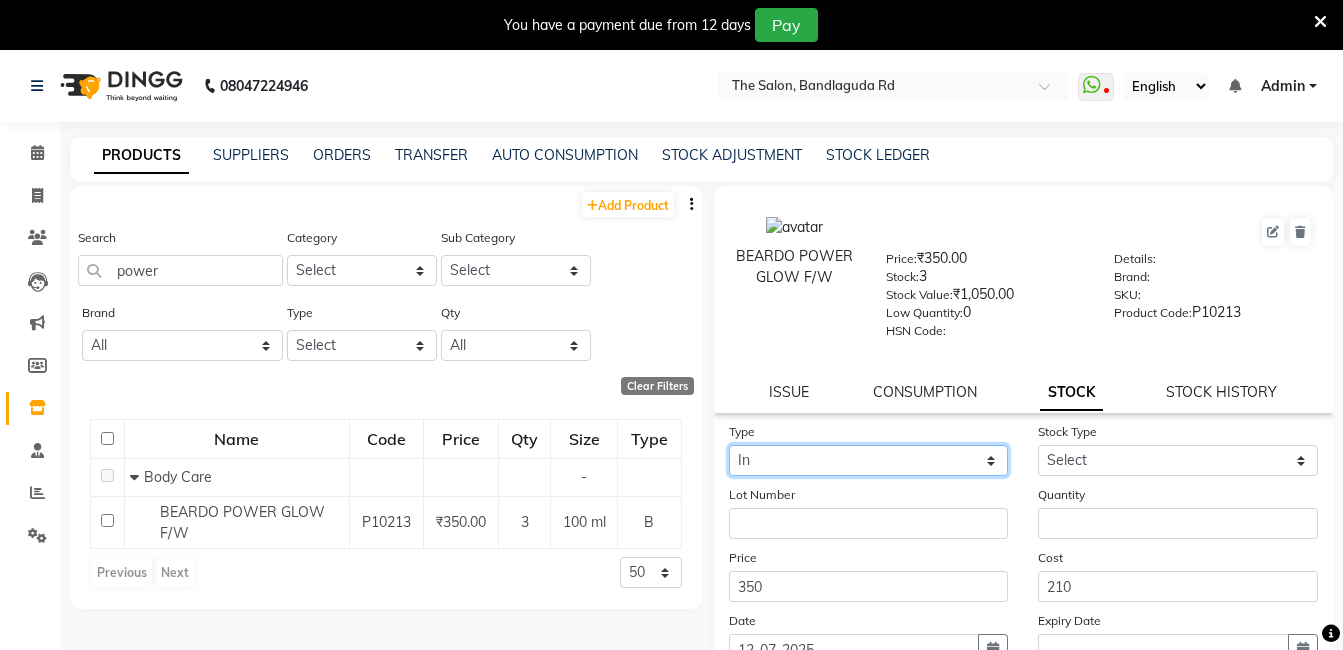 click on "Select In Out" 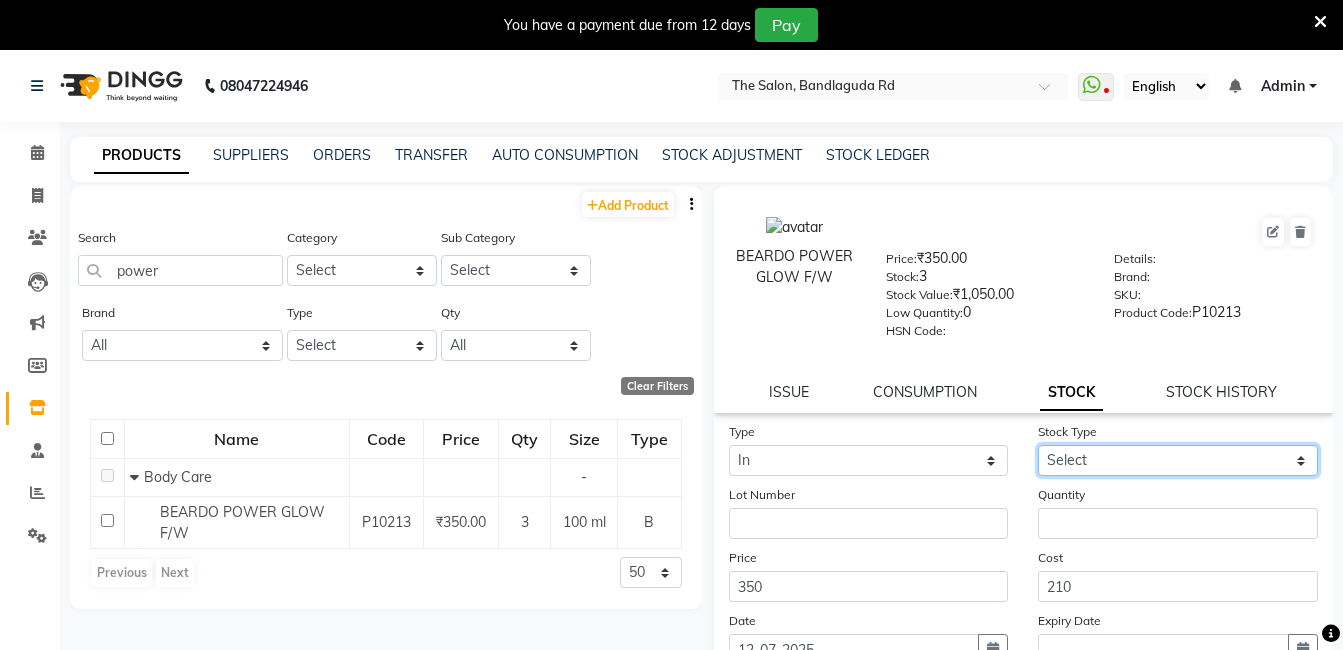 click on "Select New Stock Adjustment Return Other" 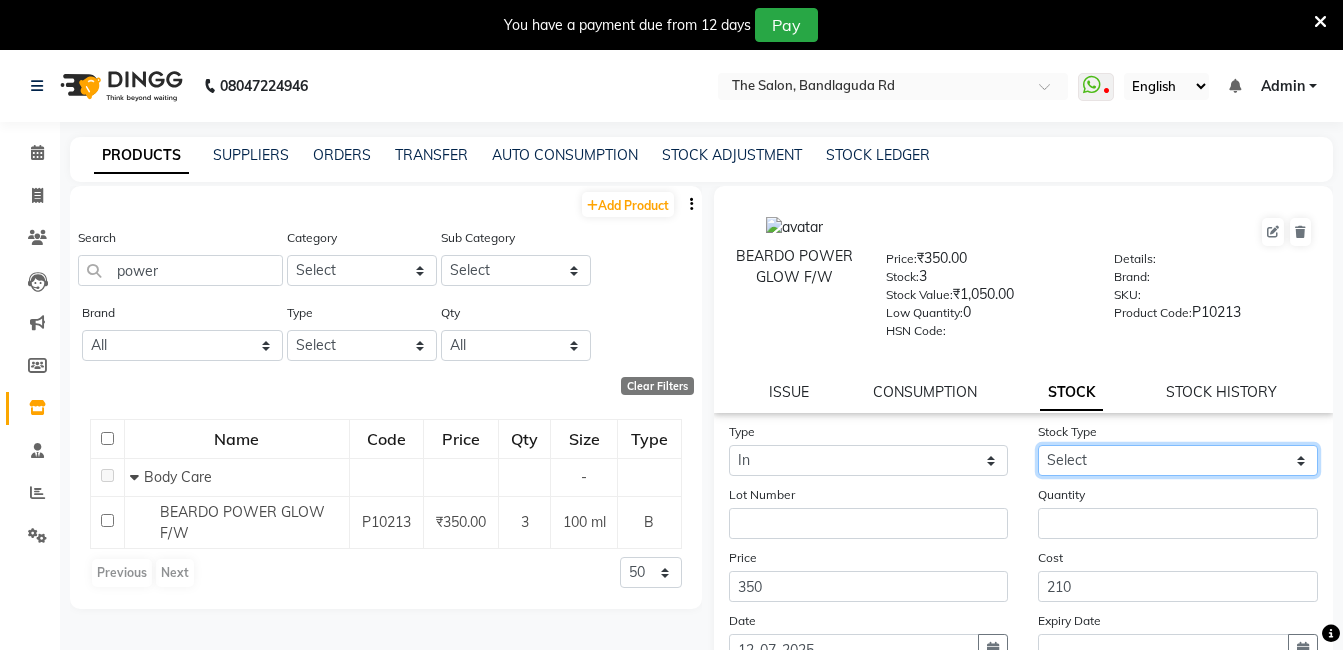 select on "new stock" 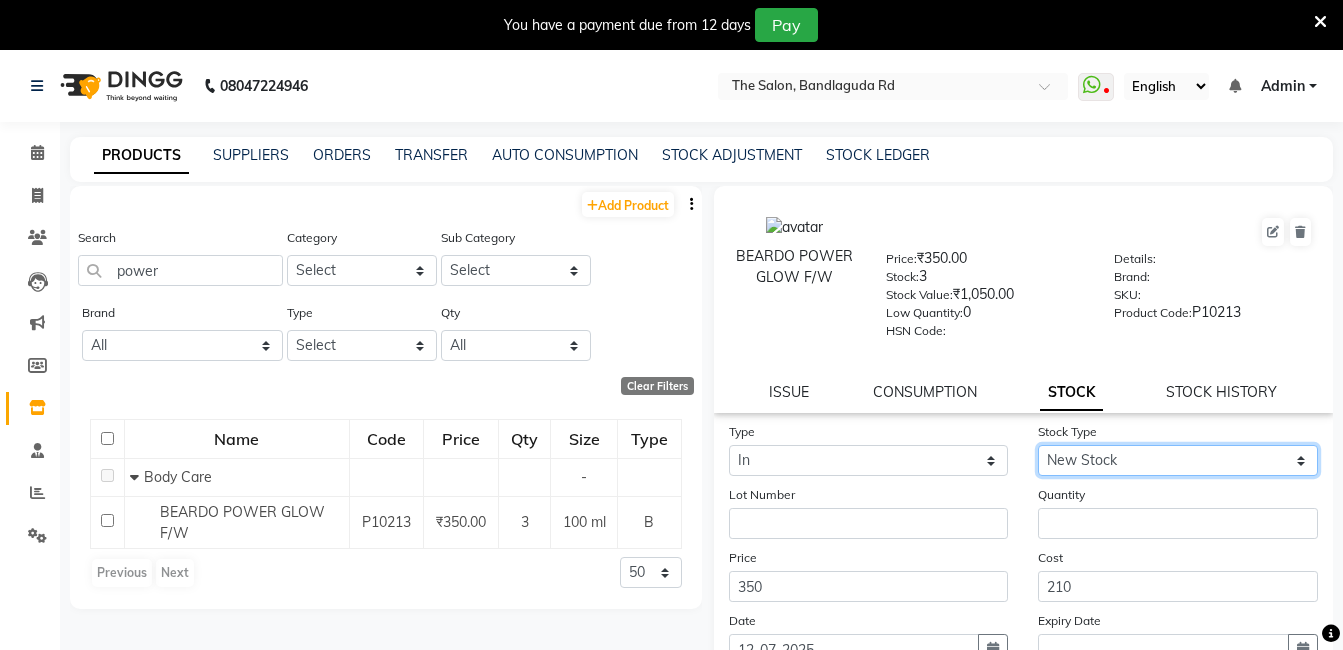 click on "Select New Stock Adjustment Return Other" 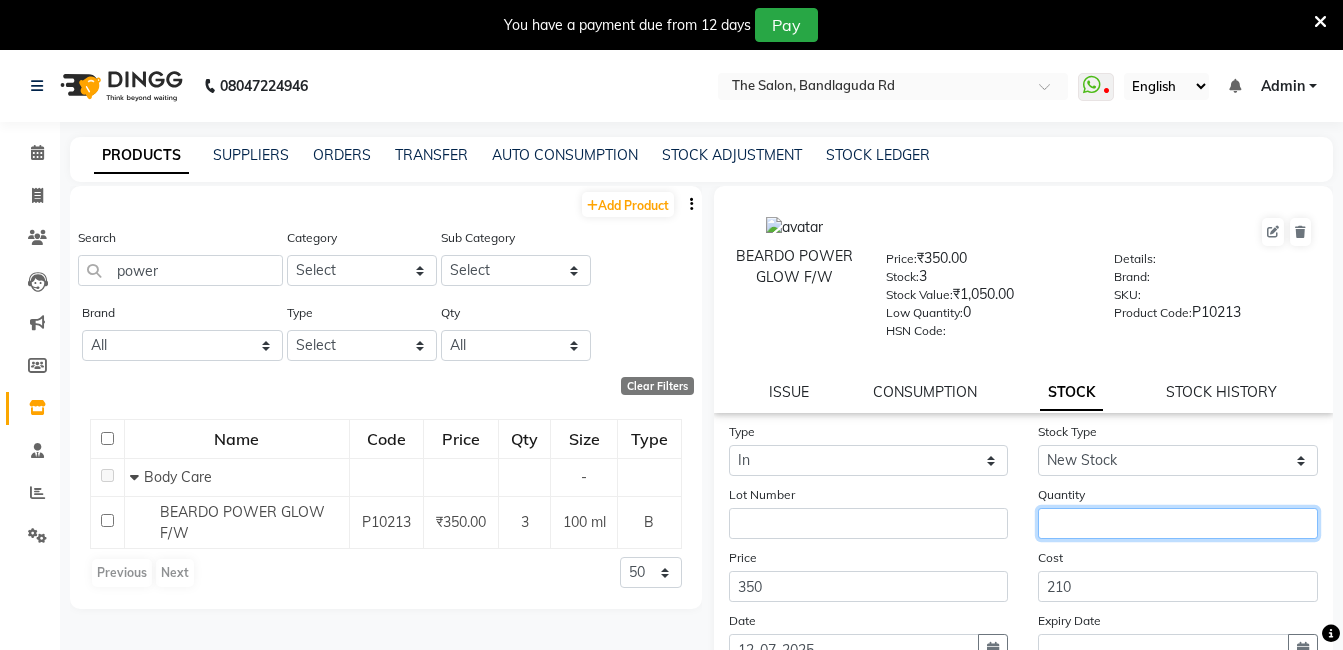 click 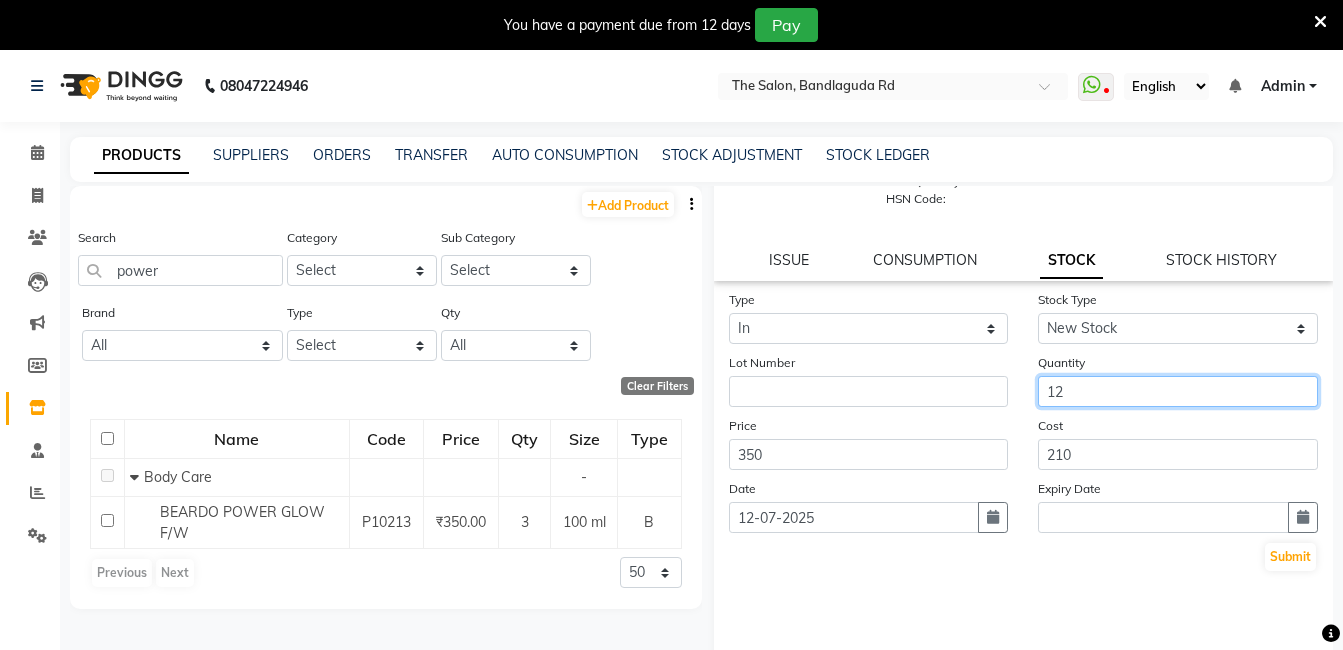 scroll, scrollTop: 138, scrollLeft: 0, axis: vertical 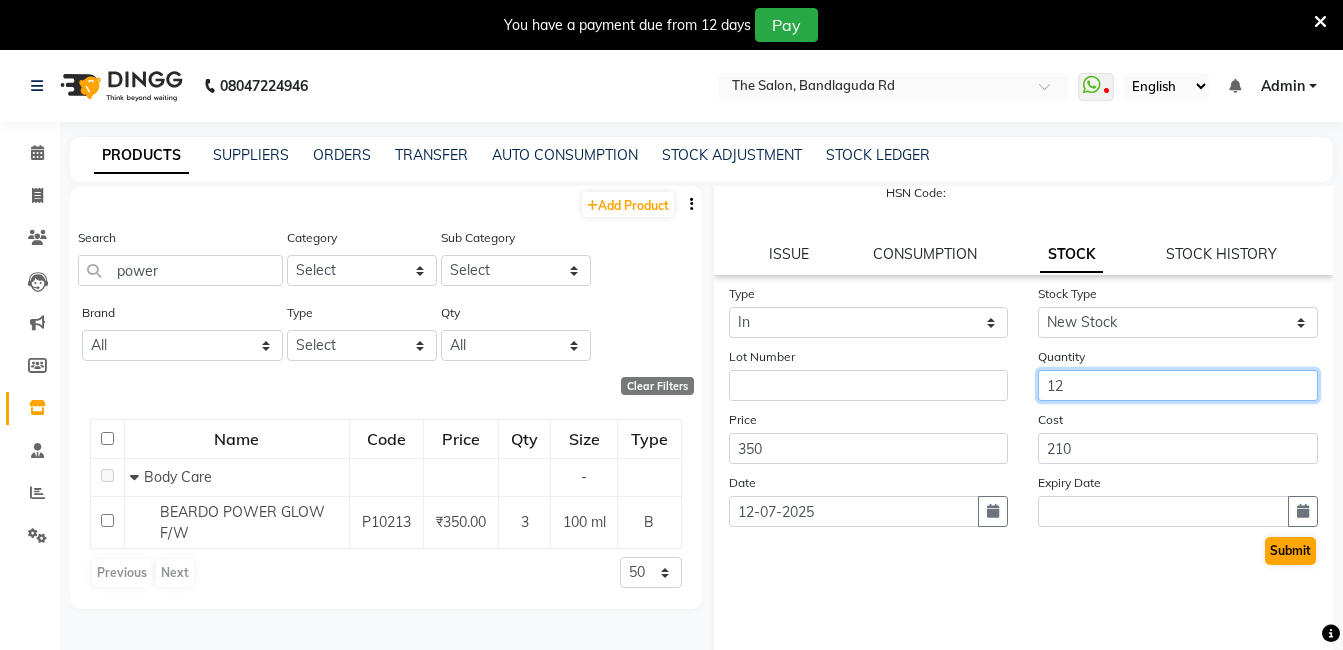 type on "12" 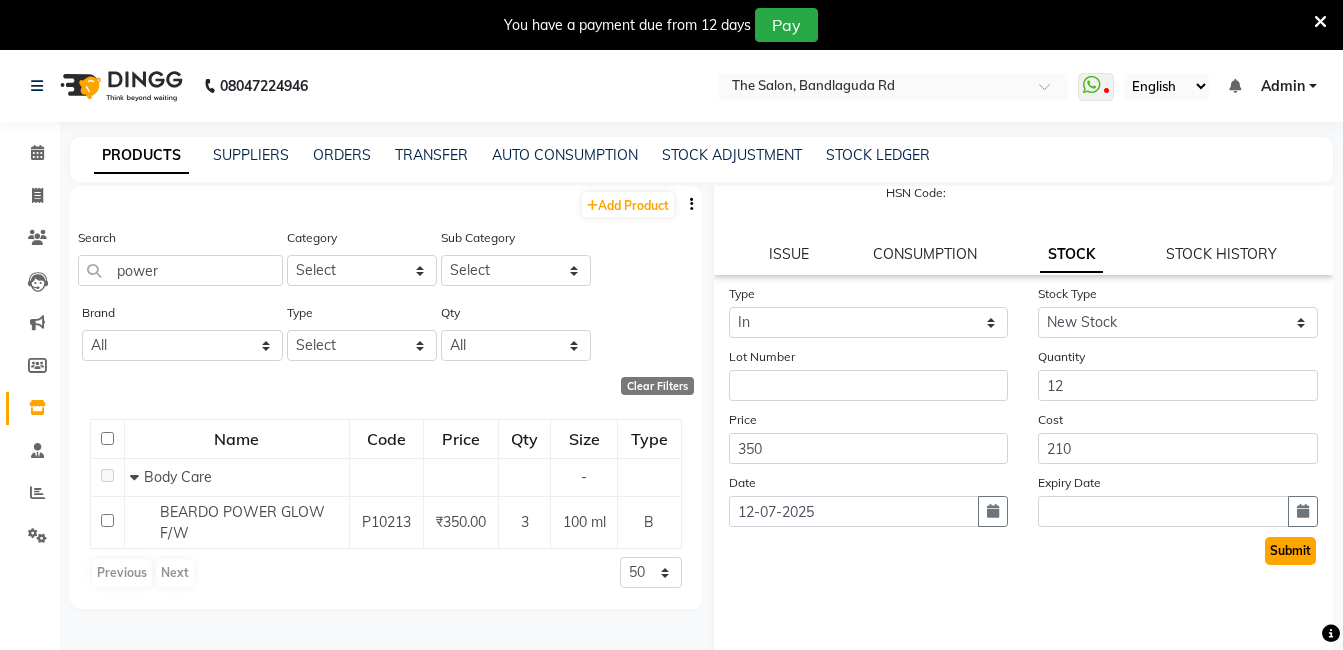 click on "Submit" 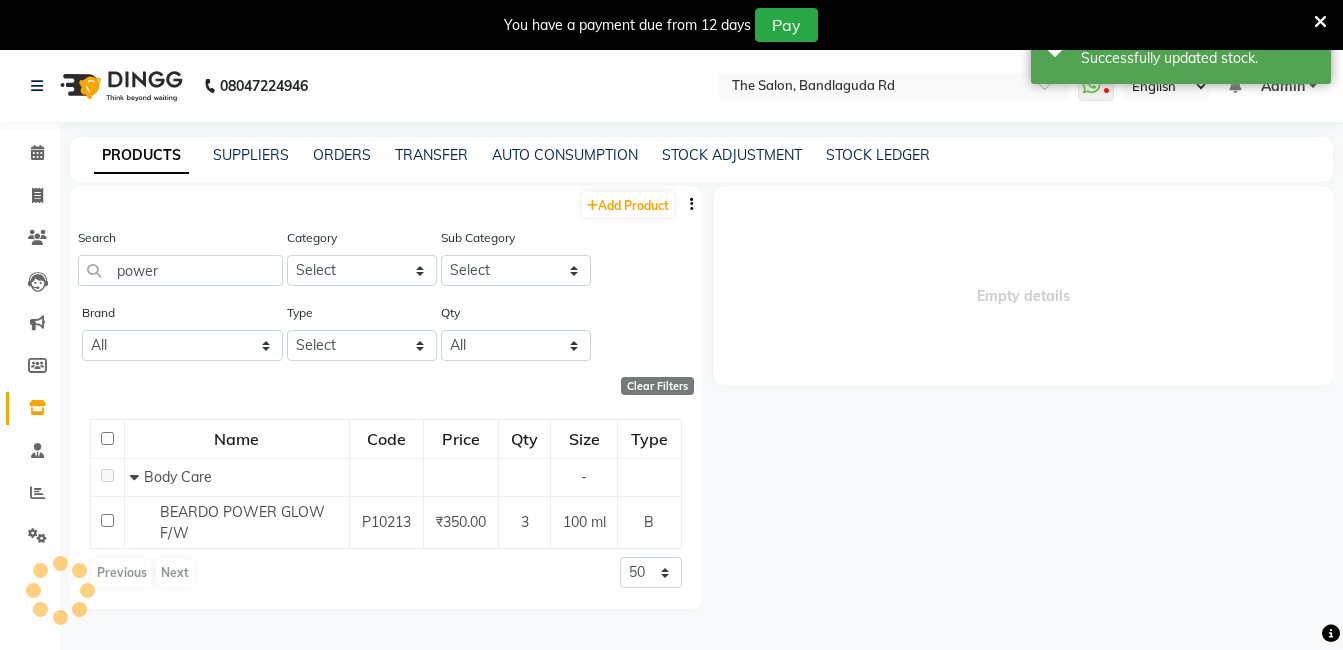 scroll, scrollTop: 0, scrollLeft: 0, axis: both 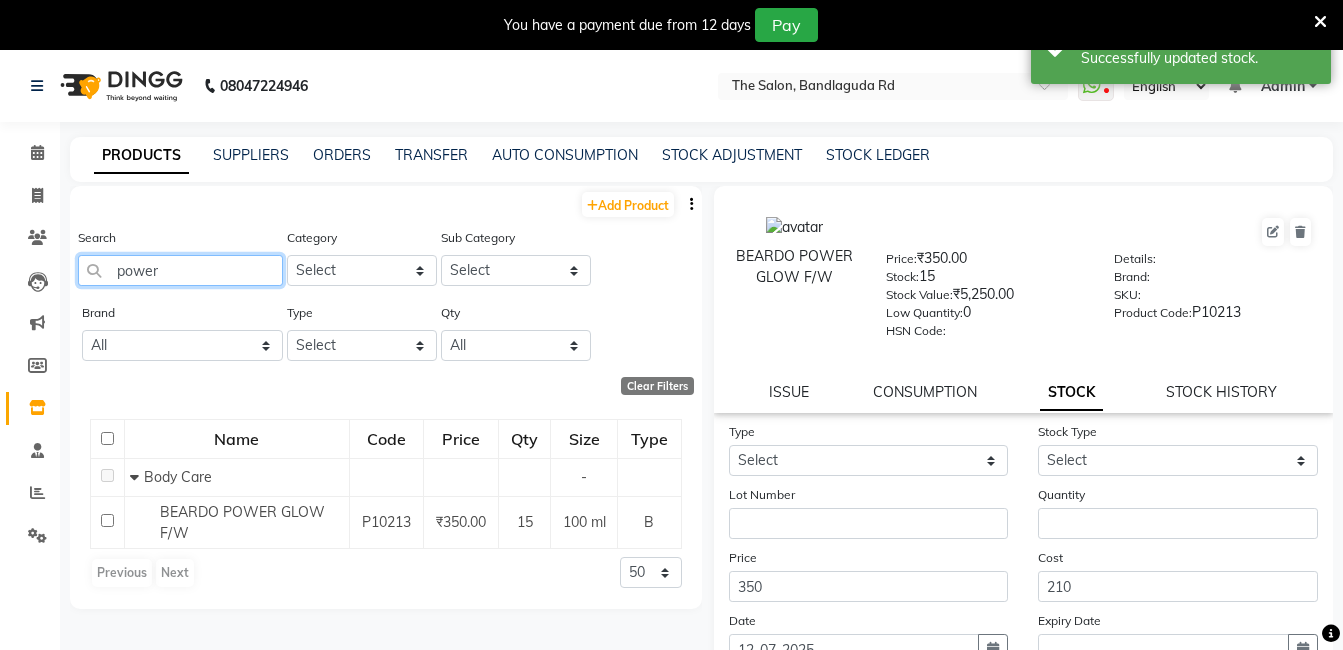 click on "power" 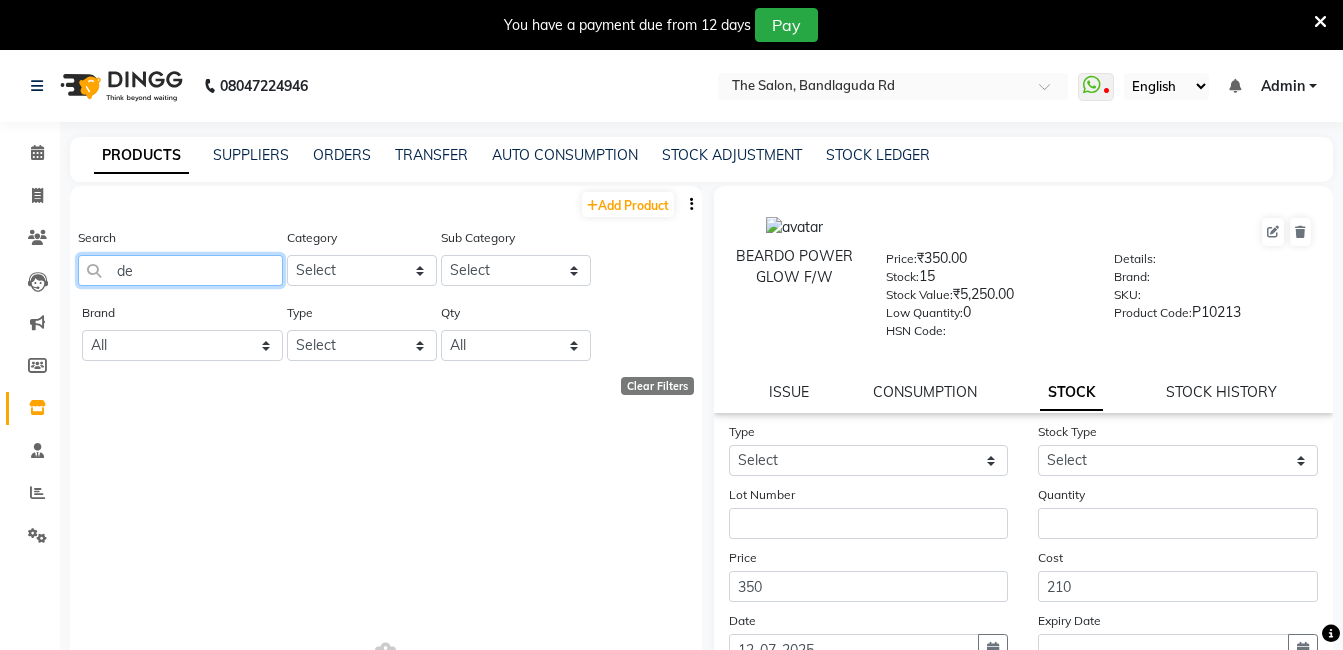 type on "d" 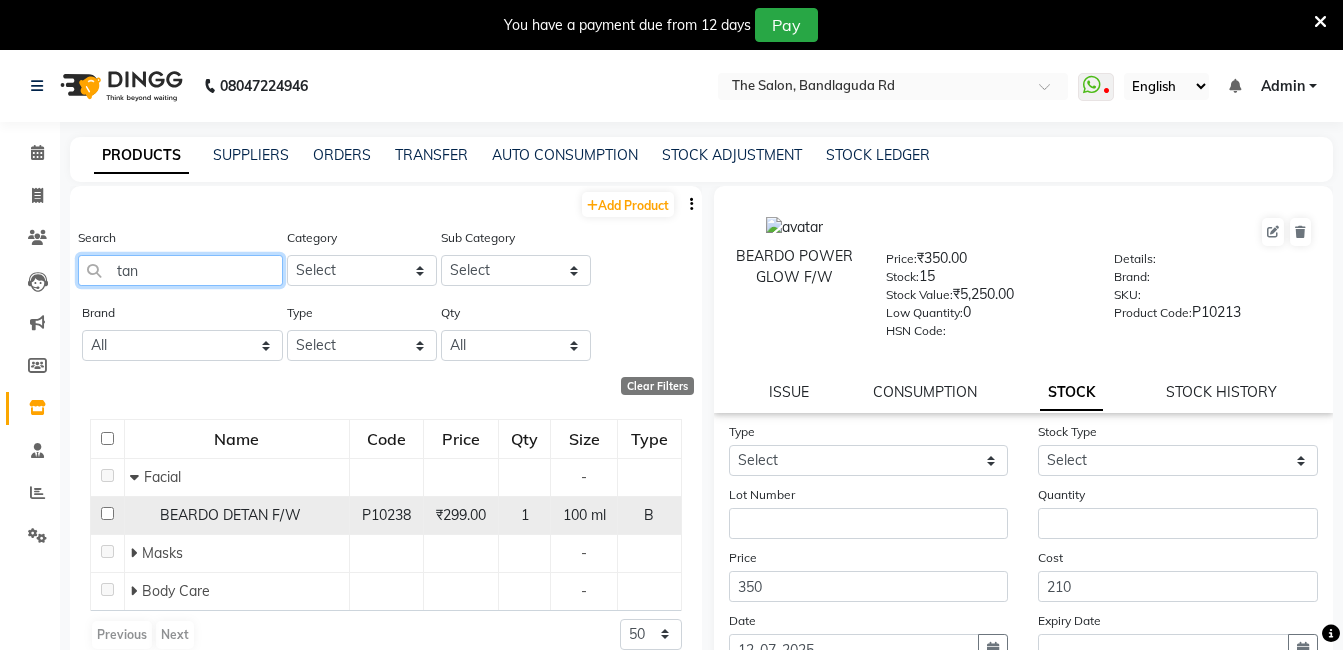 type on "tan" 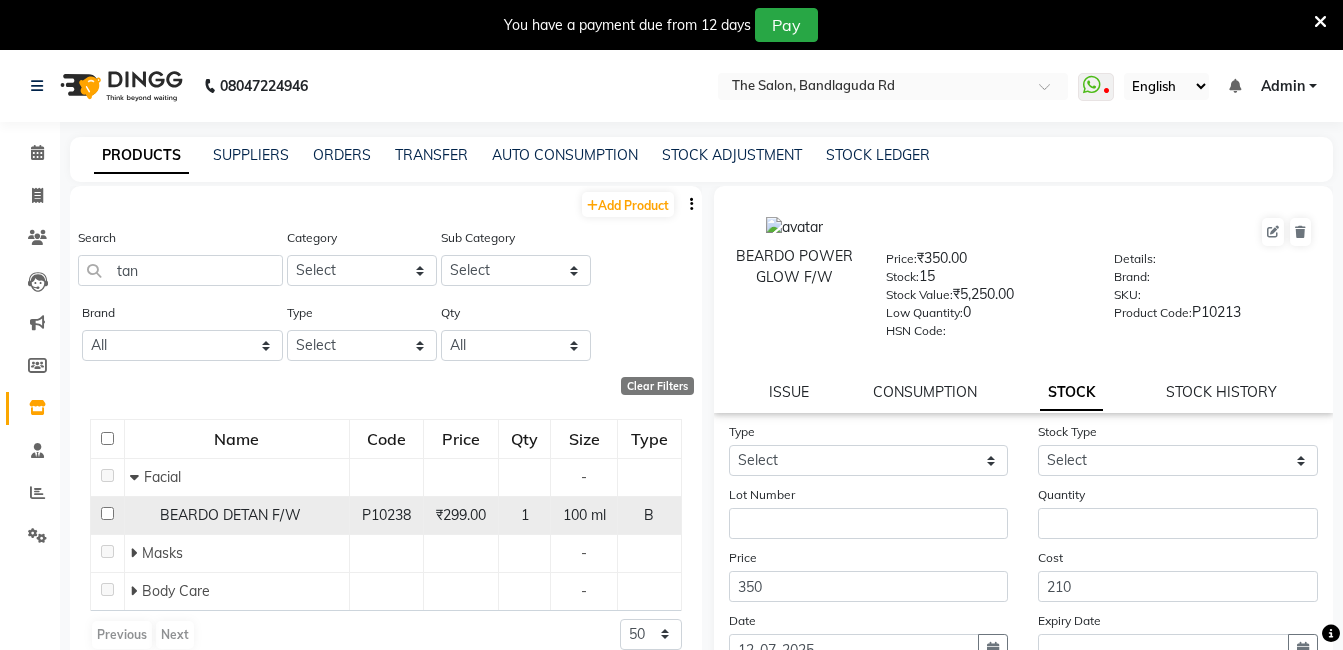 click on "BEARDO  DETAN F/W" 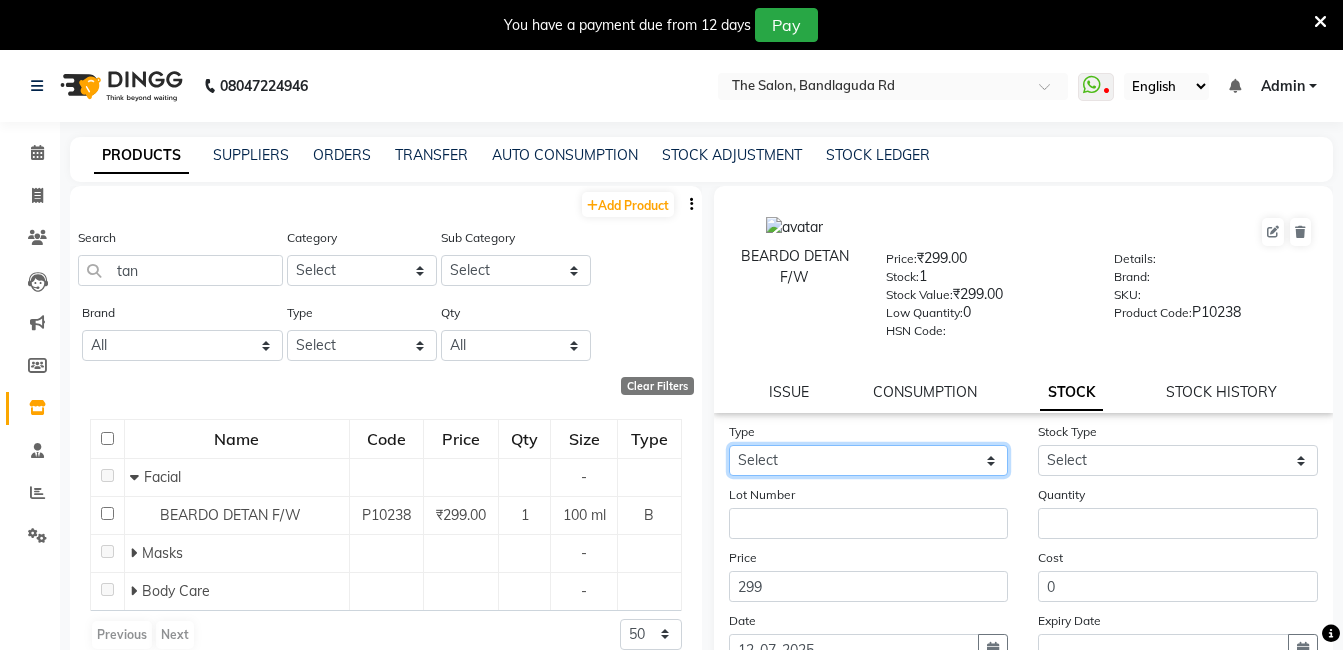 click on "Select In Out" 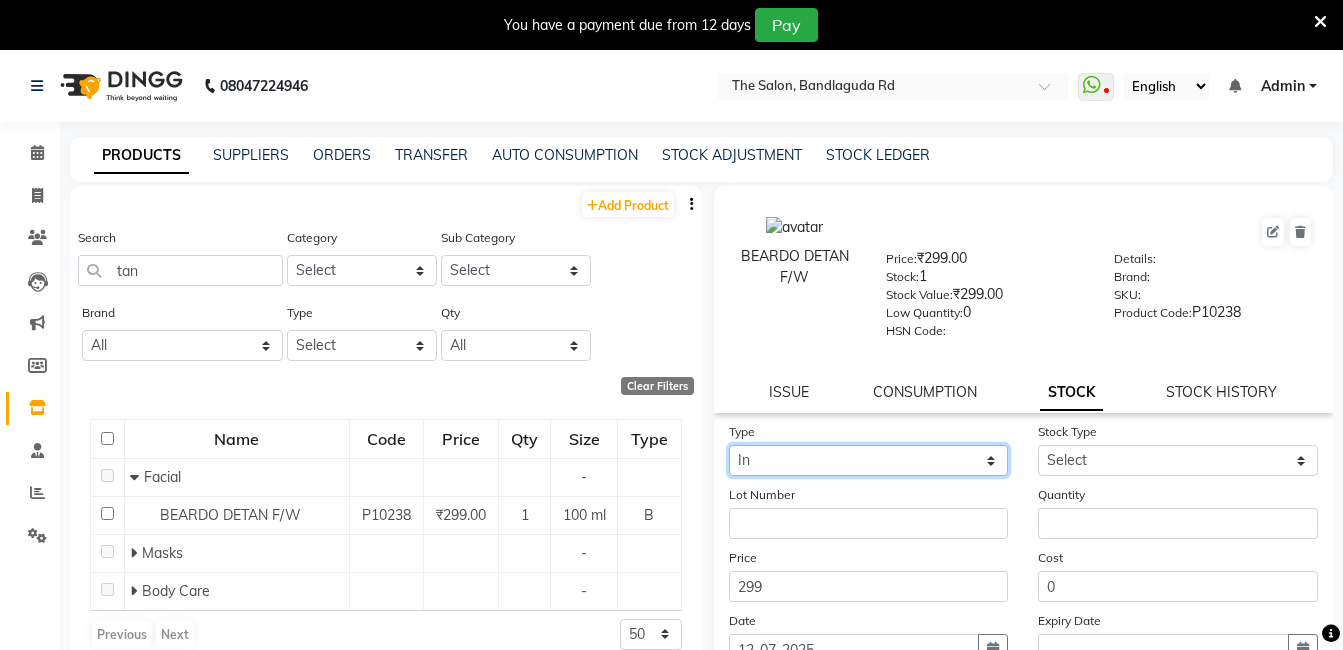 click on "Select In Out" 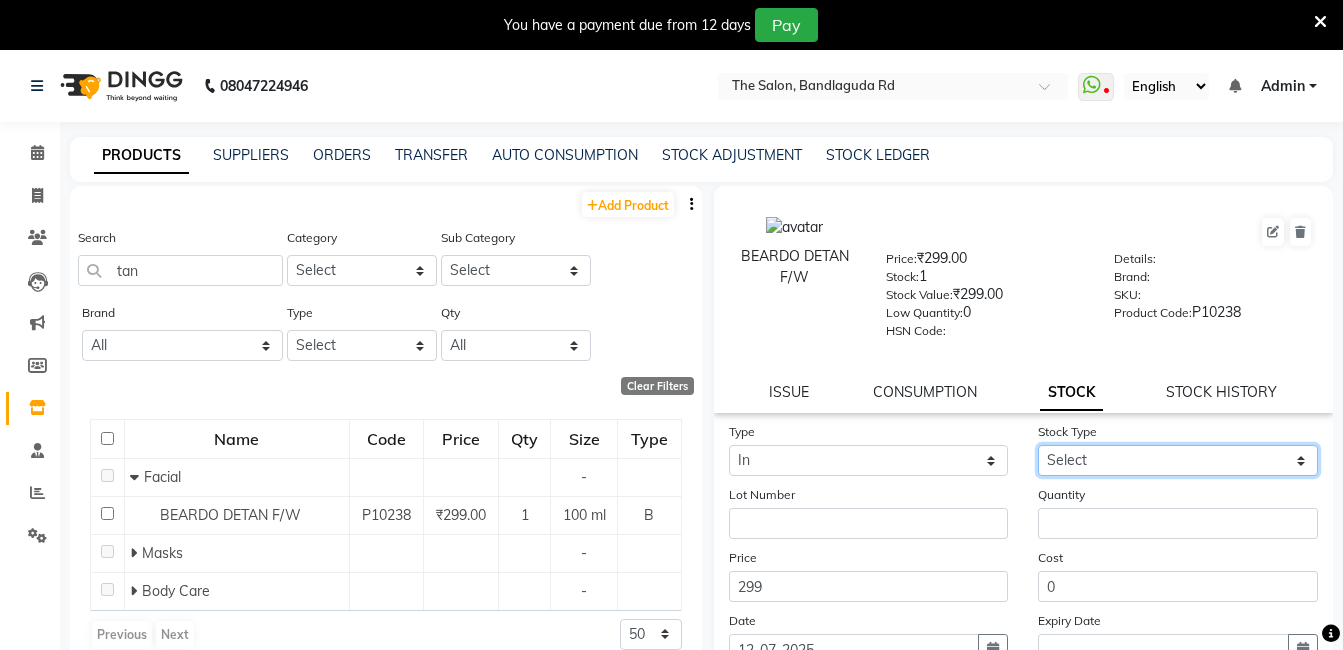click on "Select New Stock Adjustment Return Other" 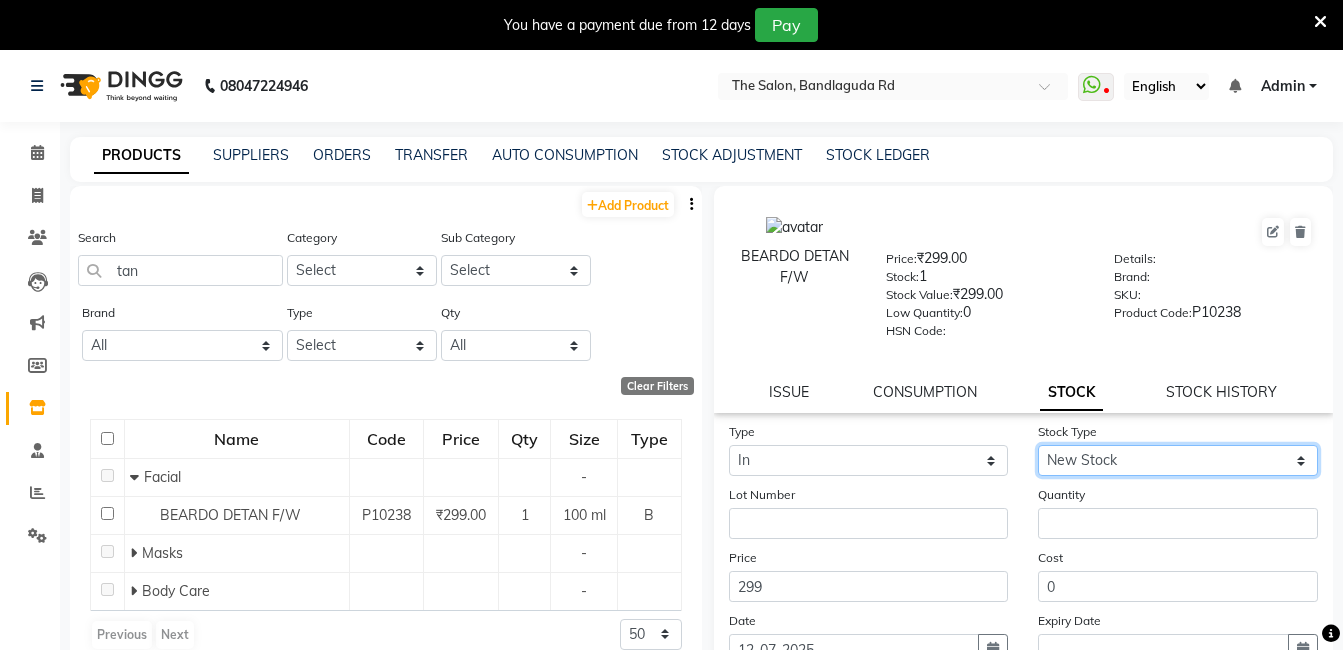 click on "Select New Stock Adjustment Return Other" 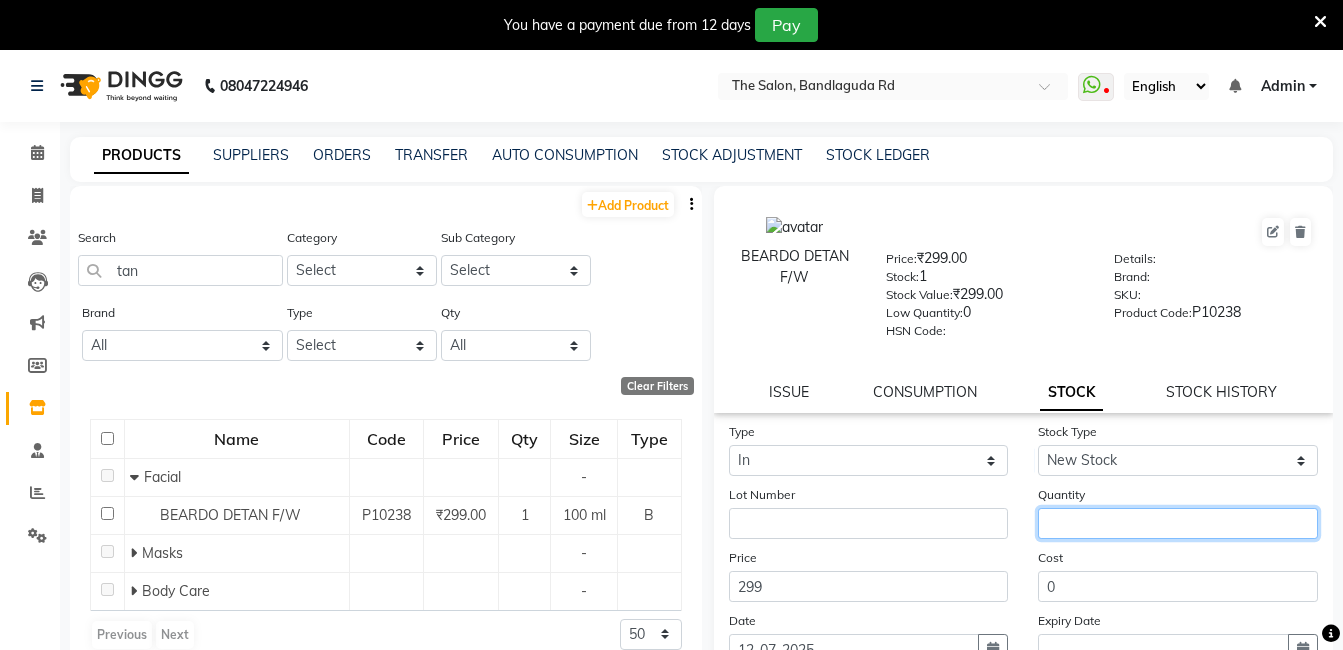 click 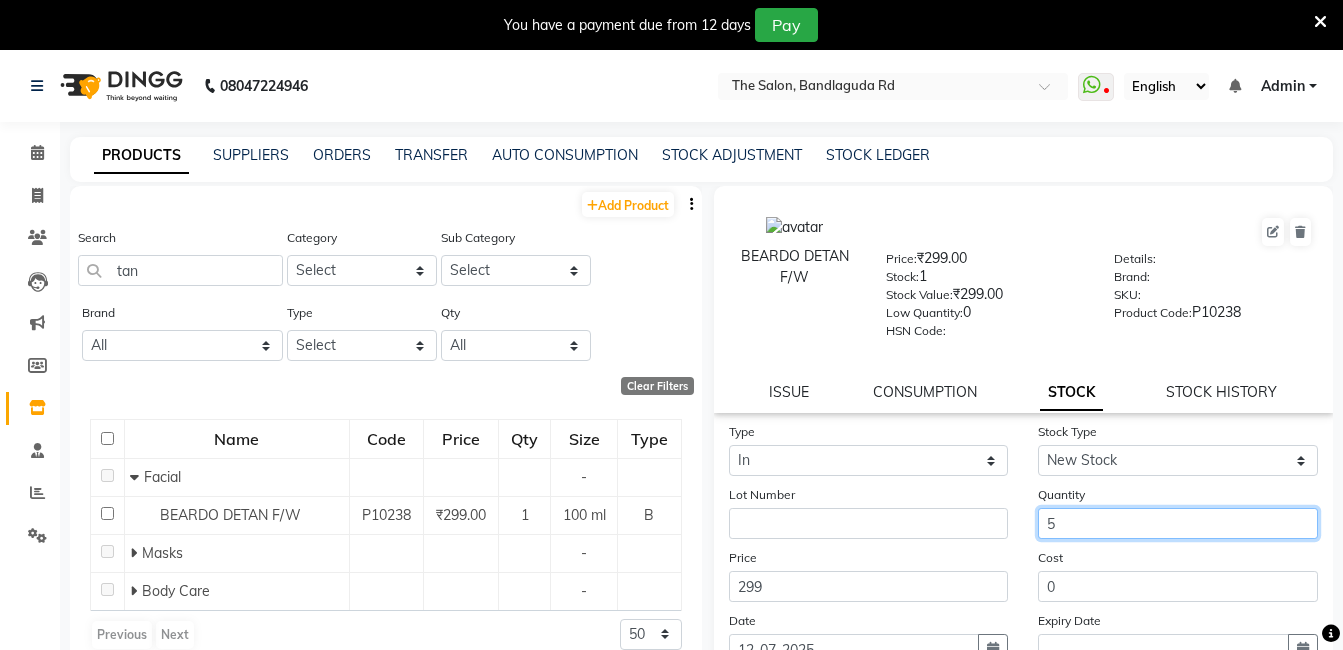 type on "5" 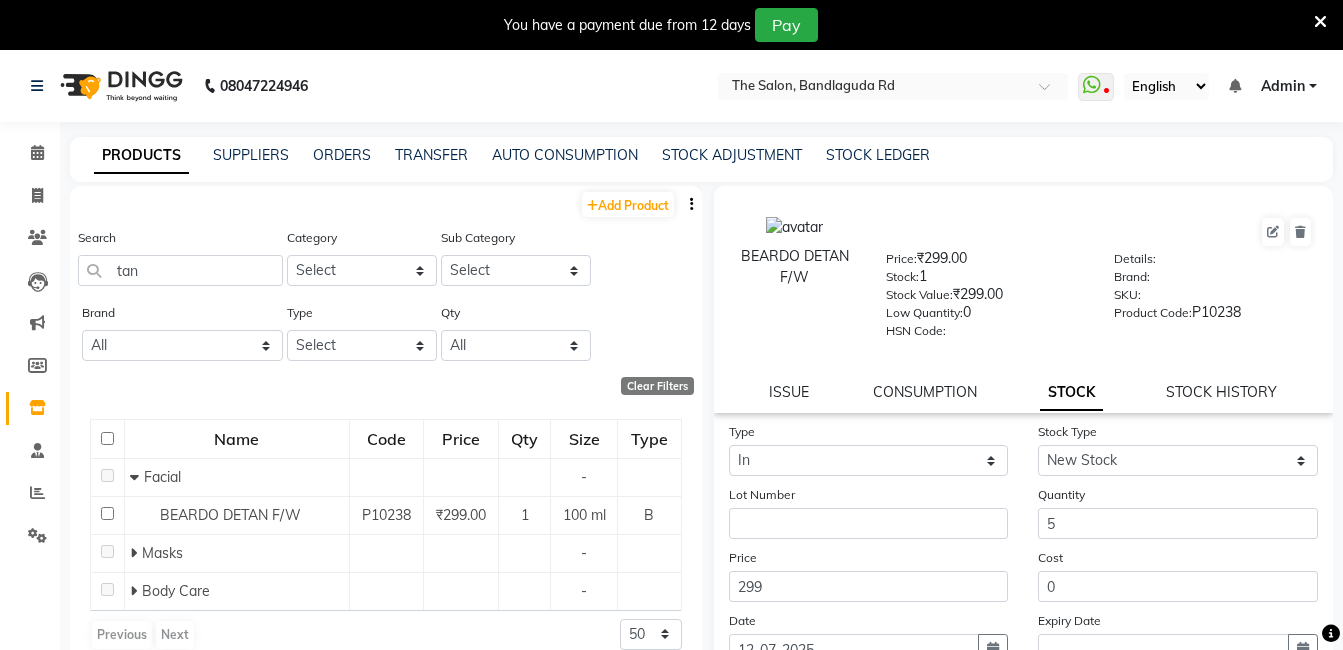 click on "Cost 0" 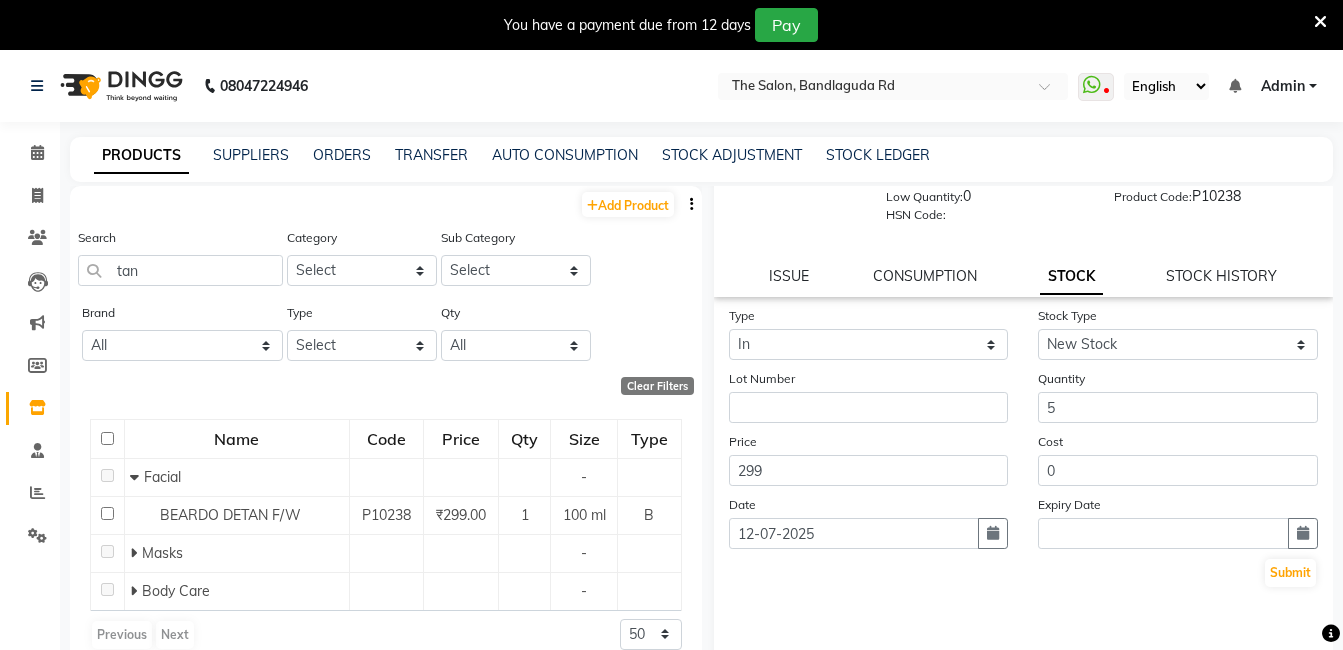 scroll, scrollTop: 138, scrollLeft: 0, axis: vertical 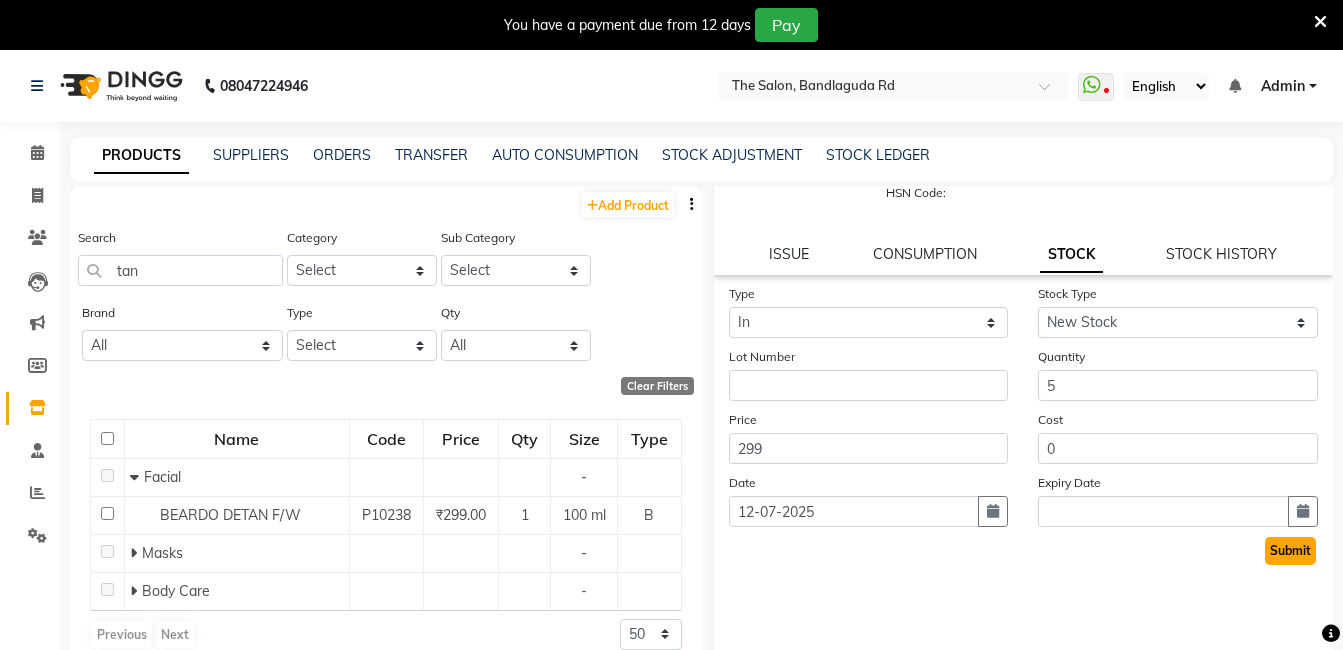 click on "Submit" 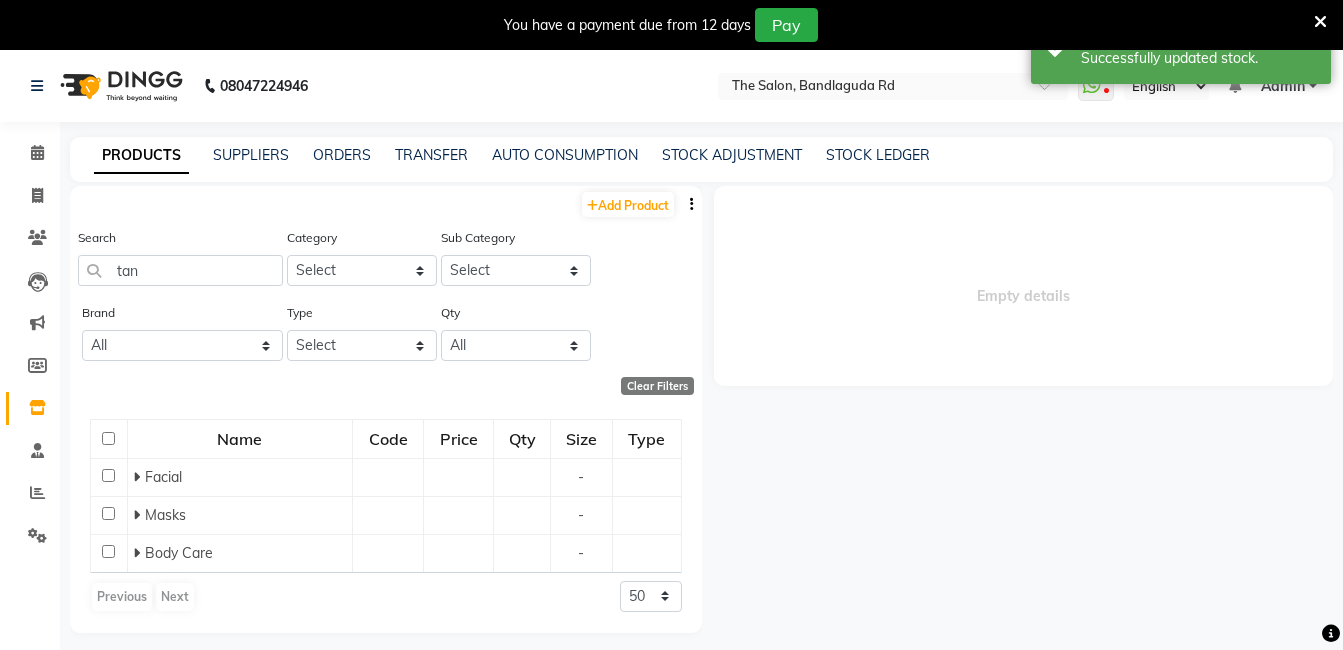 scroll, scrollTop: 0, scrollLeft: 0, axis: both 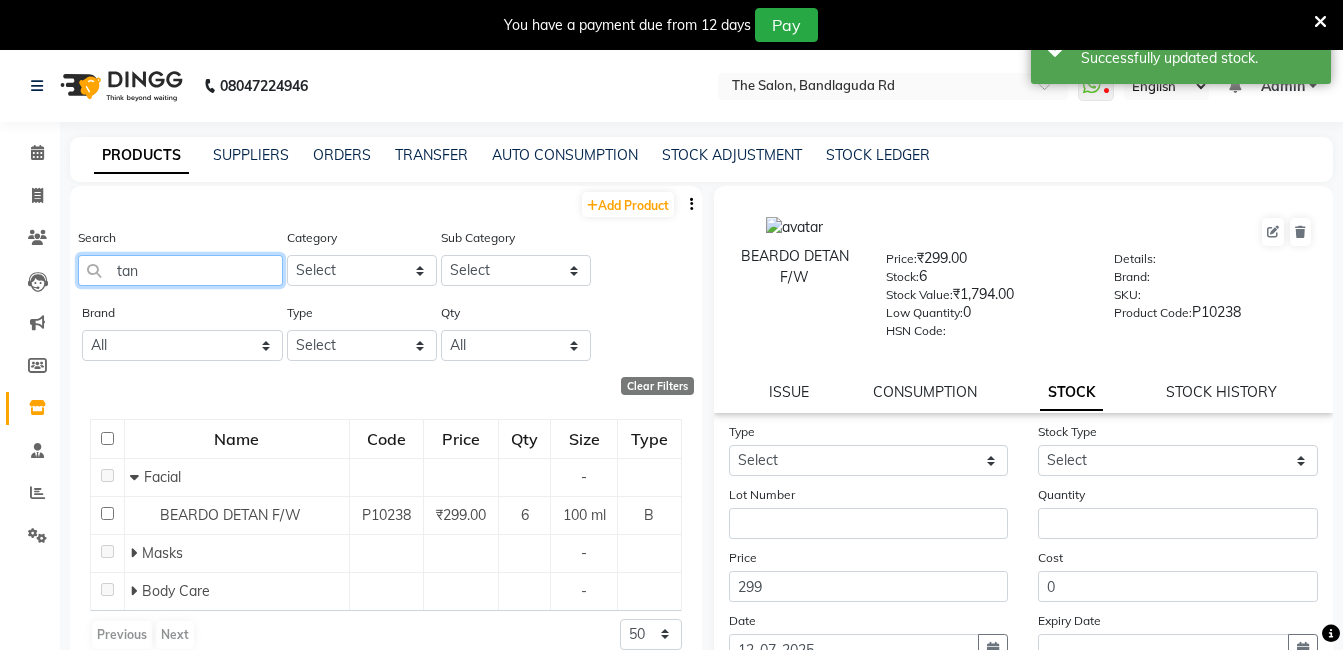 click on "tan" 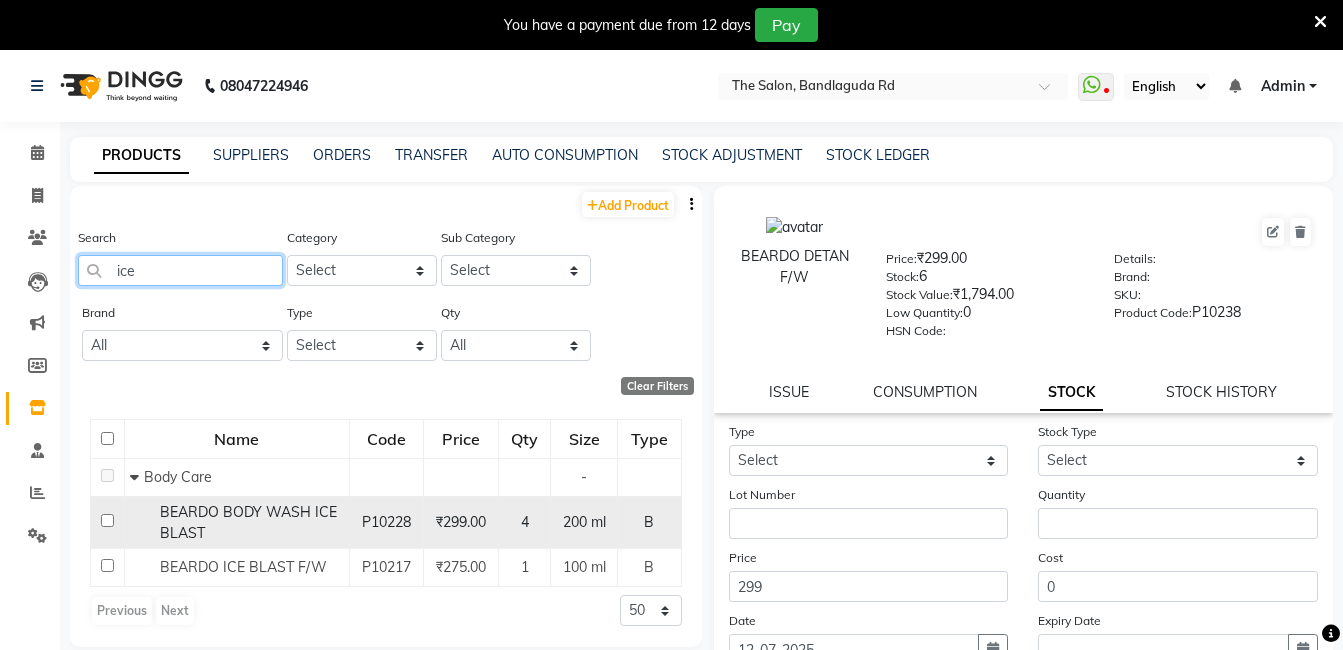 type on "ice" 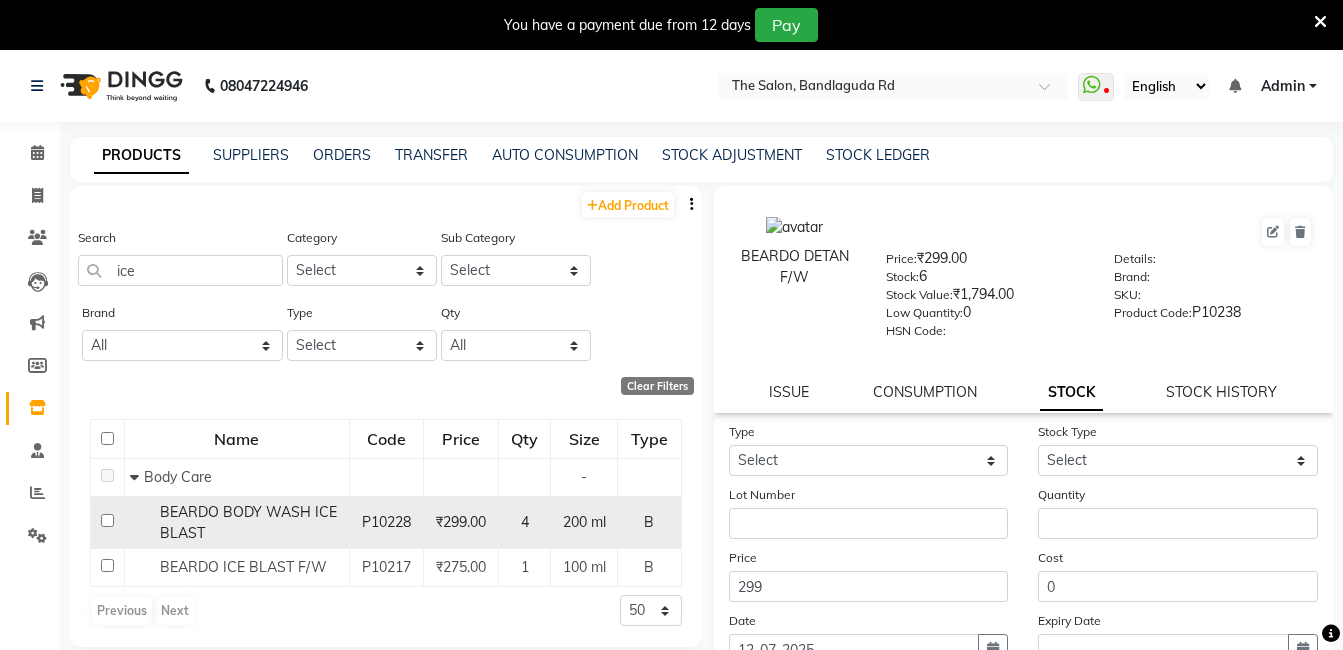 click on "BEARDO BODY WASH ICE BLAST" 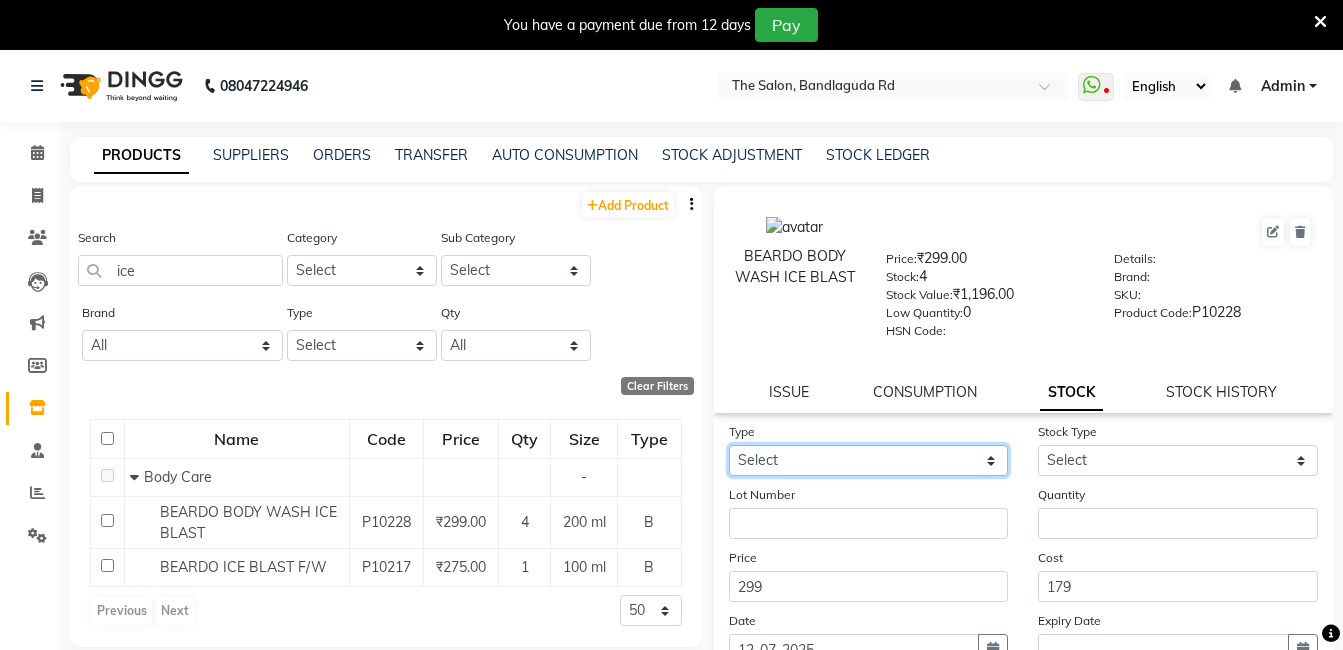 click on "Select In Out" 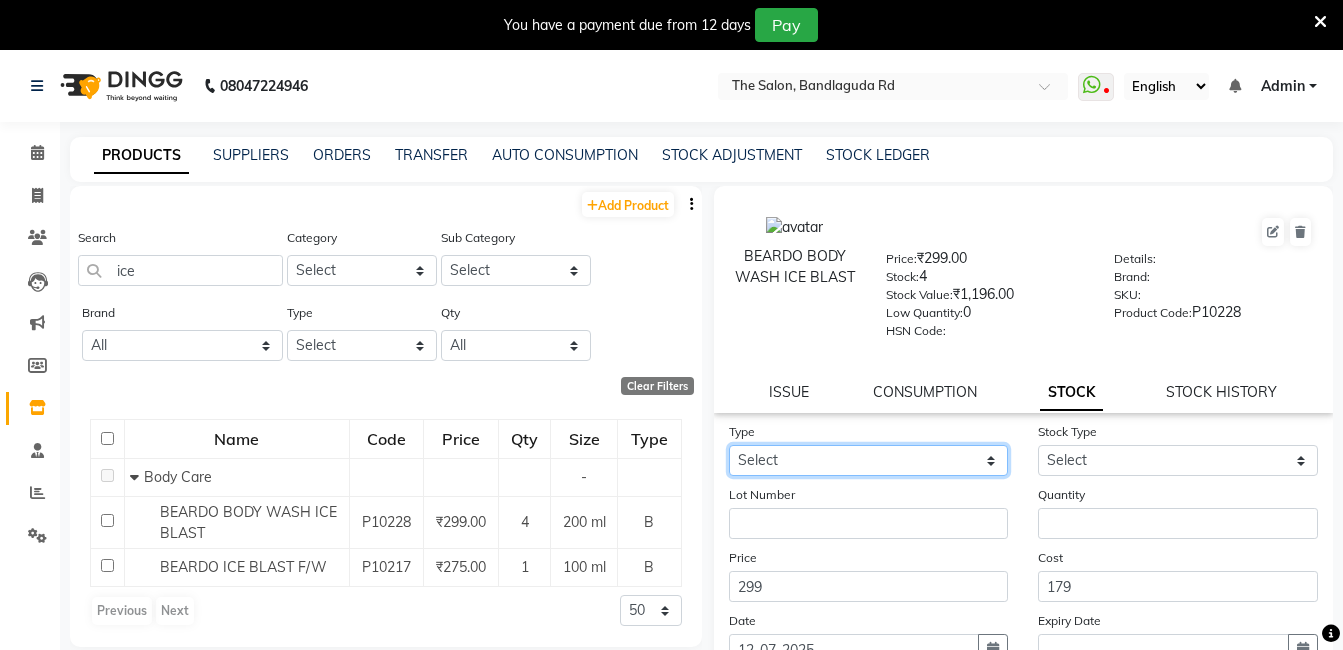 select on "in" 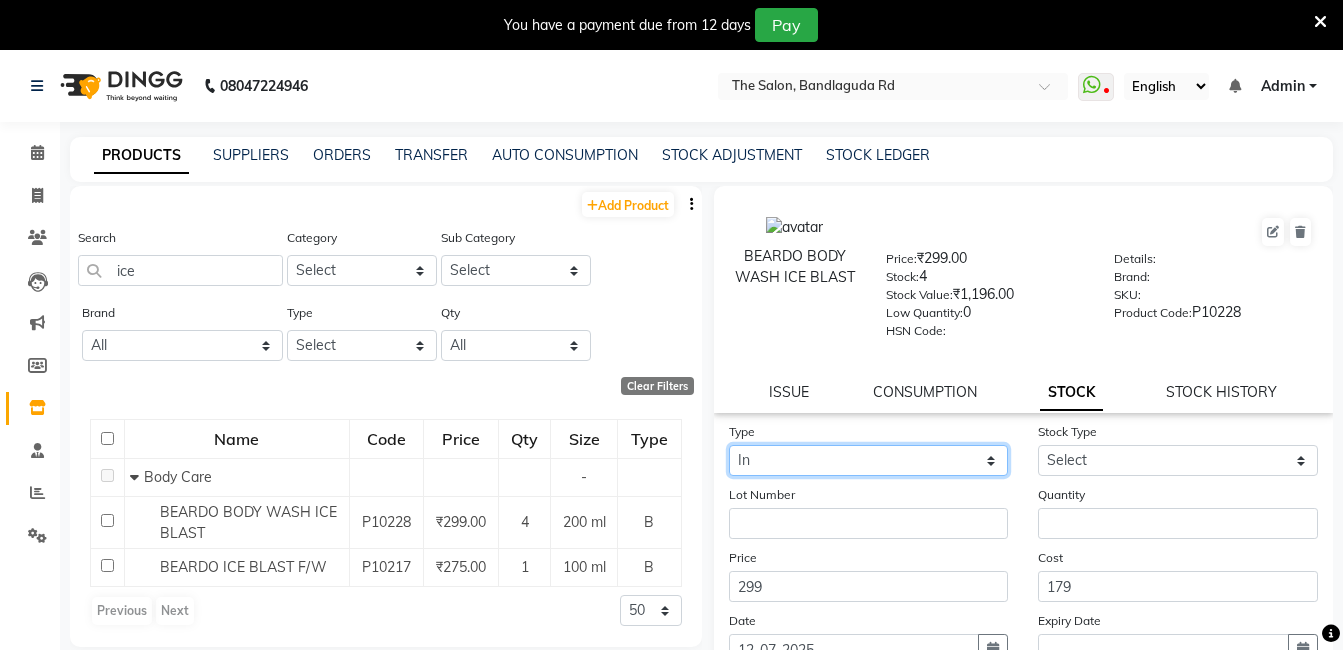 click on "Select In Out" 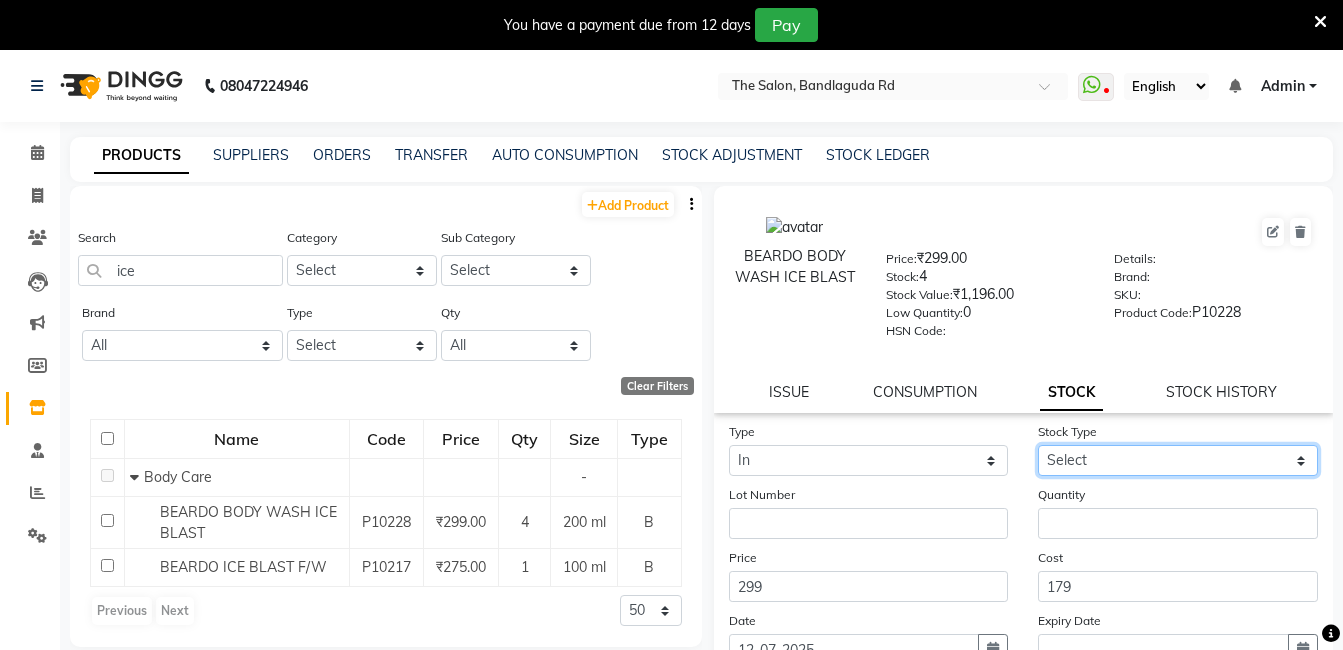 click on "Select New Stock Adjustment Return Other" 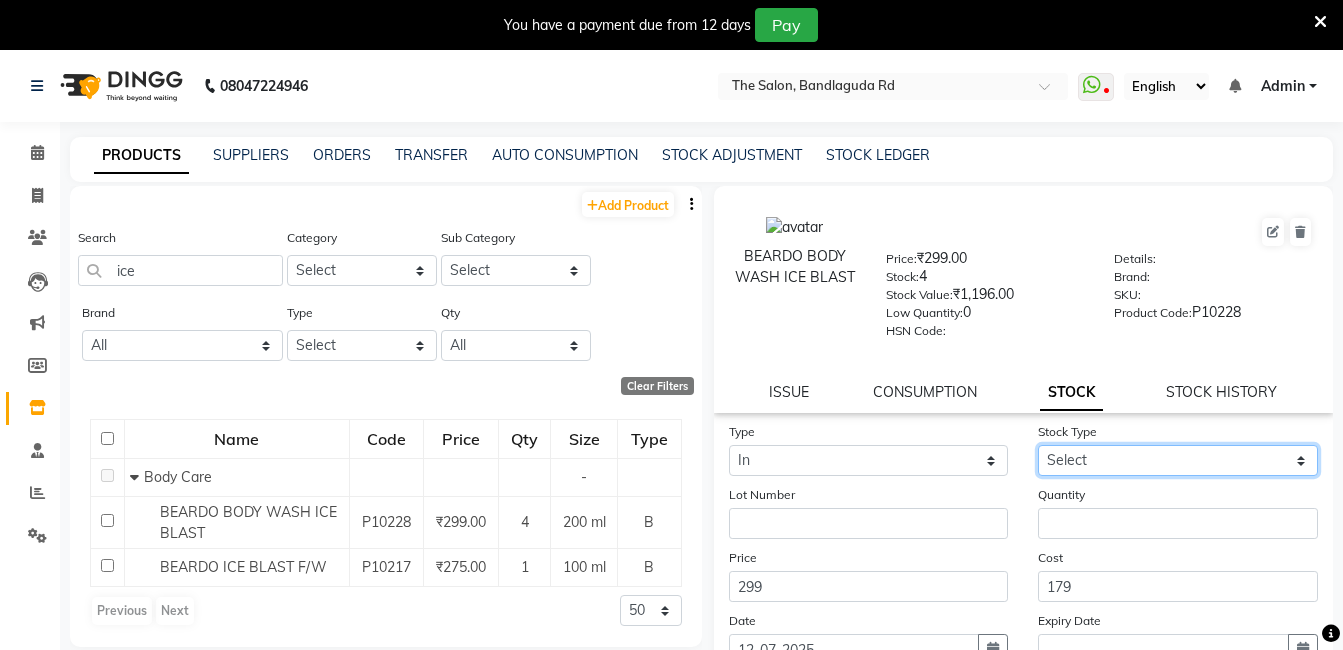 select on "new stock" 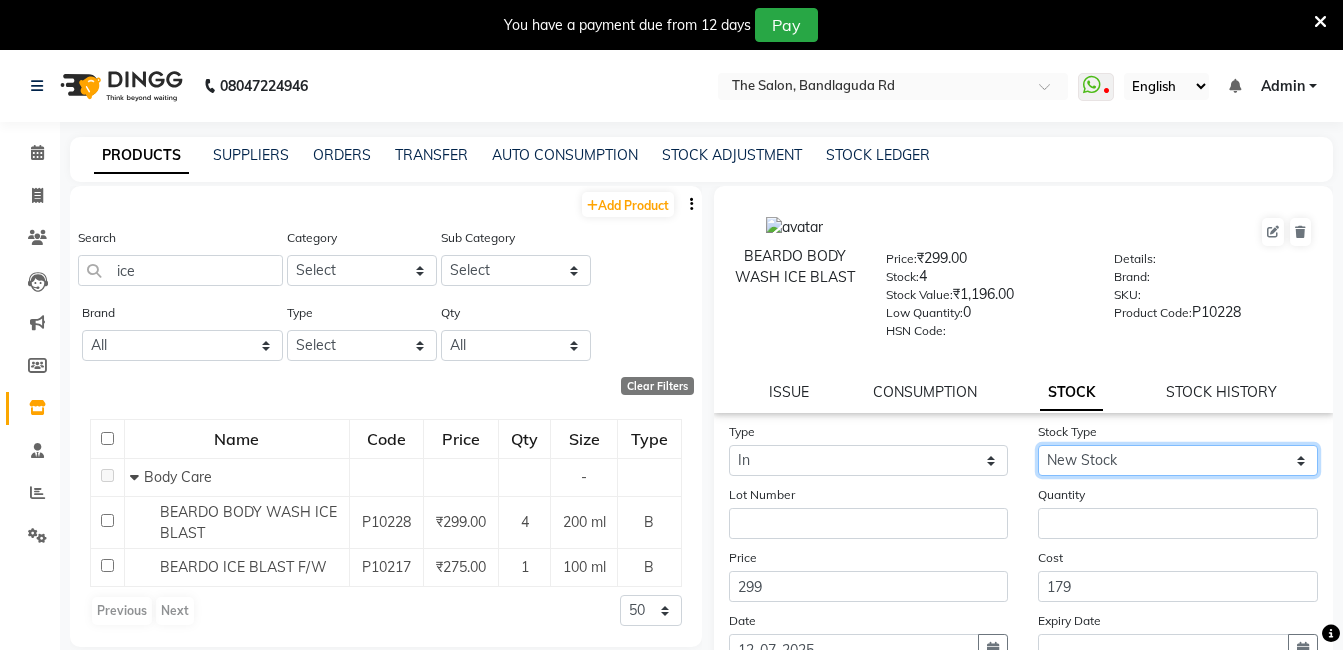 click on "Select New Stock Adjustment Return Other" 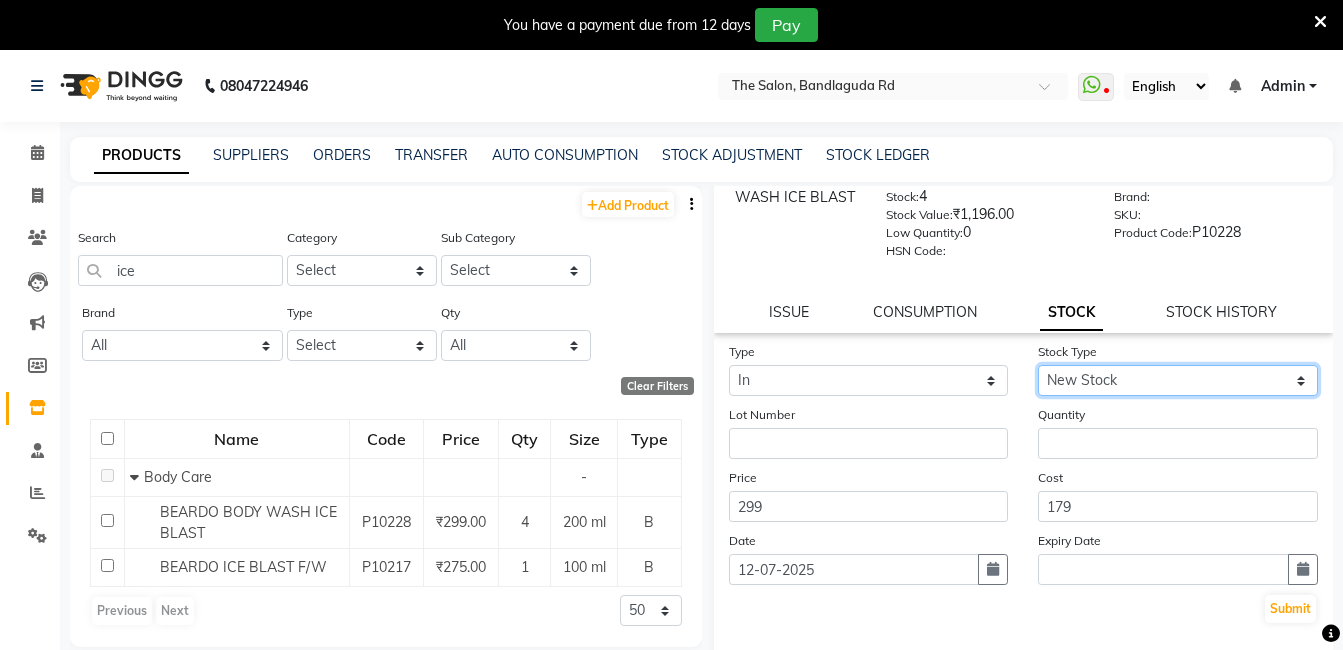 scroll, scrollTop: 100, scrollLeft: 0, axis: vertical 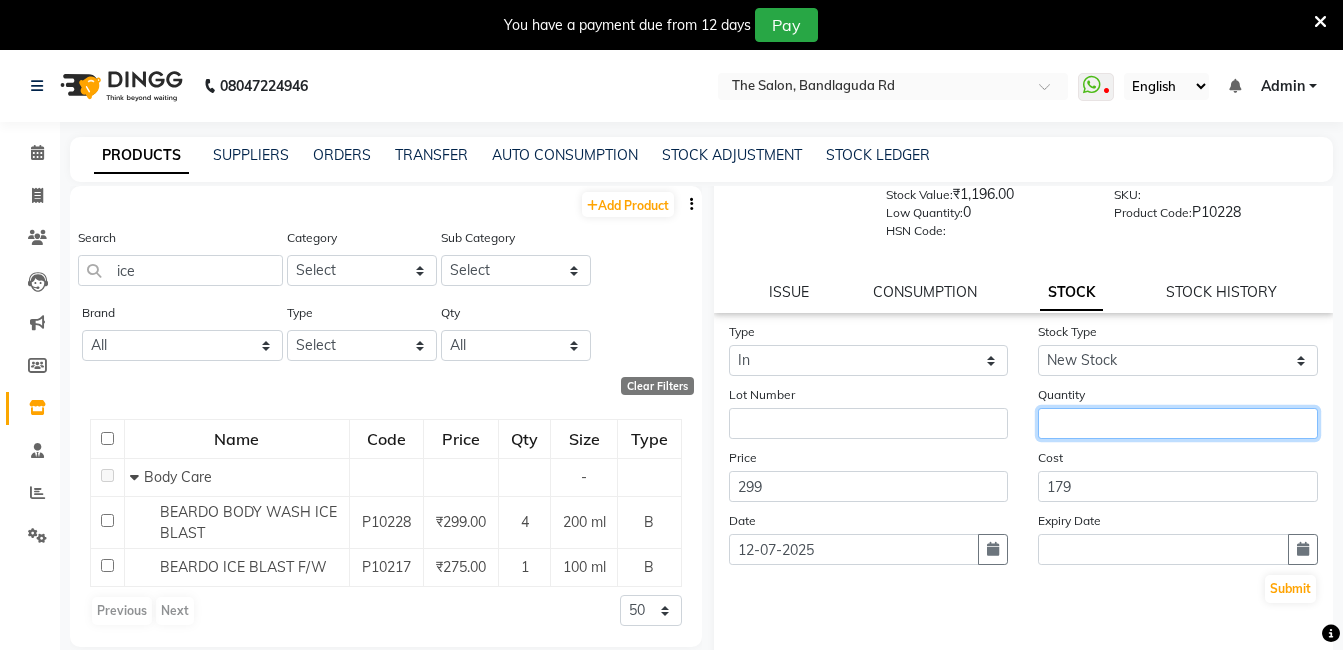 click 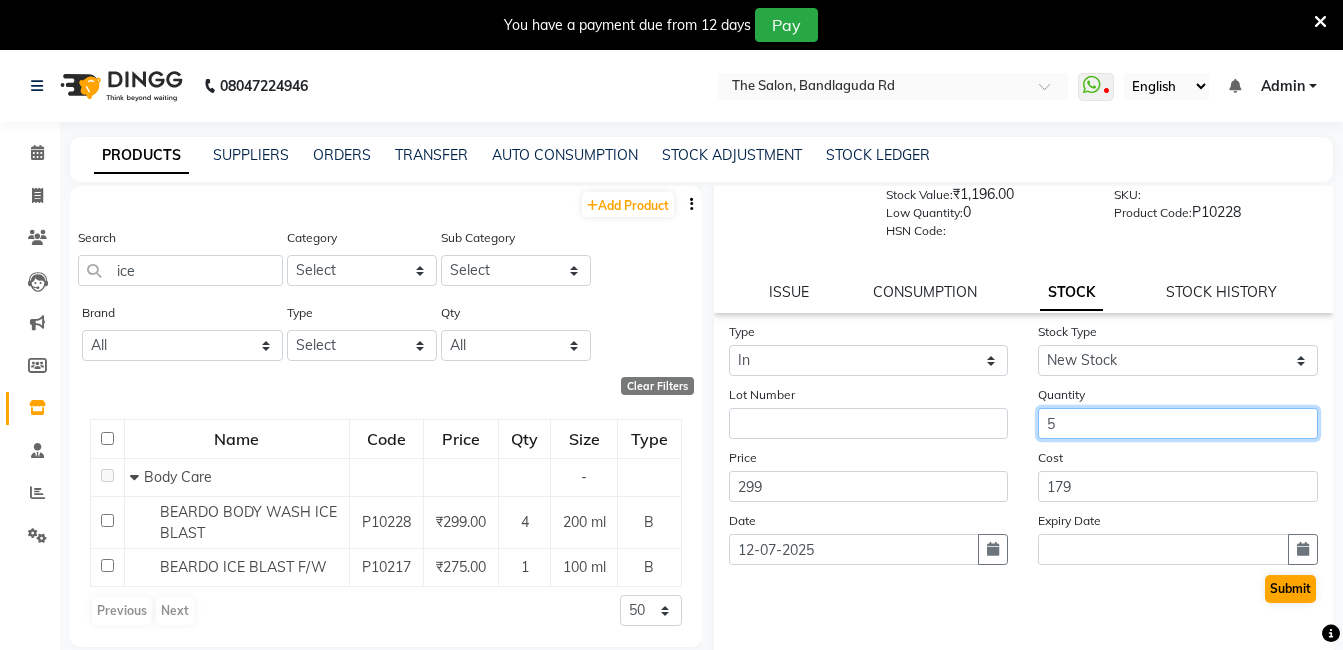 type on "5" 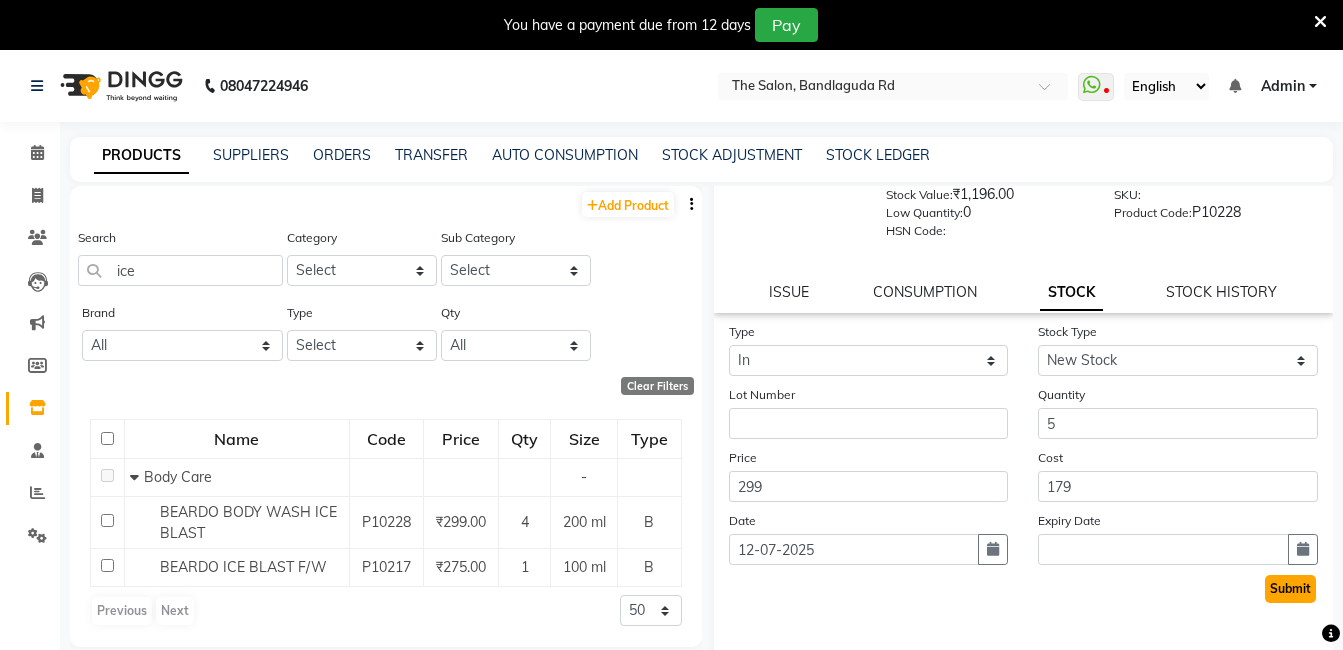 click on "Submit" 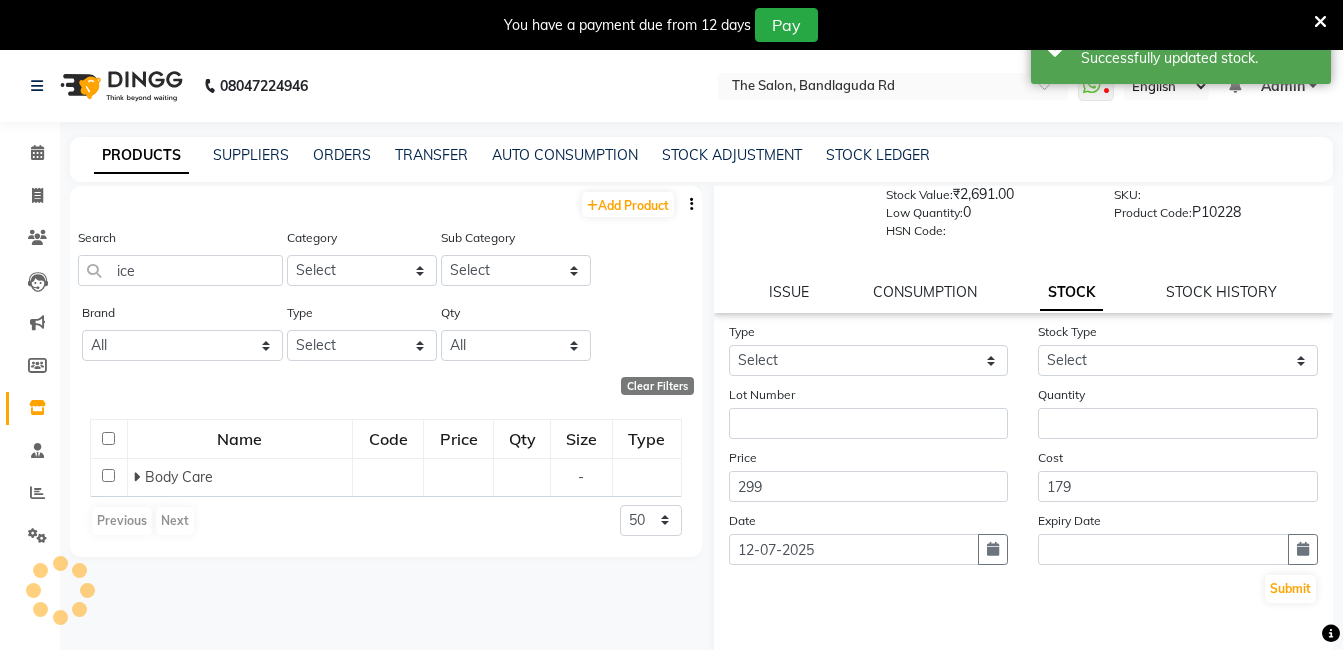 scroll, scrollTop: 0, scrollLeft: 0, axis: both 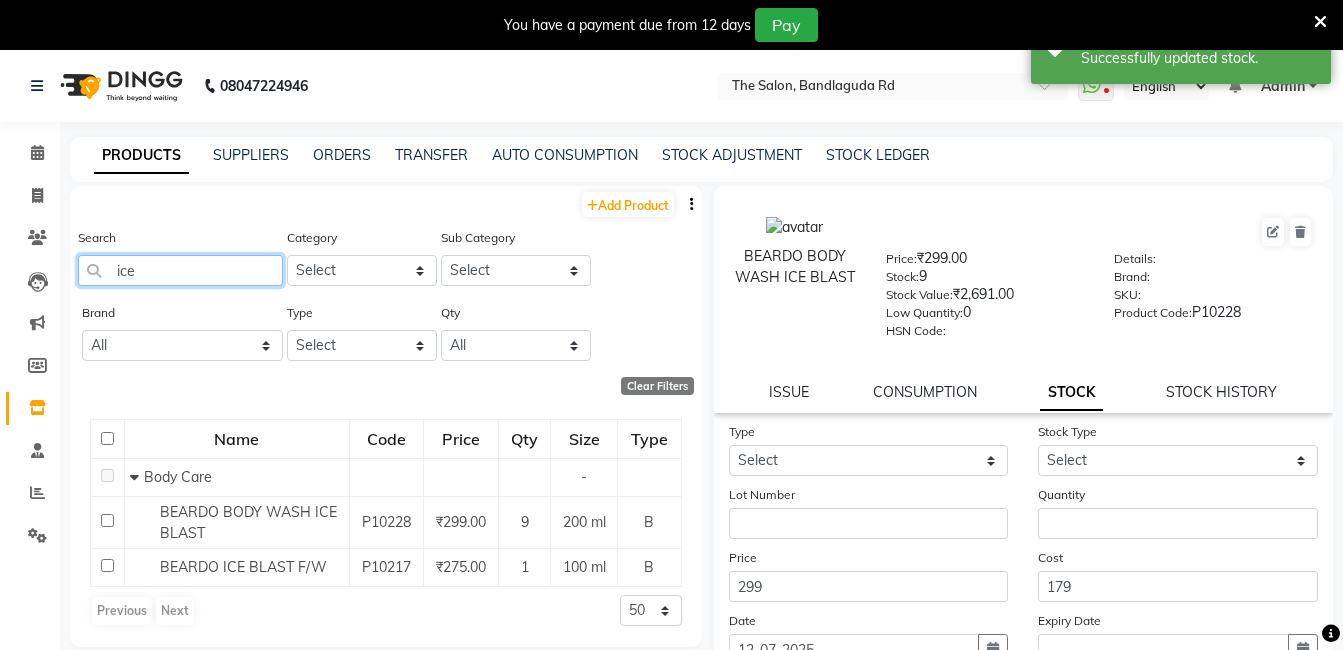 click on "ice" 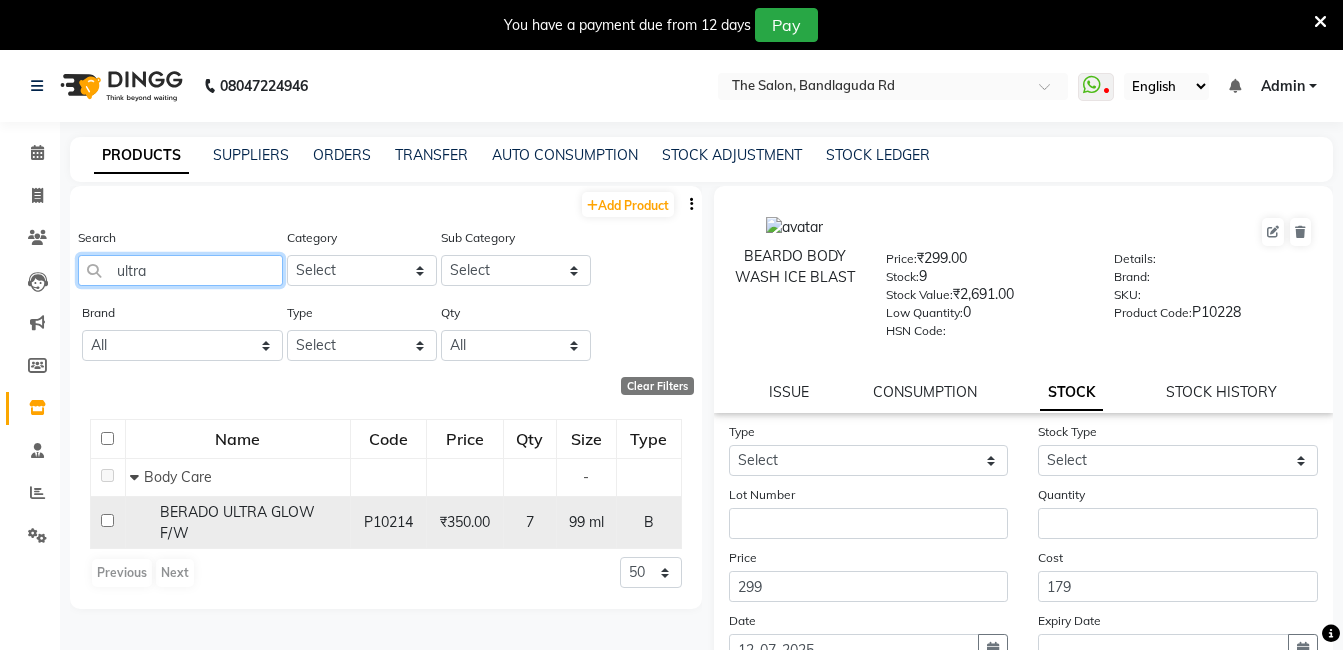 type on "ultra" 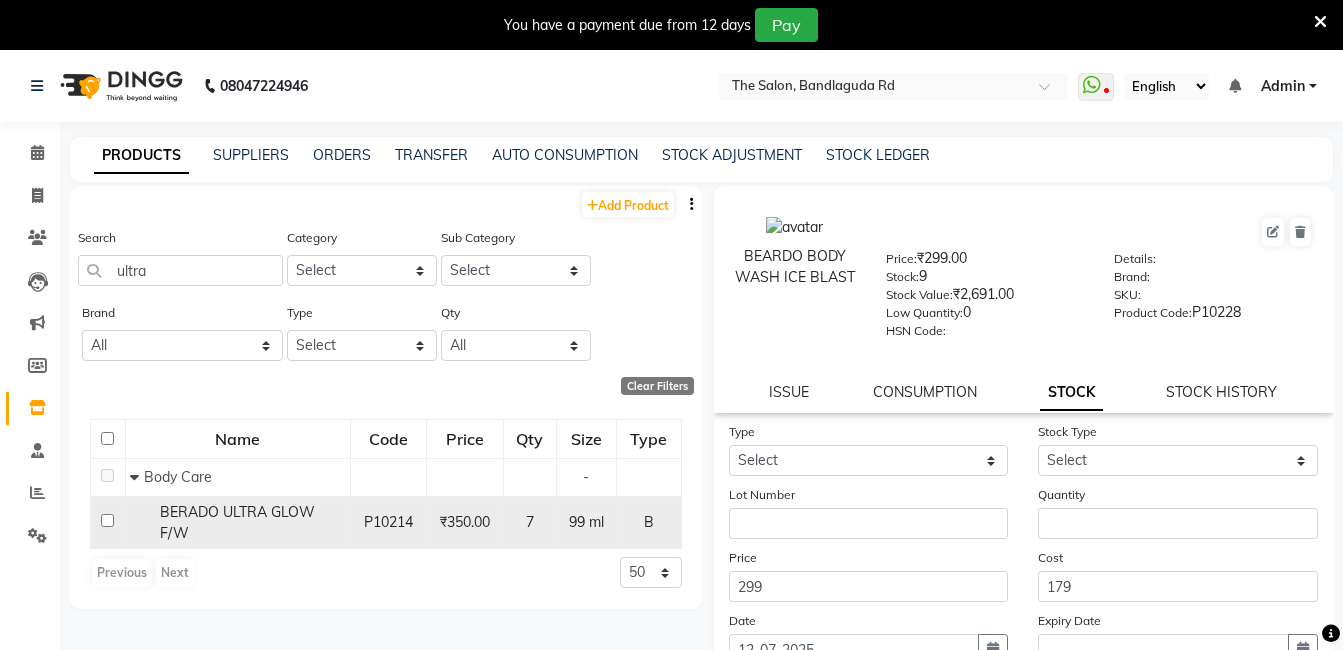 click on "BERADO ULTRA GLOW F/W" 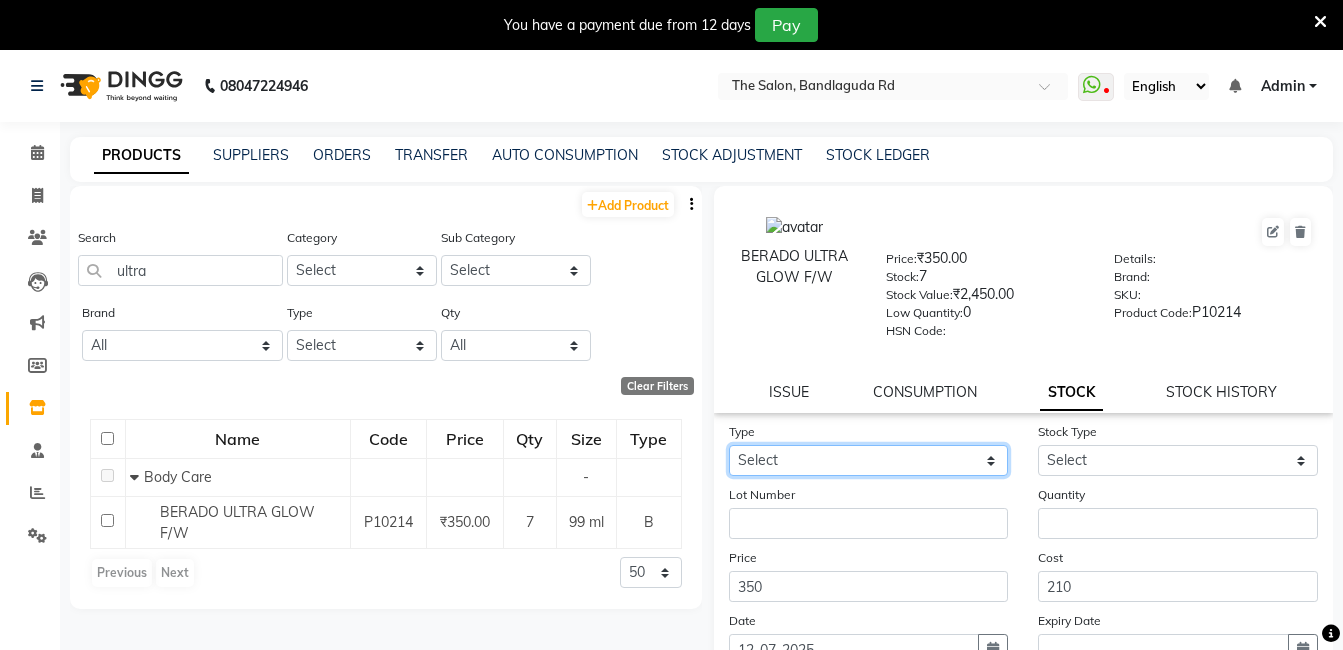 click on "Select In Out" 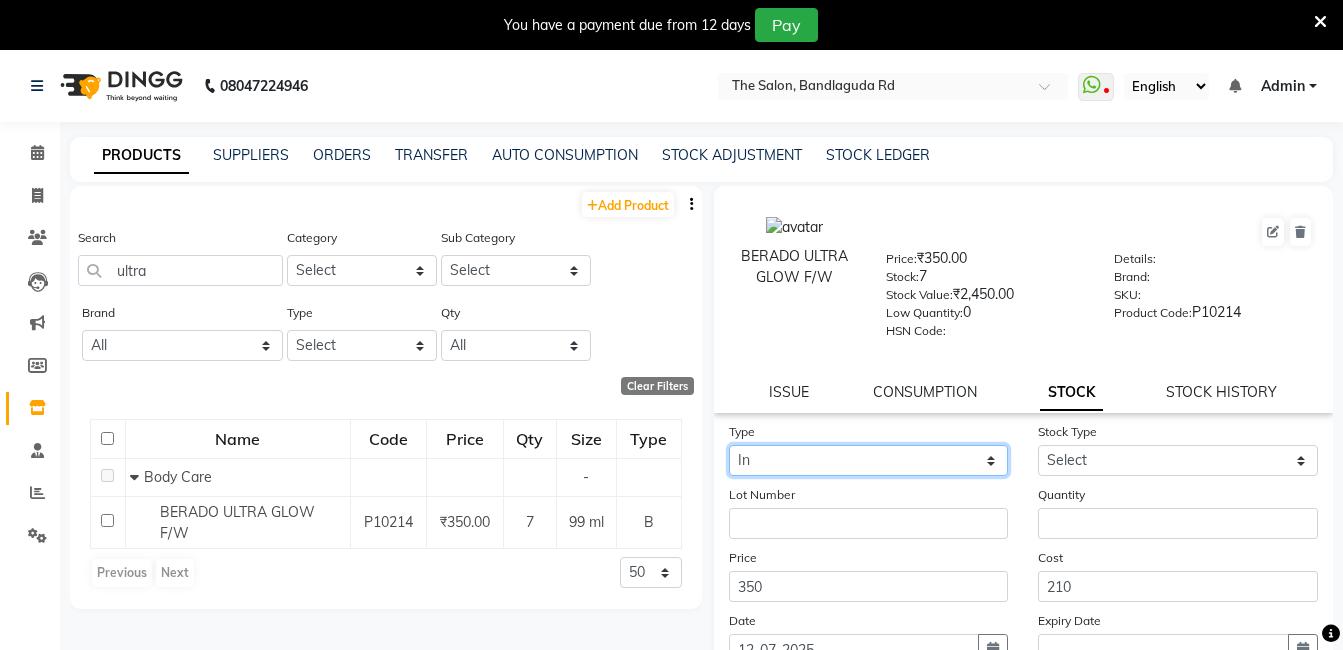 click on "Select In Out" 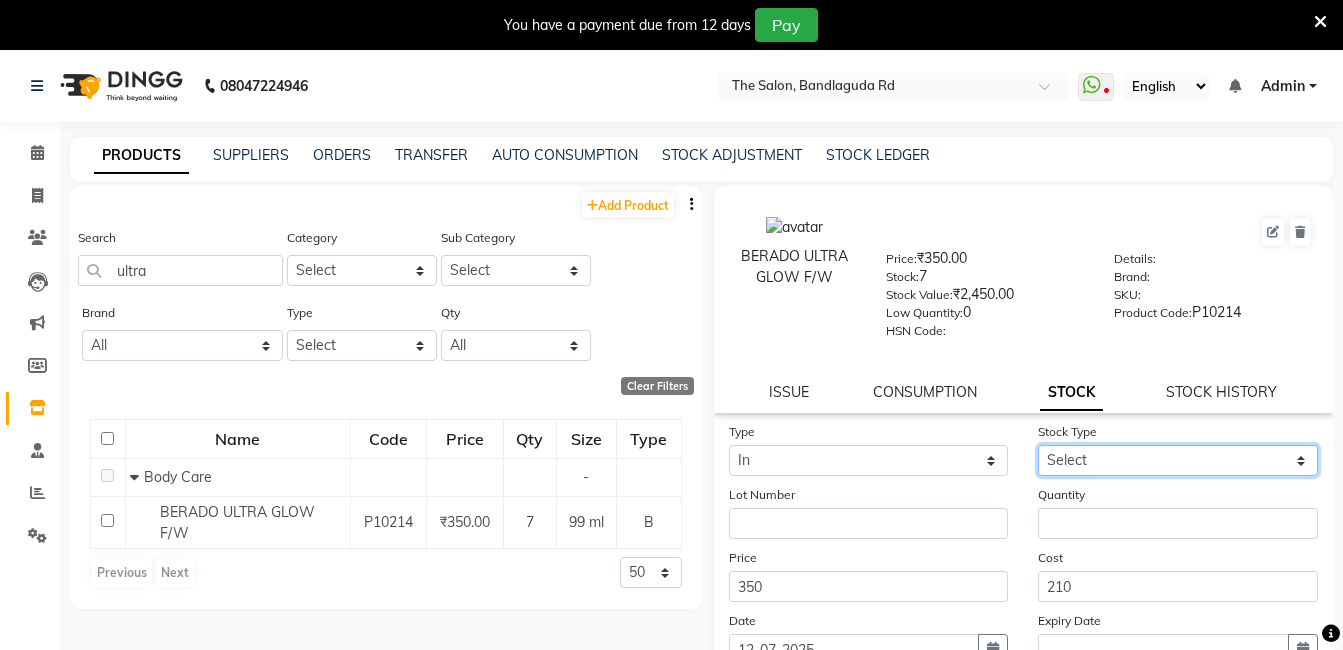 click on "Select New Stock Adjustment Return Other" 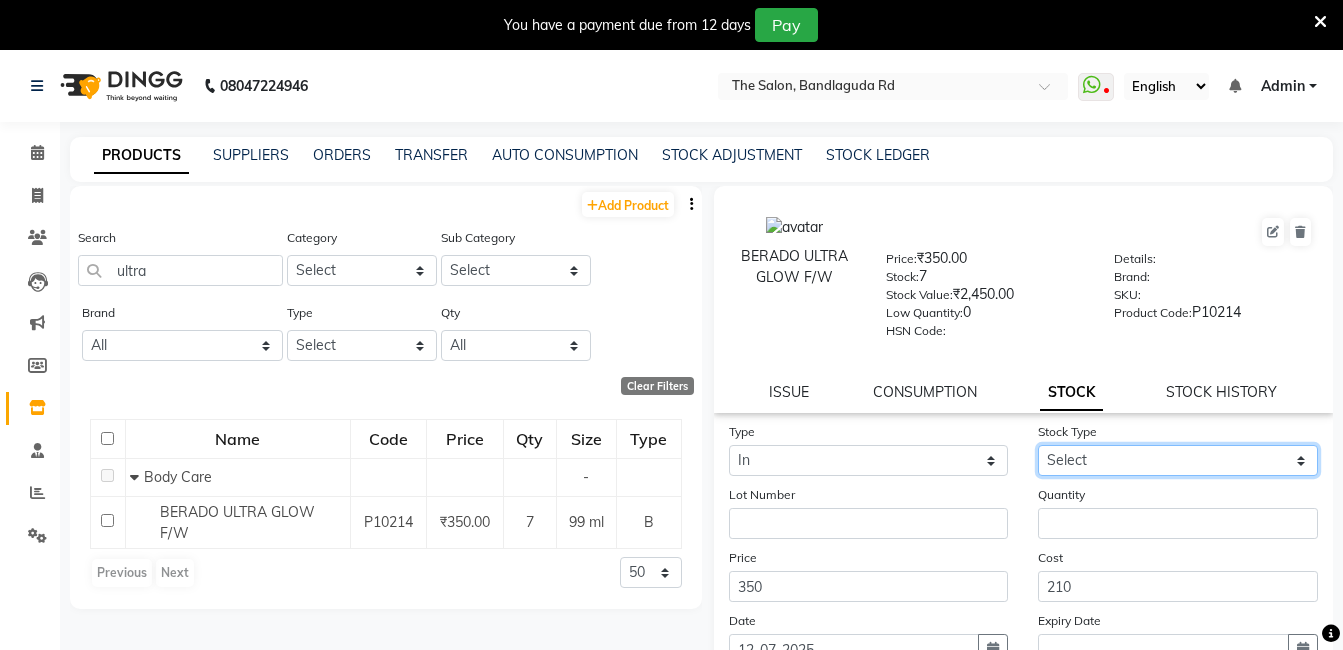 select on "new stock" 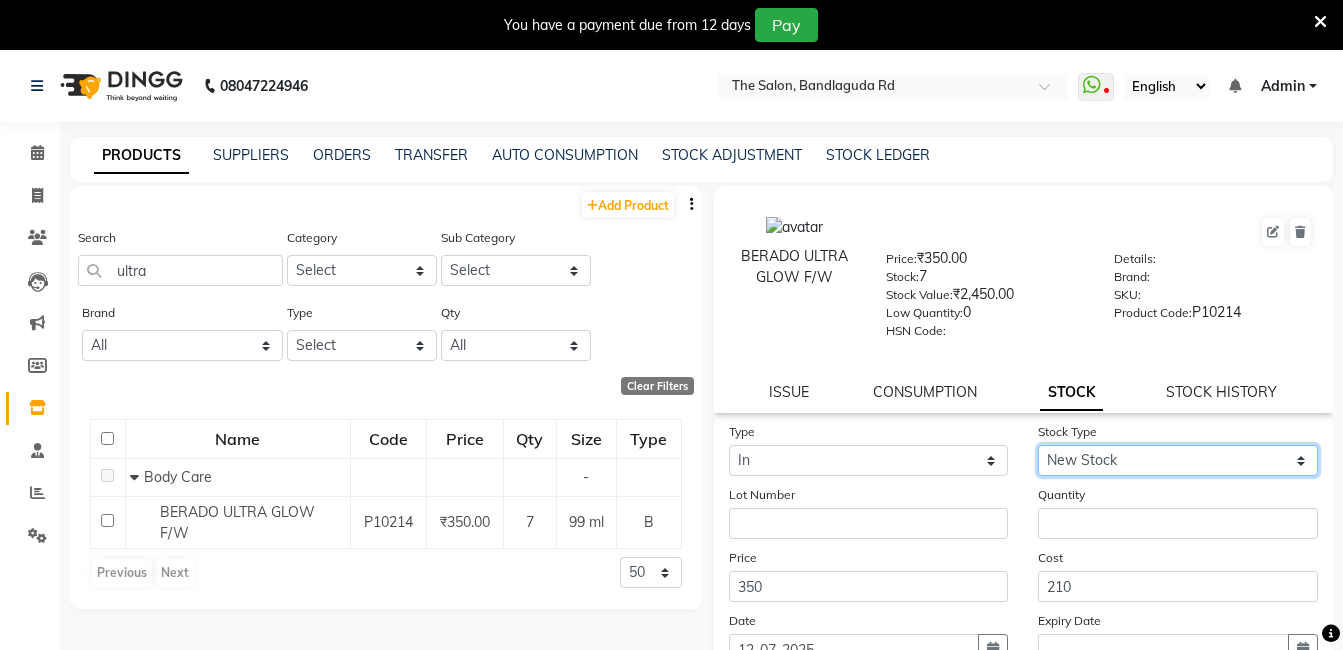 click on "Select New Stock Adjustment Return Other" 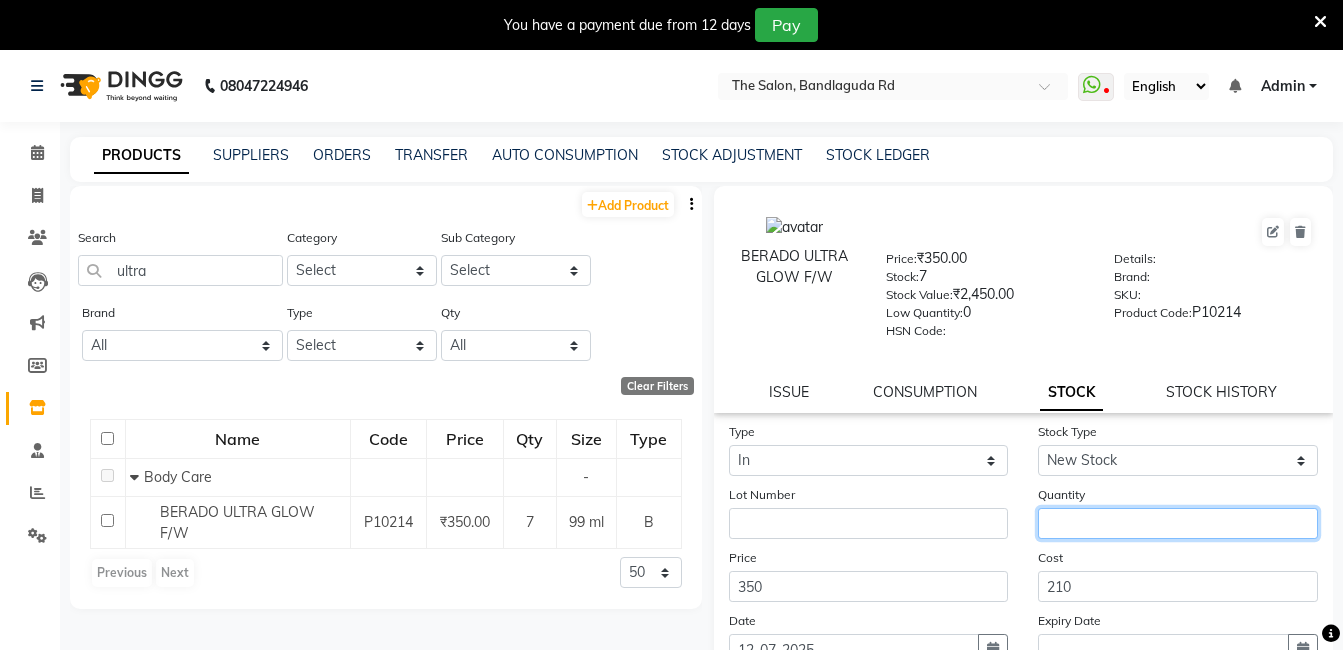 click 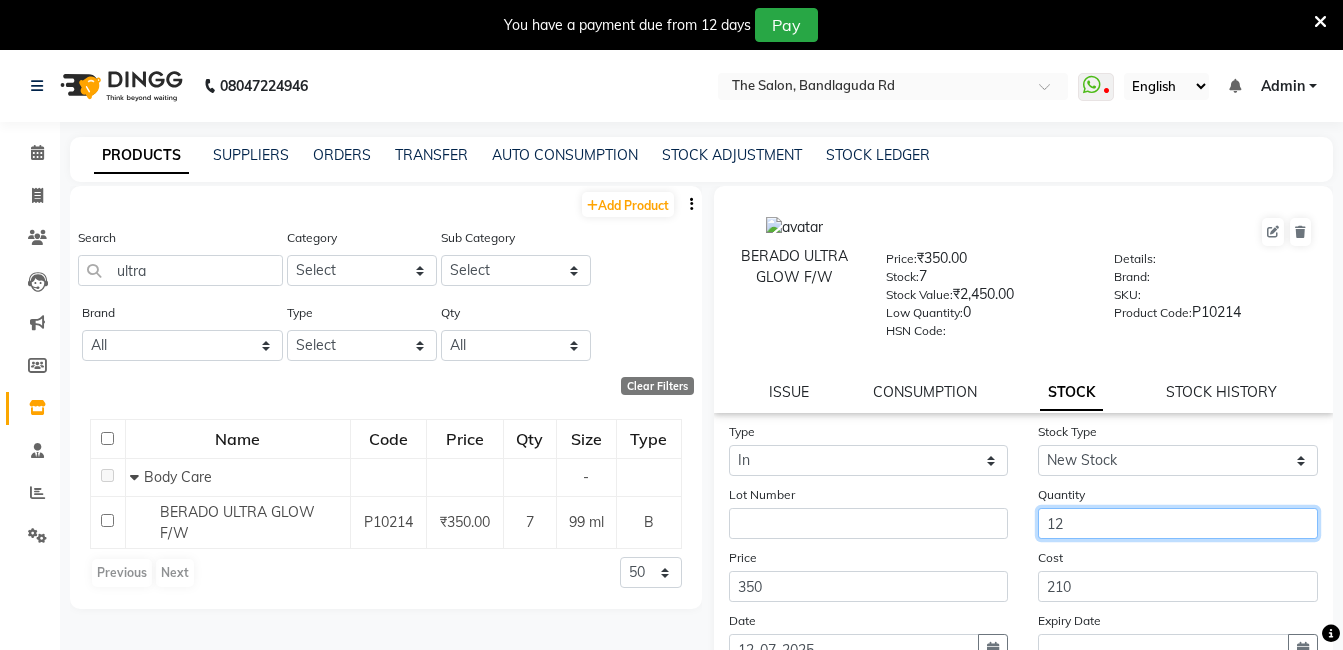 type on "12" 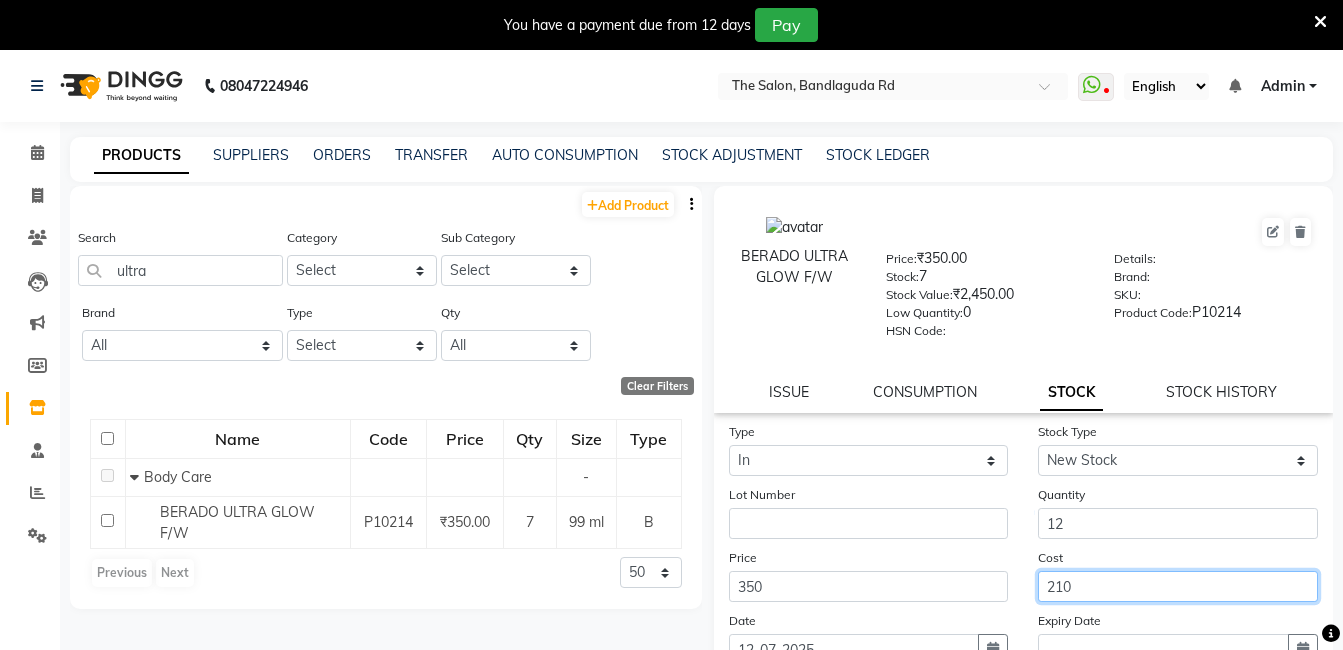 drag, startPoint x: 1102, startPoint y: 572, endPoint x: 1102, endPoint y: 561, distance: 11 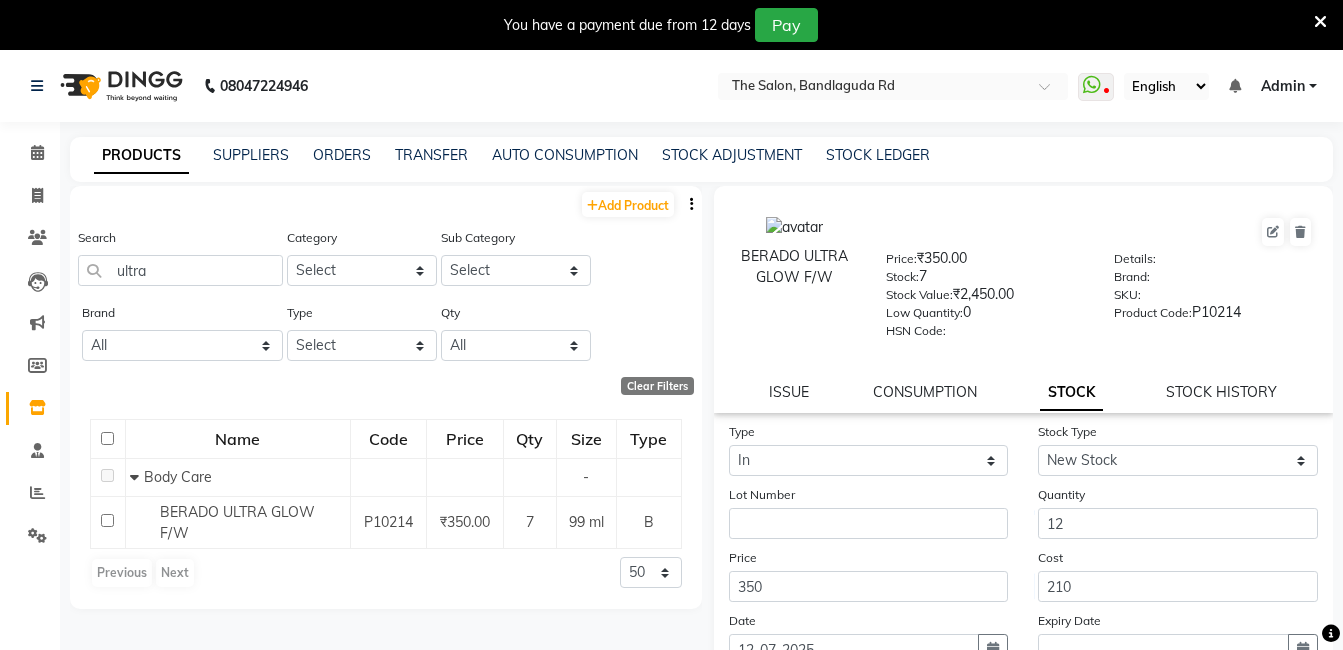click on "Cost 210" 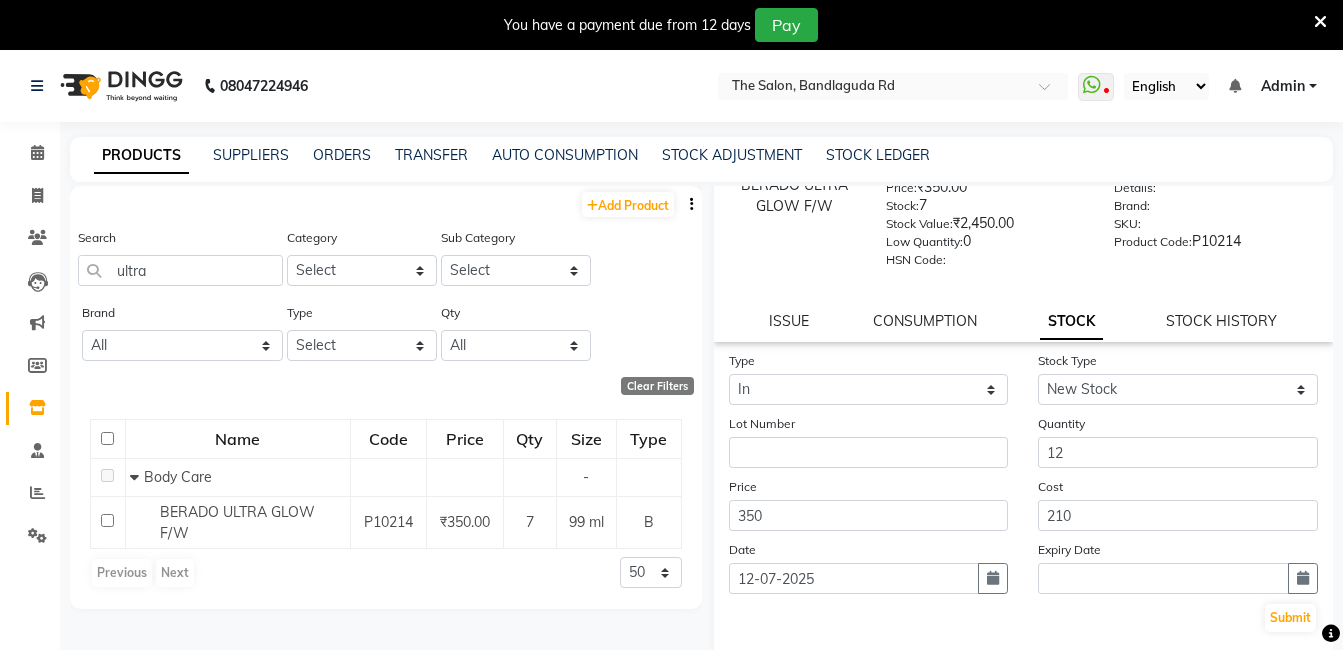 scroll, scrollTop: 100, scrollLeft: 0, axis: vertical 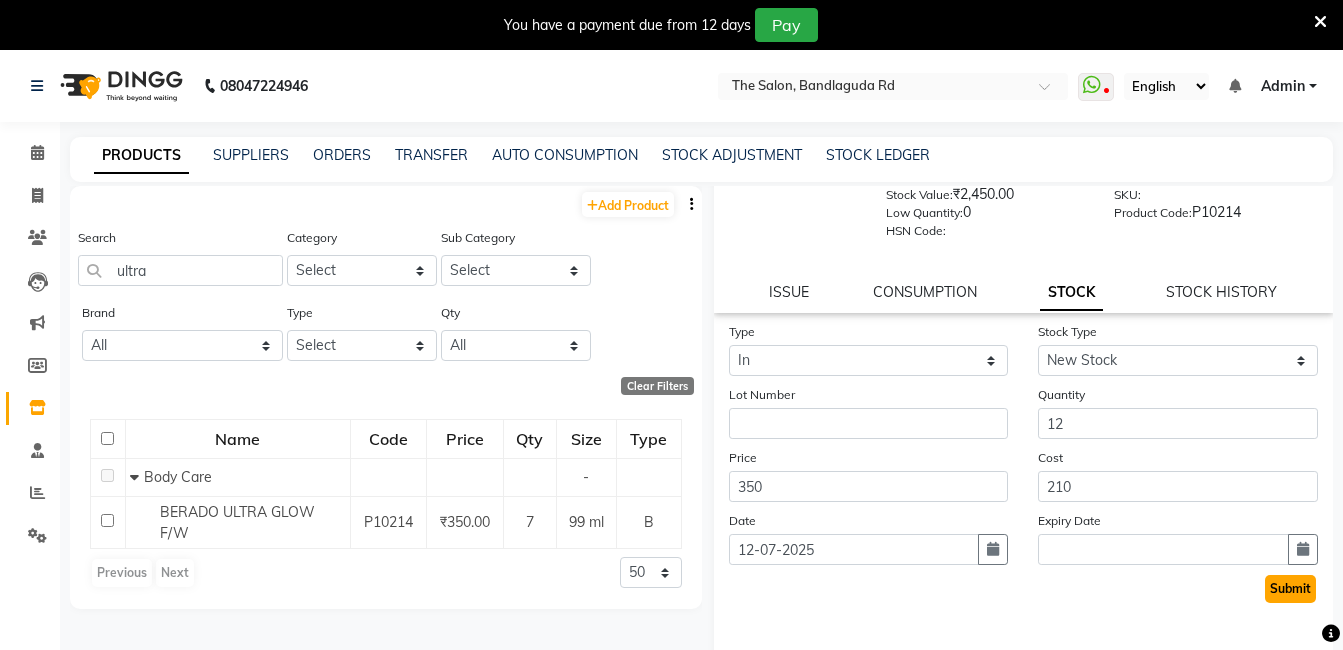 click on "Submit" 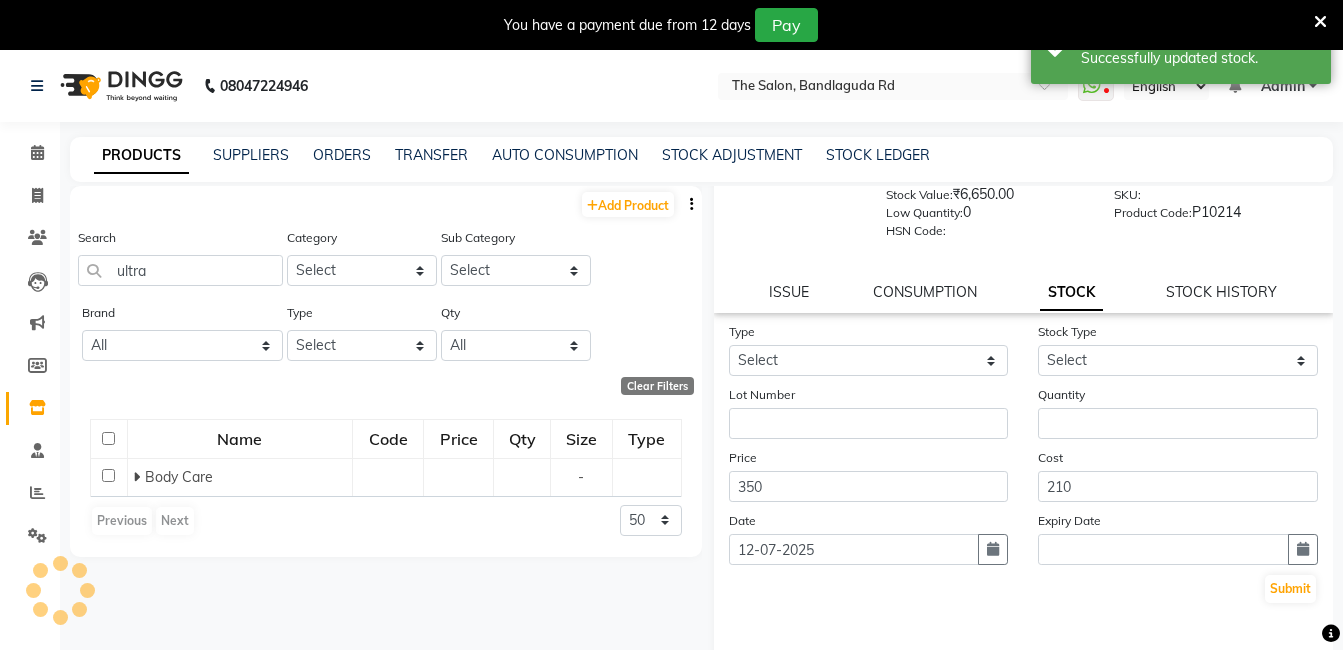 scroll, scrollTop: 0, scrollLeft: 0, axis: both 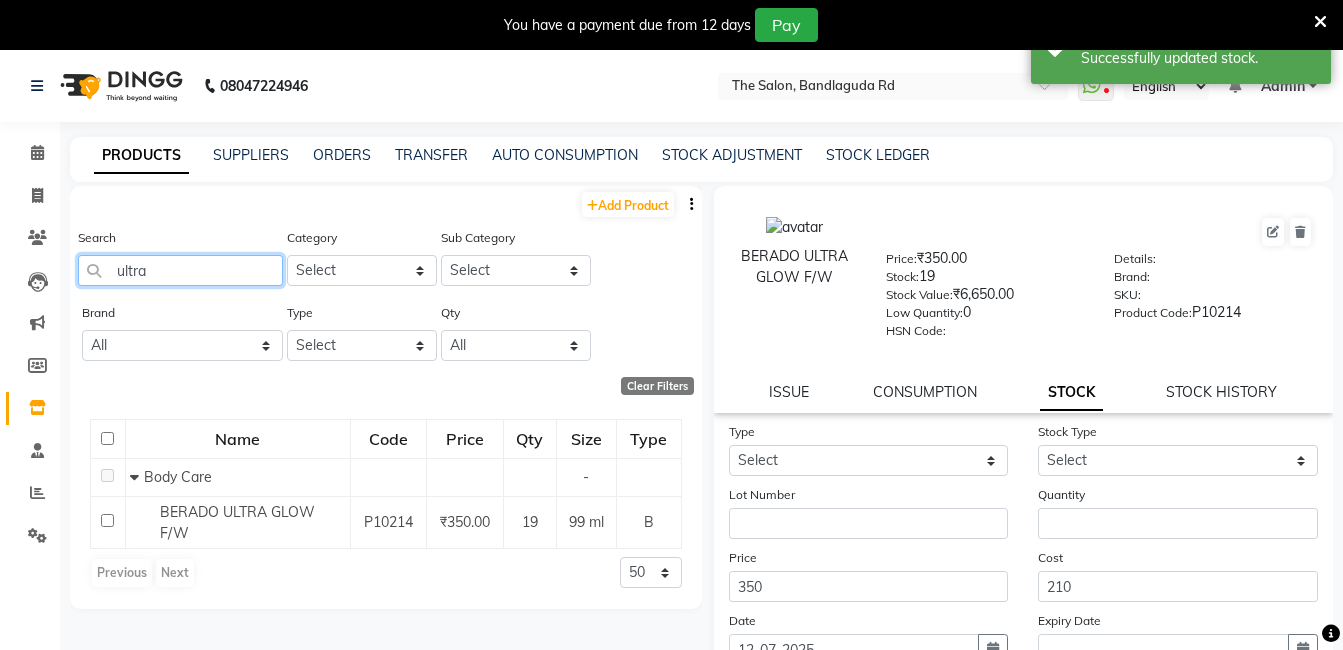 click on "ultra" 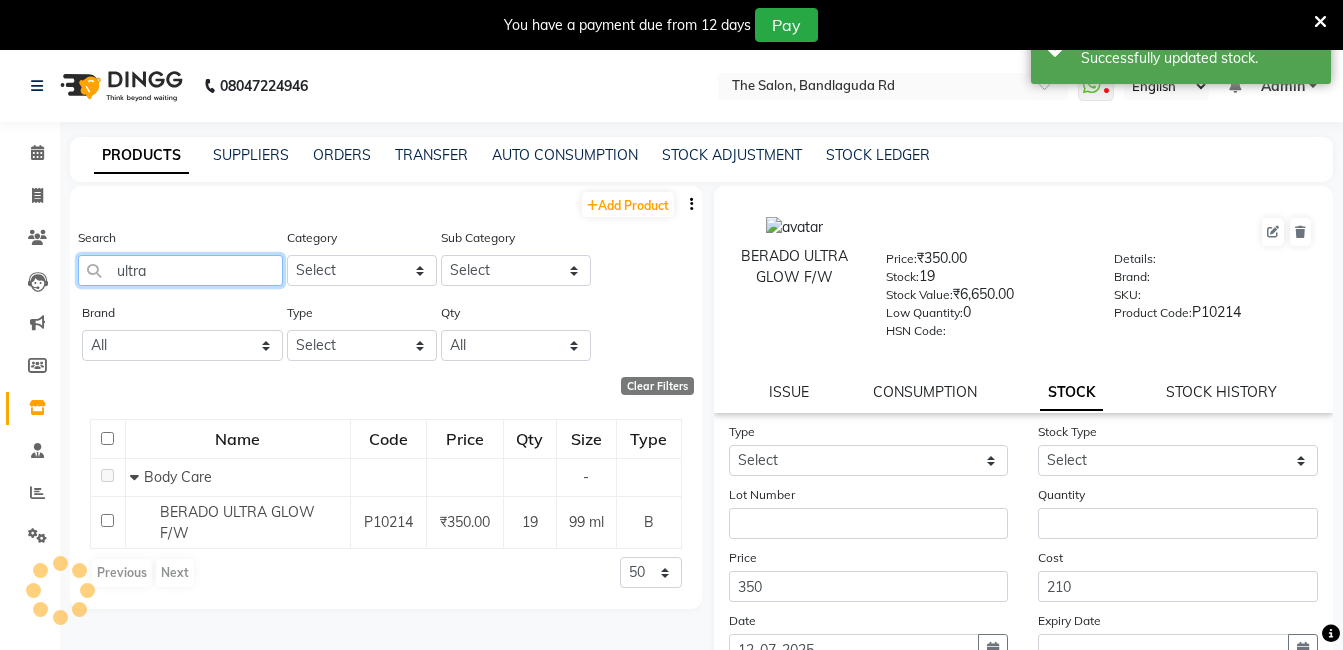 click on "ultra" 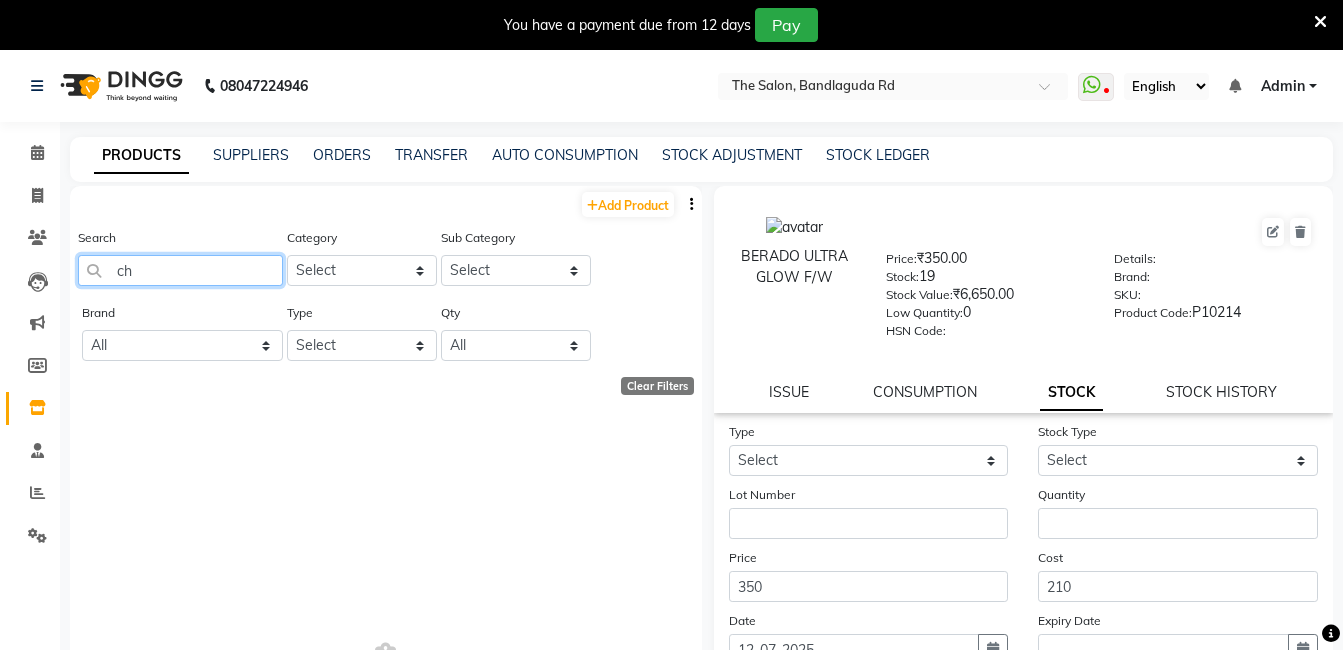 type on "c" 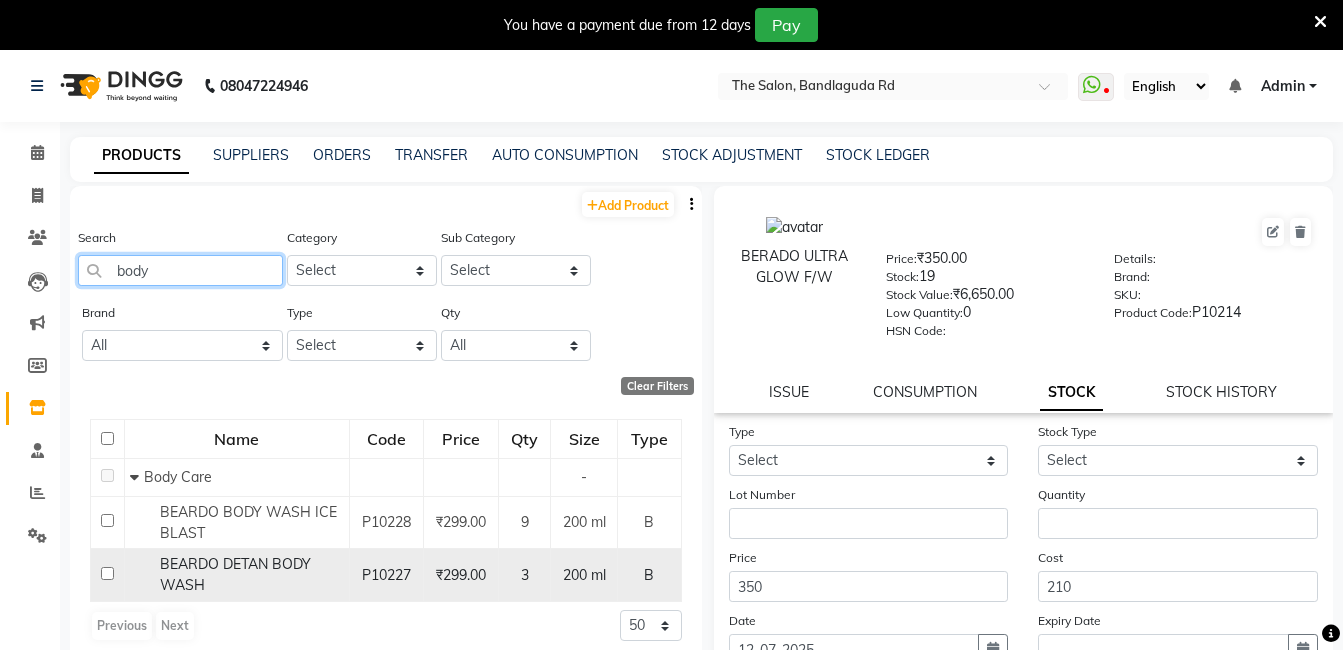 scroll, scrollTop: 63, scrollLeft: 0, axis: vertical 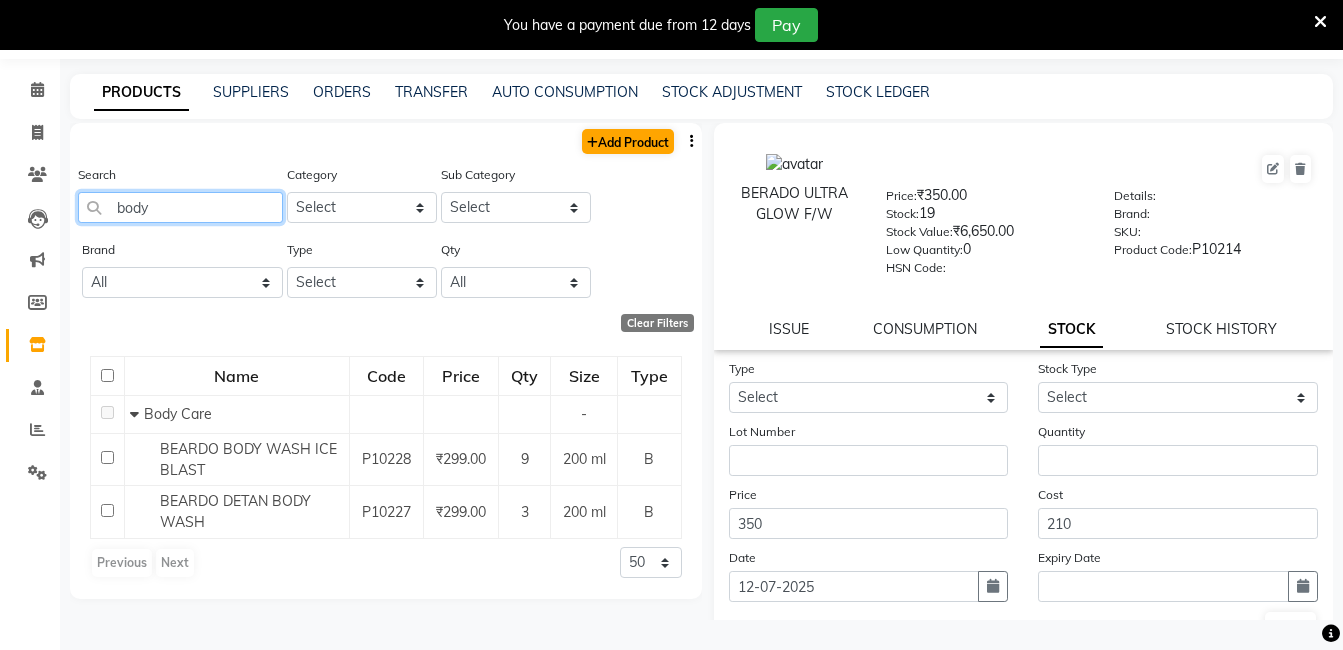 type on "body" 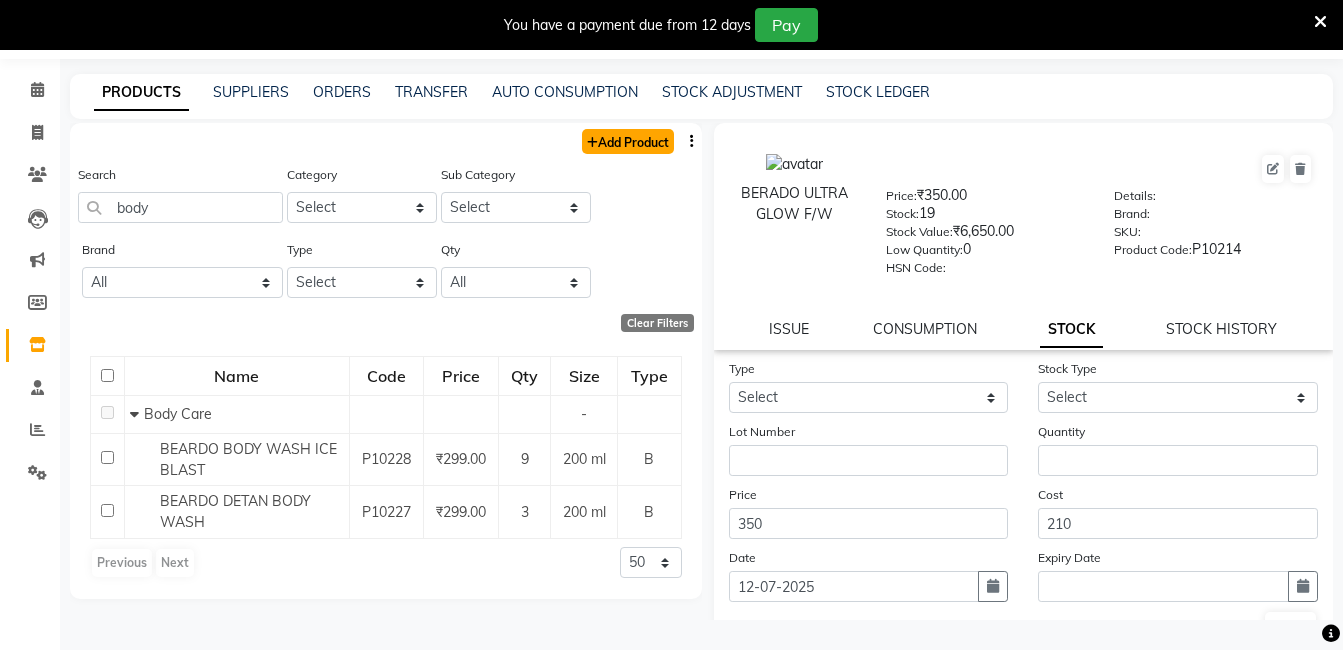click on "Add Product" 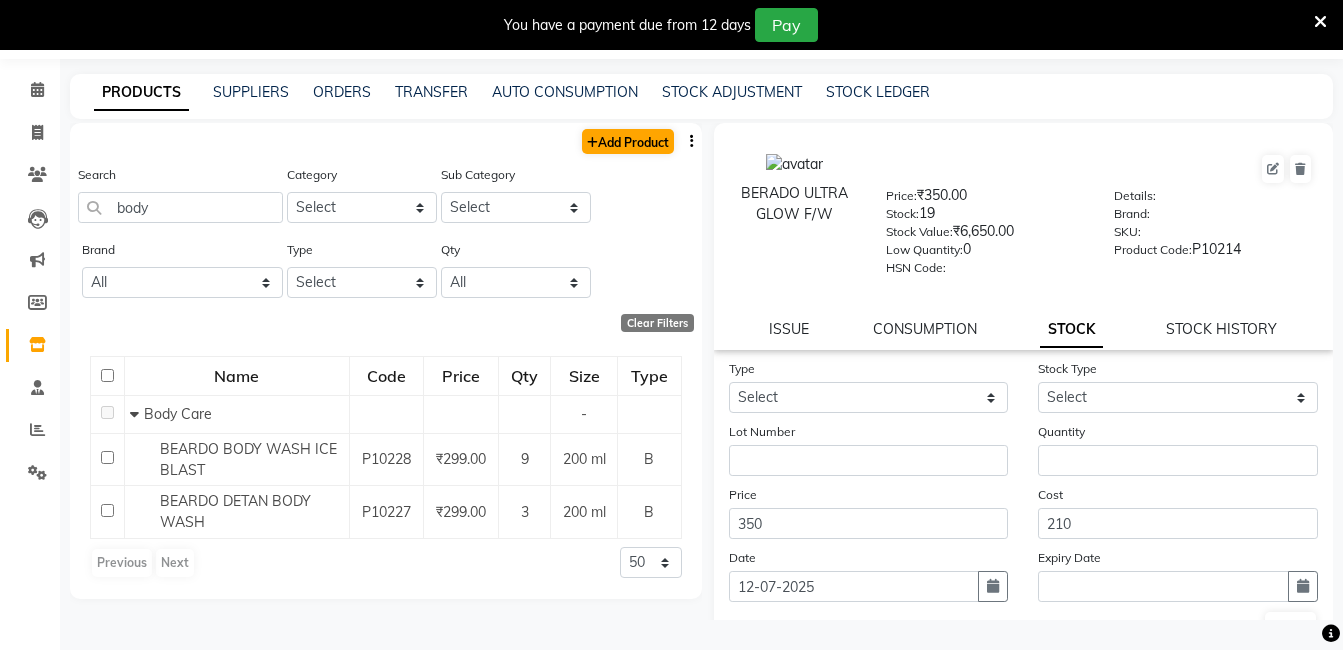 select on "true" 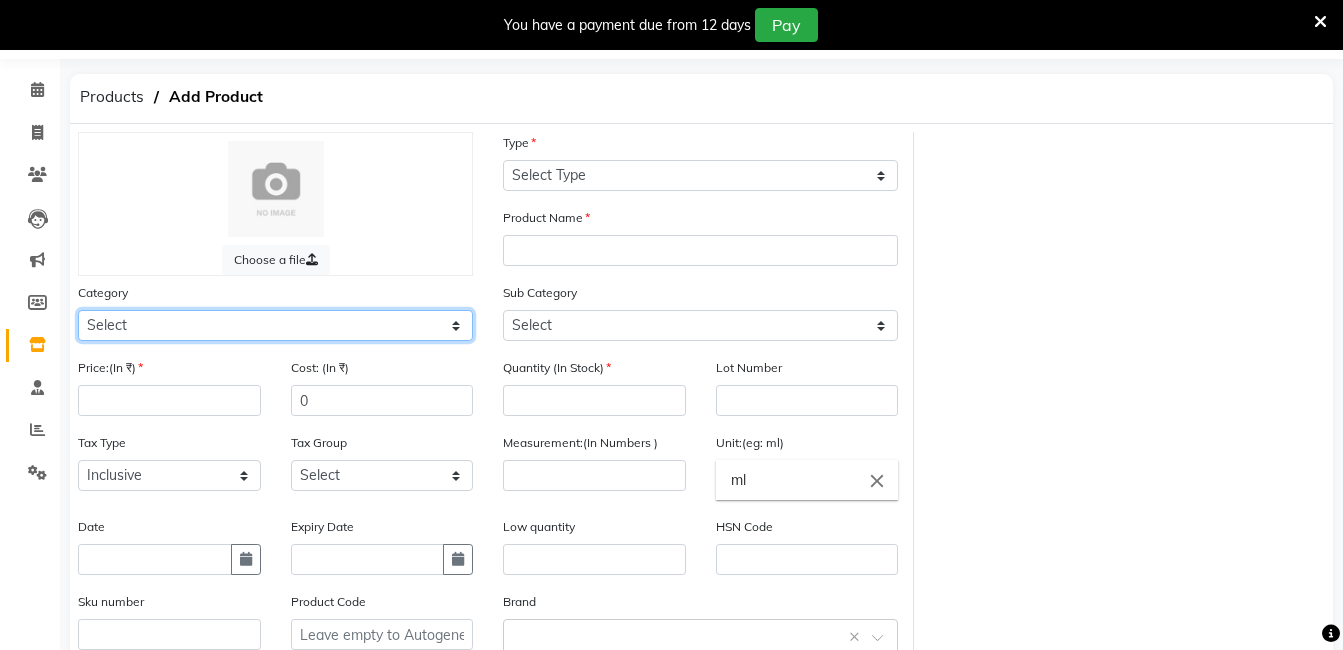 click on "Select Hair Skin Makeup Personal Care Appliances Beard Waxing Disposable Threading Hands and Feet Beauty Planet Botox Cadiveu Casmara Cheryls Loreal Olaplex Other" 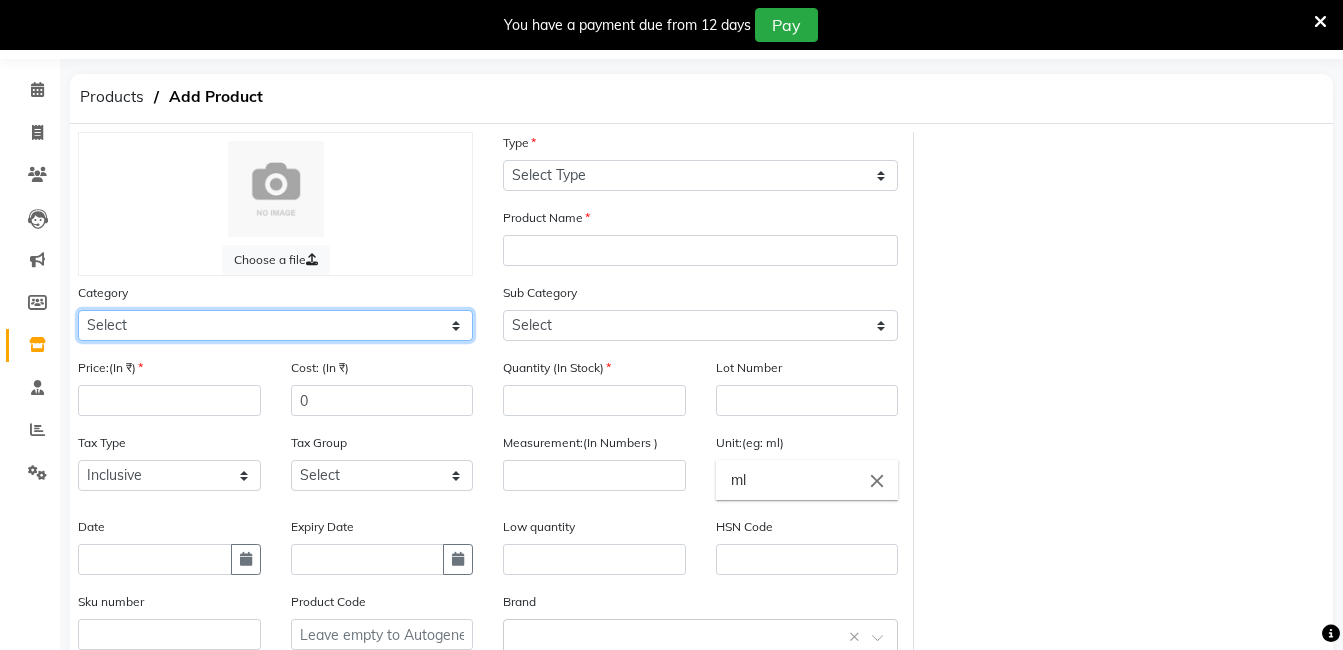 select on "494101150" 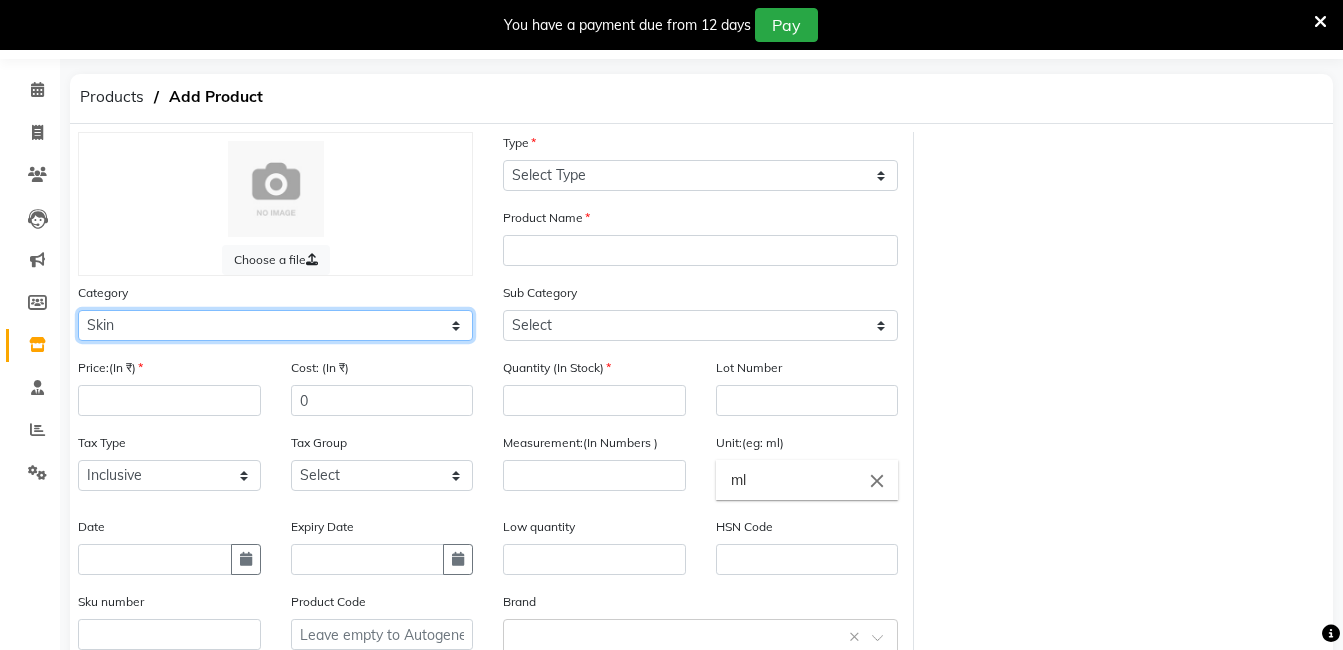 click on "Select Hair Skin Makeup Personal Care Appliances Beard Waxing Disposable Threading Hands and Feet Beauty Planet Botox Cadiveu Casmara Cheryls Loreal Olaplex Other" 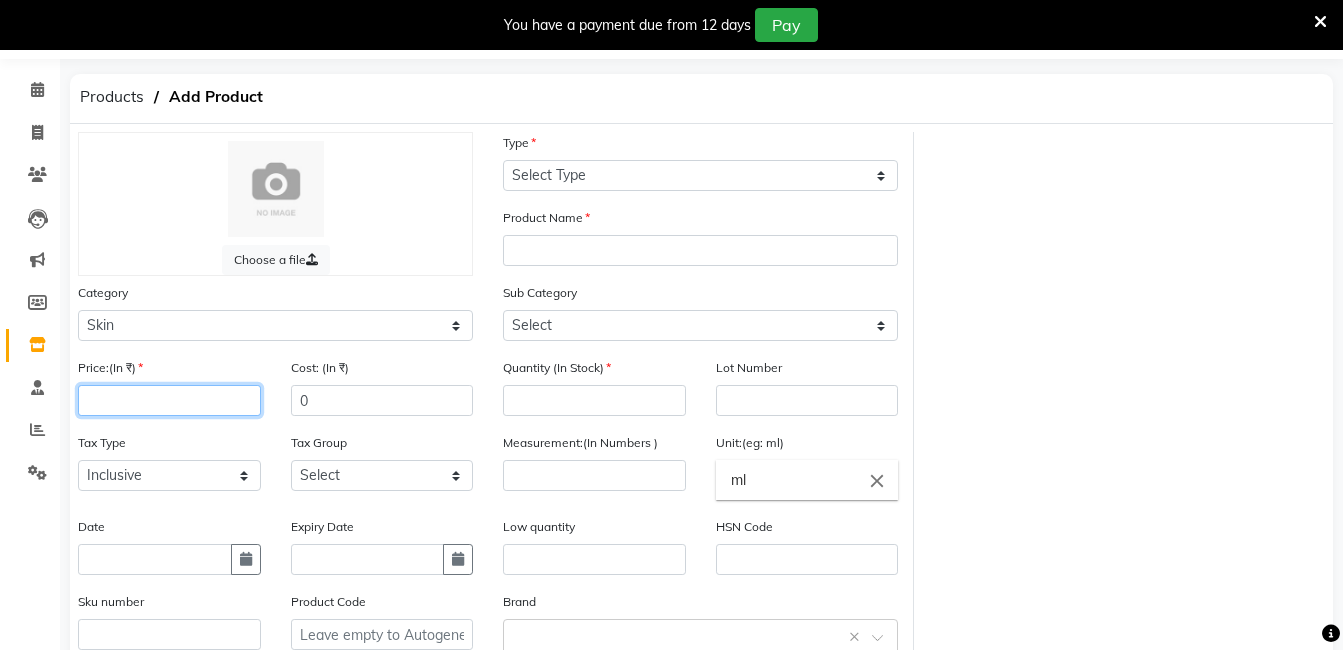 click 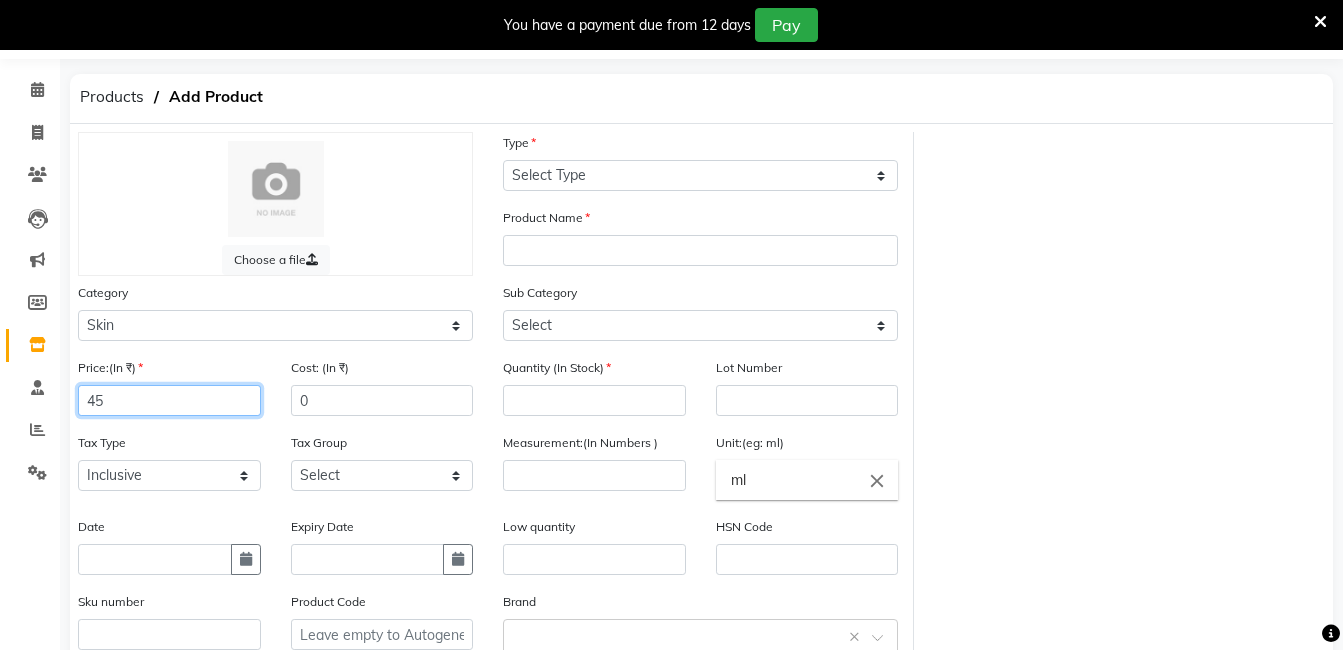 type on "4" 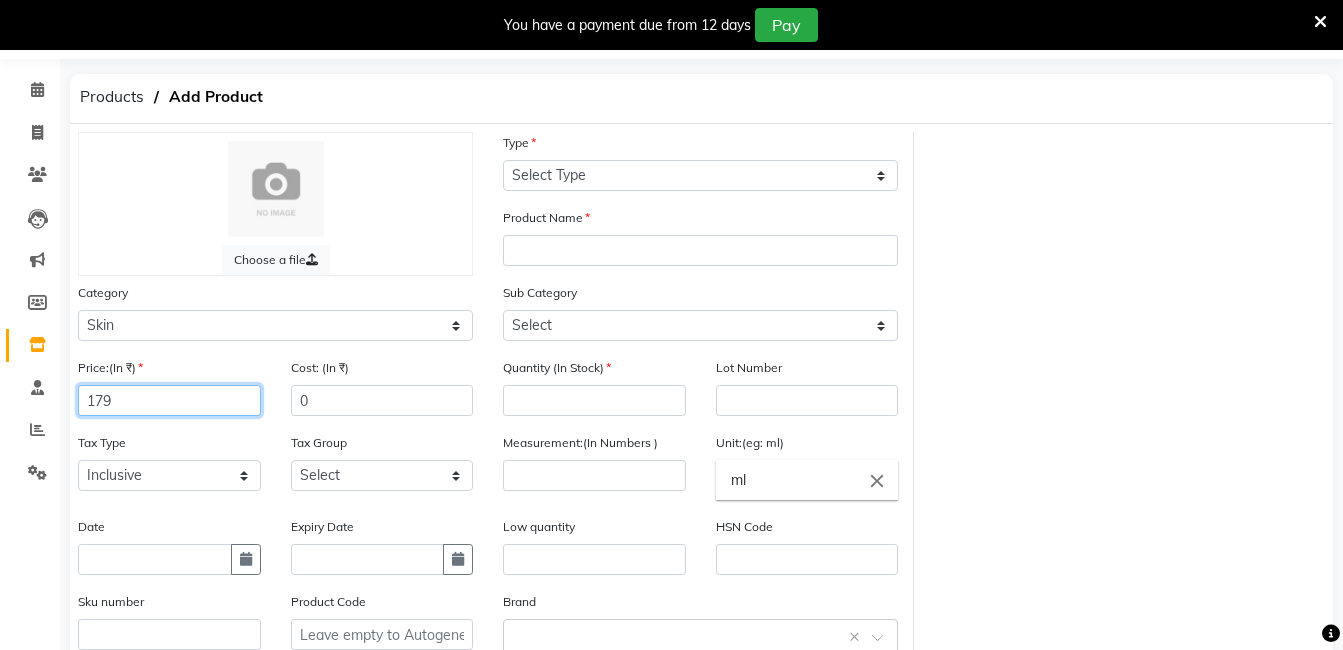 type on "179" 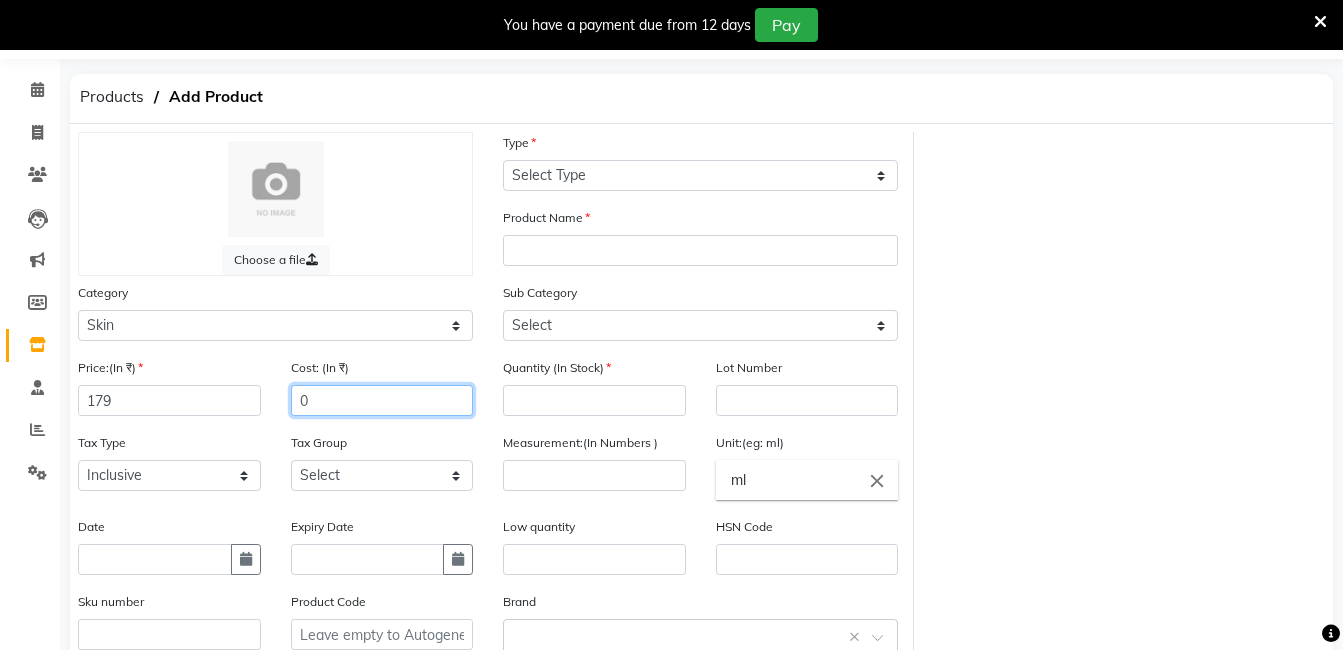 click on "0" 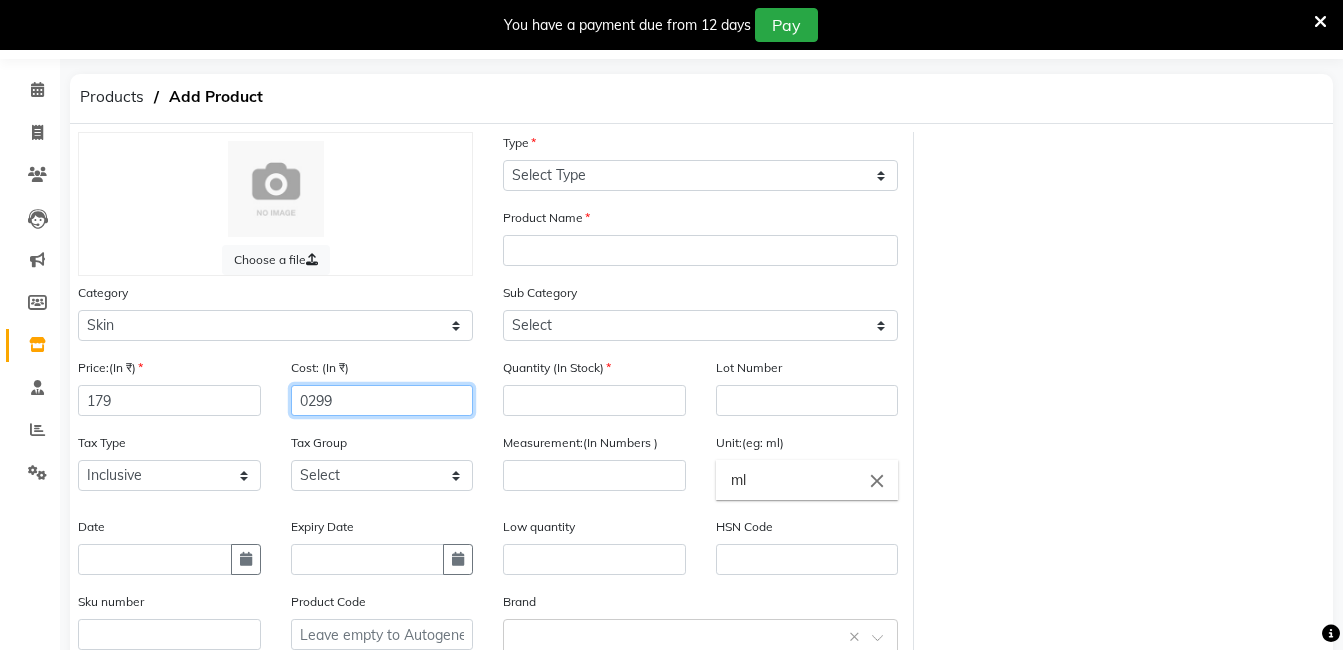 type on "0299" 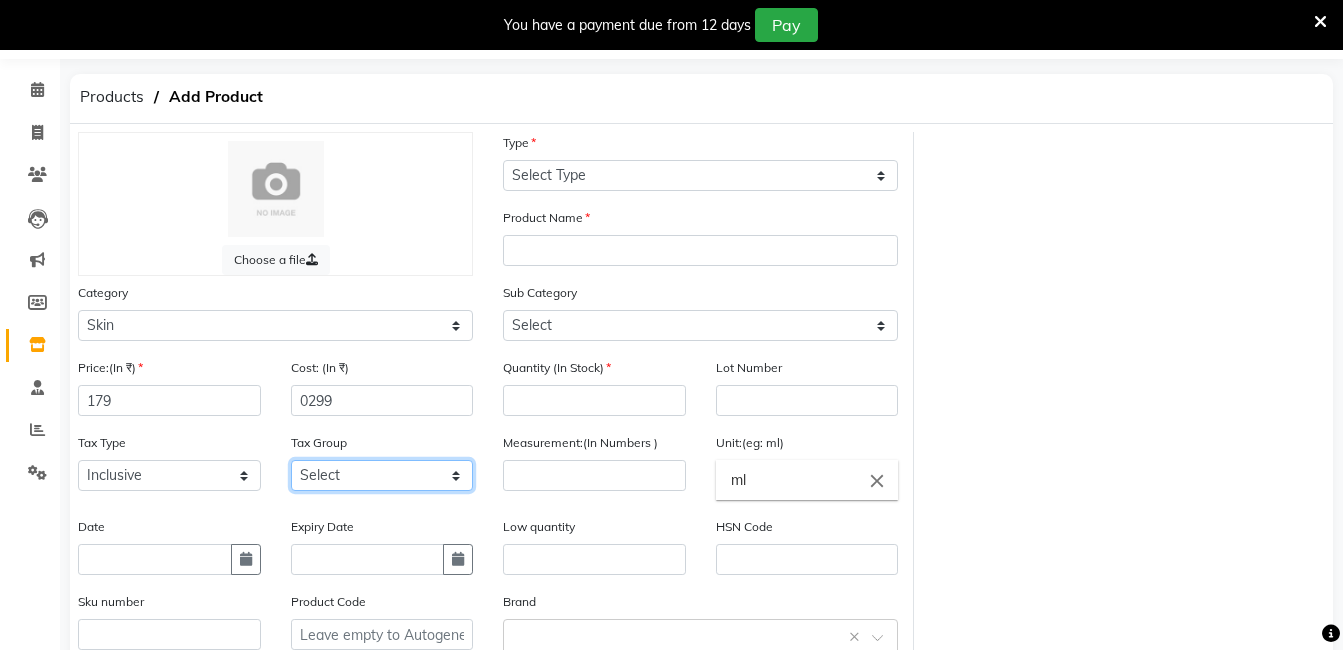 click on "Select GST" 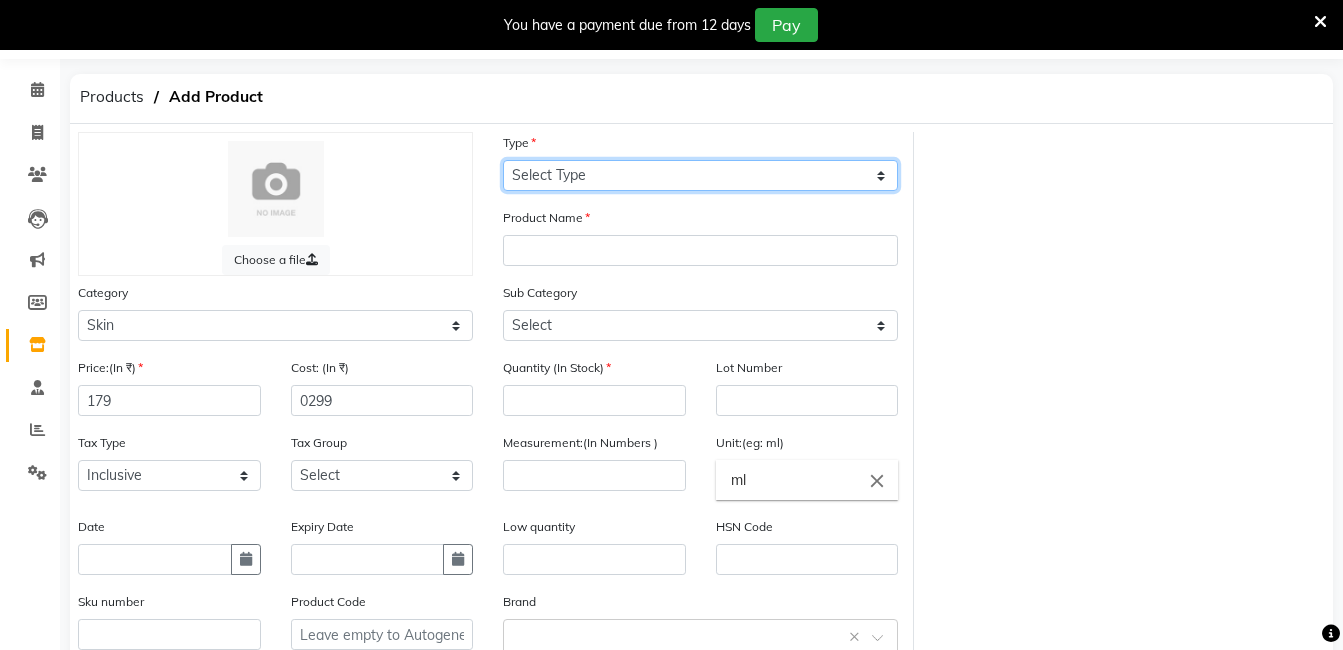 click on "Select Type Both Retail Consumable" 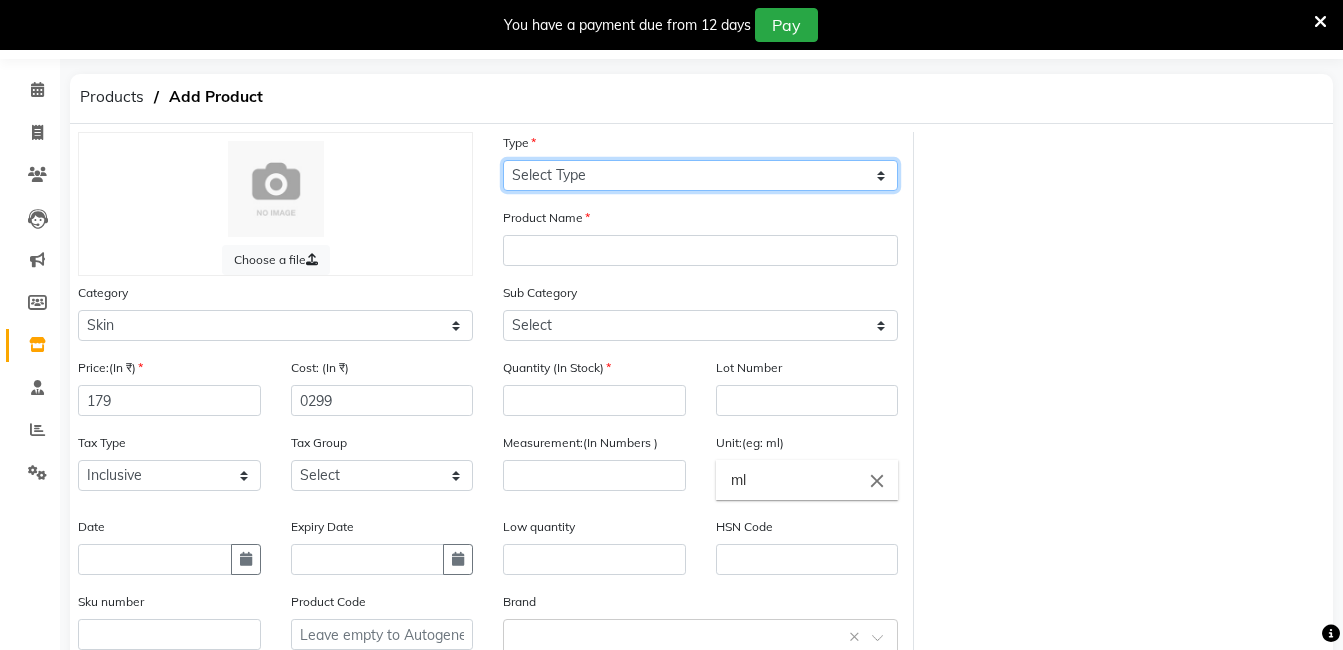 select on "R" 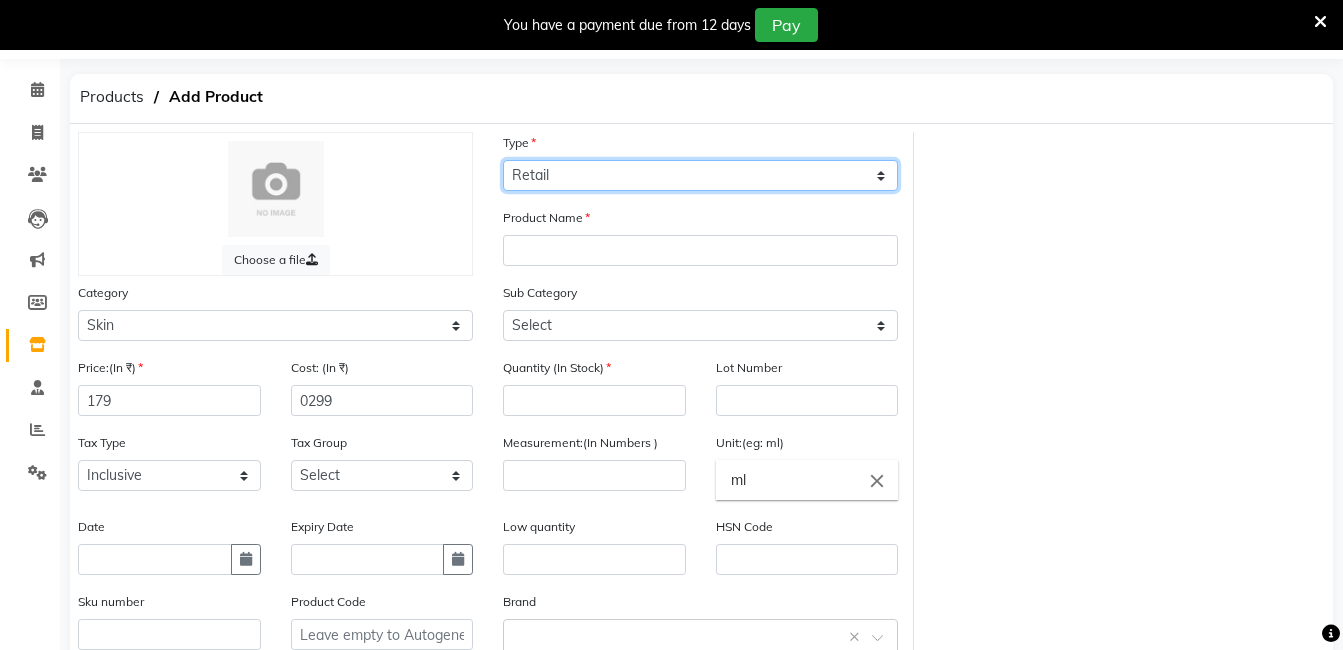 click on "Select Type Both Retail Consumable" 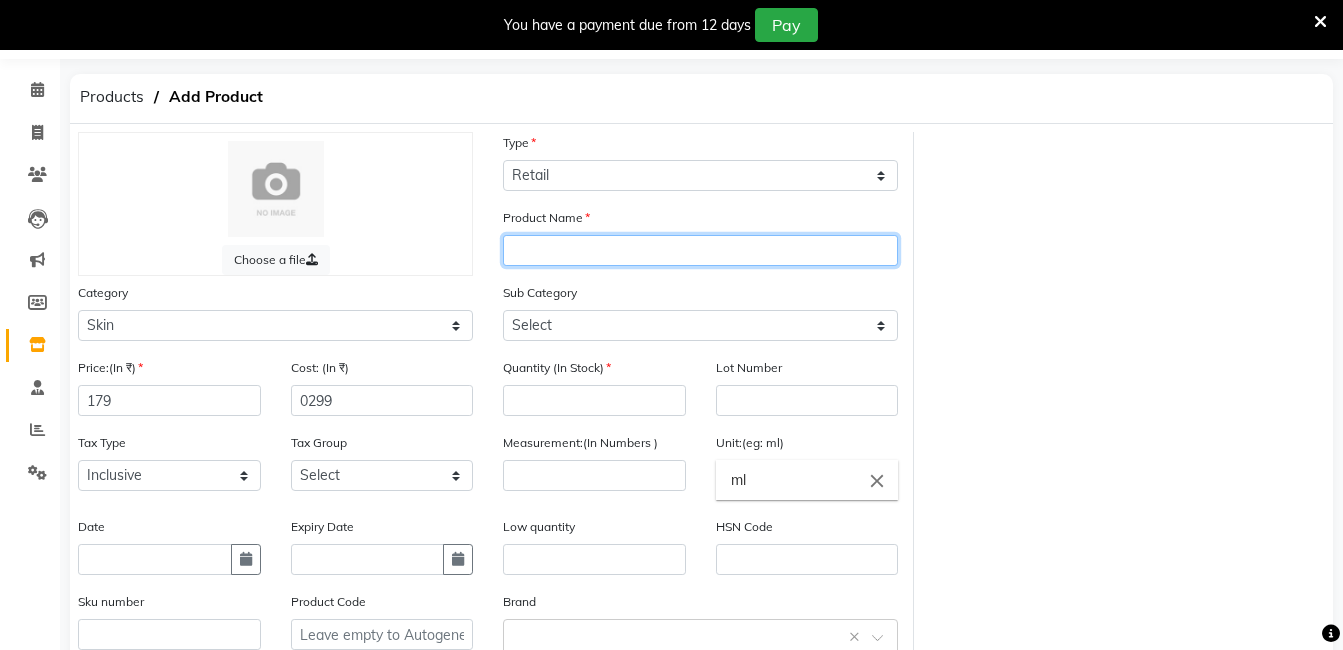 click 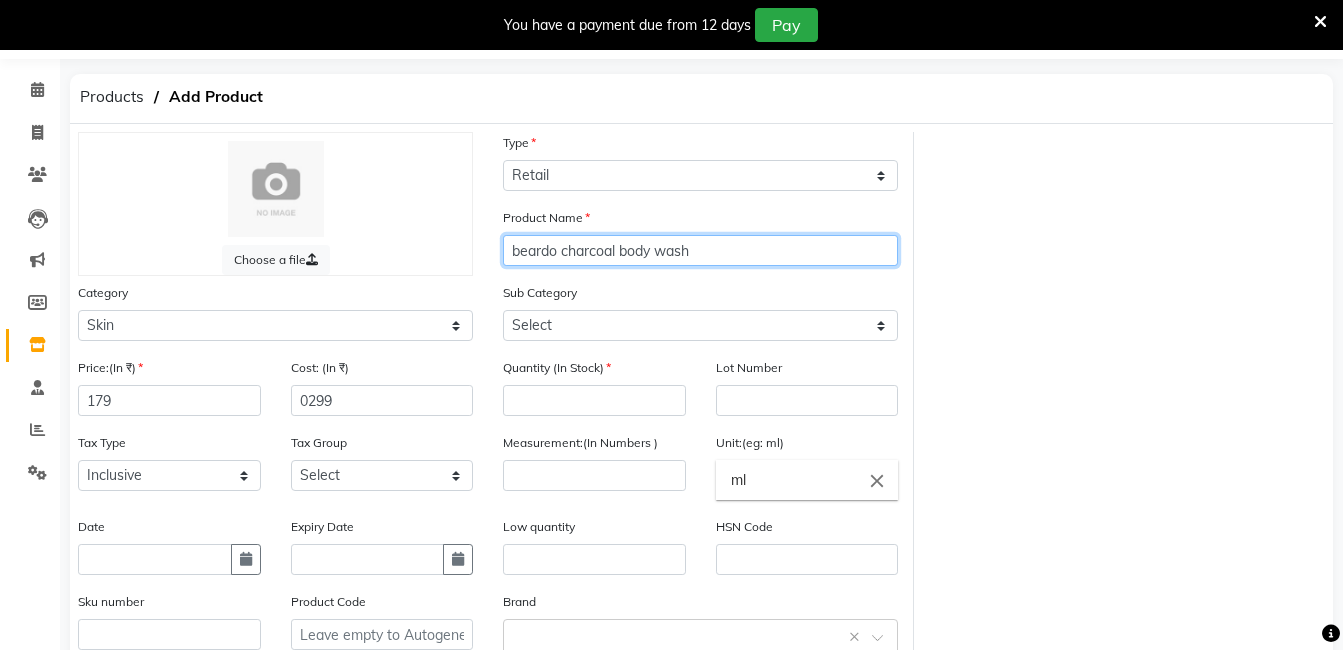 type on "beardo charcoal body wash" 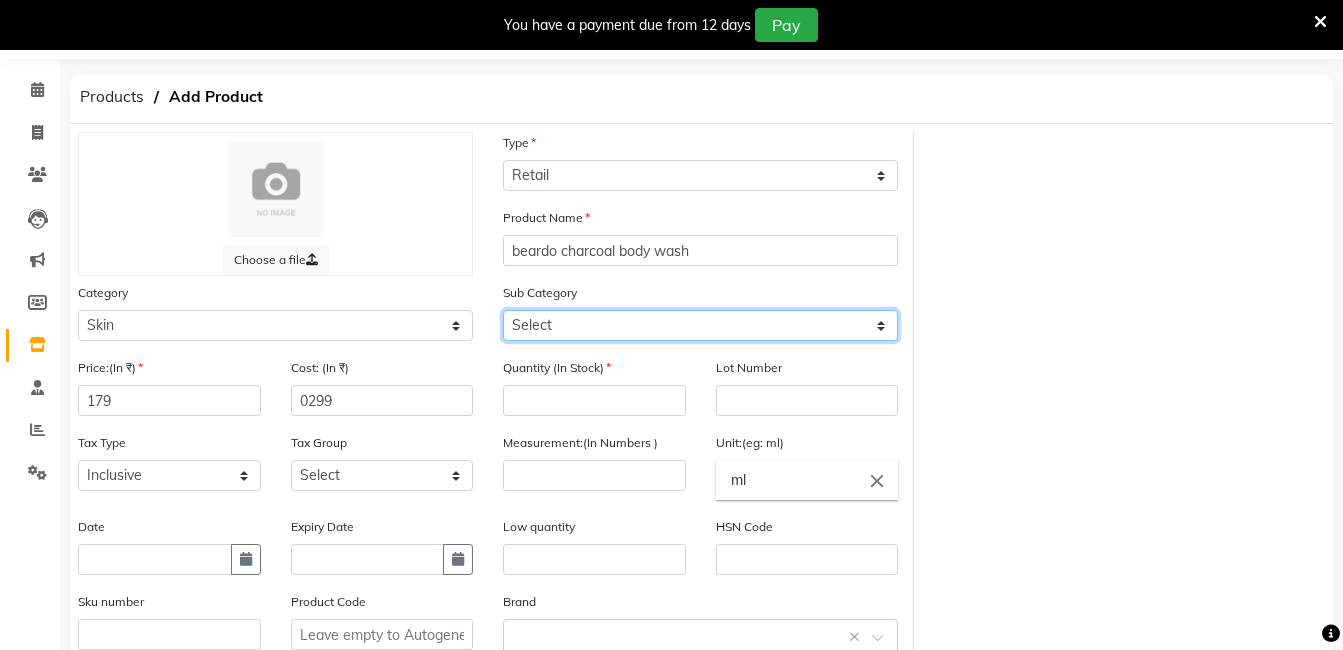 click on "Select Cleanser Facial Moisturiser Serum Toner Sun Care Masks Lip Care Eye Care Body Care Hand & Feet Kit & Combo Treatment Appliances Other Skin" 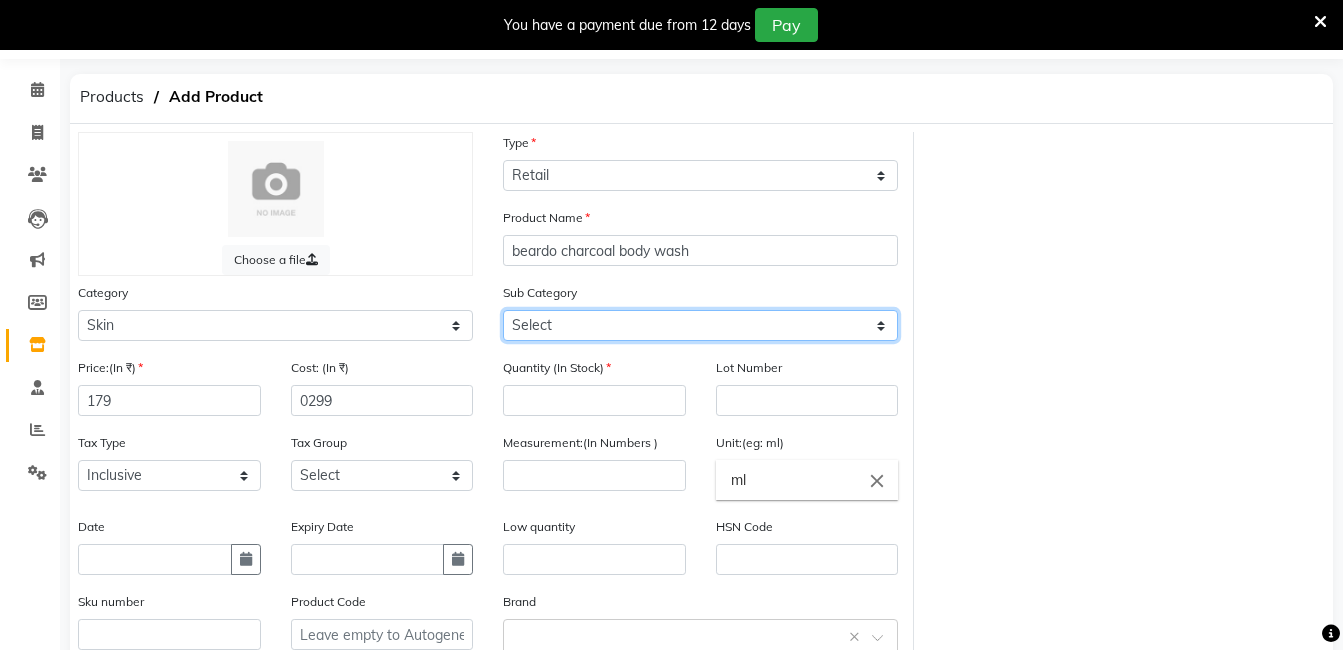 select on "494101160" 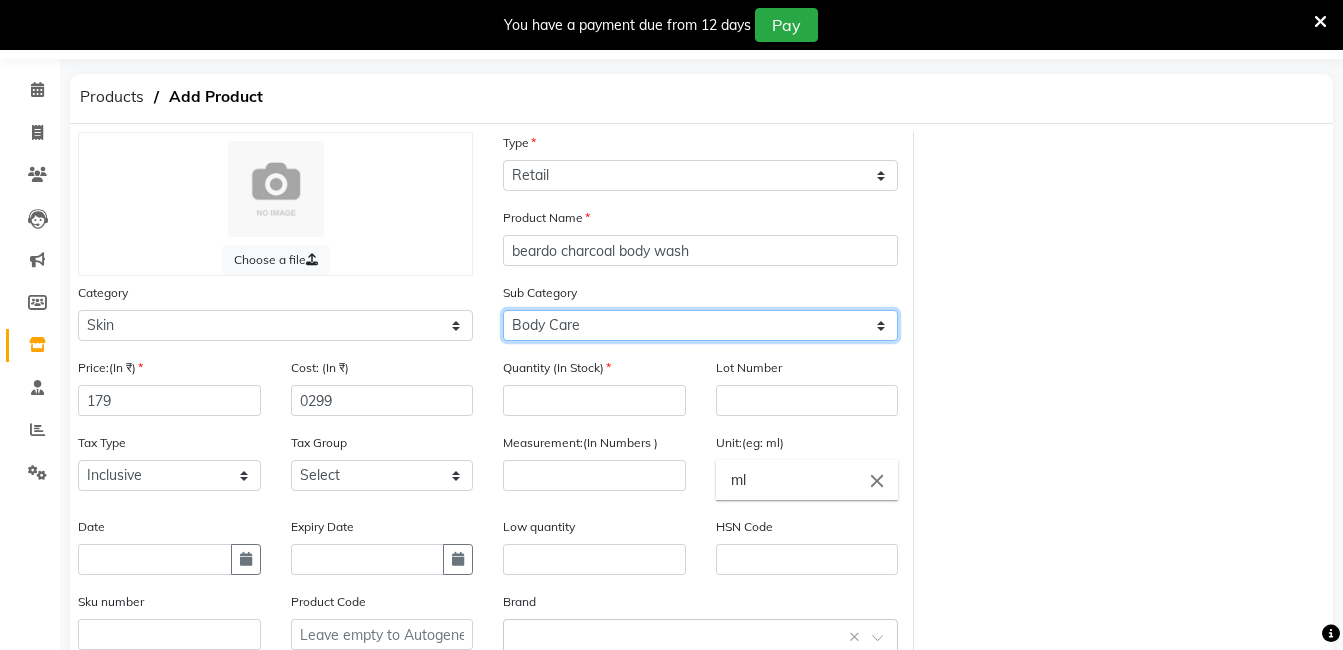 click on "Select Cleanser Facial Moisturiser Serum Toner Sun Care Masks Lip Care Eye Care Body Care Hand & Feet Kit & Combo Treatment Appliances Other Skin" 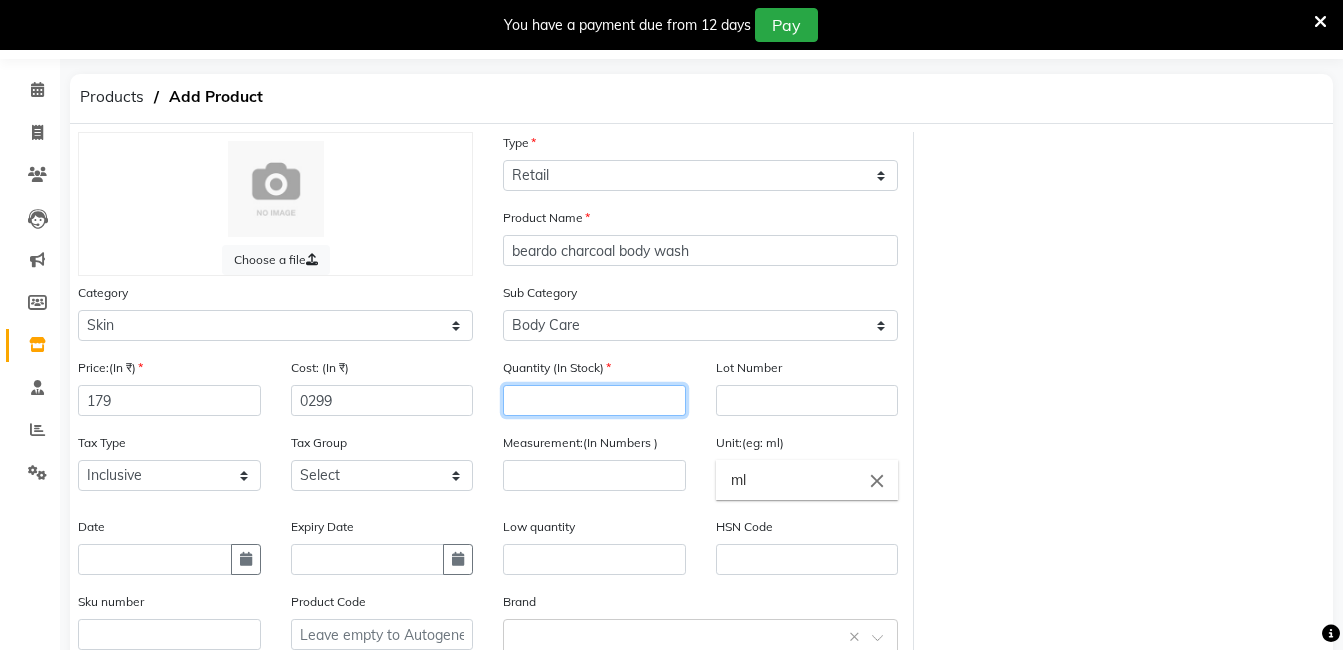 click 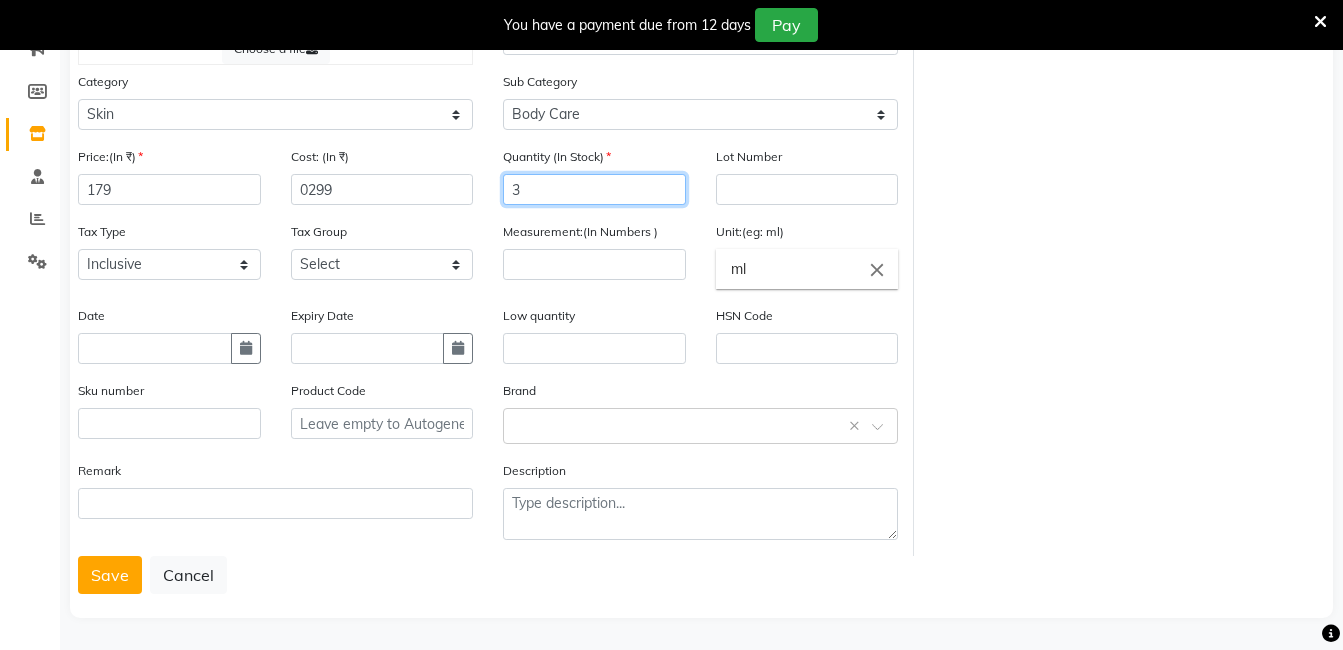 scroll, scrollTop: 276, scrollLeft: 0, axis: vertical 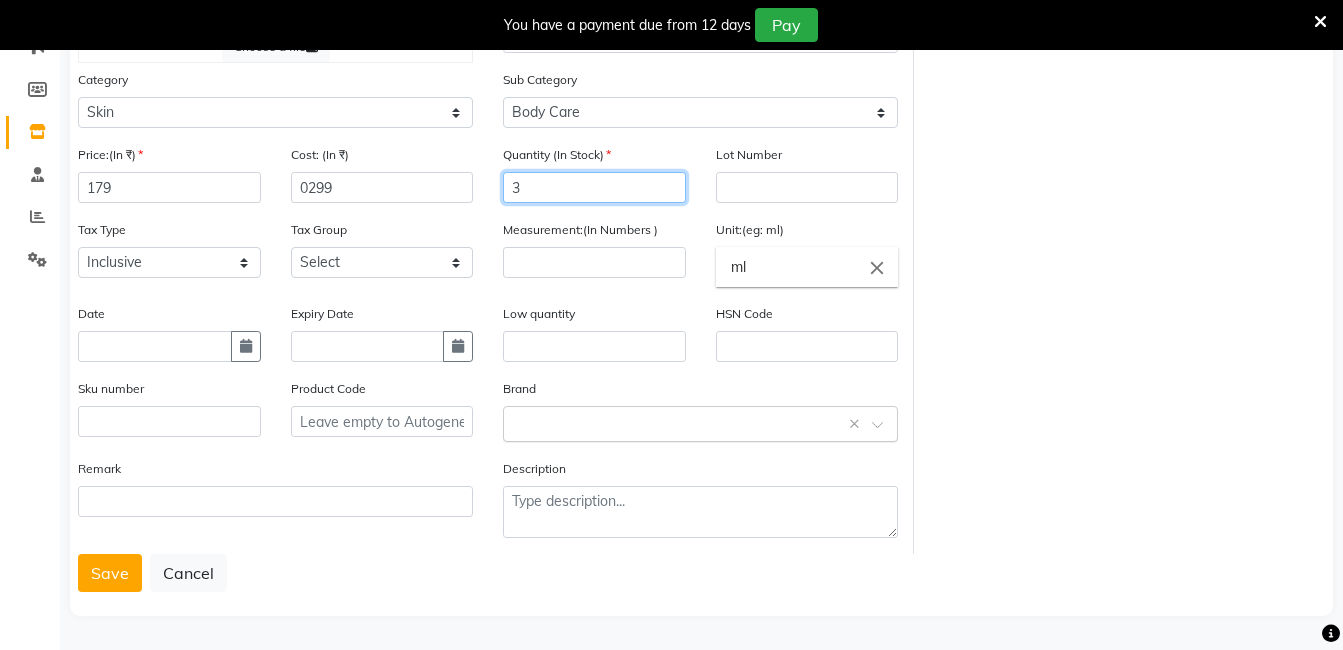 type on "3" 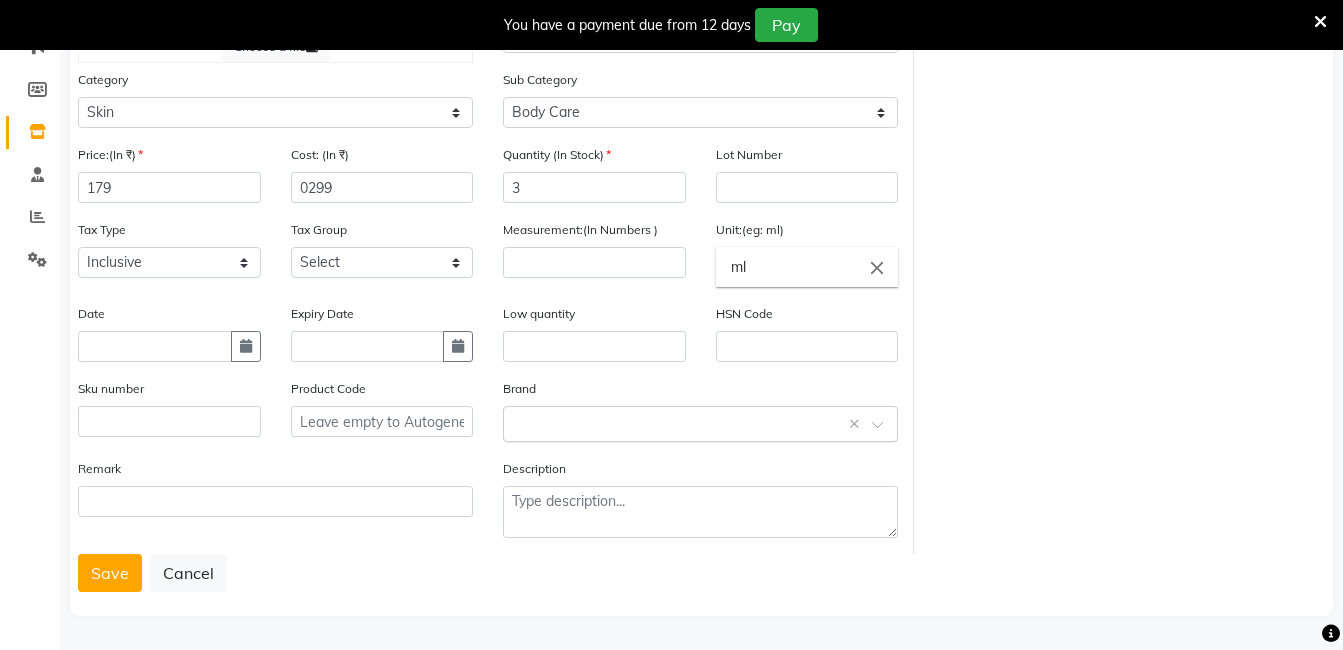 click on "08047224946 Select Location × The Salon, Bandlaguda Rd  WhatsApp Status  ✕ Status:  Disconnected Recent Service Activity: 01-01-1970     05:30 AM  08047224946 Whatsapp Settings English ENGLISH Español العربية मराठी हिंदी ગુજરાતી தமிழ் 中文 Notifications nothing to show Admin Manage Profile Change Password Sign out  Version:3.15.4  ☀ The Salon, Bandlaguda Rd ☀  lureay luxury salon and makeover studio, banjarahills road no 1  Calendar  Invoice  Clients  Leads   Marketing  Members  Inventory  Staff  Reports  Settings Completed InProgress Upcoming Dropped Tentative Check-In Confirm Bookings Generate Report Segments Page Builder  Products   Add Product   Choose a file Type Select Type Both Retail Consumable Product Name beardo charcoal body wash Category Select Hair Skin Makeup Personal Care Appliances Beard Waxing Disposable Threading Hands and Feet Beauty Planet Botox Cadiveu Casmara Cheryls Loreal Olaplex Other Sub Category Select Cleanser" at bounding box center [671, 99] 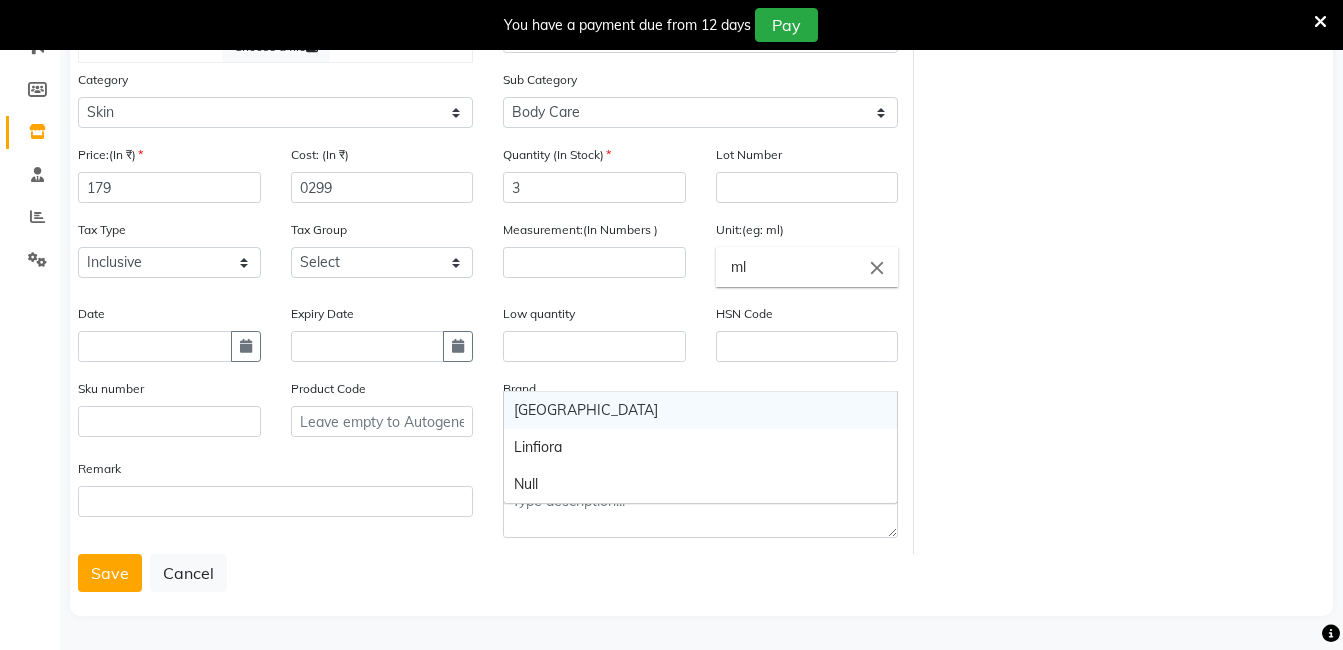 click on "Brasil" at bounding box center [700, 410] 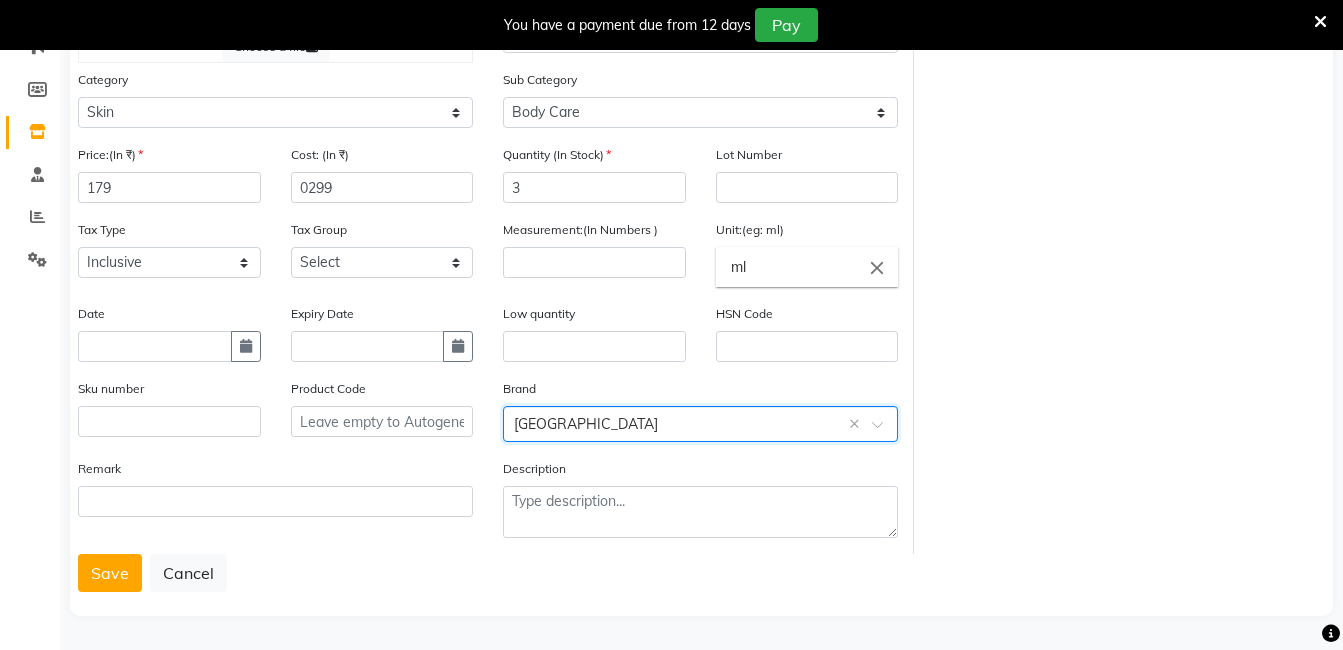 click on "08047224946 Select Location × The Salon, Bandlaguda Rd  WhatsApp Status  ✕ Status:  Disconnected Recent Service Activity: 01-01-1970     05:30 AM  08047224946 Whatsapp Settings English ENGLISH Español العربية मराठी हिंदी ગુજરાતી தமிழ் 中文 Notifications nothing to show Admin Manage Profile Change Password Sign out  Version:3.15.4  ☀ The Salon, Bandlaguda Rd ☀  lureay luxury salon and makeover studio, banjarahills road no 1  Calendar  Invoice  Clients  Leads   Marketing  Members  Inventory  Staff  Reports  Settings Completed InProgress Upcoming Dropped Tentative Check-In Confirm Bookings Generate Report Segments Page Builder  Products   Add Product   Choose a file Type Select Type Both Retail Consumable Product Name beardo charcoal body wash Category Select Hair Skin Makeup Personal Care Appliances Beard Waxing Disposable Threading Hands and Feet Beauty Planet Botox Cadiveu Casmara Cheryls Loreal Olaplex Other Sub Category Select Cleanser" at bounding box center [671, 99] 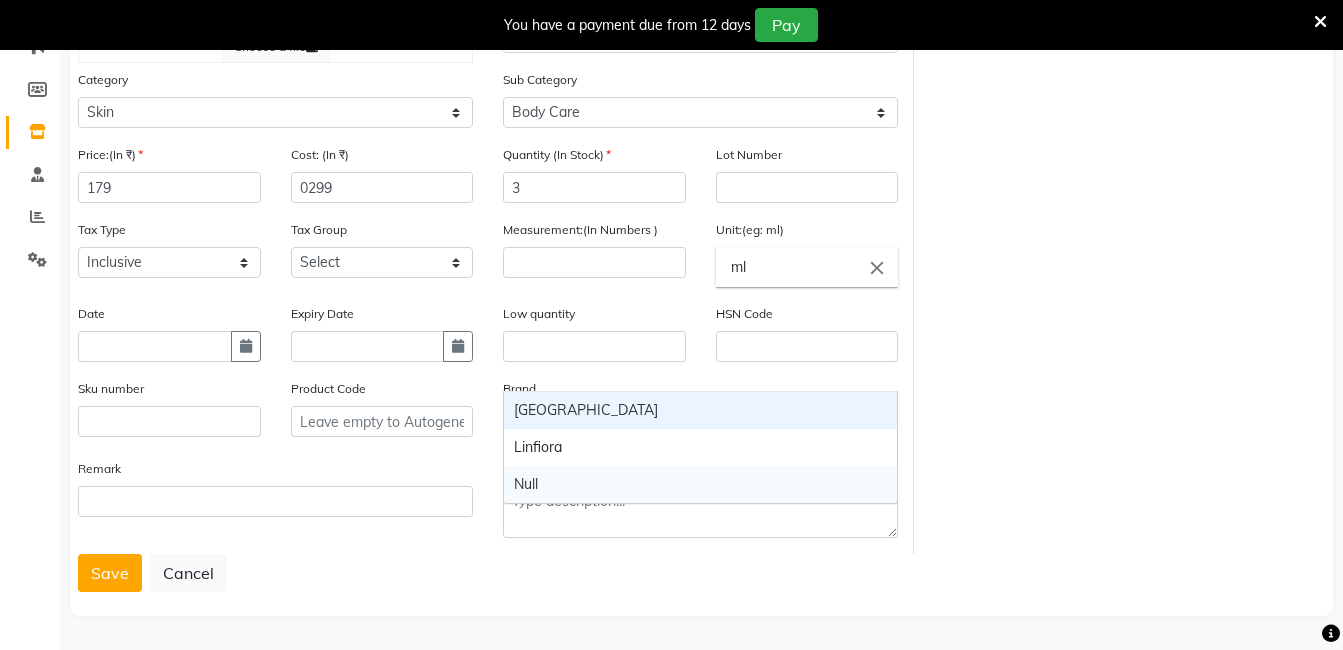 click on "Null" at bounding box center [700, 484] 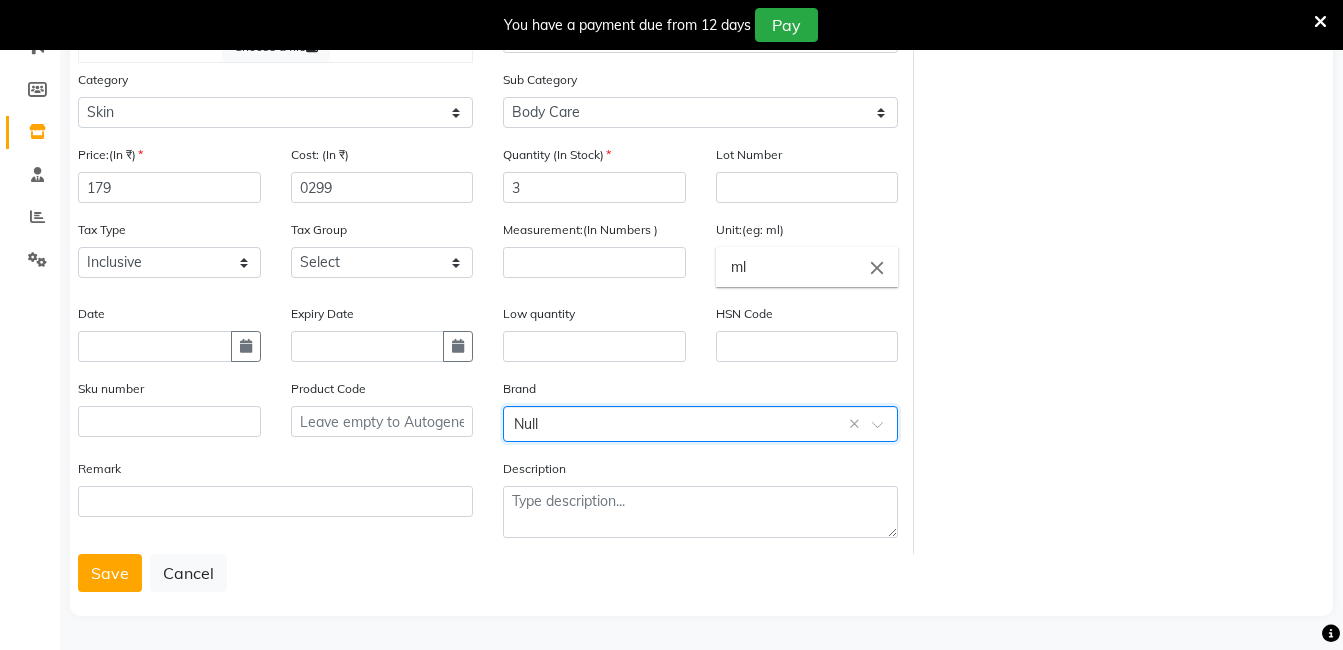 click on "Choose a file Type Select Type Both Retail Consumable Product Name beardo charcoal body wash Category Select Hair Skin Makeup Personal Care Appliances Beard Waxing Disposable Threading Hands and Feet Beauty Planet Botox Cadiveu Casmara Cheryls Loreal Olaplex Other Sub Category Select Cleanser Facial Moisturiser Serum Toner Sun Care Masks Lip Care Eye Care Body Care Hand & Feet Kit & Combo Treatment Appliances Other Skin Price:(In ₹) 179 Cost: (In ₹) 0299 Quantity (In Stock) 3 Lot Number Tax Type Select Inclusive Exclusive Tax Group Select GST Measurement:(In Numbers ) Unit:(eg: ml) ml close Date Expiry Date Low quantity HSN Code Sku number Product Code Brand Select brand or add custom brand  Null  × Remark Description  Save   Cancel" 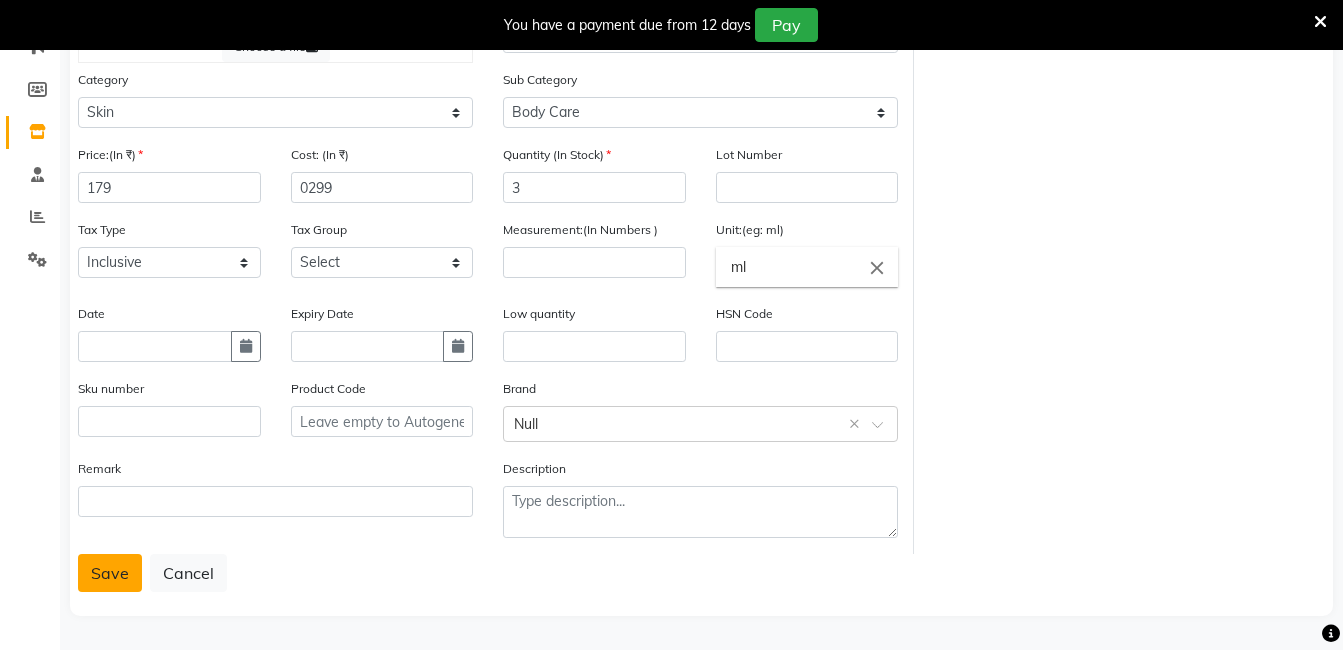 click on "Save" 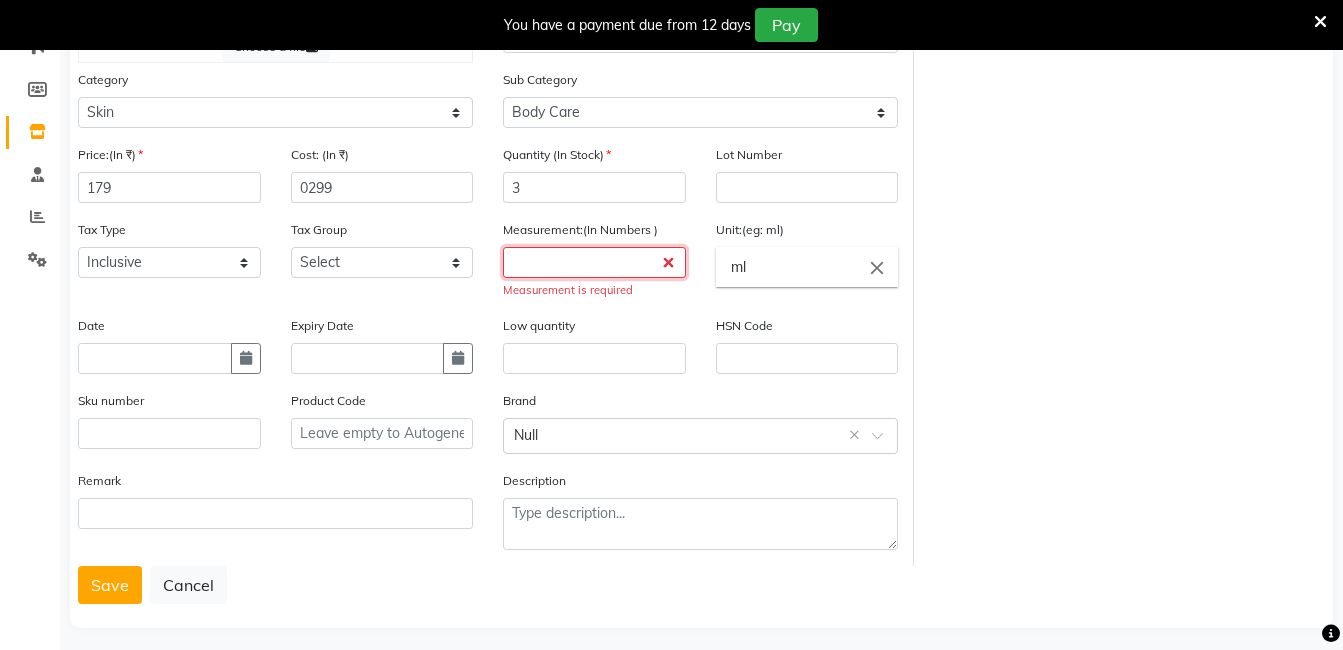 click 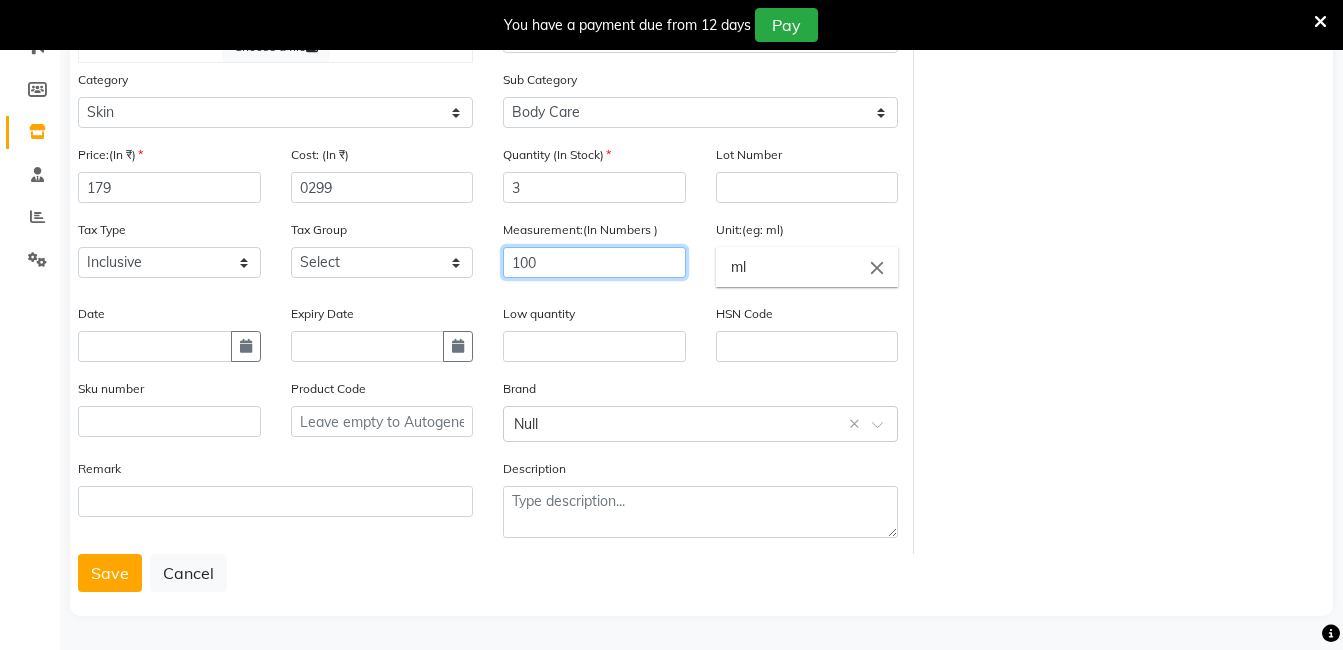 type on "100" 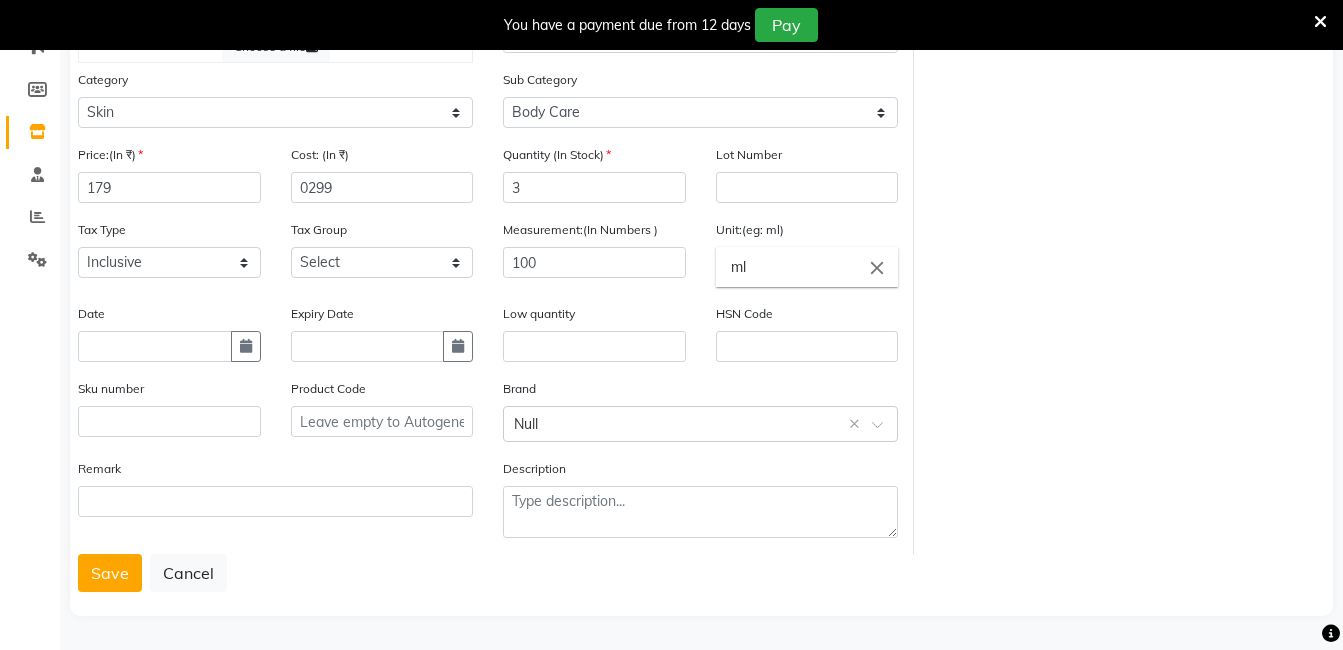 click at bounding box center (60, 590) 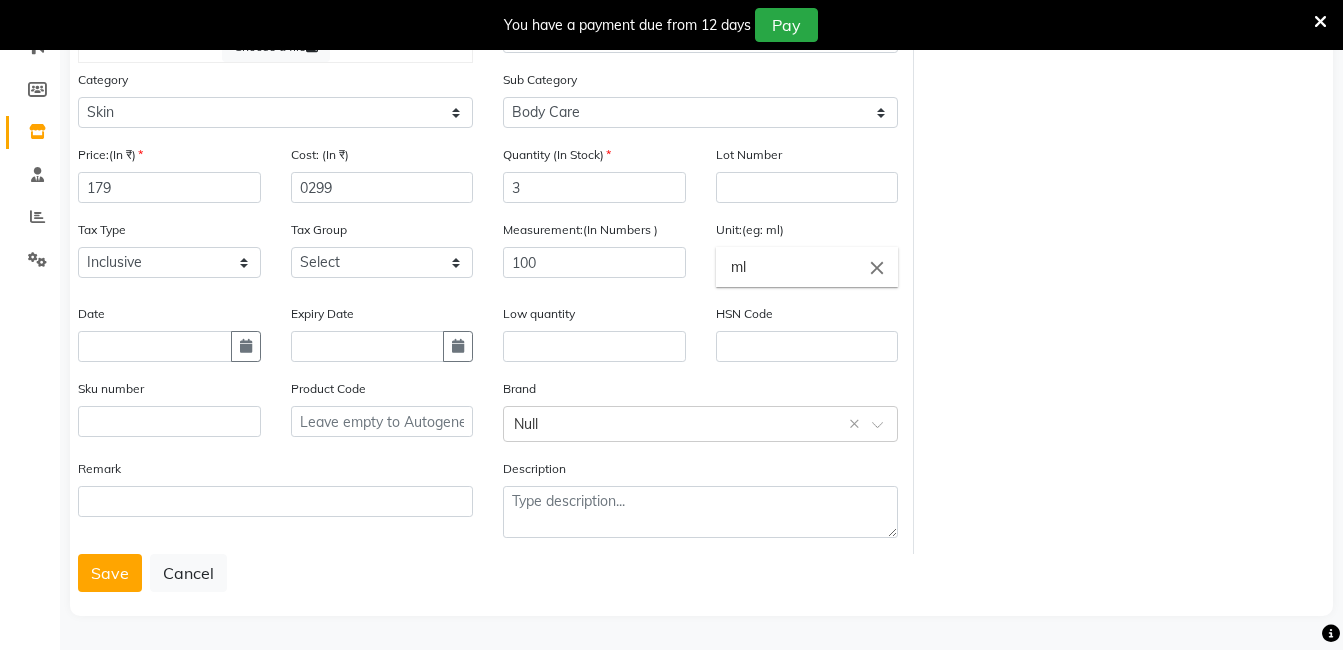 click on "Save" 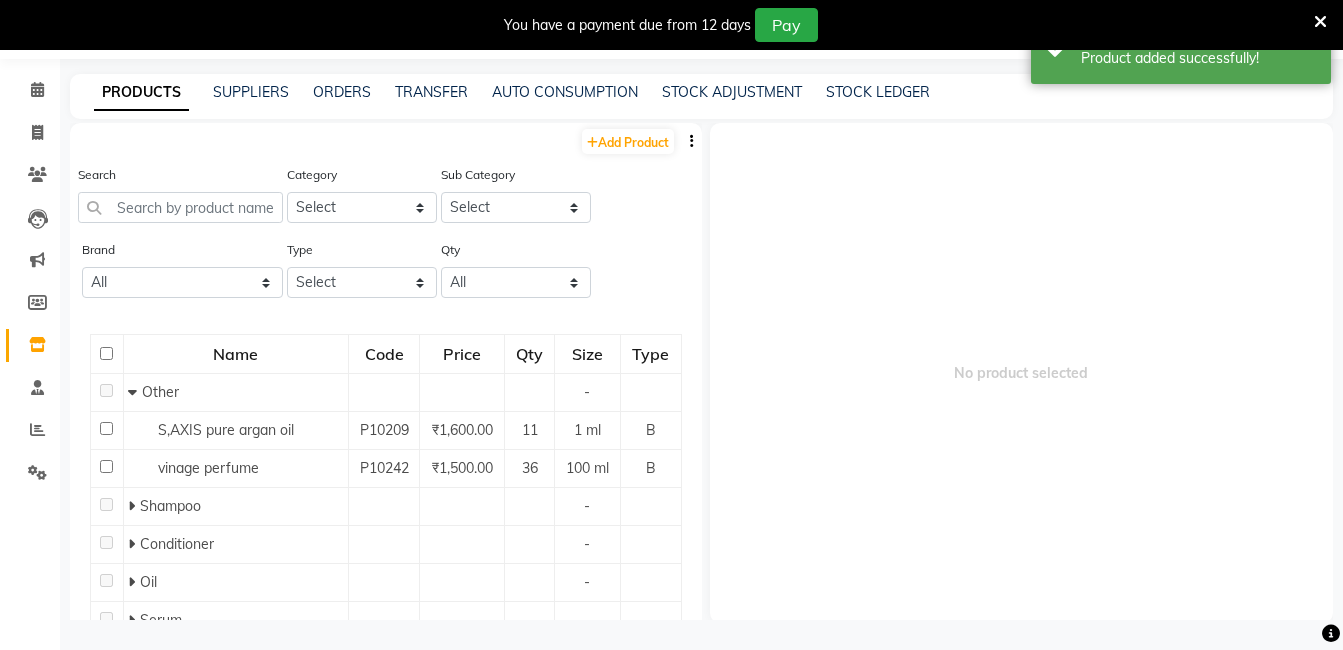 scroll, scrollTop: 63, scrollLeft: 0, axis: vertical 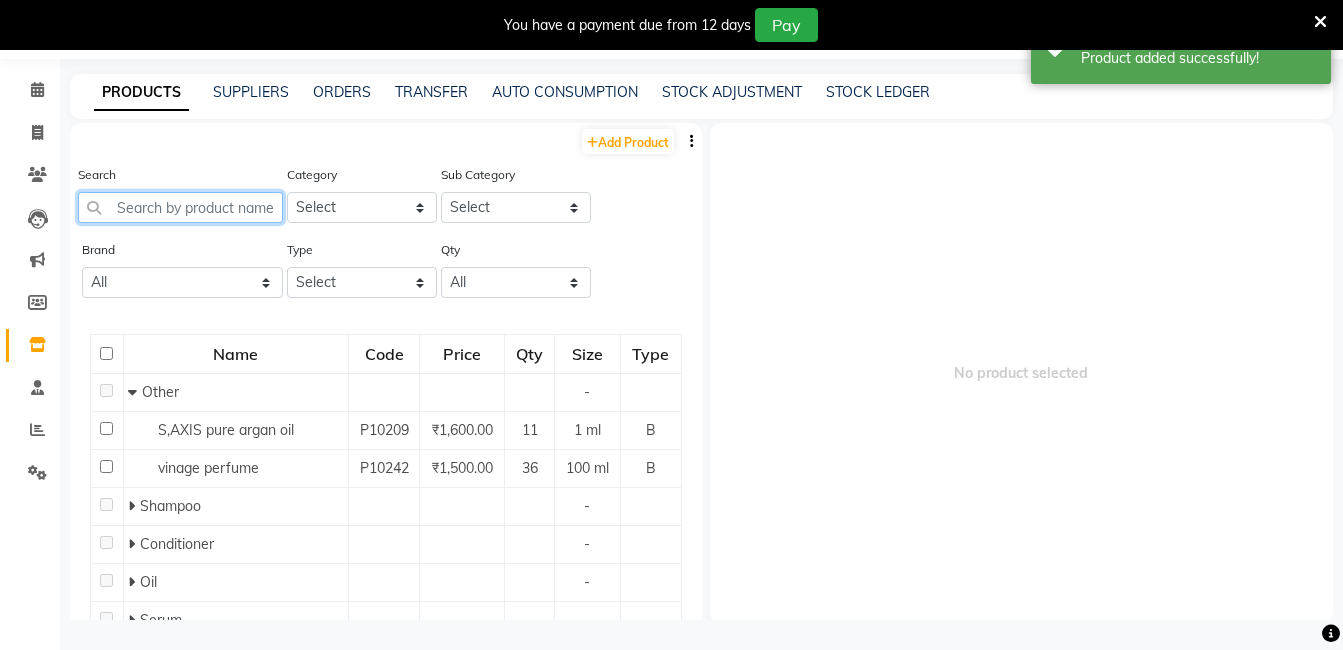 click 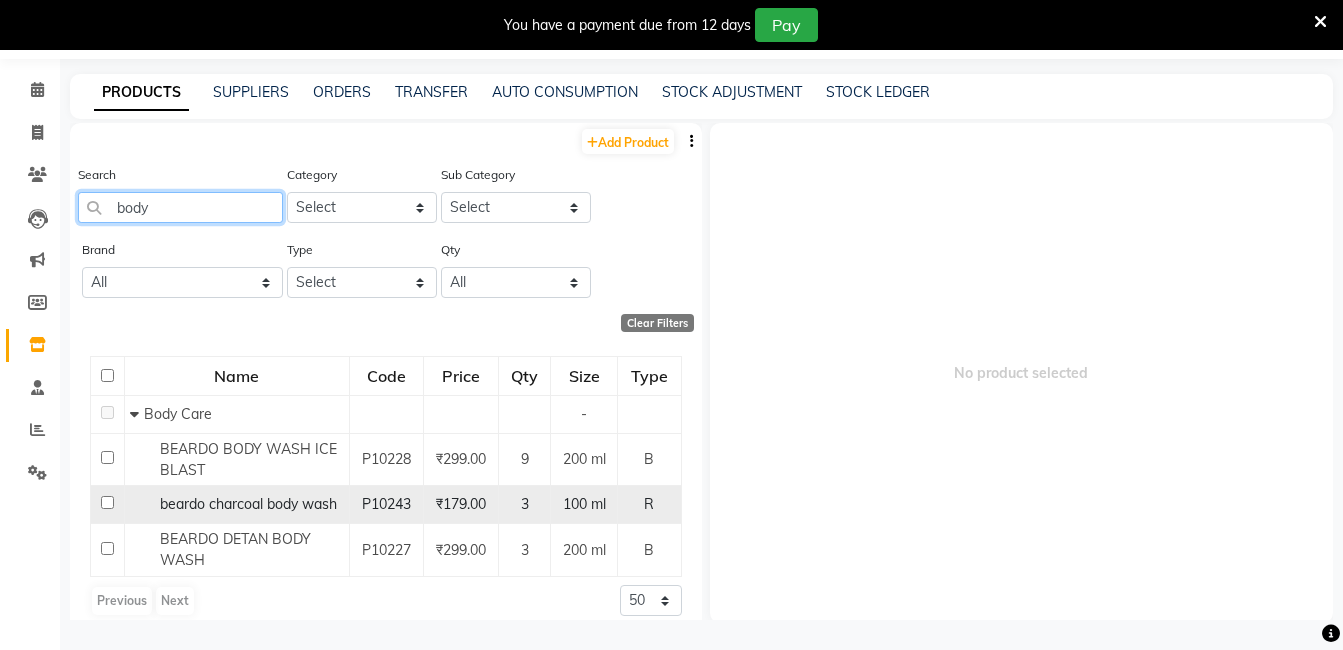 type on "body" 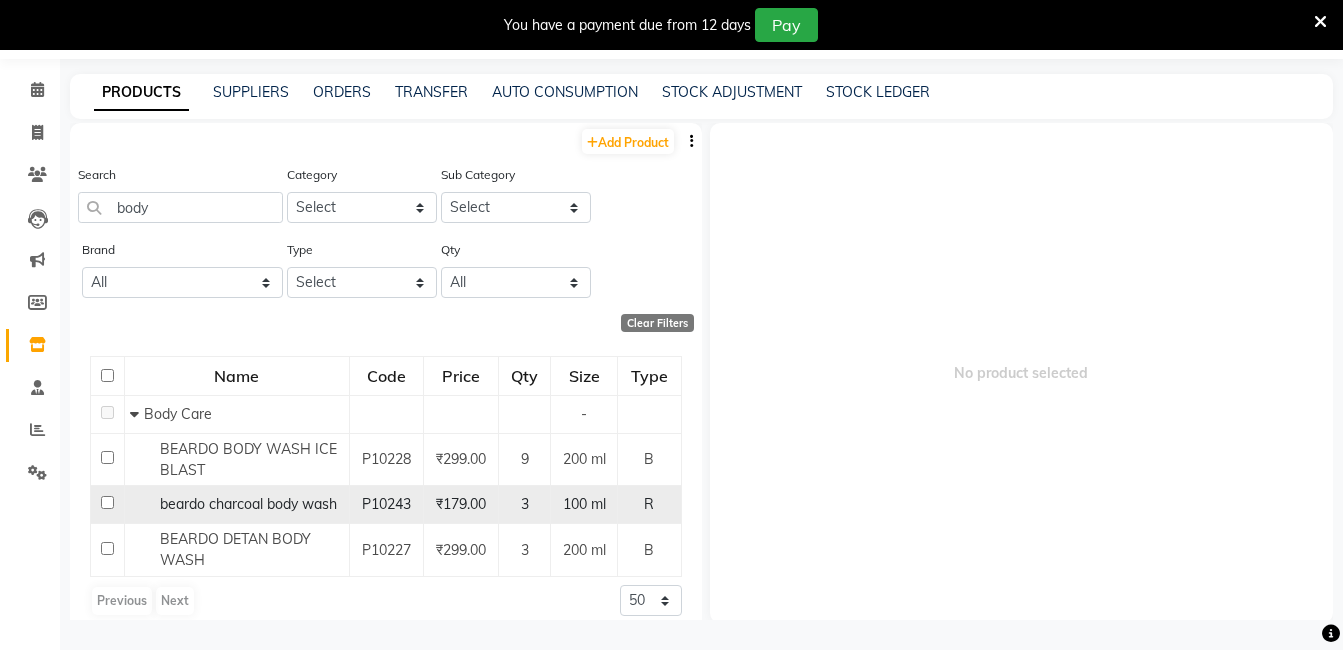 click on "beardo charcoal body wash" 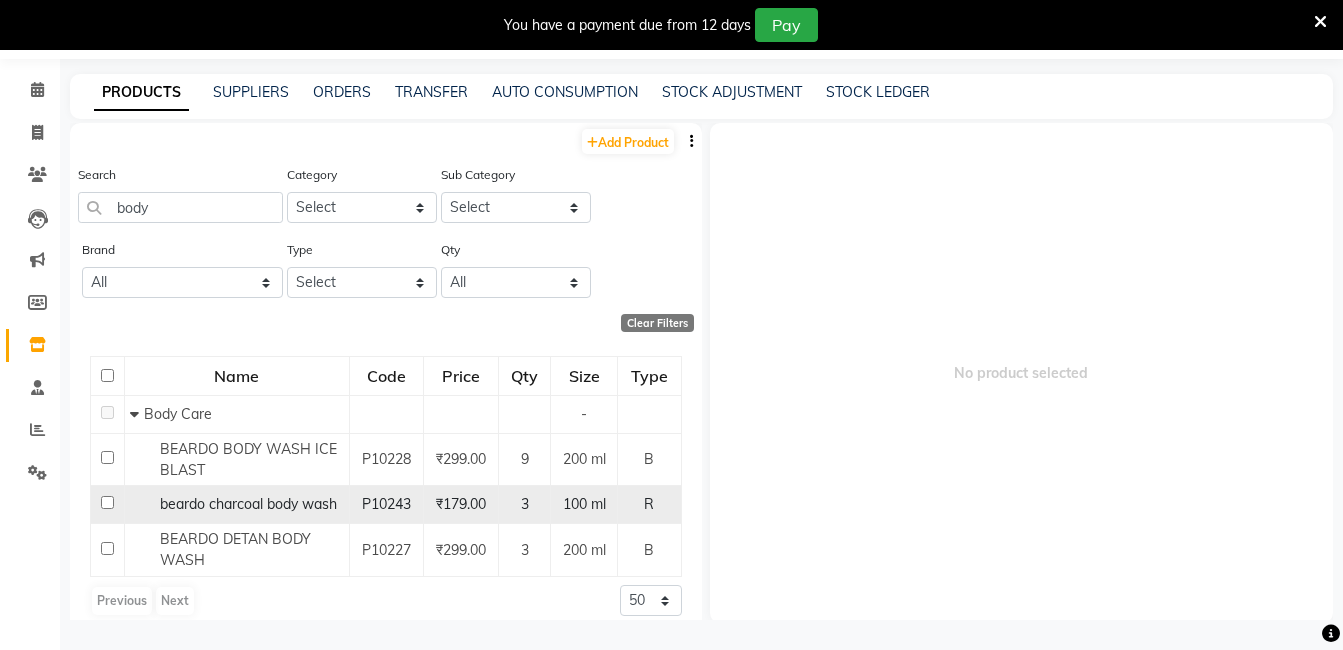 click on "beardo charcoal body wash" 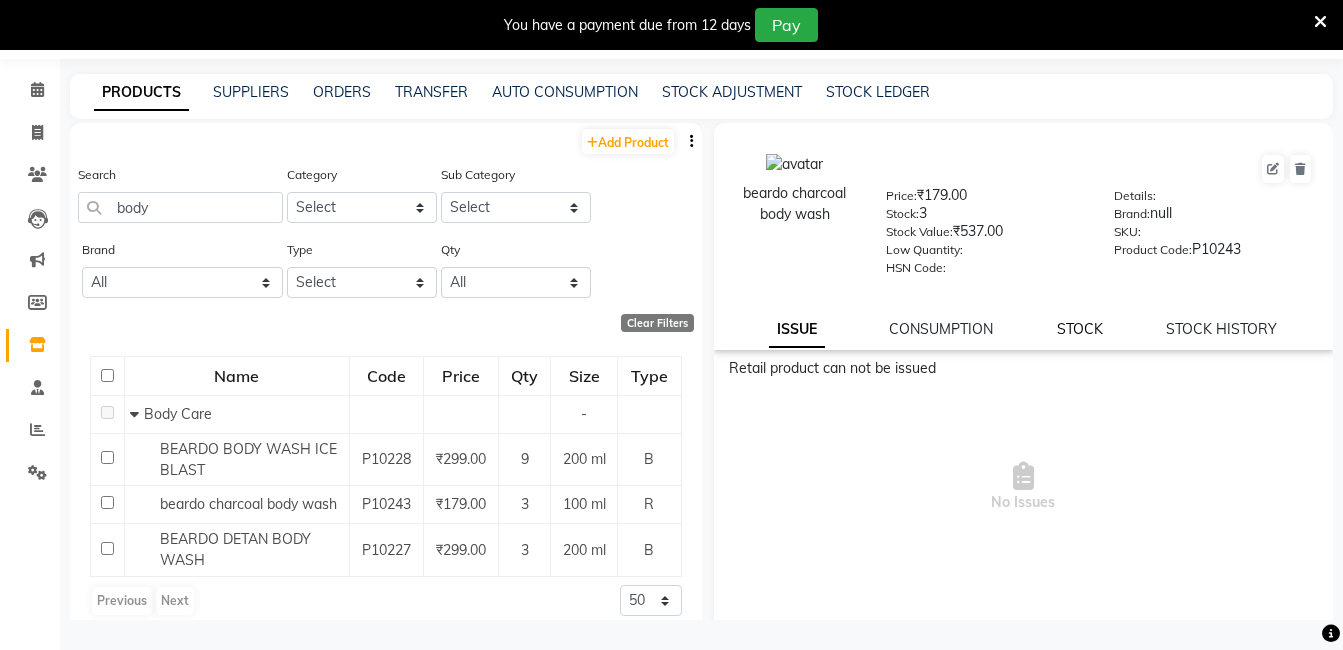 click on "STOCK" 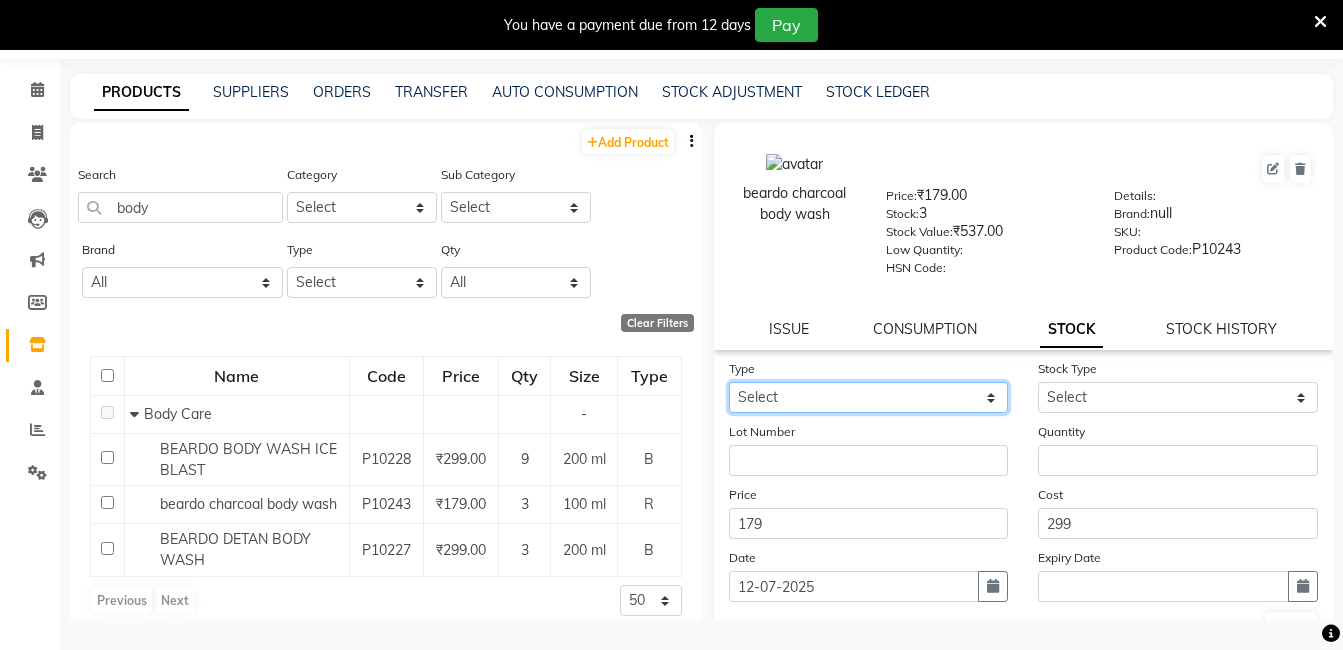 click on "Select In Out" 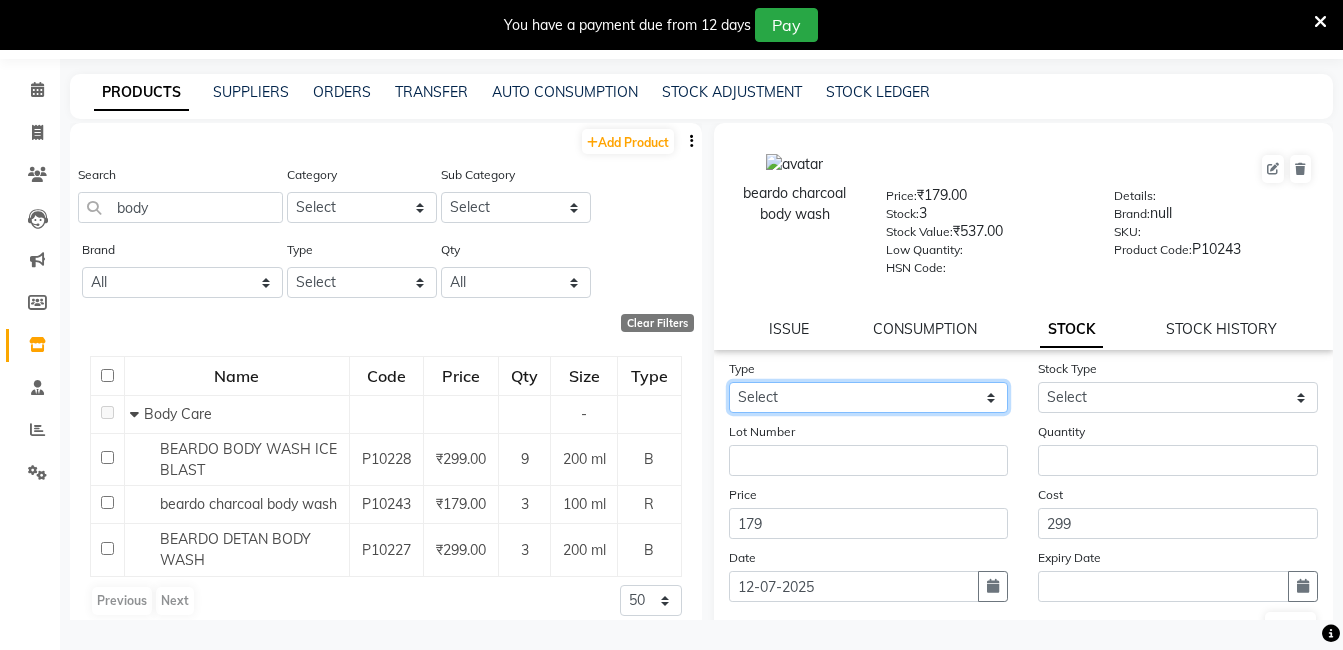 select on "in" 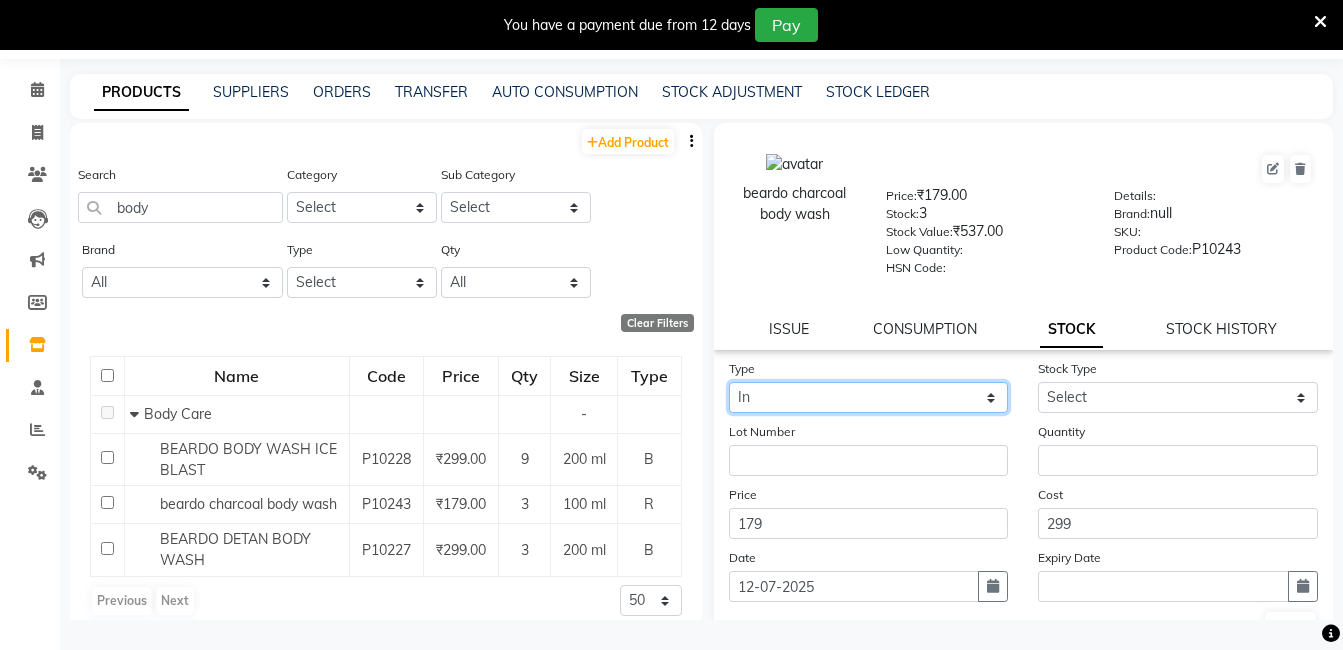 click on "Select In Out" 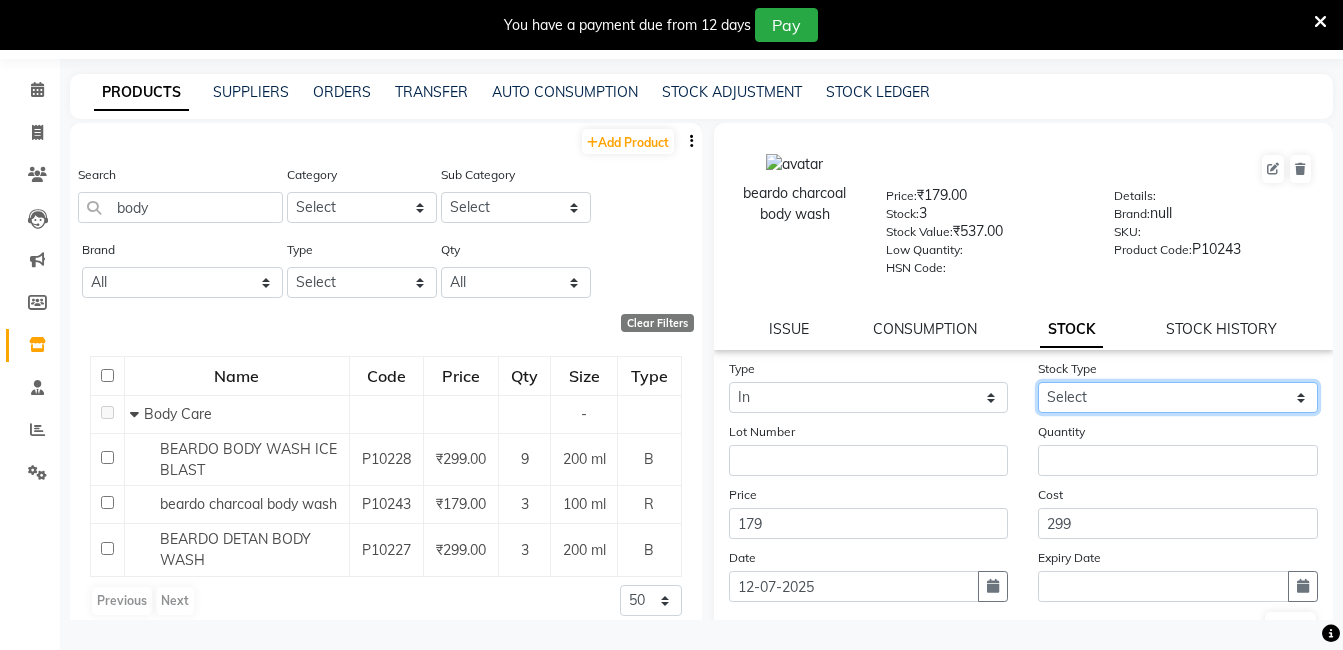 click on "Select New Stock Adjustment Return Other" 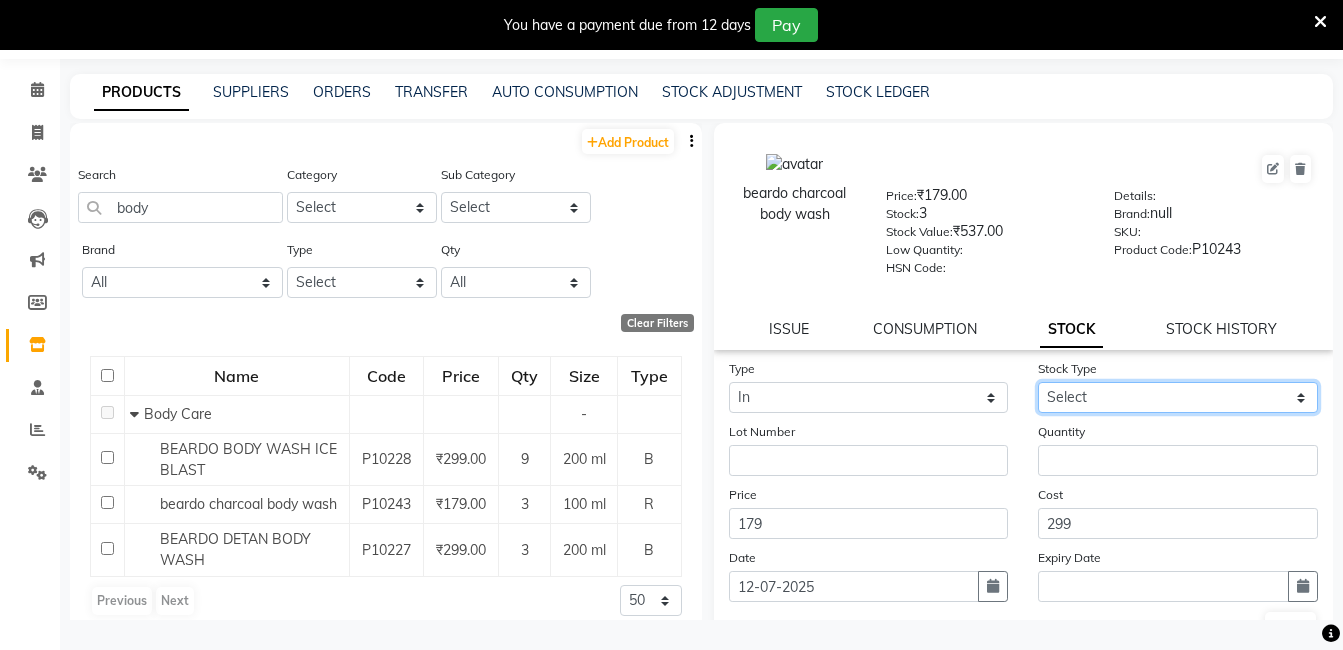 select on "new stock" 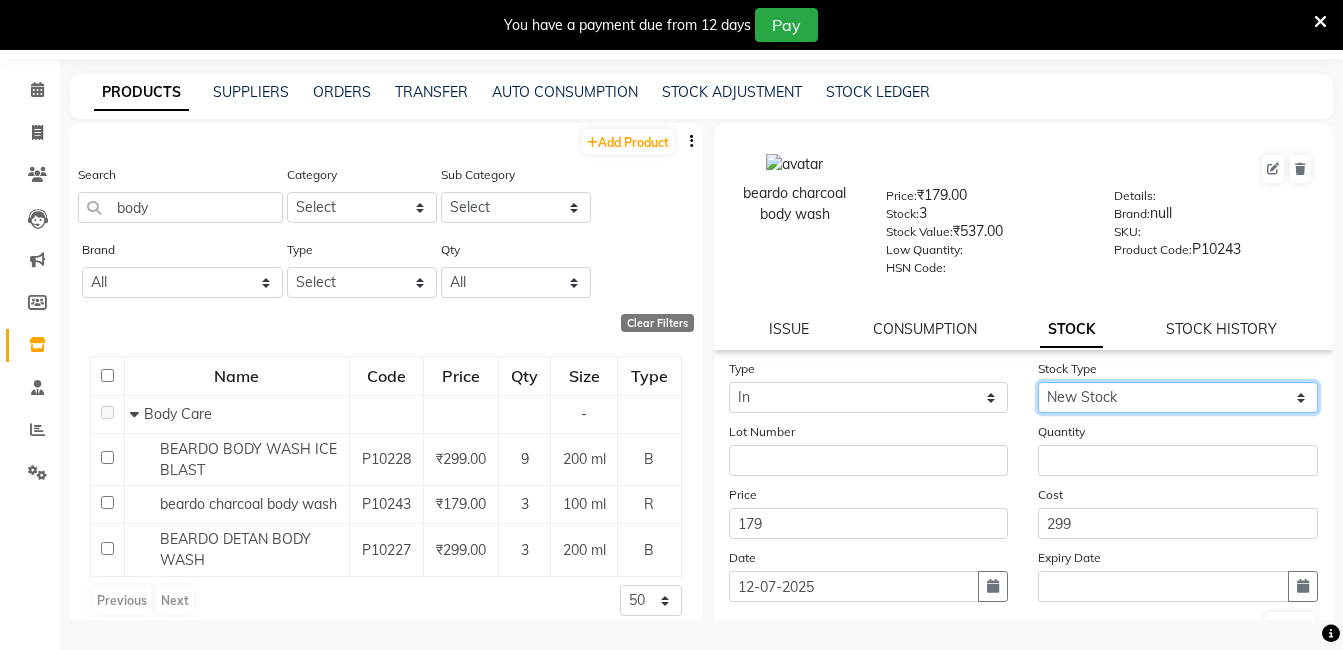click on "Select New Stock Adjustment Return Other" 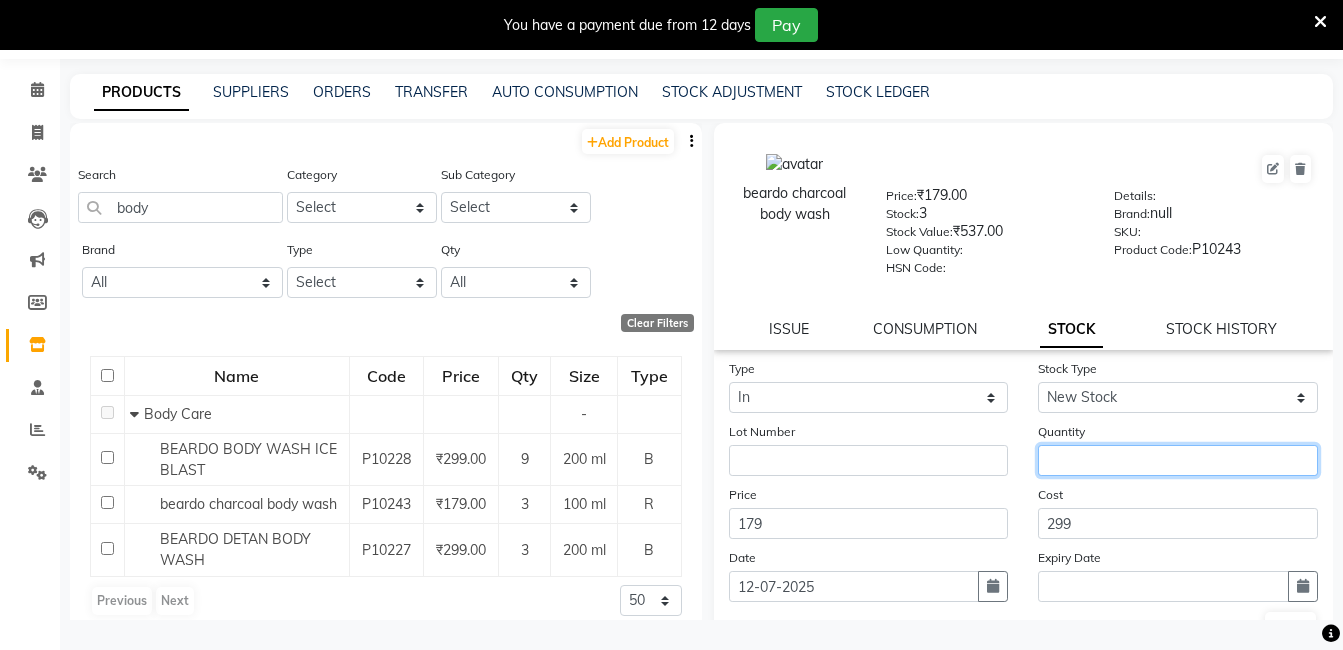 click 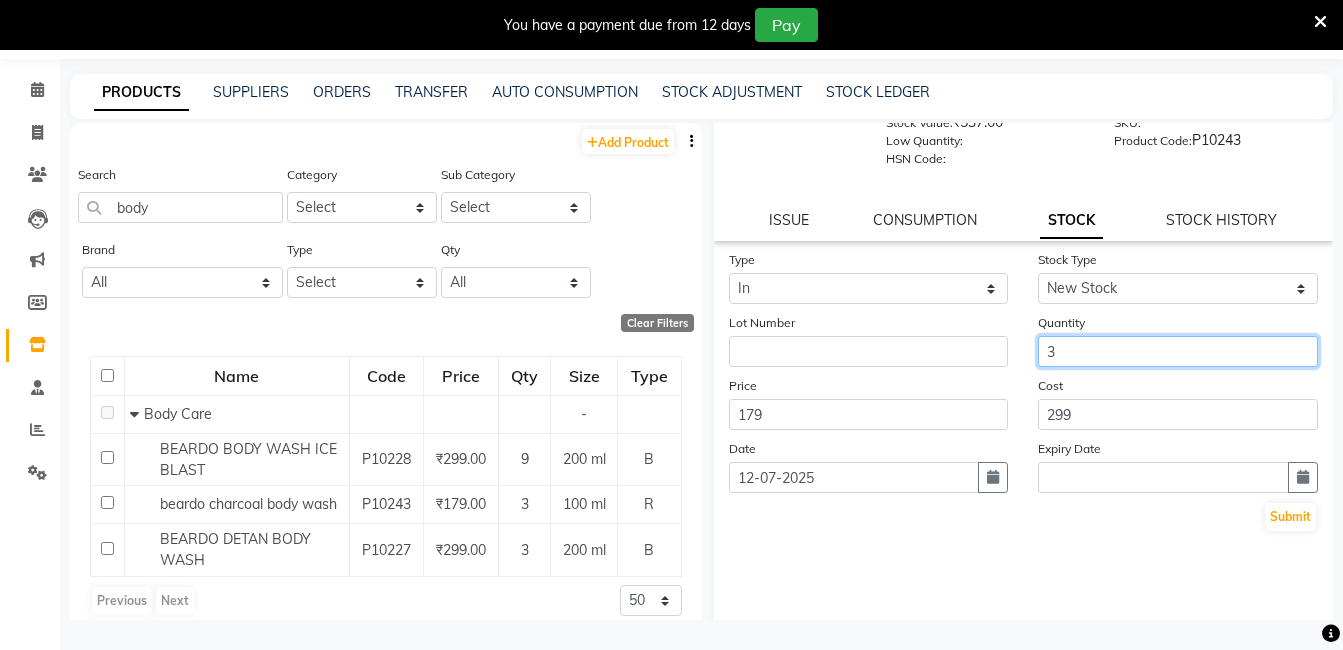 scroll, scrollTop: 138, scrollLeft: 0, axis: vertical 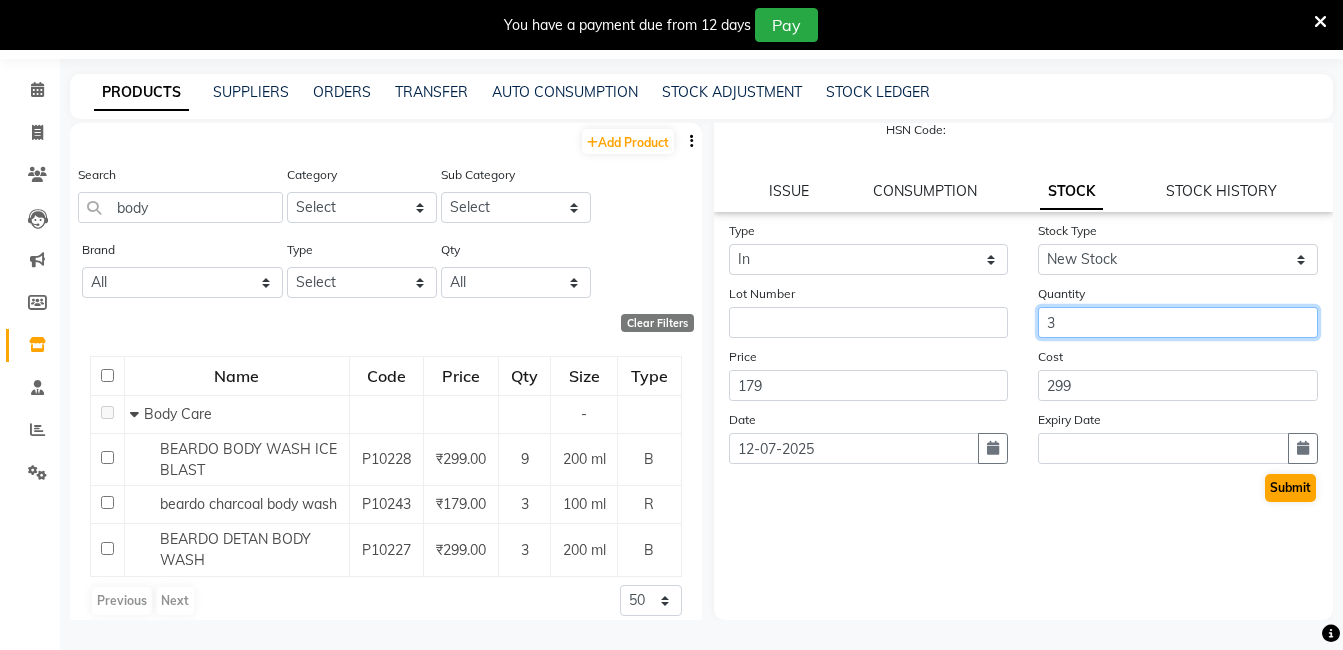 type on "3" 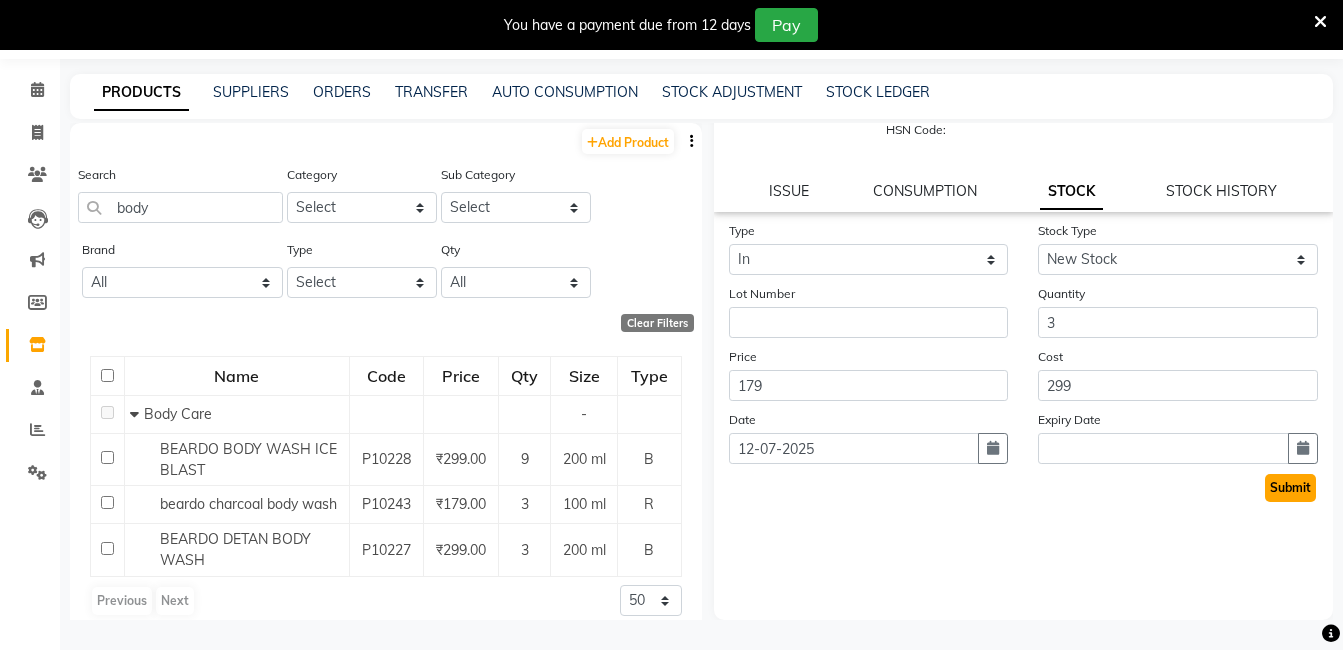 click on "Submit" 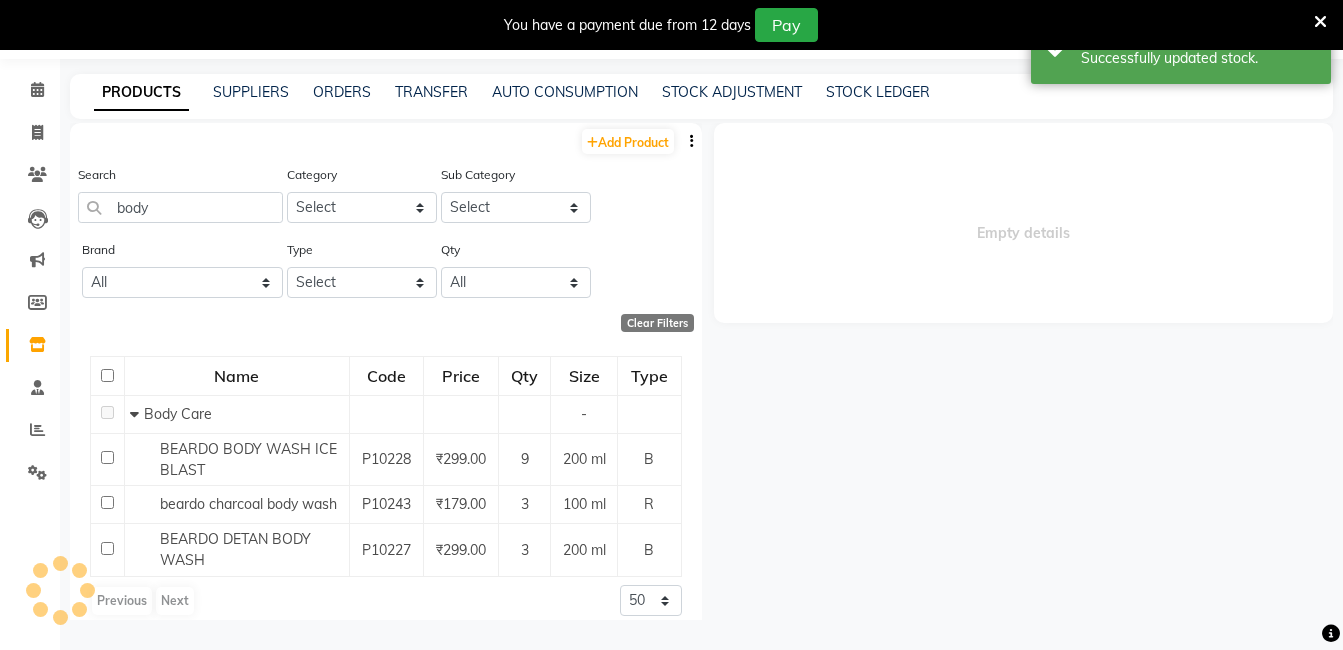 scroll, scrollTop: 0, scrollLeft: 0, axis: both 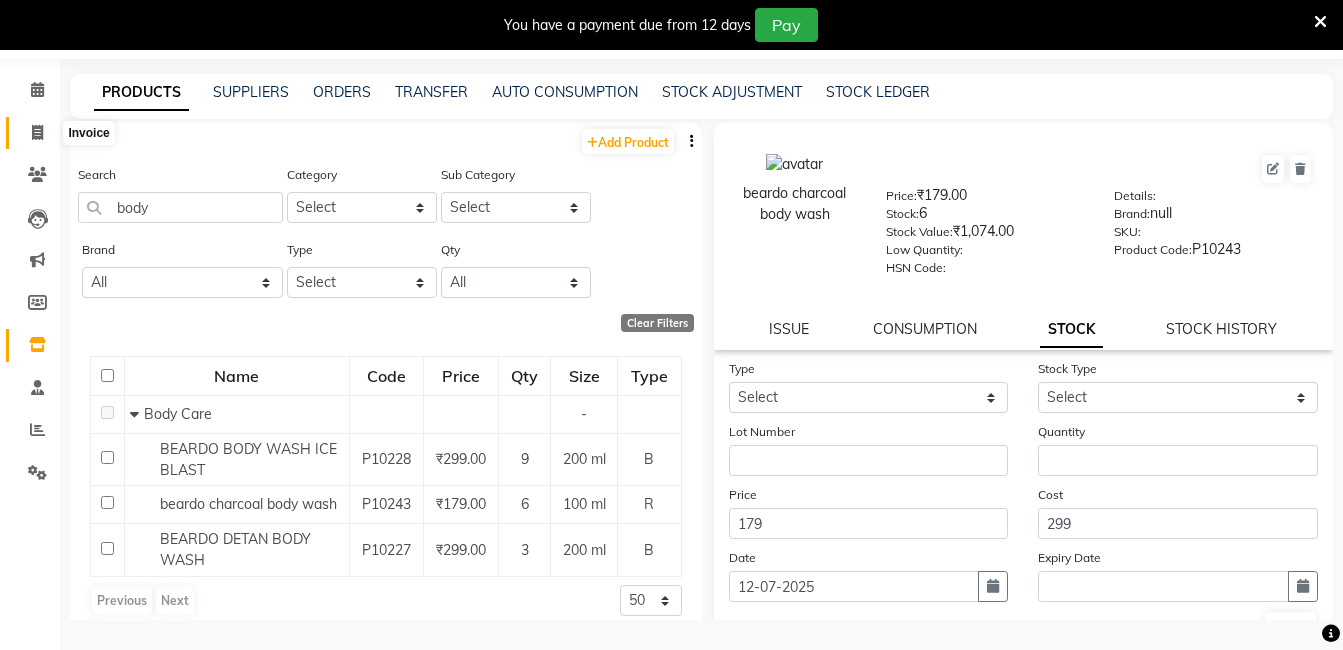 click 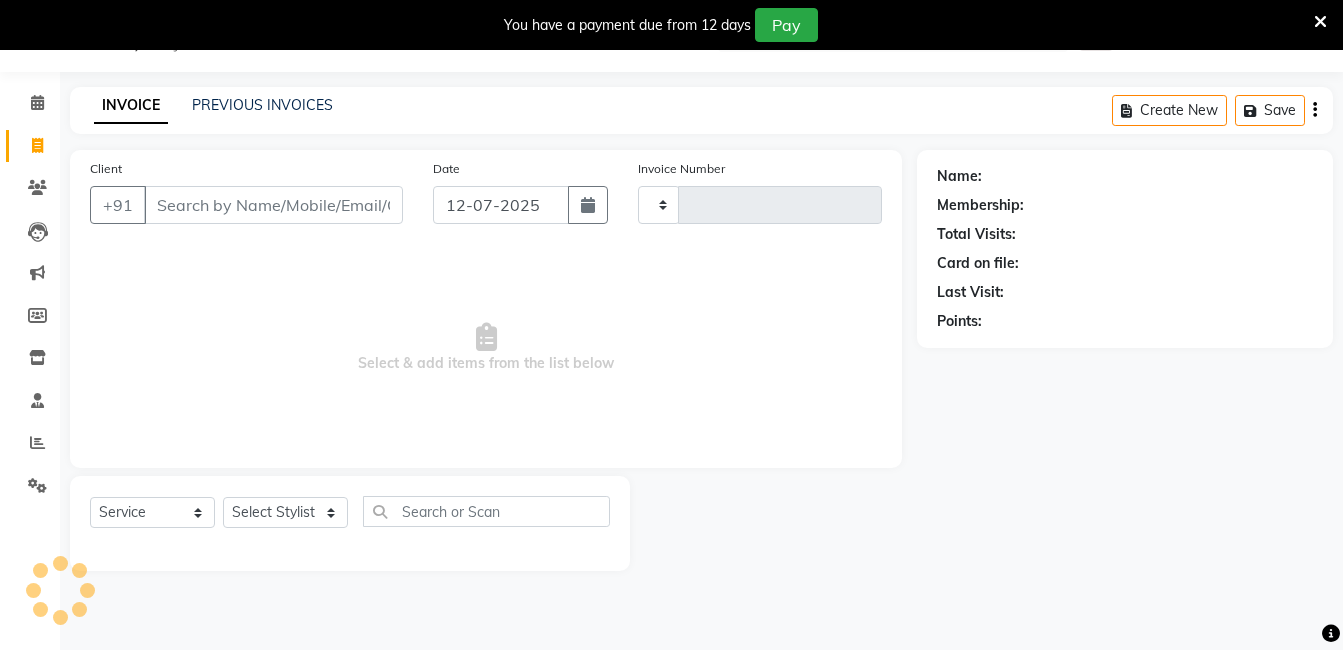 scroll, scrollTop: 50, scrollLeft: 0, axis: vertical 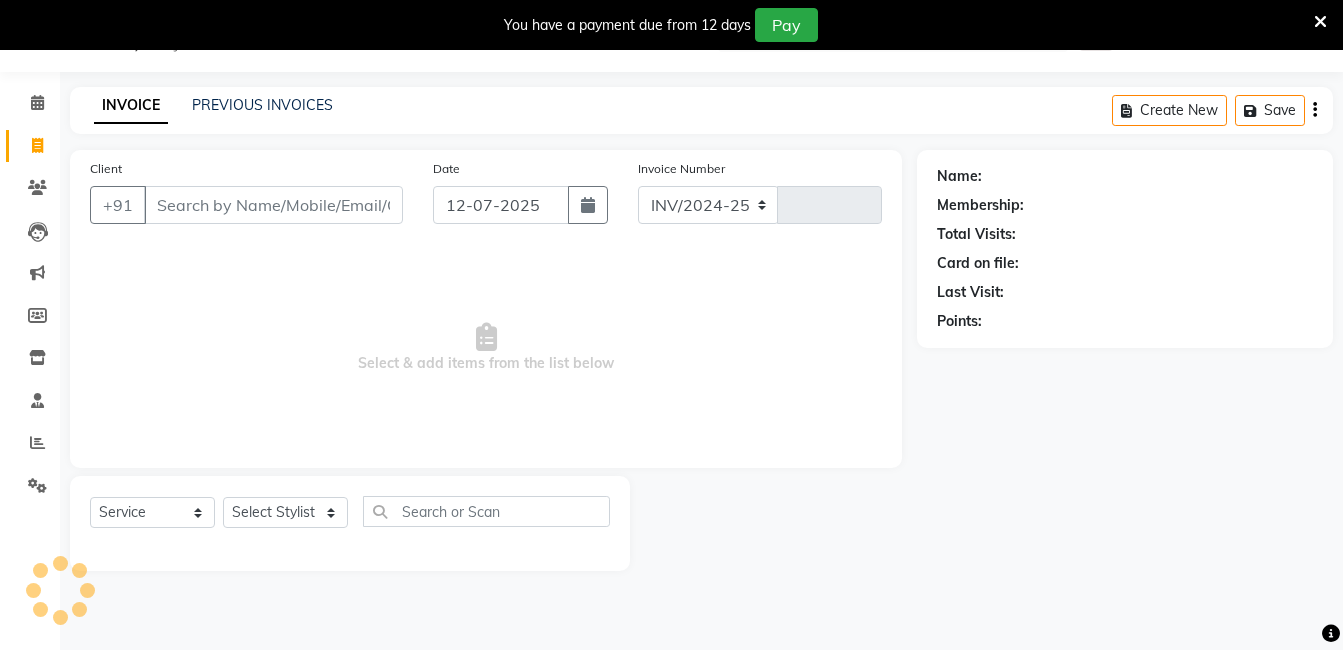 select on "5198" 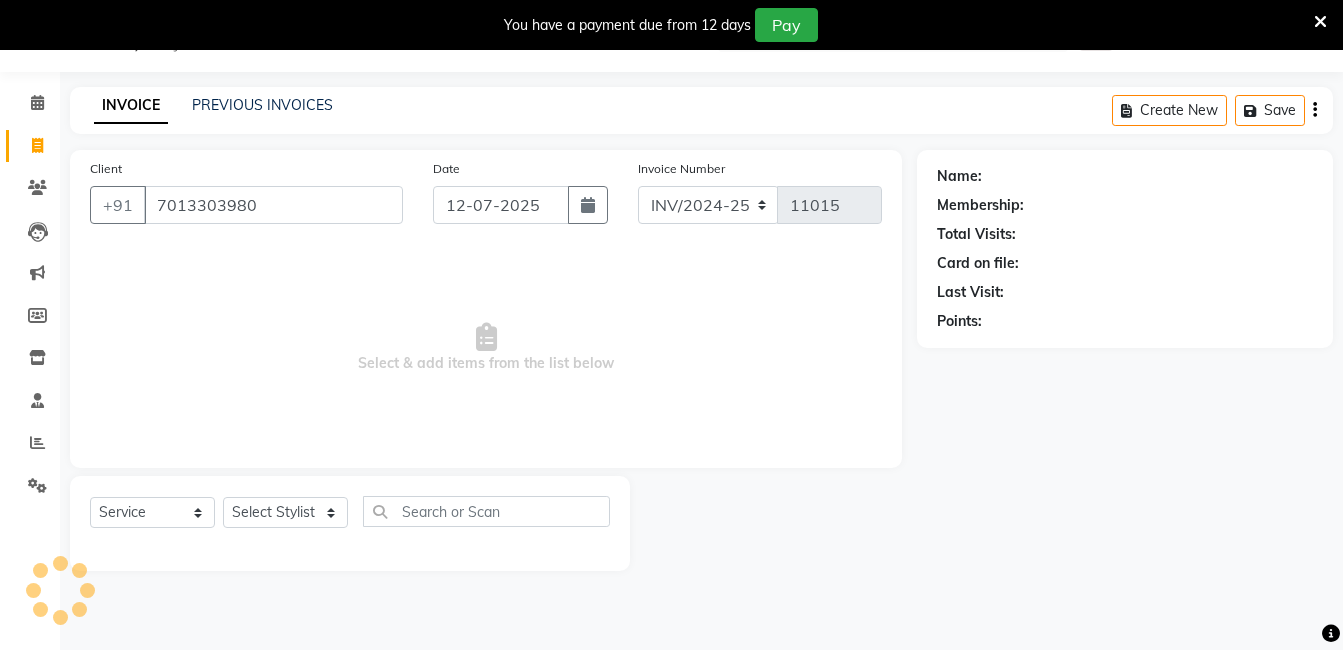 type on "7013303980" 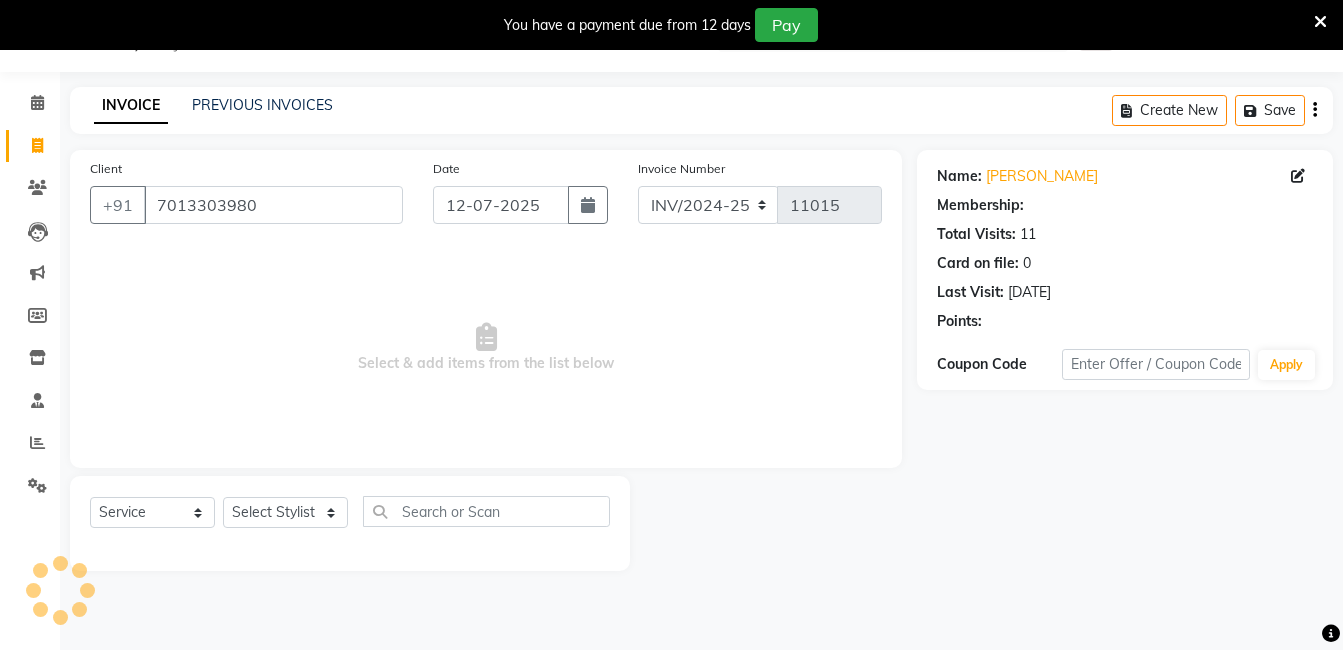 select on "1: Object" 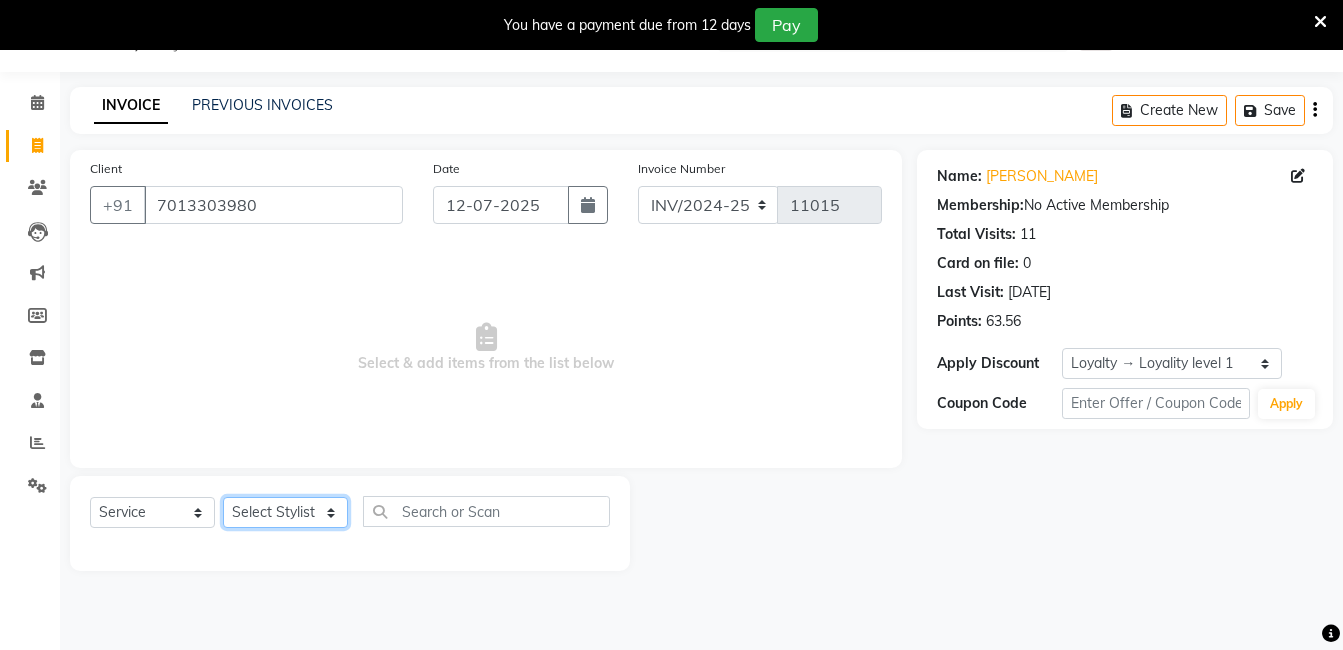 click on "Select Stylist adil fazil imran iqbal kasim mohd rasheed sameer TALIB wasey manager" 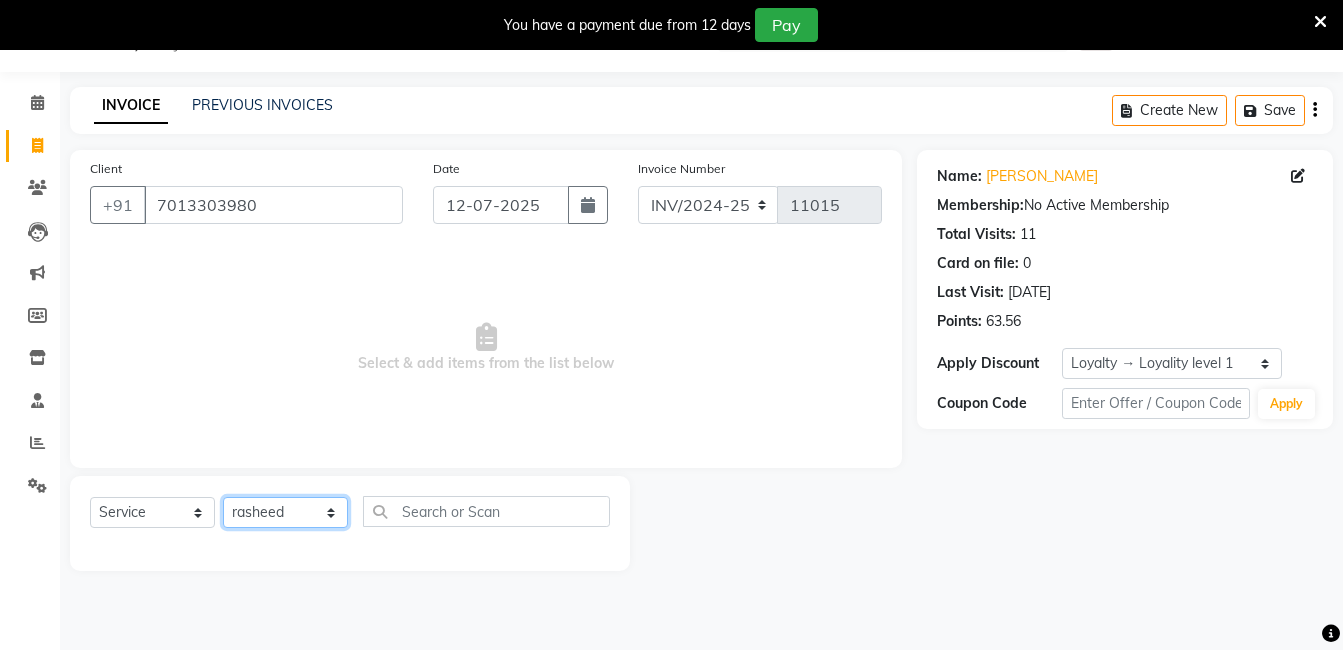 click on "Select Stylist adil fazil imran iqbal kasim mohd rasheed sameer TALIB wasey manager" 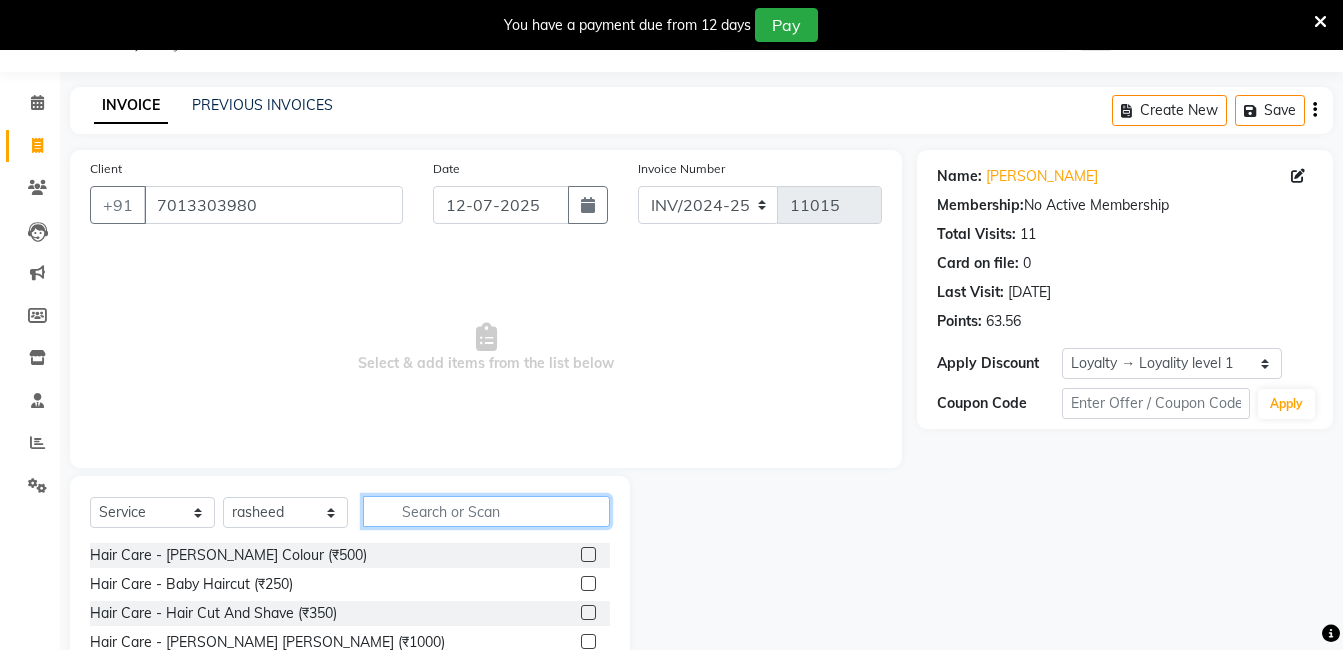click 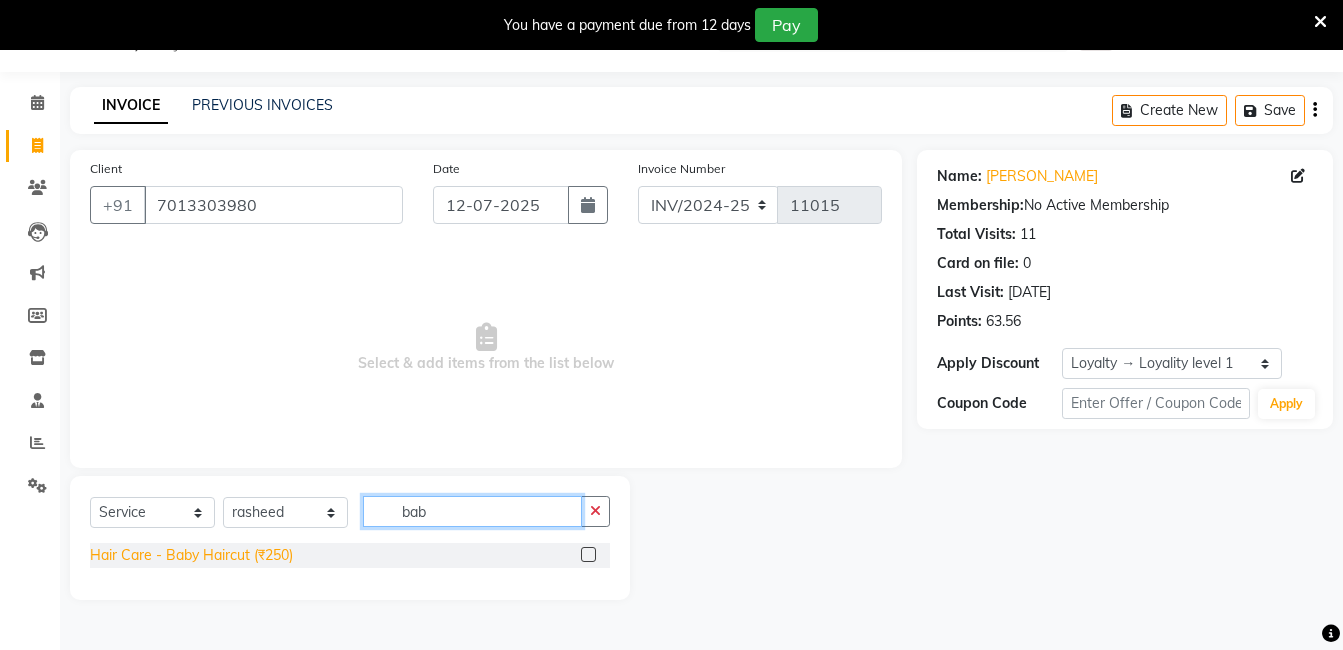 type on "bab" 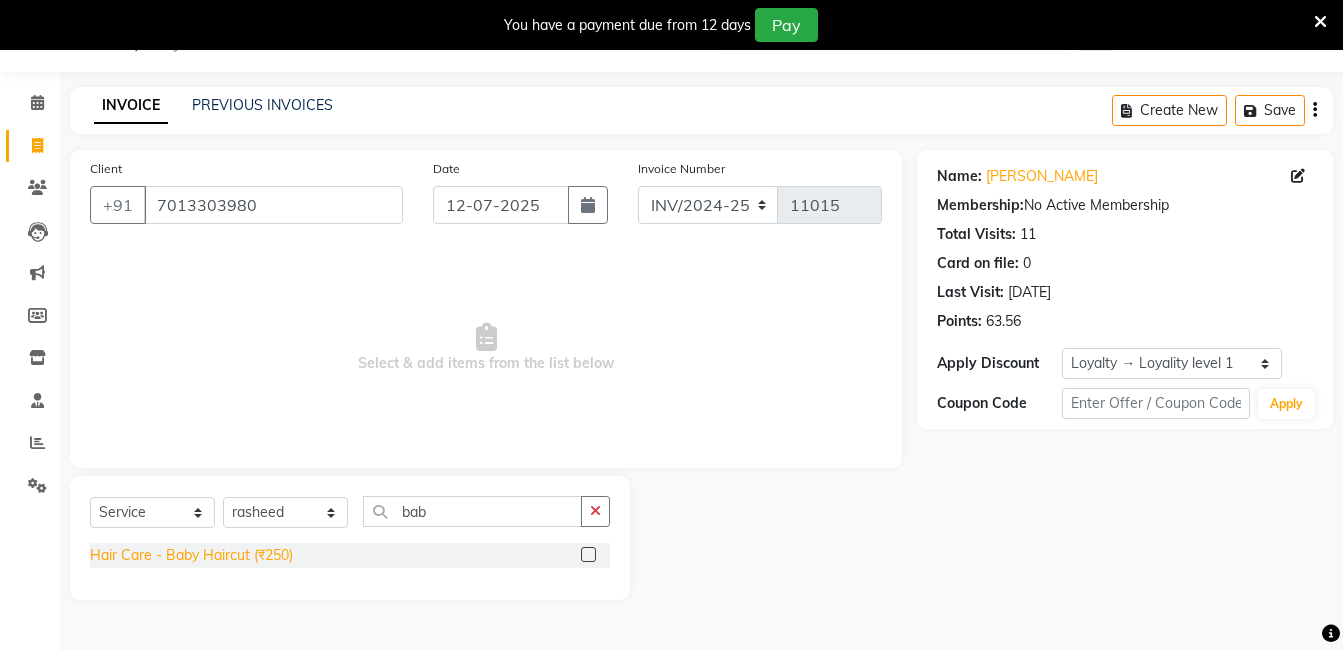 click on "Hair Care - Baby Haircut (₹250)" 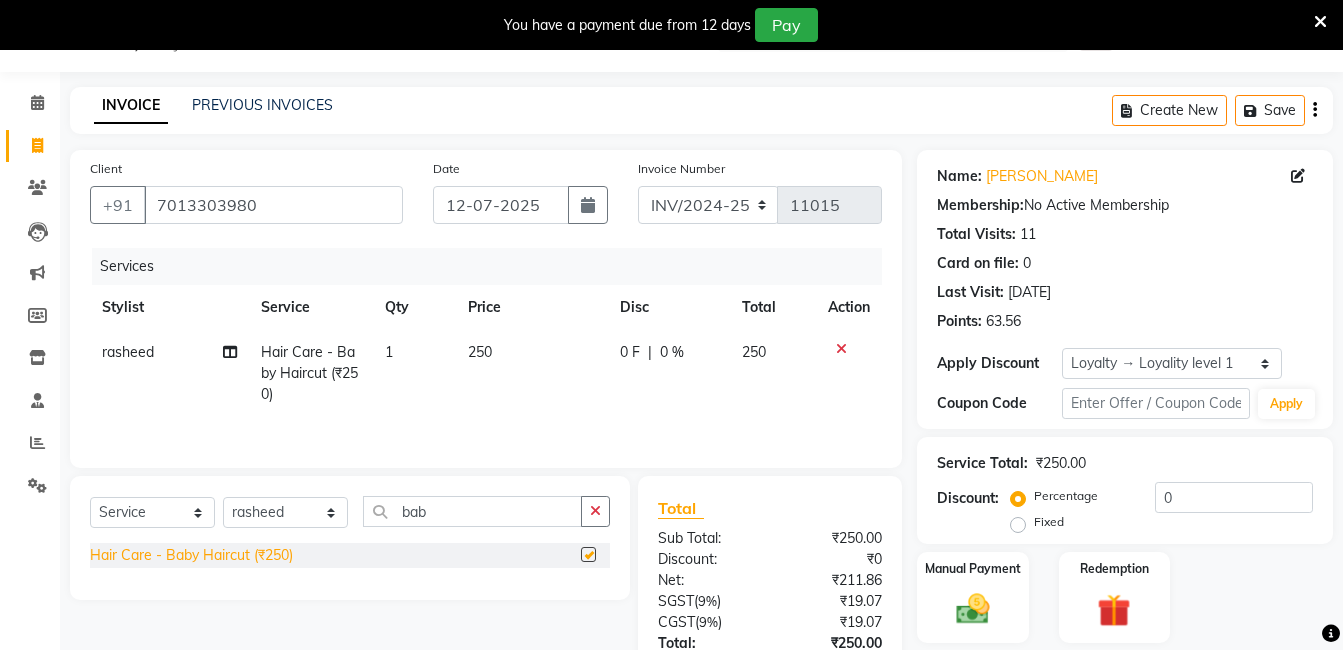 checkbox on "false" 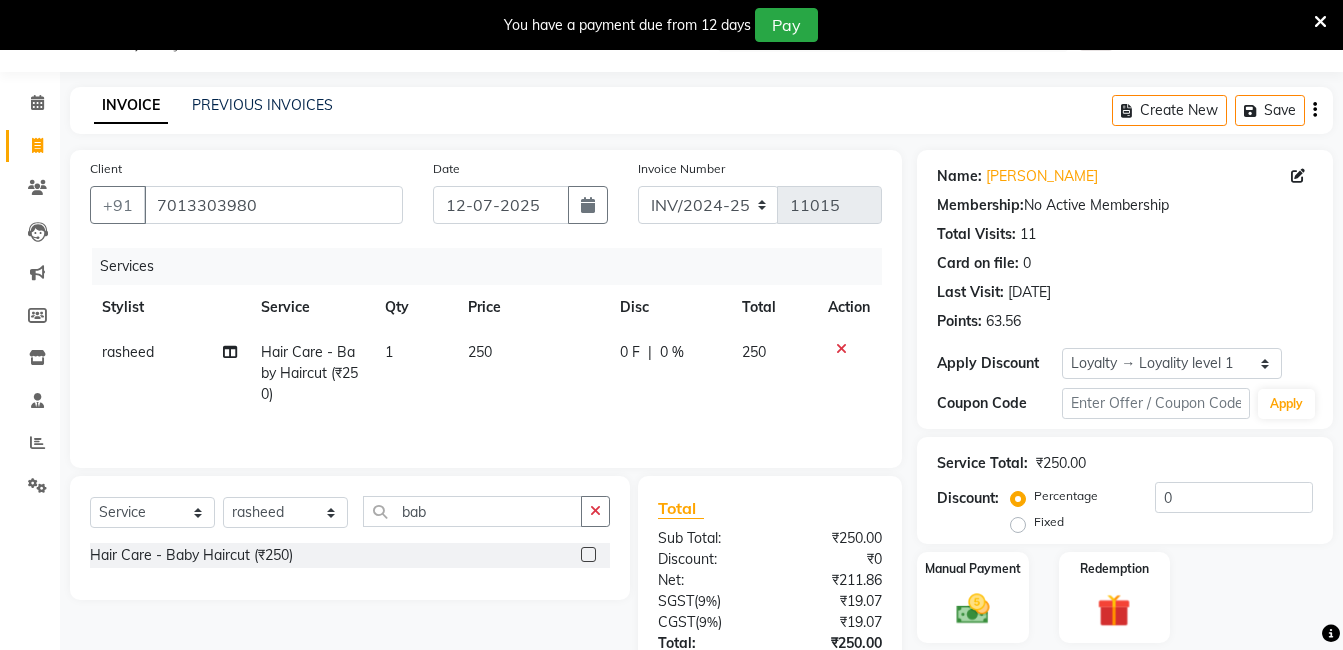 click on "250" 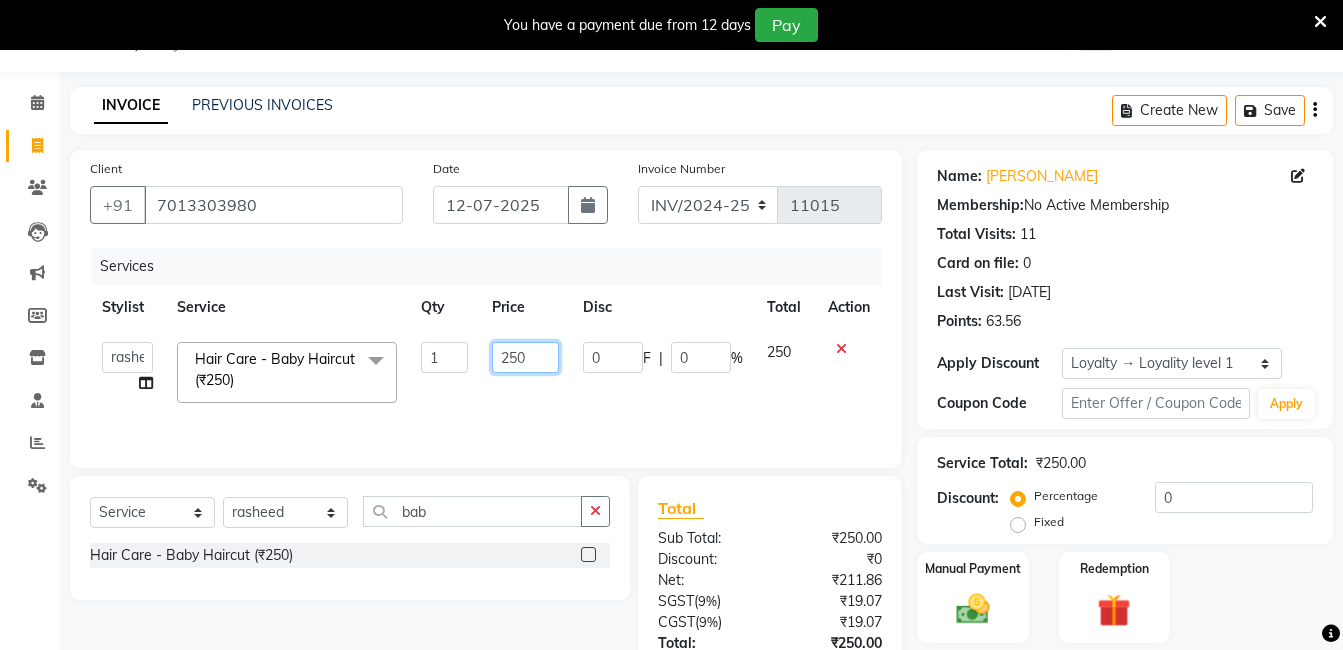 click on "250" 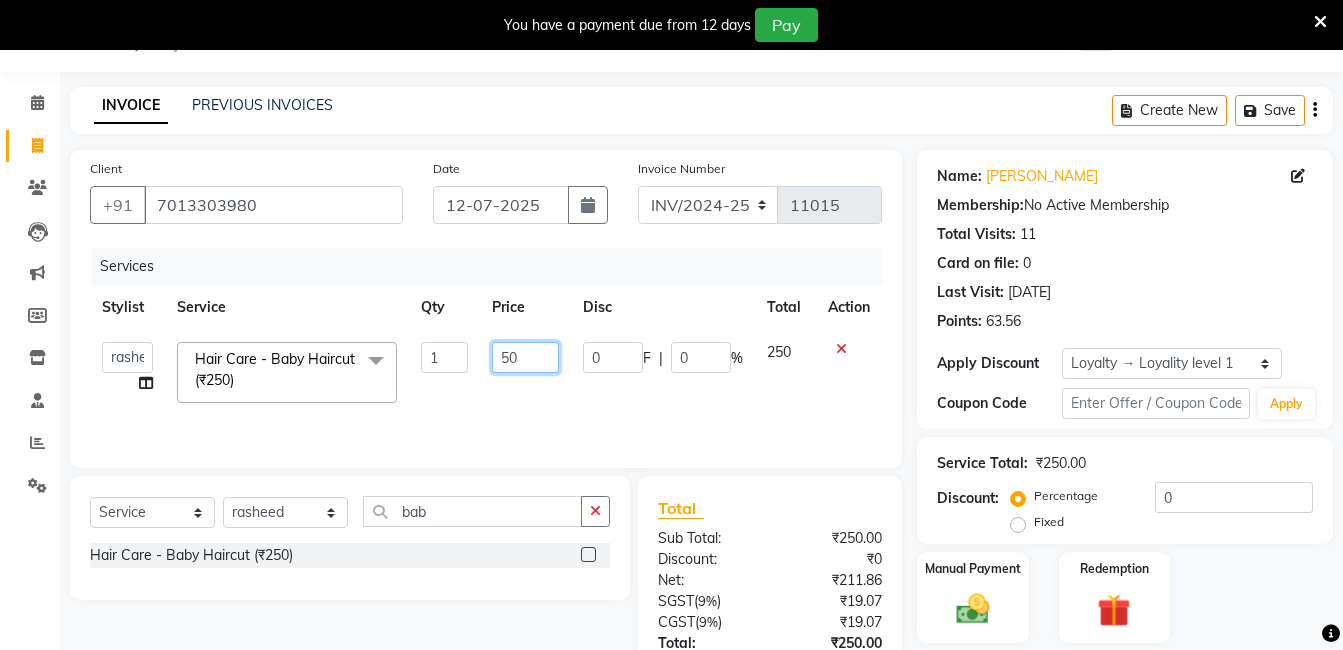 type on "350" 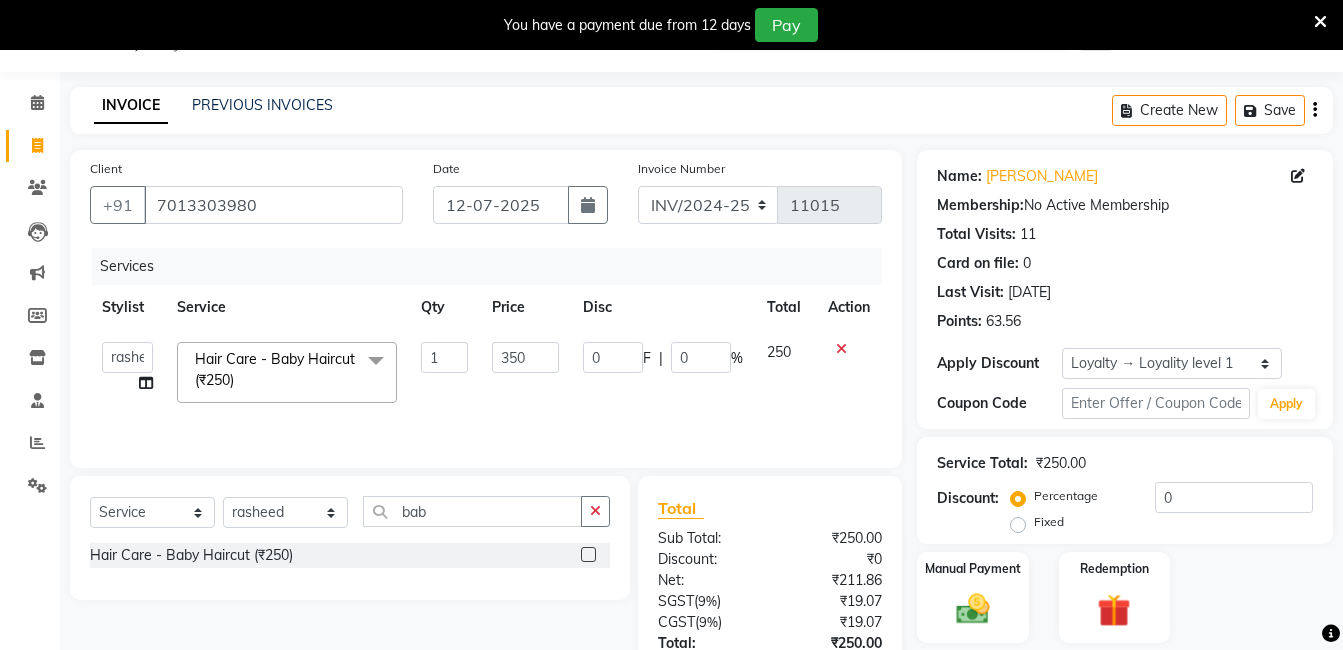 click on "350" 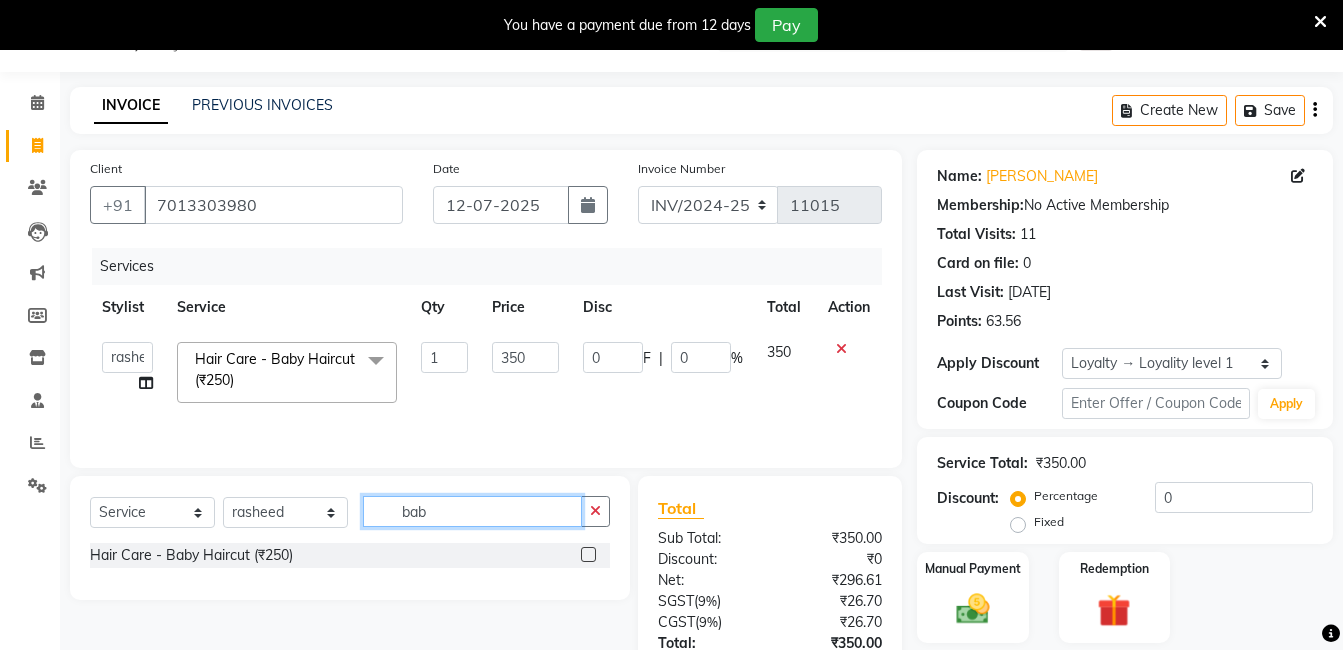 click on "bab" 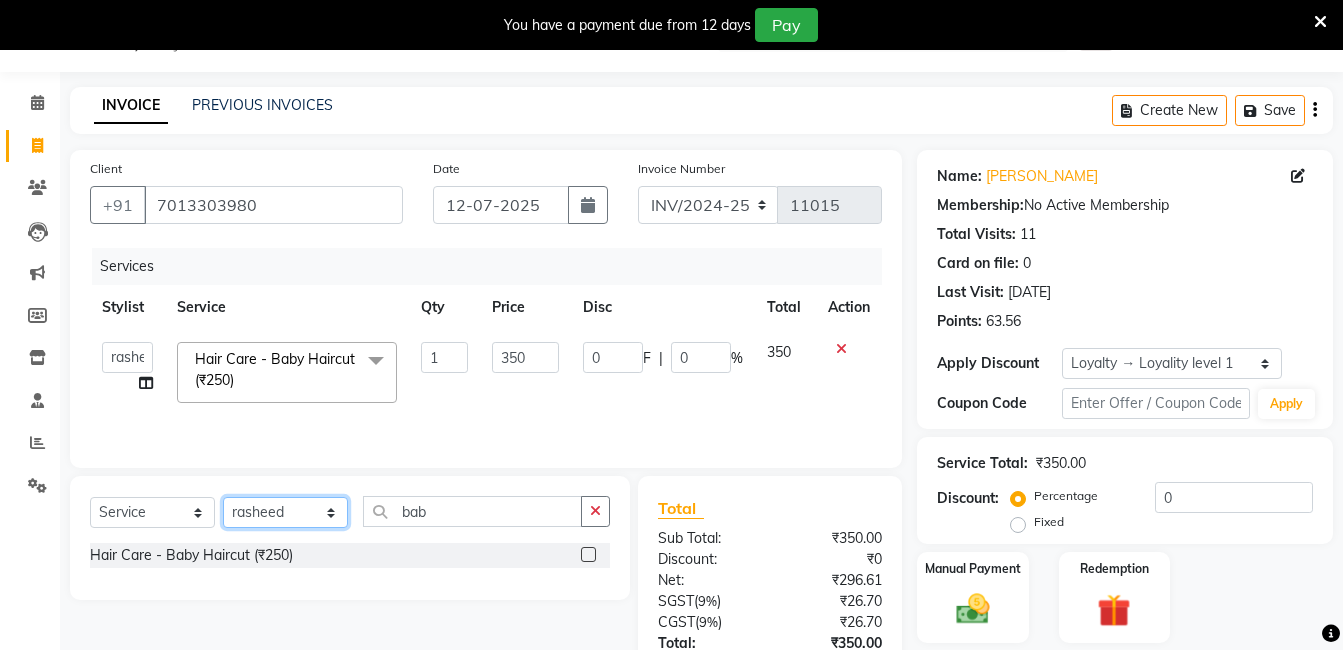 click on "Select Stylist adil fazil imran iqbal kasim mohd rasheed sameer TALIB wasey manager" 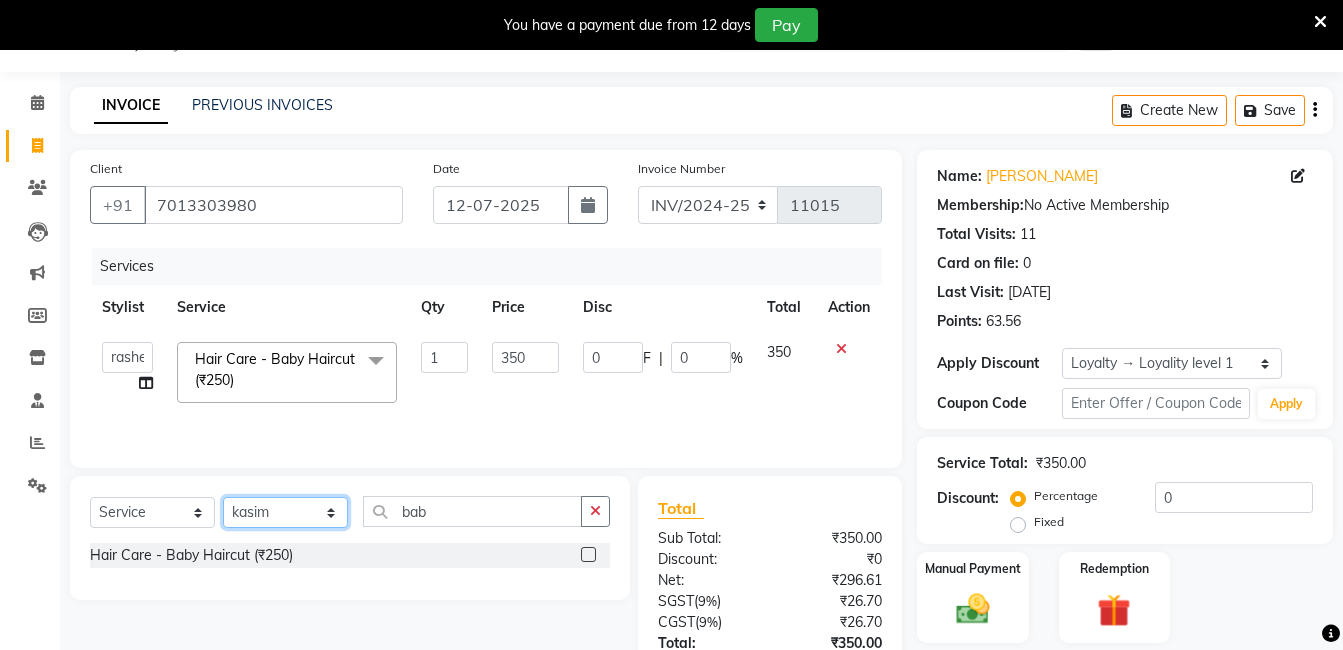 click on "Select Stylist adil fazil imran iqbal kasim mohd rasheed sameer TALIB wasey manager" 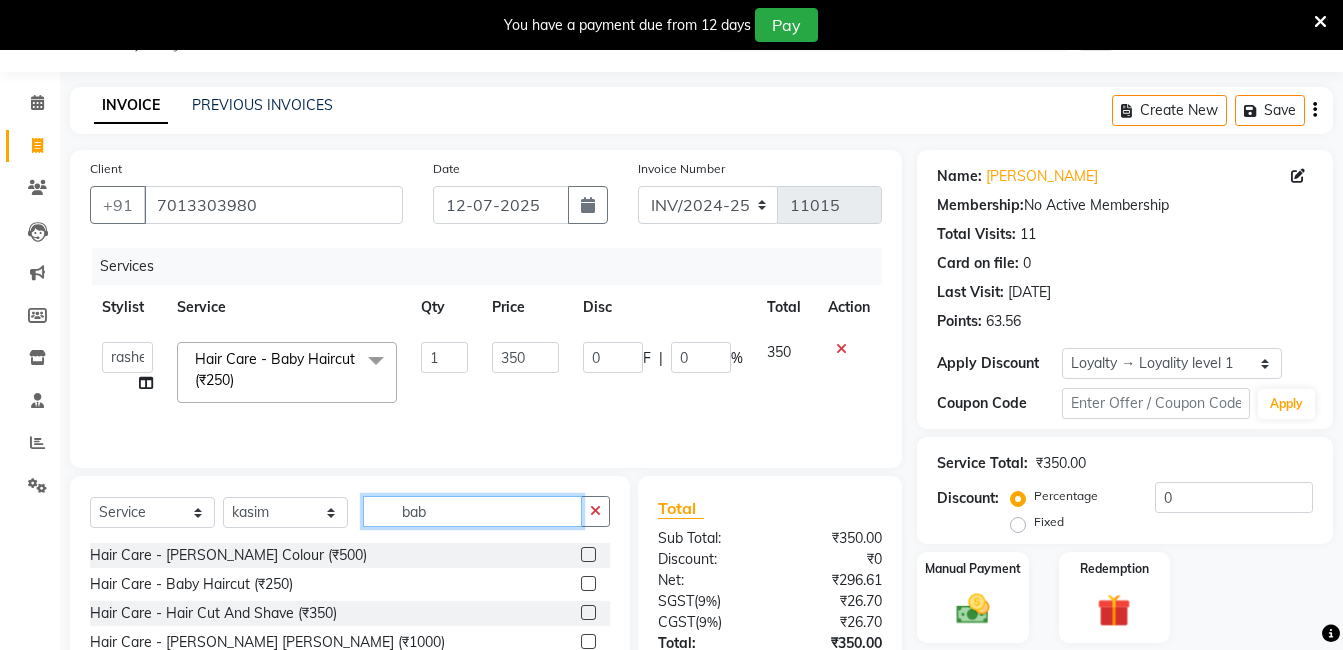 click on "bab" 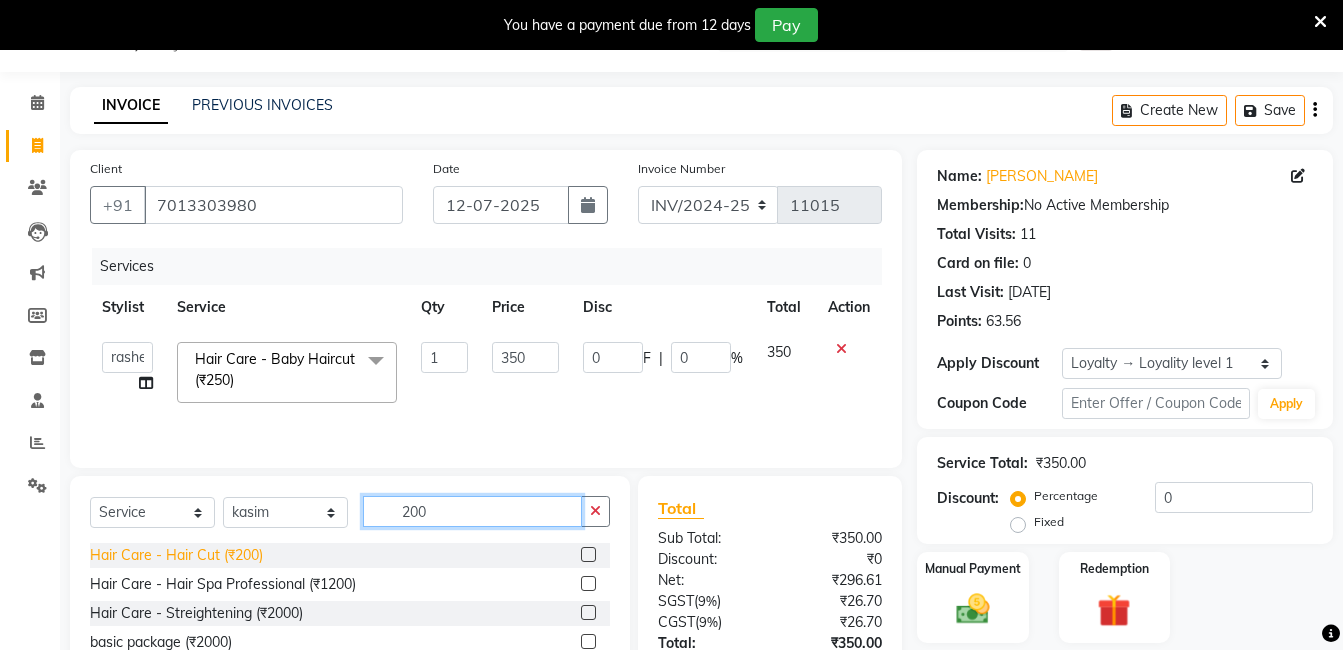 type on "200" 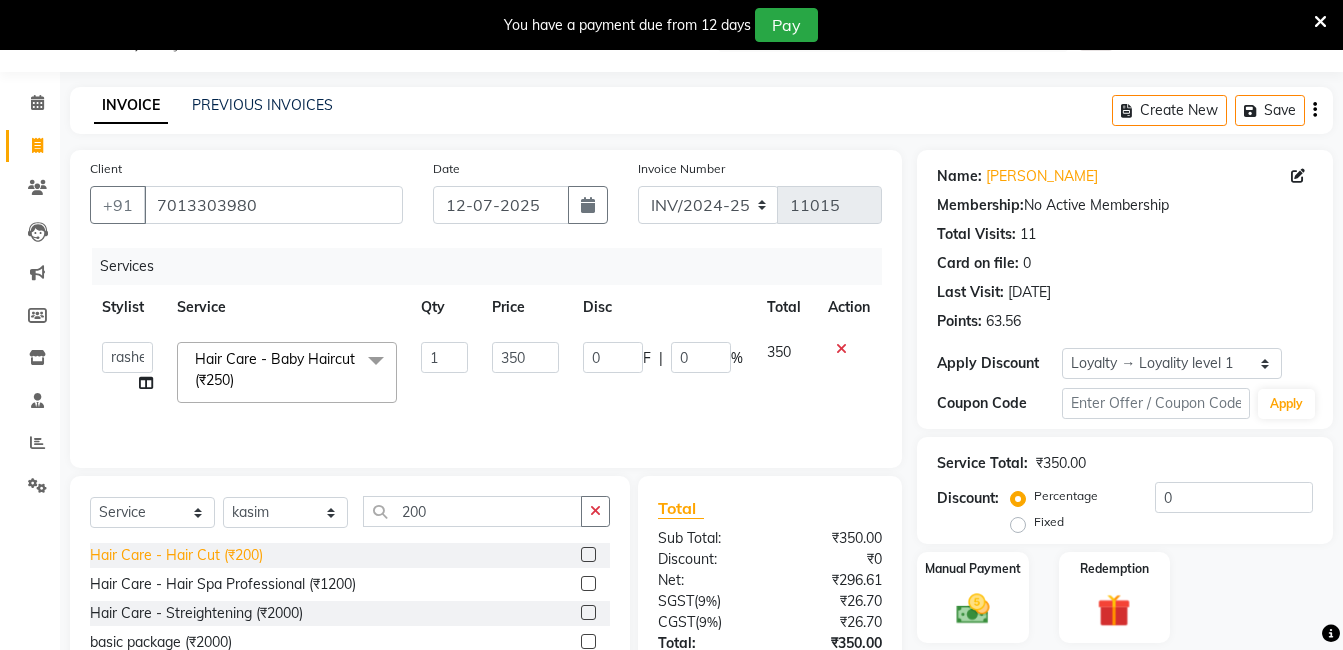 click on "Hair Care - Hair Cut (₹200)" 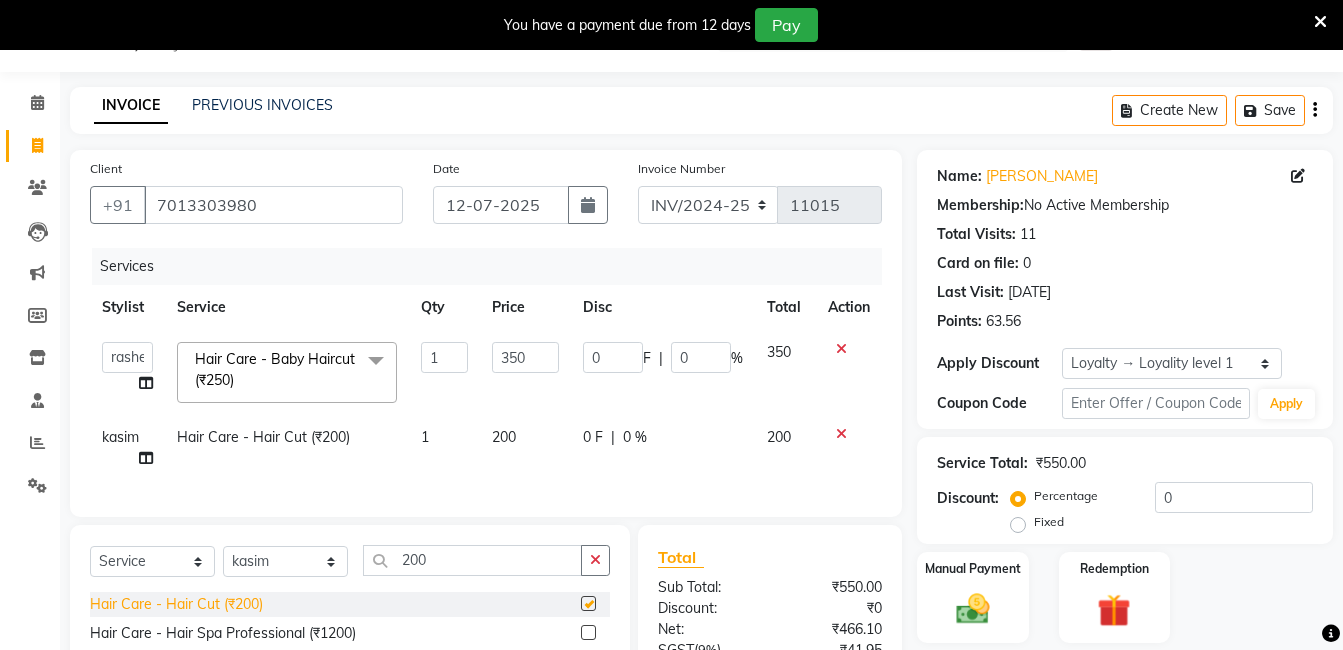 checkbox on "false" 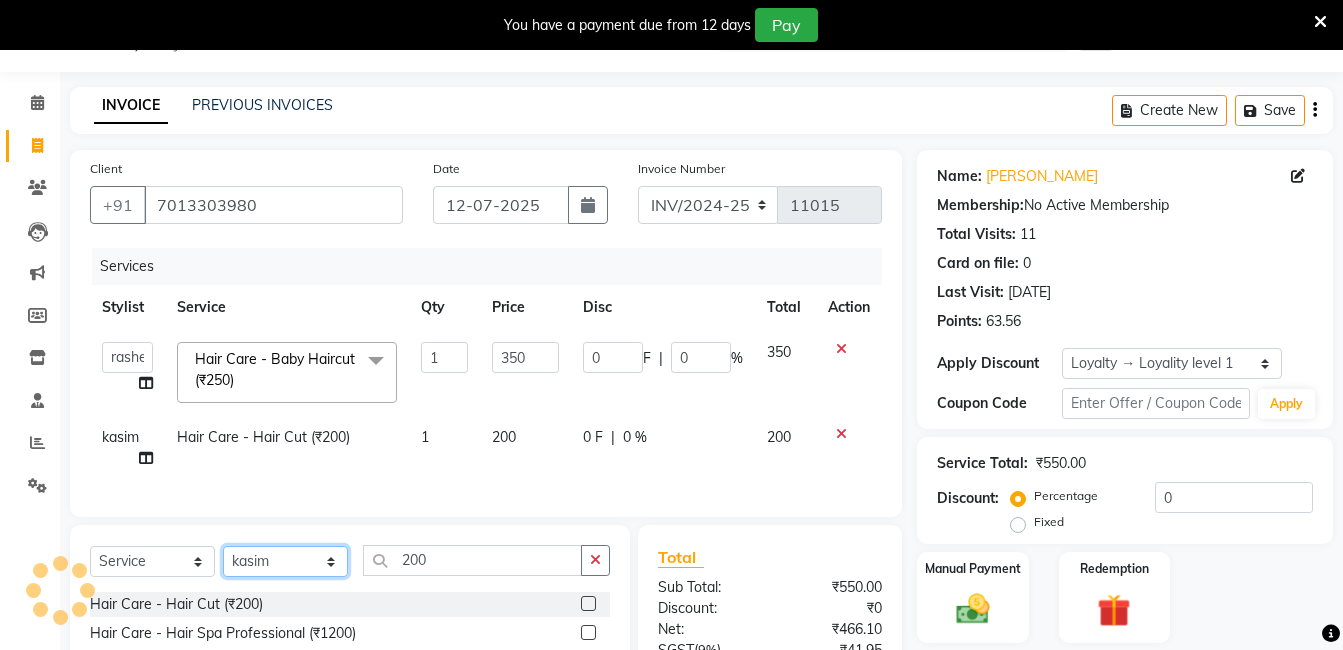 click on "Select Stylist adil fazil imran iqbal kasim mohd rasheed sameer TALIB wasey manager" 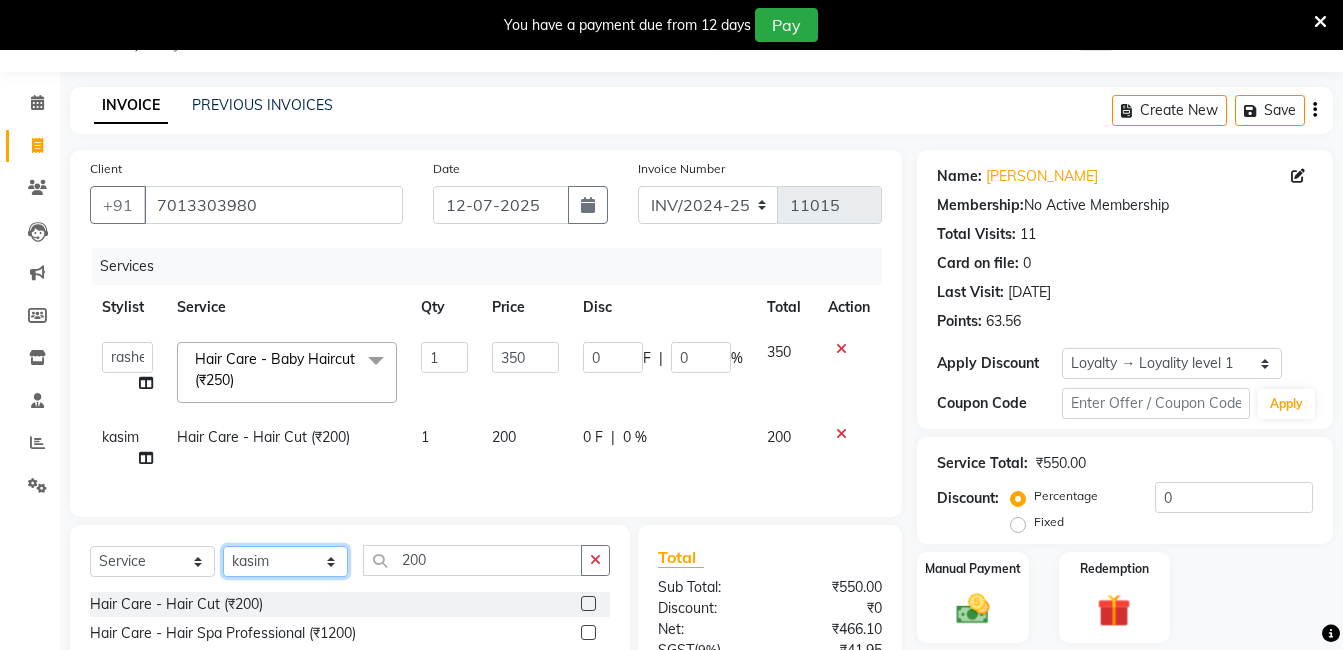 select on "24743" 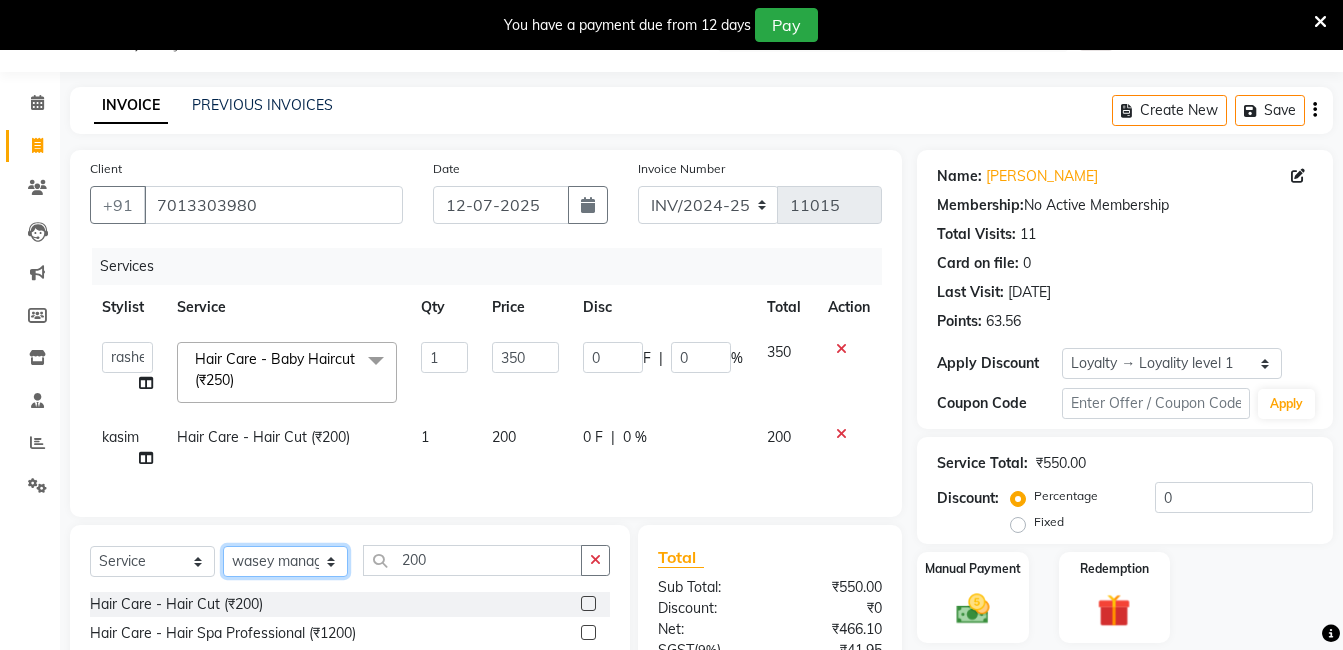 click on "Select Stylist adil fazil imran iqbal kasim mohd rasheed sameer TALIB wasey manager" 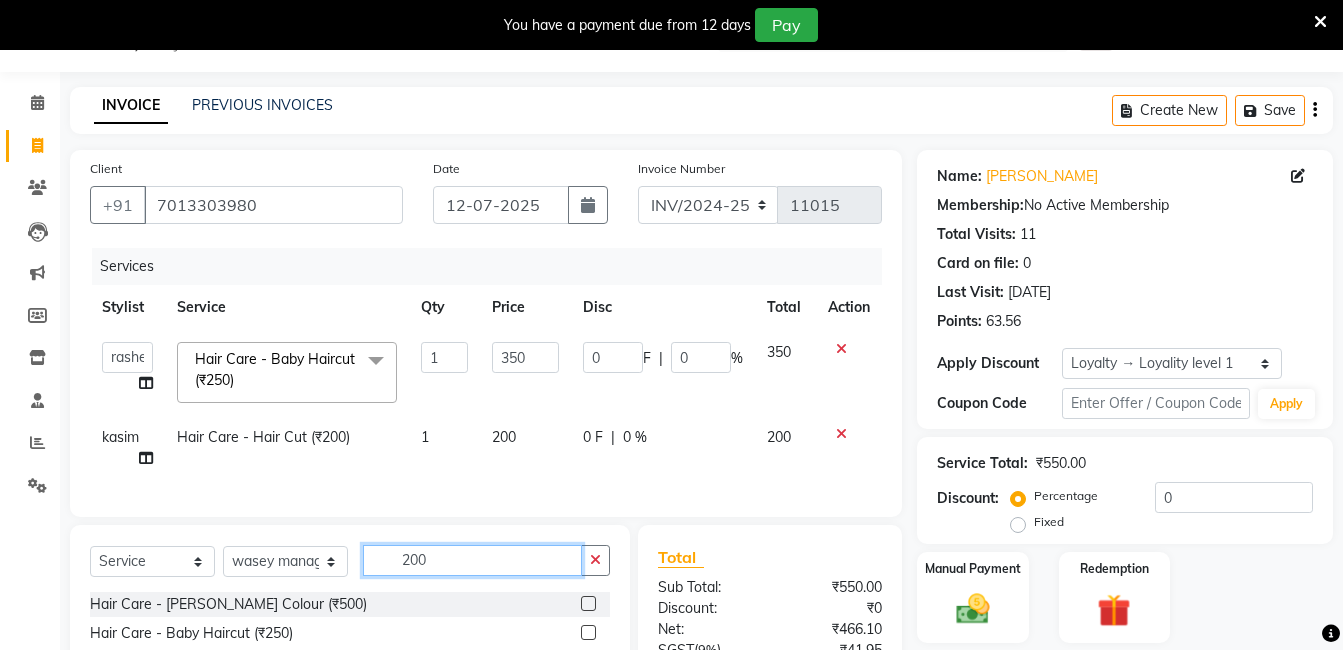 click on "200" 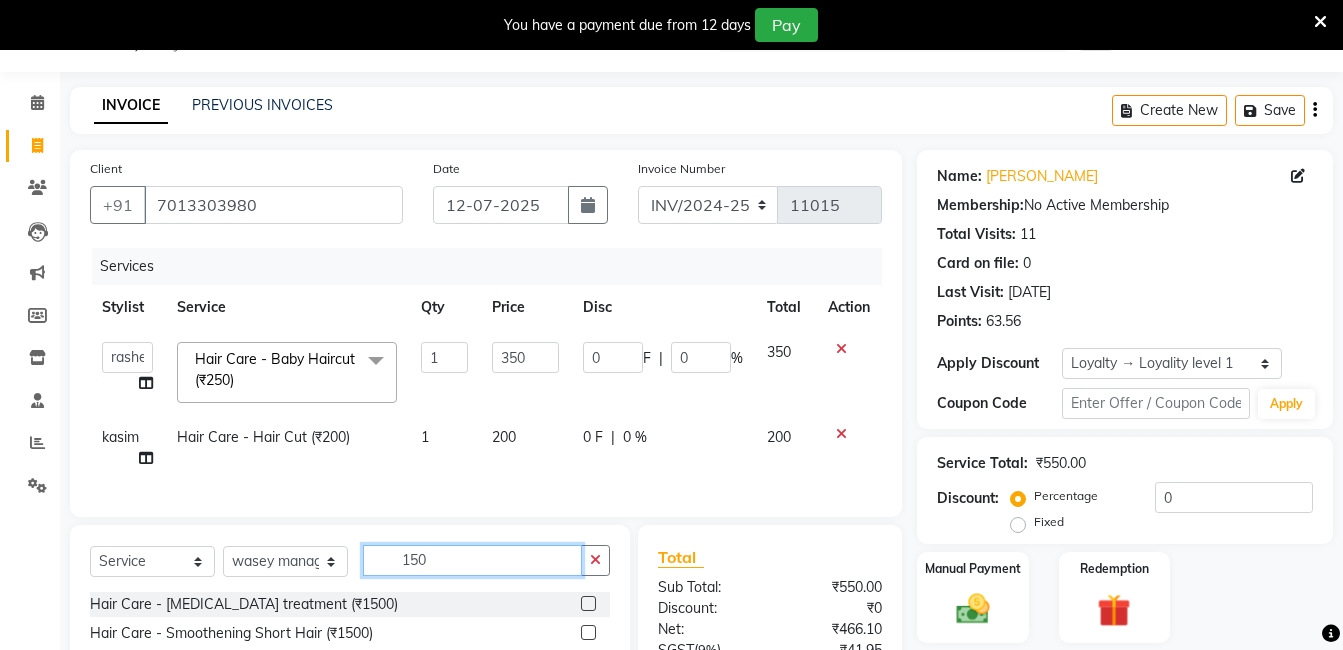 scroll, scrollTop: 265, scrollLeft: 0, axis: vertical 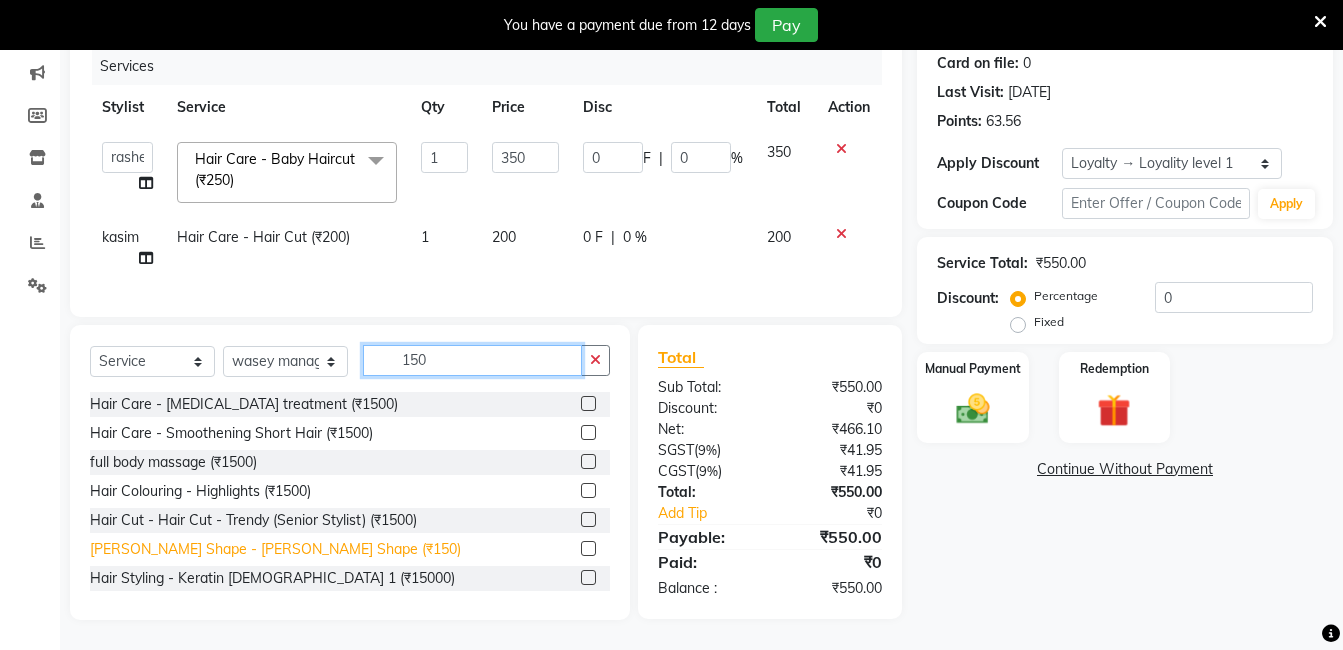type on "150" 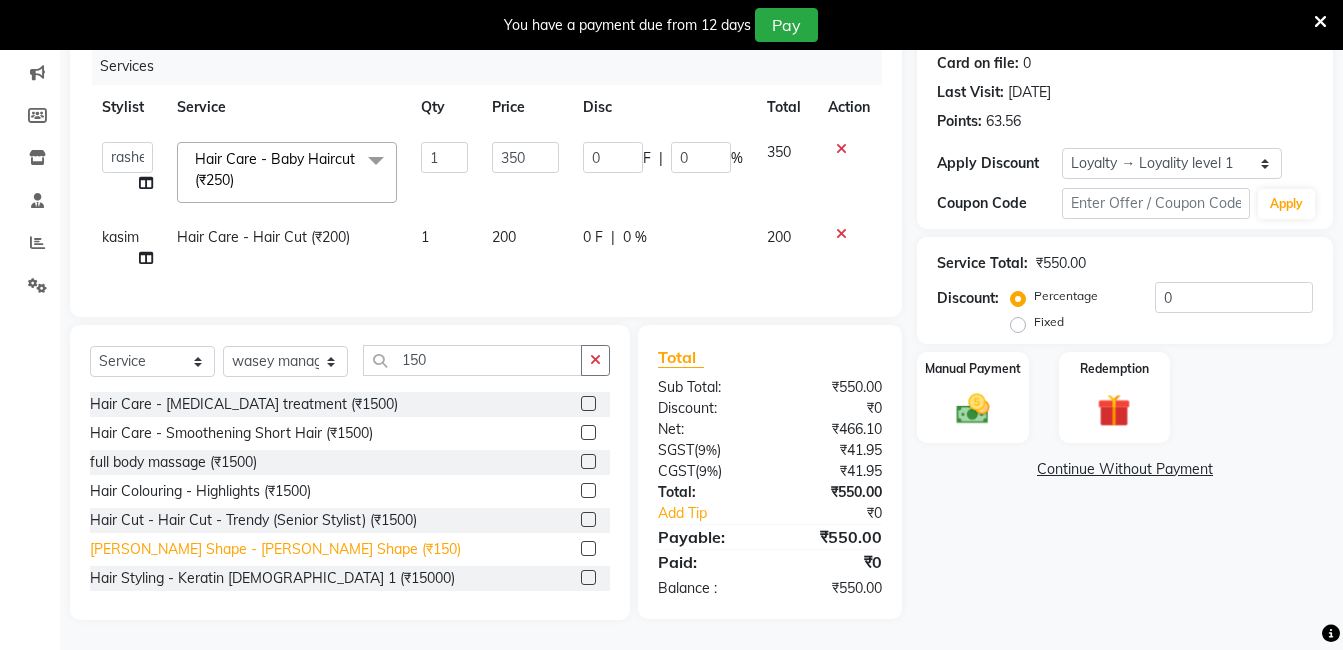 click on "Beard Shape - Beard Shape (₹150)" 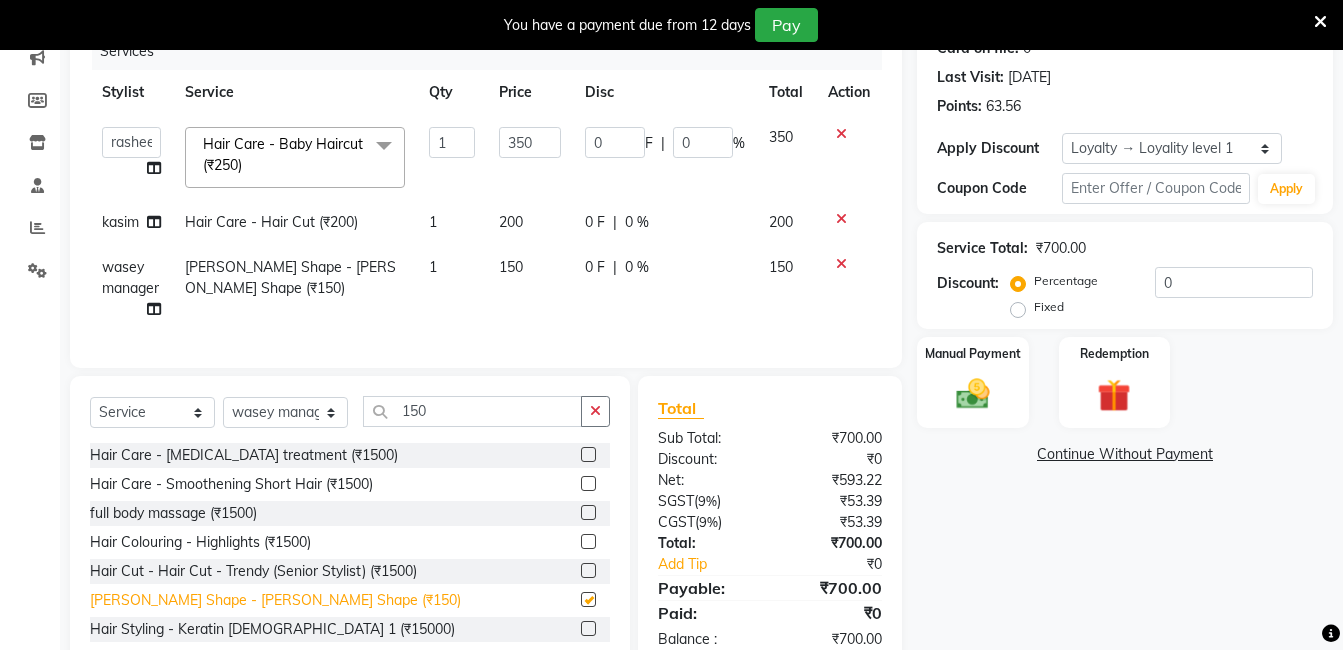 checkbox on "false" 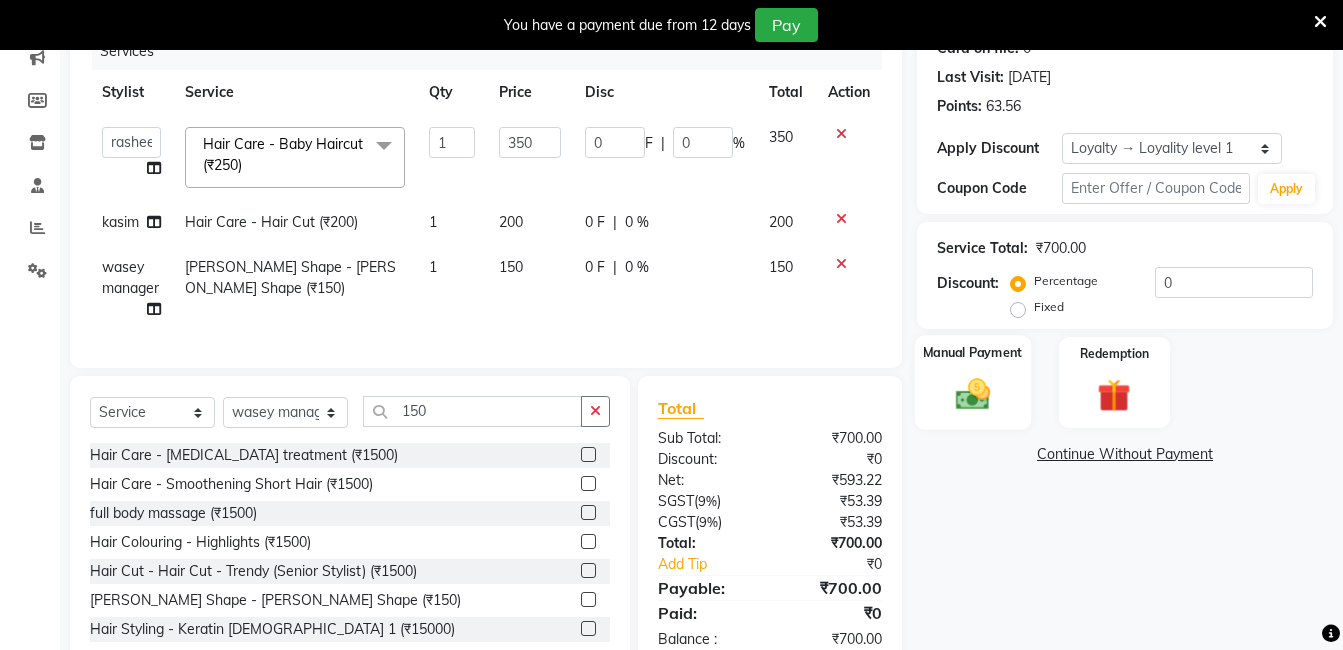click 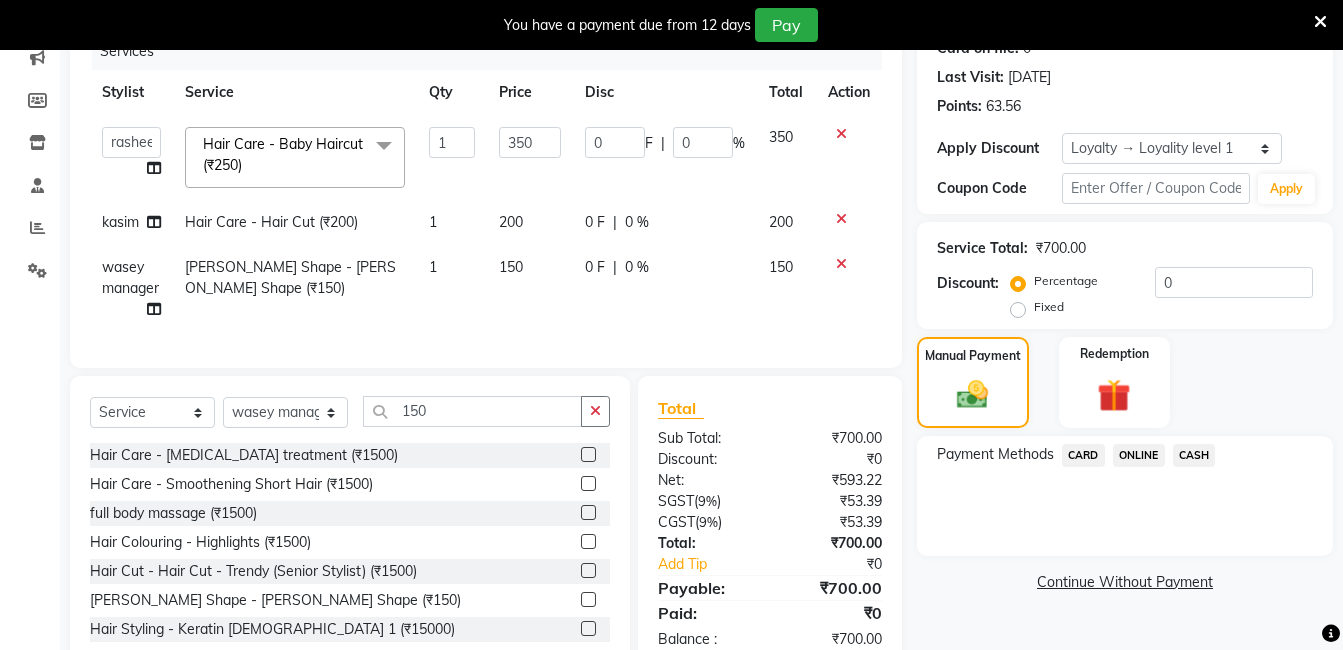 click on "ONLINE" 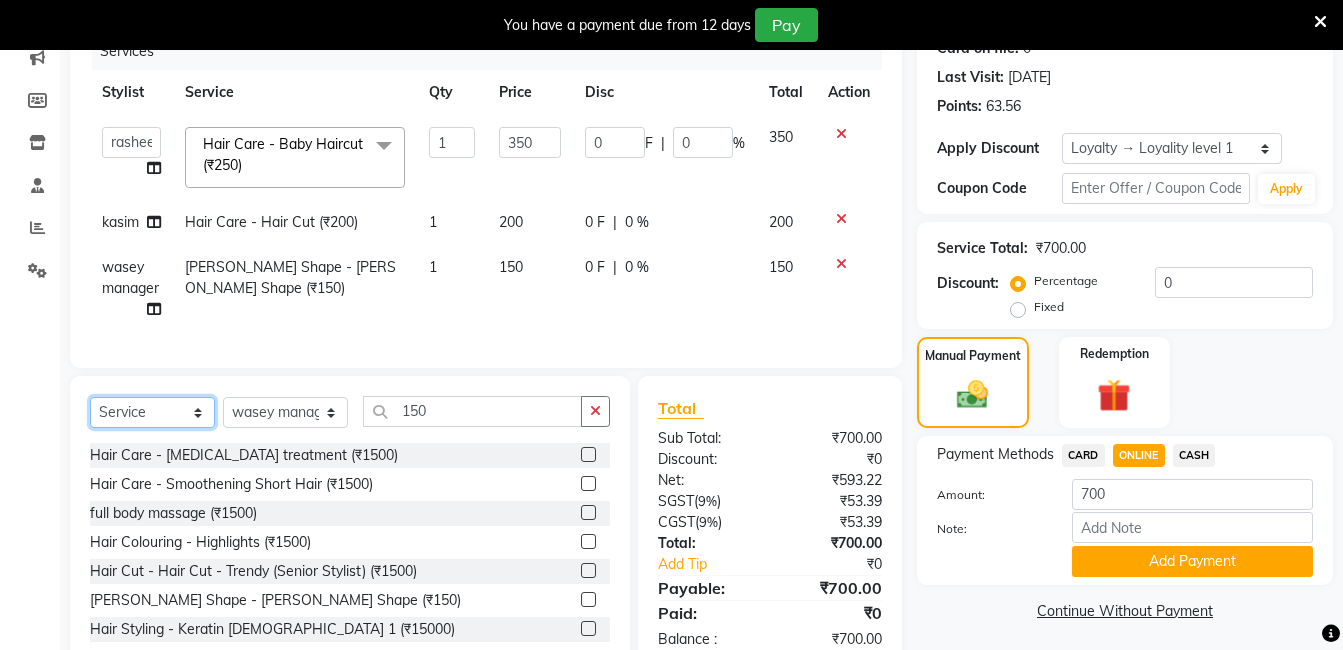 click on "Select  Service  Product  Membership  Package Voucher Prepaid Gift Card" 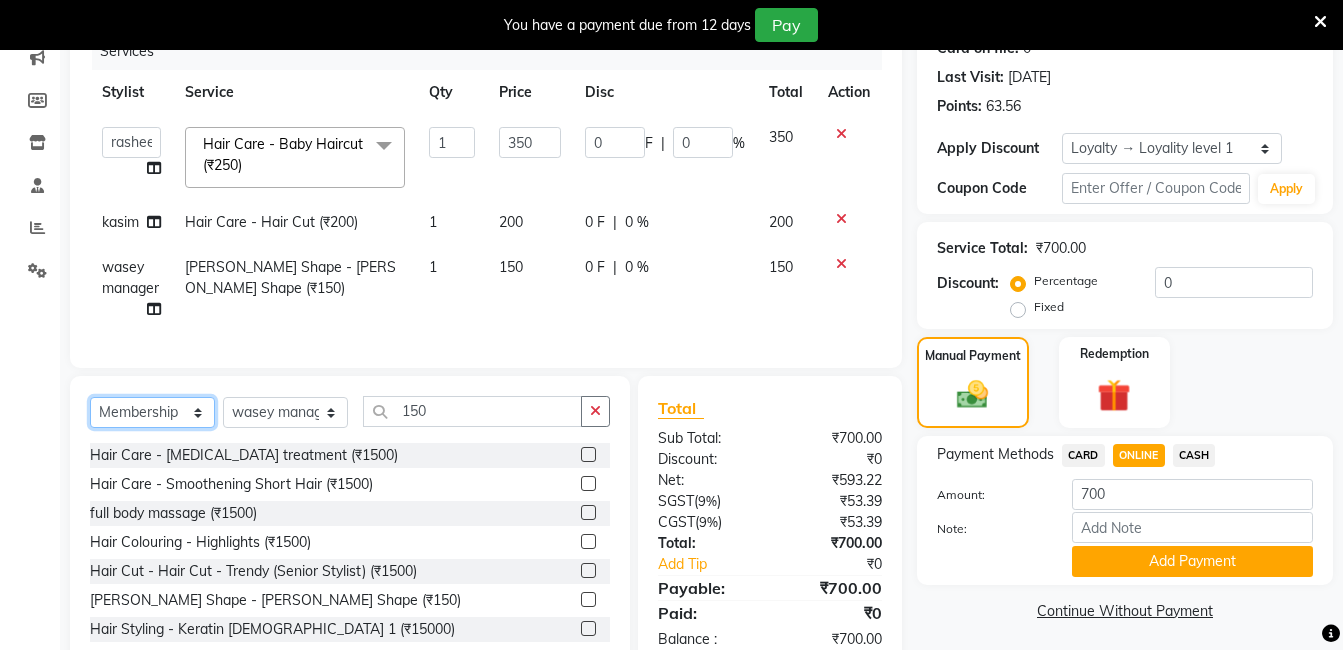 click on "Select  Service  Product  Membership  Package Voucher Prepaid Gift Card" 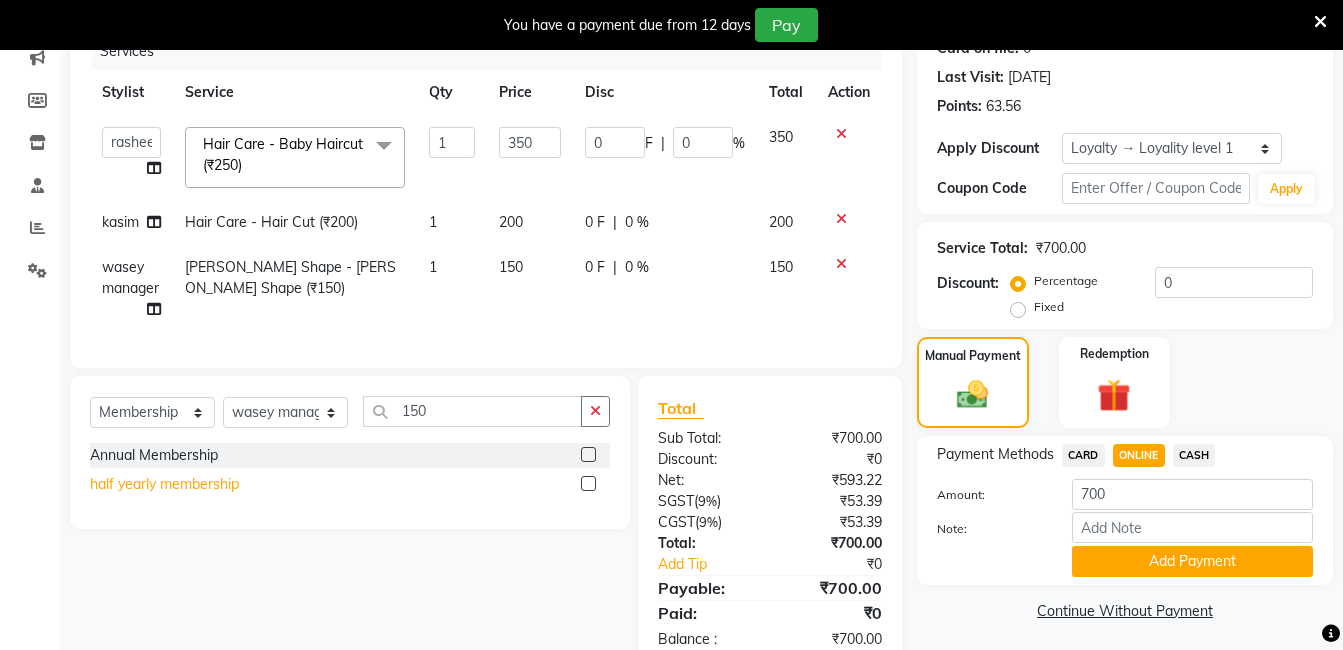 click on "half yearly membership" 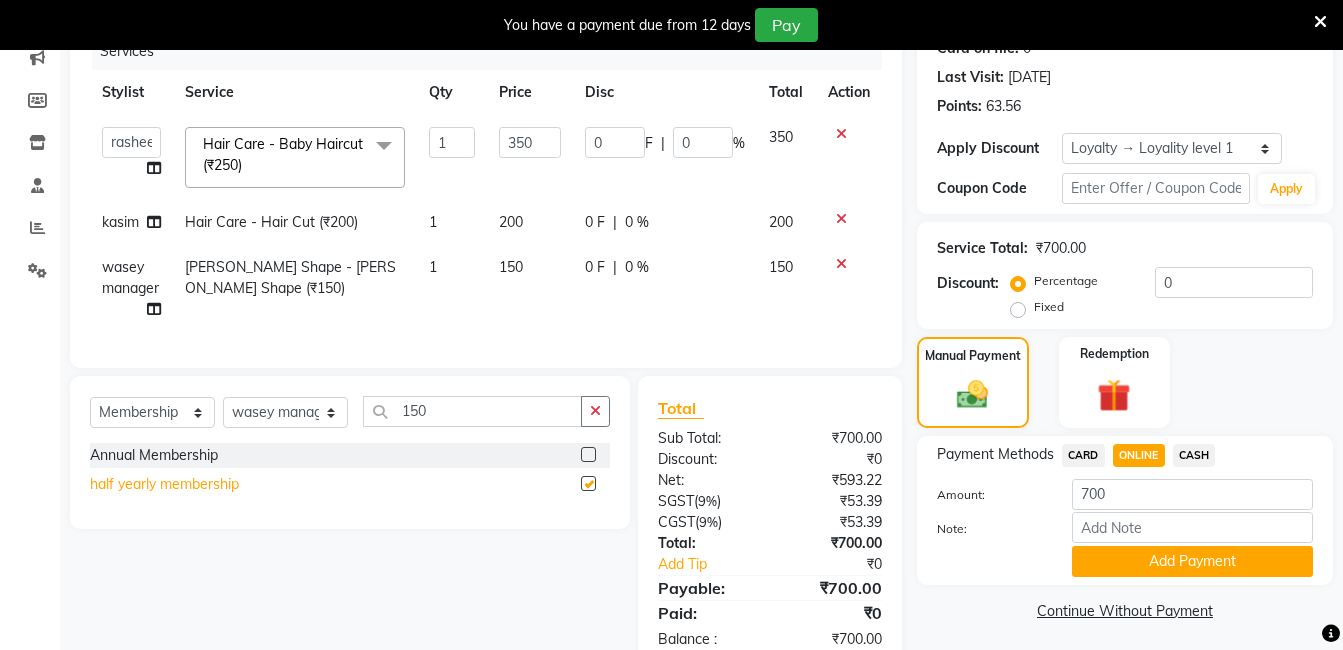 select on "select" 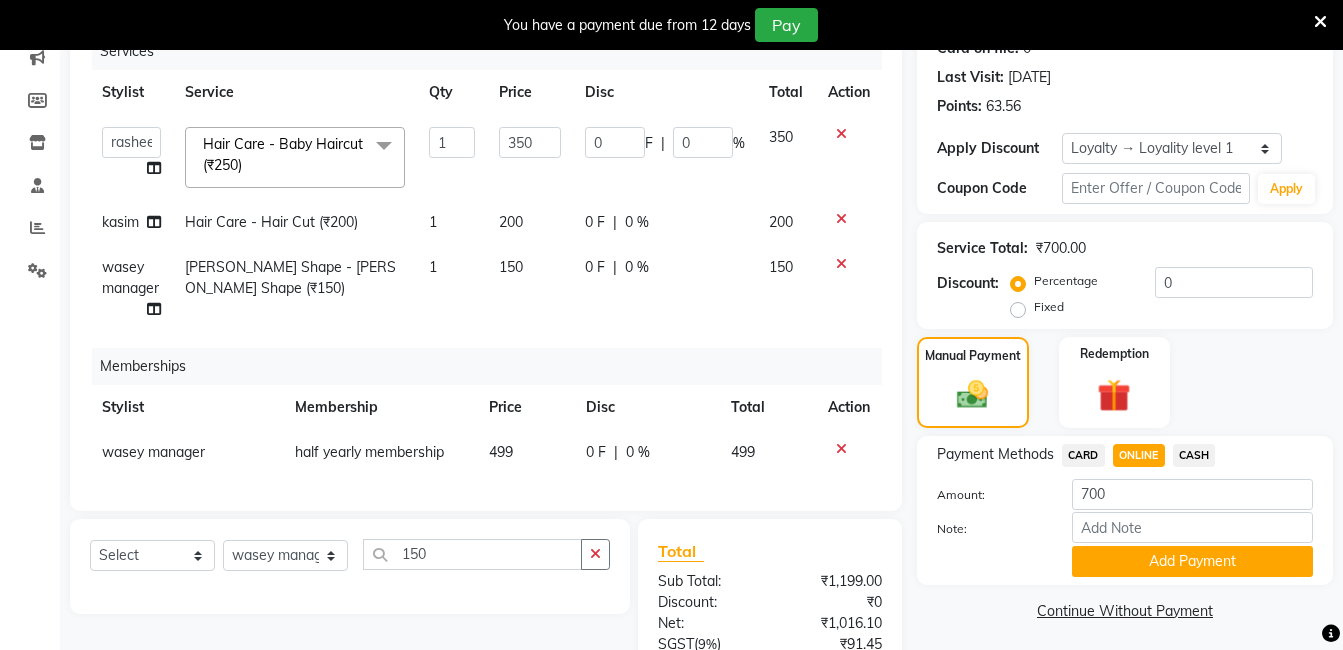 click on "499" 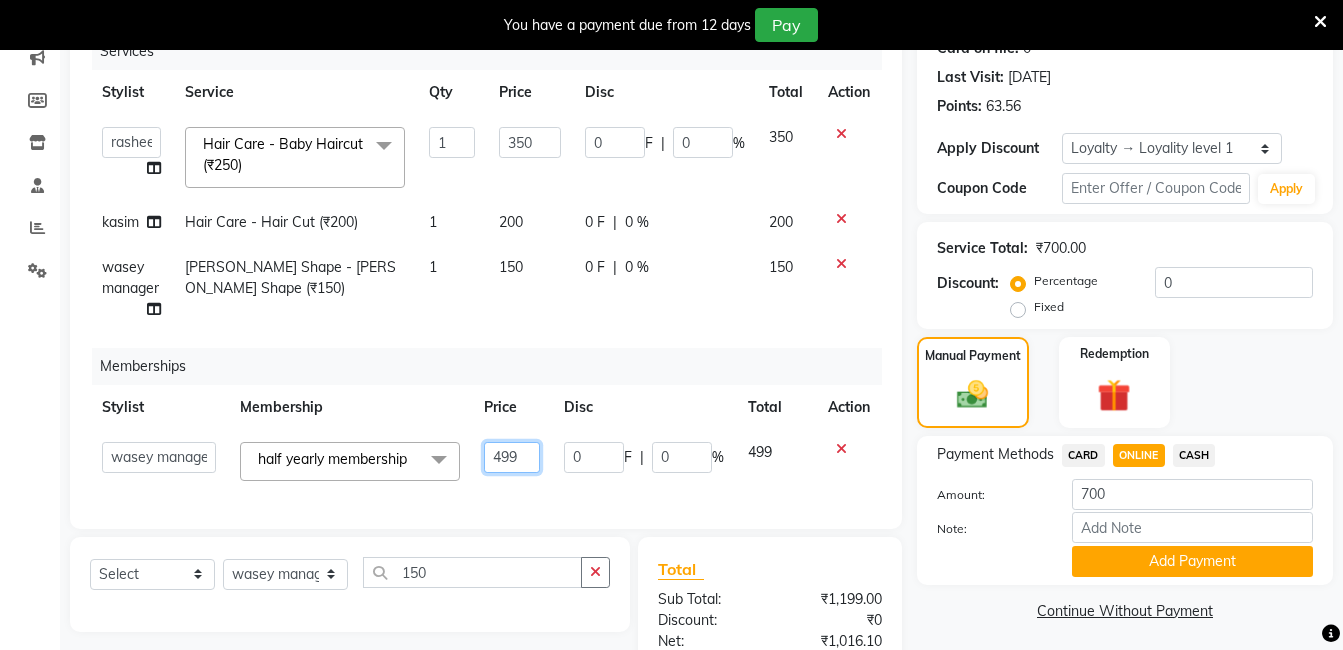 click on "499" 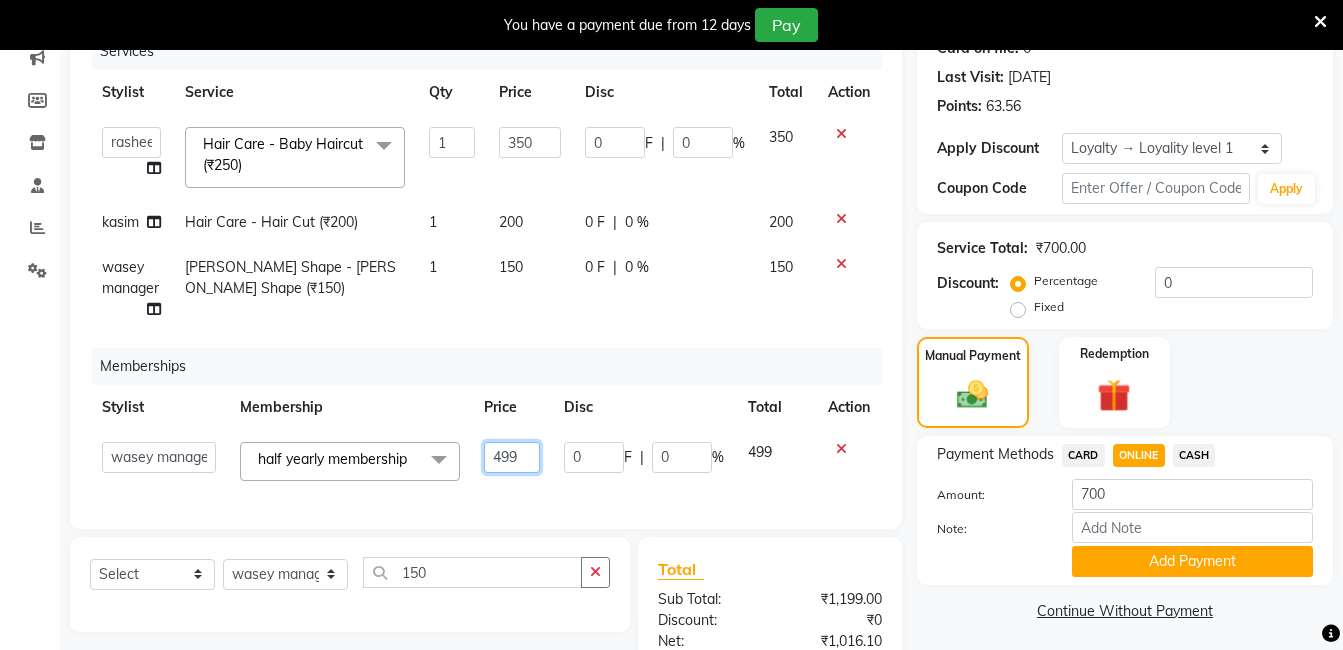 type on "99" 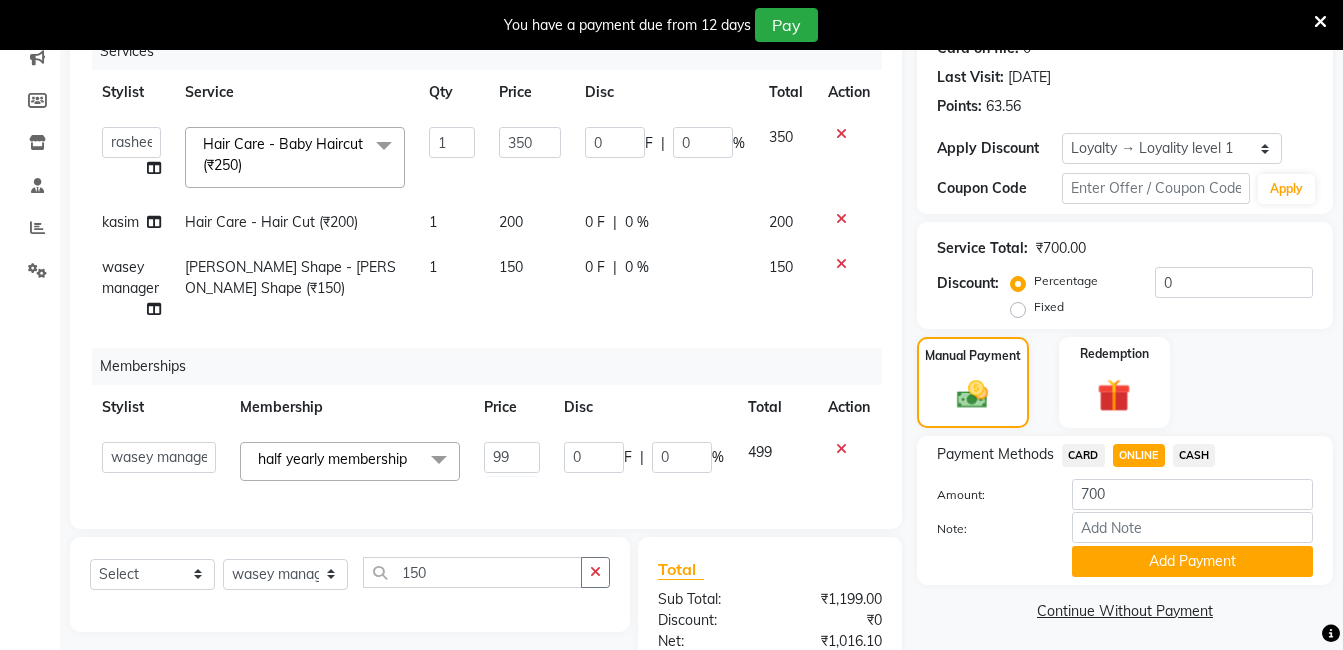 click on "ONLINE" 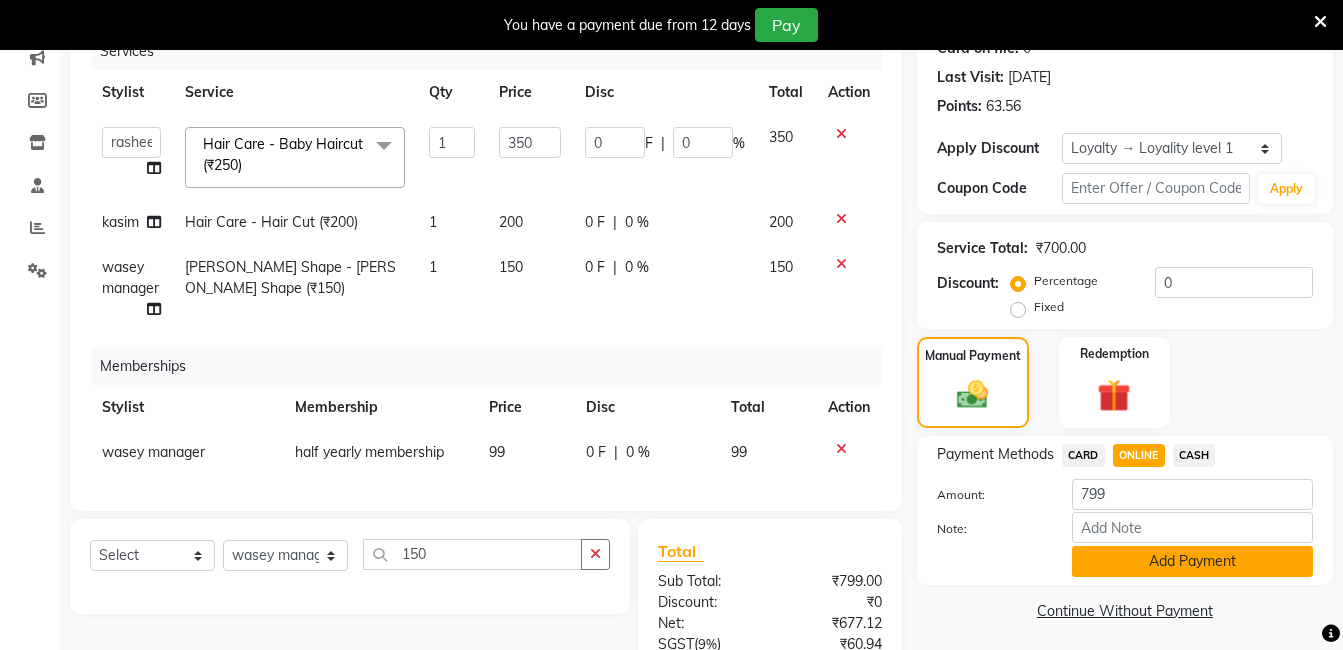 click on "Add Payment" 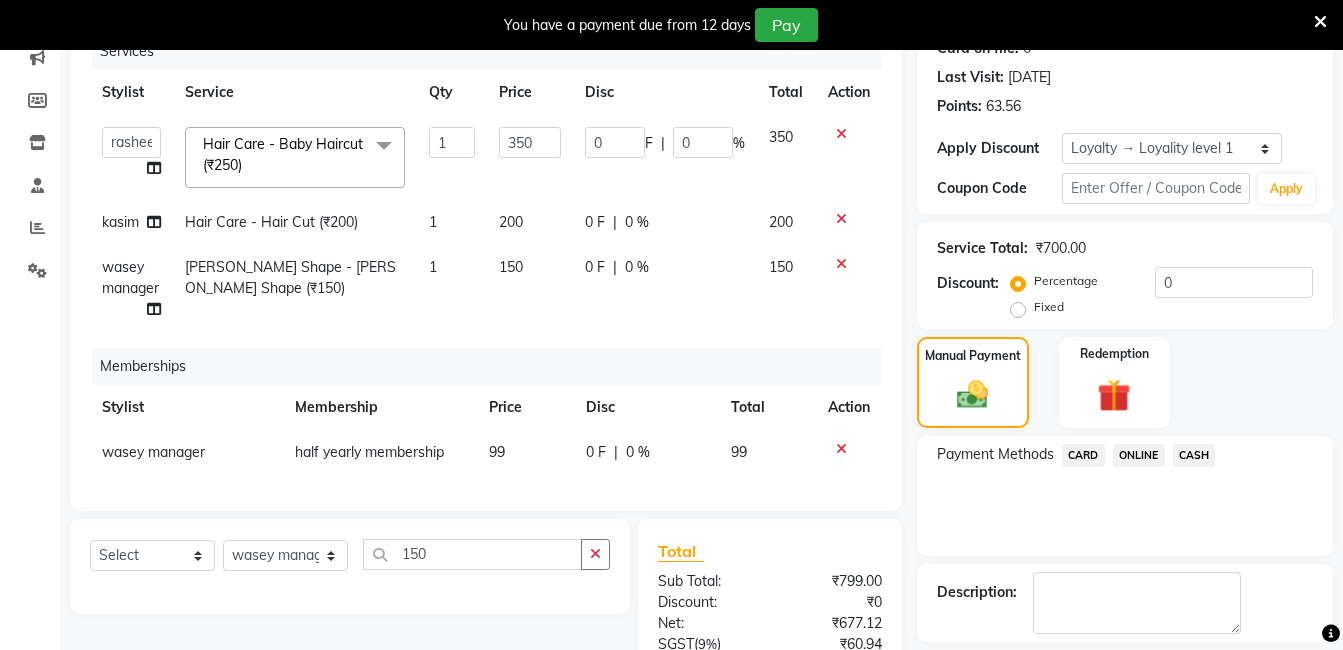 scroll, scrollTop: 655, scrollLeft: 0, axis: vertical 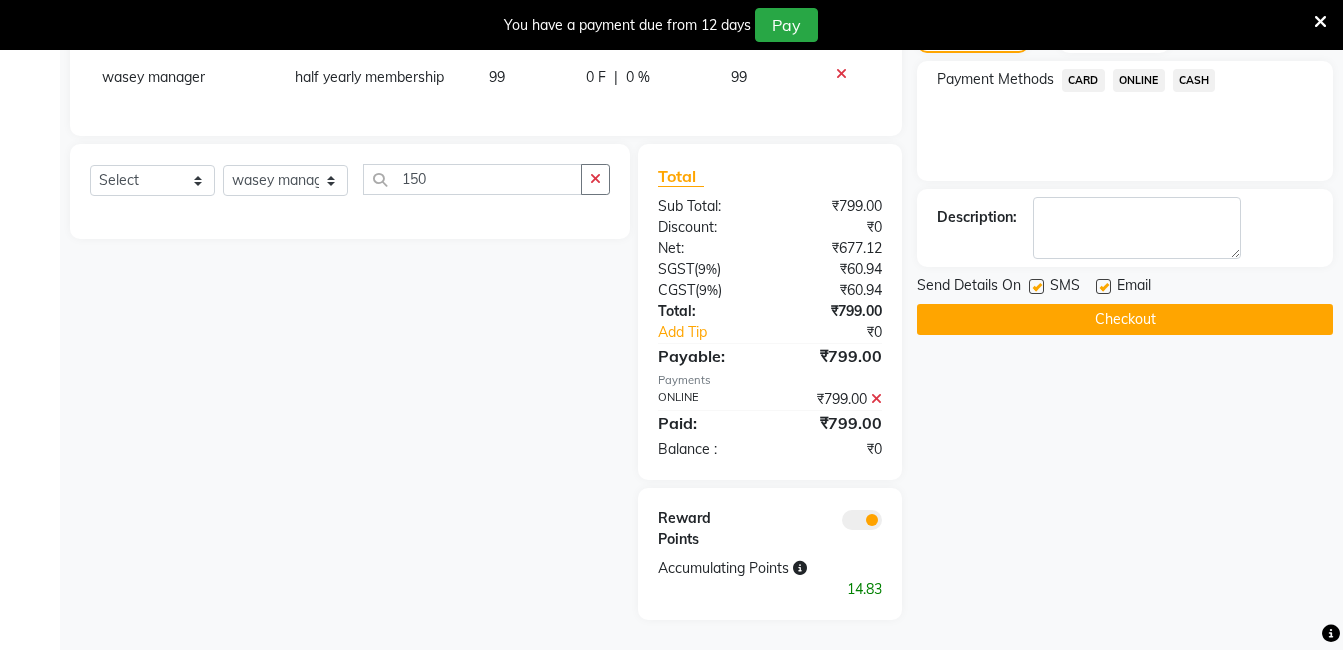 click on "Checkout" 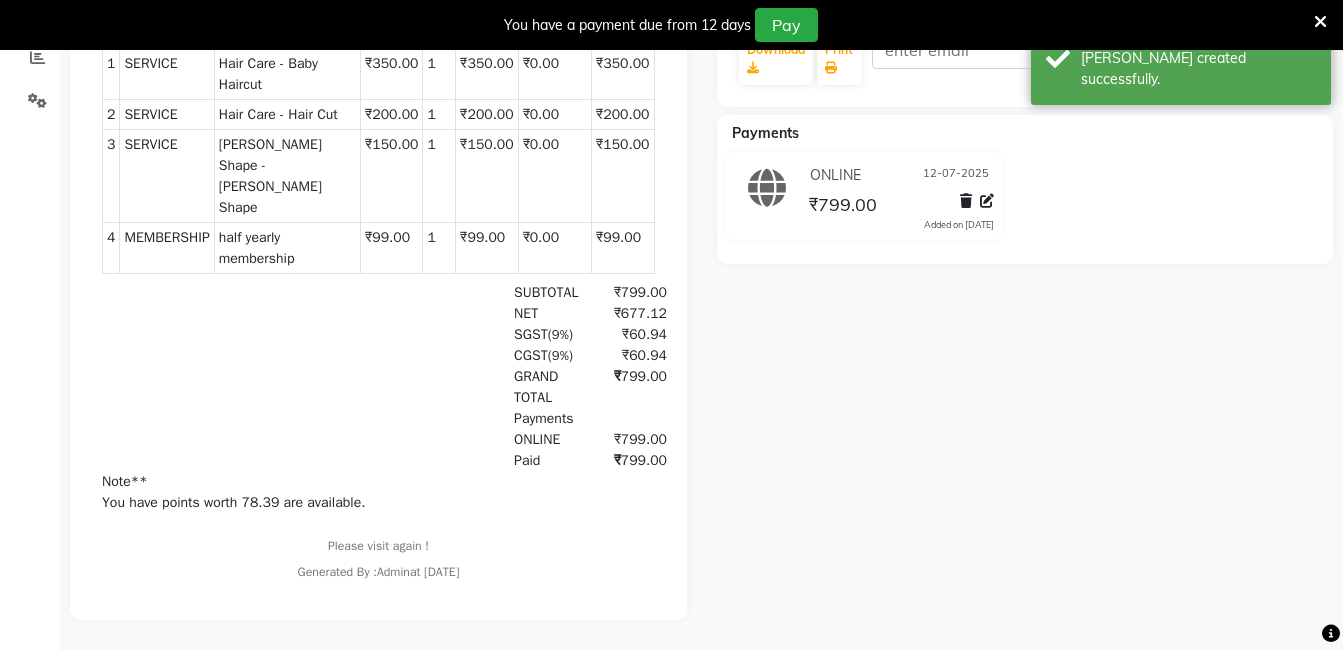 scroll, scrollTop: 0, scrollLeft: 0, axis: both 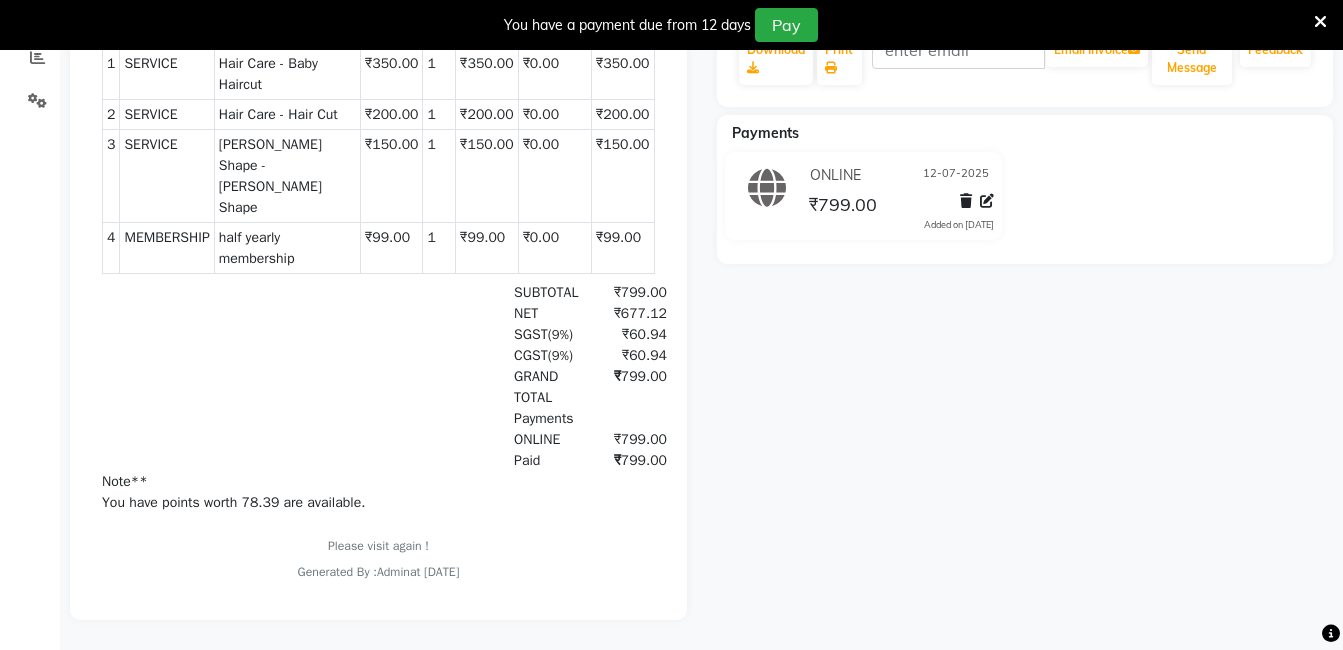 click on "Mastan ali  Prebook   Payment Received  Download  Print   Email Invoice   Send Message Feedback  Payments ONLINE 12-07-2025 ₹799.00  Added on 12-07-2025" 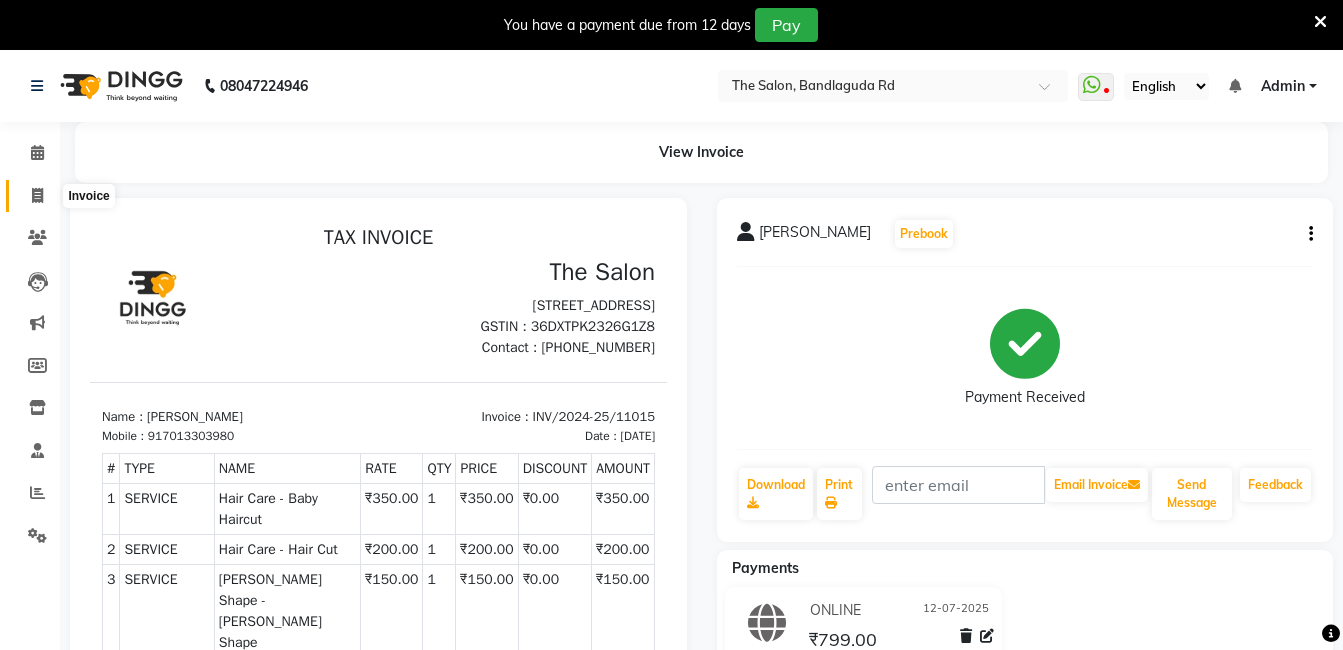 drag, startPoint x: 52, startPoint y: 194, endPoint x: 111, endPoint y: 203, distance: 59.682495 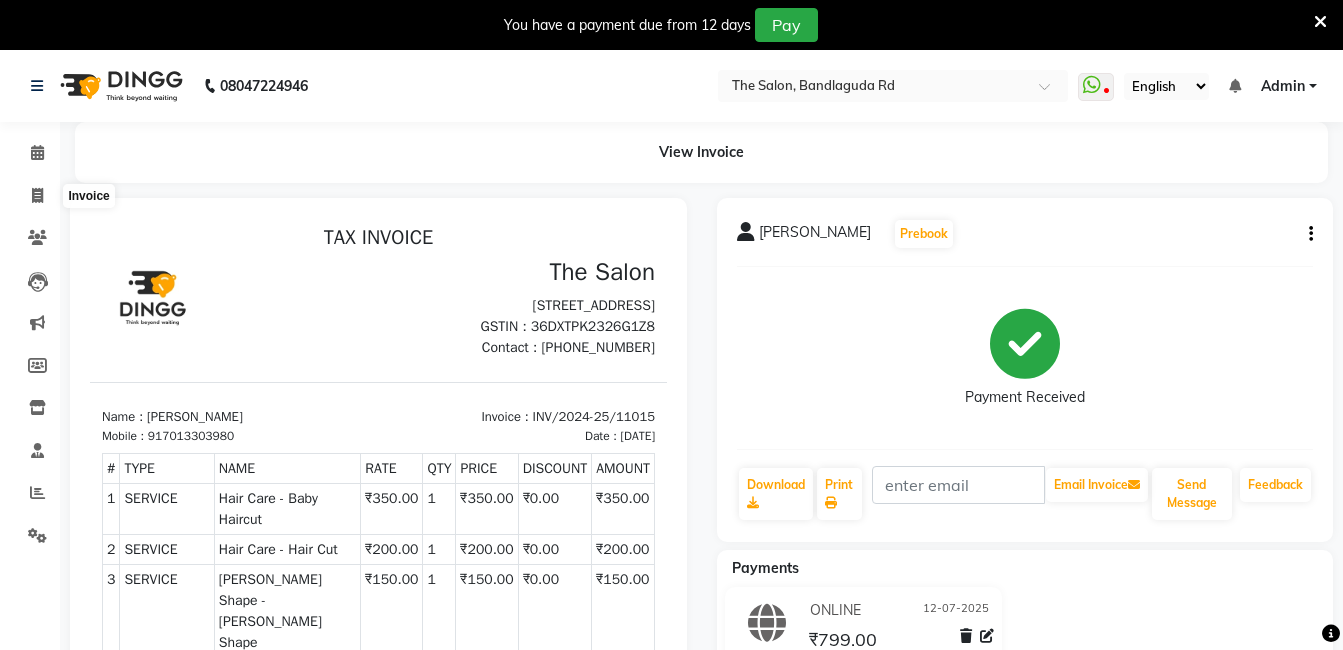 select on "service" 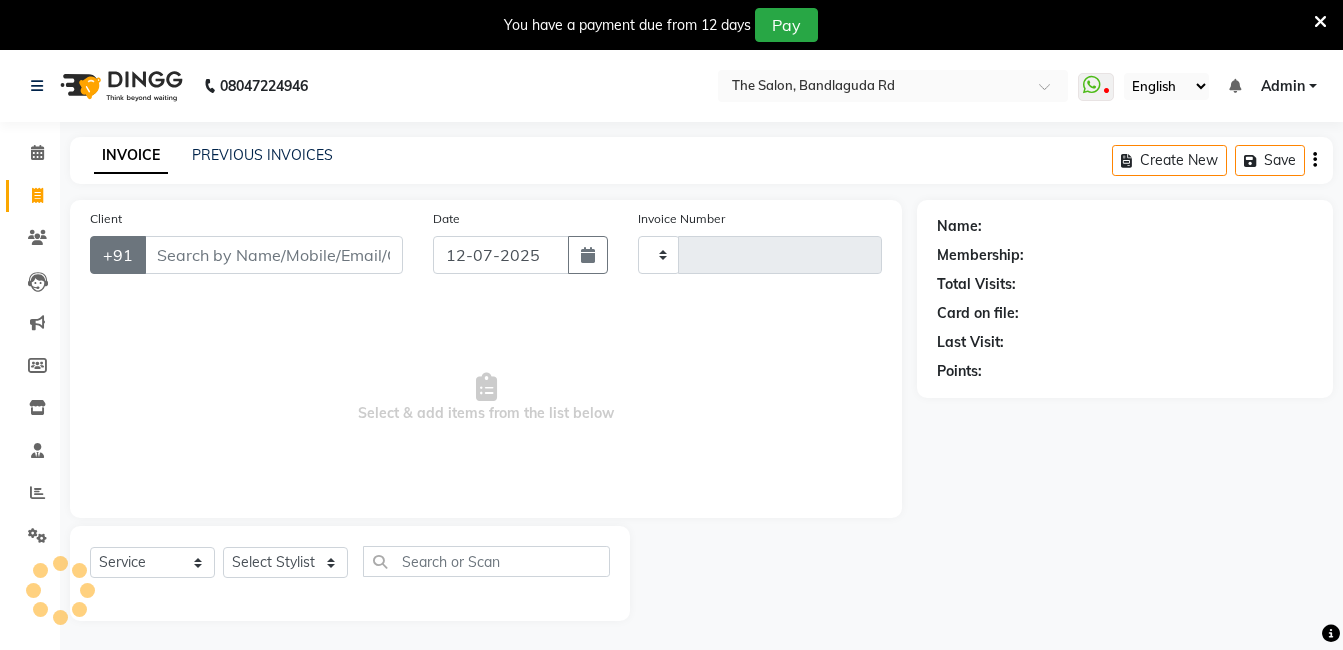 scroll, scrollTop: 50, scrollLeft: 0, axis: vertical 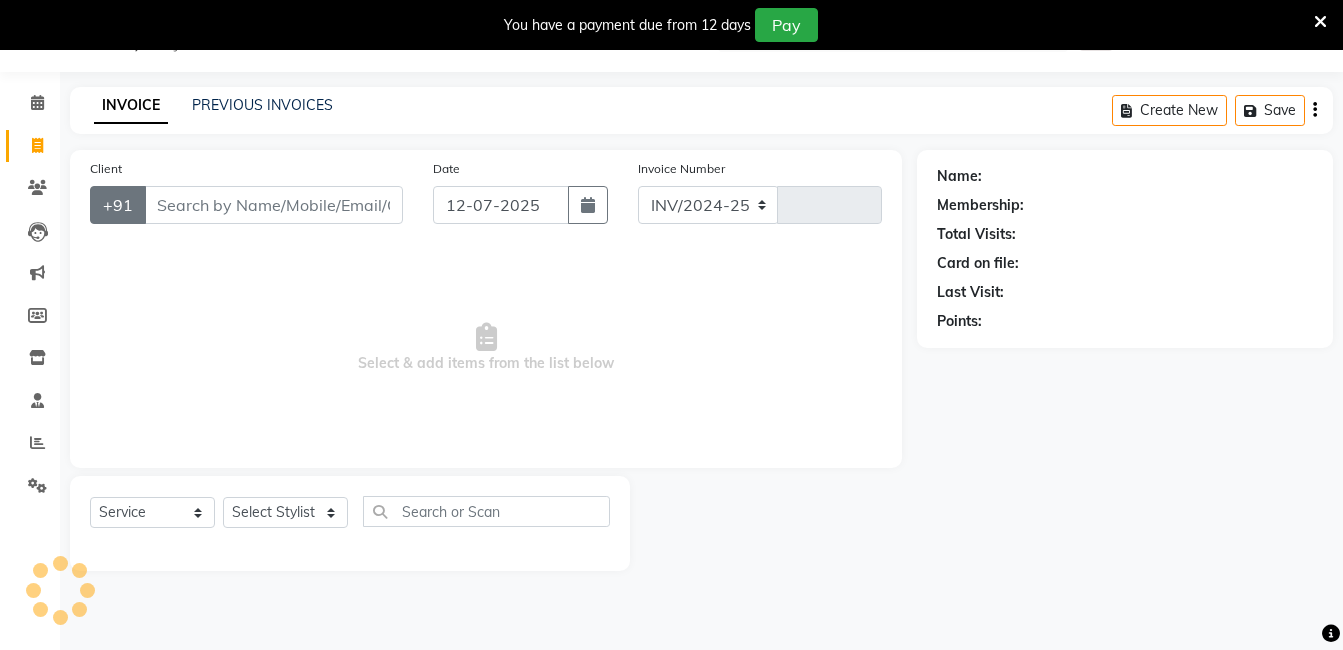 select on "5198" 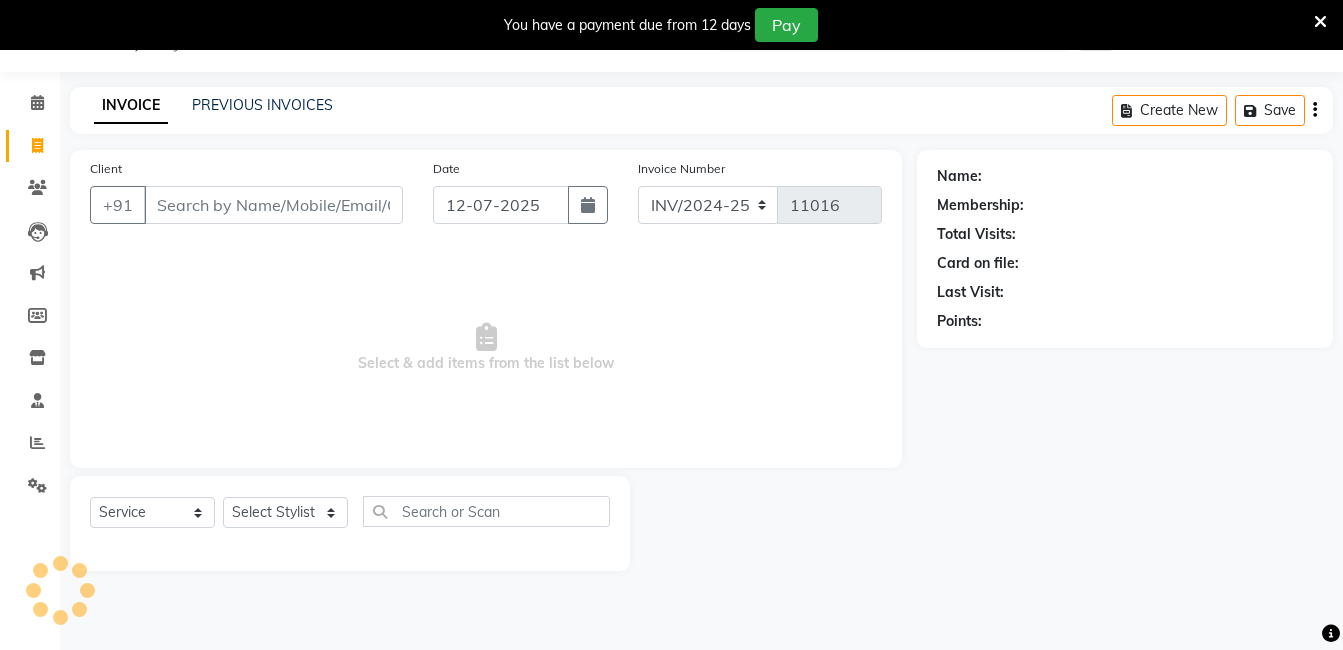 click on "Client" at bounding box center [273, 205] 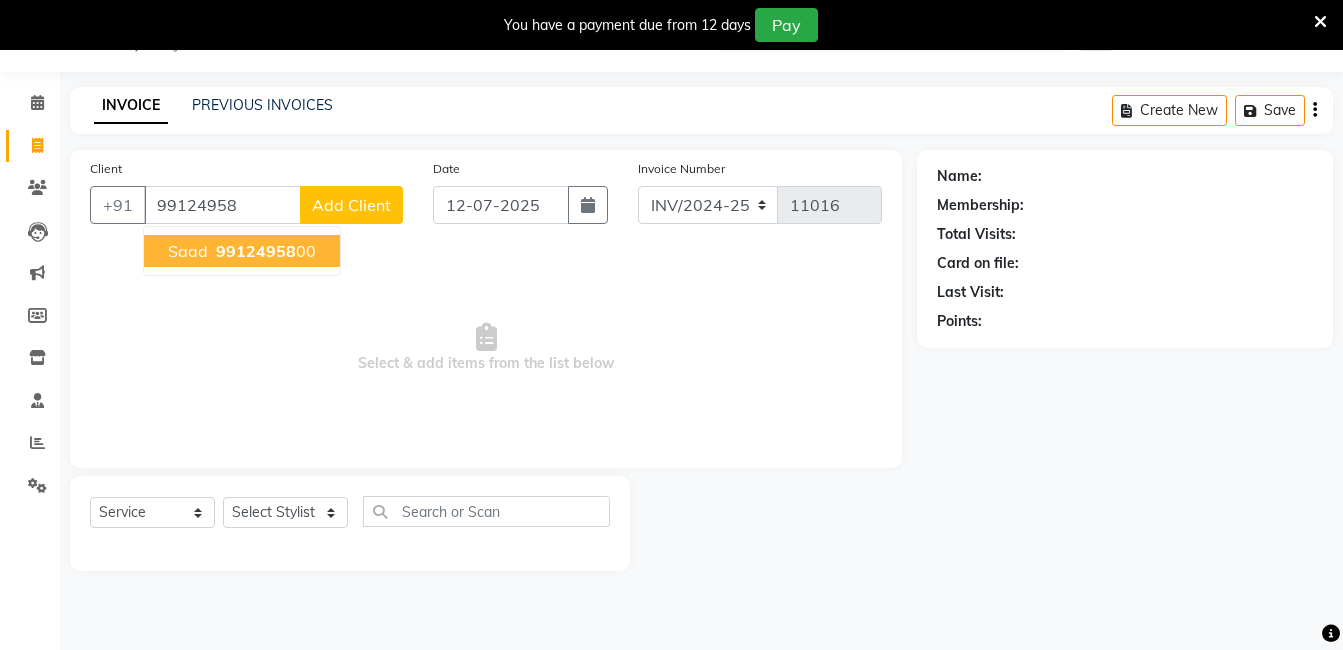 click on "99124958" at bounding box center (256, 251) 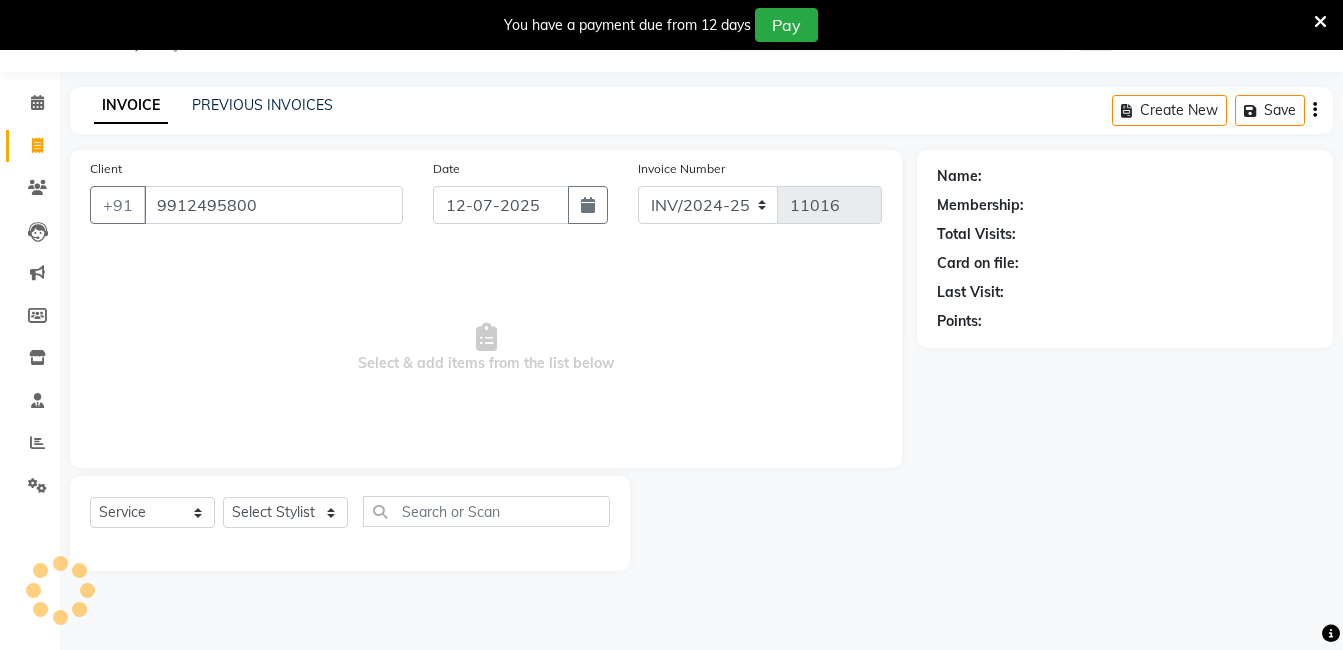 type on "9912495800" 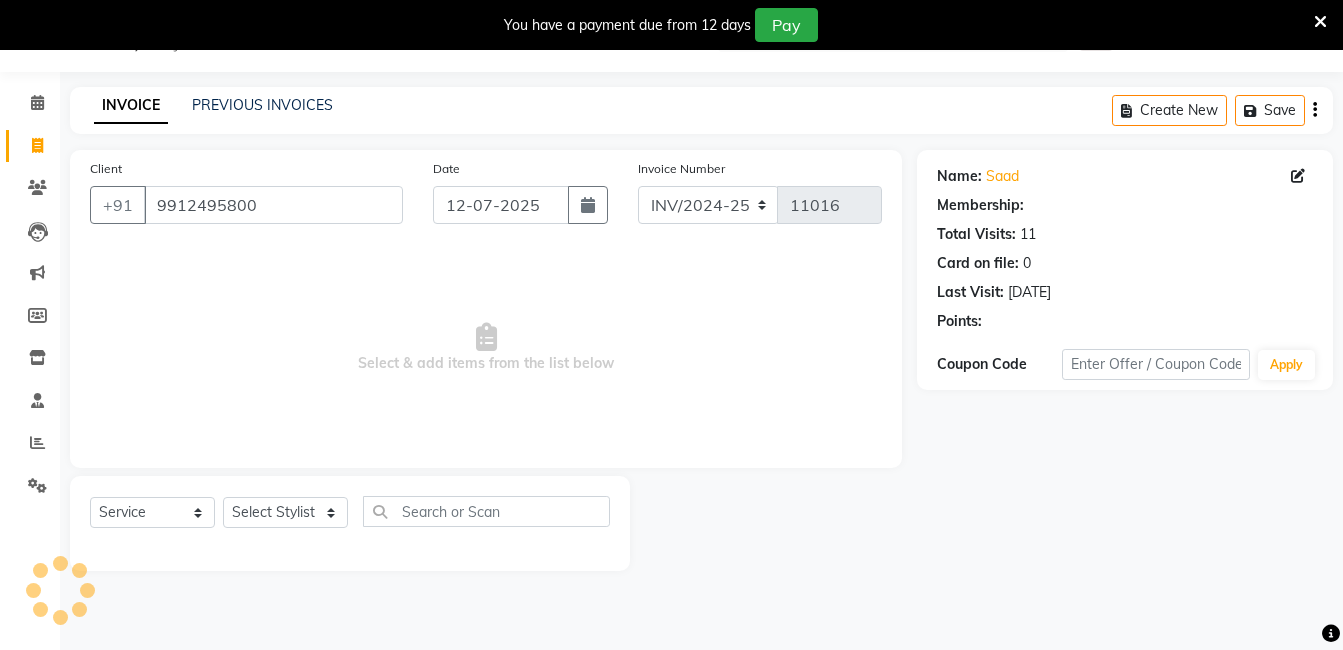 select on "2: Object" 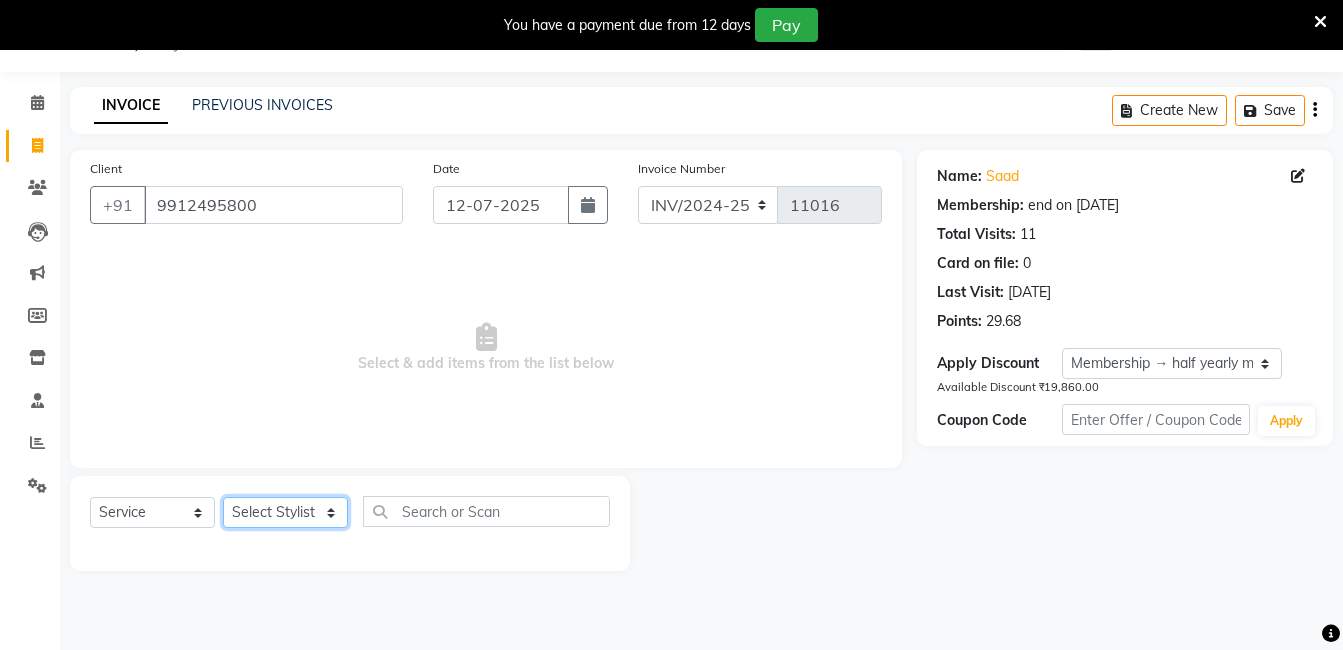 click on "Select Stylist adil fazil imran iqbal kasim mohd rasheed sameer TALIB wasey manager" 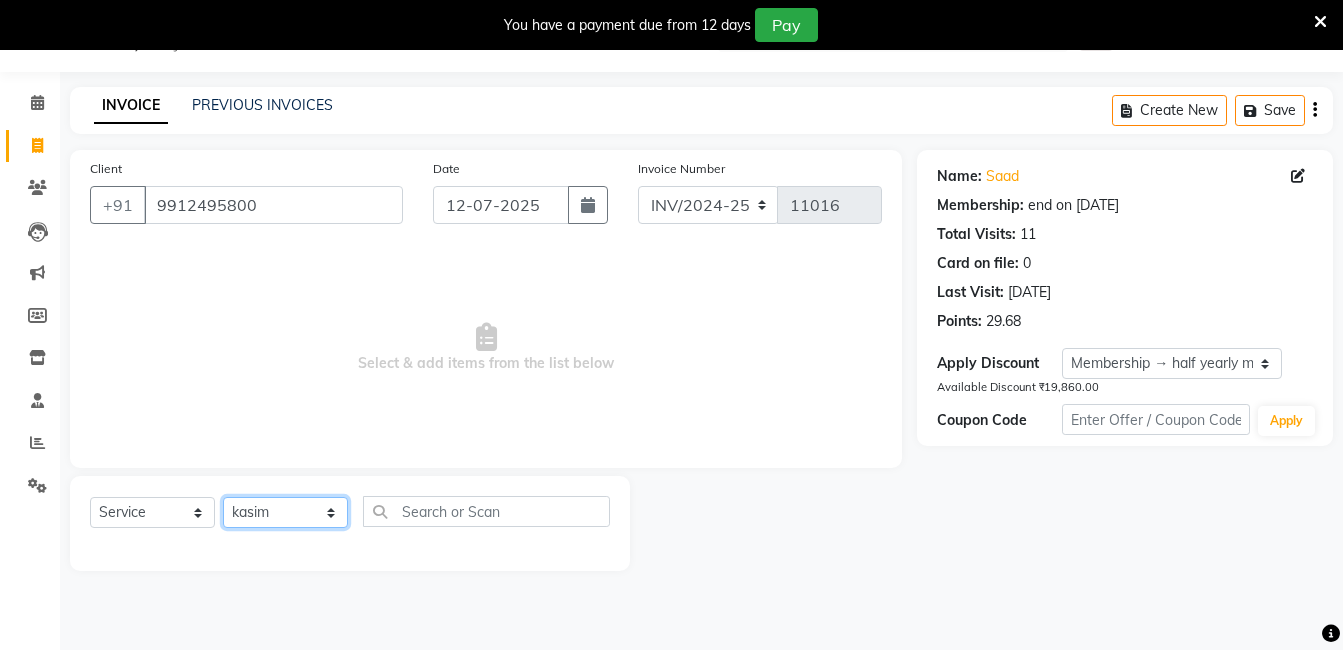 click on "Select Stylist adil fazil imran iqbal kasim mohd rasheed sameer TALIB wasey manager" 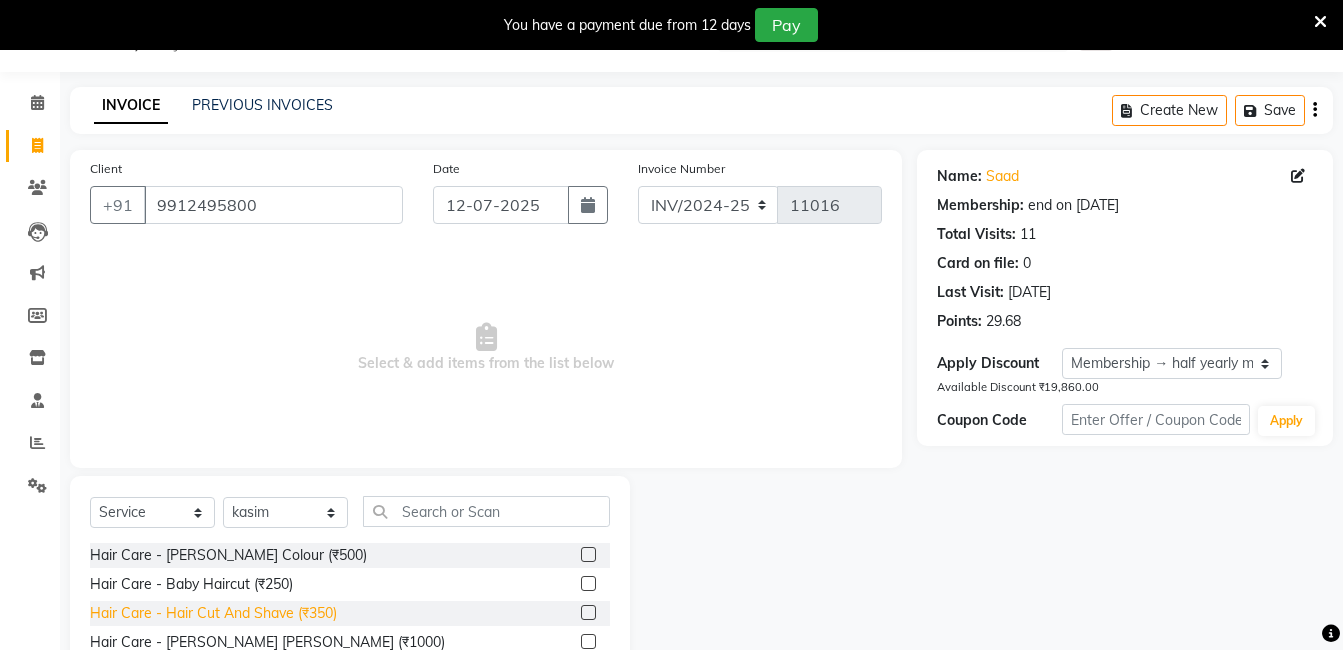 click on "Hair Care - Hair Cut And Shave (₹350)" 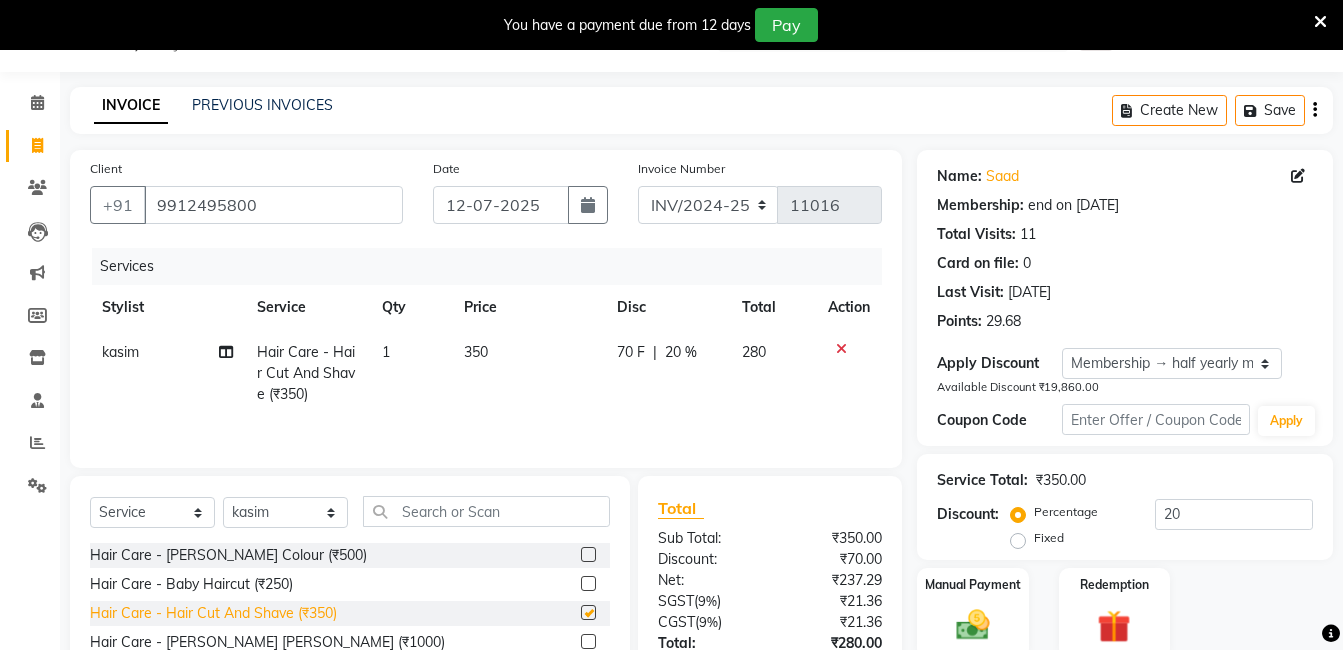checkbox on "false" 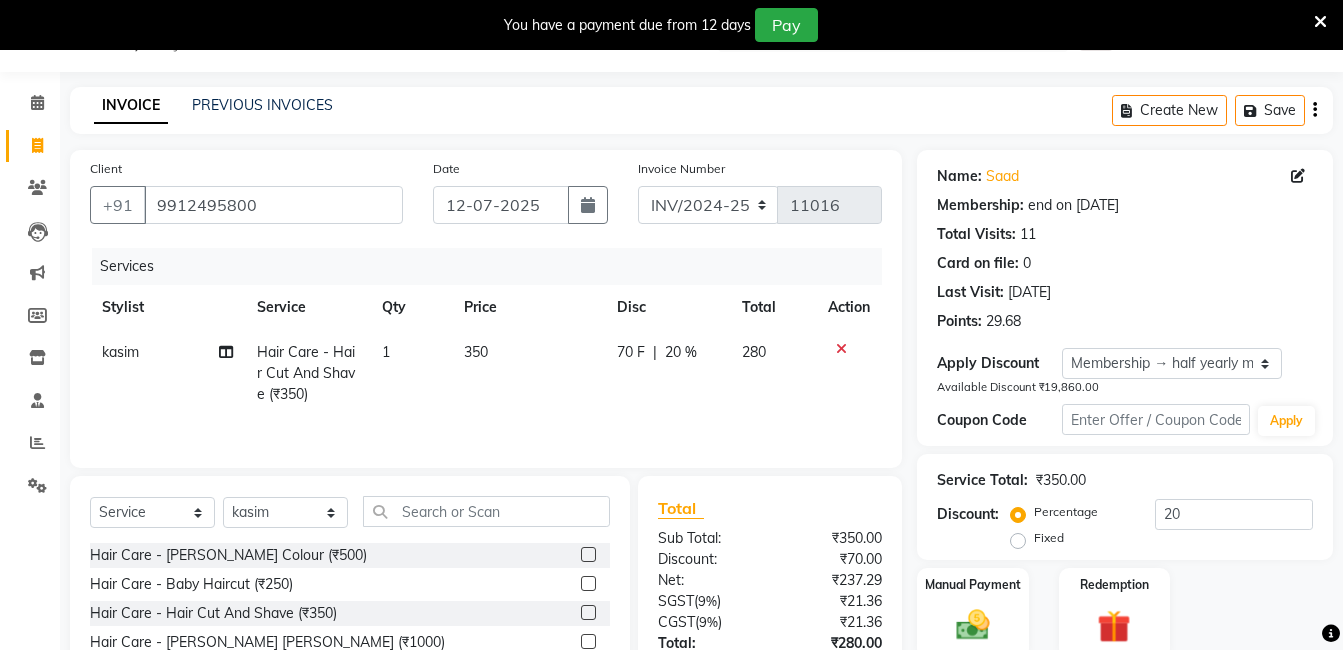 scroll, scrollTop: 157, scrollLeft: 0, axis: vertical 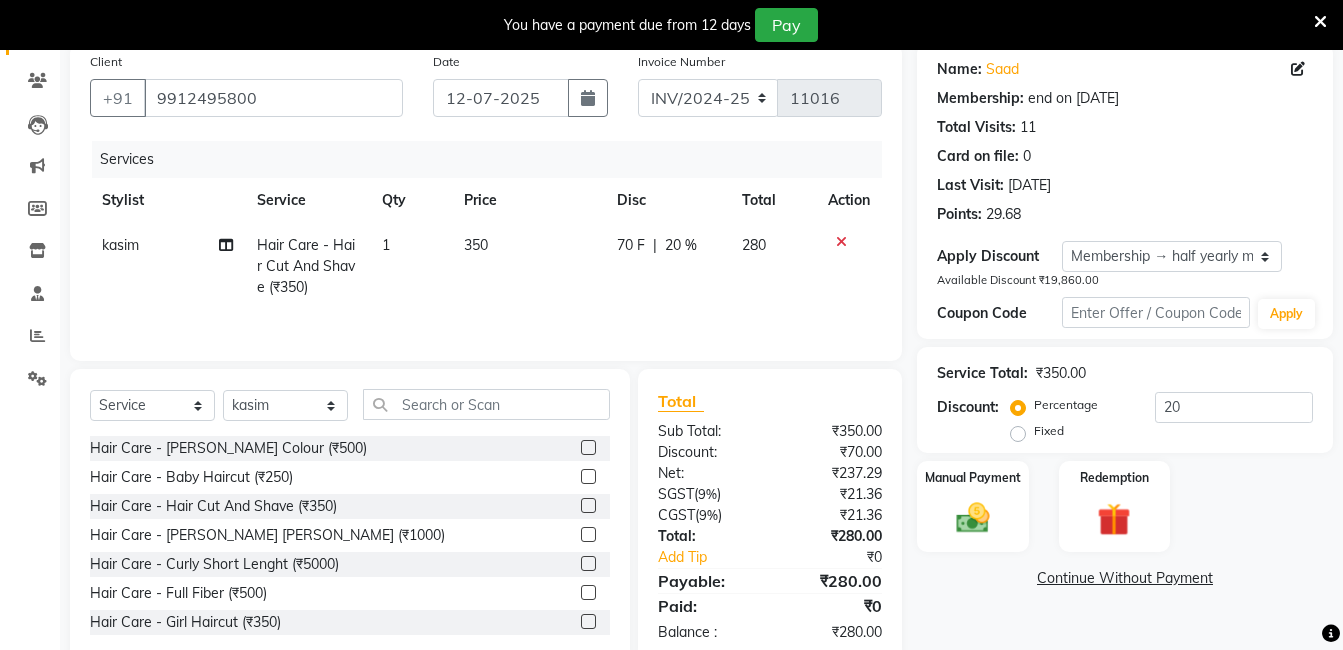 click on "Name: Saad  Membership: end on 24-08-2025 Total Visits:  11 Card on file:  0 Last Visit:   28-05-2025 Points:   29.68  Apply Discount Select Membership → half yearly membership  Loyalty → Loyality level 1  Available Discount ₹19,860.00 Coupon Code Apply Service Total:  ₹350.00  Discount:  Percentage   Fixed  20 Manual Payment Redemption  Continue Without Payment" 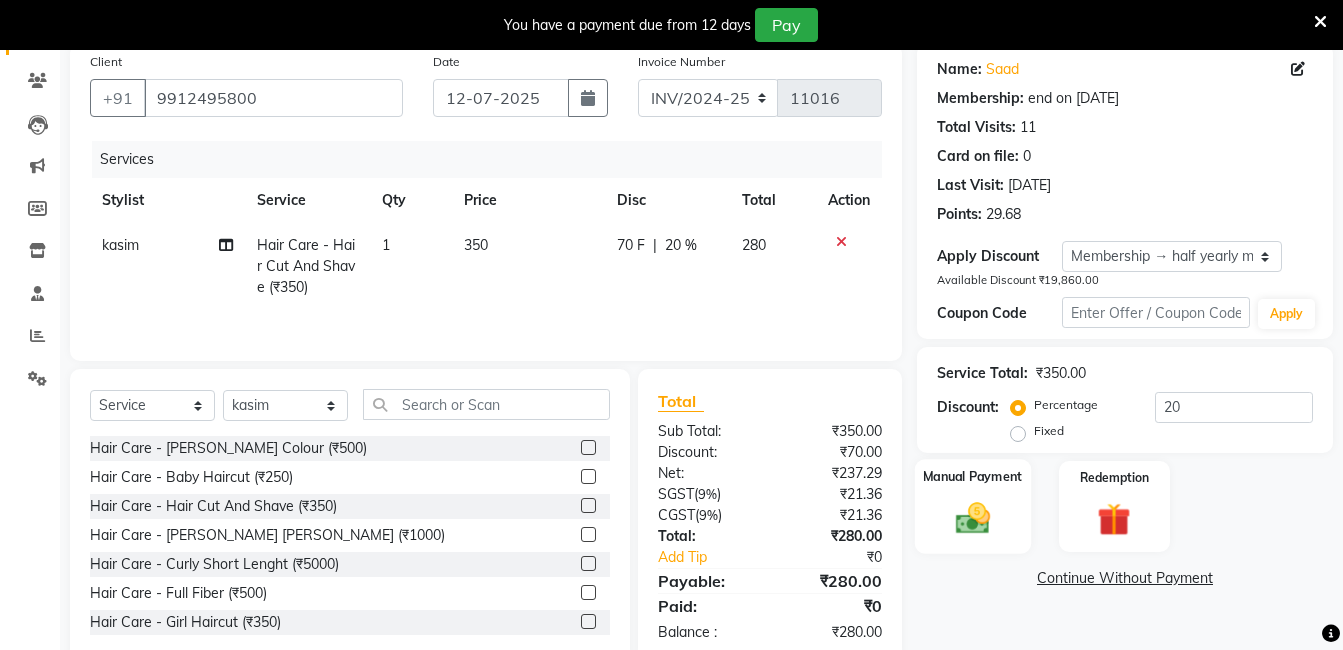 click 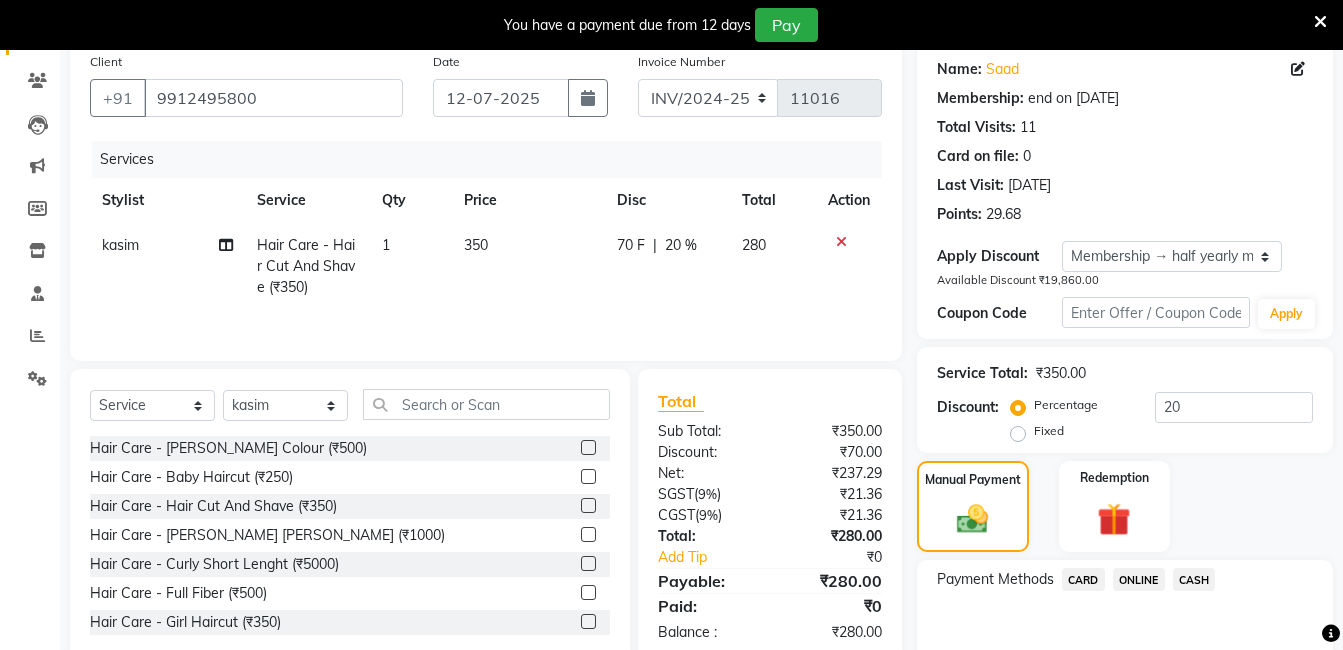 click on "ONLINE" 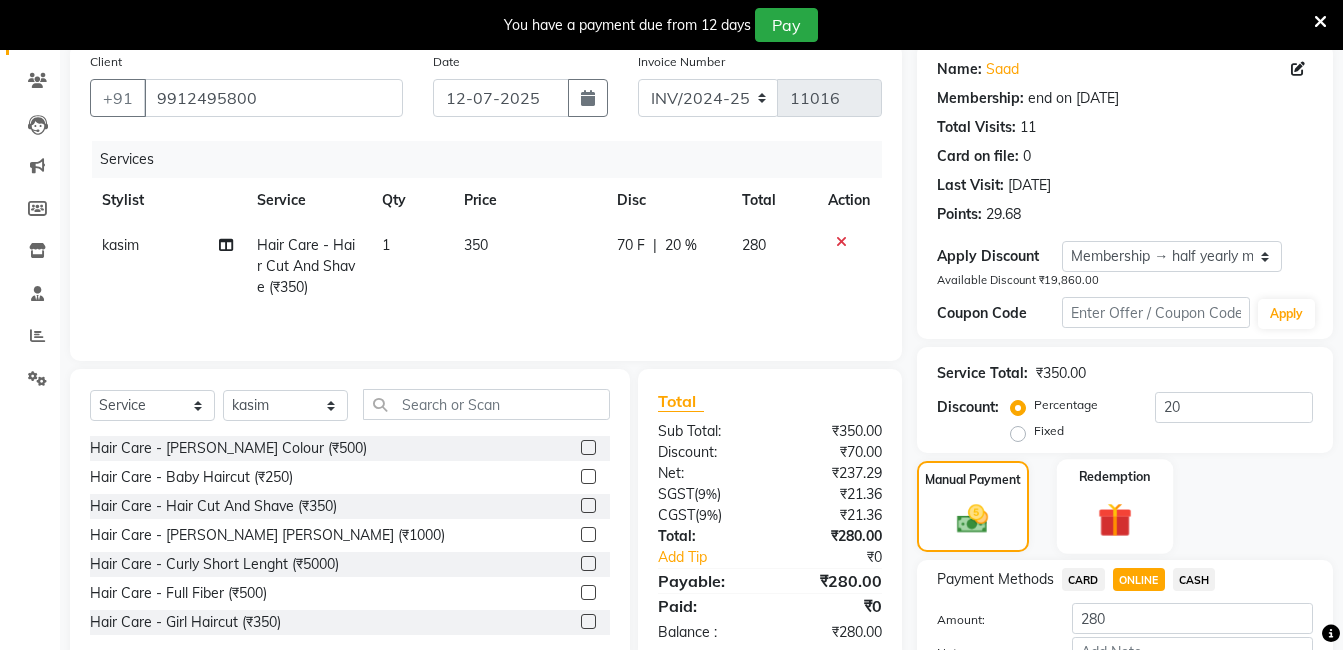 scroll, scrollTop: 287, scrollLeft: 0, axis: vertical 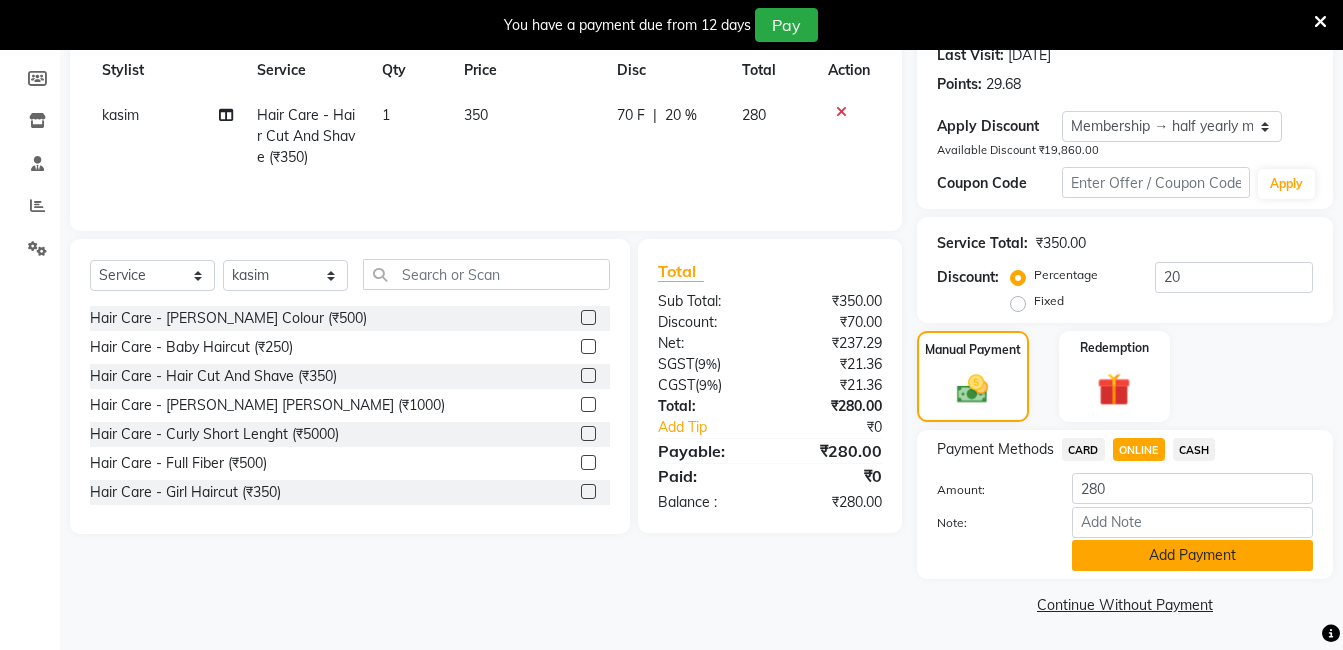 click on "Add Payment" 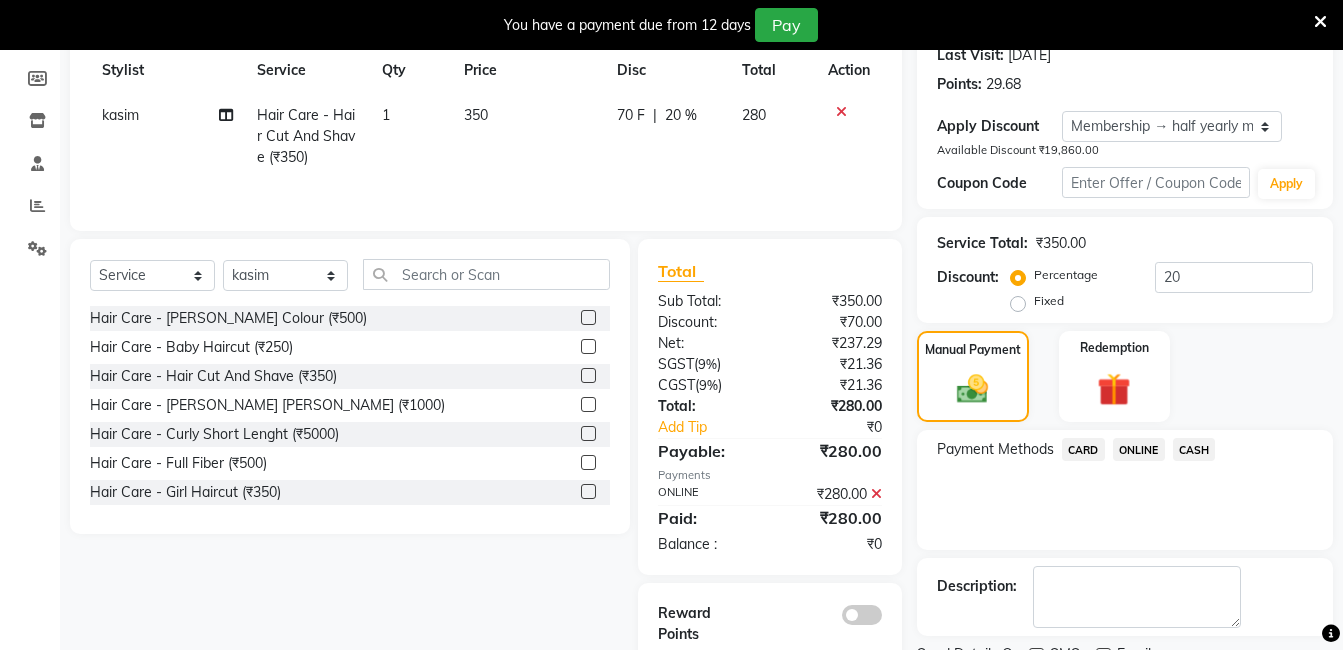 scroll, scrollTop: 371, scrollLeft: 0, axis: vertical 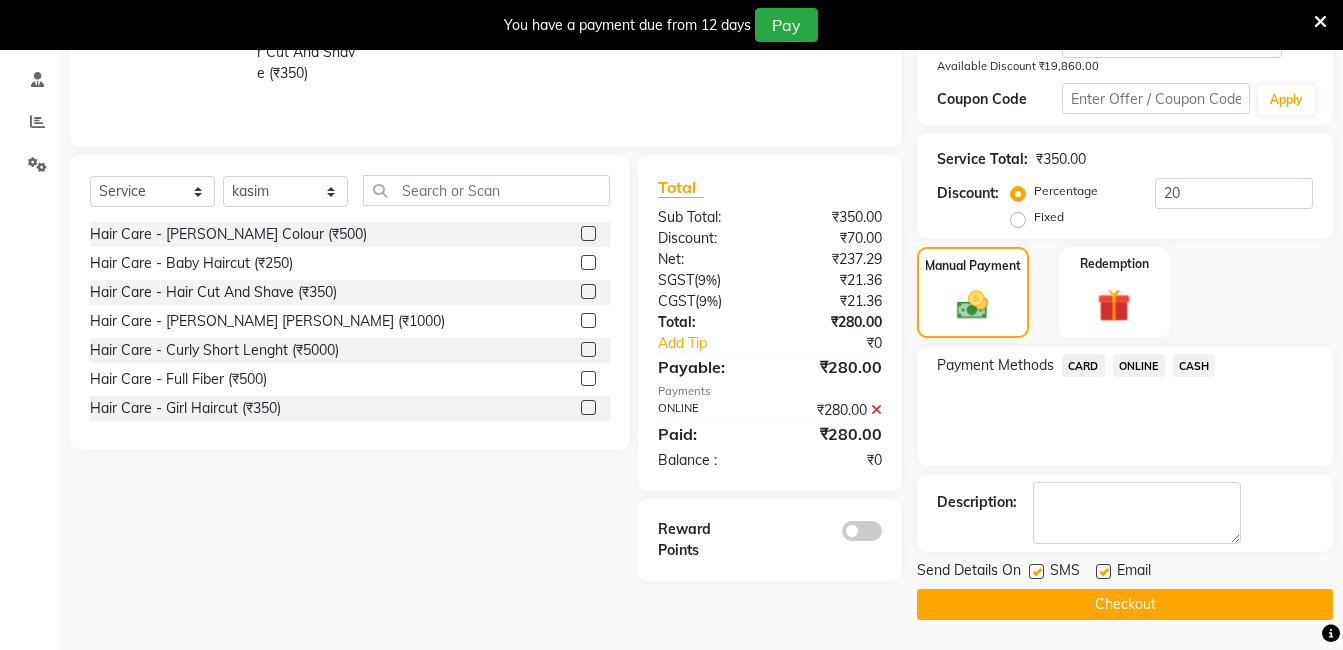 click on "Checkout" 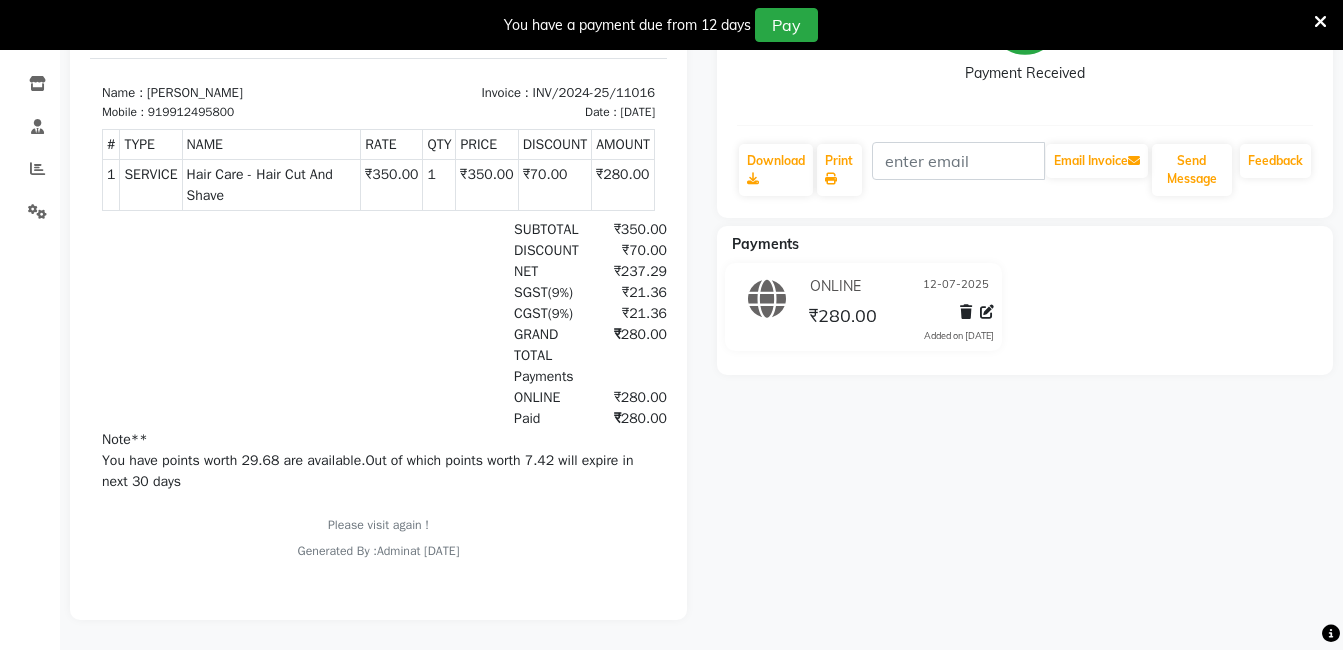 scroll, scrollTop: 0, scrollLeft: 0, axis: both 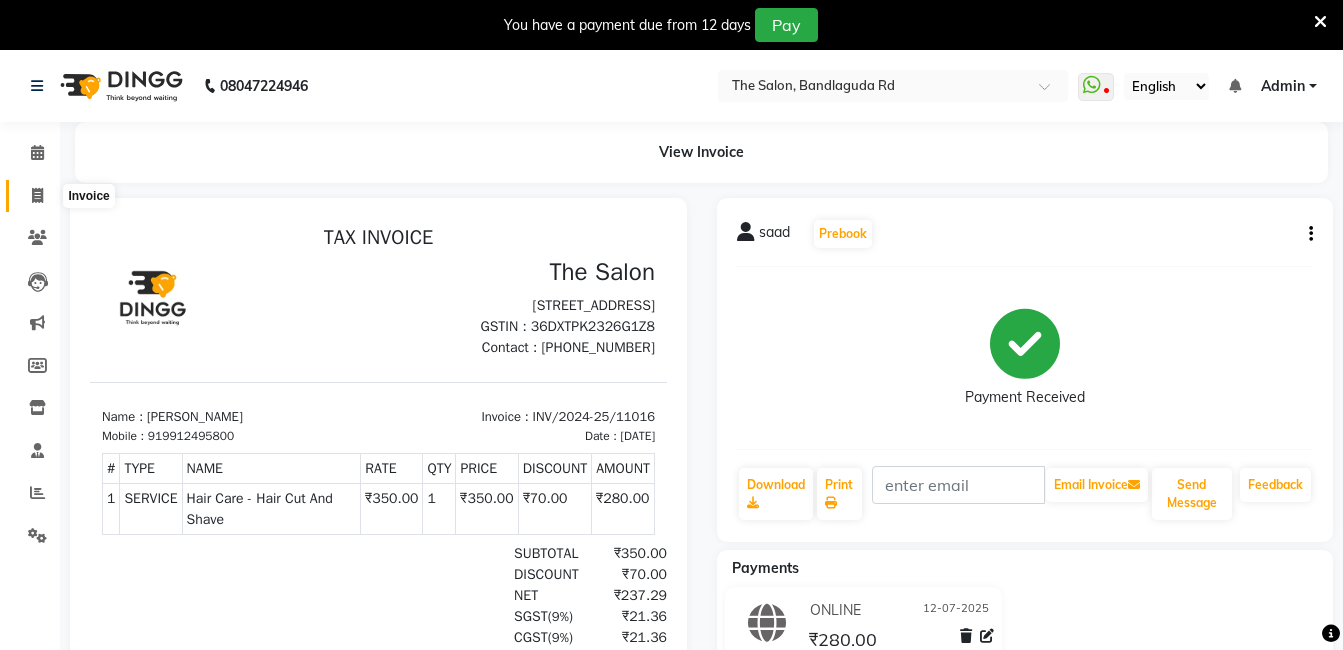 click 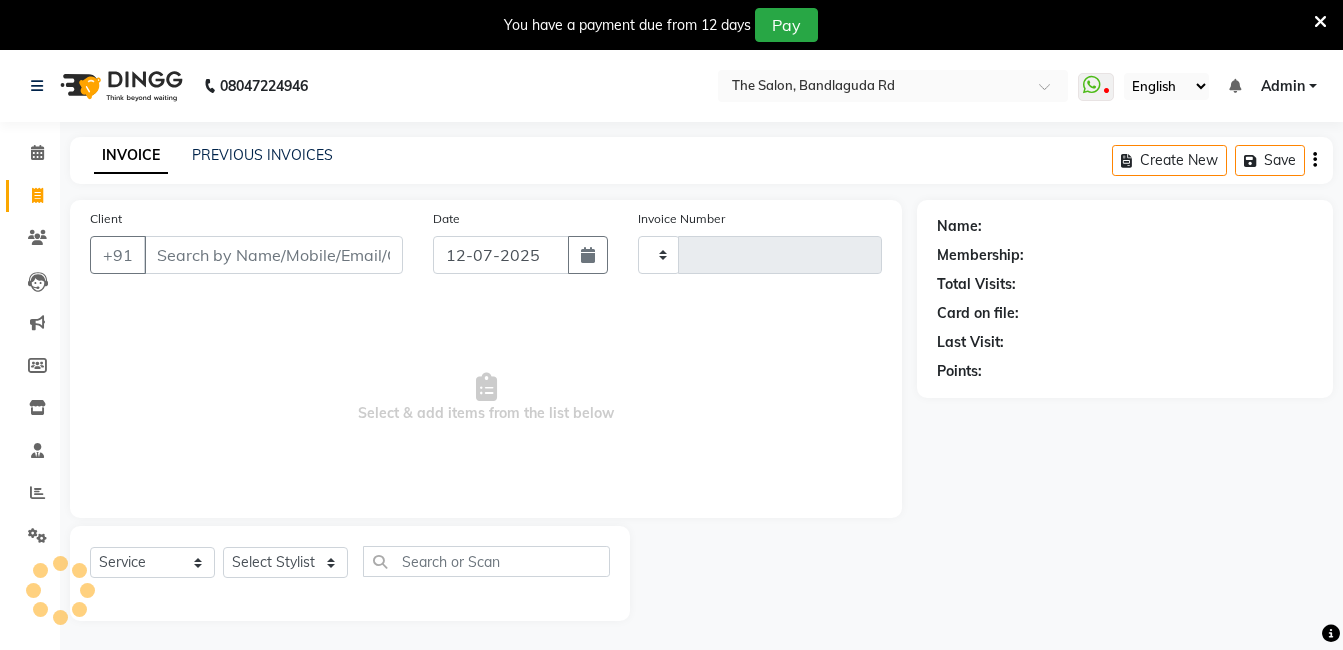type on "11017" 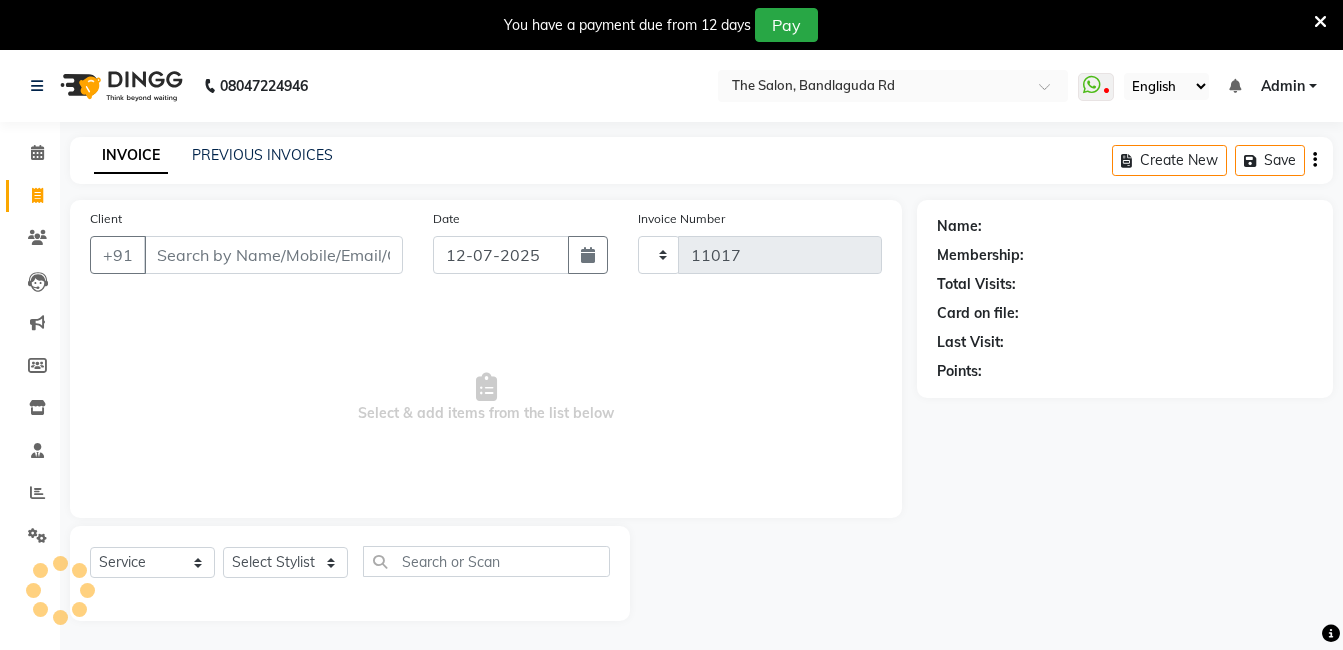 select on "5198" 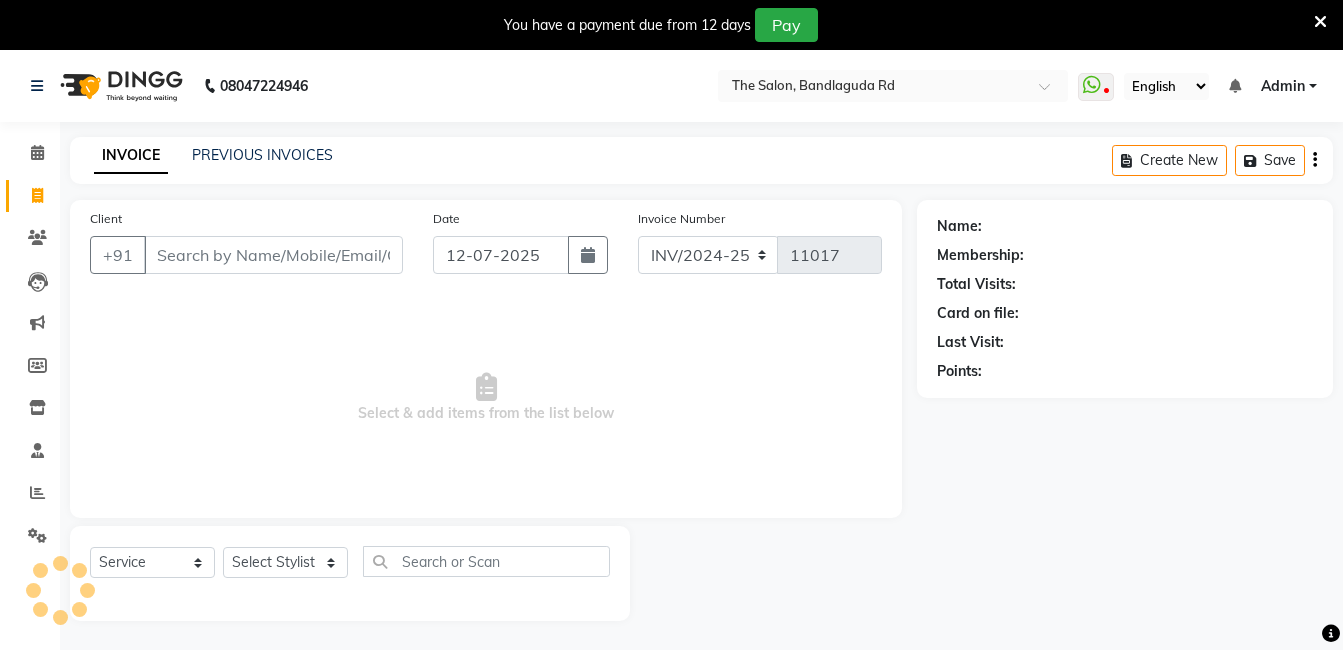 scroll, scrollTop: 50, scrollLeft: 0, axis: vertical 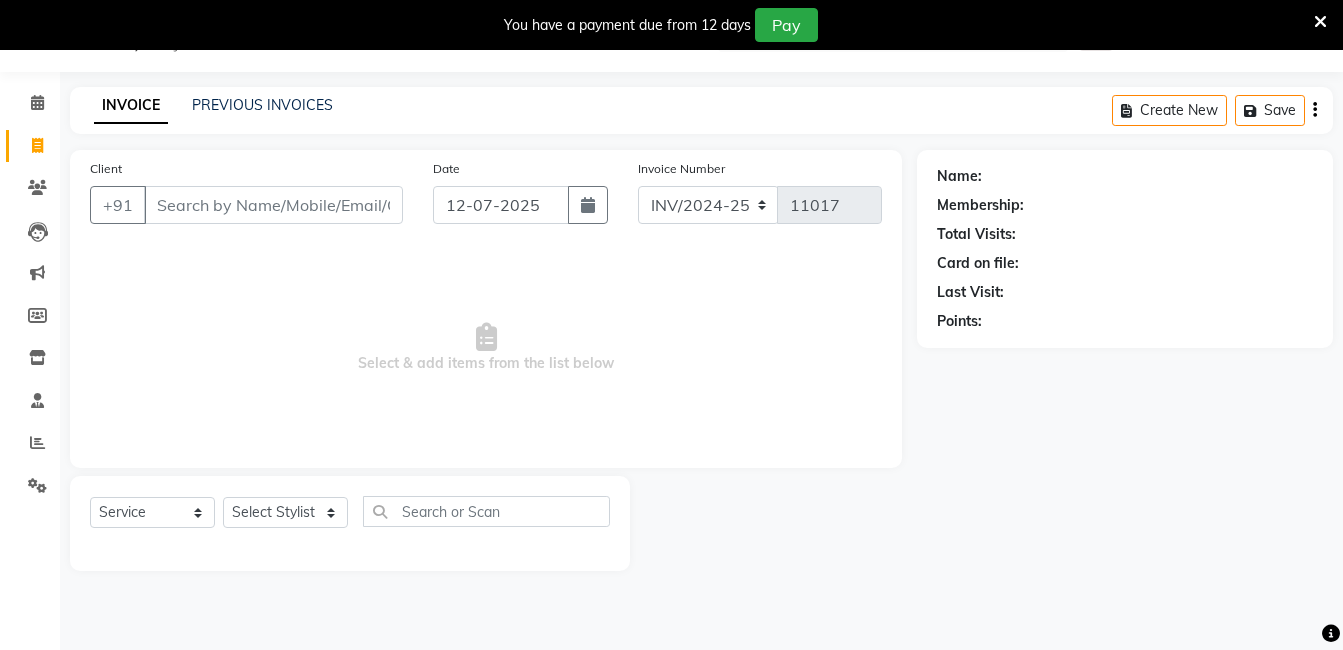 click on "Client" at bounding box center [273, 205] 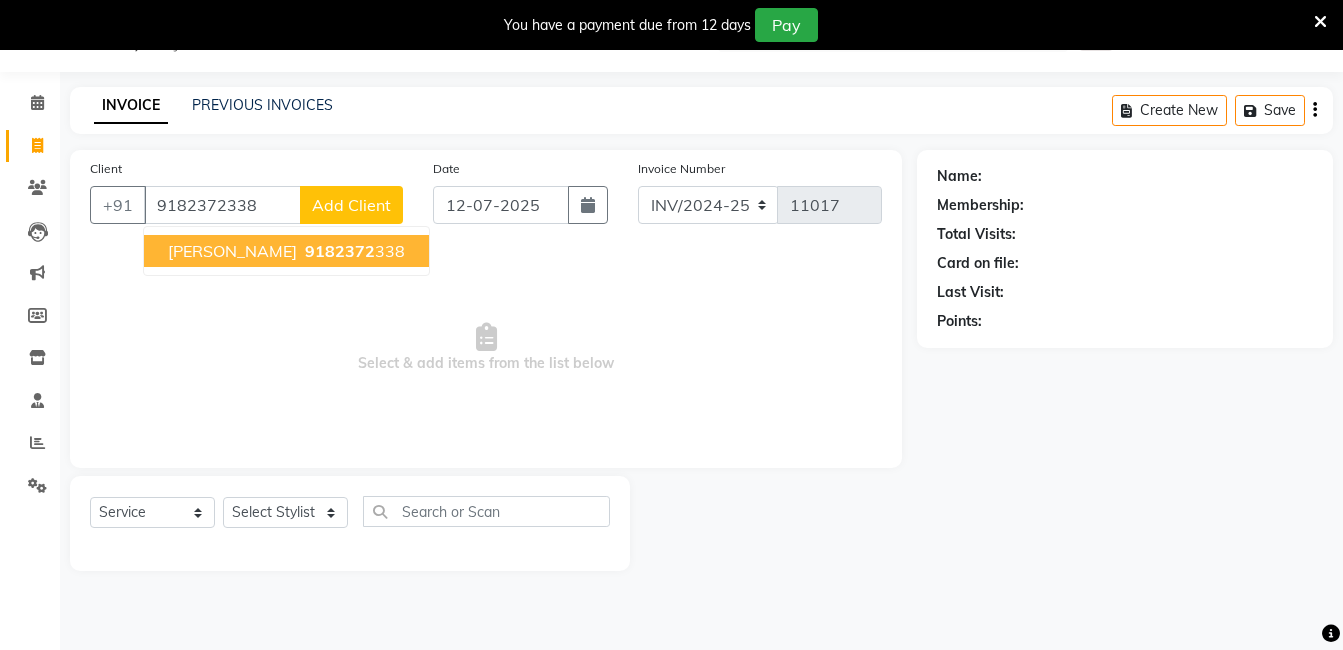 type on "9182372338" 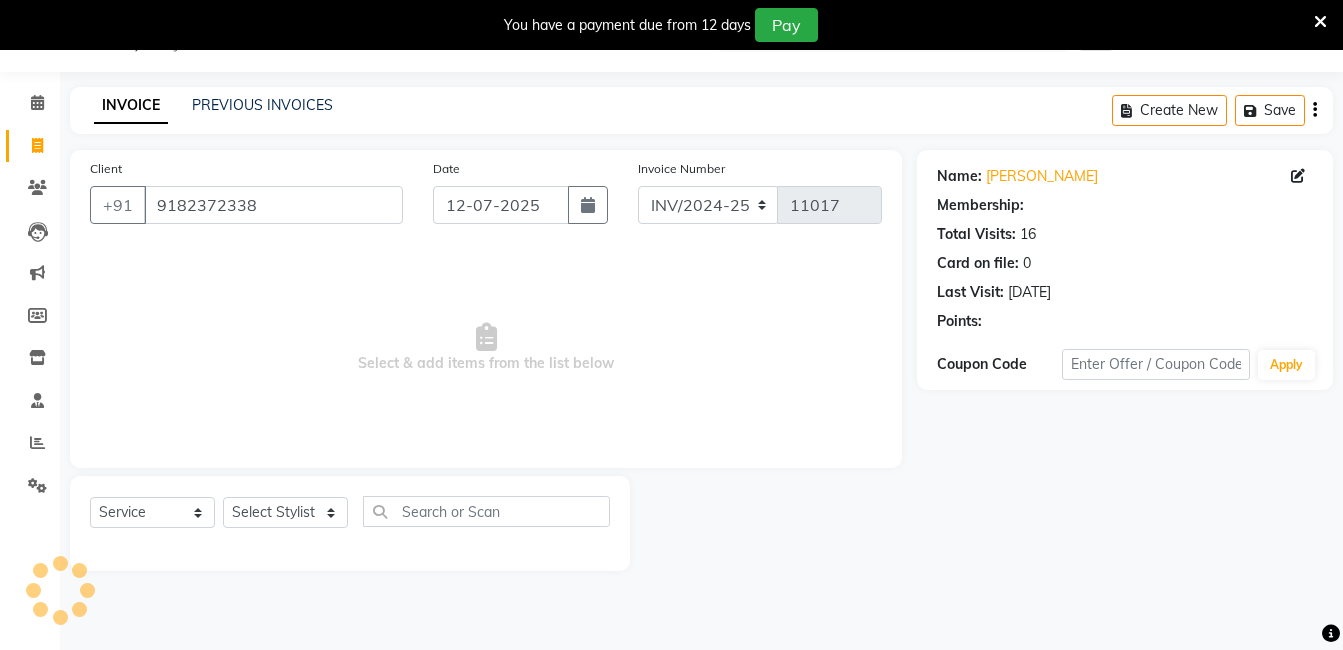 select on "1: Object" 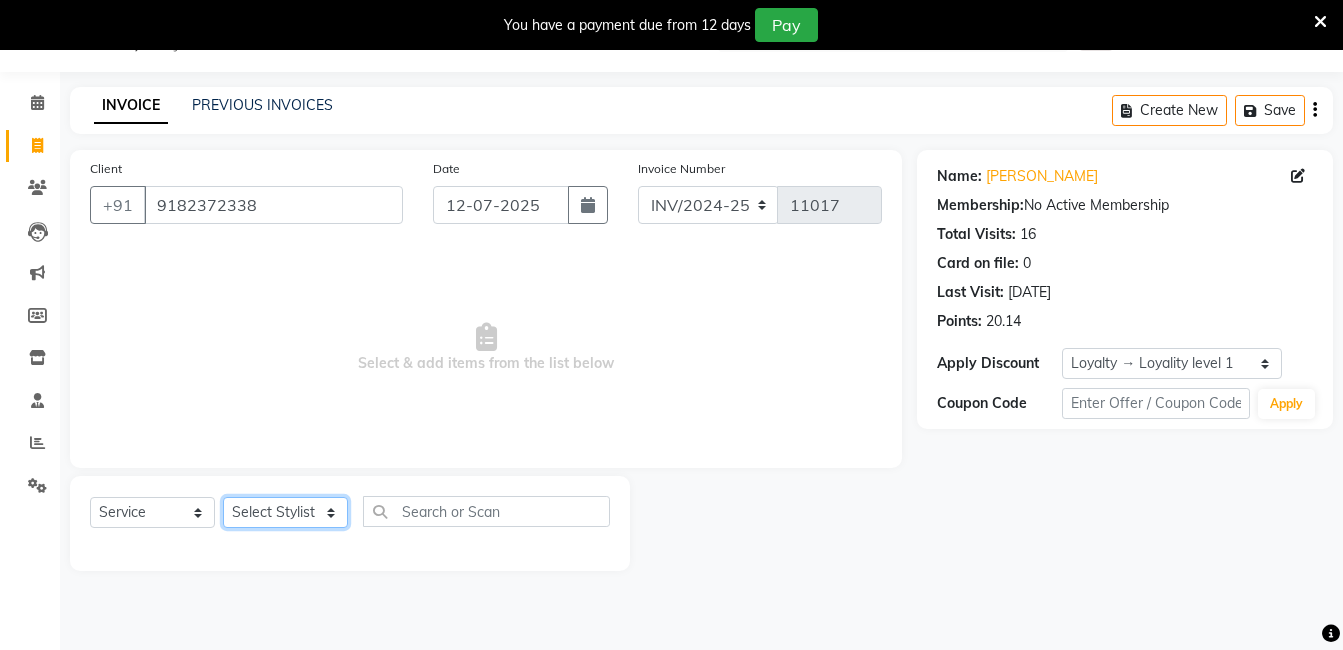 click on "Select Stylist adil fazil imran iqbal kasim mohd rasheed sameer TALIB wasey manager" 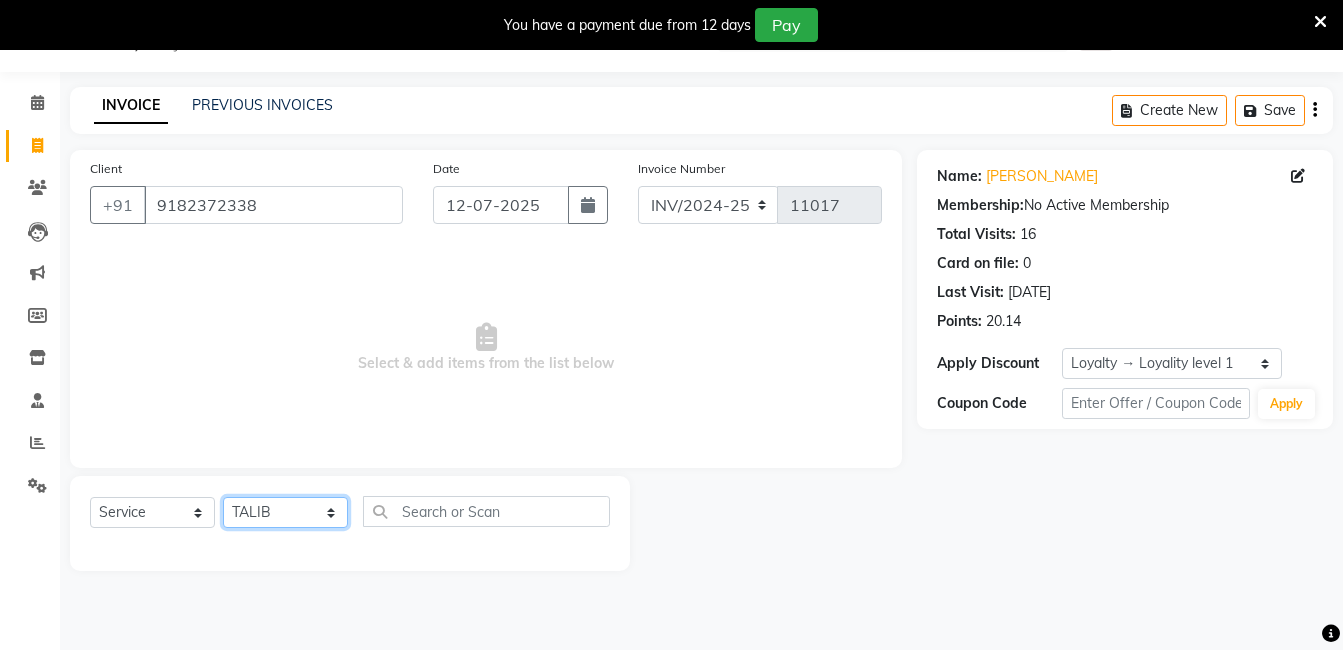 click on "Select Stylist adil fazil imran iqbal kasim mohd rasheed sameer TALIB wasey manager" 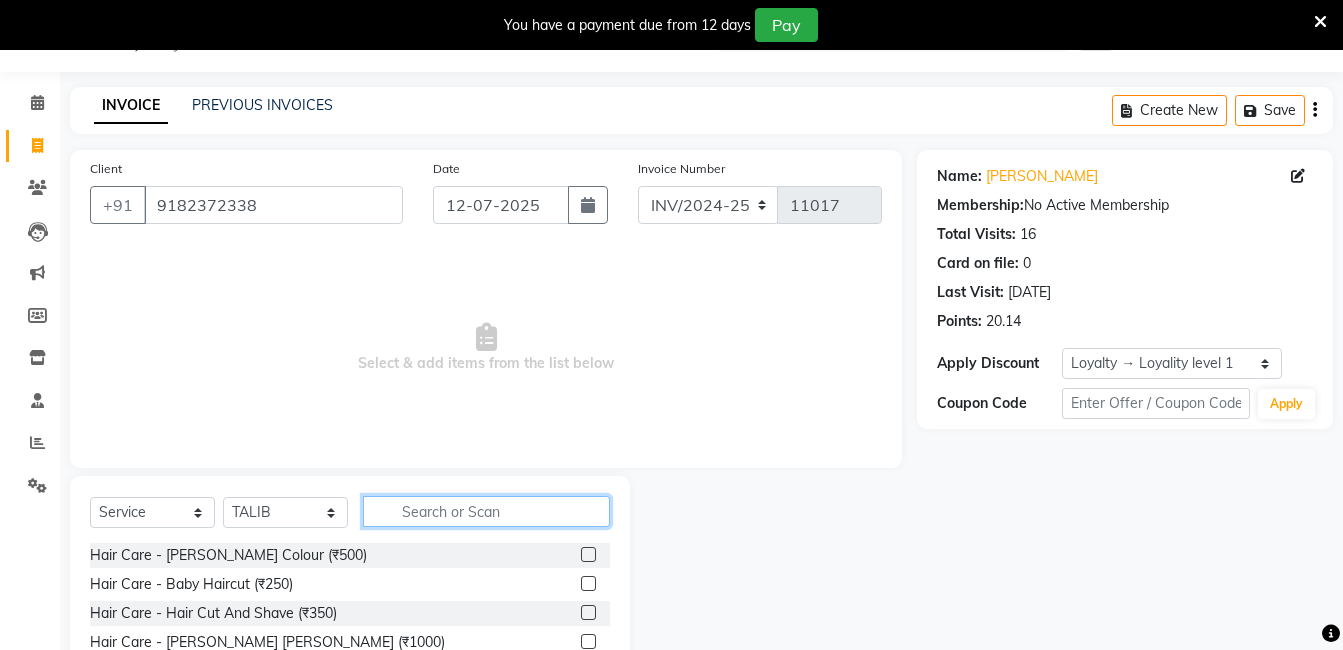 click 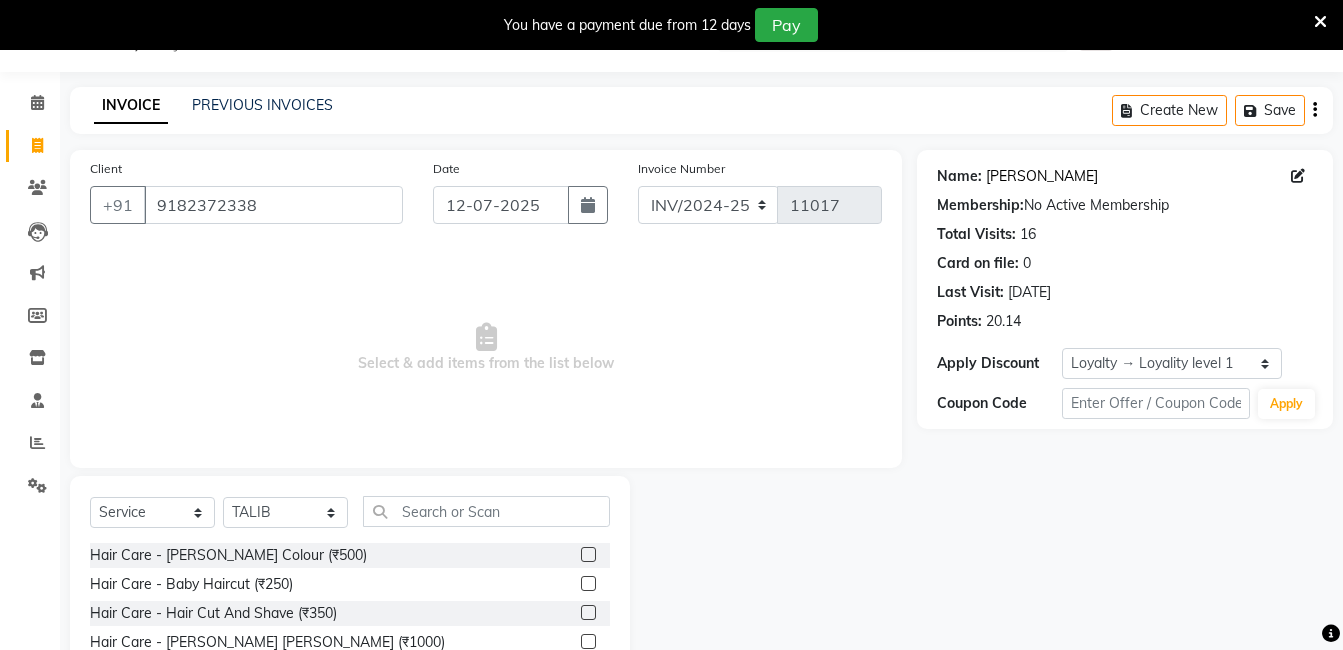 click on "James" 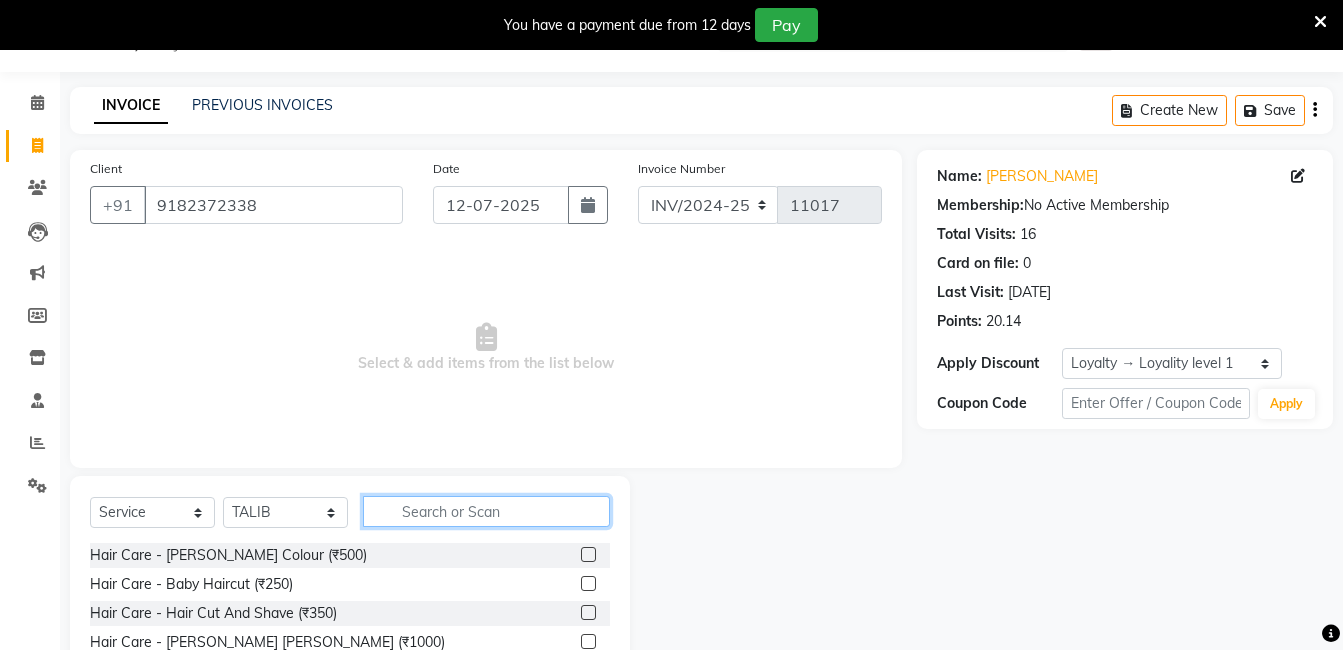 click 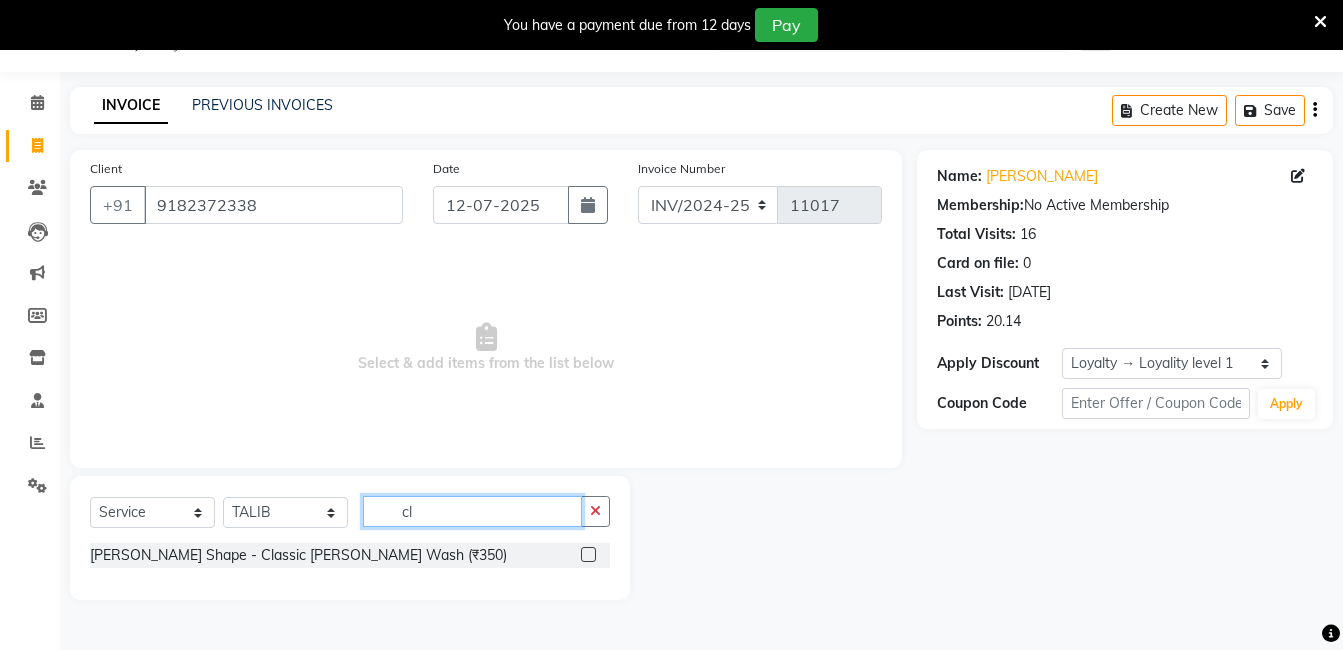 type on "c" 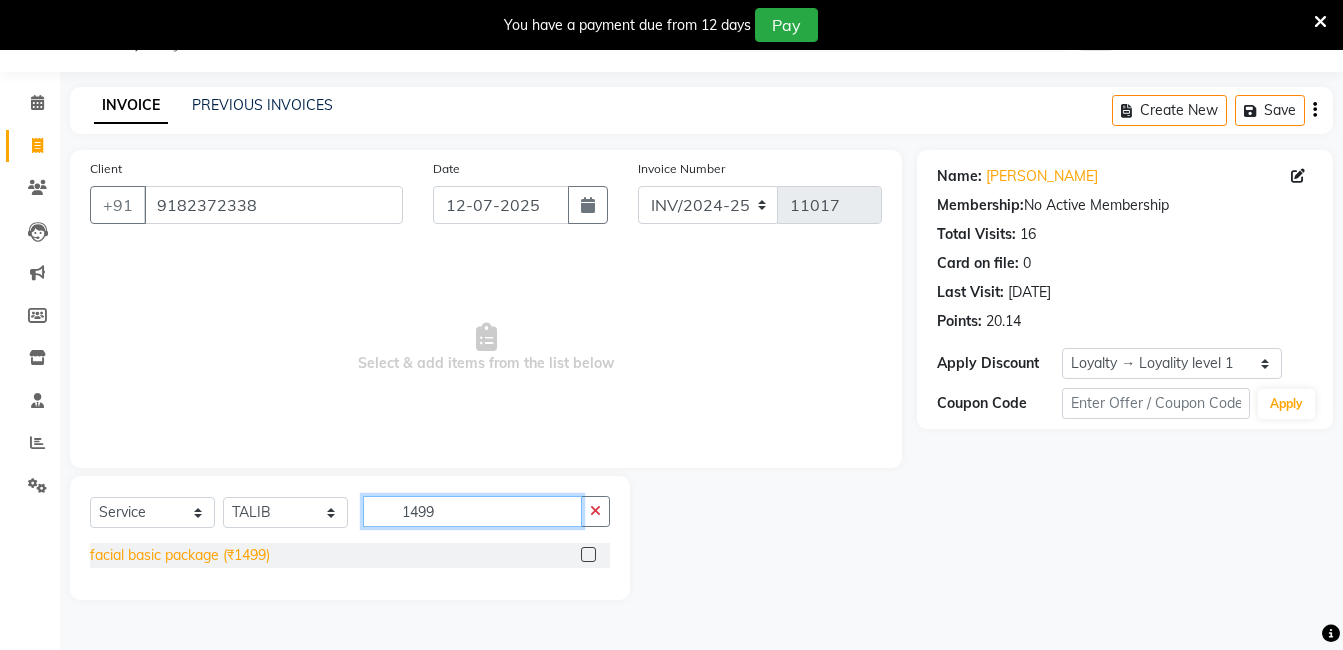 type on "1499" 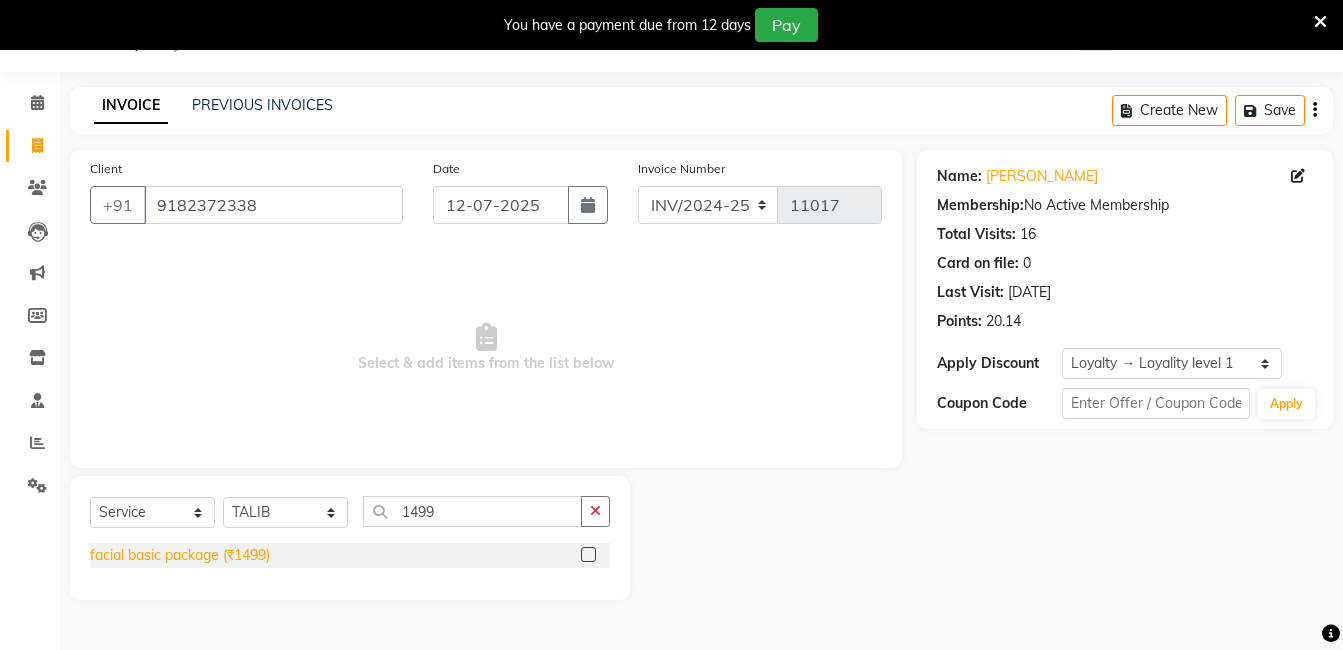 click on "facial basic package (₹1499)" 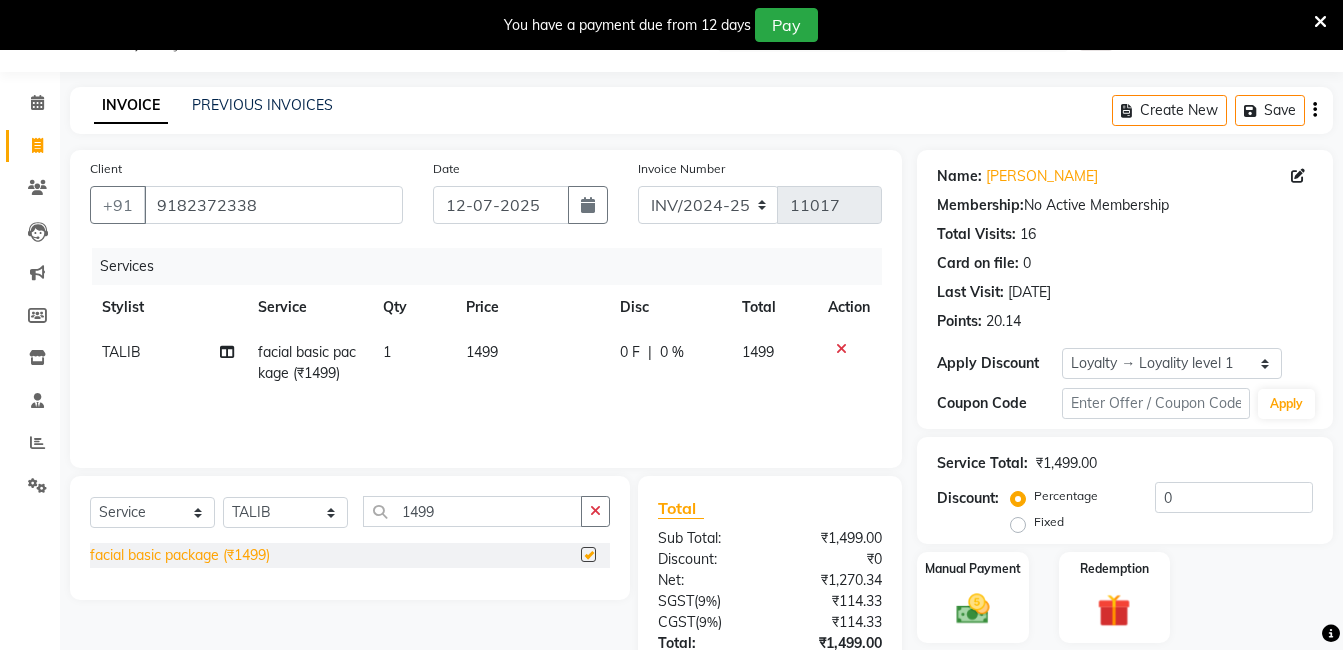 checkbox on "false" 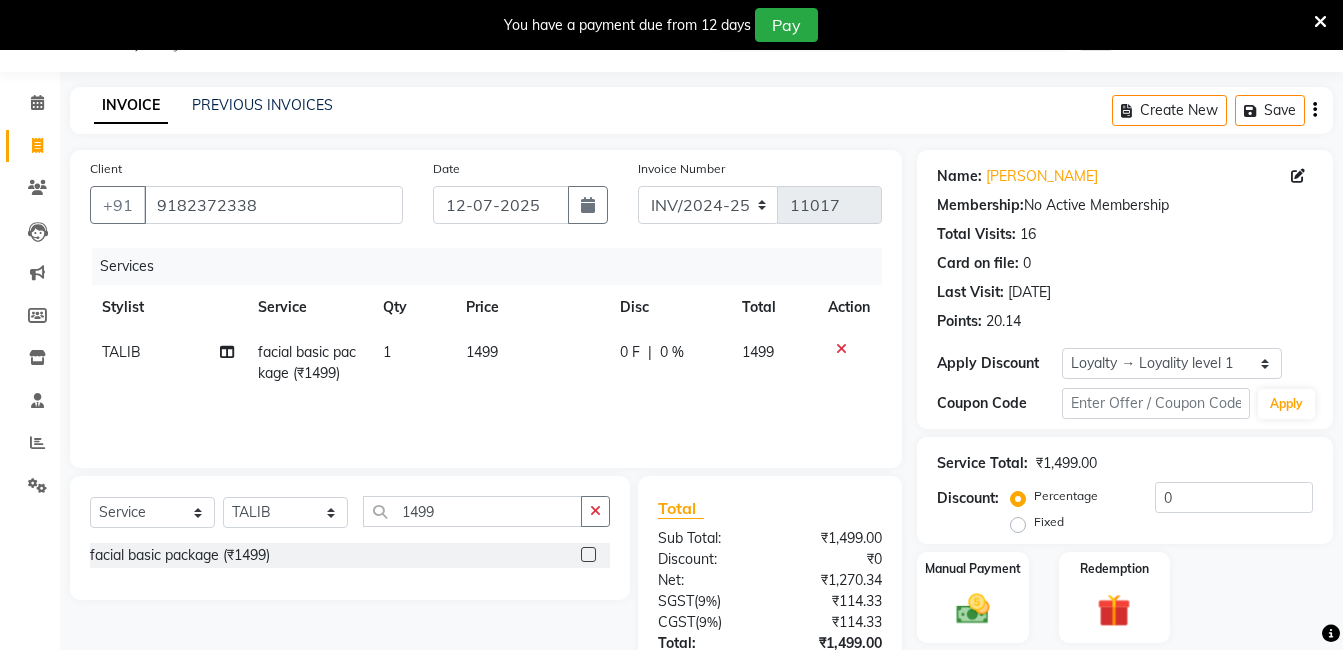 scroll, scrollTop: 200, scrollLeft: 0, axis: vertical 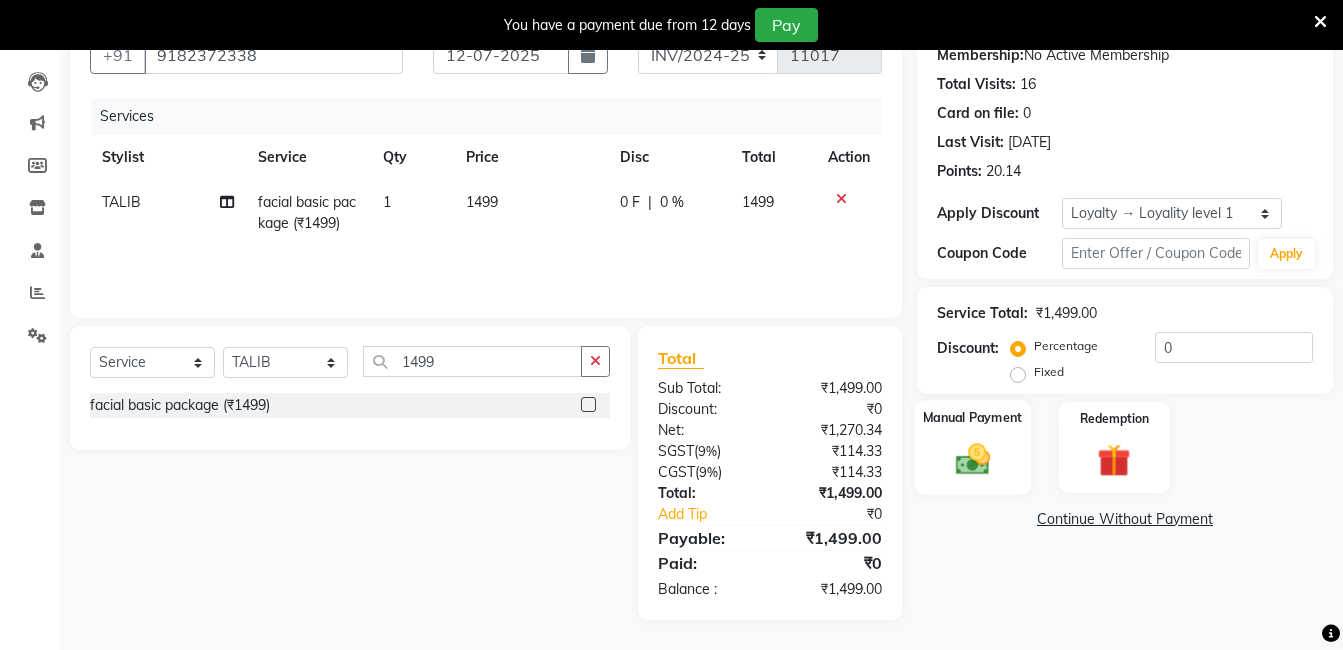 click 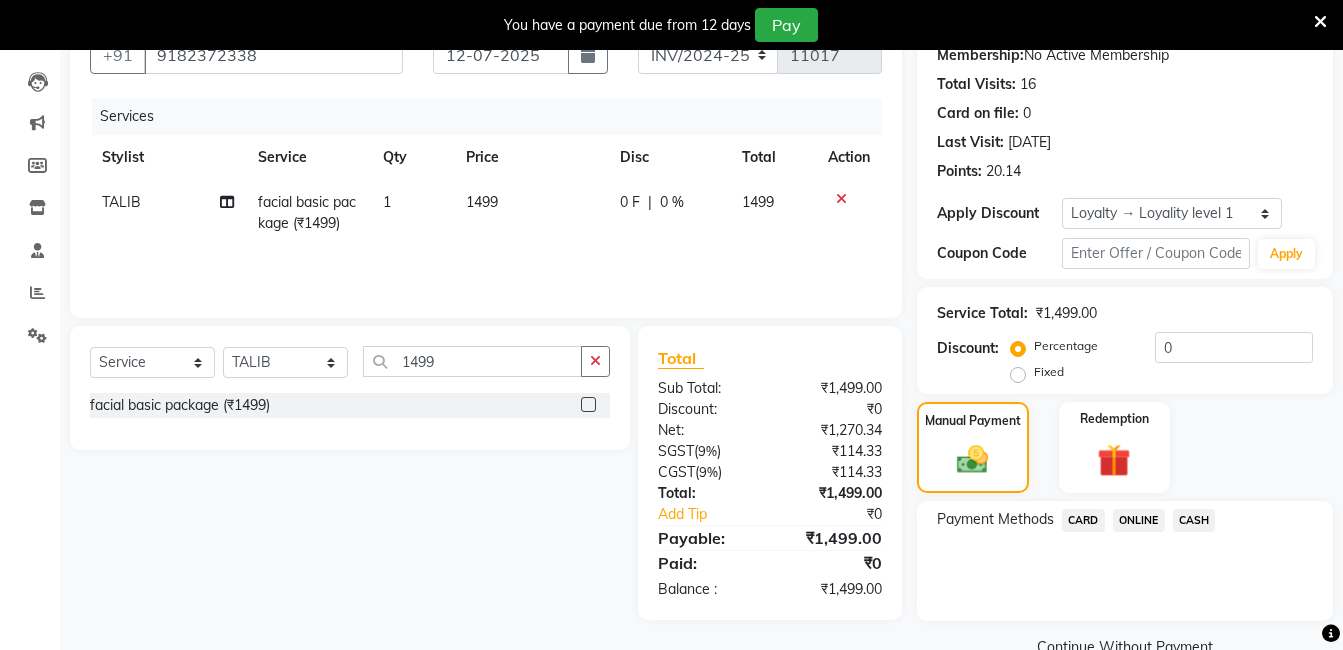click on "CASH" 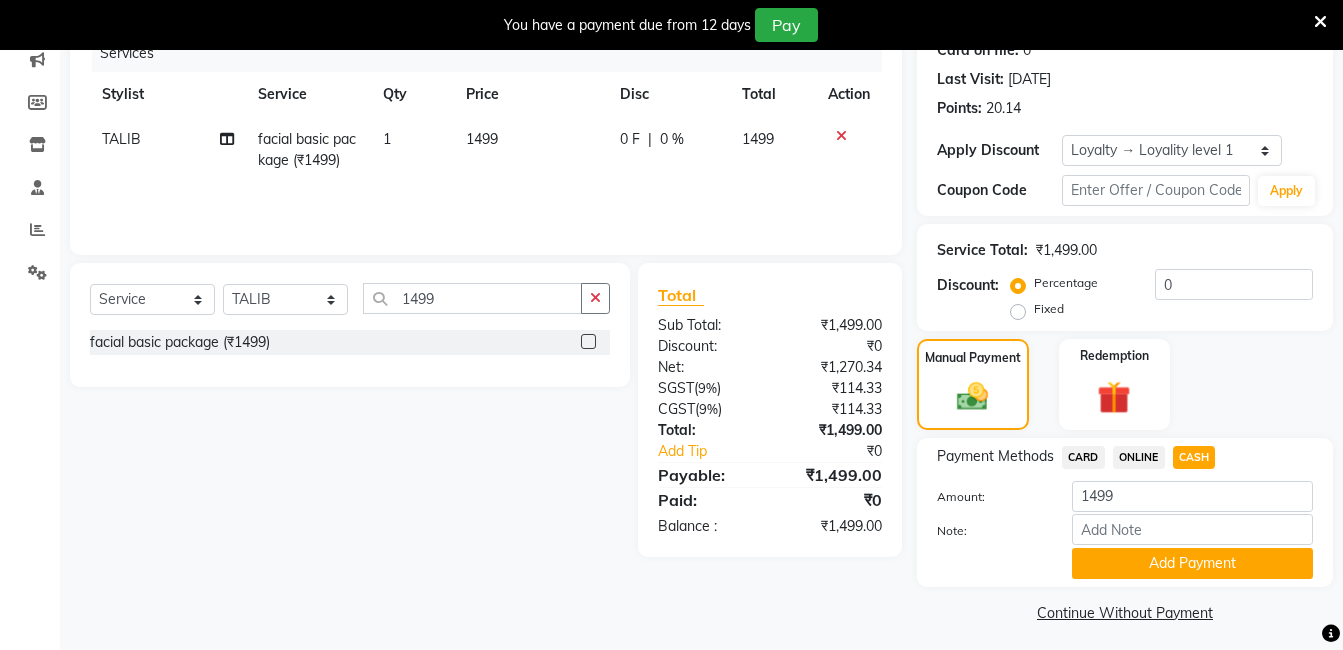 scroll, scrollTop: 271, scrollLeft: 0, axis: vertical 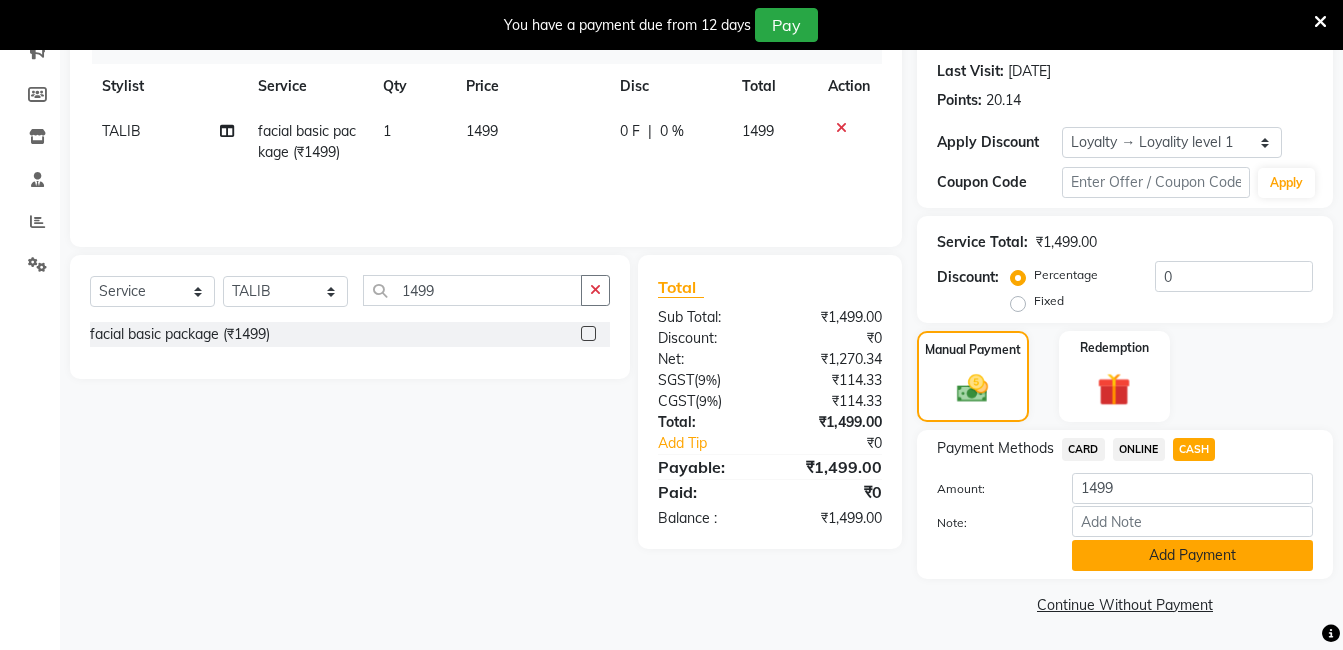 click on "Add Payment" 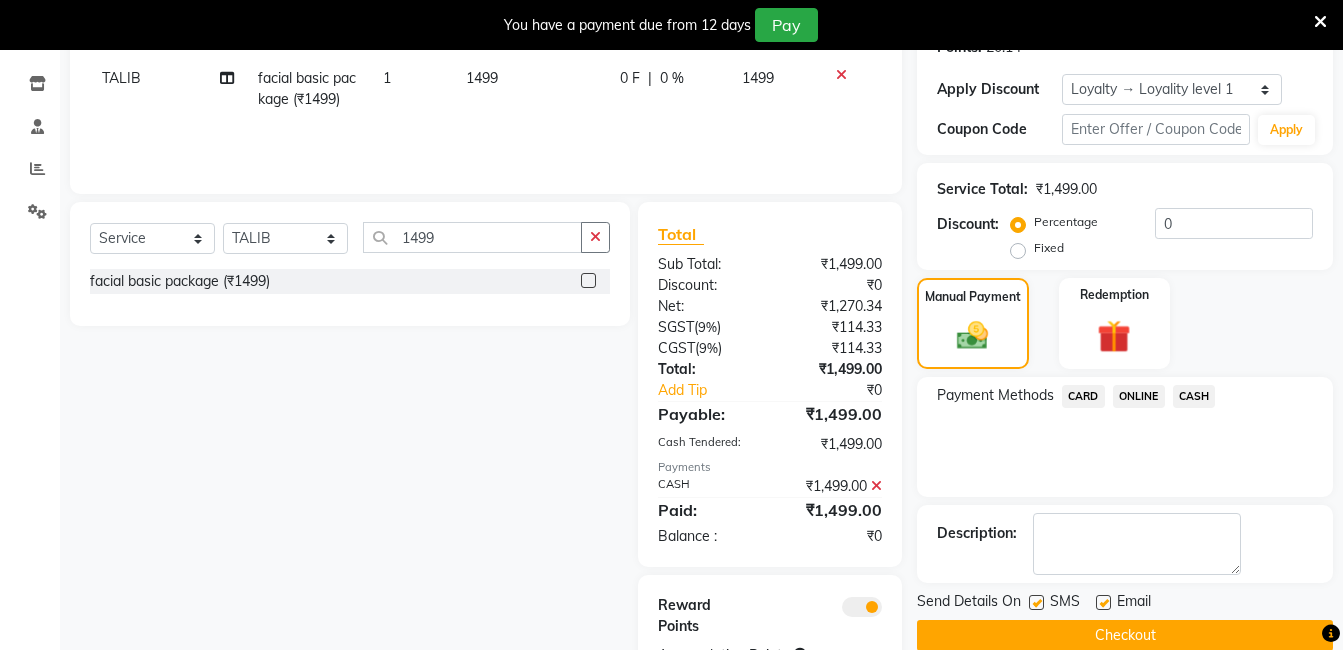 scroll, scrollTop: 411, scrollLeft: 0, axis: vertical 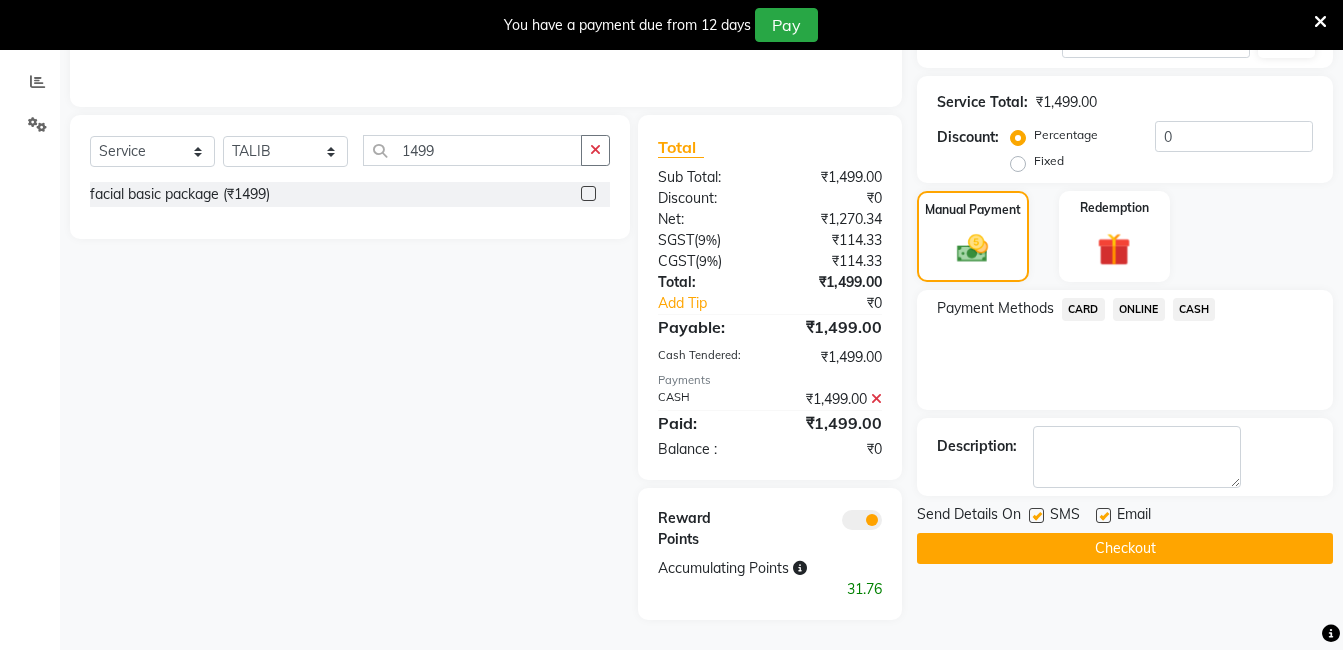 click on "Checkout" 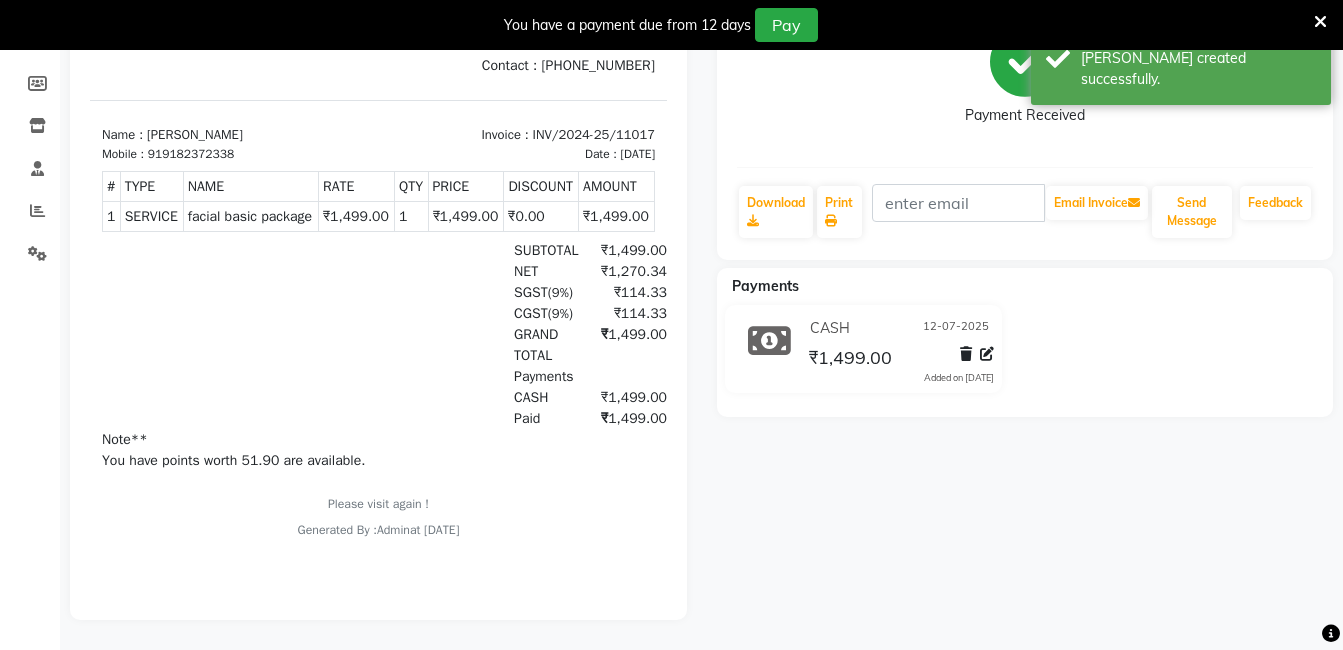 scroll, scrollTop: 0, scrollLeft: 0, axis: both 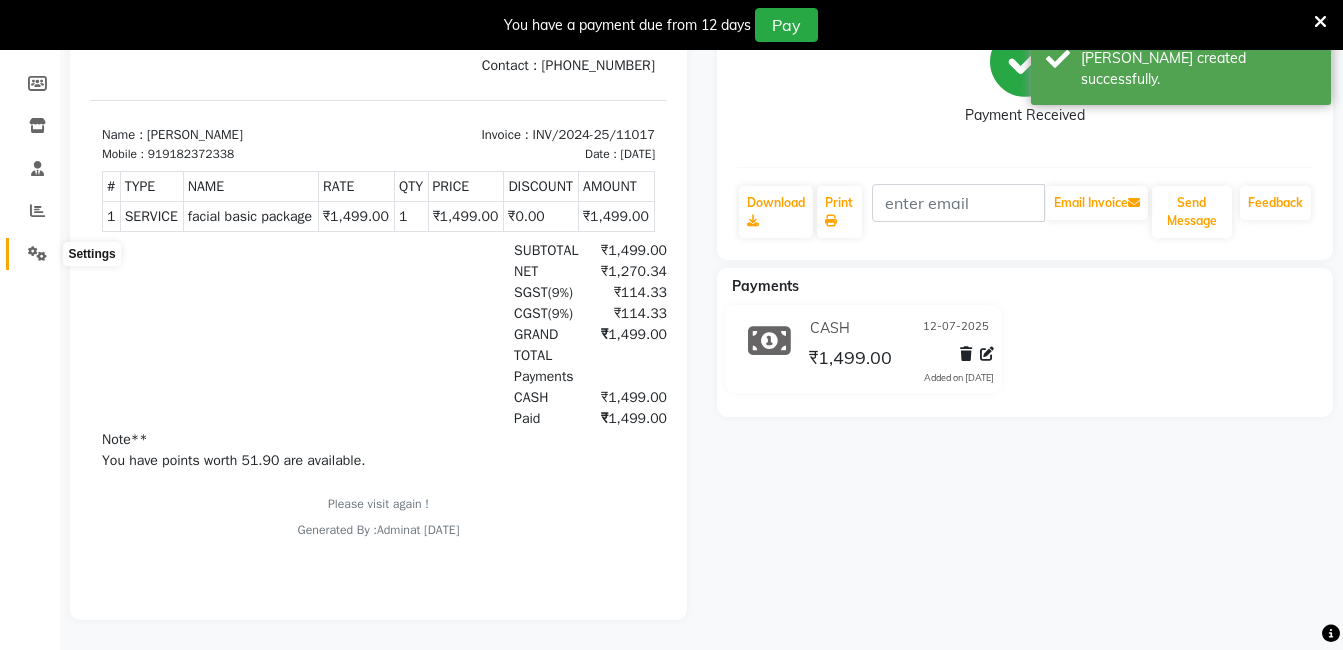 click 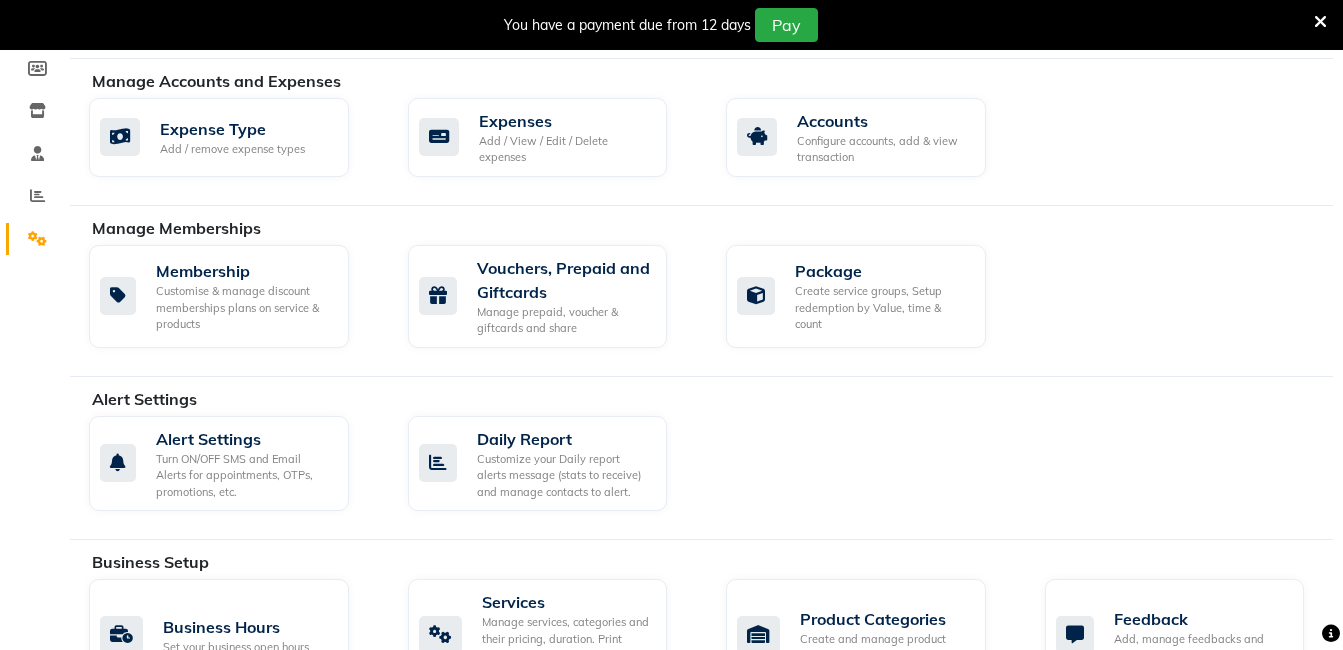 scroll, scrollTop: 0, scrollLeft: 0, axis: both 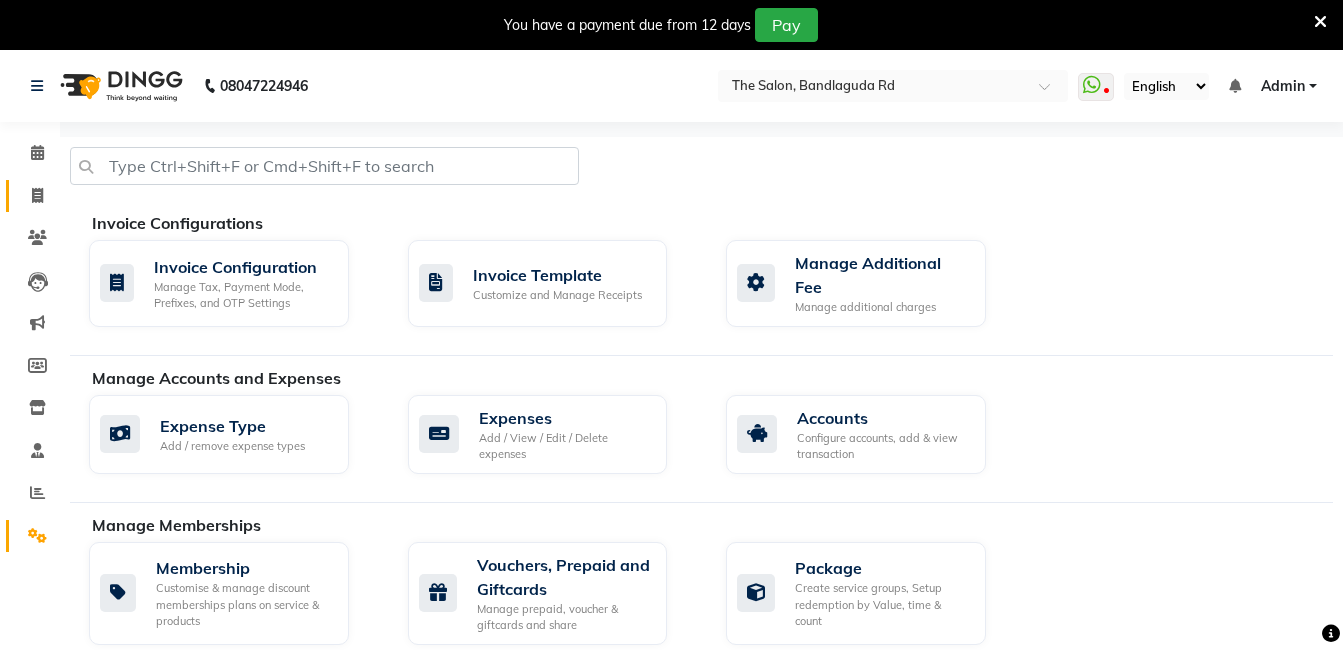 click on "Invoice" 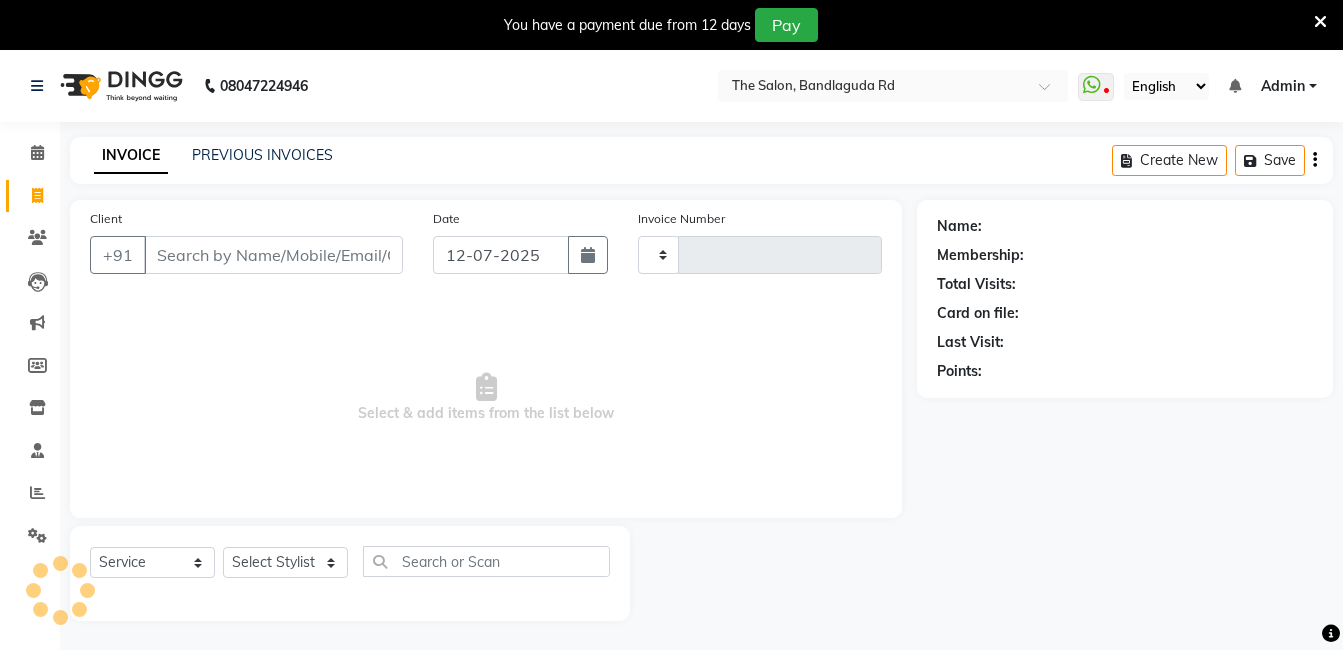 scroll, scrollTop: 50, scrollLeft: 0, axis: vertical 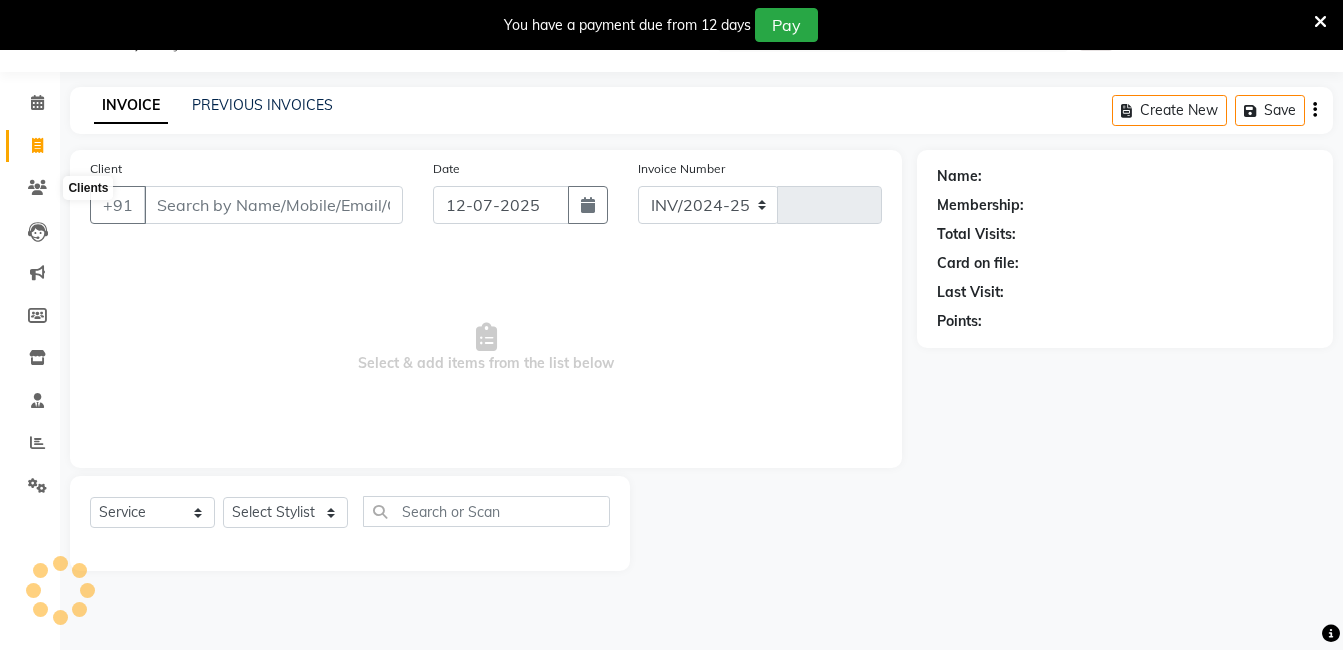 type 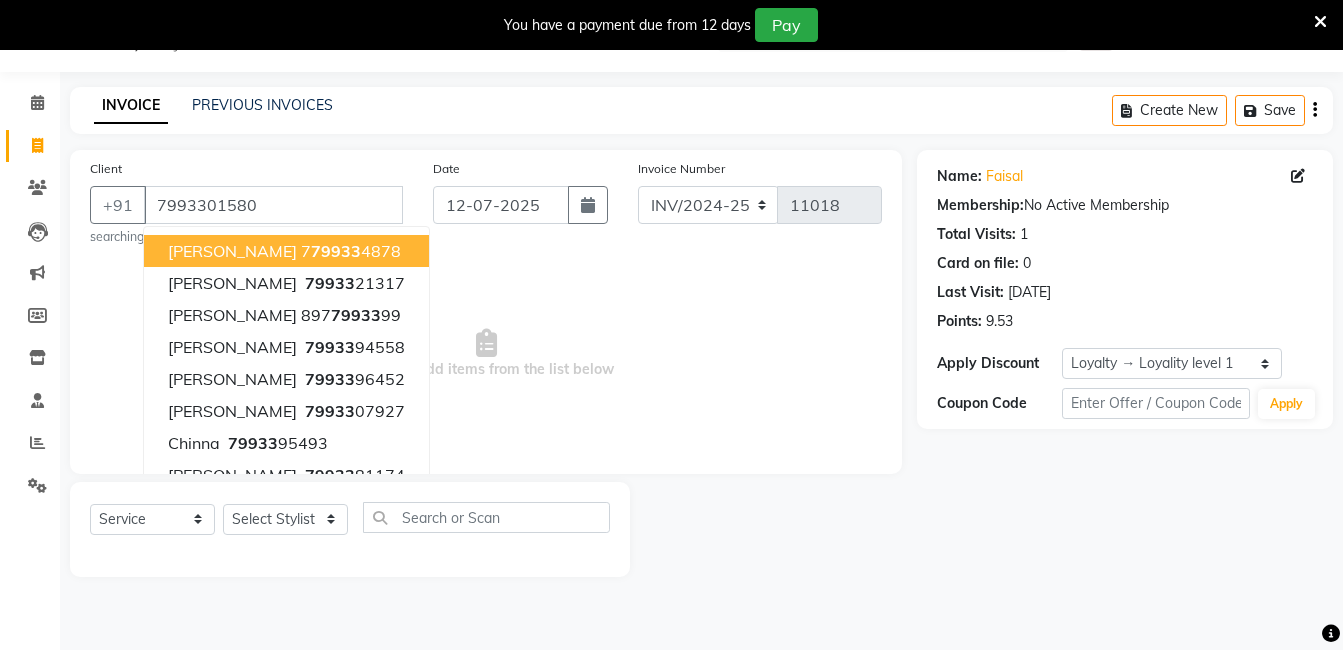 click at bounding box center [486, 343] 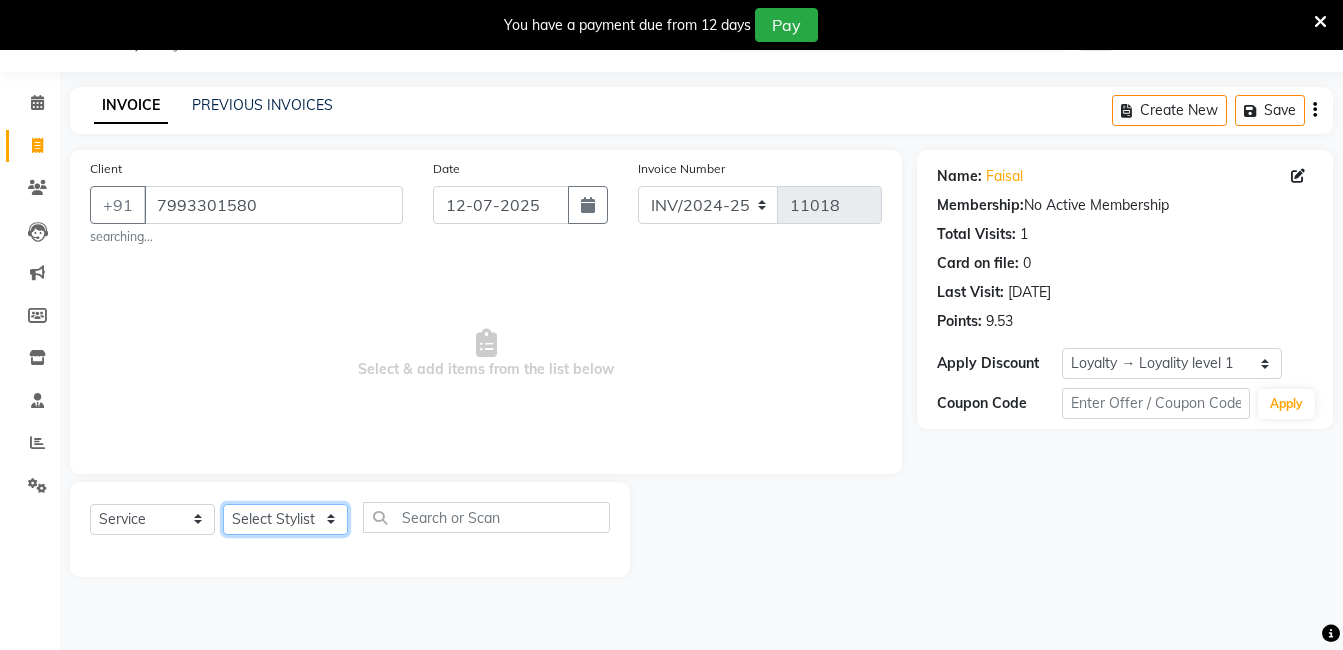 click on "Select Stylist adil fazil imran iqbal kasim mohd rasheed sameer TALIB wasey manager" 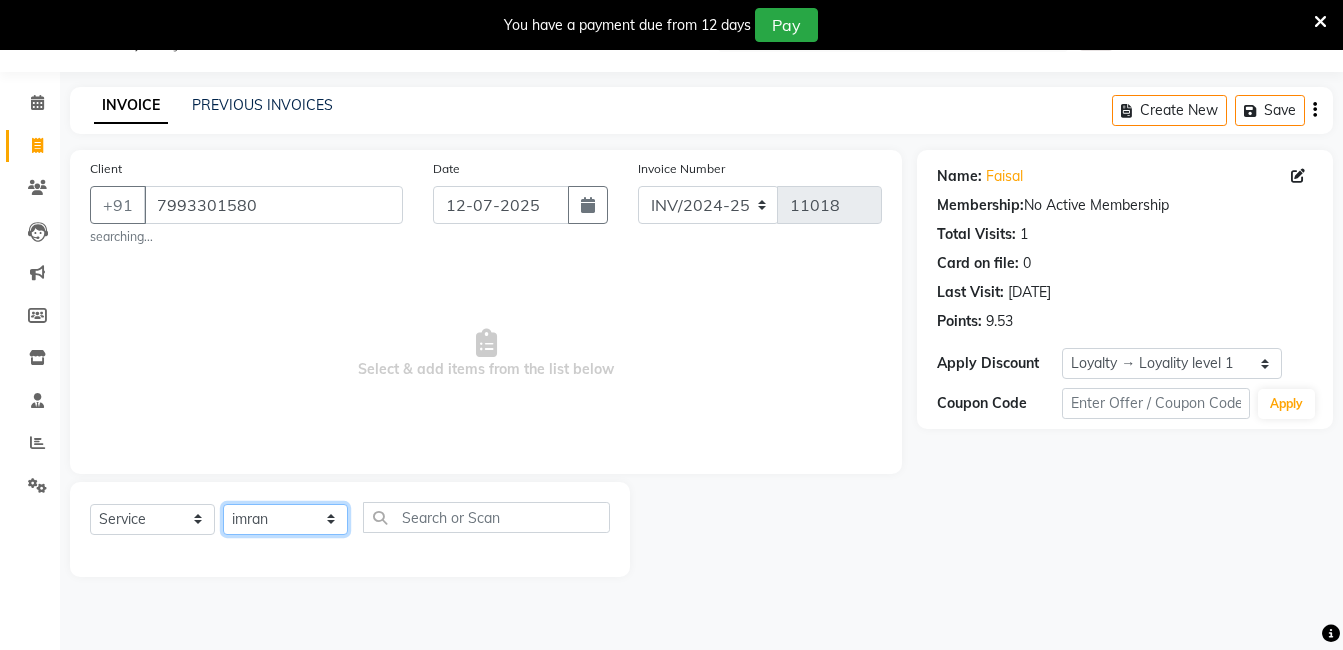 click on "Select Stylist adil fazil imran iqbal kasim mohd rasheed sameer TALIB wasey manager" 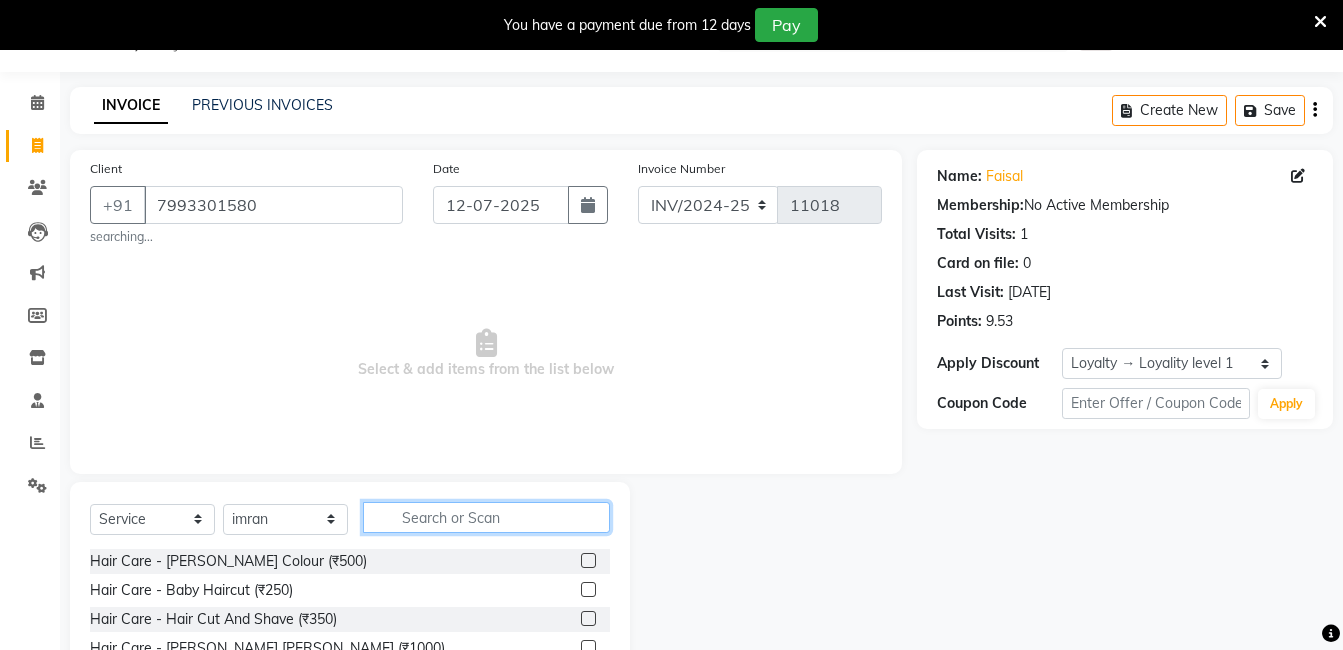 click 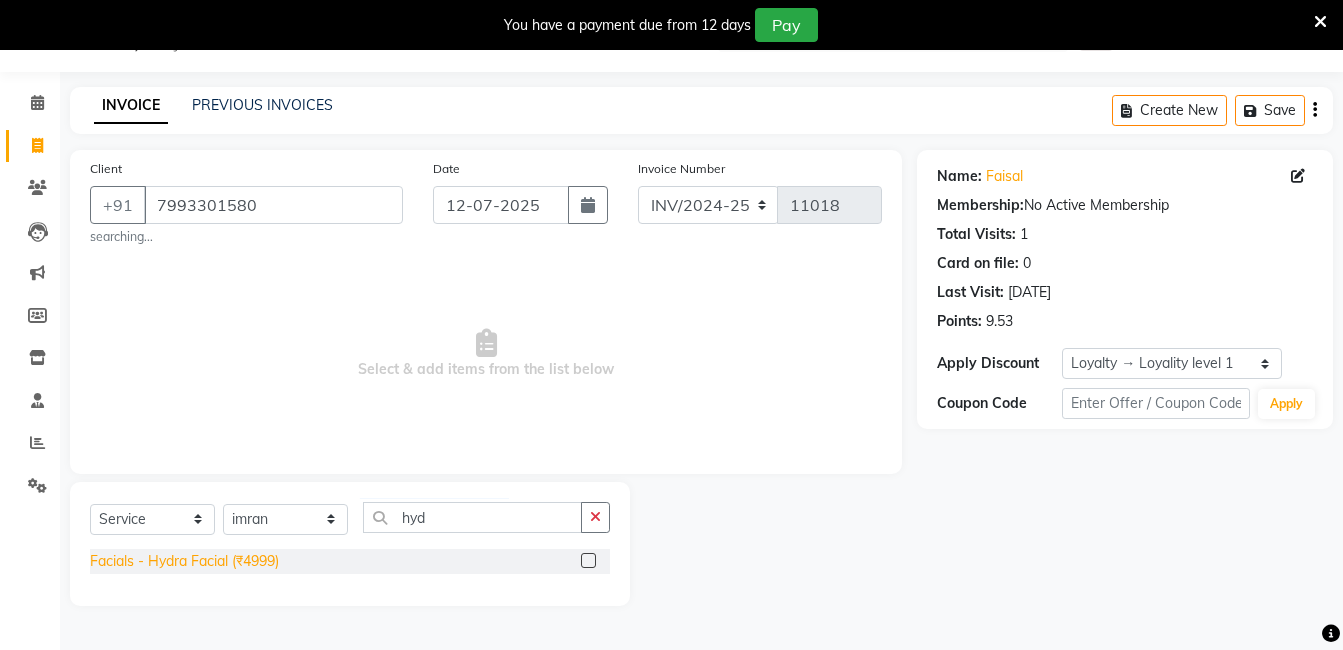 click on "Facials - Hydra Facial (₹4999)" 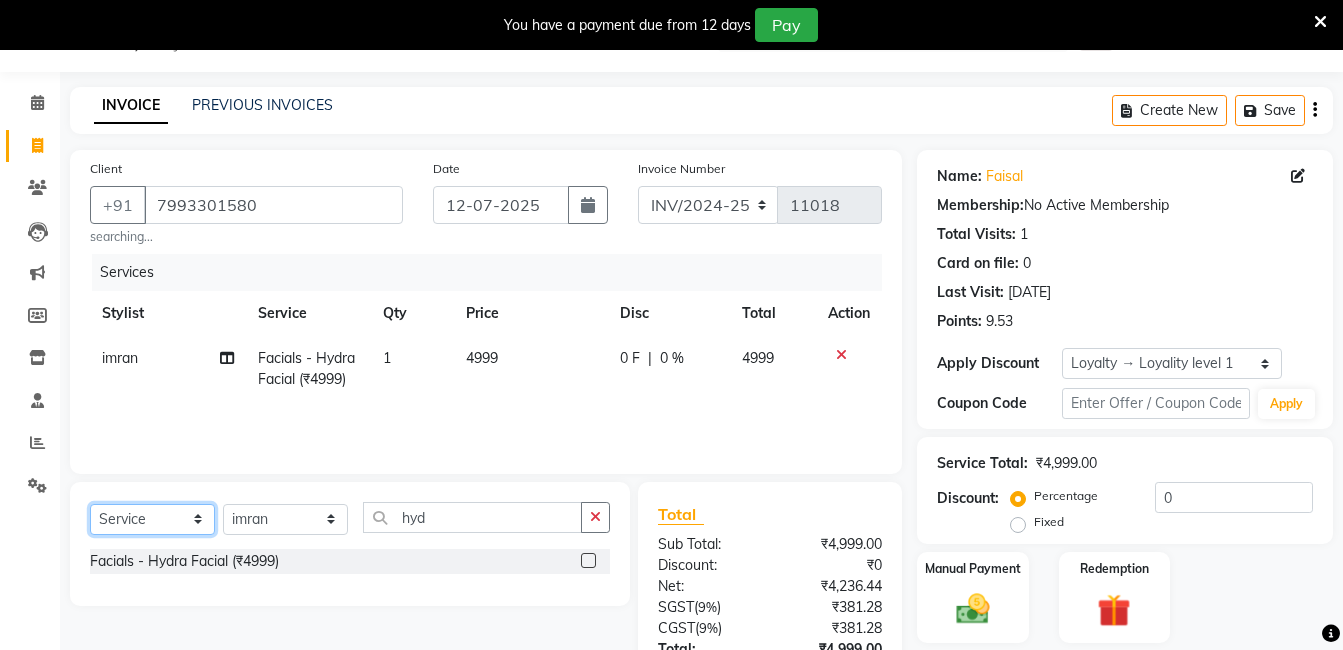 click on "Select  Service  Product  Membership  Package Voucher Prepaid Gift Card" 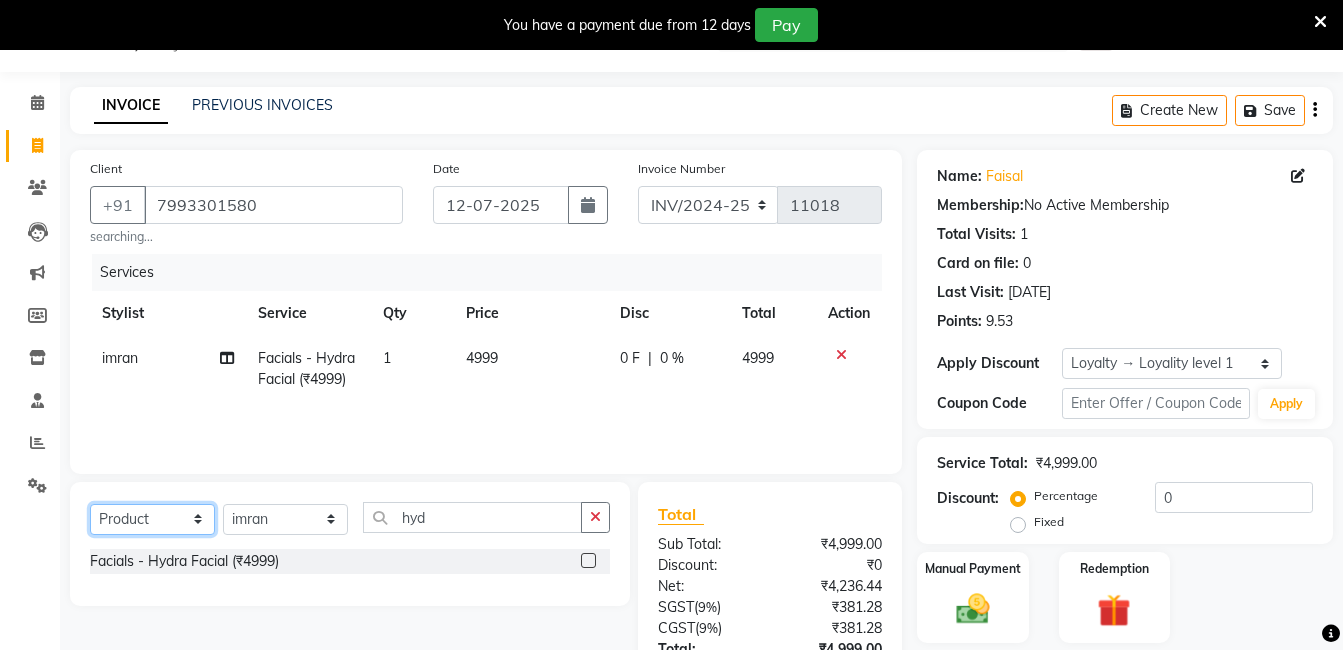click on "Select  Service  Product  Membership  Package Voucher Prepaid Gift Card" 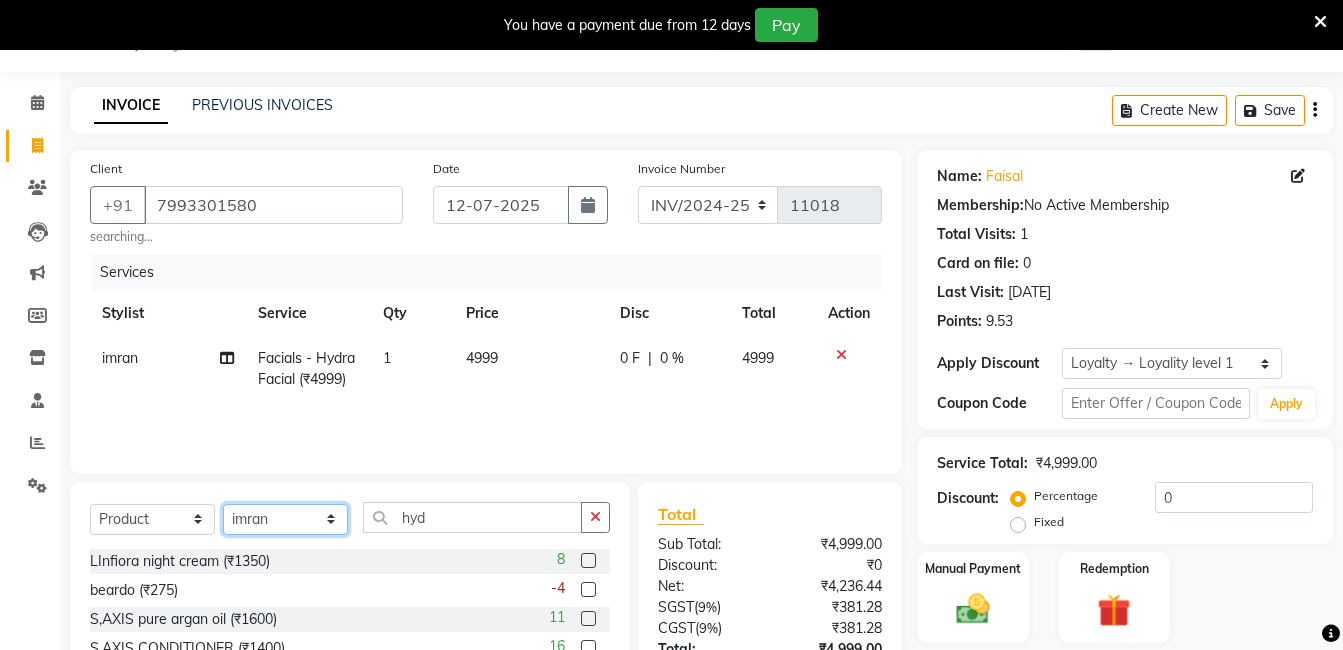 click on "Select Stylist adil fazil imran iqbal kasim mohd rasheed sameer TALIB wasey manager" 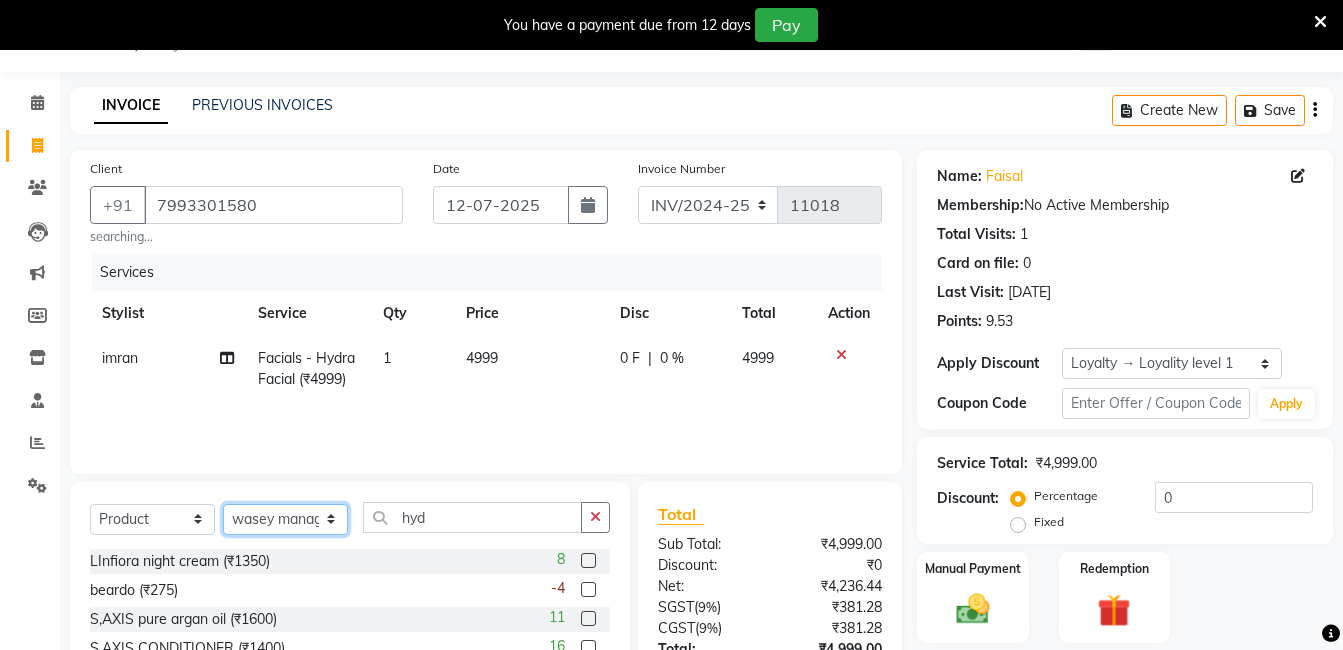 click on "Select Stylist adil fazil imran iqbal kasim mohd rasheed sameer TALIB wasey manager" 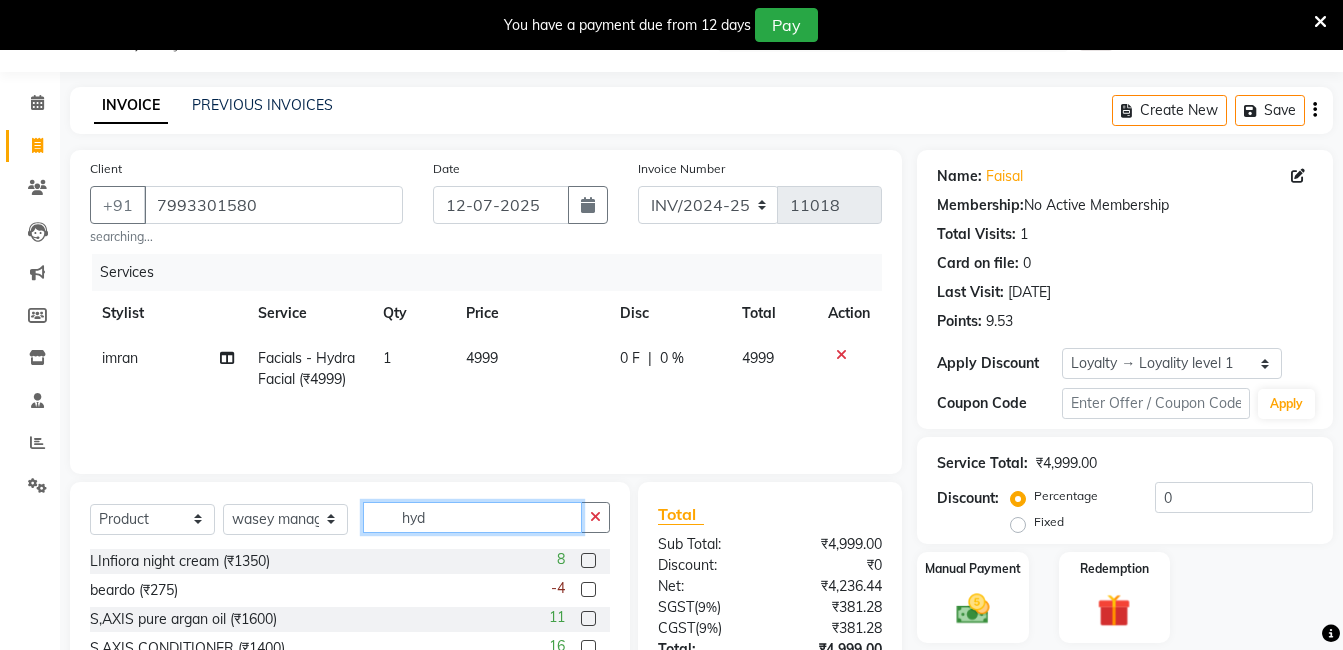 click on "hyd" 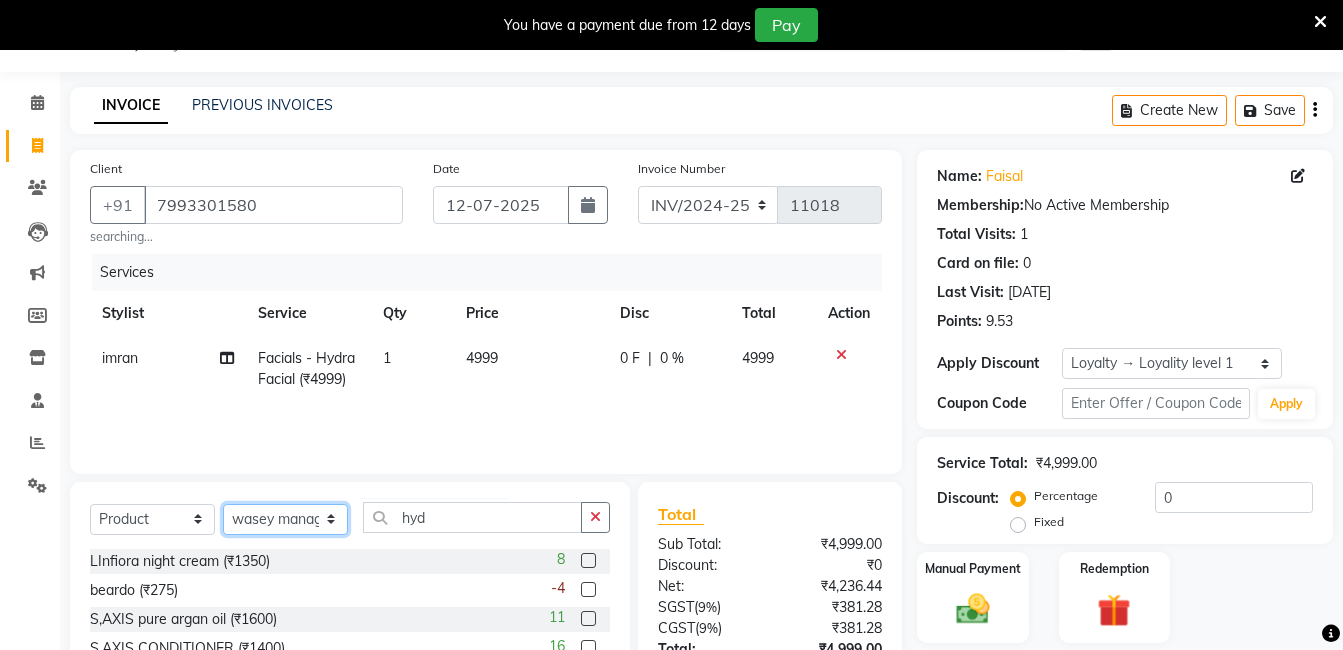 click on "Select Stylist adil fazil imran iqbal kasim mohd rasheed sameer TALIB wasey manager" 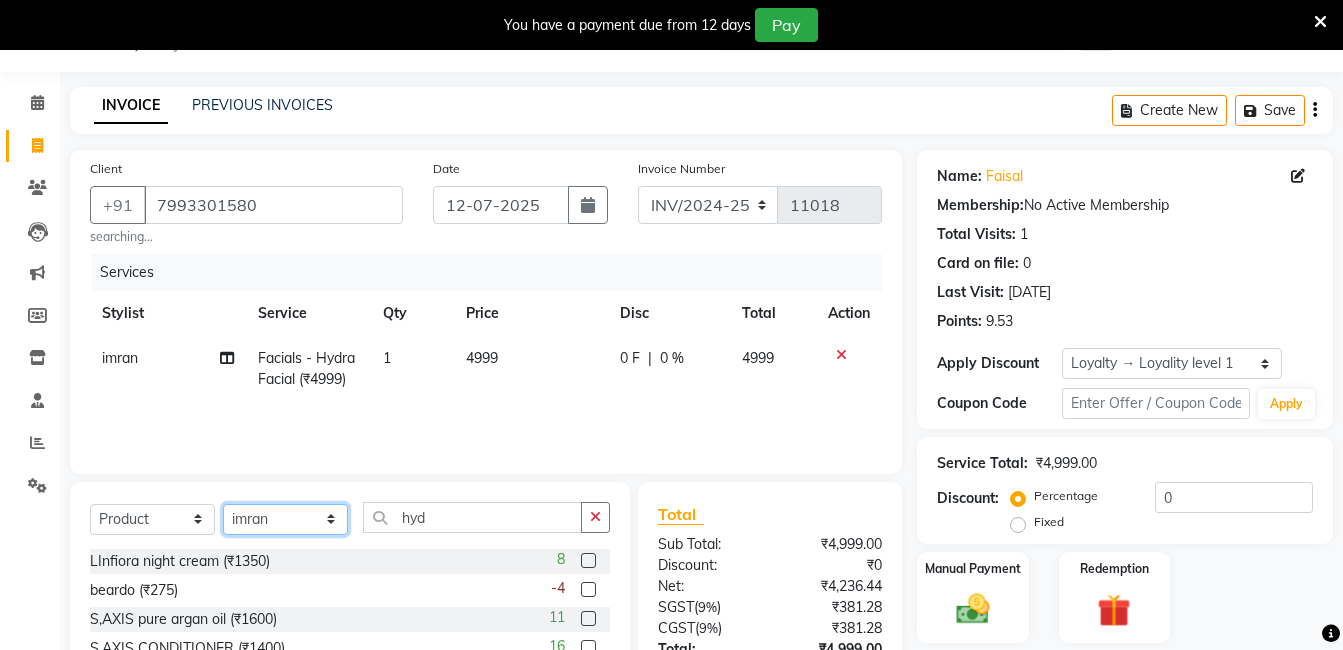 click on "Select Stylist adil fazil imran iqbal kasim mohd rasheed sameer TALIB wasey manager" 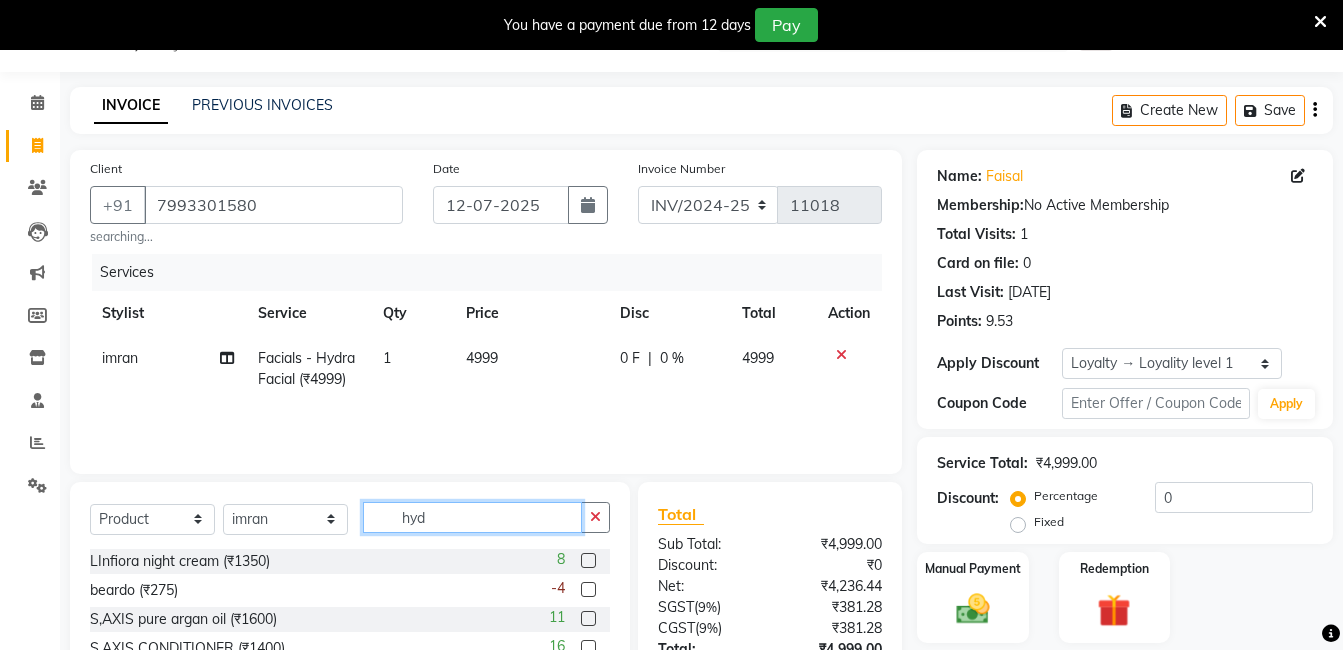 click on "hyd" 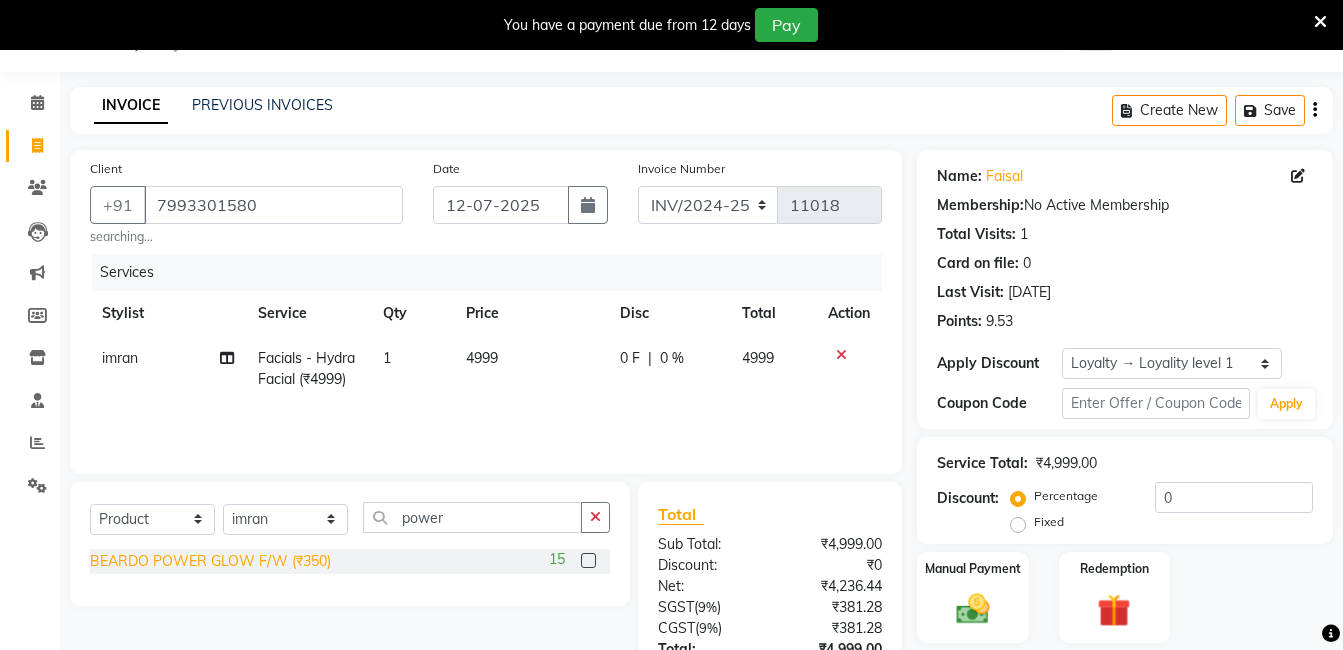 click on "BEARDO POWER GLOW F/W (₹350)" 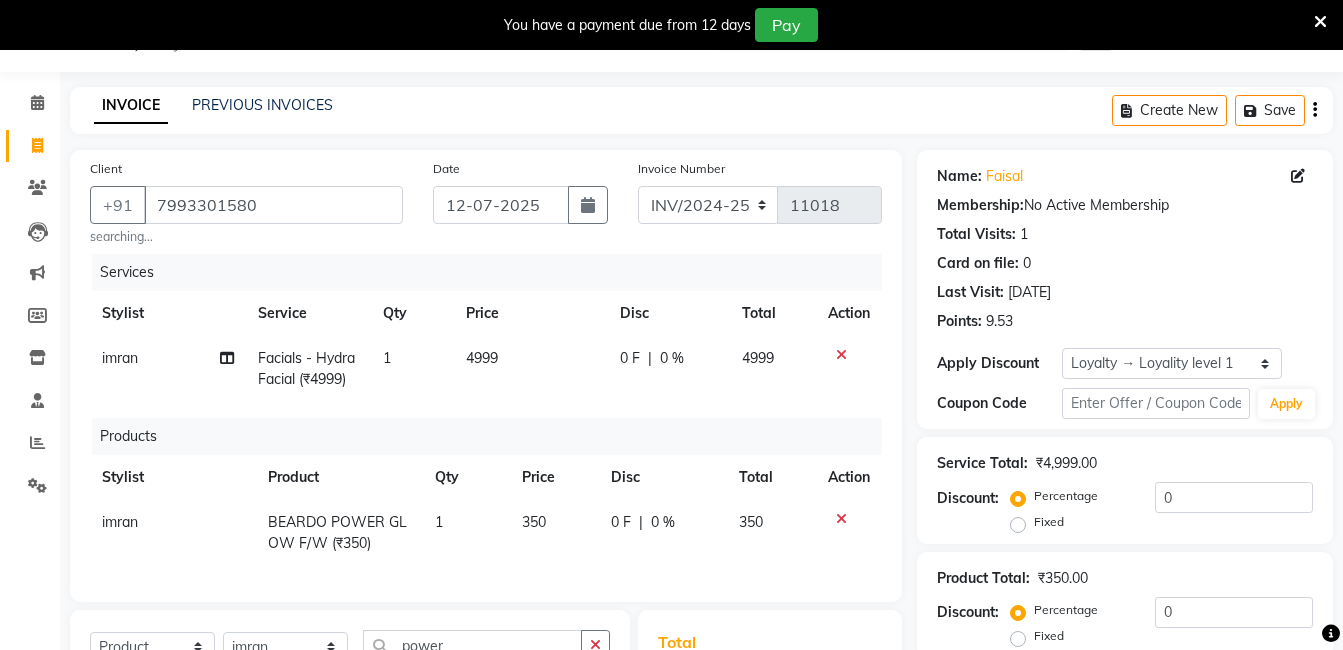 click on "4999" 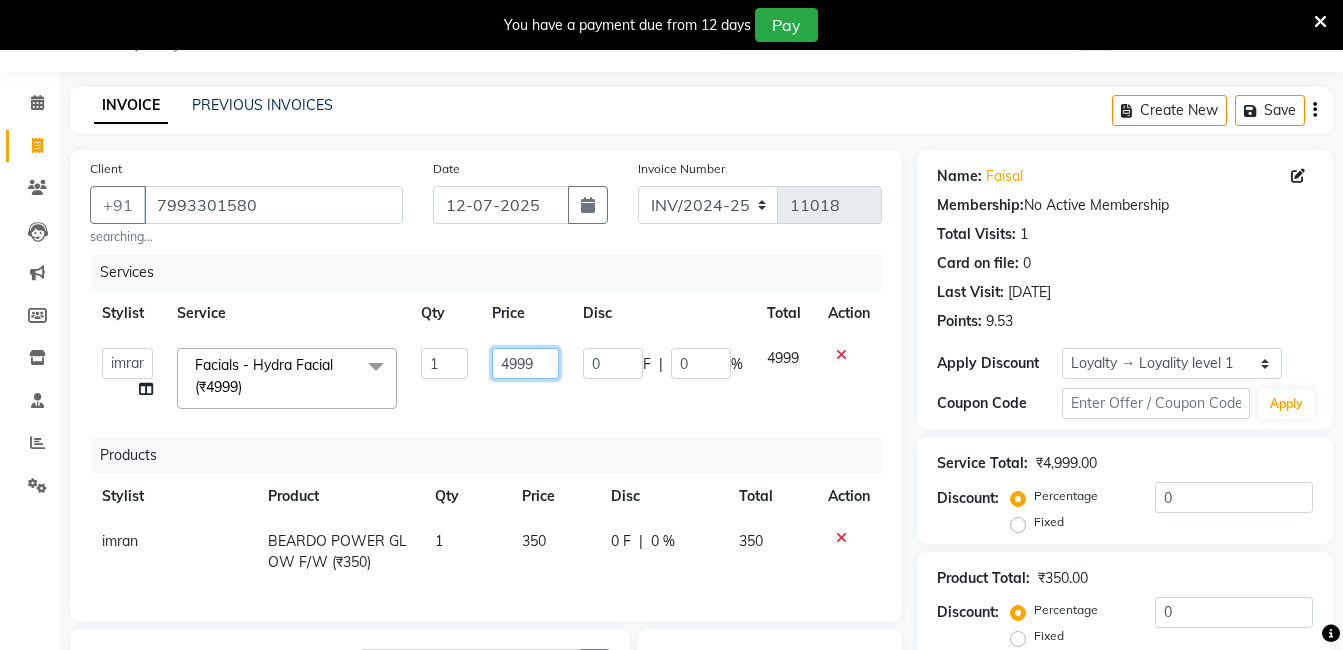 click on "4999" 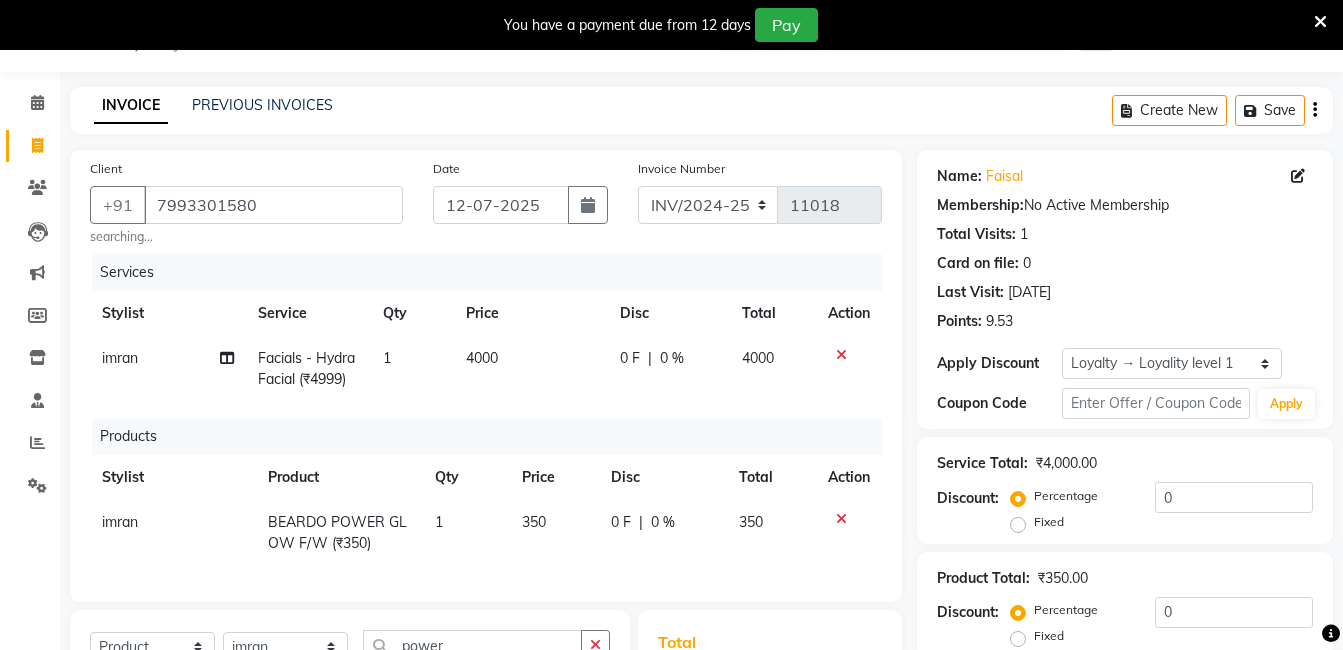 click on "4000" 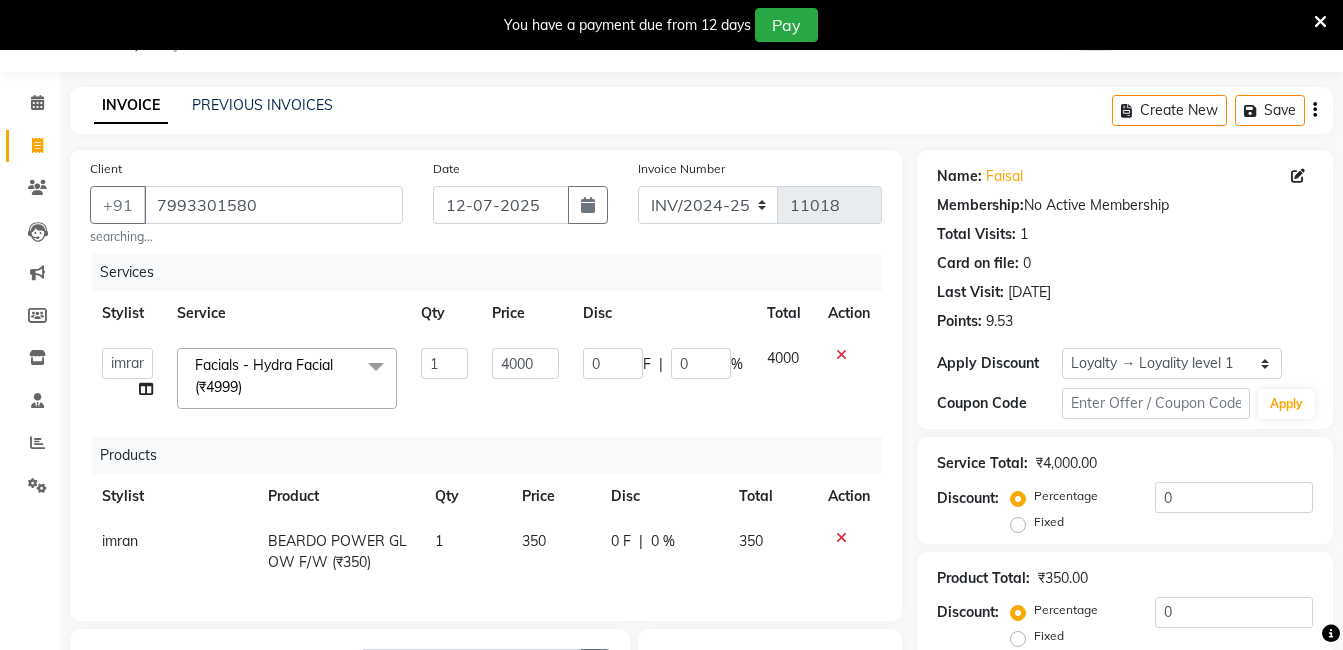 scroll, scrollTop: 368, scrollLeft: 0, axis: vertical 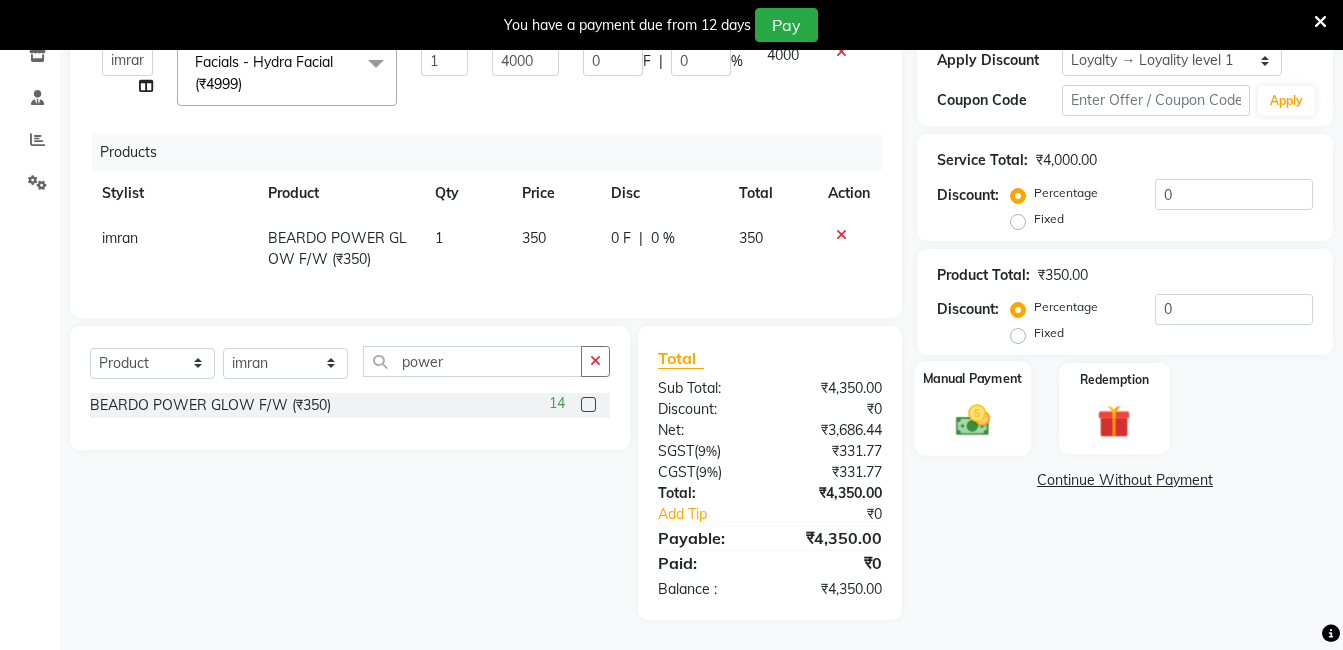 click on "Manual Payment" 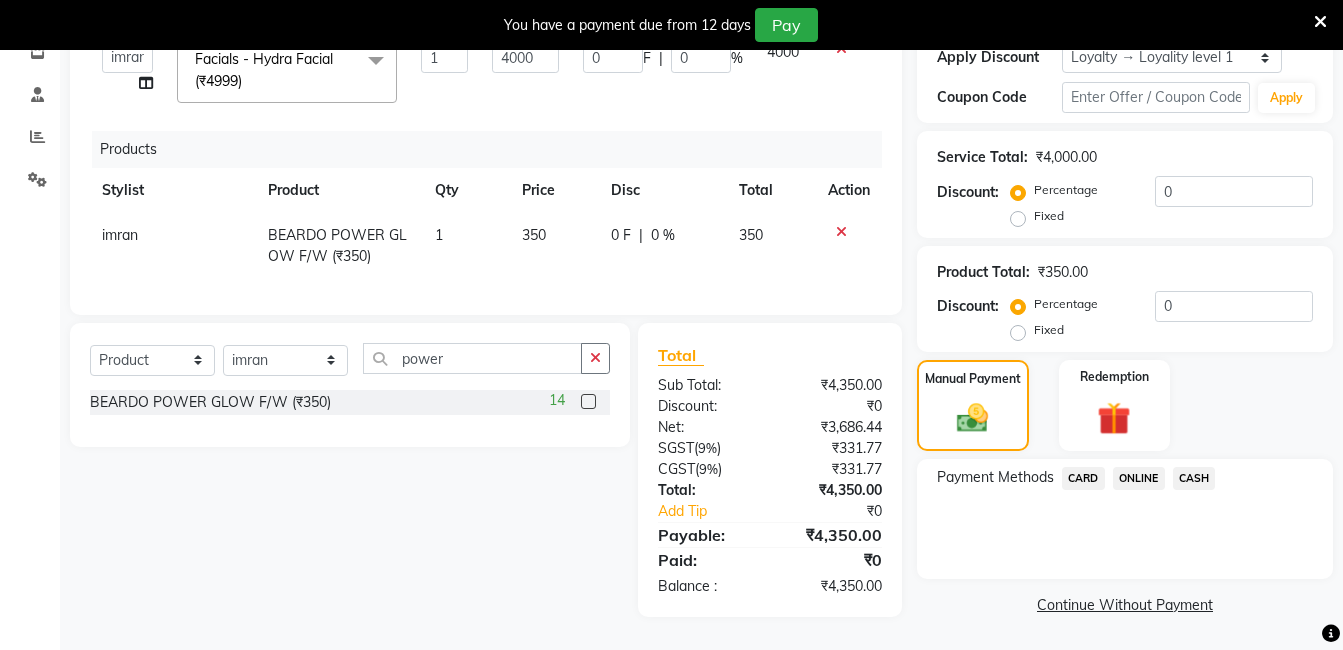 click on "ONLINE" 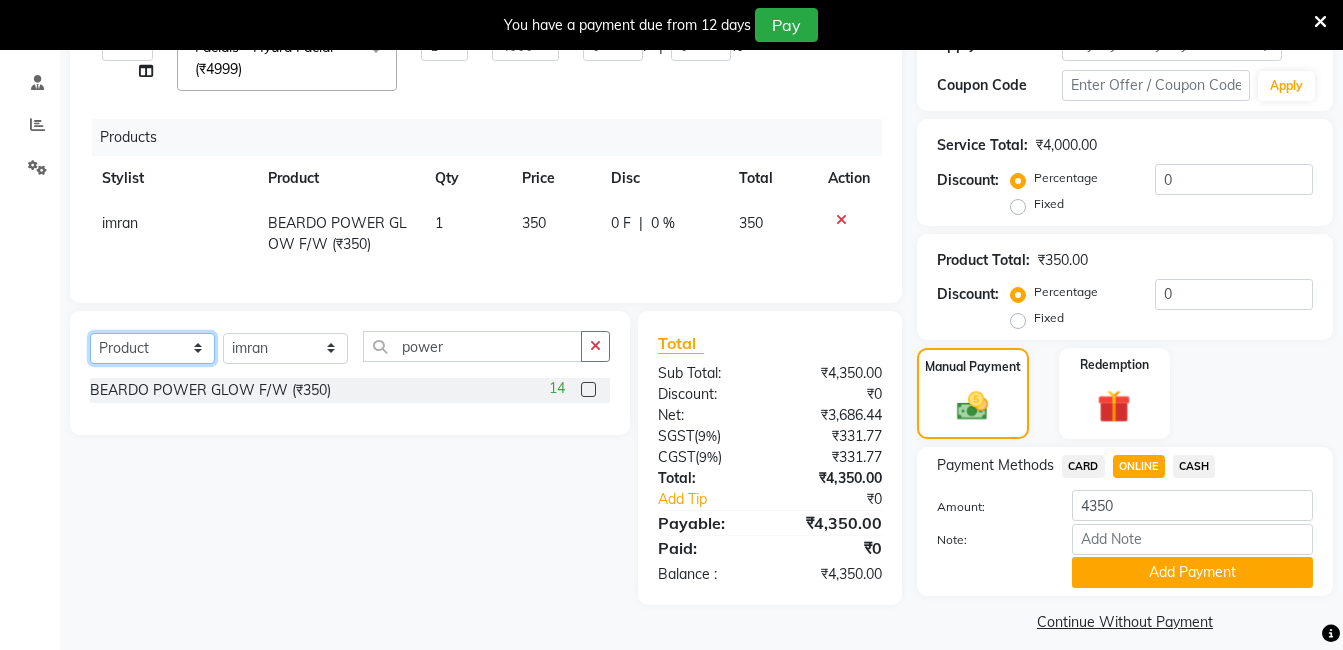 click on "Select  Service  Product  Membership  Package Voucher Prepaid Gift Card" 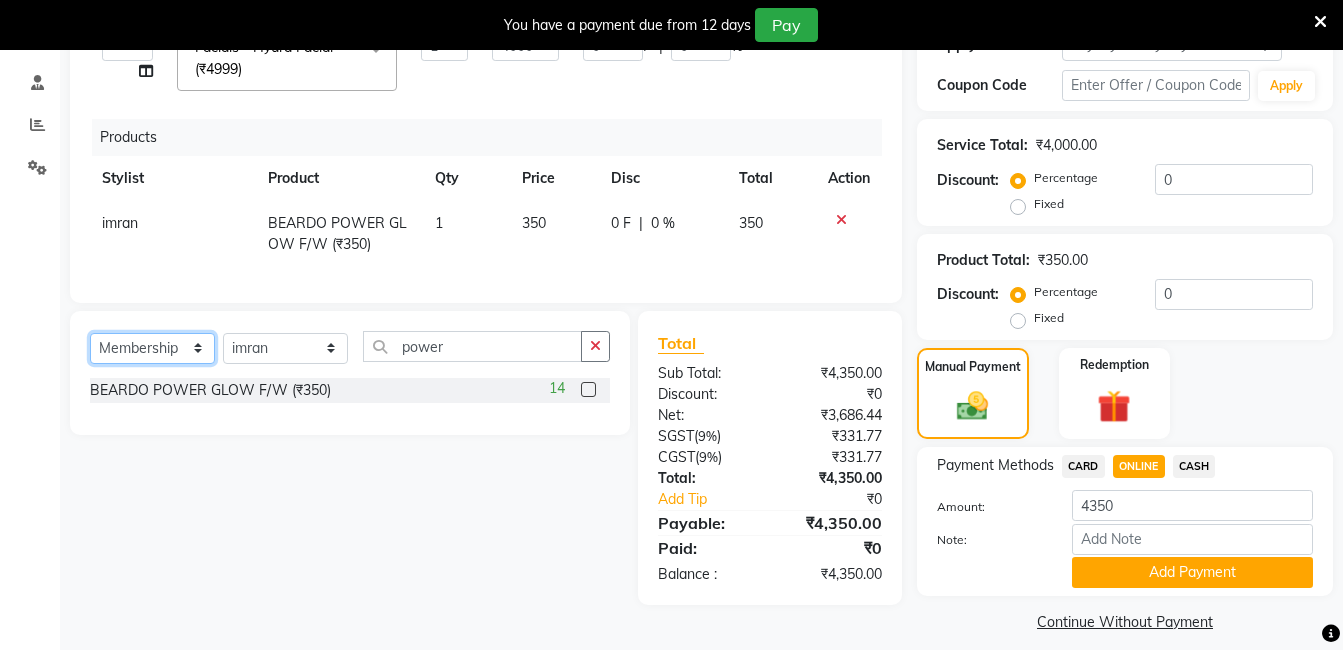 click on "Select  Service  Product  Membership  Package Voucher Prepaid Gift Card" 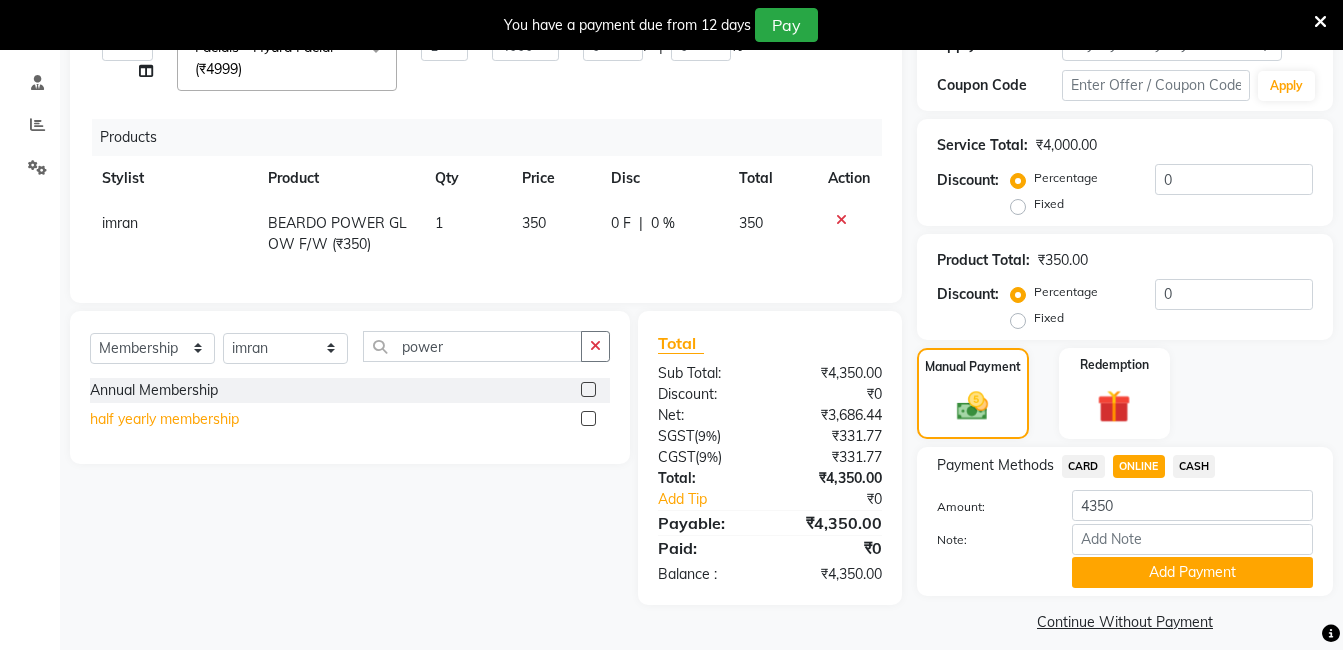 click on "half yearly membership" 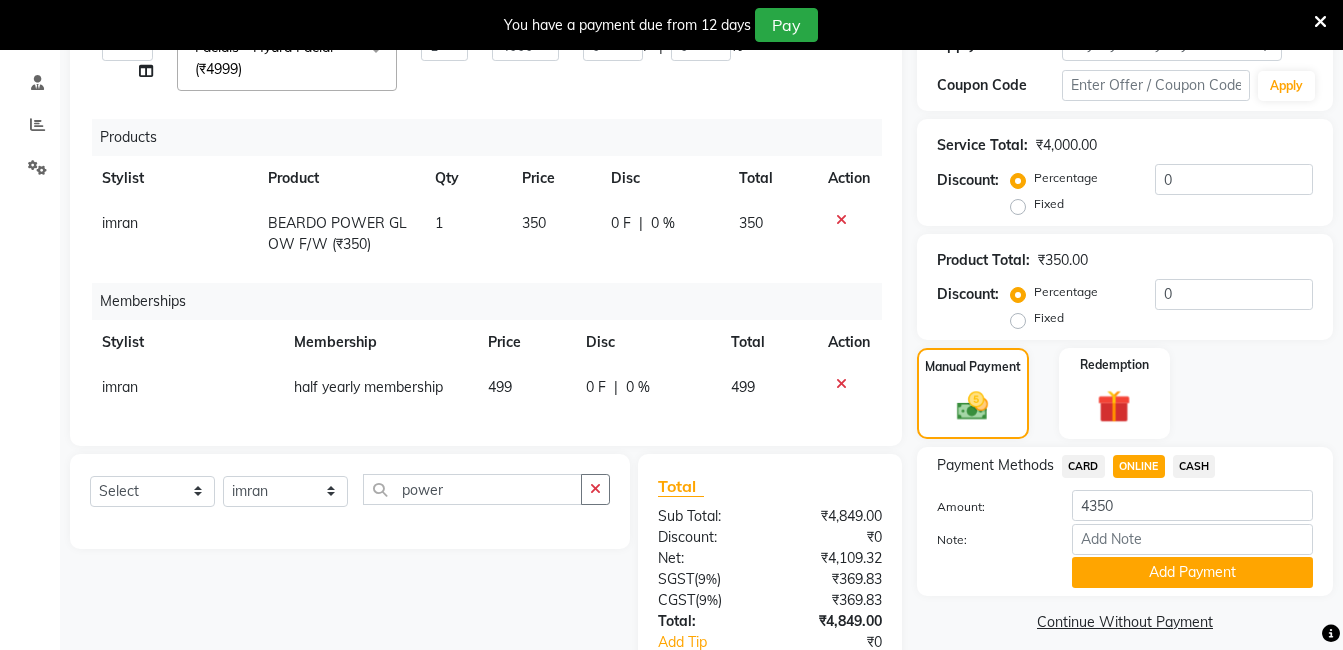 click on "499" 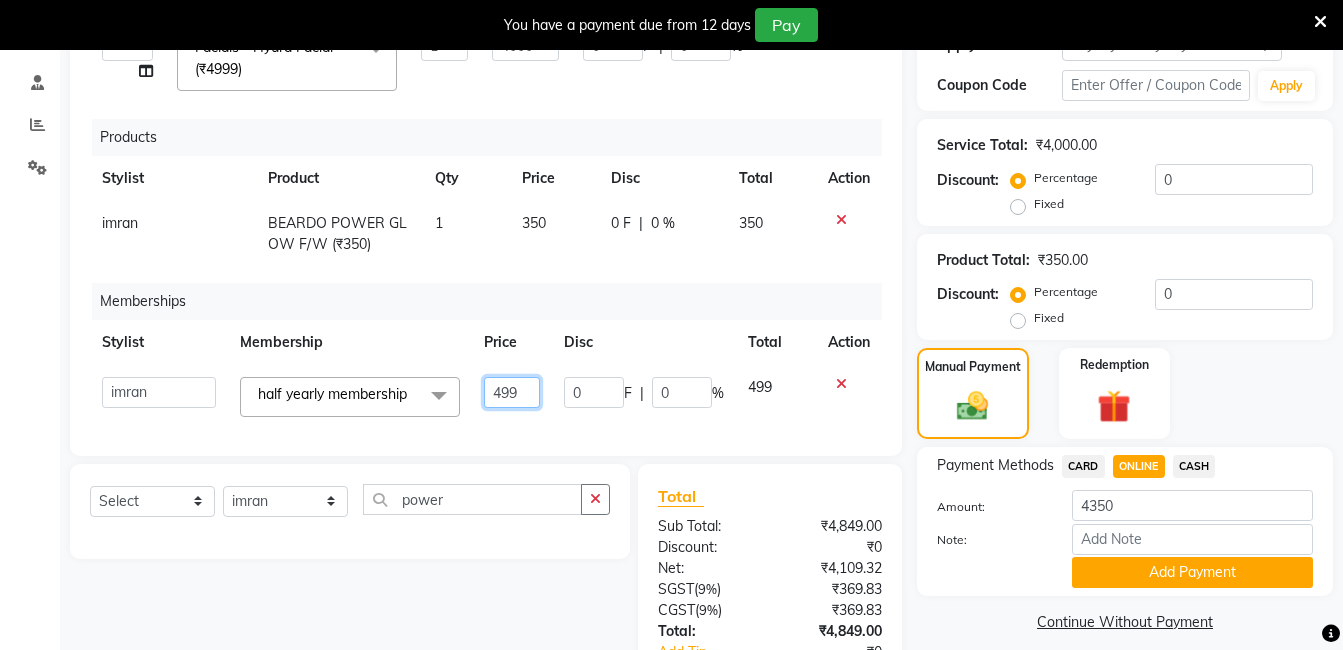 click on "499" 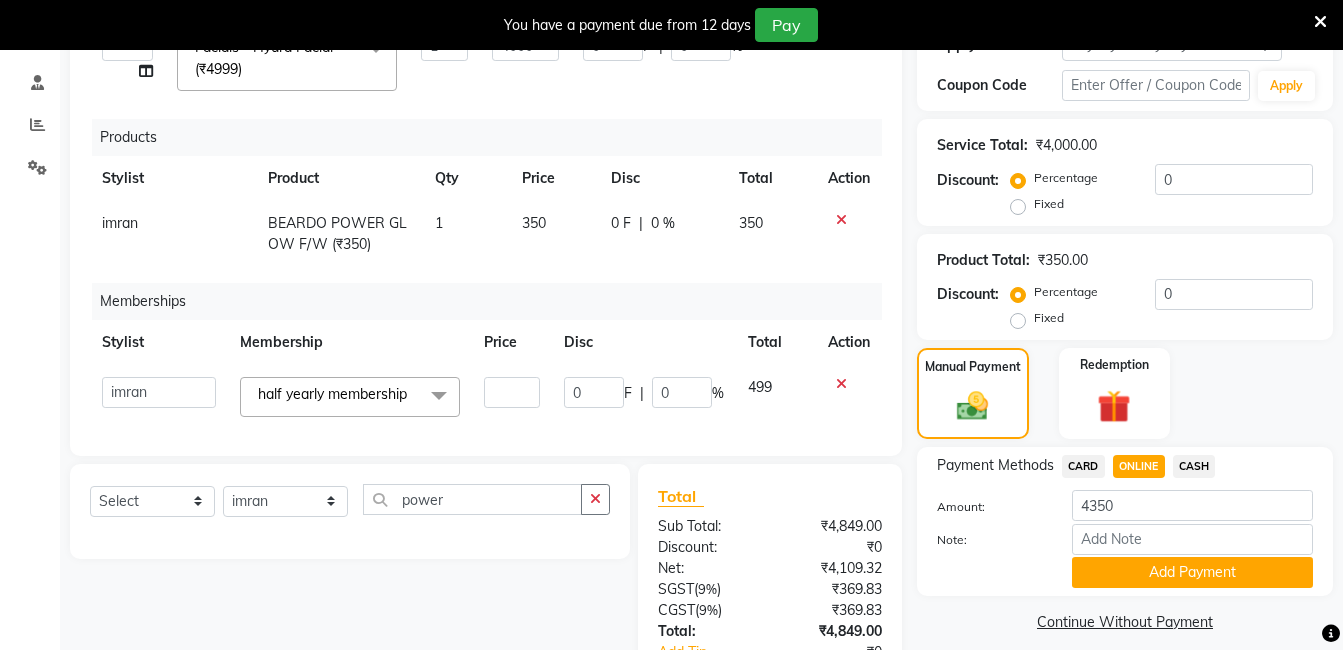 click on "Price" 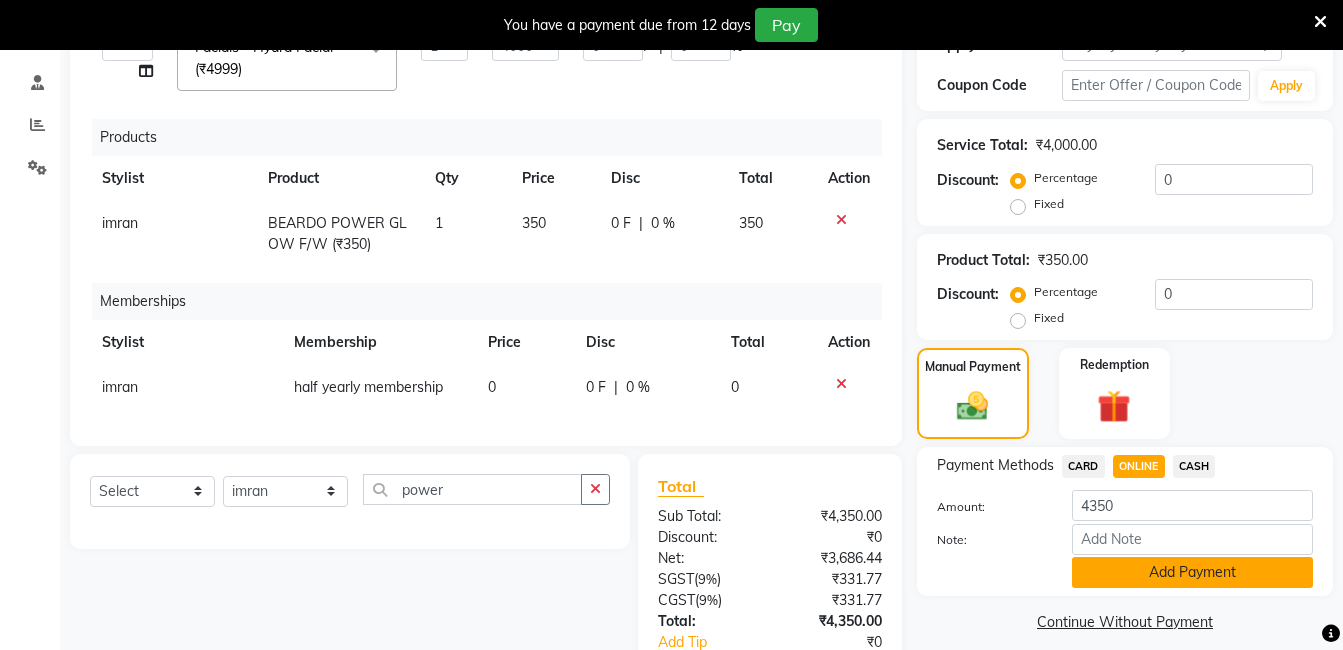 click on "Add Payment" 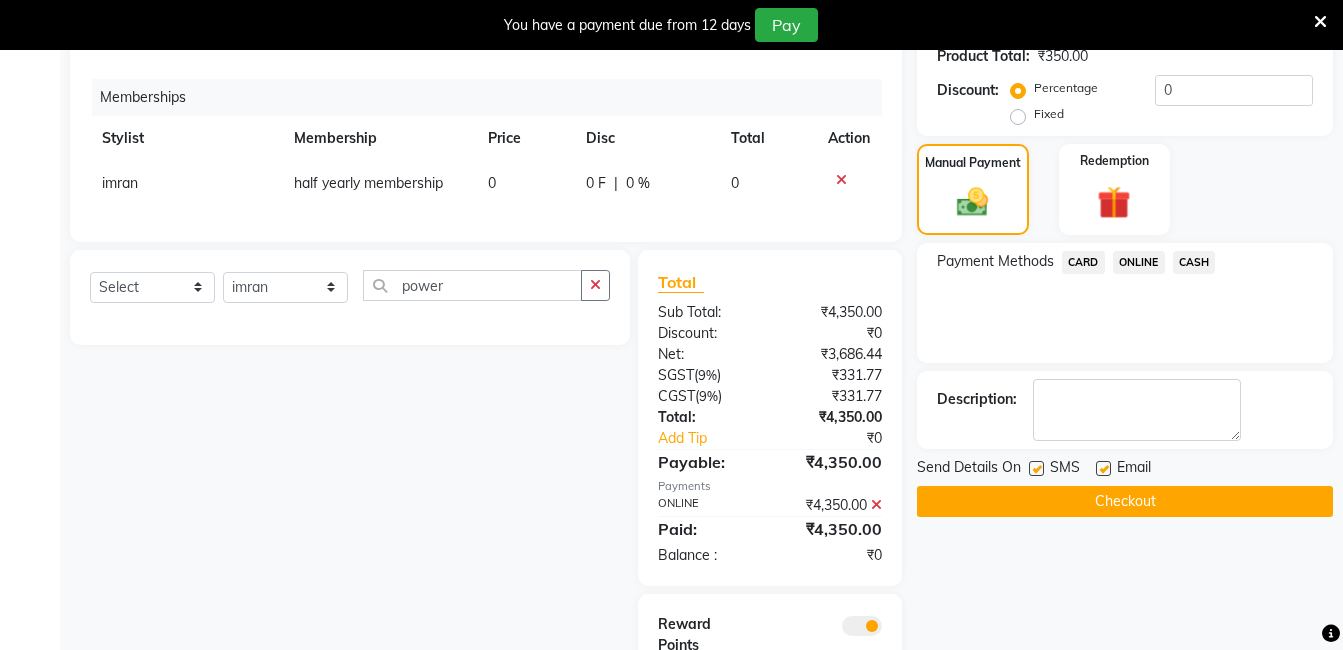 scroll, scrollTop: 575, scrollLeft: 0, axis: vertical 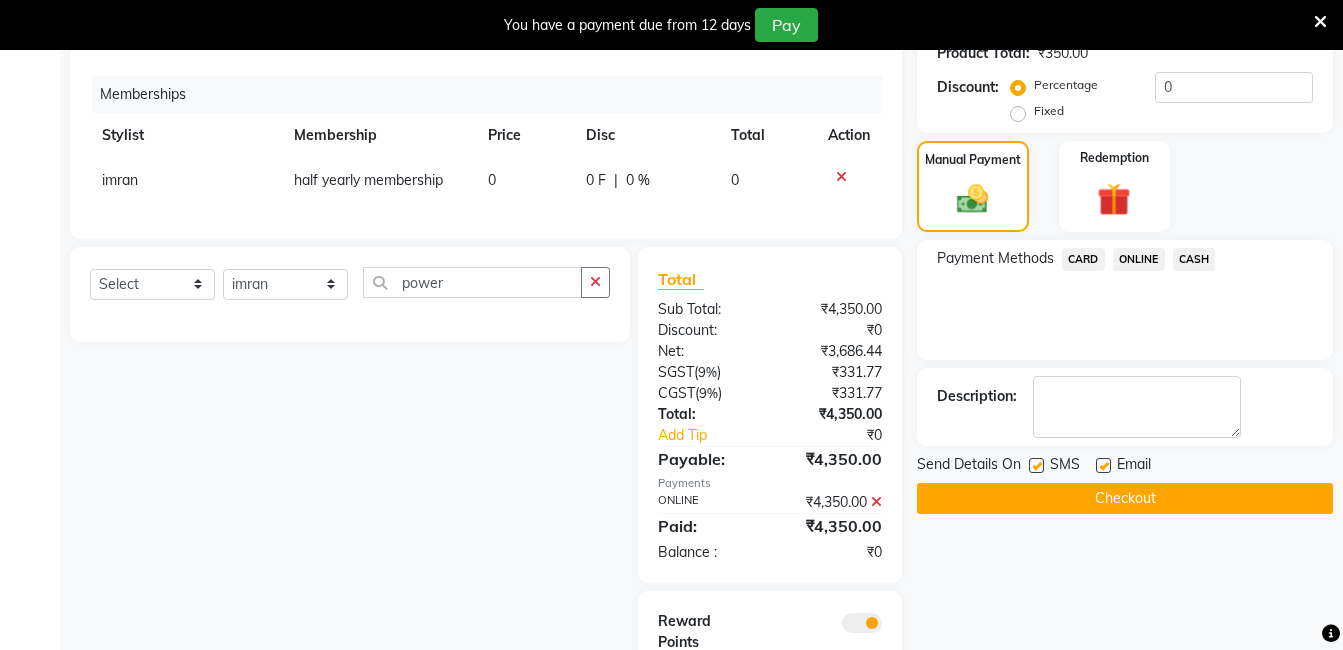 click on "Checkout" 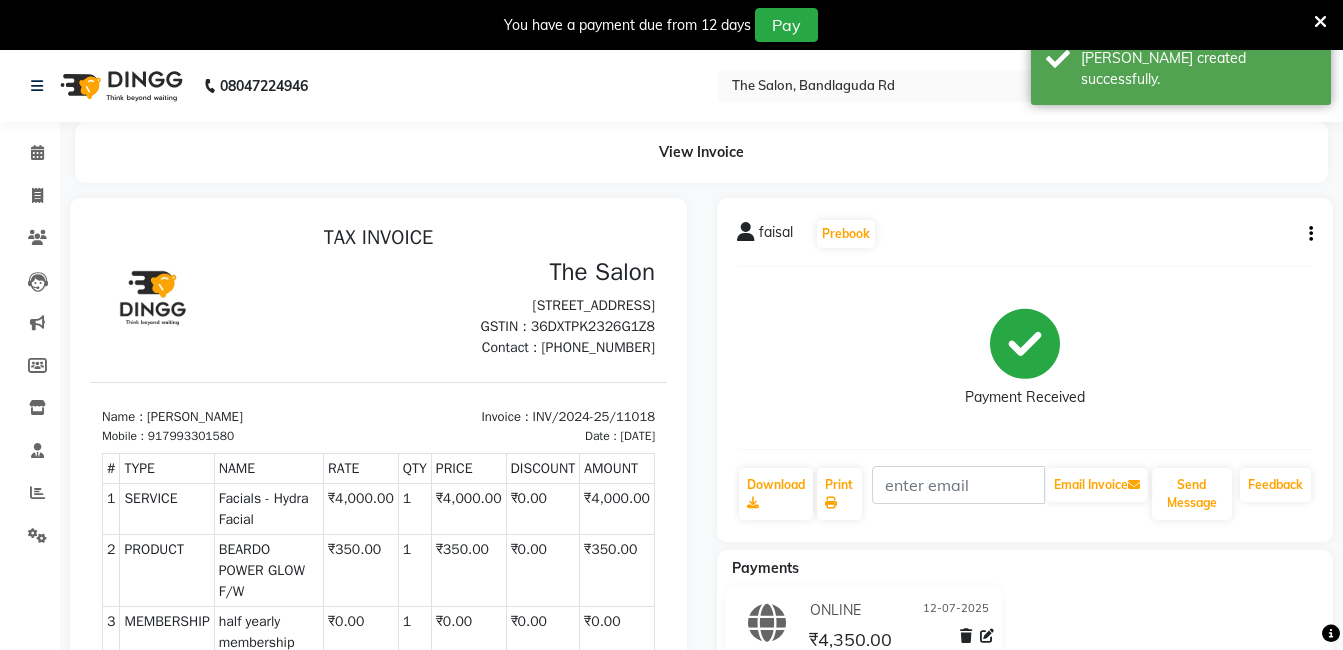 scroll, scrollTop: 0, scrollLeft: 0, axis: both 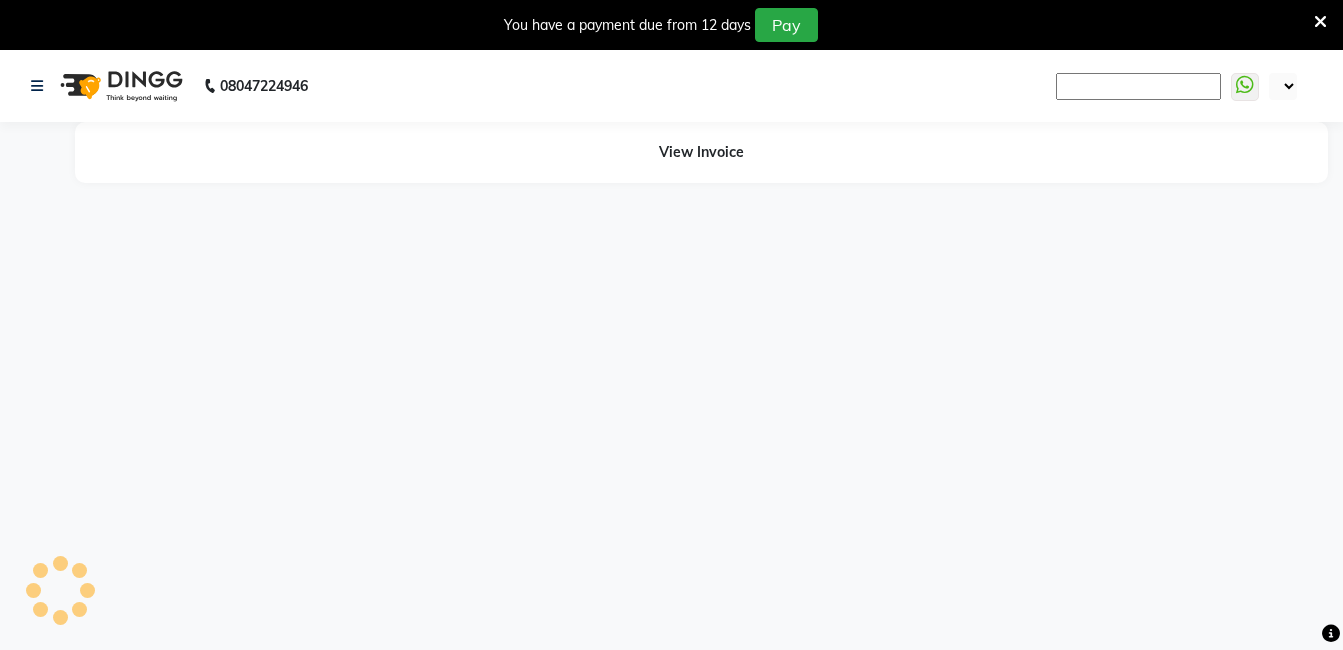 drag, startPoint x: 498, startPoint y: 402, endPoint x: 211, endPoint y: 446, distance: 290.35324 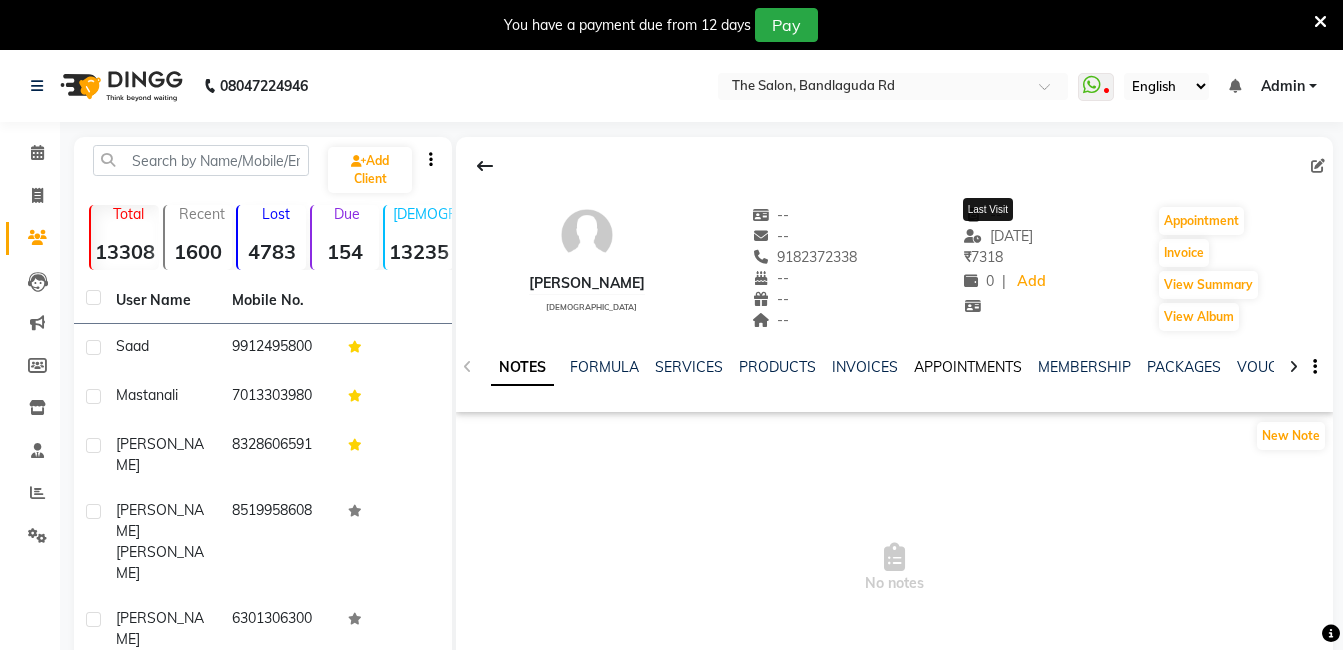 scroll, scrollTop: 0, scrollLeft: 0, axis: both 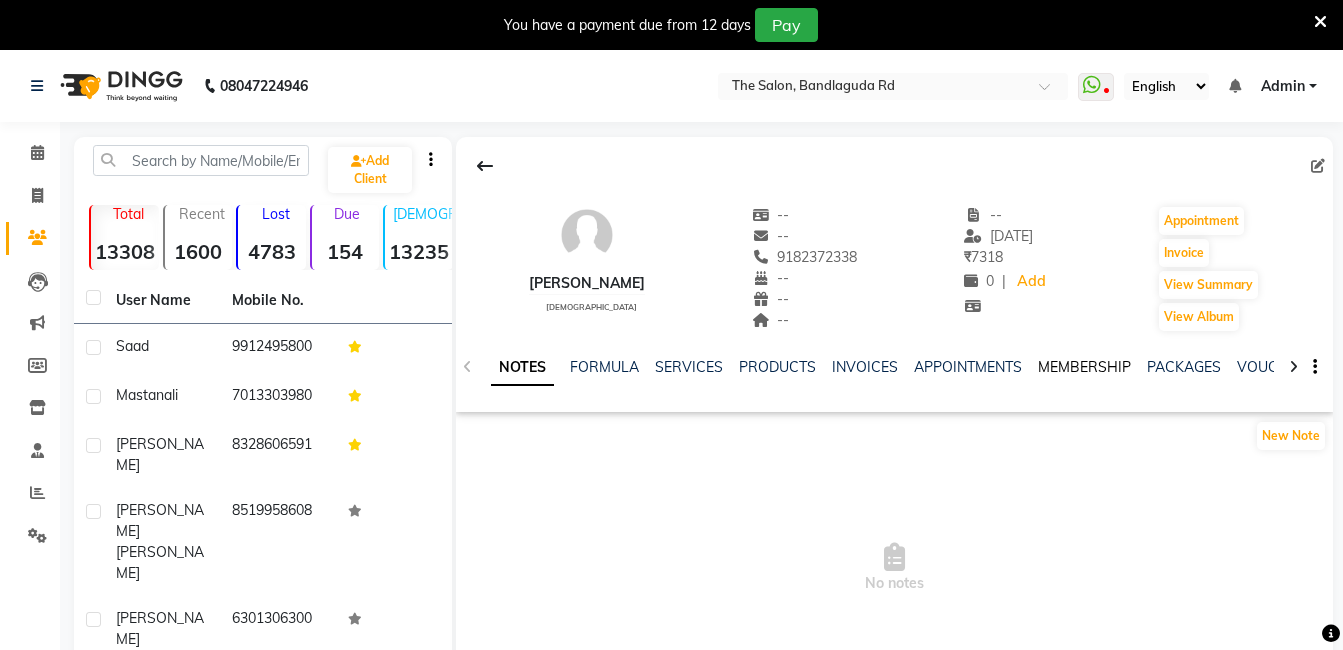 click on "MEMBERSHIP" 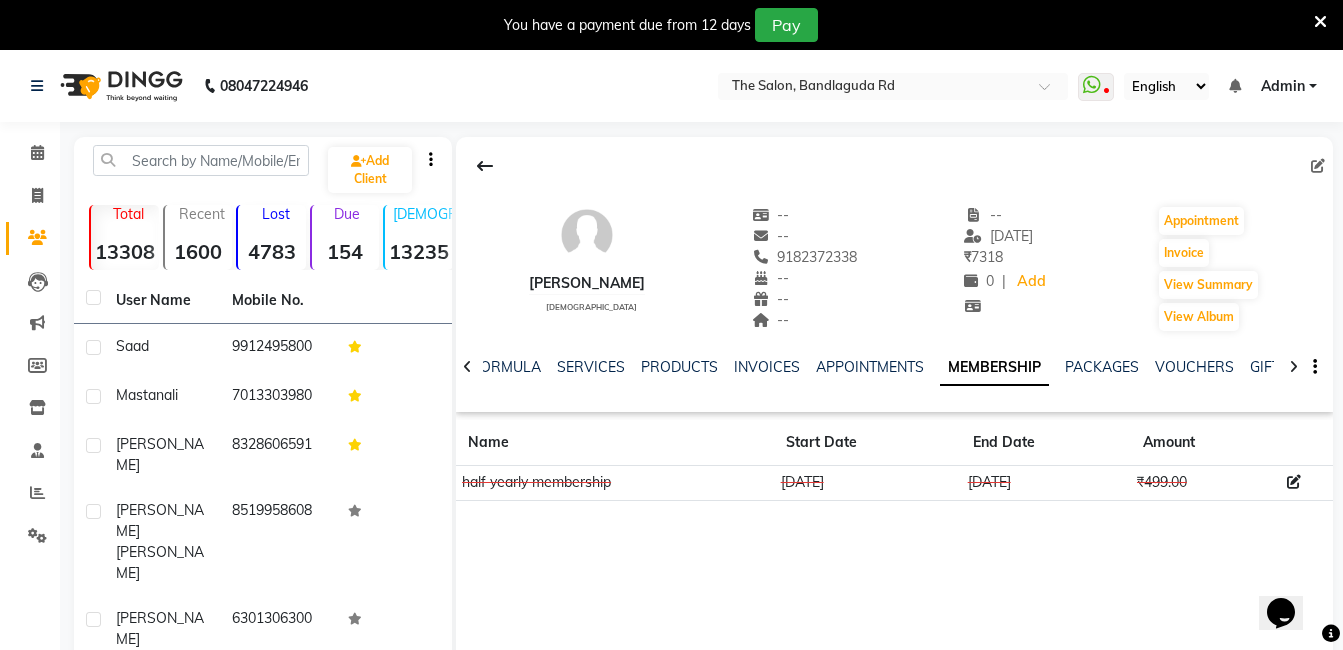 scroll, scrollTop: 0, scrollLeft: 0, axis: both 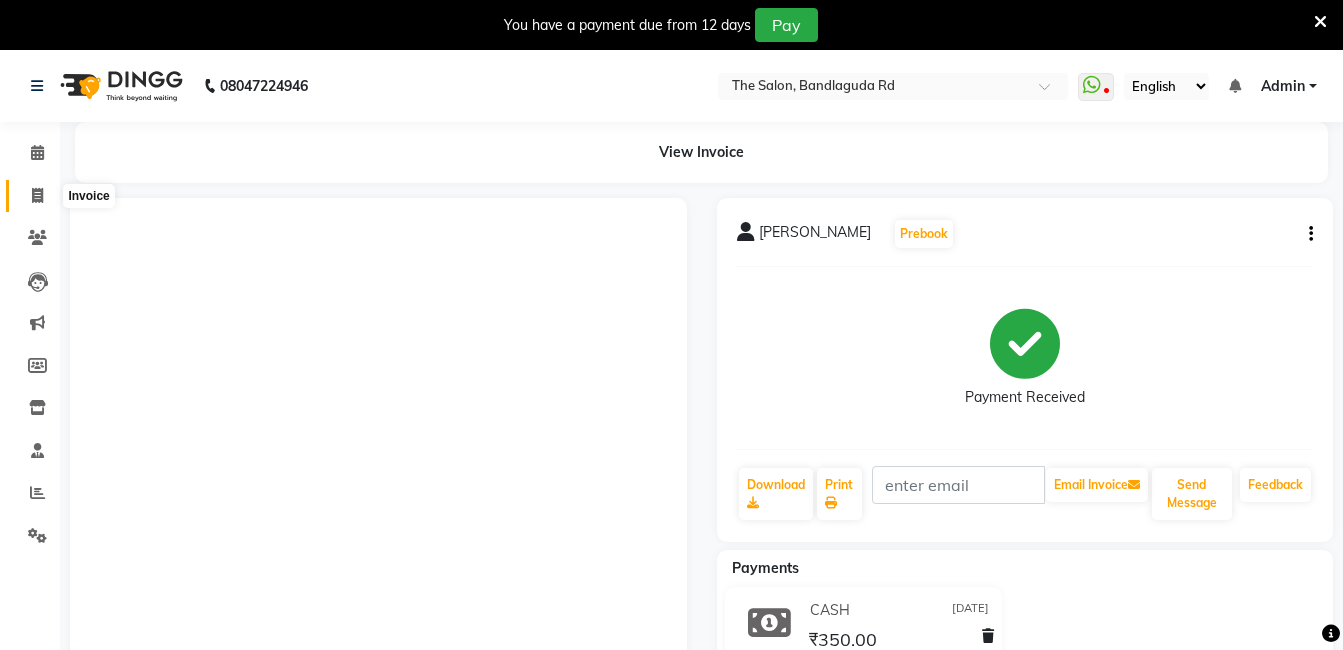 drag, startPoint x: 0, startPoint y: 0, endPoint x: 31, endPoint y: 184, distance: 186.59314 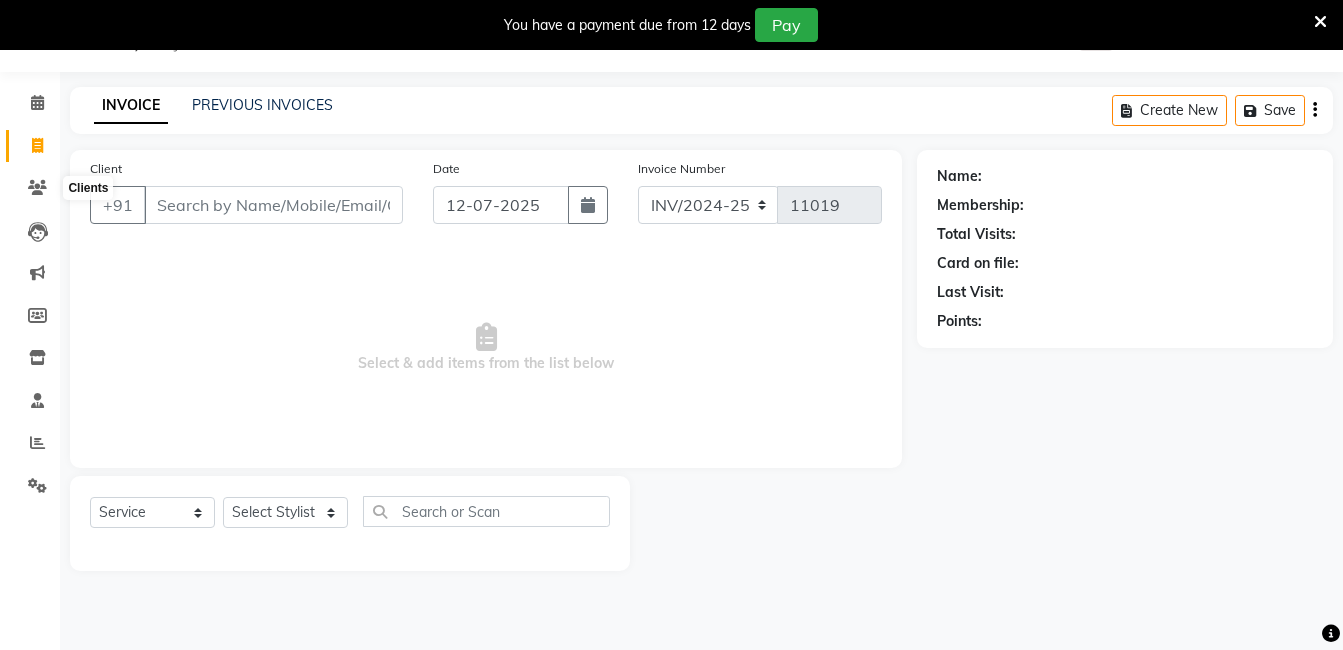 scroll, scrollTop: 50, scrollLeft: 0, axis: vertical 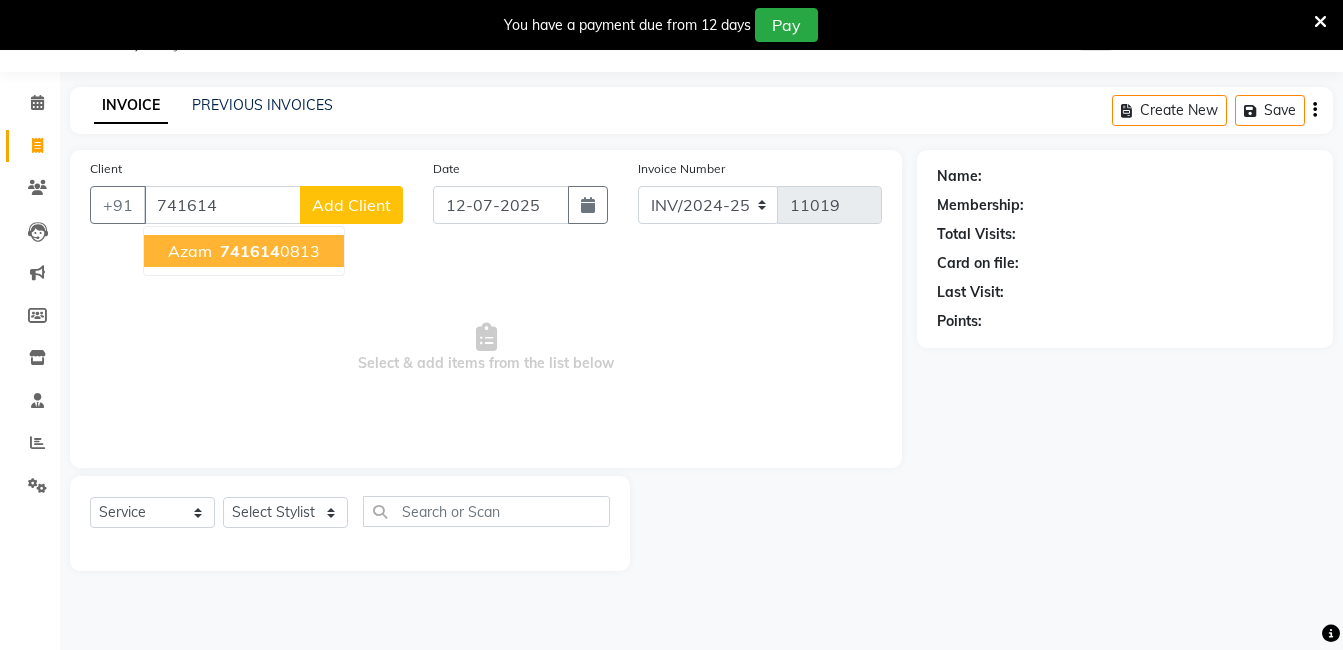 click on "Azam   741614 0813" at bounding box center [244, 251] 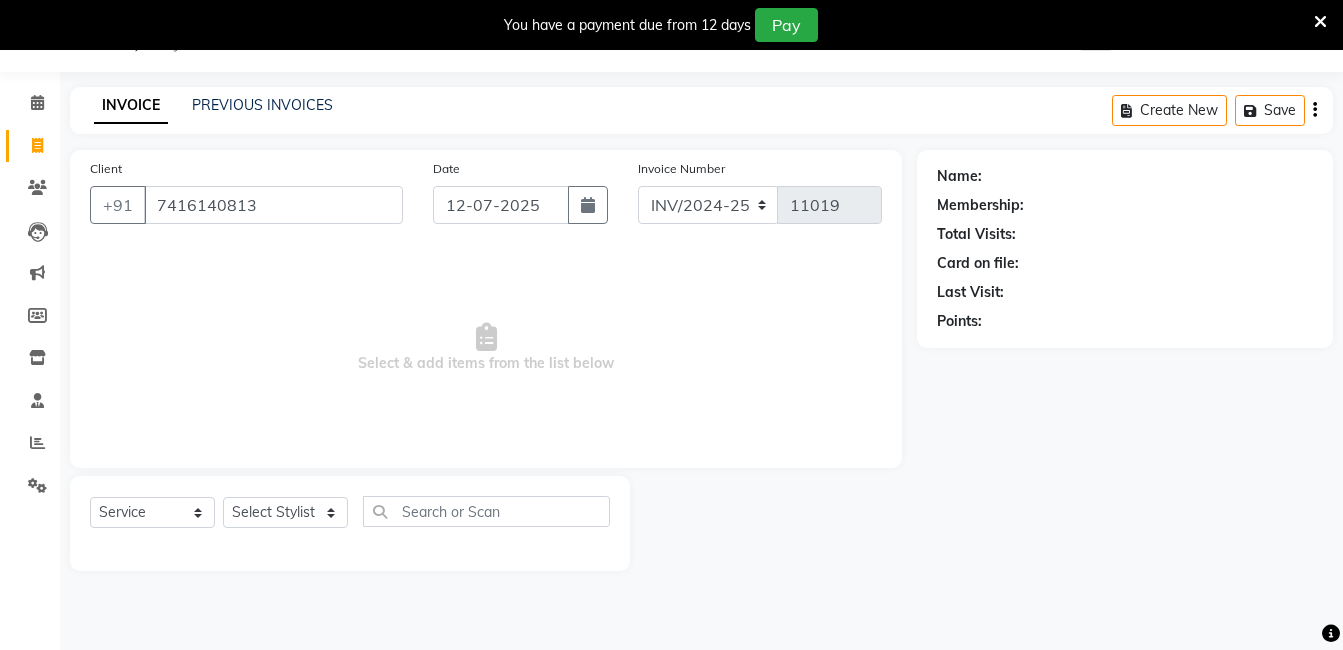 type on "7416140813" 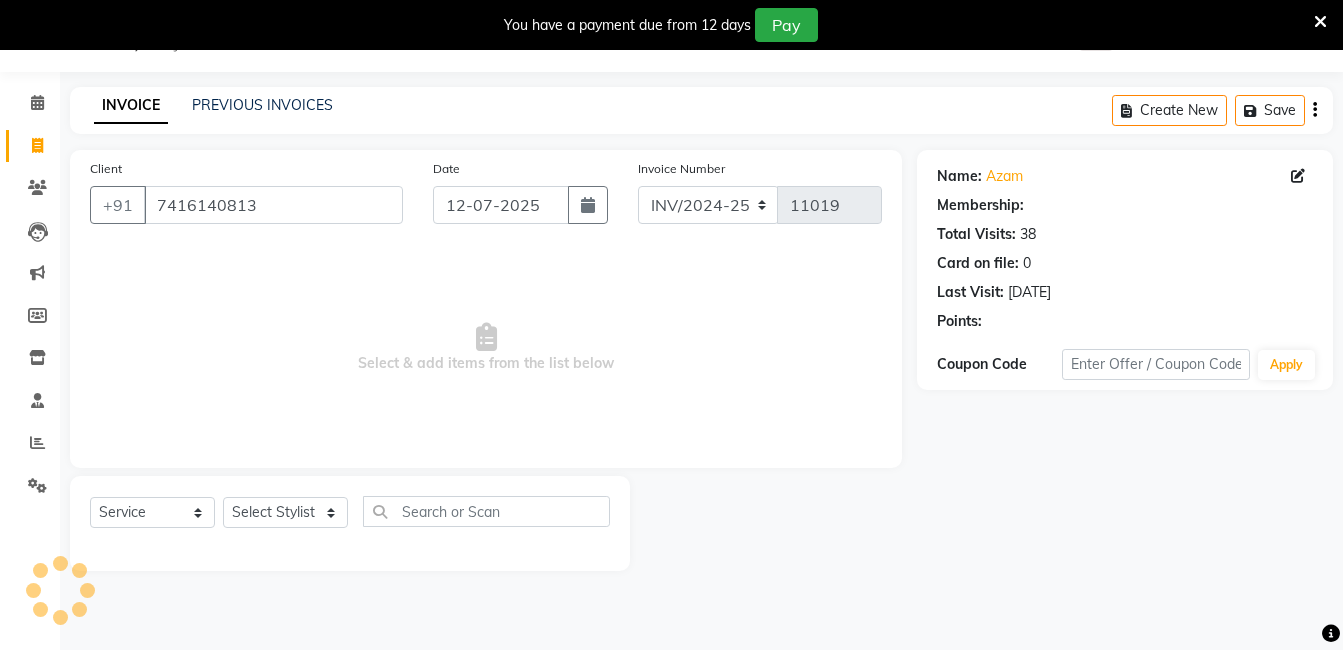 select on "2: Object" 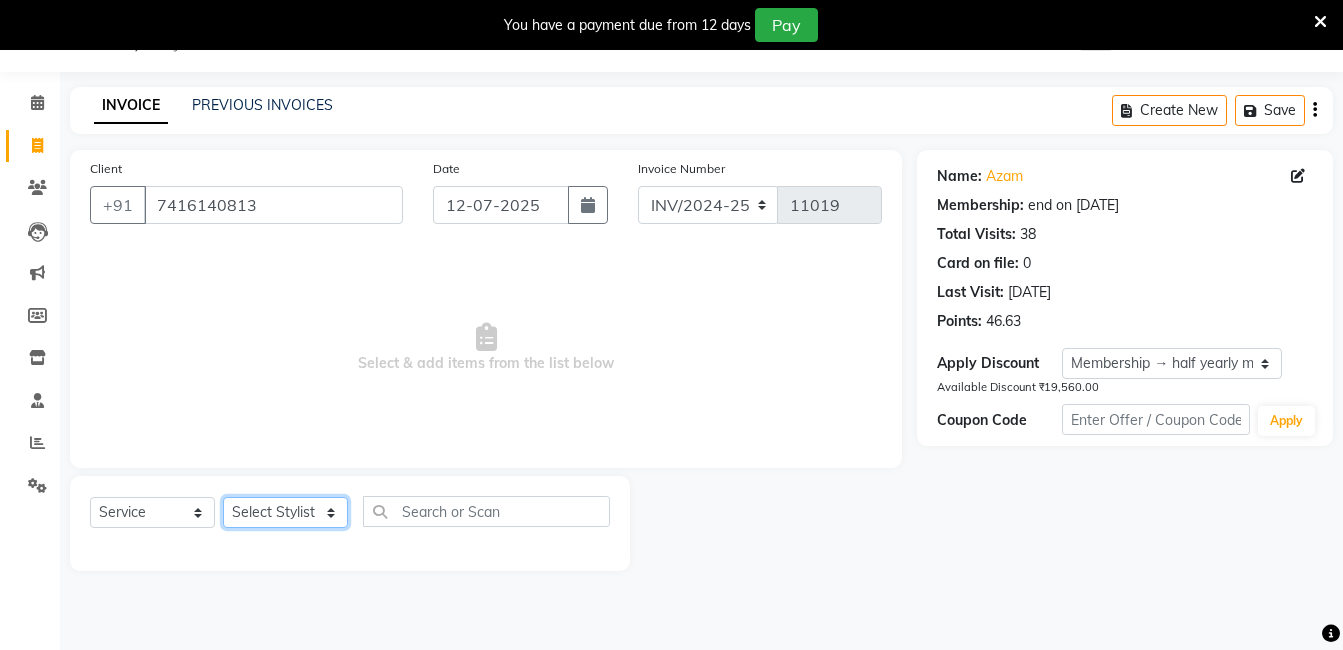 click on "Select Stylist [PERSON_NAME] [PERSON_NAME] kasim [PERSON_NAME] sameer [PERSON_NAME] manager" 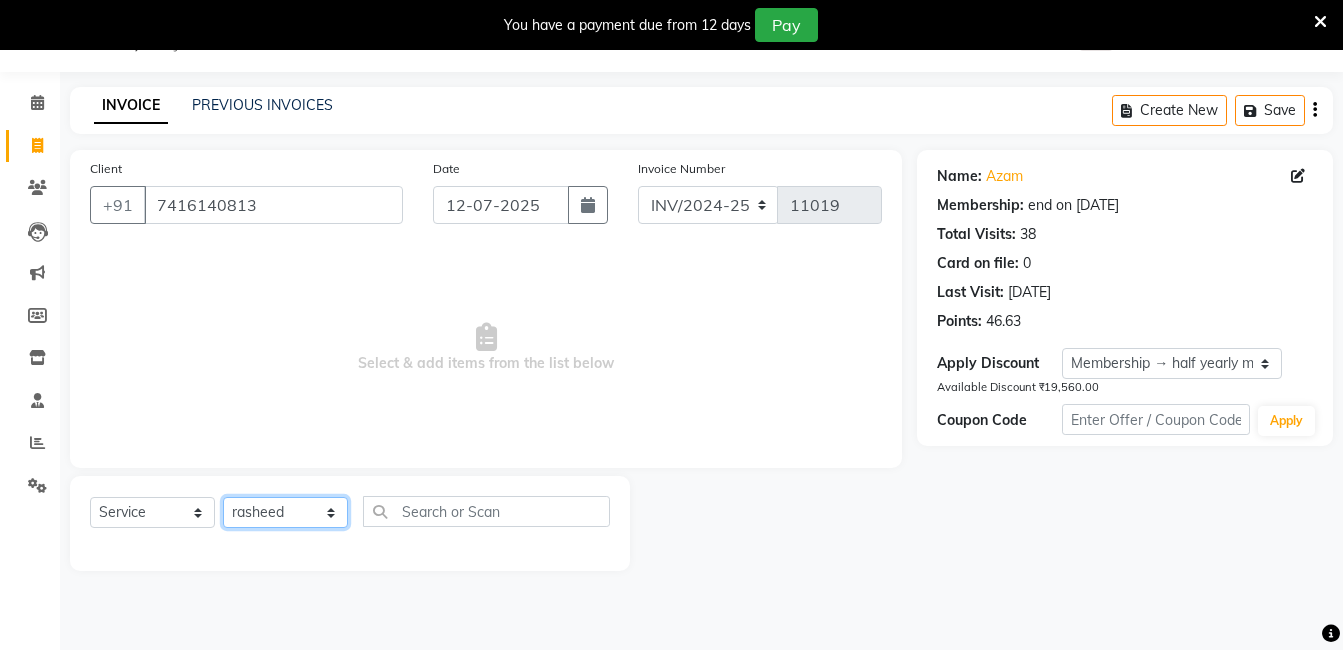 click on "Select Stylist [PERSON_NAME] [PERSON_NAME] kasim [PERSON_NAME] sameer [PERSON_NAME] manager" 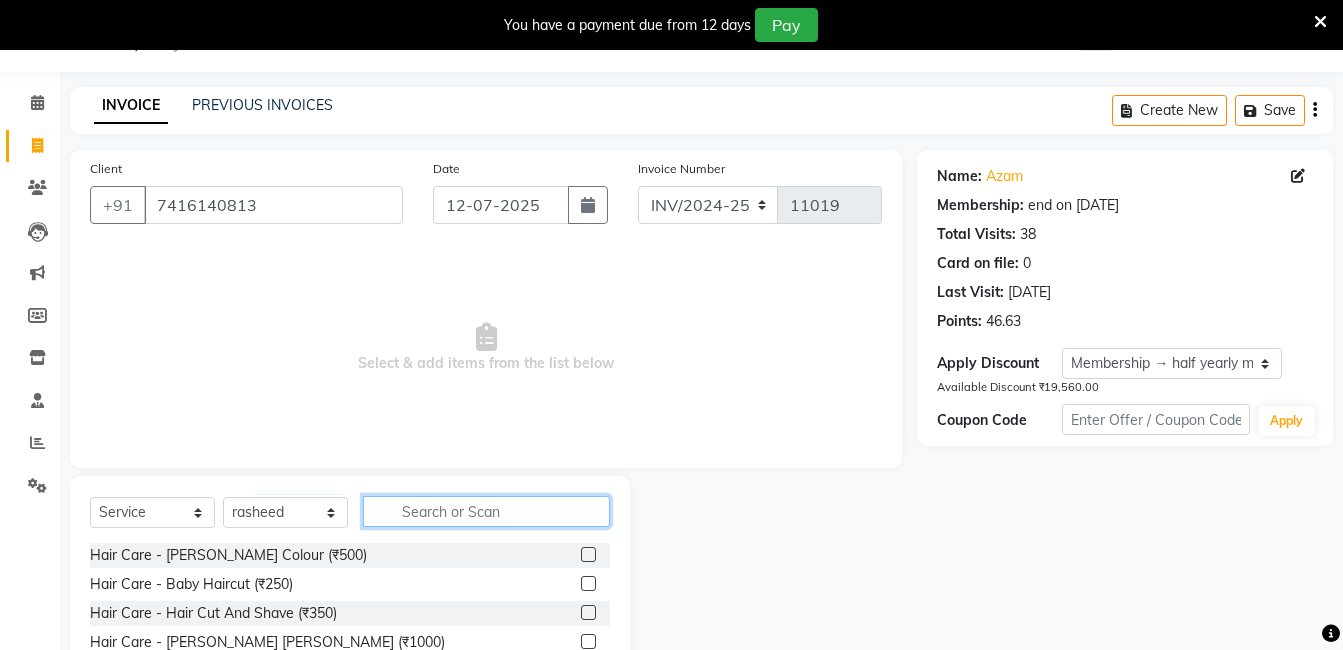 click 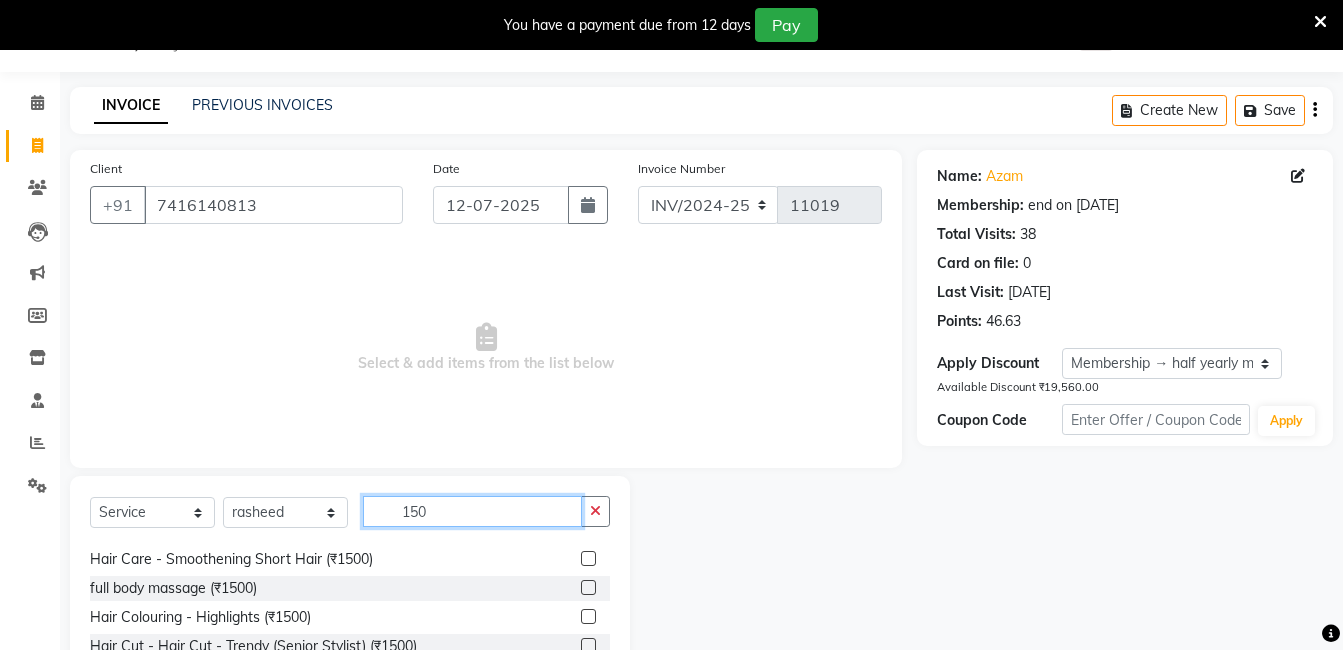 scroll, scrollTop: 32, scrollLeft: 0, axis: vertical 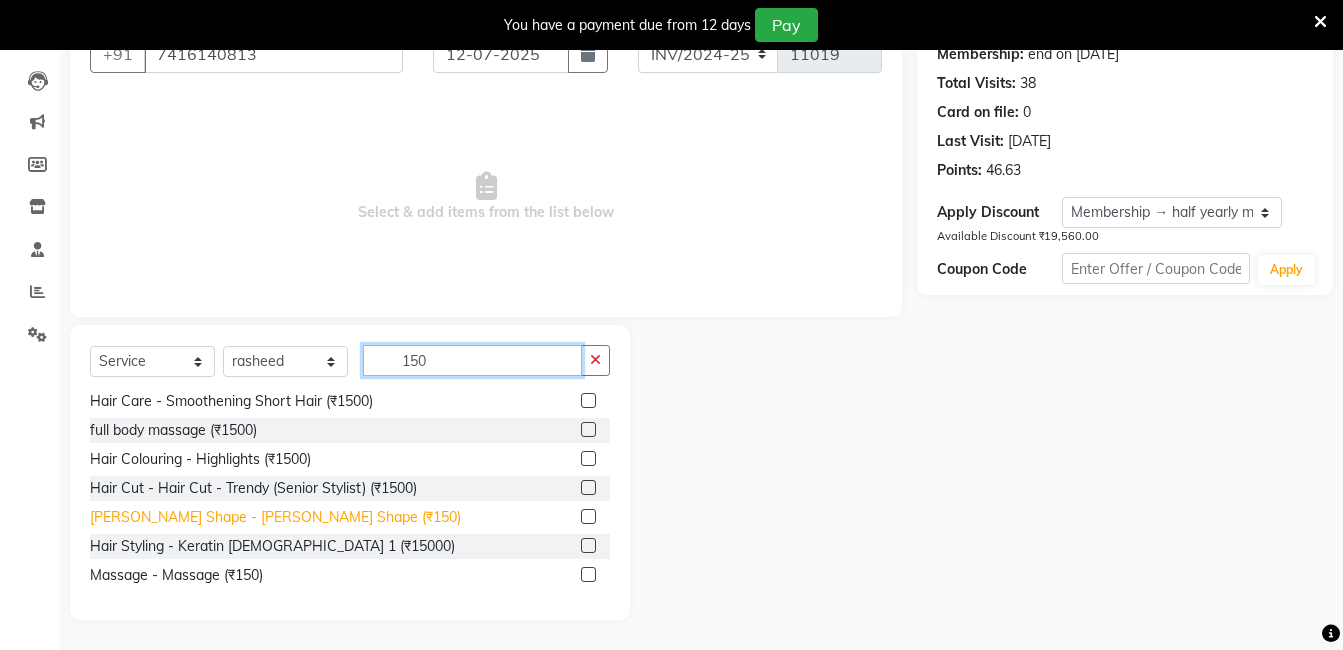 type on "150" 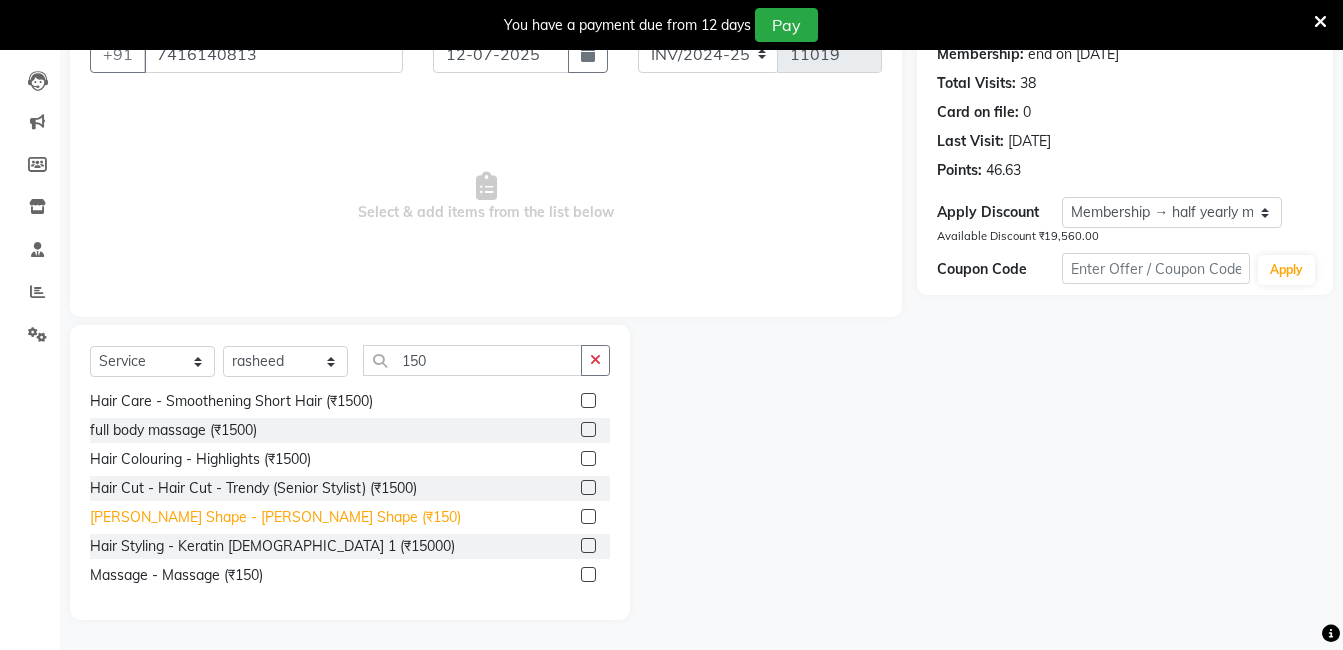 click on "[PERSON_NAME] Shape - [PERSON_NAME] Shape (₹150)" 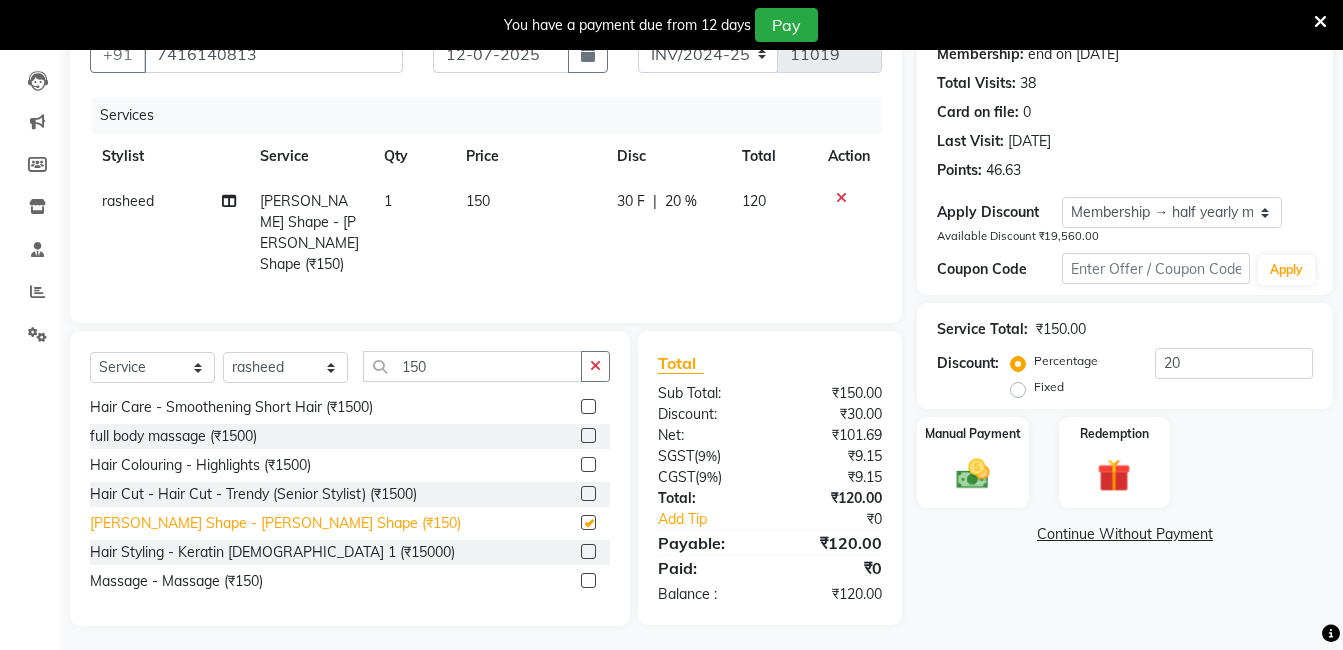 checkbox on "false" 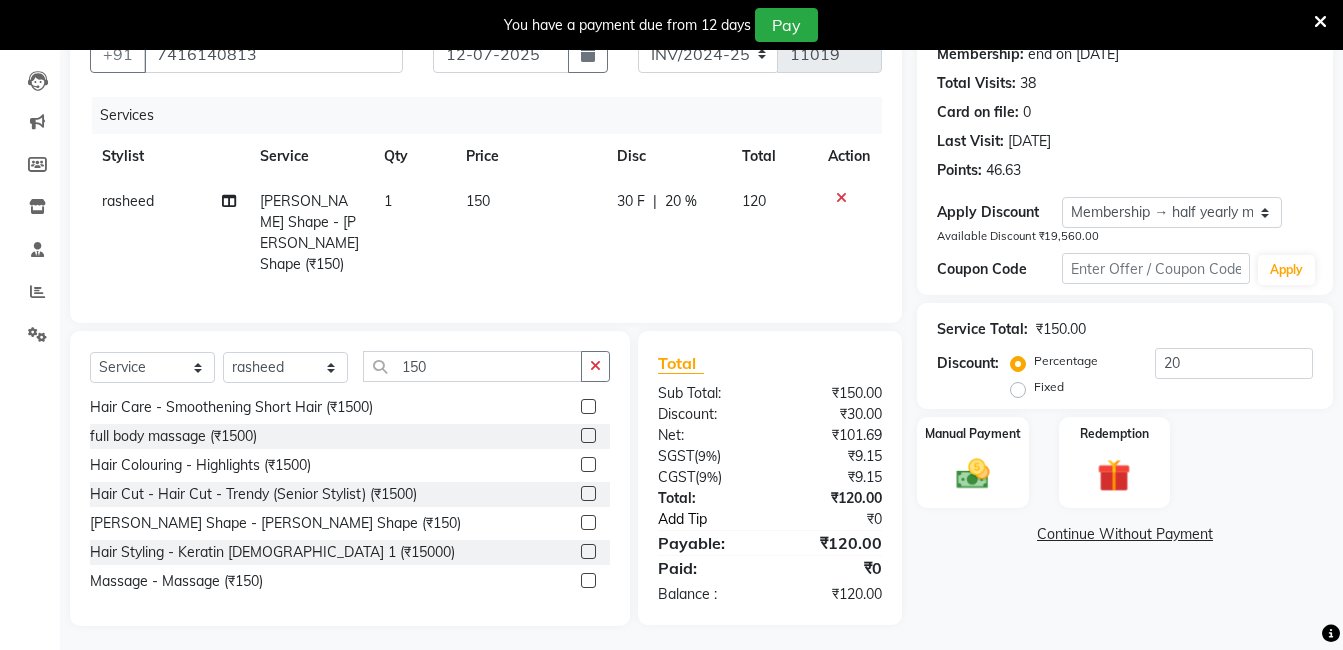 click on "Add Tip" 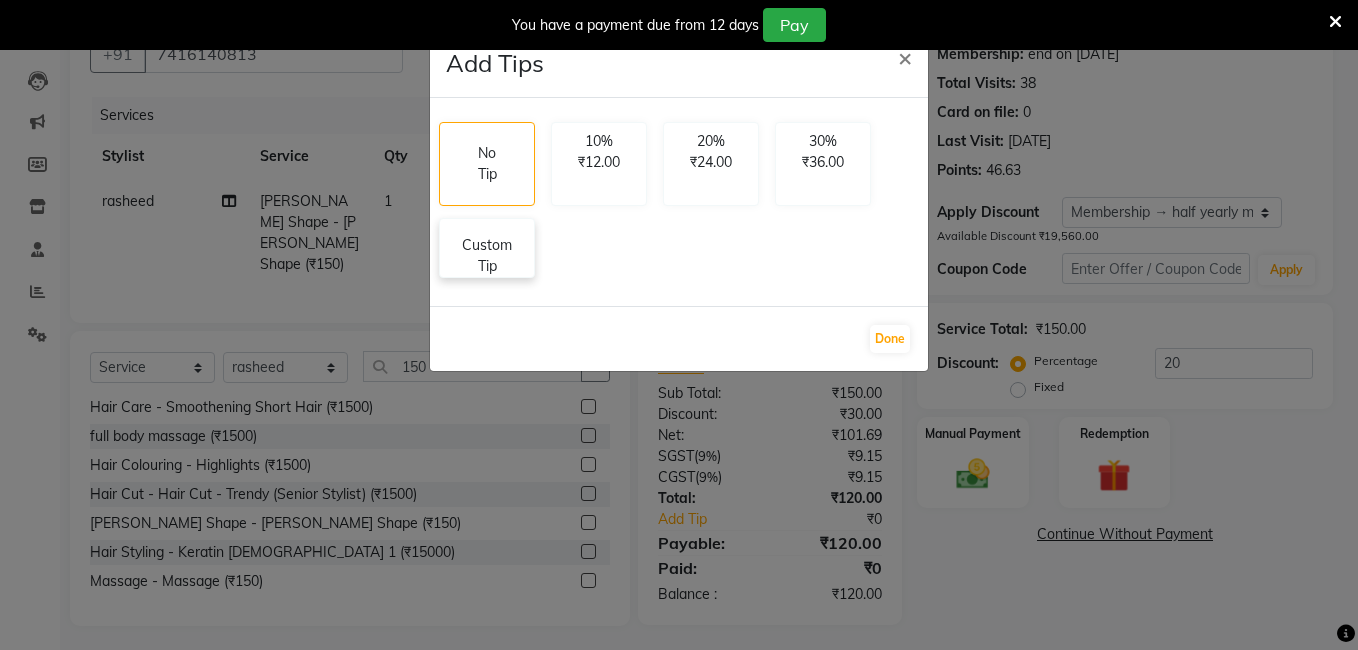 click on "Custom Tip" 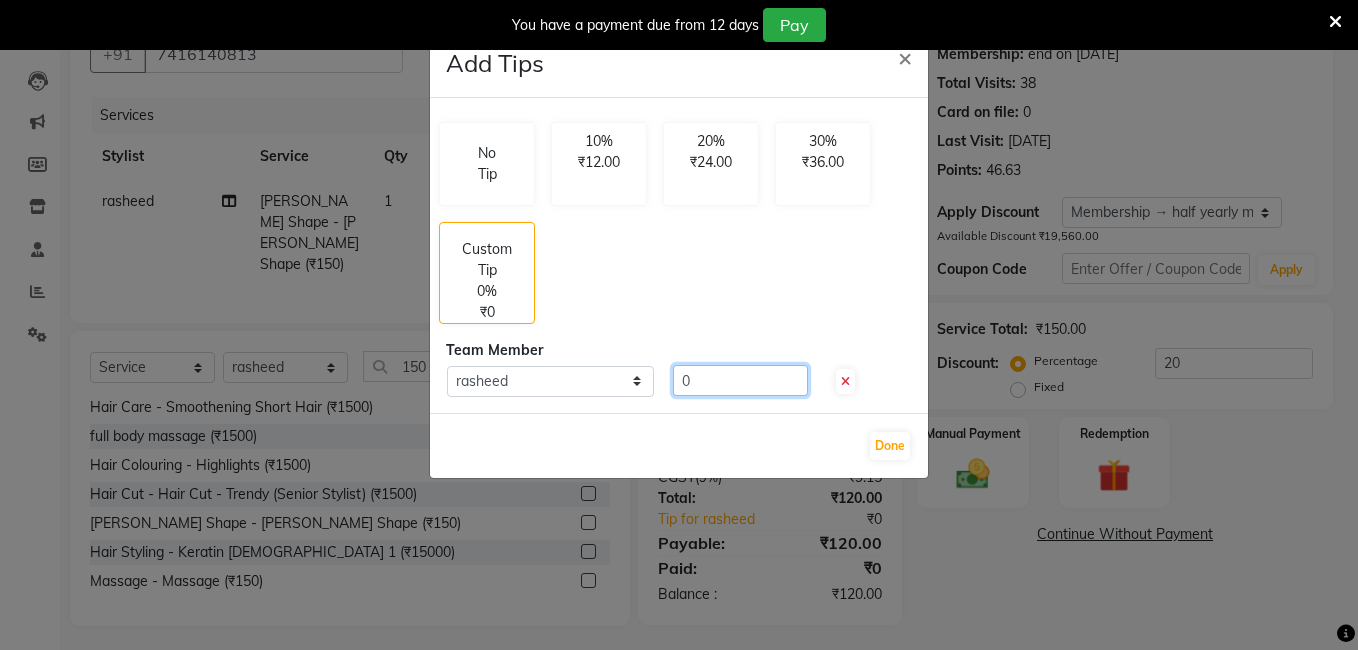 click on "0" 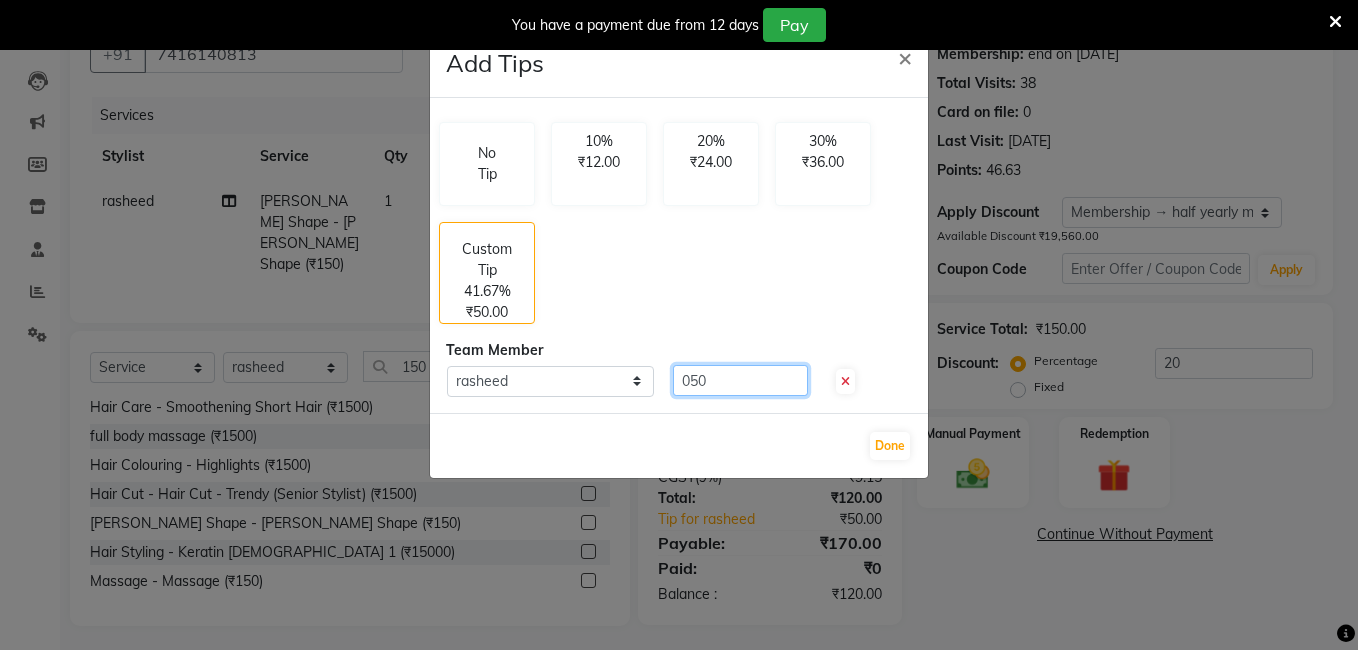 click on "050" 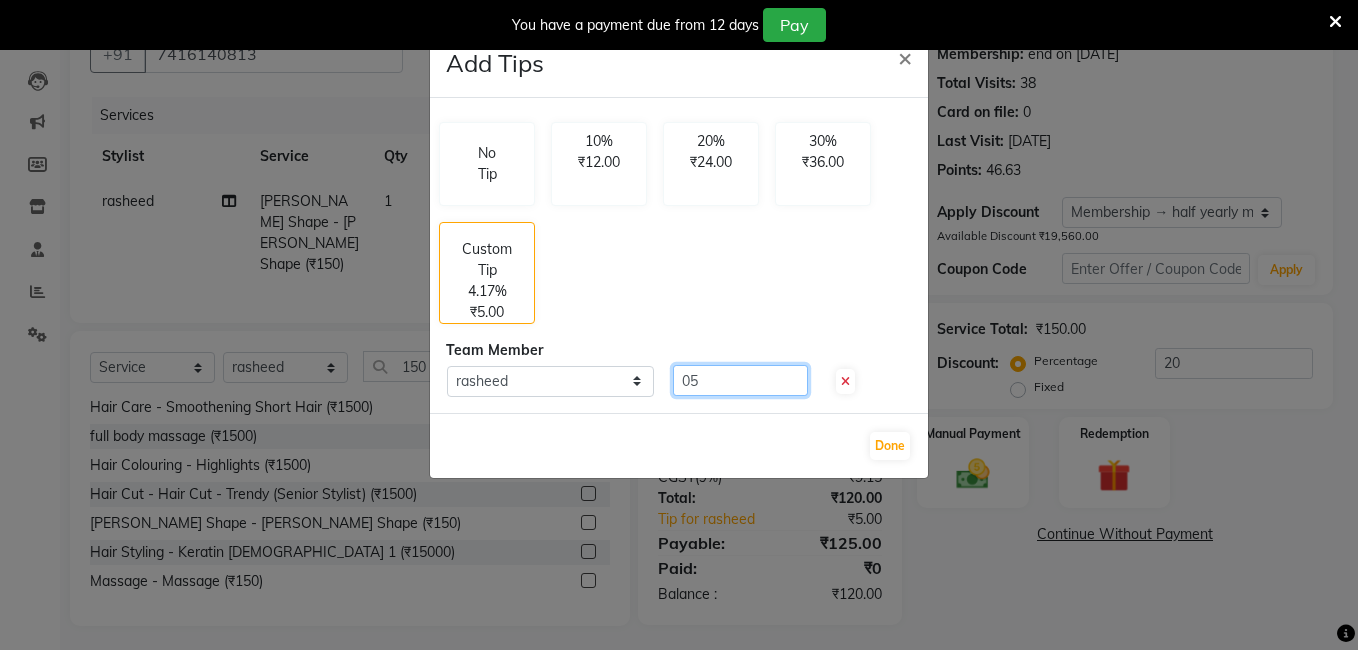 type on "0" 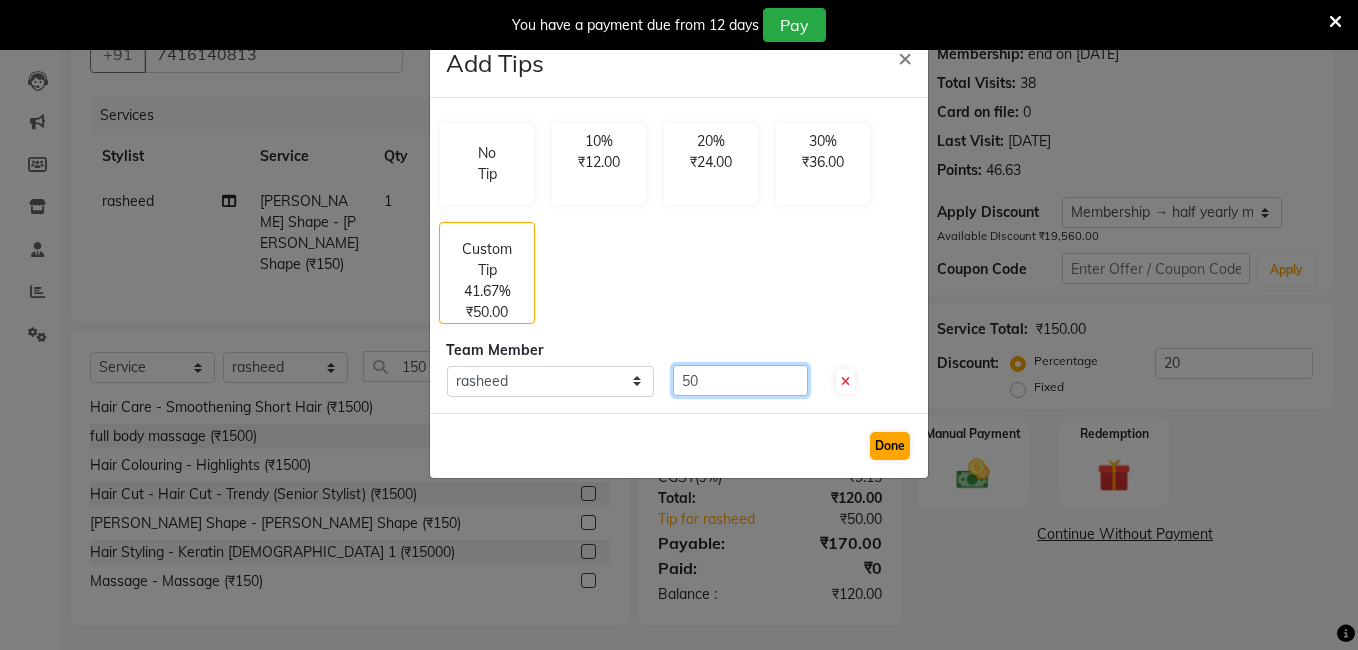 type on "50" 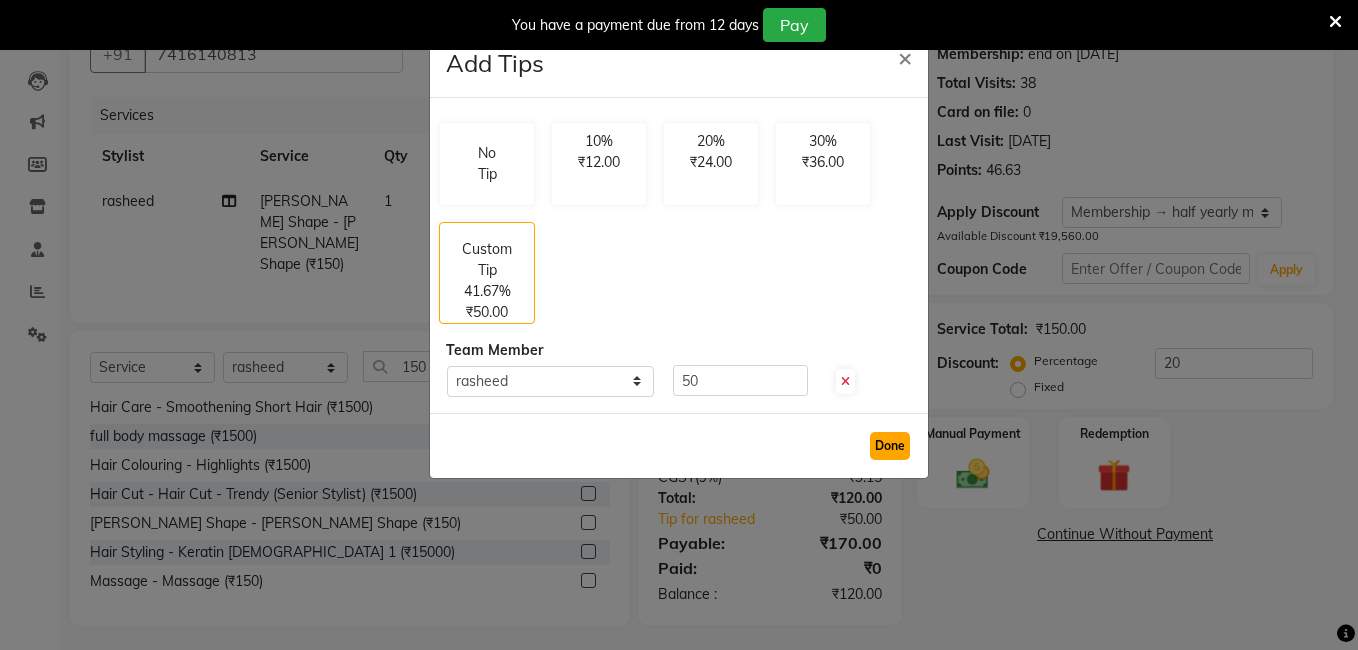 click on "Done" 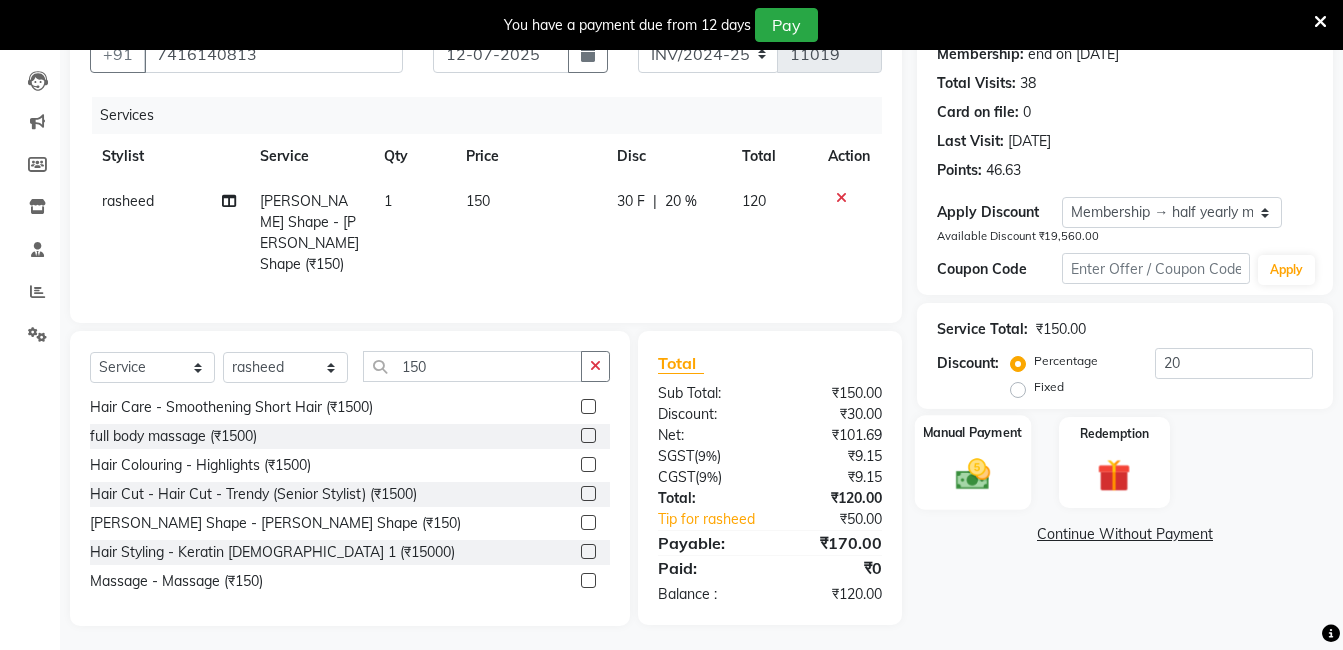 click 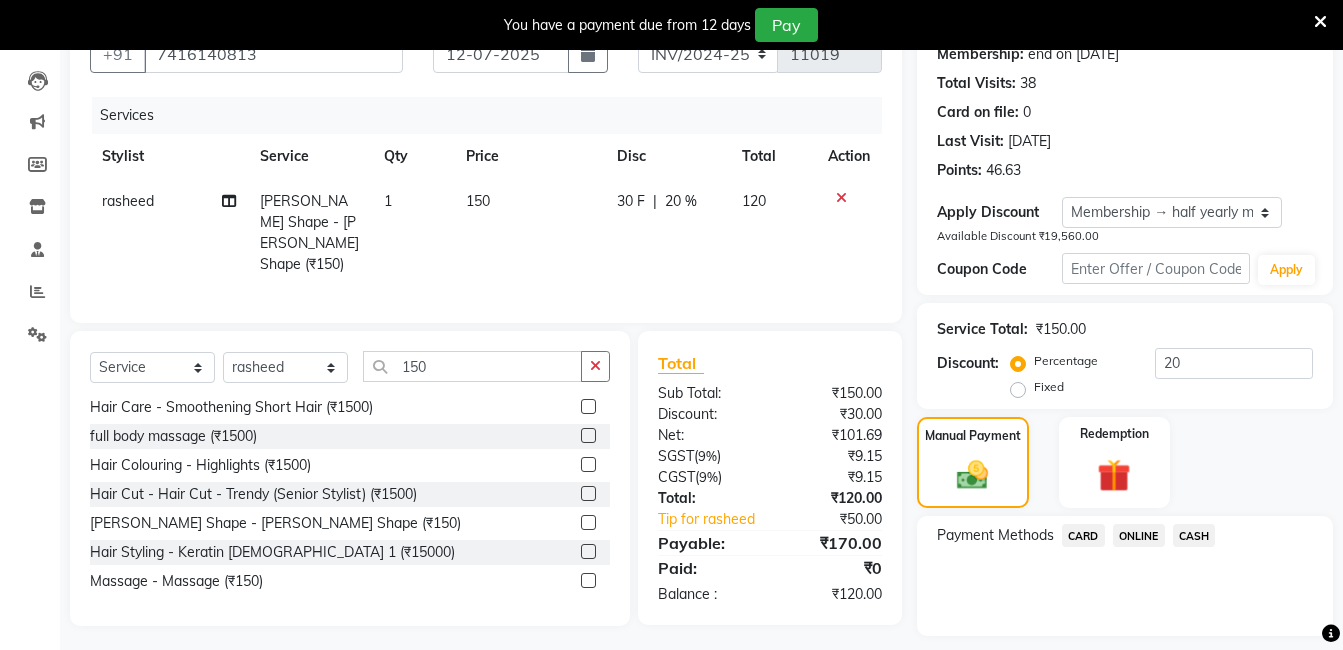 click on "ONLINE" 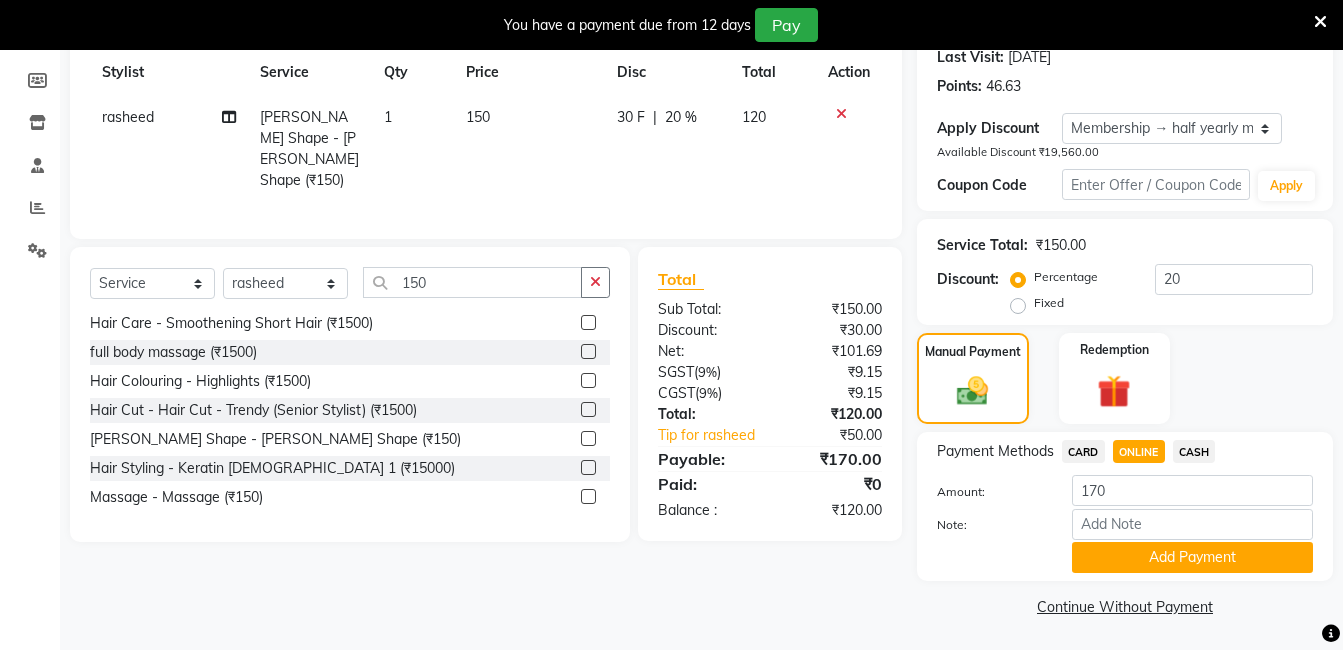 scroll, scrollTop: 287, scrollLeft: 0, axis: vertical 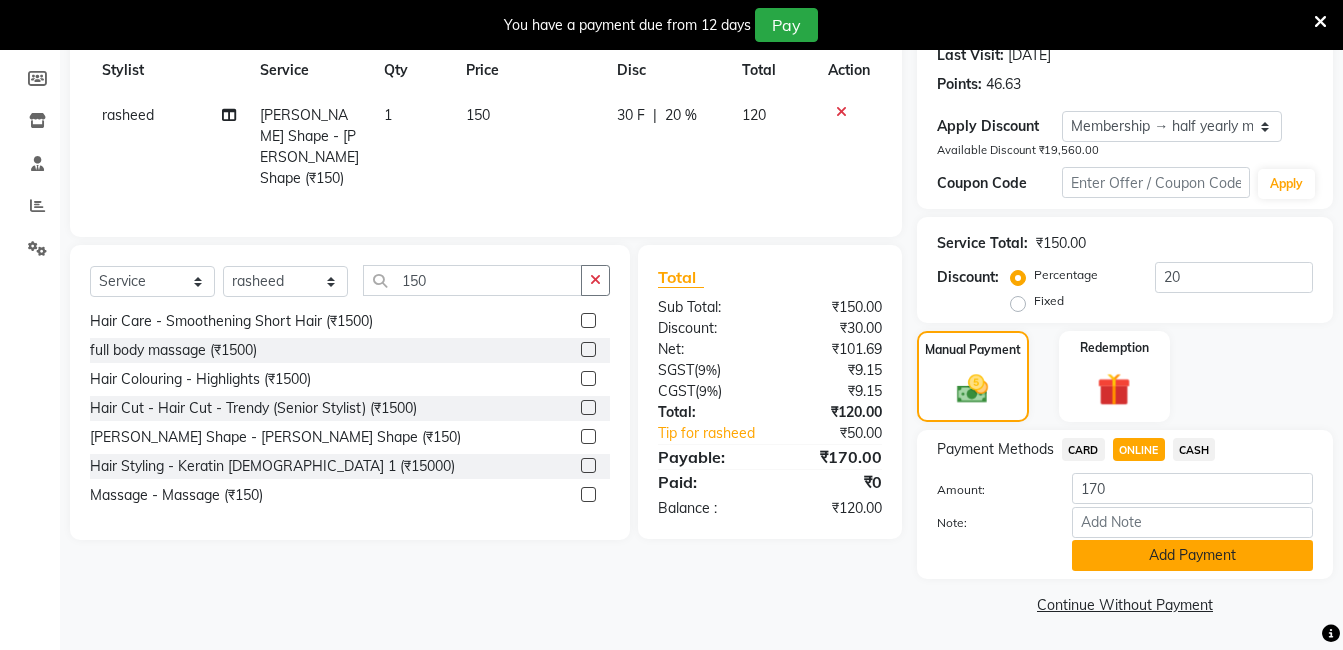 click on "Add Payment" 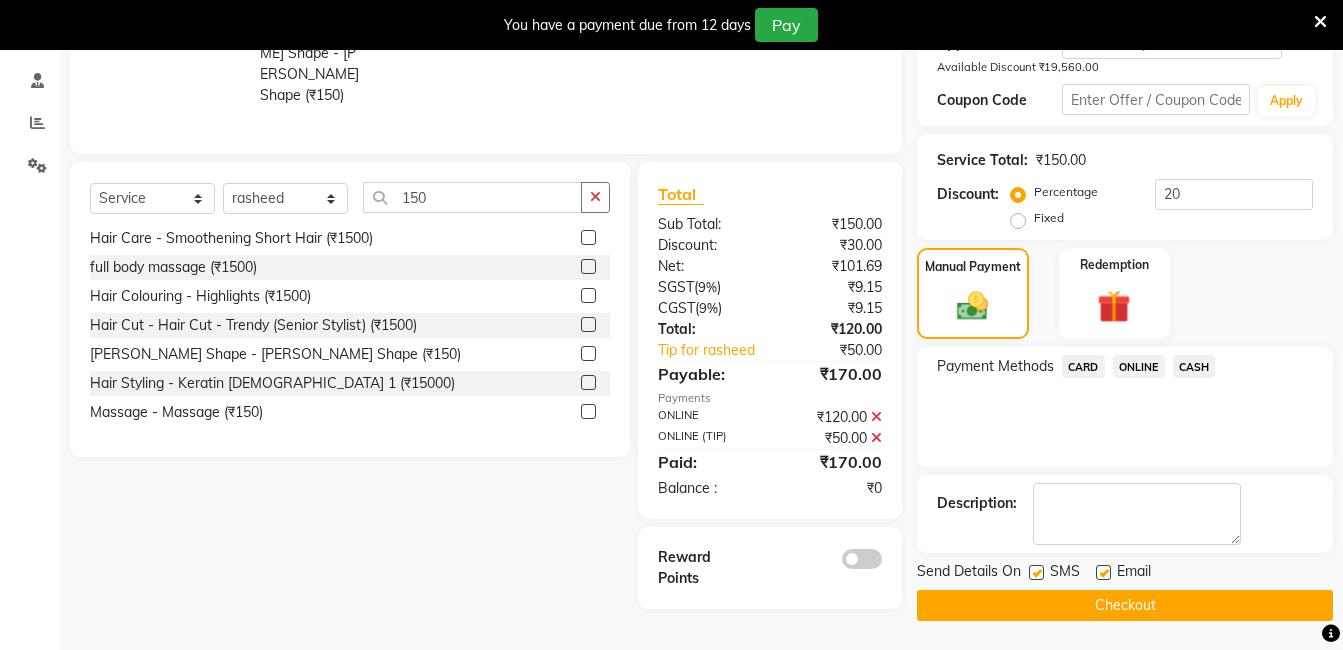 scroll, scrollTop: 371, scrollLeft: 0, axis: vertical 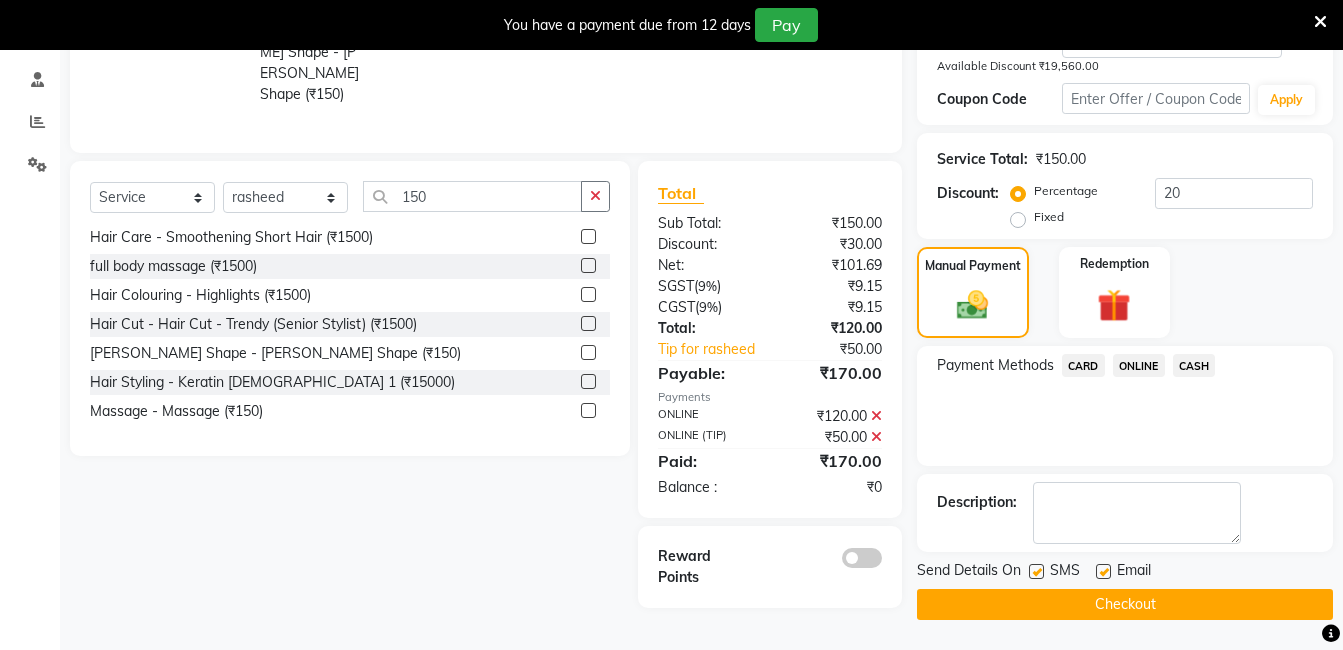click on "Checkout" 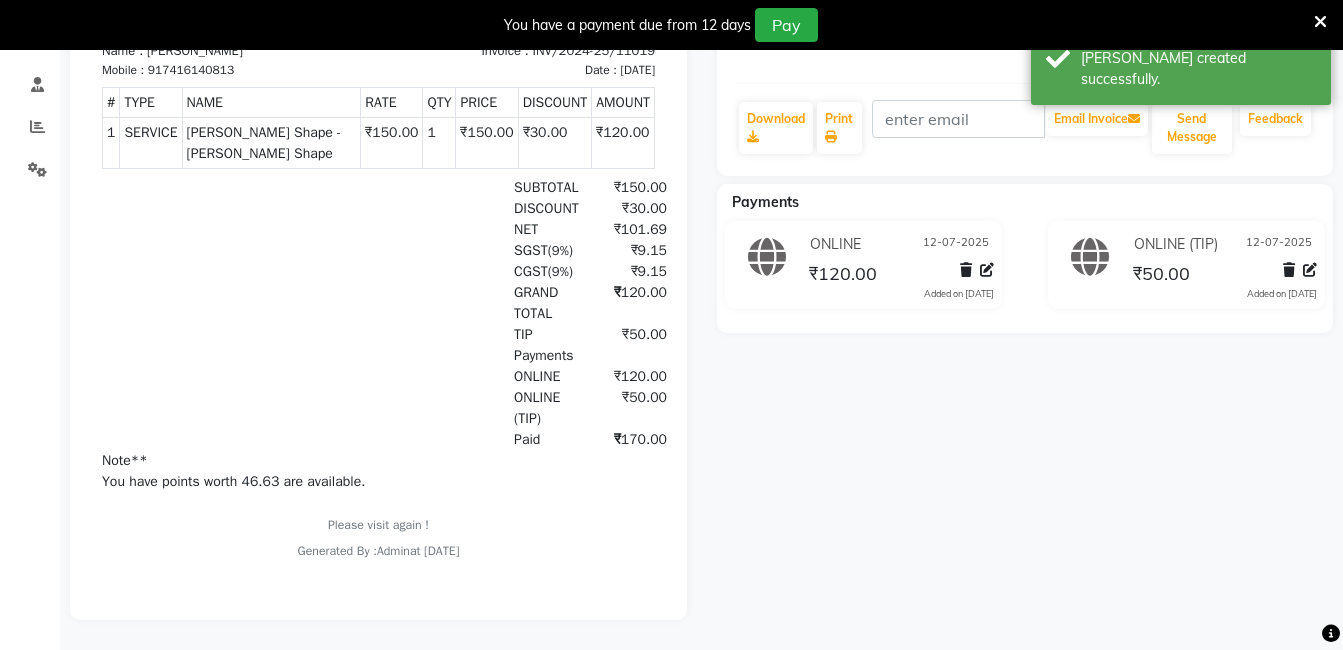 scroll, scrollTop: 0, scrollLeft: 0, axis: both 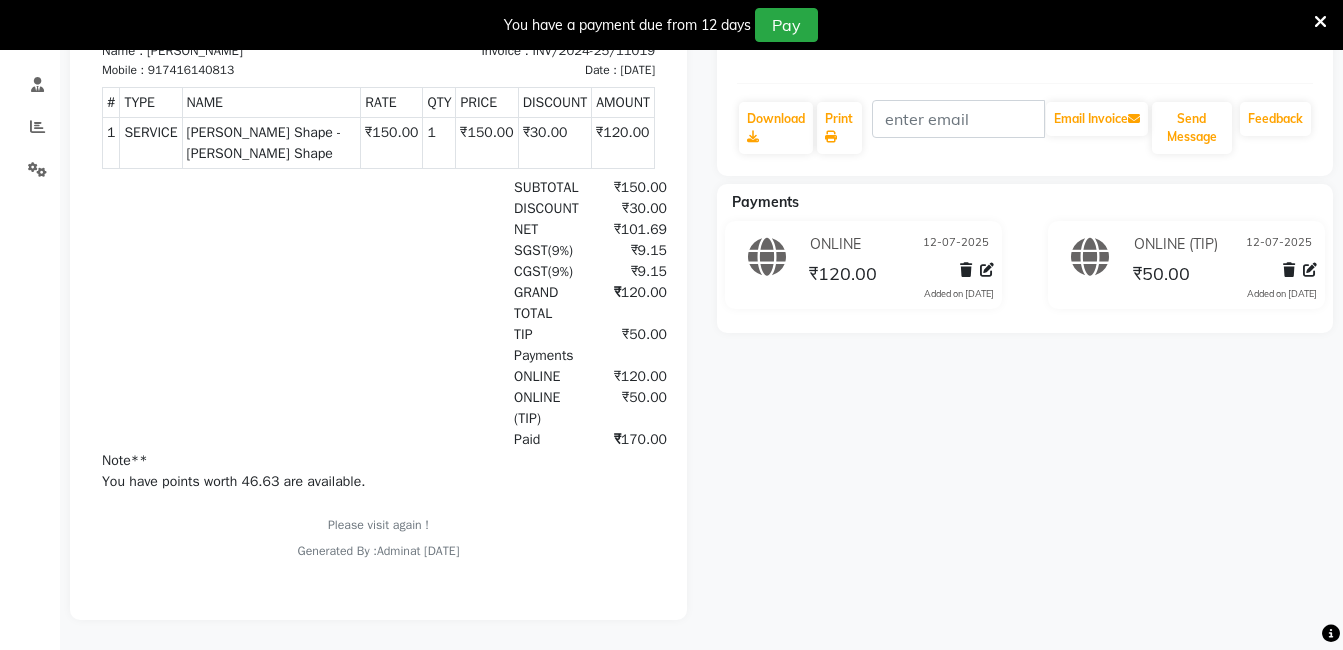 click at bounding box center [1320, 22] 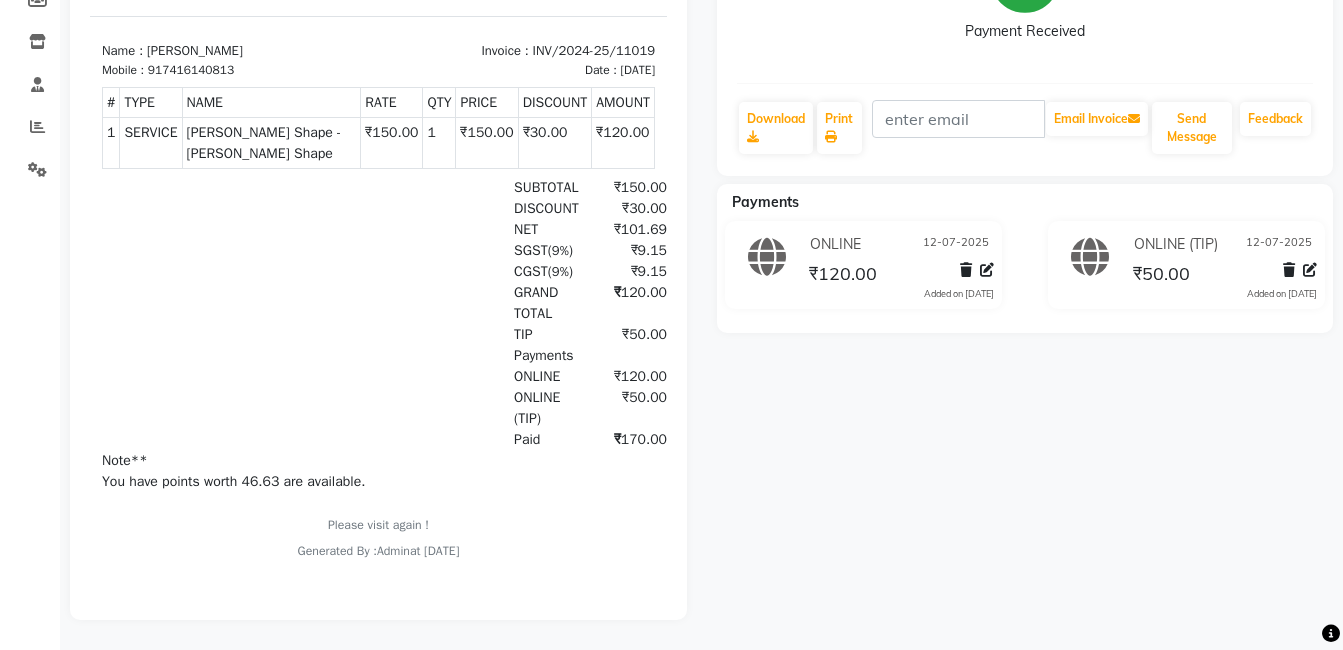 scroll, scrollTop: 331, scrollLeft: 0, axis: vertical 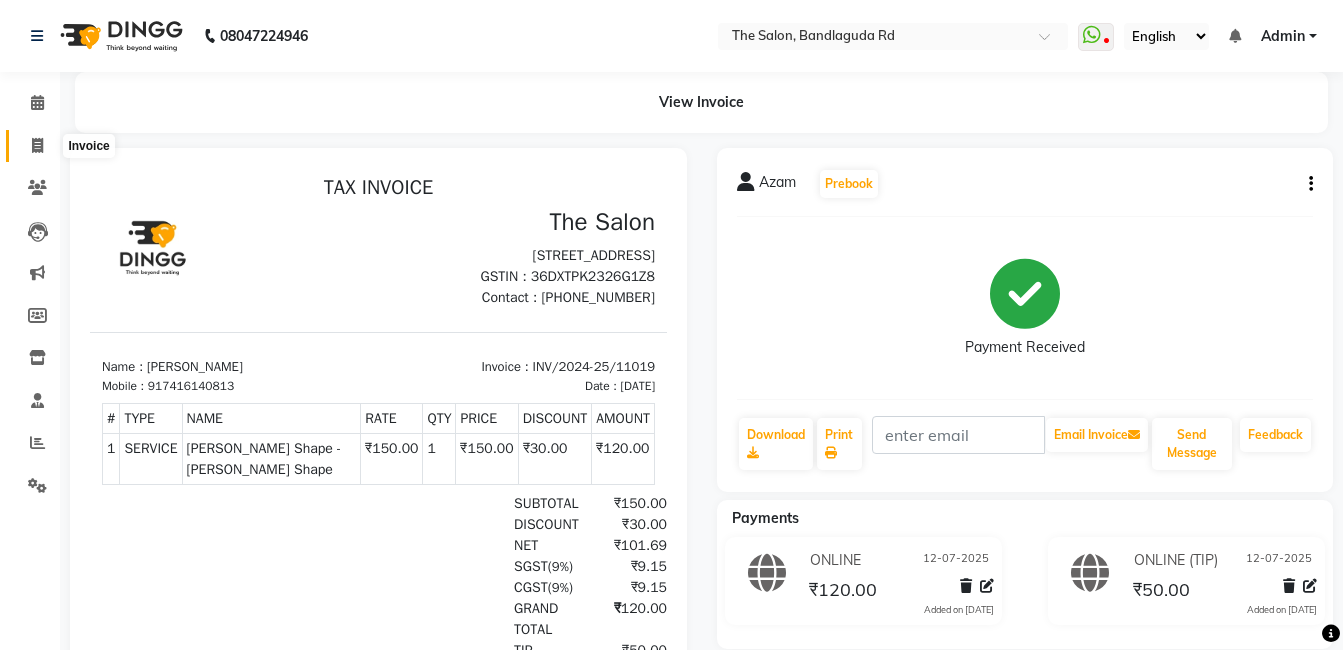 click 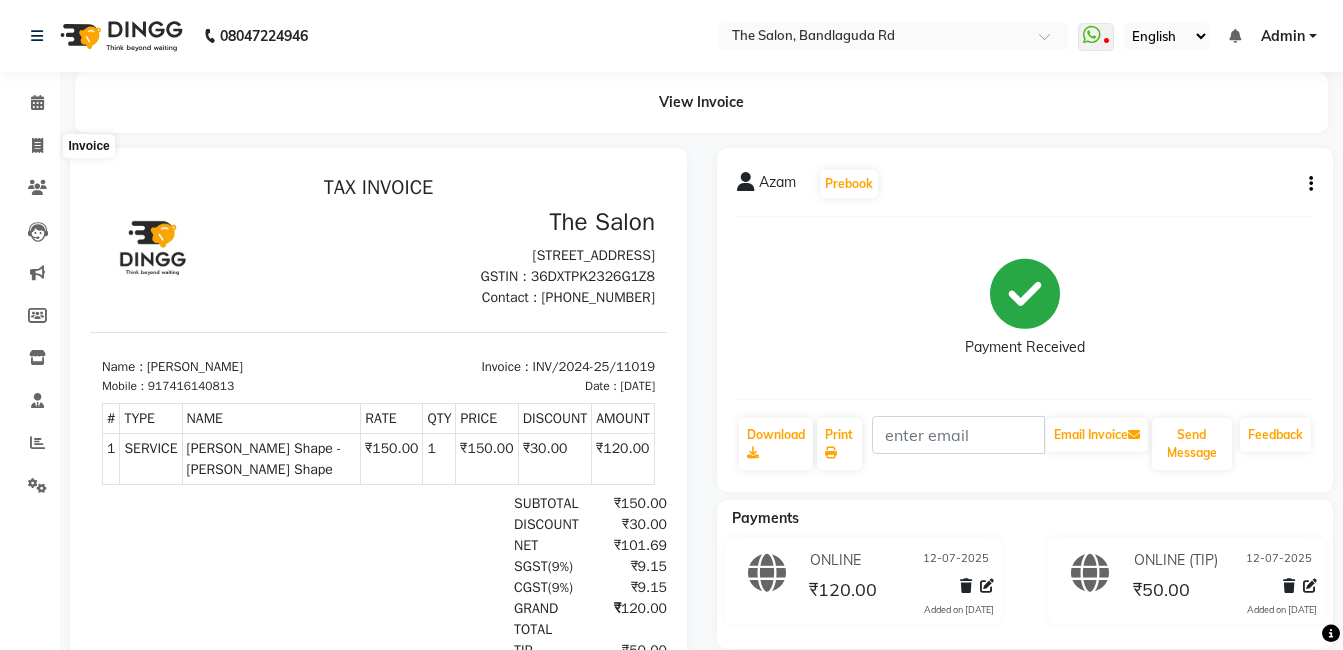 select on "service" 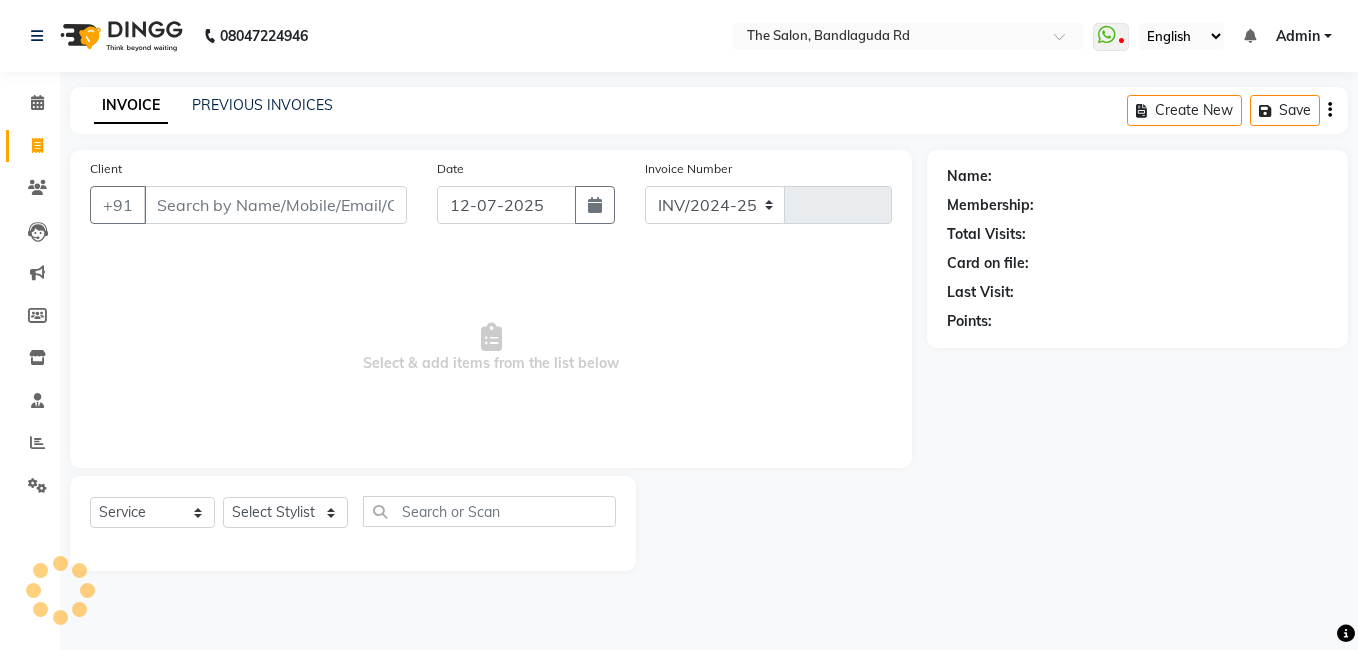 select on "5198" 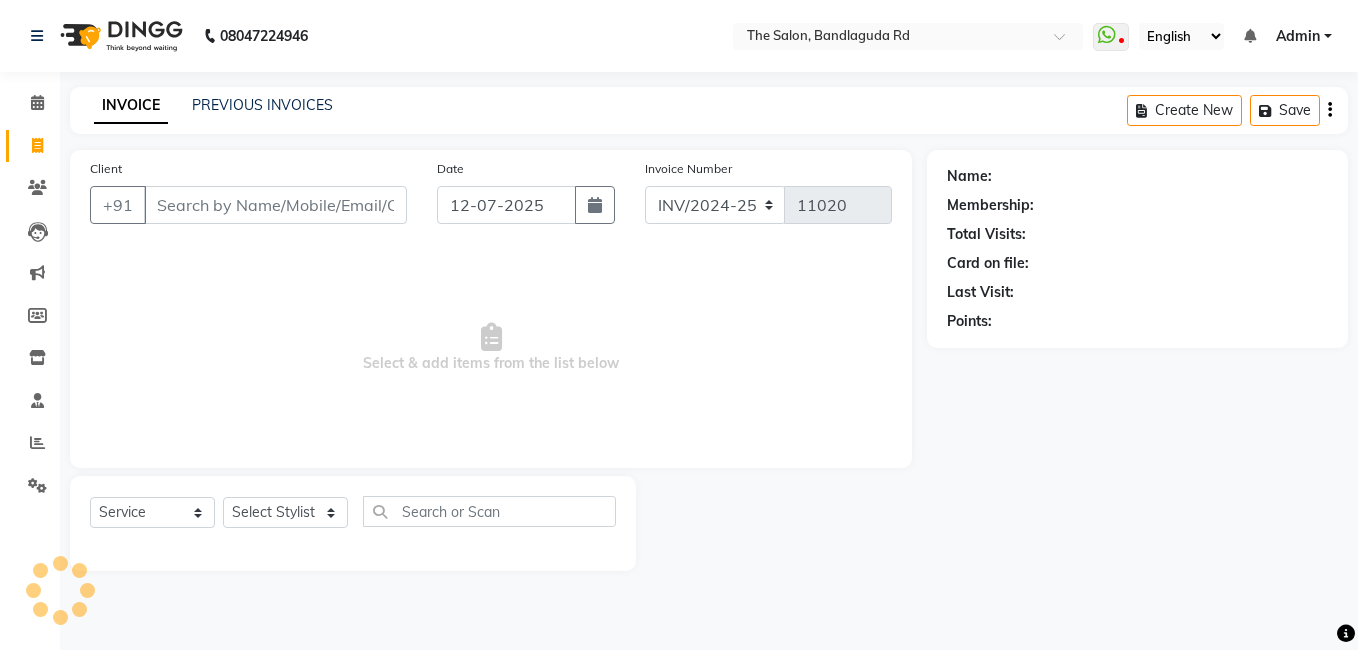click on "Client" at bounding box center (275, 205) 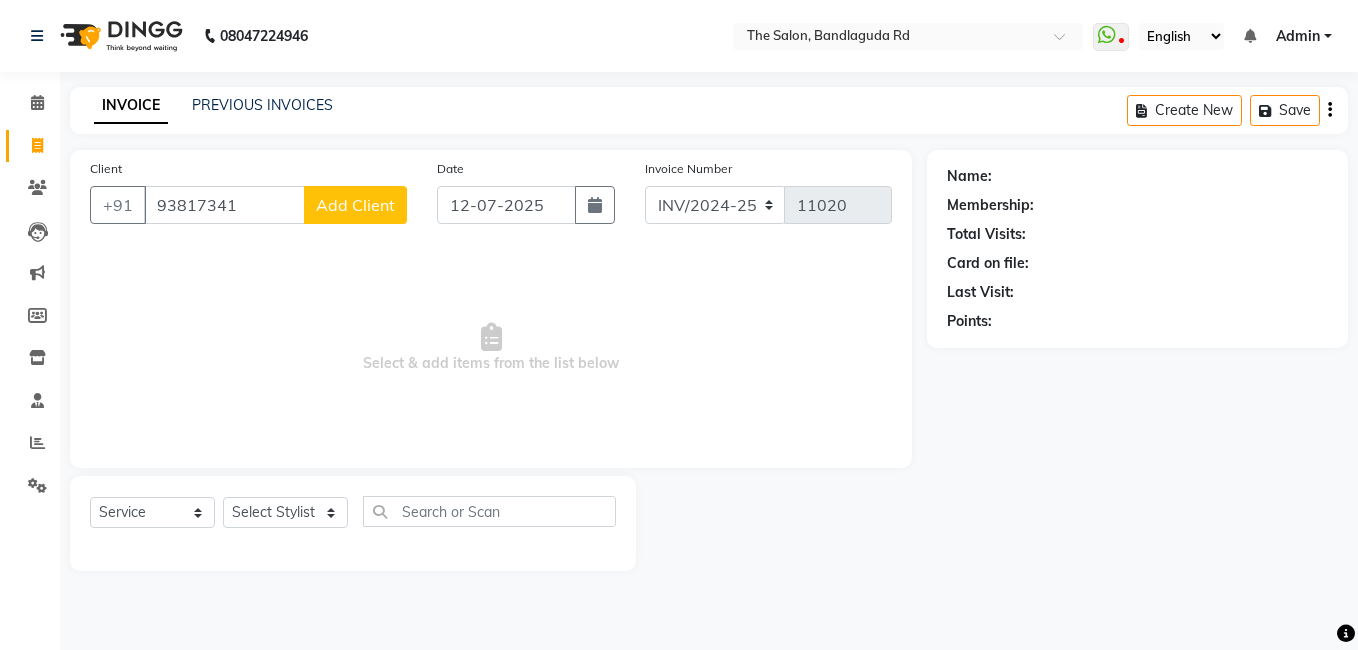 click on "93817341" at bounding box center (224, 205) 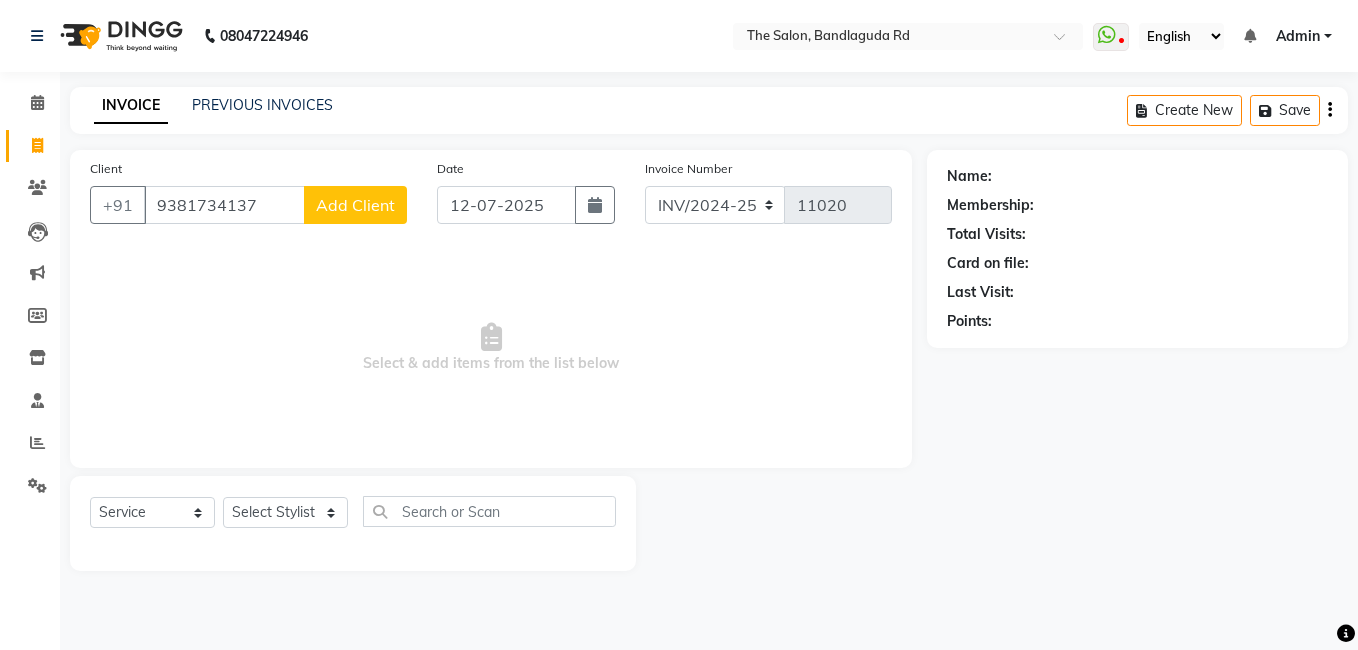 type on "9381734137" 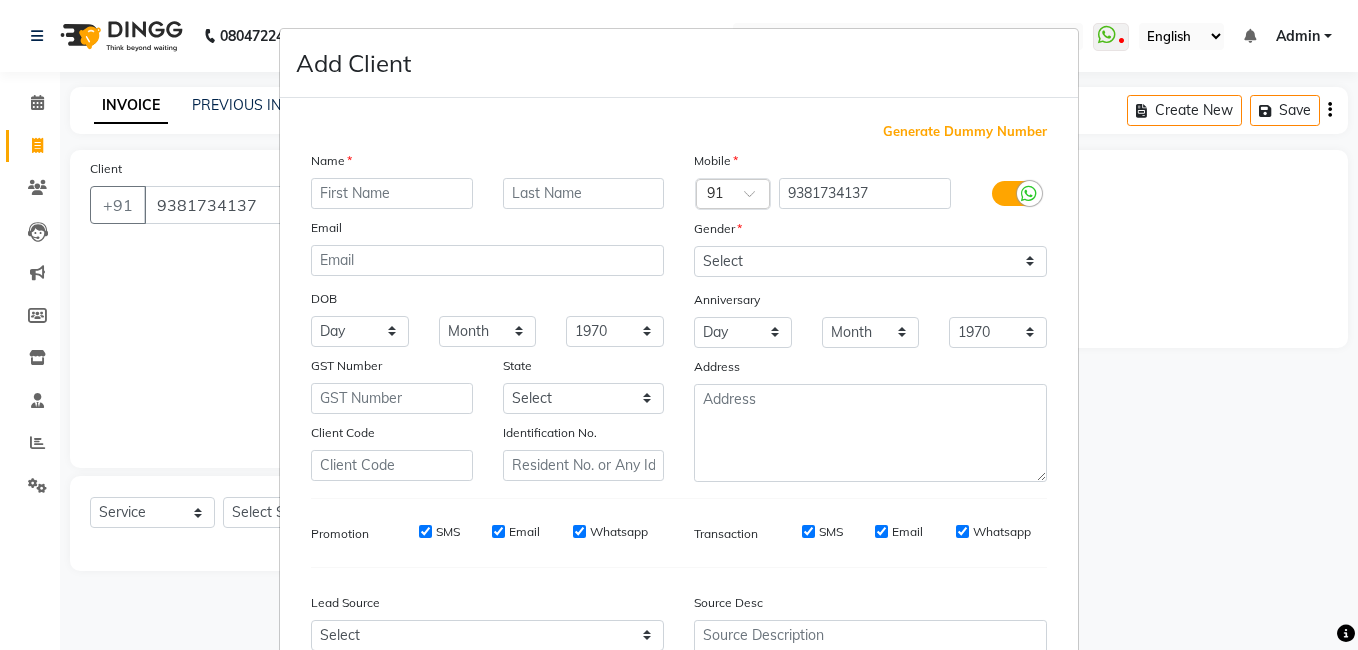 scroll, scrollTop: 199, scrollLeft: 0, axis: vertical 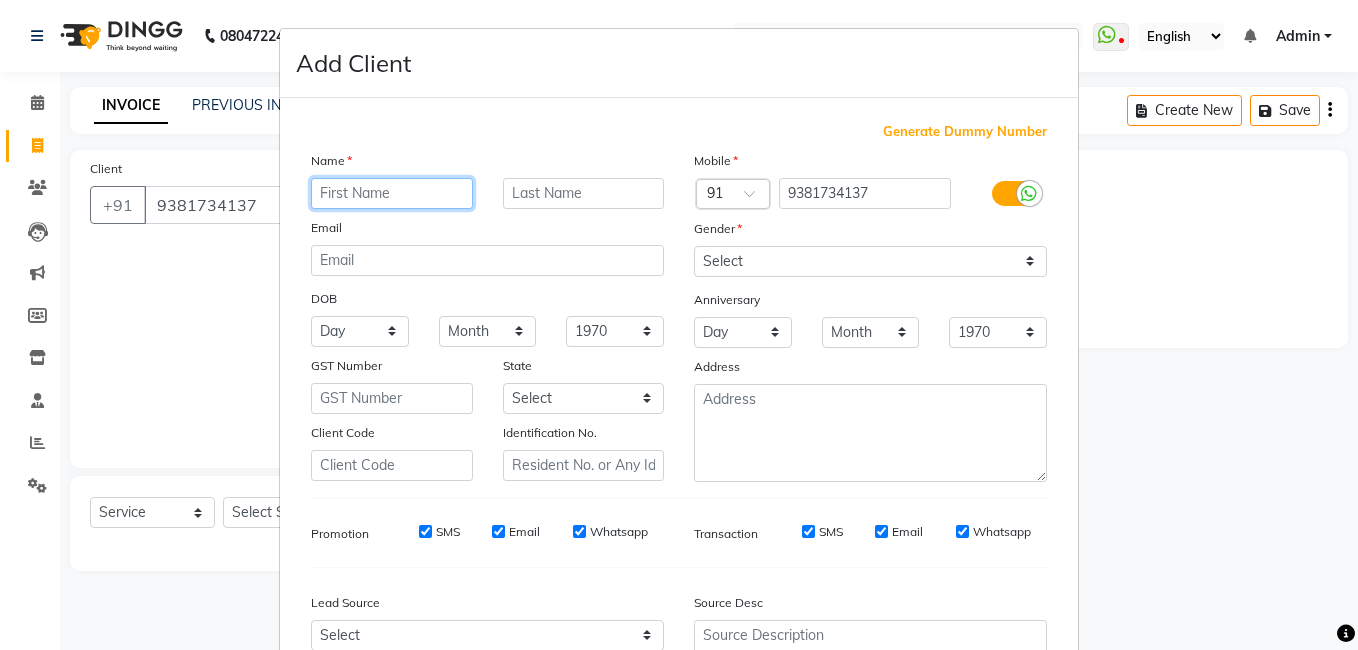 click at bounding box center (392, 193) 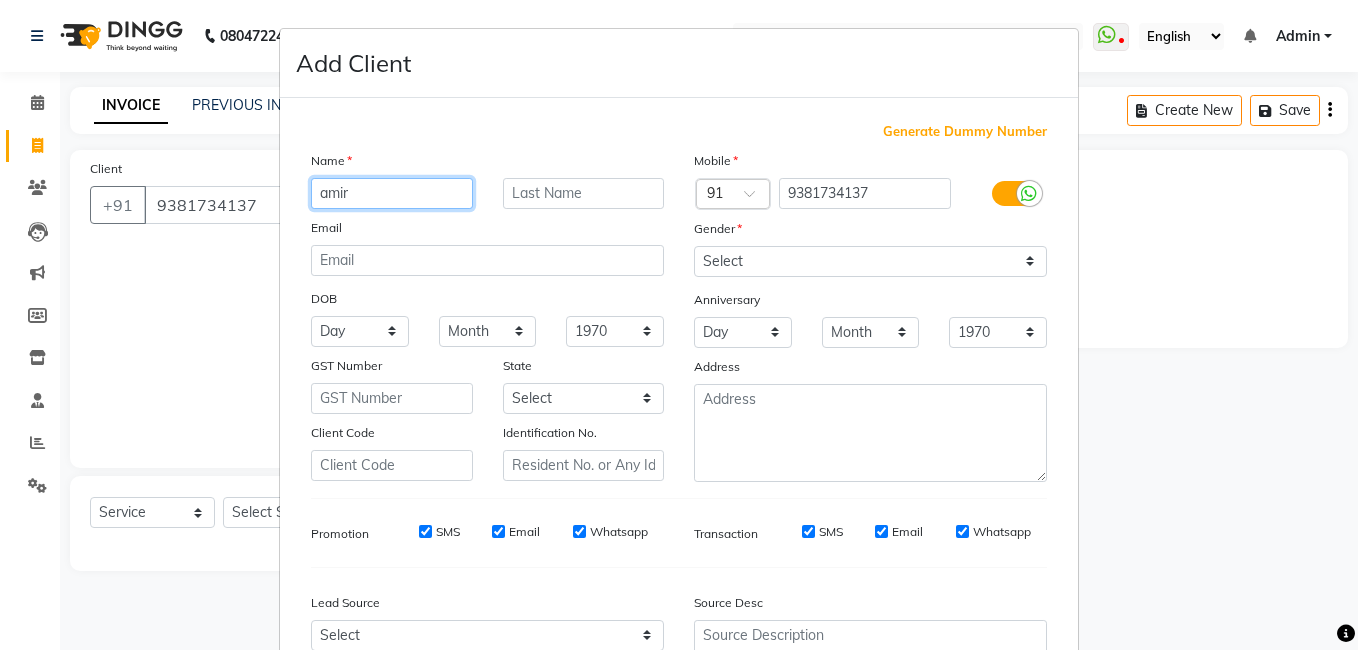 type on "amir" 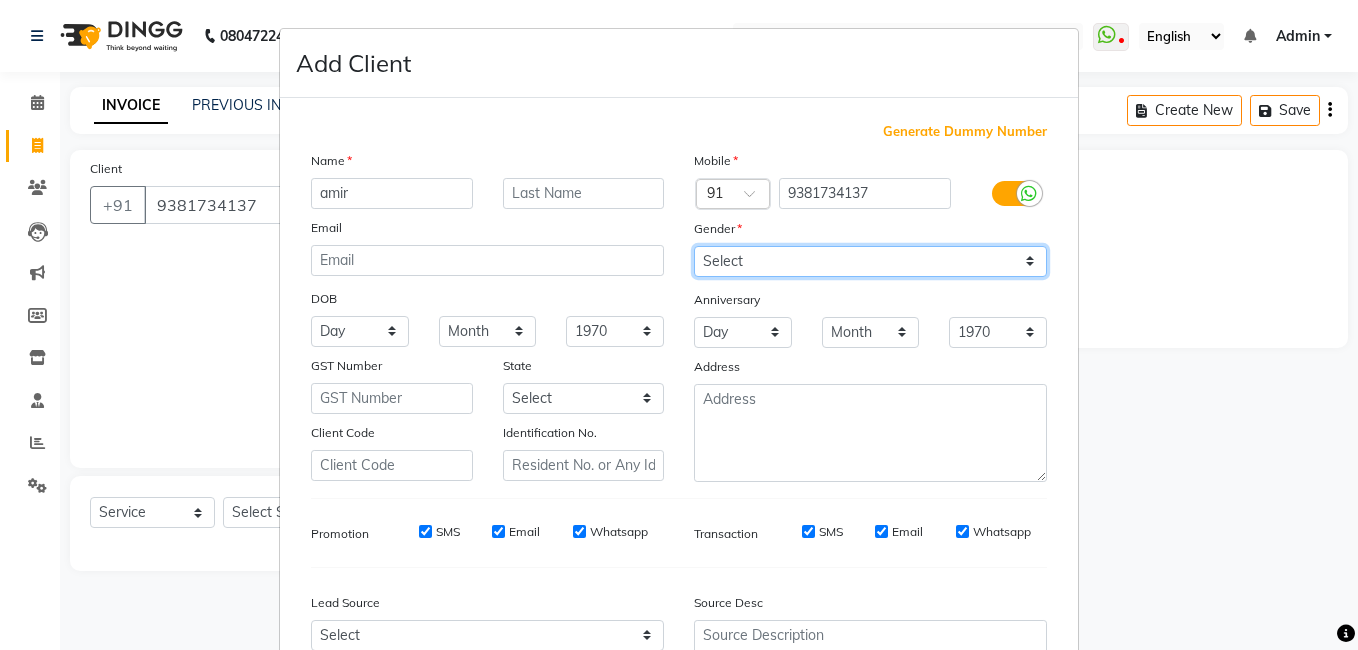 click on "Select Male Female Other Prefer Not To Say" at bounding box center [870, 261] 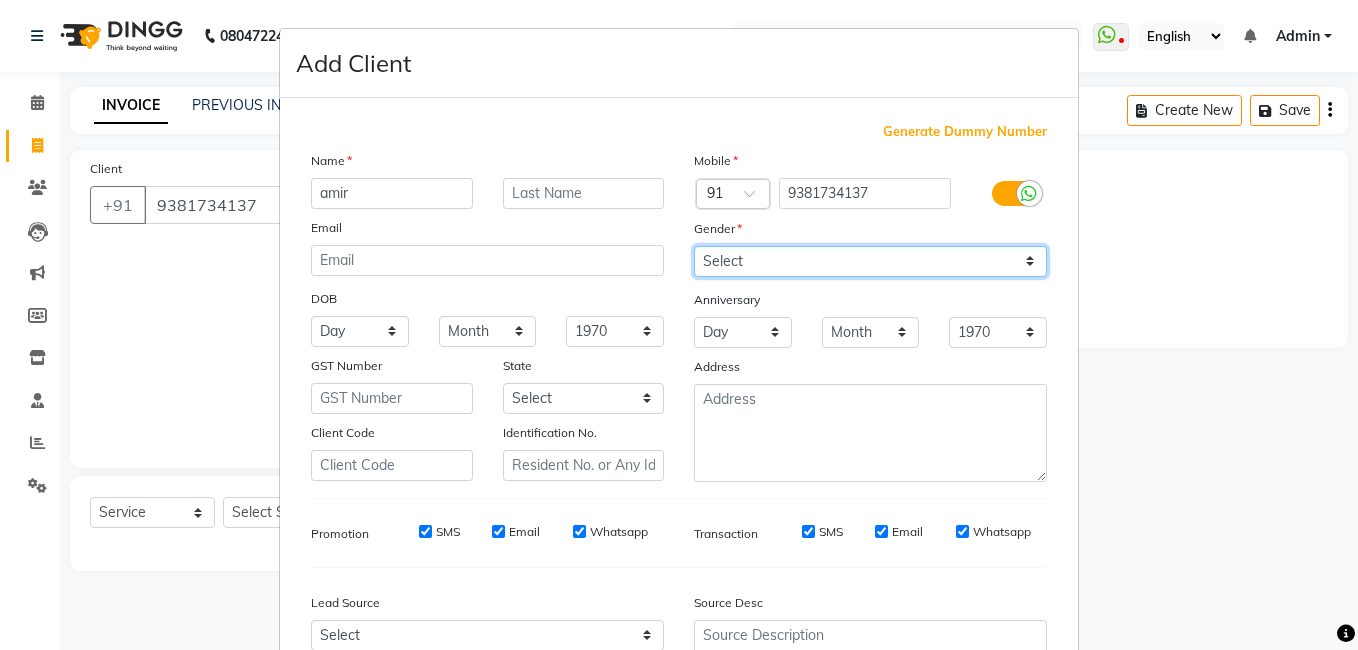 click on "Select Male Female Other Prefer Not To Say" at bounding box center (870, 261) 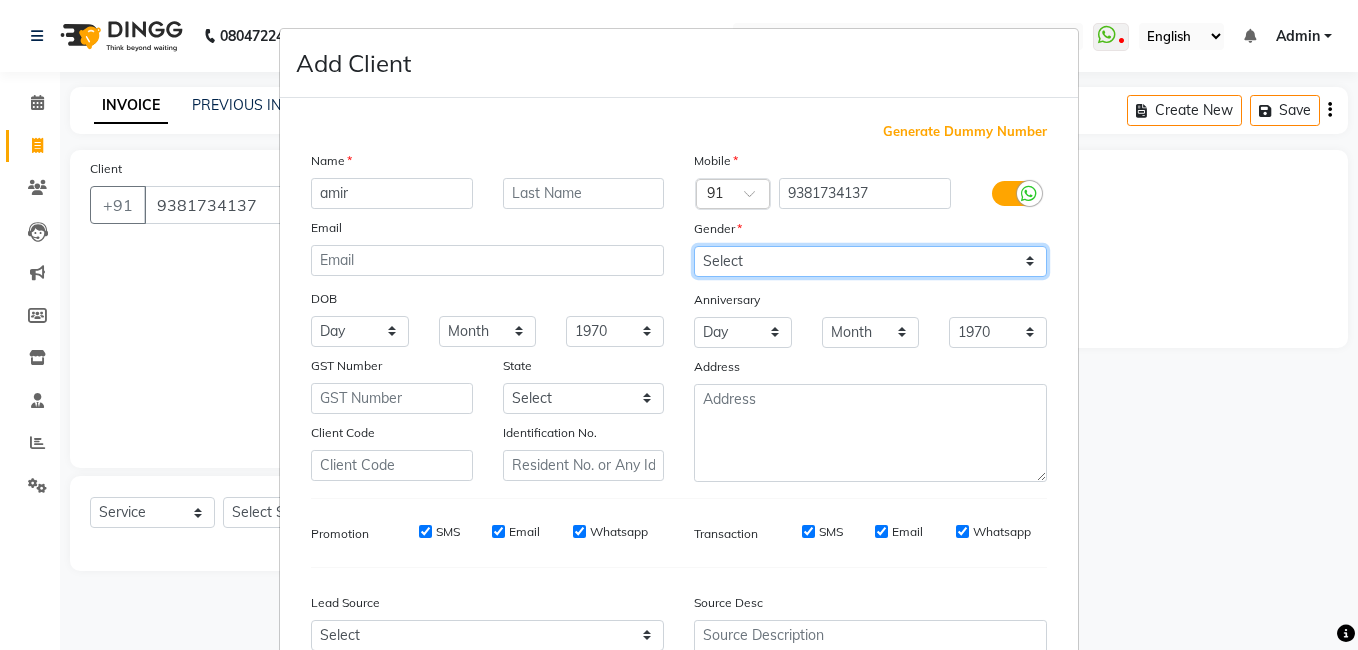 click on "Select Male Female Other Prefer Not To Say" at bounding box center [870, 261] 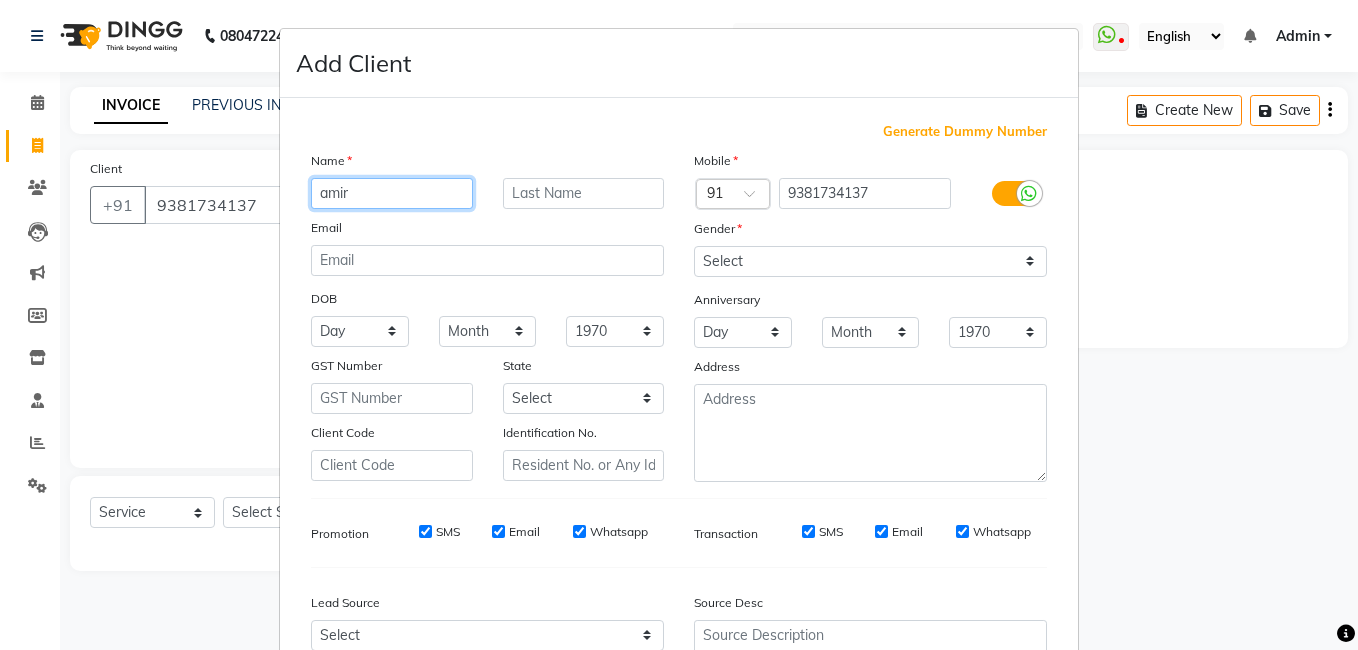 click on "amir" at bounding box center [392, 193] 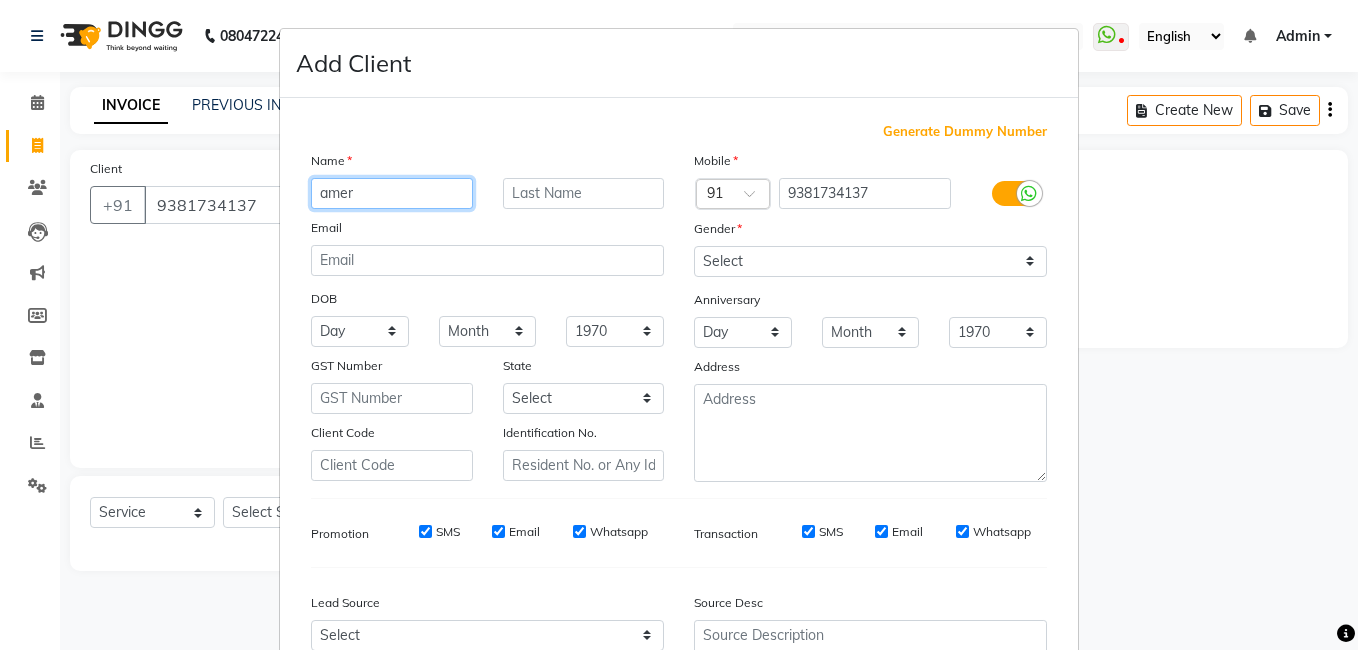 type on "amer" 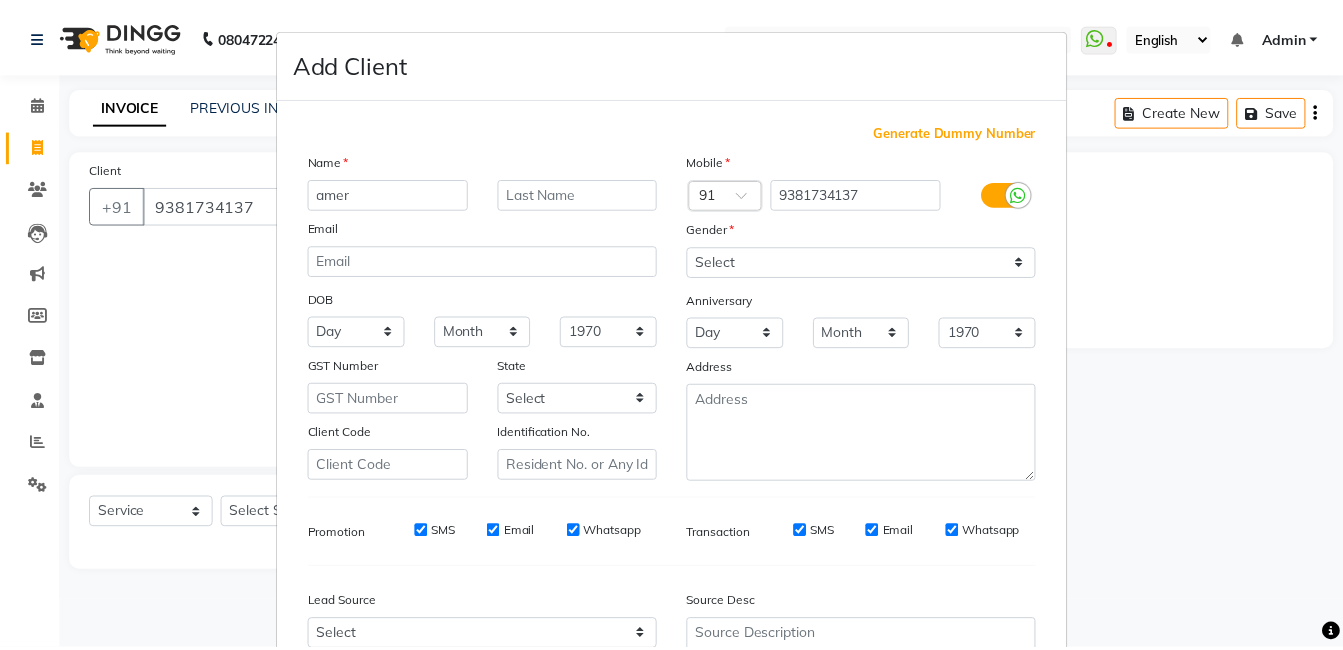 scroll, scrollTop: 199, scrollLeft: 0, axis: vertical 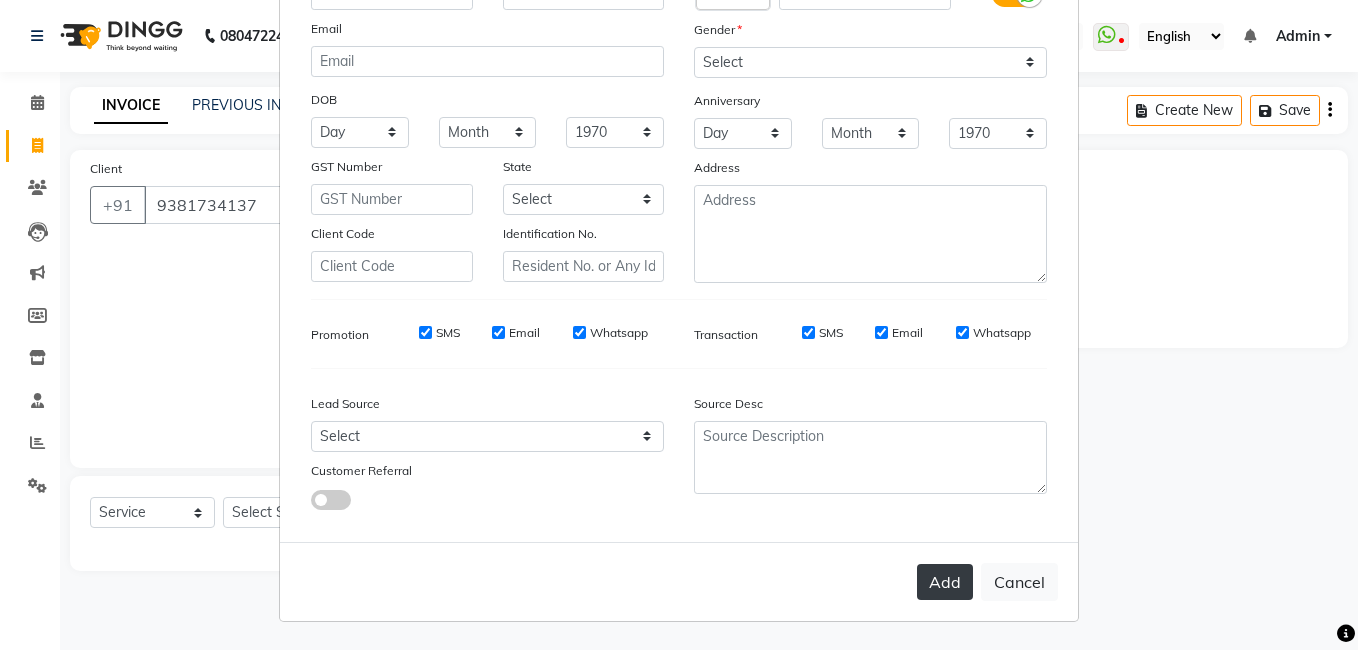 click on "Add" at bounding box center [945, 582] 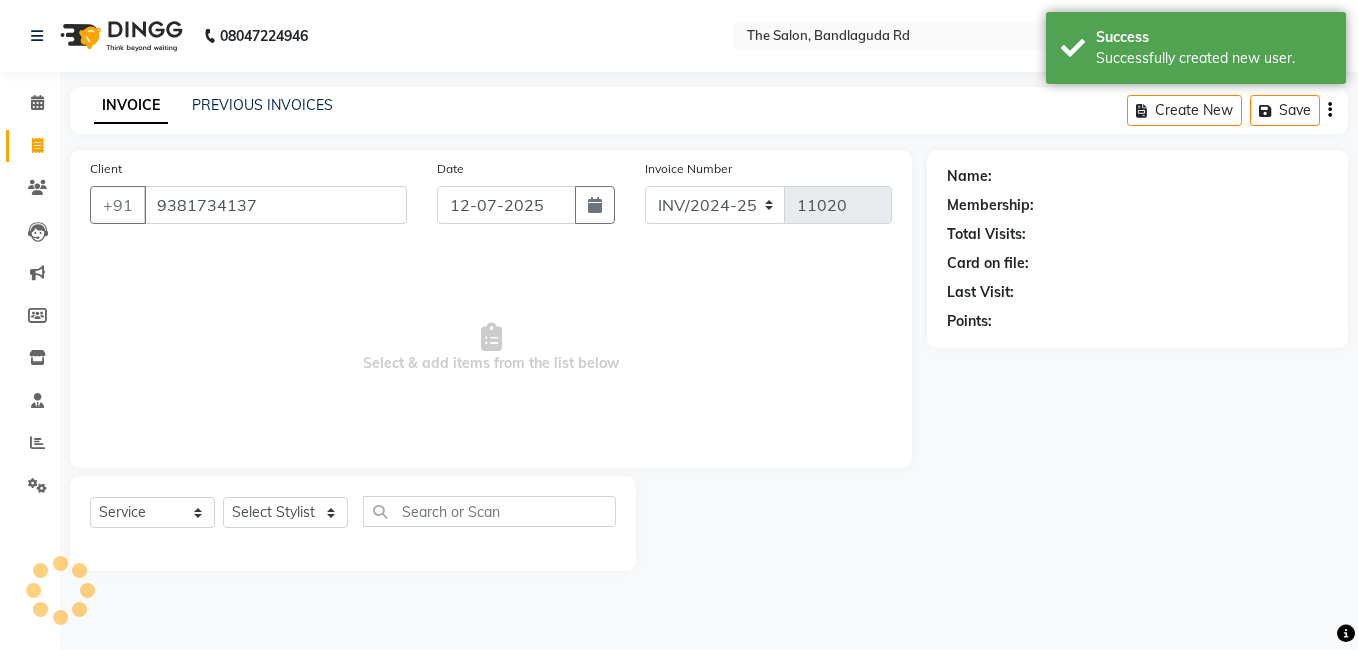 select on "1: Object" 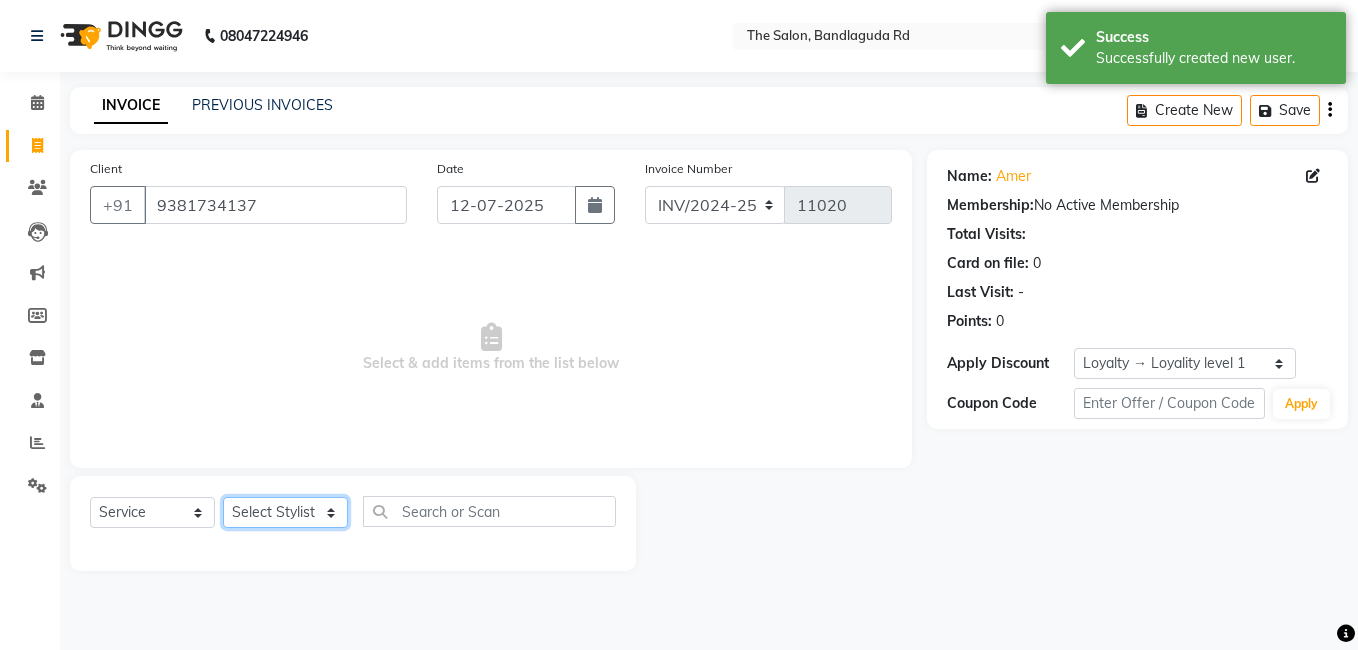 click on "Select Stylist [PERSON_NAME] [PERSON_NAME] kasim [PERSON_NAME] sameer [PERSON_NAME] manager" 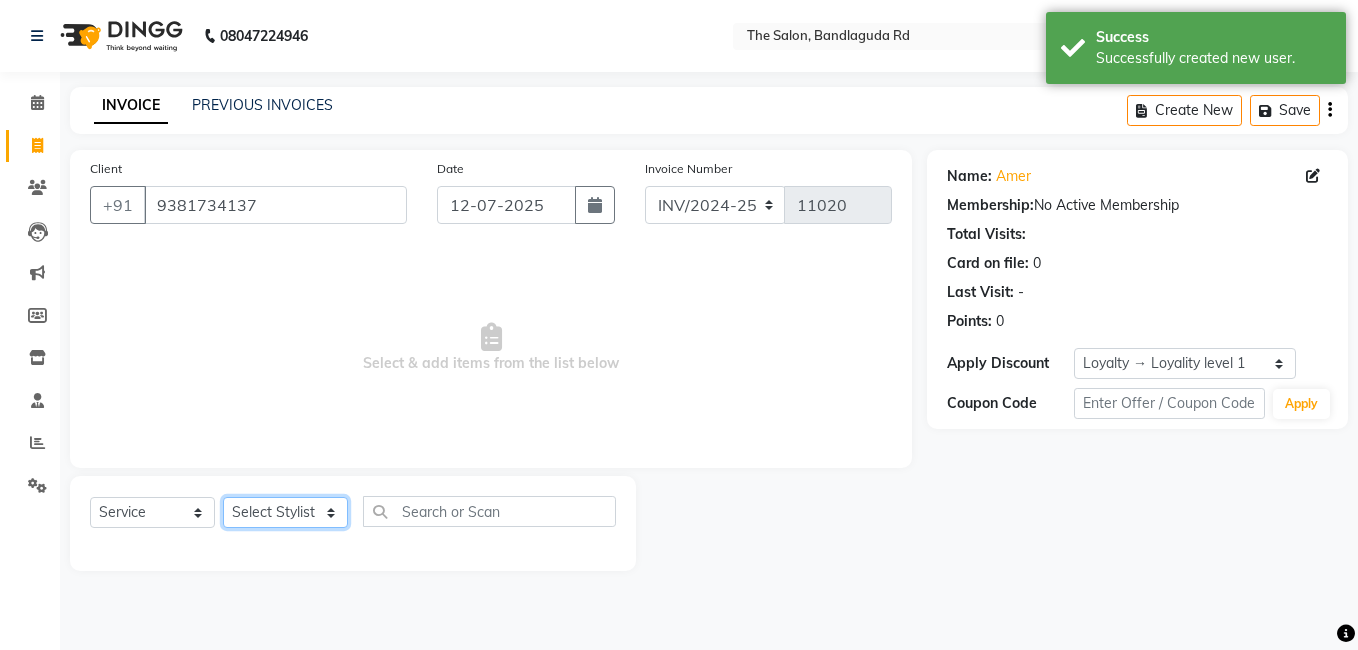 select on "43772" 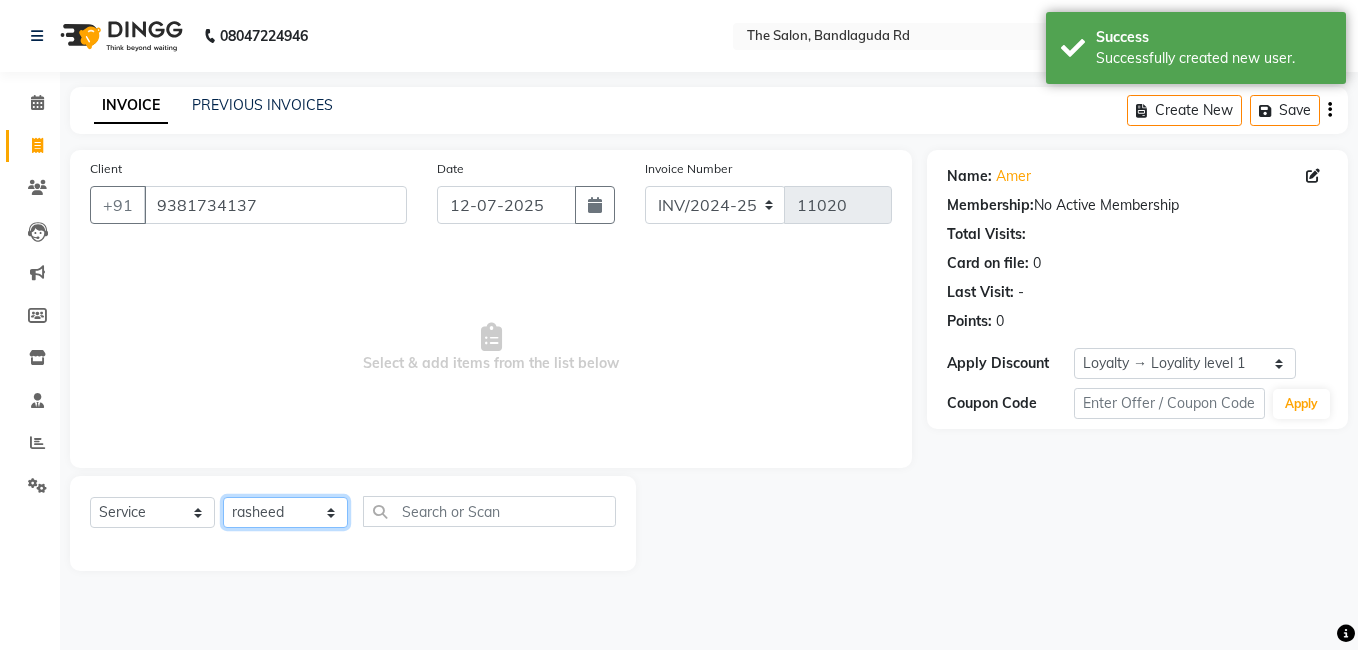 click on "Select Stylist [PERSON_NAME] [PERSON_NAME] kasim [PERSON_NAME] sameer [PERSON_NAME] manager" 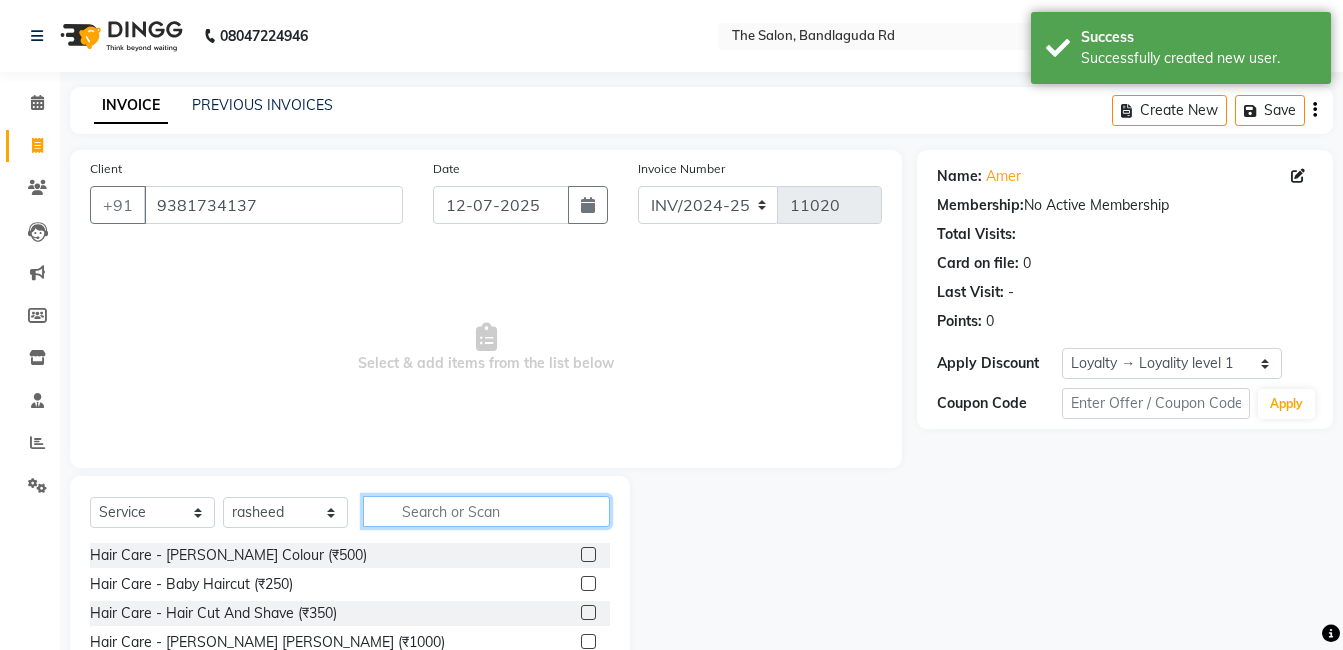 click 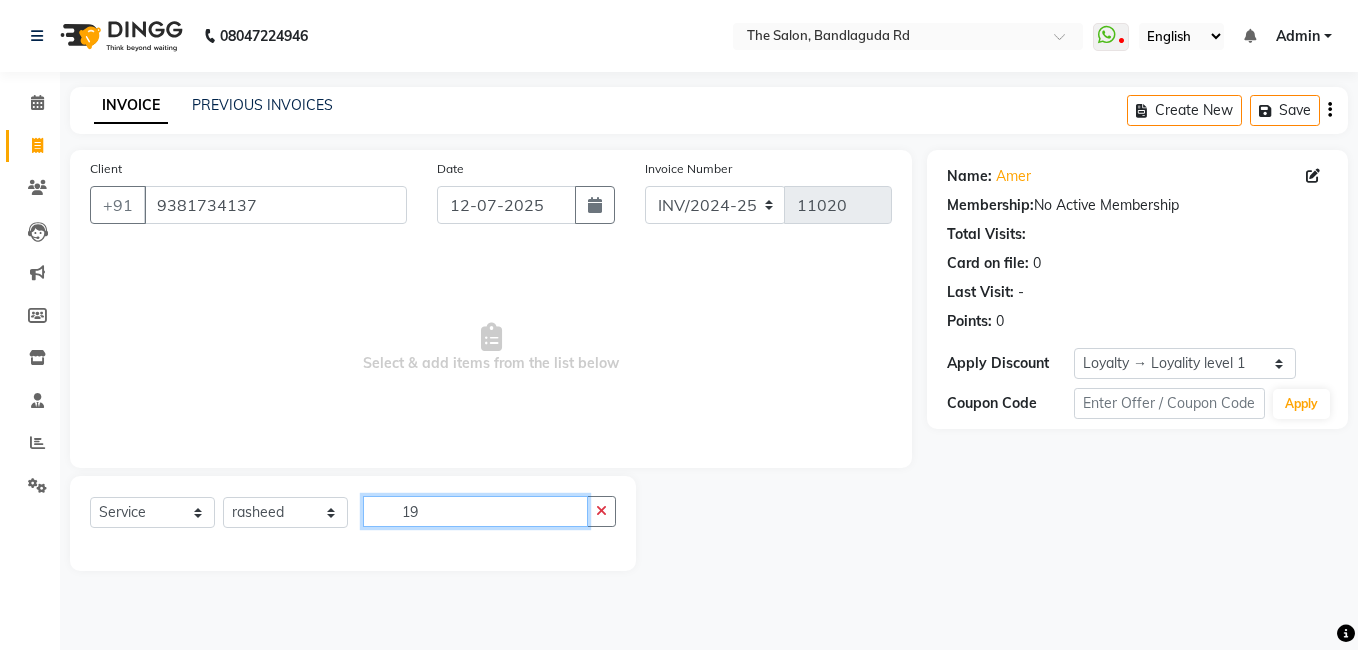 type on "1" 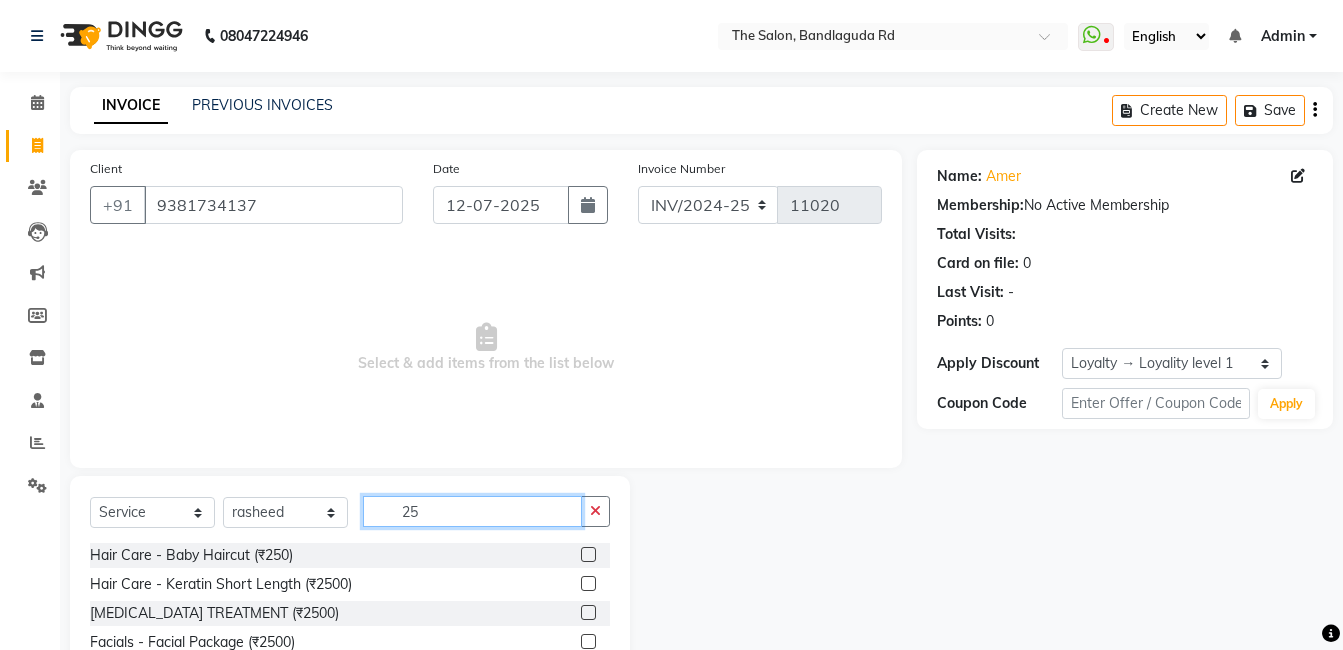 type on "2" 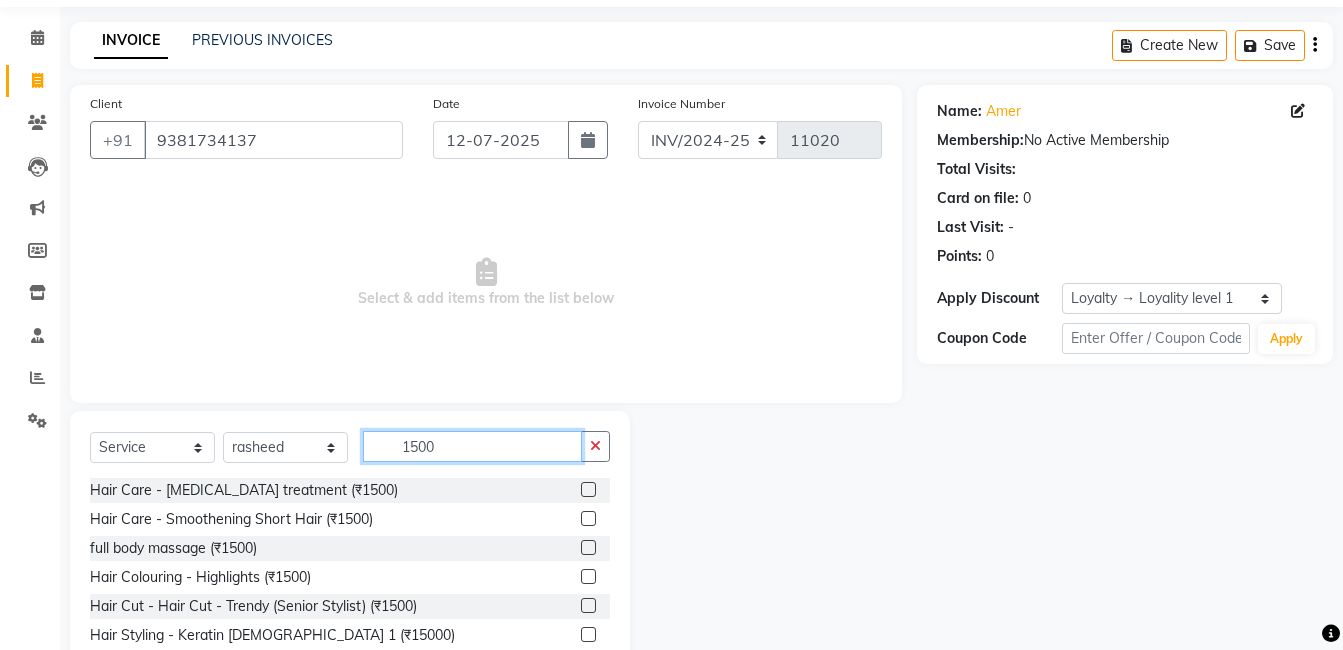 scroll, scrollTop: 125, scrollLeft: 0, axis: vertical 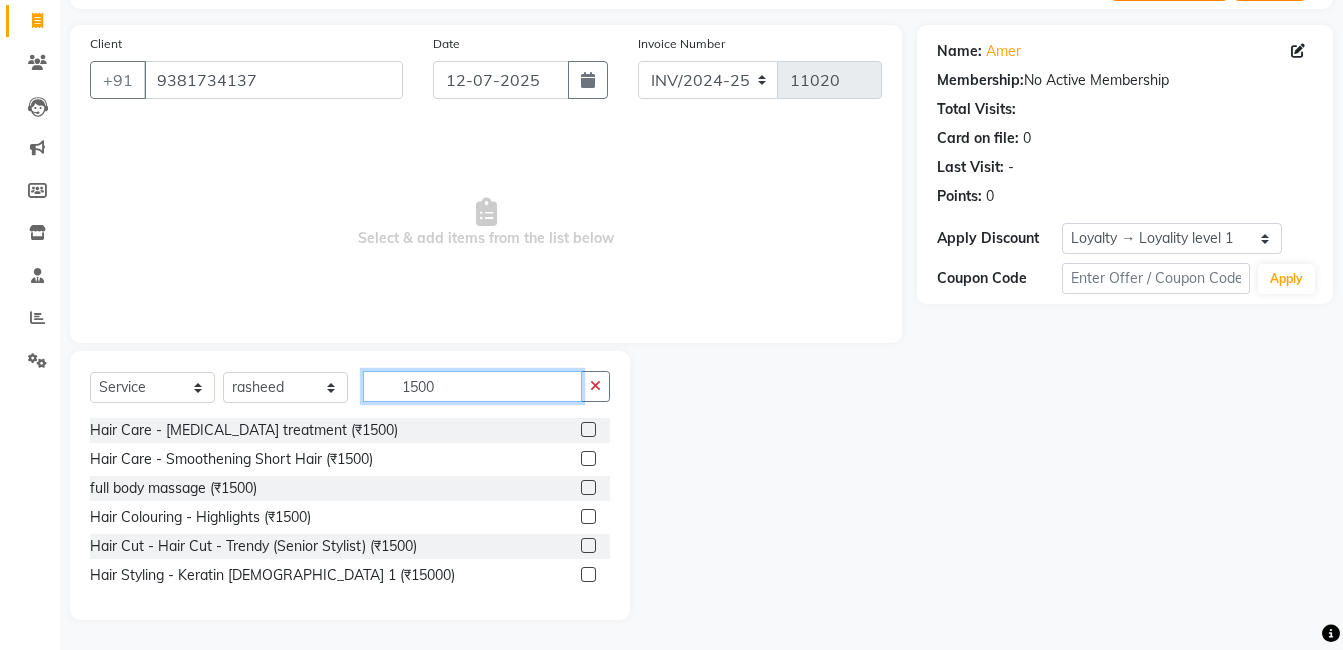 click on "1500" 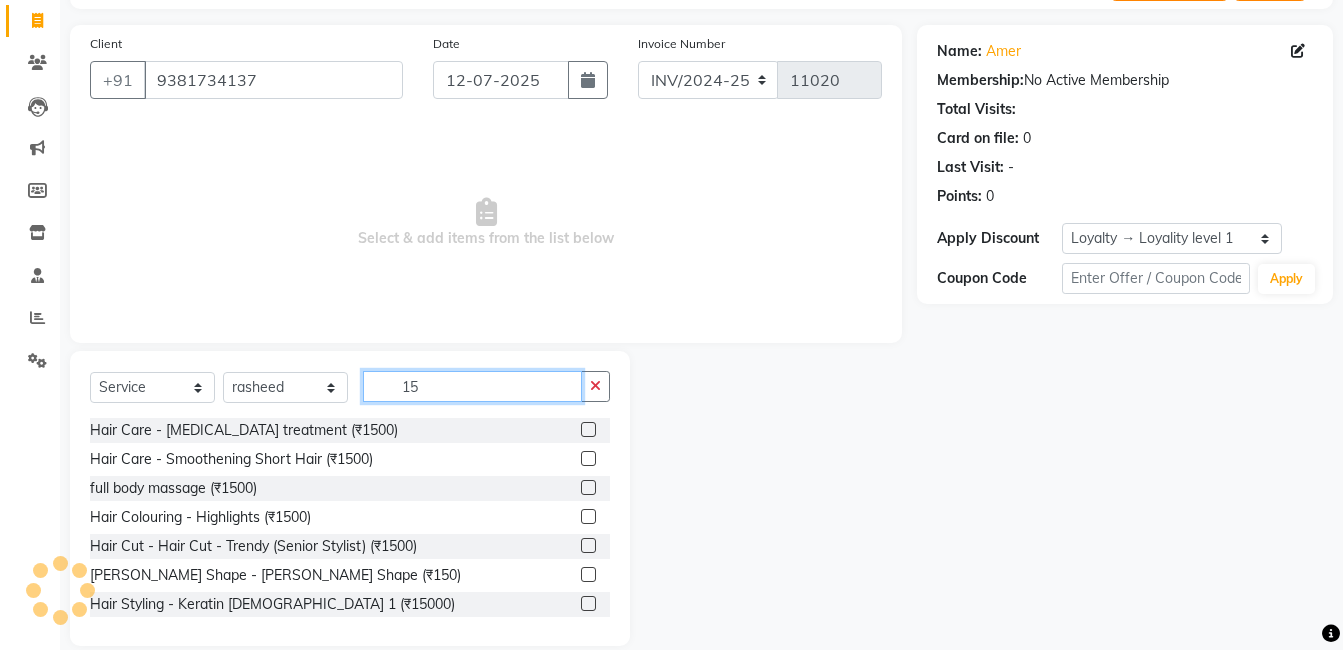 type on "1" 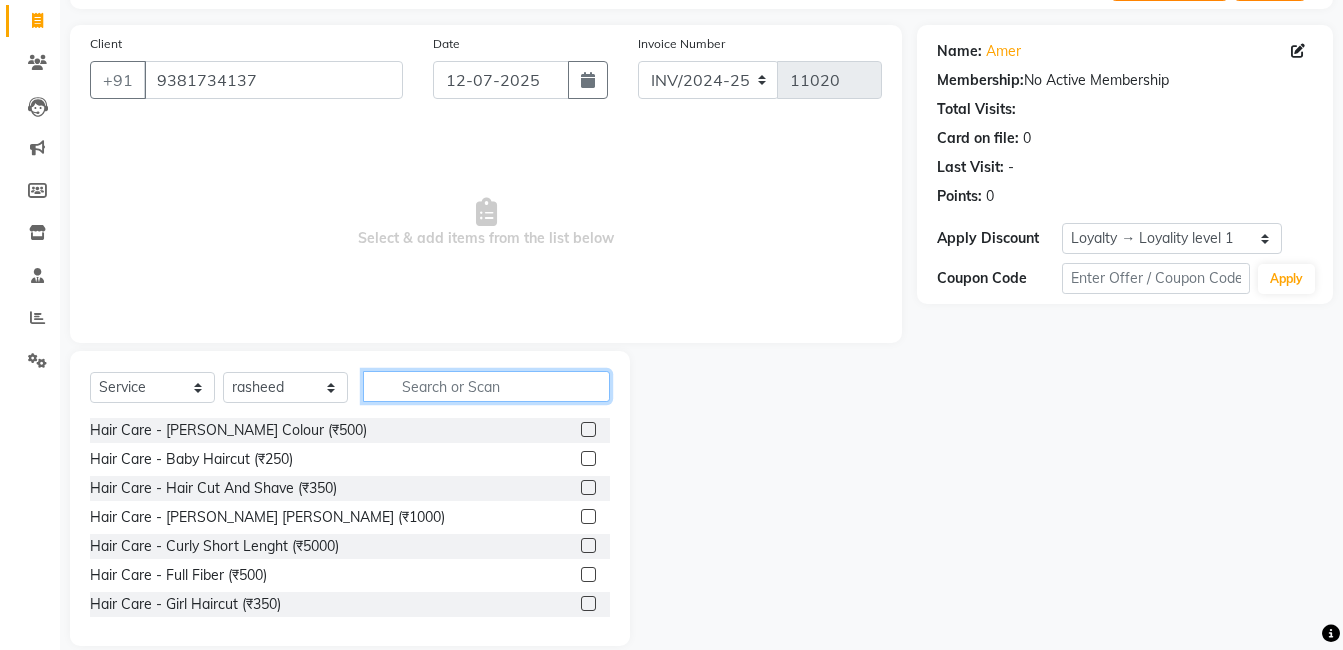 type on "4" 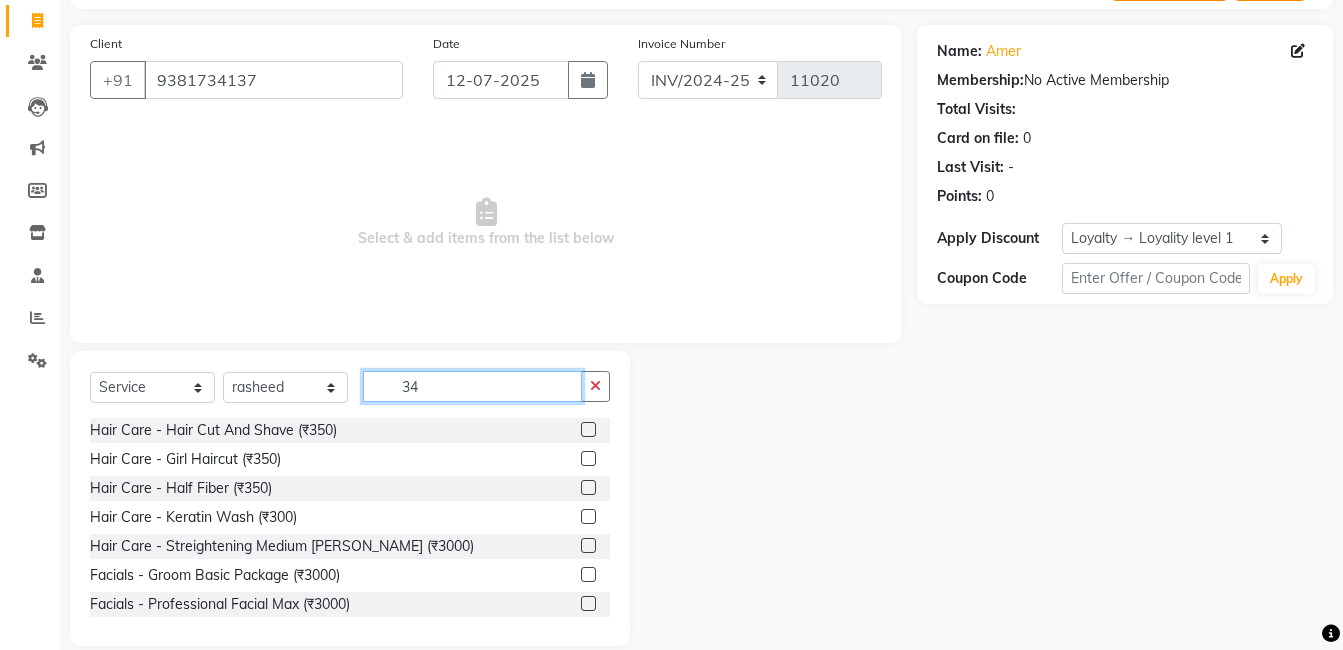 scroll, scrollTop: 0, scrollLeft: 0, axis: both 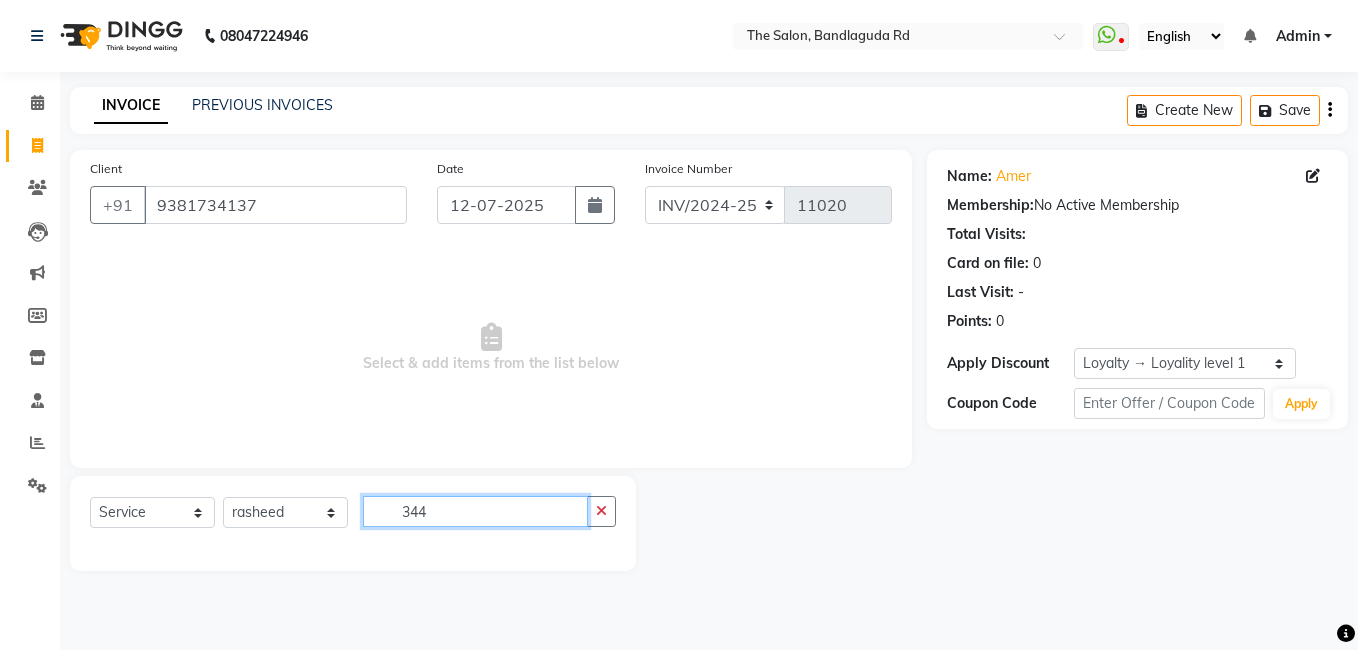 click on "344" 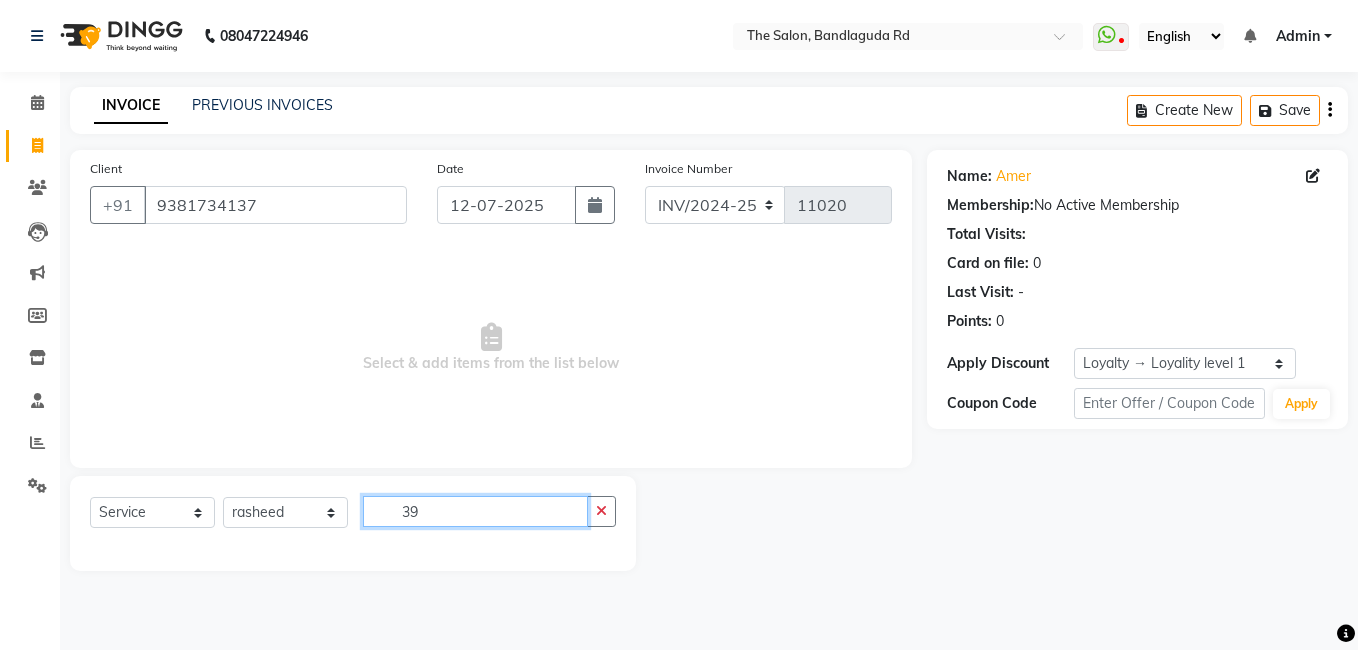 type on "3" 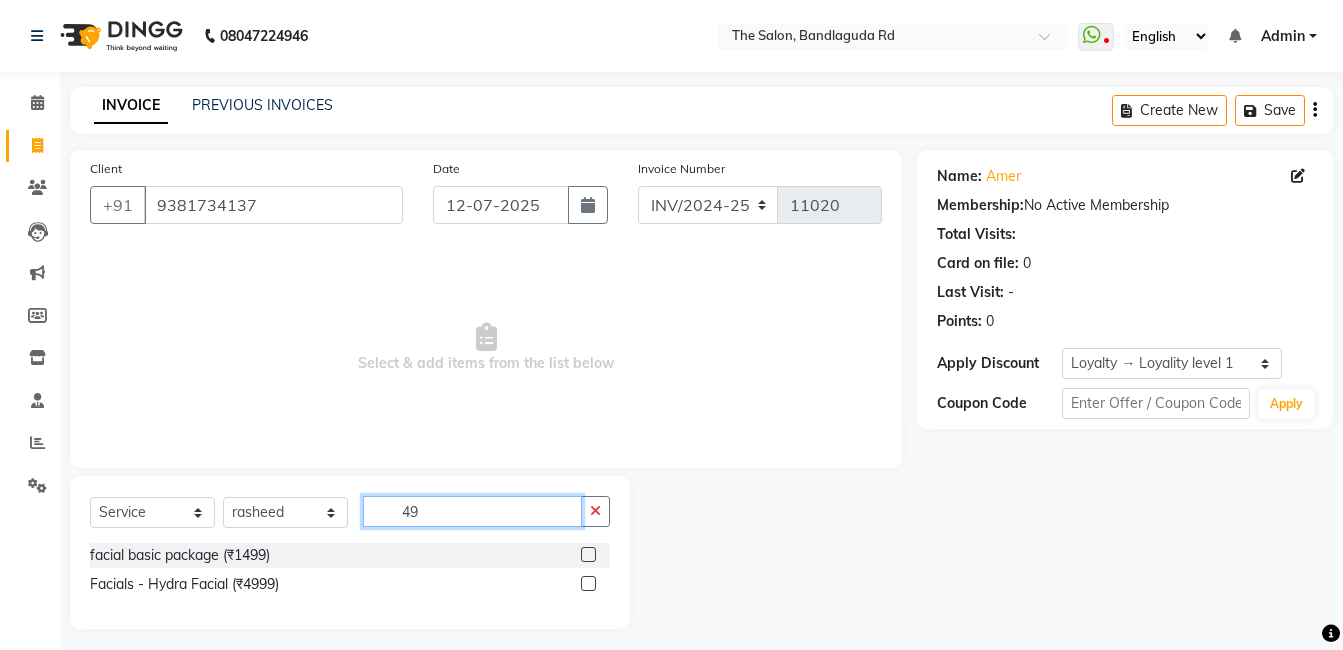 type on "4" 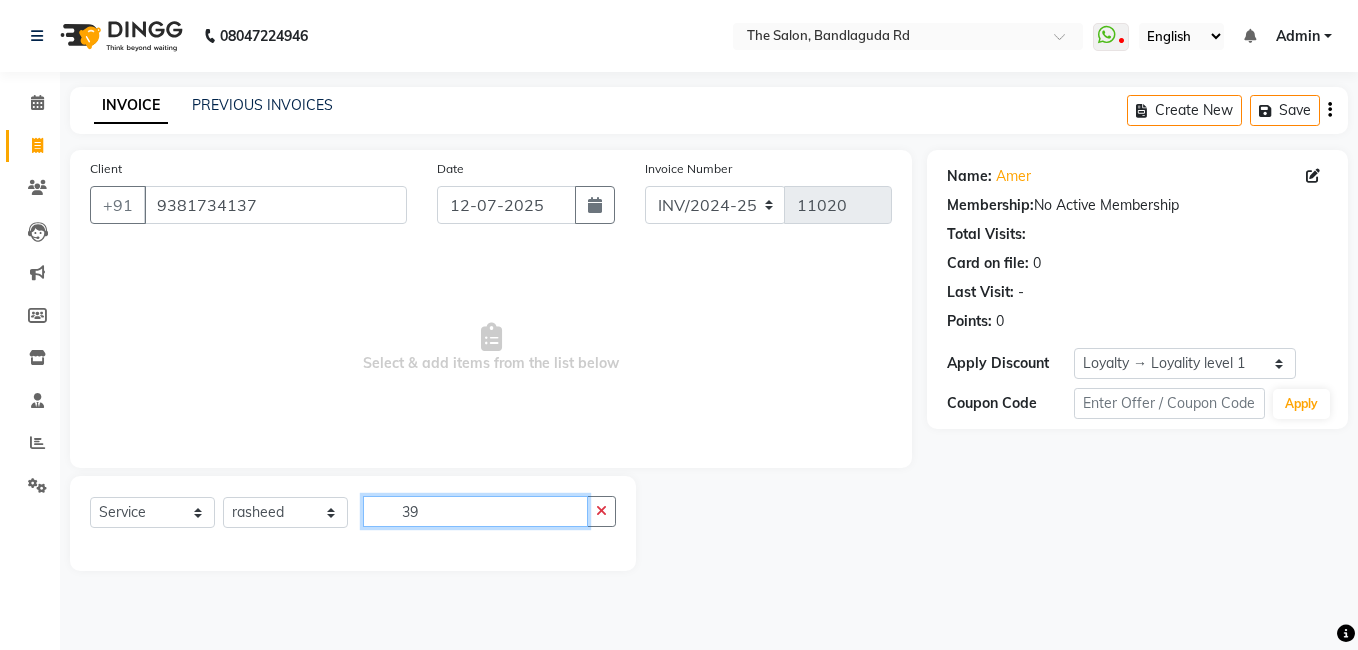 type on "3" 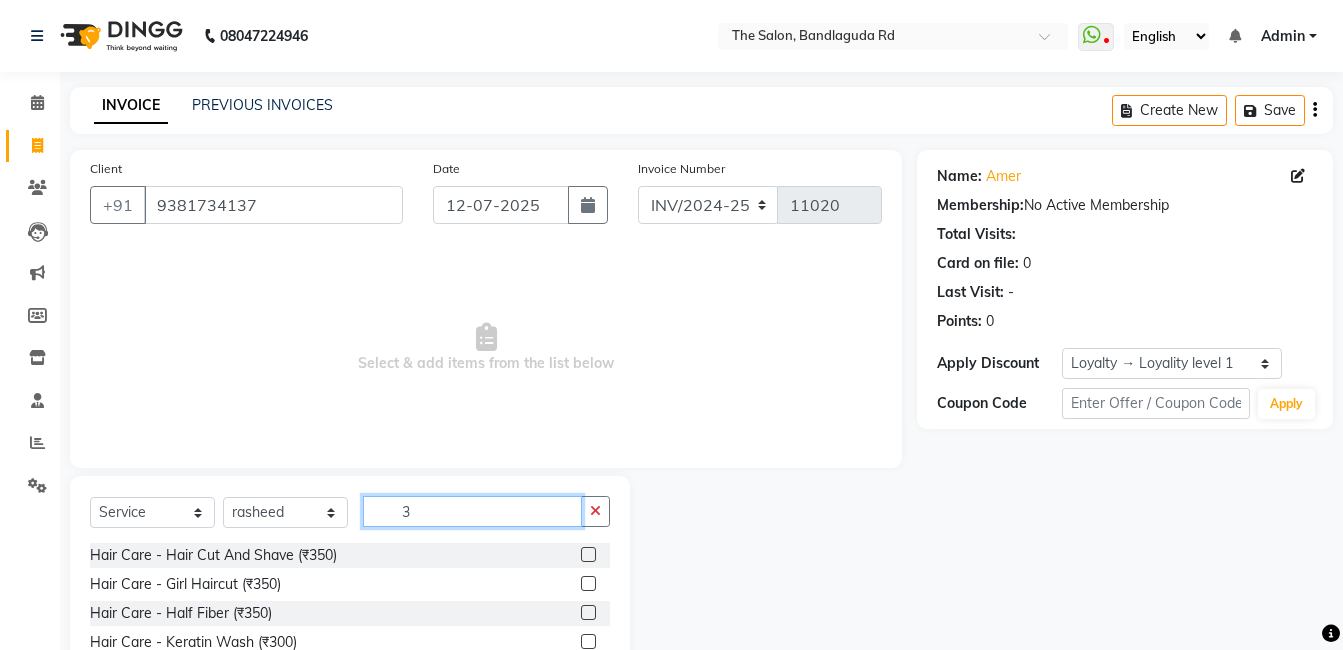 click on "3" 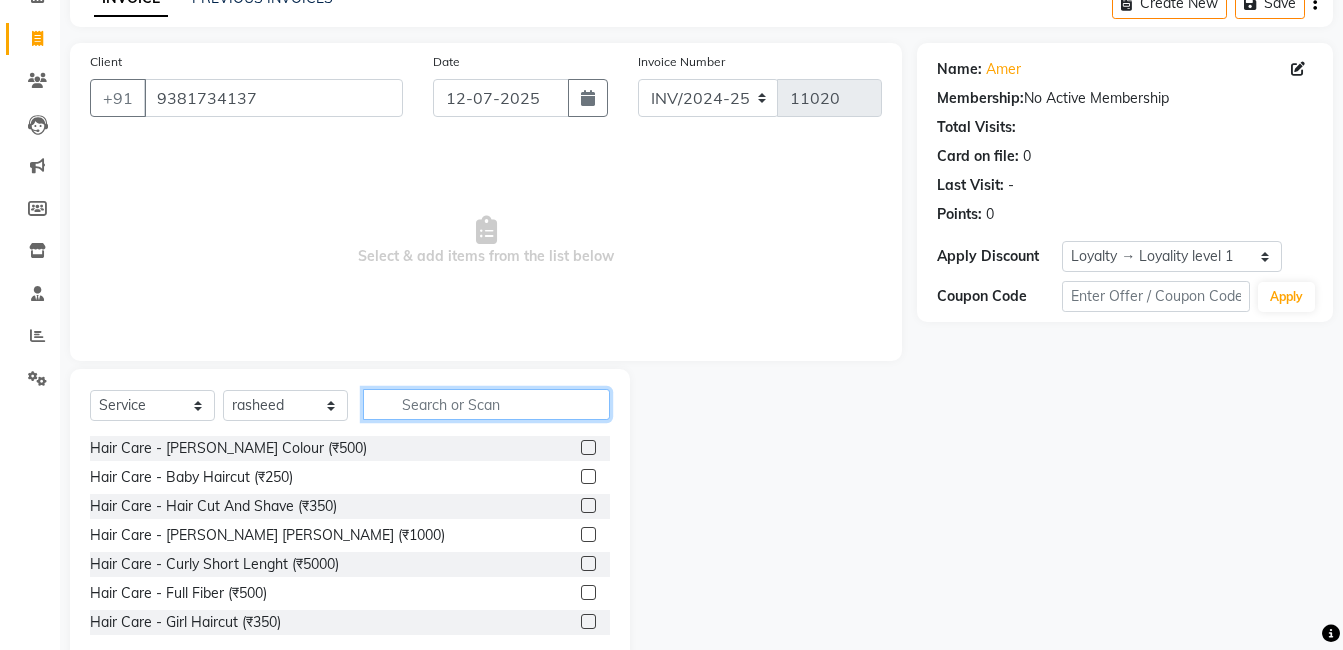 scroll, scrollTop: 151, scrollLeft: 0, axis: vertical 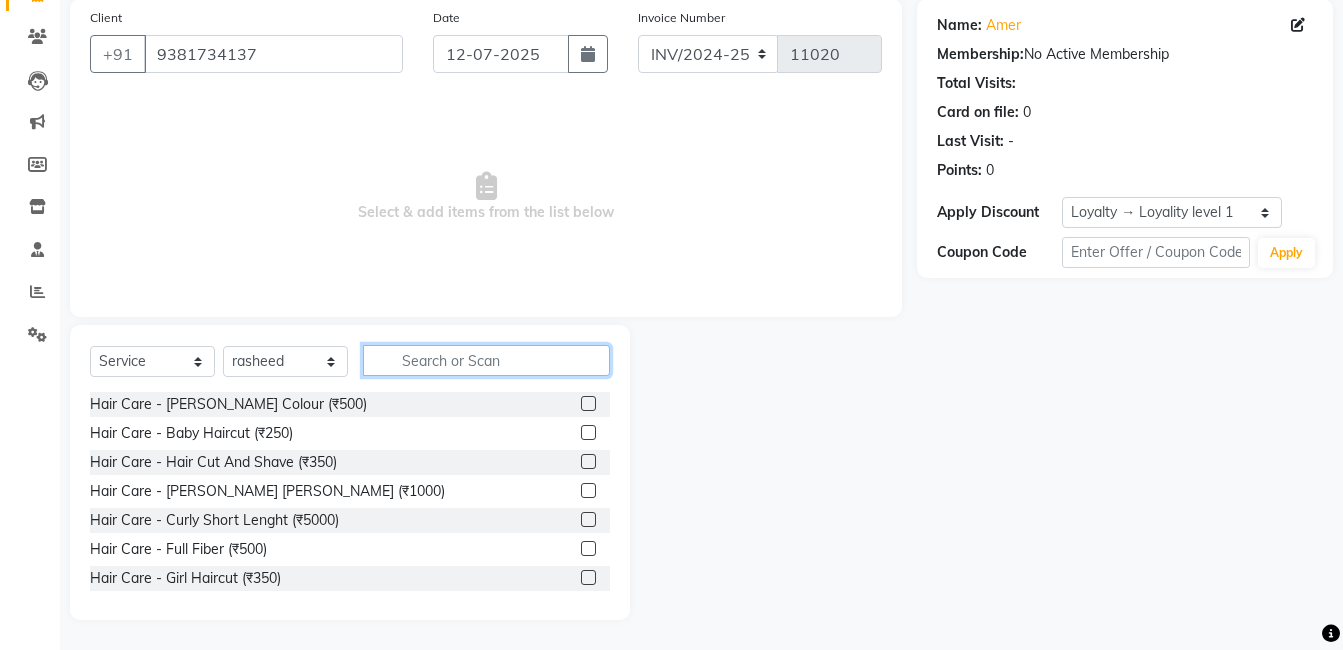 click 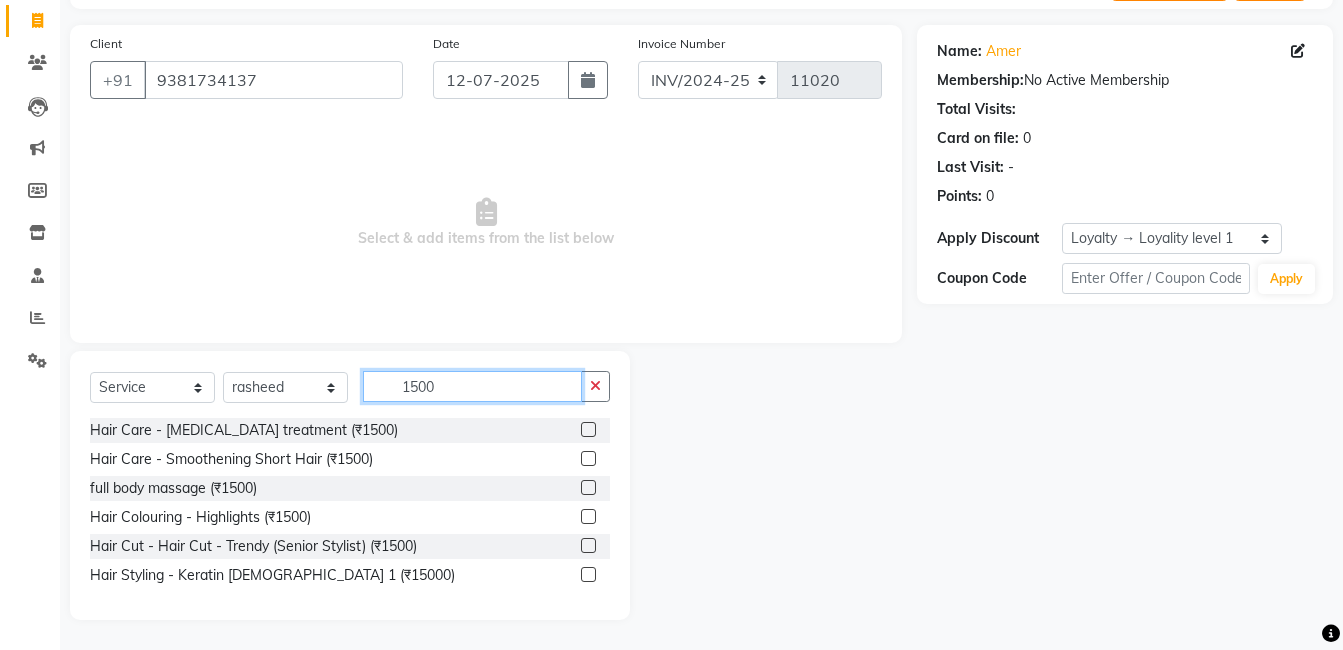scroll, scrollTop: 0, scrollLeft: 0, axis: both 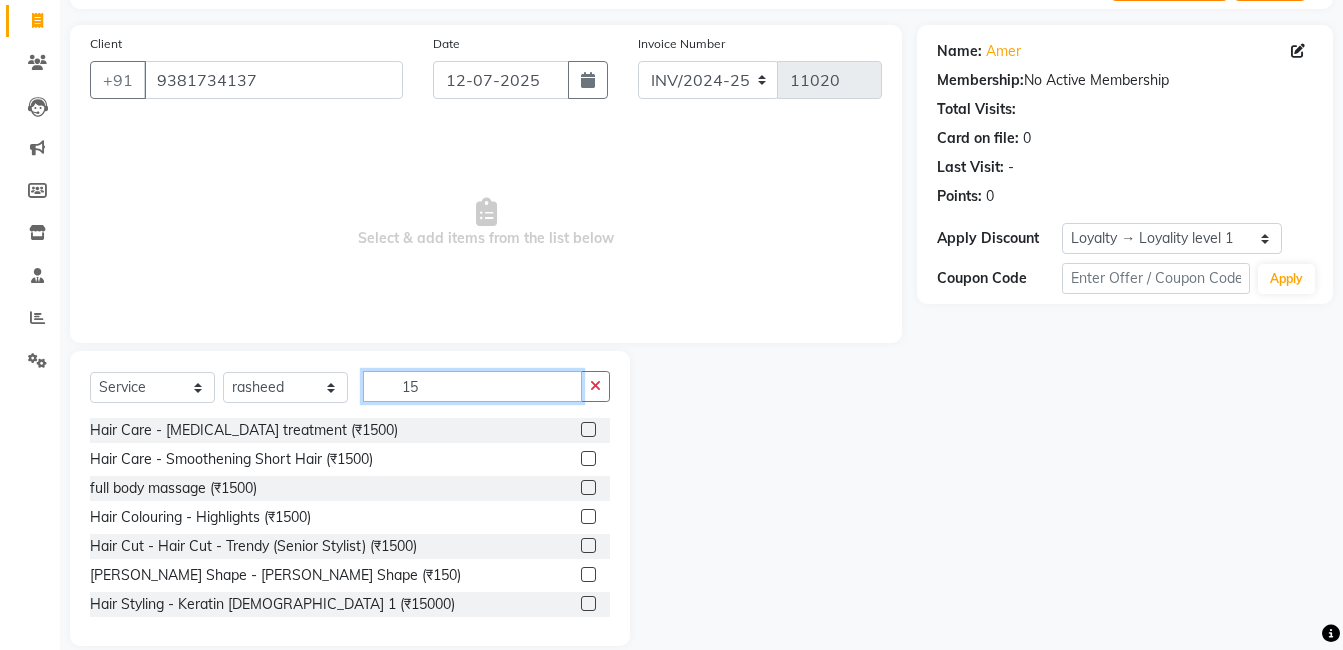 type on "1" 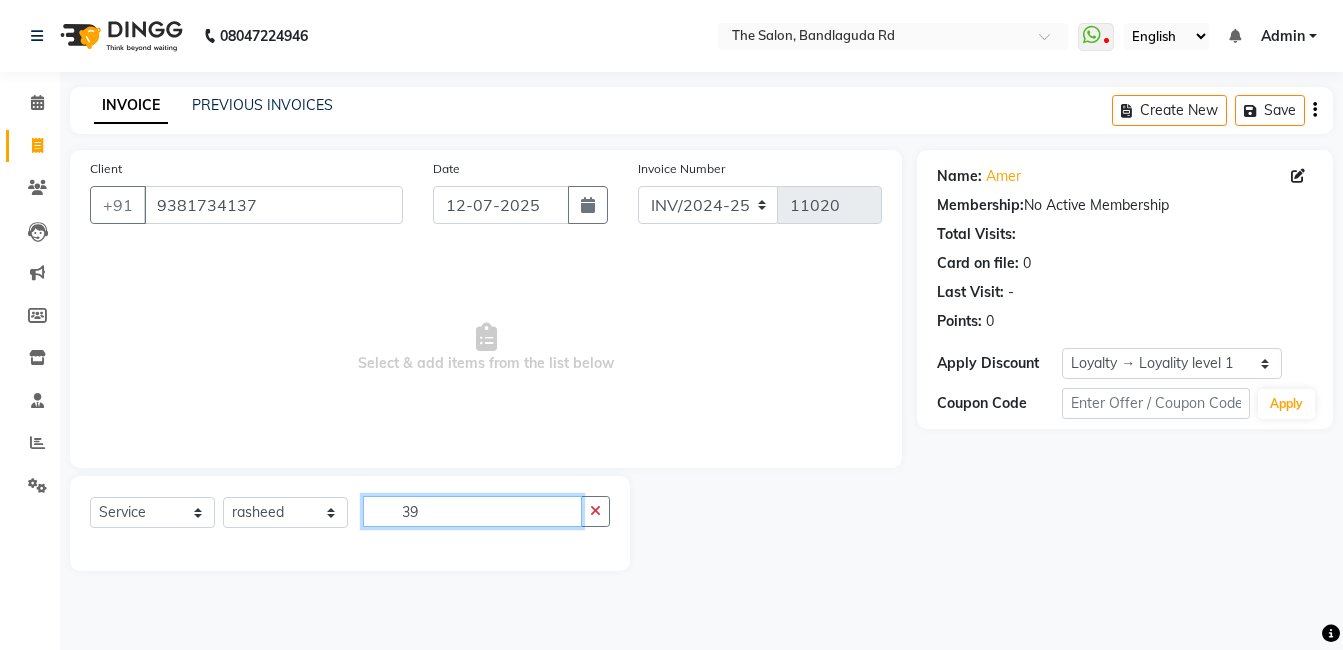 scroll, scrollTop: 0, scrollLeft: 0, axis: both 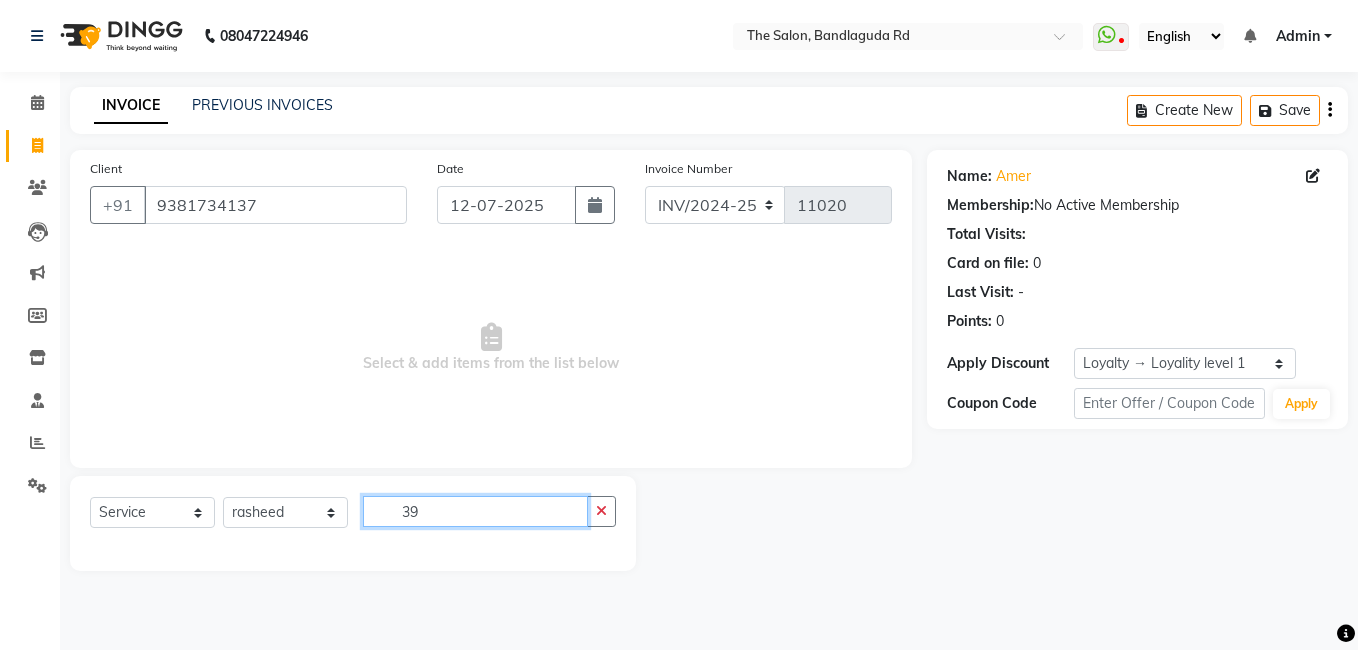type on "3" 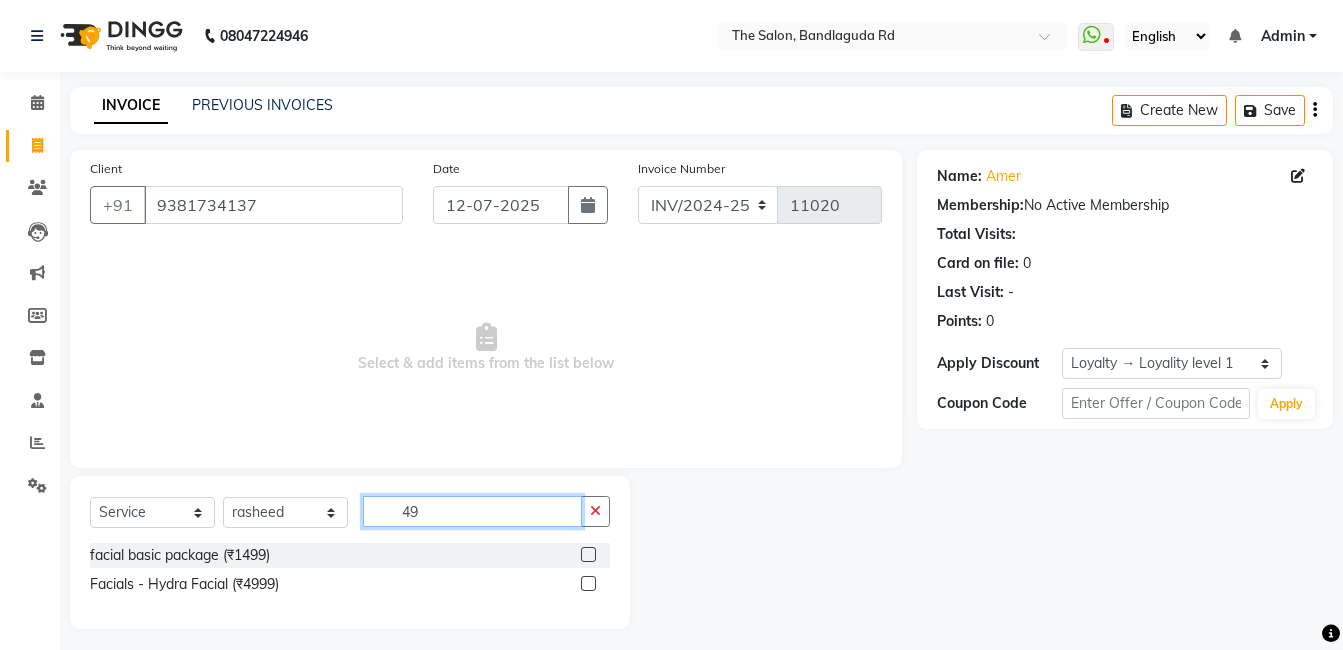 type on "4" 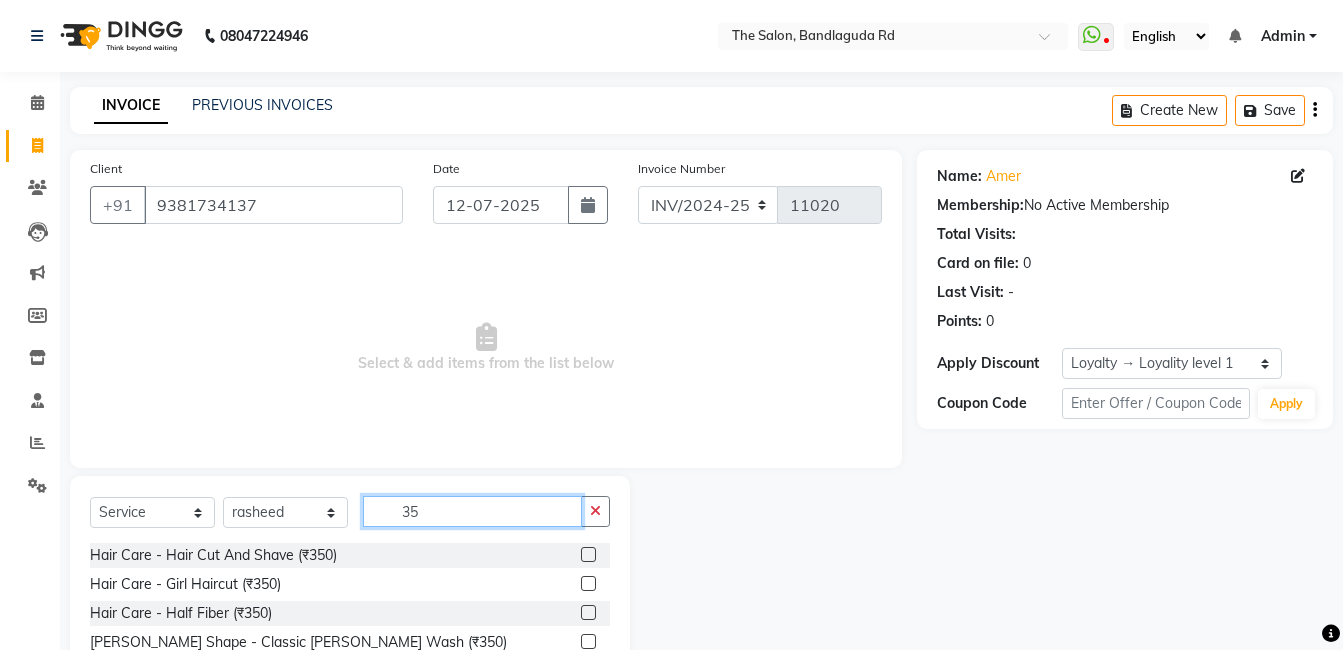 type on "3" 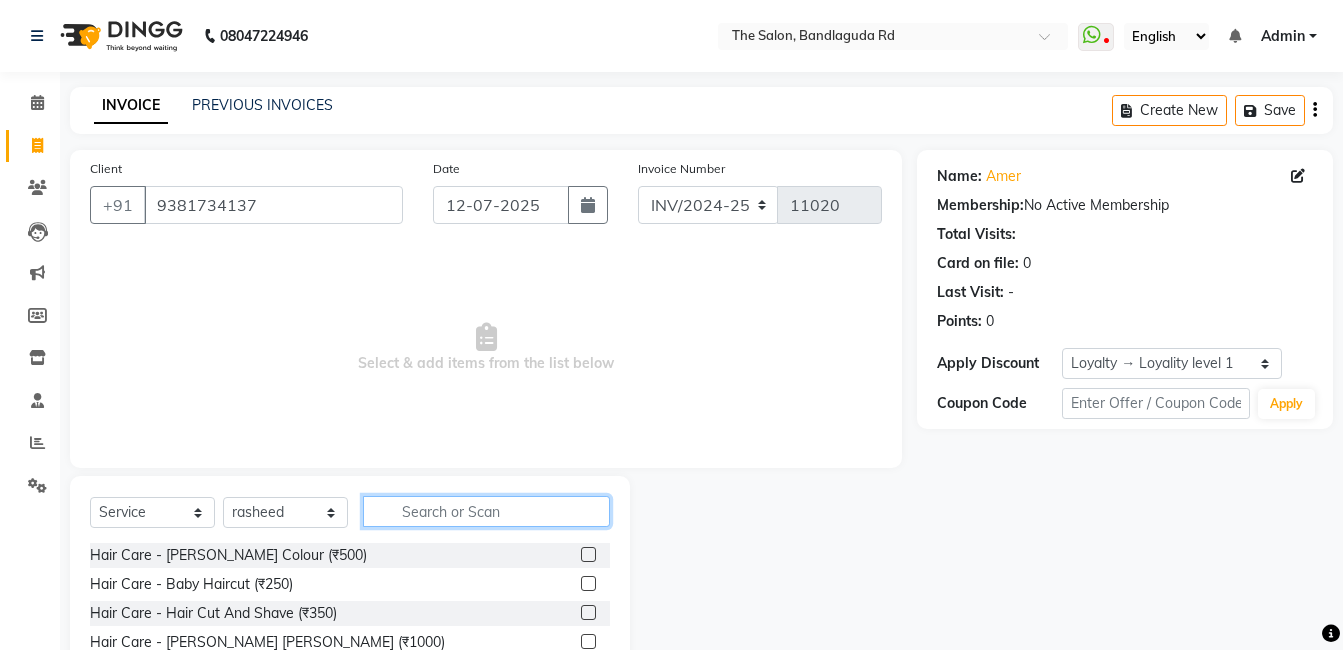 type on "1" 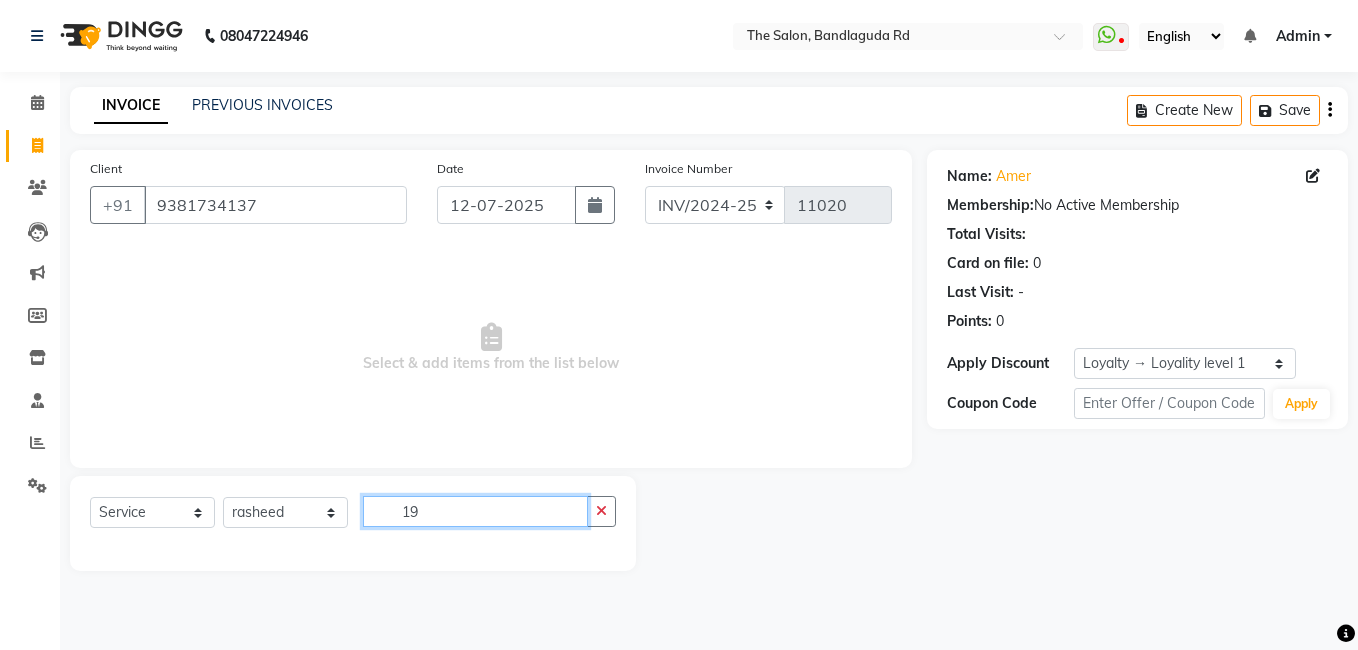 type on "1" 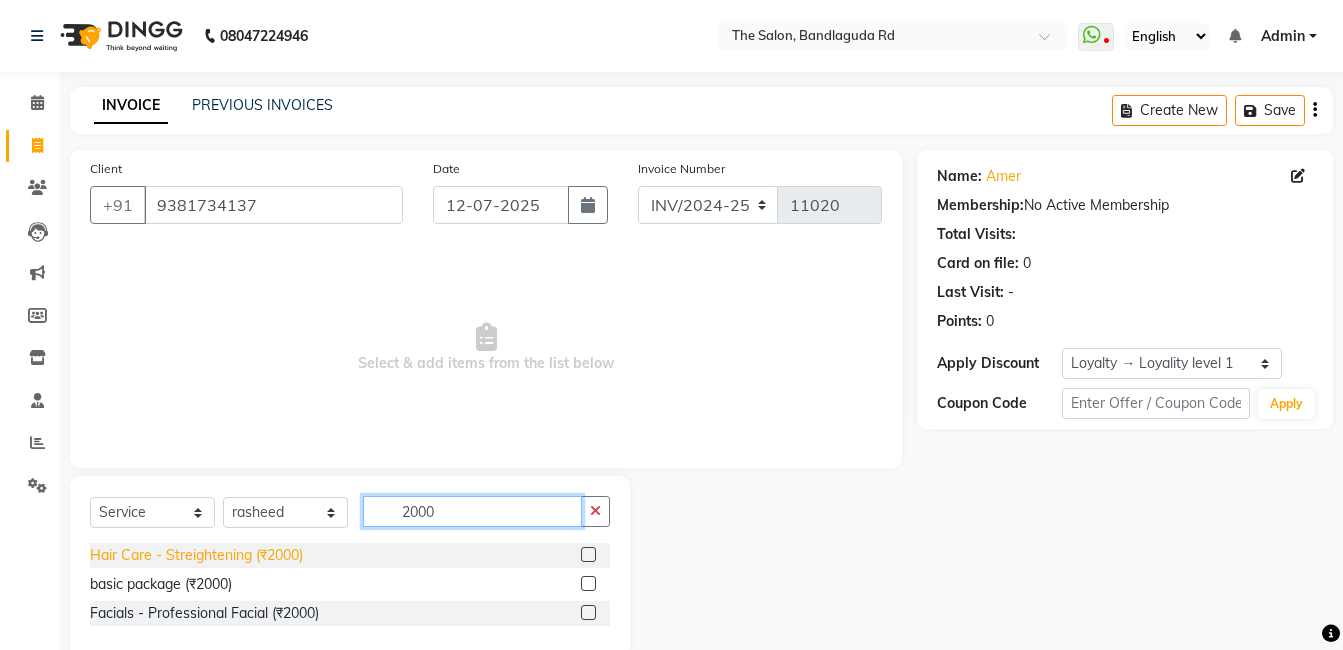 type on "2000" 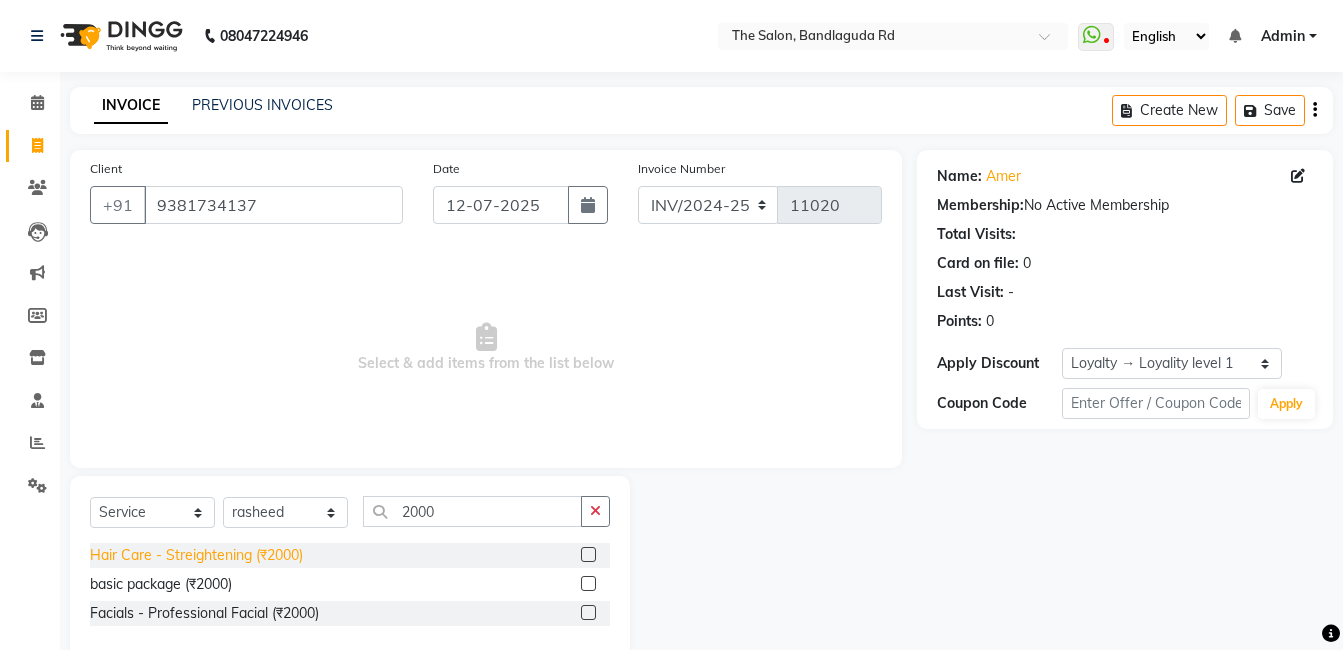 click on "Hair Care - Streightening (₹2000)" 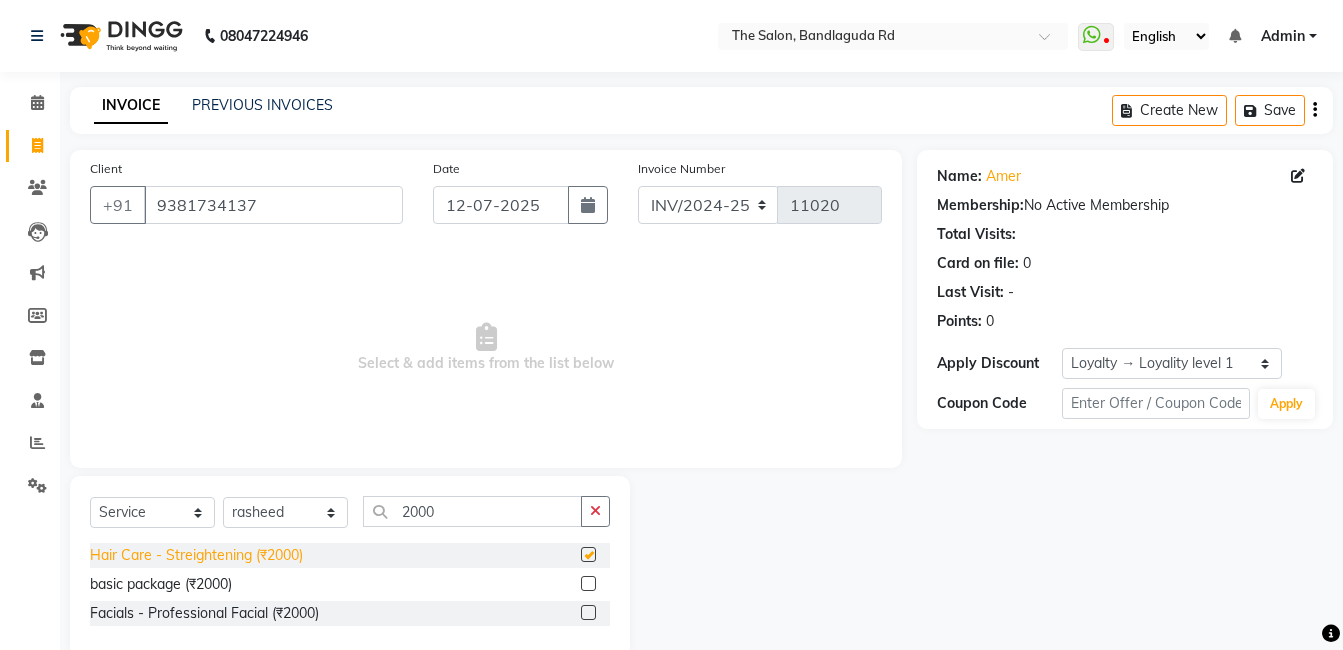 checkbox on "false" 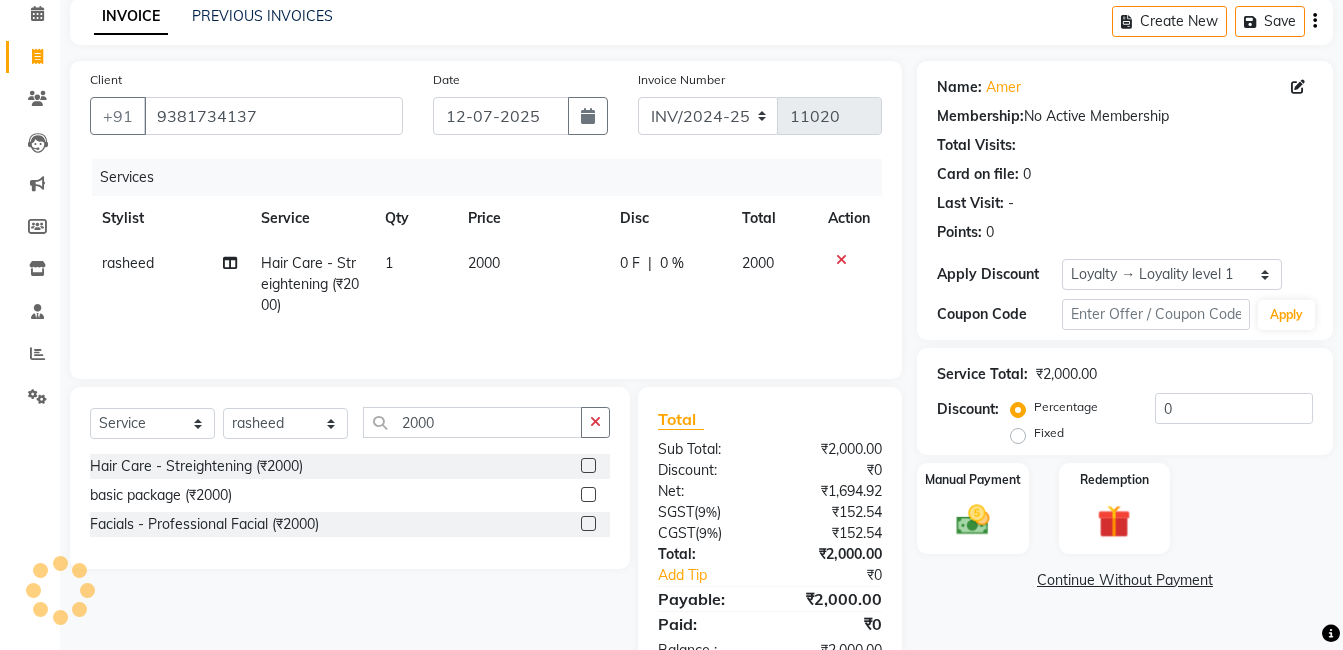 scroll, scrollTop: 150, scrollLeft: 0, axis: vertical 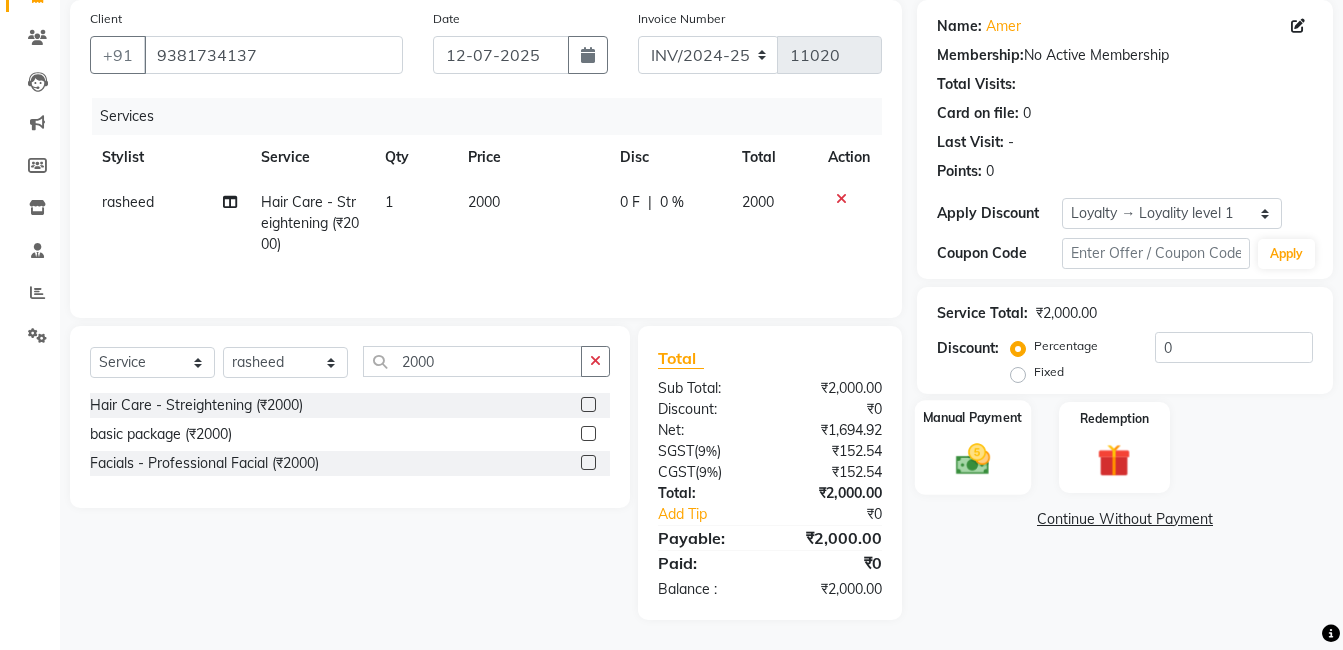 click 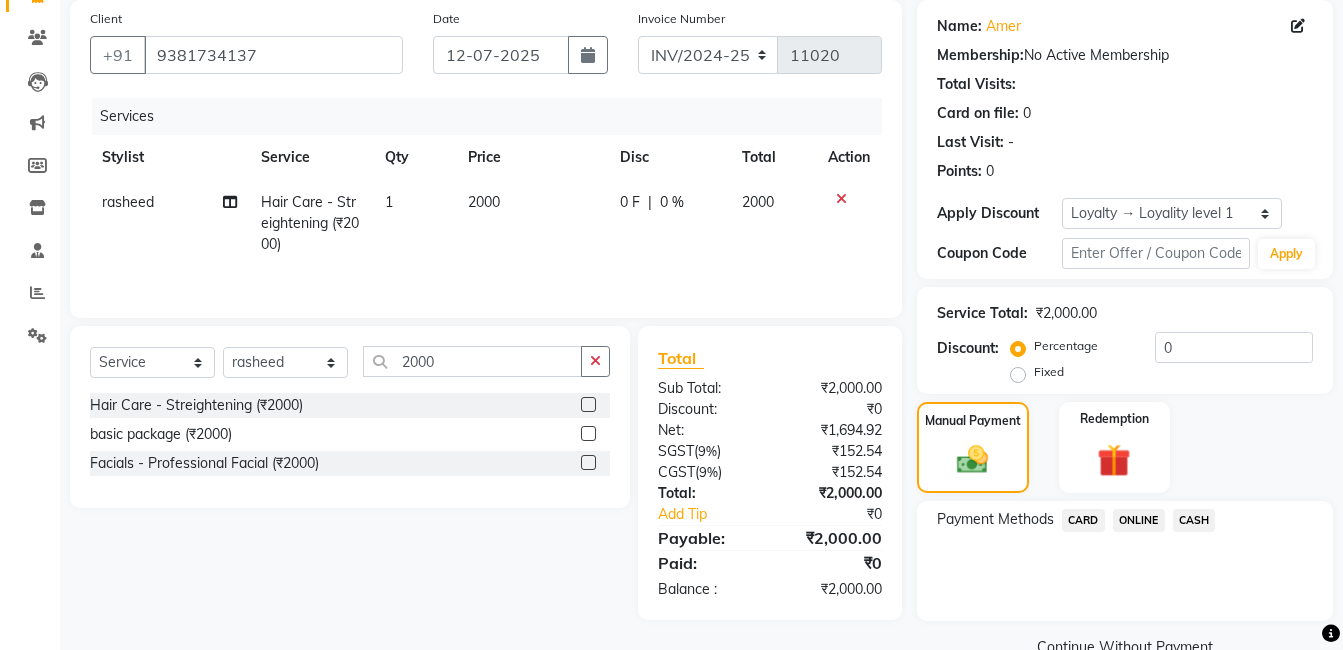 click on "CASH" 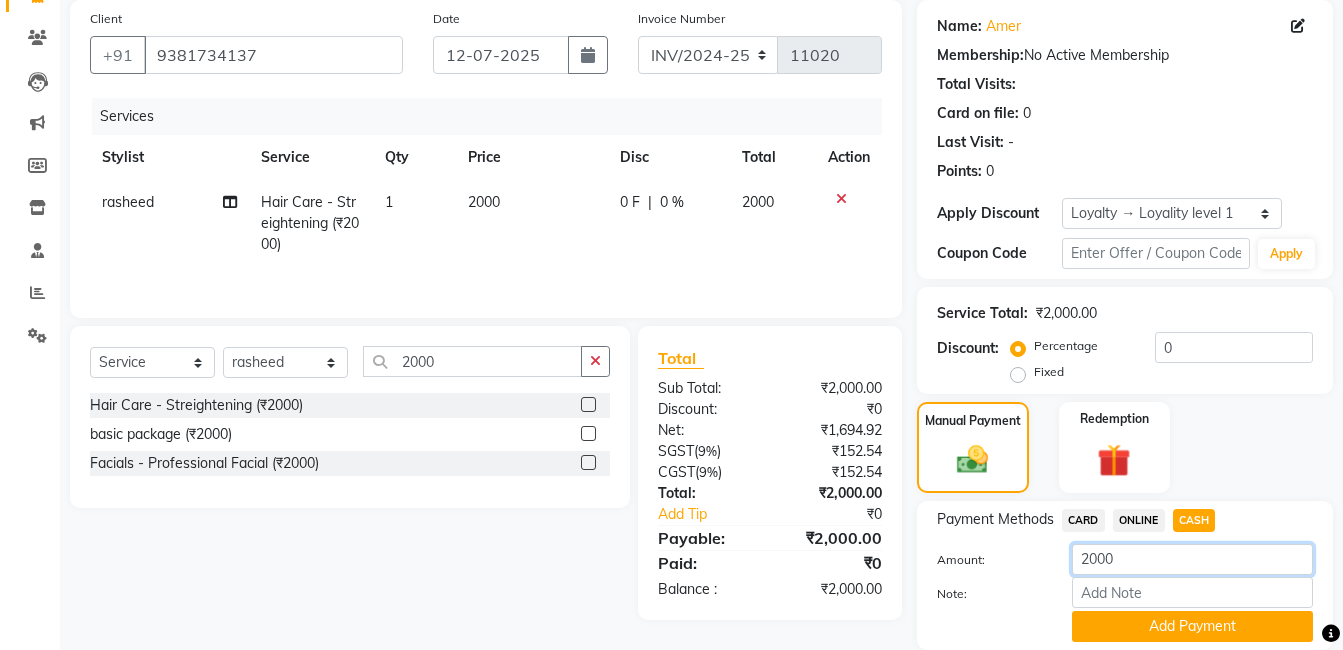 click on "2000" 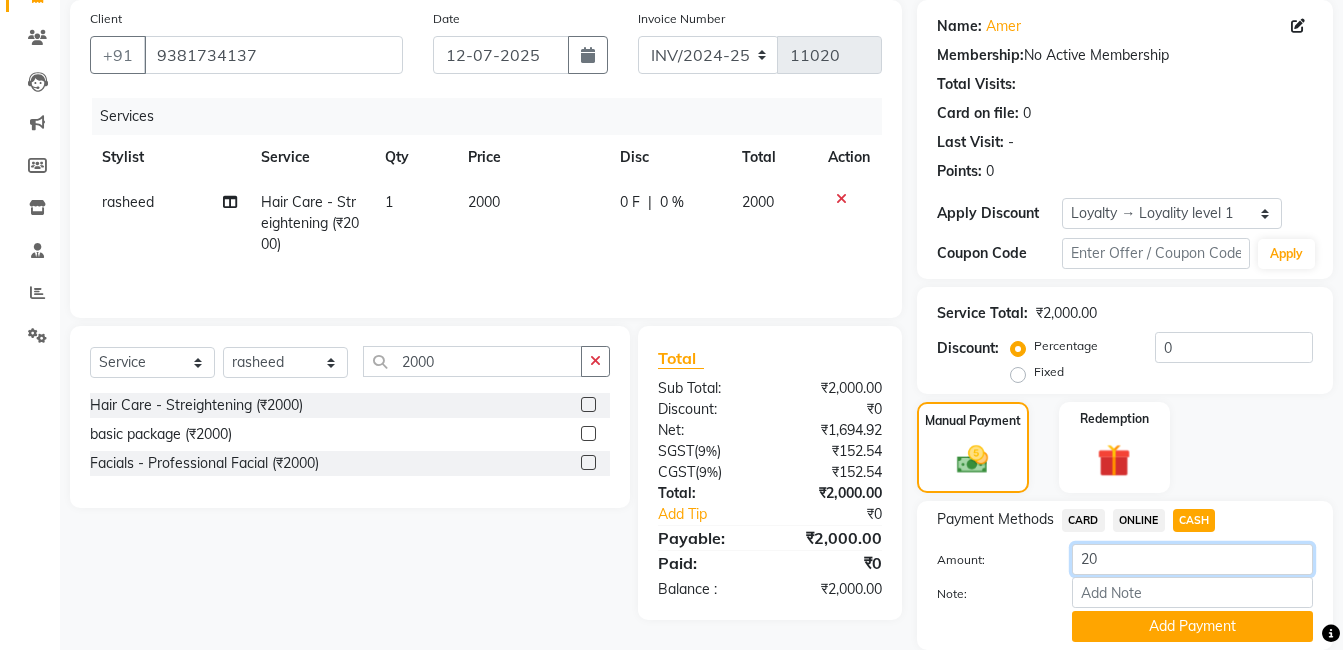 type on "2" 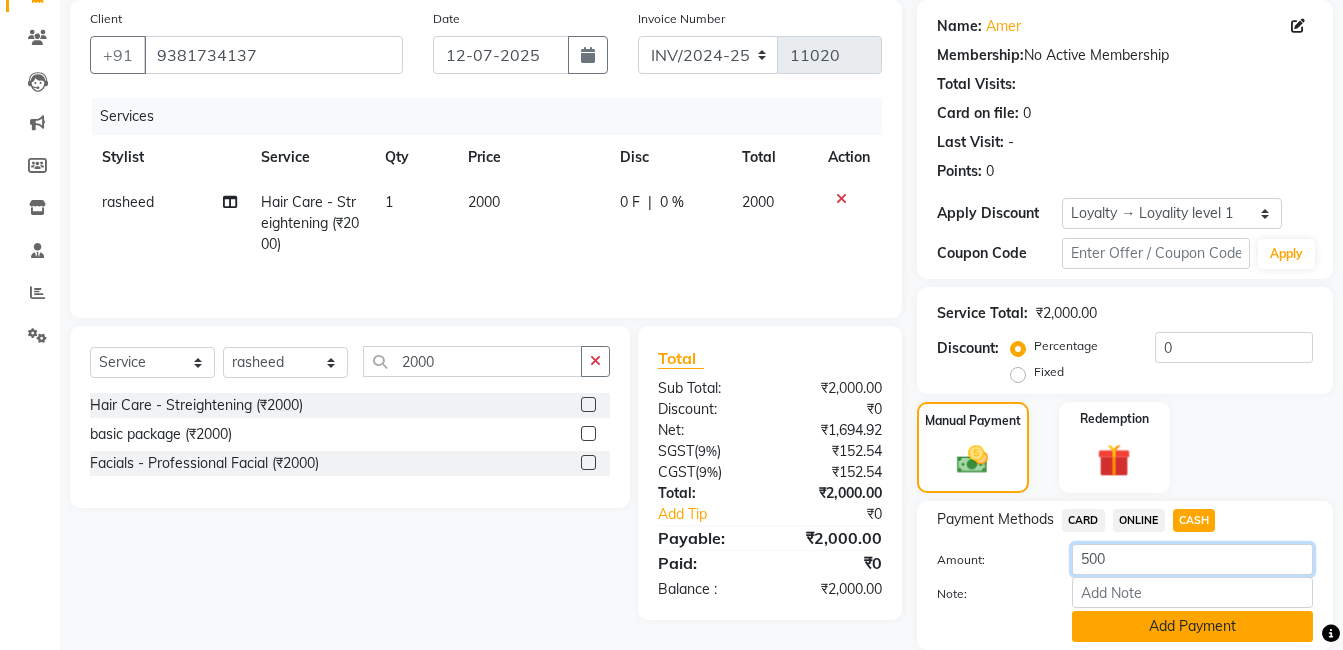 type on "500" 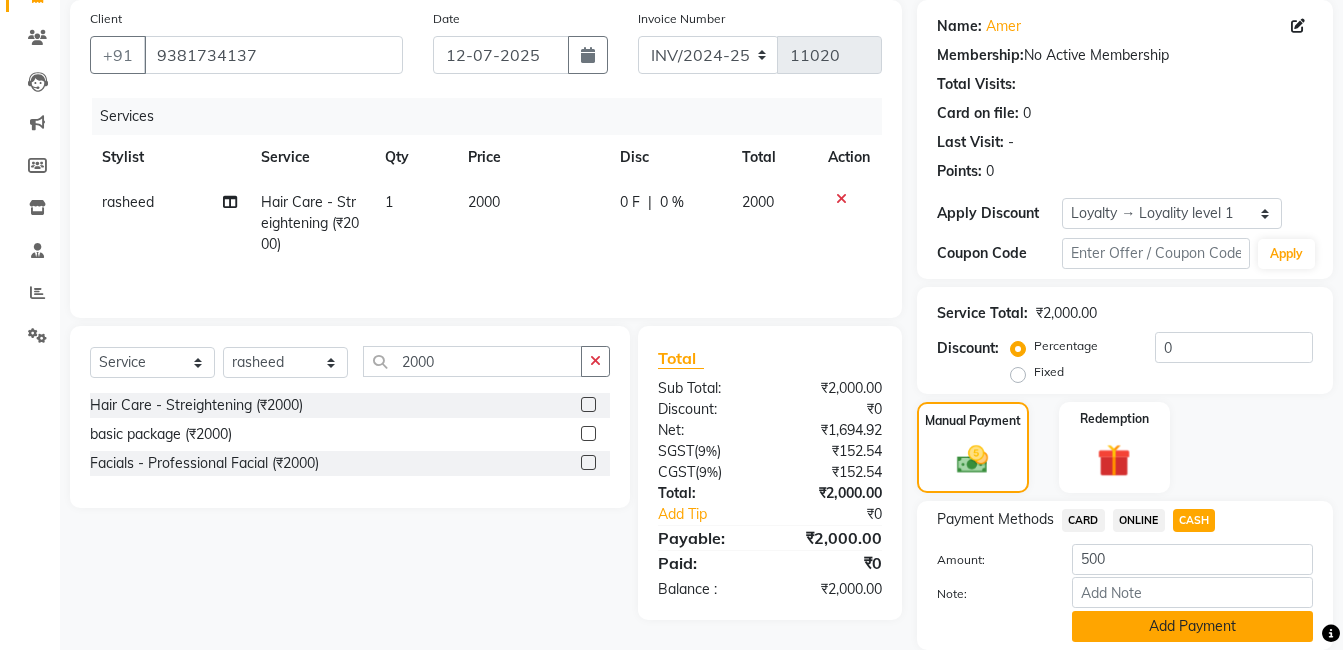 click on "Add Payment" 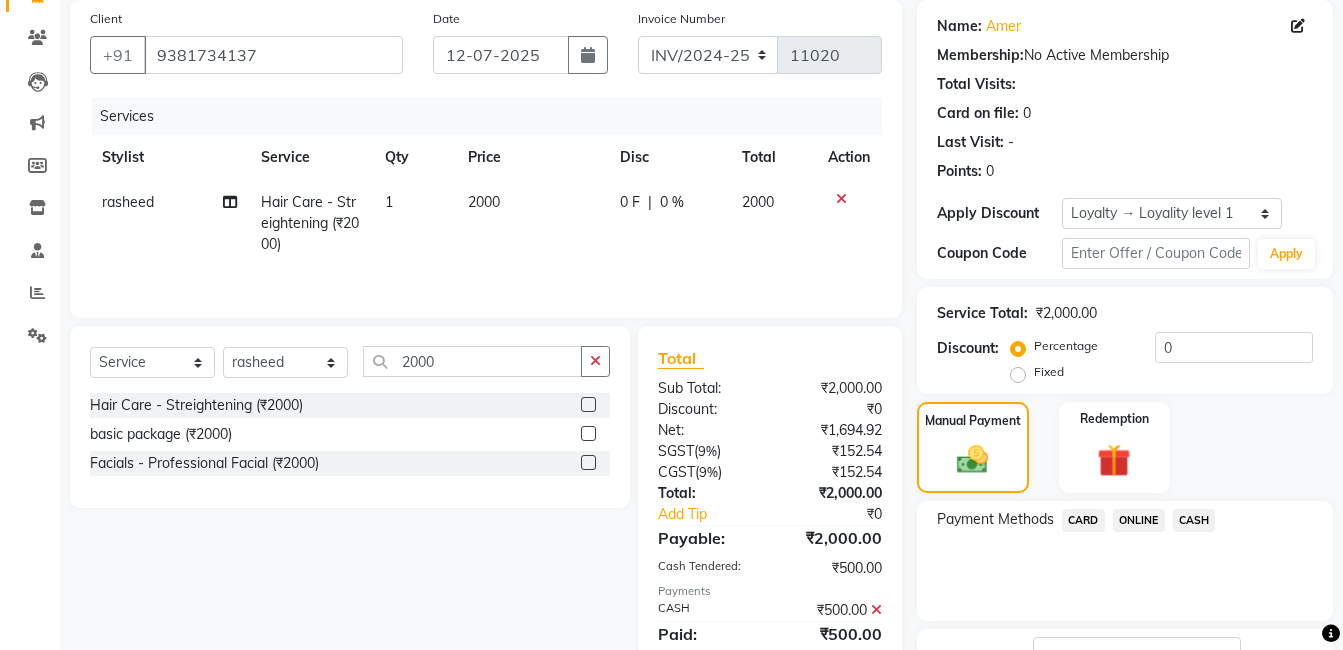 click on "ONLINE" 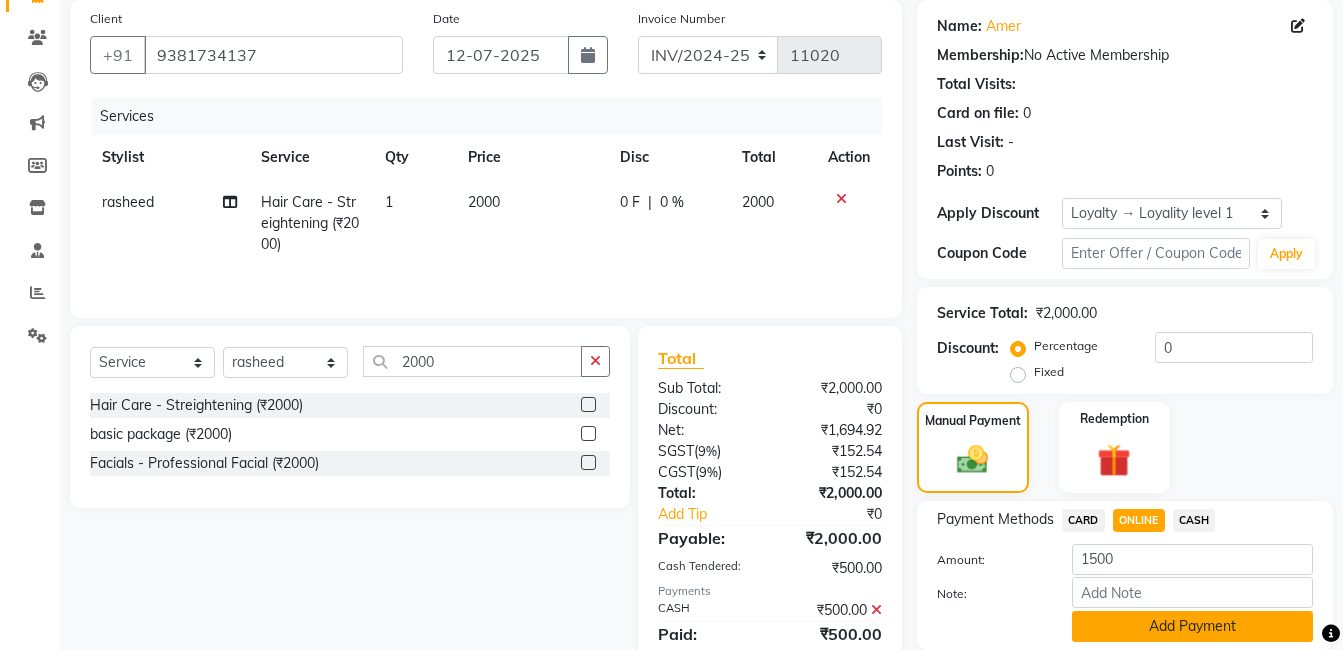 click on "Add Payment" 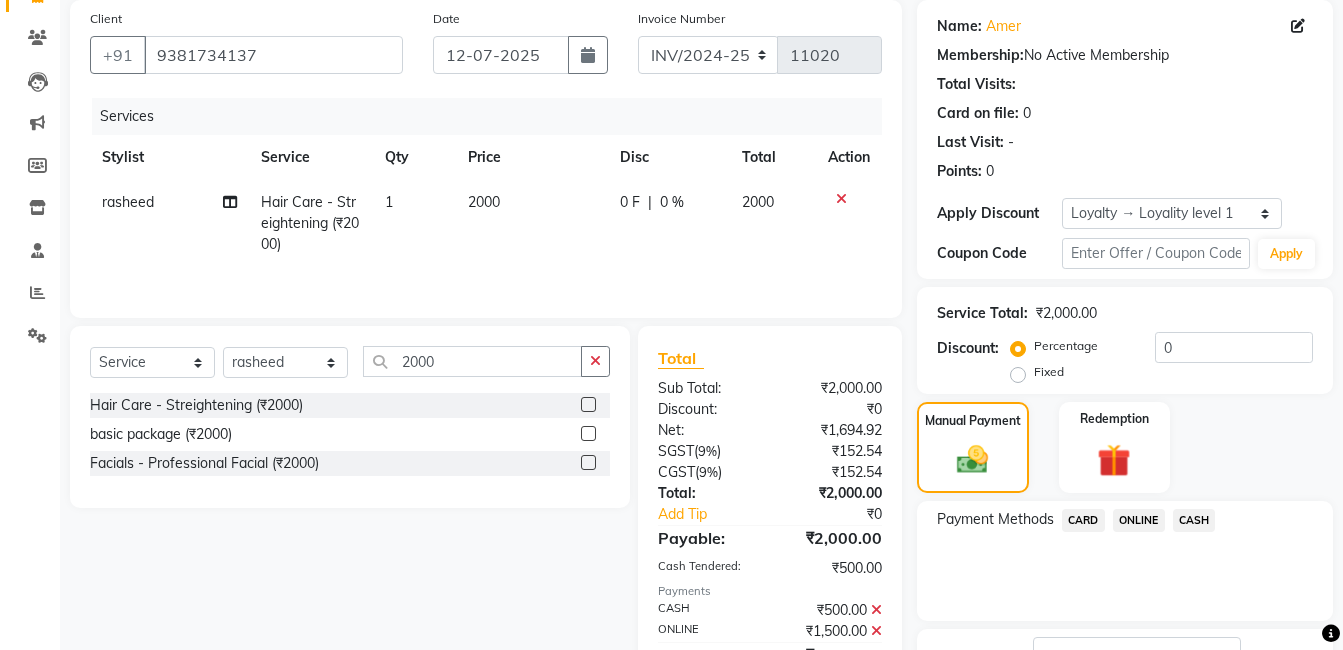 click on "Name: Amer  Membership:  No Active Membership  Total Visits:   Card on file:  0 Last Visit:   - Points:   0  Apply Discount Select  Loyalty → Loyality level 1  Coupon Code Apply Service Total:  ₹2,000.00  Discount:  Percentage   Fixed  0 Manual Payment Redemption Payment Methods  CARD   ONLINE   CASH  Description:                  Send Details On SMS Email  Checkout" 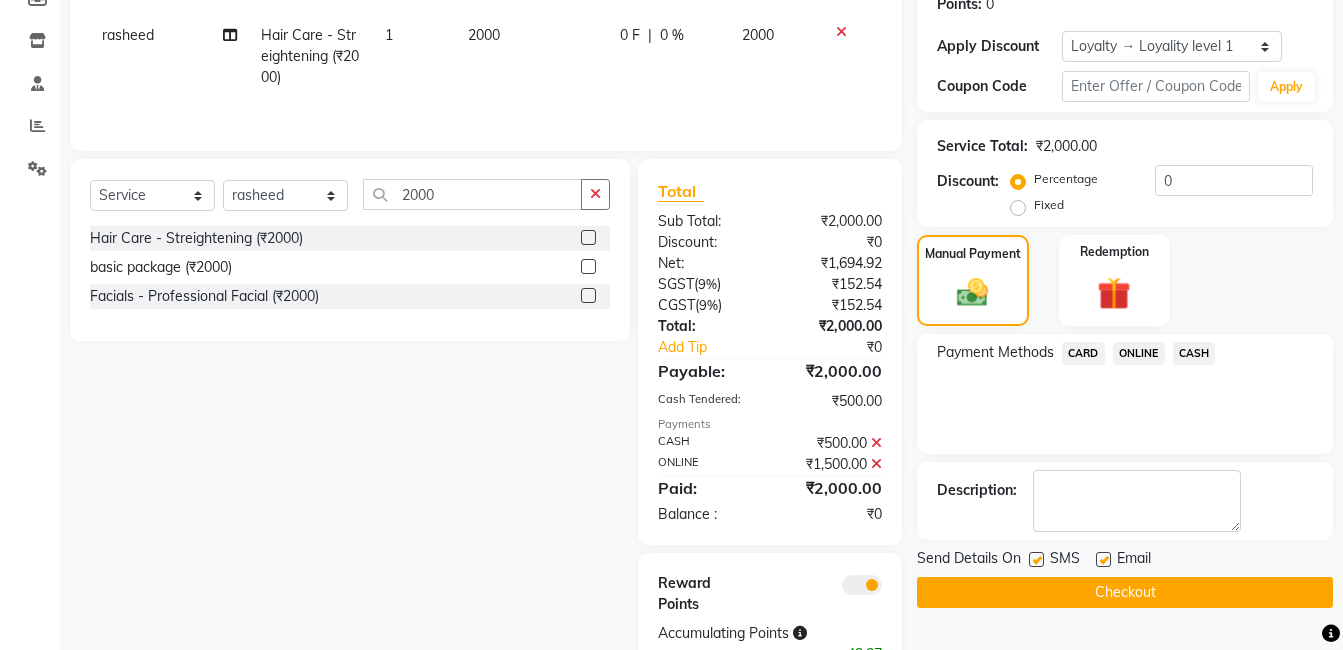 scroll, scrollTop: 382, scrollLeft: 0, axis: vertical 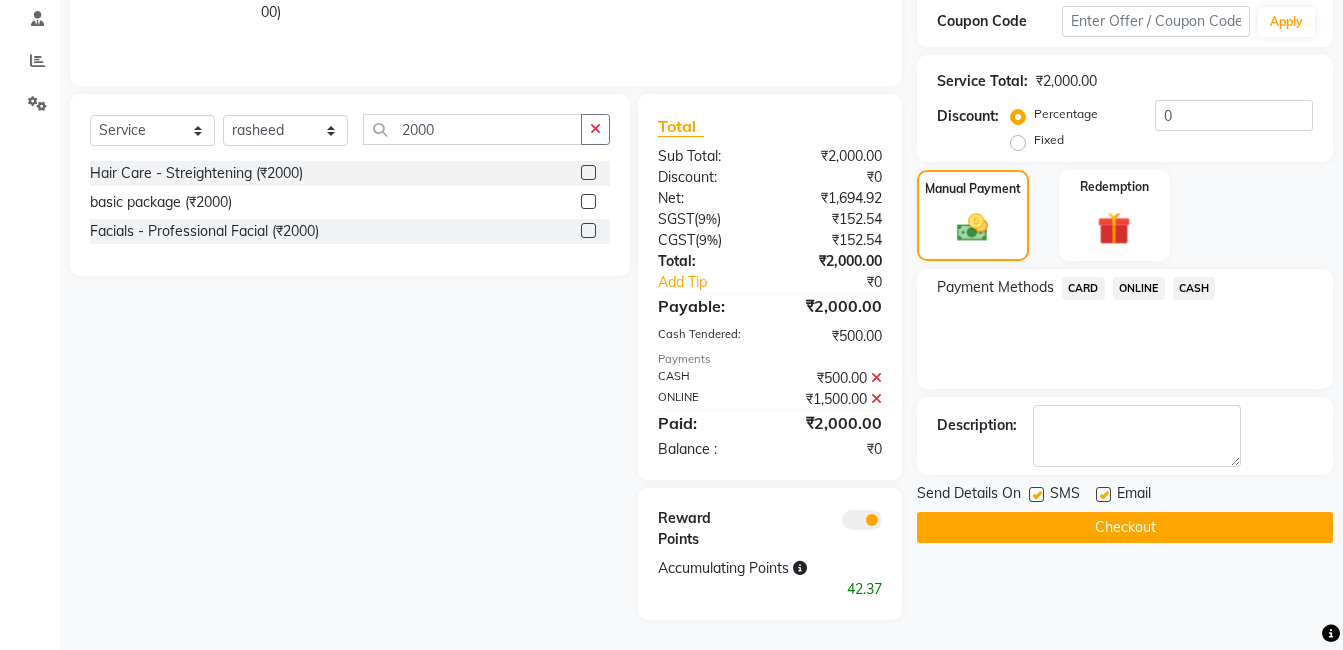 click on "Checkout" 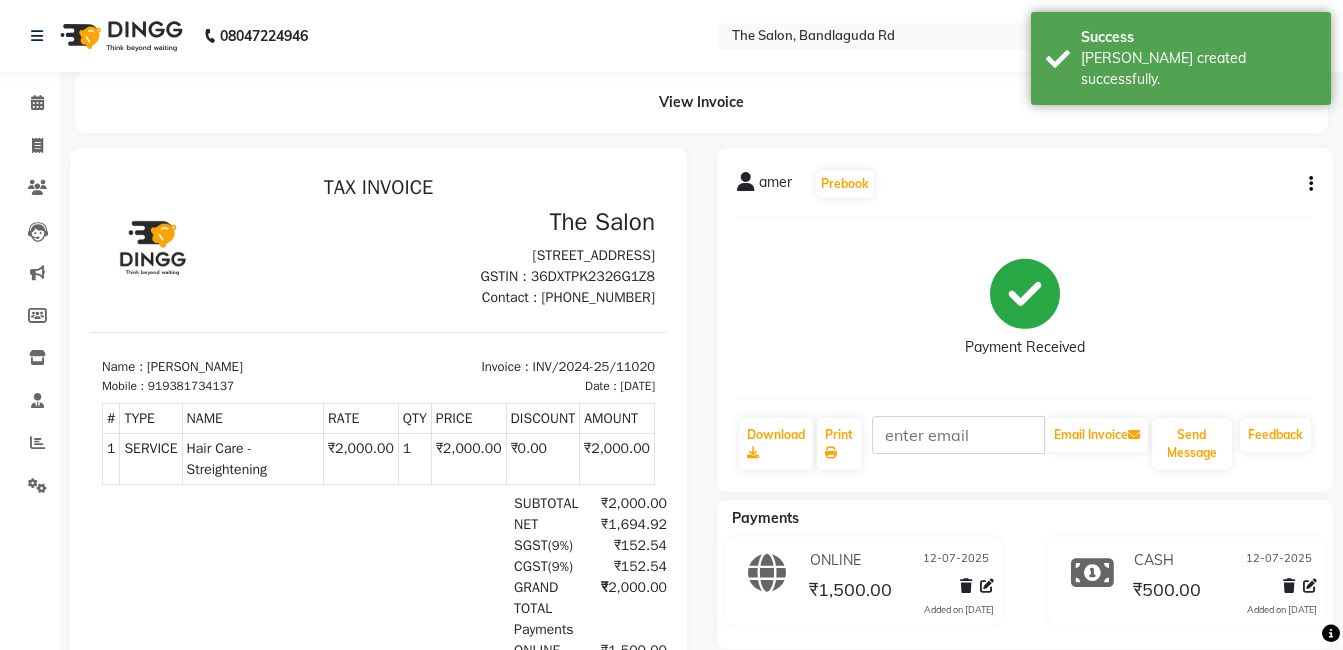 scroll, scrollTop: 0, scrollLeft: 0, axis: both 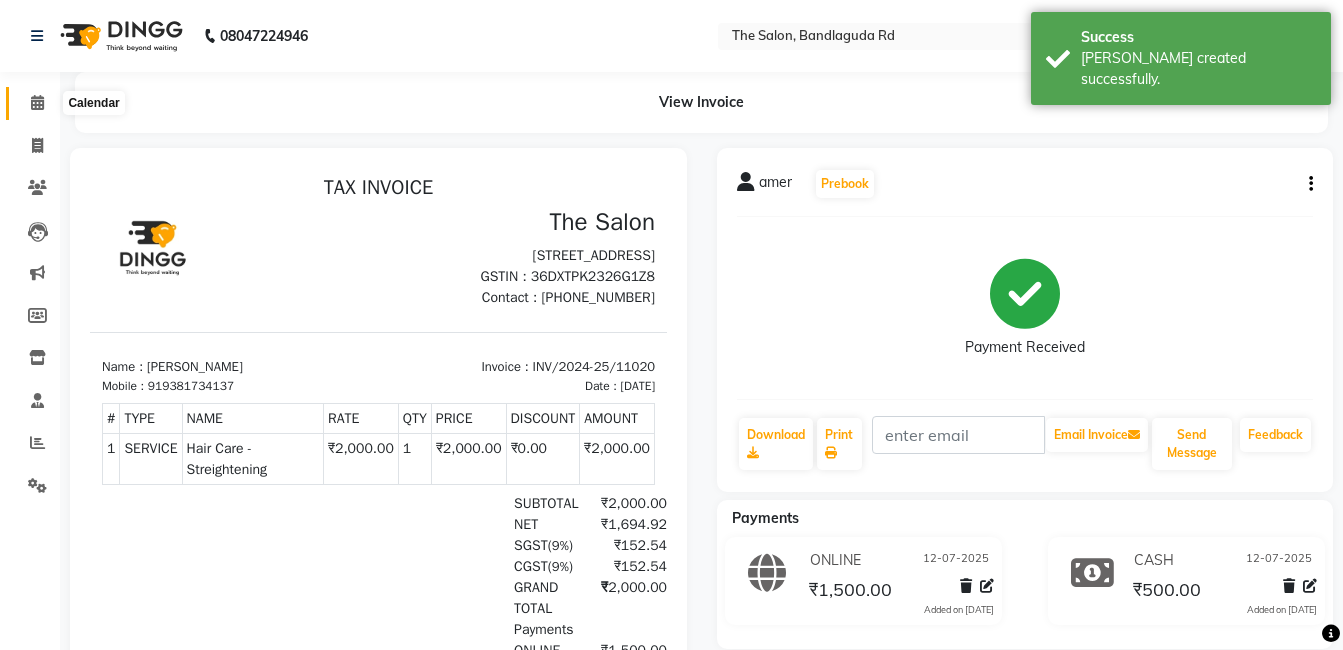 click 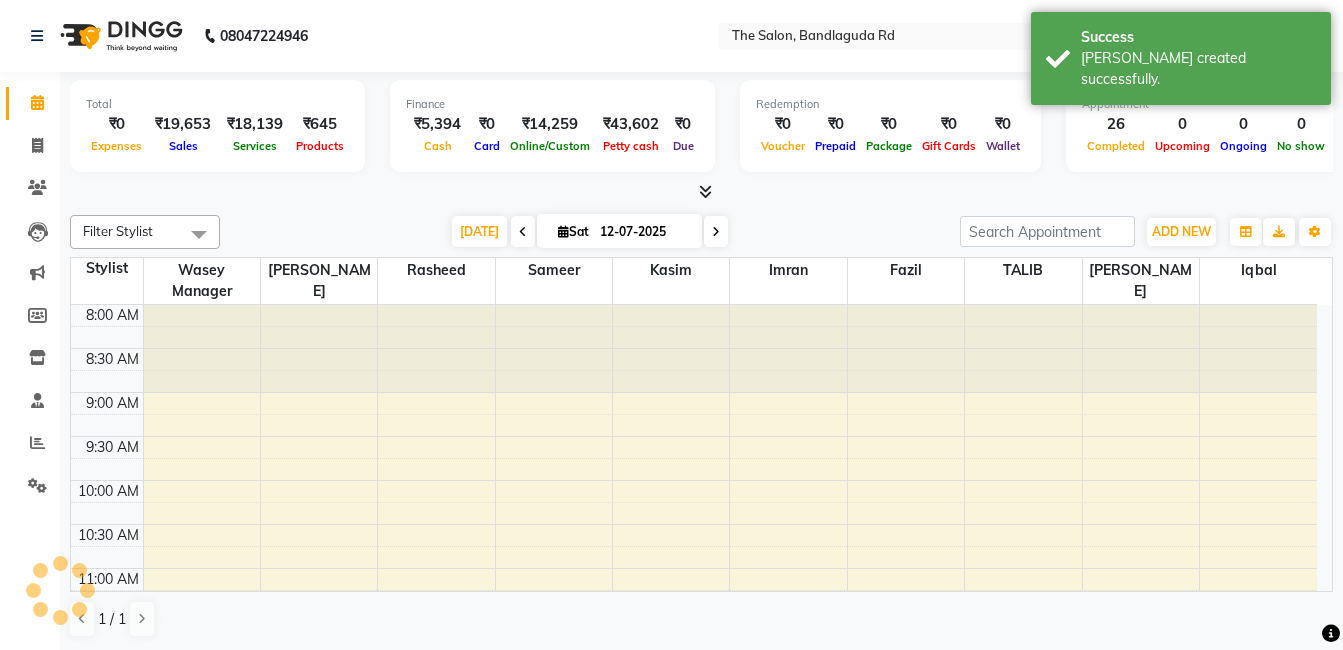 scroll, scrollTop: 0, scrollLeft: 0, axis: both 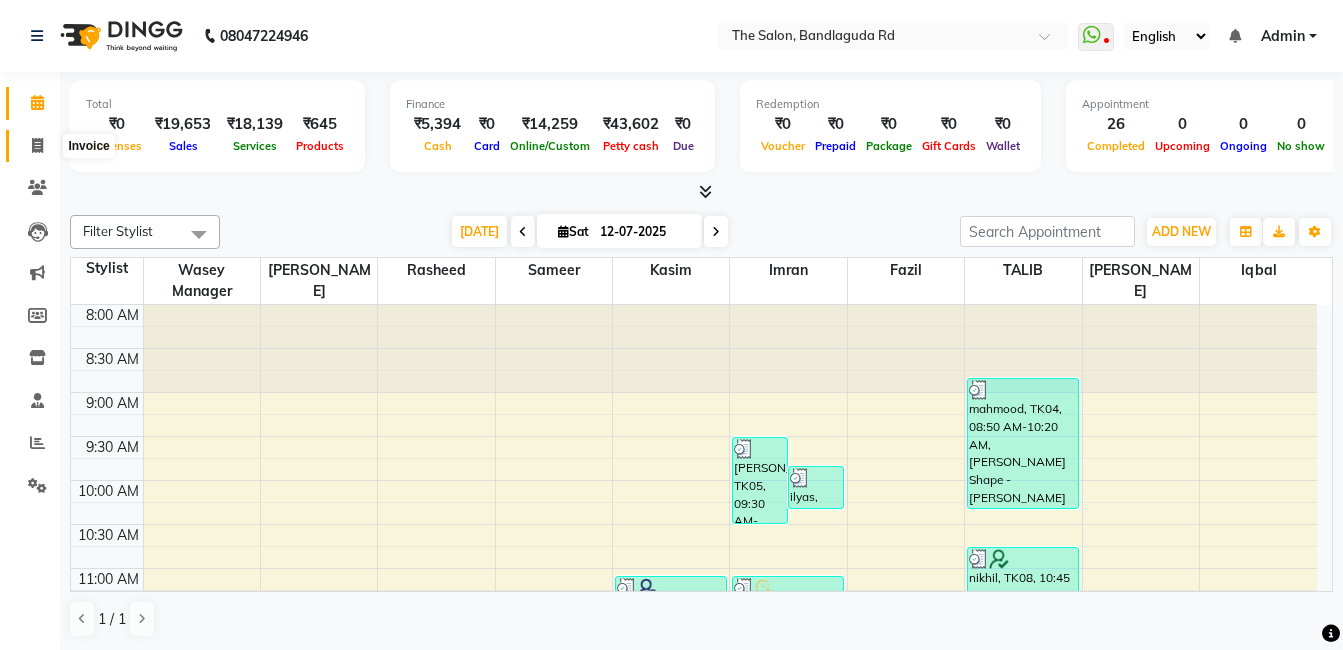 click 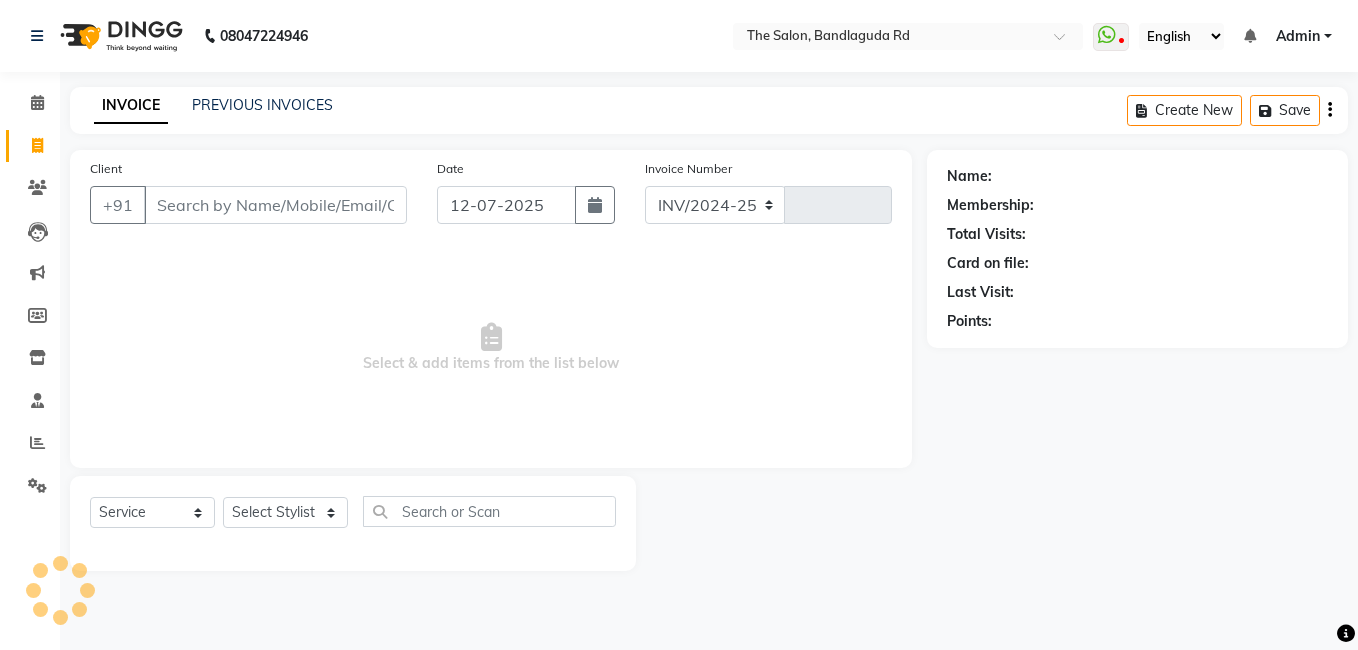 select on "5198" 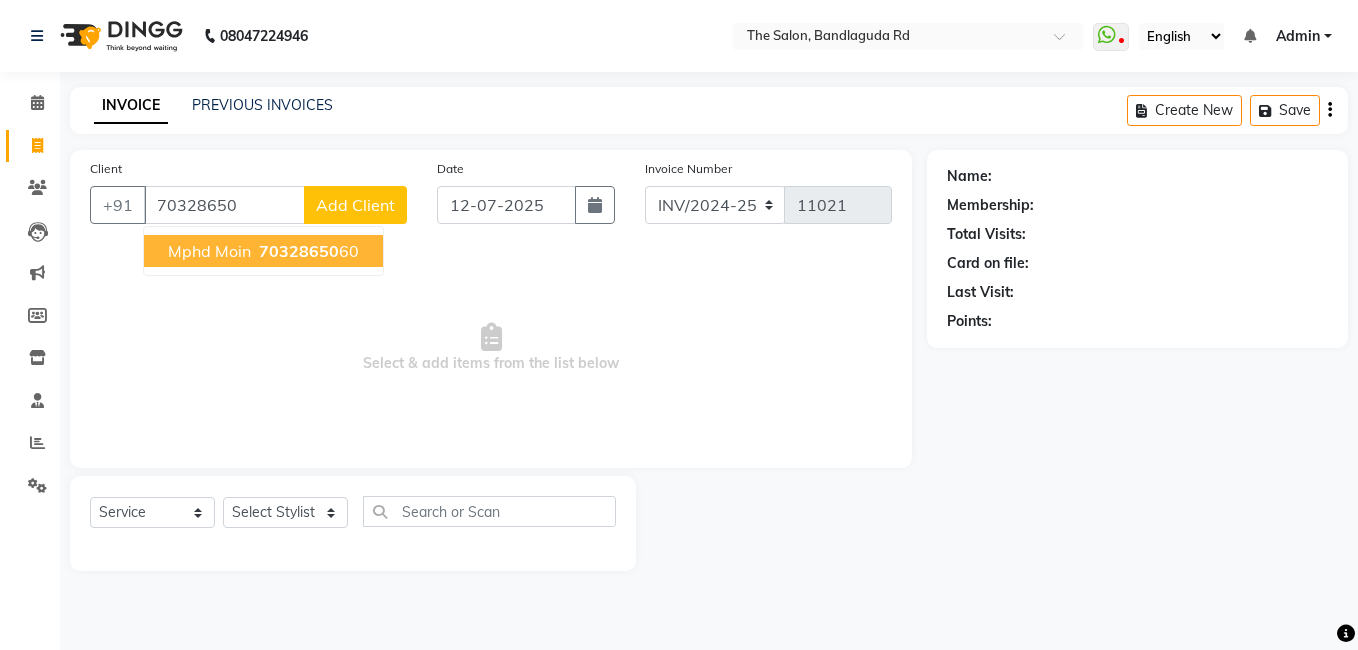 click on "70328650" at bounding box center (299, 251) 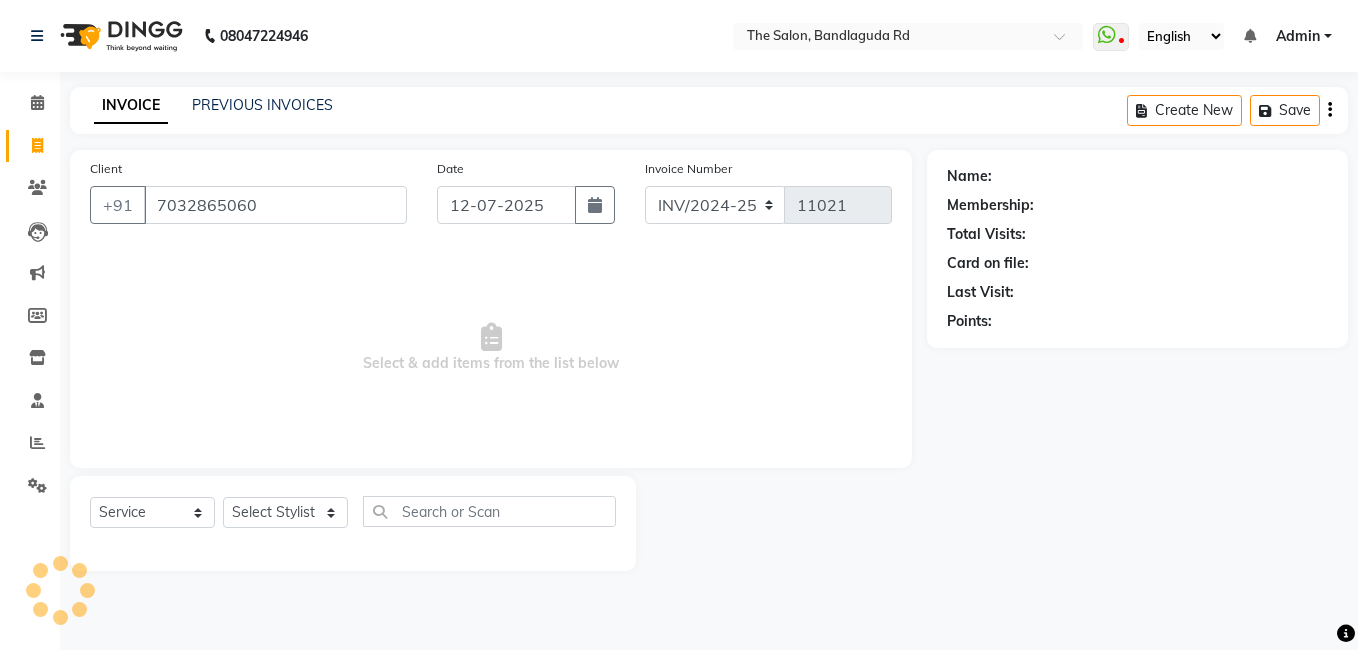 type on "7032865060" 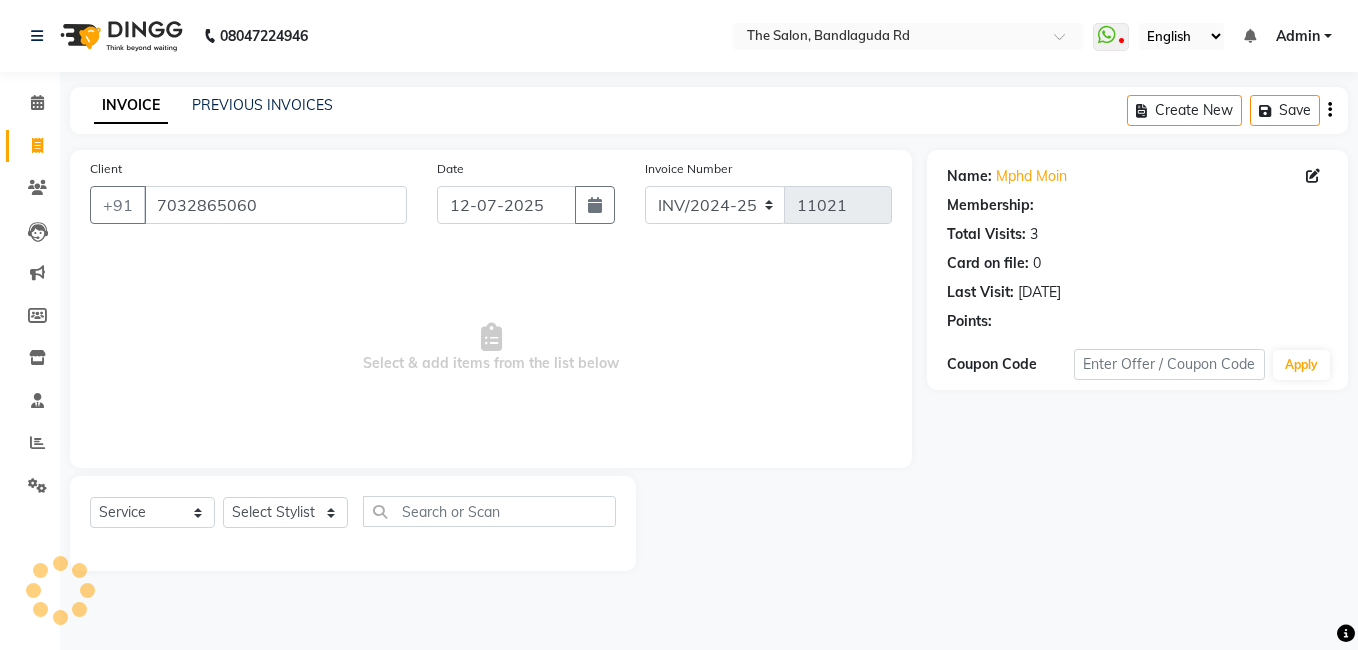 select on "1: Object" 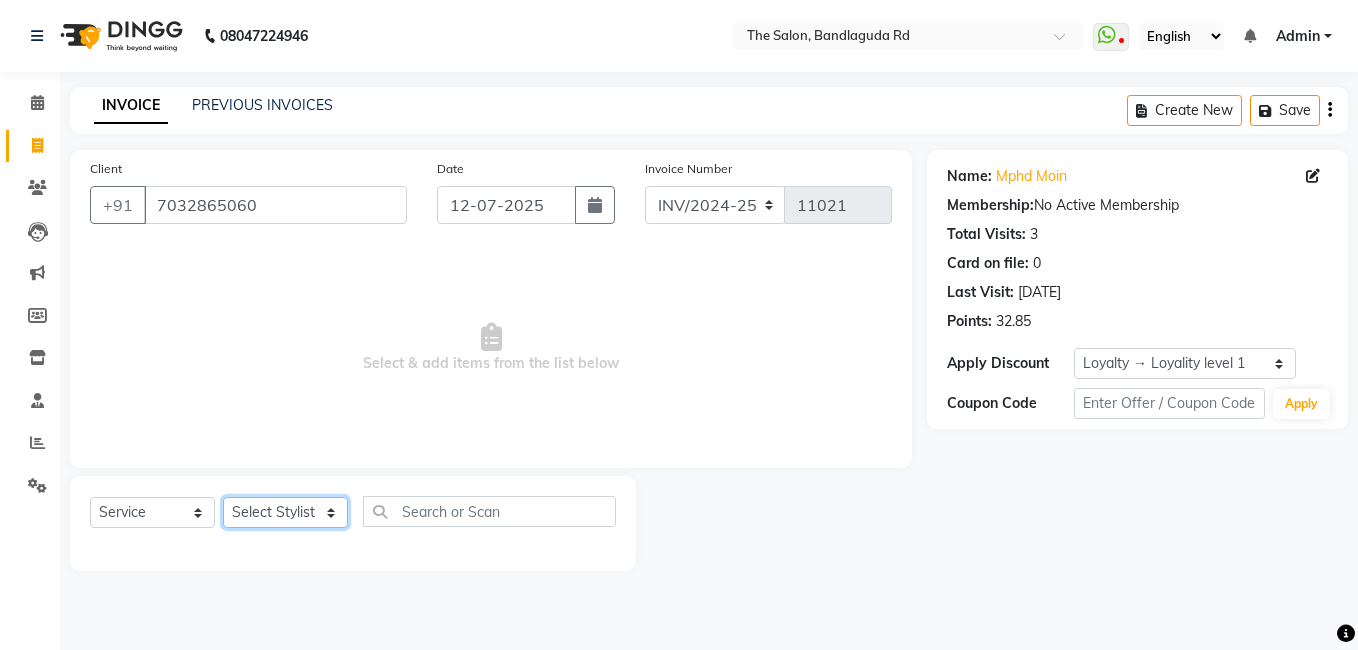 click on "Select Stylist [PERSON_NAME] [PERSON_NAME] kasim [PERSON_NAME] sameer [PERSON_NAME] manager" 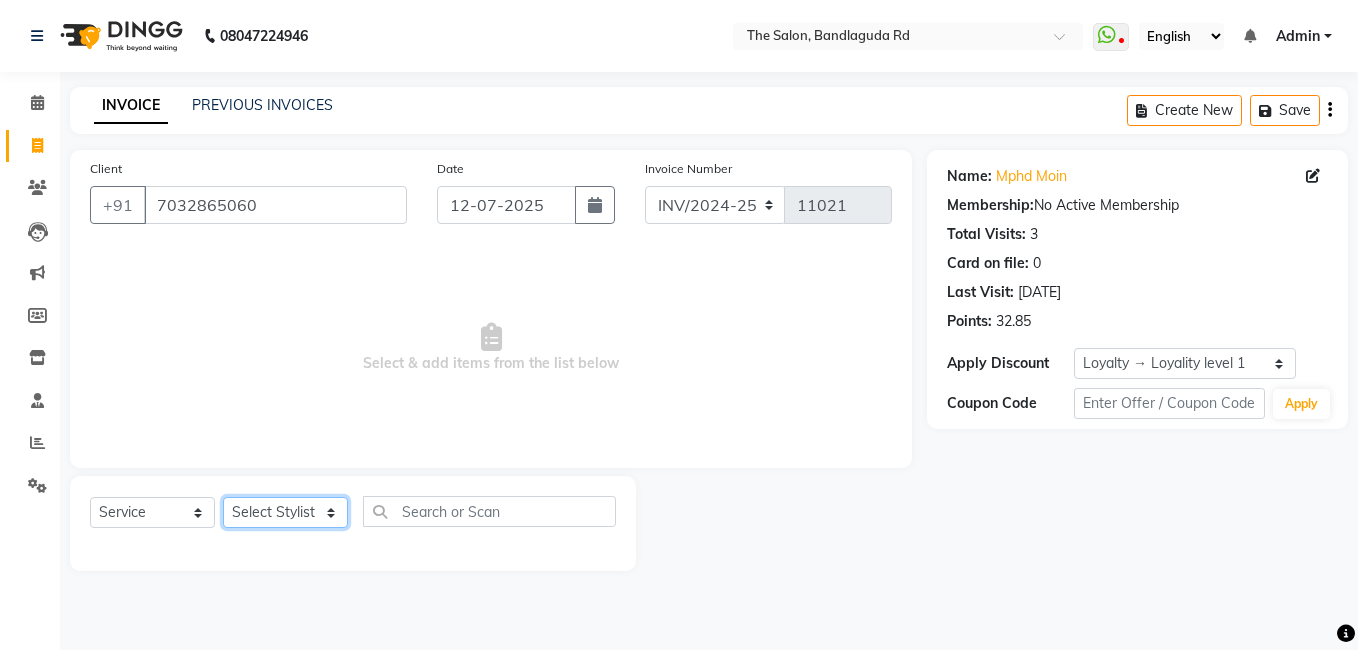select on "63353" 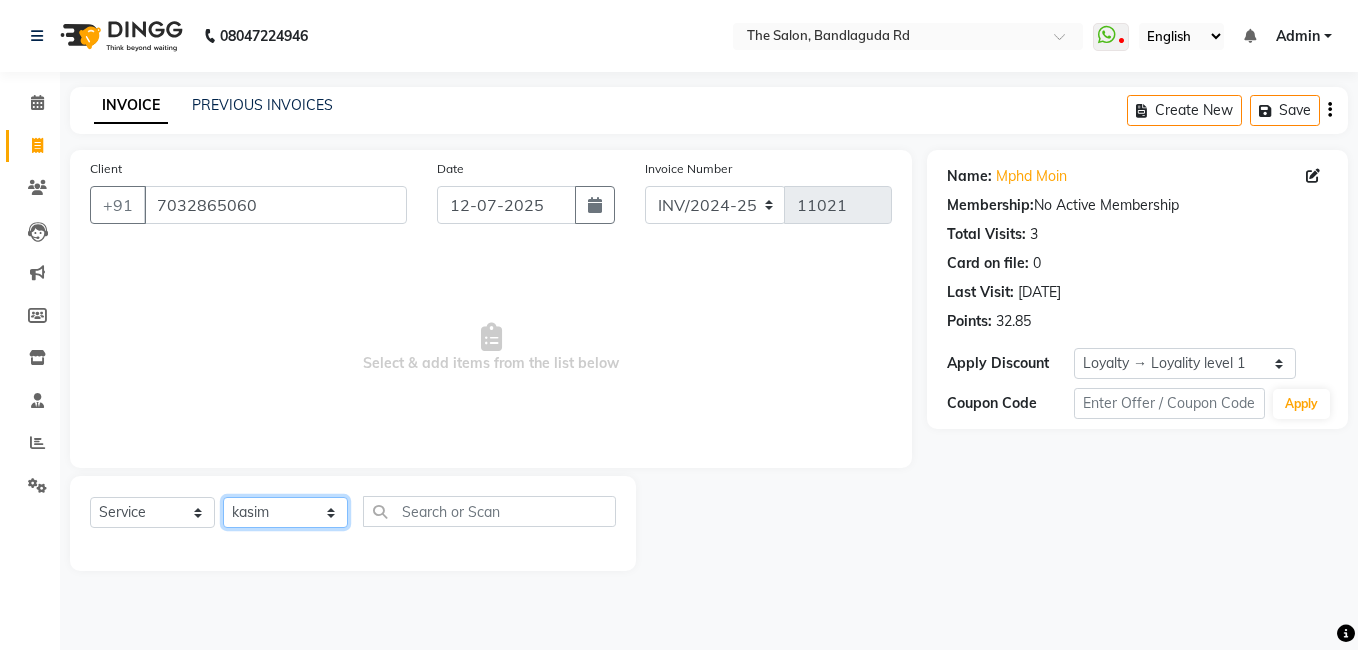 click on "Select Stylist [PERSON_NAME] [PERSON_NAME] kasim [PERSON_NAME] sameer [PERSON_NAME] manager" 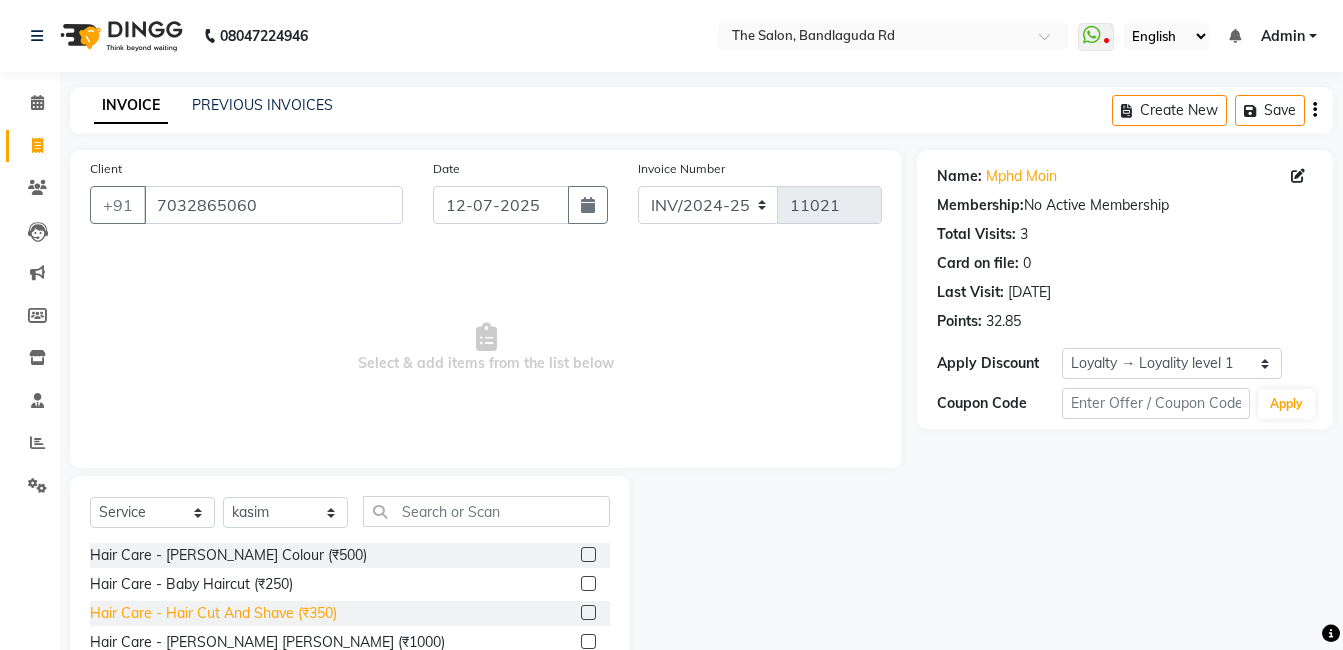 click on "Hair Care - Hair Cut And Shave (₹350)" 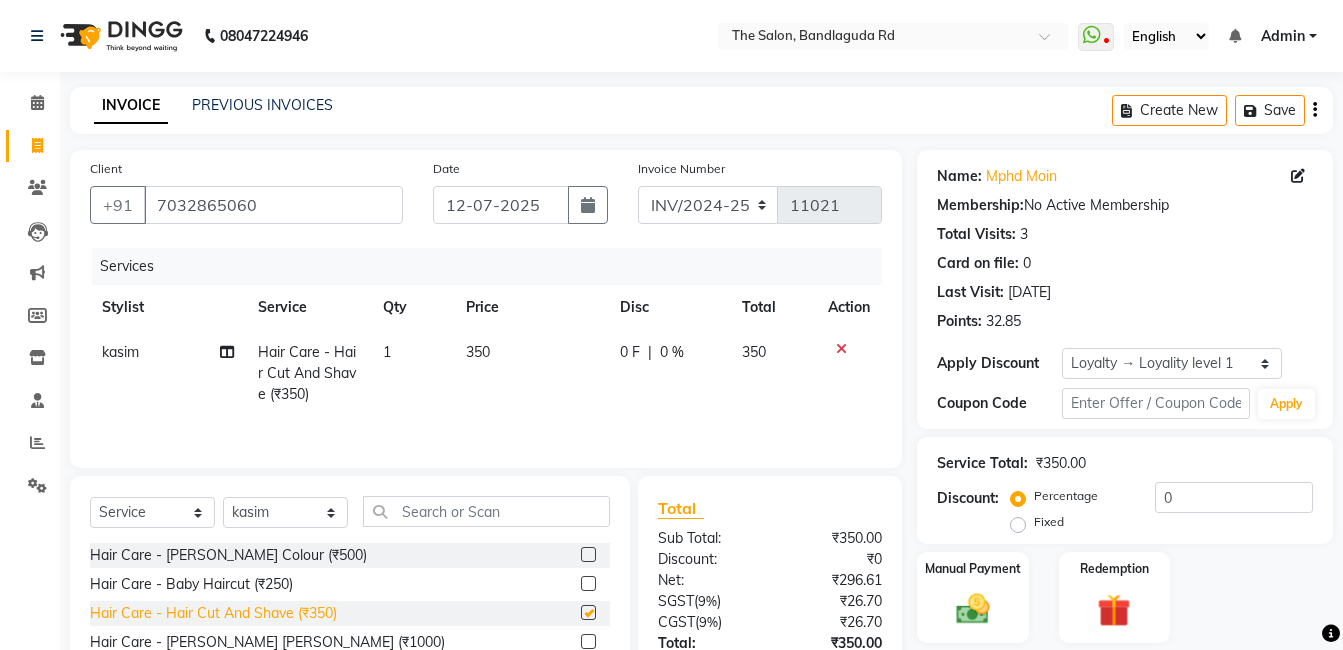 checkbox on "false" 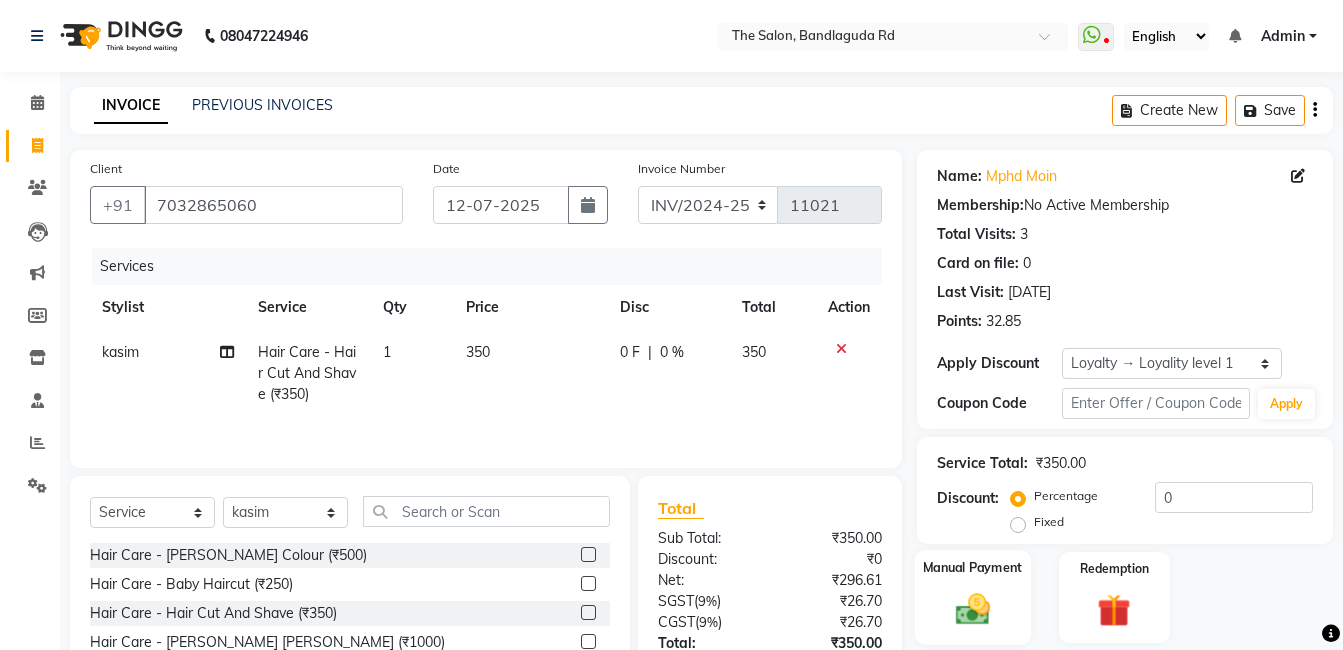 click on "Manual Payment" 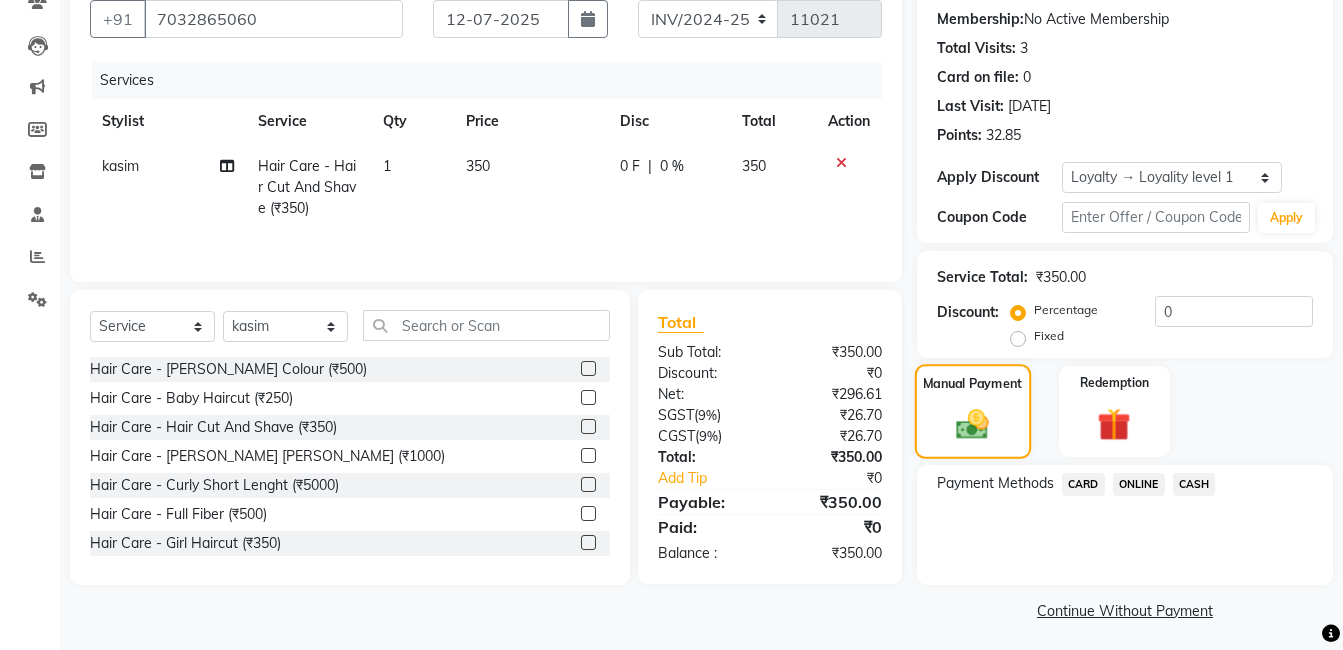 scroll, scrollTop: 192, scrollLeft: 0, axis: vertical 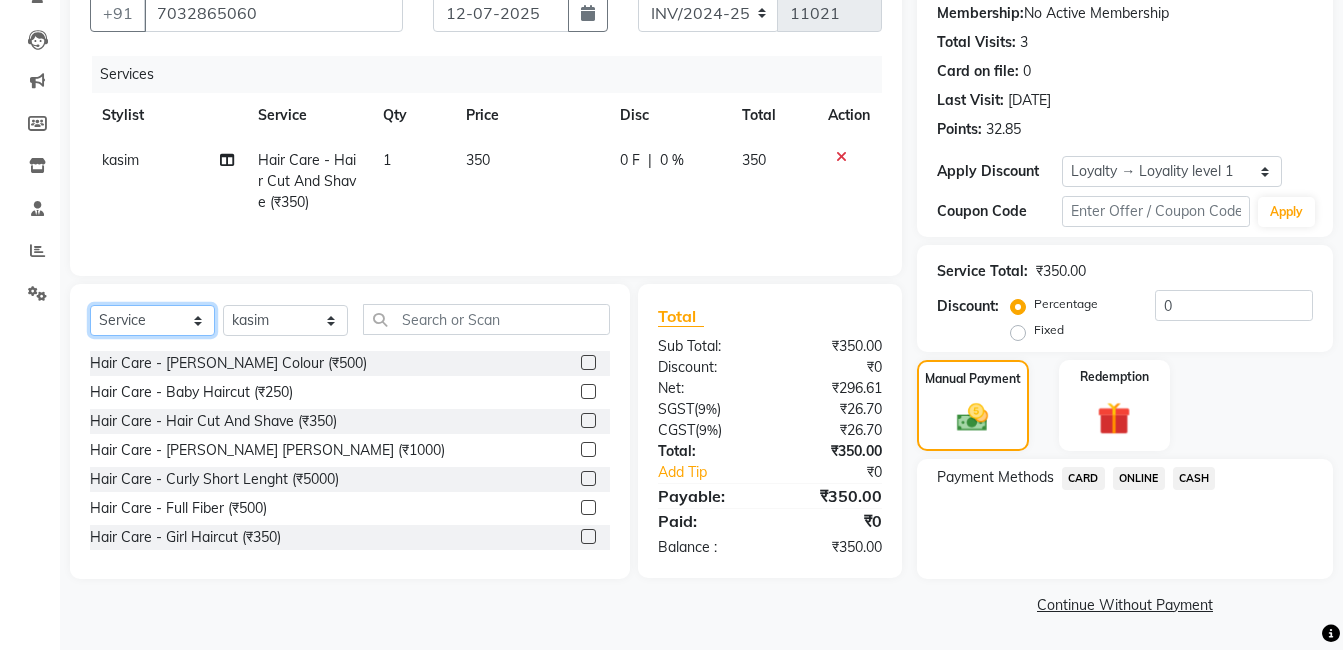 click on "Select  Service  Product  Membership  Package Voucher Prepaid Gift Card" 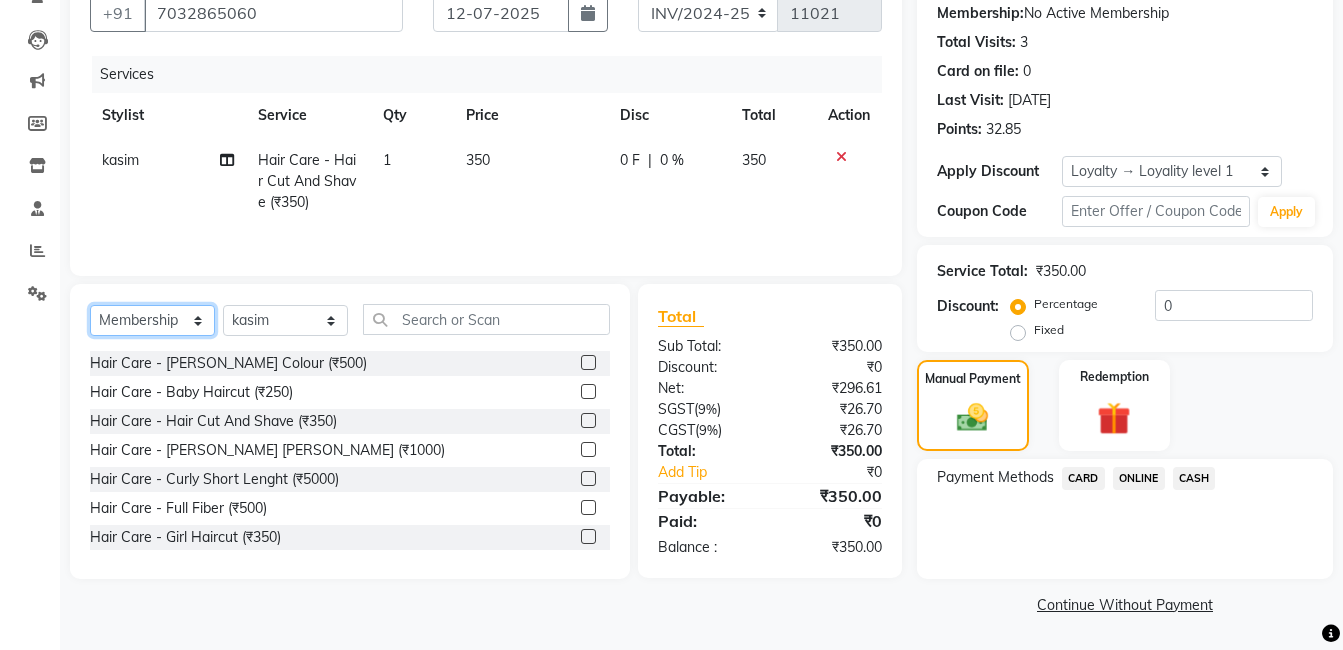 click on "Select  Service  Product  Membership  Package Voucher Prepaid Gift Card" 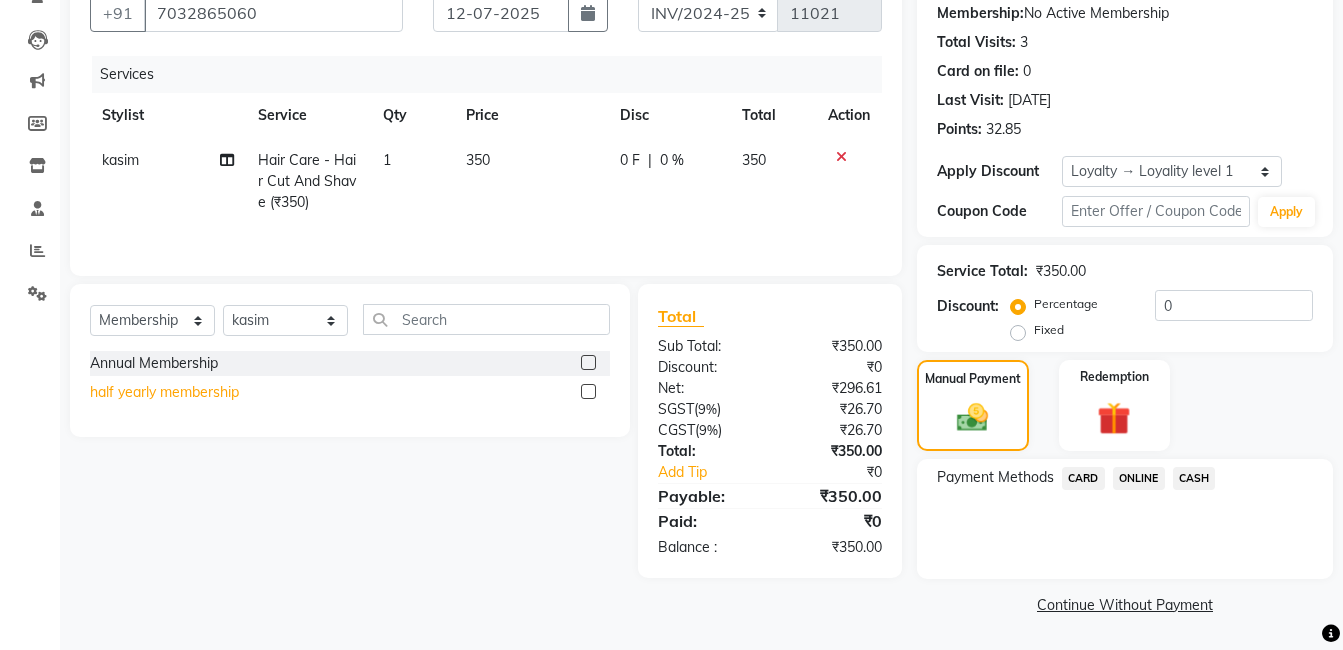 click on "half yearly membership" 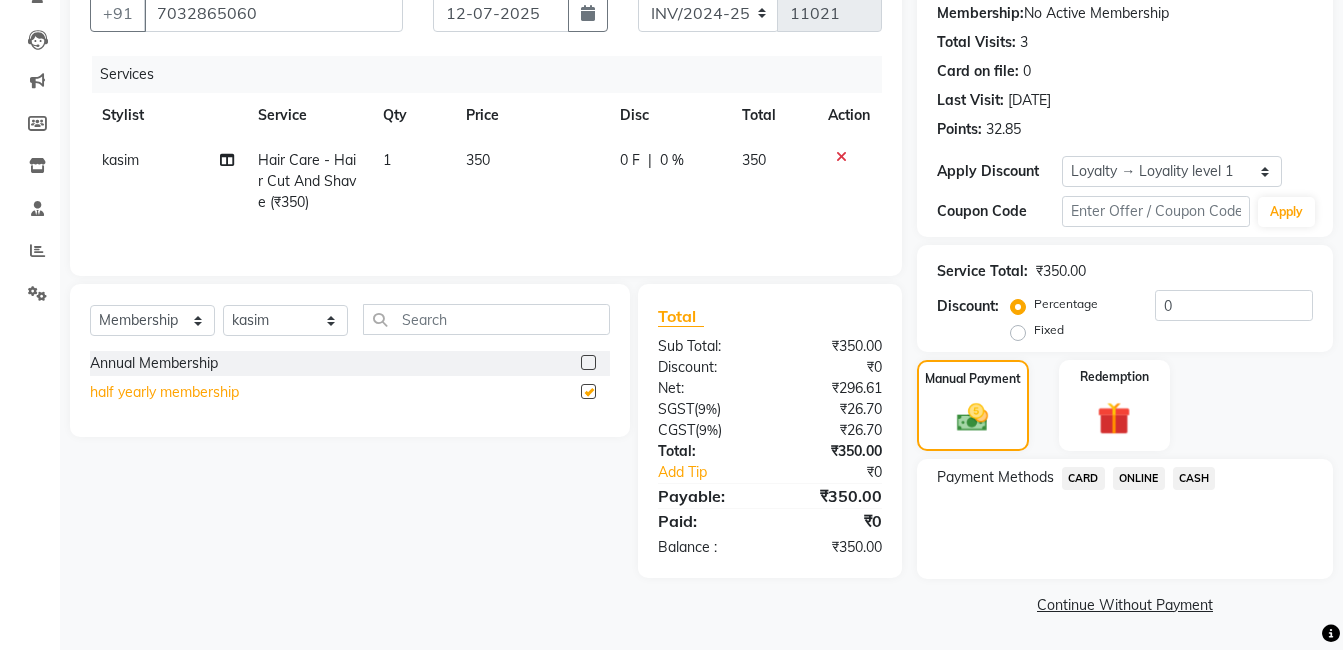select on "select" 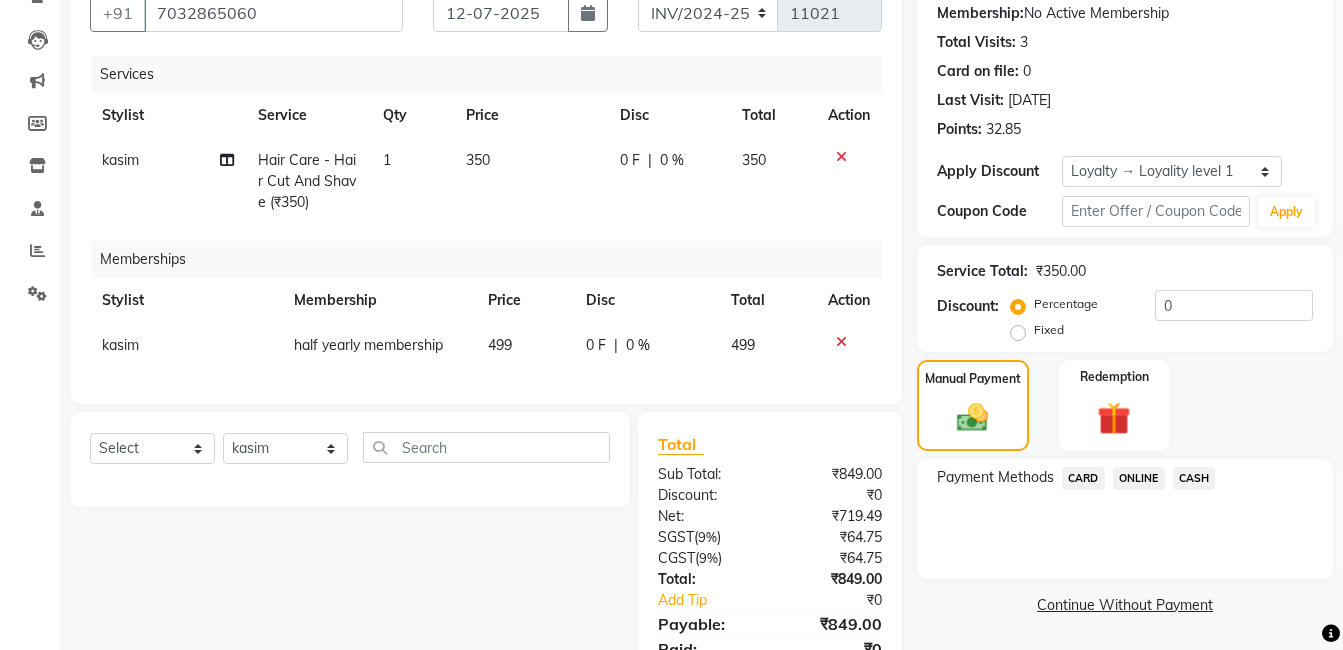 click on "499" 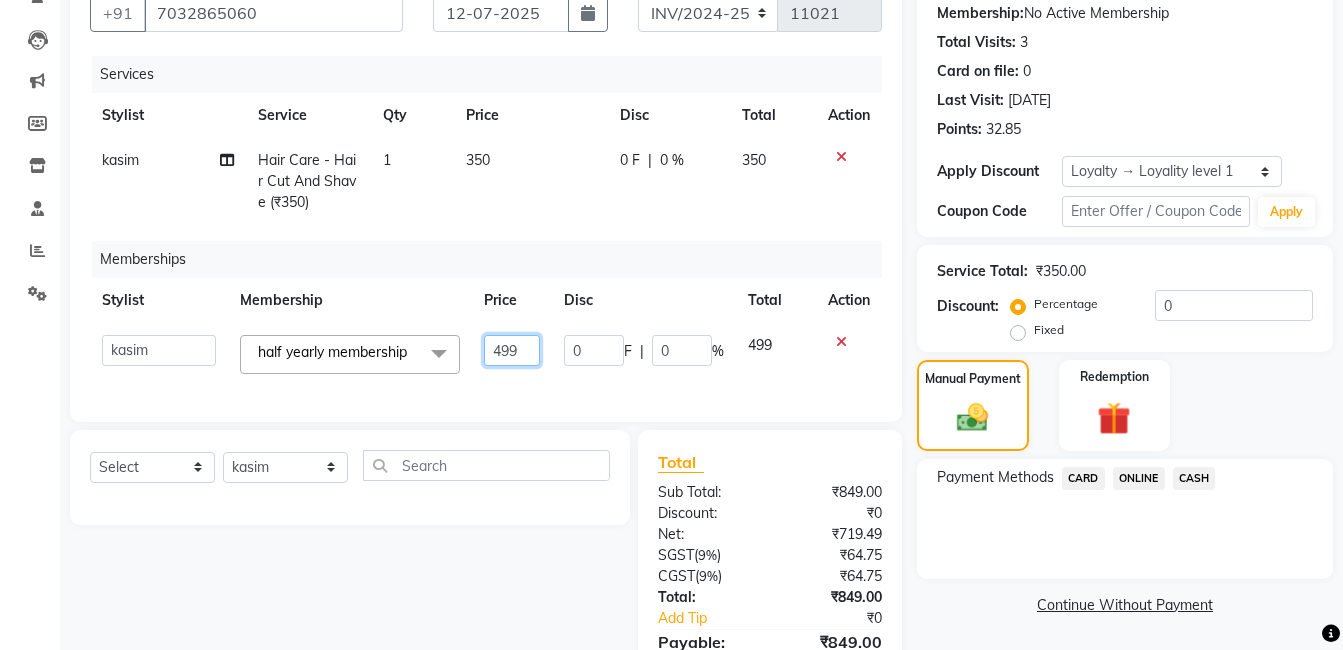 click on "499" 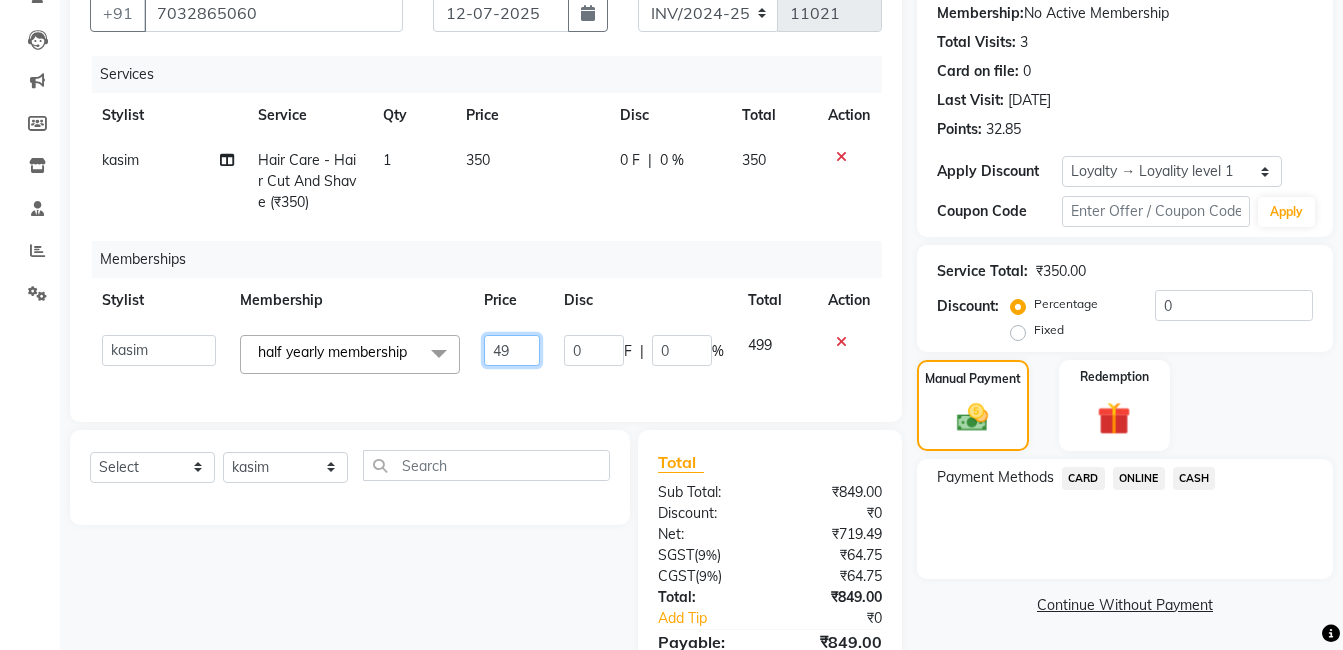 type on "9" 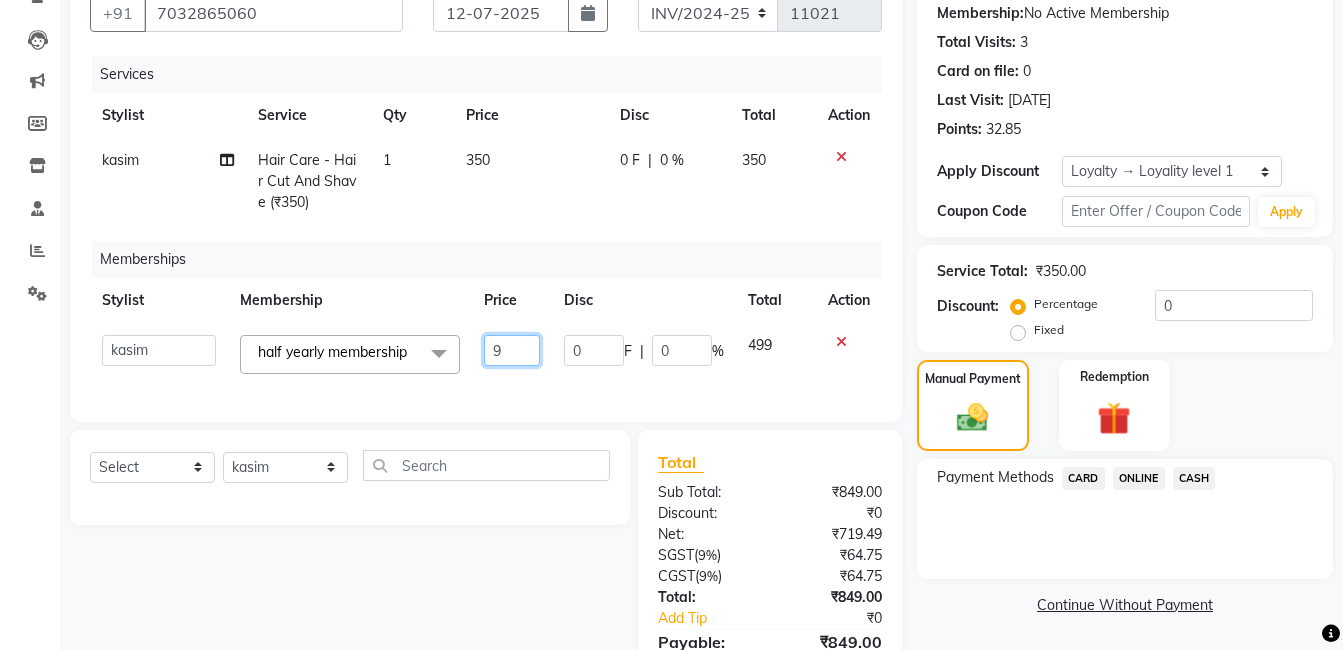 click on "9" 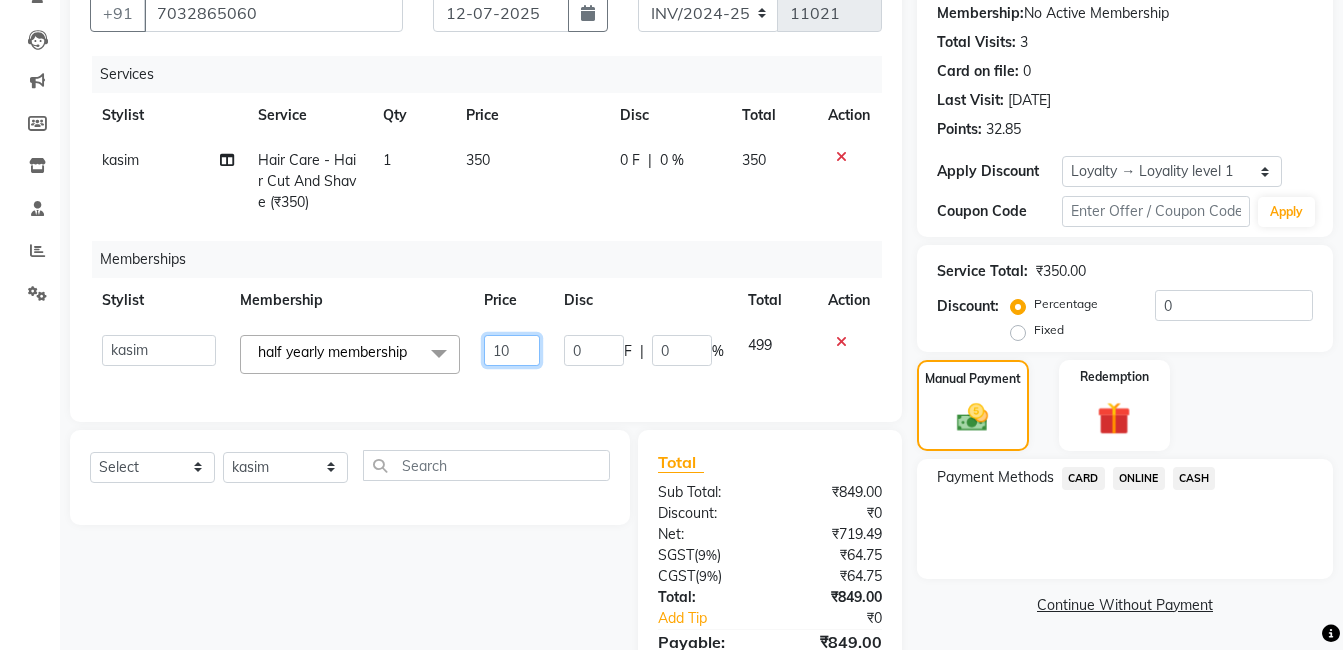 type on "100" 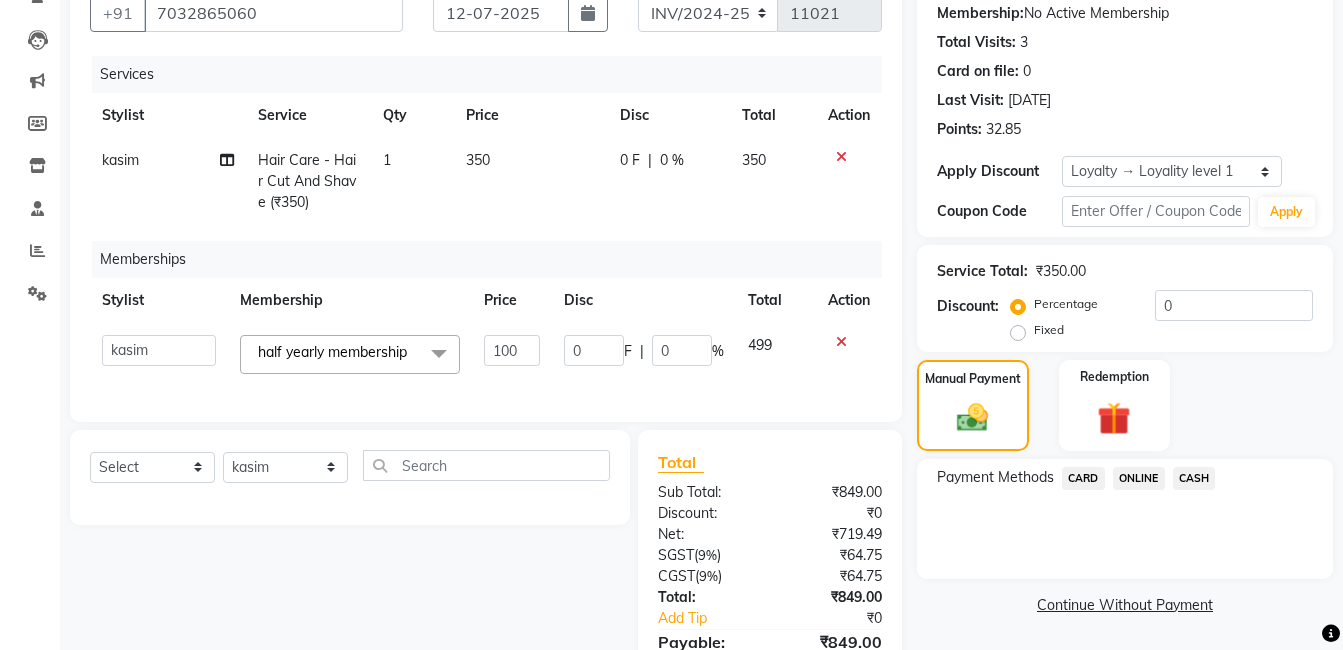 click on "Total Sub Total: ₹849.00 Discount: ₹0 Net: ₹719.49 SGST  ( 9% ) ₹64.75 CGST  ( 9% ) ₹64.75 Total: ₹849.00 Add Tip ₹0 Payable: ₹849.00 Paid: ₹0 Balance   : ₹849.00" 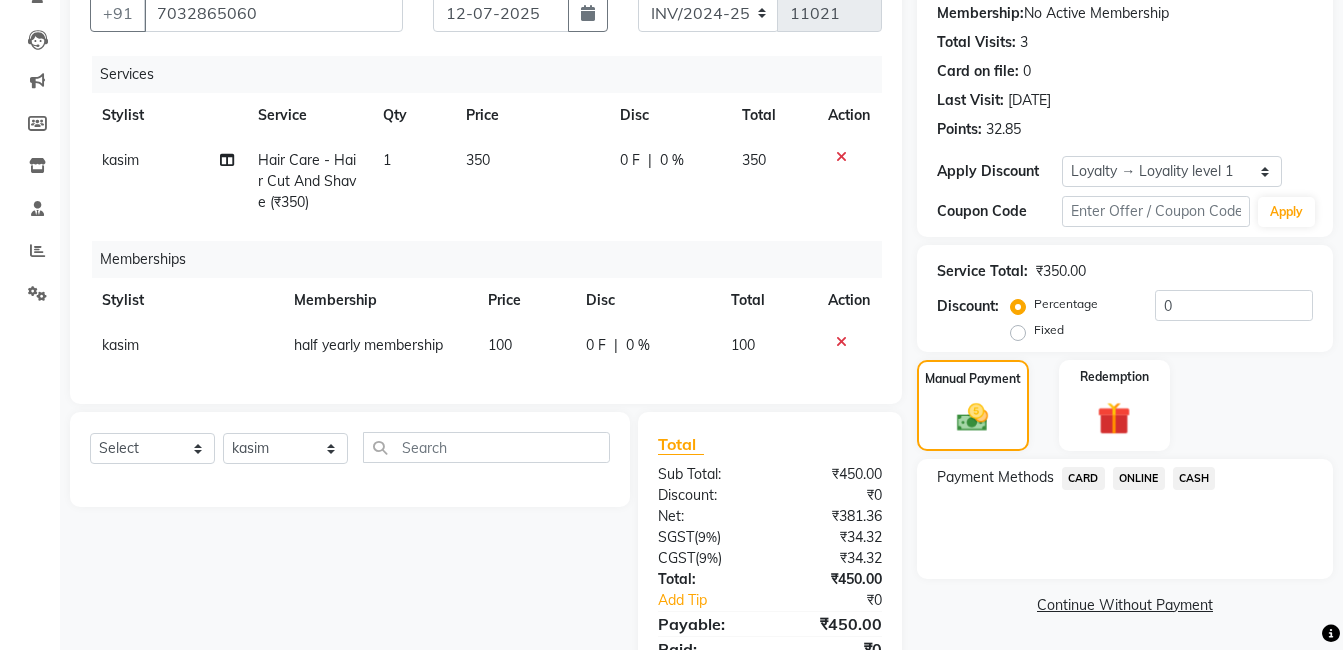 click on "ONLINE" 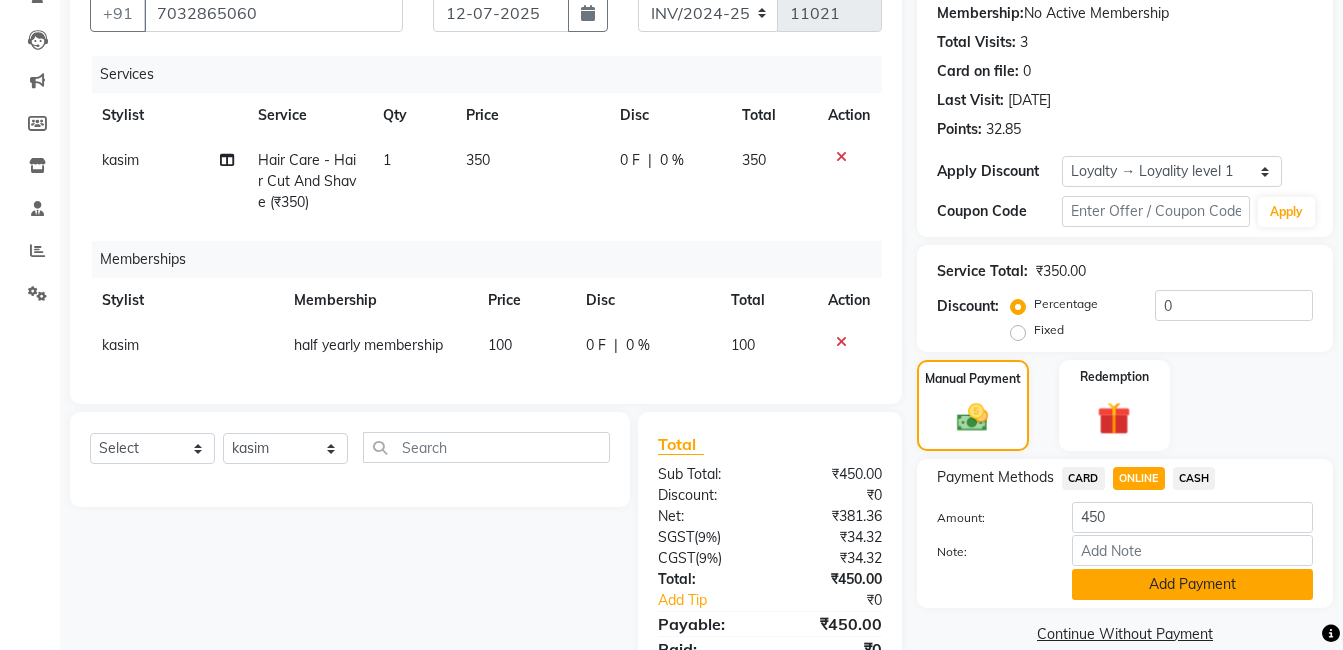 click on "Add Payment" 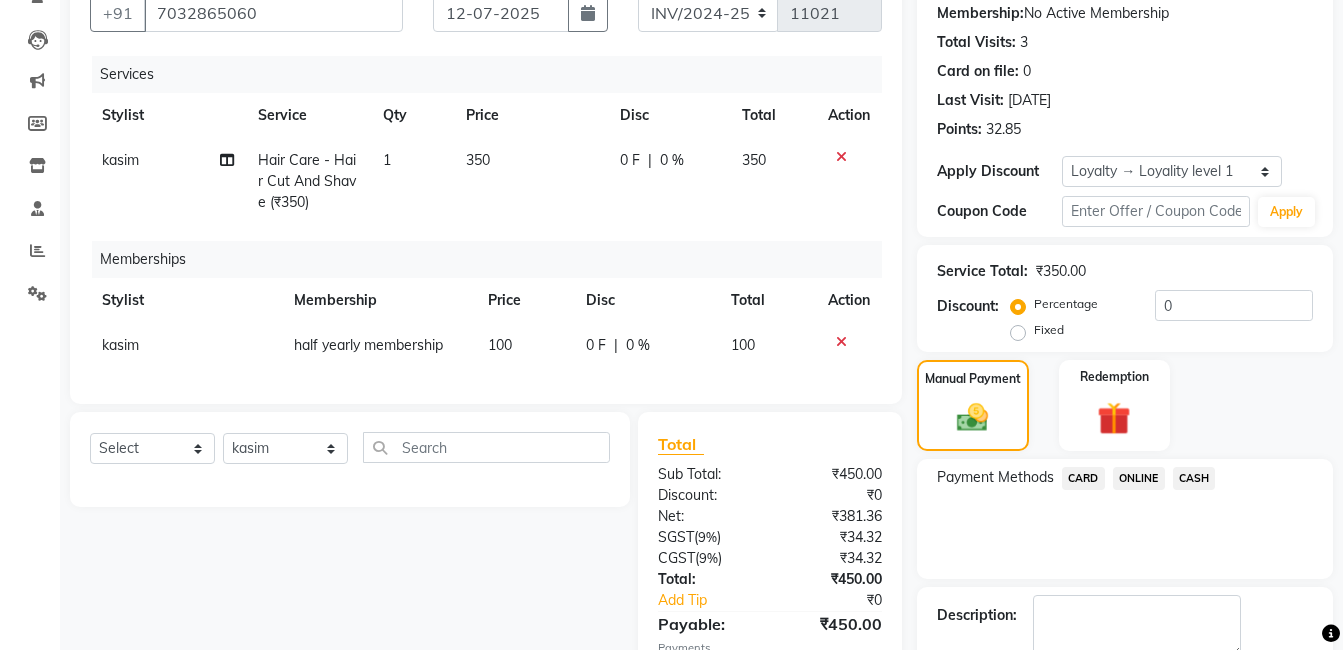 scroll, scrollTop: 454, scrollLeft: 0, axis: vertical 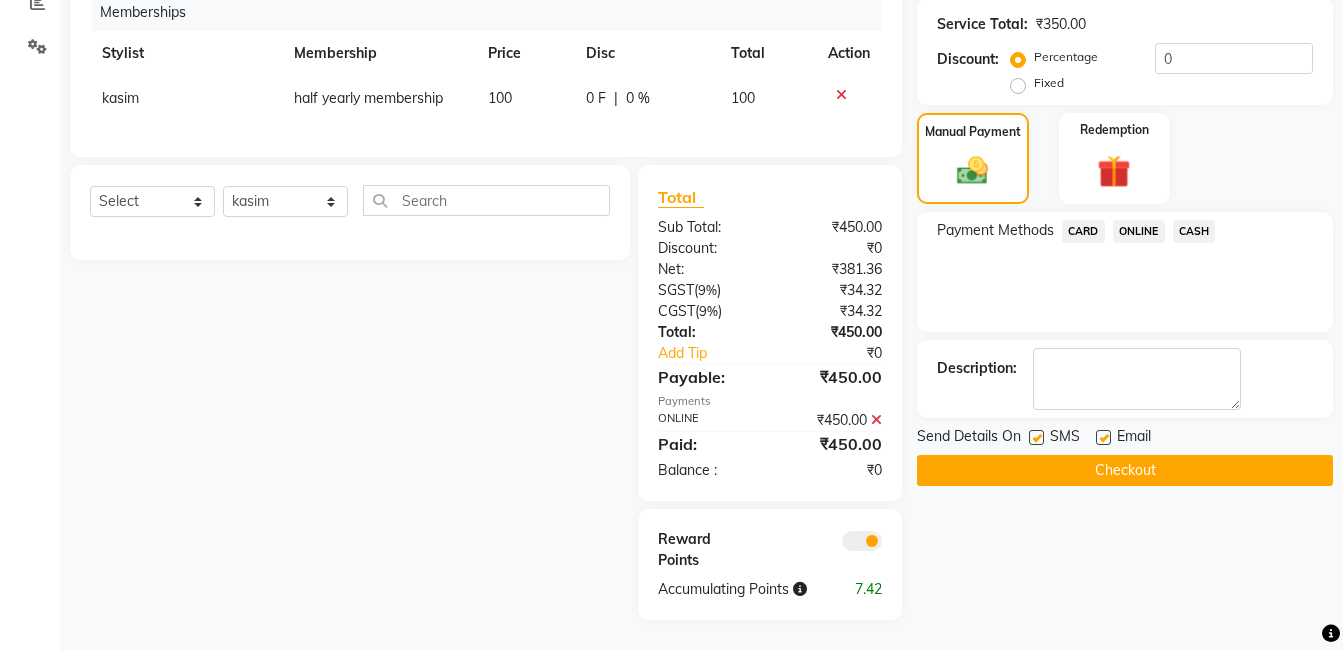 click on "Checkout" 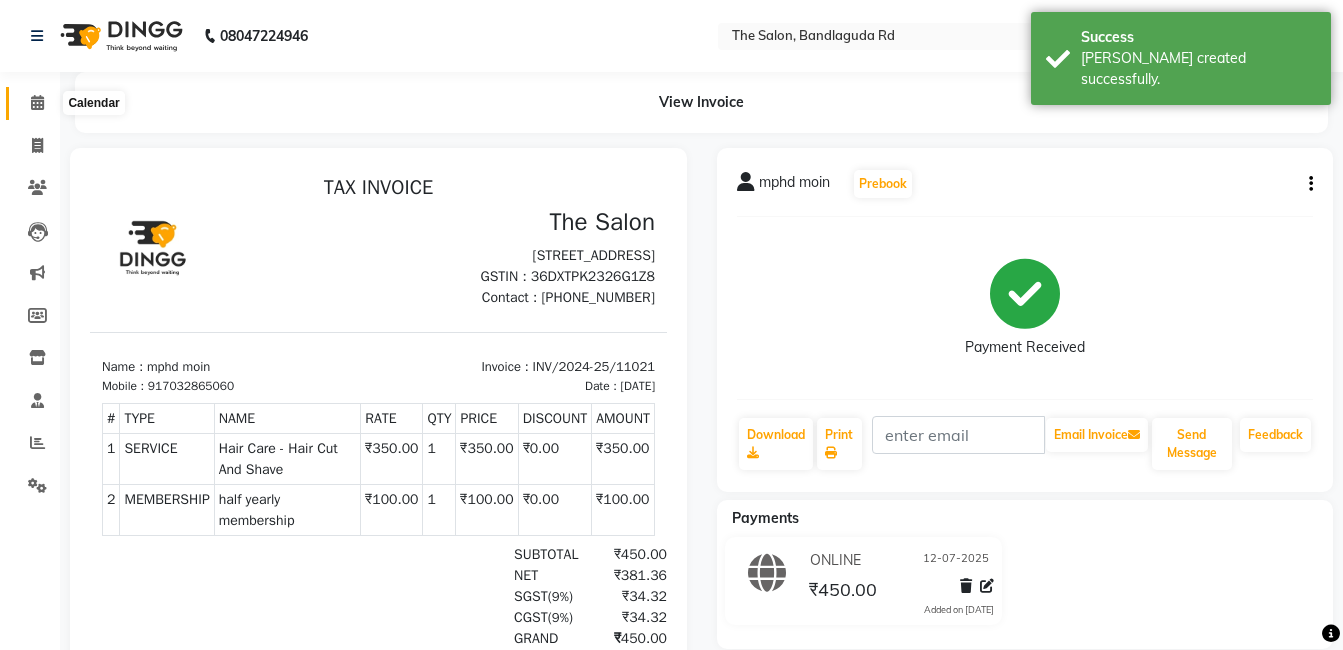 scroll, scrollTop: 0, scrollLeft: 0, axis: both 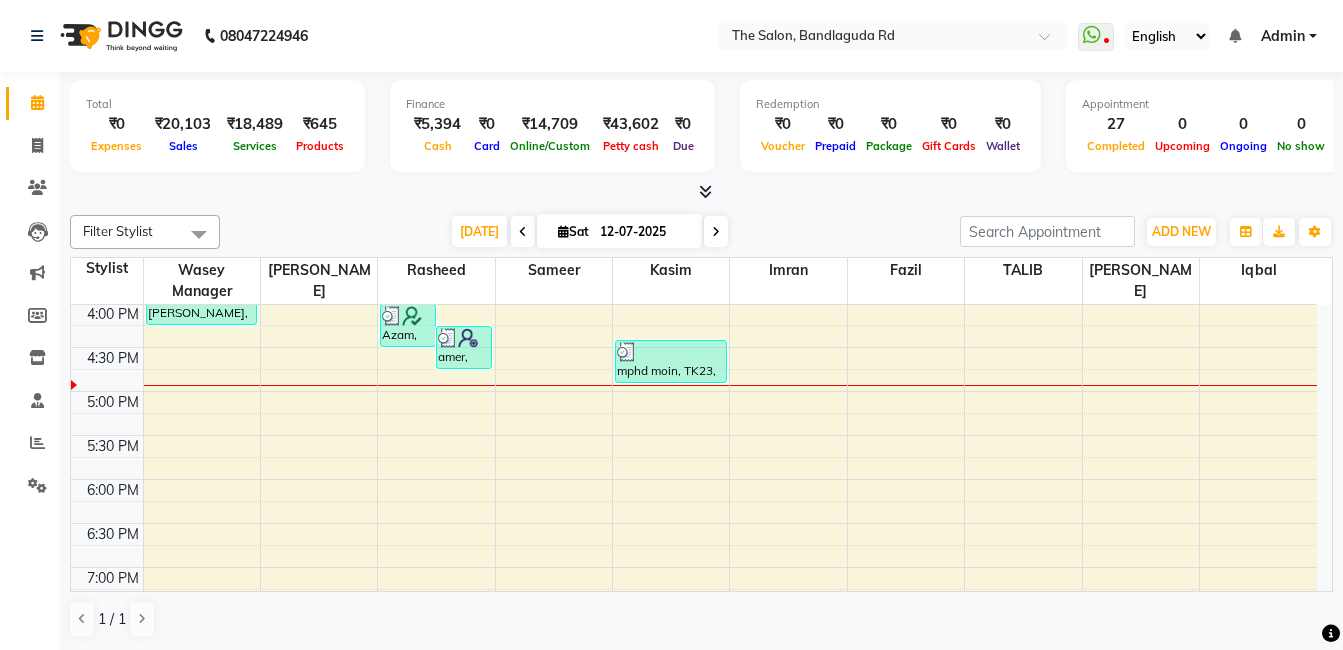 click 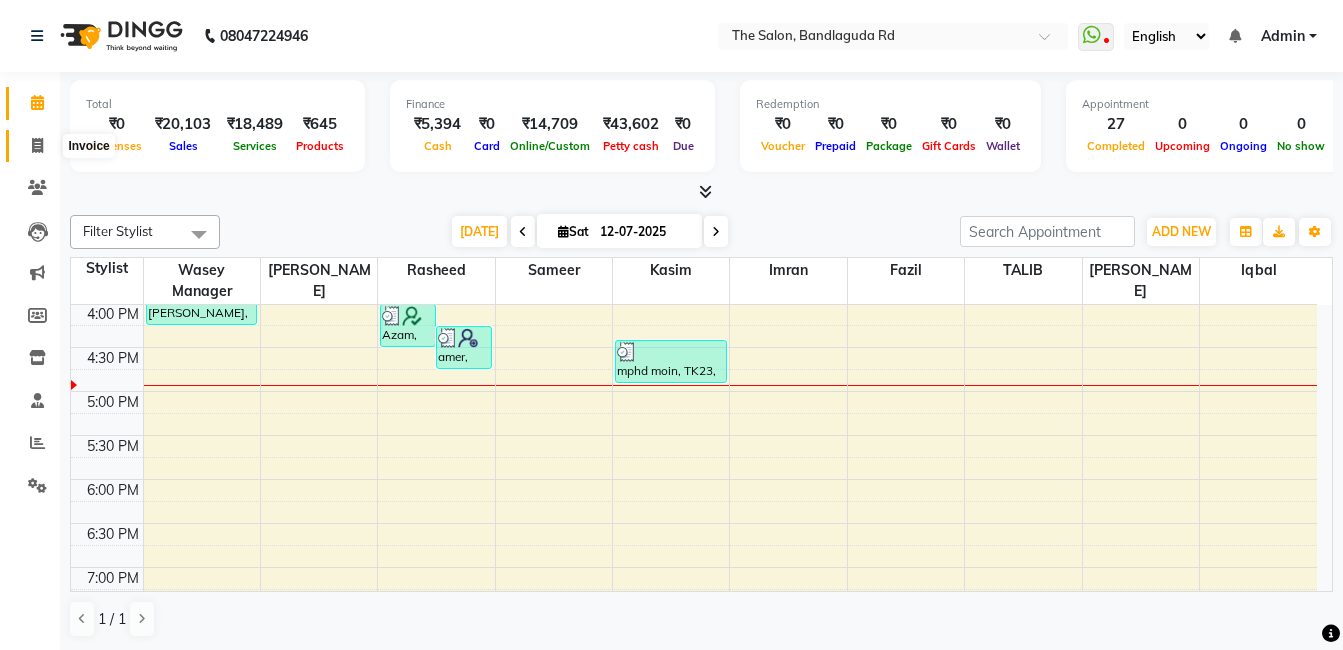 click 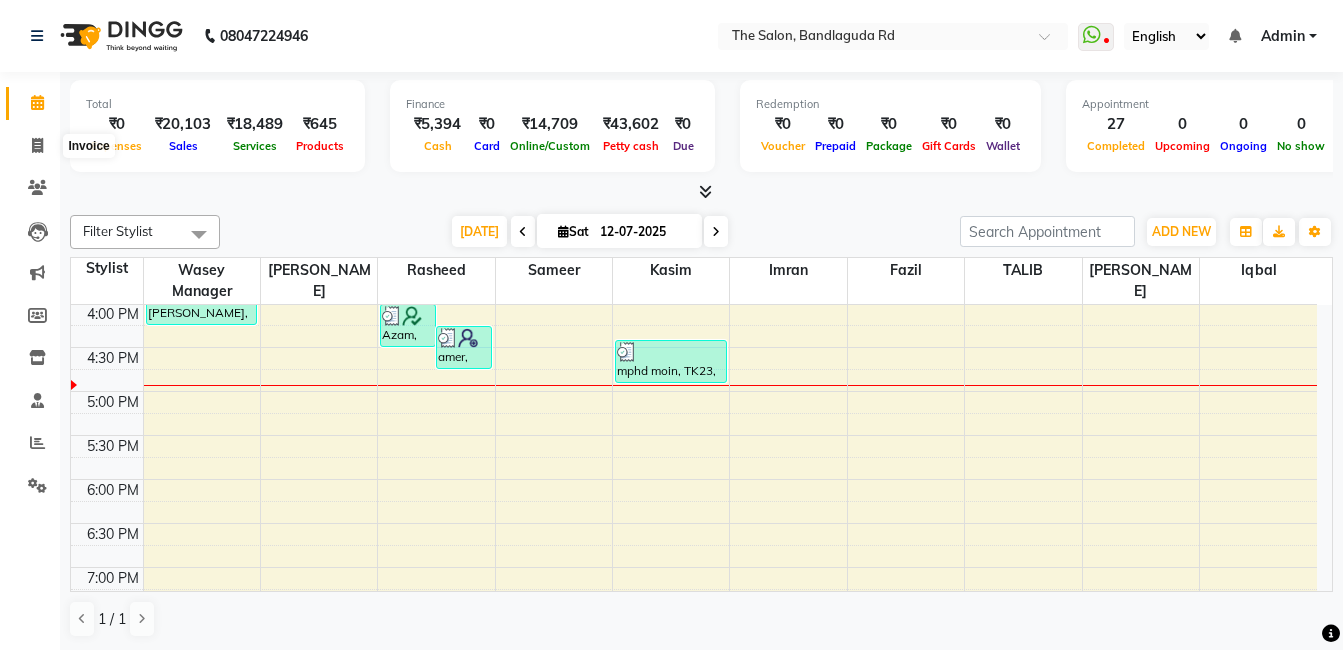select on "service" 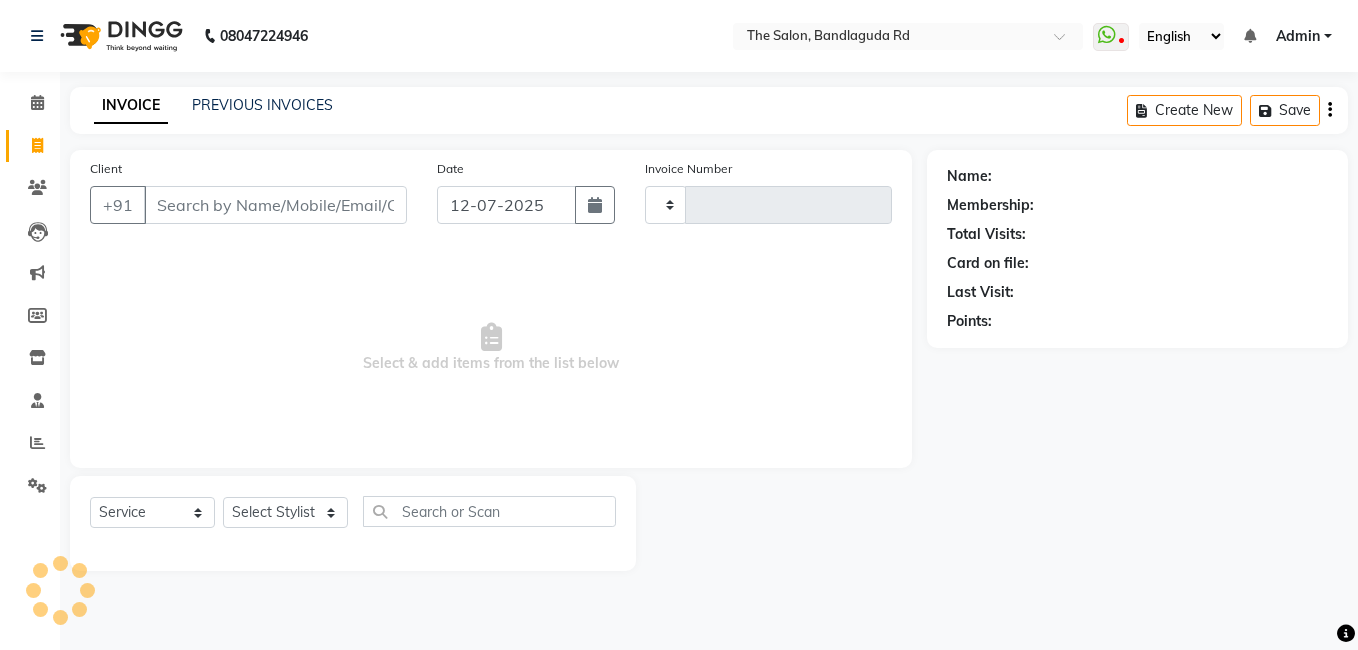 type on "11022" 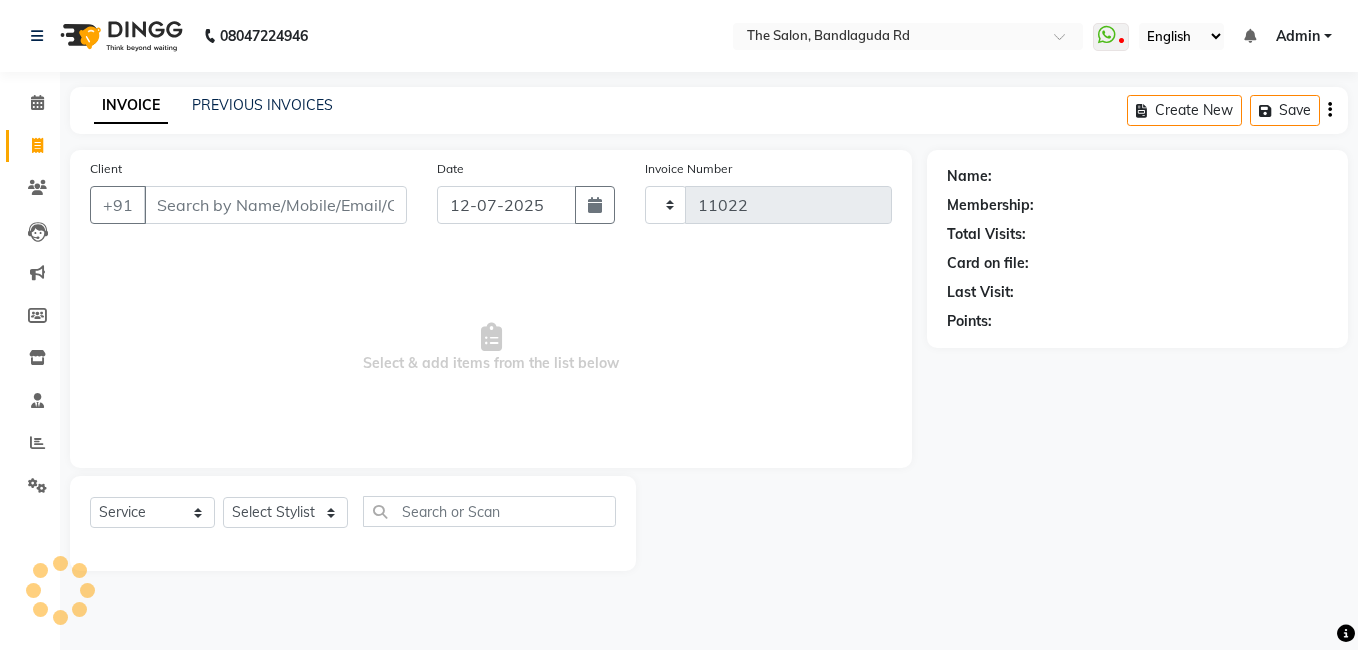 select on "5198" 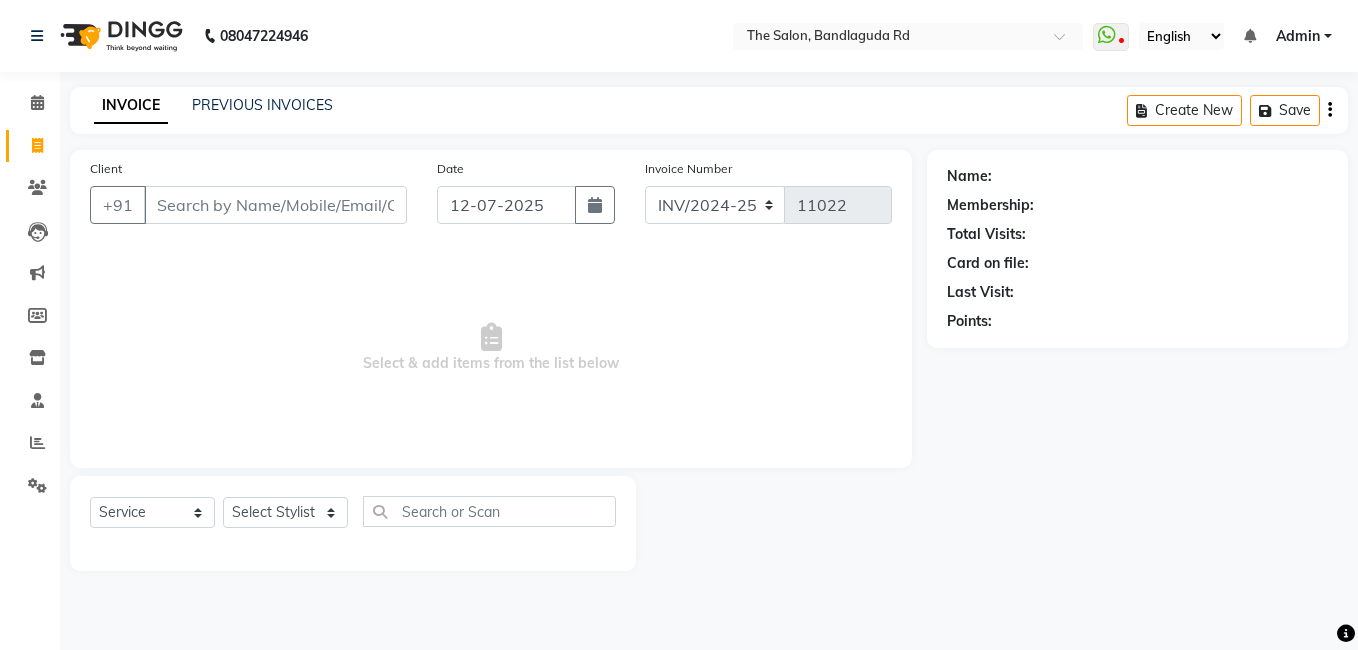 click on "Client" at bounding box center (275, 205) 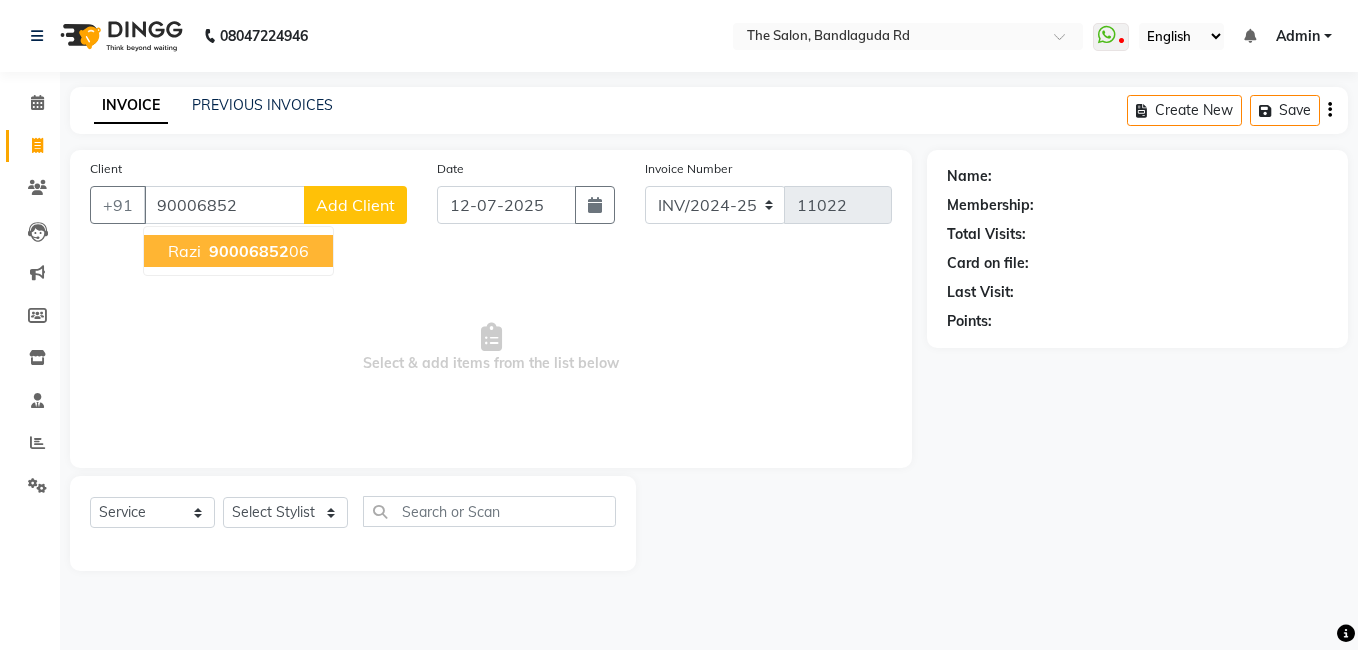 click on "90006852" at bounding box center [249, 251] 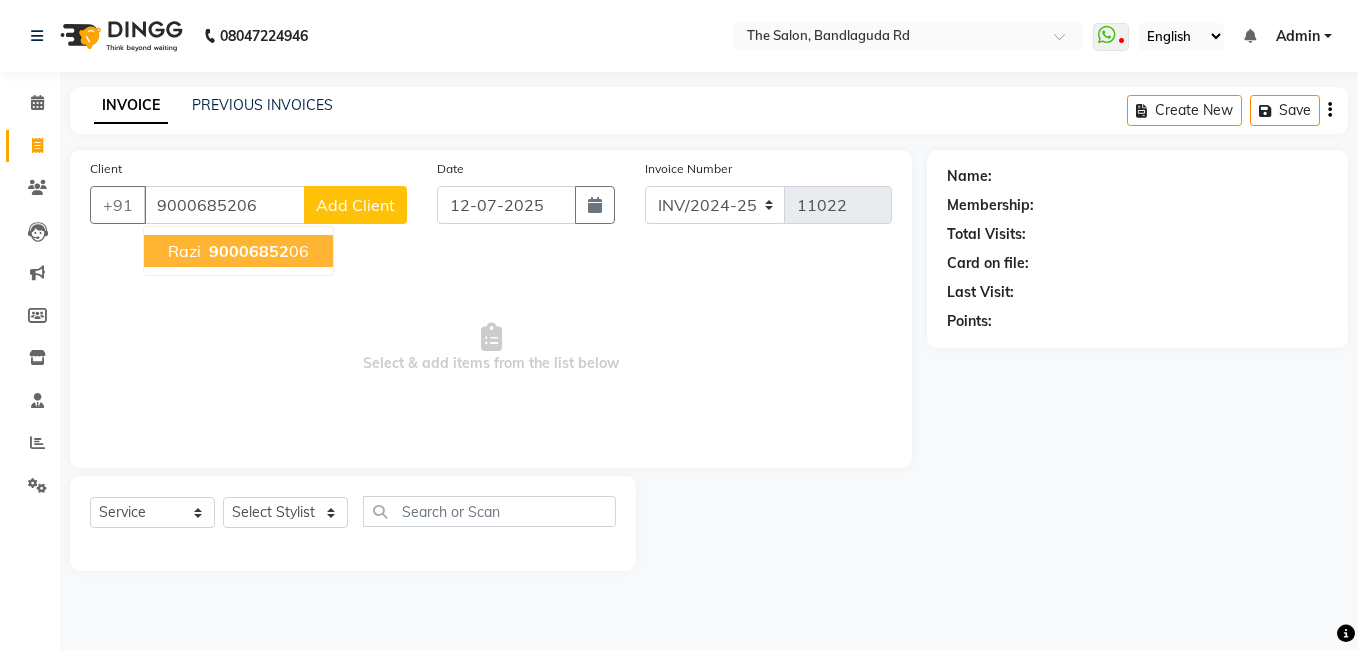 type on "9000685206" 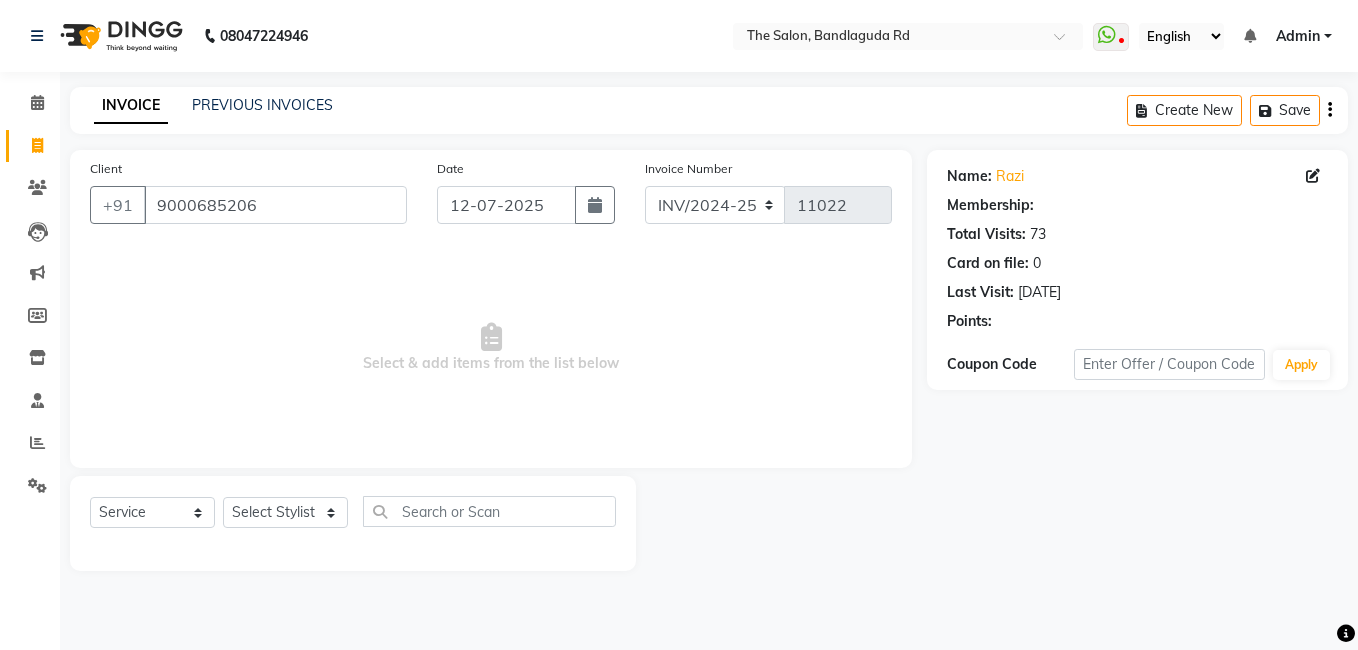 select on "2: Object" 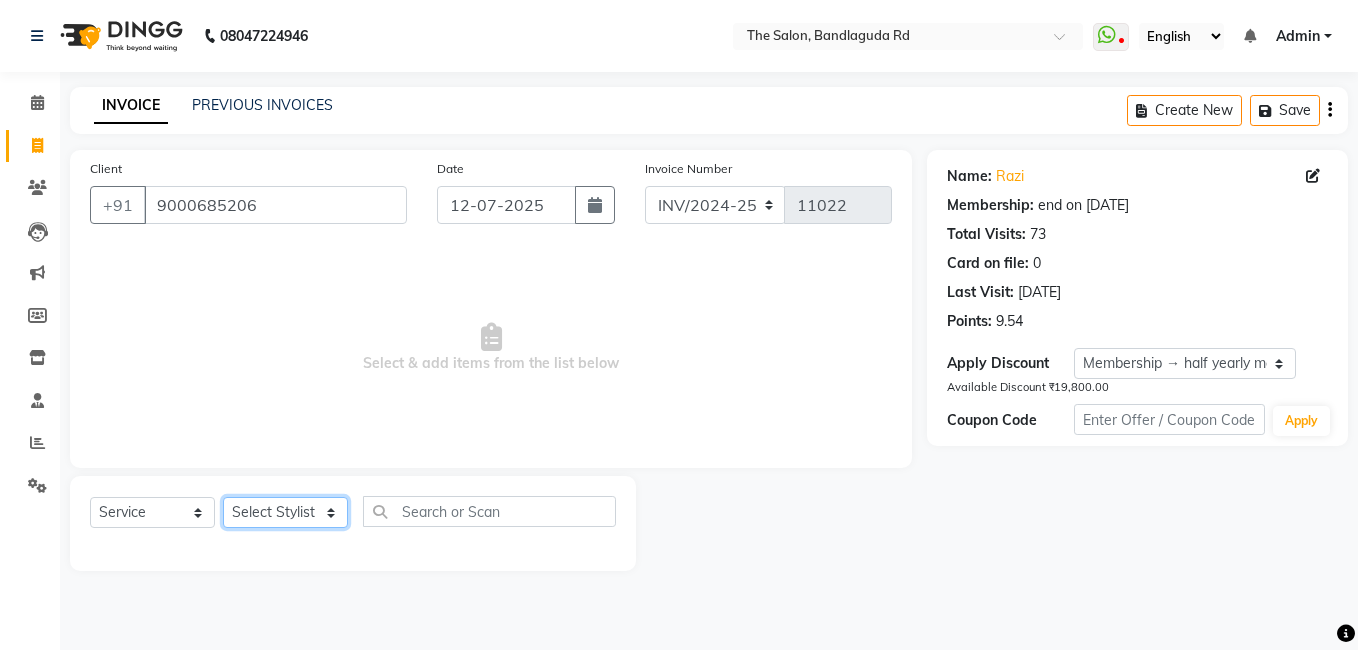 click on "Select Stylist [PERSON_NAME] [PERSON_NAME] kasim [PERSON_NAME] sameer [PERSON_NAME] manager" 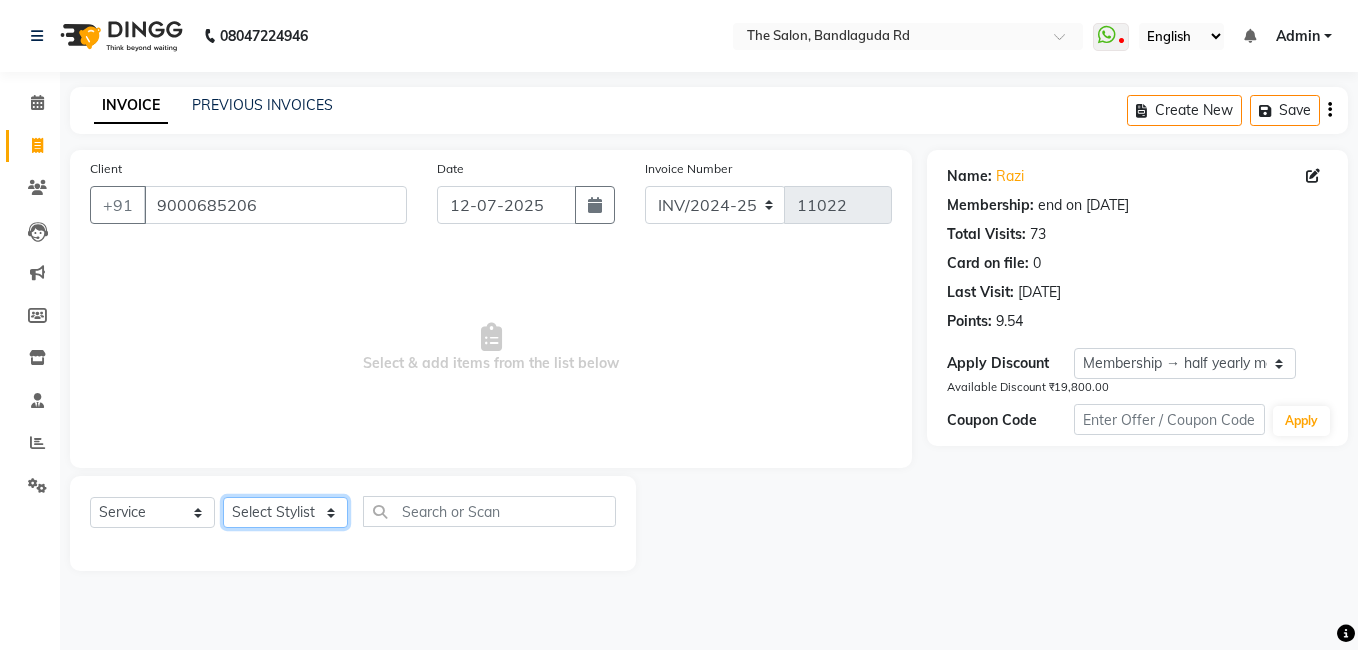 select on "65400" 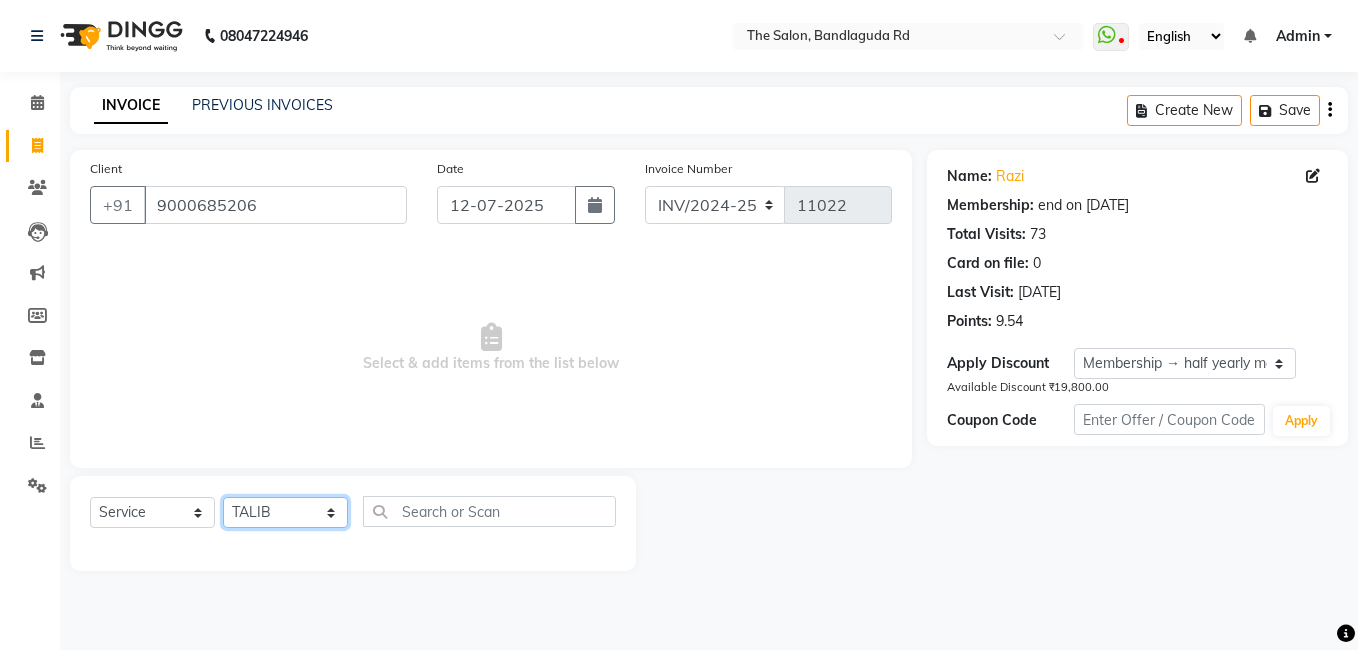 click on "Select Stylist [PERSON_NAME] [PERSON_NAME] kasim [PERSON_NAME] sameer [PERSON_NAME] manager" 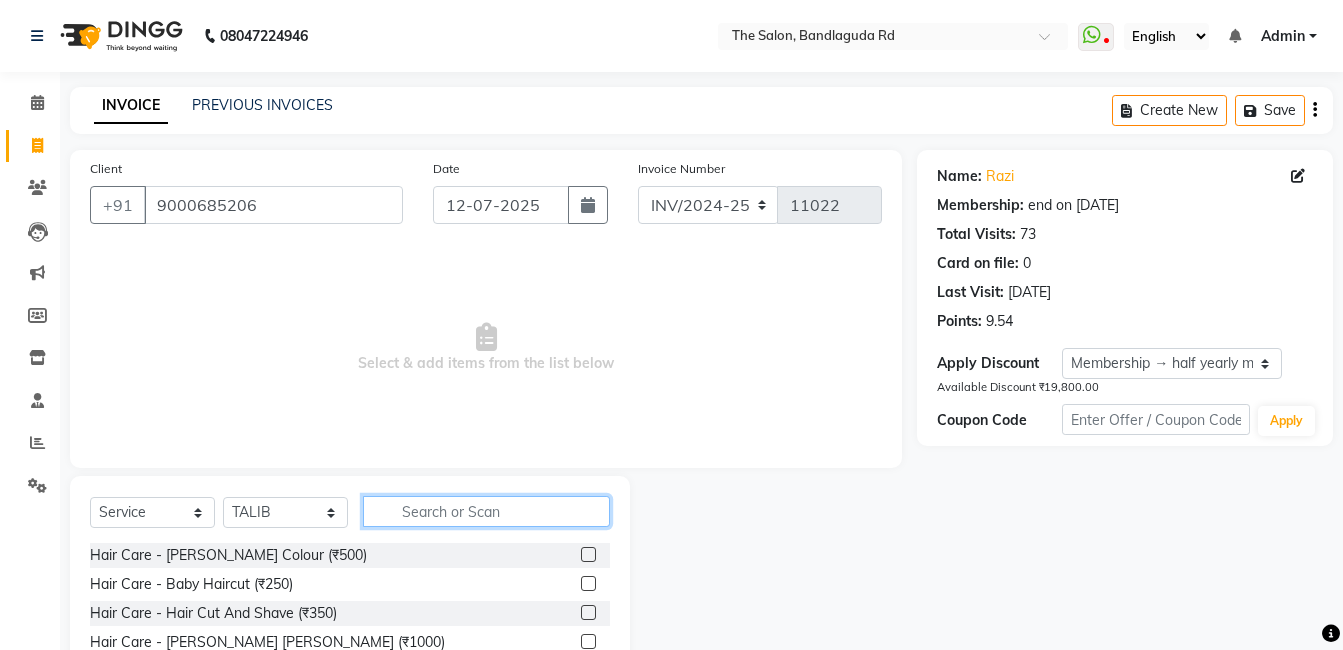 click 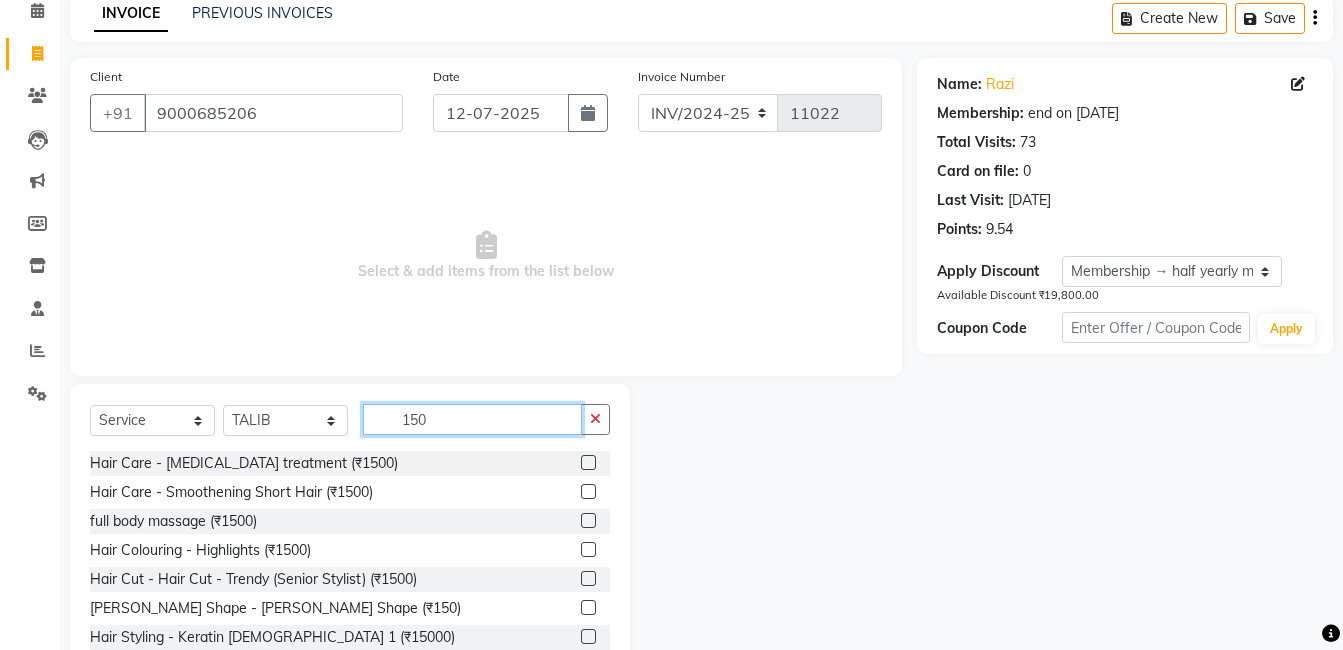 scroll, scrollTop: 151, scrollLeft: 0, axis: vertical 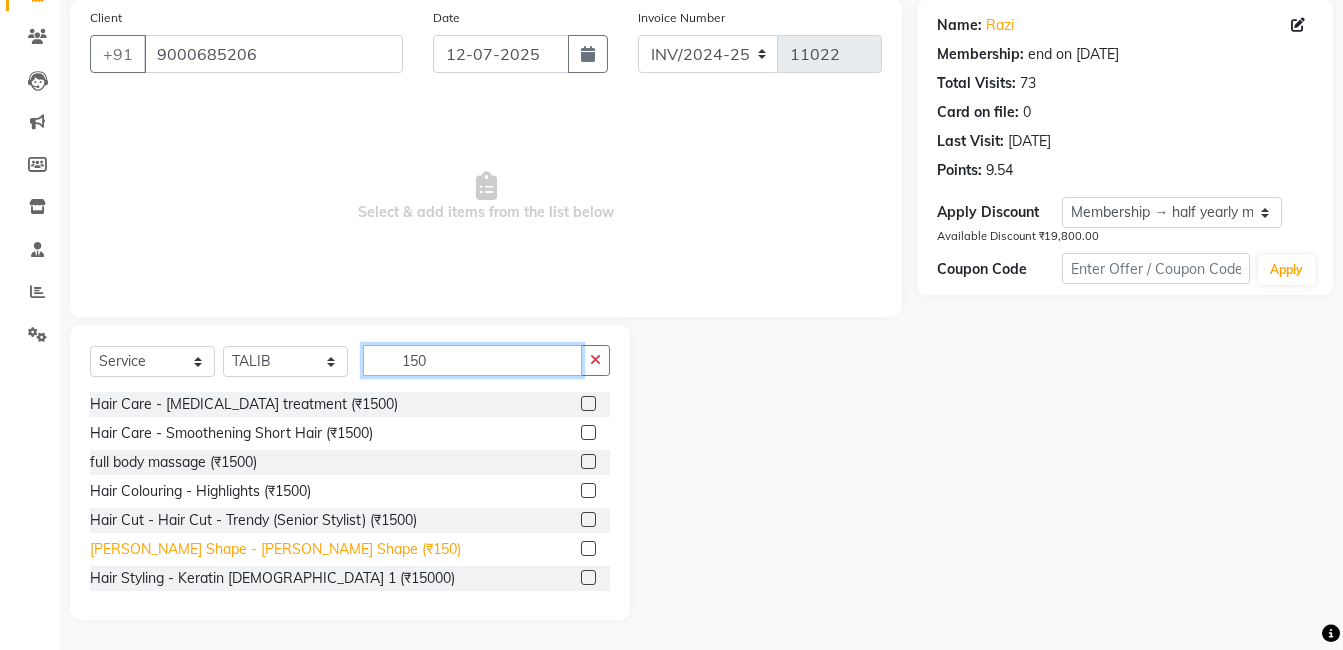type on "150" 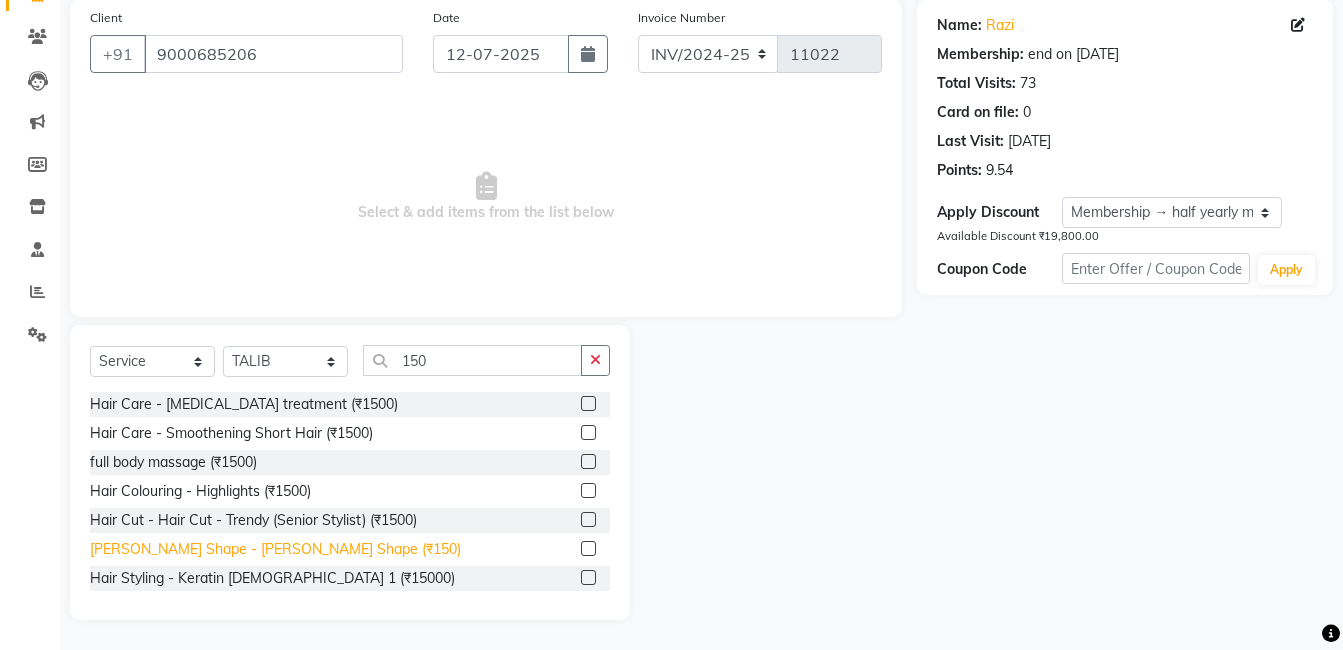 click on "Beard Shape - Beard Shape (₹150)" 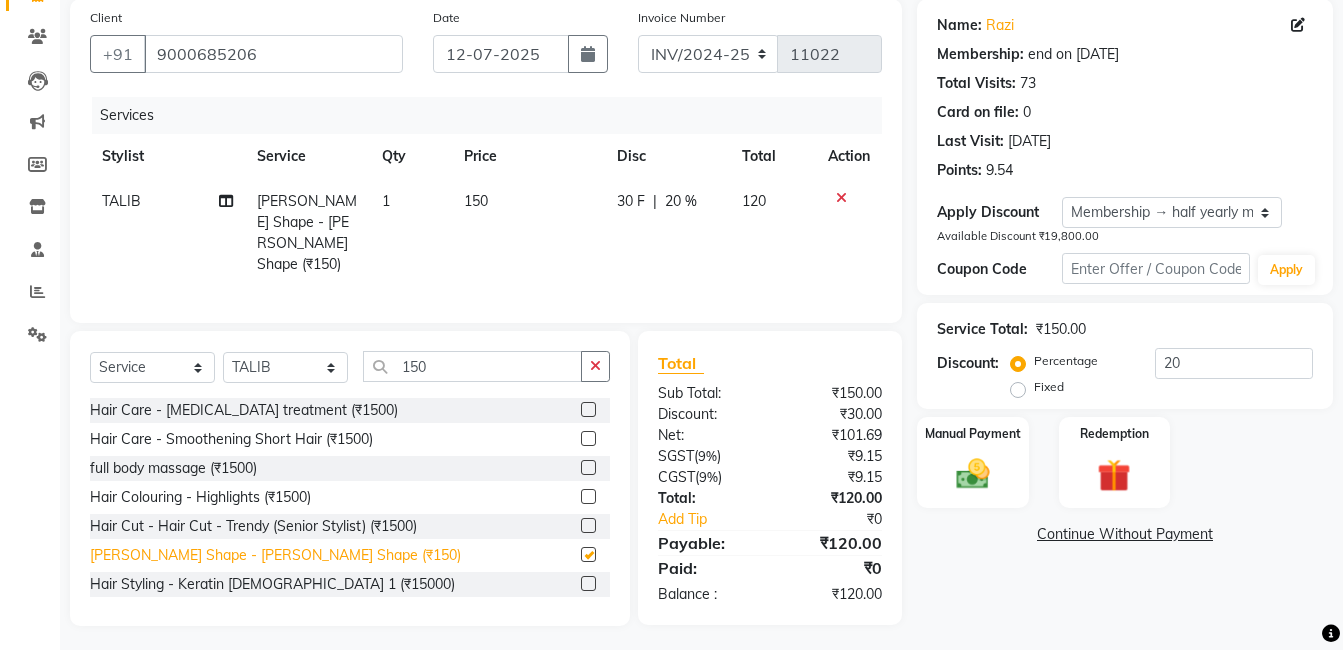 checkbox on "false" 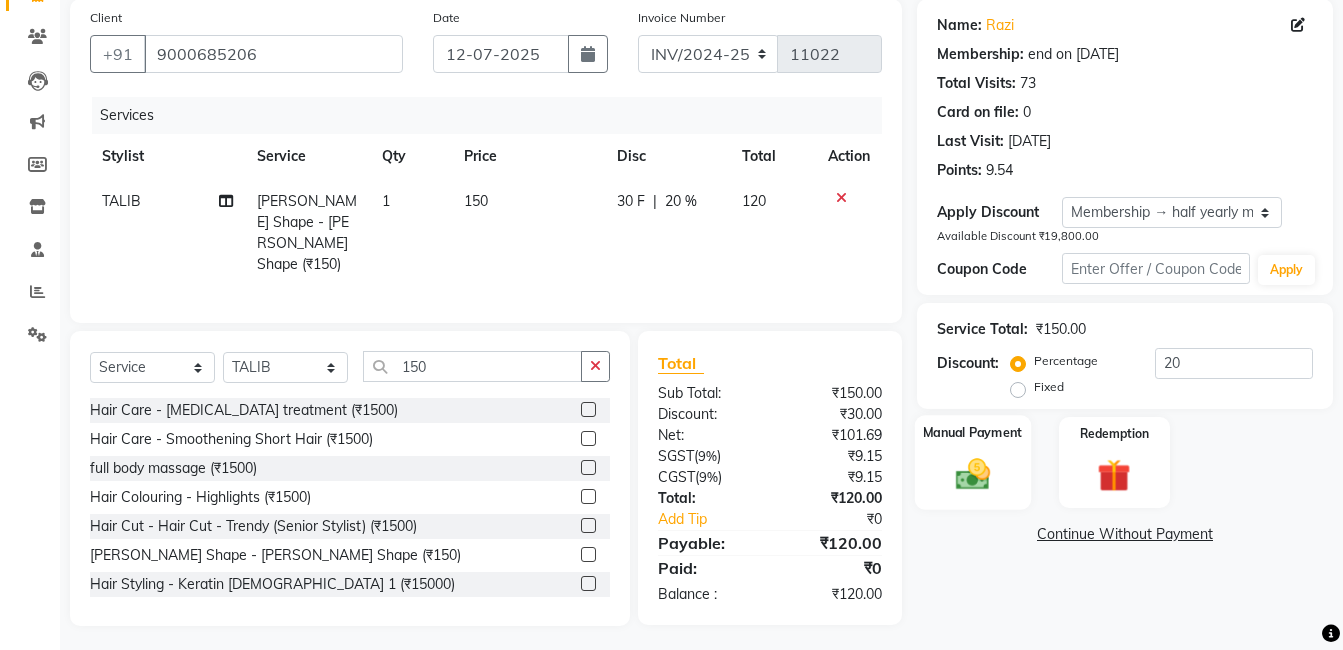 click 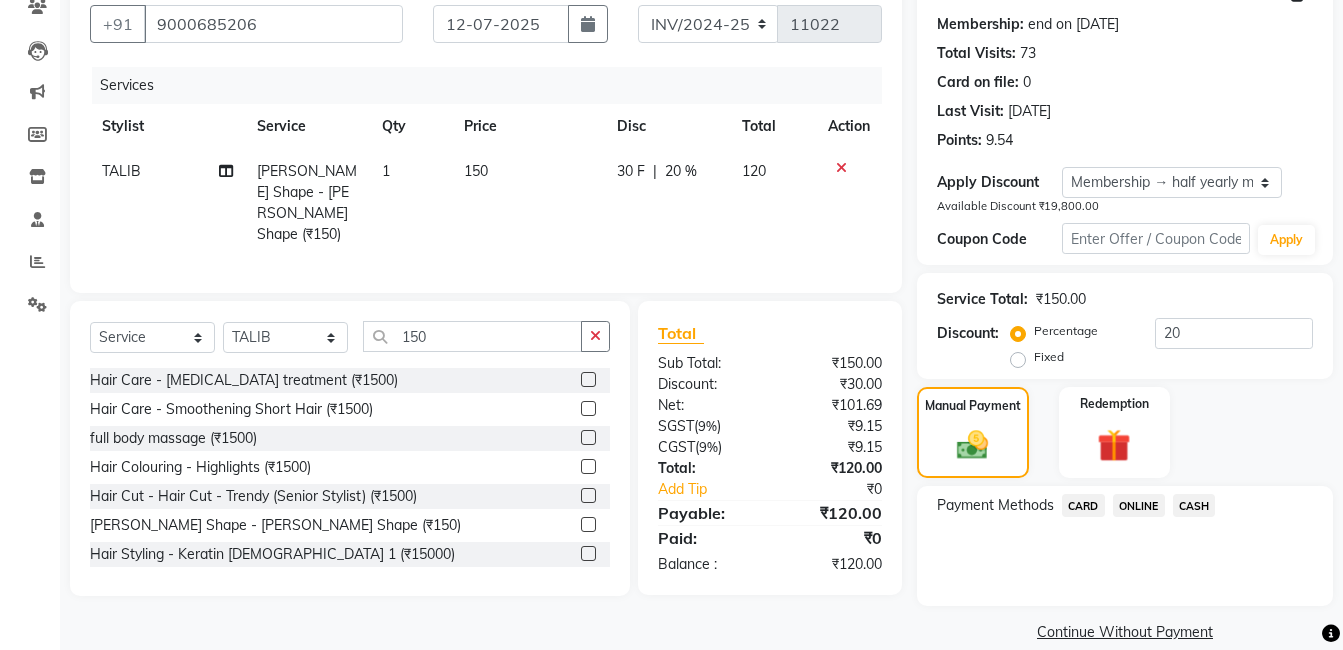 scroll, scrollTop: 208, scrollLeft: 0, axis: vertical 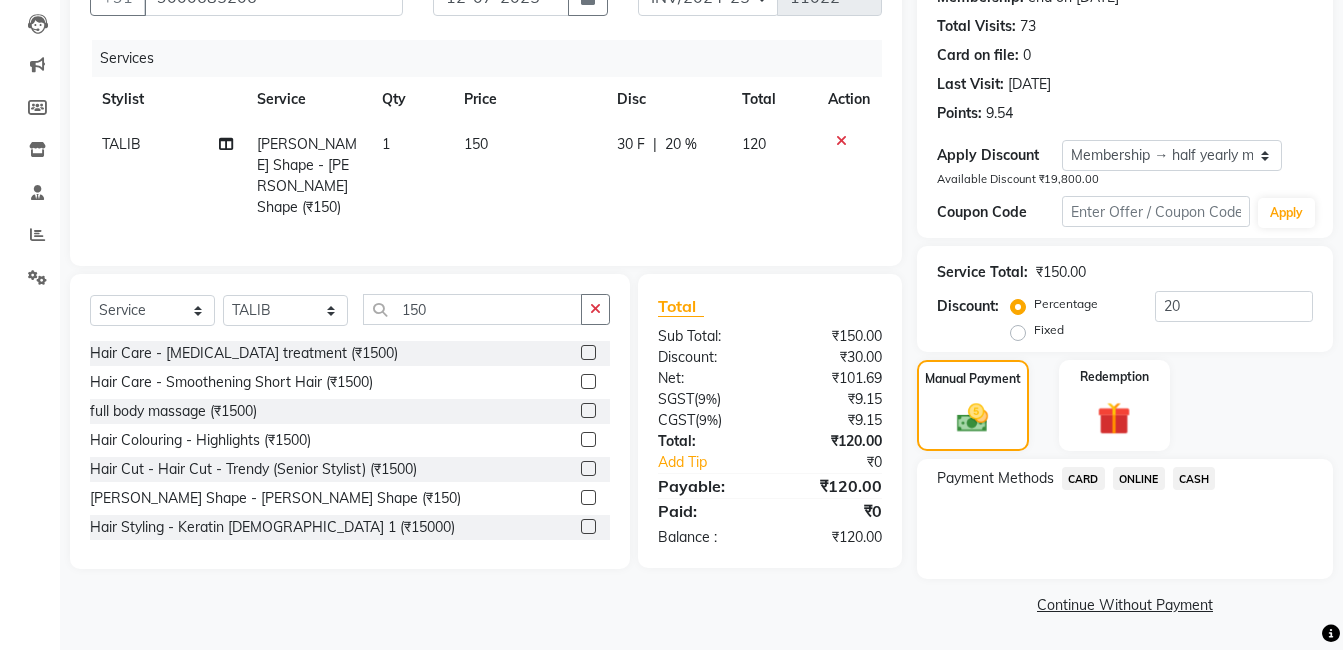 click on "ONLINE" 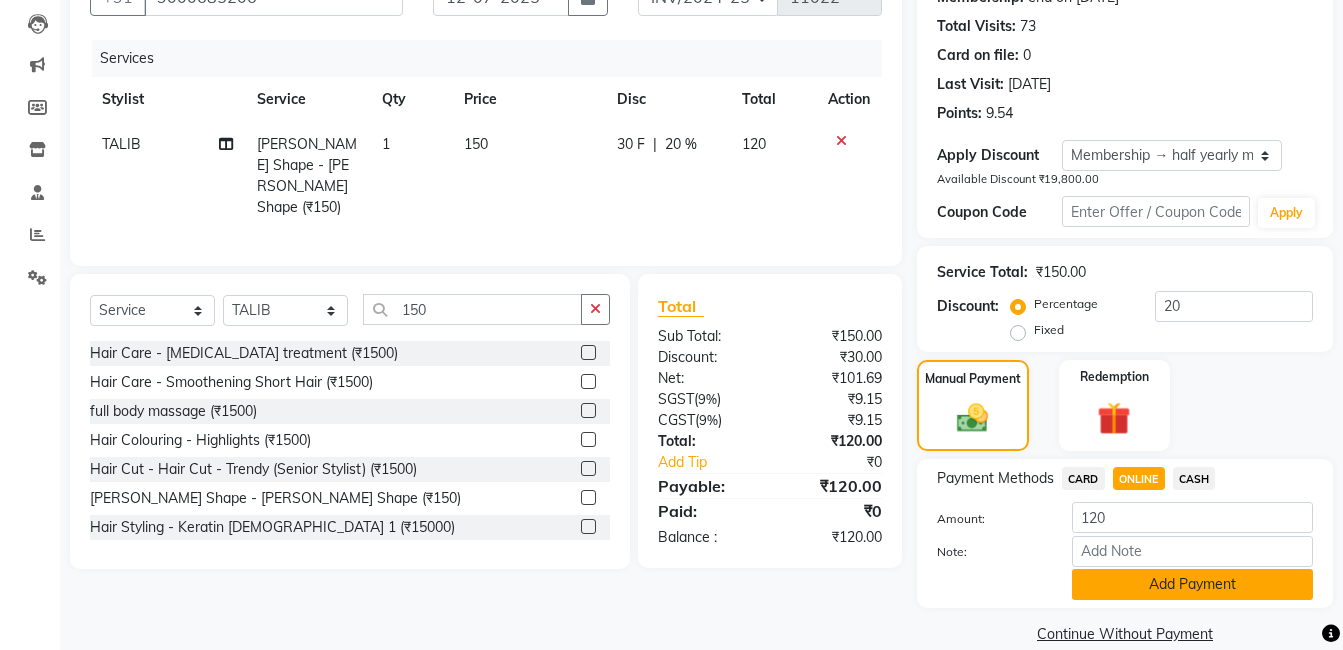 click on "Add Payment" 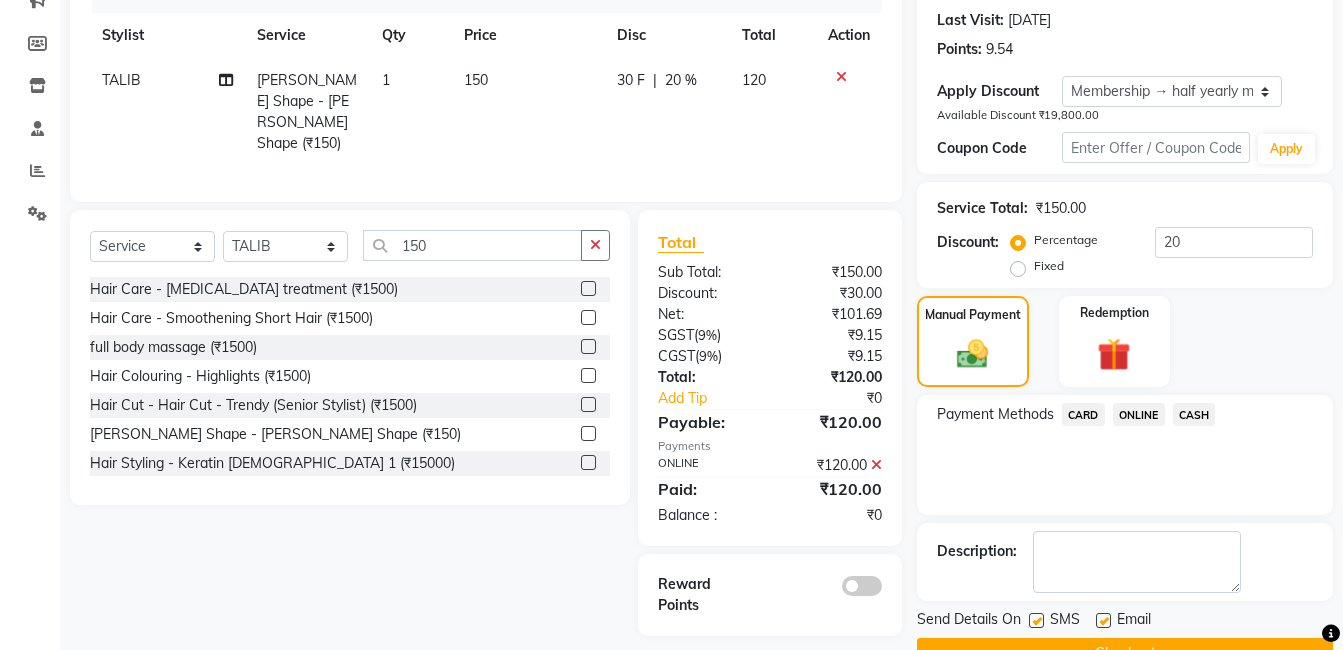 scroll, scrollTop: 312, scrollLeft: 0, axis: vertical 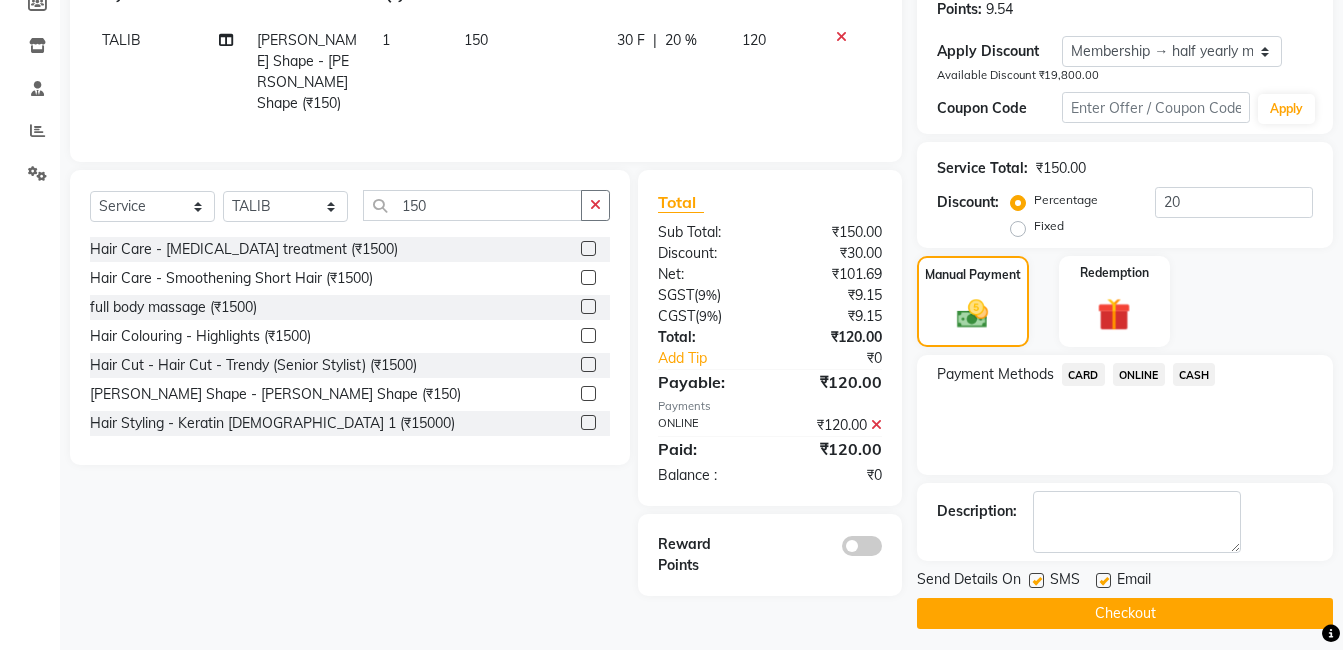 click on "Checkout" 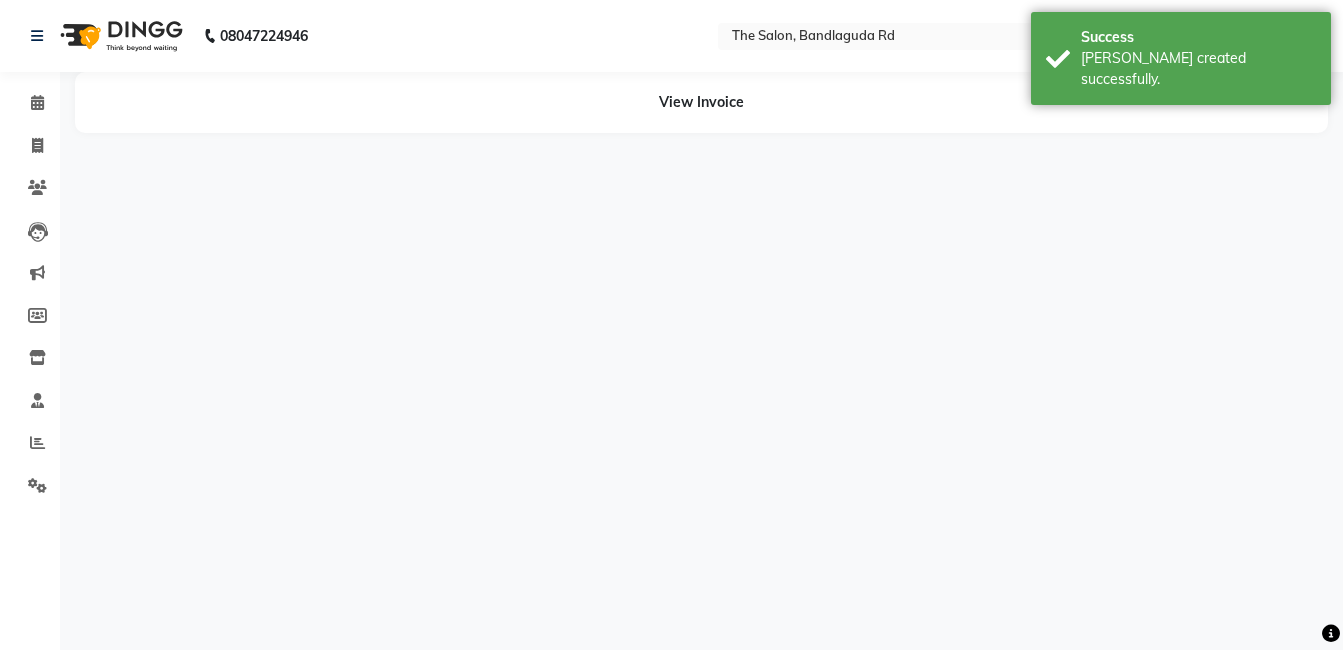 scroll, scrollTop: 0, scrollLeft: 0, axis: both 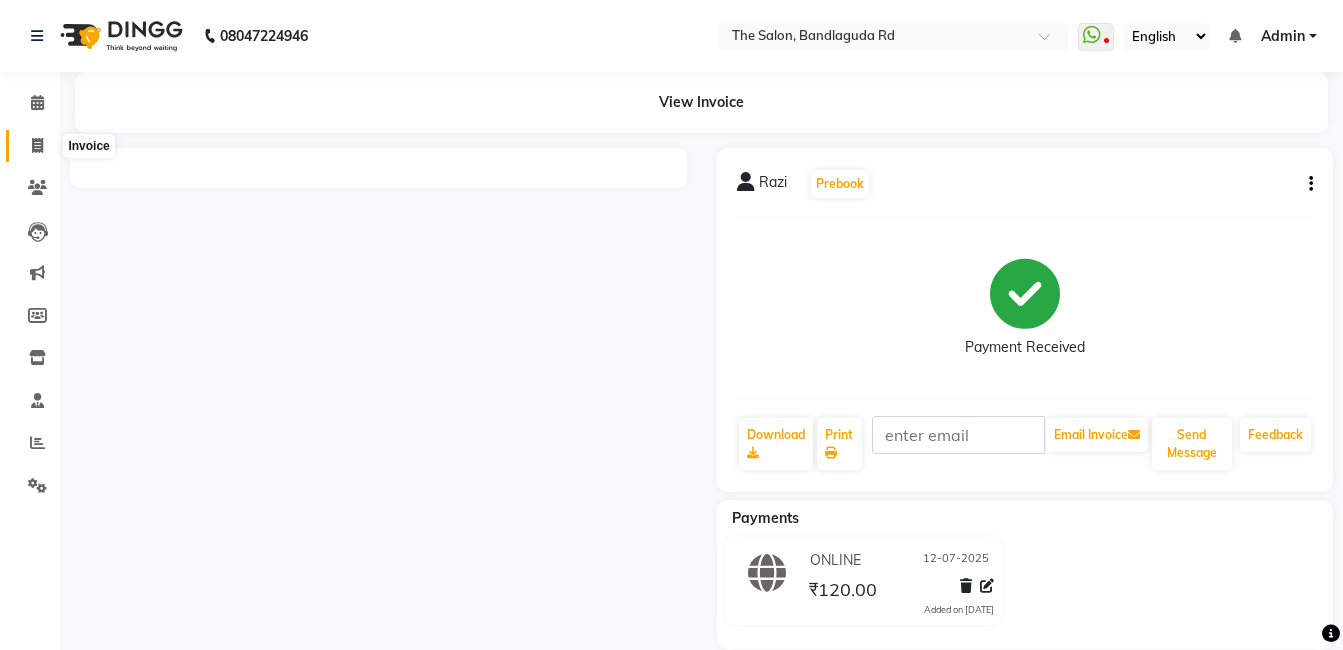 click 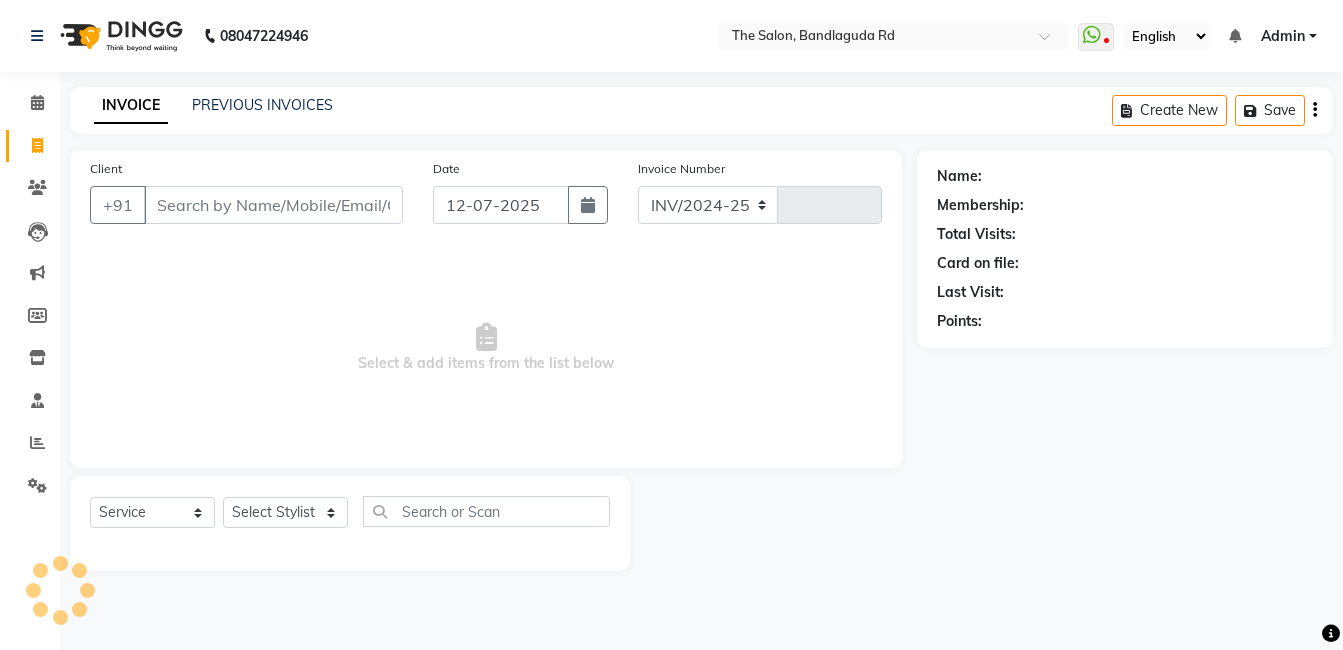 select on "5198" 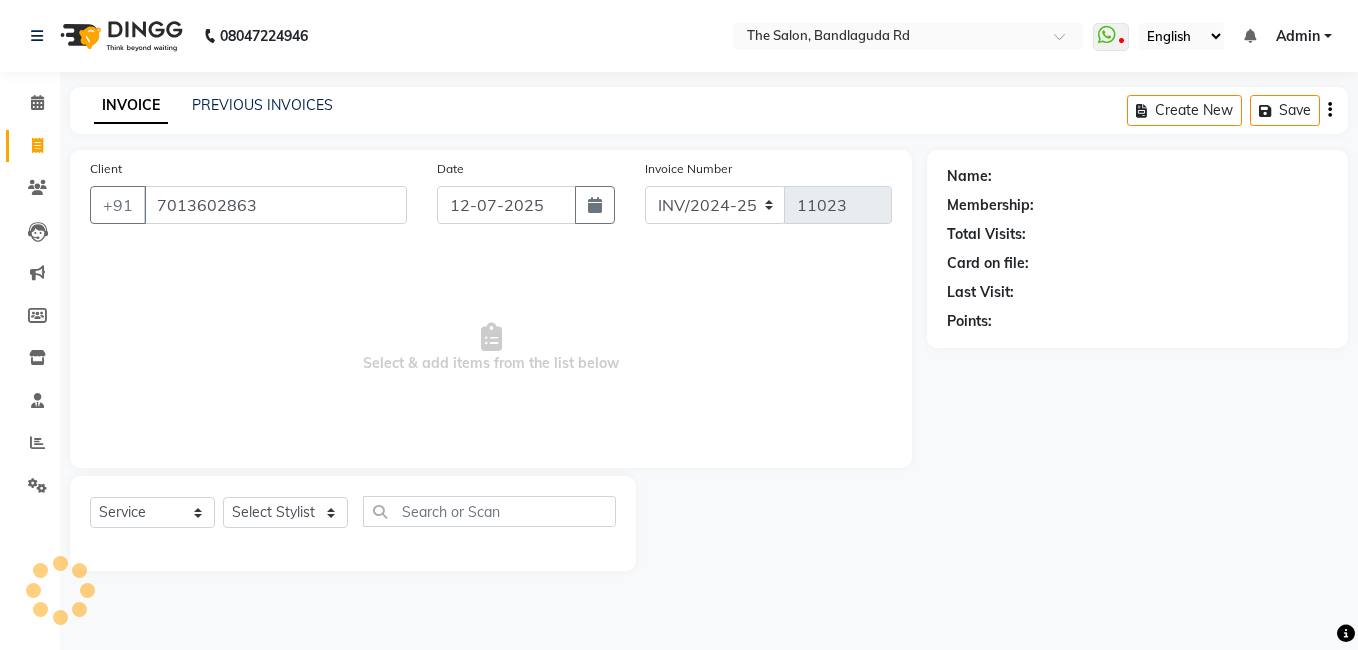 type on "7013602863" 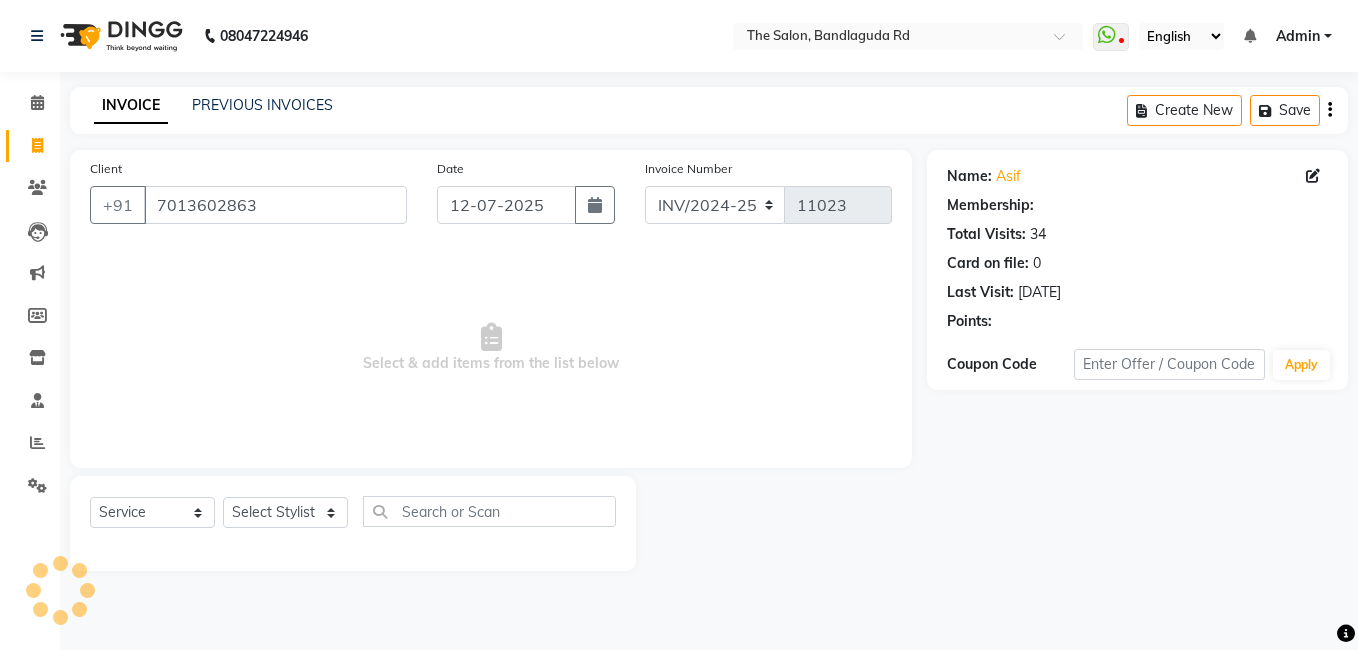 select on "2: Object" 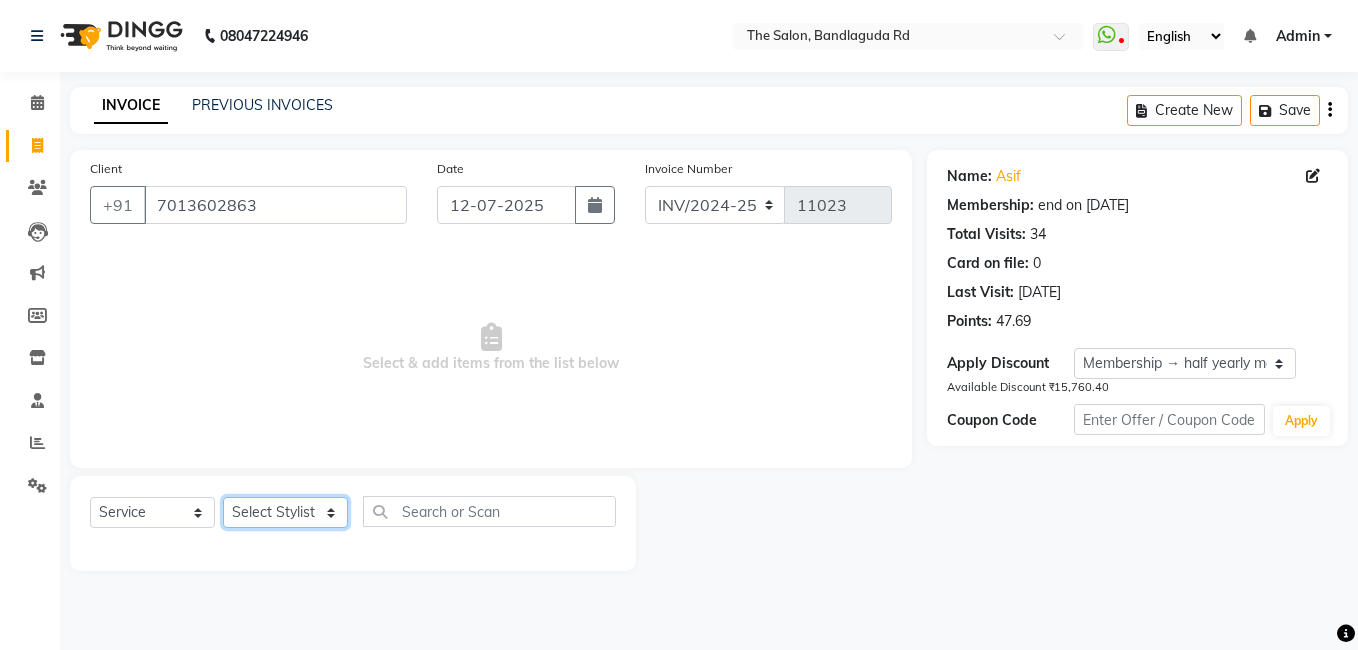 click on "Select Stylist [PERSON_NAME] [PERSON_NAME] kasim [PERSON_NAME] sameer [PERSON_NAME] manager" 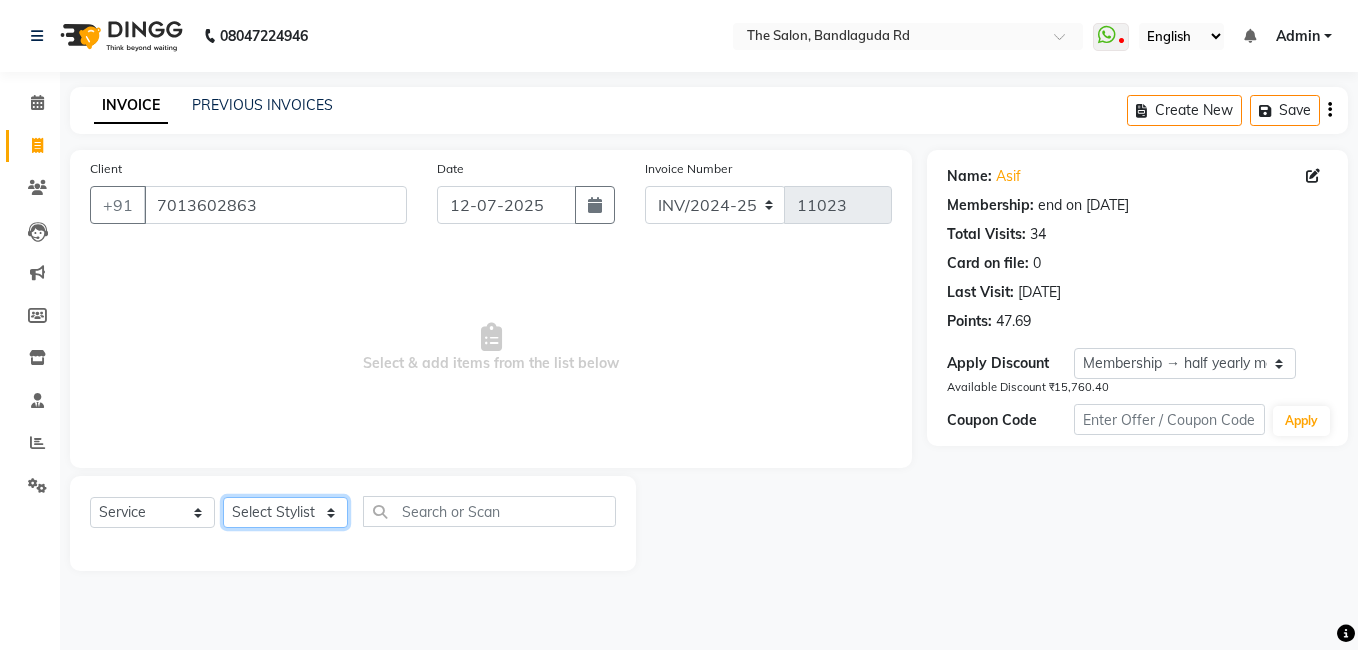 select on "63354" 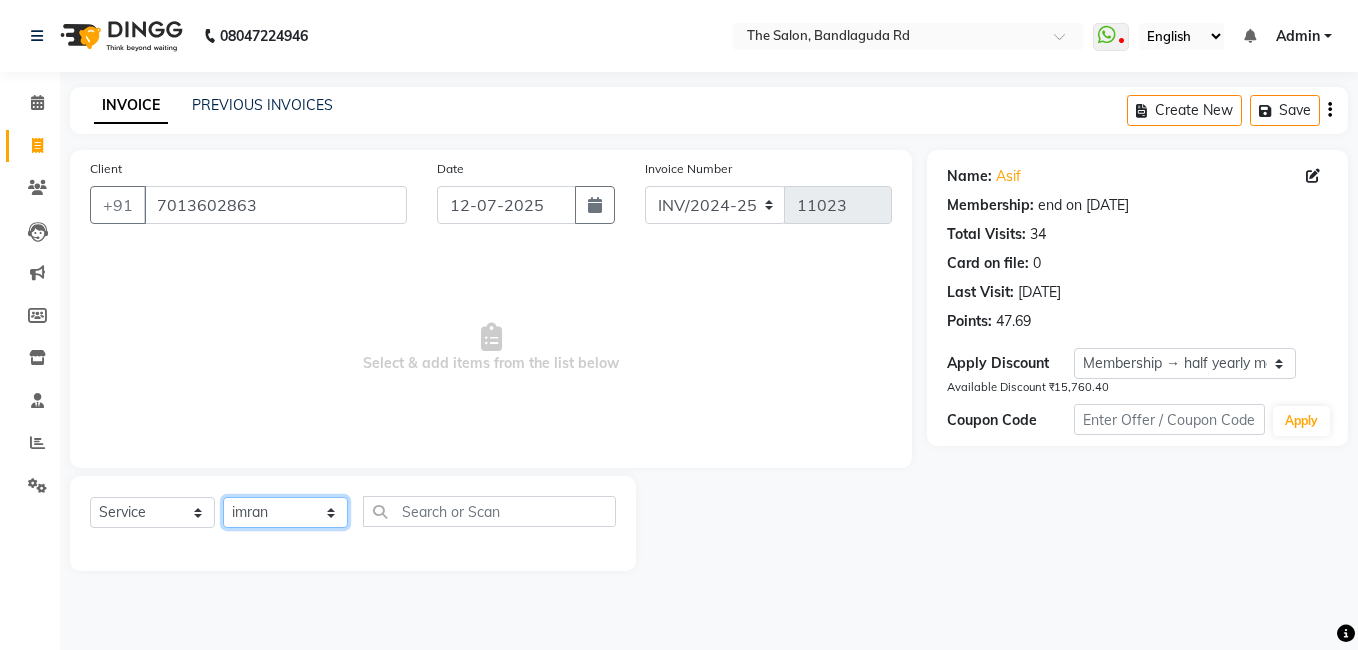 click on "Select Stylist [PERSON_NAME] [PERSON_NAME] kasim [PERSON_NAME] sameer [PERSON_NAME] manager" 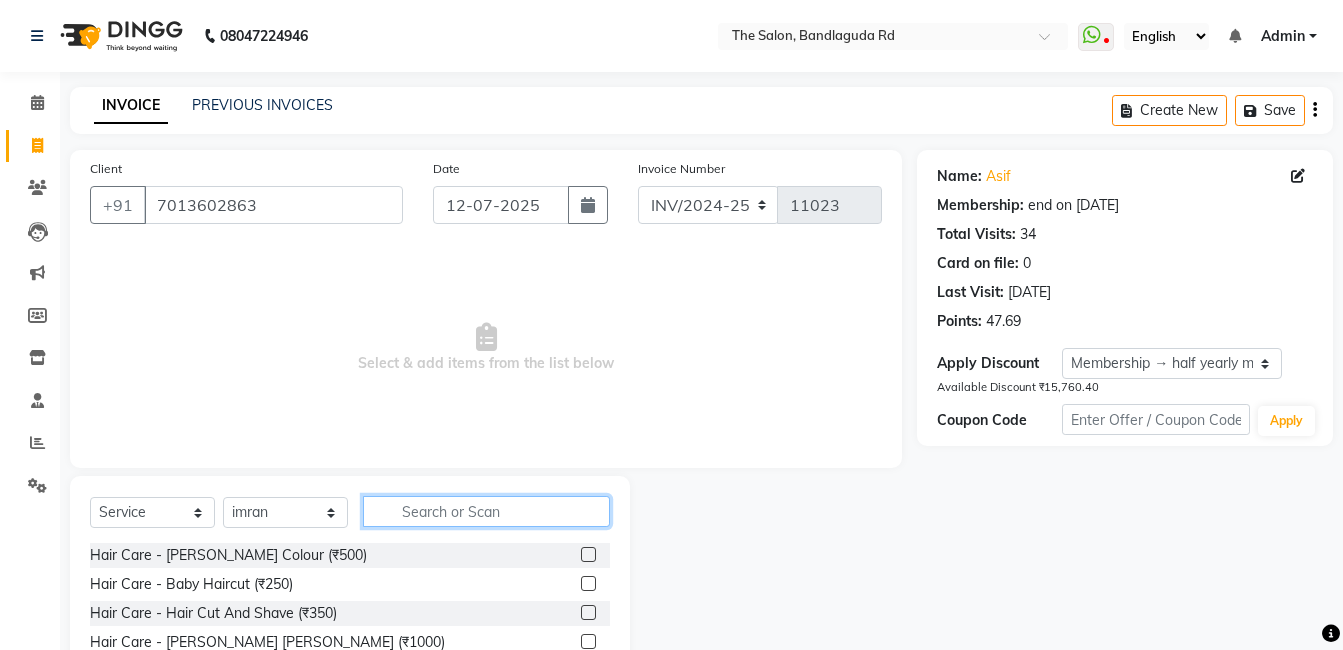 click 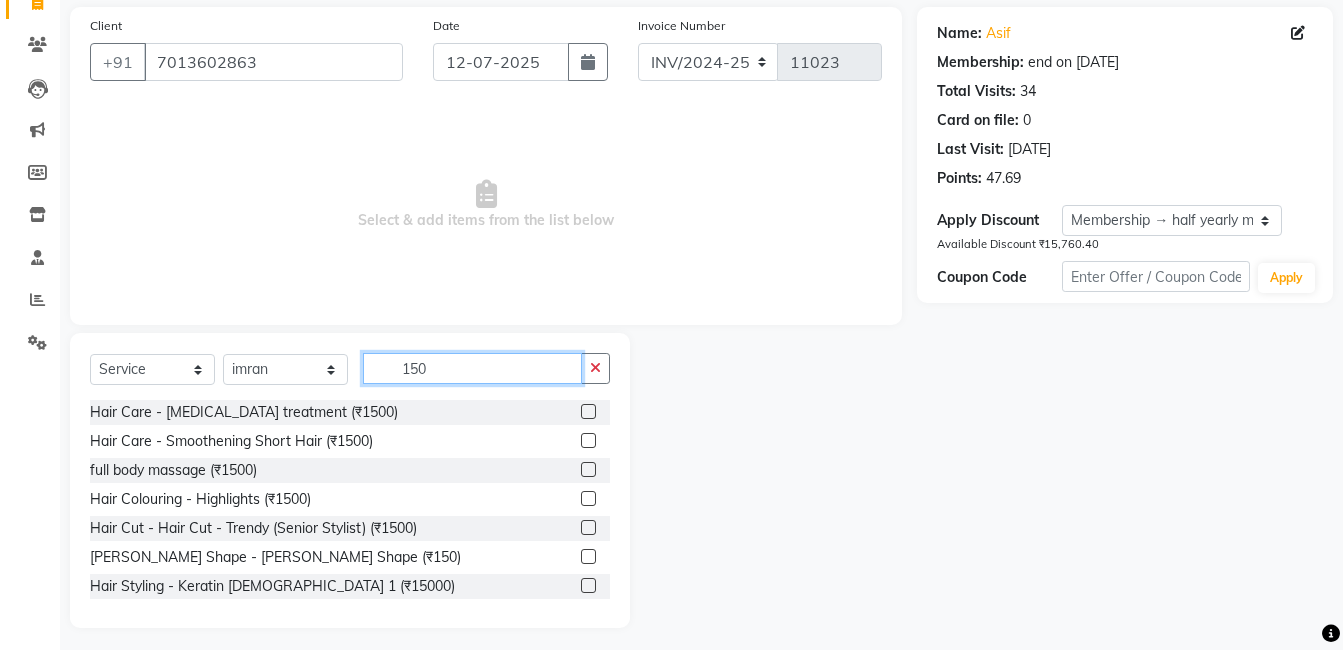 scroll, scrollTop: 151, scrollLeft: 0, axis: vertical 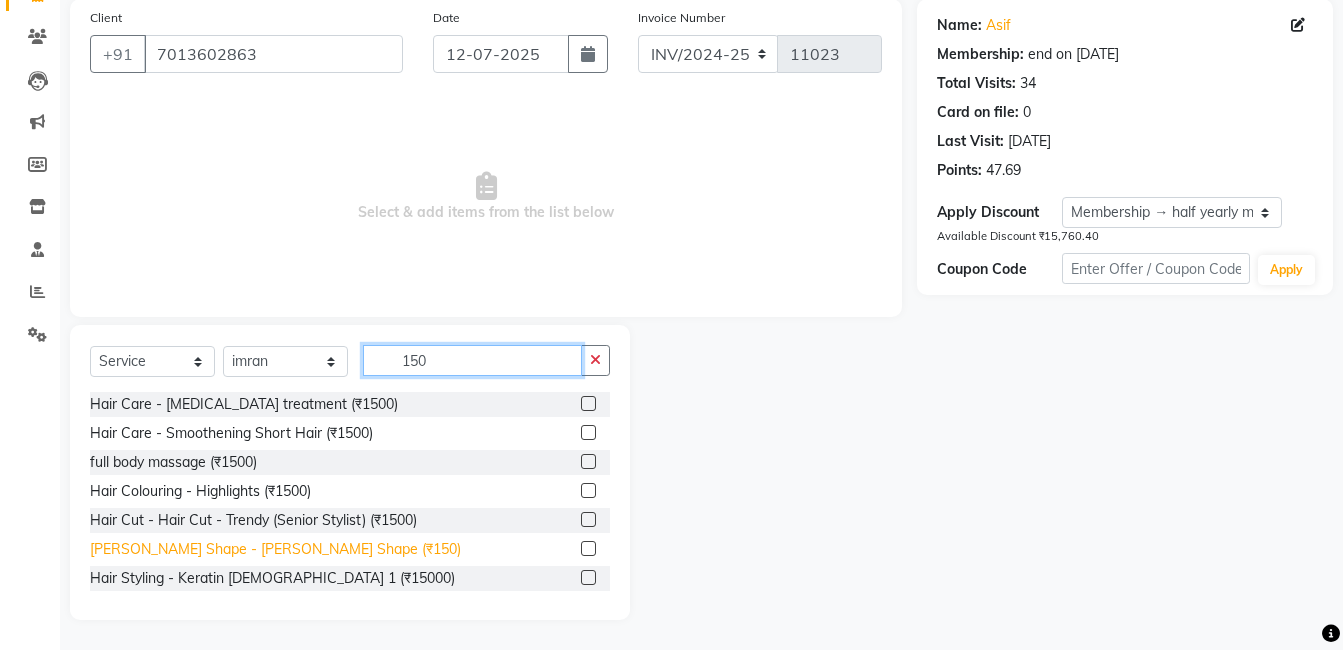 type on "150" 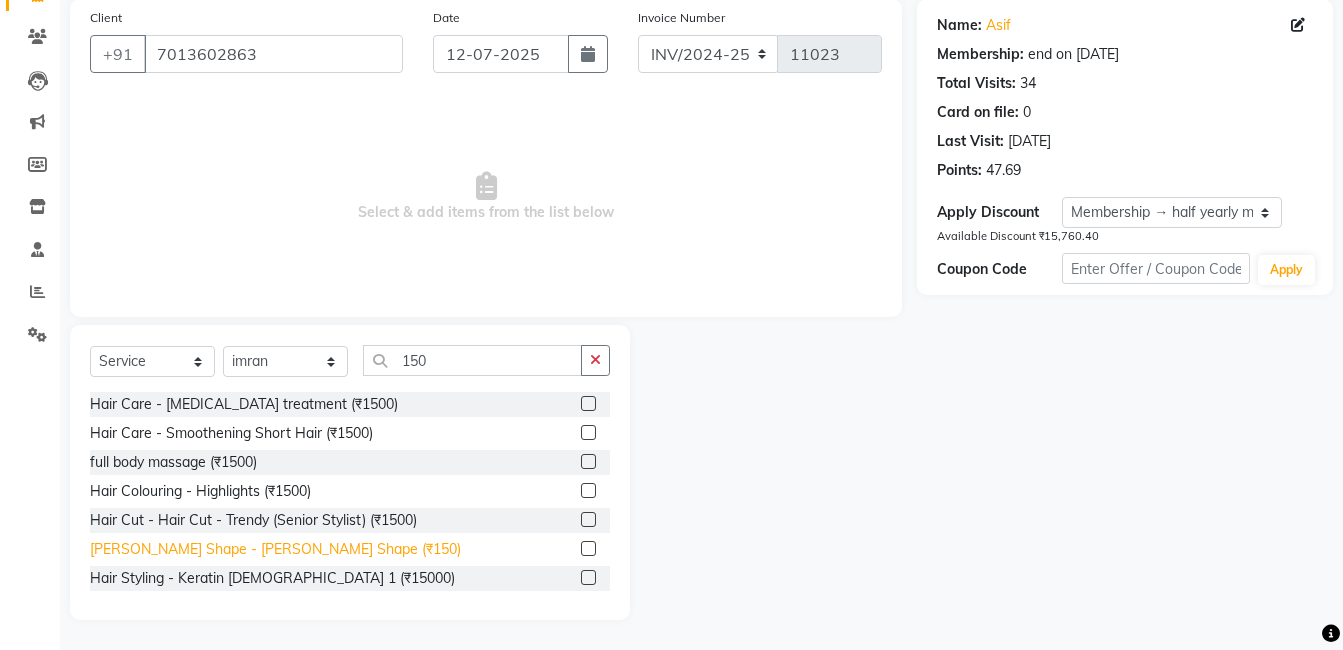 click on "[PERSON_NAME] Shape - [PERSON_NAME] Shape (₹150)" 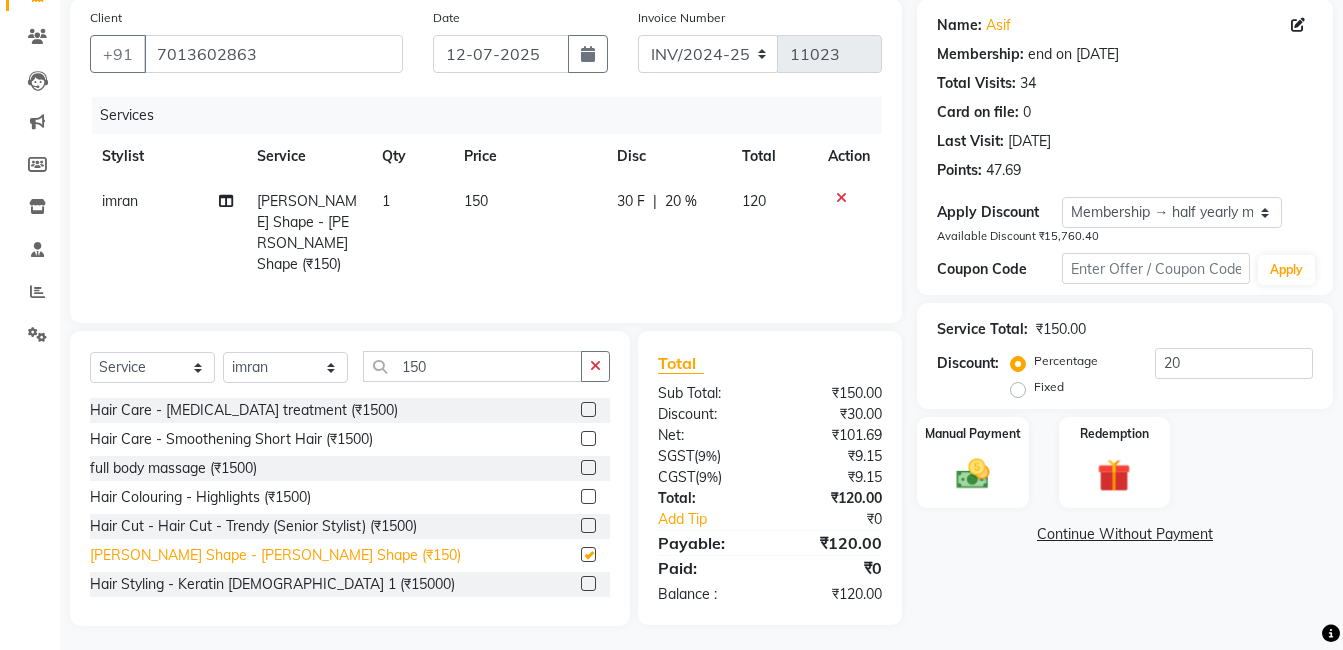 checkbox on "false" 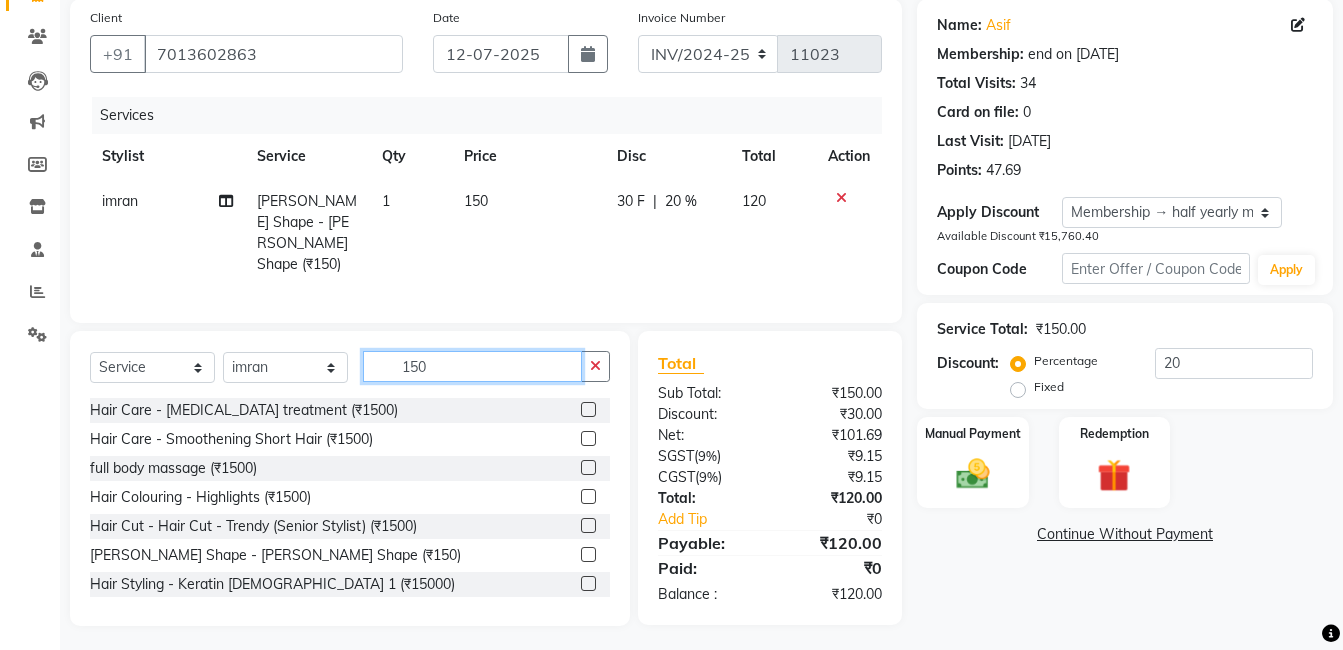 click on "150" 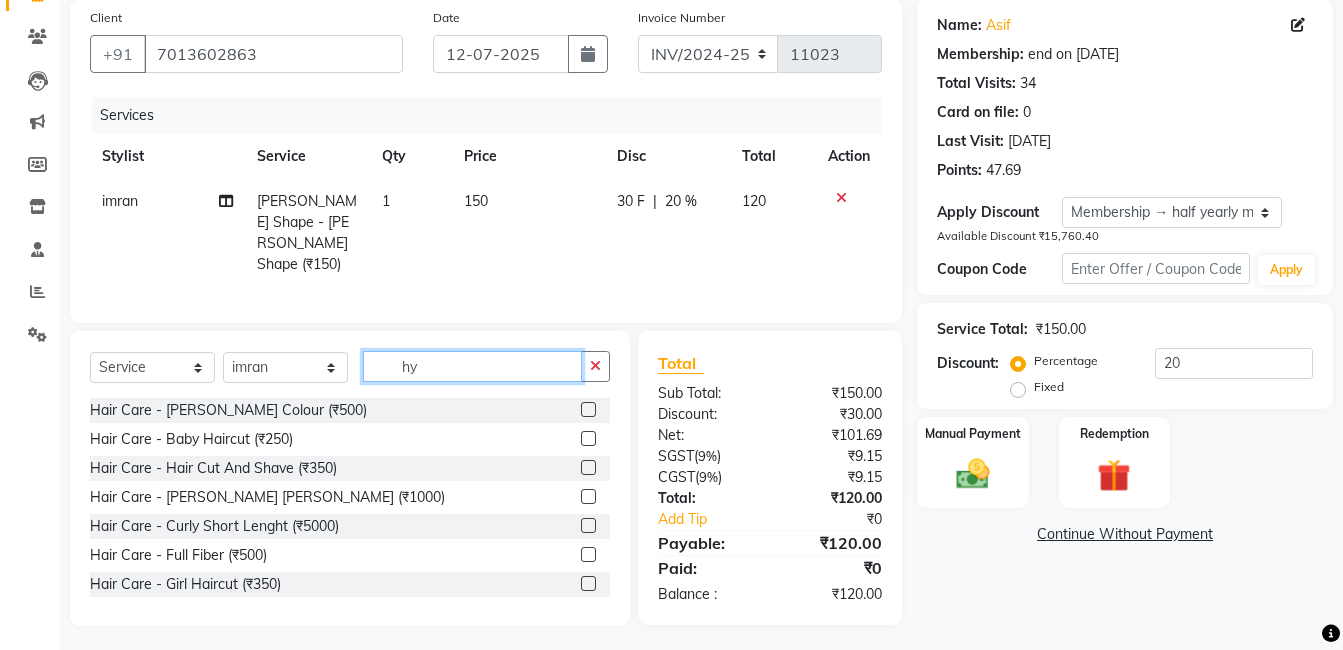scroll, scrollTop: 150, scrollLeft: 0, axis: vertical 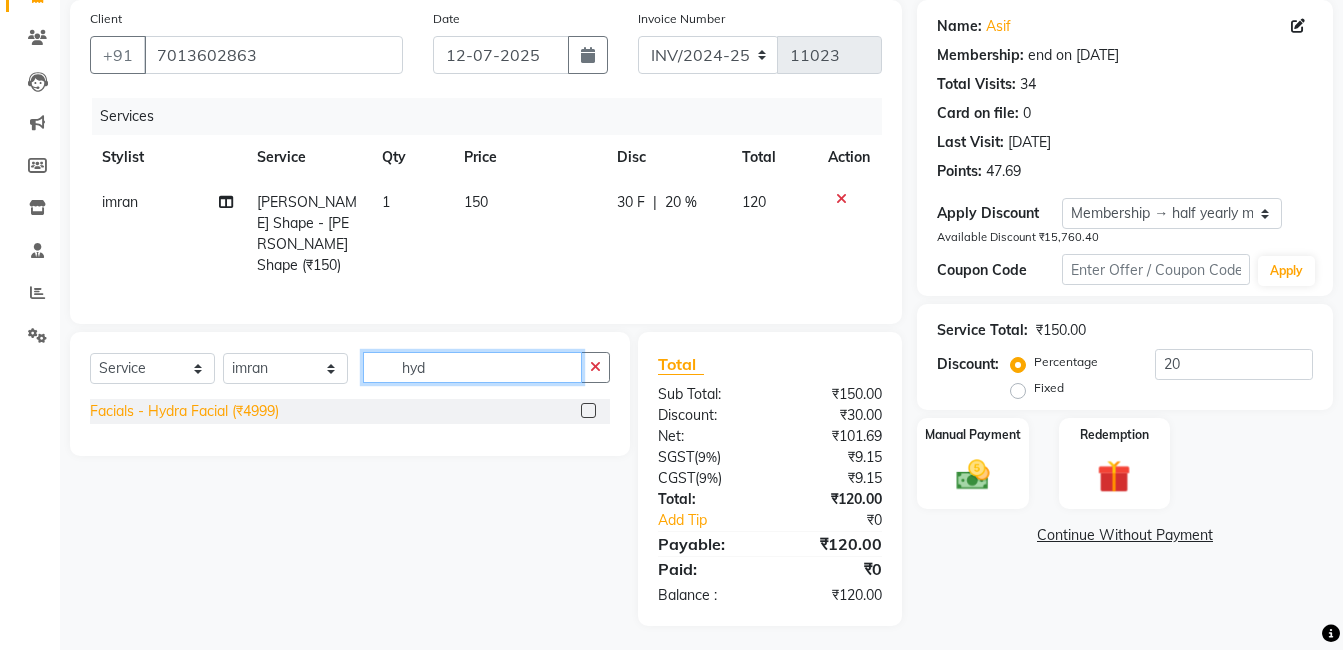 type on "hyd" 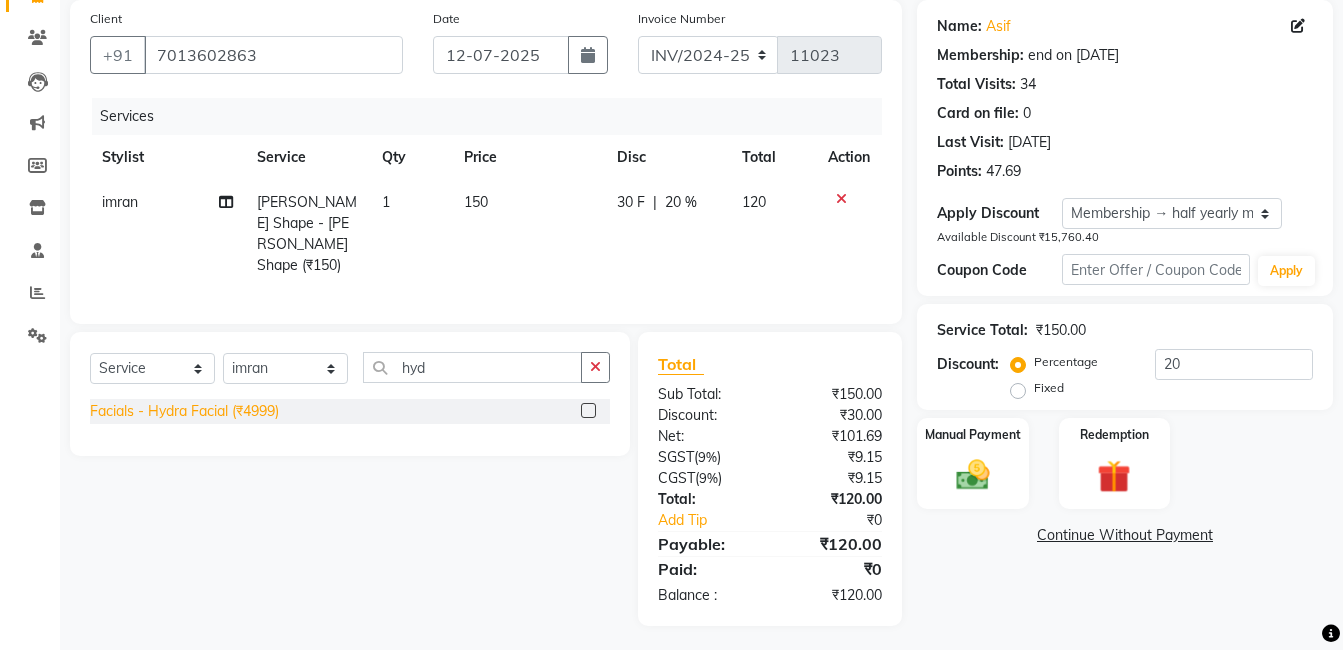 click on "Facials - Hydra Facial (₹4999)" 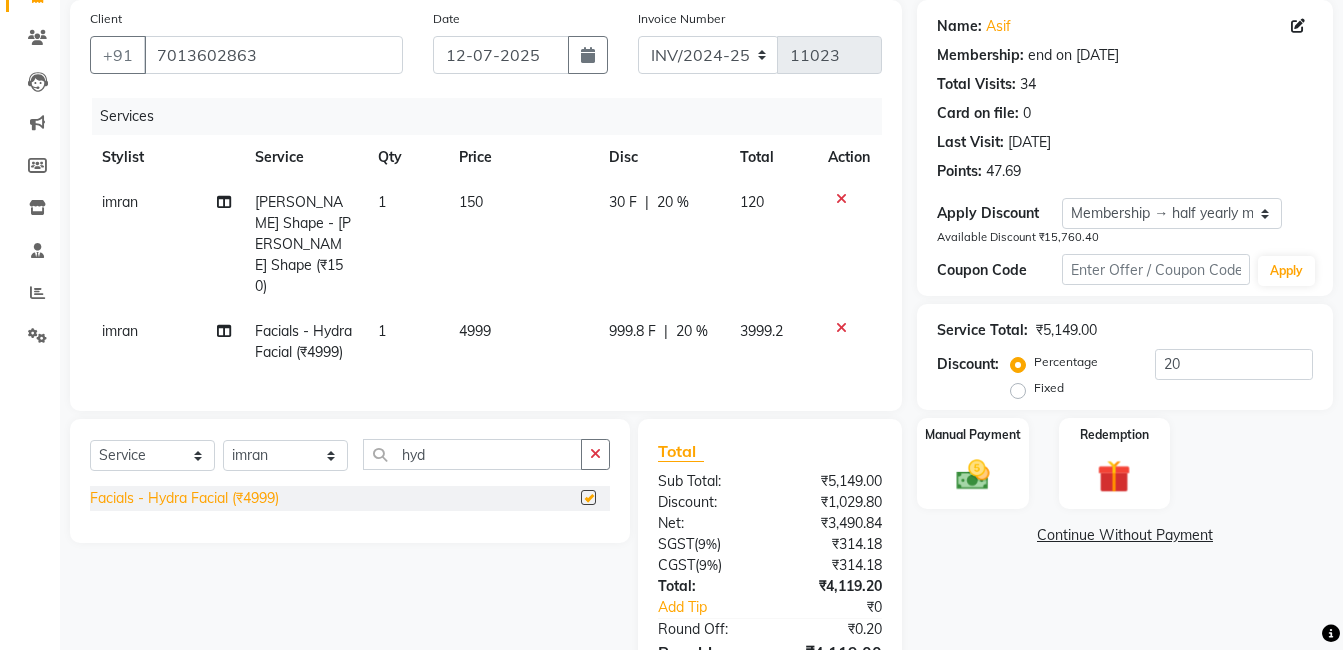 checkbox on "false" 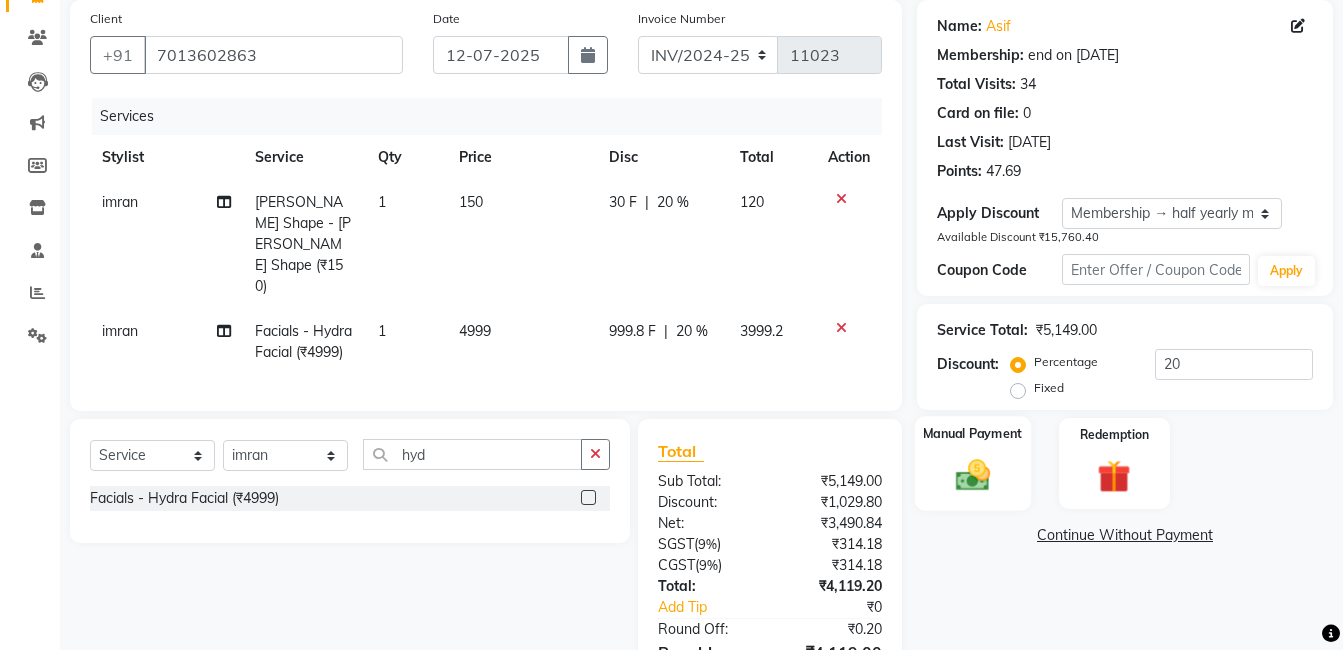 click 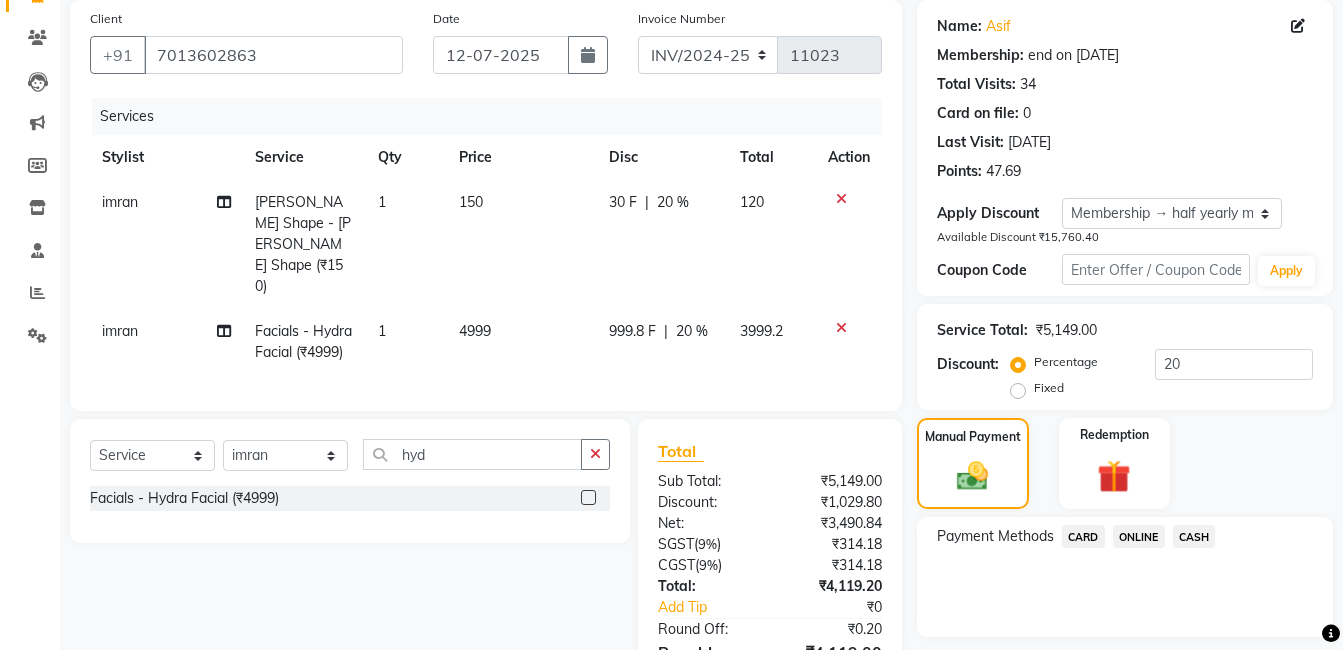 click on "ONLINE" 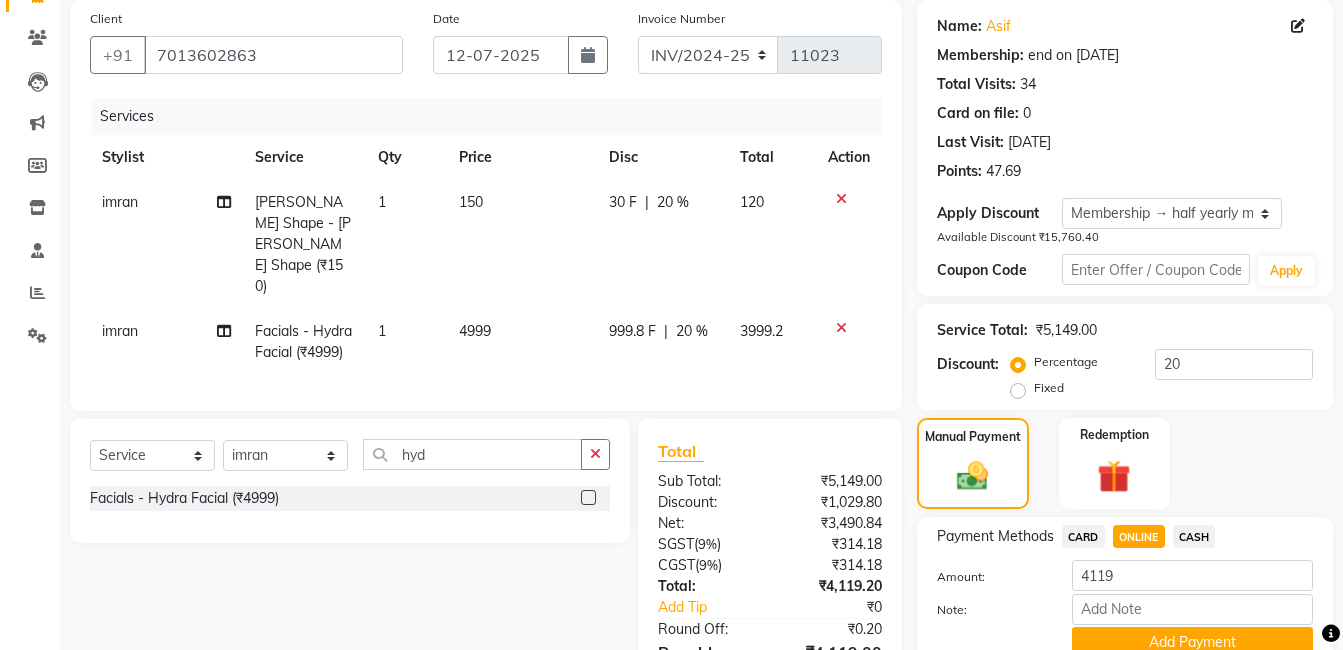 click on "CASH" 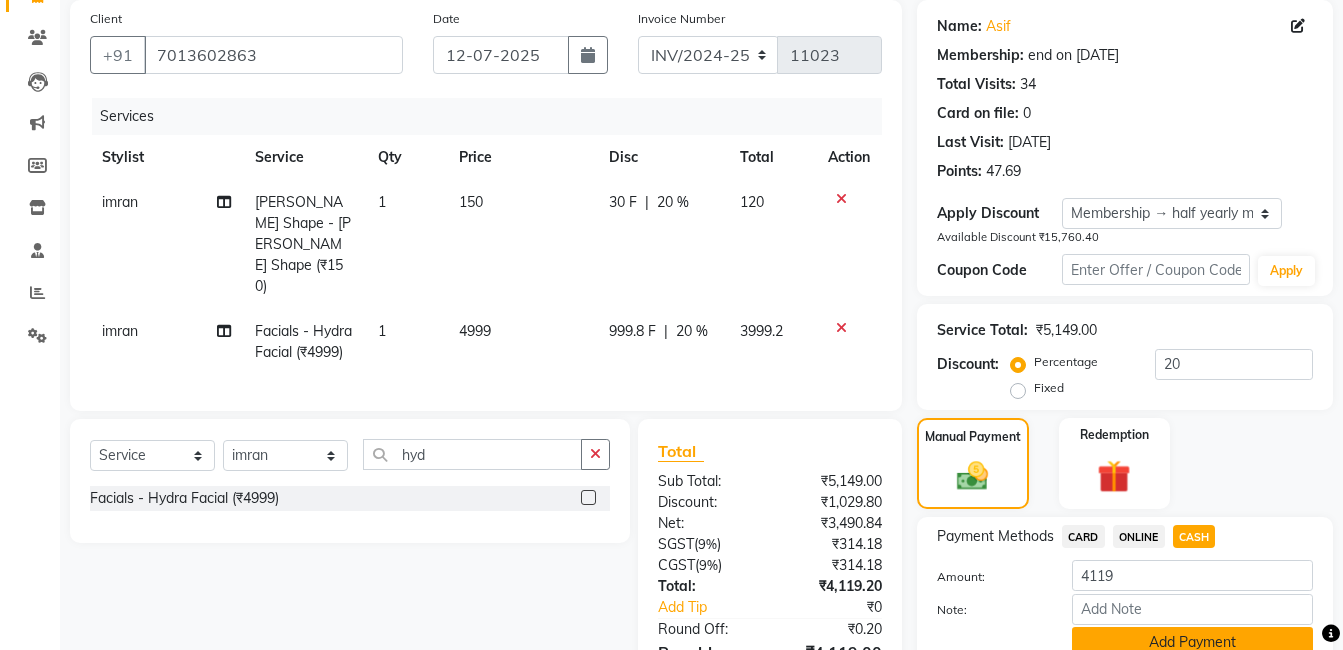 click on "Add Payment" 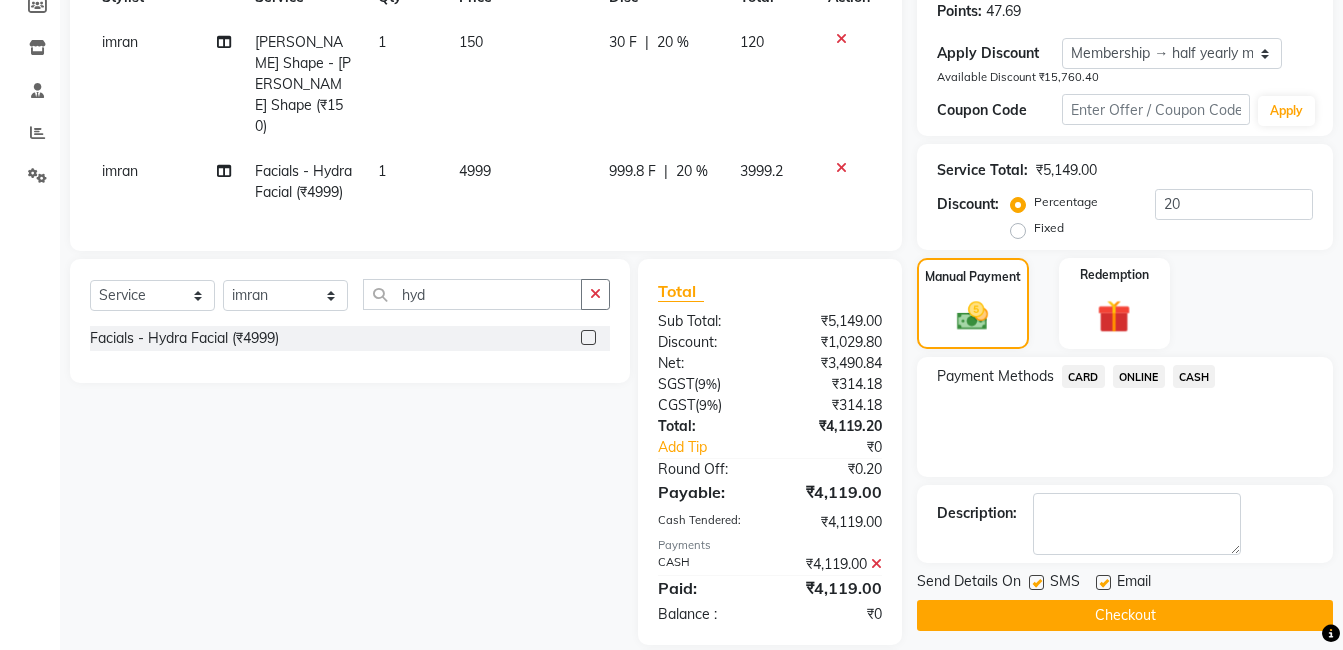 scroll, scrollTop: 330, scrollLeft: 0, axis: vertical 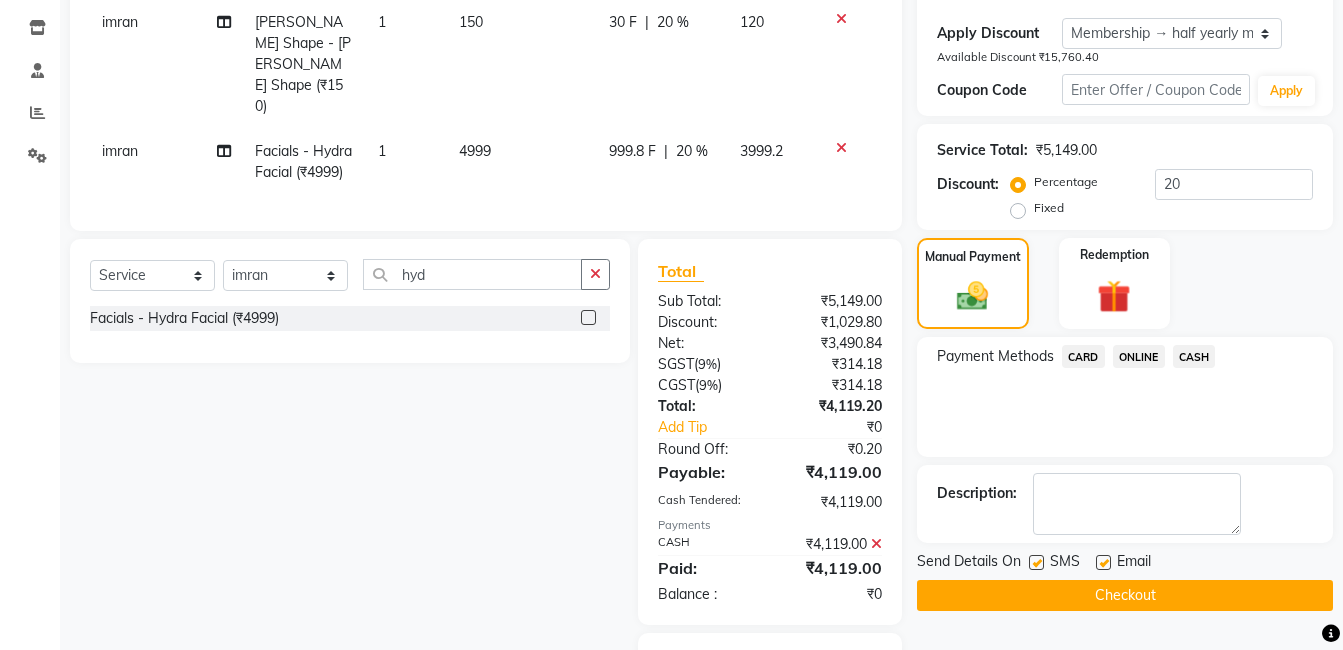 click on "Checkout" 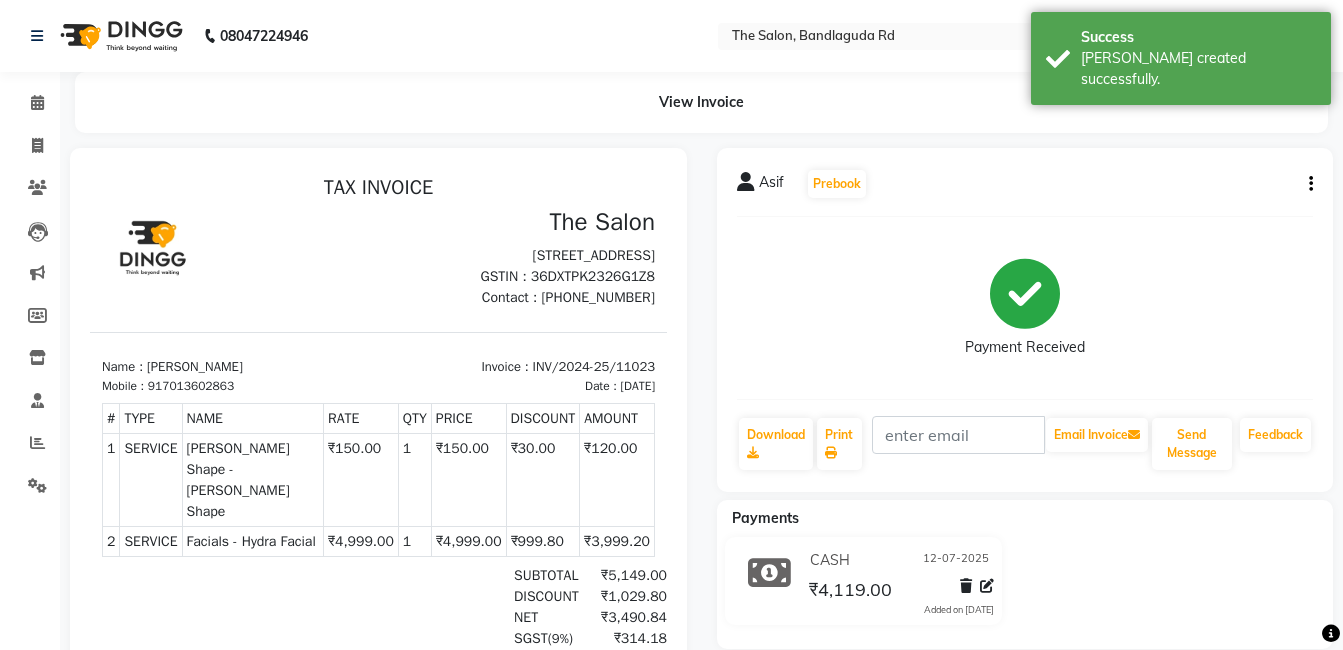 scroll, scrollTop: 0, scrollLeft: 0, axis: both 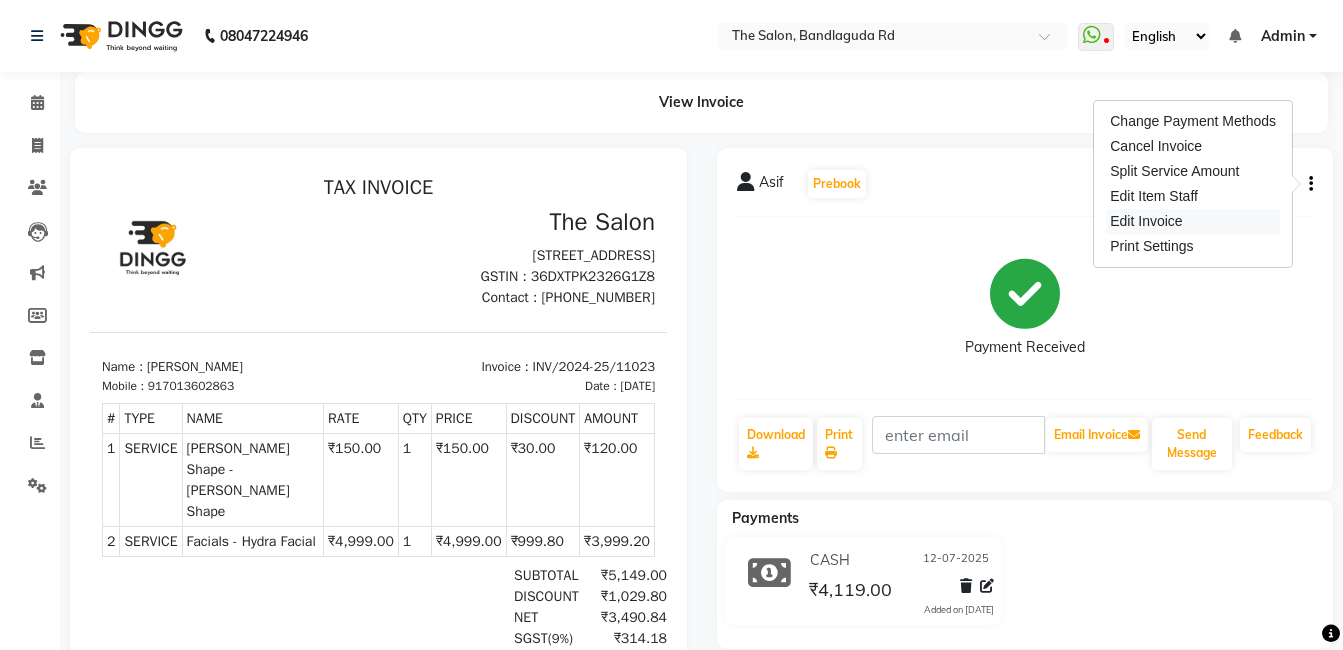 click on "Edit Invoice" at bounding box center (1193, 221) 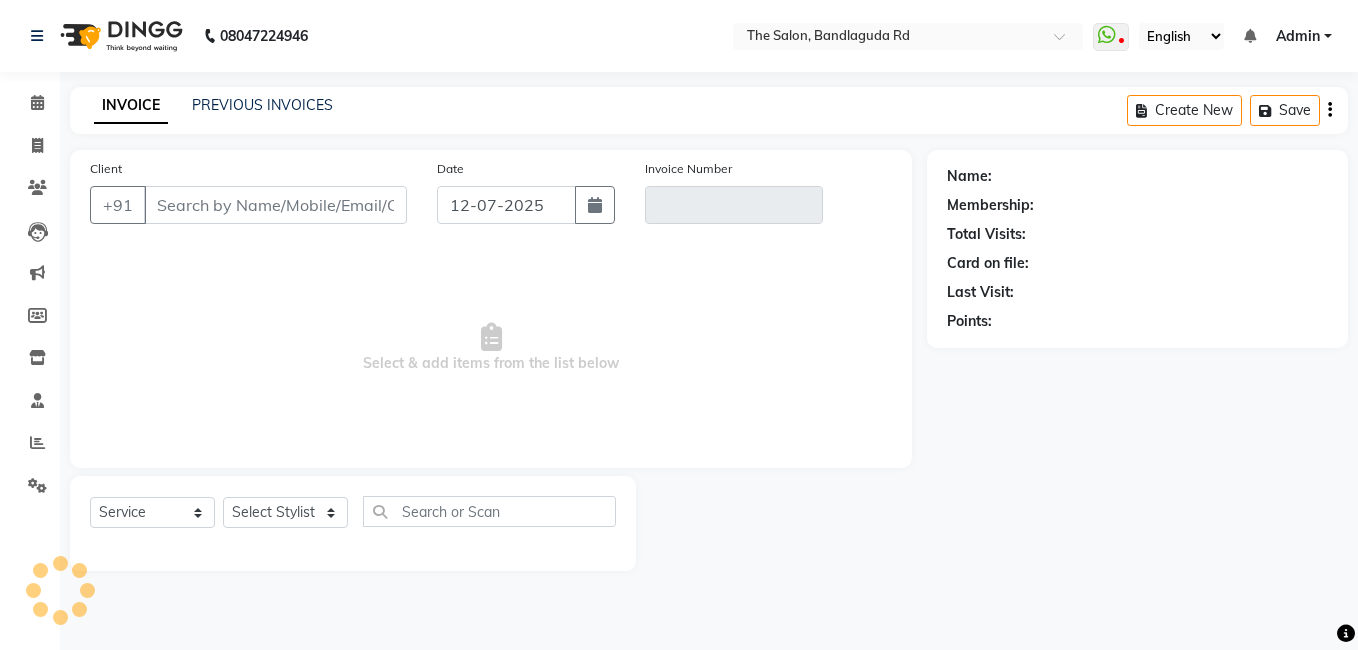 type on "7013602863" 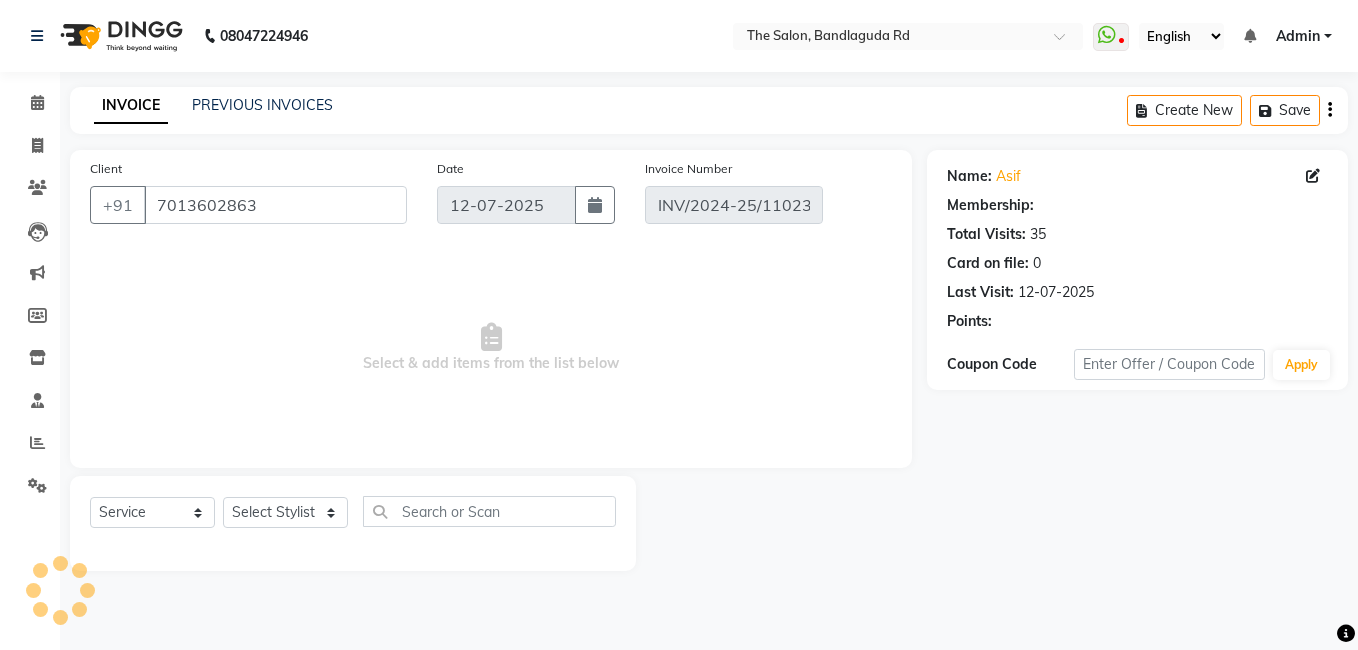 select on "select" 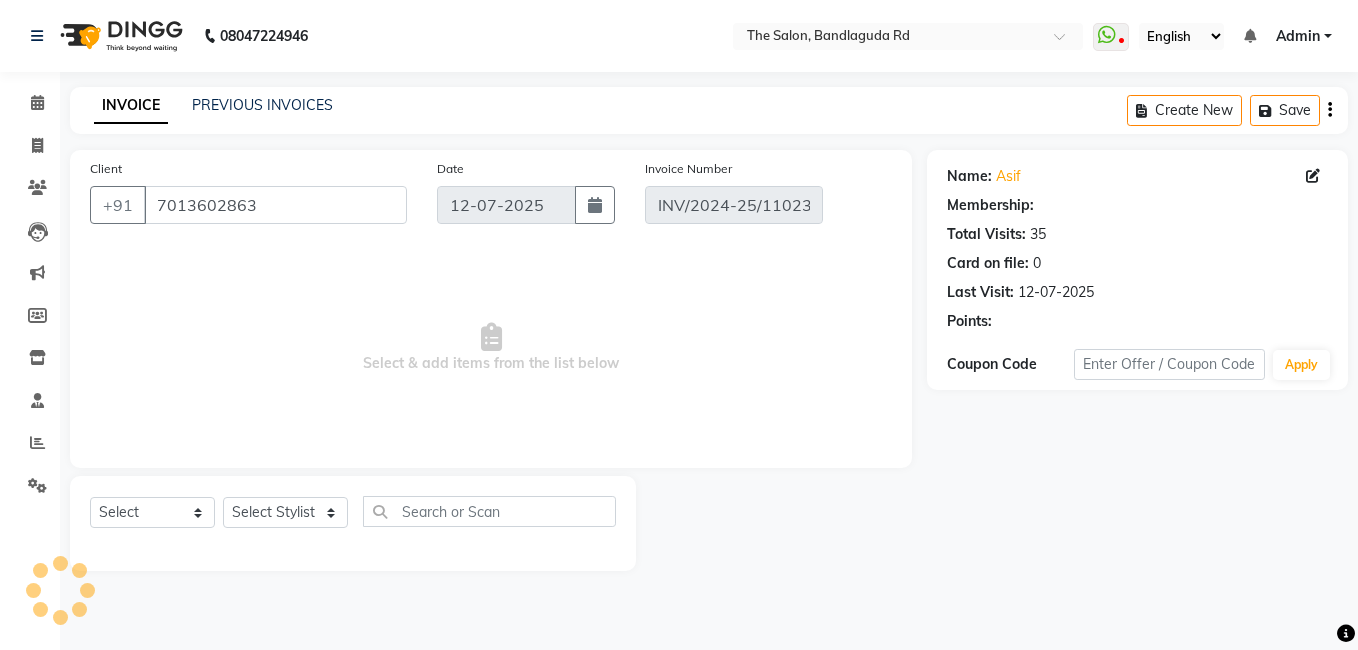 select on "2: Object" 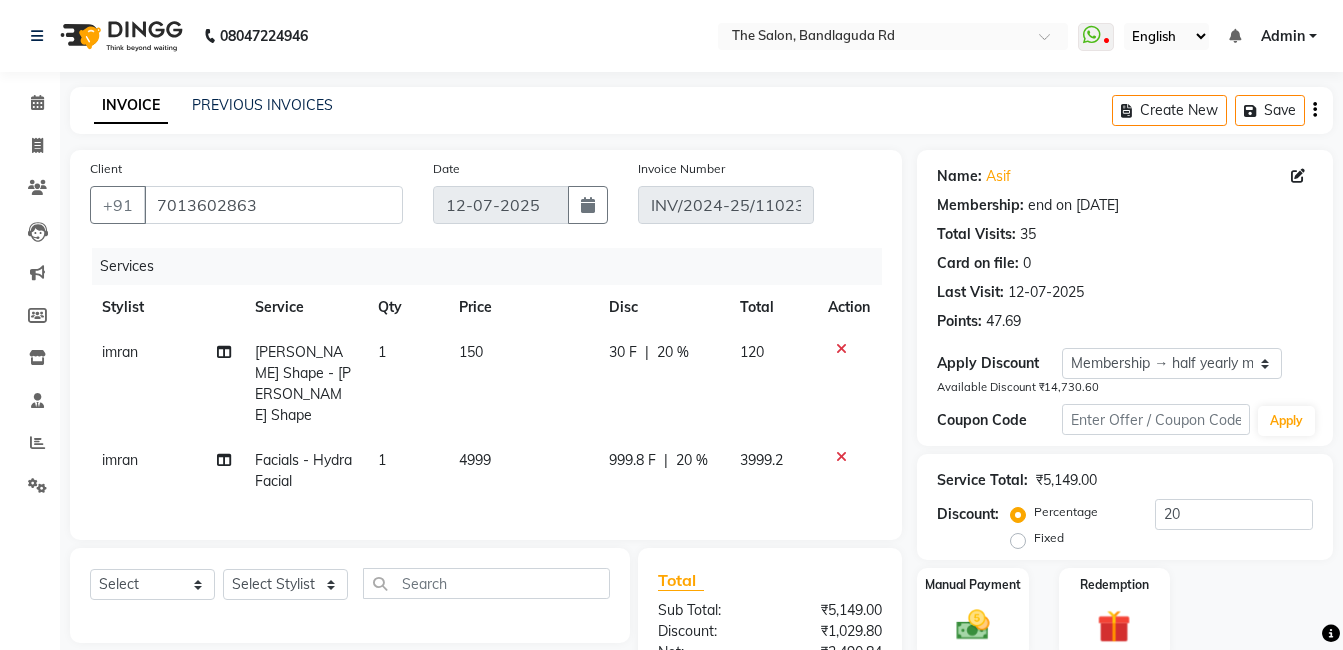 drag, startPoint x: 1199, startPoint y: 225, endPoint x: 892, endPoint y: 146, distance: 317.0016 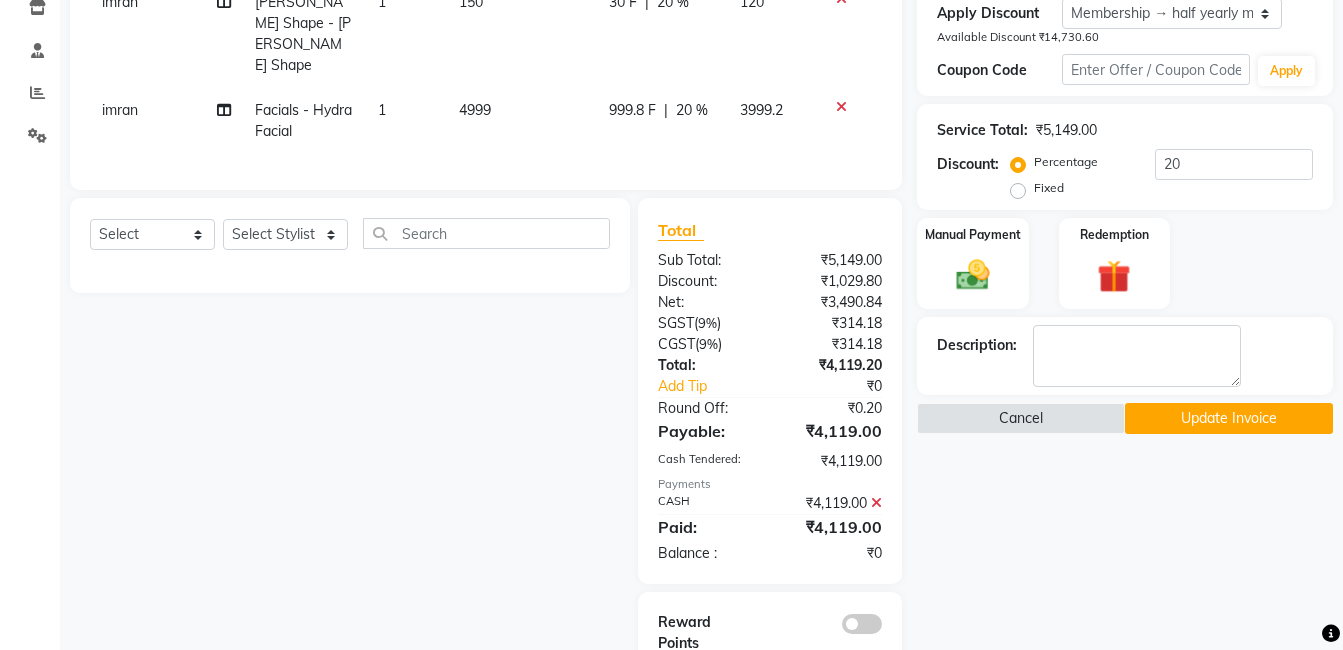 scroll, scrollTop: 377, scrollLeft: 0, axis: vertical 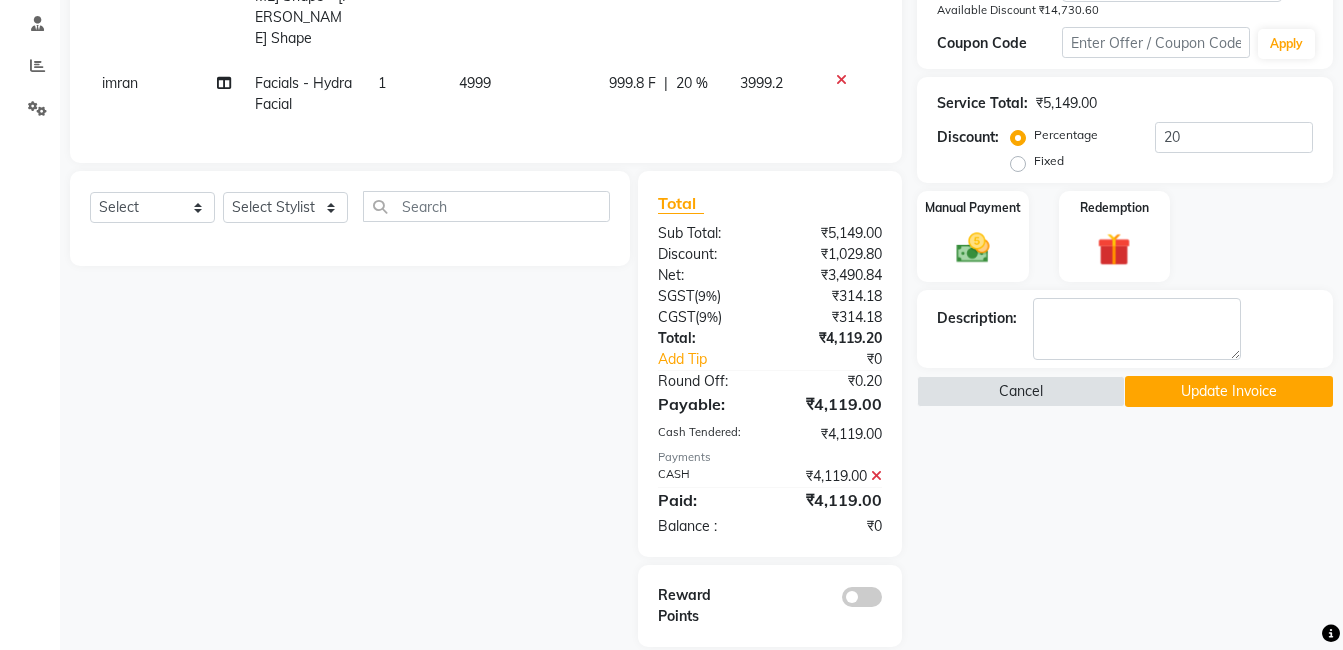 click on "Update Invoice" 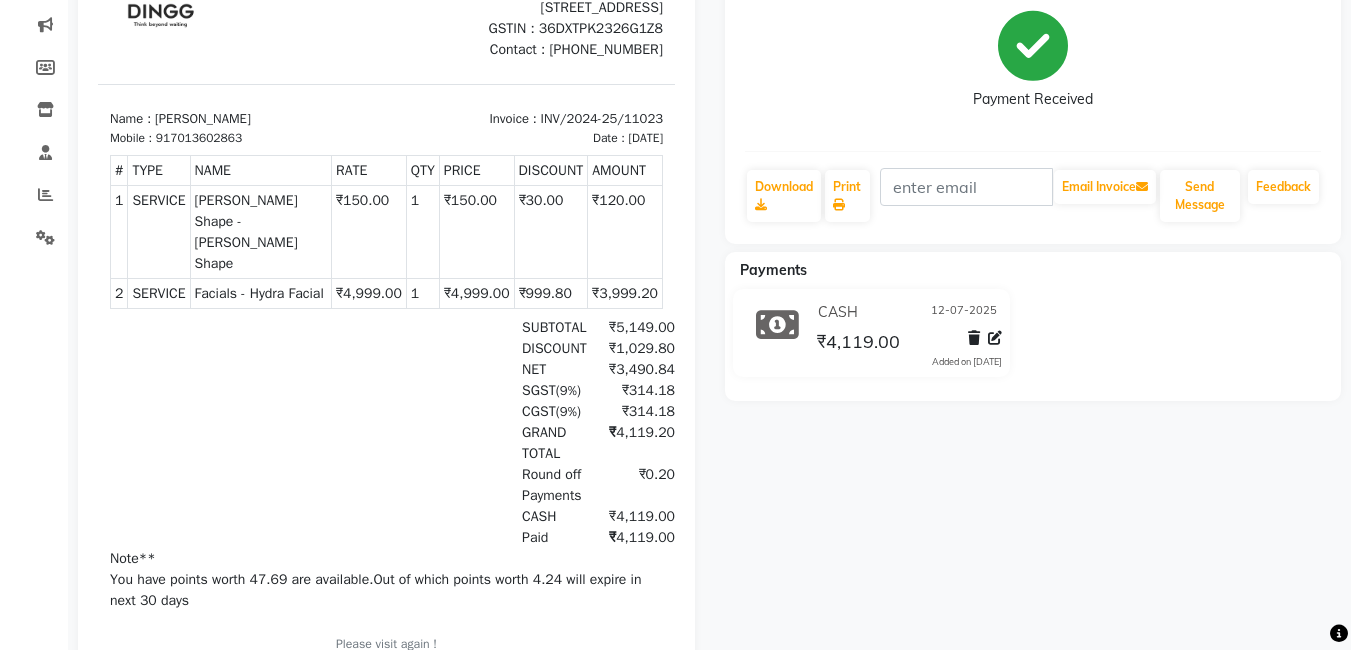 scroll, scrollTop: 0, scrollLeft: 0, axis: both 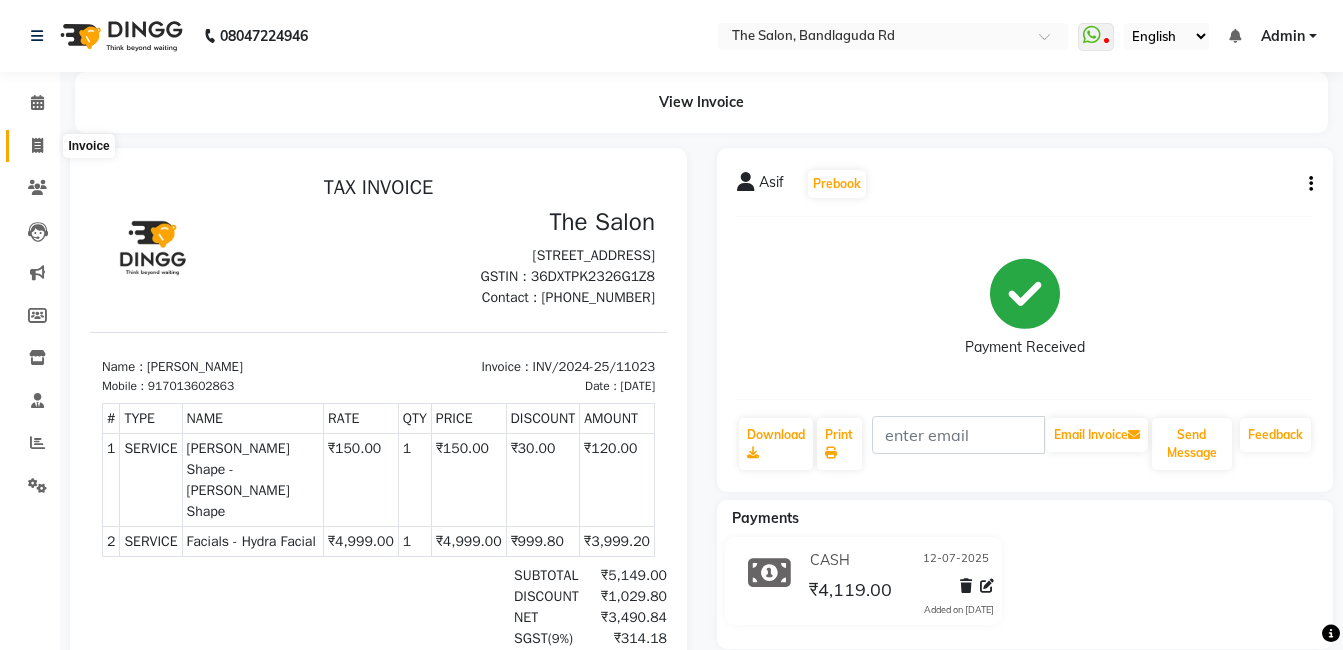 drag, startPoint x: 47, startPoint y: 150, endPoint x: 64, endPoint y: 151, distance: 17.029387 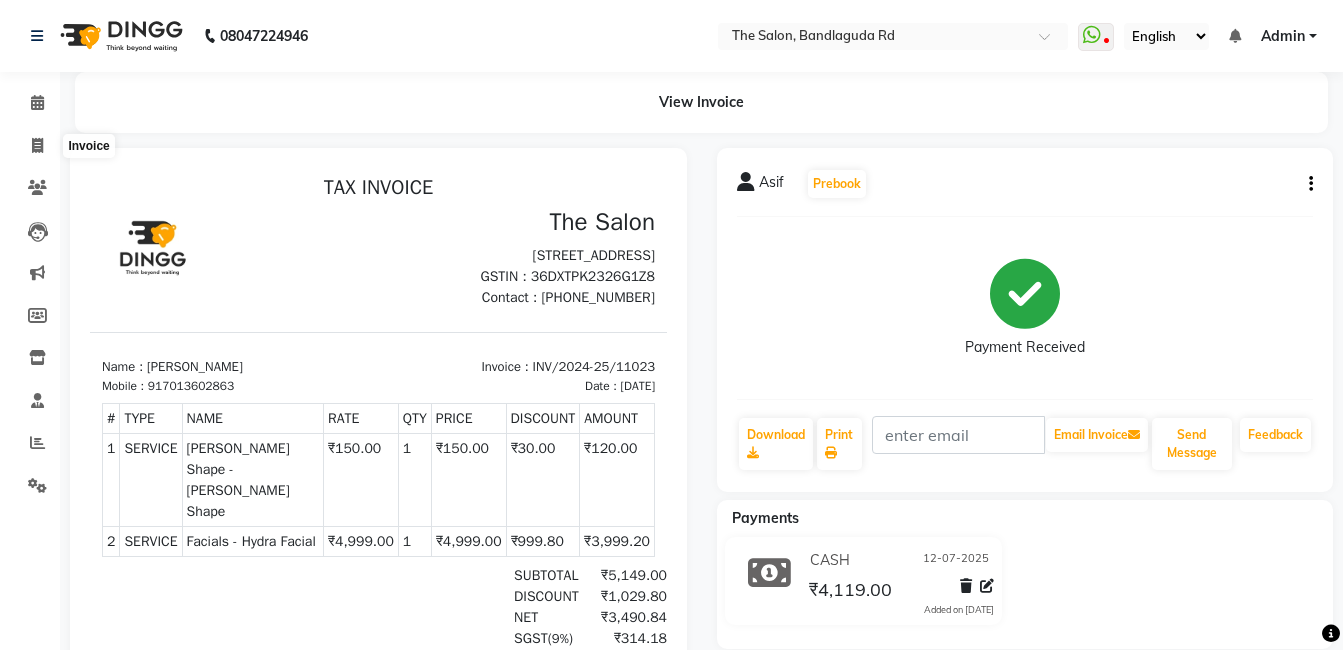 select on "service" 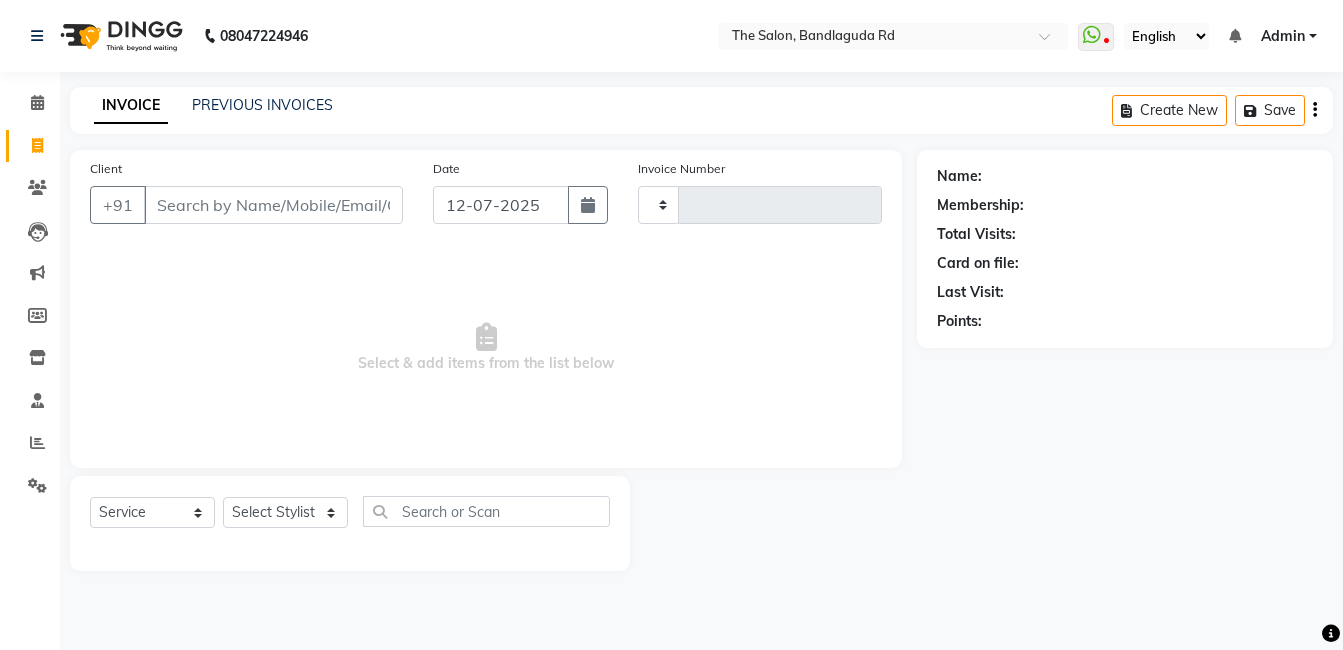 type on "11024" 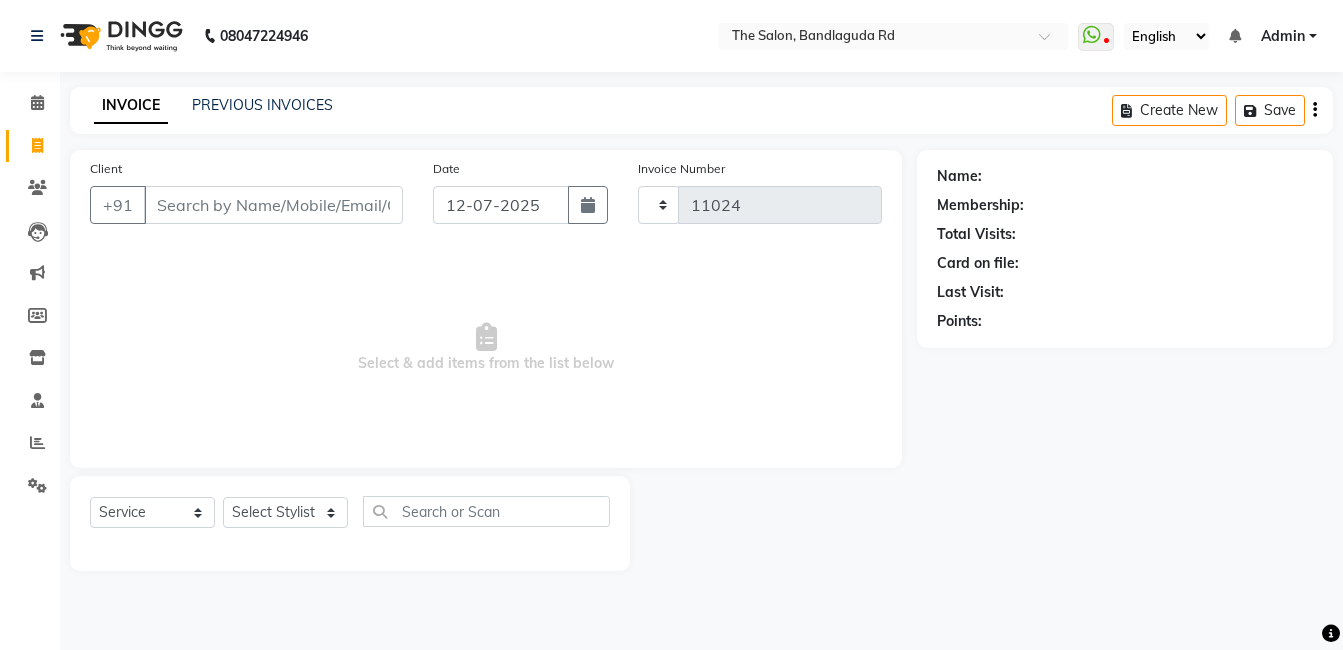 select on "5198" 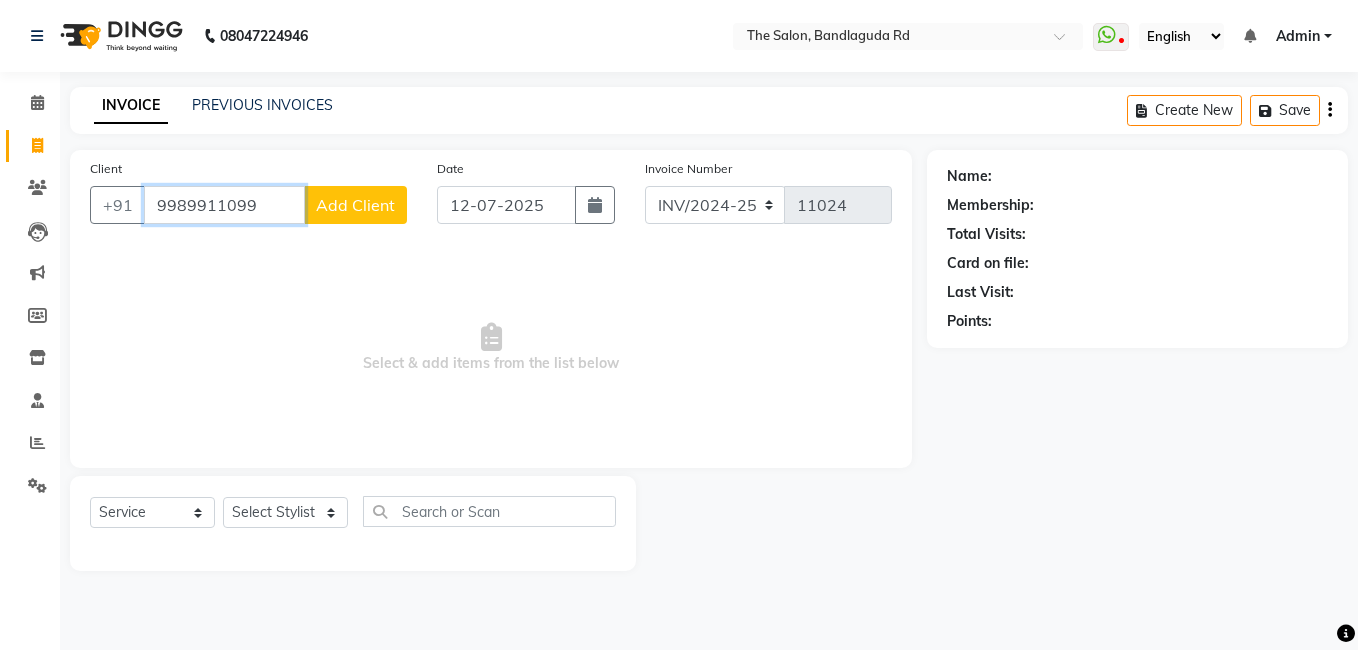 type on "9989911099" 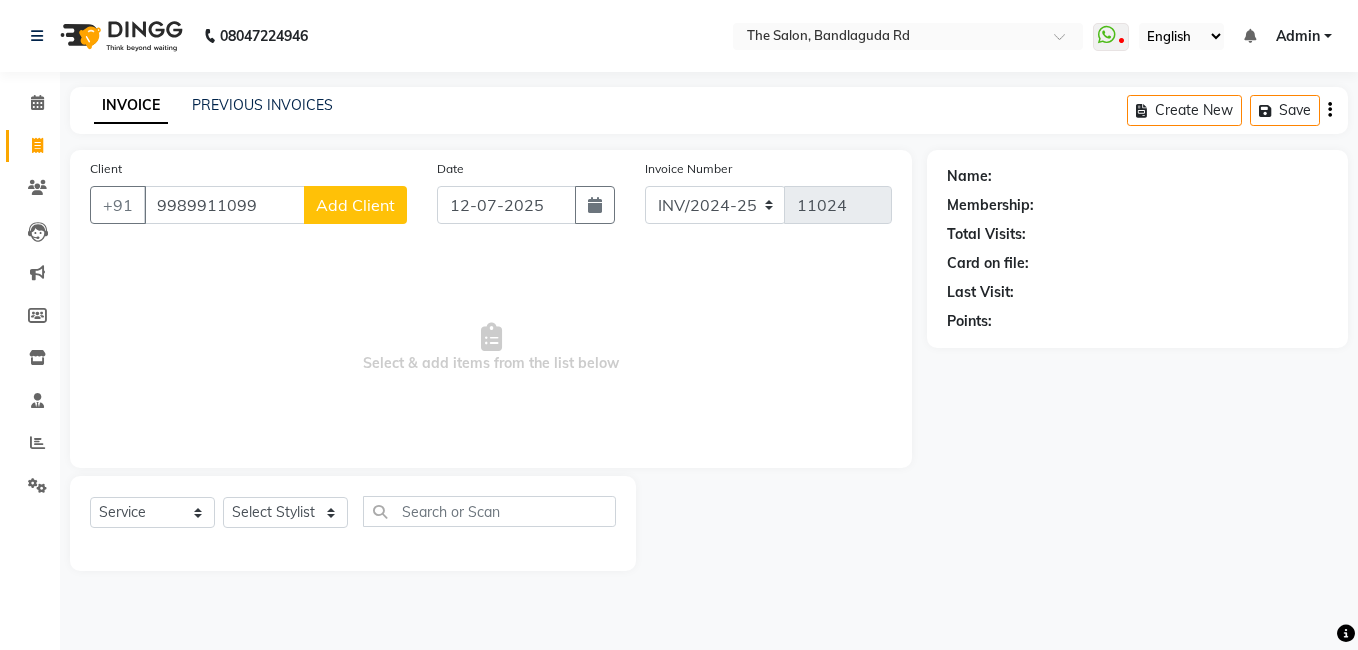click on "Add Client" 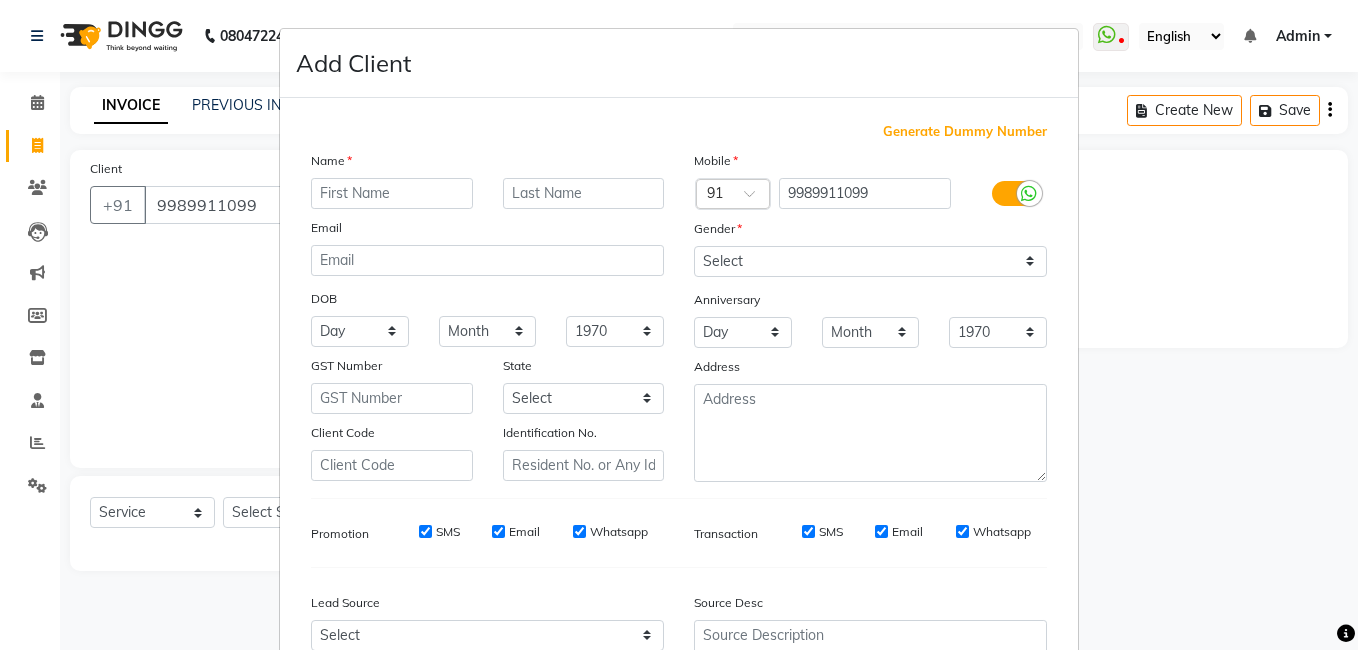 click at bounding box center [392, 193] 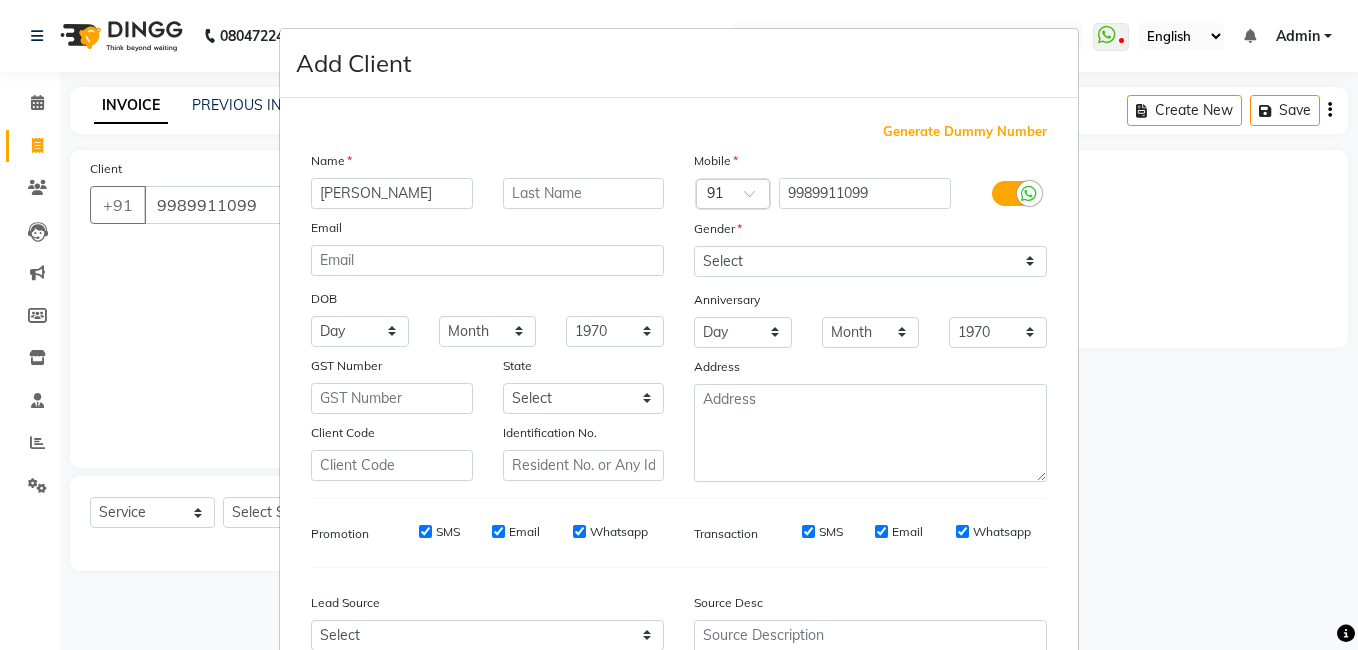 type on "mohsin" 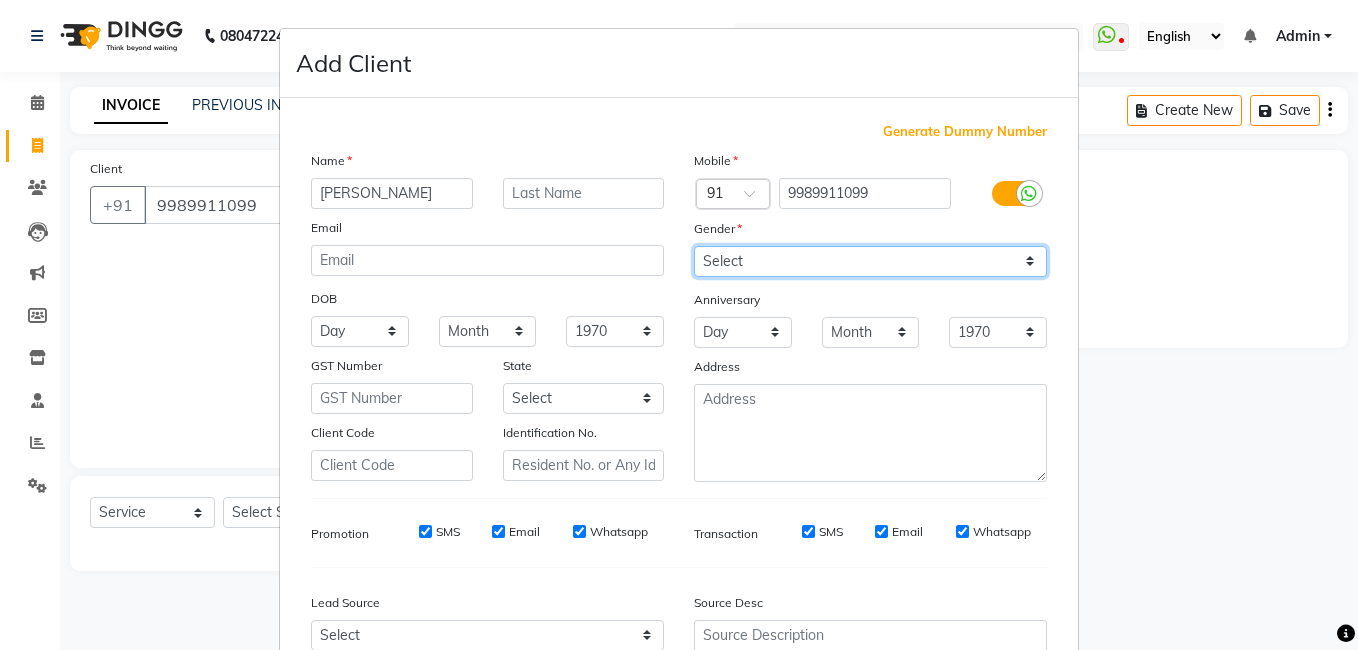 click on "Select Male Female Other Prefer Not To Say" at bounding box center (870, 261) 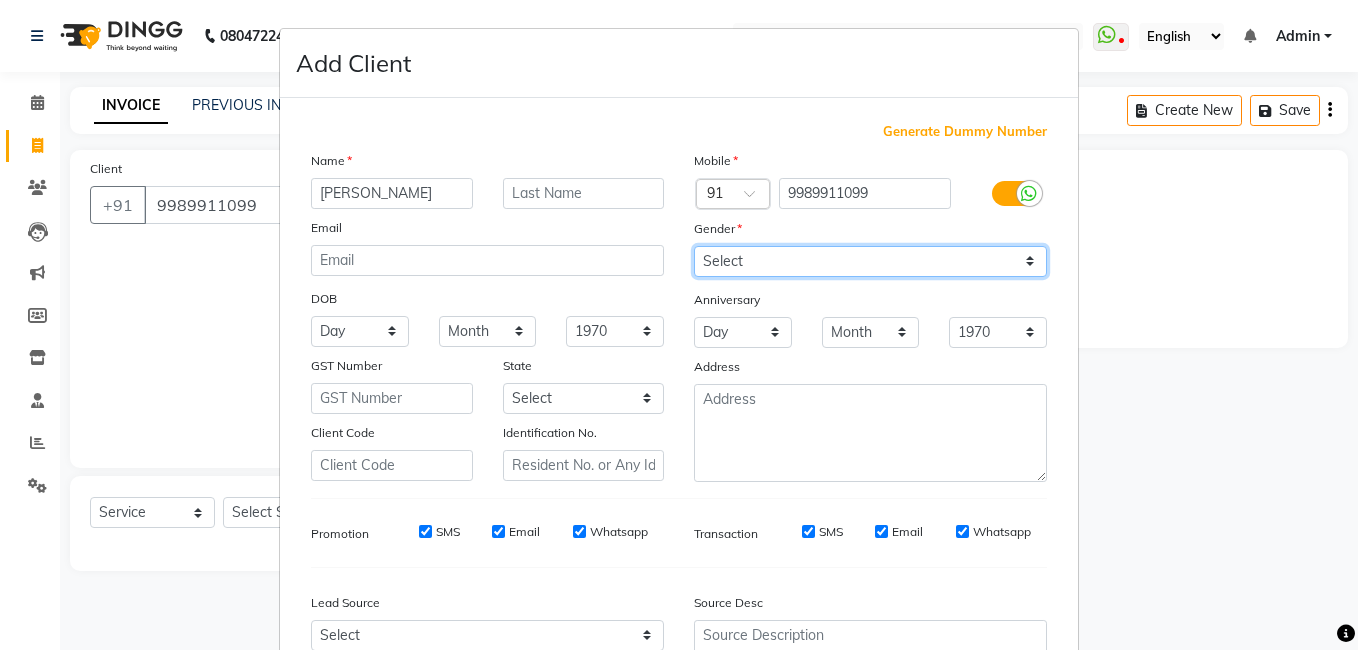 select on "male" 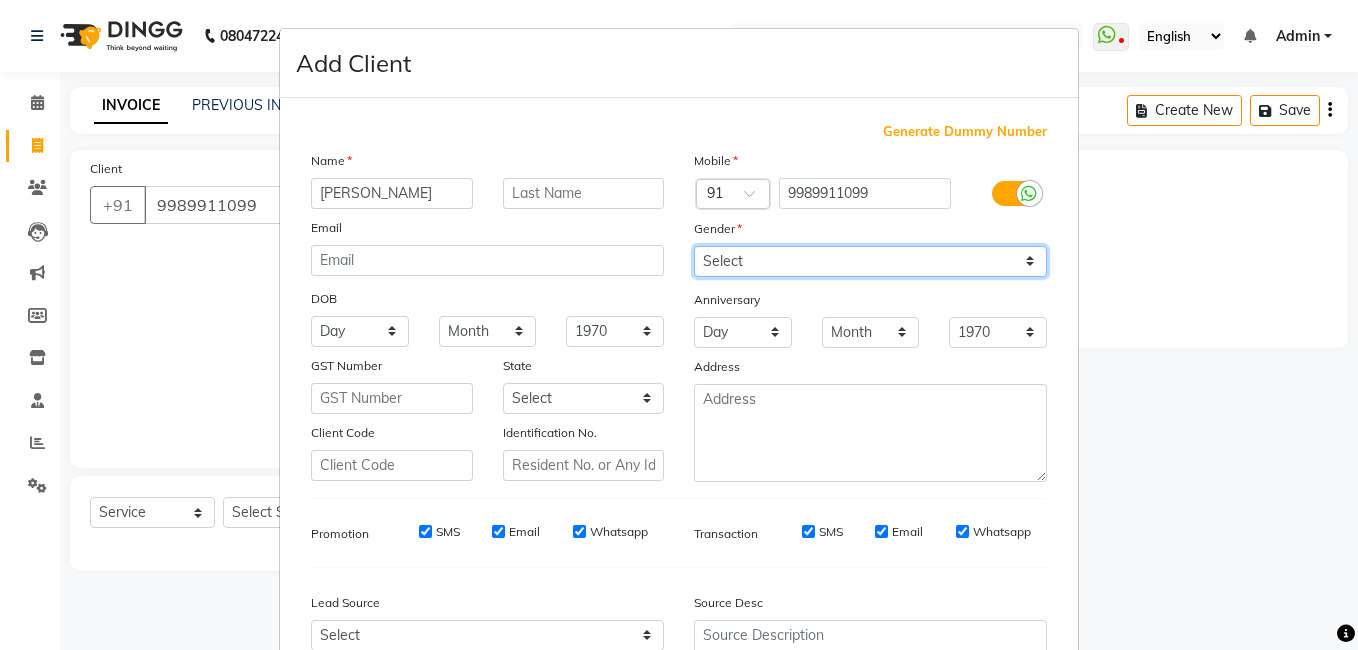 click on "Select Male Female Other Prefer Not To Say" at bounding box center (870, 261) 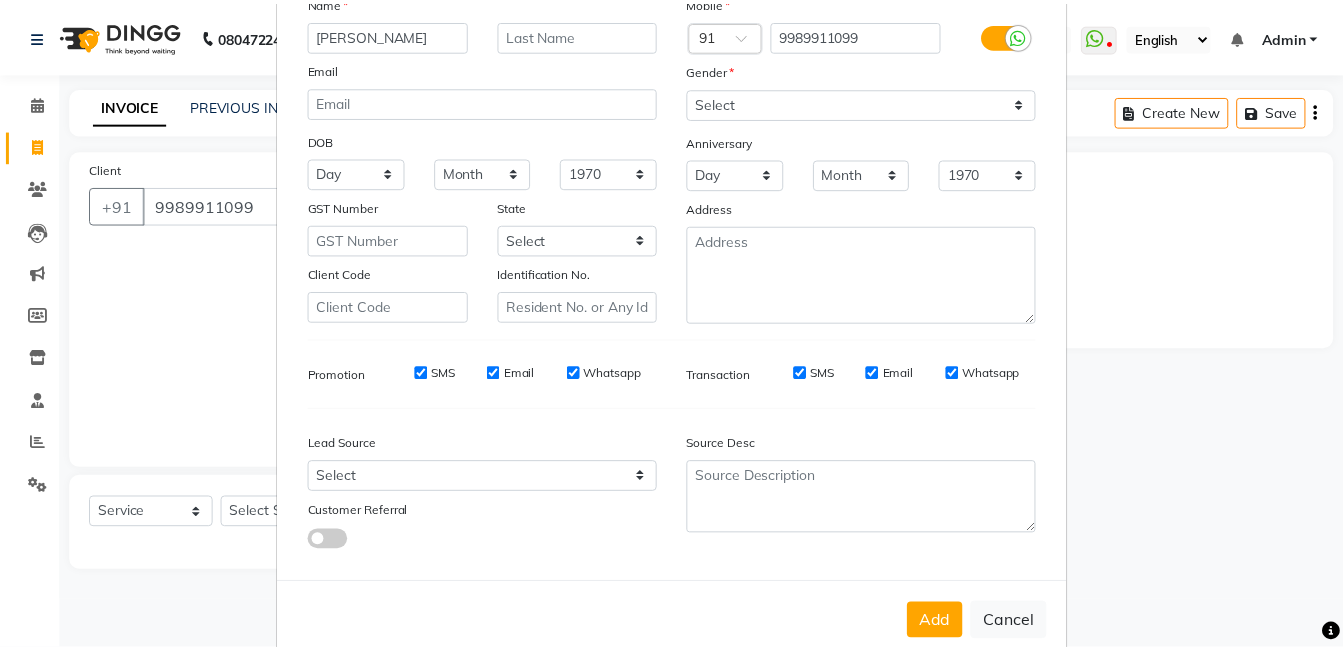 scroll, scrollTop: 199, scrollLeft: 0, axis: vertical 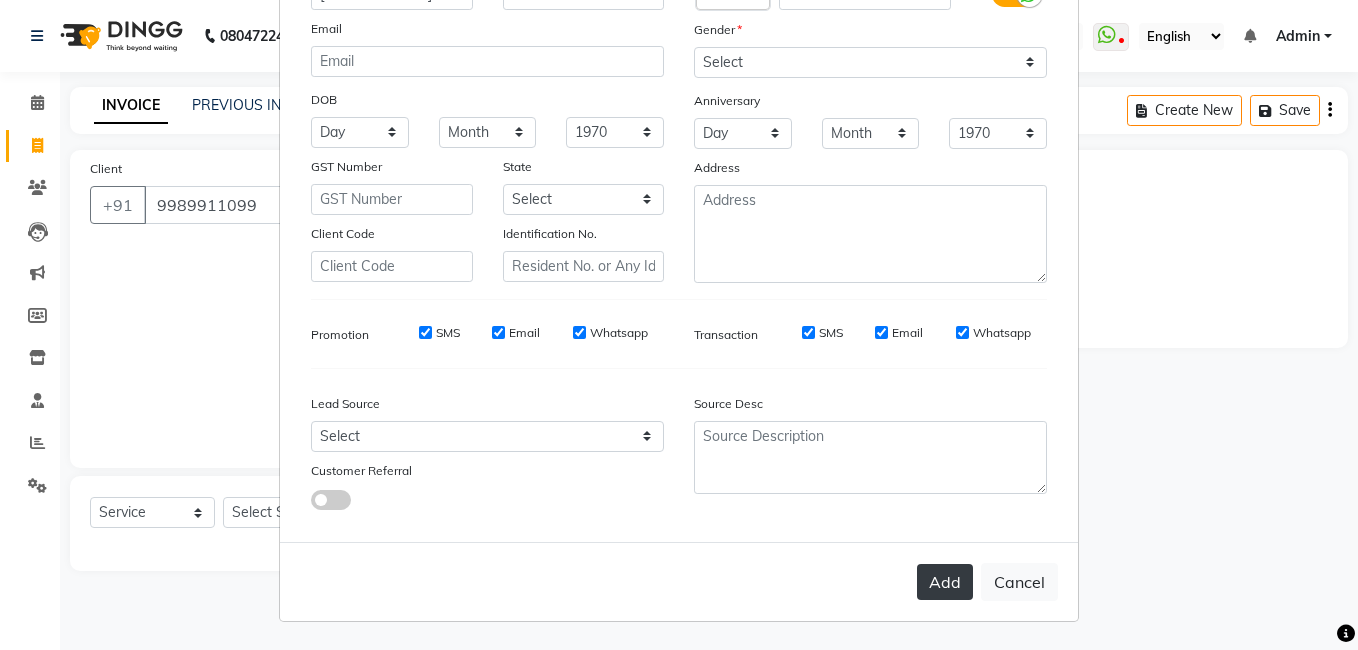 click on "Add" at bounding box center [945, 582] 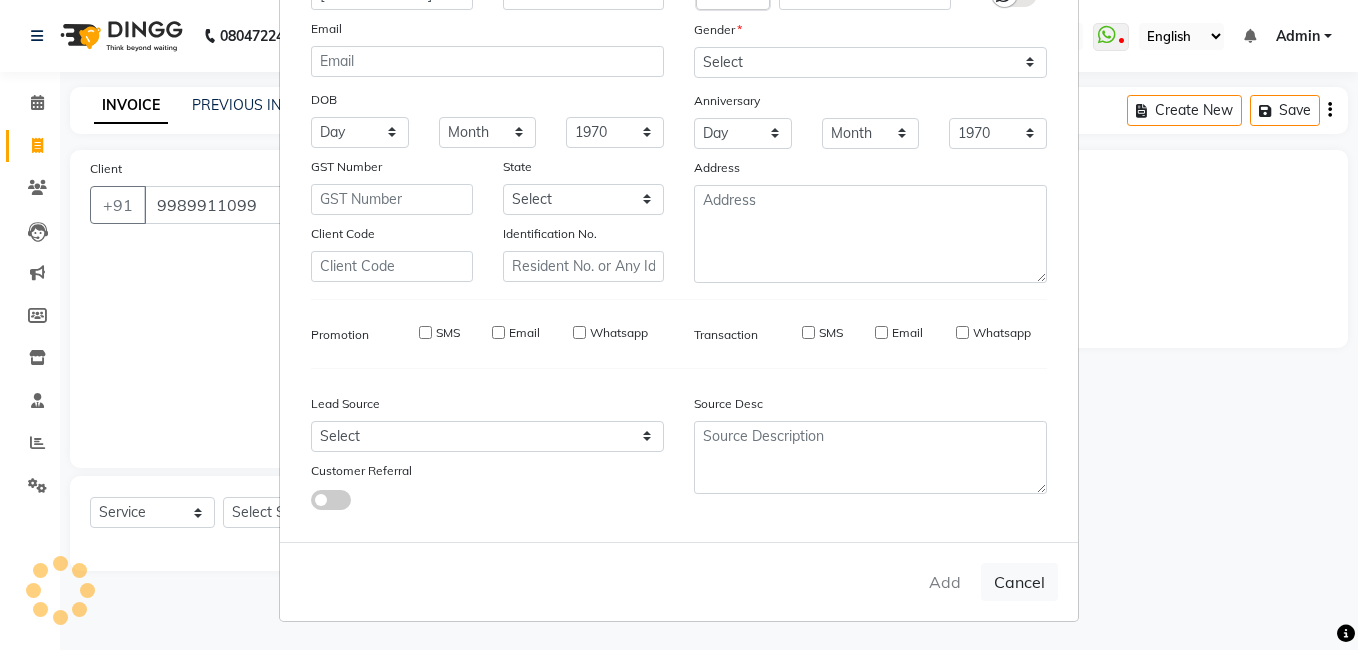 type 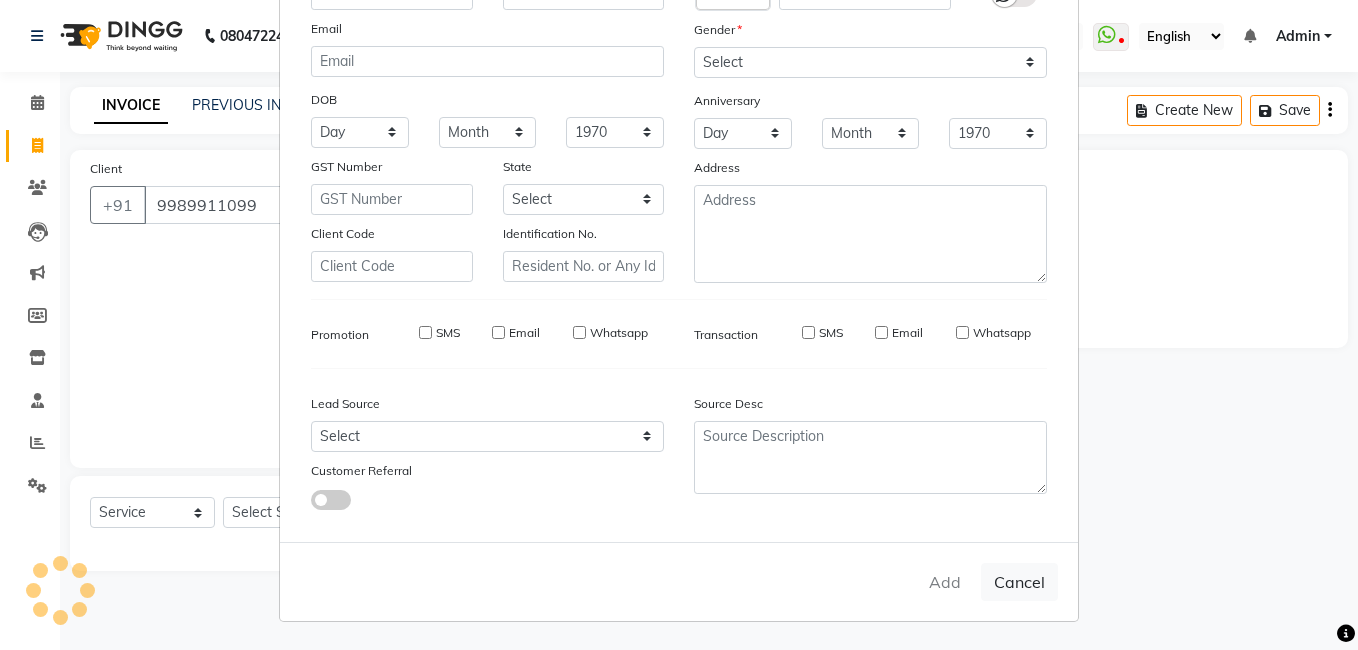 select 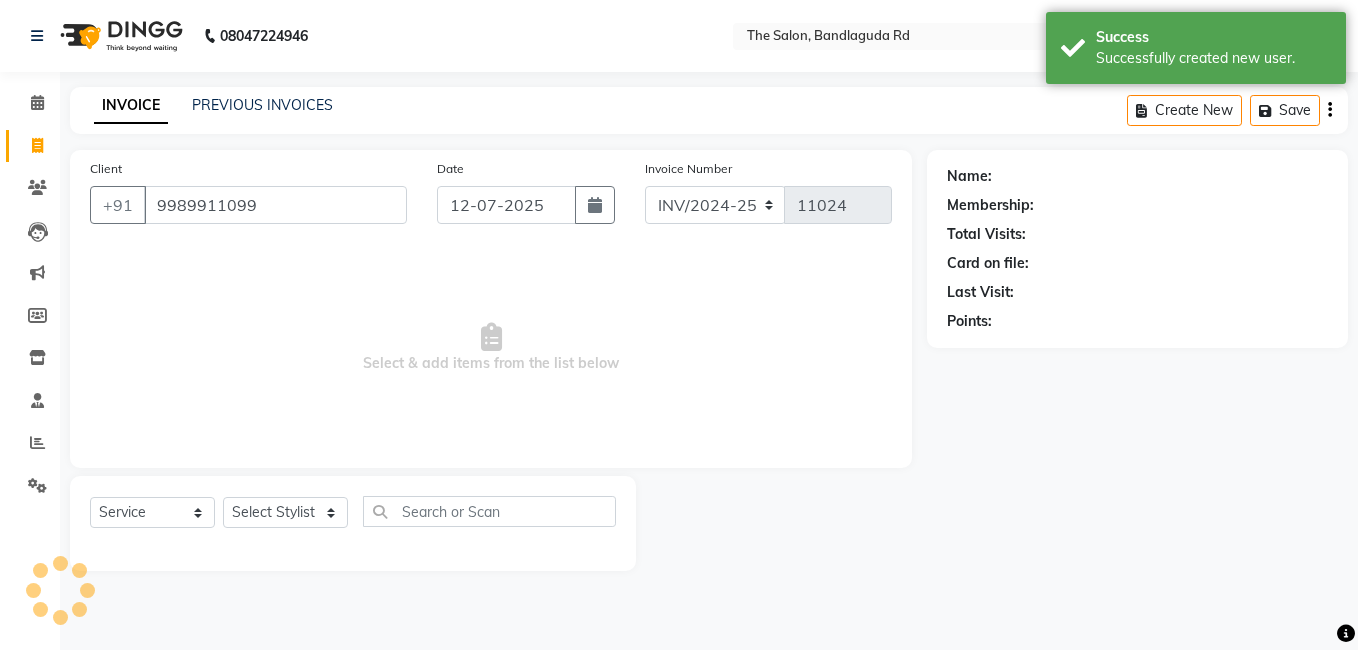 select on "1: Object" 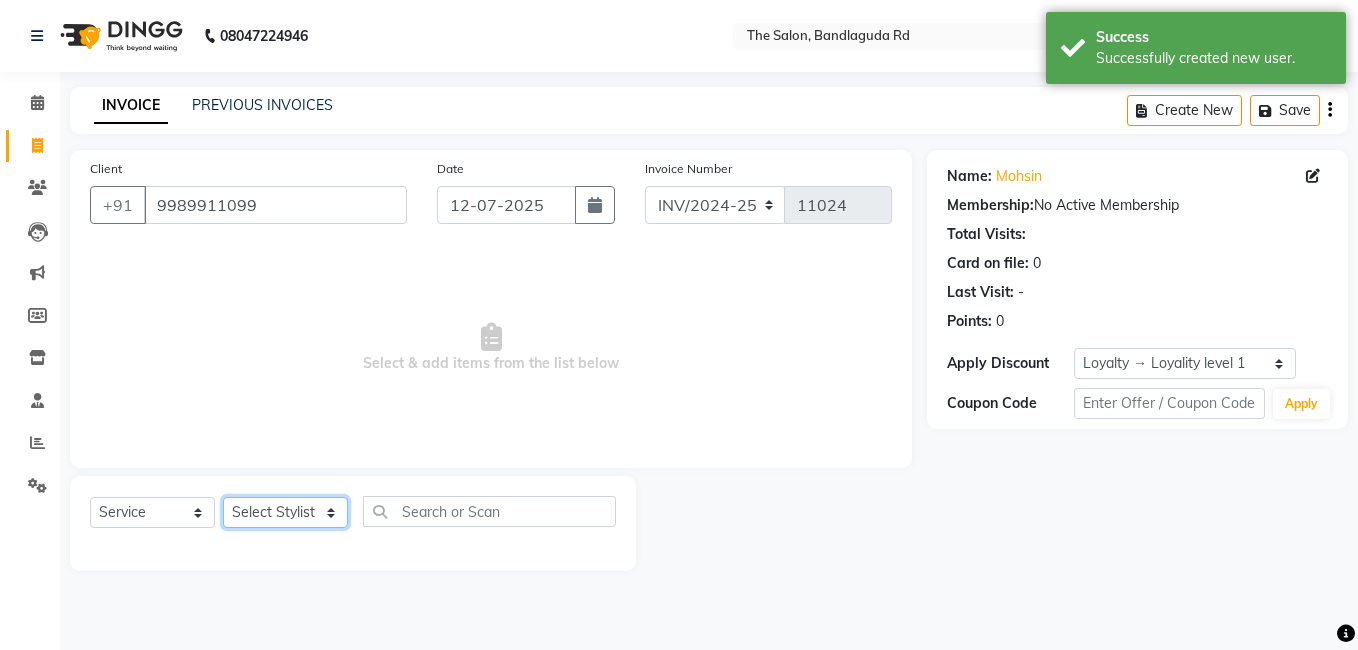 click on "Select Stylist adil fazil imran iqbal kasim mohd rasheed sameer TALIB wasey manager" 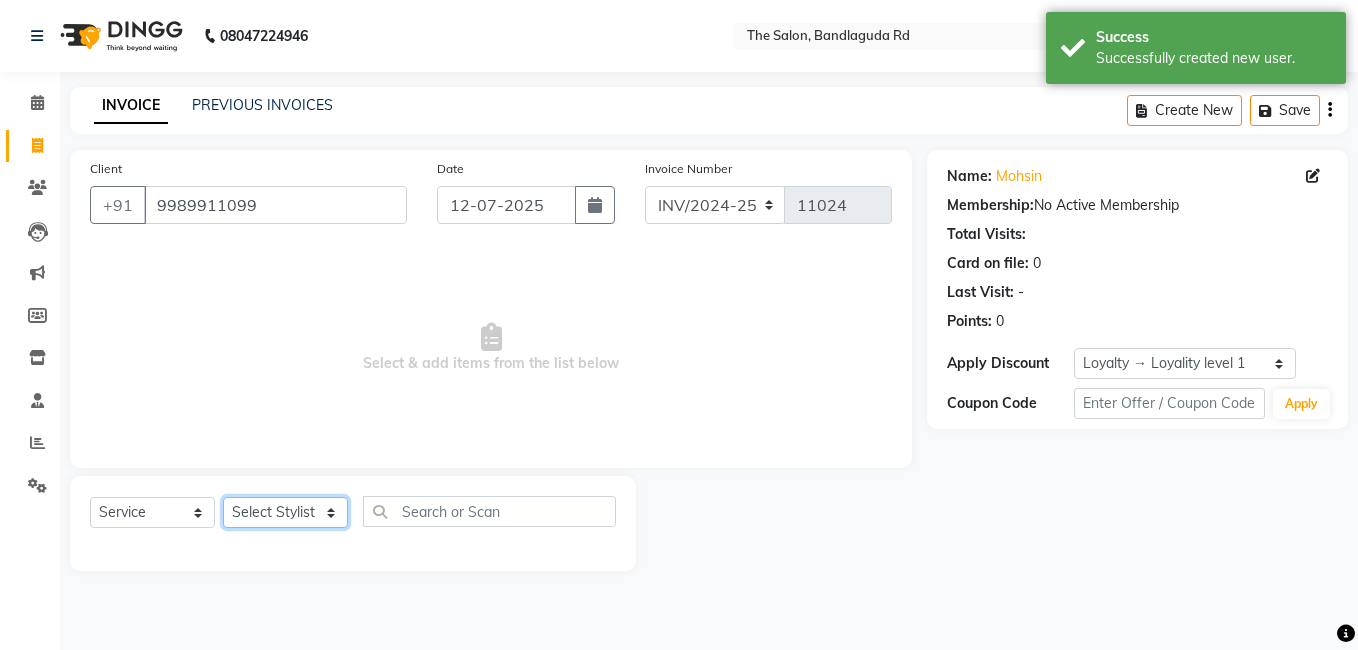 select on "43772" 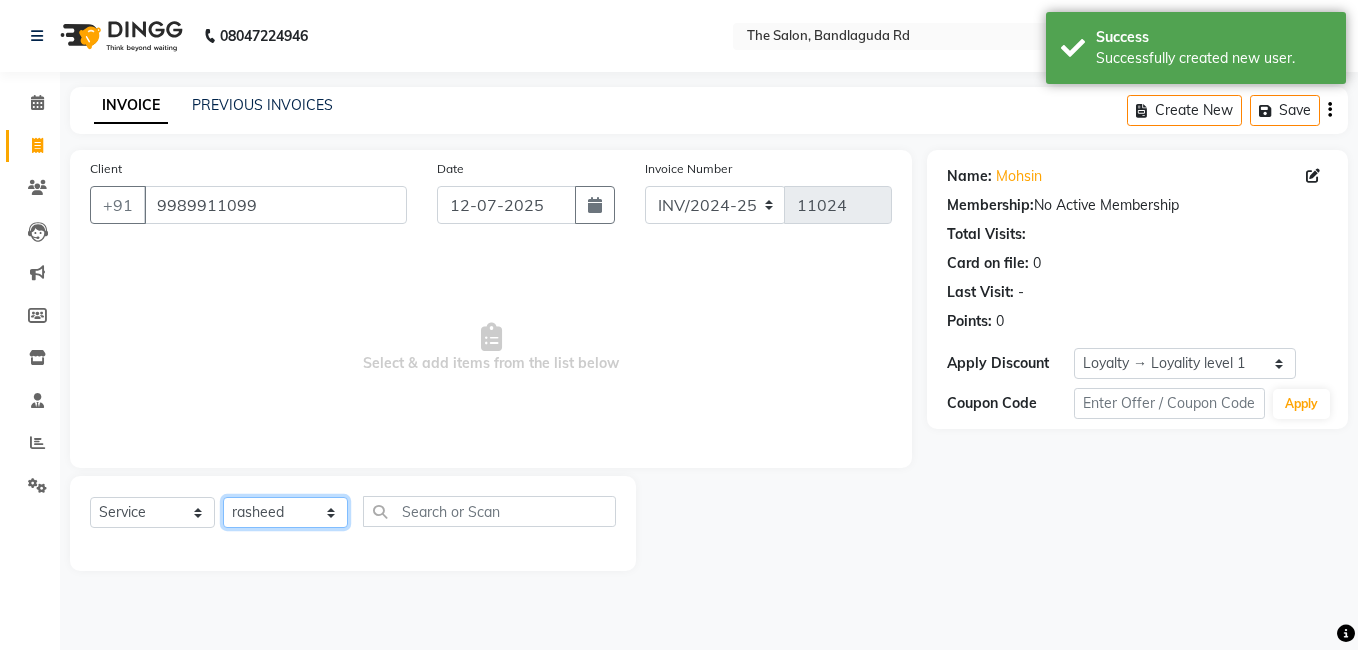 click on "Select Stylist adil fazil imran iqbal kasim mohd rasheed sameer TALIB wasey manager" 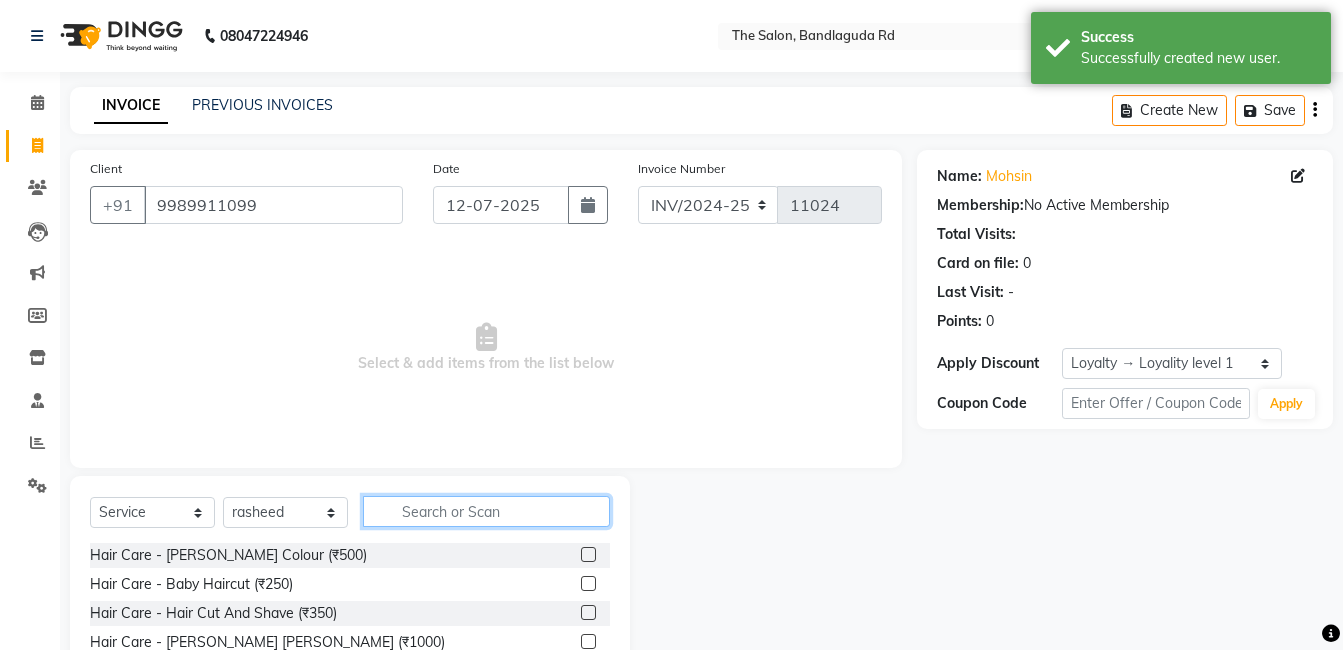 click 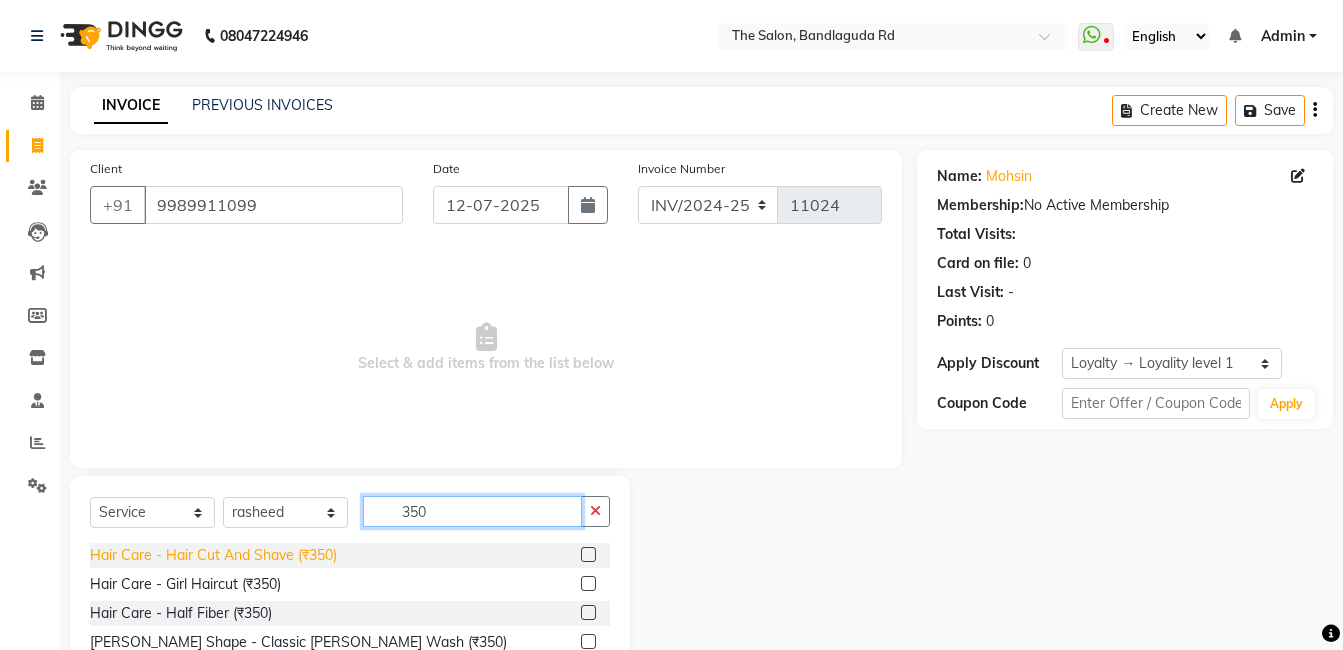type on "350" 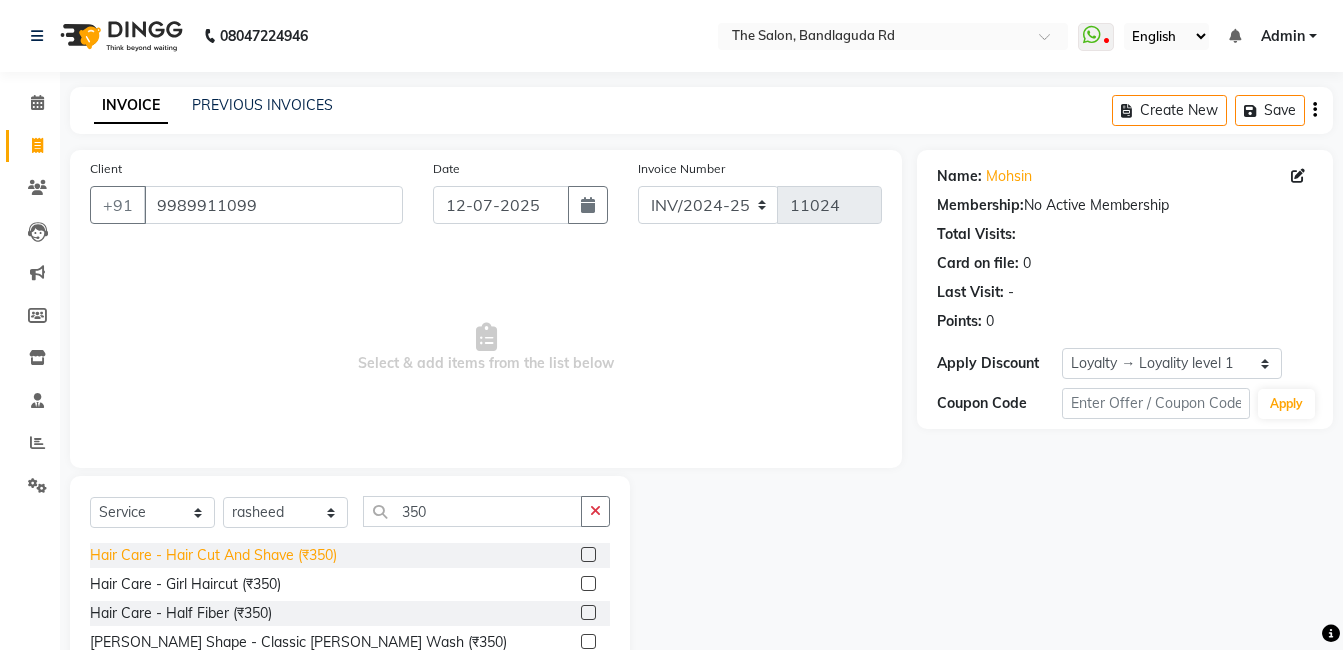 click on "Hair Care - Hair Cut And Shave (₹350)" 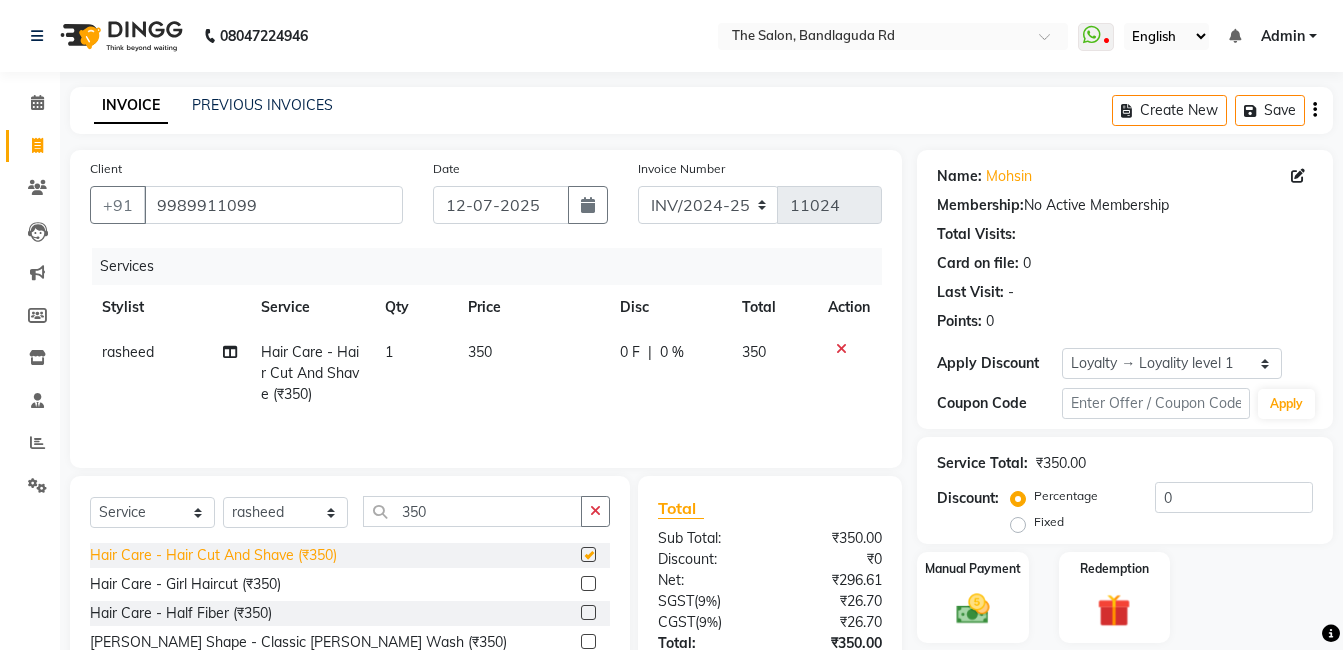 checkbox on "false" 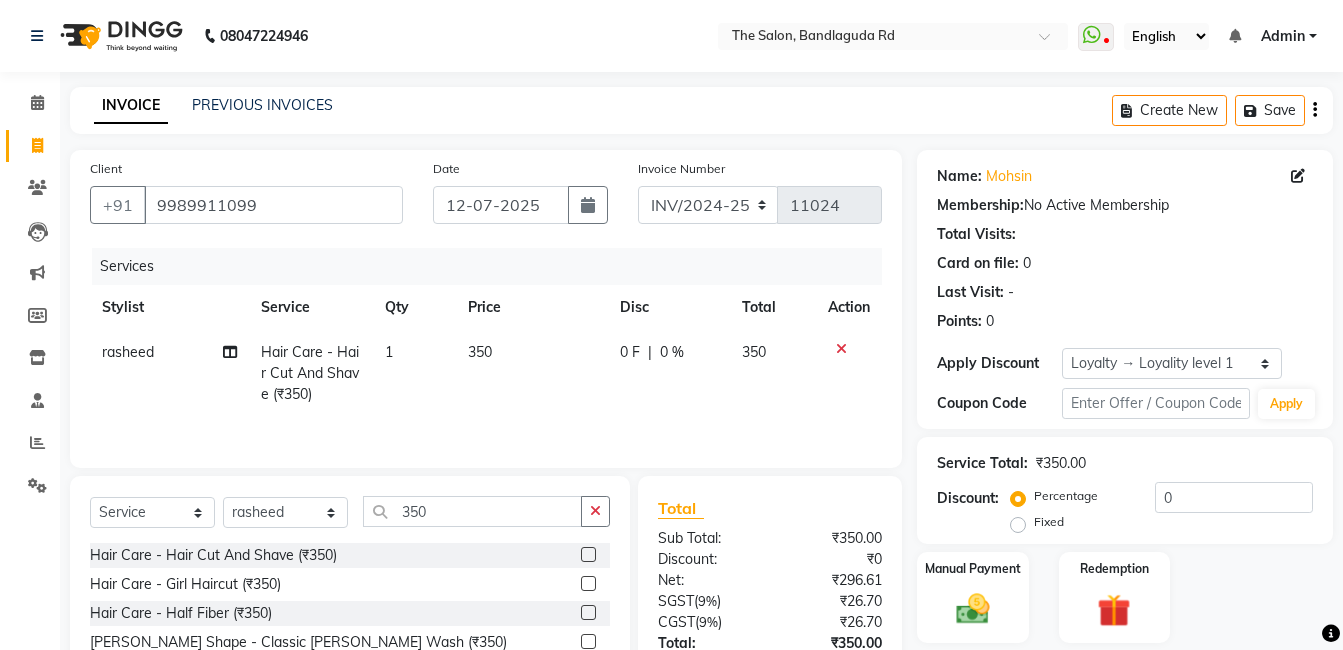 click on "0 F | 0 %" 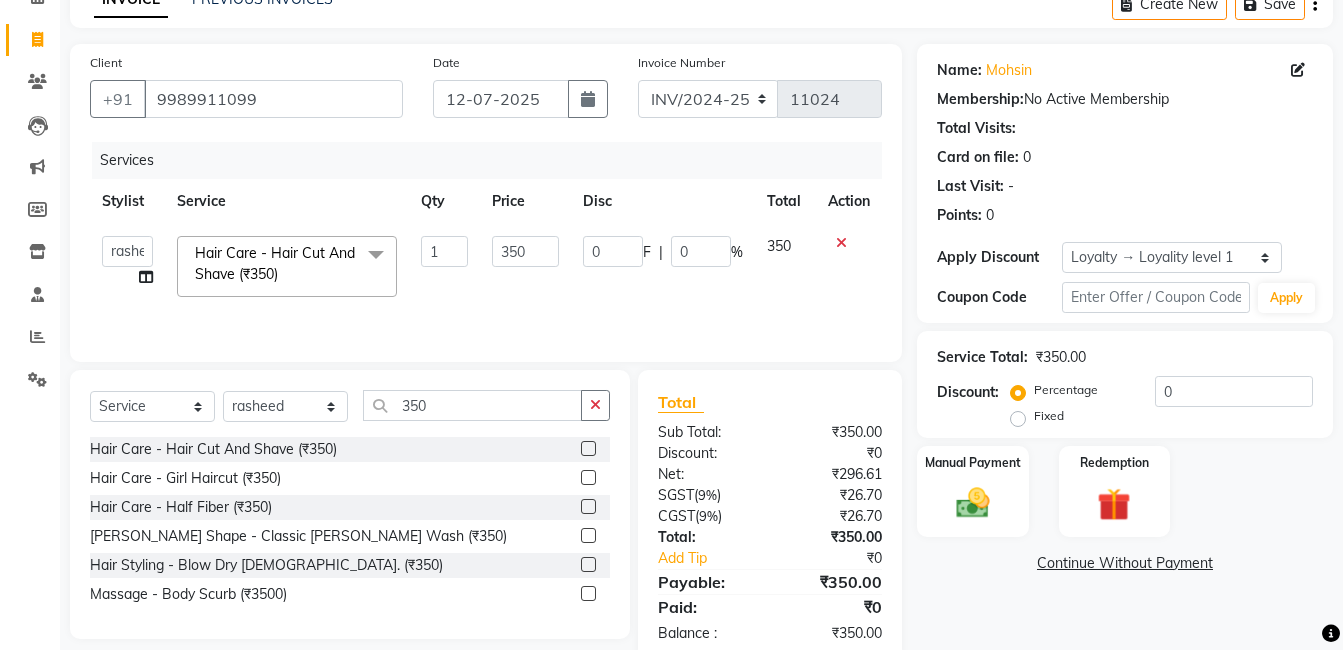 scroll, scrollTop: 150, scrollLeft: 0, axis: vertical 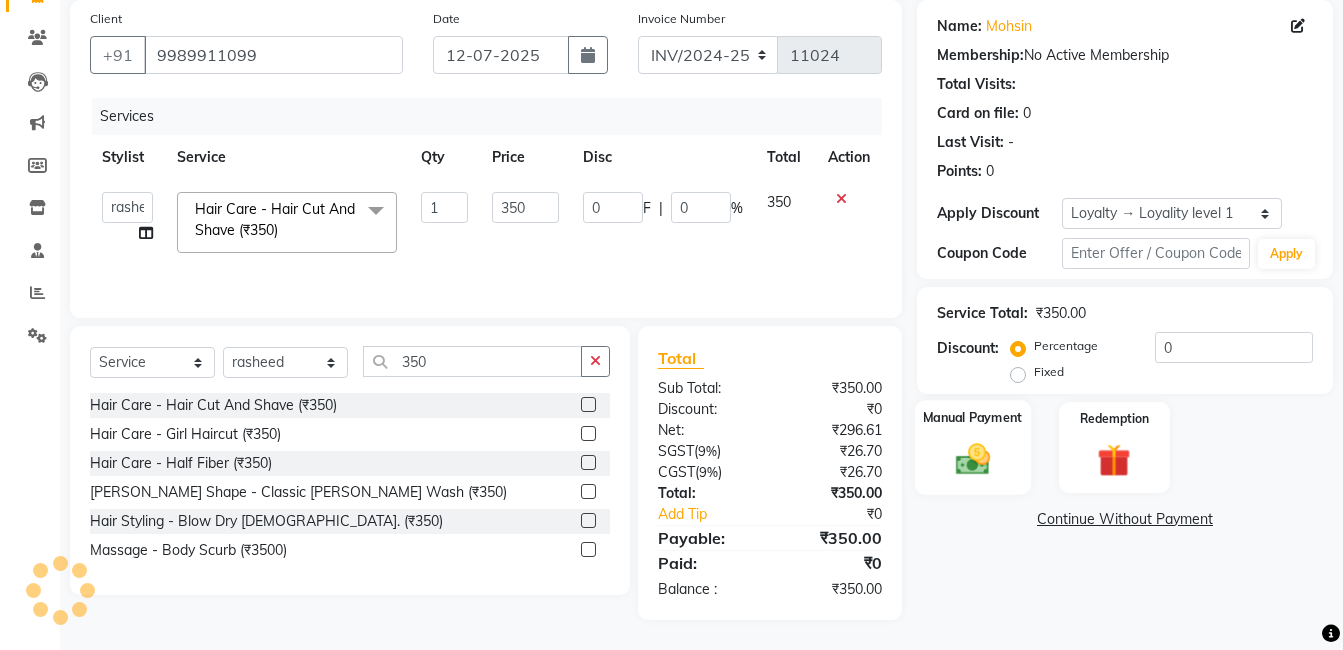 click 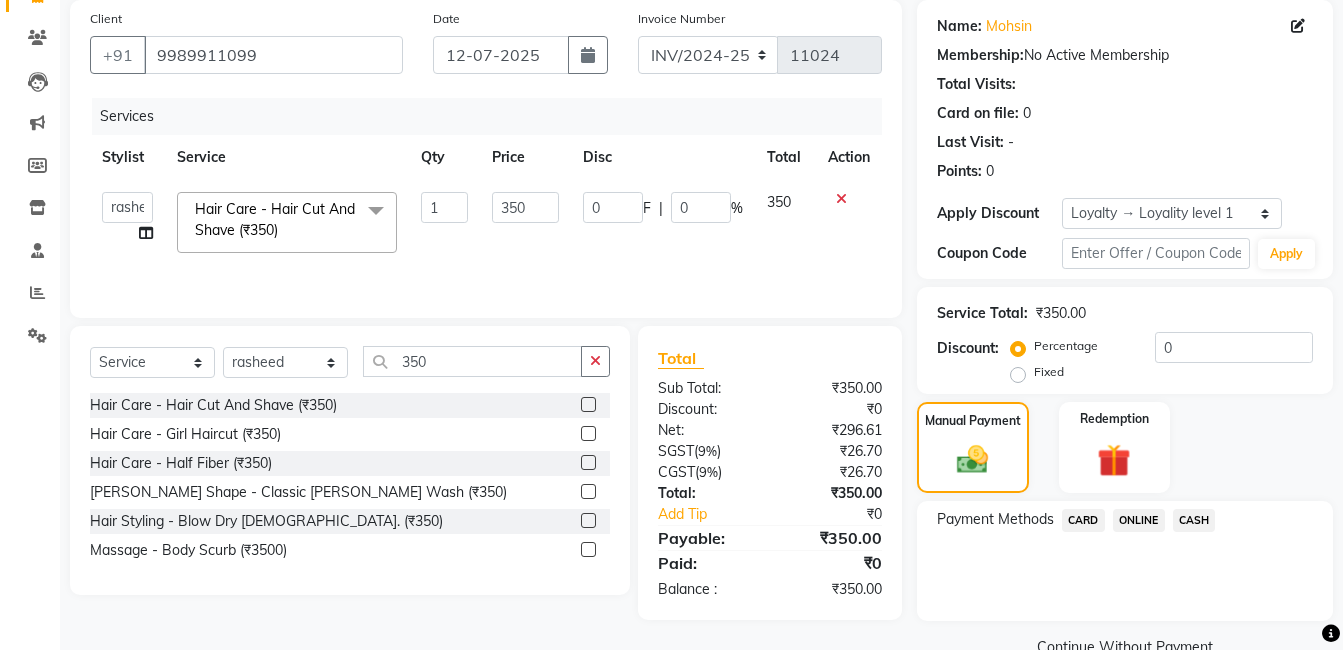 click on "Services Stylist Service Qty Price Disc Total Action  adil   fazil   imran   iqbal   kasim   mohd   rasheed   sameer   TALIB   wasey manager  Hair Care - Hair Cut And Shave (₹350)  x Hair Care - Beard Colour (₹500) Hair Care - Baby Haircut (₹250) Hair Care - Hair Cut And Shave (₹350) Hair Care - Beard Streight (₹1000) Hair Care - Curly Short Lenght (₹5000) Hair Care - Full Fiber (₹500) Hair Care - Girl Haircut (₹350) Hair Care - Hair Cut (₹200) Hair Care - Dandruff treatment (₹1500) Hair Care - Hair Spa Professional (₹1200) Hair Care - Haircut Girl (₹800) Hair Care - Half Fiber (₹350) Hair Care - Head Wash (₹50) Hair Care - Keratin Medium Length (₹7000) Hair Care - Keratin Short Length1 (₹4000) Hair Care - Keratin Short Length (₹2500) Hair Care - Keratin Wash (₹300) Hair Care - Matrix Colour (₹500) Hair Care - Normal Haircut Girl (₹500) Hair Care - Smoothening Short Hair (₹1500) Hair Care - Spa (₹700) Hair Care - Streightening Long Hair (₹6000) apron (₹20) 1 0" 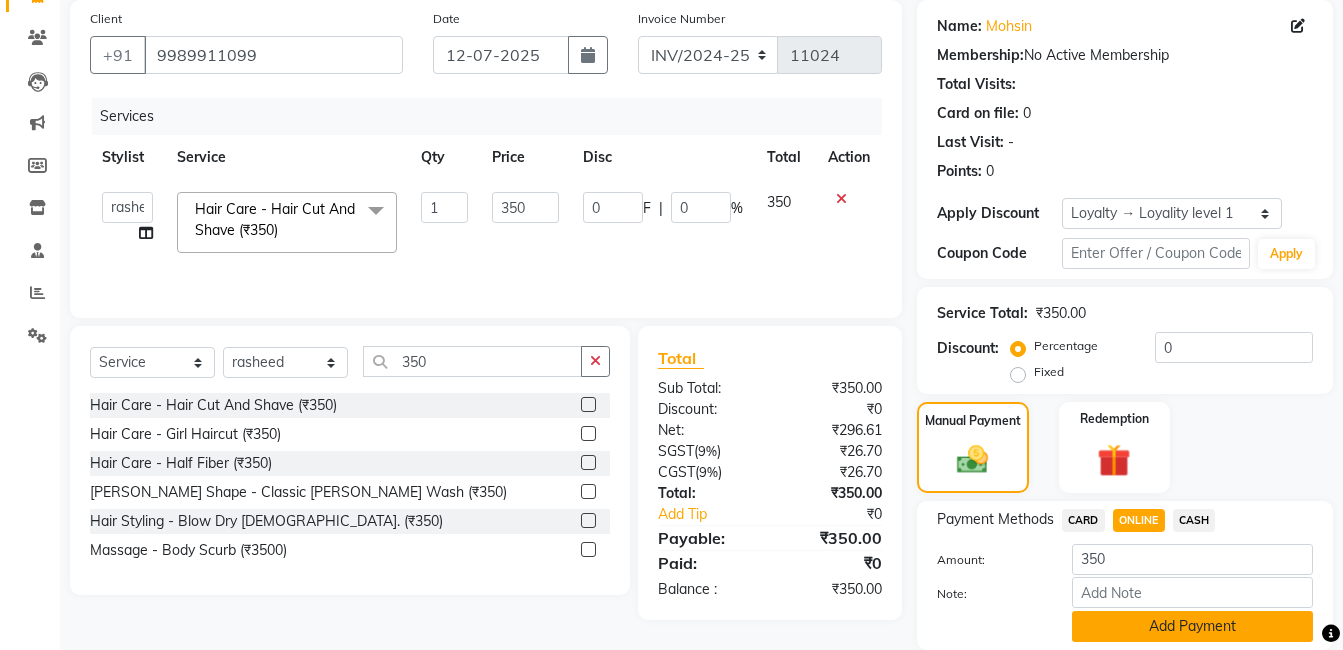 click on "Add Payment" 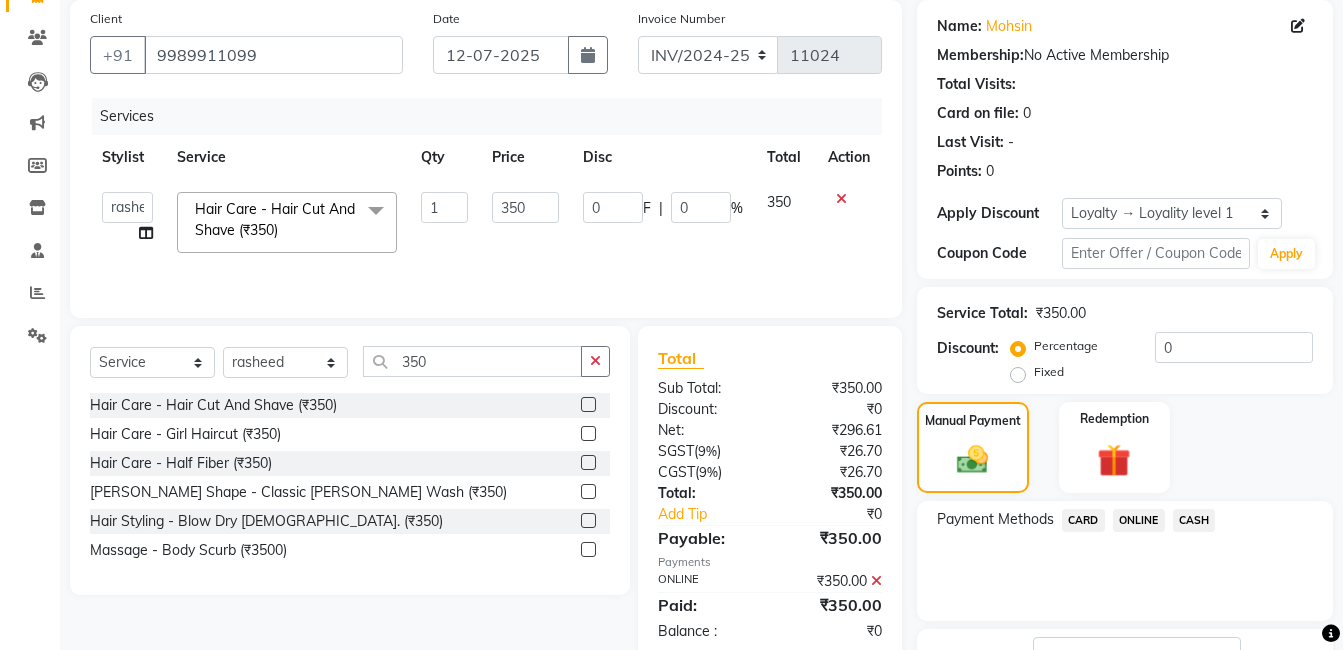 scroll, scrollTop: 311, scrollLeft: 0, axis: vertical 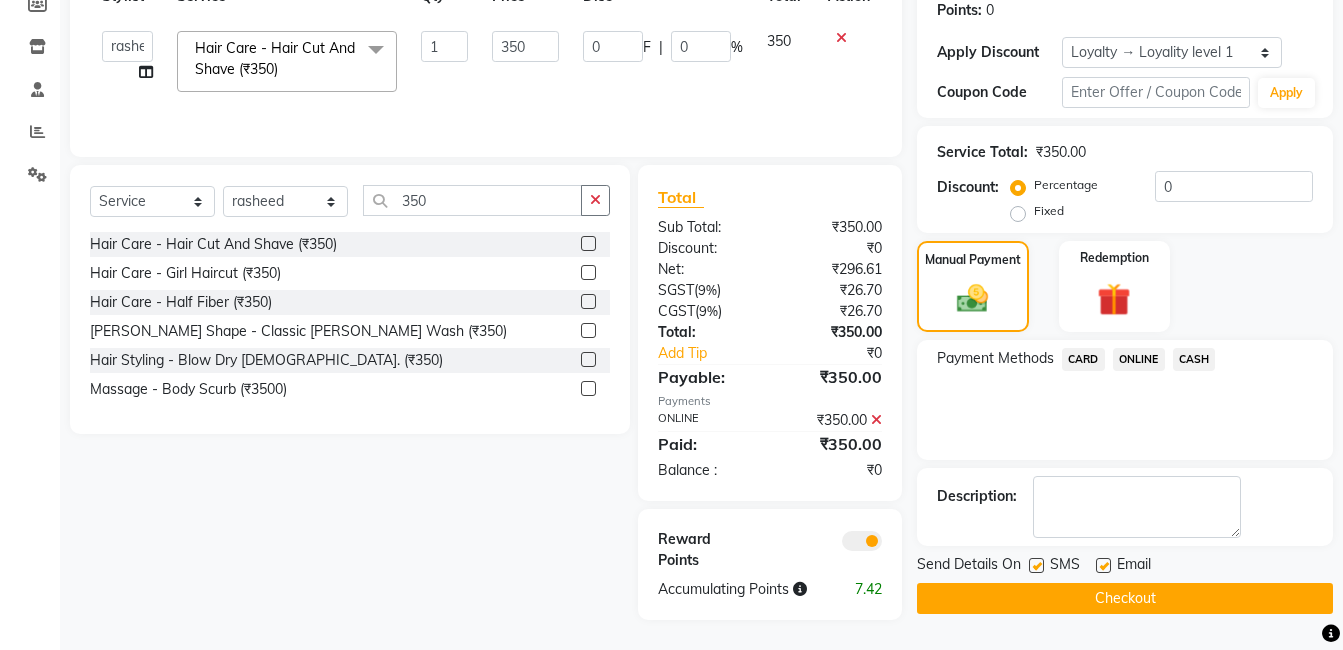 click on "Checkout" 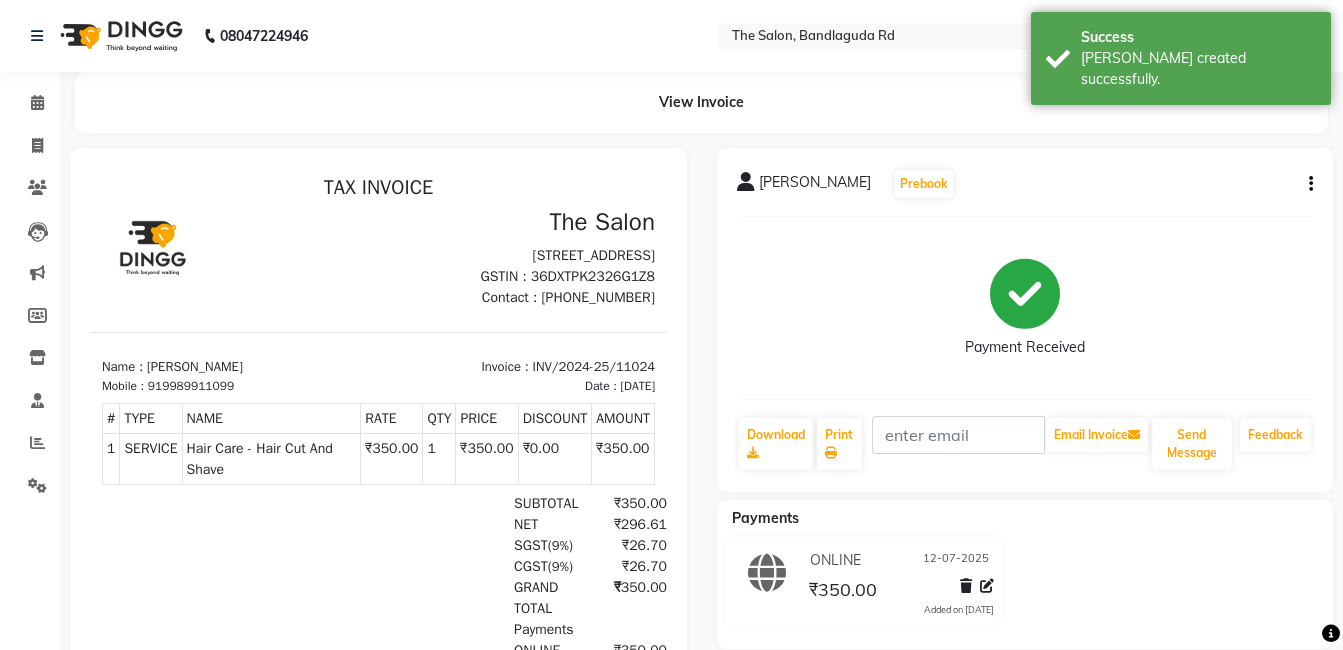 scroll, scrollTop: 0, scrollLeft: 0, axis: both 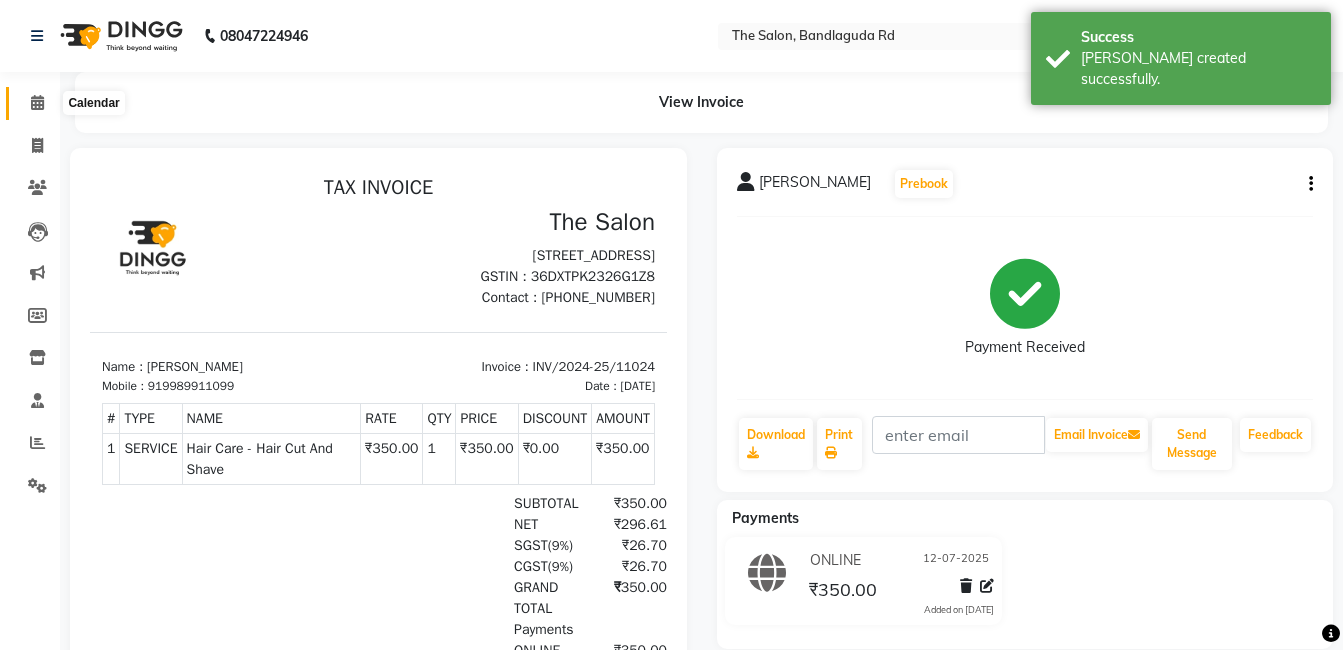click 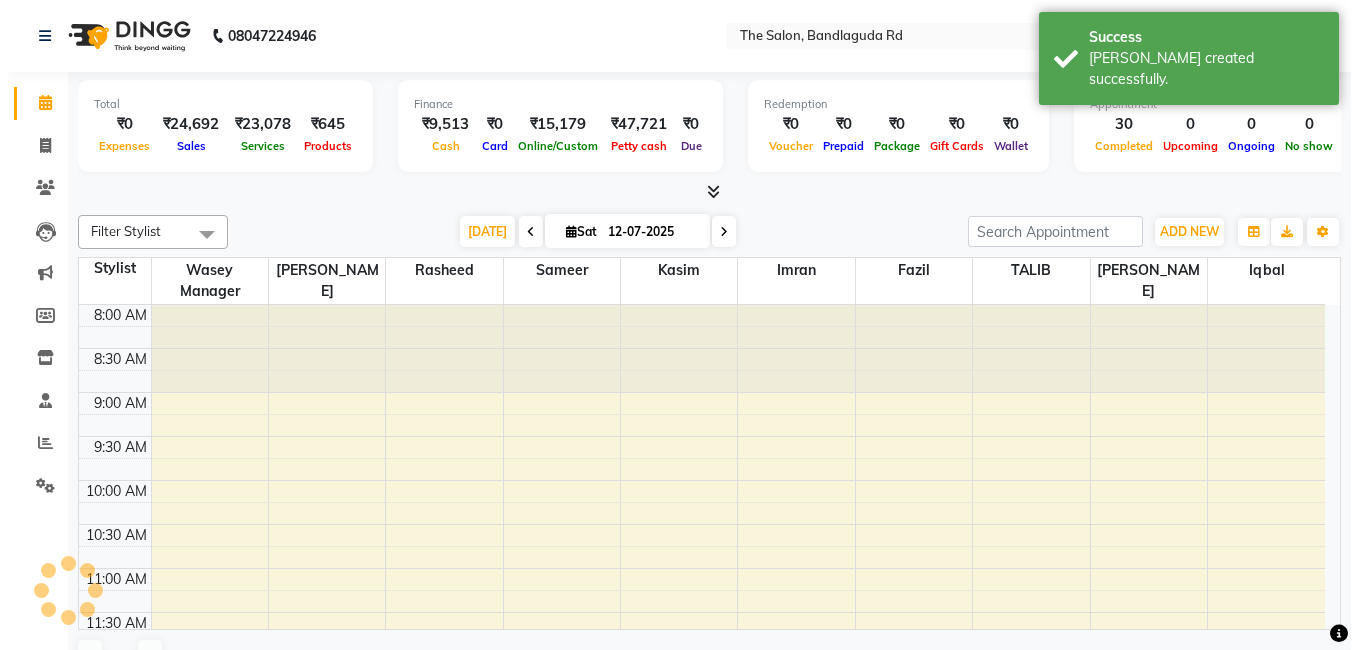 scroll, scrollTop: 0, scrollLeft: 0, axis: both 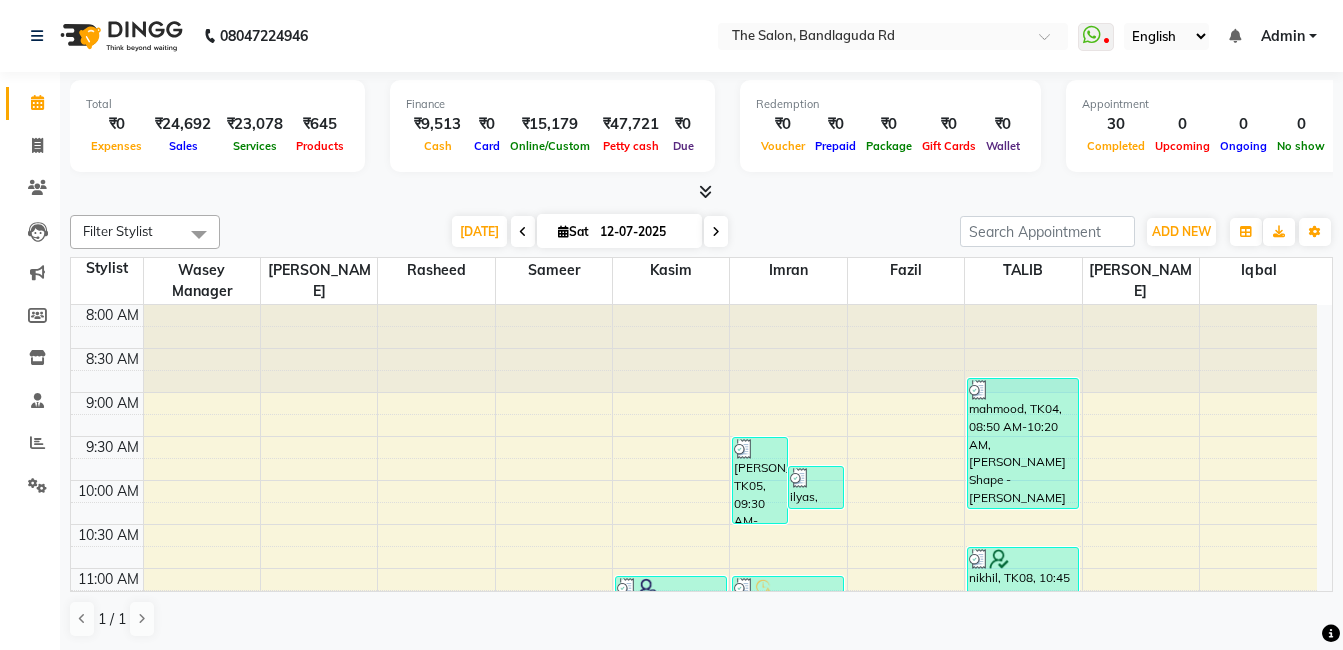 click on "Total  ₹0  Expenses ₹24,692  Sales ₹23,078  Services ₹645  Products" at bounding box center [217, 126] 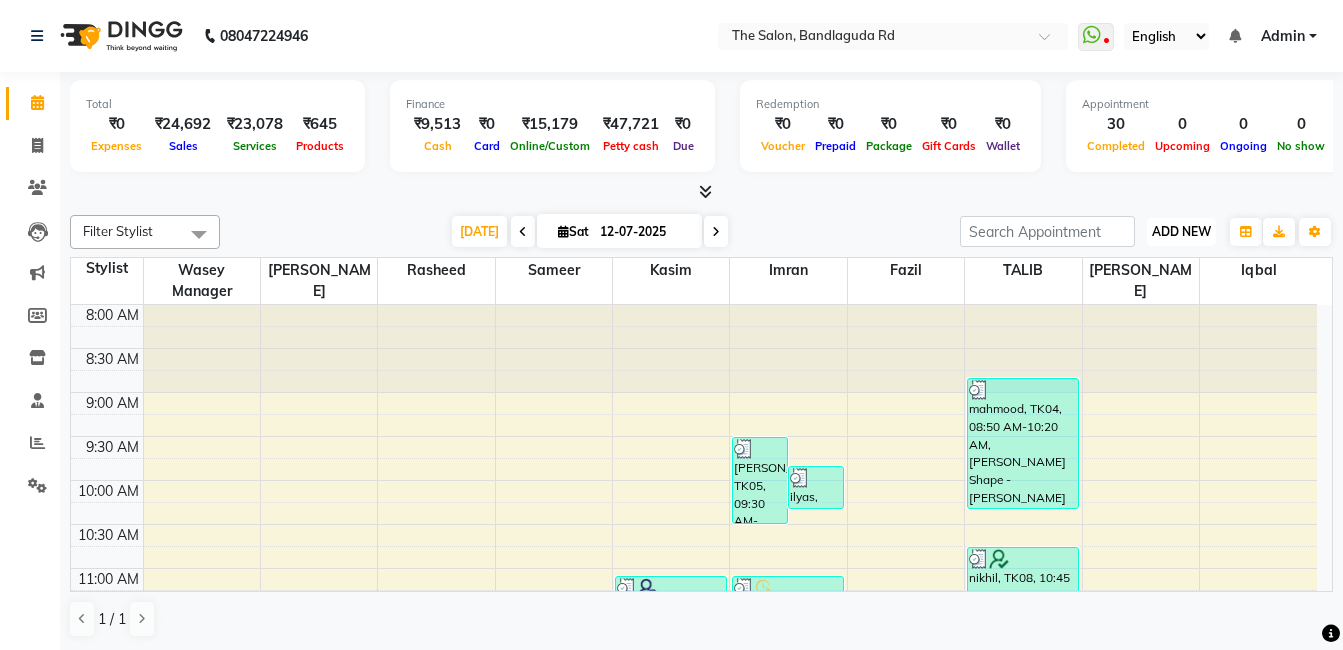 click on "ADD NEW" at bounding box center [1181, 231] 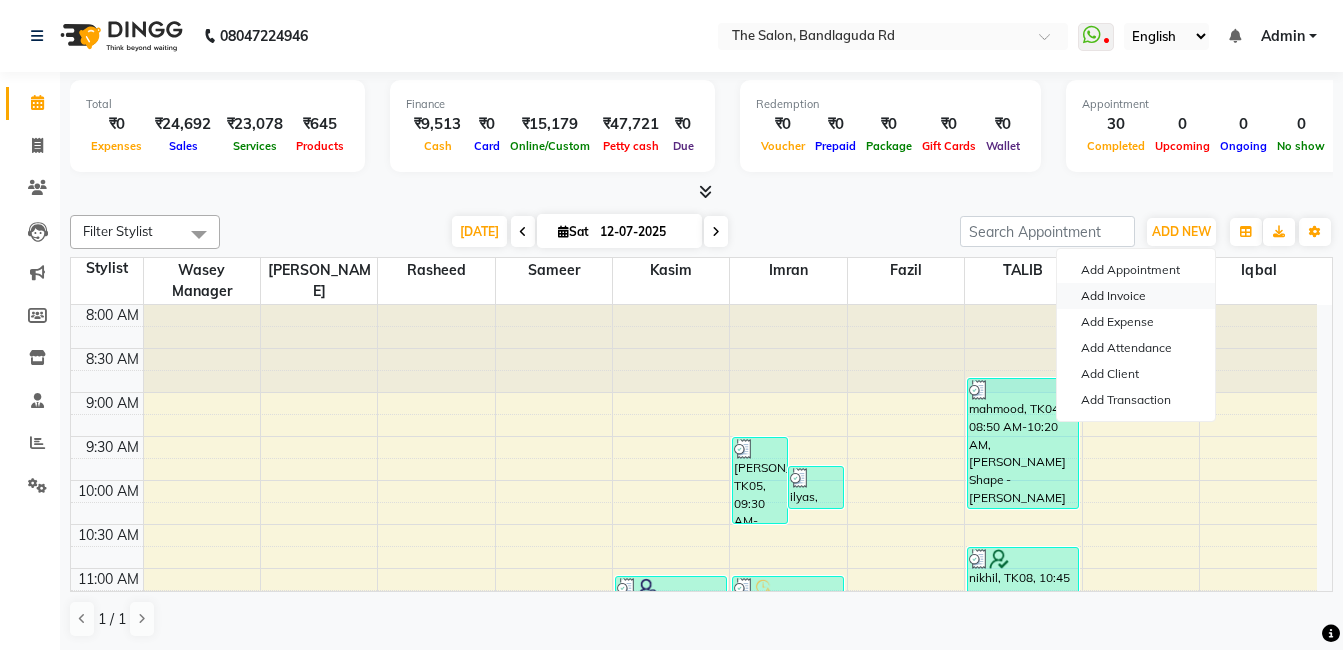 click on "Add Invoice" at bounding box center (1136, 296) 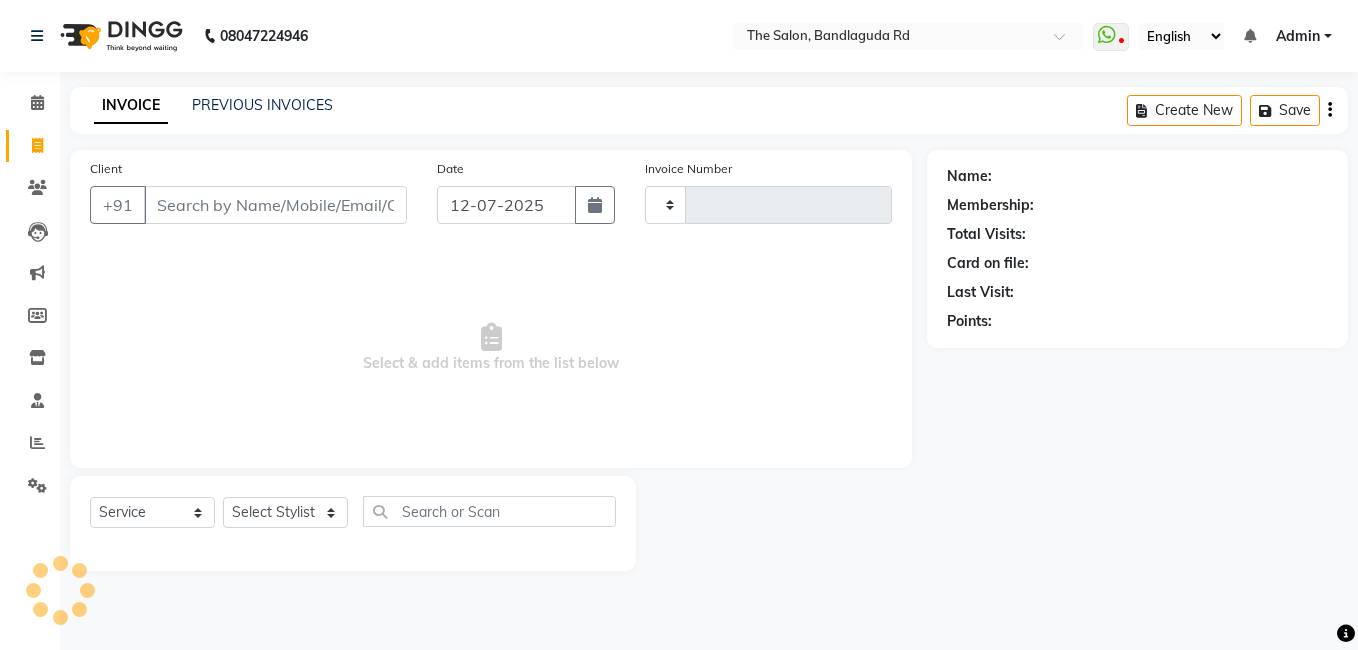type on "11025" 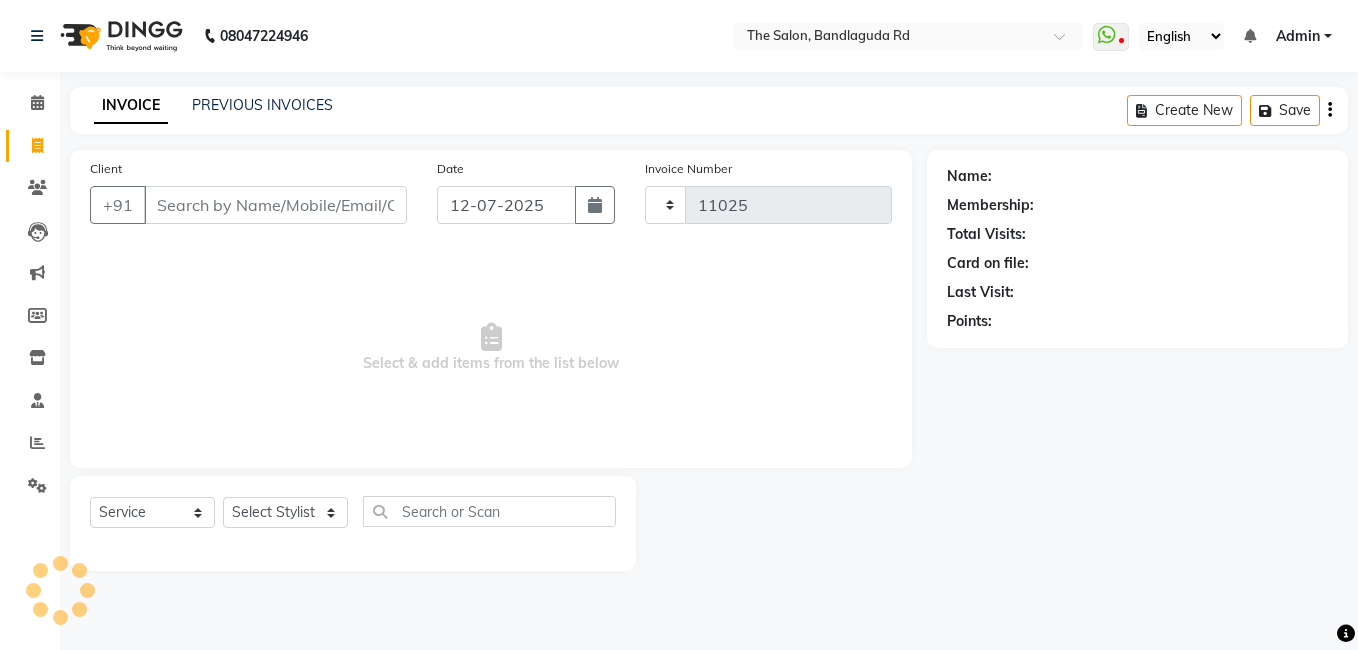 select on "5198" 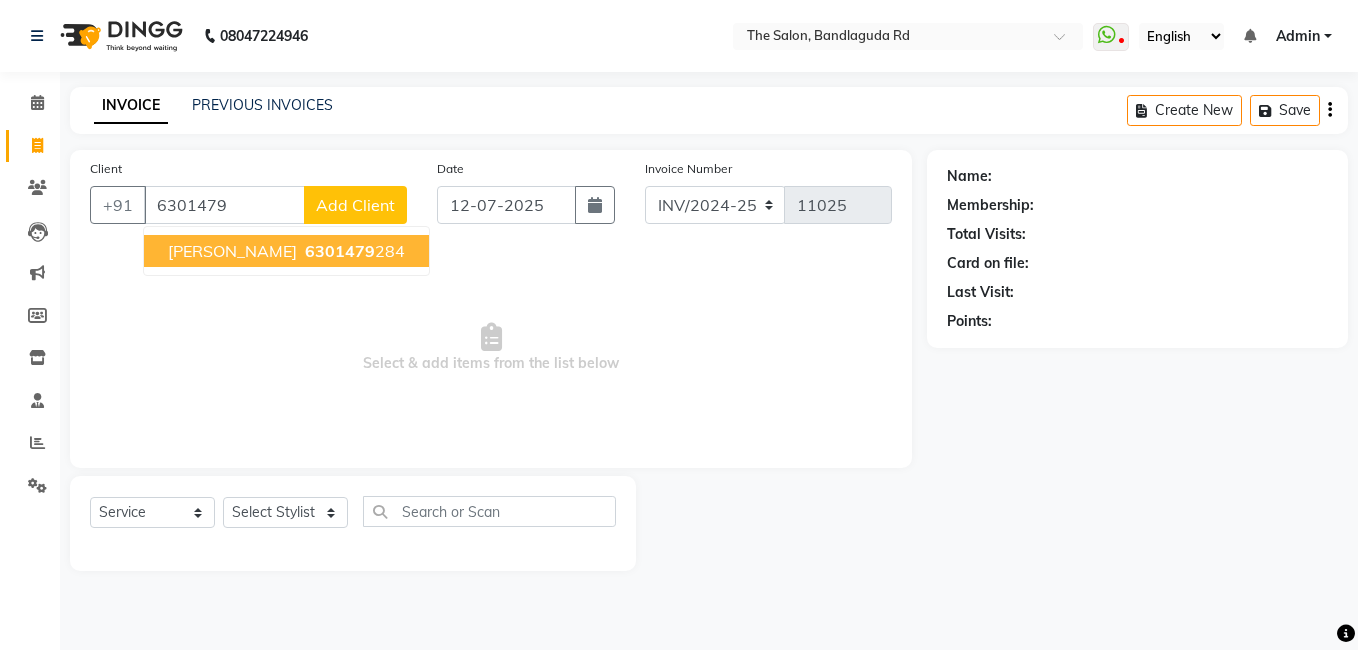click on "abdul salam" at bounding box center [232, 251] 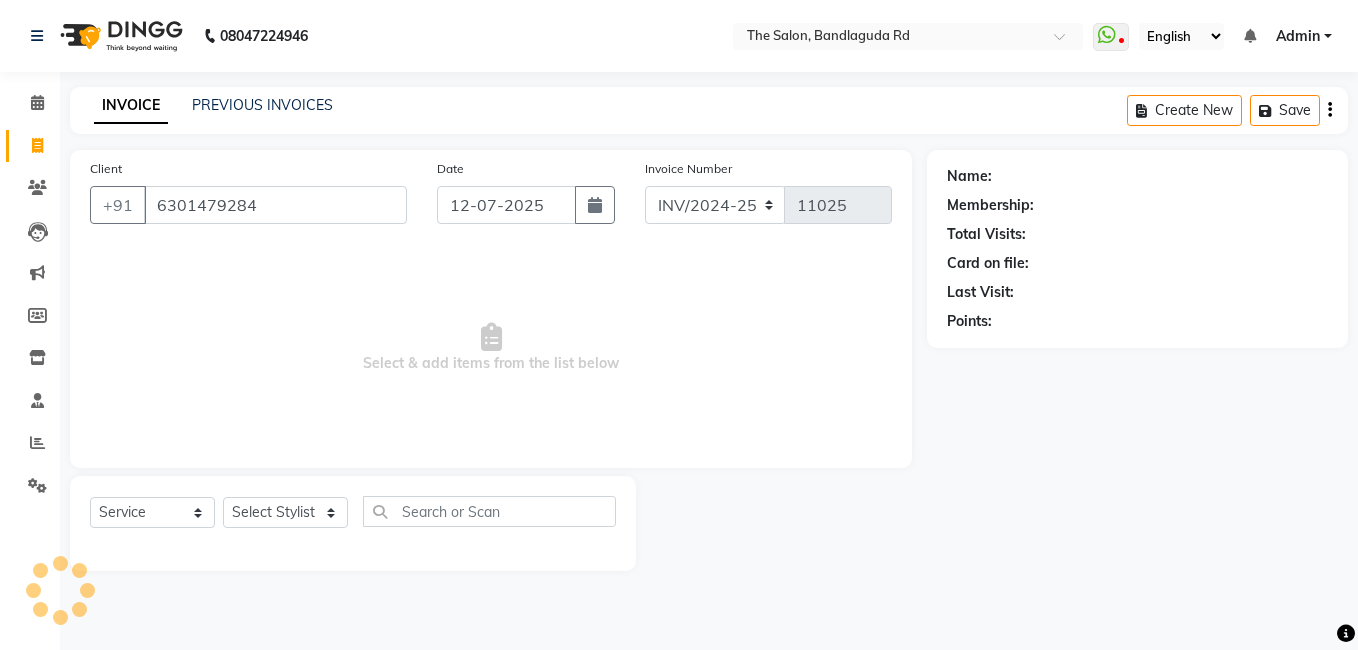 type on "6301479284" 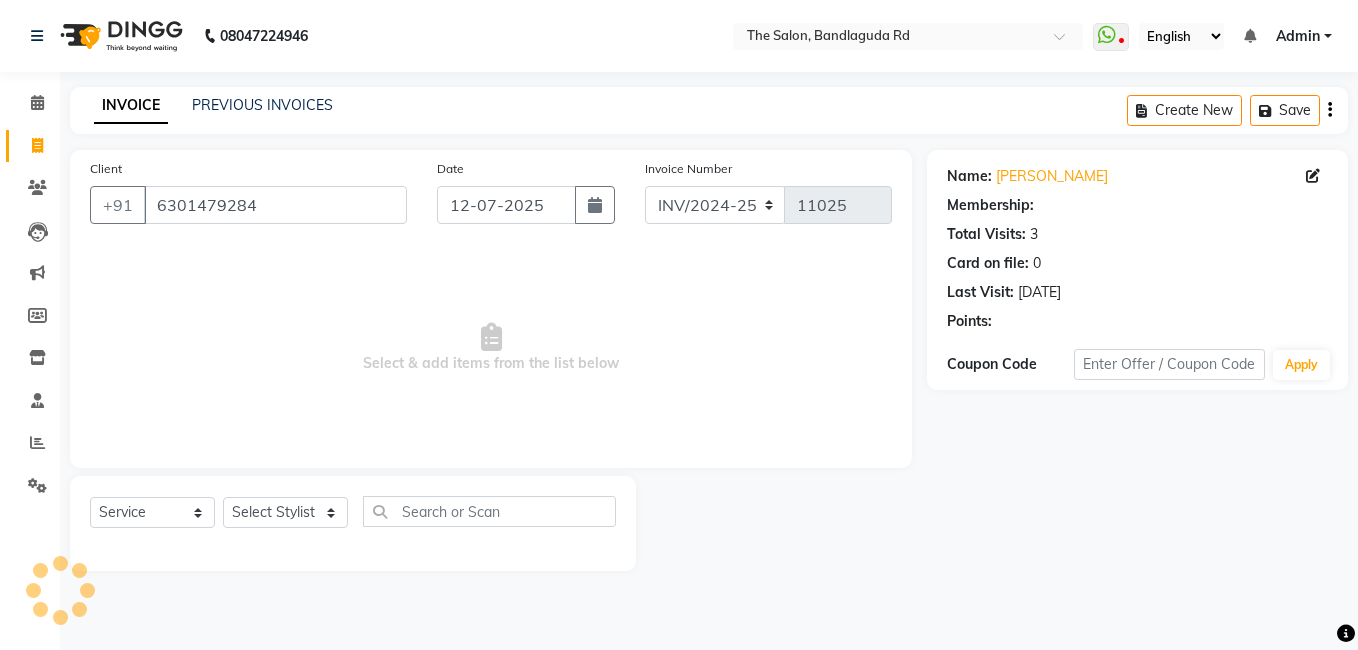 select on "2: Object" 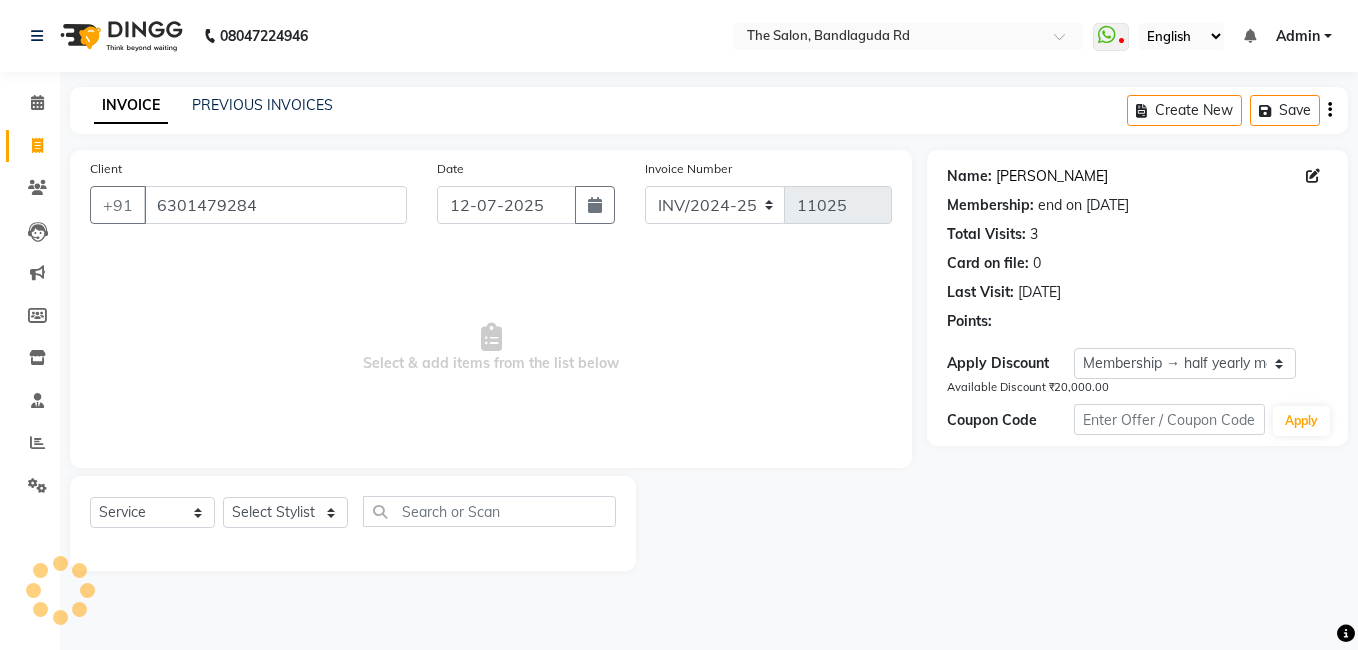 click on "Abdul Salam" 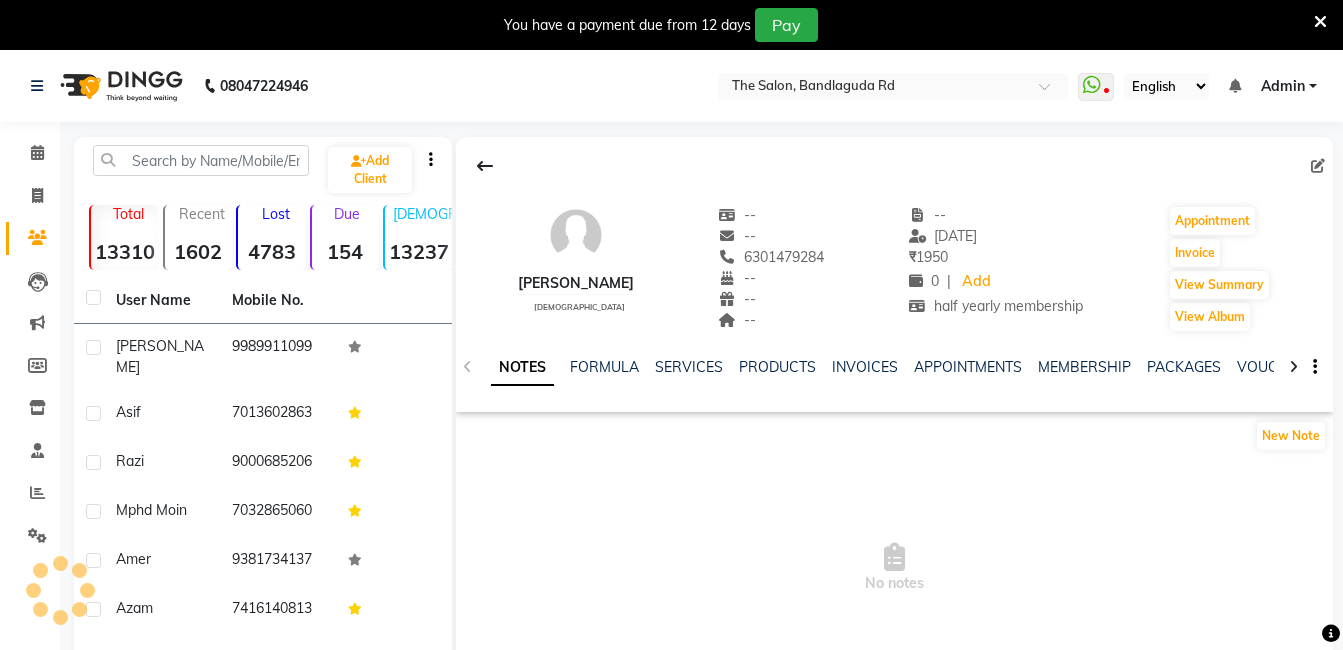 scroll, scrollTop: 0, scrollLeft: 0, axis: both 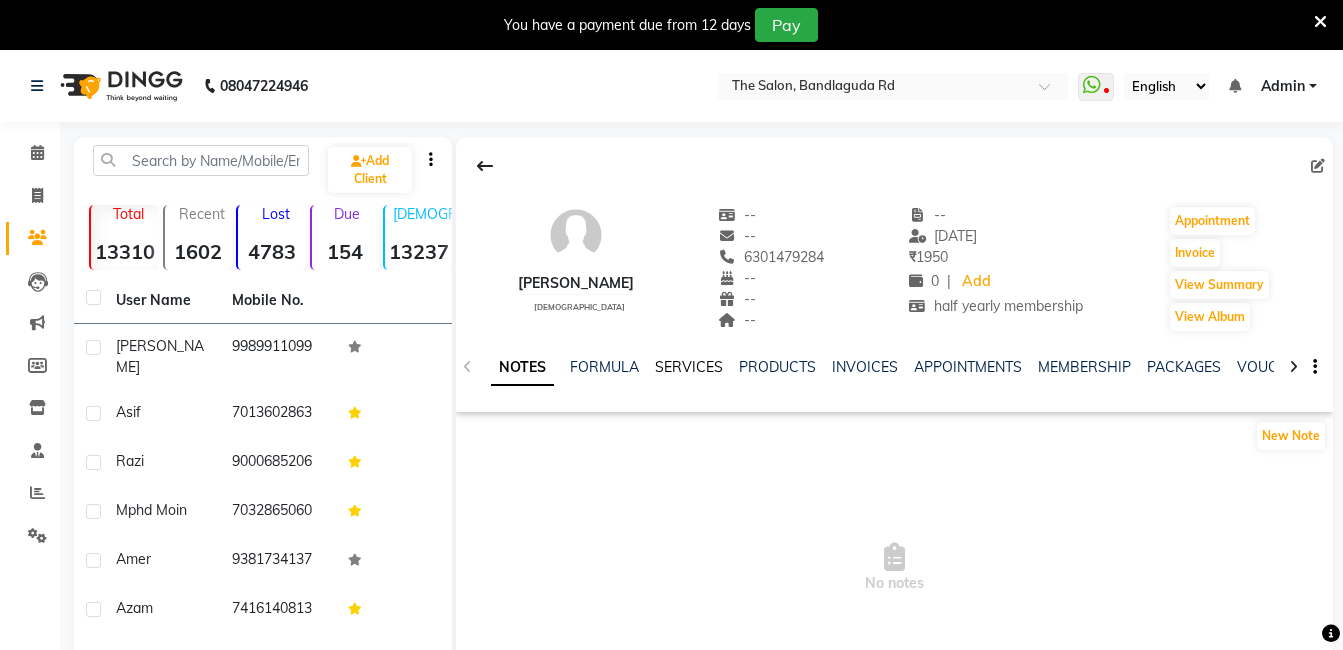 click on "SERVICES" 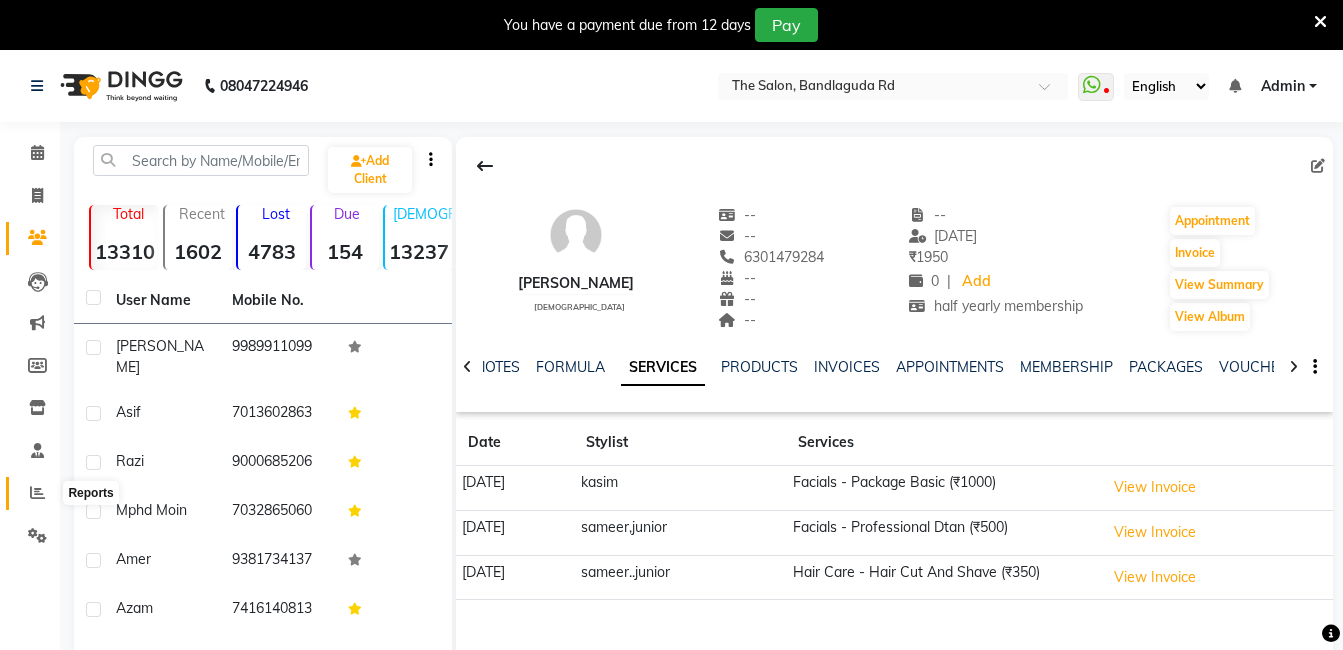 drag, startPoint x: 34, startPoint y: 489, endPoint x: 65, endPoint y: 483, distance: 31.575306 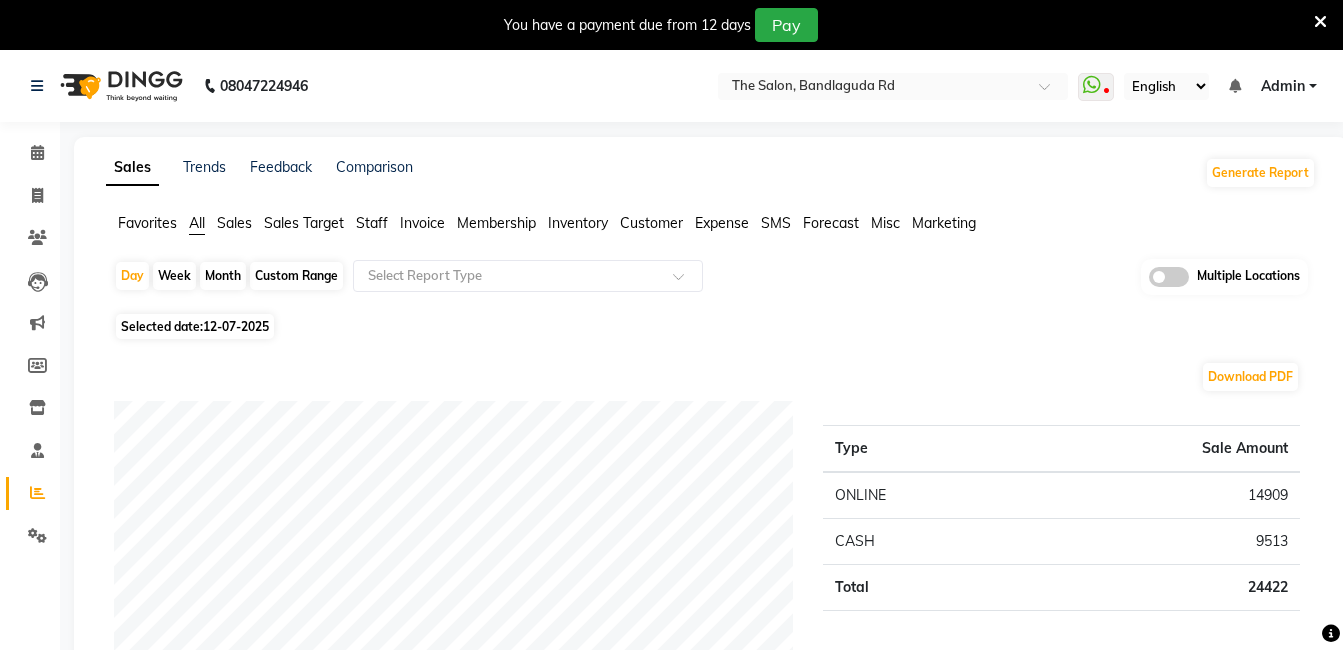 scroll, scrollTop: 568, scrollLeft: 0, axis: vertical 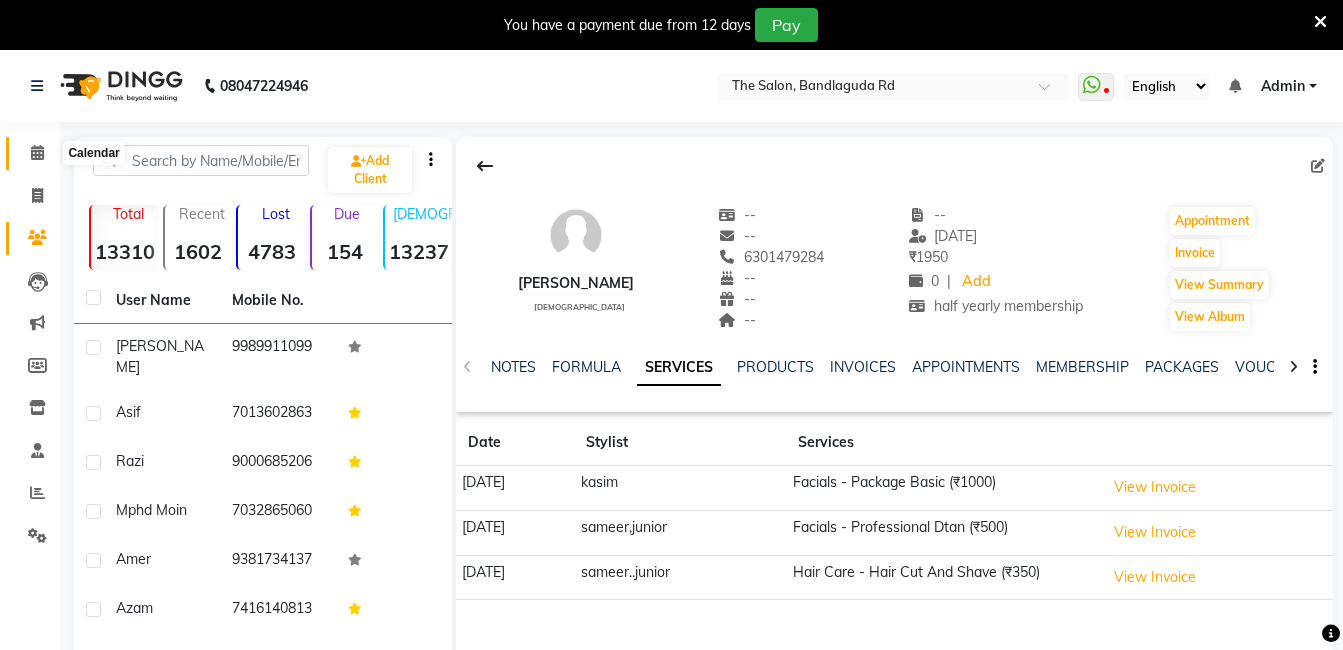 click 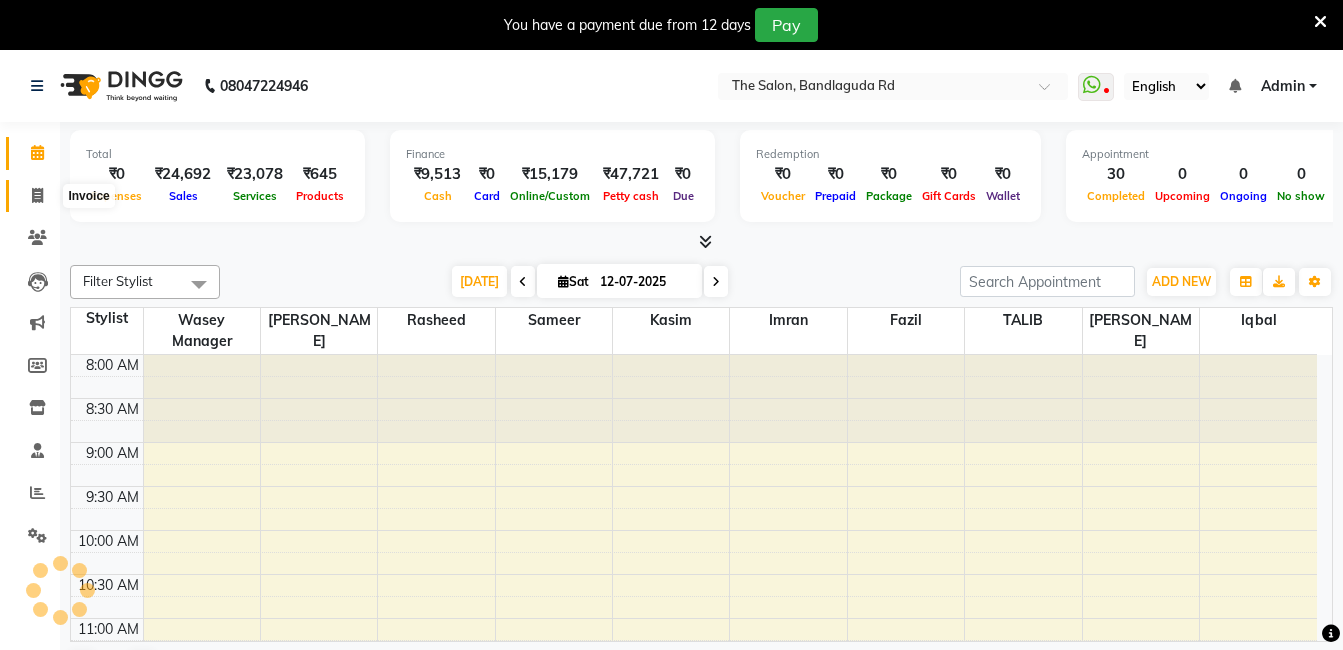 scroll, scrollTop: 0, scrollLeft: 0, axis: both 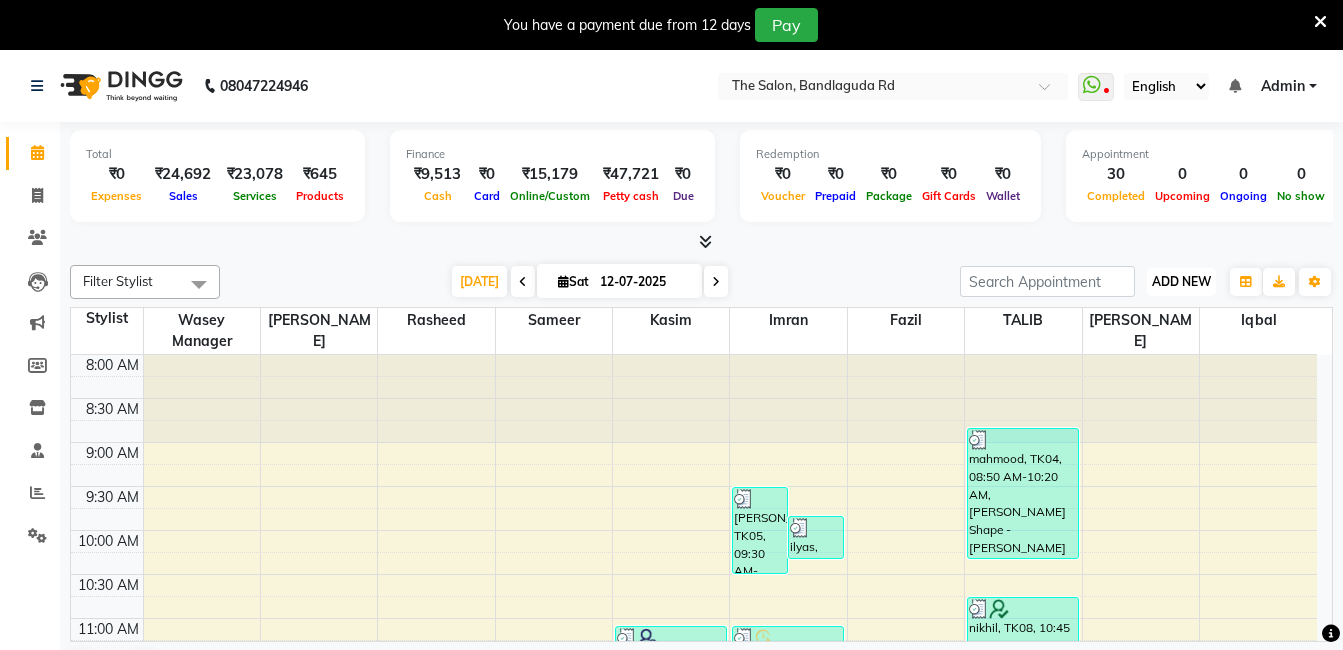 click on "ADD NEW" at bounding box center [1181, 281] 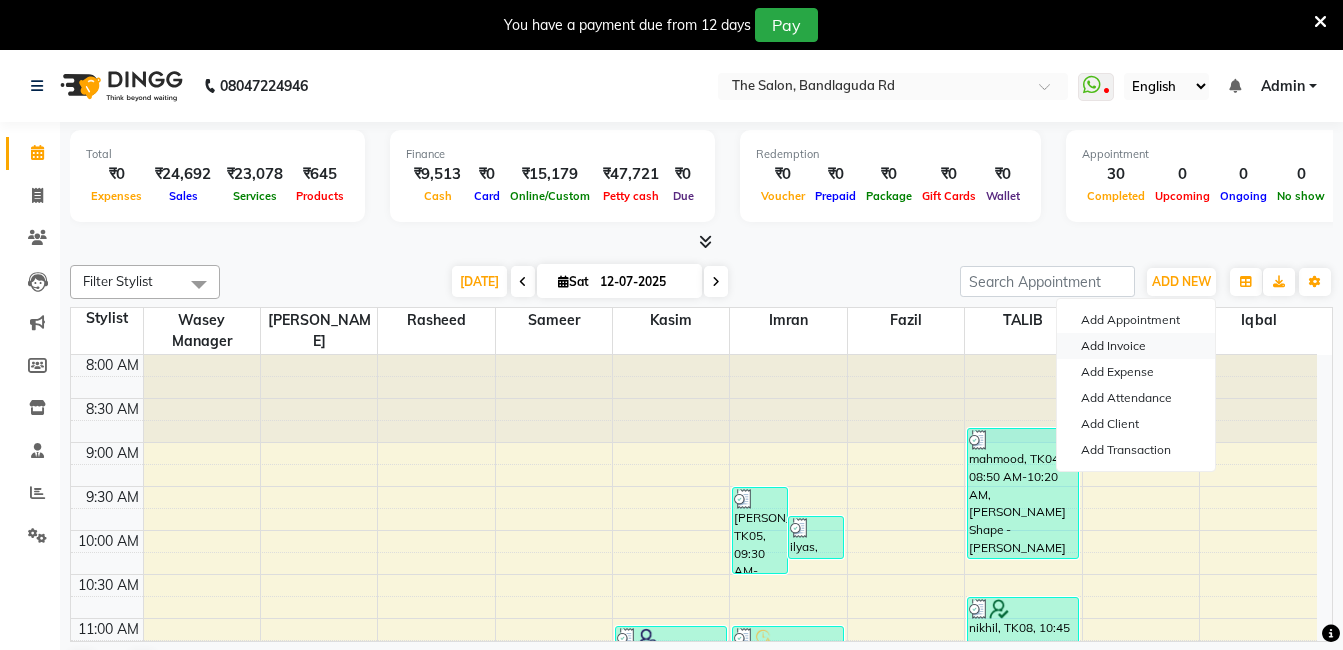 click on "Add Invoice" at bounding box center (1136, 346) 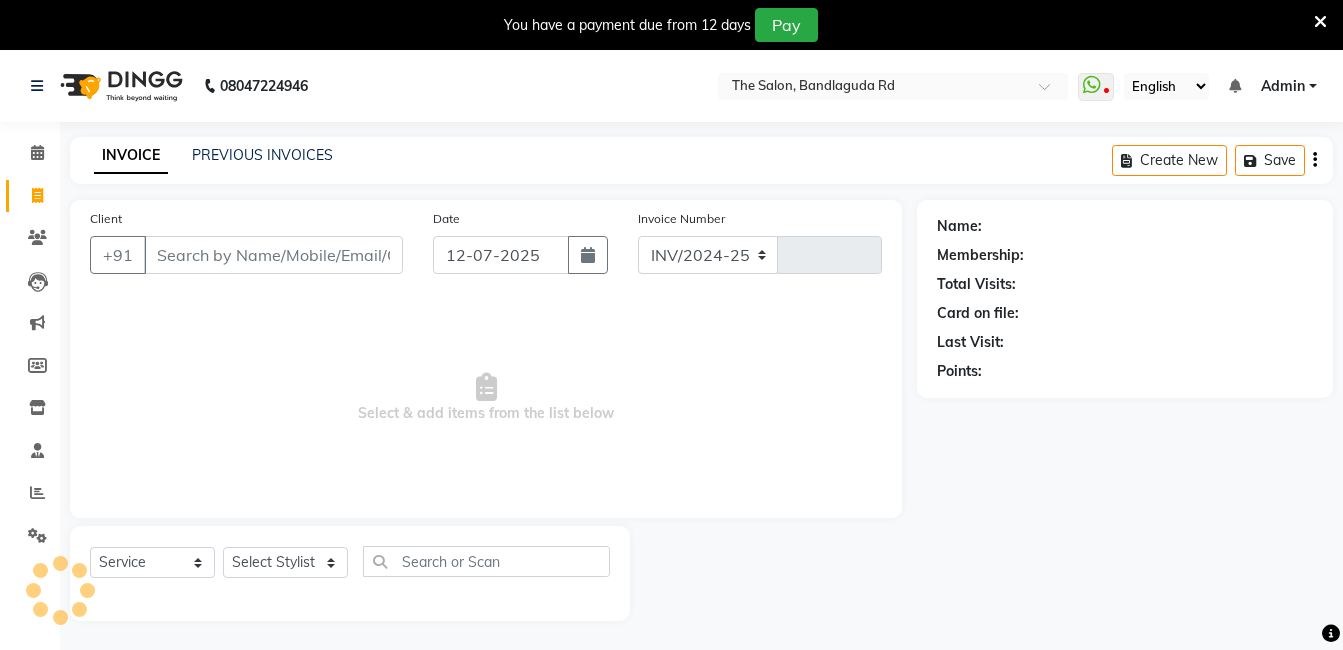 select on "5198" 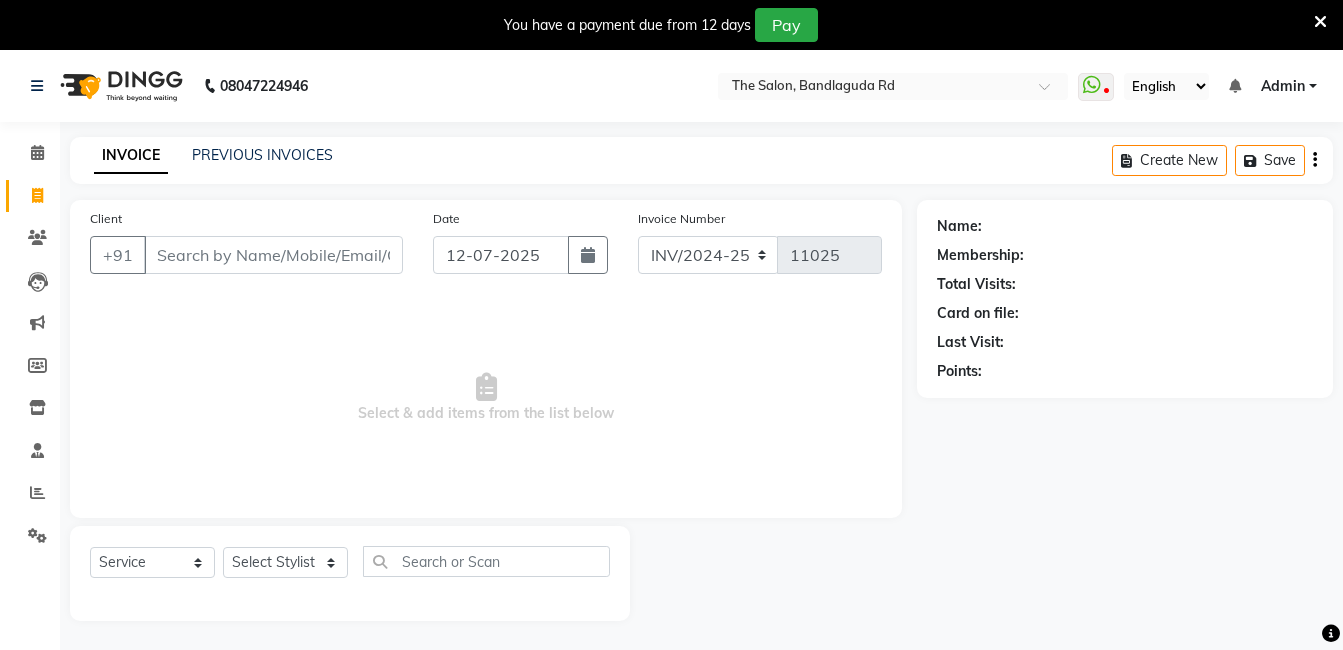 click on "Client" at bounding box center (273, 255) 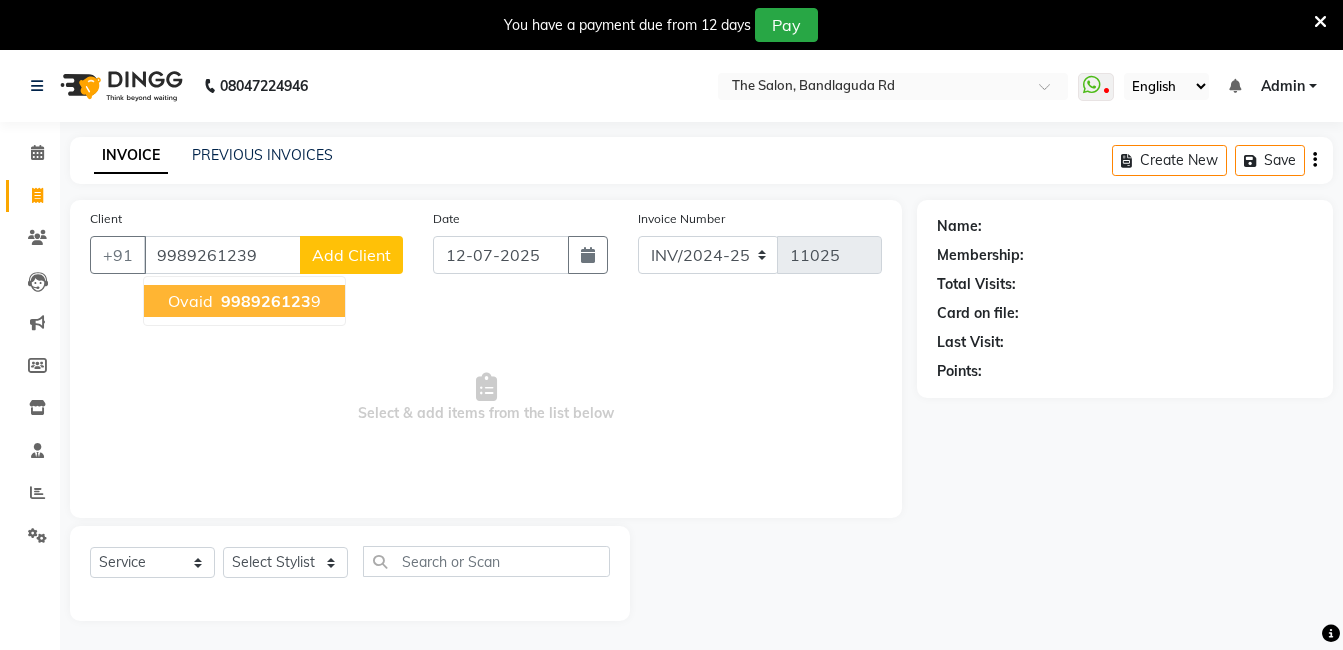 type on "9989261239" 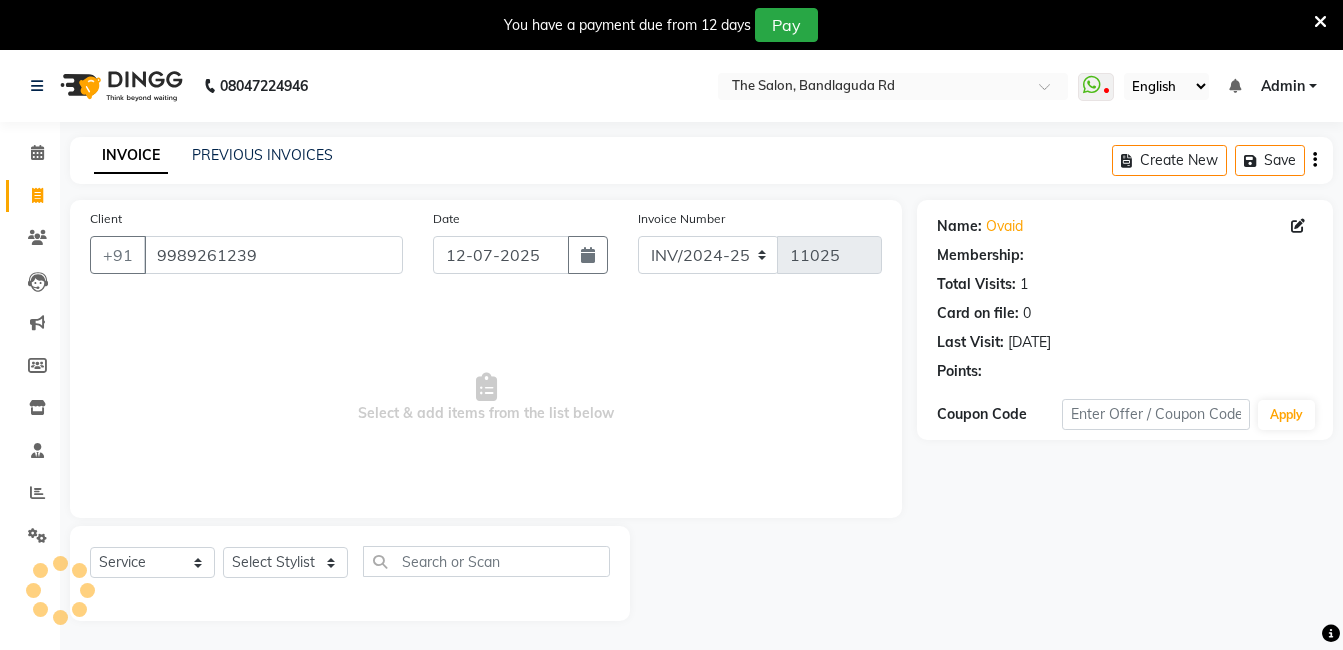 select on "1: Object" 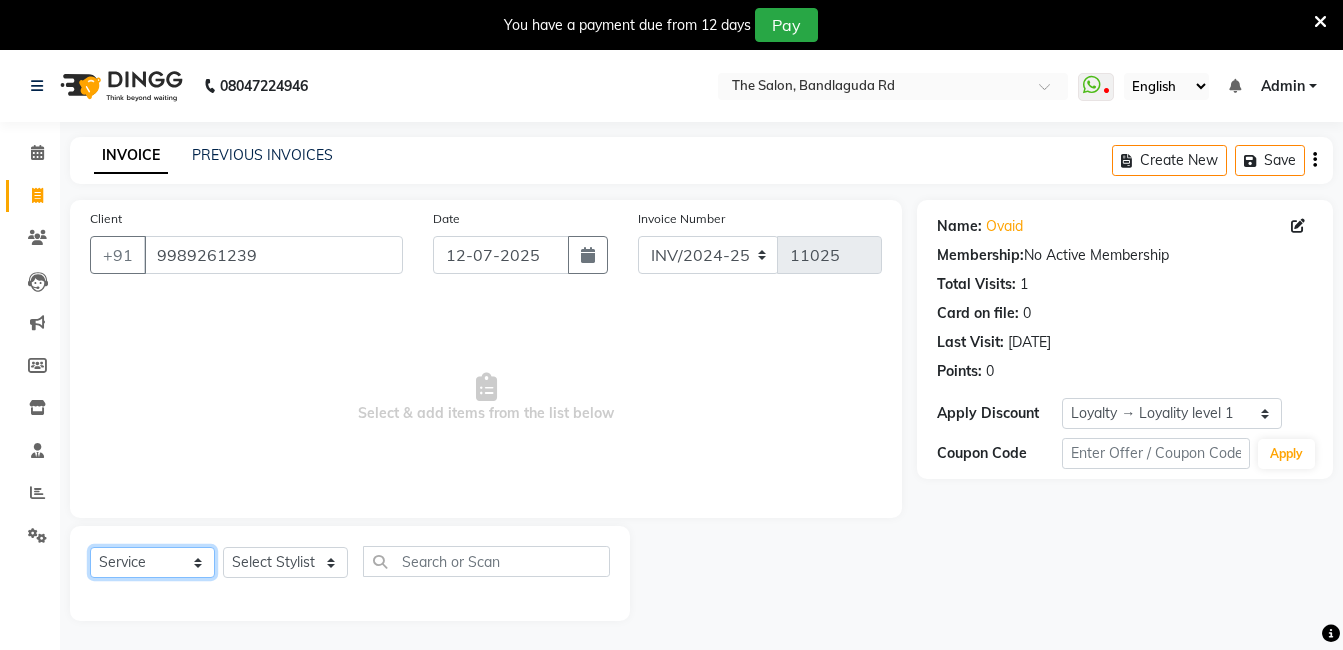 click on "Select  Service  Product  Membership  Package Voucher Prepaid Gift Card" 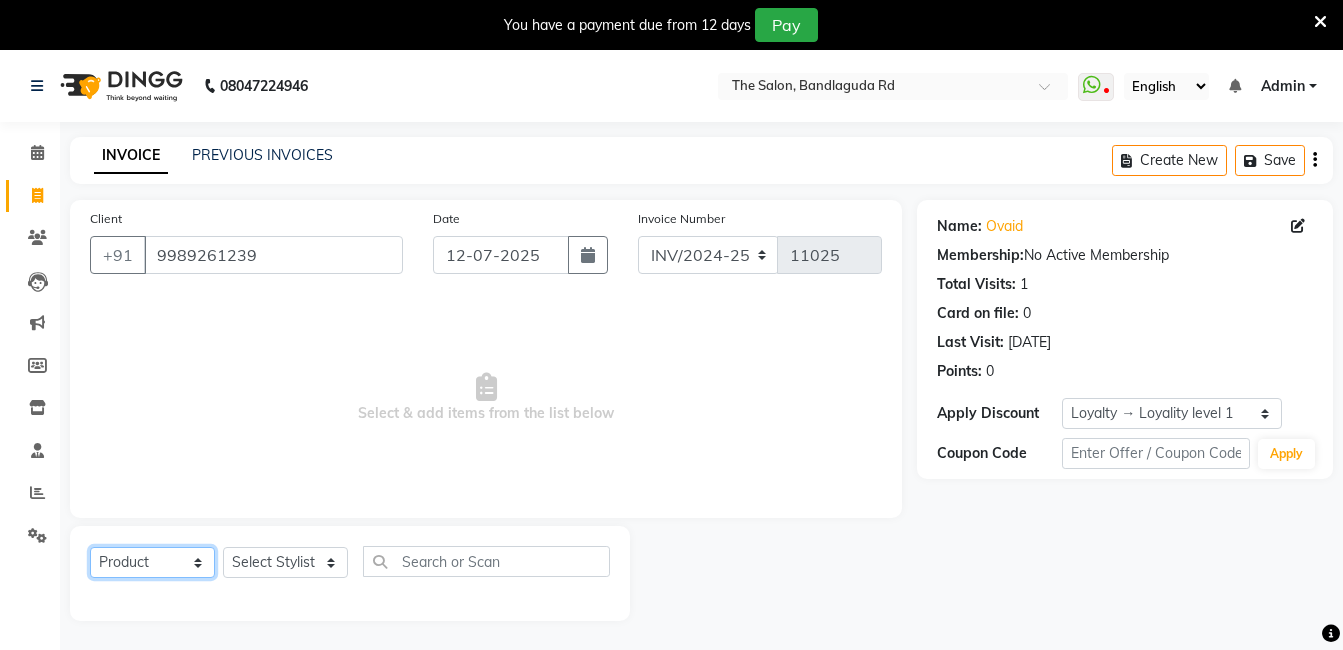 click on "Select  Service  Product  Membership  Package Voucher Prepaid Gift Card" 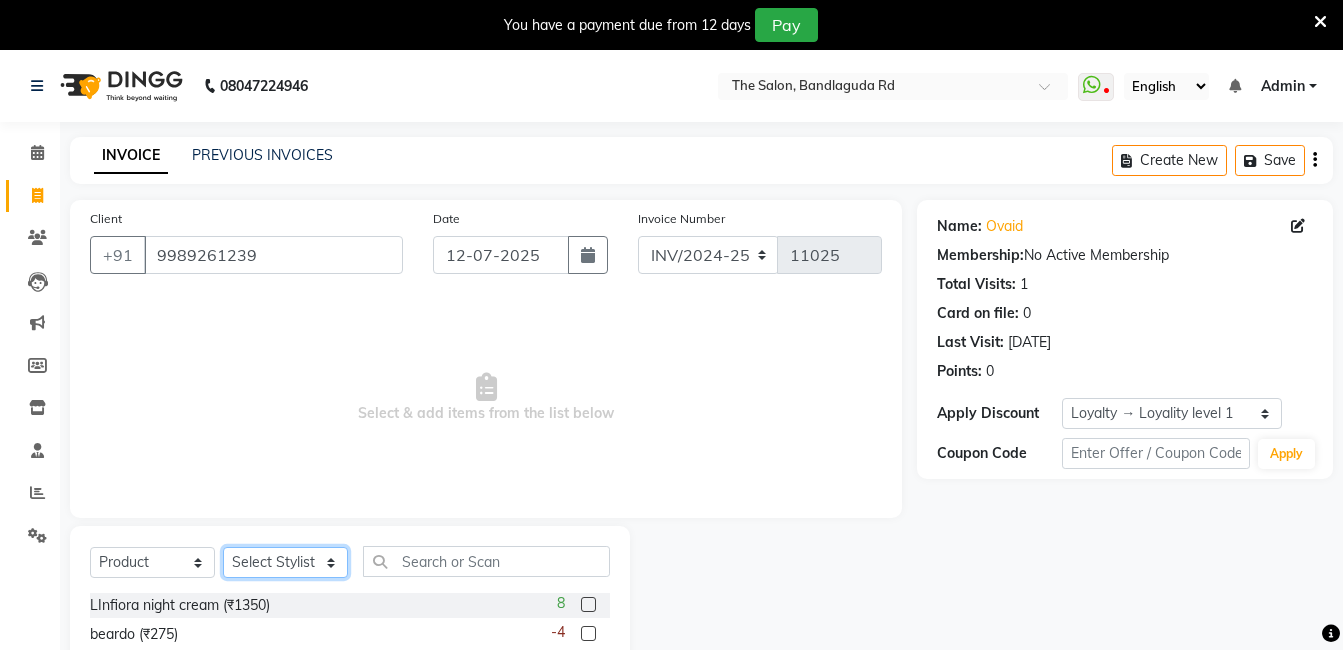 click on "Select Stylist [PERSON_NAME] [PERSON_NAME] kasim [PERSON_NAME] sameer [PERSON_NAME] manager" 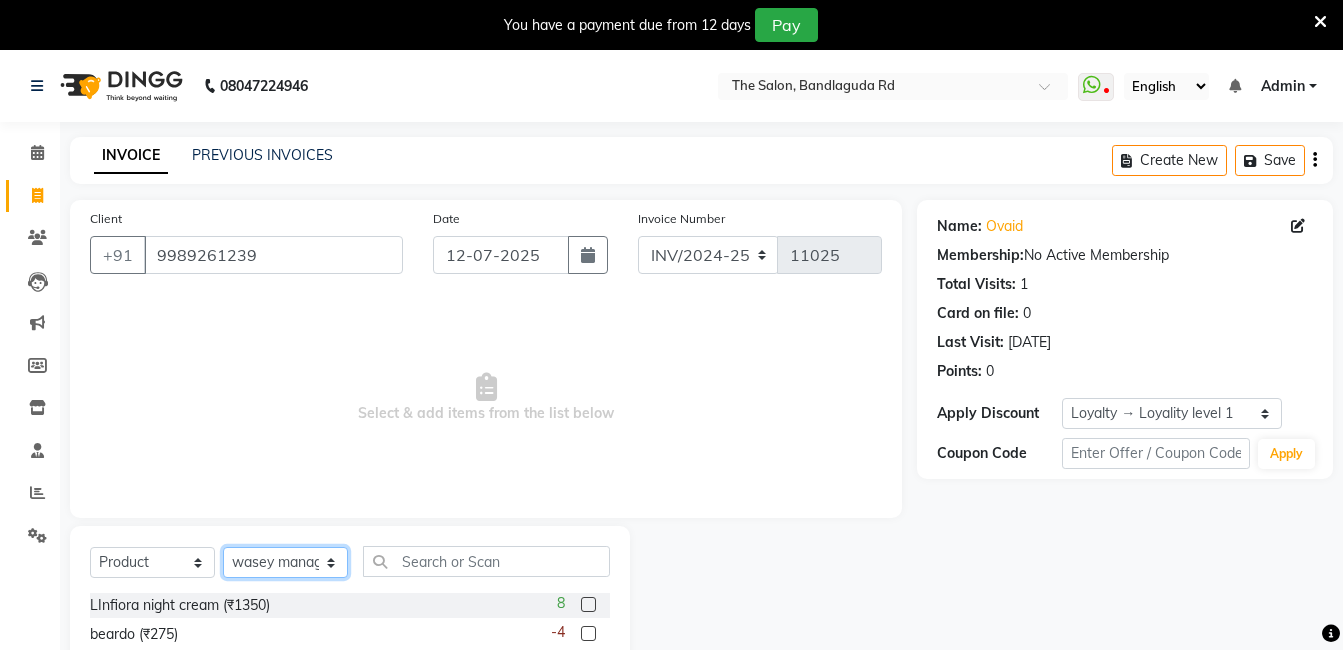 click on "Select Stylist [PERSON_NAME] [PERSON_NAME] kasim [PERSON_NAME] sameer [PERSON_NAME] manager" 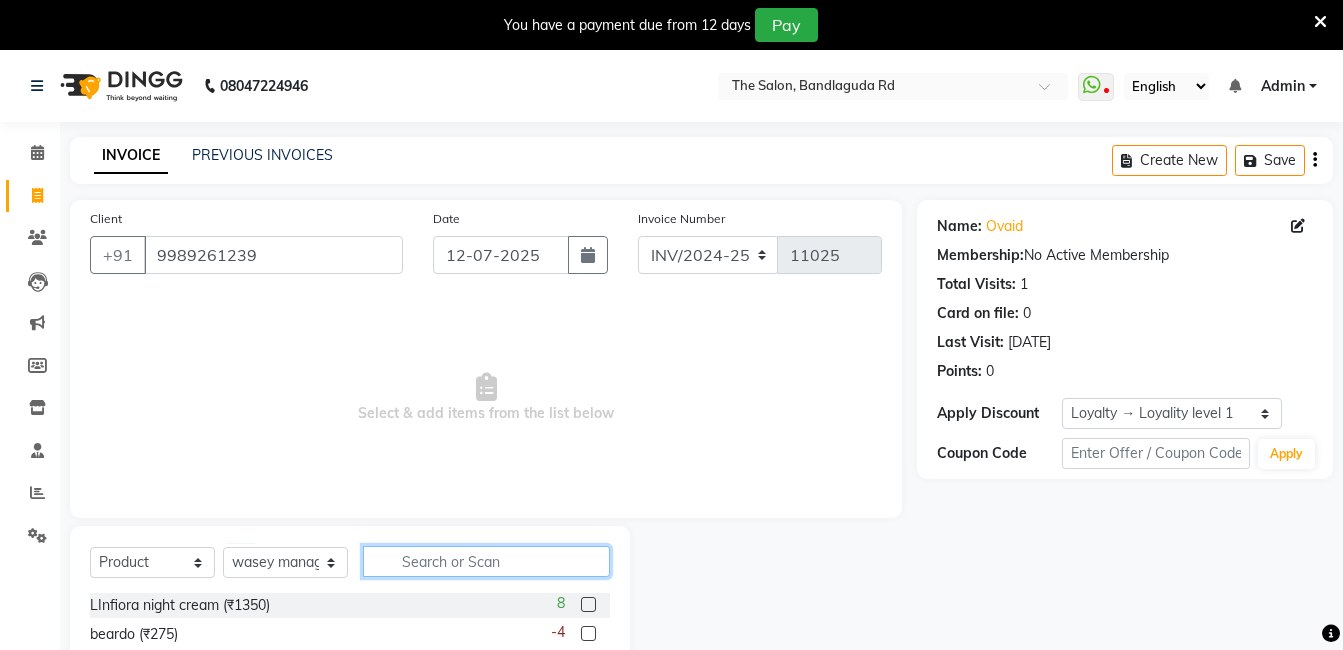 click 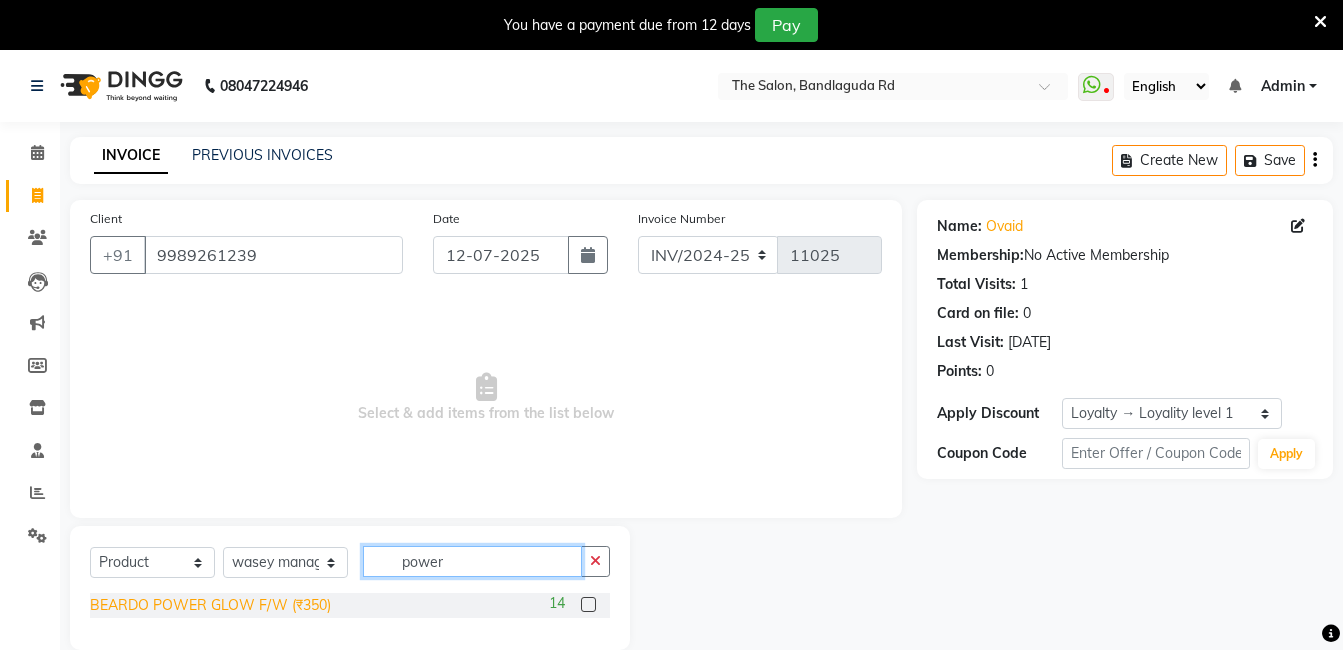 type on "power" 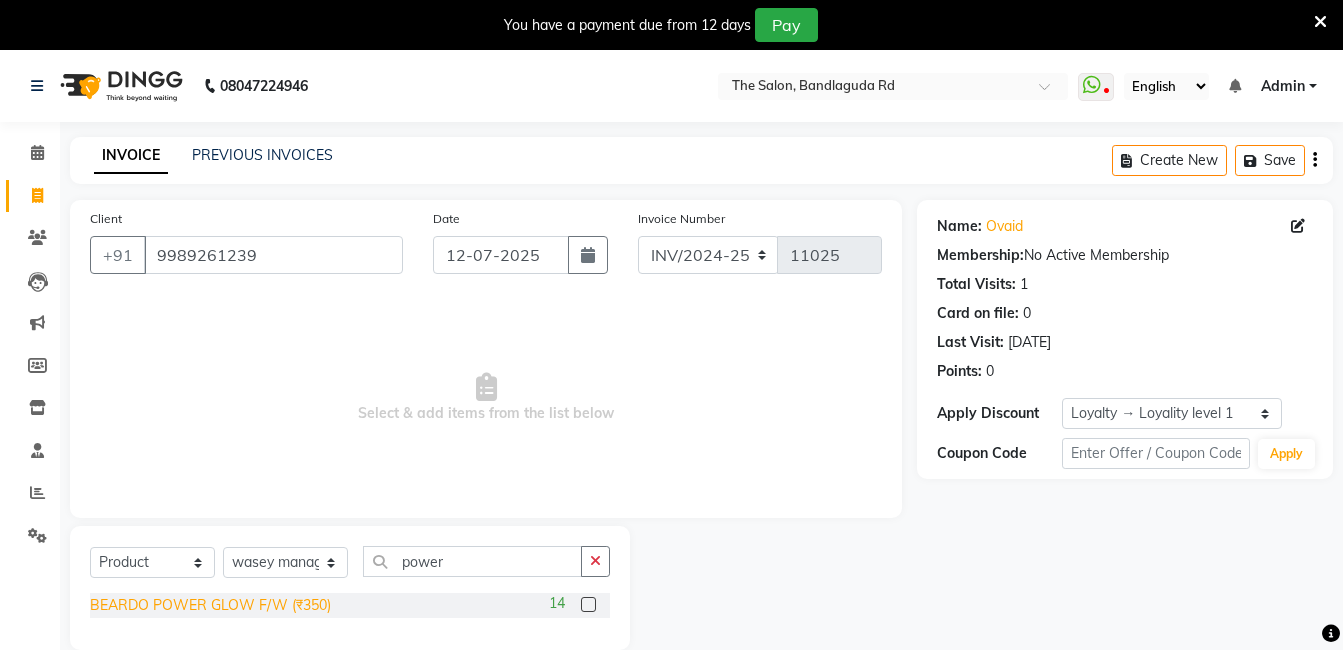 click on "BEARDO POWER GLOW F/W (₹350)" 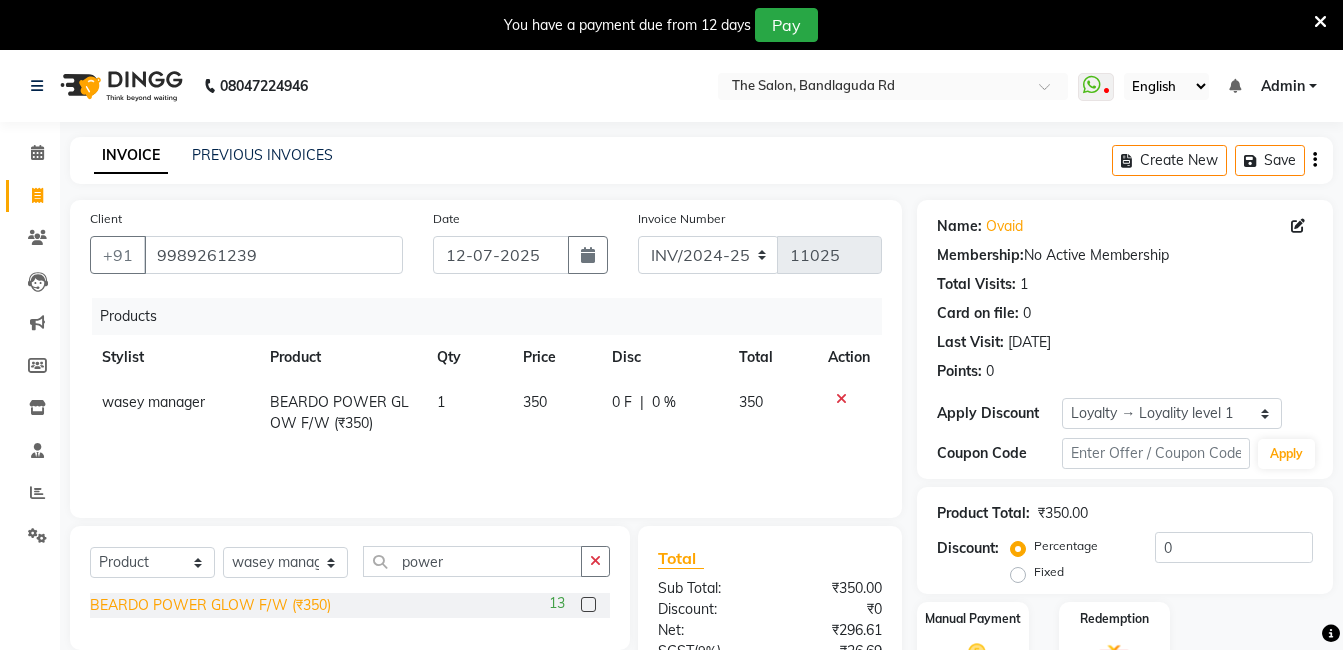 click on "BEARDO POWER GLOW F/W (₹350)" 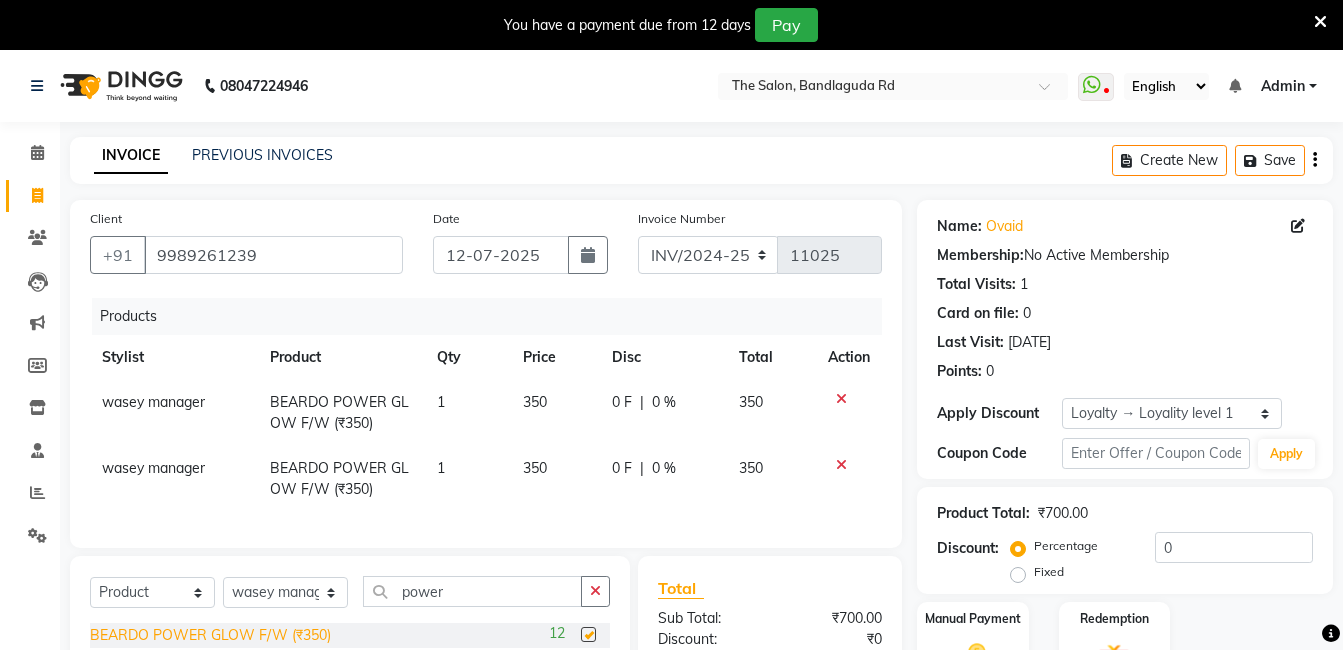 checkbox on "false" 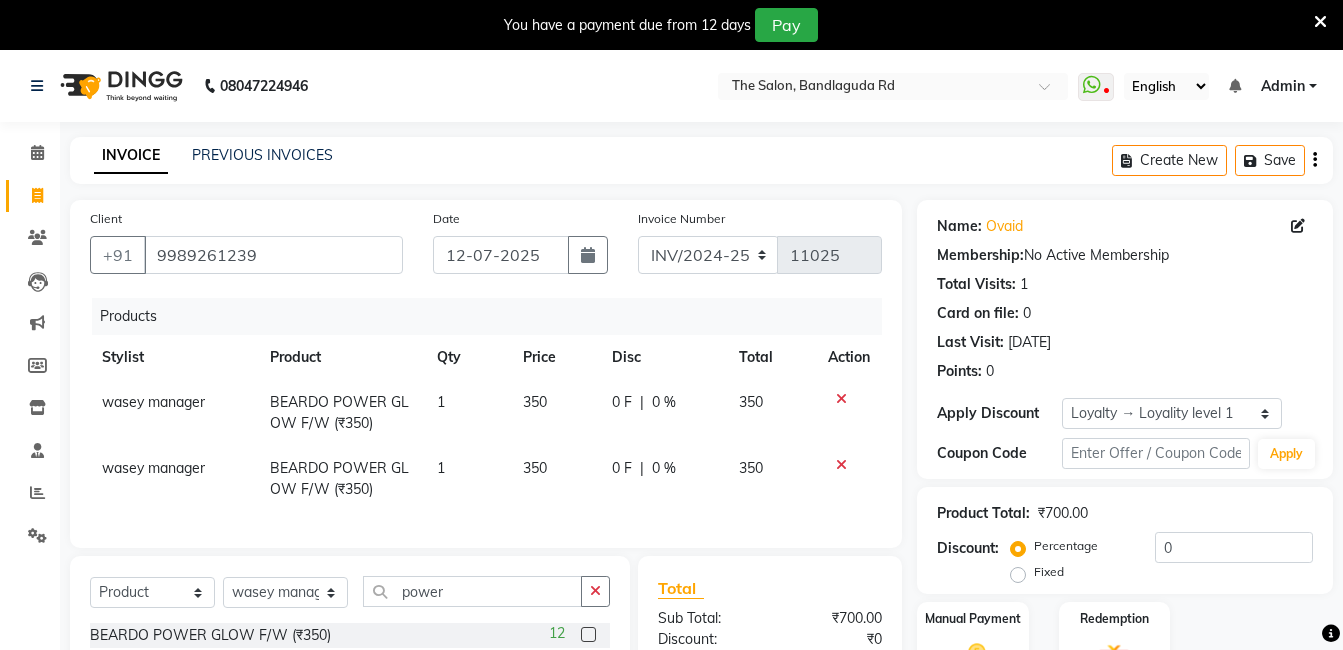 scroll, scrollTop: 224, scrollLeft: 0, axis: vertical 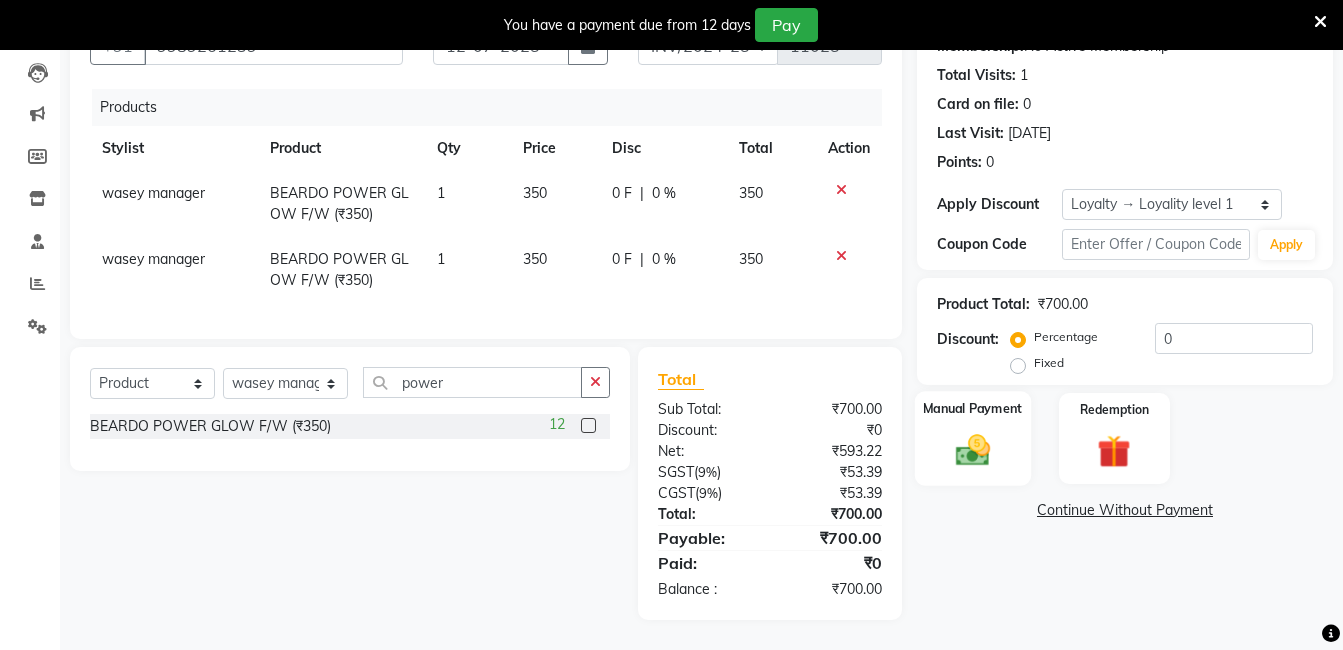 click 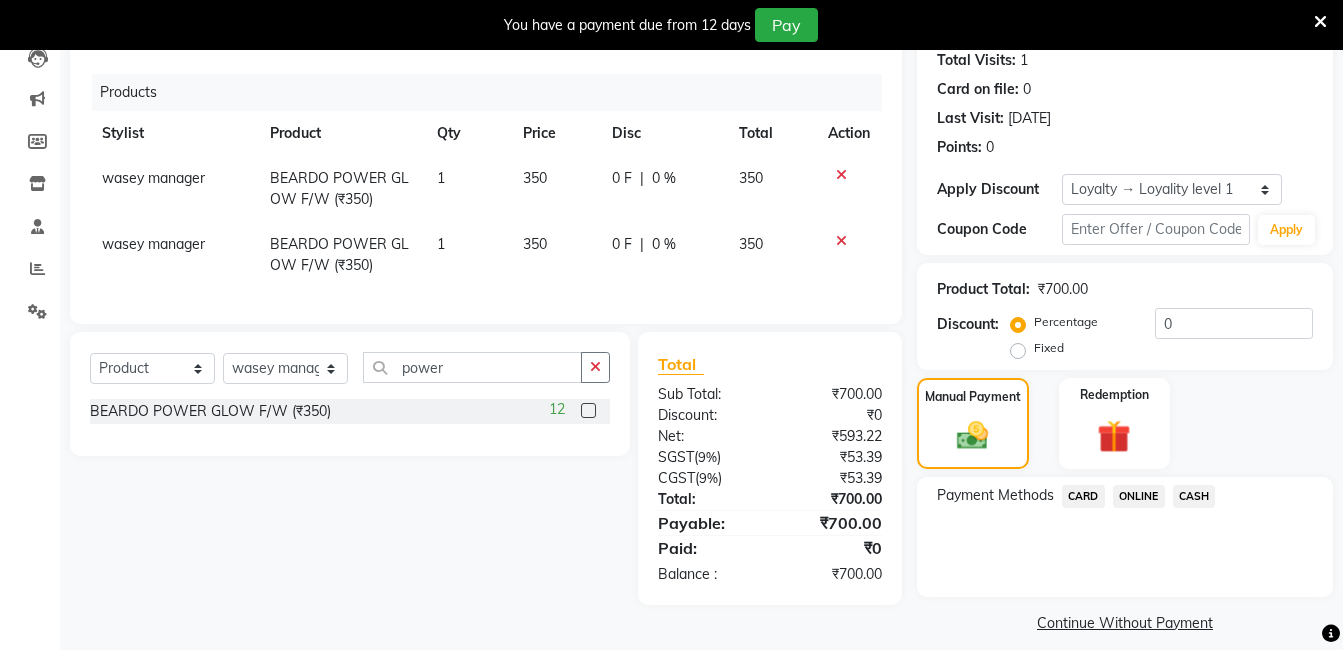 click on "ONLINE" 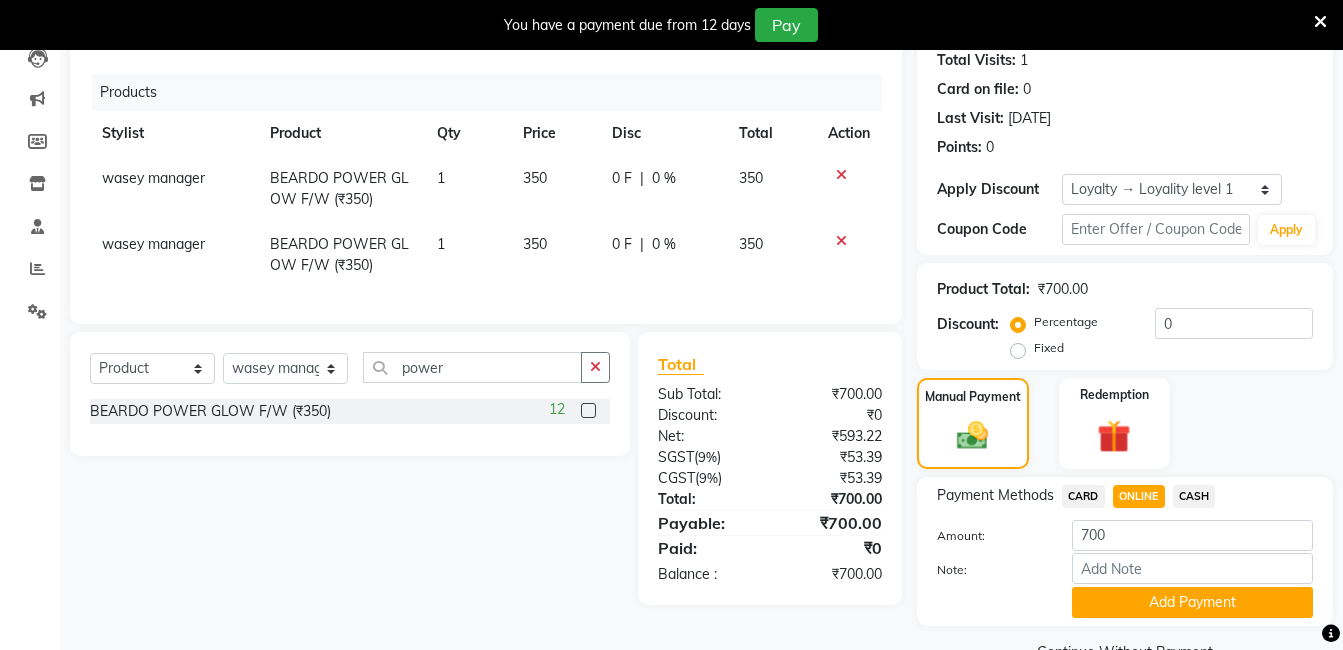click on "CASH" 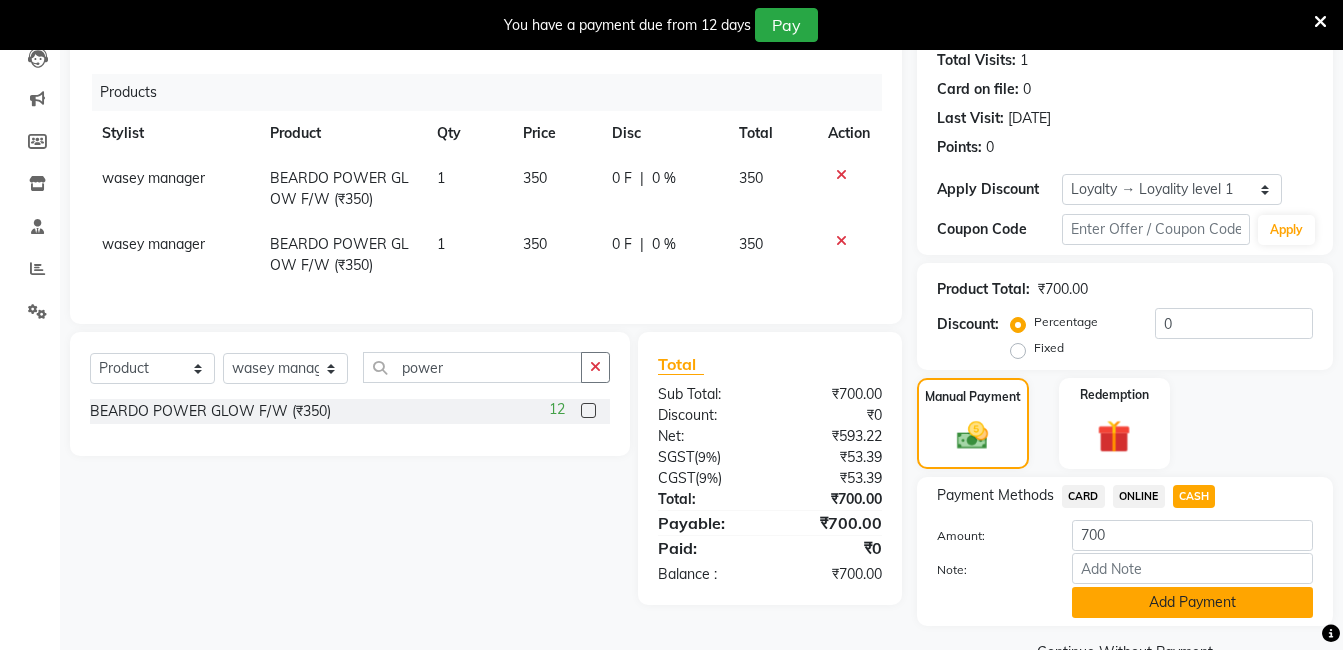 click on "Add Payment" 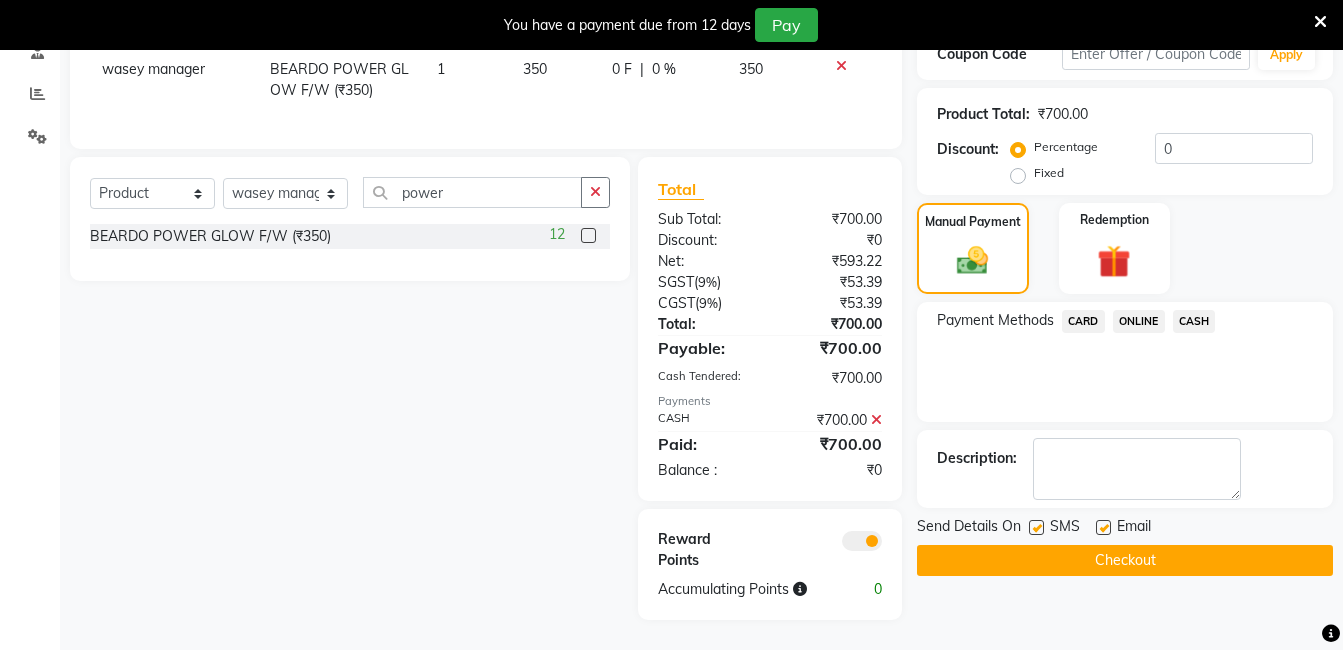 scroll, scrollTop: 414, scrollLeft: 0, axis: vertical 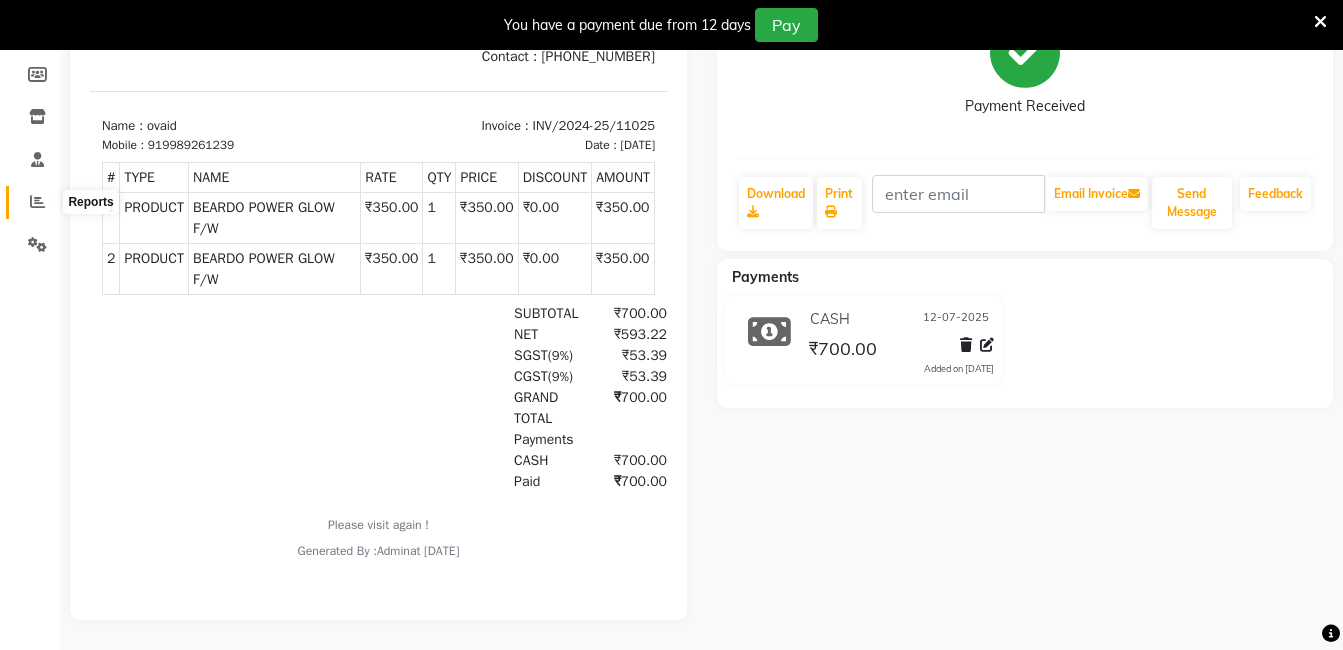 click 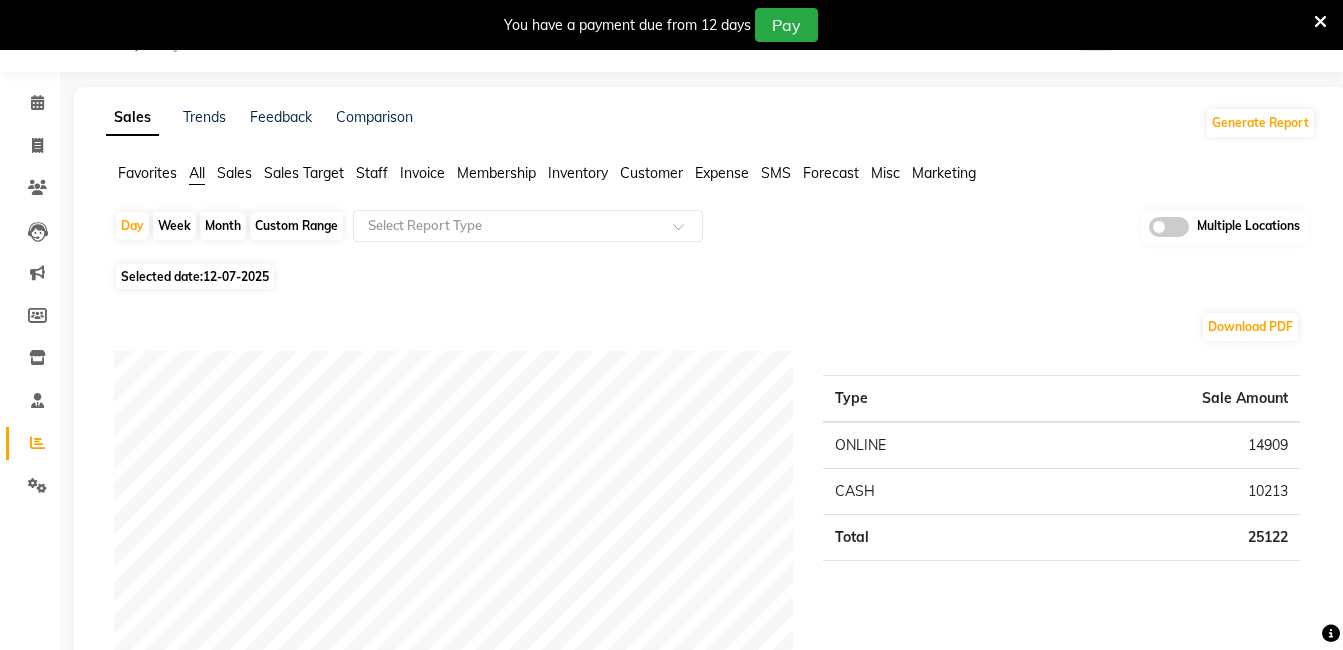 scroll, scrollTop: 306, scrollLeft: 0, axis: vertical 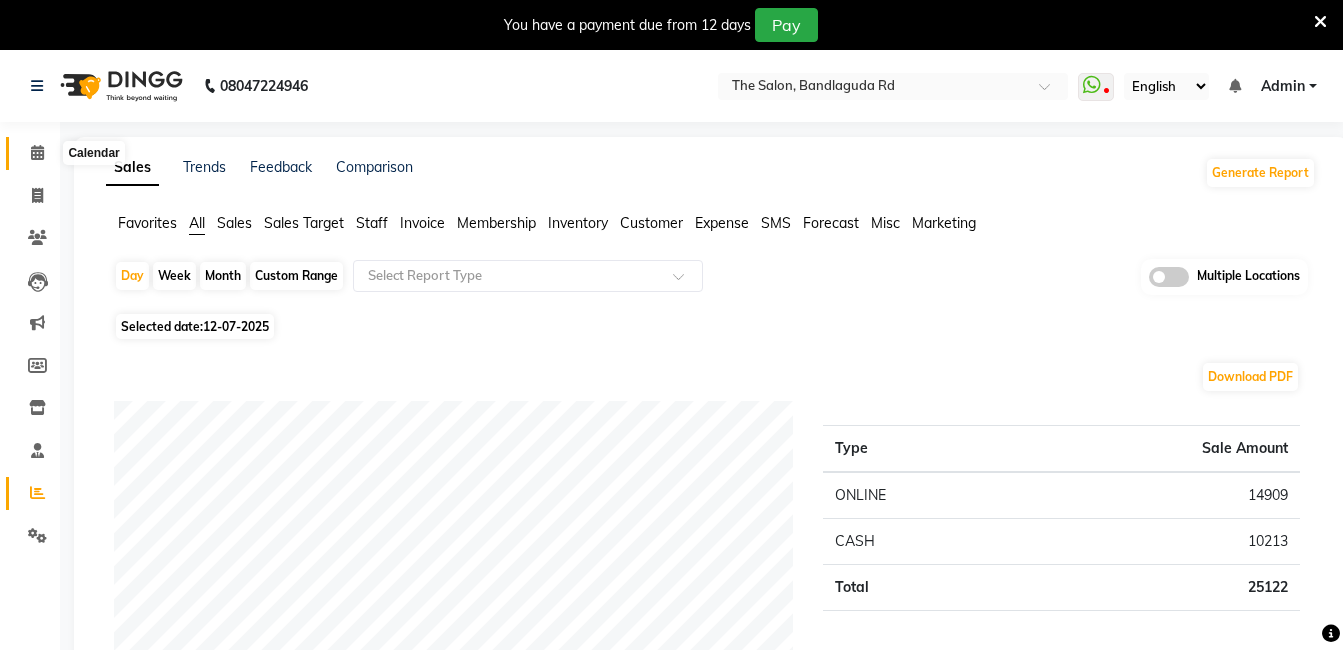 click 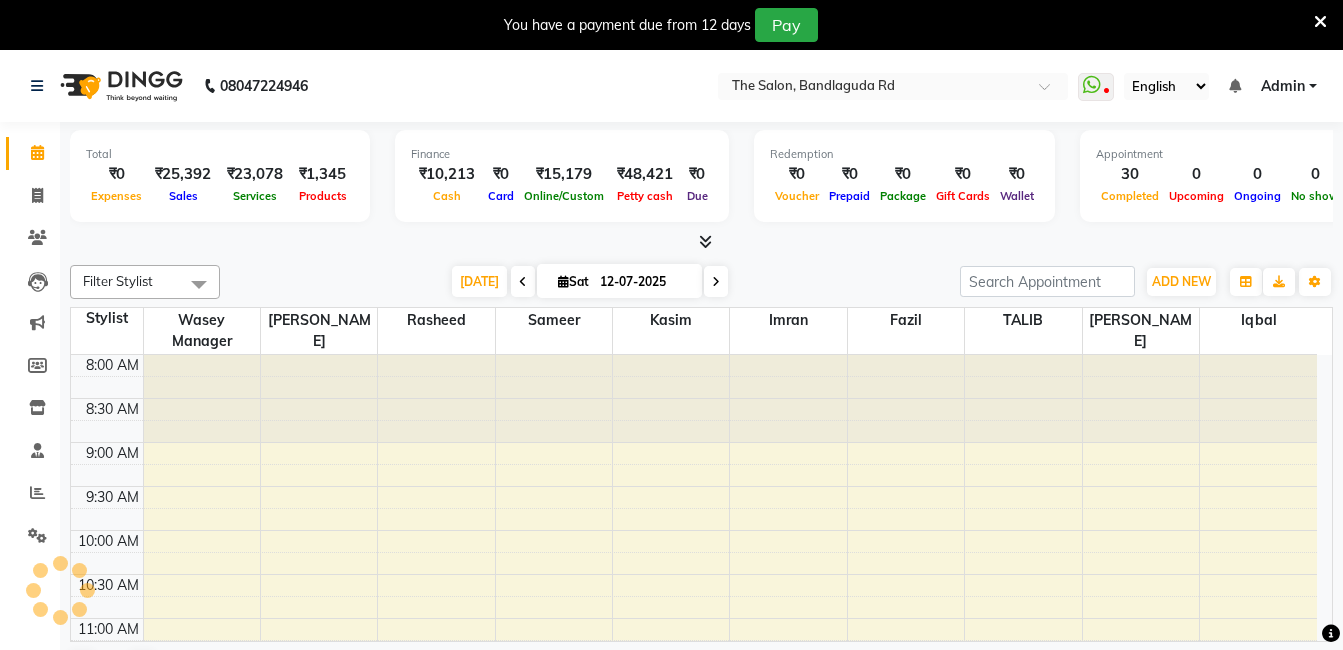 scroll, scrollTop: 0, scrollLeft: 0, axis: both 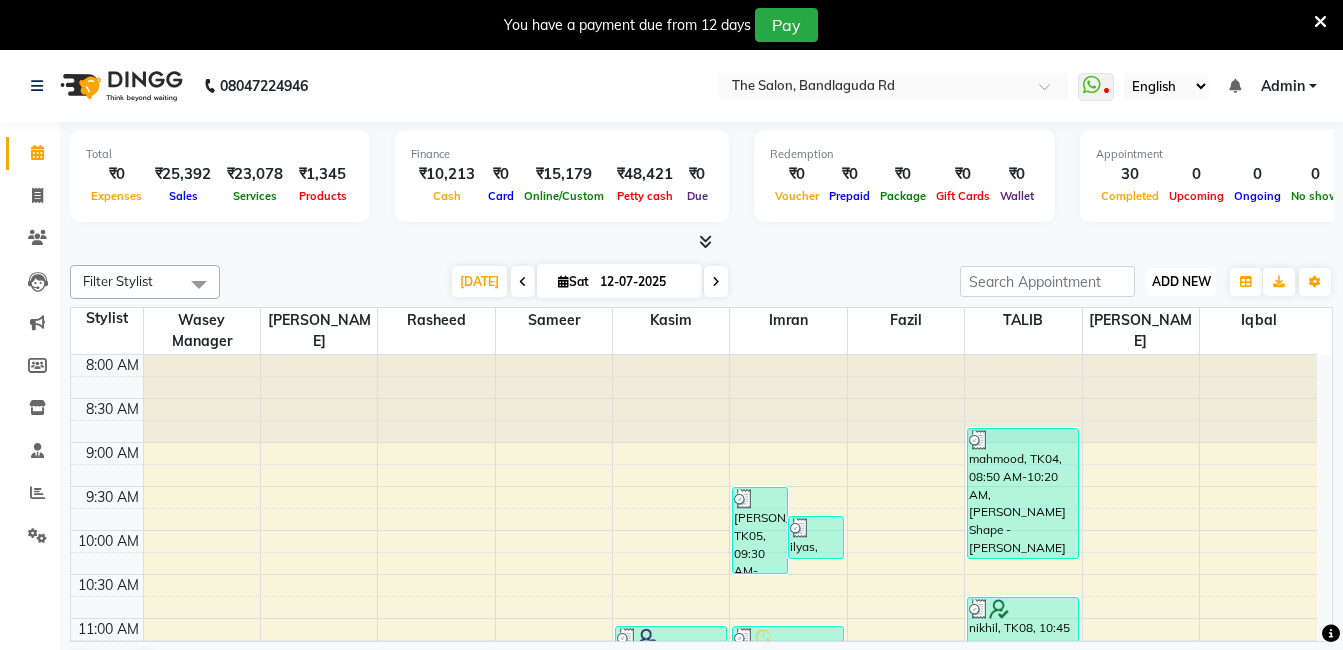 click on "ADD NEW Toggle Dropdown" at bounding box center [1181, 282] 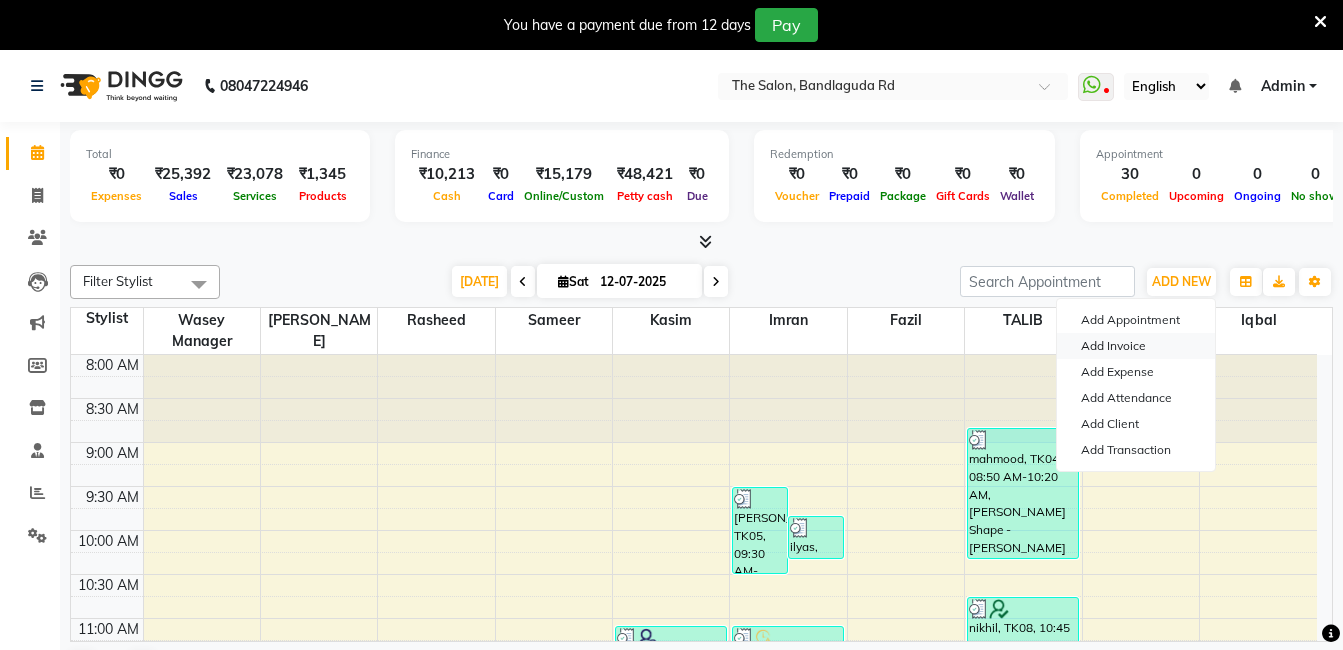 click on "Add Invoice" at bounding box center (1136, 346) 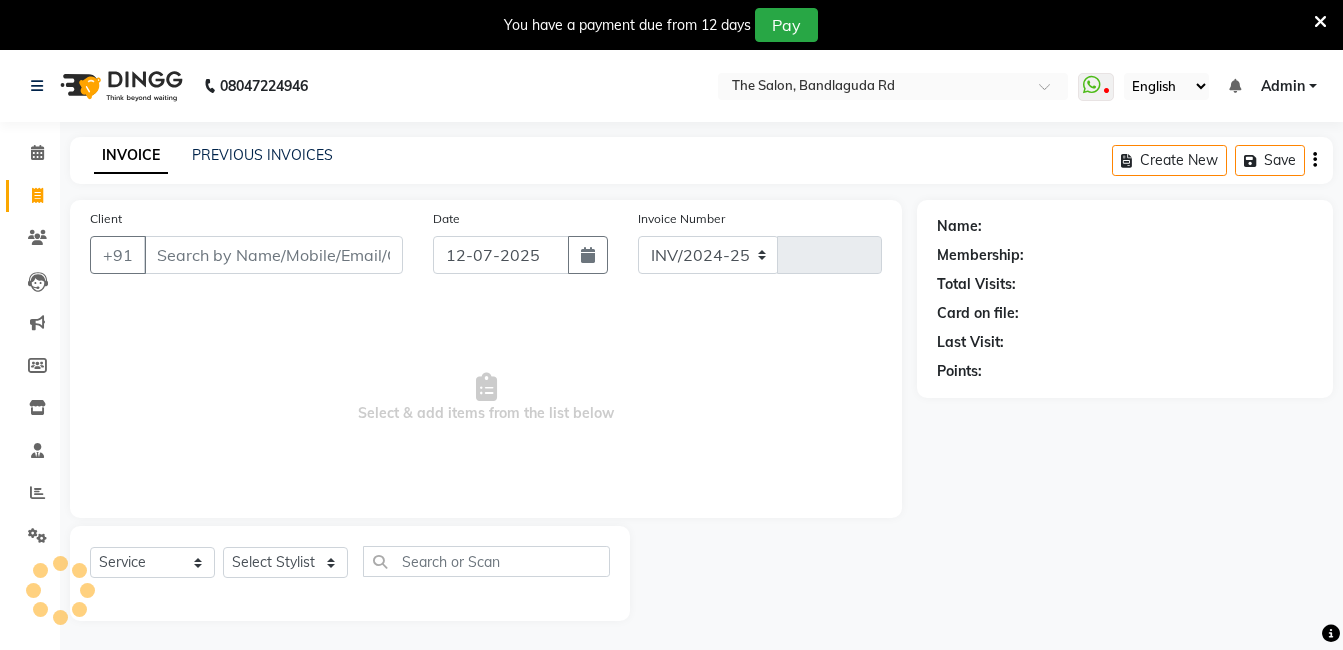 select on "5198" 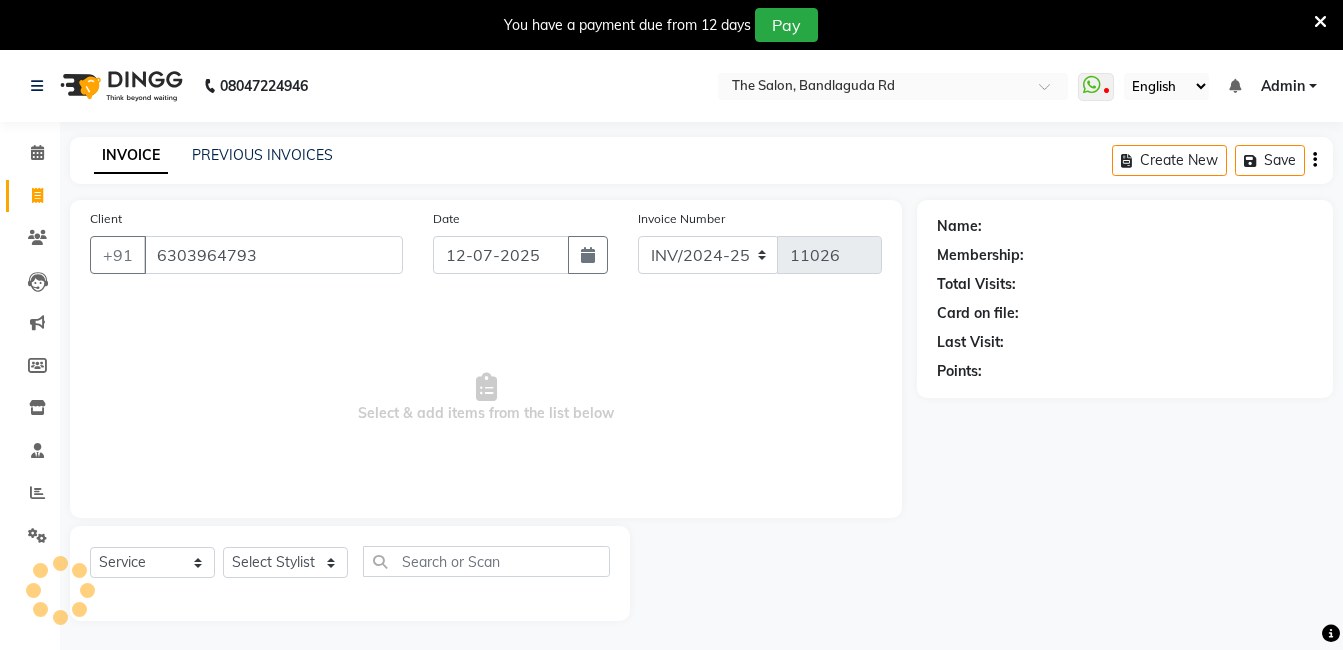 type on "6303964793" 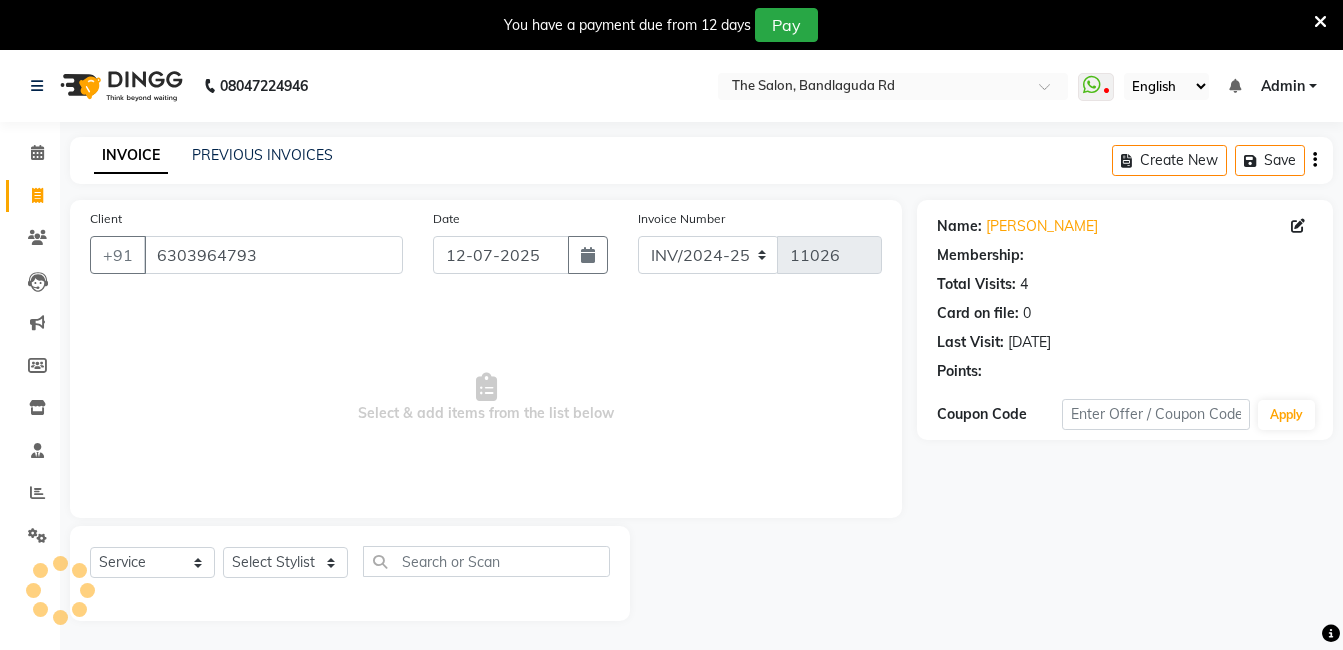 select on "1: Object" 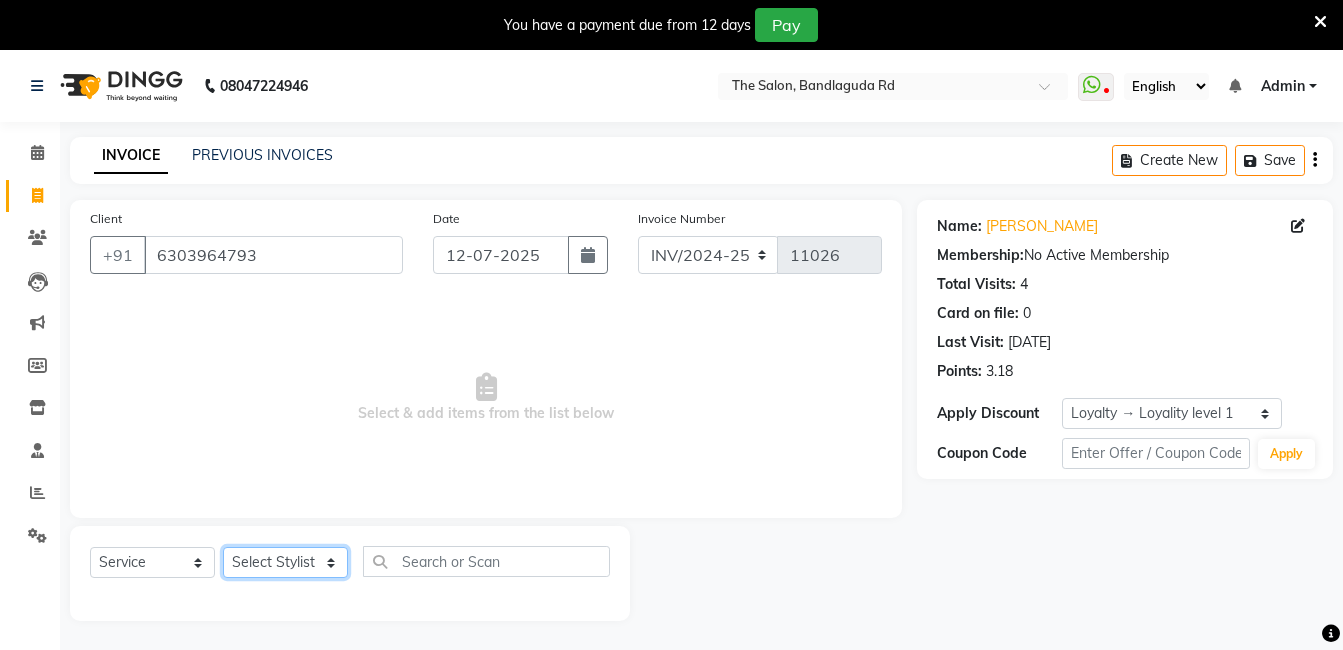 click on "Select Stylist [PERSON_NAME] [PERSON_NAME] kasim [PERSON_NAME] sameer [PERSON_NAME] manager" 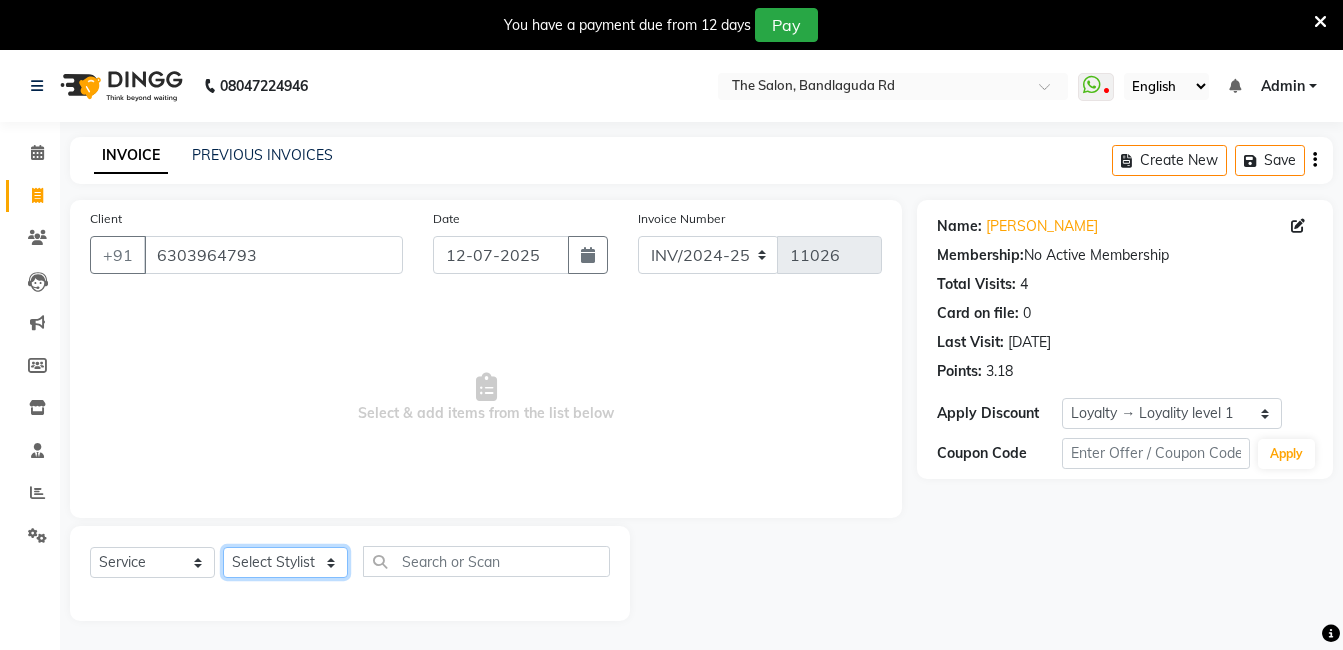 select on "63353" 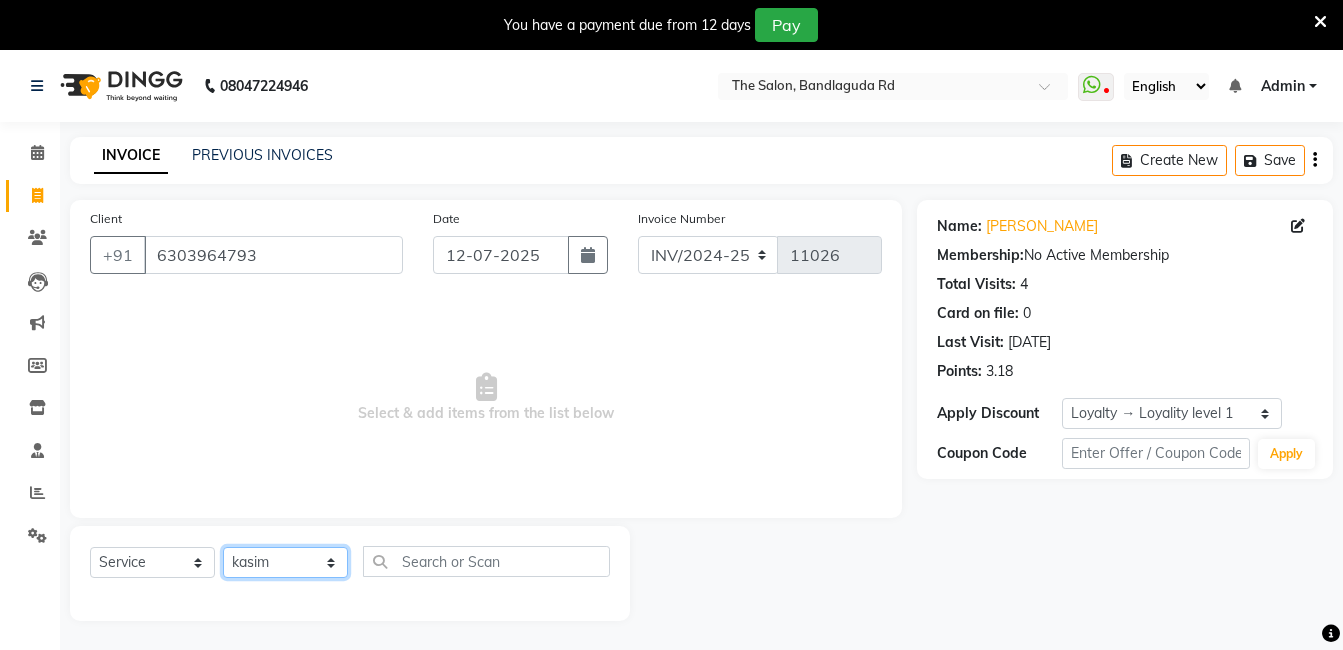 click on "Select Stylist [PERSON_NAME] [PERSON_NAME] kasim [PERSON_NAME] sameer [PERSON_NAME] manager" 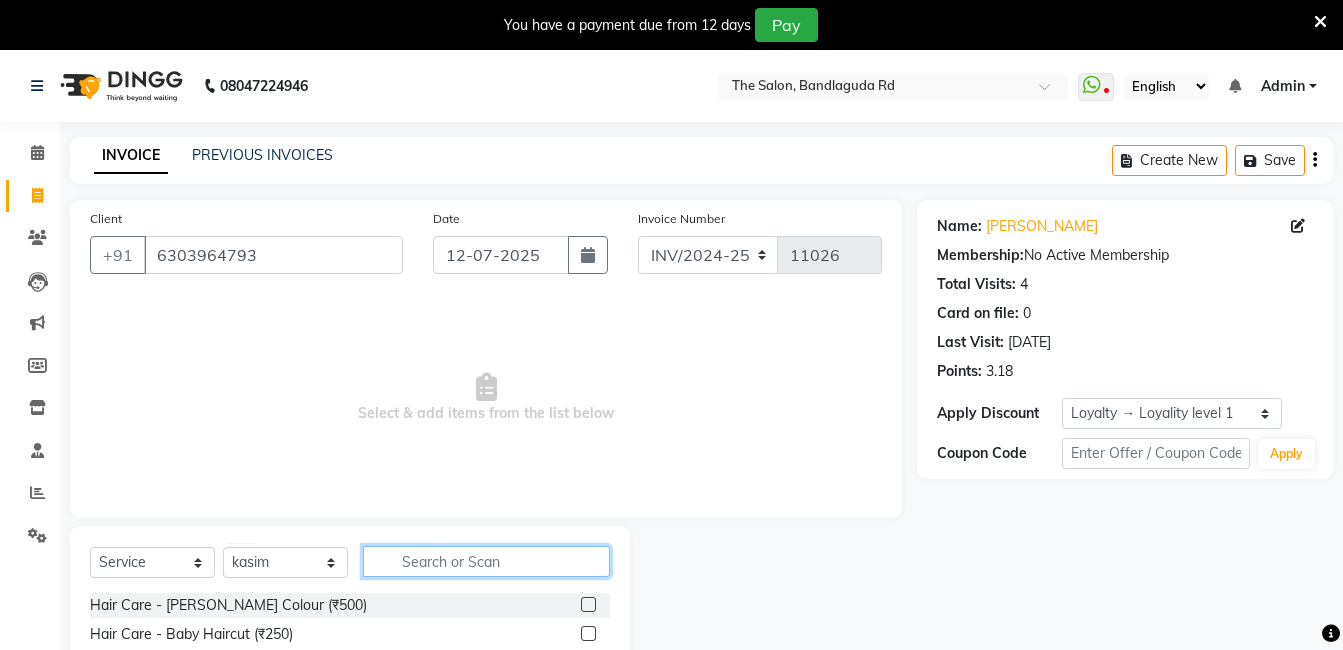 click 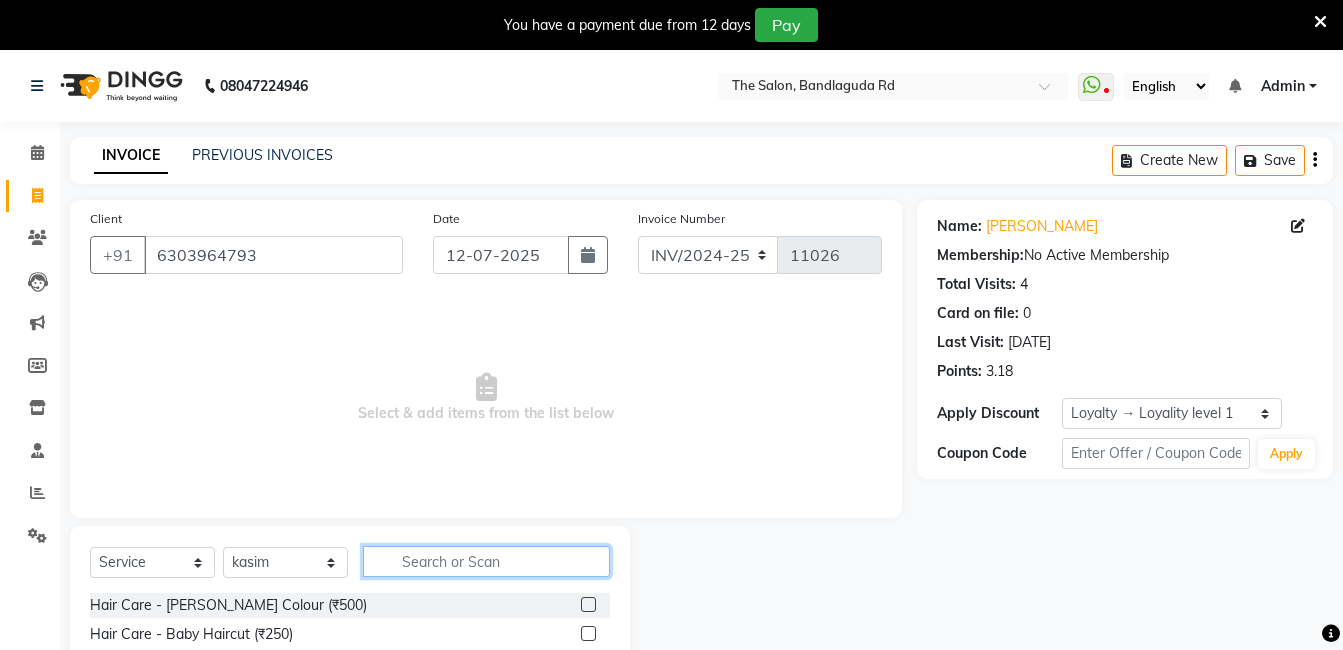 scroll, scrollTop: 201, scrollLeft: 0, axis: vertical 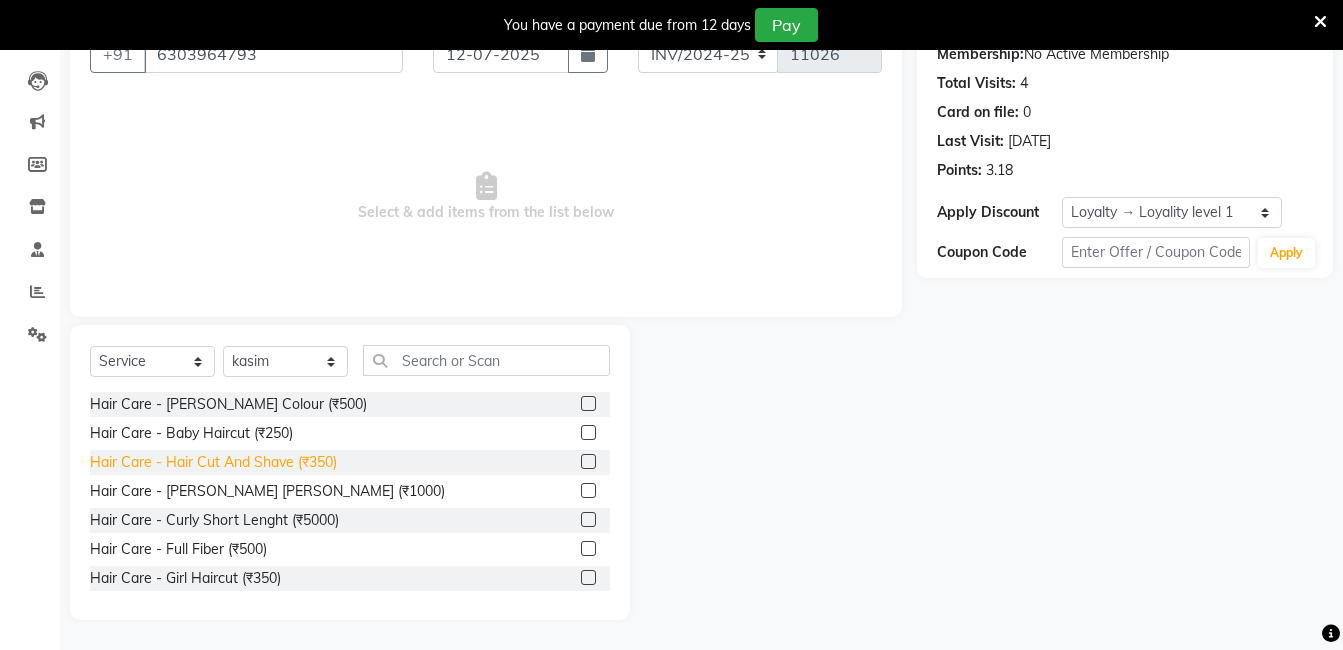 click on "Hair Care - Hair Cut And Shave (₹350)" 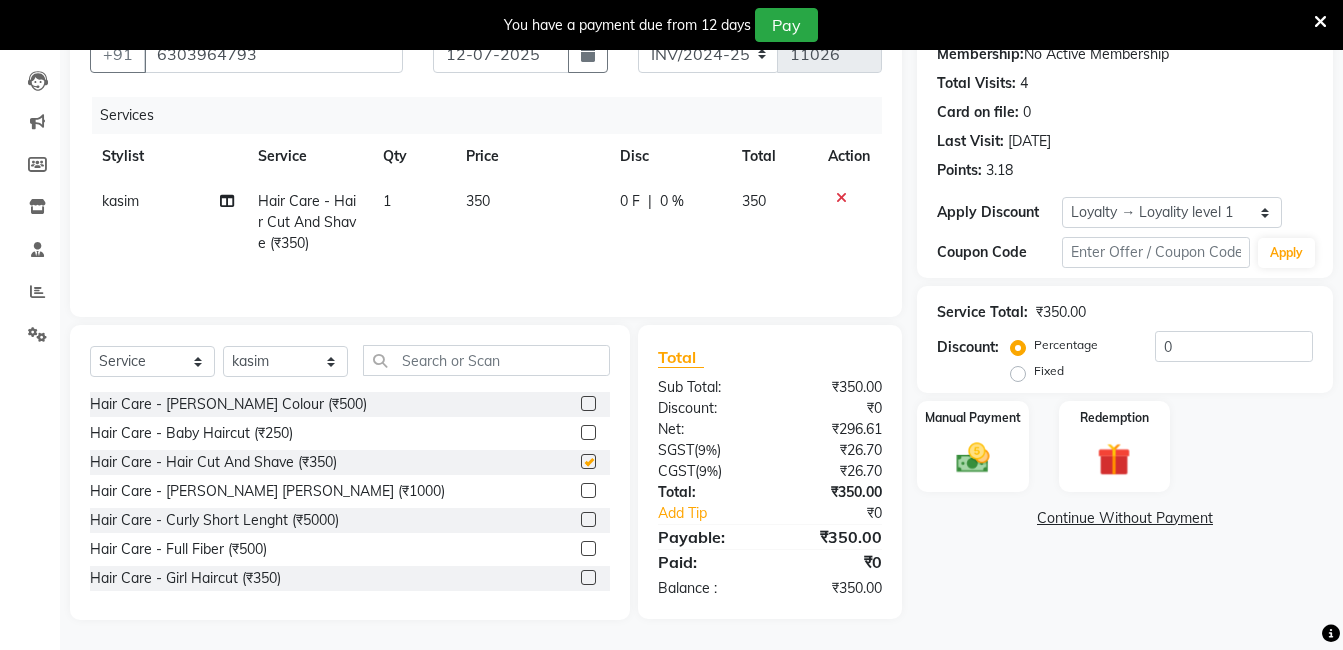 checkbox on "false" 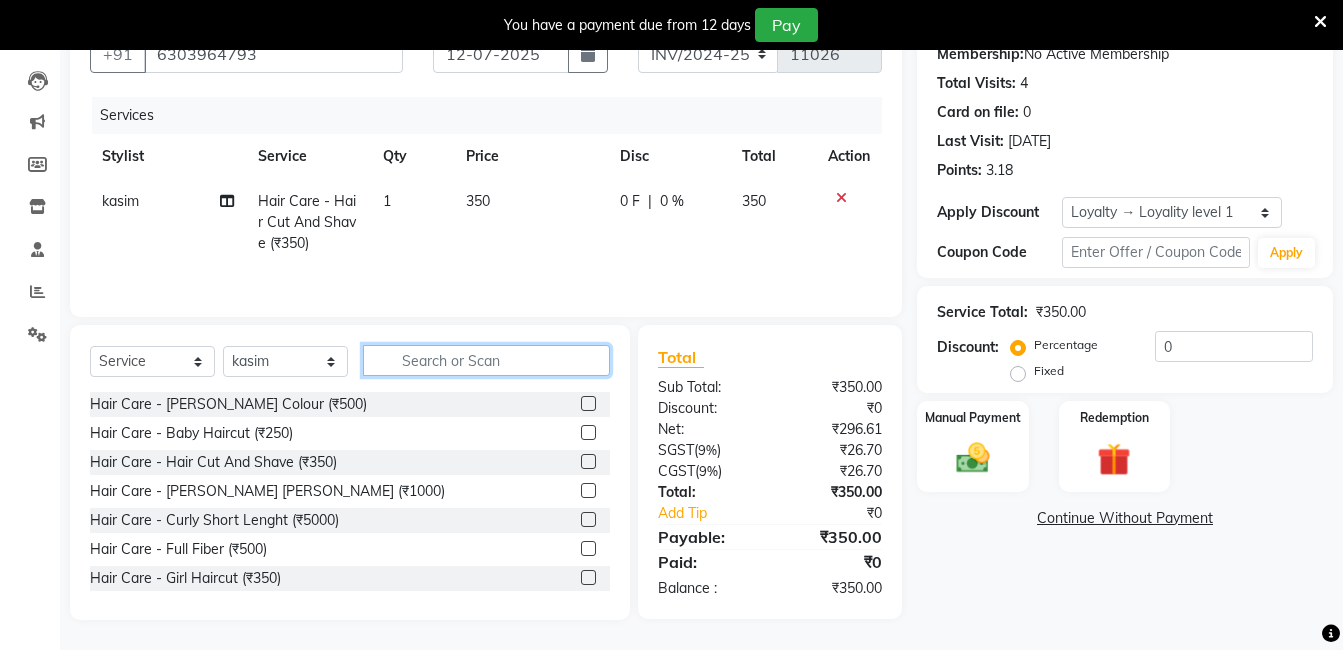 click 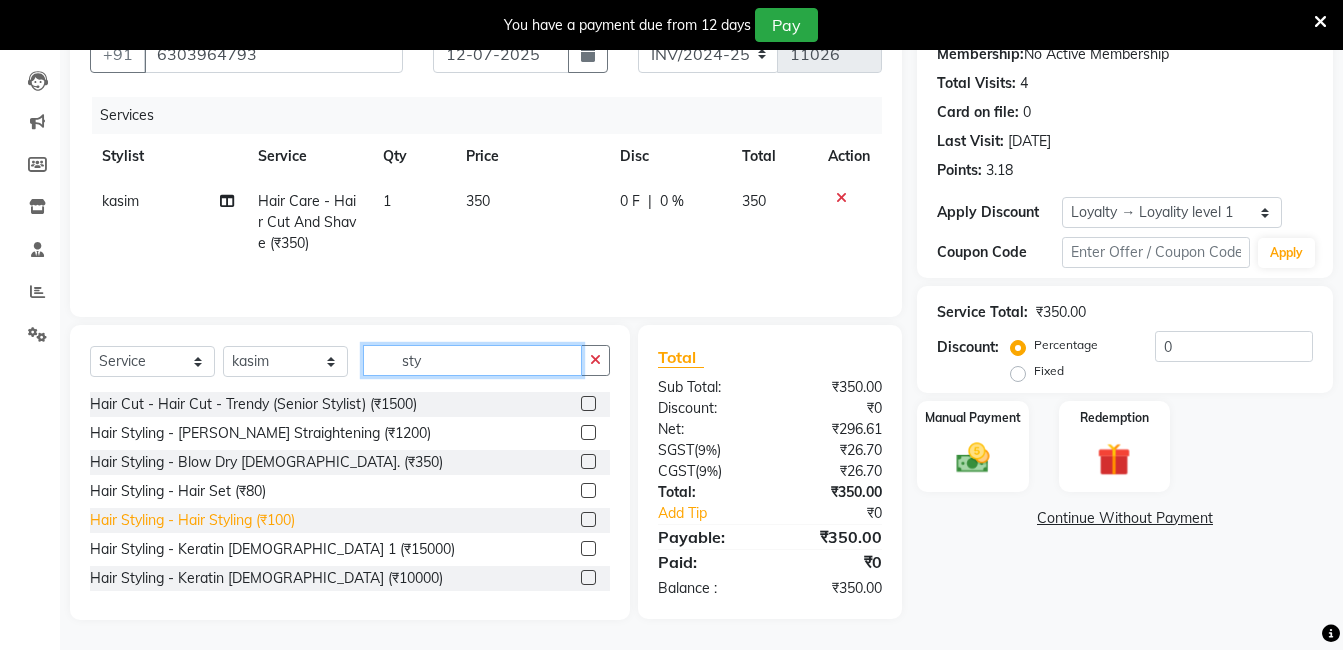 type on "sty" 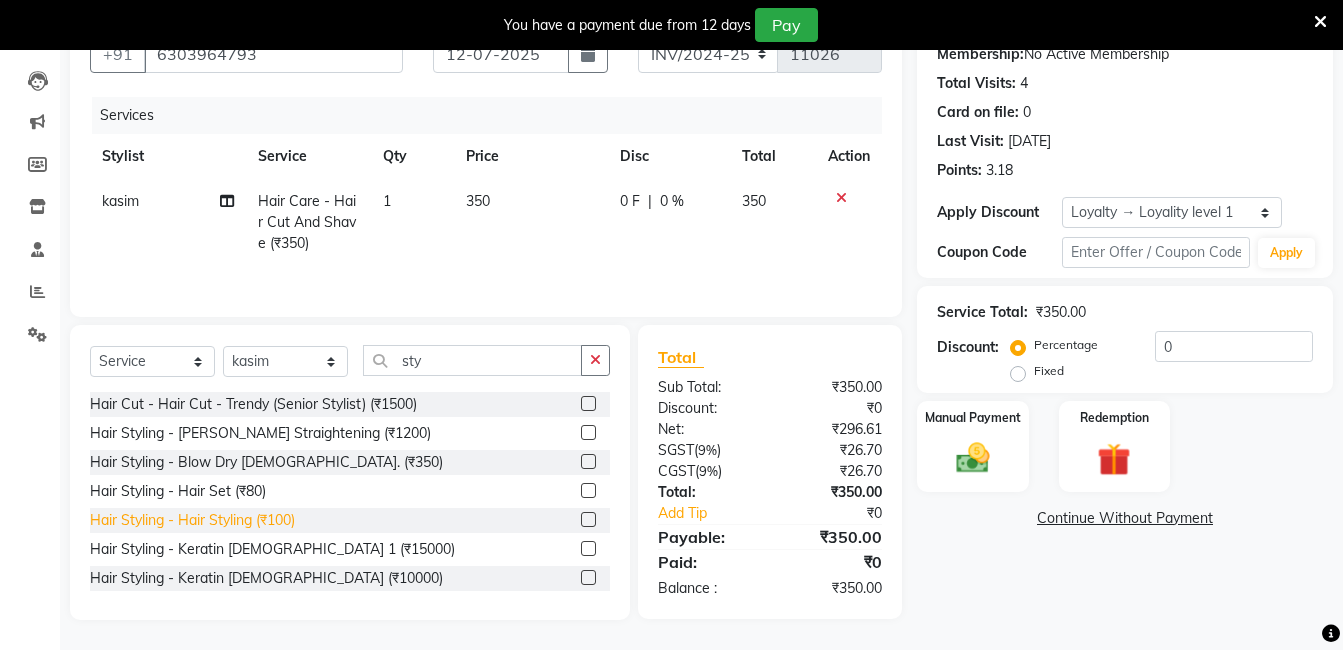 click on "Hair Styling - Hair Styling (₹100)" 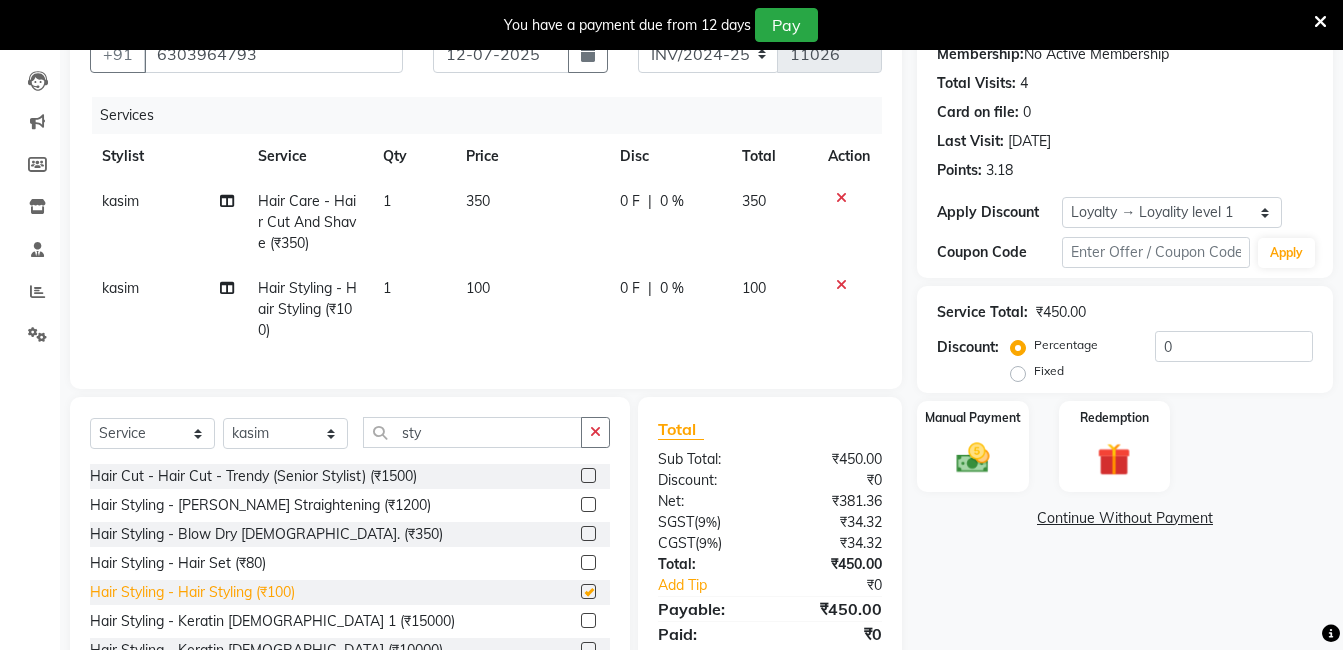 checkbox on "false" 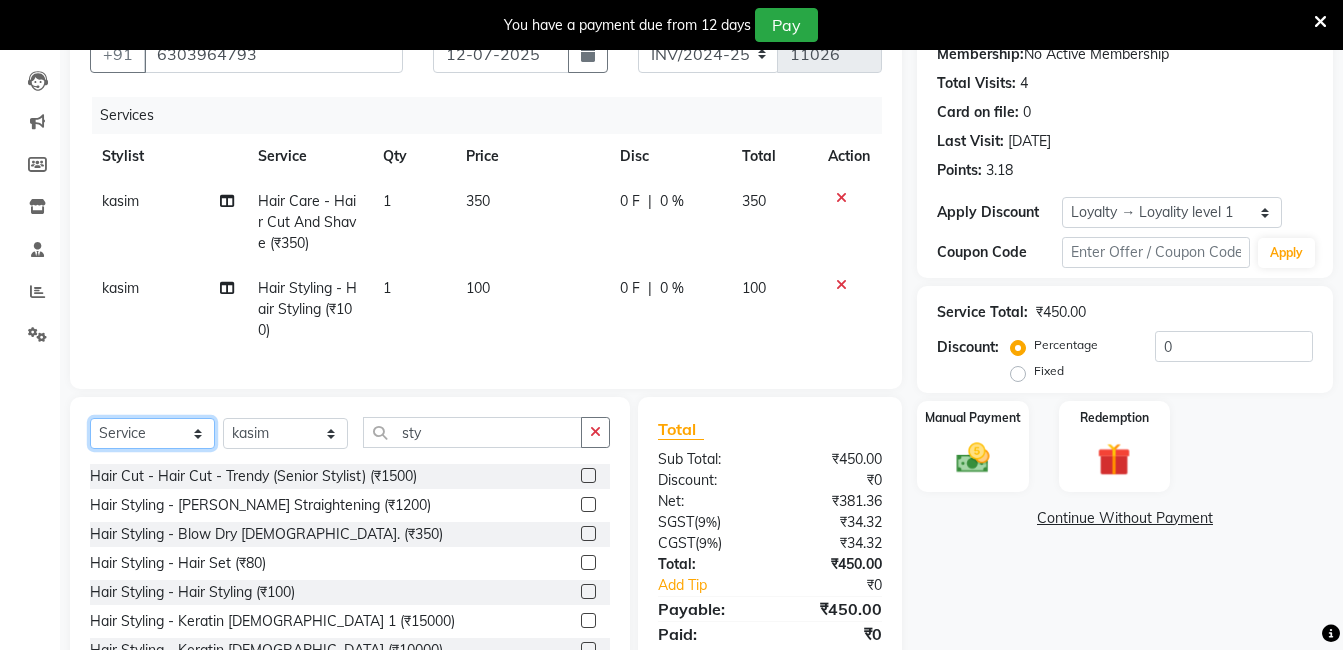 click on "Select  Service  Product  Membership  Package Voucher Prepaid Gift Card" 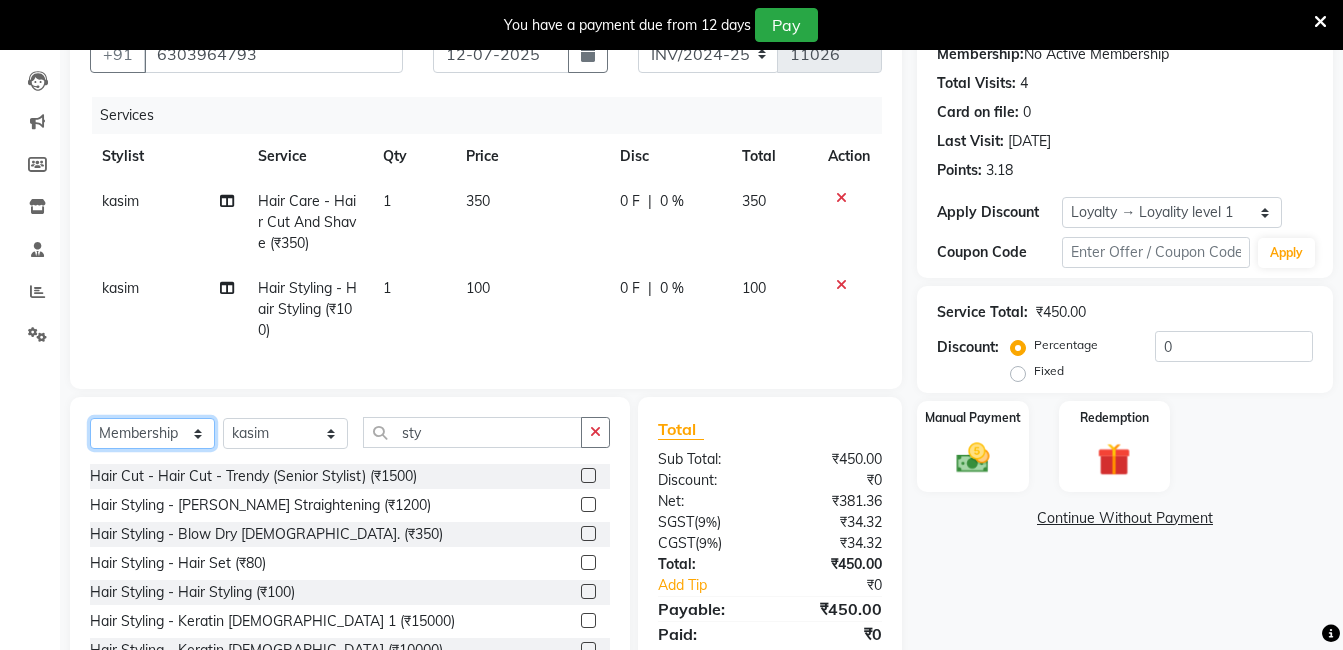 click on "Select  Service  Product  Membership  Package Voucher Prepaid Gift Card" 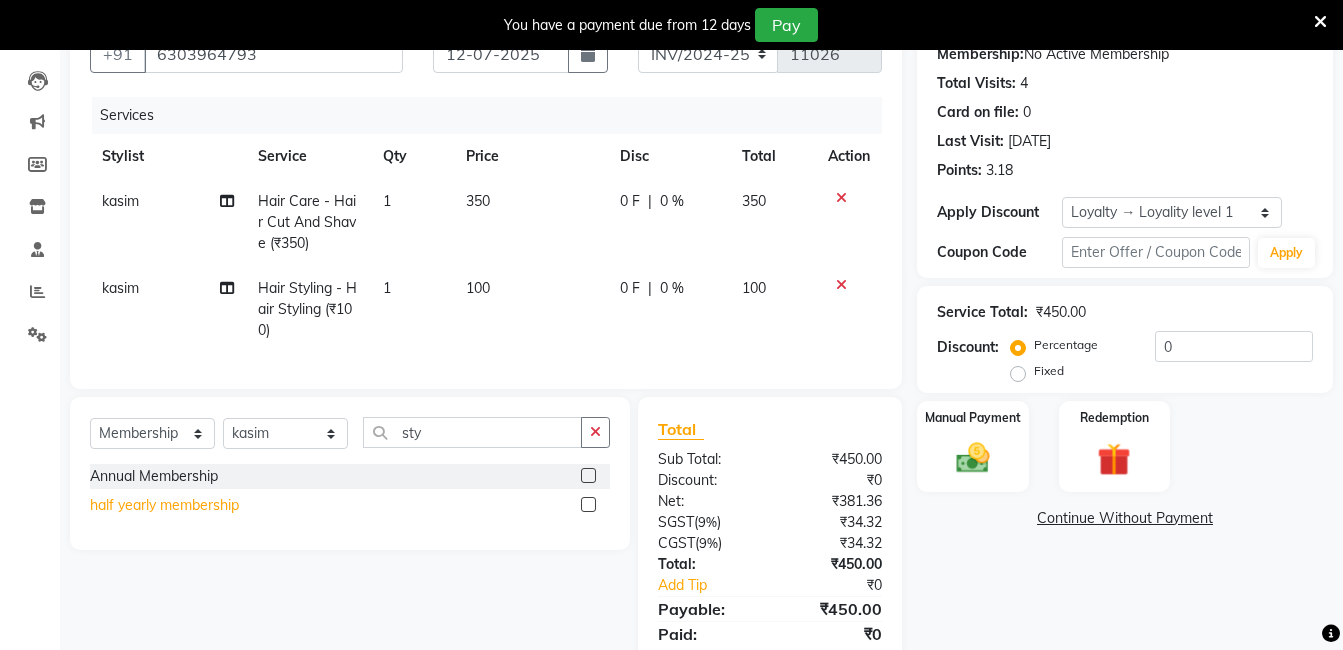 click on "half yearly membership" 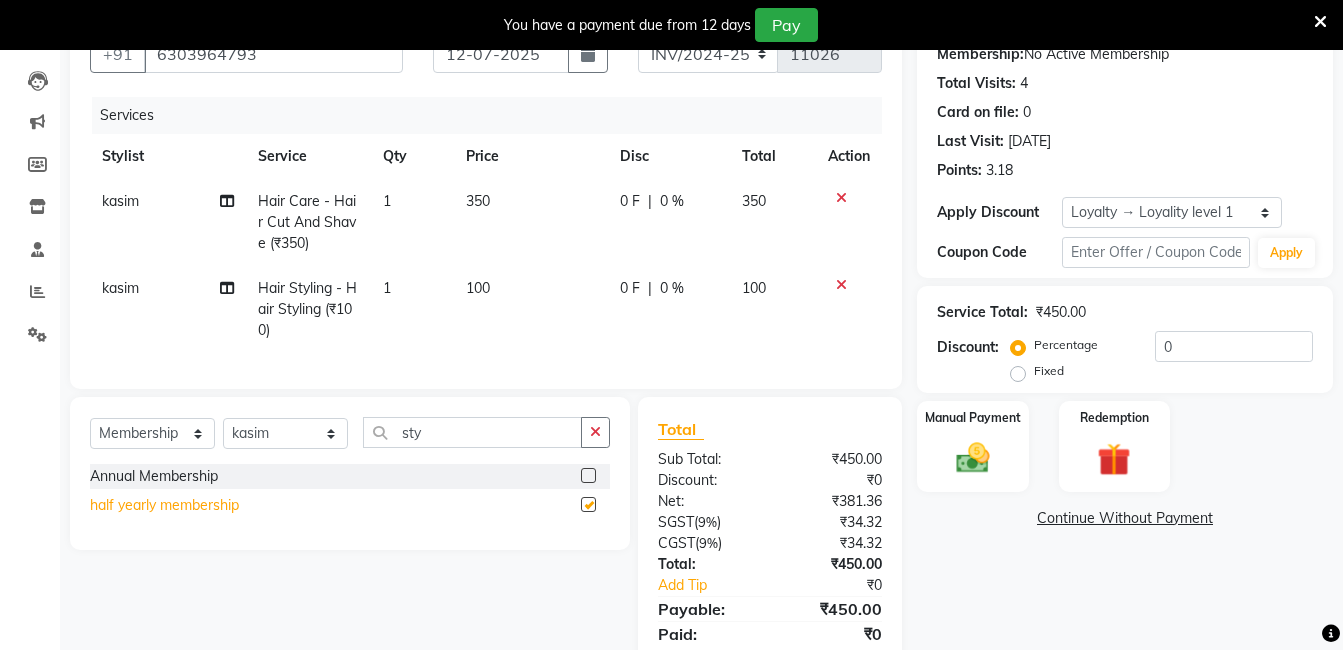 select on "select" 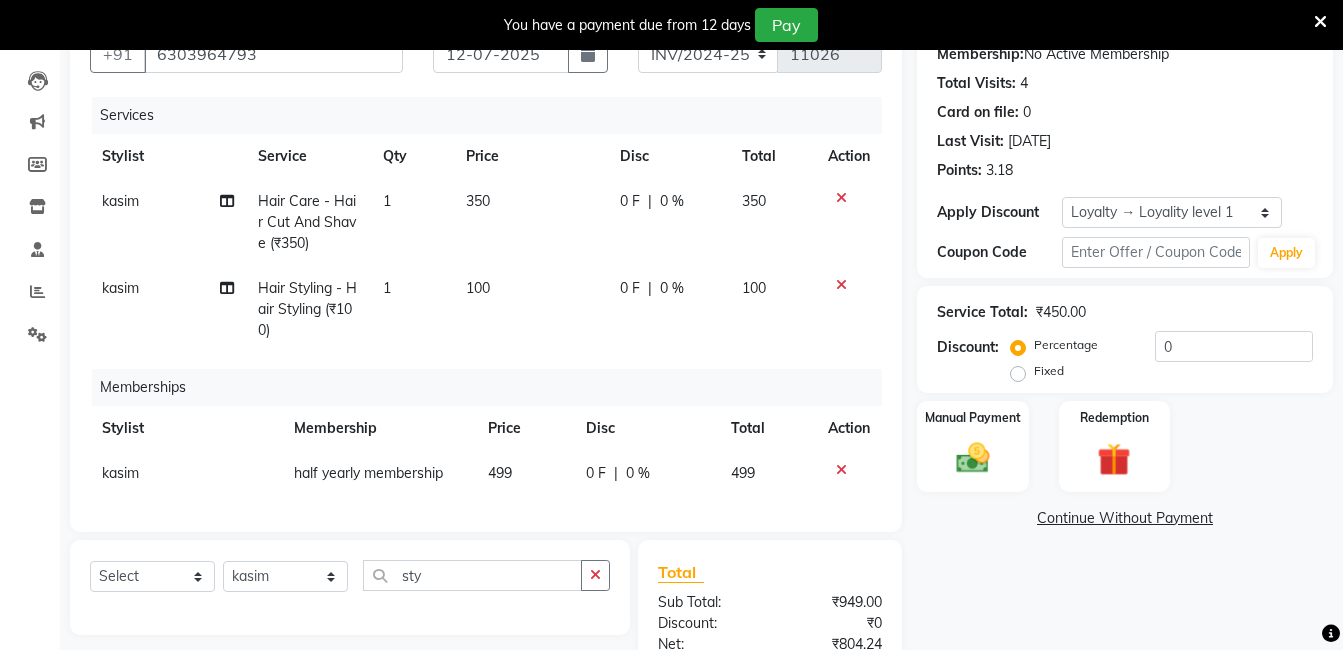 click on "kasim" 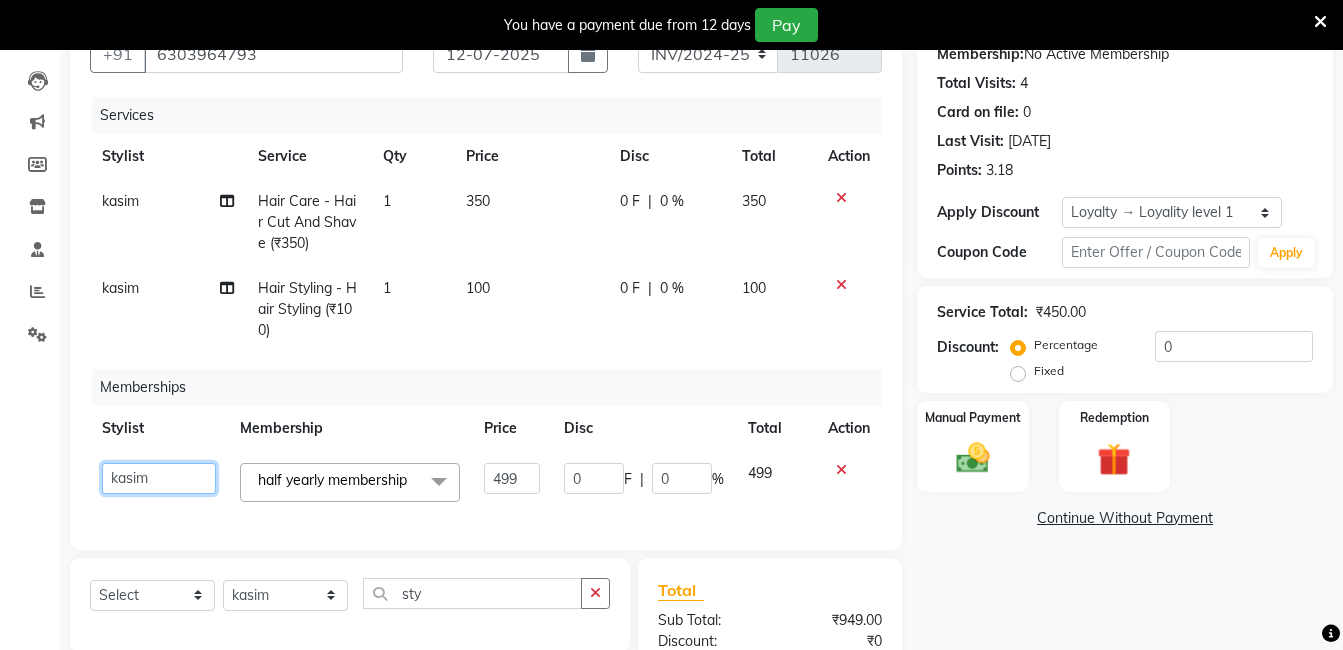click on "[PERSON_NAME]   [PERSON_NAME]   kasim   [PERSON_NAME]   sameer   [PERSON_NAME] manager" 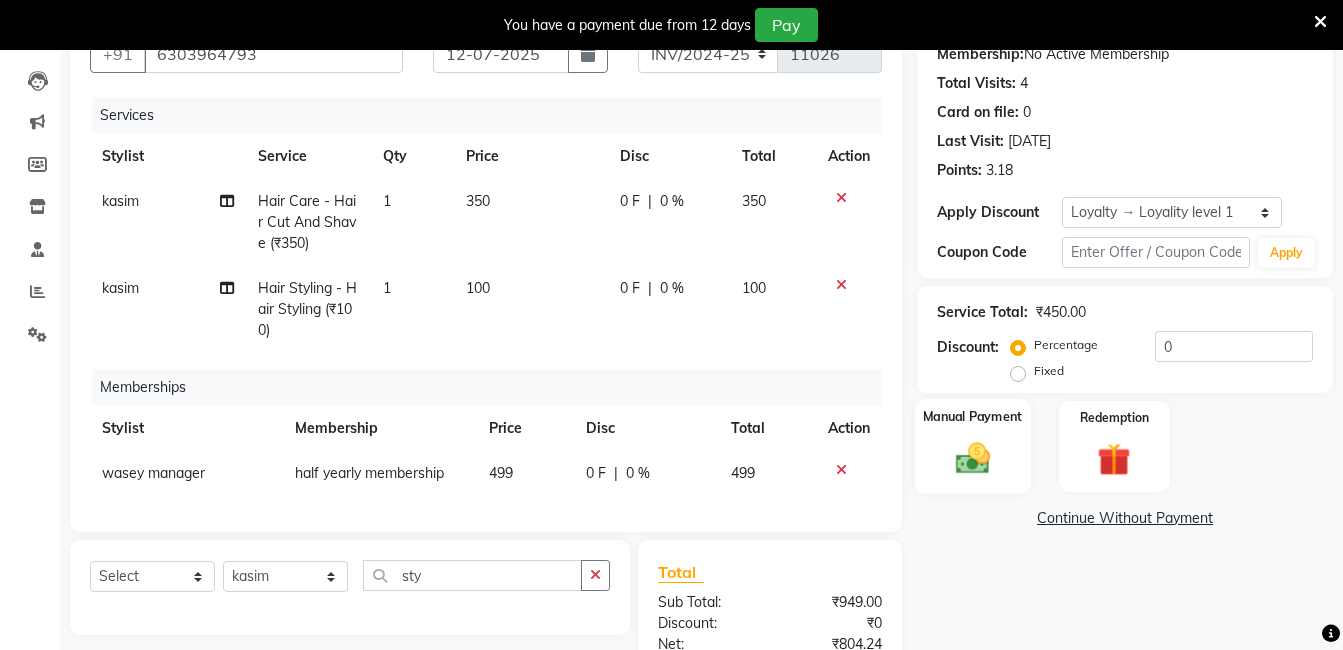 click 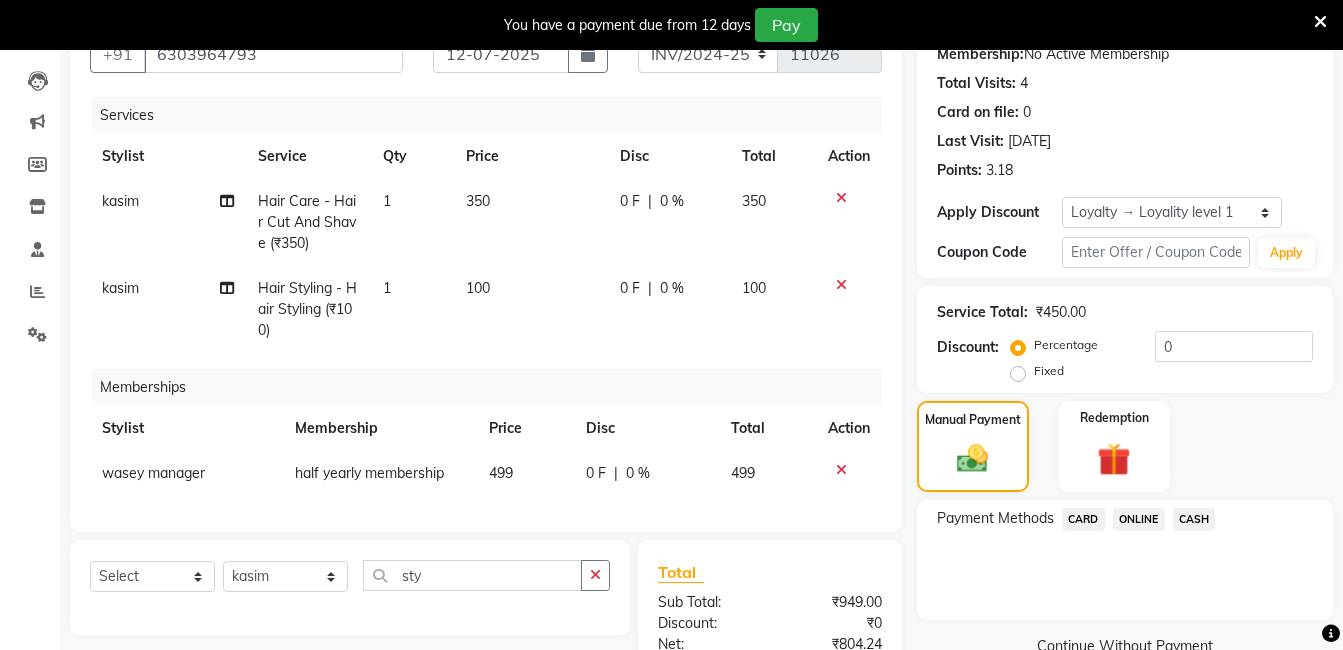 click on "ONLINE" 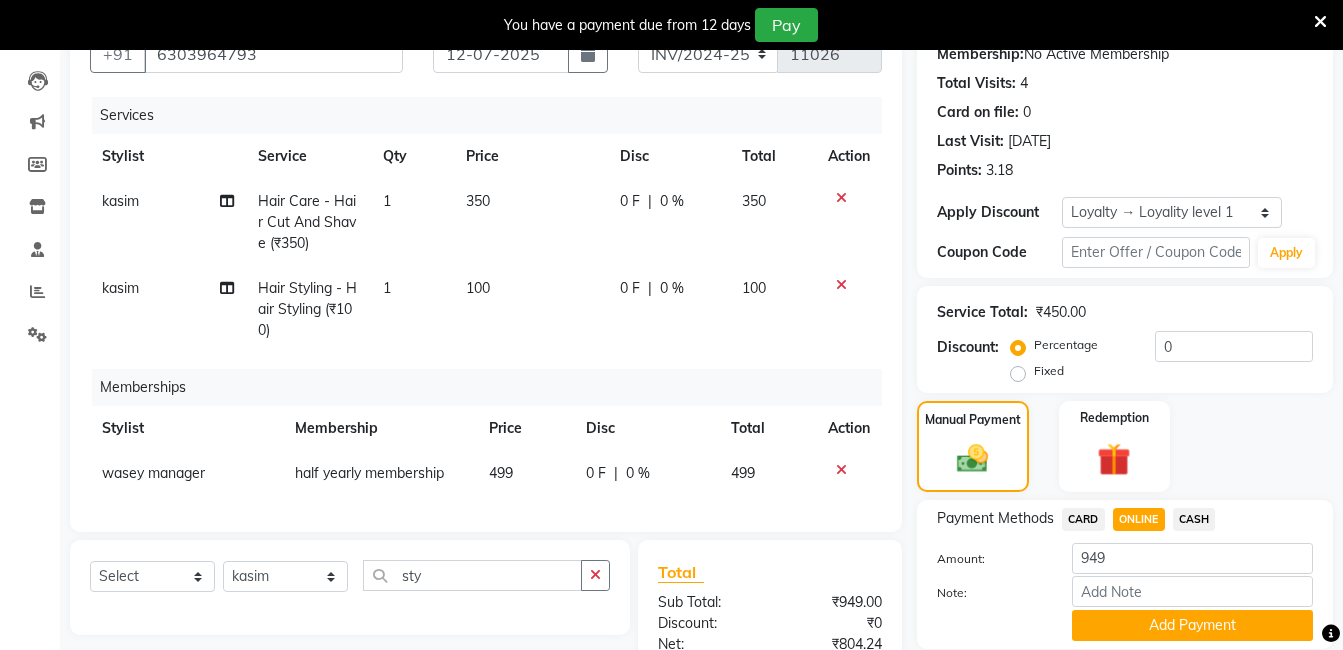 click on "Name: Abdulla  Membership:  No Active Membership  Total Visits:  4 Card on file:  0 Last Visit:   31-07-2024 Points:   3.18  Apply Discount Select  Loyalty → Loyality level 1  Coupon Code Apply Service Total:  ₹450.00  Discount:  Percentage   Fixed  0 Manual Payment Redemption Payment Methods  CARD   ONLINE   CASH  Amount: 949 Note: Add Payment  Continue Without Payment" 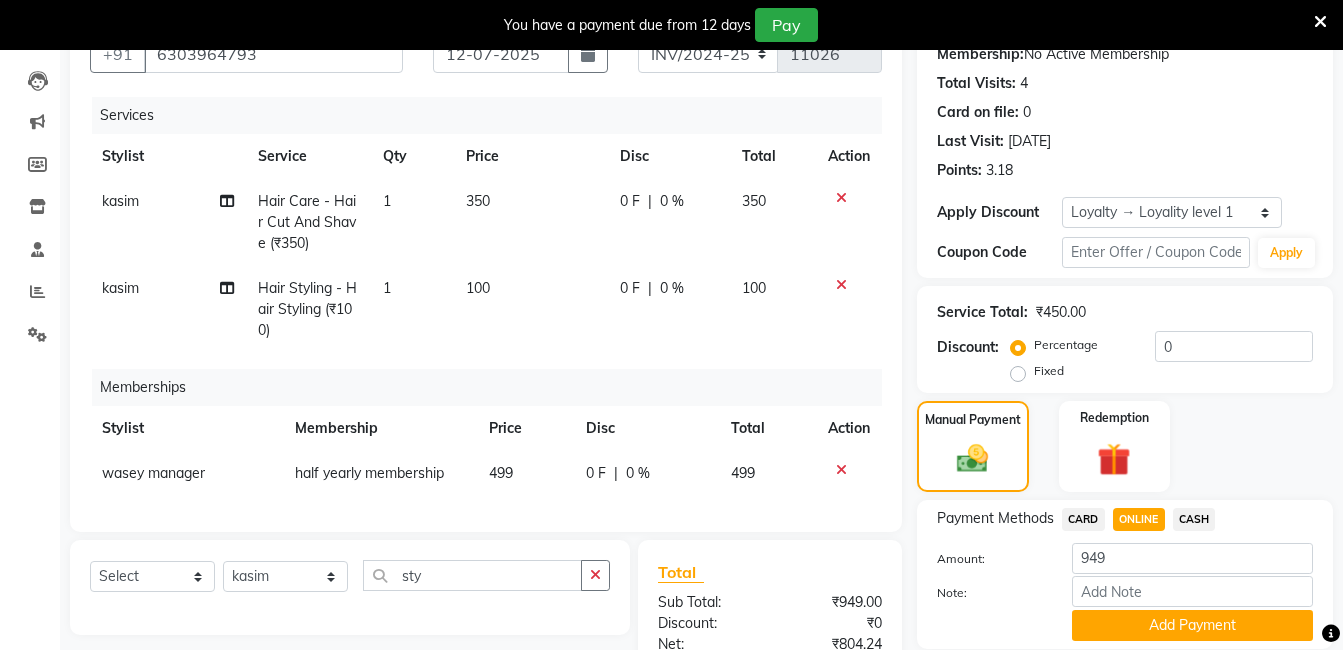 click on "499" 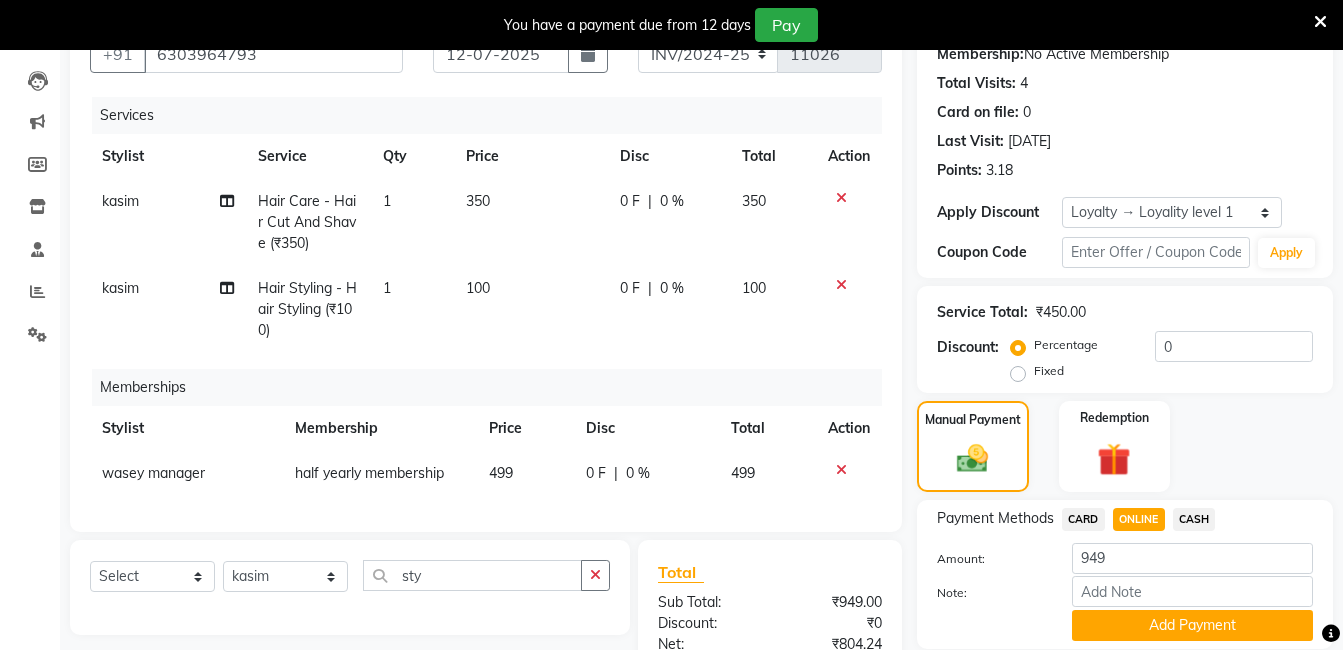 select on "24743" 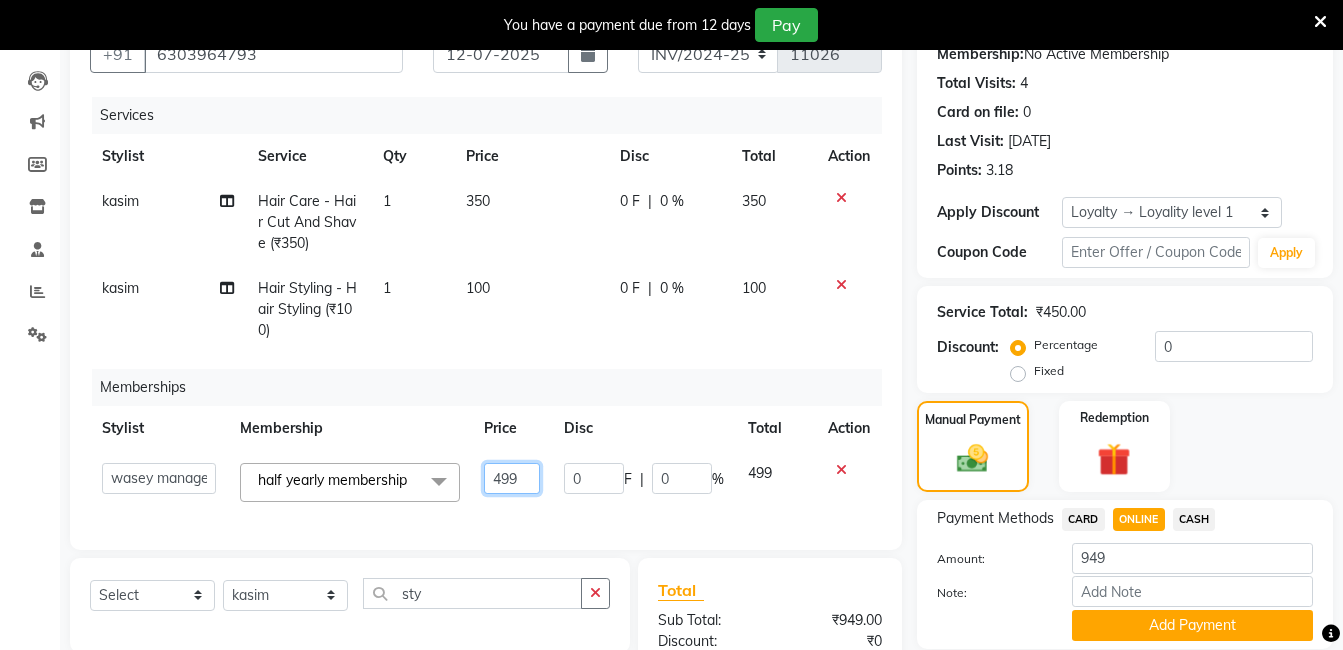 click on "499" 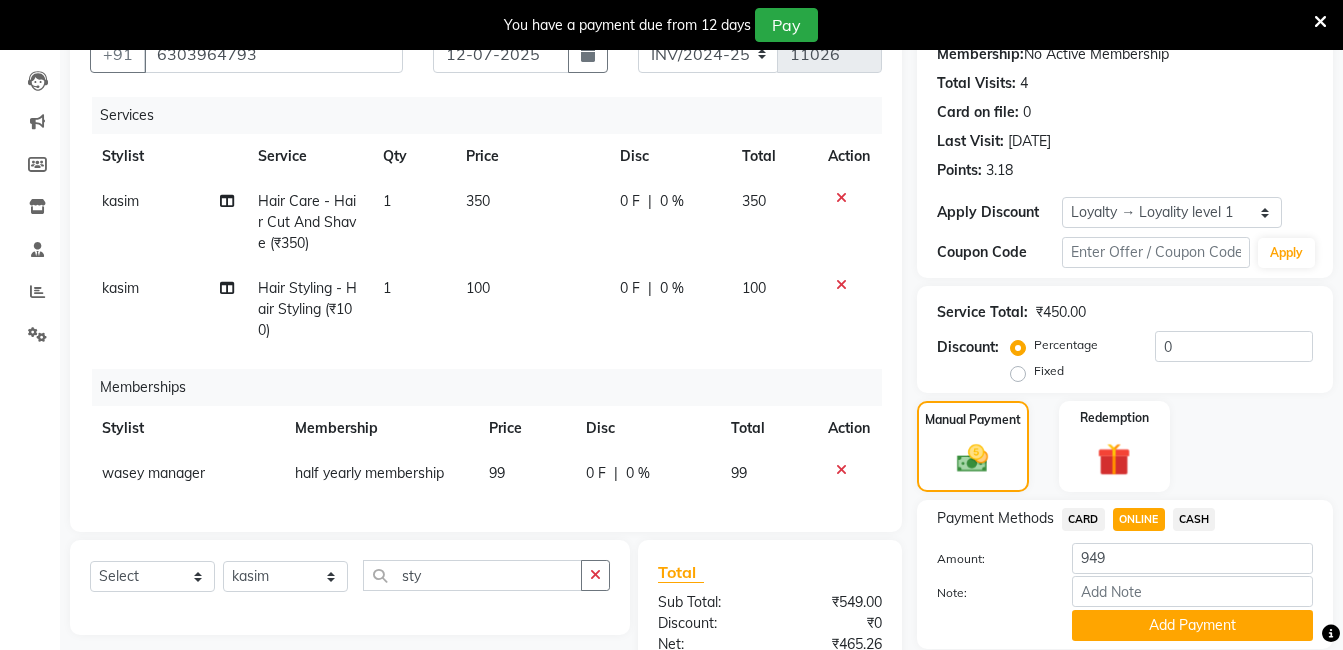 click on "Payment Methods  CARD   ONLINE   CASH  Amount: 949 Note: Add Payment" 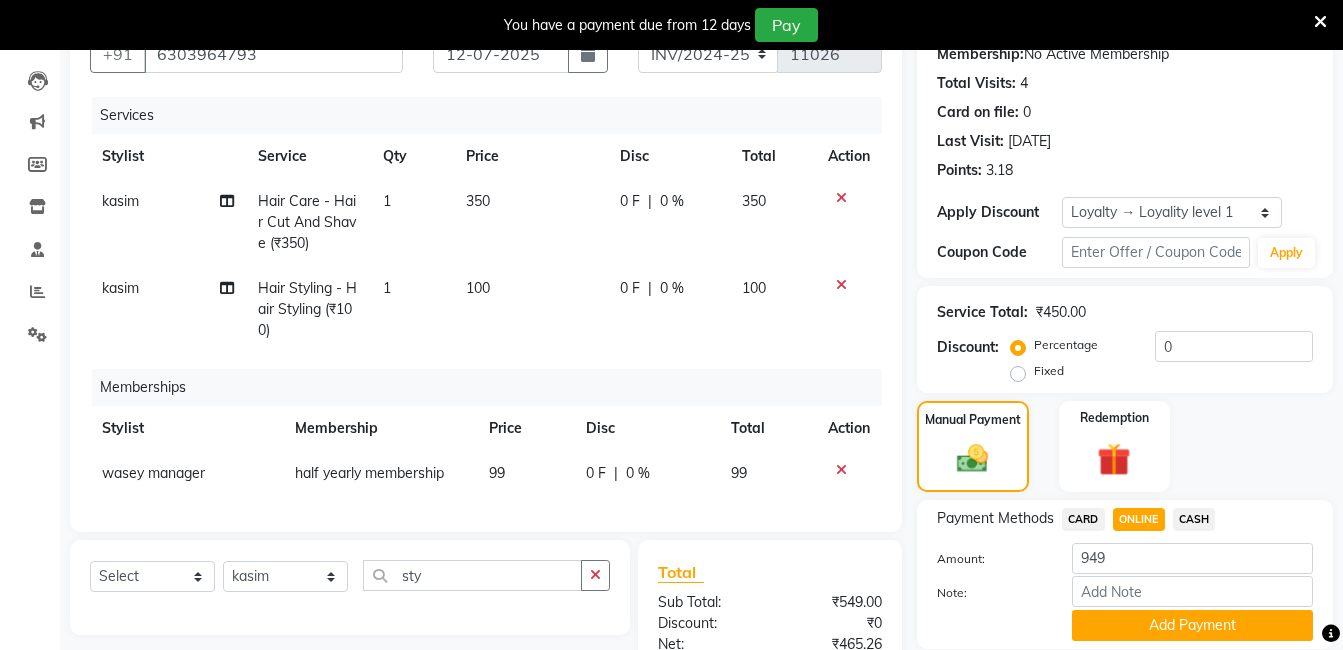click on "ONLINE" 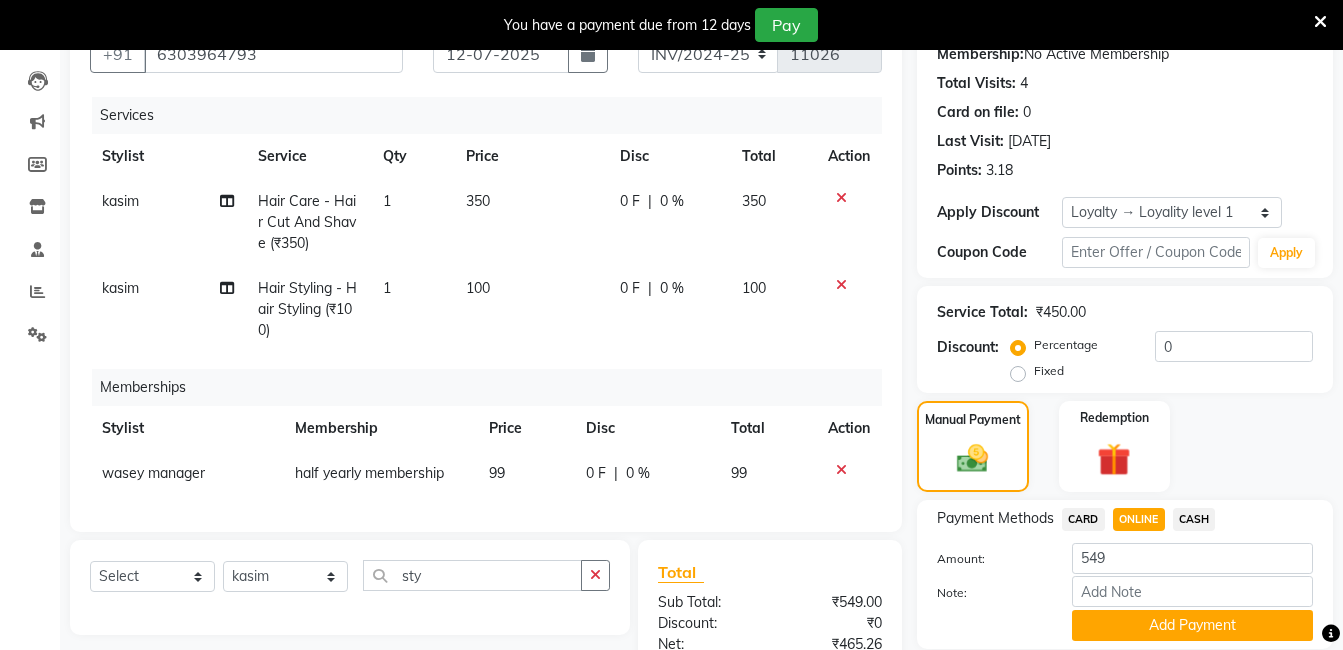 click 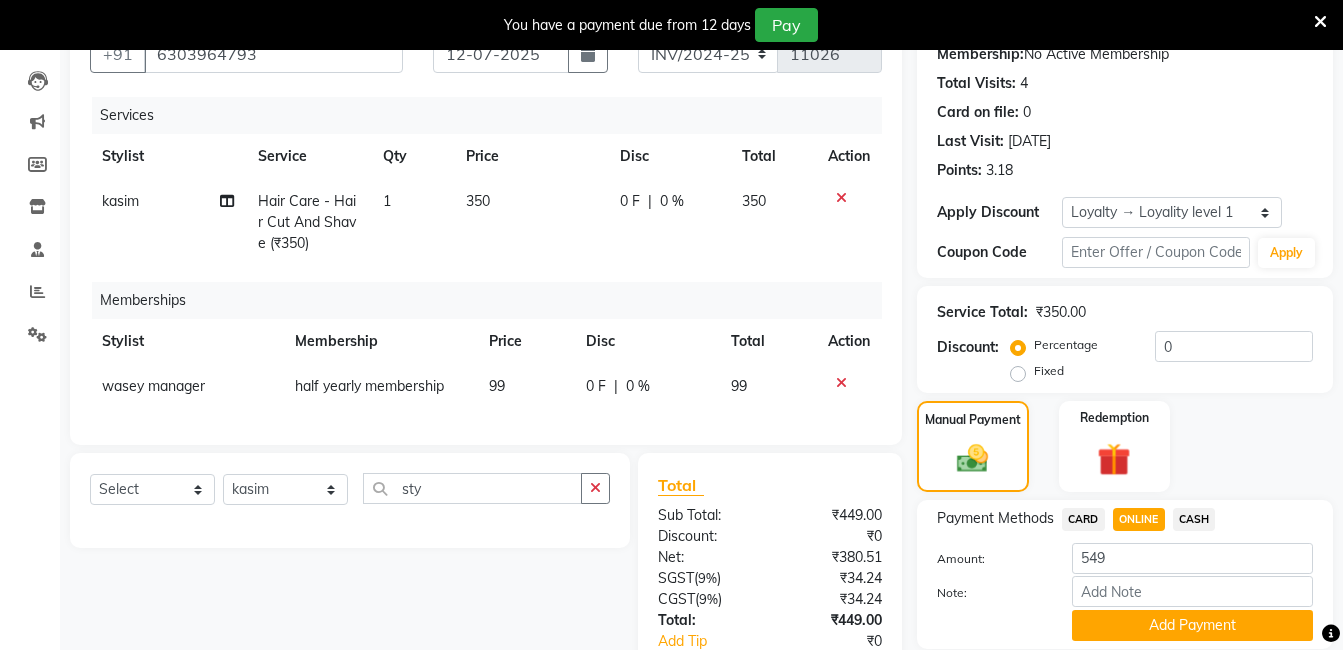 click on "ONLINE" 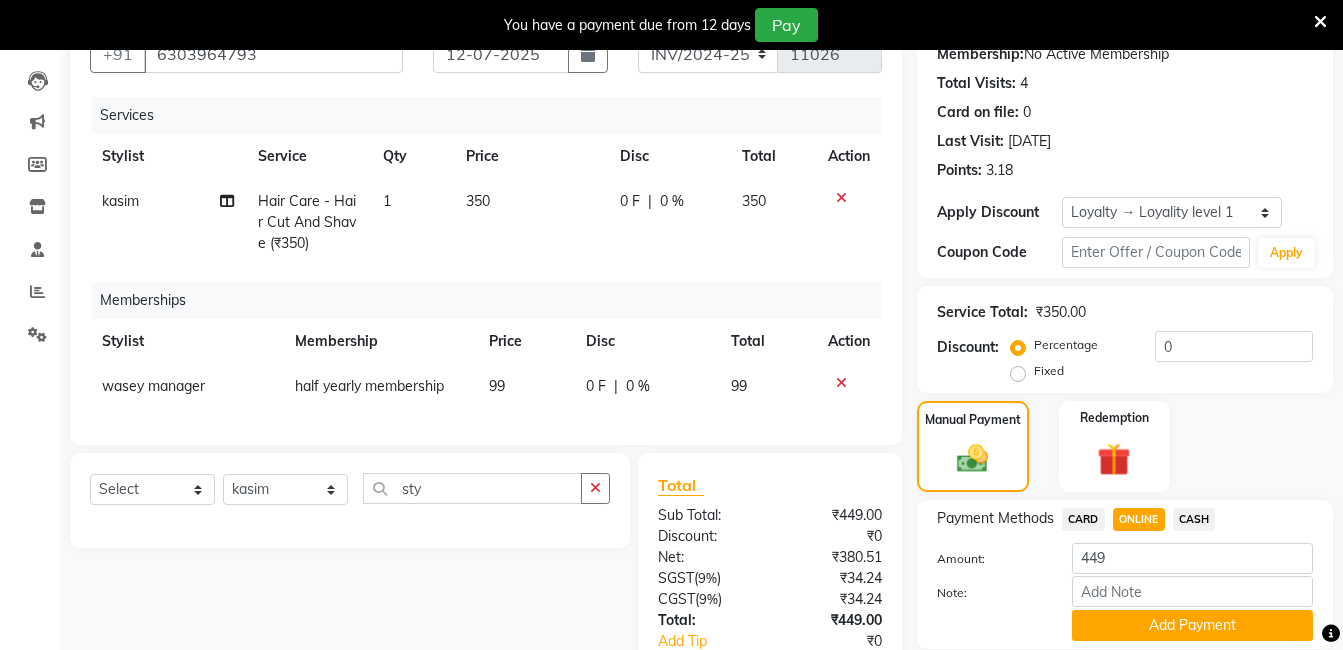 click on "CASH" 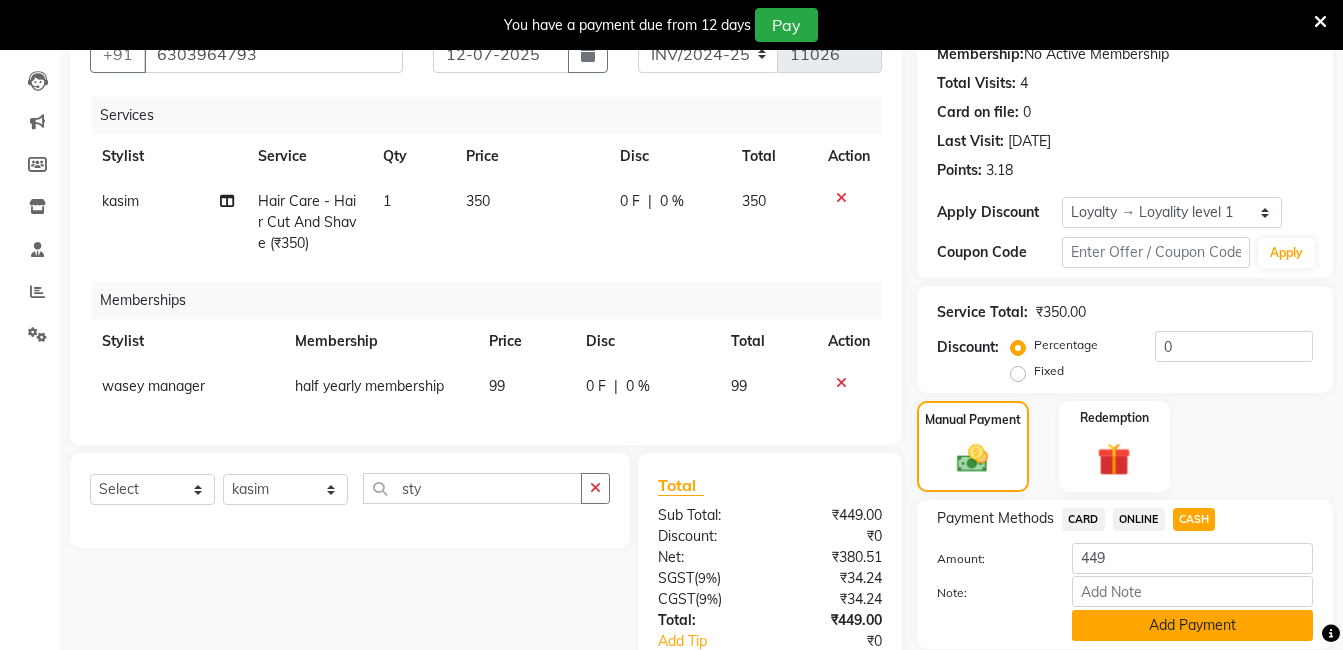 click on "Add Payment" 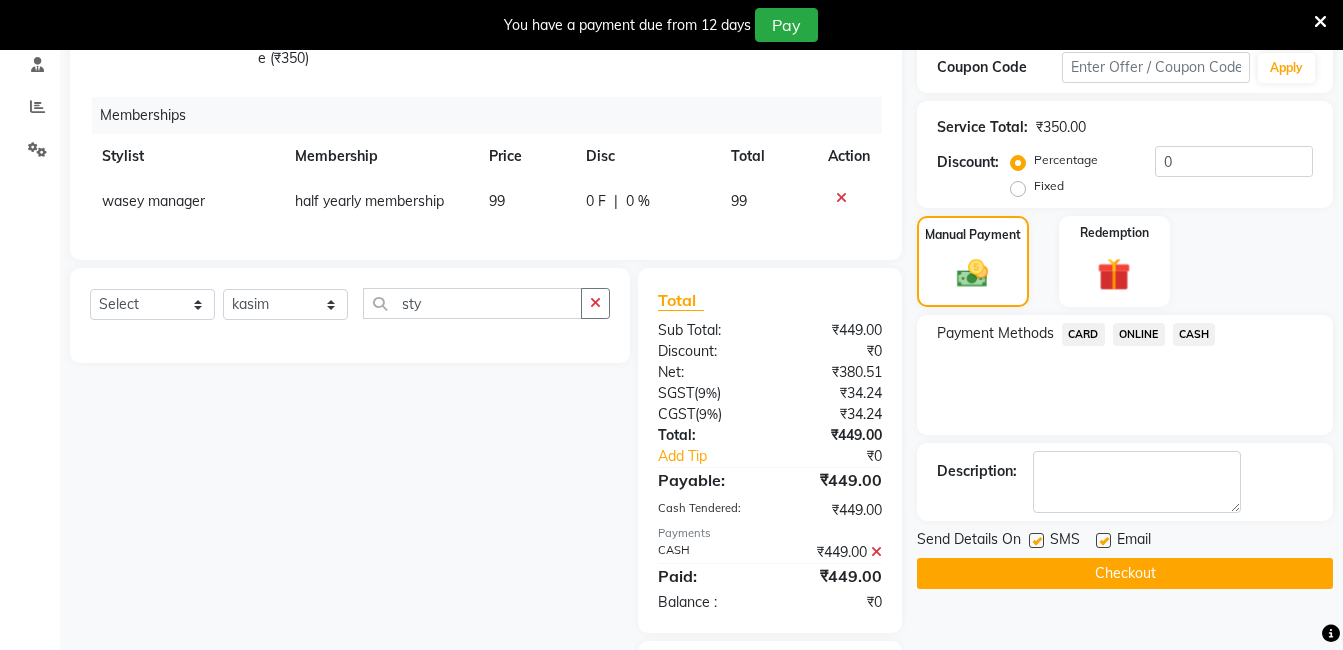 scroll, scrollTop: 533, scrollLeft: 0, axis: vertical 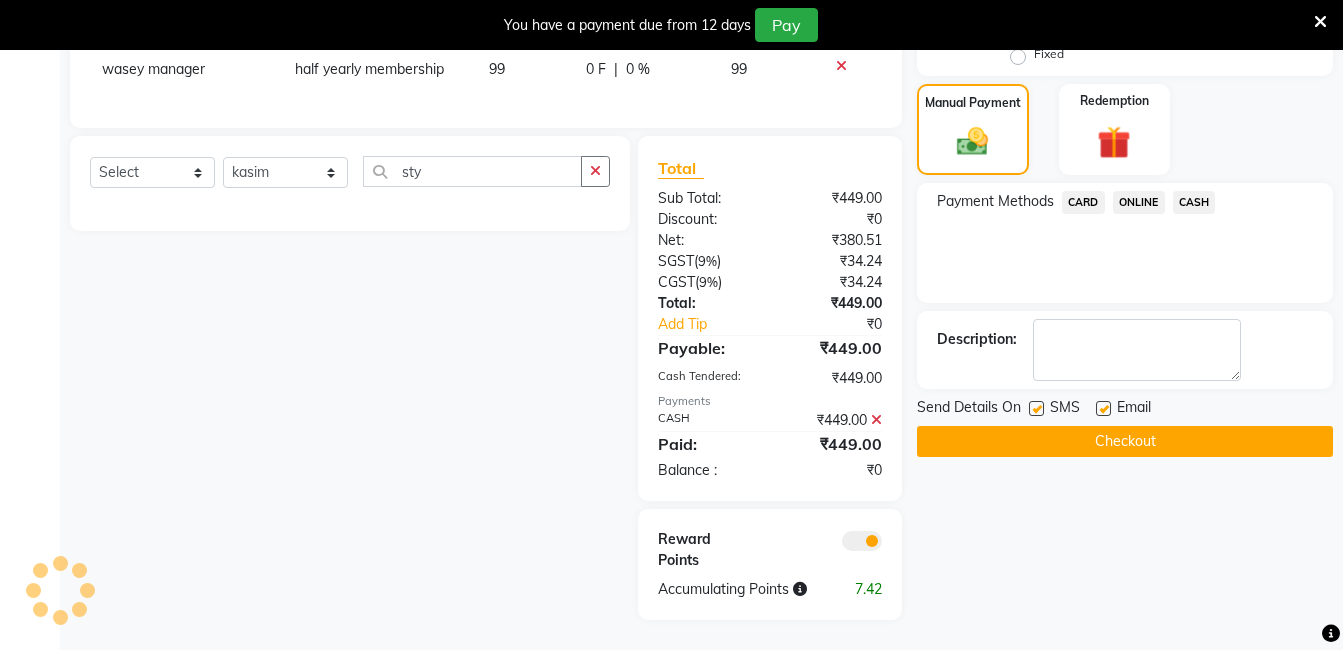 click on "Checkout" 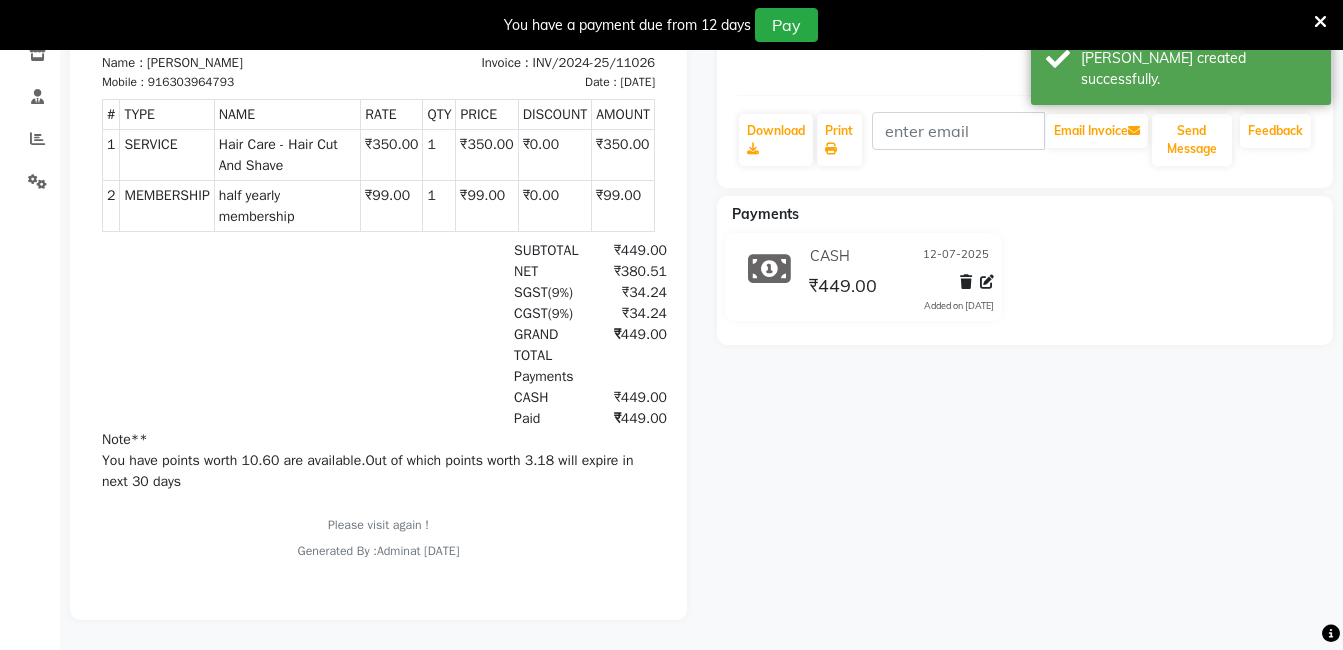 scroll, scrollTop: 0, scrollLeft: 0, axis: both 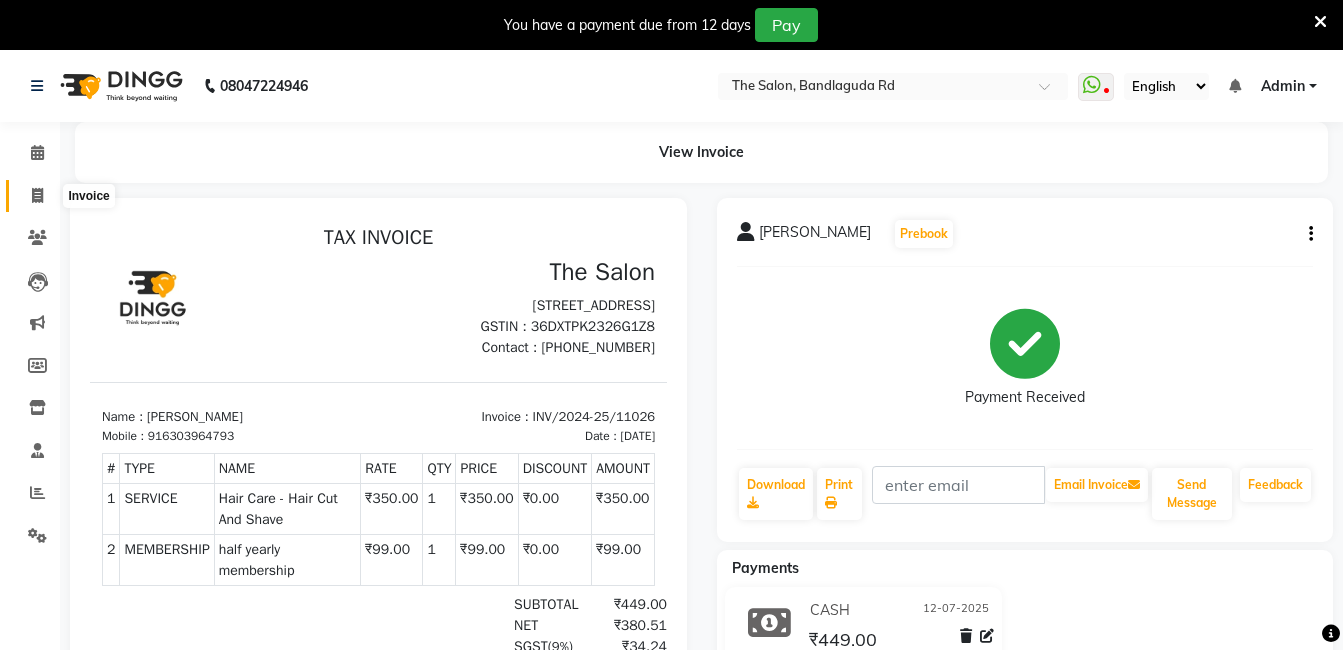 click 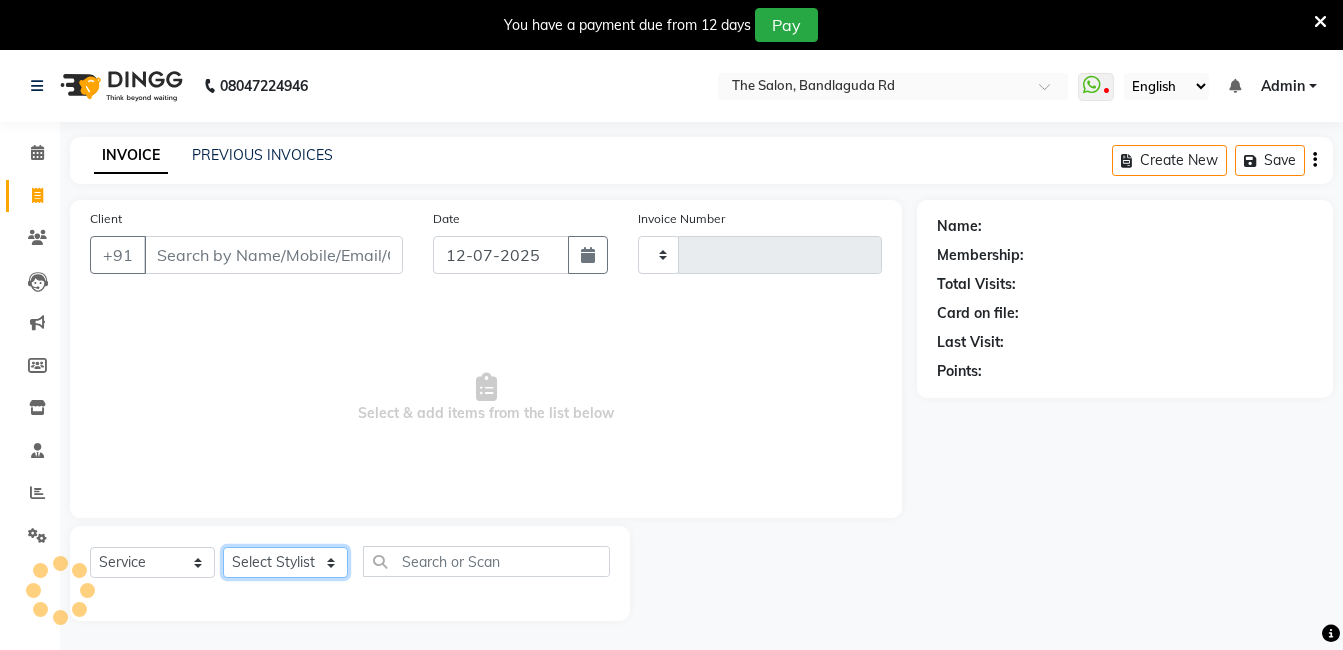 click on "Select Stylist" 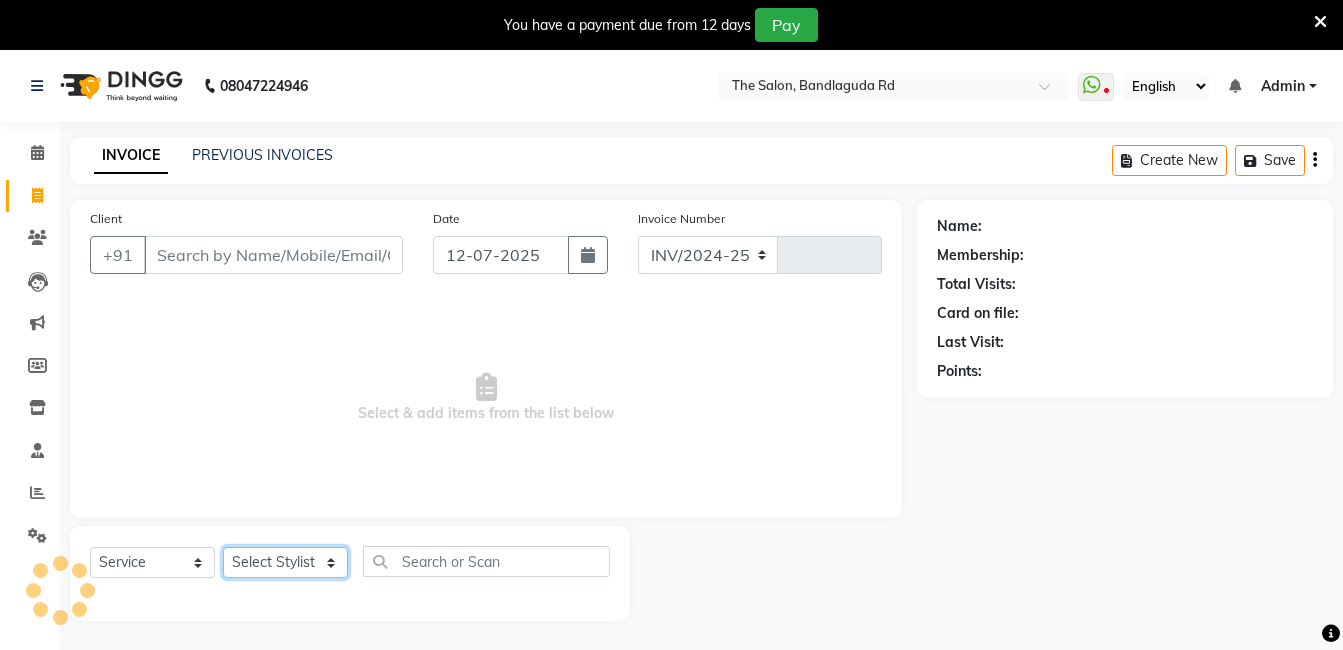 select on "5198" 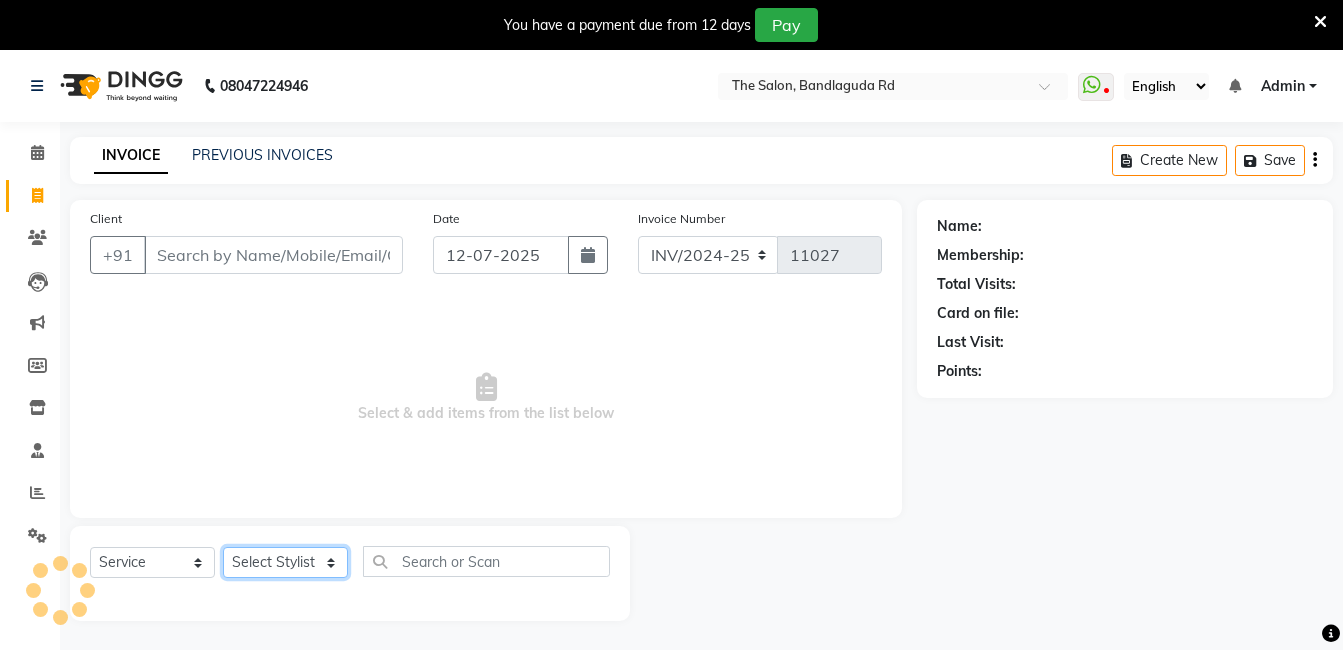 scroll, scrollTop: 50, scrollLeft: 0, axis: vertical 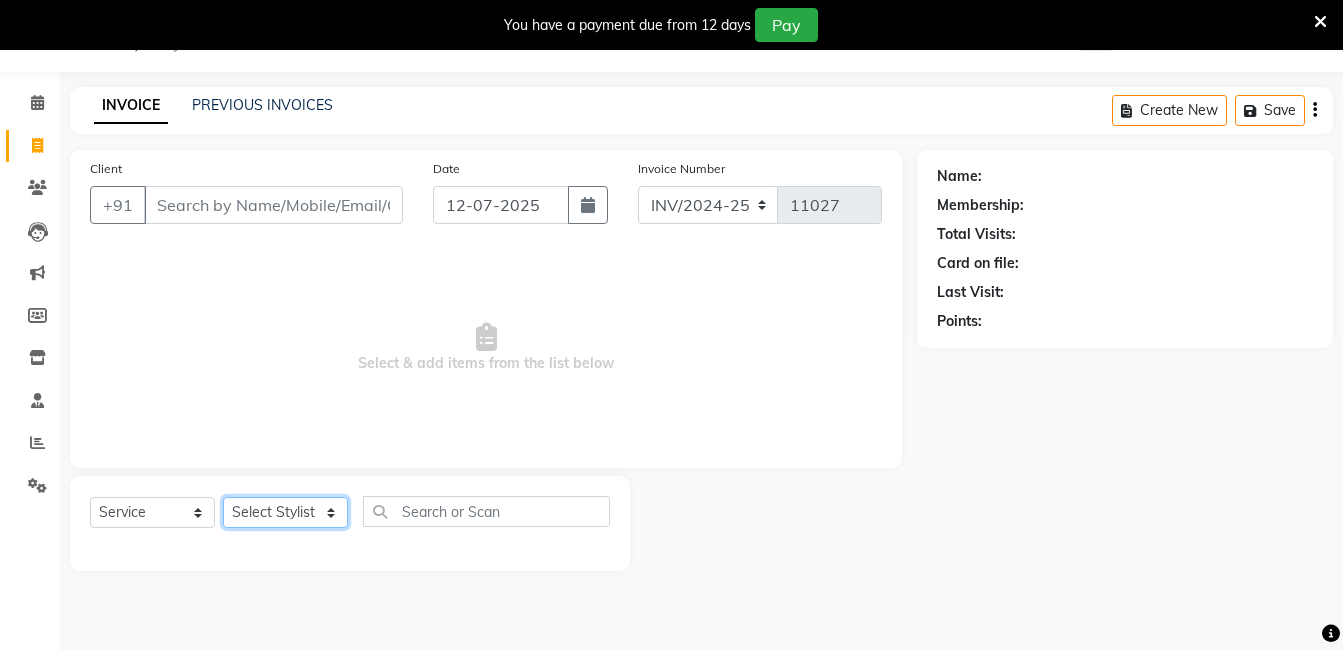 click on "Select Stylist" 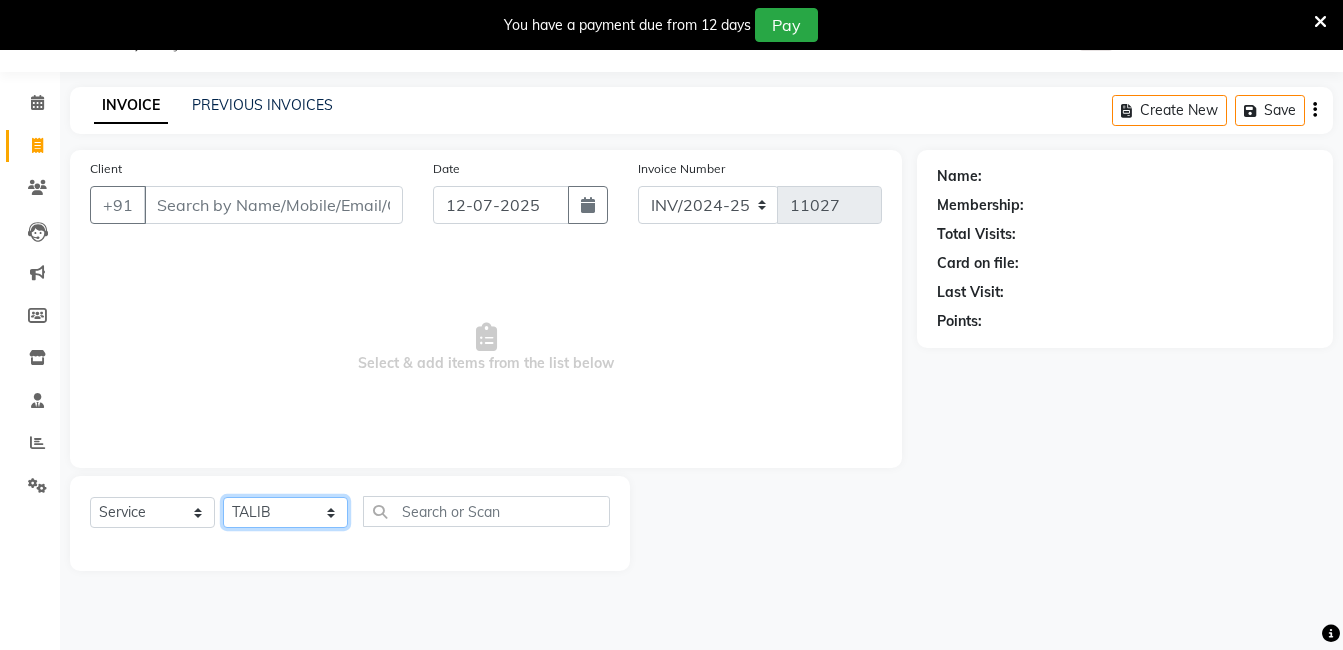 click on "Select Stylist [PERSON_NAME] [PERSON_NAME] kasim [PERSON_NAME] sameer [PERSON_NAME] manager" 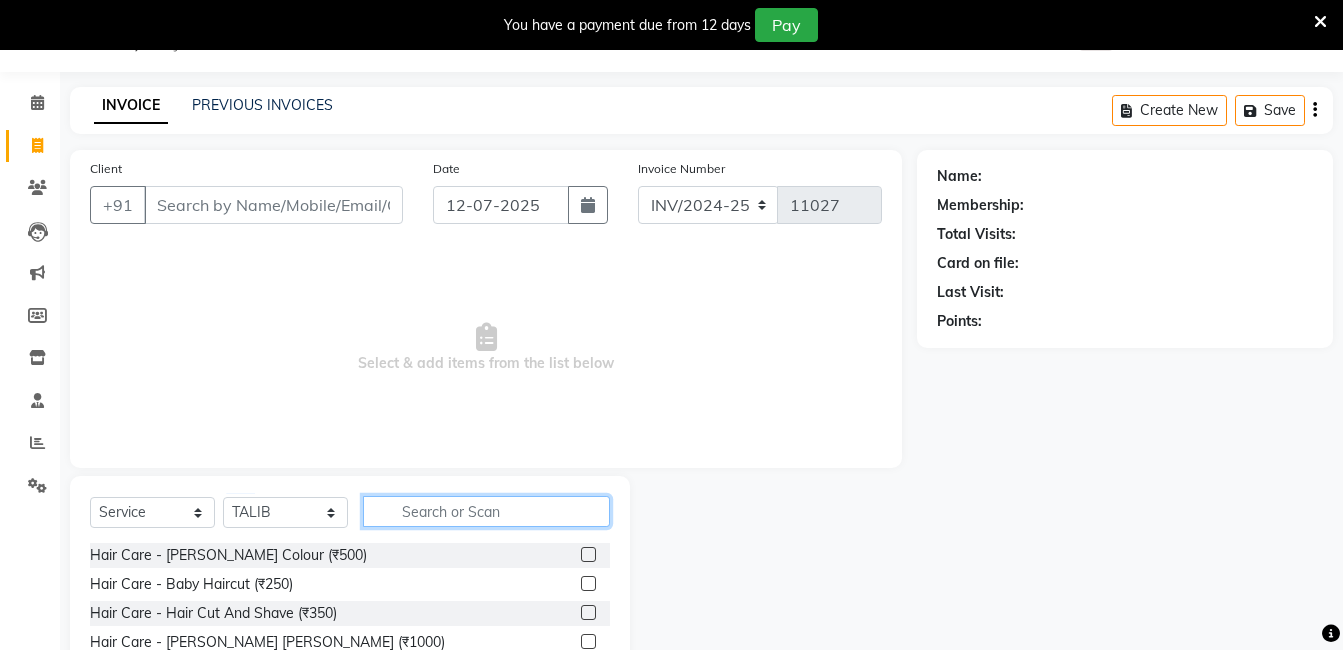 click 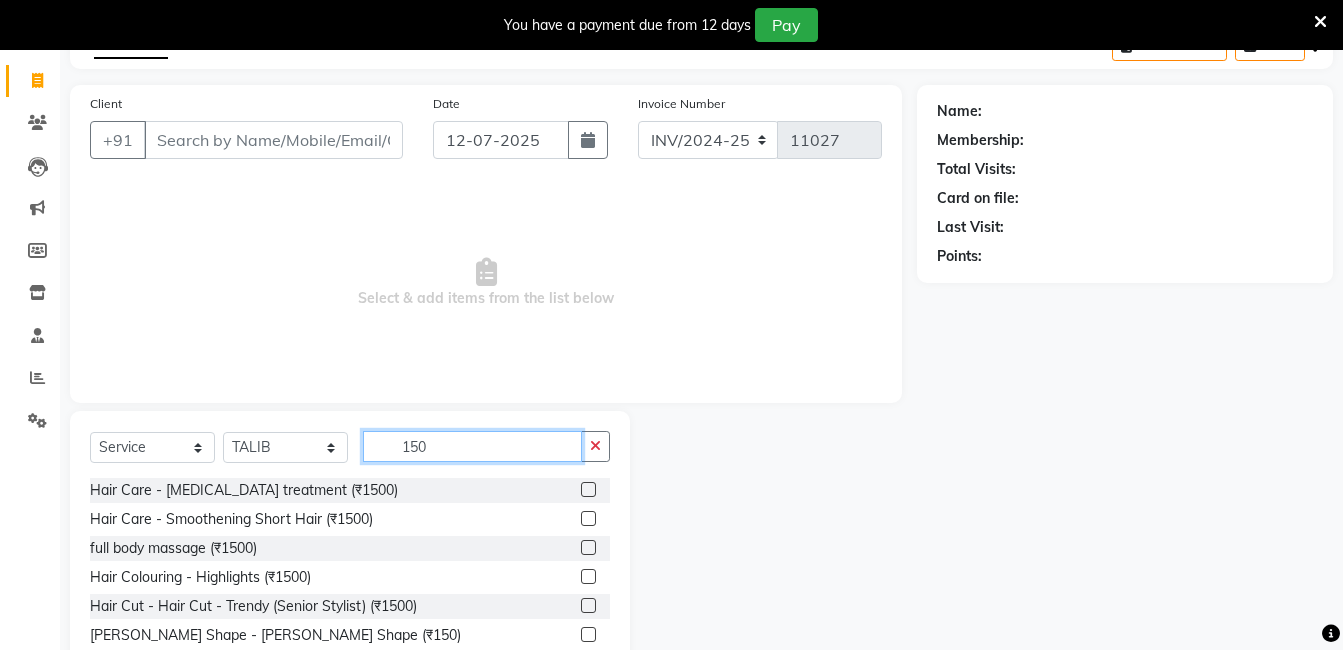 scroll, scrollTop: 201, scrollLeft: 0, axis: vertical 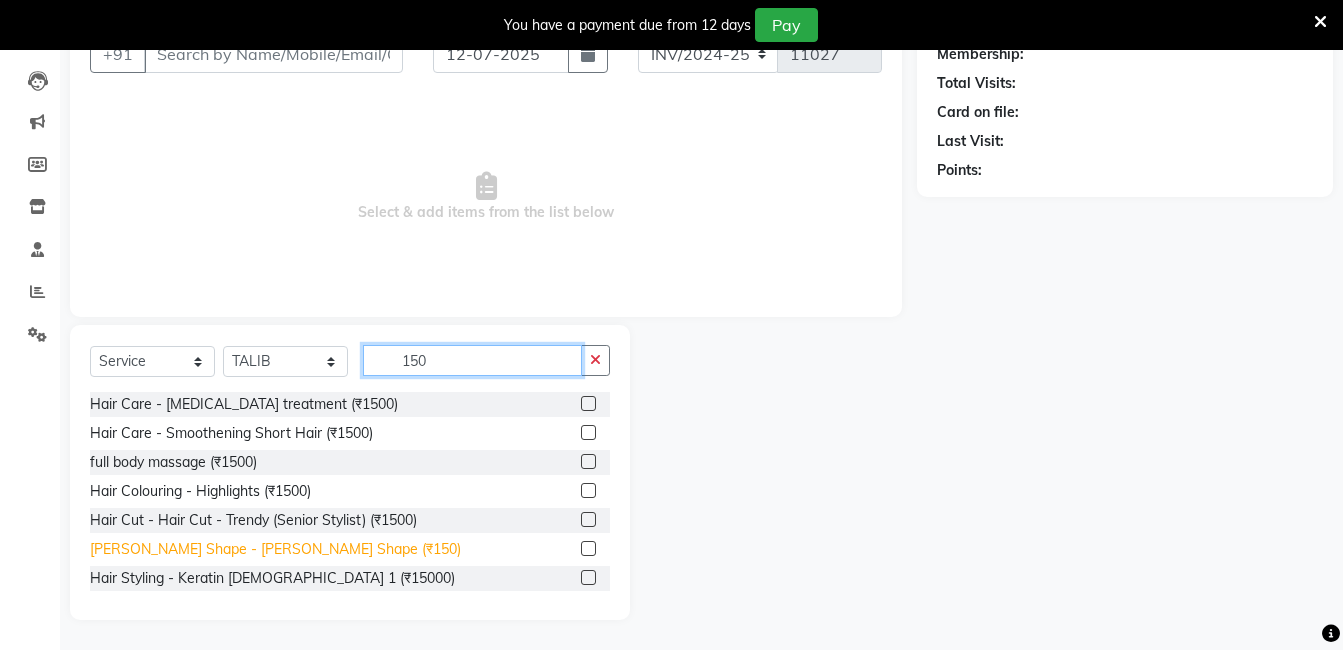 type on "150" 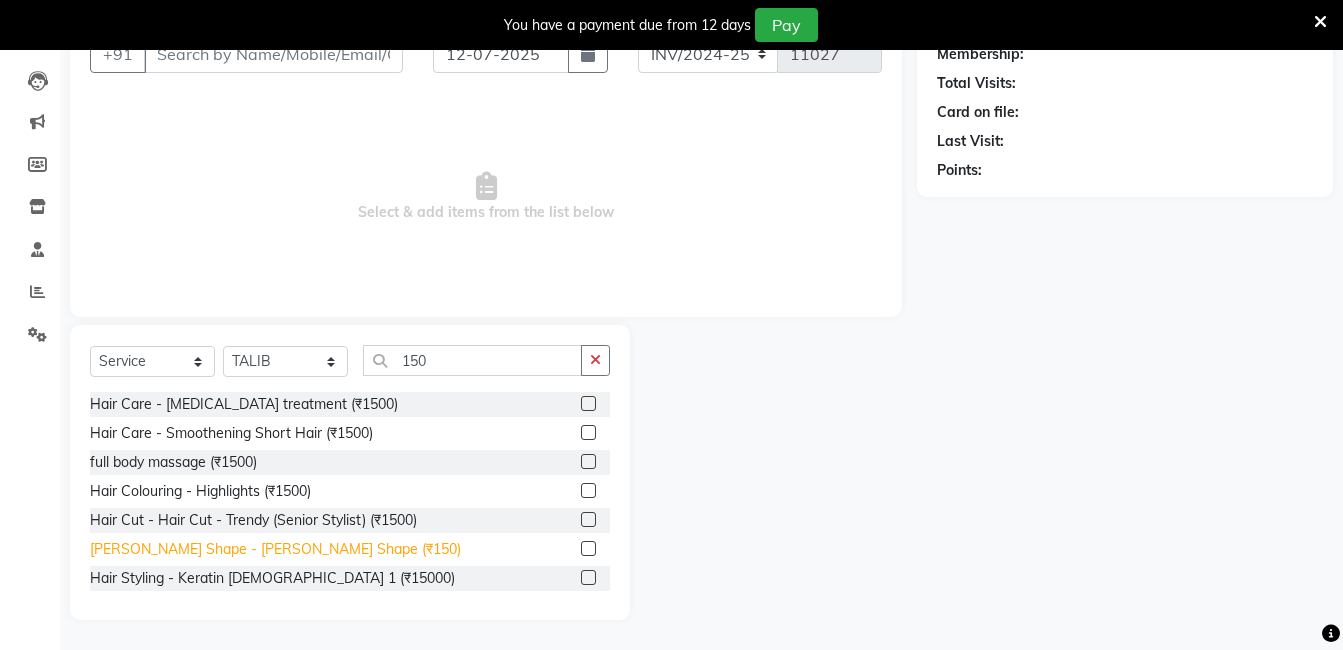 click on "[PERSON_NAME] Shape - [PERSON_NAME] Shape (₹150)" 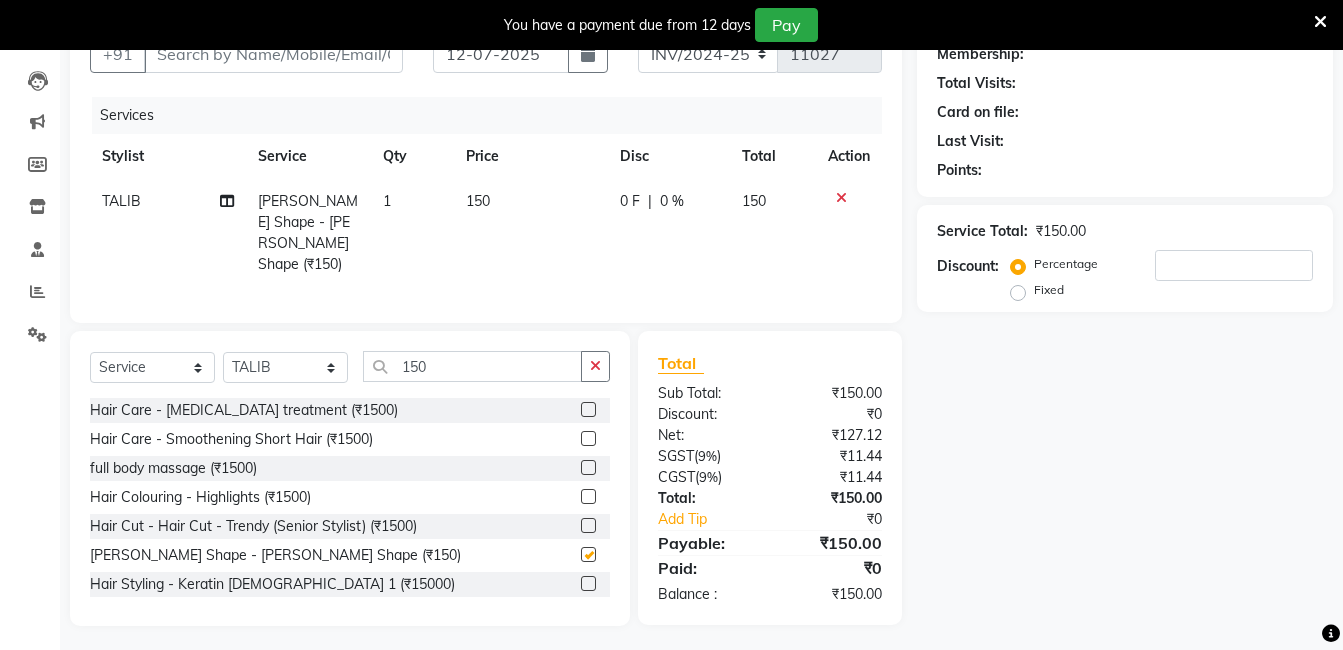 checkbox on "false" 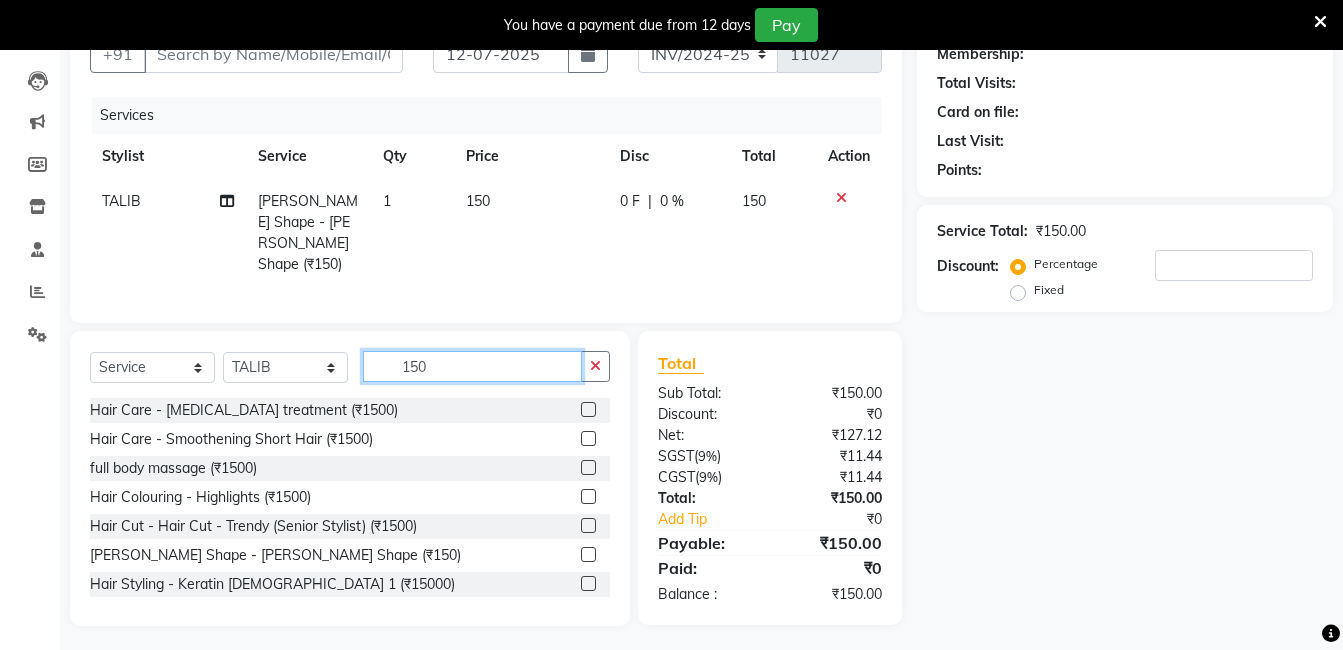 click on "150" 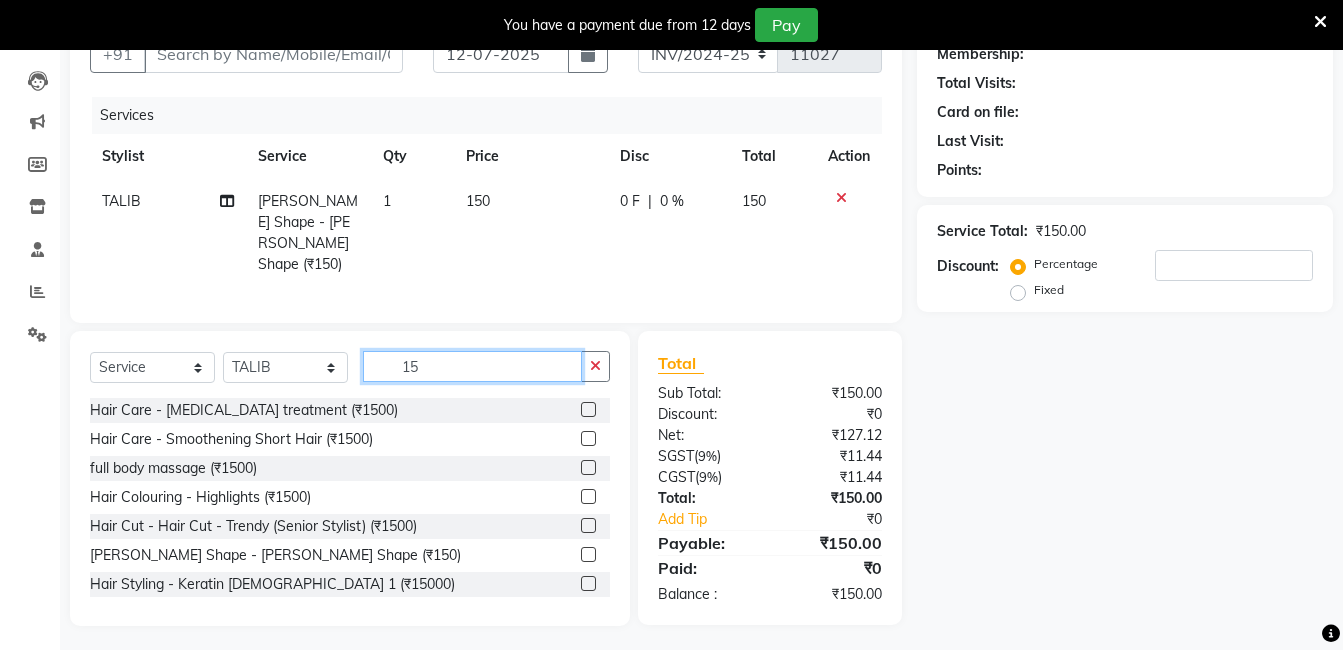 type on "1" 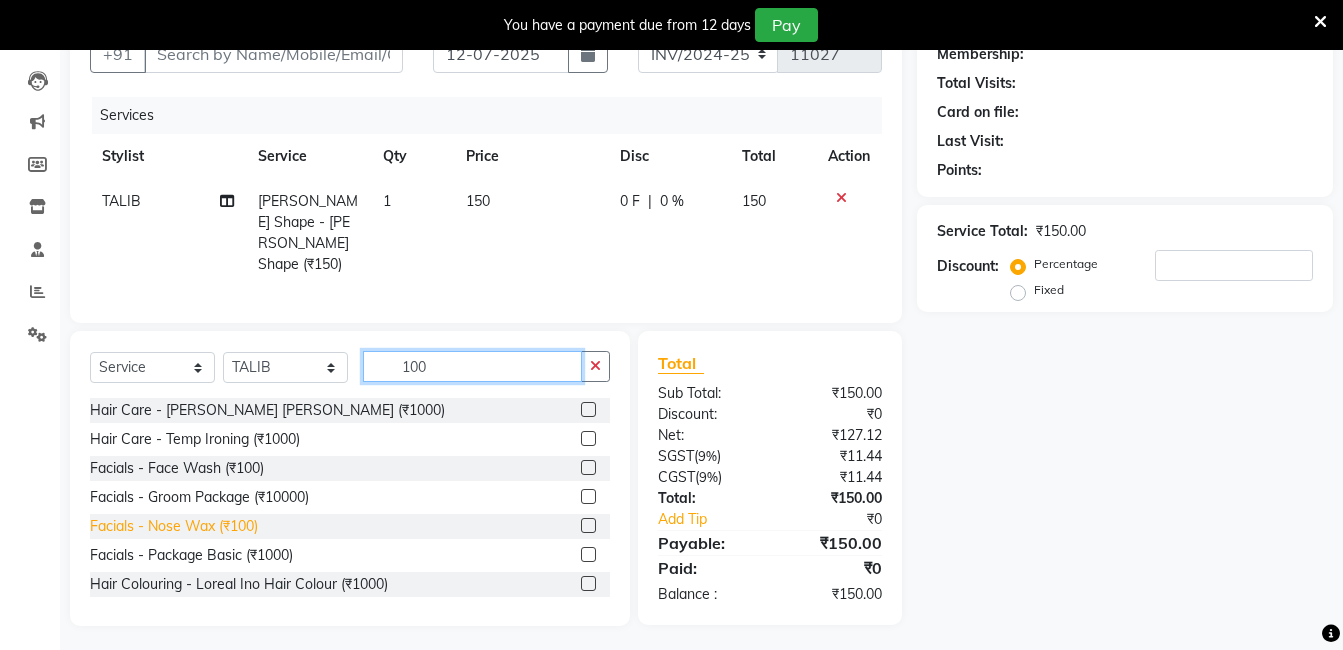 type on "100" 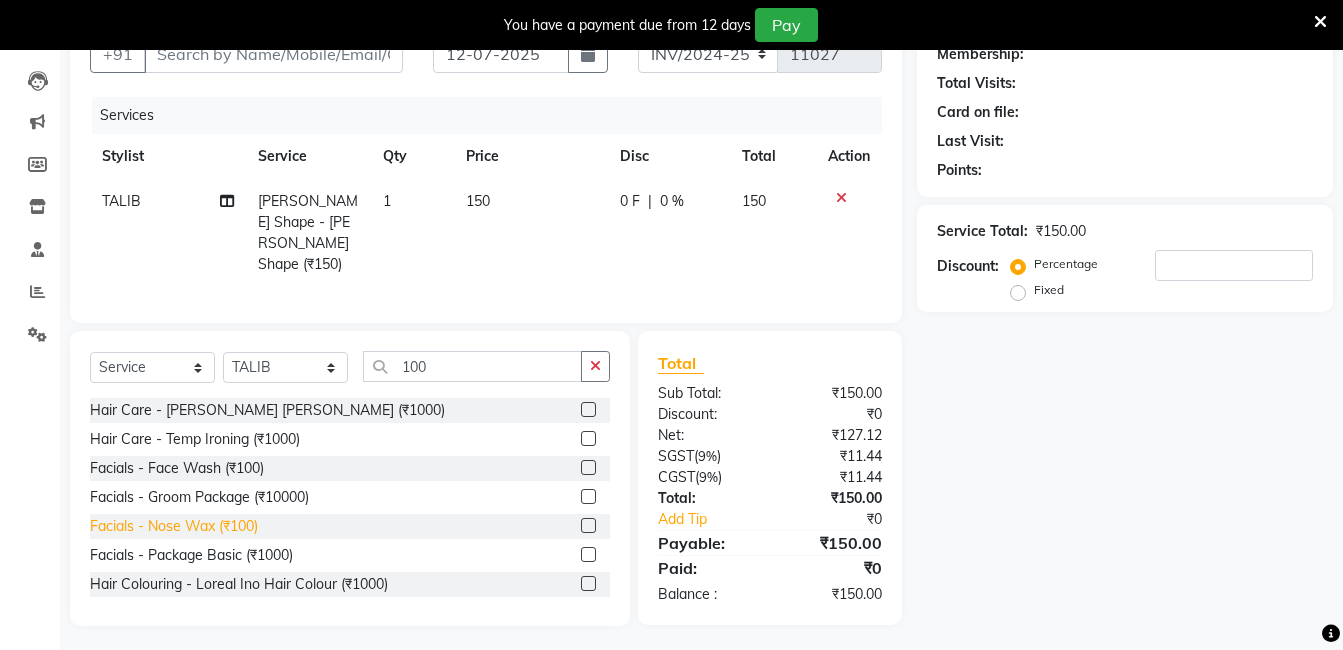 click on "Facials - Nose Wax (₹100)" 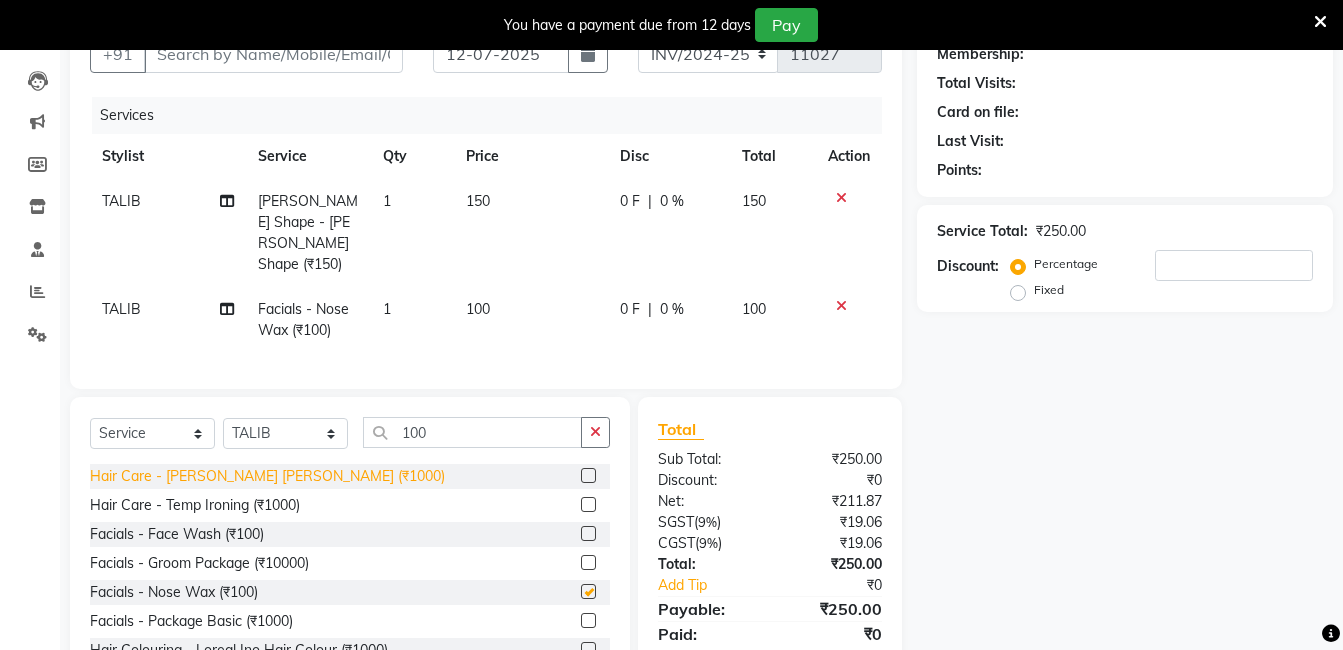 checkbox on "false" 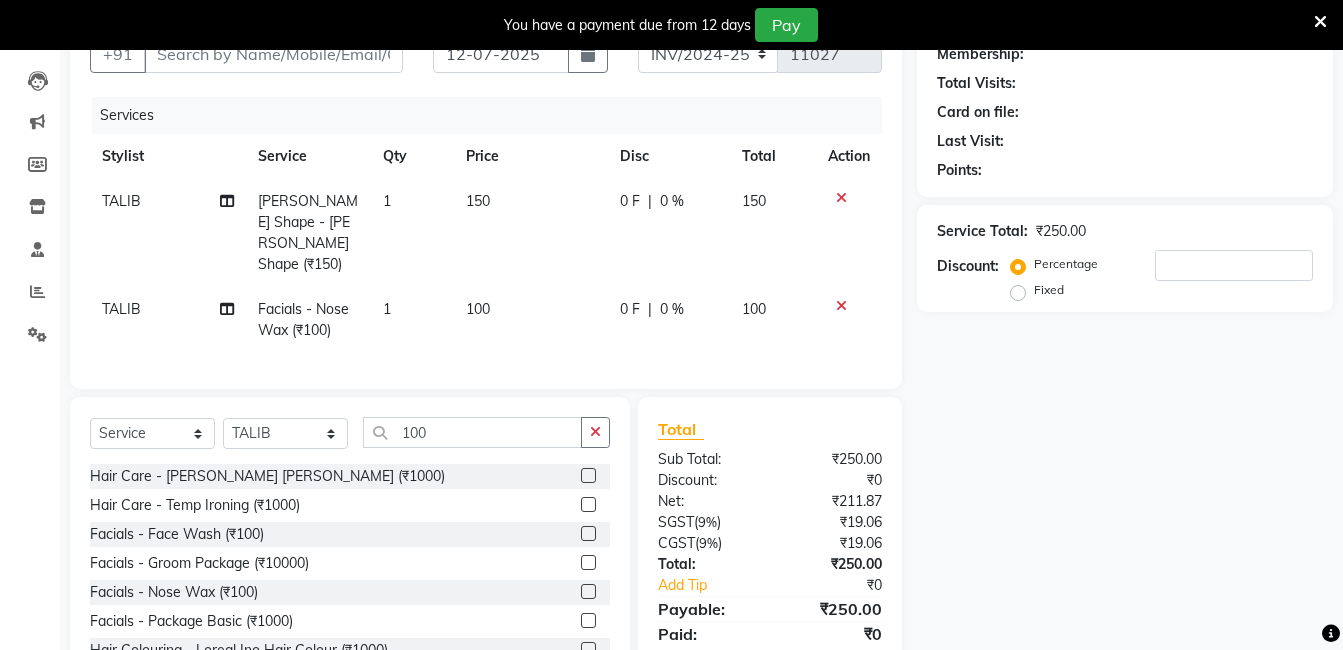 click on "1" 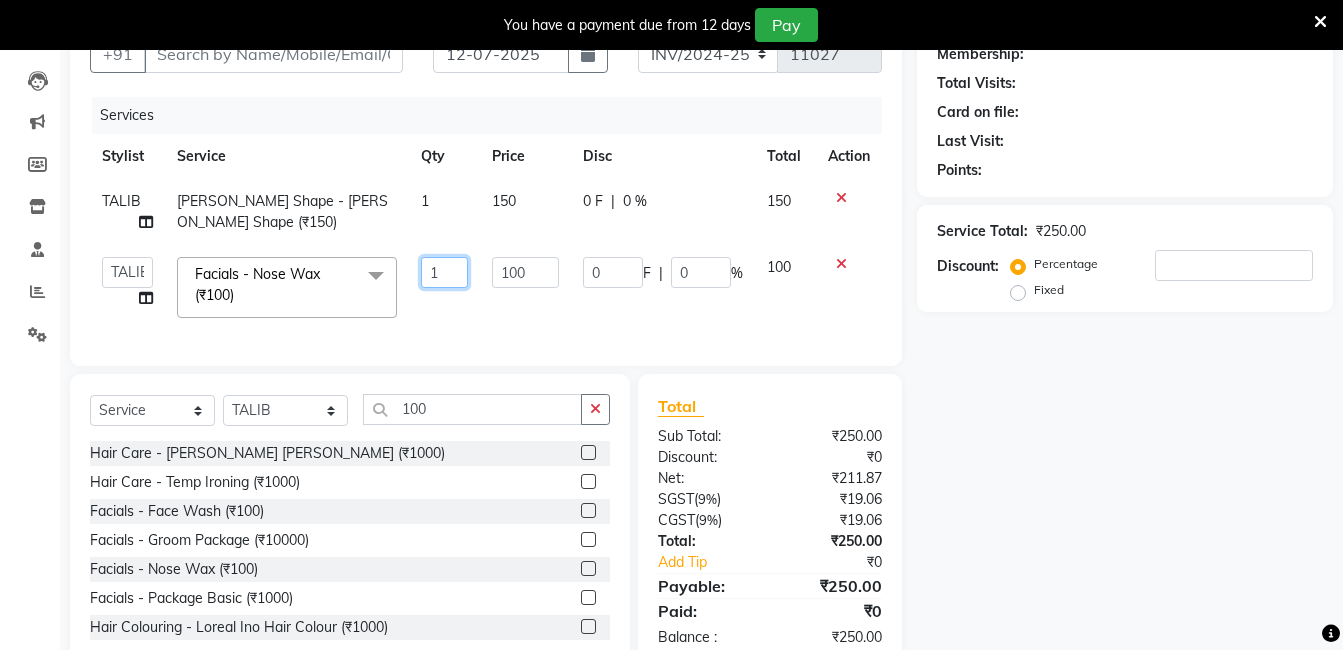 click on "1" 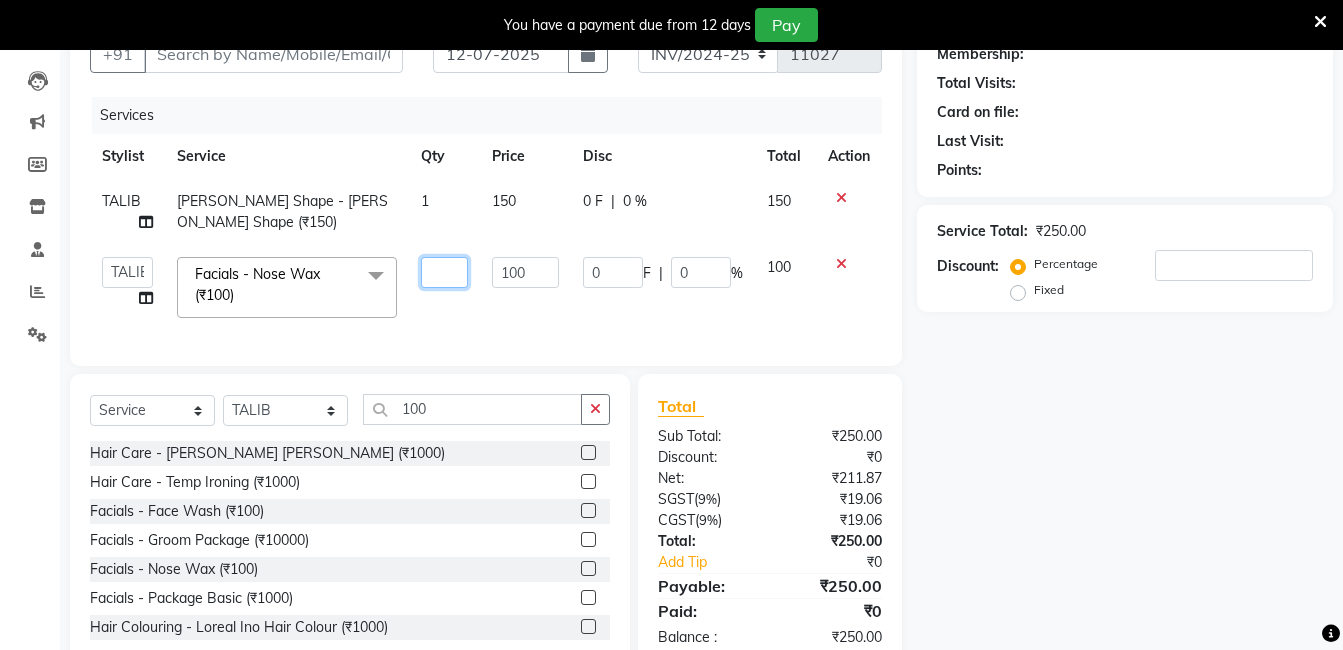 type on "2" 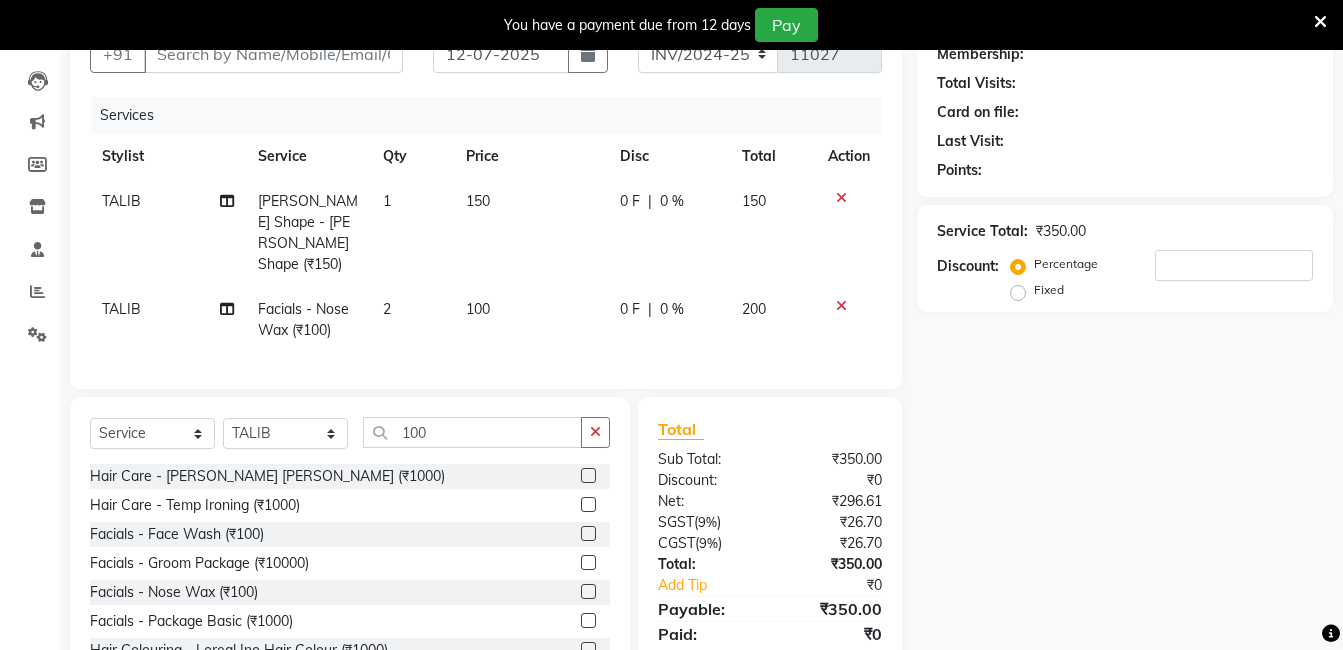 click on "2" 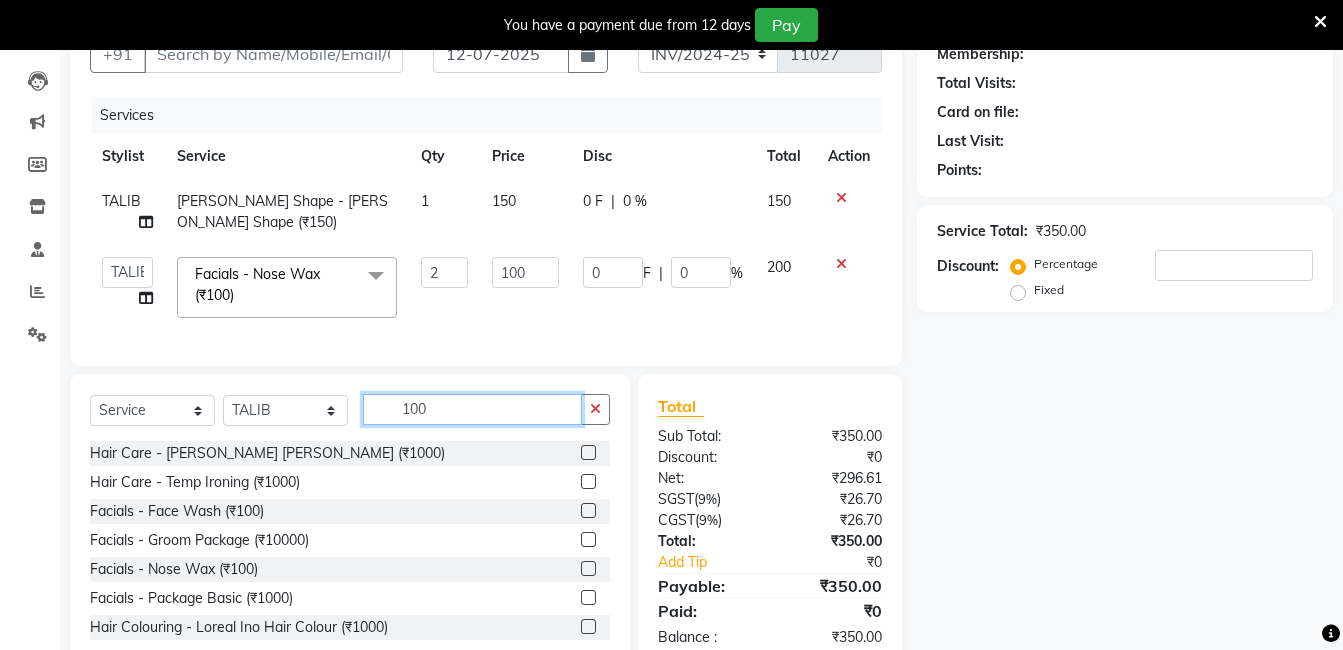click on "100" 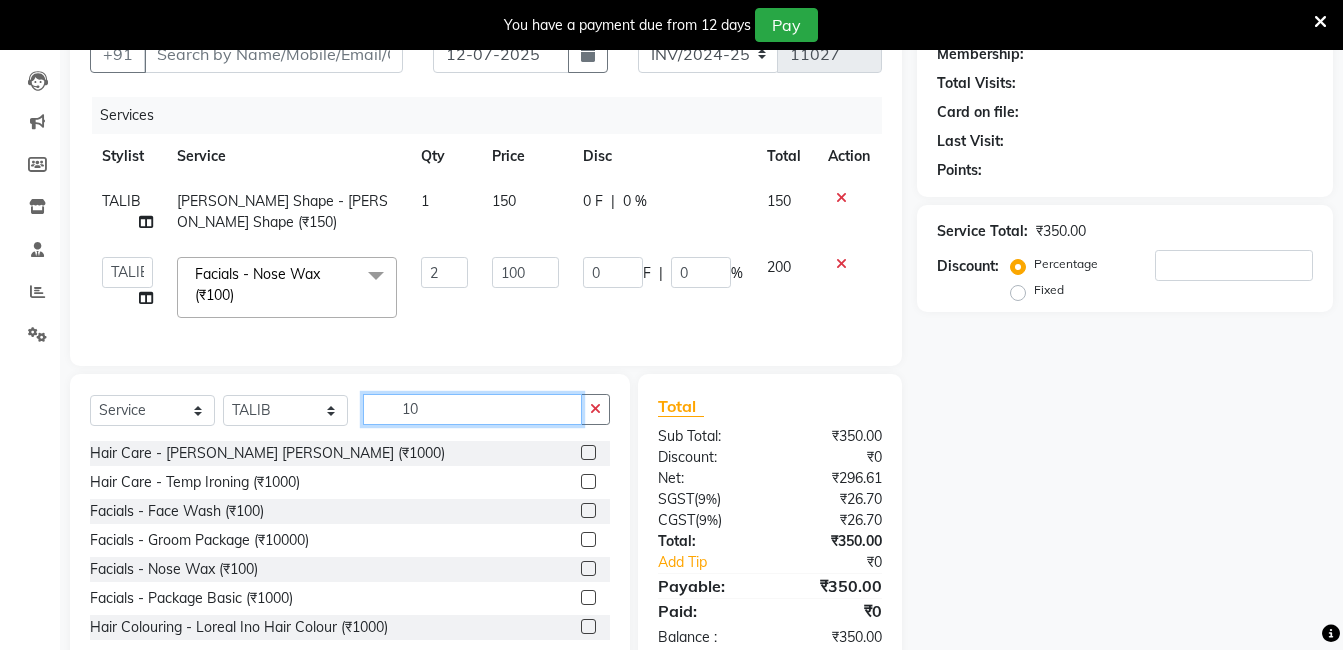 type on "1" 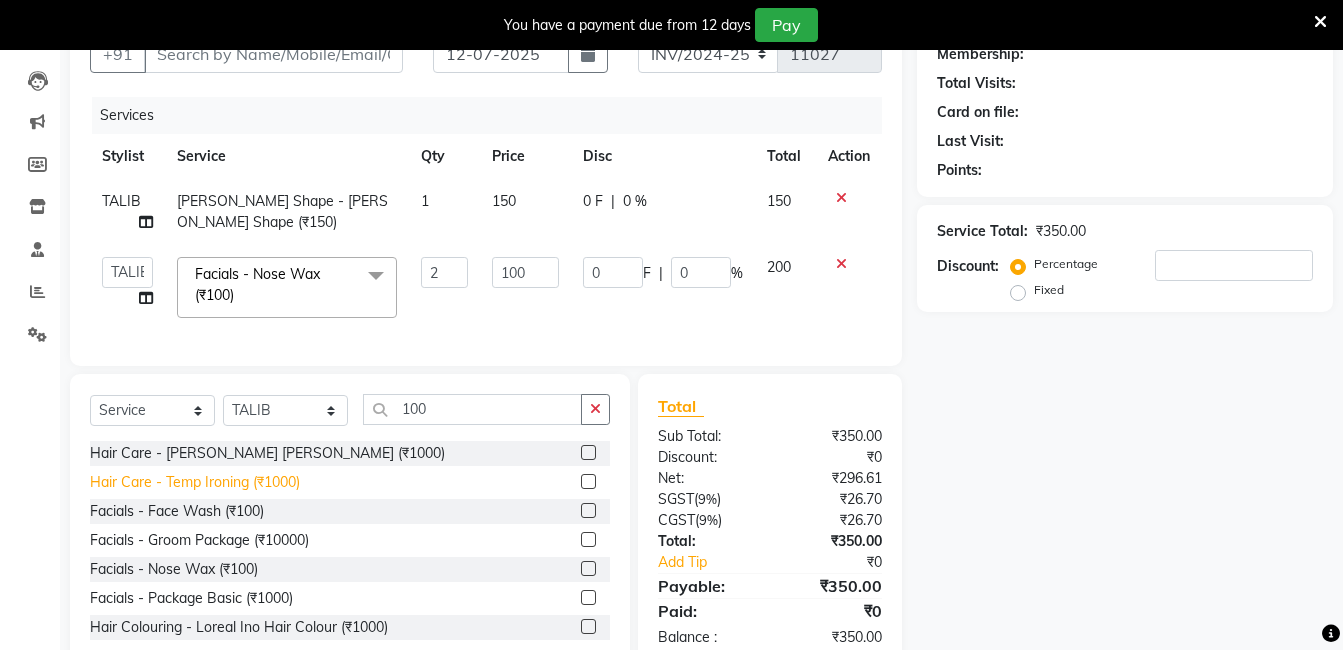 drag, startPoint x: 184, startPoint y: 576, endPoint x: 204, endPoint y: 564, distance: 23.323807 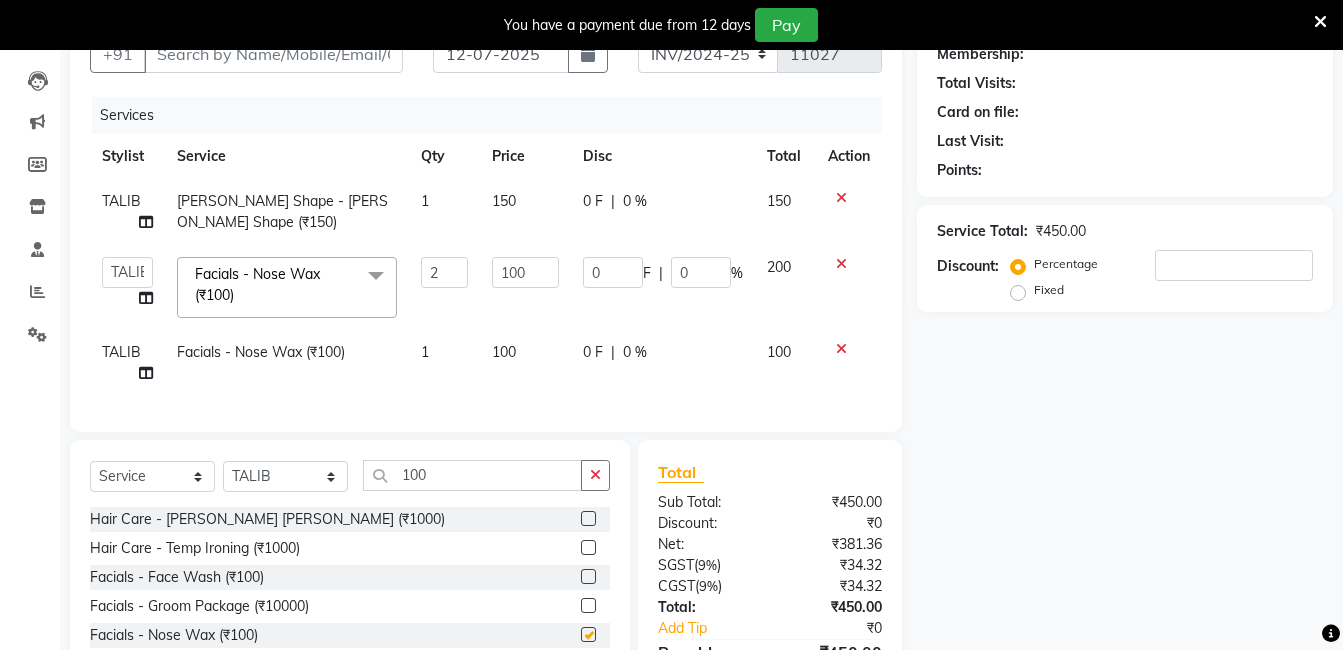 checkbox on "false" 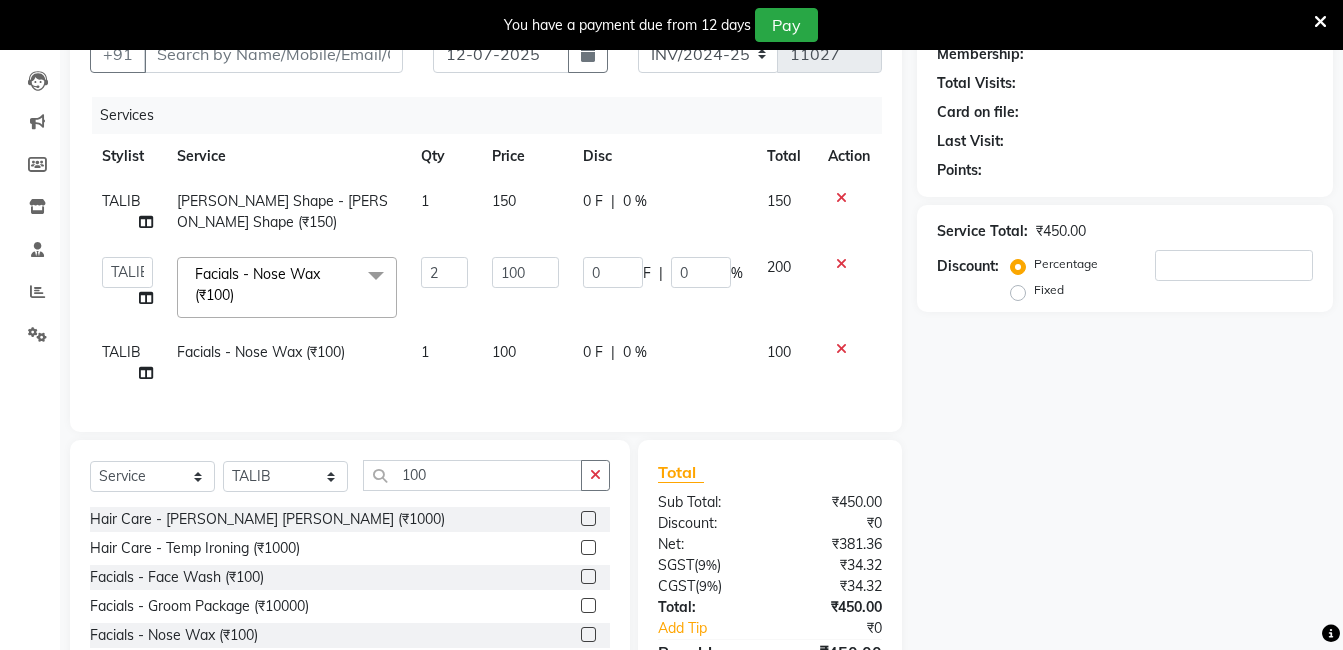 click on "TALIB" 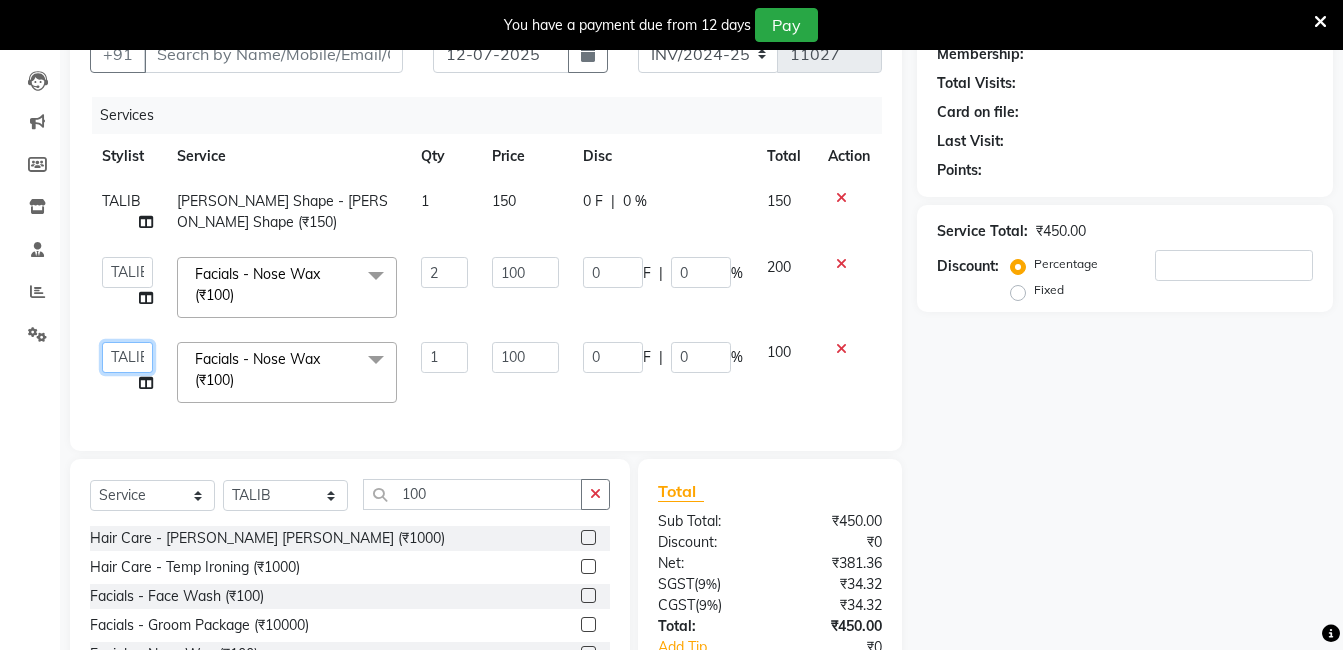 click on "[PERSON_NAME]   [PERSON_NAME]   kasim   [PERSON_NAME]   sameer   [PERSON_NAME] manager" 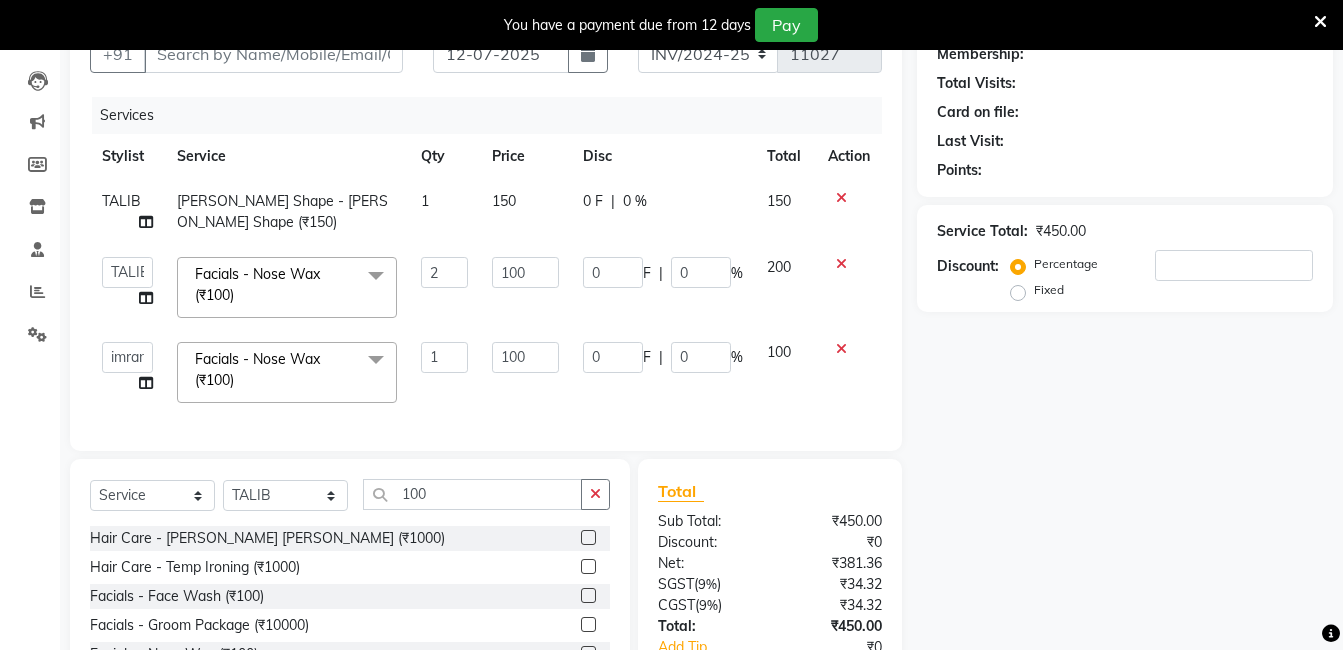 select on "63354" 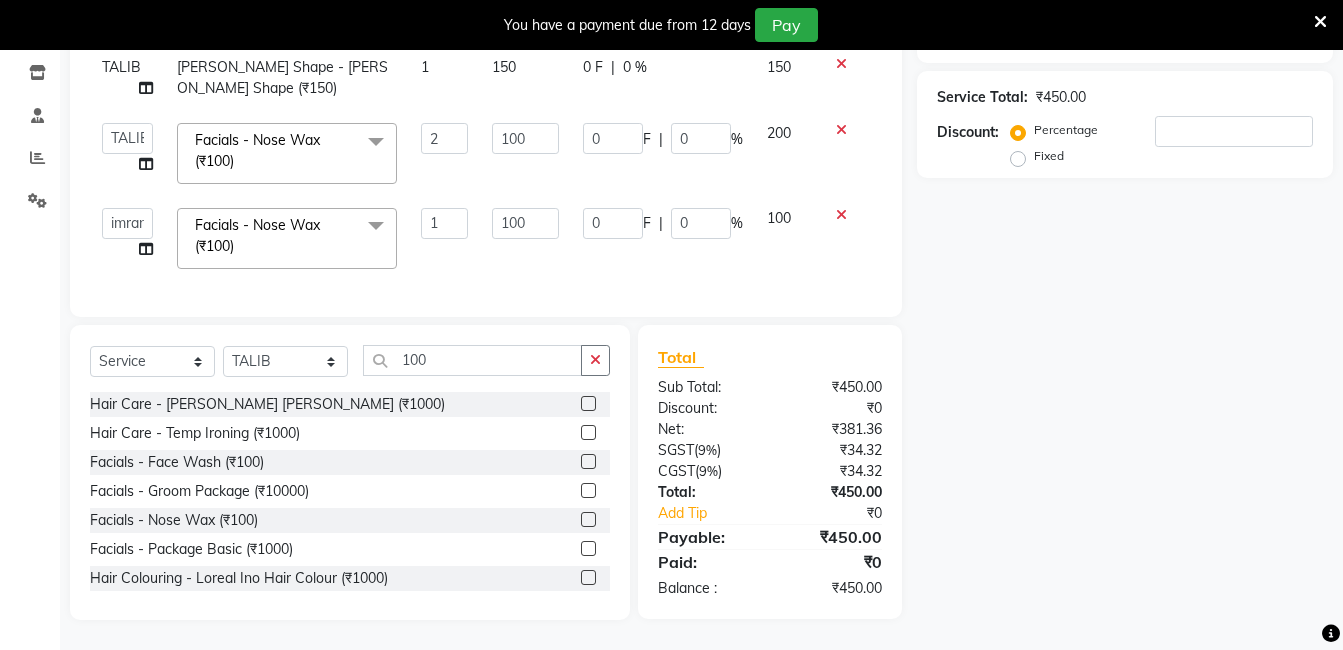 scroll, scrollTop: 0, scrollLeft: 0, axis: both 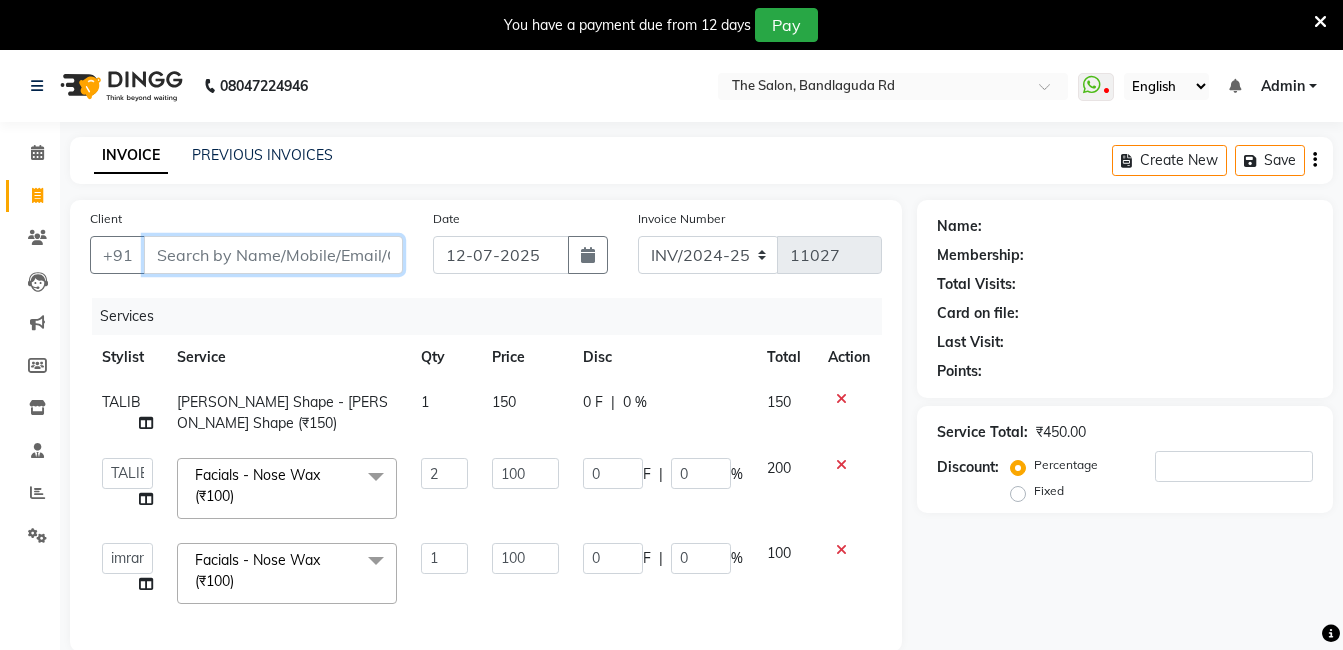 click on "Client" at bounding box center [273, 255] 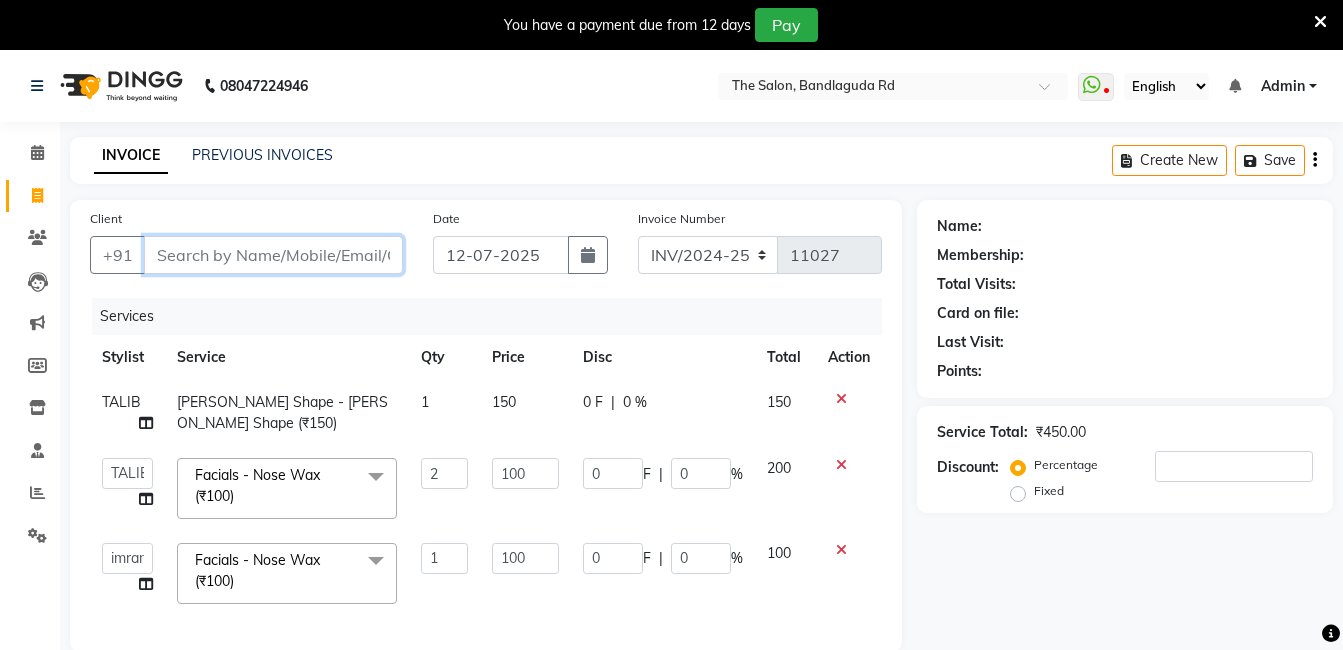 type on "8" 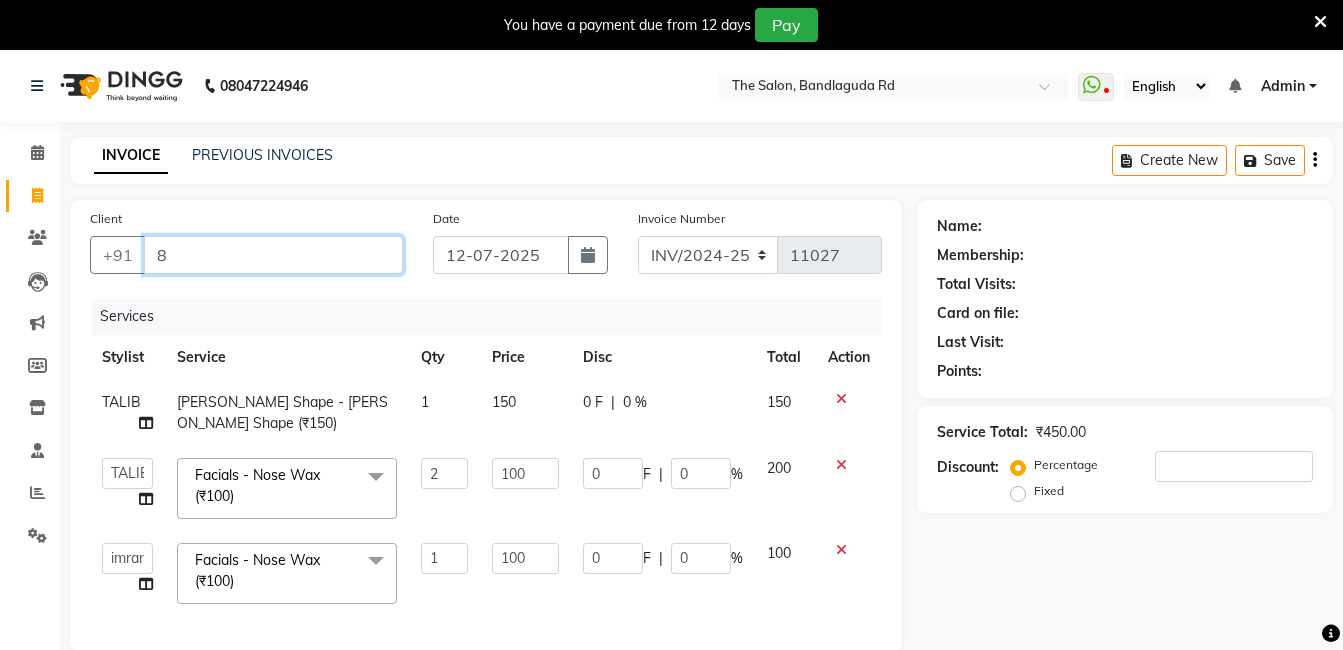 type on "0" 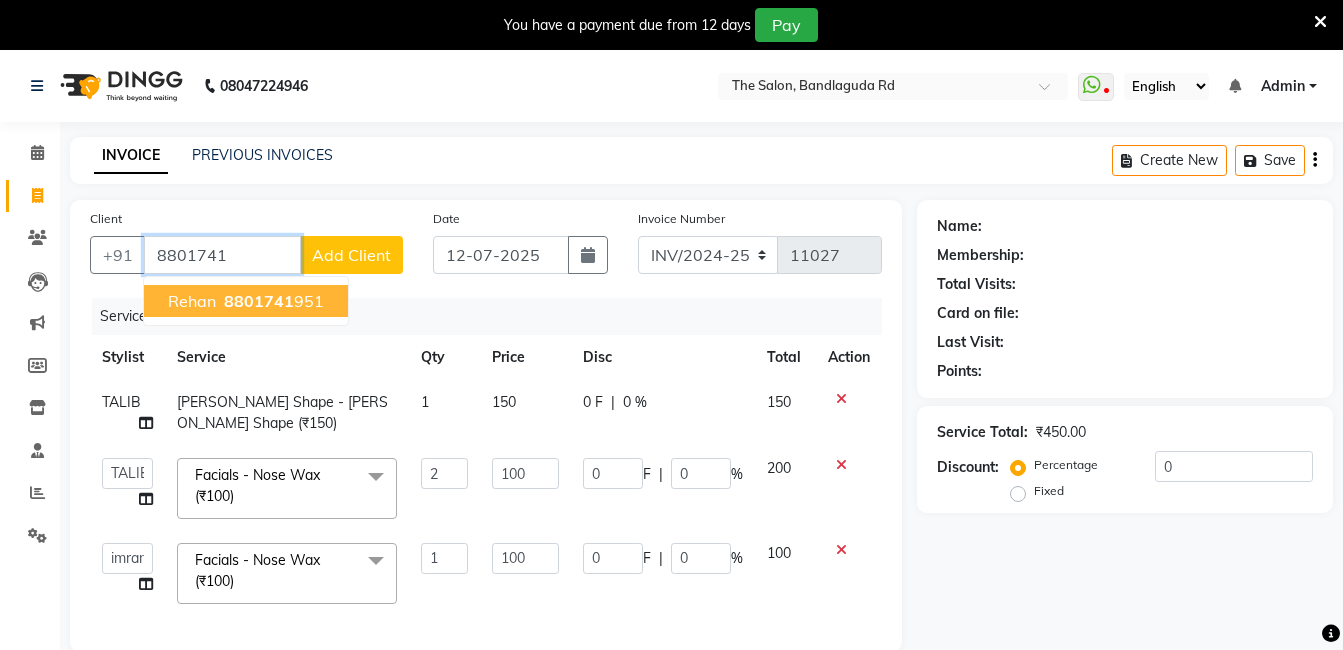 click on "Rehan   8801741 951" at bounding box center (246, 301) 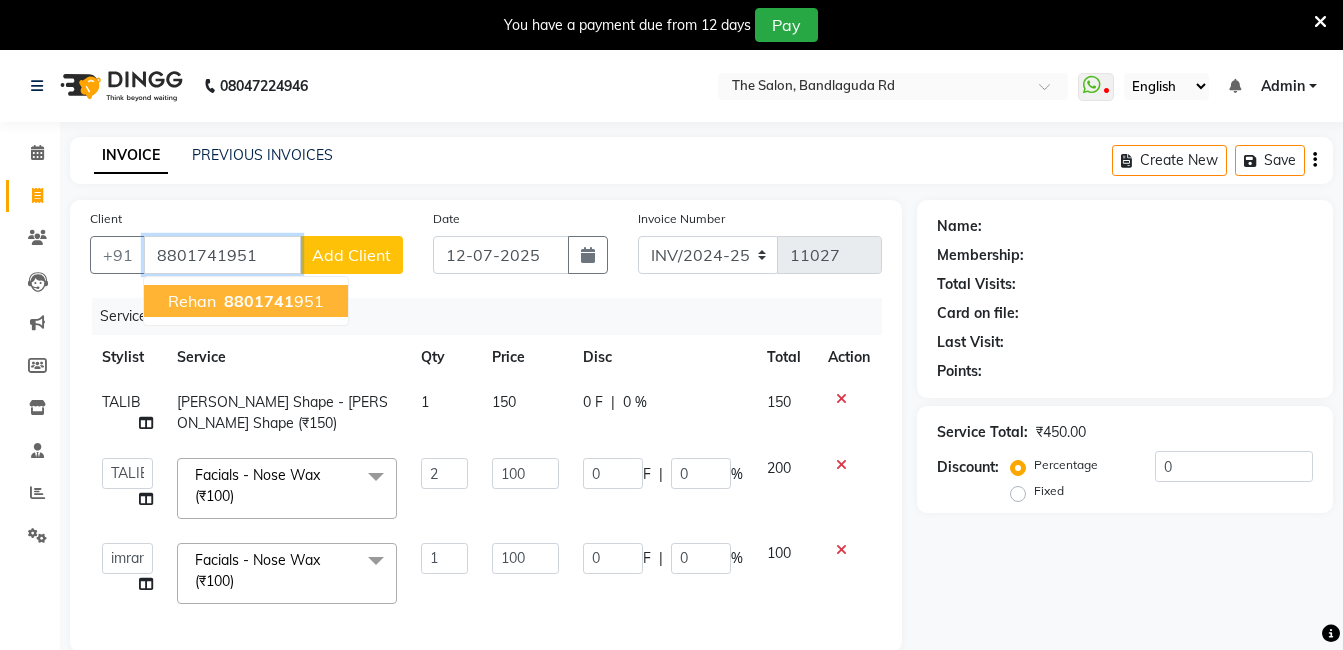 type on "8801741951" 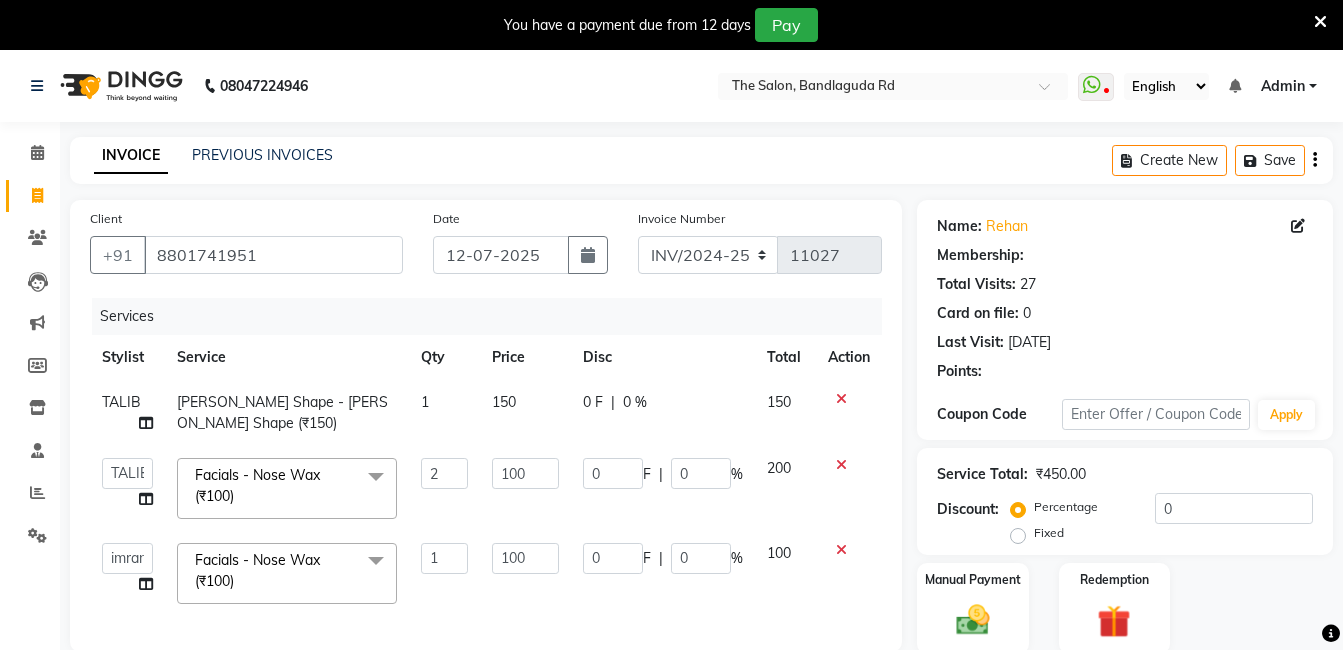type on "40" 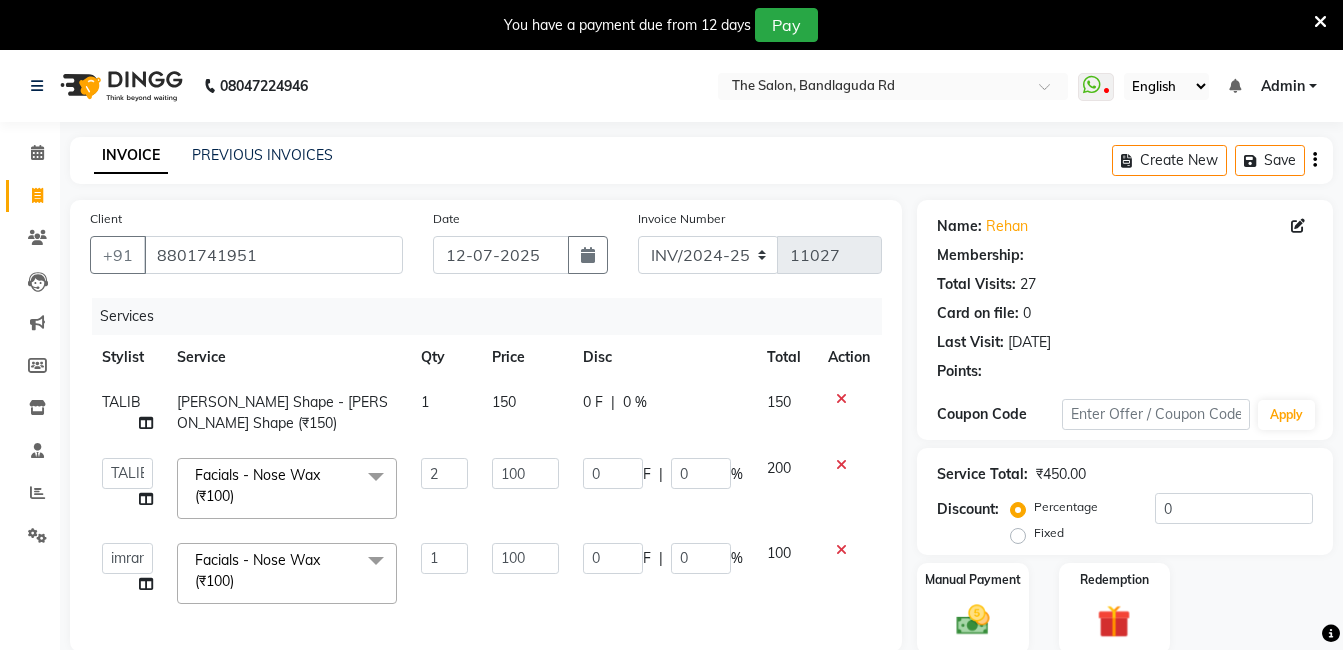 type on "20" 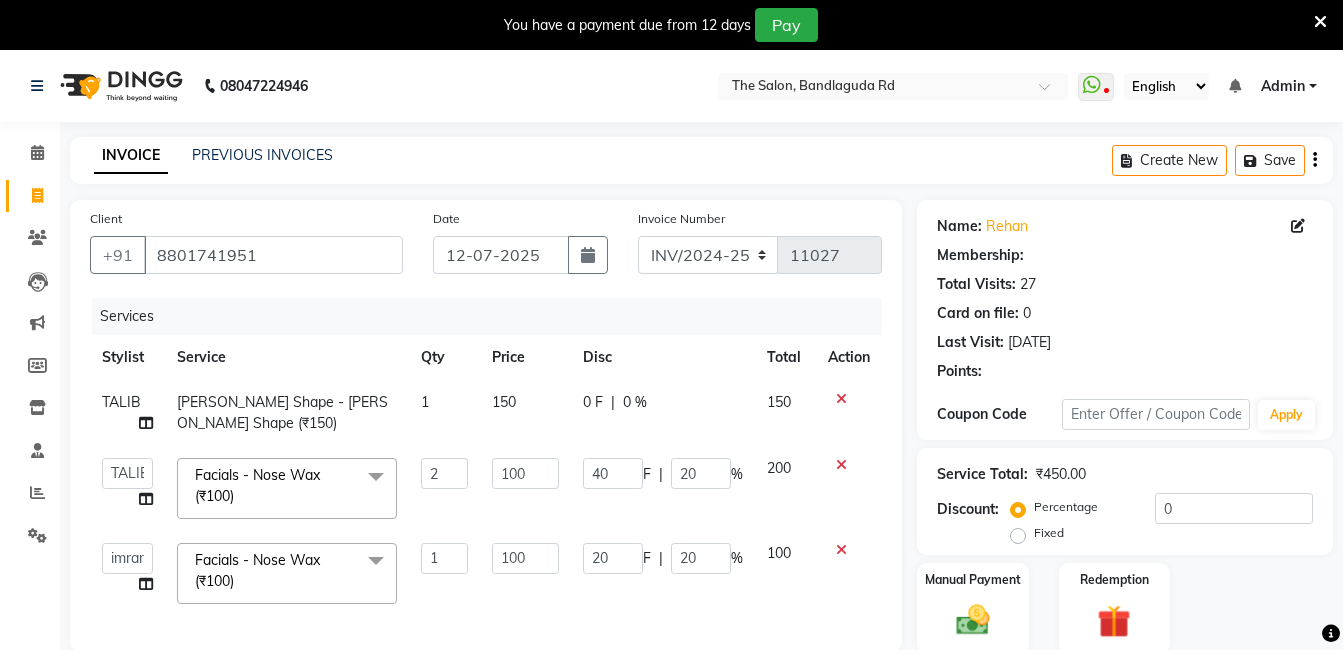 select on "2: Object" 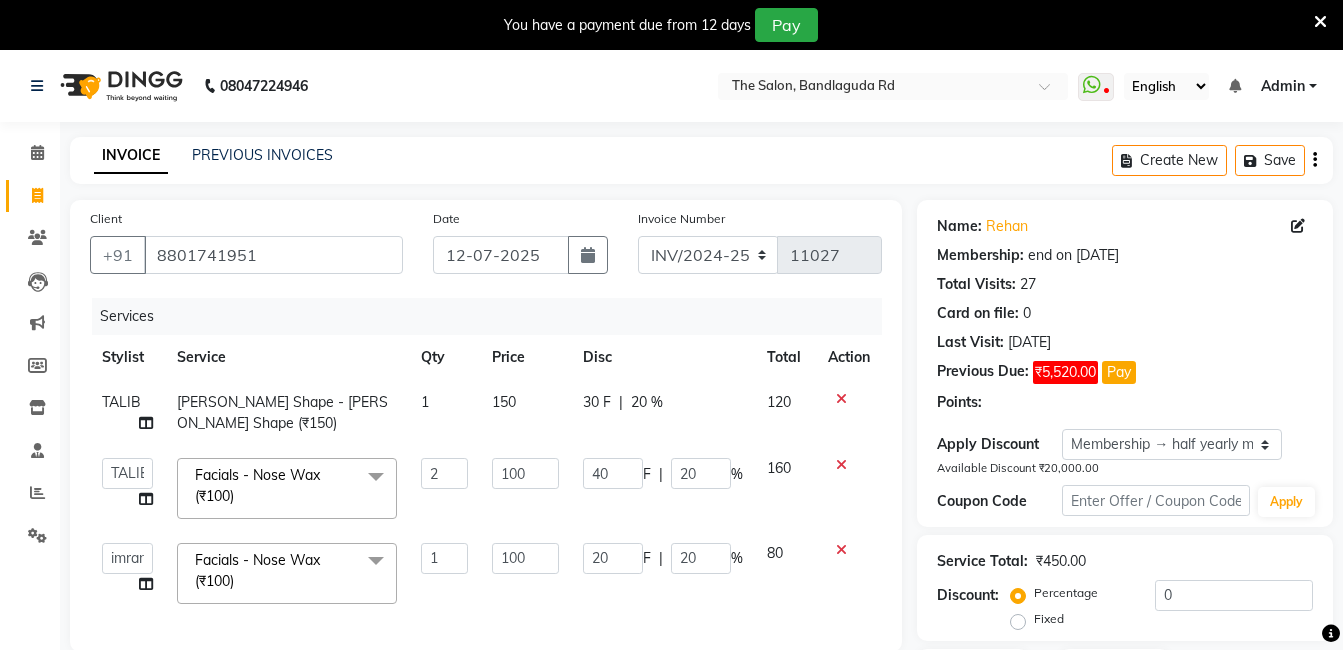 type on "20" 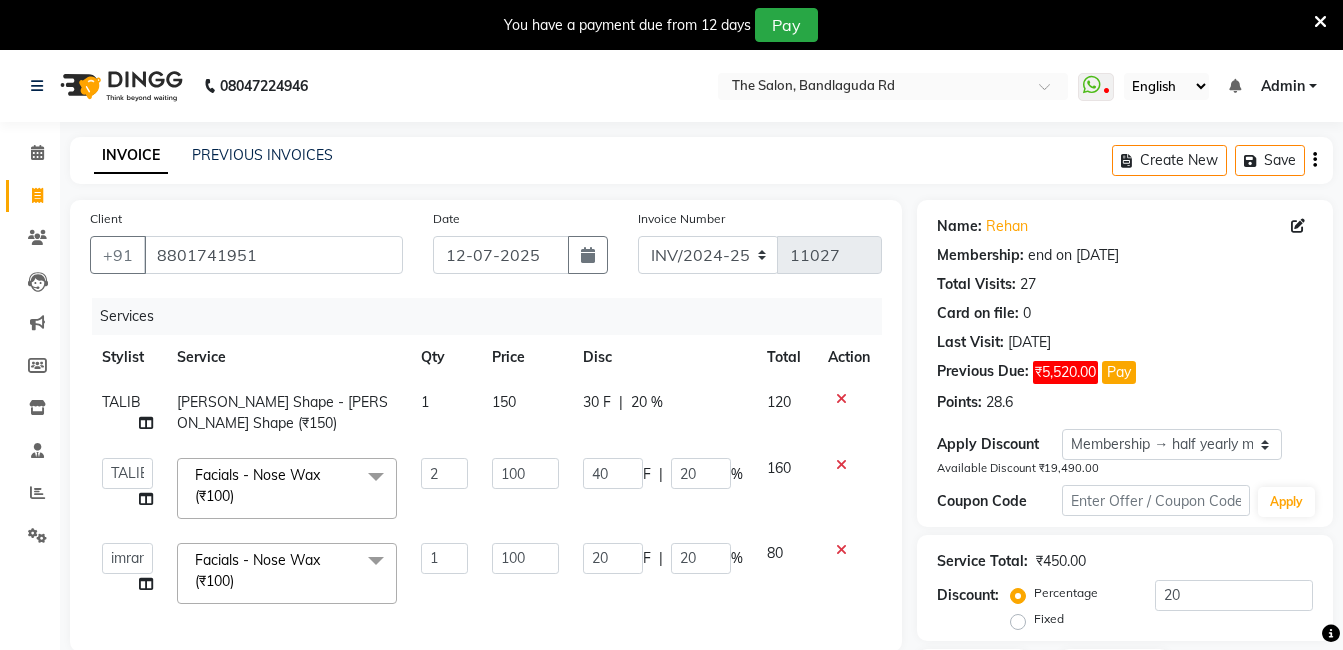 scroll, scrollTop: 350, scrollLeft: 0, axis: vertical 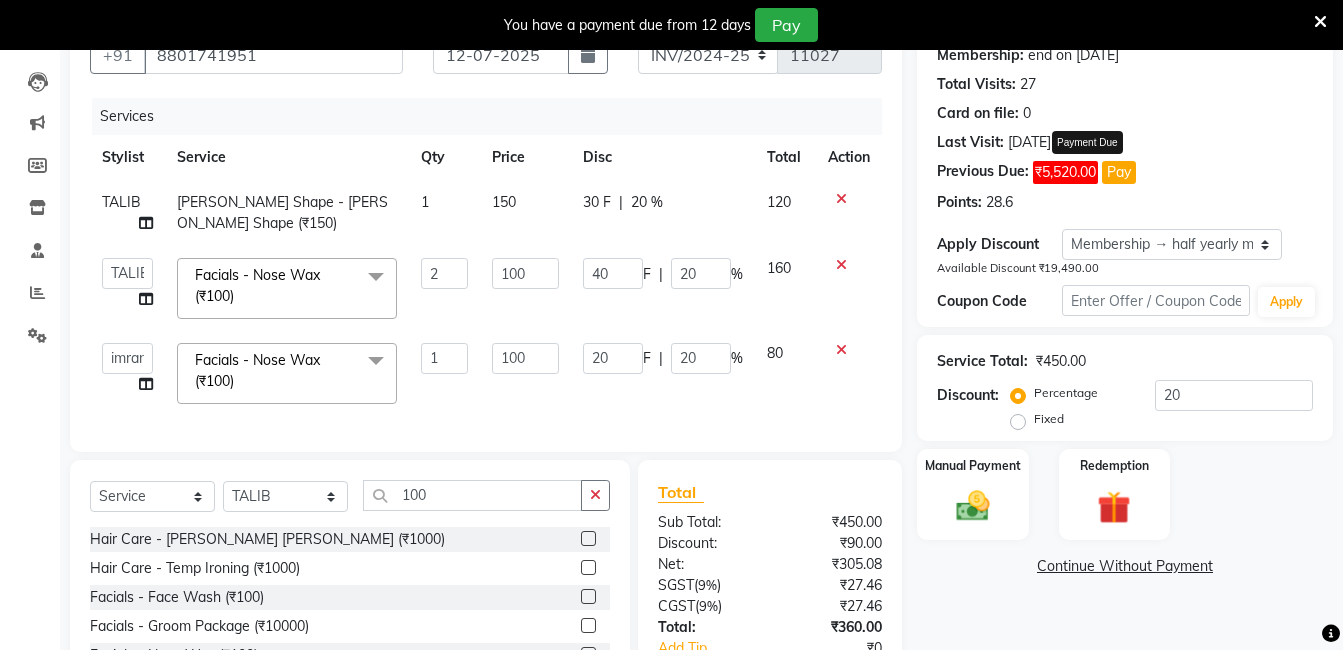 click on "Pay" 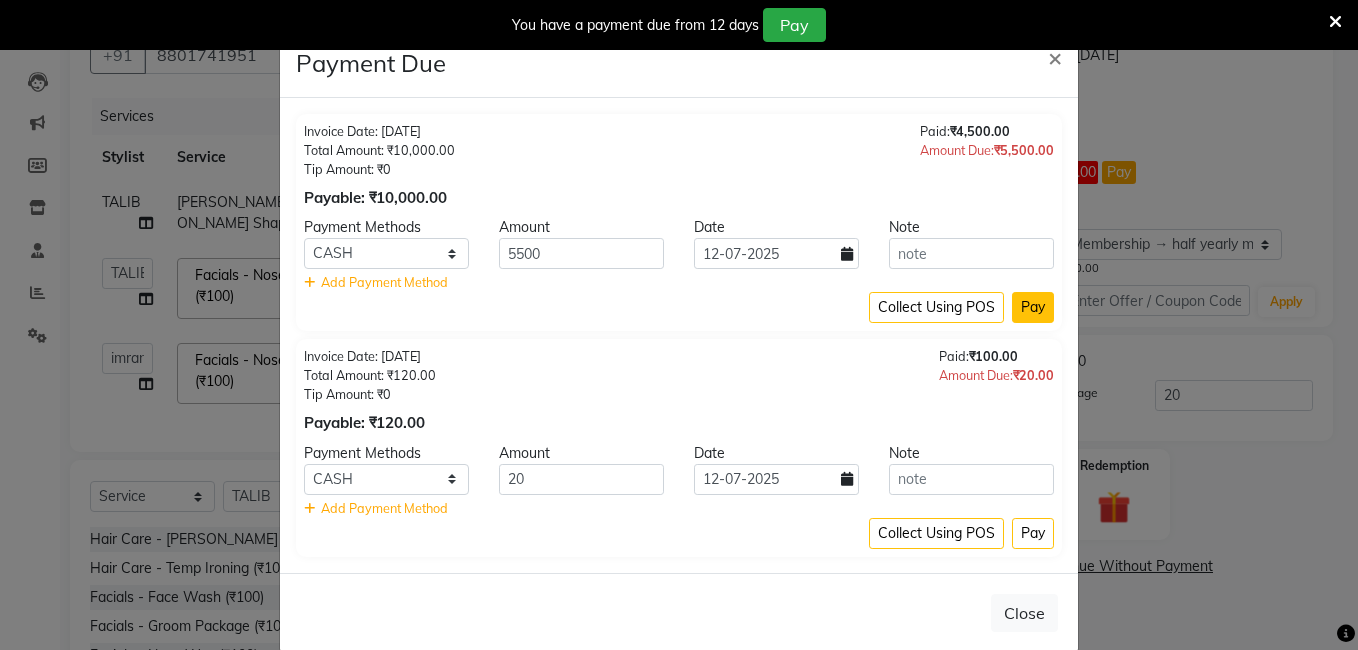 click on "Pay" 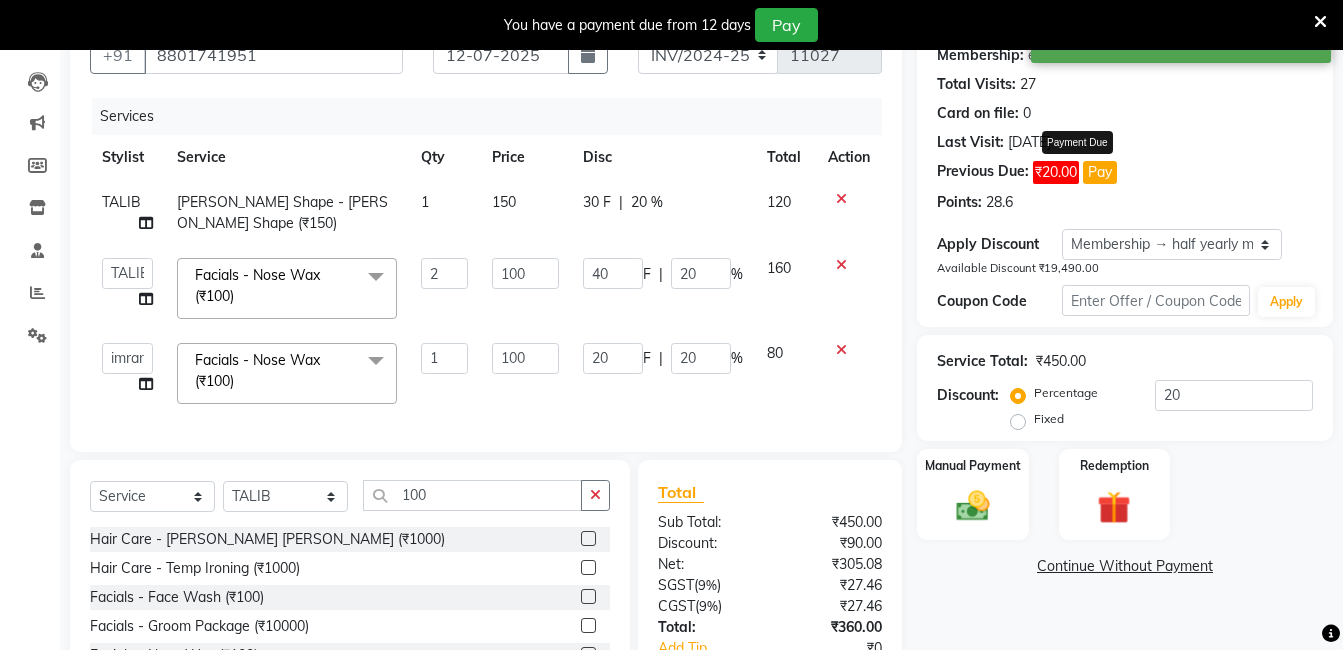 click on "Pay" 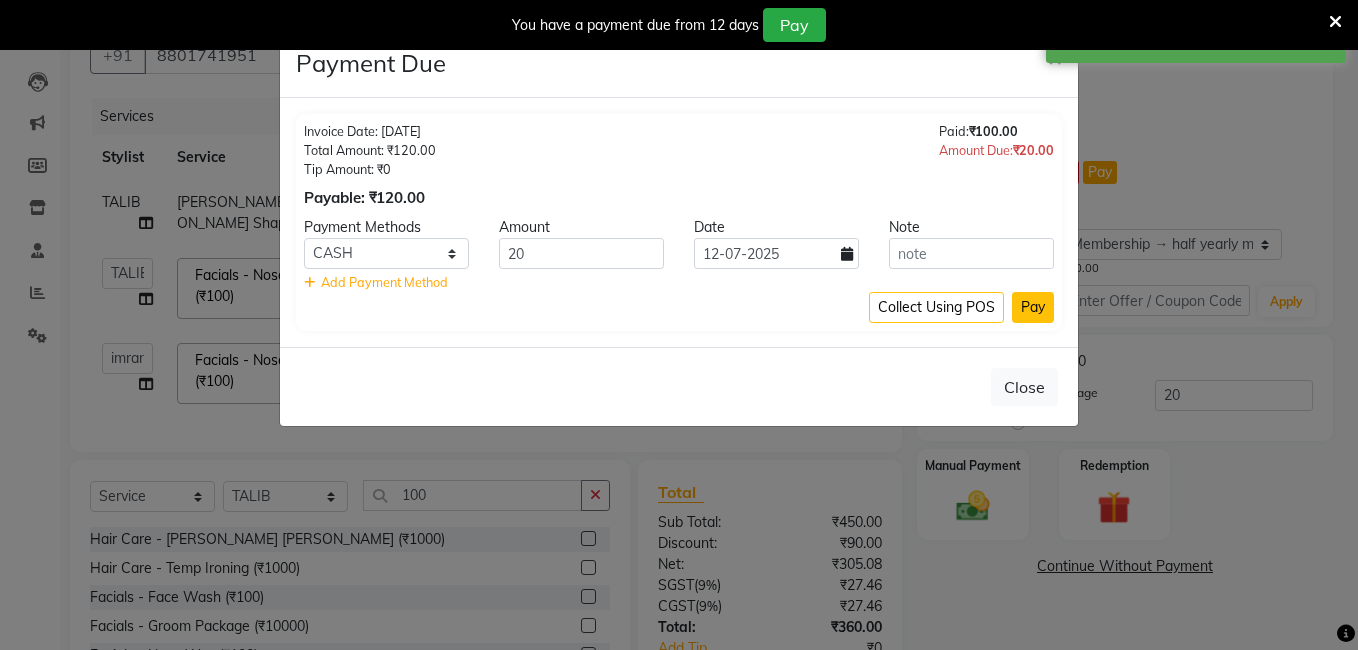 click on "Pay" 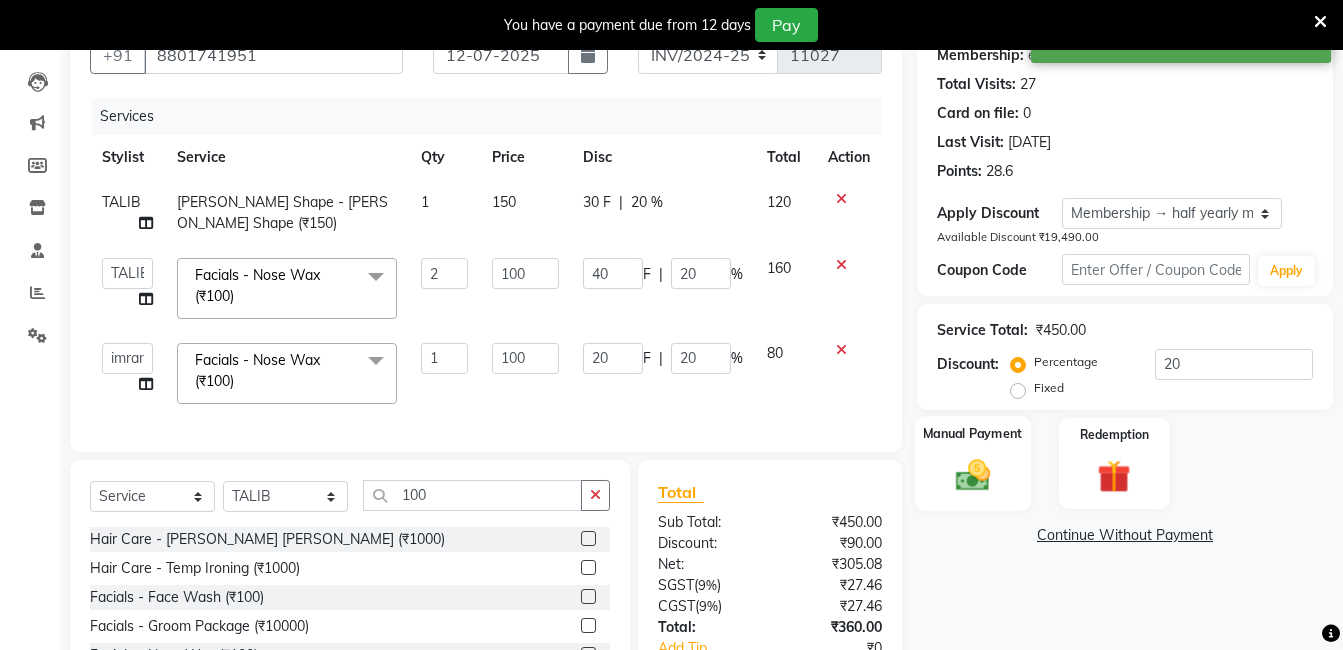 click on "Manual Payment" 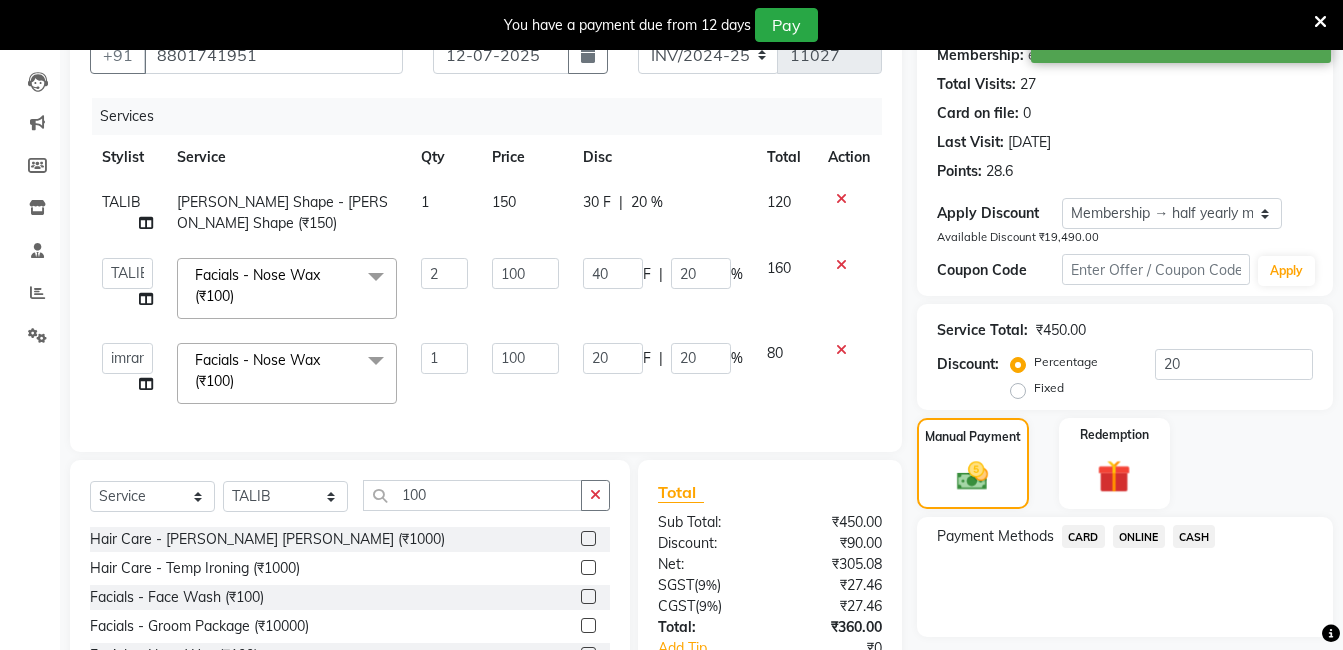 click on "CASH" 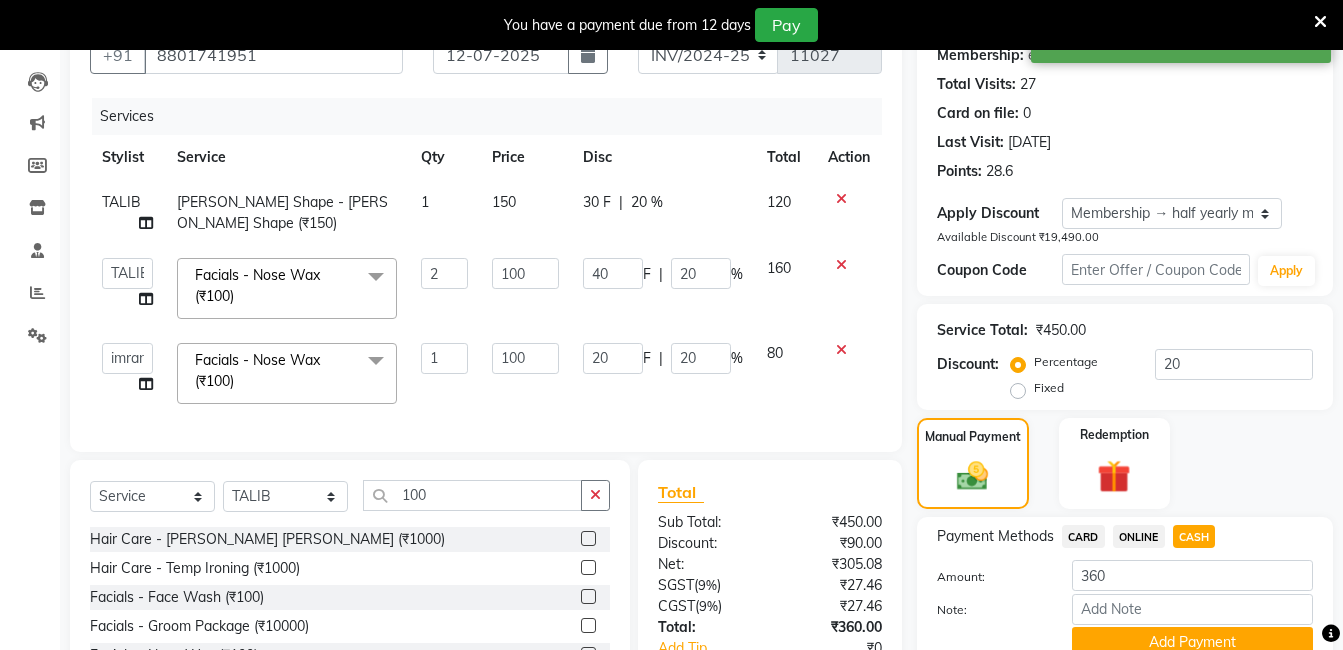 scroll, scrollTop: 350, scrollLeft: 0, axis: vertical 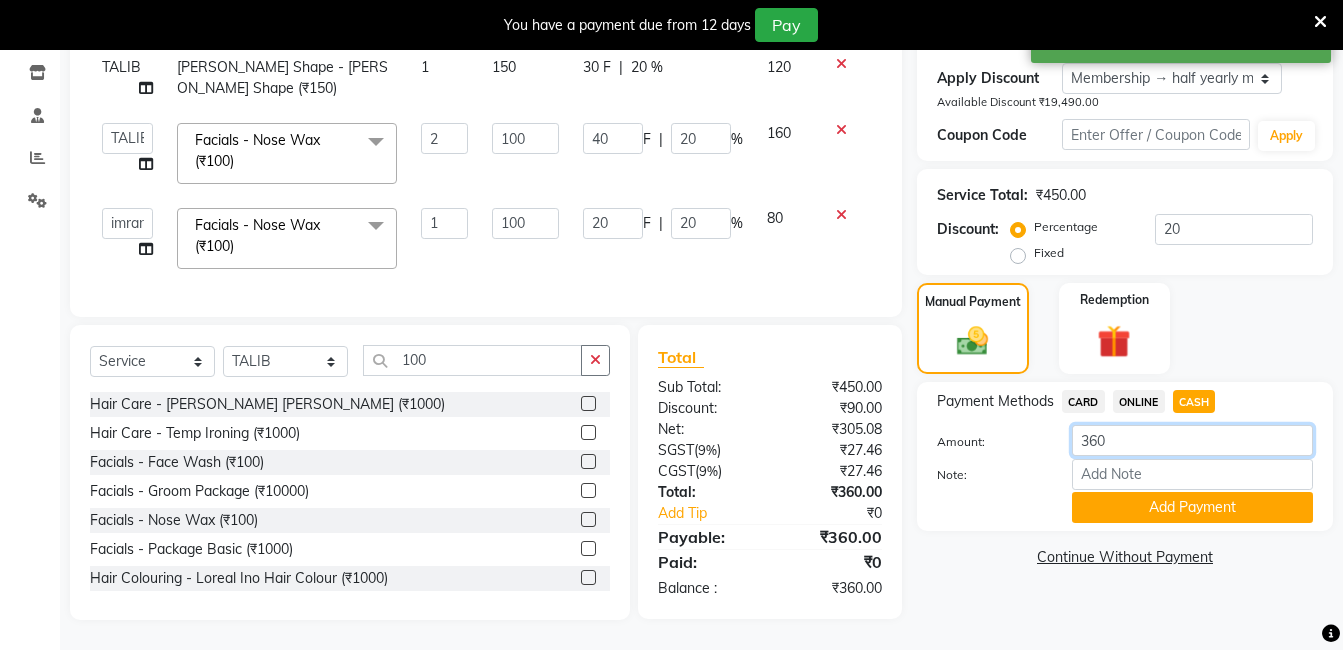 click on "360" 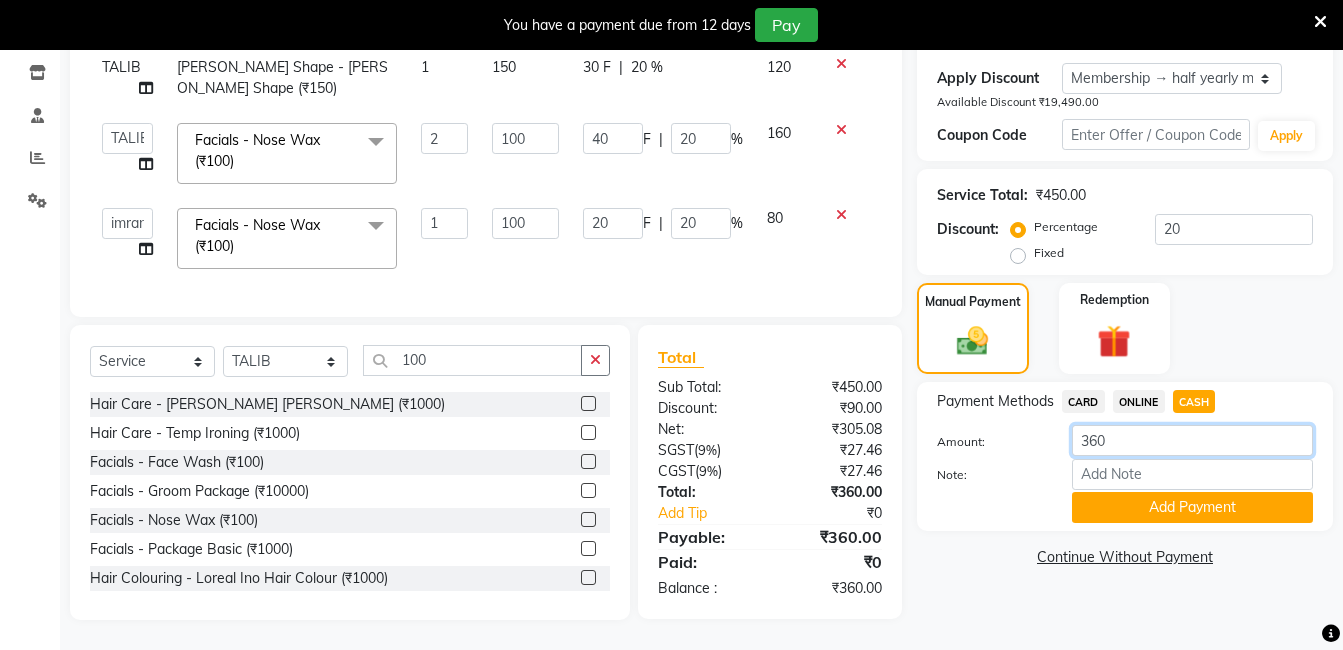 click on "360" 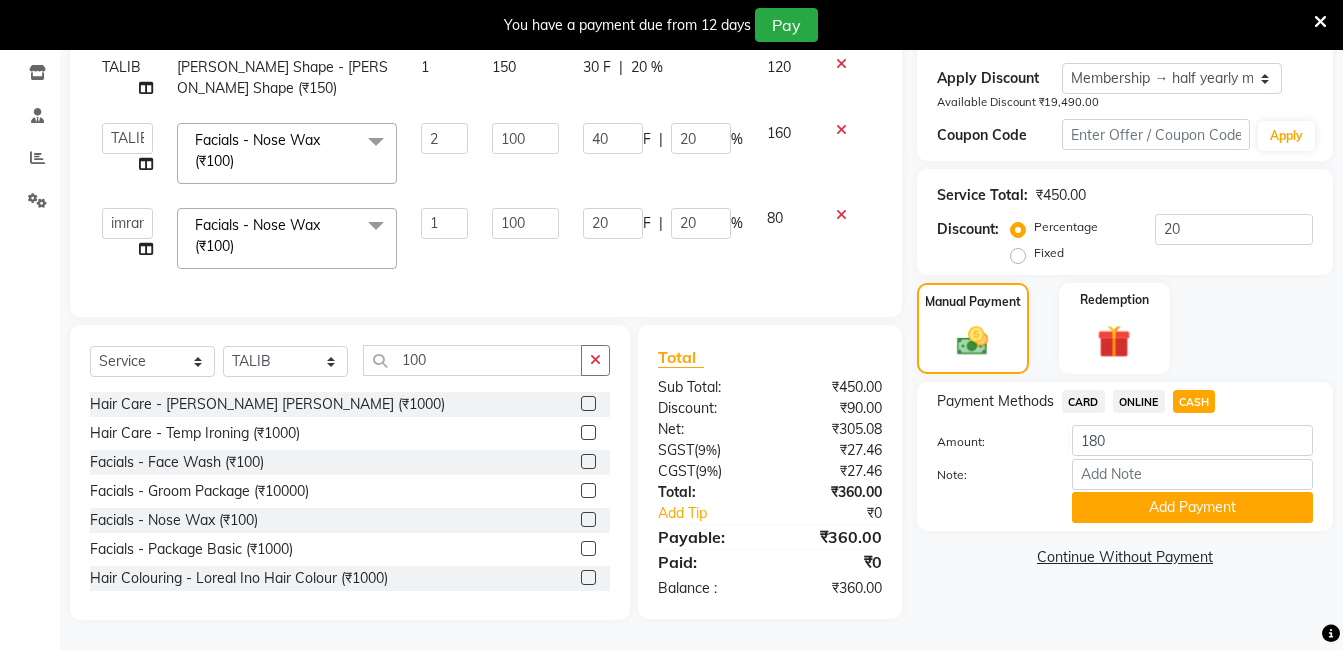 click on "ONLINE" 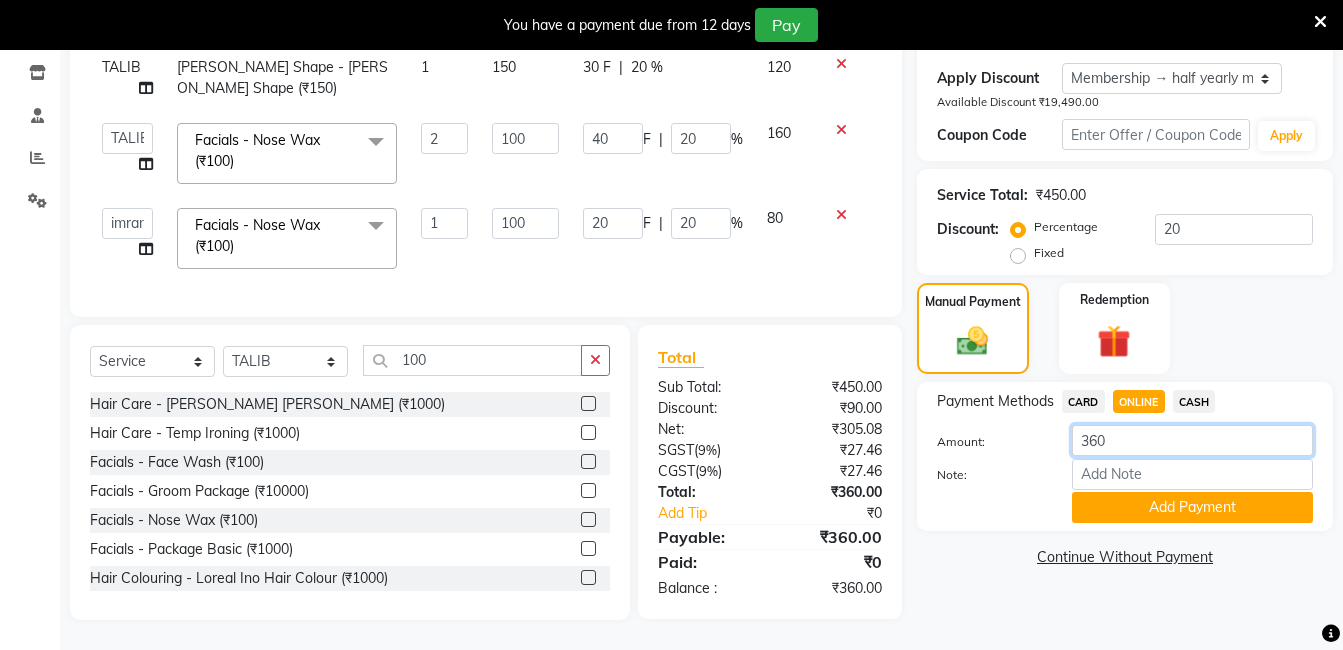 click on "360" 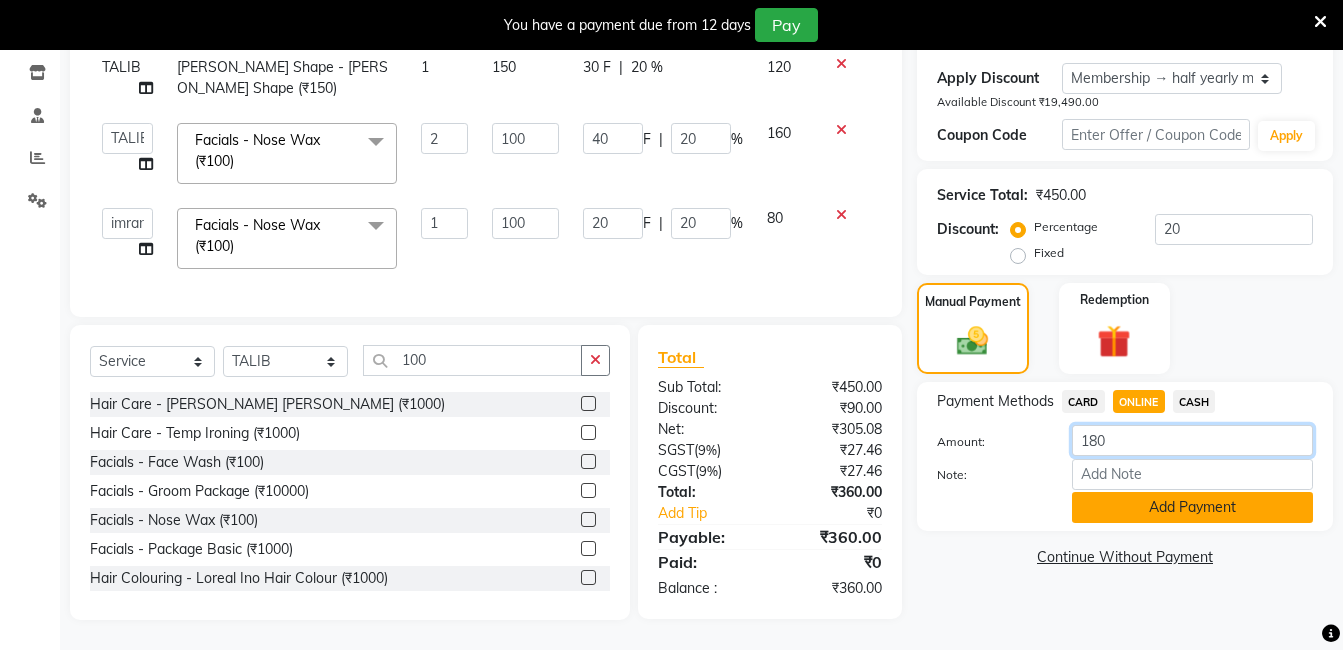 type on "180" 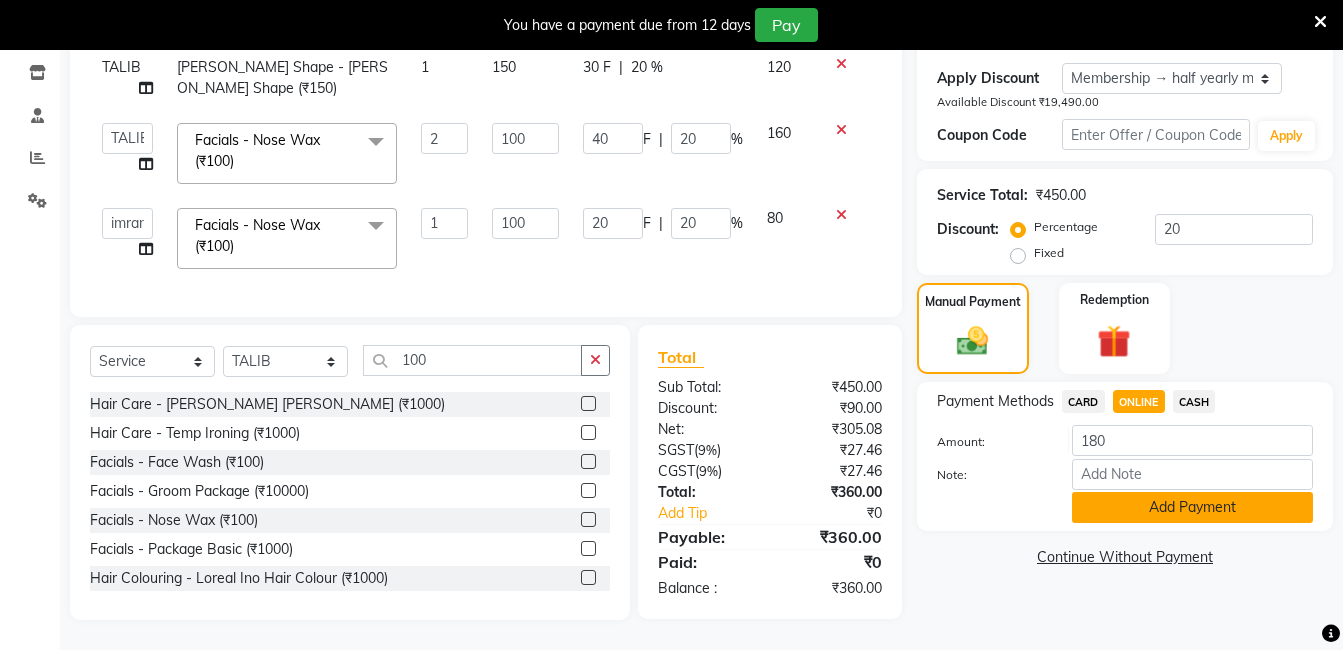 click on "Add Payment" 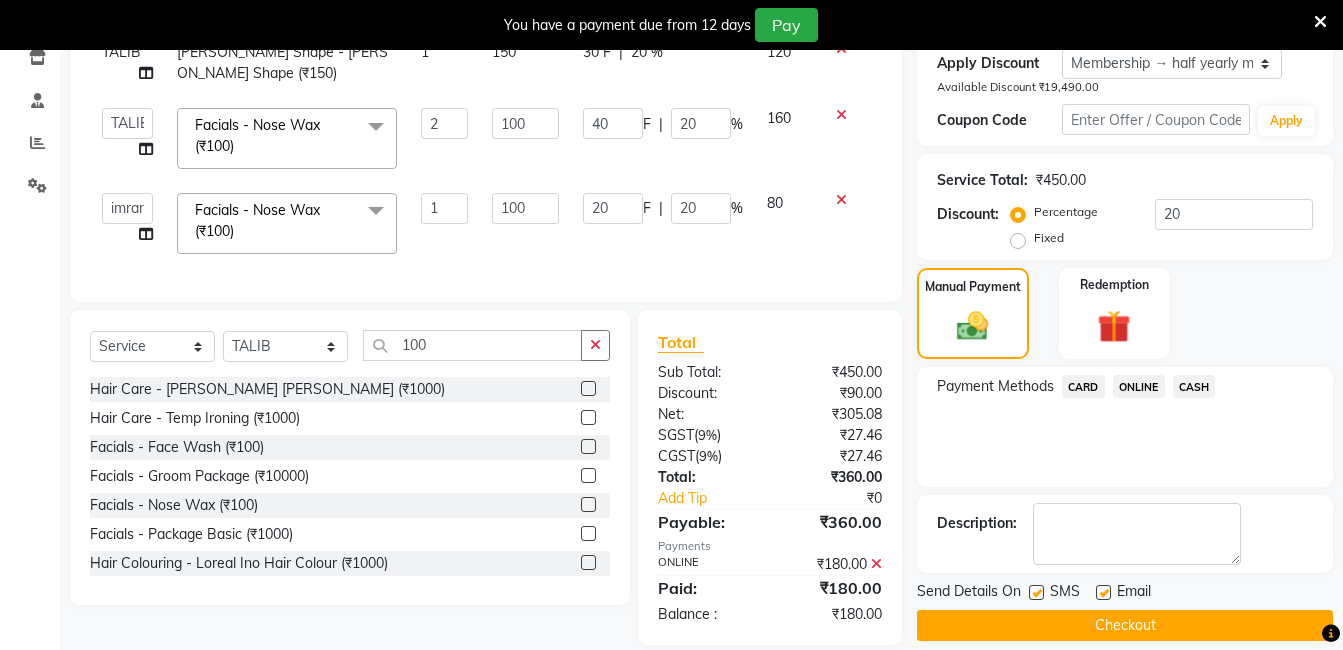 click on "CASH" 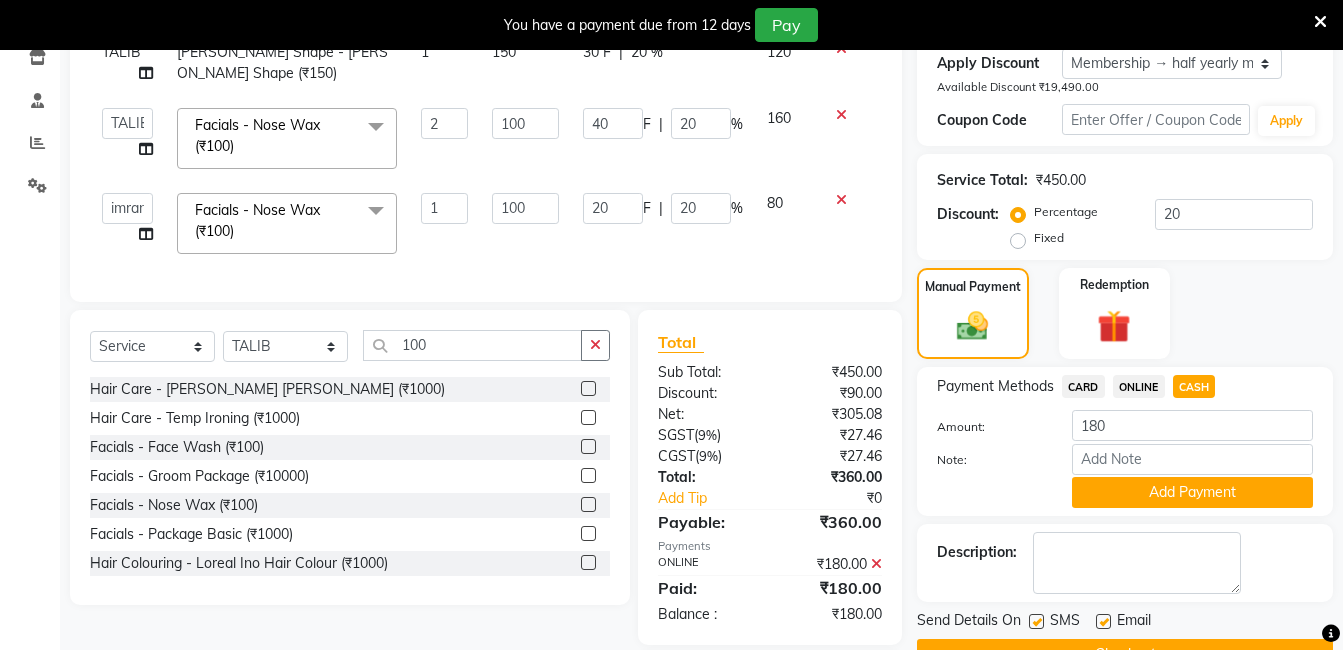 click on "CASH" 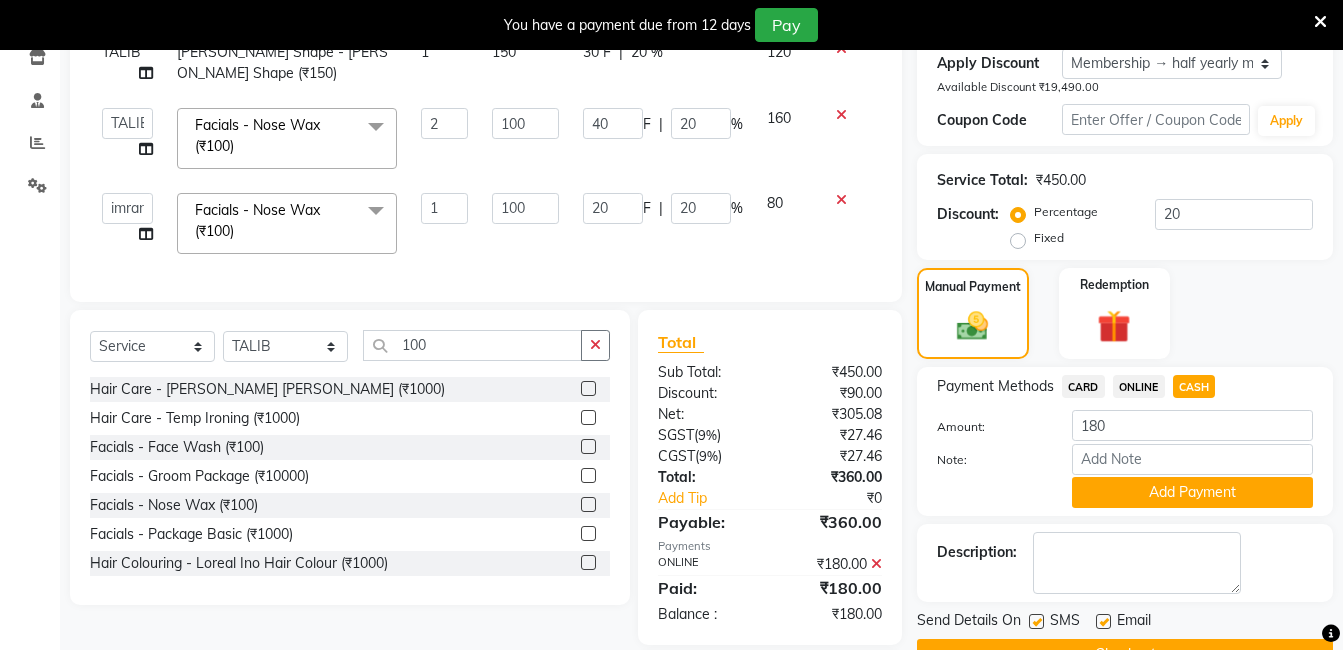 click on "CASH" 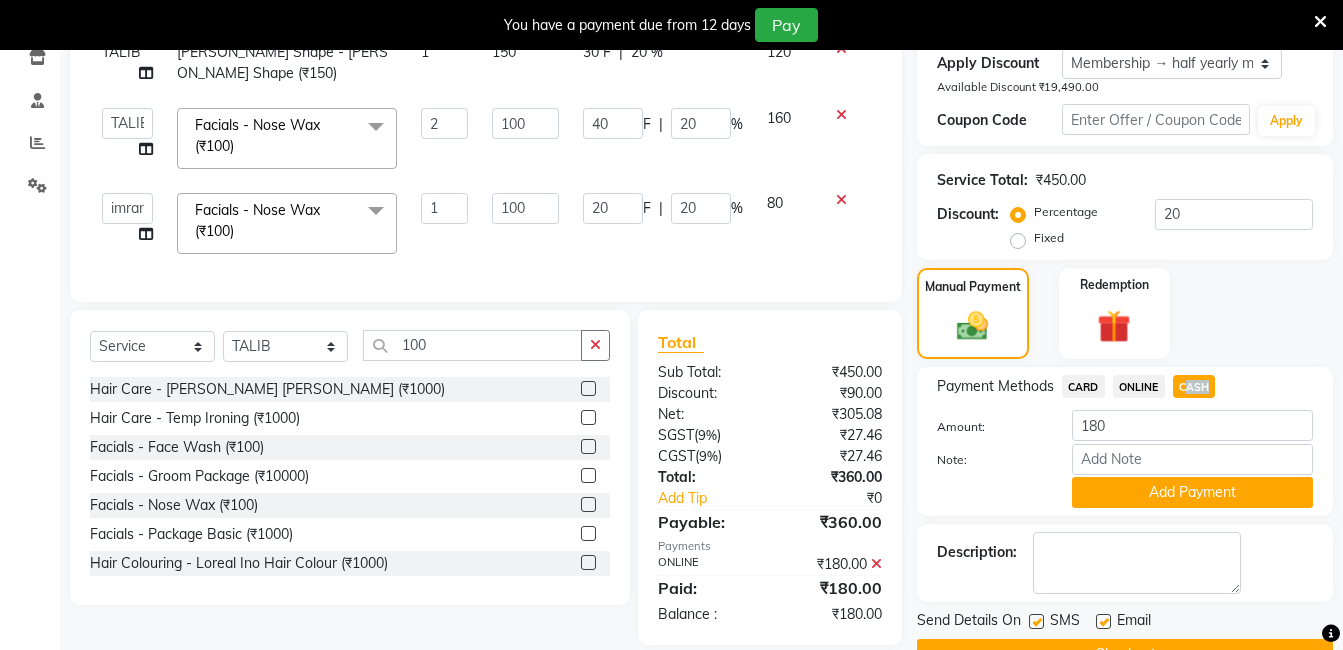 click on "CASH" 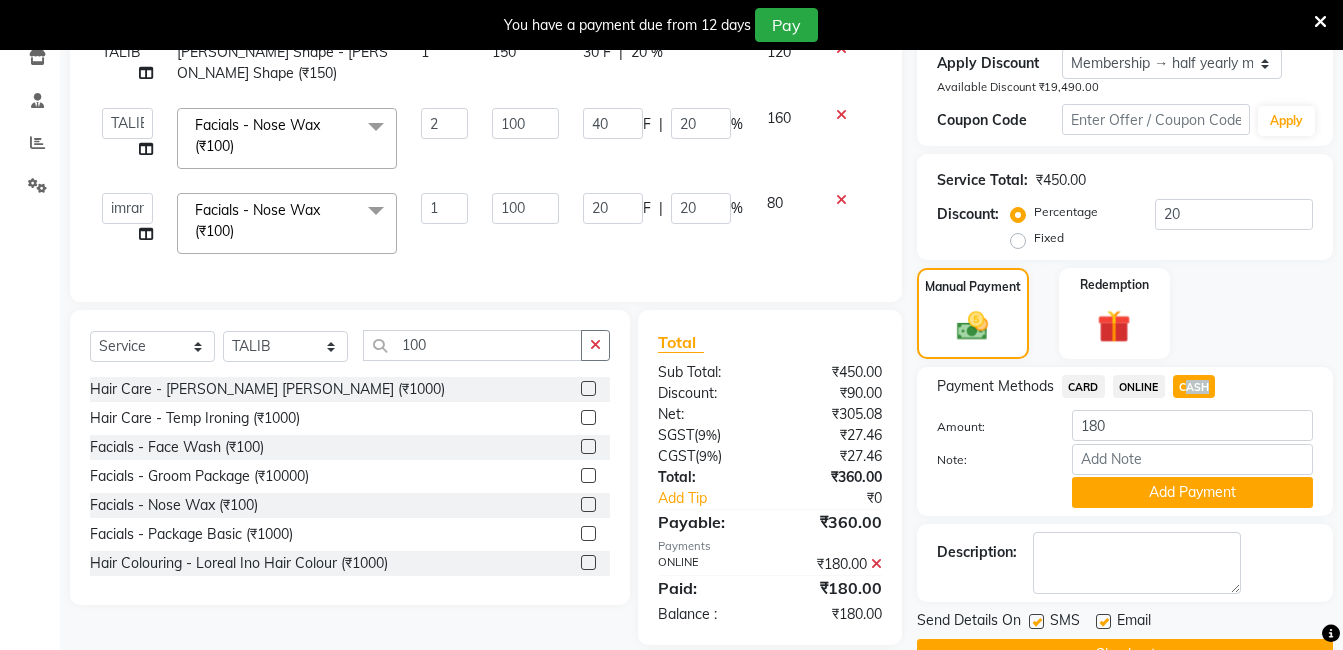drag, startPoint x: 1196, startPoint y: 383, endPoint x: 1244, endPoint y: 393, distance: 49.0306 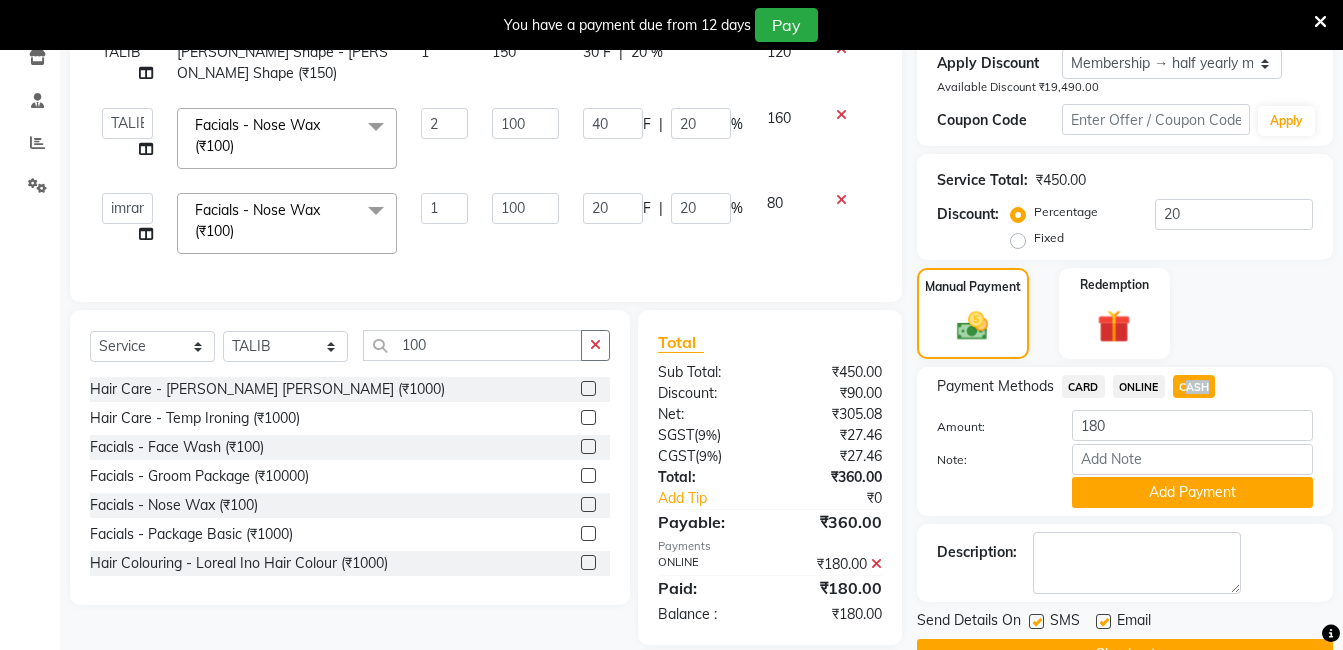 click on "Payment Methods  CARD   ONLINE   CASH" 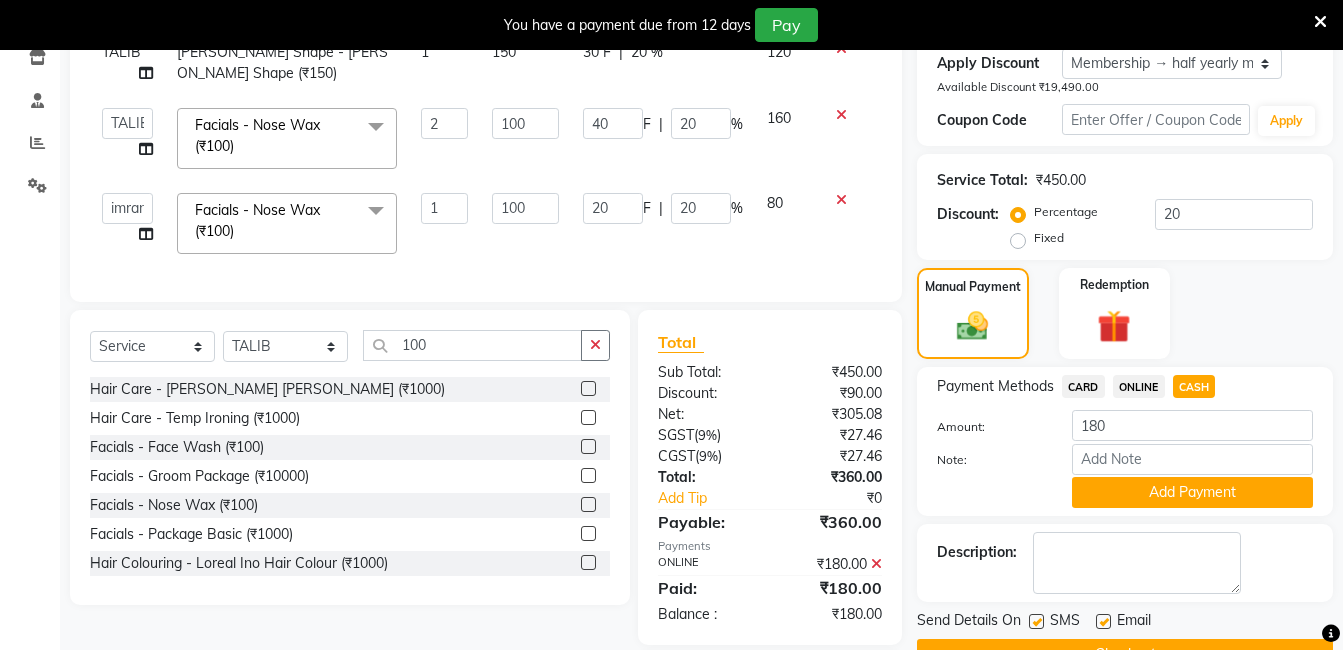 click on "CASH" 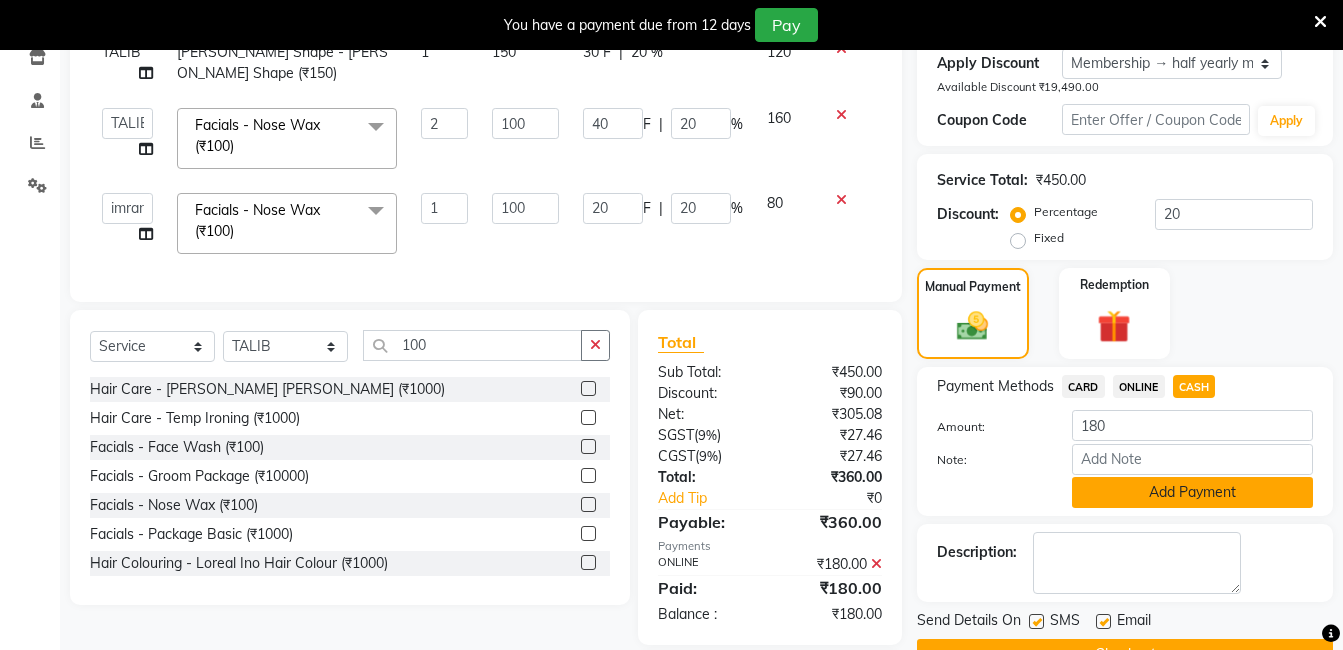 click on "Add Payment" 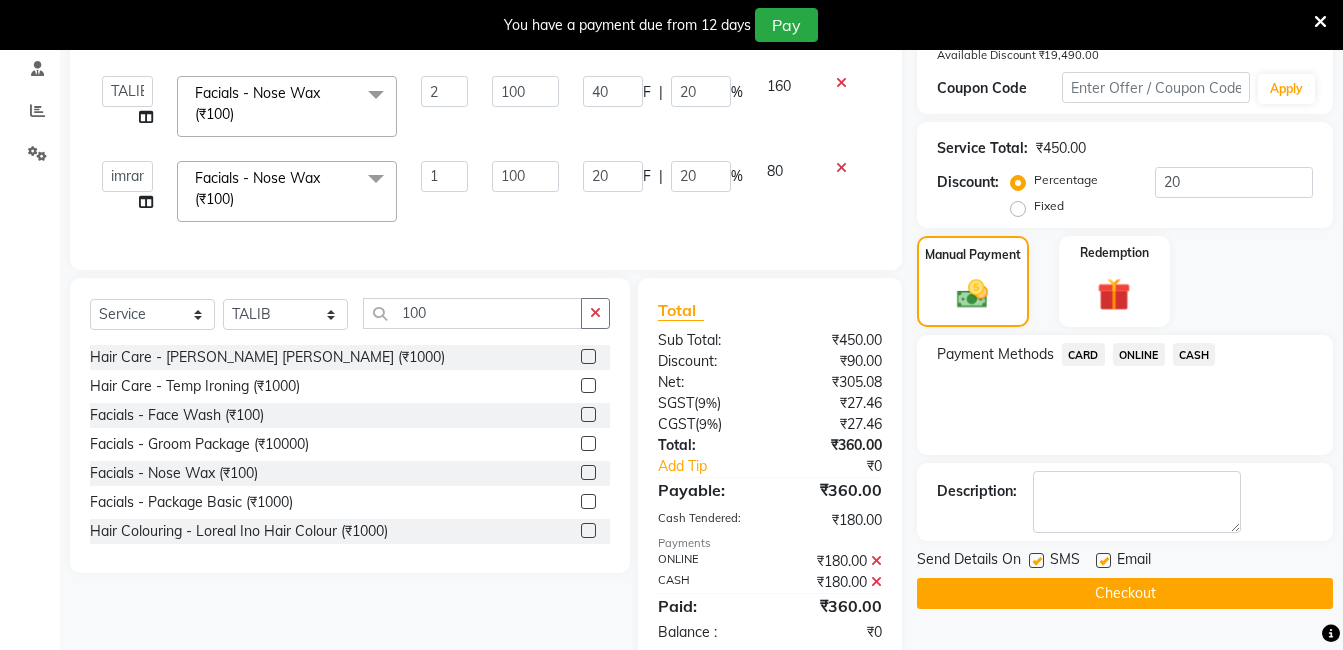 scroll, scrollTop: 530, scrollLeft: 0, axis: vertical 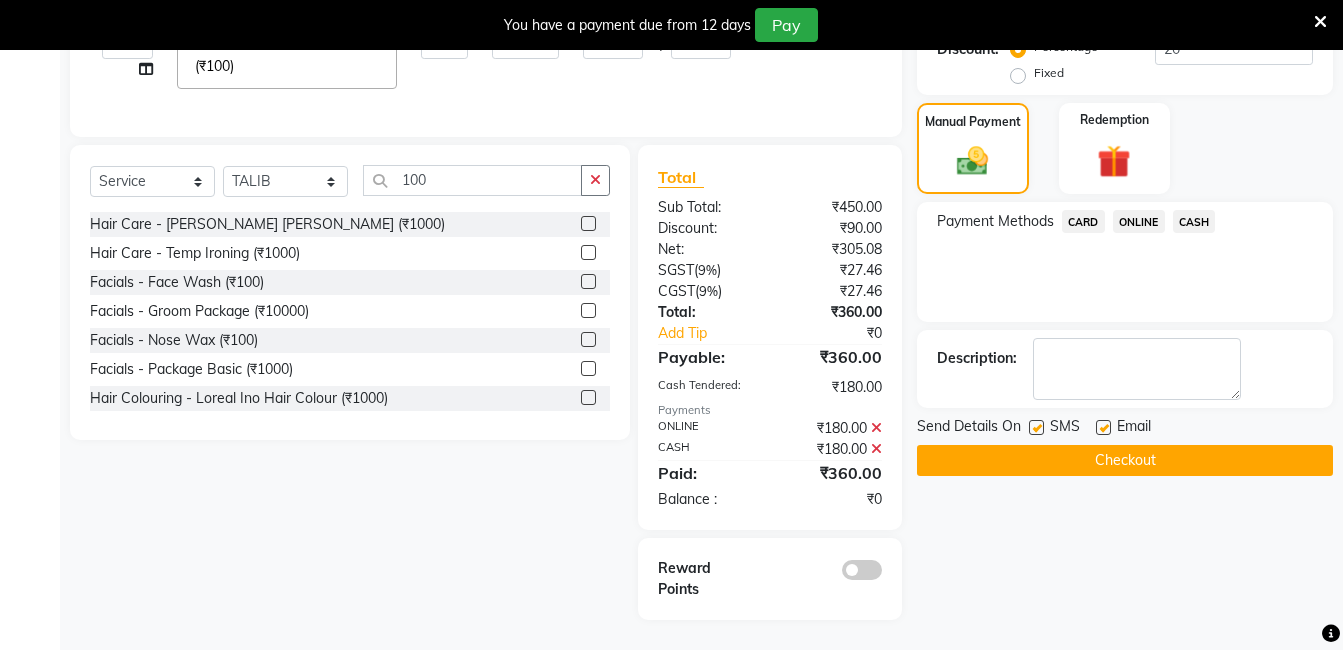 click on "Checkout" 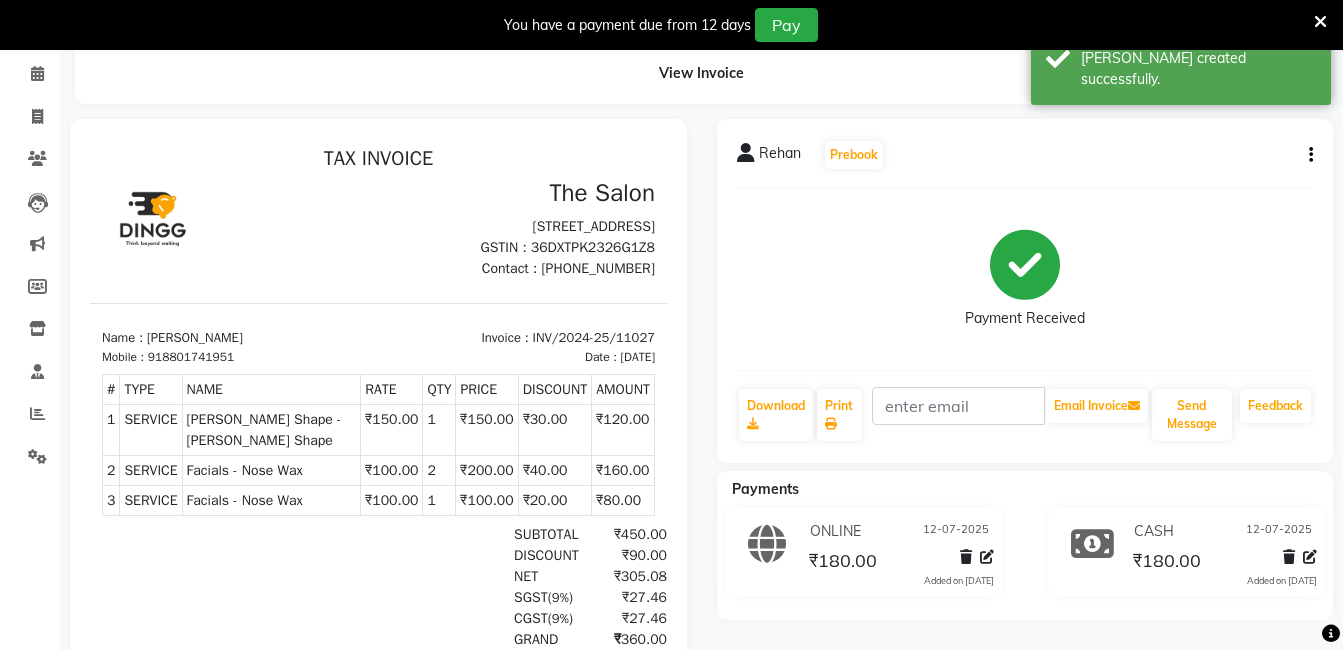 scroll, scrollTop: 399, scrollLeft: 0, axis: vertical 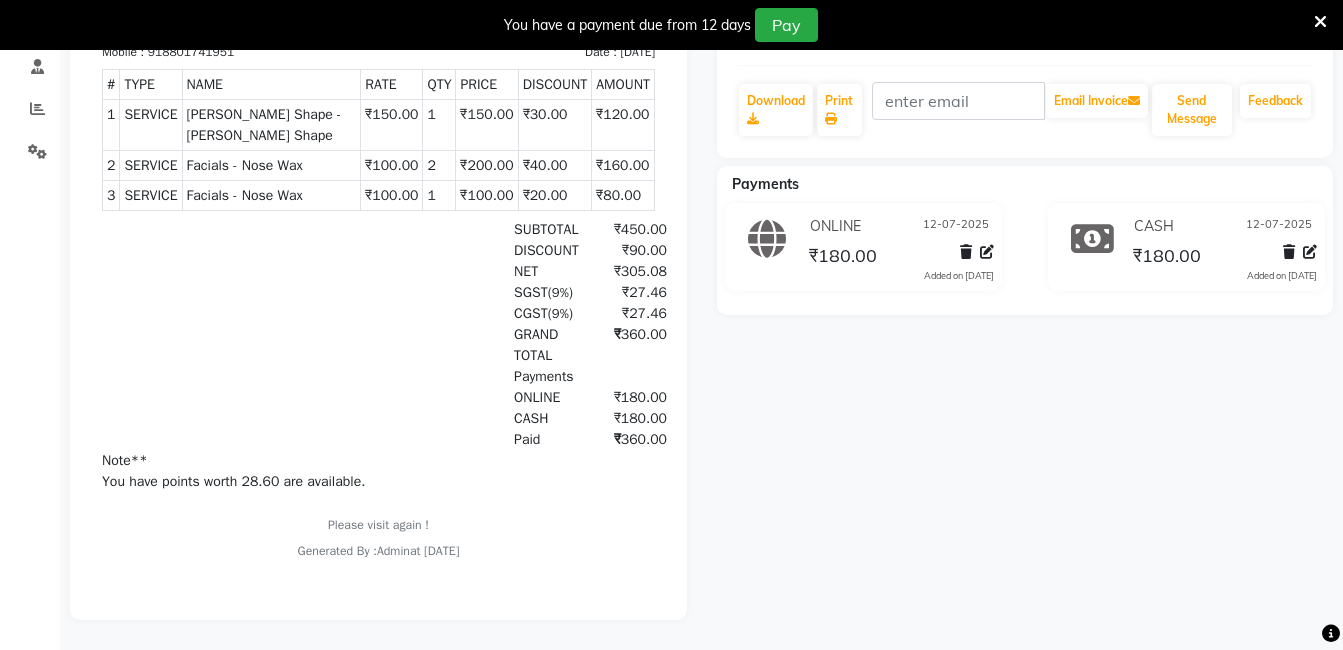 click on "Rehan   Prebook   Payment Received  Download  Print   Email Invoice   Send Message Feedback  Payments ONLINE 12-07-2025 ₹180.00  Added on 12-07-2025  CASH 12-07-2025 ₹180.00  Added on 12-07-2025" 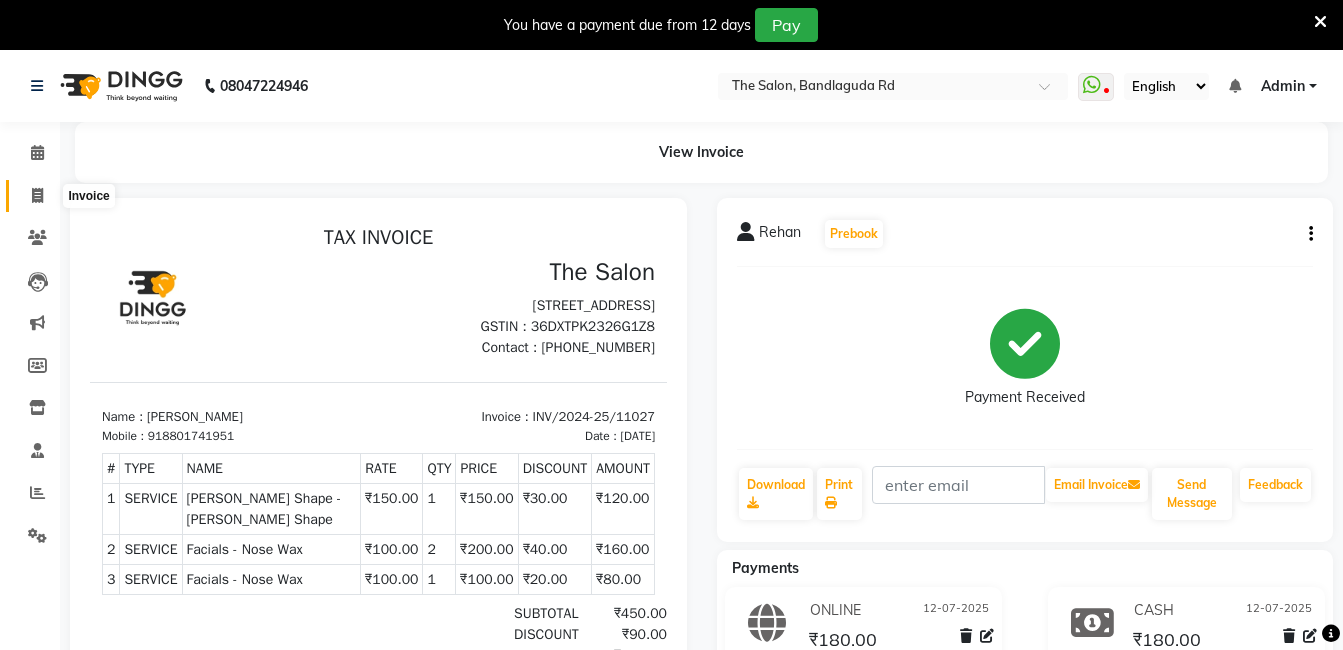 click 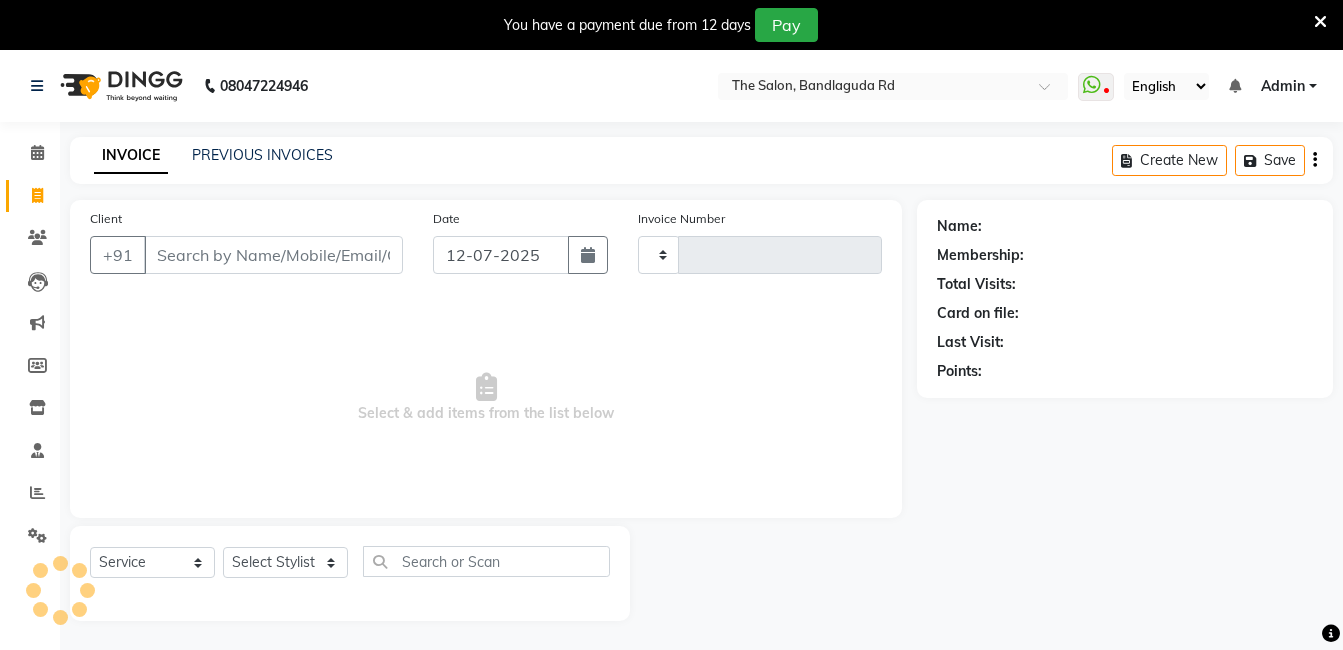scroll, scrollTop: 50, scrollLeft: 0, axis: vertical 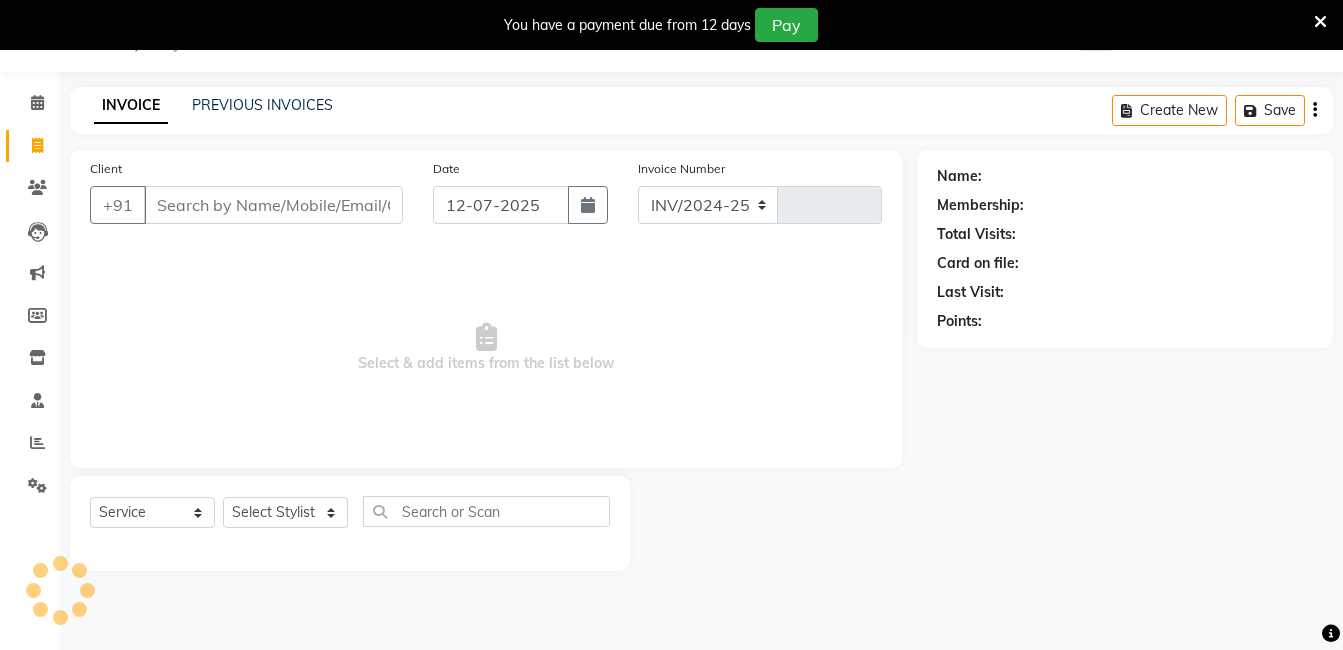 select on "5198" 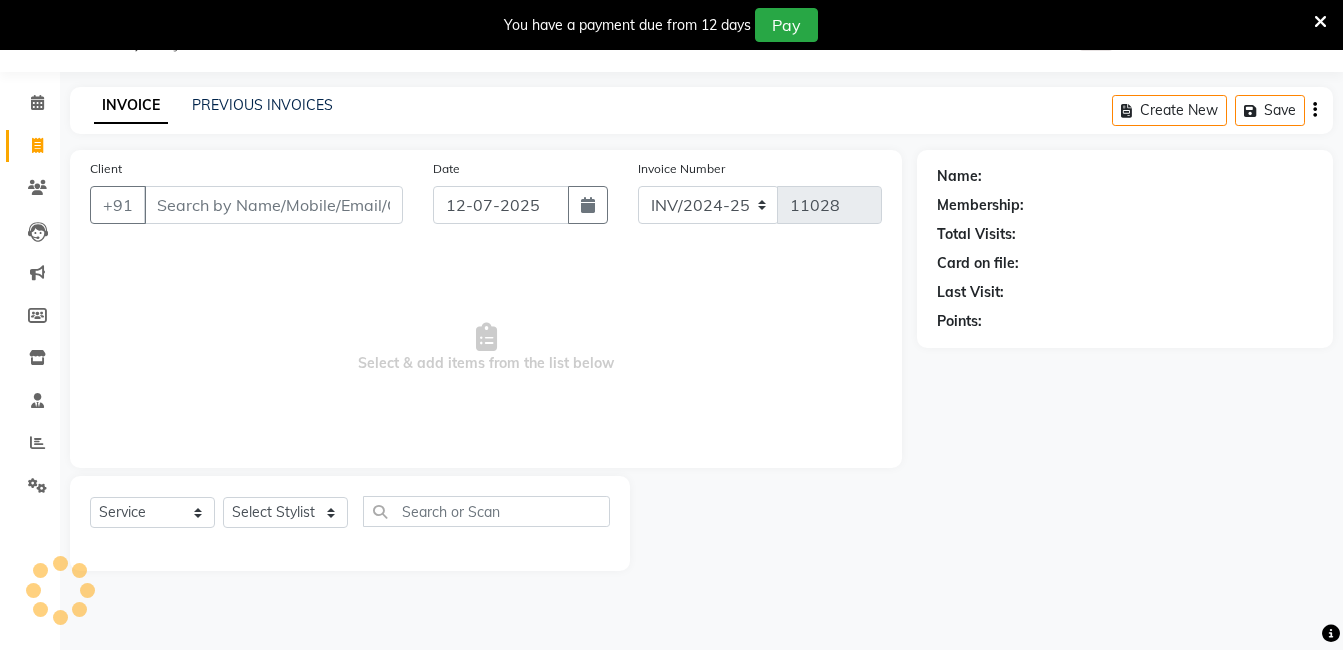 click on "Client +91" 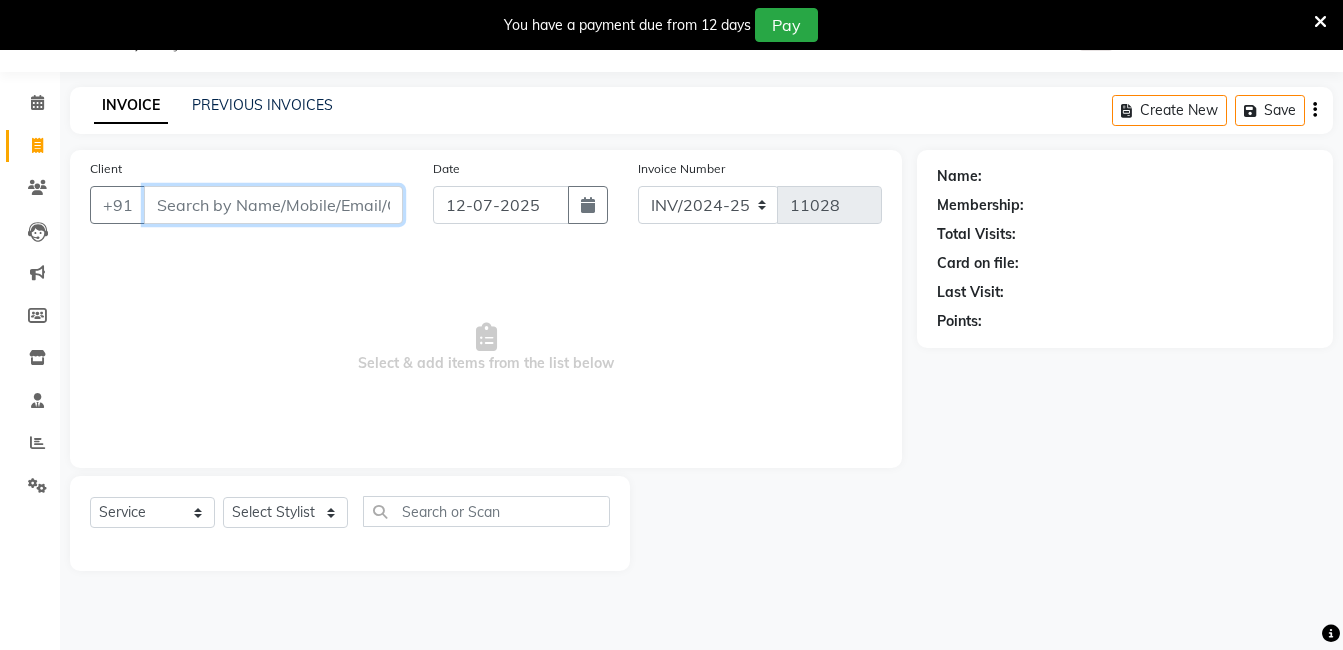 click on "Client" at bounding box center [273, 205] 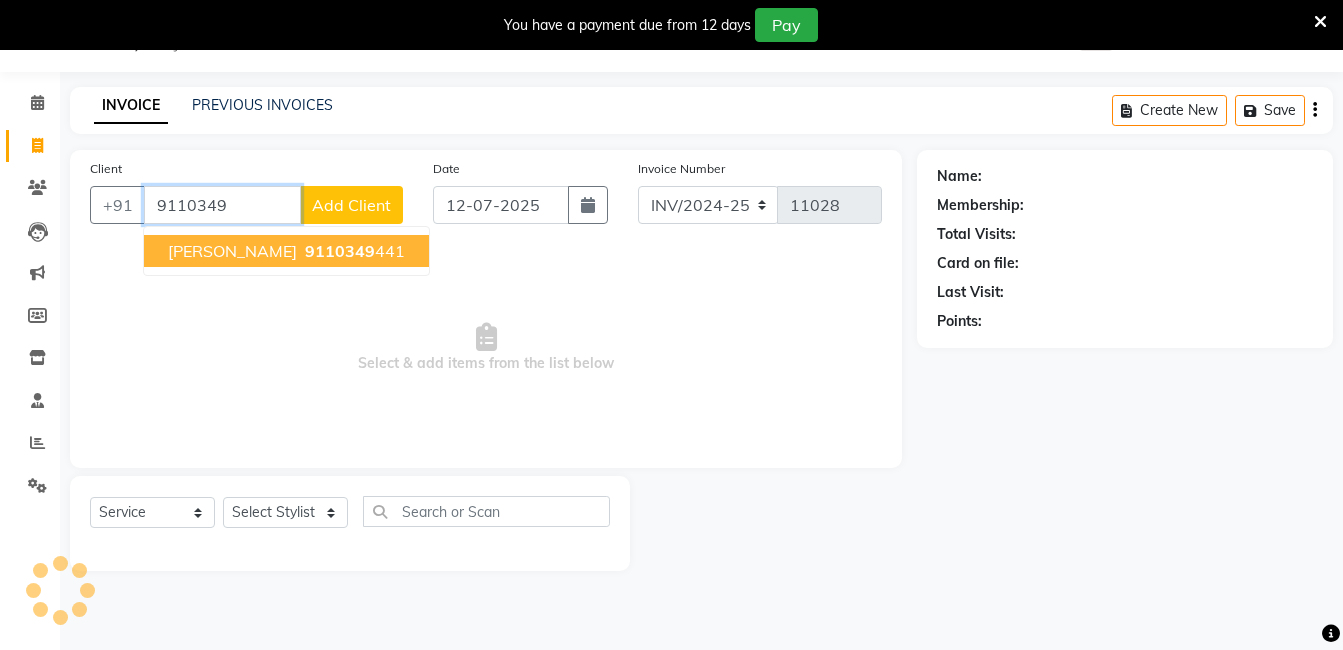 click on "9110349" at bounding box center [340, 251] 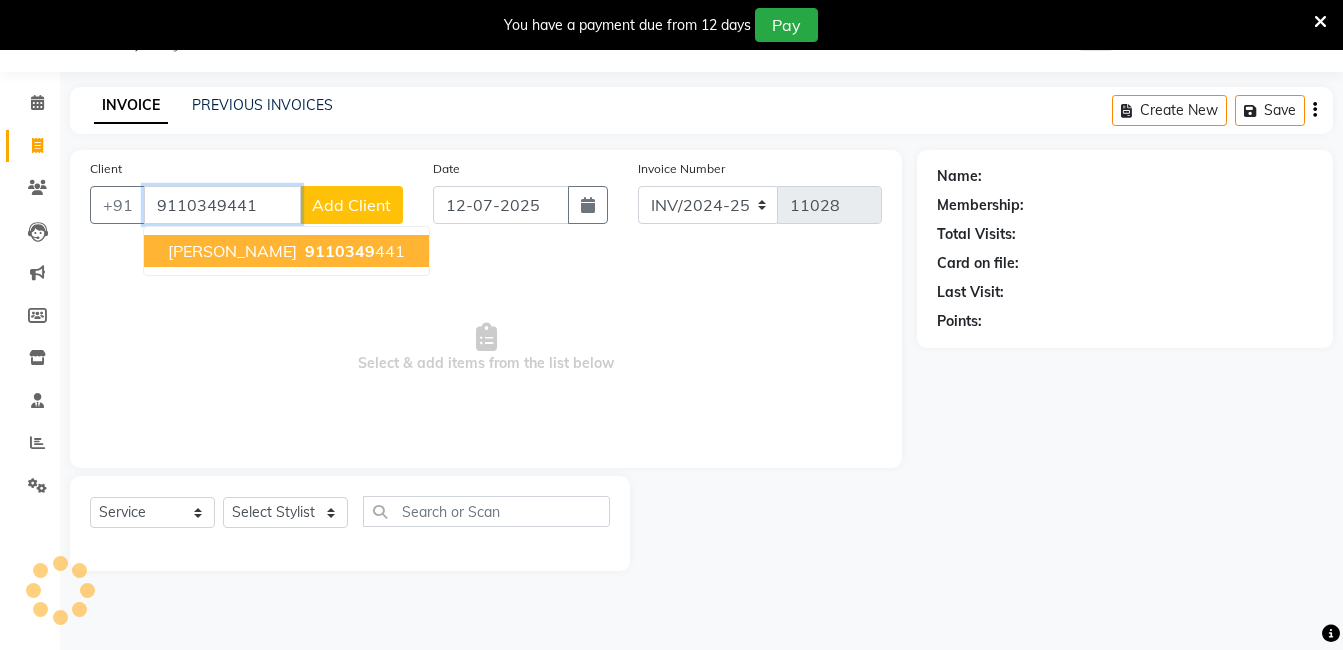 type on "9110349441" 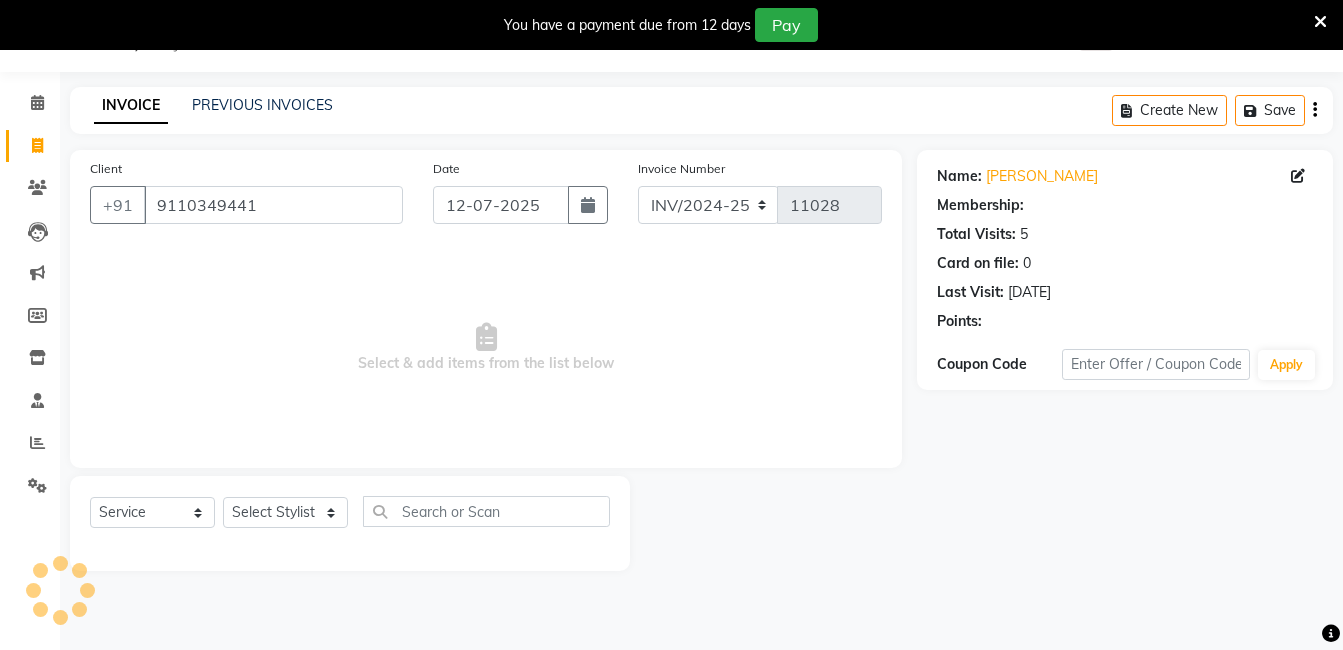 select on "1: Object" 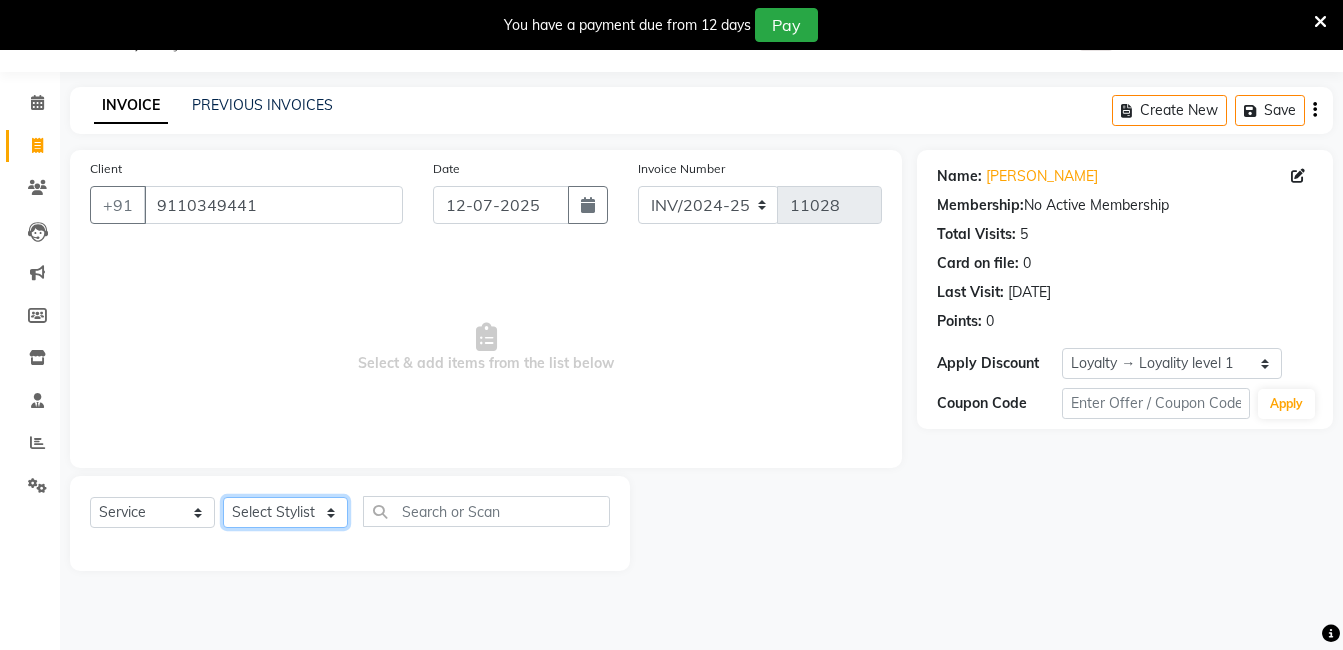 click on "Select Stylist [PERSON_NAME] [PERSON_NAME] kasim [PERSON_NAME] sameer [PERSON_NAME] manager" 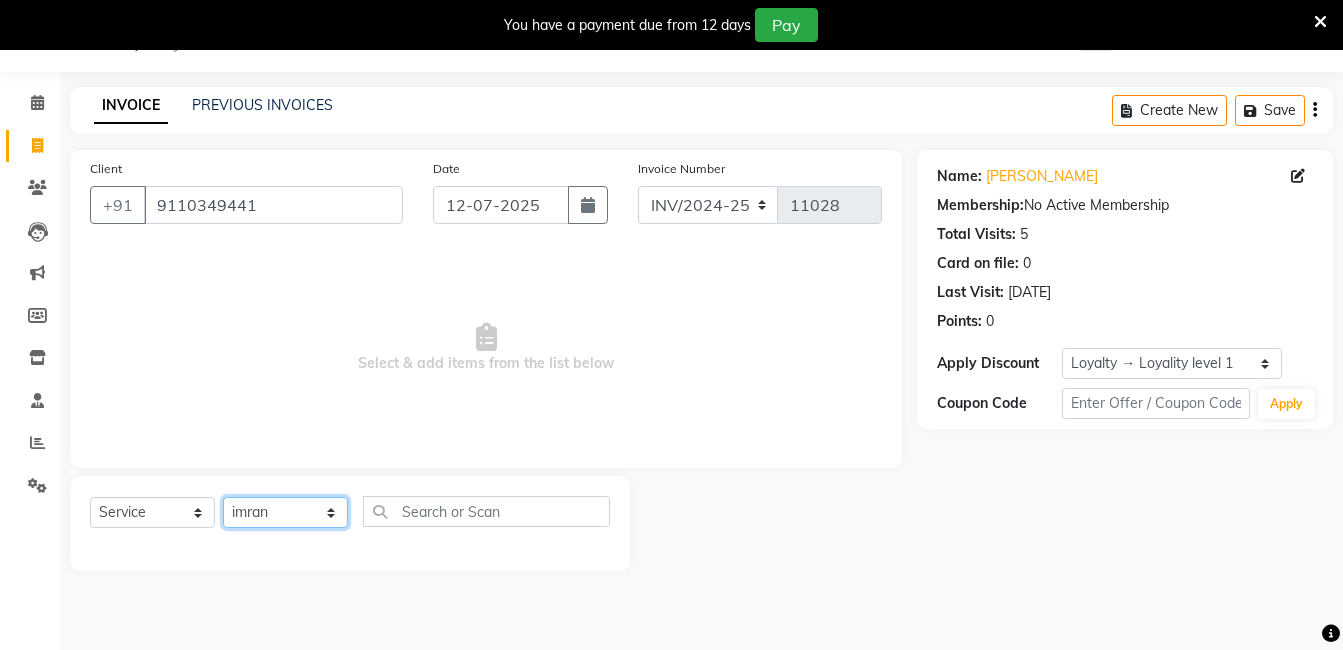 click on "Select Stylist [PERSON_NAME] [PERSON_NAME] kasim [PERSON_NAME] sameer [PERSON_NAME] manager" 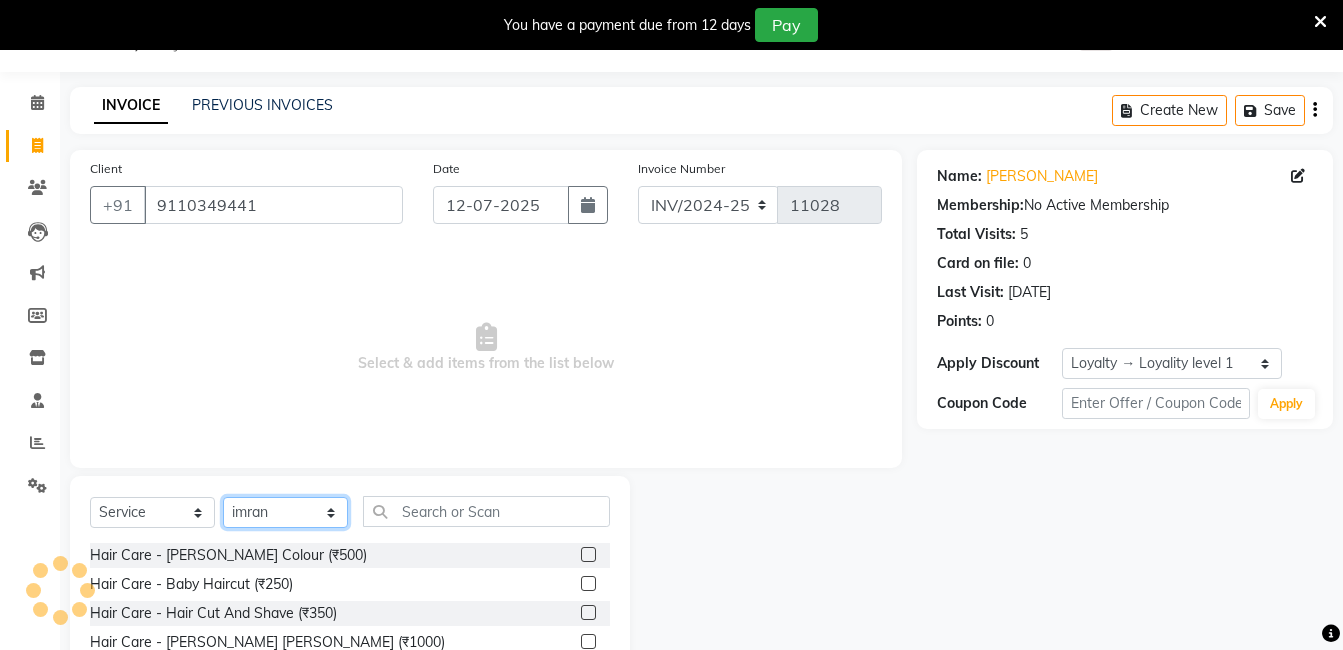 click on "Select Stylist [PERSON_NAME] [PERSON_NAME] kasim [PERSON_NAME] sameer [PERSON_NAME] manager" 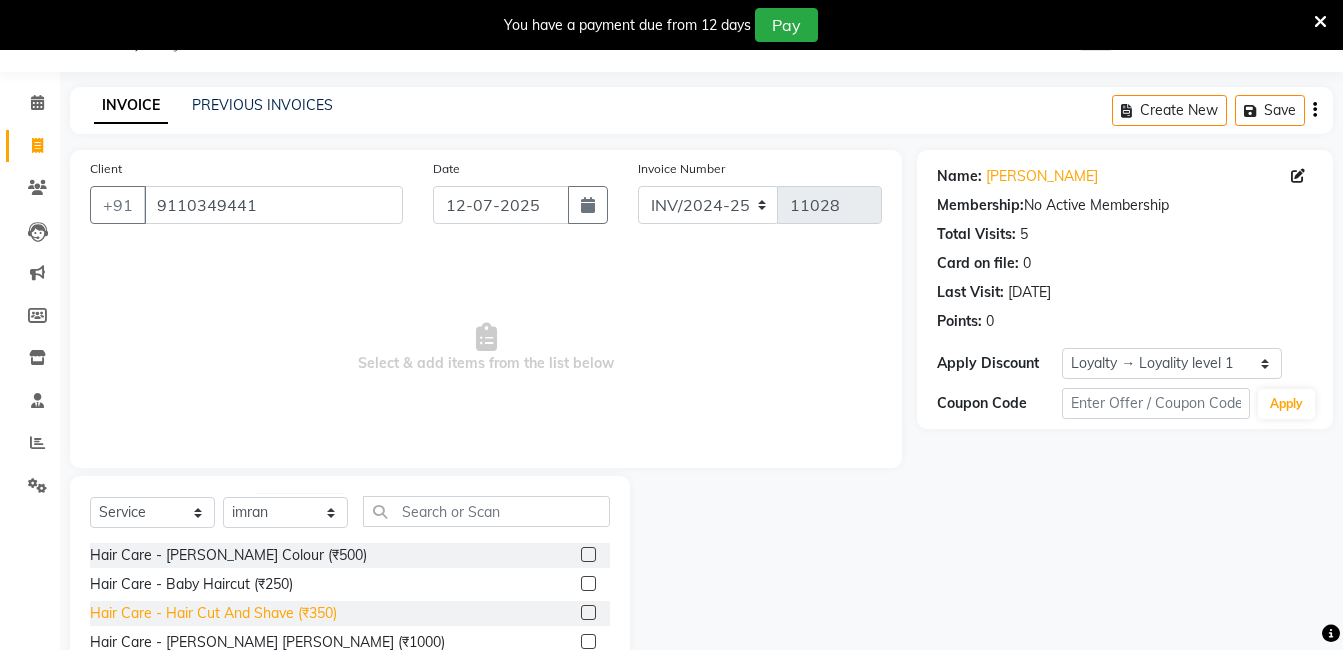 click on "Hair Care - Hair Cut And Shave (₹350)" 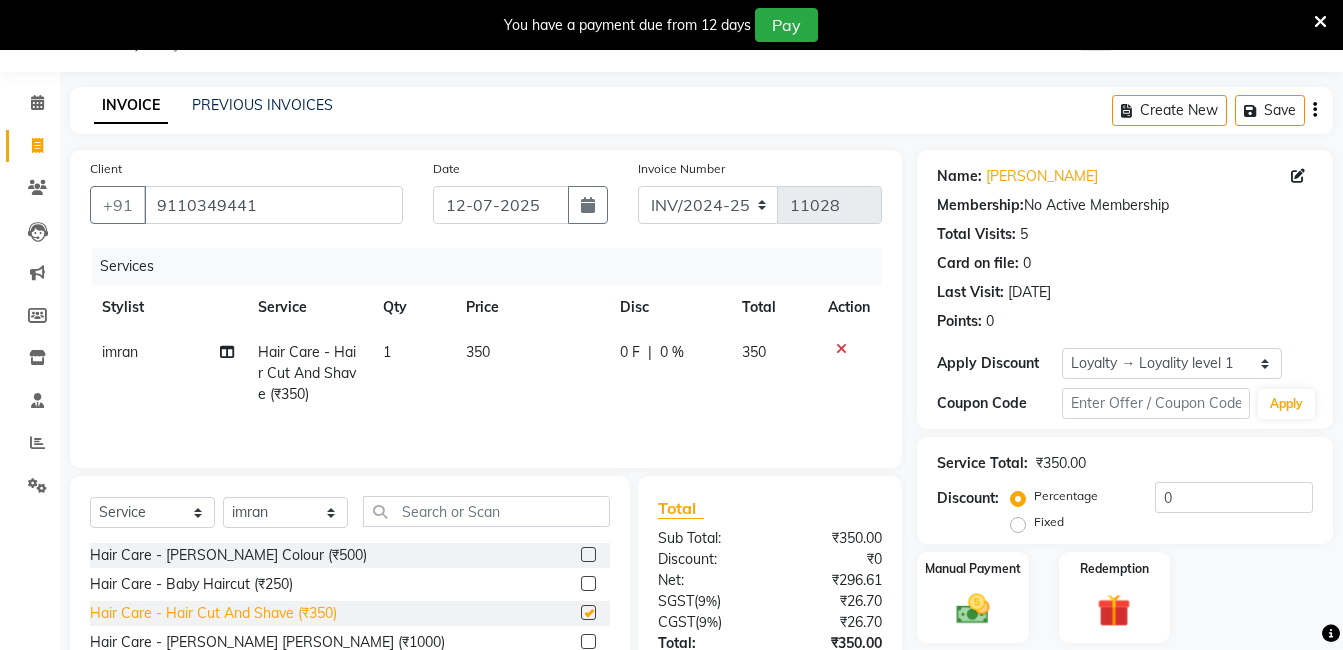 checkbox on "false" 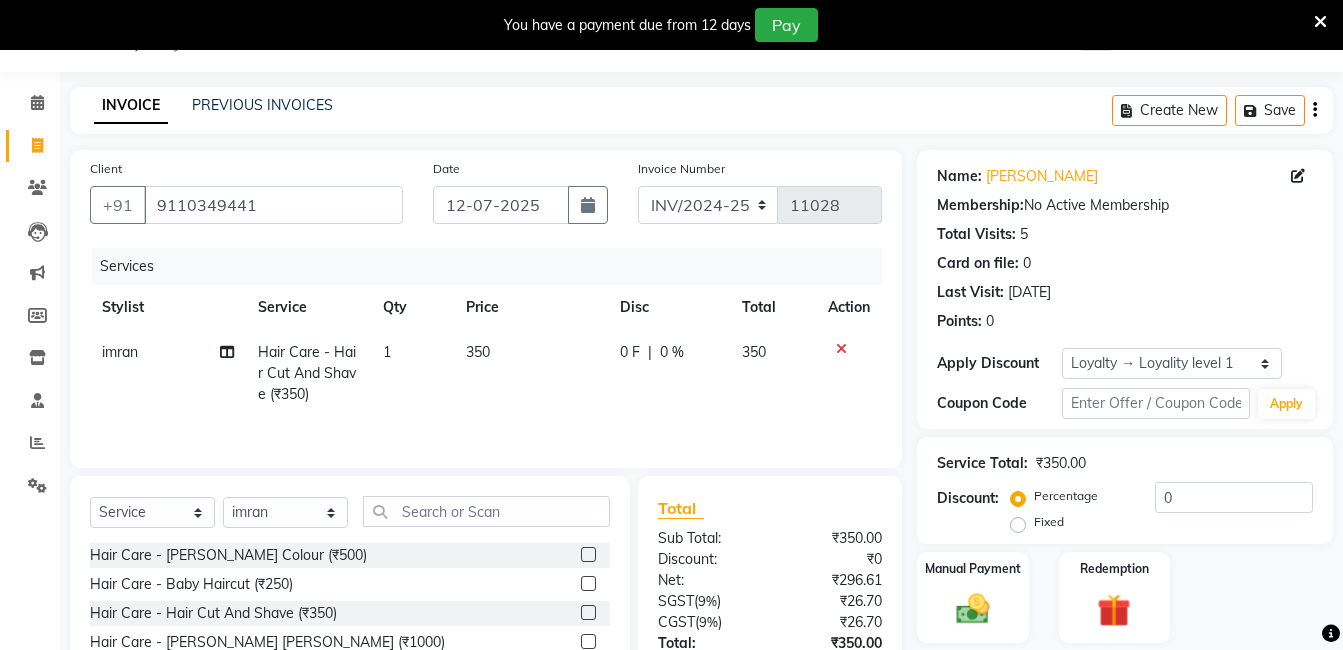 click on "350" 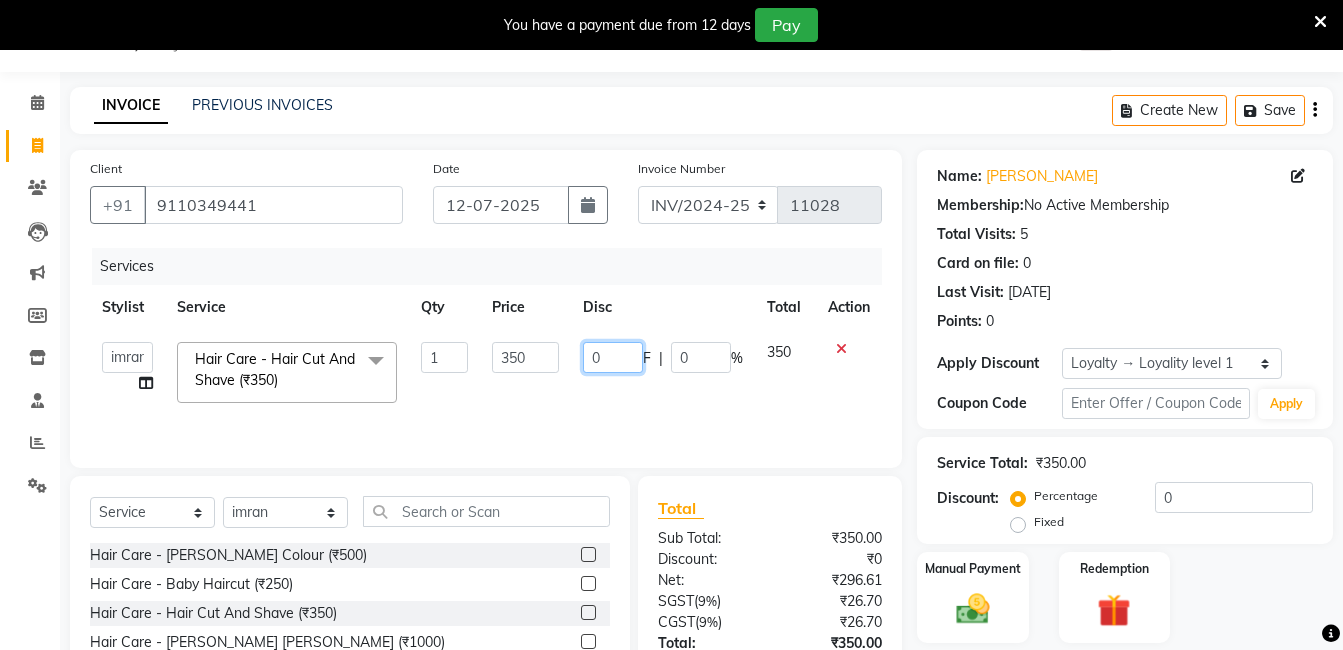 drag, startPoint x: 616, startPoint y: 392, endPoint x: 650, endPoint y: 404, distance: 36.05551 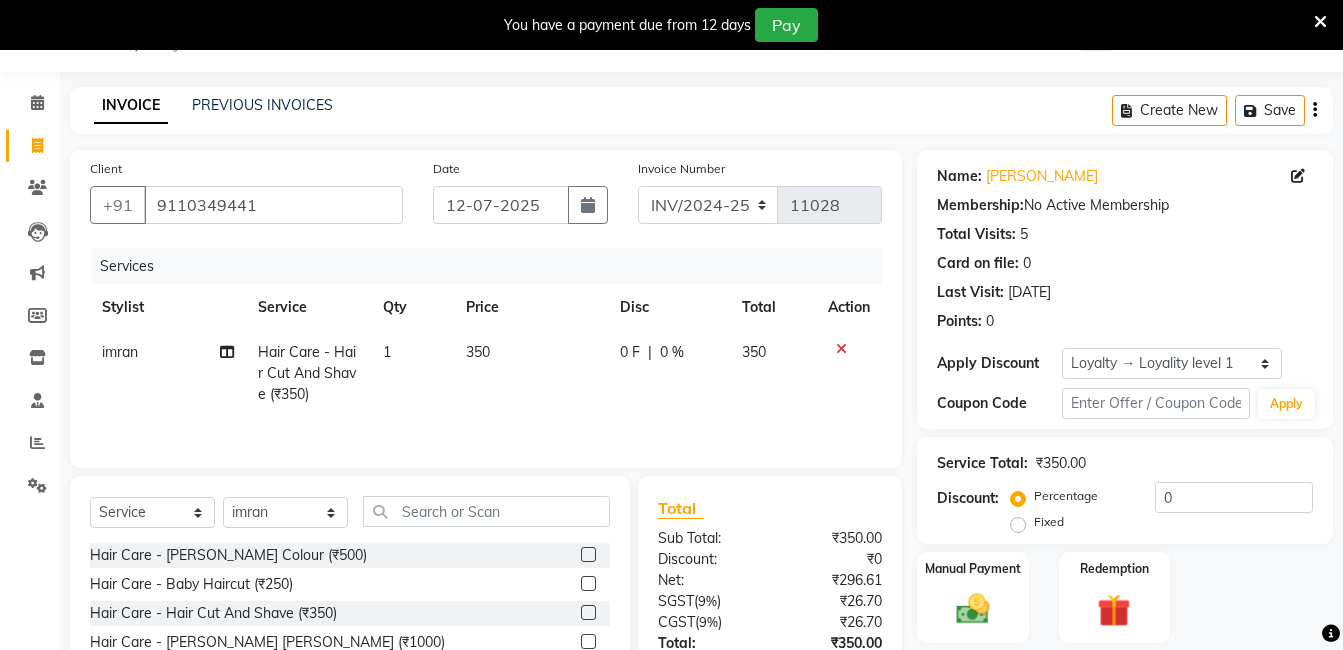 click on "0 F | 0 %" 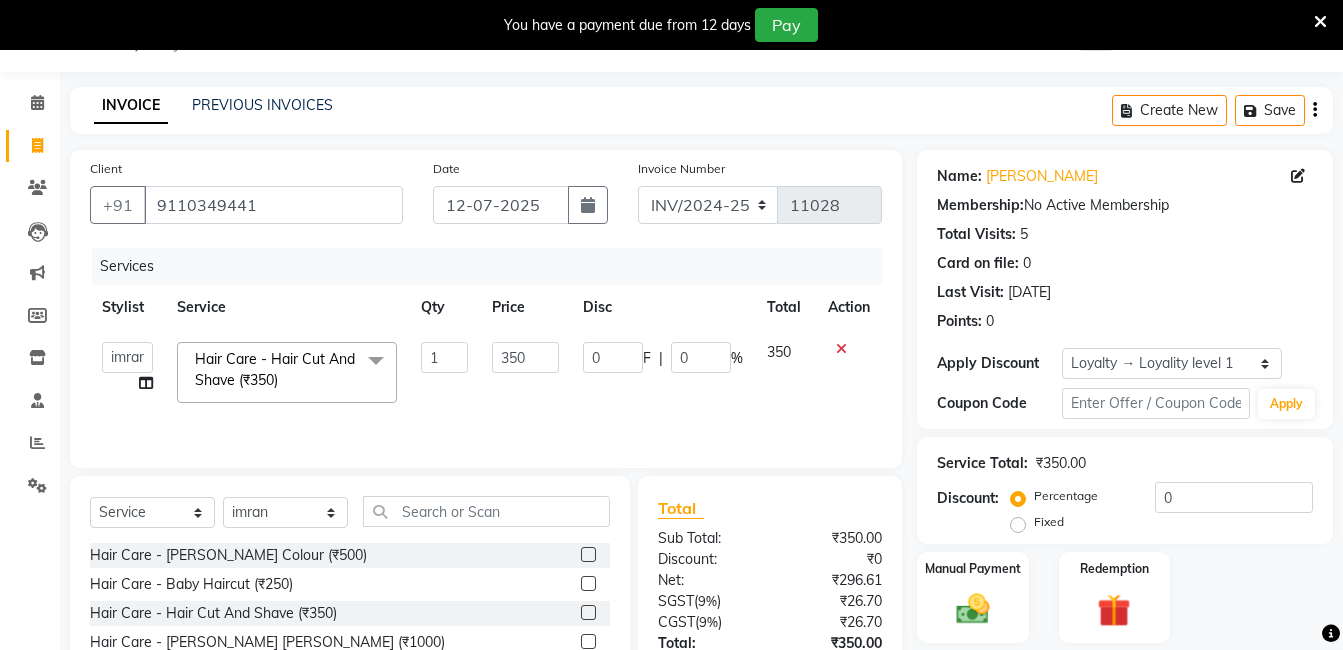 click on "Services Stylist Service Qty Price Disc Total Action  adil   fazil   imran   iqbal   kasim   mohd   rasheed   sameer   TALIB   wasey manager  Hair Care - Hair Cut And Shave (₹350)  x Hair Care - Beard Colour (₹500) Hair Care - Baby Haircut (₹250) Hair Care - Hair Cut And Shave (₹350) Hair Care - Beard Streight (₹1000) Hair Care - Curly Short Lenght (₹5000) Hair Care - Full Fiber (₹500) Hair Care - Girl Haircut (₹350) Hair Care - Hair Cut (₹200) Hair Care - Dandruff treatment (₹1500) Hair Care - Hair Spa Professional (₹1200) Hair Care - Haircut Girl (₹800) Hair Care - Half Fiber (₹350) Hair Care - Head Wash (₹50) Hair Care - Keratin Medium Length (₹7000) Hair Care - Keratin Short Length1 (₹4000) Hair Care - Keratin Short Length (₹2500) Hair Care - Keratin Wash (₹300) Hair Care - Matrix Colour (₹500) Hair Care - Normal Haircut Girl (₹500) Hair Care - Smoothening Short Hair (₹1500) Hair Care - Spa (₹700) Hair Care - Streightening Long Hair (₹6000) apron (₹20) 1 0" 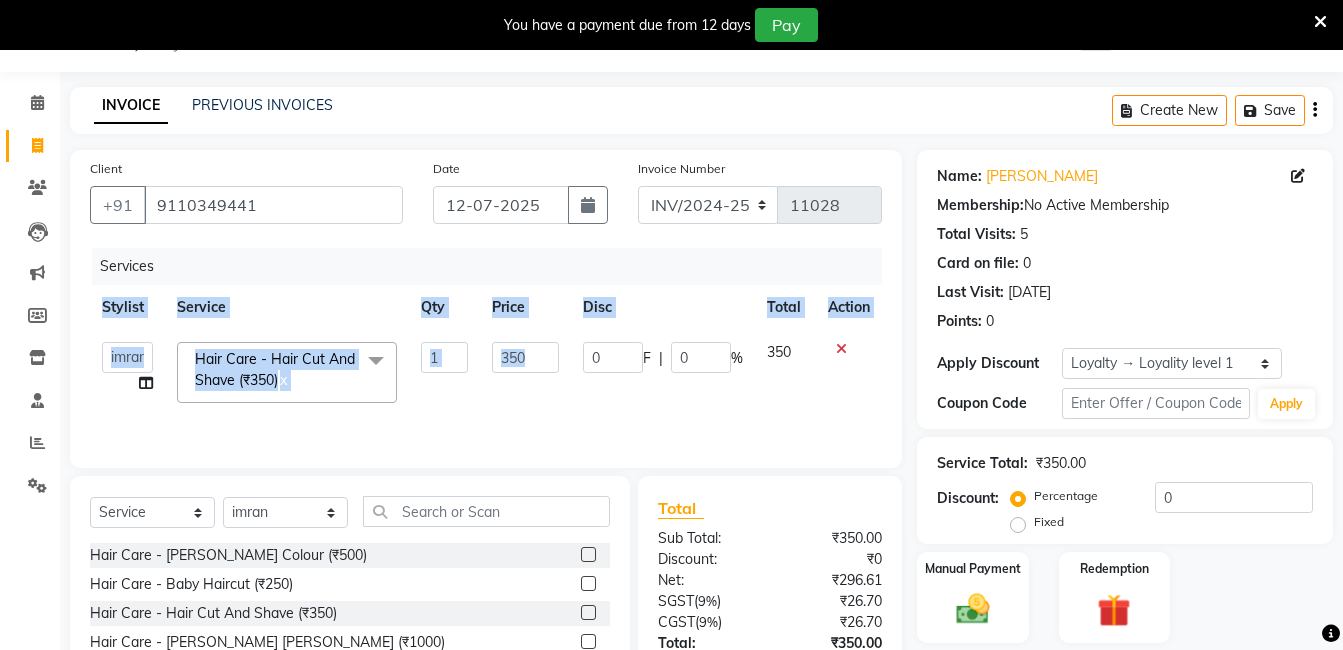 drag, startPoint x: 658, startPoint y: 417, endPoint x: 632, endPoint y: 402, distance: 30.016663 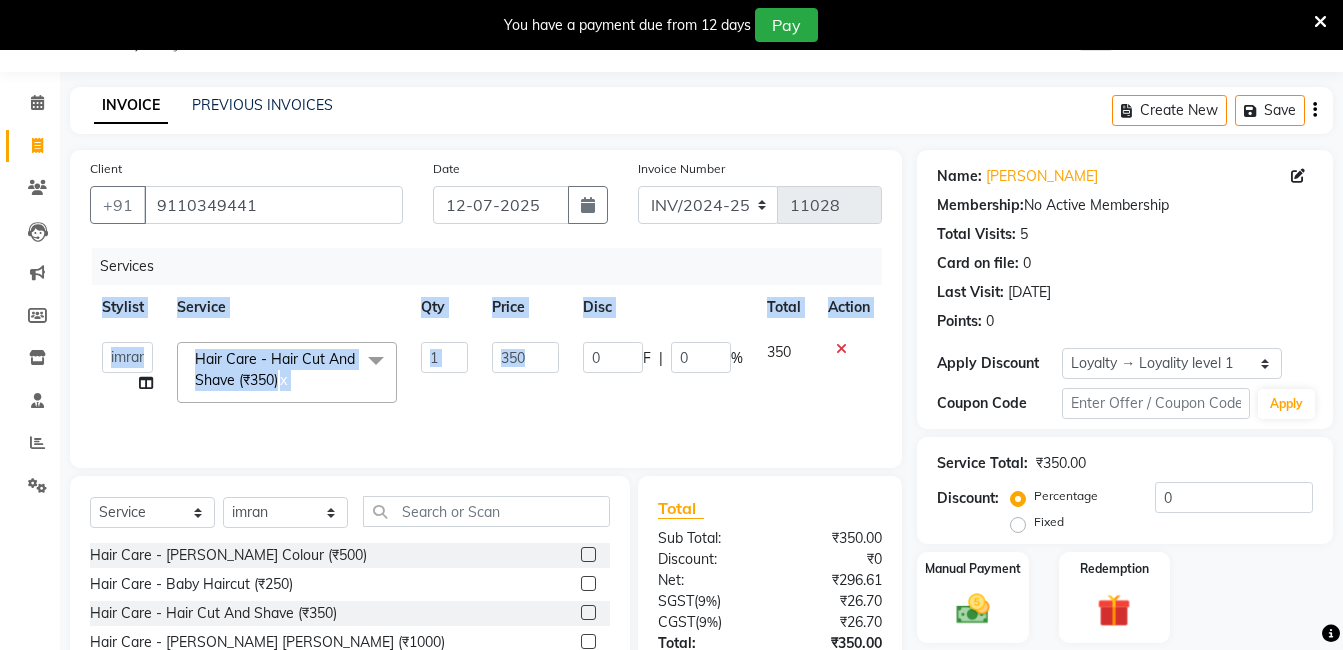 drag, startPoint x: 632, startPoint y: 402, endPoint x: 609, endPoint y: 398, distance: 23.345236 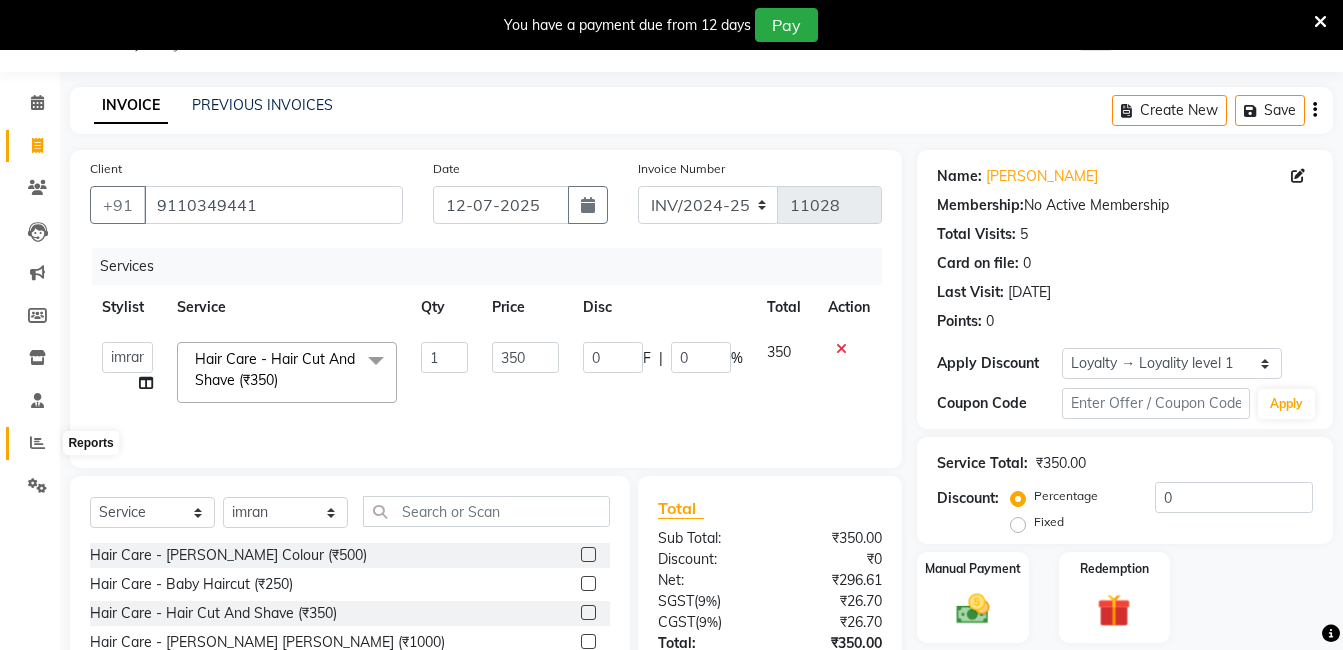 drag, startPoint x: 44, startPoint y: 439, endPoint x: 849, endPoint y: 109, distance: 870.01434 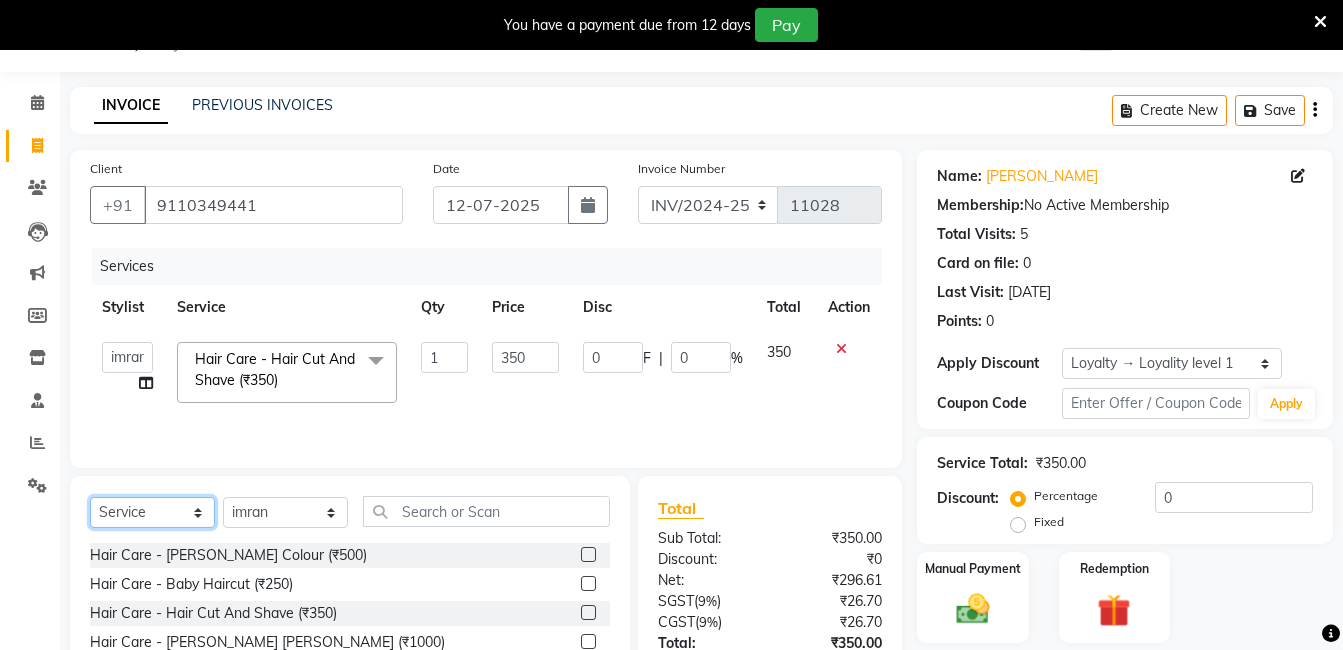 click on "Select  Service  Product  Membership  Package Voucher Prepaid Gift Card" 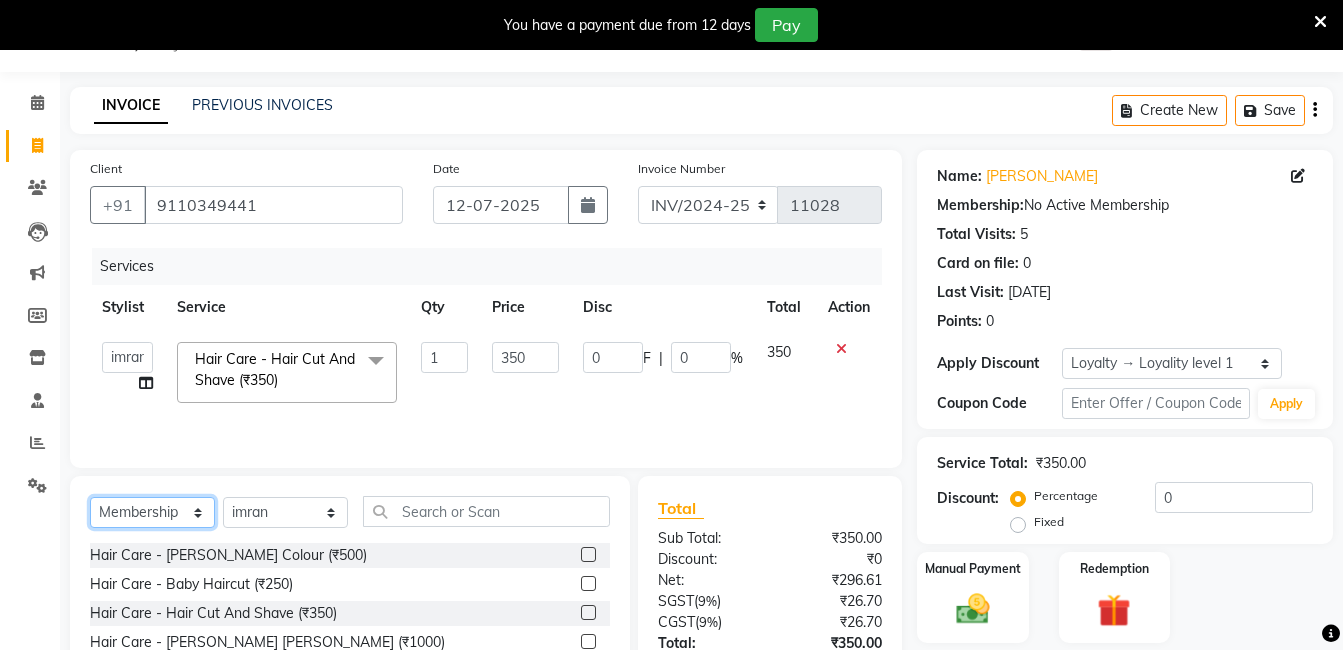 click on "Select  Service  Product  Membership  Package Voucher Prepaid Gift Card" 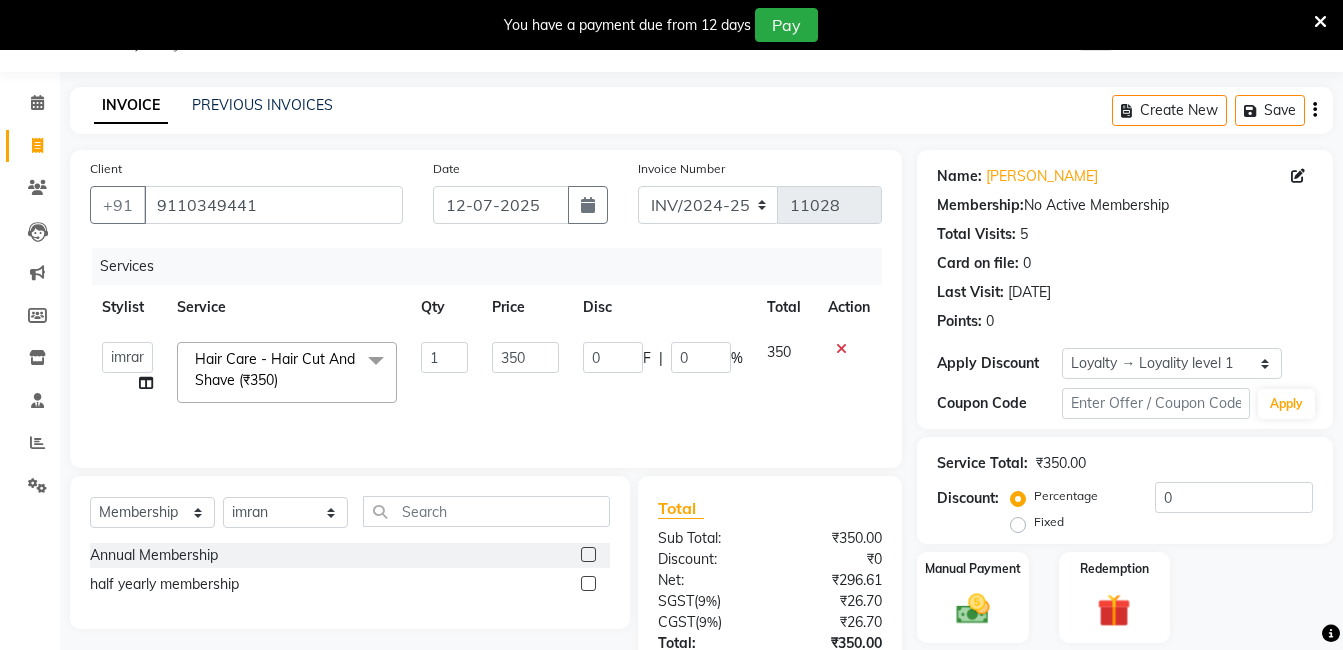 click on "half yearly membership" 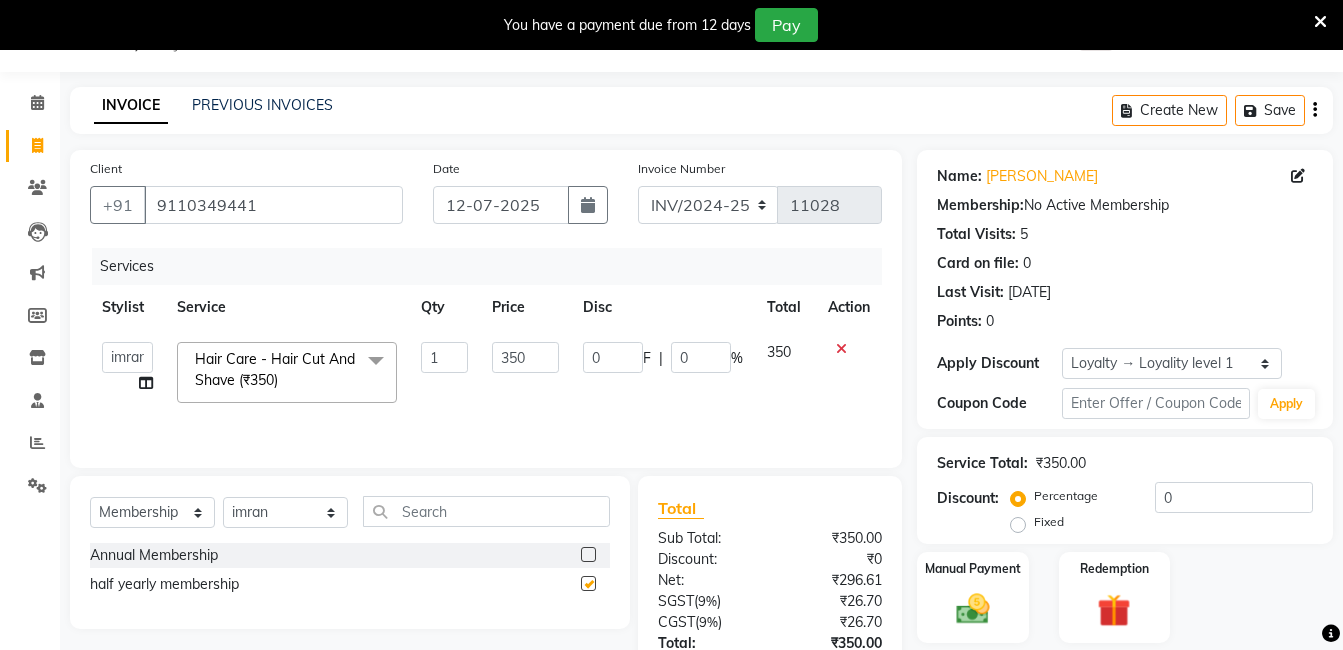 select on "select" 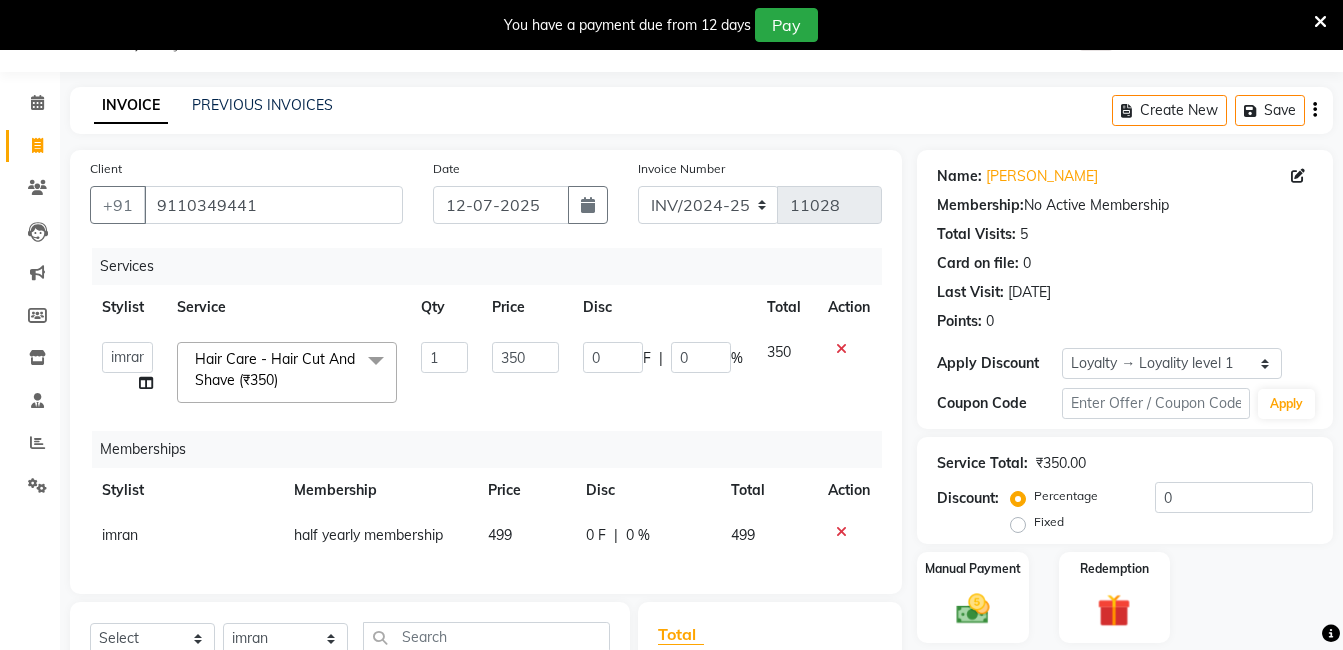 click on "499" 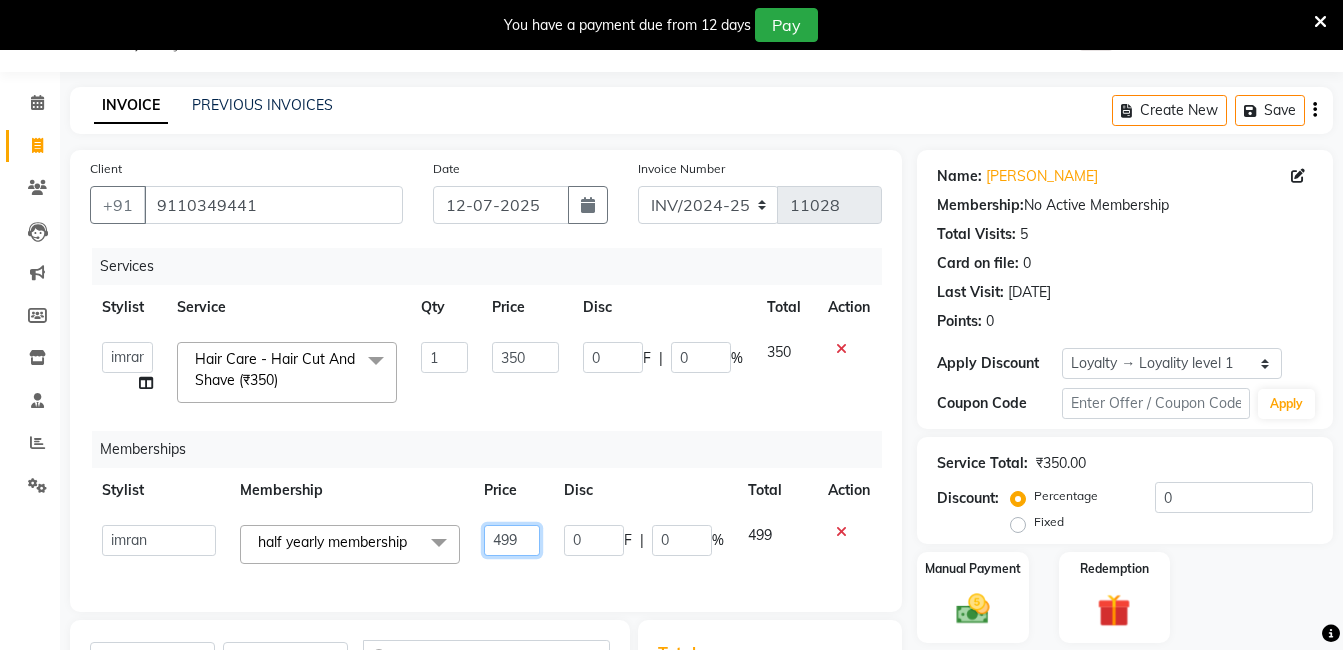 click on "499" 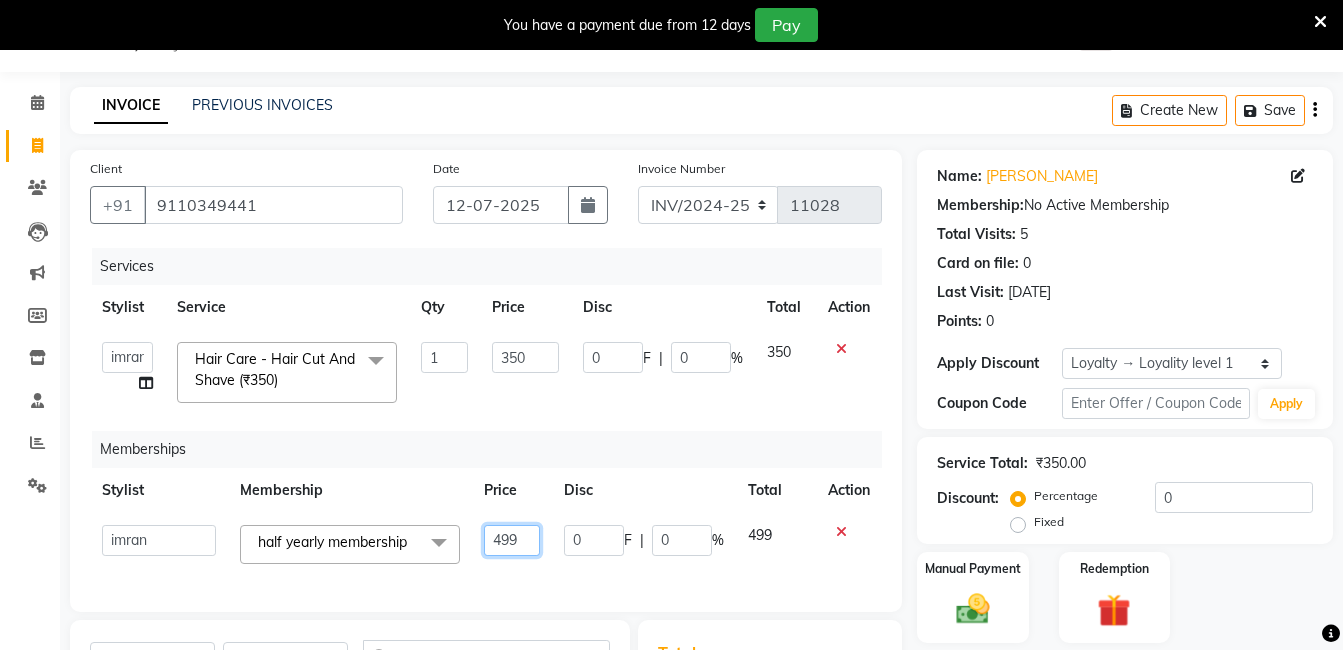 click on "499" 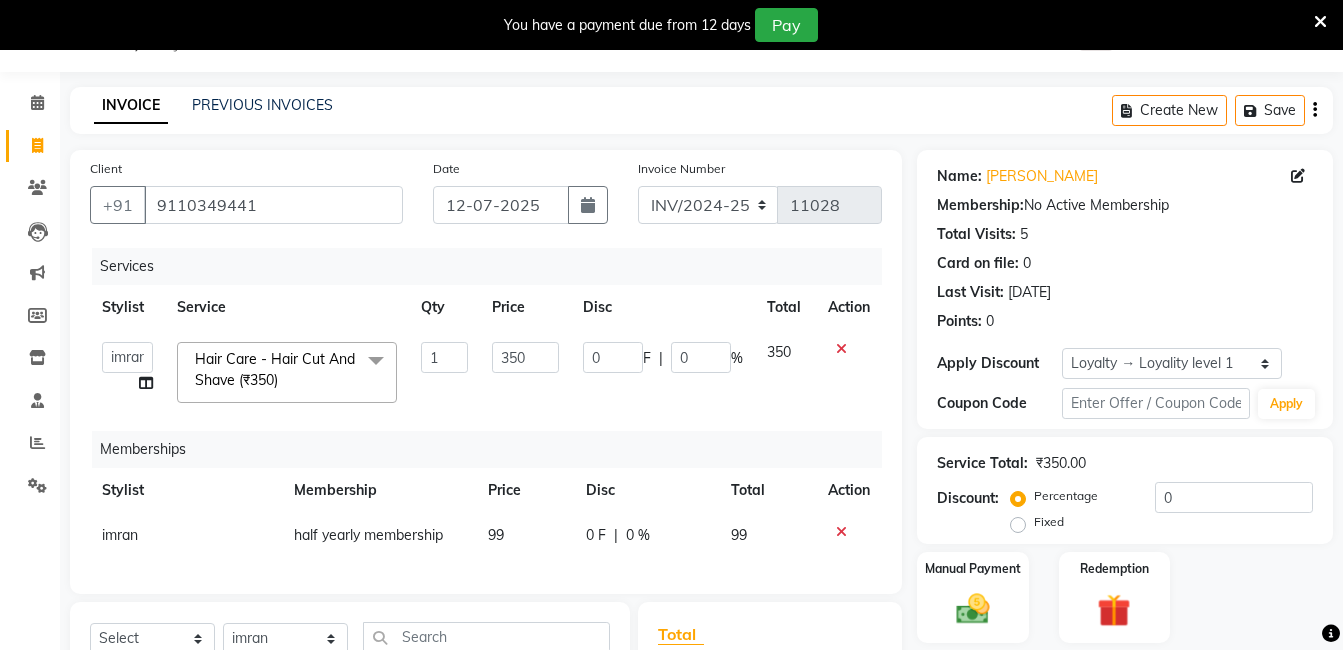 click on "Services Stylist Service Qty Price Disc Total Action  adil   fazil   imran   iqbal   kasim   mohd   rasheed   sameer   TALIB   wasey manager  Hair Care - Hair Cut And Shave (₹350)  x Hair Care - Beard Colour (₹500) Hair Care - Baby Haircut (₹250) Hair Care - Hair Cut And Shave (₹350) Hair Care - Beard Streight (₹1000) Hair Care - Curly Short Lenght (₹5000) Hair Care - Full Fiber (₹500) Hair Care - Girl Haircut (₹350) Hair Care - Hair Cut (₹200) Hair Care - Dandruff treatment (₹1500) Hair Care - Hair Spa Professional (₹1200) Hair Care - Haircut Girl (₹800) Hair Care - Half Fiber (₹350) Hair Care - Head Wash (₹50) Hair Care - Keratin Medium Length (₹7000) Hair Care - Keratin Short Length1 (₹4000) Hair Care - Keratin Short Length (₹2500) Hair Care - Keratin Wash (₹300) Hair Care - Matrix Colour (₹500) Hair Care - Normal Haircut Girl (₹500) Hair Care - Smoothening Short Hair (₹1500) Hair Care - Spa (₹700) Hair Care - Streightening Long Hair (₹6000) apron (₹20) 1 0" 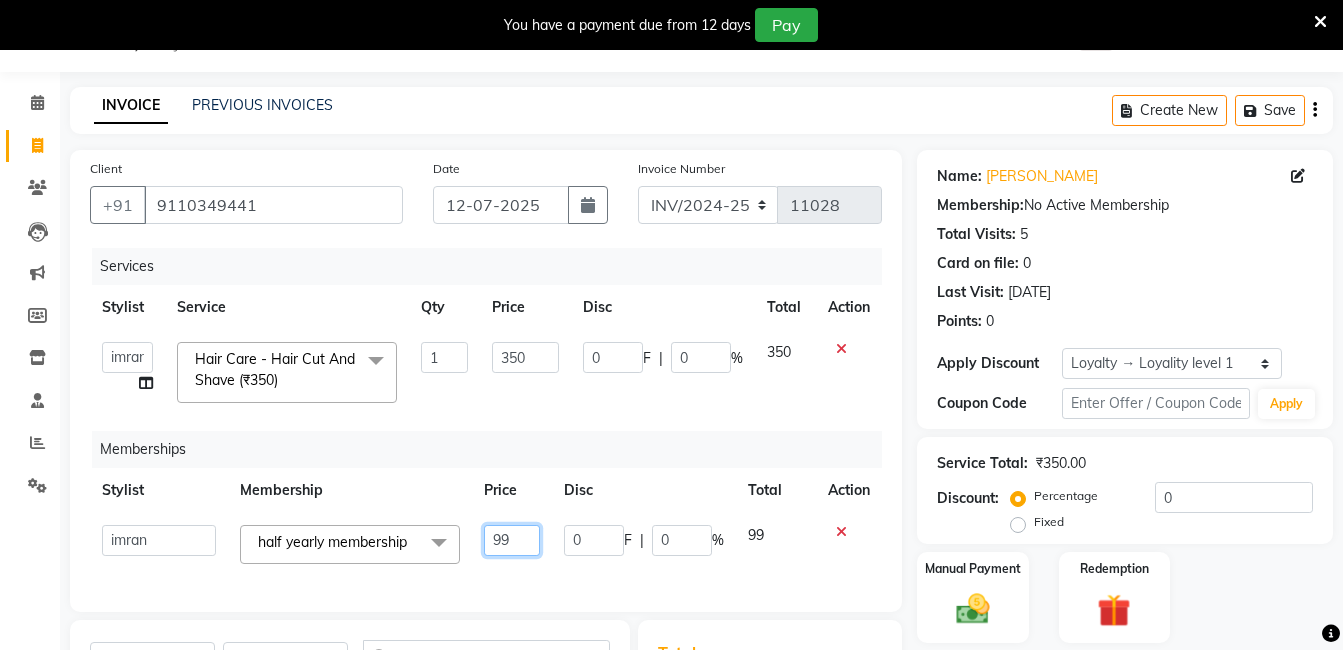 drag, startPoint x: 508, startPoint y: 536, endPoint x: 533, endPoint y: 560, distance: 34.655445 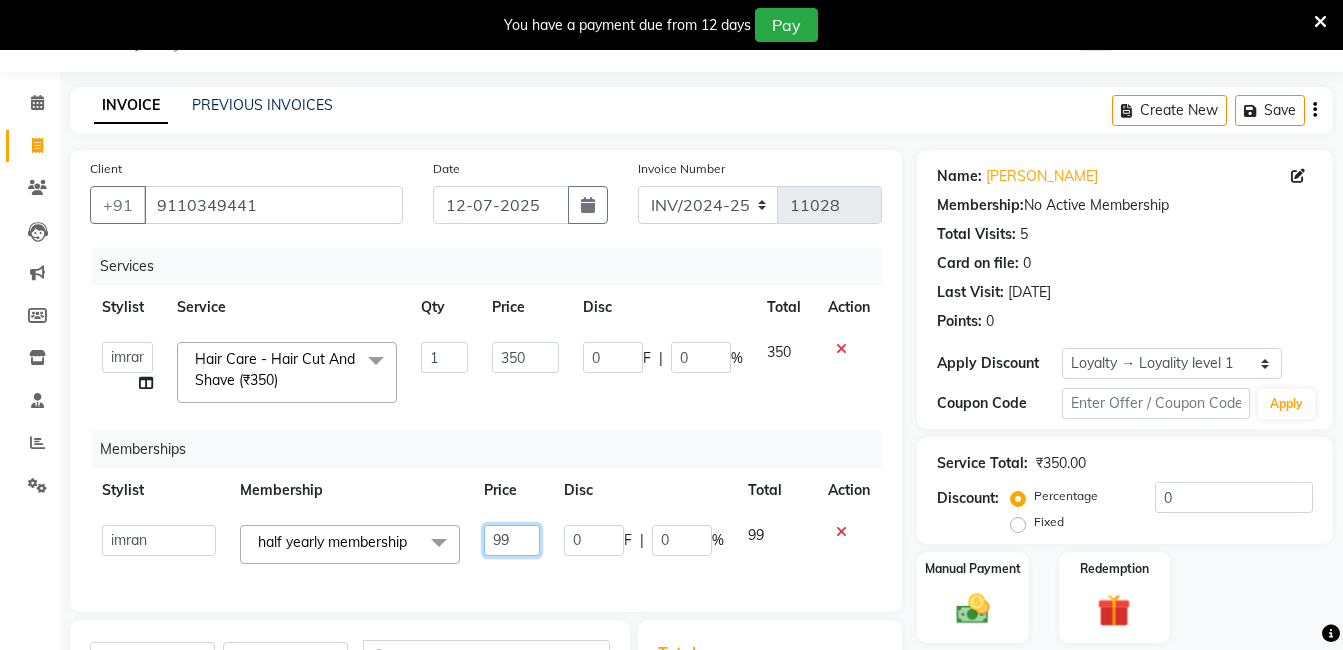 type on "9" 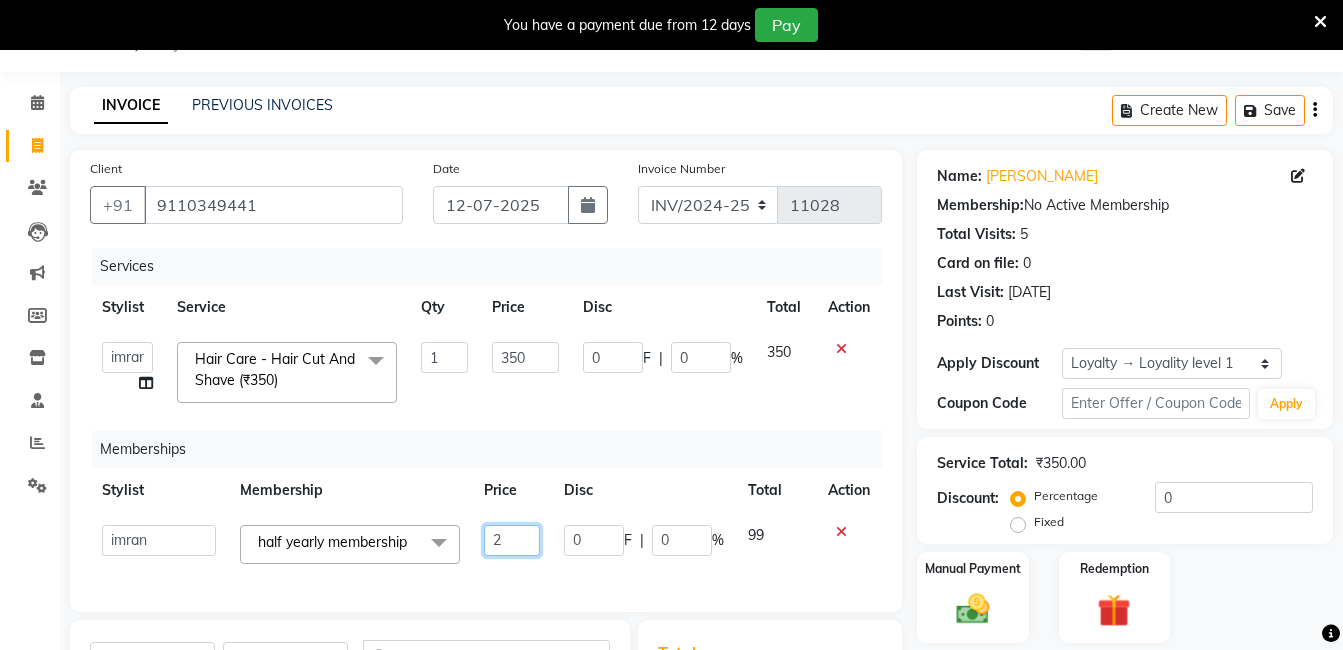 type on "29" 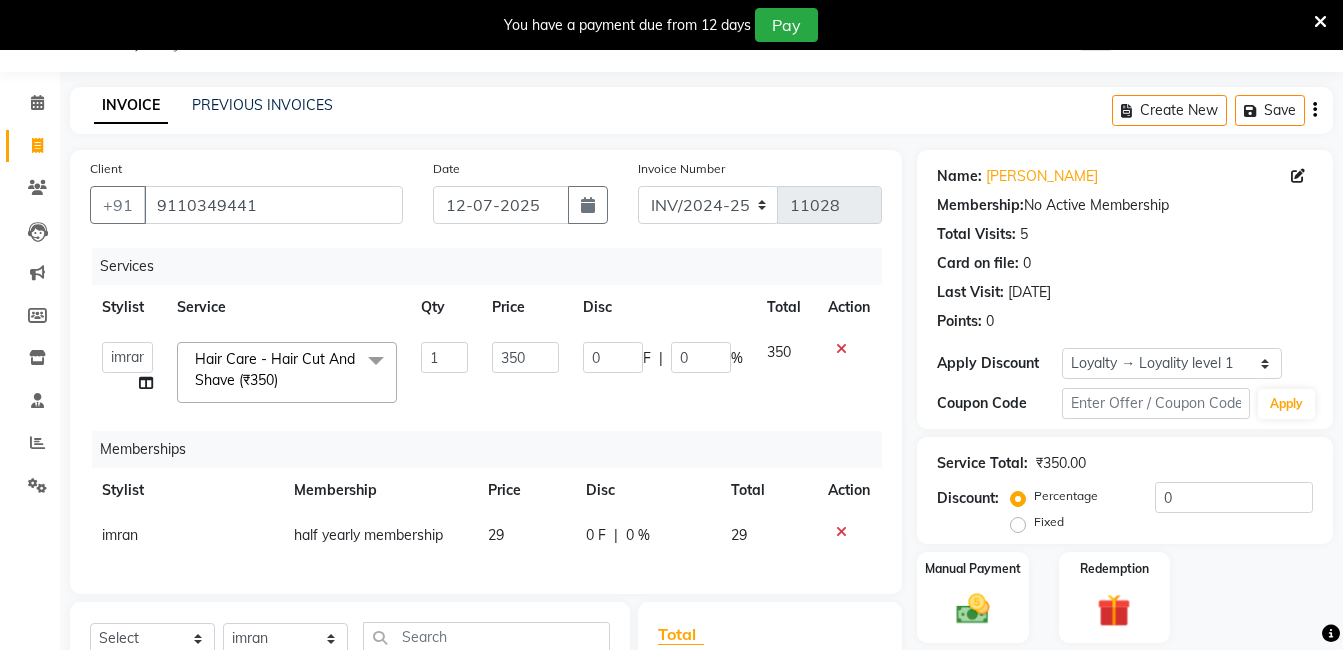 click on "Services Stylist Service Qty Price Disc Total Action  adil   fazil   imran   iqbal   kasim   mohd   rasheed   sameer   TALIB   wasey manager  Hair Care - Hair Cut And Shave (₹350)  x Hair Care - Beard Colour (₹500) Hair Care - Baby Haircut (₹250) Hair Care - Hair Cut And Shave (₹350) Hair Care - Beard Streight (₹1000) Hair Care - Curly Short Lenght (₹5000) Hair Care - Full Fiber (₹500) Hair Care - Girl Haircut (₹350) Hair Care - Hair Cut (₹200) Hair Care - Dandruff treatment (₹1500) Hair Care - Hair Spa Professional (₹1200) Hair Care - Haircut Girl (₹800) Hair Care - Half Fiber (₹350) Hair Care - Head Wash (₹50) Hair Care - Keratin Medium Length (₹7000) Hair Care - Keratin Short Length1 (₹4000) Hair Care - Keratin Short Length (₹2500) Hair Care - Keratin Wash (₹300) Hair Care - Matrix Colour (₹500) Hair Care - Normal Haircut Girl (₹500) Hair Care - Smoothening Short Hair (₹1500) Hair Care - Spa (₹700) Hair Care - Streightening Long Hair (₹6000) apron (₹20) 1 0" 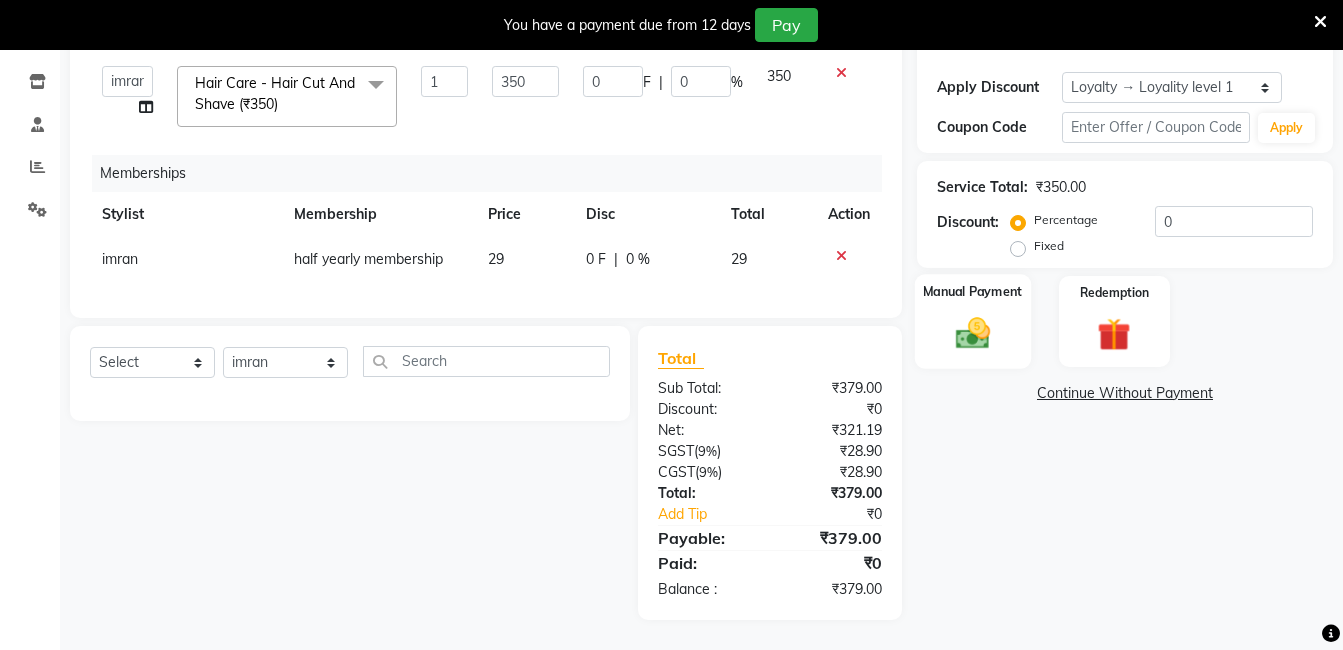 click 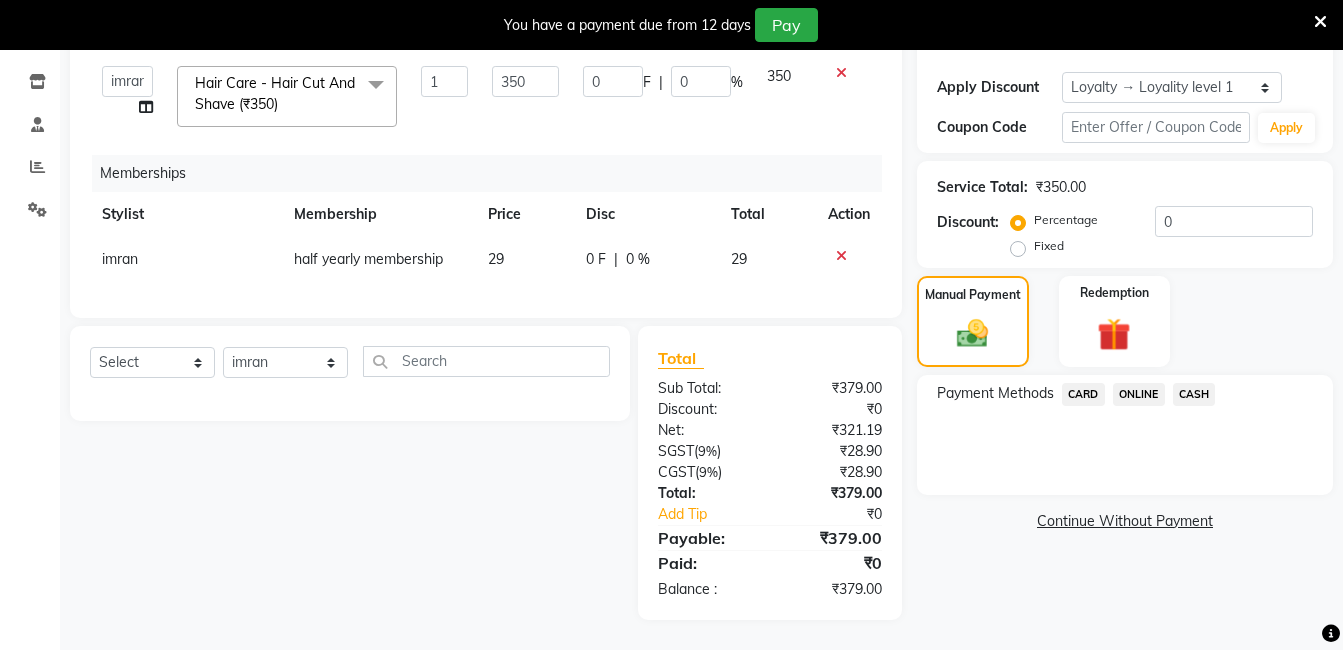 click on "ONLINE" 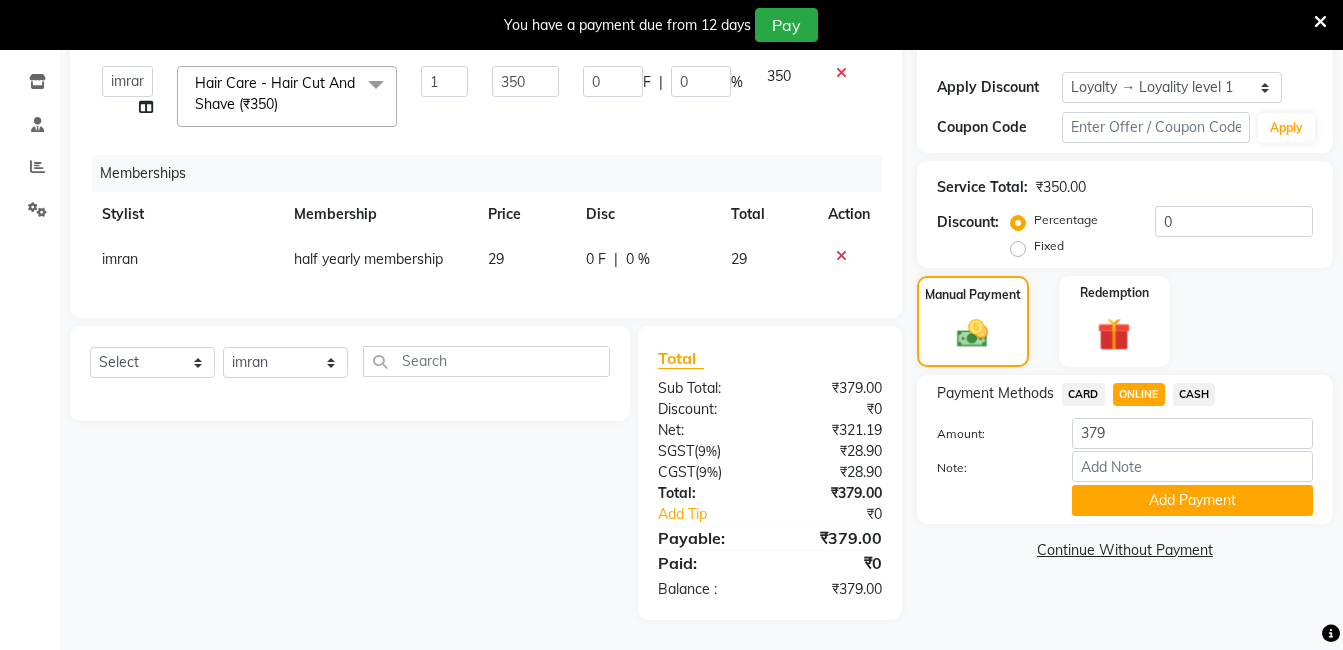 click on "Total:" 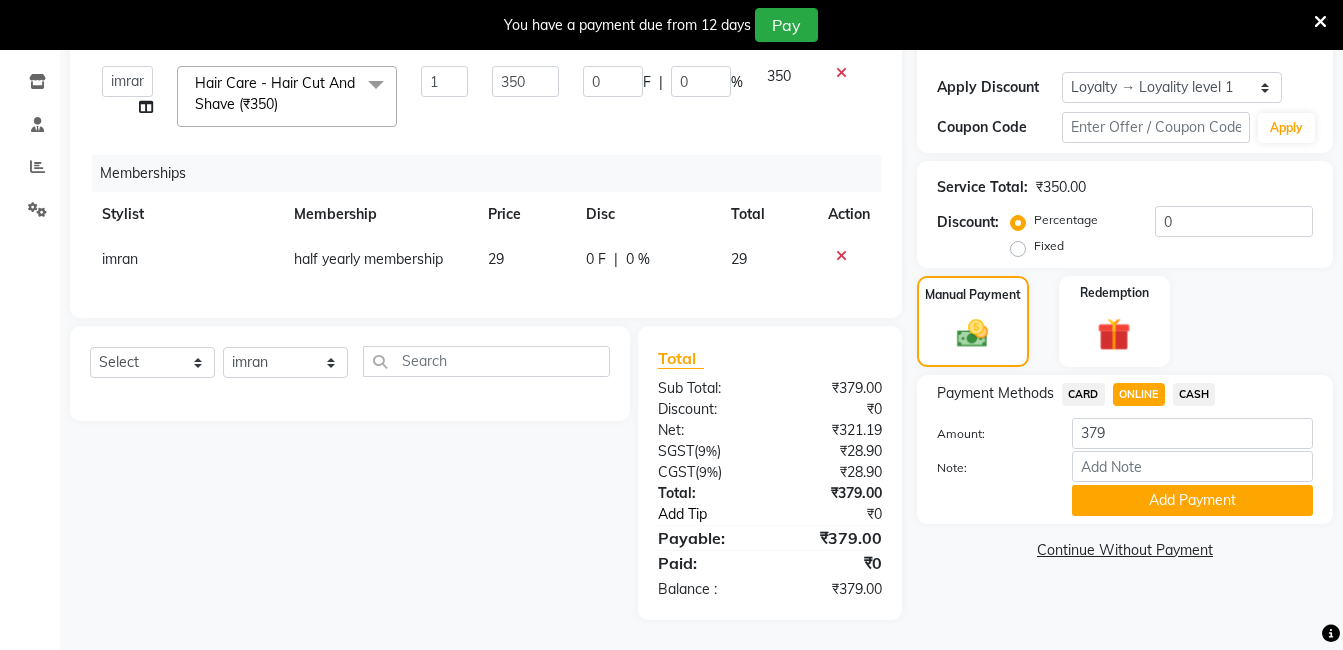 click on "Add Tip" 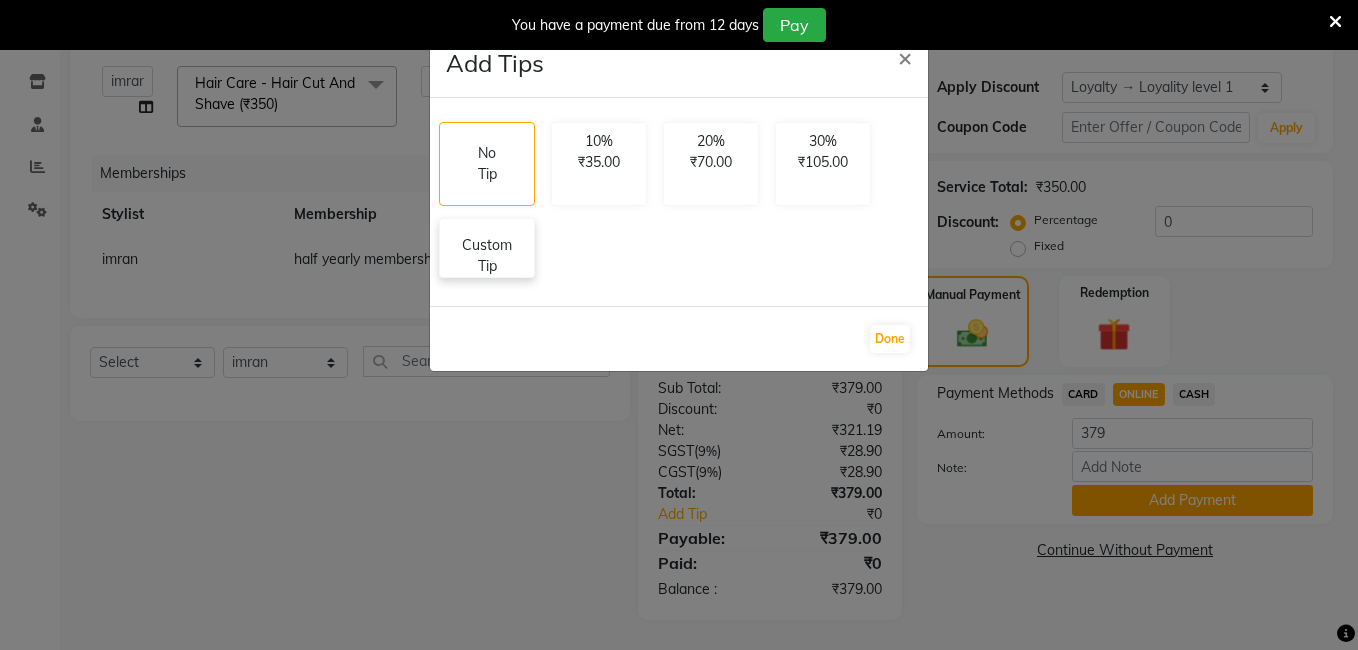 click on "Custom Tip" 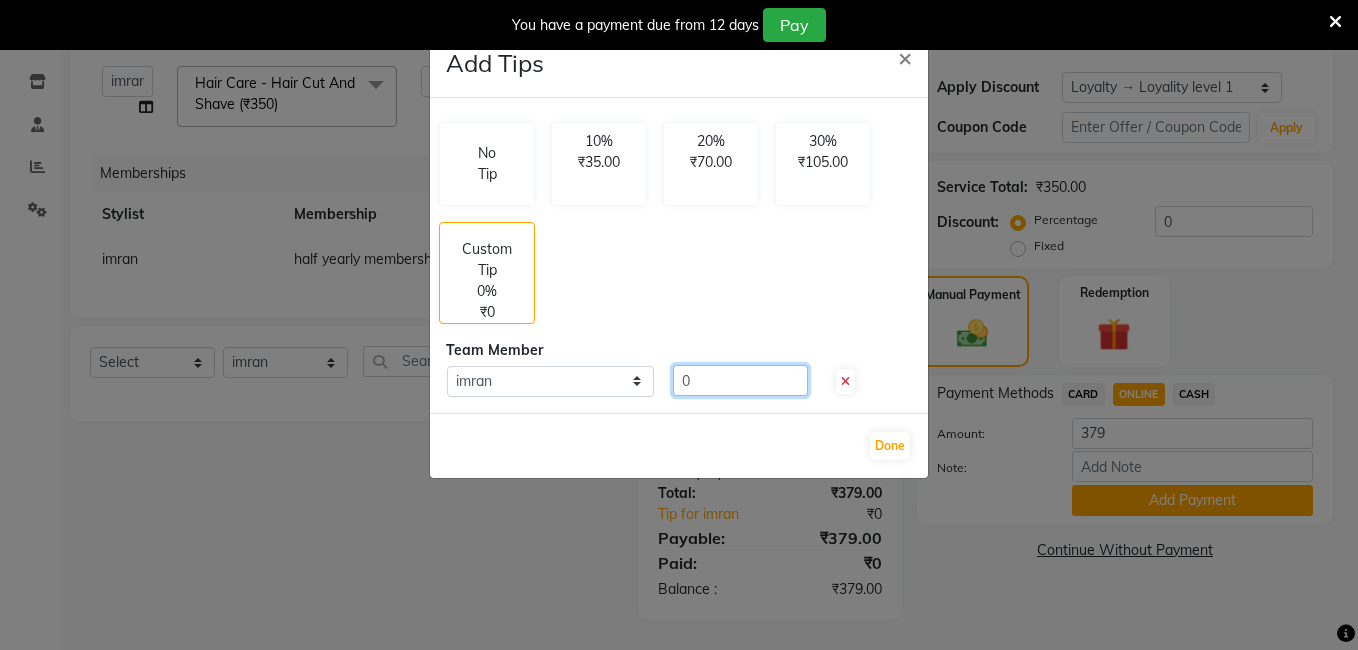 click on "0" 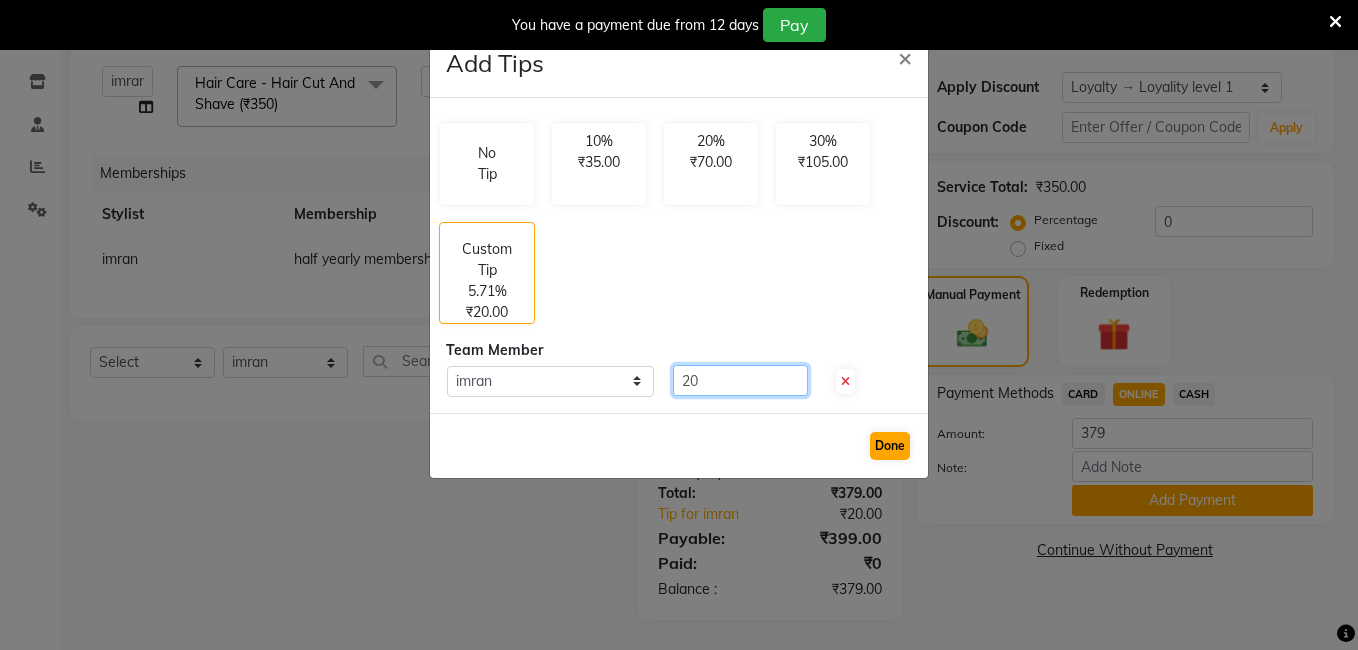 type on "20" 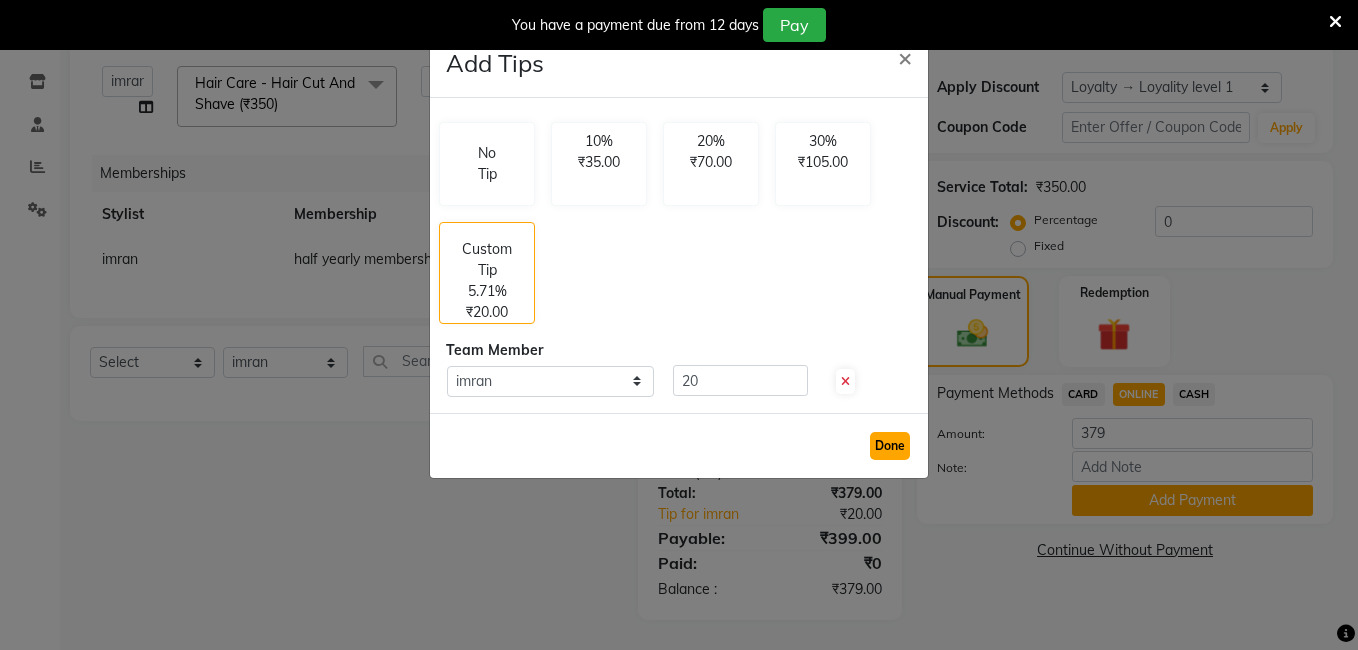 click on "Done" 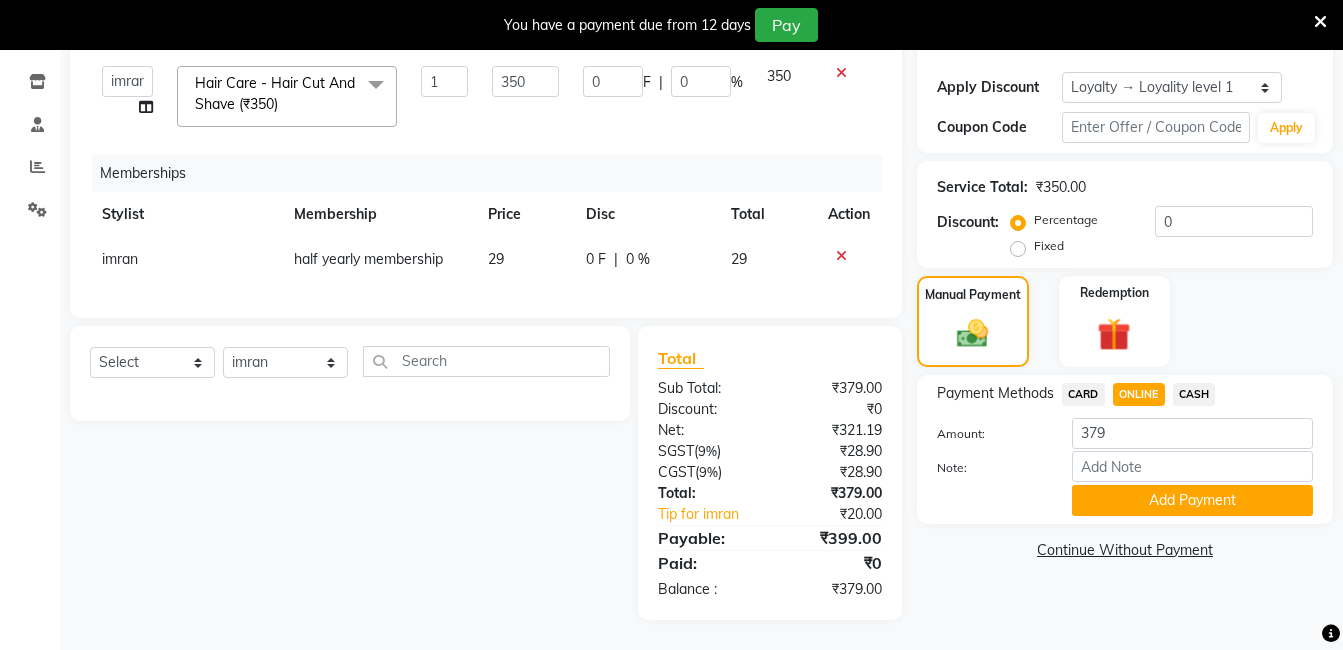 click on "SGST  ( 9% )" 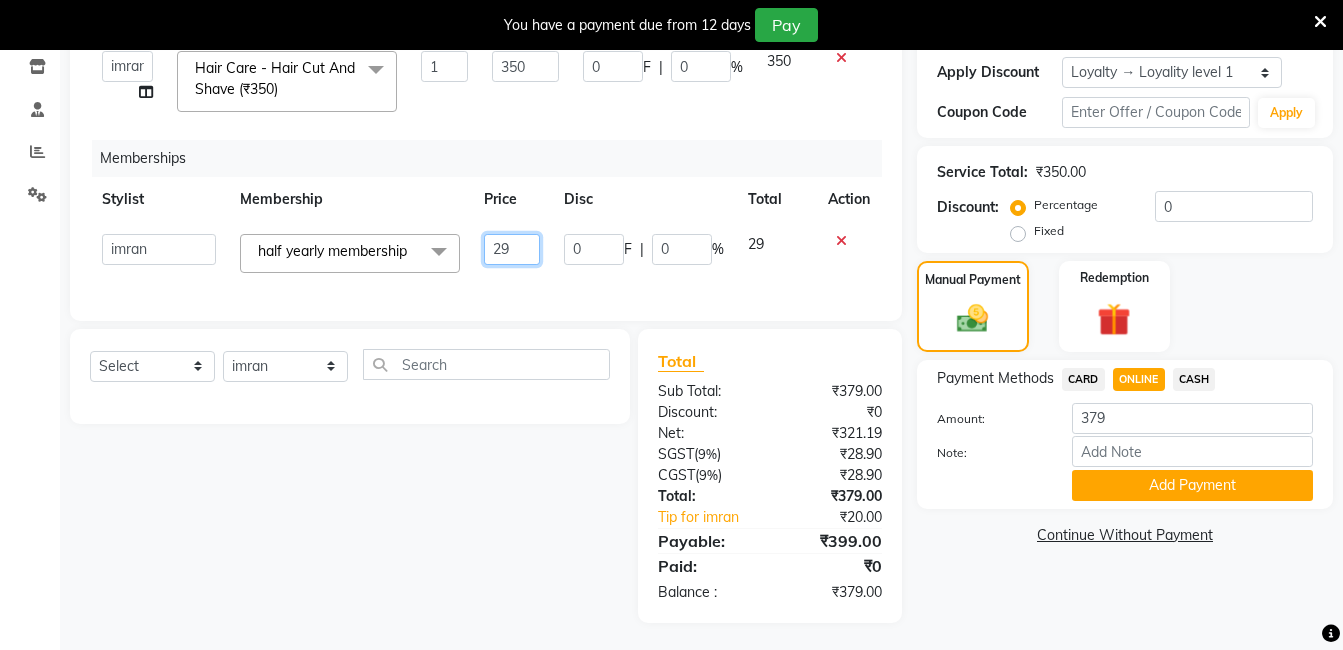 click on "29" 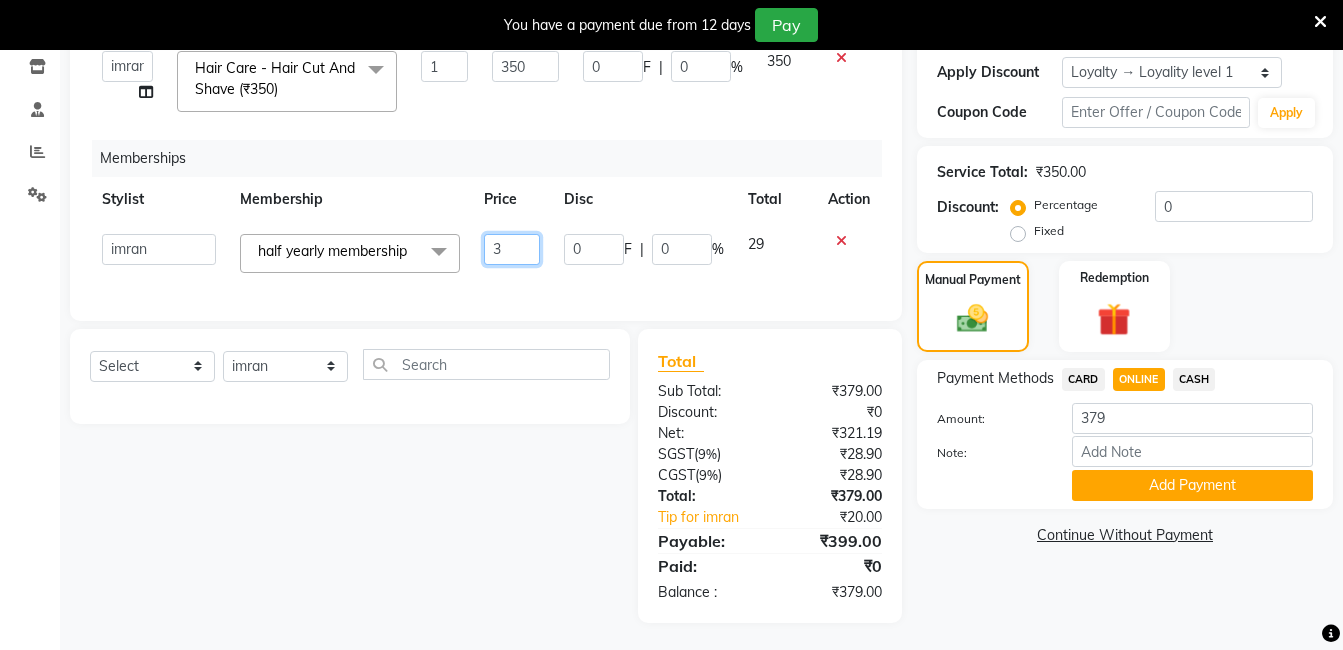 type on "30" 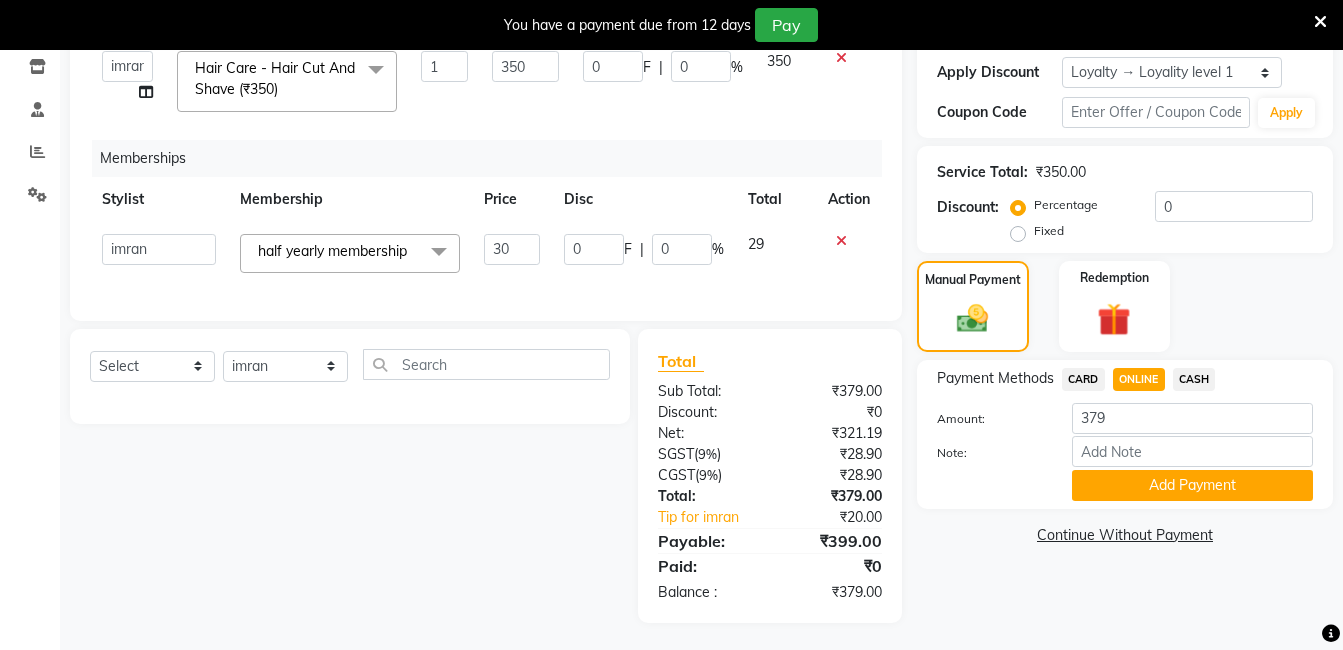 click on "Services Stylist Service Qty Price Disc Total Action  adil   fazil   imran   iqbal   kasim   mohd   rasheed   sameer   TALIB   wasey manager  Hair Care - Hair Cut And Shave (₹350)  x Hair Care - Beard Colour (₹500) Hair Care - Baby Haircut (₹250) Hair Care - Hair Cut And Shave (₹350) Hair Care - Beard Streight (₹1000) Hair Care - Curly Short Lenght (₹5000) Hair Care - Full Fiber (₹500) Hair Care - Girl Haircut (₹350) Hair Care - Hair Cut (₹200) Hair Care - Dandruff treatment (₹1500) Hair Care - Hair Spa Professional (₹1200) Hair Care - Haircut Girl (₹800) Hair Care - Half Fiber (₹350) Hair Care - Head Wash (₹50) Hair Care - Keratin Medium Length (₹7000) Hair Care - Keratin Short Length1 (₹4000) Hair Care - Keratin Short Length (₹2500) Hair Care - Keratin Wash (₹300) Hair Care - Matrix Colour (₹500) Hair Care - Normal Haircut Girl (₹500) Hair Care - Smoothening Short Hair (₹1500) Hair Care - Spa (₹700) Hair Care - Streightening Long Hair (₹6000) apron (₹20) 1 0" 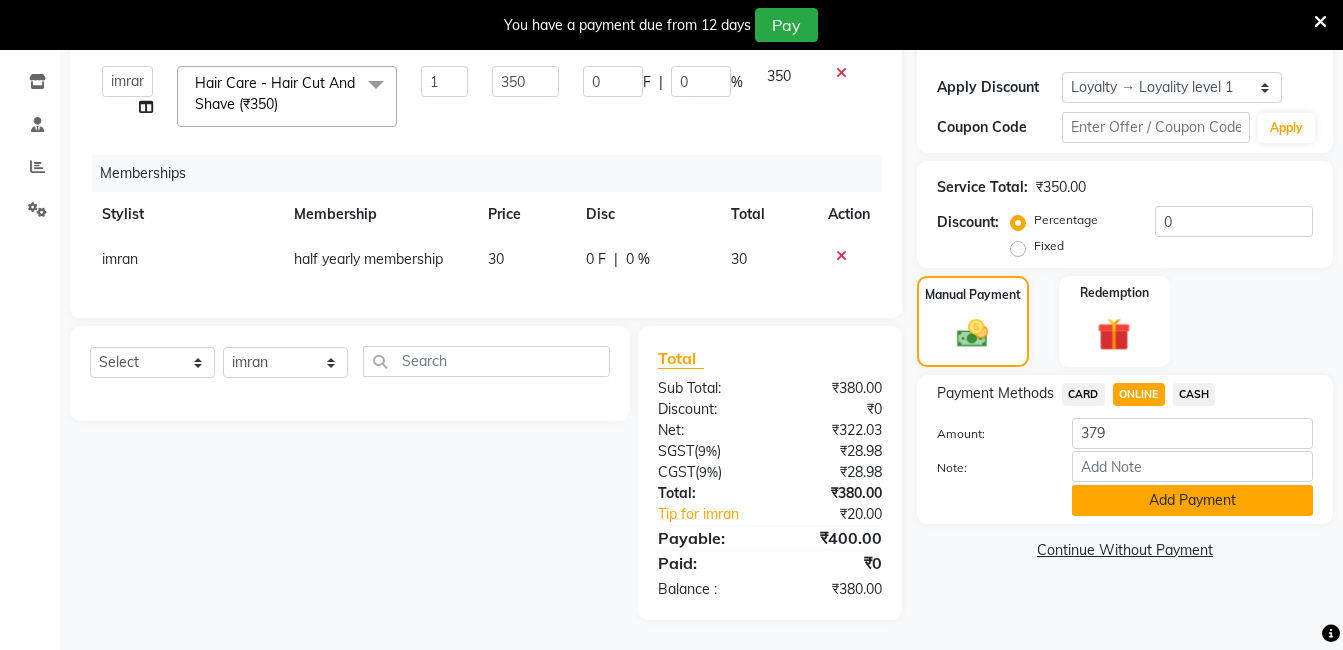 click on "Add Payment" 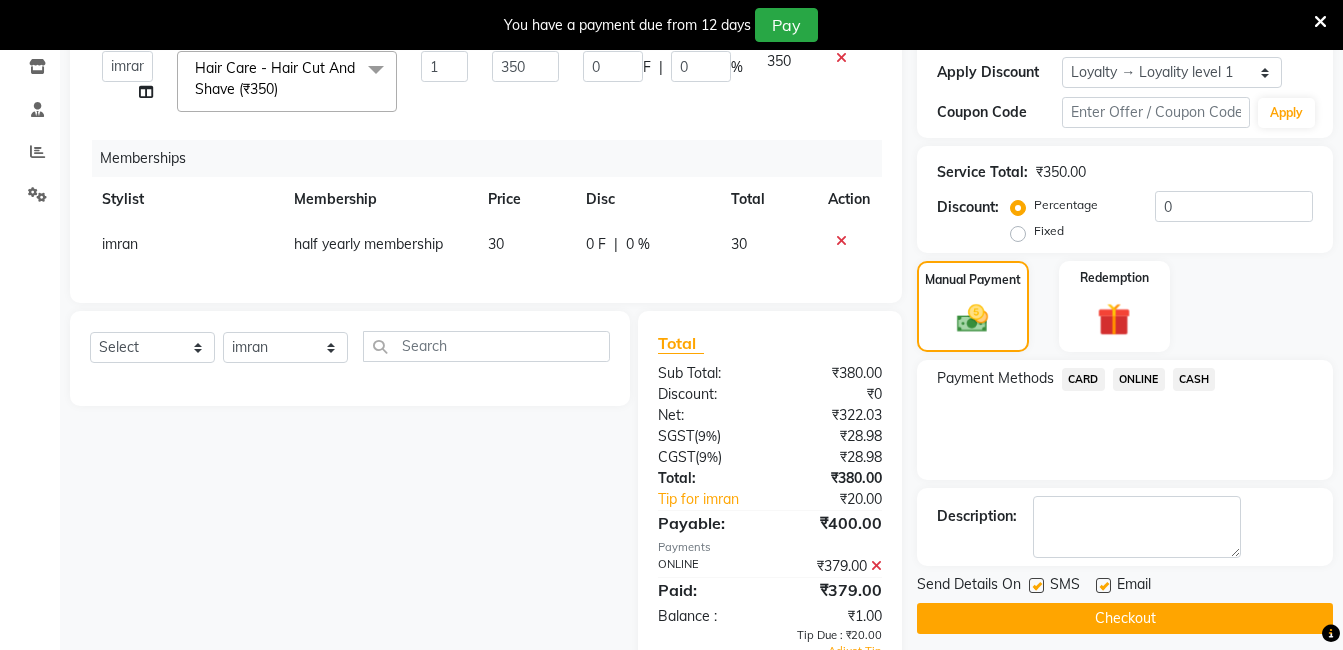 scroll, scrollTop: 535, scrollLeft: 0, axis: vertical 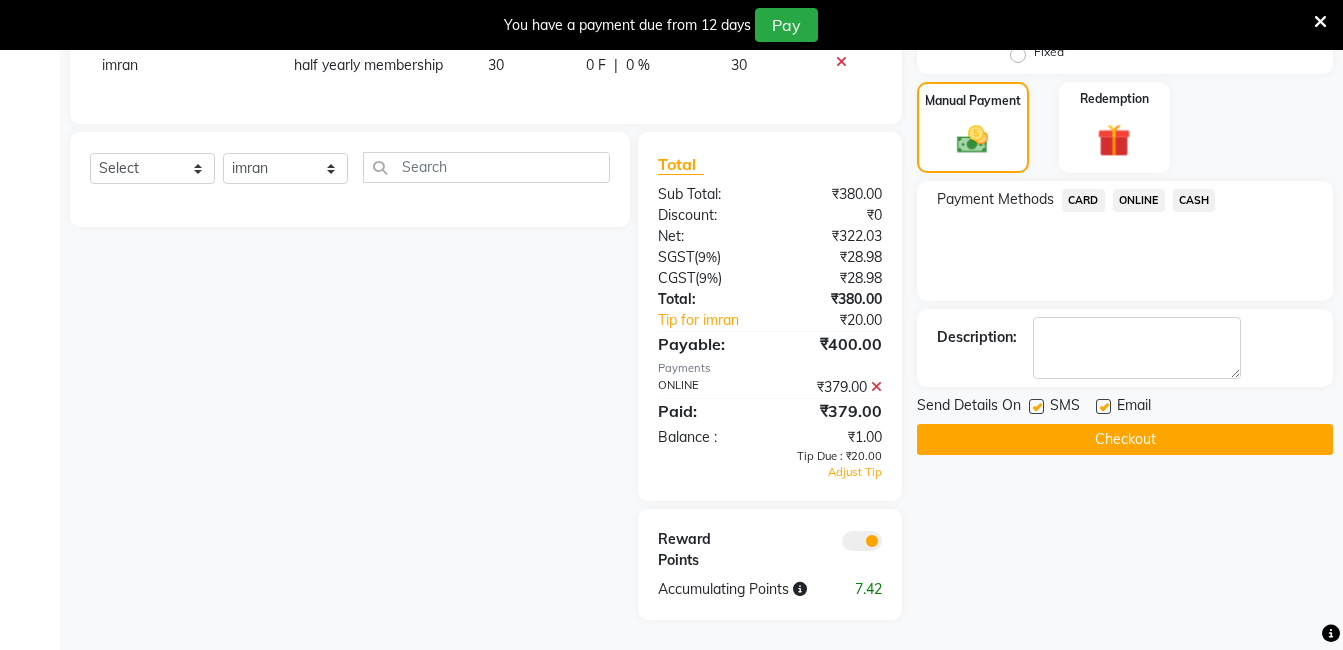click on "Checkout" 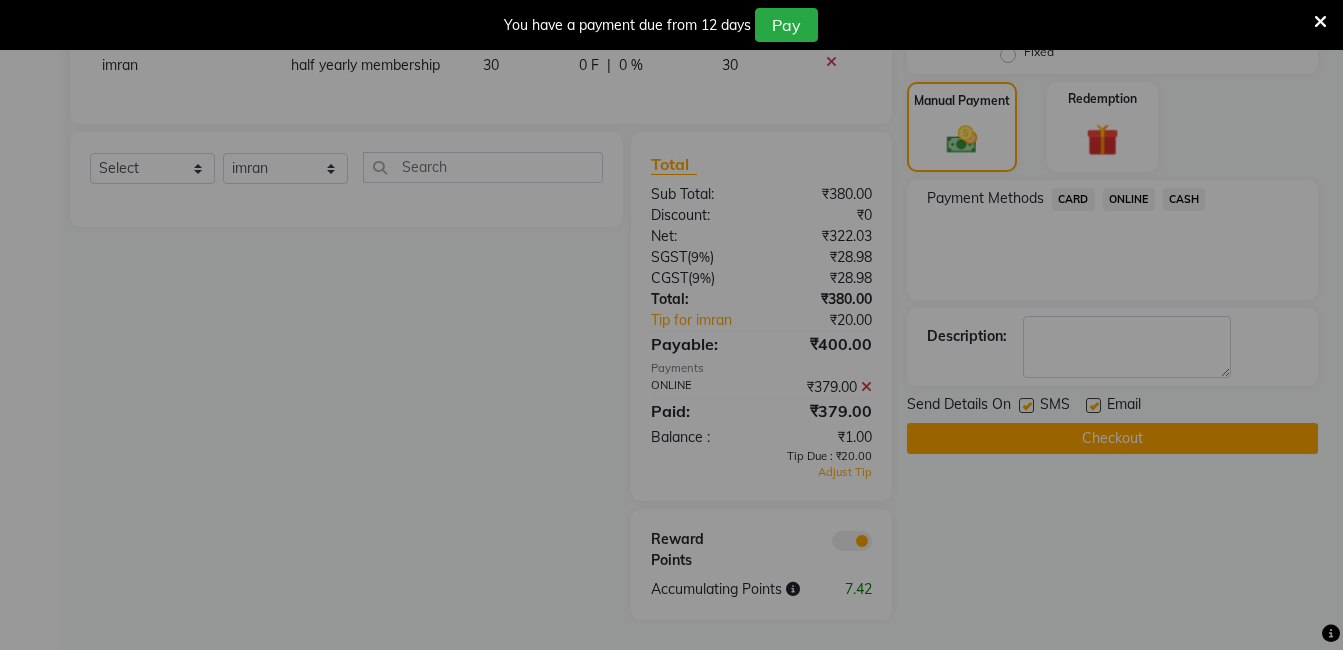 checkbox on "false" 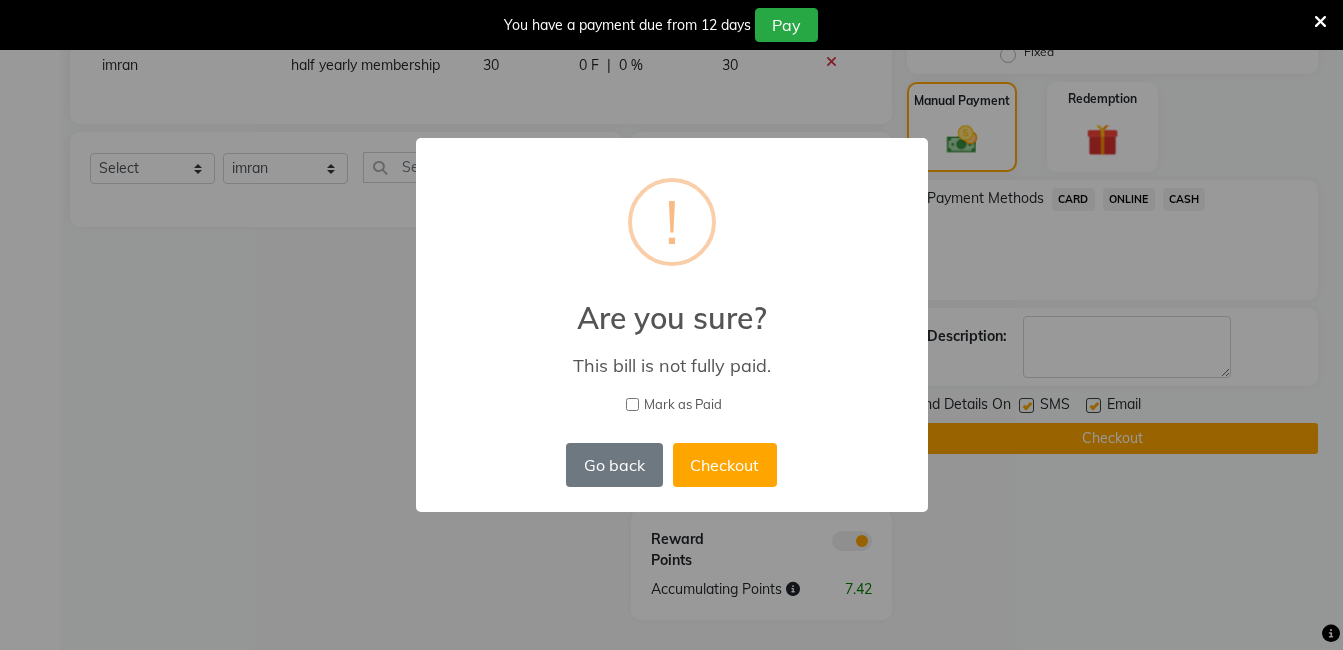 scroll, scrollTop: 515, scrollLeft: 0, axis: vertical 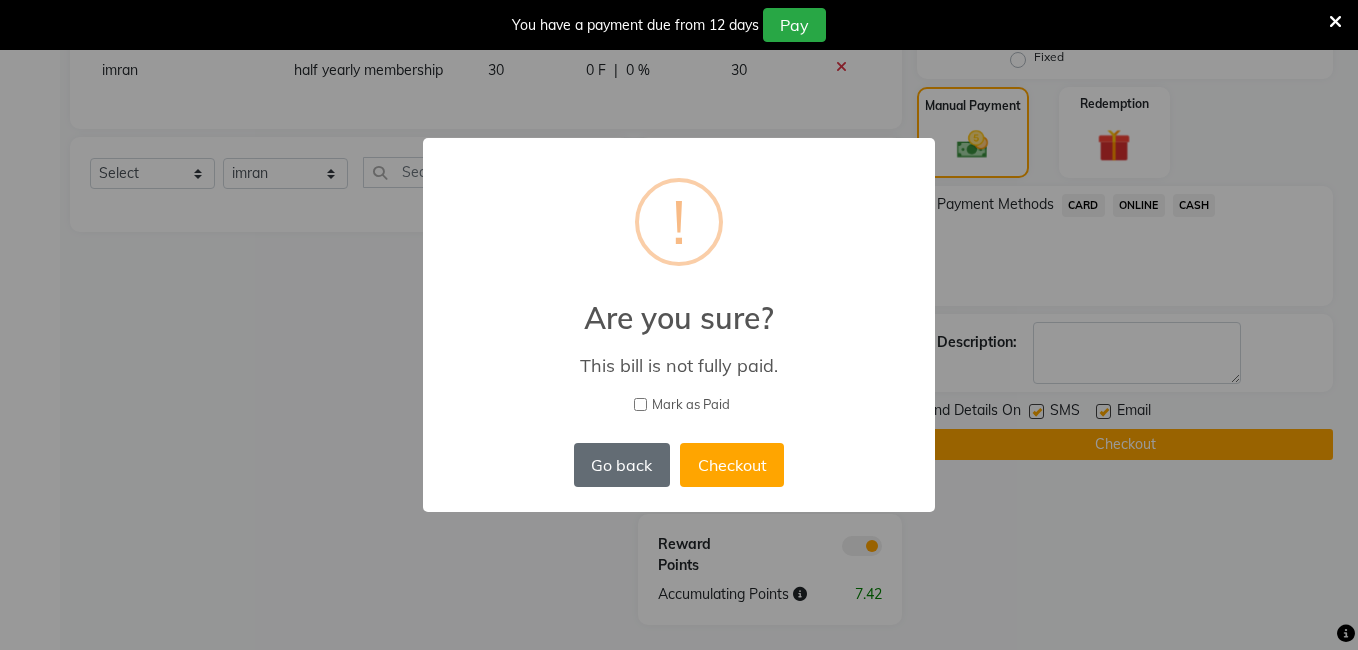 click on "Go back" at bounding box center (622, 465) 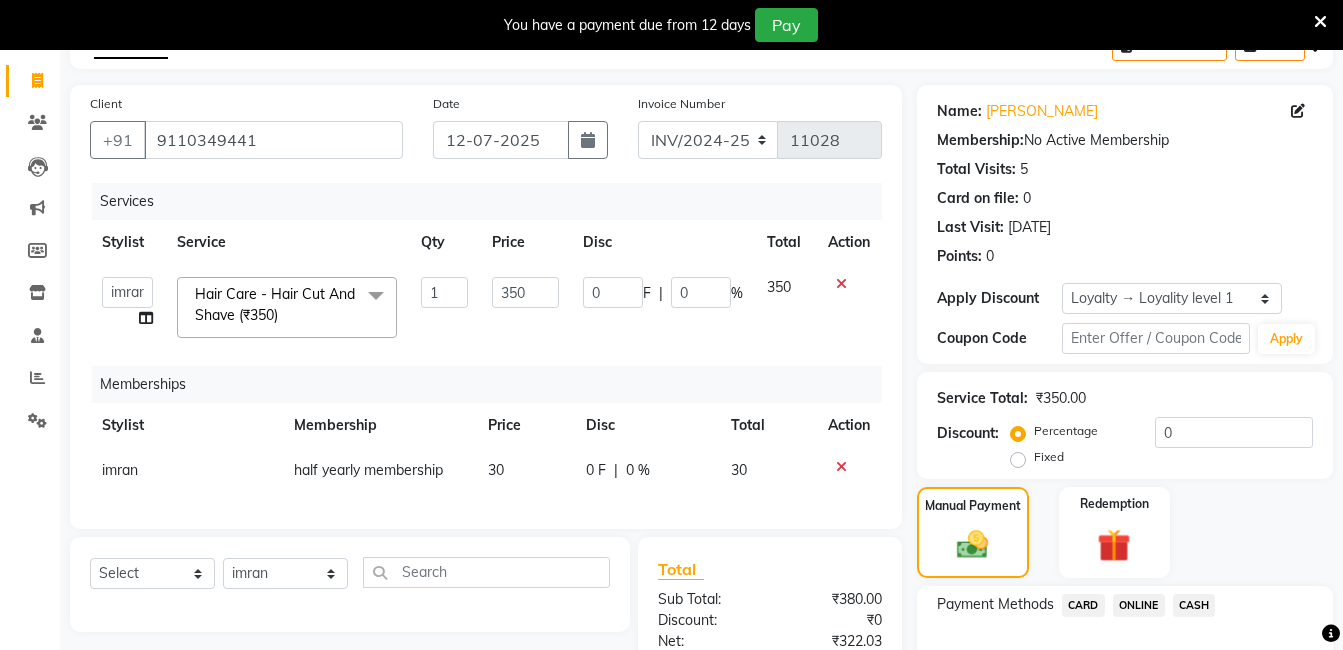 scroll, scrollTop: 515, scrollLeft: 0, axis: vertical 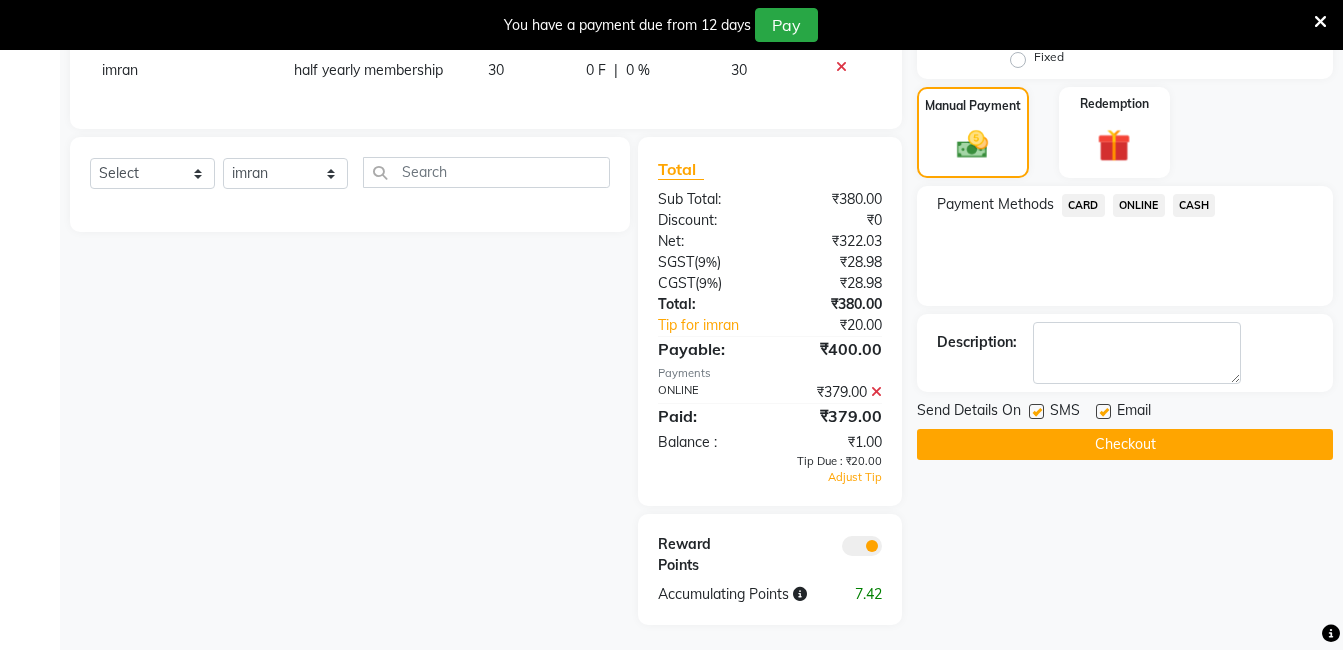 click 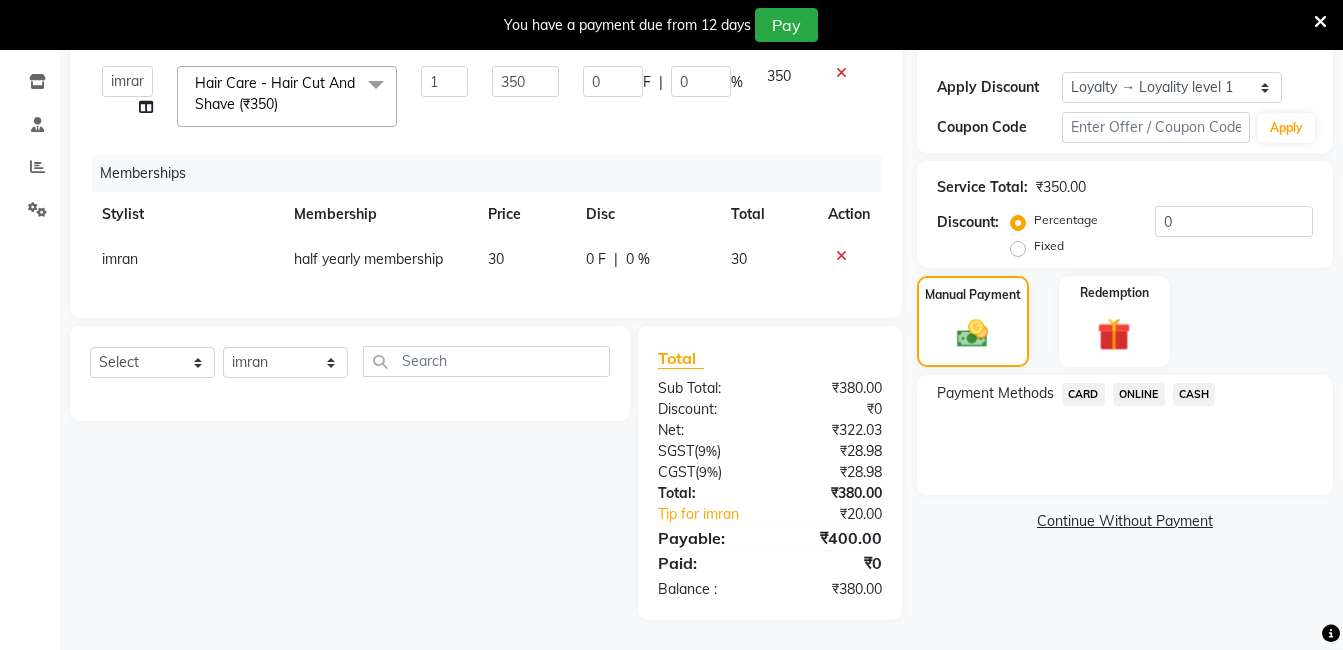 click on "ONLINE" 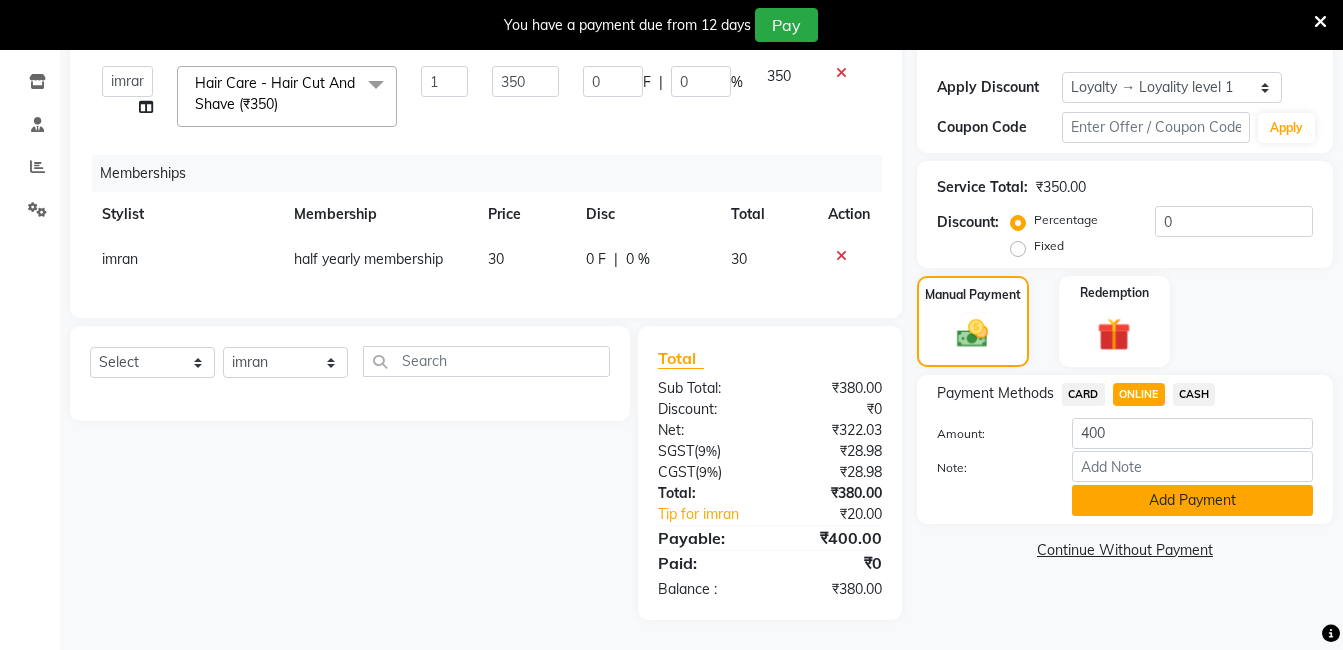 click on "Add Payment" 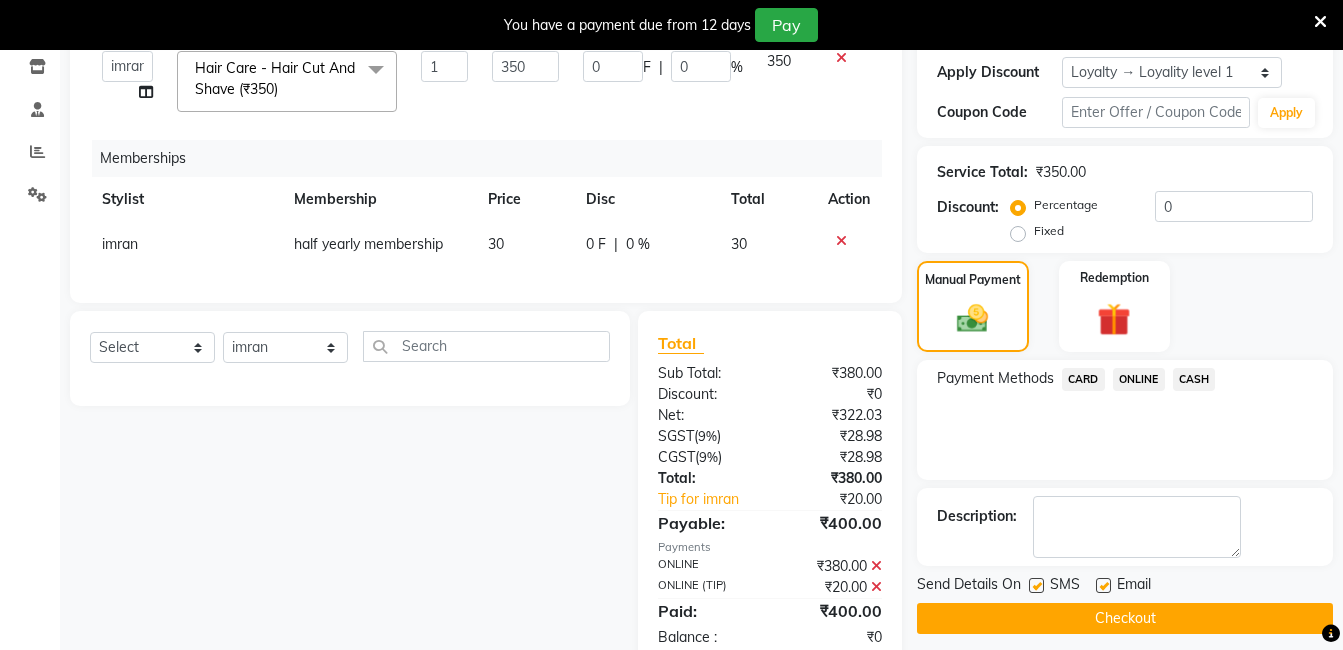 click on "Checkout" 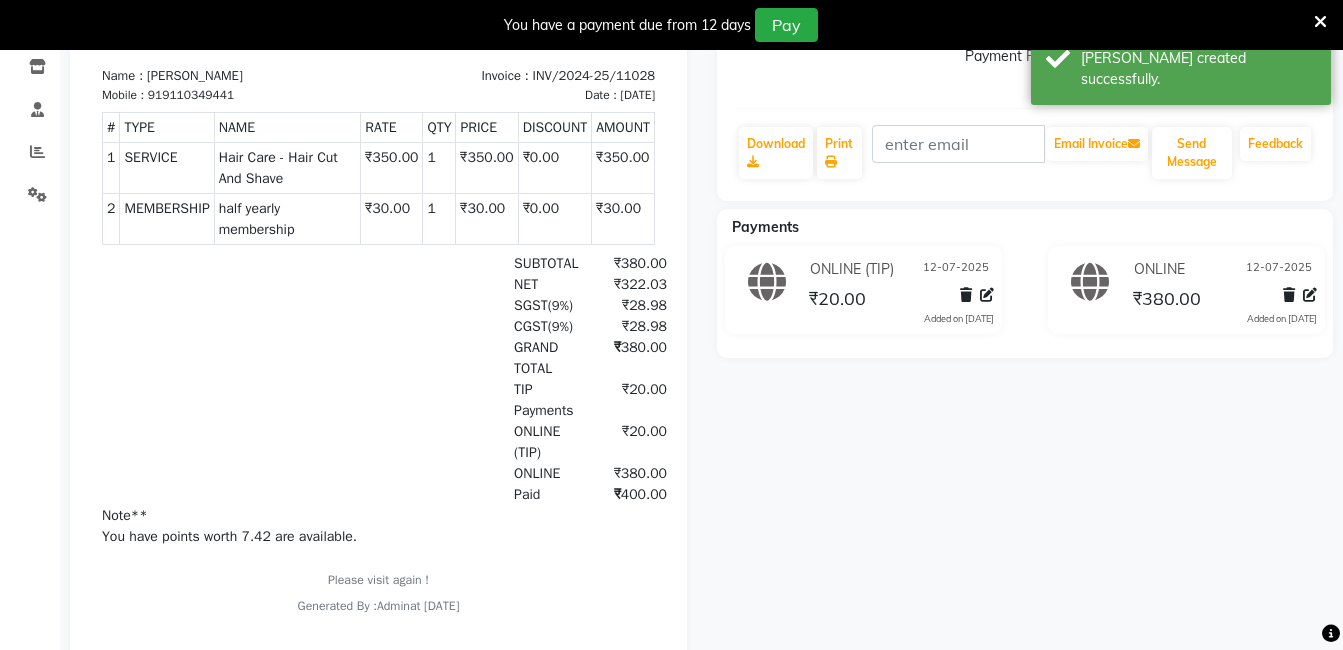scroll, scrollTop: 0, scrollLeft: 0, axis: both 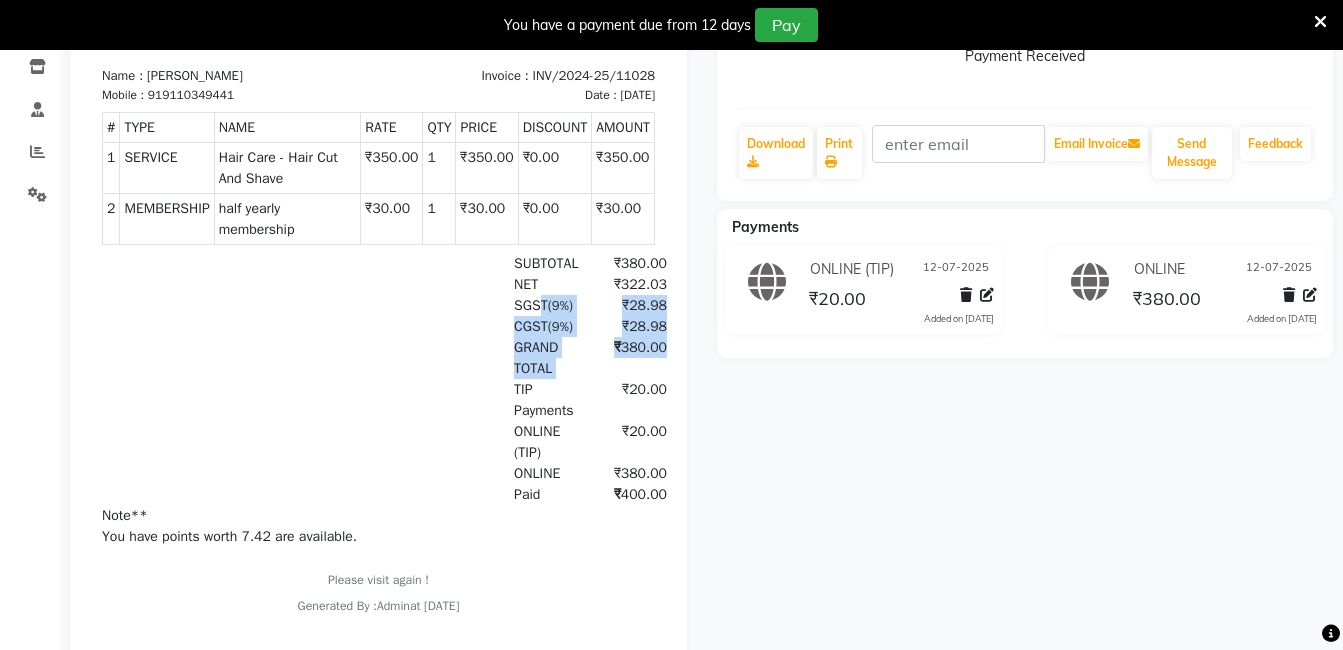 click on "SUBTOTAL
₹380.00
NET
₹322.03
SGST  ( 9% )
₹28.98
CGST  (" at bounding box center [470, 379] 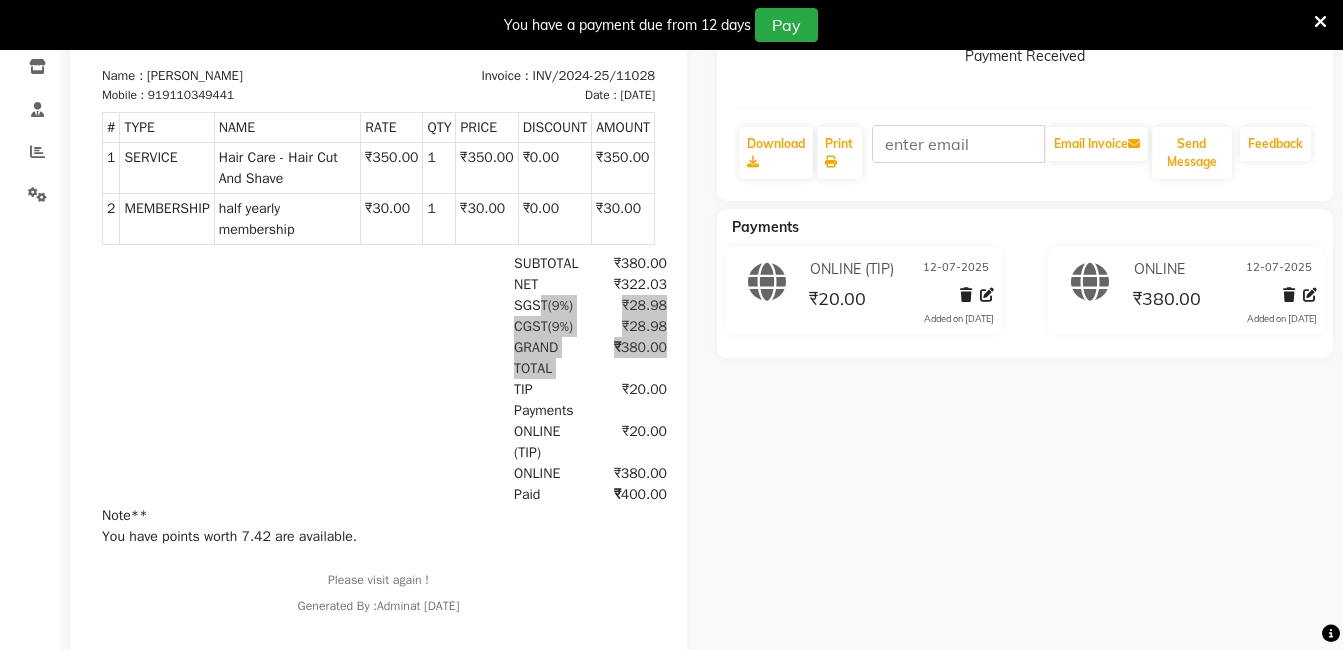 drag, startPoint x: 384, startPoint y: 556, endPoint x: 693, endPoint y: 425, distance: 335.62183 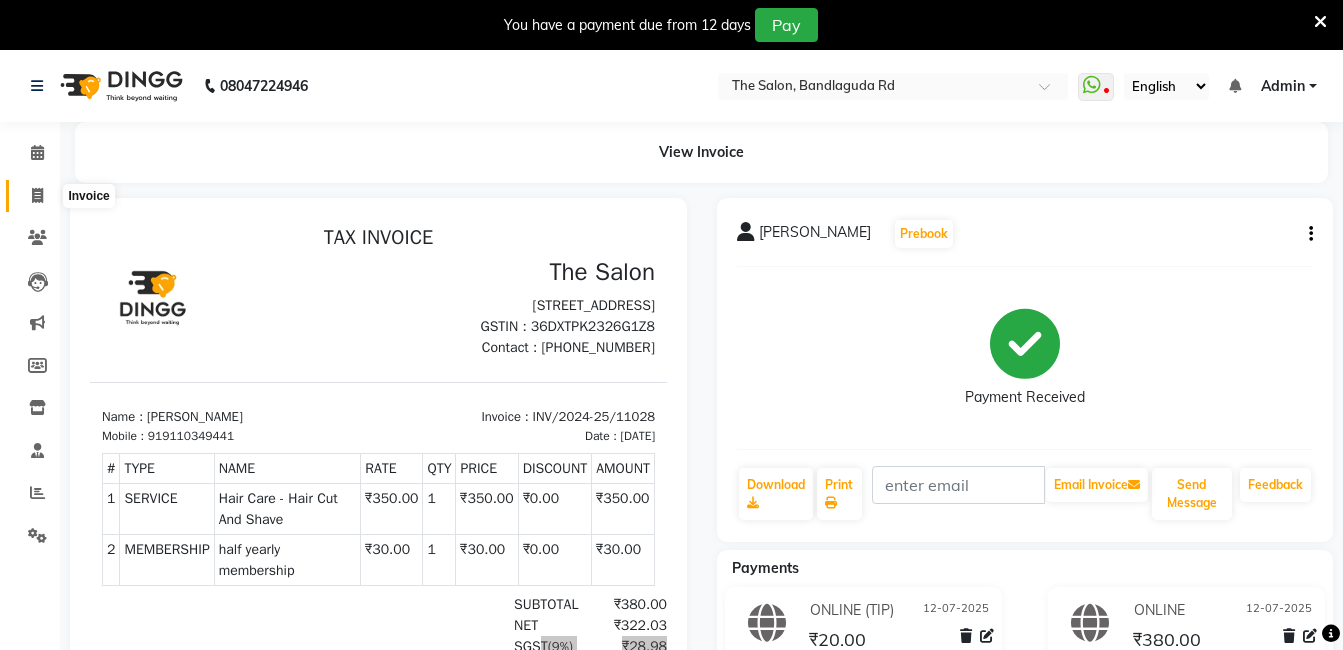 click 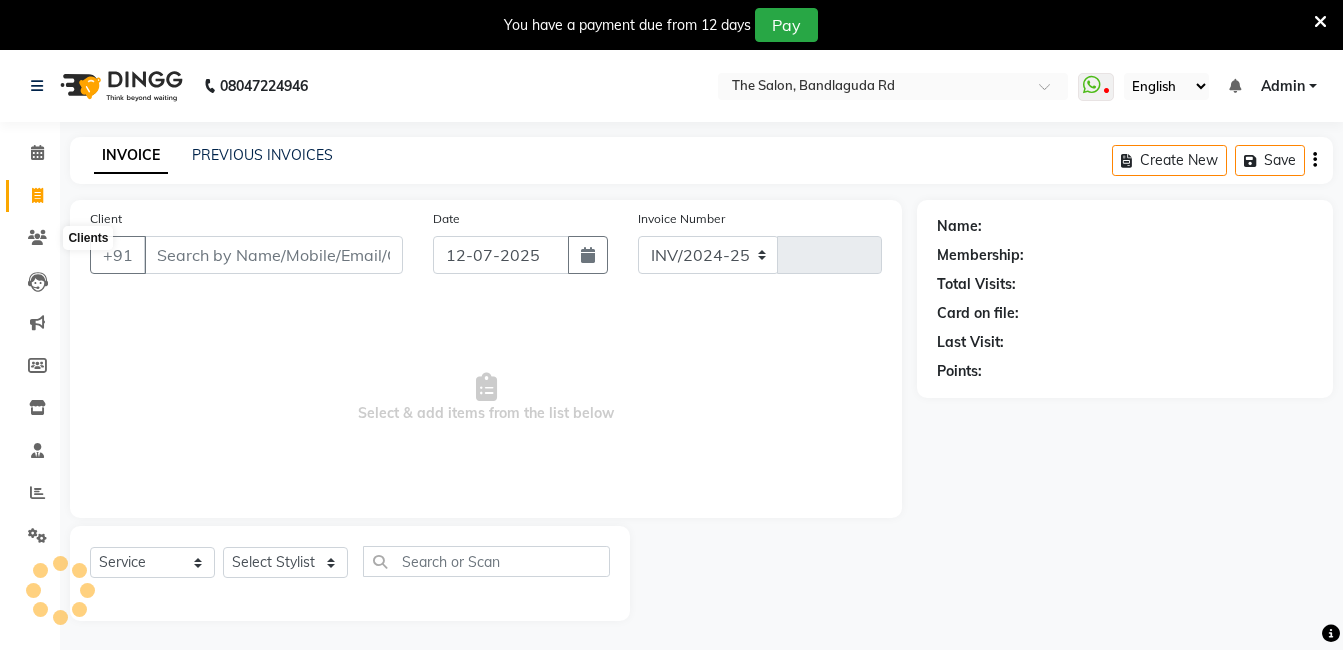 scroll, scrollTop: 50, scrollLeft: 0, axis: vertical 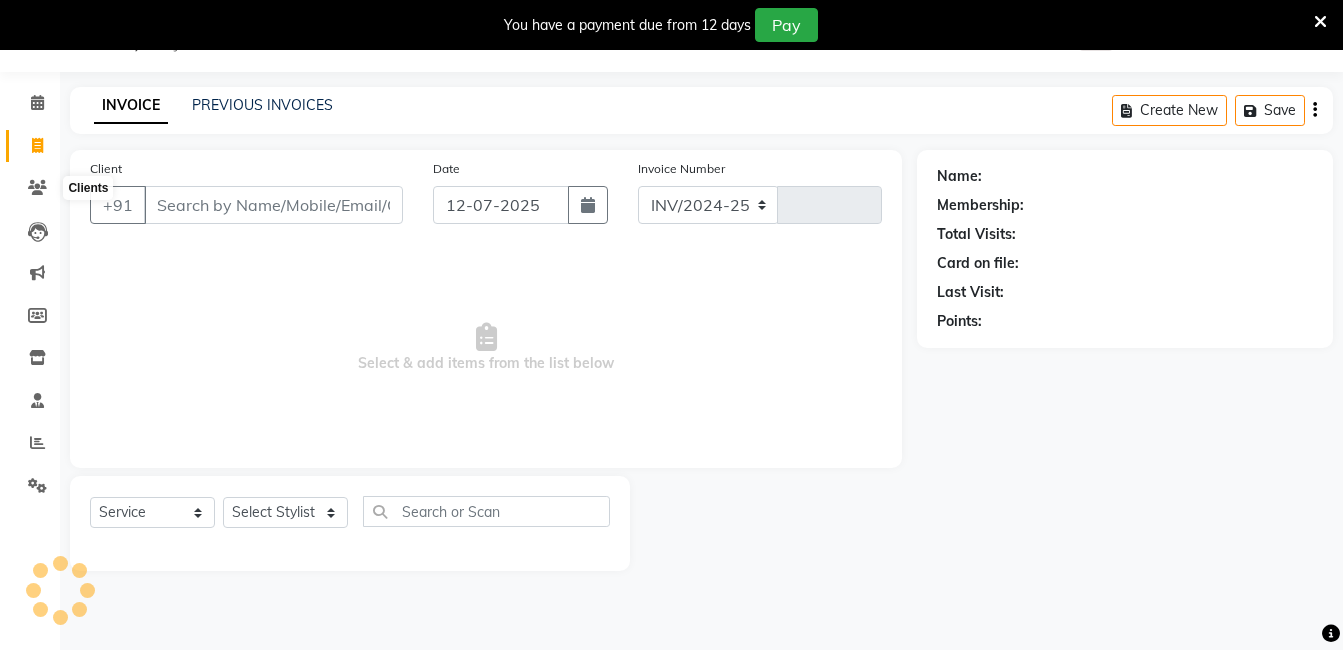 select on "5198" 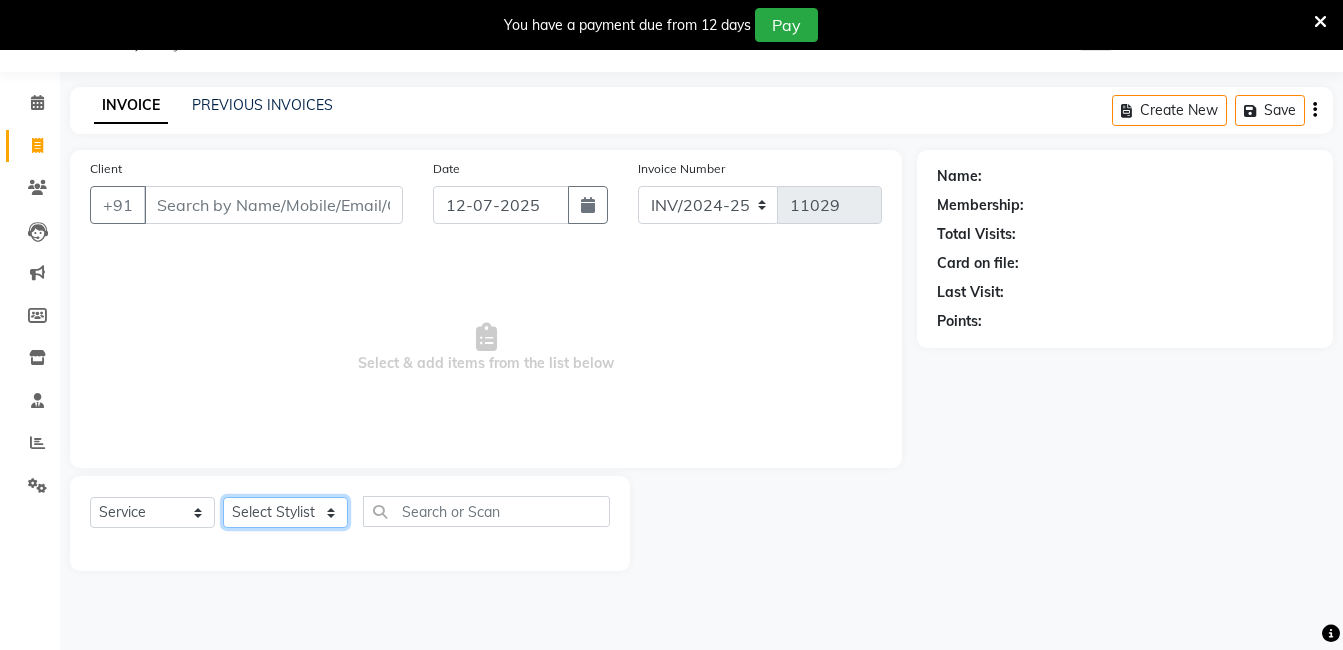 click on "Select Stylist [PERSON_NAME] [PERSON_NAME] kasim [PERSON_NAME] sameer [PERSON_NAME] manager" 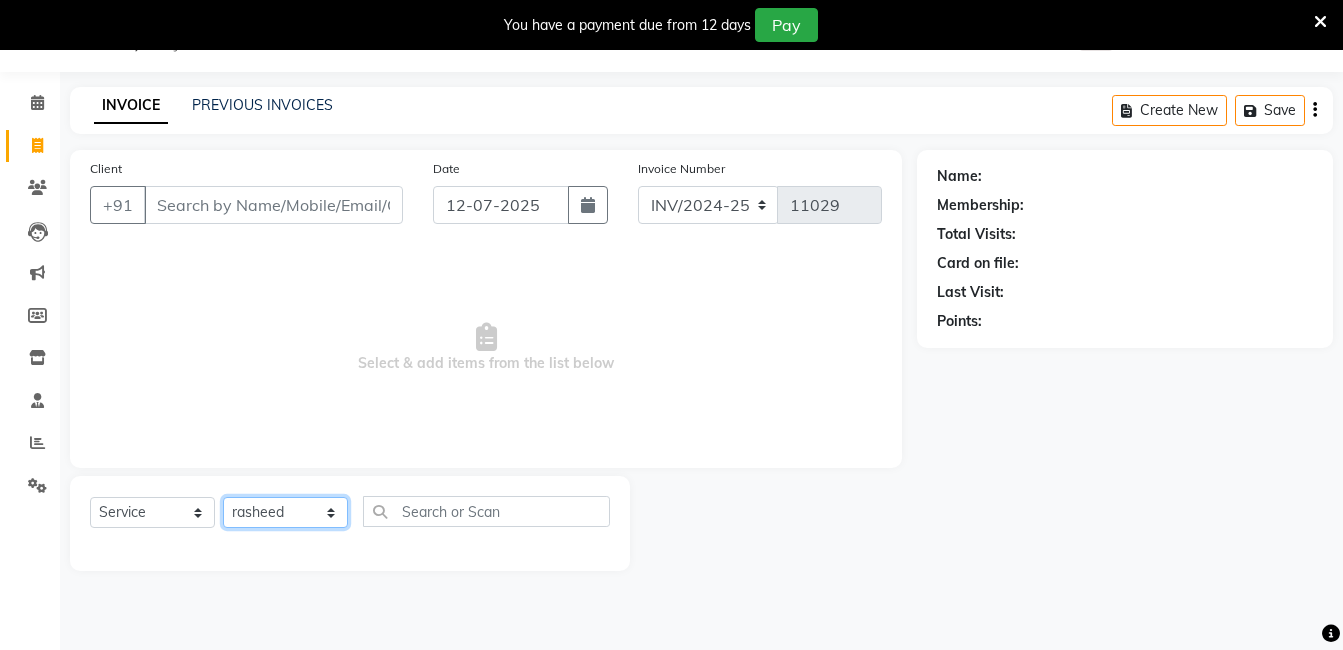 click on "Select Stylist [PERSON_NAME] [PERSON_NAME] kasim [PERSON_NAME] sameer [PERSON_NAME] manager" 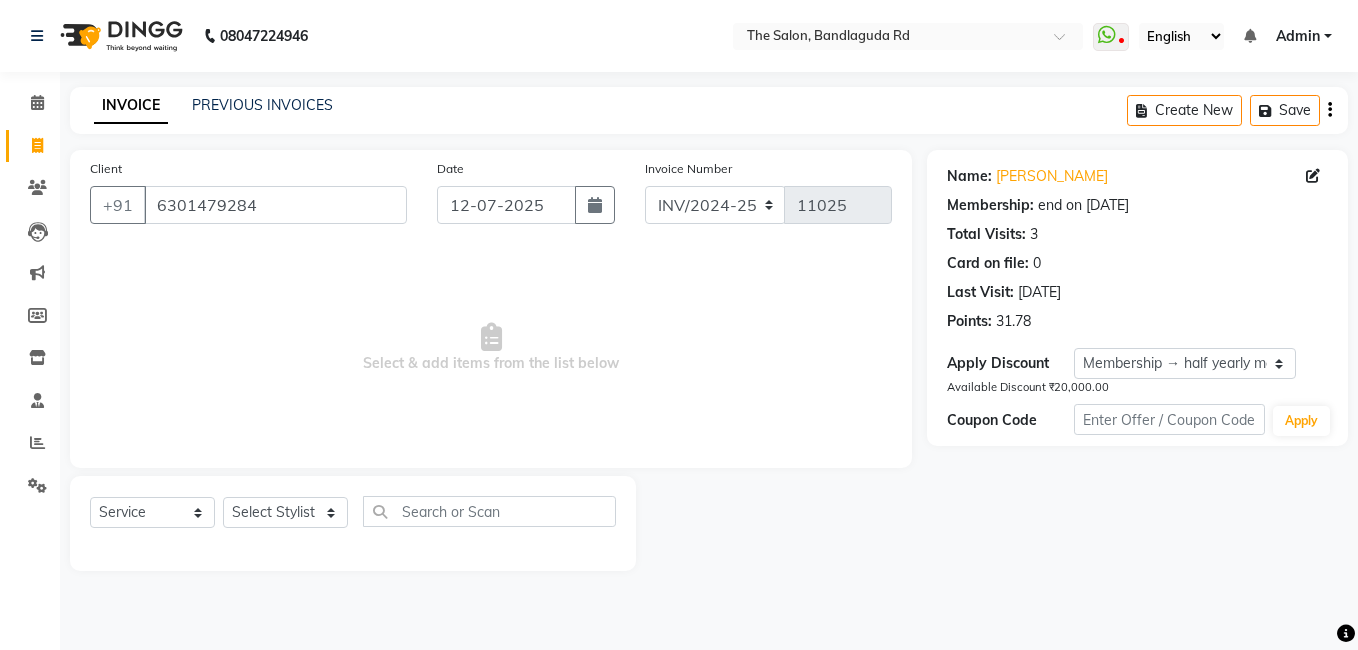 select on "service" 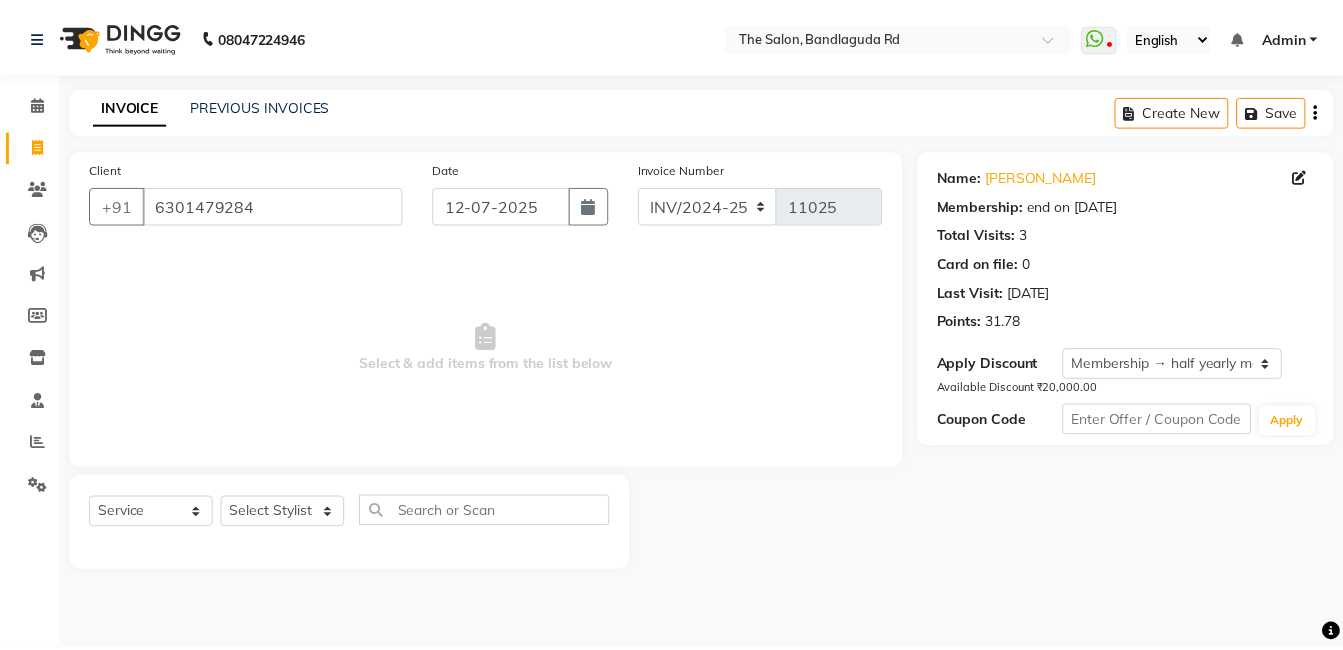 scroll, scrollTop: 0, scrollLeft: 0, axis: both 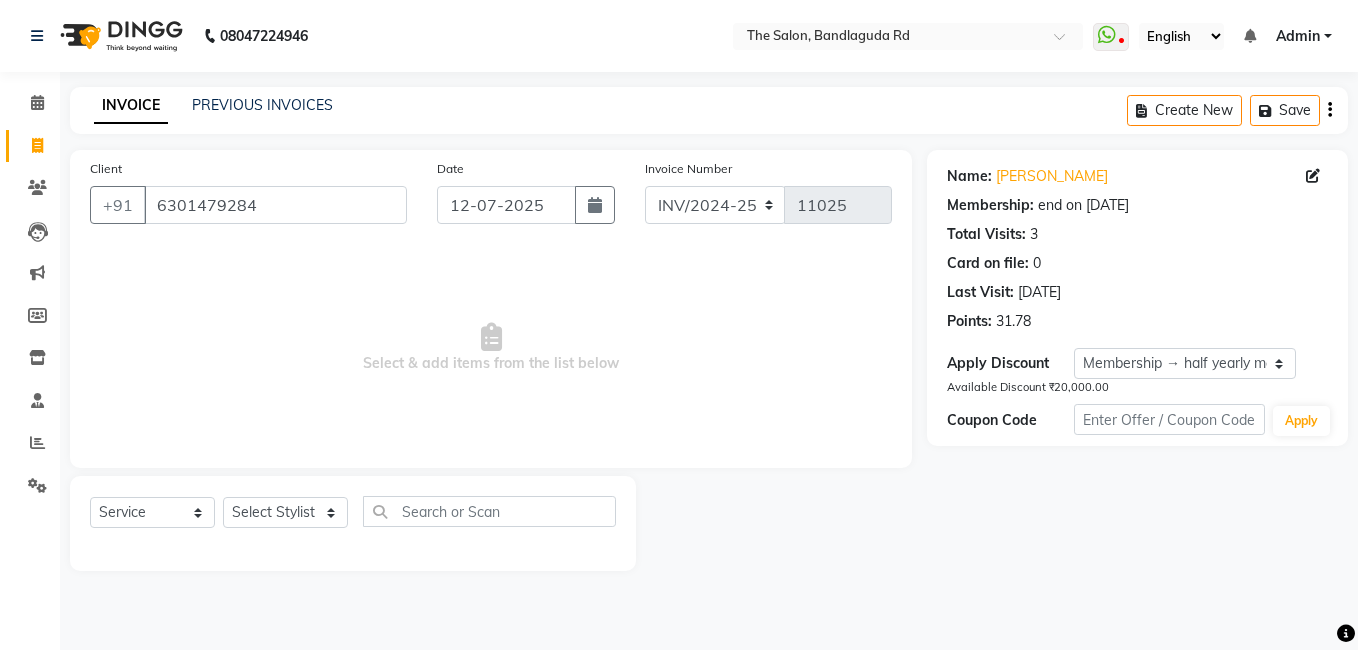 drag, startPoint x: 369, startPoint y: 169, endPoint x: 397, endPoint y: 156, distance: 30.870699 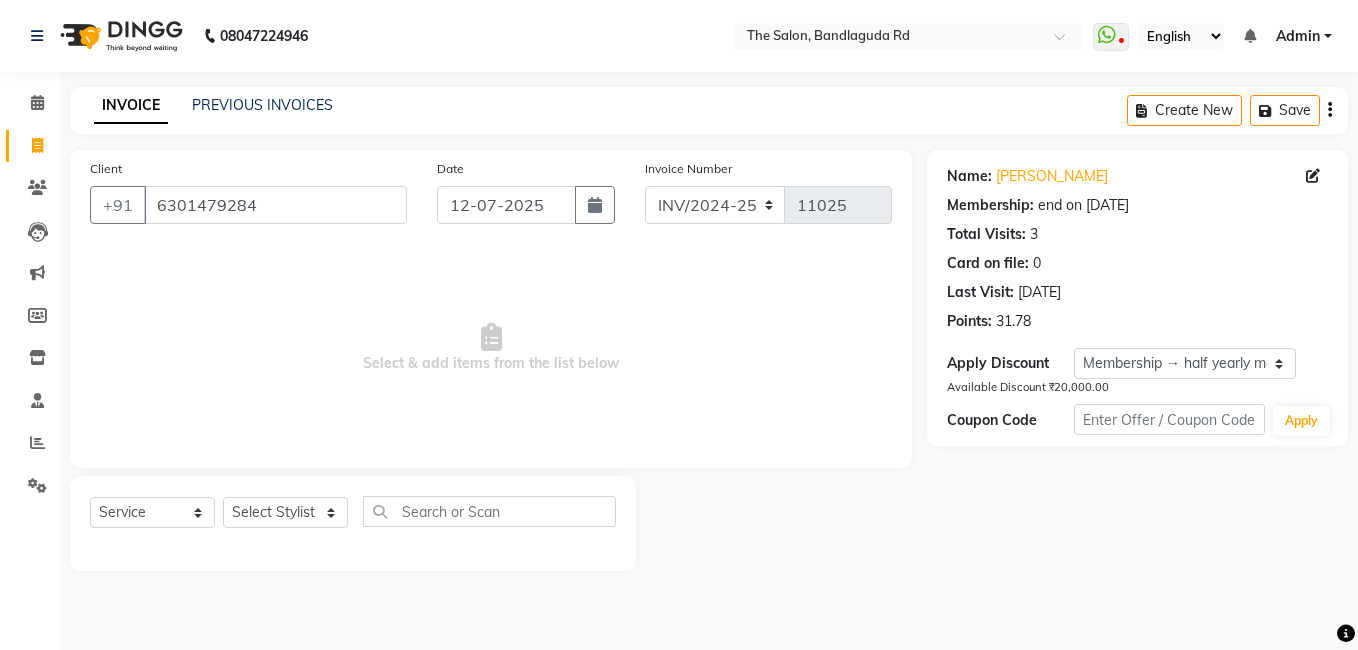 click on "Client [PHONE_NUMBER] Date [DATE] Invoice Number INV/2024-25 V/2025 V/[PHONE_NUMBER]  Select & add items from the list below" 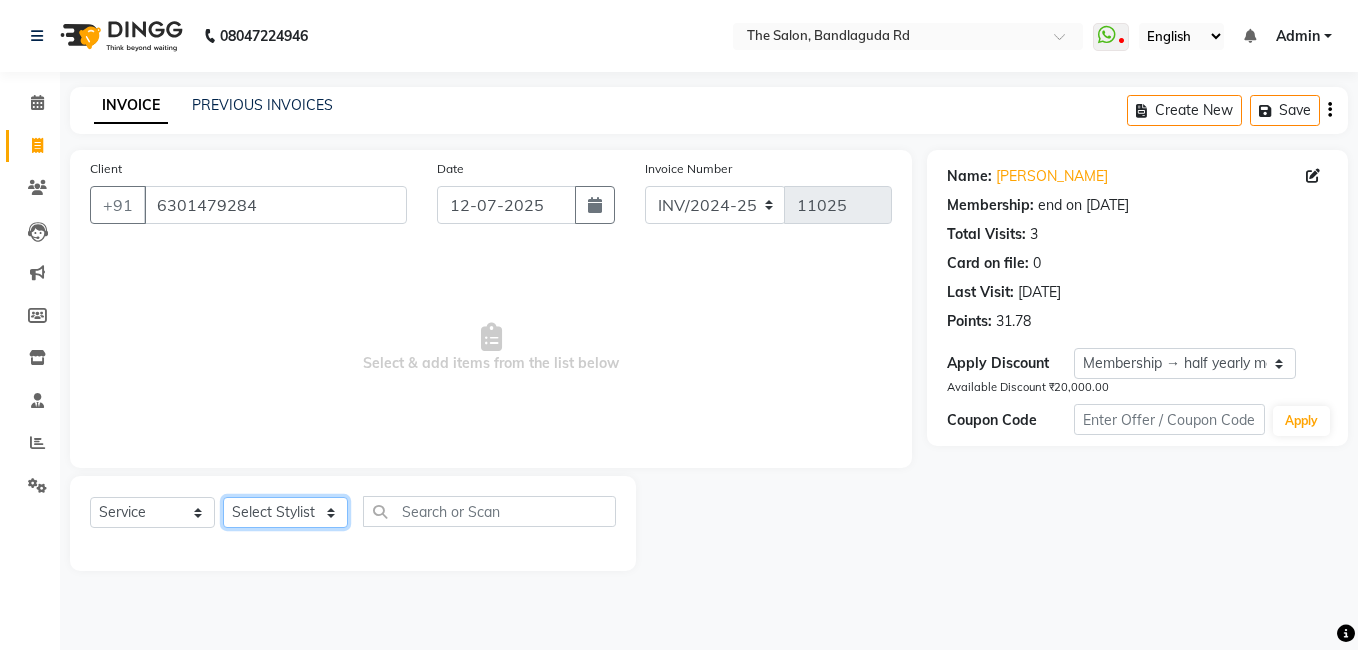 click on "Select Stylist [PERSON_NAME] [PERSON_NAME] kasim [PERSON_NAME] sameer [PERSON_NAME] manager" 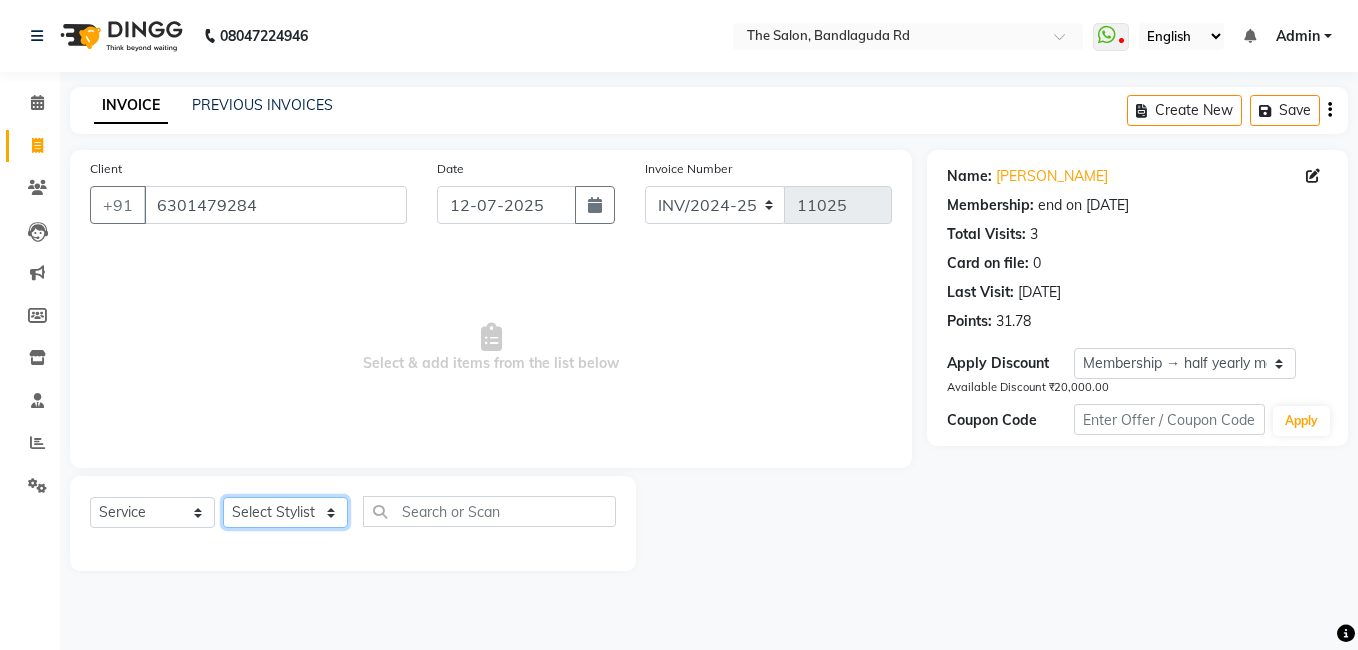 select on "43772" 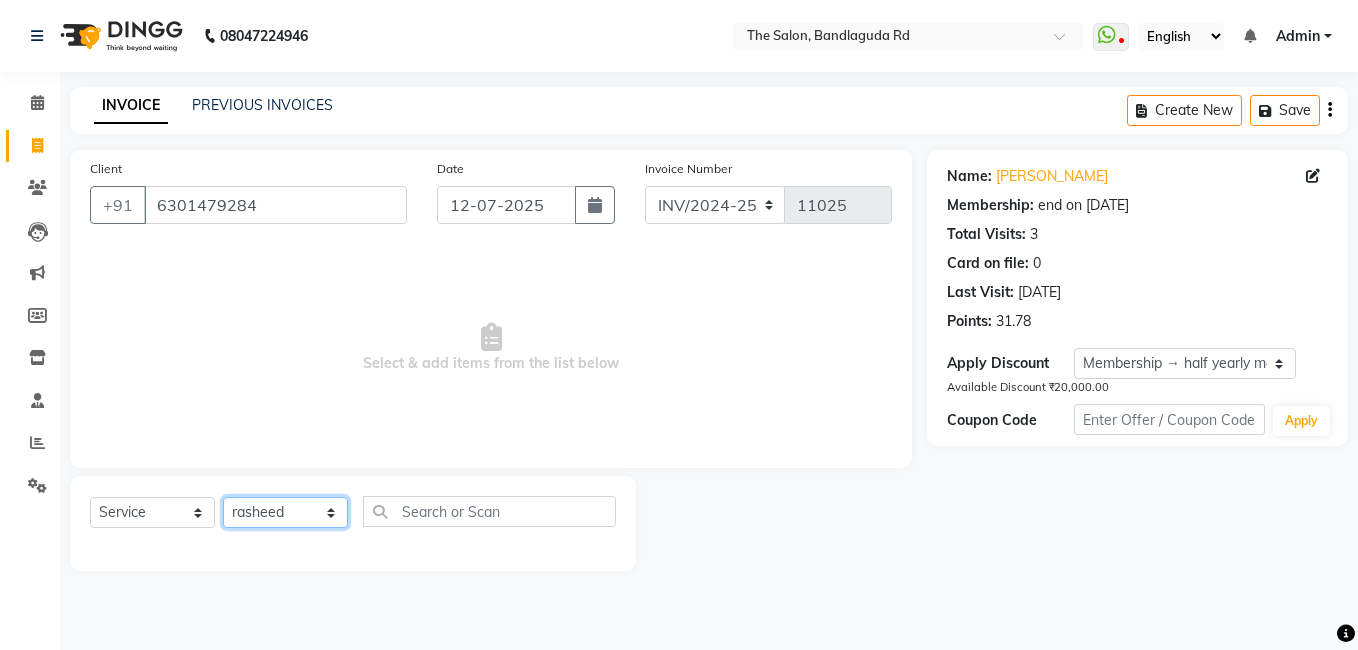 click on "Select Stylist [PERSON_NAME] [PERSON_NAME] kasim [PERSON_NAME] sameer [PERSON_NAME] manager" 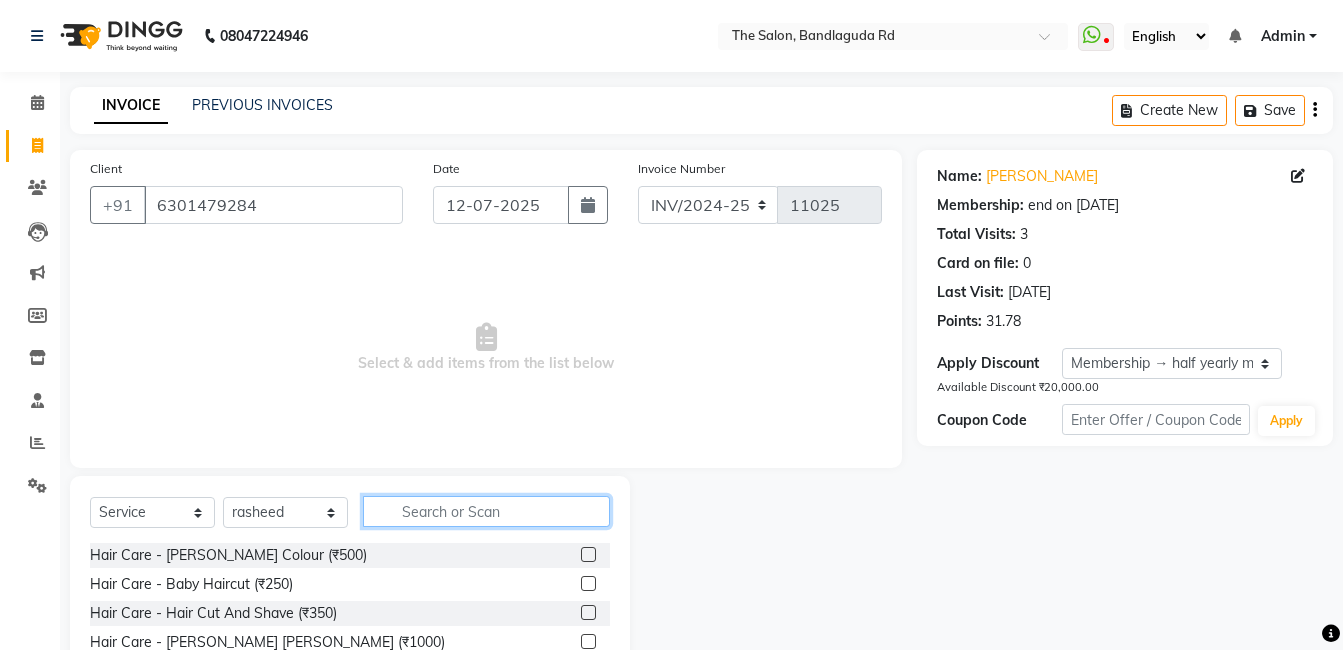 drag, startPoint x: 434, startPoint y: 506, endPoint x: 445, endPoint y: 511, distance: 12.083046 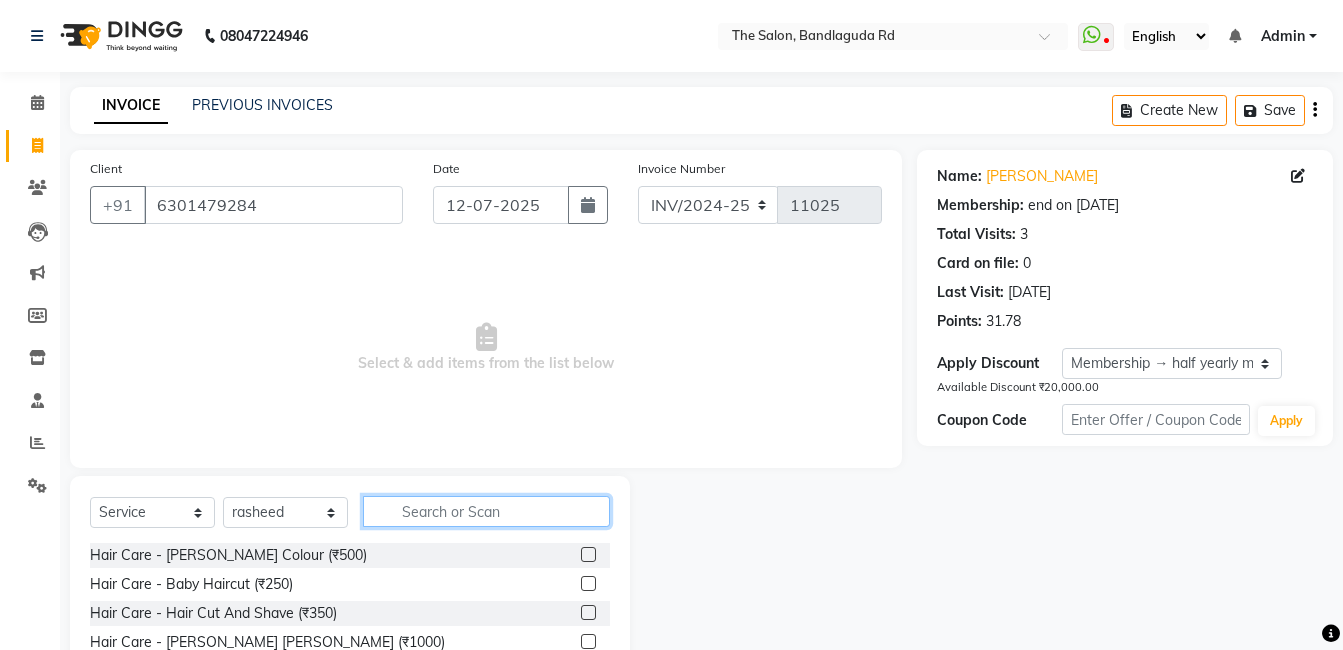 click 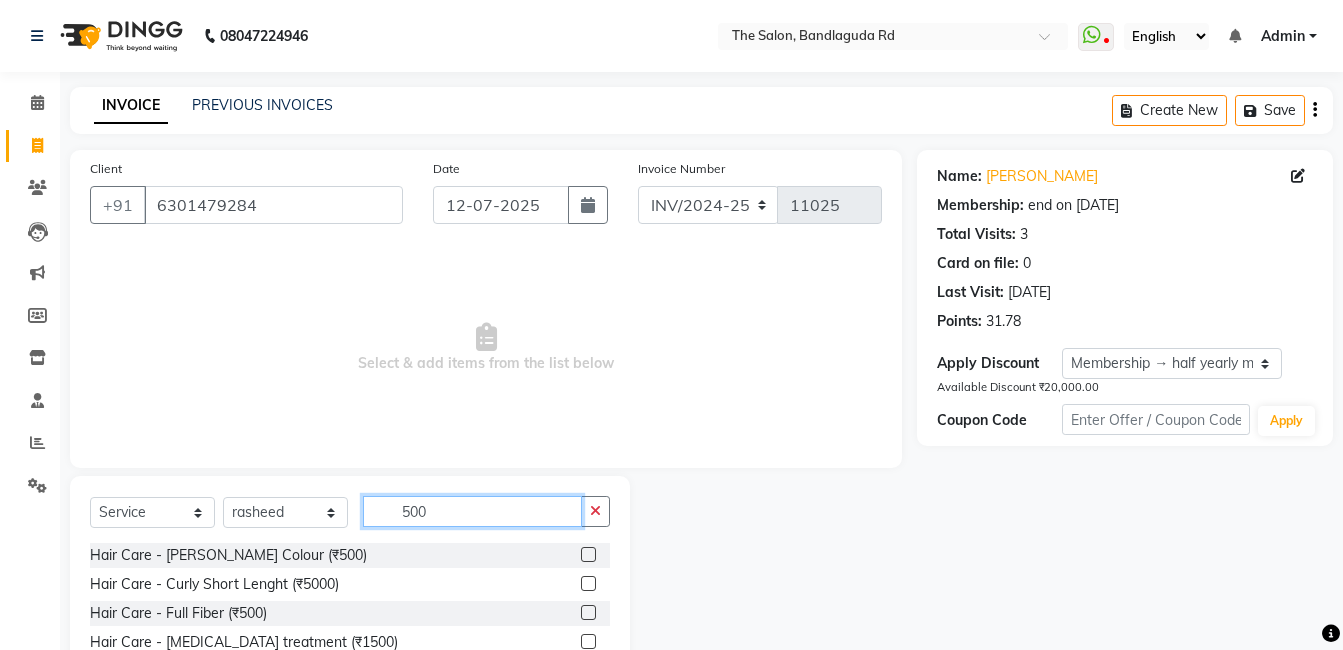 scroll, scrollTop: 151, scrollLeft: 0, axis: vertical 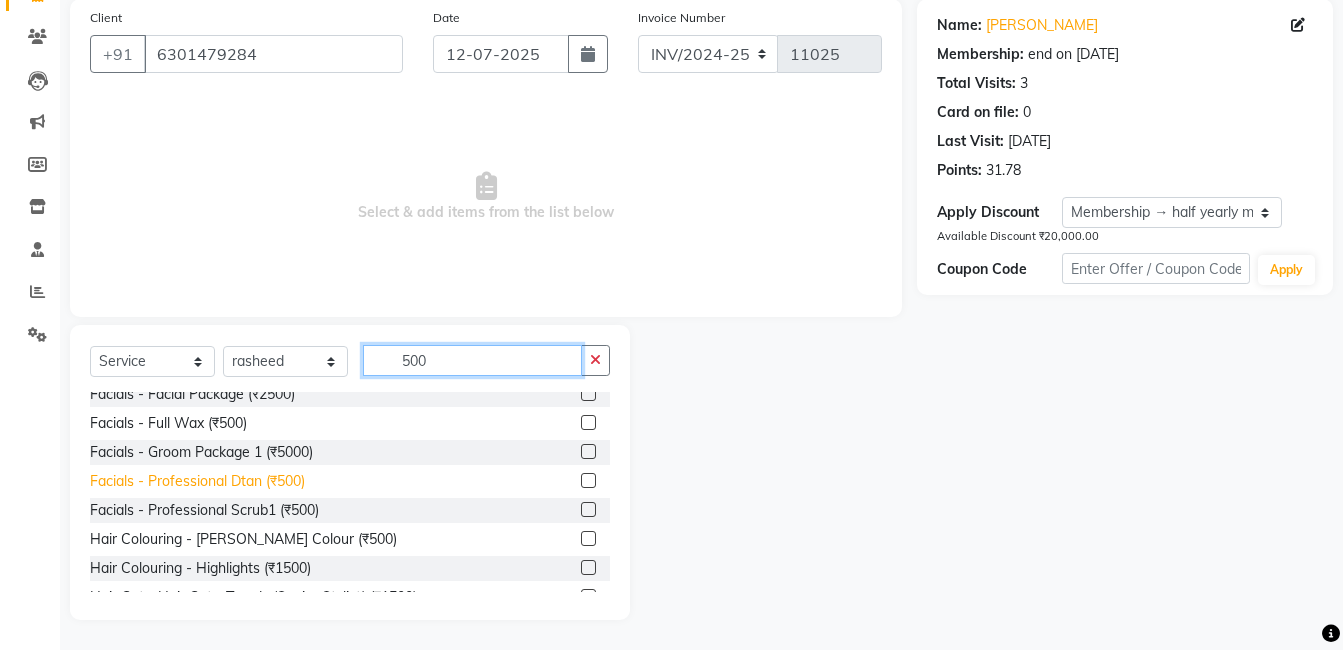 type on "500" 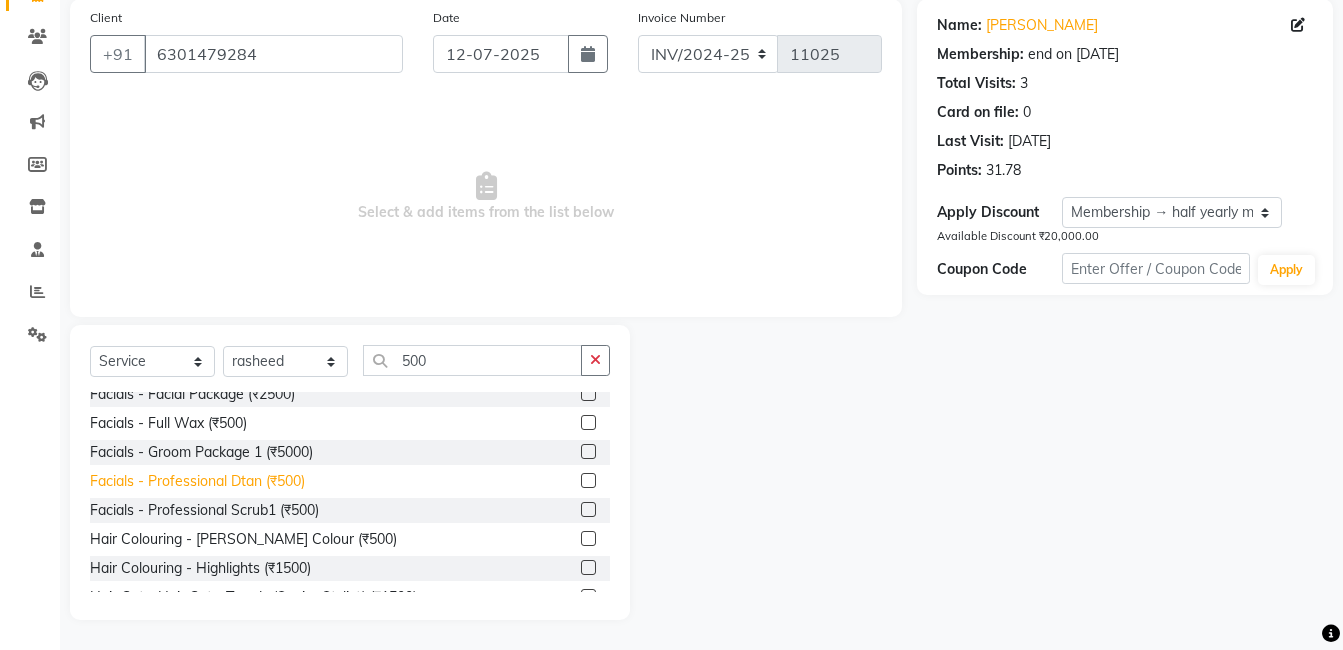 click on "Facials - Professional Dtan (₹500)" 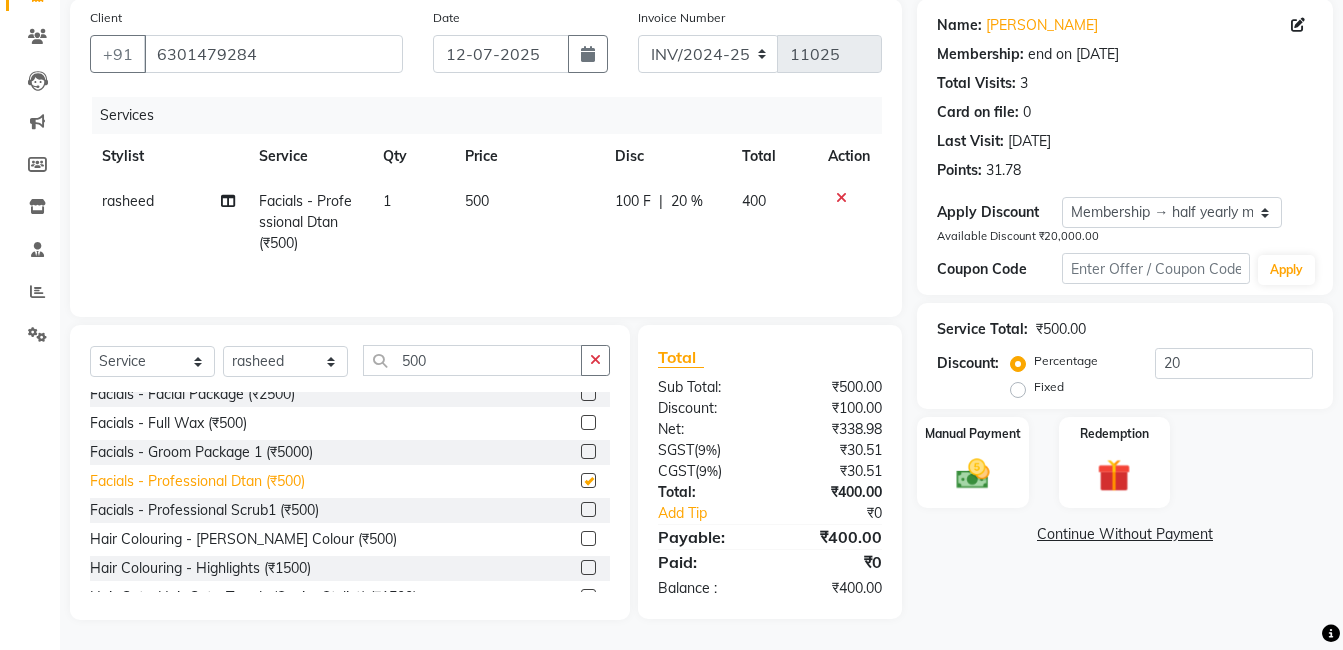 checkbox on "false" 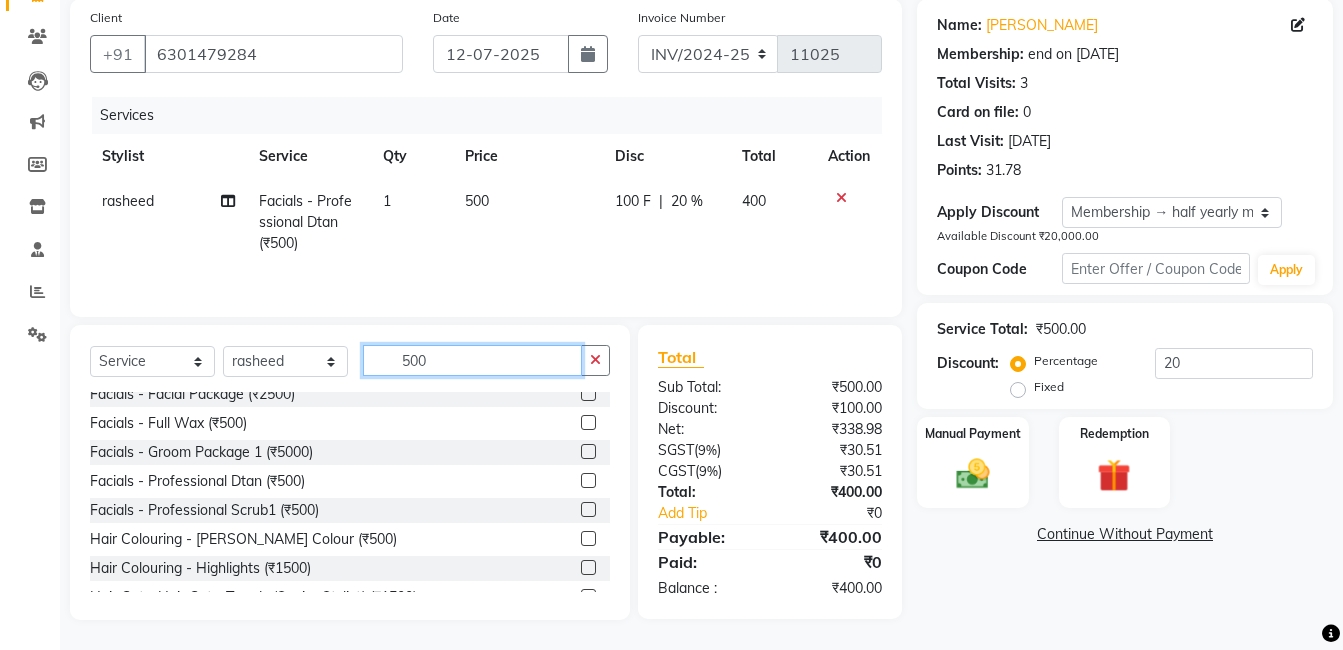 drag, startPoint x: 459, startPoint y: 356, endPoint x: 418, endPoint y: 380, distance: 47.507893 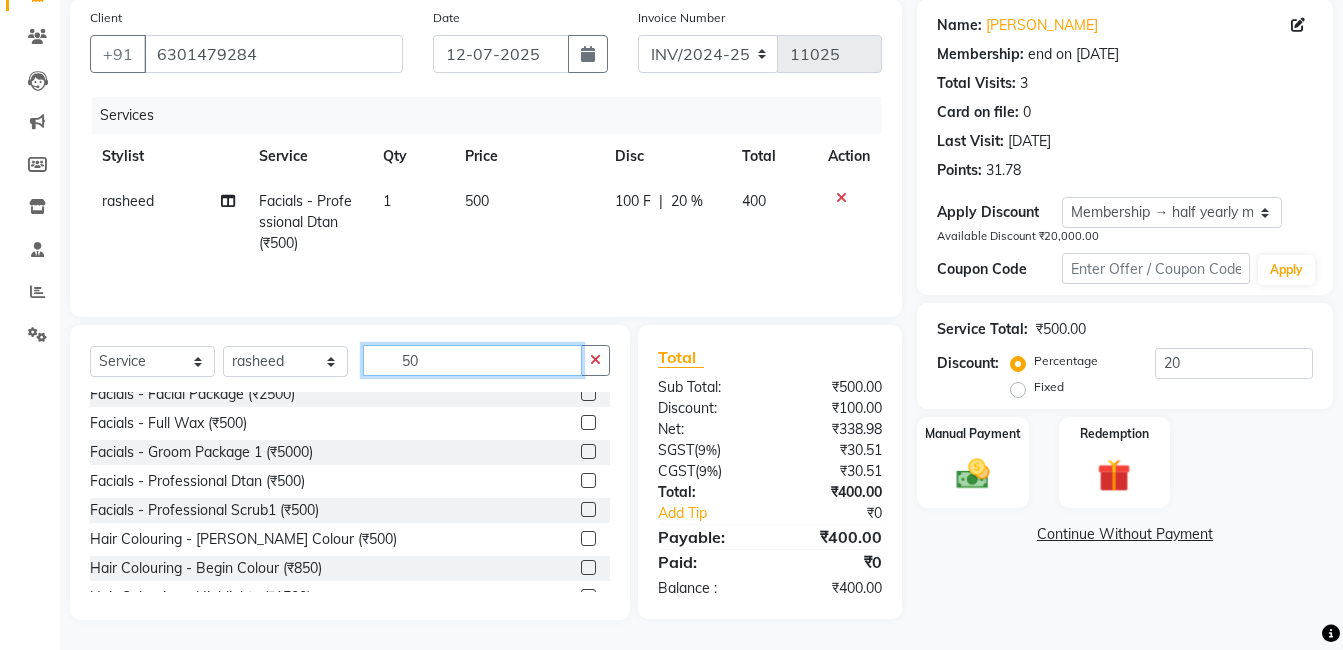 type on "5" 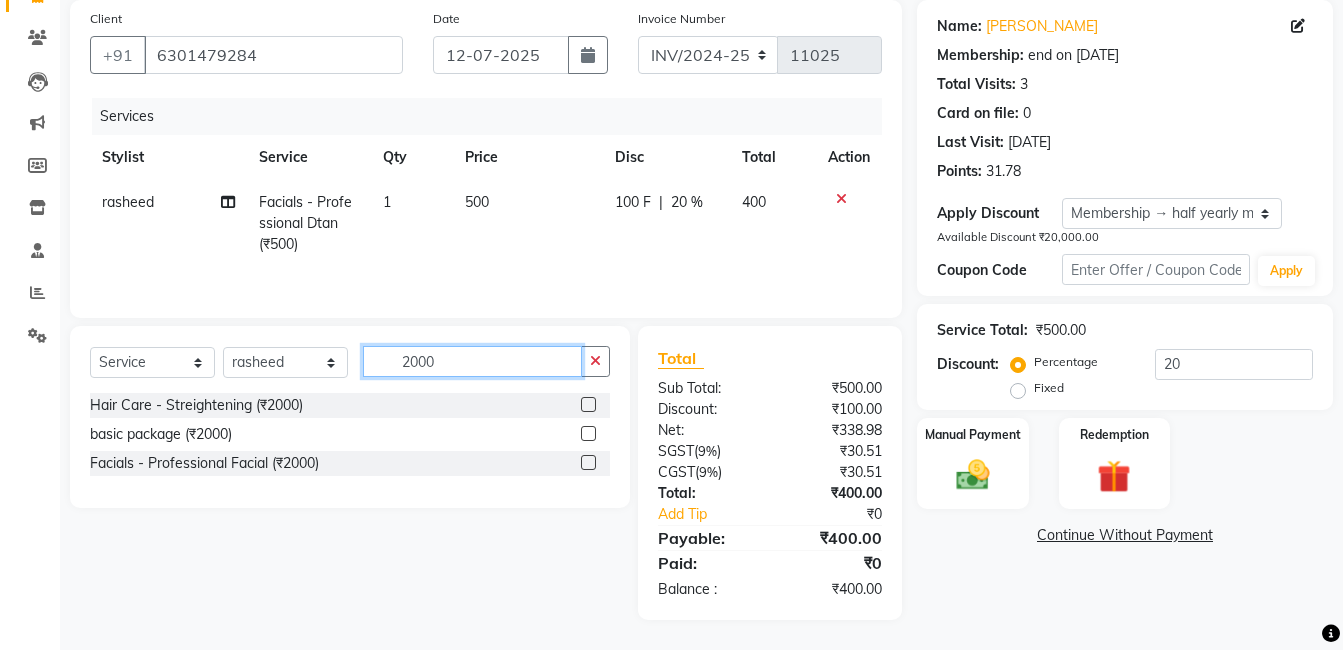 scroll, scrollTop: 0, scrollLeft: 0, axis: both 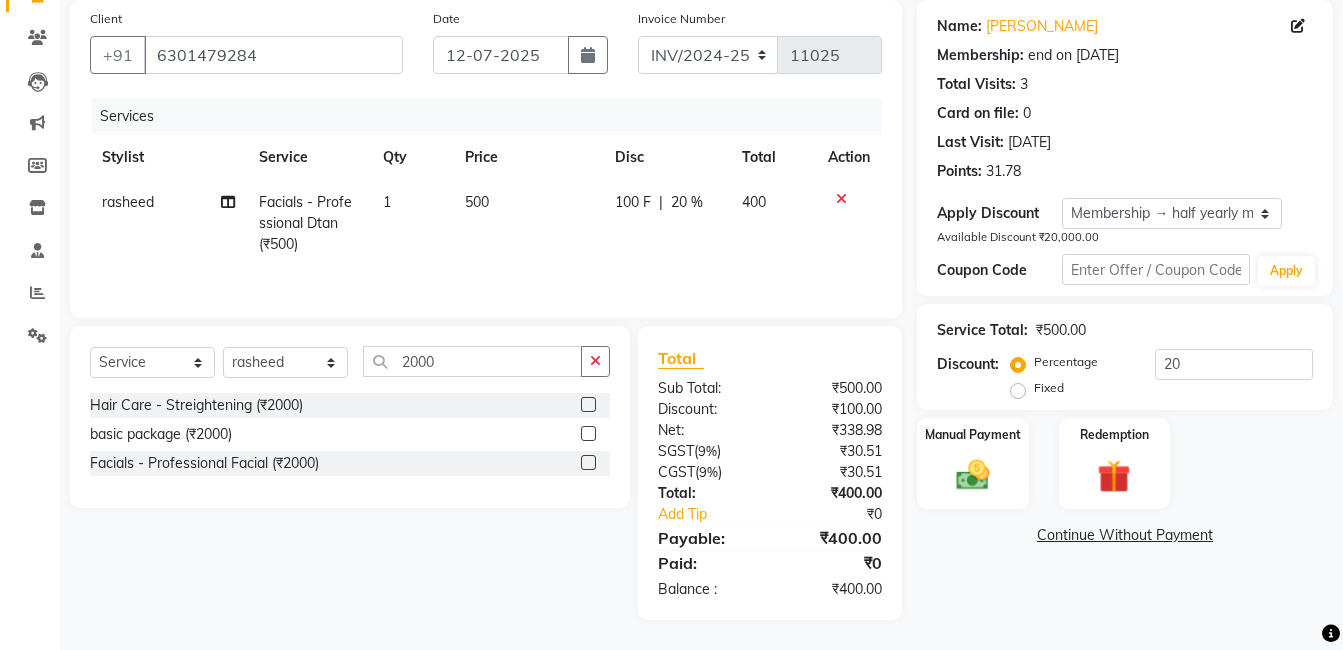 click on "Select  Service  Product  Membership  Package Voucher Prepaid Gift Card  Select Stylist [PERSON_NAME] [PERSON_NAME] kasim [PERSON_NAME] sameer [PERSON_NAME] manager 2000" 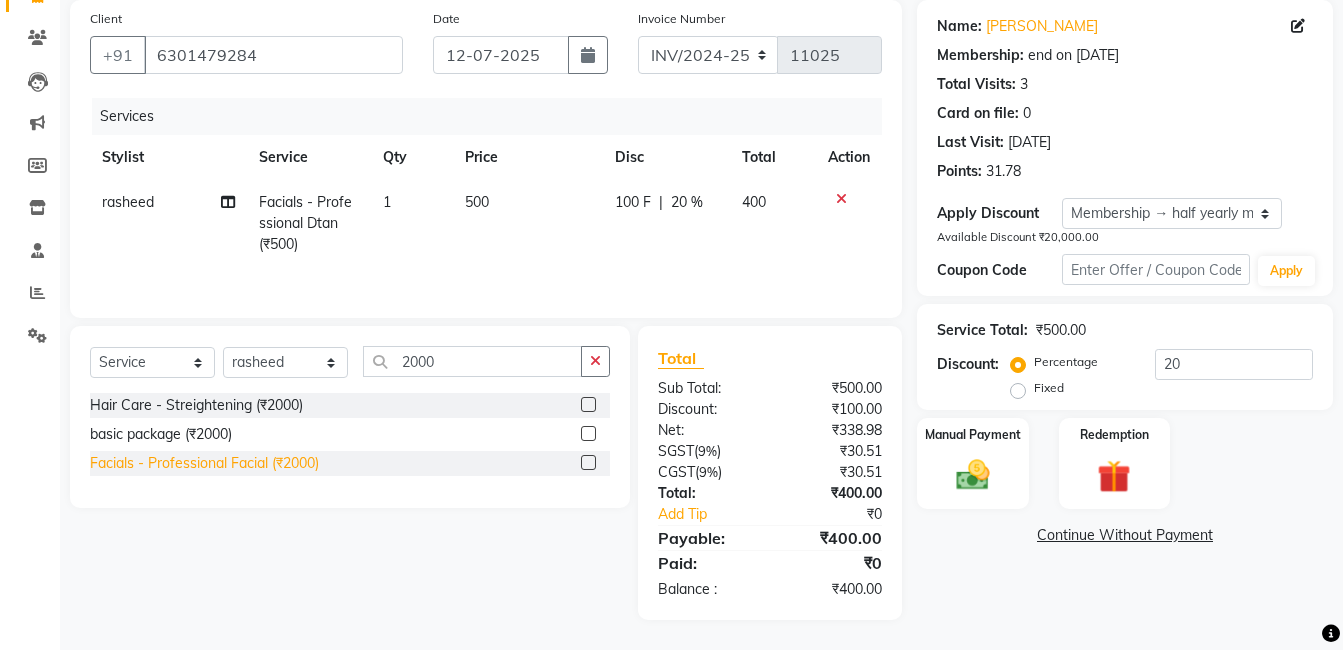 click on "Facials - Professional Facial (₹2000)" 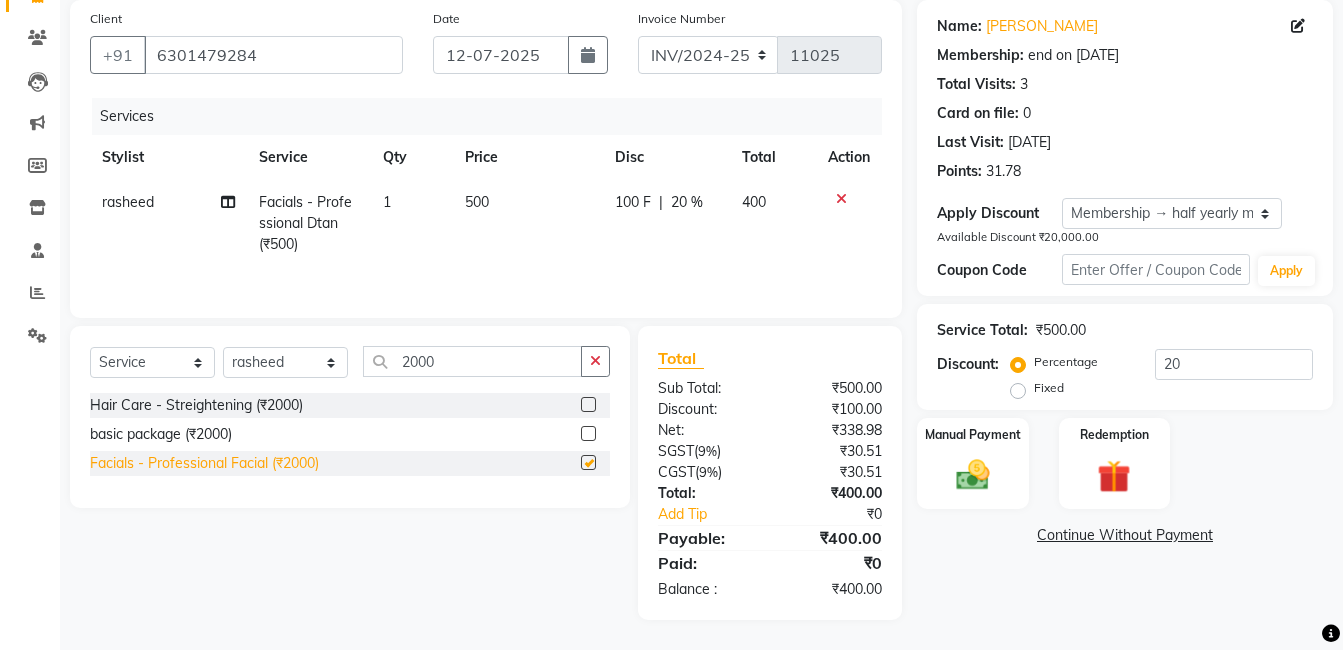 checkbox on "false" 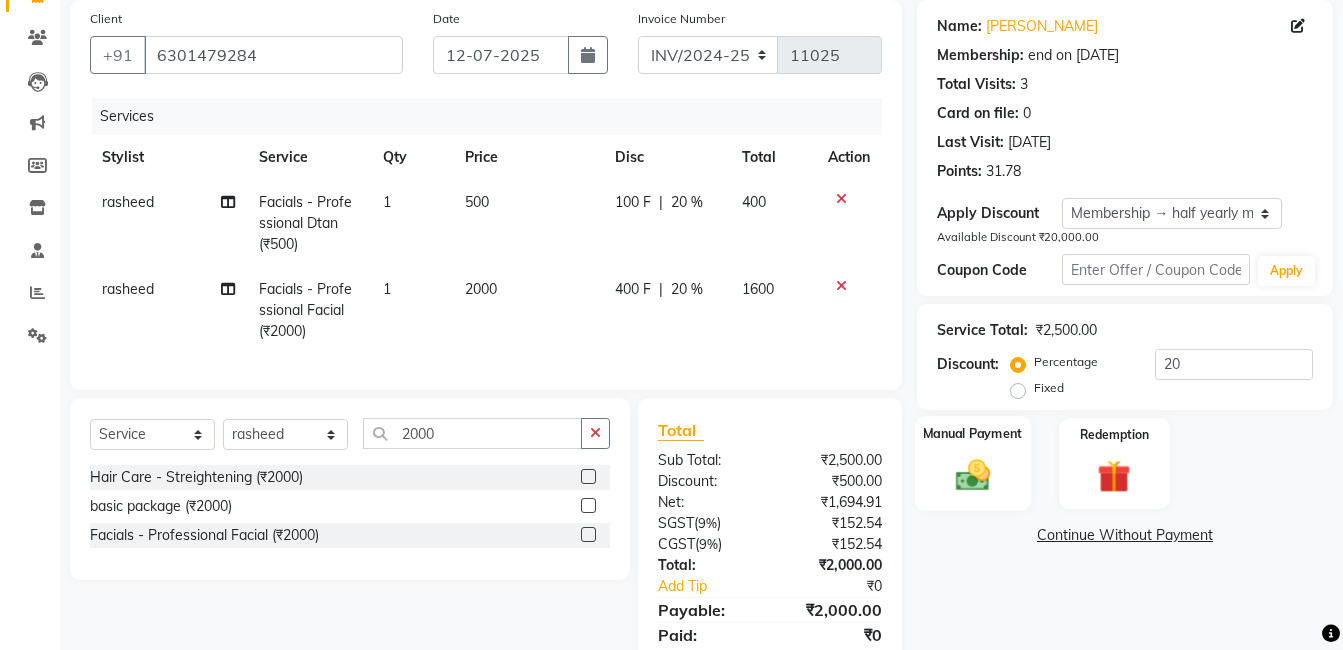 click 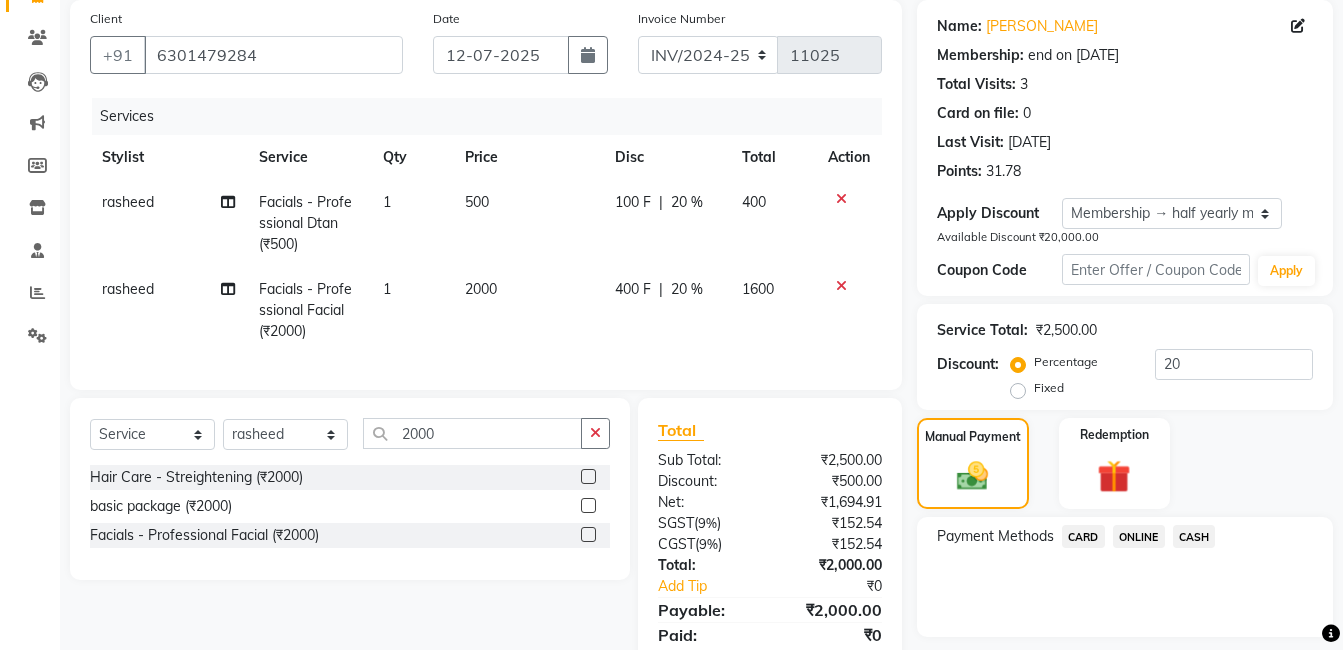 scroll, scrollTop: 237, scrollLeft: 0, axis: vertical 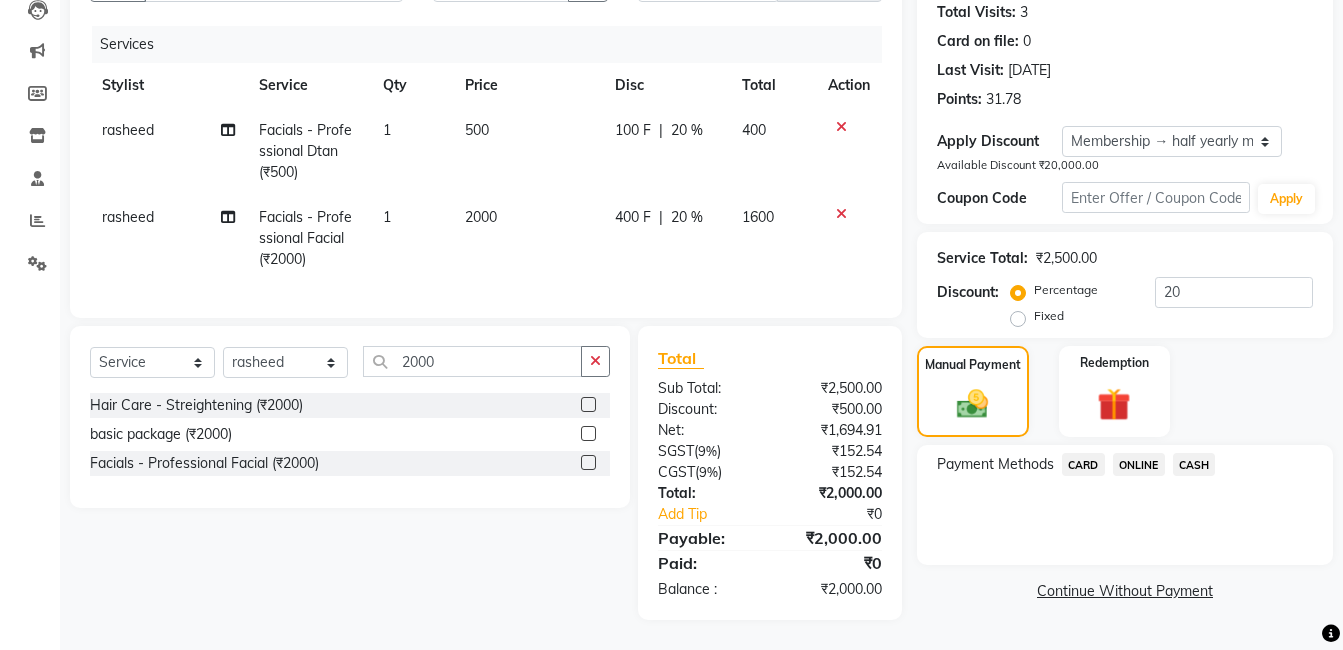 click on "Payment Methods  CARD   ONLINE   CASH" 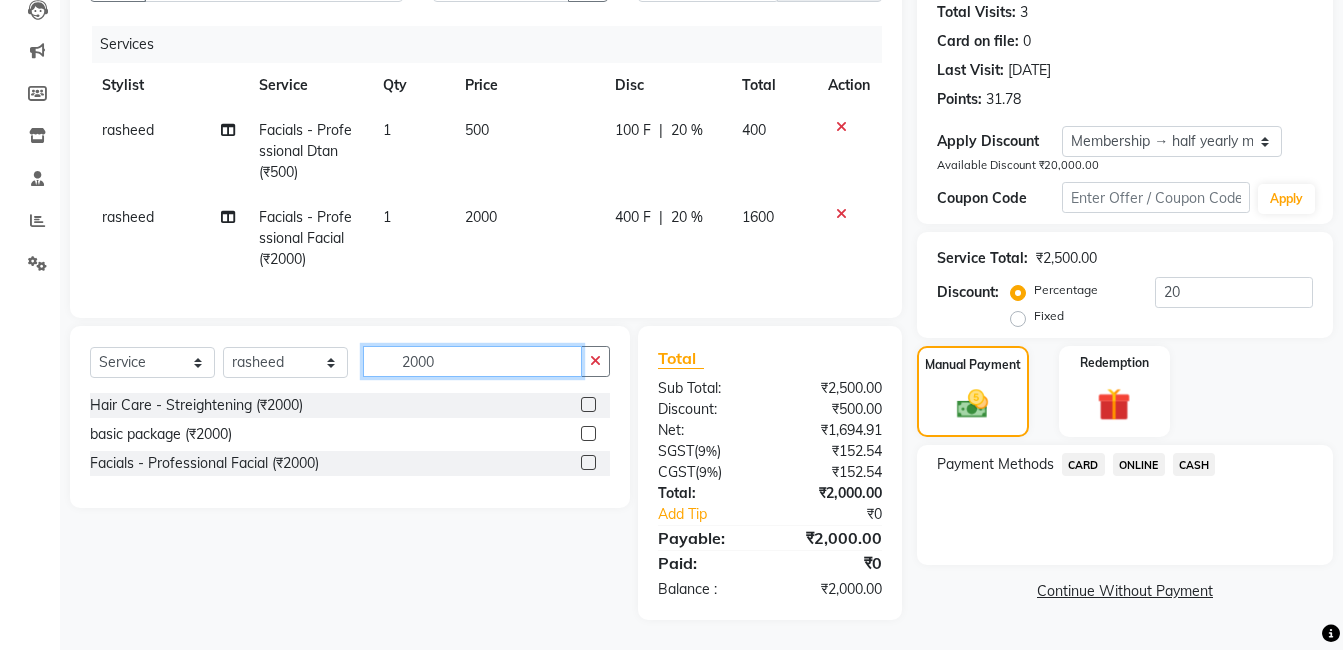click on "2000" 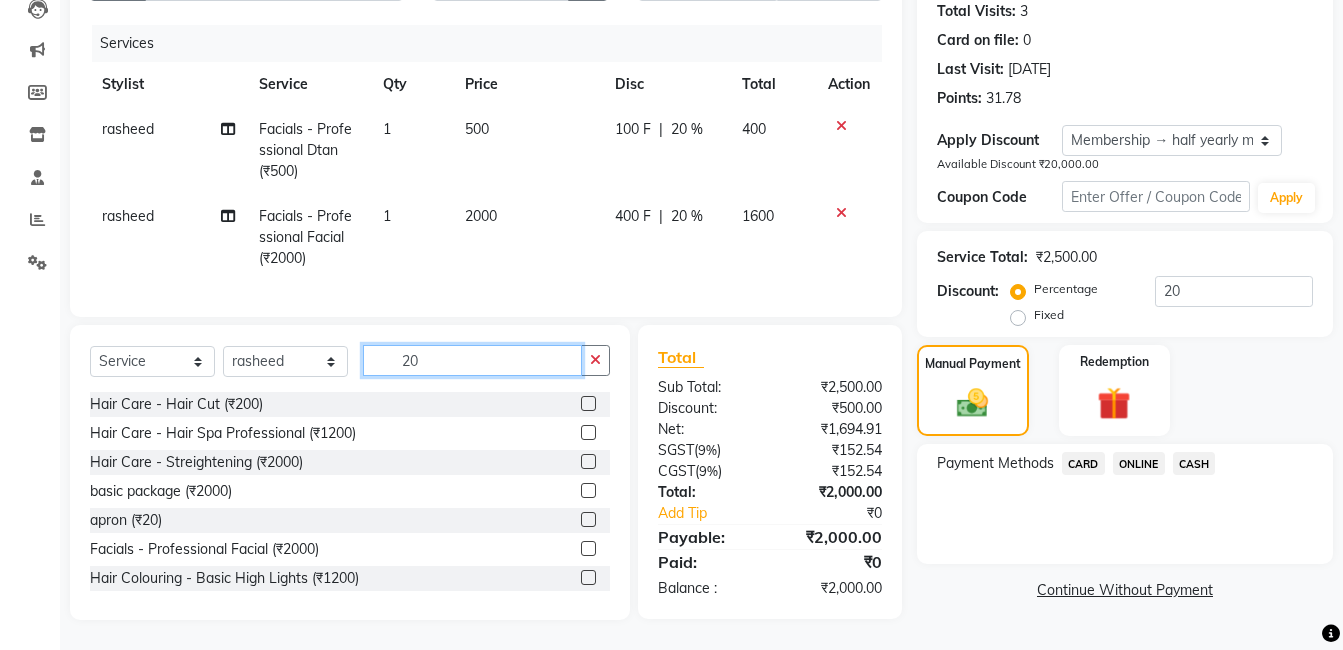 type on "2" 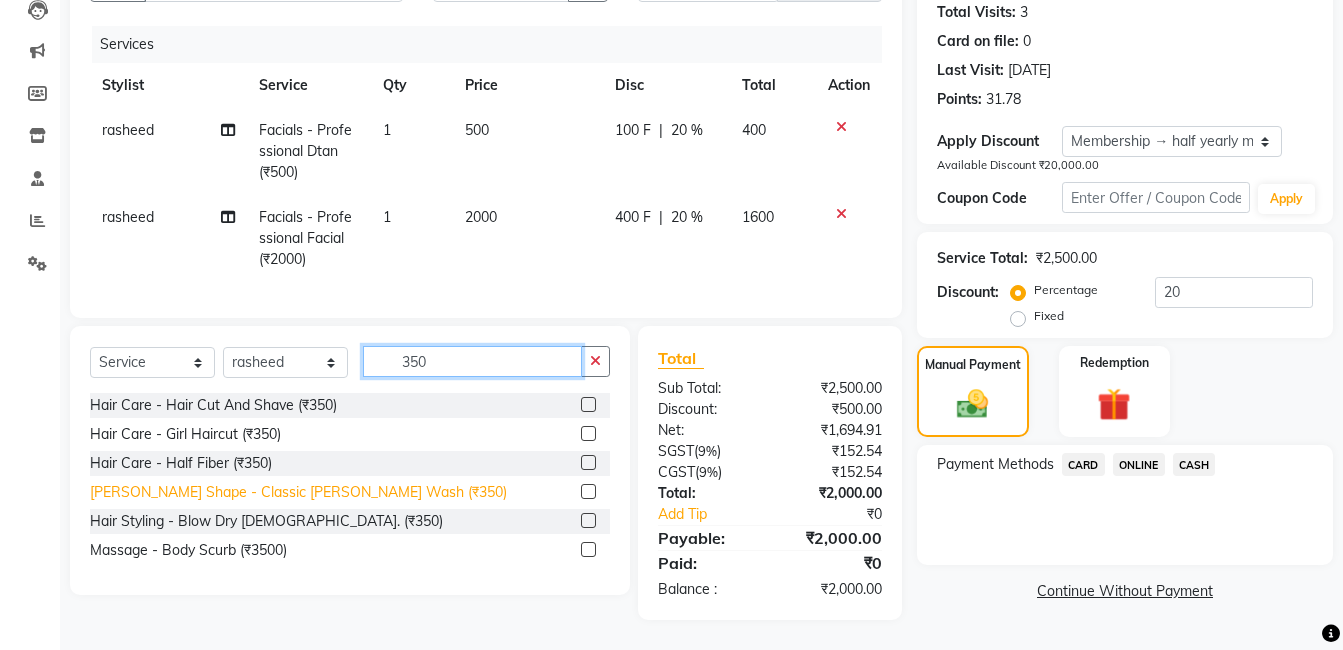 type on "350" 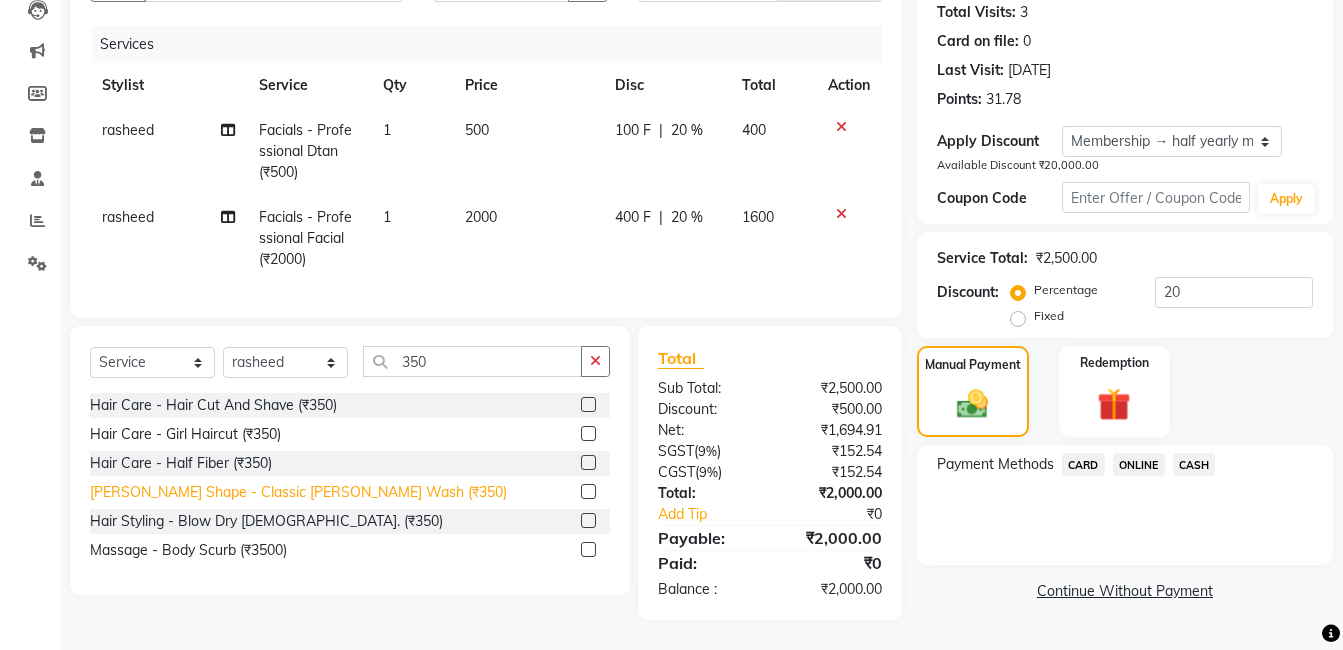 click on "[PERSON_NAME] Shape - Classic [PERSON_NAME] Wash (₹350)" 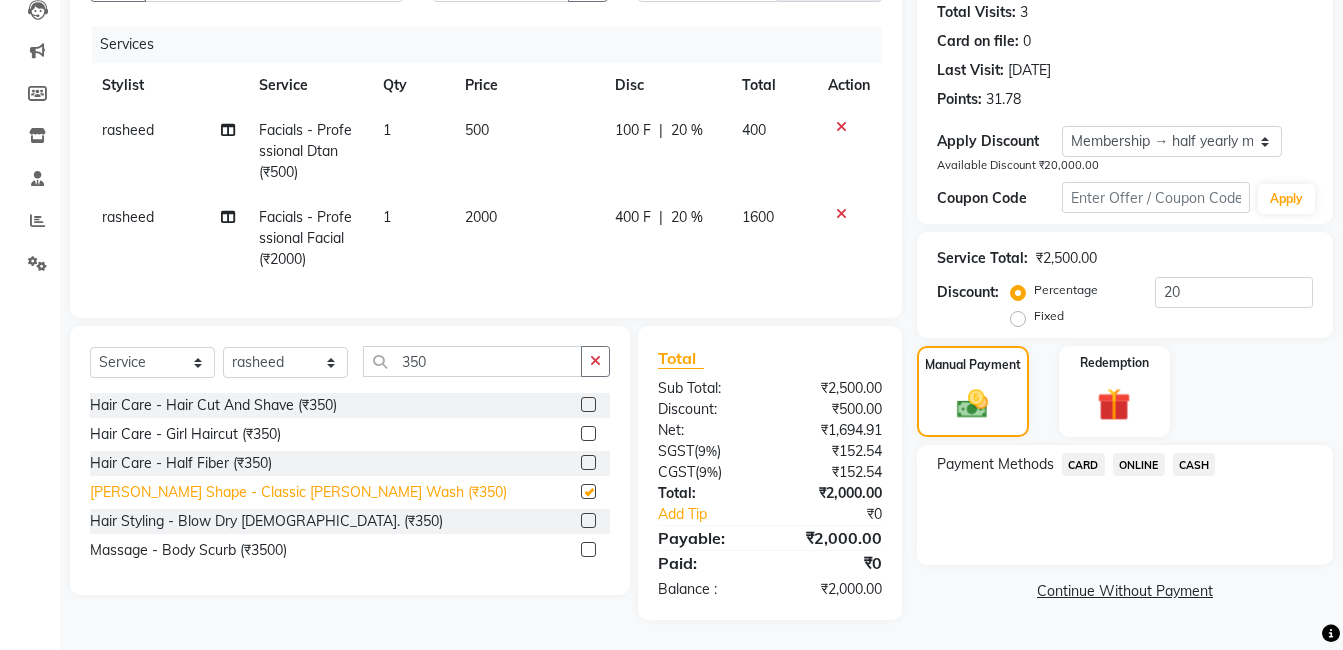 checkbox on "false" 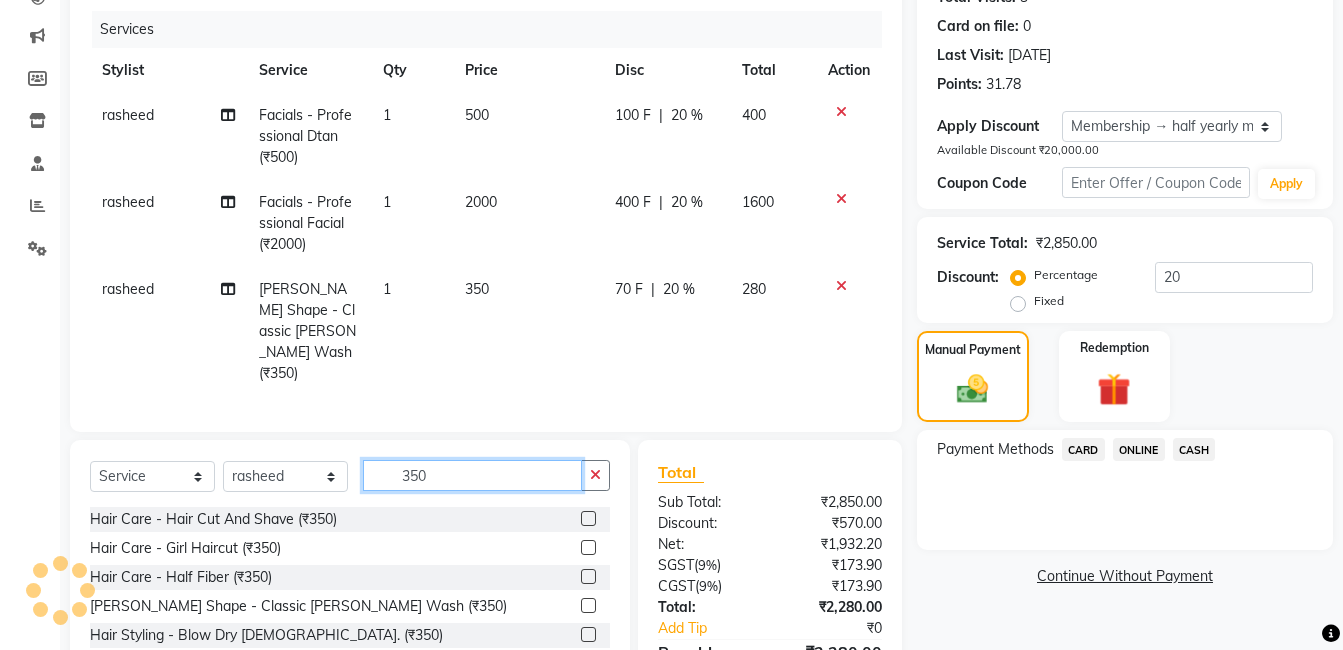 click on "350" 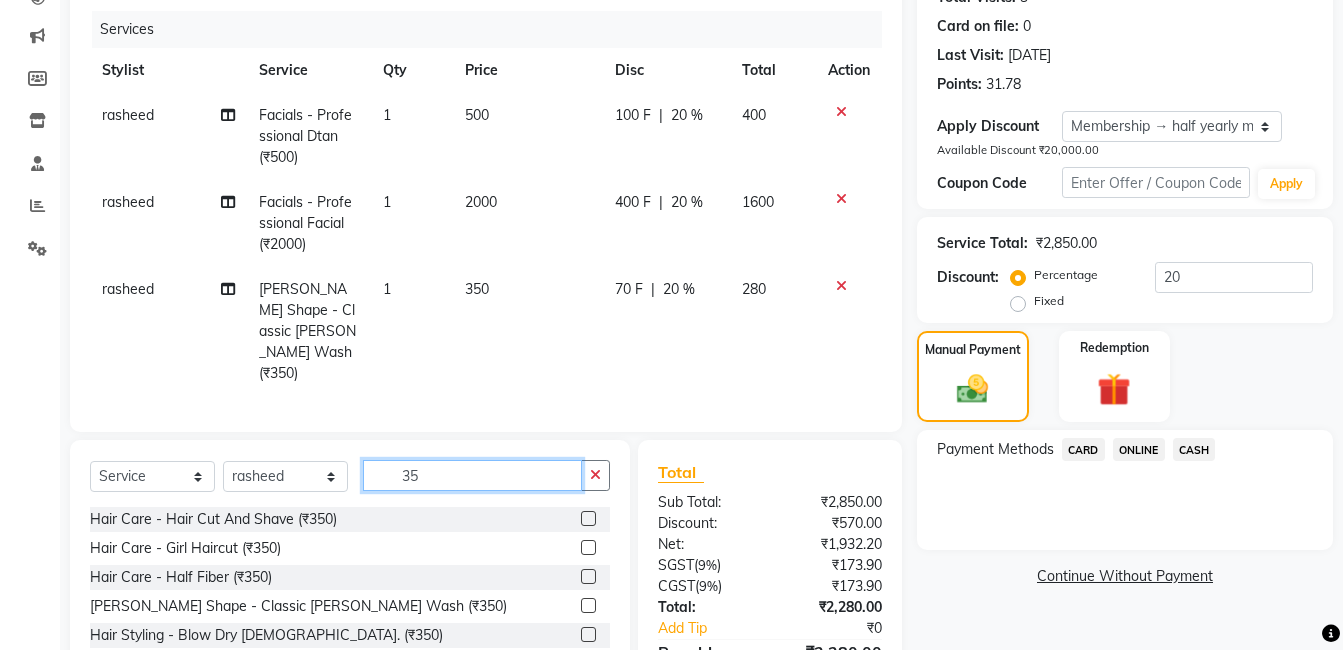 type on "3" 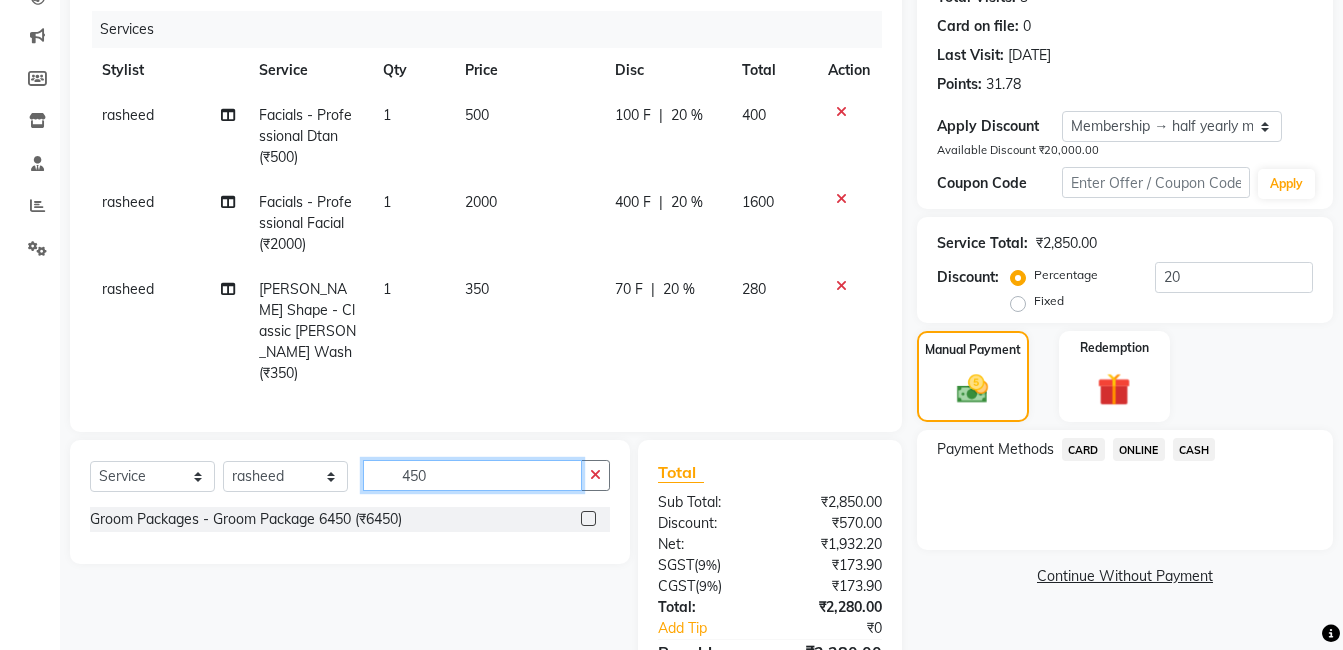type on "450" 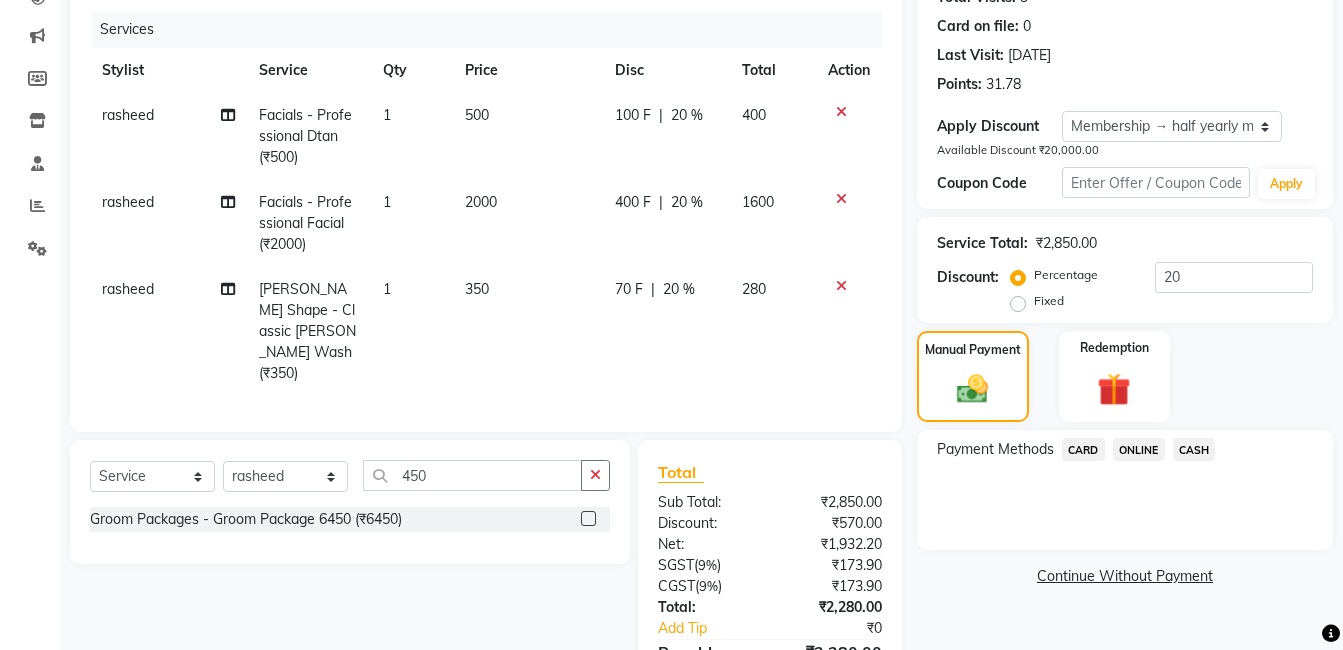 click 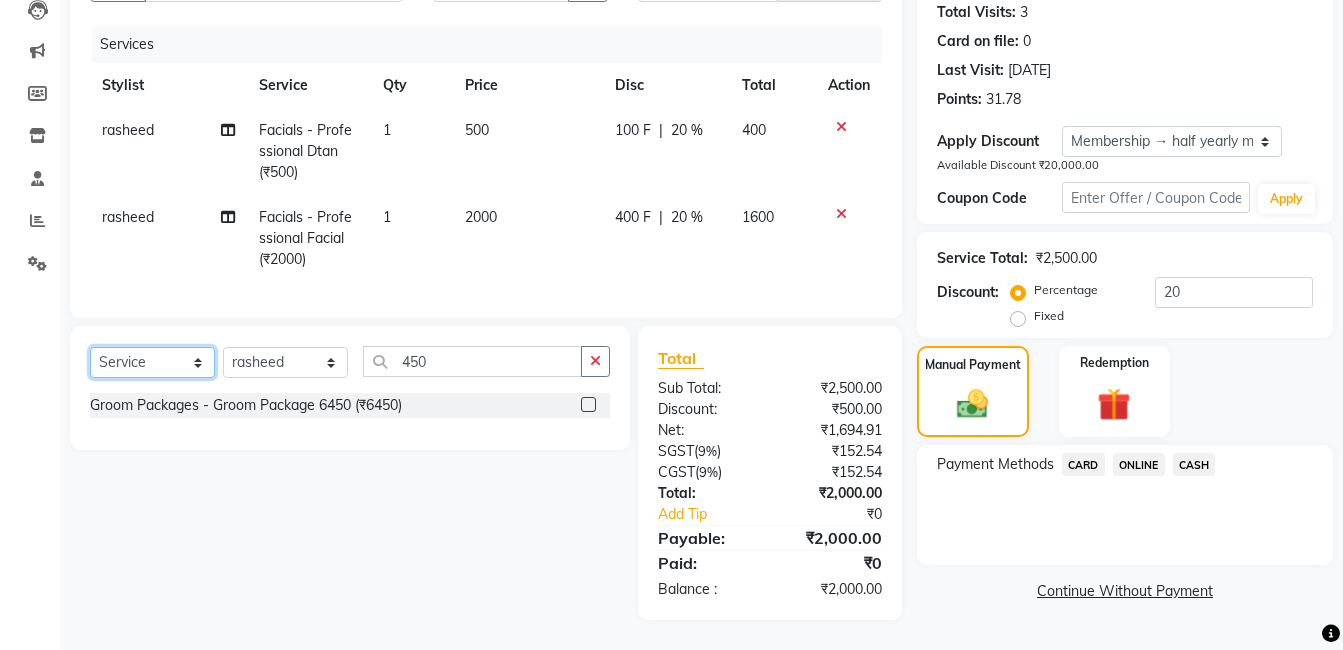 click on "Select  Service  Product  Membership  Package Voucher Prepaid Gift Card" 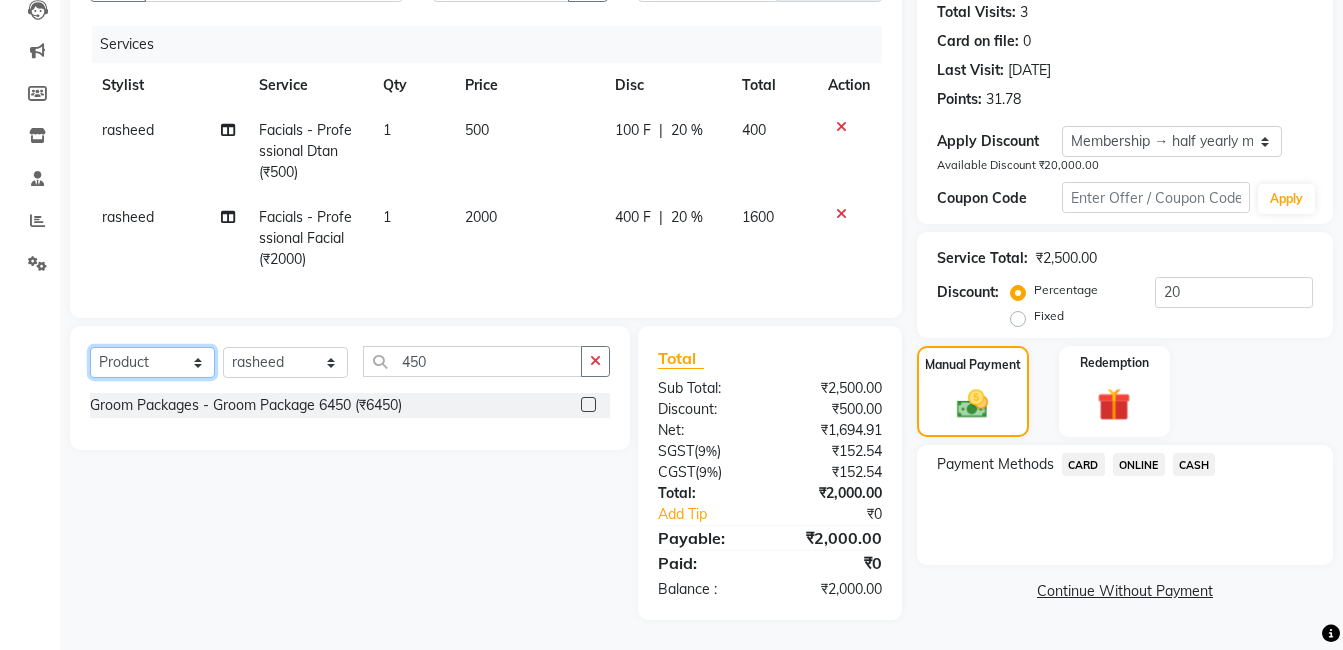 click on "Select  Service  Product  Membership  Package Voucher Prepaid Gift Card" 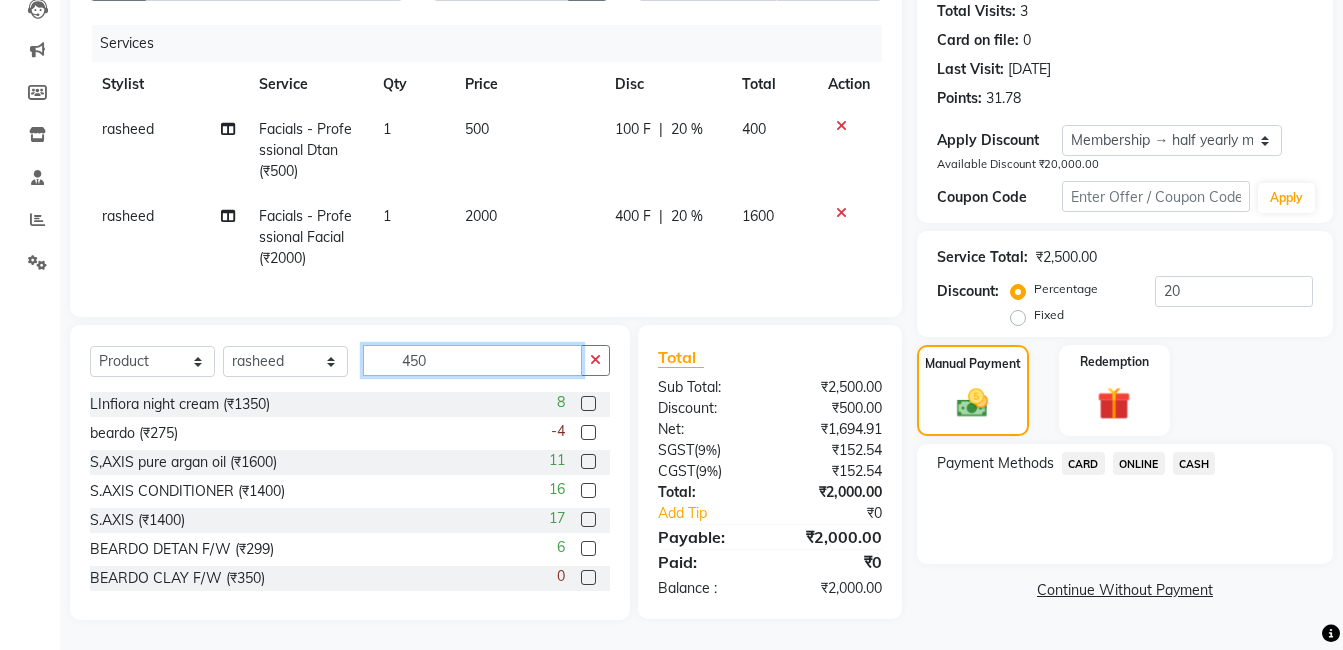 drag, startPoint x: 489, startPoint y: 357, endPoint x: 476, endPoint y: 356, distance: 13.038404 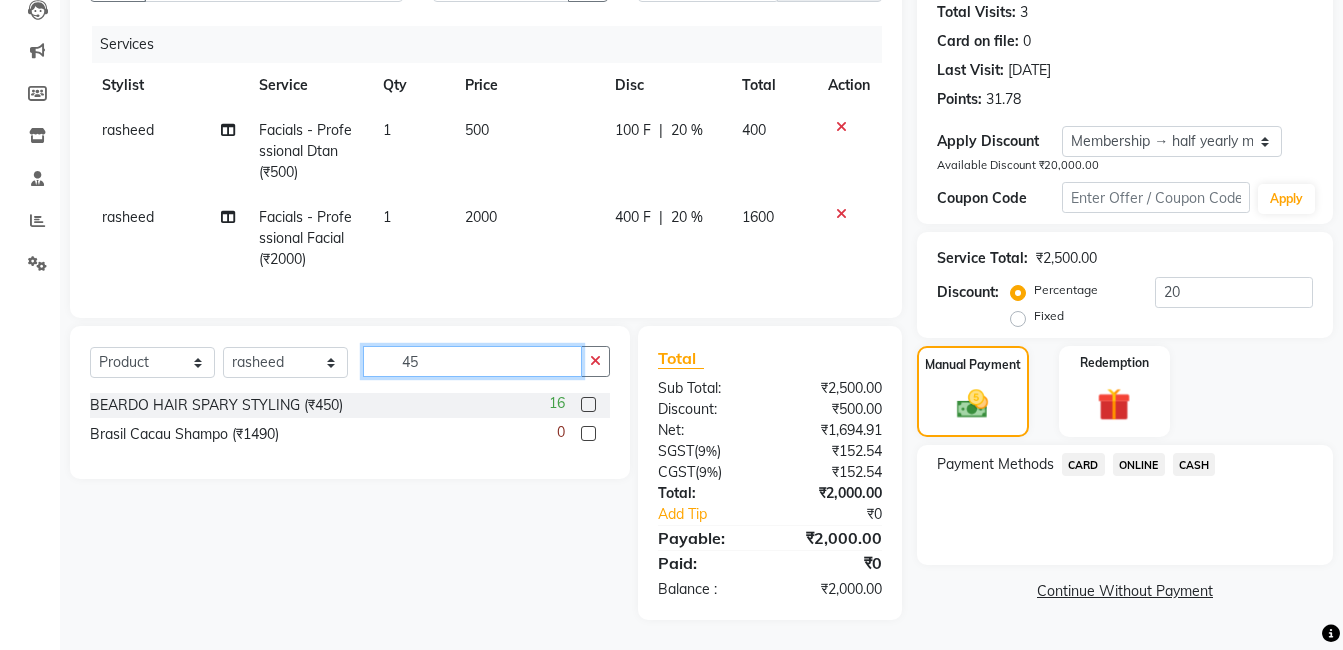 type on "4" 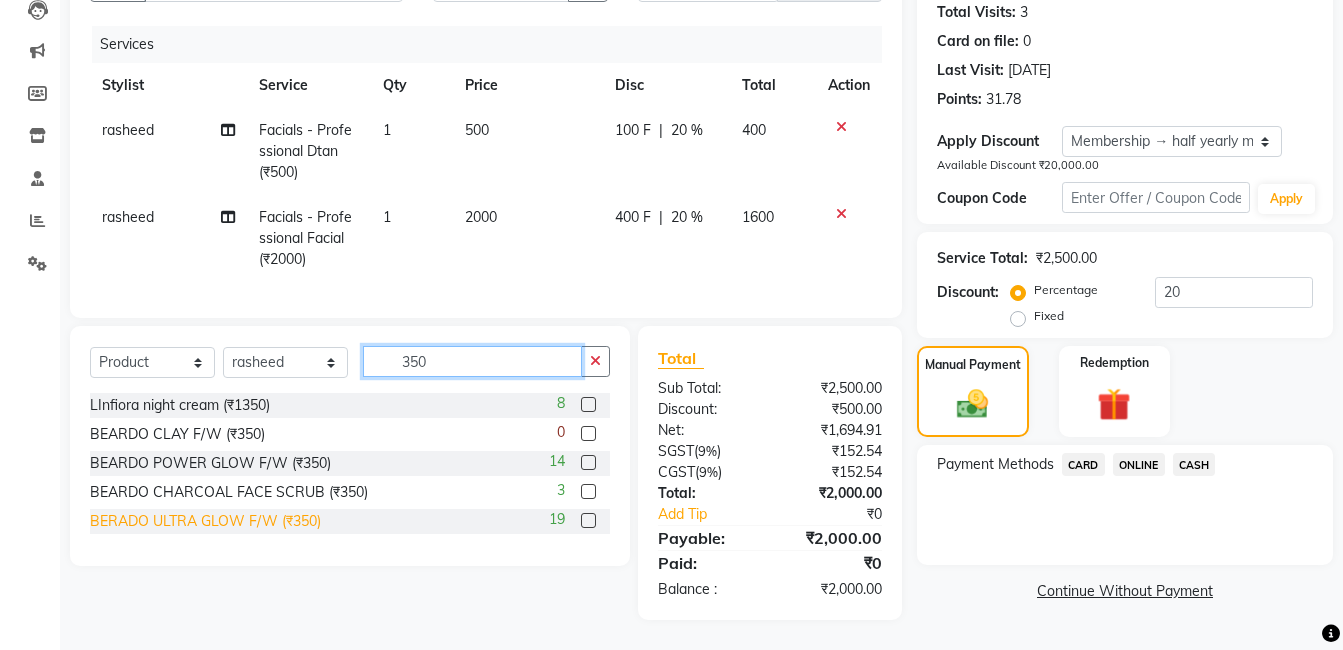 type on "350" 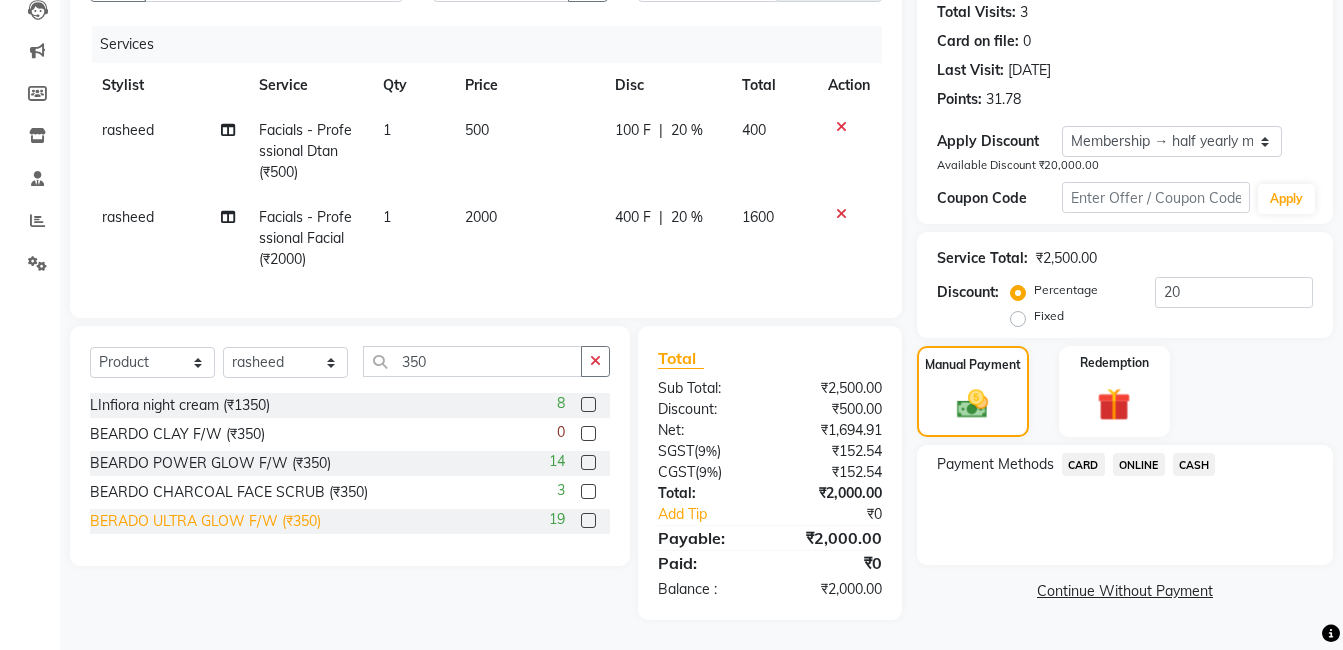 click on "BERADO ULTRA GLOW F/W (₹350)" 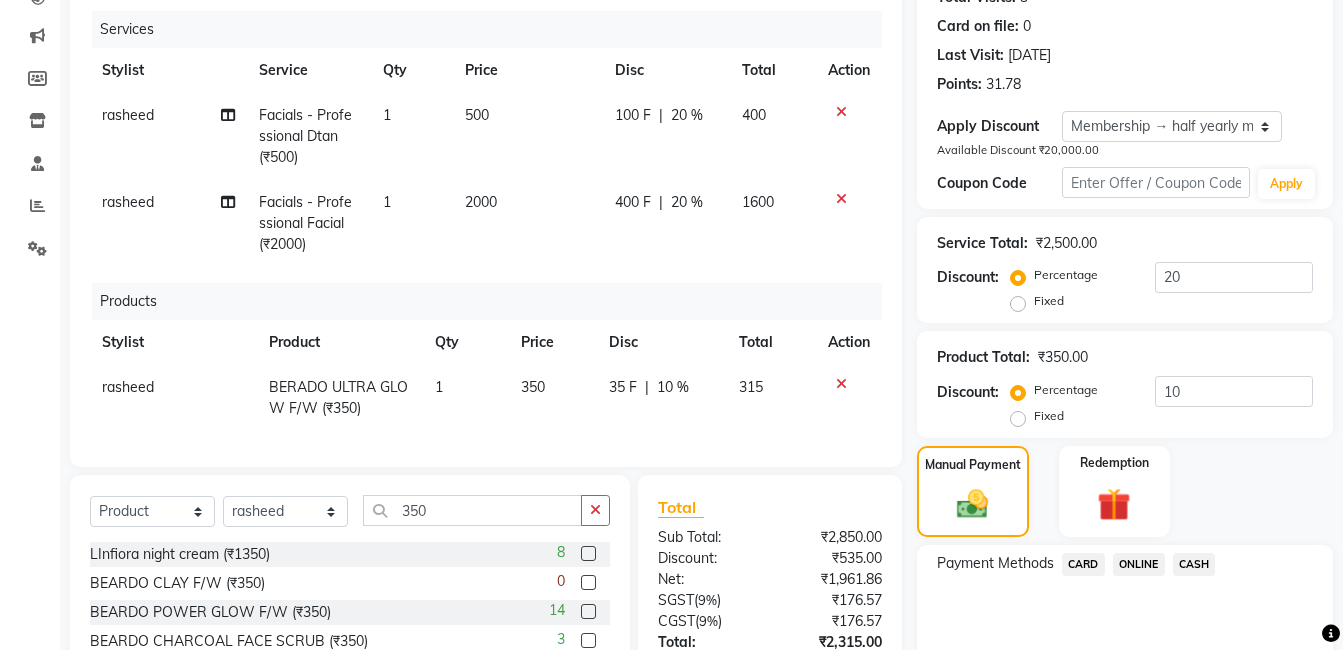checkbox on "false" 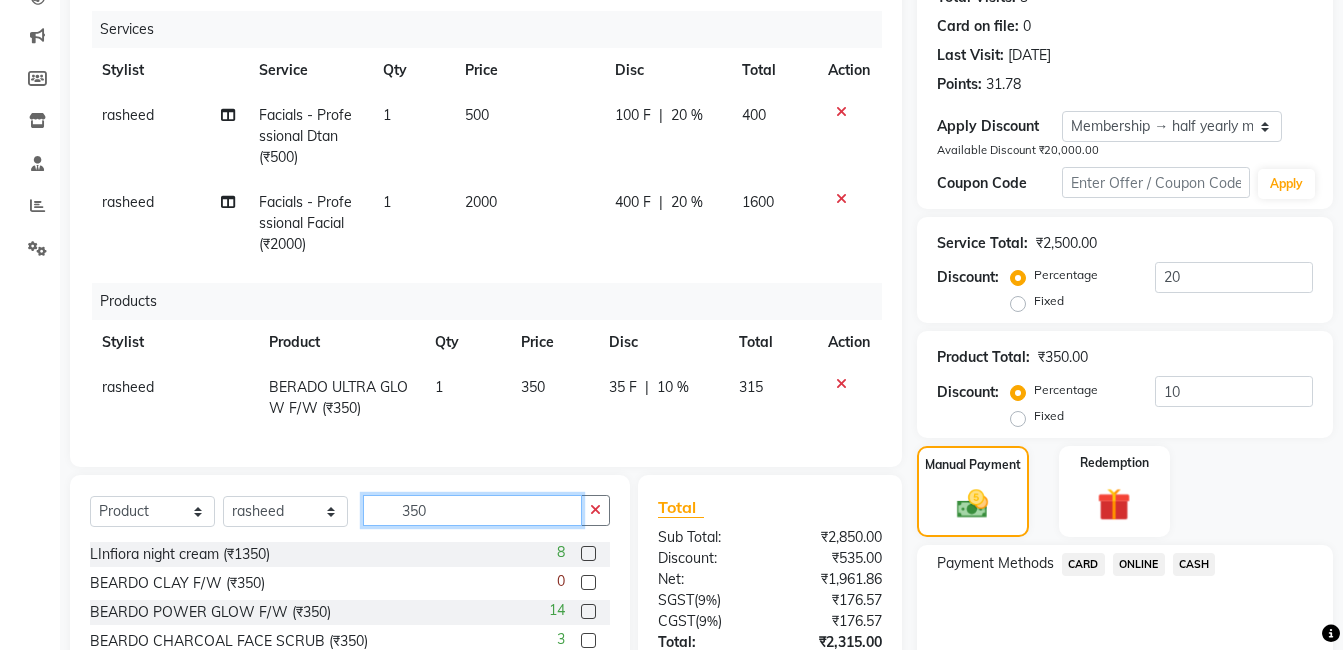 click on "350" 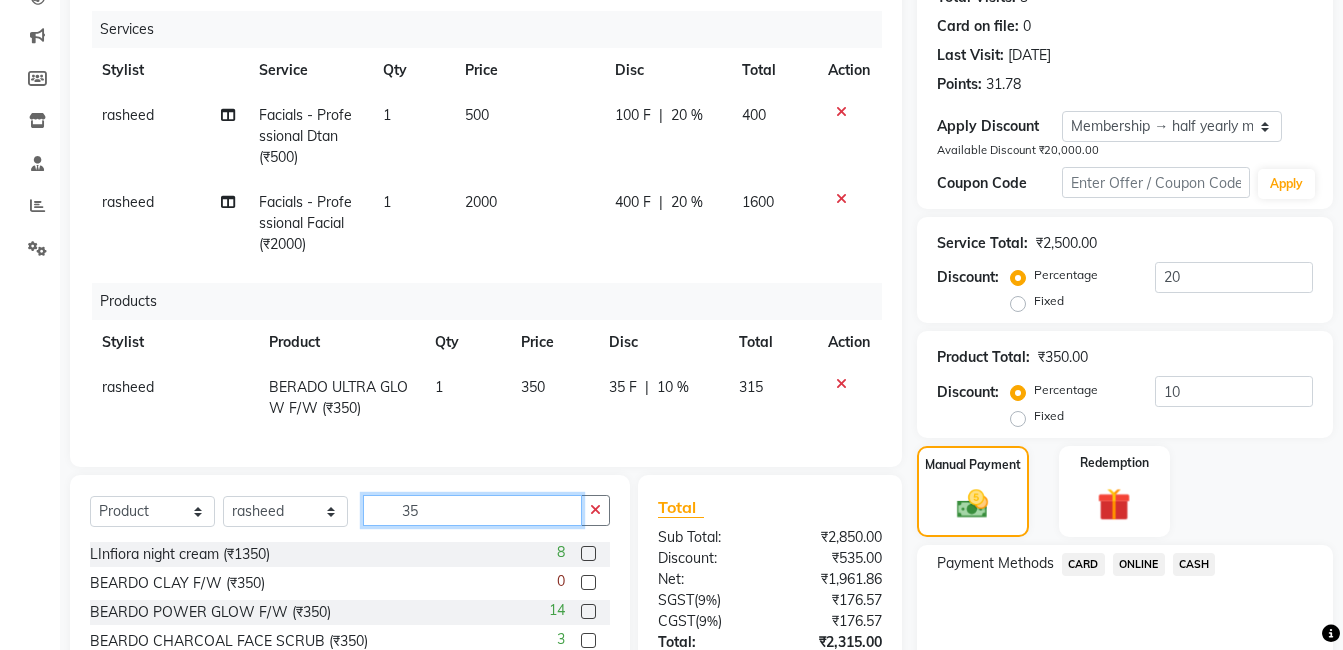 type on "3" 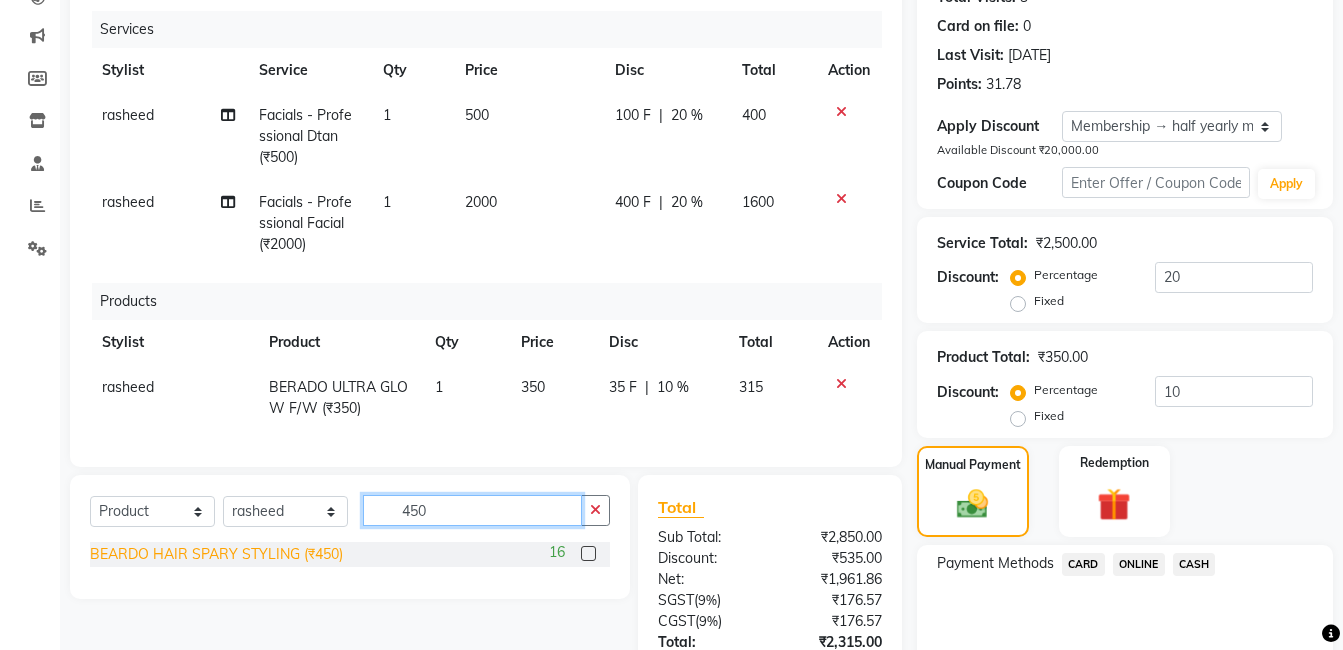 type on "450" 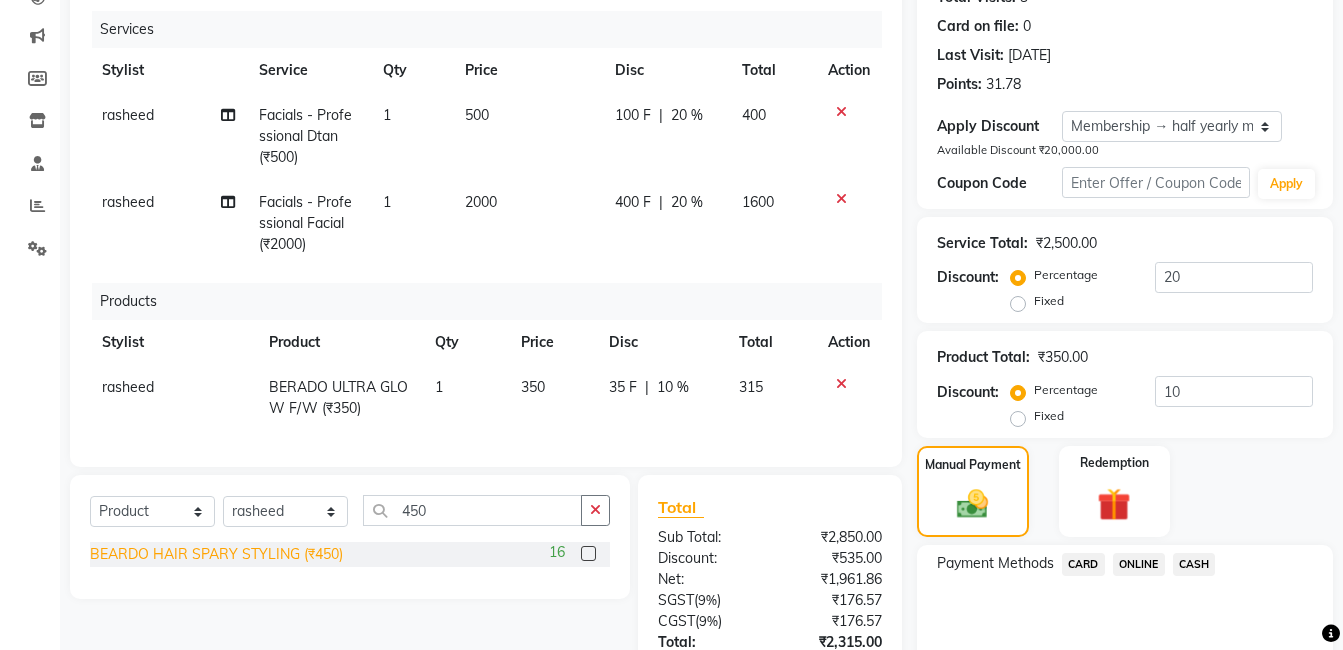 click on "BEARDO HAIR SPARY STYLING (₹450)" 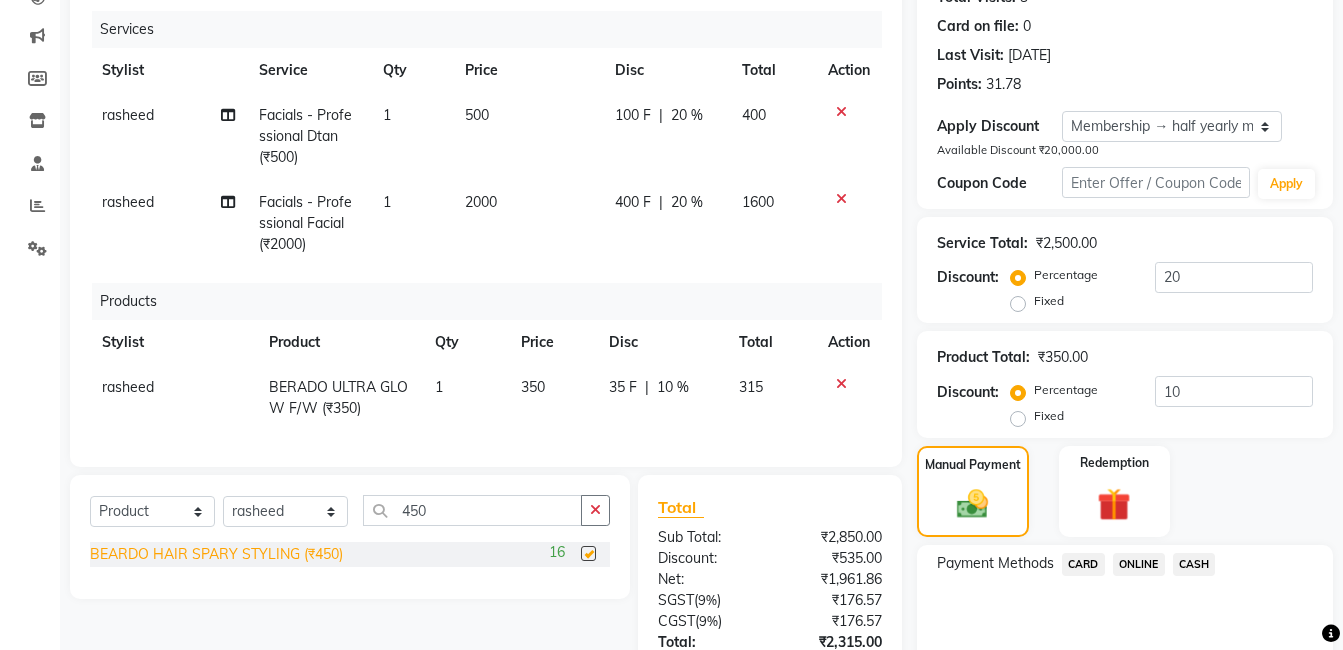 checkbox on "false" 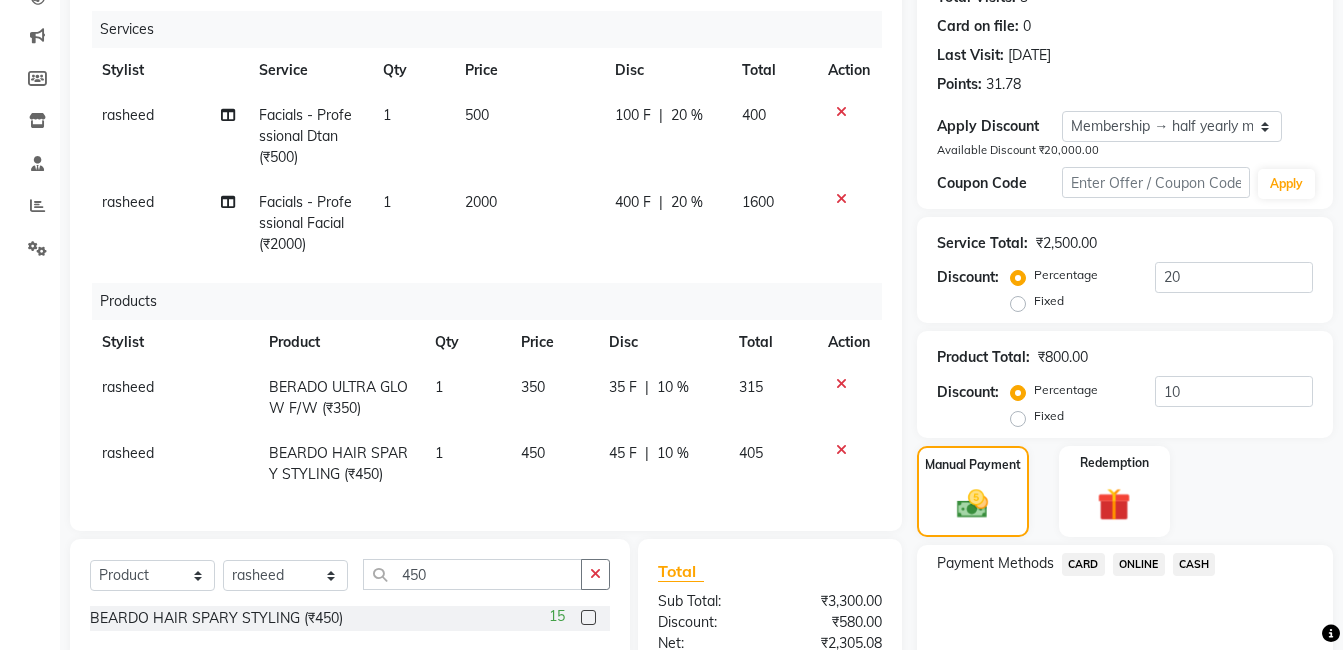 scroll, scrollTop: 17, scrollLeft: 0, axis: vertical 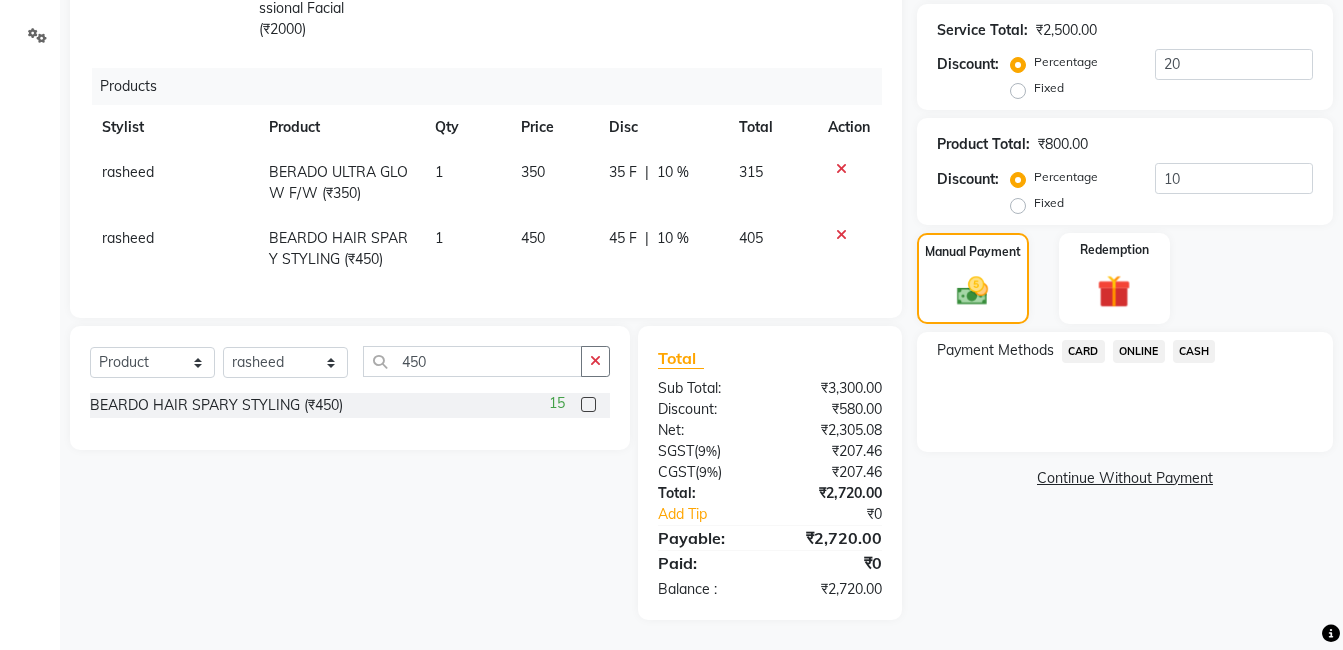 click on "CASH" 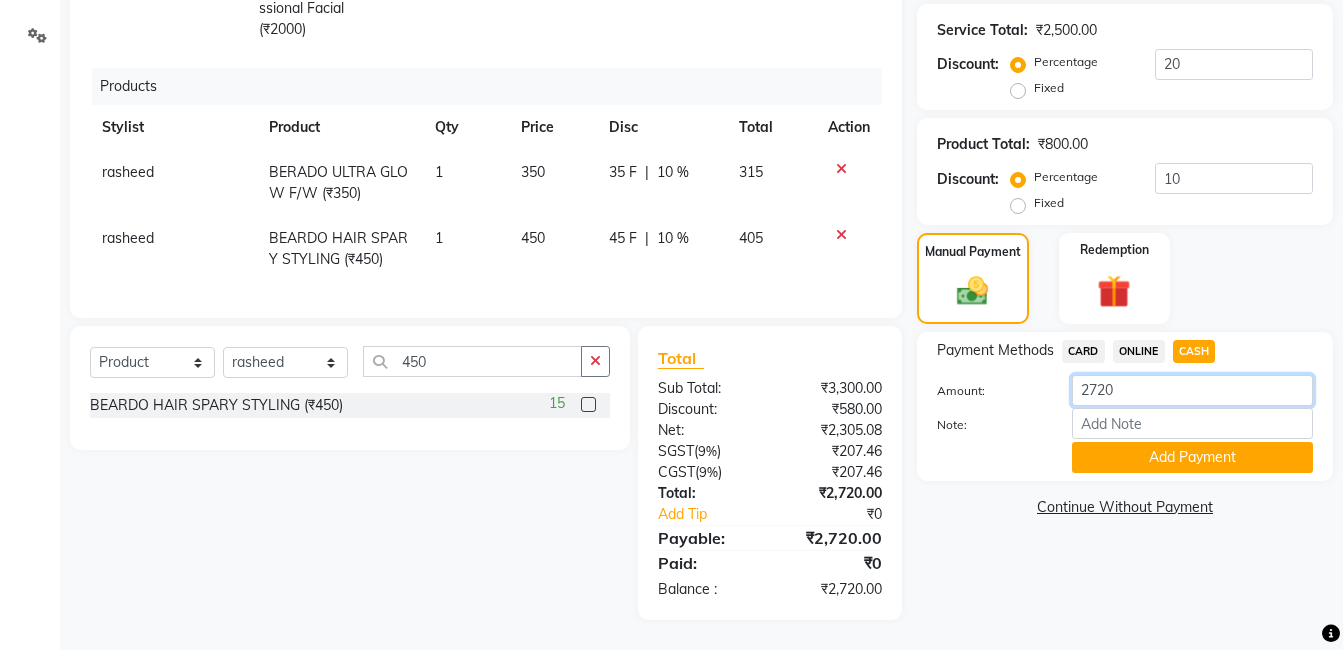 click on "2720" 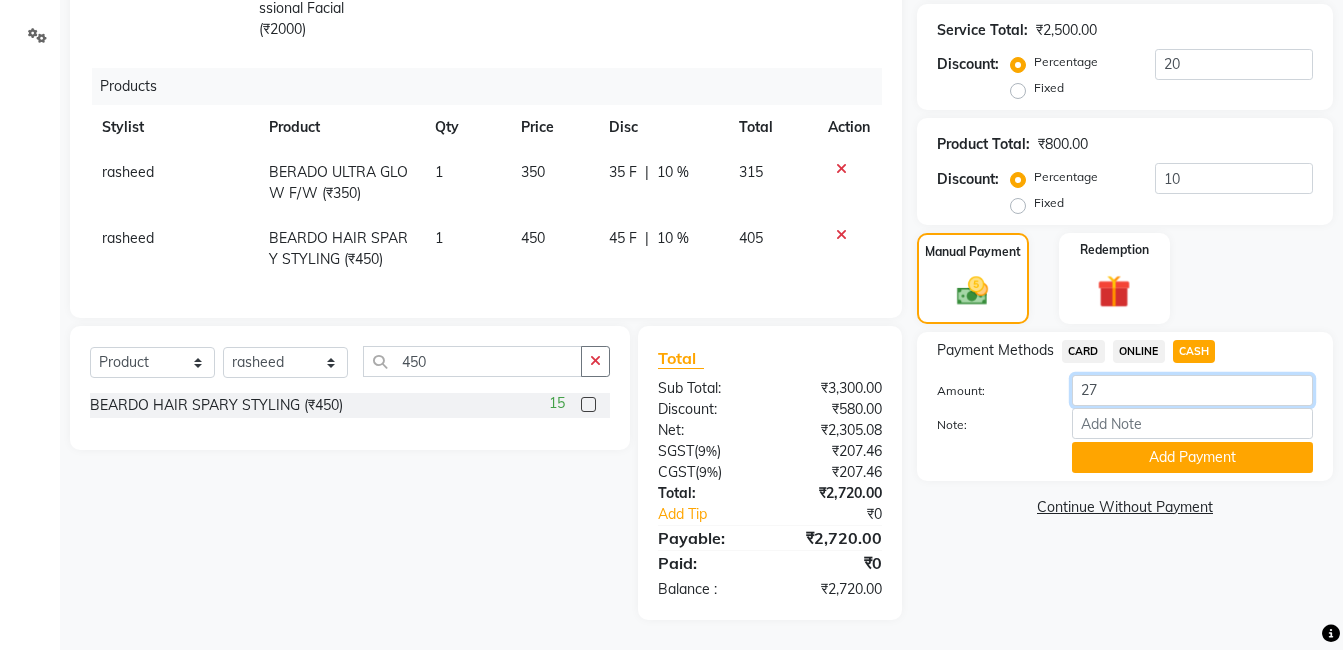 type on "2" 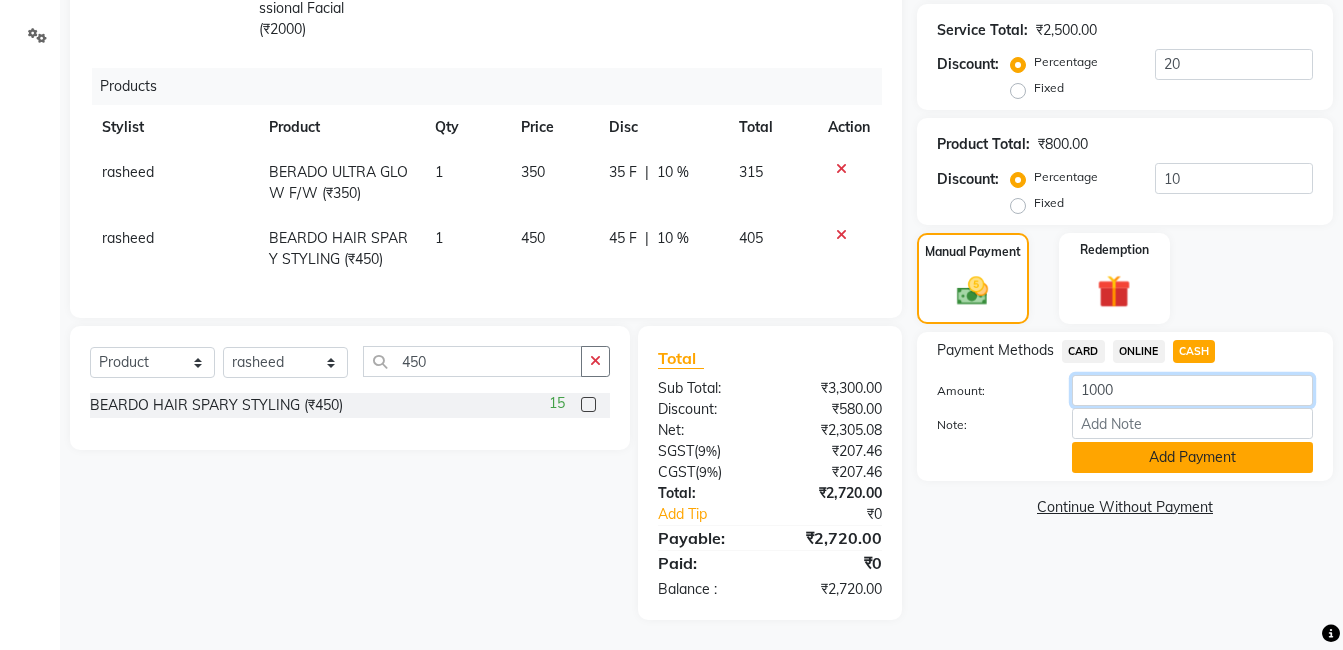 type on "1000" 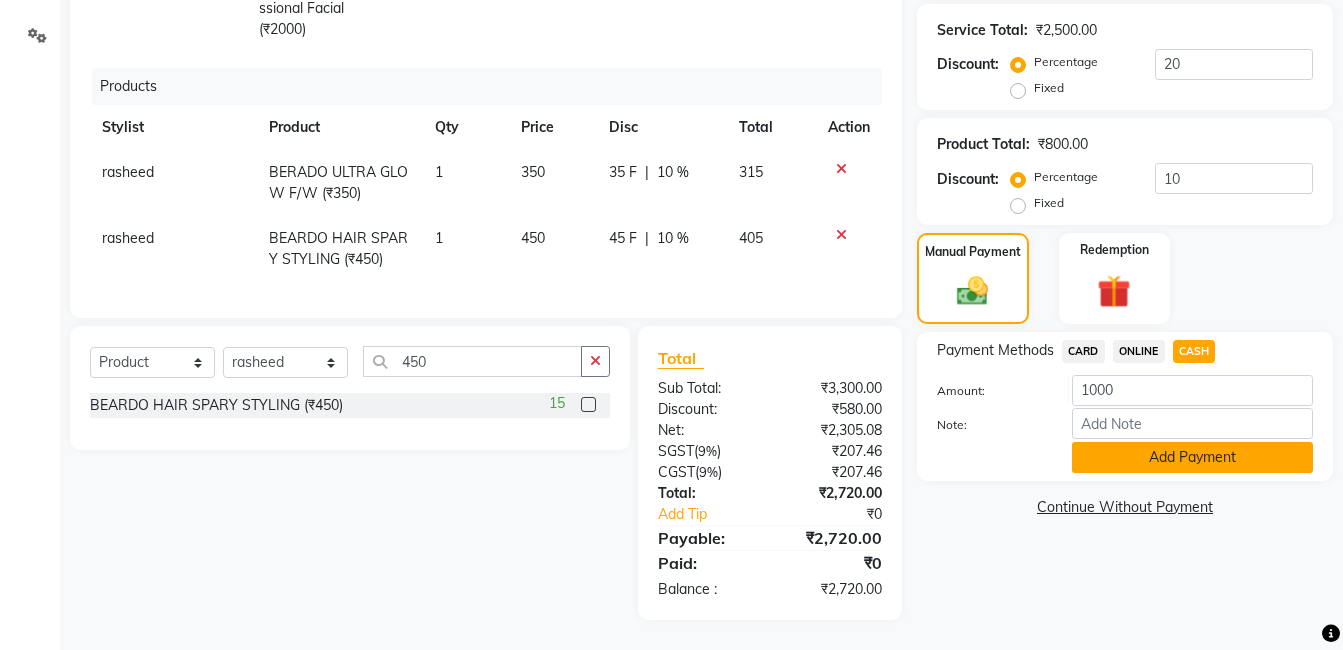 click on "Add Payment" 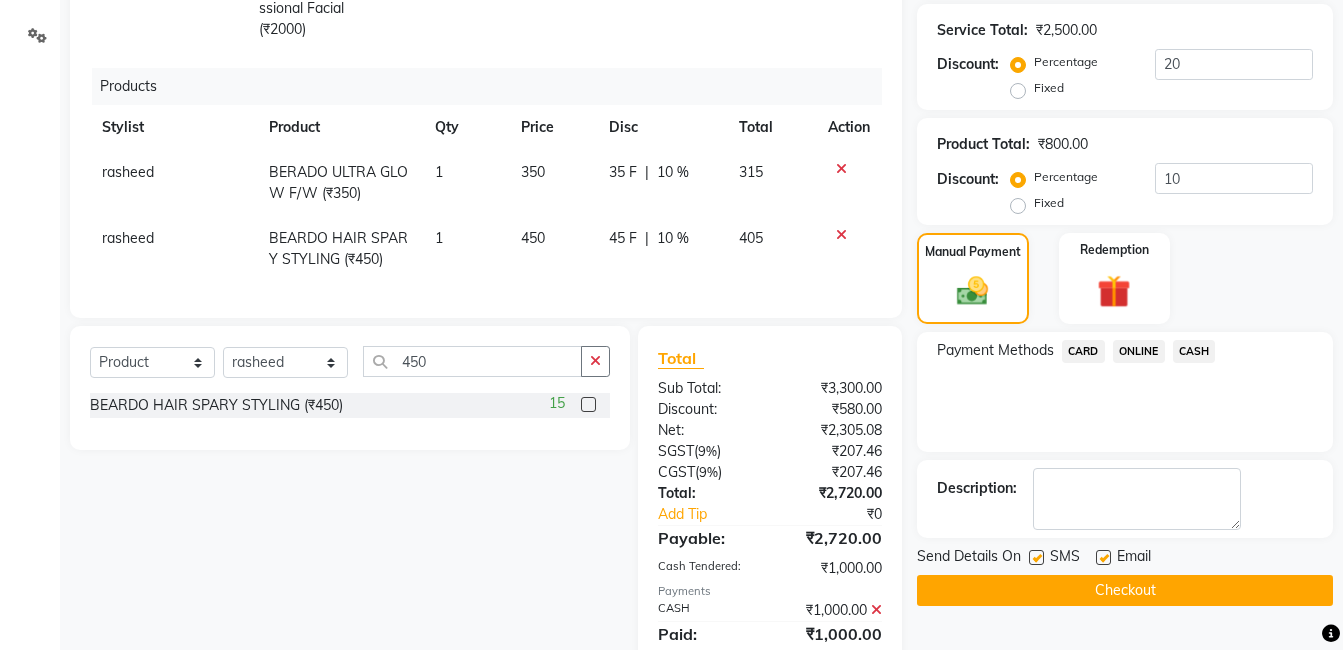 click on "ONLINE" 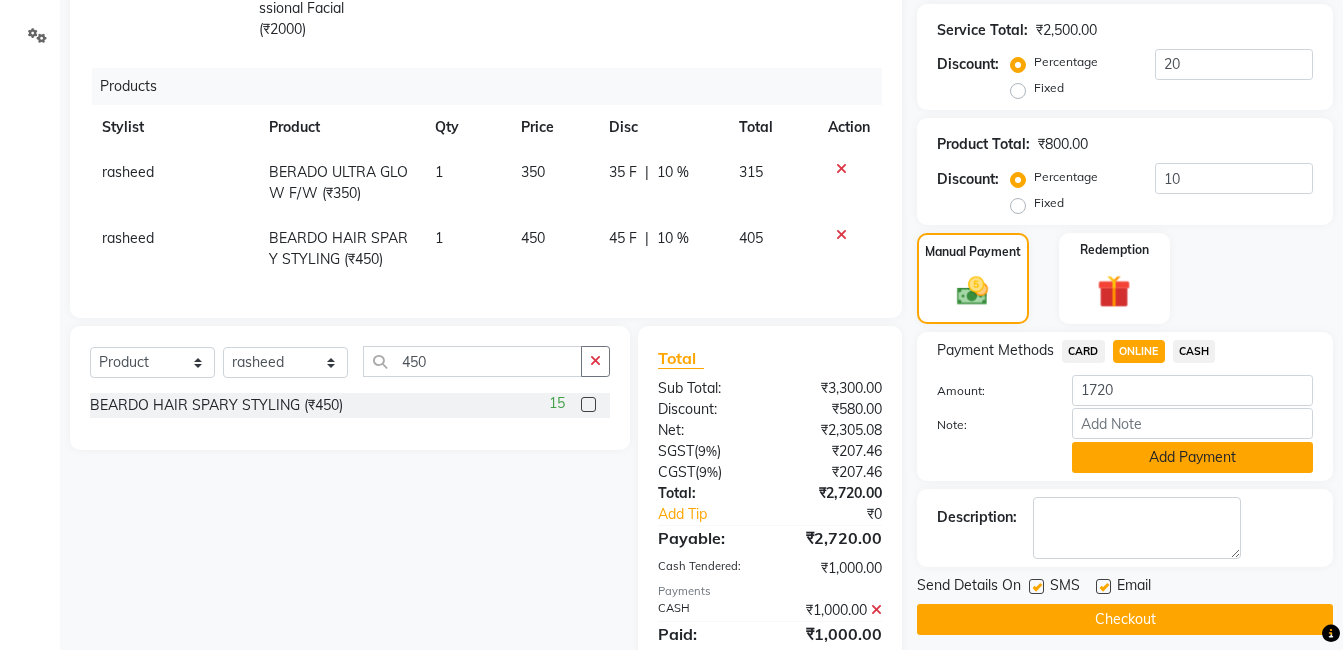 click on "Add Payment" 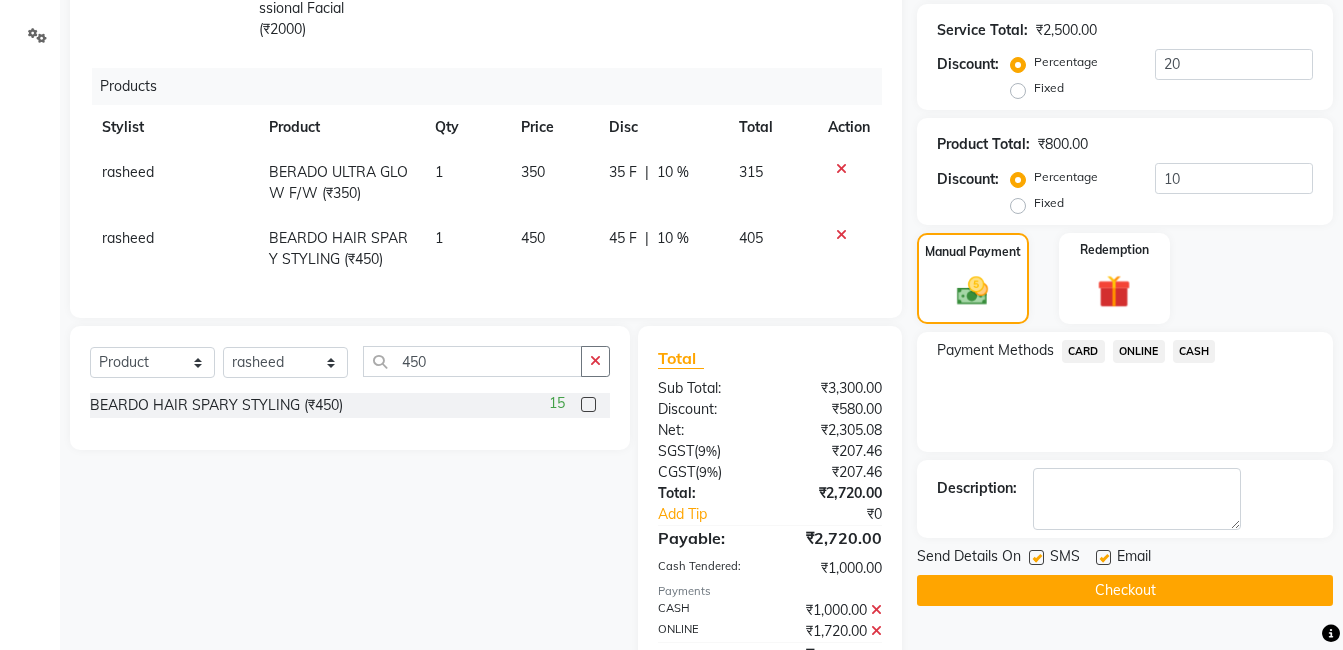 click on "Checkout" 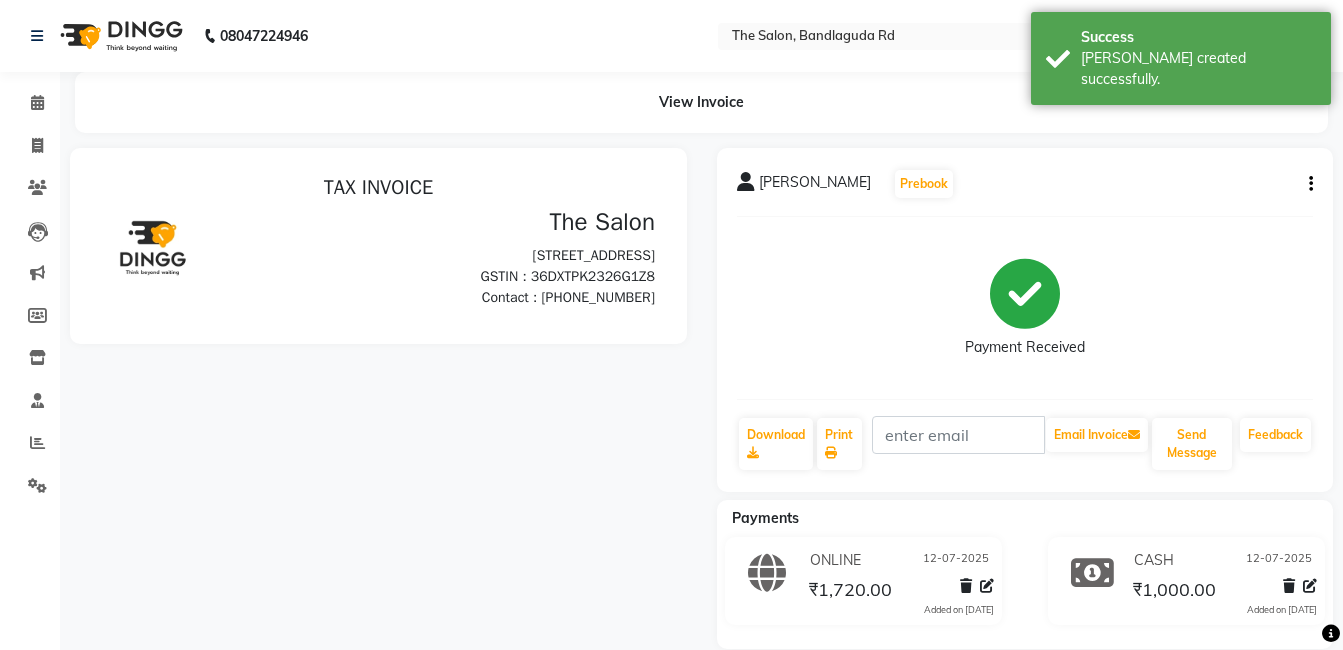 scroll, scrollTop: 0, scrollLeft: 0, axis: both 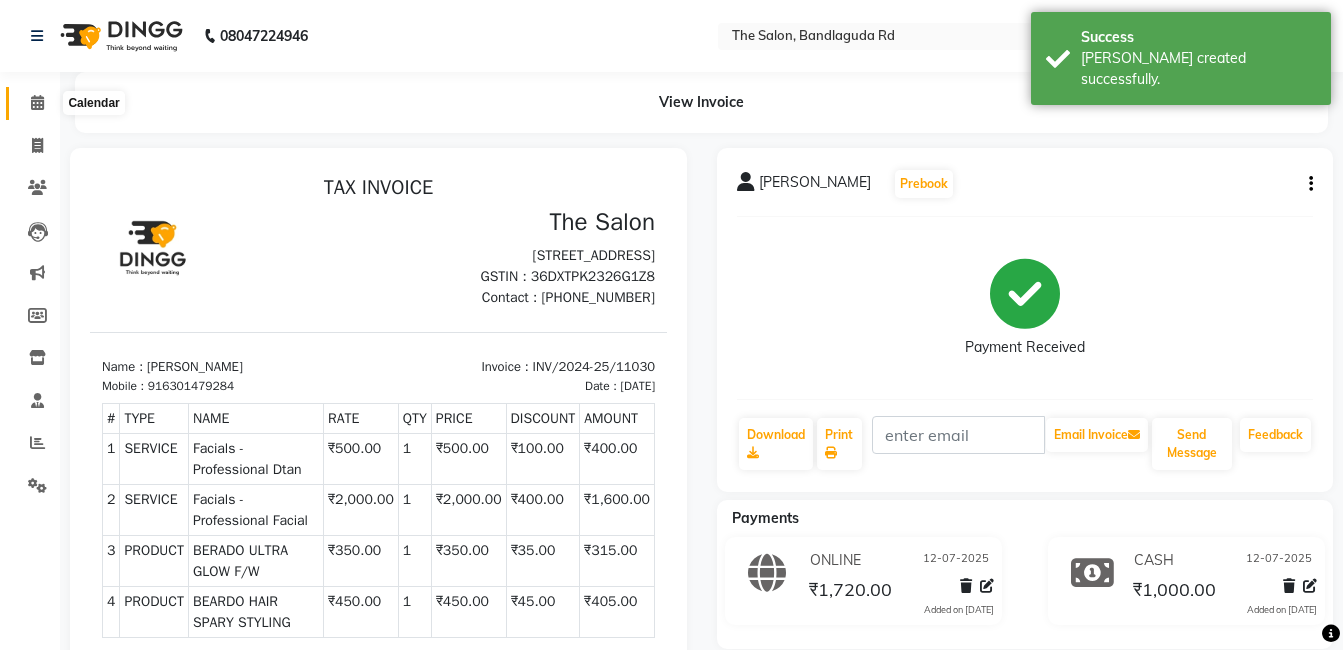 click 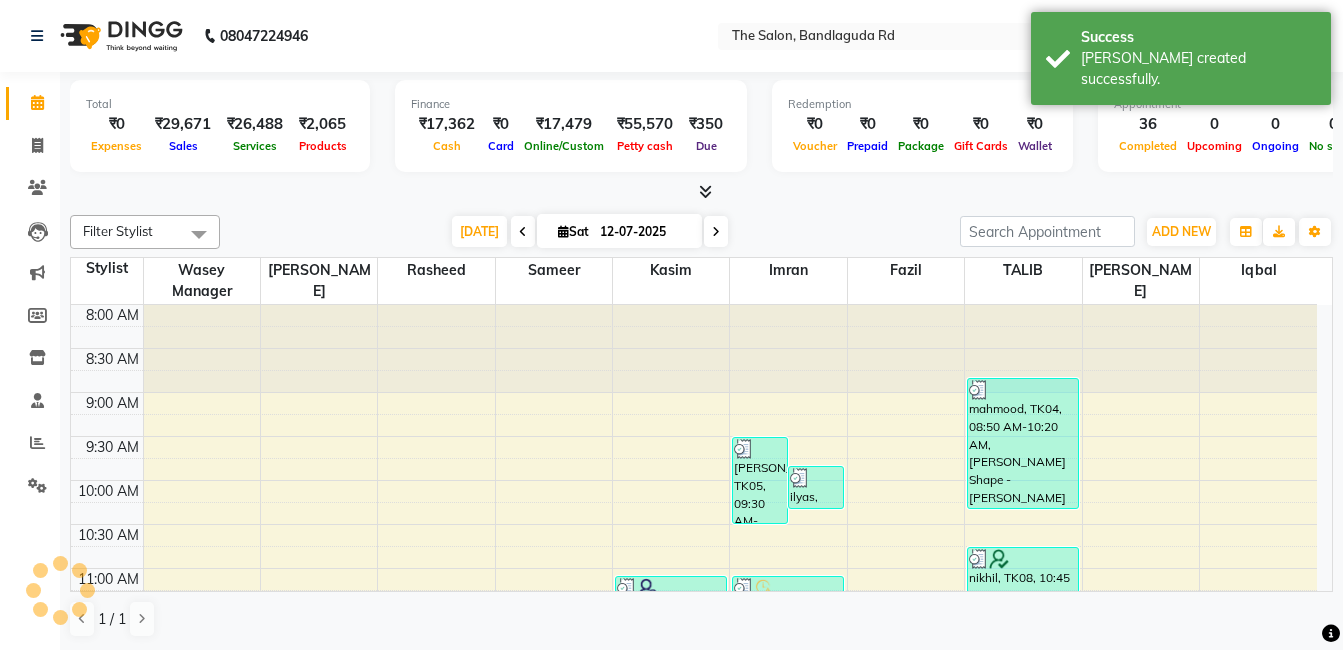 scroll, scrollTop: 0, scrollLeft: 0, axis: both 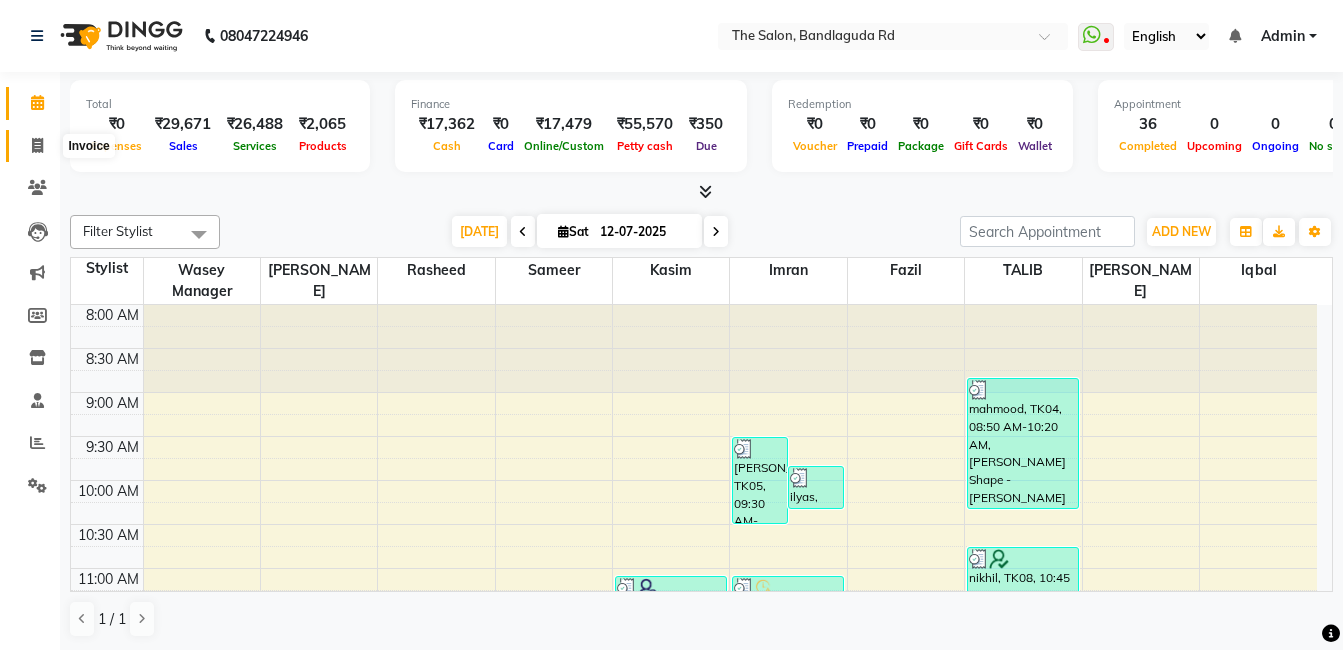click 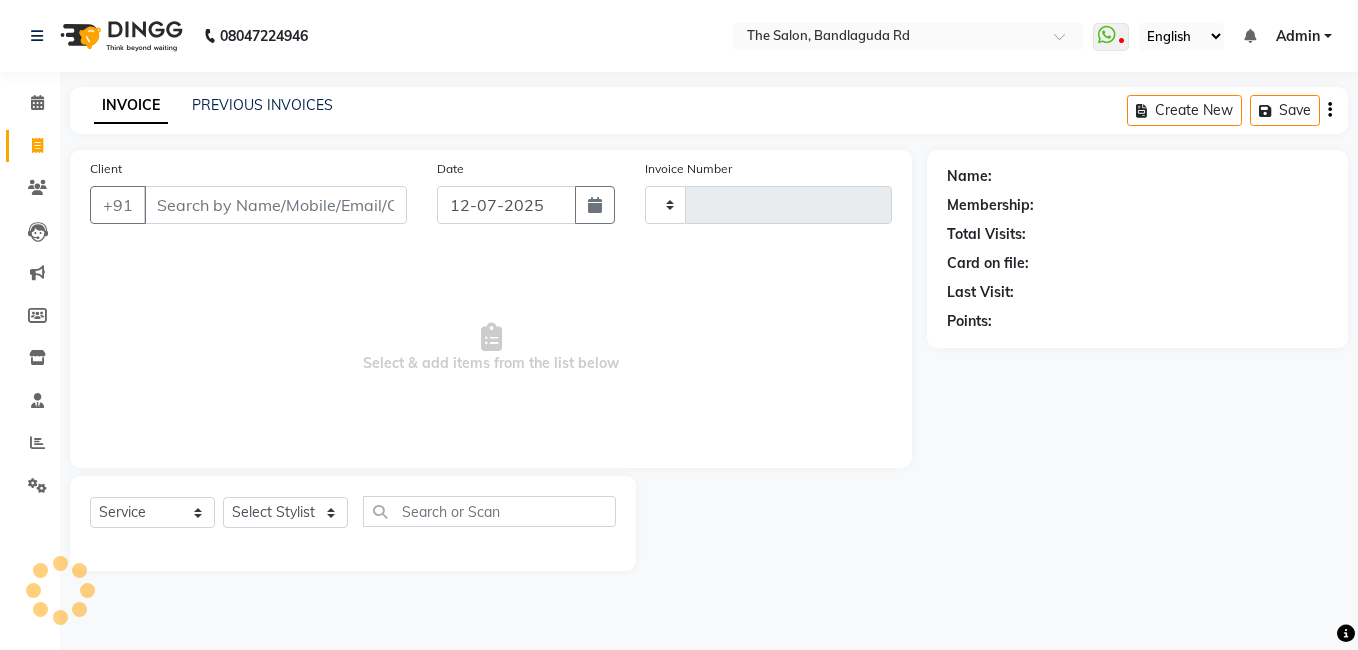 type on "11031" 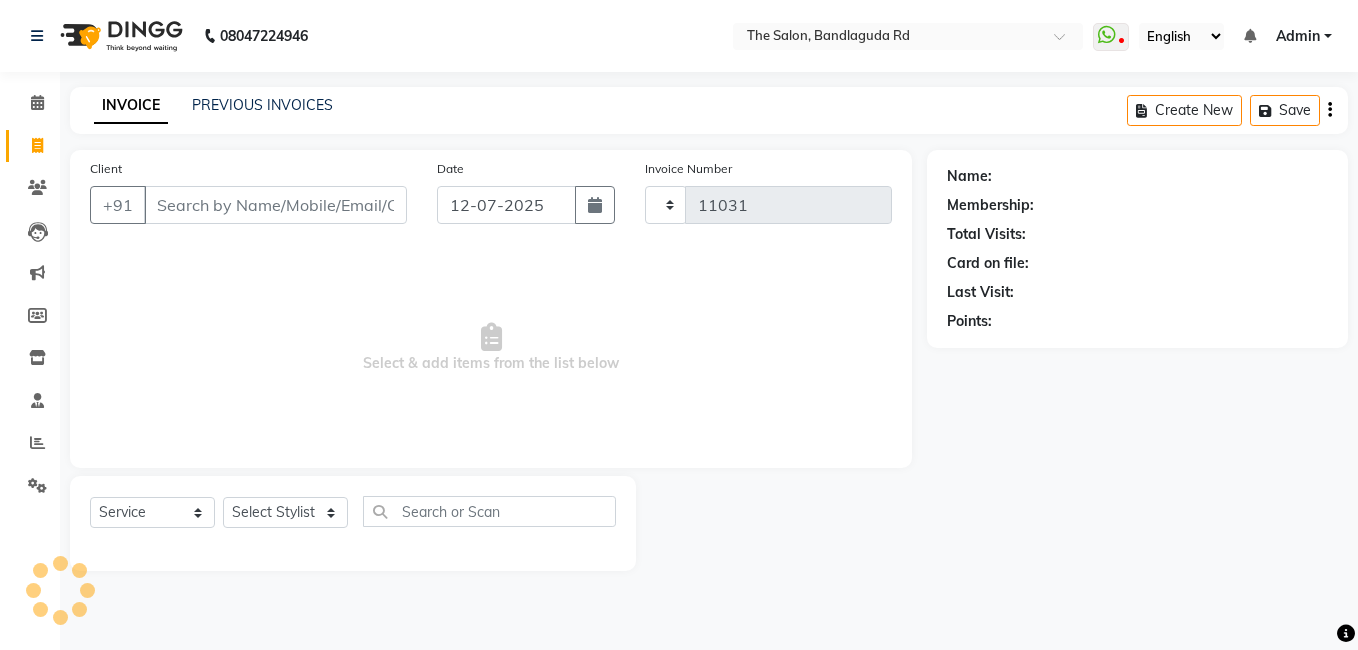 select on "5198" 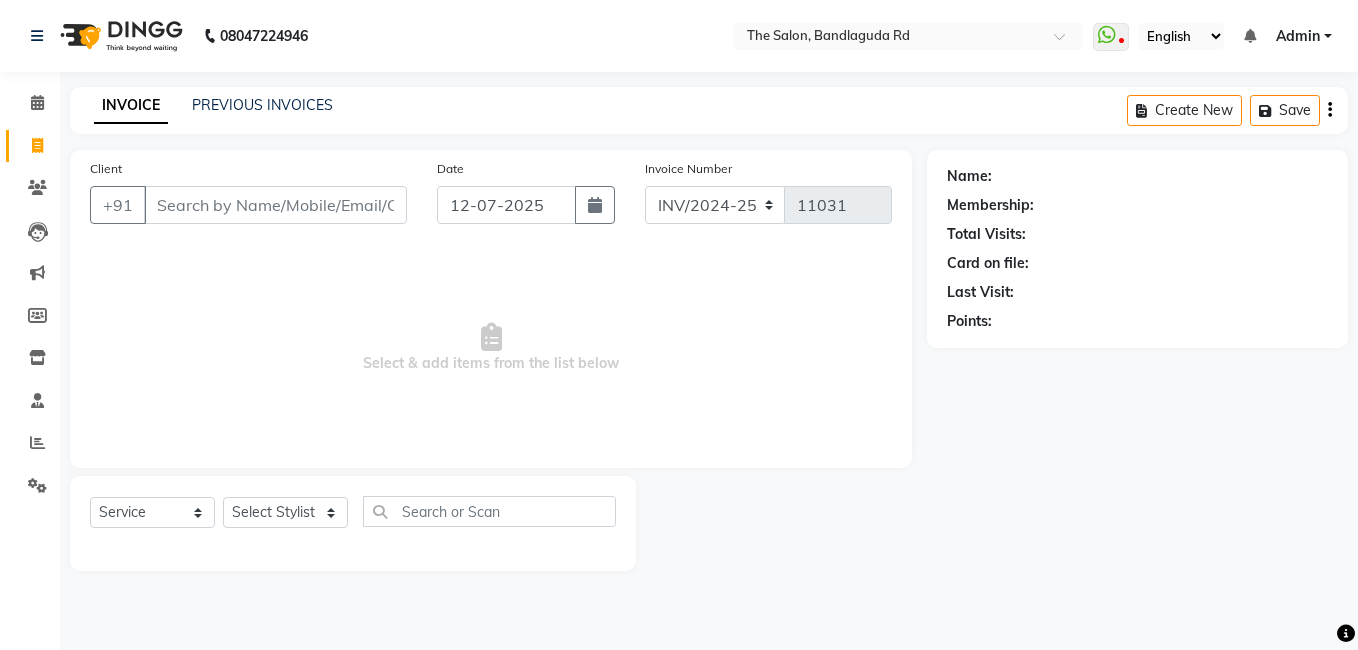 click on "Client" at bounding box center [275, 205] 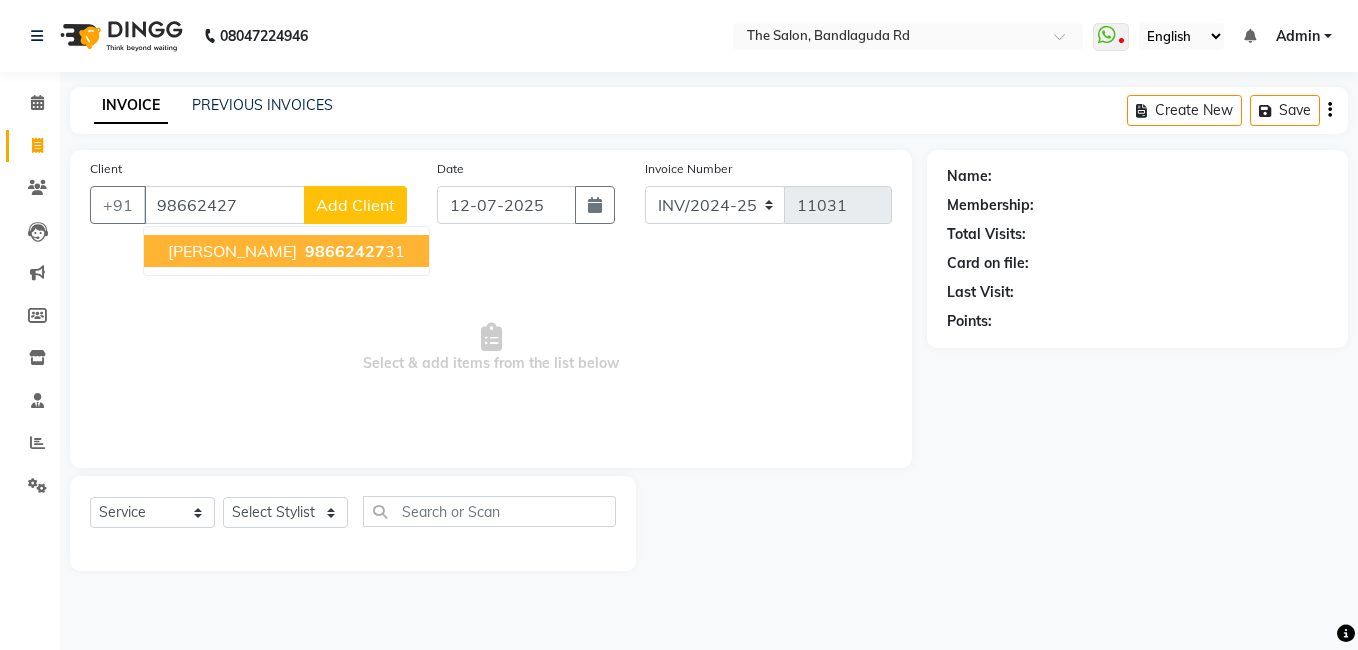 click on "98662427" at bounding box center (345, 251) 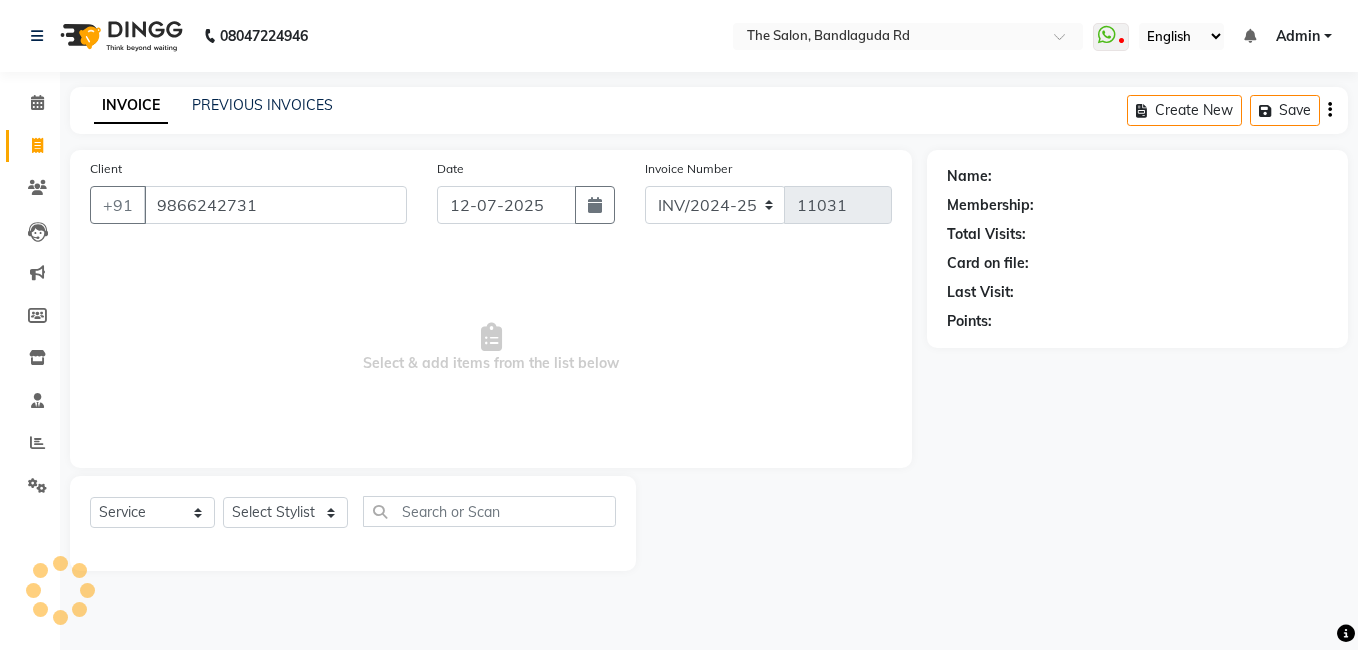 type on "9866242731" 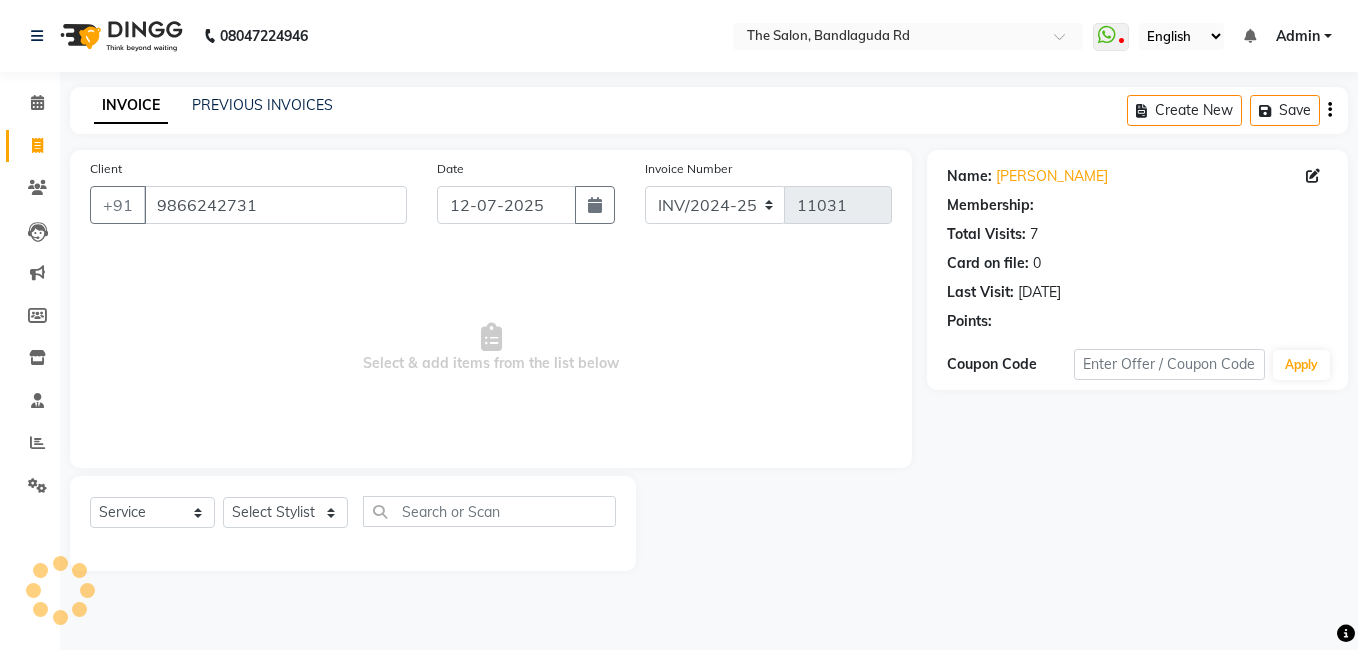 select on "2: Object" 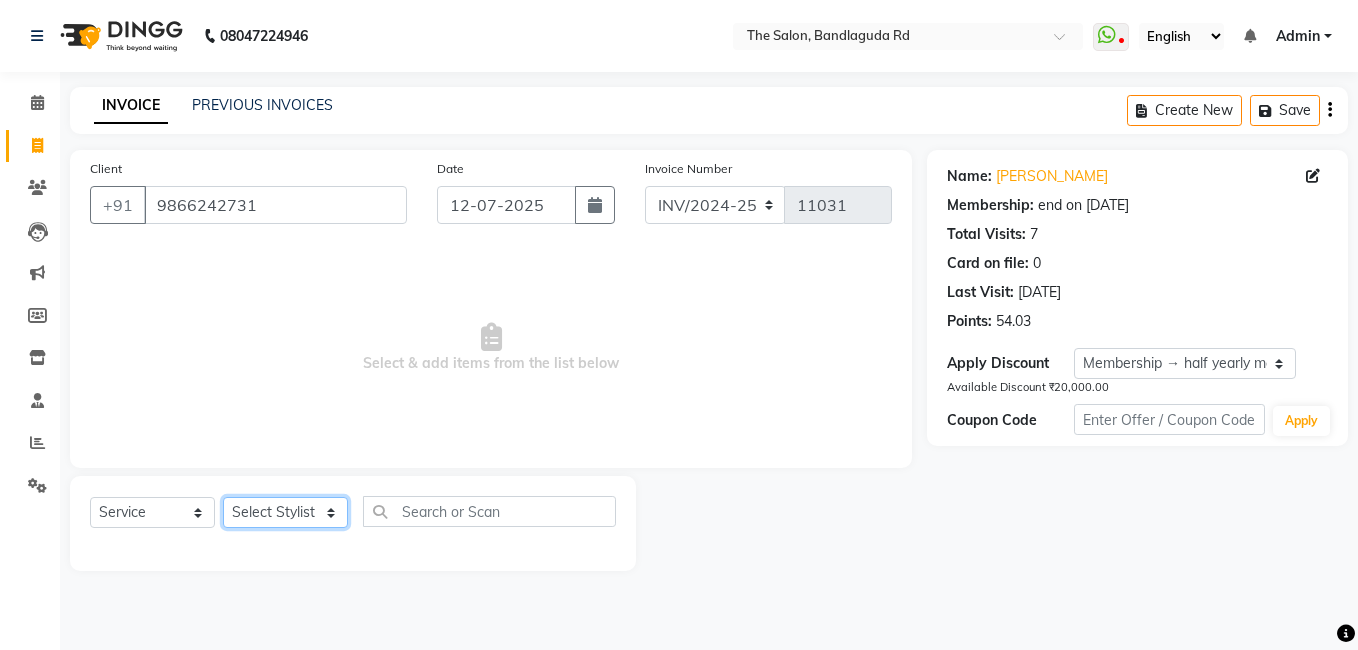 click on "Select Stylist [PERSON_NAME] [PERSON_NAME] kasim [PERSON_NAME] sameer [PERSON_NAME] manager" 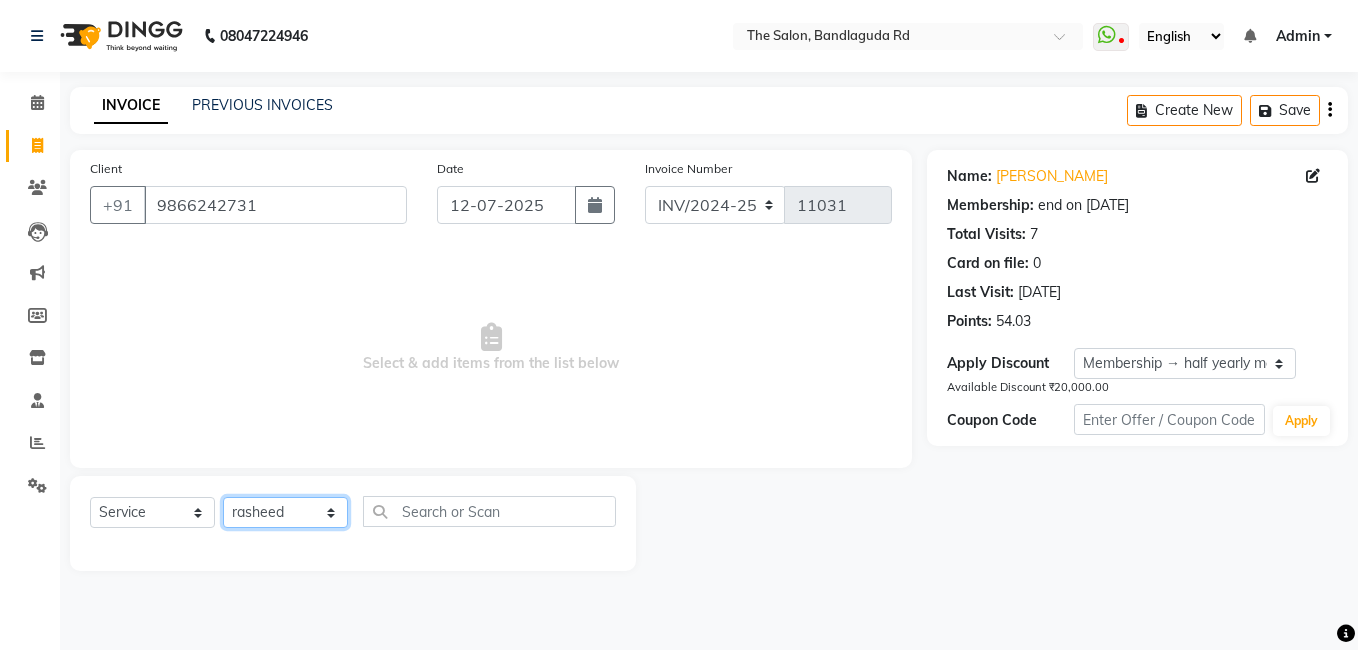click on "Select Stylist [PERSON_NAME] [PERSON_NAME] kasim [PERSON_NAME] sameer [PERSON_NAME] manager" 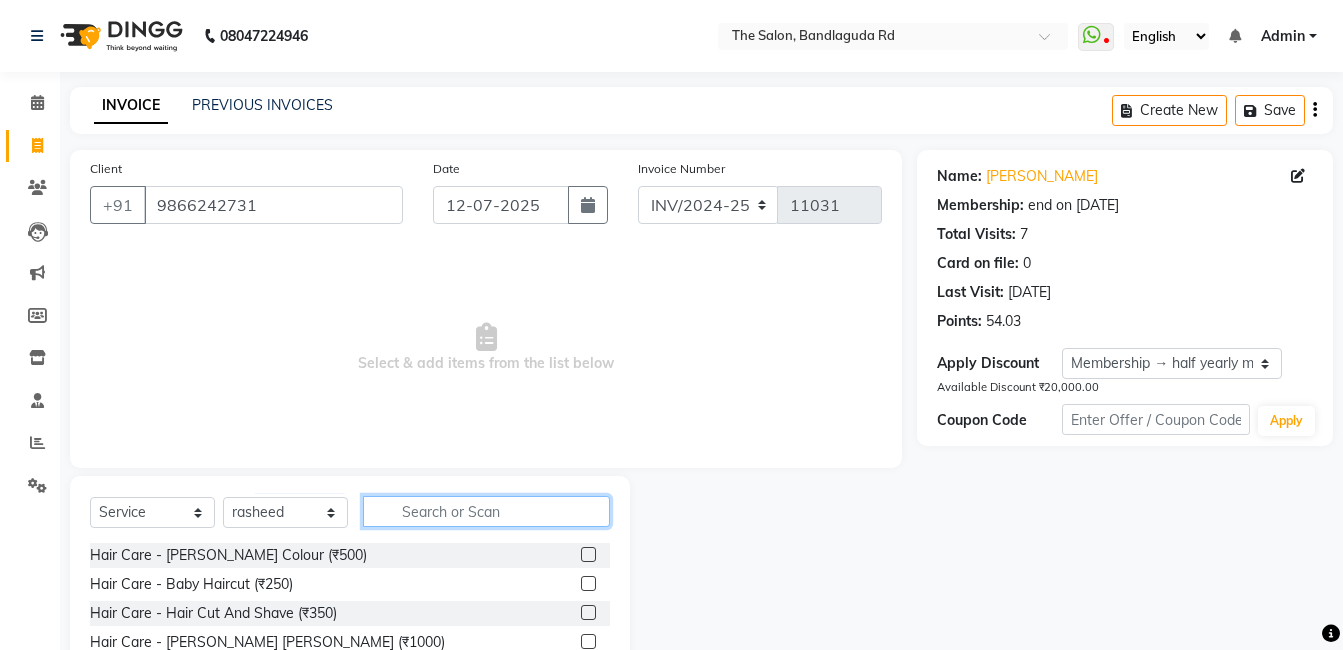 click 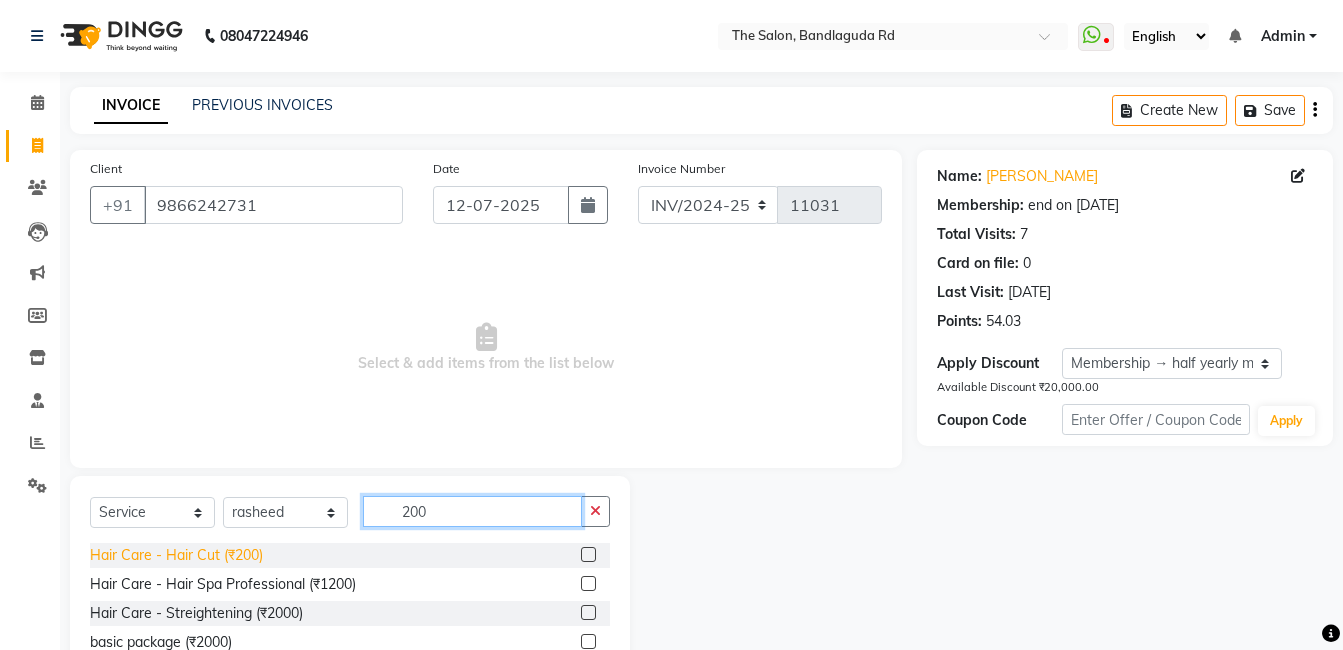 type on "200" 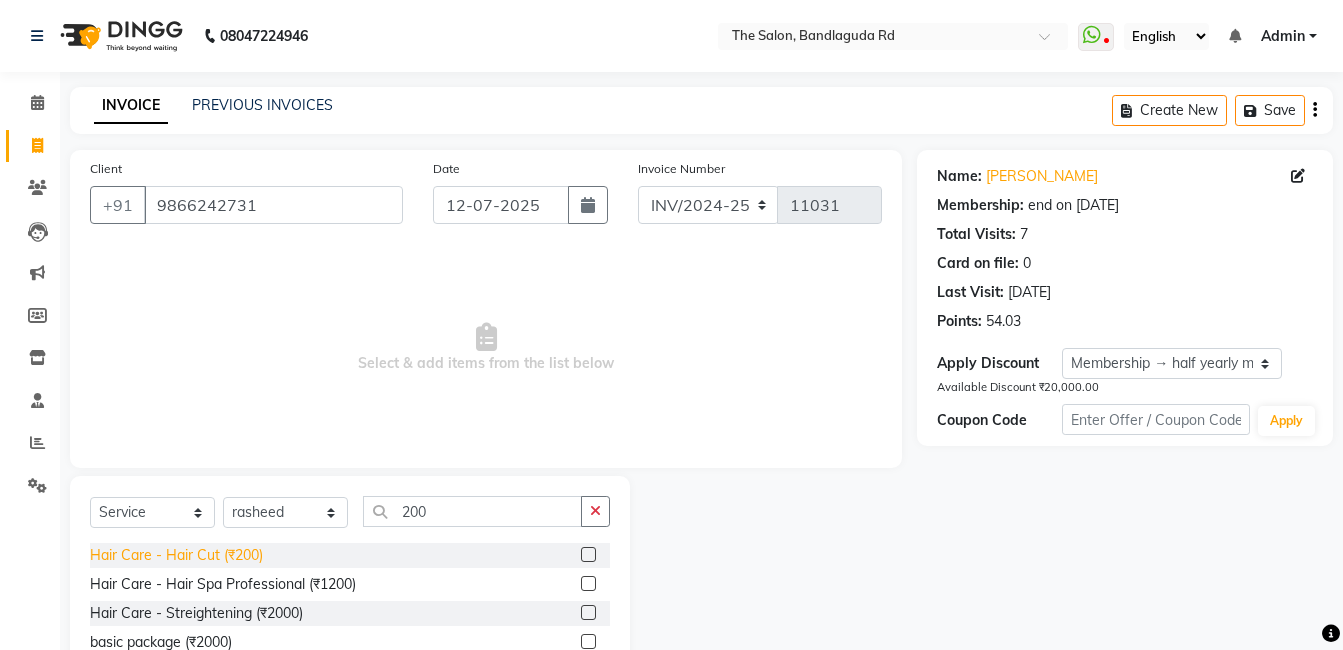 click on "Hair Care - Hair Cut (₹200)" 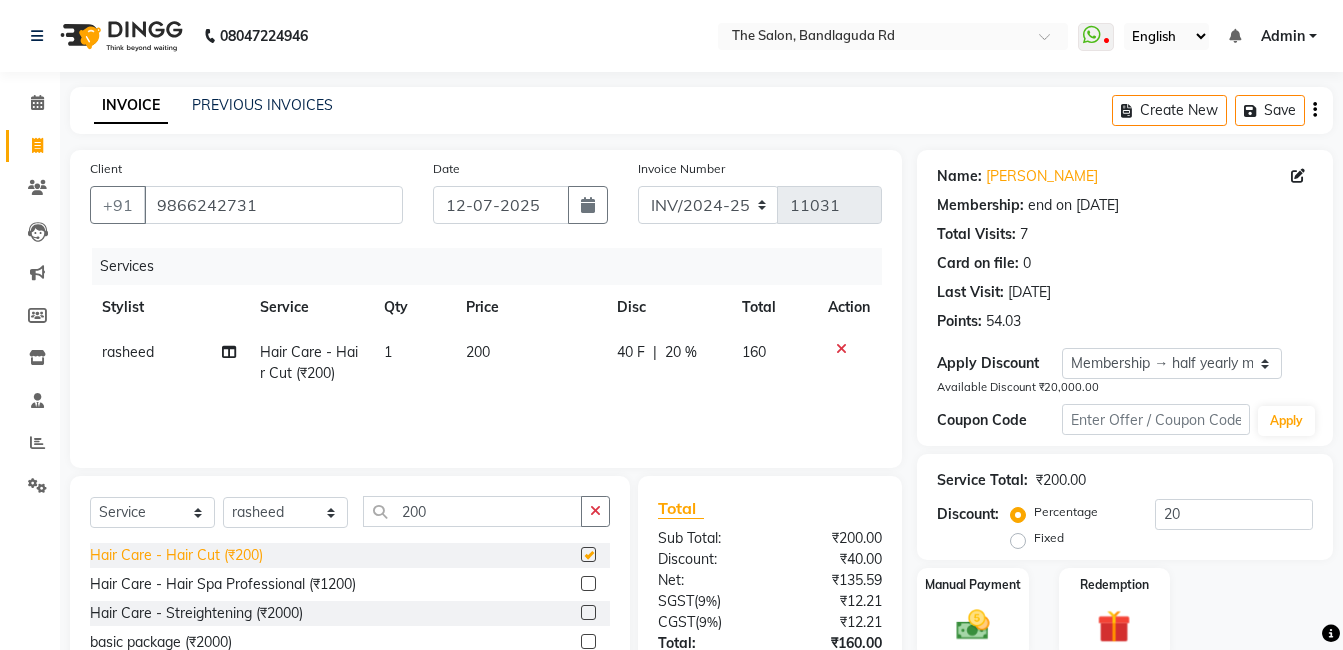 checkbox on "false" 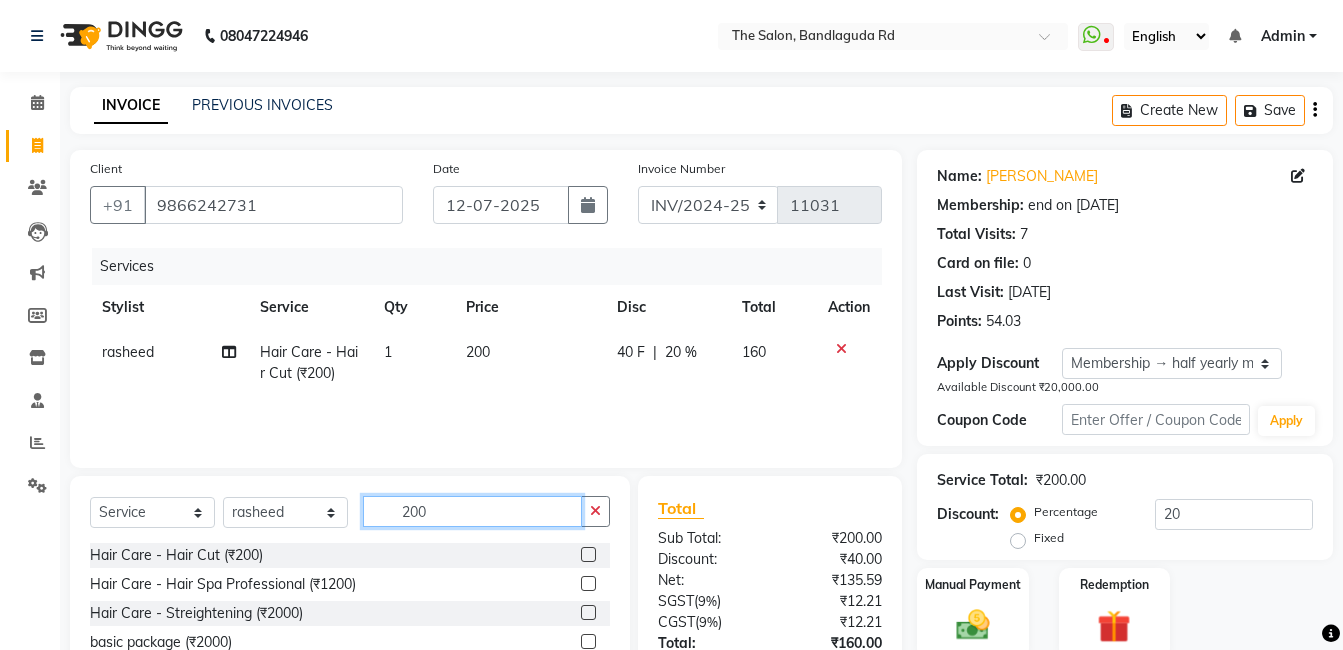 click on "200" 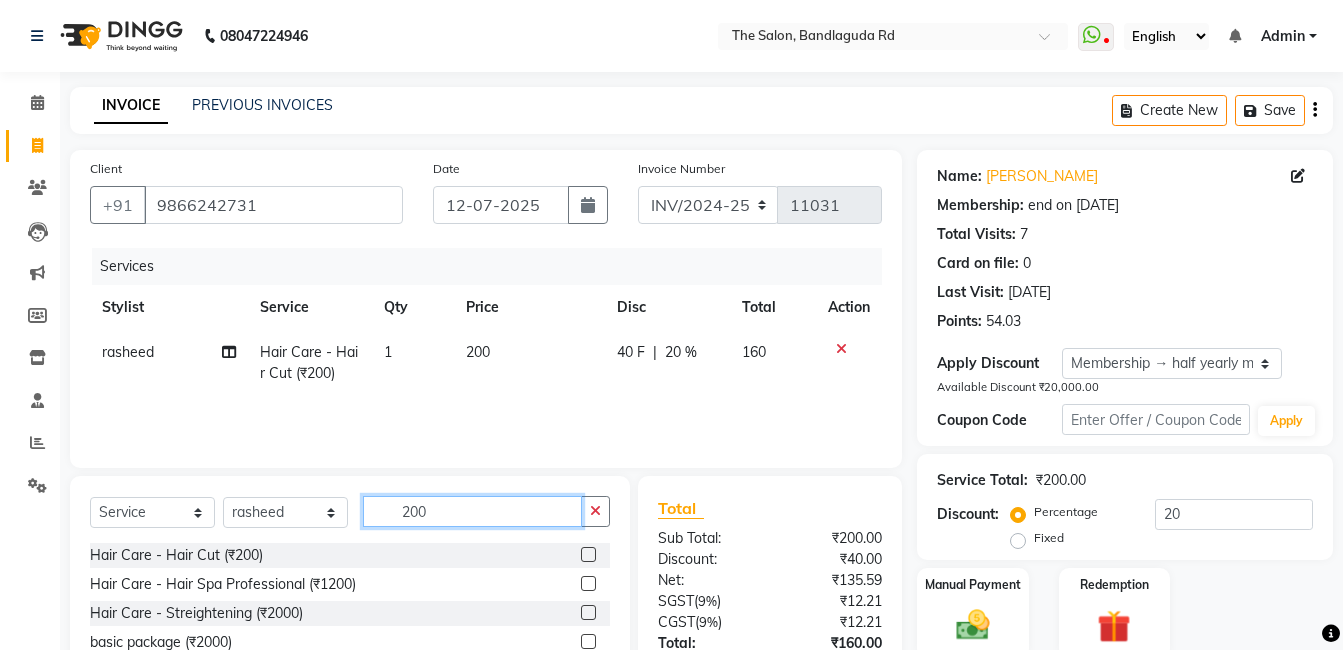 click on "200" 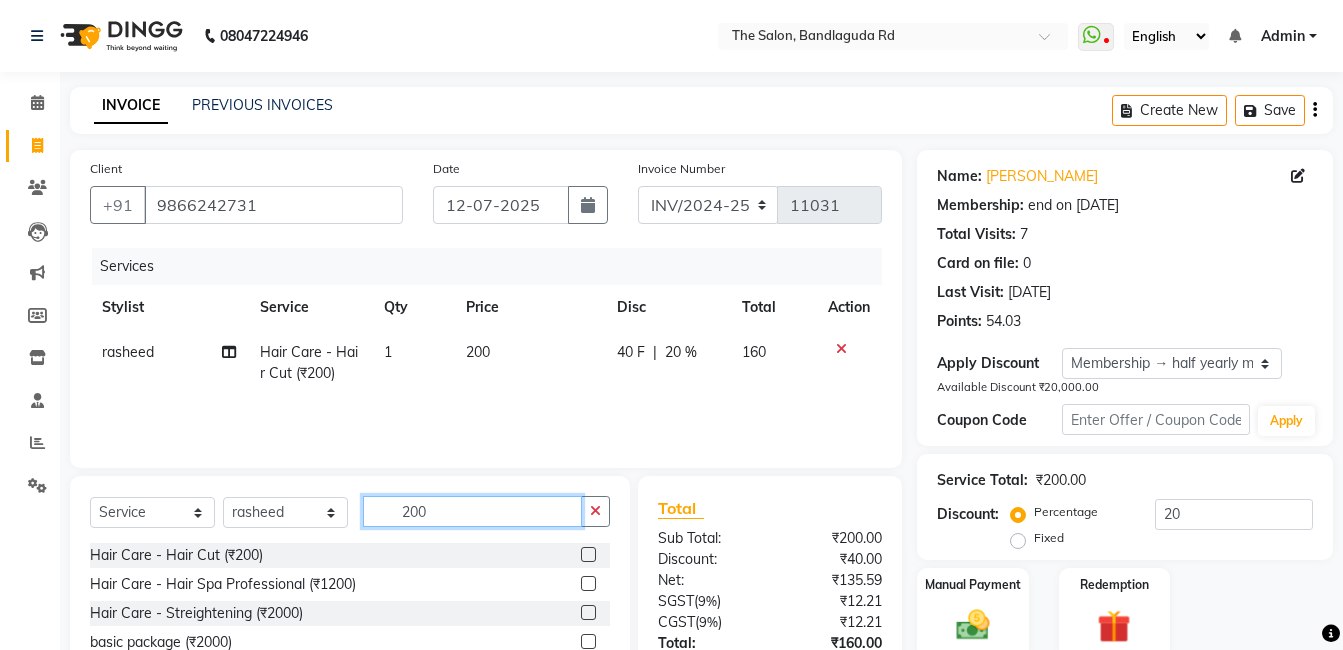 click on "200" 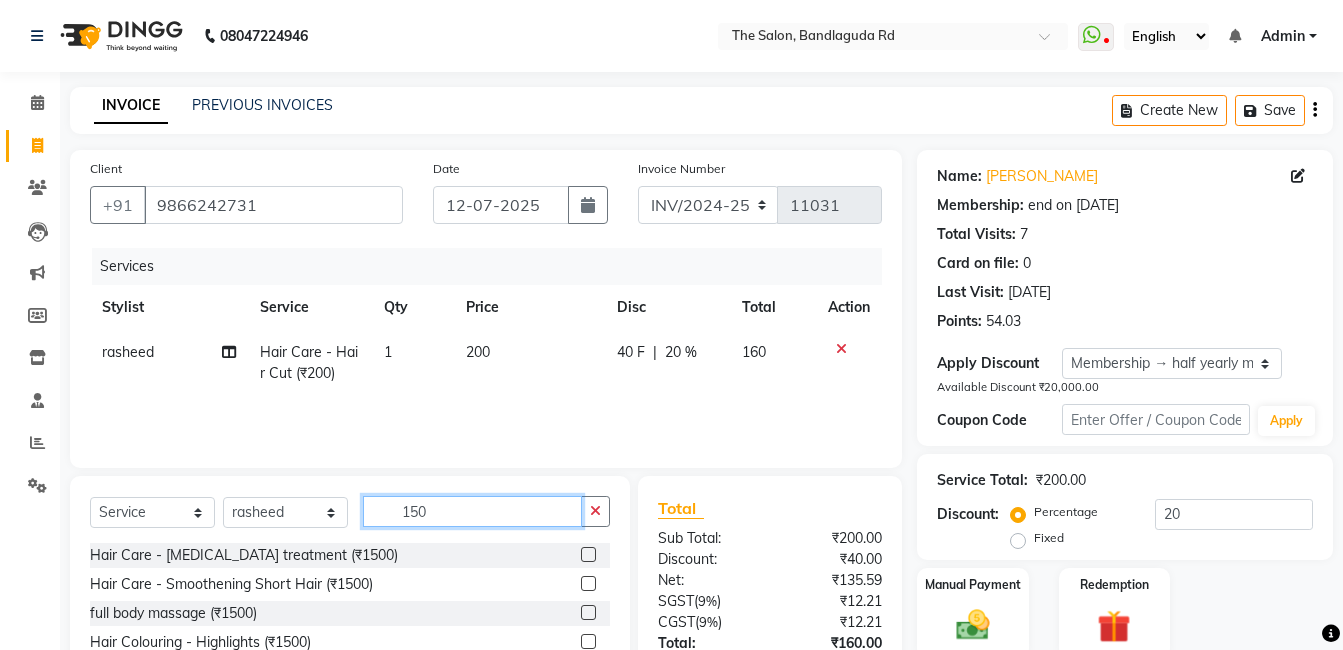 scroll, scrollTop: 151, scrollLeft: 0, axis: vertical 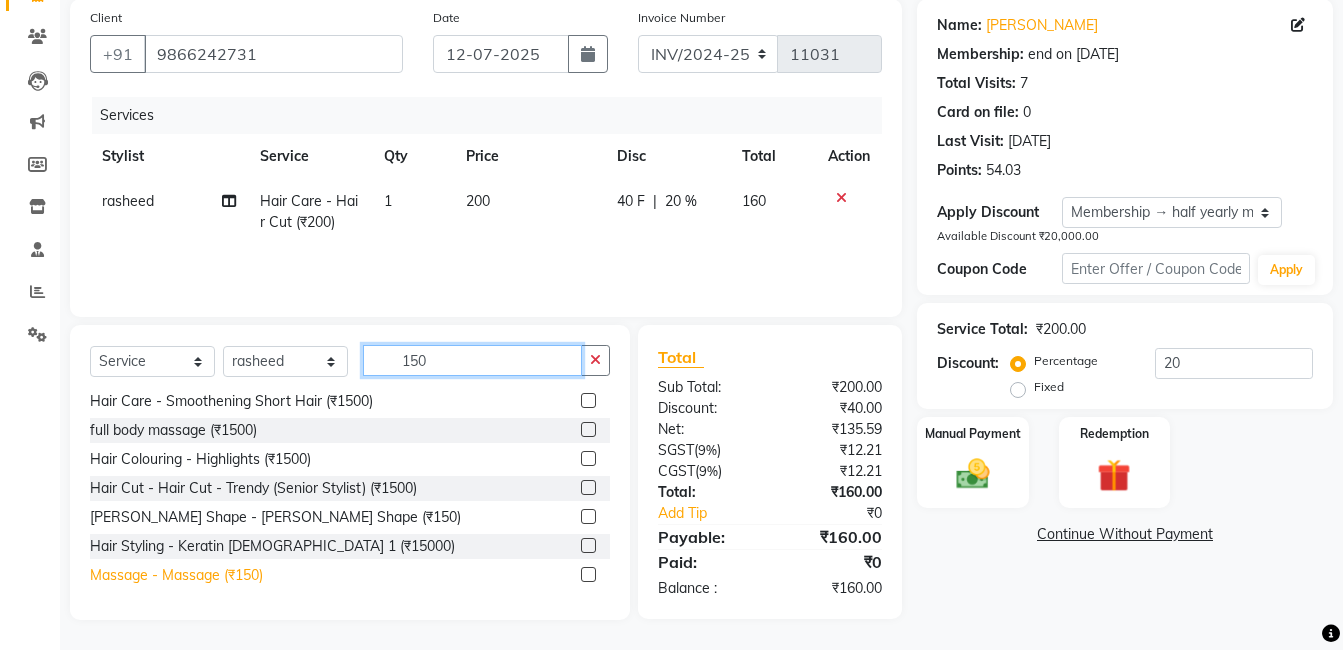 type on "150" 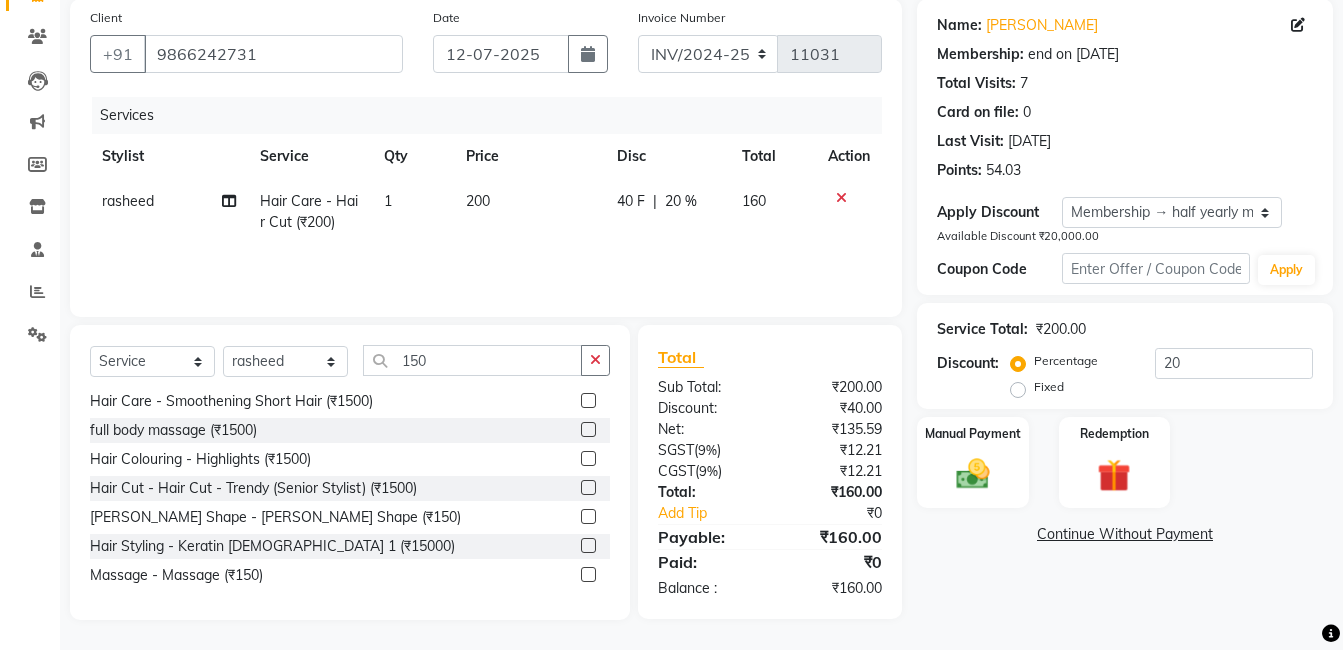 click on "Massage - Massage (₹150)" 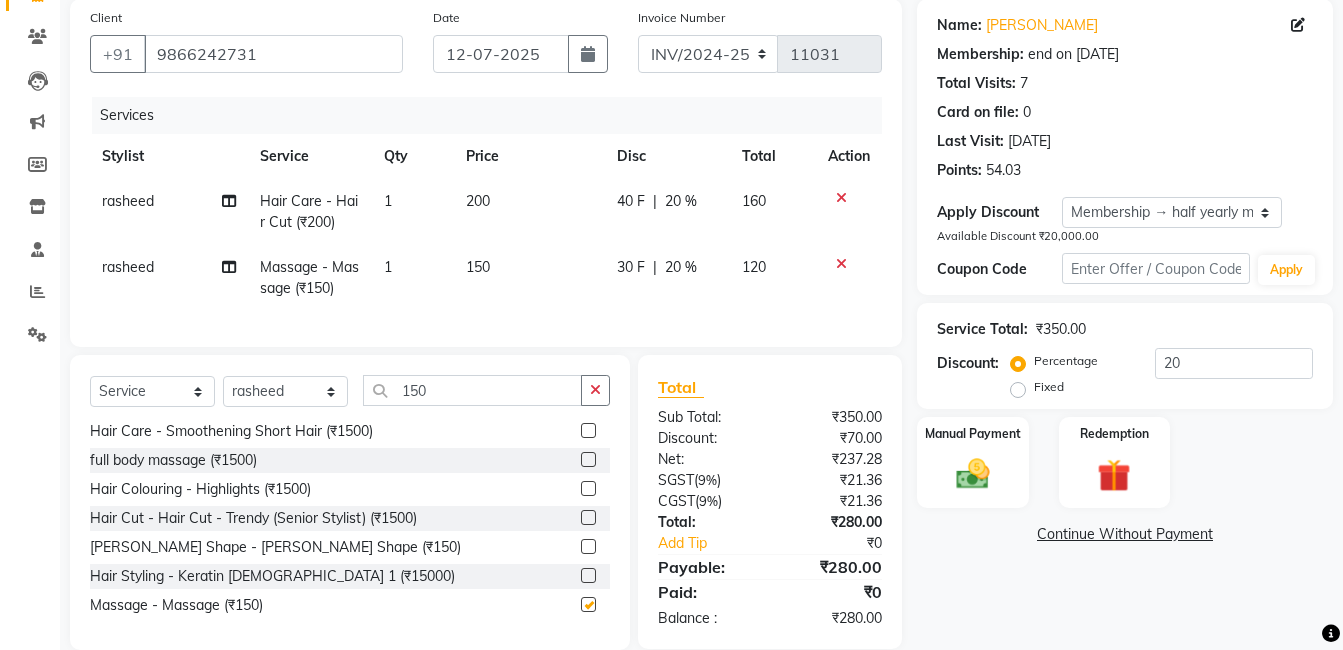 checkbox on "false" 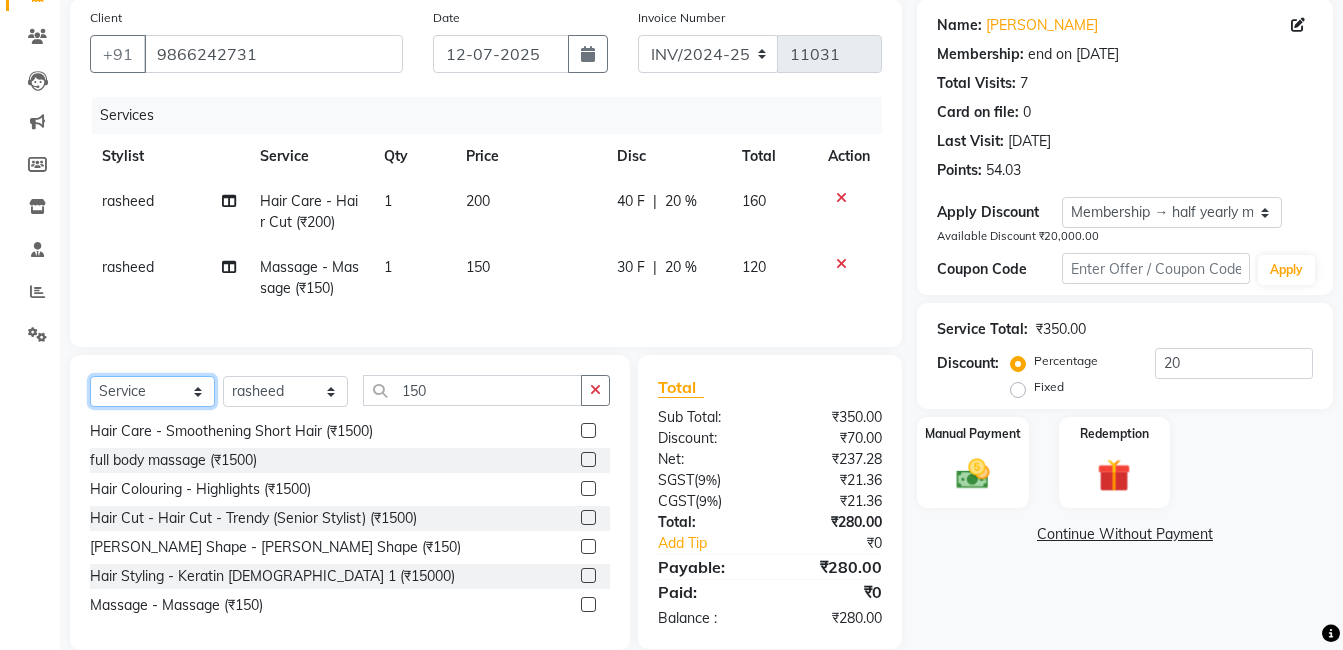 click on "Select  Service  Product  Membership  Package Voucher Prepaid Gift Card" 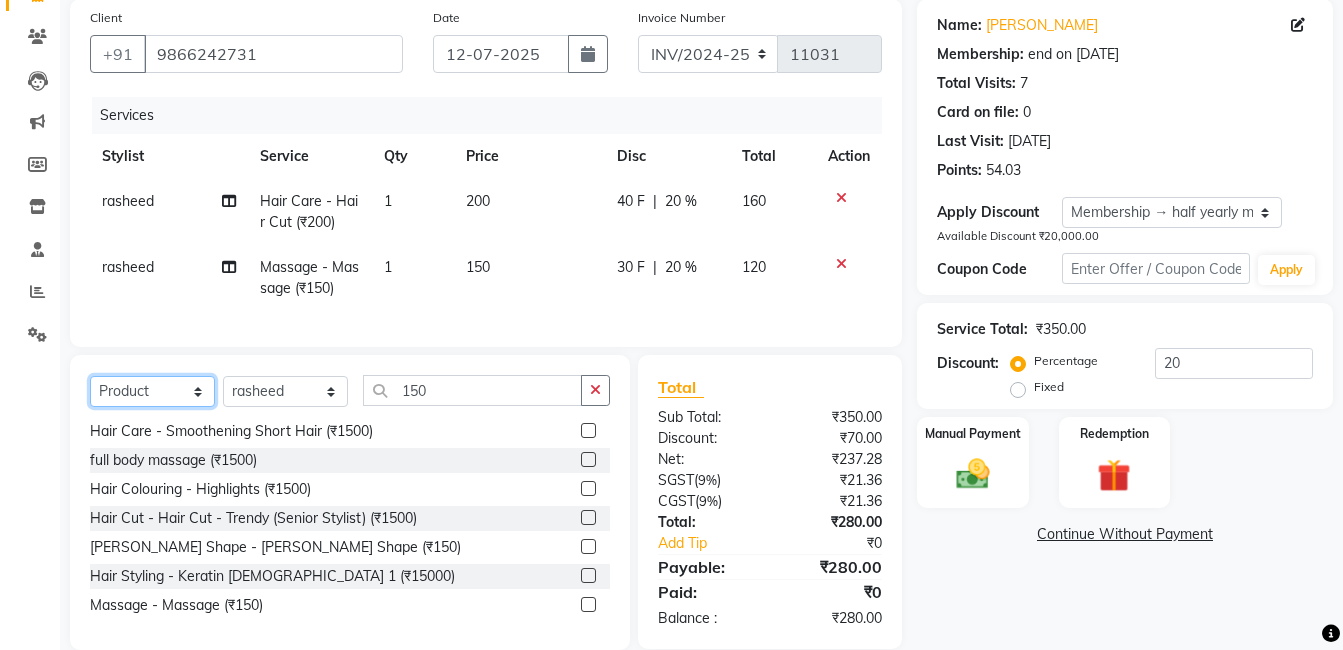 click on "Select  Service  Product  Membership  Package Voucher Prepaid Gift Card" 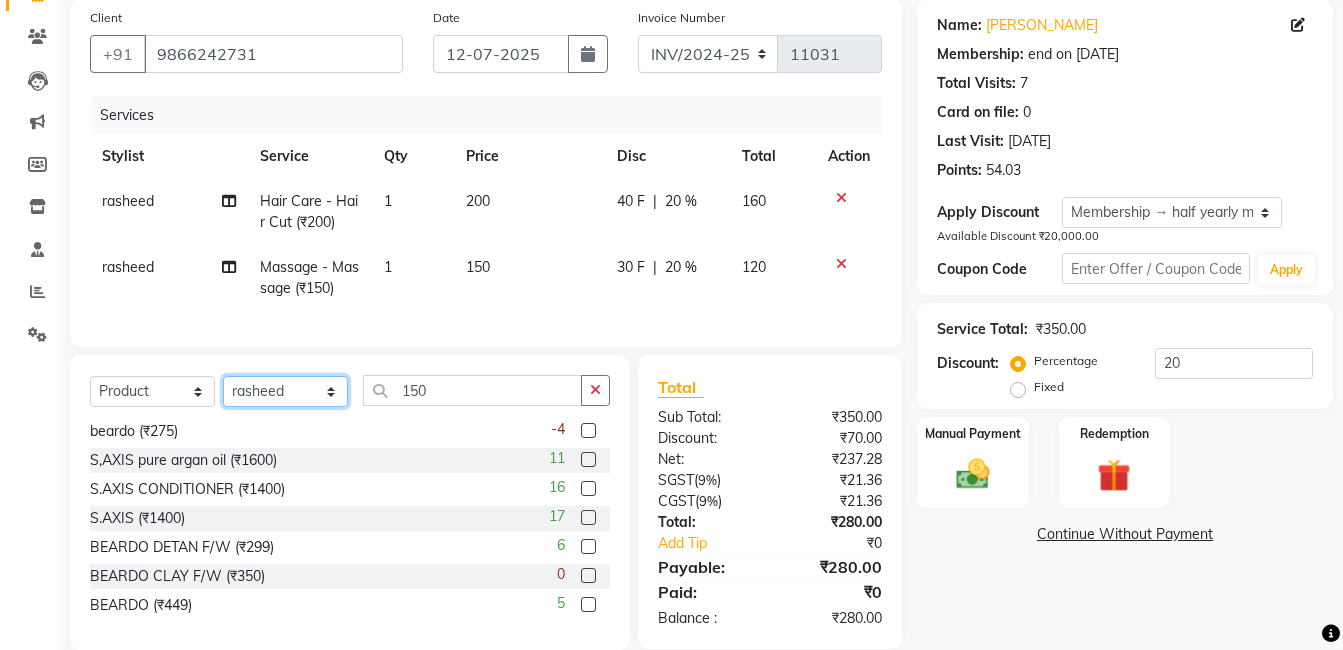 click on "Select Stylist [PERSON_NAME] [PERSON_NAME] kasim [PERSON_NAME] sameer [PERSON_NAME] manager" 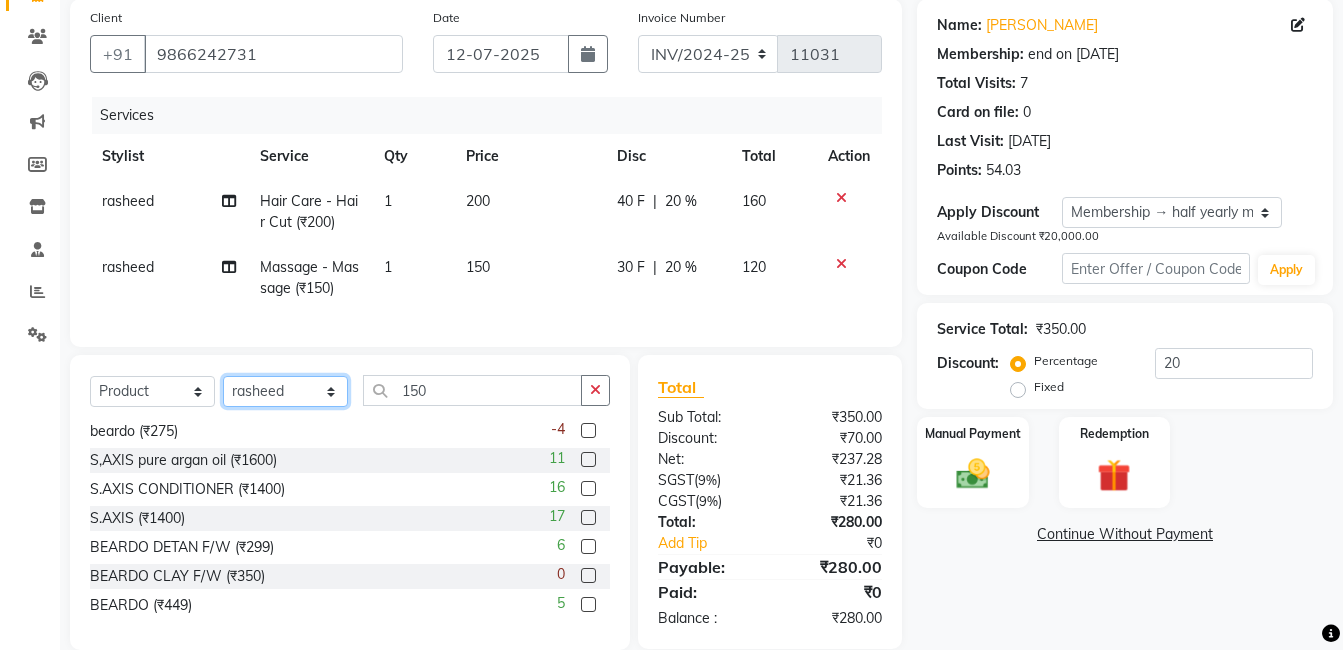 select on "24743" 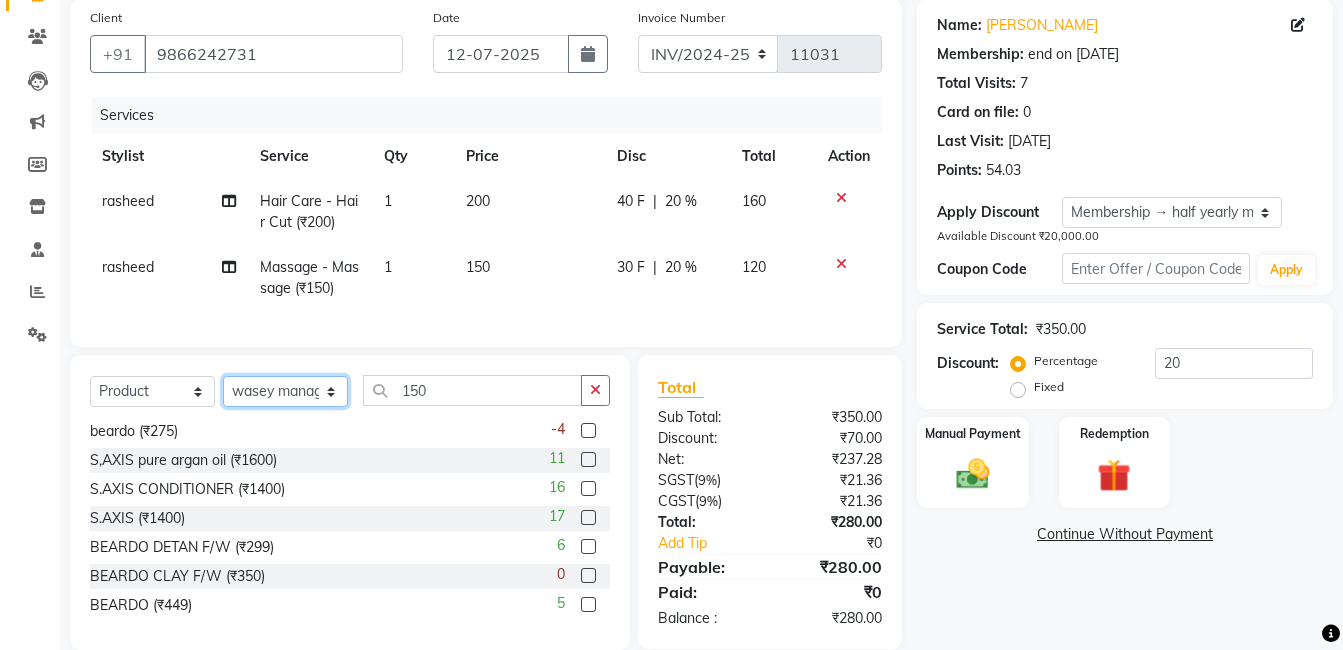 click on "Select Stylist [PERSON_NAME] [PERSON_NAME] kasim [PERSON_NAME] sameer [PERSON_NAME] manager" 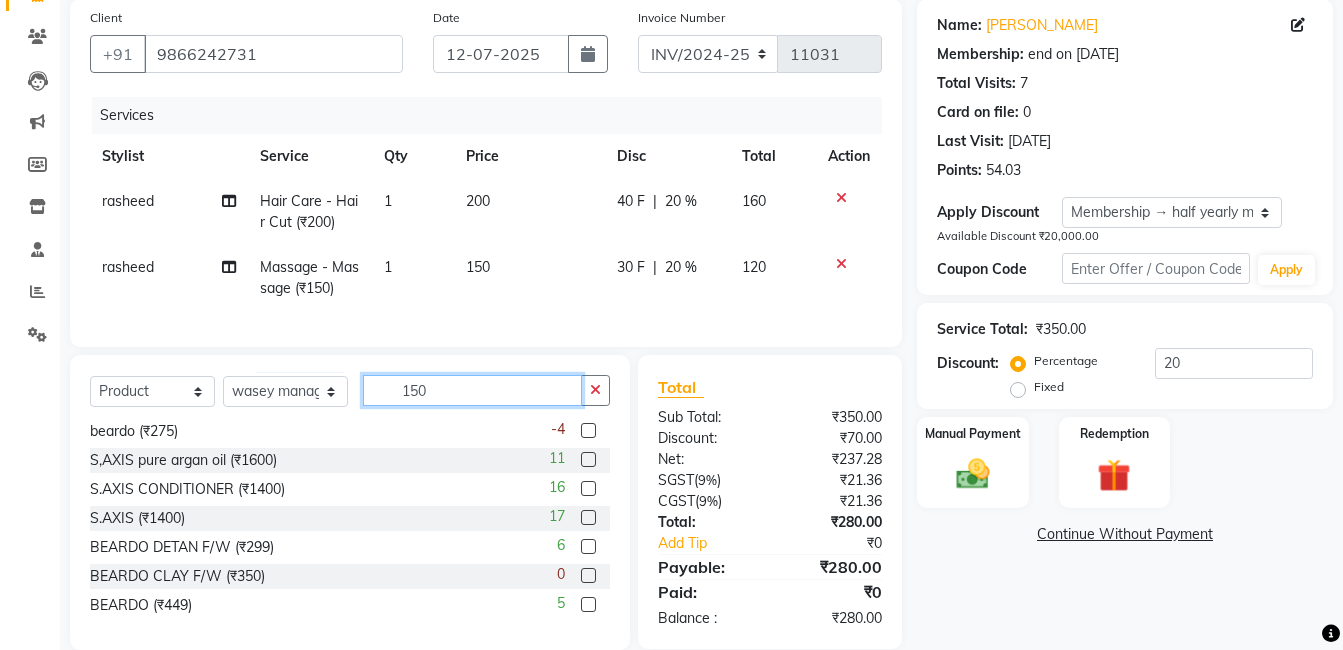 click on "150" 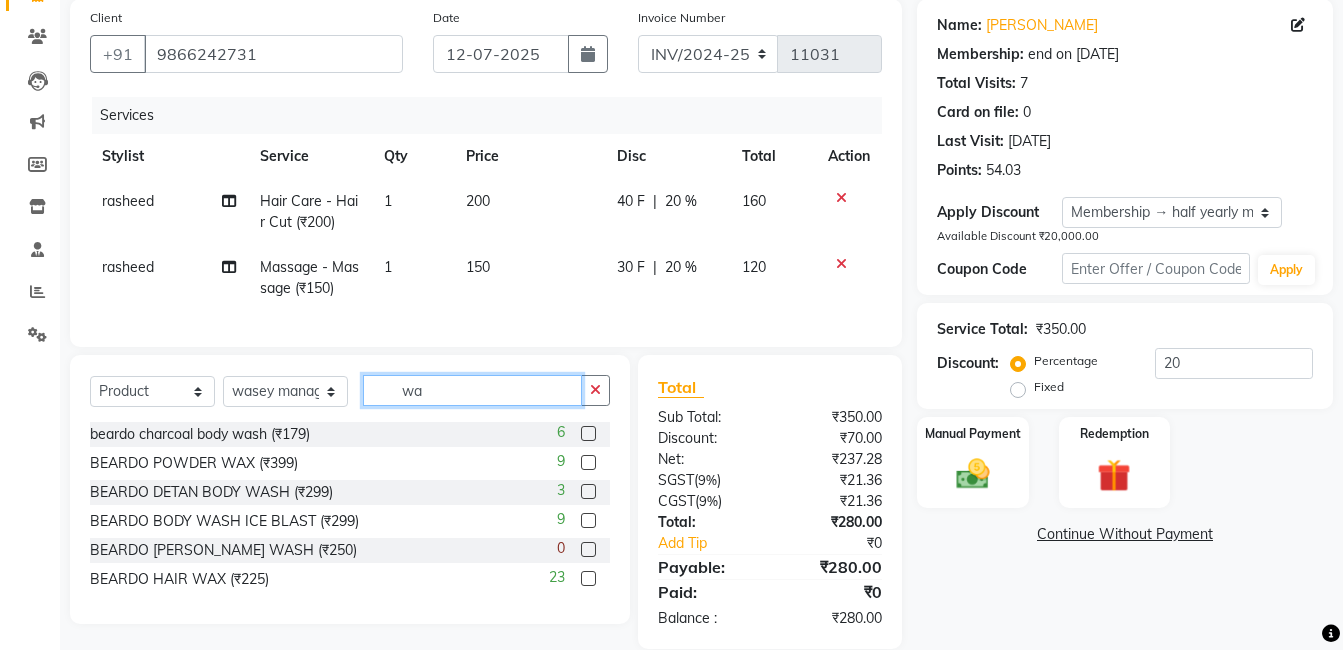 scroll, scrollTop: 0, scrollLeft: 0, axis: both 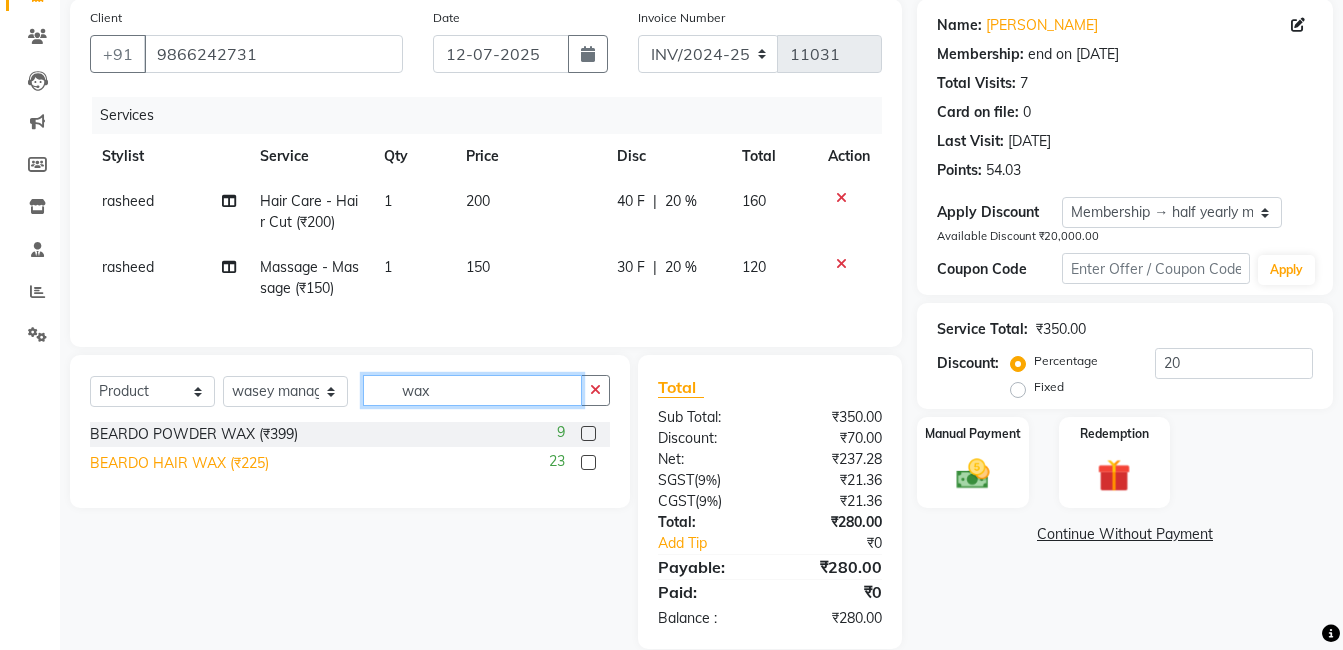 type on "wax" 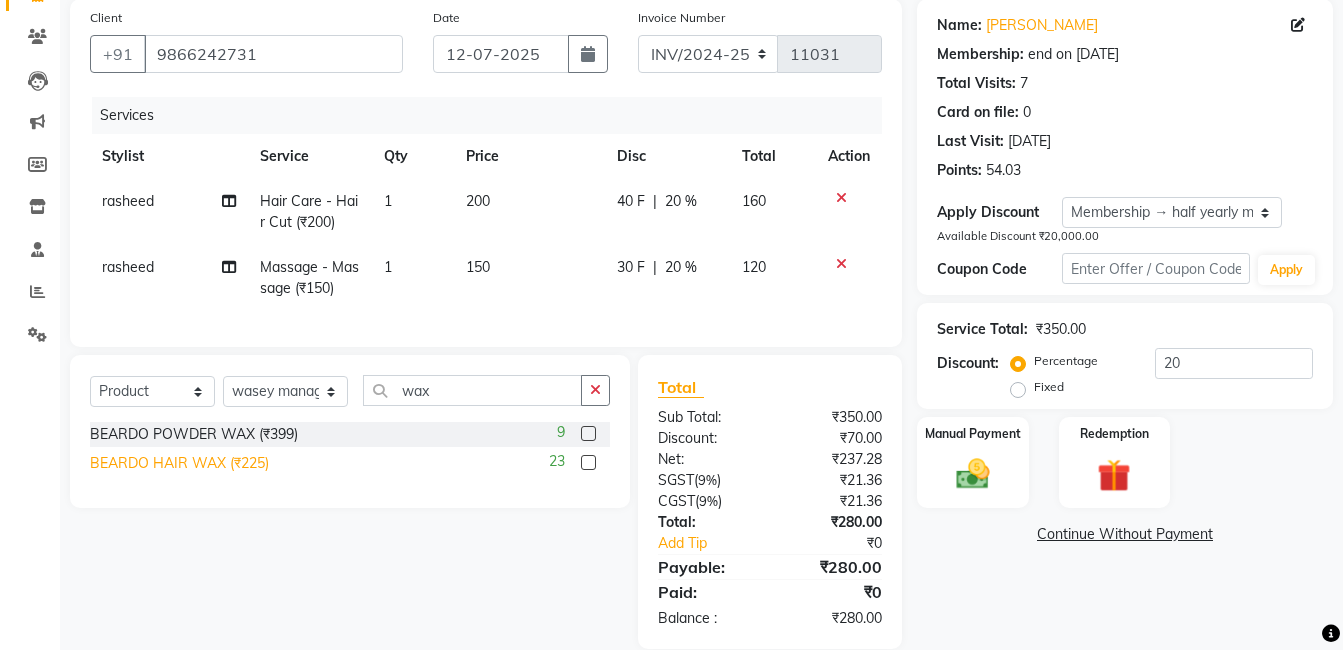 click on "BEARDO HAIR WAX (₹225)" 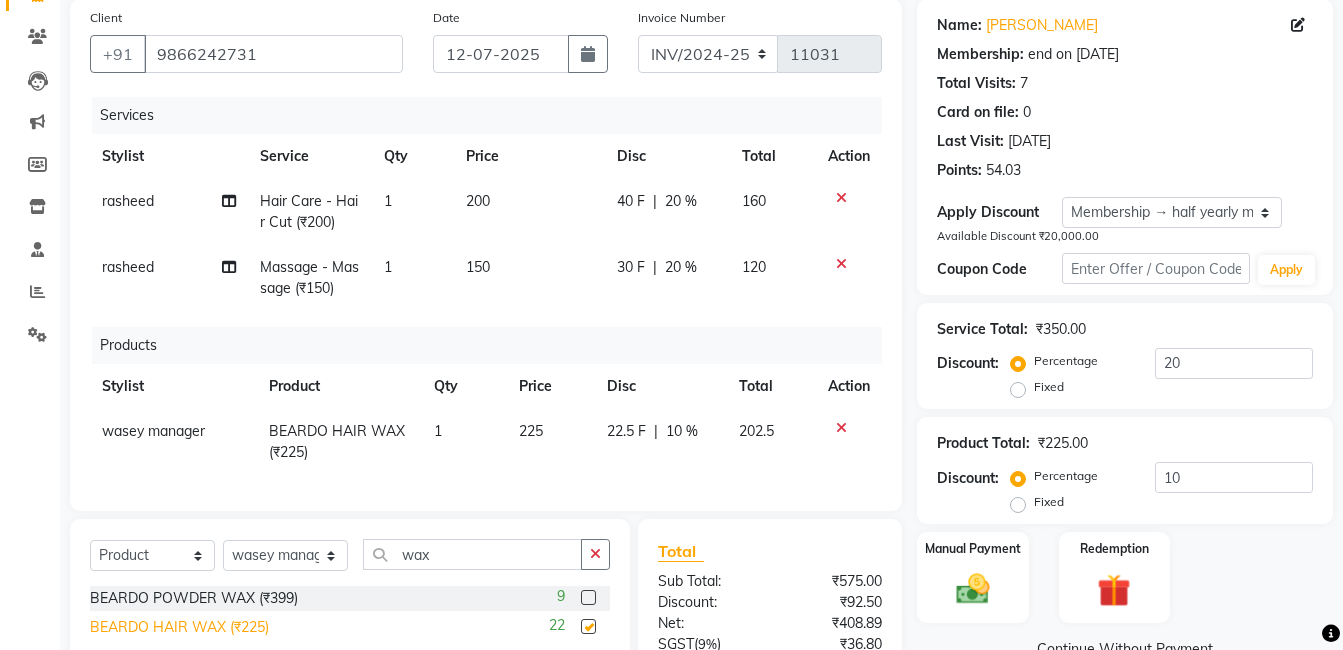 checkbox on "false" 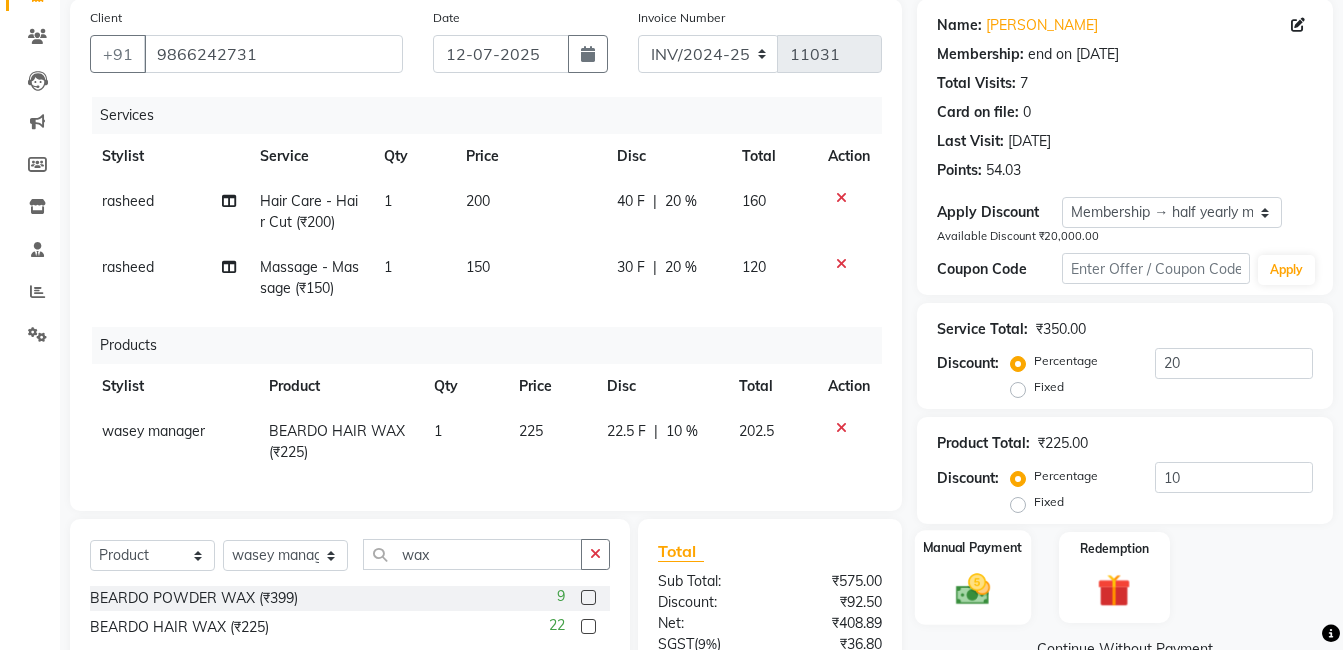 click on "Manual Payment" 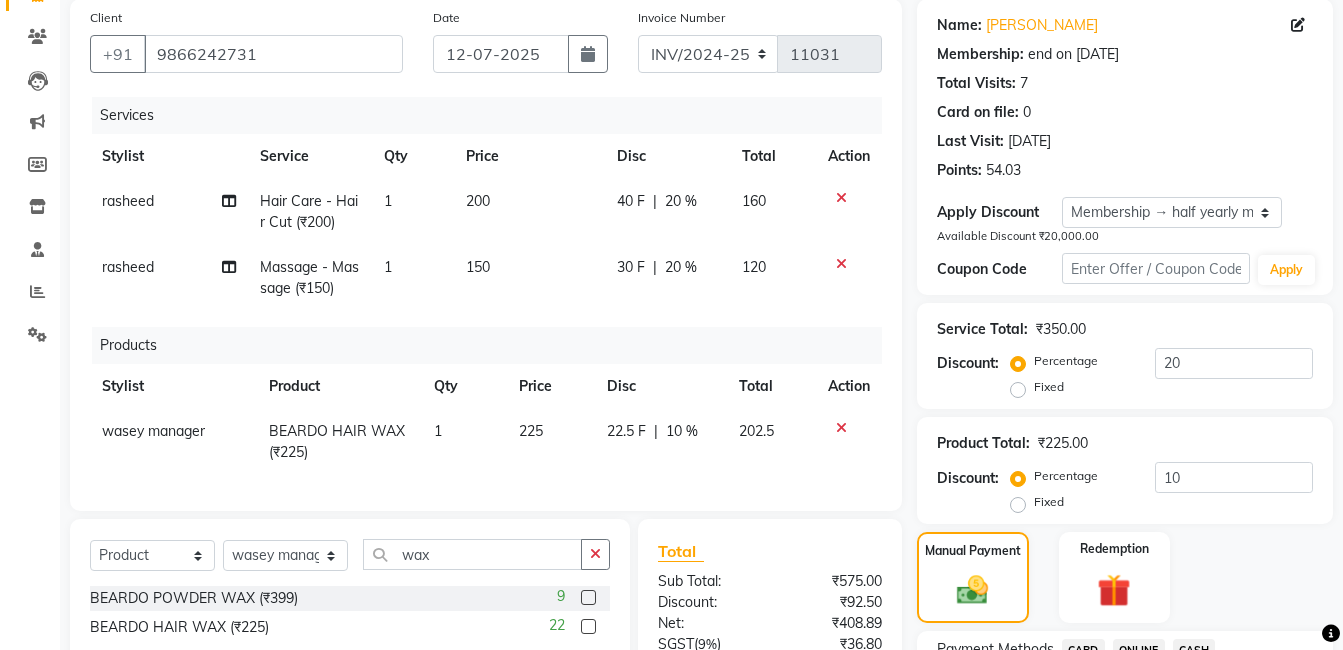 scroll, scrollTop: 380, scrollLeft: 0, axis: vertical 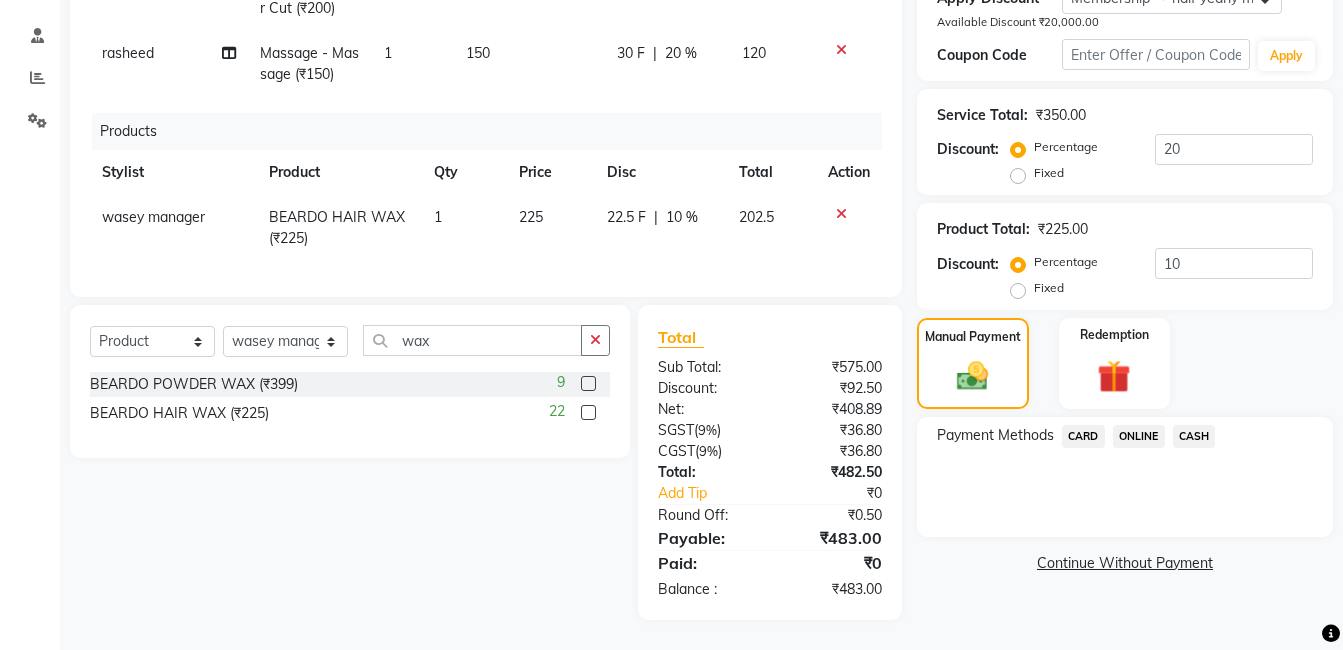 click on "ONLINE" 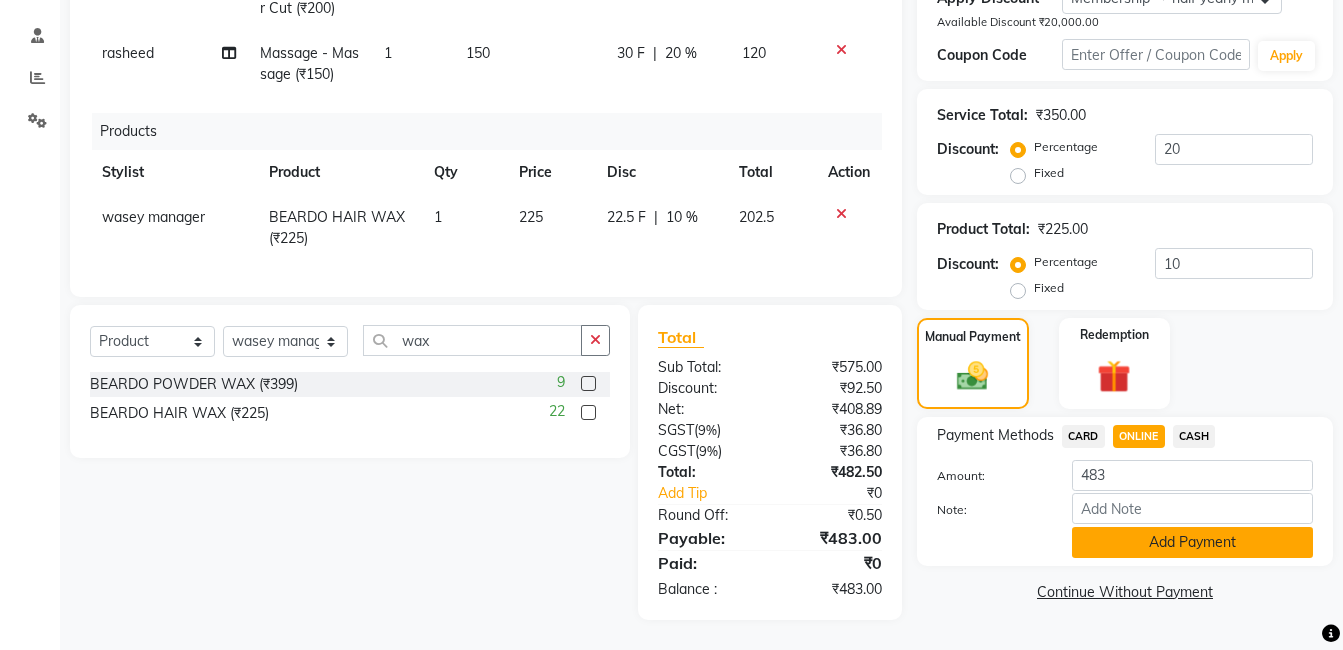 click on "Add Payment" 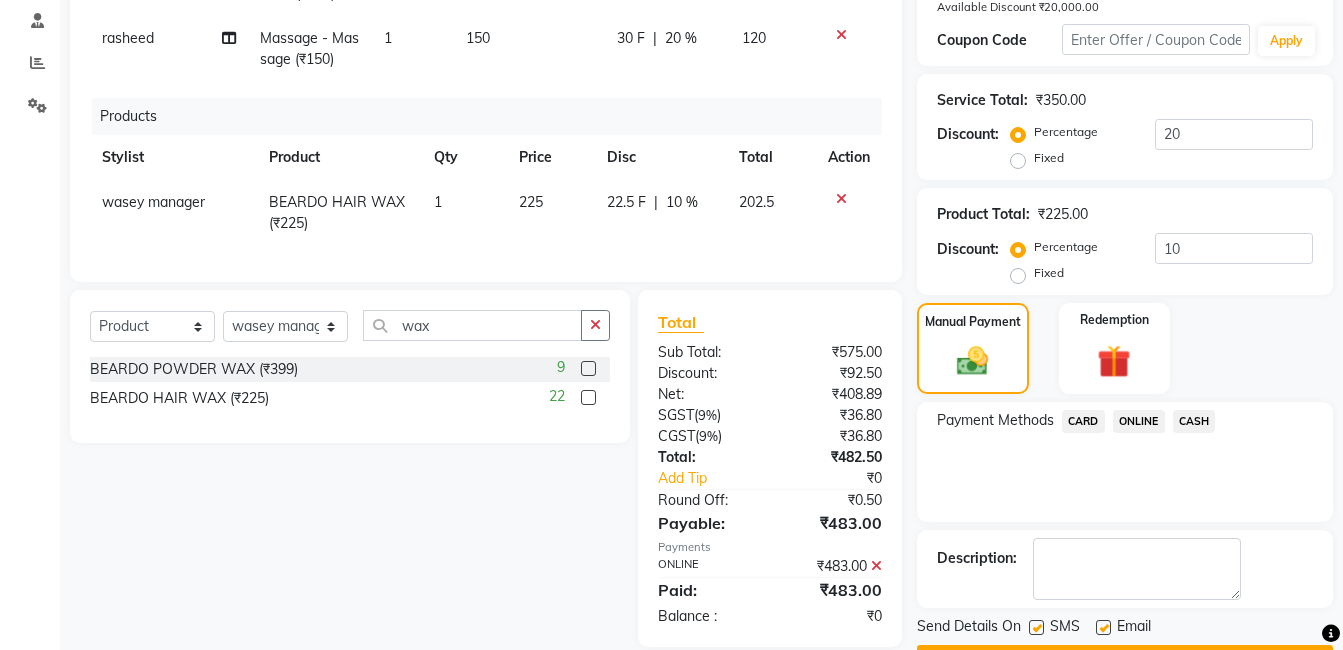 scroll, scrollTop: 512, scrollLeft: 0, axis: vertical 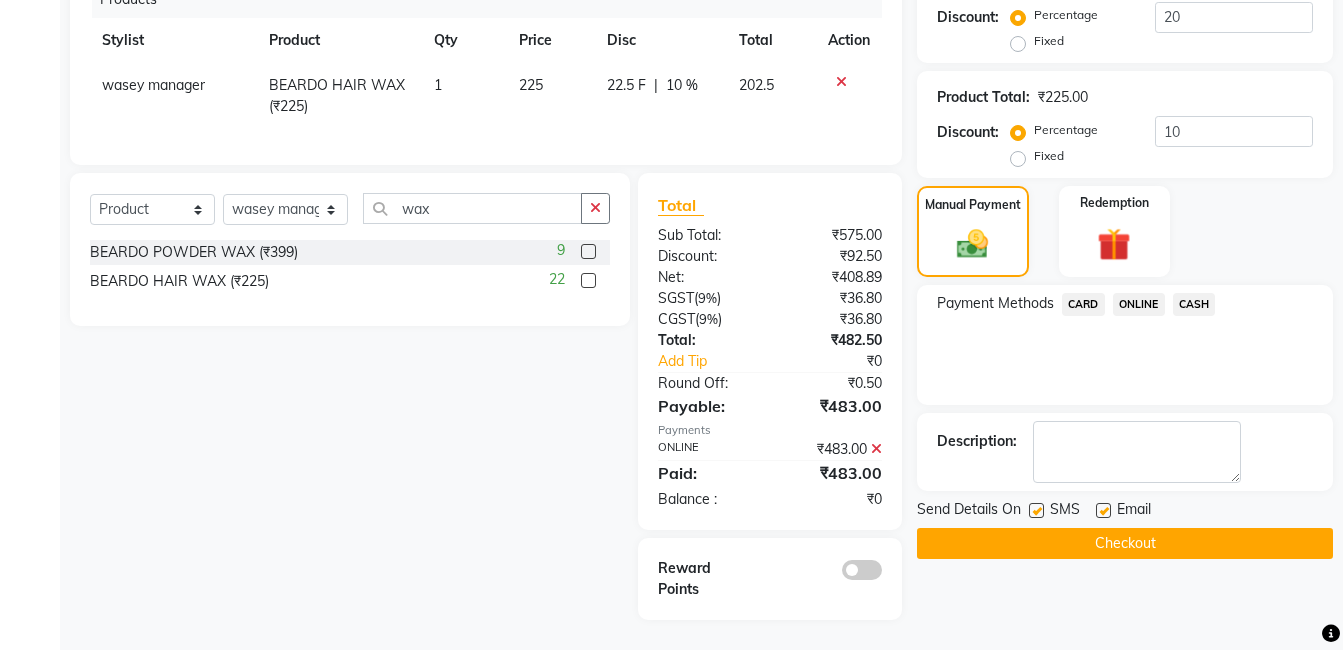 click on "Checkout" 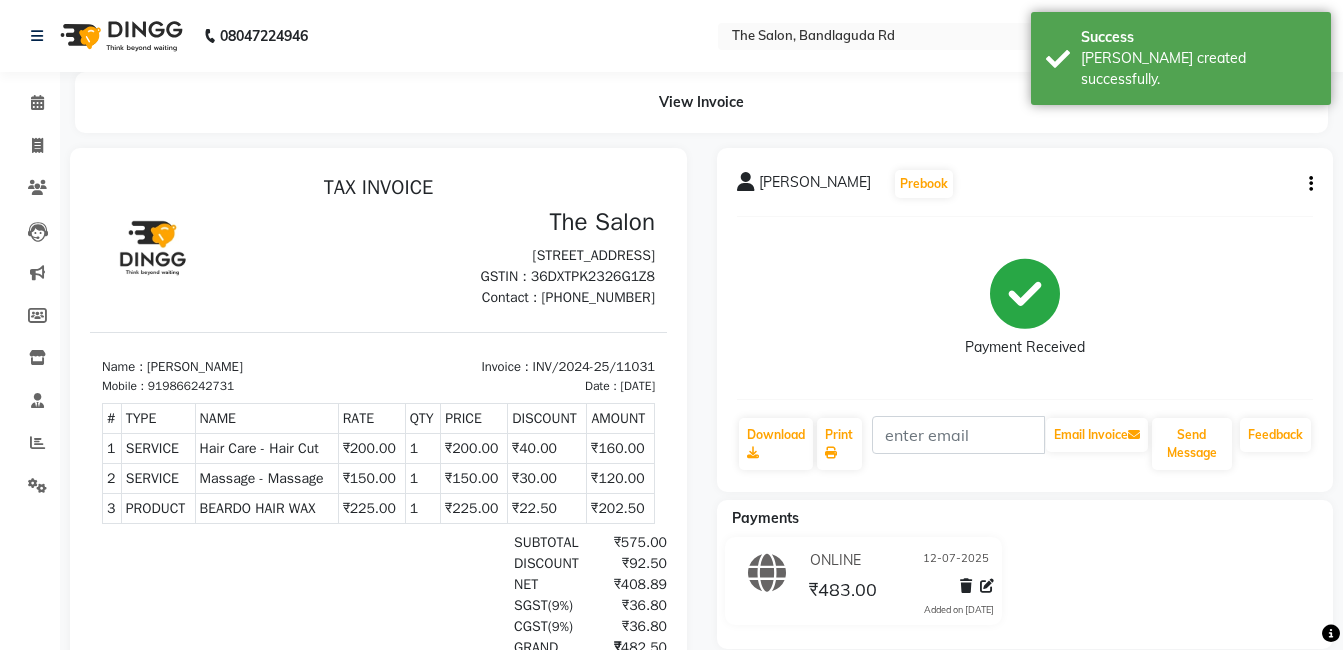 scroll, scrollTop: 0, scrollLeft: 0, axis: both 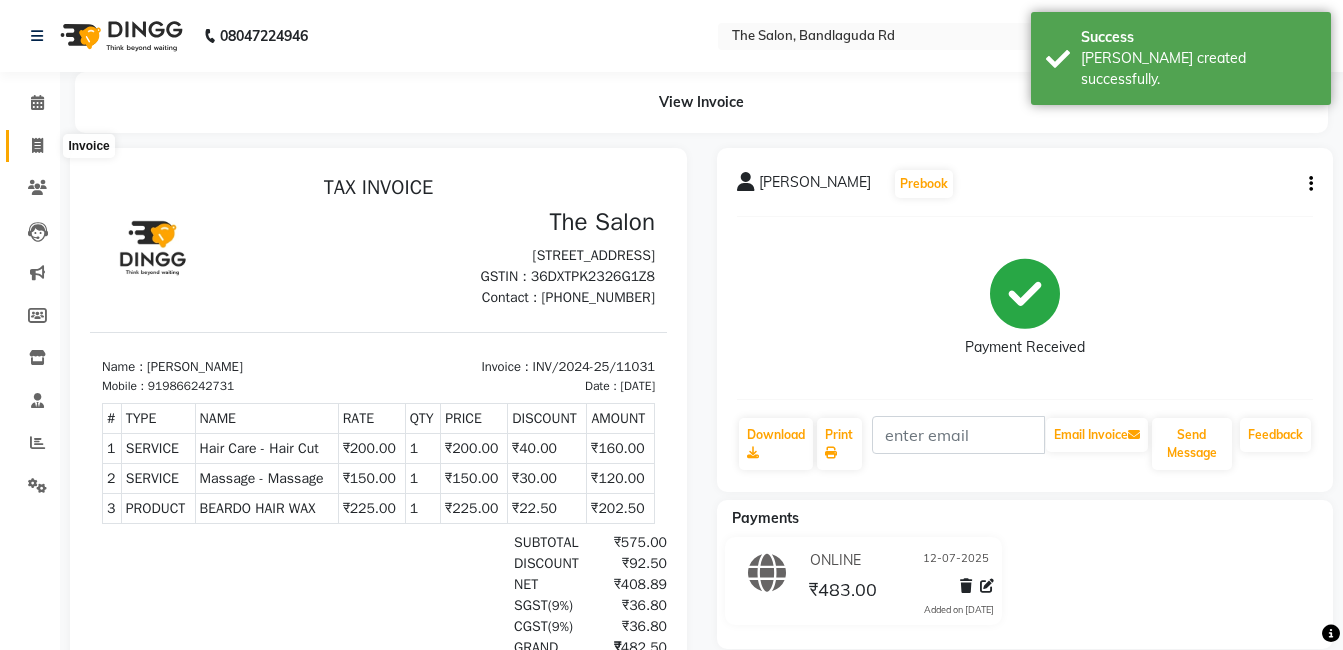click 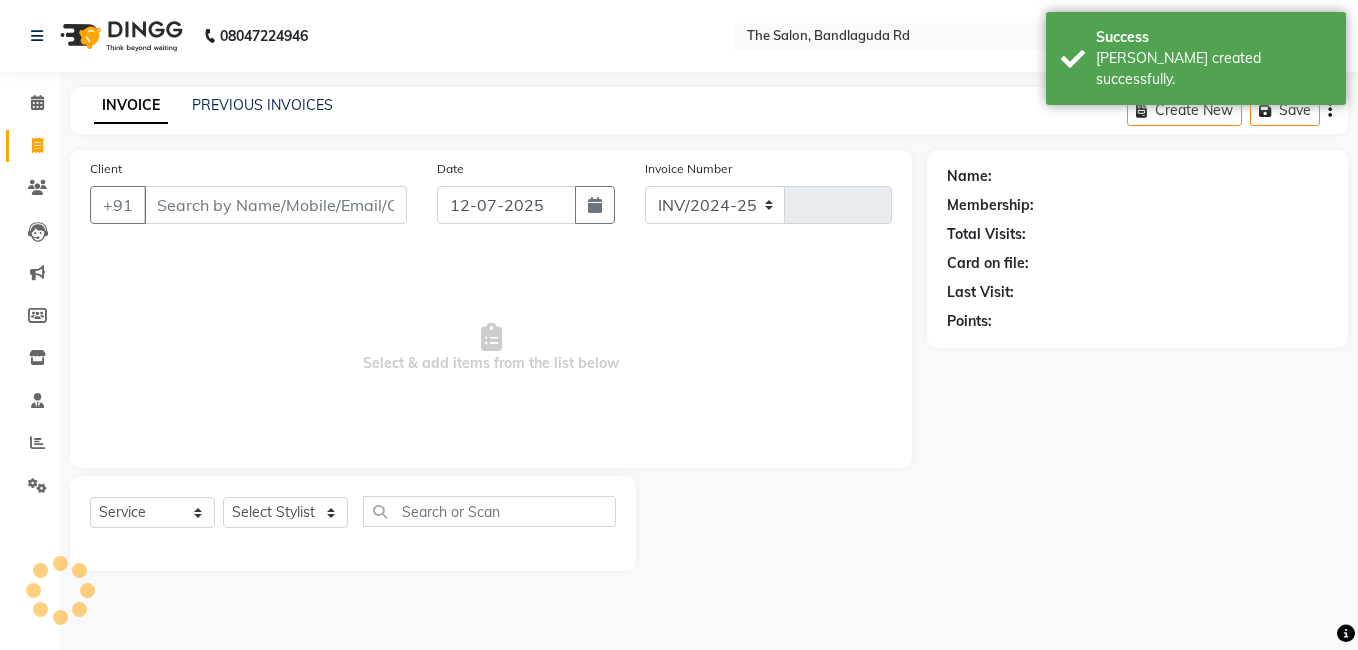 select on "5198" 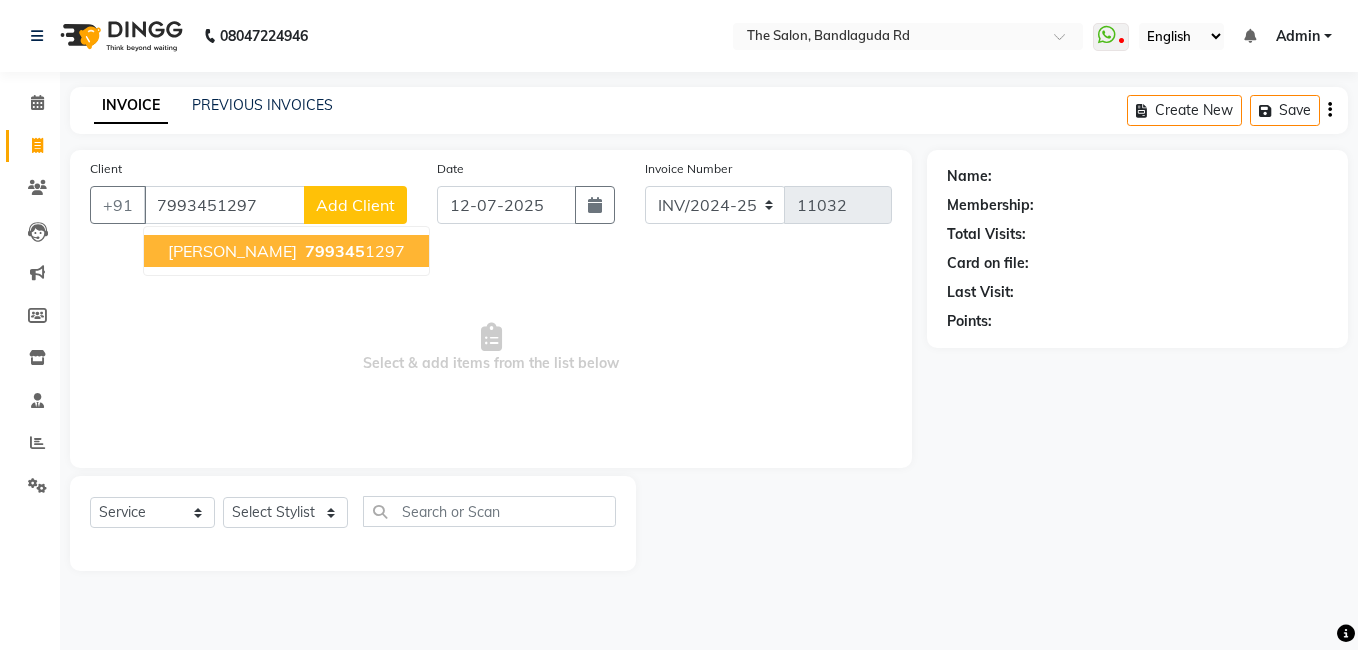 type on "7993451297" 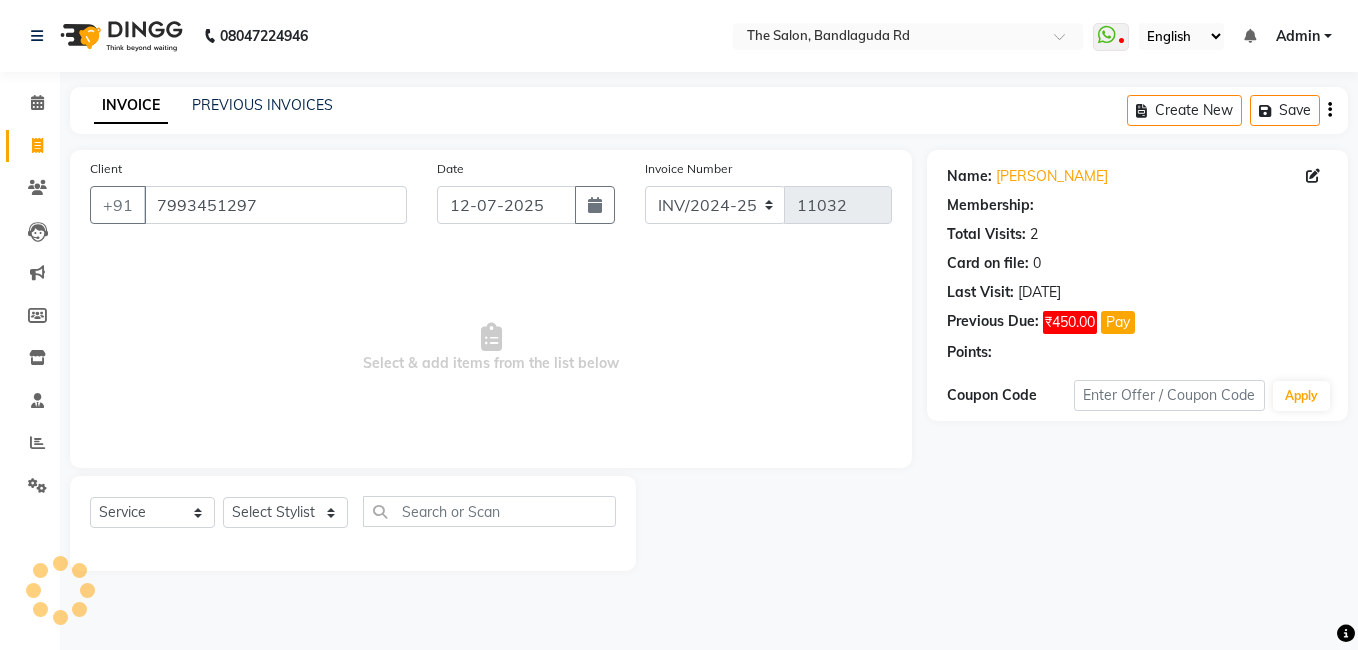 select on "1: Object" 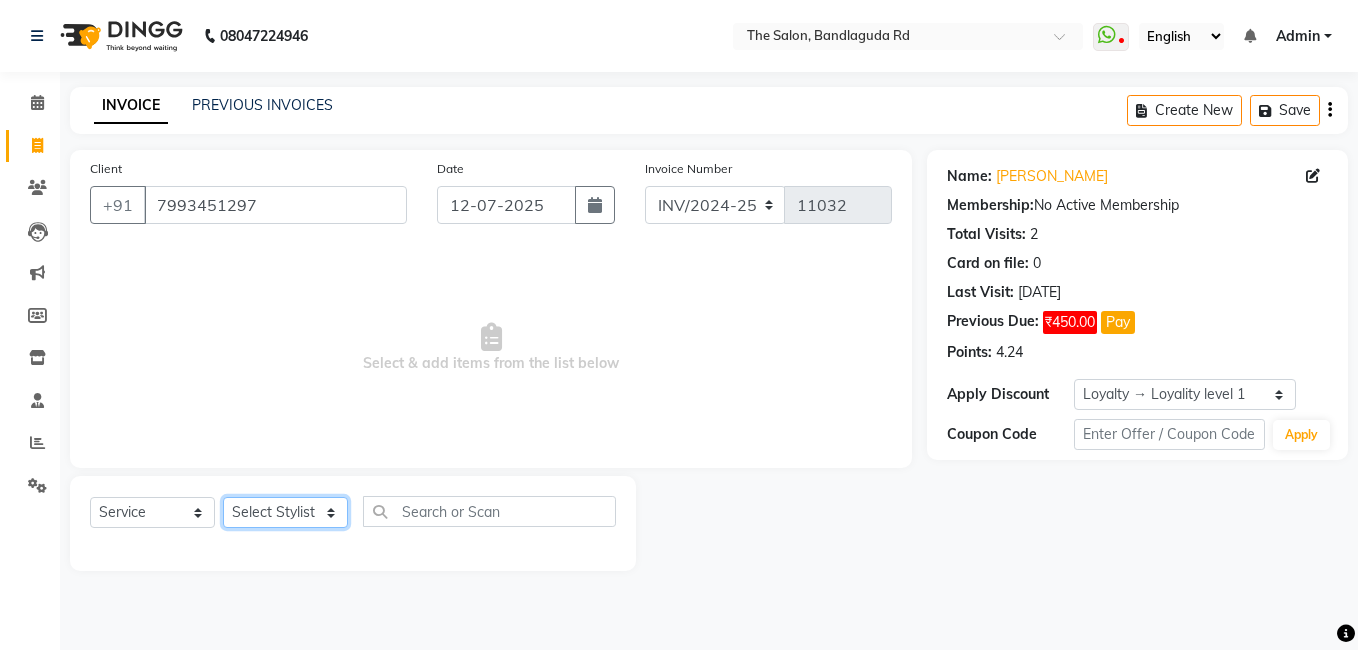 click on "Select Stylist [PERSON_NAME] [PERSON_NAME] kasim [PERSON_NAME] sameer [PERSON_NAME] manager" 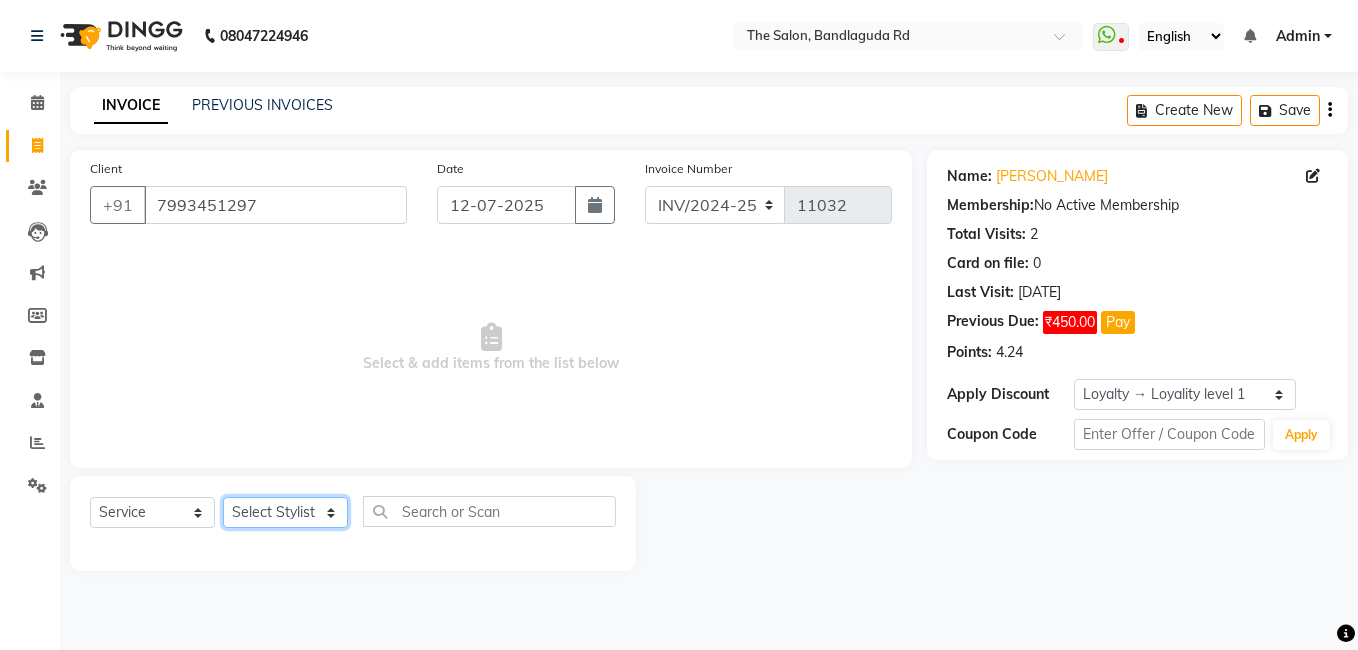 select on "63354" 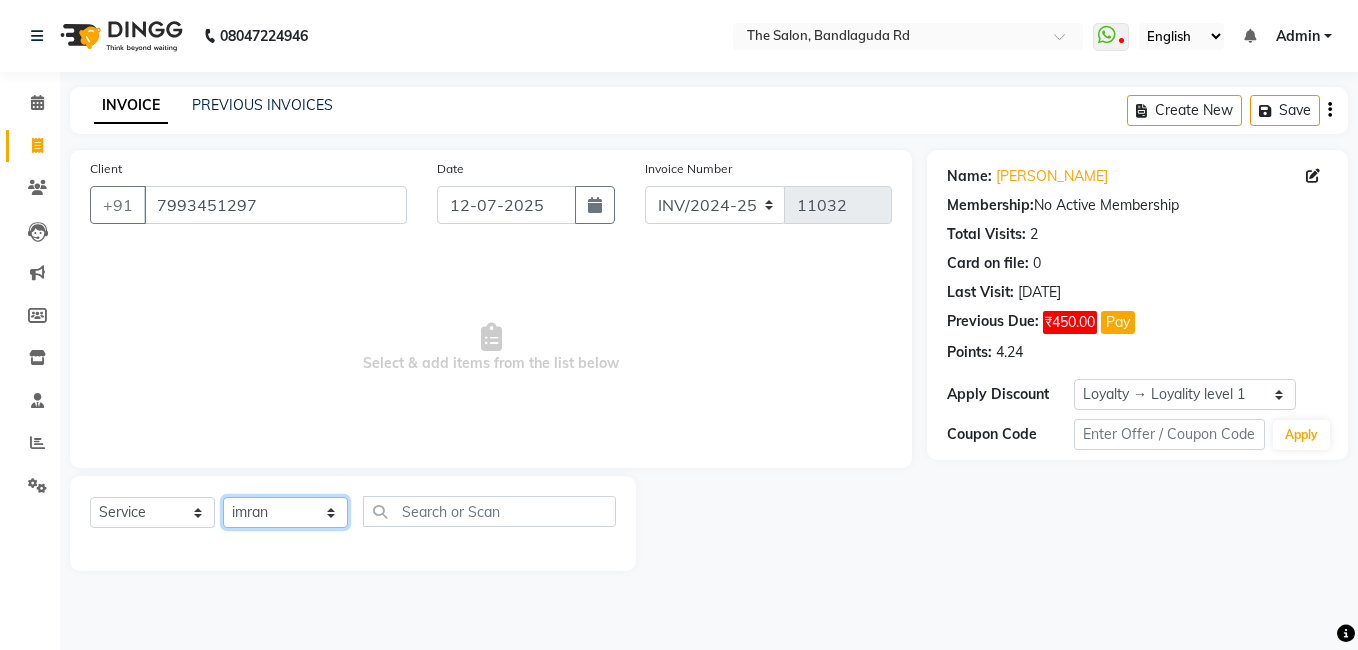click on "Select Stylist [PERSON_NAME] [PERSON_NAME] kasim [PERSON_NAME] sameer [PERSON_NAME] manager" 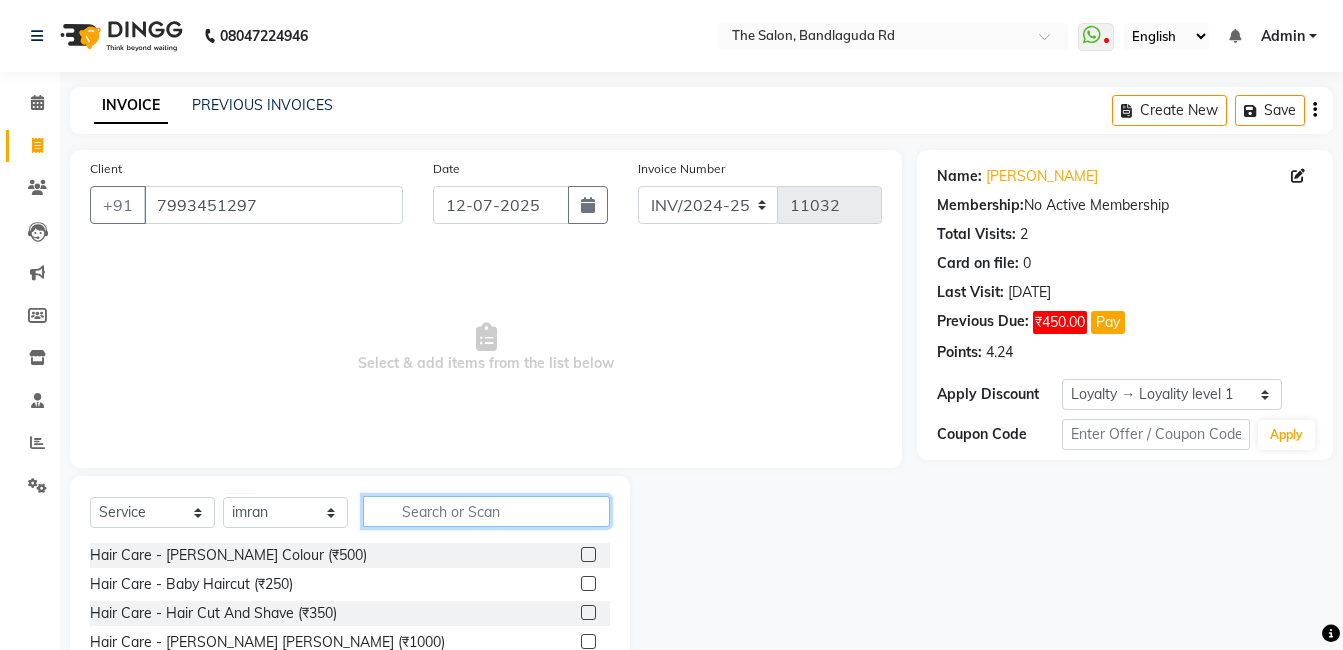 click 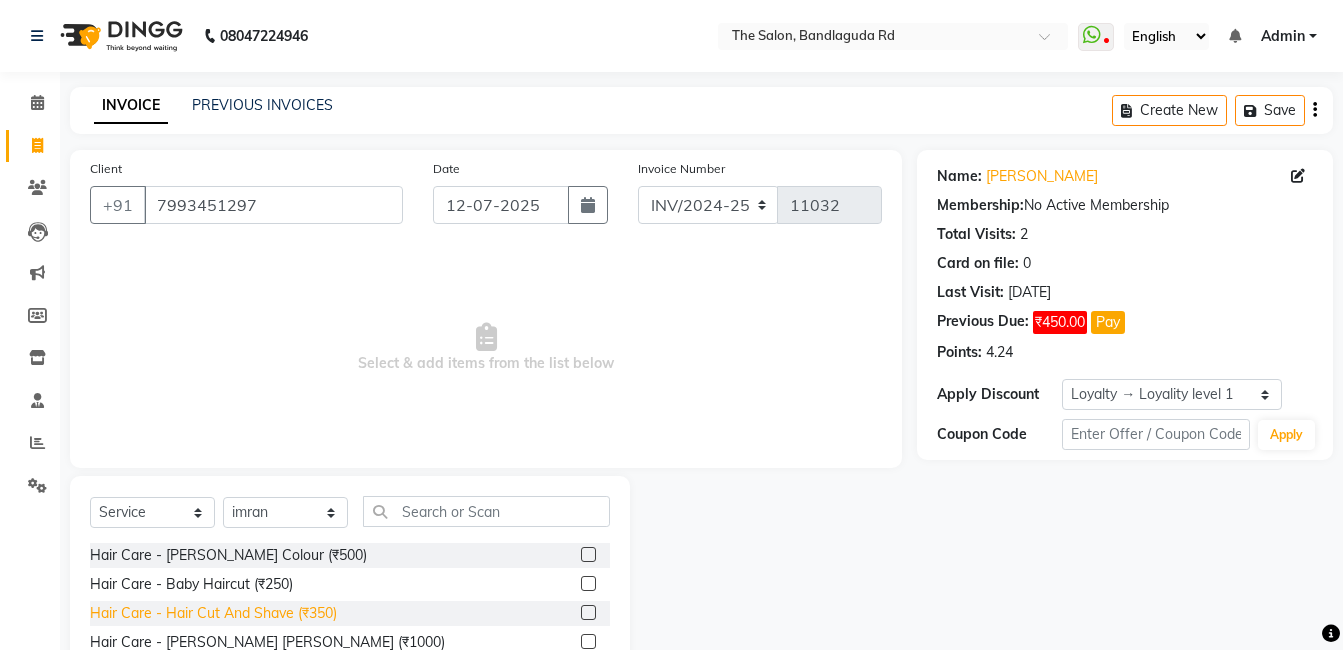 click on "Hair Care - Hair Cut And Shave (₹350)" 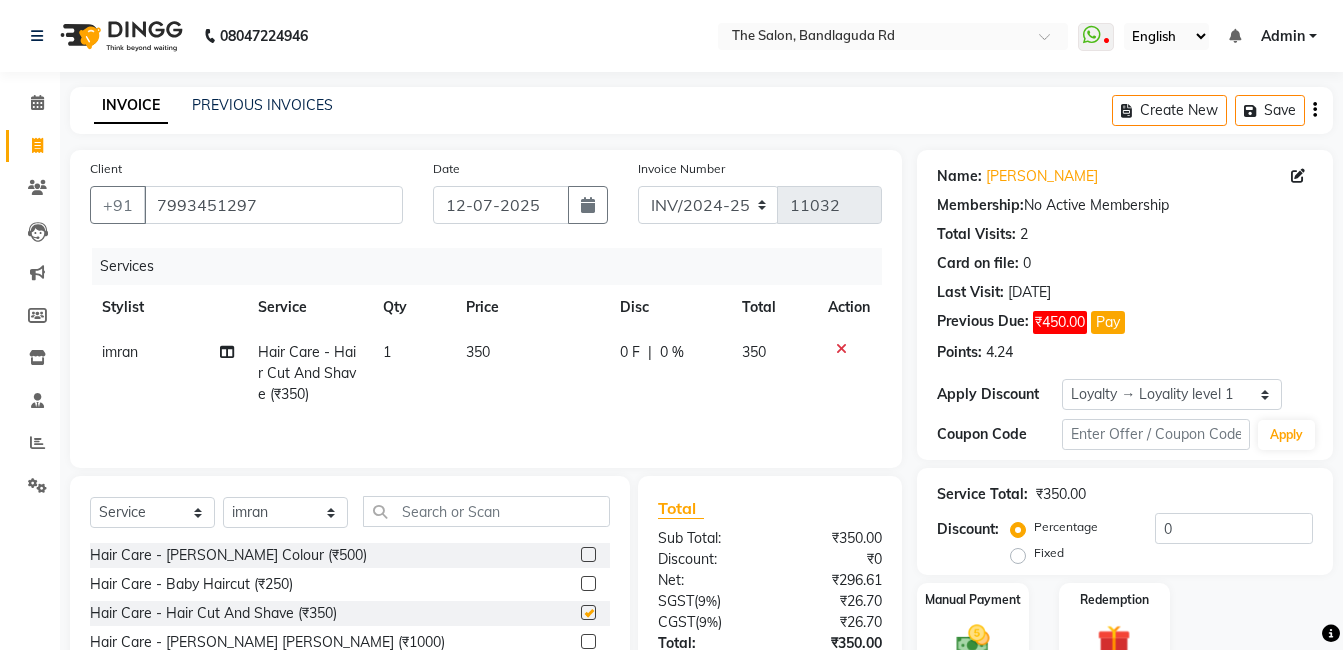 checkbox on "false" 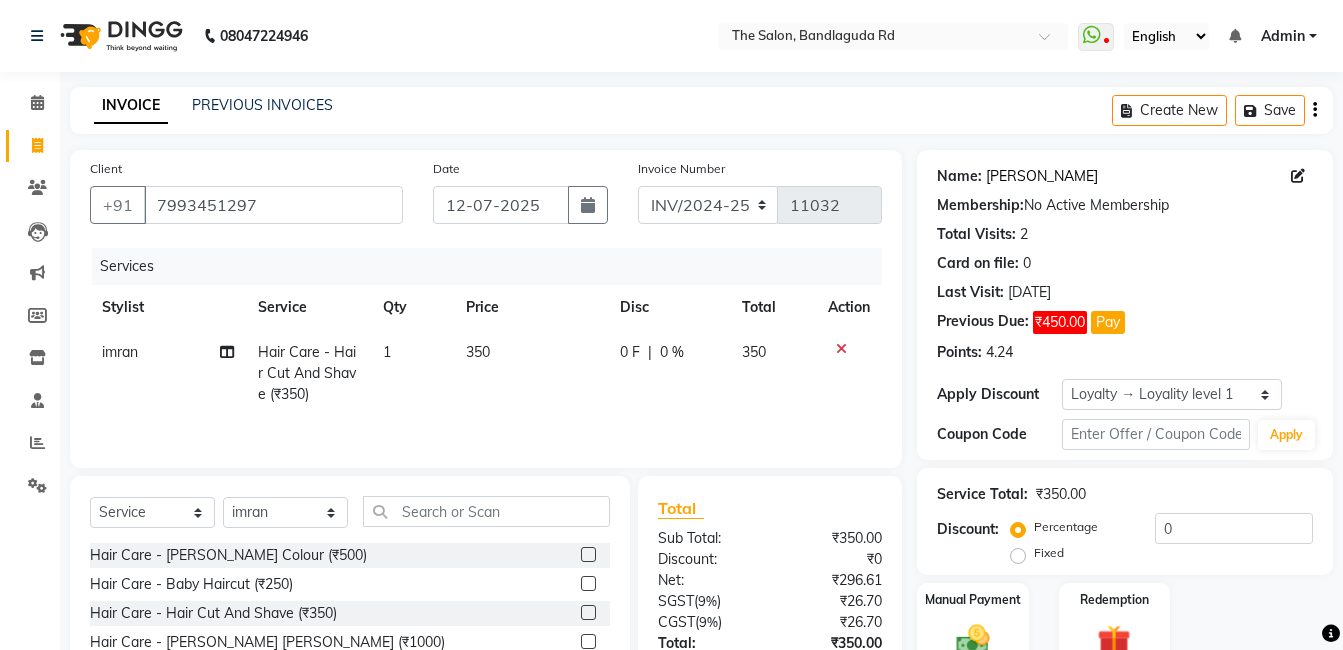 click on "[PERSON_NAME]" 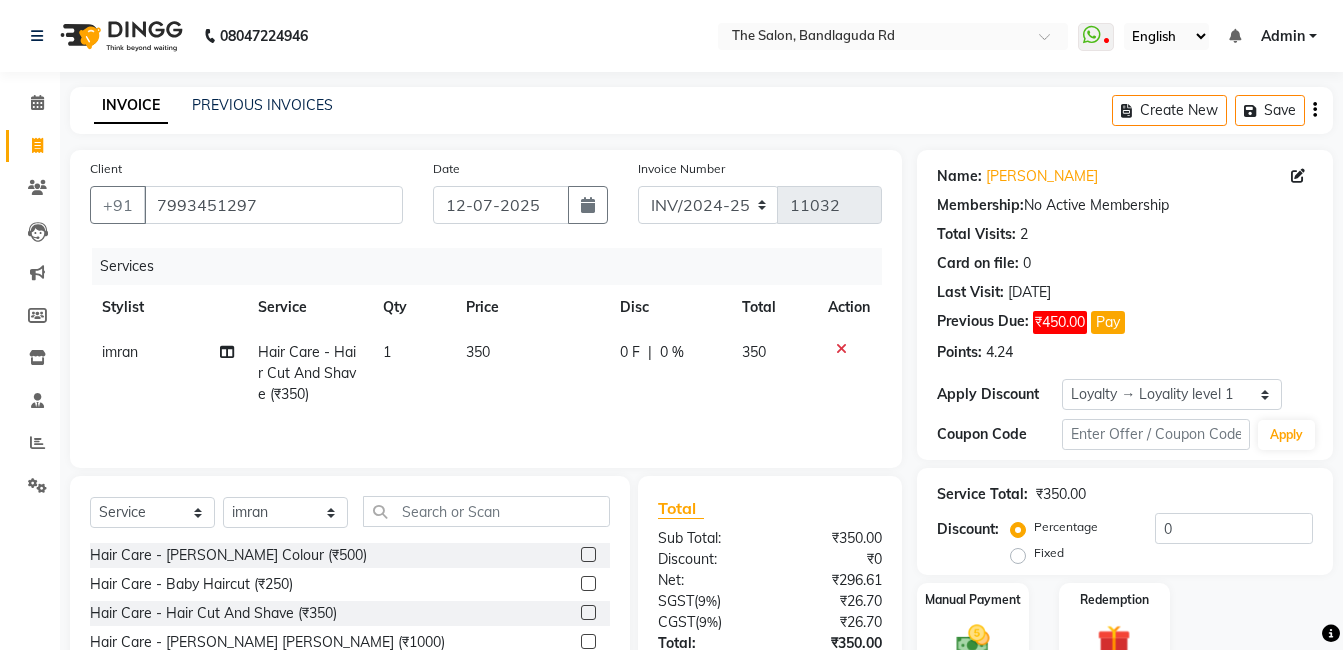 scroll, scrollTop: 100, scrollLeft: 0, axis: vertical 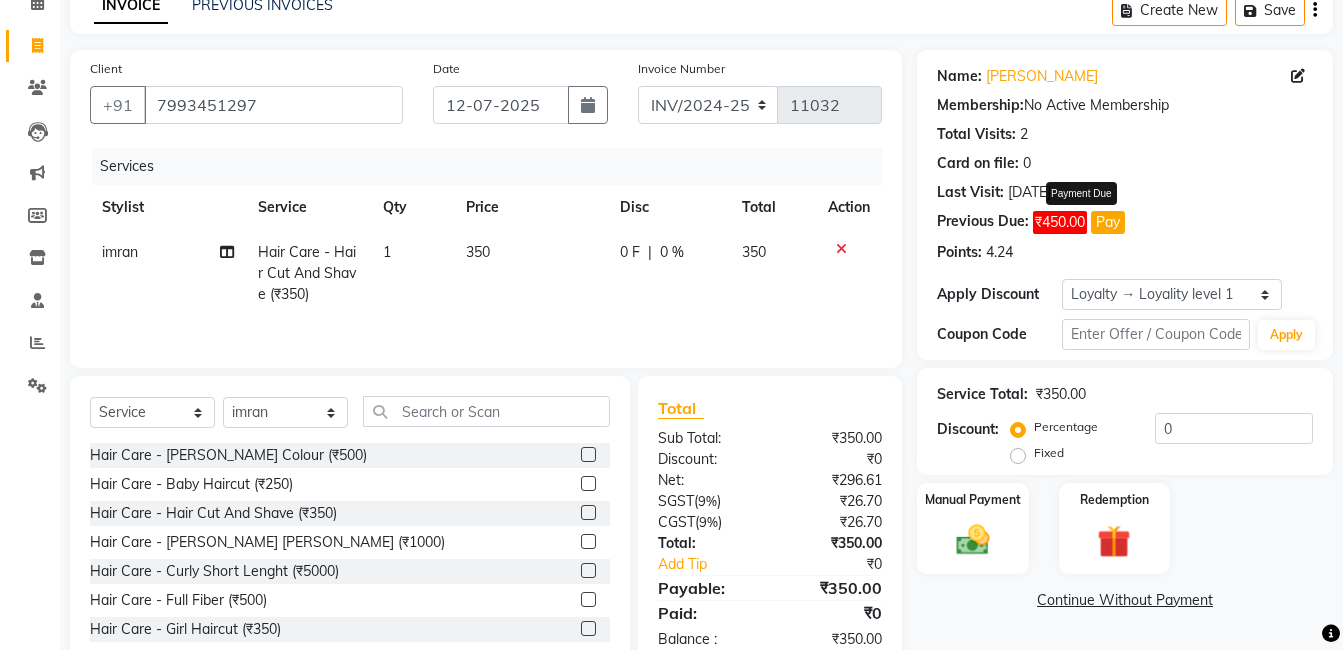 click on "Pay" 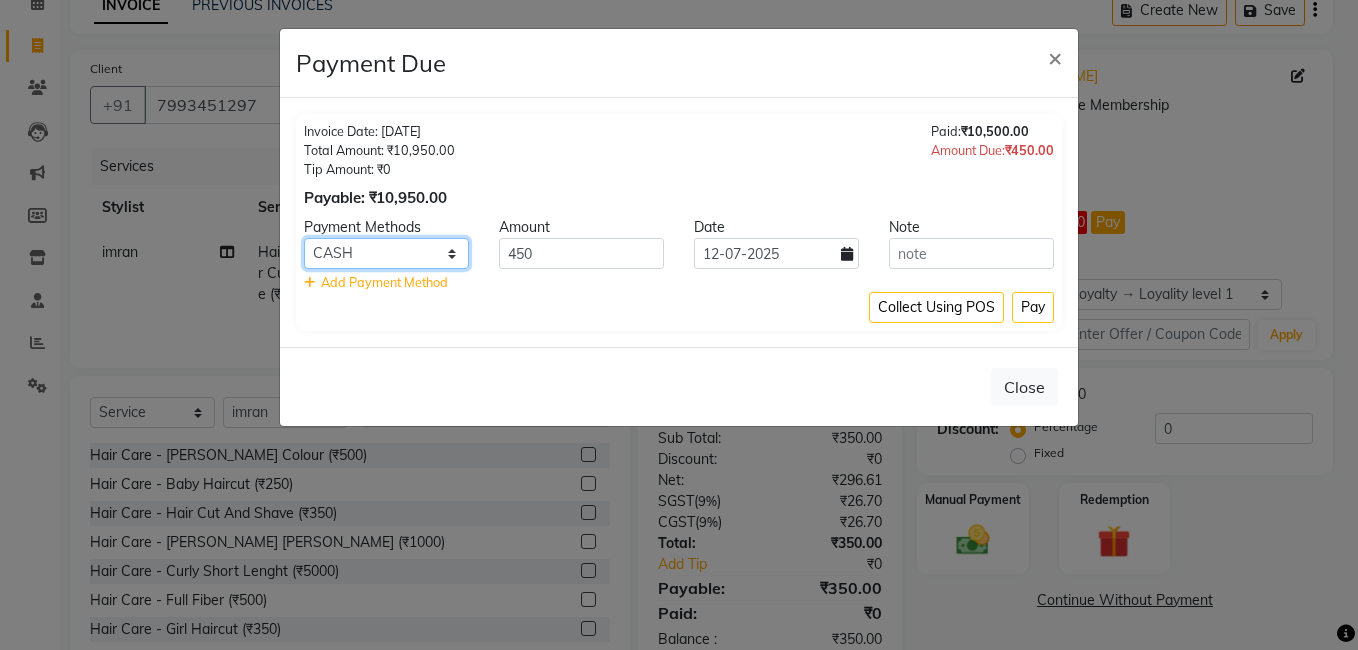 click on "CARD ONLINE CASH" 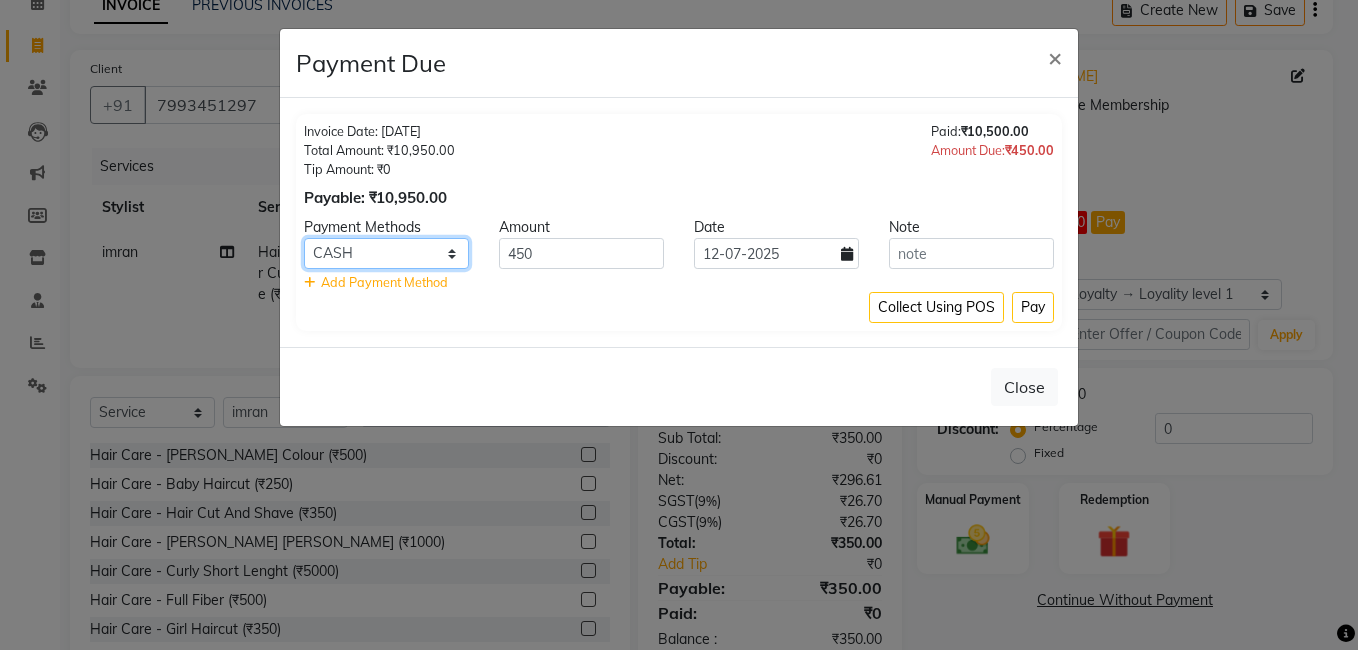select on "2" 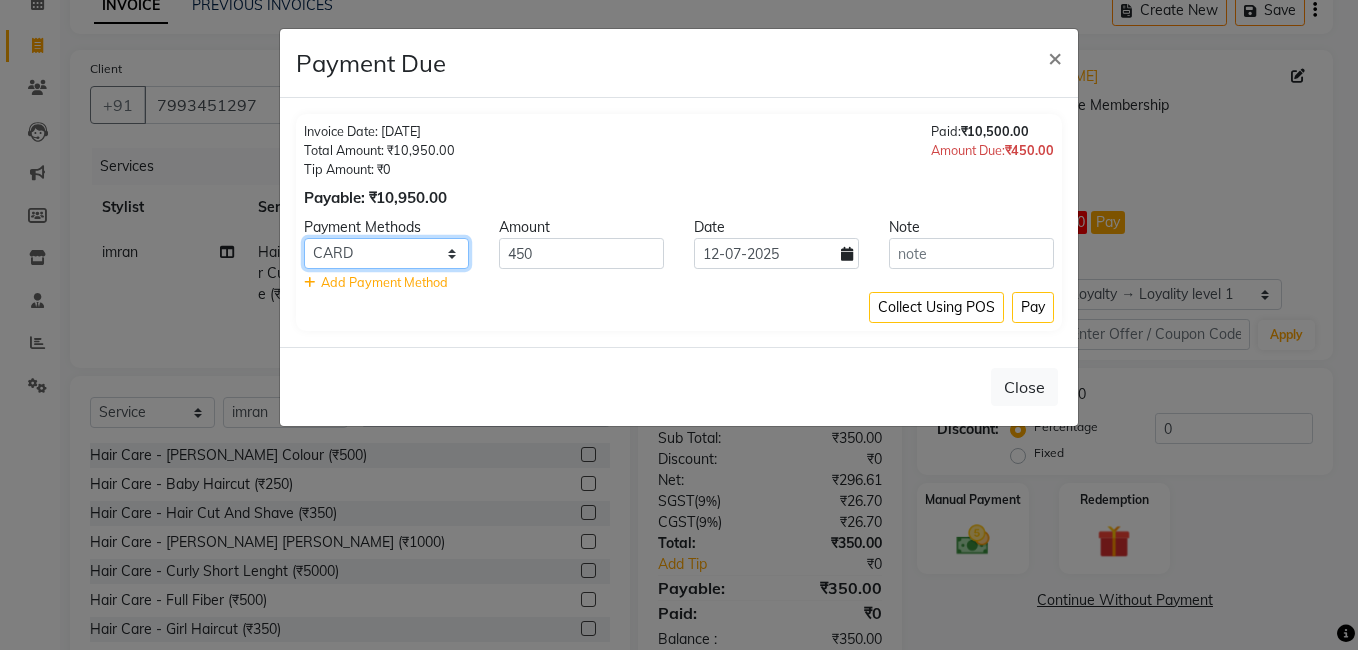 click on "CARD ONLINE CASH" 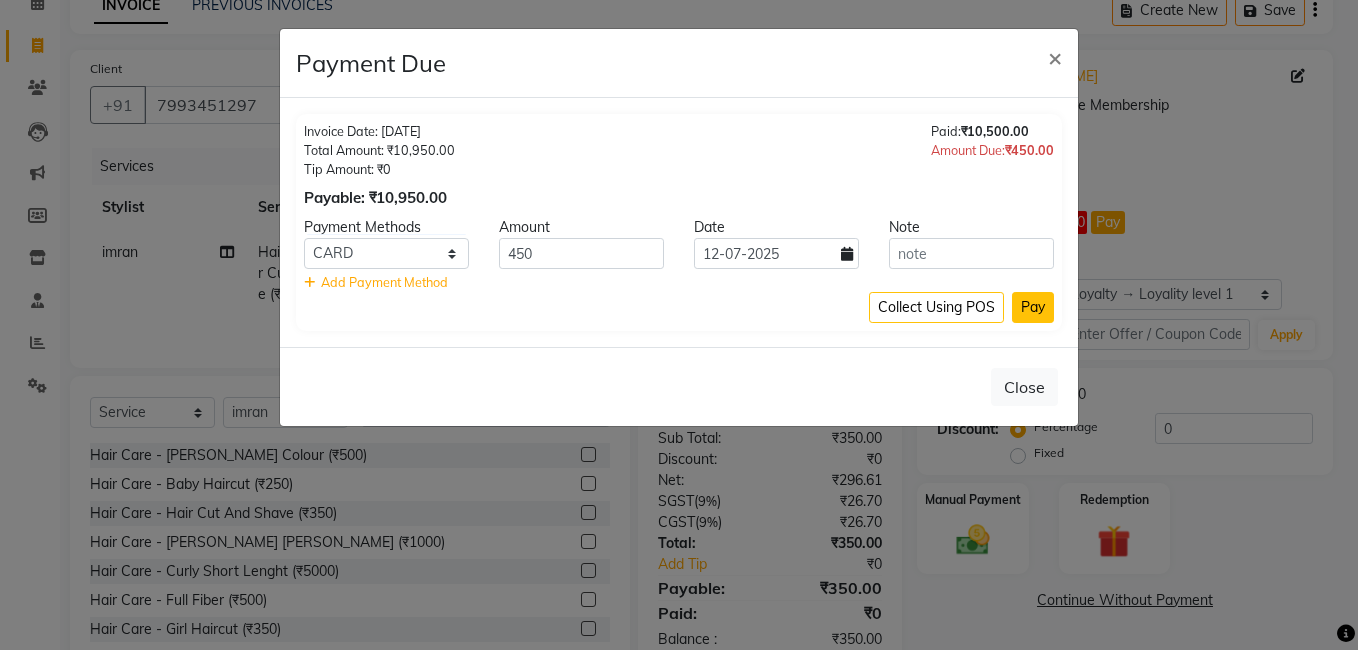 click on "Pay" 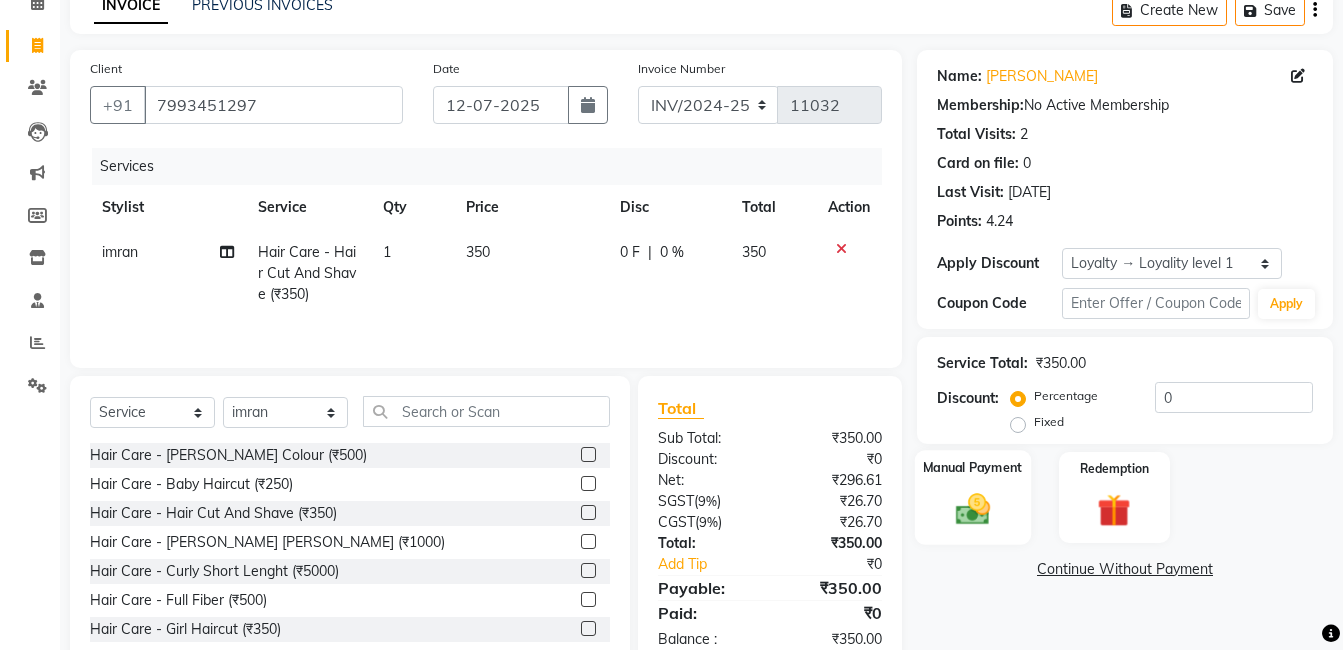 click 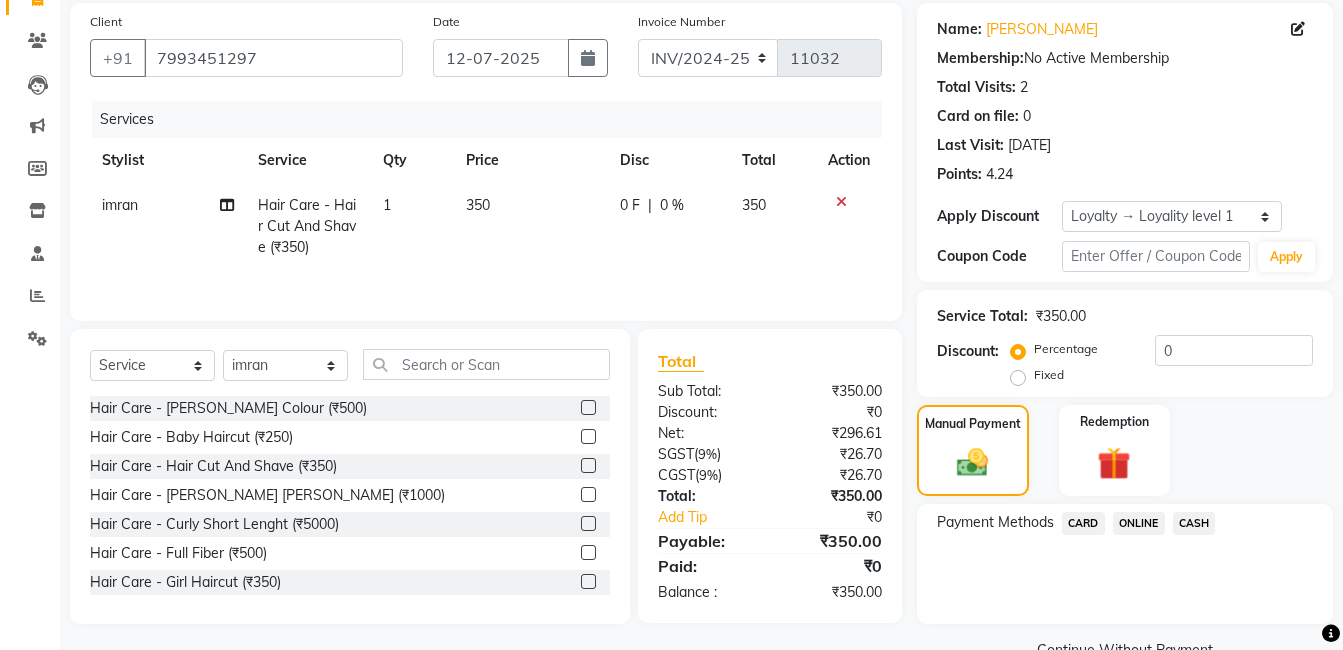 scroll, scrollTop: 192, scrollLeft: 0, axis: vertical 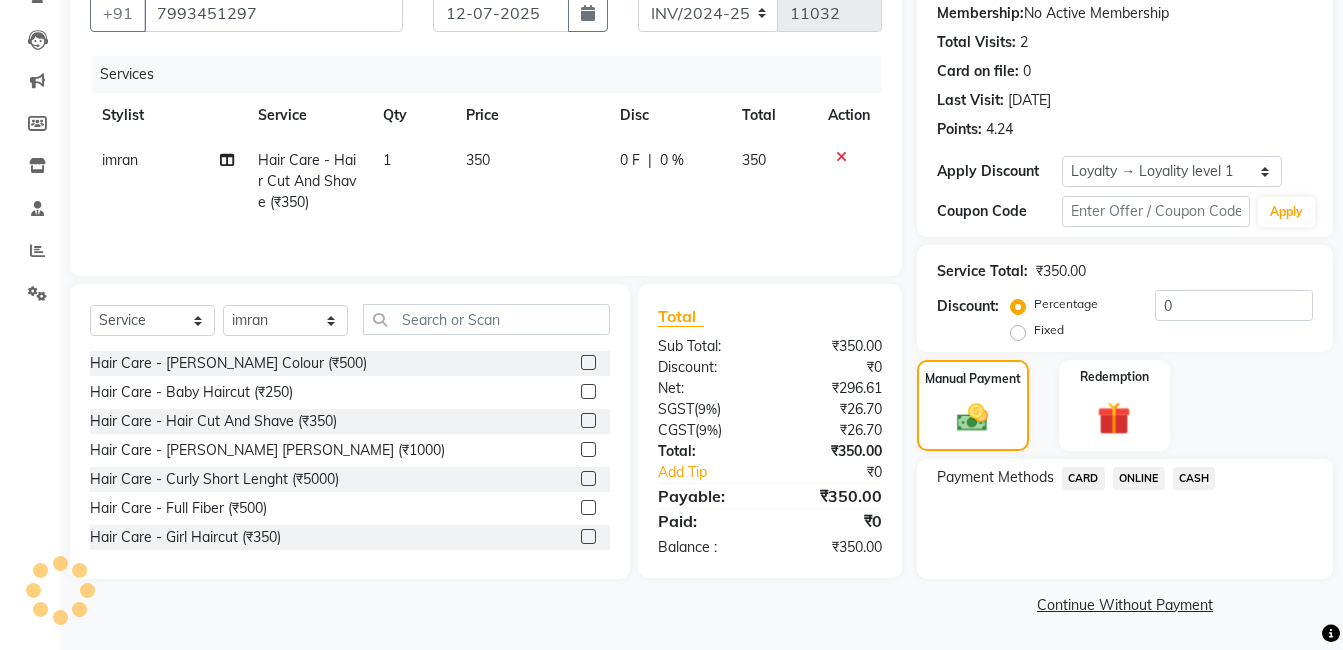 click on "ONLINE" 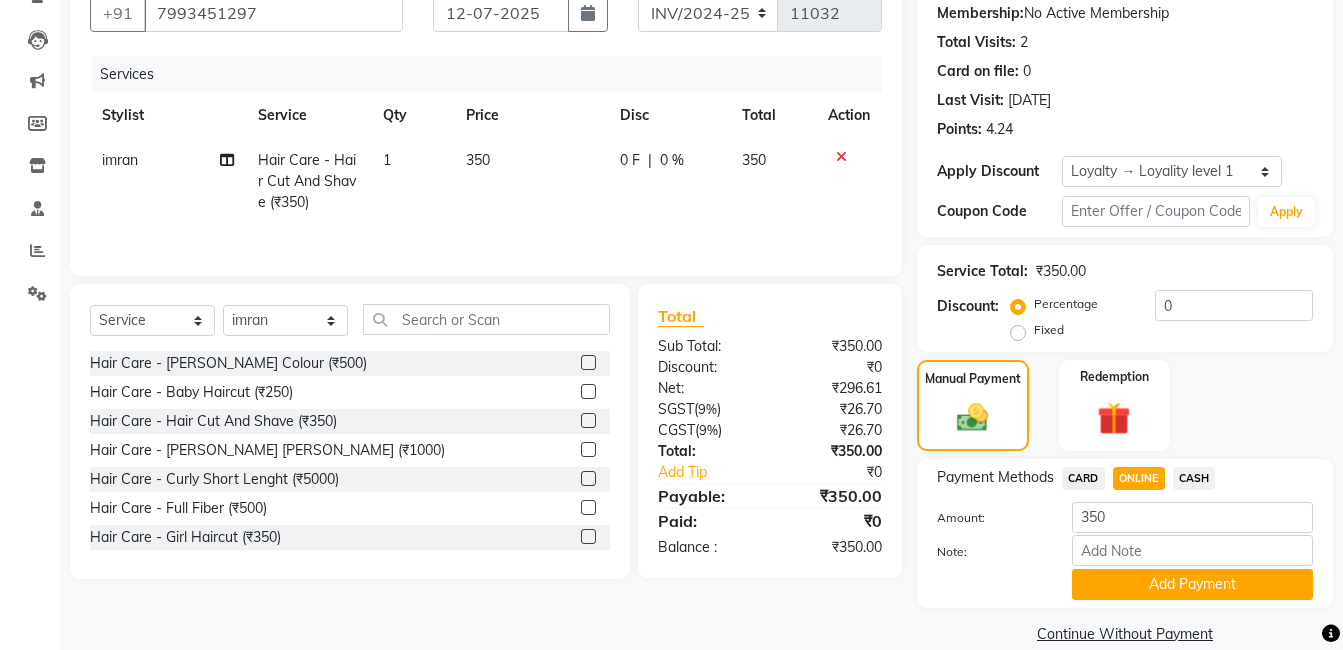 click on "CASH" 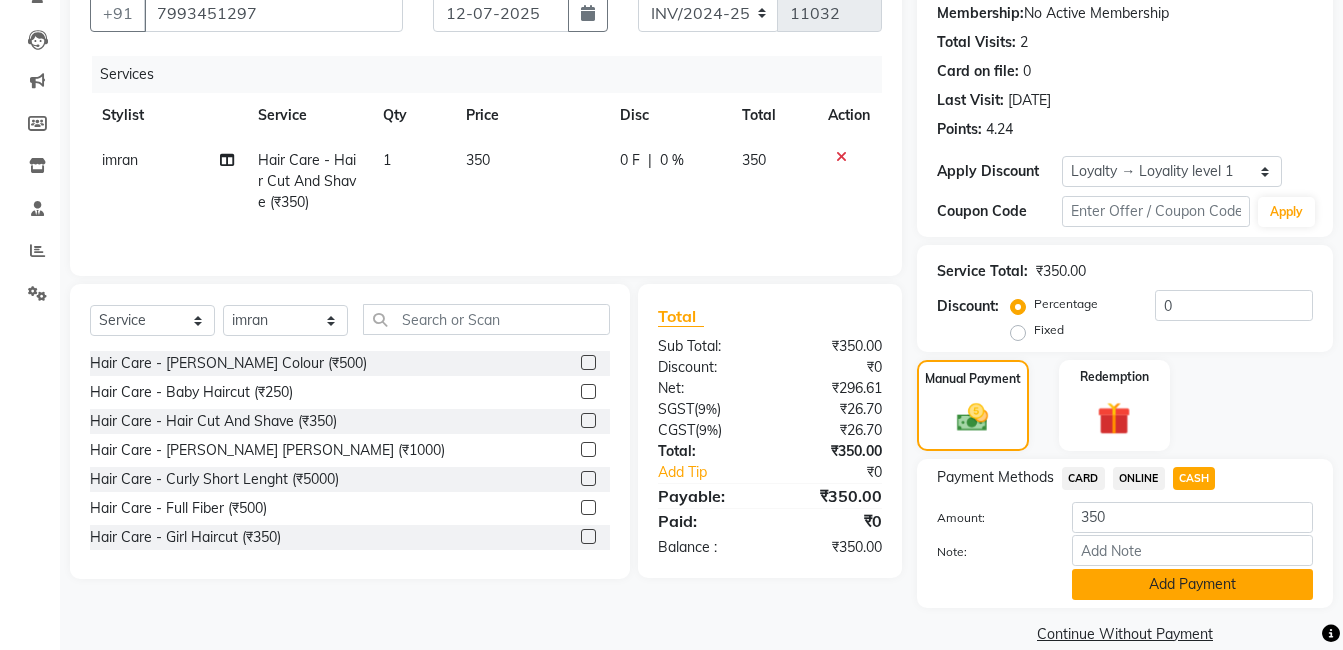 click on "Add Payment" 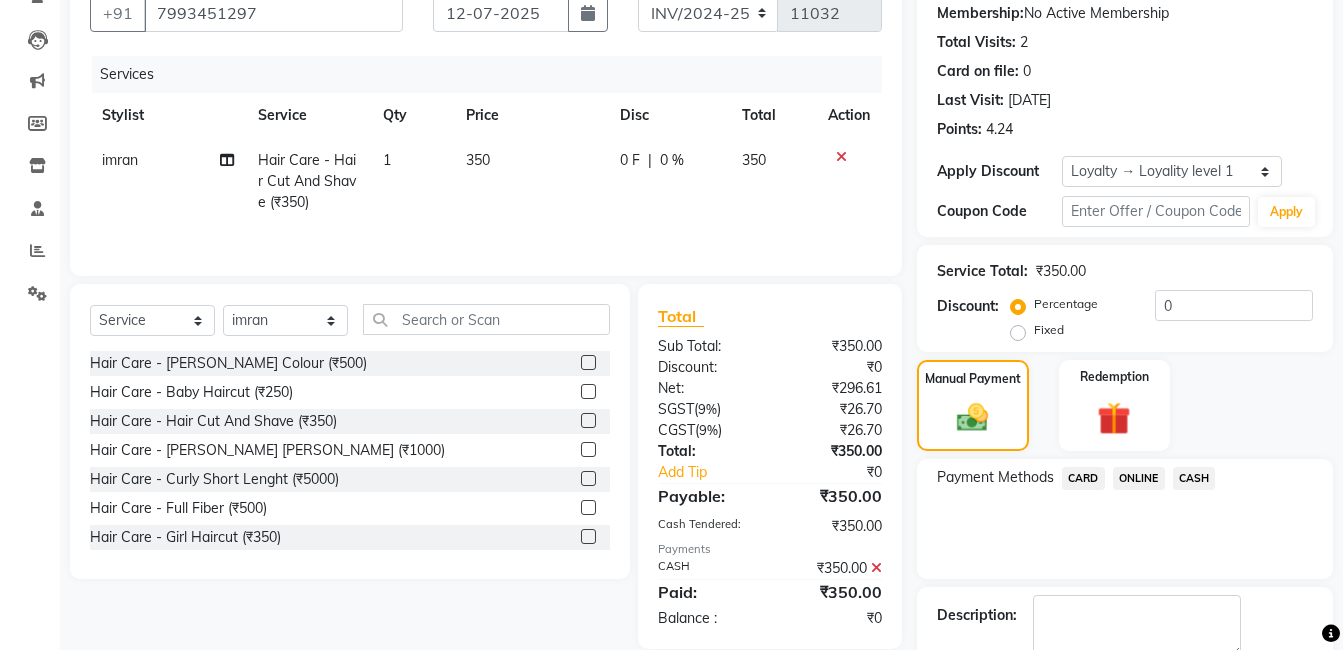 scroll, scrollTop: 340, scrollLeft: 0, axis: vertical 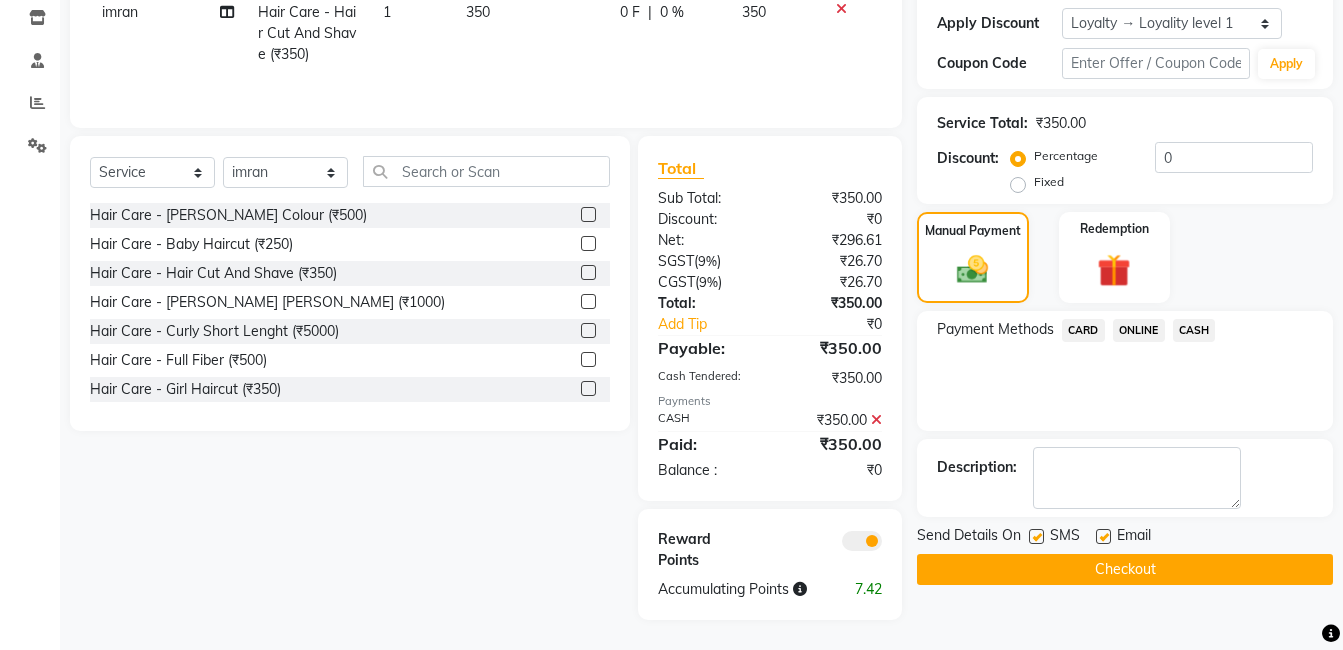 click on "Checkout" 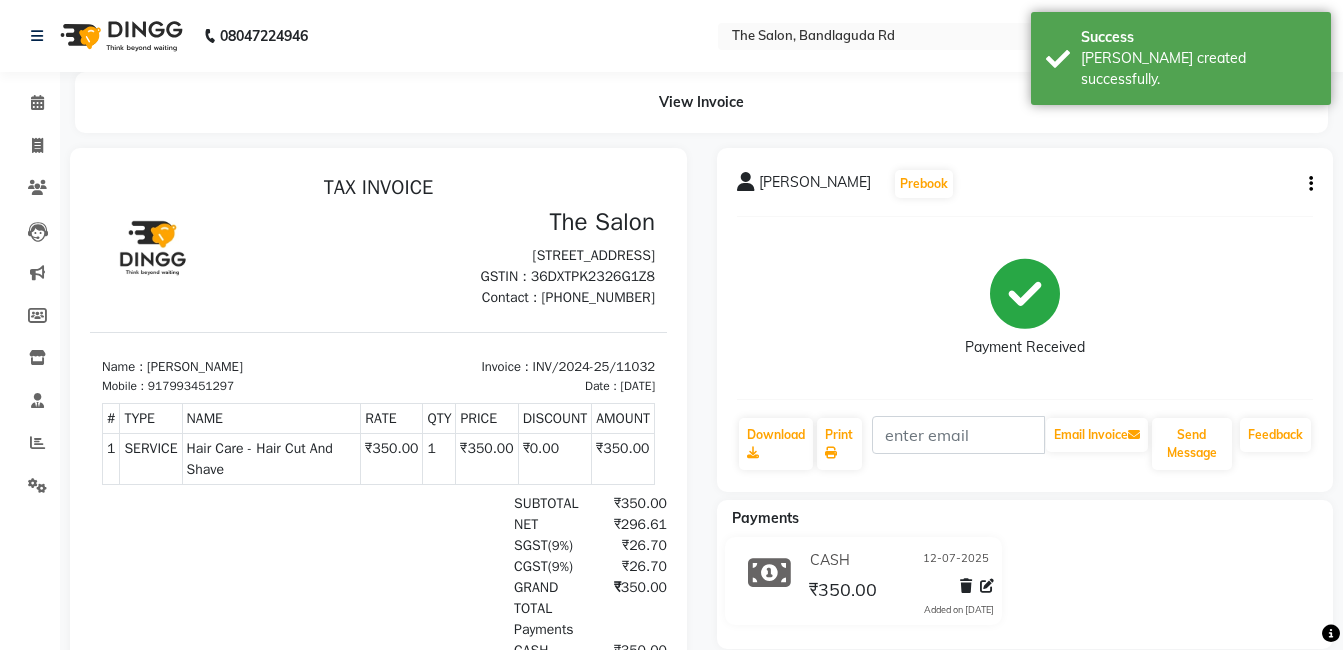 scroll, scrollTop: 0, scrollLeft: 0, axis: both 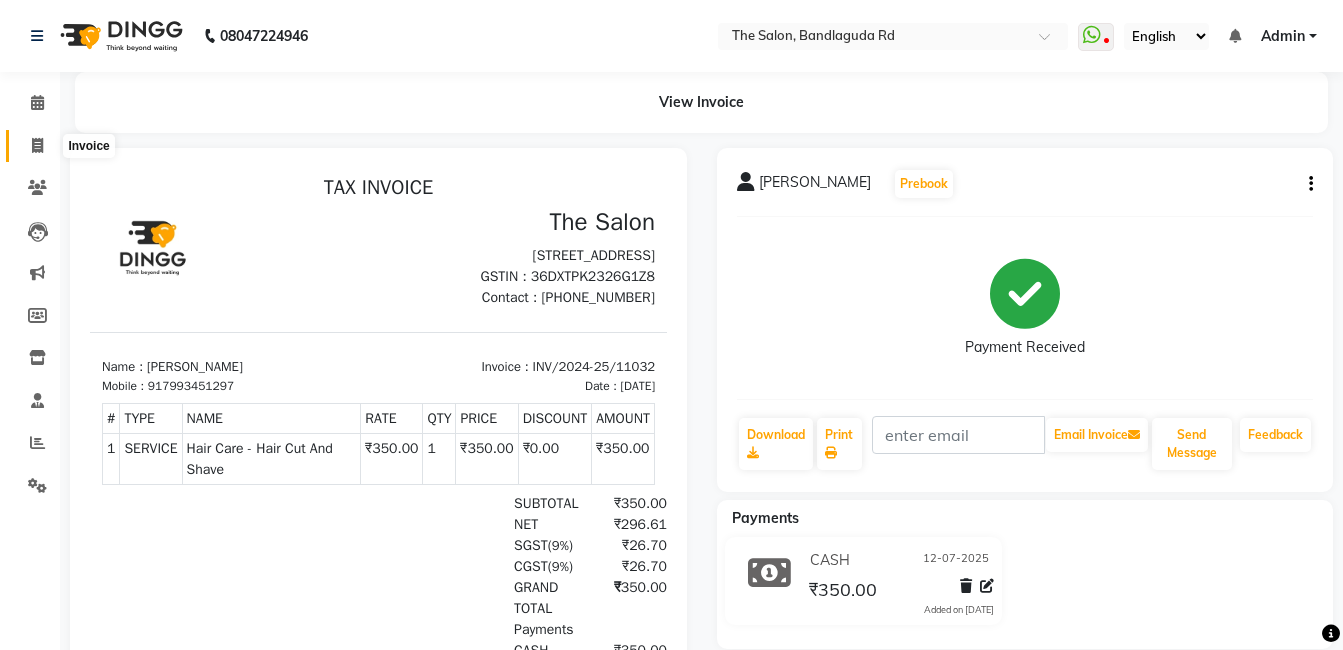 click 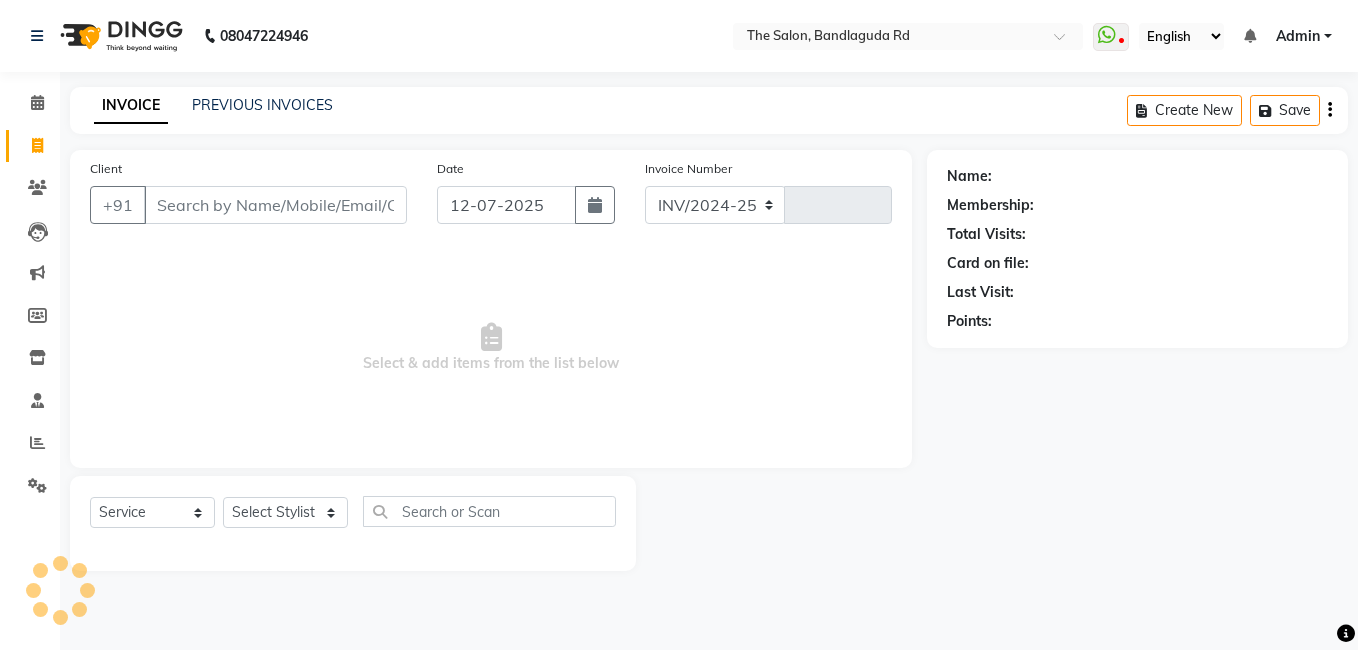 select on "5198" 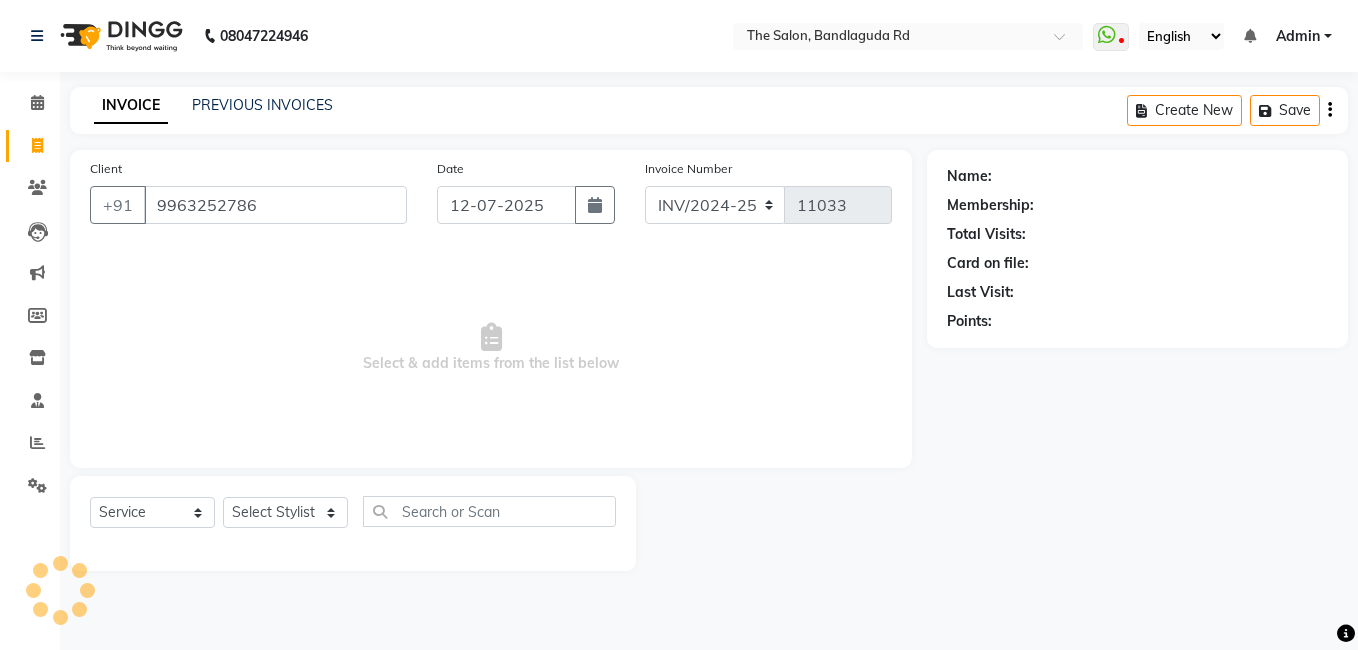 type on "9963252786" 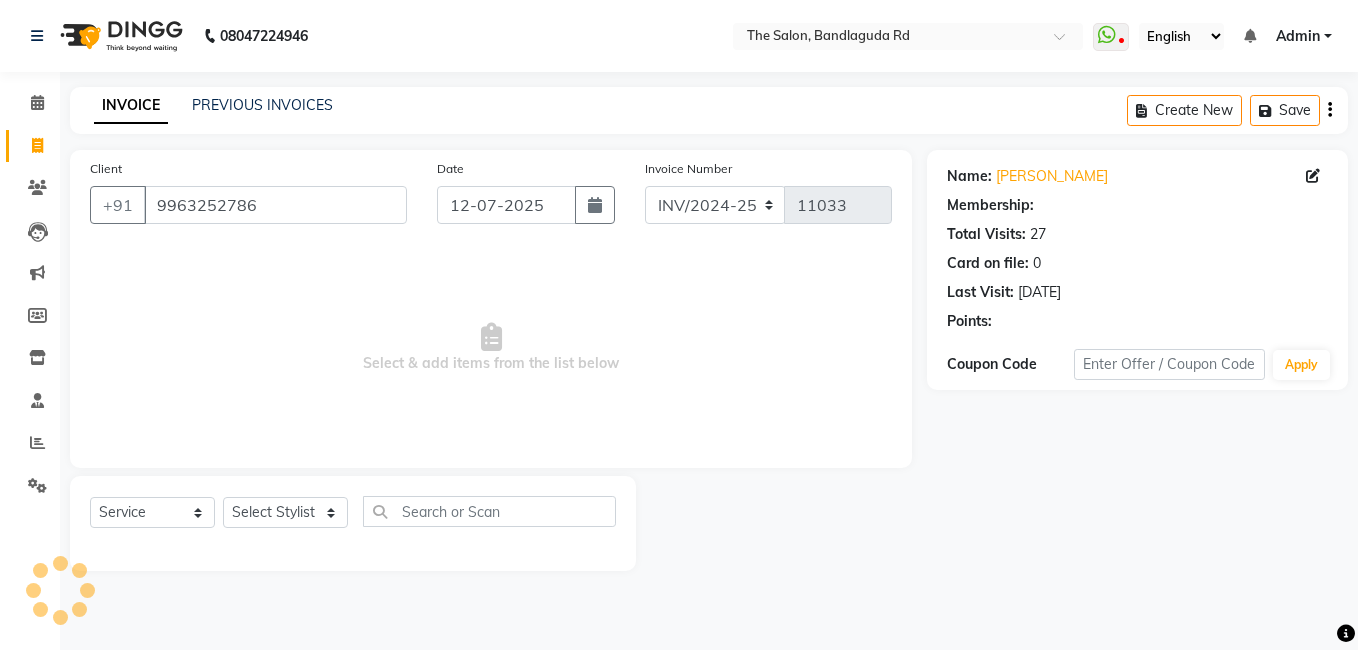 select on "2: Object" 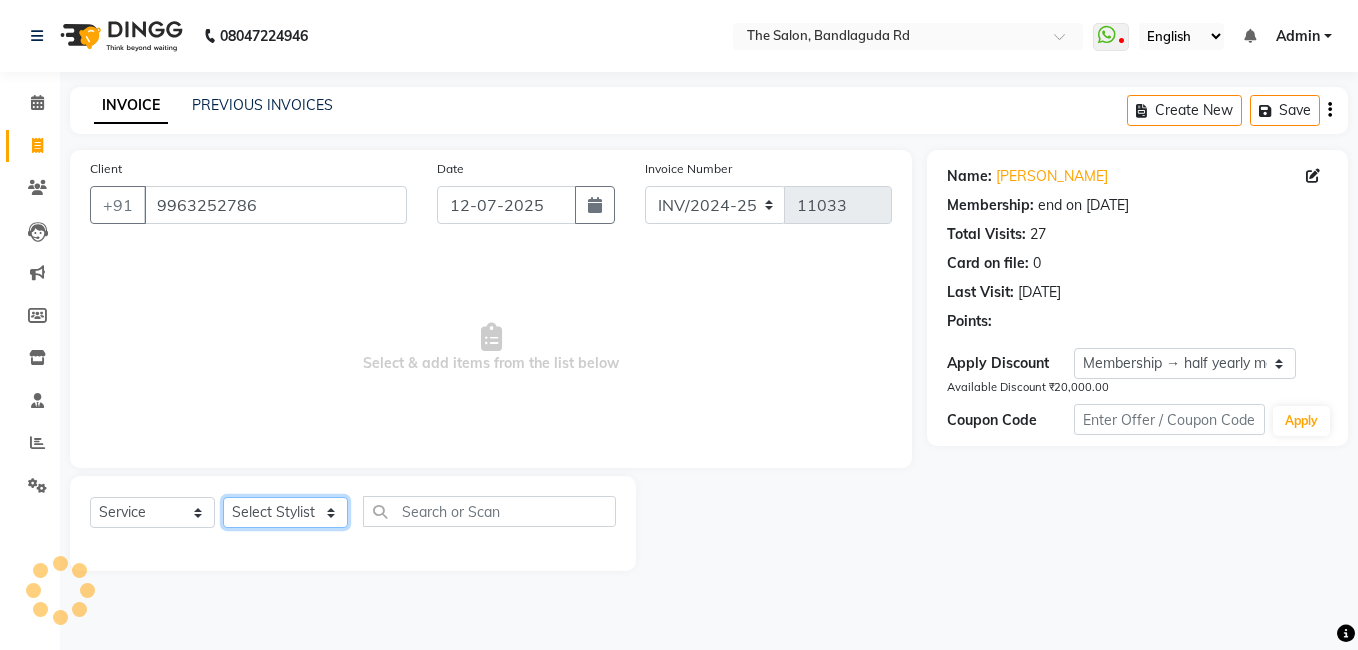 click on "Select Stylist [PERSON_NAME] [PERSON_NAME] kasim [PERSON_NAME] sameer [PERSON_NAME] manager" 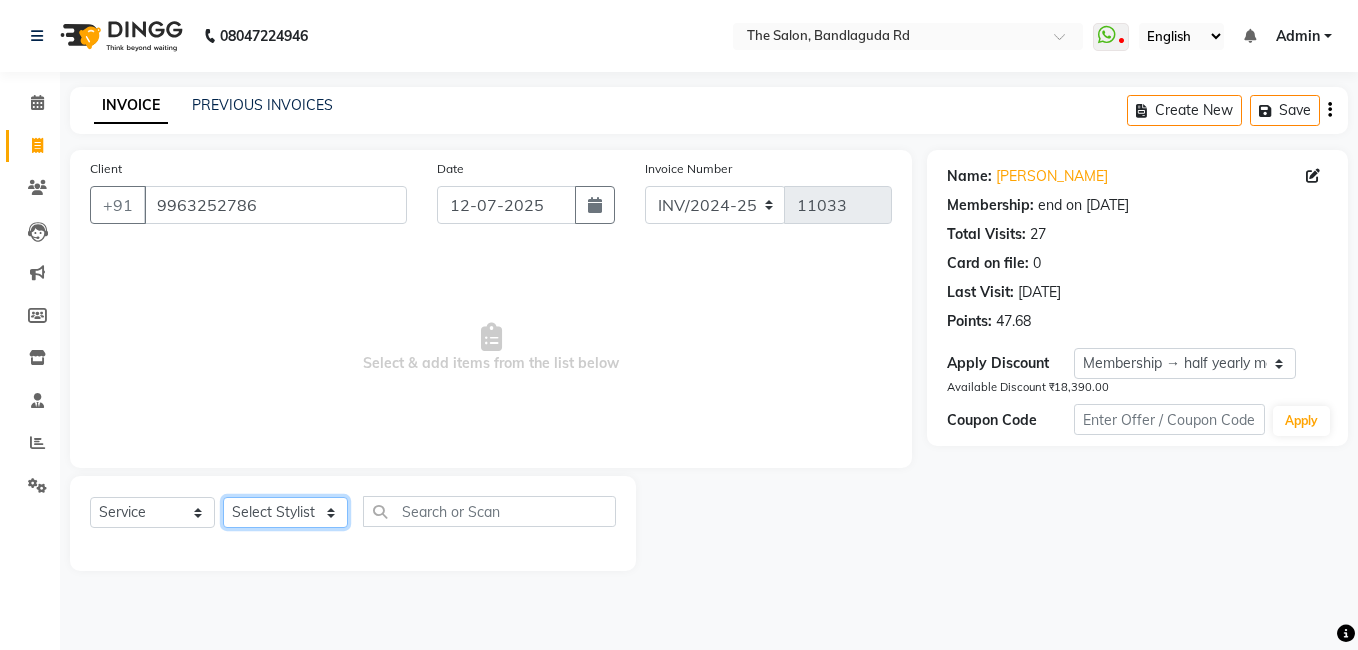 select on "63353" 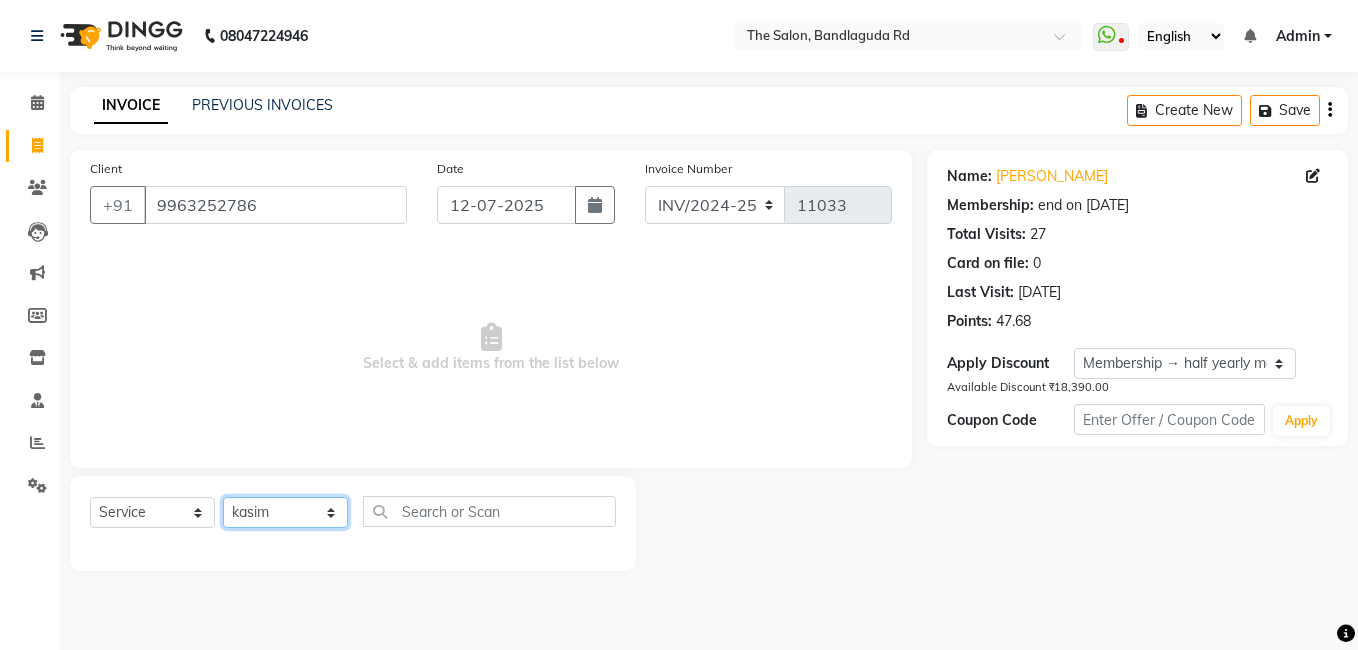 click on "Select Stylist [PERSON_NAME] [PERSON_NAME] kasim [PERSON_NAME] sameer [PERSON_NAME] manager" 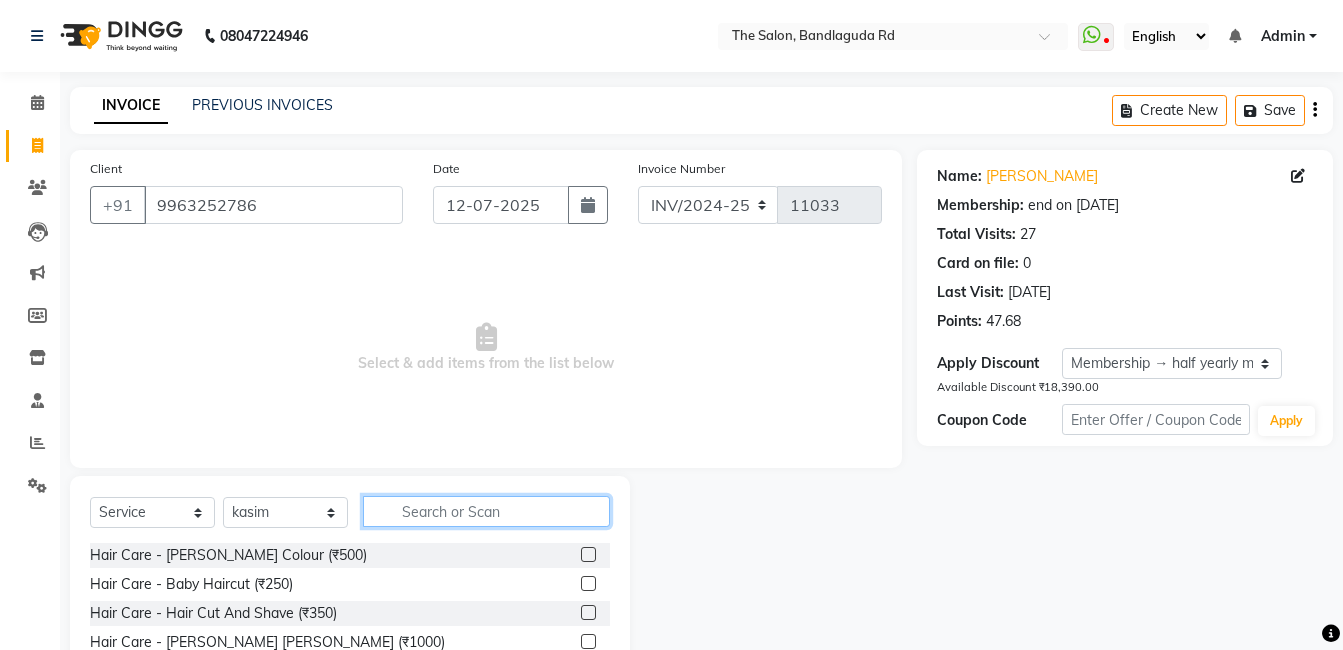 click 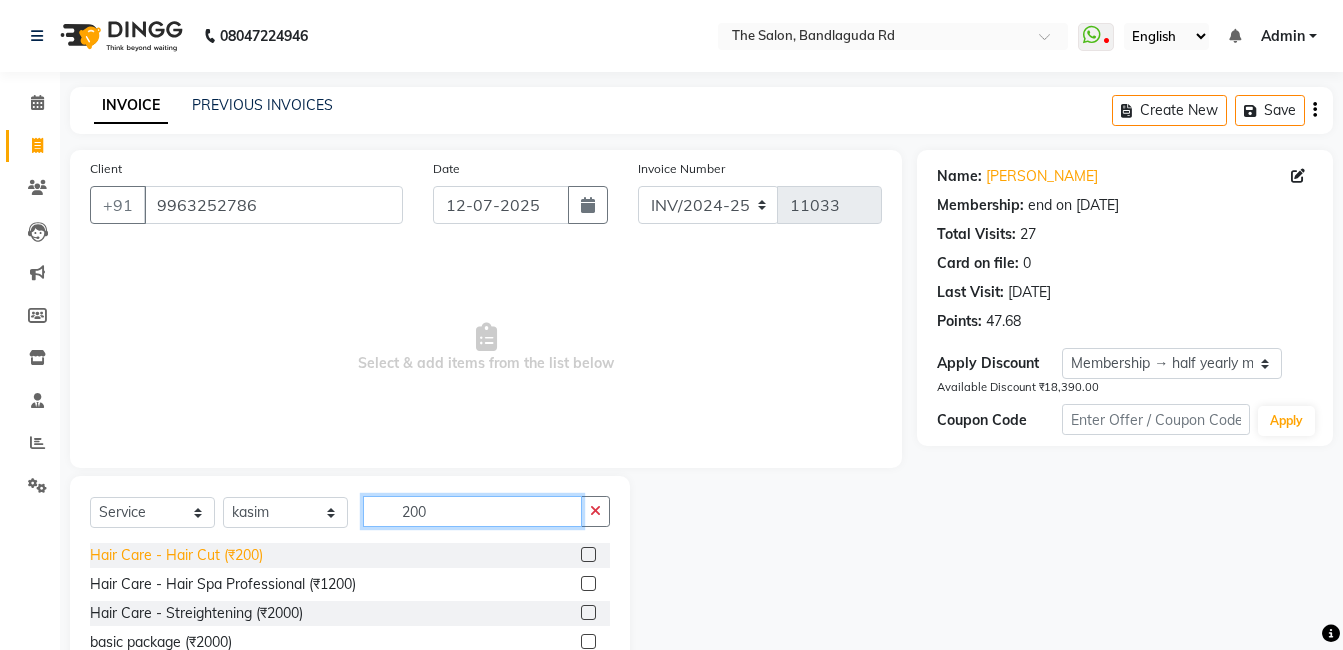 type on "200" 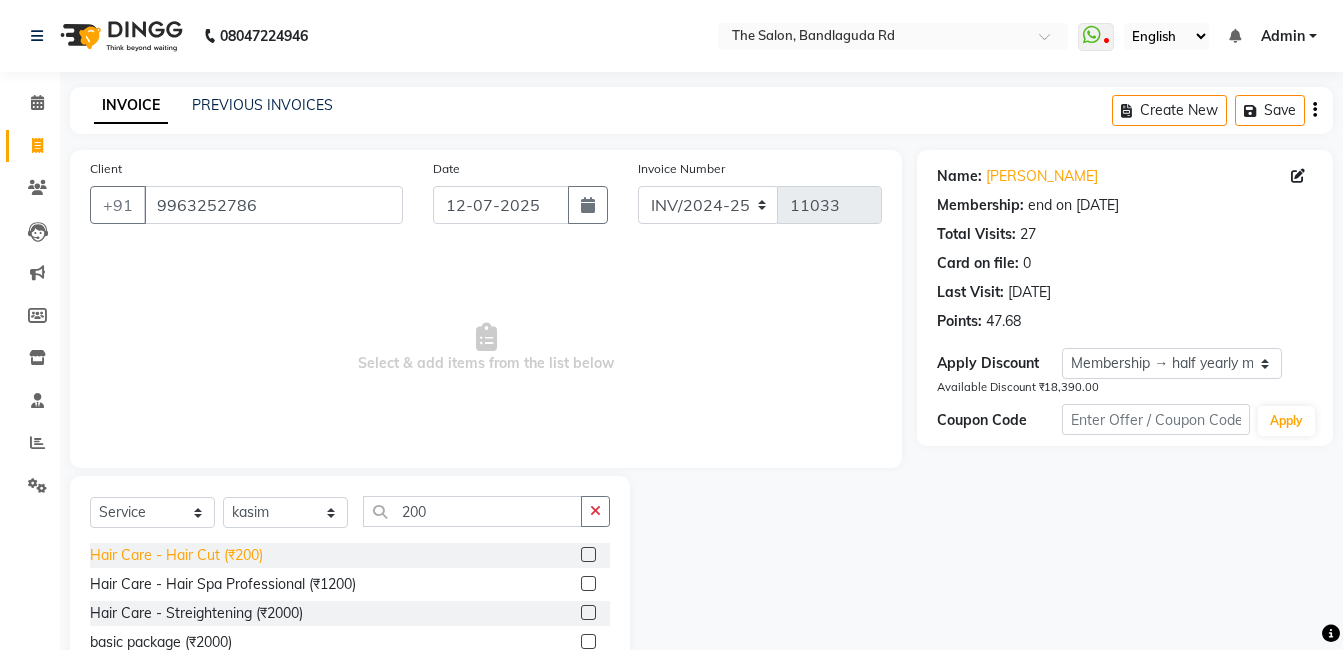 click on "Hair Care - Hair Cut (₹200)" 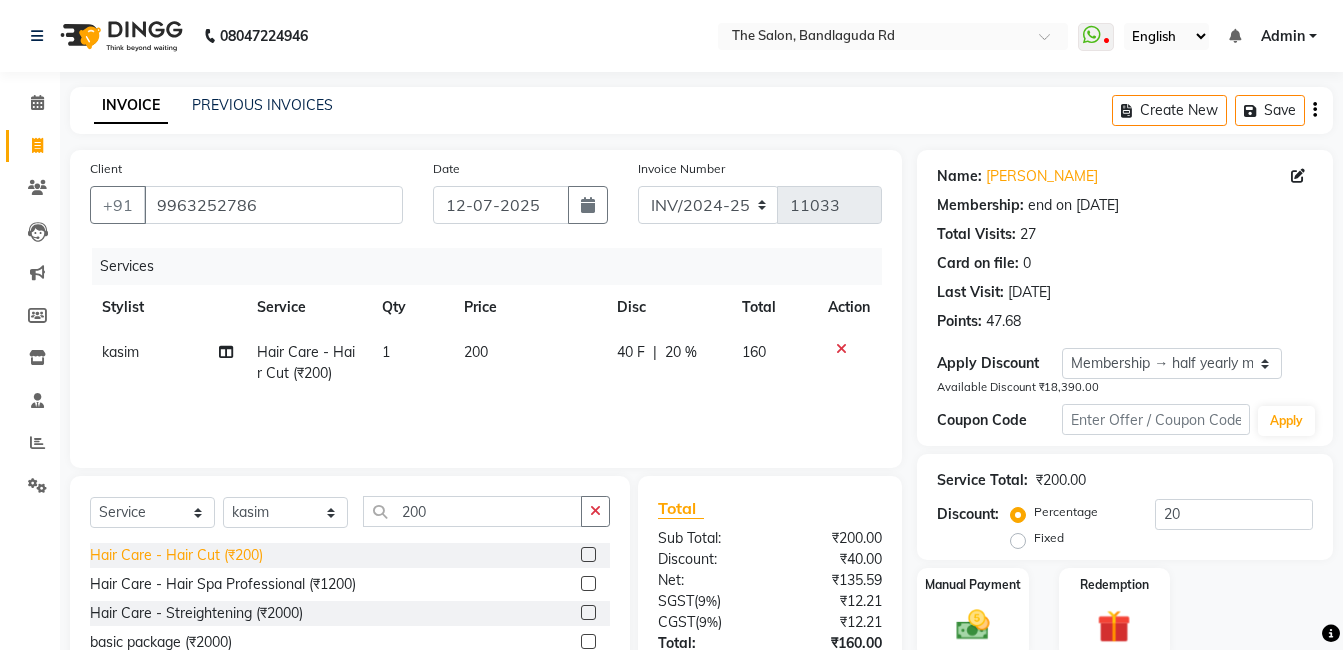 click on "Hair Care - Hair Cut (₹200)" 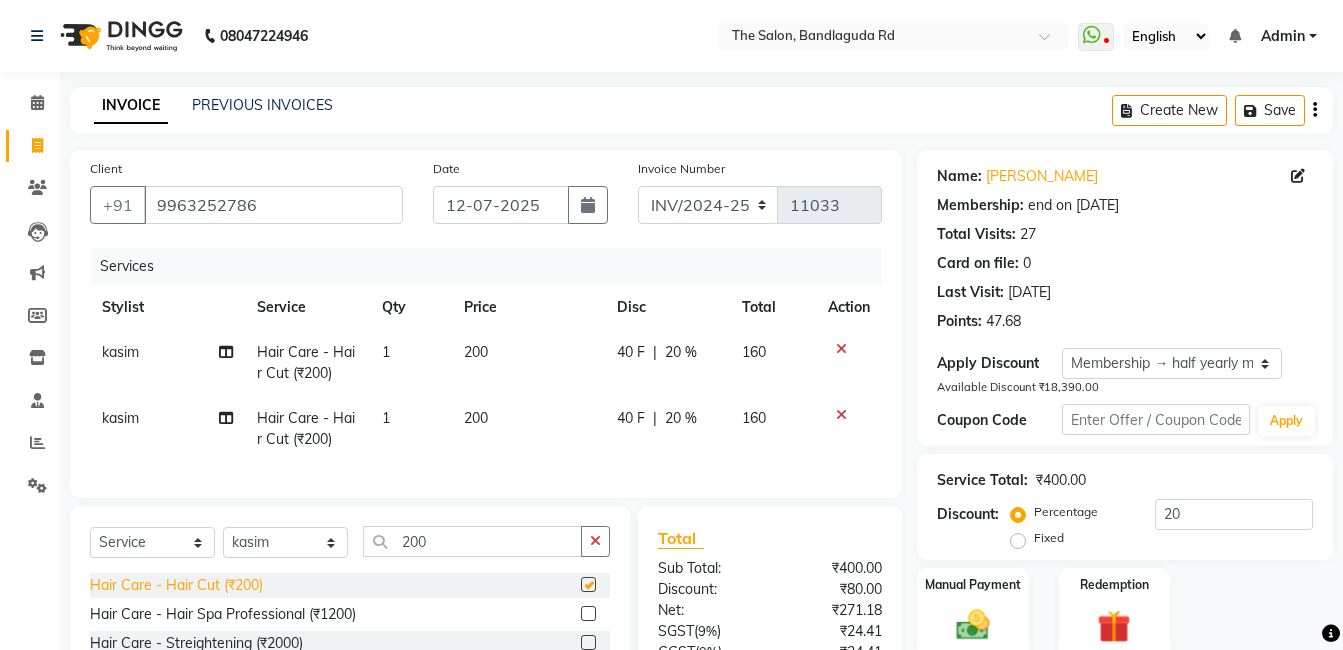 checkbox on "false" 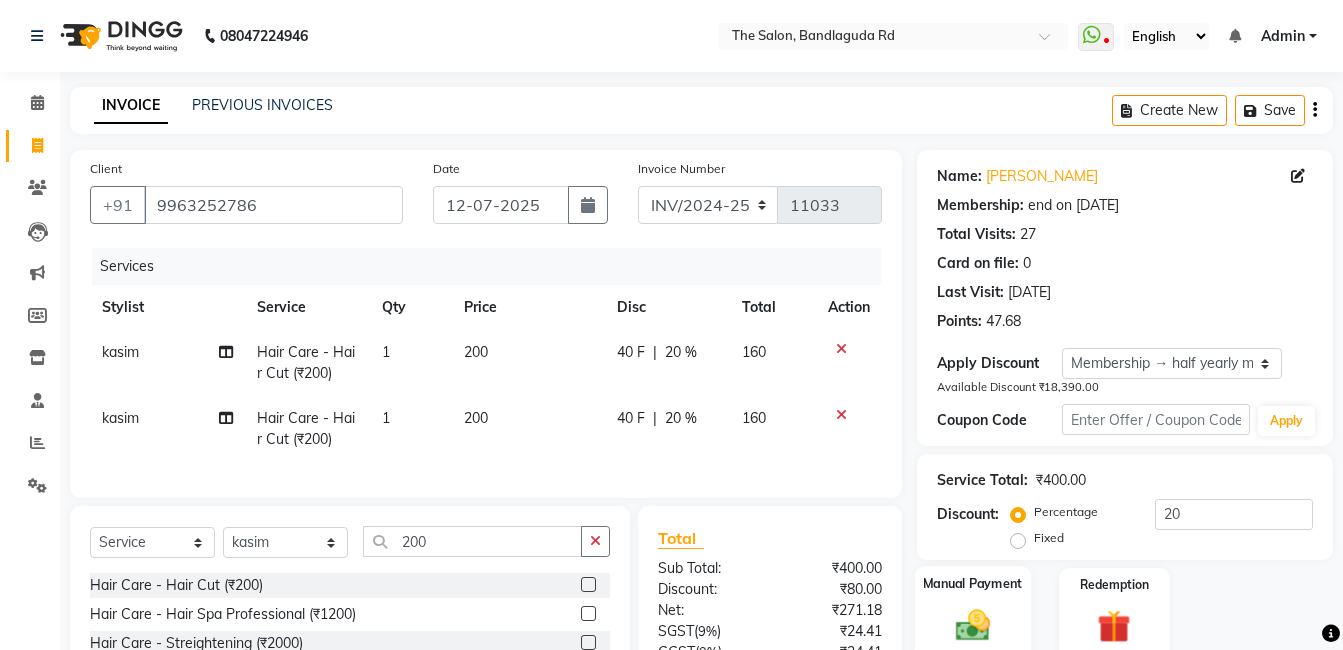 click on "Manual Payment" 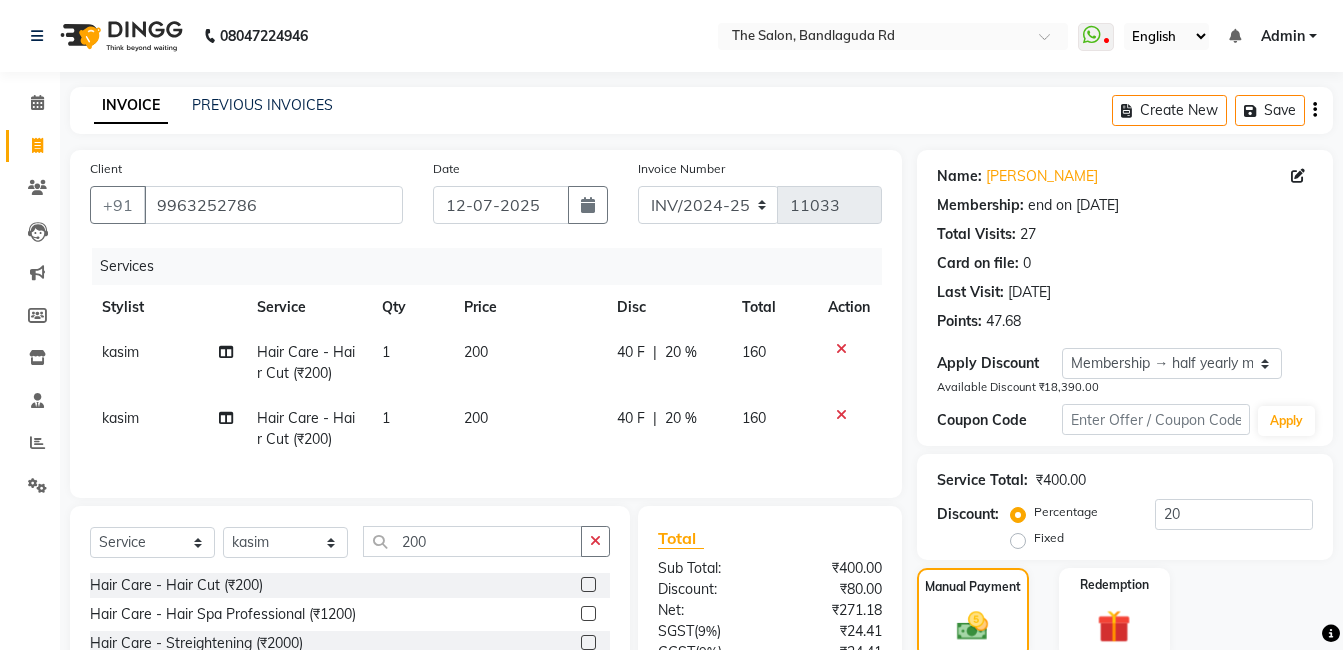 scroll, scrollTop: 208, scrollLeft: 0, axis: vertical 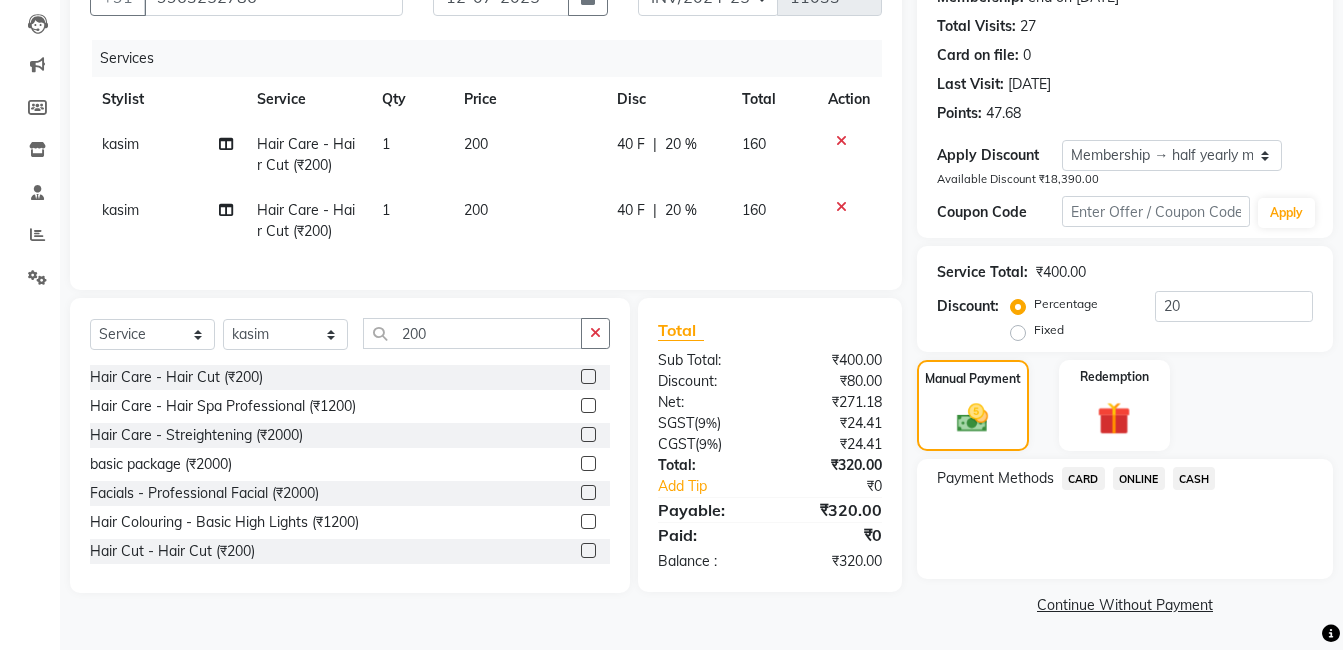 click on "ONLINE" 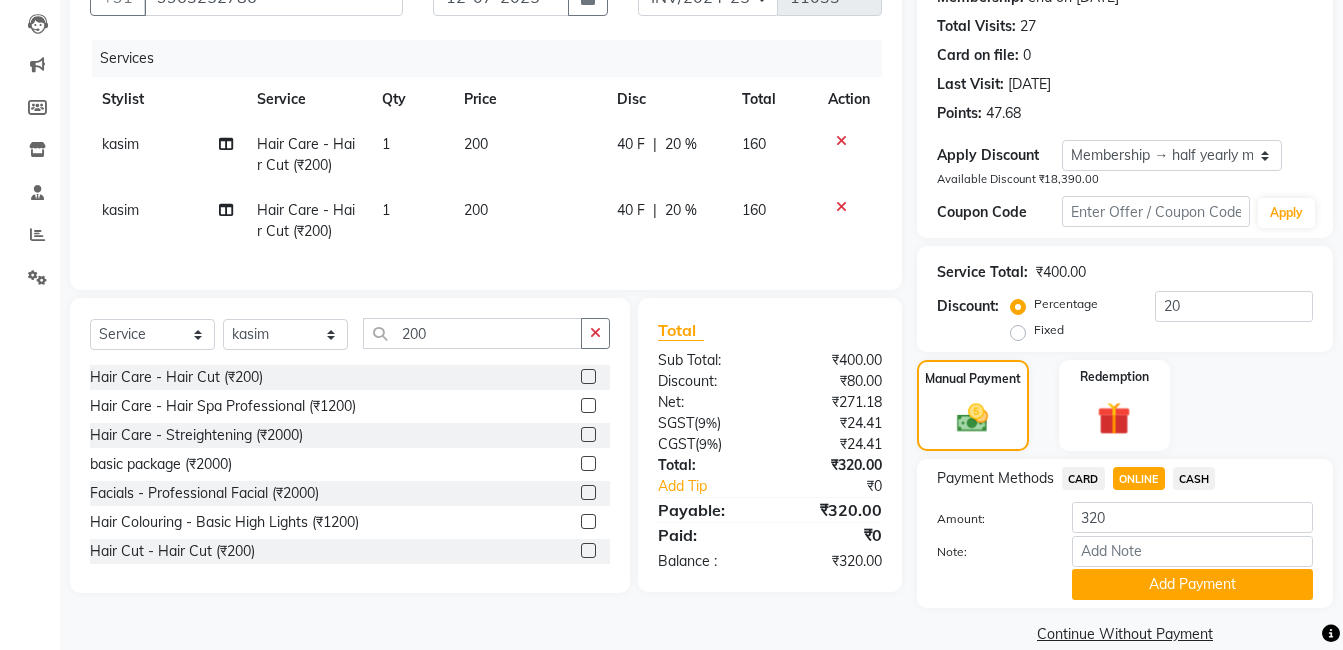 click on "Add Payment" 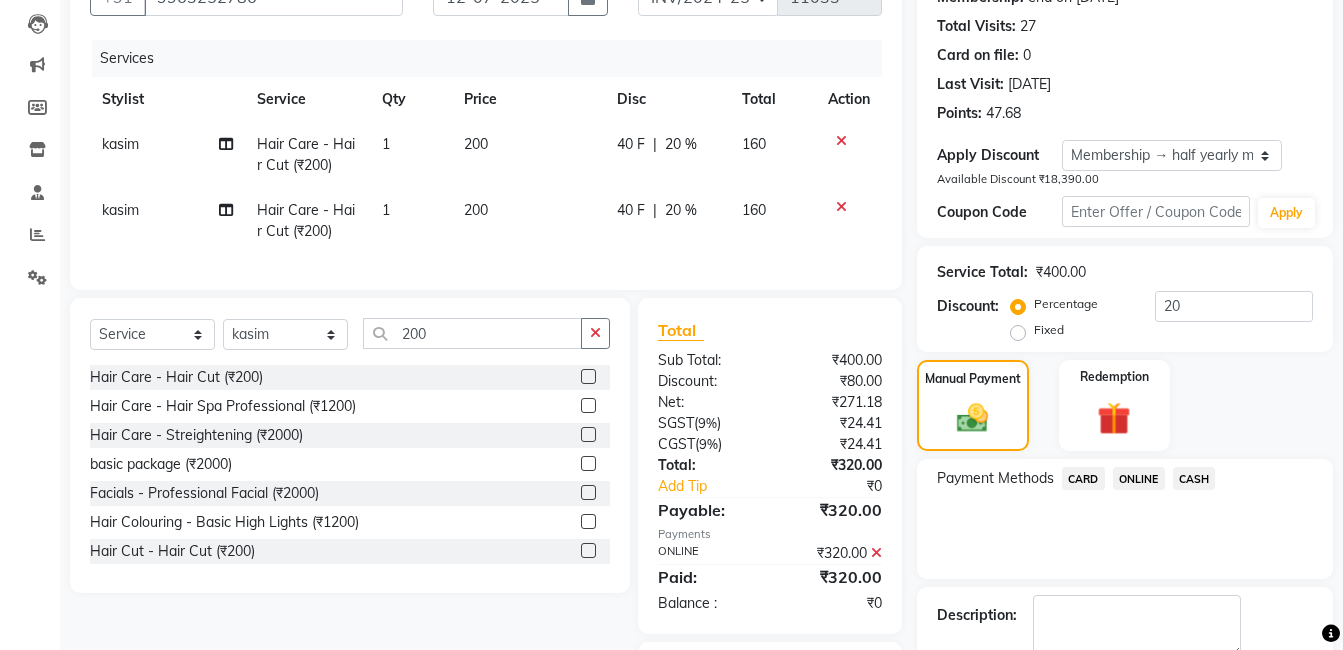 scroll, scrollTop: 327, scrollLeft: 0, axis: vertical 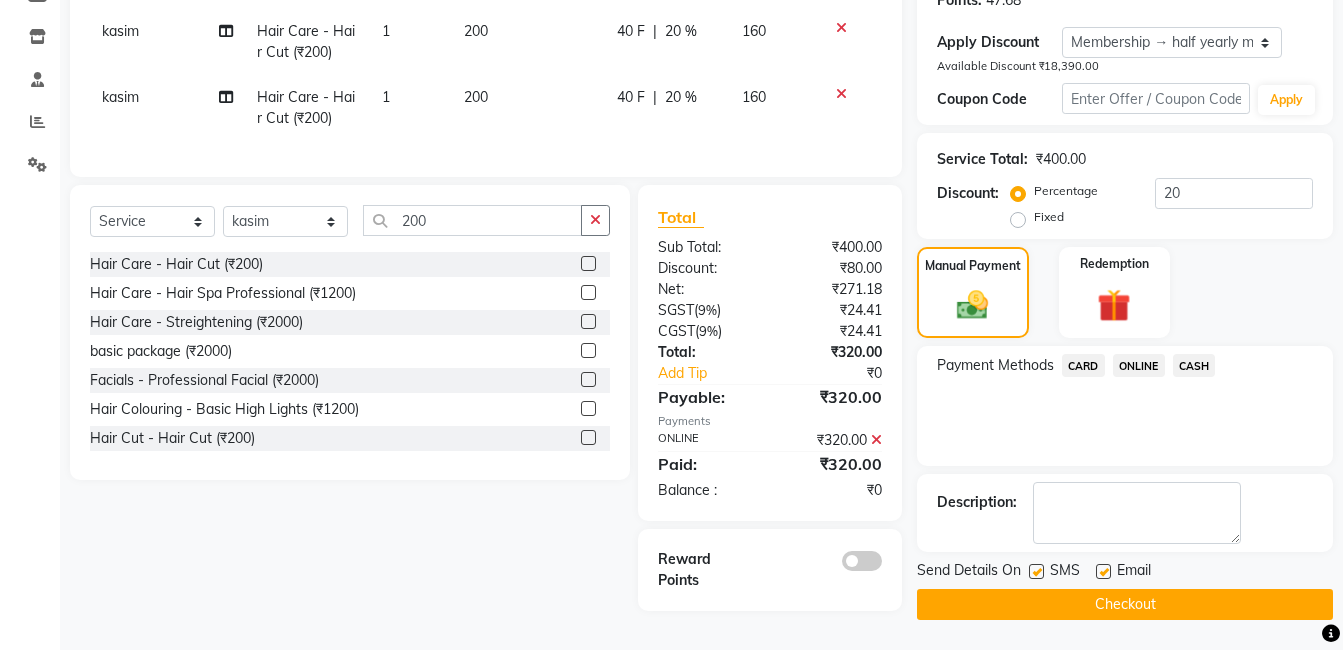 click on "Send Details On SMS Email  Checkout" 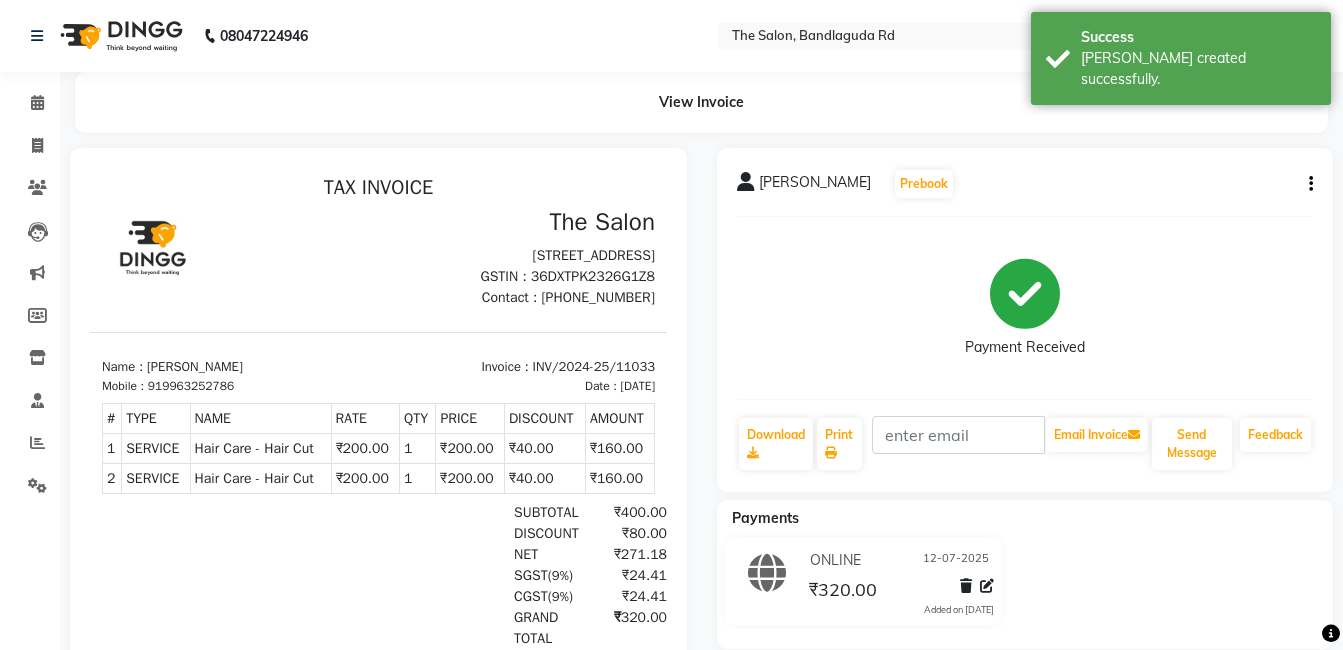 scroll, scrollTop: 0, scrollLeft: 0, axis: both 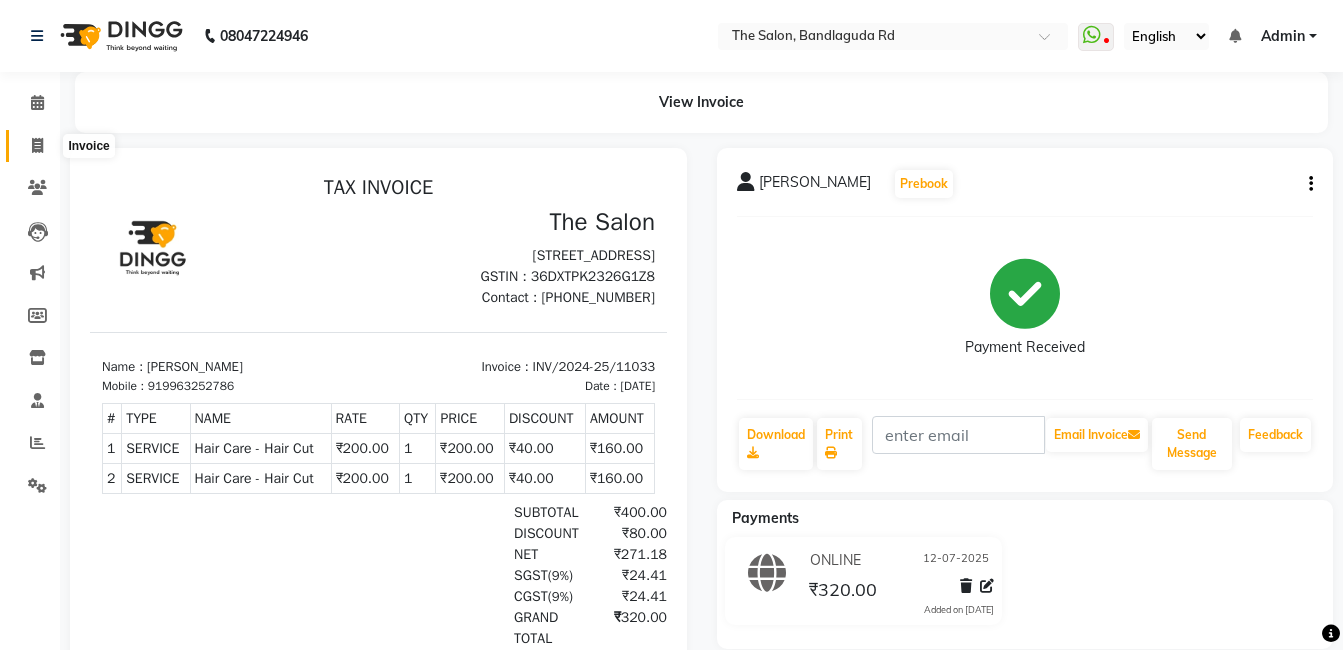 drag, startPoint x: 20, startPoint y: 145, endPoint x: 55, endPoint y: 143, distance: 35.057095 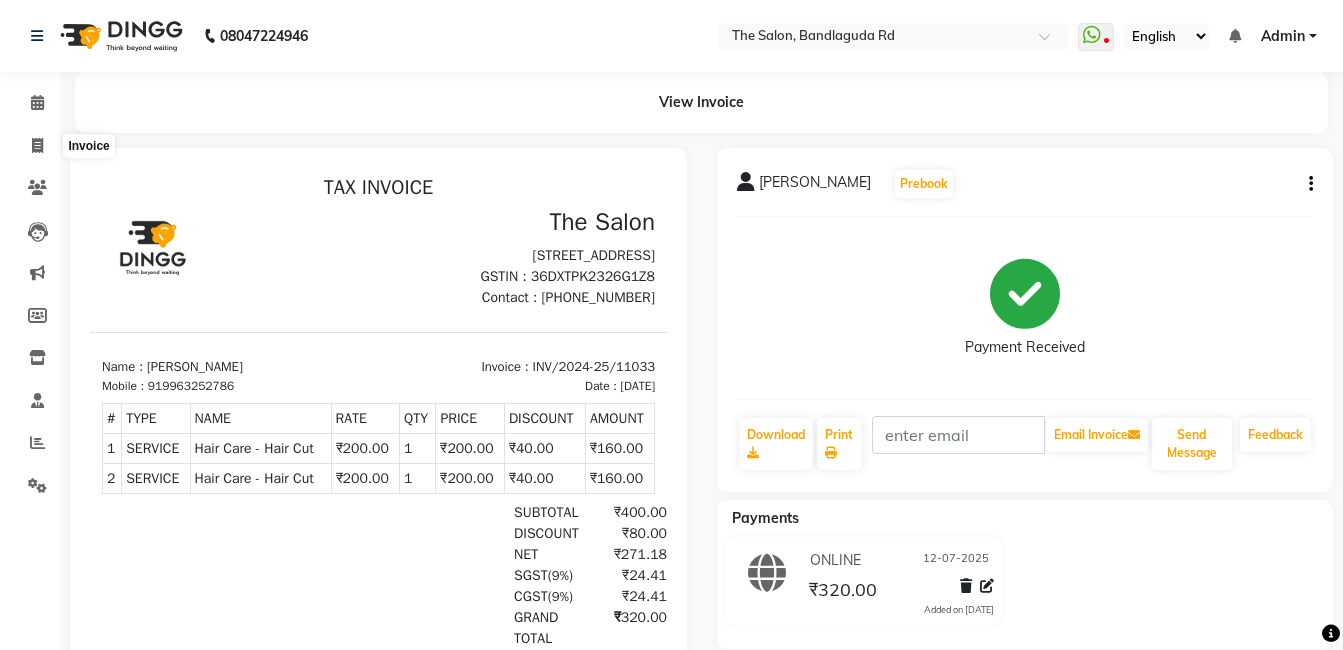 select on "service" 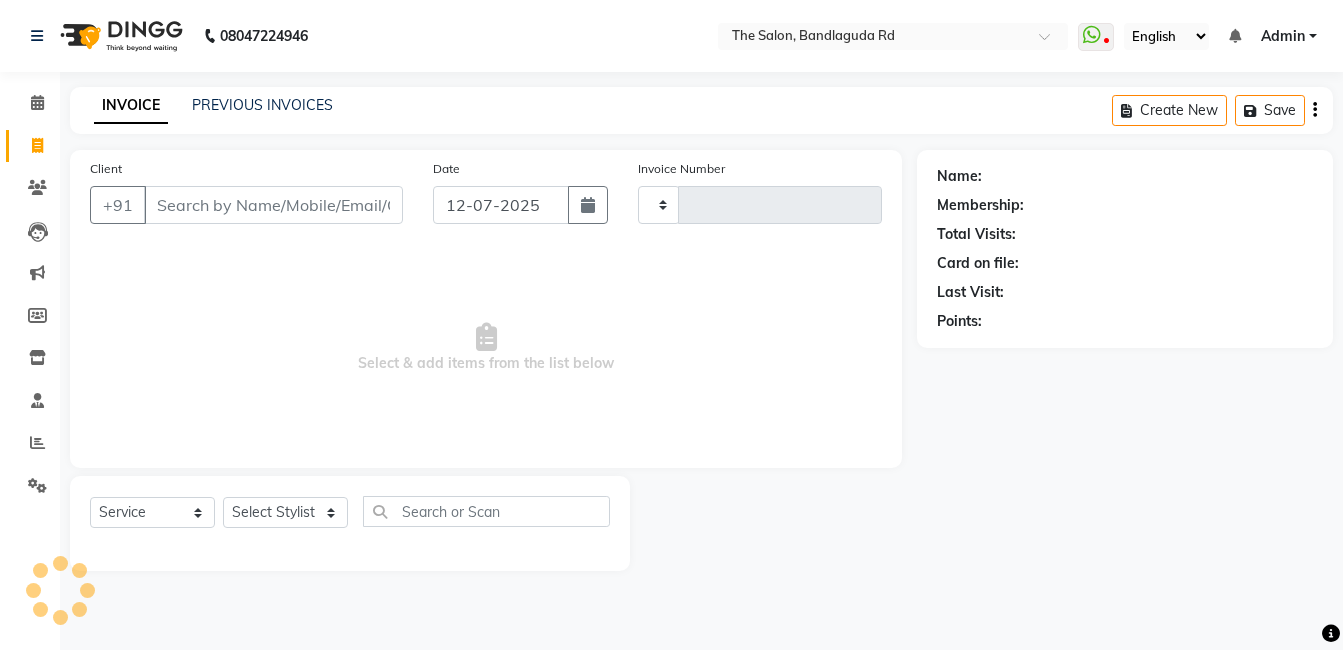 type on "11034" 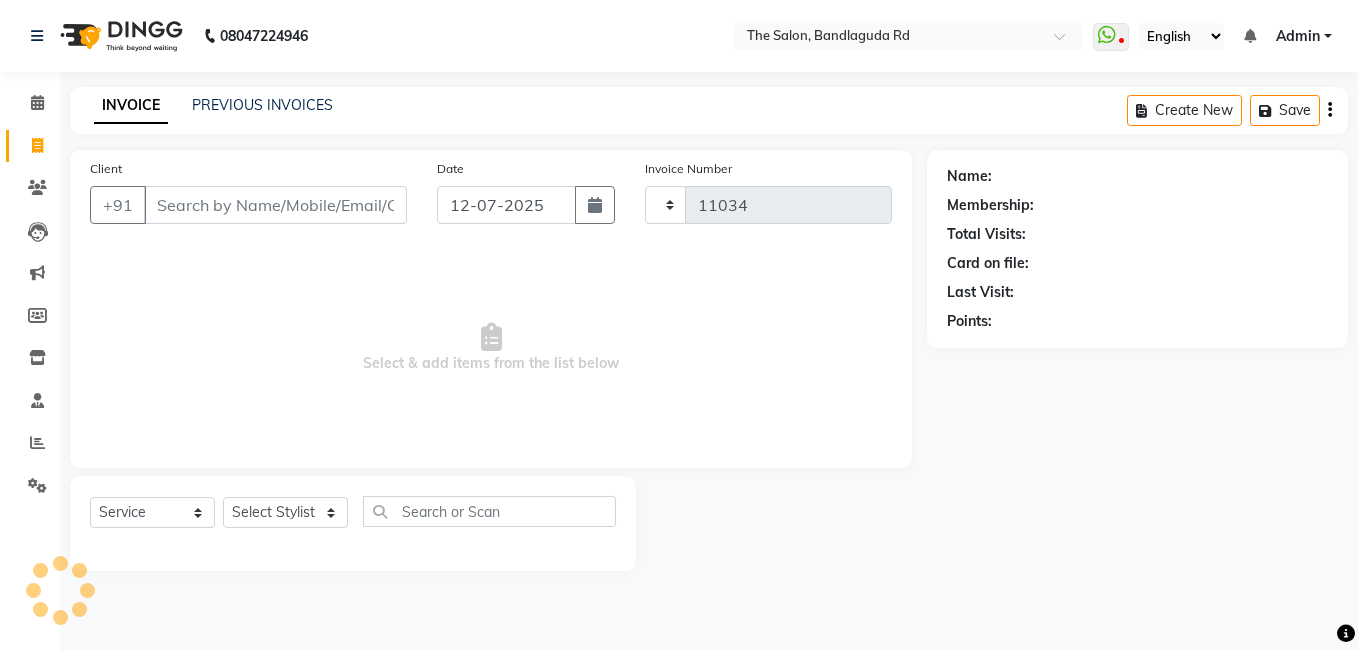 select on "5198" 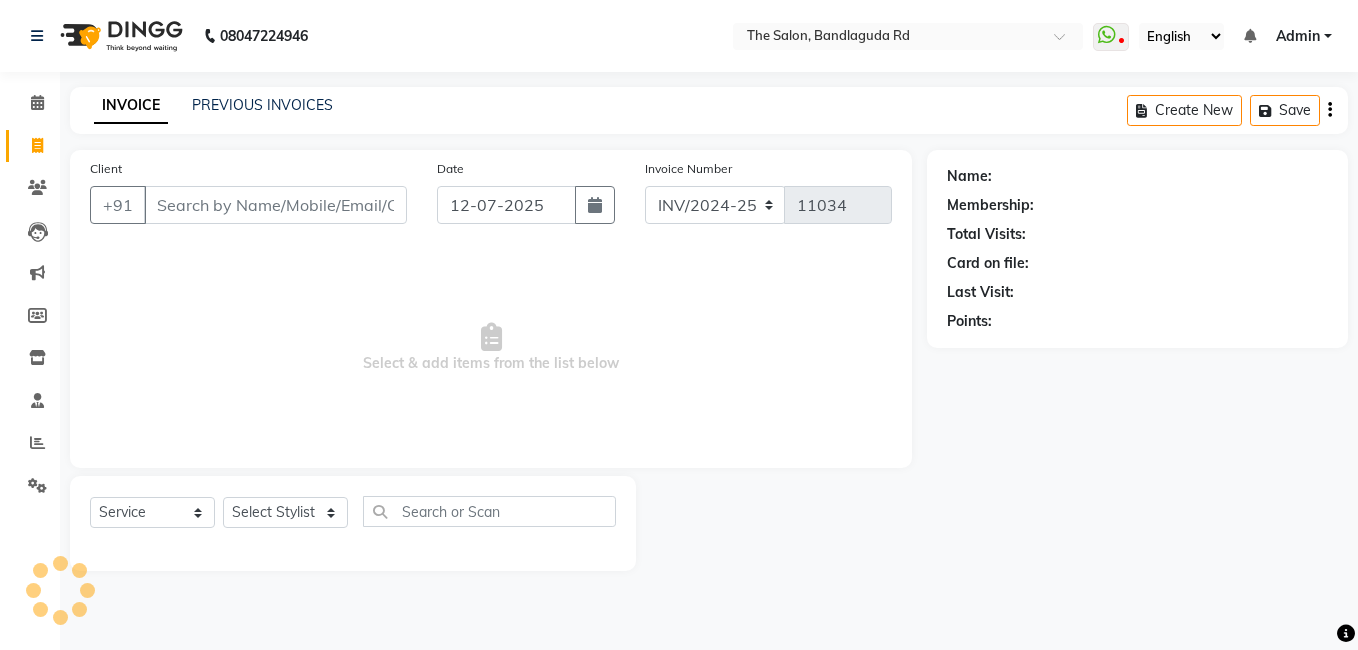 click on "Client" at bounding box center (275, 205) 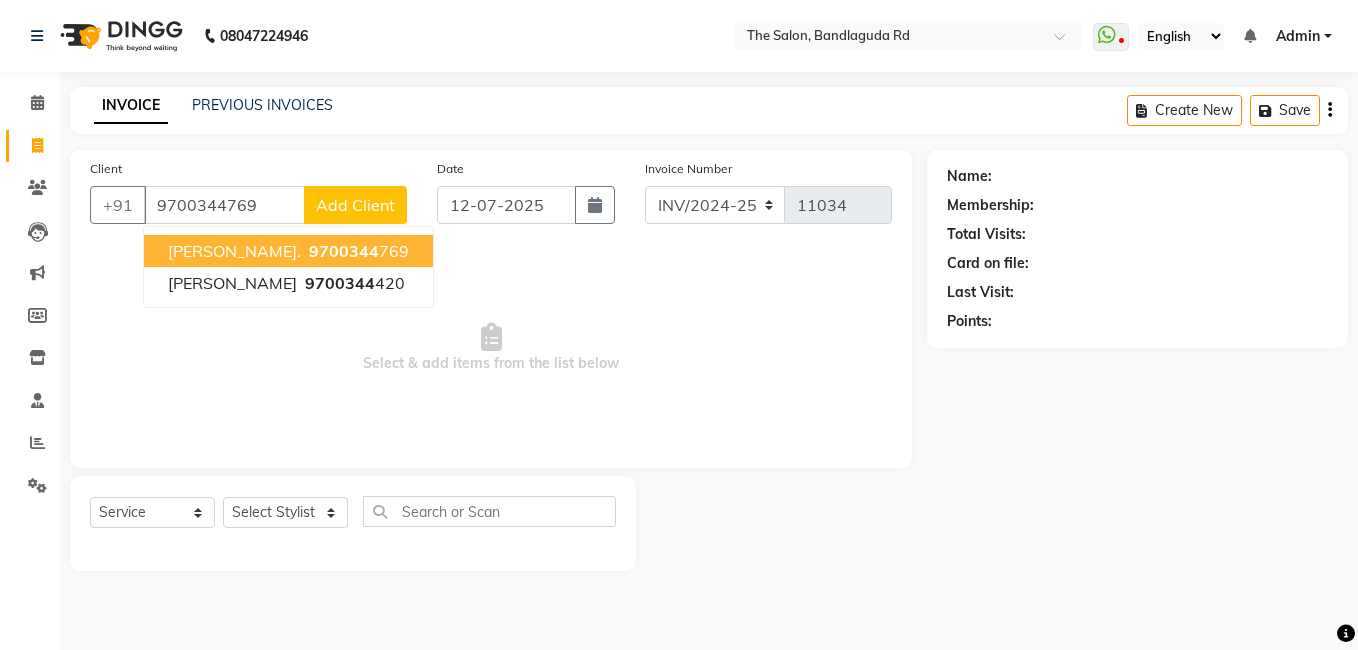 type on "9700344769" 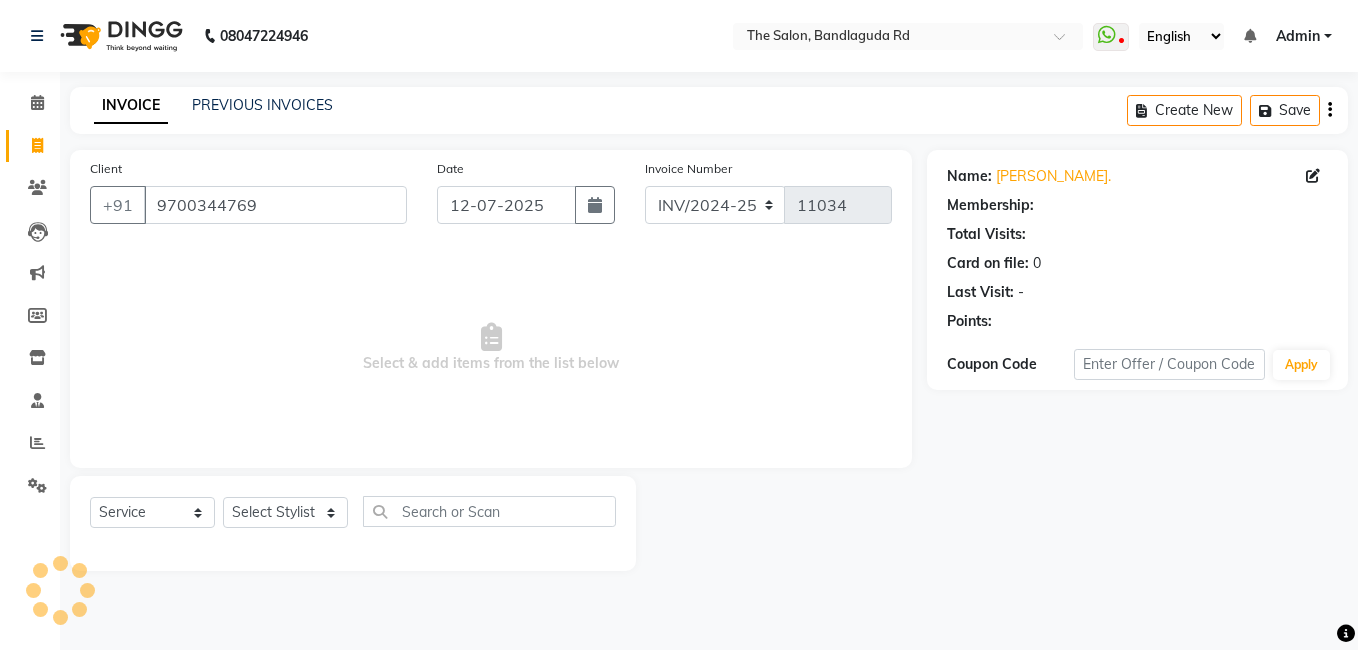 select on "1: Object" 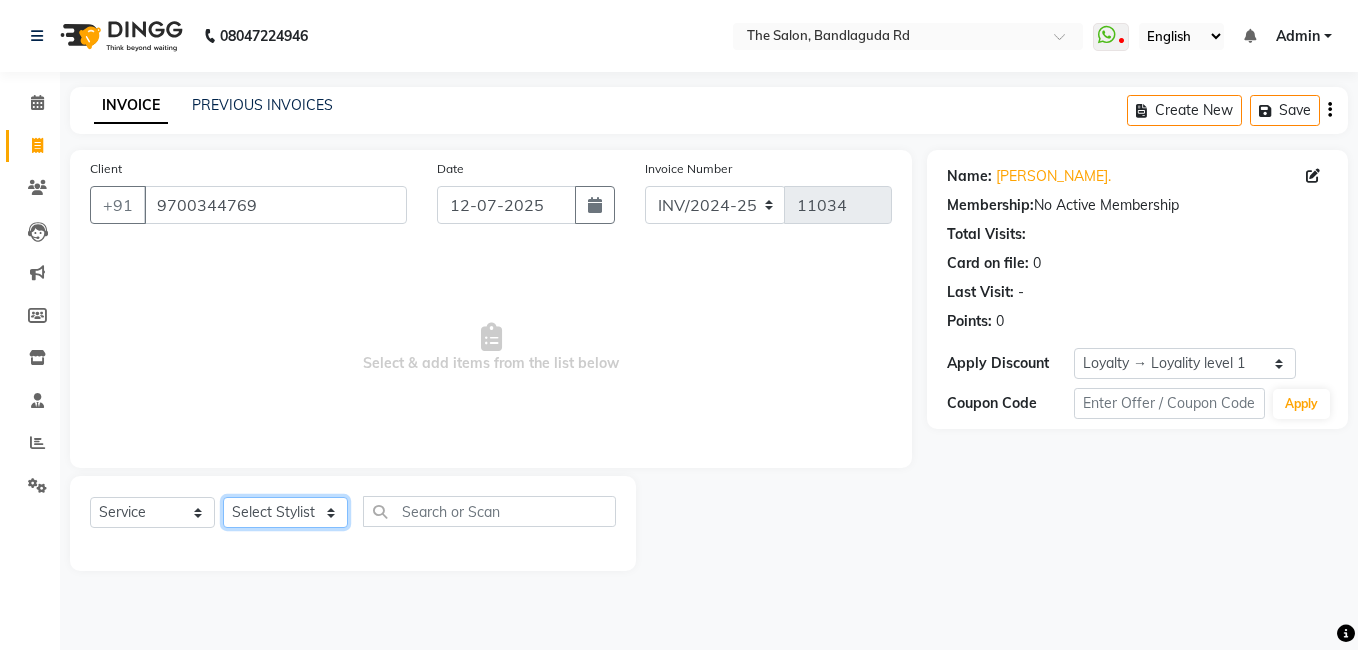 click on "Select Stylist [PERSON_NAME] [PERSON_NAME] kasim [PERSON_NAME] sameer [PERSON_NAME] manager" 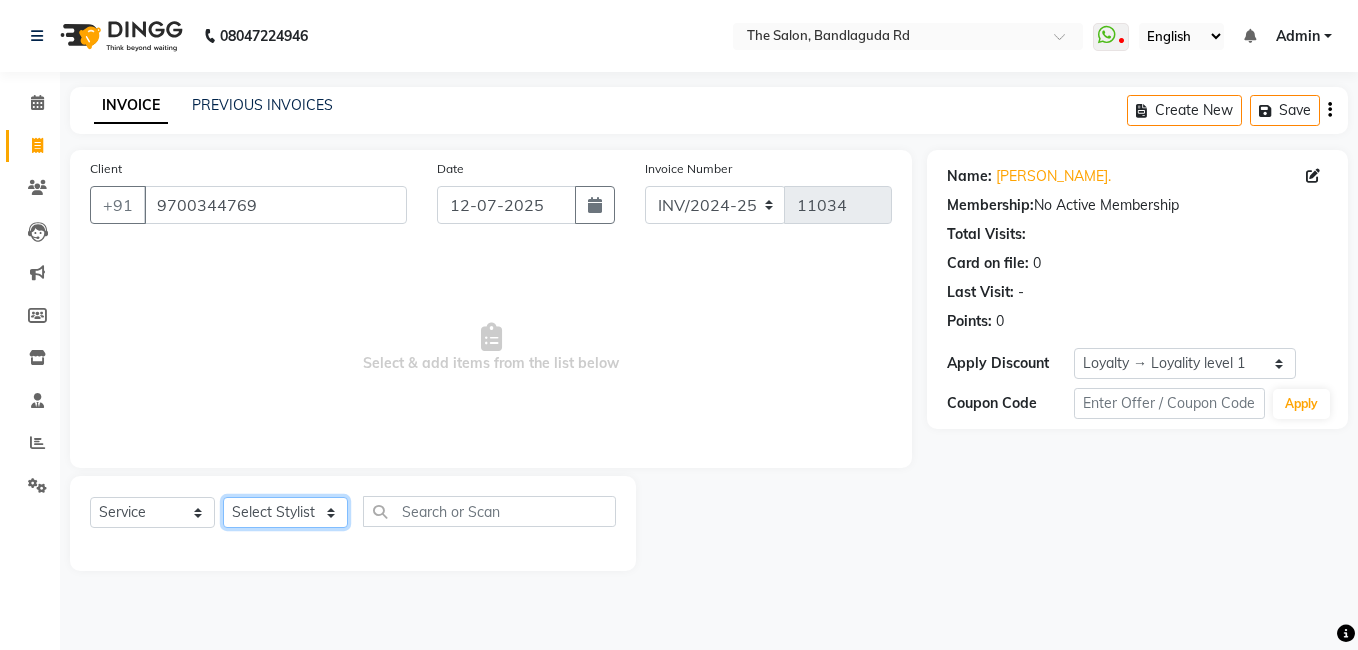 select on "65400" 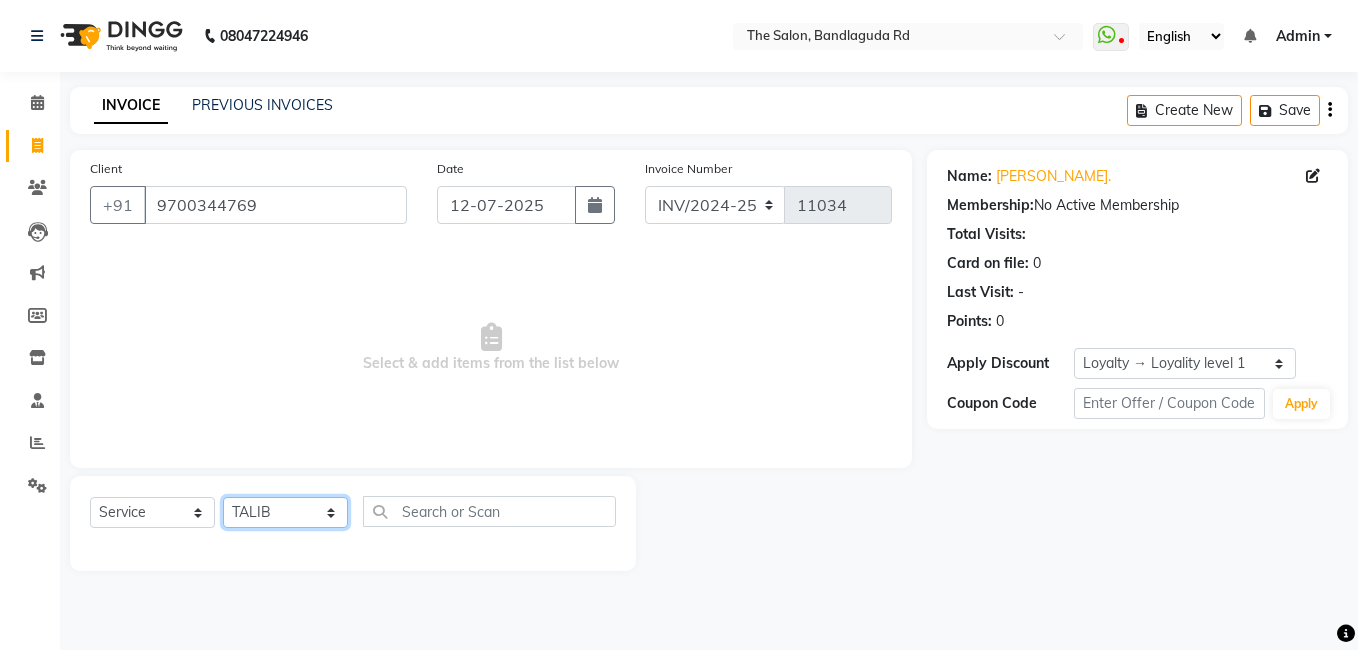 click on "Select Stylist [PERSON_NAME] [PERSON_NAME] kasim [PERSON_NAME] sameer [PERSON_NAME] manager" 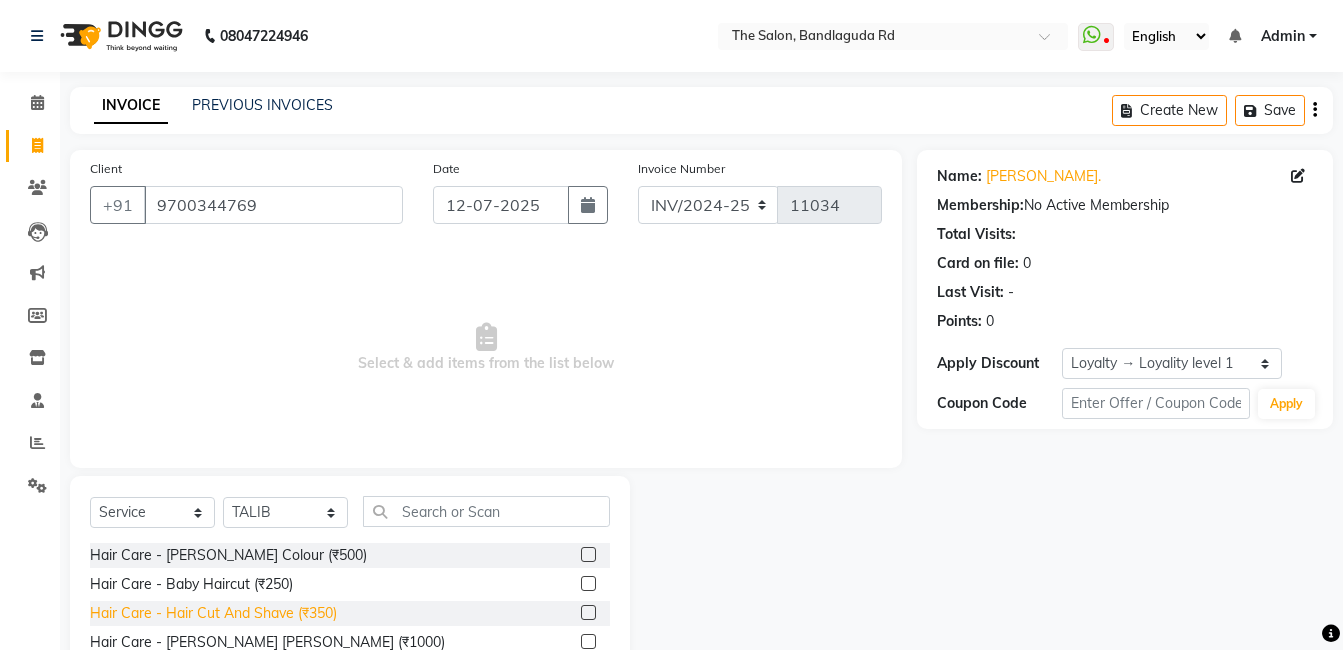 click on "Hair Care - Hair Cut And Shave (₹350)" 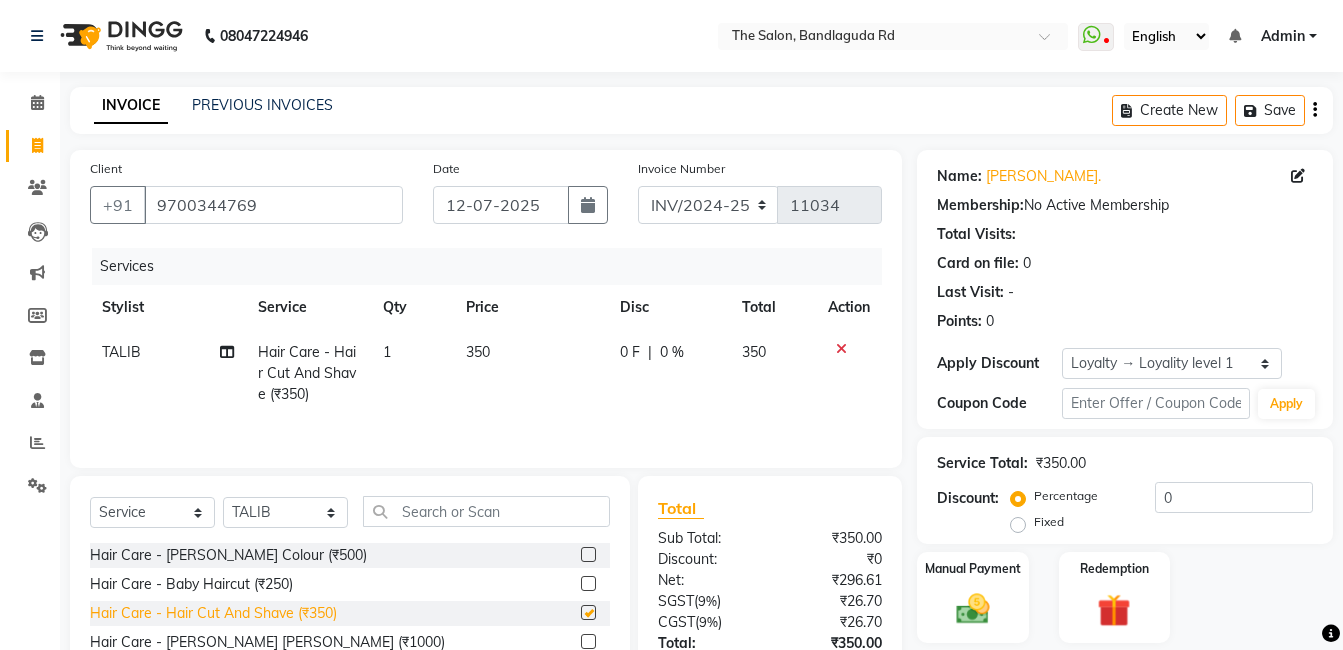 checkbox on "false" 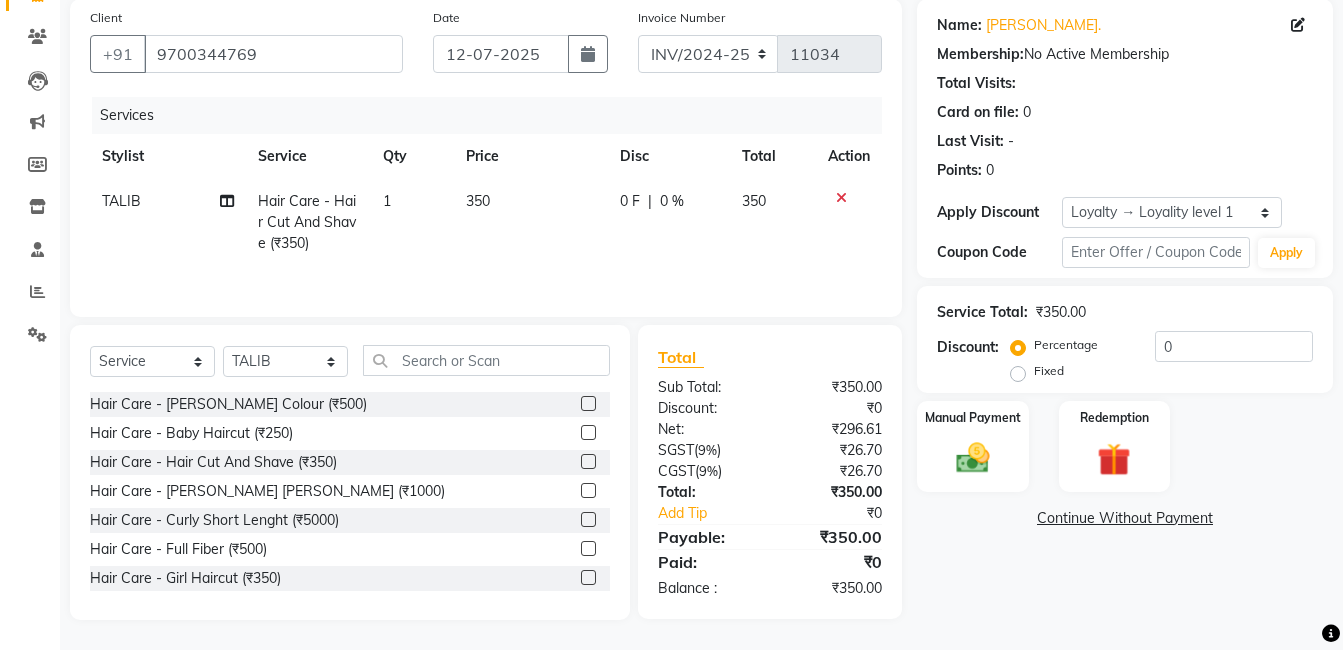scroll, scrollTop: 51, scrollLeft: 0, axis: vertical 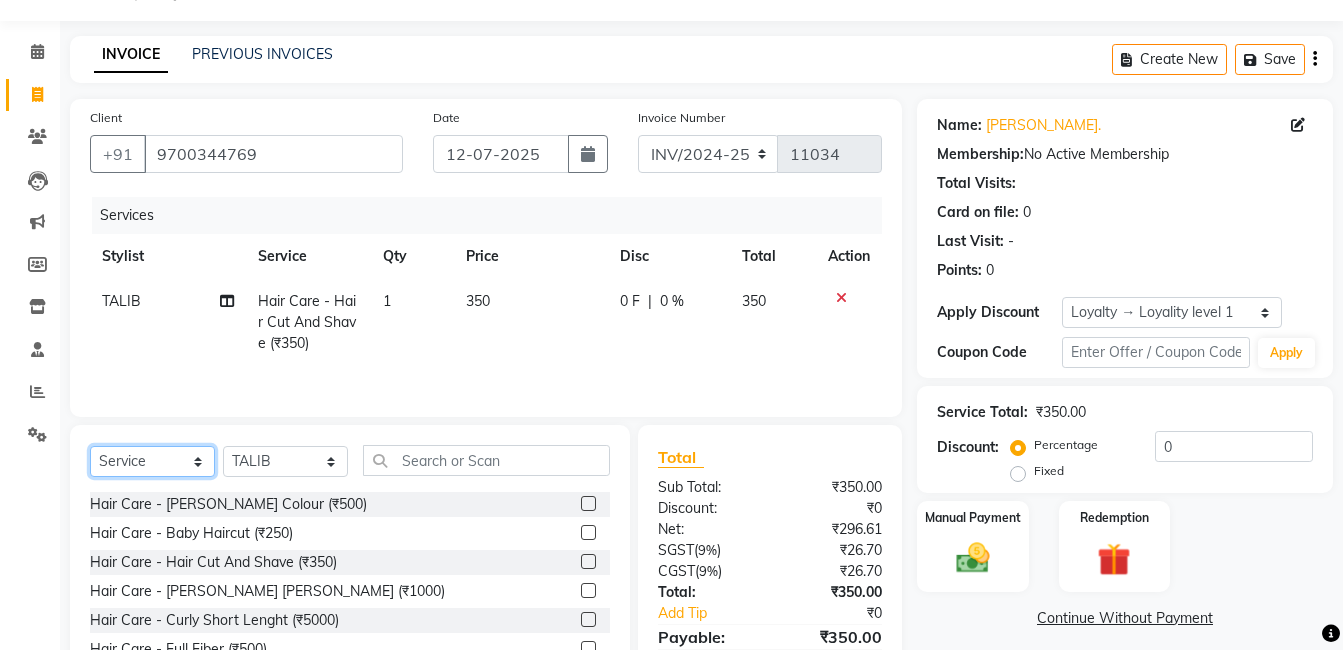 click on "Select  Service  Product  Membership  Package Voucher Prepaid Gift Card" 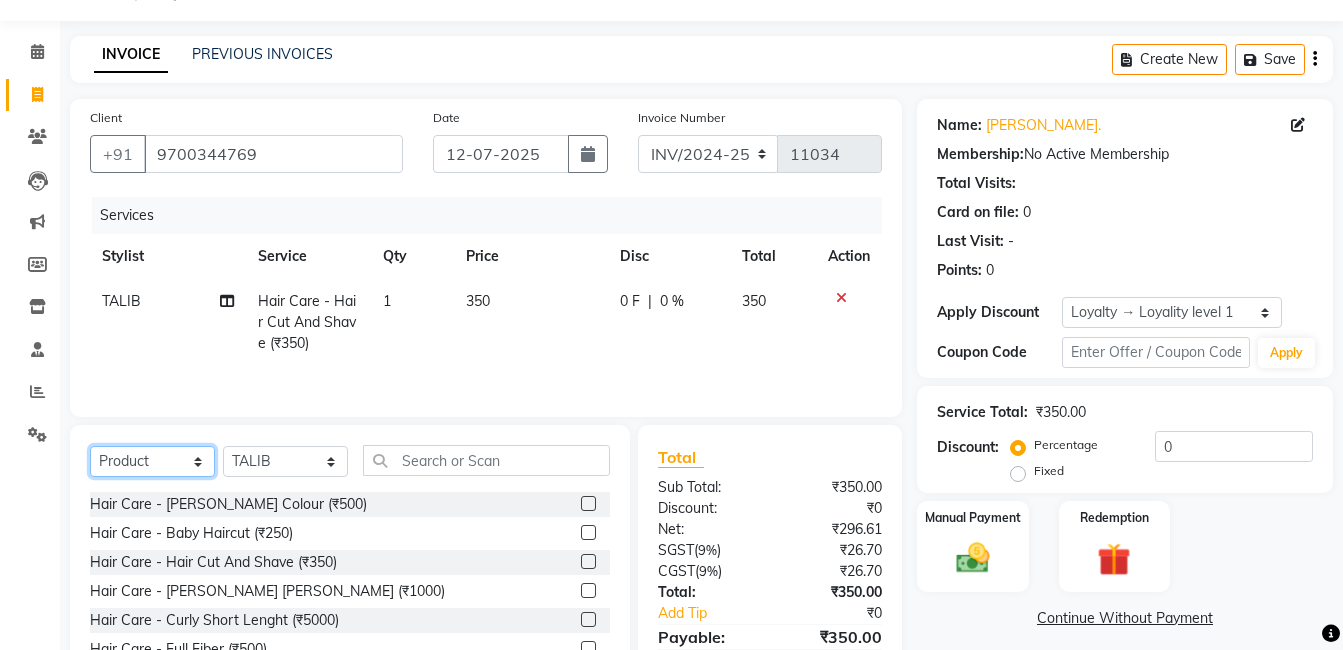 click on "Select  Service  Product  Membership  Package Voucher Prepaid Gift Card" 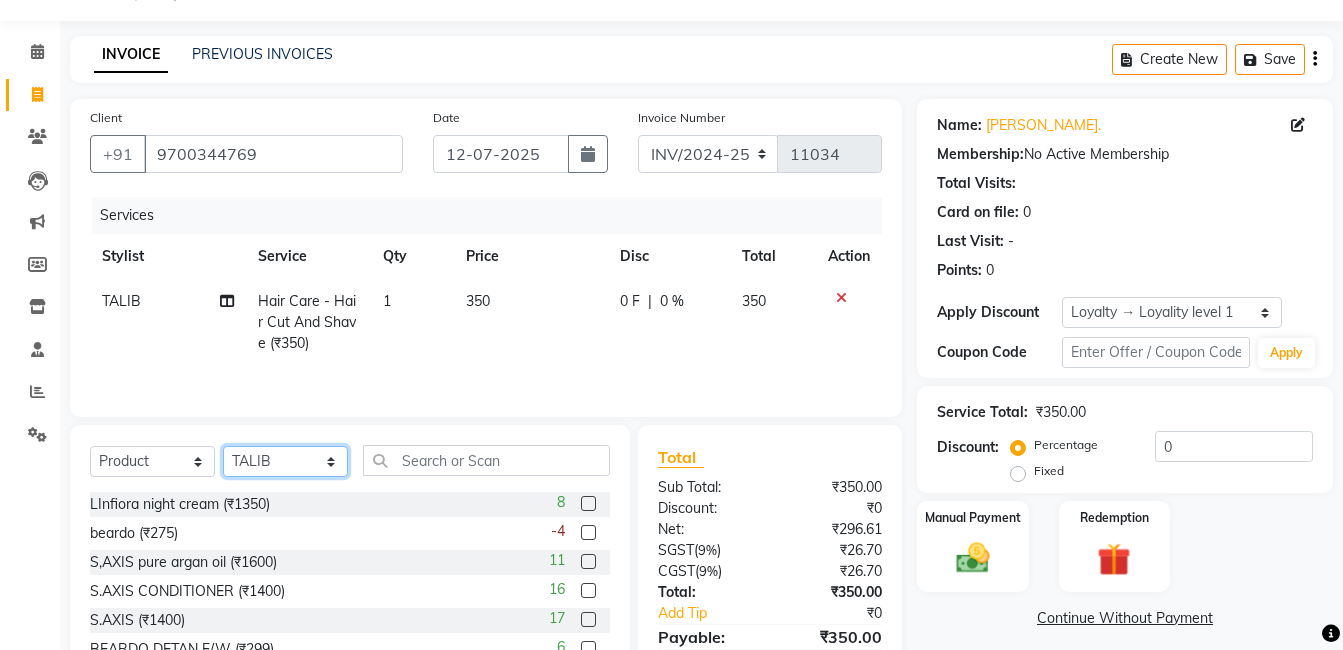 click on "Select Stylist [PERSON_NAME] [PERSON_NAME] kasim [PERSON_NAME] sameer [PERSON_NAME] manager" 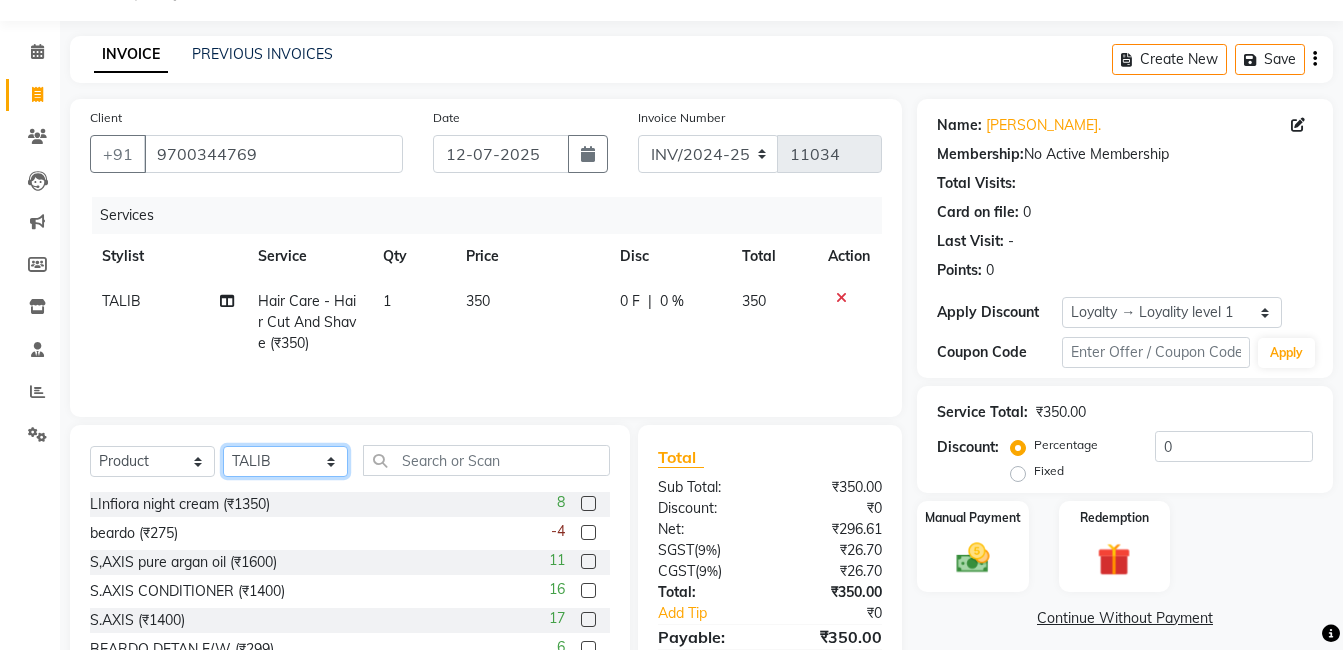 select on "24743" 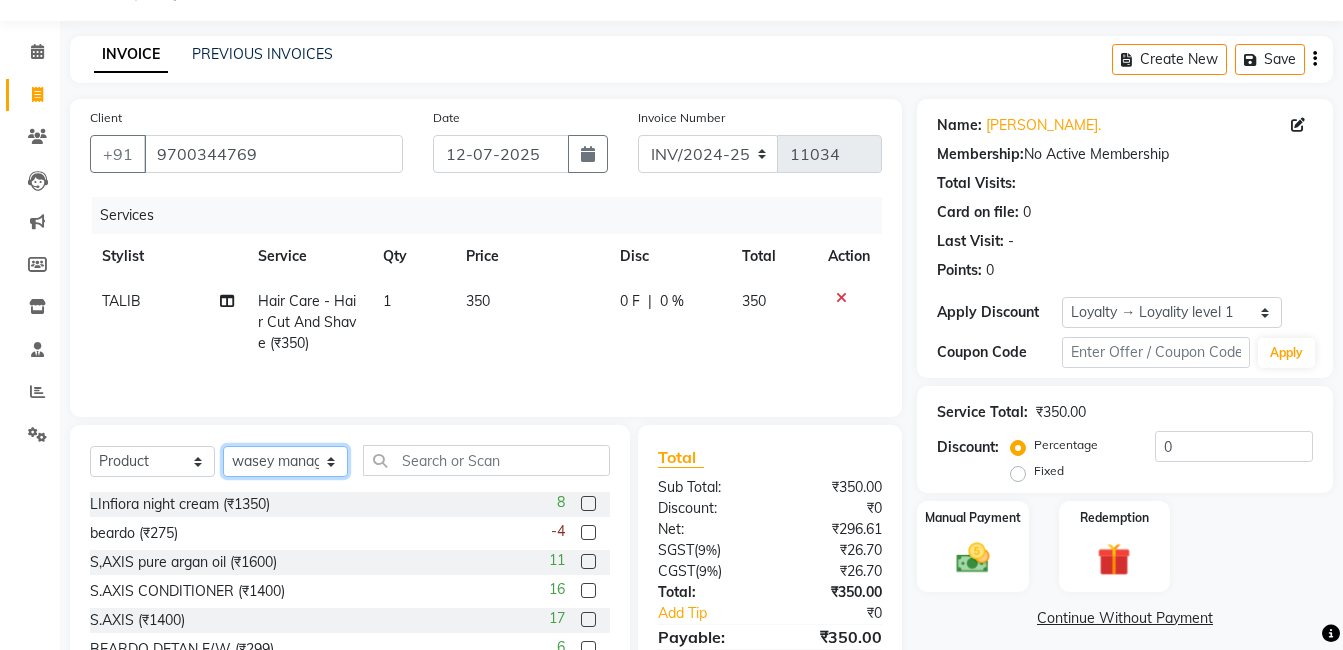 click on "Select Stylist [PERSON_NAME] [PERSON_NAME] kasim [PERSON_NAME] sameer [PERSON_NAME] manager" 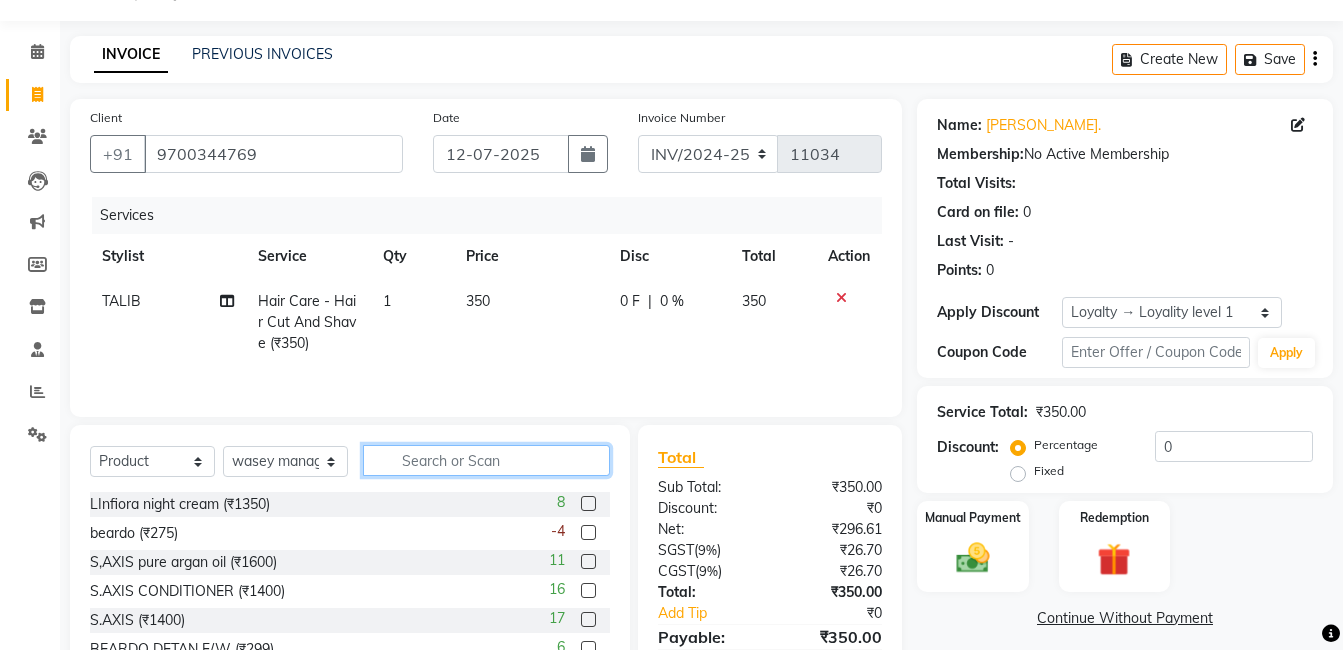 click 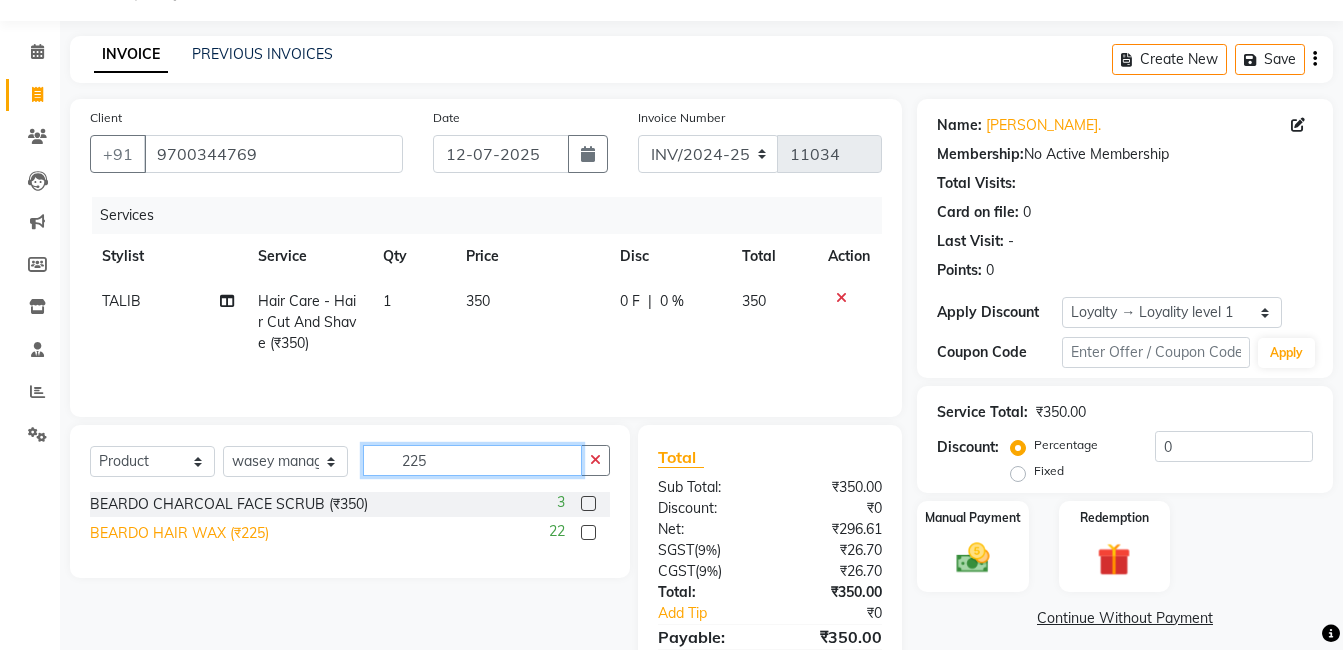 type on "225" 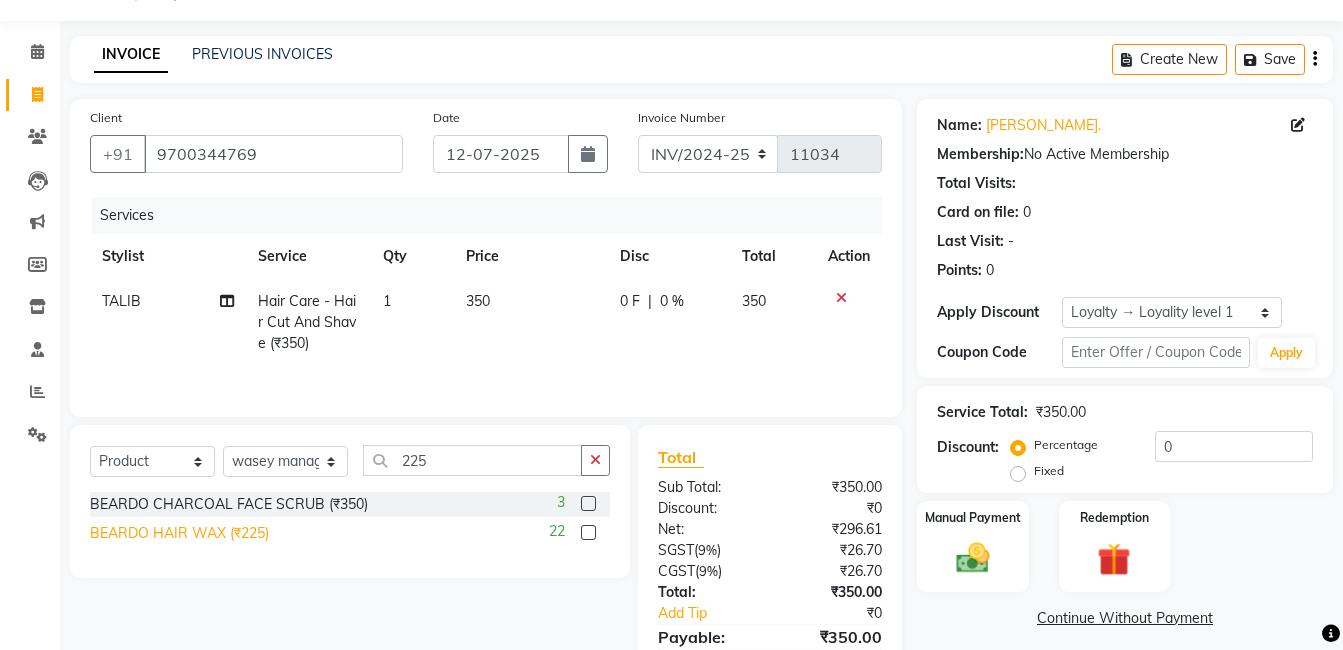 click on "BEARDO HAIR WAX (₹225)" 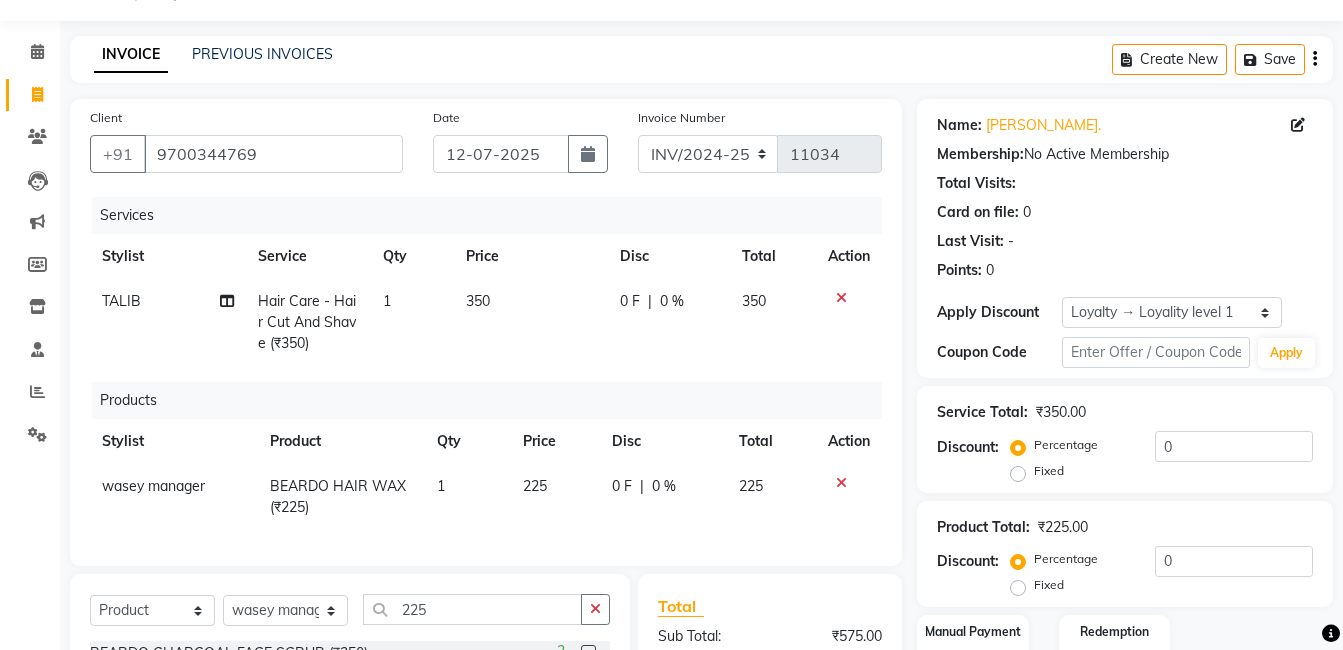 checkbox on "false" 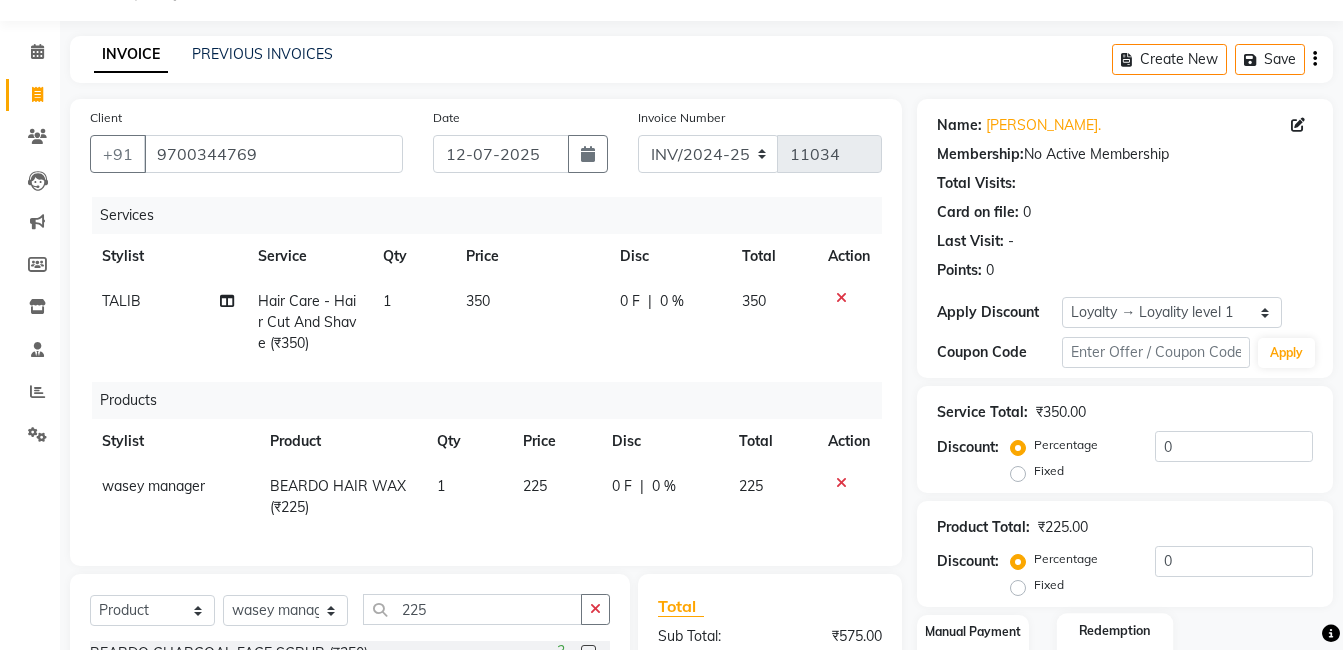 scroll, scrollTop: 314, scrollLeft: 0, axis: vertical 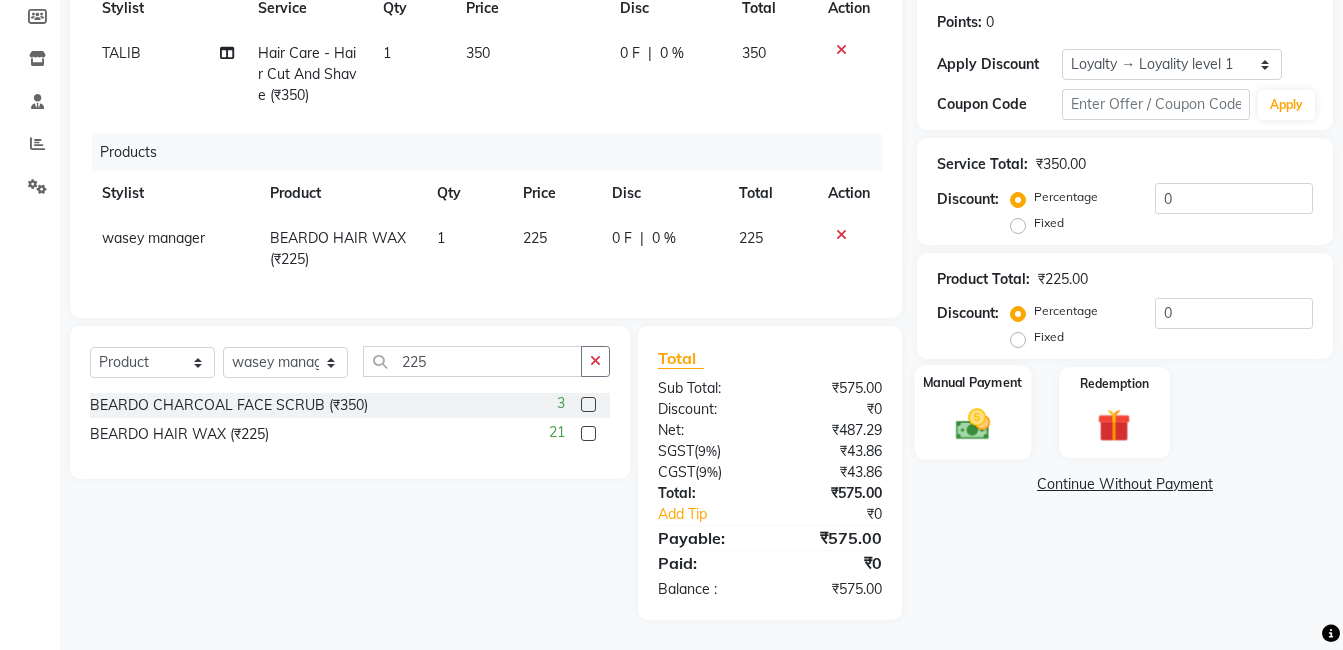 click on "Manual Payment" 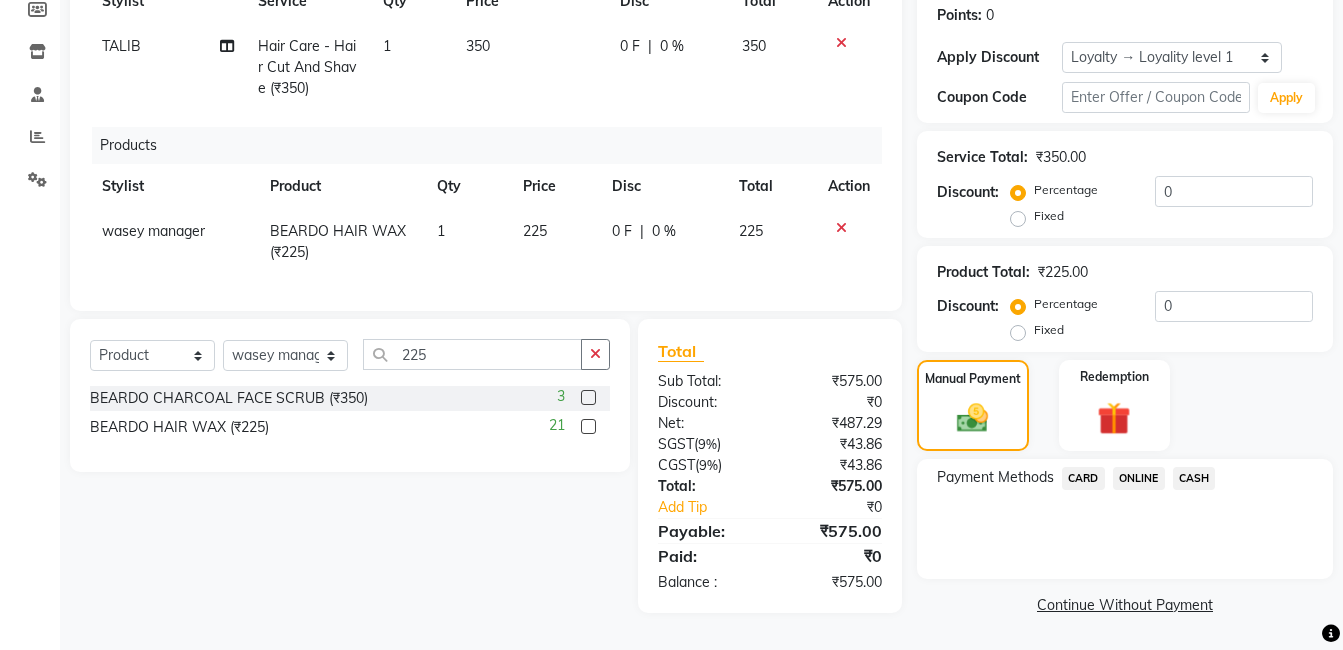 scroll, scrollTop: 214, scrollLeft: 0, axis: vertical 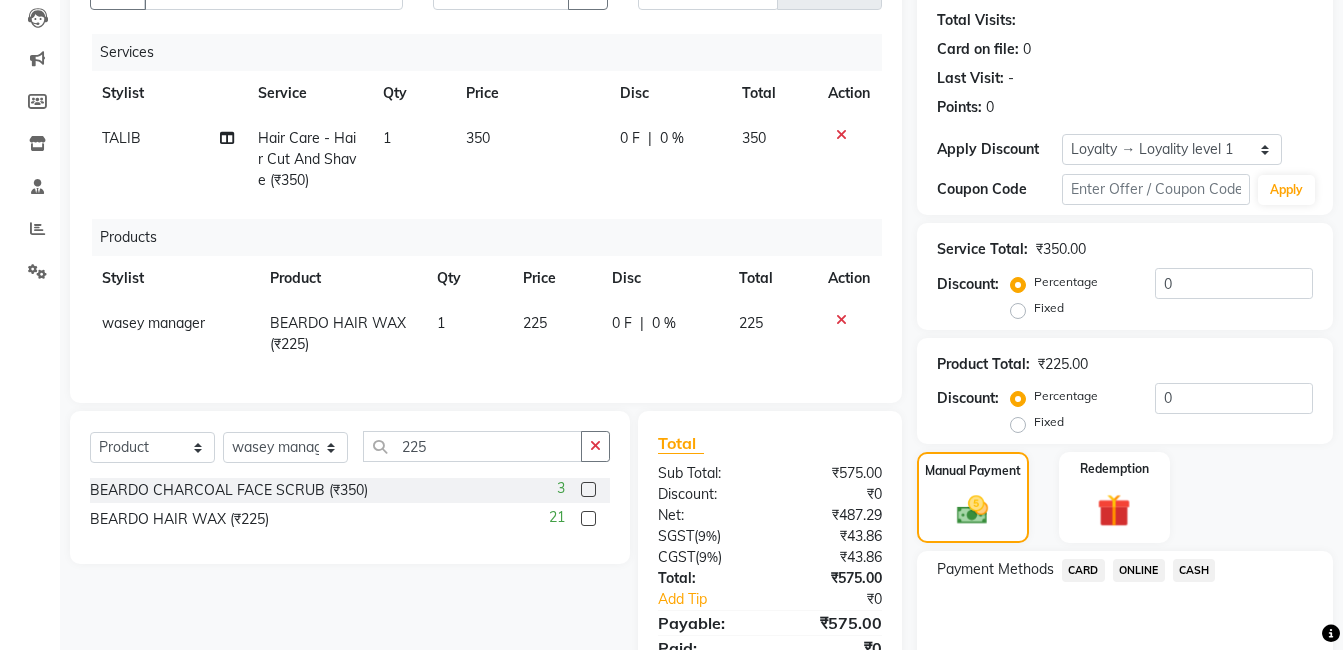 click on "ONLINE" 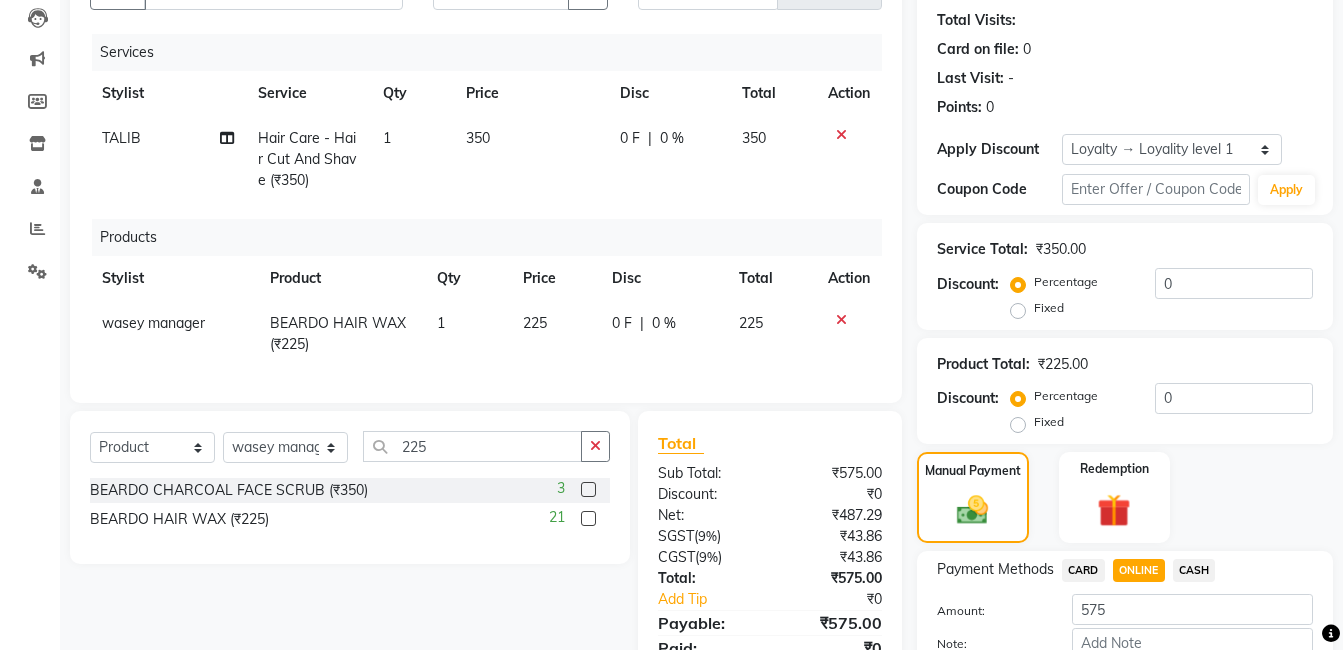 click on "|" 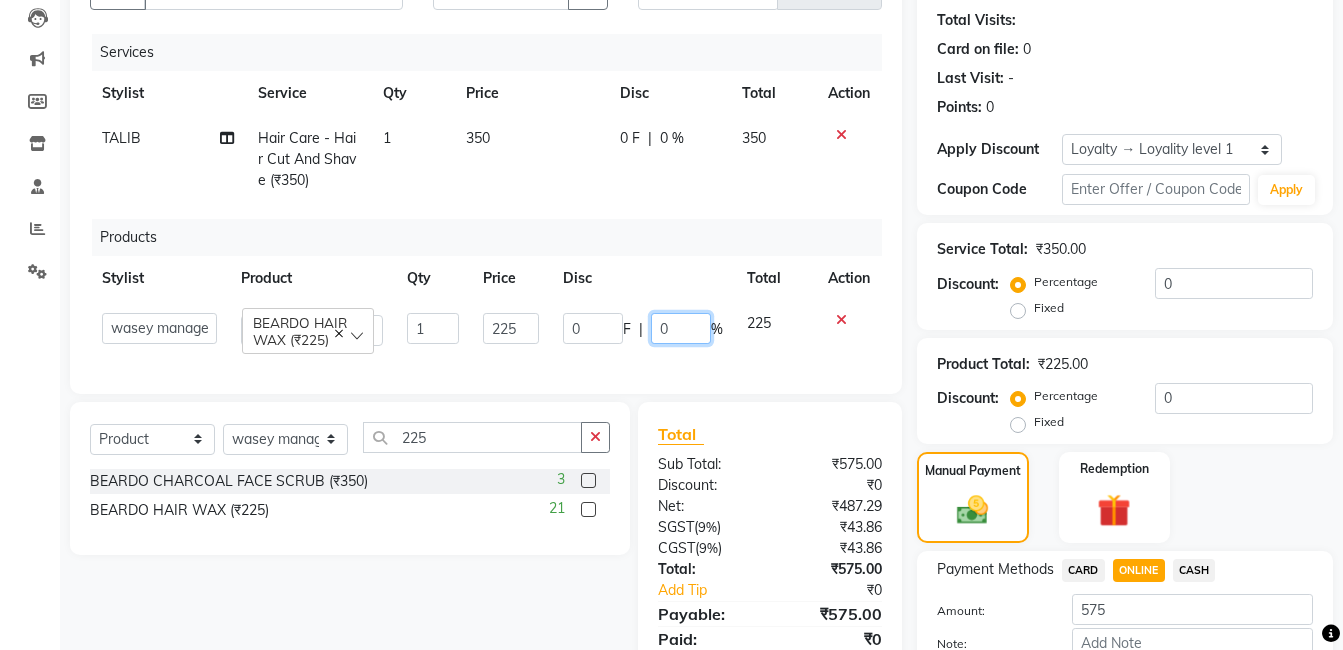 click on "0" 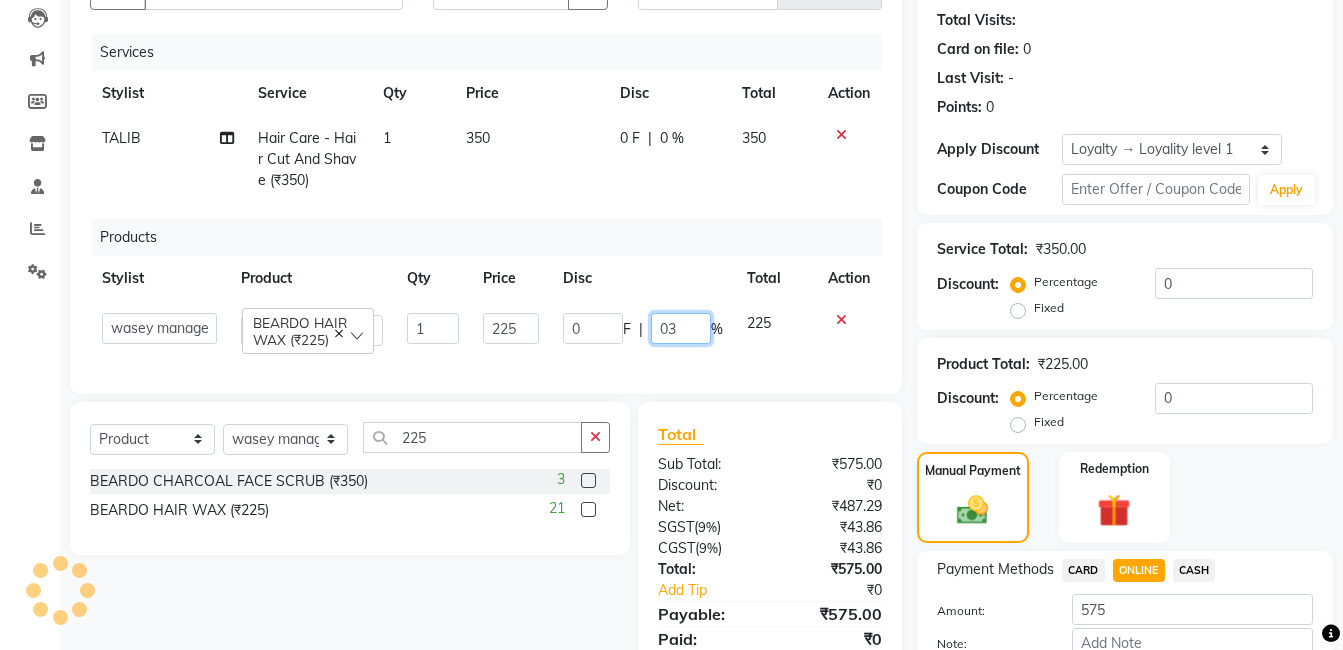 type on "030" 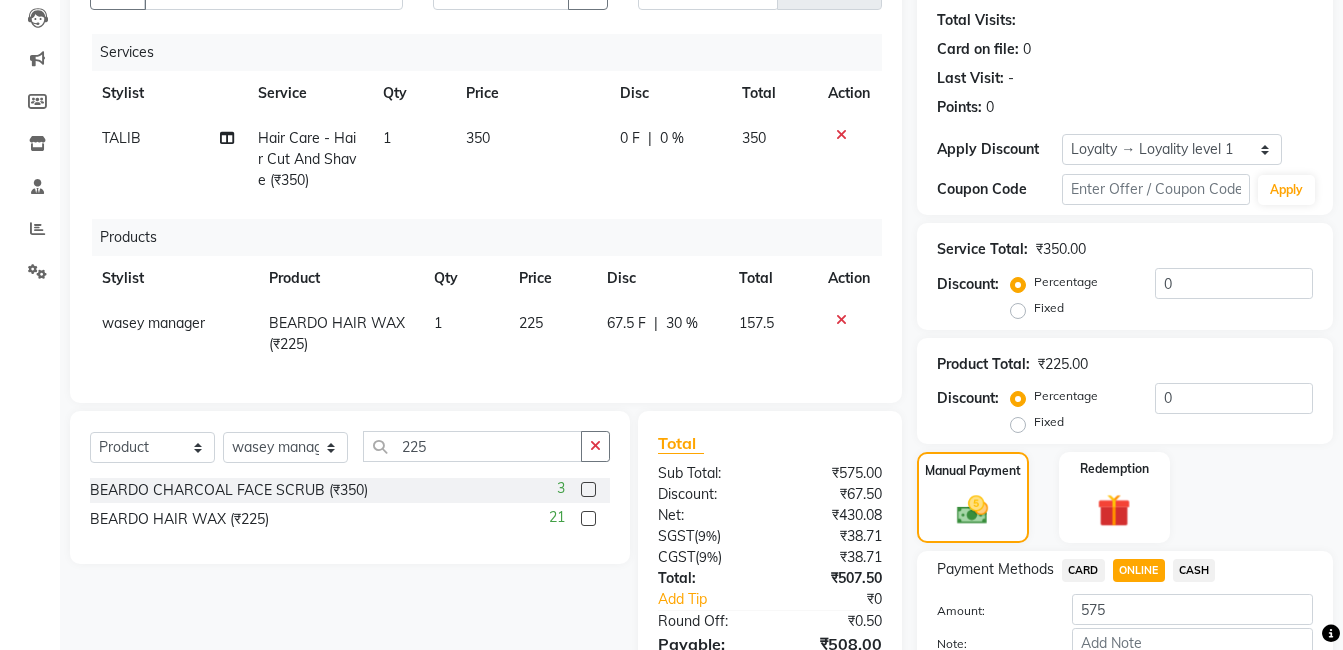 click on "Services Stylist Service Qty Price Disc Total Action TALIB Hair Care - Hair Cut And Shave (₹350) 1 350 0 F | 0 % 350 Products Stylist Product Qty Price Disc Total Action wasey manager BEARDO HAIR WAX (₹225) 1 225 67.5 F | 30 % 157.5" 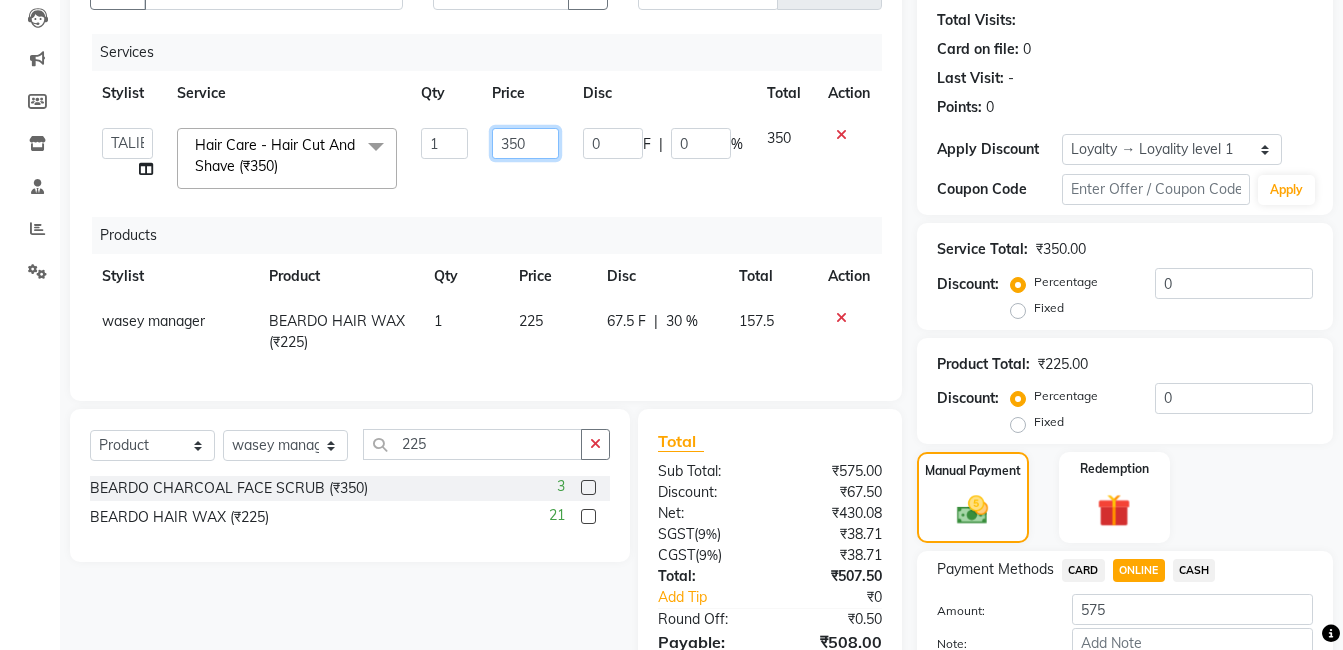 click on "350" 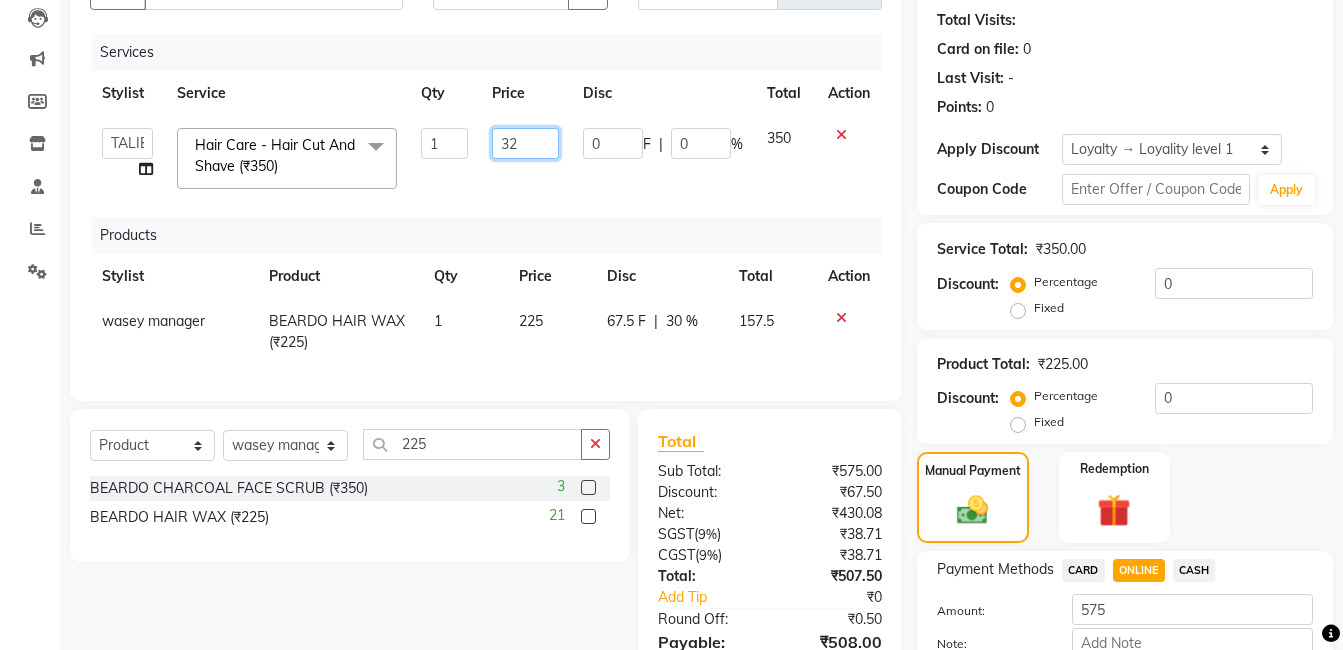 type on "320" 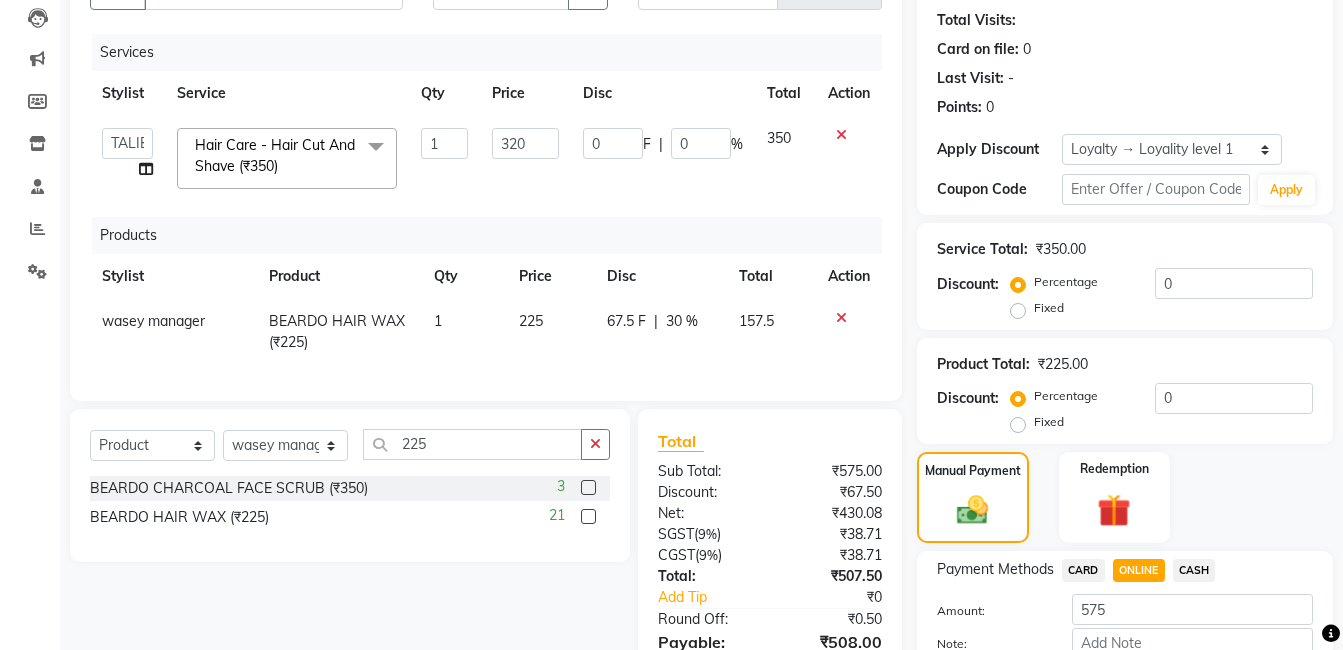 click on "320" 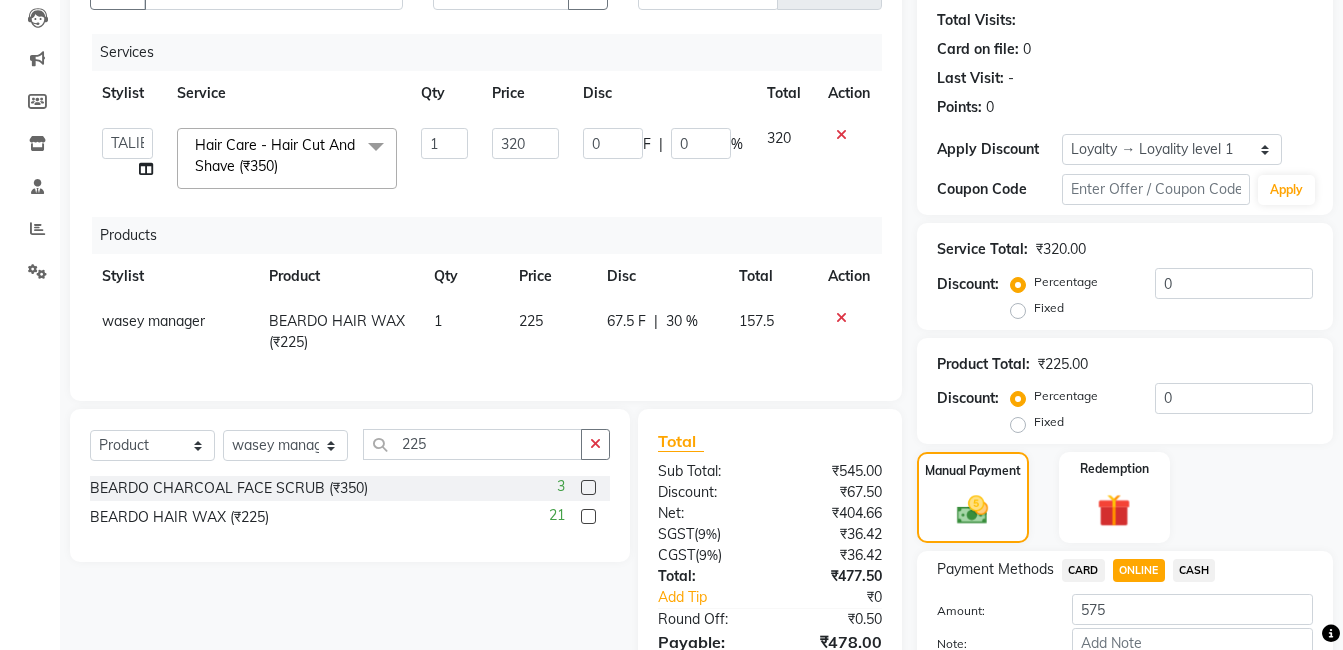 click on "ONLINE" 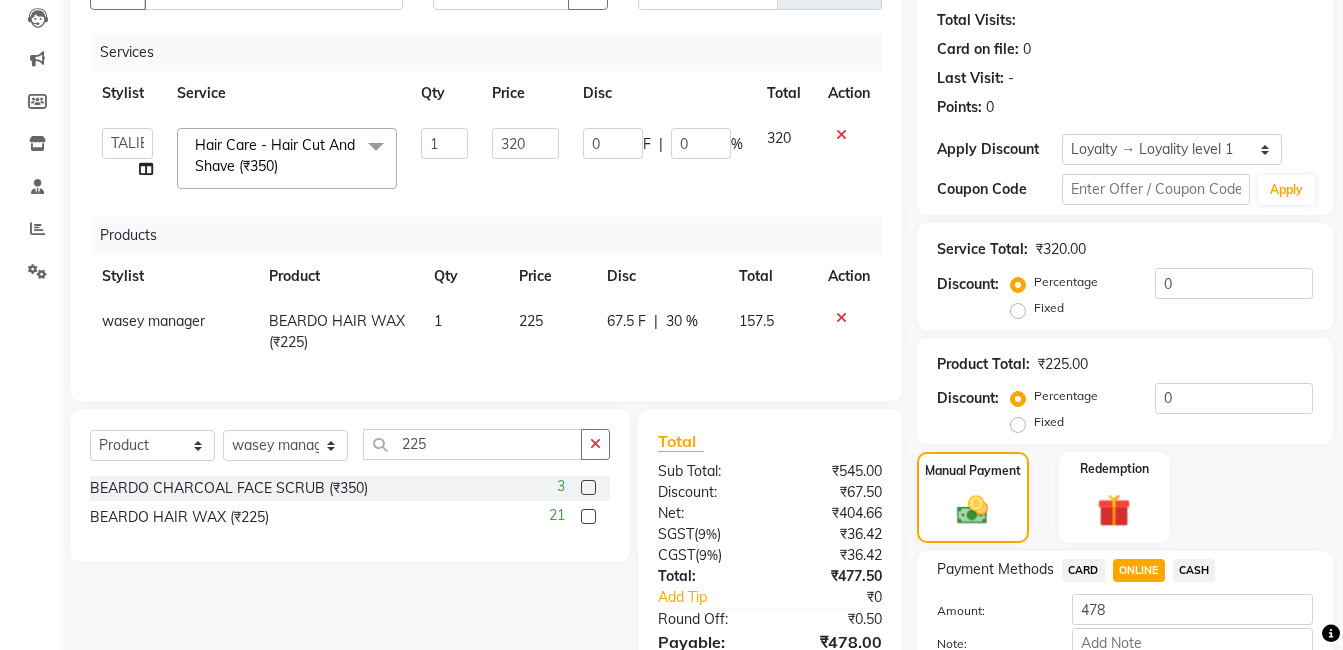 scroll, scrollTop: 335, scrollLeft: 0, axis: vertical 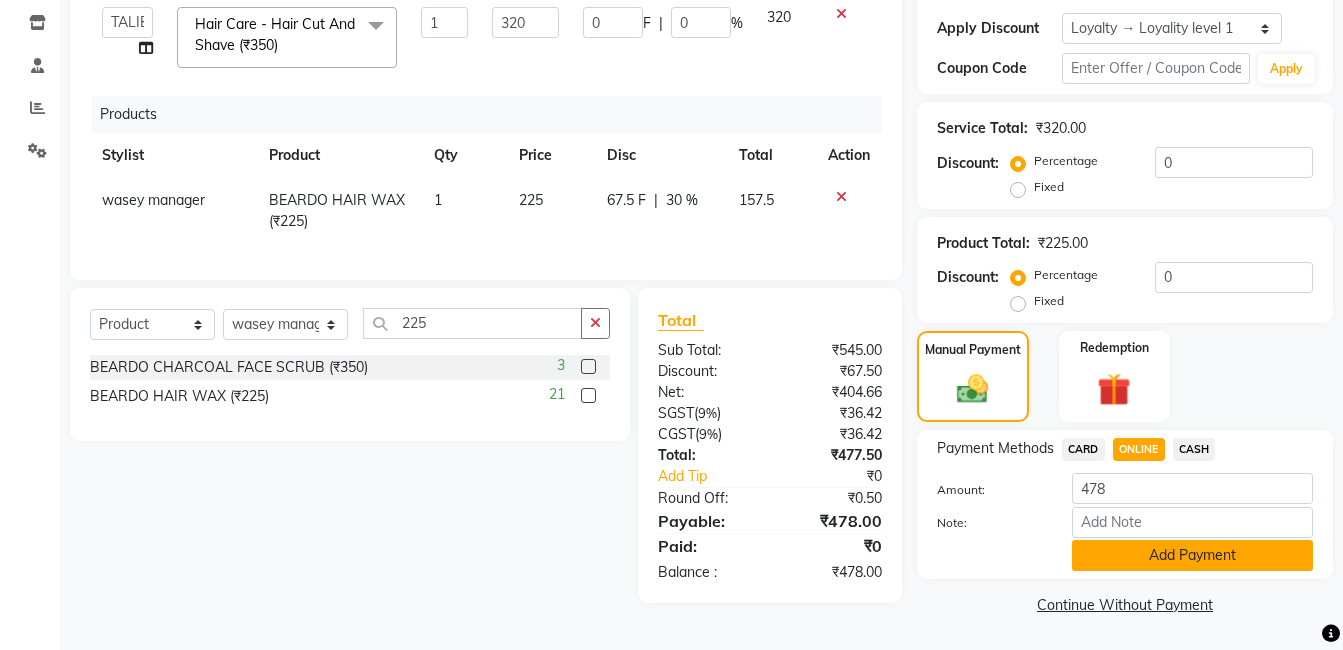 click on "Add Payment" 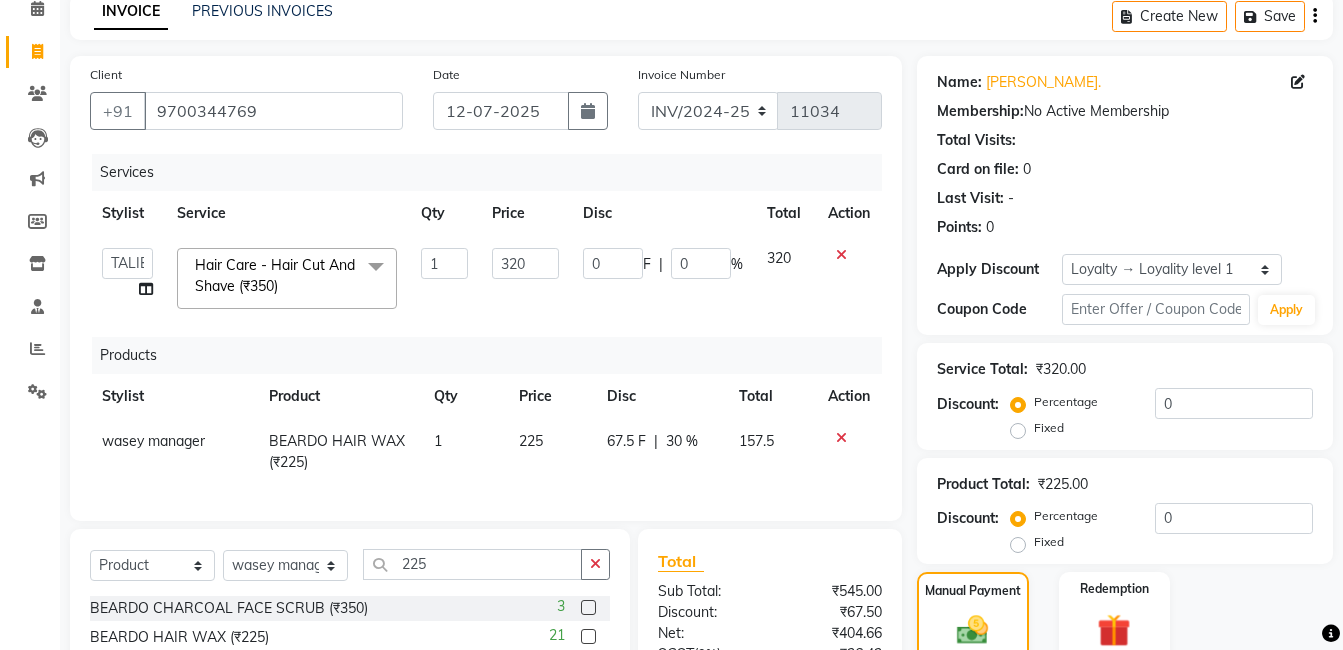 scroll, scrollTop: 494, scrollLeft: 0, axis: vertical 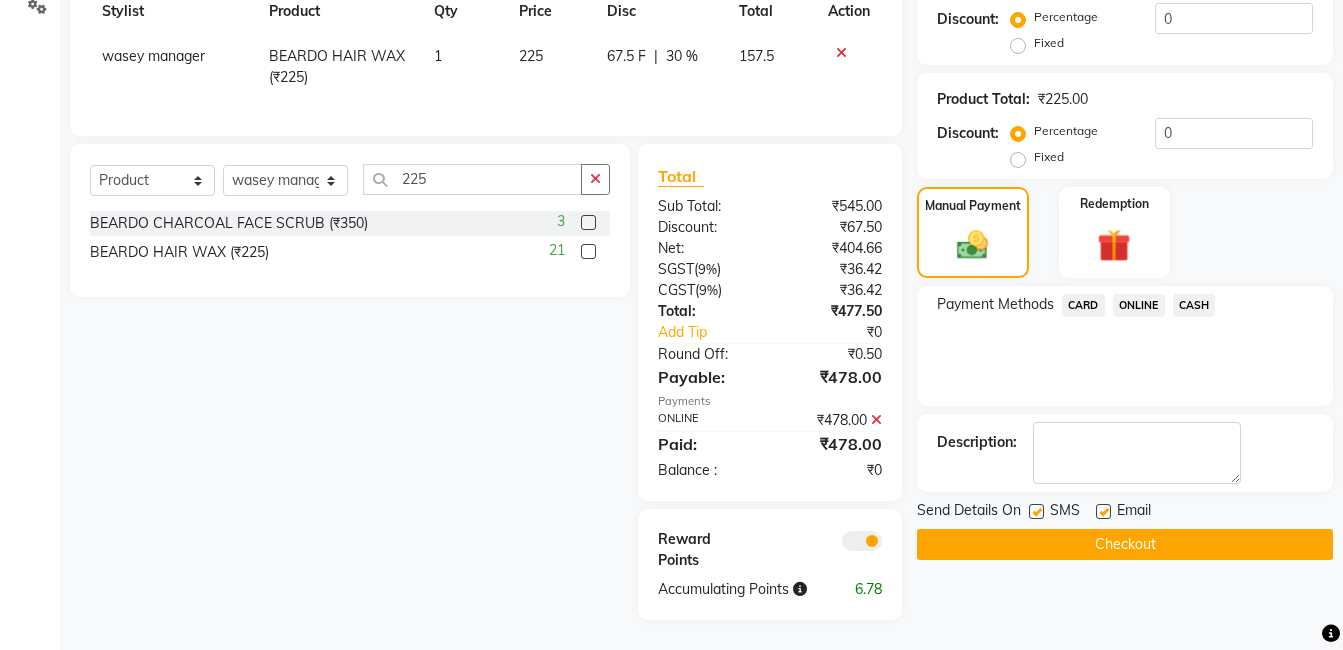 click on "Checkout" 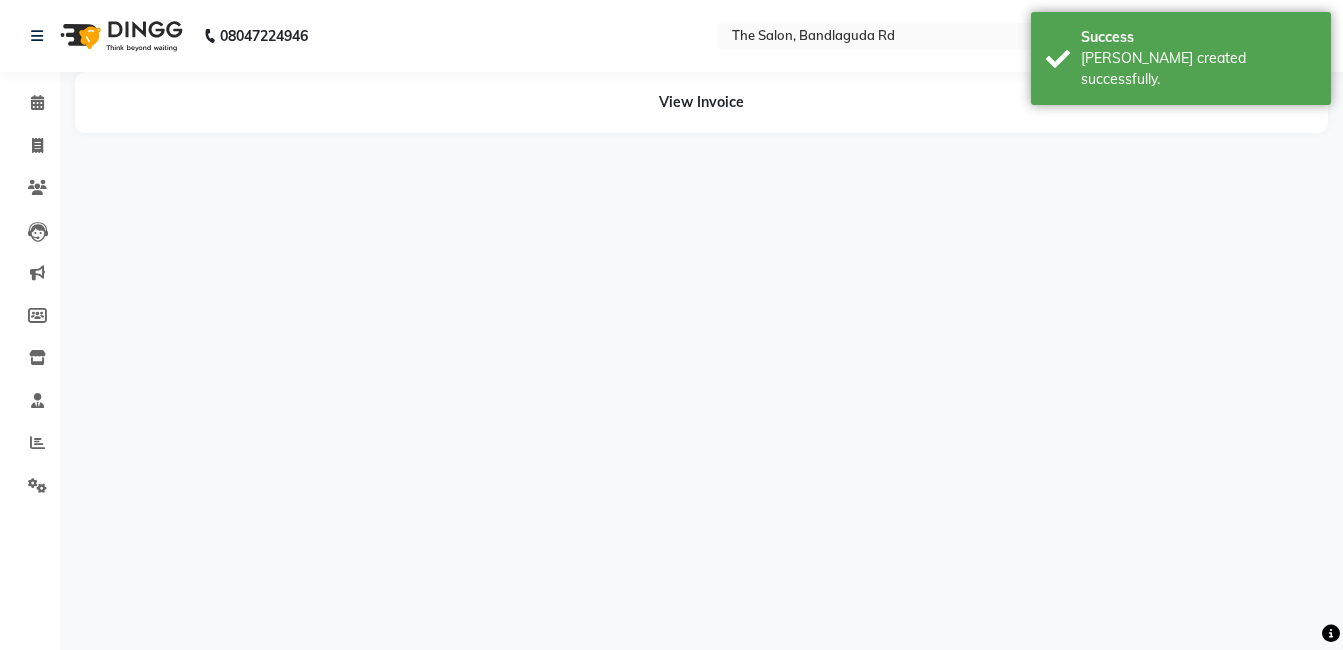 drag, startPoint x: 1112, startPoint y: 510, endPoint x: 155, endPoint y: 233, distance: 996.2821 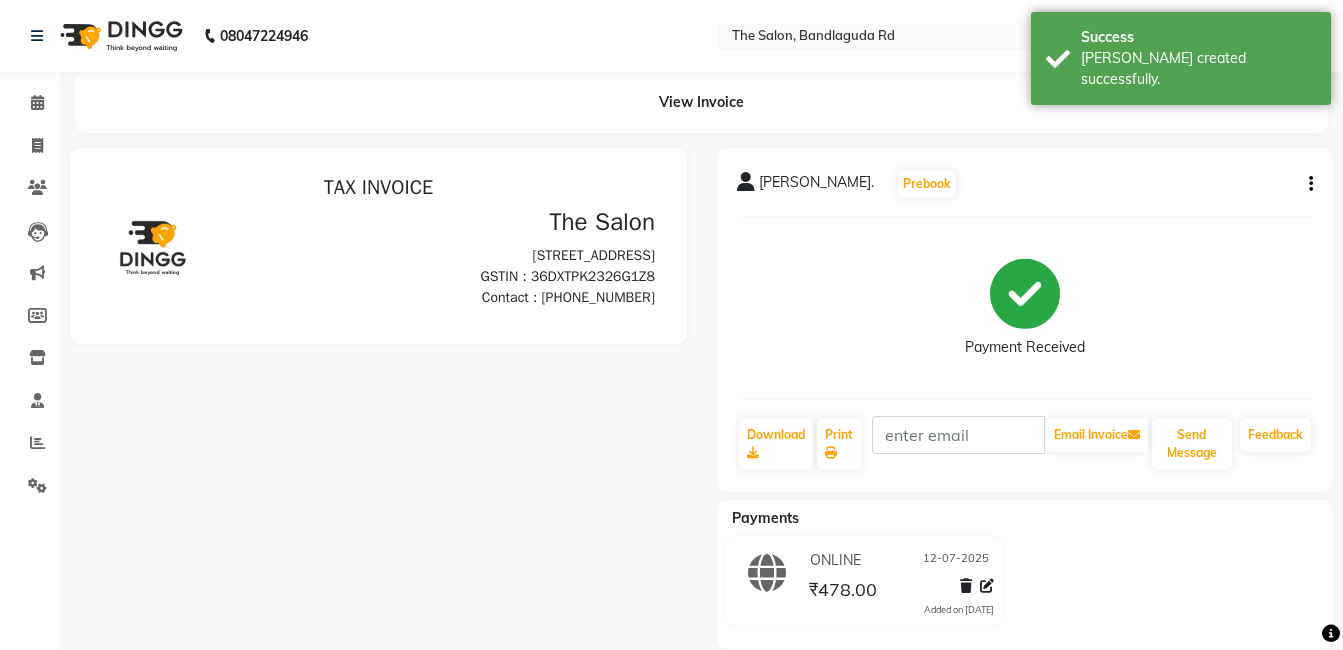 scroll, scrollTop: 0, scrollLeft: 0, axis: both 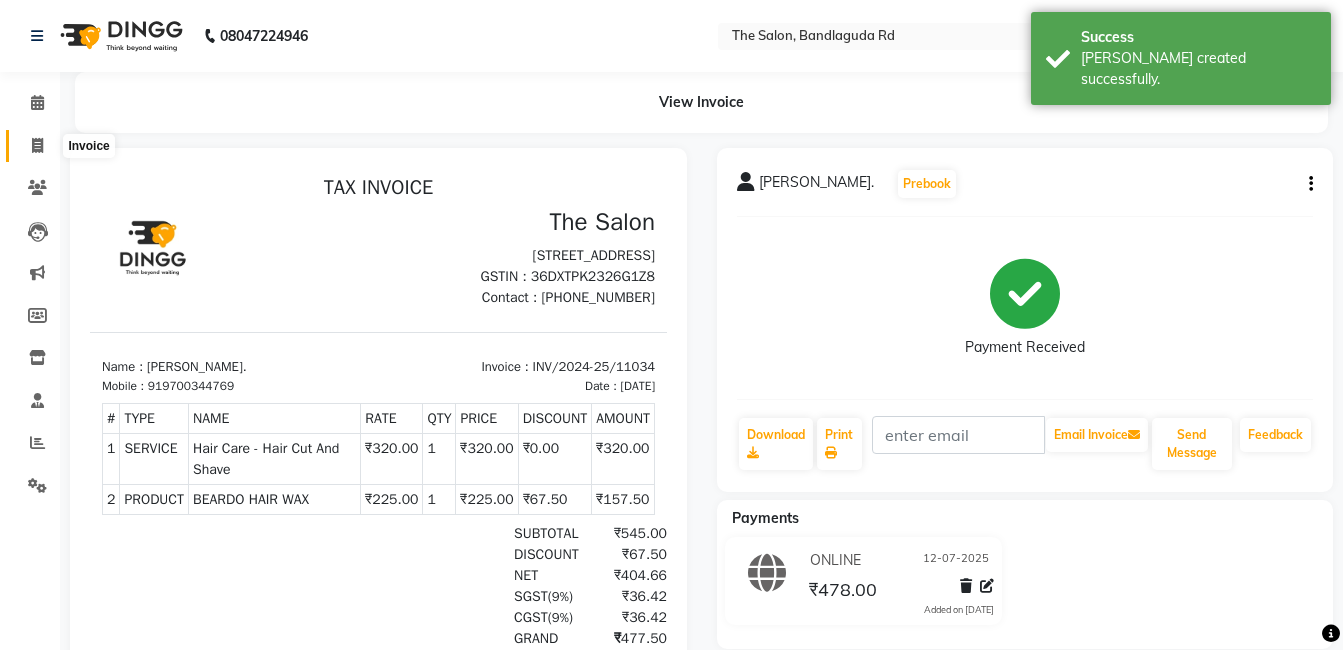drag, startPoint x: 155, startPoint y: 233, endPoint x: 103, endPoint y: 153, distance: 95.41489 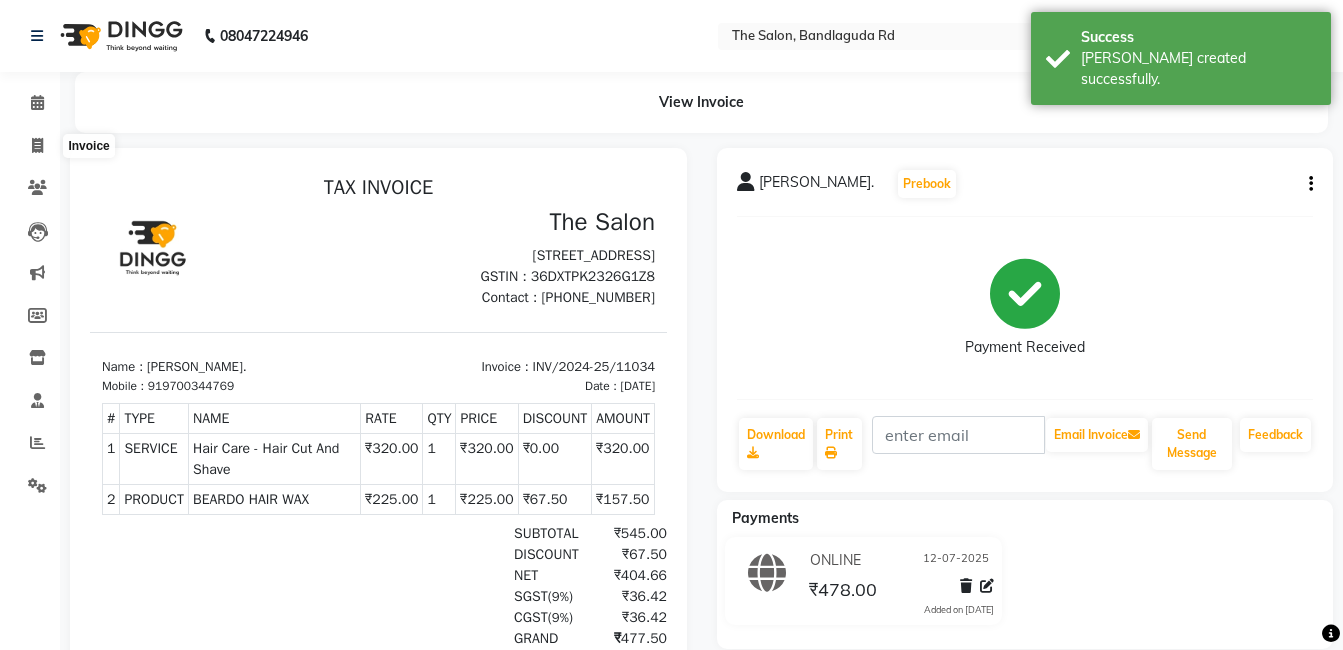 select on "service" 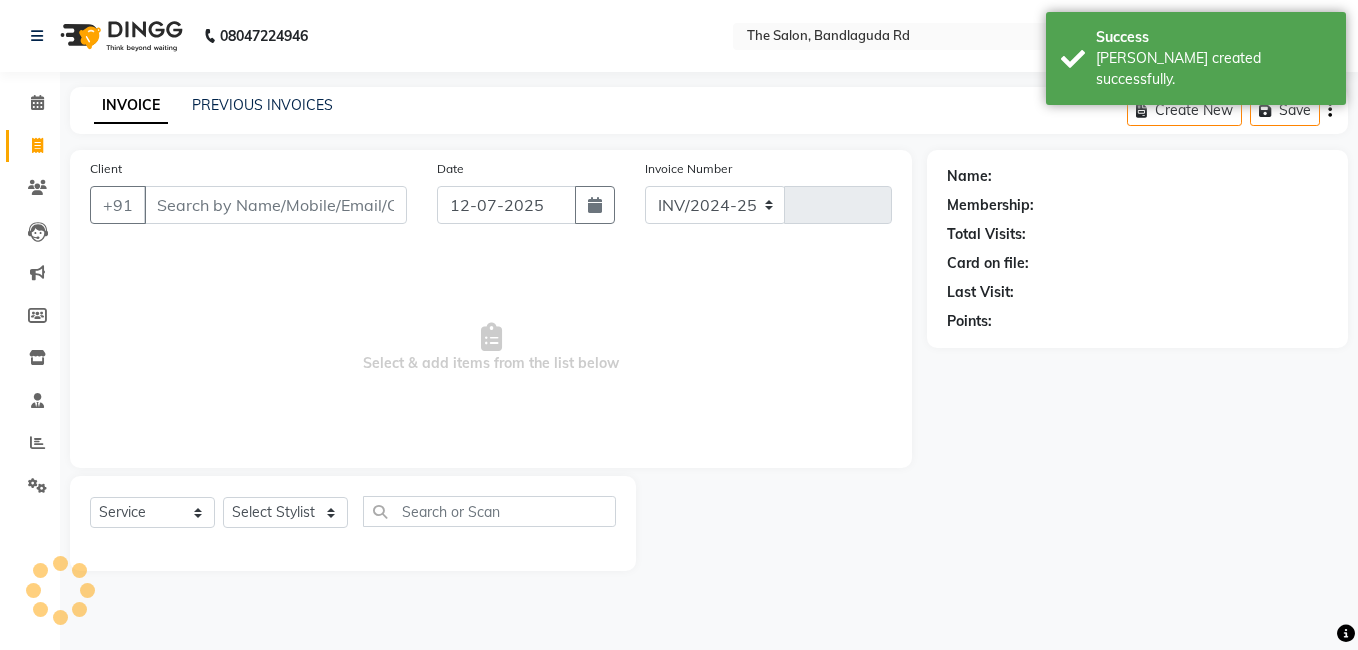select on "5198" 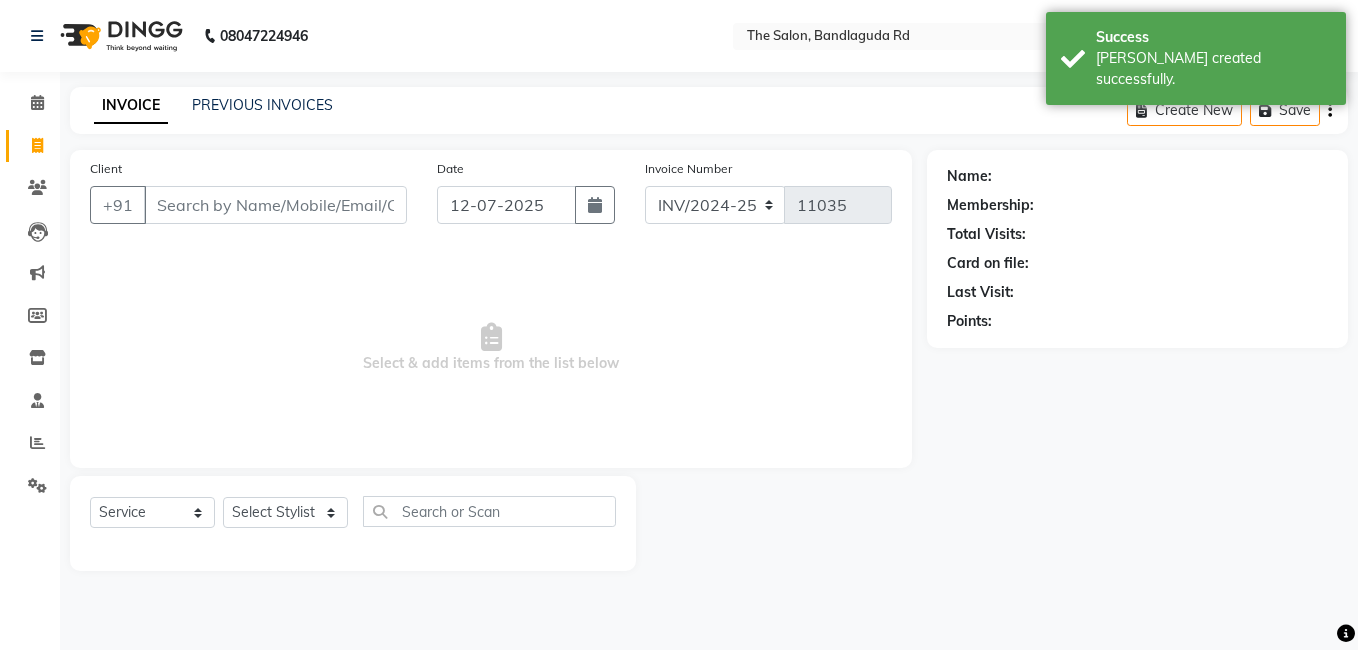 click on "Client" at bounding box center (275, 205) 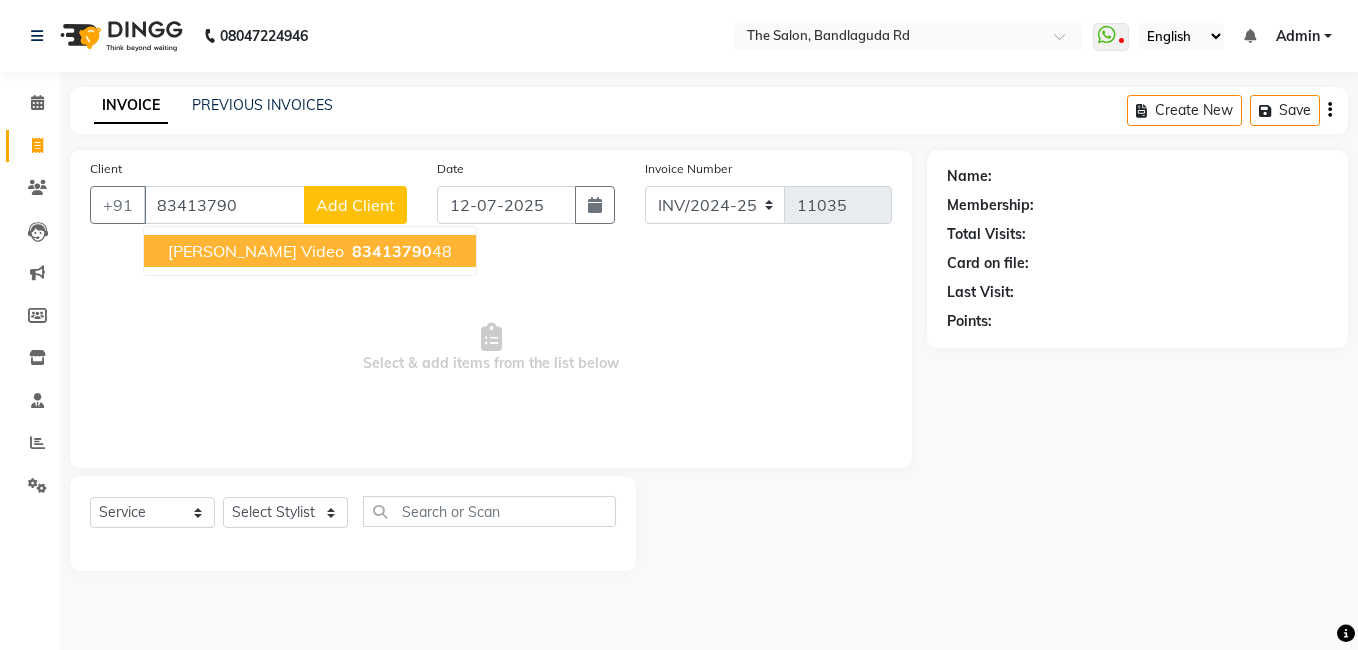 drag, startPoint x: 246, startPoint y: 259, endPoint x: 251, endPoint y: 250, distance: 10.29563 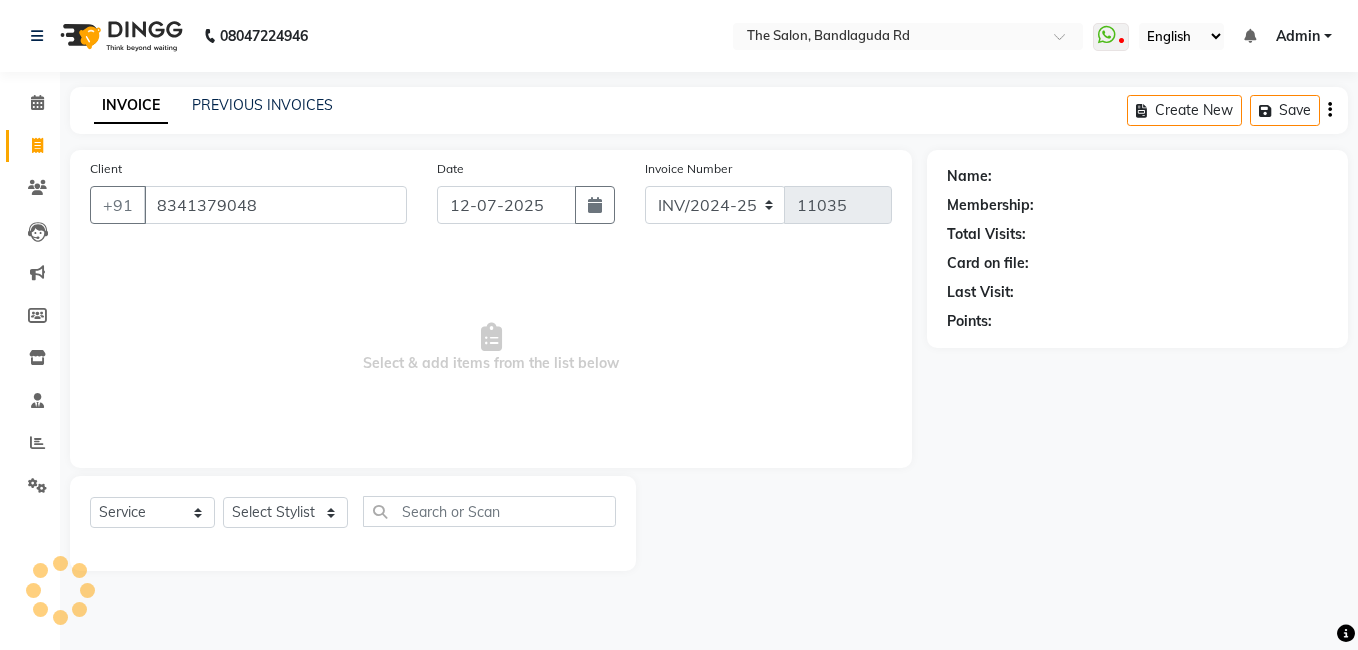 type on "8341379048" 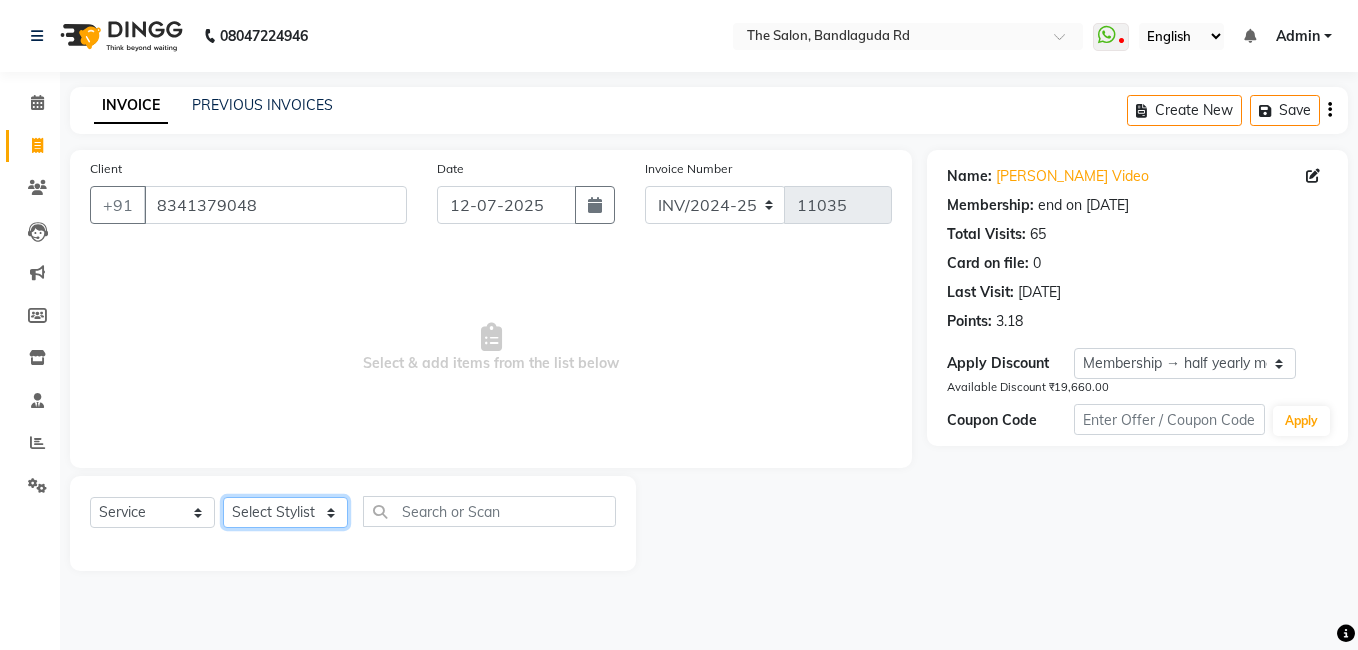 drag, startPoint x: 262, startPoint y: 510, endPoint x: 269, endPoint y: 500, distance: 12.206555 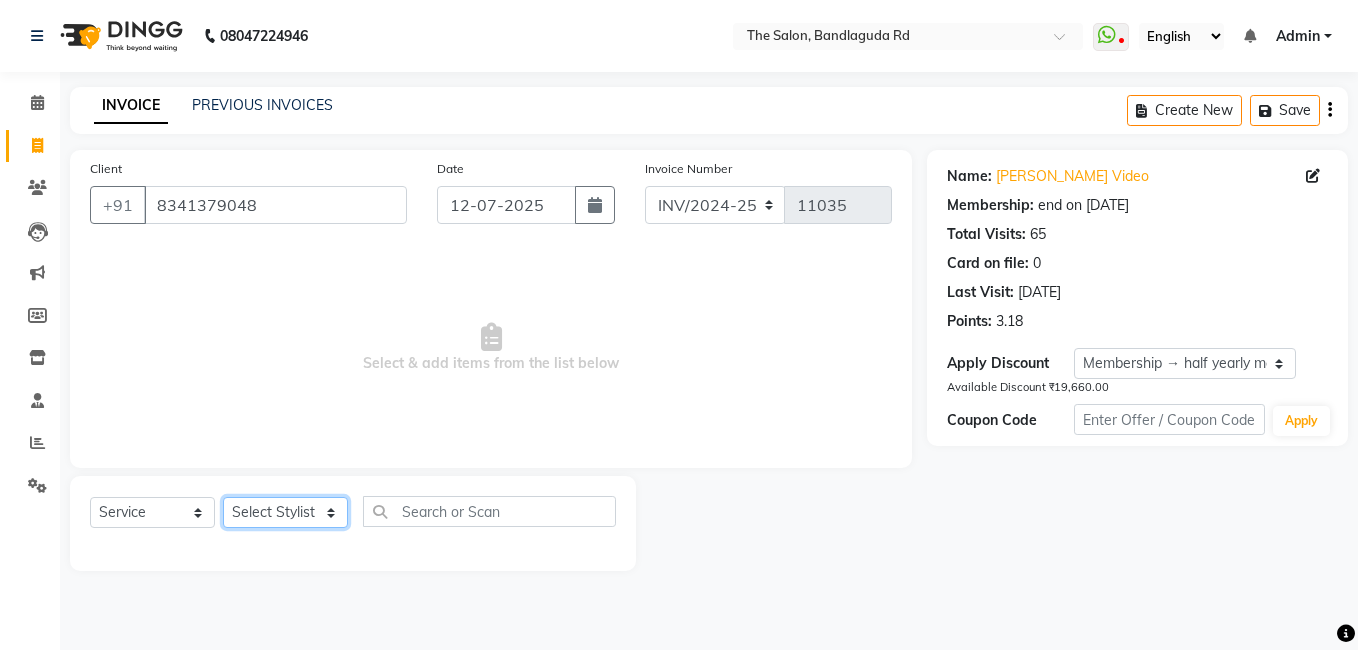 select on "65400" 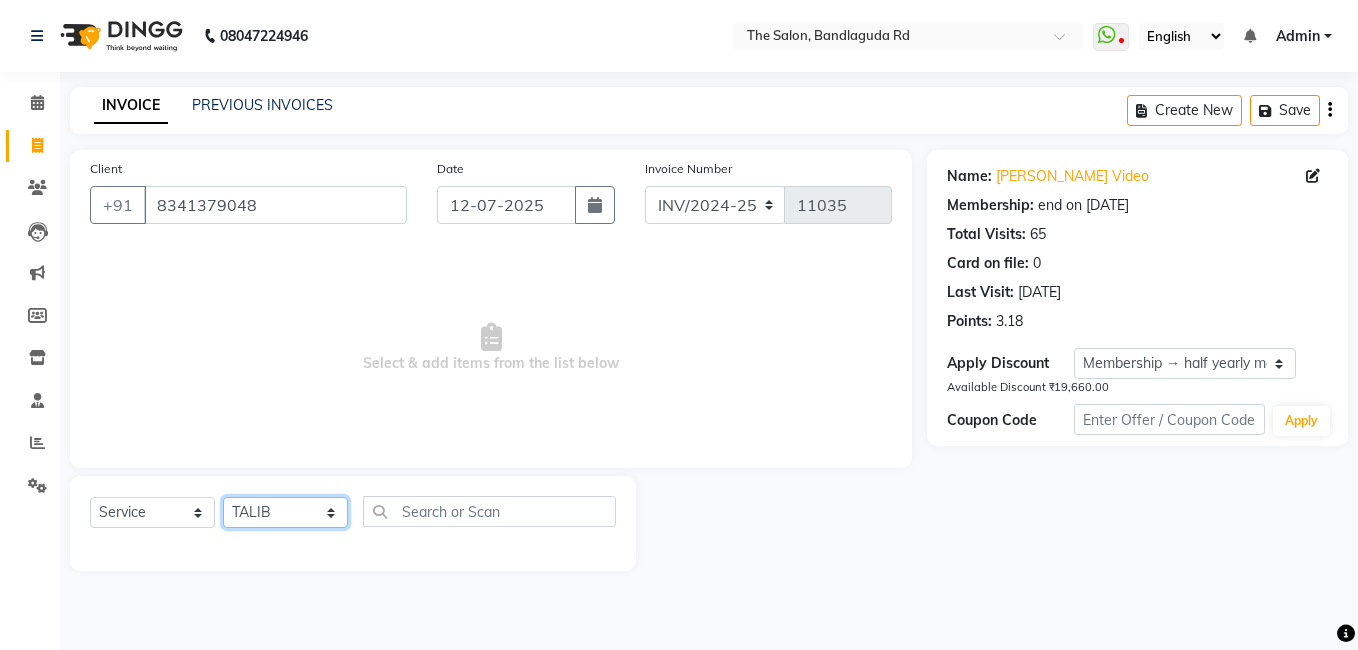 click on "Select Stylist [PERSON_NAME] [PERSON_NAME] kasim [PERSON_NAME] sameer [PERSON_NAME] manager" 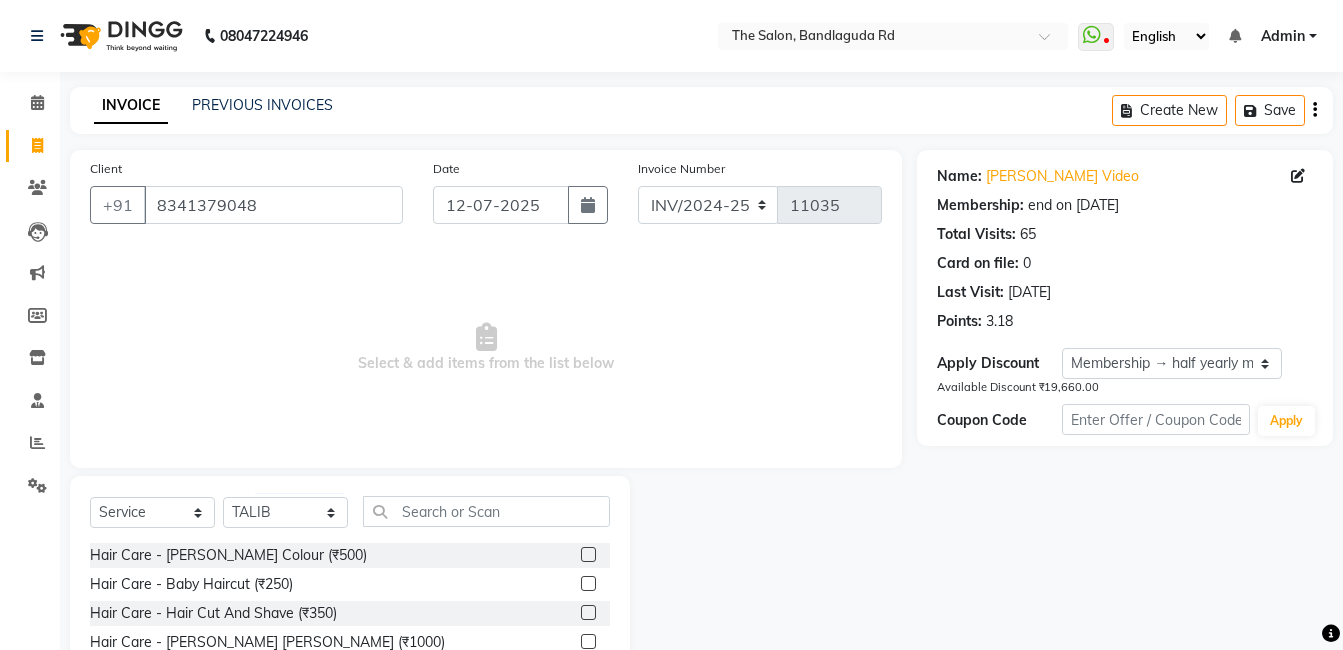 click on "Select  Service  Product  Membership  Package Voucher Prepaid Gift Card  Select Stylist [PERSON_NAME] [PERSON_NAME] [PERSON_NAME] sameer [PERSON_NAME] manager Hair Care - [PERSON_NAME] Colour (₹500)  Hair Care - Baby Haircut (₹250)  Hair Care - Hair Cut And Shave (₹350)  Hair Care - [PERSON_NAME] [PERSON_NAME] (₹1000)  Hair Care - Curly Short Lenght (₹5000)  Hair Care - Full Fiber (₹500)  Hair Care - Girl Haircut (₹350)  Hair Care - Hair Cut (₹200)  Hair Care - [MEDICAL_DATA] treatment (₹1500)  Hair Care - Hair Spa Professional (₹1200)  Hair Care - Haircut Girl (₹800)  Hair Care - Half Fiber (₹350)  Hair Care - Head Wash (₹50)  Hair Care - Keratin Medium Length (₹7000)  Hair Care - Keratin Short Length1 (₹4000)  Hair Care - Keratin Short Length (₹2500)  Hair Care - Keratin Wash (₹300)  Hair Care - Matrix Colour (₹500)  Hair Care - Normal Haircut Girl (₹500)  Hair Care - Smoothening Short Hair (₹1500)  Hair Care - Spa (₹700)  Hair Care - Streightening Long Hair (₹6000)  basic package (₹2000)" 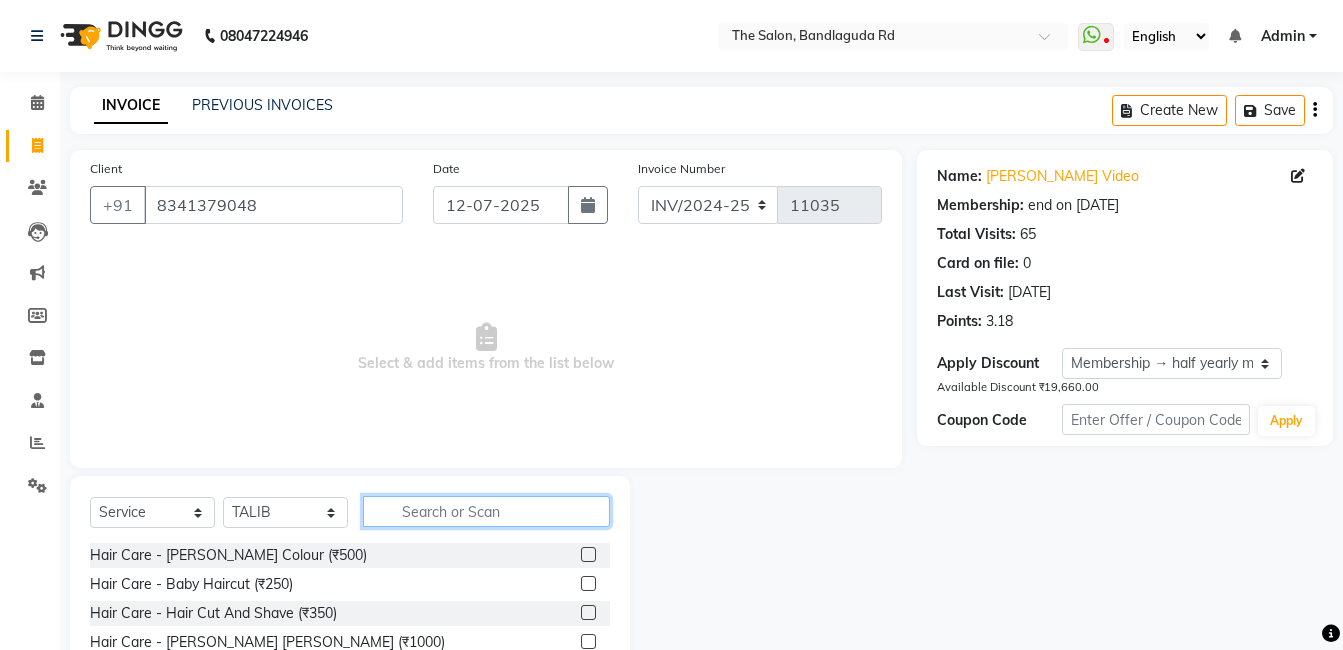 click 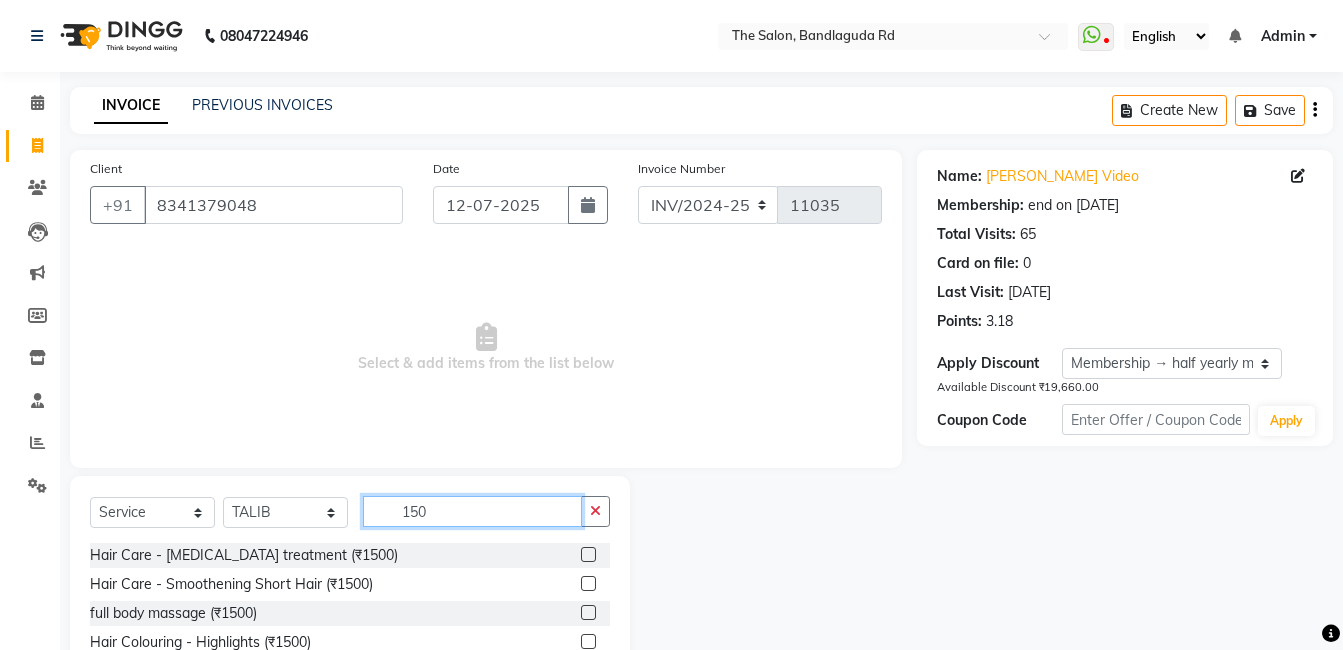 scroll, scrollTop: 151, scrollLeft: 0, axis: vertical 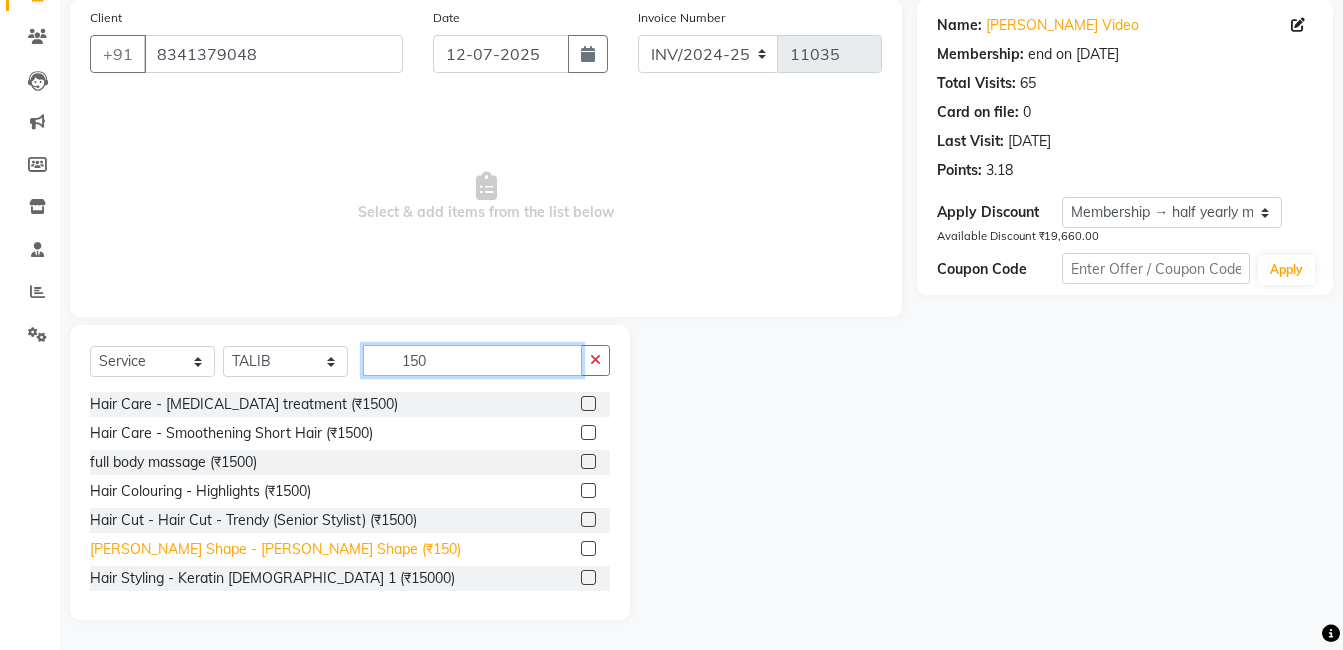 type on "150" 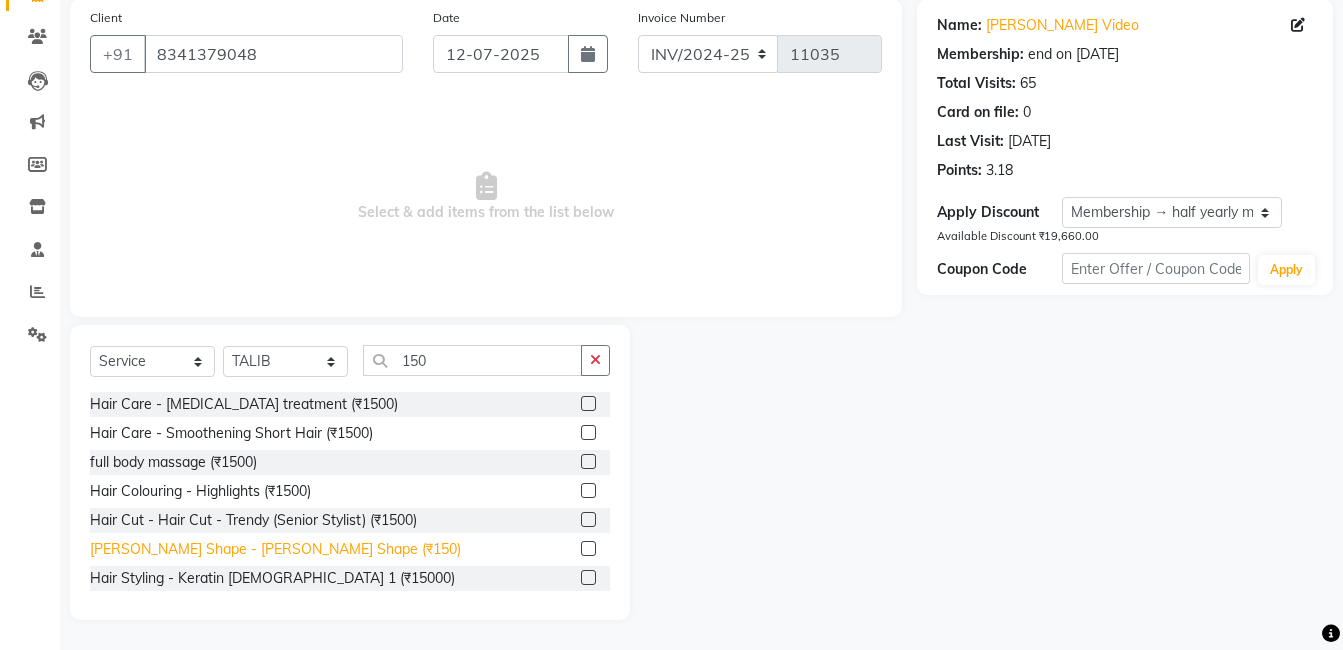 click on "[PERSON_NAME] Shape - [PERSON_NAME] Shape (₹150)" 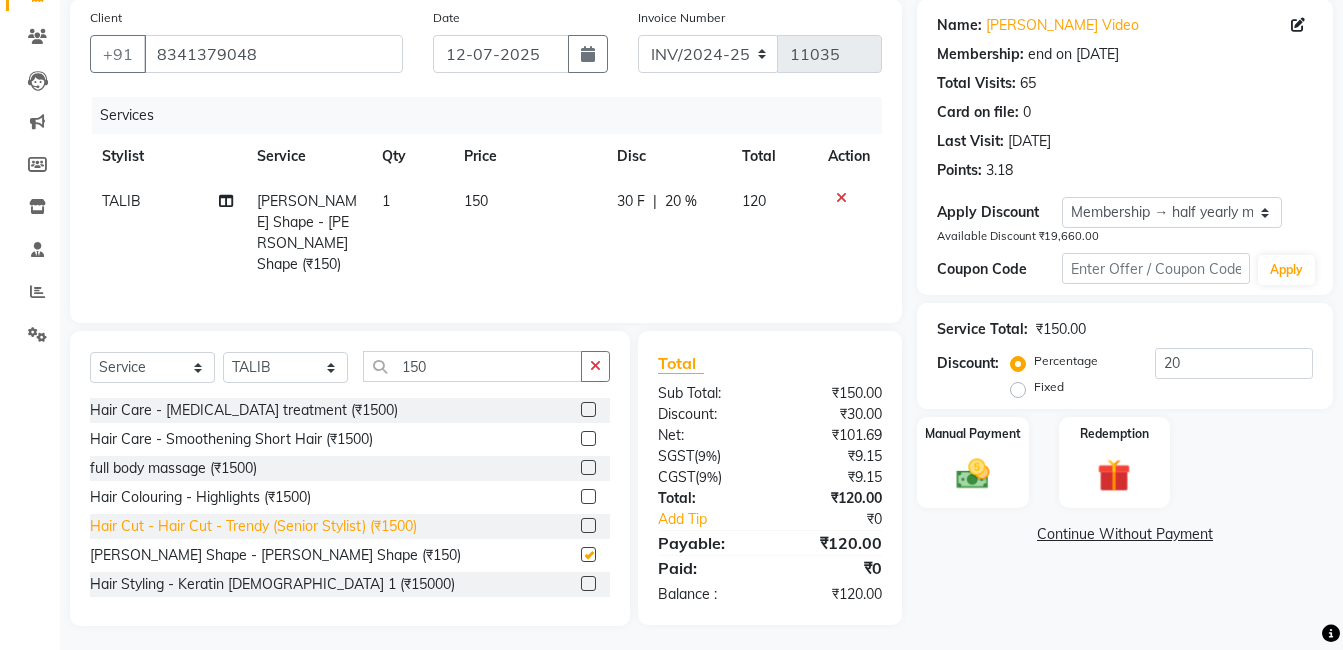 checkbox on "false" 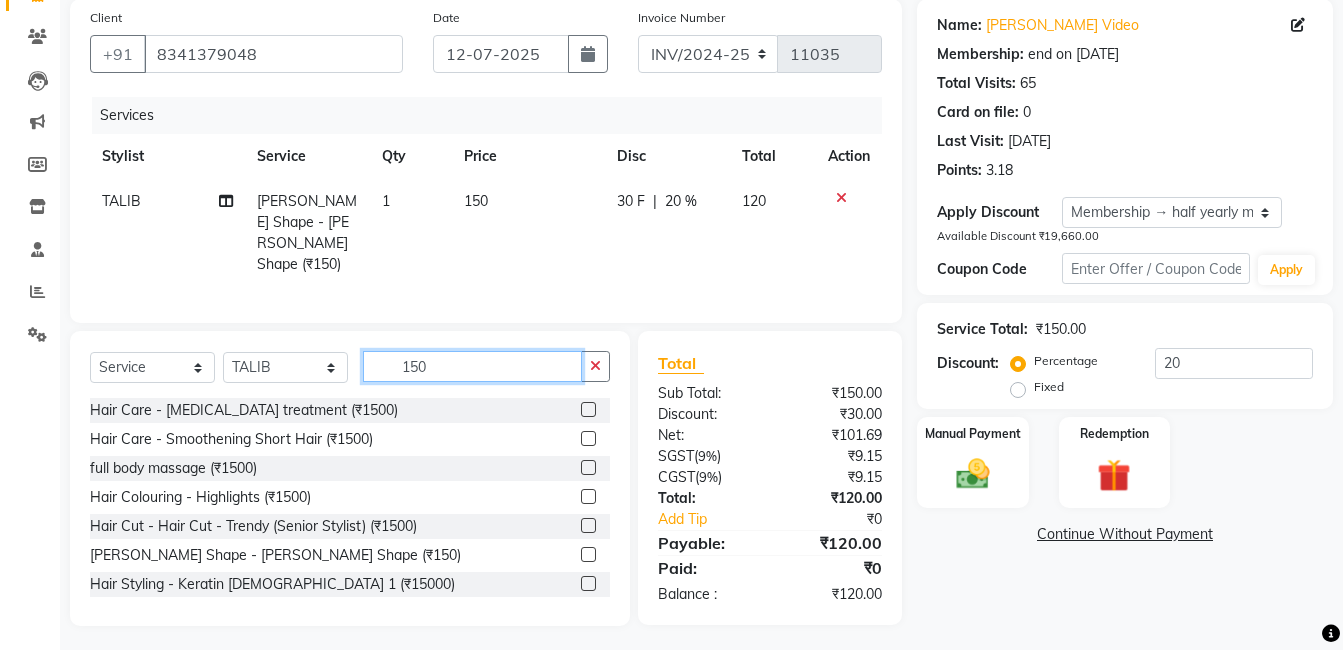 click on "150" 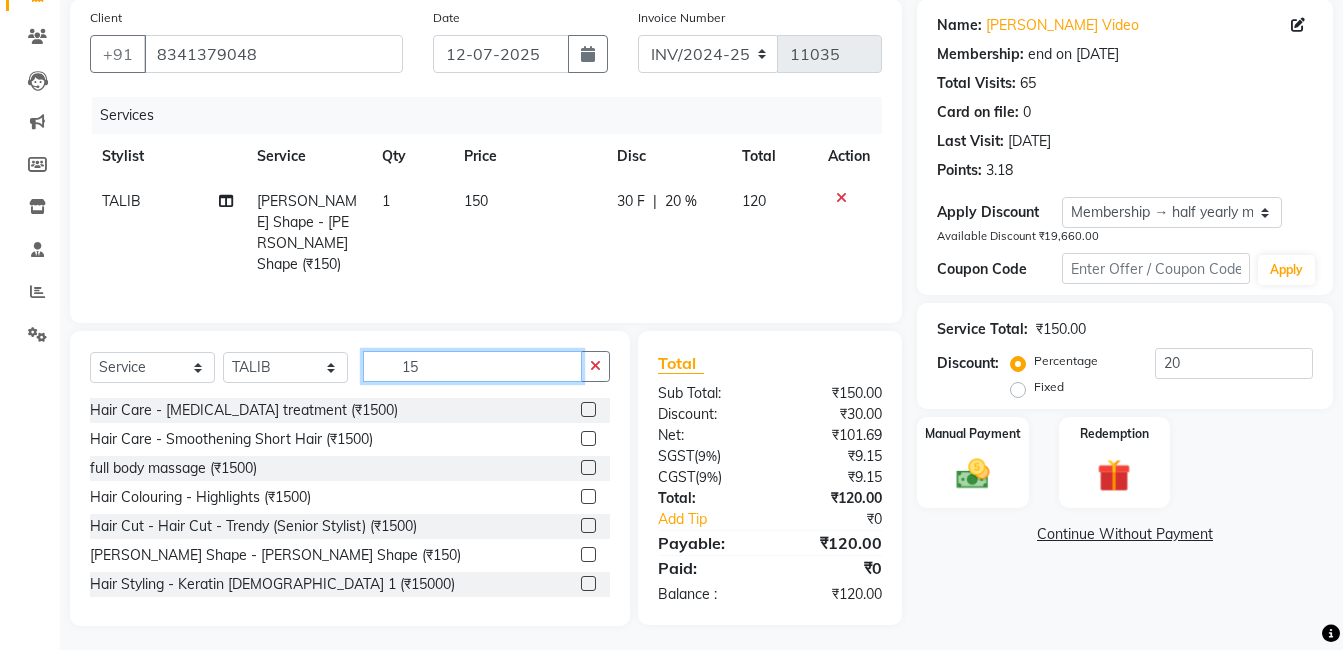 type on "1" 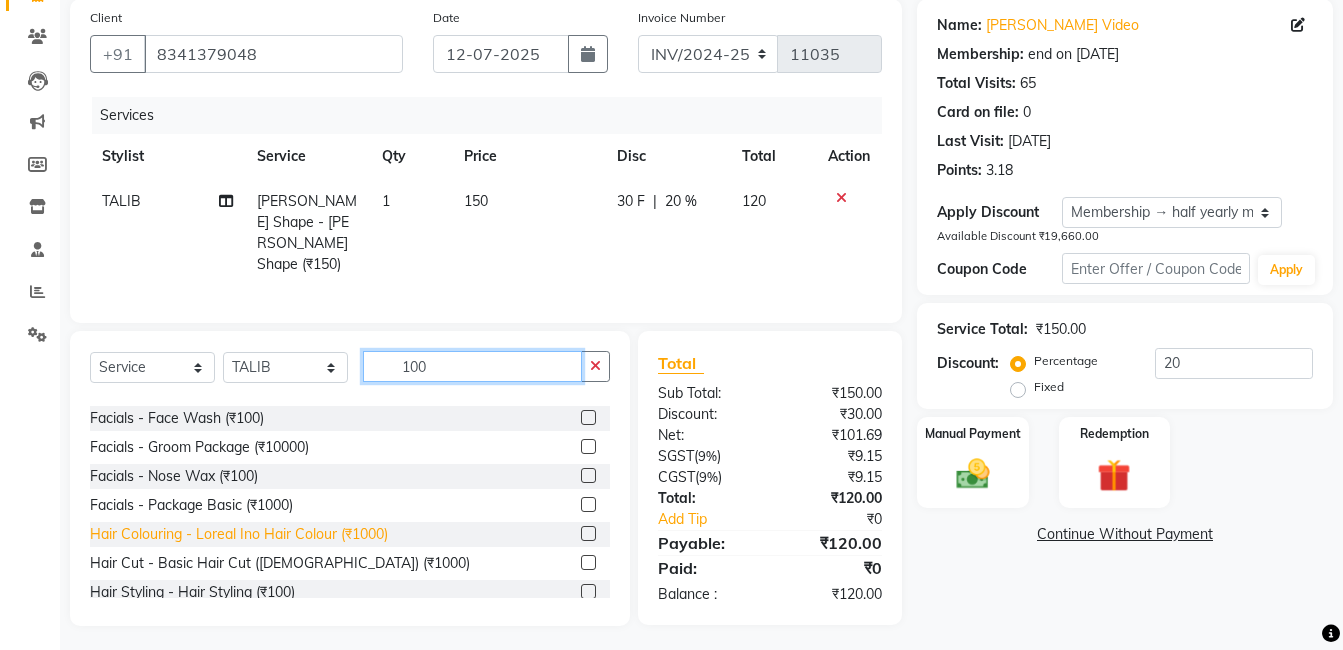 scroll, scrollTop: 90, scrollLeft: 0, axis: vertical 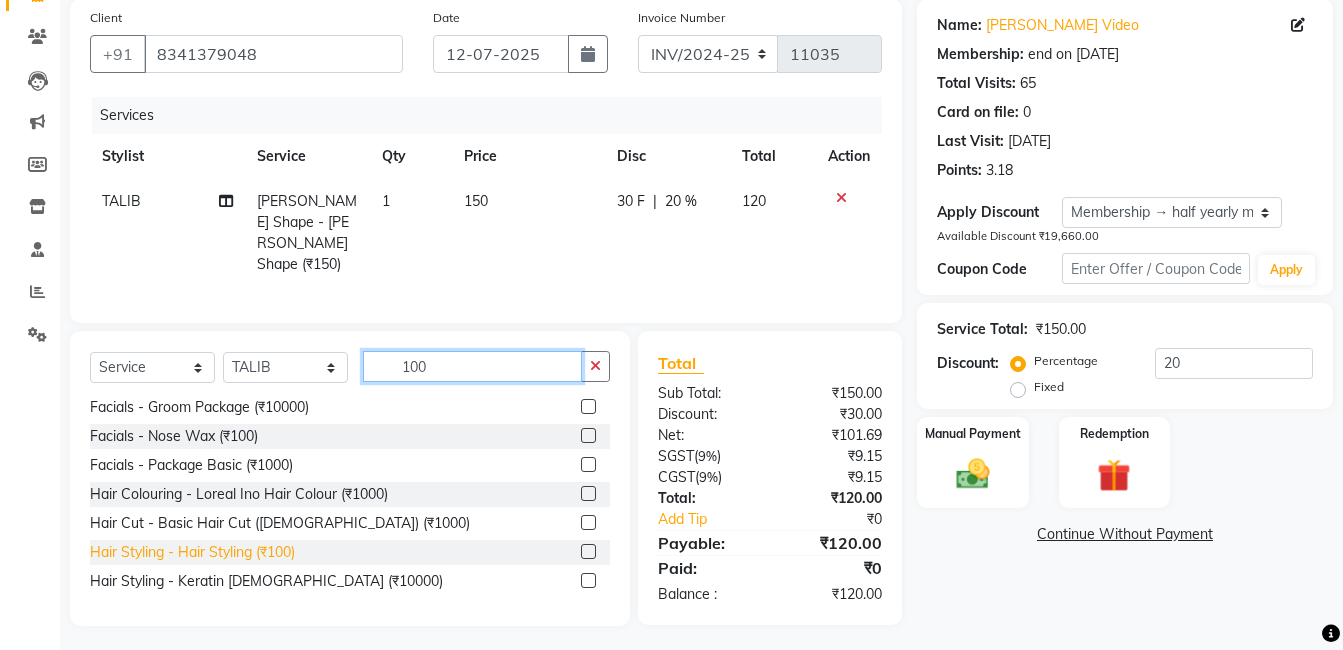 type on "100" 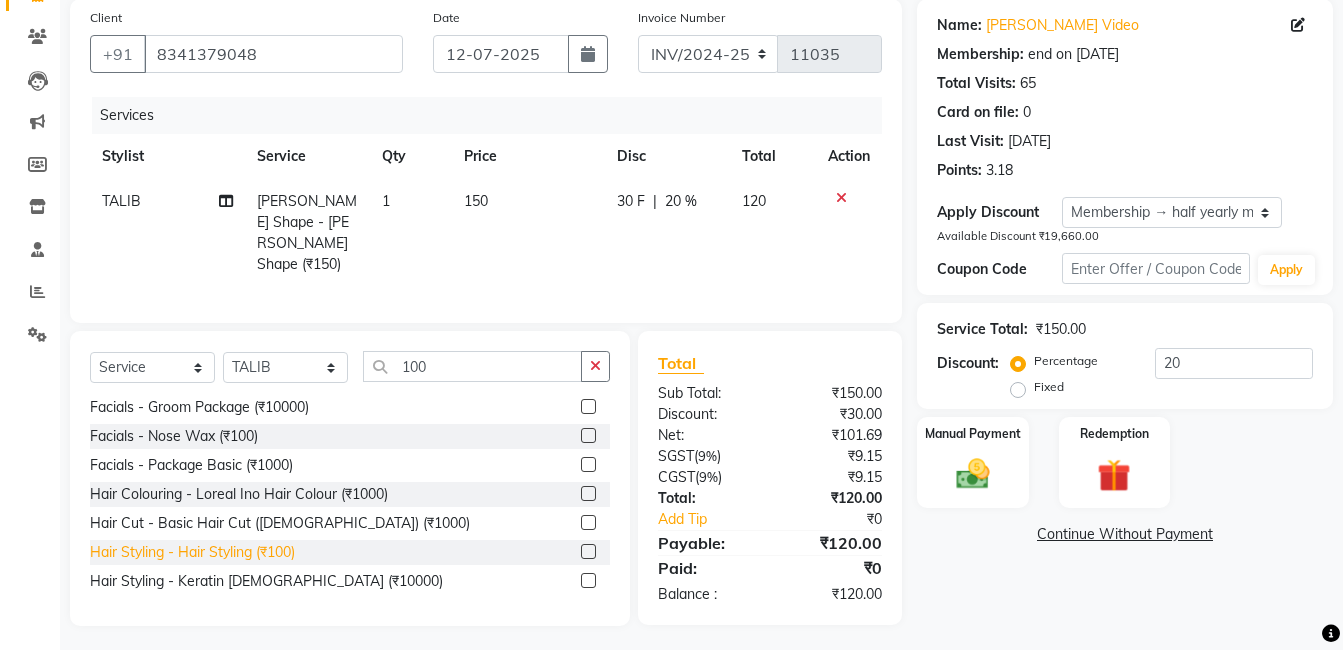 click on "Hair Styling - Hair Styling (₹100)" 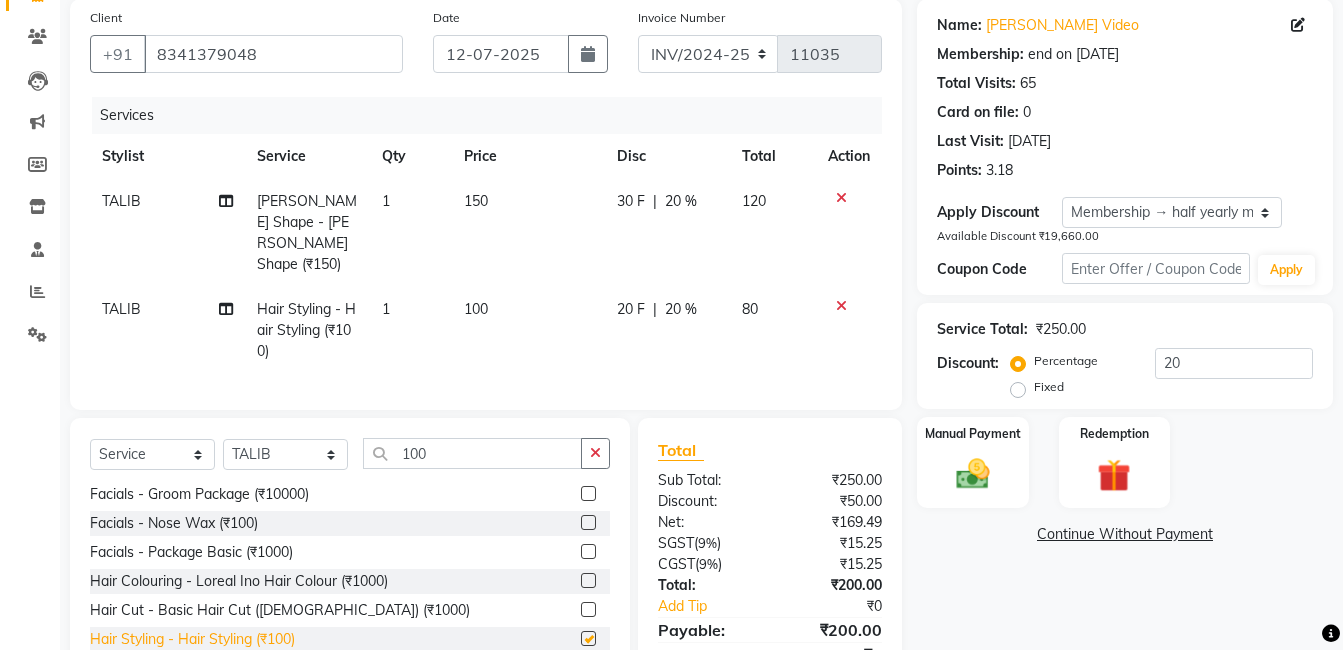 checkbox on "false" 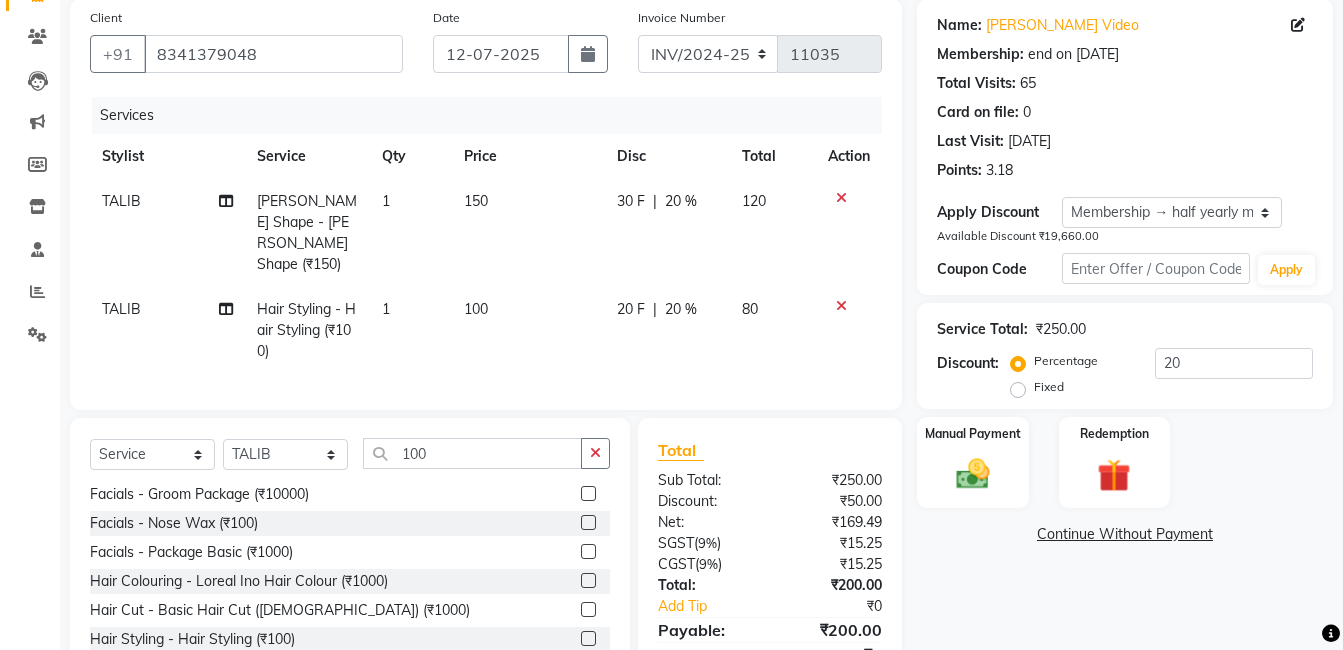 scroll, scrollTop: 238, scrollLeft: 0, axis: vertical 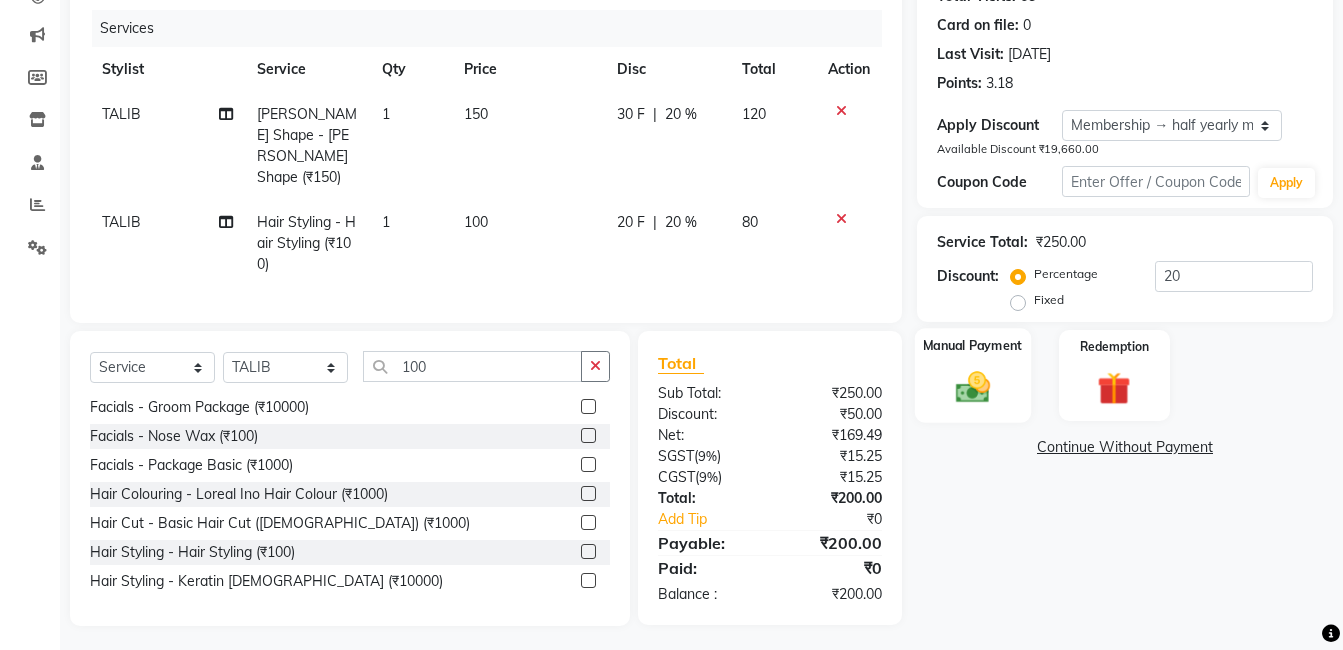 click 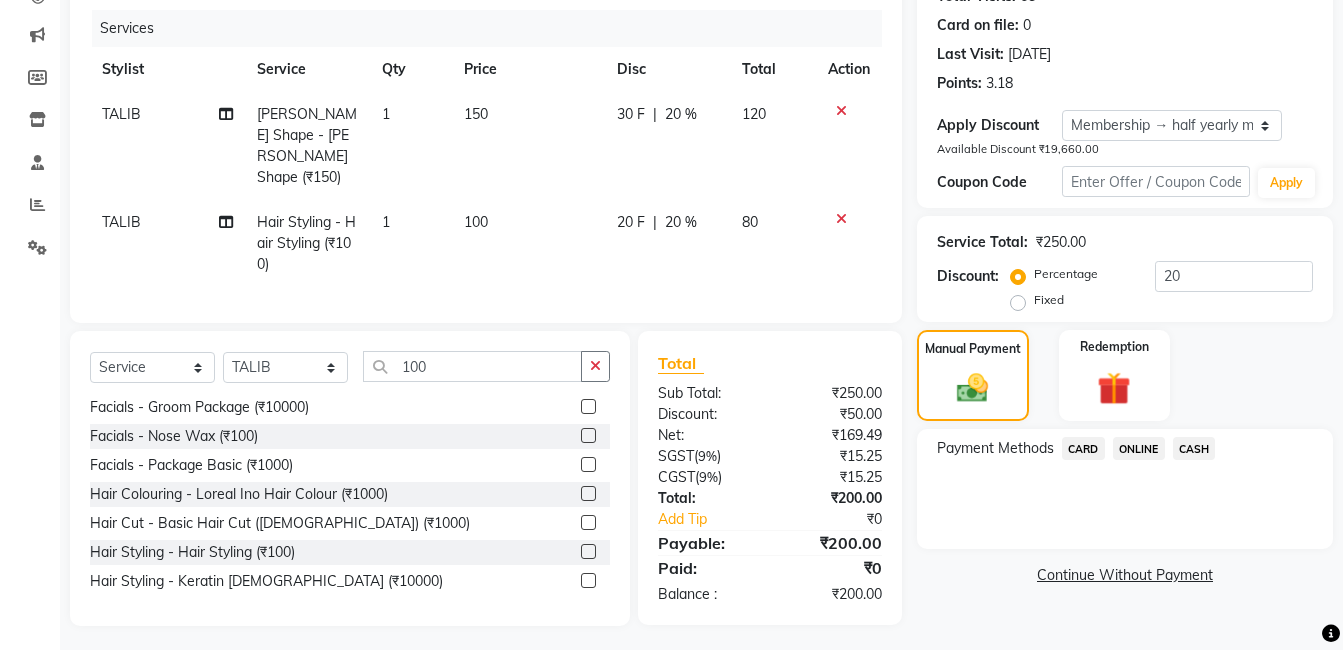 click on "ONLINE" 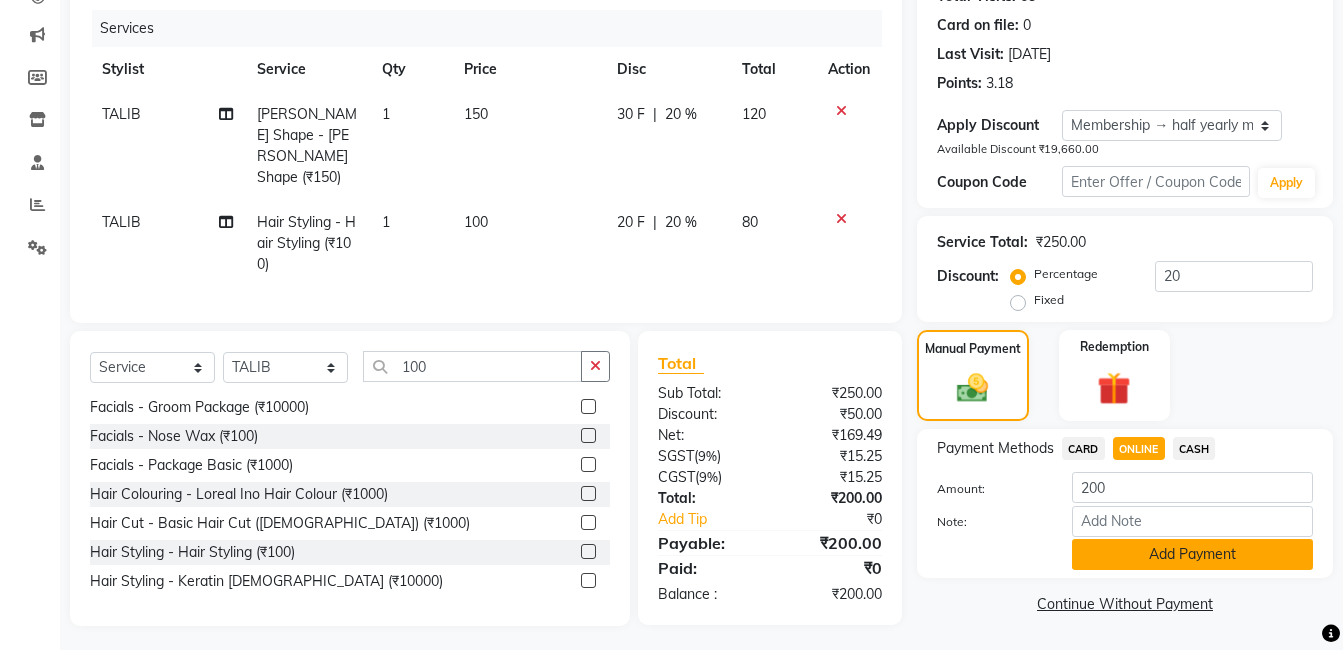 drag, startPoint x: 1115, startPoint y: 548, endPoint x: 1141, endPoint y: 515, distance: 42.0119 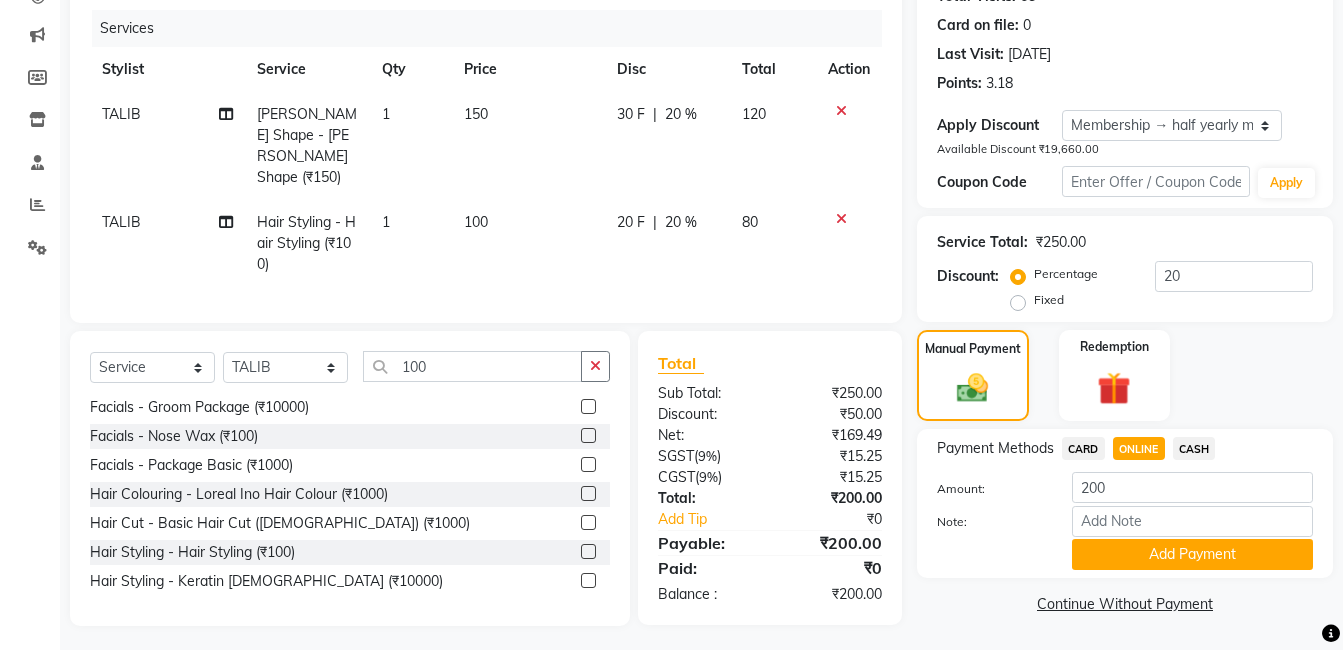 click on "Add Payment" 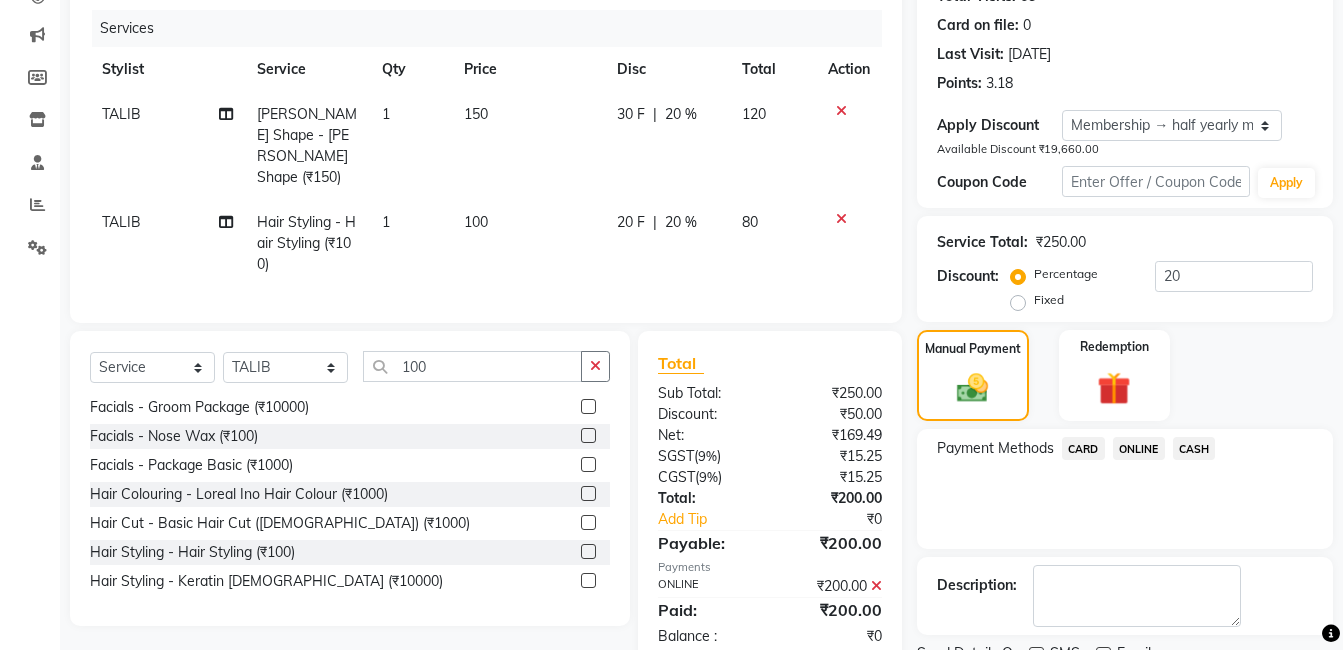 scroll, scrollTop: 369, scrollLeft: 0, axis: vertical 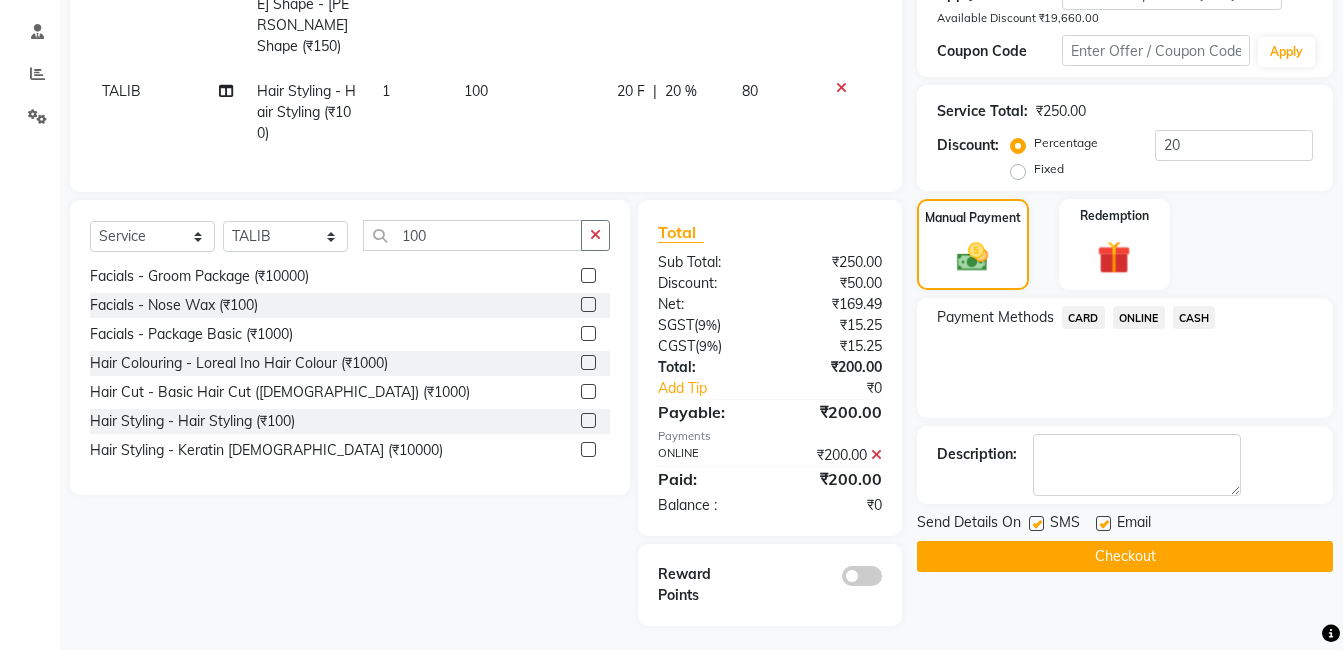 click on "Checkout" 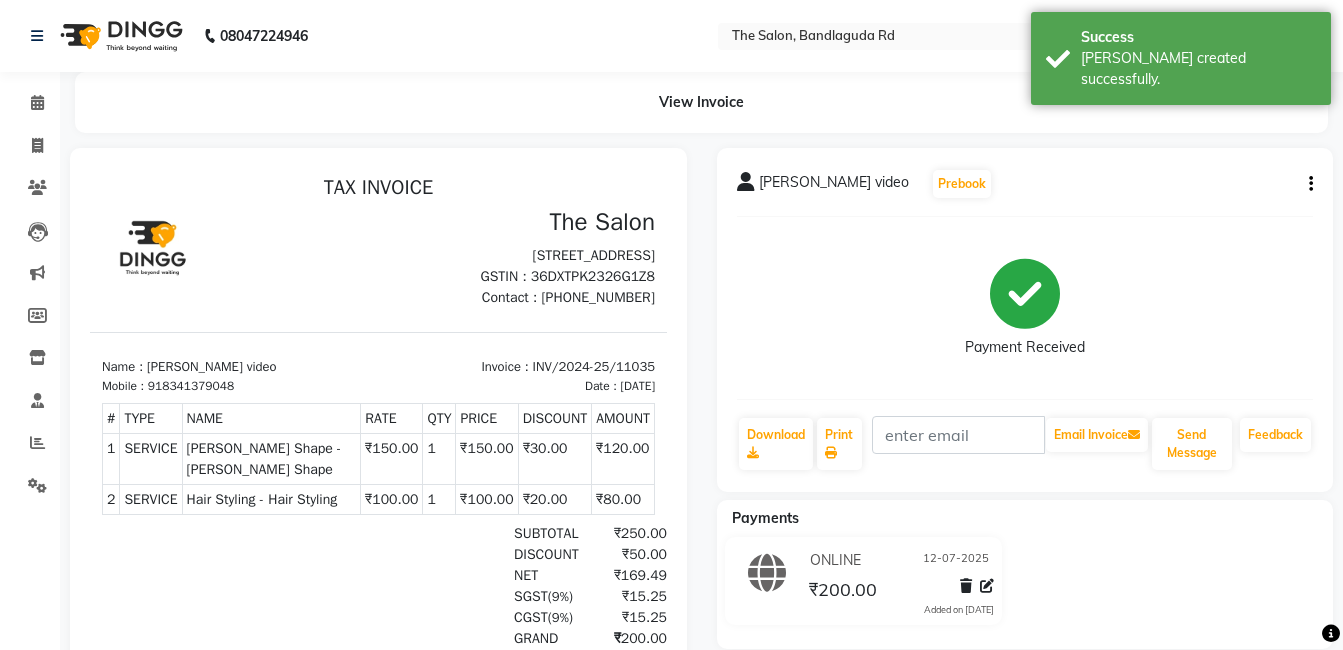 scroll, scrollTop: 0, scrollLeft: 0, axis: both 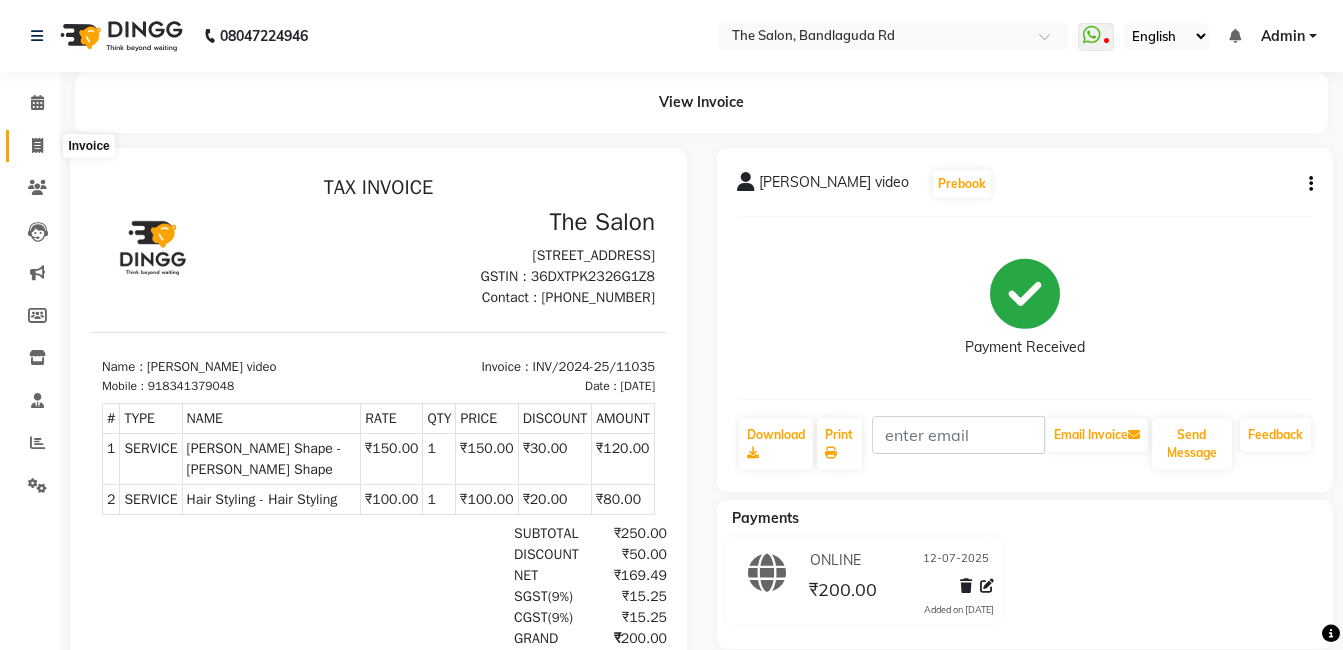 click 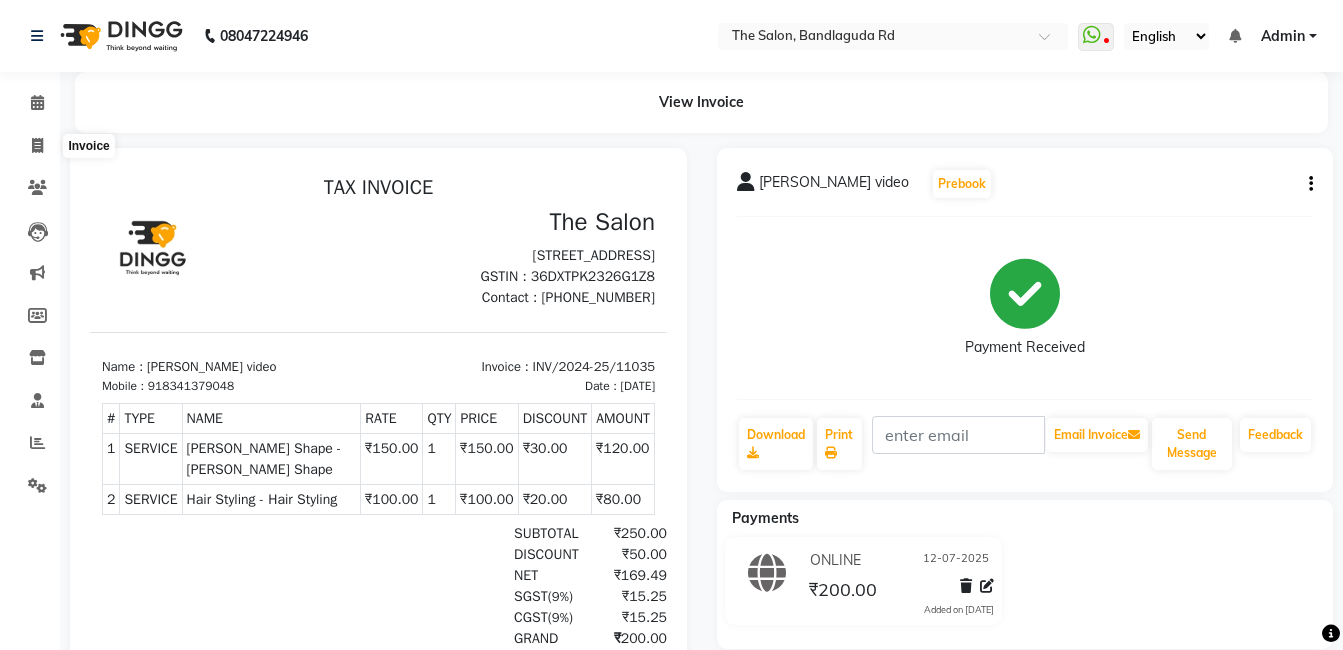 select on "service" 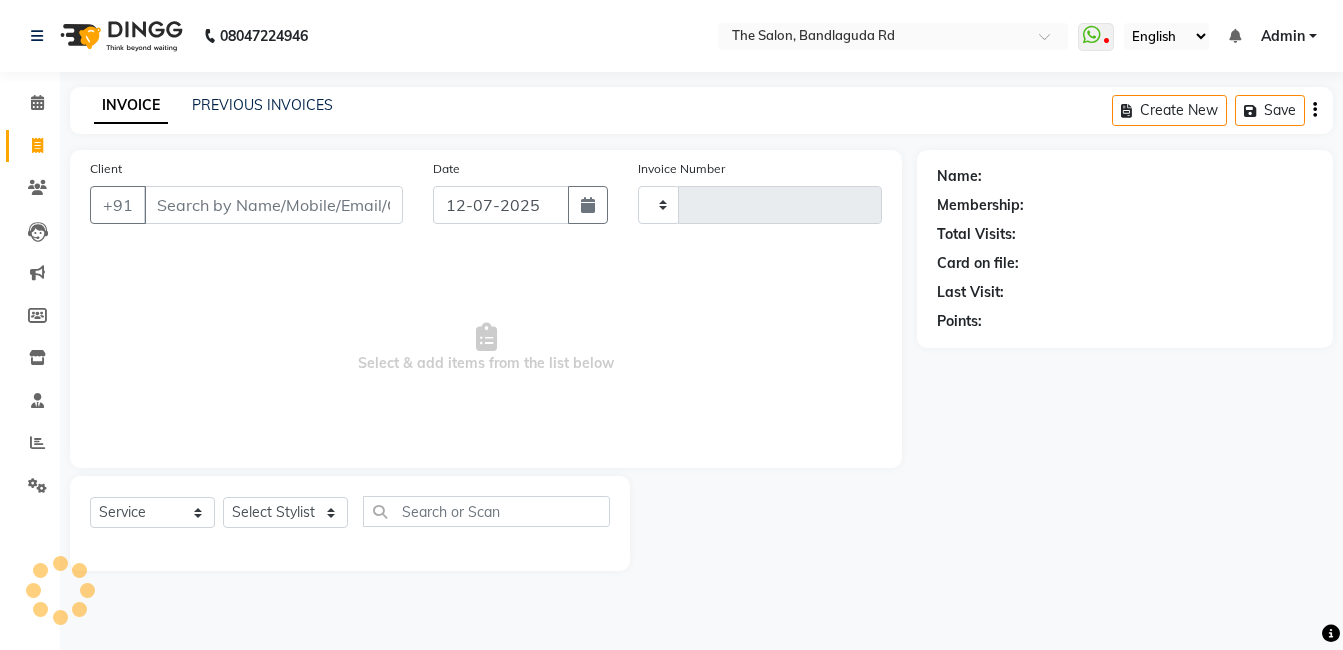type on "11036" 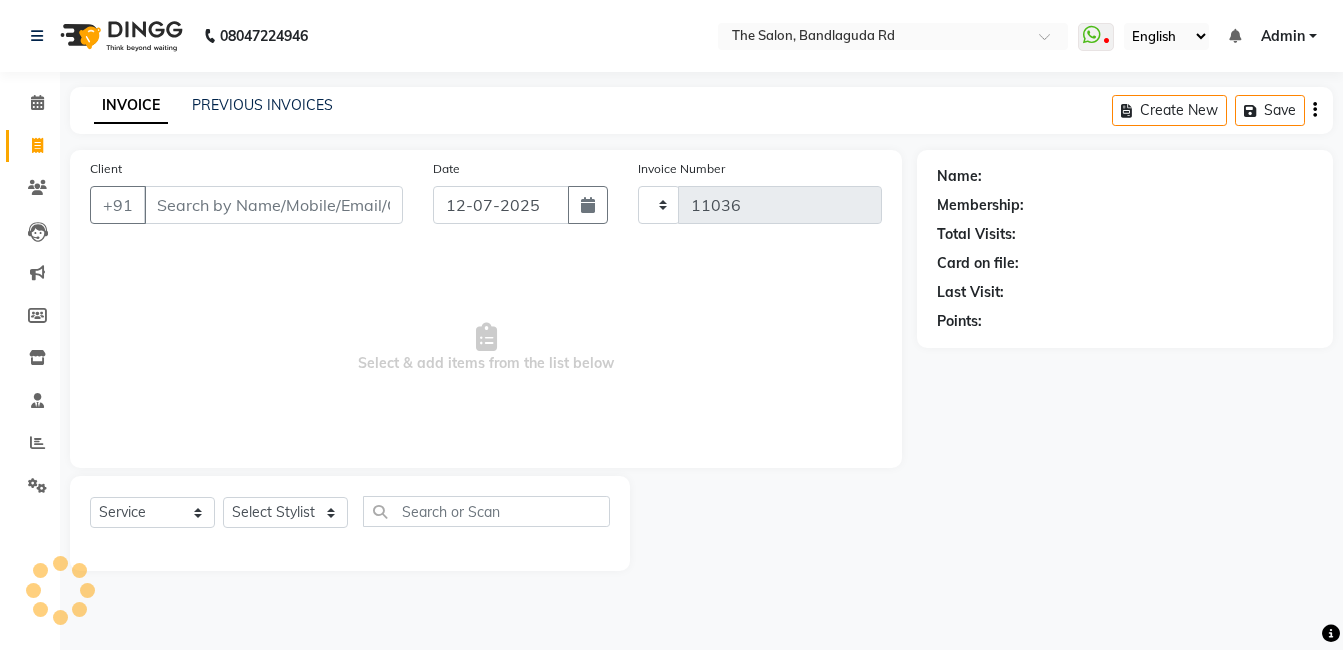 select on "5198" 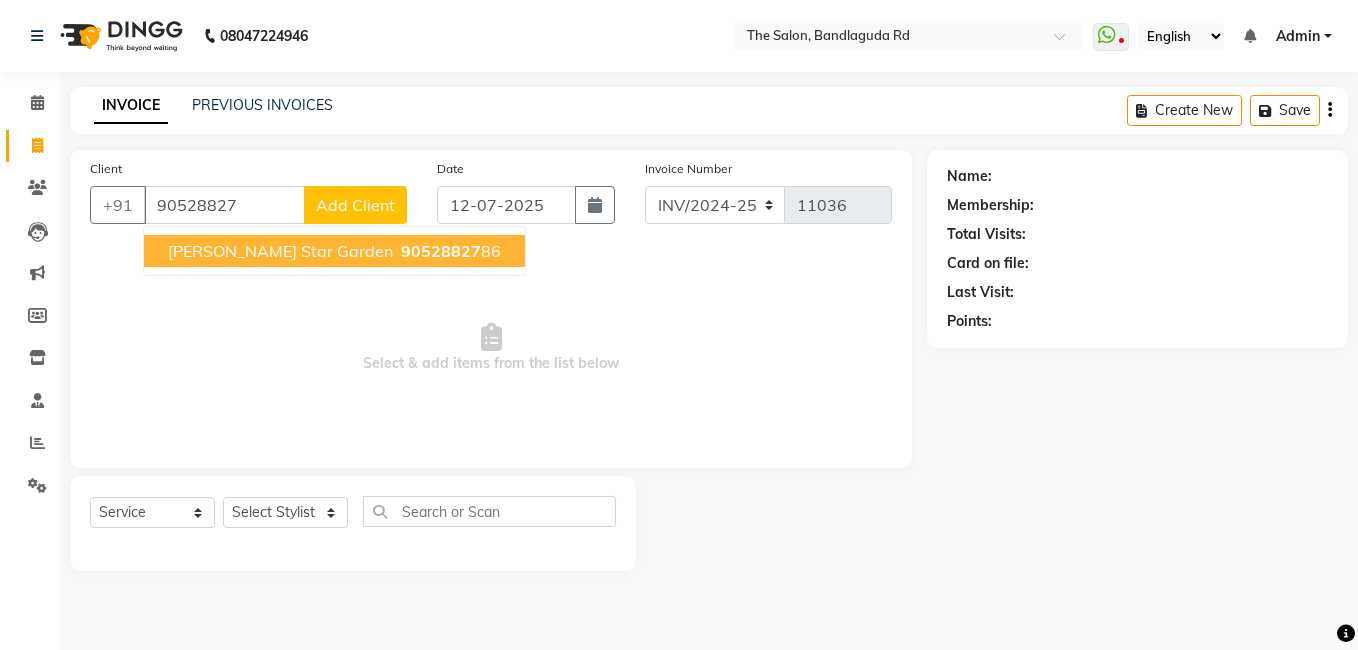 click on "[PERSON_NAME] star garden" at bounding box center (280, 251) 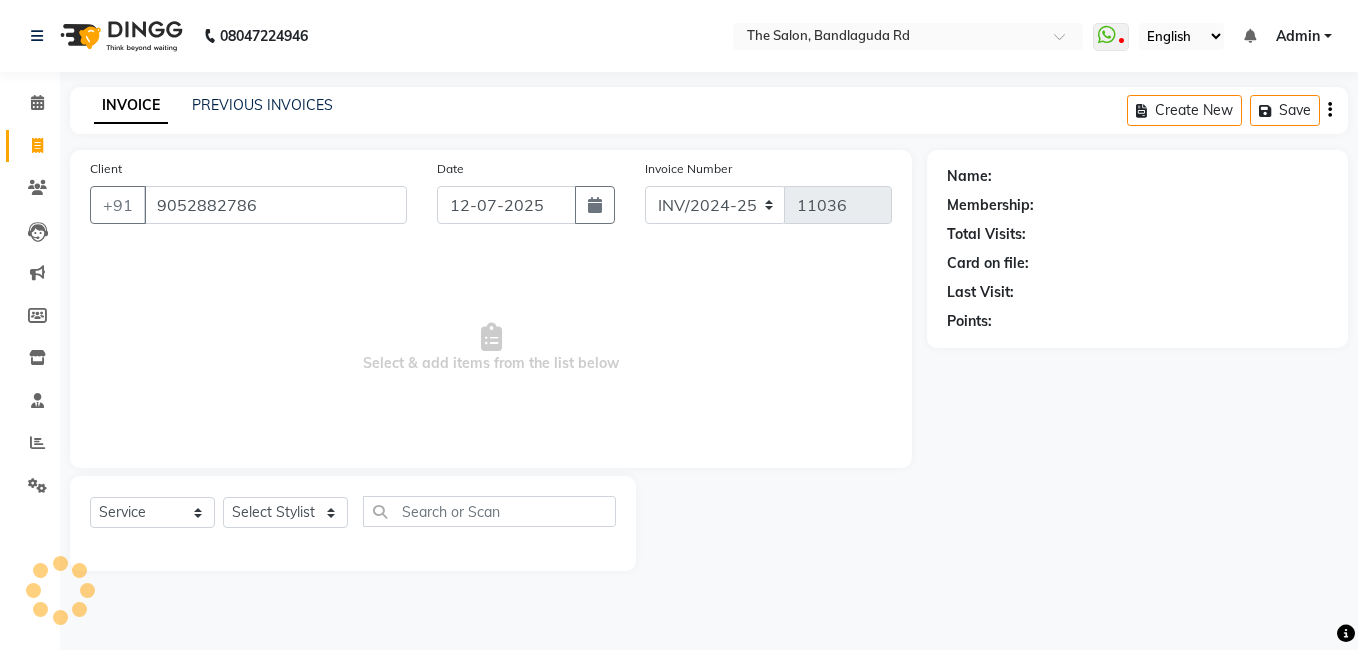 type on "9052882786" 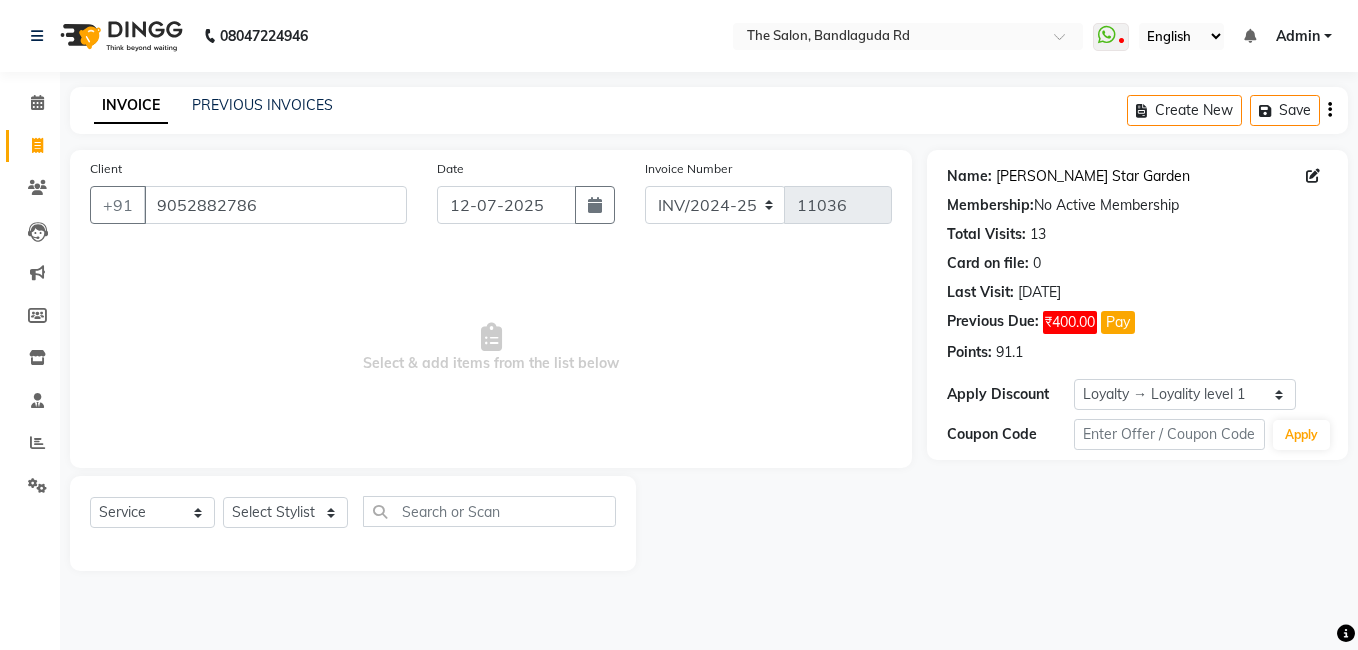 click on "[PERSON_NAME] Star Garden" 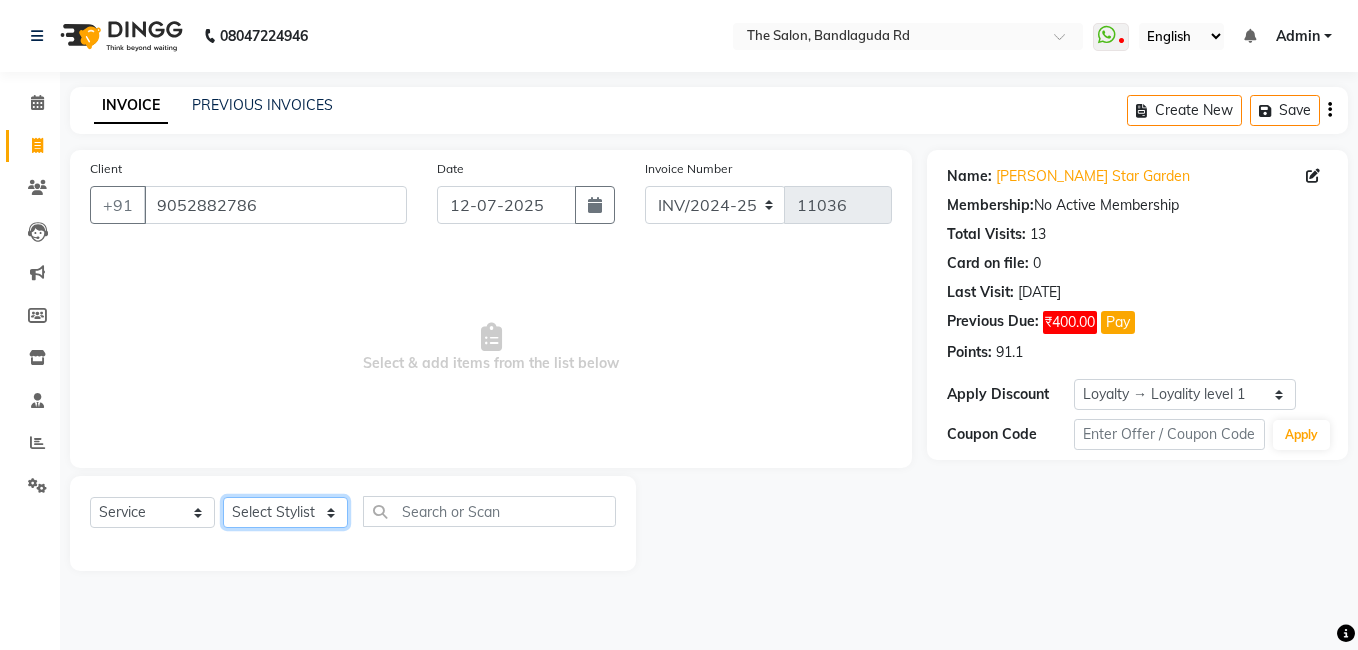 click on "Select Stylist [PERSON_NAME] [PERSON_NAME] kasim [PERSON_NAME] sameer [PERSON_NAME] manager" 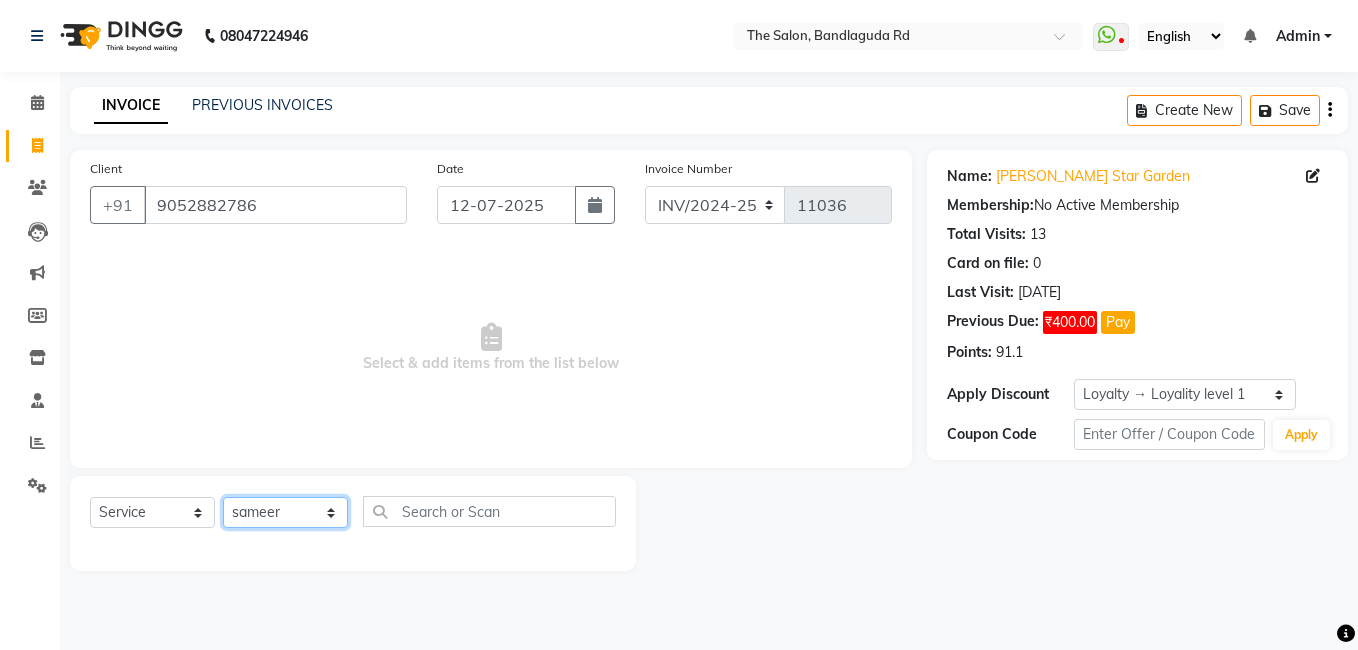 click on "Select Stylist [PERSON_NAME] [PERSON_NAME] kasim [PERSON_NAME] sameer [PERSON_NAME] manager" 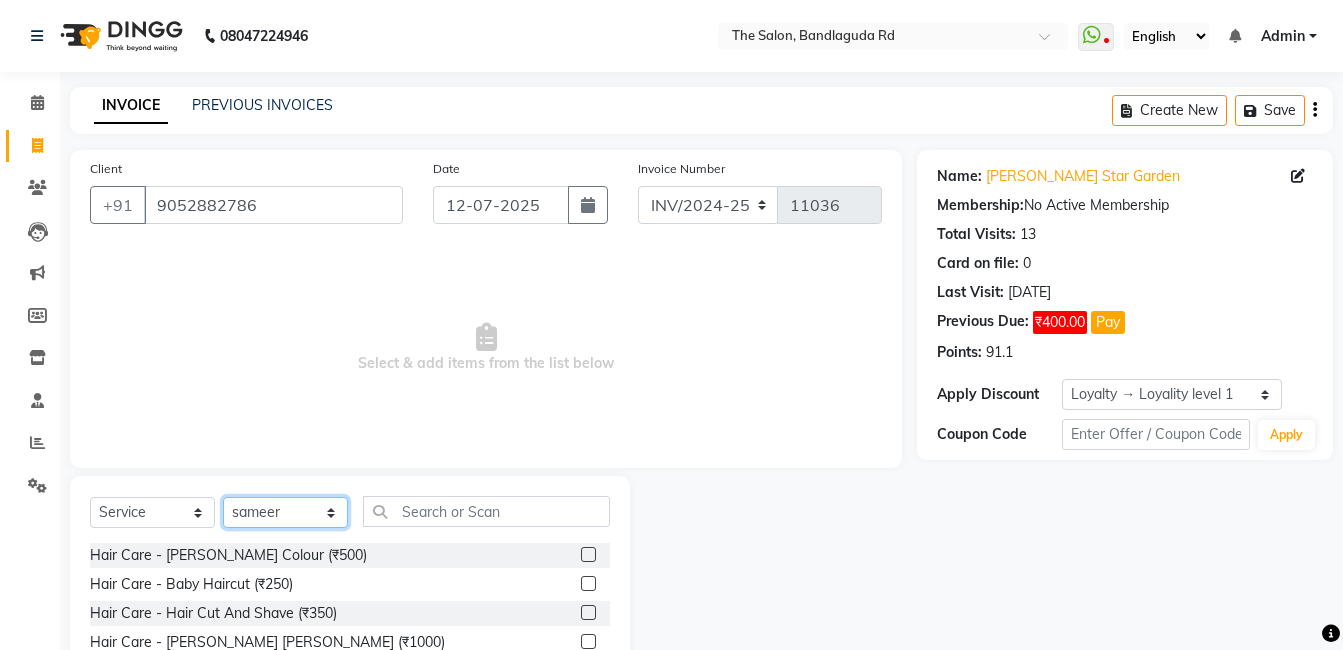 click on "Select Stylist [PERSON_NAME] [PERSON_NAME] kasim [PERSON_NAME] sameer [PERSON_NAME] manager" 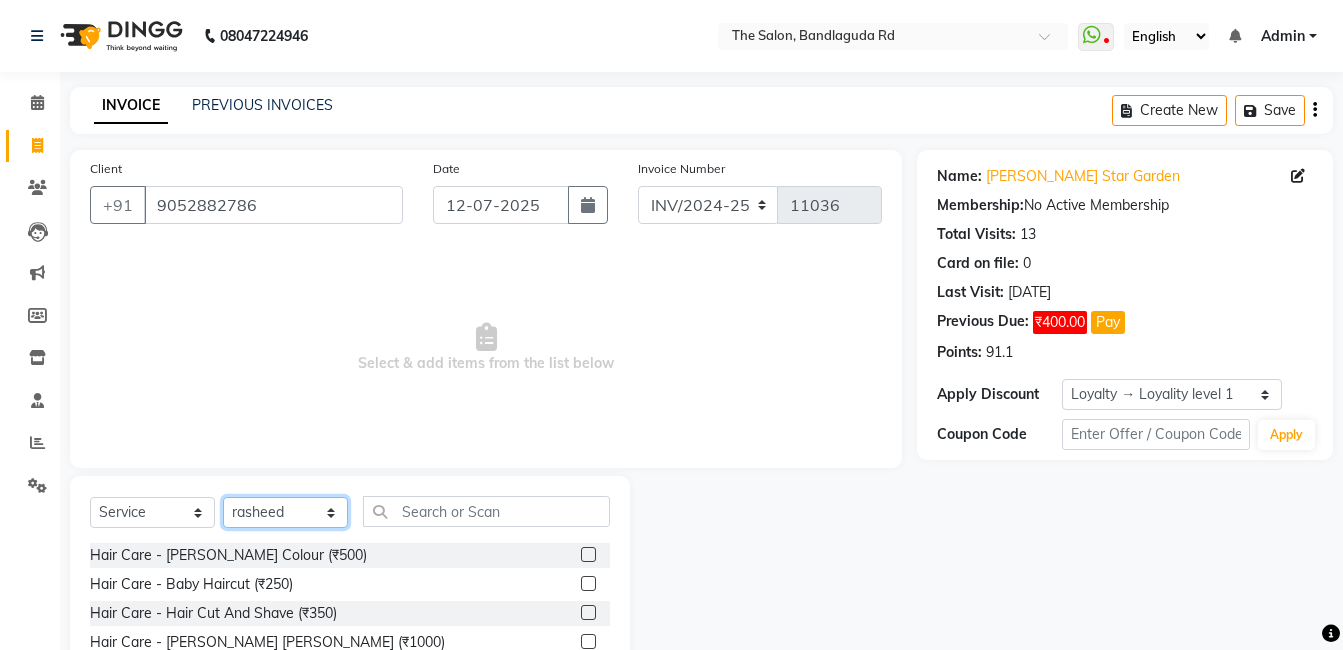 click on "Select Stylist [PERSON_NAME] [PERSON_NAME] kasim [PERSON_NAME] sameer [PERSON_NAME] manager" 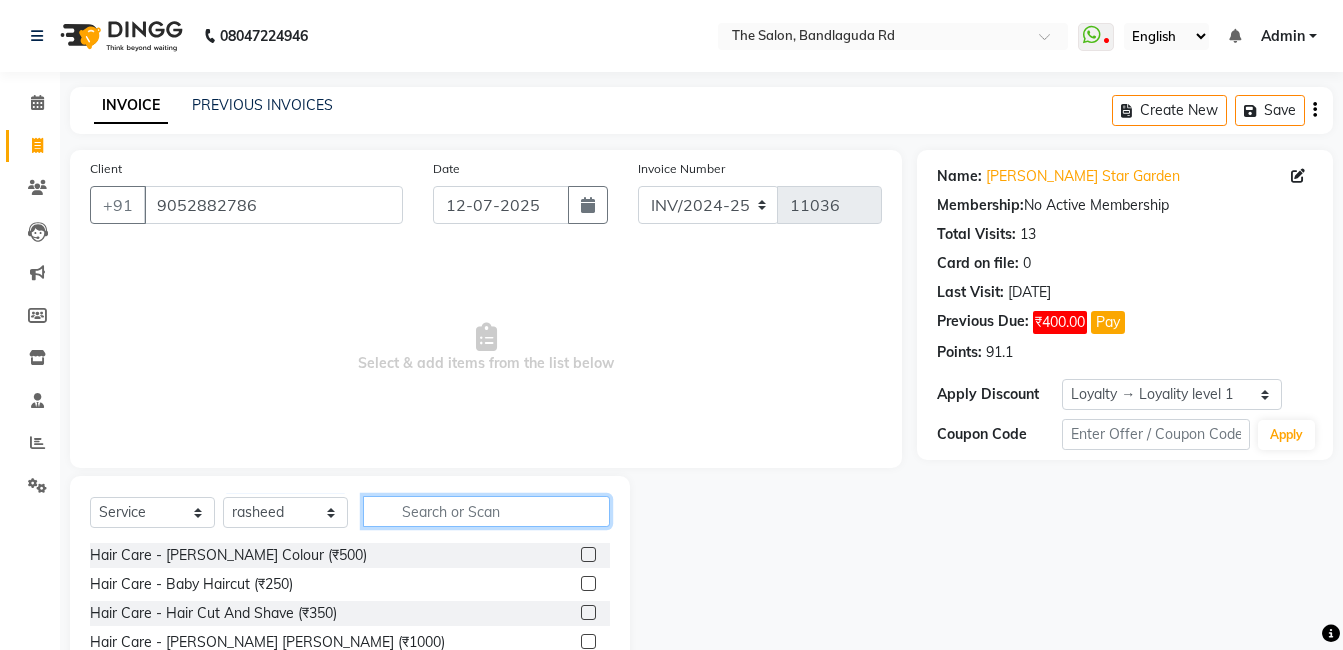 click 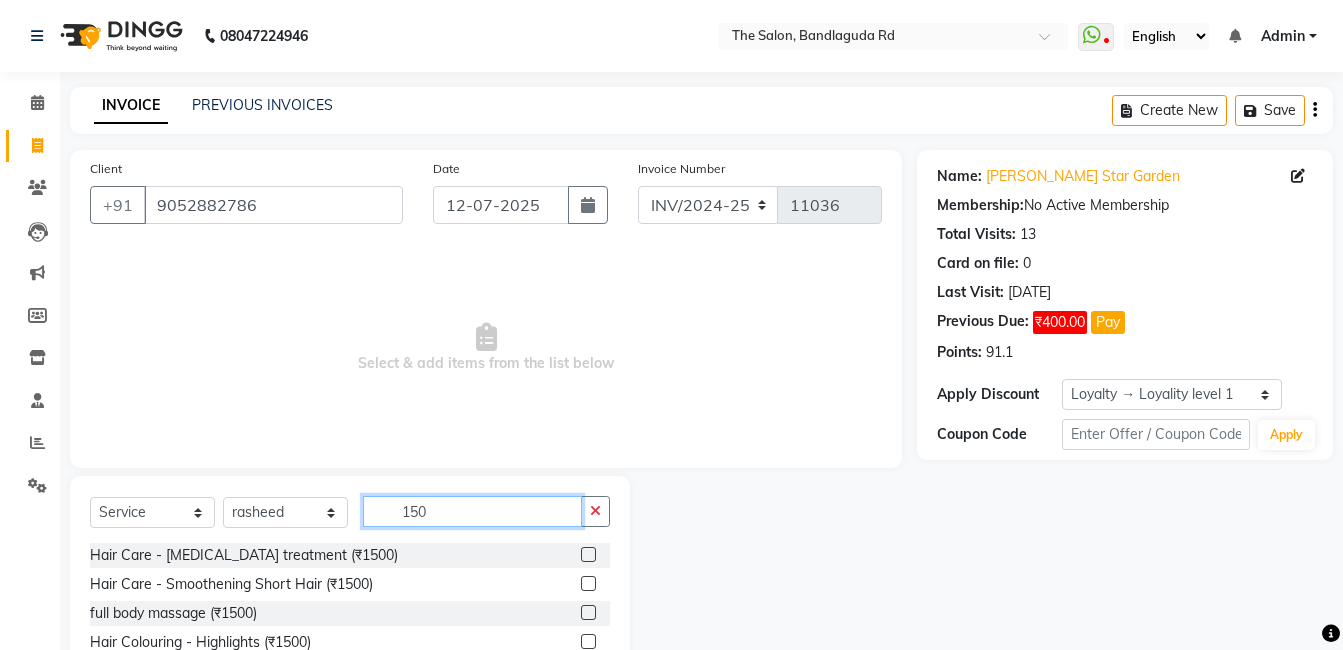scroll, scrollTop: 151, scrollLeft: 0, axis: vertical 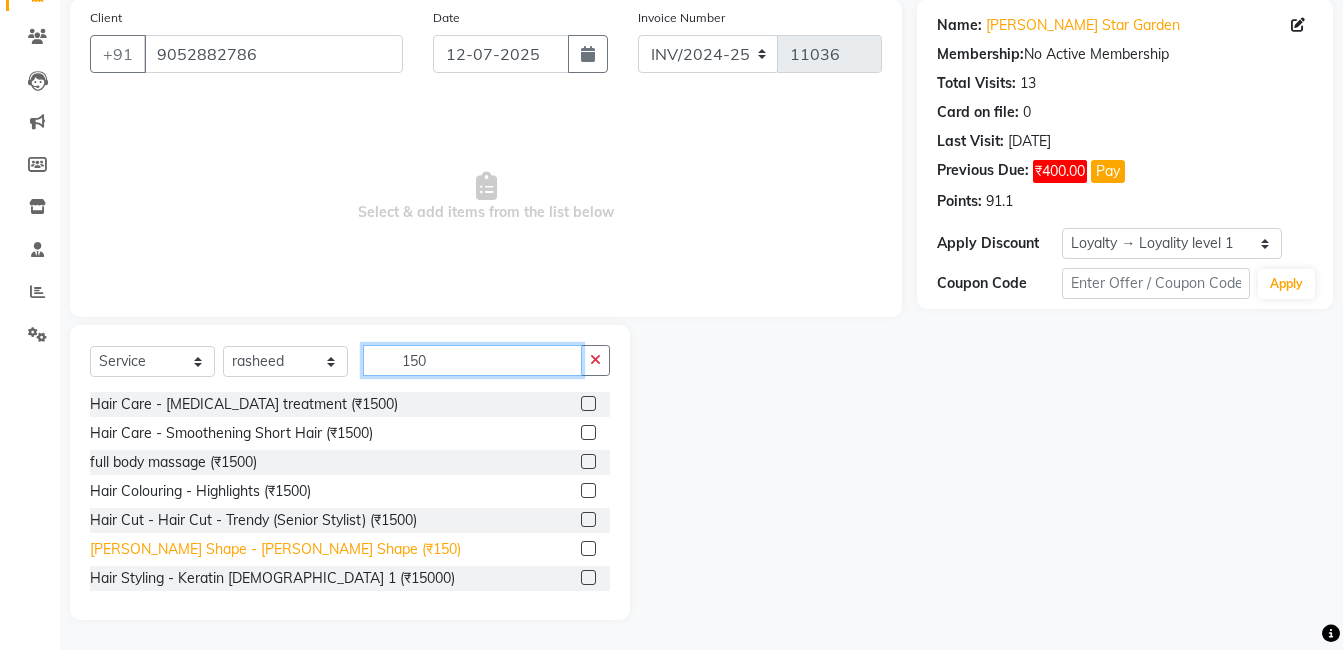 type on "150" 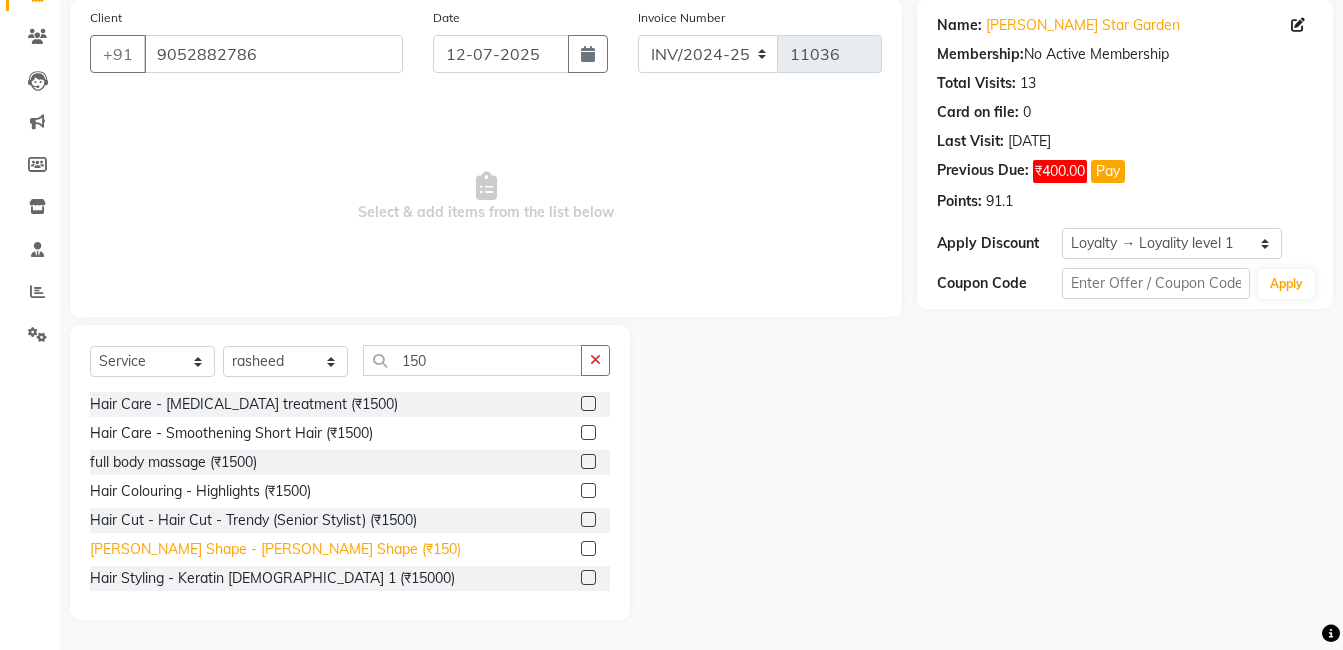 click on "[PERSON_NAME] Shape - [PERSON_NAME] Shape (₹150)" 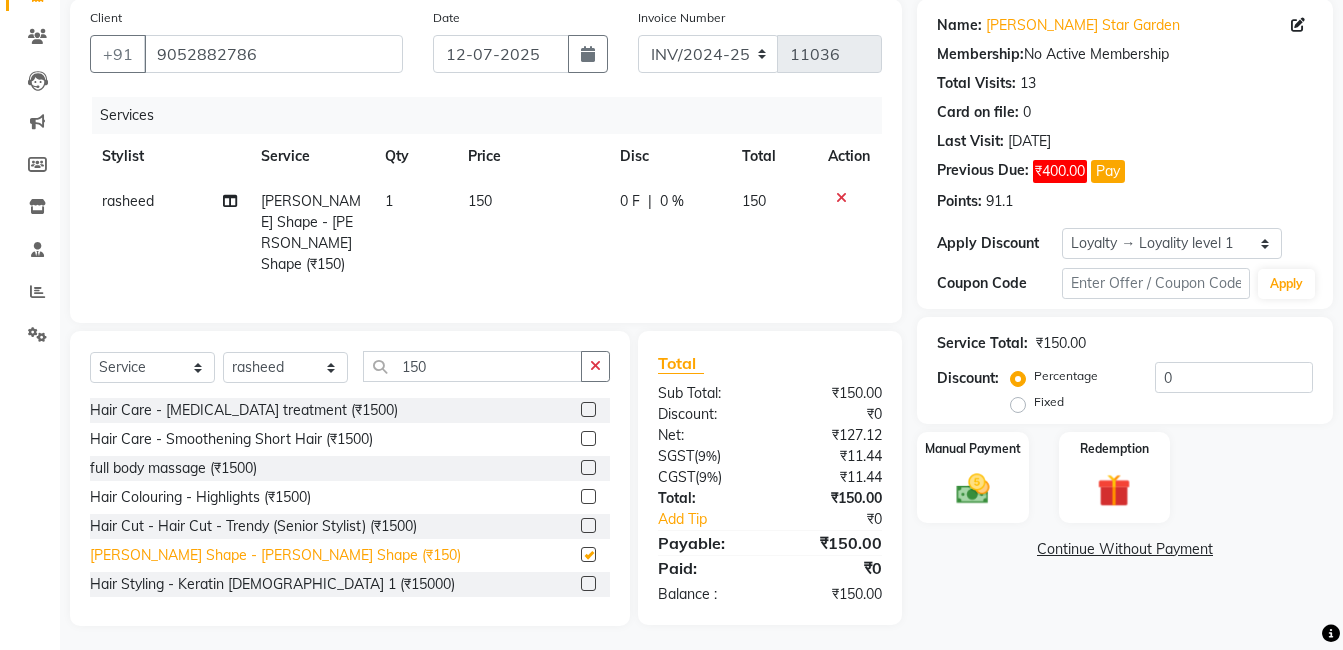 checkbox on "false" 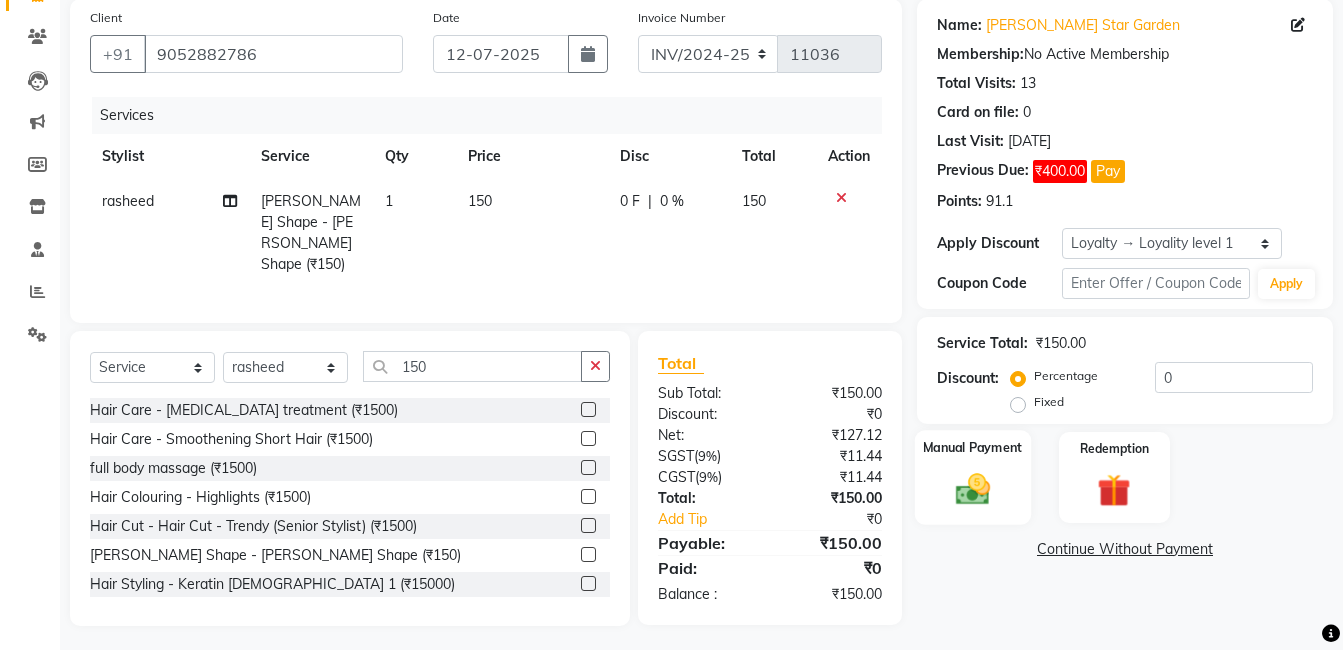 click 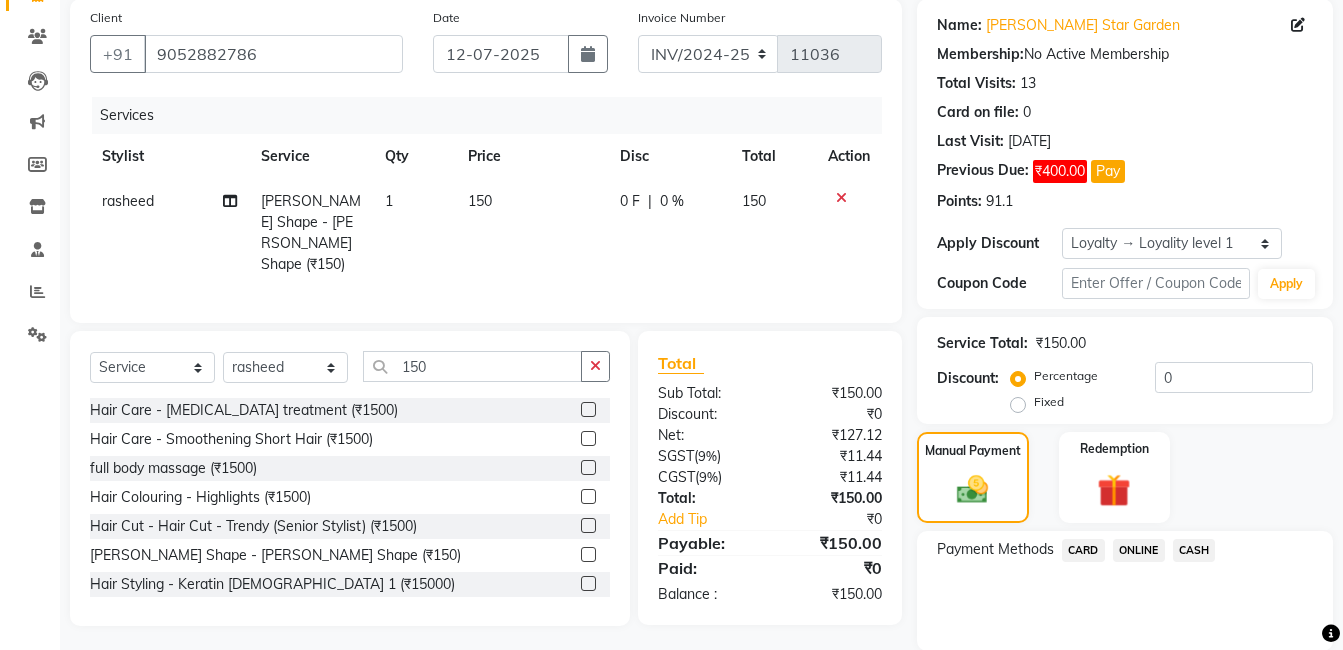 click on "ONLINE" 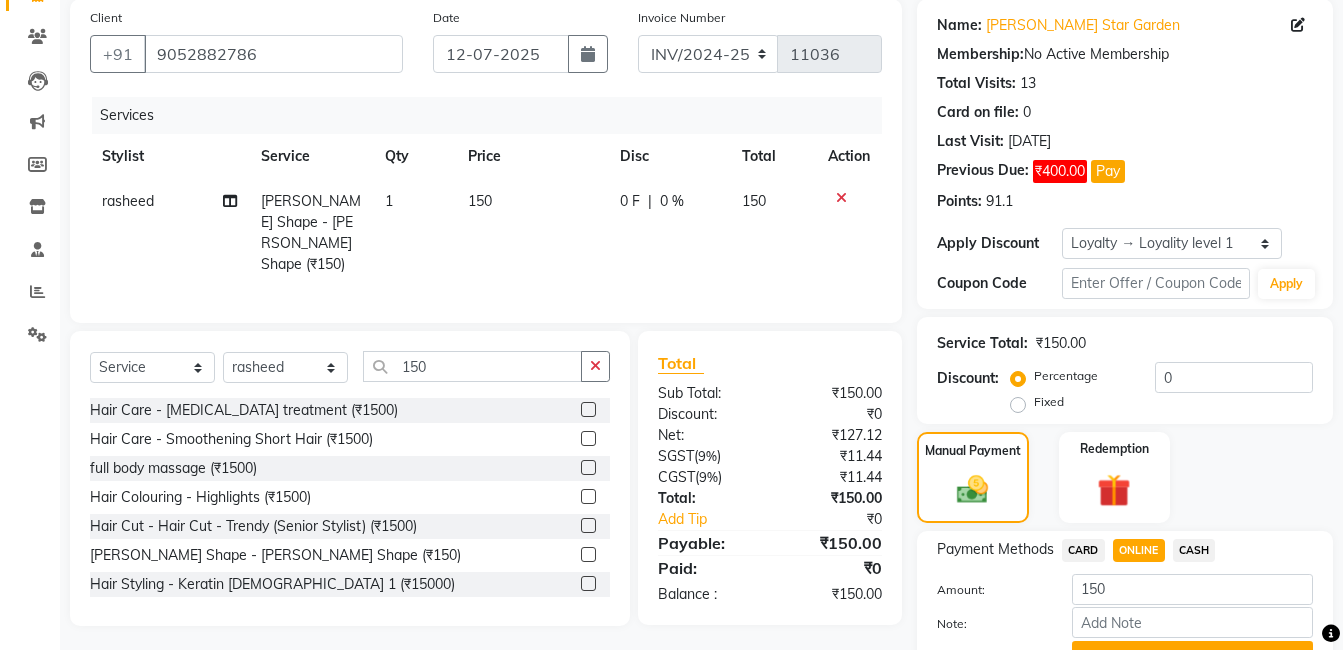 click on "rasheed" 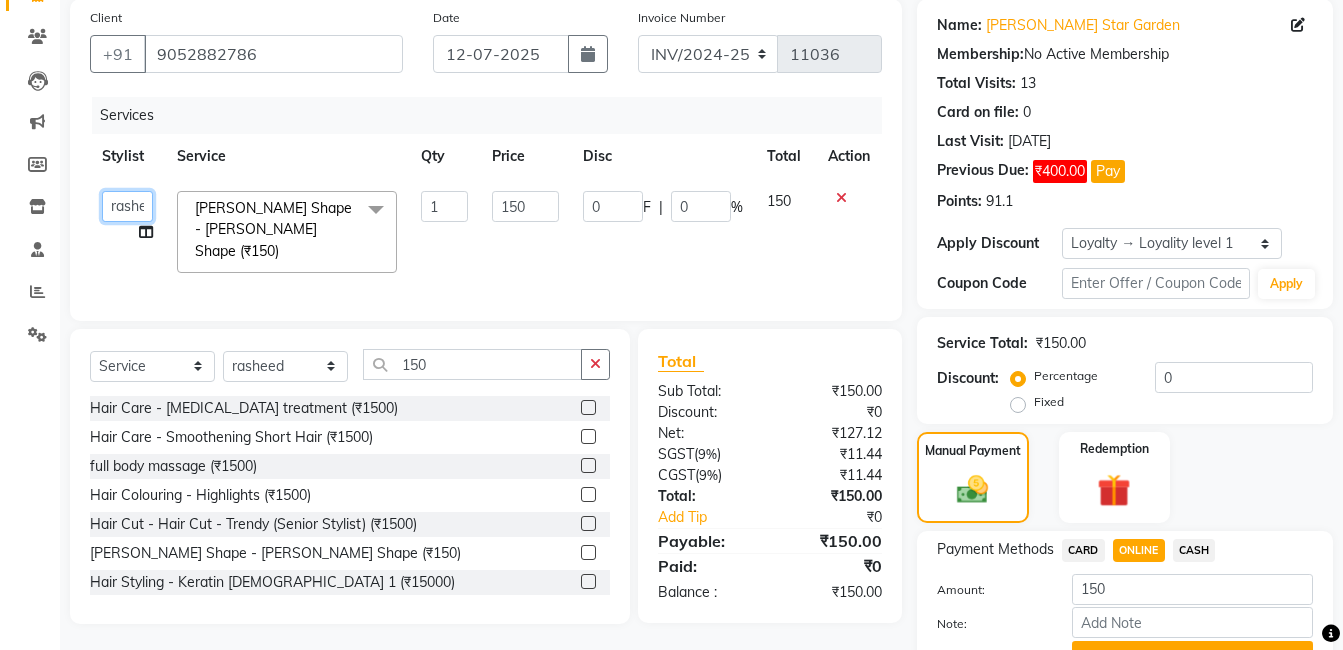 click on "adil   fazil   imran   iqbal   kasim   mohd   rasheed   sameer   TALIB   wasey manager" 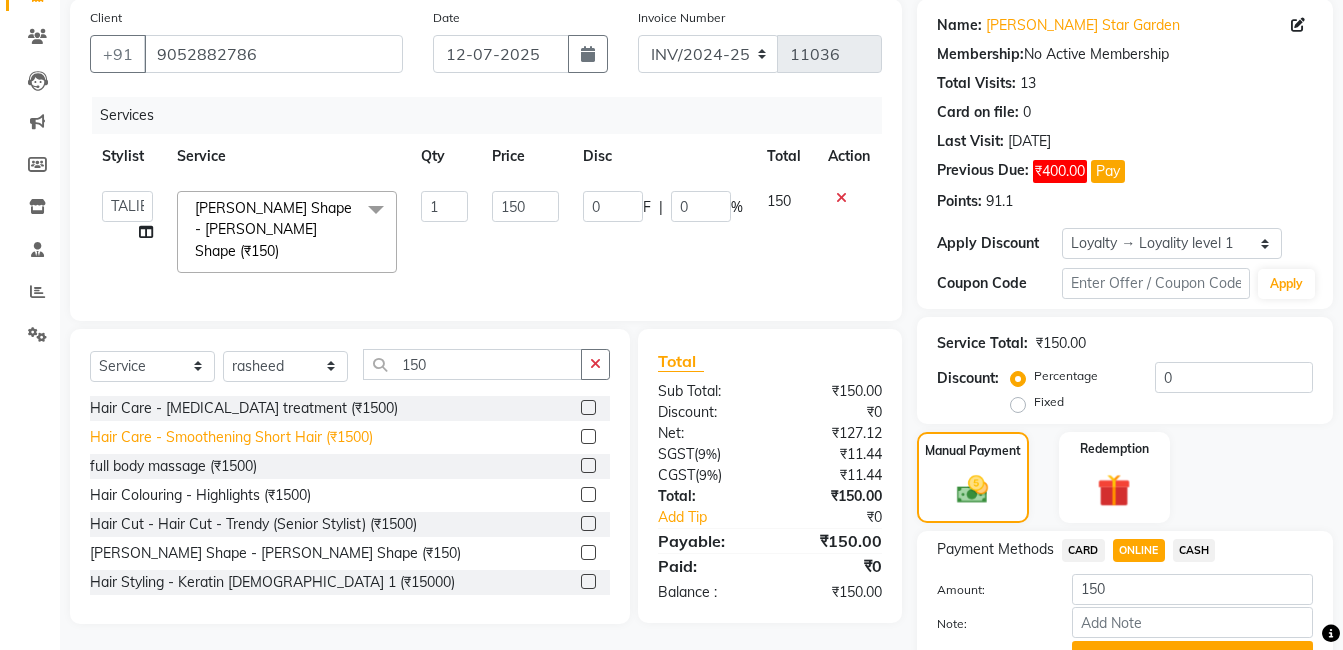 select on "65400" 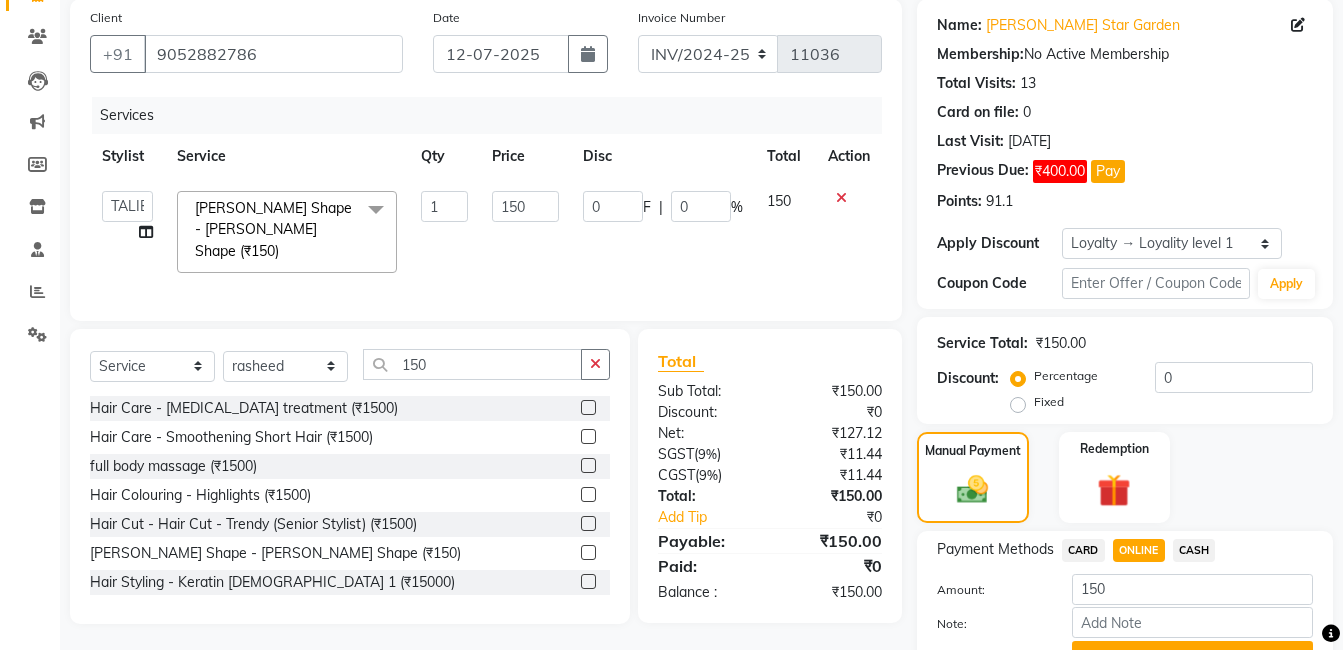 click on "Add Payment" 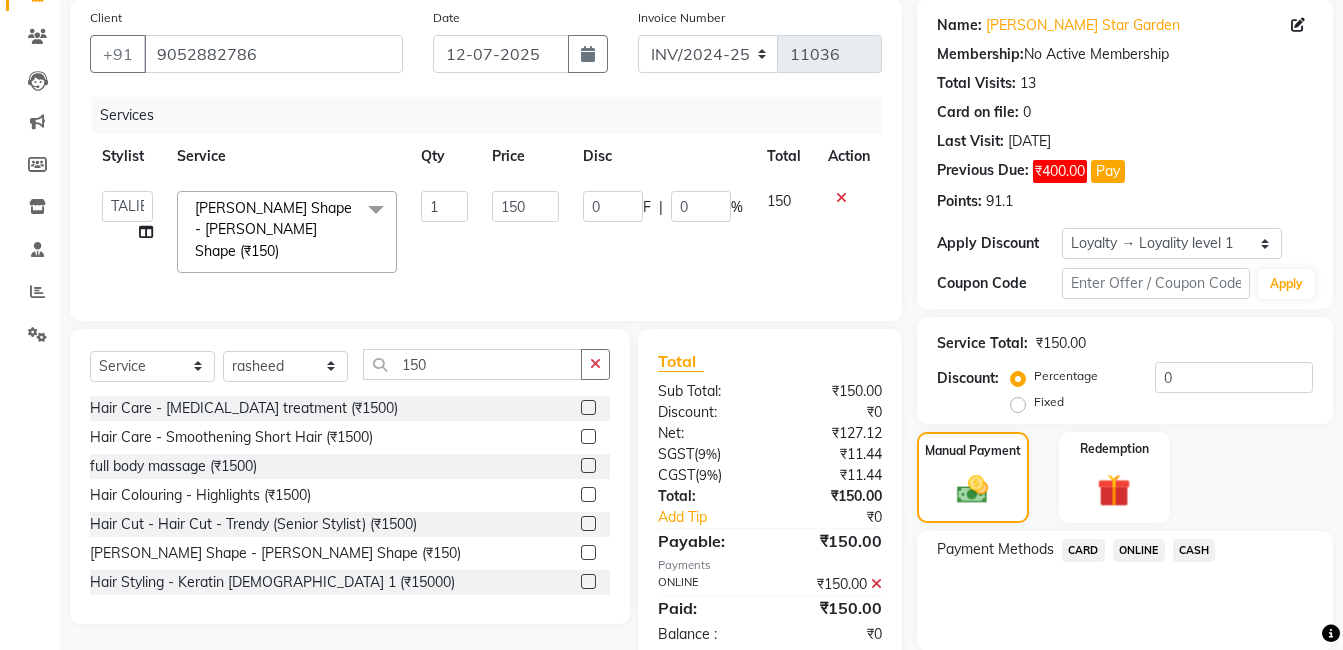 click on "CASH" 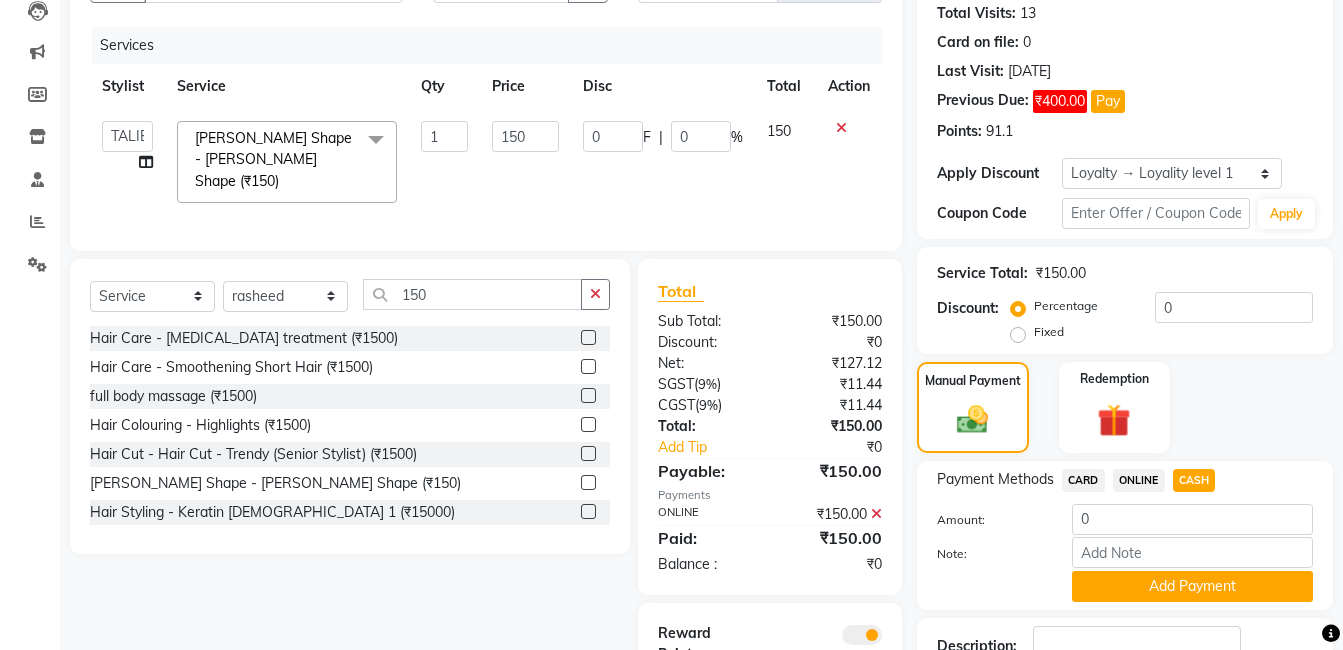 scroll, scrollTop: 365, scrollLeft: 0, axis: vertical 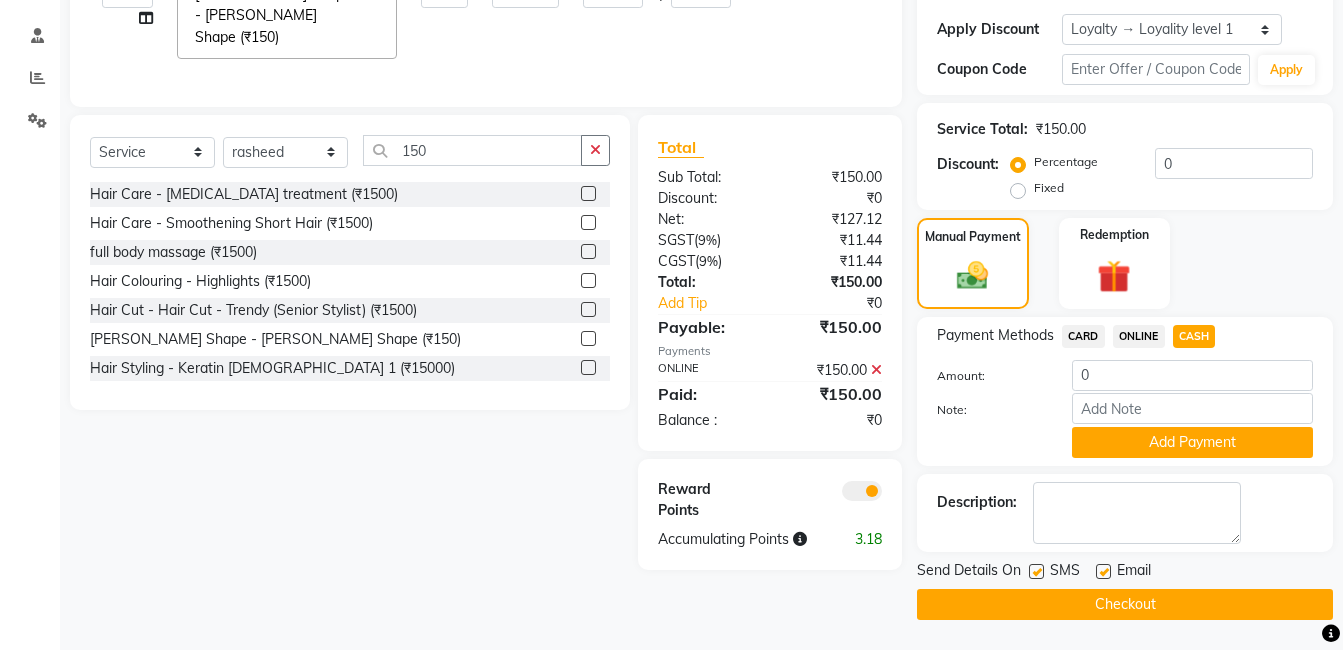 click on "Payment Methods  CARD   ONLINE   CASH  Amount: 0 Note: Add Payment" 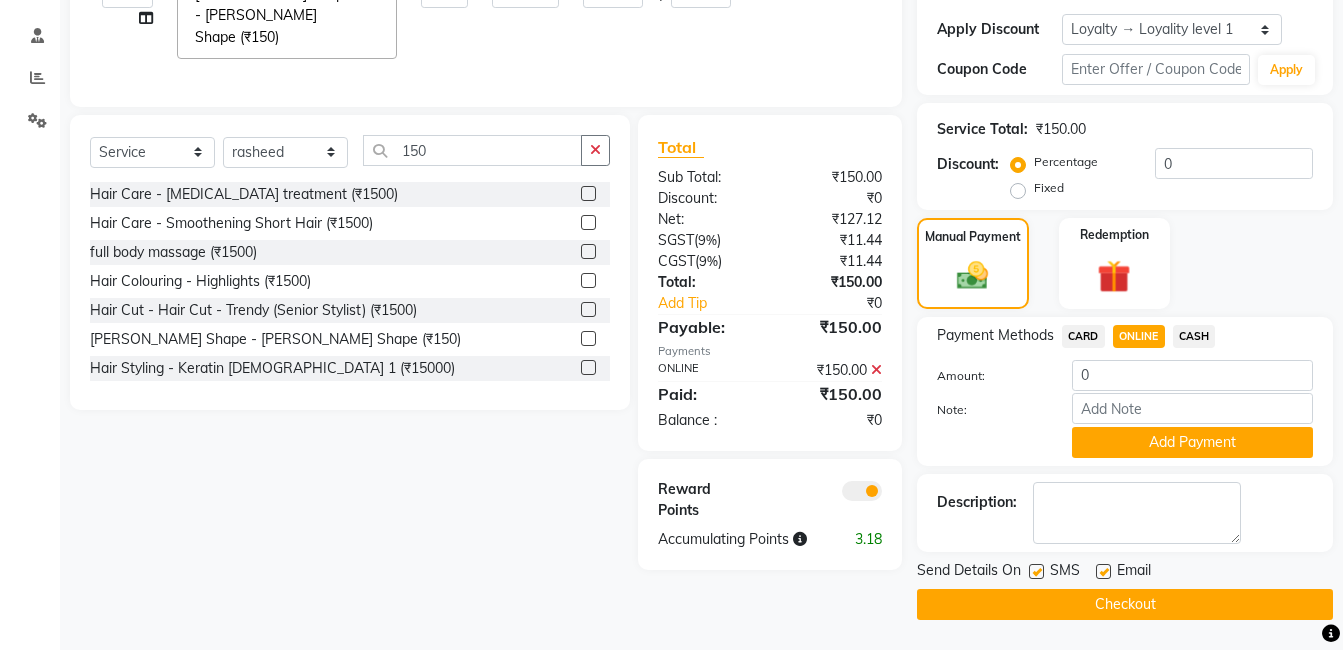 click on "CASH" 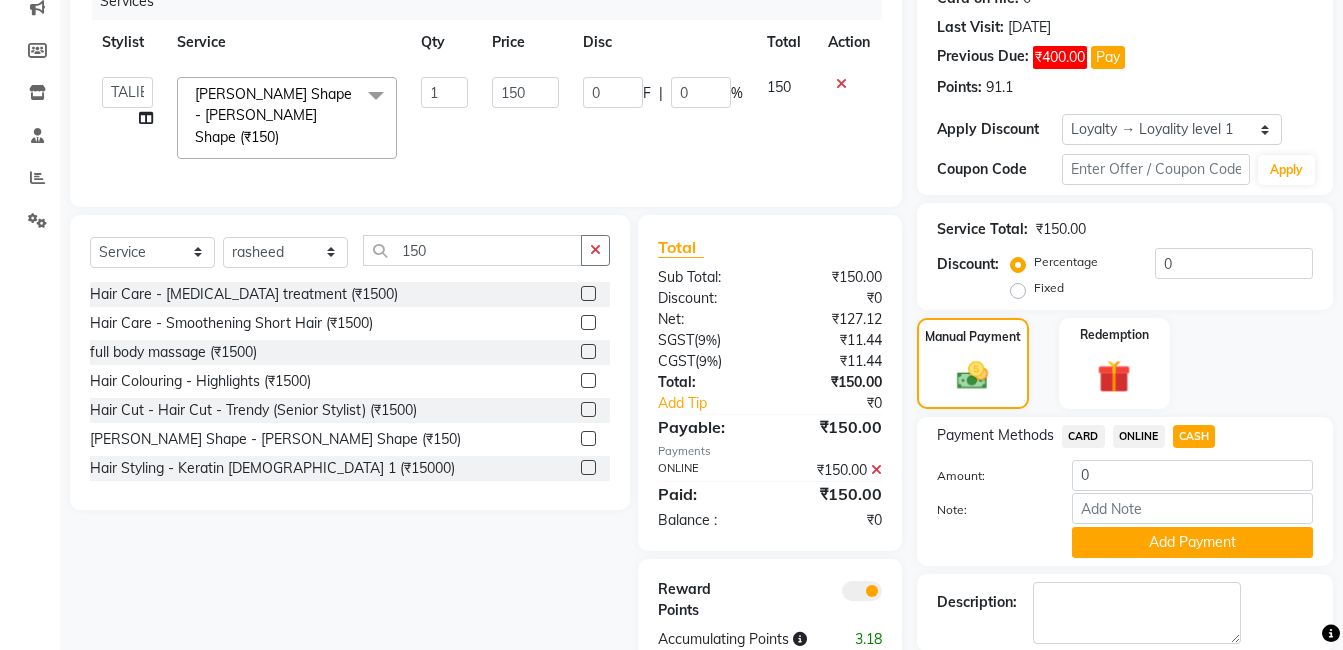 scroll, scrollTop: 365, scrollLeft: 0, axis: vertical 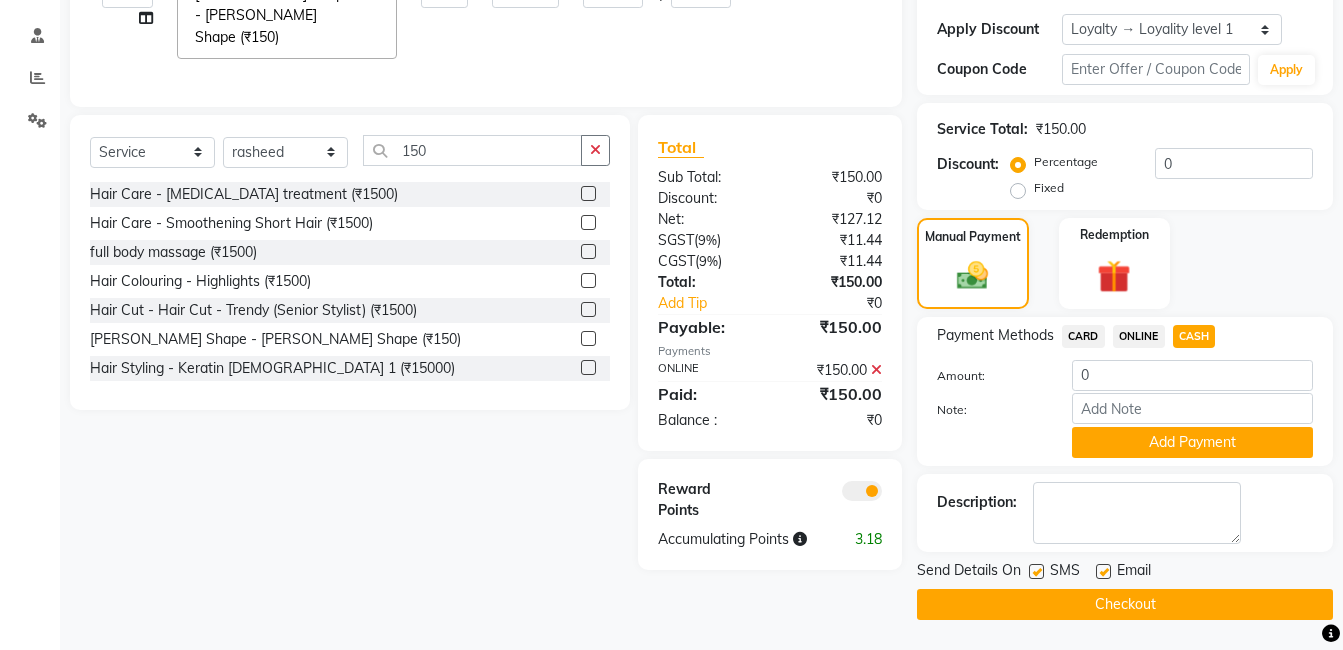 click 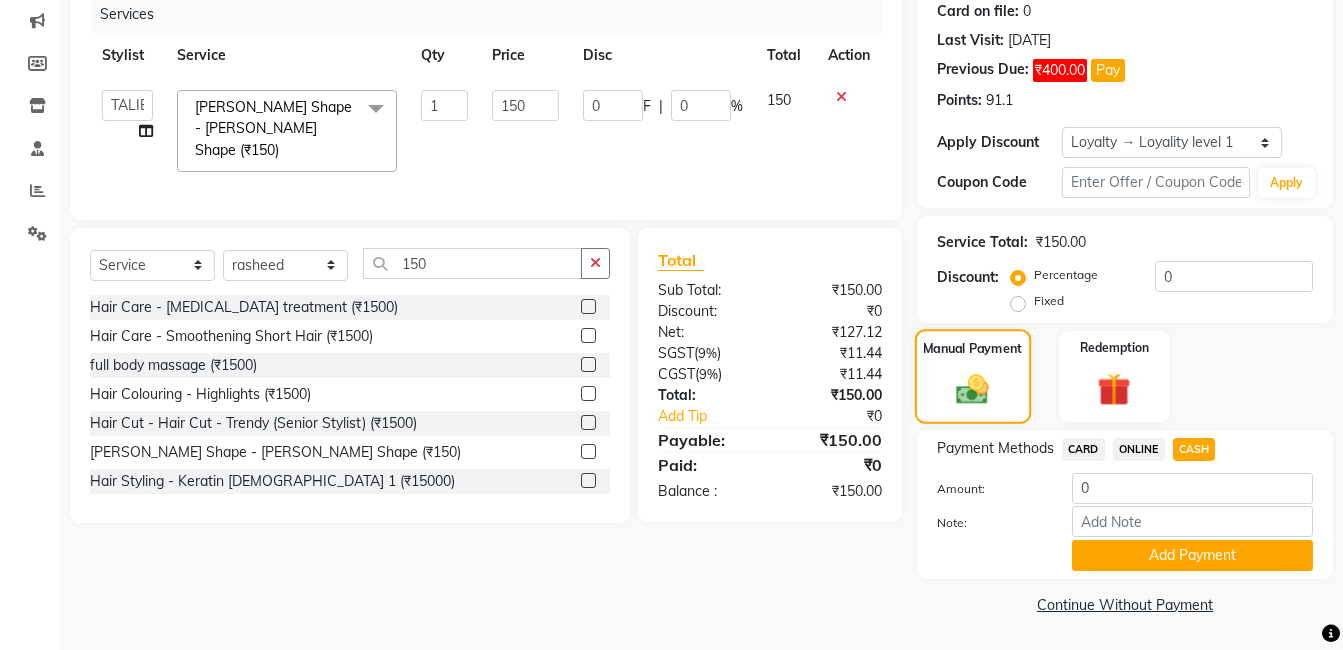 scroll, scrollTop: 252, scrollLeft: 0, axis: vertical 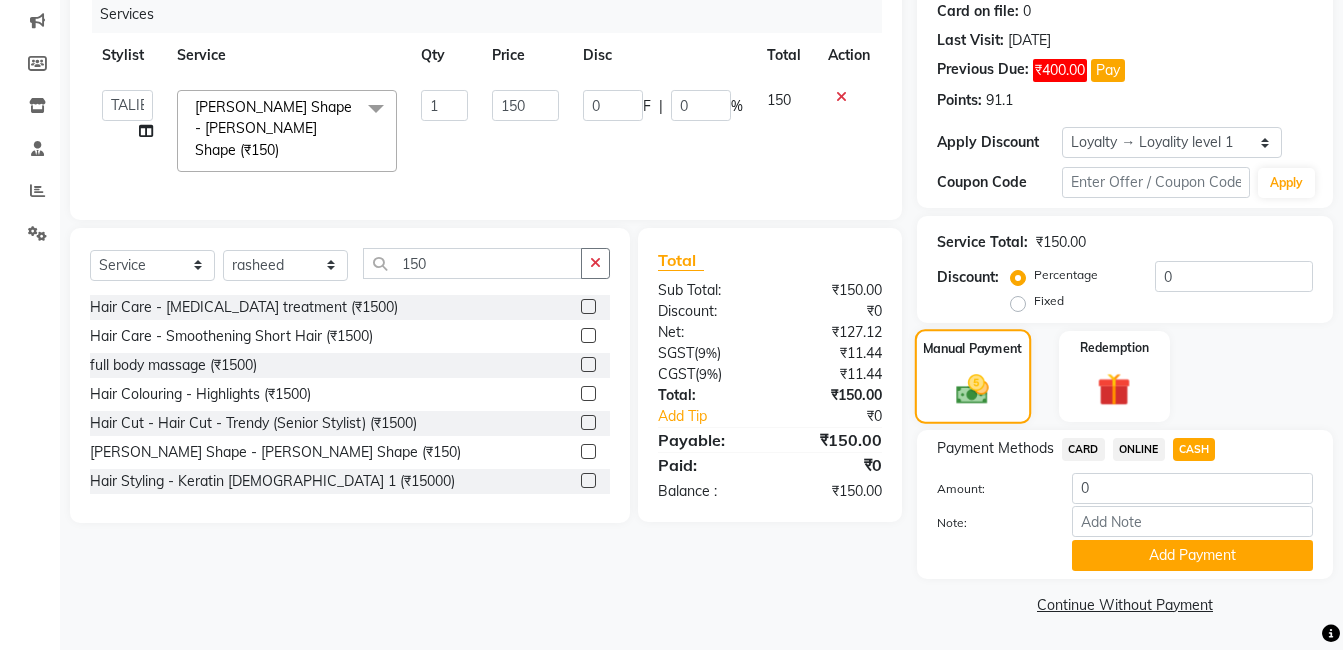 click on "Manual Payment" 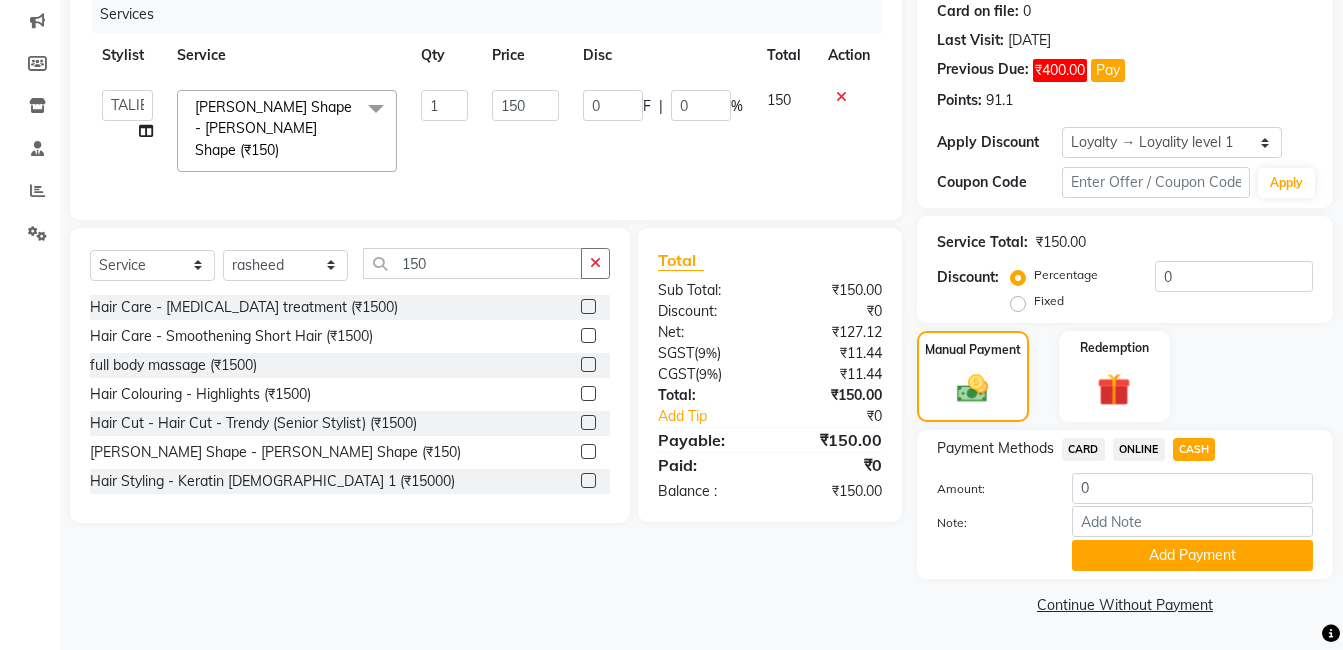 click on "CASH" 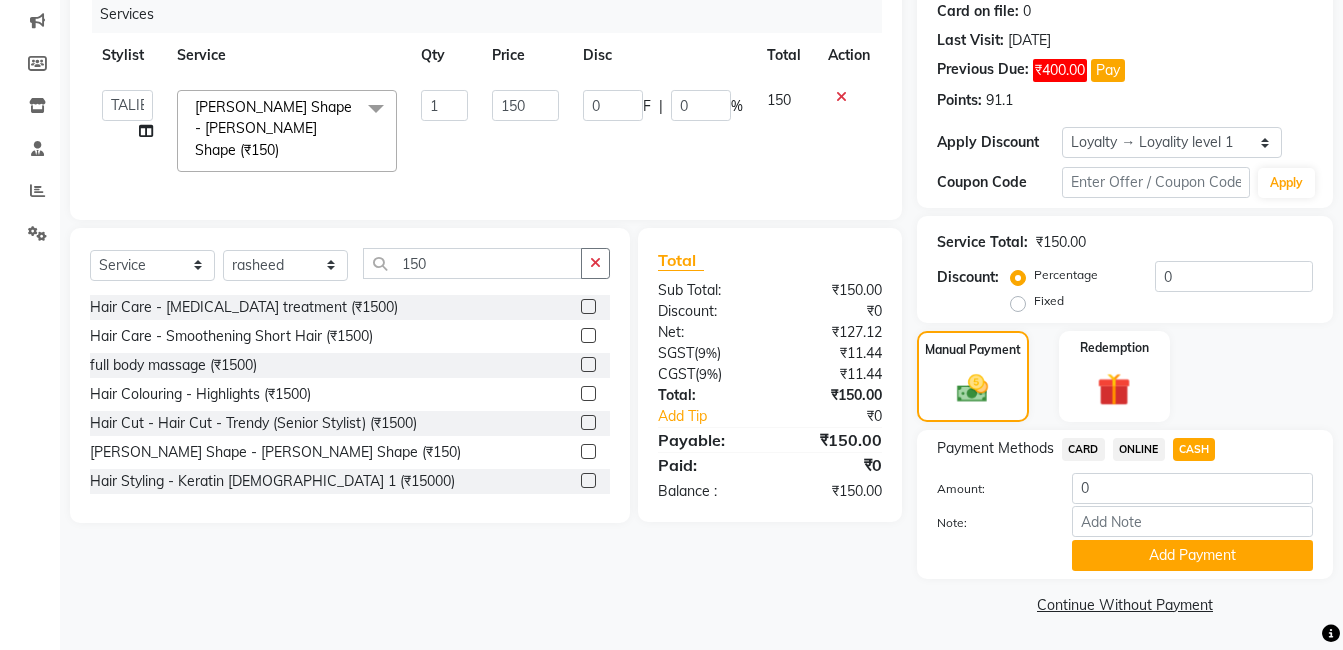 type on "150" 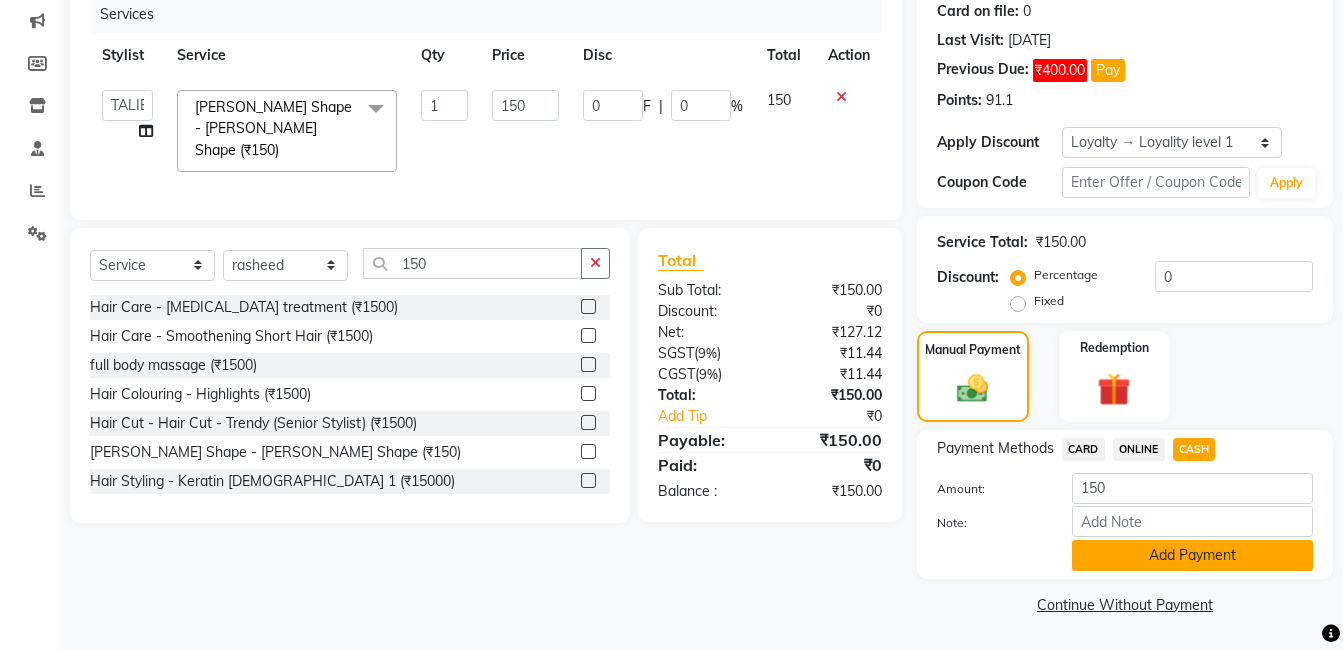 click on "Add Payment" 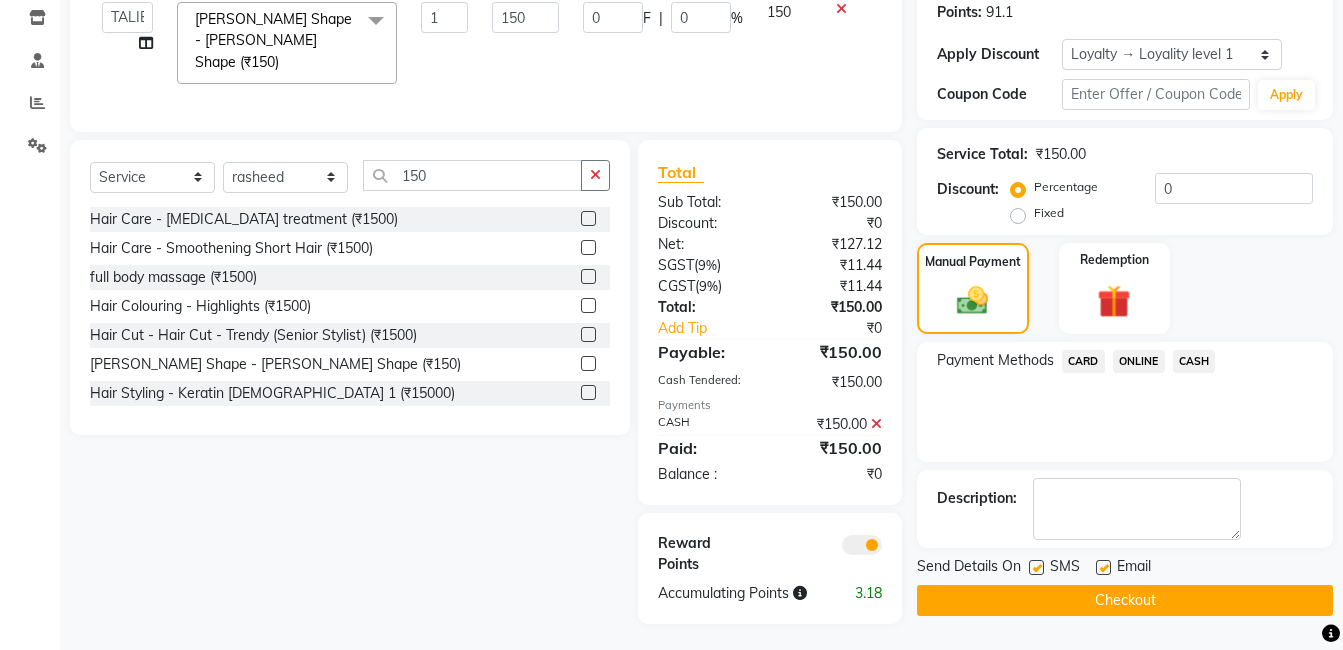 scroll, scrollTop: 315, scrollLeft: 0, axis: vertical 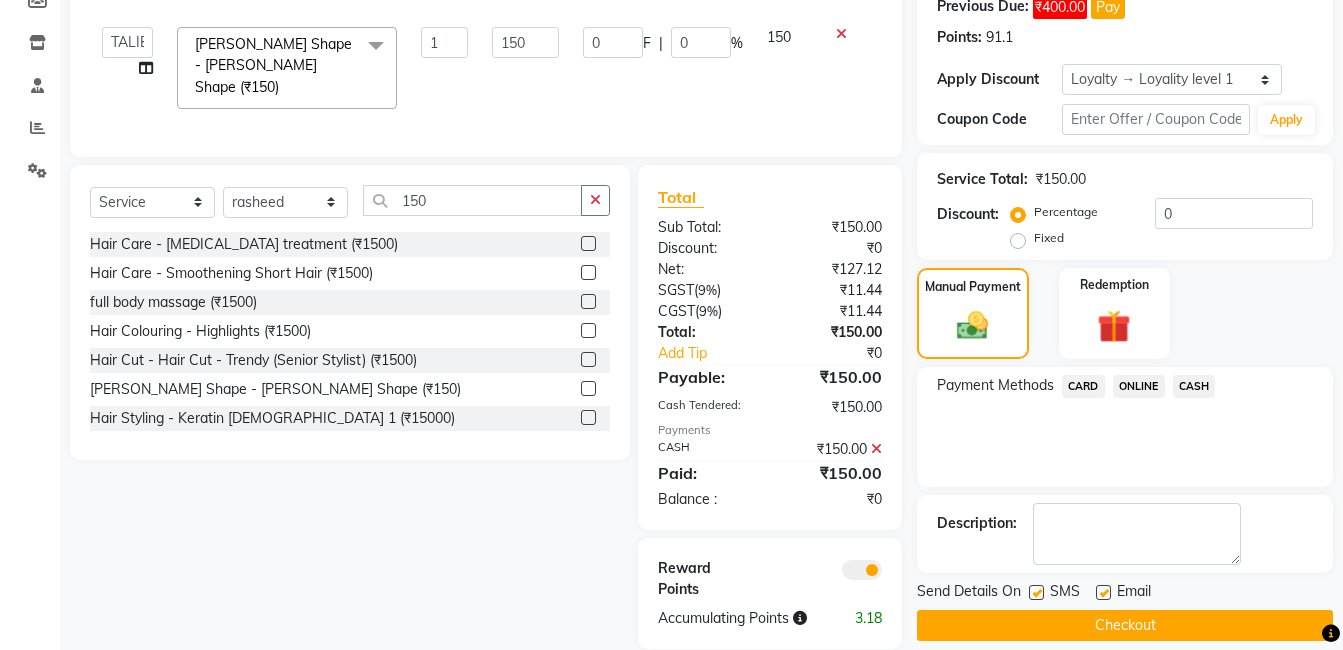 click on "Checkout" 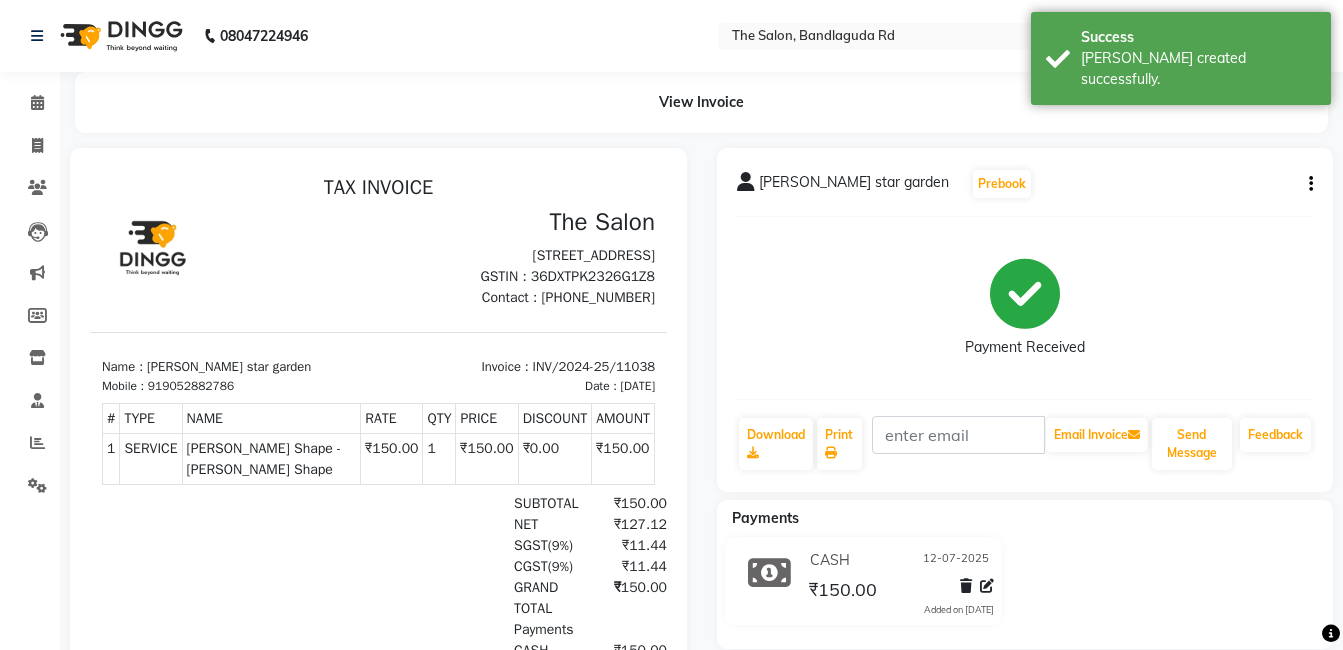 scroll, scrollTop: 16, scrollLeft: 0, axis: vertical 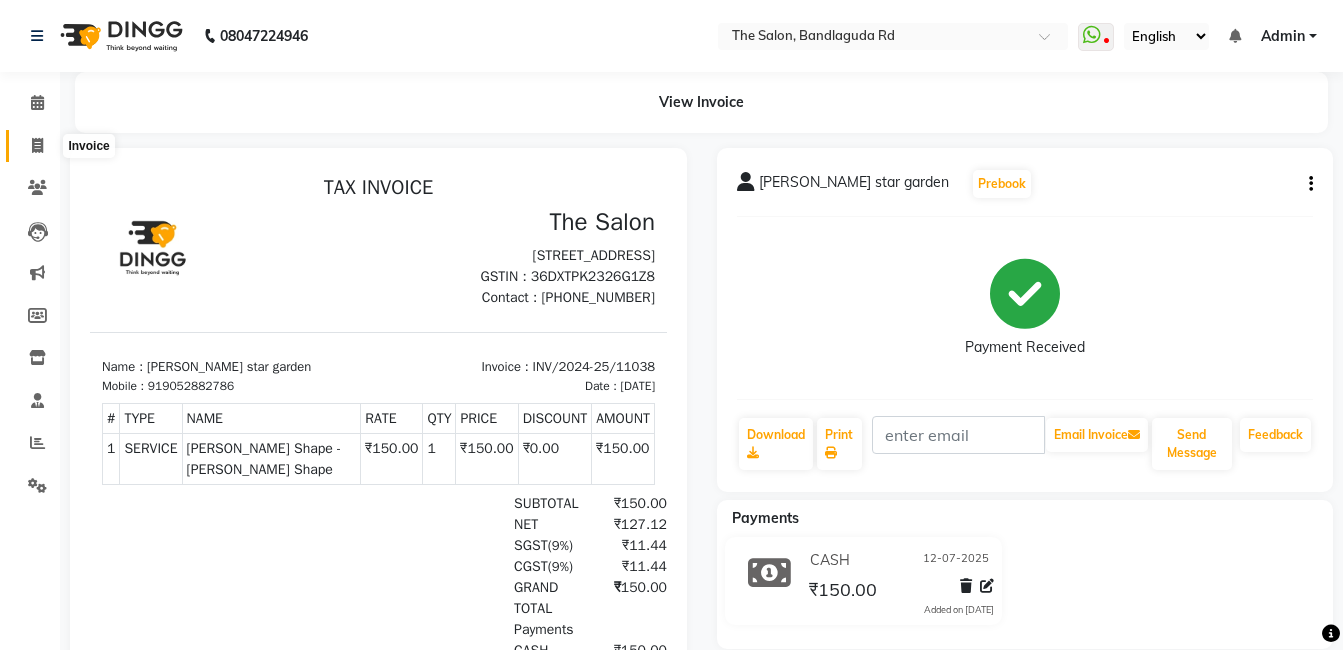 click 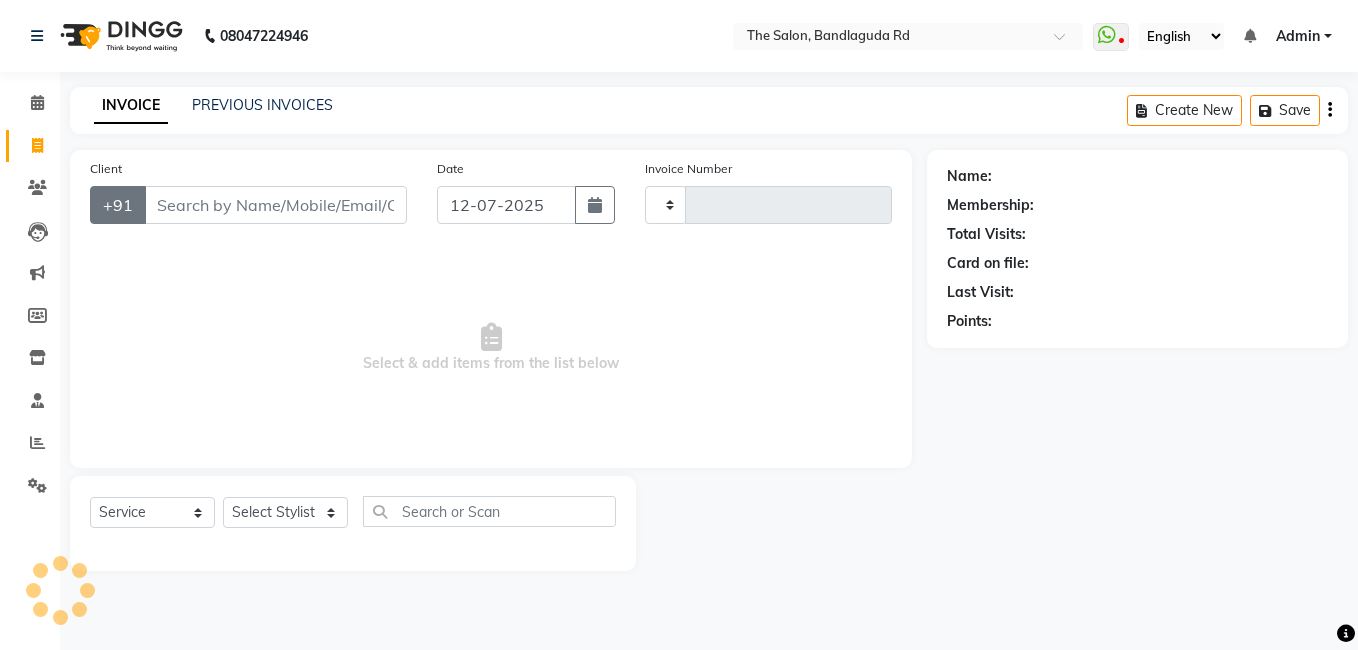 type on "11039" 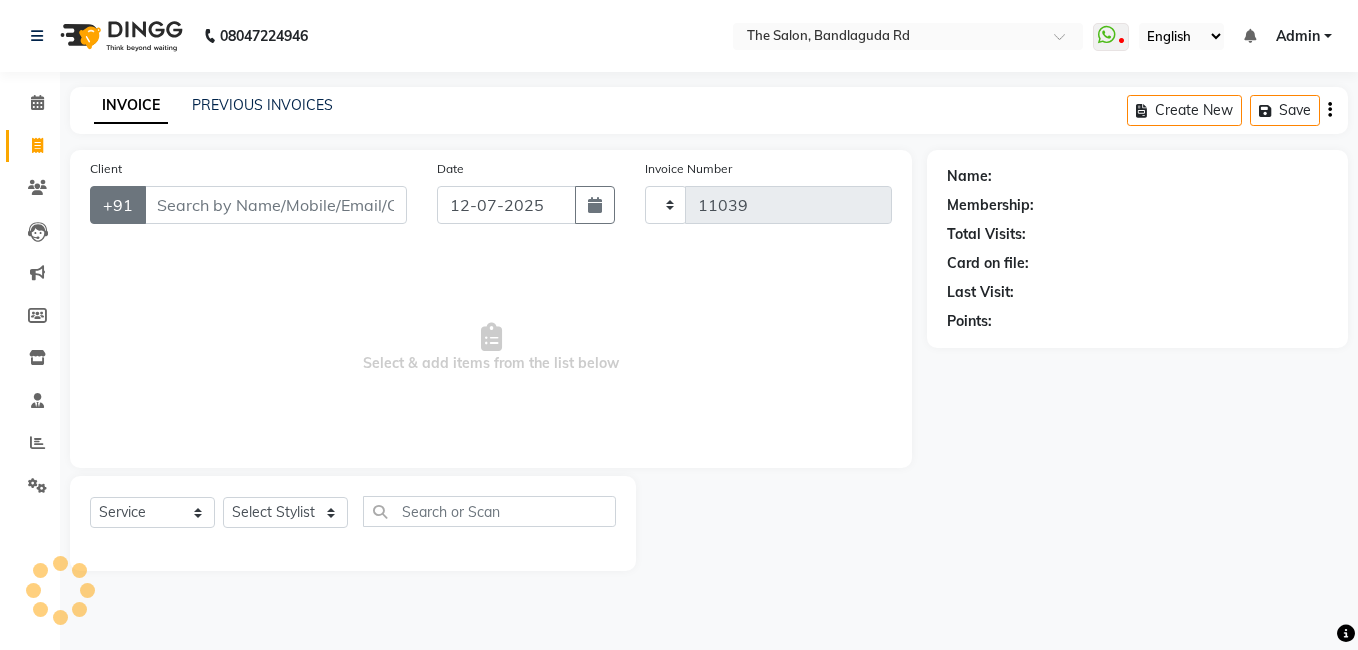 select on "5198" 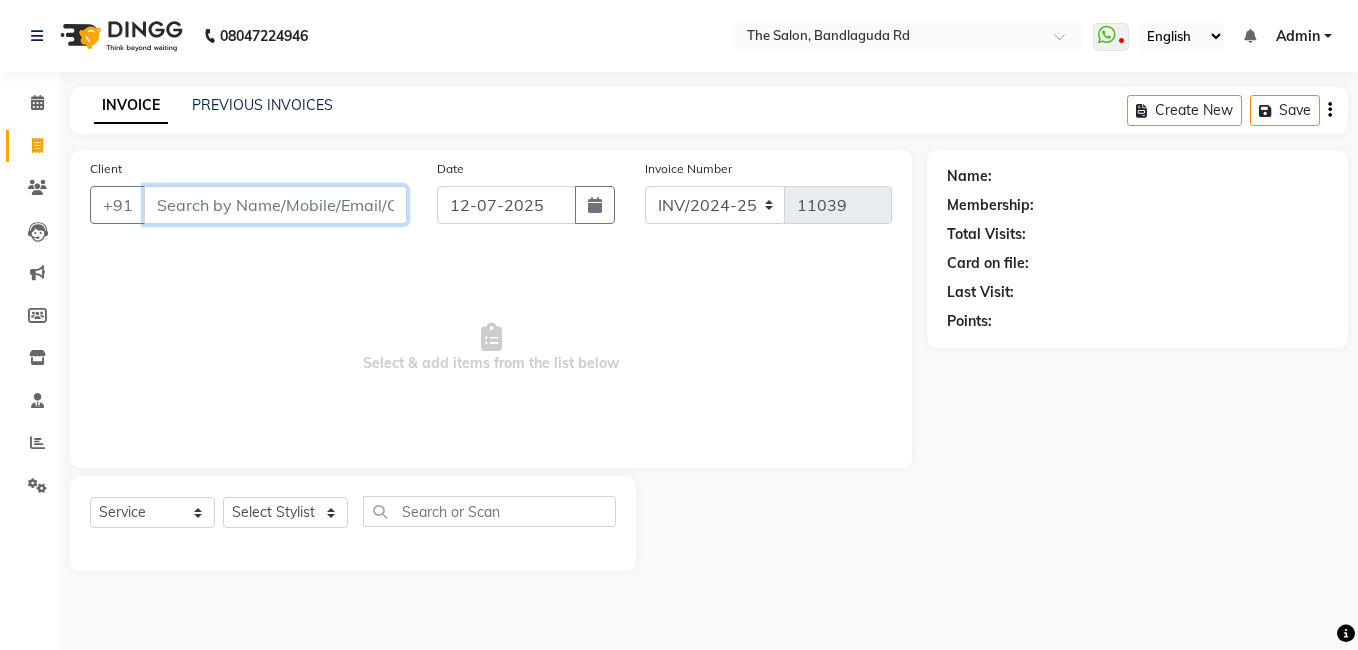 click on "Client" at bounding box center [275, 205] 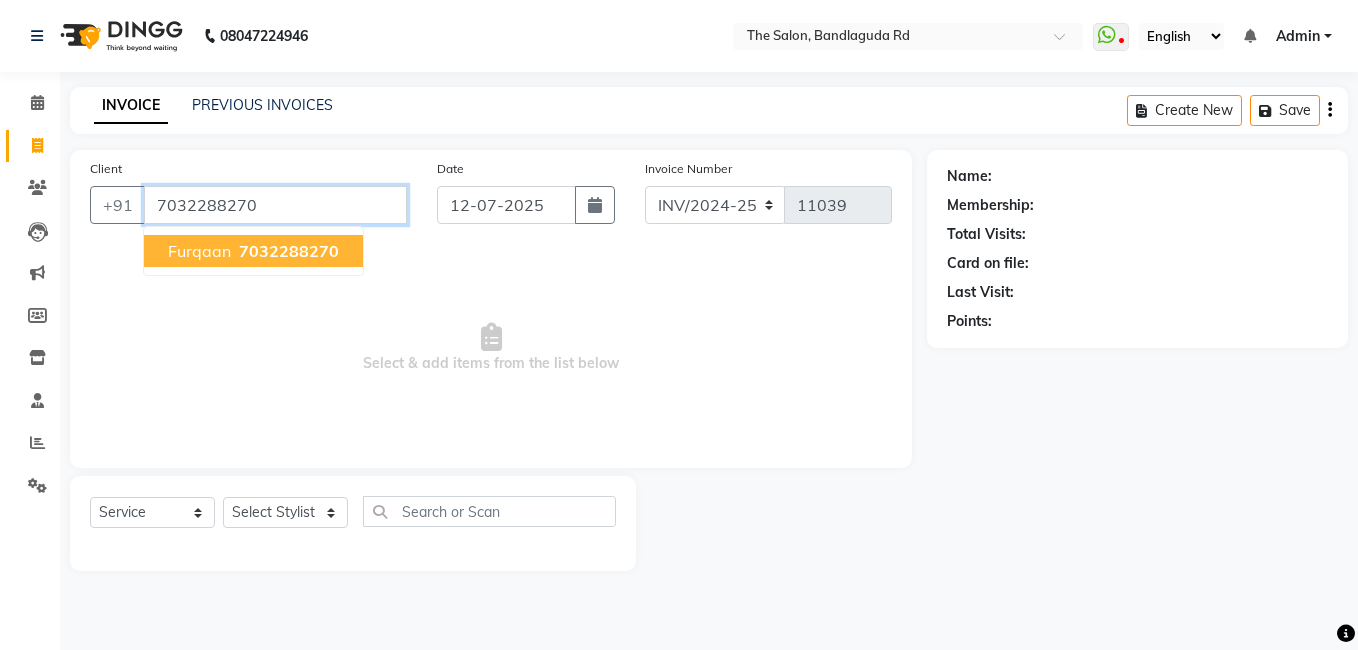 type on "7032288270" 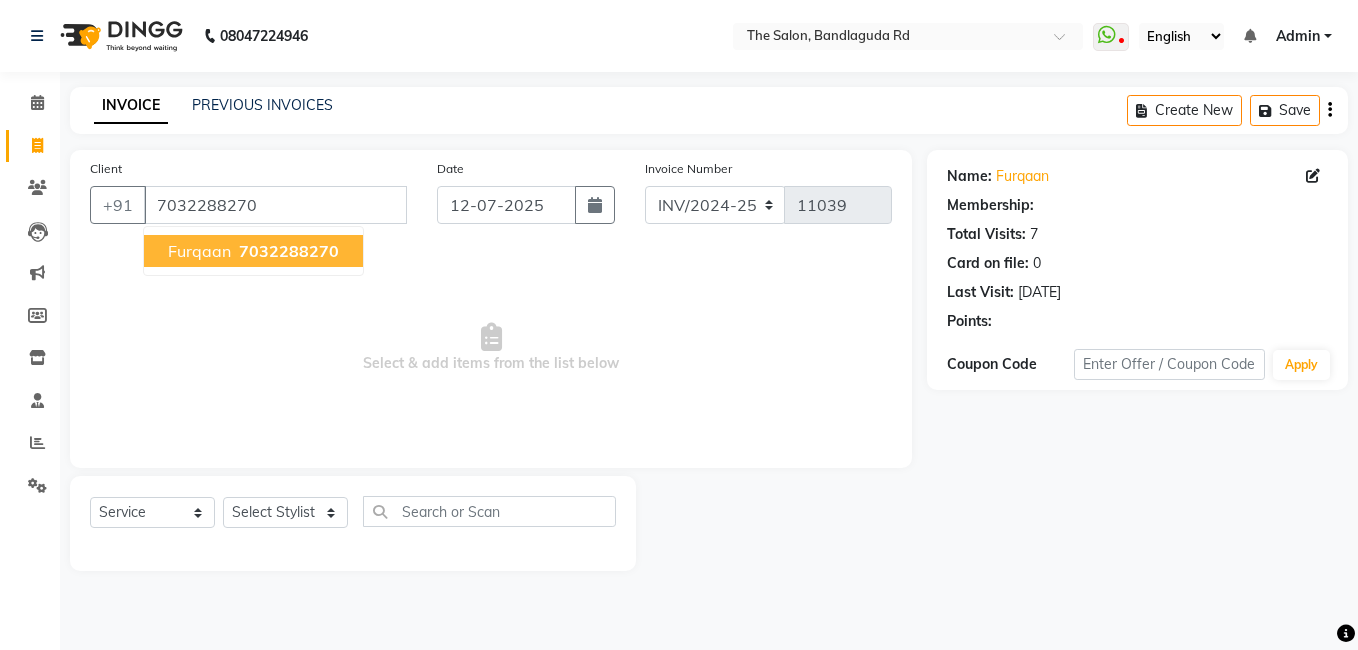 select on "2: Object" 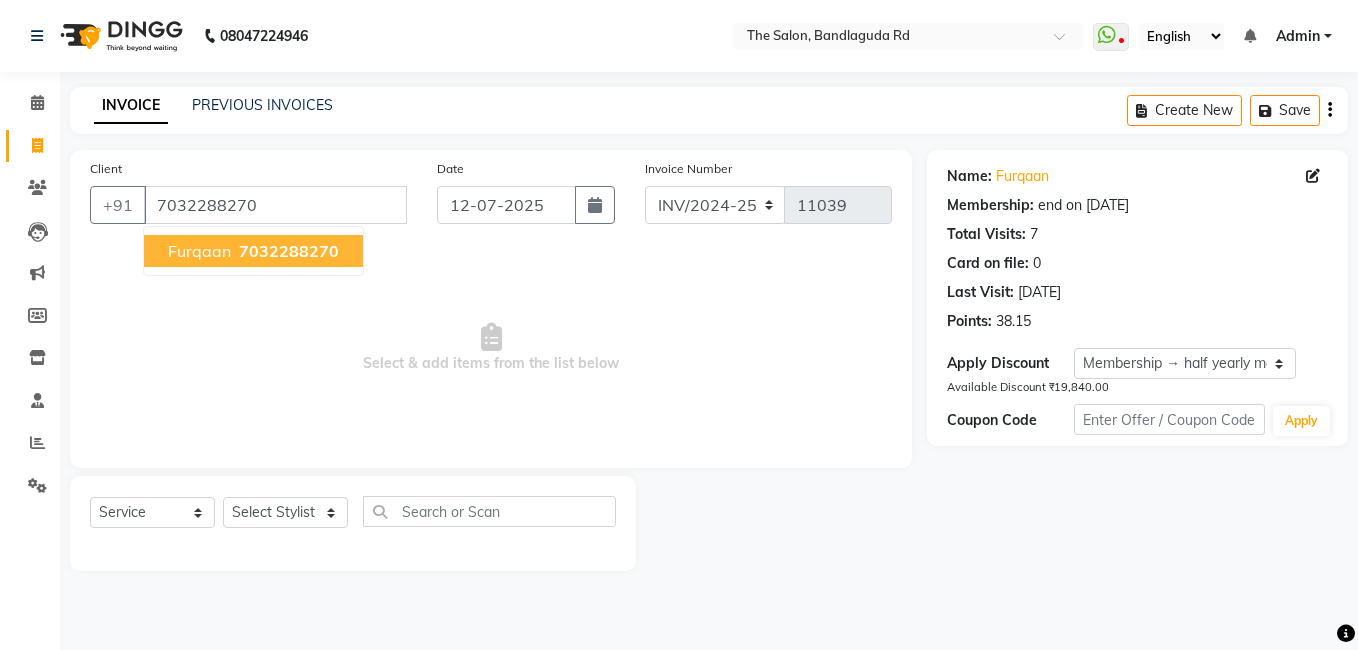 click on "7032288270" at bounding box center (289, 251) 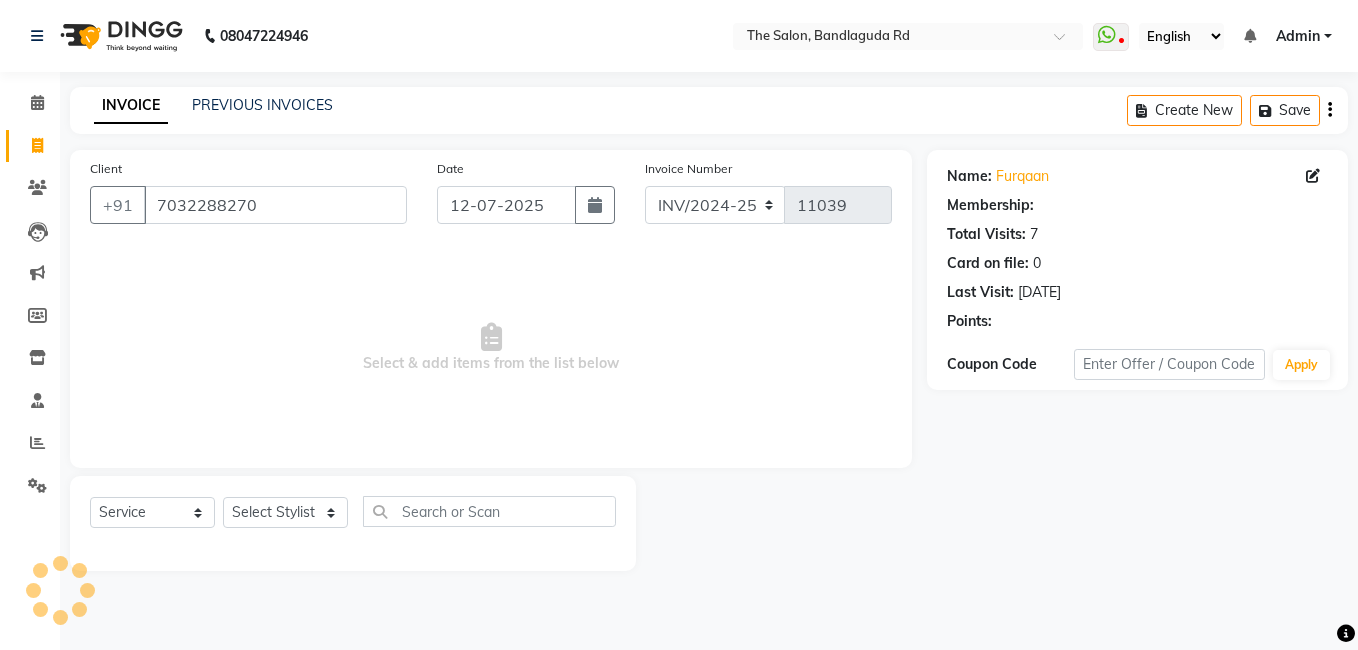 select on "2: Object" 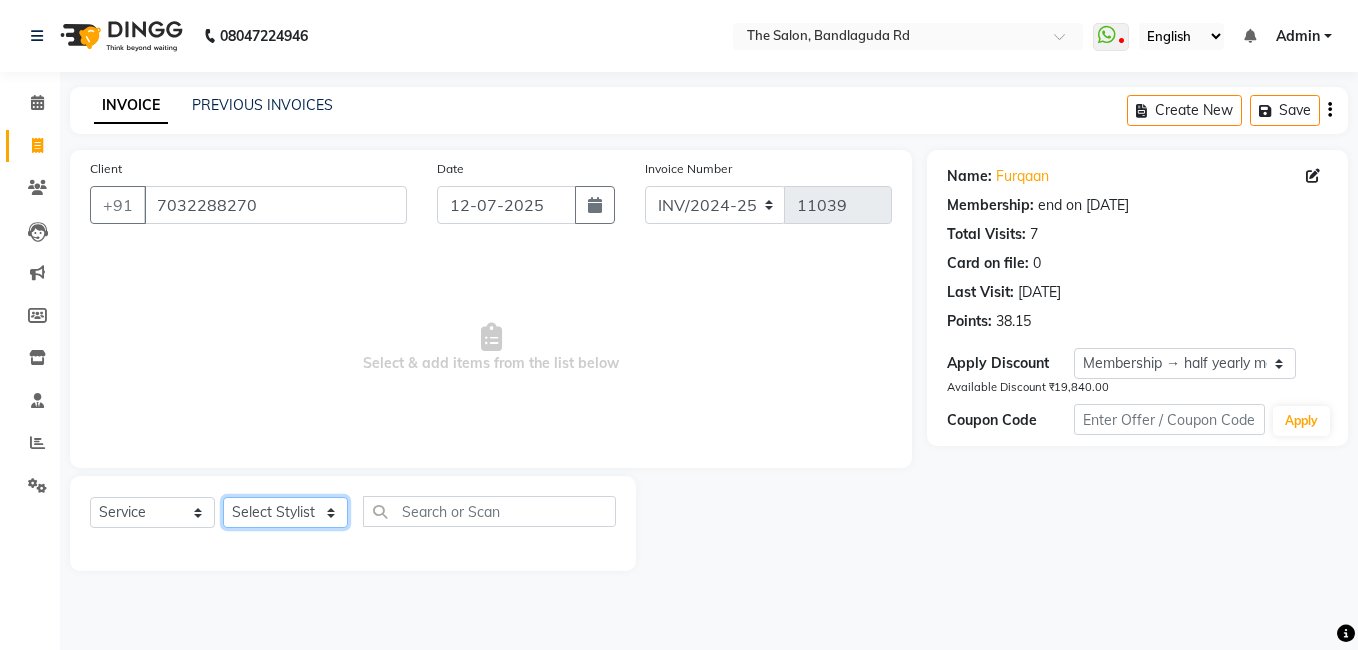 click on "Select Stylist adil fazil imran iqbal kasim mohd rasheed sameer TALIB wasey manager" 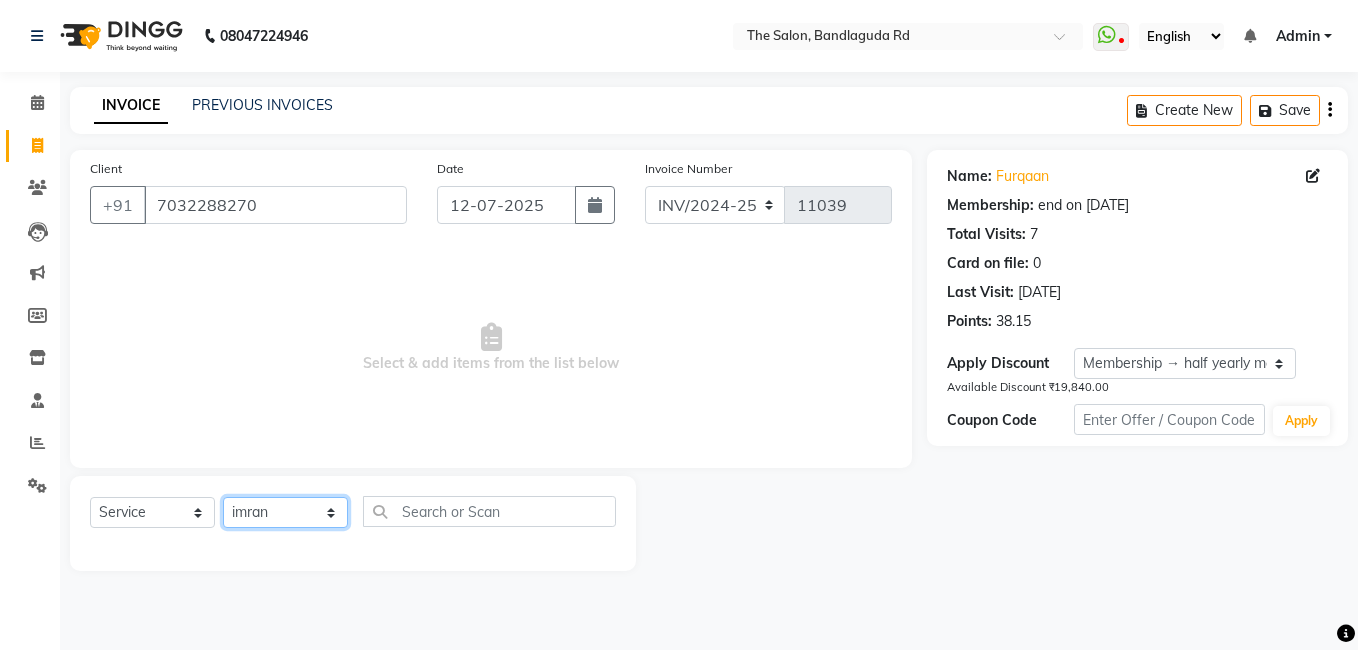 click on "Select Stylist adil fazil imran iqbal kasim mohd rasheed sameer TALIB wasey manager" 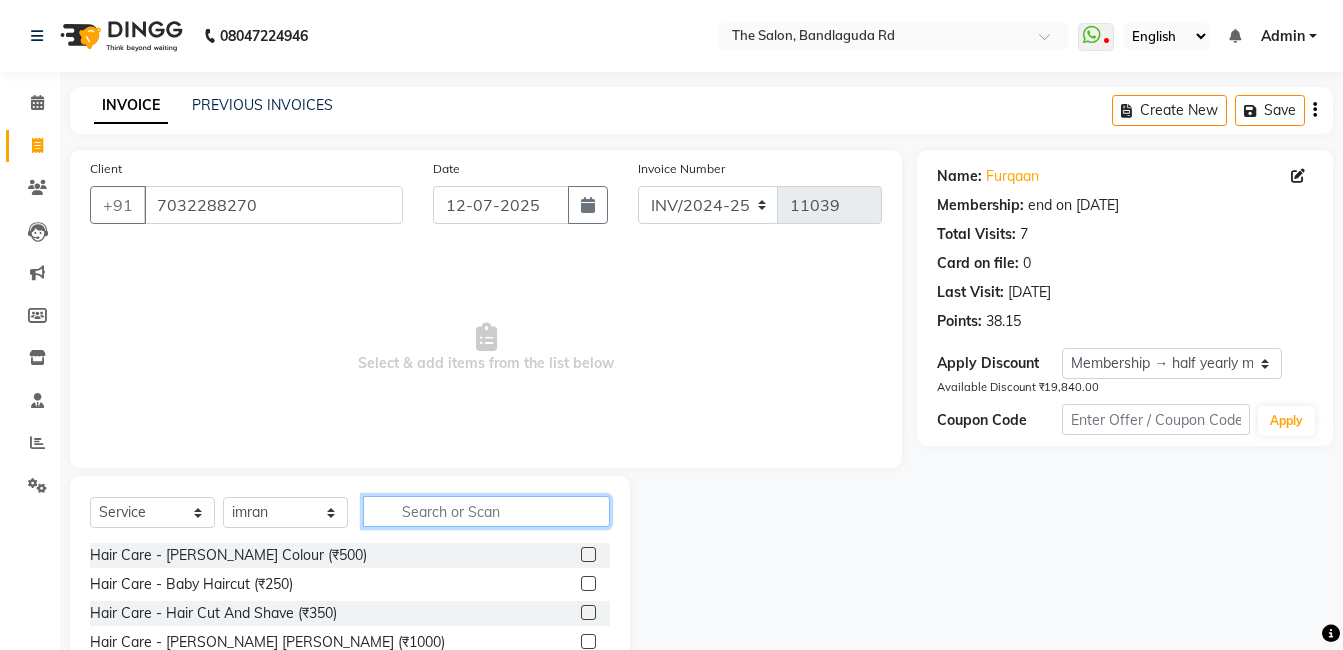 click 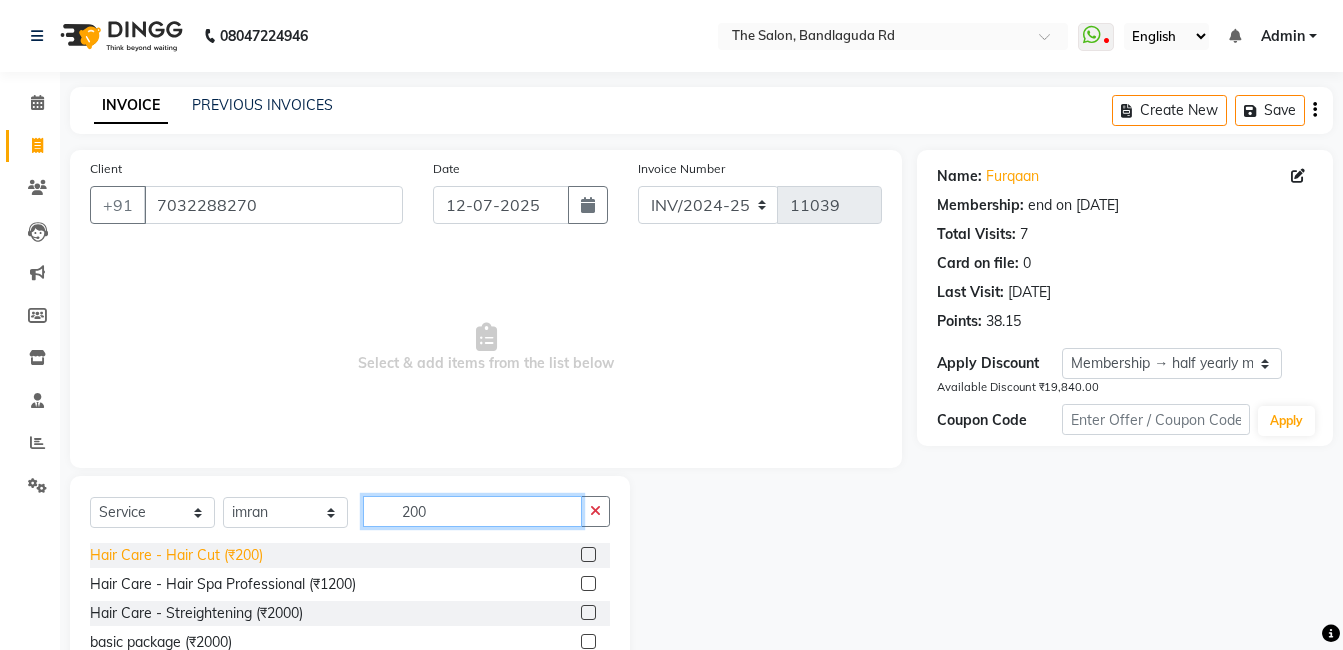 type on "200" 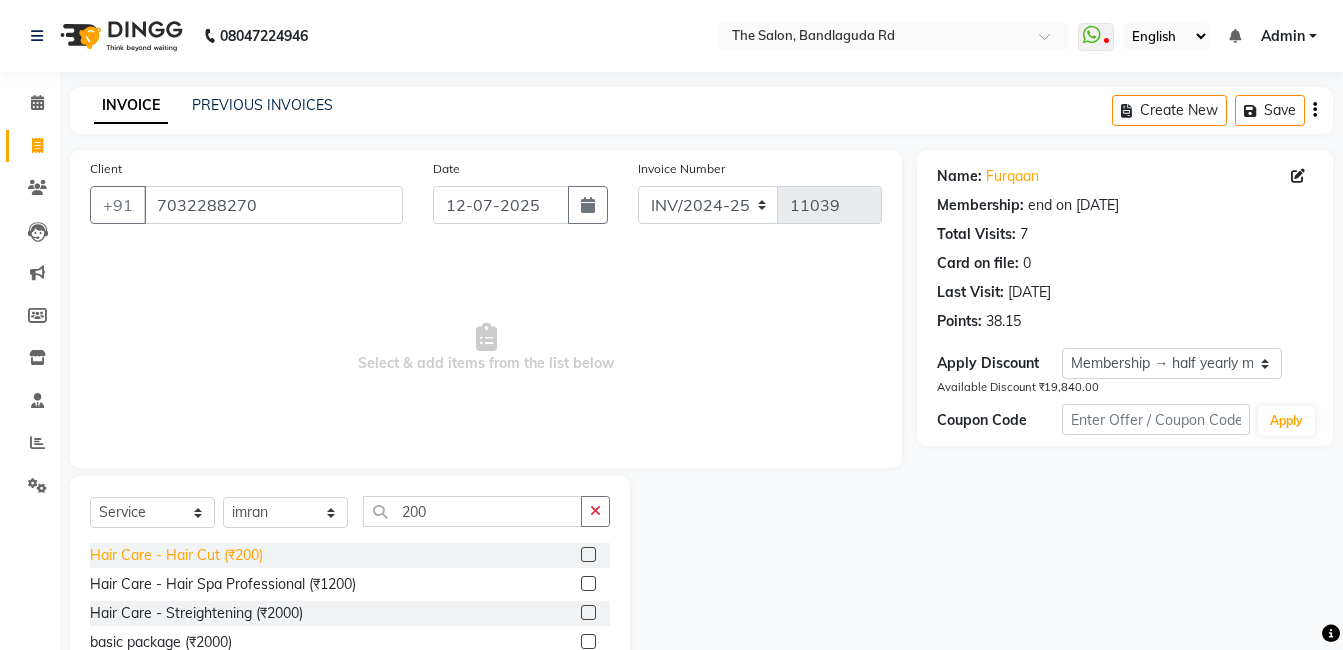 click on "Hair Care - Hair Cut (₹200)" 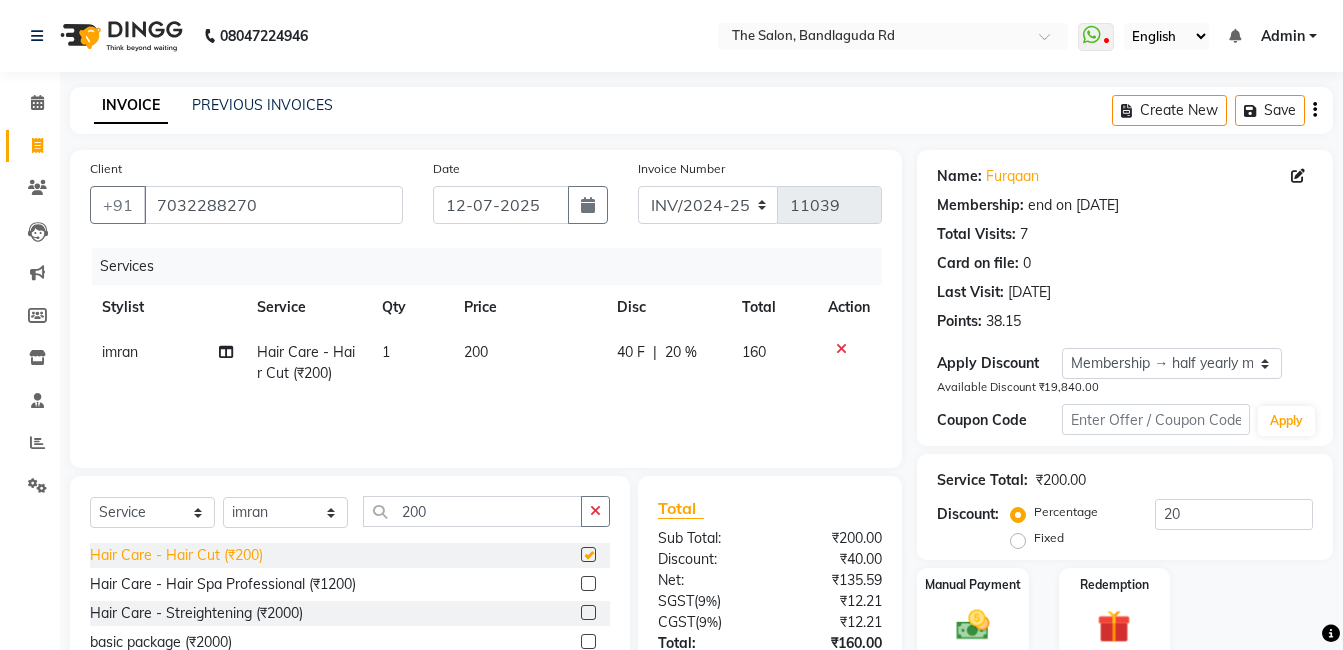 checkbox on "false" 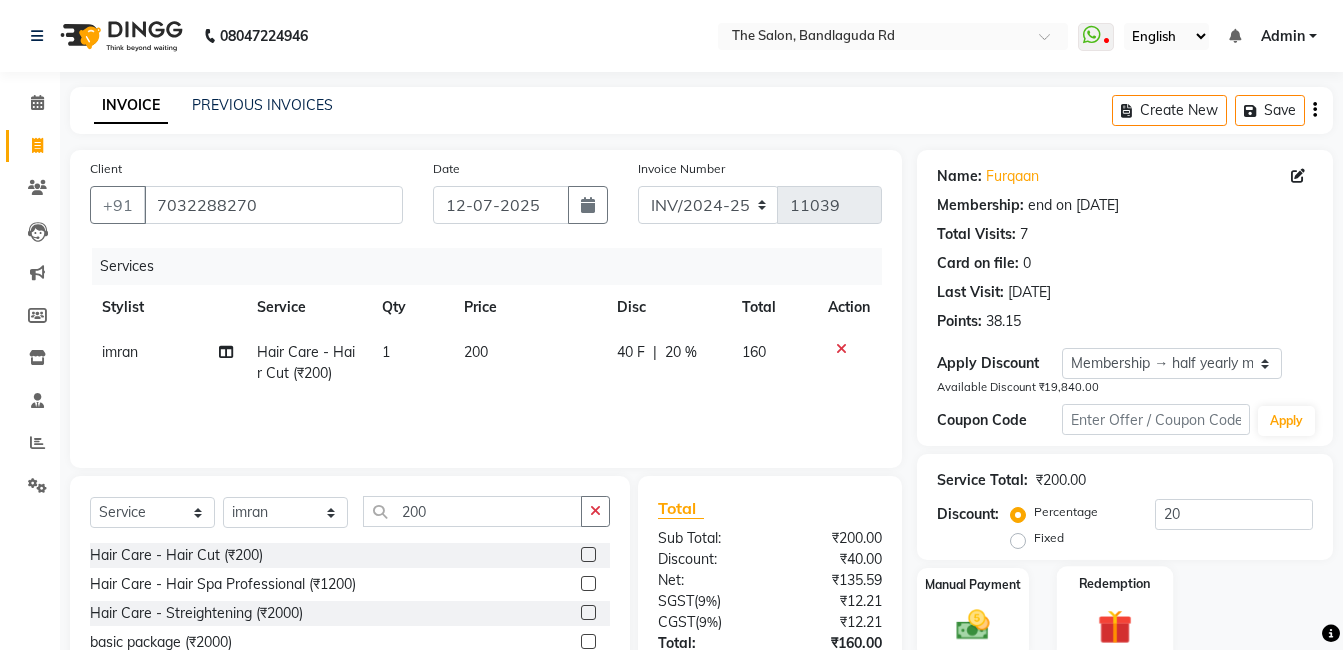 scroll, scrollTop: 87, scrollLeft: 0, axis: vertical 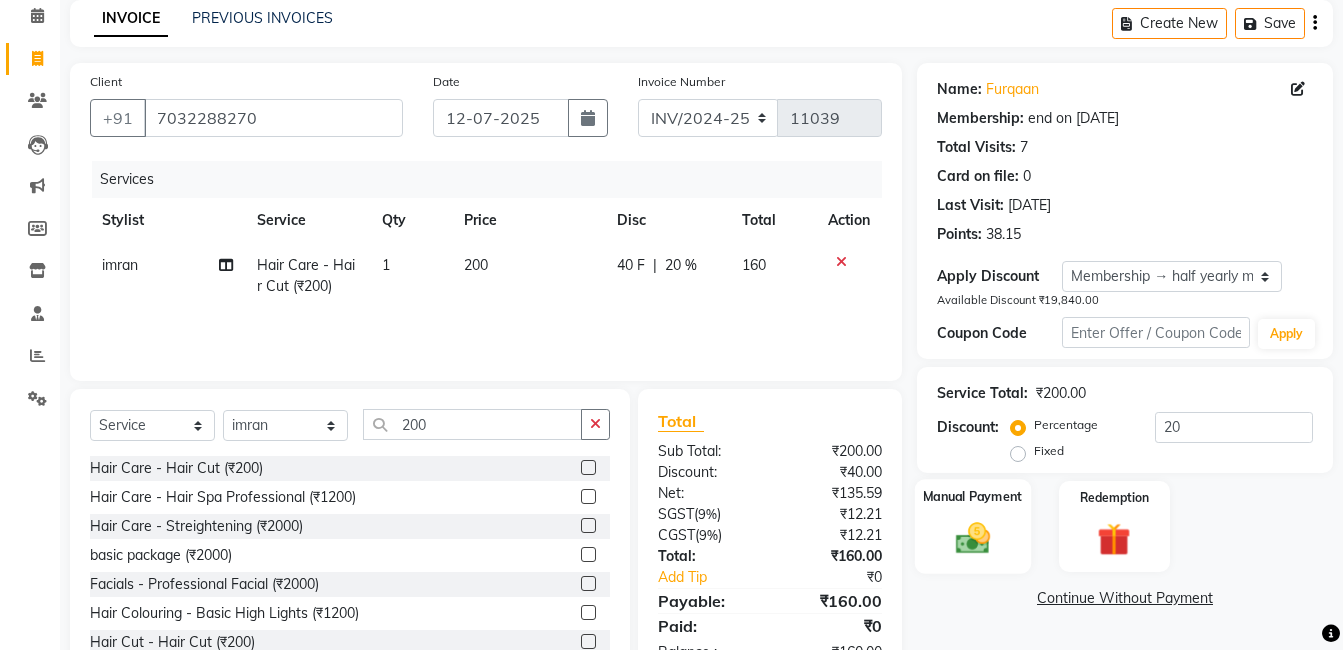 click 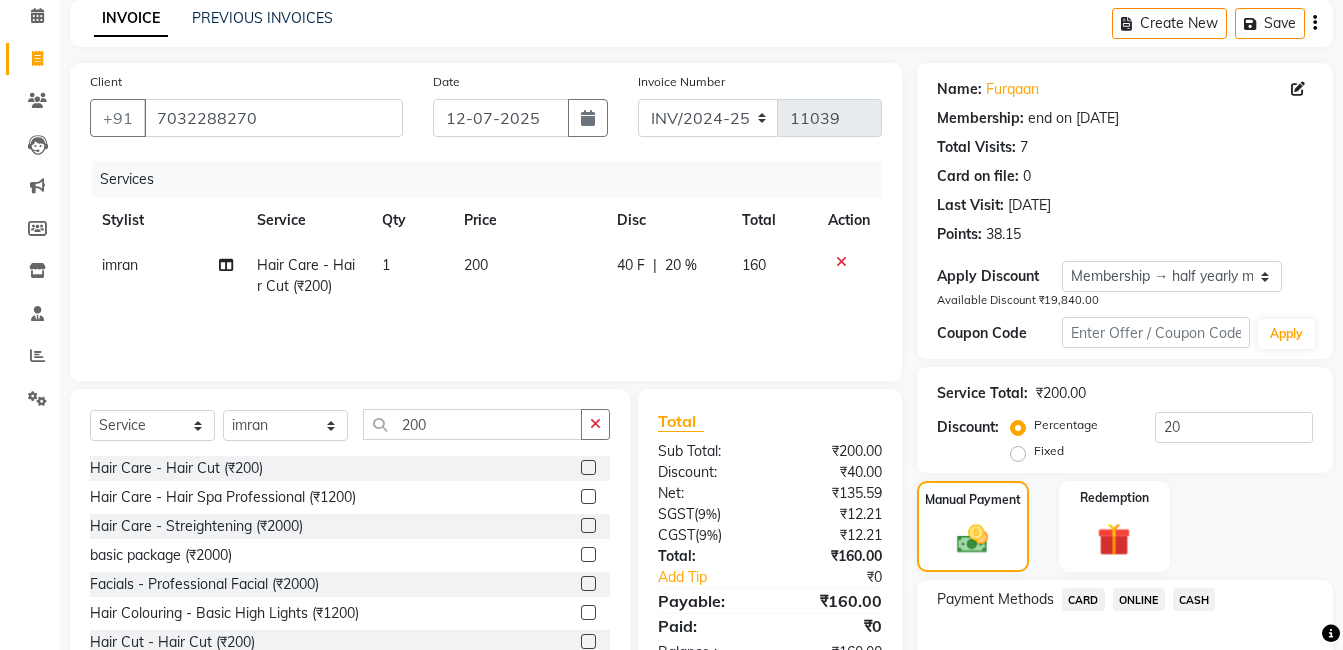 click on "CASH" 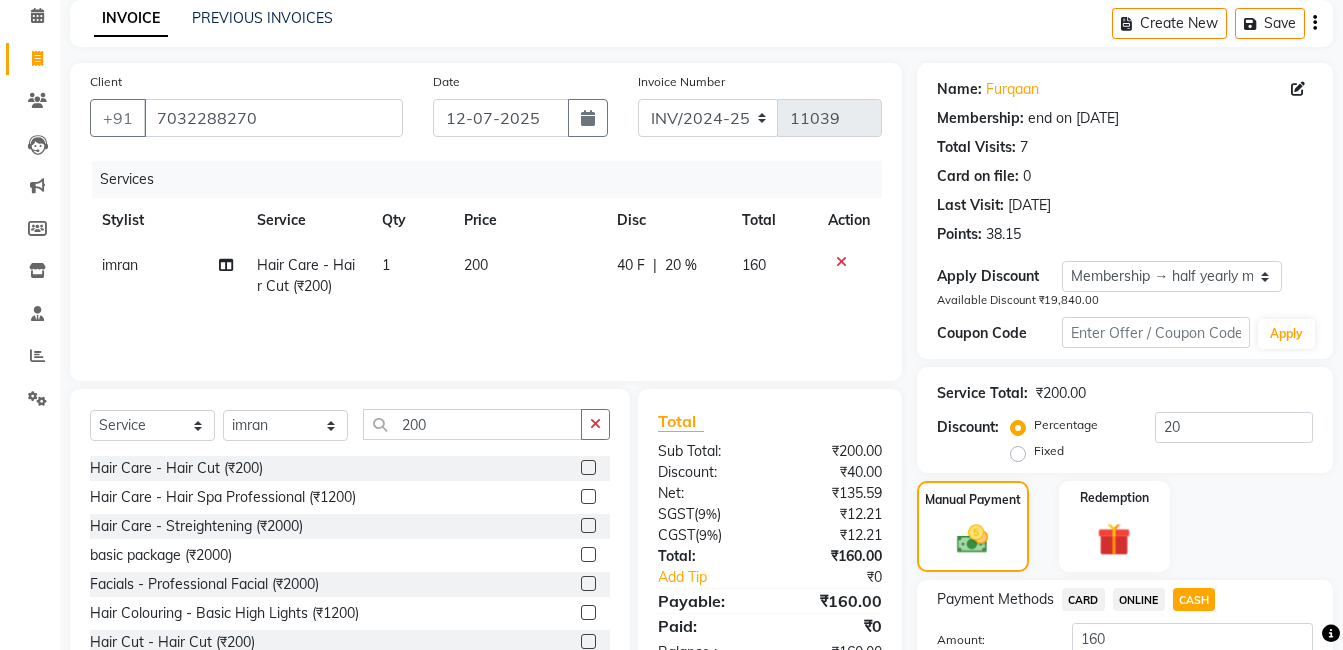 scroll, scrollTop: 237, scrollLeft: 0, axis: vertical 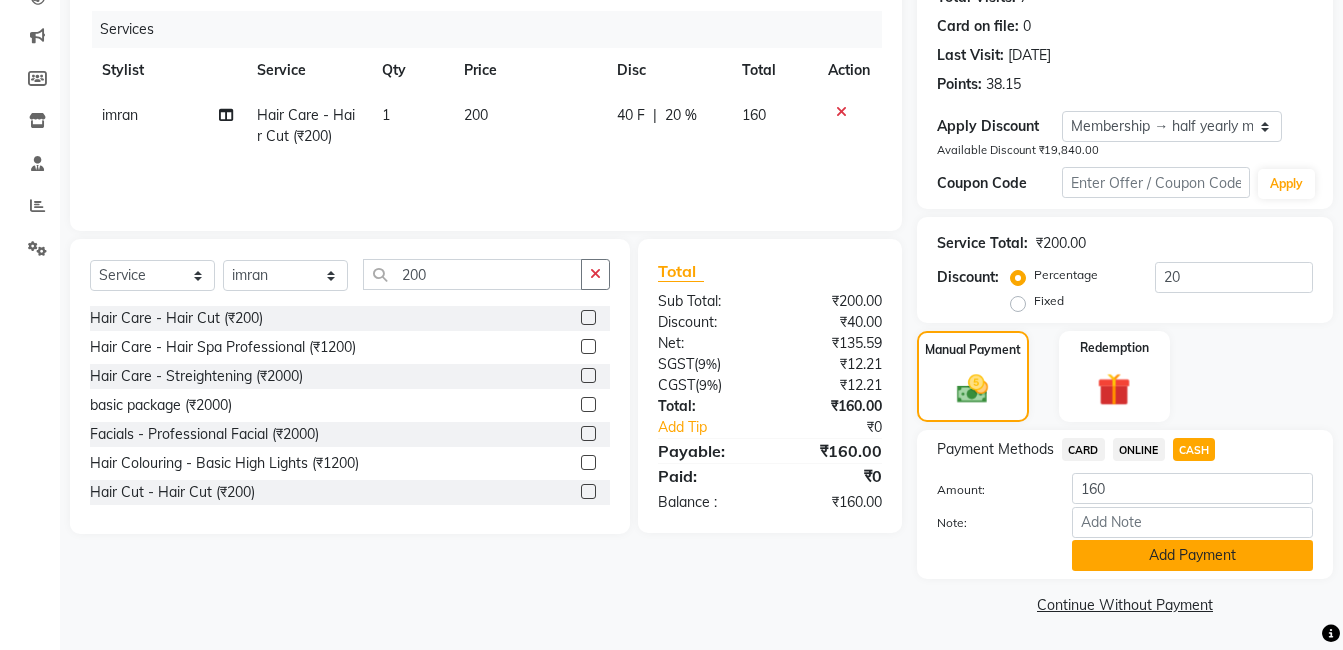 click on "Add Payment" 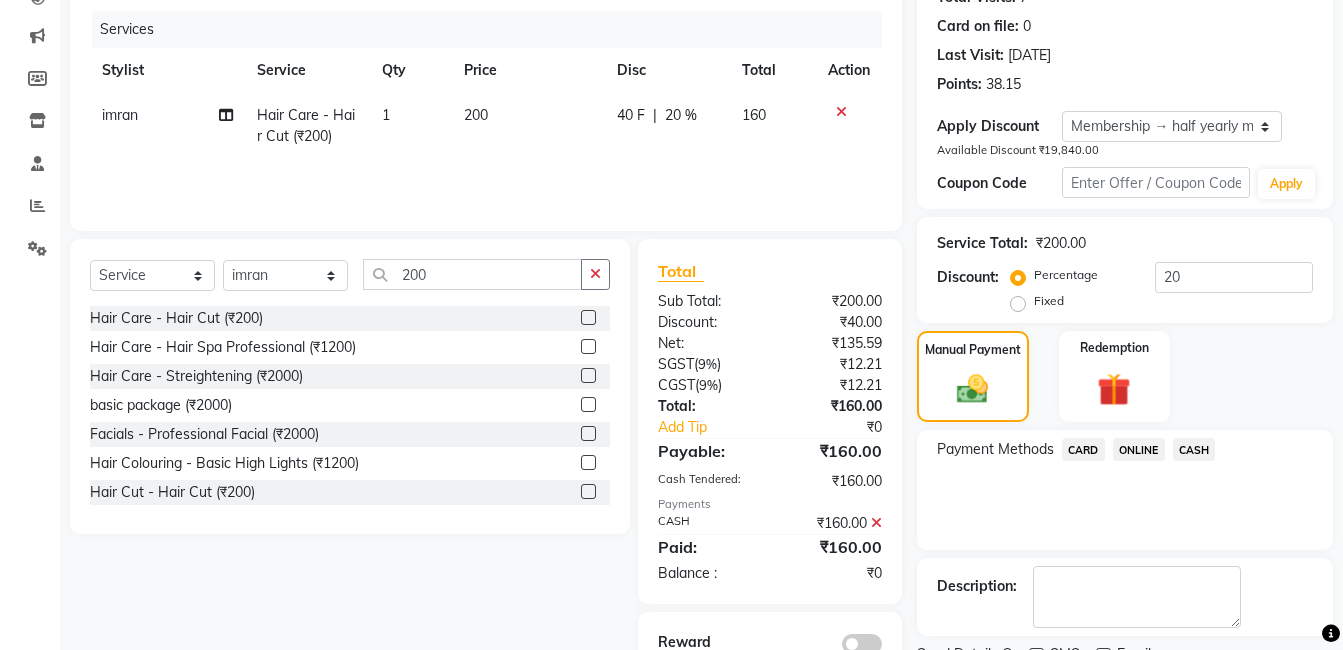 scroll, scrollTop: 321, scrollLeft: 0, axis: vertical 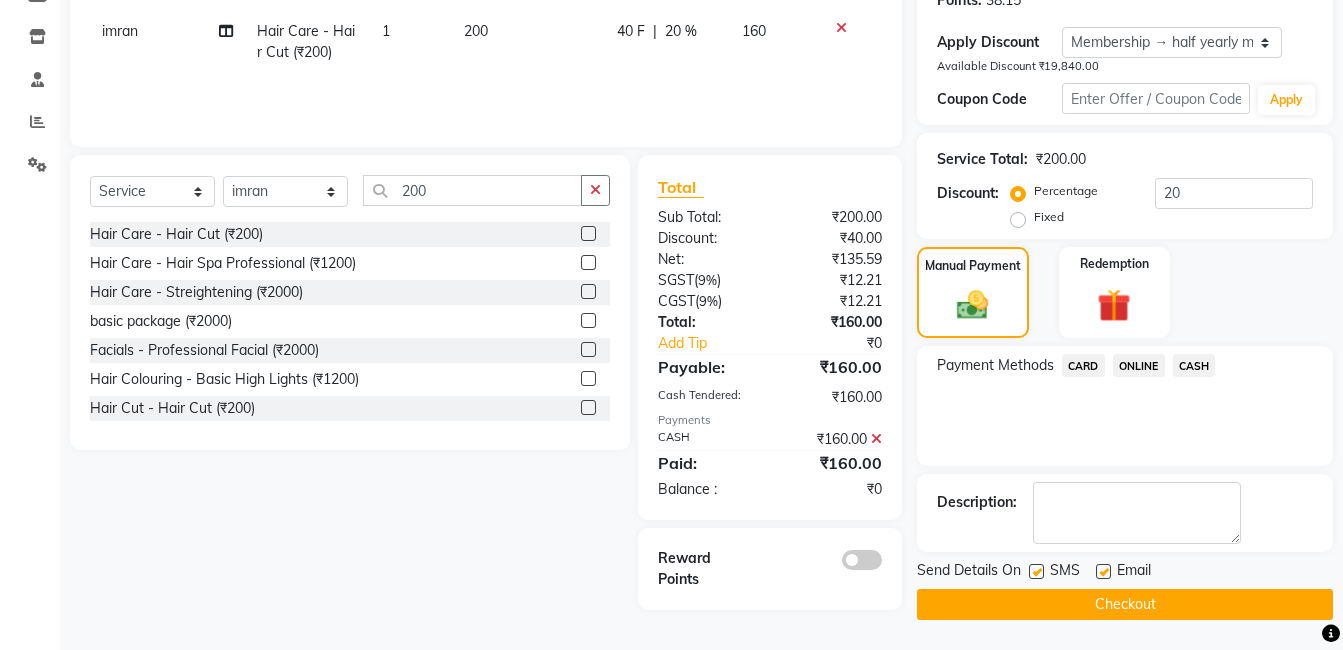click on "Checkout" 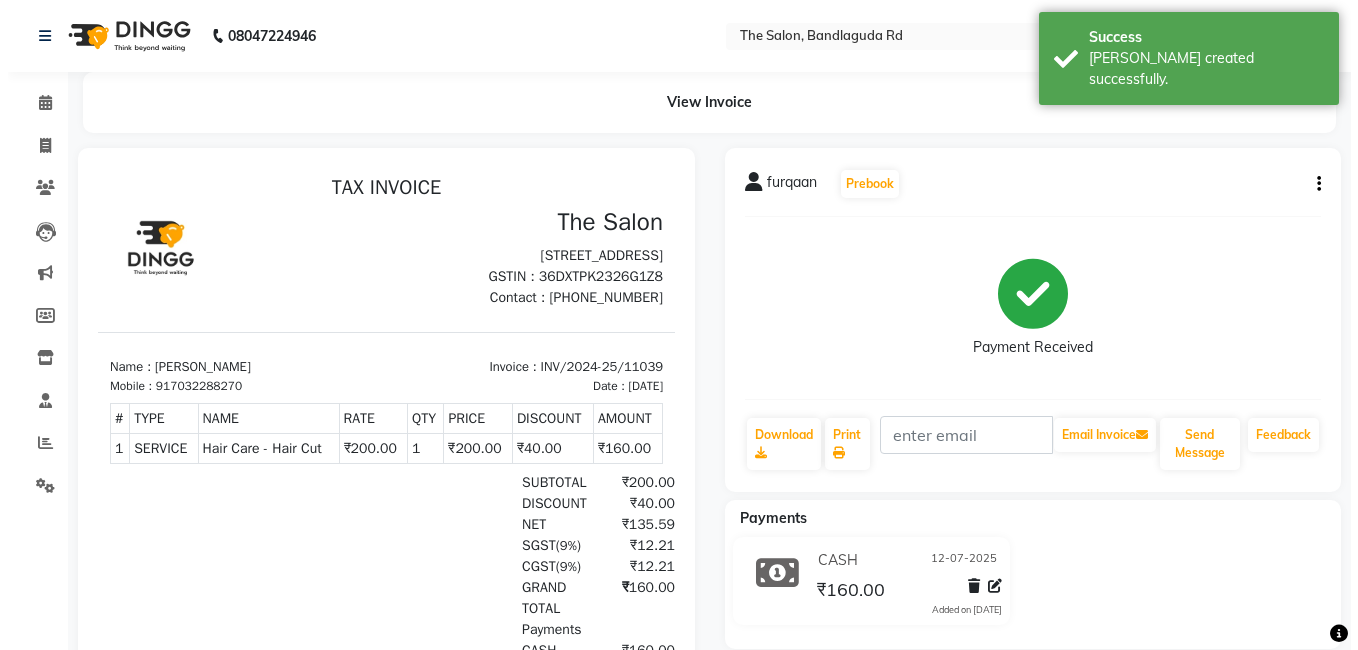 scroll, scrollTop: 0, scrollLeft: 0, axis: both 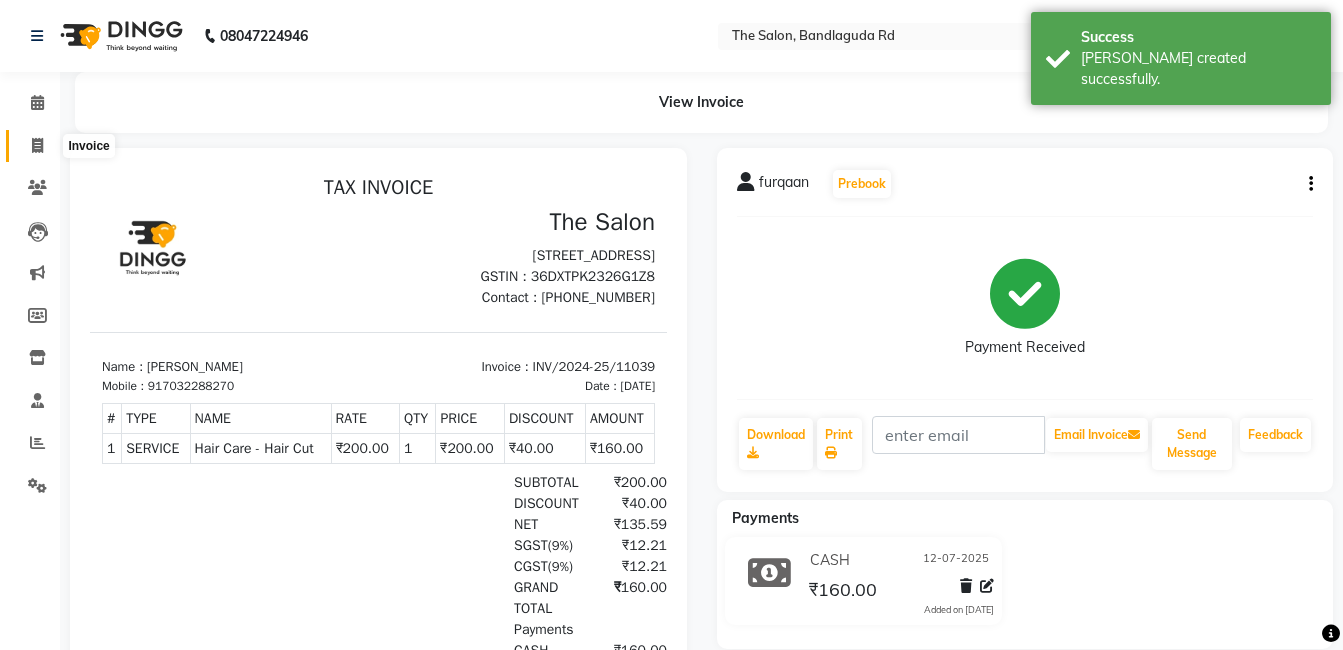 click 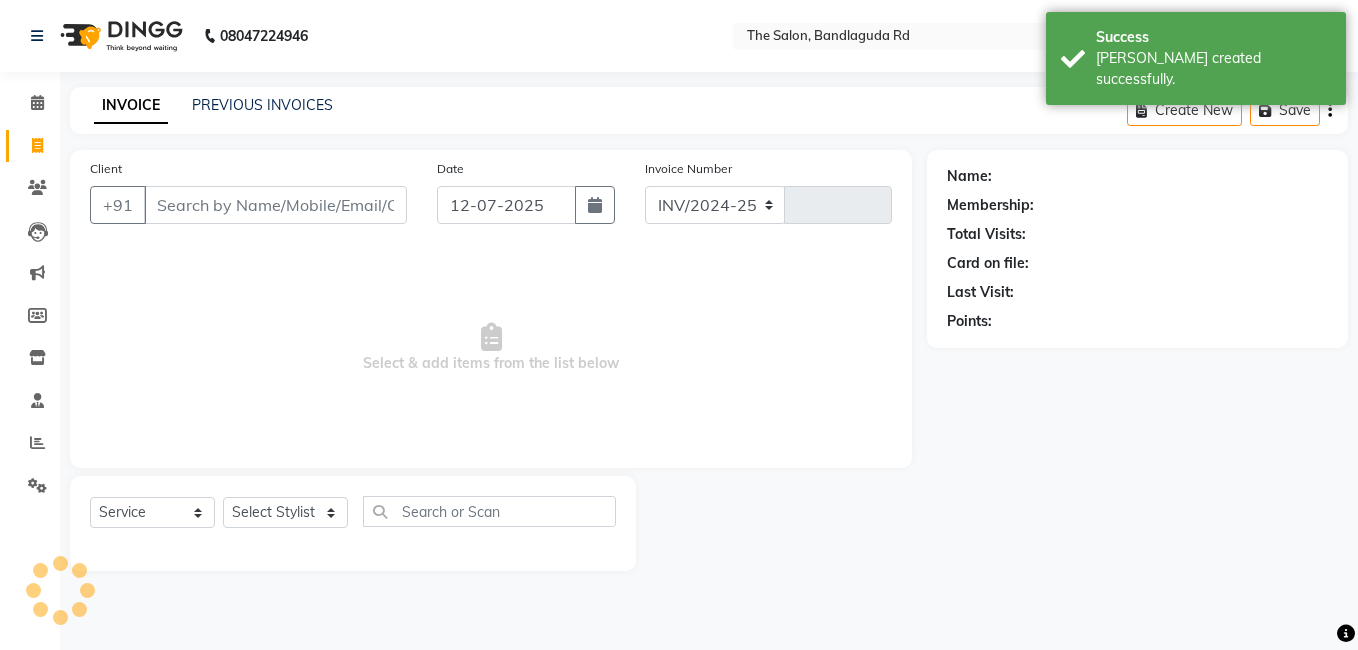 select on "5198" 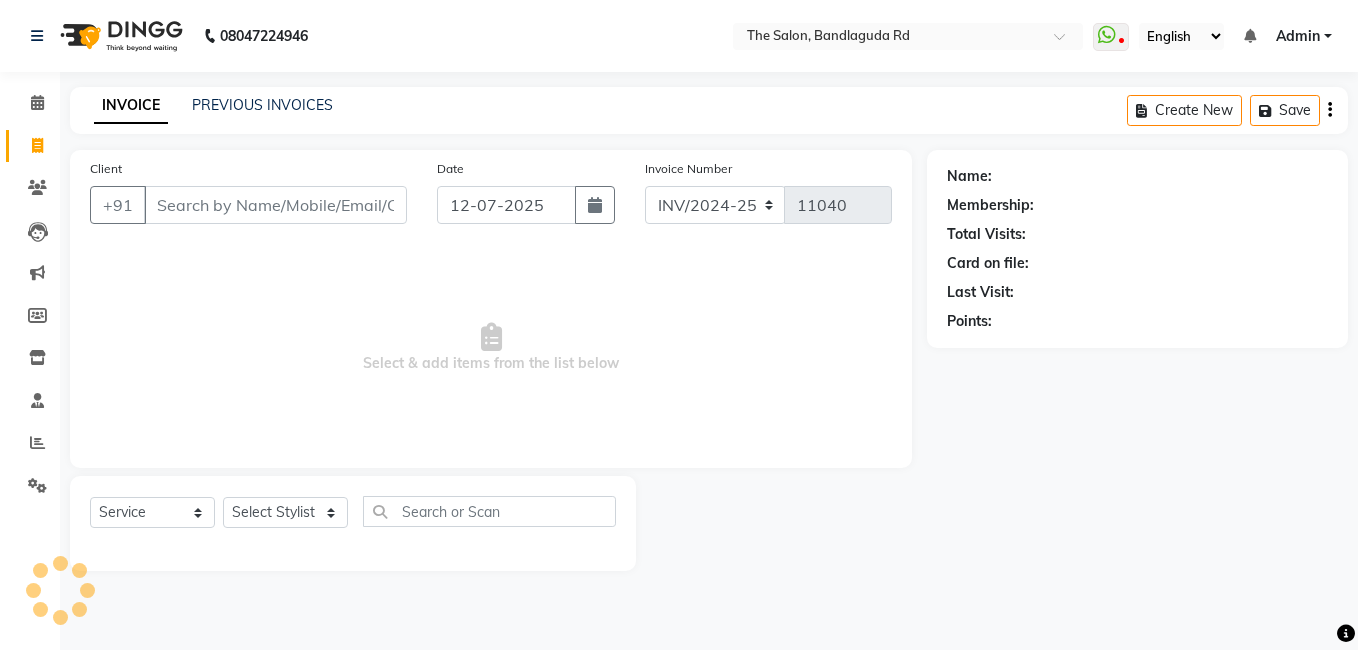 click on "Client" at bounding box center [275, 205] 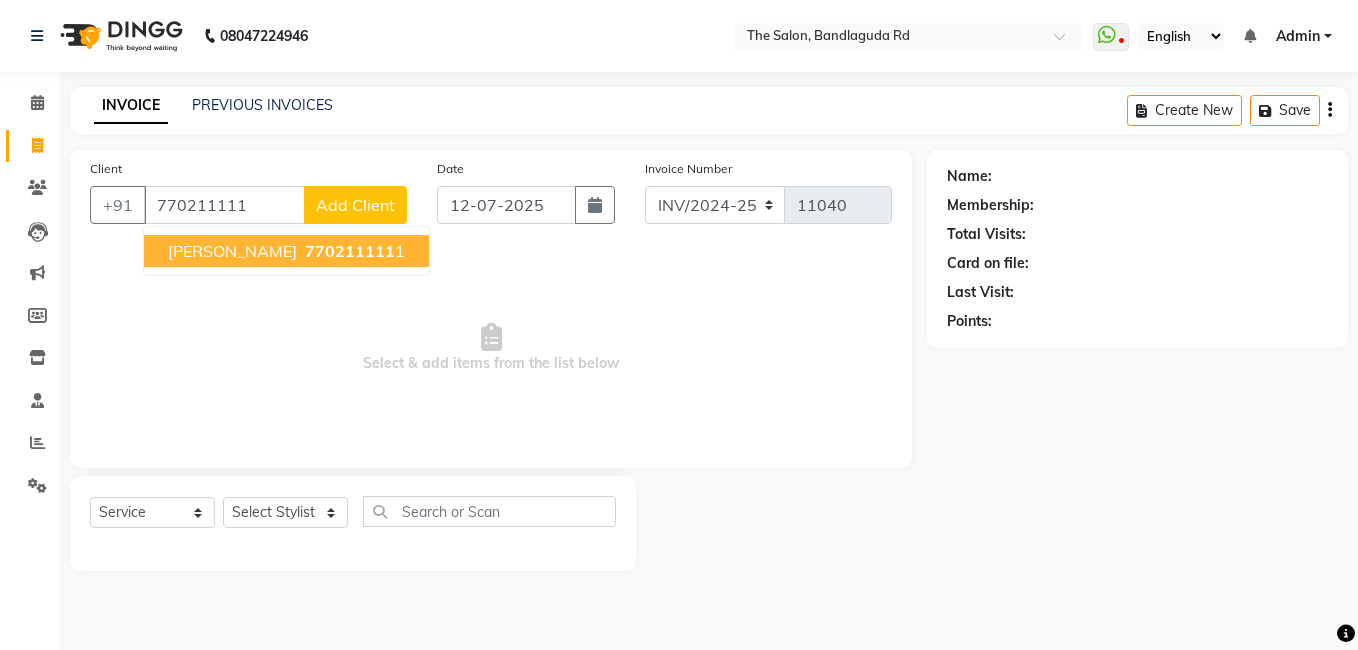 click on "770211111" at bounding box center [350, 251] 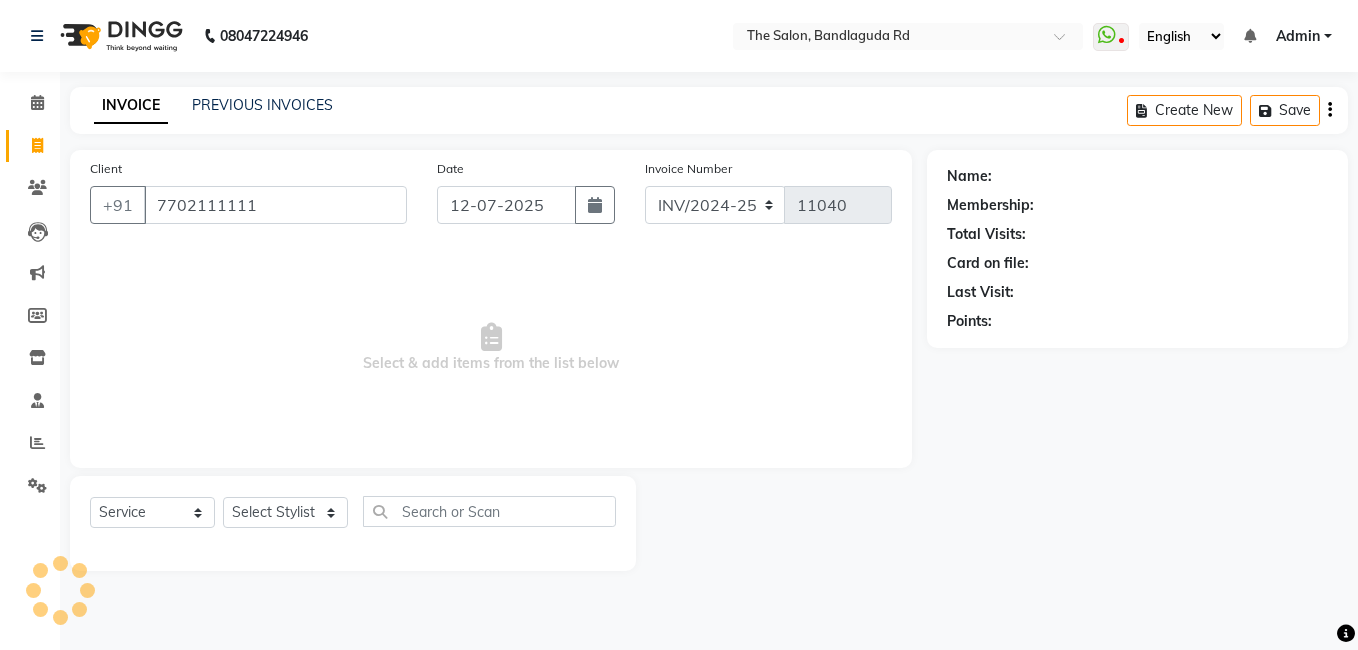 type on "7702111111" 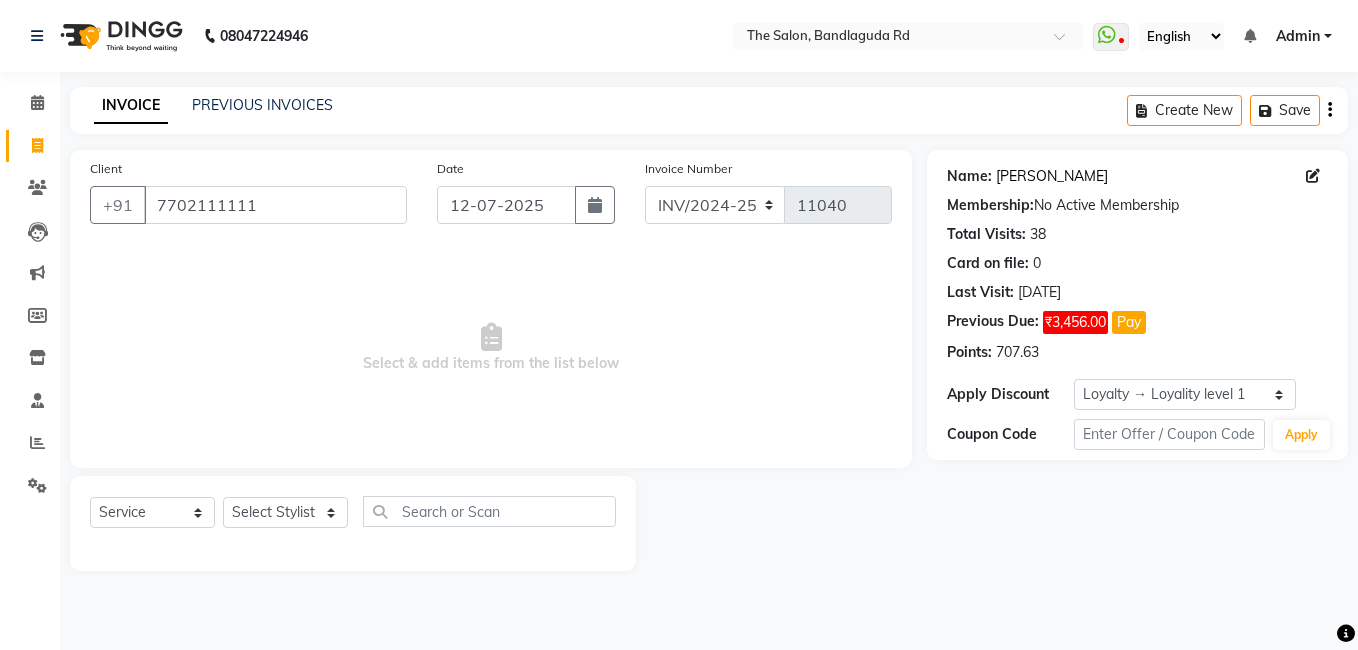 click on "Munawar Orr" 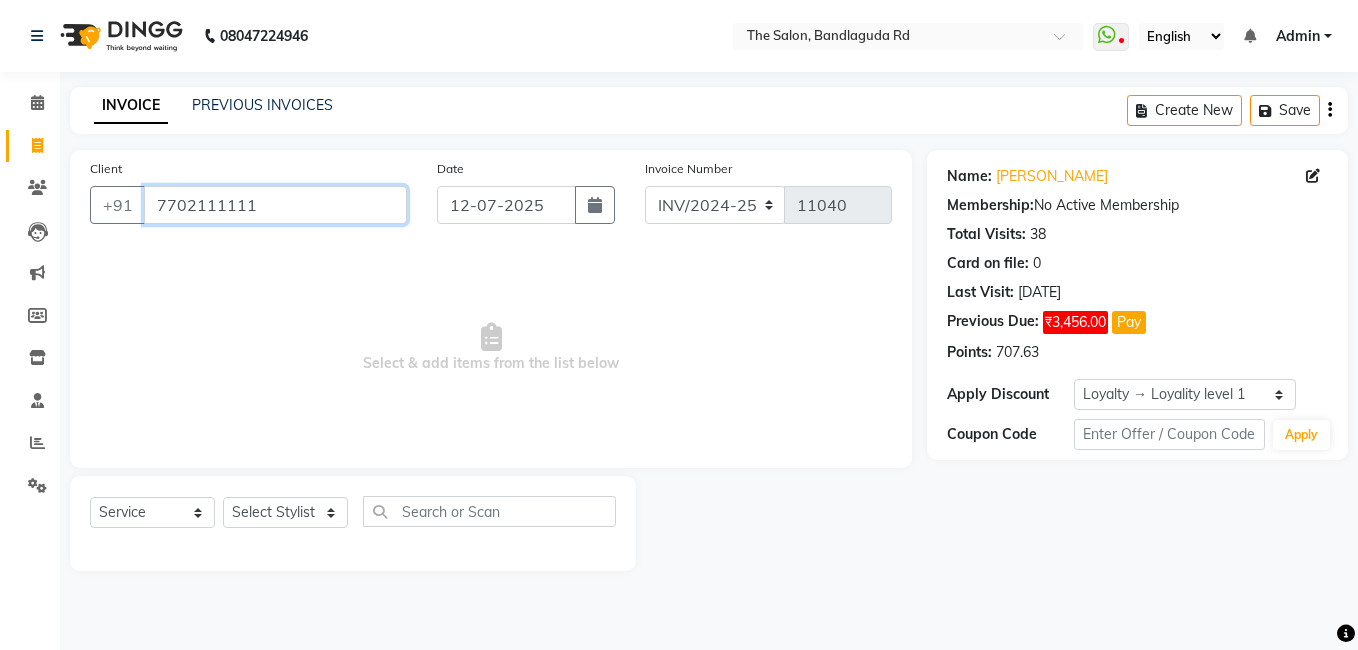 drag, startPoint x: 252, startPoint y: 206, endPoint x: 147, endPoint y: 169, distance: 111.32835 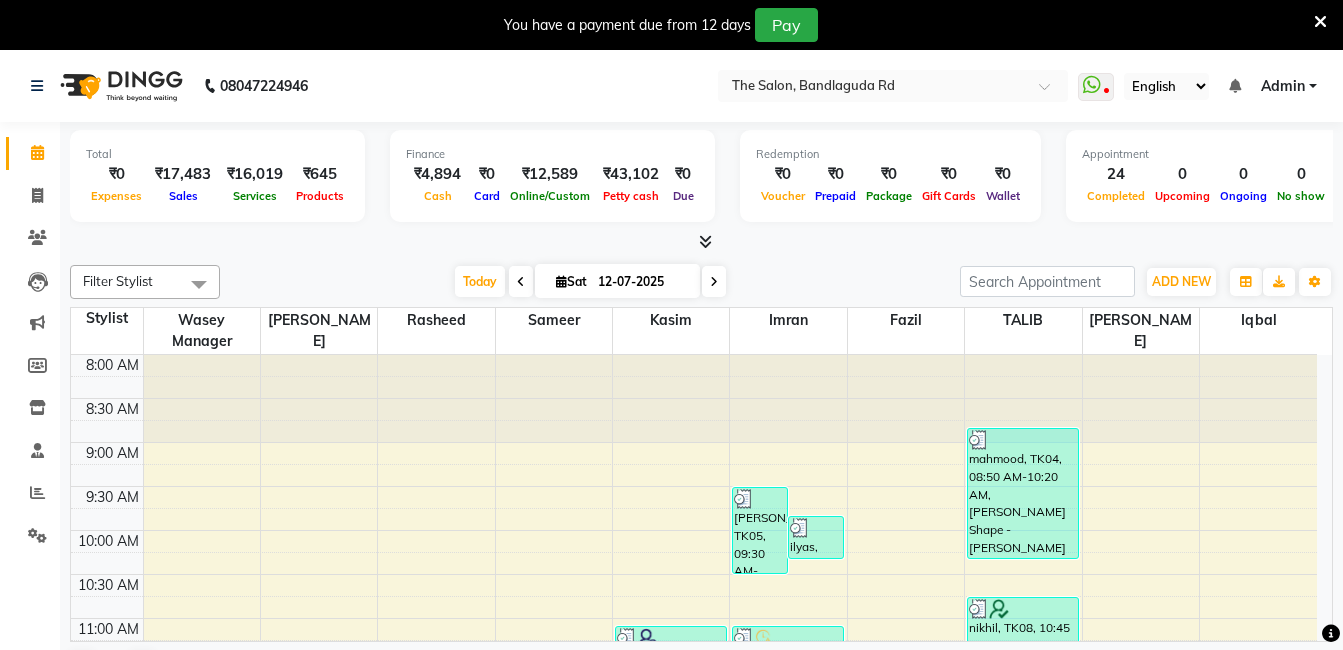 scroll, scrollTop: 0, scrollLeft: 0, axis: both 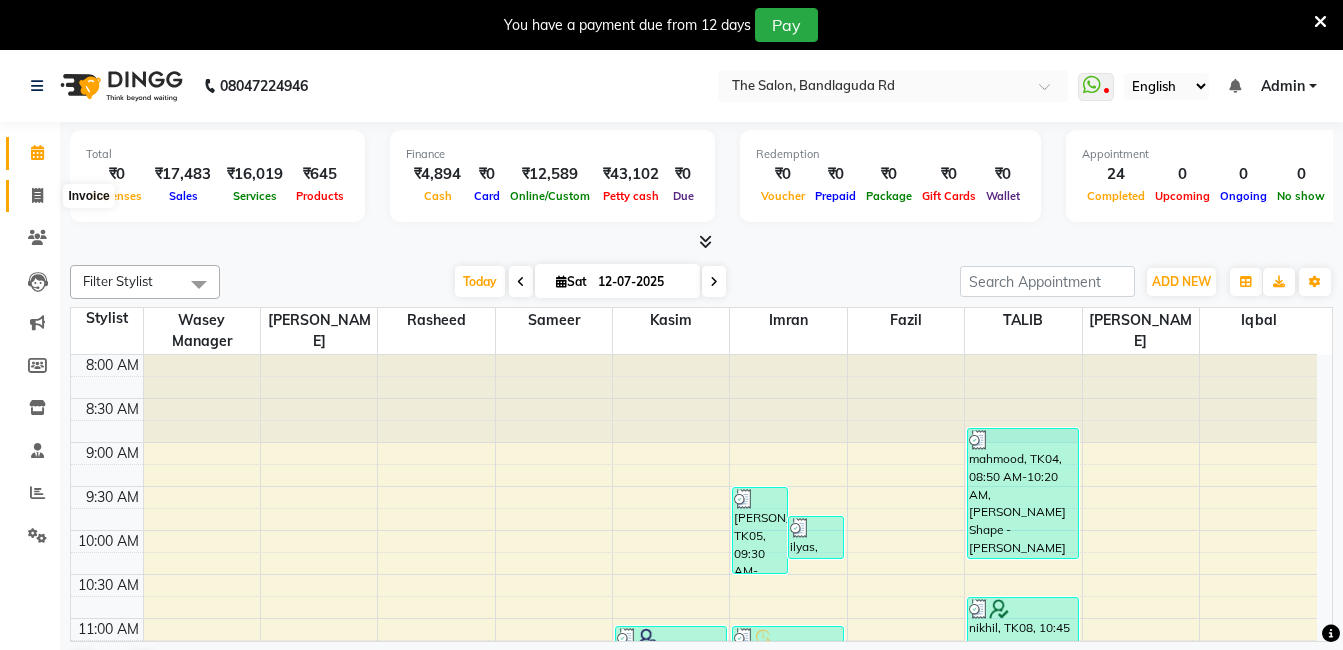 click 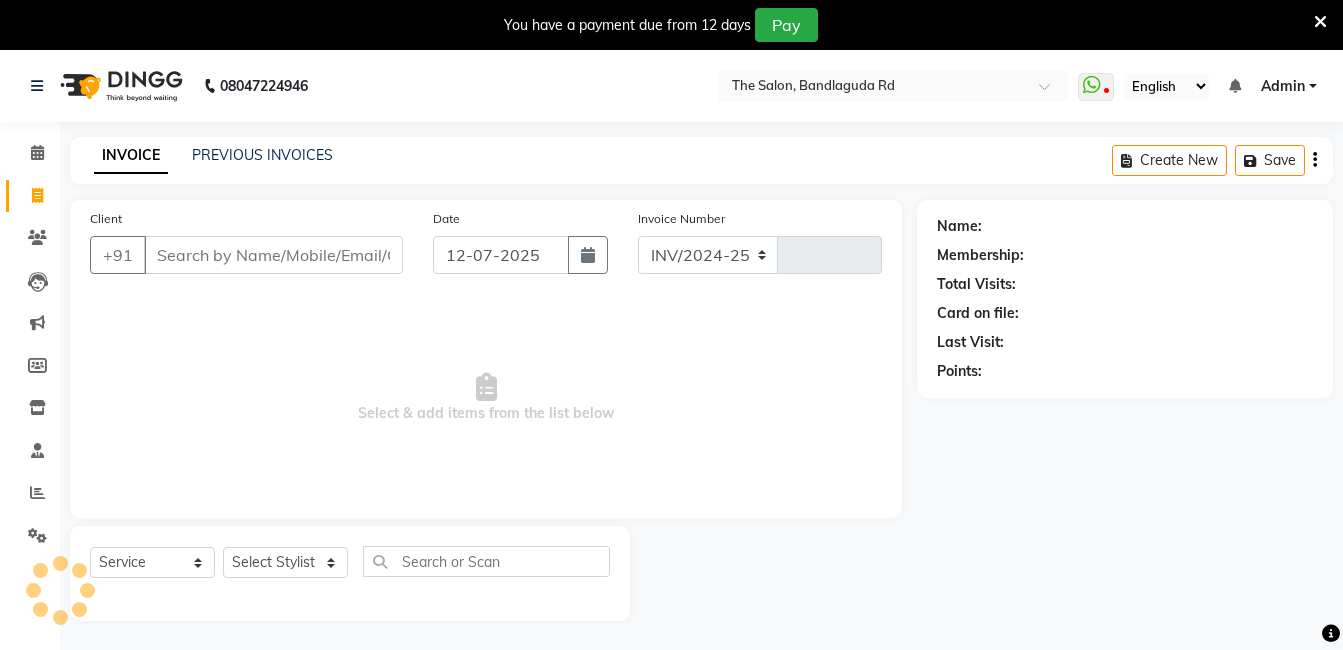 select on "5198" 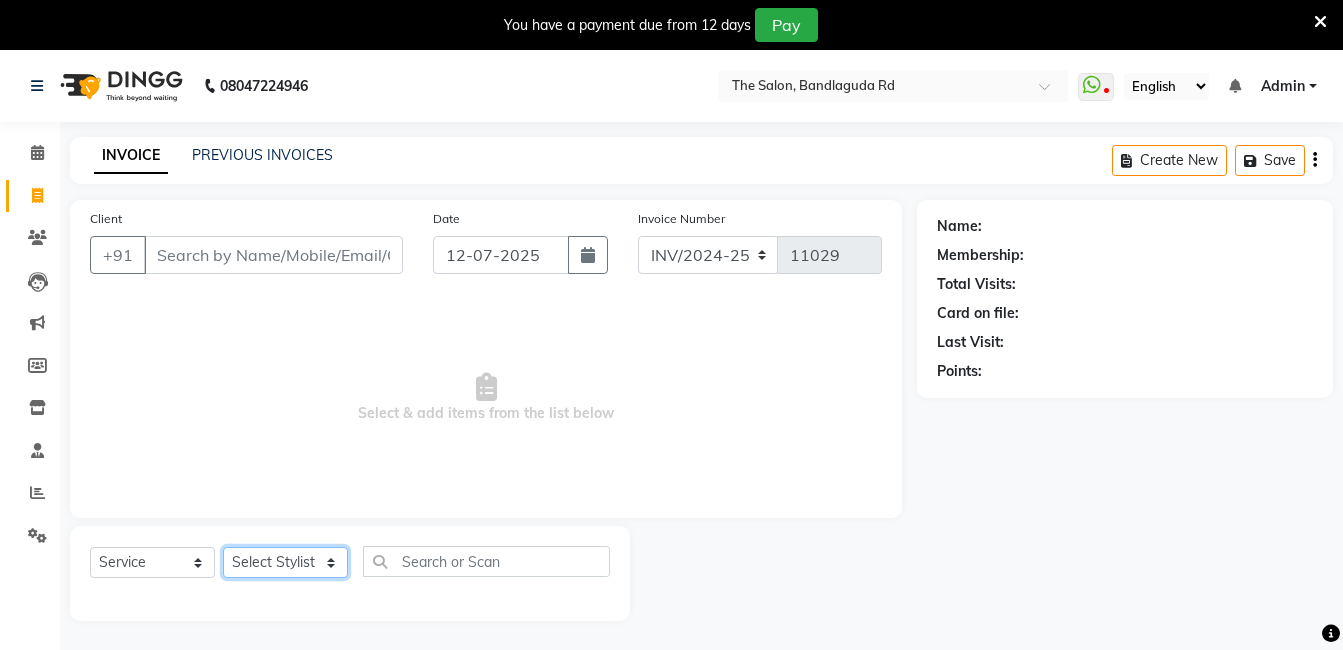 click on "Select Stylist [PERSON_NAME] [PERSON_NAME] kasim [PERSON_NAME] sameer [PERSON_NAME] manager" 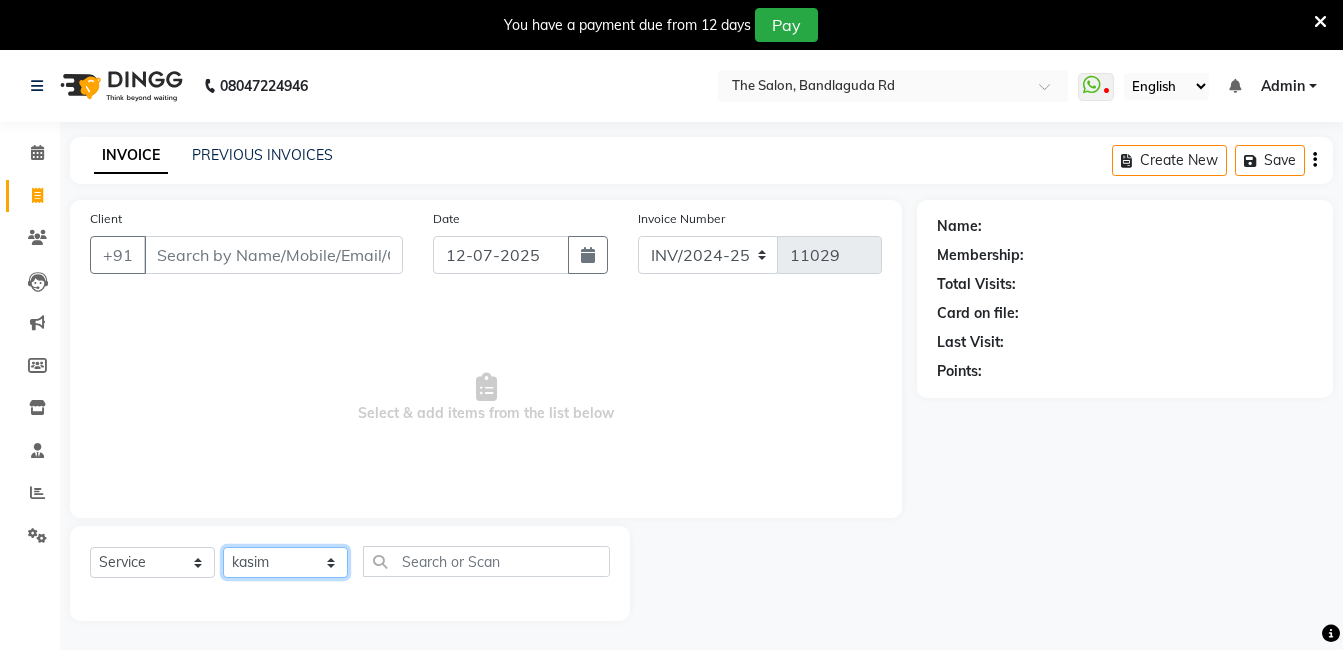 click on "Select Stylist [PERSON_NAME] [PERSON_NAME] kasim [PERSON_NAME] sameer [PERSON_NAME] manager" 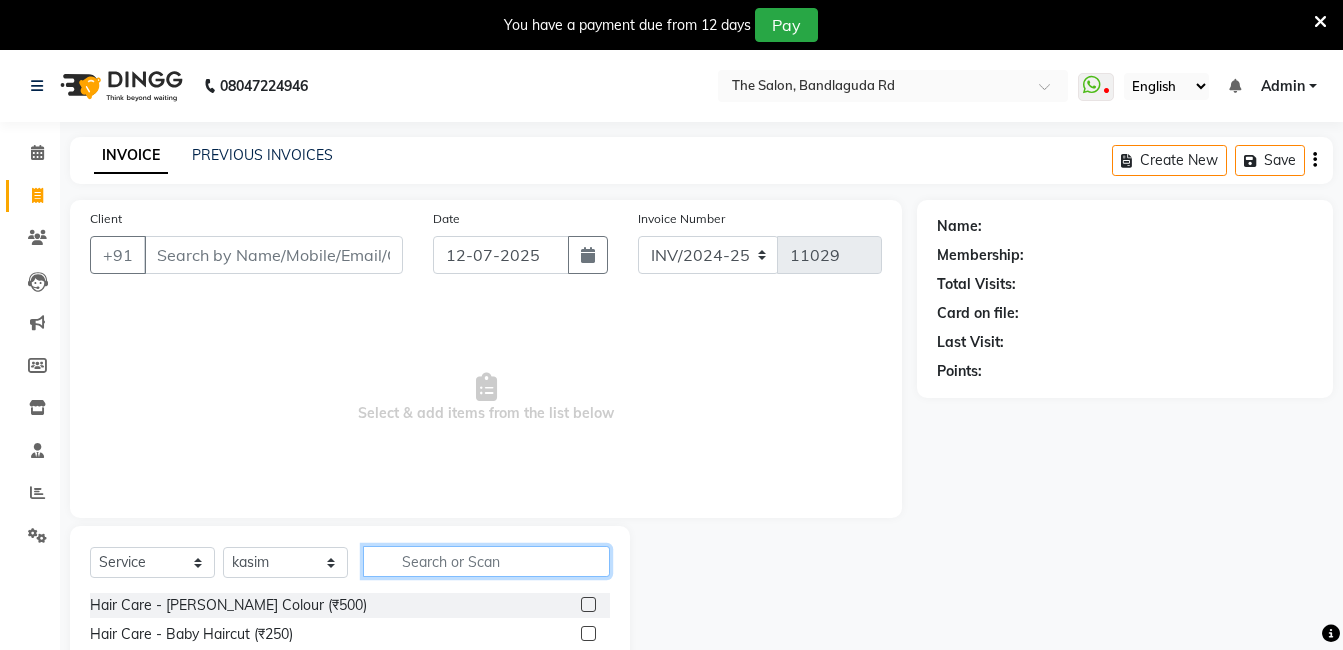 click 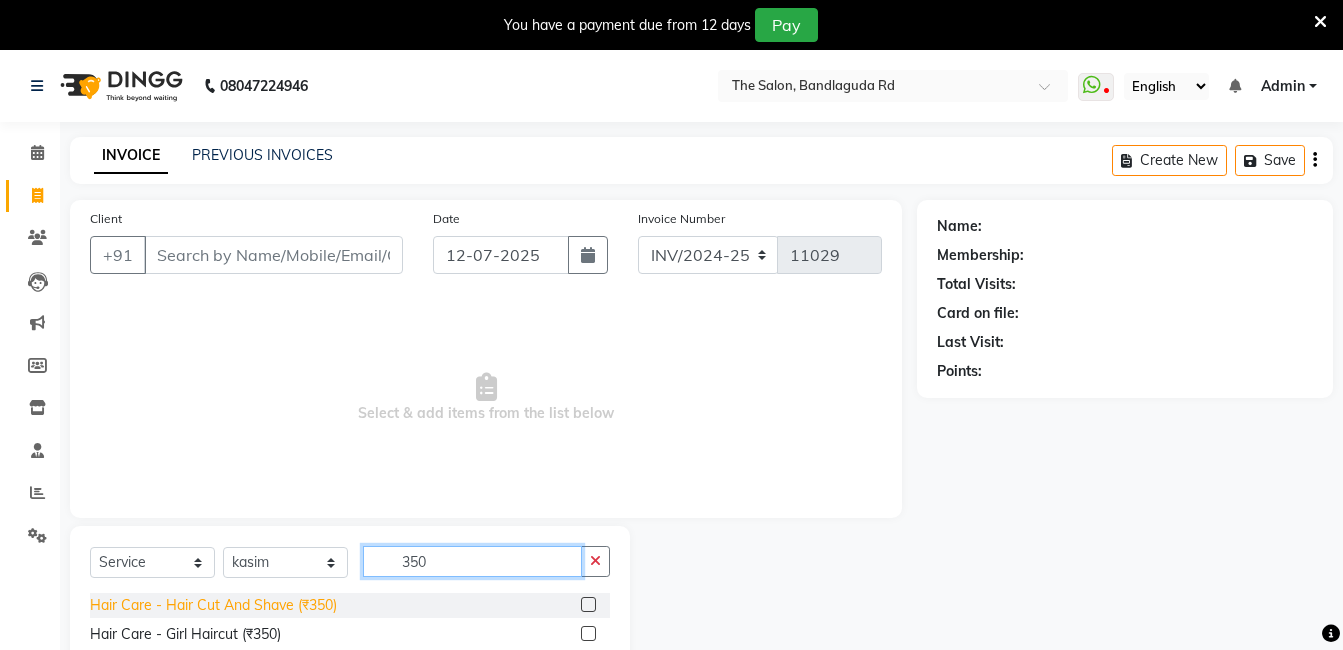 type on "350" 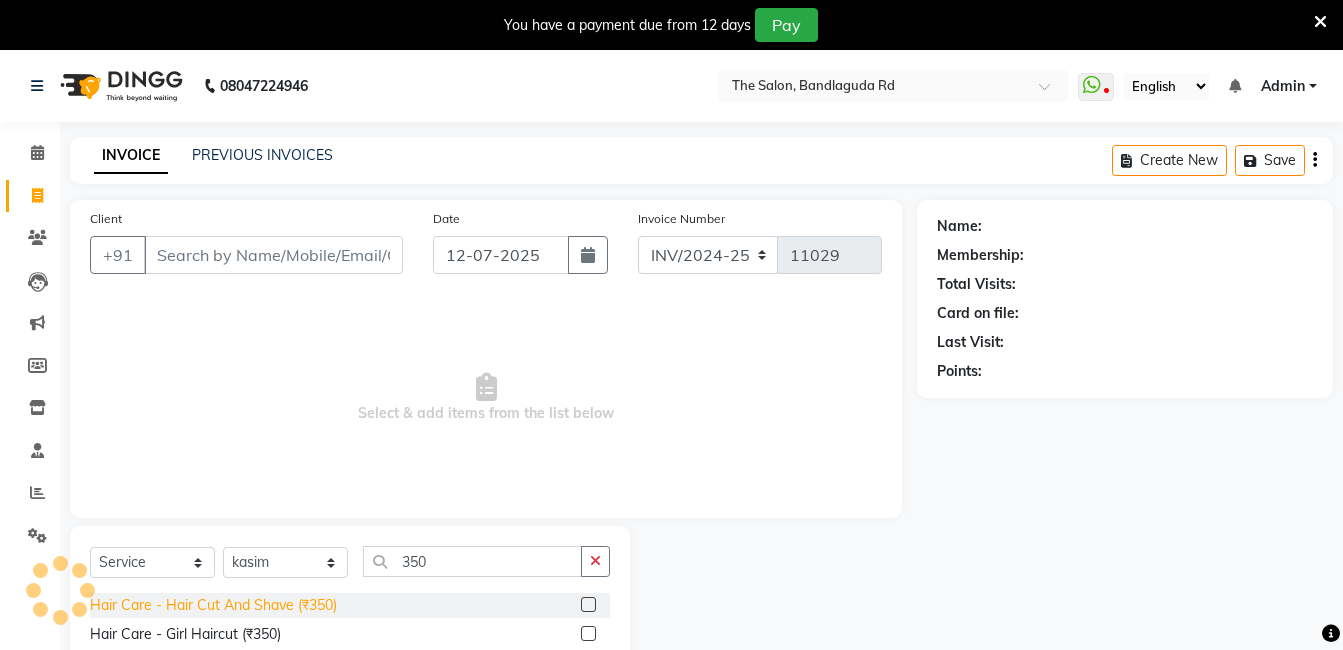 click on "Hair Care - Hair Cut And Shave (₹350)" 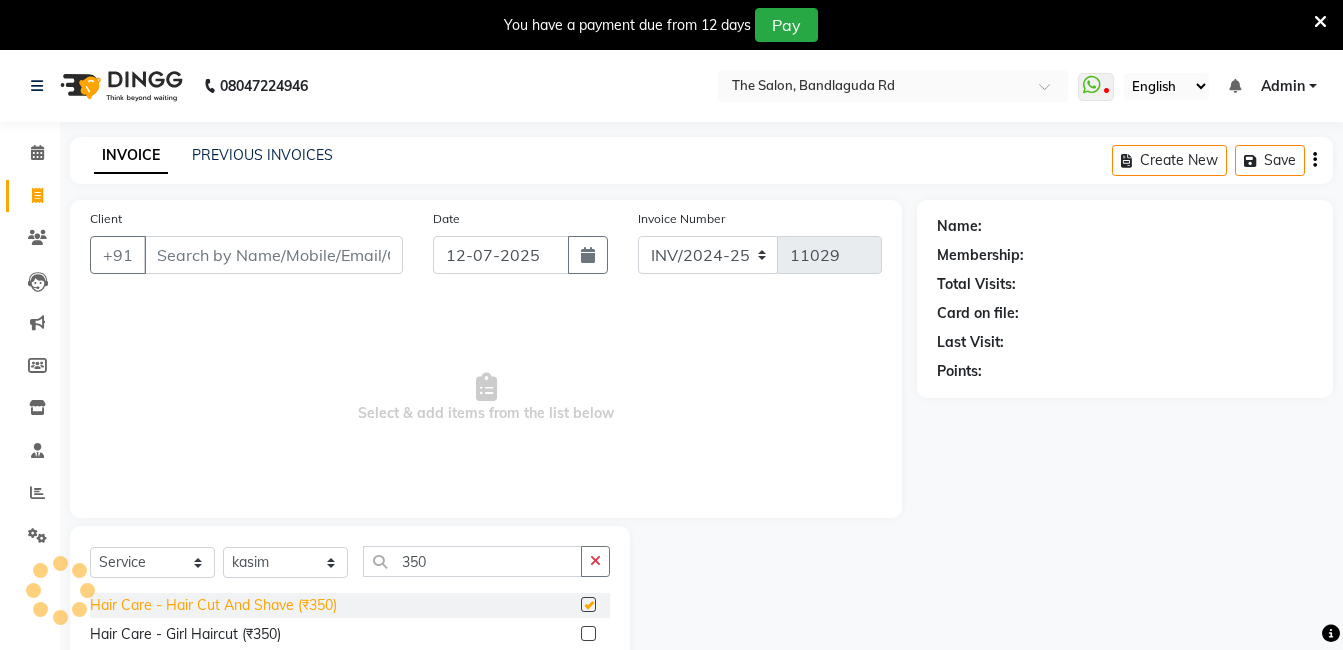 checkbox on "false" 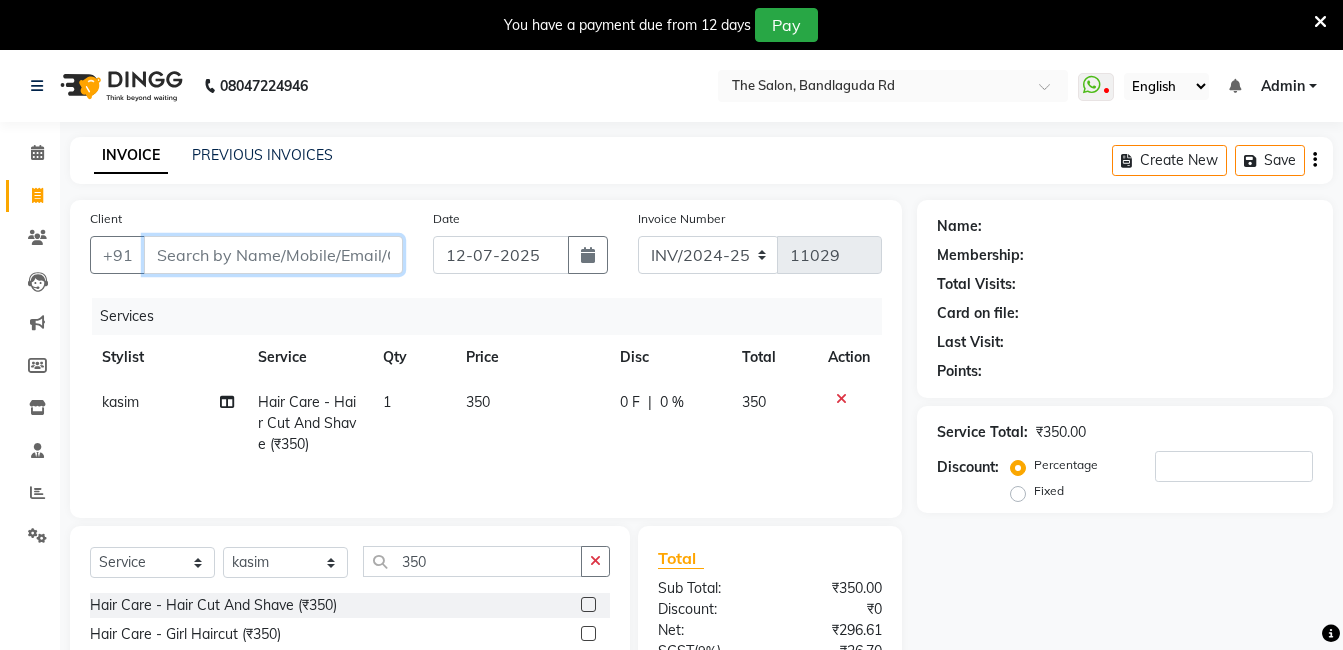 drag, startPoint x: 266, startPoint y: 245, endPoint x: 266, endPoint y: 258, distance: 13 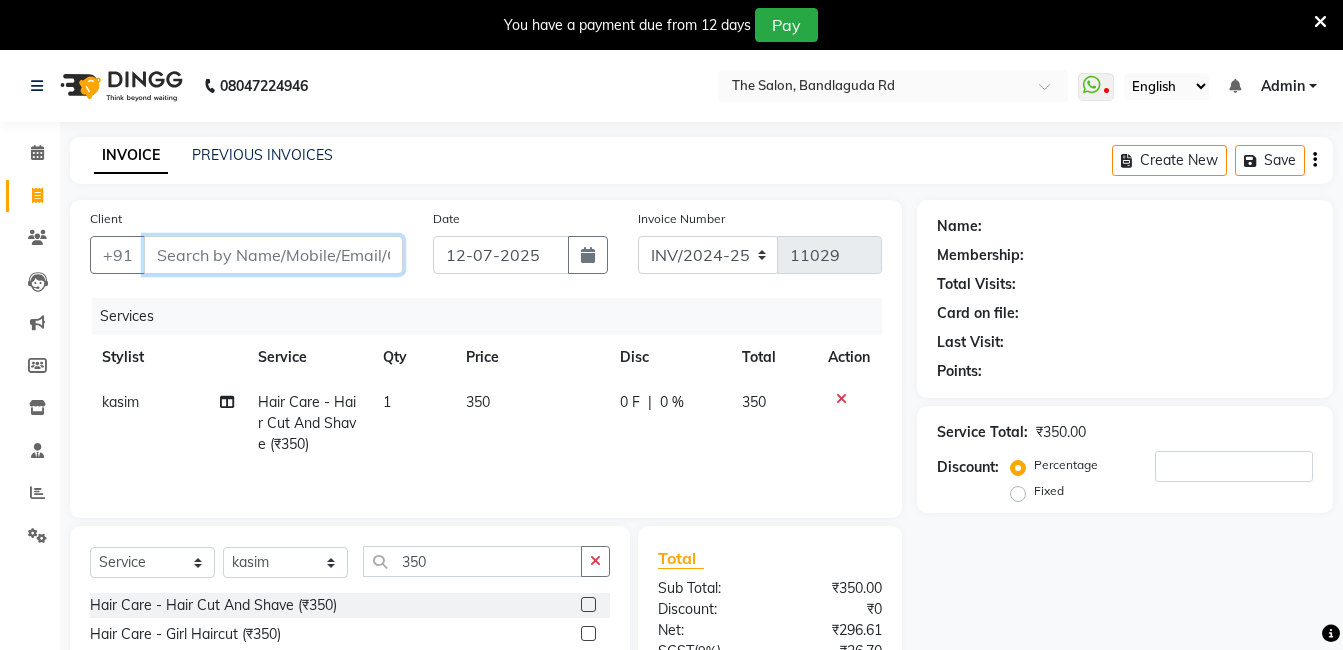 type on "9" 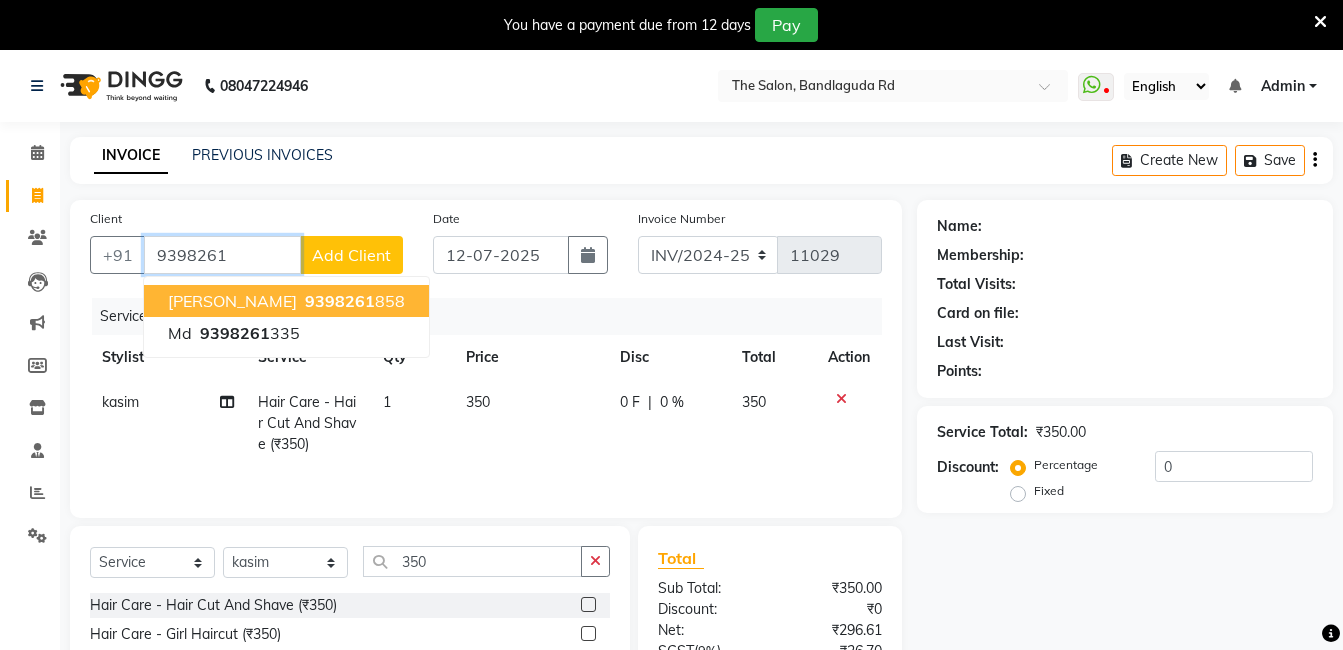 click on "9398261" at bounding box center [340, 301] 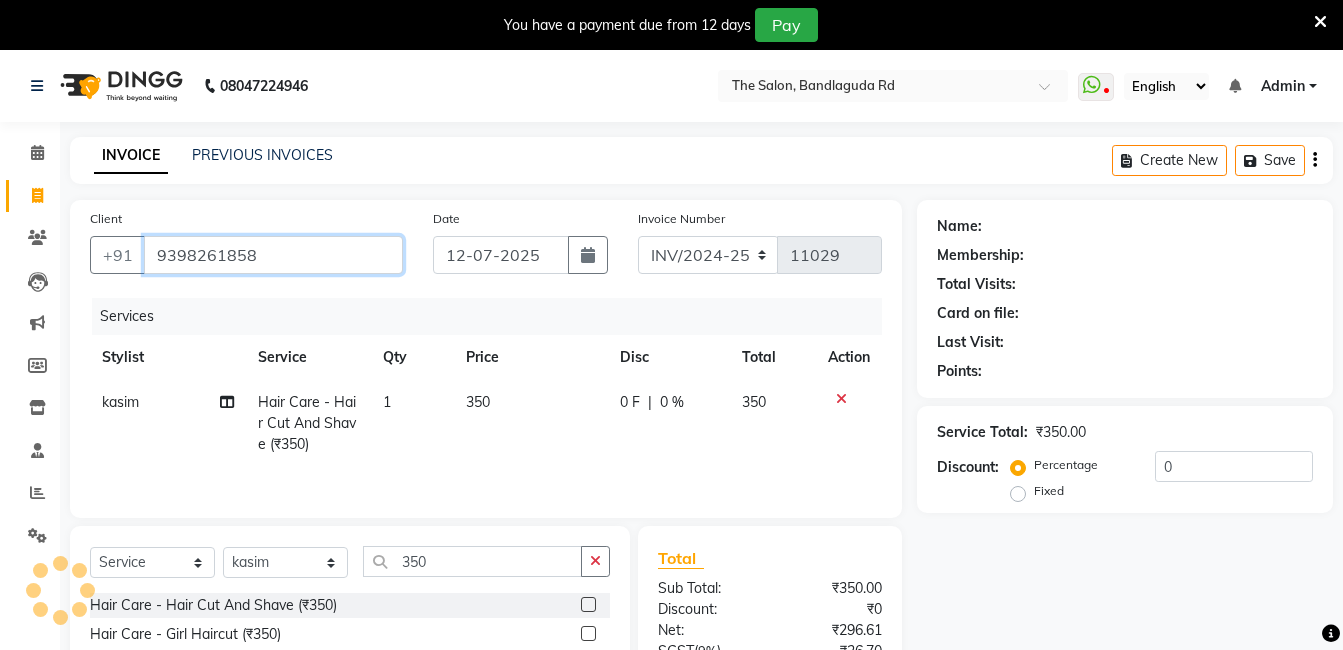 type on "9398261858" 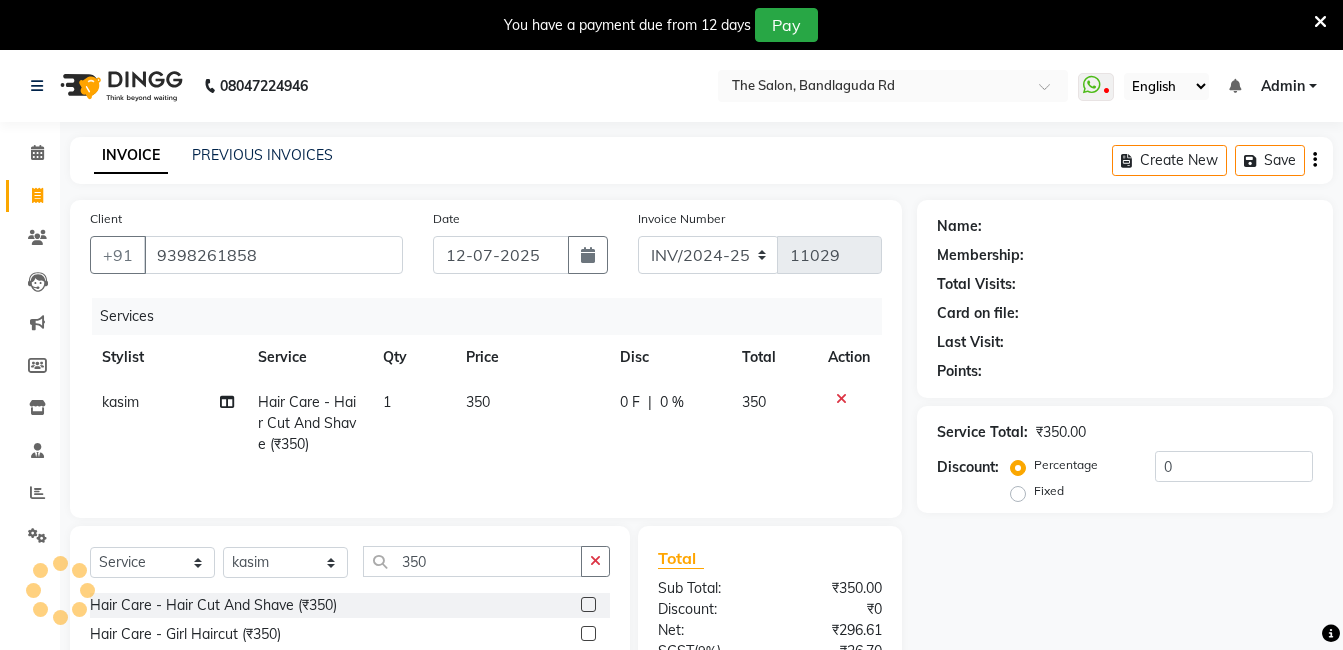 select on "1: Object" 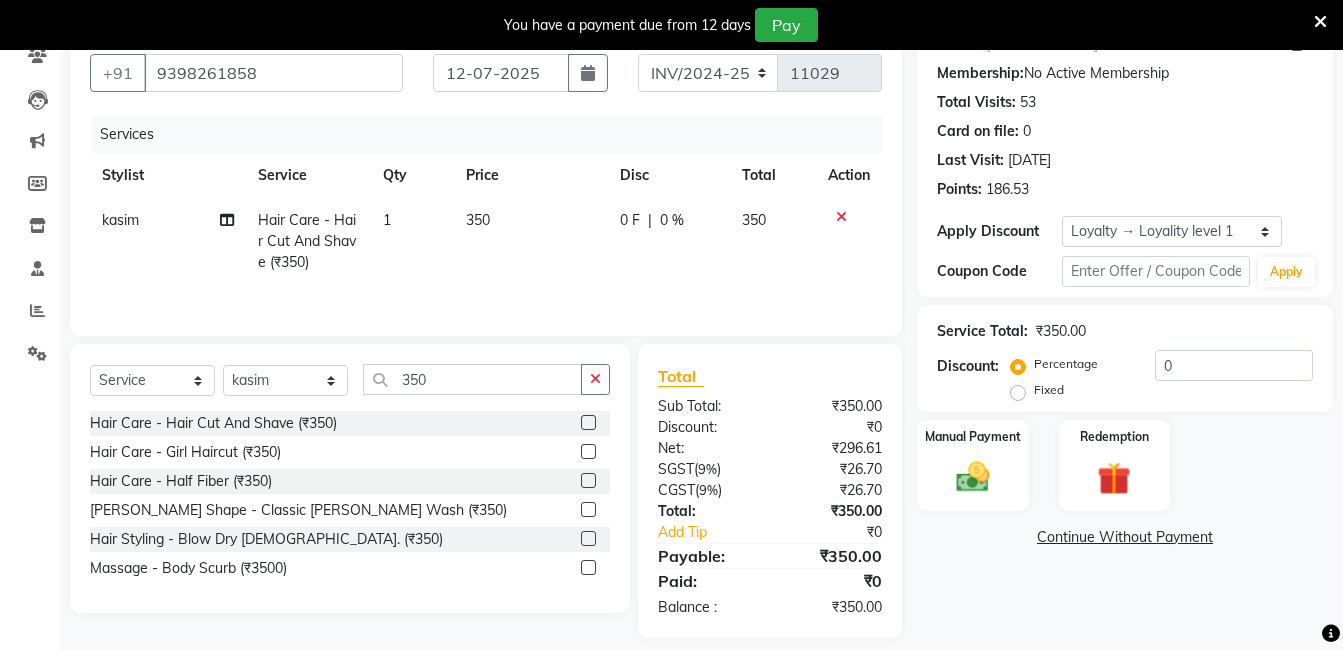 scroll, scrollTop: 200, scrollLeft: 0, axis: vertical 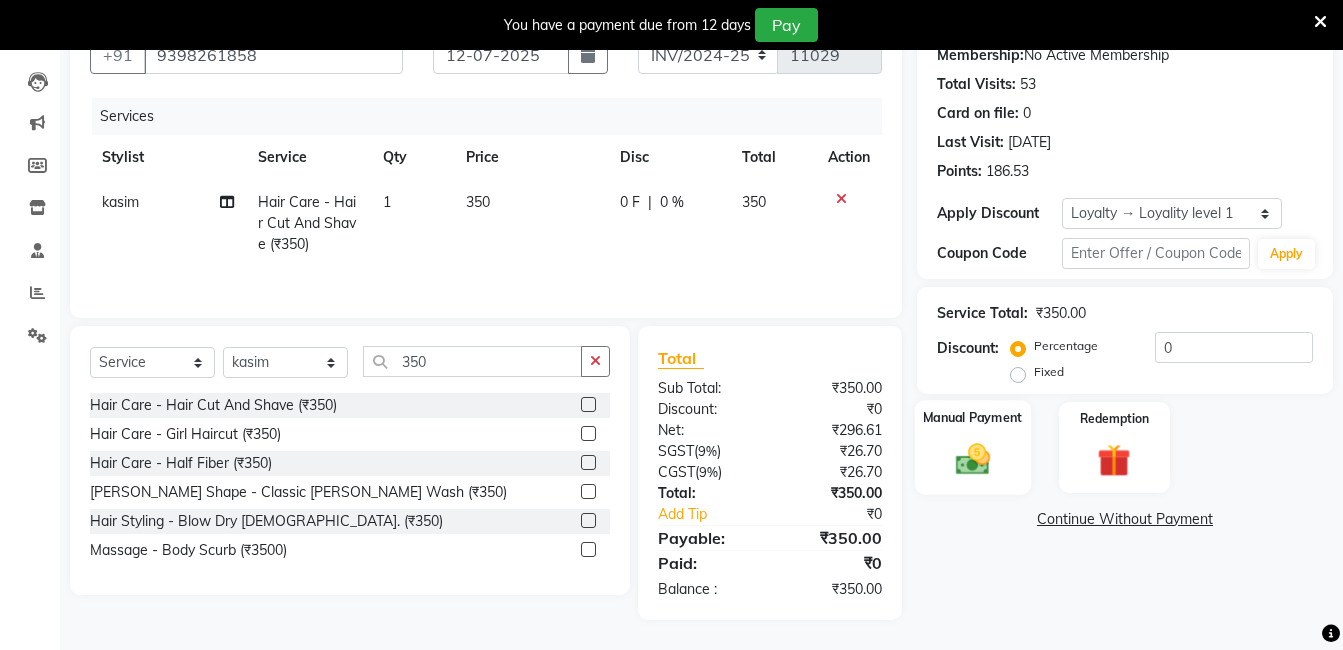 click 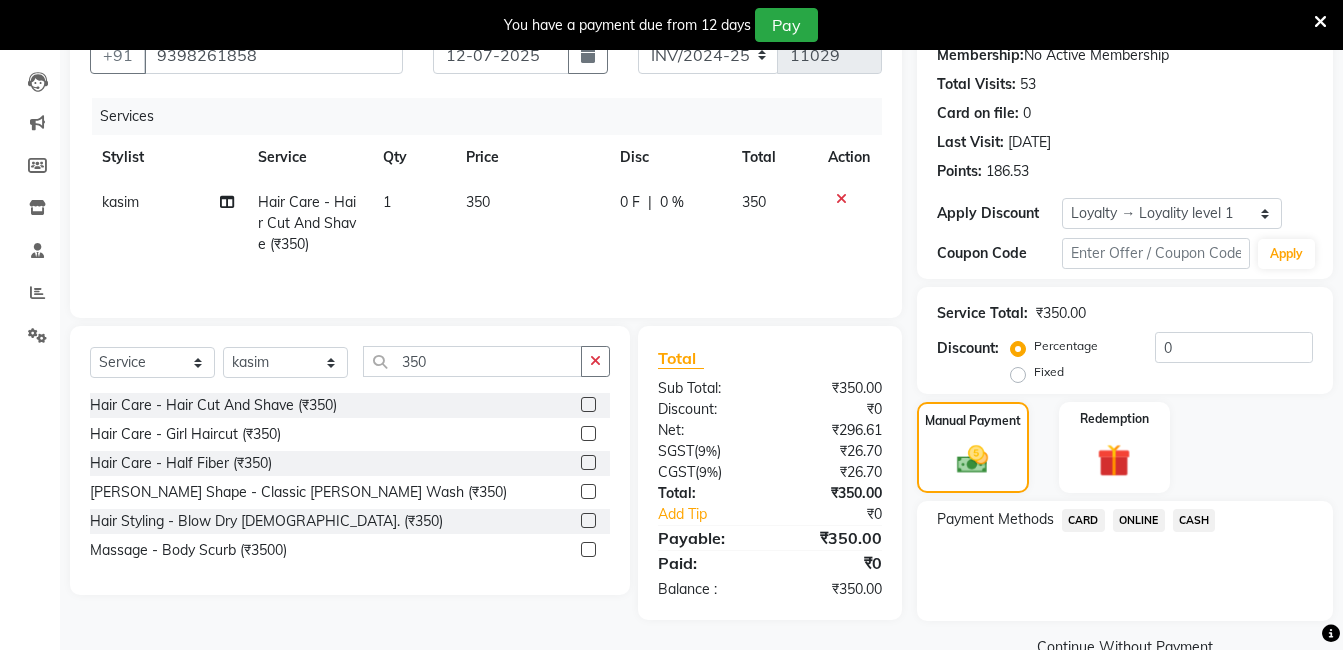 scroll, scrollTop: 242, scrollLeft: 0, axis: vertical 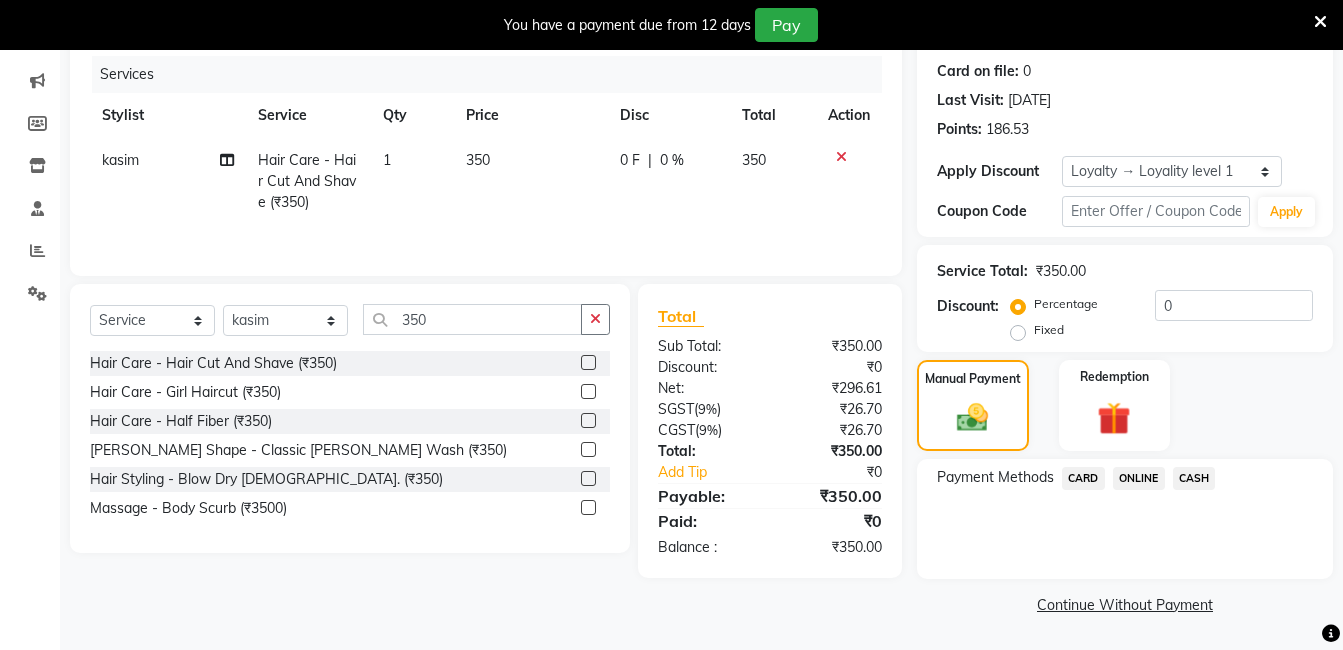 click on "Continue Without Payment" 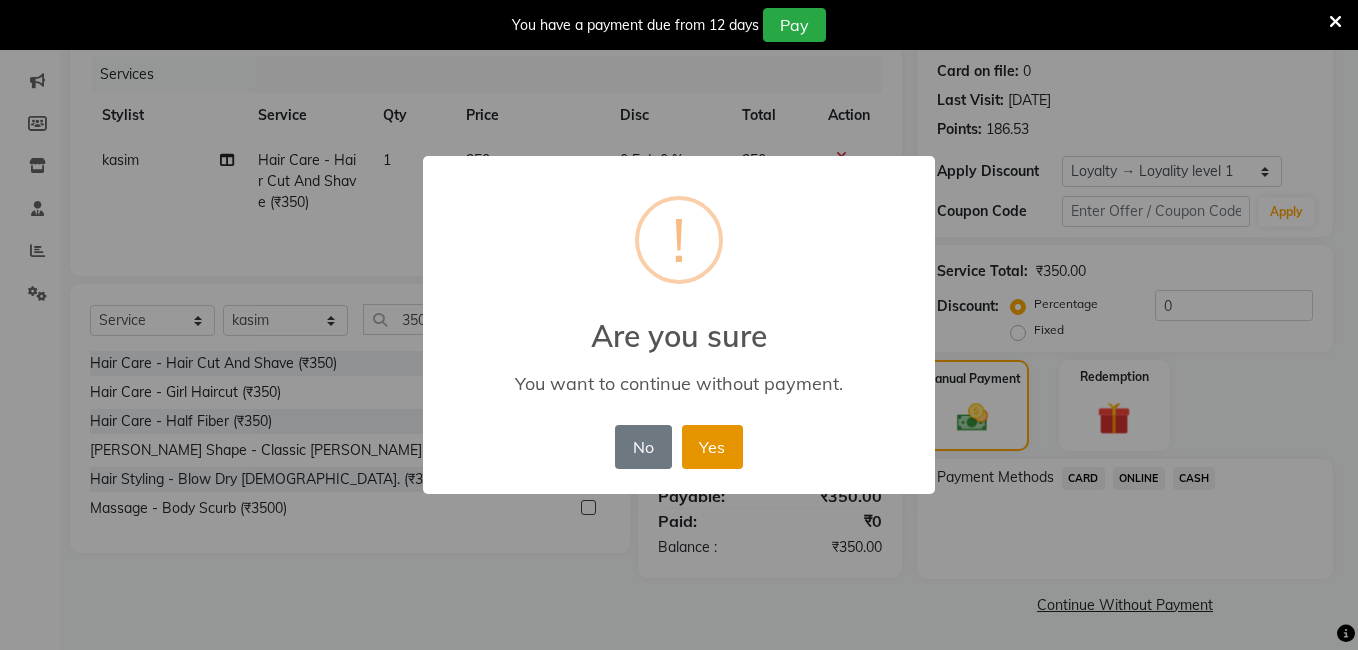 click on "Yes" at bounding box center (712, 447) 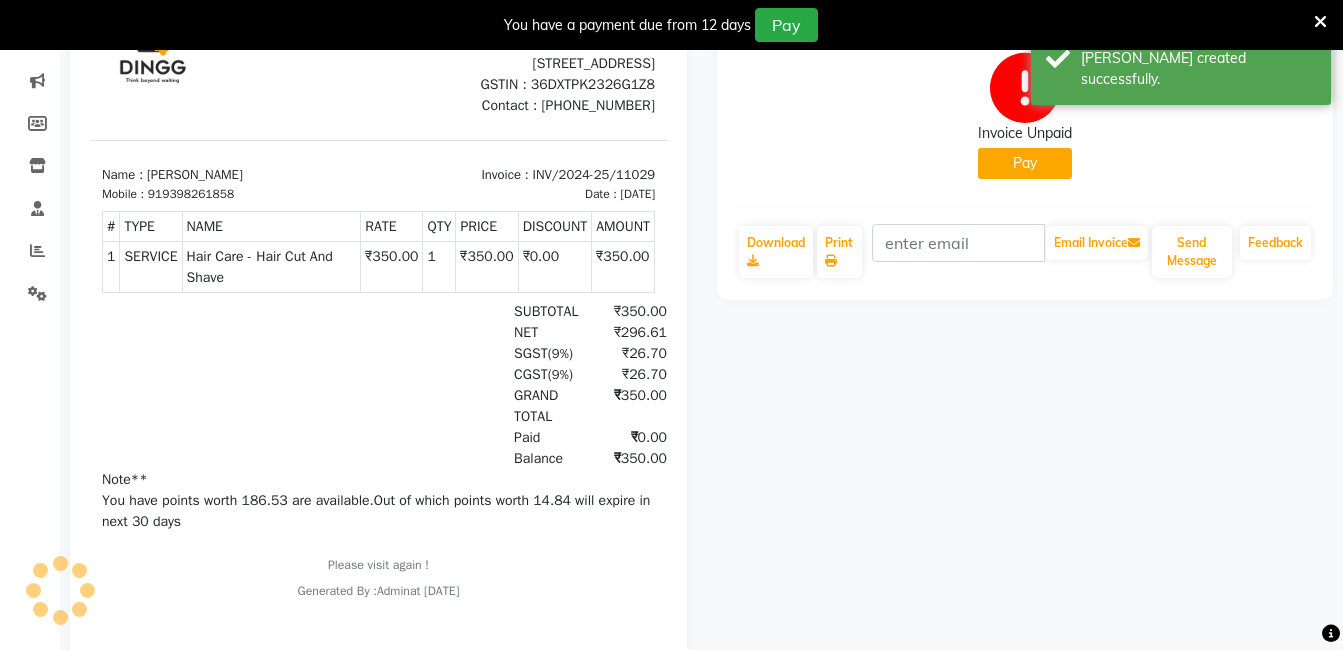 scroll, scrollTop: 0, scrollLeft: 0, axis: both 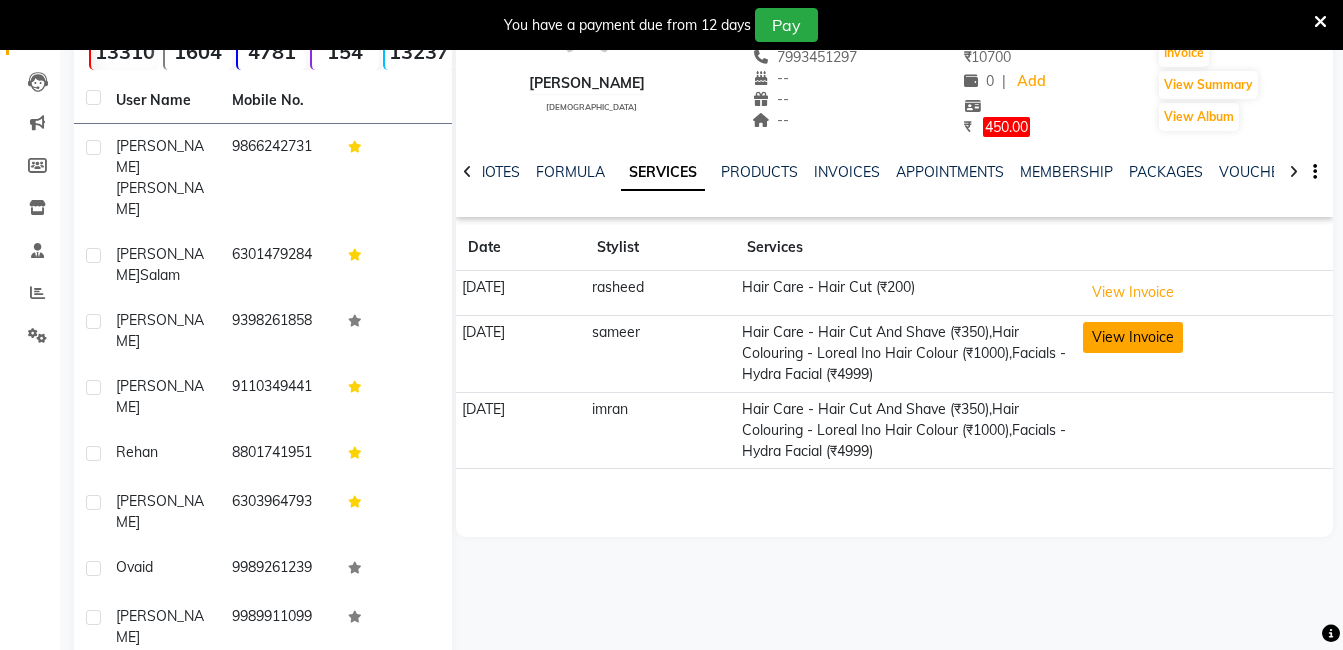 click on "View Invoice" 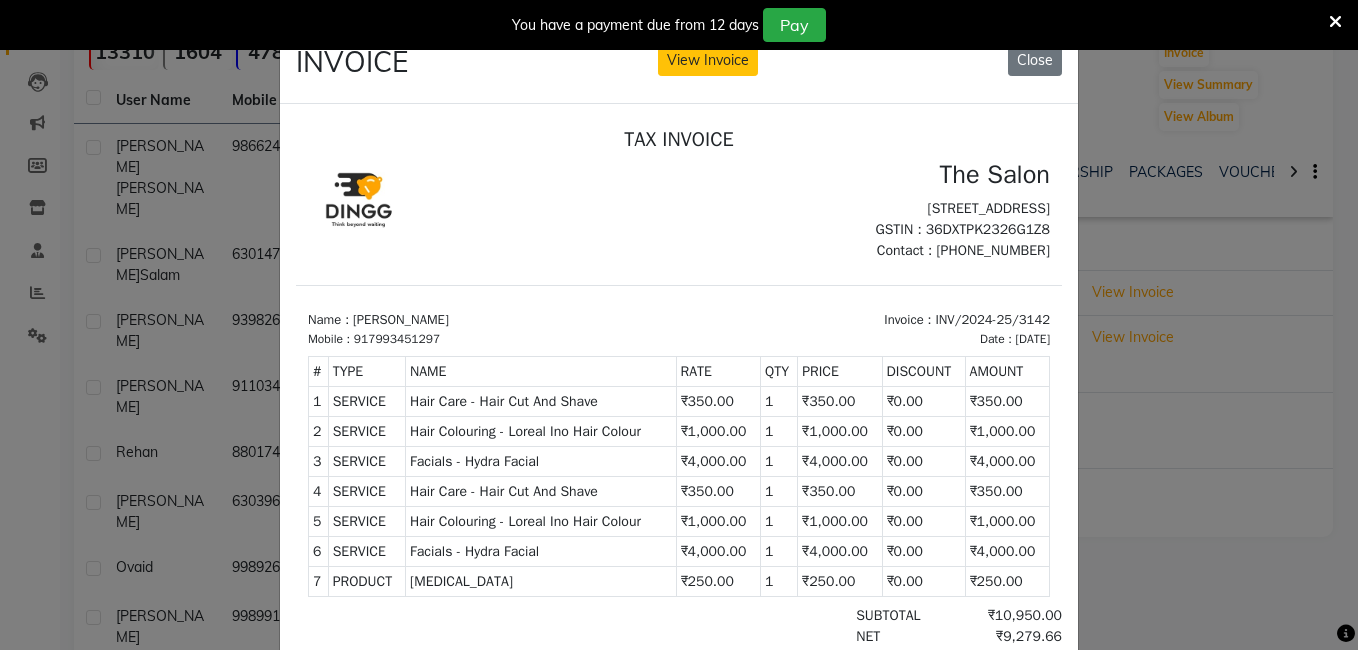 scroll, scrollTop: 16, scrollLeft: 0, axis: vertical 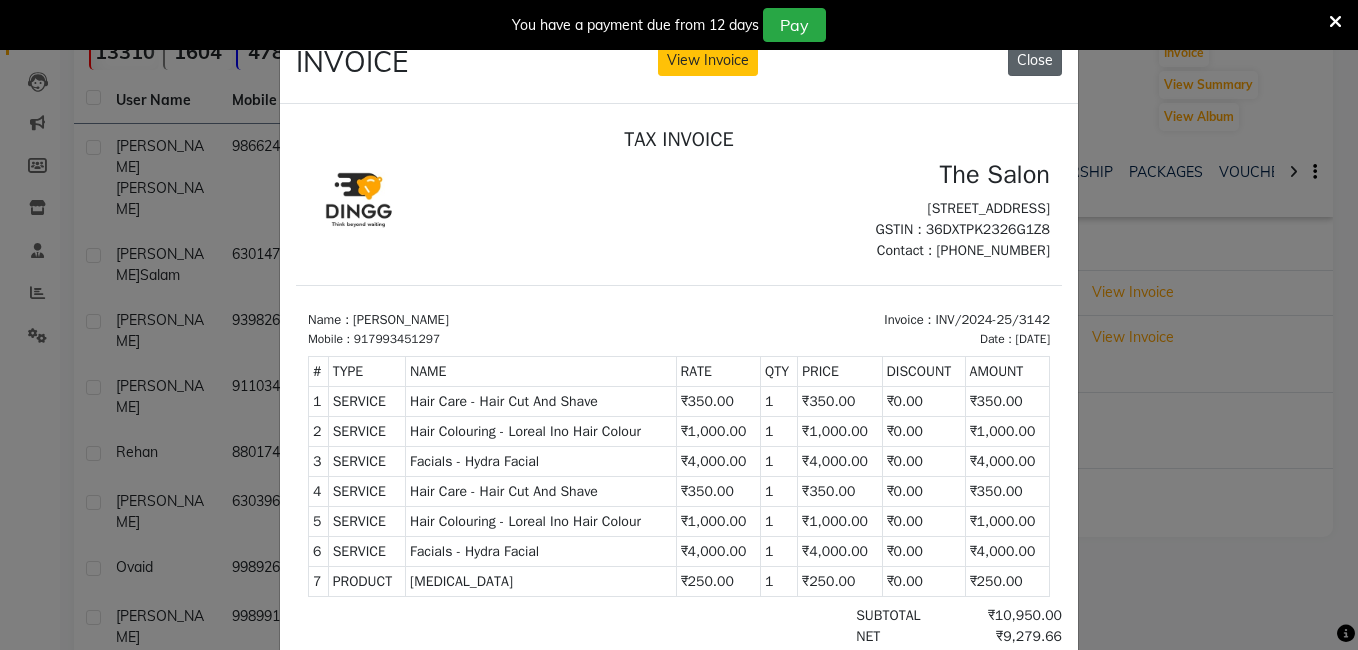 click on "Close" 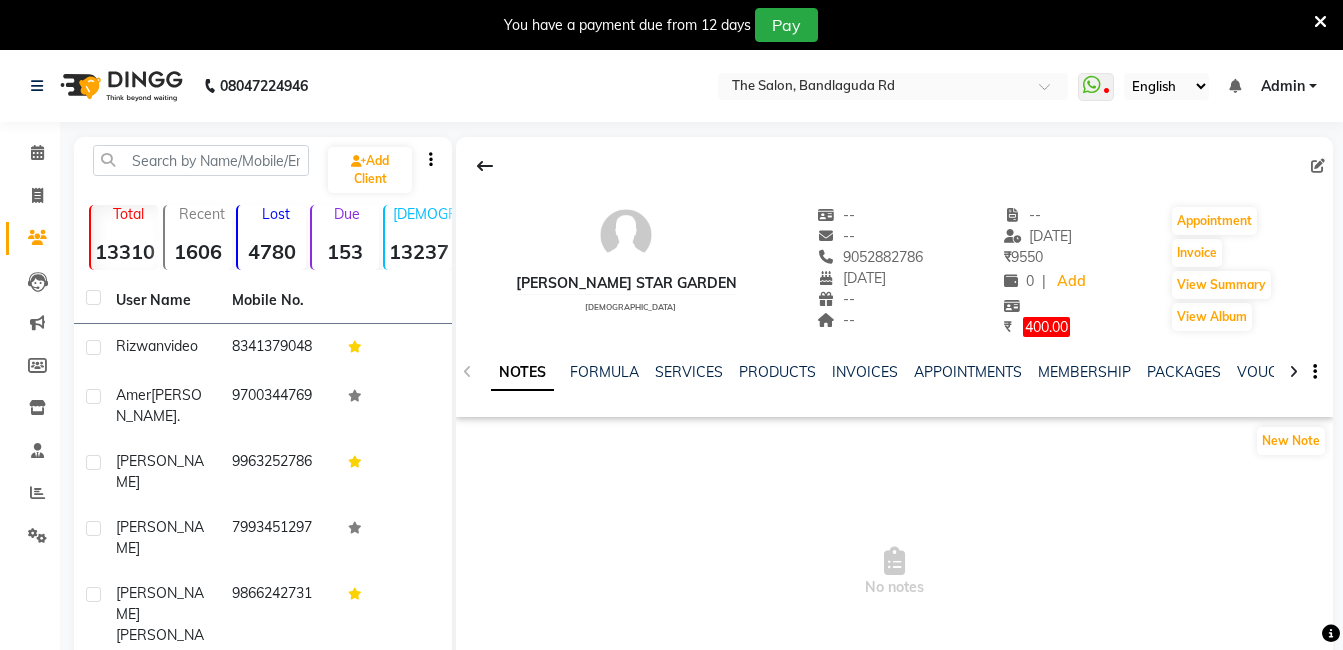 scroll, scrollTop: 0, scrollLeft: 0, axis: both 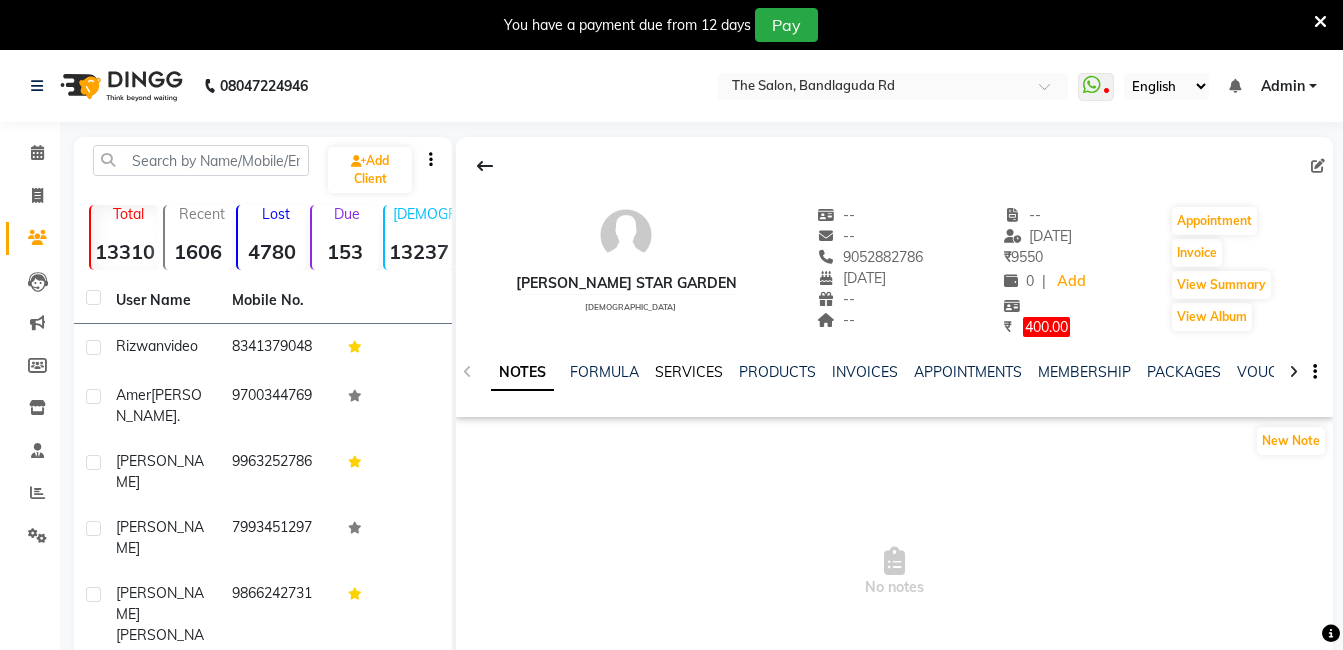 click on "SERVICES" 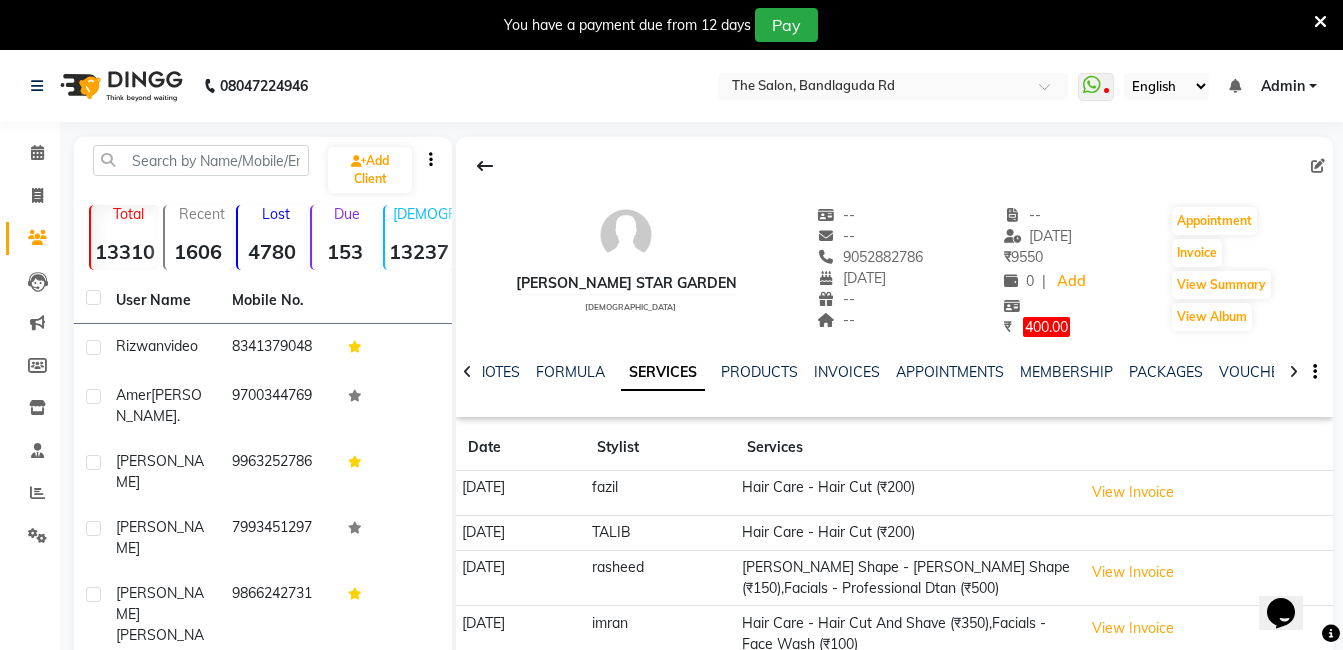 scroll, scrollTop: 0, scrollLeft: 0, axis: both 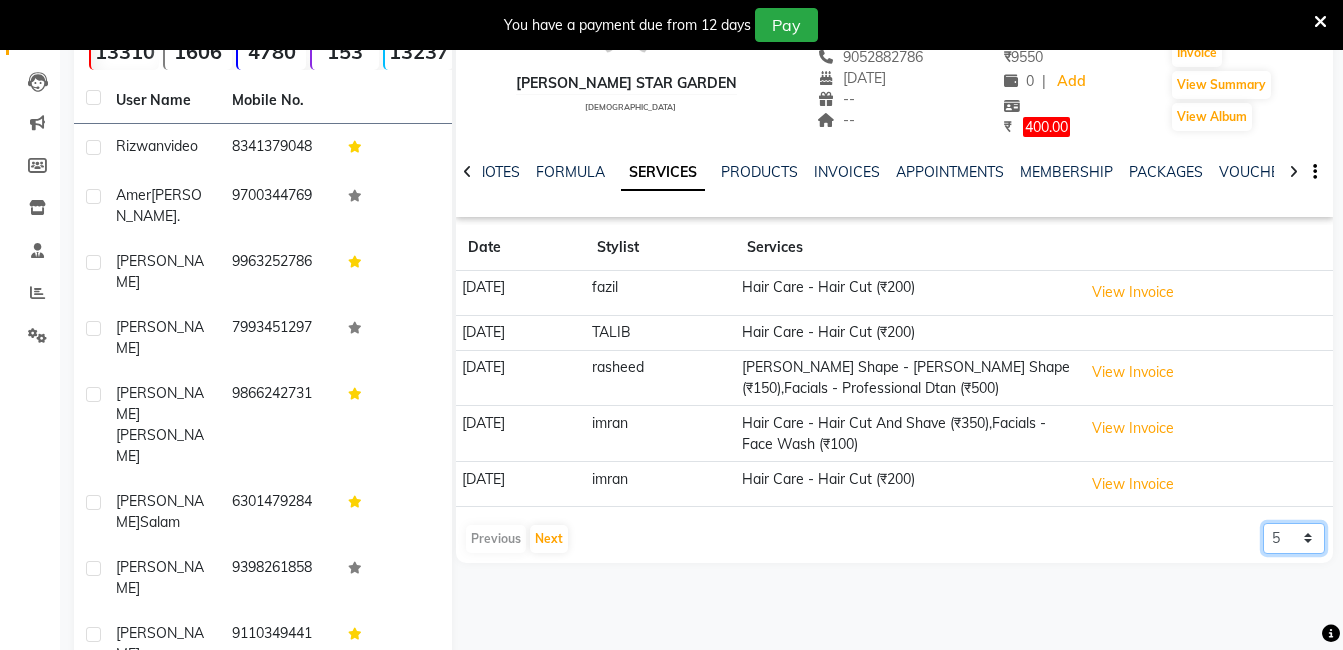 click on "5 10 50 100 500" 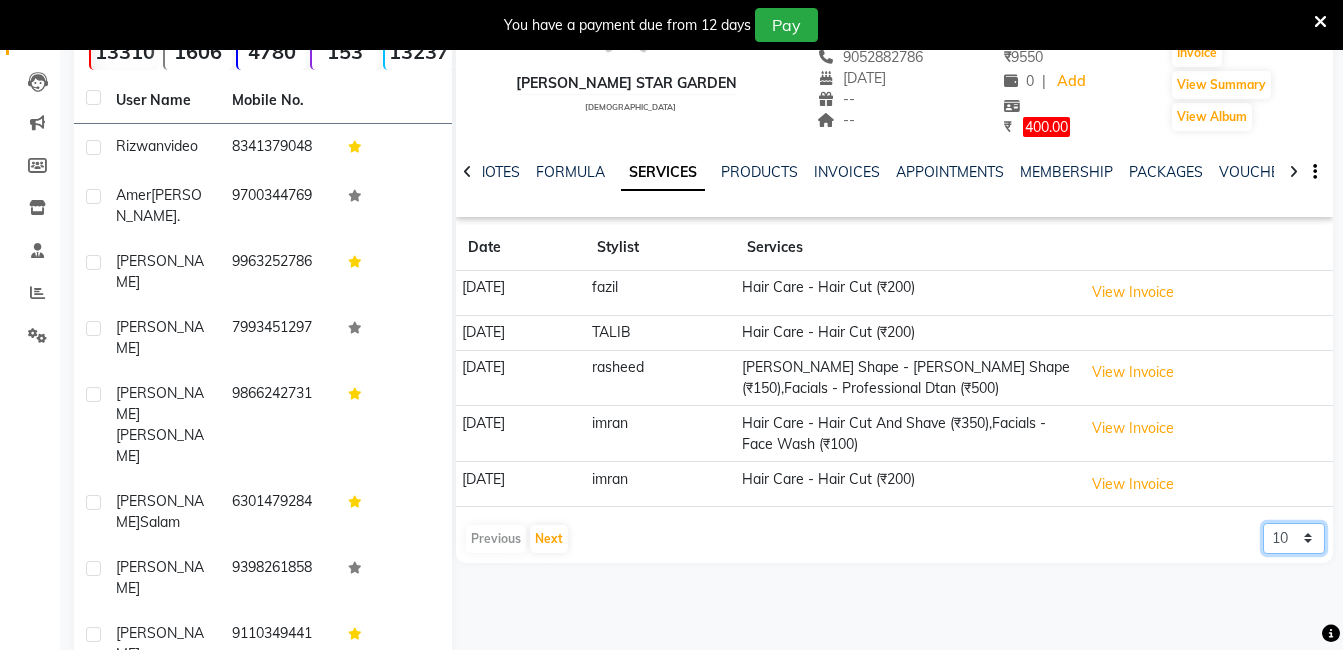 click on "5 10 50 100 500" 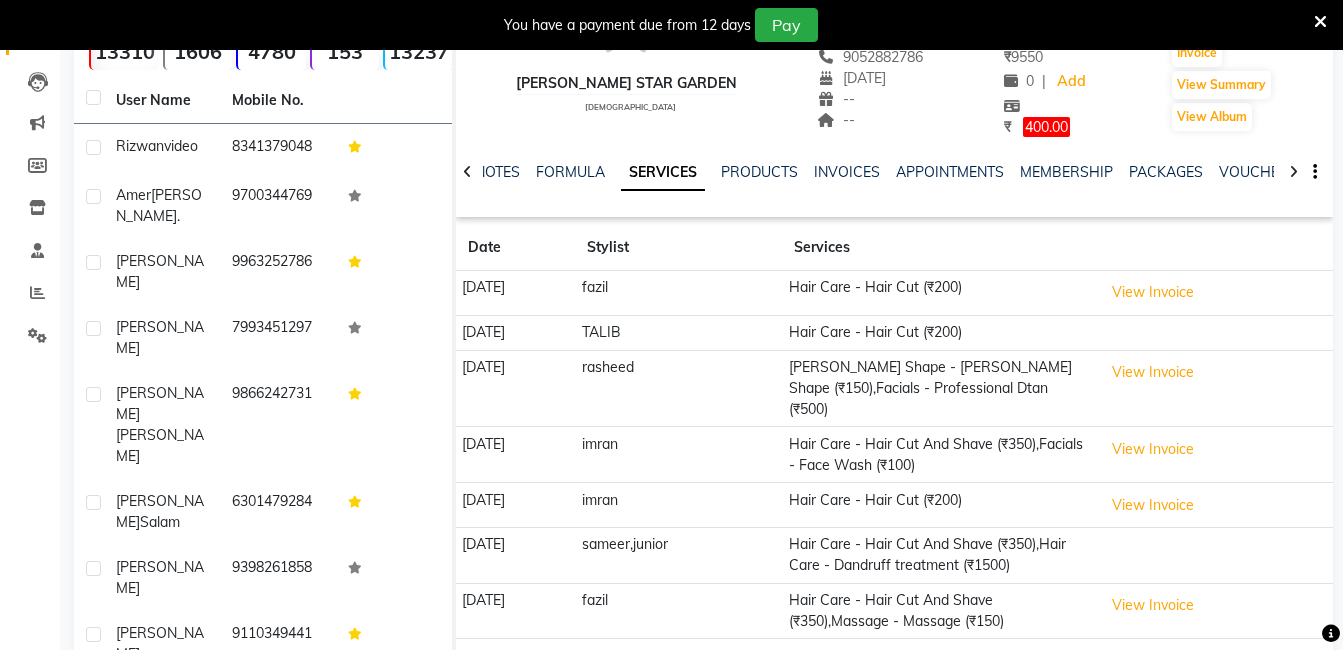 click on "Hair Care - Hair Cut And Shave (₹350),Hair Care - Dandruff treatment (₹1500)" 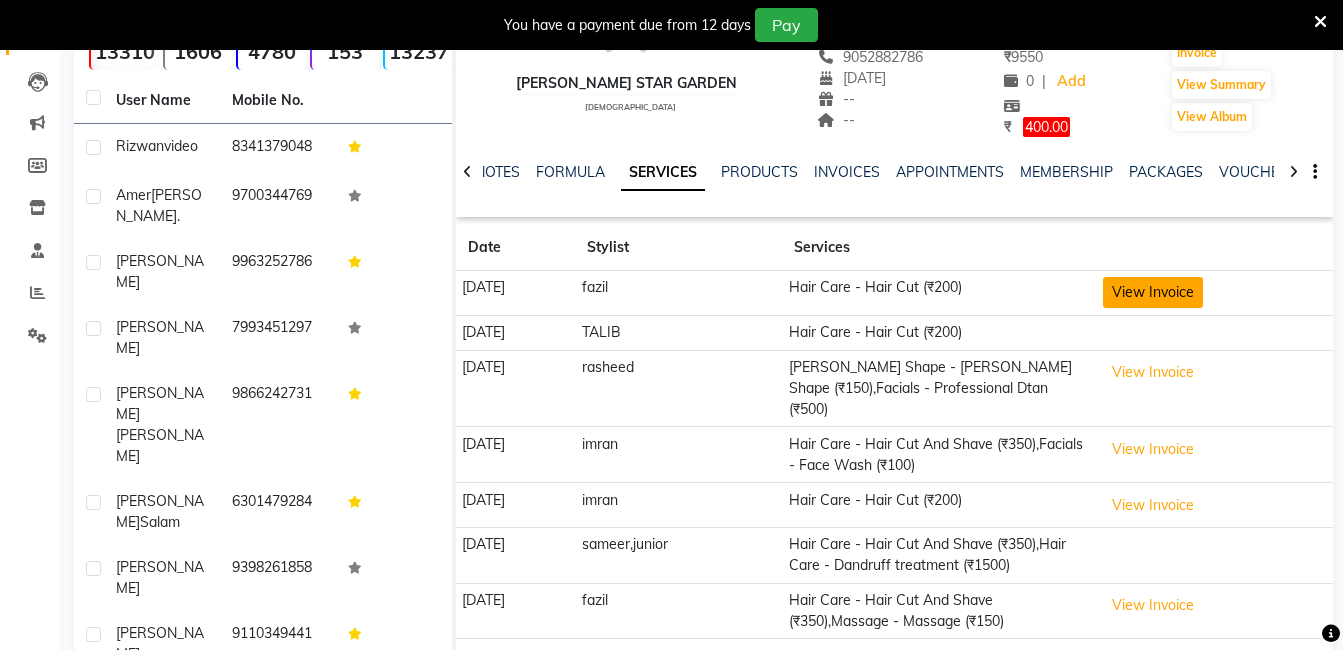 click on "View Invoice" 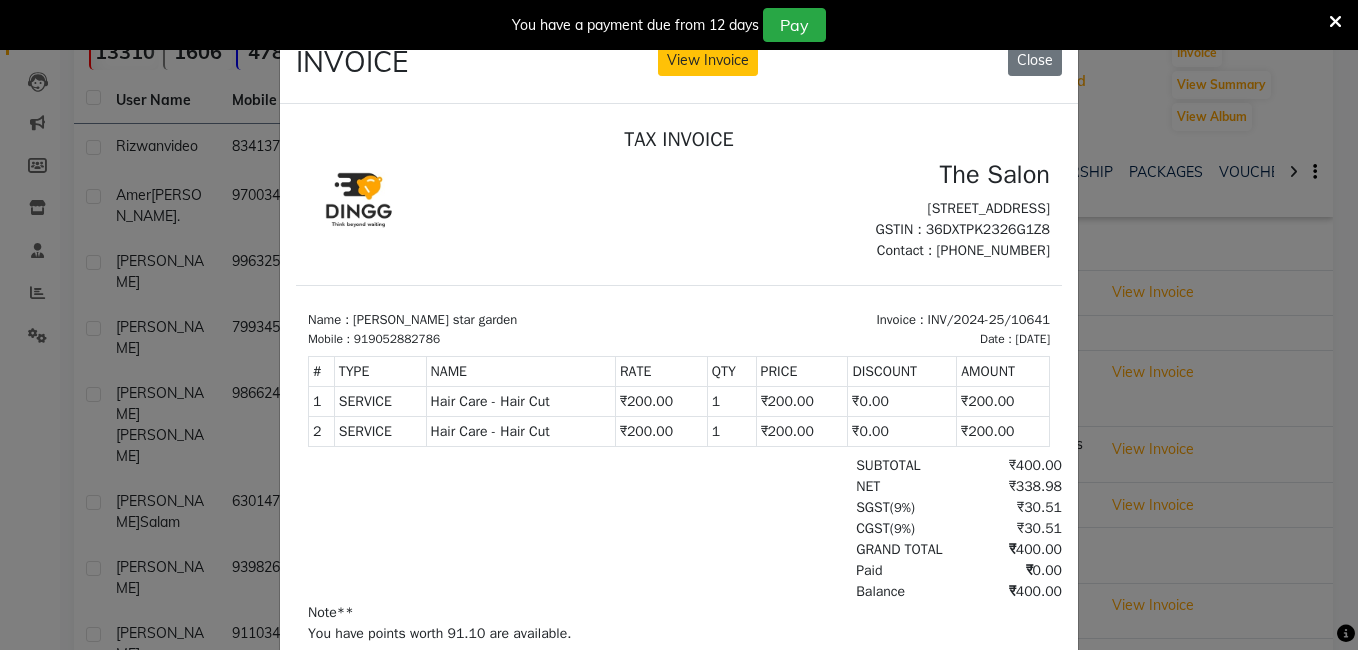 scroll, scrollTop: 16, scrollLeft: 0, axis: vertical 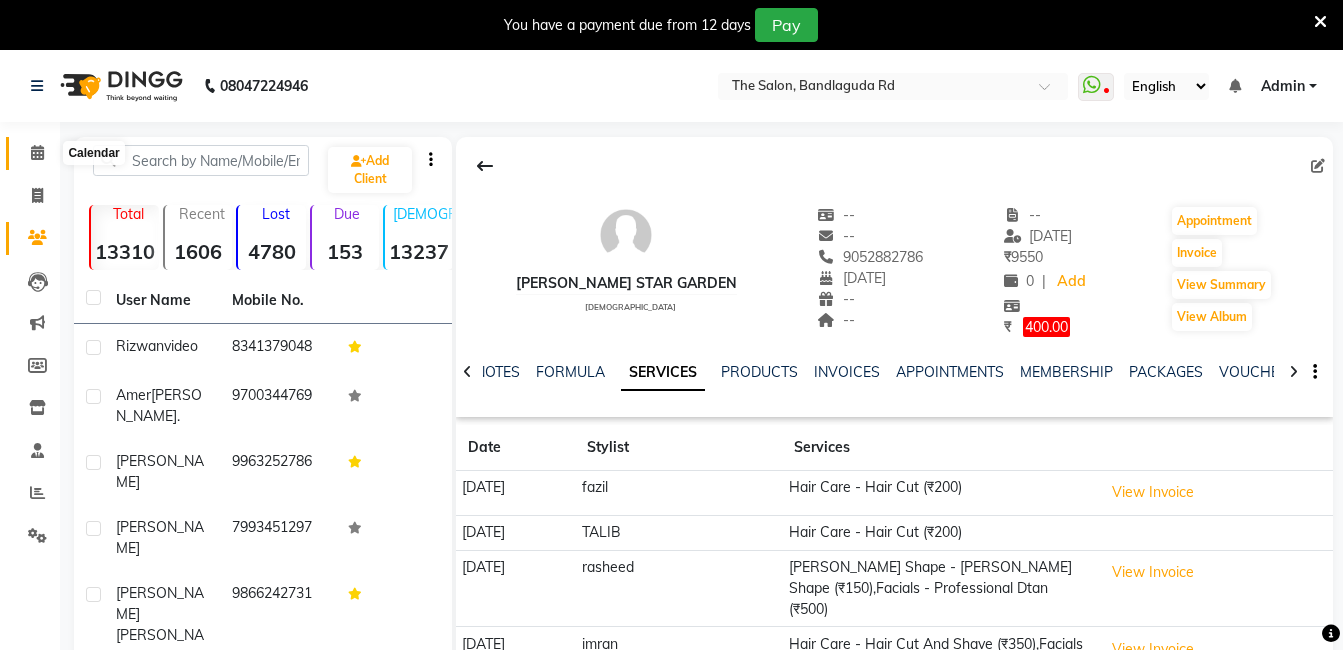 click 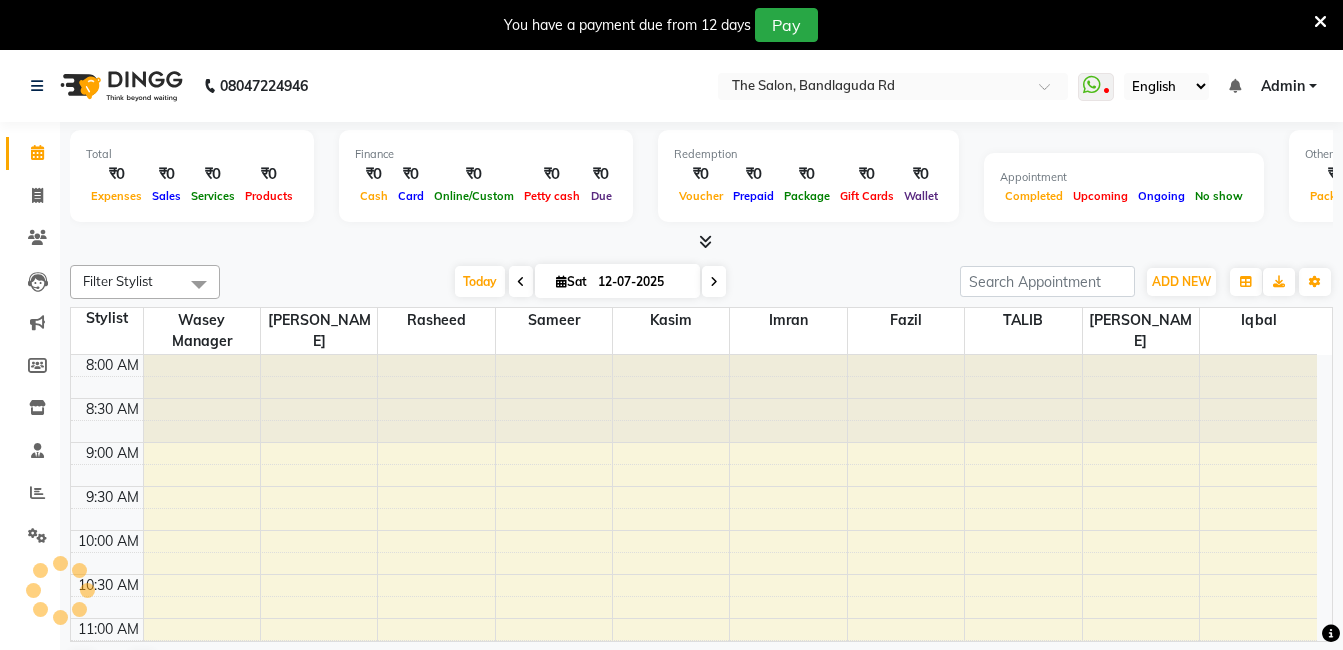 scroll, scrollTop: 0, scrollLeft: 0, axis: both 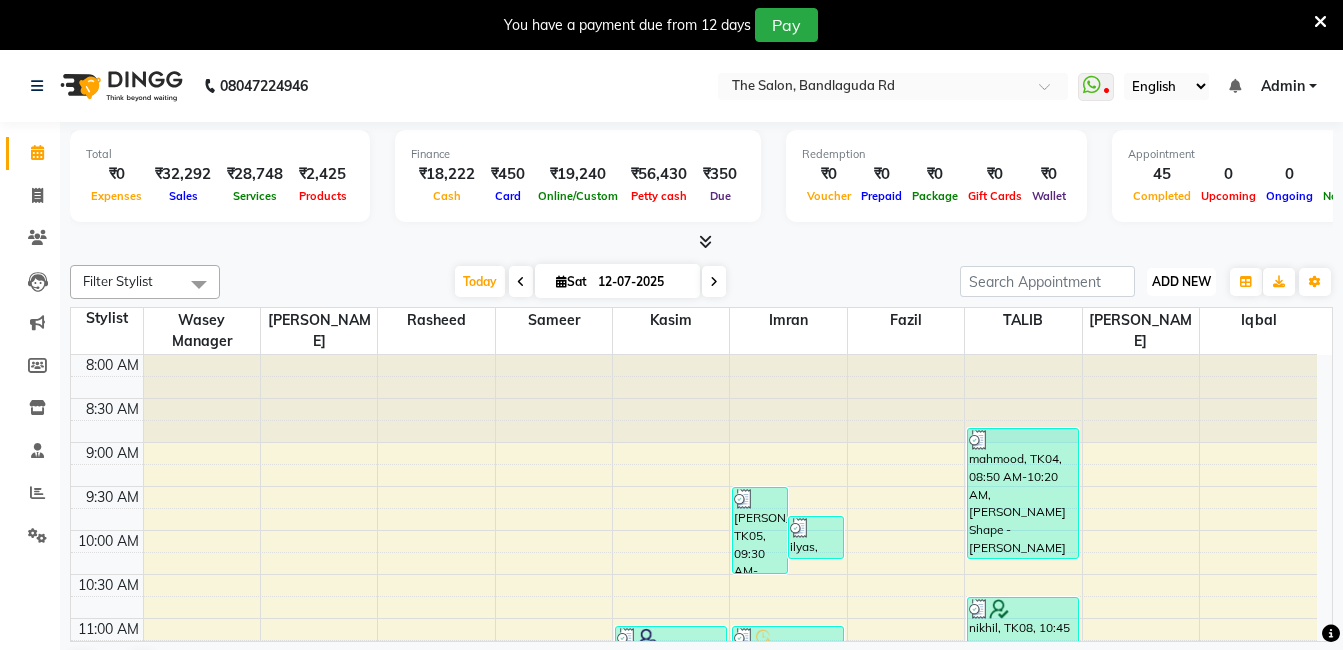 click on "ADD NEW" at bounding box center [1181, 281] 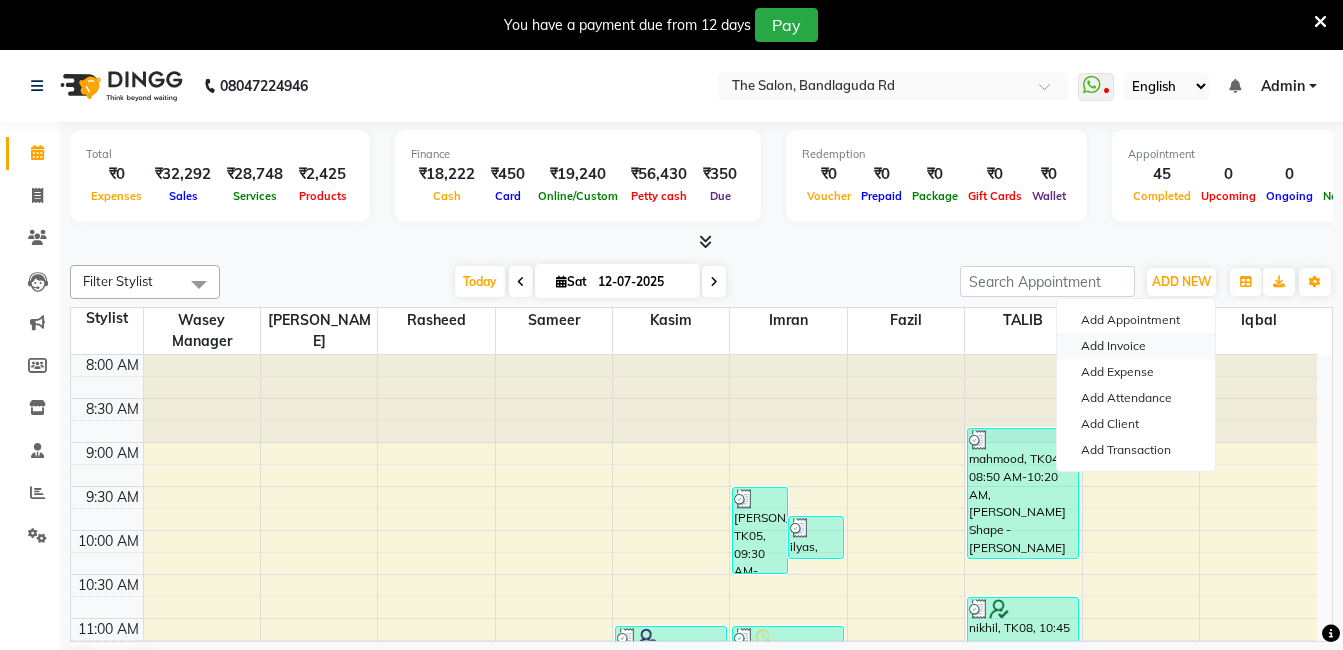 click on "Add Invoice" at bounding box center [1136, 346] 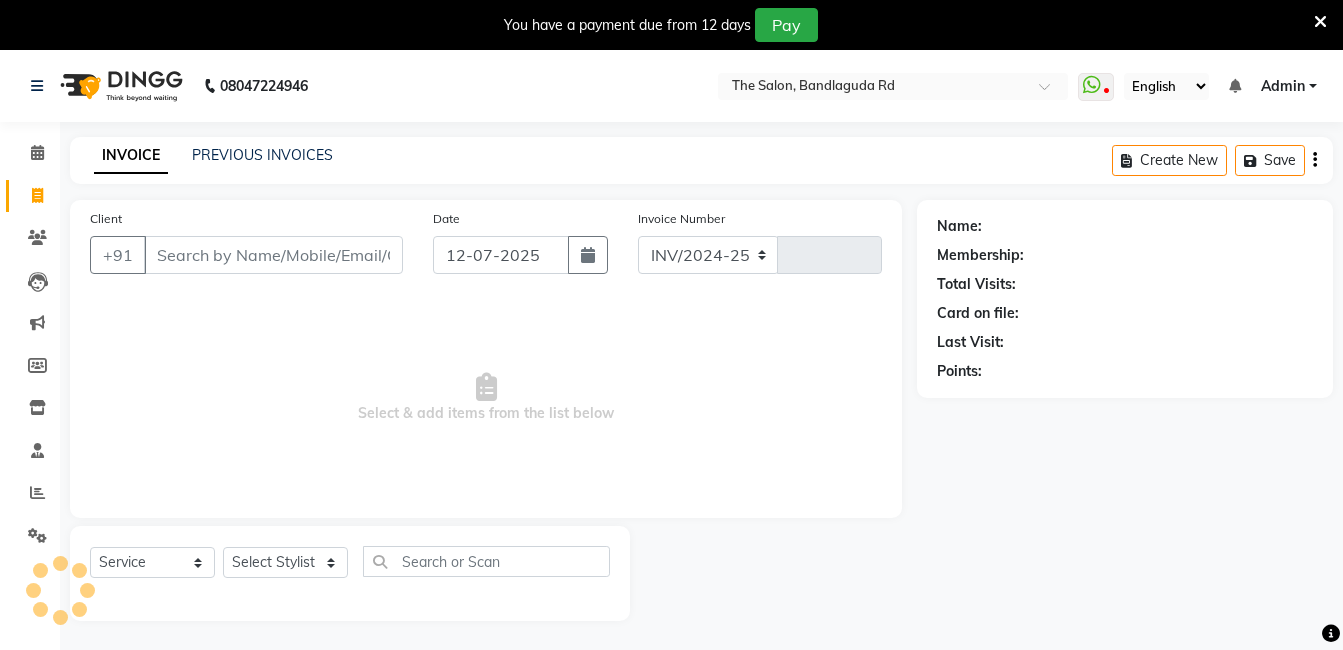 select on "5198" 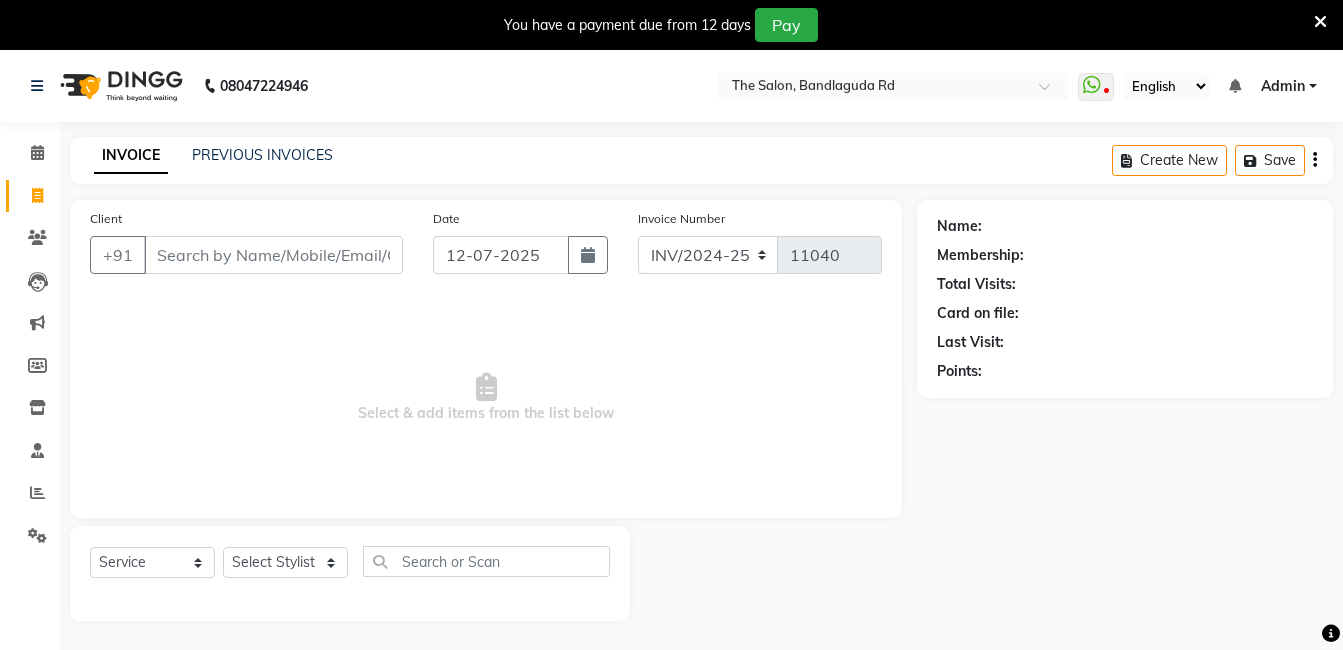 click on "Client" at bounding box center [273, 255] 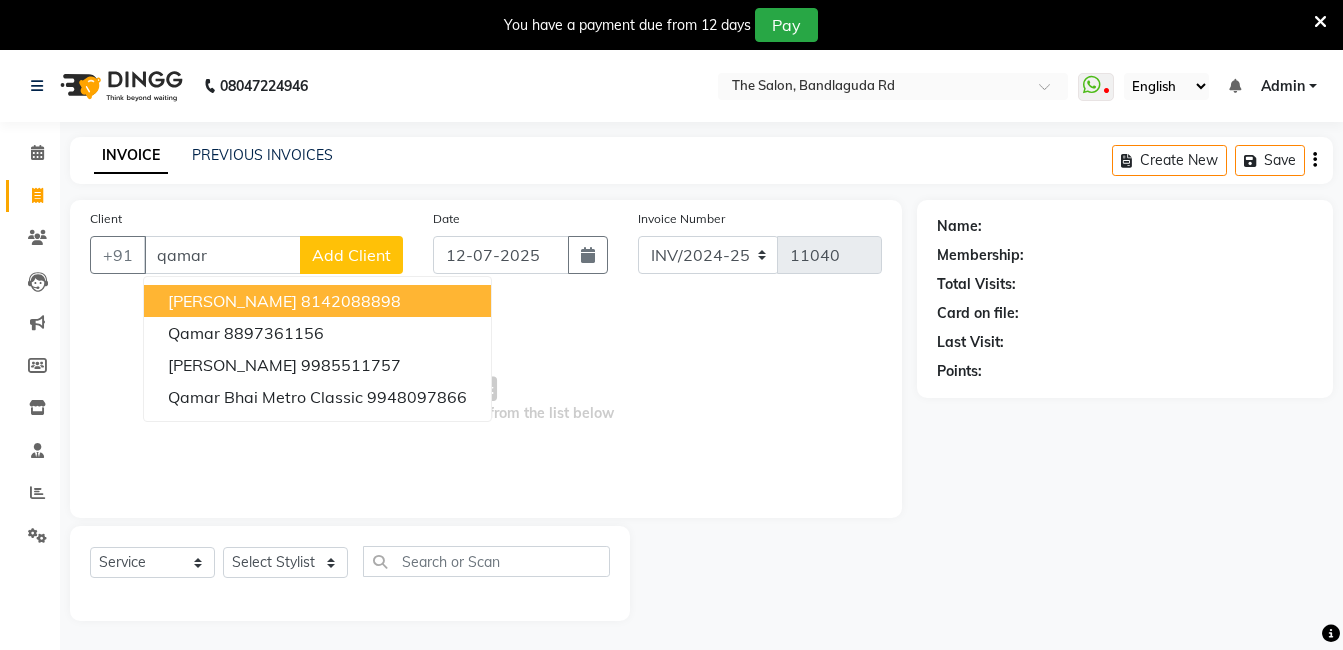 click on "Qamar tshits  8142088898" at bounding box center (317, 301) 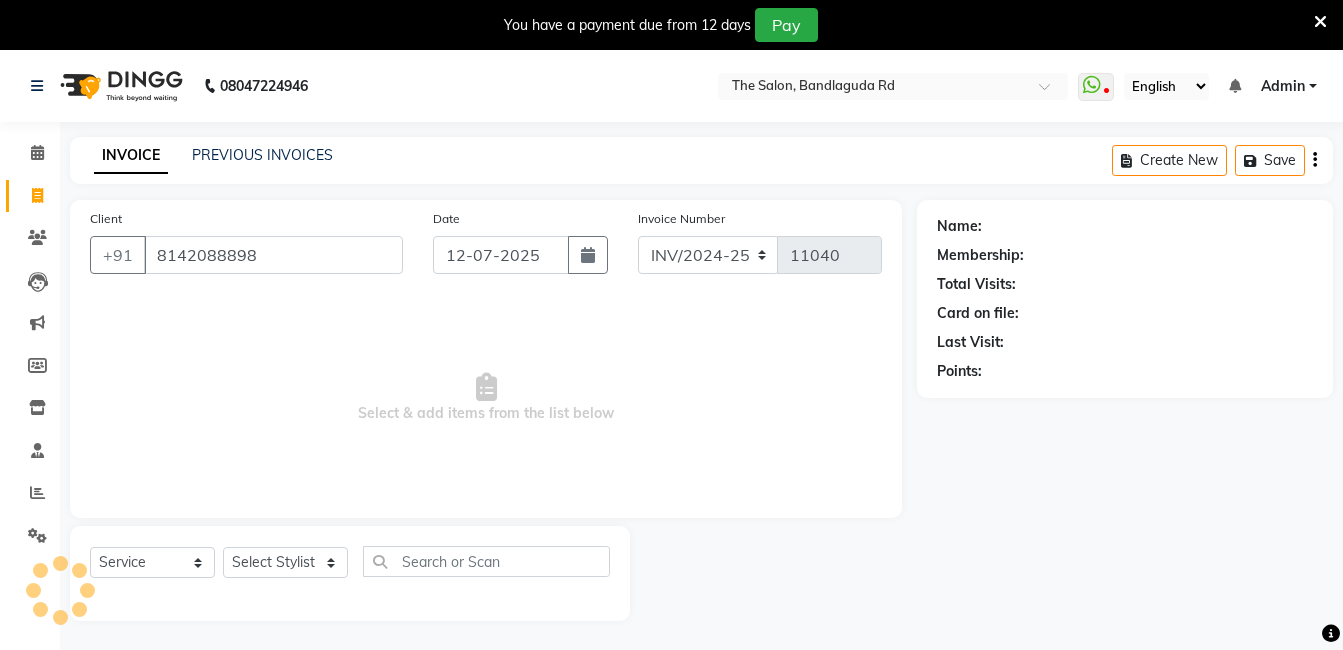 type on "8142088898" 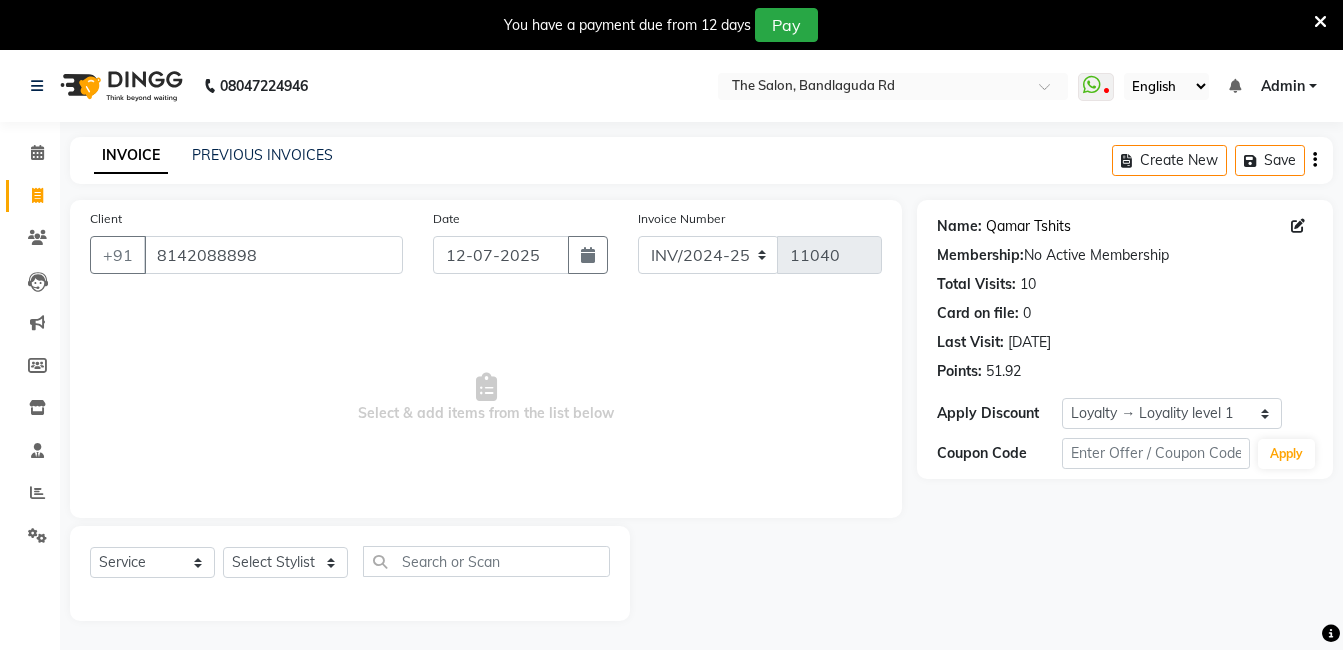 click on "Qamar Tshits" 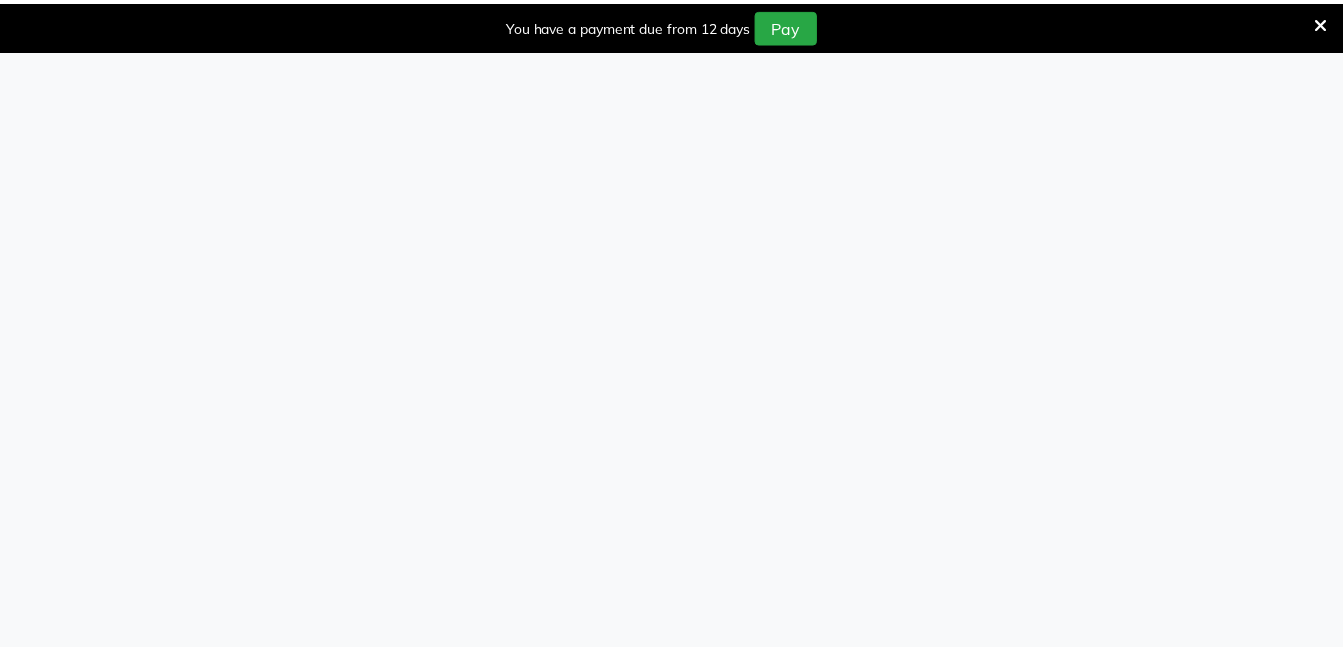 scroll, scrollTop: 0, scrollLeft: 0, axis: both 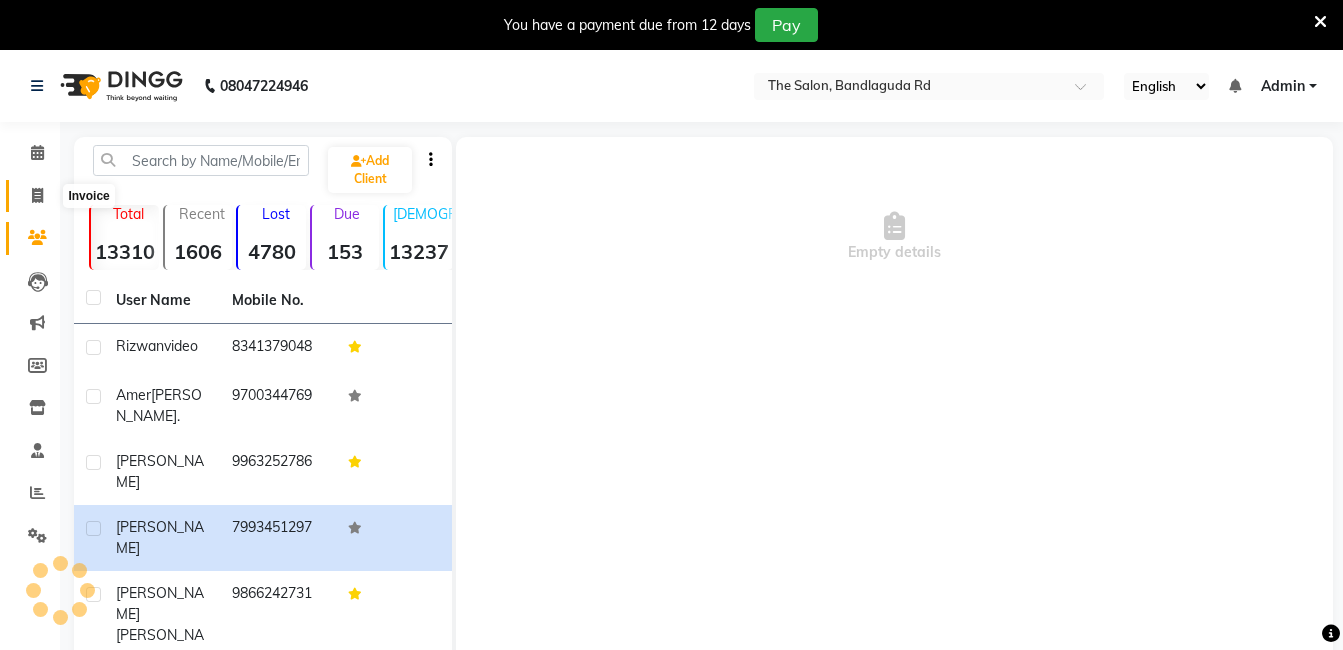 select on "en" 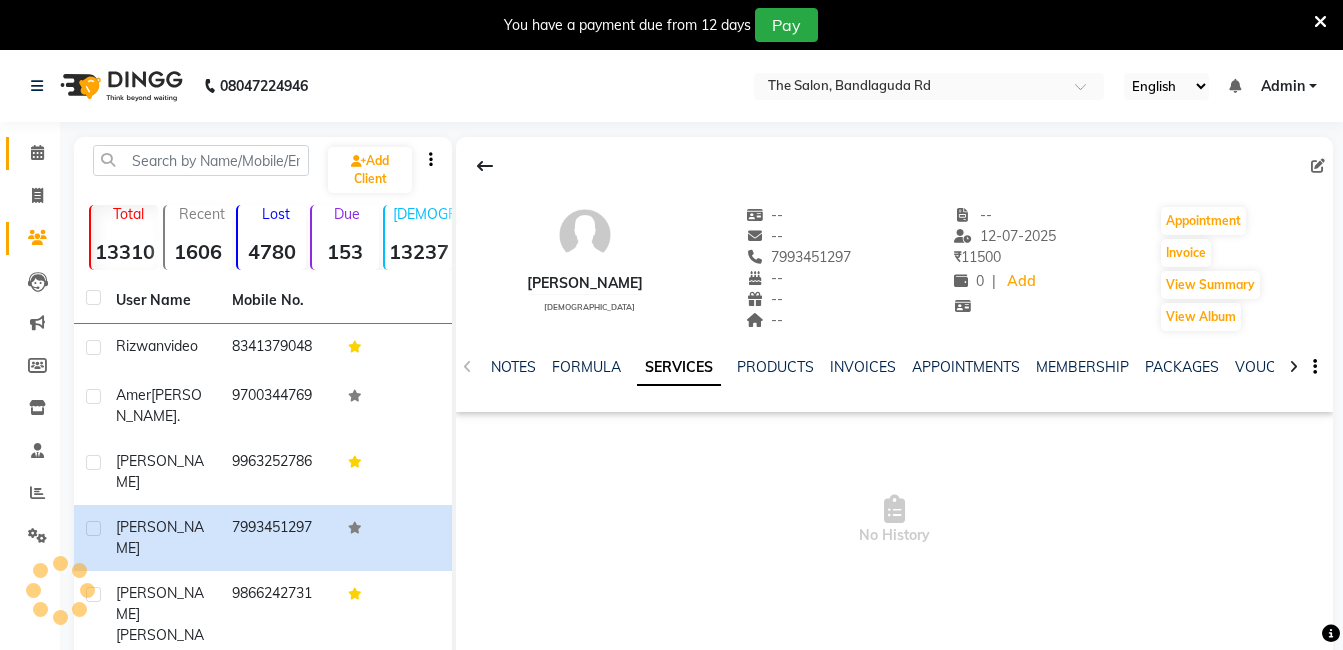 click 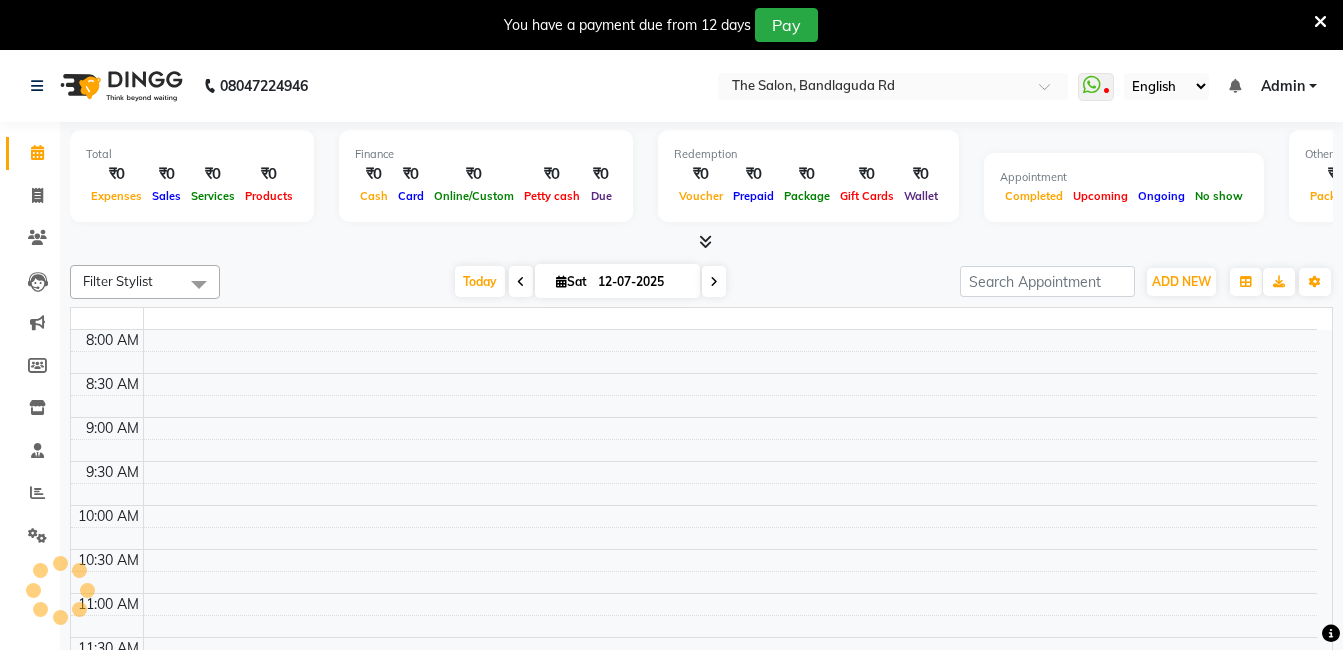 click 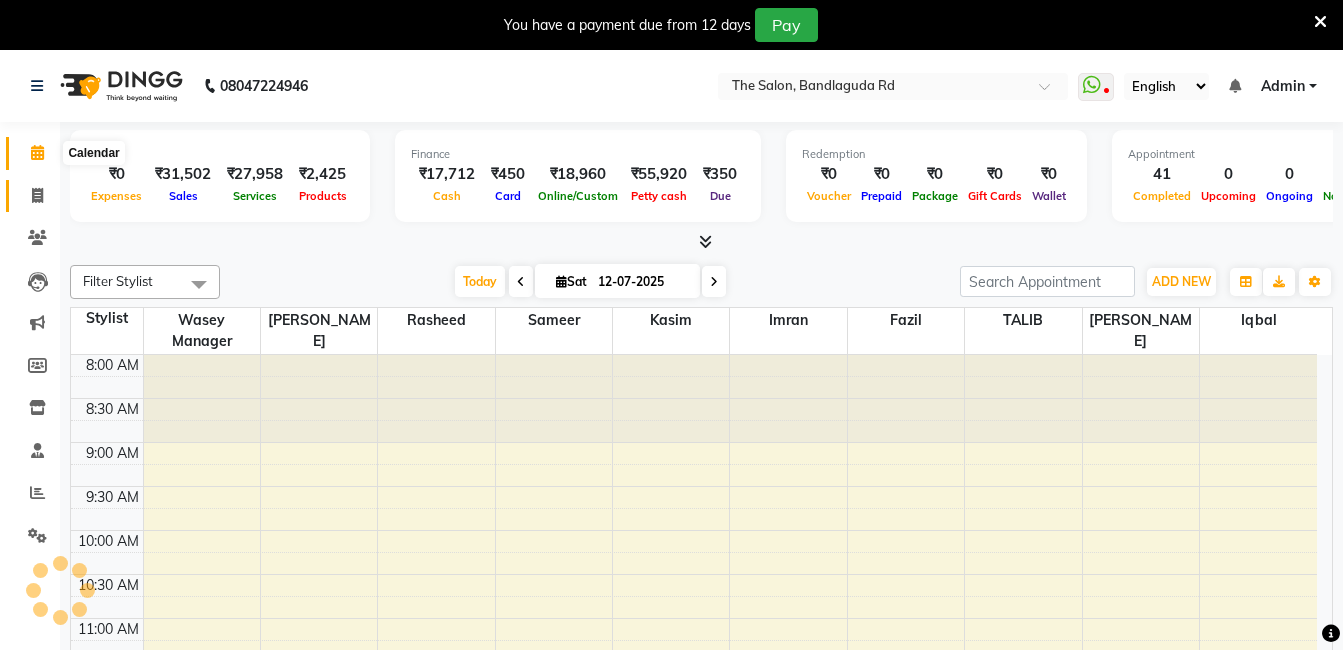 click on "Invoice" 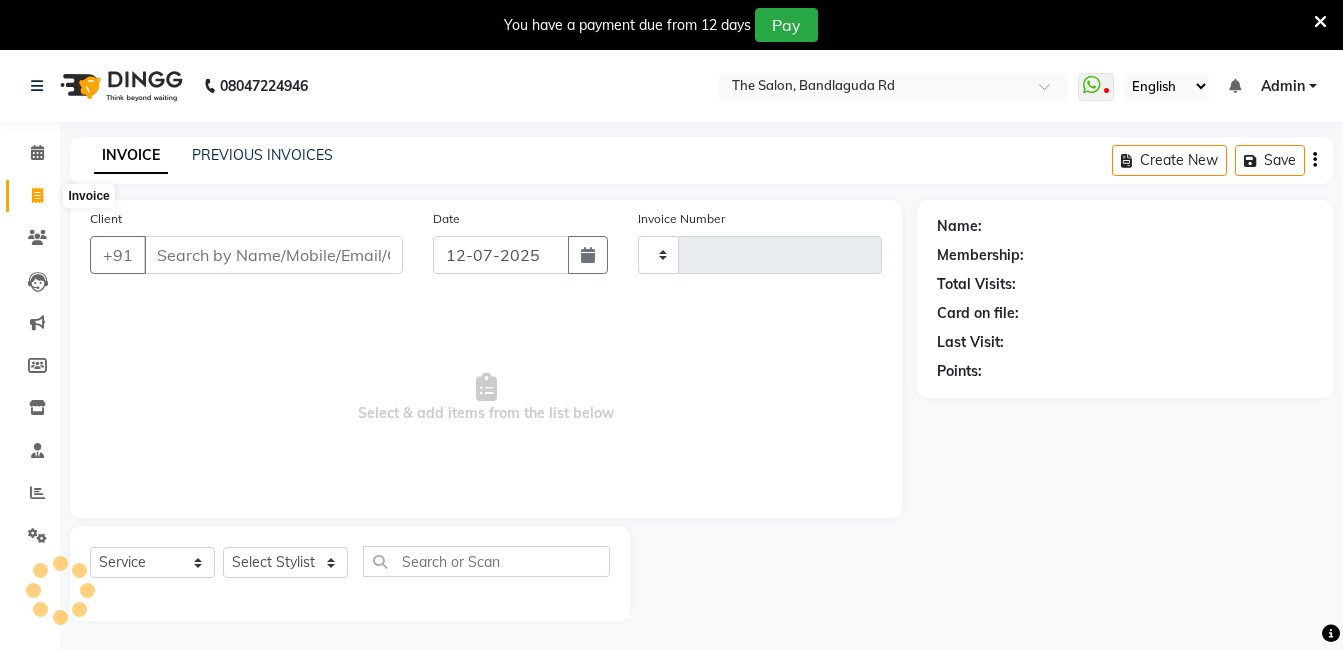 click 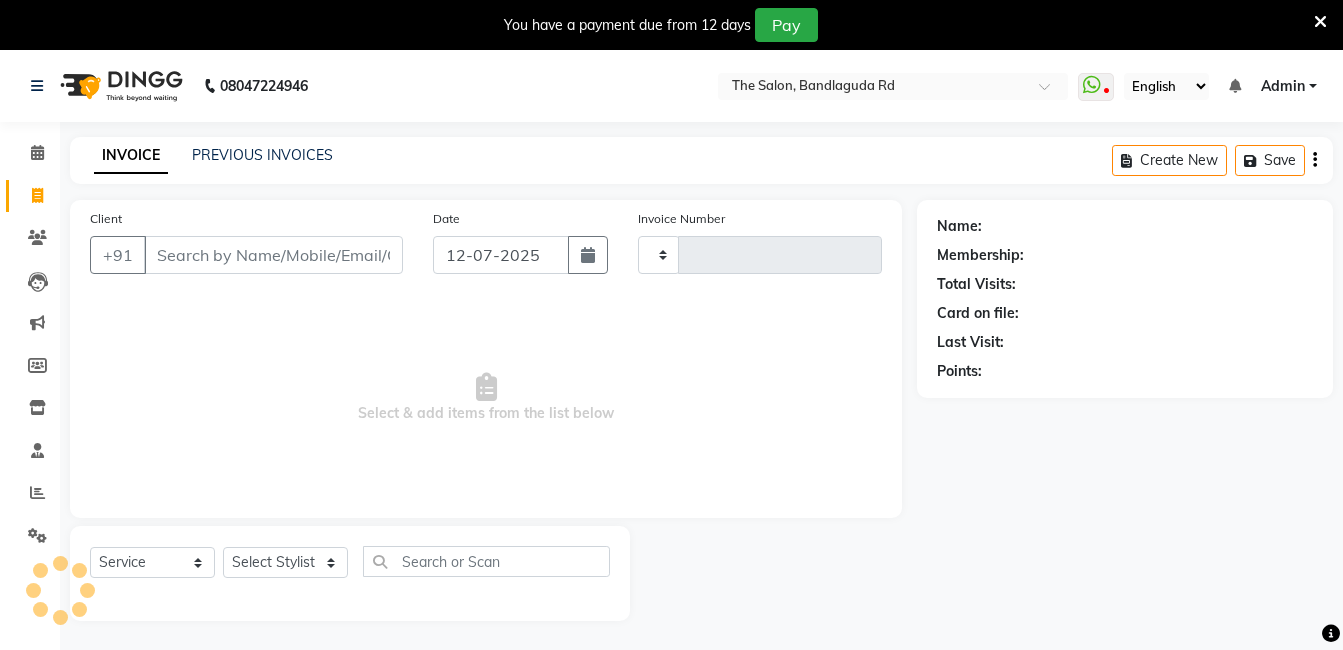 click on "Client" at bounding box center [273, 255] 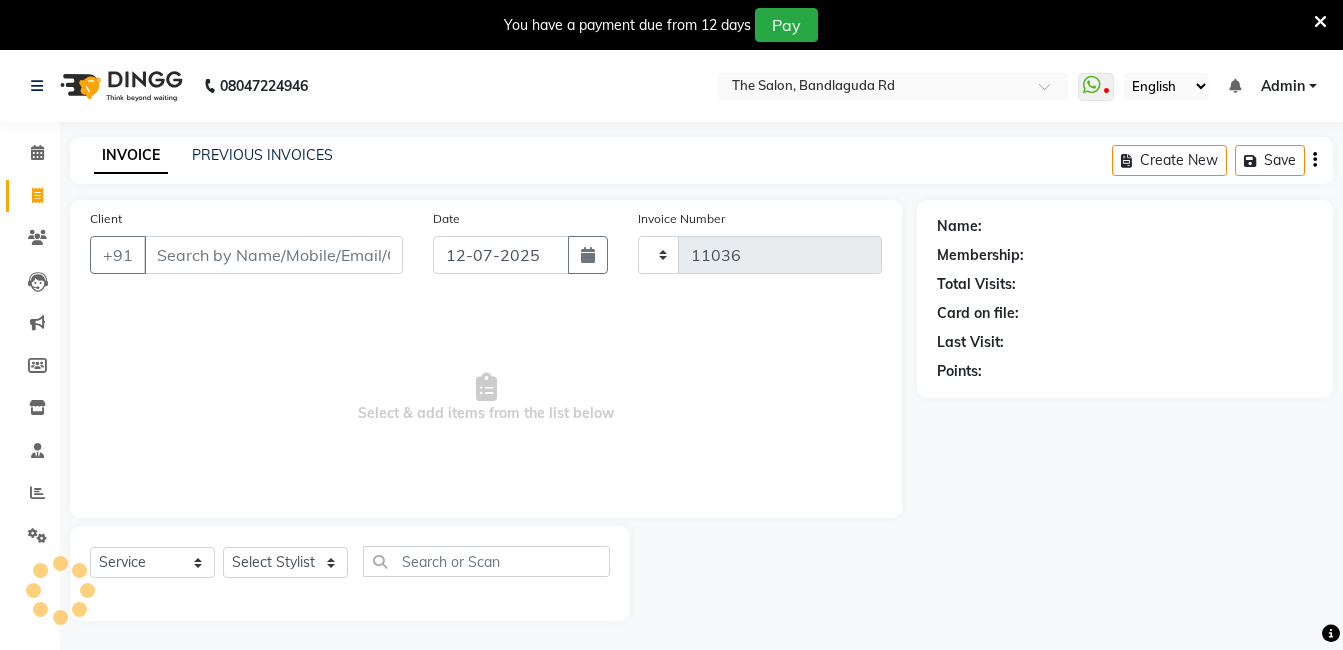 select on "5198" 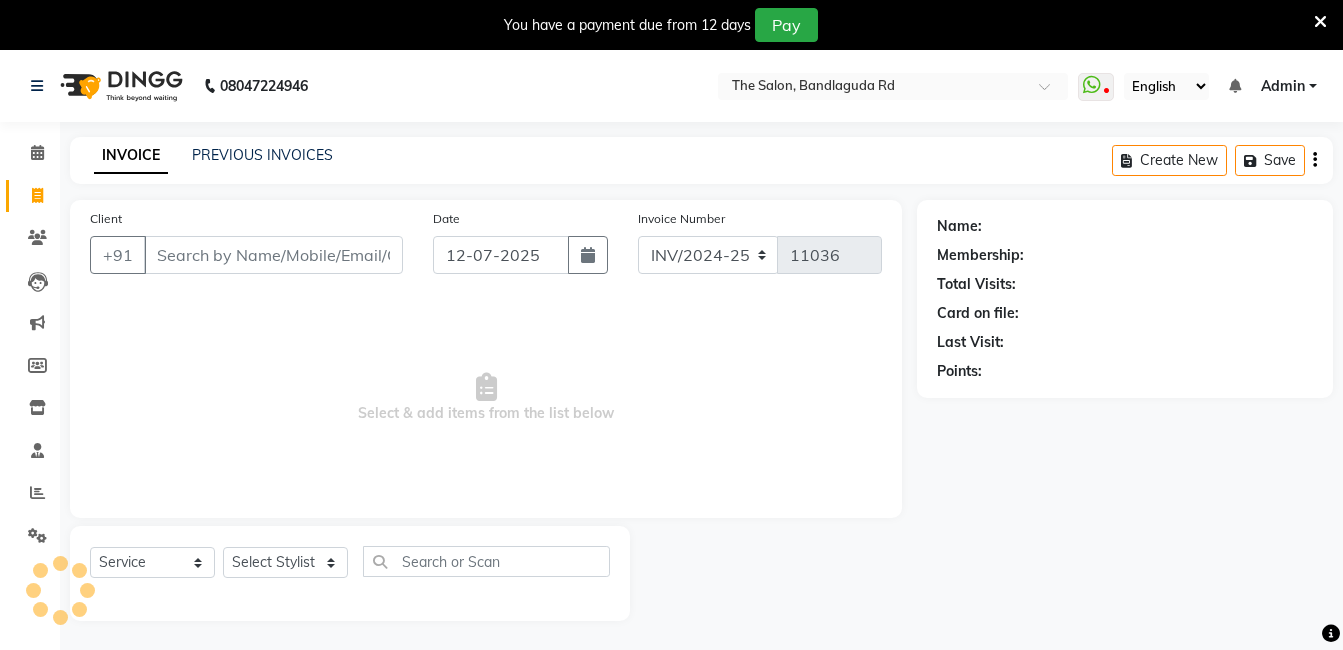 scroll, scrollTop: 50, scrollLeft: 0, axis: vertical 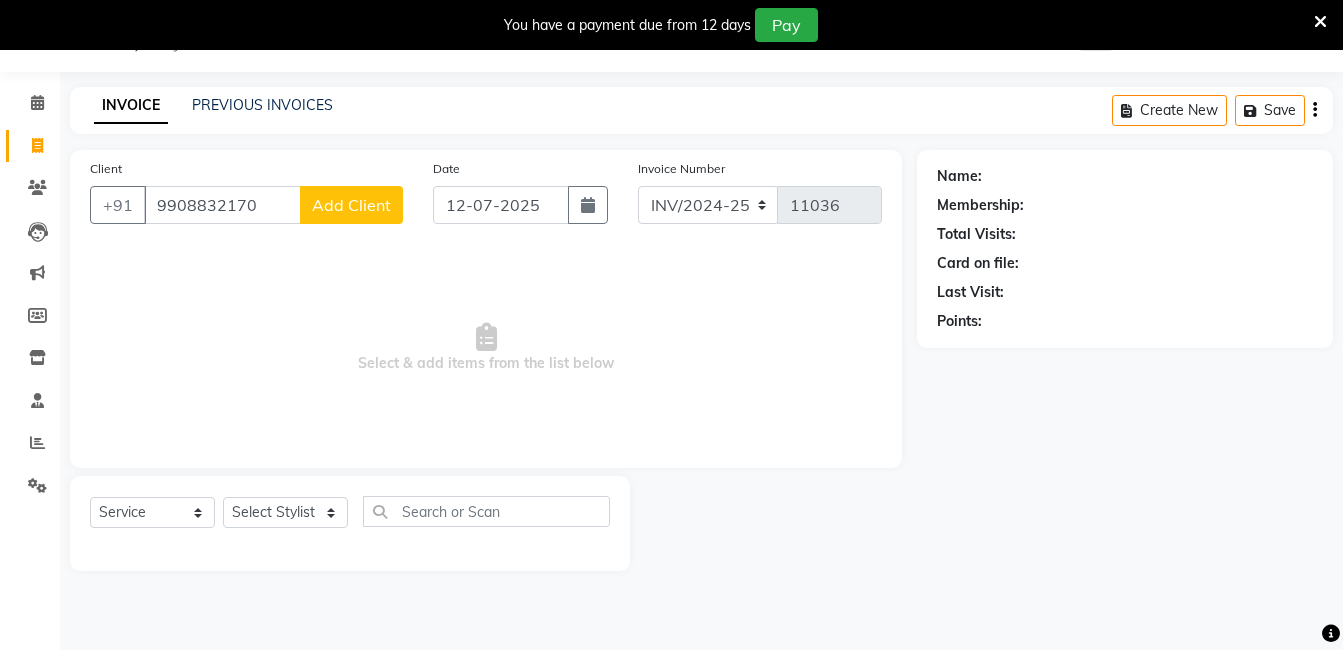 type on "9908832170" 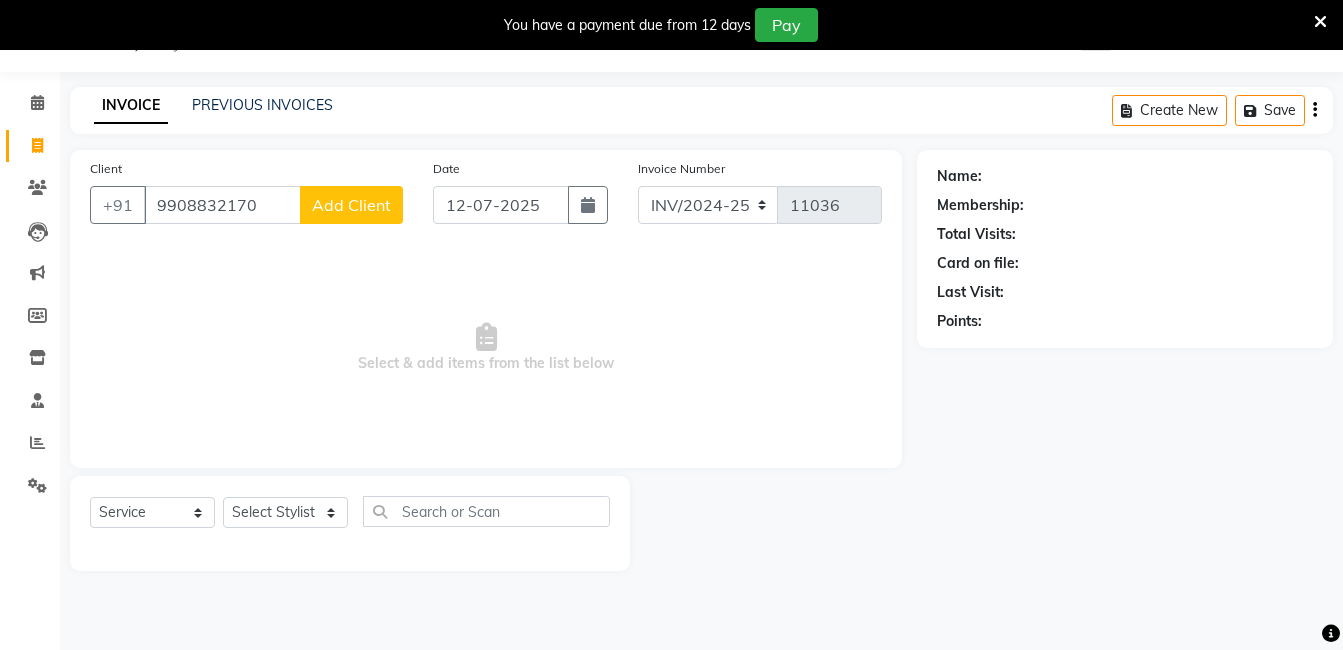 click on "Add Client" 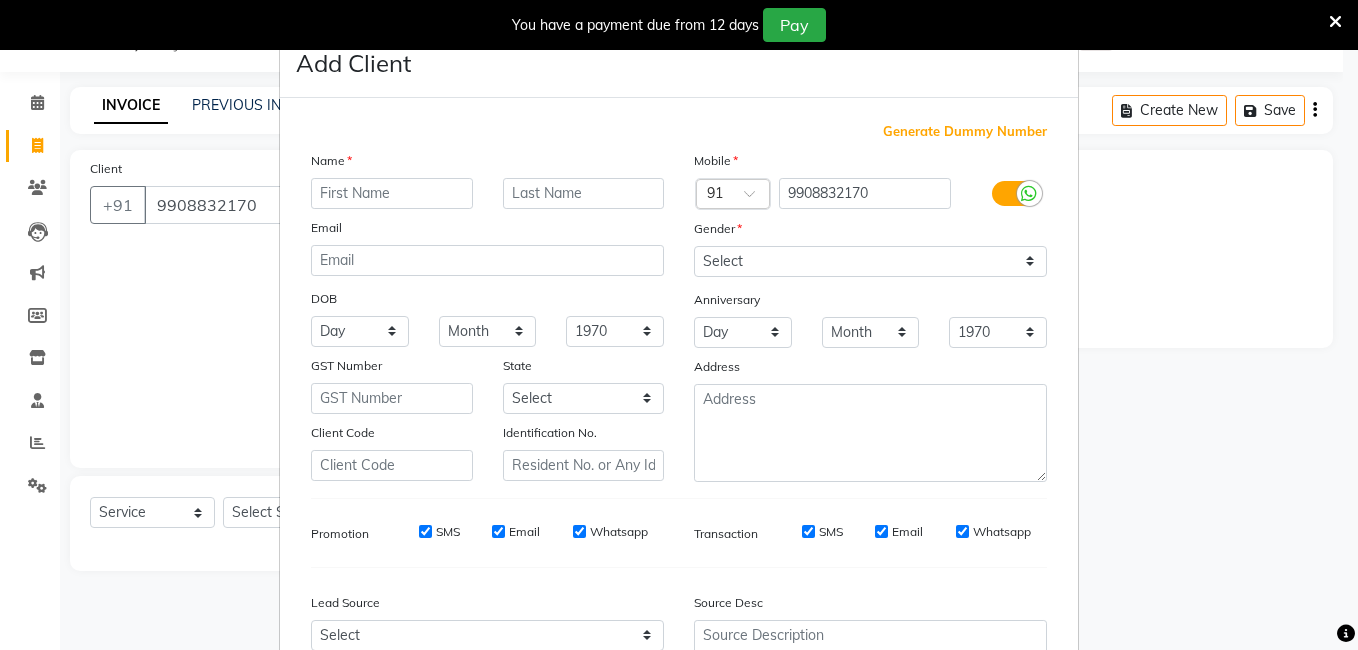 click on "Name Email DOB Day 01 02 03 04 05 06 07 08 09 10 11 12 13 14 15 16 17 18 19 20 21 22 23 24 25 26 27 28 29 30 31 Month January February March April May June July August September October November [DATE] 1941 1942 1943 1944 1945 1946 1947 1948 1949 1950 1951 1952 1953 1954 1955 1956 1957 1958 1959 1960 1961 1962 1963 1964 1965 1966 1967 1968 1969 1970 1971 1972 1973 1974 1975 1976 1977 1978 1979 1980 1981 1982 1983 1984 1985 1986 1987 1988 1989 1990 1991 1992 1993 1994 1995 1996 1997 1998 1999 2000 2001 2002 2003 2004 2005 2006 2007 2008 2009 2010 2011 2012 2013 2014 2015 2016 2017 2018 2019 2020 2021 2022 2023 2024 GST Number State Select [GEOGRAPHIC_DATA] [GEOGRAPHIC_DATA] [GEOGRAPHIC_DATA] [GEOGRAPHIC_DATA] [GEOGRAPHIC_DATA] [GEOGRAPHIC_DATA] [GEOGRAPHIC_DATA] [GEOGRAPHIC_DATA] [GEOGRAPHIC_DATA] [GEOGRAPHIC_DATA] [GEOGRAPHIC_DATA] [GEOGRAPHIC_DATA] [GEOGRAPHIC_DATA] [GEOGRAPHIC_DATA] [GEOGRAPHIC_DATA] [GEOGRAPHIC_DATA] [GEOGRAPHIC_DATA] [GEOGRAPHIC_DATA] [GEOGRAPHIC_DATA] [GEOGRAPHIC_DATA] [GEOGRAPHIC_DATA] [GEOGRAPHIC_DATA] [GEOGRAPHIC_DATA] [GEOGRAPHIC_DATA] [GEOGRAPHIC_DATA] [GEOGRAPHIC_DATA] [GEOGRAPHIC_DATA] [GEOGRAPHIC_DATA] [GEOGRAPHIC_DATA] [GEOGRAPHIC_DATA] [GEOGRAPHIC_DATA] [GEOGRAPHIC_DATA] Tripura" at bounding box center (487, 316) 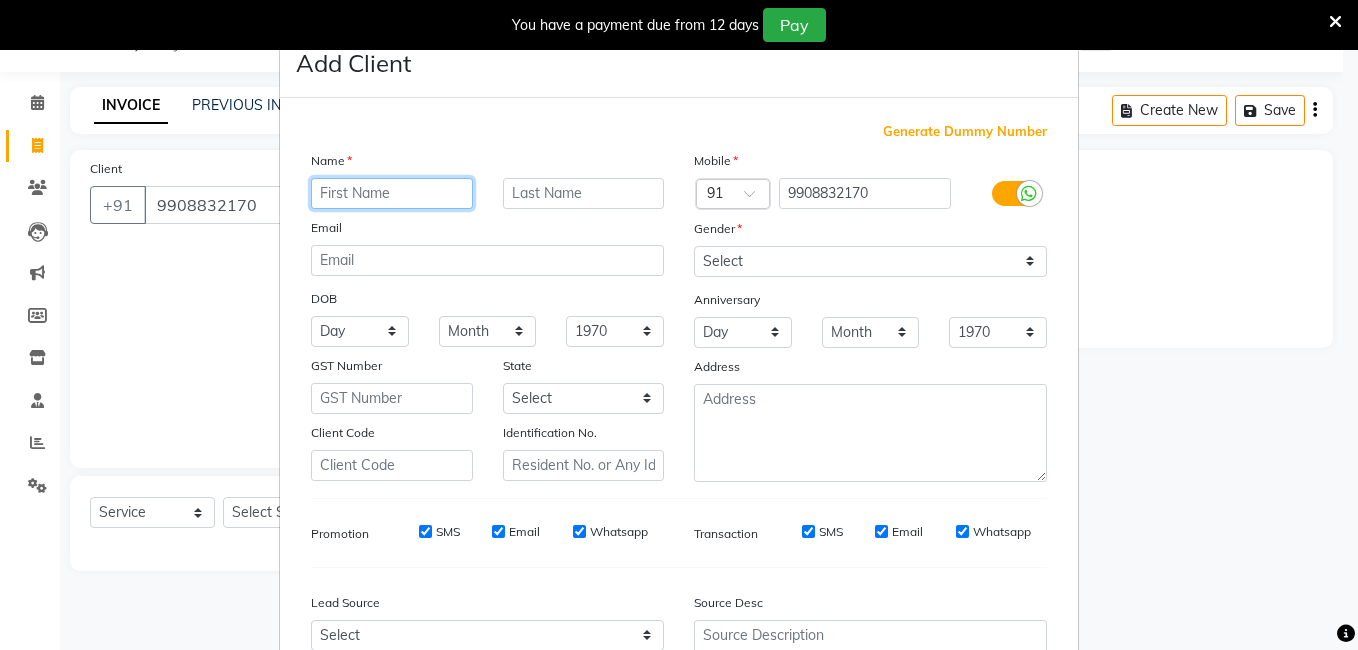 click at bounding box center [392, 193] 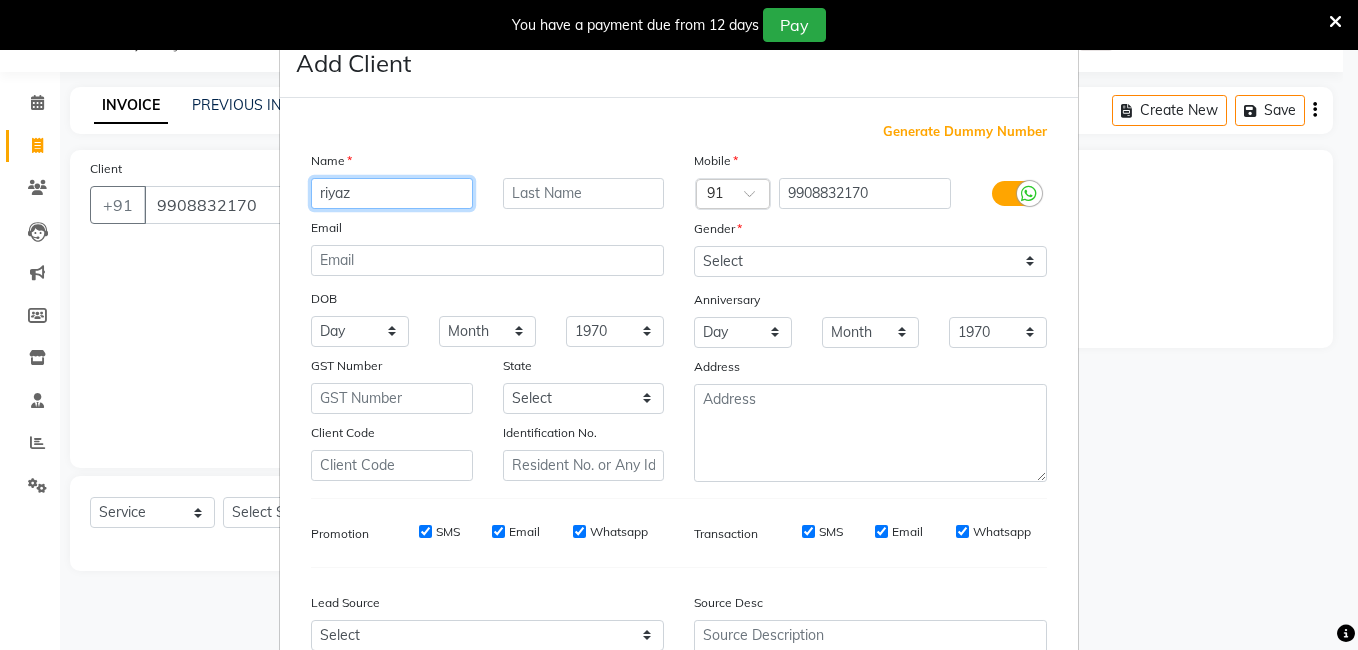 type on "riyaz" 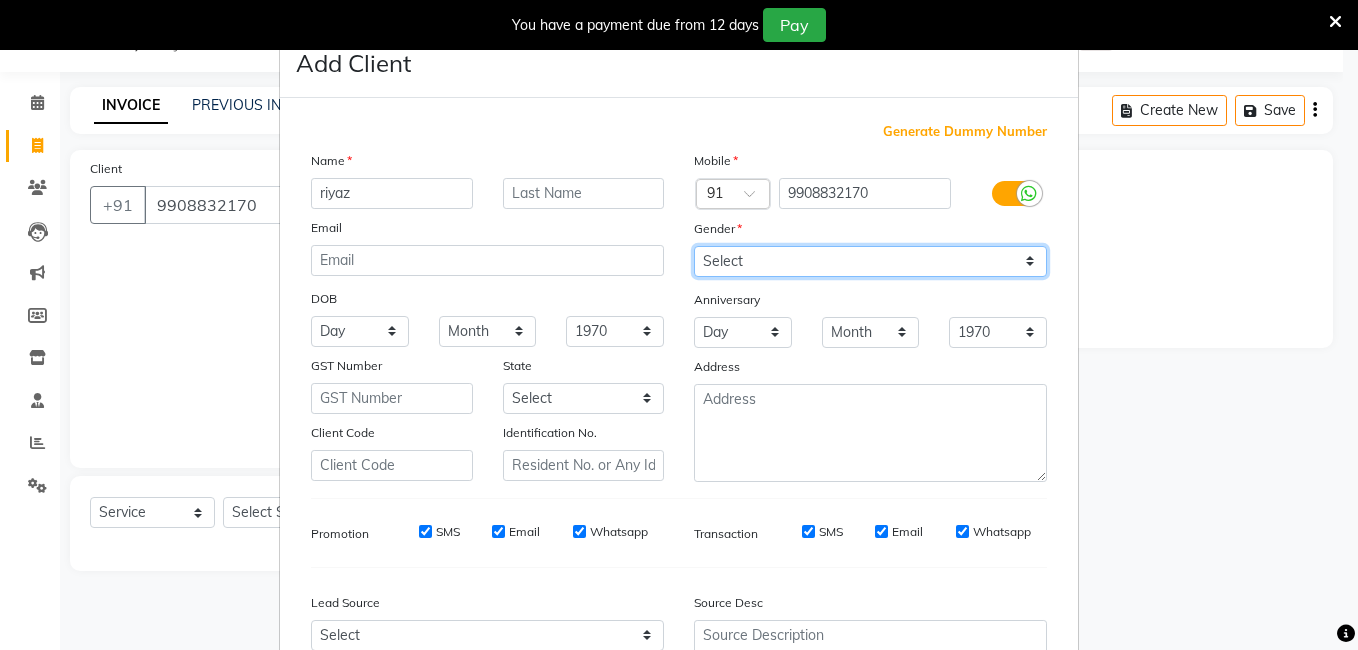 click on "Select Male Female Other Prefer Not To Say" at bounding box center [870, 261] 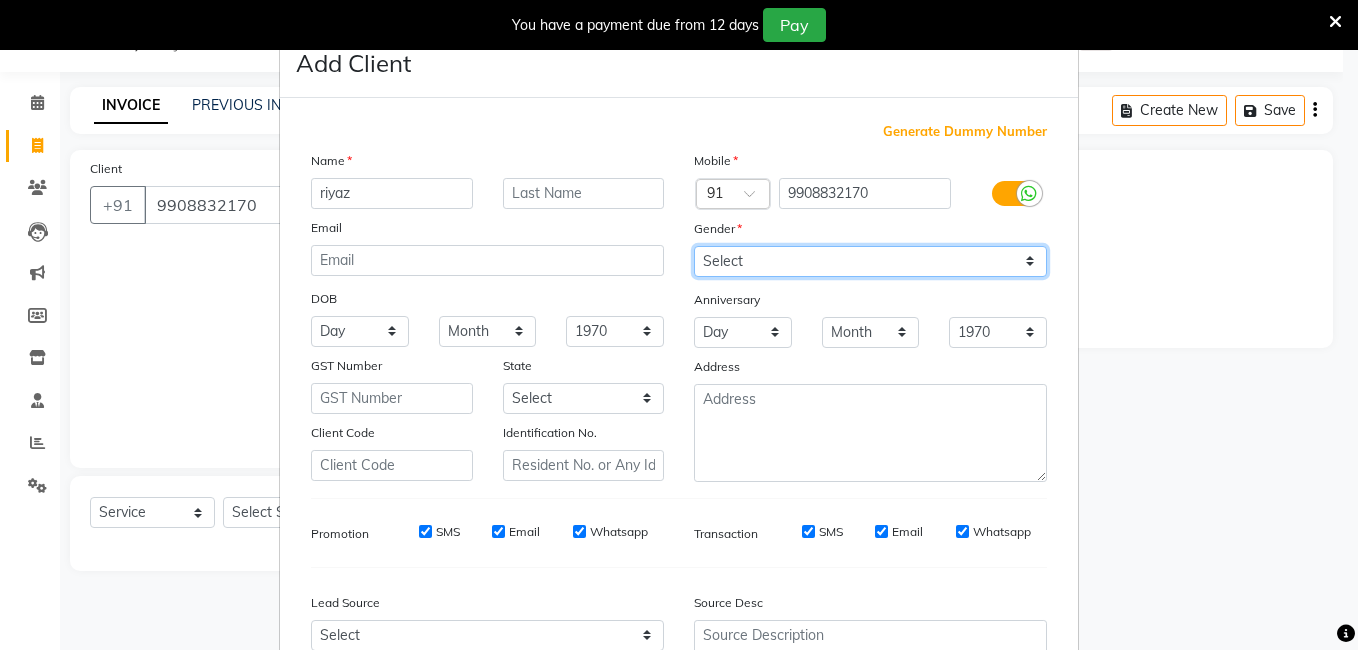 select on "[DEMOGRAPHIC_DATA]" 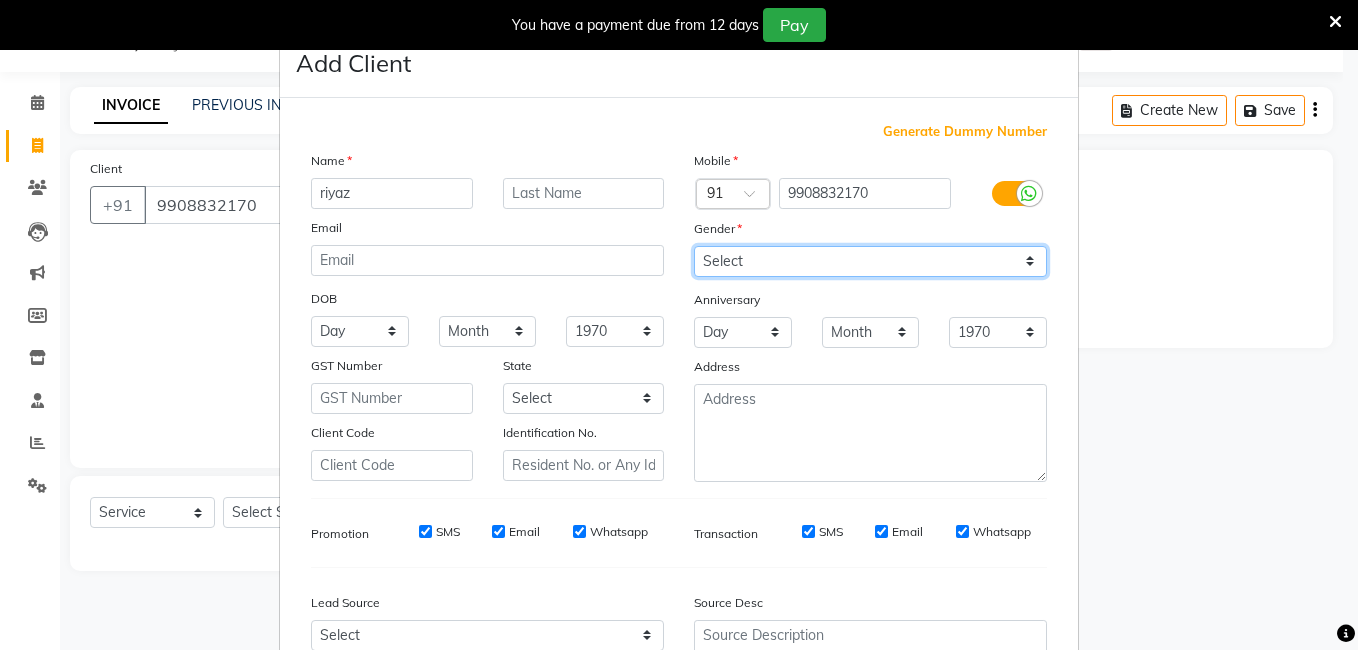 click on "Select Male Female Other Prefer Not To Say" at bounding box center (870, 261) 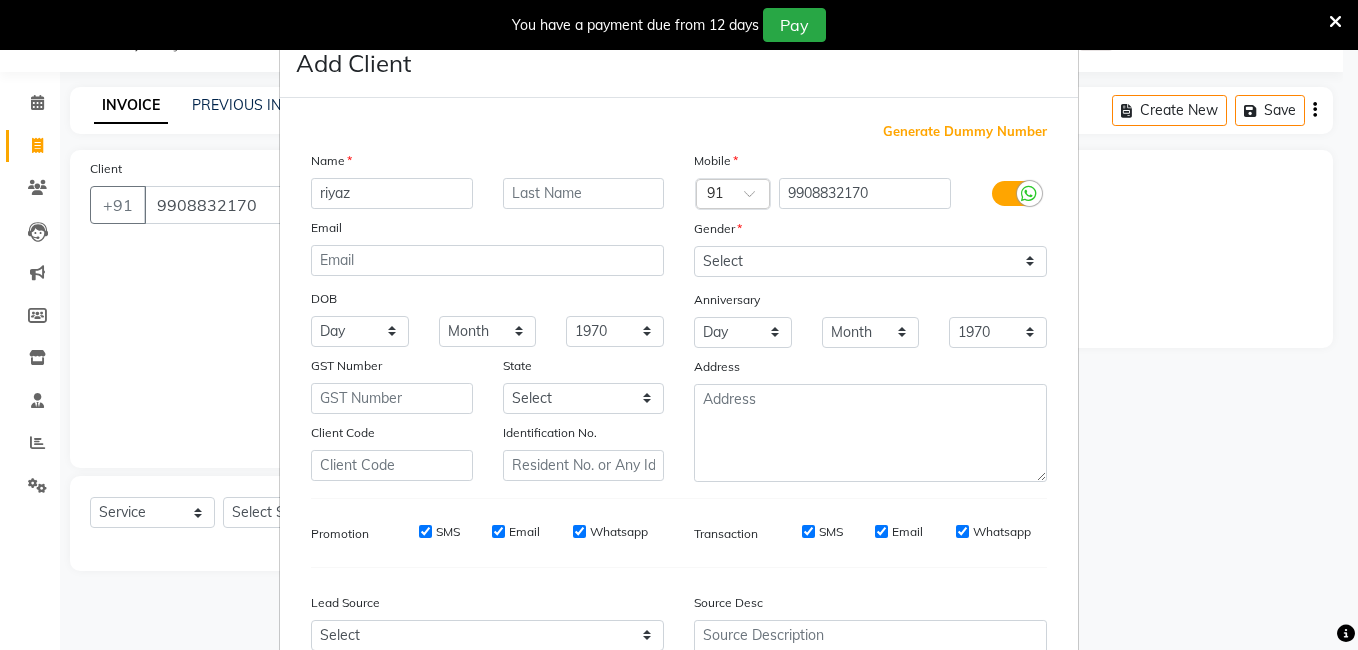 click on "Anniversary" at bounding box center (870, 301) 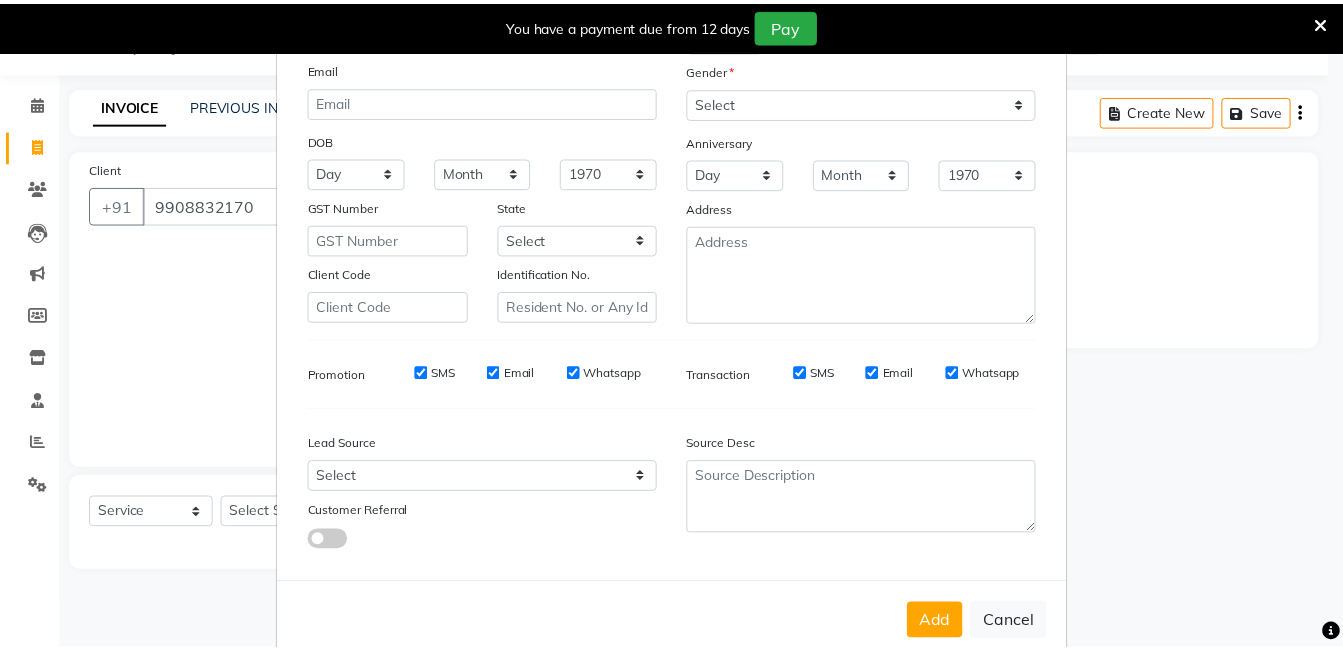 scroll, scrollTop: 199, scrollLeft: 0, axis: vertical 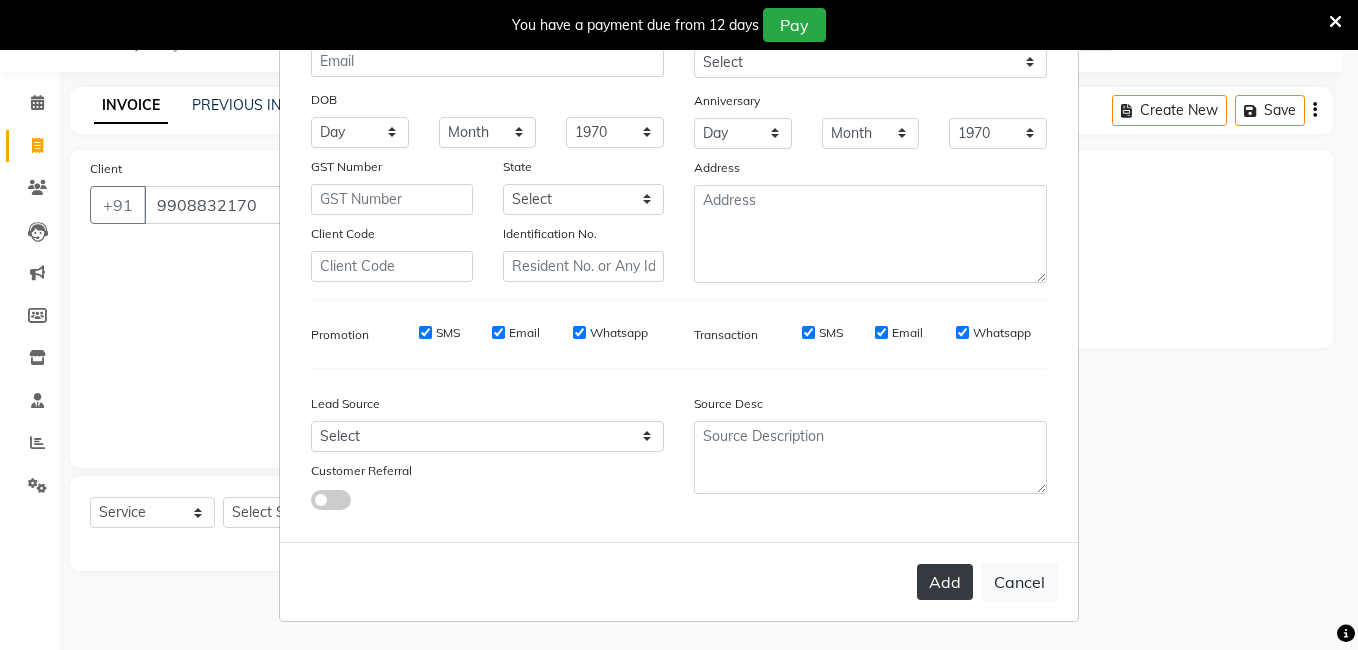 click on "Add" at bounding box center (945, 582) 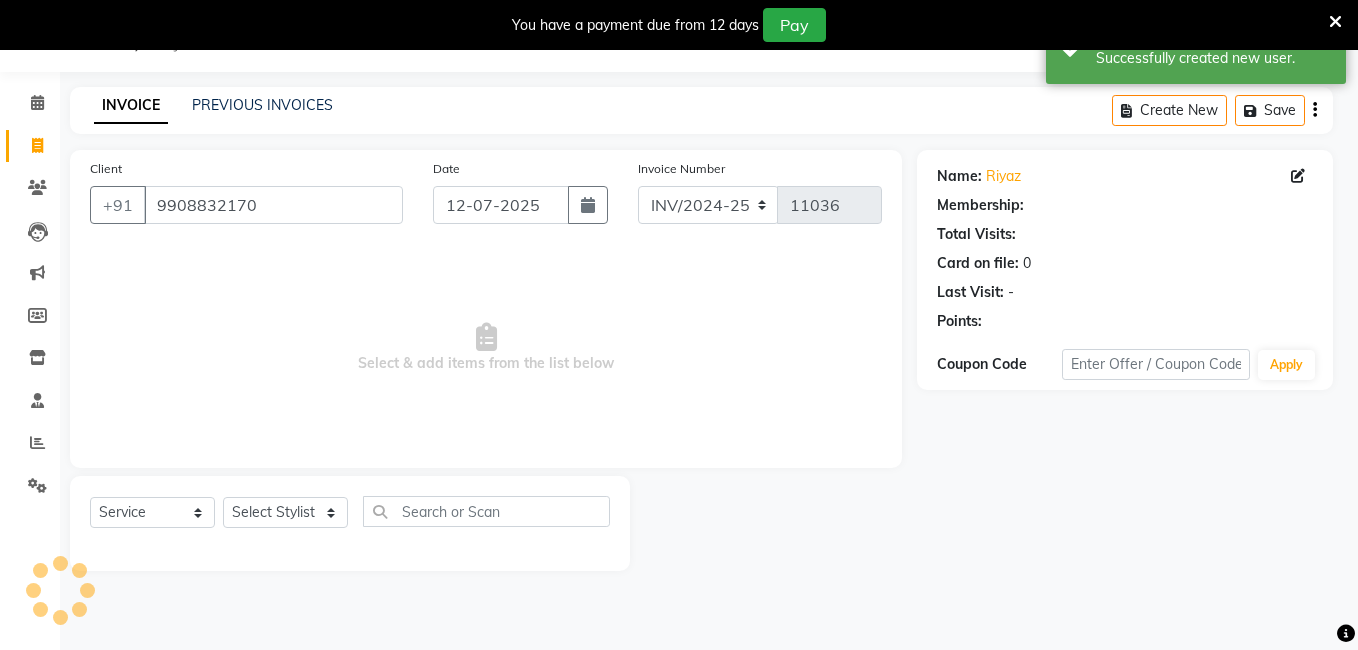select on "1: Object" 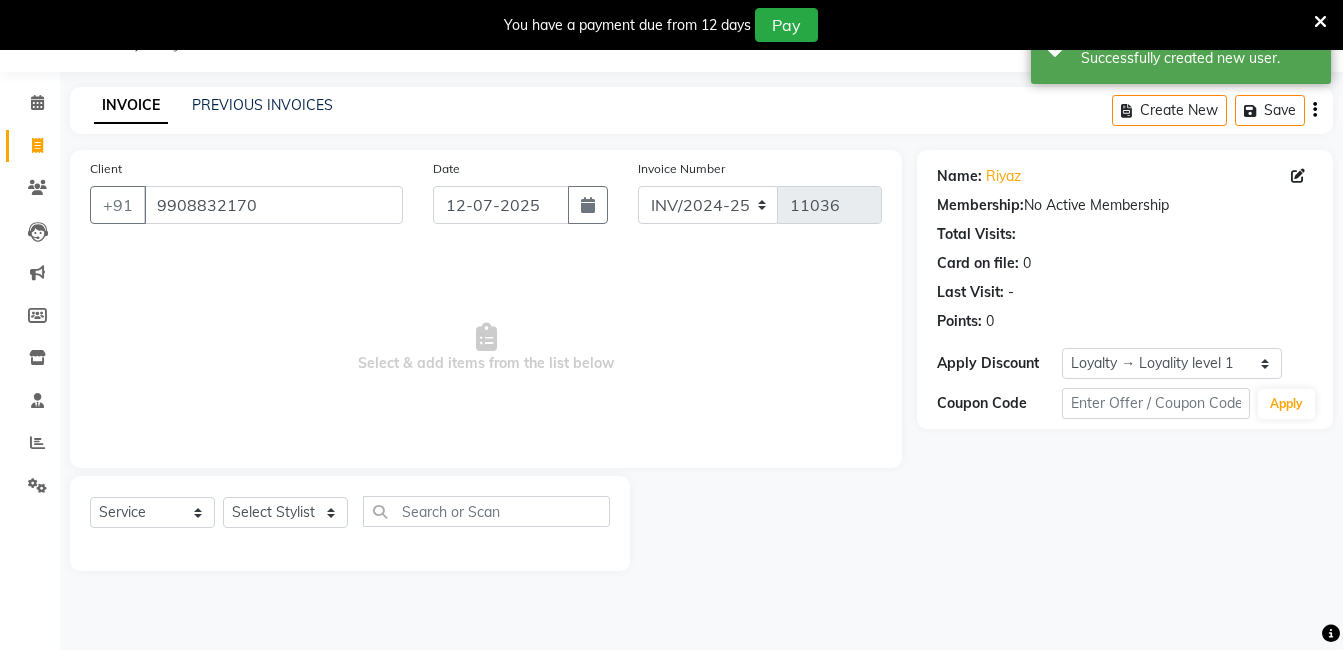 click on "08047224946 Select Location × The Salon, Bandlaguda Rd  WhatsApp Status  ✕ Status:  Disconnected Recent Service Activity: 01-01-1970     05:30 AM  08047224946 Whatsapp Settings English ENGLISH Español العربية मराठी हिंदी ગુજરાતી தமிழ் 中文 Notifications nothing to show Admin Manage Profile Change Password Sign out  Version:3.15.4  ☀ The Salon, Bandlaguda Rd ☀  lureay luxury salon and makeover studio, banjarahills road no 1  Calendar  Invoice  Clients  Leads   Marketing  Members  Inventory  Staff  Reports  Settings Completed InProgress Upcoming Dropped Tentative Check-In Confirm Bookings Generate Report Segments Page Builder INVOICE PREVIOUS INVOICES Create New   Save  Client +91 9908832170 Date 12-07-2025 Invoice Number INV/2024-25 V/2025 V/2025-26 11036  Select & add items from the list below  Select  Service  Product  Membership  Package Voucher Prepaid Gift Card  Select Stylist adil fazil imran iqbal kasim mohd rasheed sameer TALIB Name:" at bounding box center [671, 325] 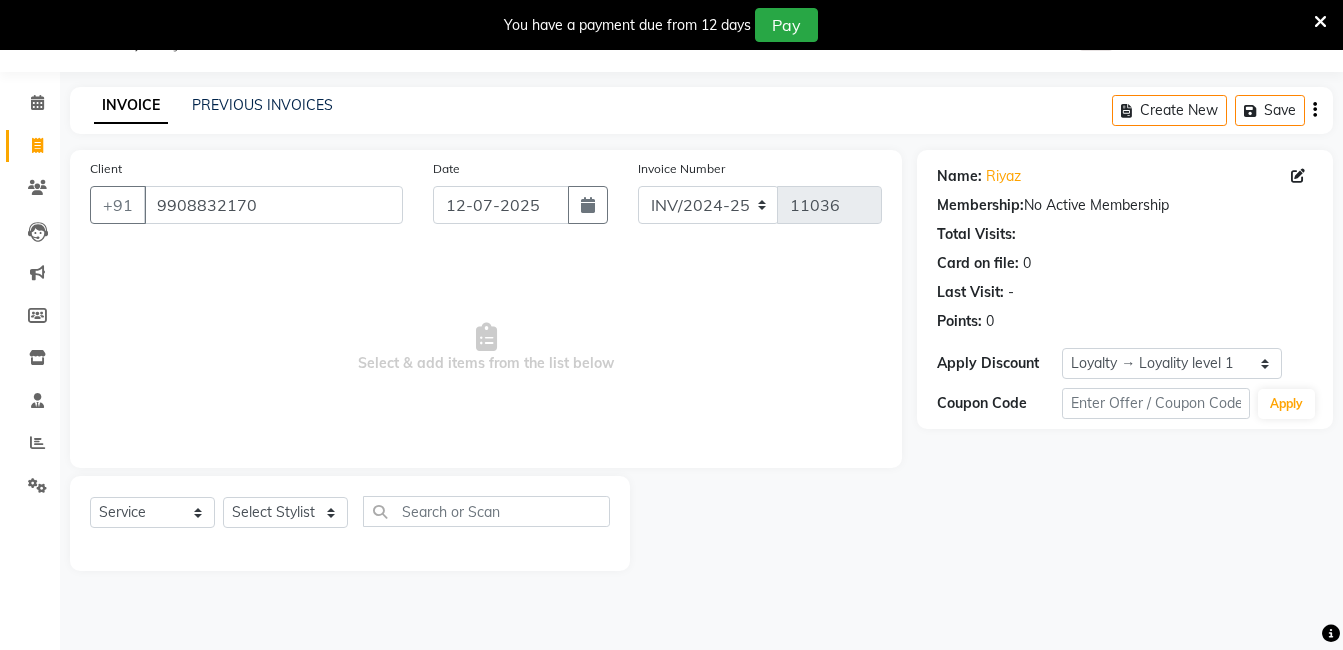 click on "Select  Service  Product  Membership  Package Voucher Prepaid Gift Card  Select Stylist adil fazil imran iqbal kasim mohd rasheed sameer TALIB wasey manager" 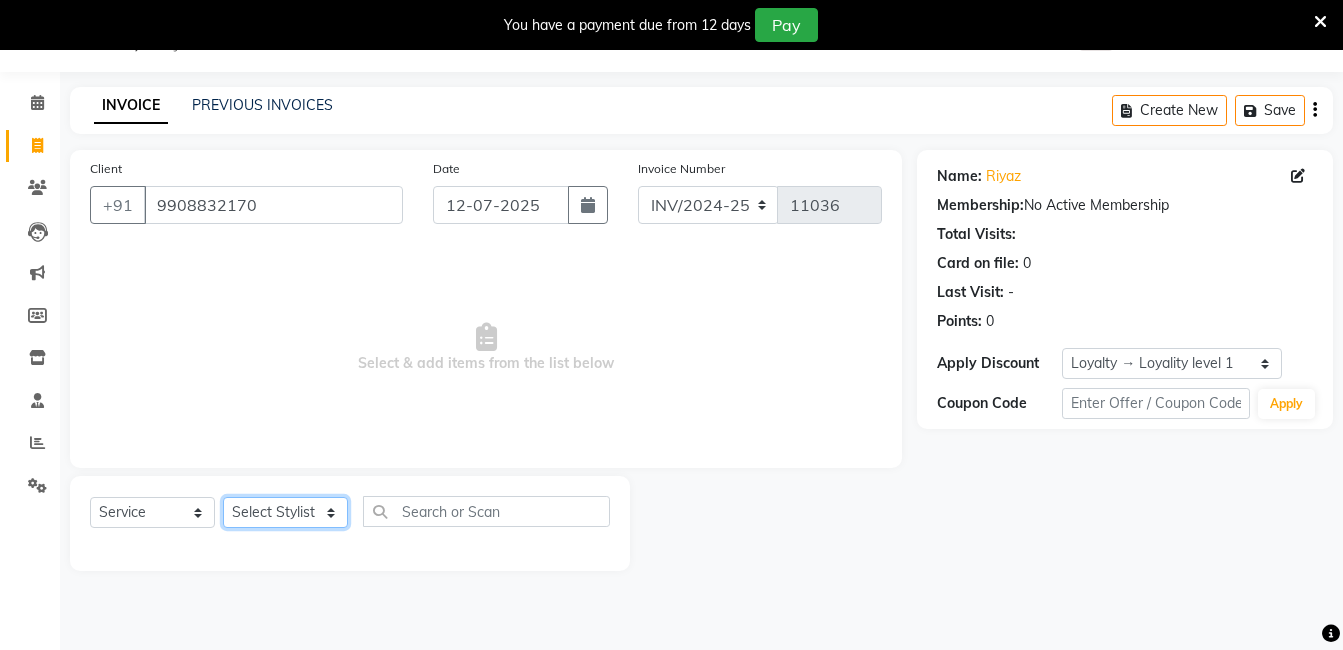 click on "Select Stylist [PERSON_NAME] [PERSON_NAME] kasim [PERSON_NAME] sameer [PERSON_NAME] manager" 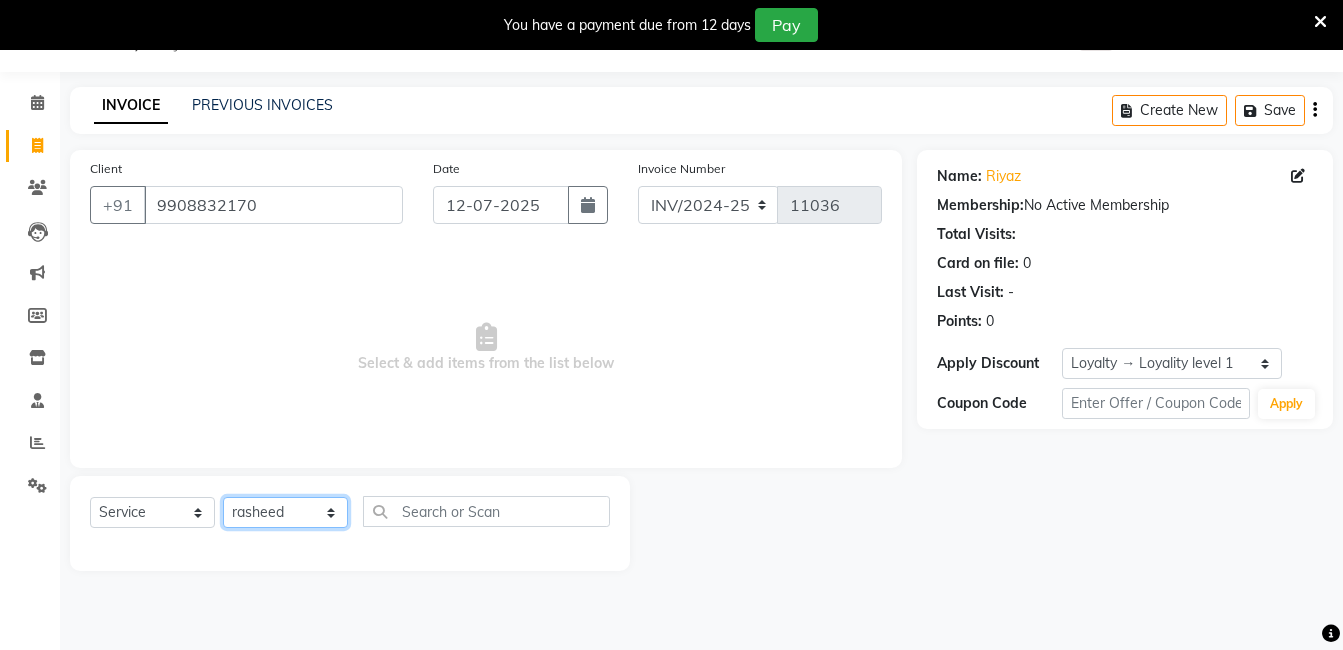 click on "Select Stylist [PERSON_NAME] [PERSON_NAME] kasim [PERSON_NAME] sameer [PERSON_NAME] manager" 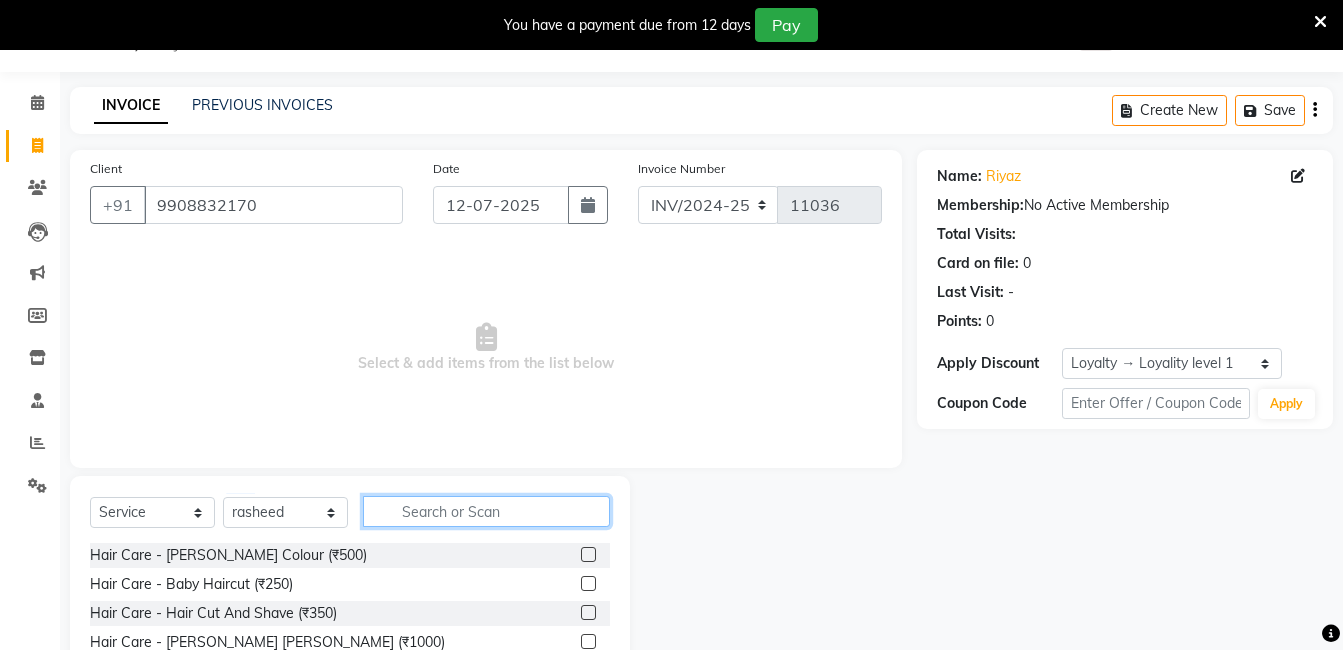 click on "Select  Service  Product  Membership  Package Voucher Prepaid Gift Card  Select Stylist adil fazil imran iqbal kasim mohd rasheed sameer TALIB wasey manager Hair Care - Beard Colour (₹500)  Hair Care - Baby Haircut (₹250)  Hair Care - Hair Cut And Shave (₹350)  Hair Care - Beard Streight (₹1000)  Hair Care - Curly Short Lenght (₹5000)  Hair Care - Full Fiber (₹500)  Hair Care - Girl Haircut (₹350)  Hair Care - Hair Cut (₹200)  Hair Care - Dandruff treatment (₹1500)  Hair Care - Hair Spa Professional (₹1200)  Hair Care - Haircut Girl (₹800)  Hair Care - Half Fiber (₹350)  Hair Care - Head Wash (₹50)  Hair Care - Keratin Medium Length (₹7000)  Hair Care - Keratin Short Length1 (₹4000)  Hair Care - Keratin Short Length (₹2500)  Hair Care - Keratin Wash (₹300)  Hair Care - Matrix Colour (₹500)  Hair Care - Normal Haircut Girl (₹500)  Hair Care - Smoothening Short Hair (₹1500)  Hair Care - Spa (₹700)  Hair Care - Streightening Long Hair (₹6000)  basic package (₹2000)" 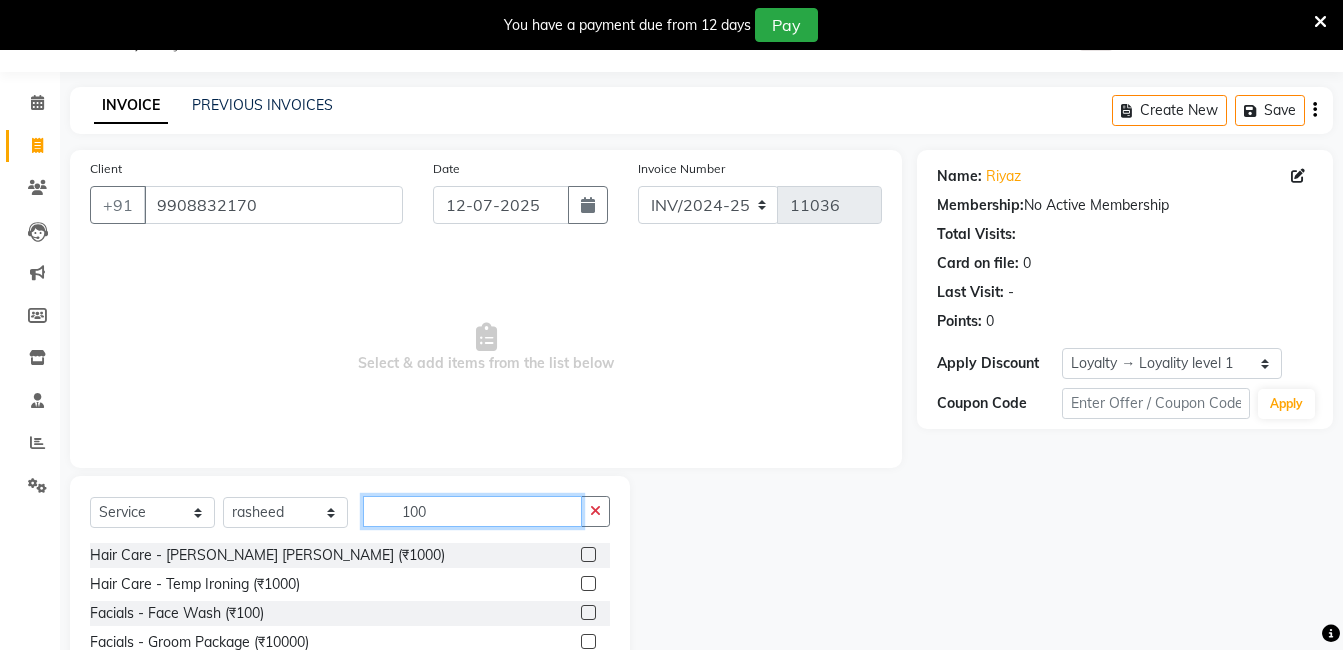 type on "100" 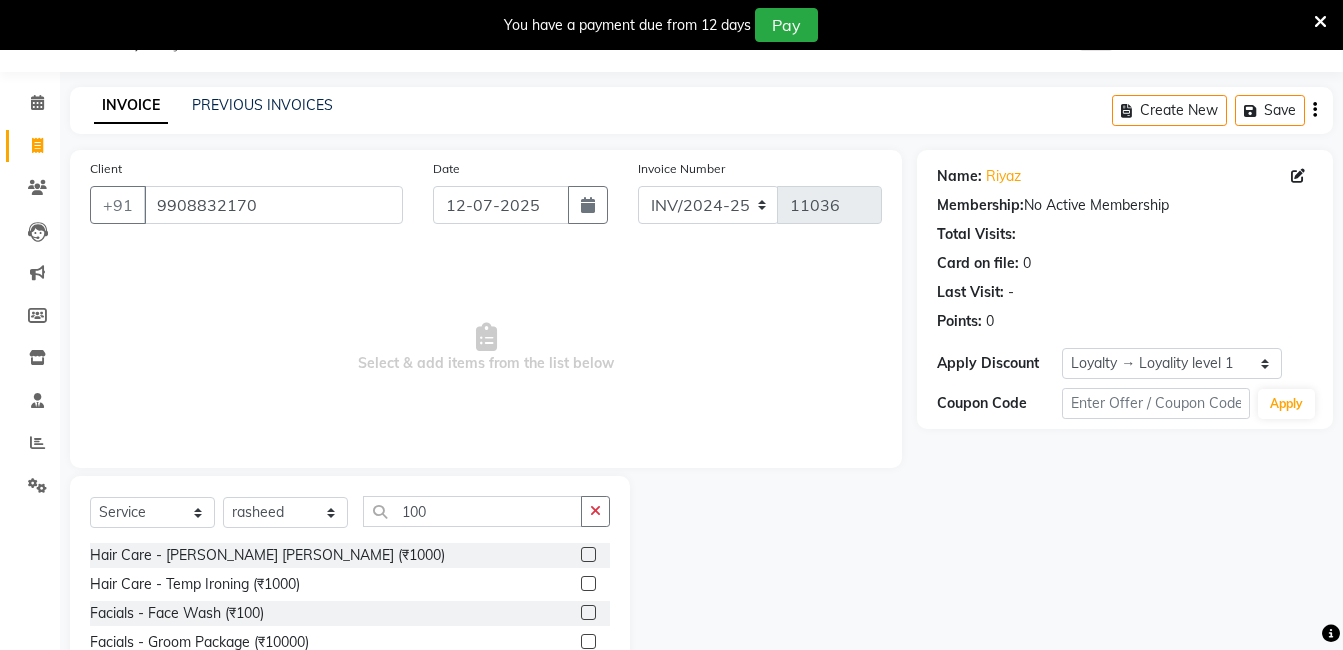 click on "Name: Riyaz  Membership:  No Active Membership  Total Visits:   Card on file:  0 Last Visit:   - Points:   0  Apply Discount Select  Loyalty → Loyality level 1  Coupon Code Apply" 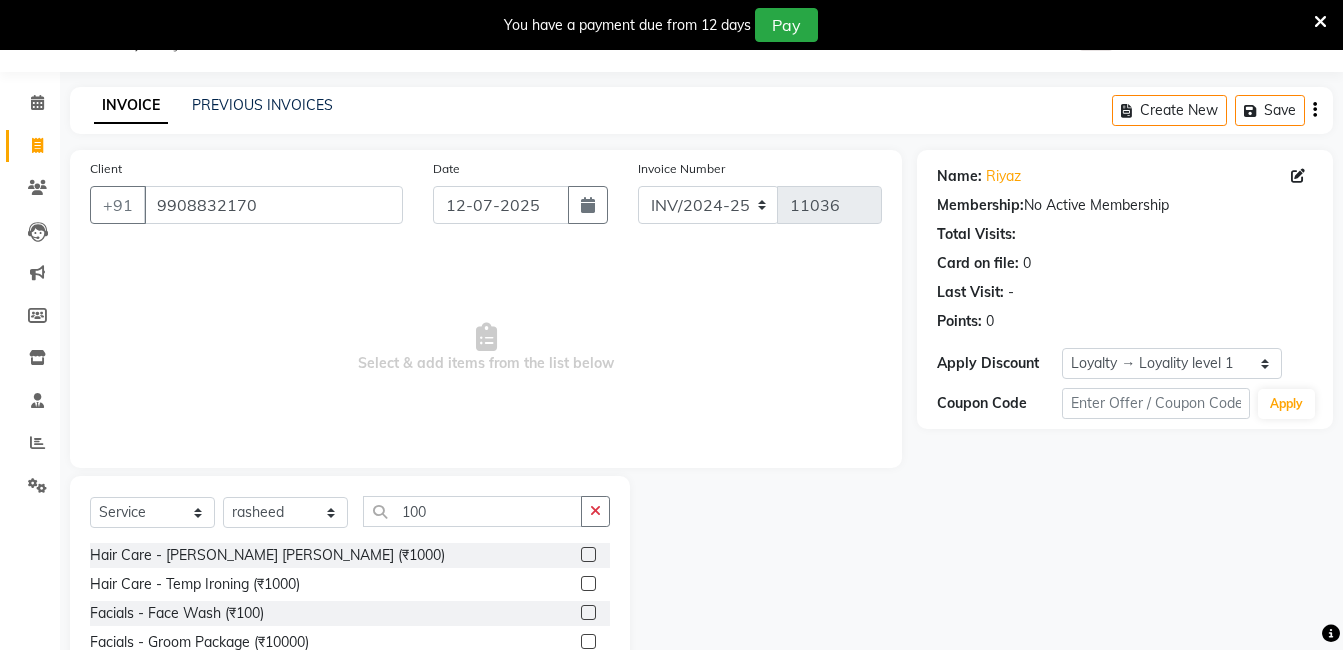 scroll, scrollTop: 201, scrollLeft: 0, axis: vertical 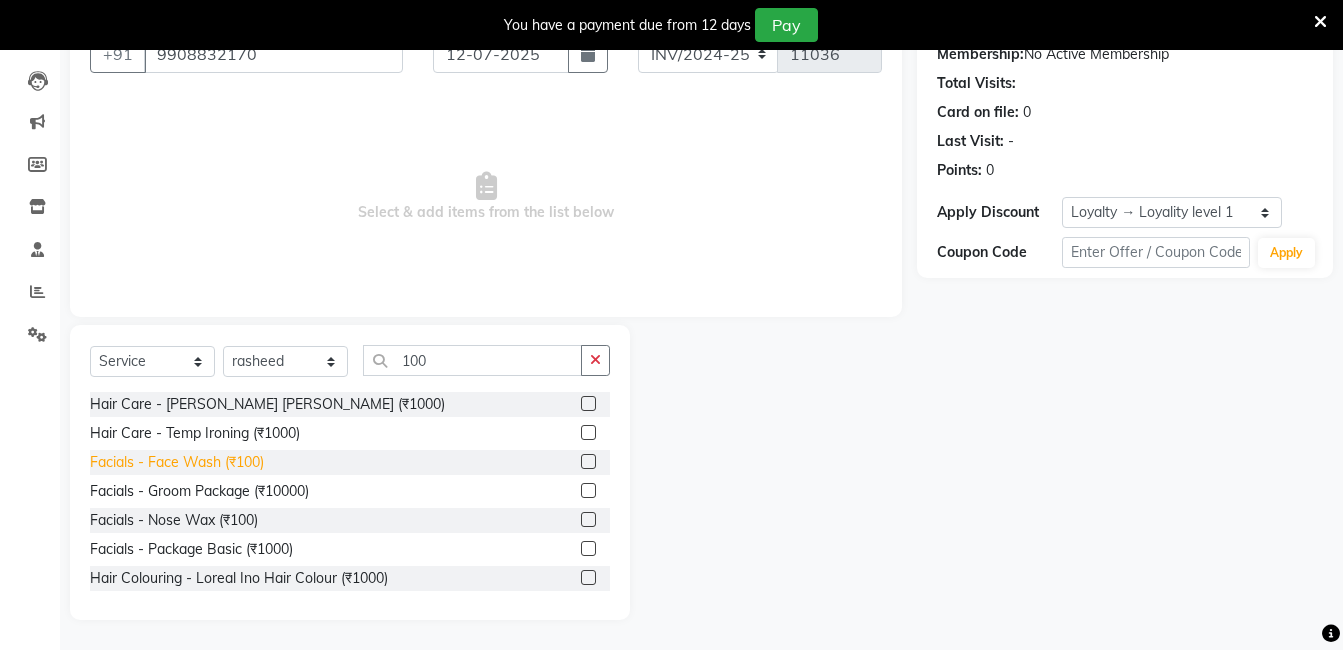 click on "Facials - Face Wash (₹100)" 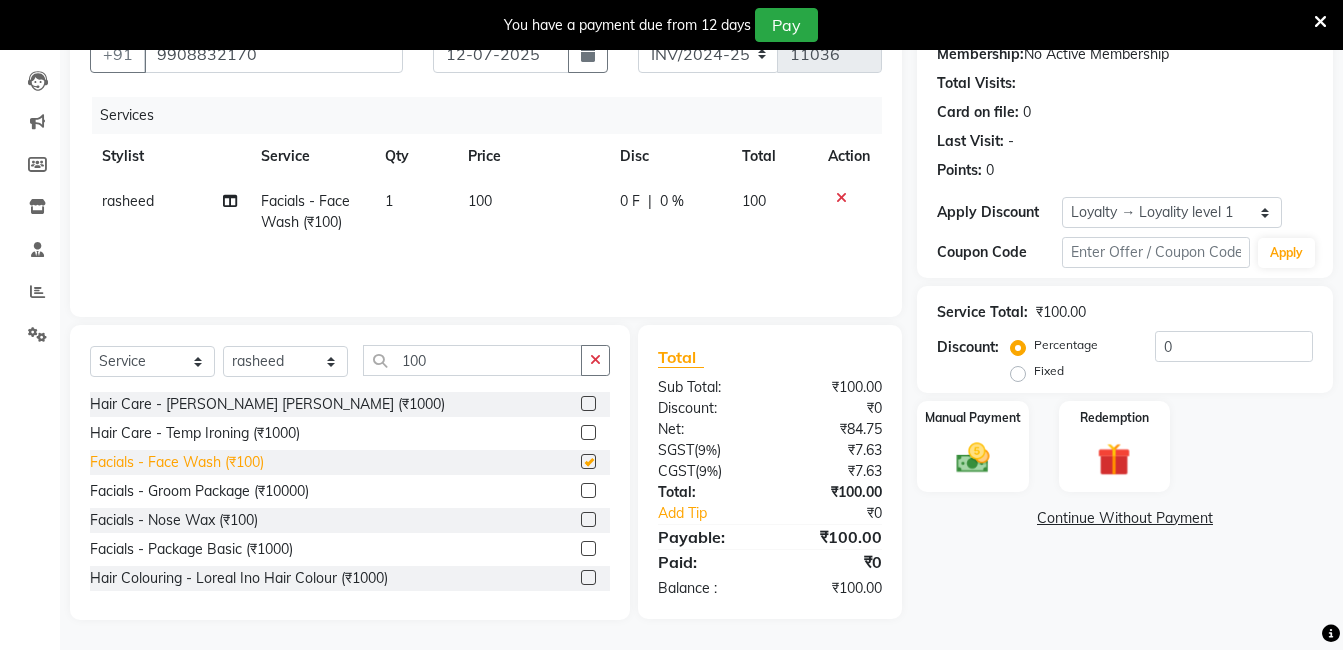 checkbox on "false" 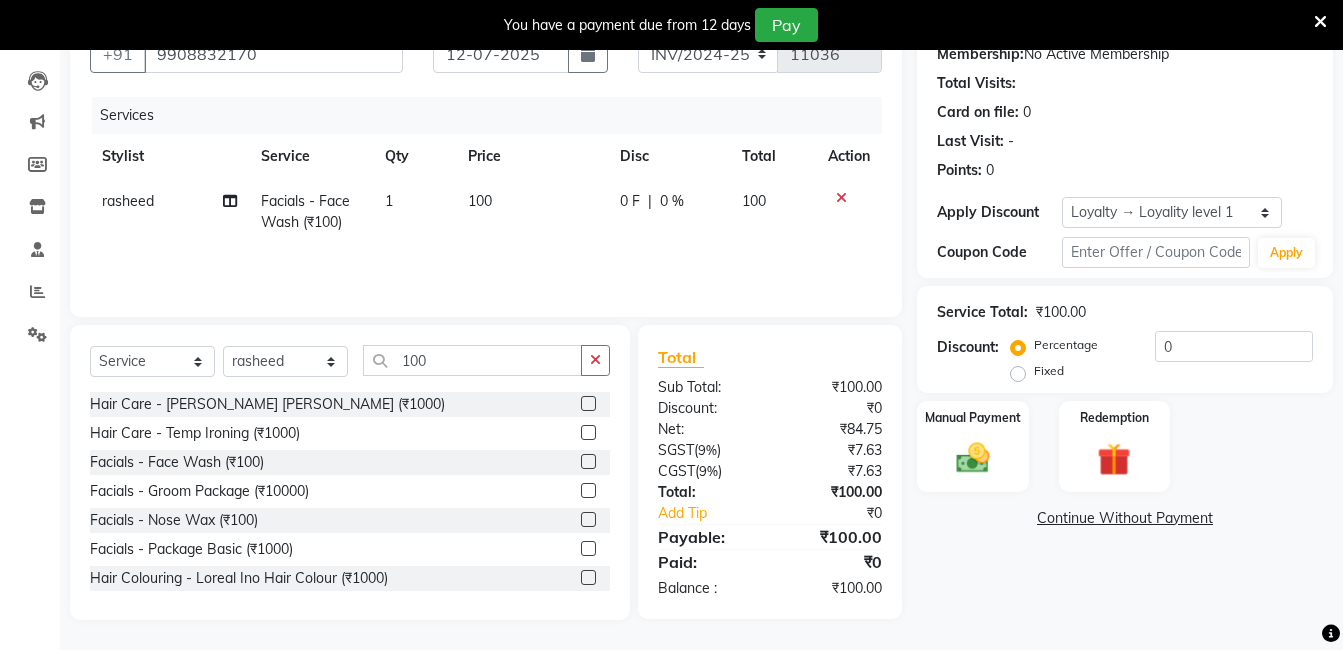 scroll, scrollTop: 90, scrollLeft: 0, axis: vertical 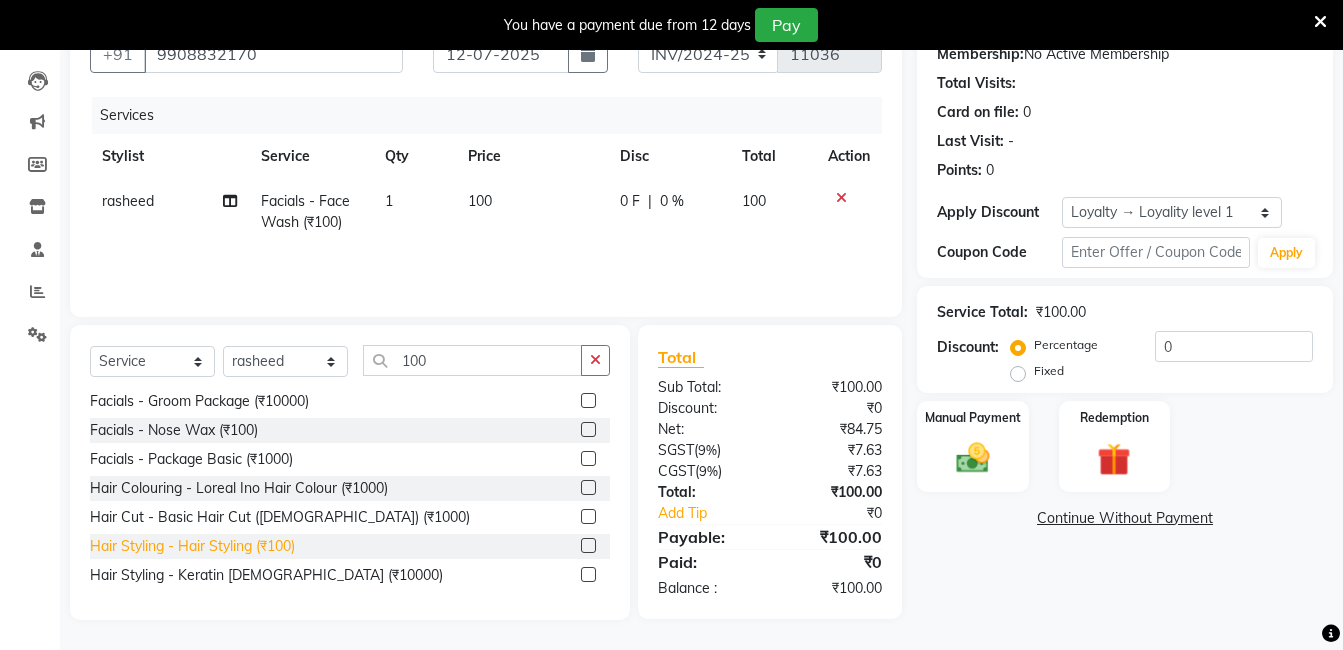 click on "Hair Styling - Hair Styling (₹100)" 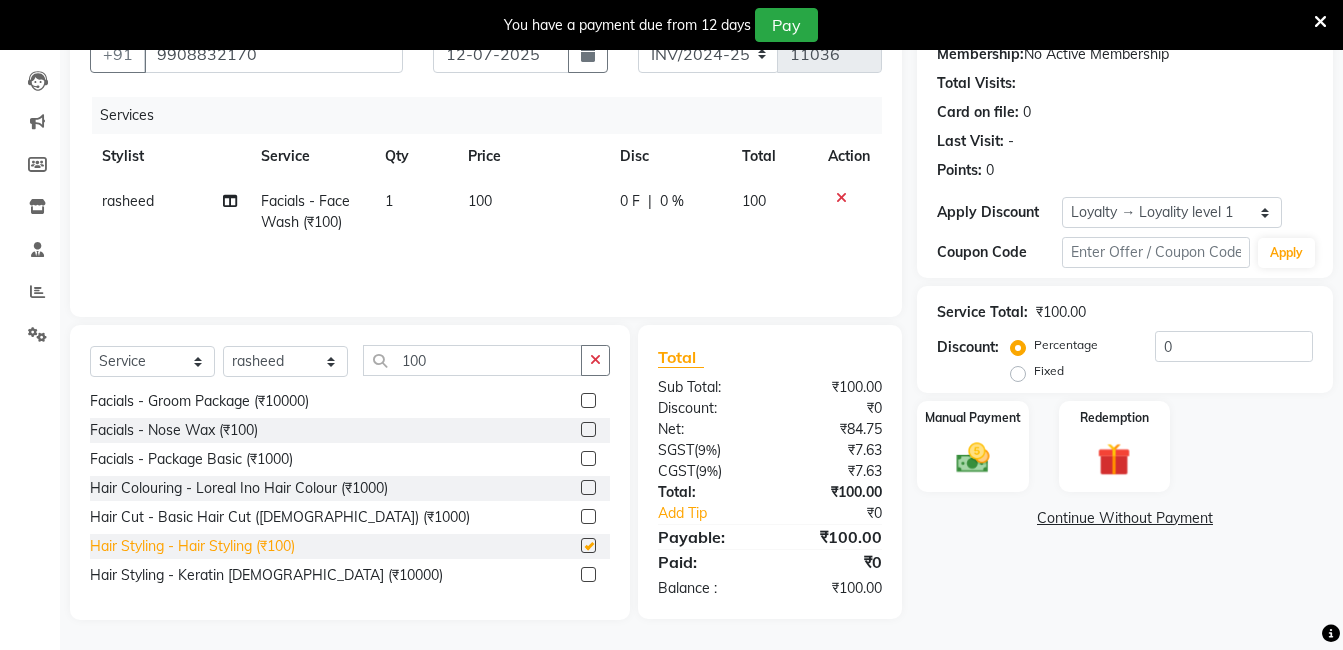 checkbox on "false" 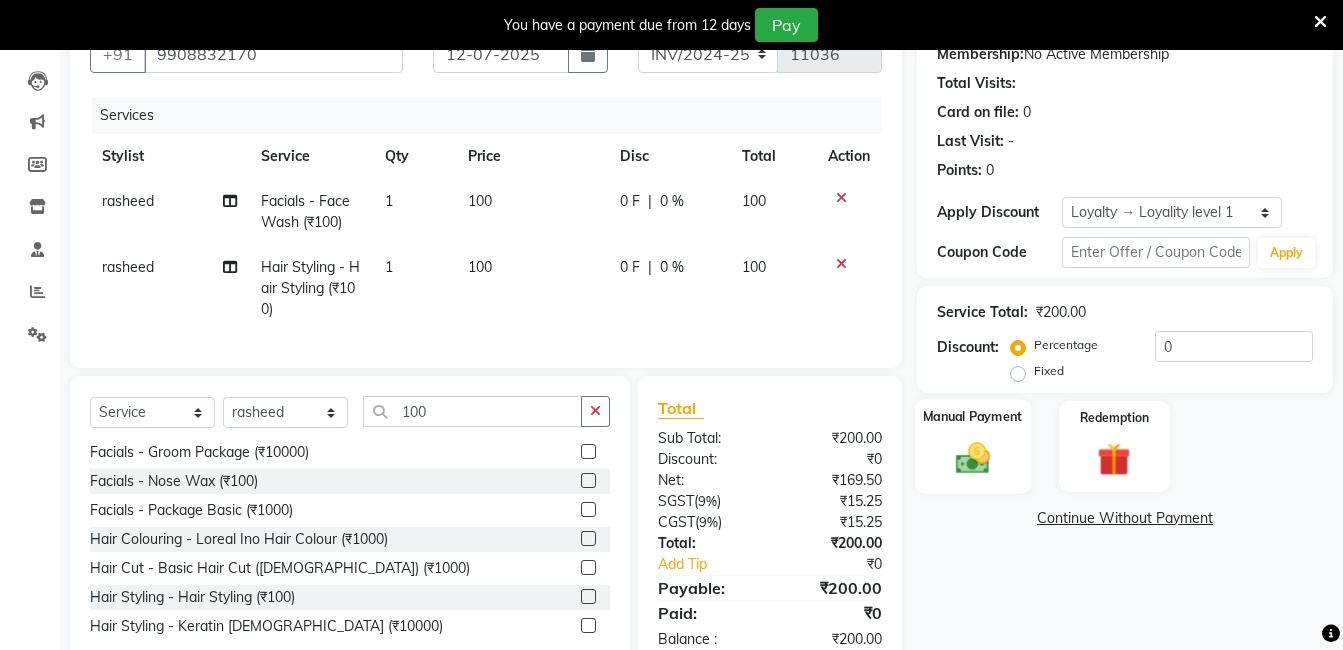 click 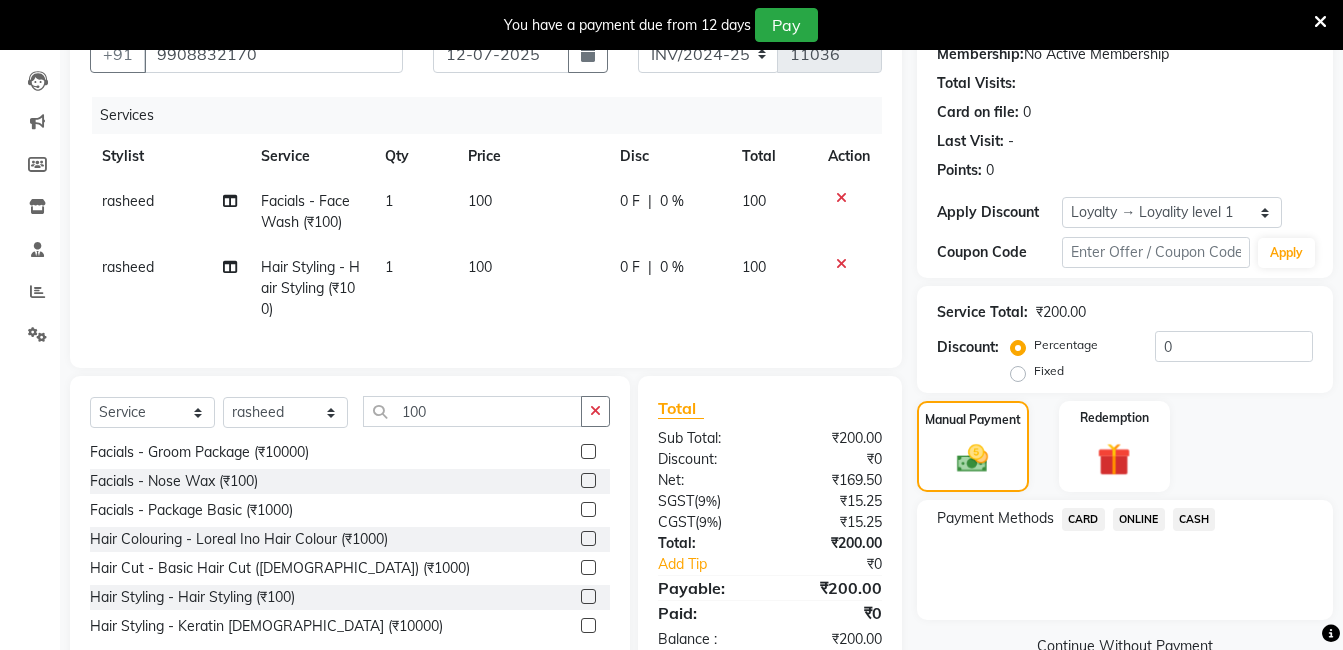 click on "CASH" 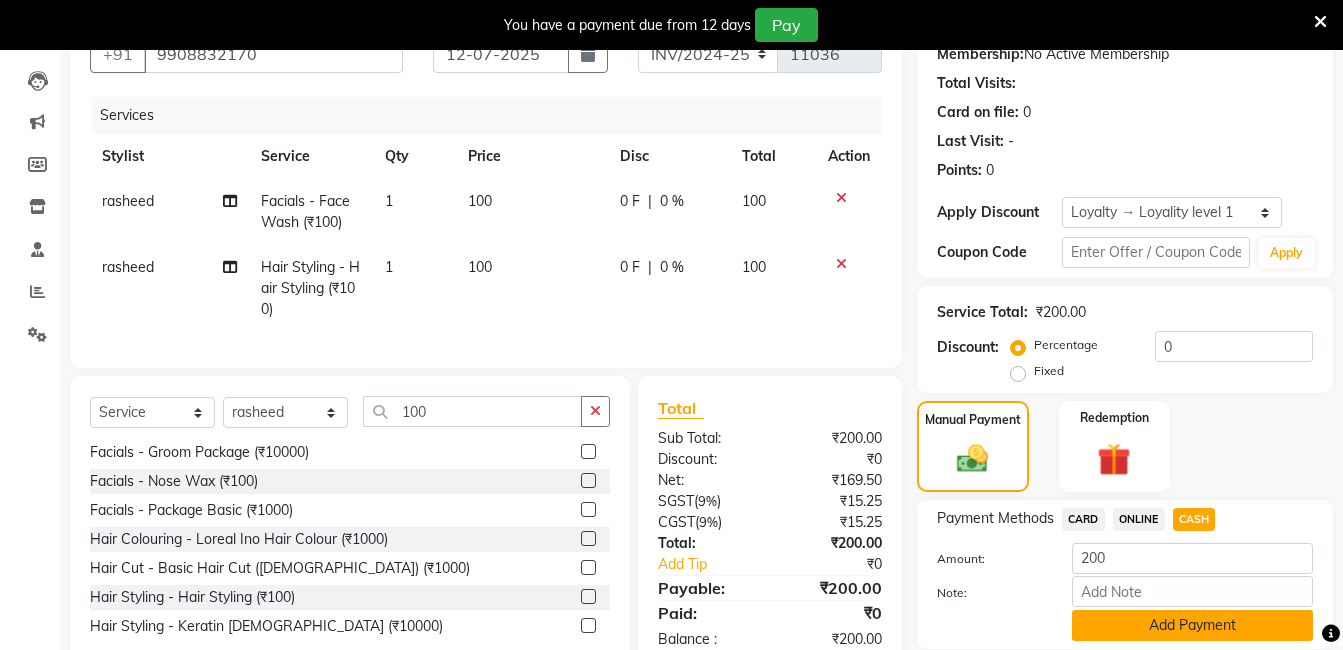 click on "Add Payment" 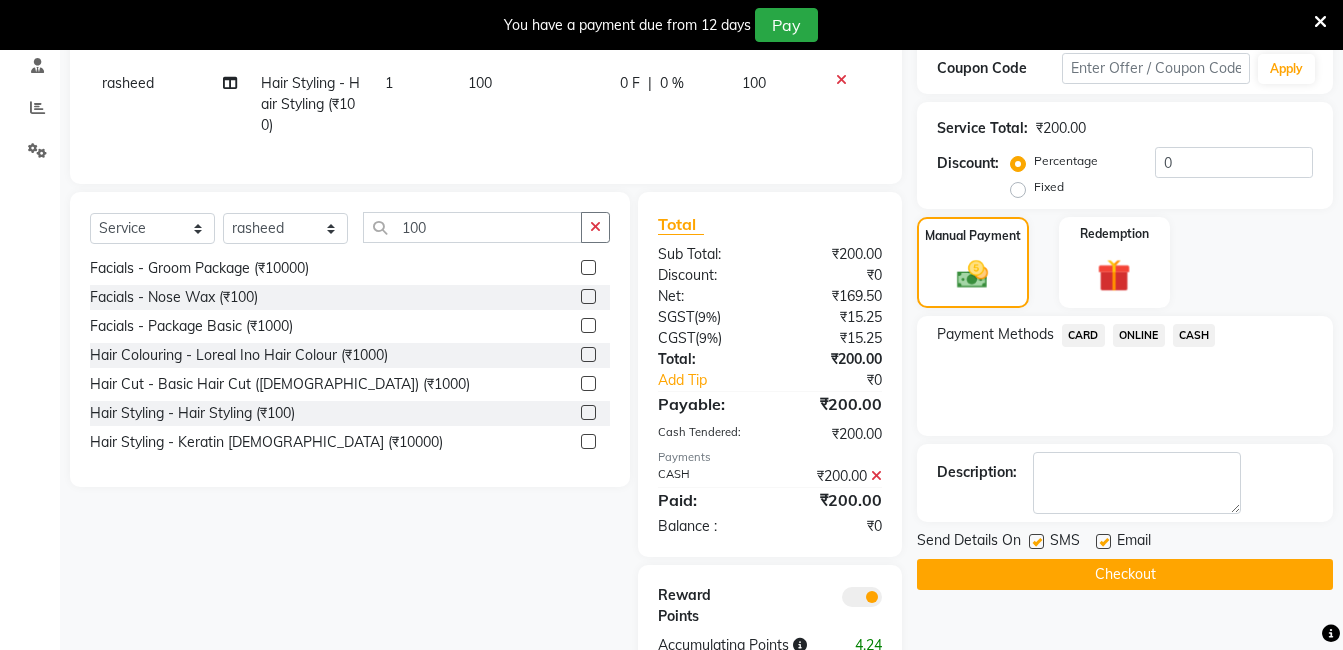 scroll, scrollTop: 456, scrollLeft: 0, axis: vertical 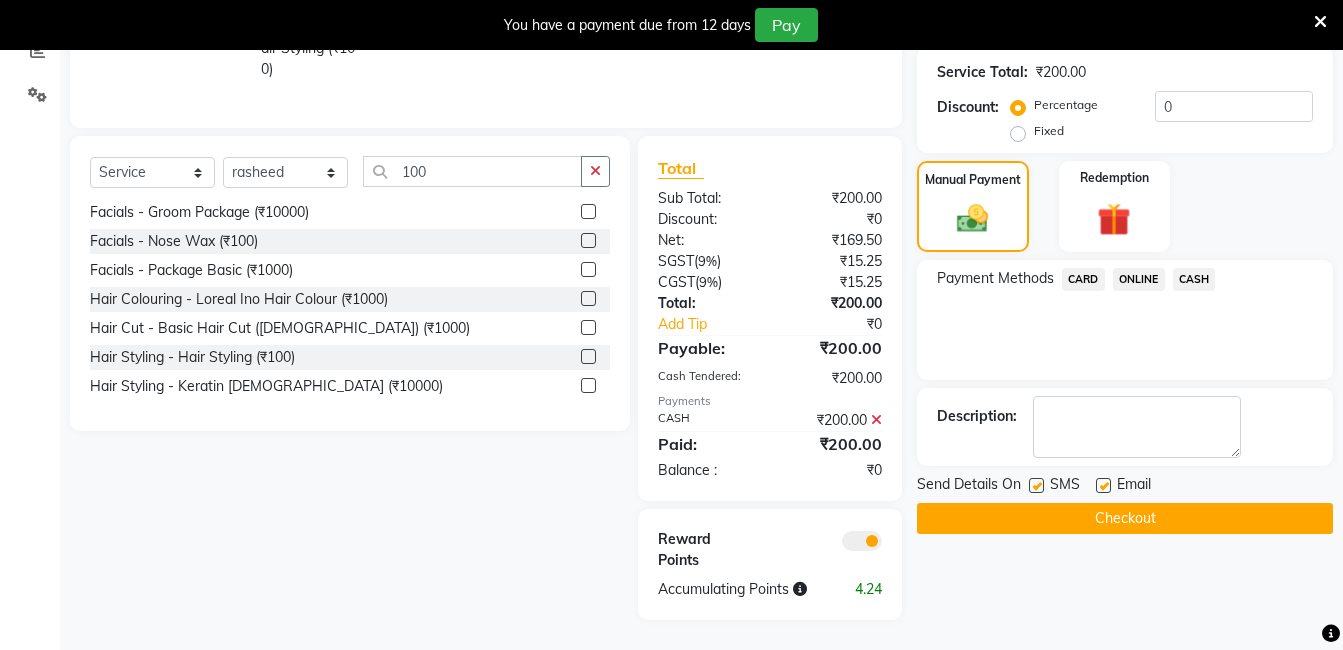 click on "Checkout" 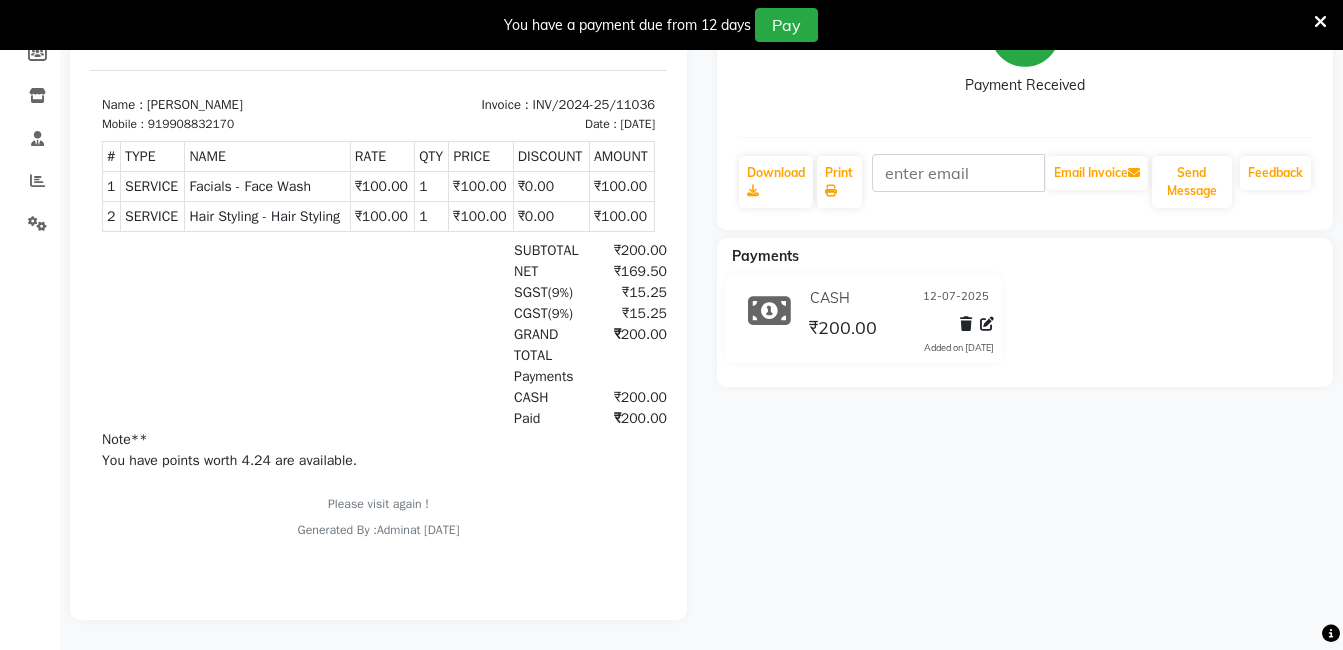 scroll, scrollTop: 16, scrollLeft: 0, axis: vertical 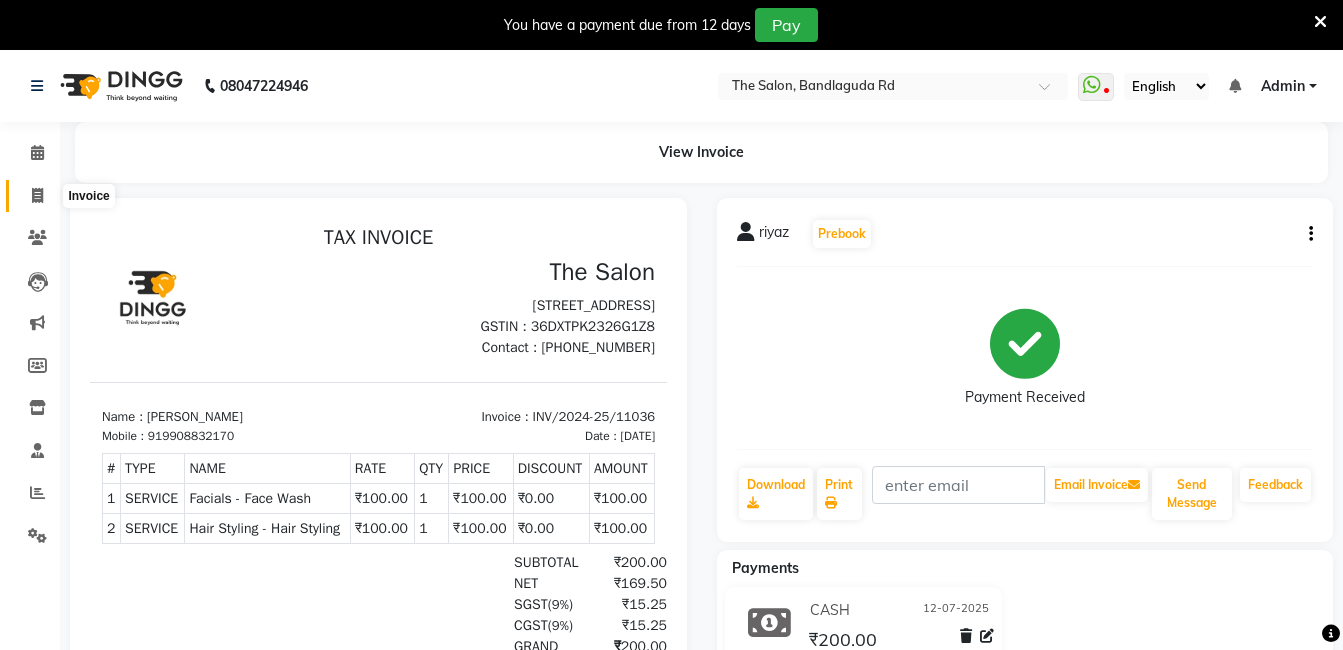 click 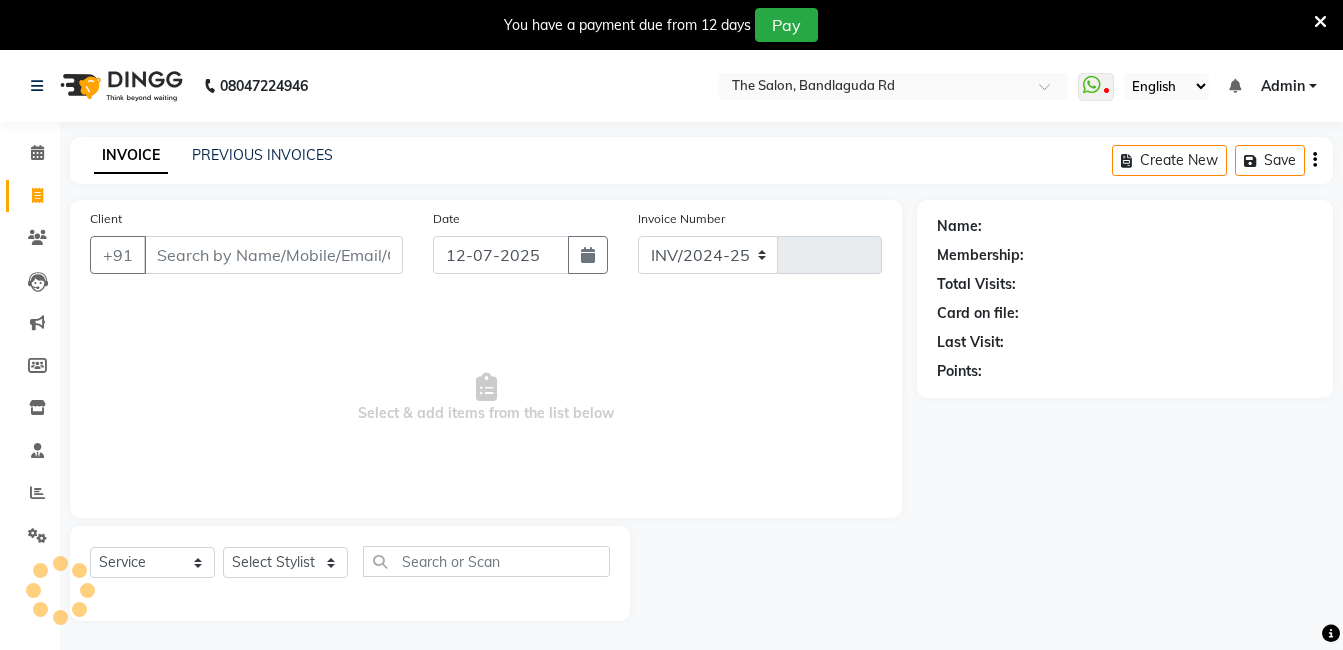 select on "5198" 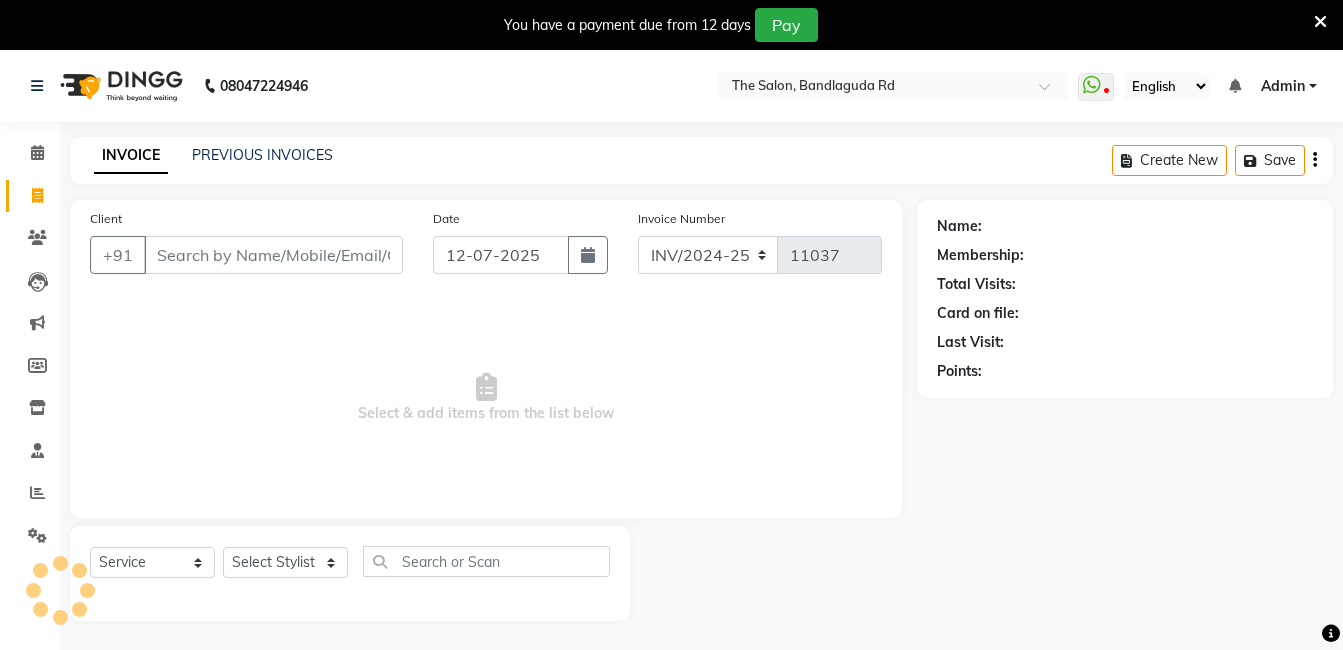 scroll, scrollTop: 50, scrollLeft: 0, axis: vertical 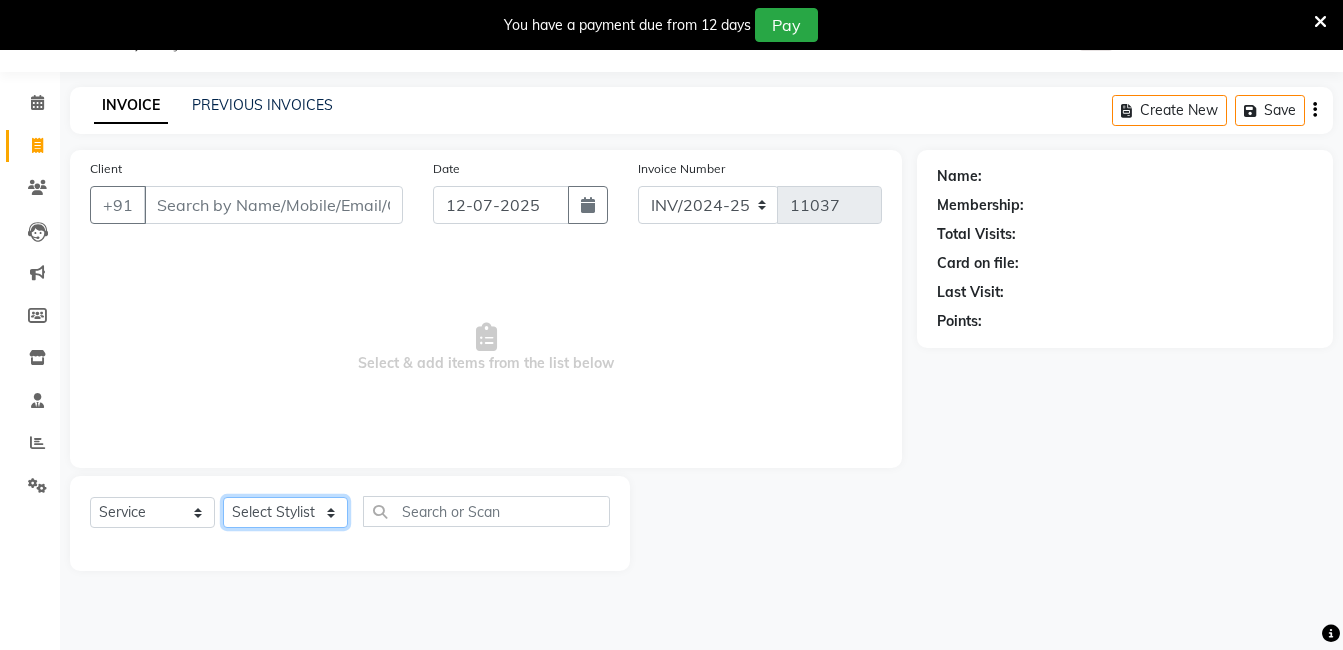 click on "Select Stylist adil fazil imran iqbal kasim mohd rasheed sameer TALIB wasey manager" 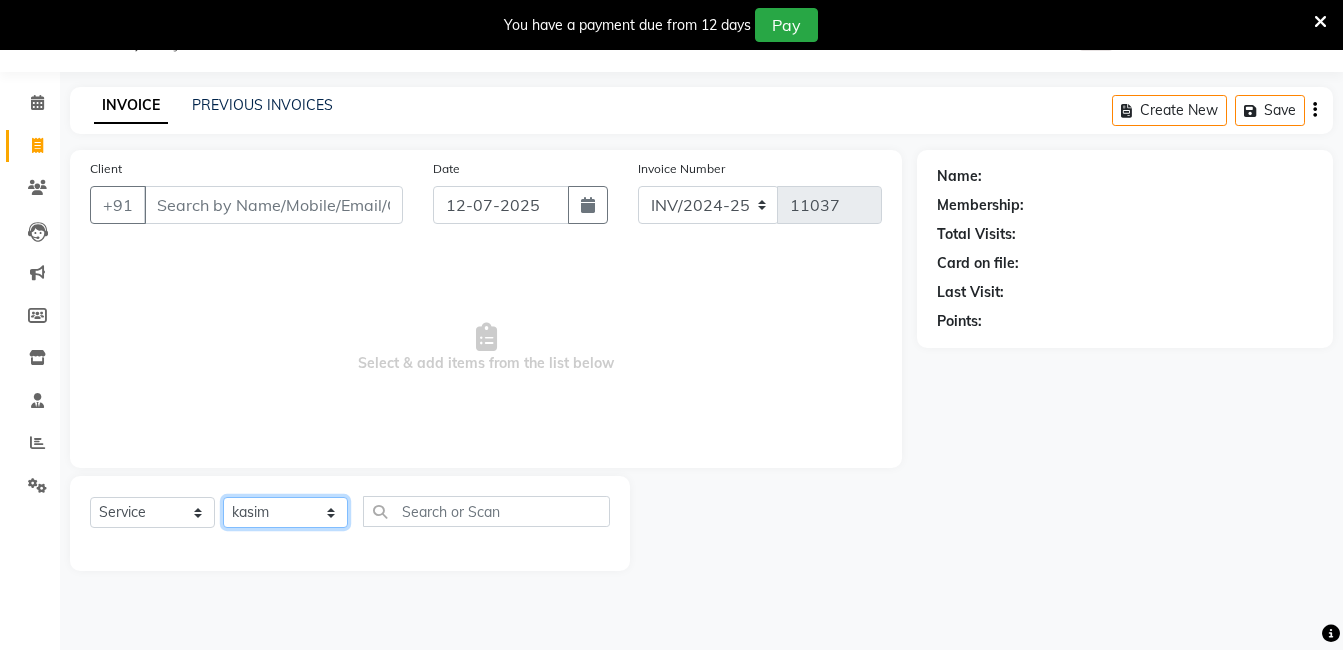 click on "Select Stylist adil fazil imran iqbal kasim mohd rasheed sameer TALIB wasey manager" 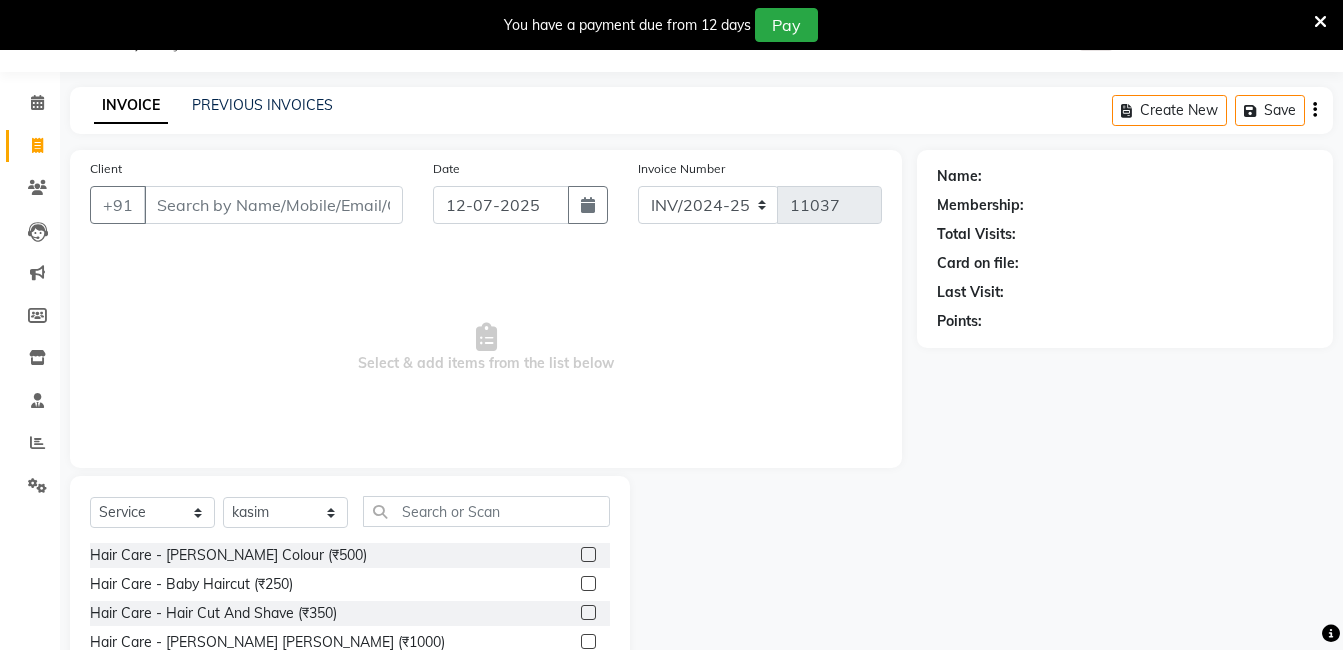 click on "Hair Care - Hair Cut And Shave (₹350)" 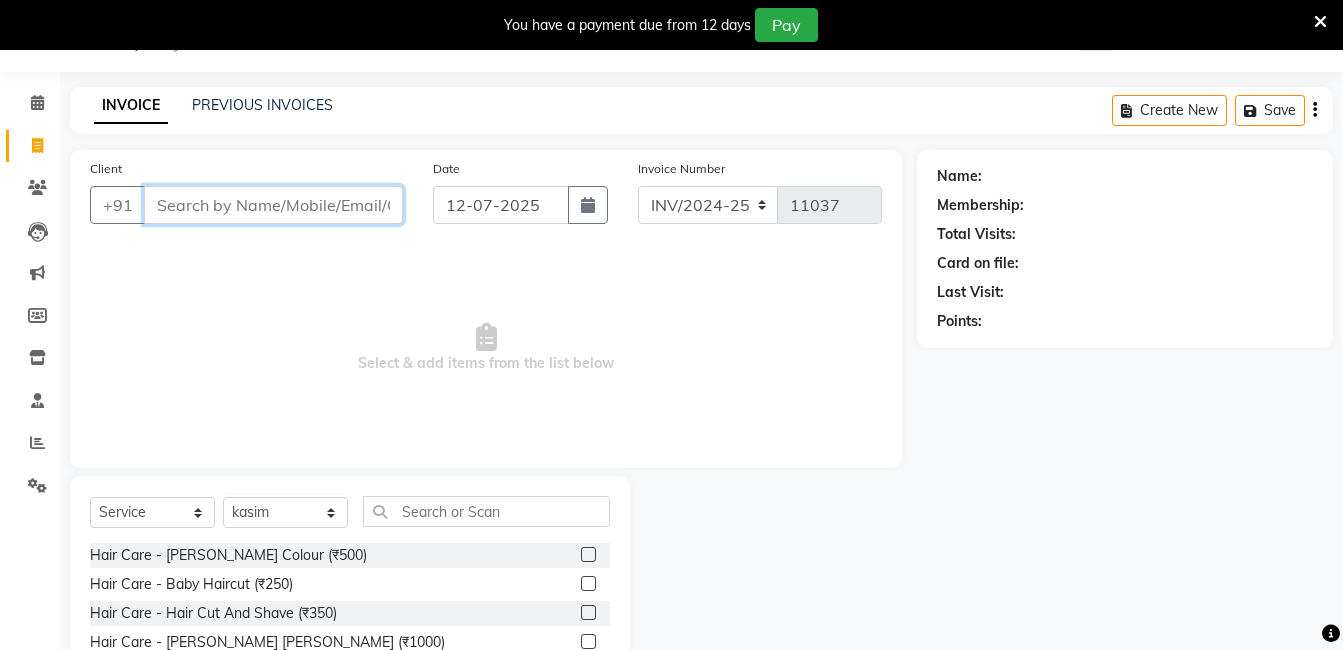 click on "Client" at bounding box center [273, 205] 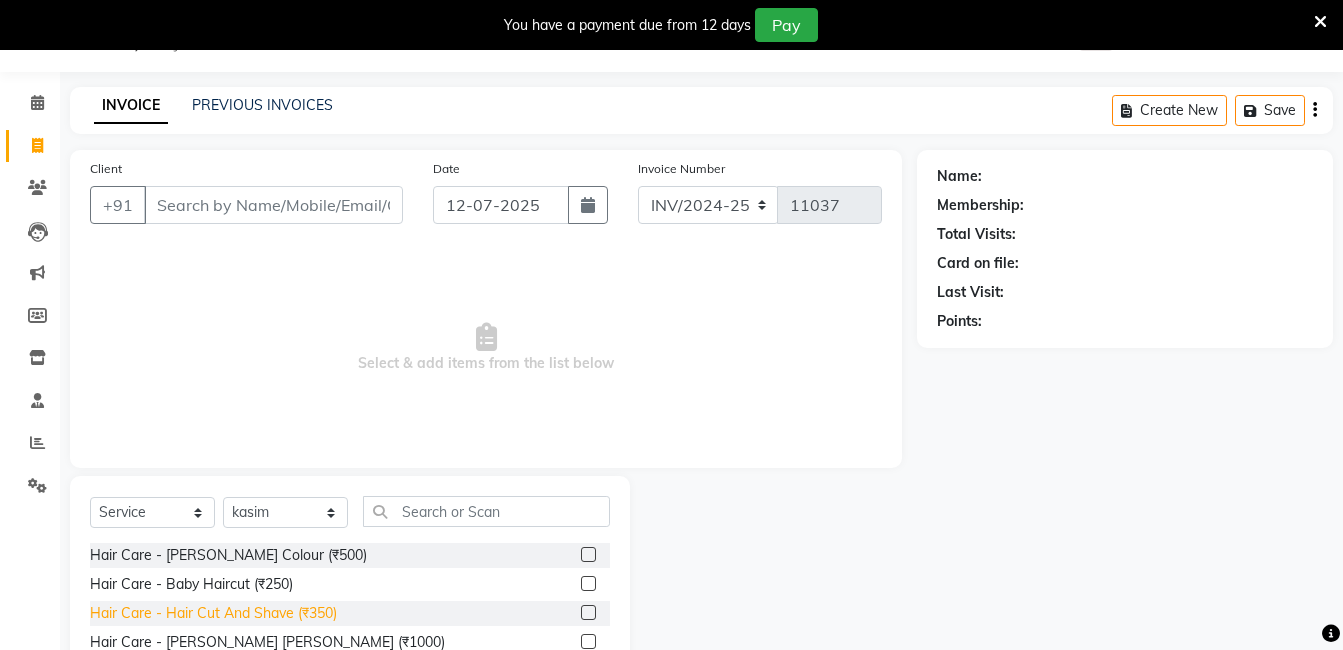 click on "Hair Care - Hair Cut And Shave (₹350)" 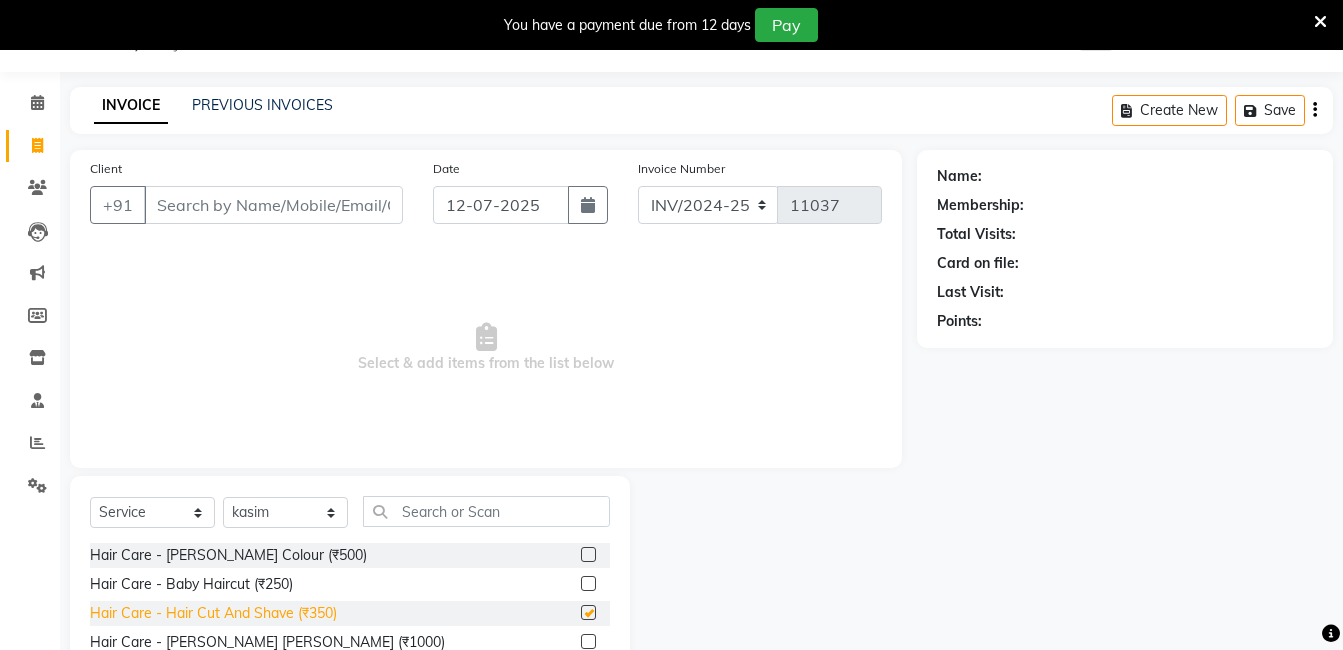 checkbox on "false" 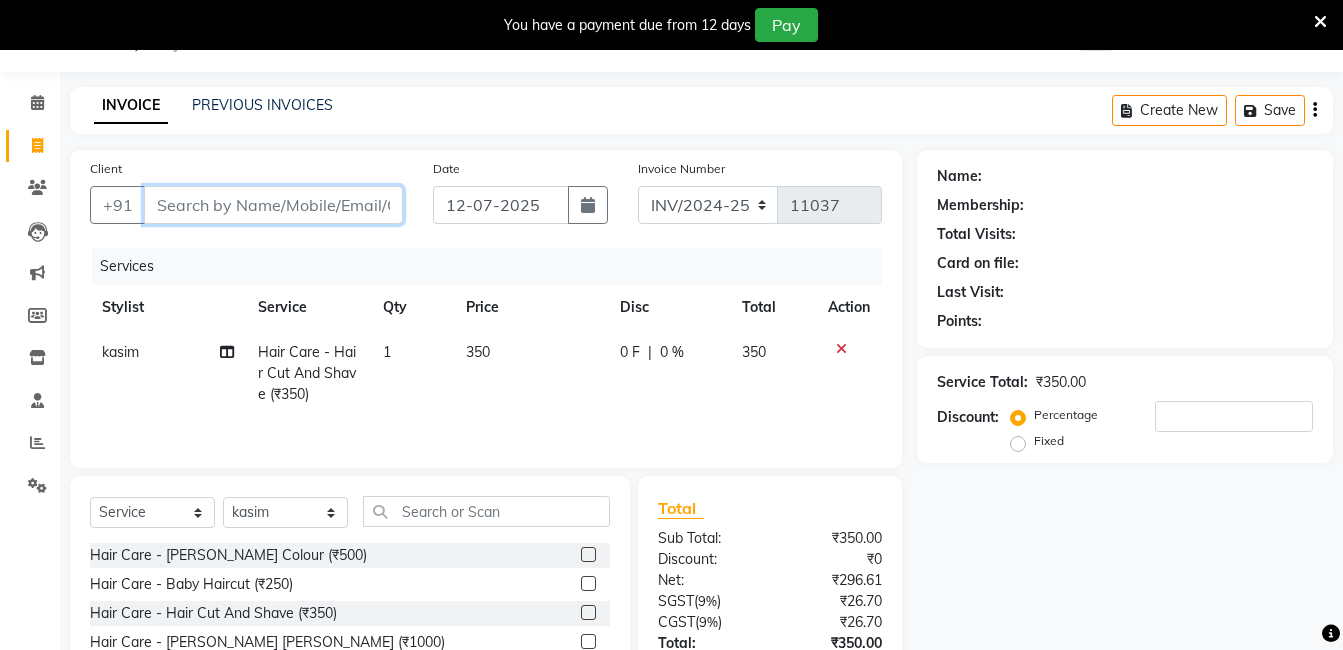 drag, startPoint x: 297, startPoint y: 212, endPoint x: 289, endPoint y: 201, distance: 13.601471 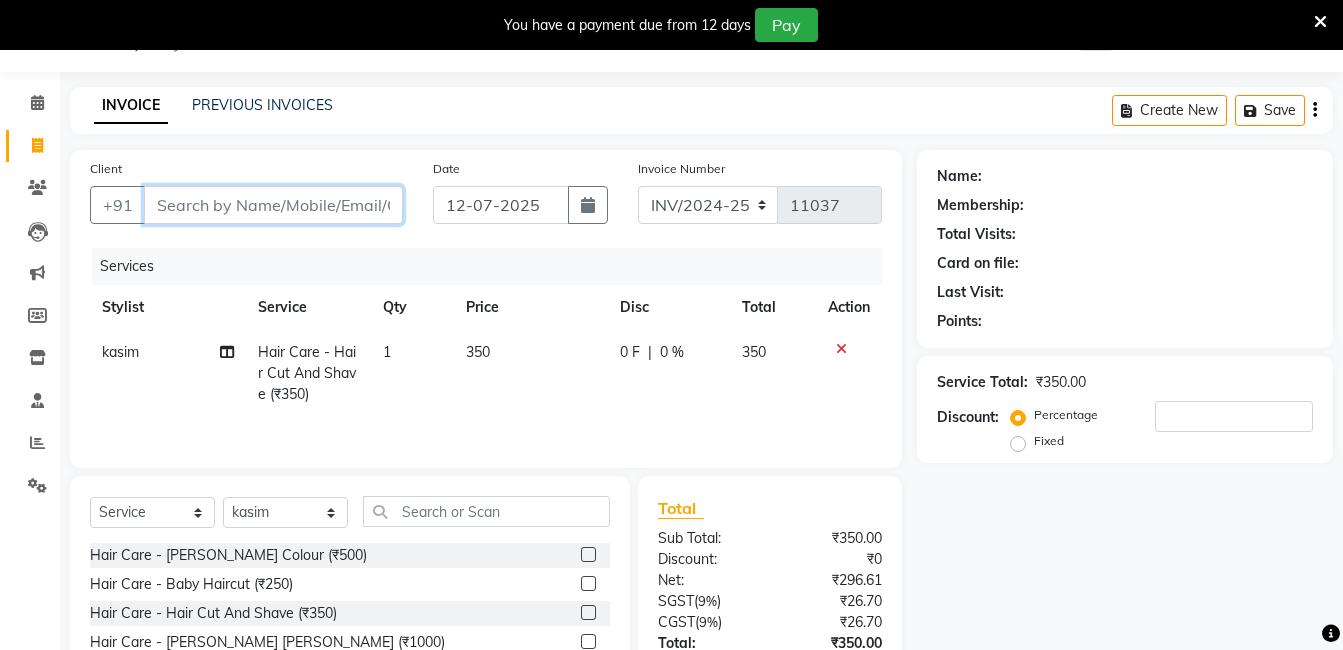 type on "8" 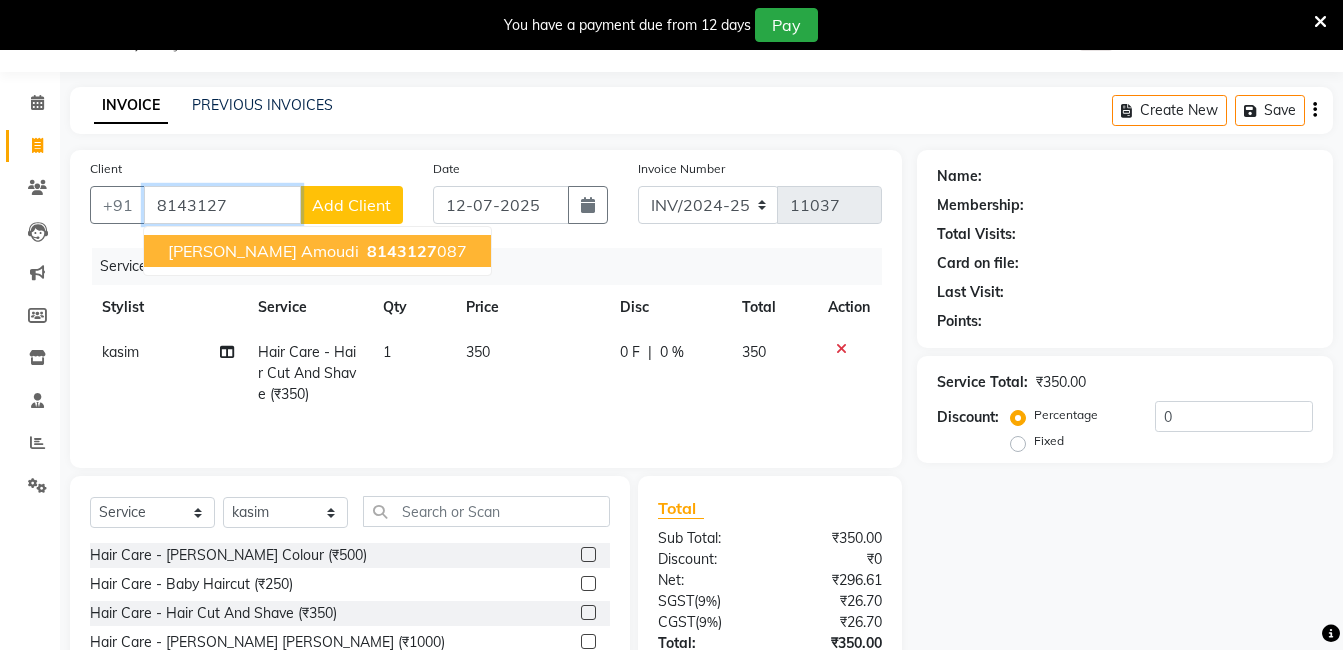 drag, startPoint x: 359, startPoint y: 247, endPoint x: 359, endPoint y: 235, distance: 12 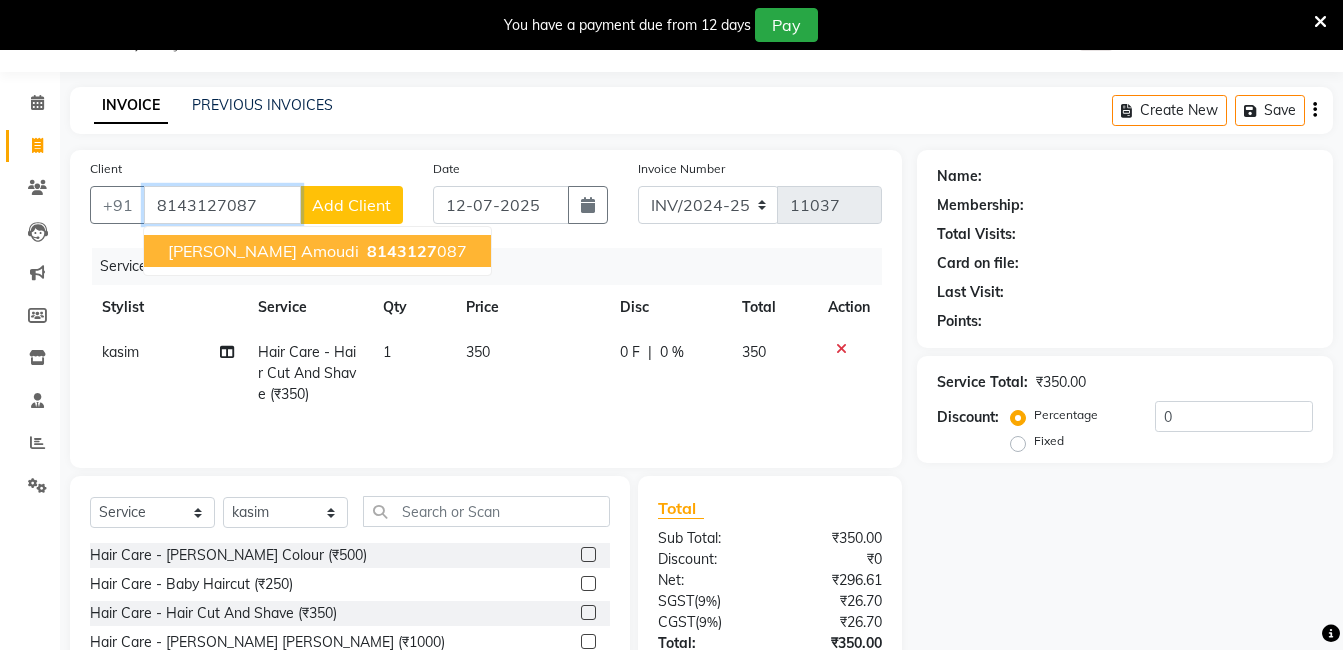 type on "8143127087" 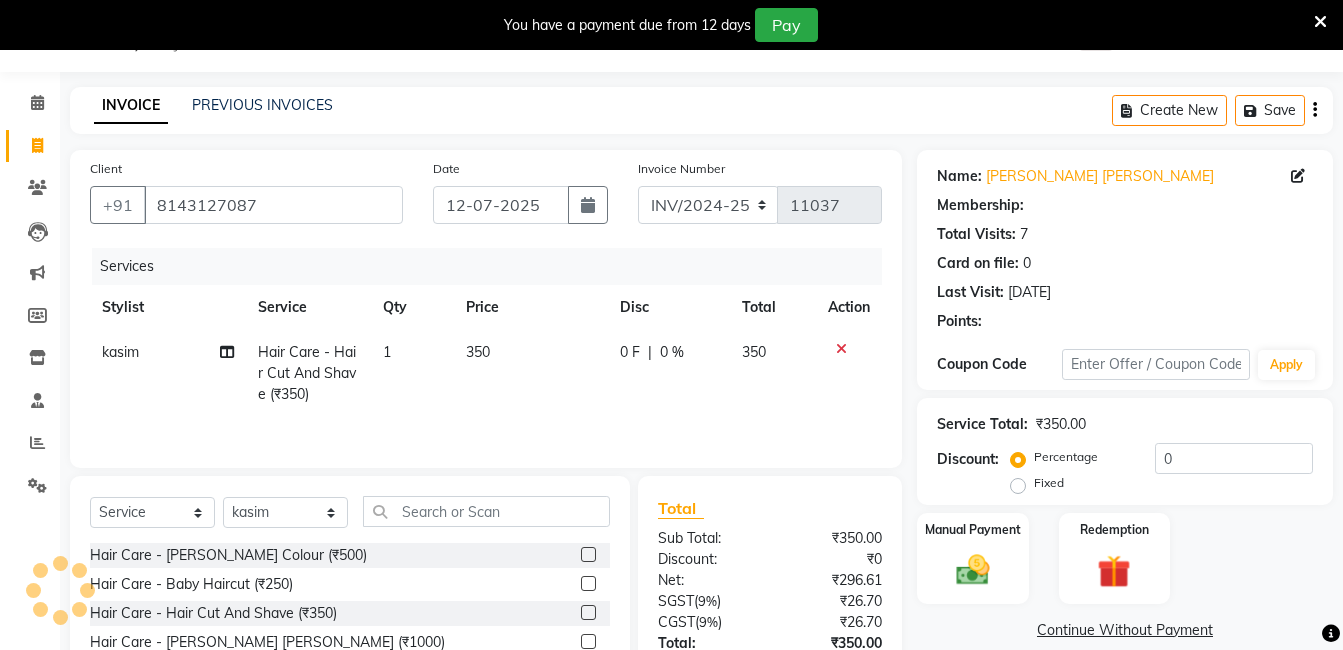 select on "2: Object" 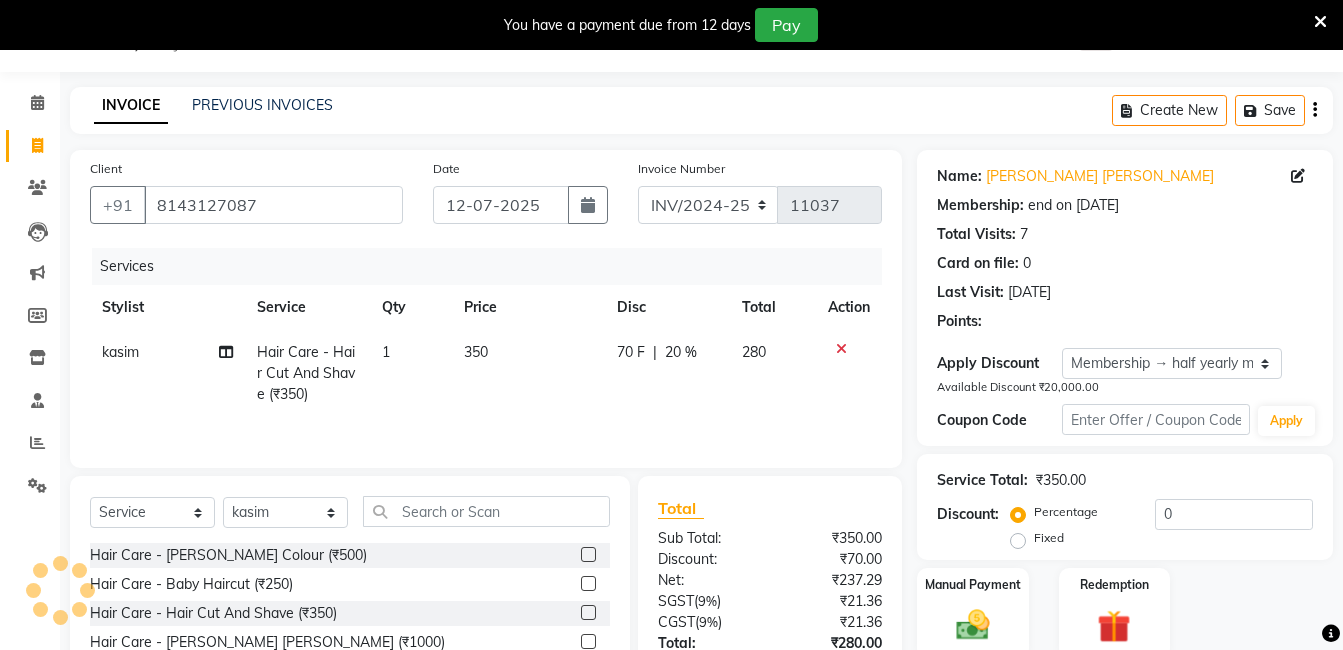 type on "20" 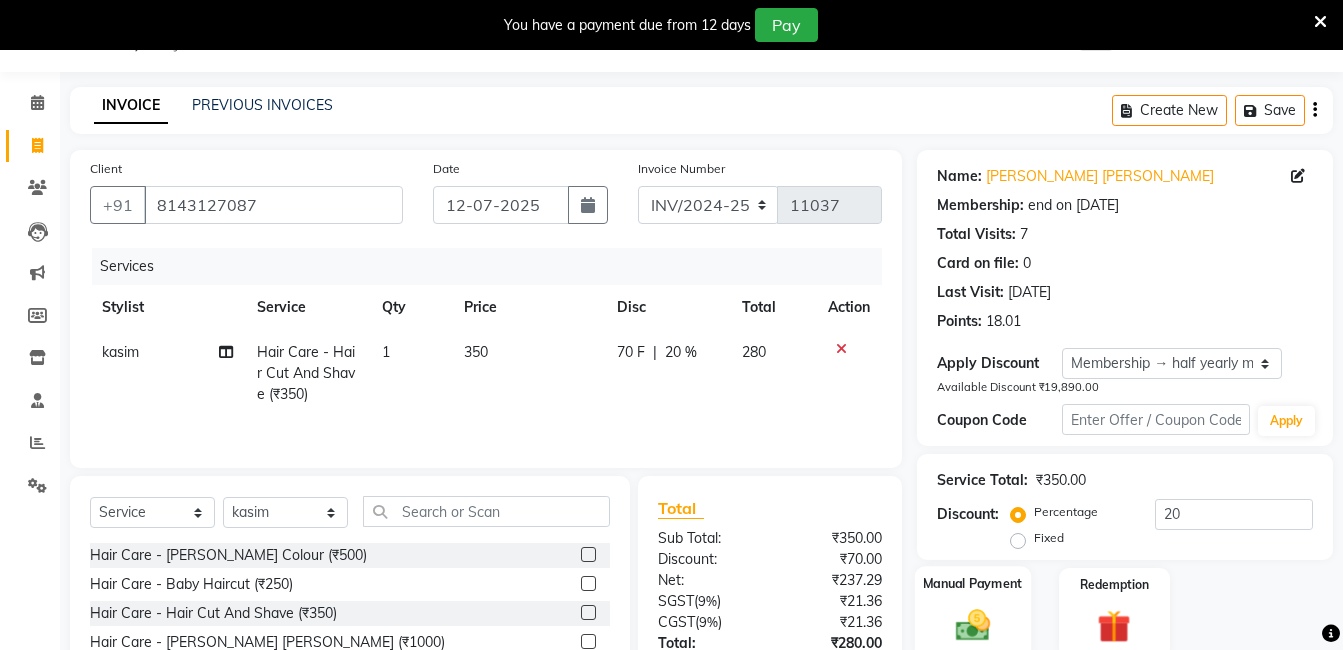 click on "Manual Payment" 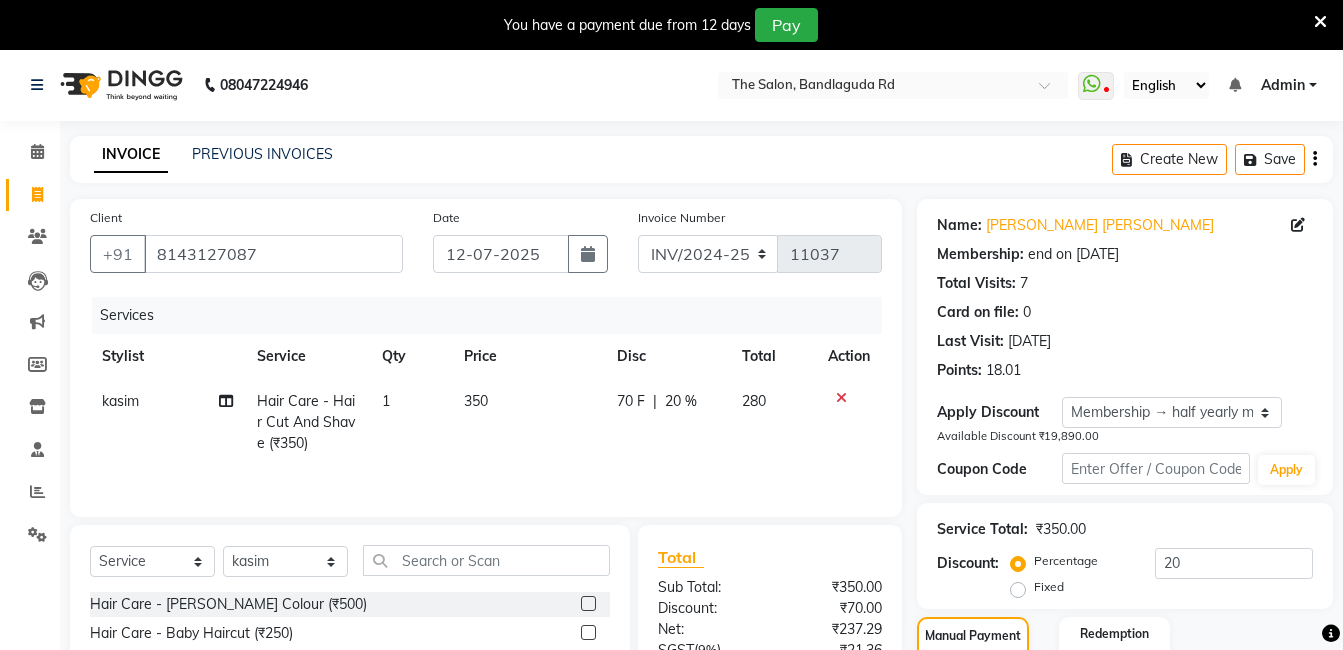 scroll, scrollTop: 0, scrollLeft: 0, axis: both 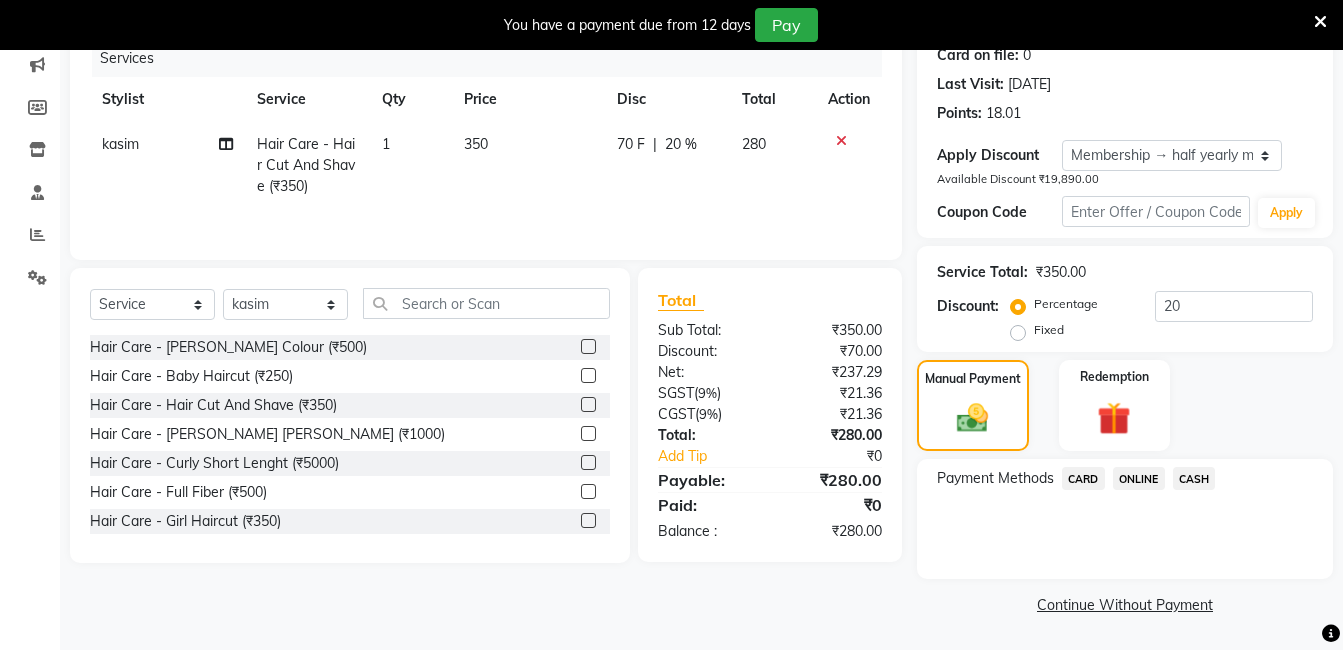 drag, startPoint x: 1138, startPoint y: 474, endPoint x: 1138, endPoint y: 460, distance: 14 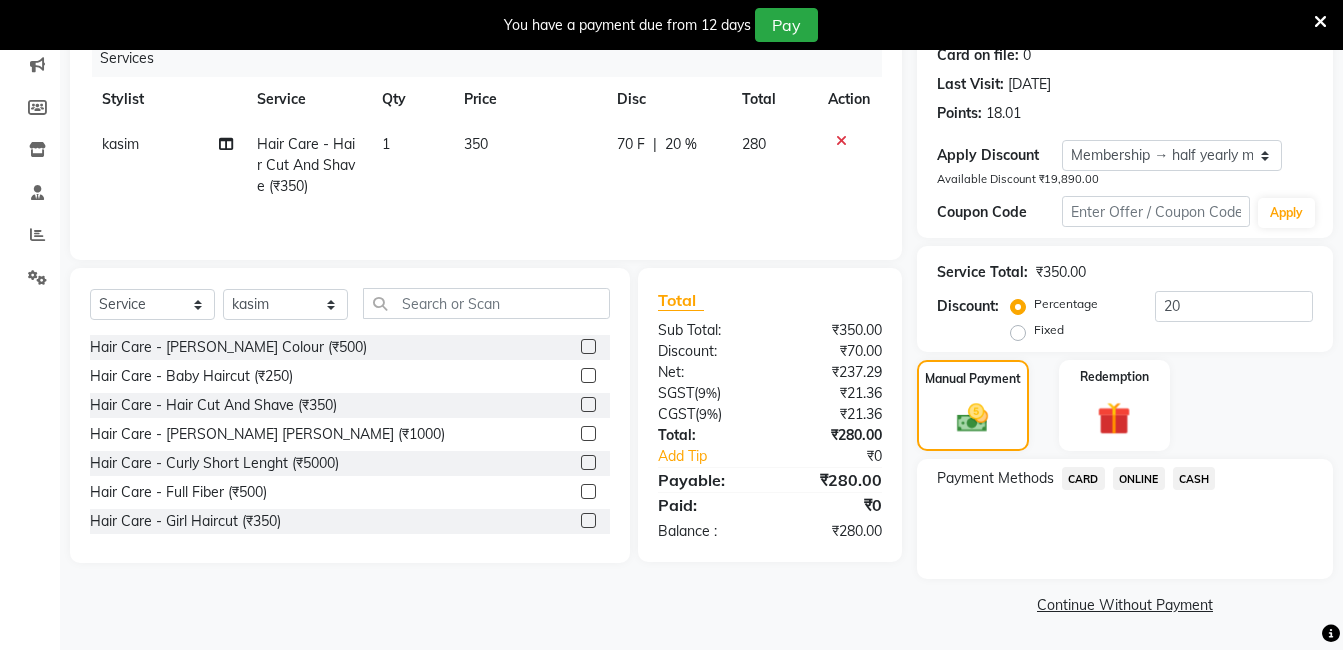 drag, startPoint x: 1138, startPoint y: 460, endPoint x: 1149, endPoint y: 466, distance: 12.529964 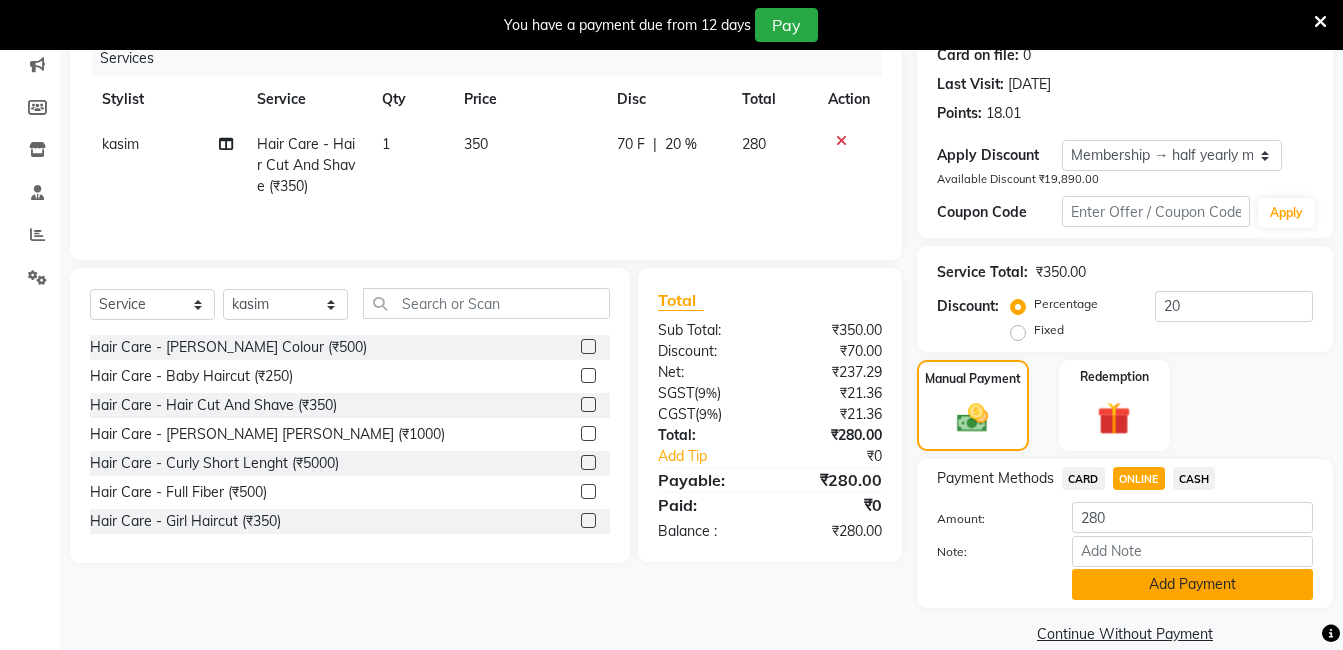 click on "Add Payment" 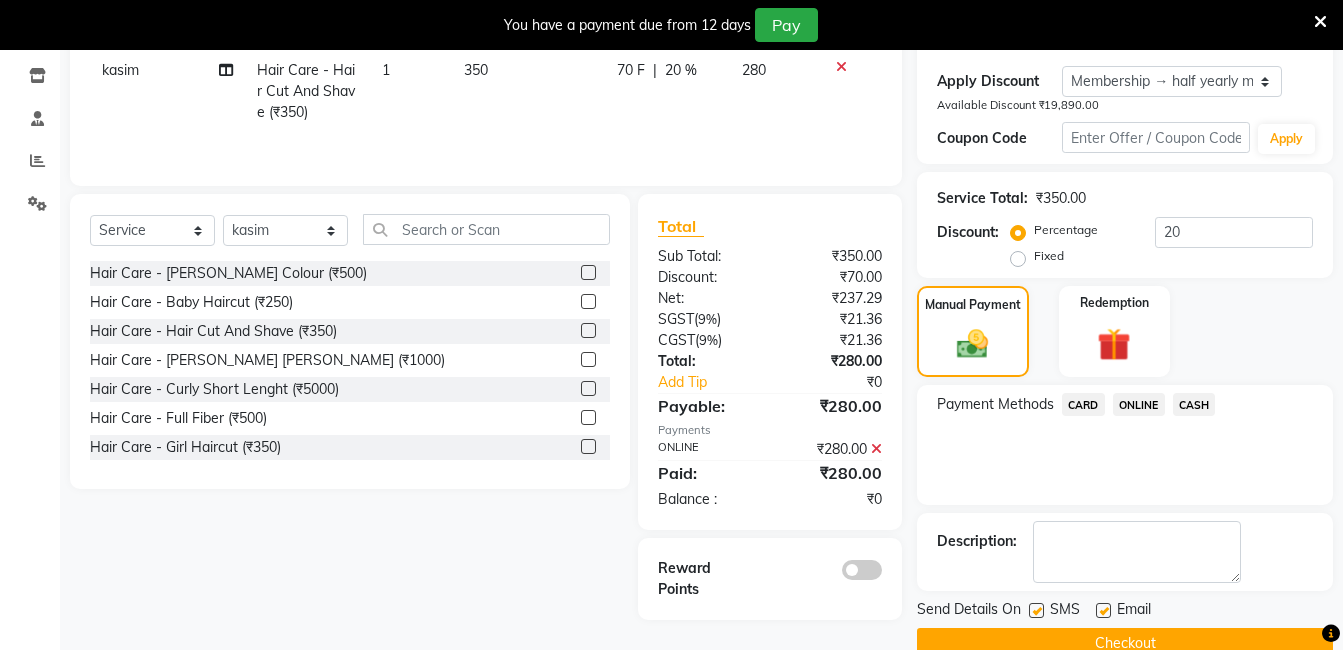 scroll, scrollTop: 371, scrollLeft: 0, axis: vertical 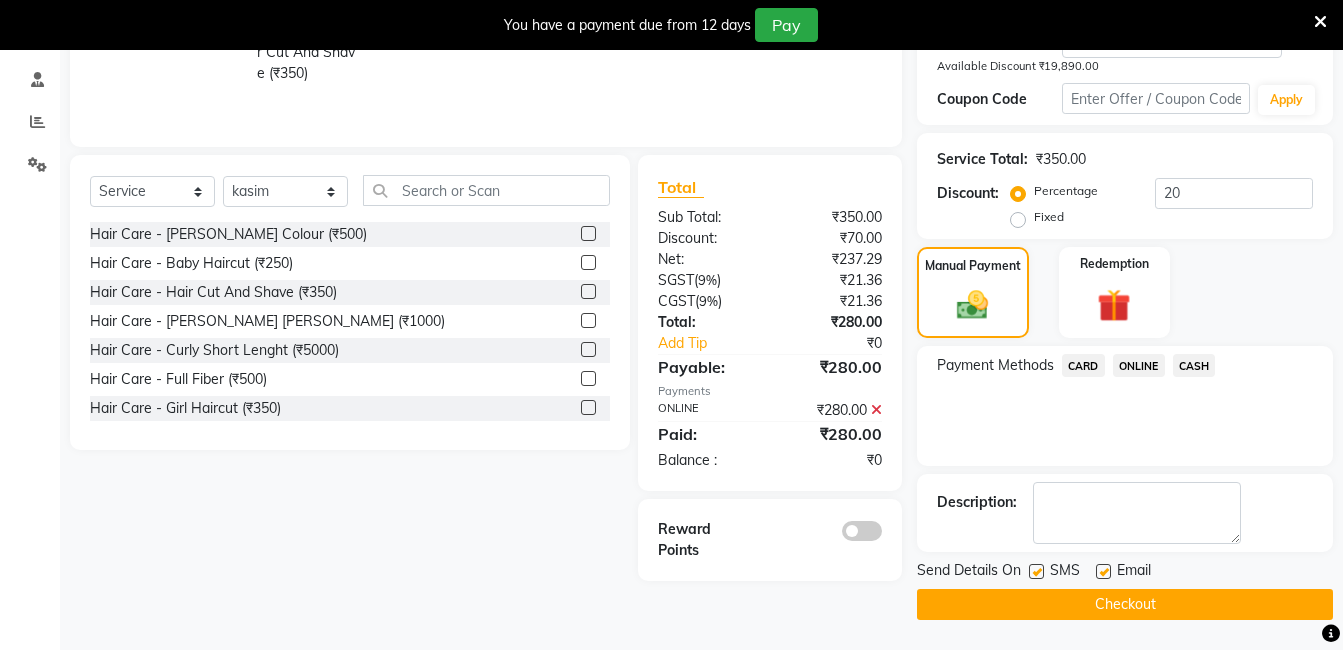 click on "Checkout" 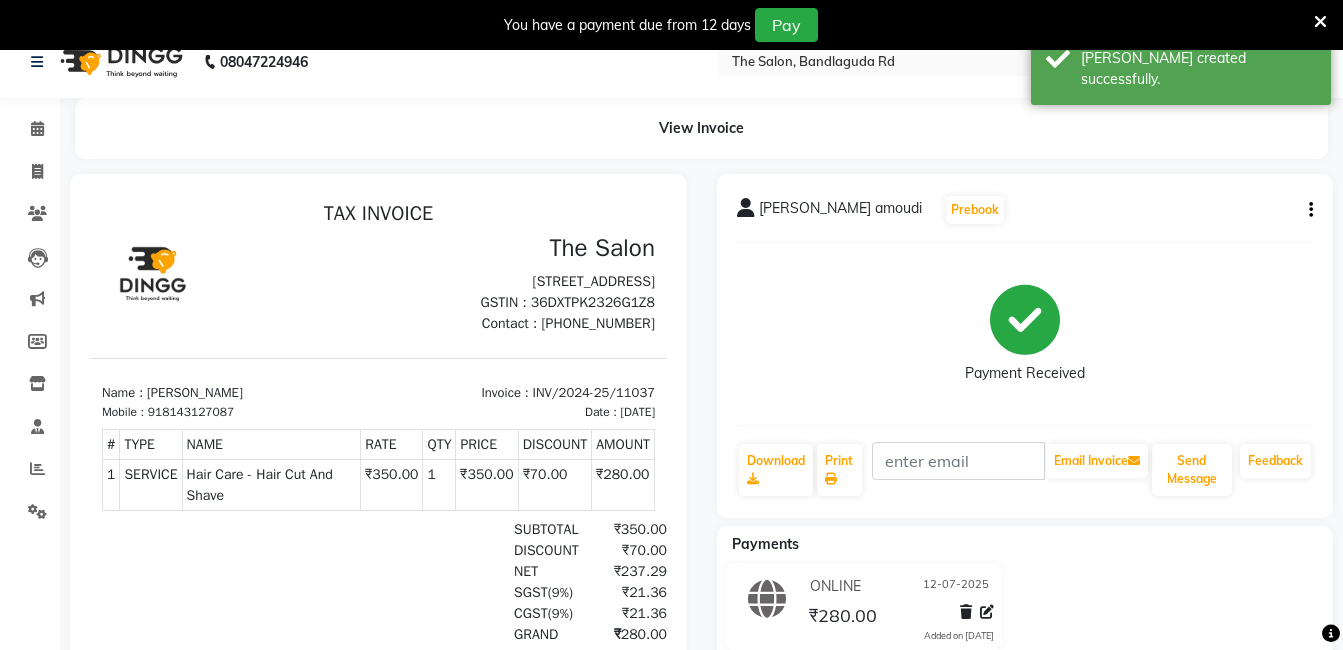 scroll, scrollTop: 0, scrollLeft: 0, axis: both 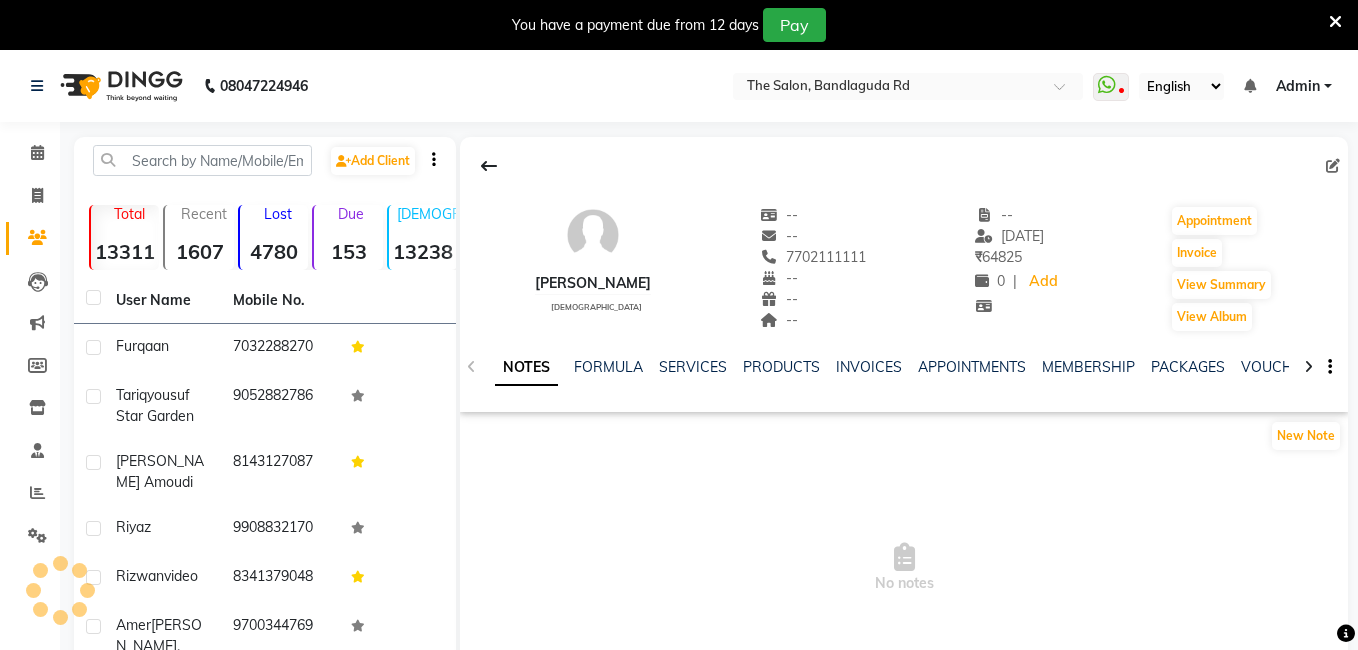 select on "en" 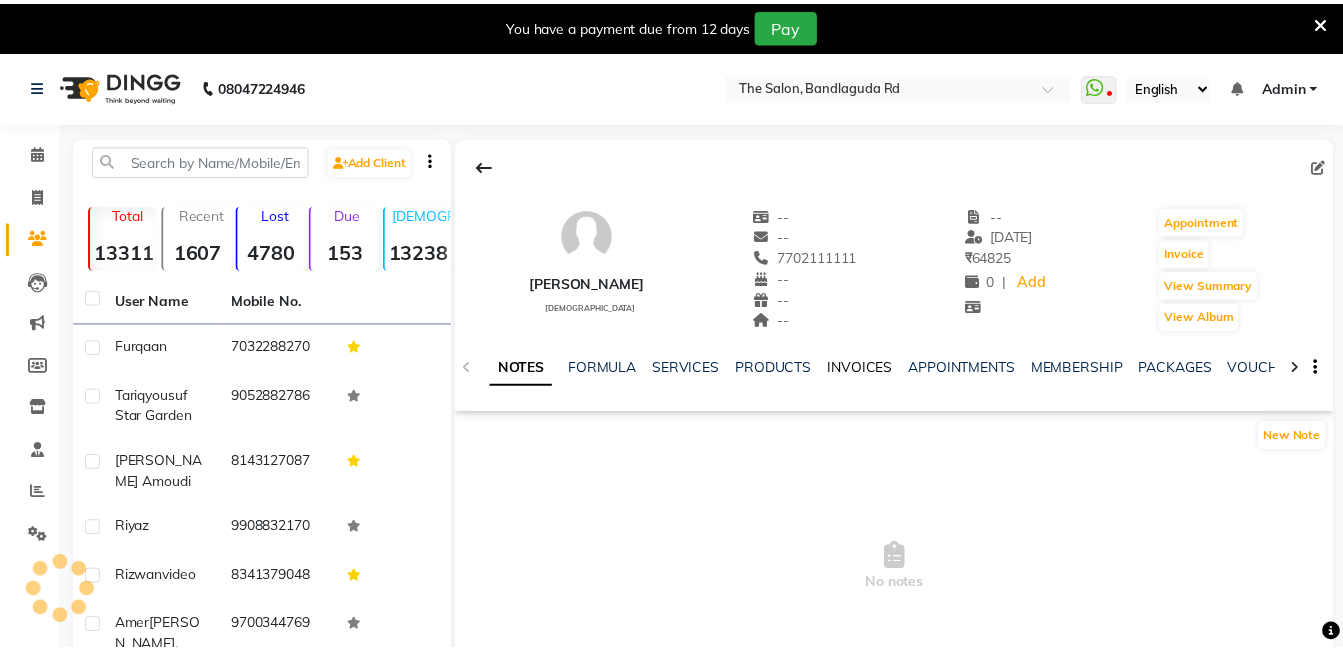 scroll, scrollTop: 0, scrollLeft: 0, axis: both 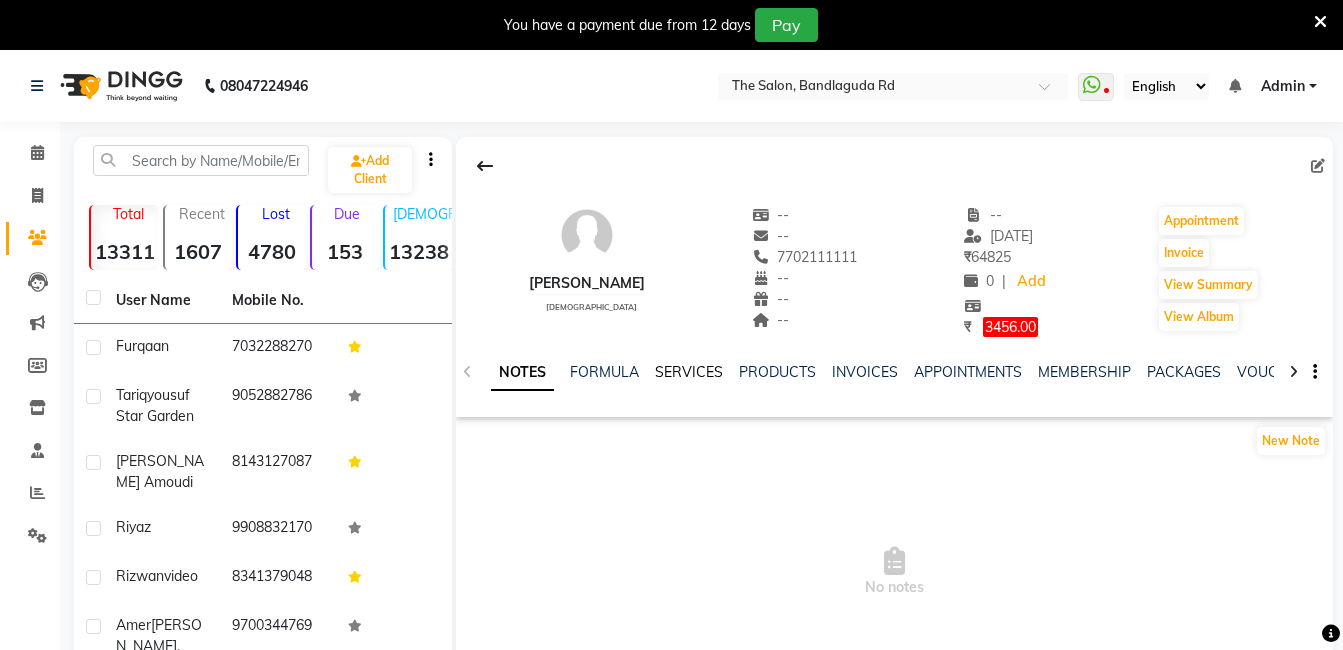 click on "SERVICES" 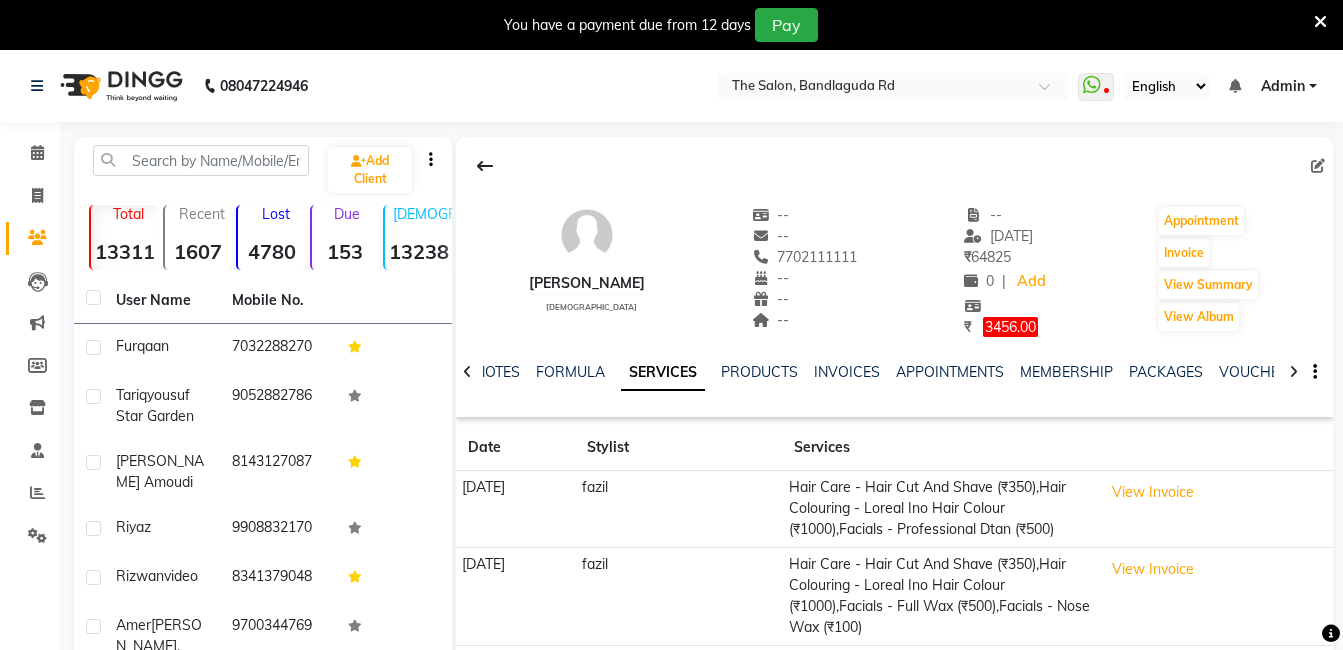 scroll, scrollTop: 0, scrollLeft: 0, axis: both 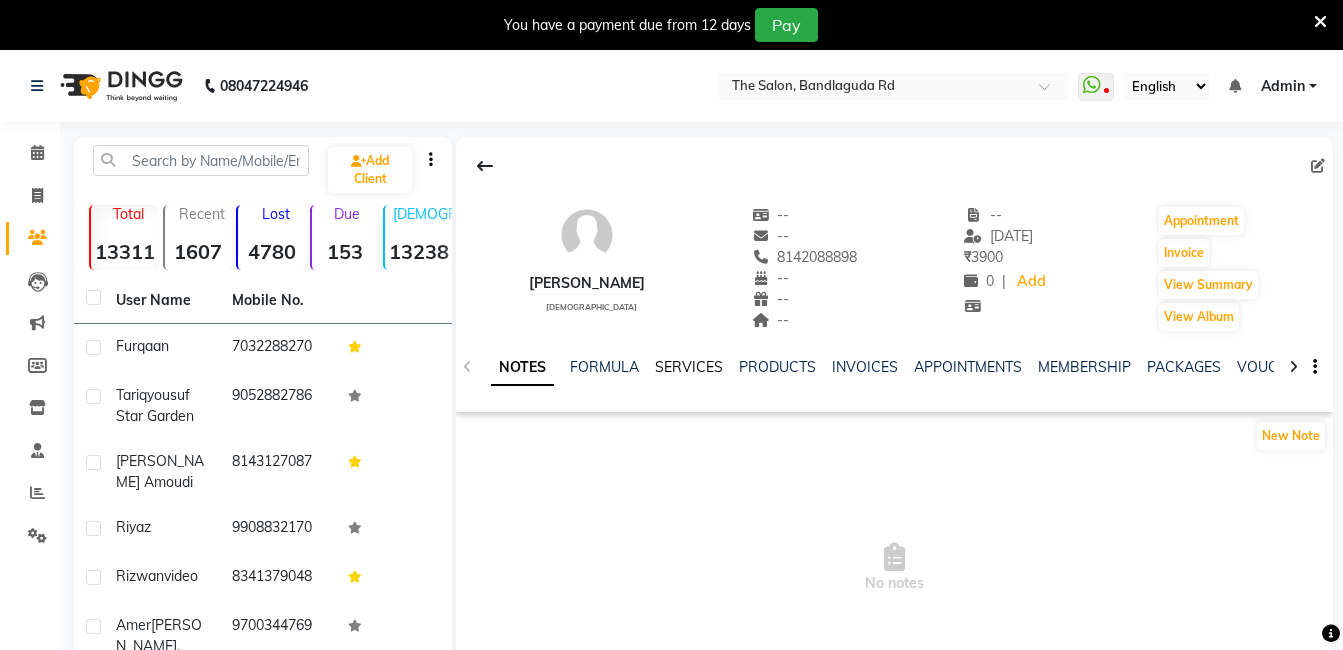 click on "SERVICES" 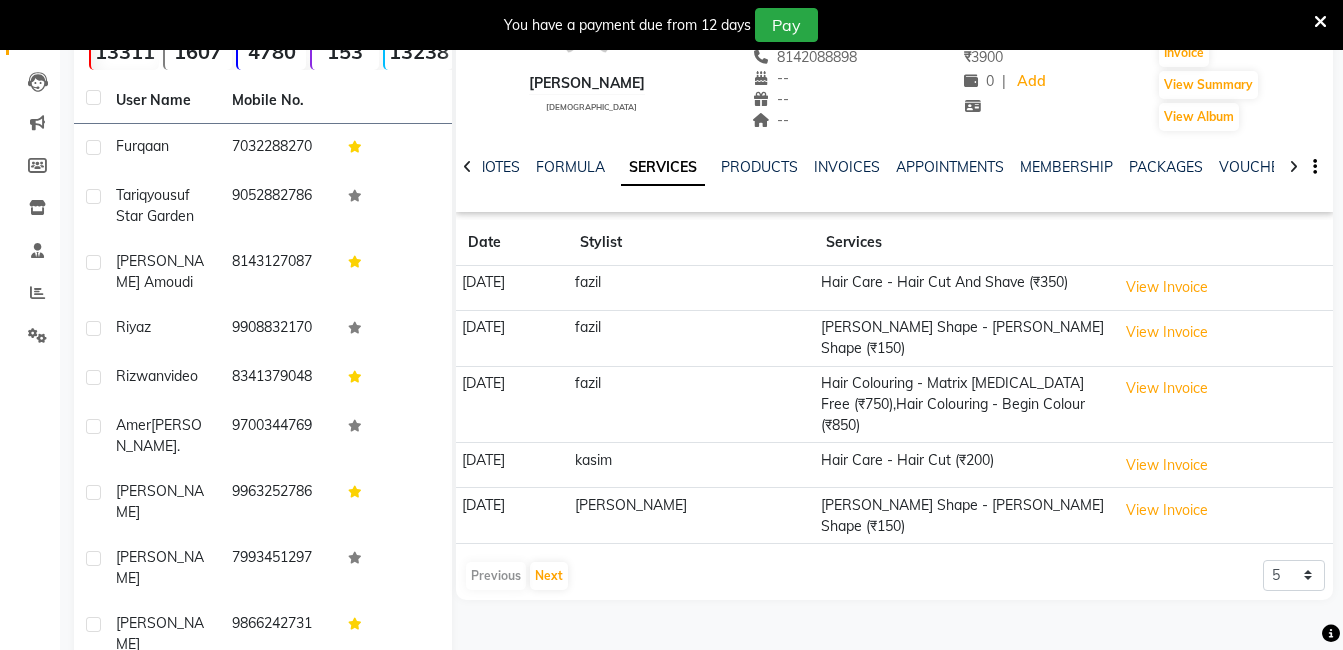 scroll, scrollTop: 0, scrollLeft: 0, axis: both 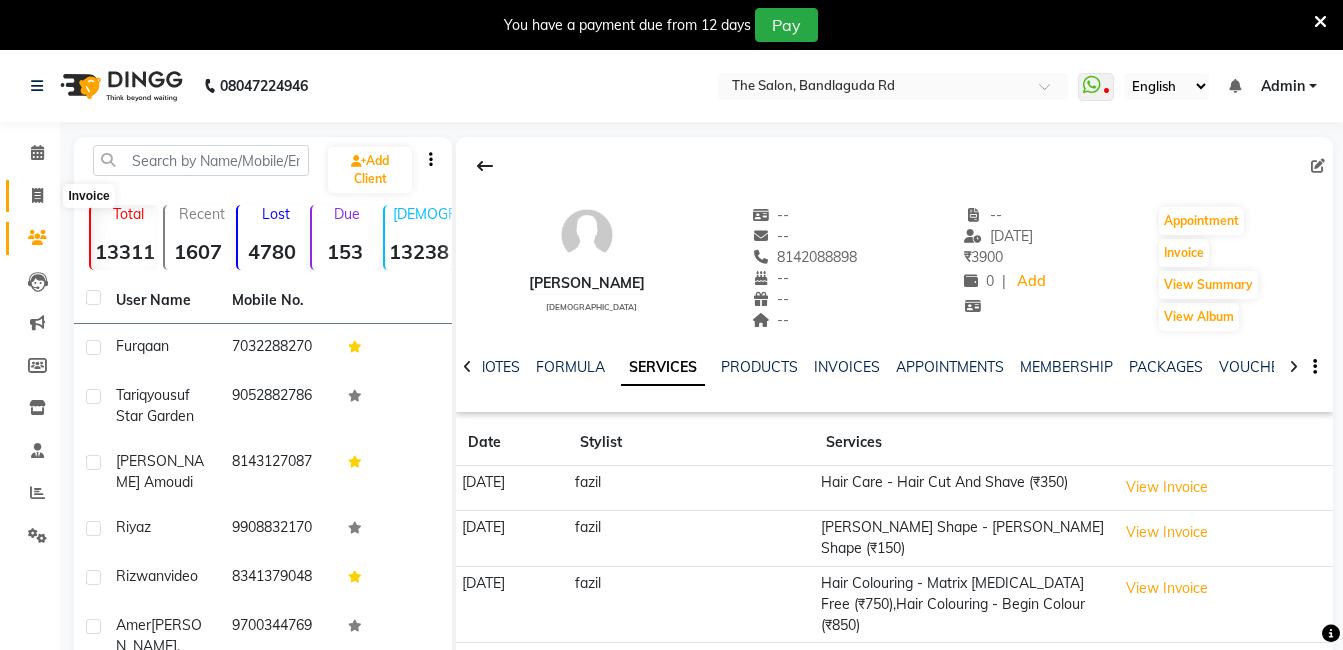 click 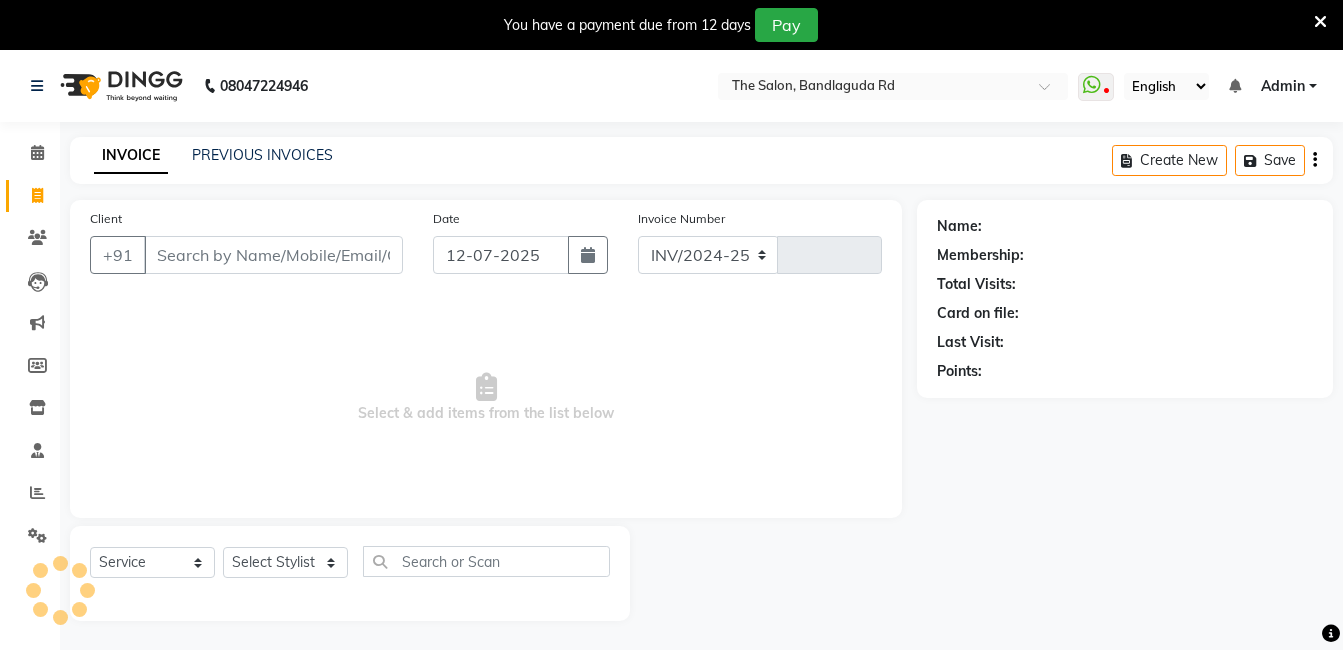 select on "5198" 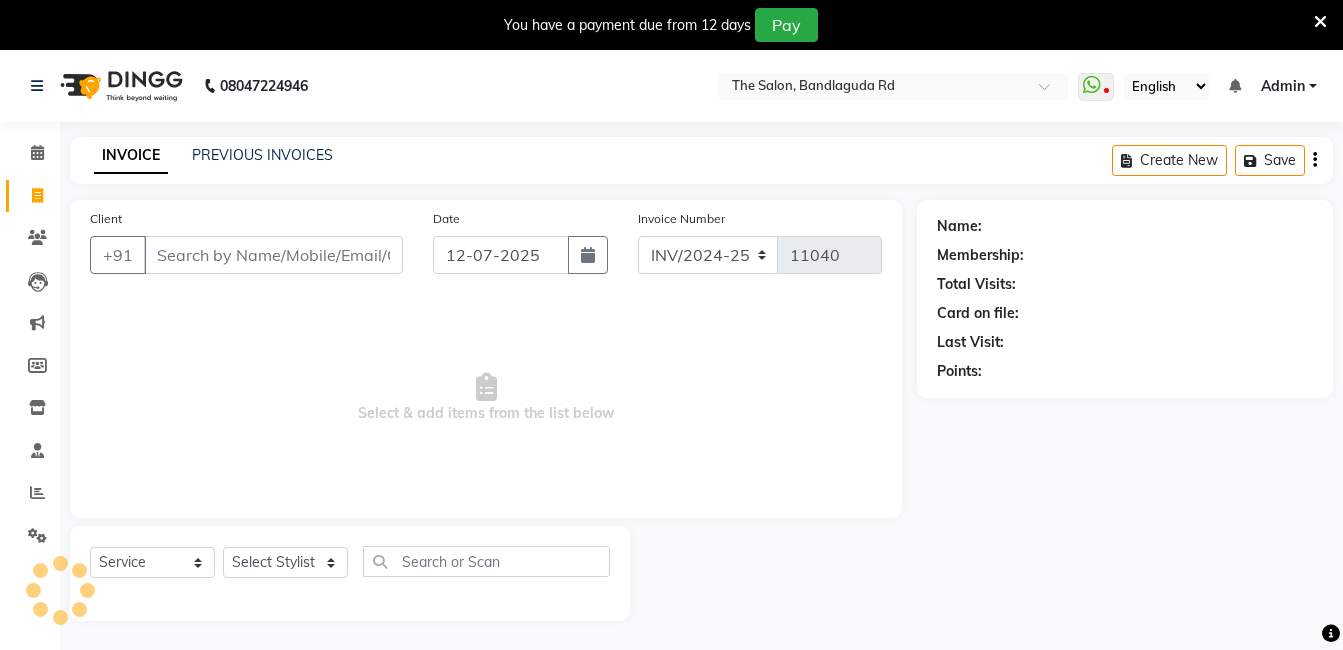 click on "Client" at bounding box center (273, 255) 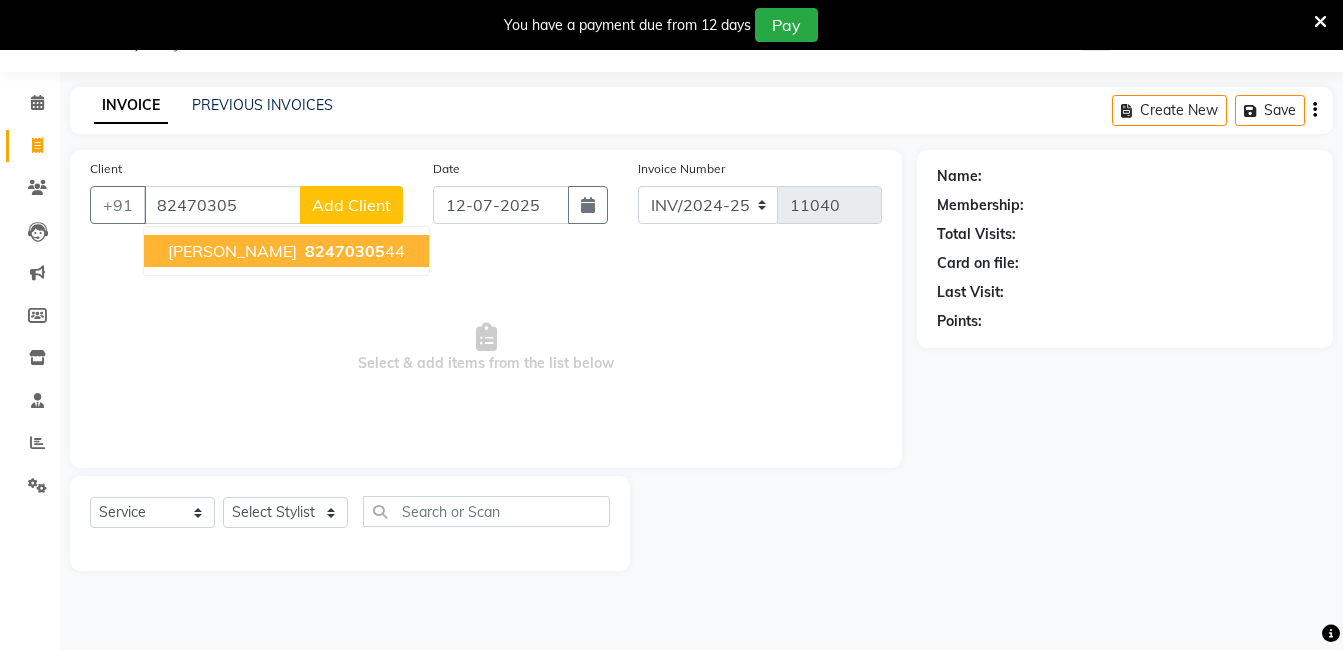 click on "[PERSON_NAME]" at bounding box center [232, 251] 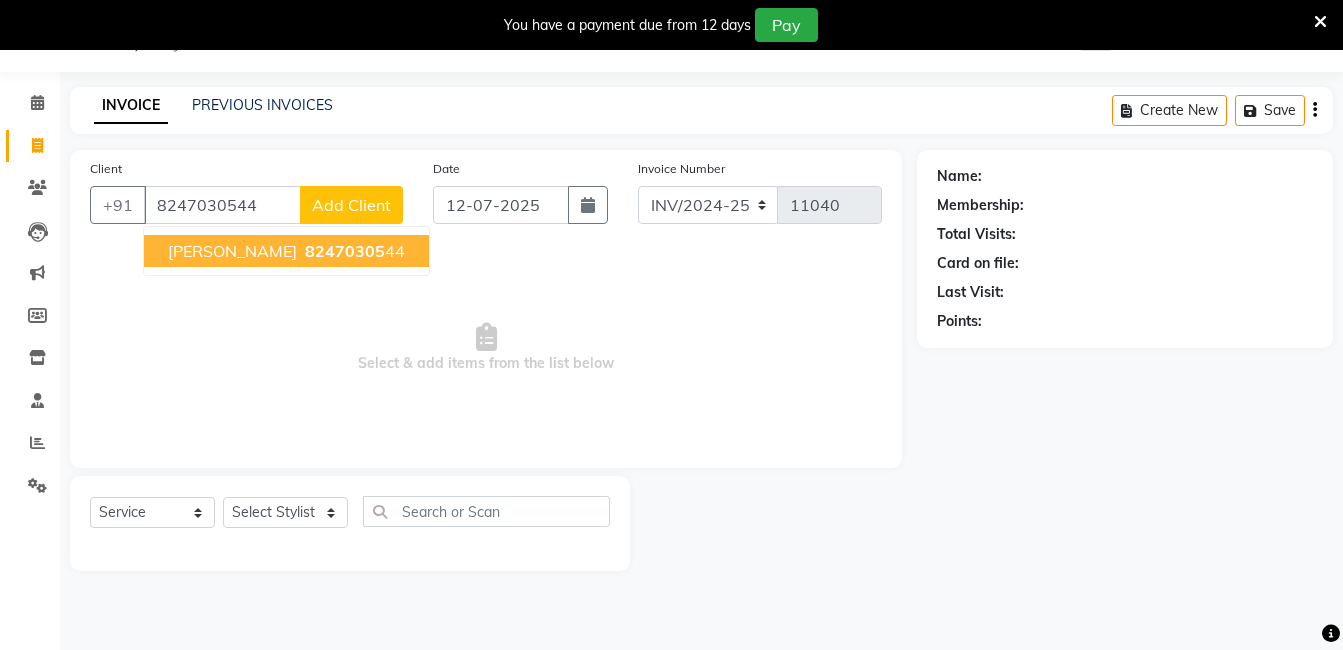 type on "8247030544" 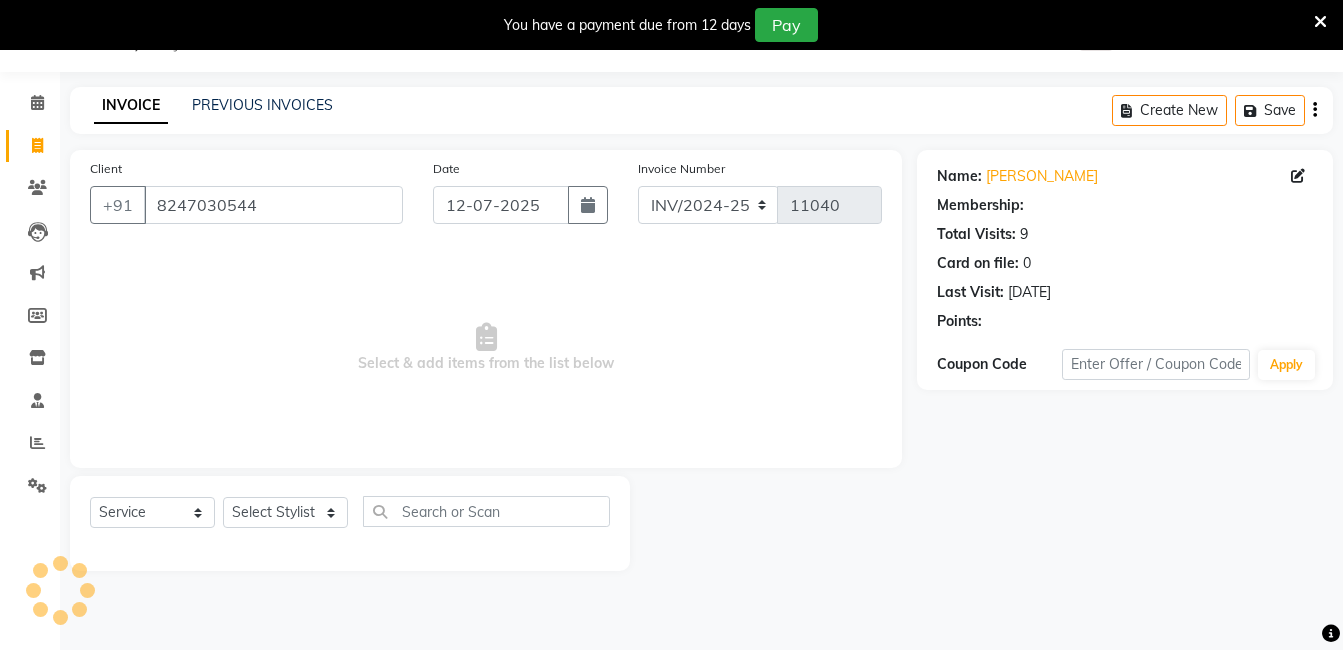 select on "2: Object" 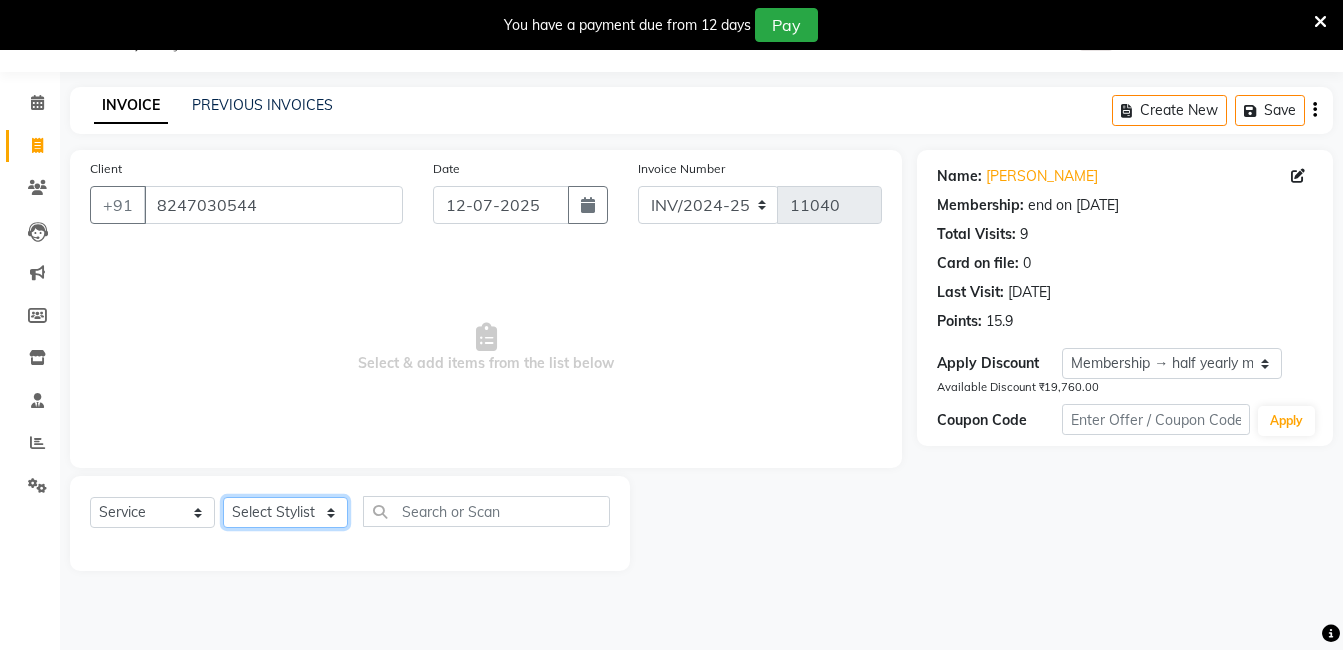 click on "Select Stylist [PERSON_NAME] [PERSON_NAME] kasim [PERSON_NAME] sameer [PERSON_NAME] manager" 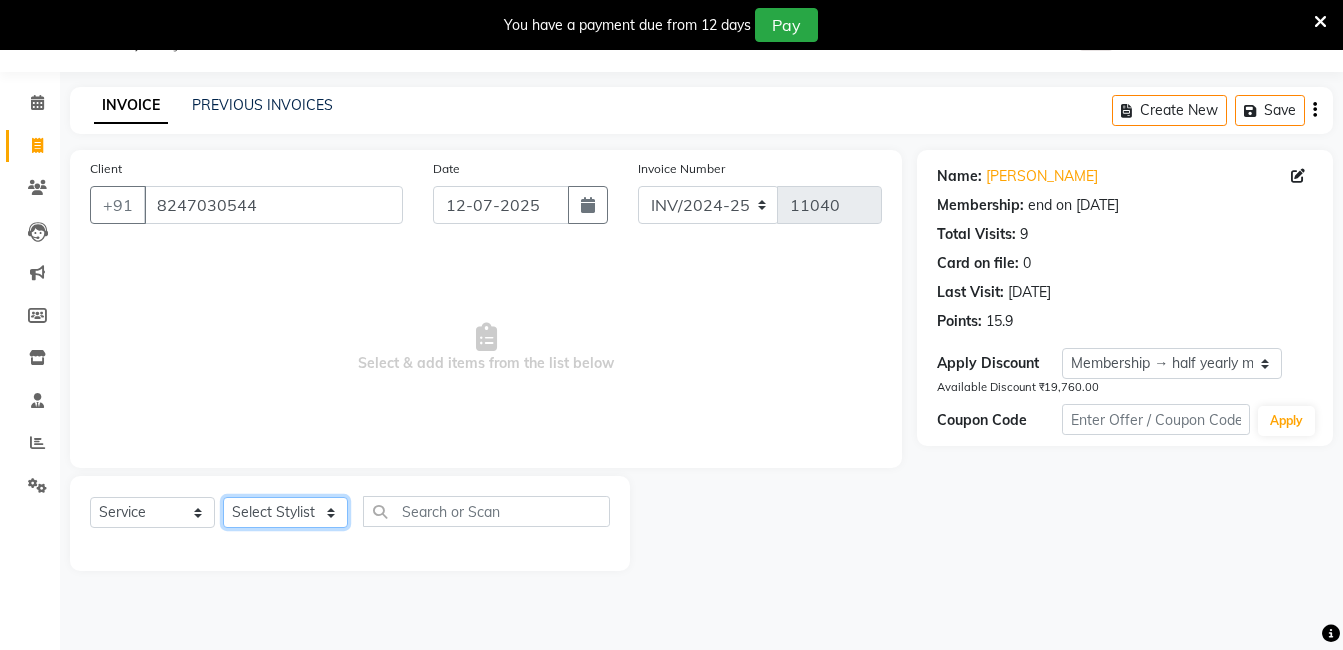 select on "63353" 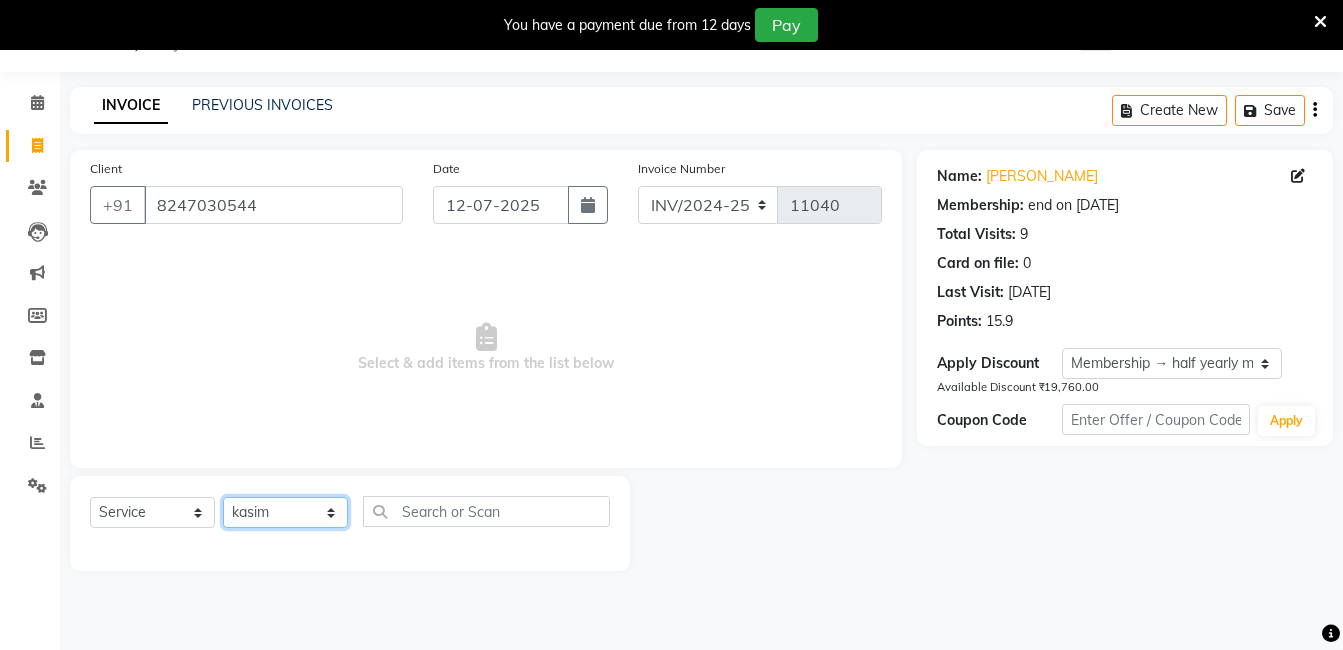 click on "Select Stylist [PERSON_NAME] [PERSON_NAME] kasim [PERSON_NAME] sameer [PERSON_NAME] manager" 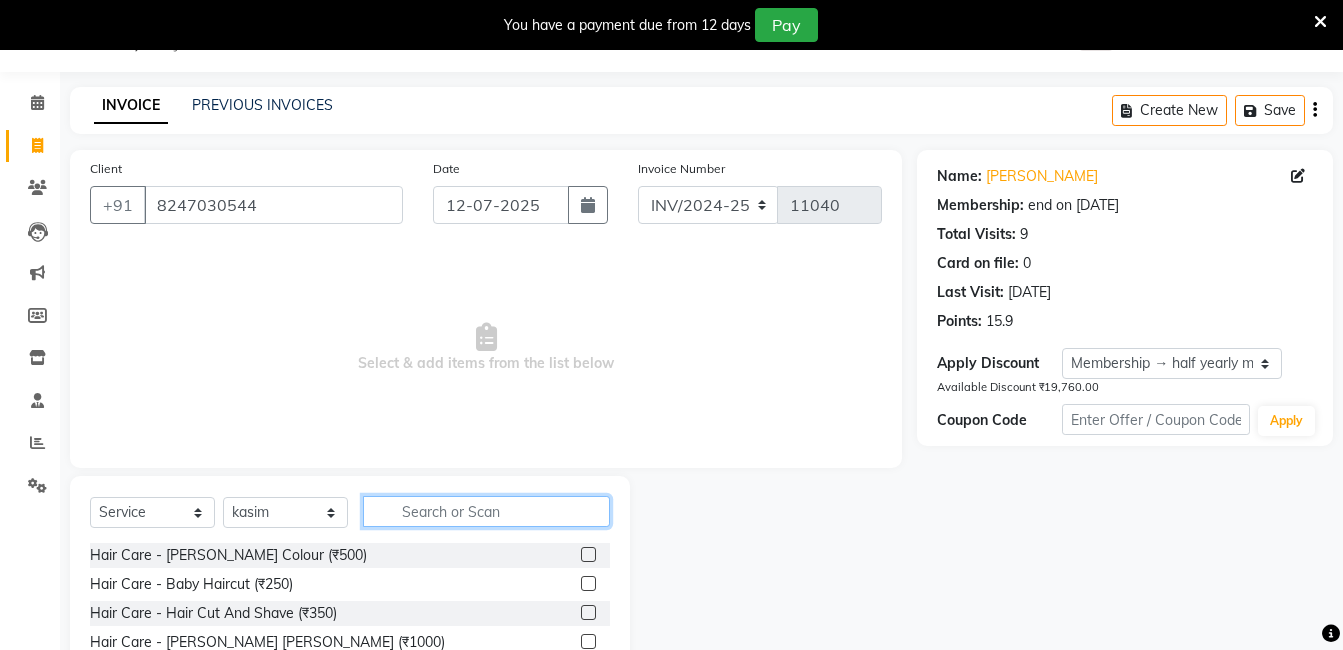 click 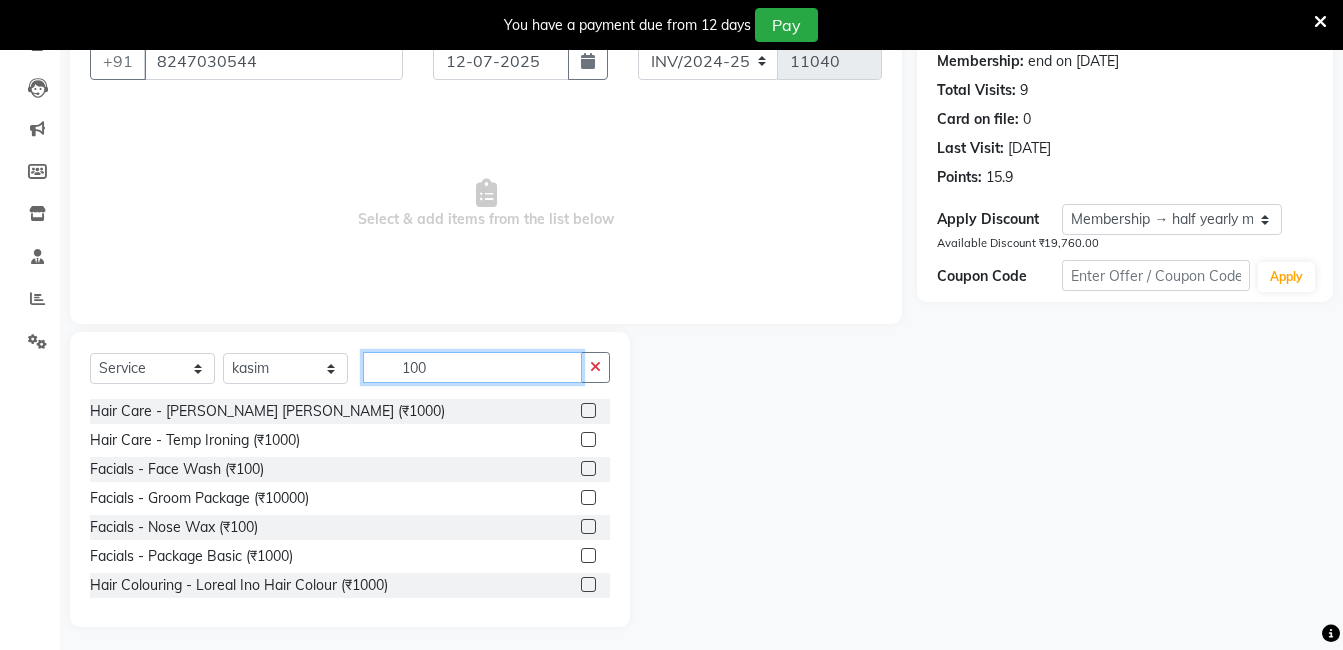 scroll, scrollTop: 201, scrollLeft: 0, axis: vertical 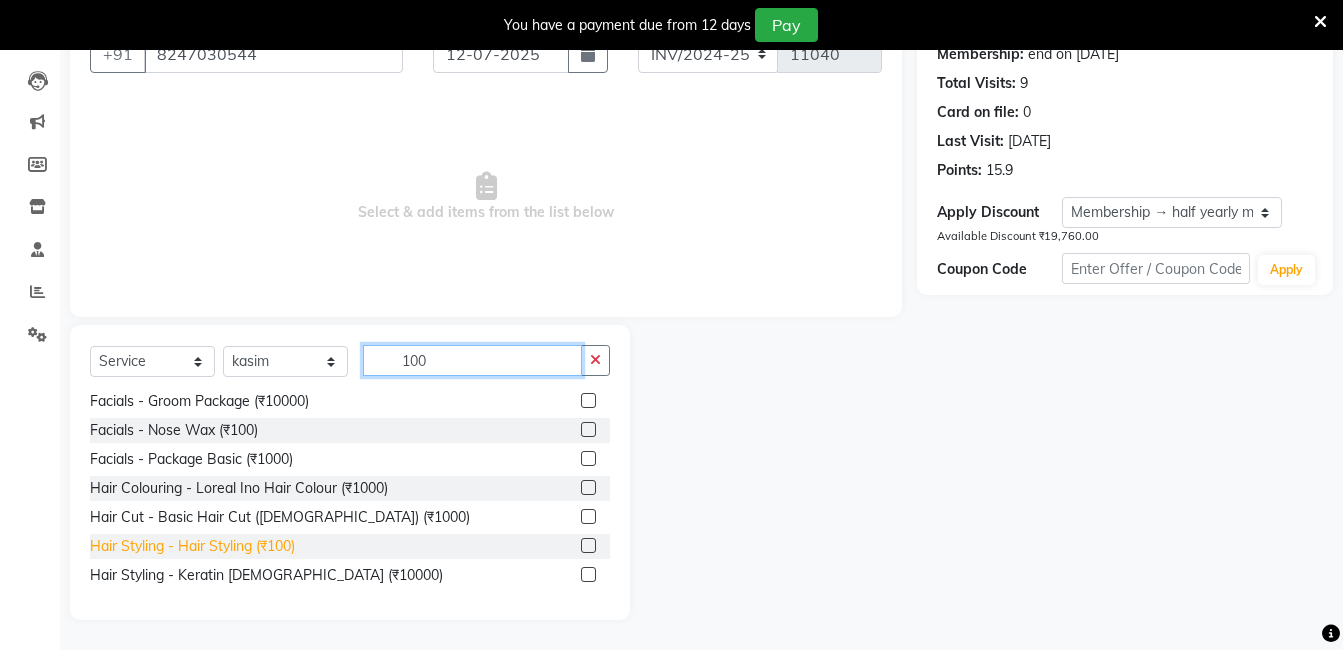 type on "100" 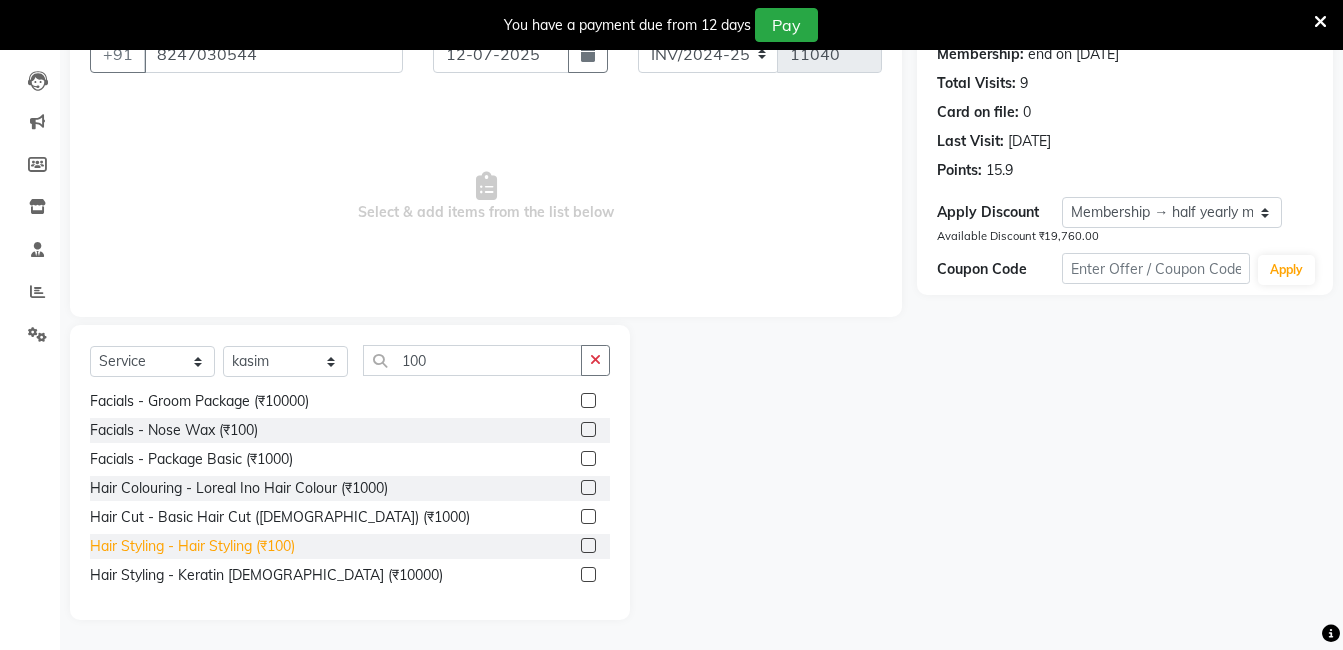click on "Hair Styling - Hair Styling (₹100)" 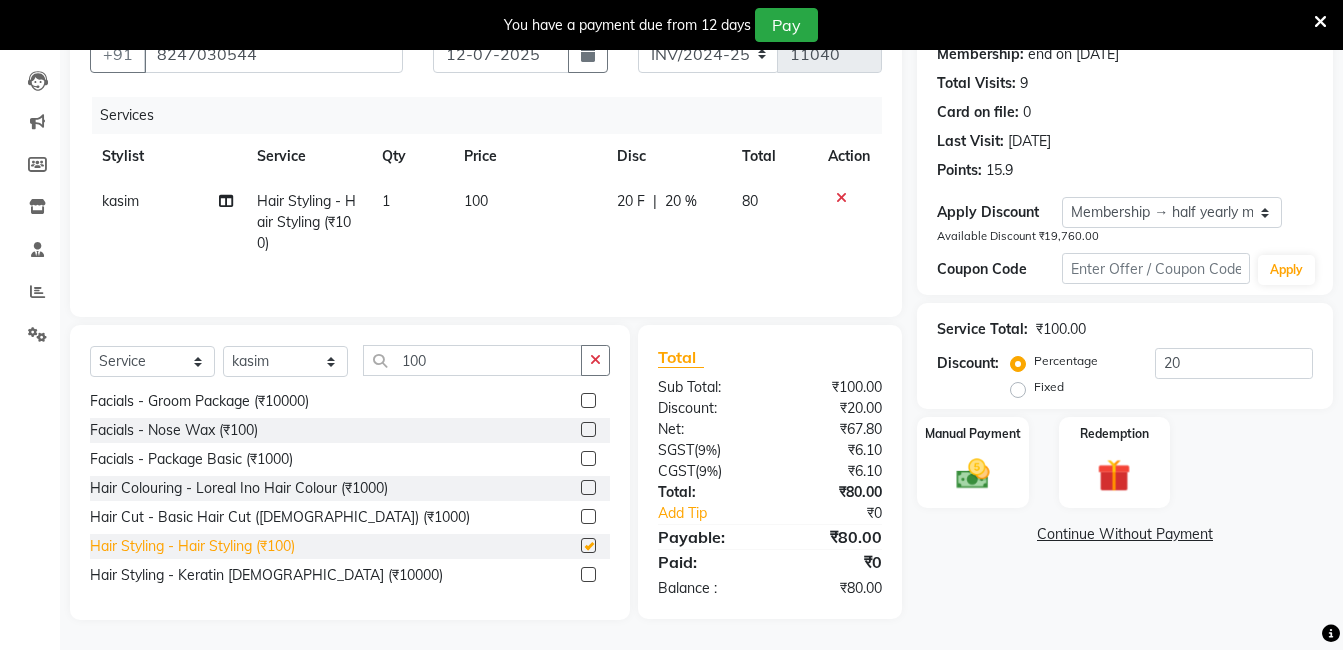 checkbox on "false" 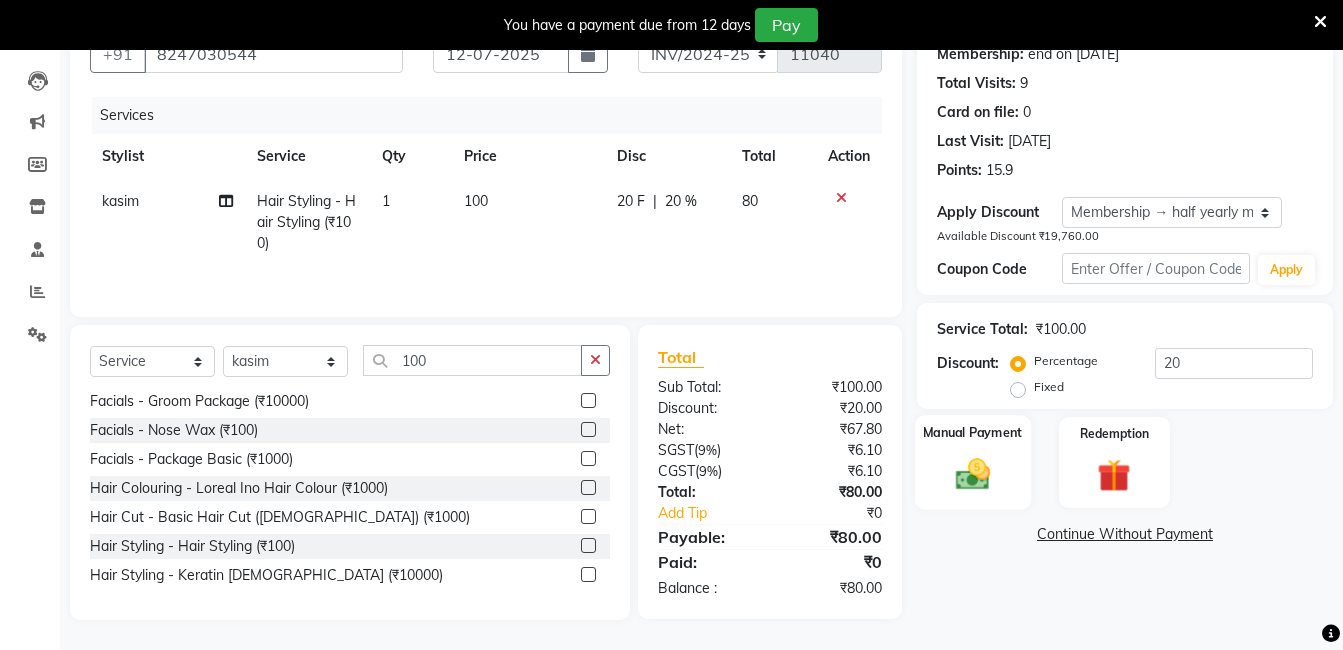 click 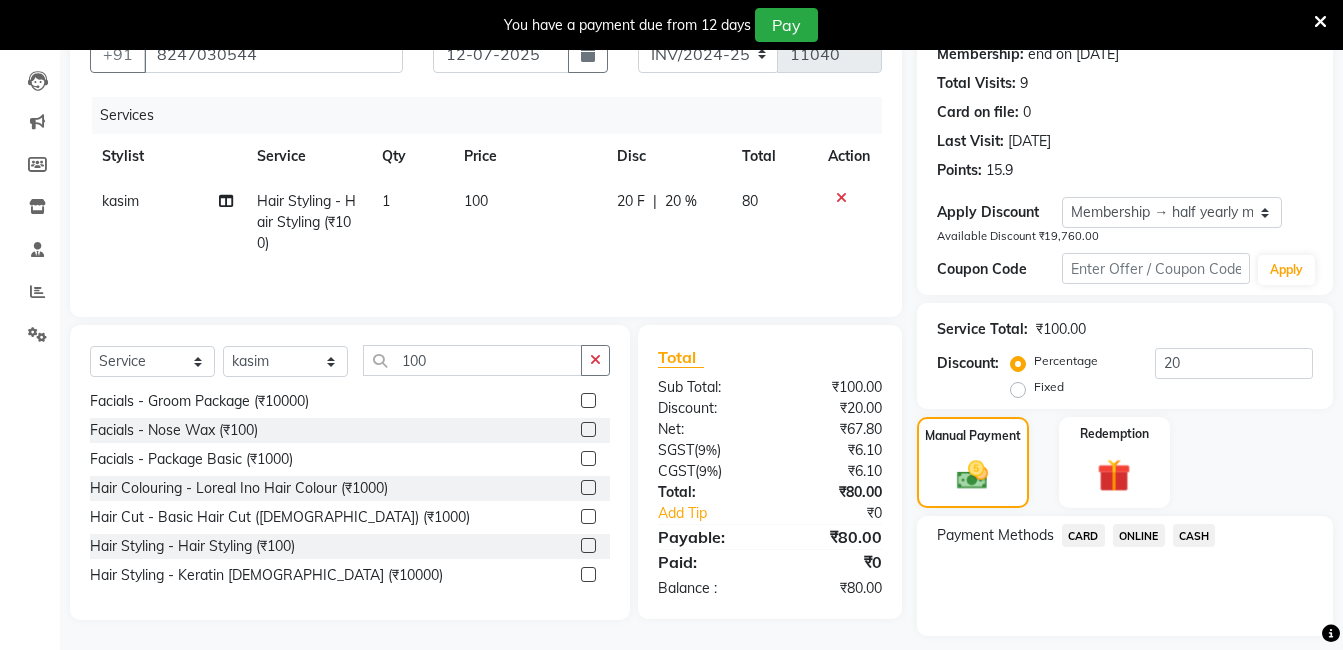 click on "ONLINE" 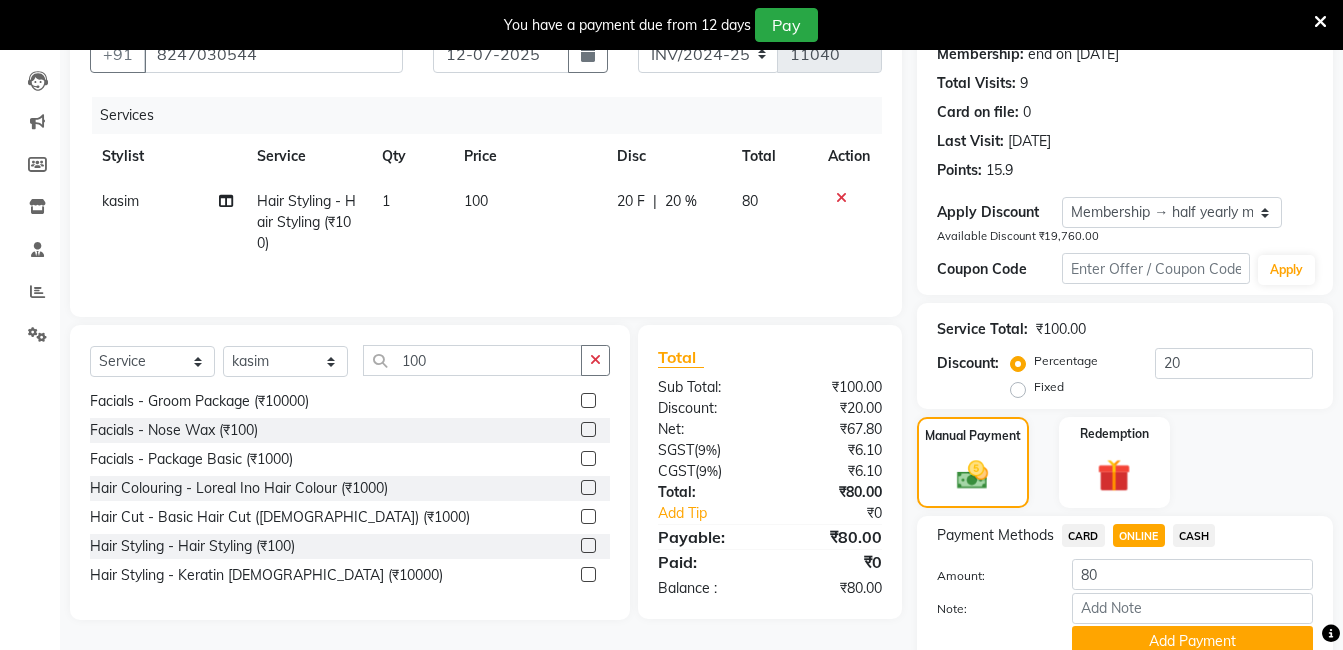 click on "CASH" 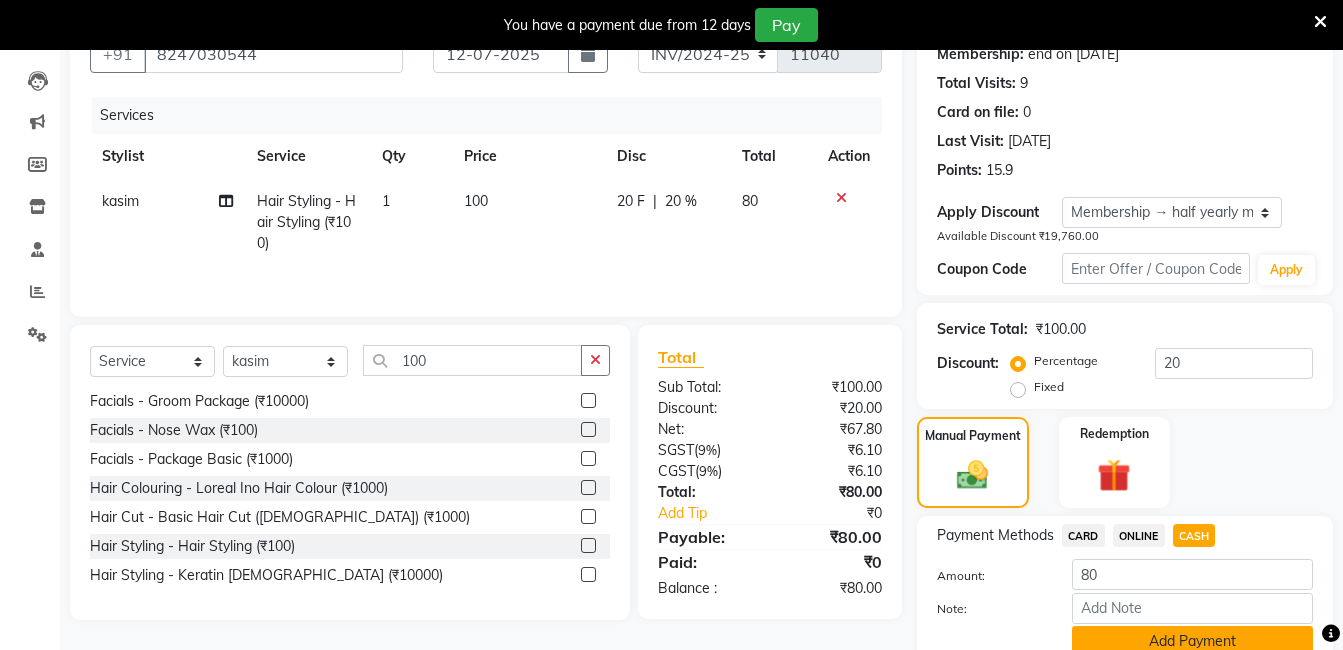 click on "Add Payment" 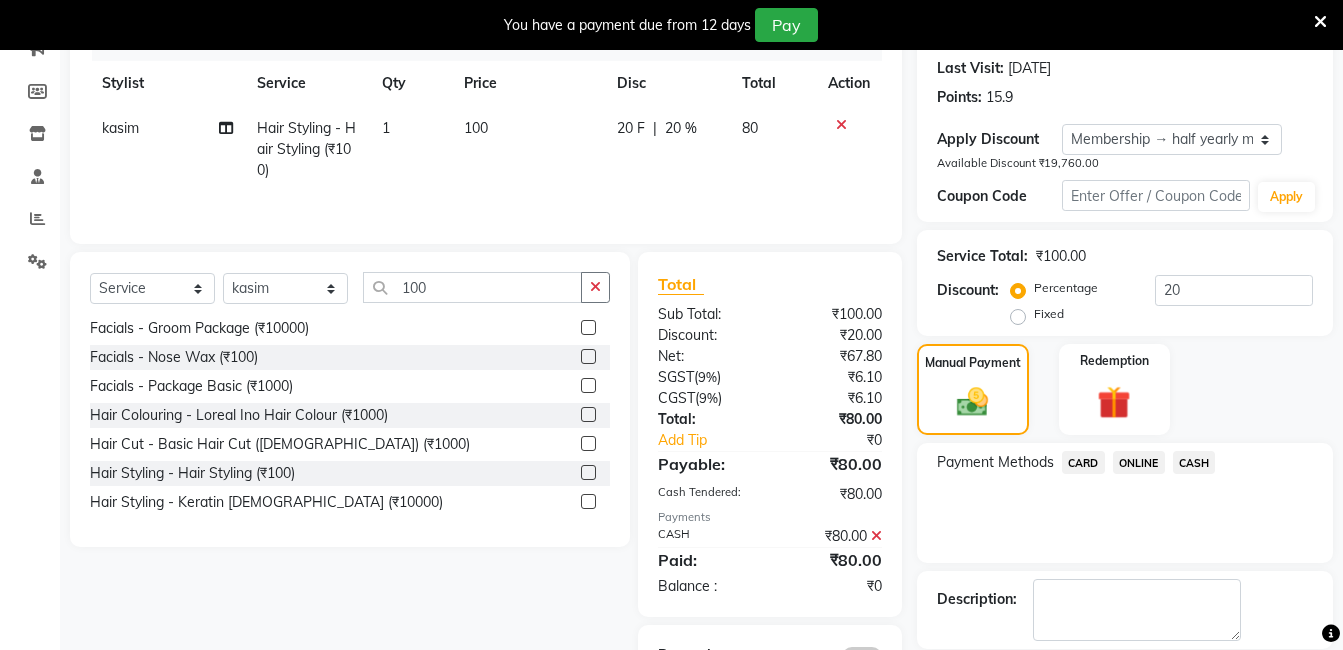 scroll, scrollTop: 371, scrollLeft: 0, axis: vertical 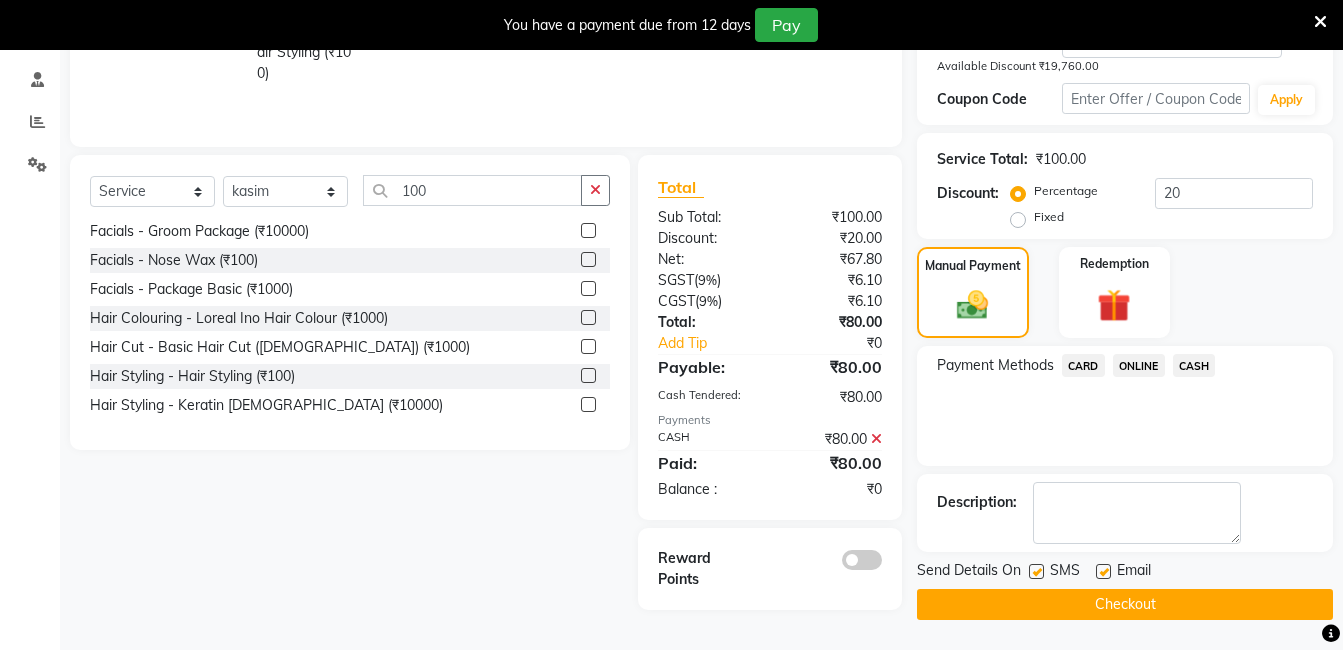 click on "Checkout" 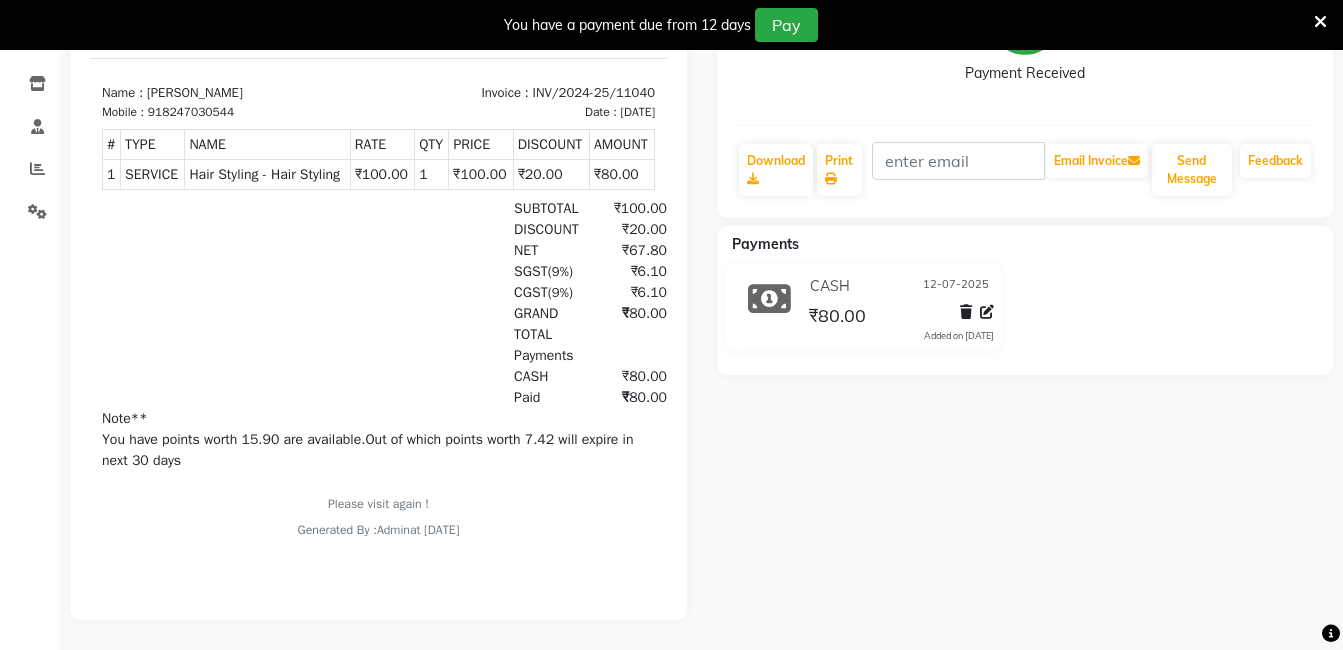 scroll, scrollTop: 0, scrollLeft: 0, axis: both 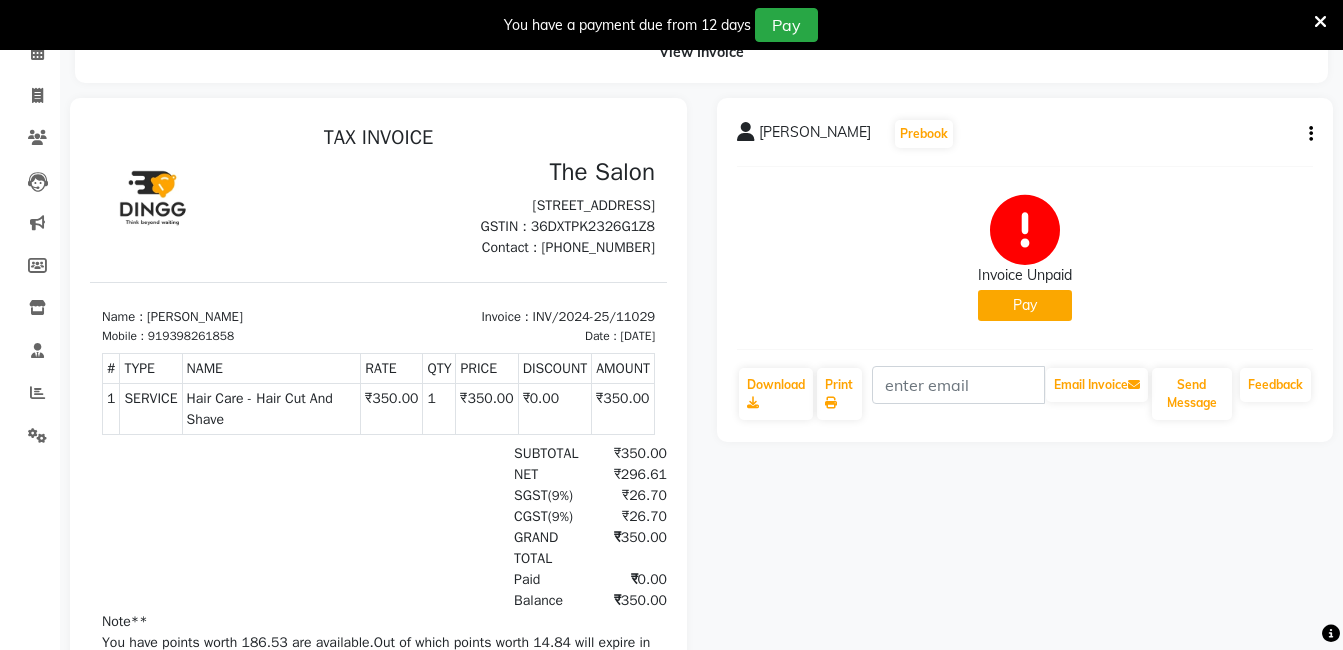 click 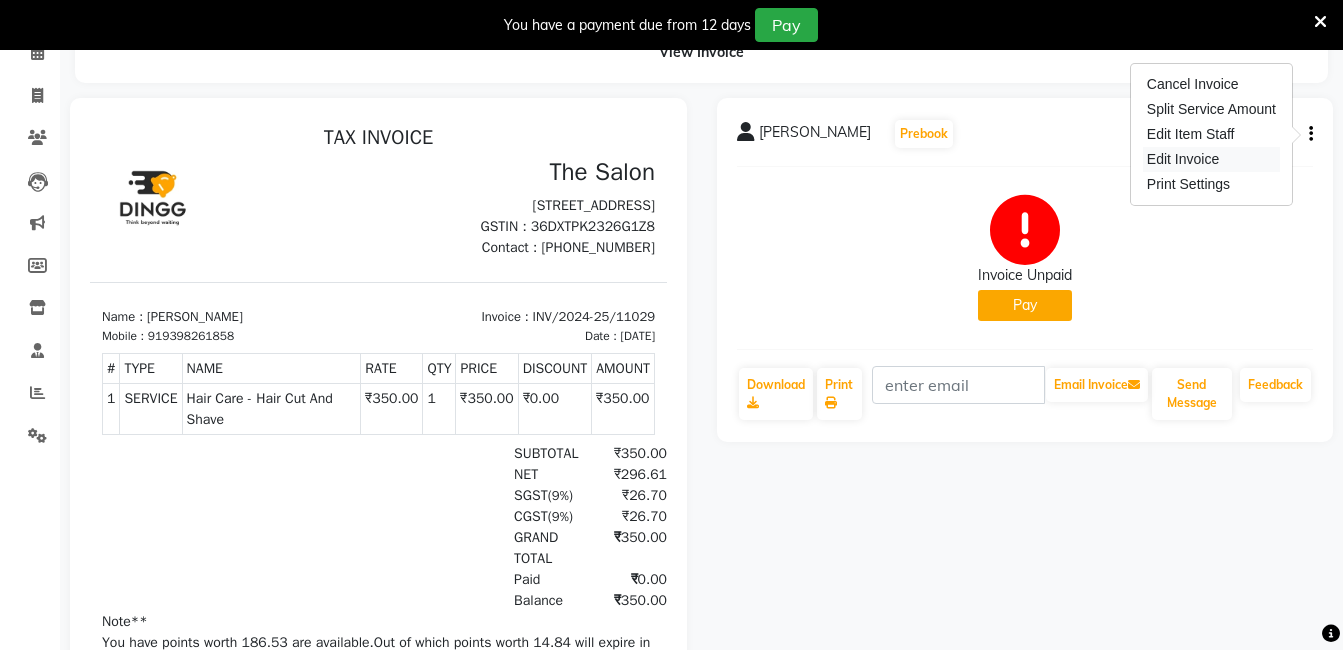click on "Edit Invoice" at bounding box center (1211, 159) 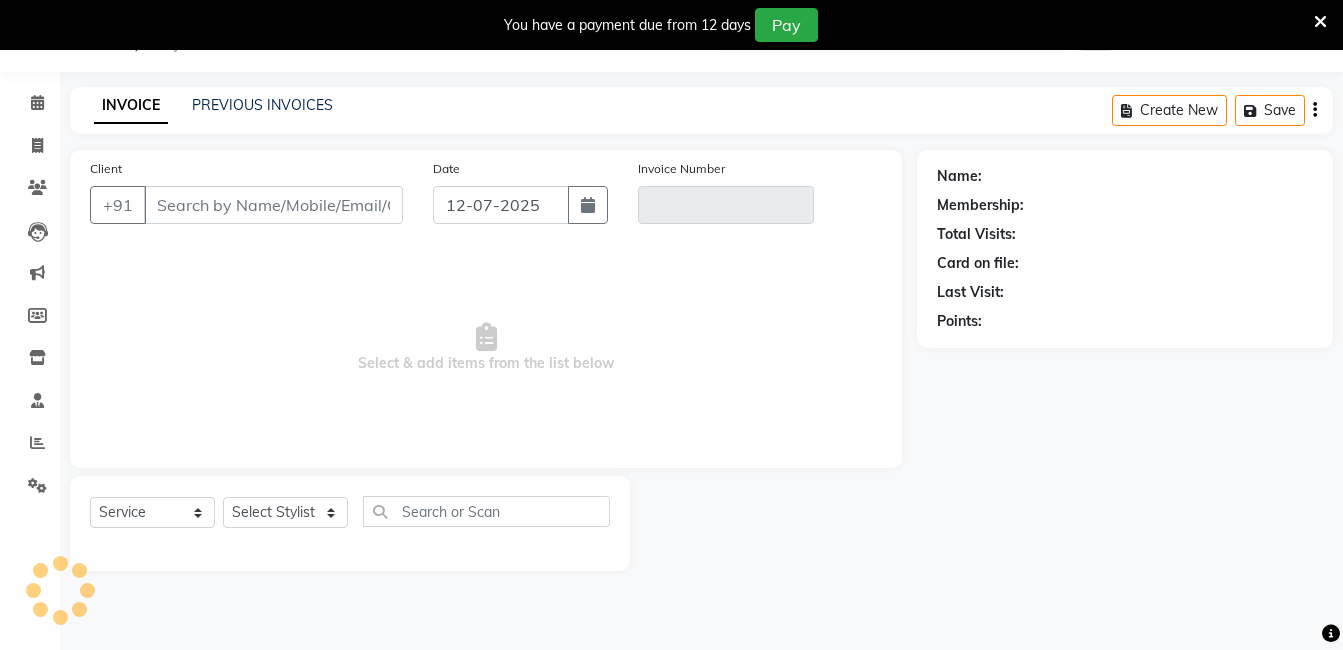 scroll, scrollTop: 50, scrollLeft: 0, axis: vertical 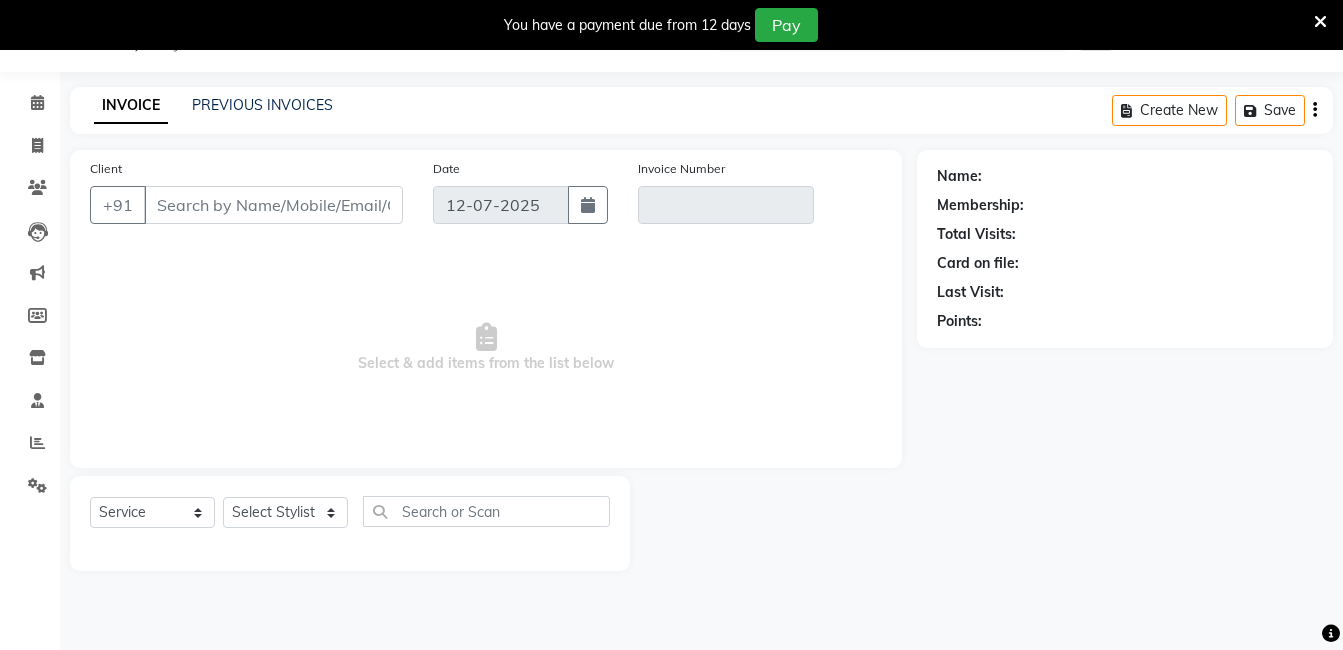 type on "9398261858" 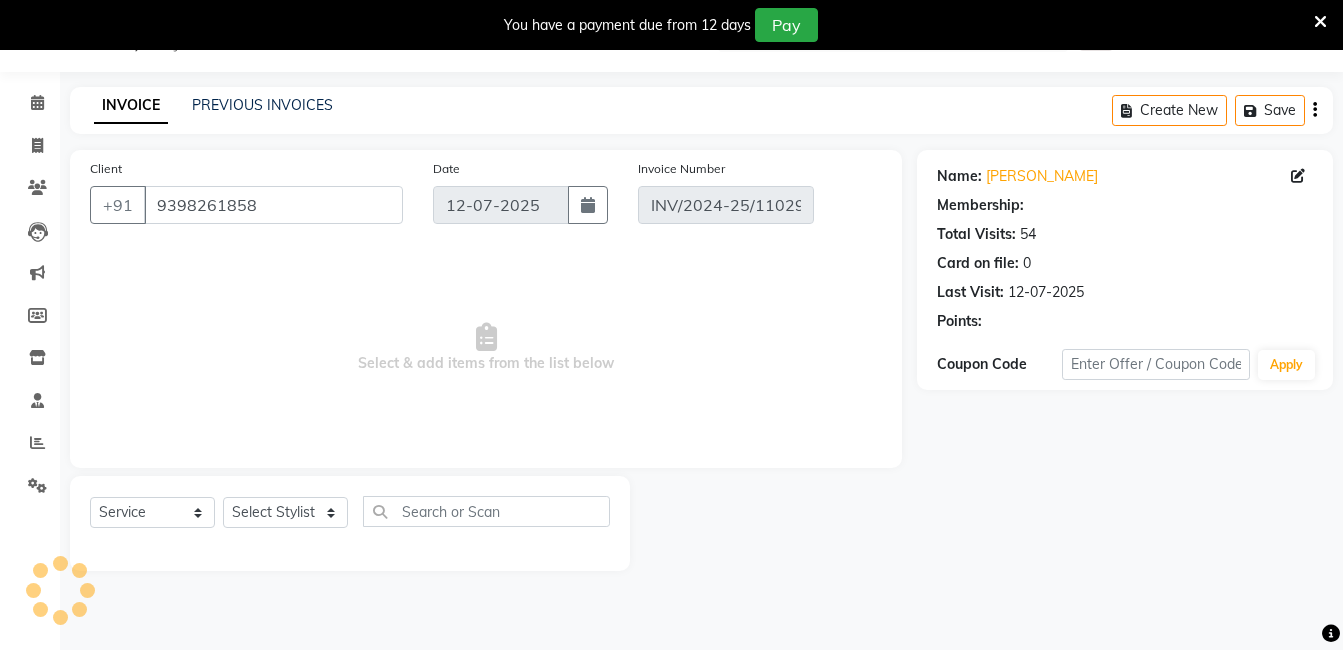 select on "select" 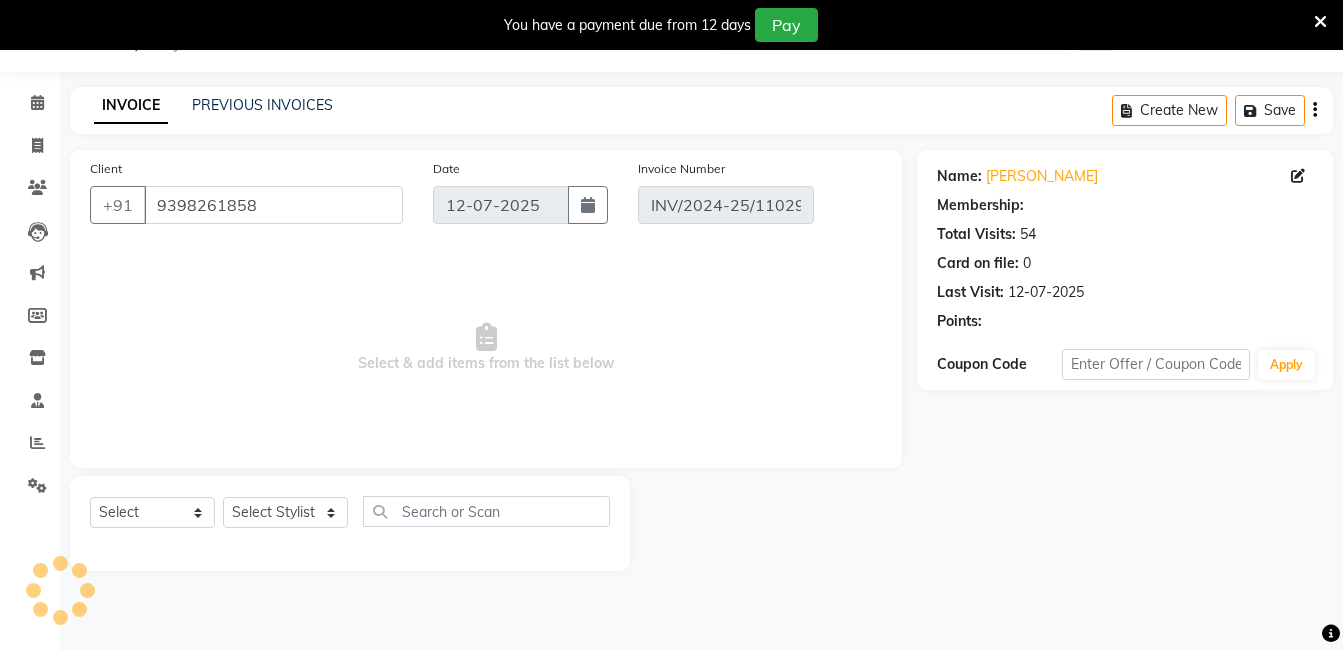 select on "1: Object" 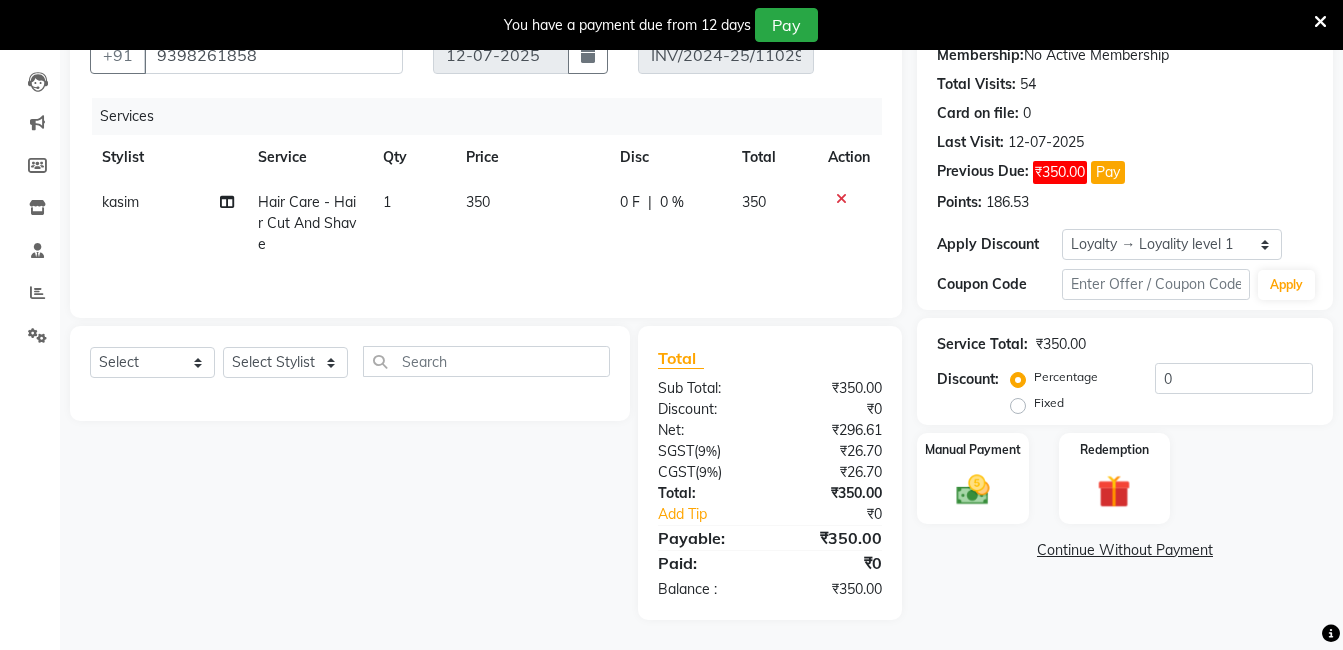 scroll, scrollTop: 0, scrollLeft: 0, axis: both 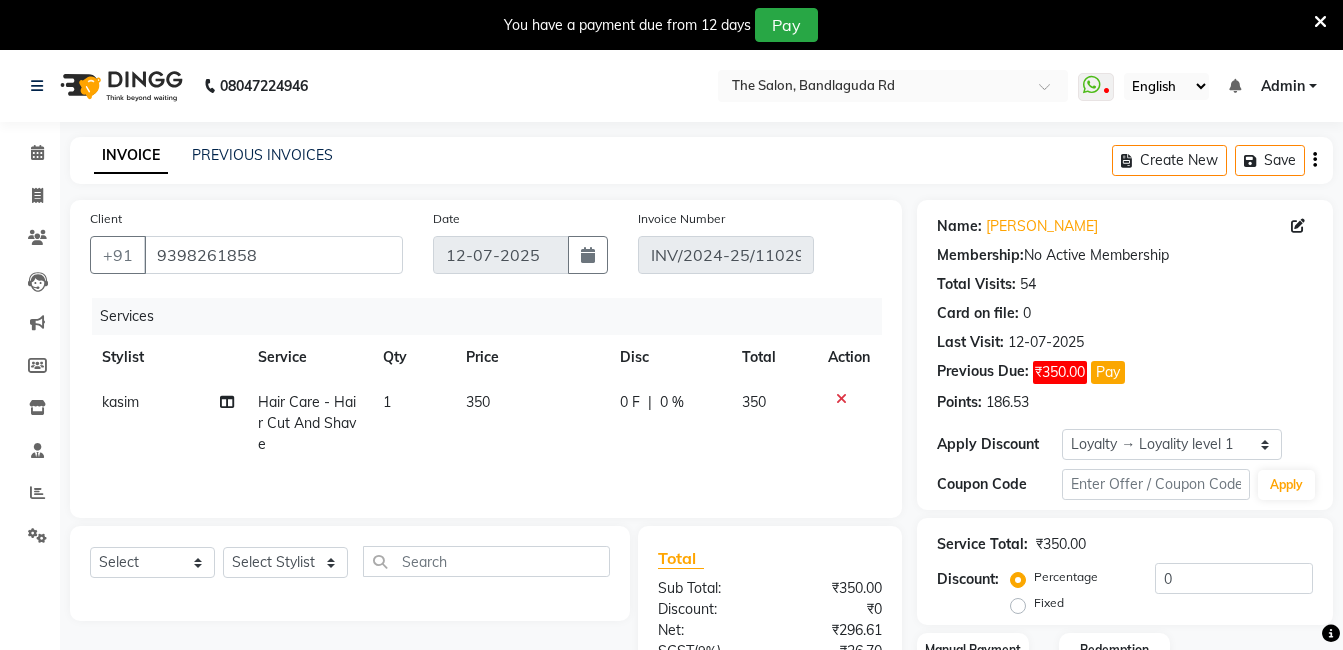 click 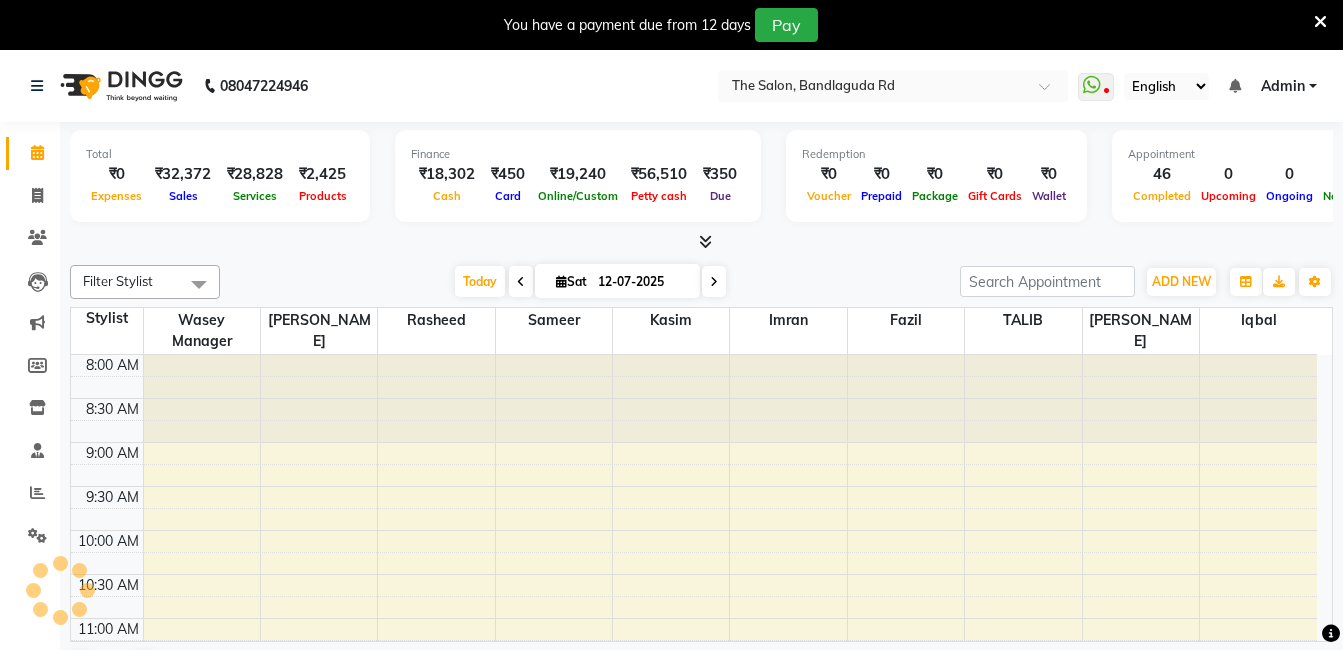 scroll, scrollTop: 0, scrollLeft: 0, axis: both 